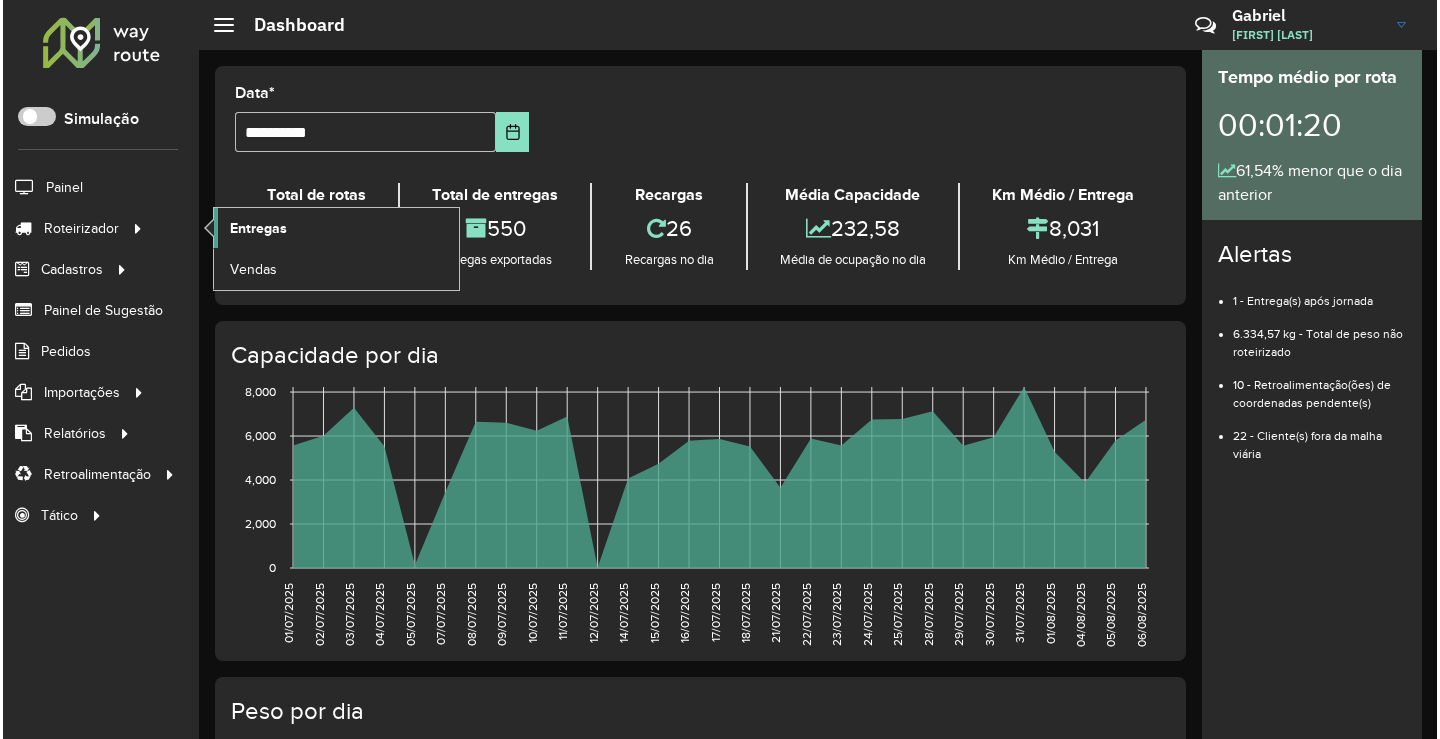 scroll, scrollTop: 0, scrollLeft: 0, axis: both 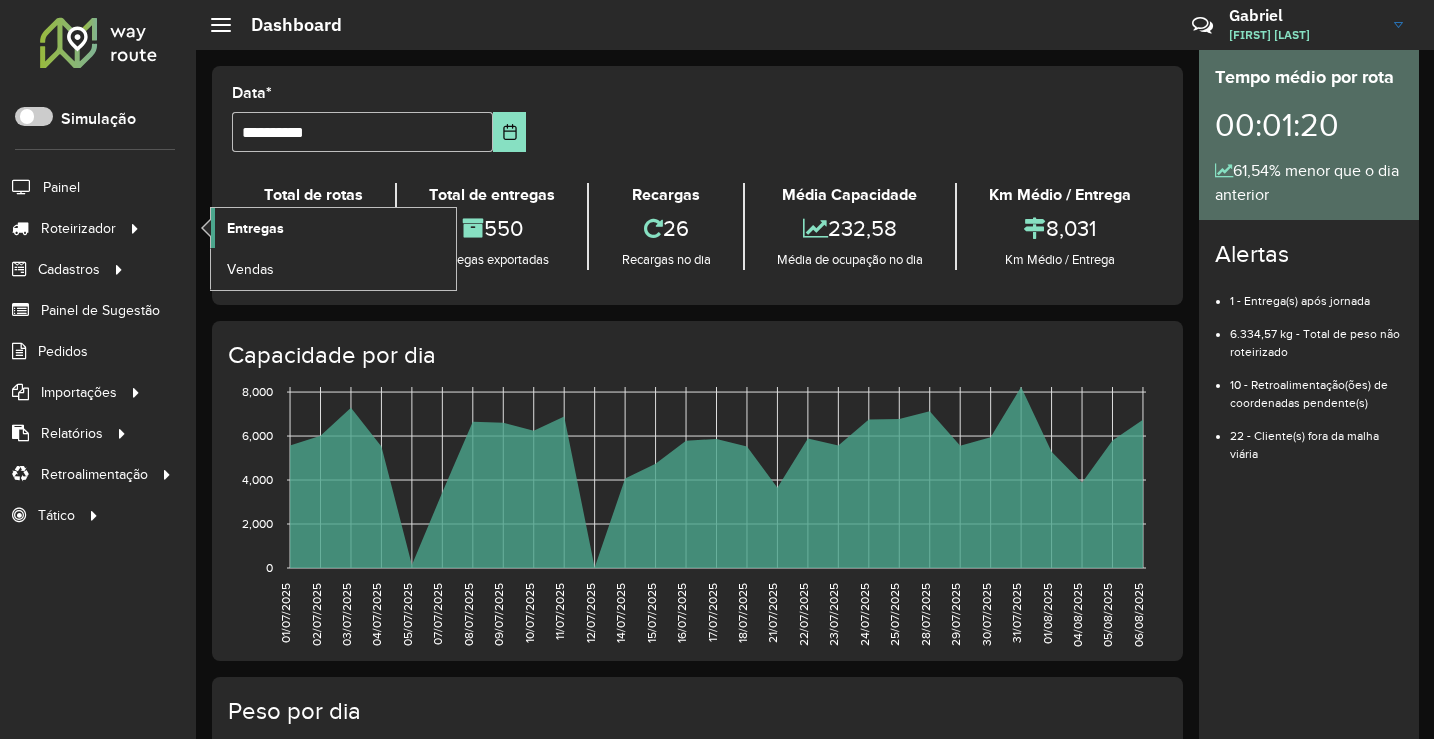 click on "Entregas" 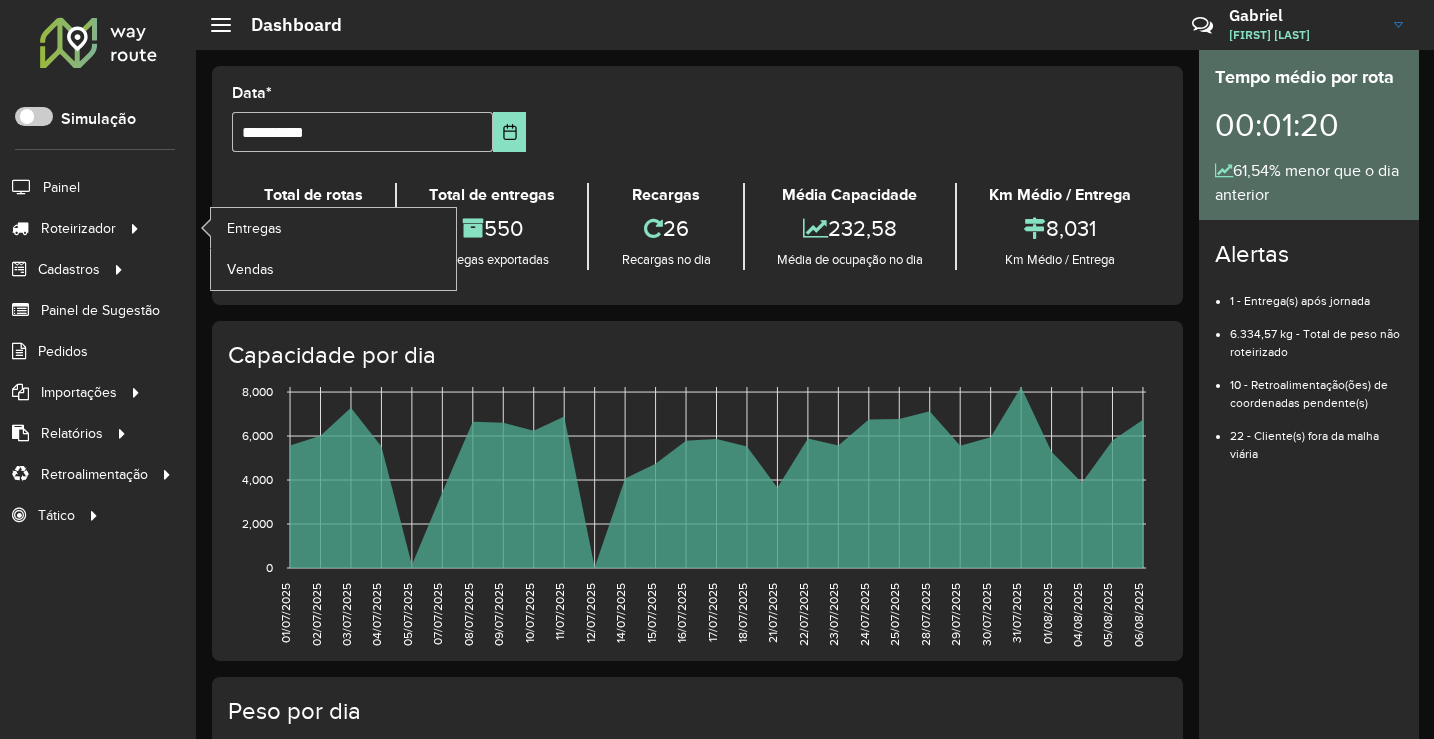 click on "Roteirizador Entregas Vendas" 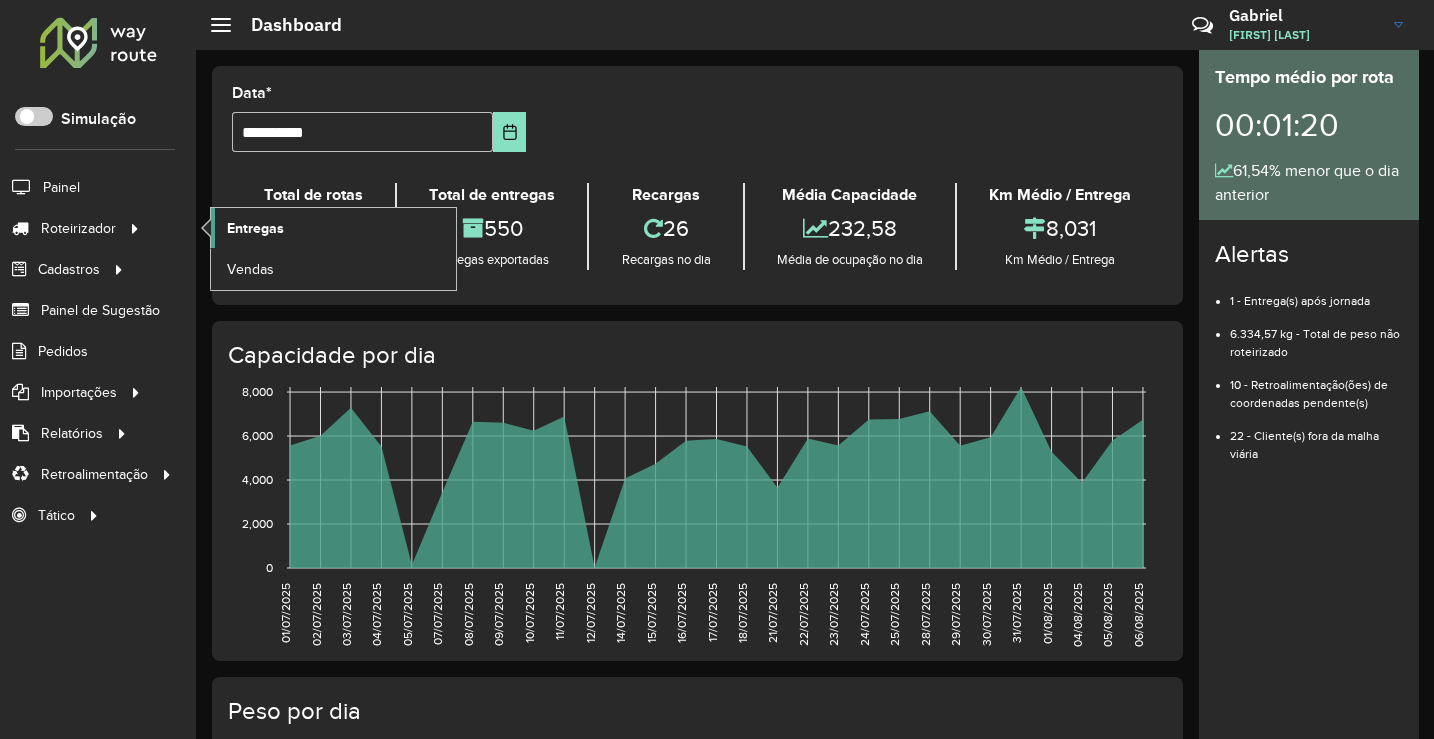 click on "Entregas" 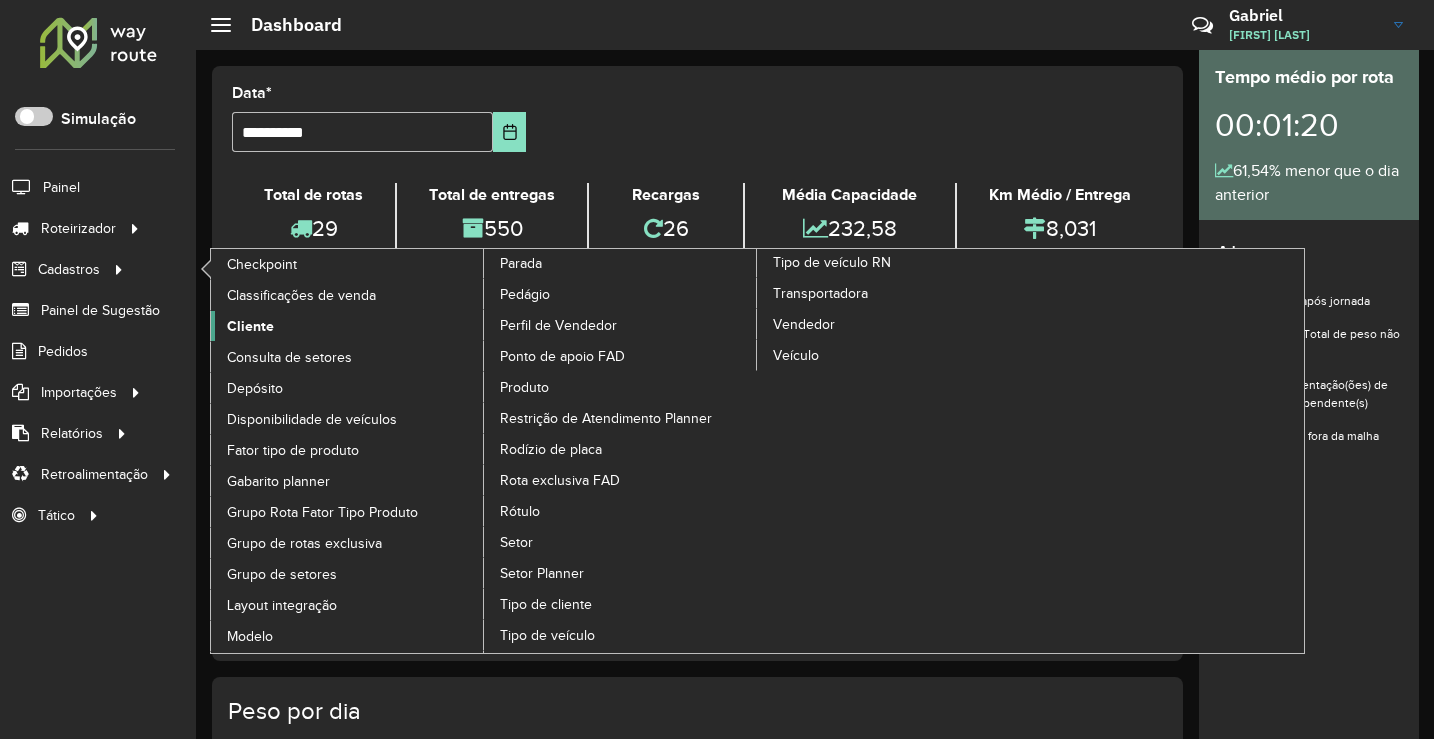 click on "Cliente" 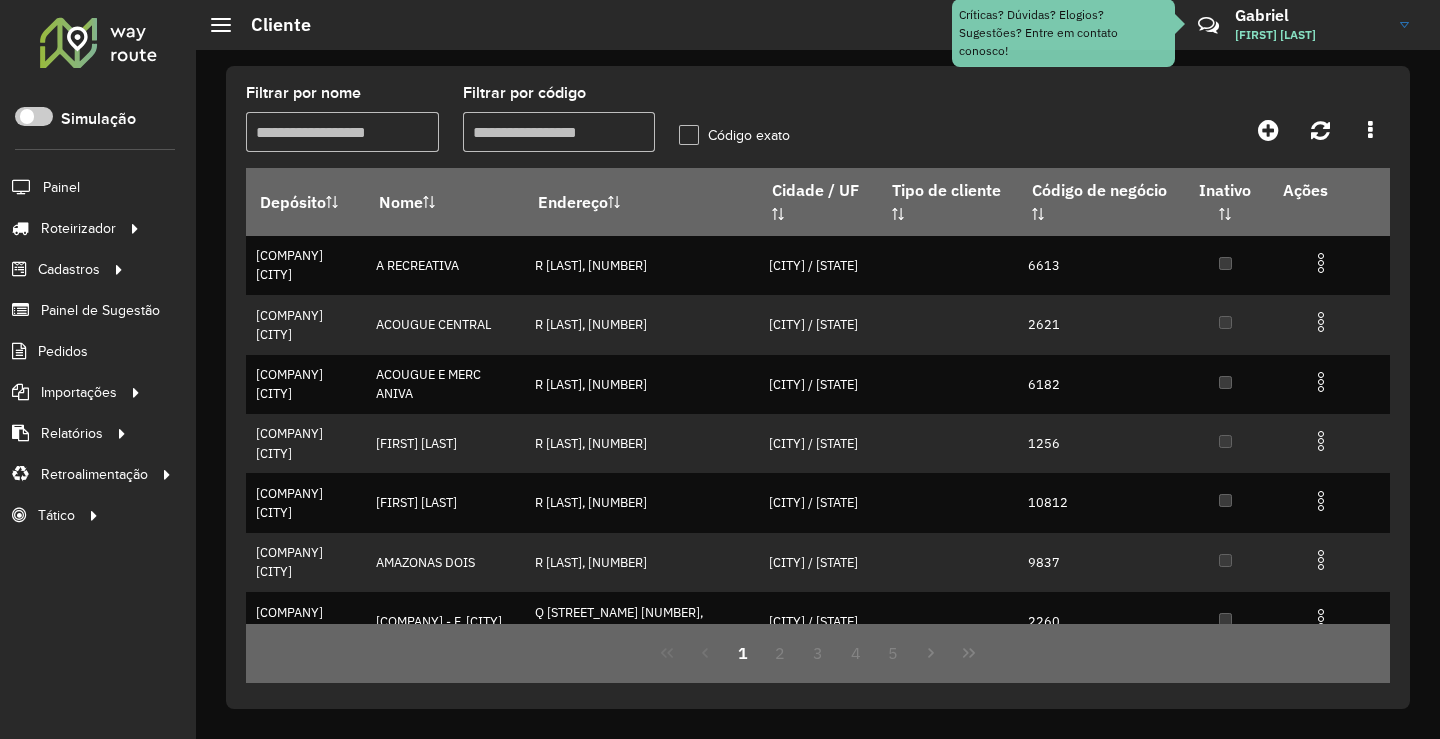 click on "Filtrar por código" at bounding box center [559, 132] 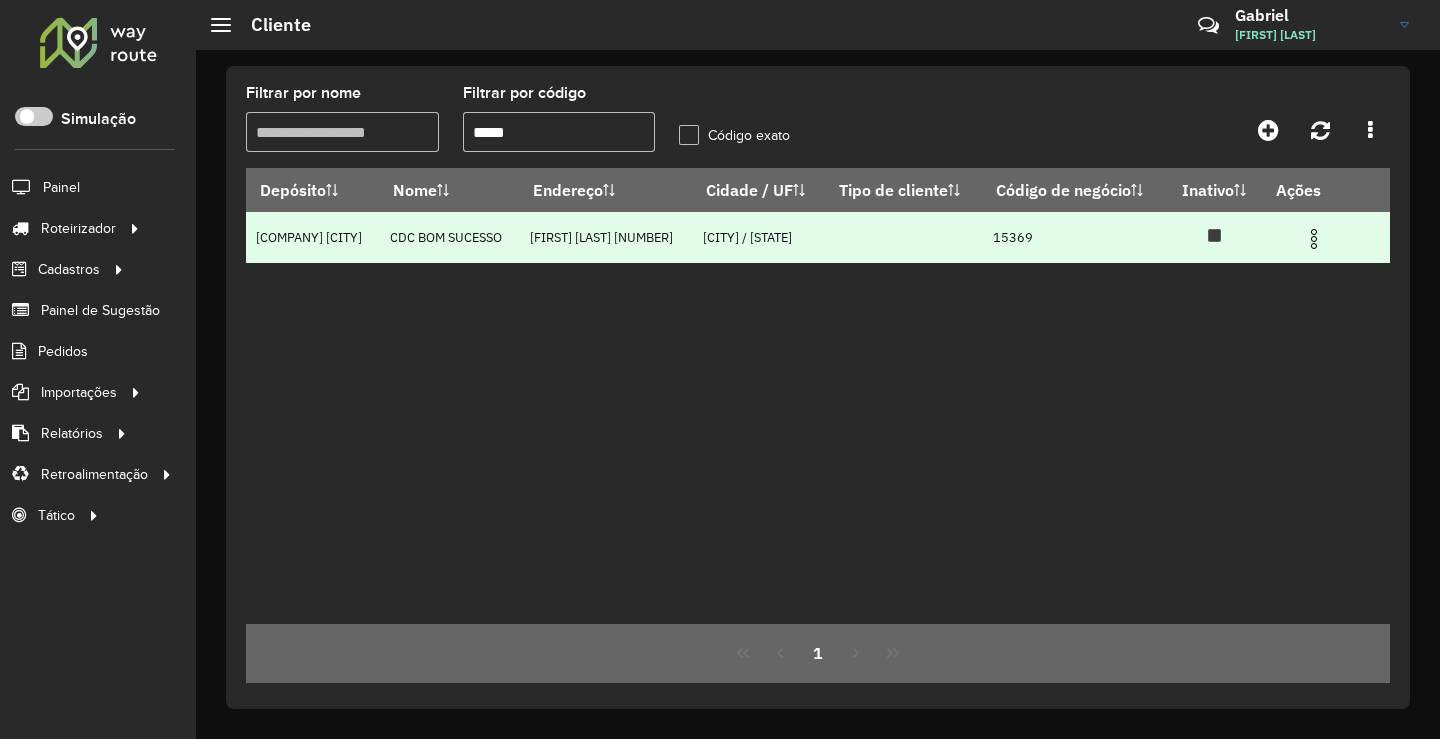 type on "*****" 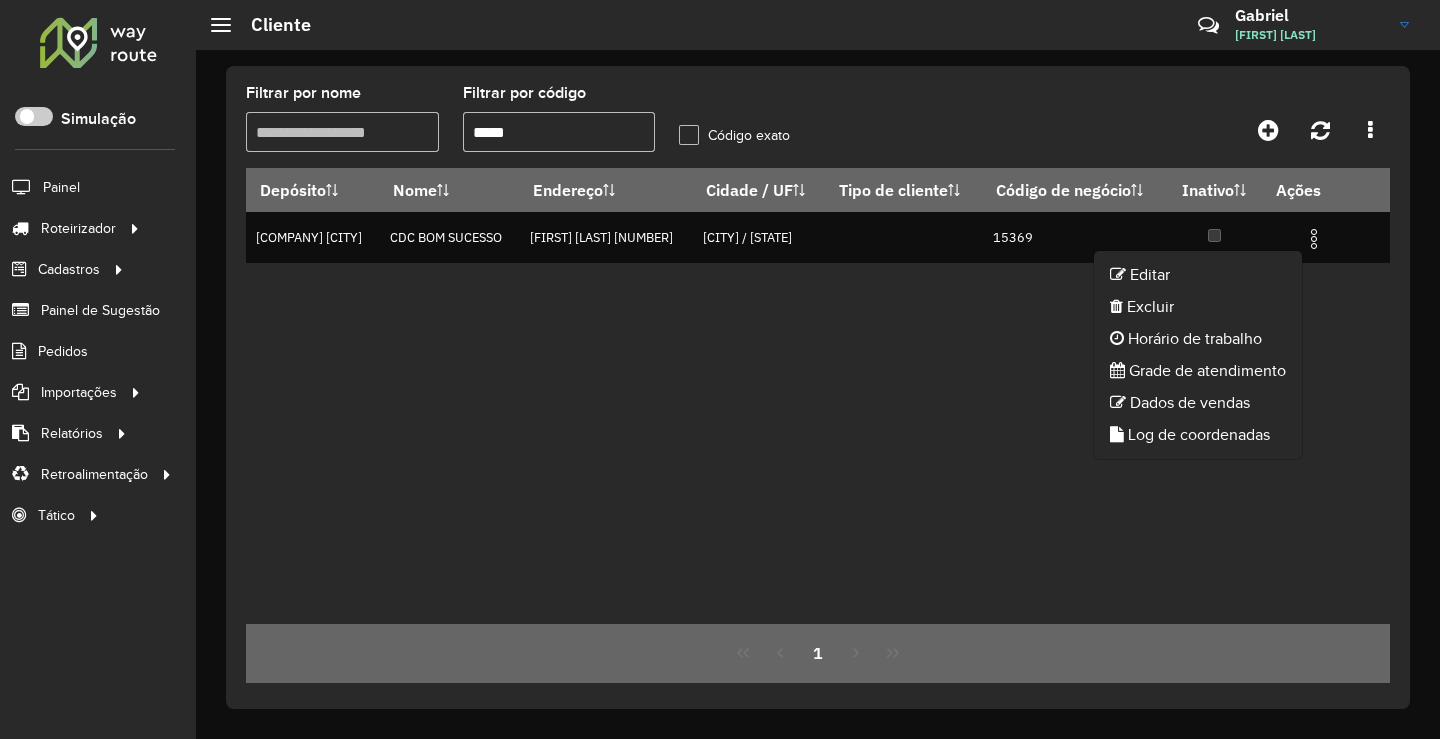click on "Editar   Excluir   Horário de trabalho   Grade de atendimento   Dados de vendas   Log de coordenadas" 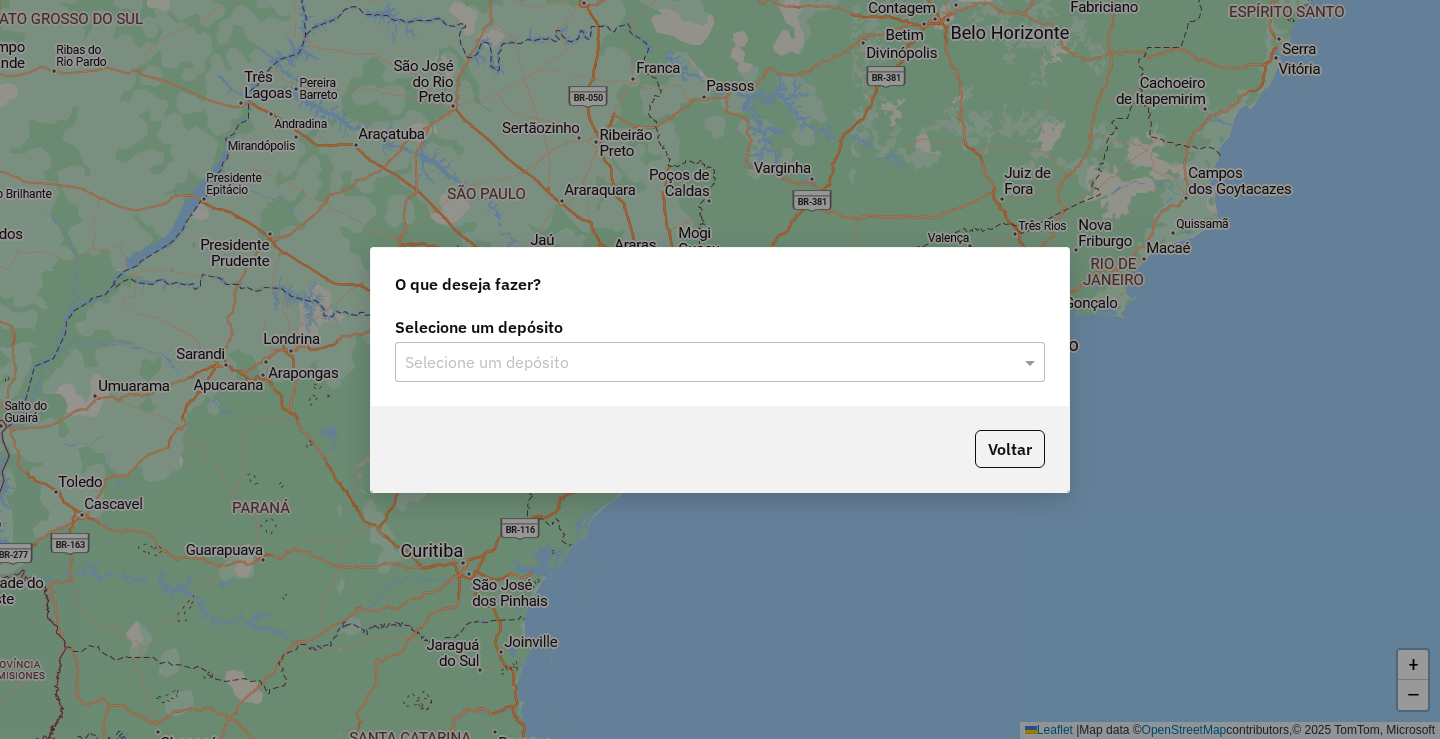 scroll, scrollTop: 0, scrollLeft: 0, axis: both 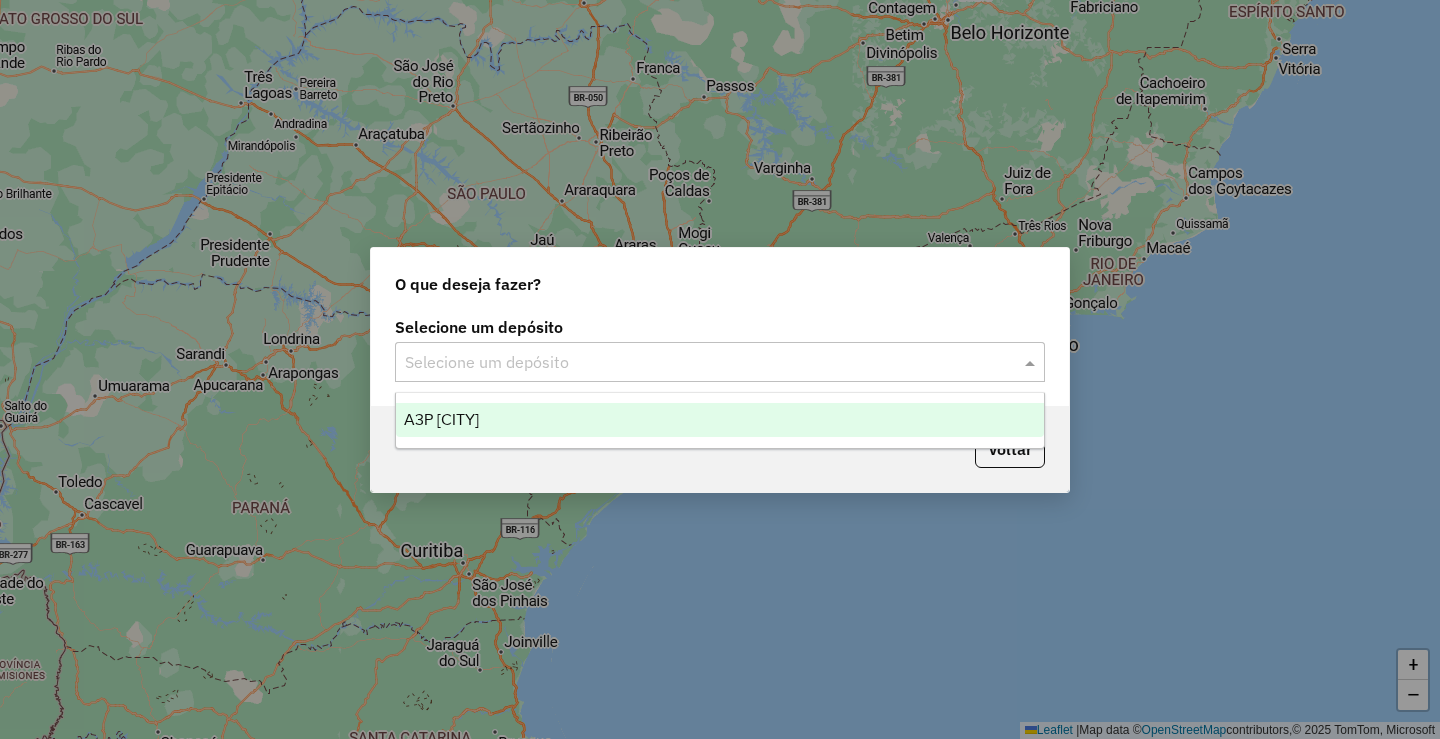 click 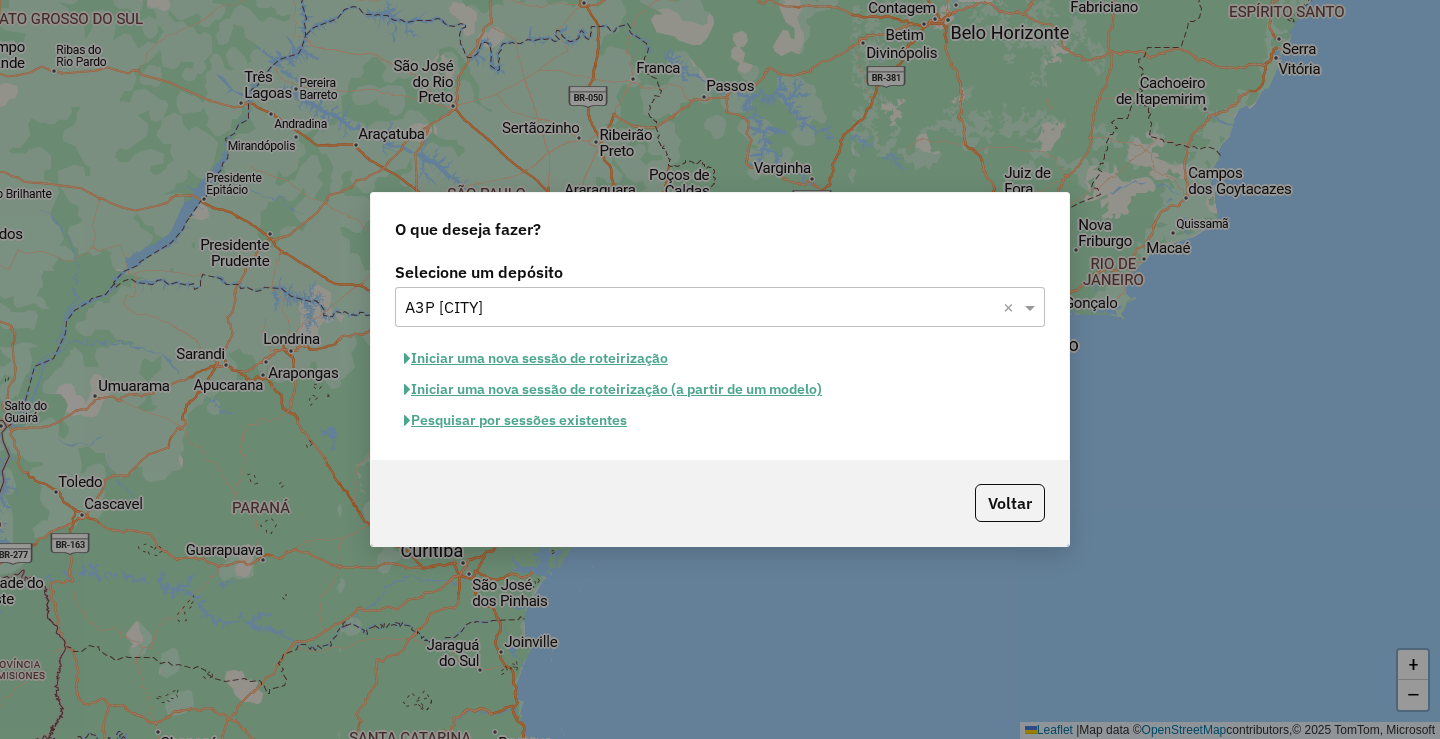 click on "Pesquisar por sessões existentes" 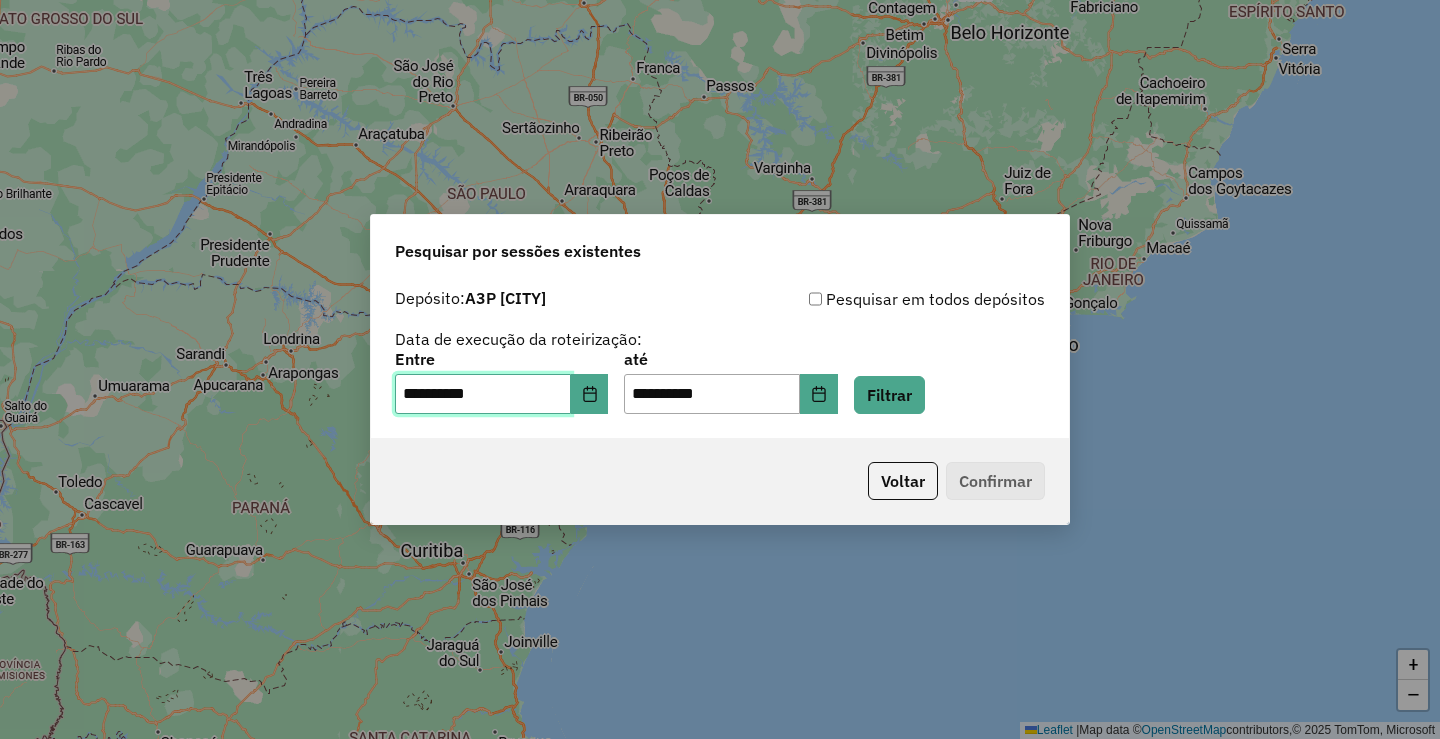click on "**********" at bounding box center (483, 394) 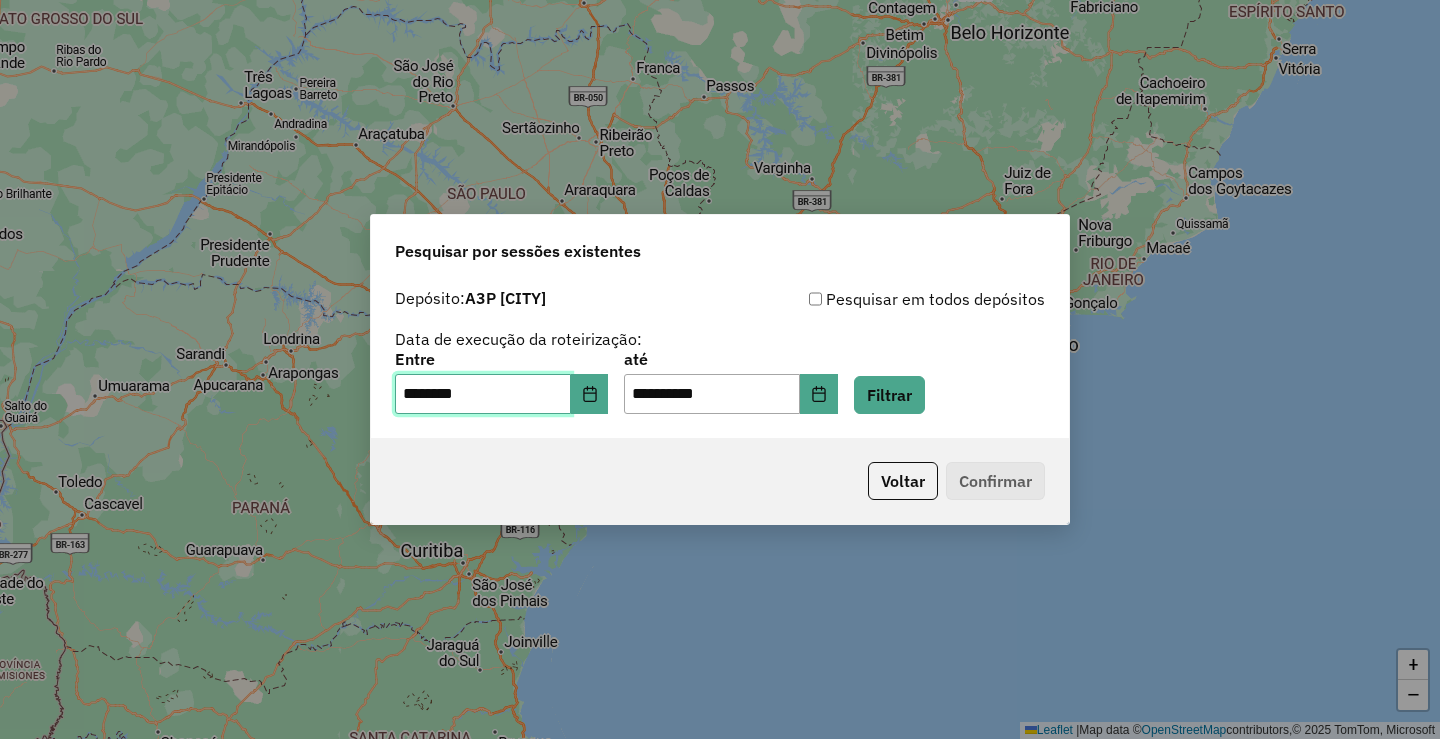 type on "**********" 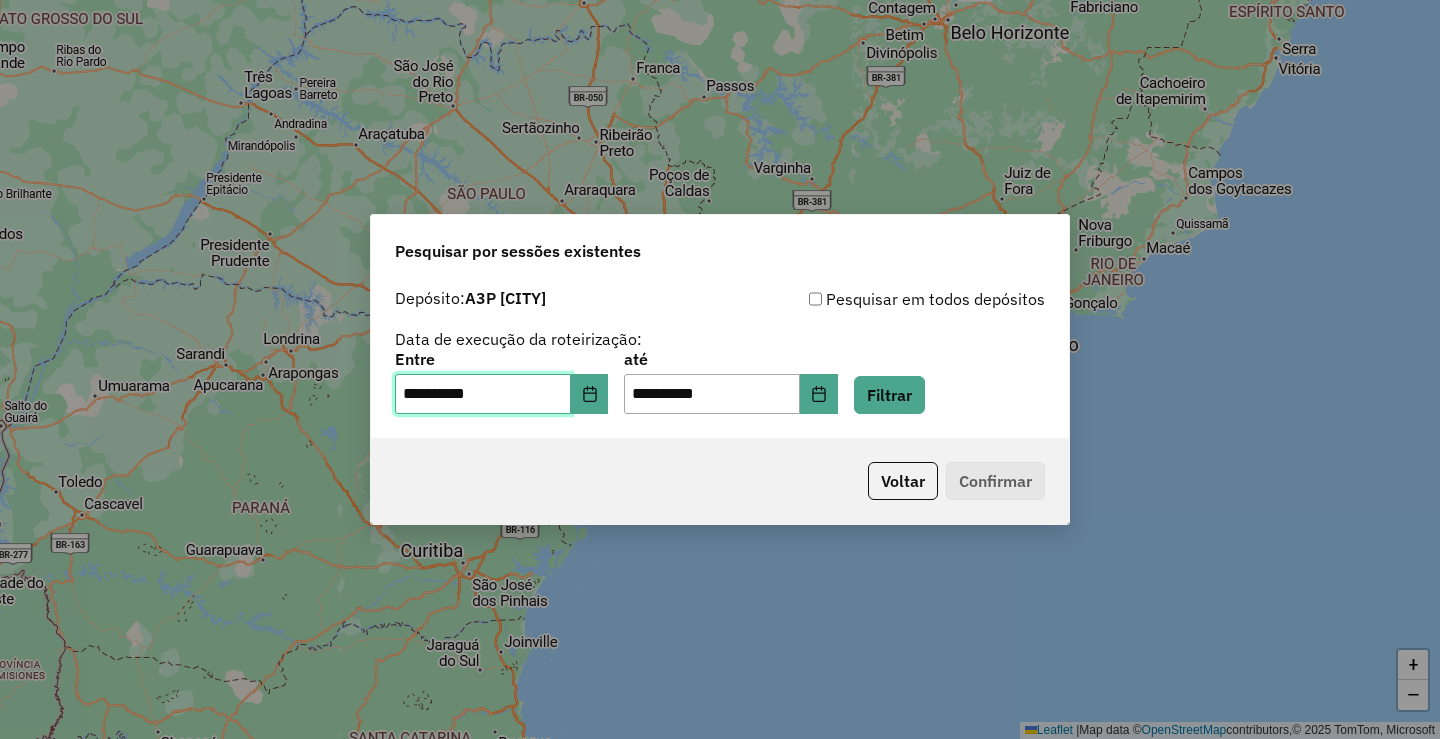 type on "**********" 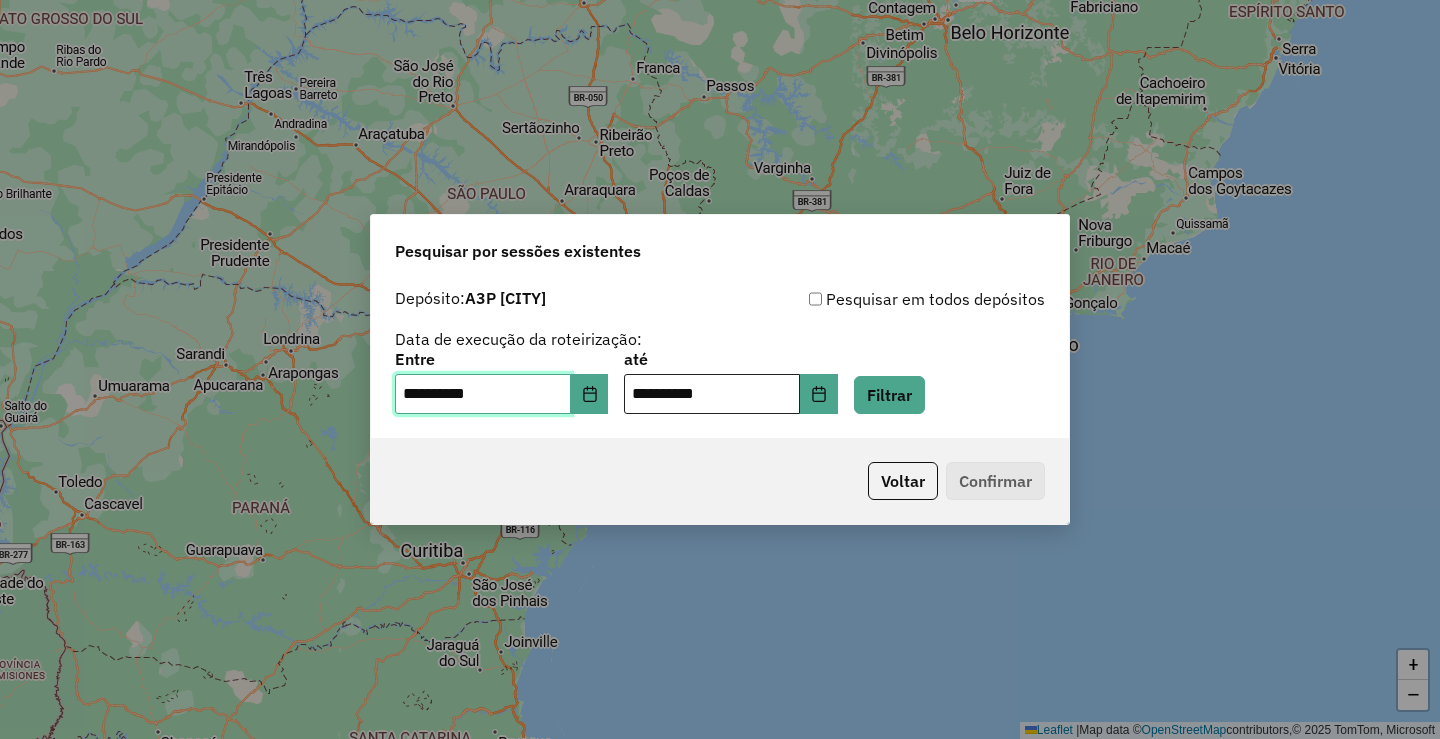 type on "**********" 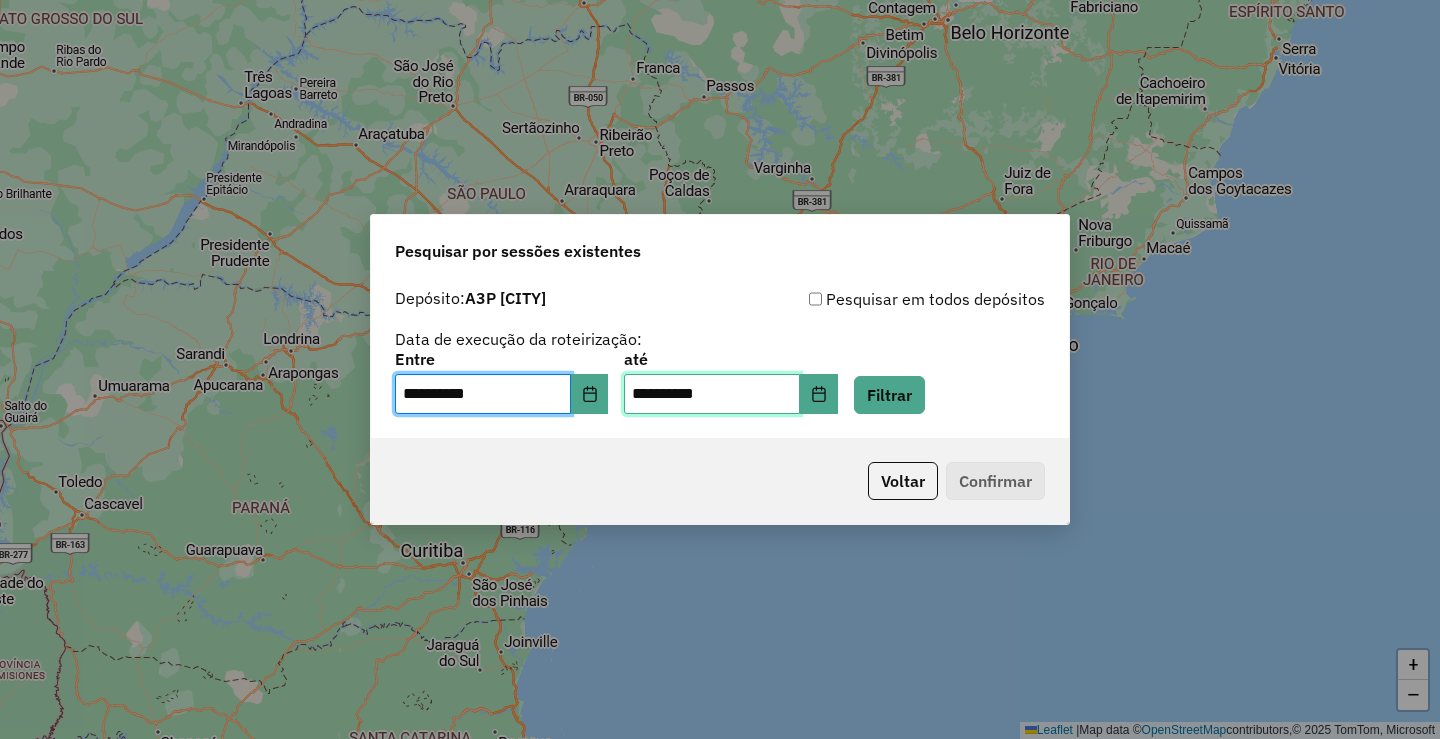 click on "**********" at bounding box center [712, 394] 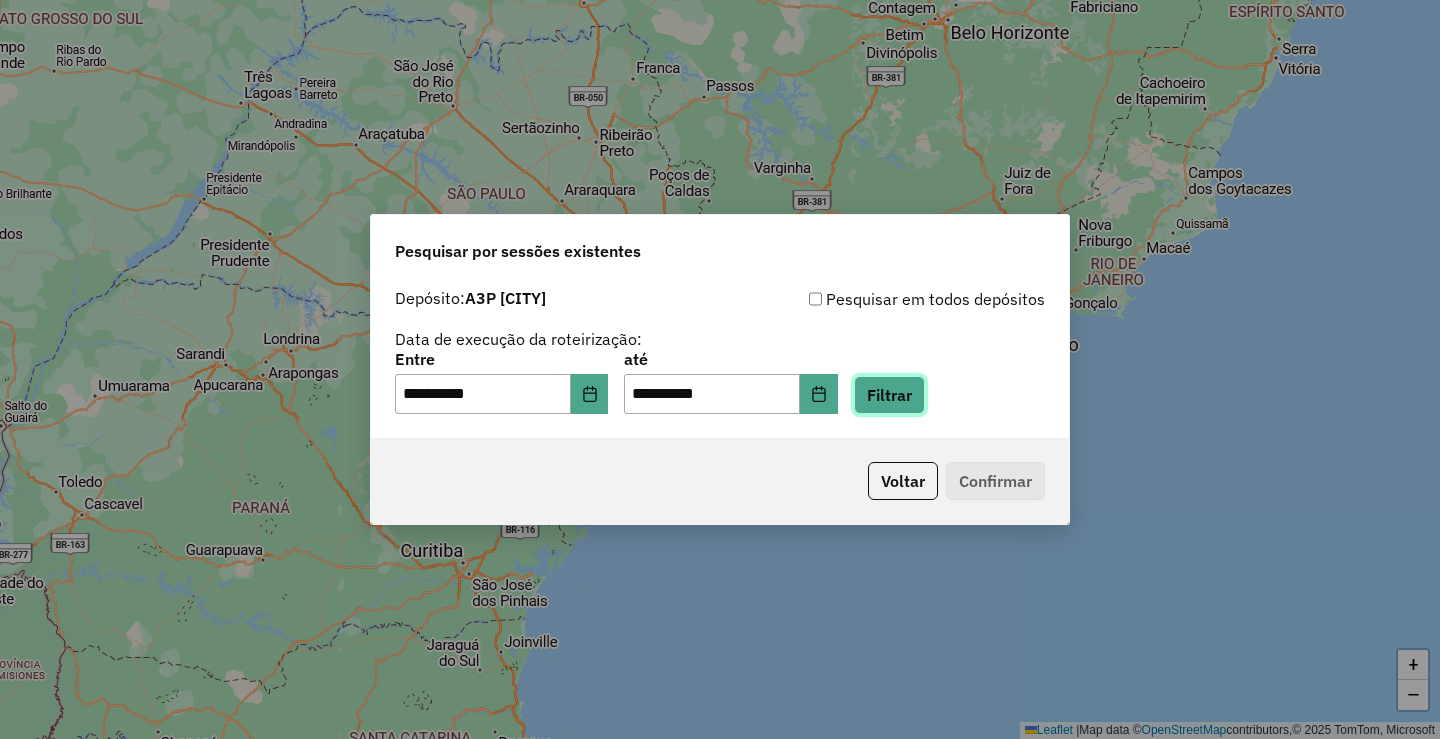 click on "Filtrar" 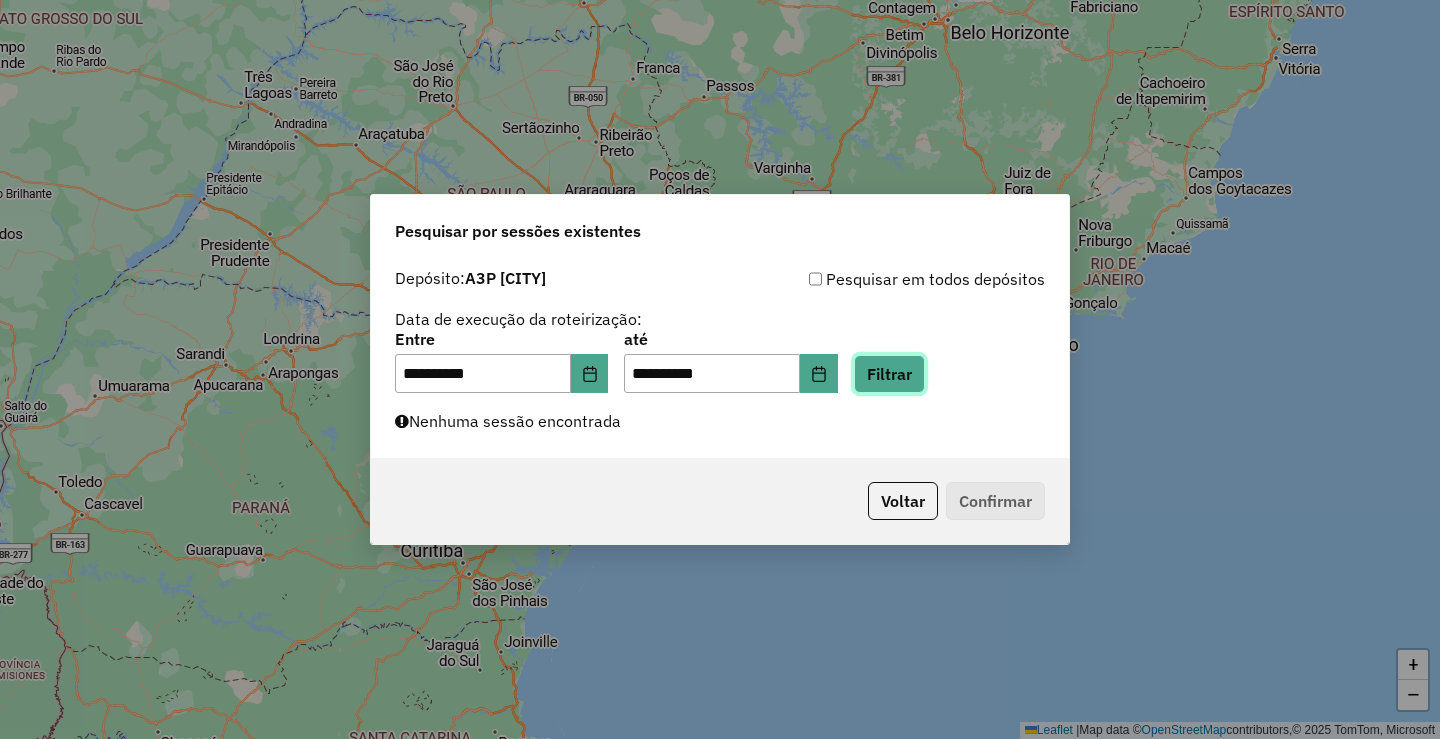 click on "Filtrar" 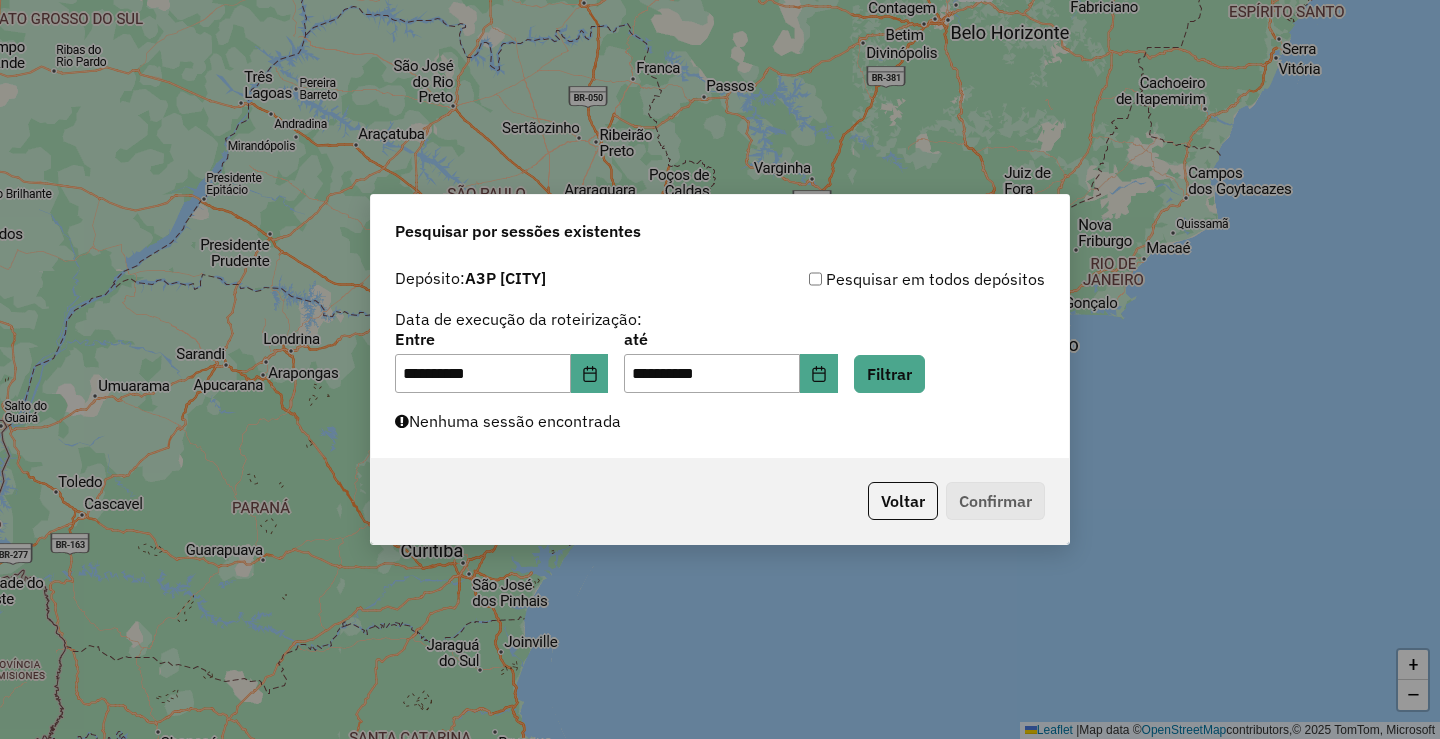 click on "**********" 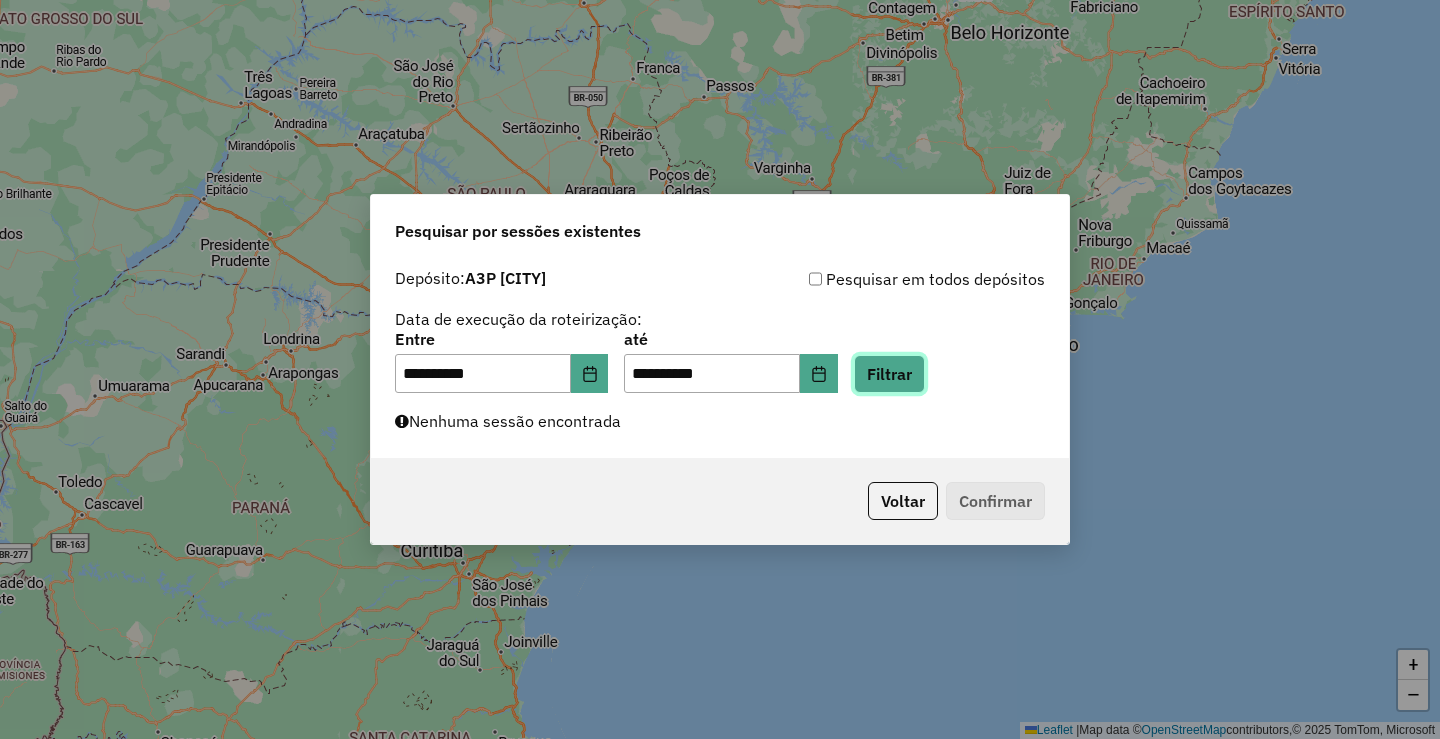 click on "Filtrar" 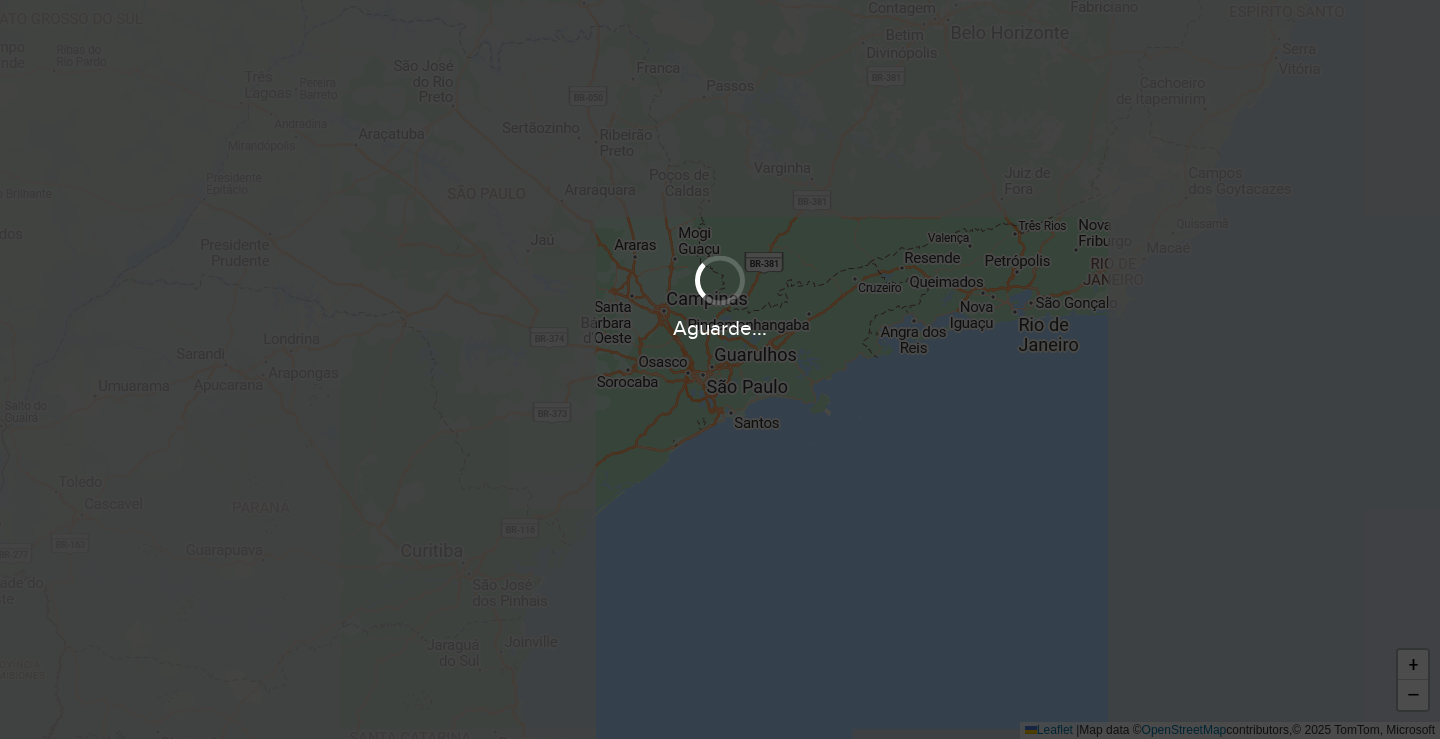 scroll, scrollTop: 0, scrollLeft: 0, axis: both 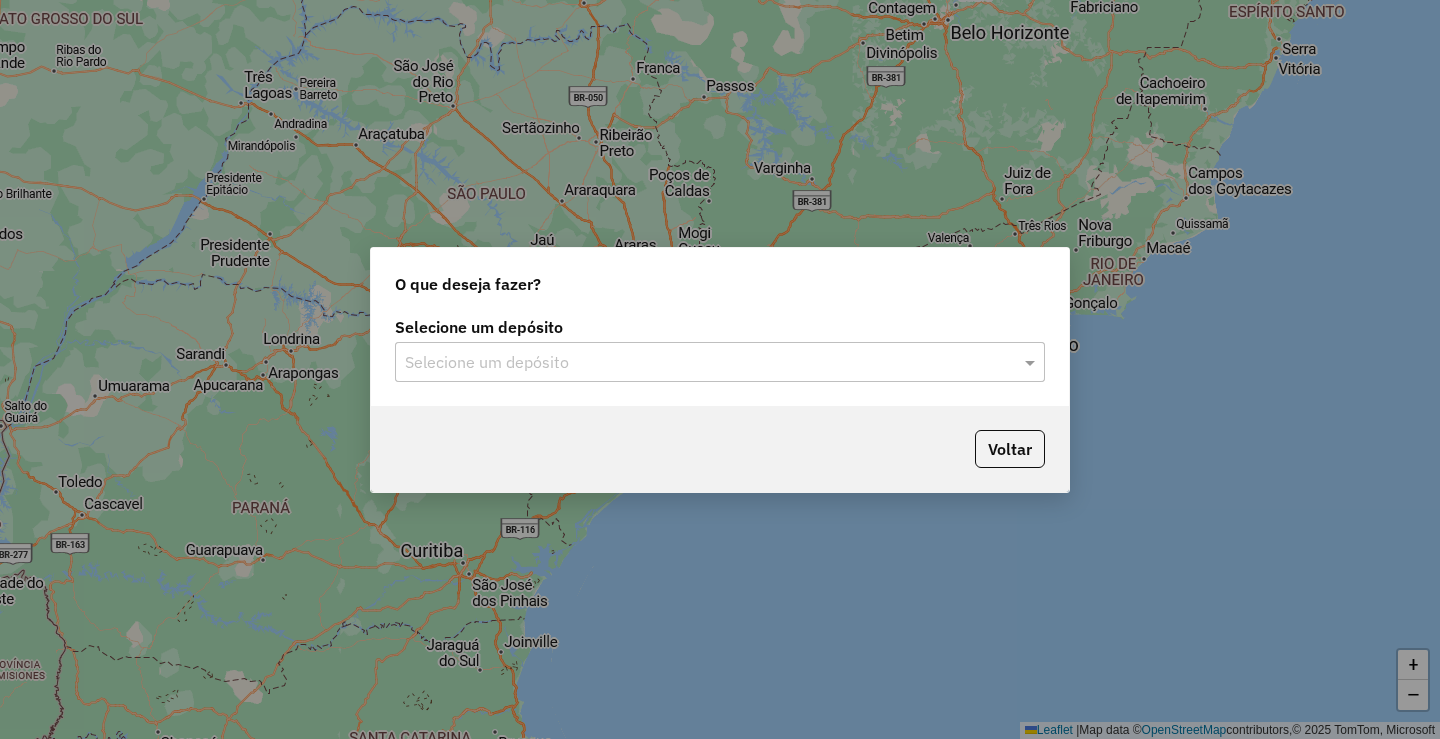 click on "Selecione um depósito" 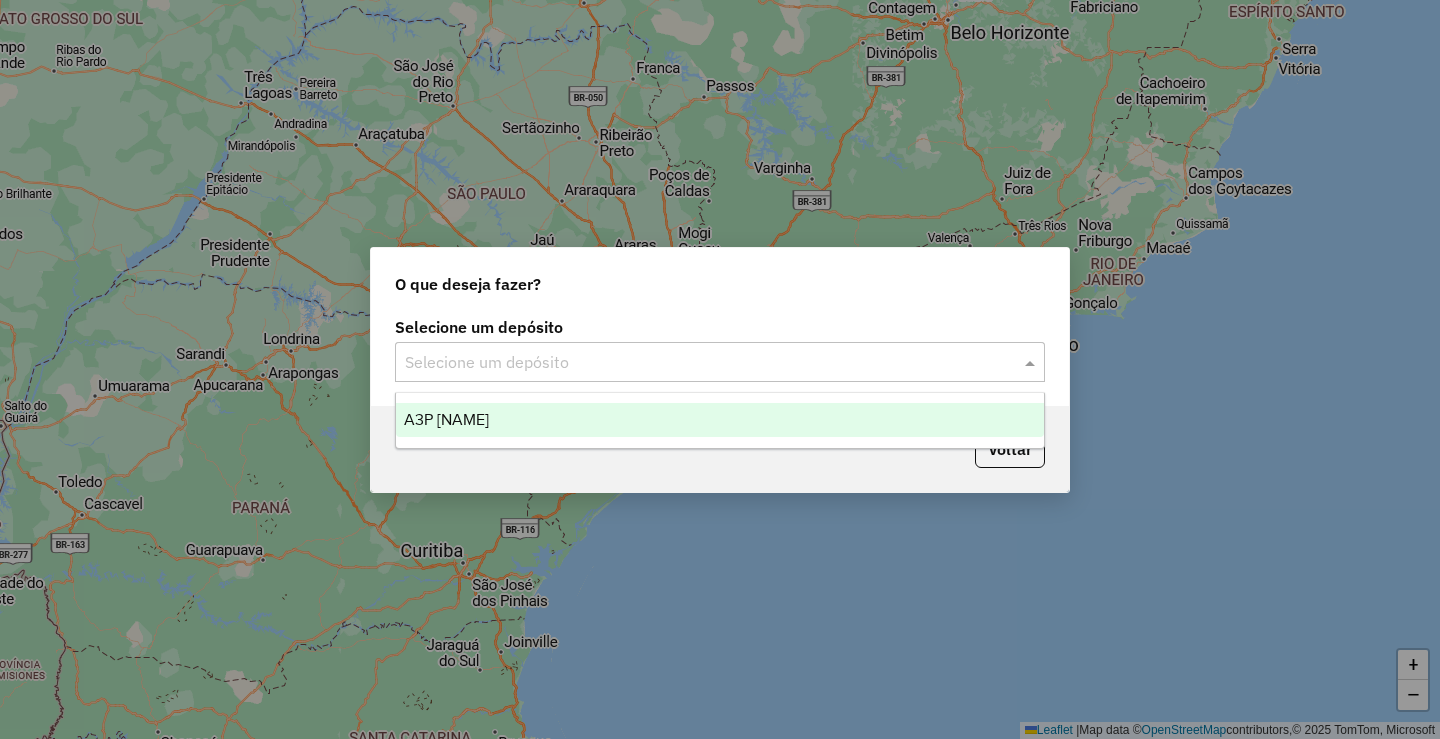 click on "A3P [NAME]" at bounding box center [720, 420] 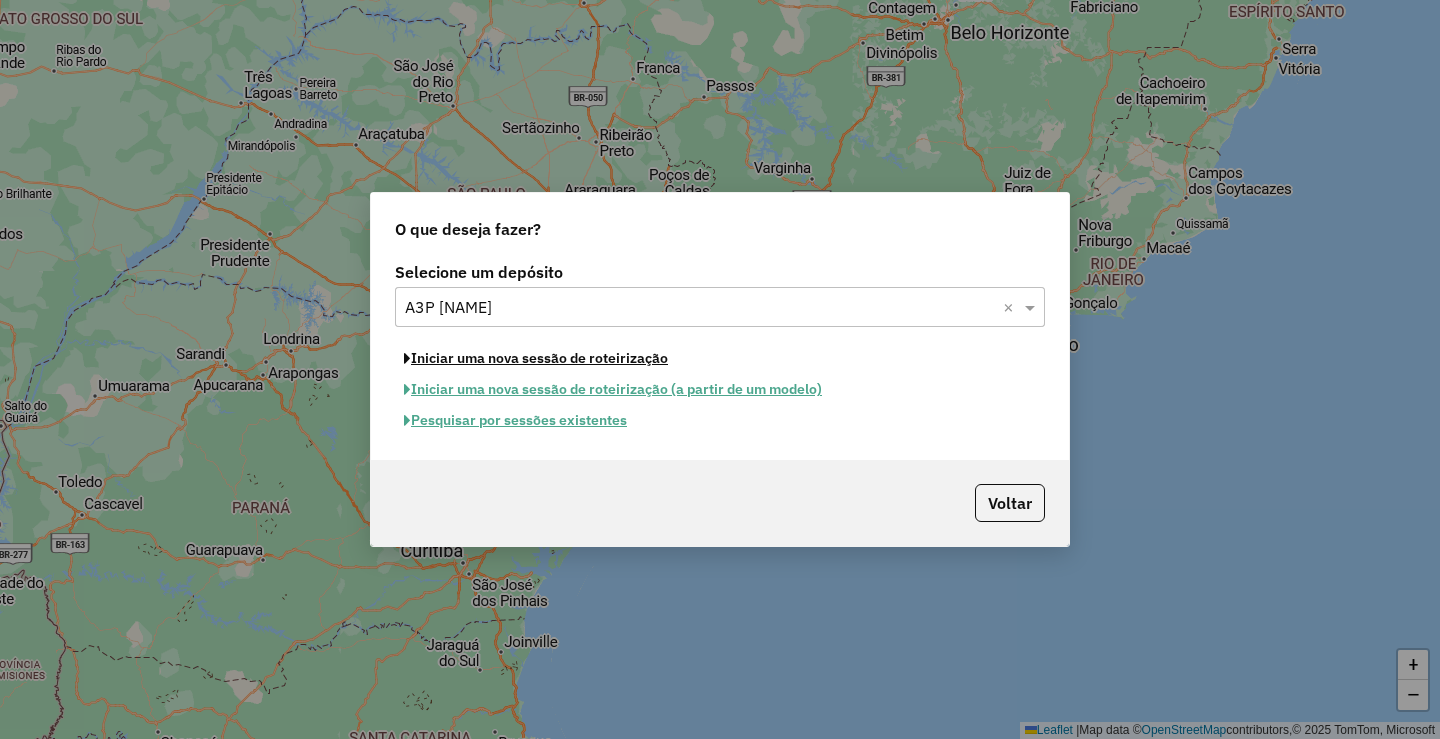 click on "Iniciar uma nova sessão de roteirização" 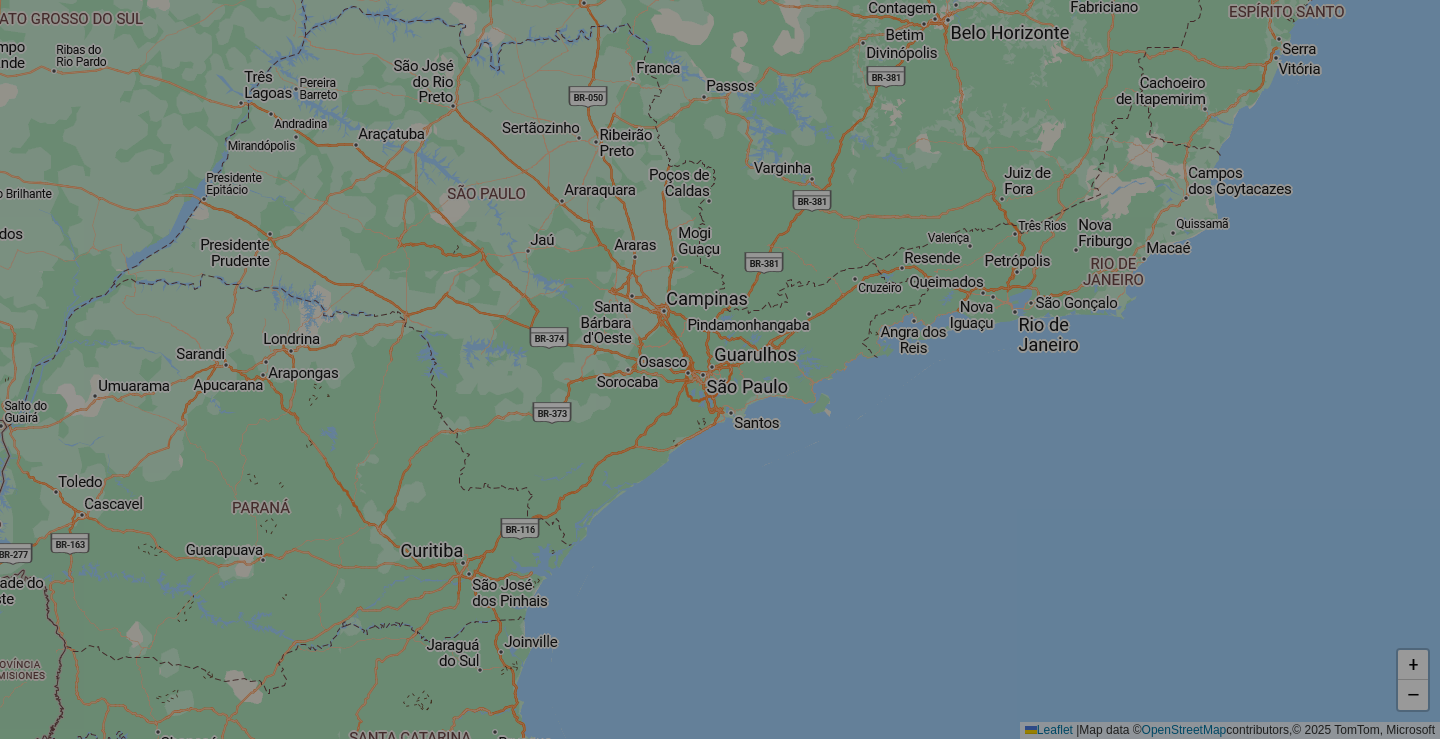 select on "*" 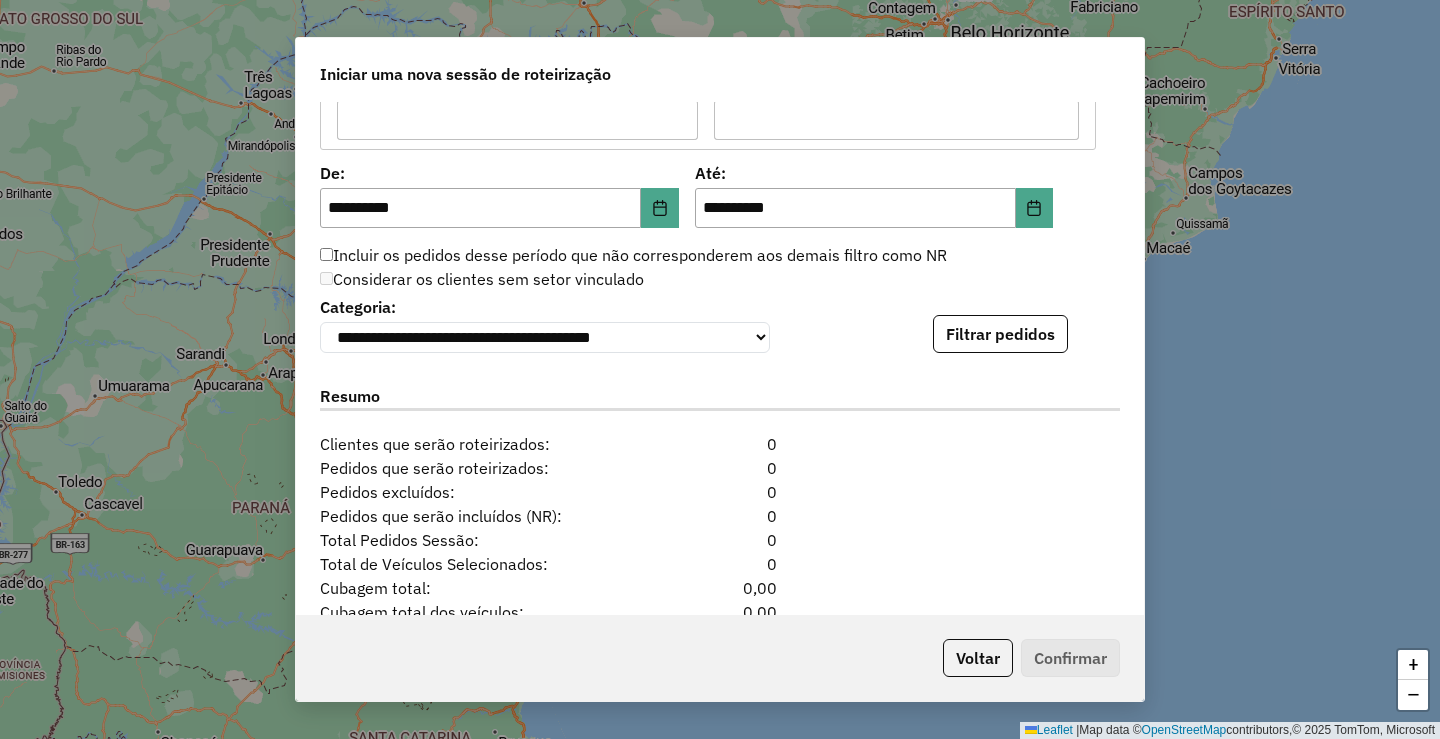 scroll, scrollTop: 2023, scrollLeft: 0, axis: vertical 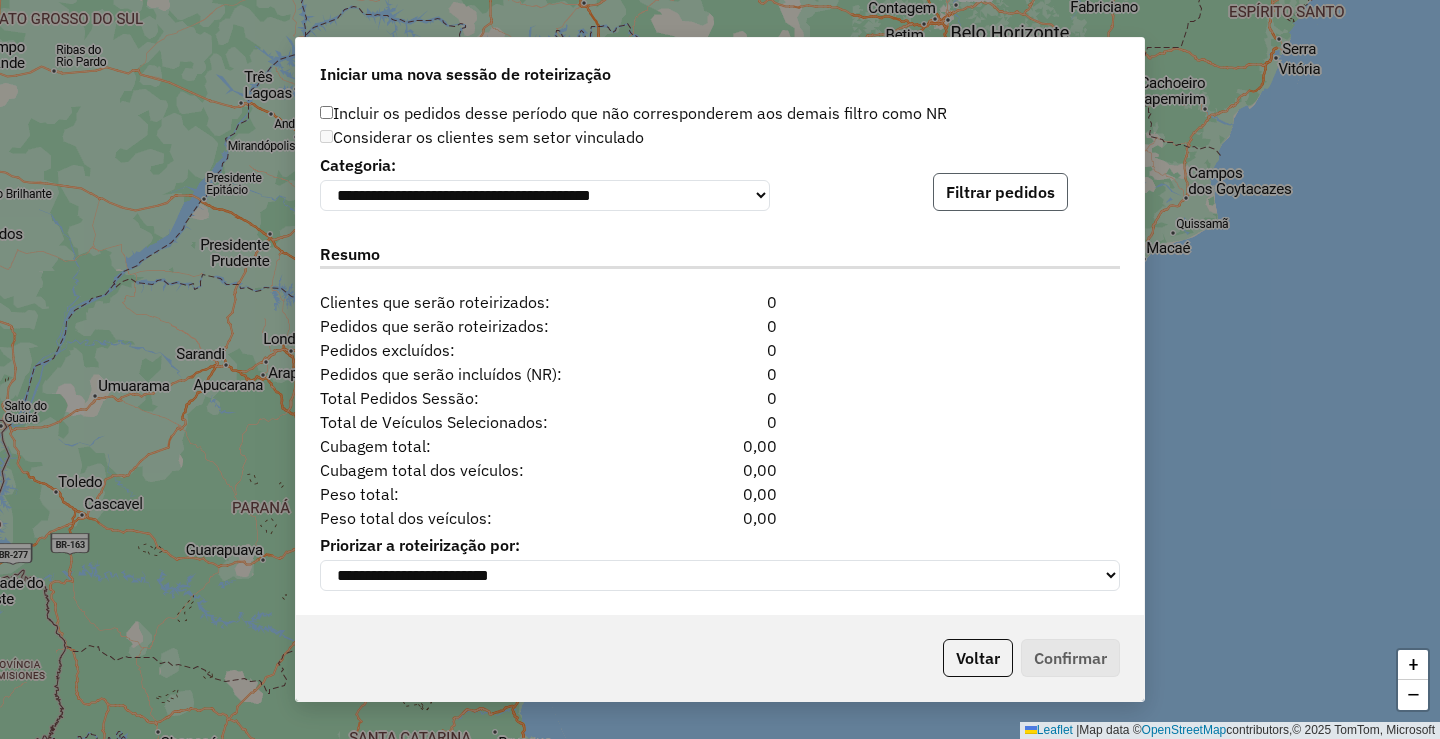 click on "Filtrar pedidos" 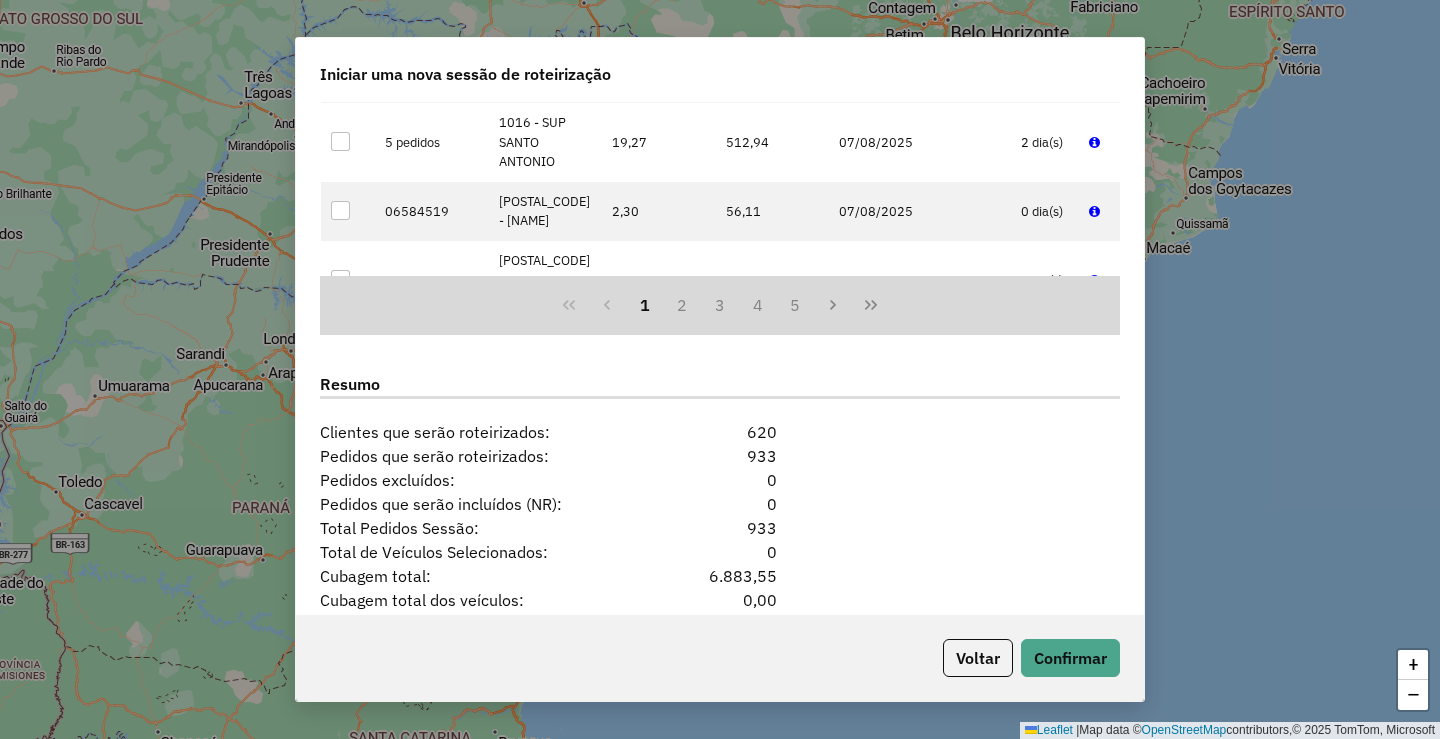 scroll, scrollTop: 2436, scrollLeft: 0, axis: vertical 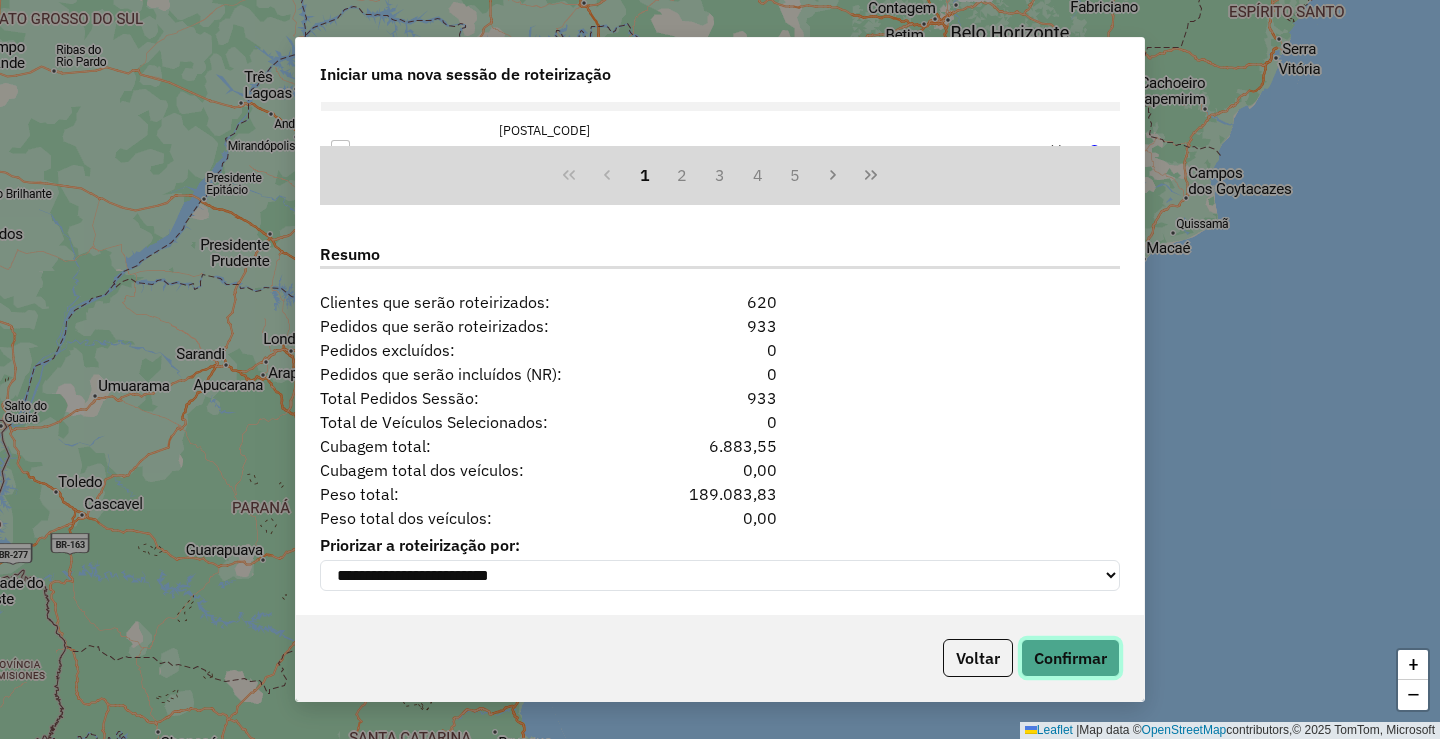 click on "Confirmar" 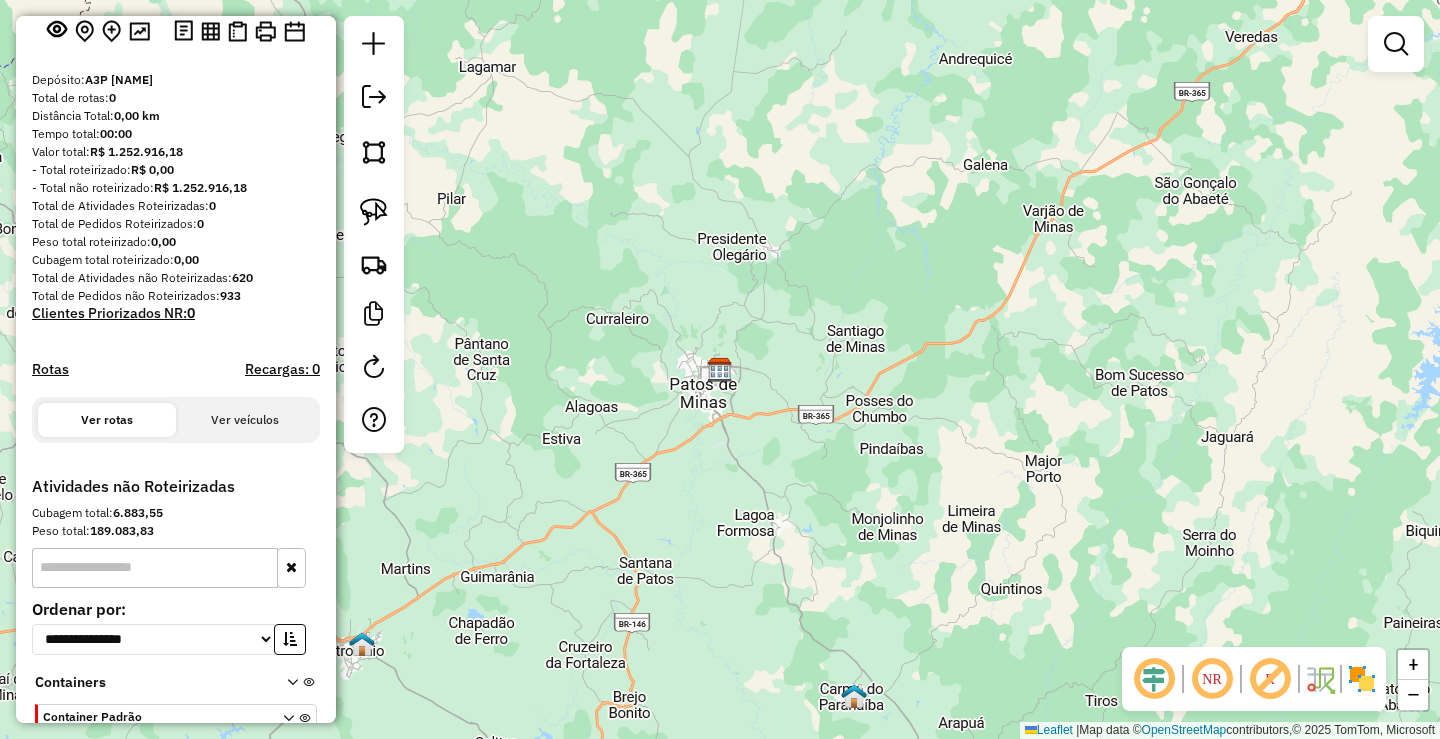 scroll, scrollTop: 0, scrollLeft: 0, axis: both 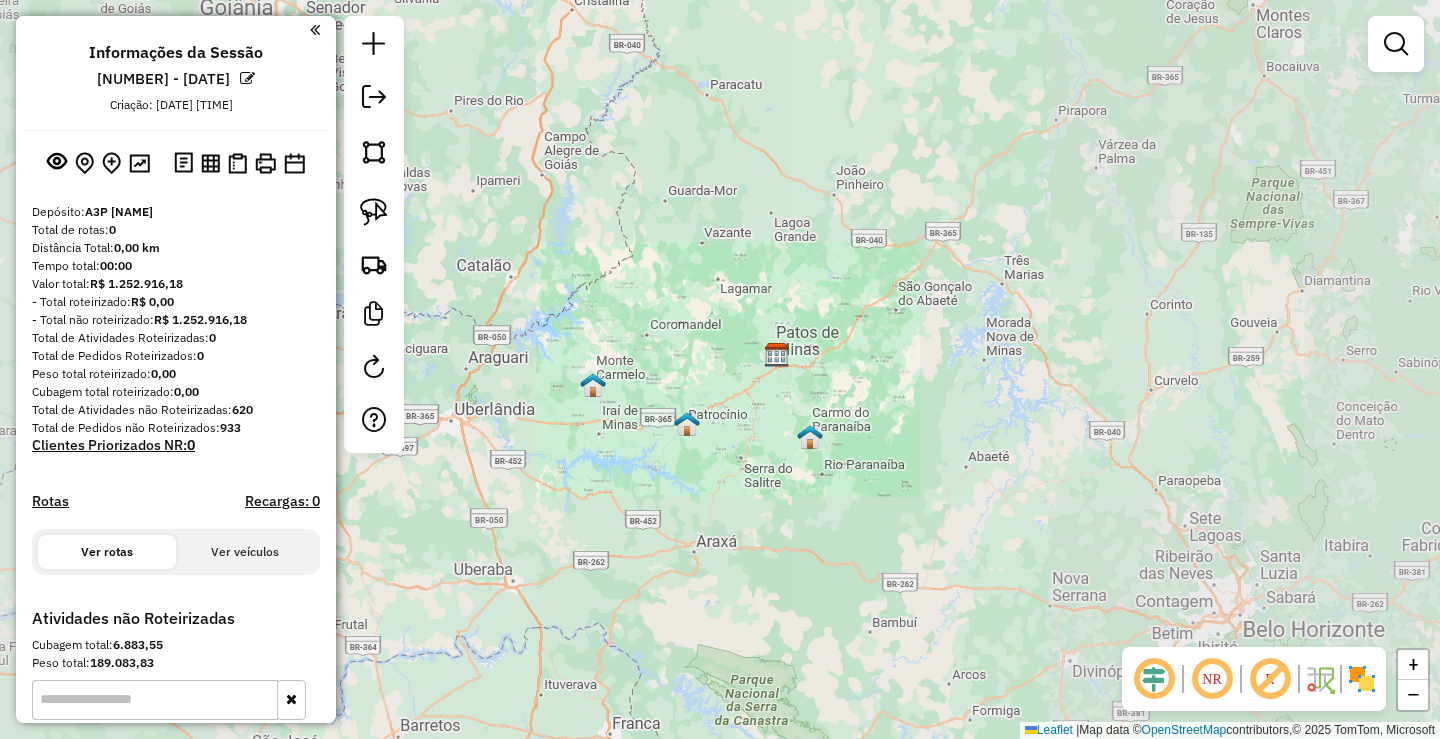 drag, startPoint x: 768, startPoint y: 400, endPoint x: 805, endPoint y: 326, distance: 82.73451 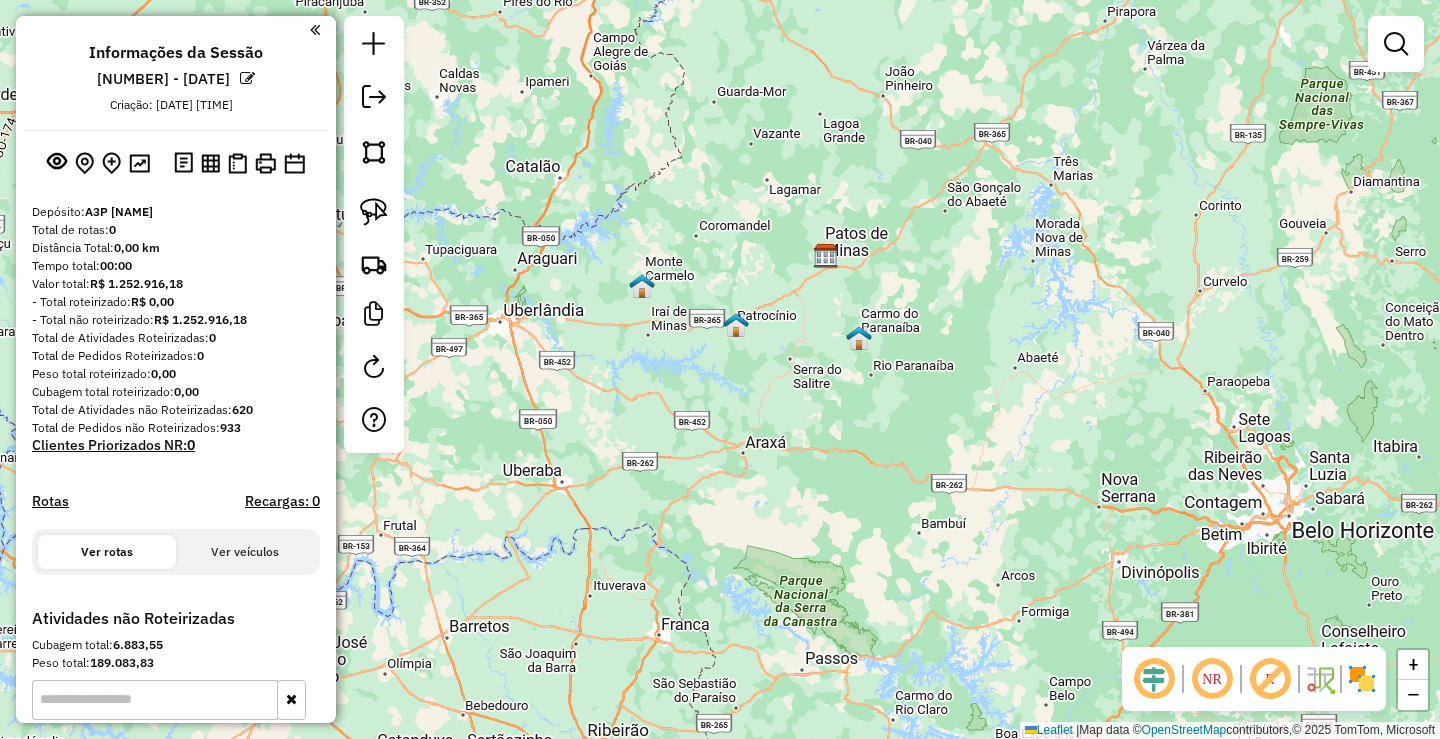 scroll, scrollTop: 245, scrollLeft: 0, axis: vertical 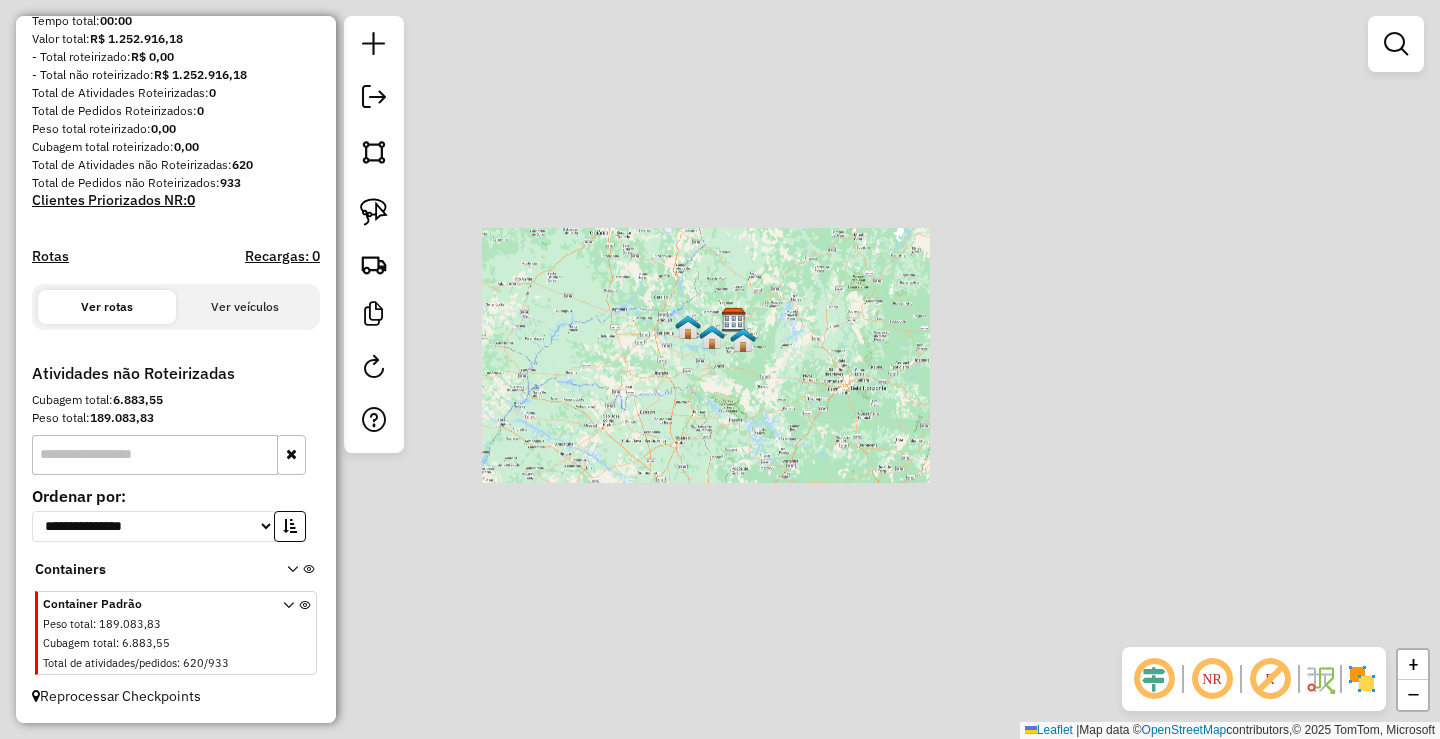 drag, startPoint x: 683, startPoint y: 443, endPoint x: 707, endPoint y: 380, distance: 67.41662 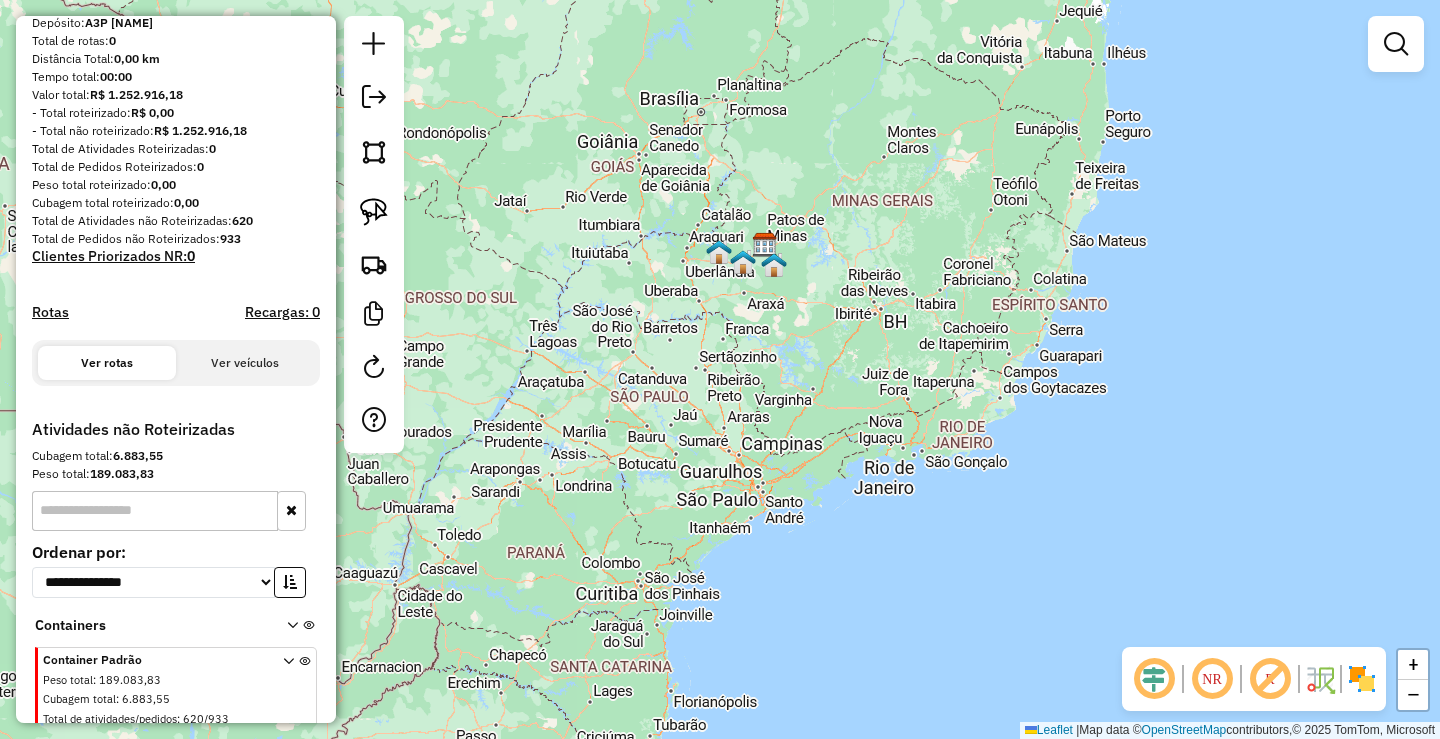 scroll, scrollTop: 145, scrollLeft: 0, axis: vertical 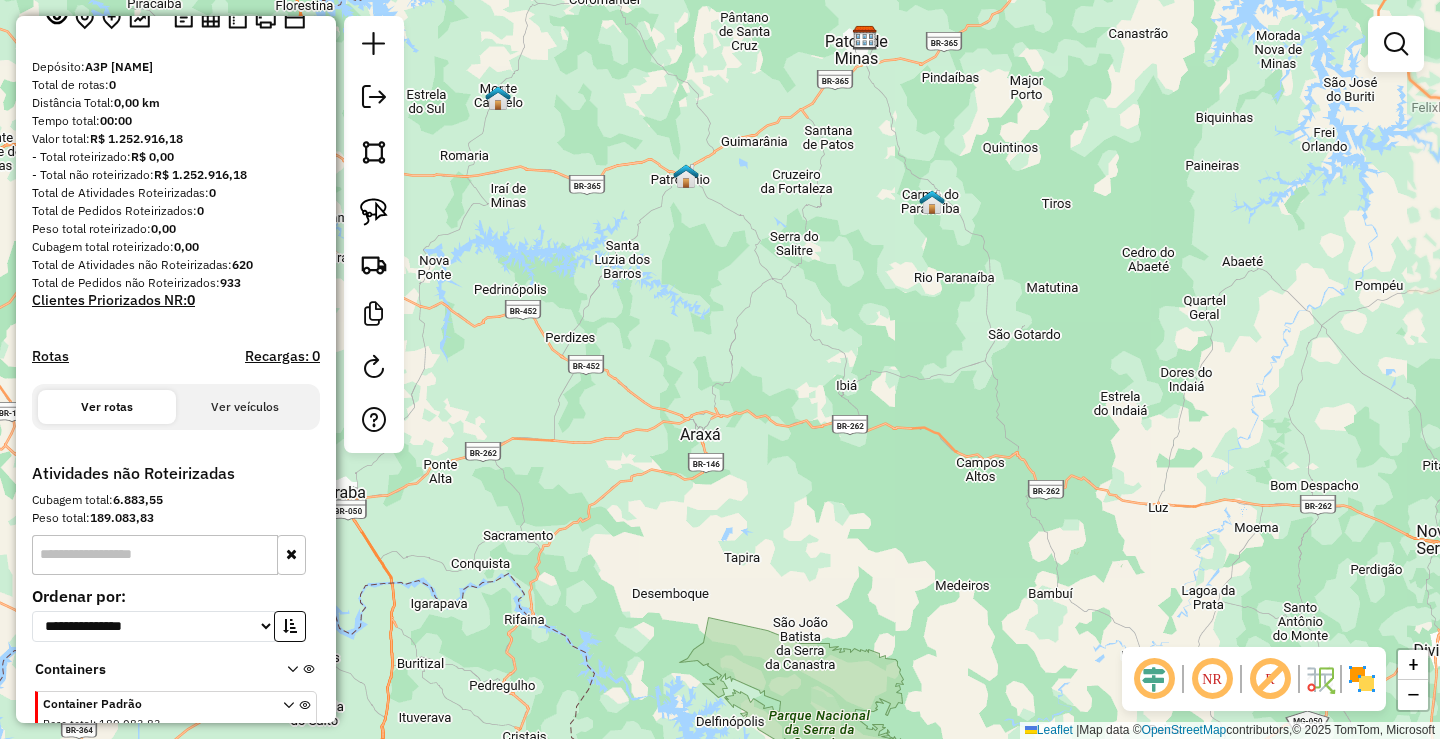click on "Janela de atendimento Grade de atendimento Capacidade Transportadoras Veículos Cliente Pedidos  Rotas Selecione os dias de semana para filtrar as janelas de atendimento  Seg   Ter   Qua   Qui   Sex   Sáb   Dom  Informe o período da janela de atendimento: De: Até:  Filtrar exatamente a janela do cliente  Considerar janela de atendimento padrão  Selecione os dias de semana para filtrar as grades de atendimento  Seg   Ter   Qua   Qui   Sex   Sáb   Dom   Considerar clientes sem dia de atendimento cadastrado  Clientes fora do dia de atendimento selecionado Filtrar as atividades entre os valores definidos abaixo:  Peso mínimo:   Peso máximo:   Cubagem mínima:   Cubagem máxima:   De:   Até:  Filtrar as atividades entre o tempo de atendimento definido abaixo:  De:   Até:   Considerar capacidade total dos clientes não roteirizados Transportadora: Selecione um ou mais itens Tipo de veículo: Selecione um ou mais itens Veículo: Selecione um ou mais itens Motorista: Selecione um ou mais itens Nome: Rótulo:" 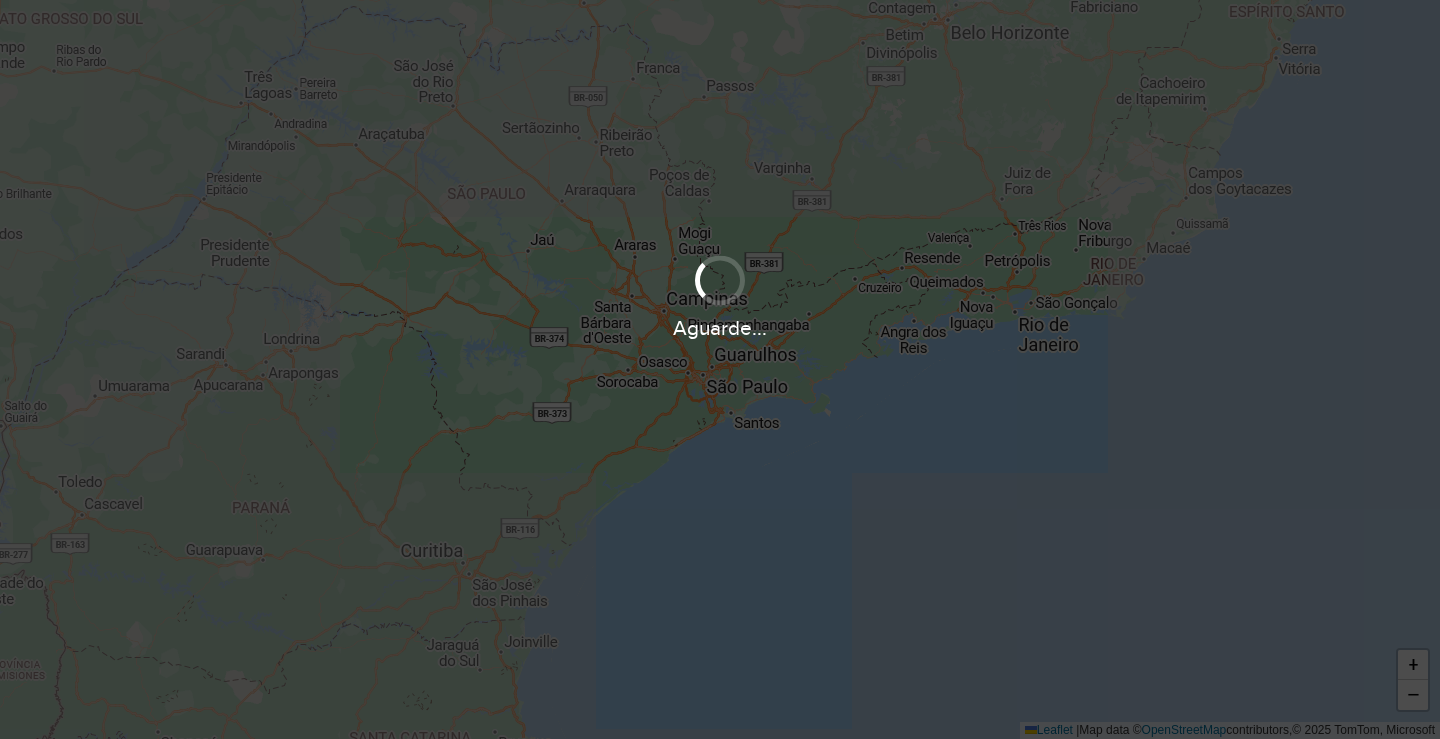 scroll, scrollTop: 0, scrollLeft: 0, axis: both 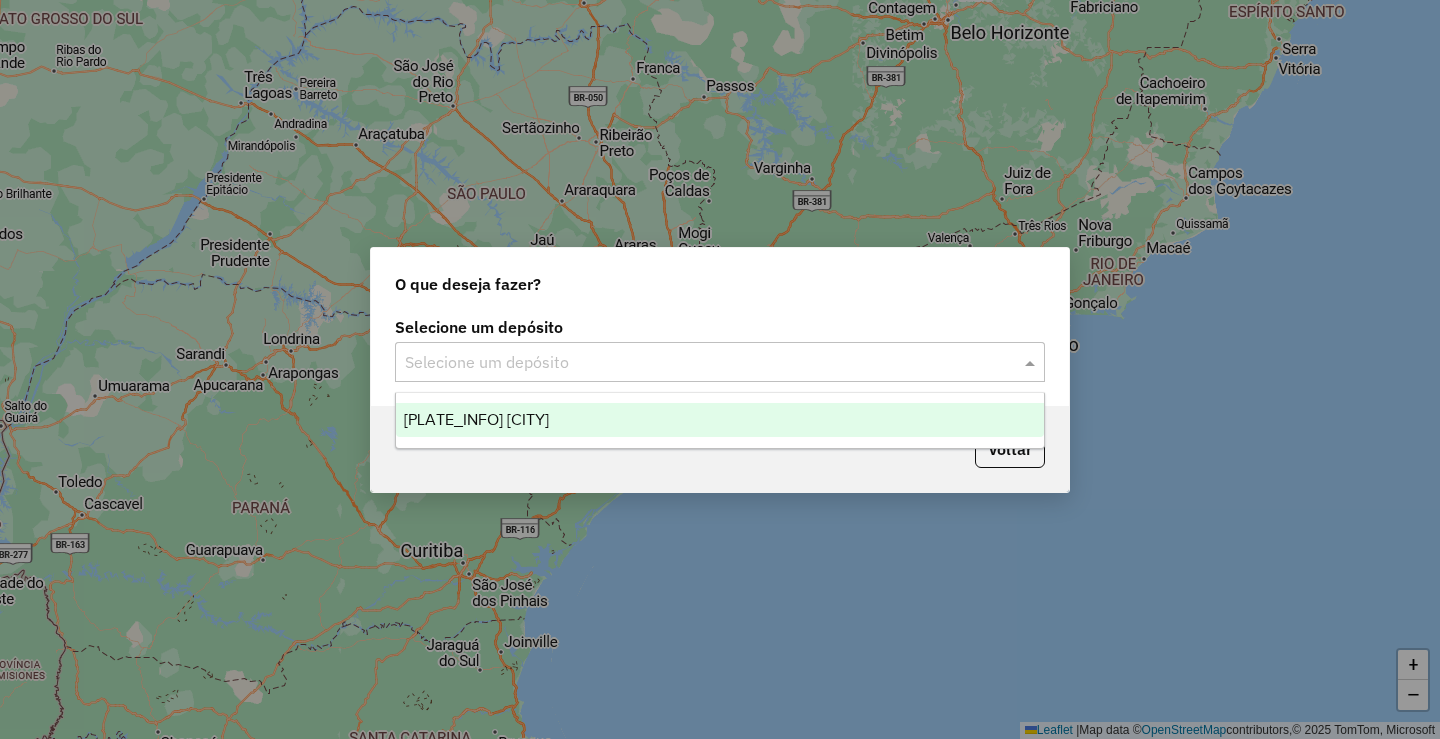 click on "Selecione um depósito" 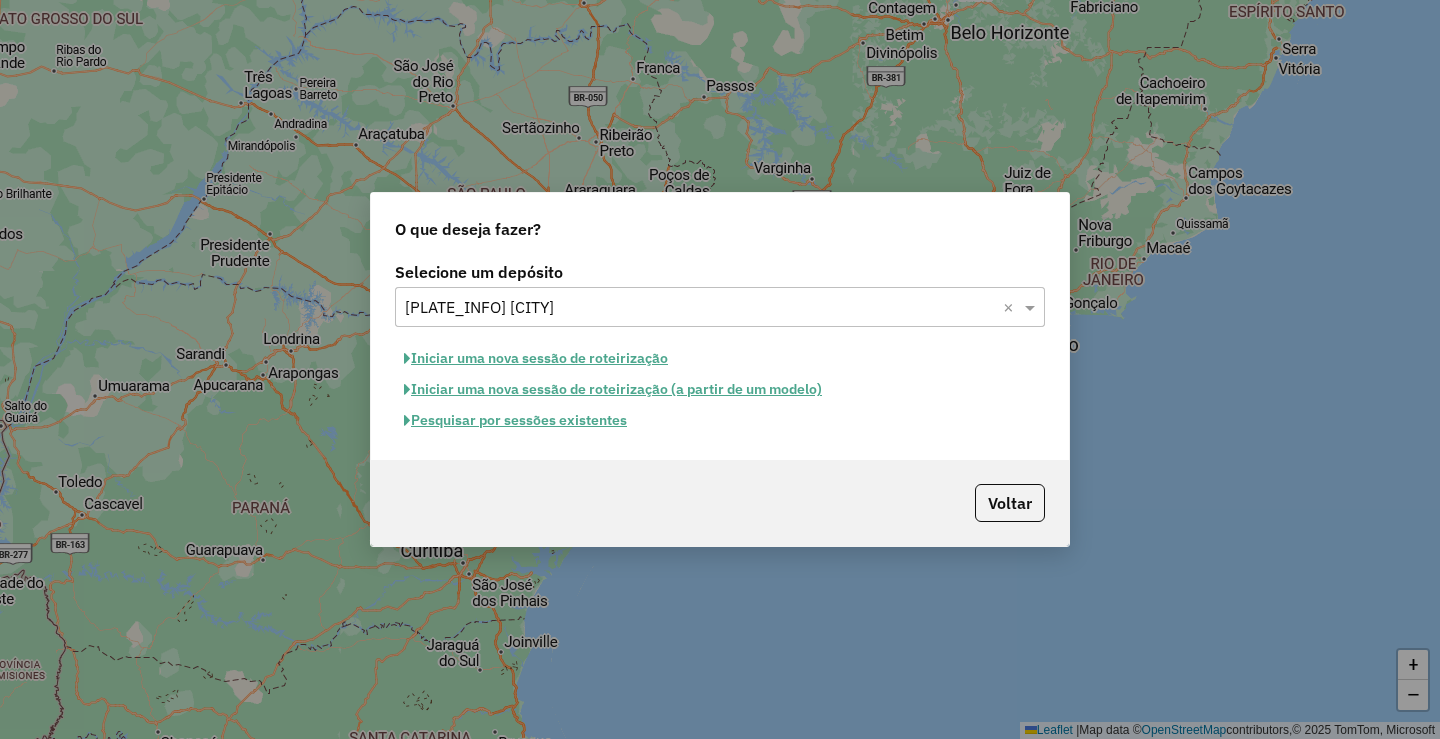 click on "Iniciar uma nova sessão de roteirização" 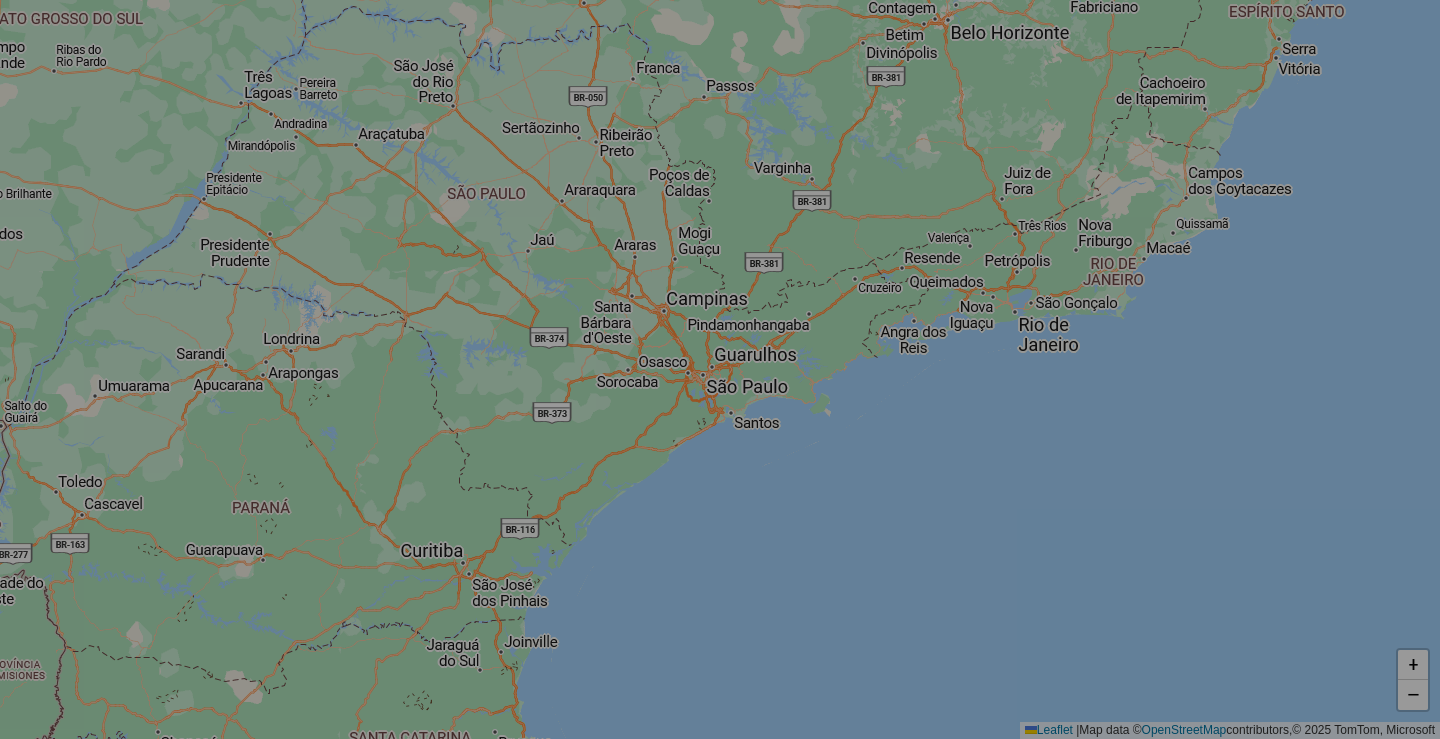 select on "*" 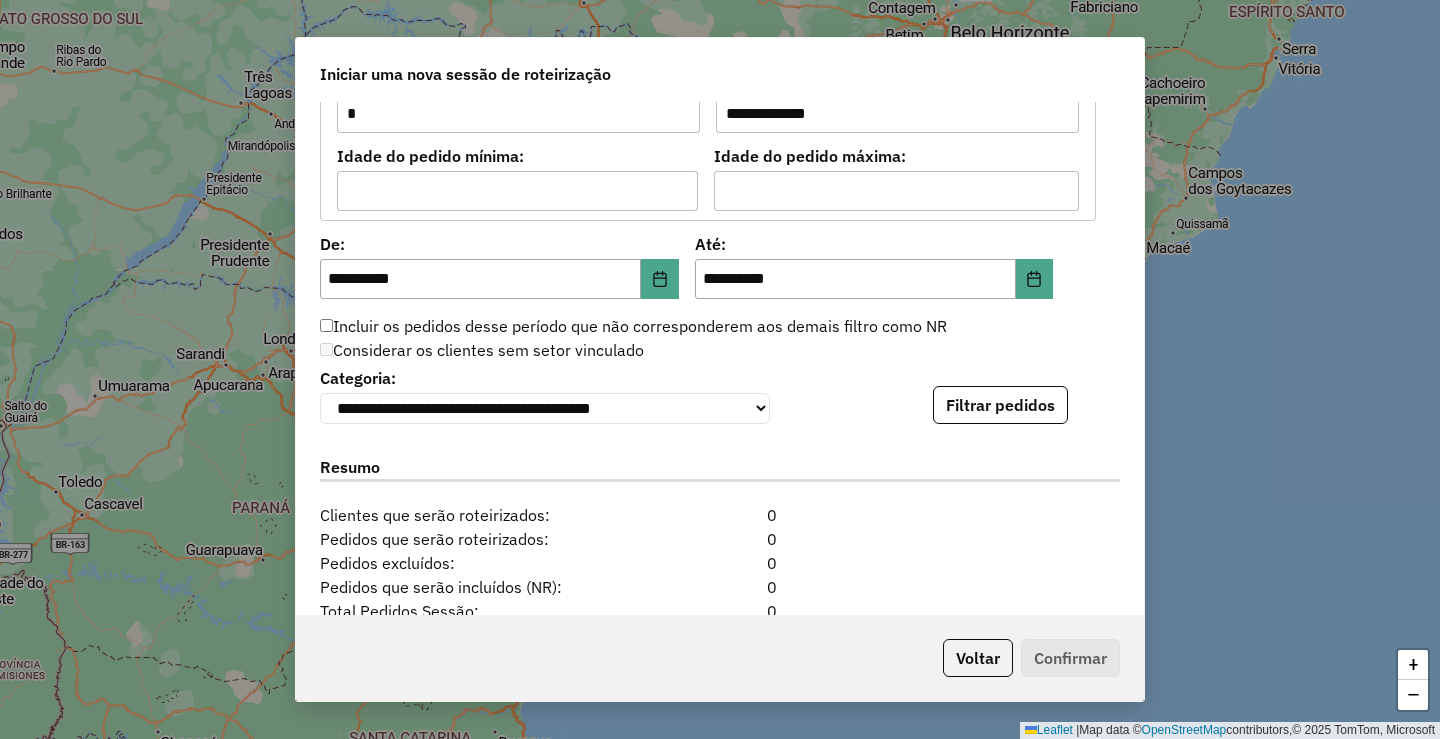 scroll, scrollTop: 2023, scrollLeft: 0, axis: vertical 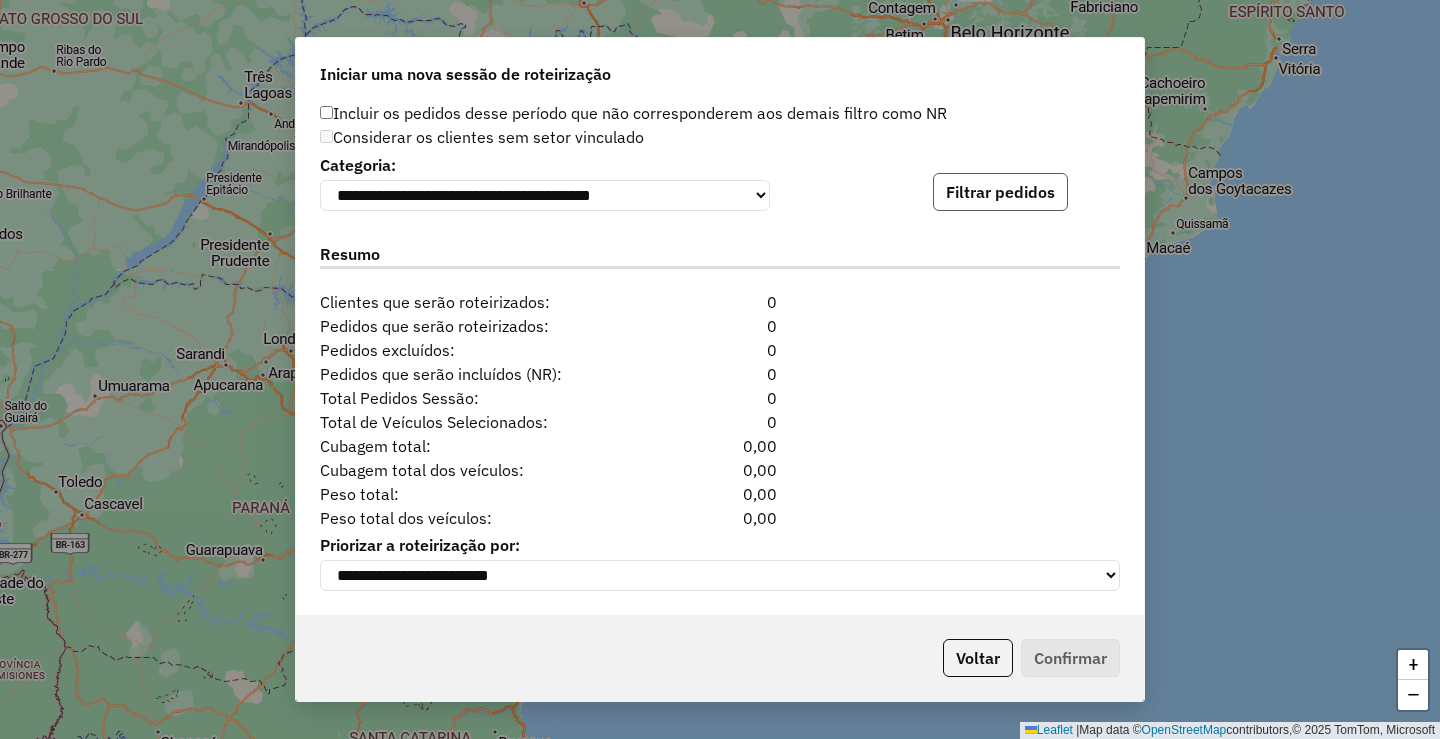 click on "Filtrar pedidos" 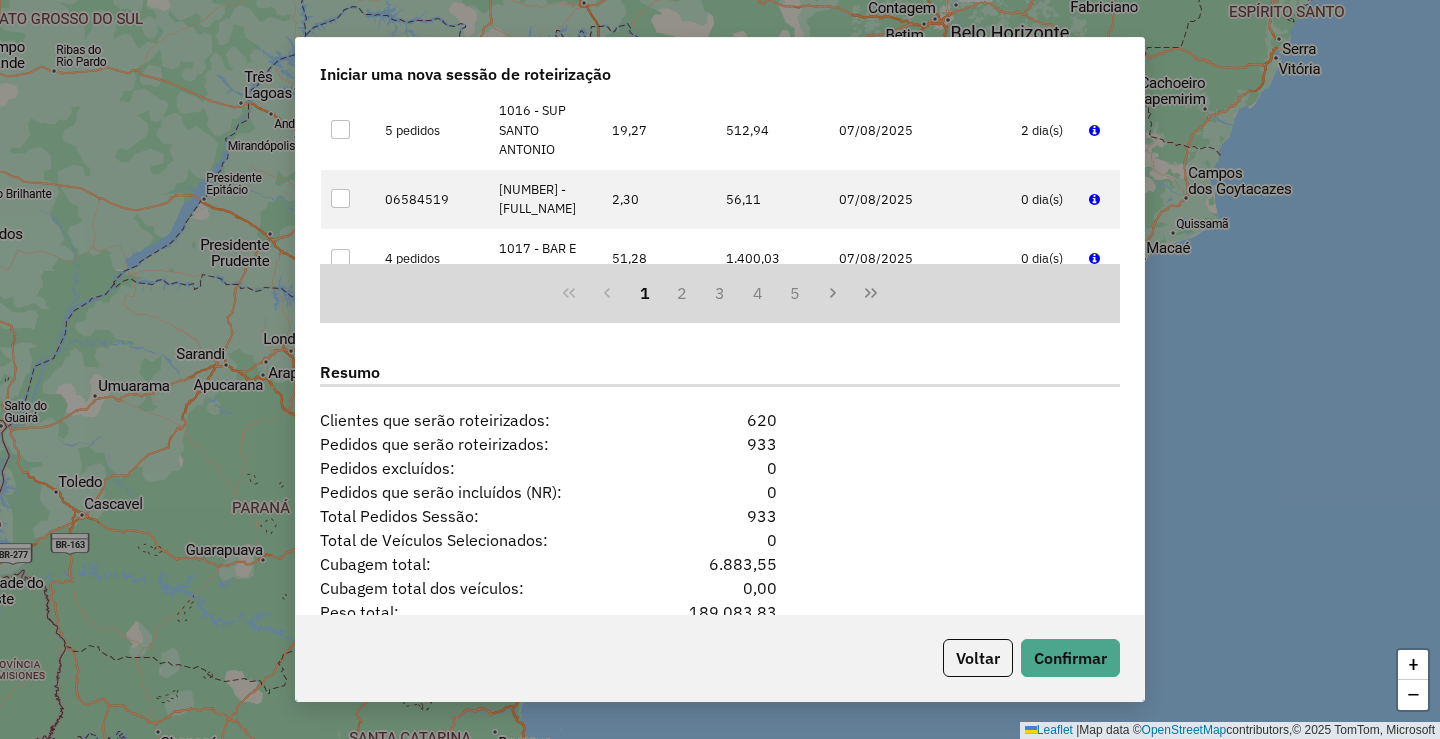 scroll, scrollTop: 2436, scrollLeft: 0, axis: vertical 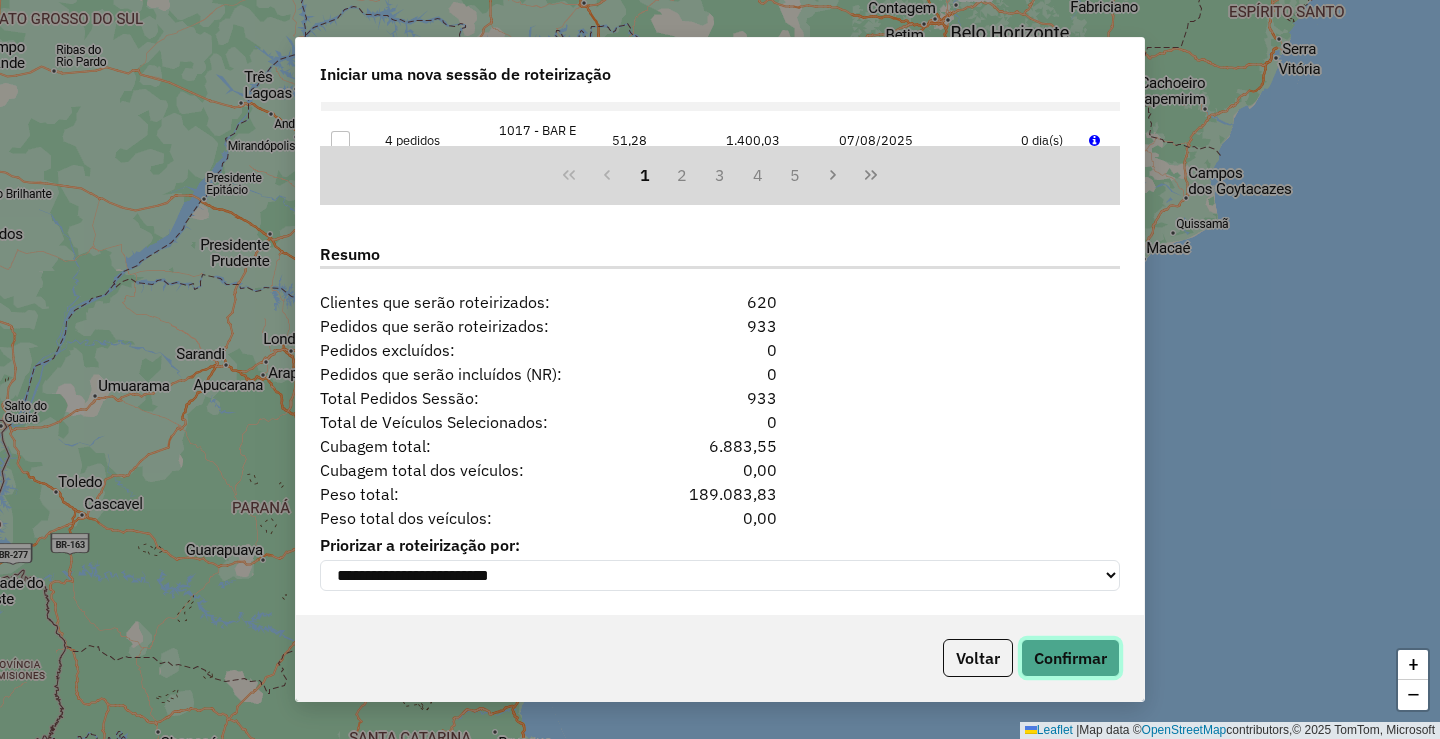 click on "Confirmar" 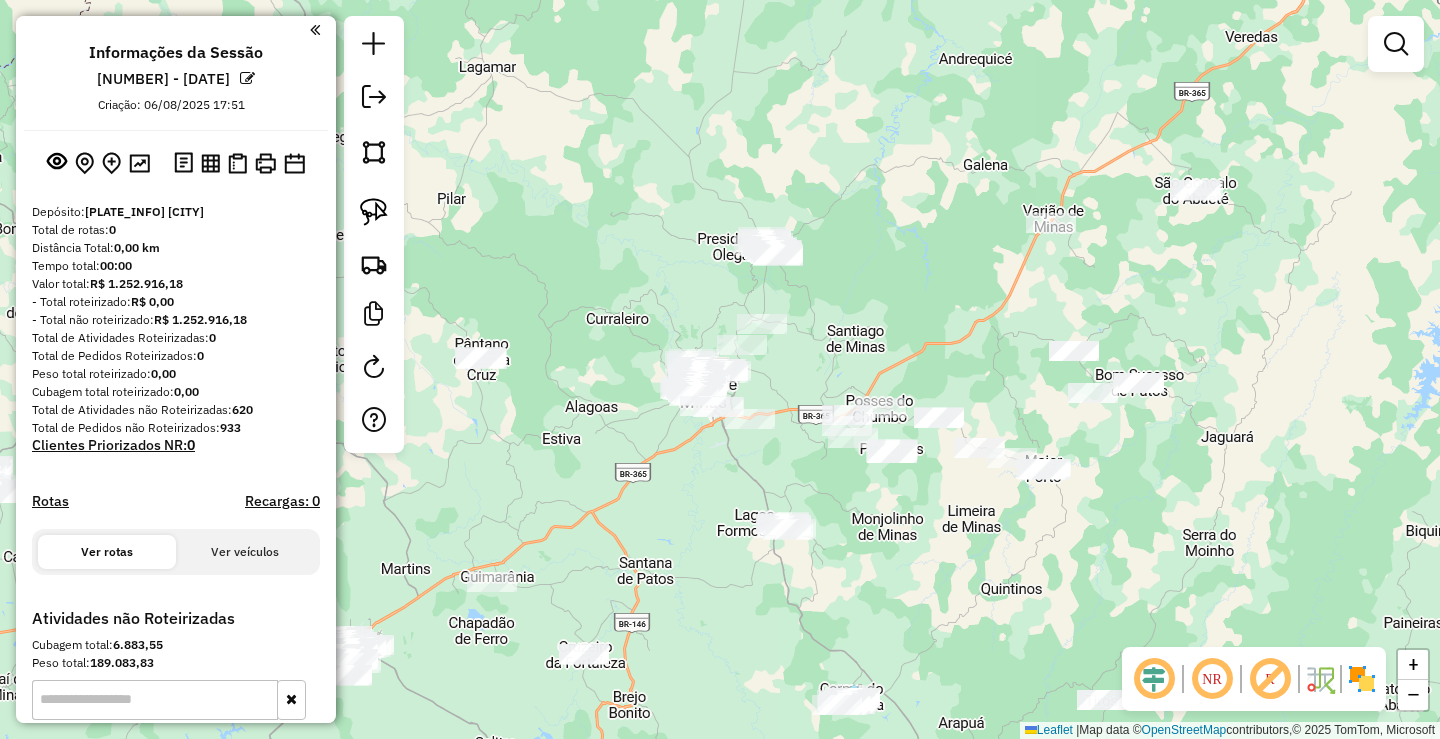 drag, startPoint x: 707, startPoint y: 495, endPoint x: 864, endPoint y: 397, distance: 185.07565 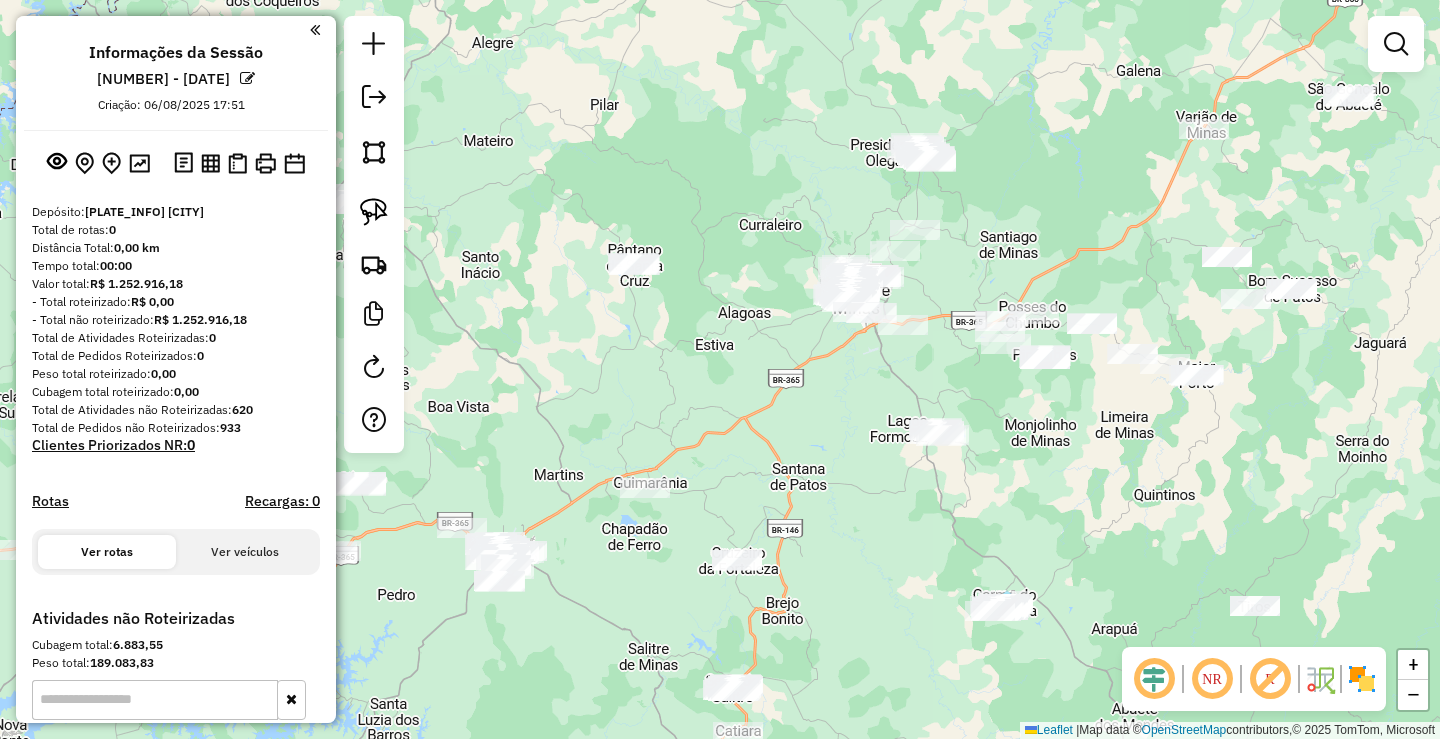 drag, startPoint x: 806, startPoint y: 527, endPoint x: 931, endPoint y: 464, distance: 139.97858 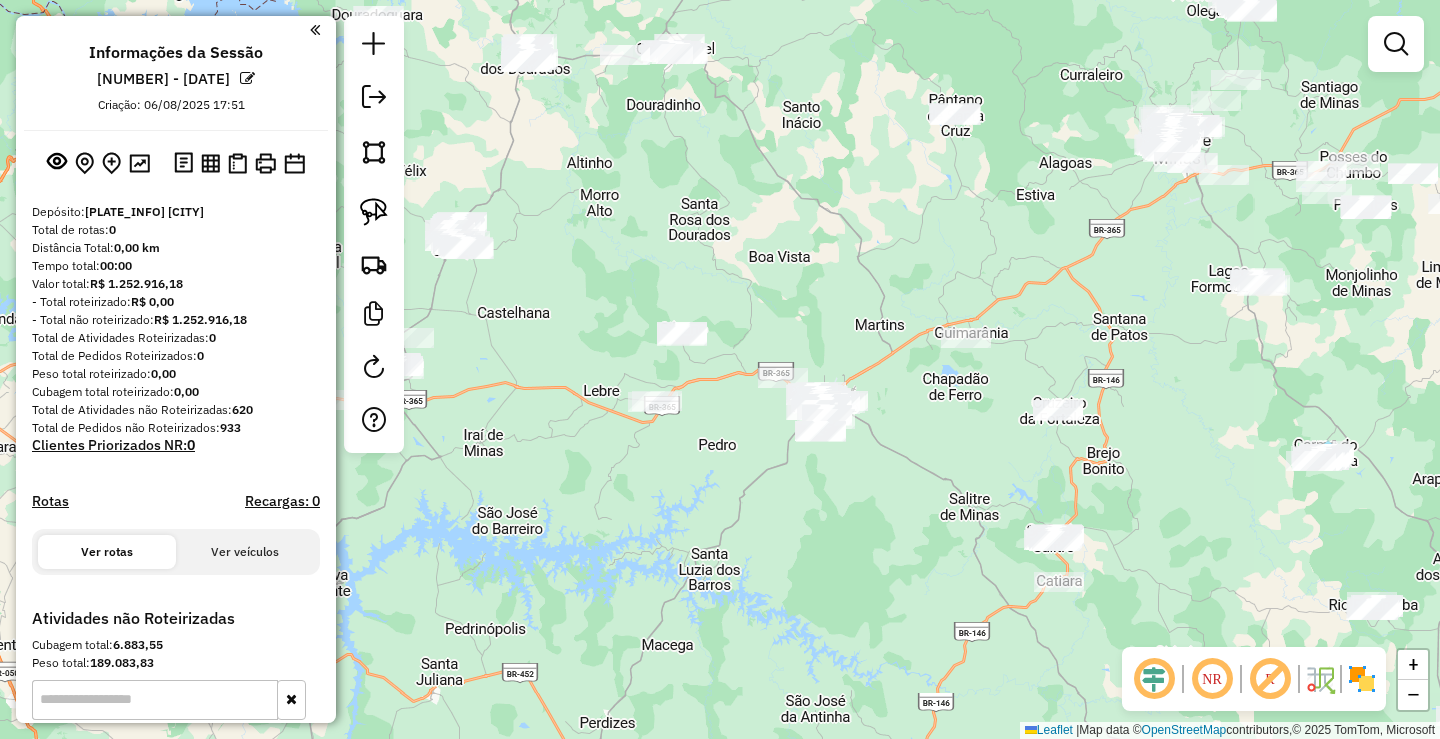 click on "Janela de atendimento Grade de atendimento Capacidade Transportadoras Veículos Cliente Pedidos  Rotas Selecione os dias de semana para filtrar as janelas de atendimento  Seg   Ter   Qua   Qui   Sex   Sáb   Dom  Informe o período da janela de atendimento: De: Até:  Filtrar exatamente a janela do cliente  Considerar janela de atendimento padrão  Selecione os dias de semana para filtrar as grades de atendimento  Seg   Ter   Qua   Qui   Sex   Sáb   Dom   Considerar clientes sem dia de atendimento cadastrado  Clientes fora do dia de atendimento selecionado Filtrar as atividades entre os valores definidos abaixo:  Peso mínimo:   Peso máximo:   Cubagem mínima:   Cubagem máxima:   De:   Até:  Filtrar as atividades entre o tempo de atendimento definido abaixo:  De:   Até:   Considerar capacidade total dos clientes não roteirizados Transportadora: Selecione um ou mais itens Tipo de veículo: Selecione um ou mais itens Veículo: Selecione um ou mais itens Motorista: Selecione um ou mais itens Nome: Rótulo:" 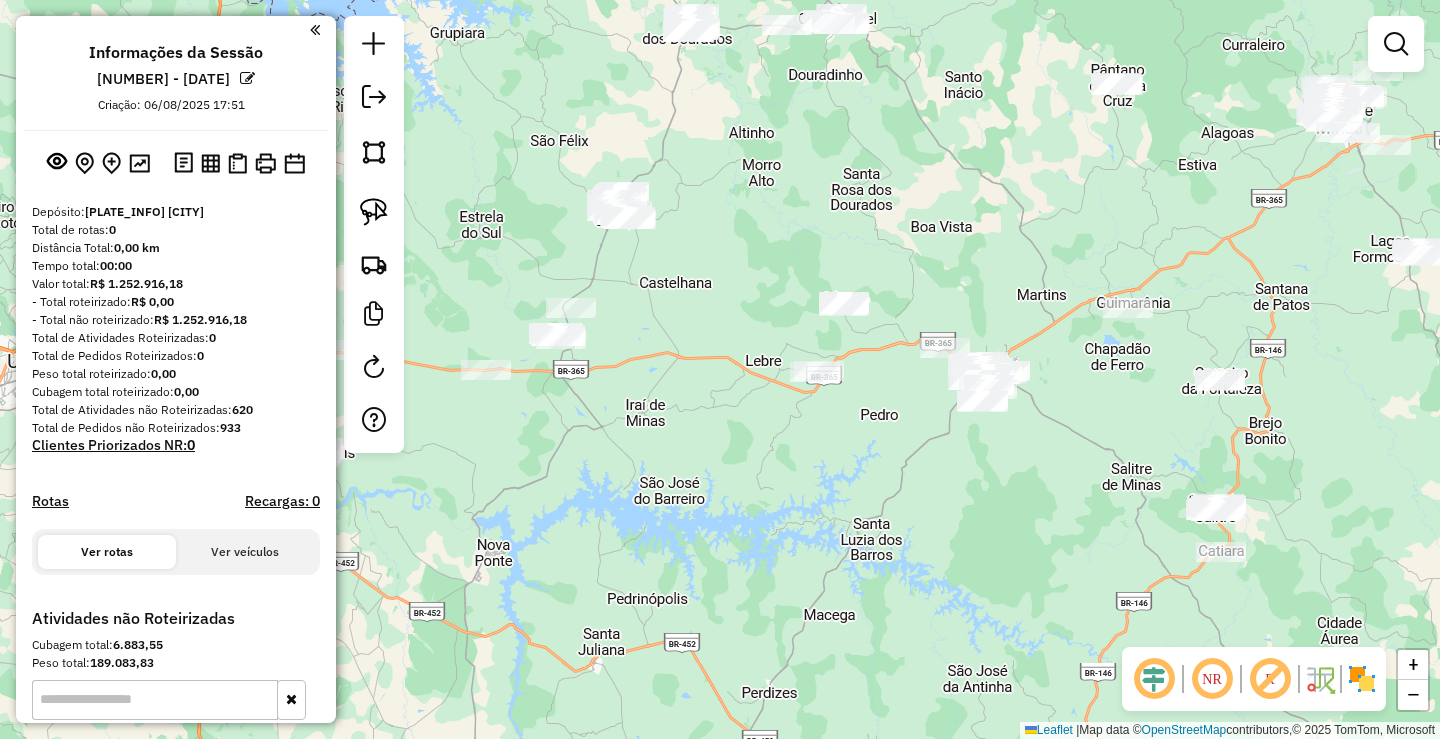 drag, startPoint x: 752, startPoint y: 474, endPoint x: 973, endPoint y: 444, distance: 223.0269 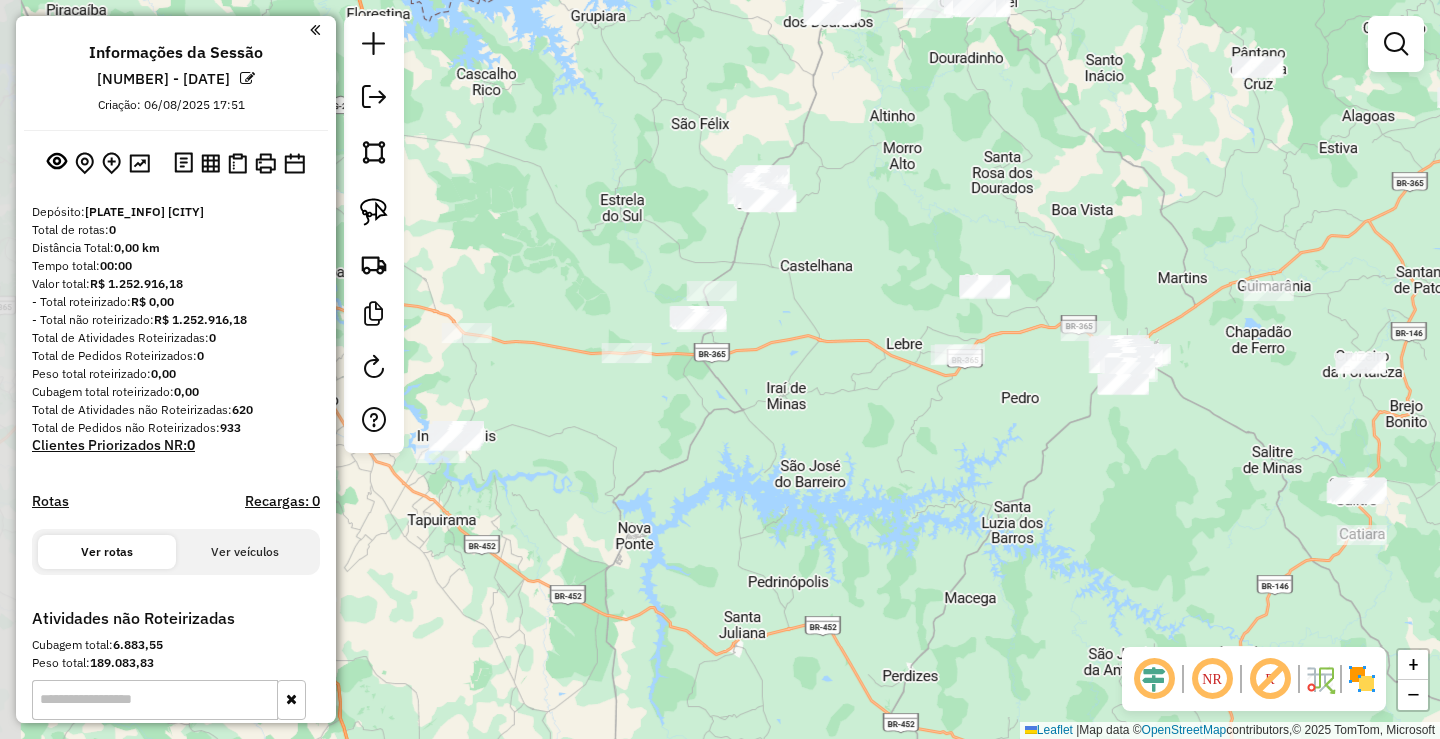 drag, startPoint x: 696, startPoint y: 485, endPoint x: 736, endPoint y: 425, distance: 72.11102 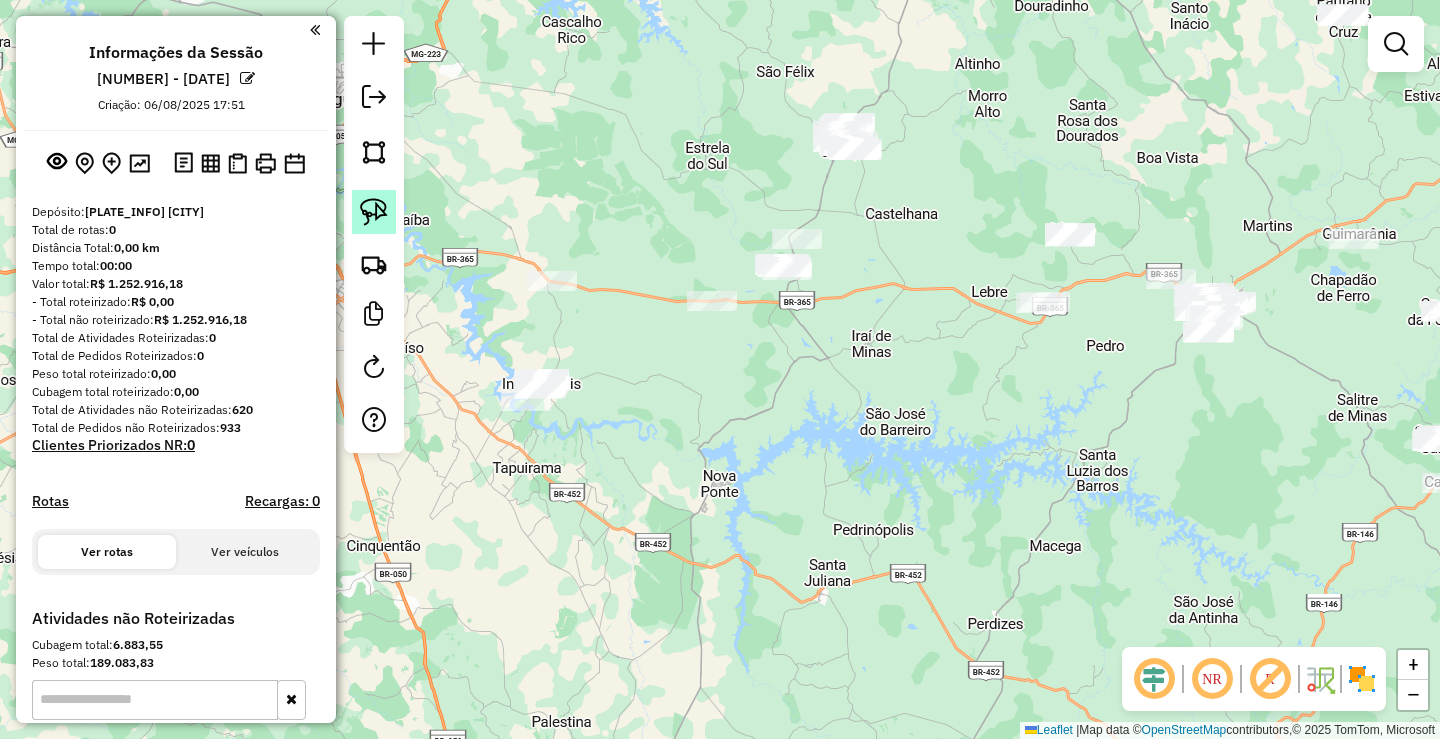 click 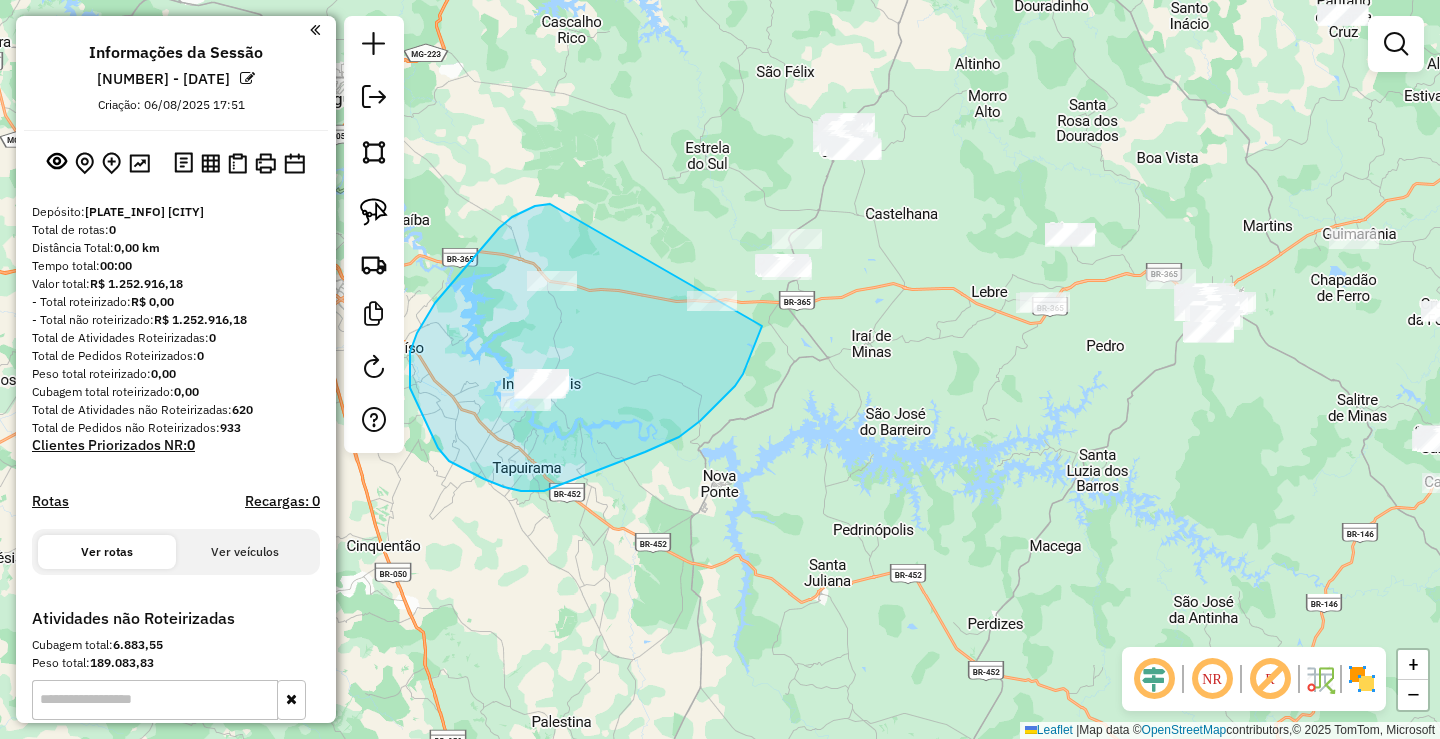 drag, startPoint x: 535, startPoint y: 206, endPoint x: 767, endPoint y: 314, distance: 255.90623 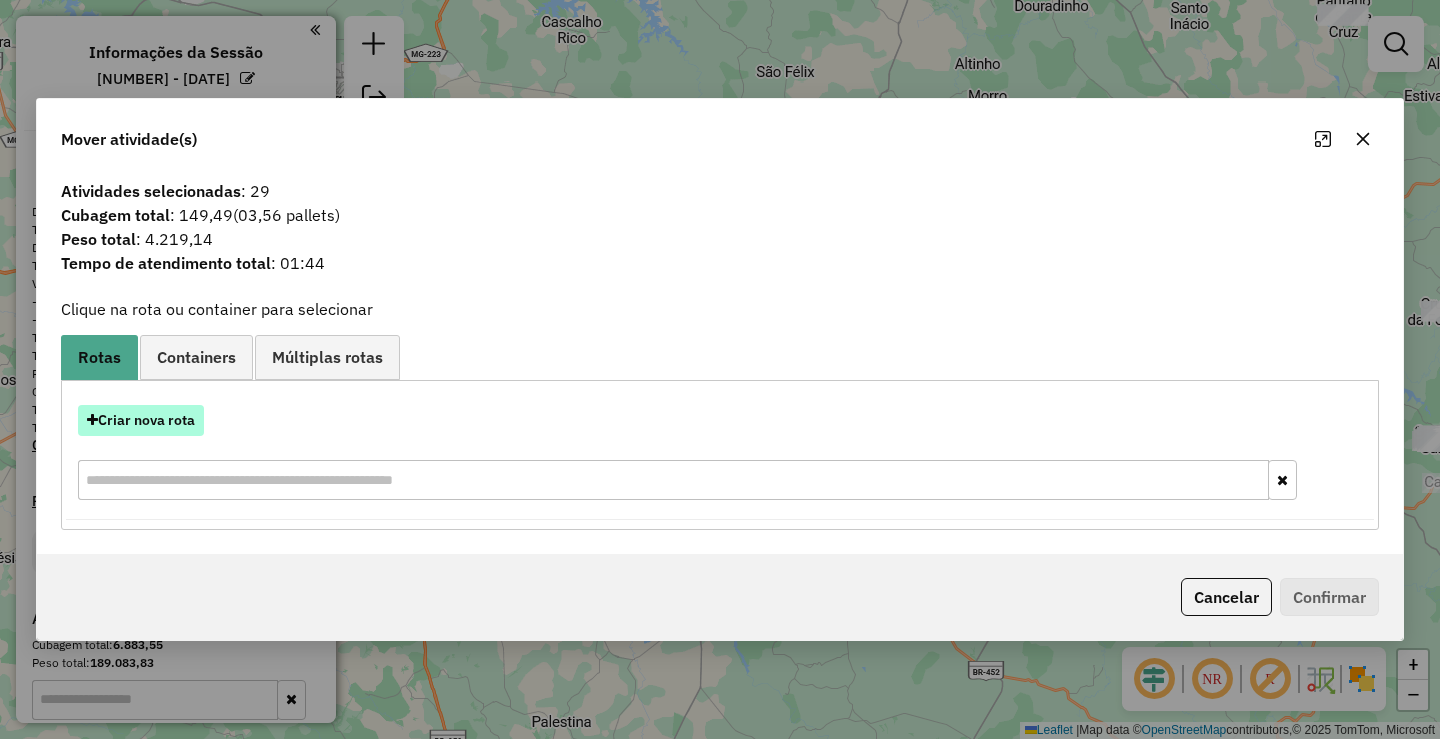 click on "Criar nova rota" at bounding box center [141, 420] 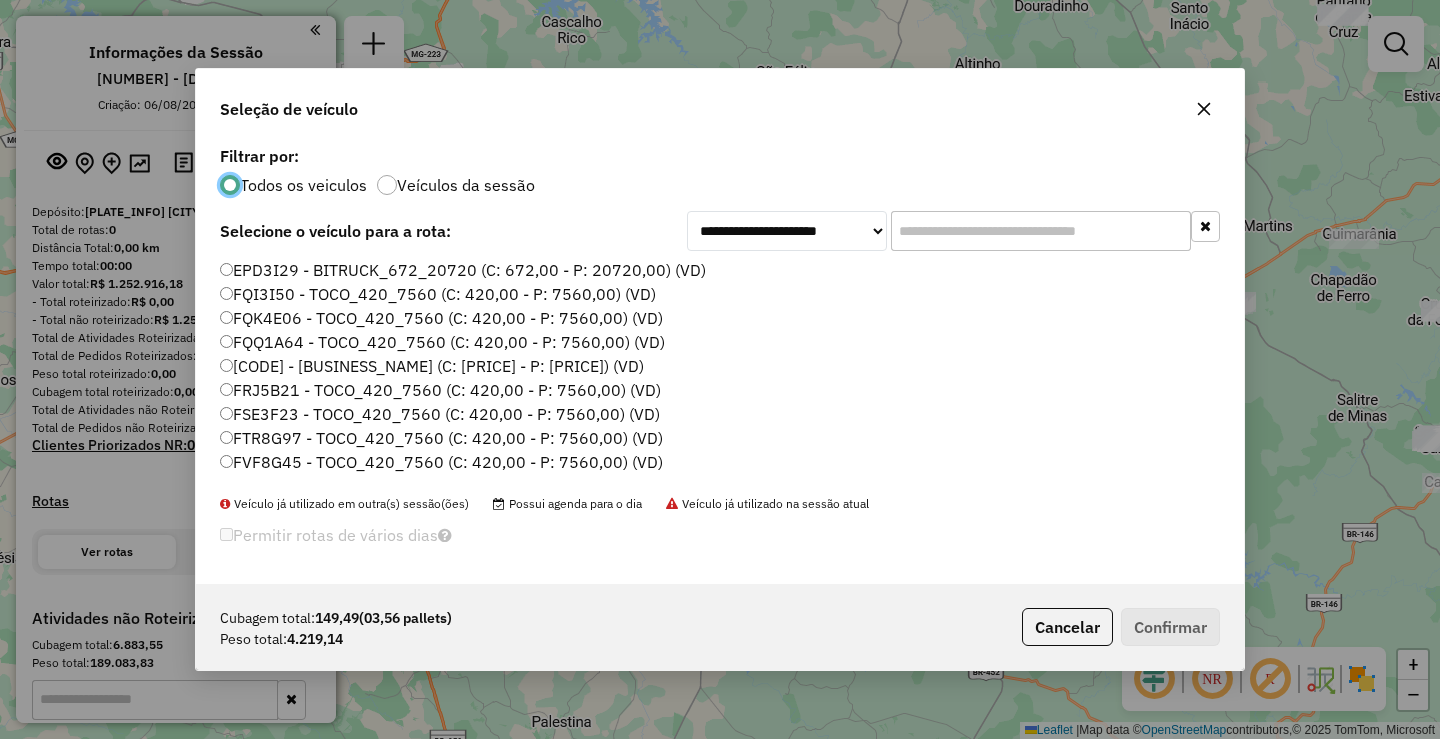 scroll, scrollTop: 11, scrollLeft: 6, axis: both 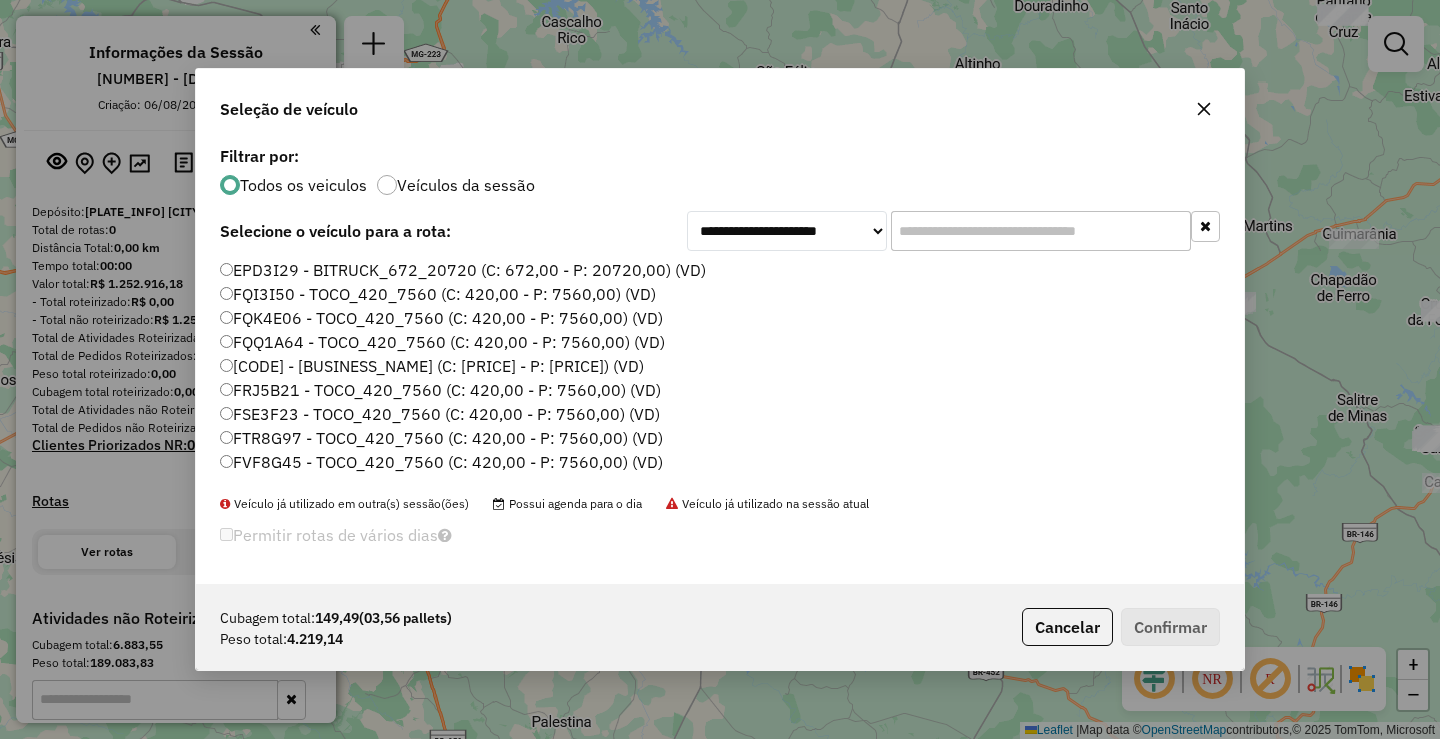 click 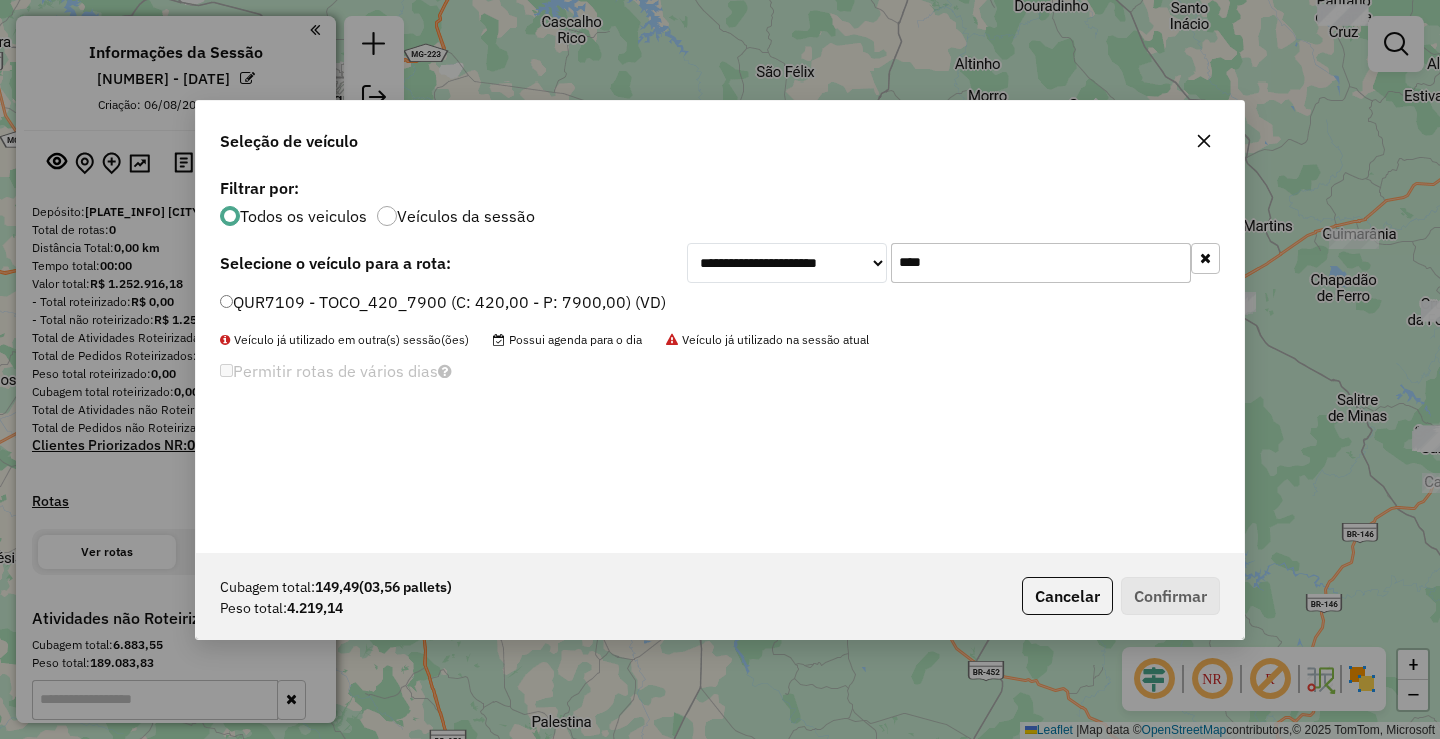 type on "****" 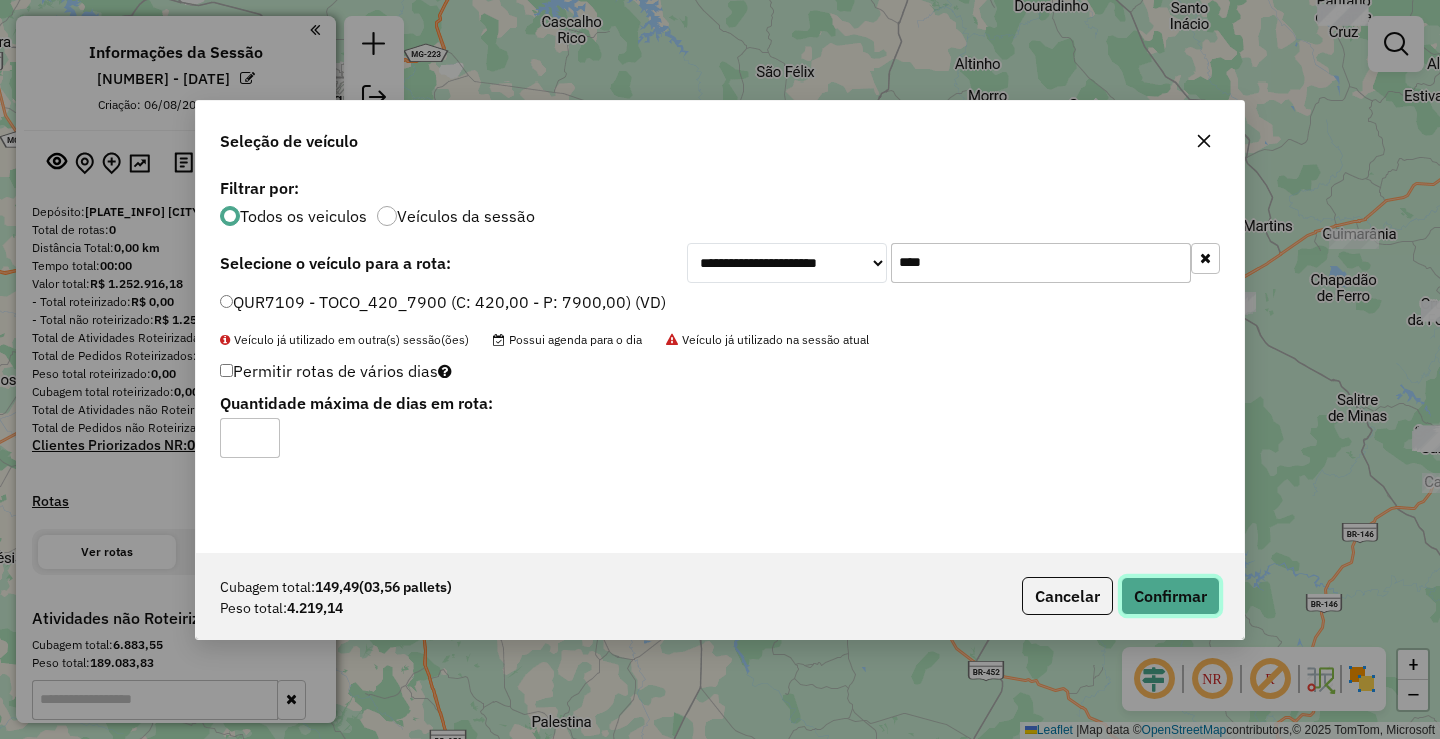 click on "Confirmar" 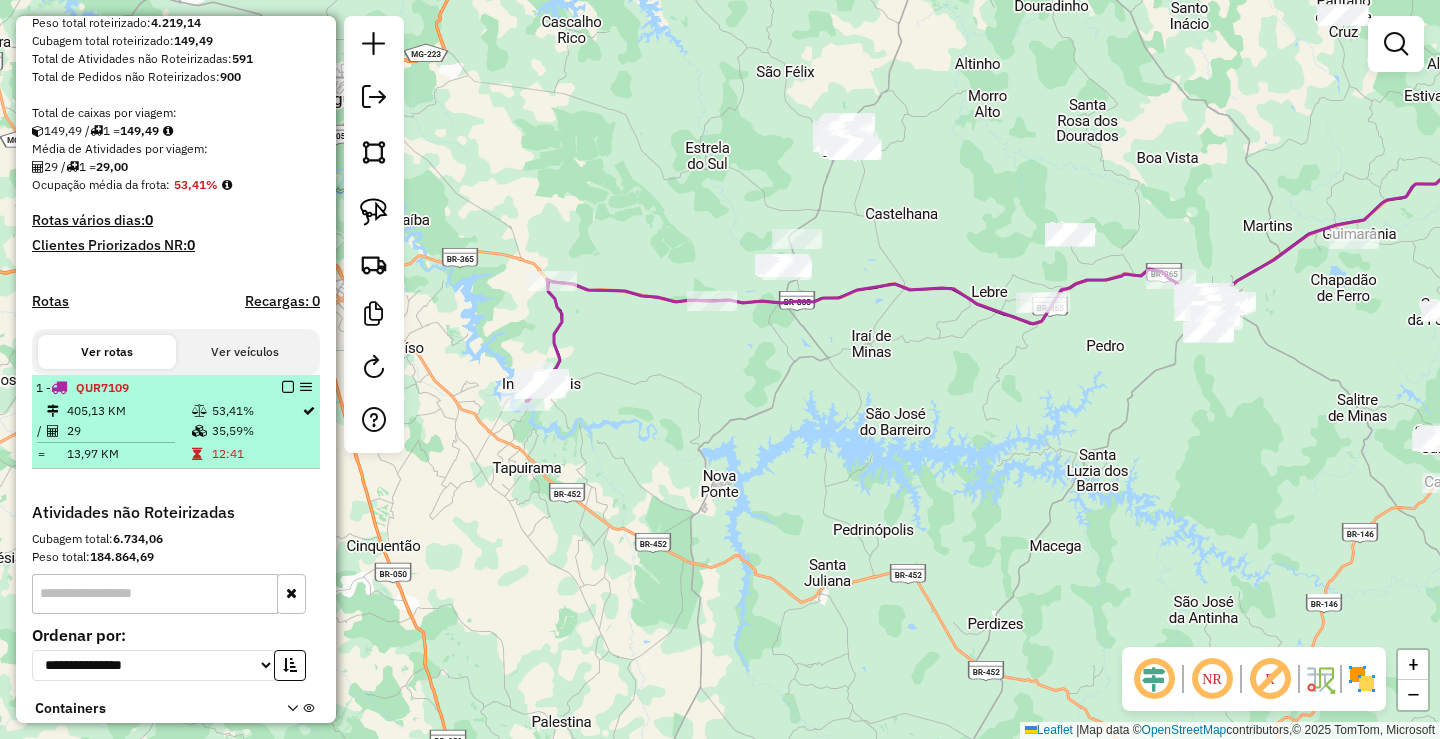 scroll, scrollTop: 400, scrollLeft: 0, axis: vertical 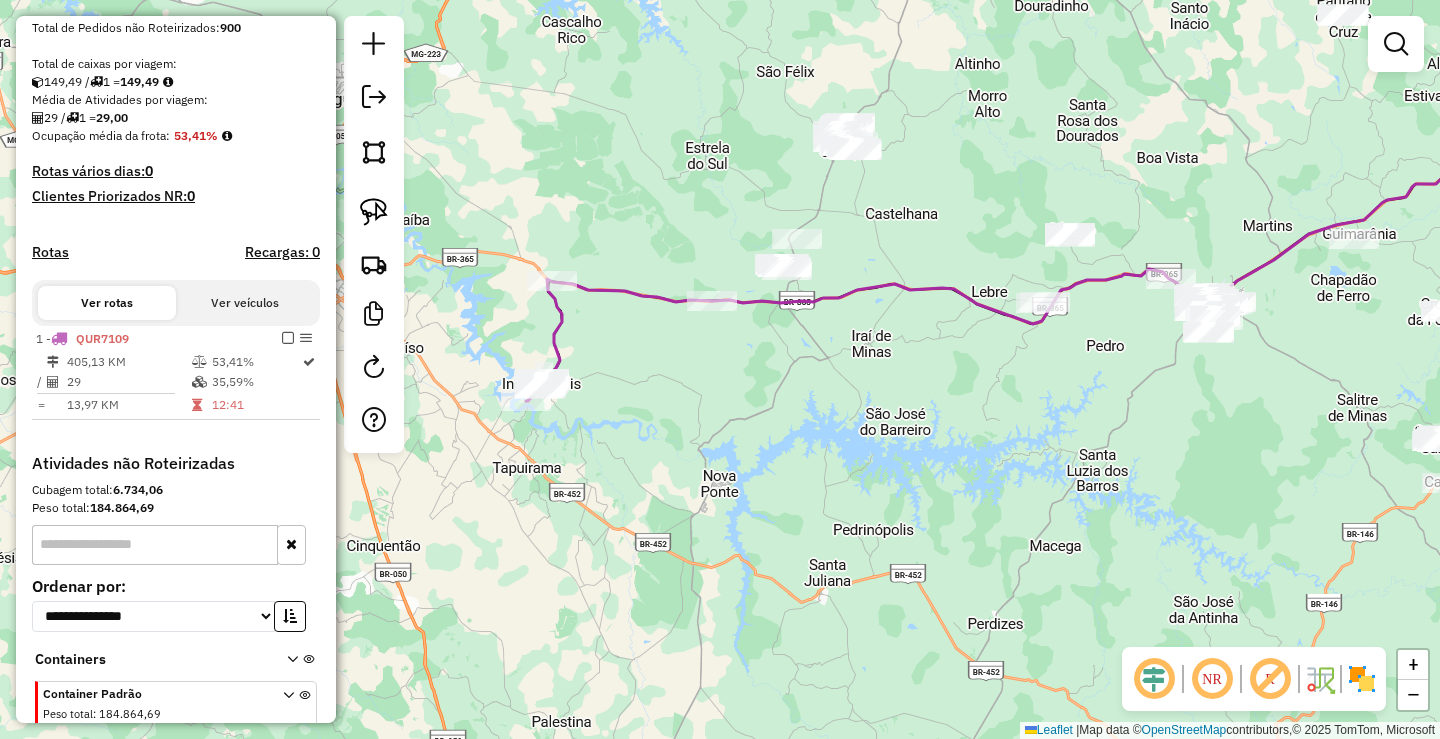 select on "**********" 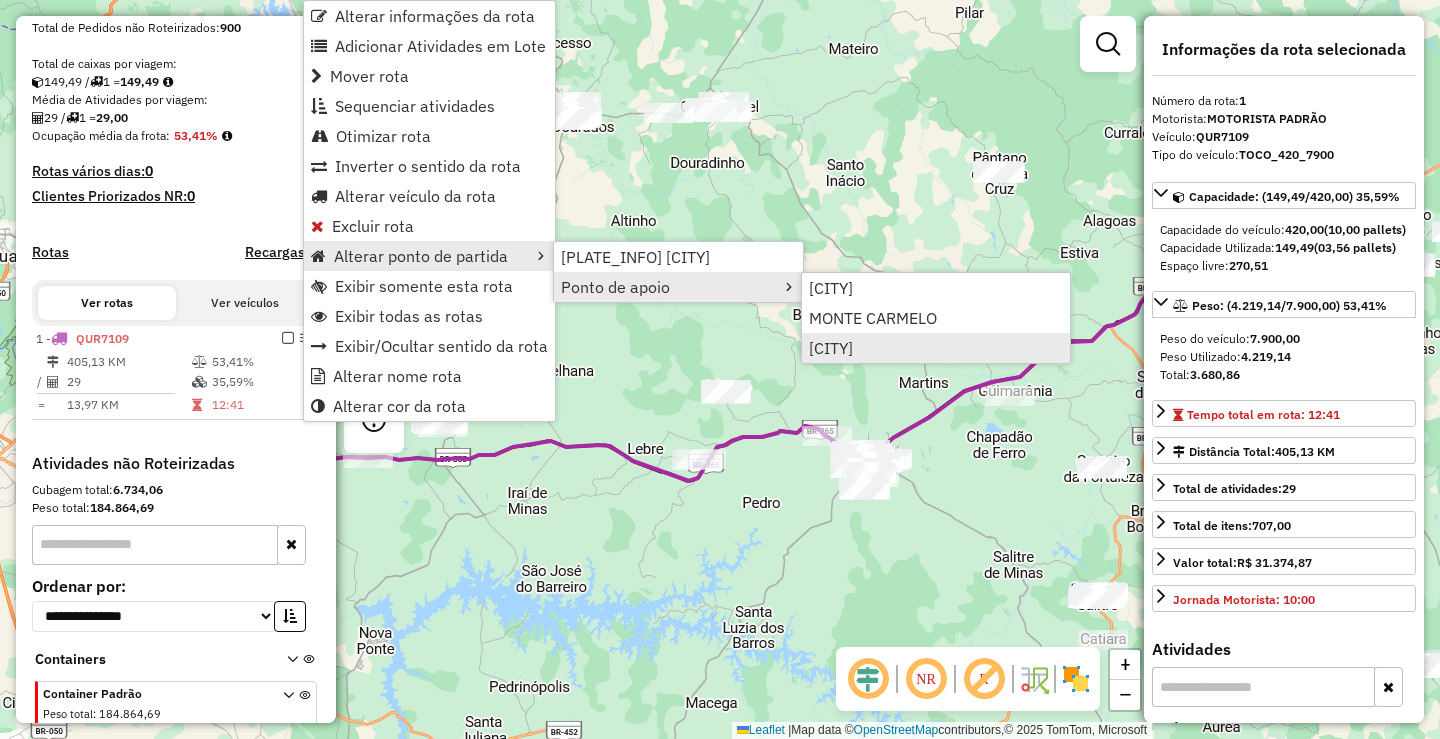 click on "PATROCÍNIO" at bounding box center [831, 348] 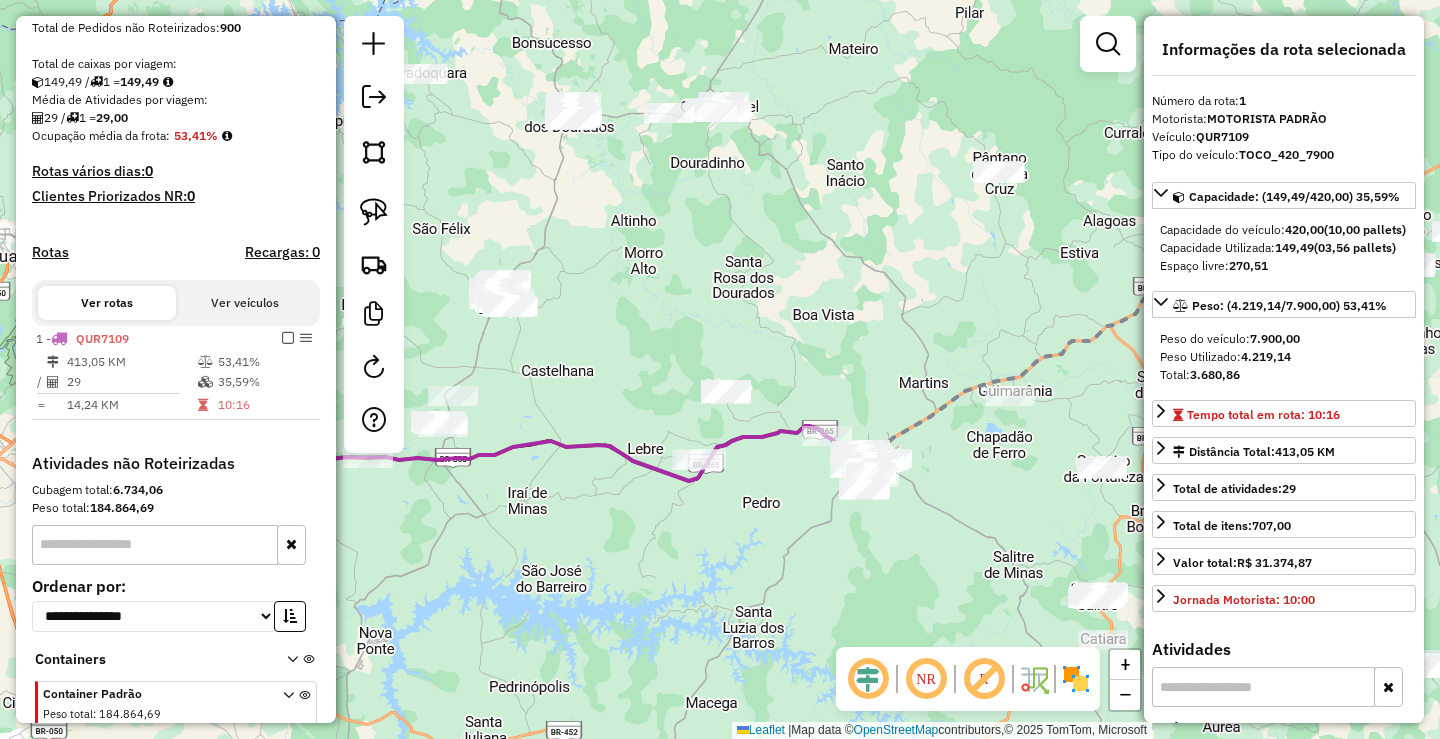 scroll, scrollTop: 490, scrollLeft: 0, axis: vertical 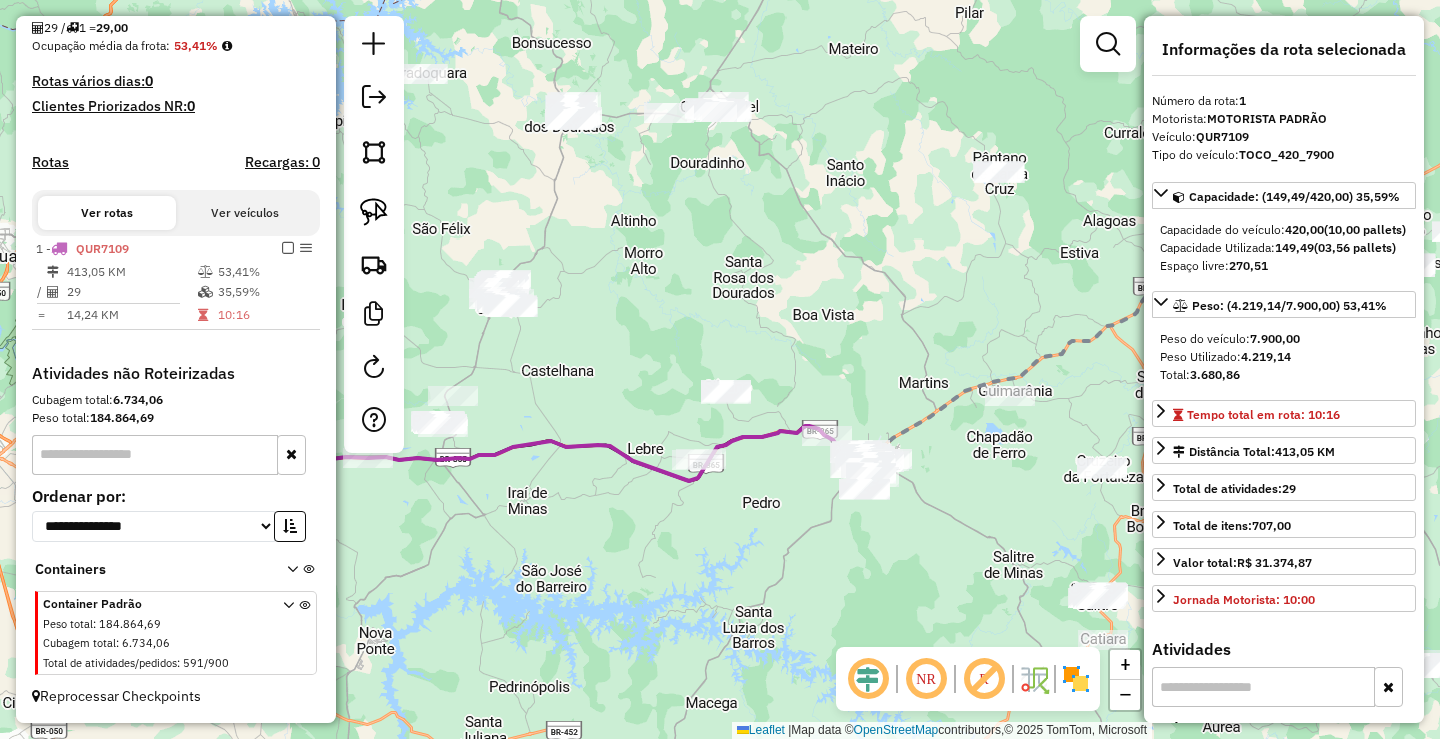 drag, startPoint x: 643, startPoint y: 385, endPoint x: 738, endPoint y: 322, distance: 113.99123 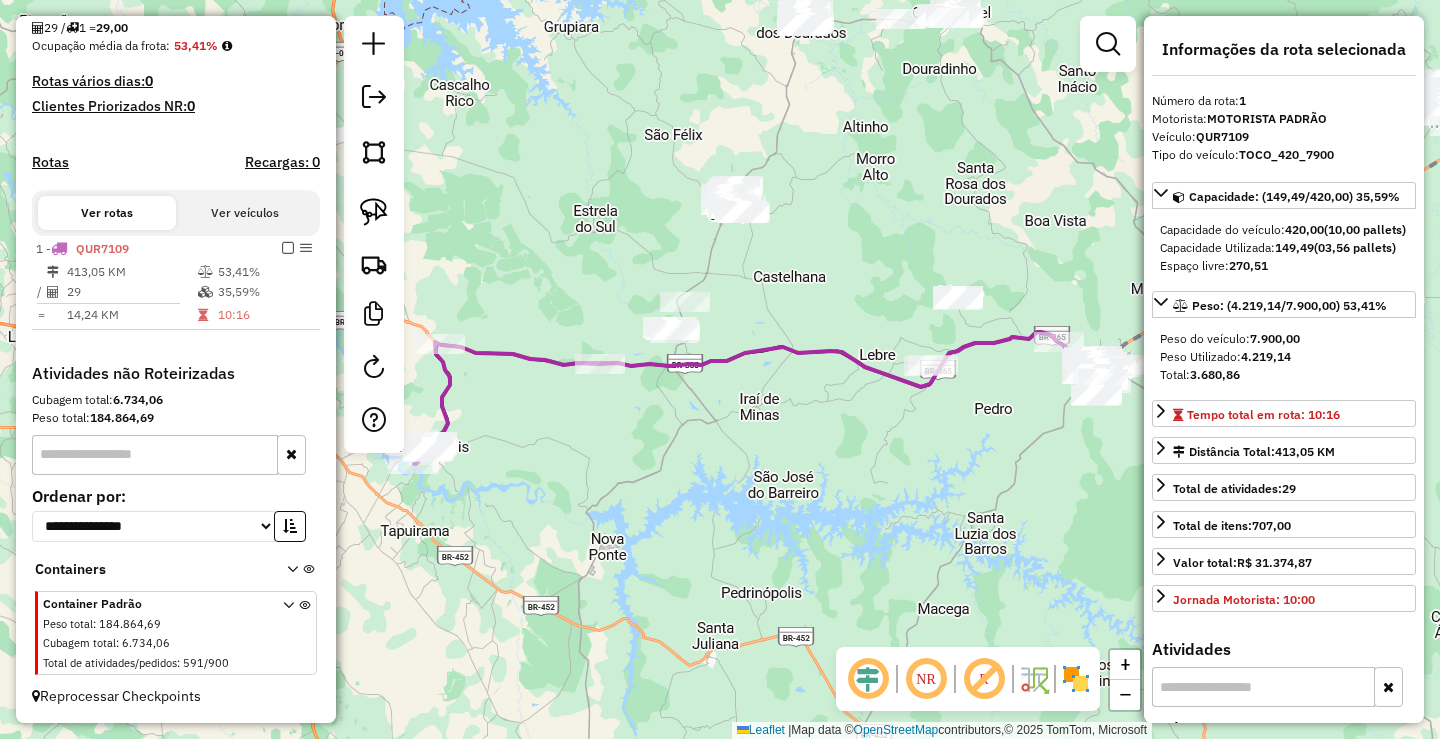 click at bounding box center (288, 248) 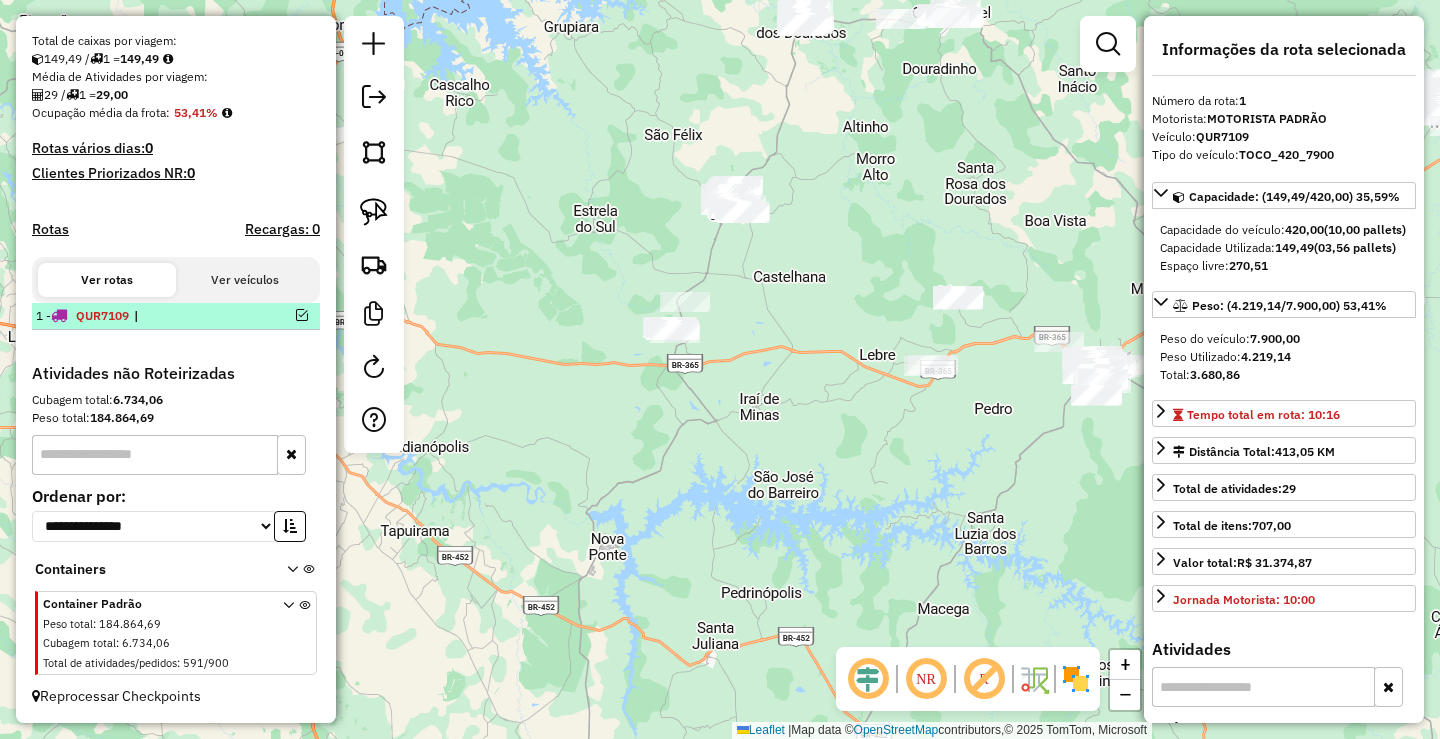 click at bounding box center (302, 315) 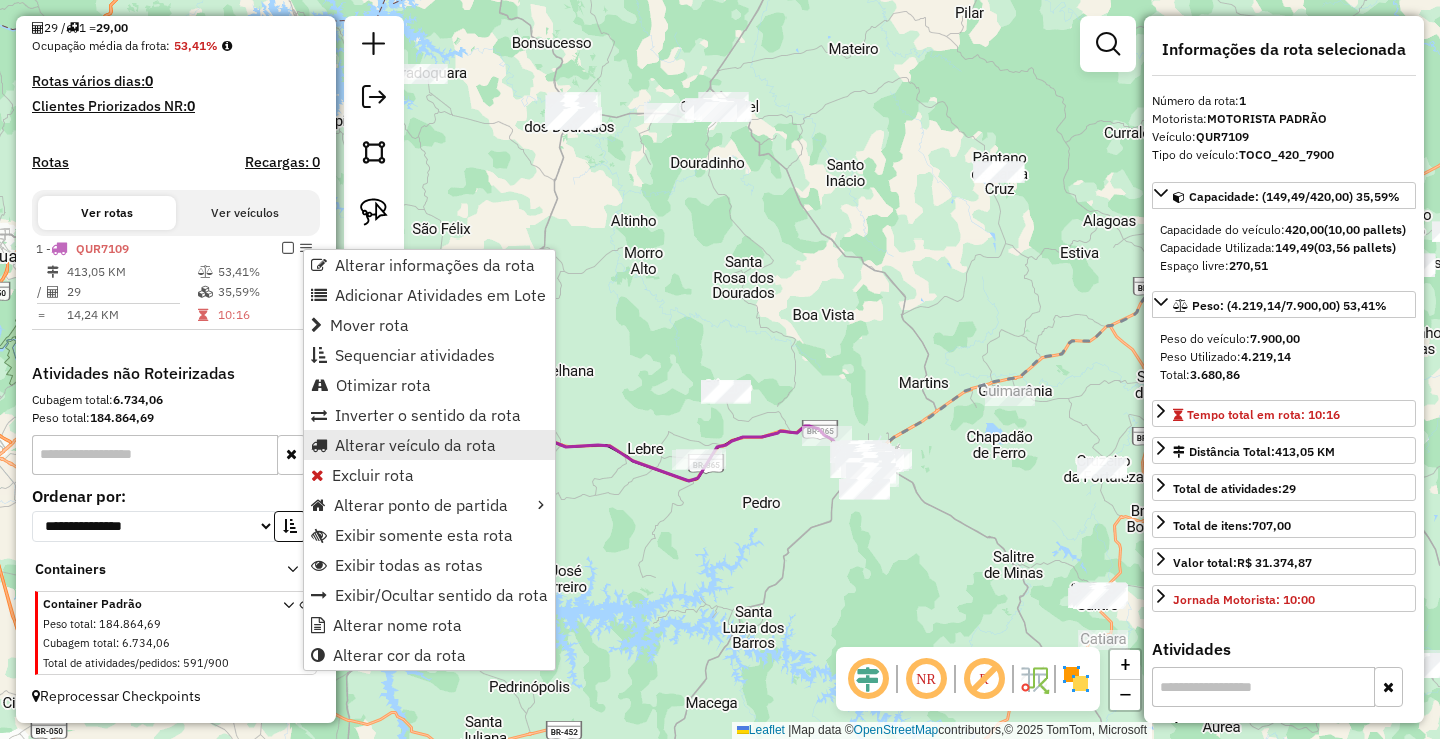 click on "Alterar veículo da rota" at bounding box center [415, 445] 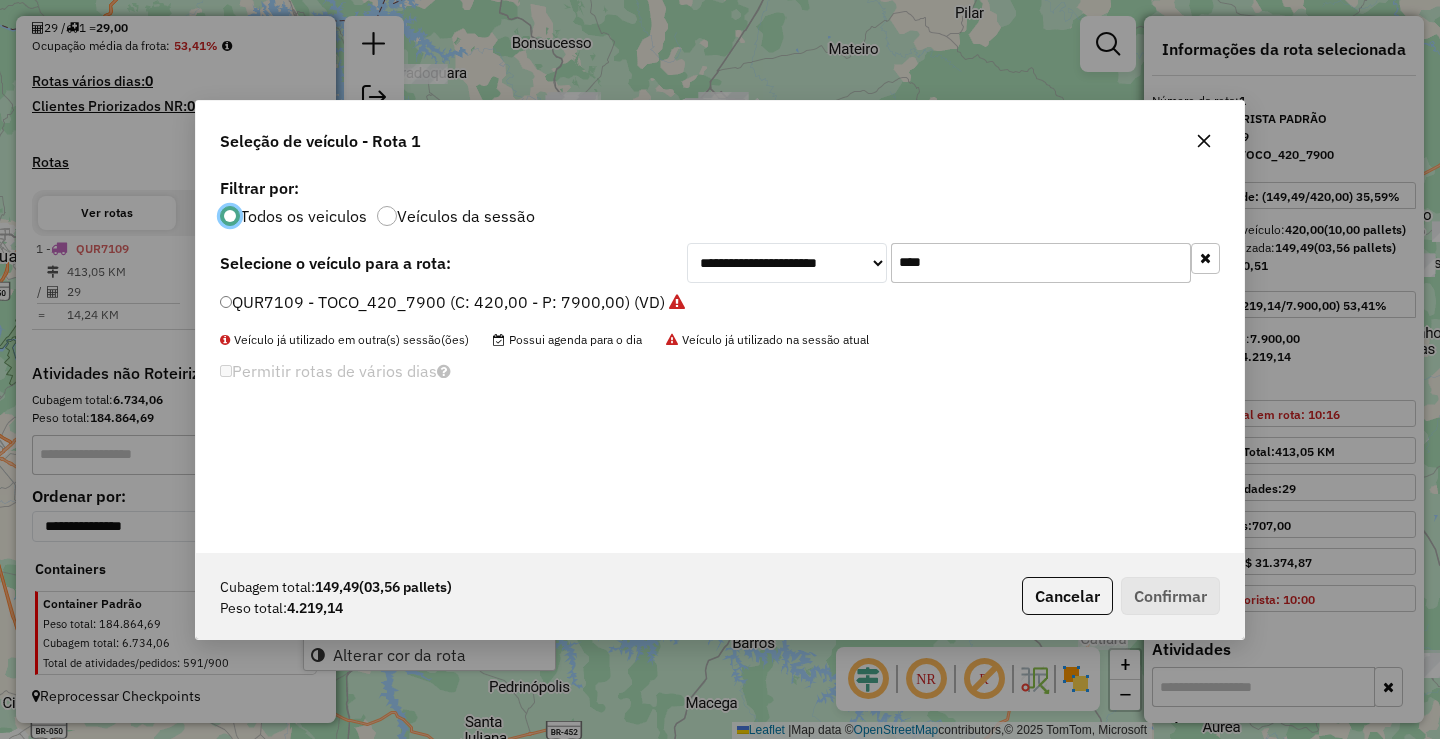 scroll, scrollTop: 11, scrollLeft: 6, axis: both 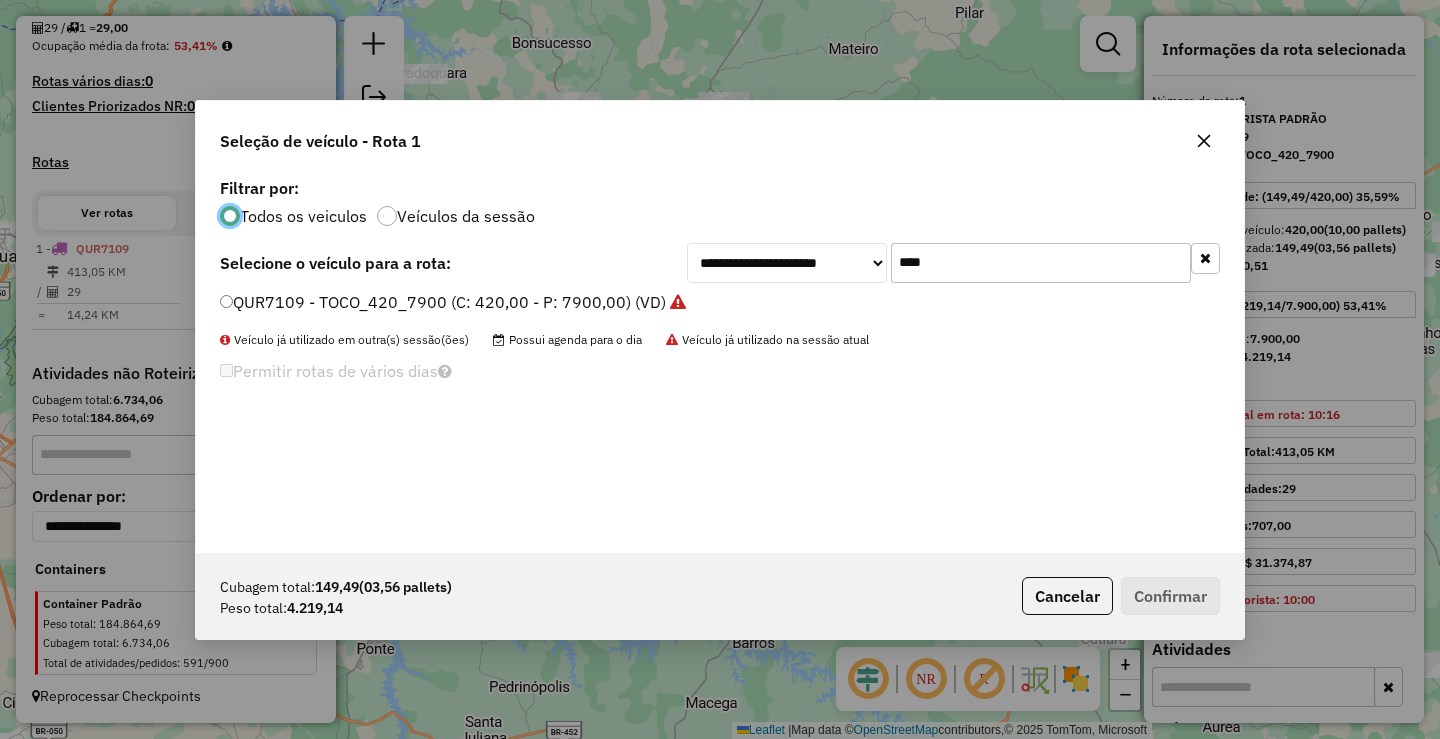 click on "QUR7109 - TOCO_420_7900 (C: 420,00 - P: 7900,00) (VD)" 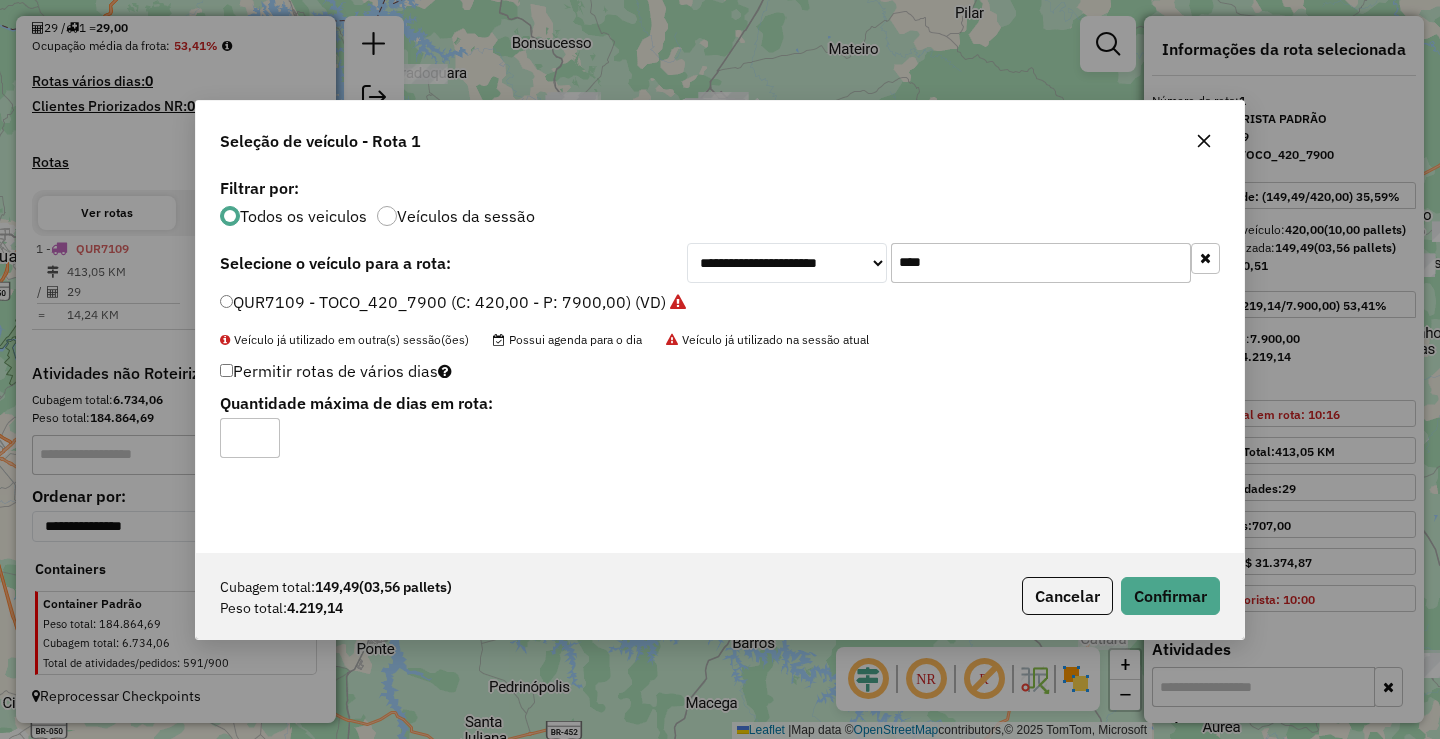 click on "*" 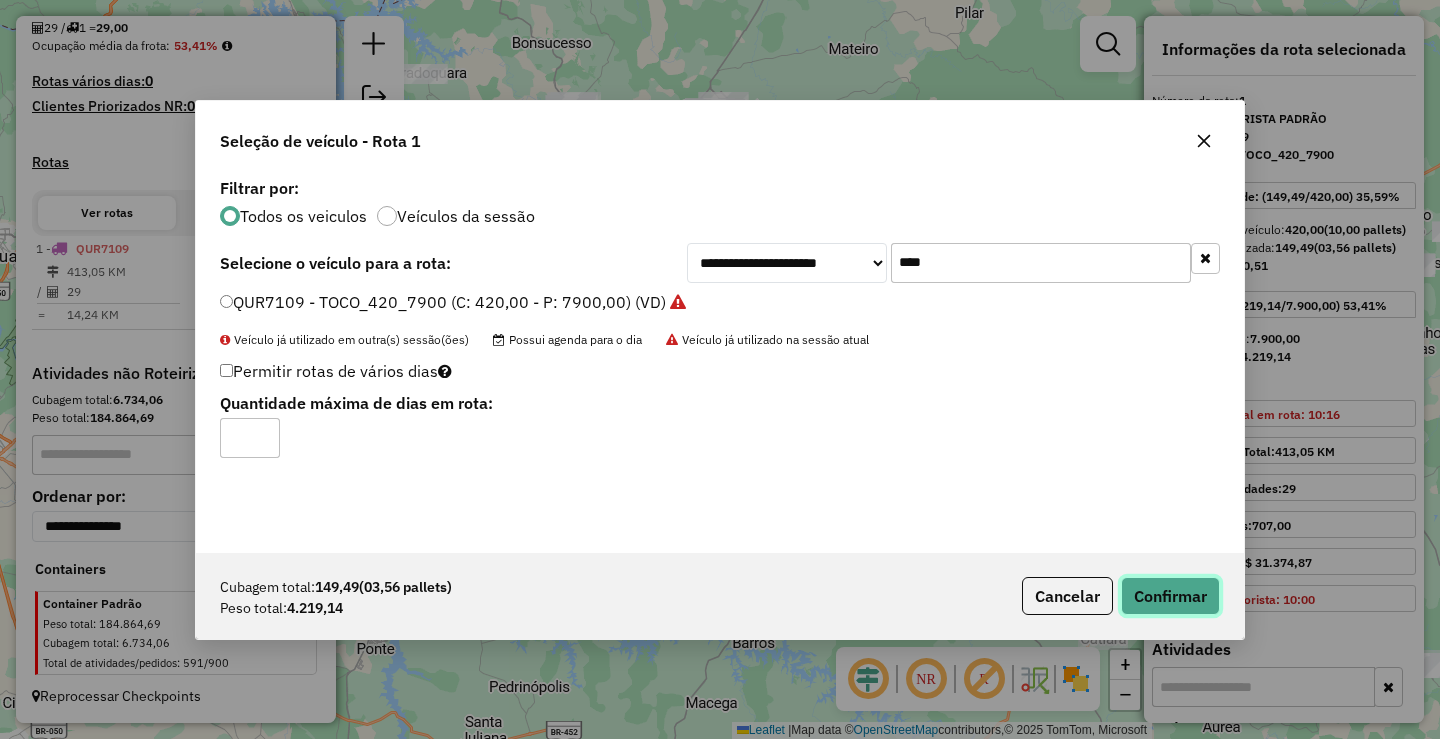 click on "Confirmar" 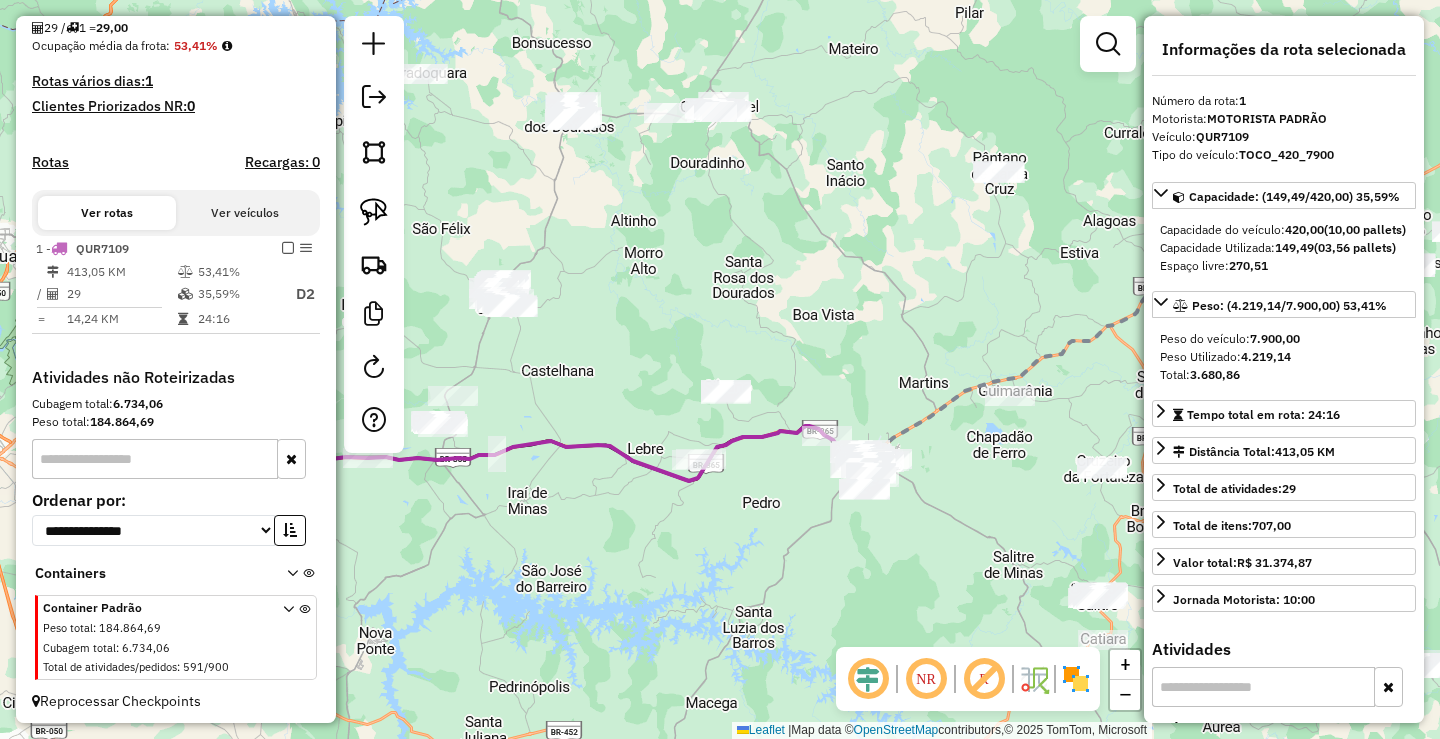 scroll, scrollTop: 495, scrollLeft: 0, axis: vertical 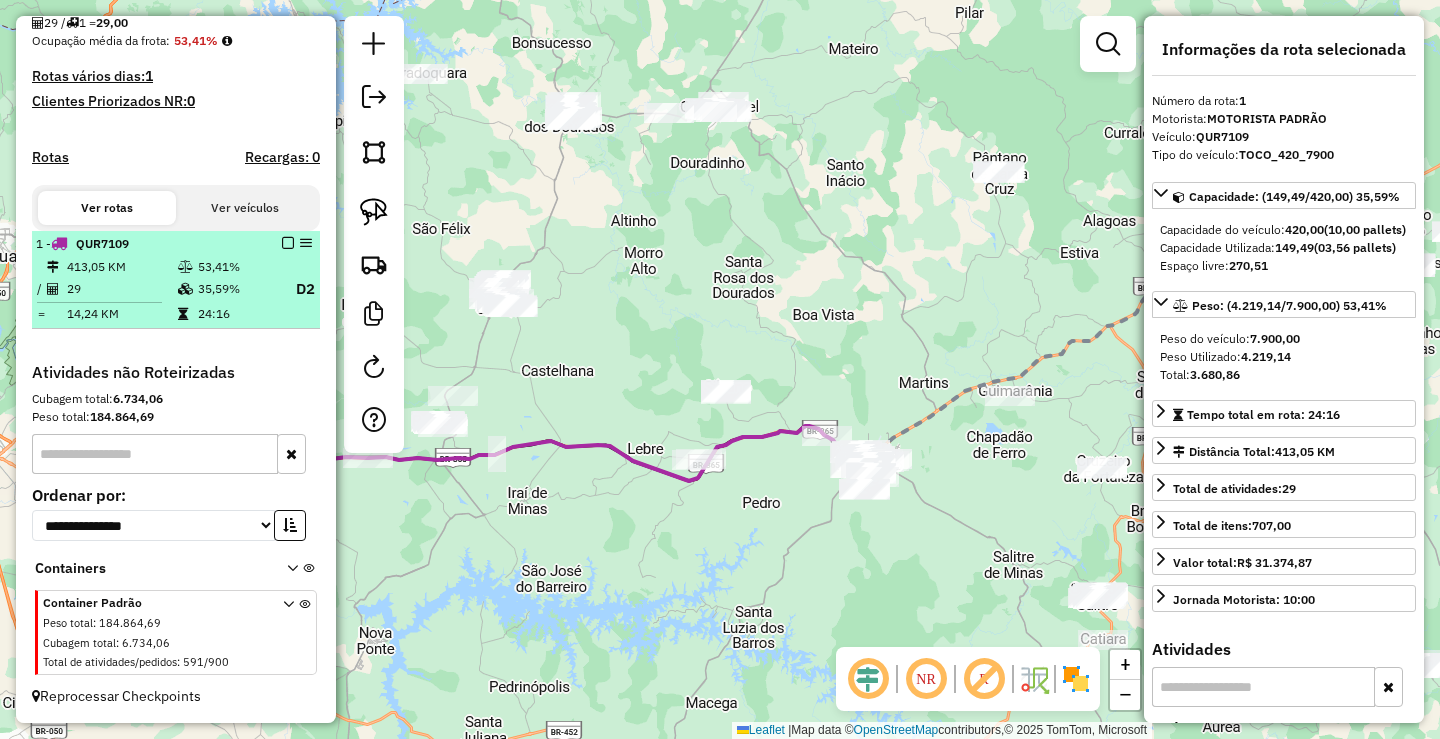 click at bounding box center [288, 243] 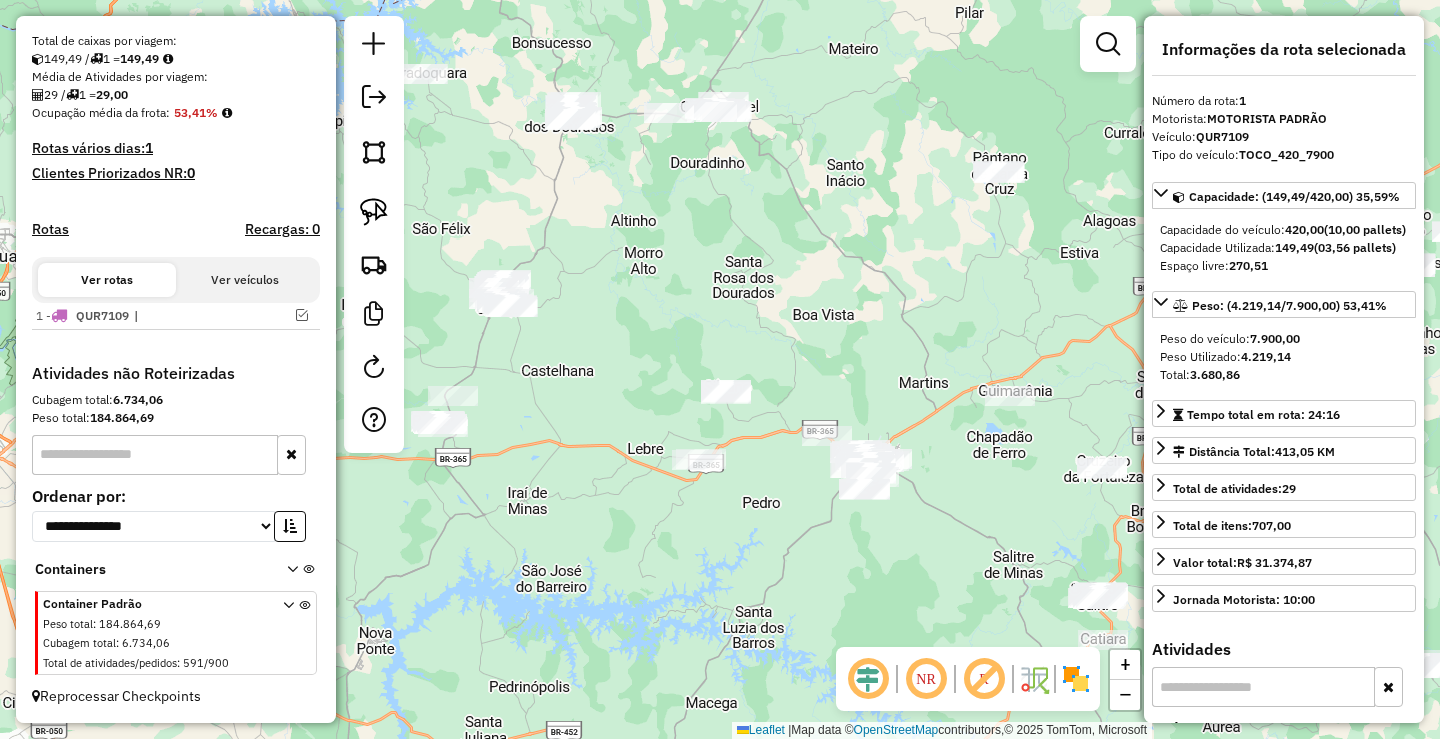 drag, startPoint x: 678, startPoint y: 355, endPoint x: 895, endPoint y: 294, distance: 225.41074 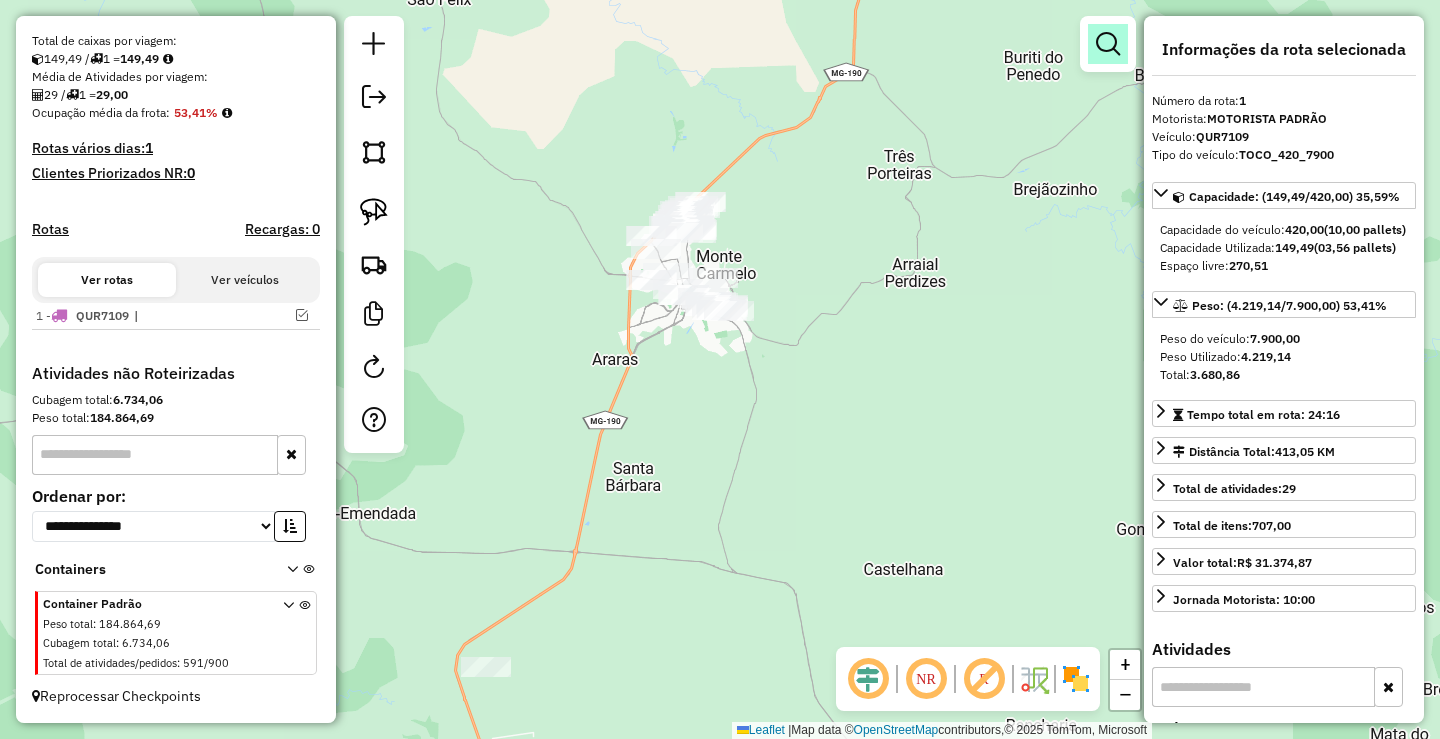click at bounding box center [1108, 44] 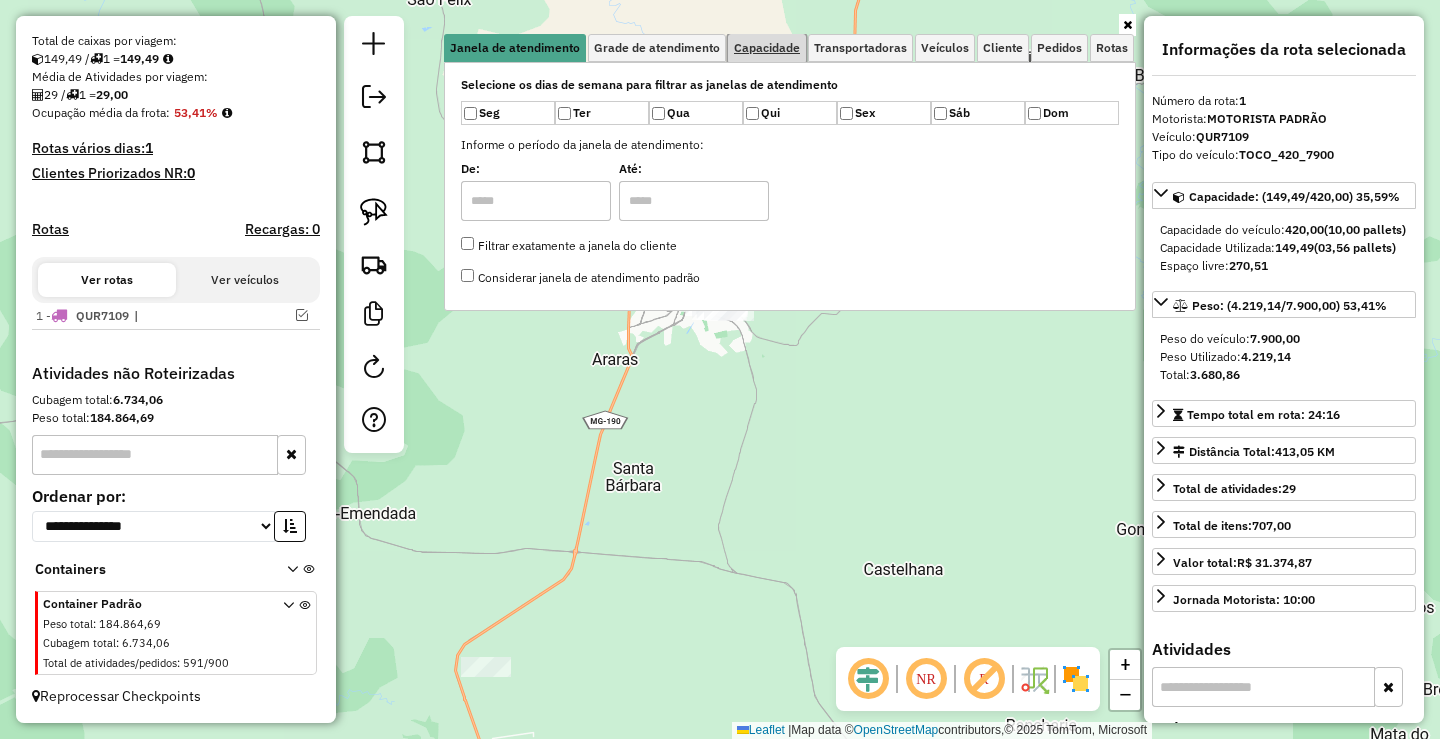 click on "Capacidade" at bounding box center (767, 48) 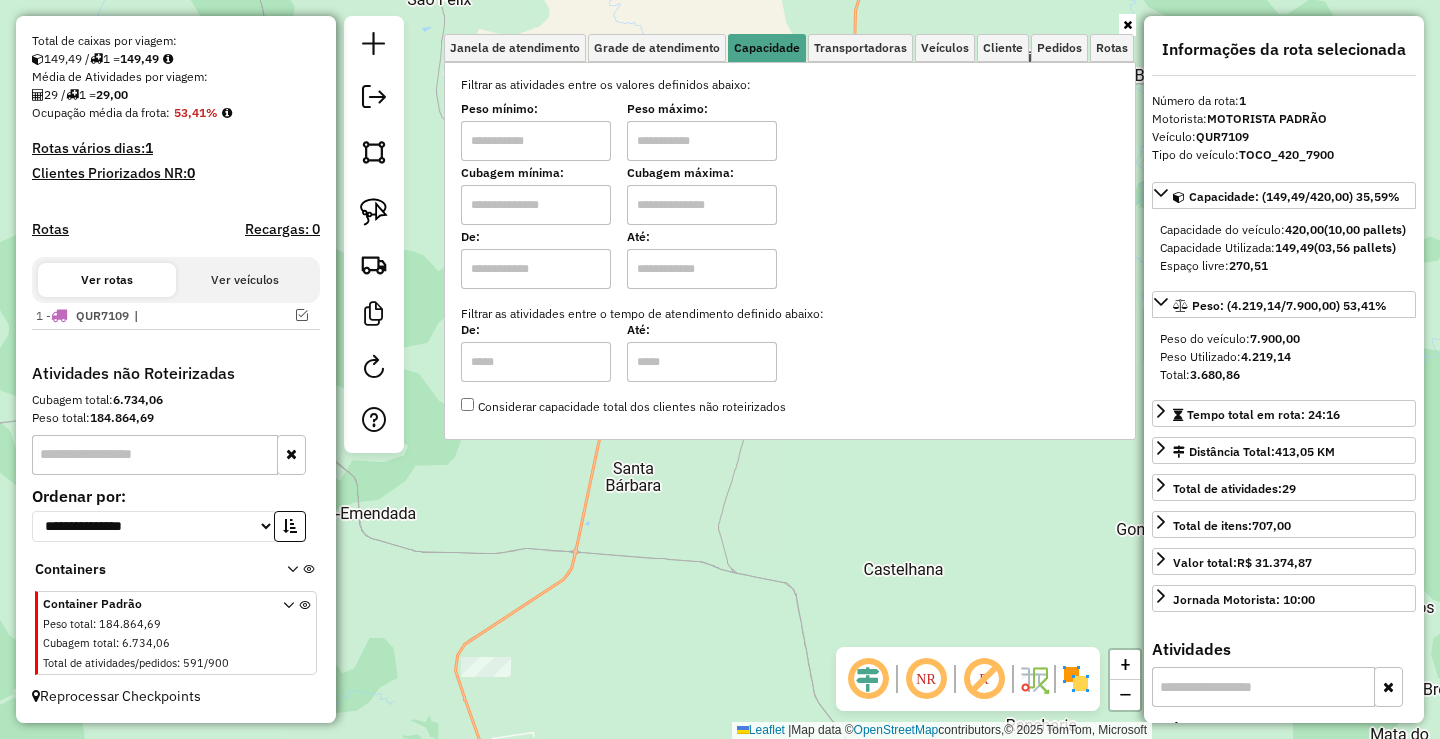 click at bounding box center [536, 141] 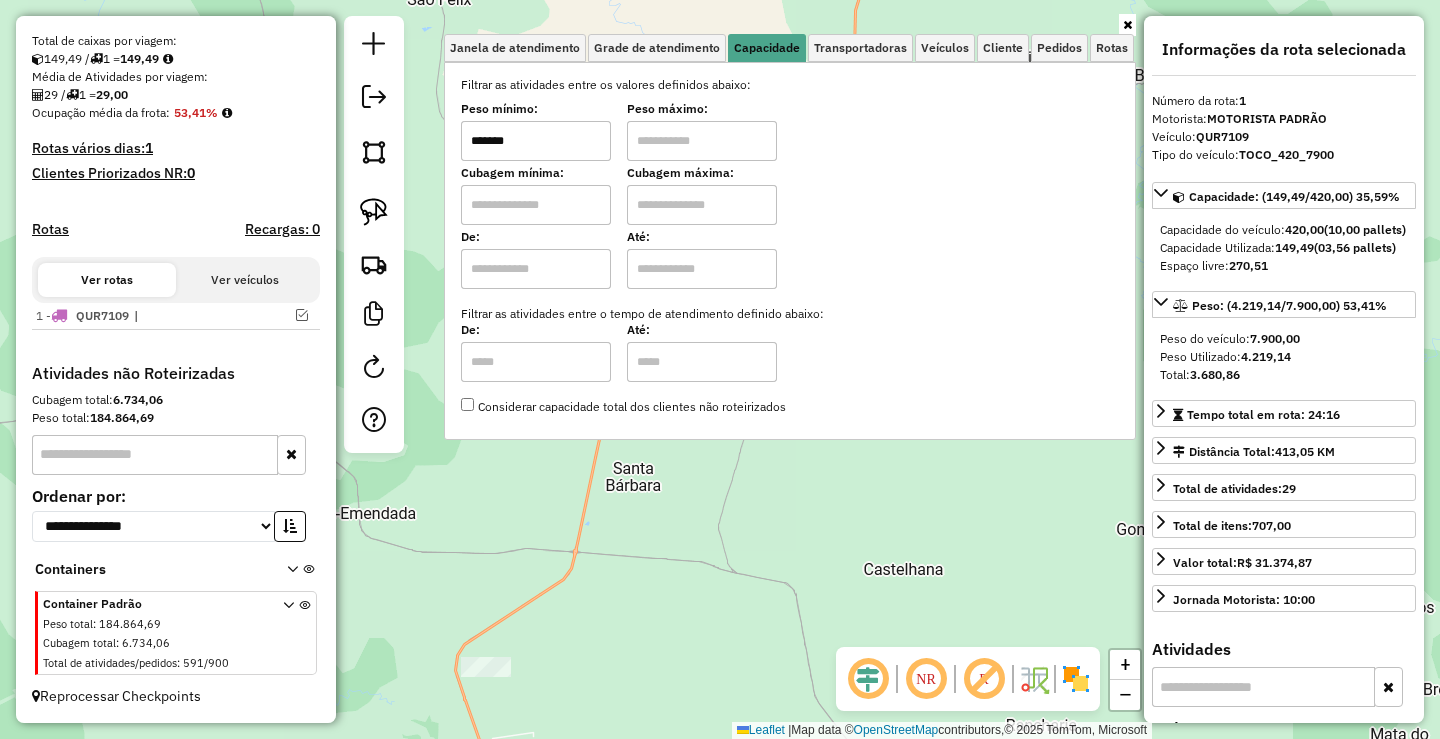 type on "*******" 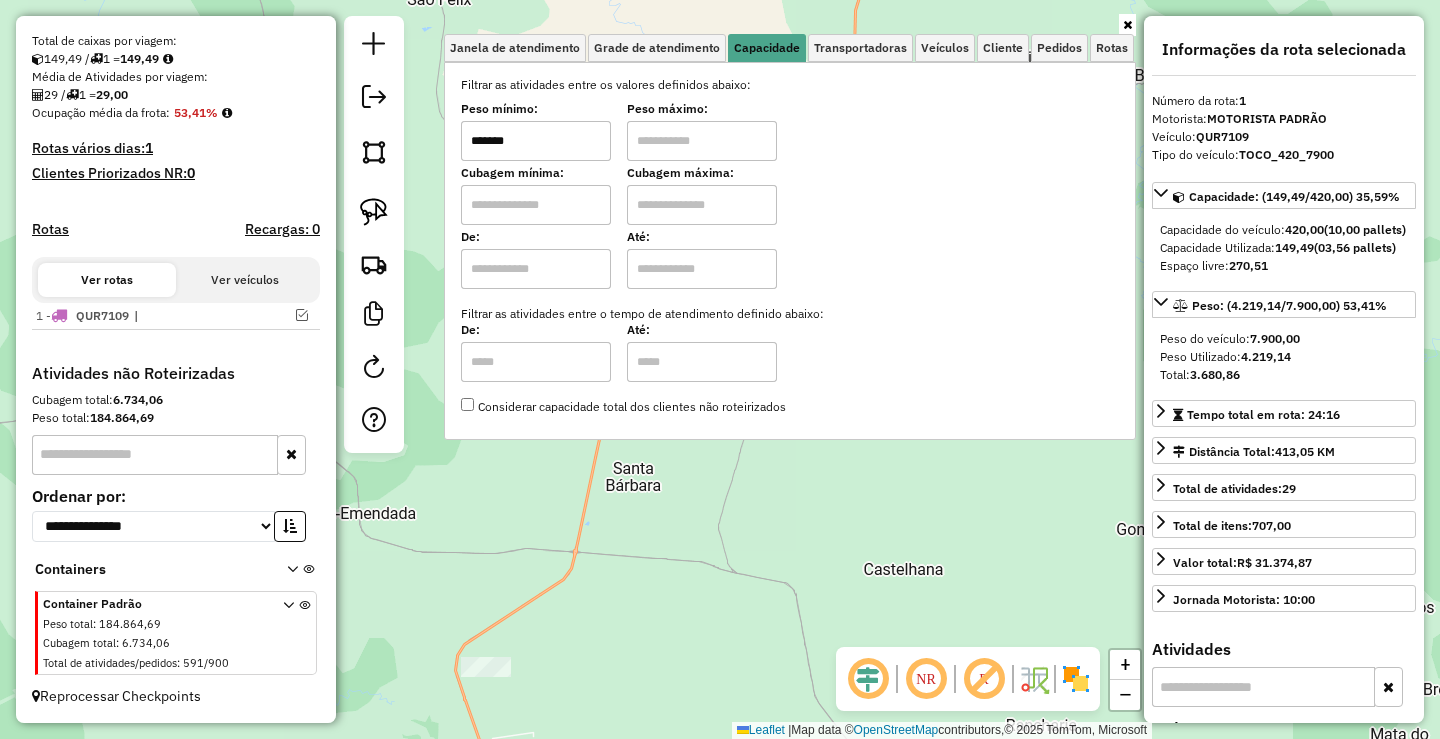 click at bounding box center (702, 141) 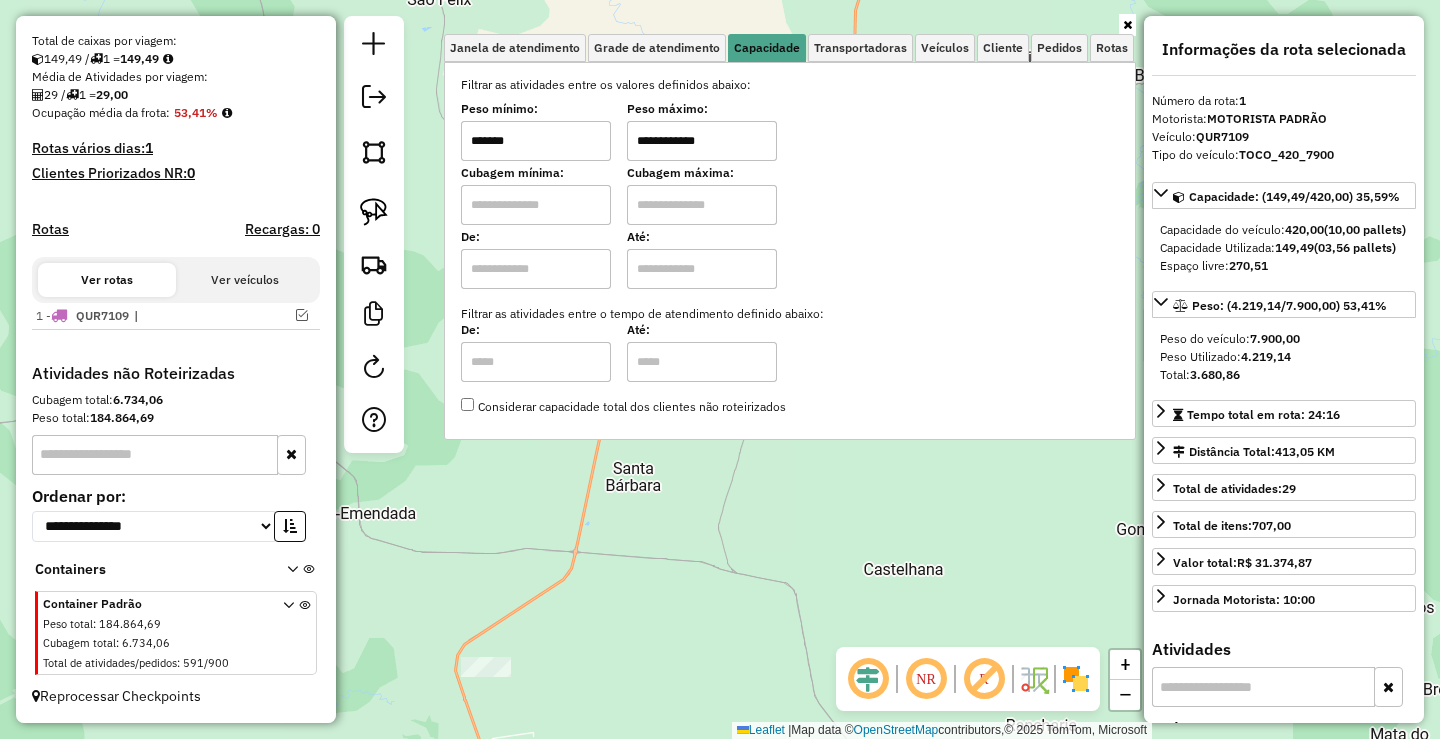 type on "**********" 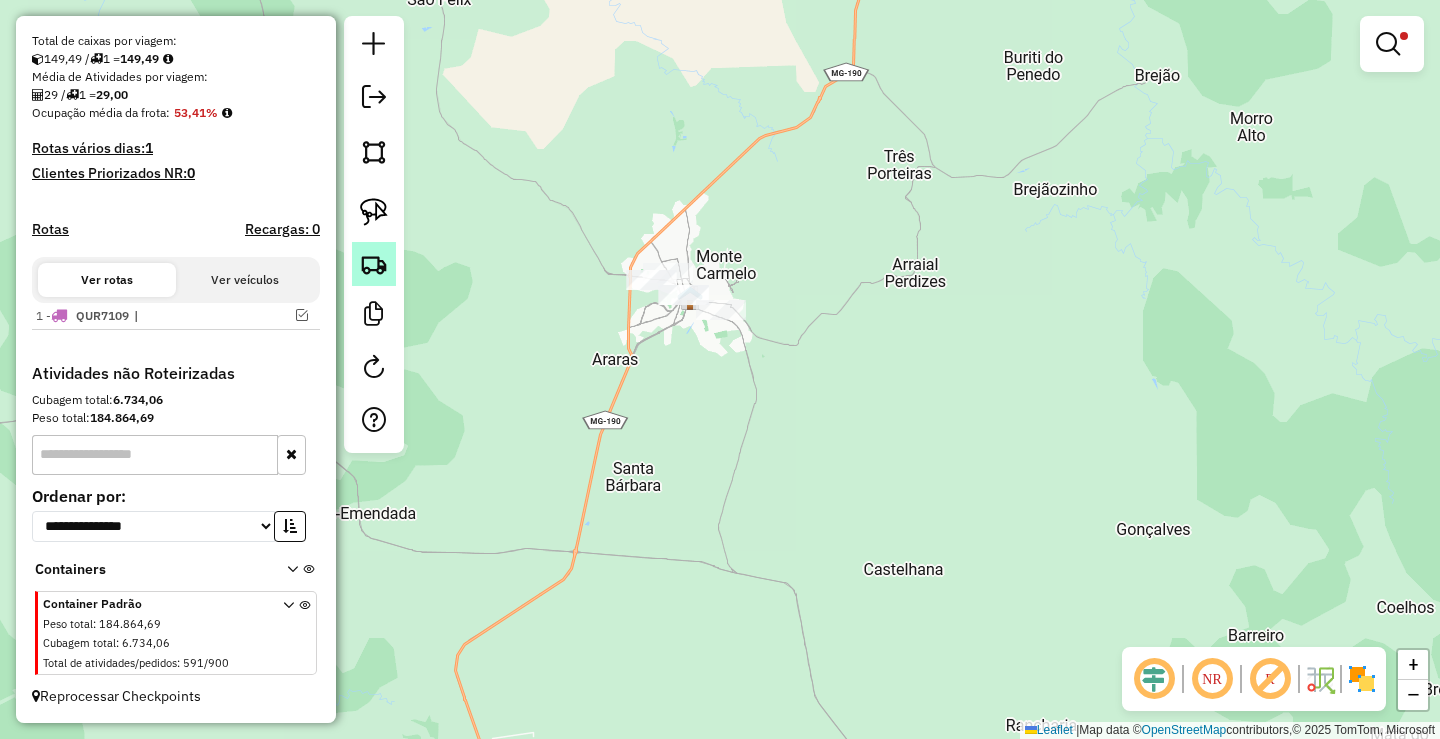 drag, startPoint x: 772, startPoint y: 404, endPoint x: 395, endPoint y: 265, distance: 401.8084 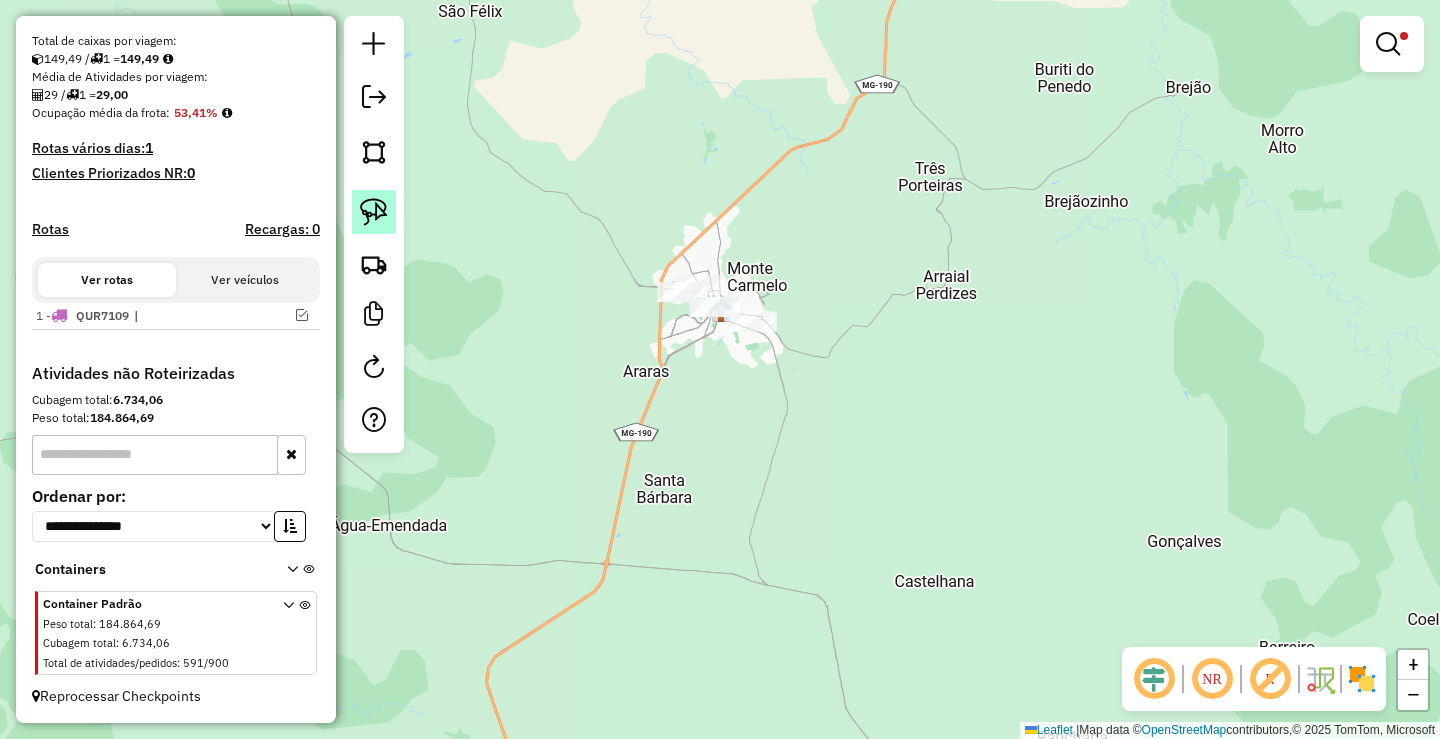 click 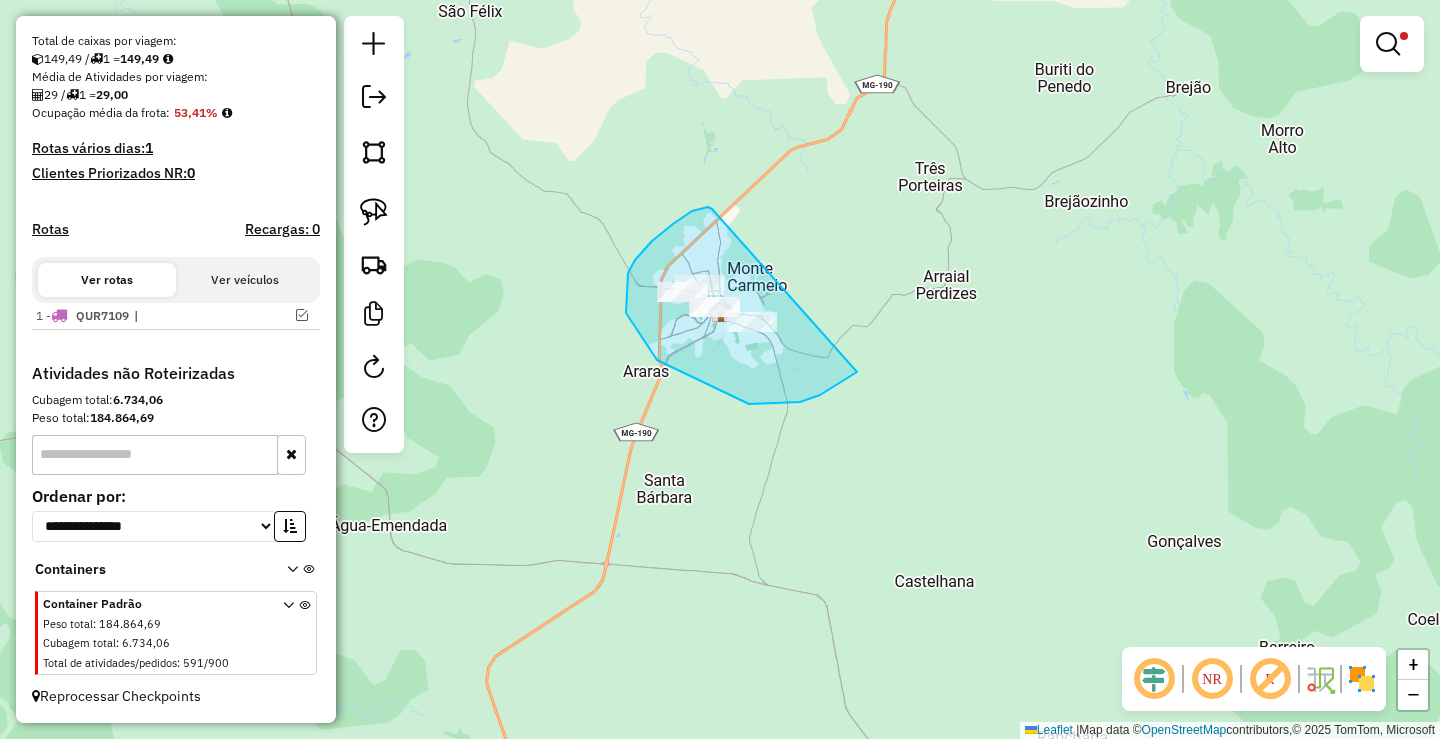 drag, startPoint x: 628, startPoint y: 273, endPoint x: 899, endPoint y: 340, distance: 279.15945 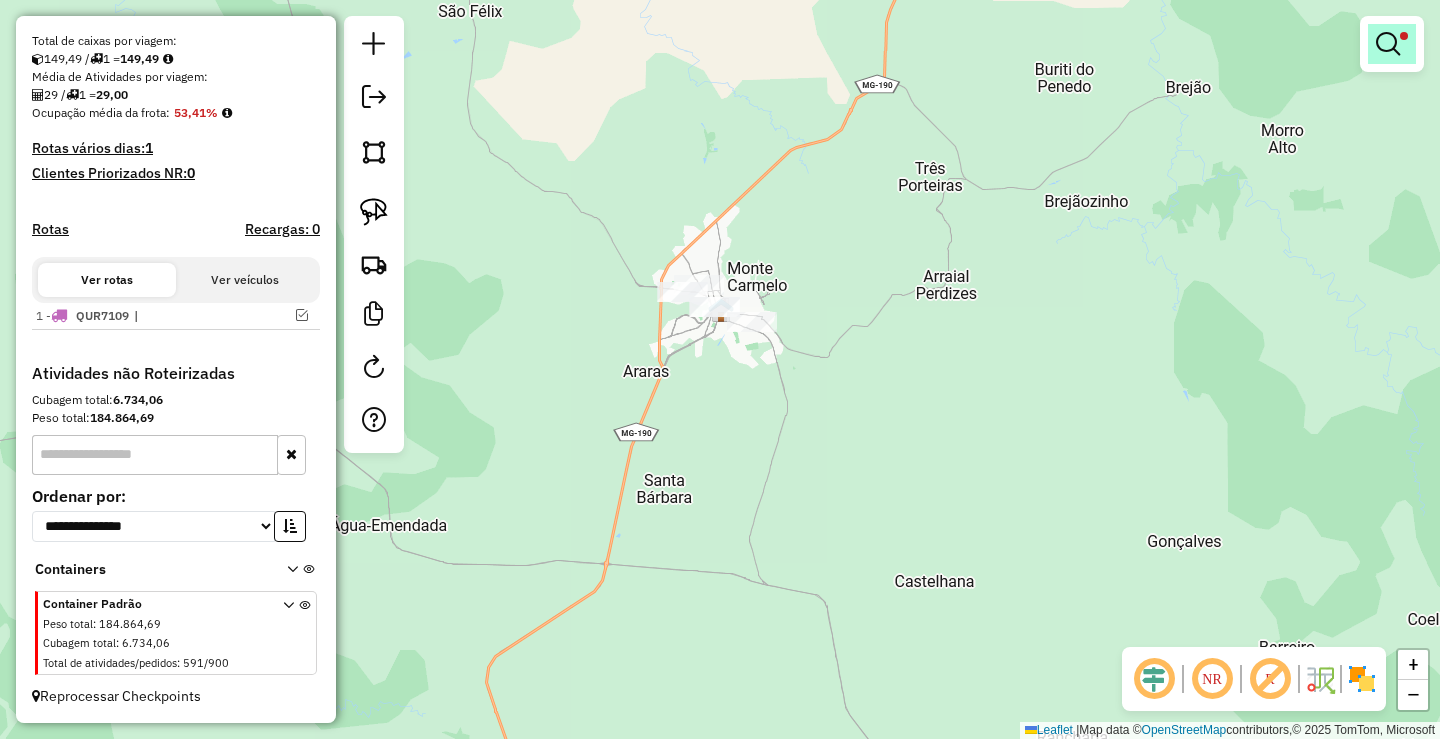 click at bounding box center (1392, 44) 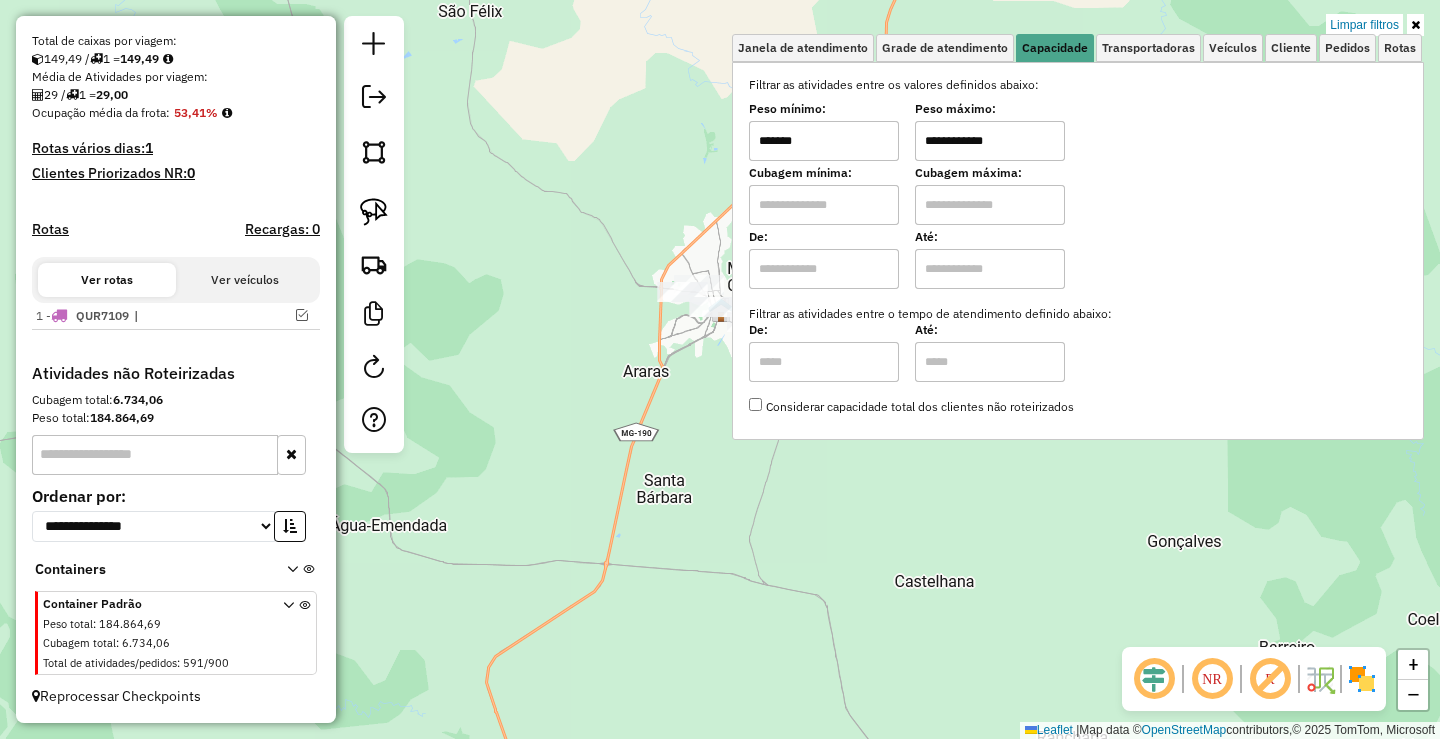 click on "**********" 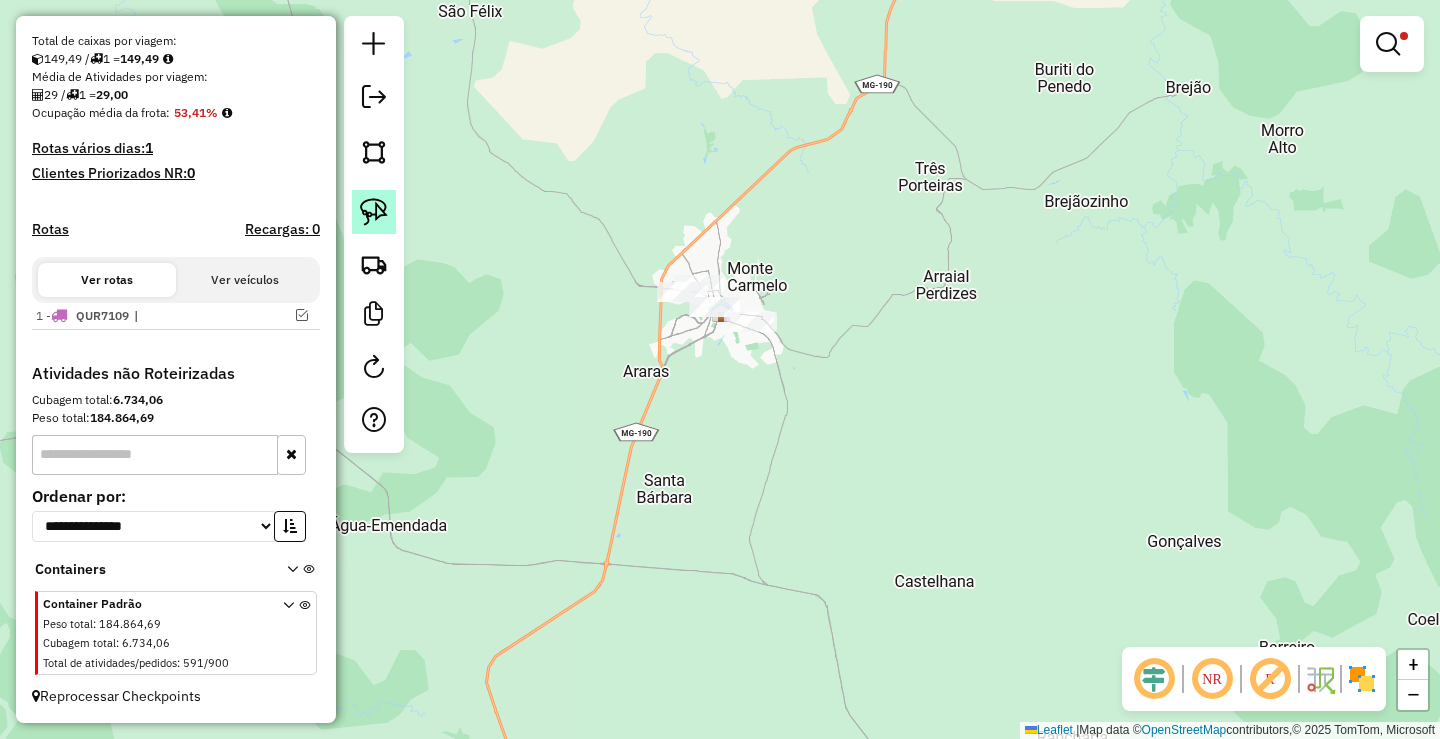 click 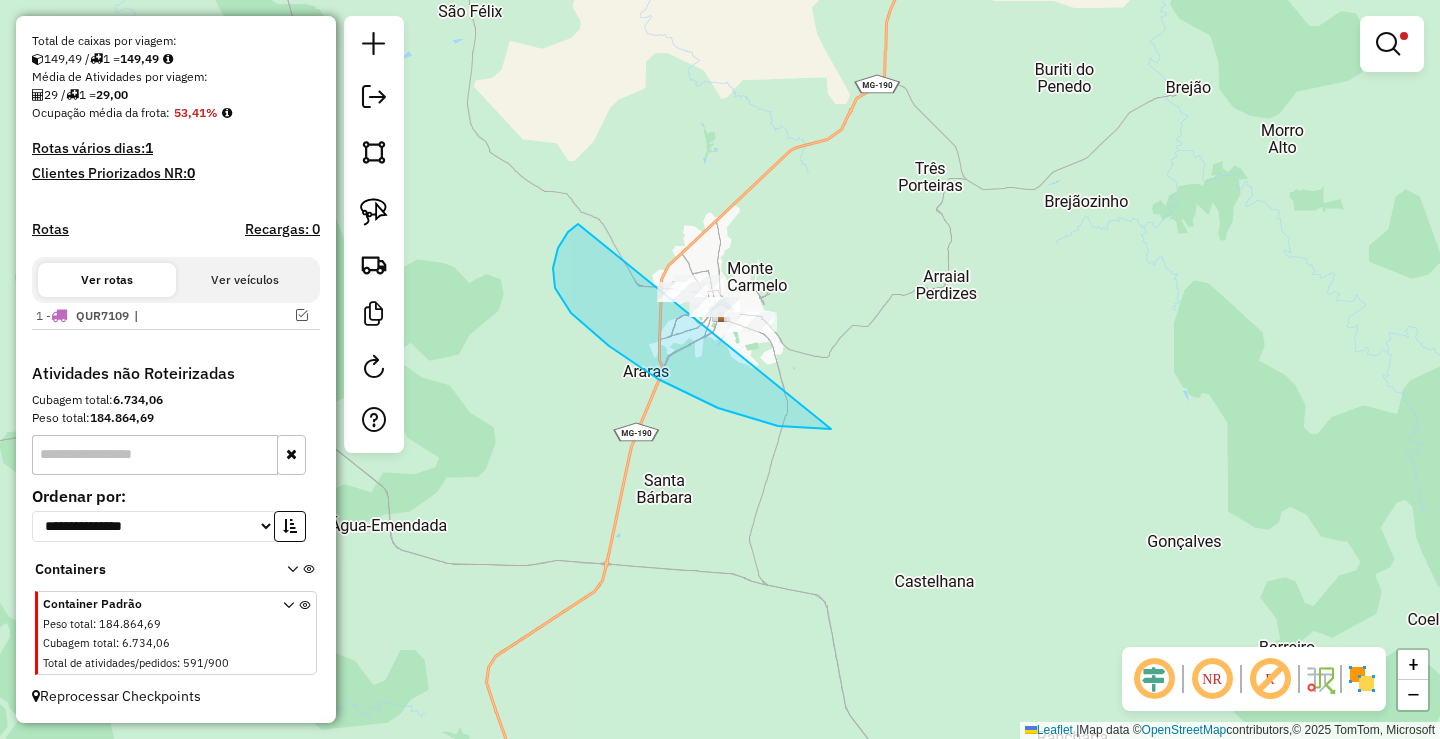 drag, startPoint x: 578, startPoint y: 224, endPoint x: 962, endPoint y: 271, distance: 386.8656 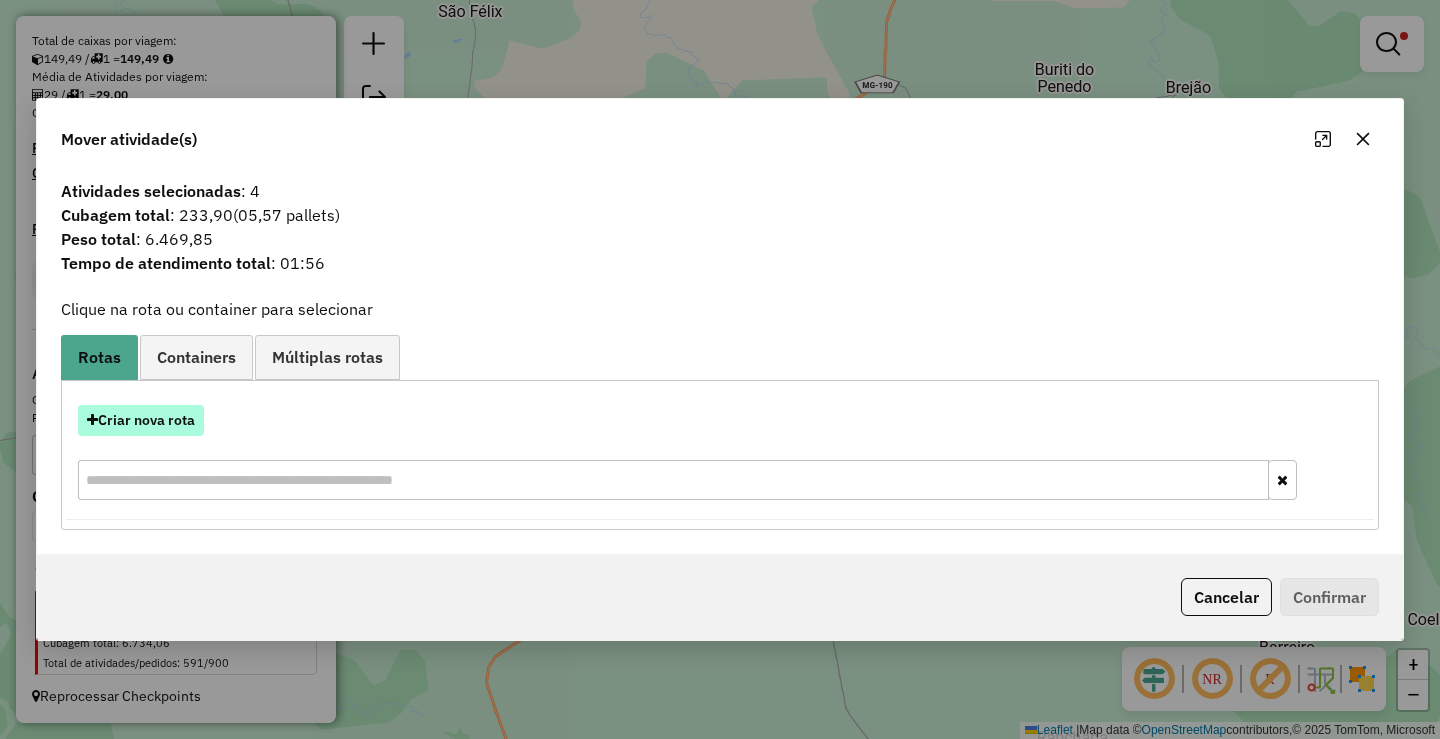 click on "Criar nova rota" at bounding box center (141, 420) 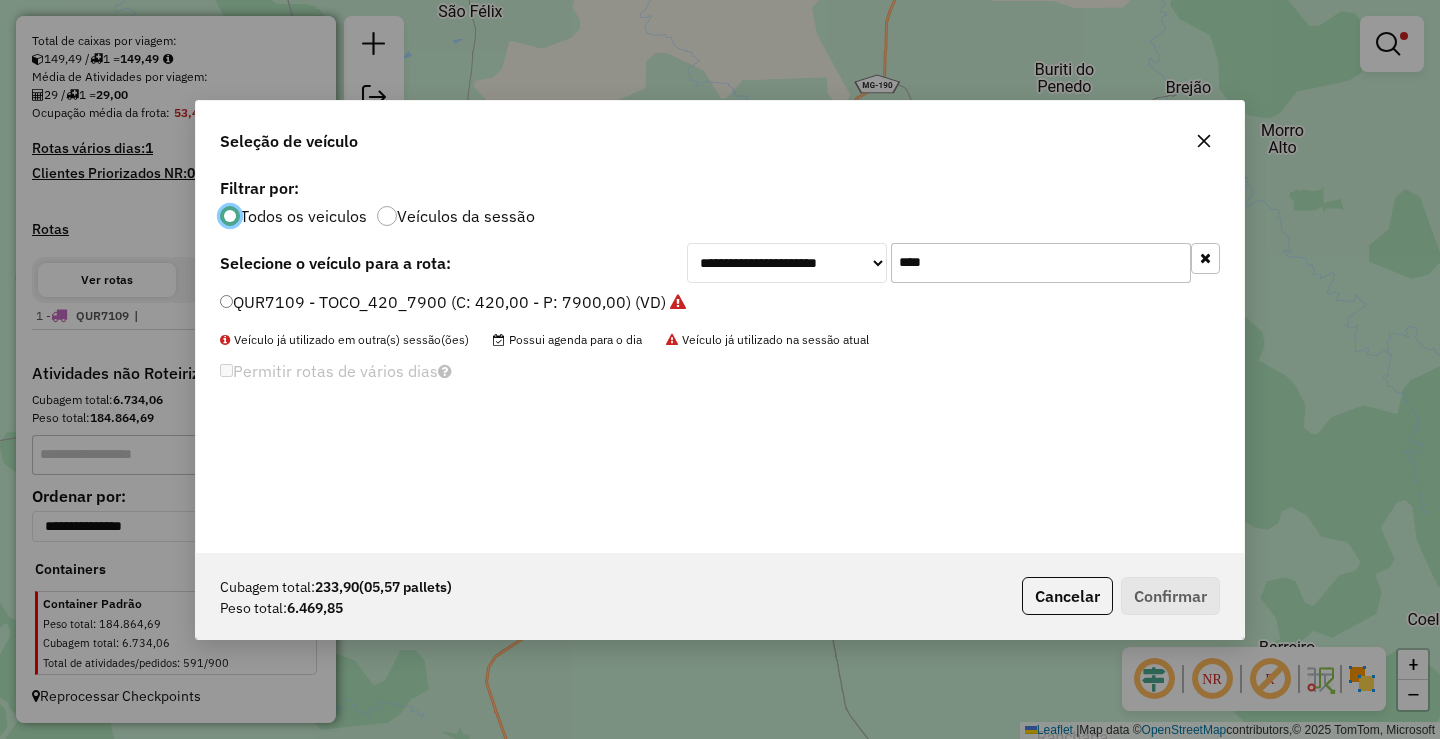 scroll, scrollTop: 11, scrollLeft: 6, axis: both 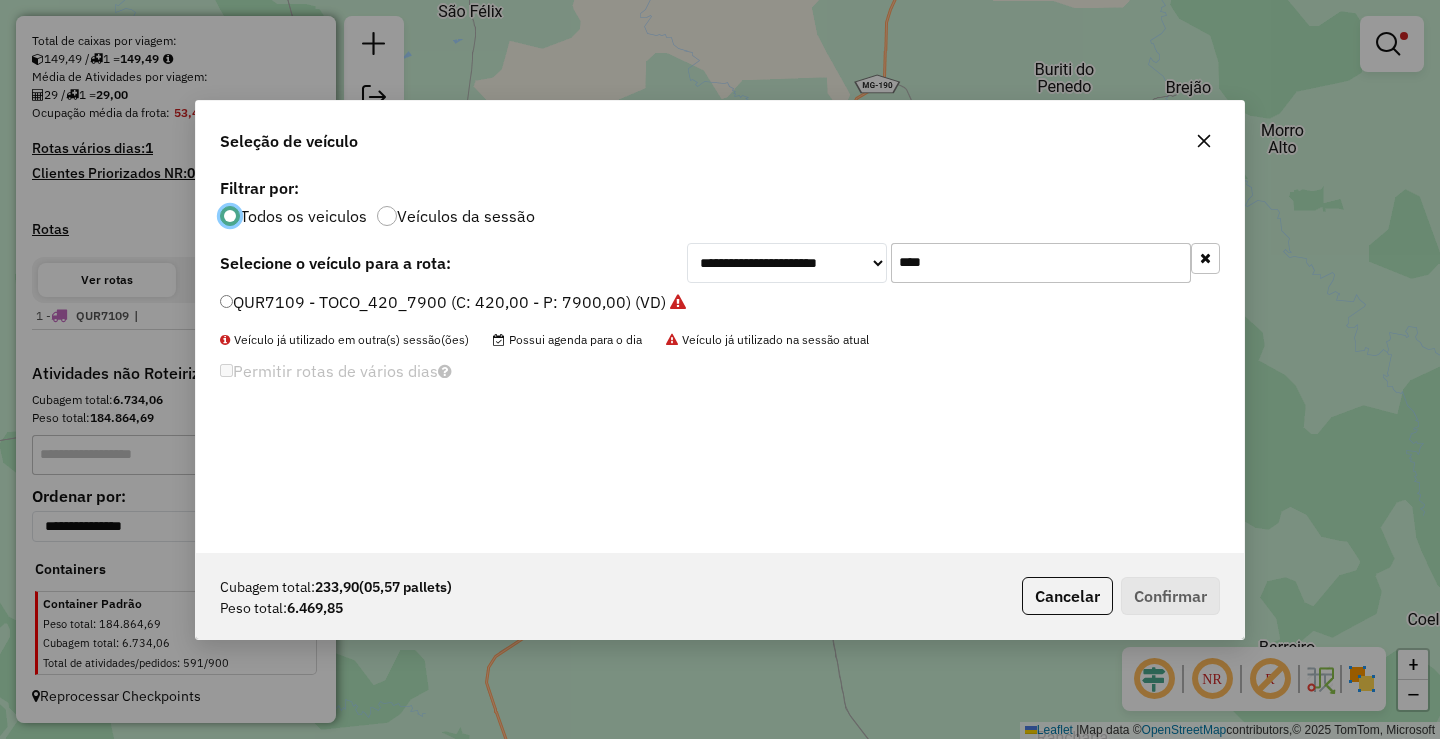 click on "****" 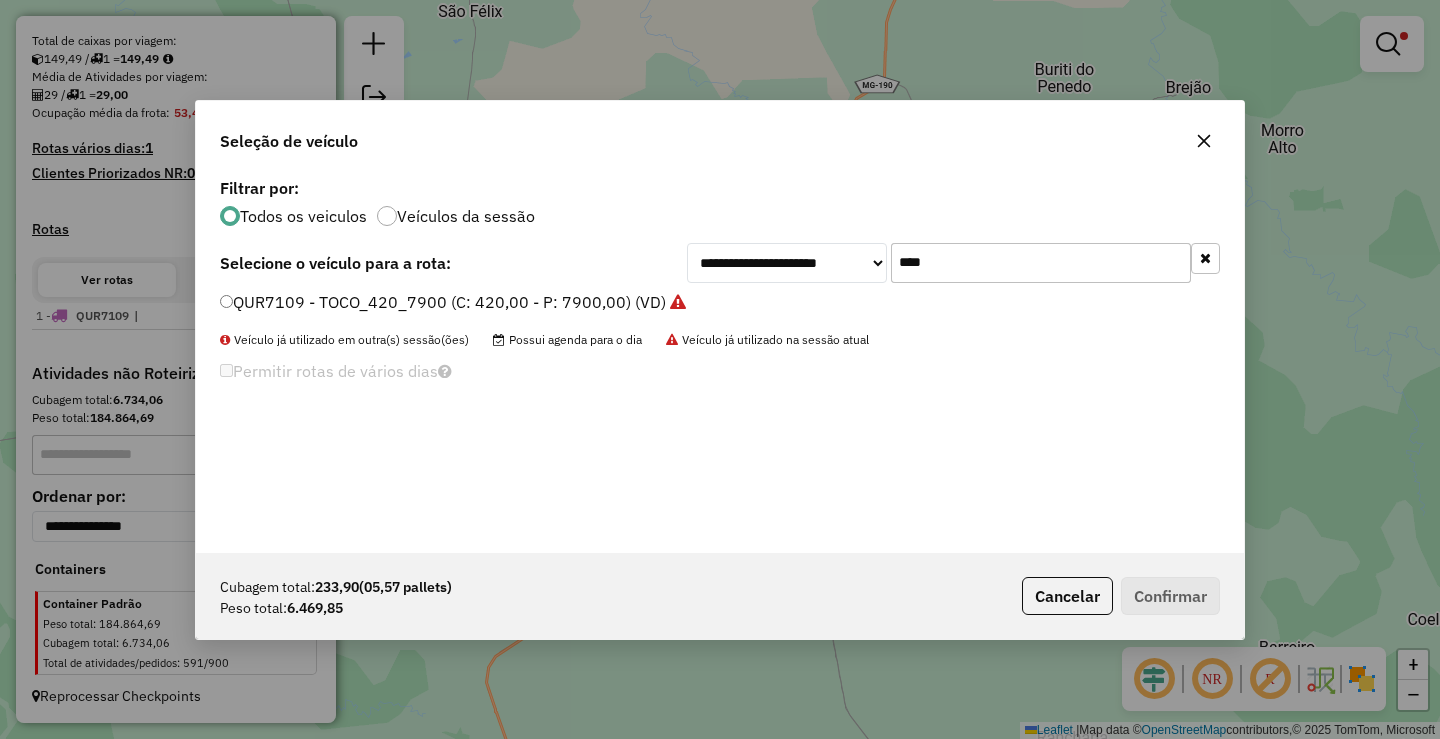 click on "****" 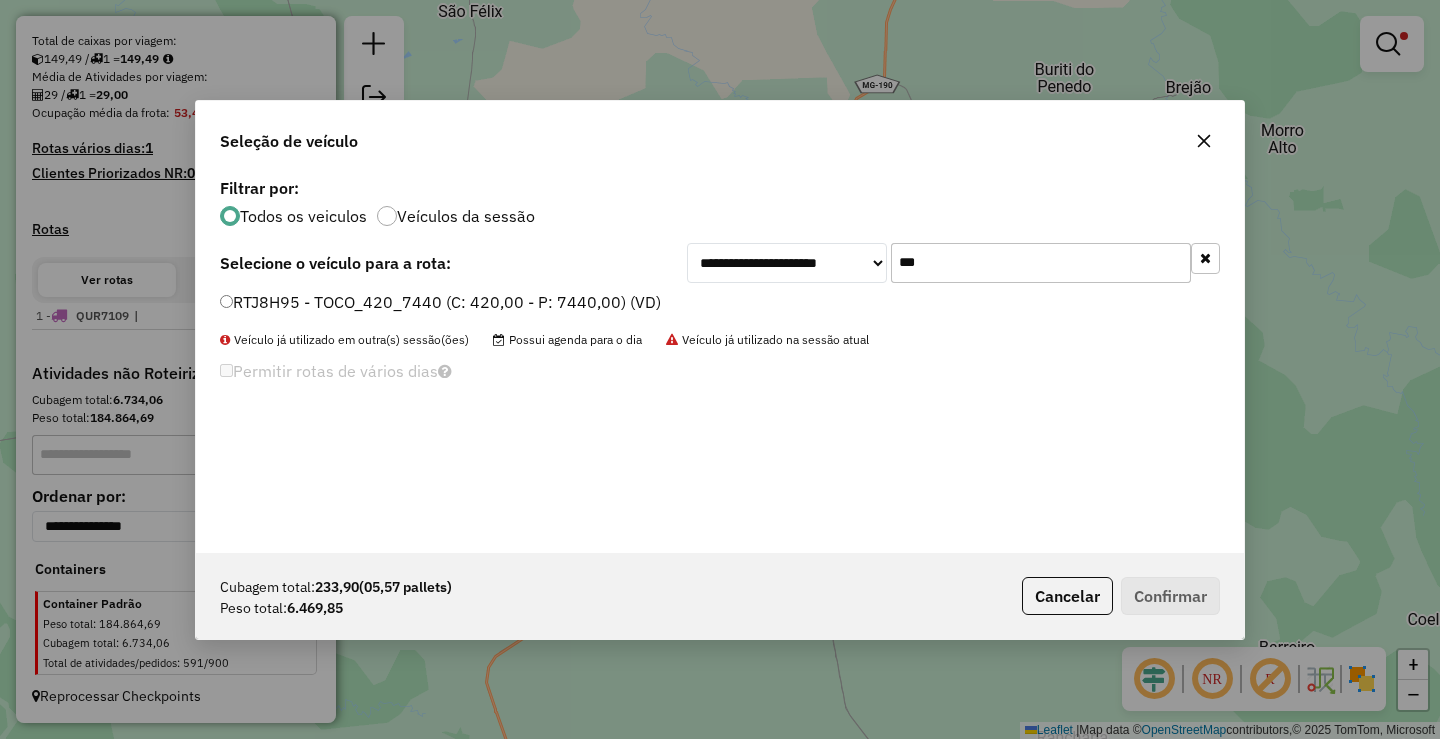 type on "***" 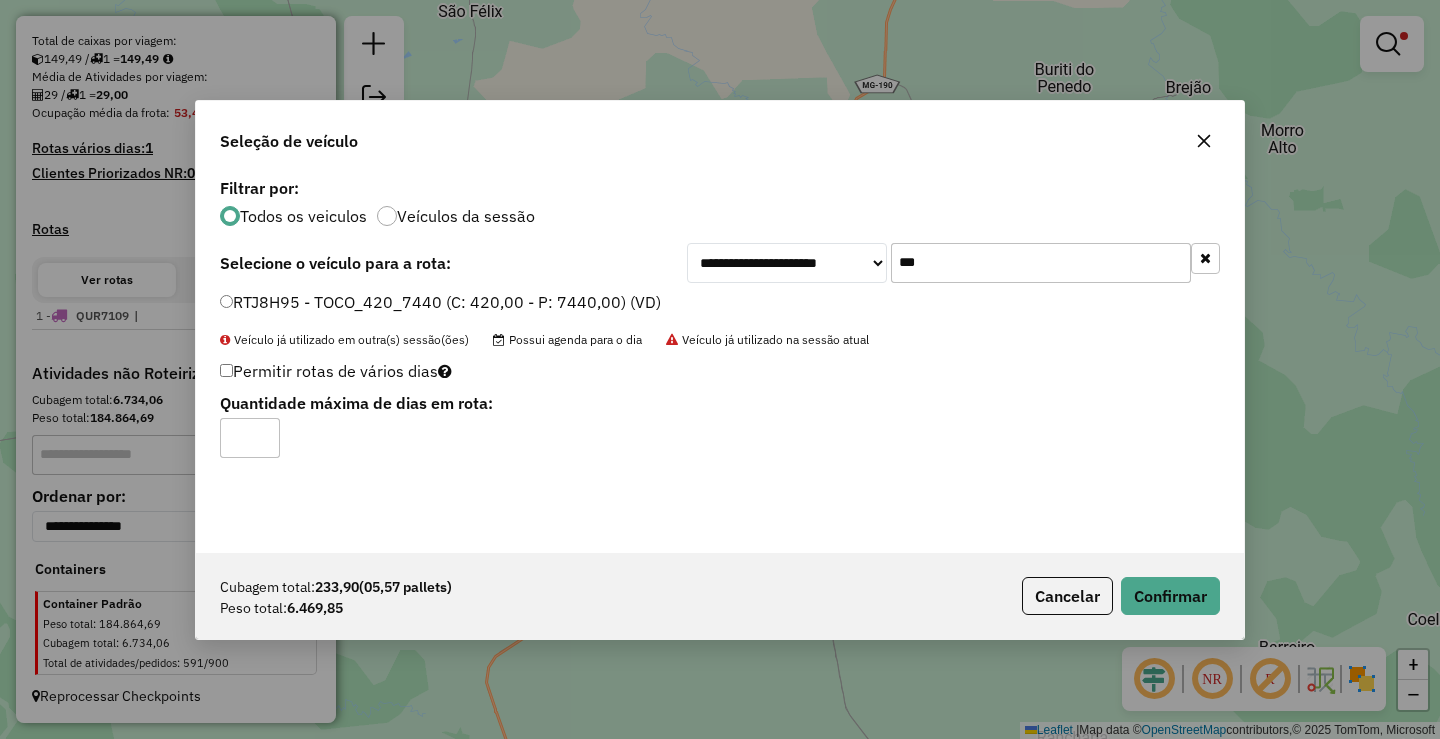 click on "*" 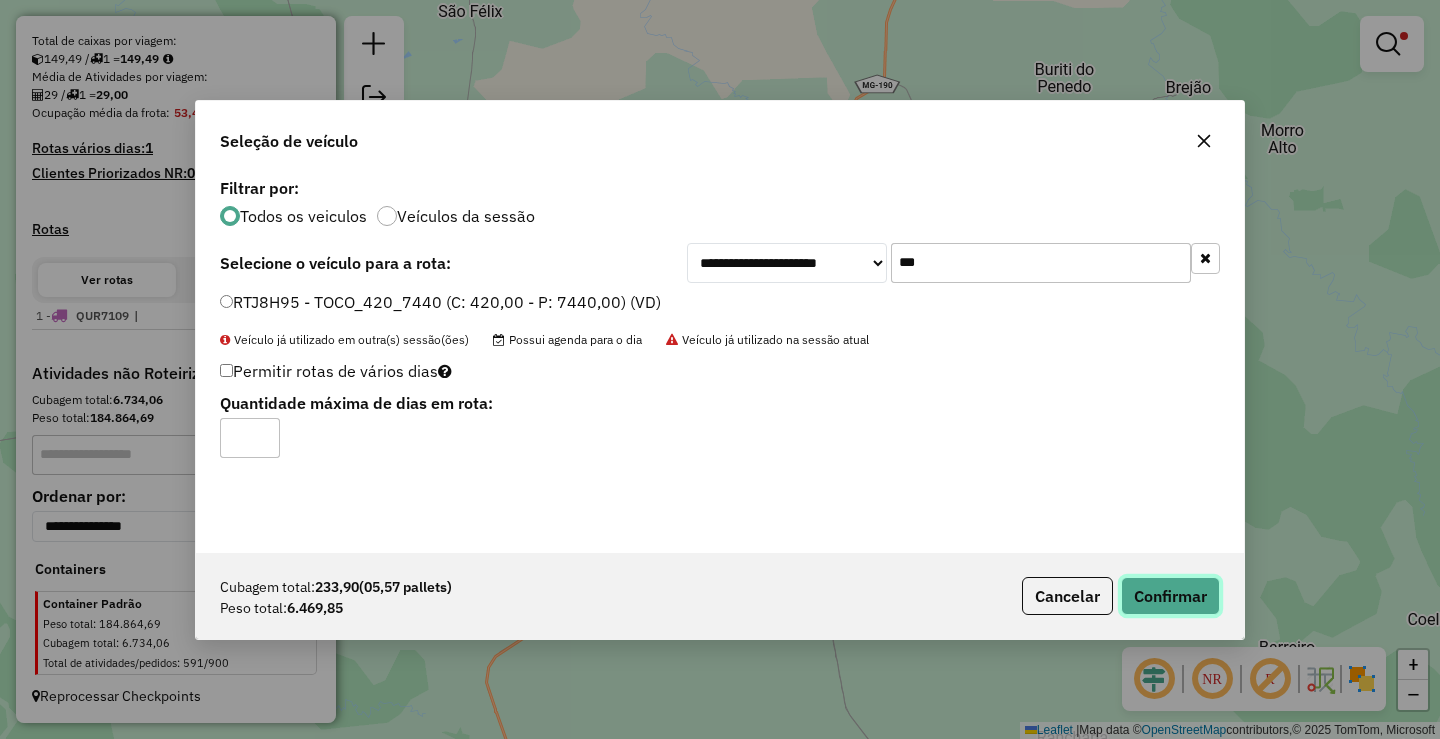 click on "Confirmar" 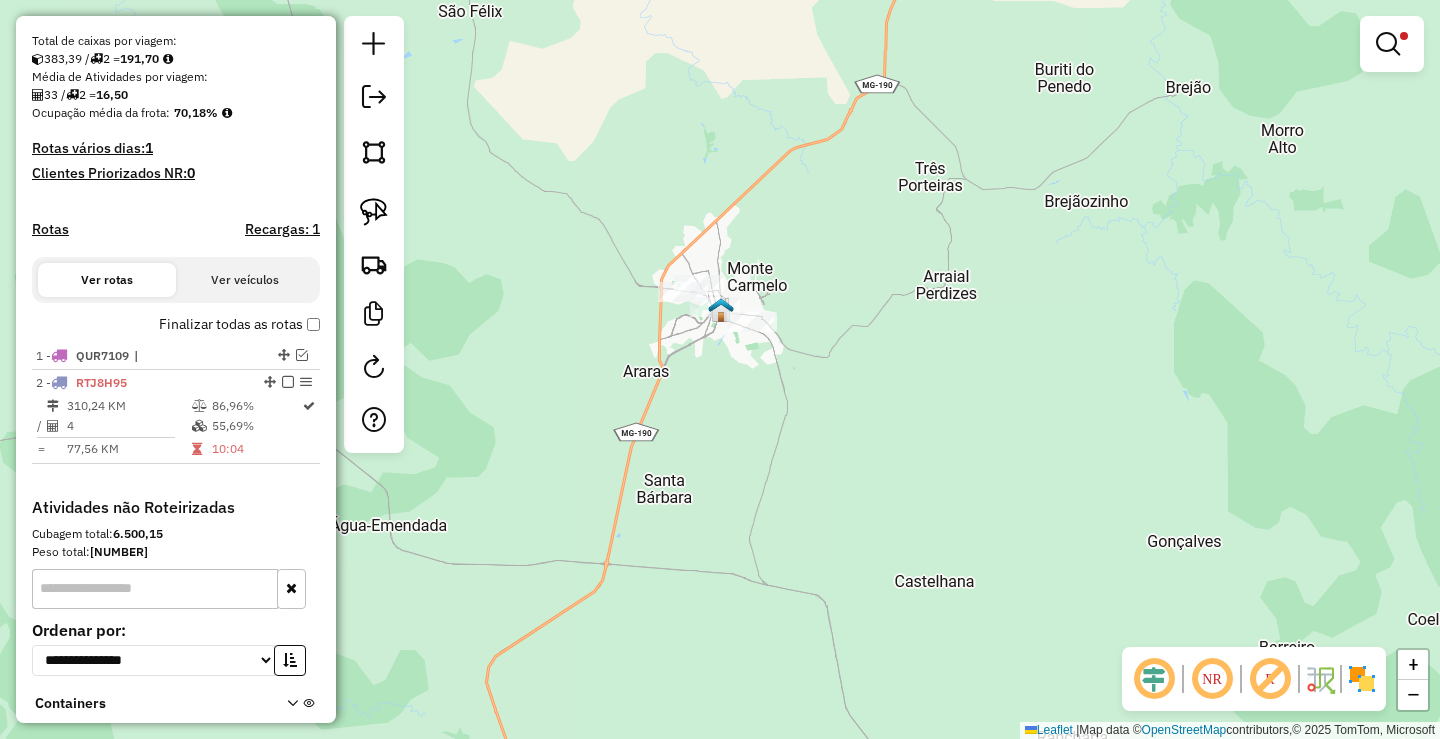 scroll, scrollTop: 495, scrollLeft: 0, axis: vertical 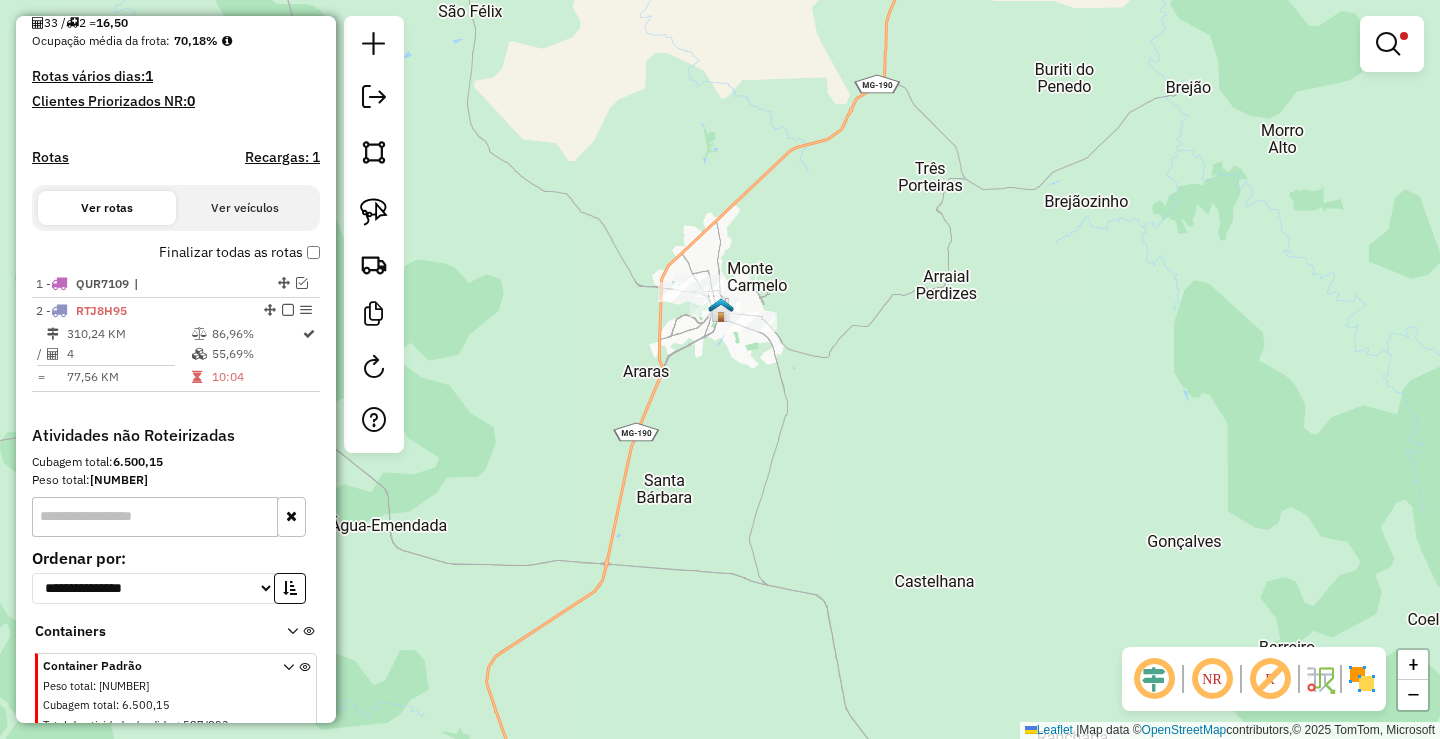 click on "**********" 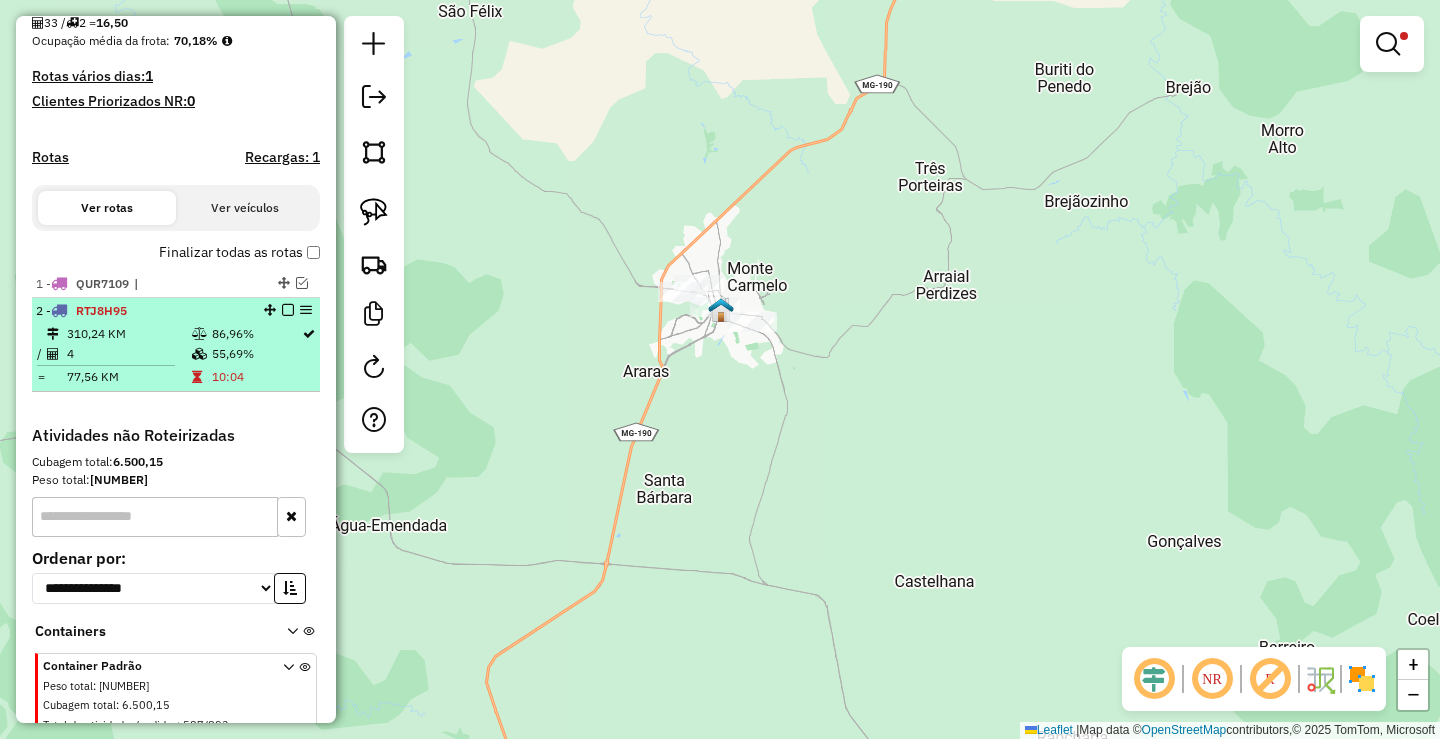 select on "**********" 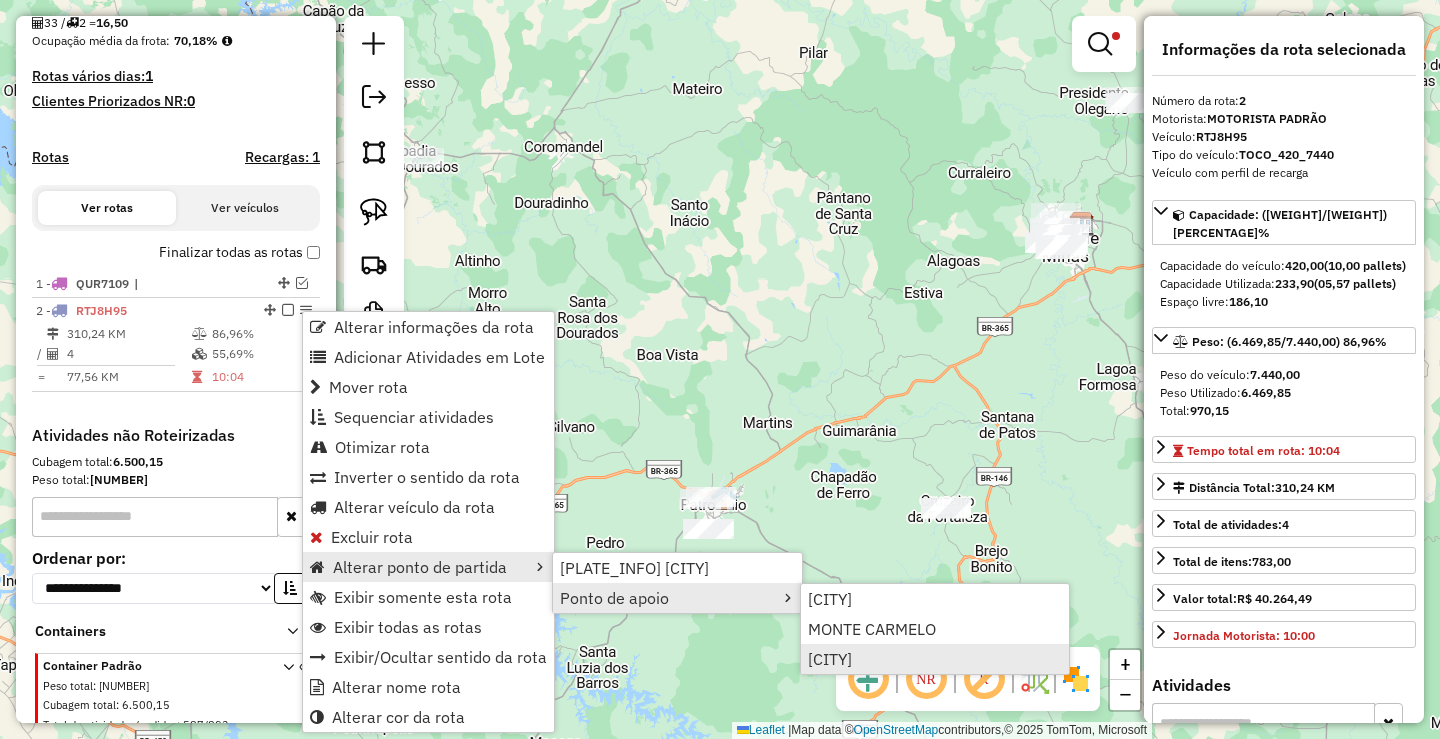 click on "PATROCÍNIO" at bounding box center (830, 659) 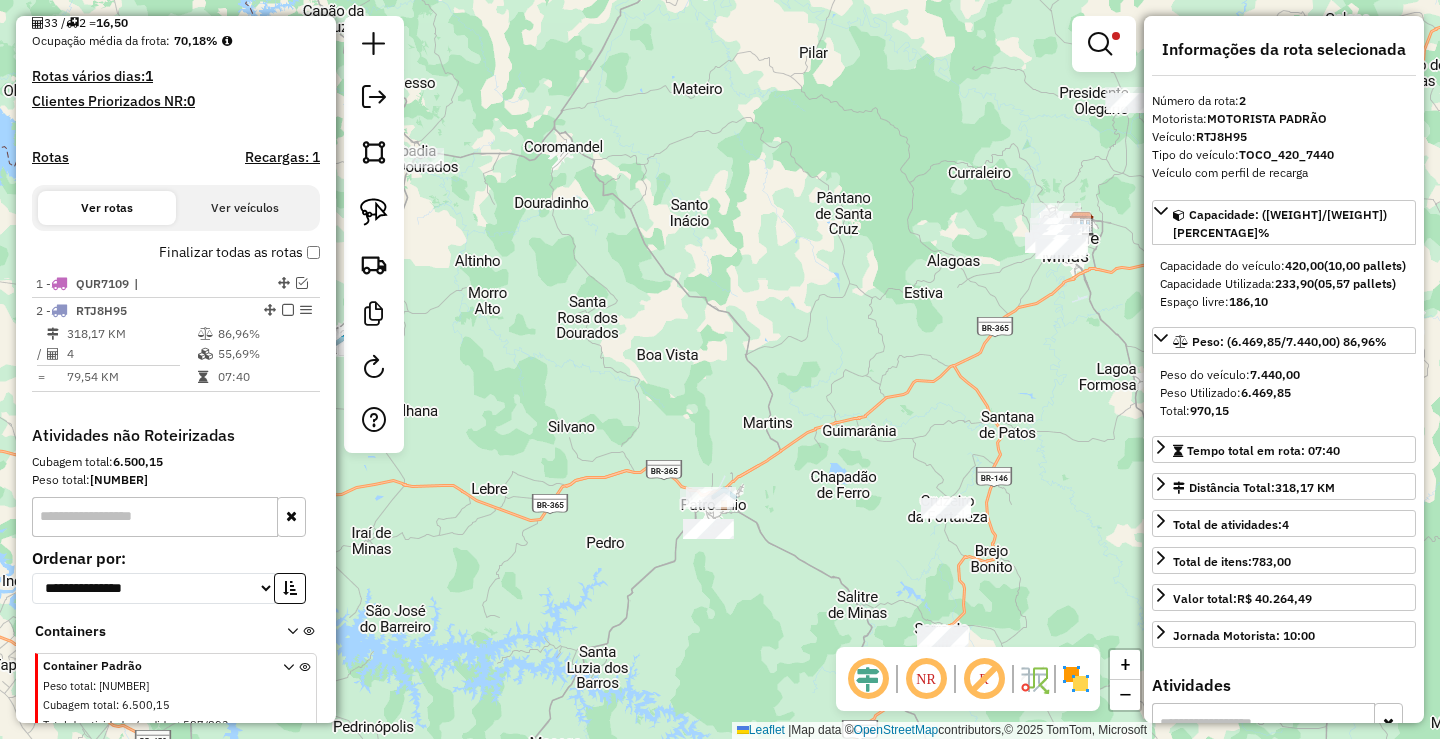 scroll, scrollTop: 557, scrollLeft: 0, axis: vertical 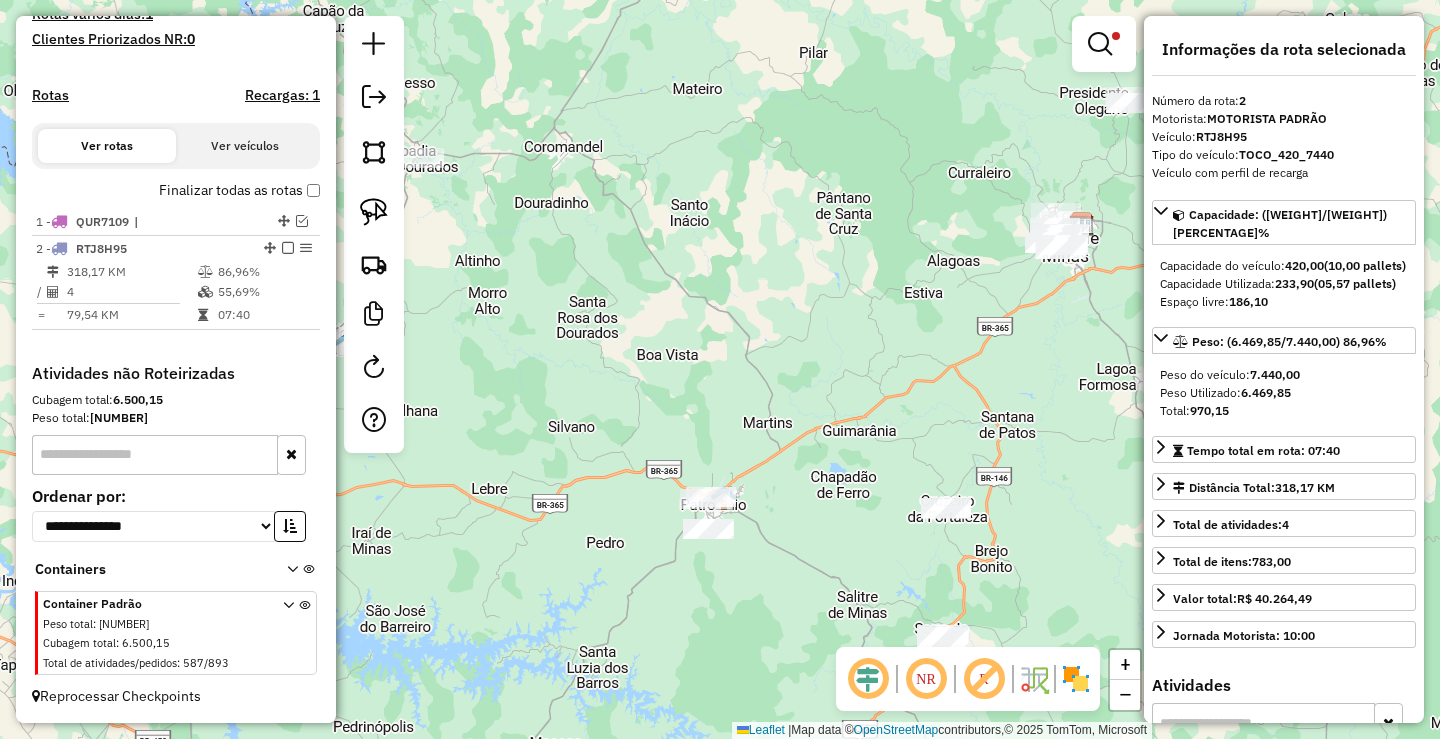 drag, startPoint x: 611, startPoint y: 517, endPoint x: 916, endPoint y: 486, distance: 306.57135 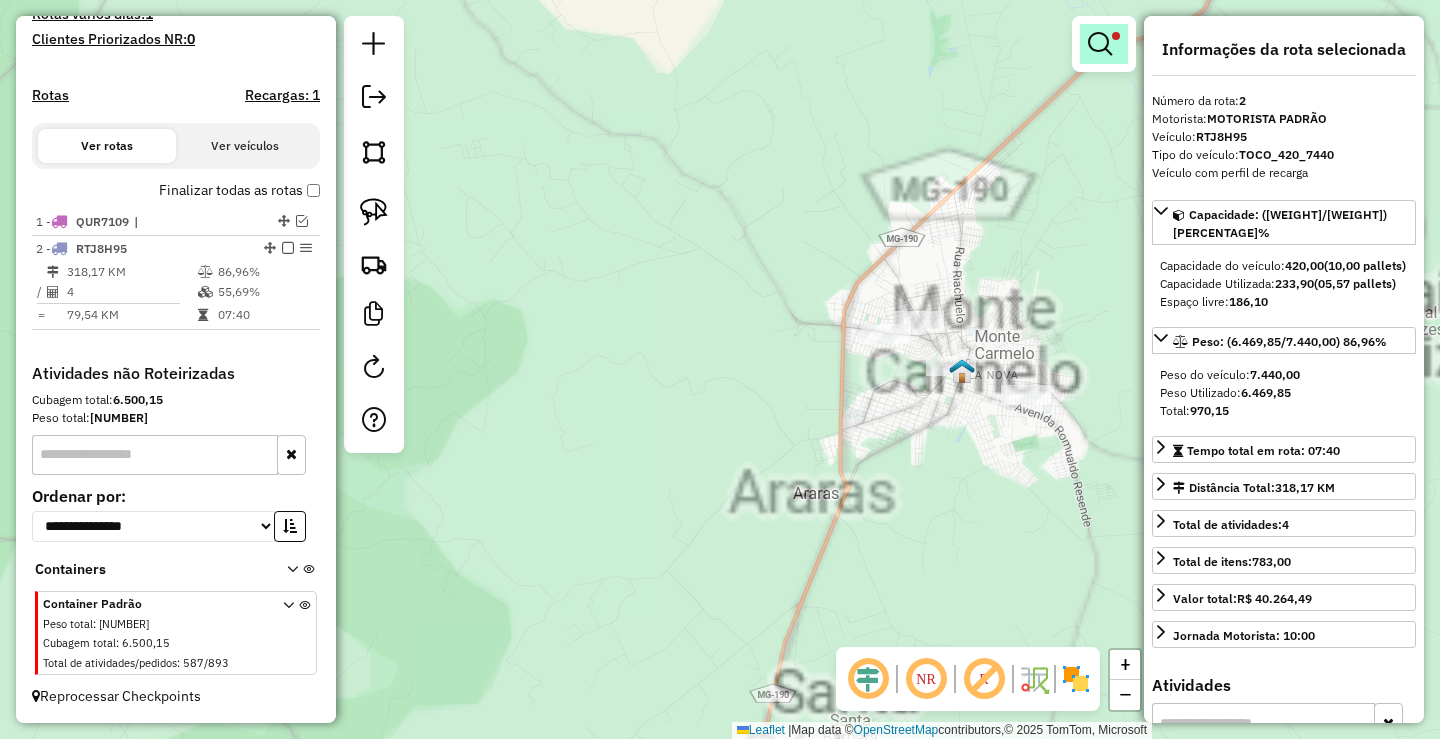 click at bounding box center [1100, 44] 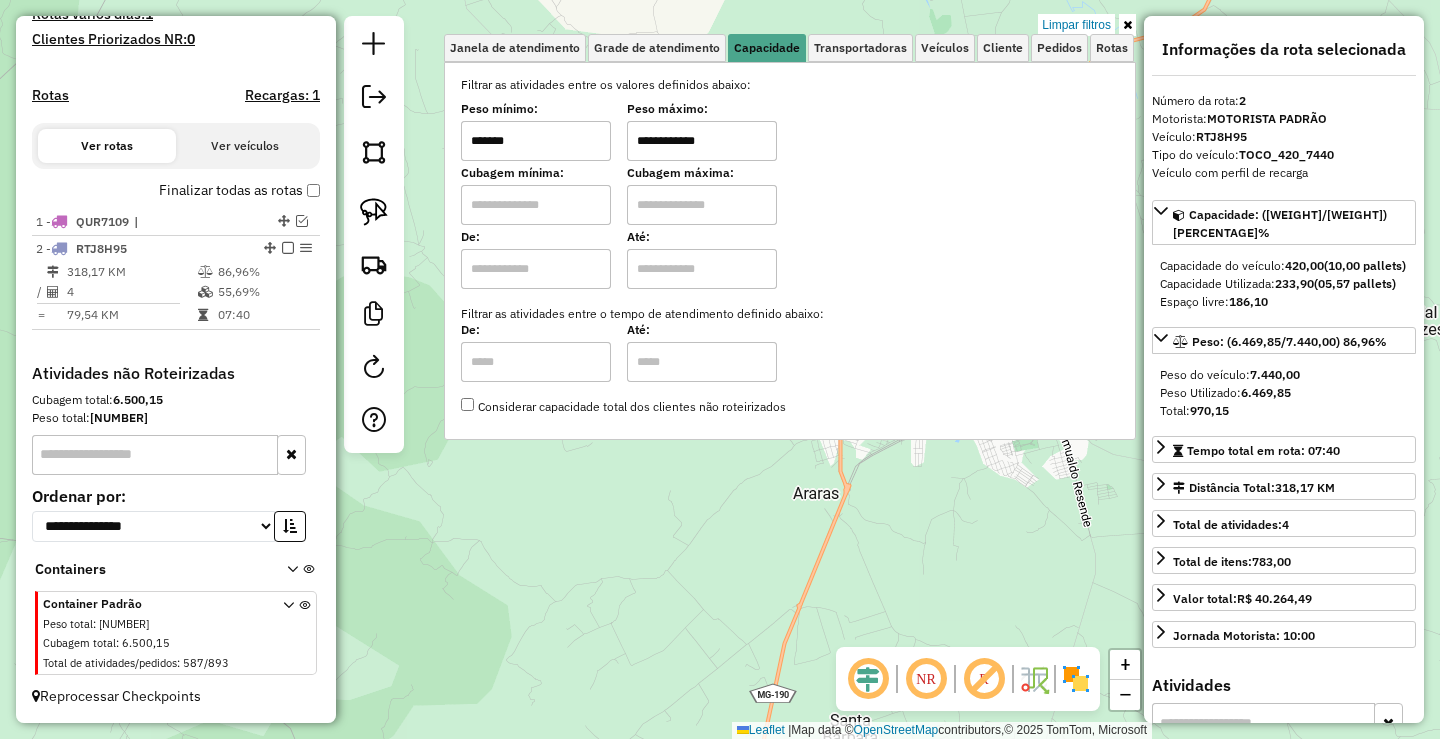 click on "*******" at bounding box center [536, 141] 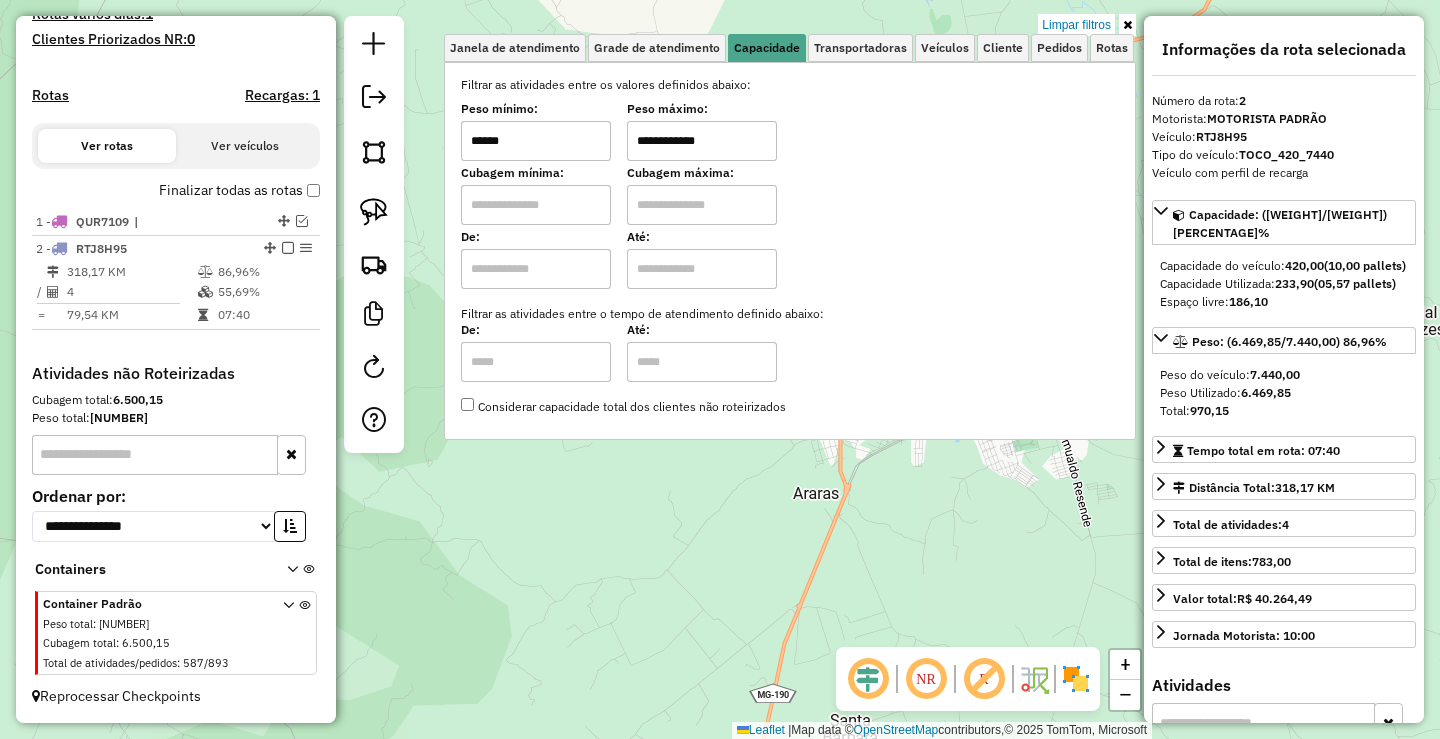 click on "**********" 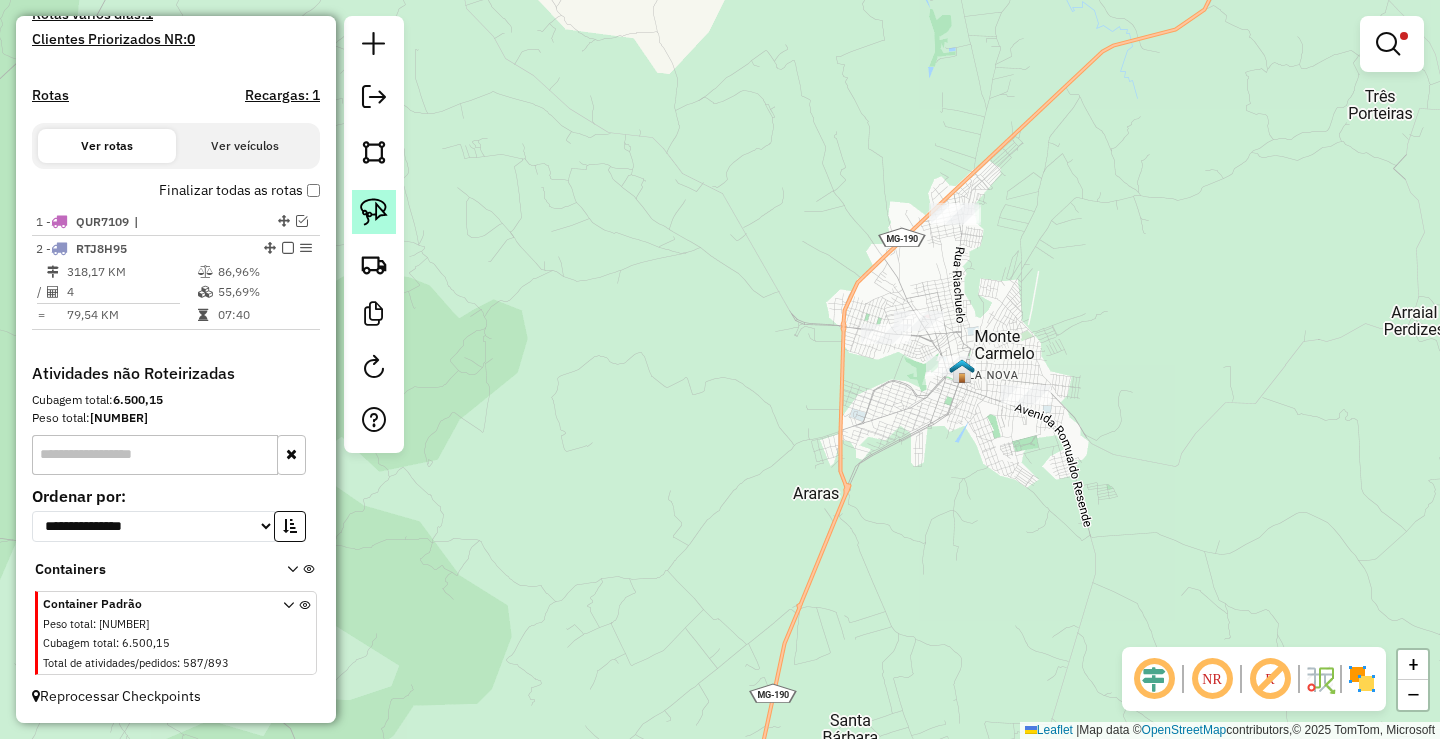 click 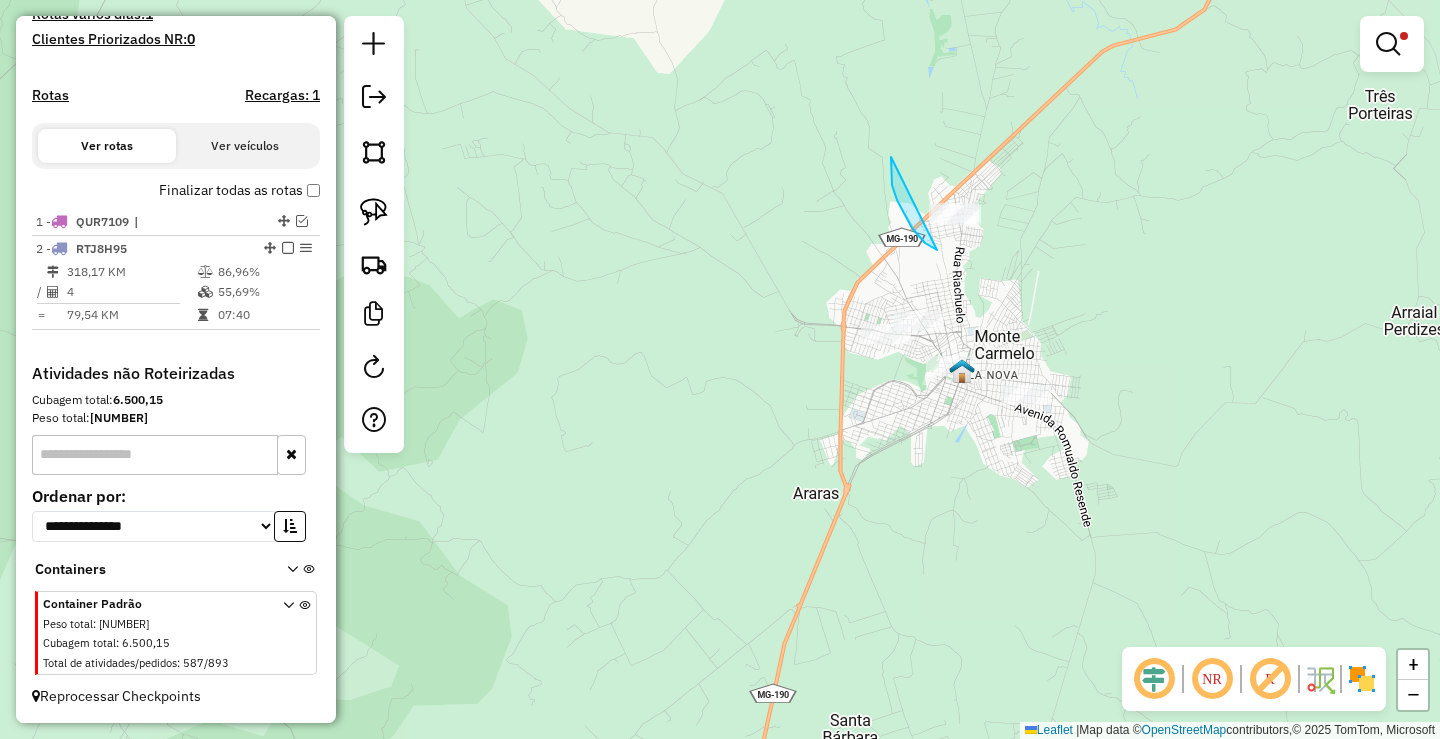 drag, startPoint x: 891, startPoint y: 157, endPoint x: 1062, endPoint y: 192, distance: 174.54512 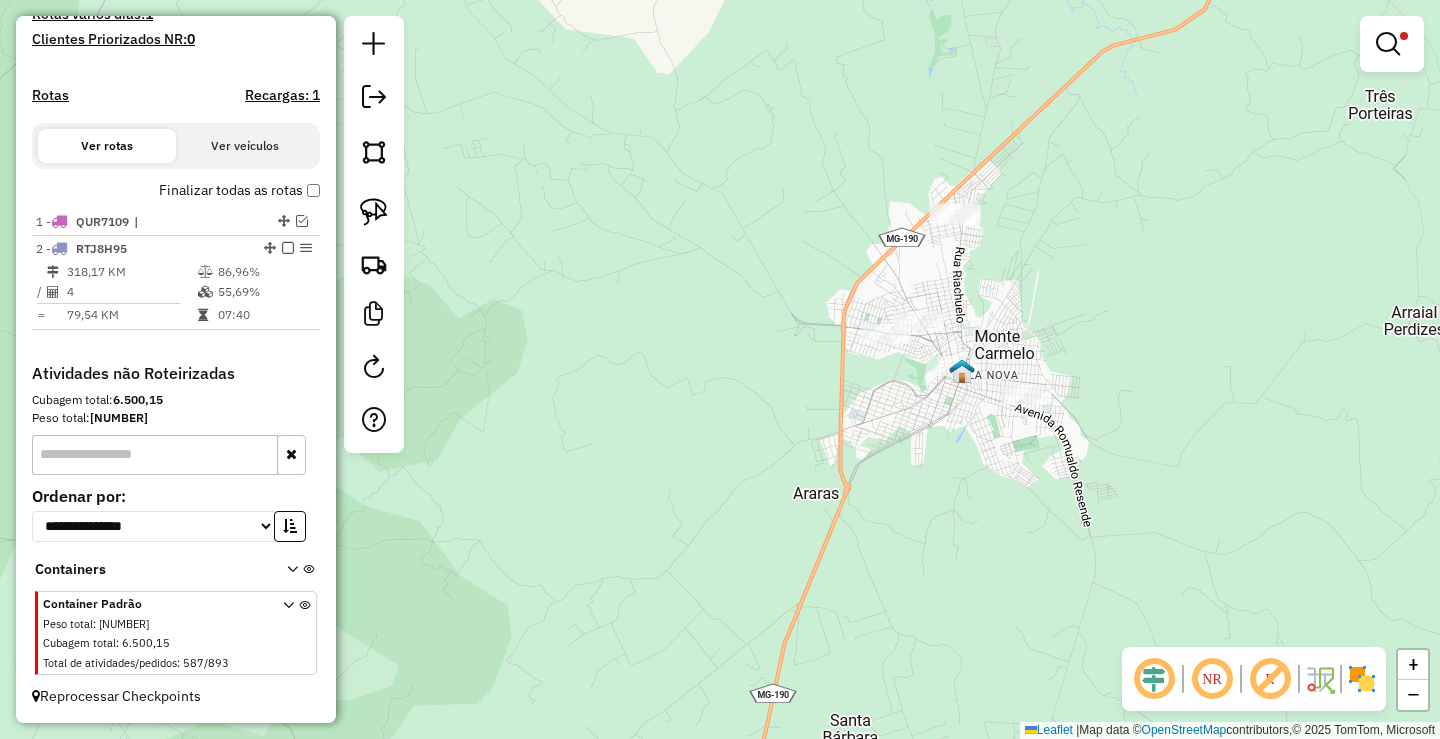 click at bounding box center [1392, 44] 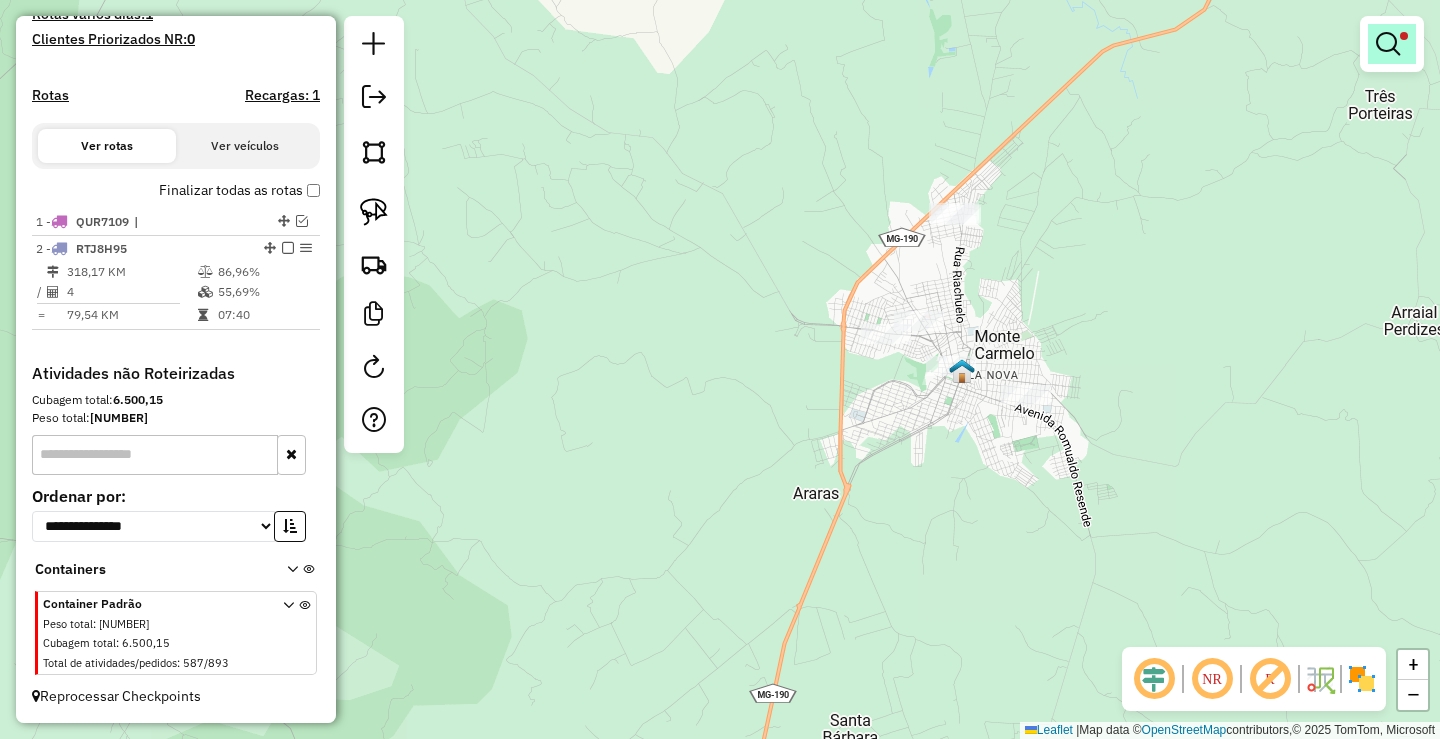 click at bounding box center [1388, 44] 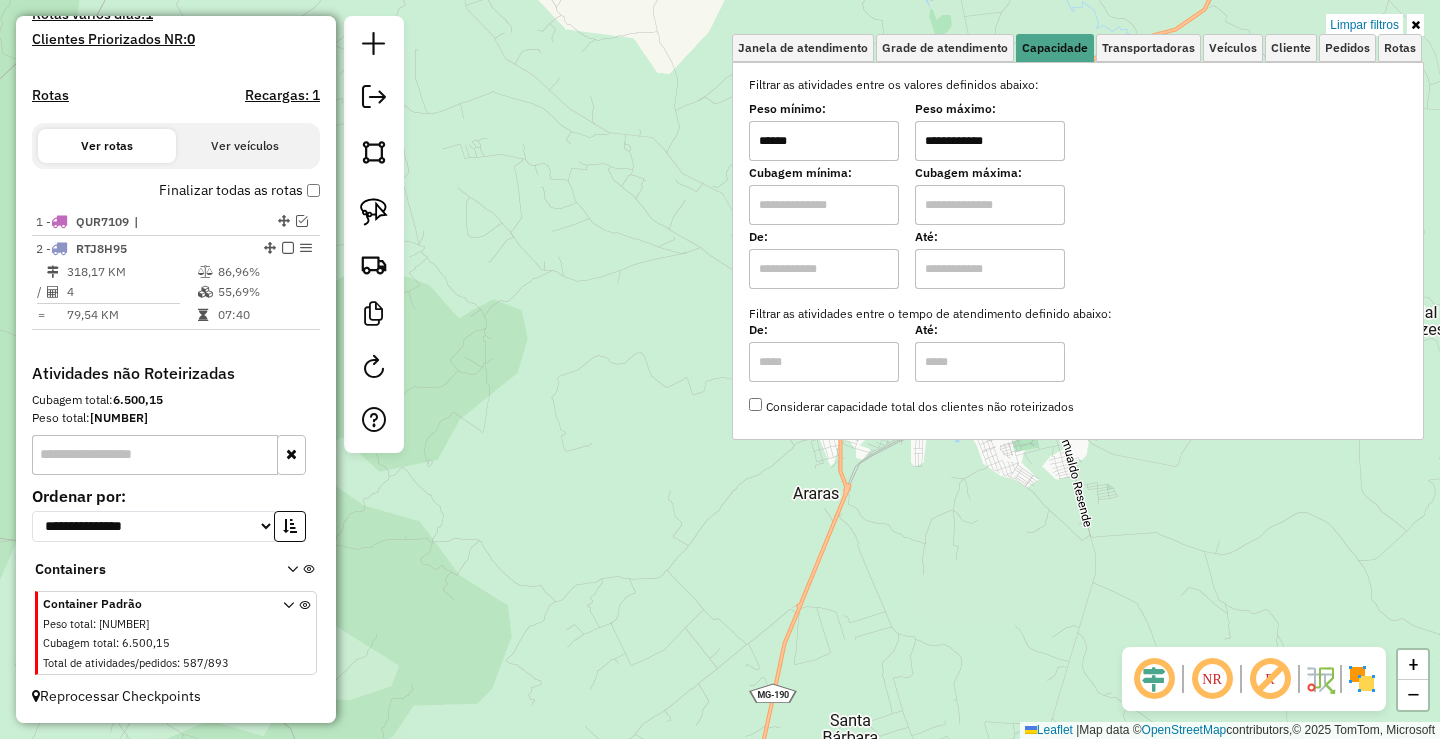 click on "******" at bounding box center [824, 141] 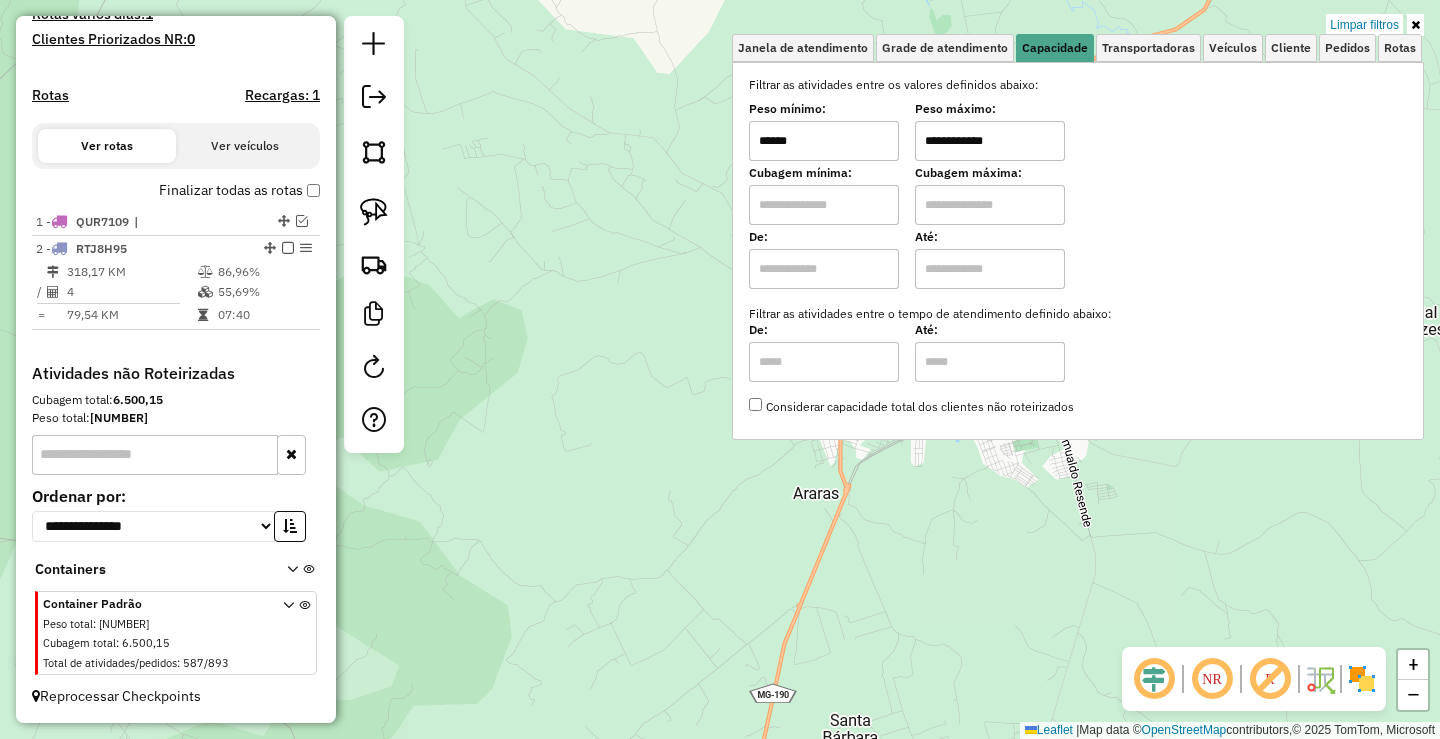 click on "**********" 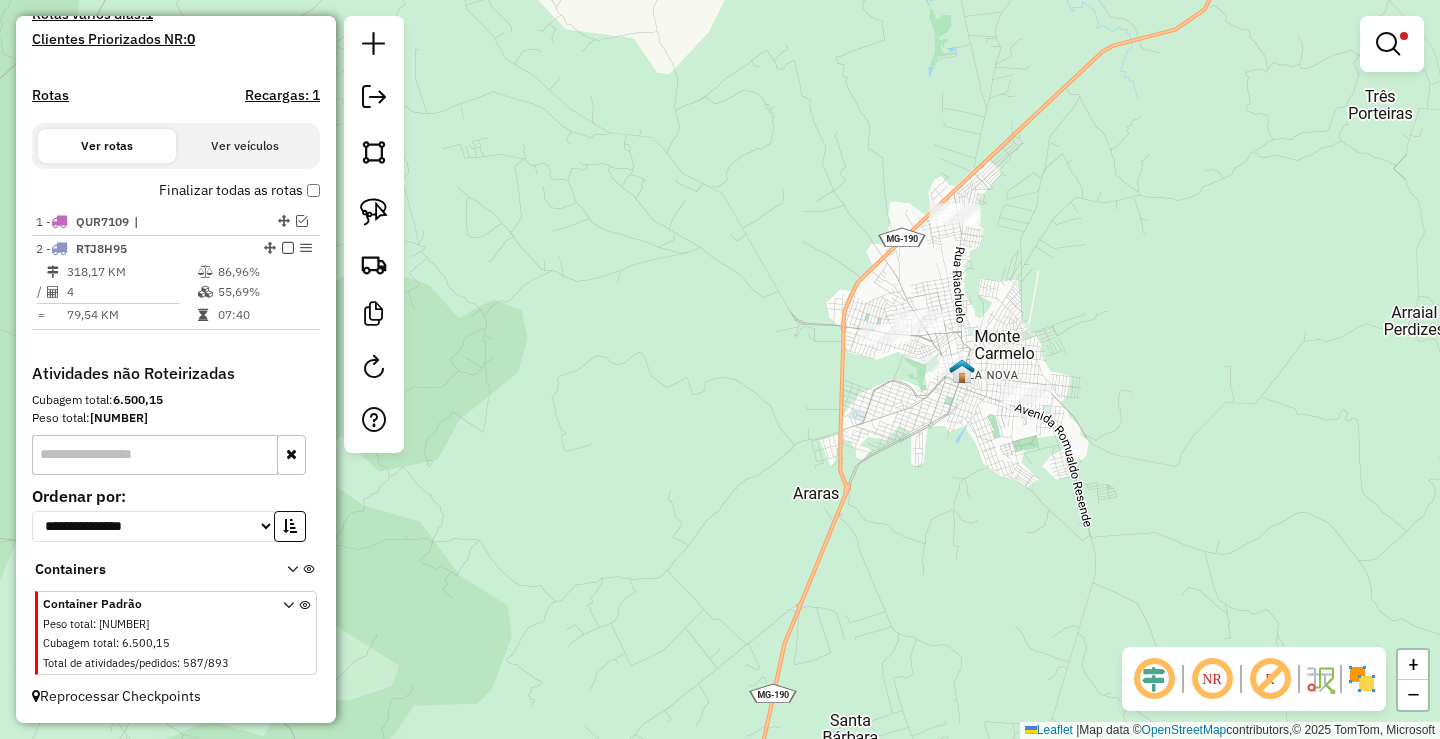 drag, startPoint x: 1367, startPoint y: 61, endPoint x: 1377, endPoint y: 49, distance: 15.6205 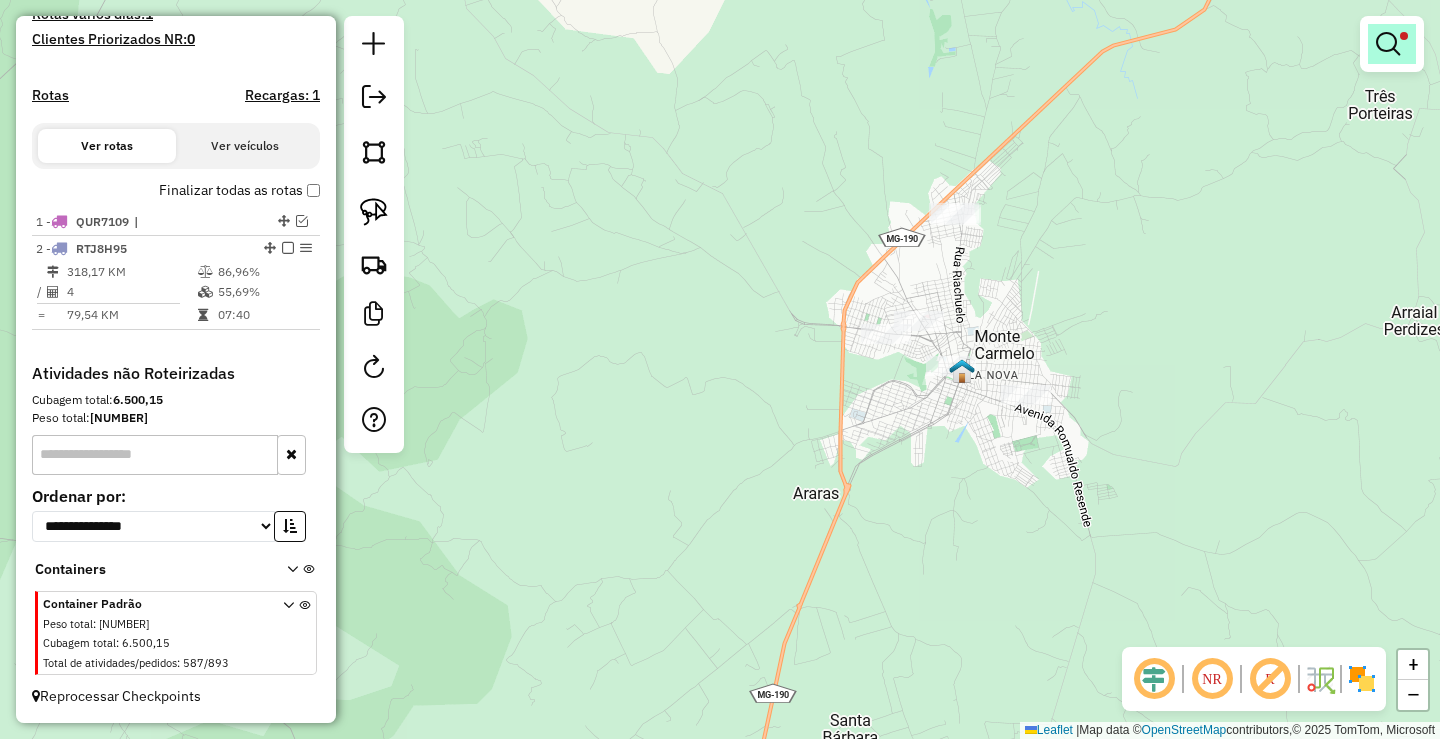 click at bounding box center [1392, 44] 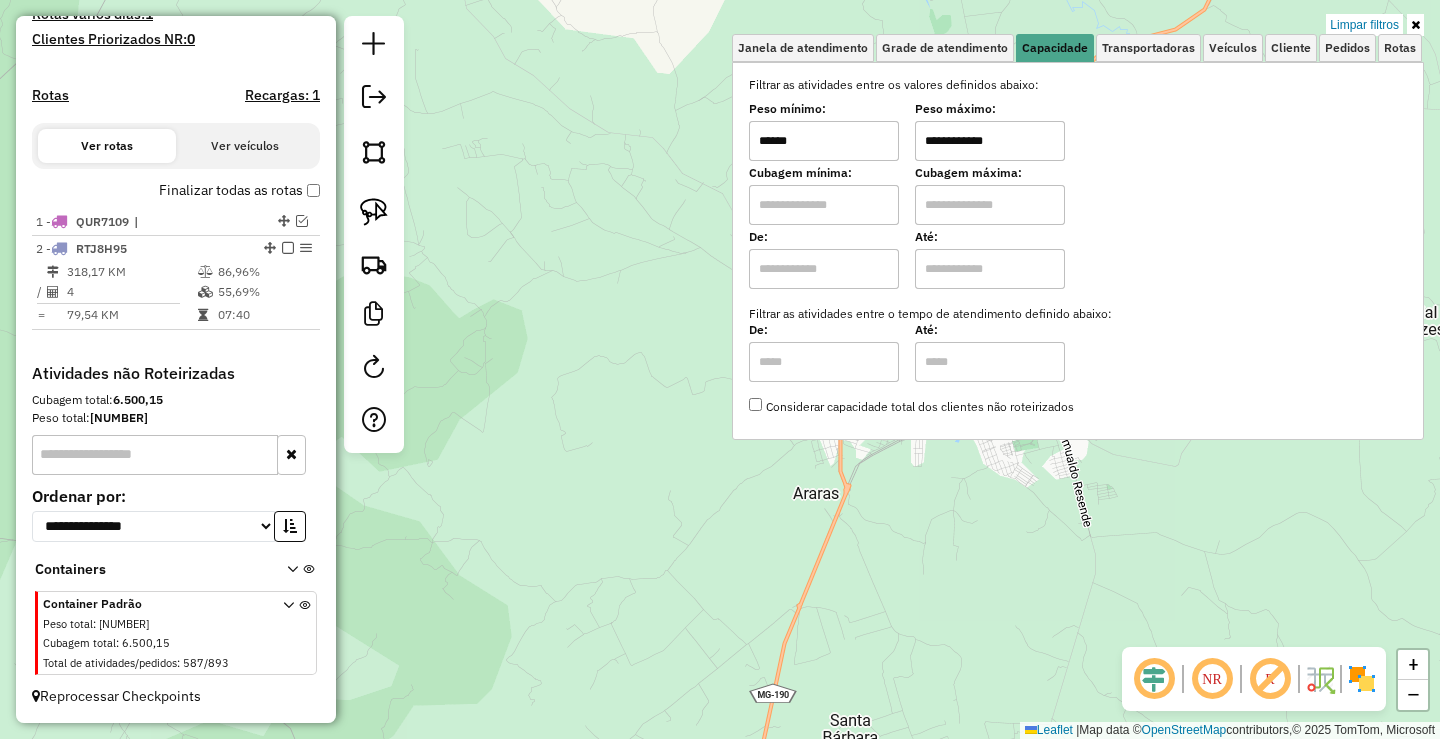 click on "******" at bounding box center (824, 141) 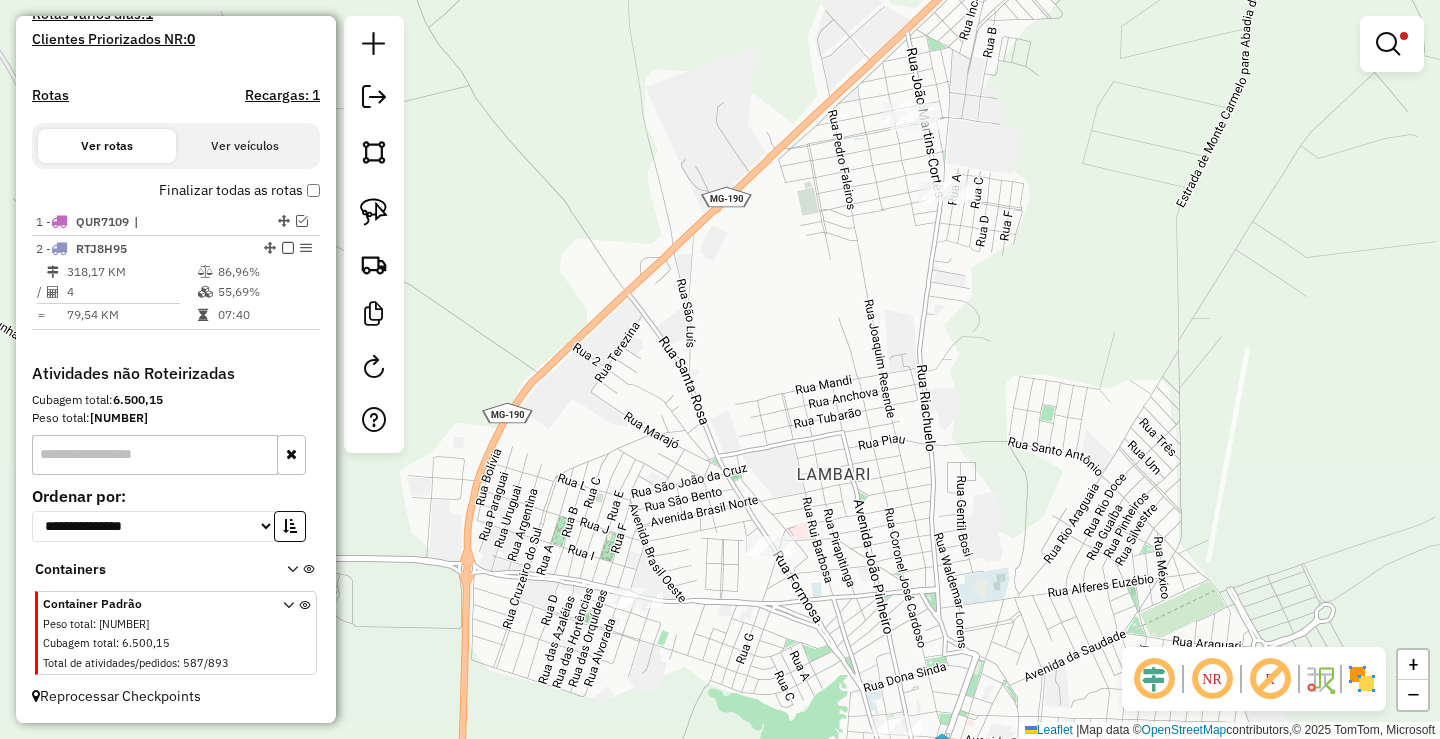 click 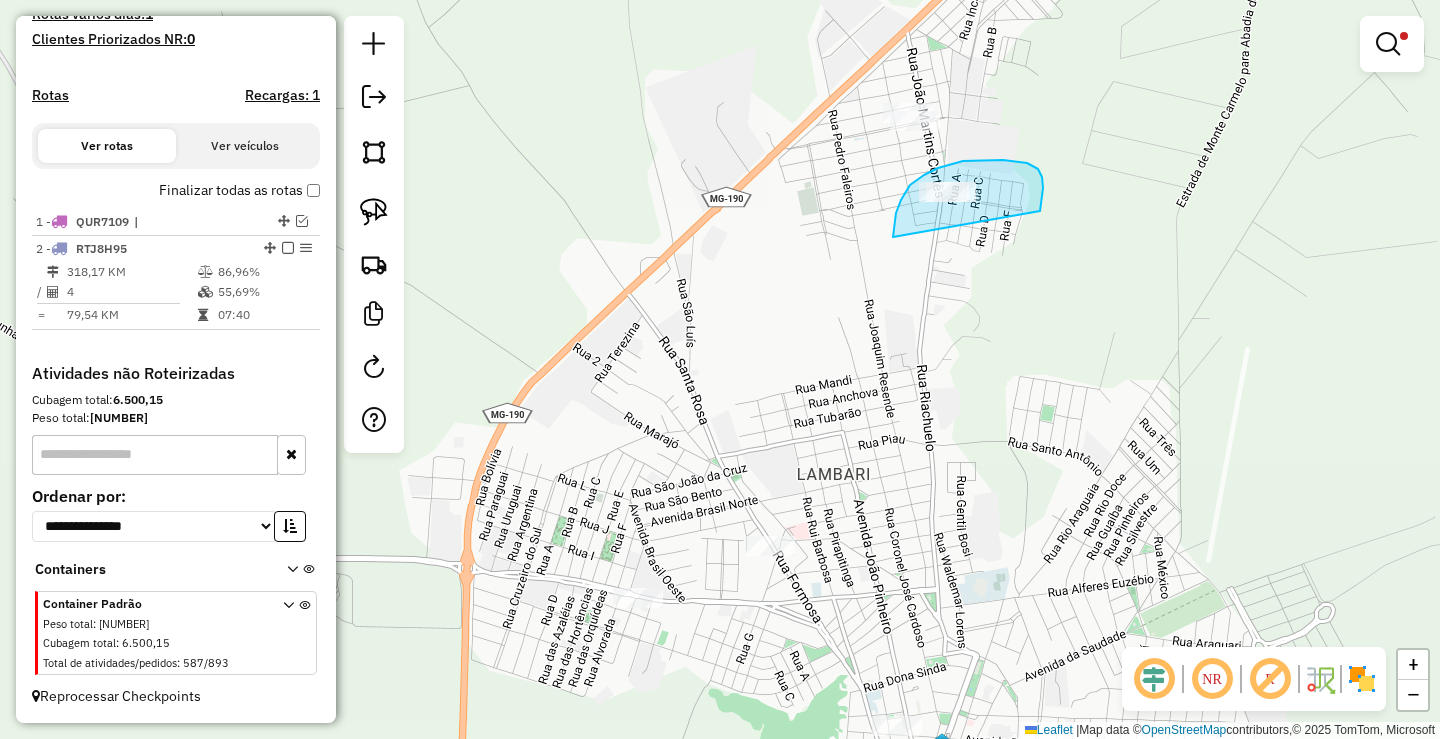 drag, startPoint x: 895, startPoint y: 227, endPoint x: 977, endPoint y: 284, distance: 99.86491 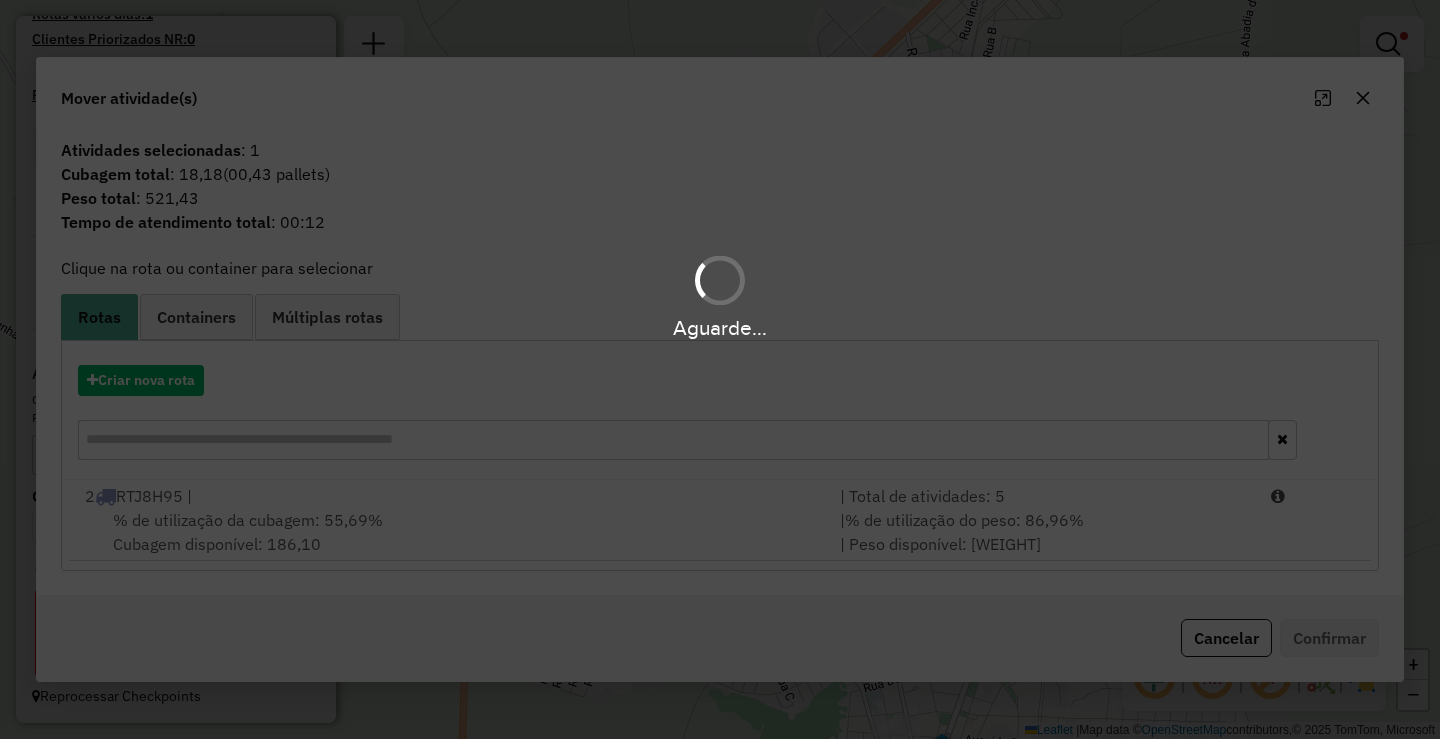 click on "Aguarde..." at bounding box center [720, 369] 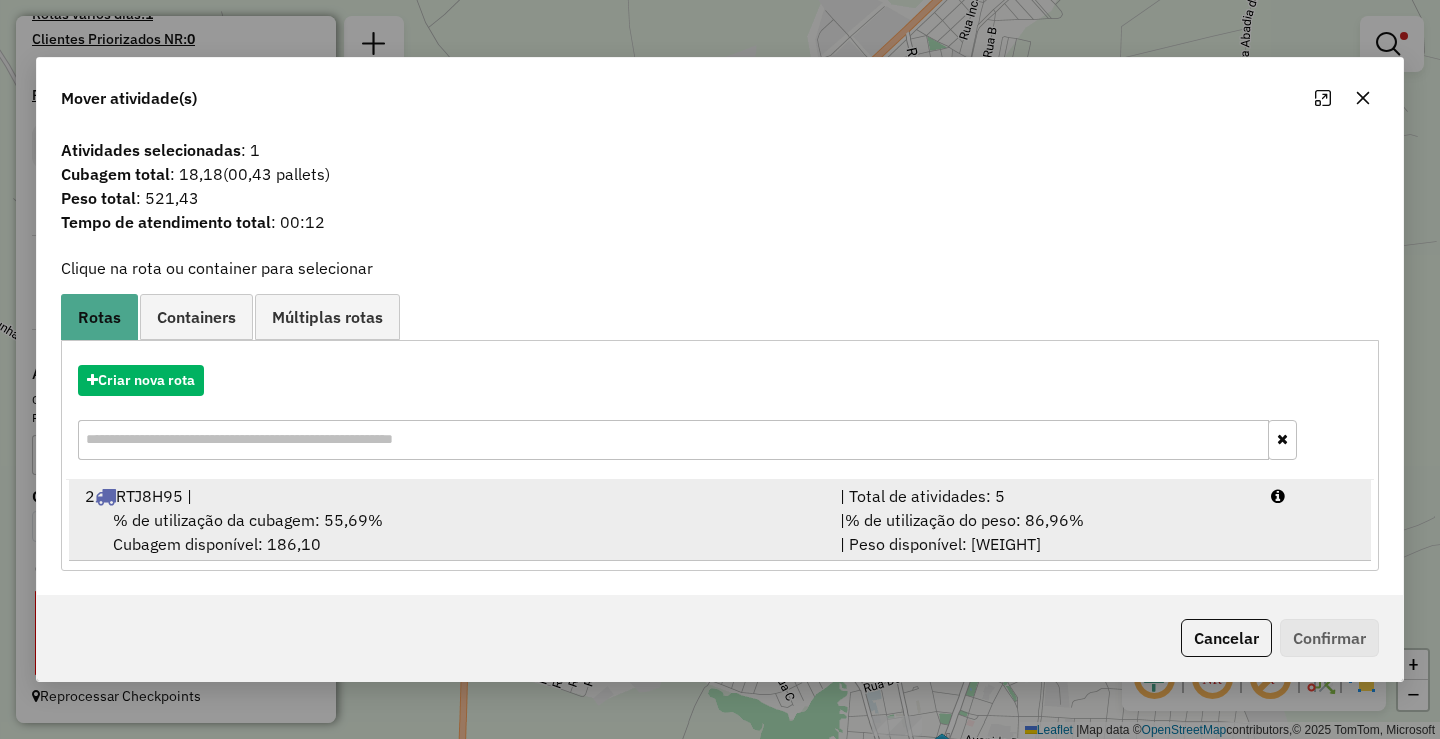 click on "|  % de utilização do peso: 86,96%  | Peso disponível: 970,15" at bounding box center (1043, 532) 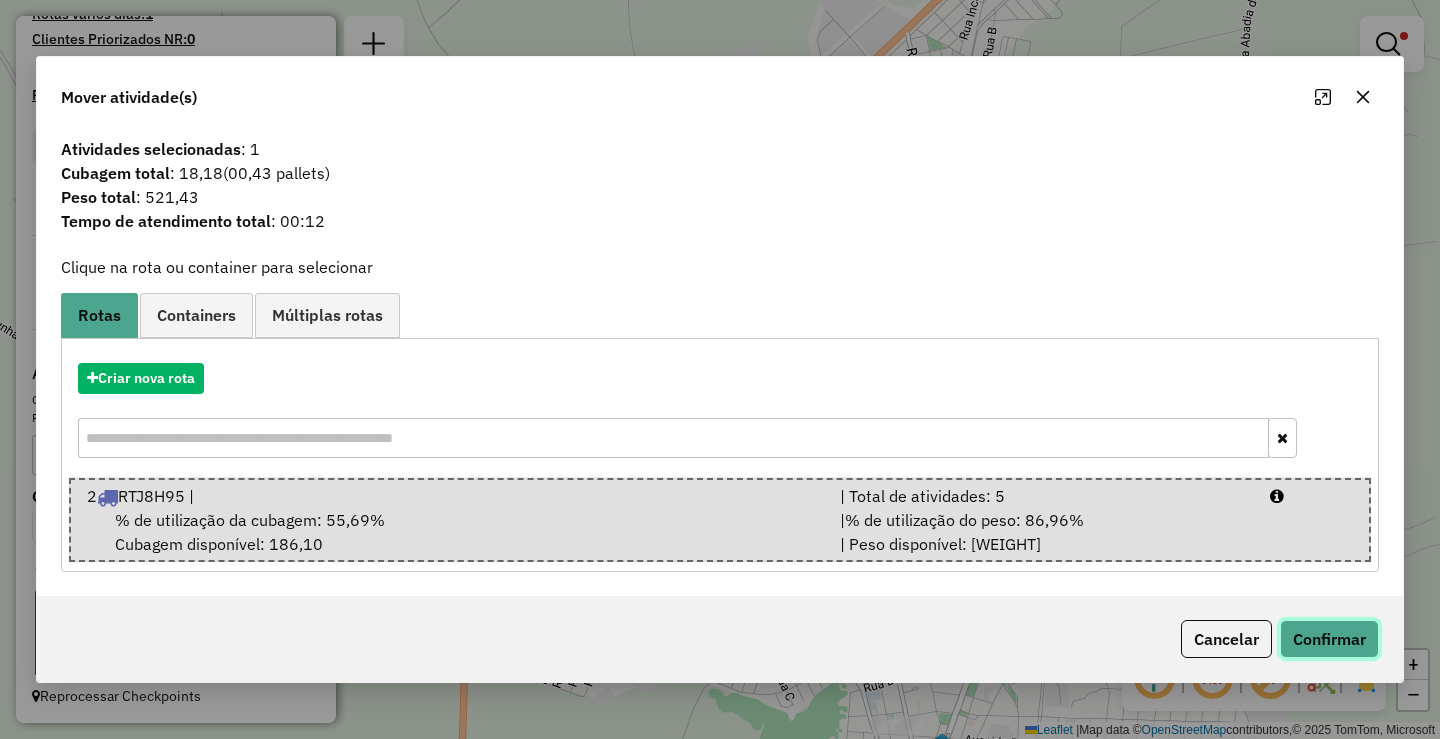 click on "Confirmar" 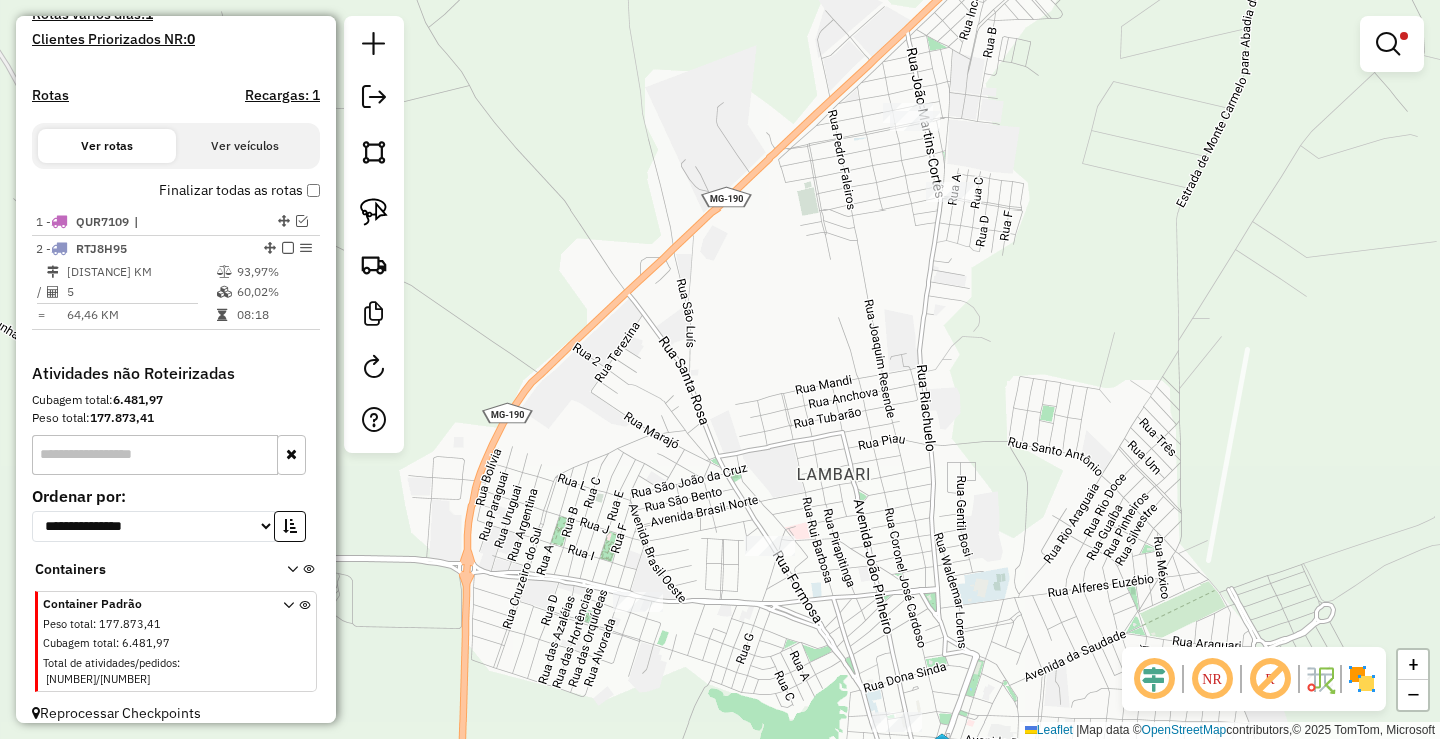 click 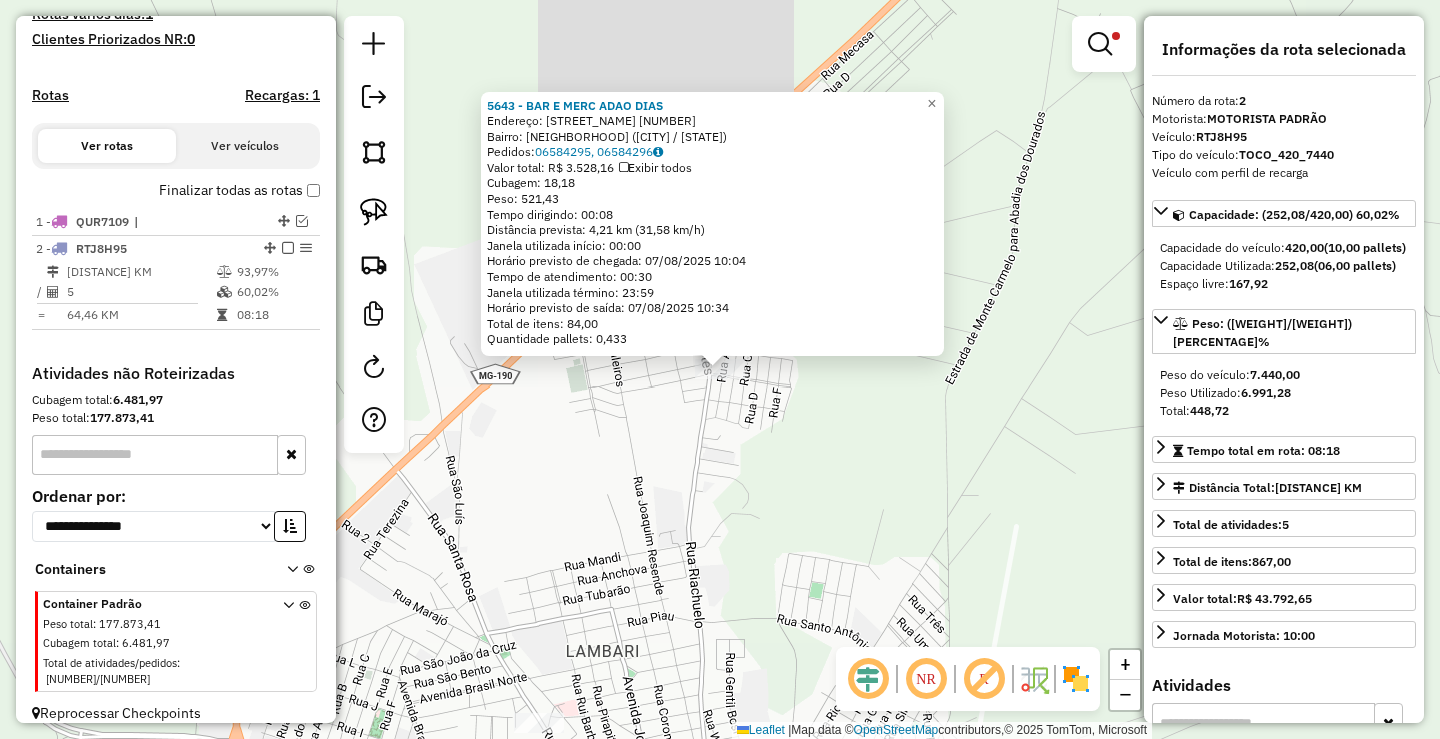 click at bounding box center [1104, 44] 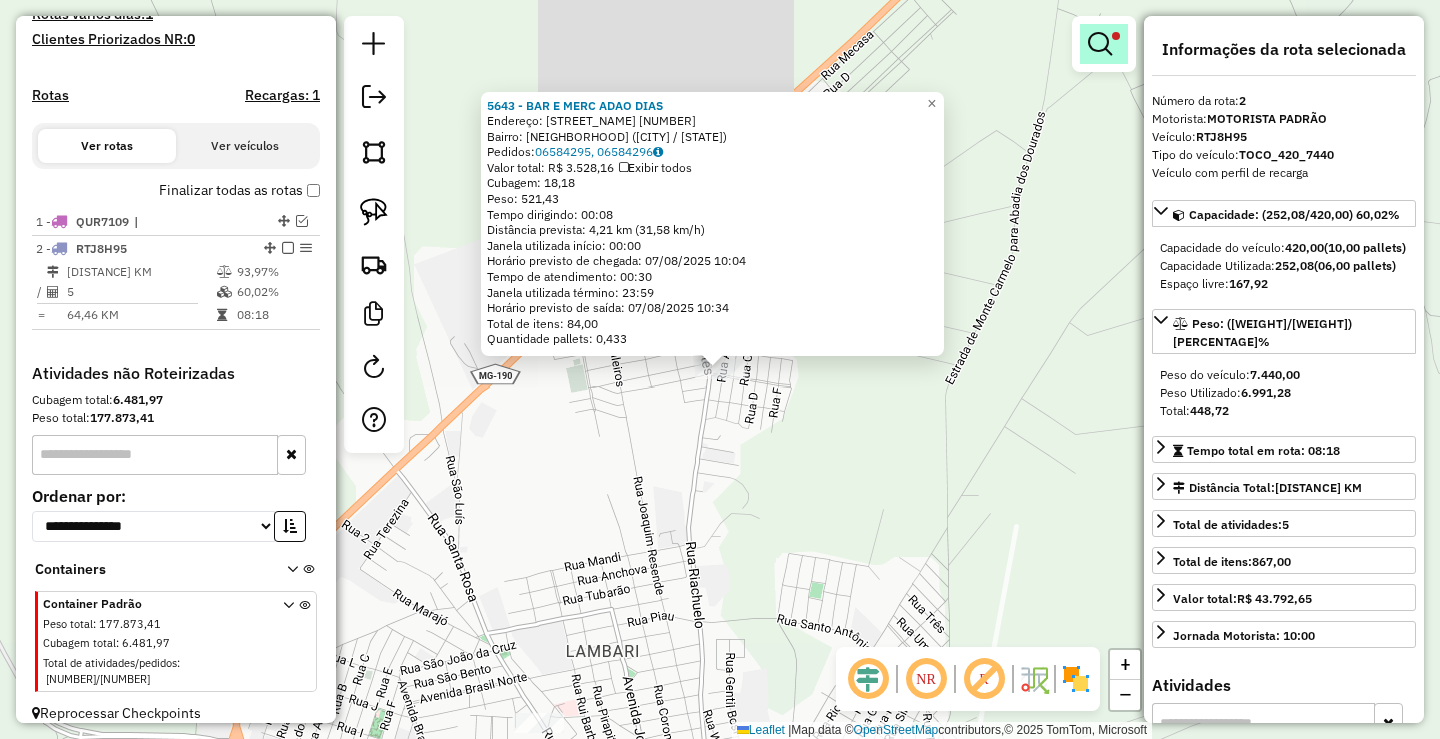 click at bounding box center (1100, 44) 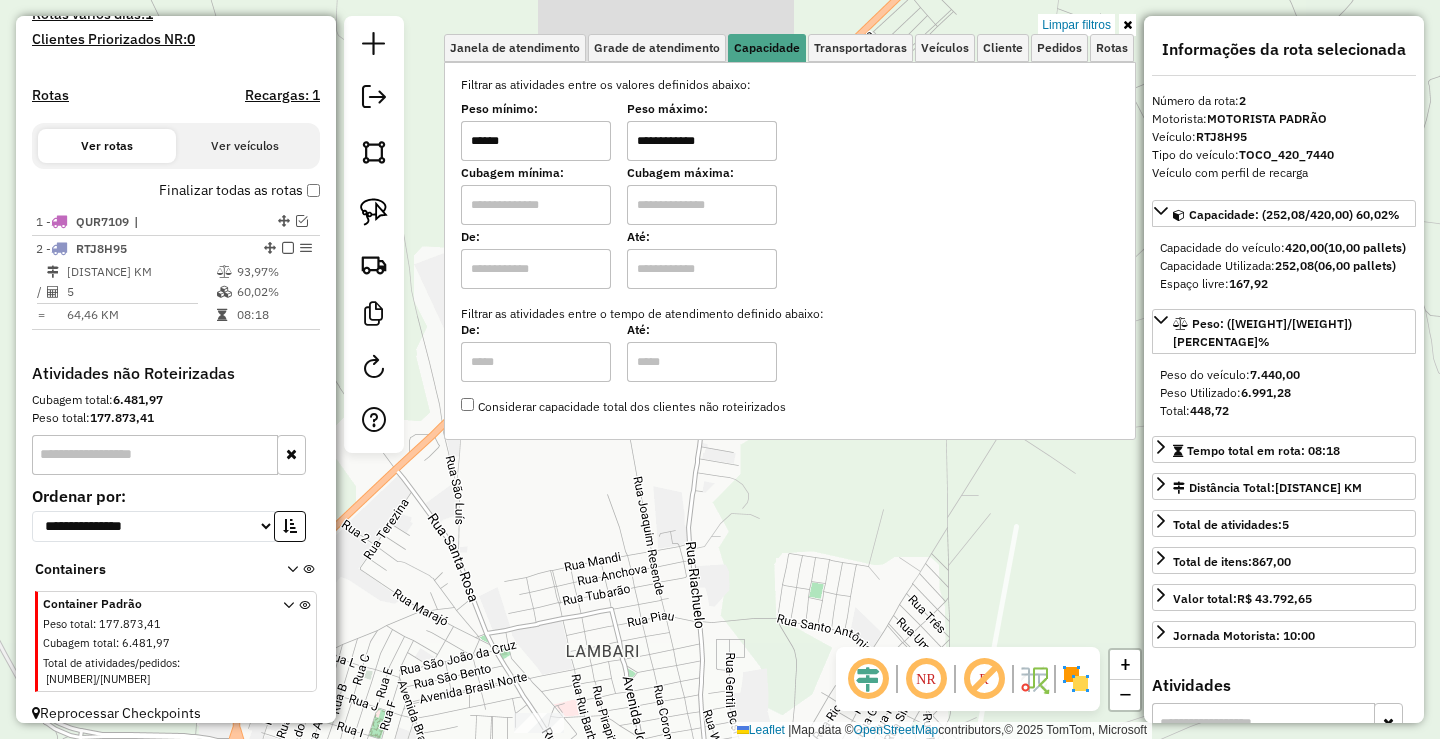 click on "******" at bounding box center (536, 141) 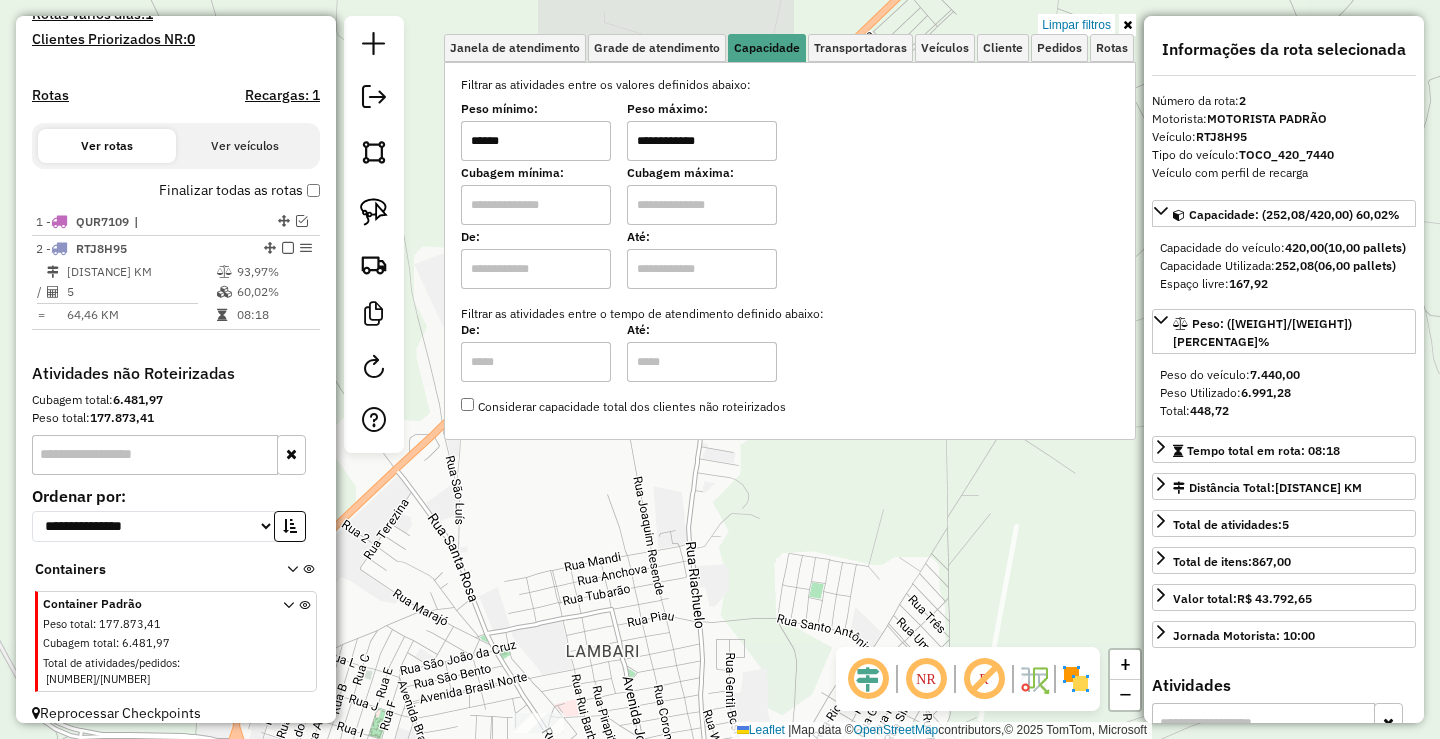 click on "******" at bounding box center [536, 141] 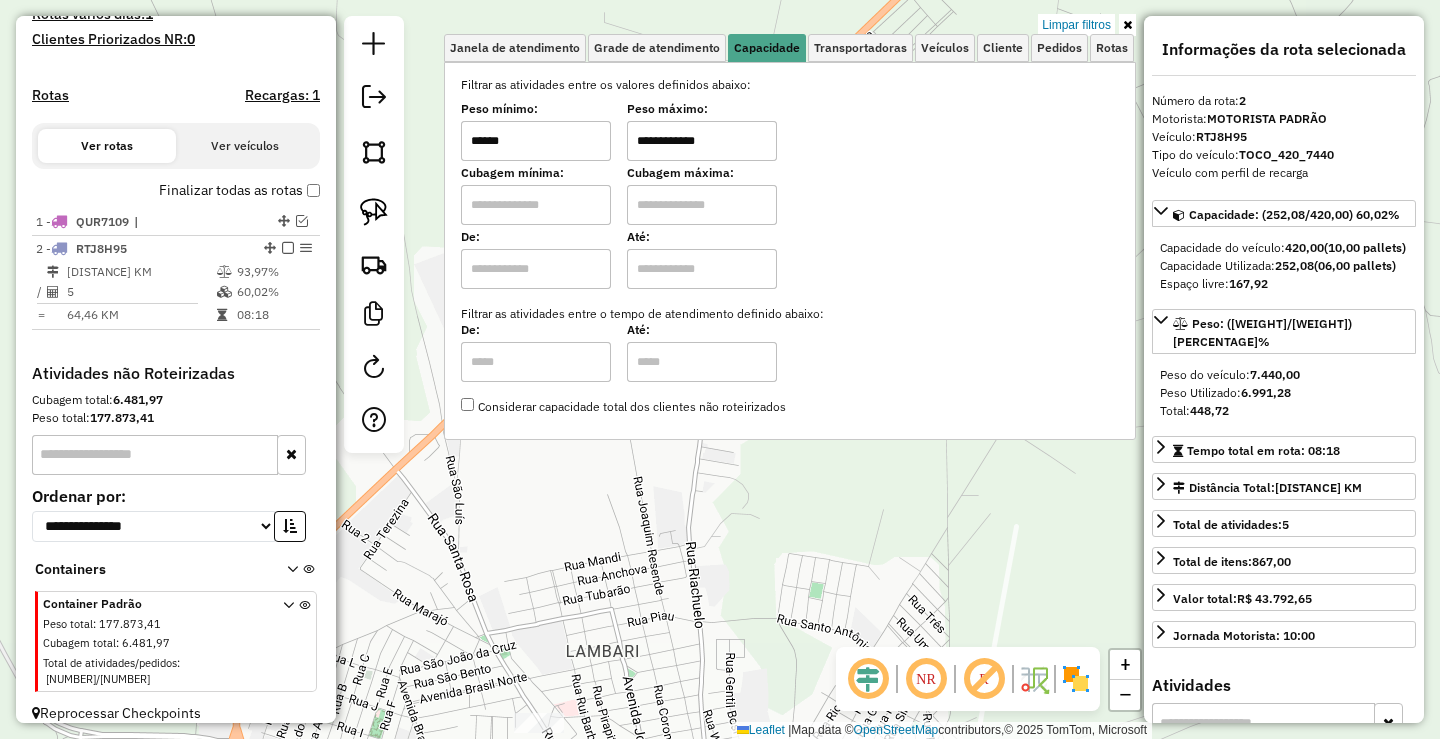 type on "******" 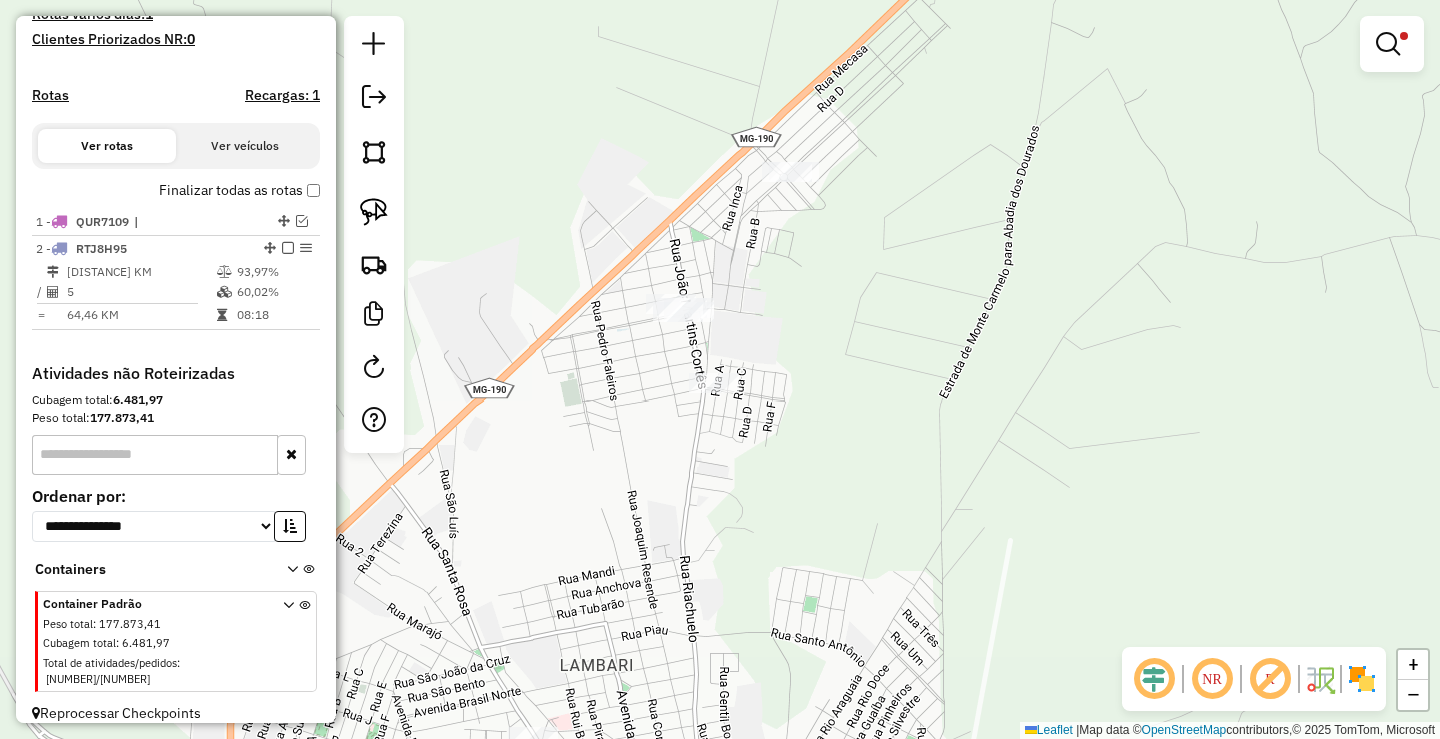 drag, startPoint x: 624, startPoint y: 497, endPoint x: 564, endPoint y: 495, distance: 60.033325 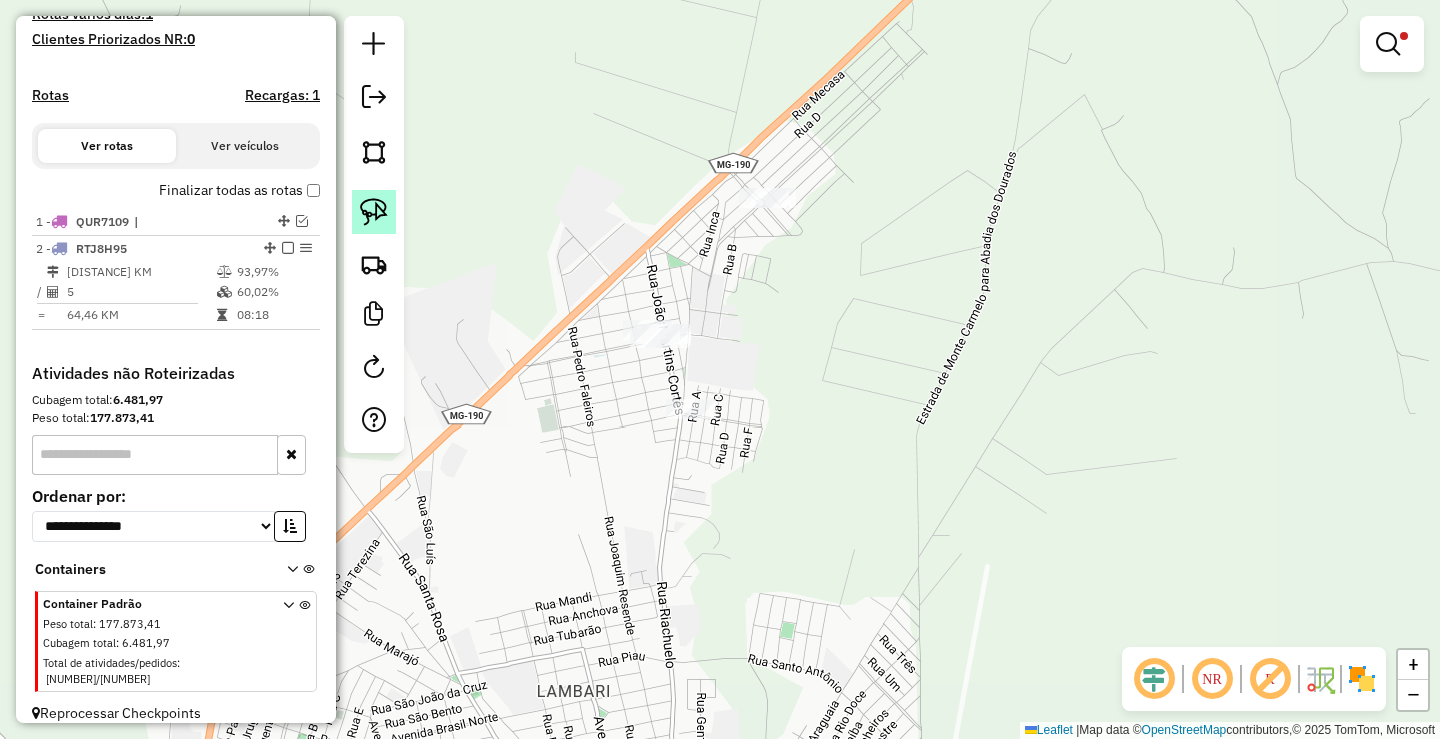 click 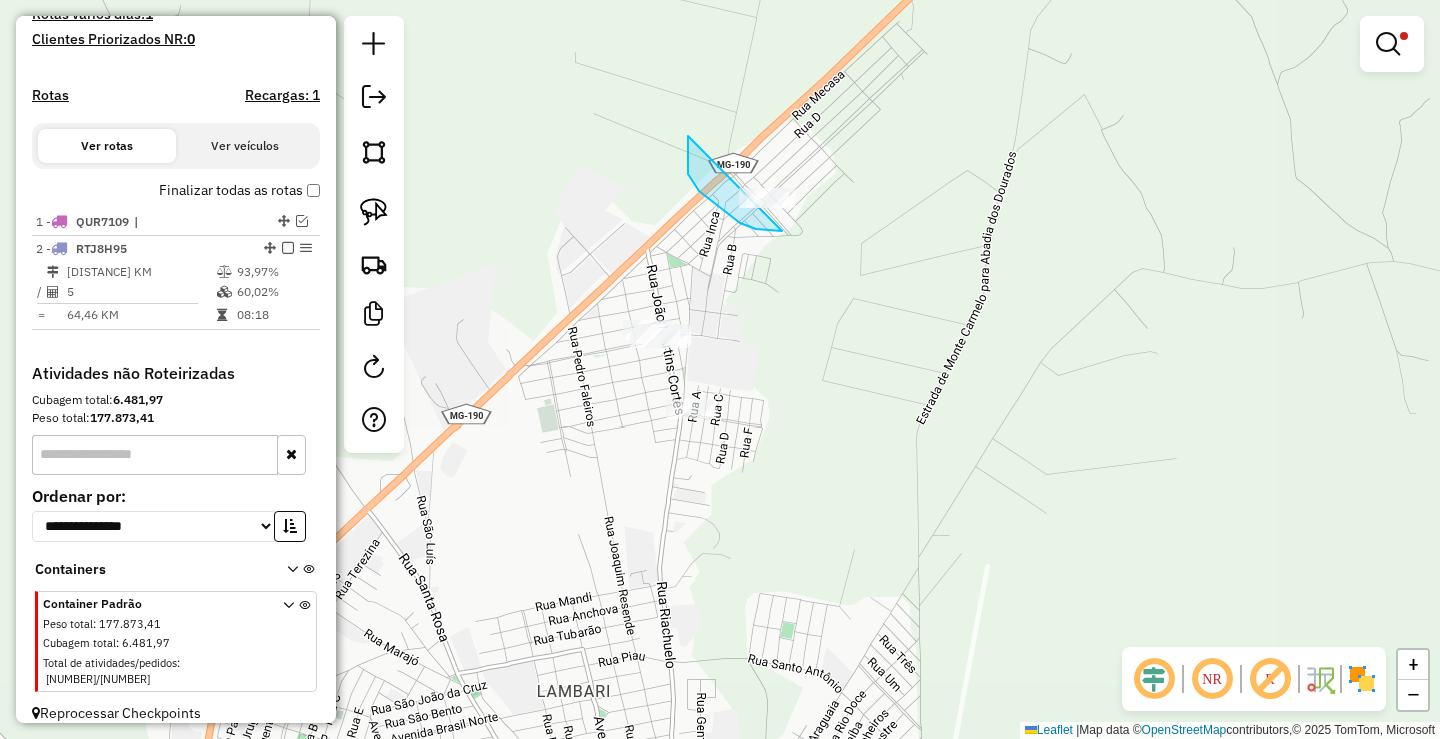 drag, startPoint x: 688, startPoint y: 136, endPoint x: 859, endPoint y: 192, distance: 179.9361 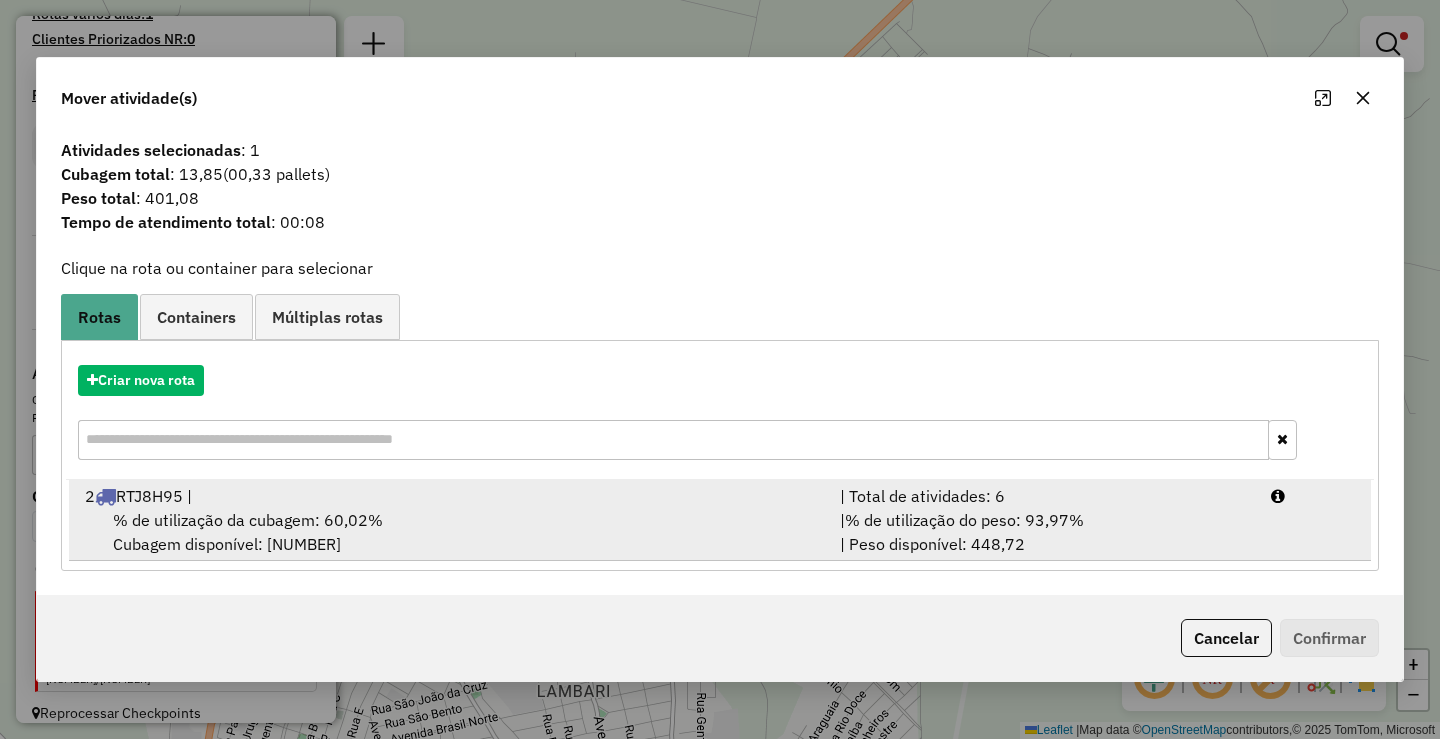 click on "% de utilização do peso: 93,97%" at bounding box center (964, 520) 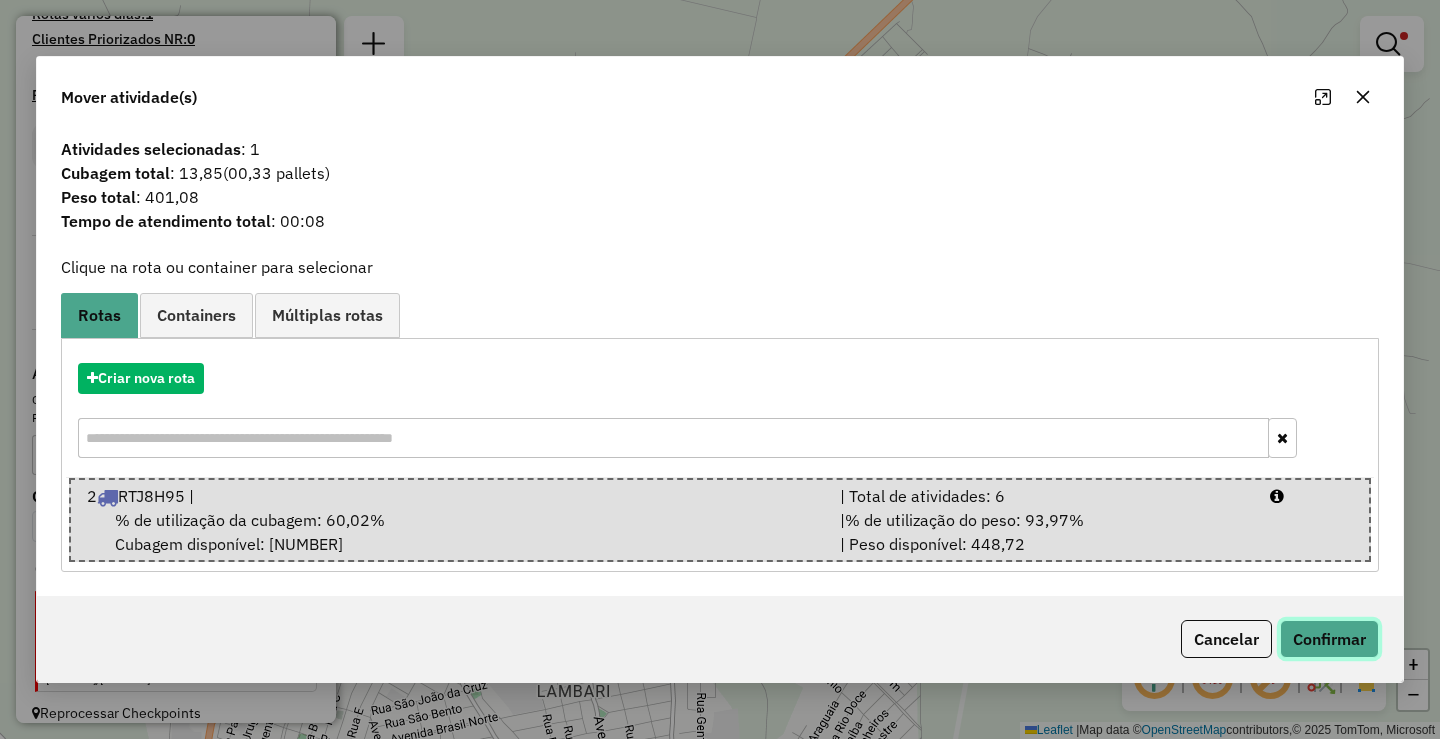 click on "Confirmar" 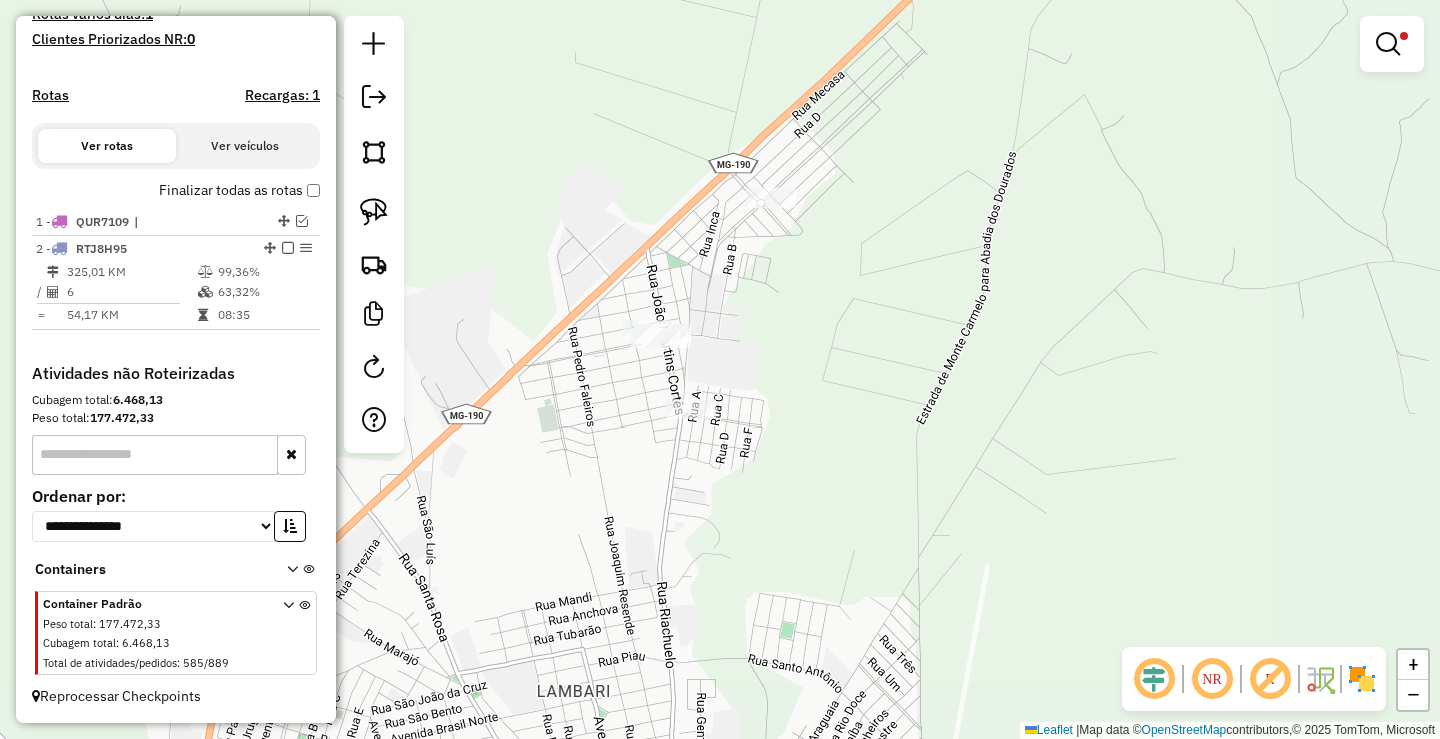 click at bounding box center (288, 248) 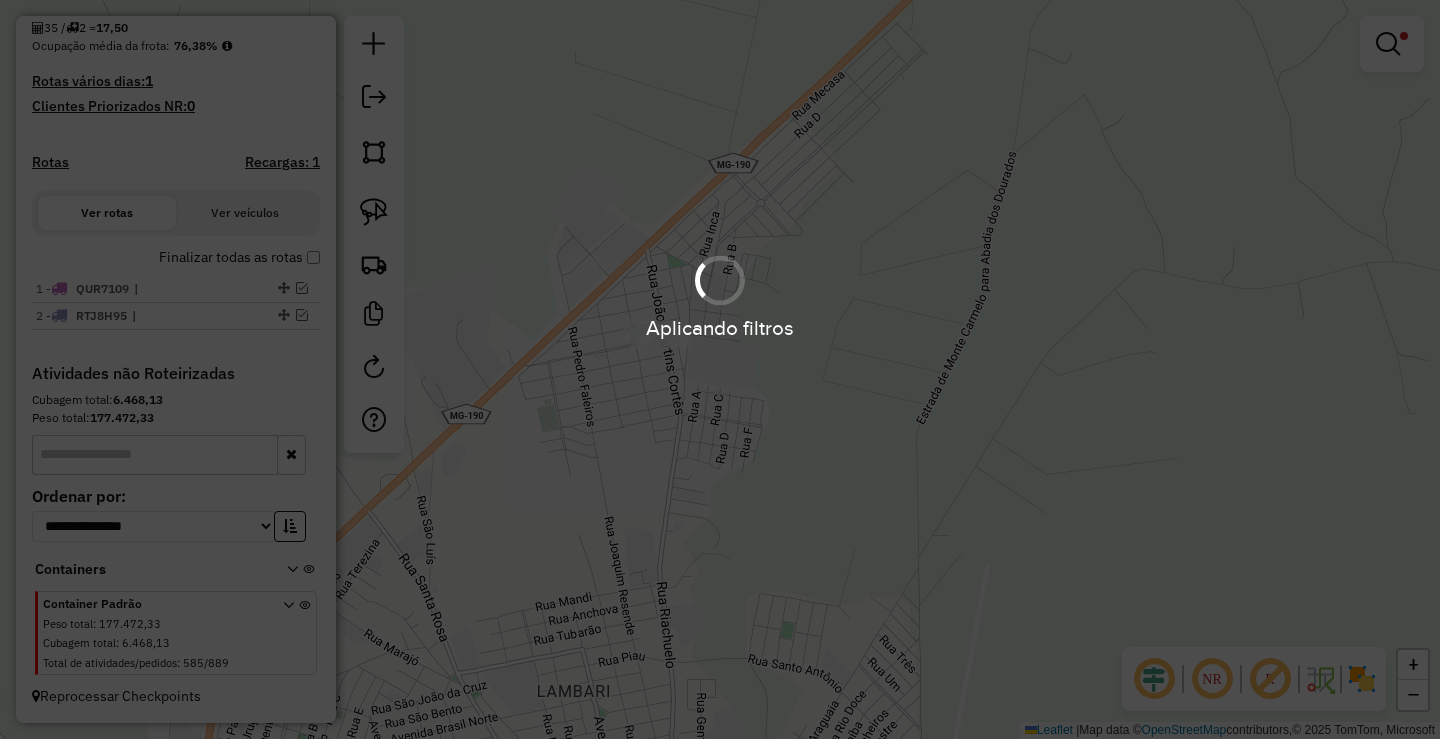 scroll, scrollTop: 490, scrollLeft: 0, axis: vertical 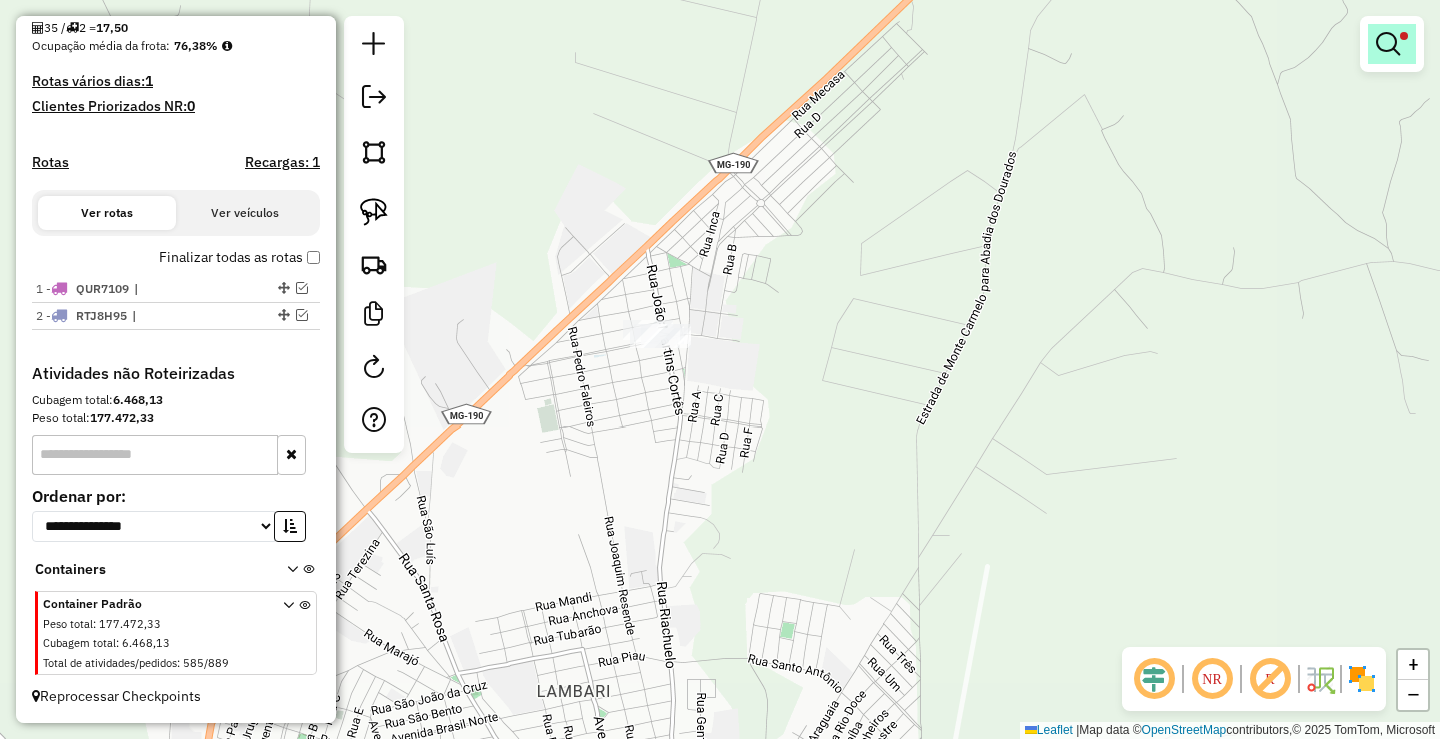 click at bounding box center (1388, 44) 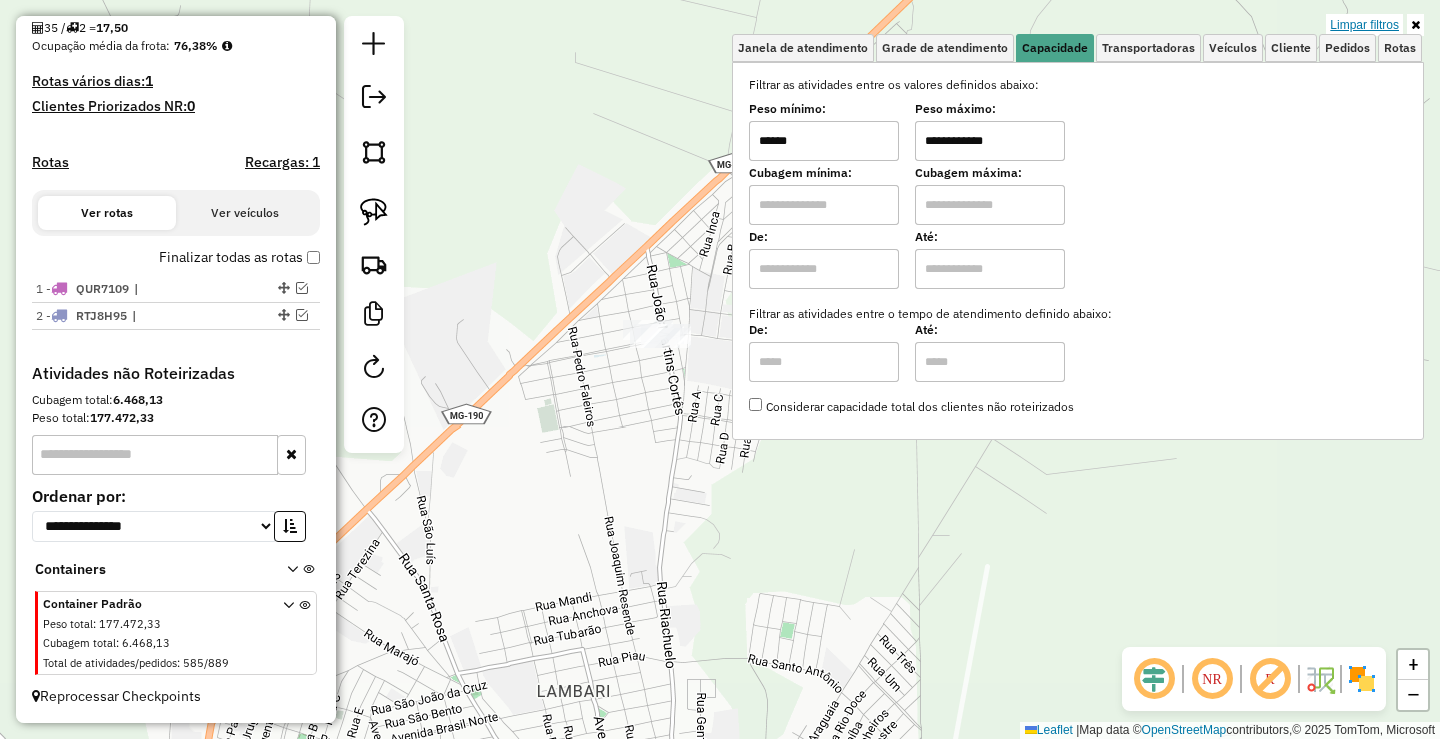 click on "Limpar filtros" at bounding box center [1364, 25] 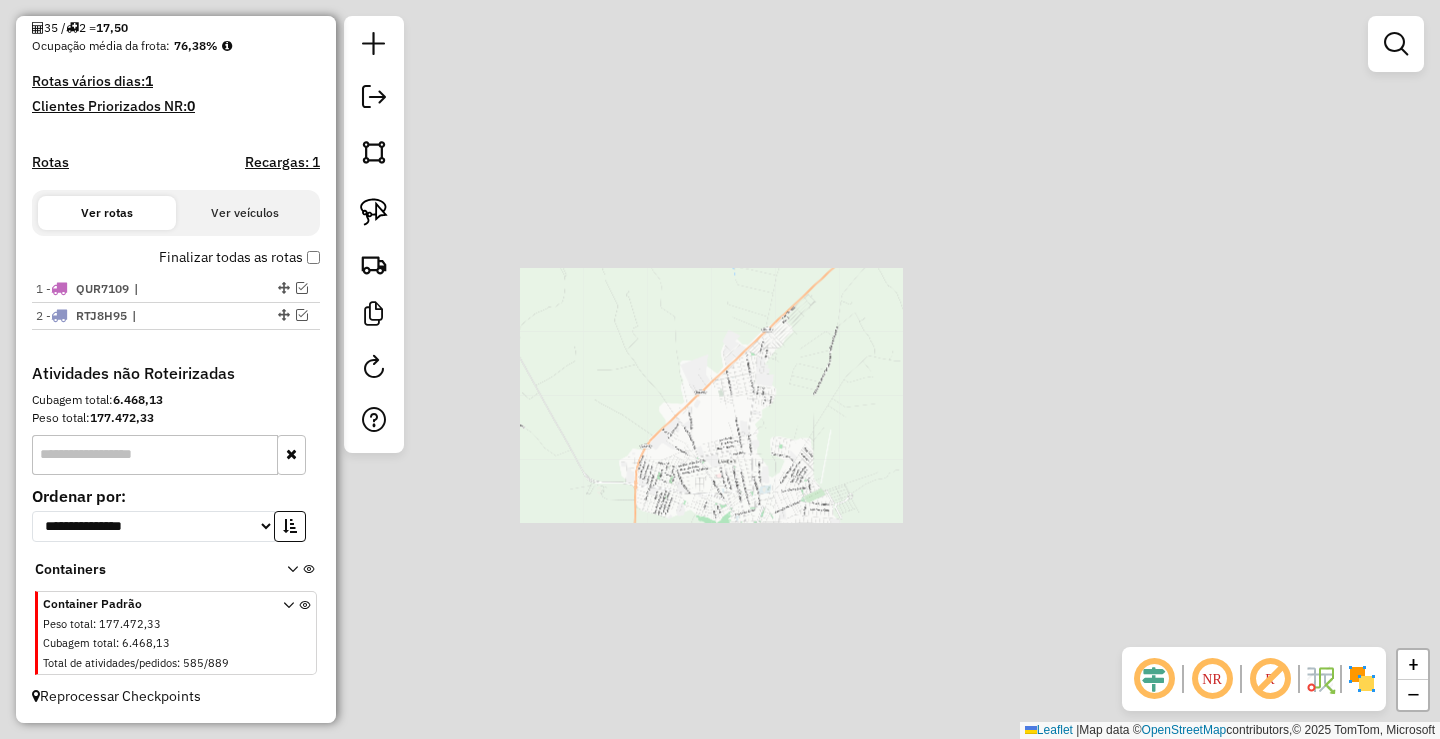 drag, startPoint x: 765, startPoint y: 552, endPoint x: 799, endPoint y: 408, distance: 147.95946 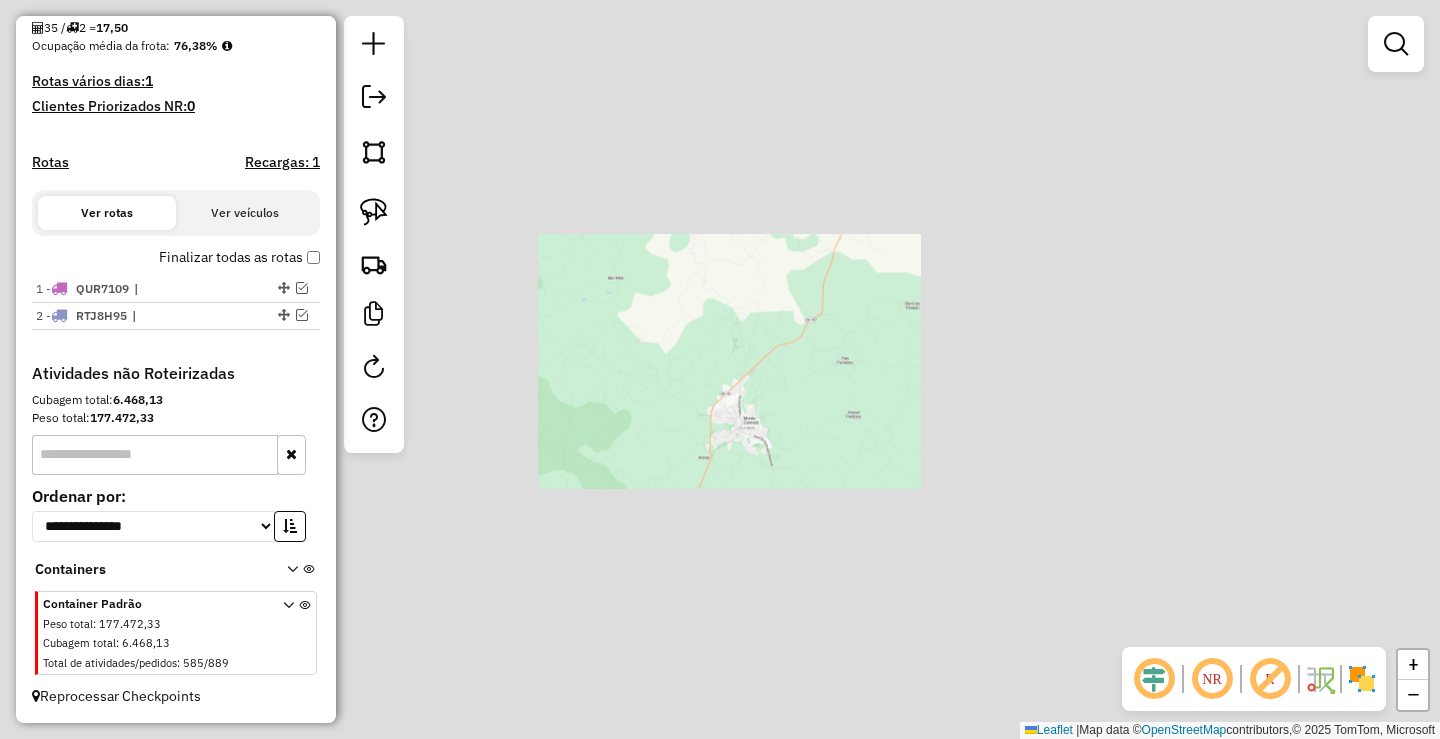 click on "Janela de atendimento Grade de atendimento Capacidade Transportadoras Veículos Cliente Pedidos  Rotas Selecione os dias de semana para filtrar as janelas de atendimento  Seg   Ter   Qua   Qui   Sex   Sáb   Dom  Informe o período da janela de atendimento: De: Até:  Filtrar exatamente a janela do cliente  Considerar janela de atendimento padrão  Selecione os dias de semana para filtrar as grades de atendimento  Seg   Ter   Qua   Qui   Sex   Sáb   Dom   Considerar clientes sem dia de atendimento cadastrado  Clientes fora do dia de atendimento selecionado Filtrar as atividades entre os valores definidos abaixo:  Peso mínimo:   Peso máximo:   Cubagem mínima:   Cubagem máxima:   De:   Até:  Filtrar as atividades entre o tempo de atendimento definido abaixo:  De:   Até:   Considerar capacidade total dos clientes não roteirizados Transportadora: Selecione um ou mais itens Tipo de veículo: Selecione um ou mais itens Veículo: Selecione um ou mais itens Motorista: Selecione um ou mais itens Nome: Rótulo:" 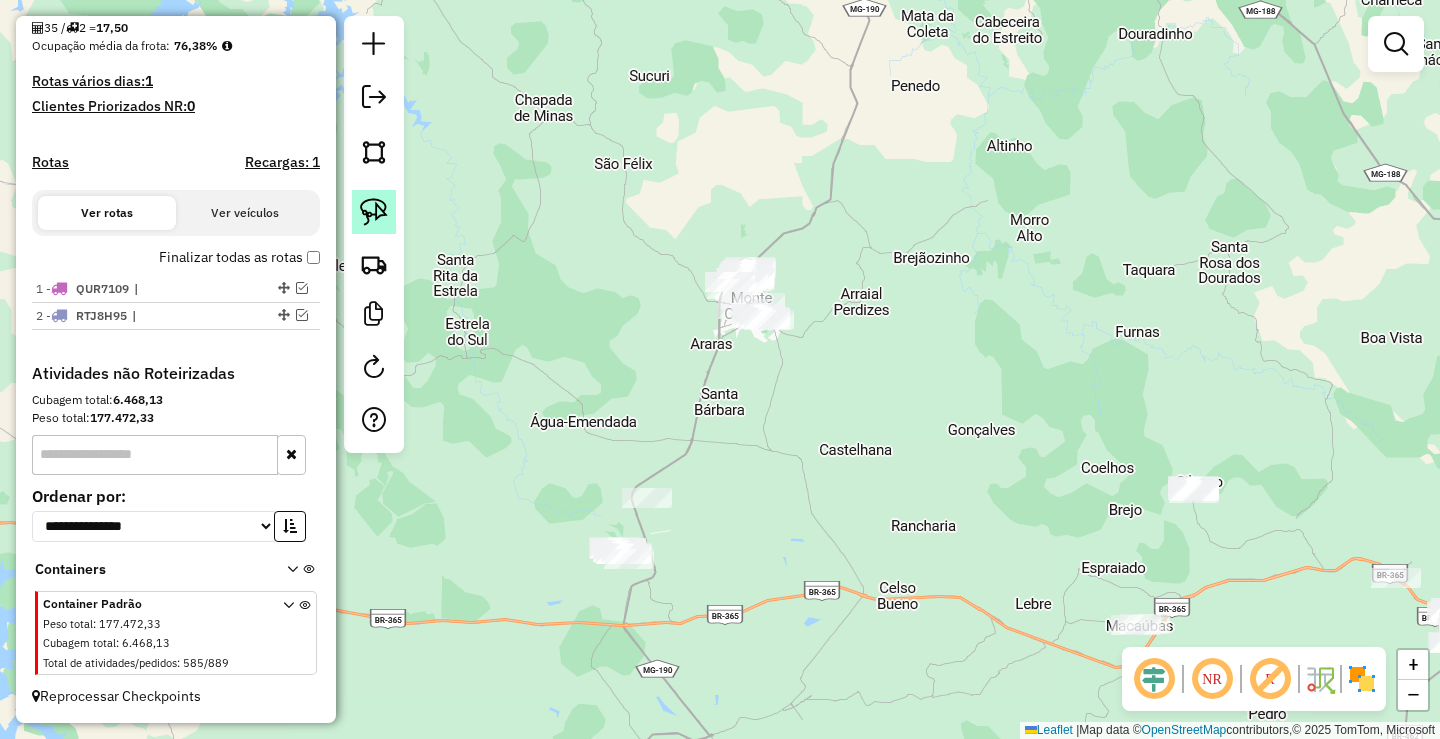 click 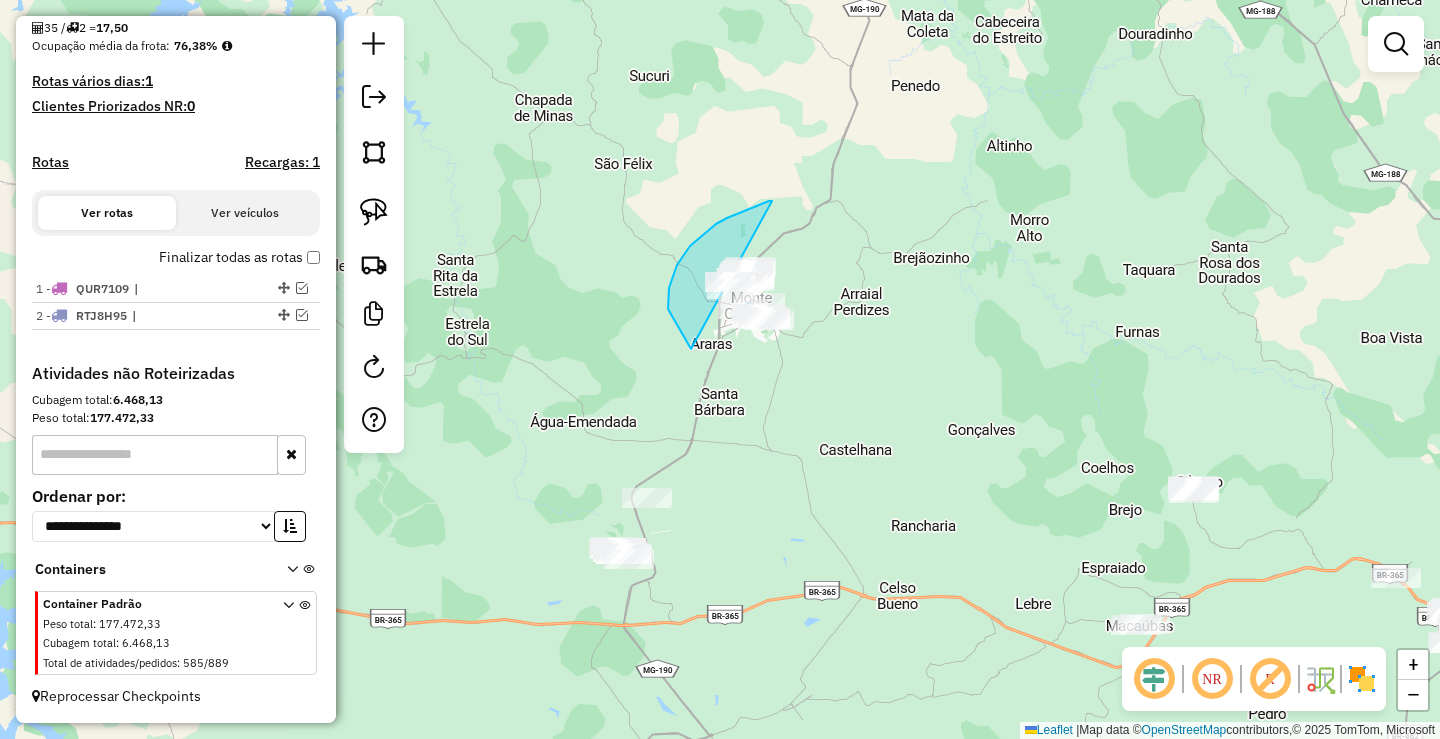 drag, startPoint x: 772, startPoint y: 201, endPoint x: 860, endPoint y: 371, distance: 191.42622 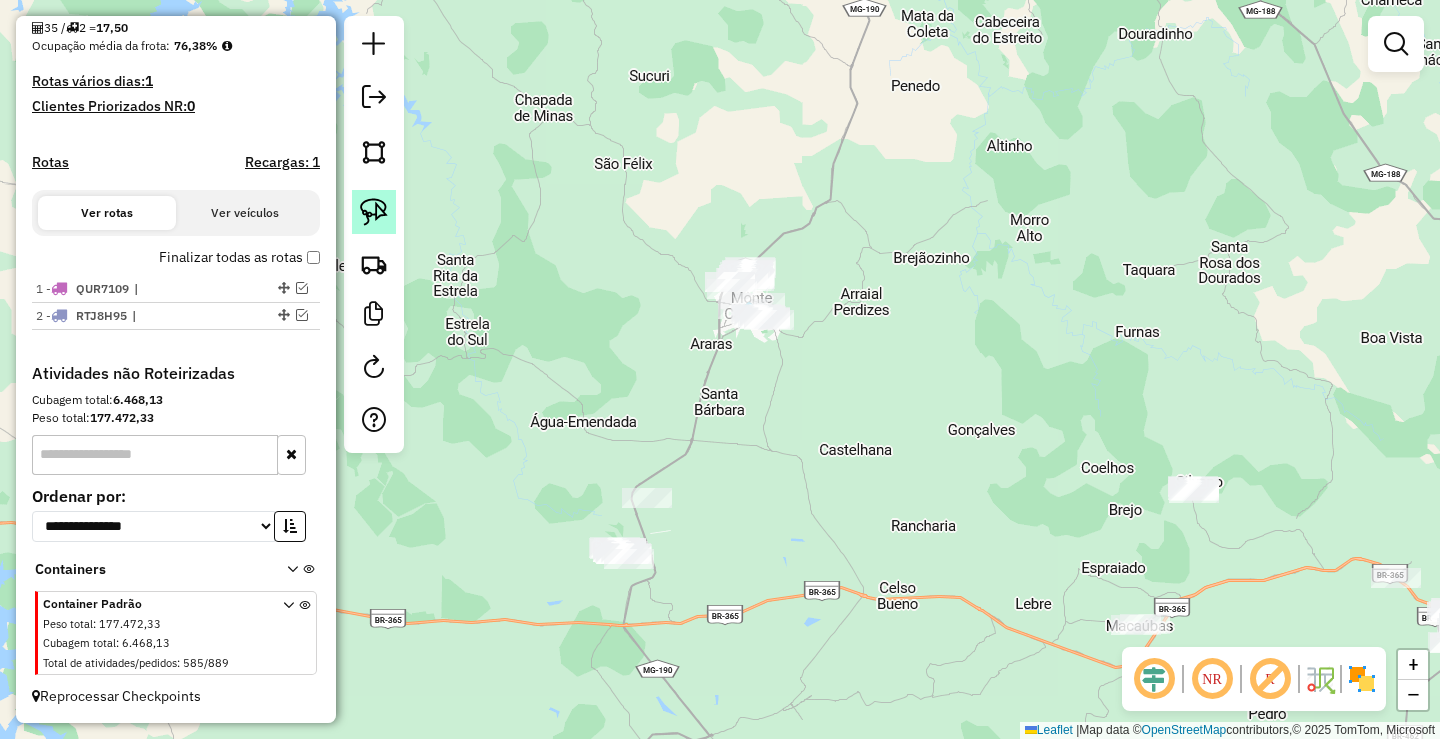 click 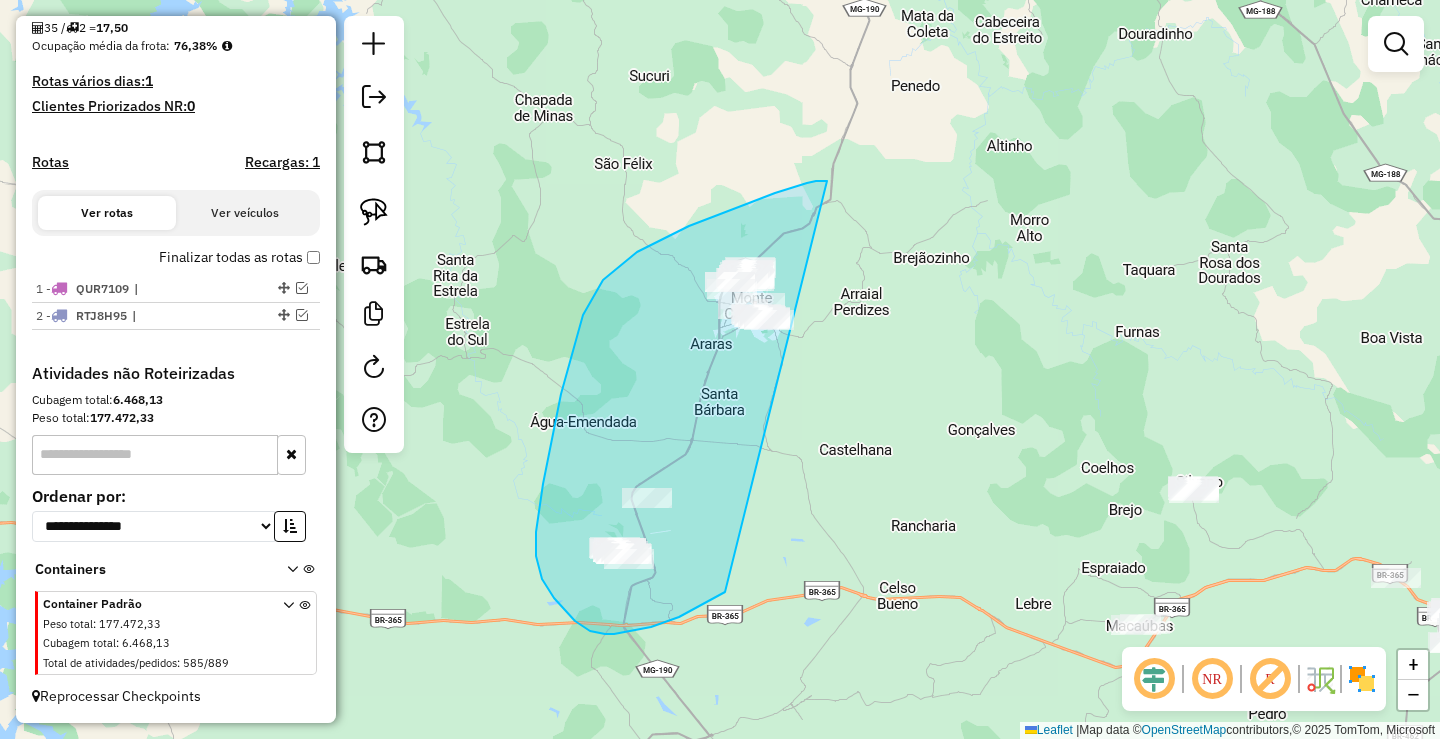 drag, startPoint x: 775, startPoint y: 193, endPoint x: 762, endPoint y: 551, distance: 358.23596 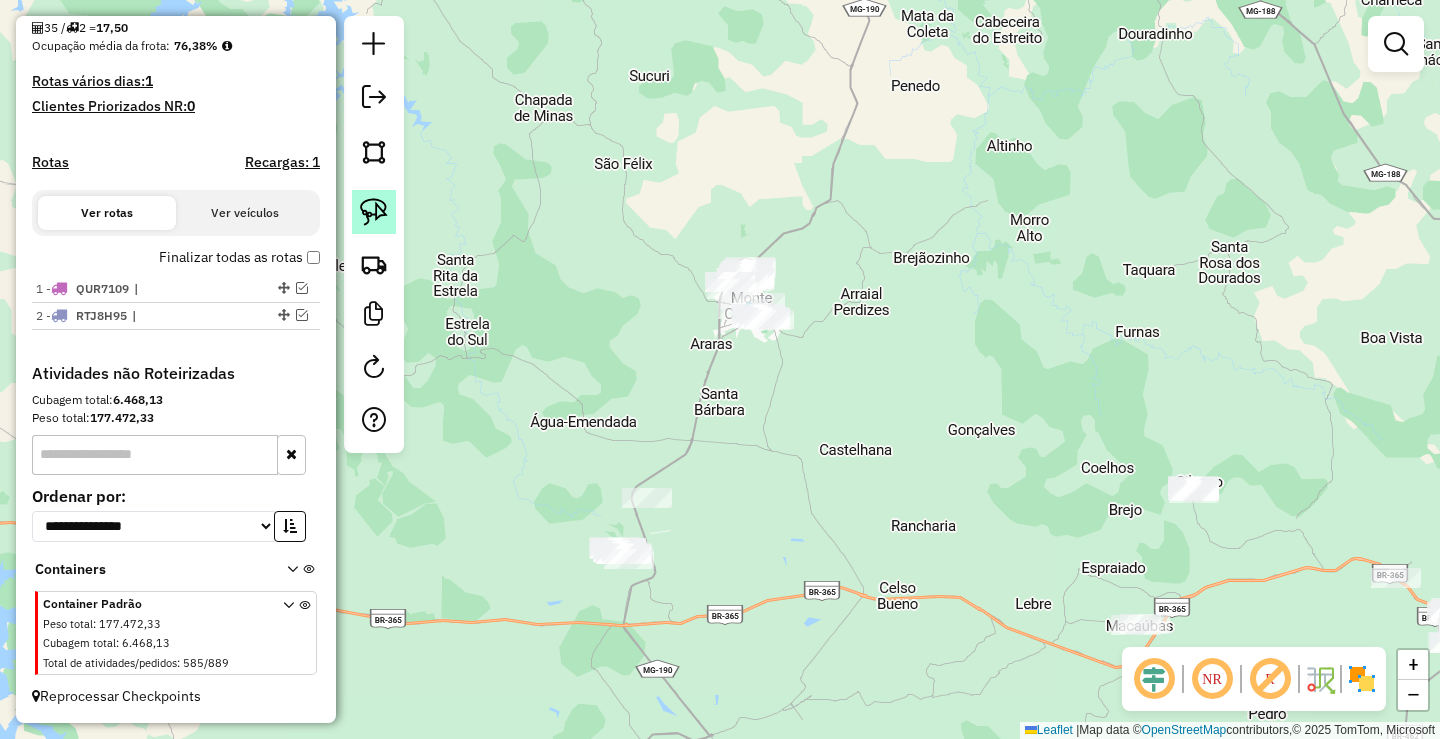 click 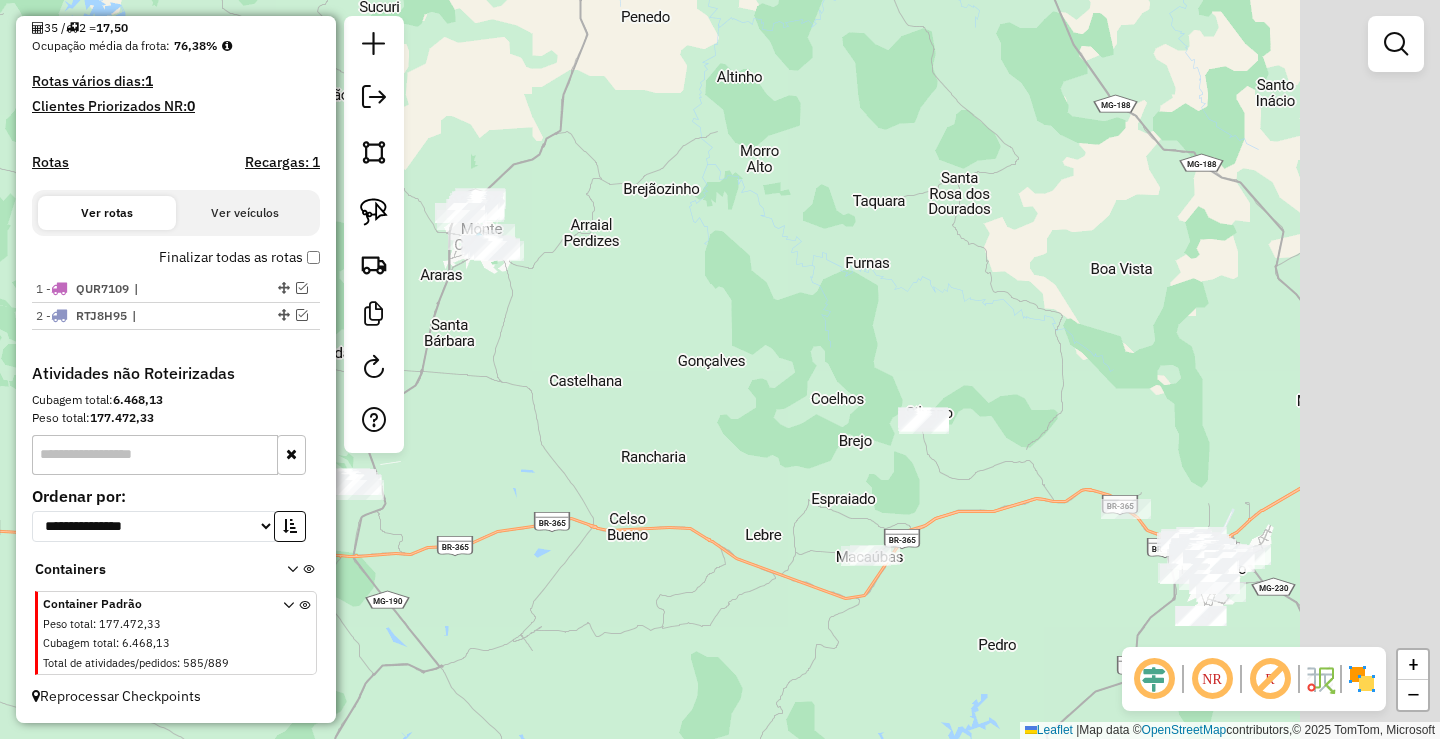 drag, startPoint x: 846, startPoint y: 431, endPoint x: 579, endPoint y: 364, distance: 275.27805 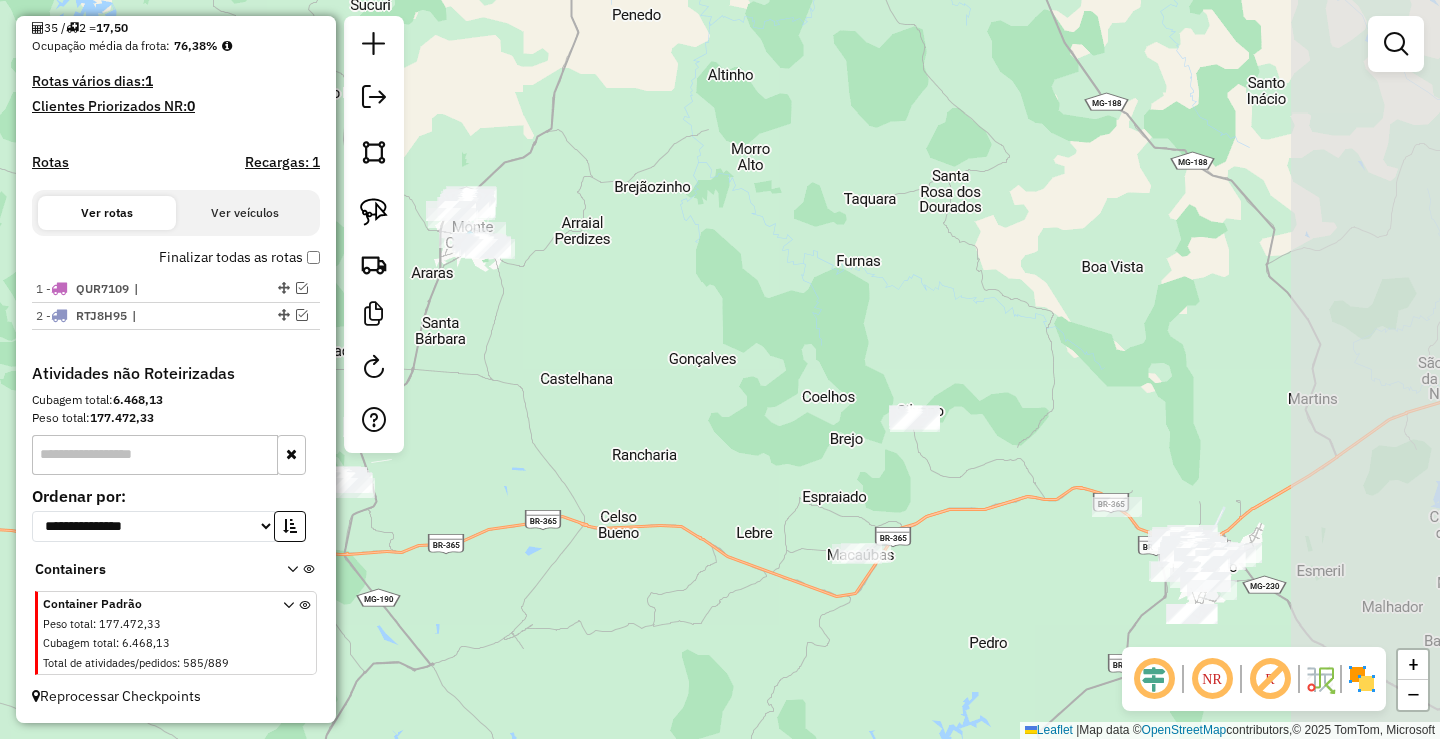 drag, startPoint x: 648, startPoint y: 409, endPoint x: 711, endPoint y: 439, distance: 69.77822 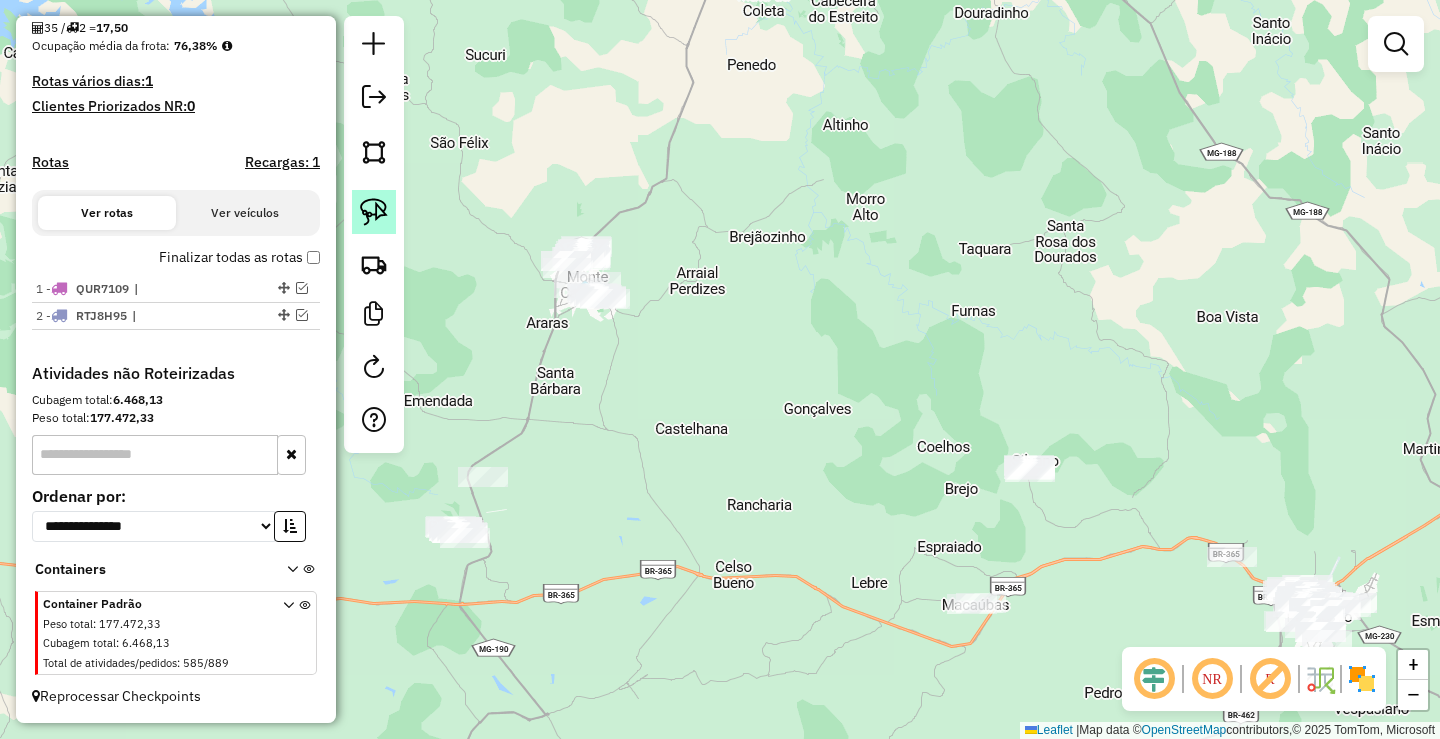 click 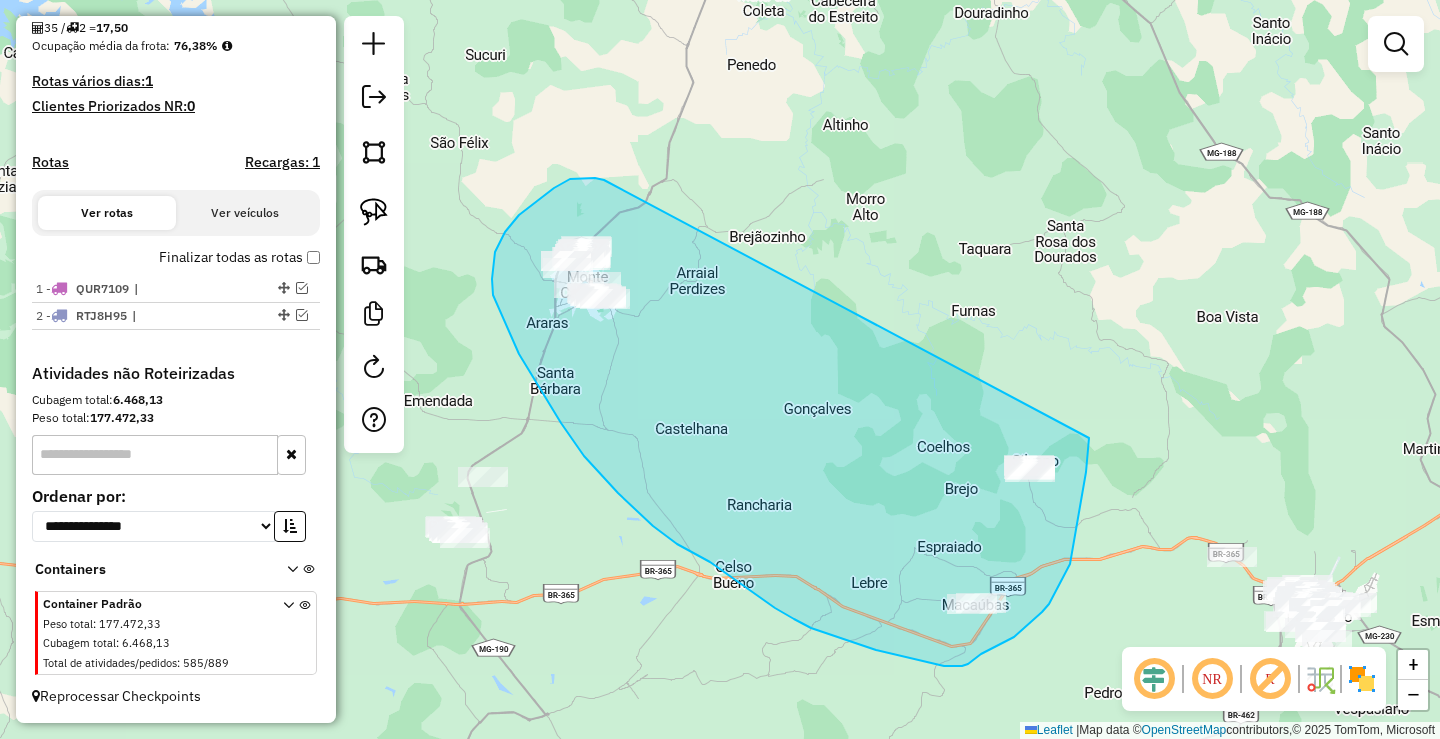 drag, startPoint x: 604, startPoint y: 180, endPoint x: 1089, endPoint y: 438, distance: 549.3533 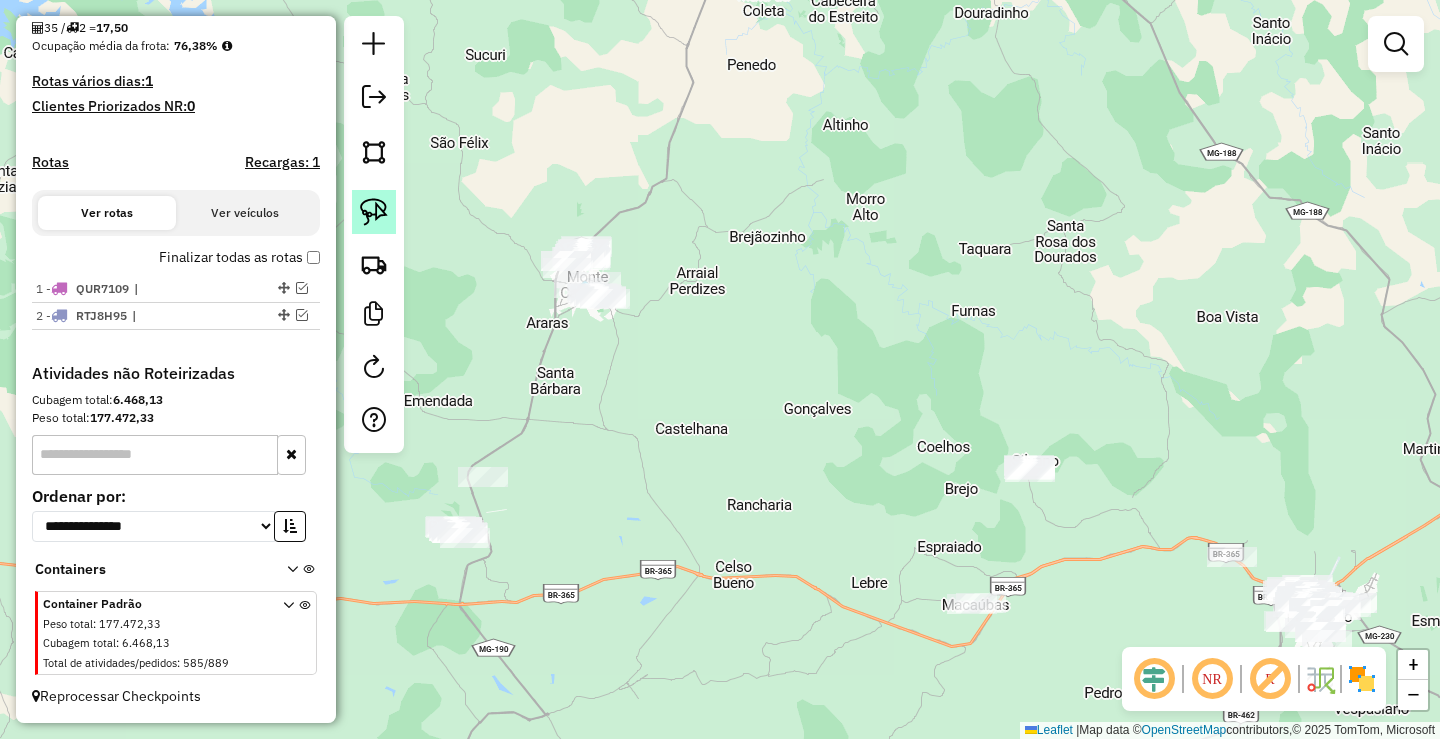 click 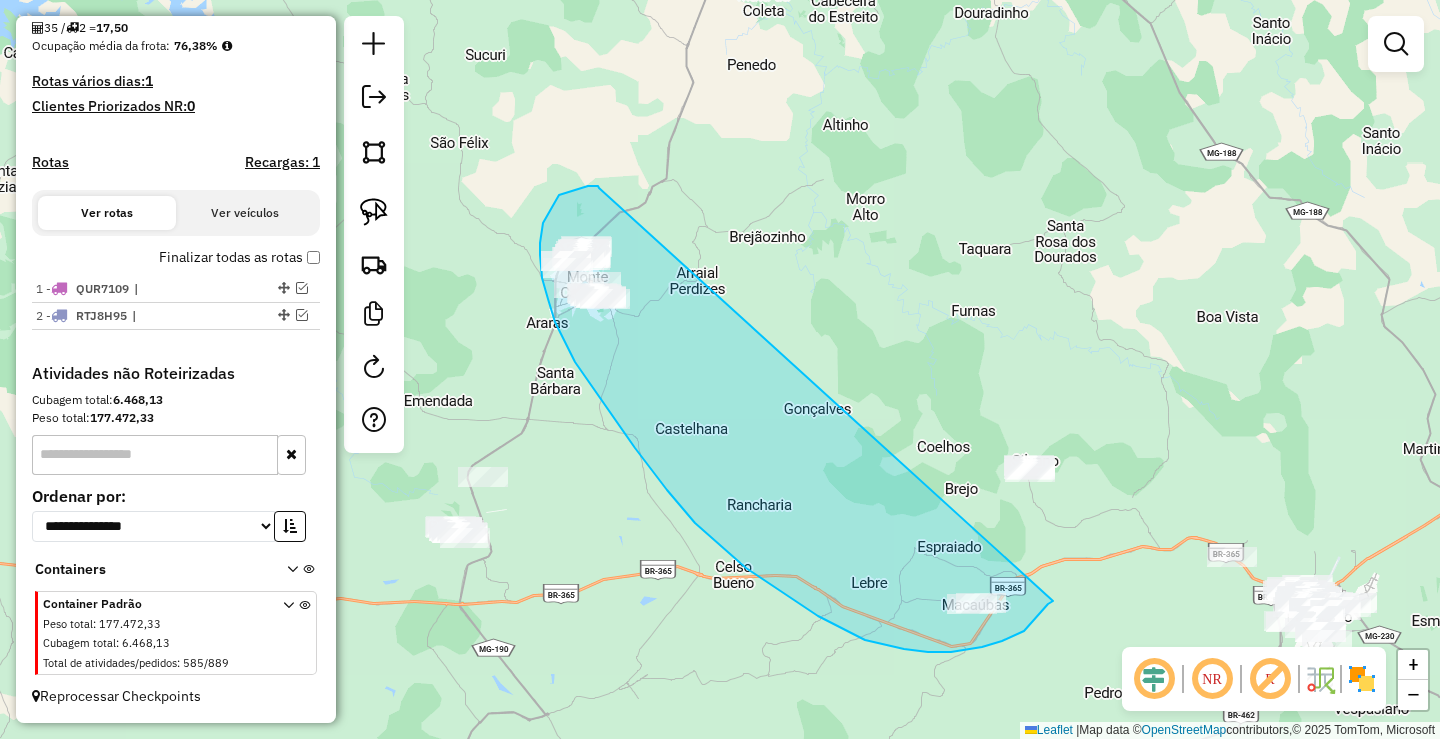 drag, startPoint x: 576, startPoint y: 189, endPoint x: 1053, endPoint y: 601, distance: 630.29596 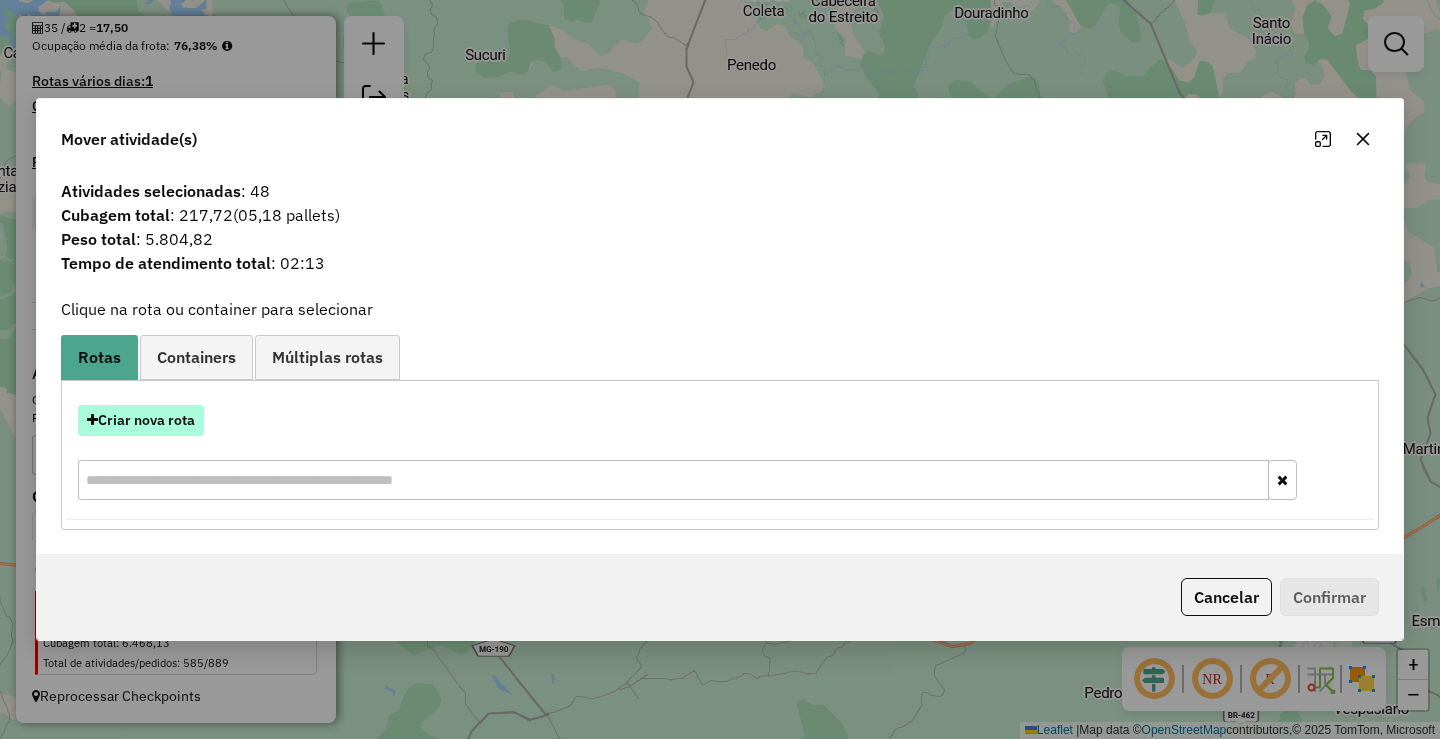 click on "Criar nova rota" at bounding box center (141, 420) 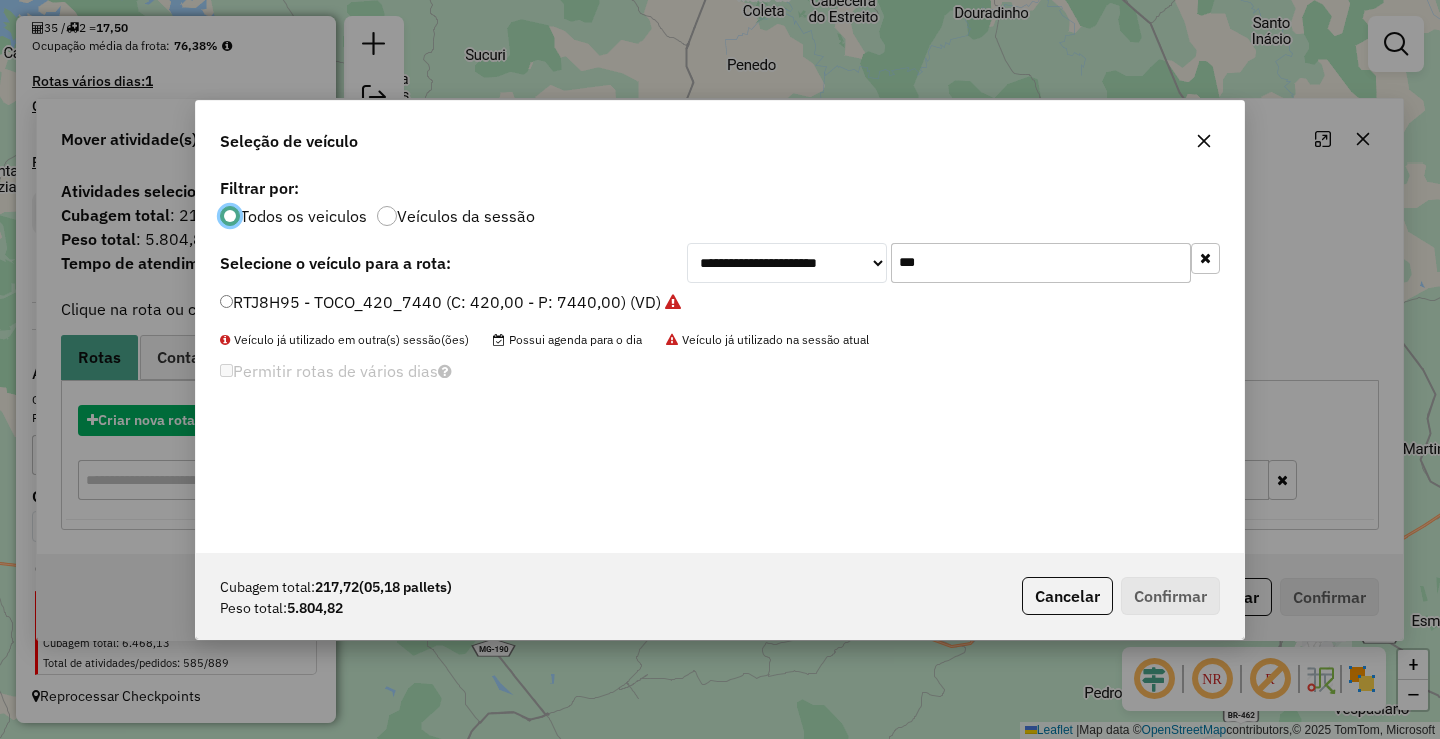 scroll, scrollTop: 11, scrollLeft: 6, axis: both 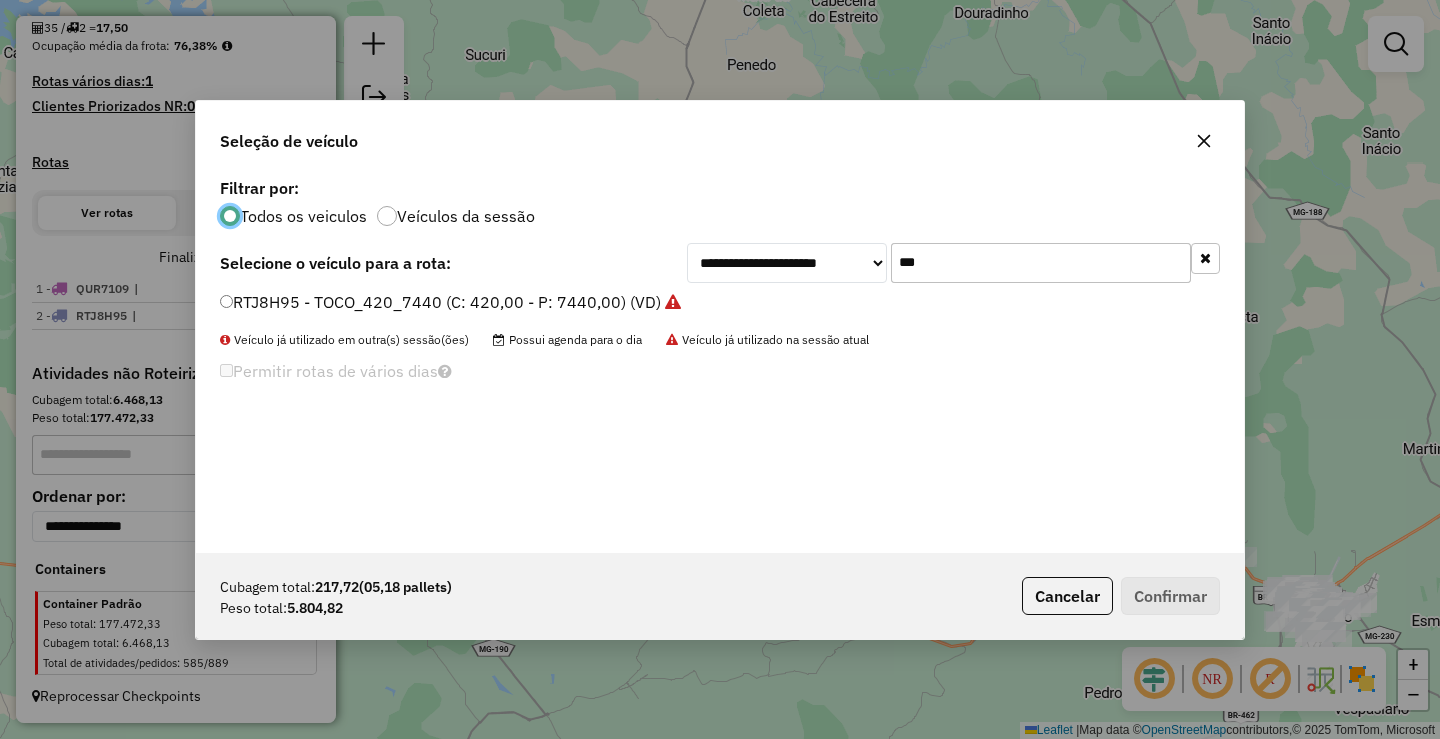 click on "***" 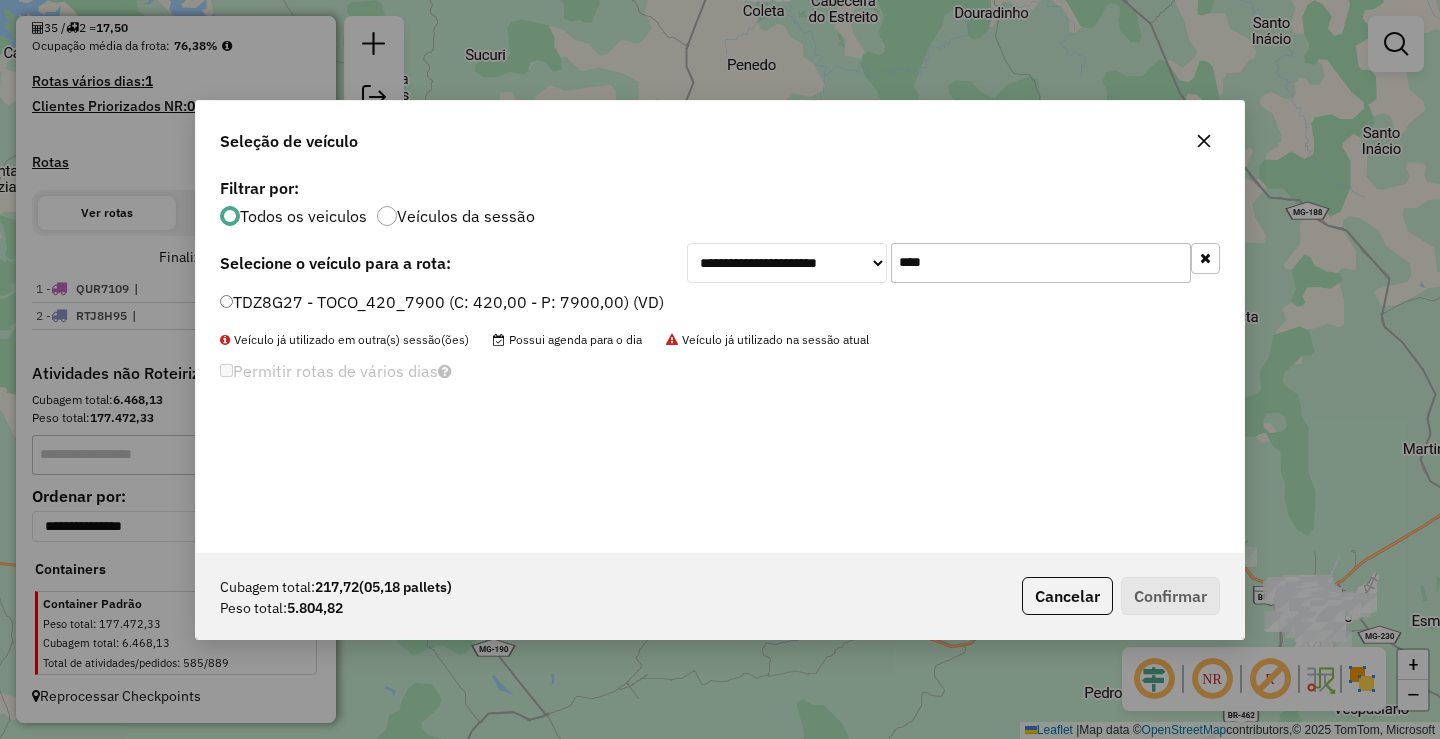 type on "****" 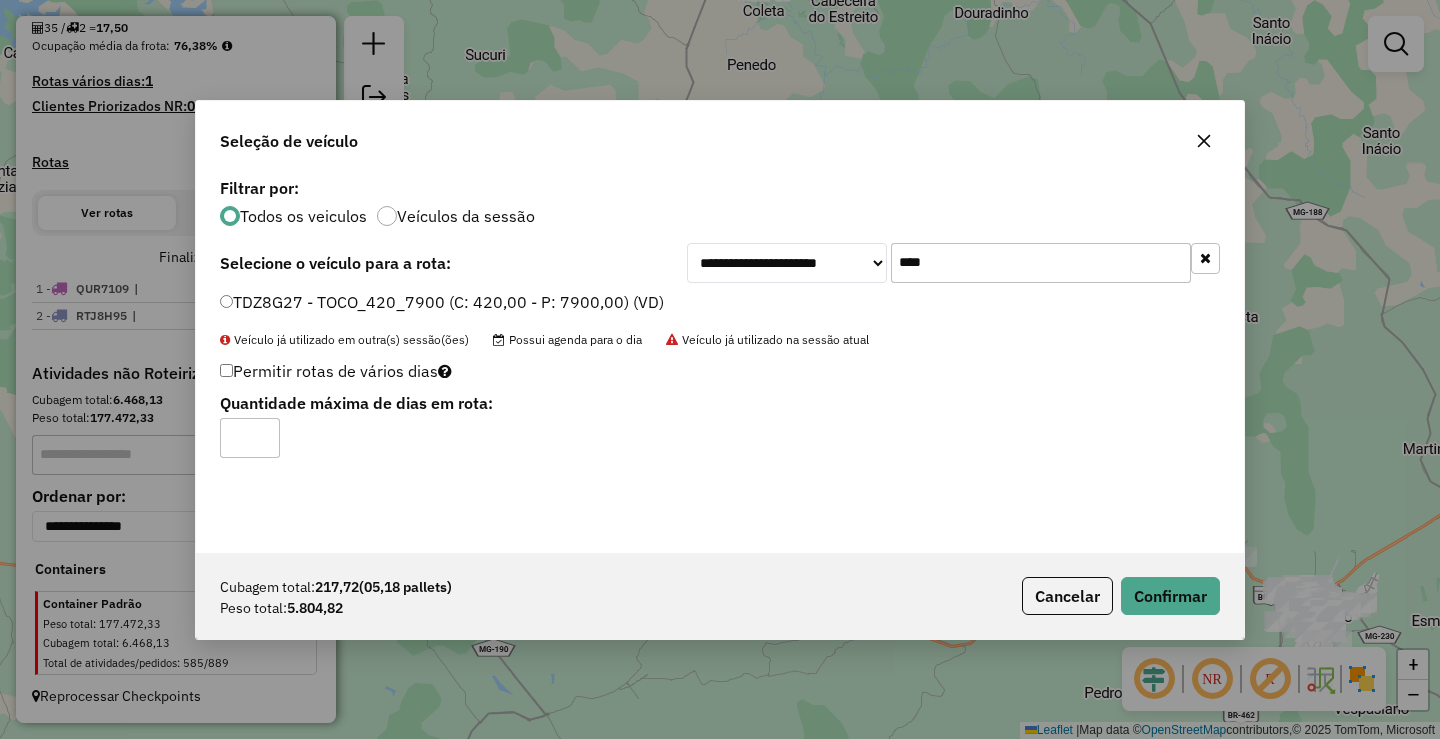 type on "*" 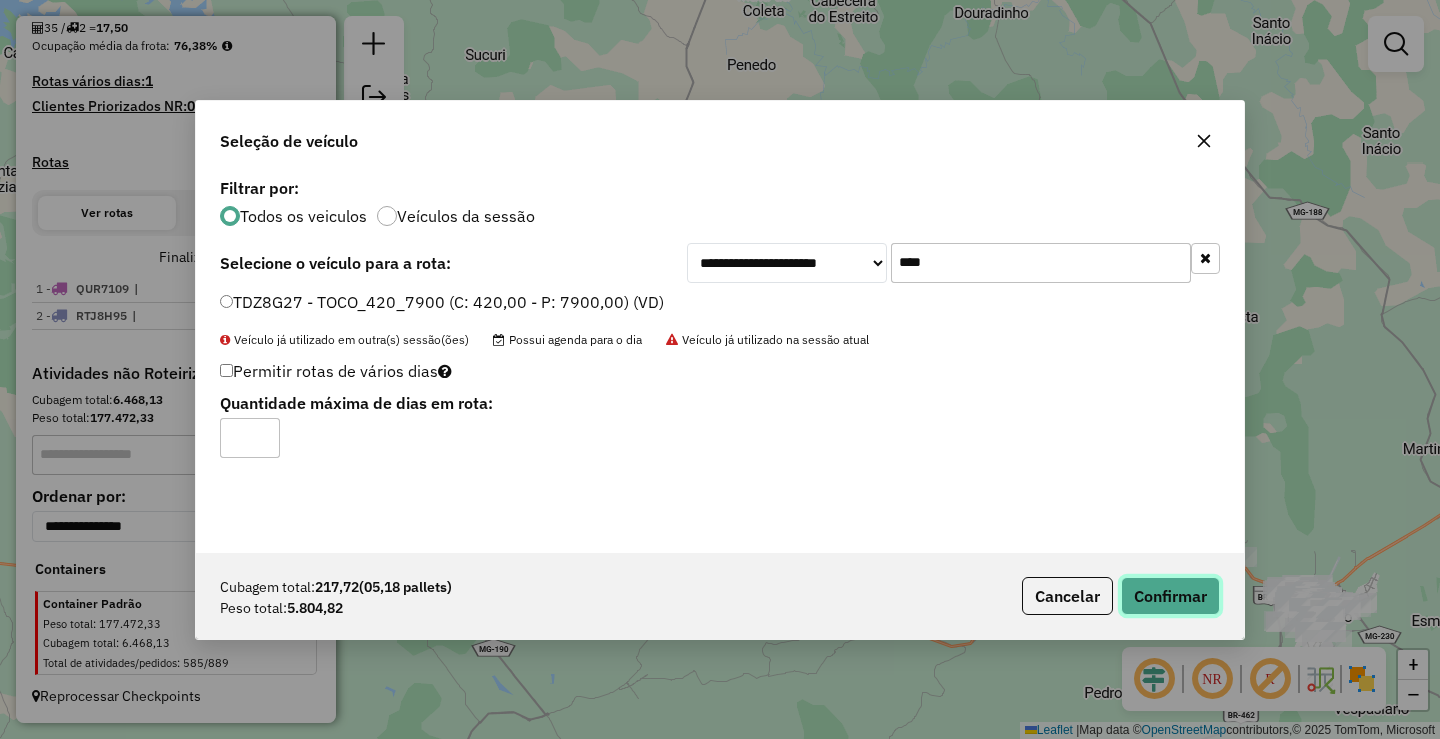 click on "Confirmar" 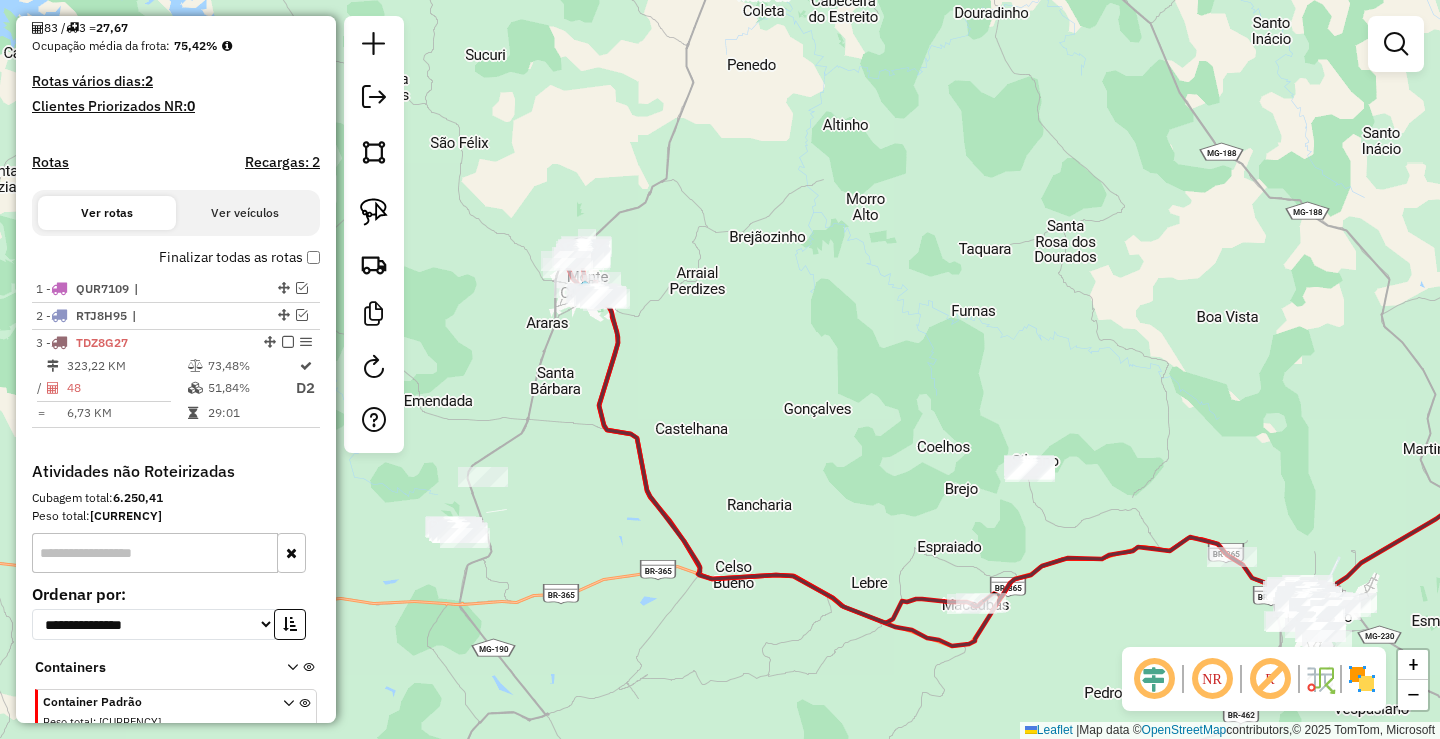 scroll, scrollTop: 557, scrollLeft: 0, axis: vertical 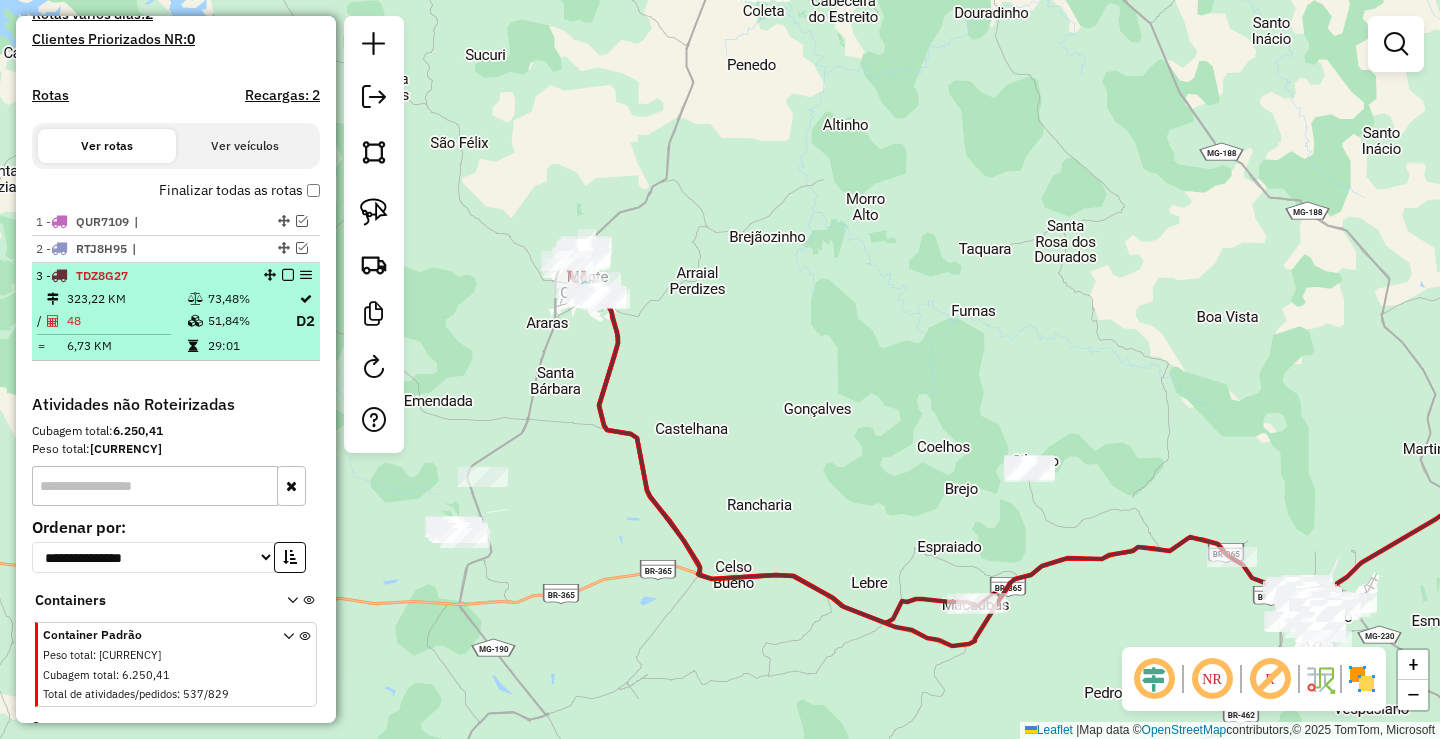 click at bounding box center [288, 275] 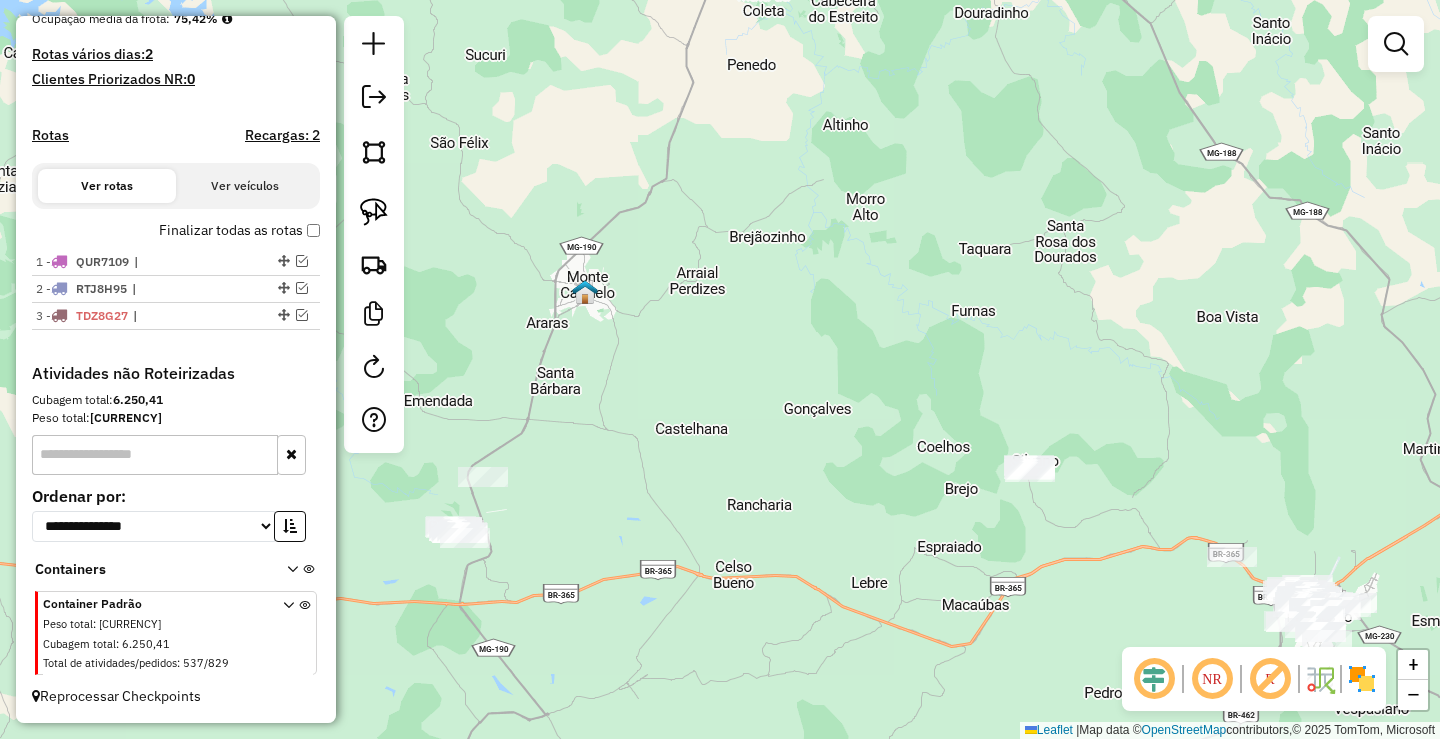scroll, scrollTop: 517, scrollLeft: 0, axis: vertical 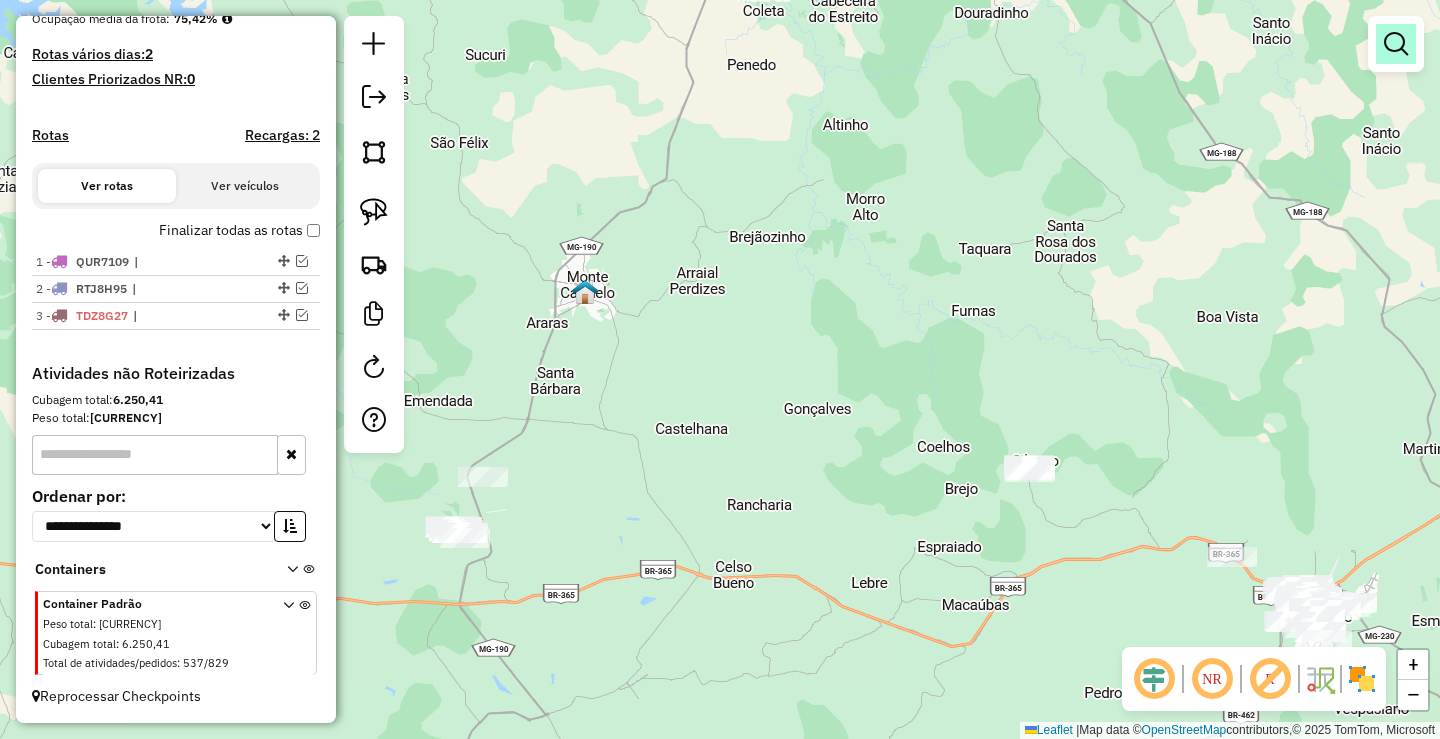 click at bounding box center [1396, 44] 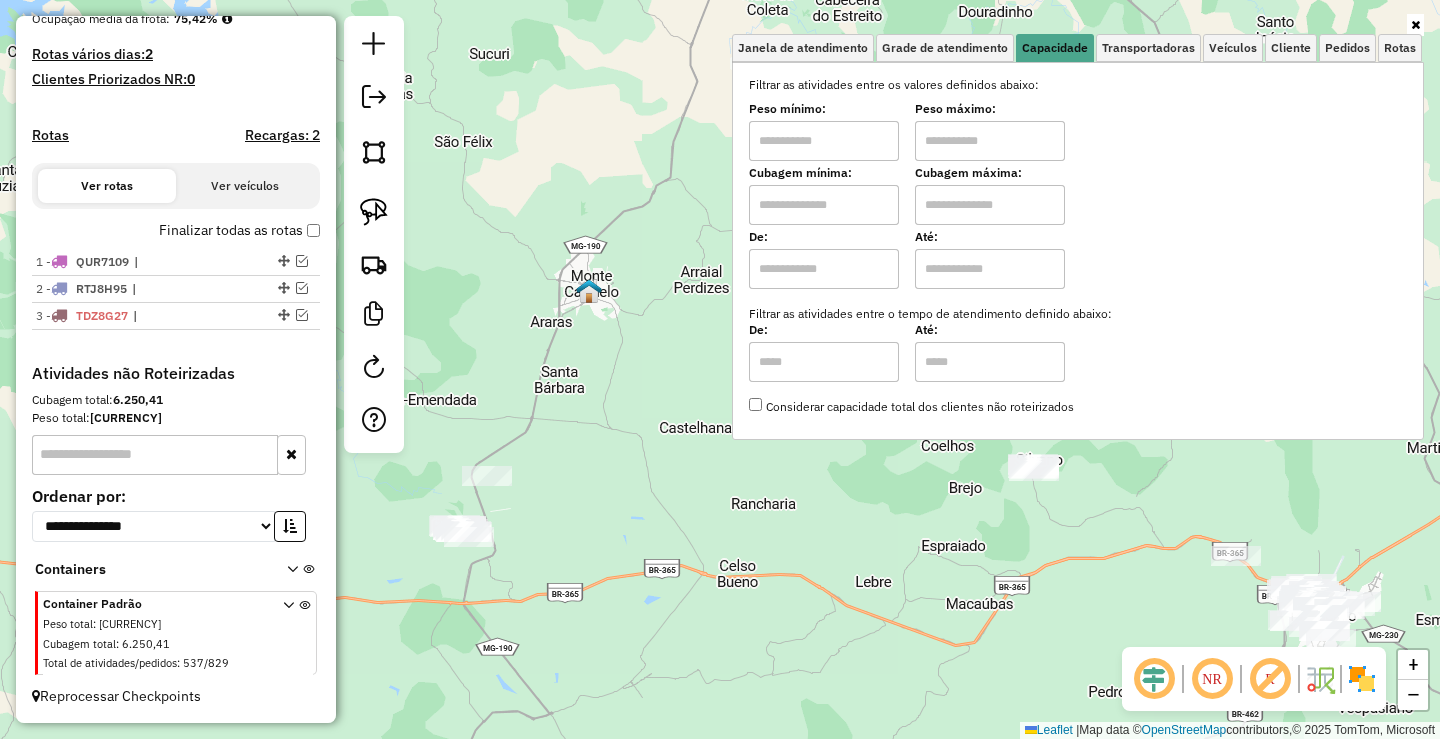 drag, startPoint x: 714, startPoint y: 281, endPoint x: 678, endPoint y: 281, distance: 36 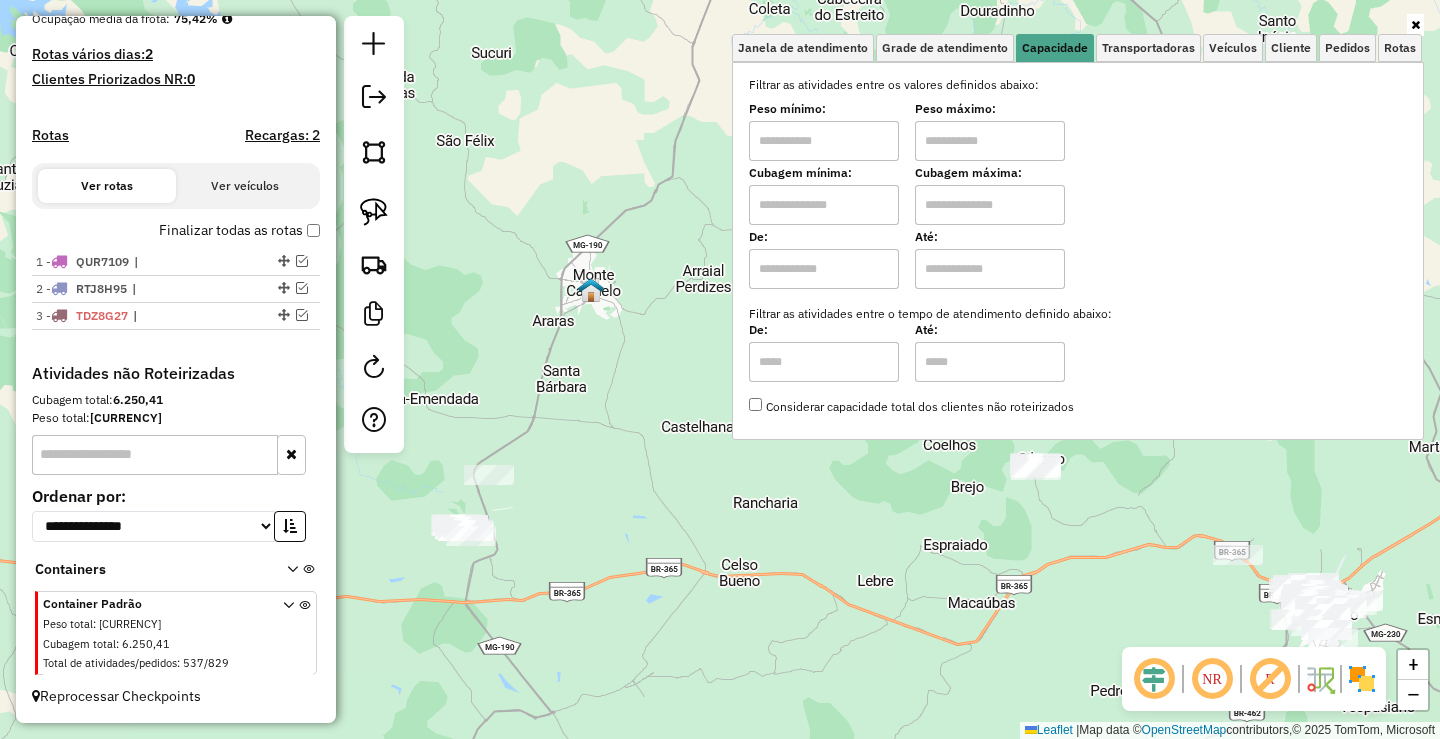 drag, startPoint x: 682, startPoint y: 270, endPoint x: 698, endPoint y: 255, distance: 21.931713 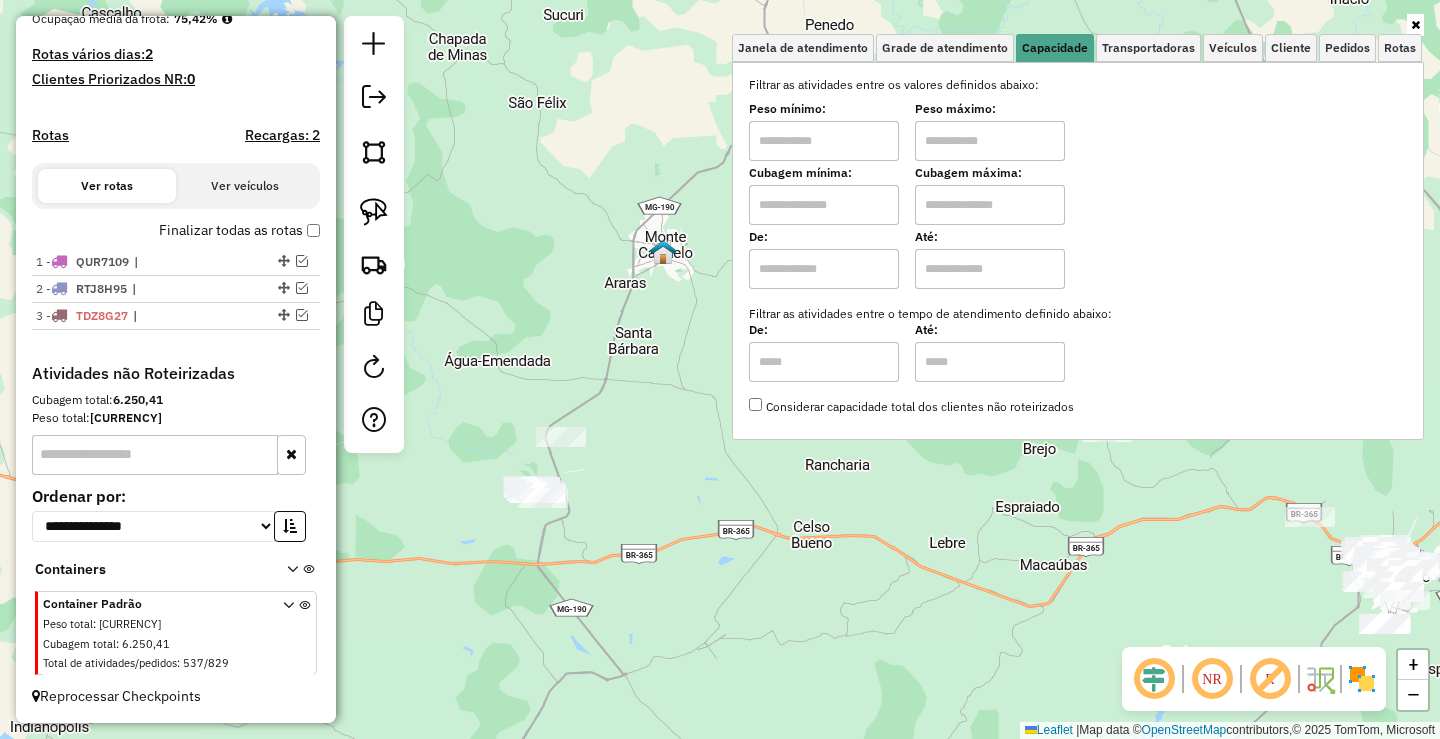 click on "Janela de atendimento Grade de atendimento Capacidade Transportadoras Veículos Cliente Pedidos  Rotas Selecione os dias de semana para filtrar as janelas de atendimento  Seg   Ter   Qua   Qui   Sex   Sáb   Dom  Informe o período da janela de atendimento: De: Até:  Filtrar exatamente a janela do cliente  Considerar janela de atendimento padrão  Selecione os dias de semana para filtrar as grades de atendimento  Seg   Ter   Qua   Qui   Sex   Sáb   Dom   Considerar clientes sem dia de atendimento cadastrado  Clientes fora do dia de atendimento selecionado Filtrar as atividades entre os valores definidos abaixo:  Peso mínimo:   Peso máximo:   Cubagem mínima:   Cubagem máxima:   De:   Até:  Filtrar as atividades entre o tempo de atendimento definido abaixo:  De:   Até:   Considerar capacidade total dos clientes não roteirizados Transportadora: Selecione um ou mais itens Tipo de veículo: Selecione um ou mais itens Veículo: Selecione um ou mais itens Motorista: Selecione um ou mais itens Nome: Rótulo:" 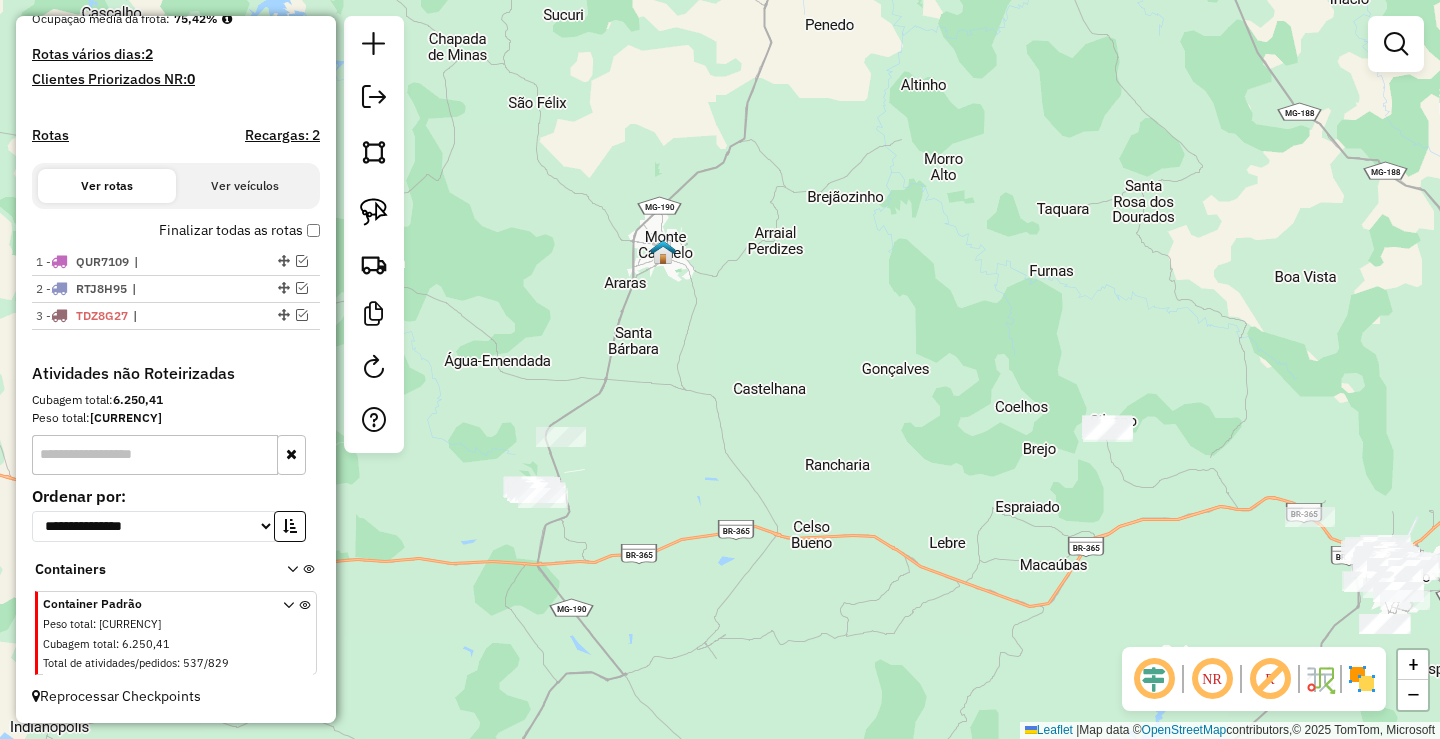 click 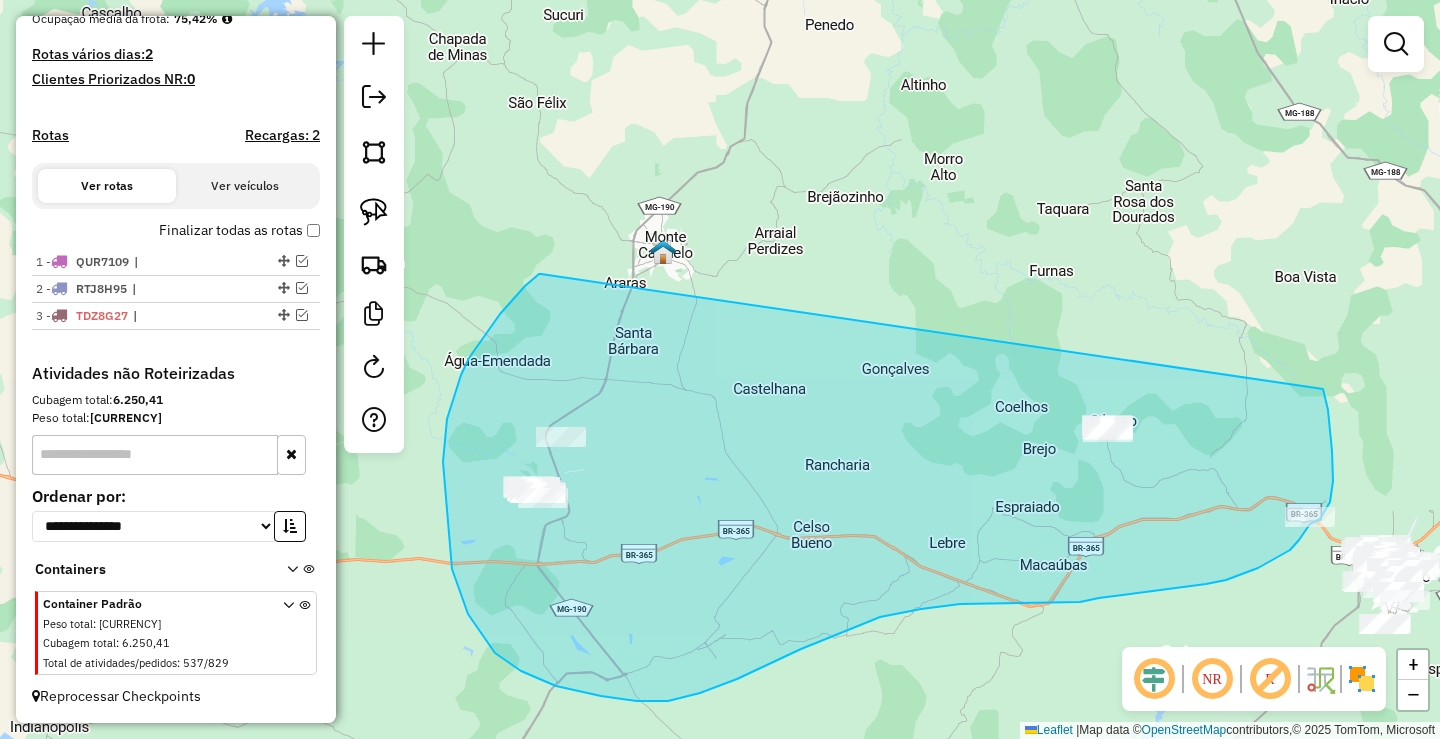 drag, startPoint x: 539, startPoint y: 274, endPoint x: 1315, endPoint y: 390, distance: 784.6222 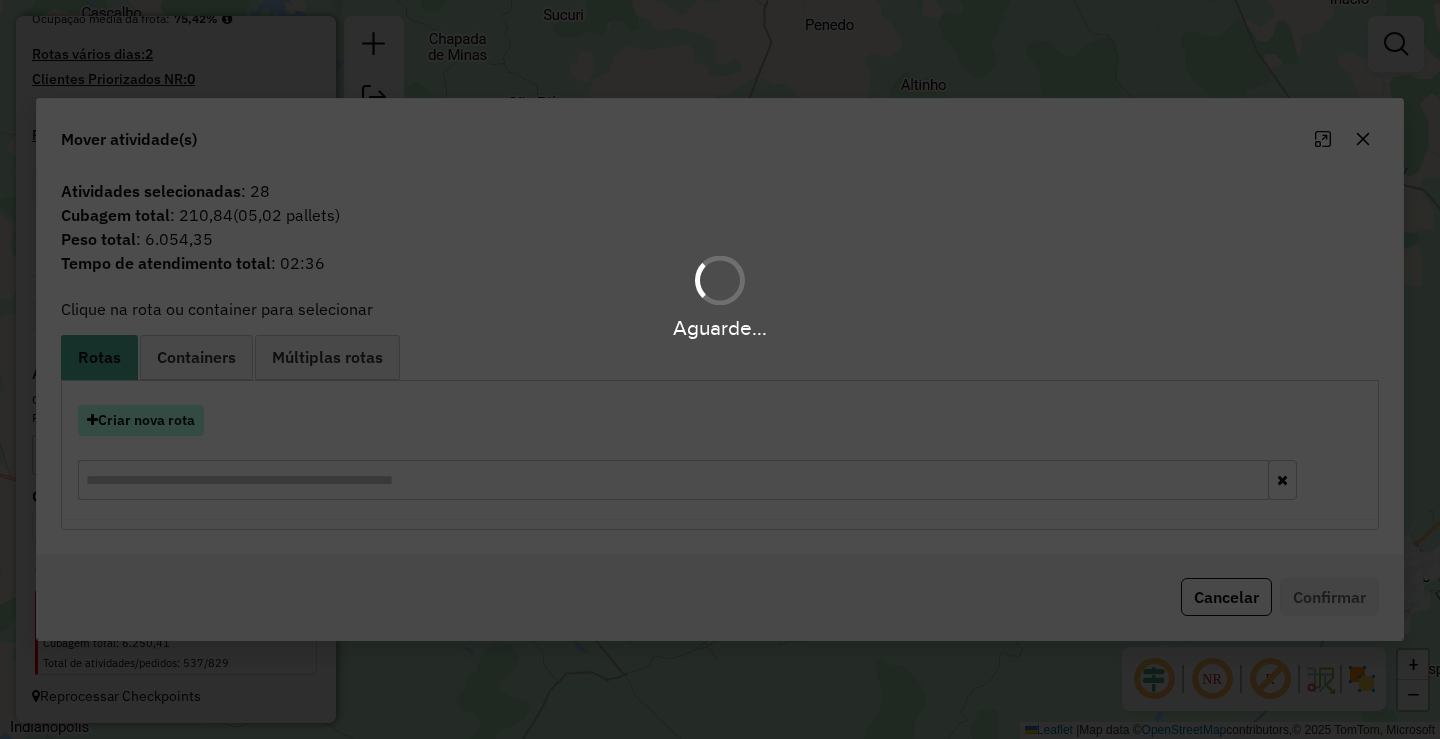 click on "Criar nova rota" at bounding box center (141, 420) 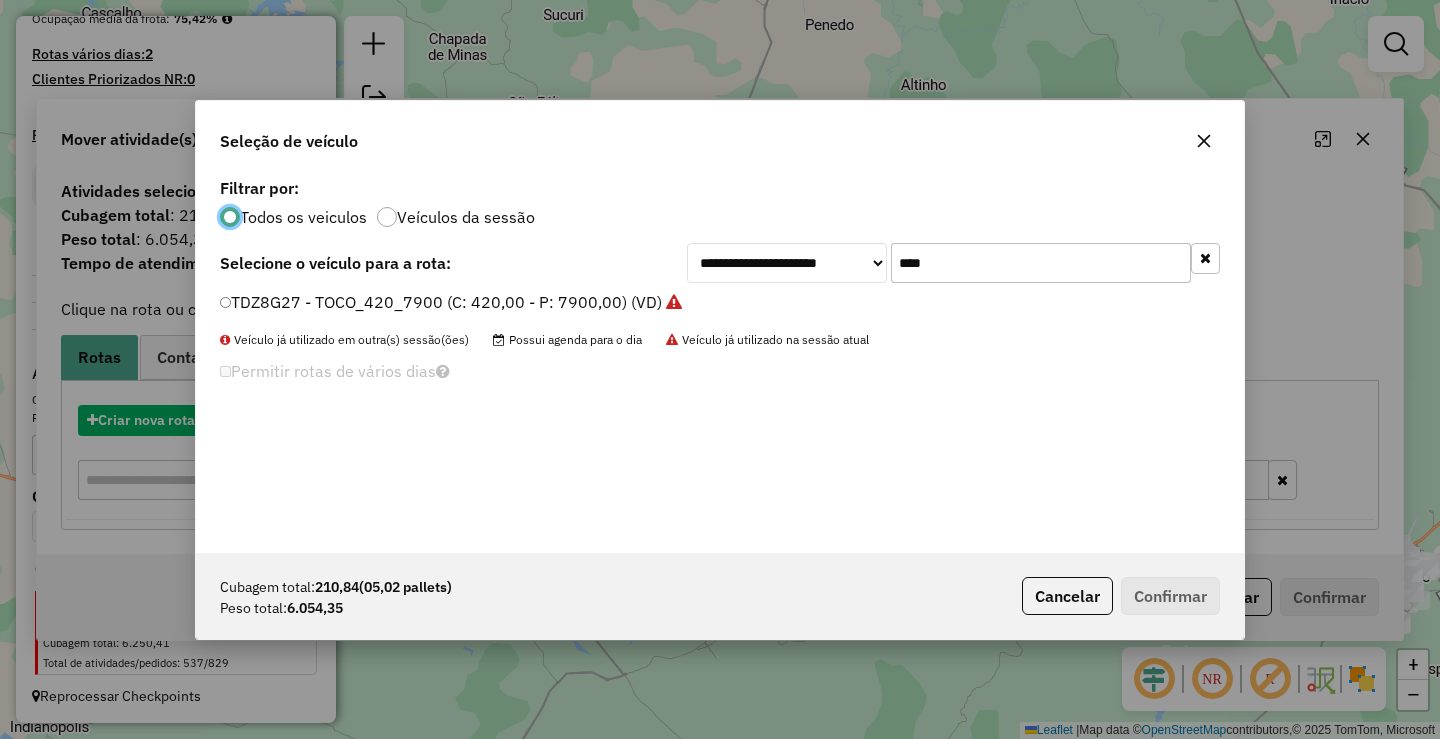 scroll, scrollTop: 11, scrollLeft: 6, axis: both 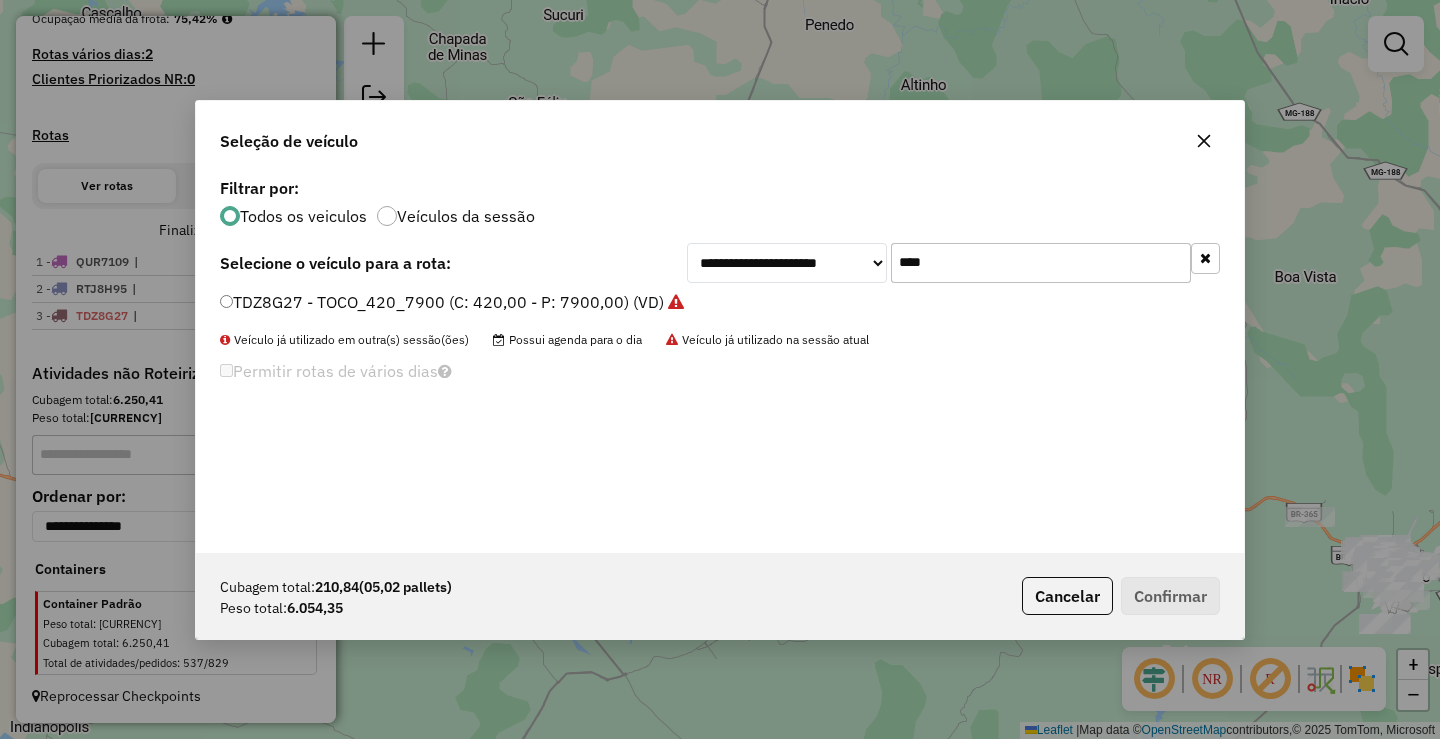 click on "****" 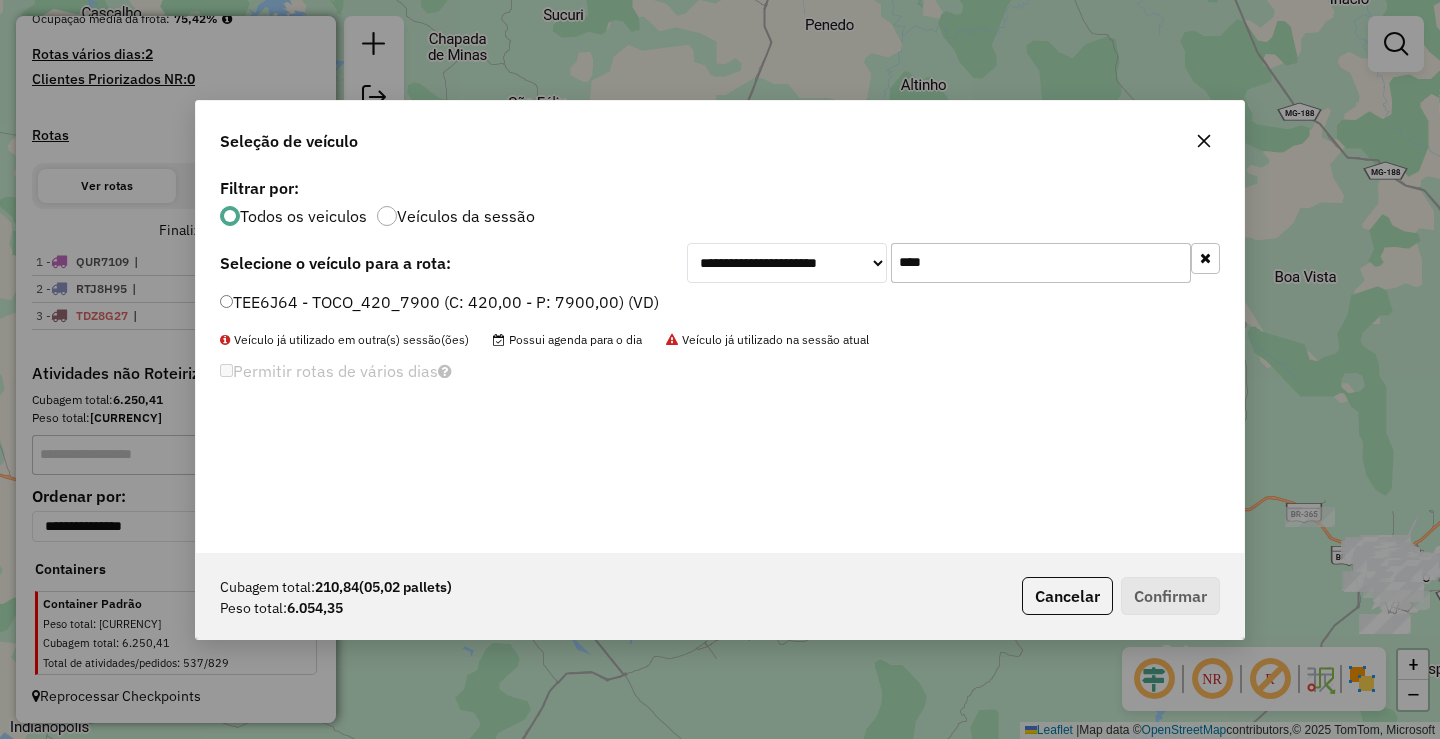 type on "****" 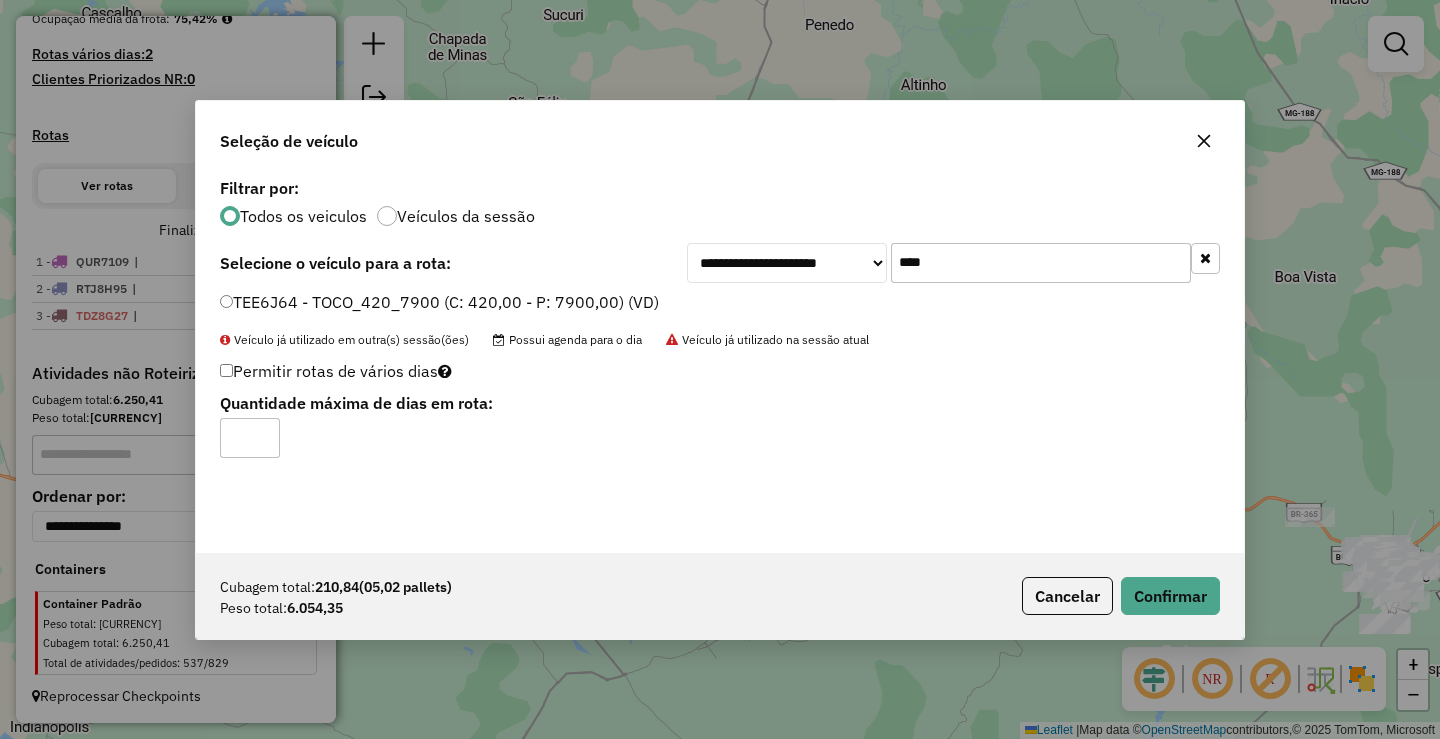 click on "Cubagem total:  210,84   (05,02 pallets)  Peso total: 6.054,35  Cancelar   Confirmar" 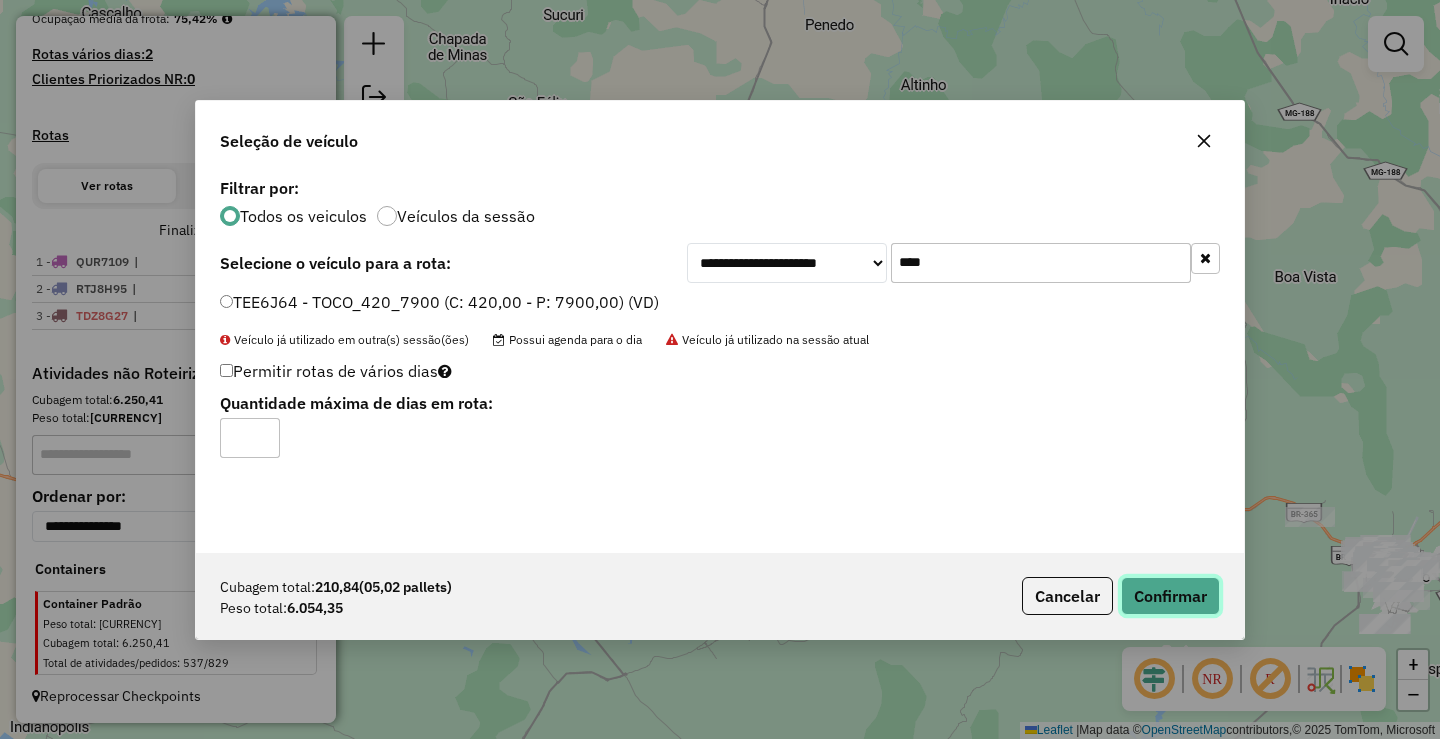 click on "Confirmar" 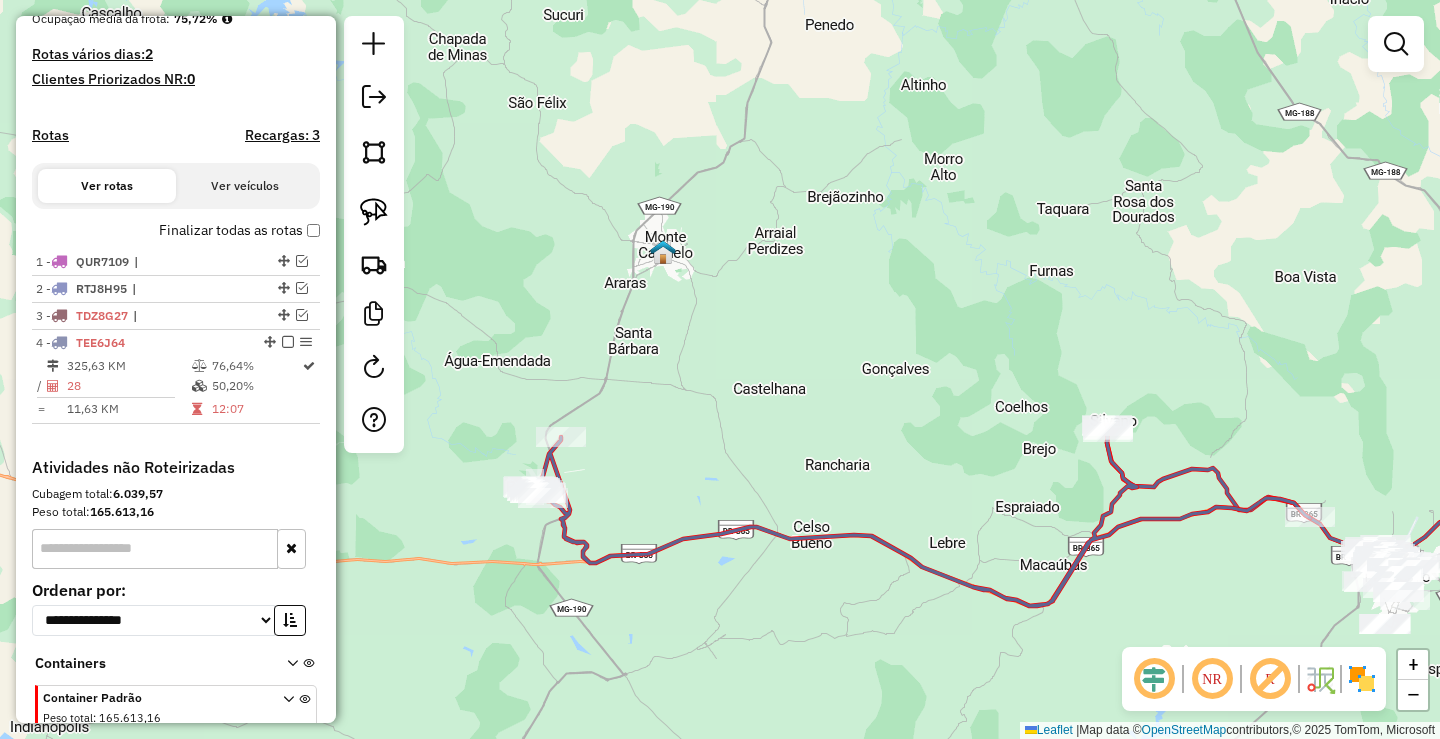 scroll, scrollTop: 557, scrollLeft: 0, axis: vertical 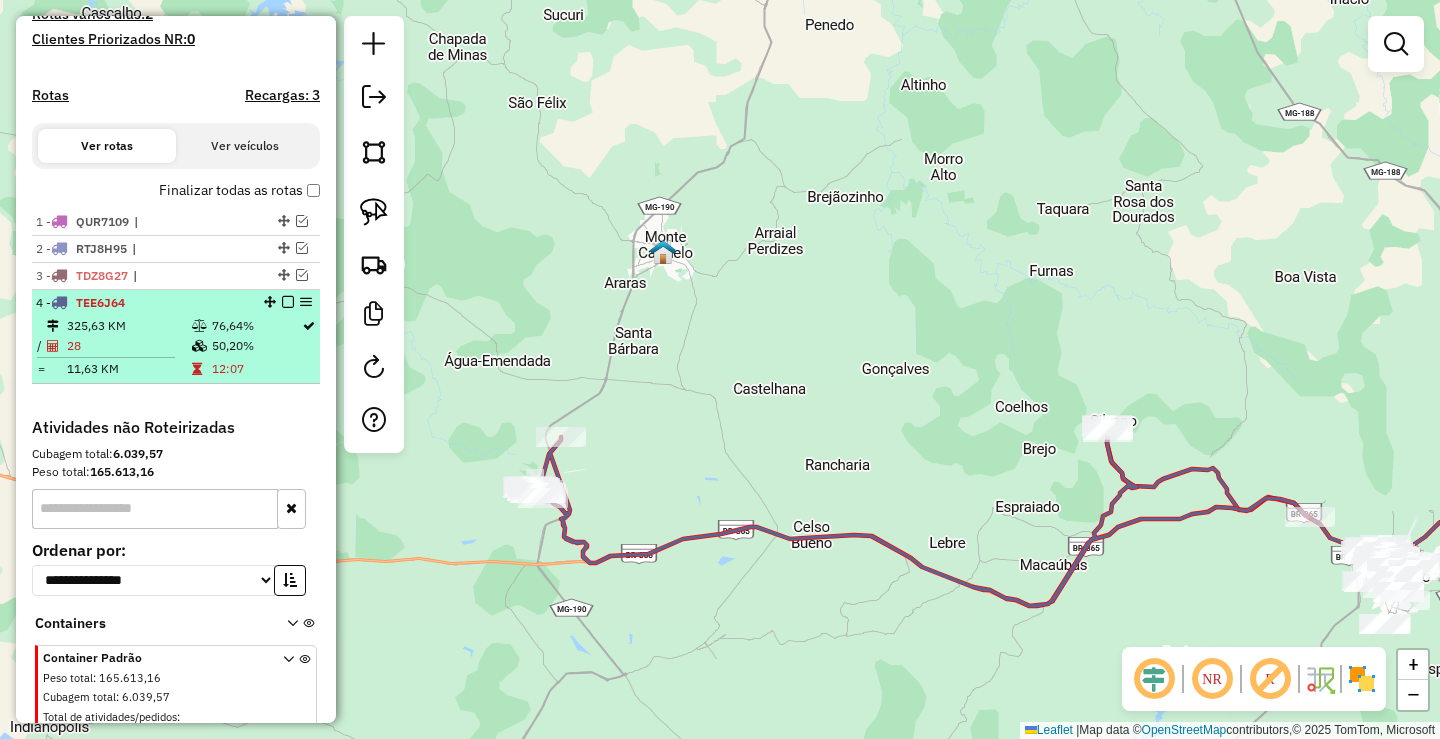 select on "**********" 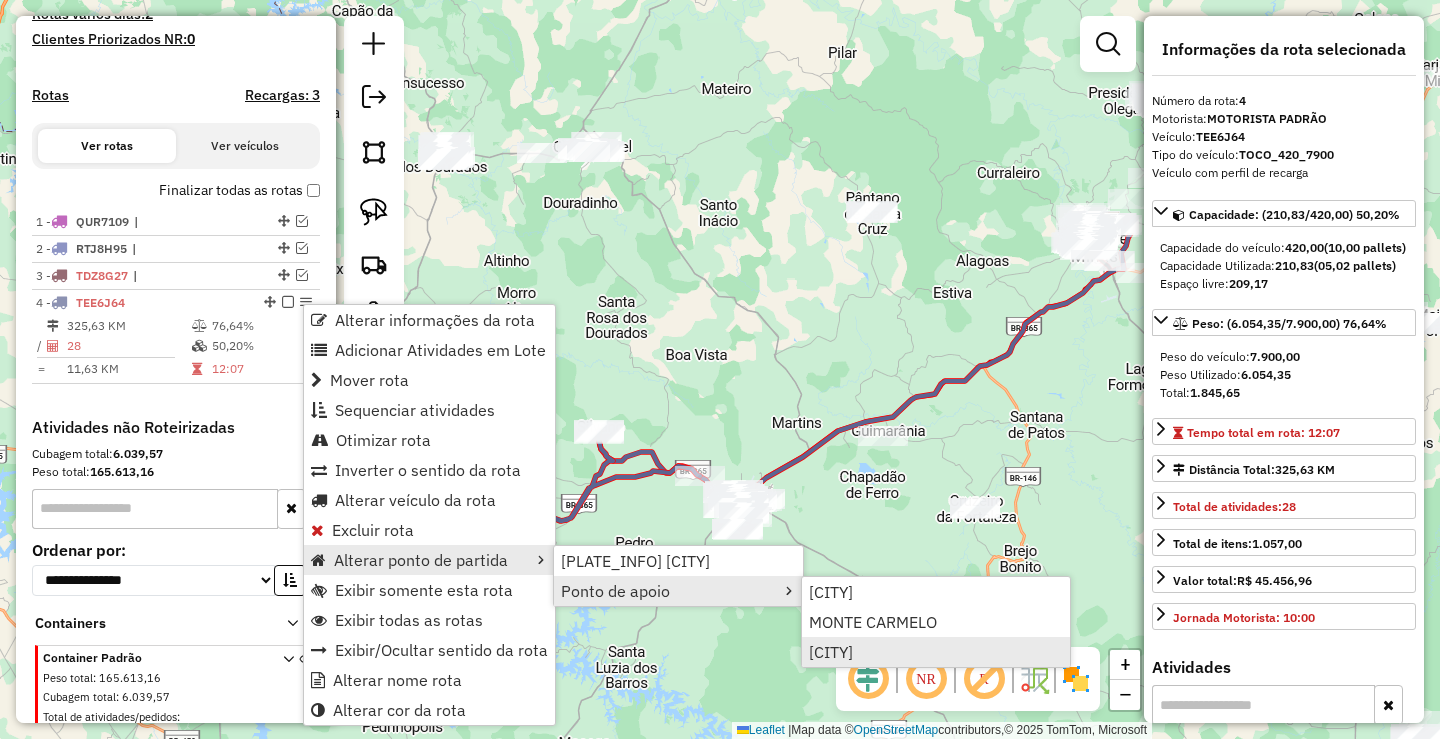 click on "PATROCÍNIO" at bounding box center (831, 652) 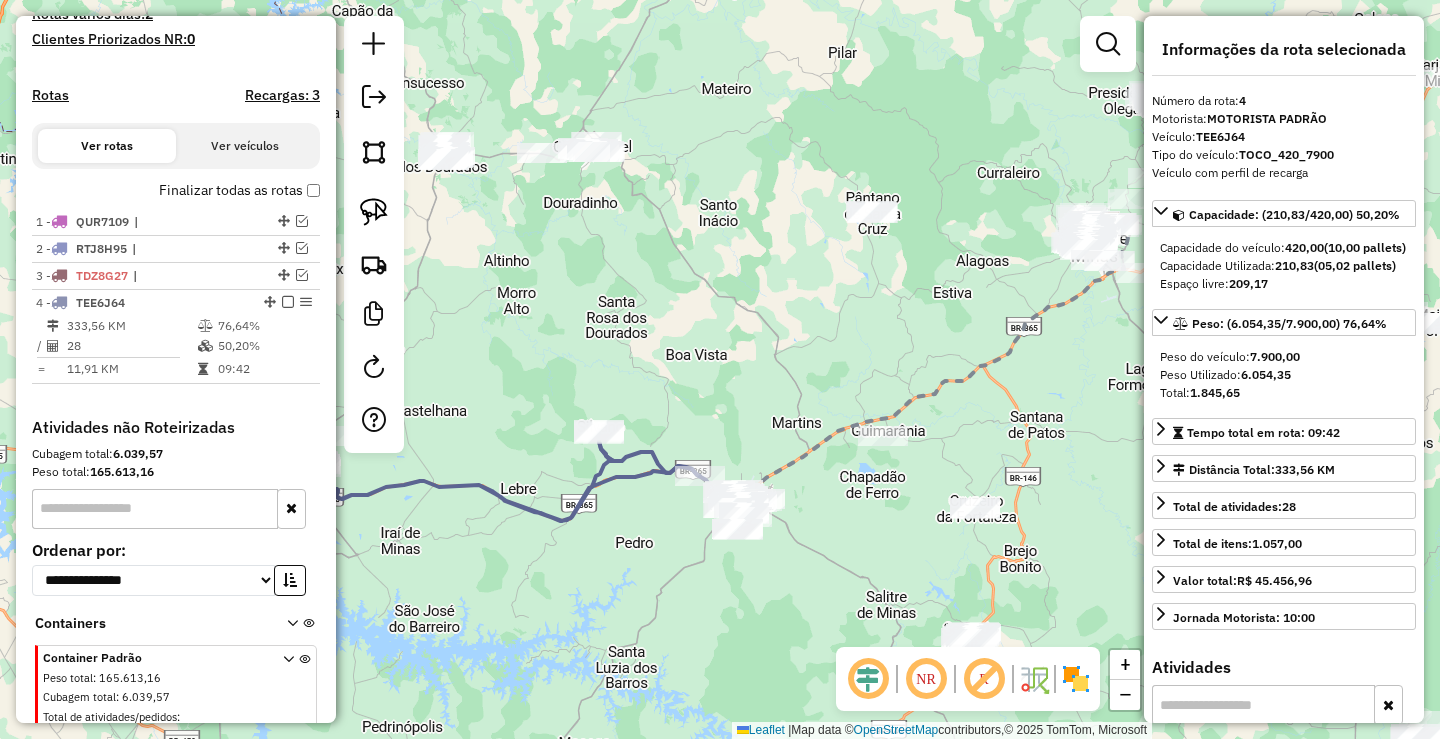 scroll, scrollTop: 611, scrollLeft: 0, axis: vertical 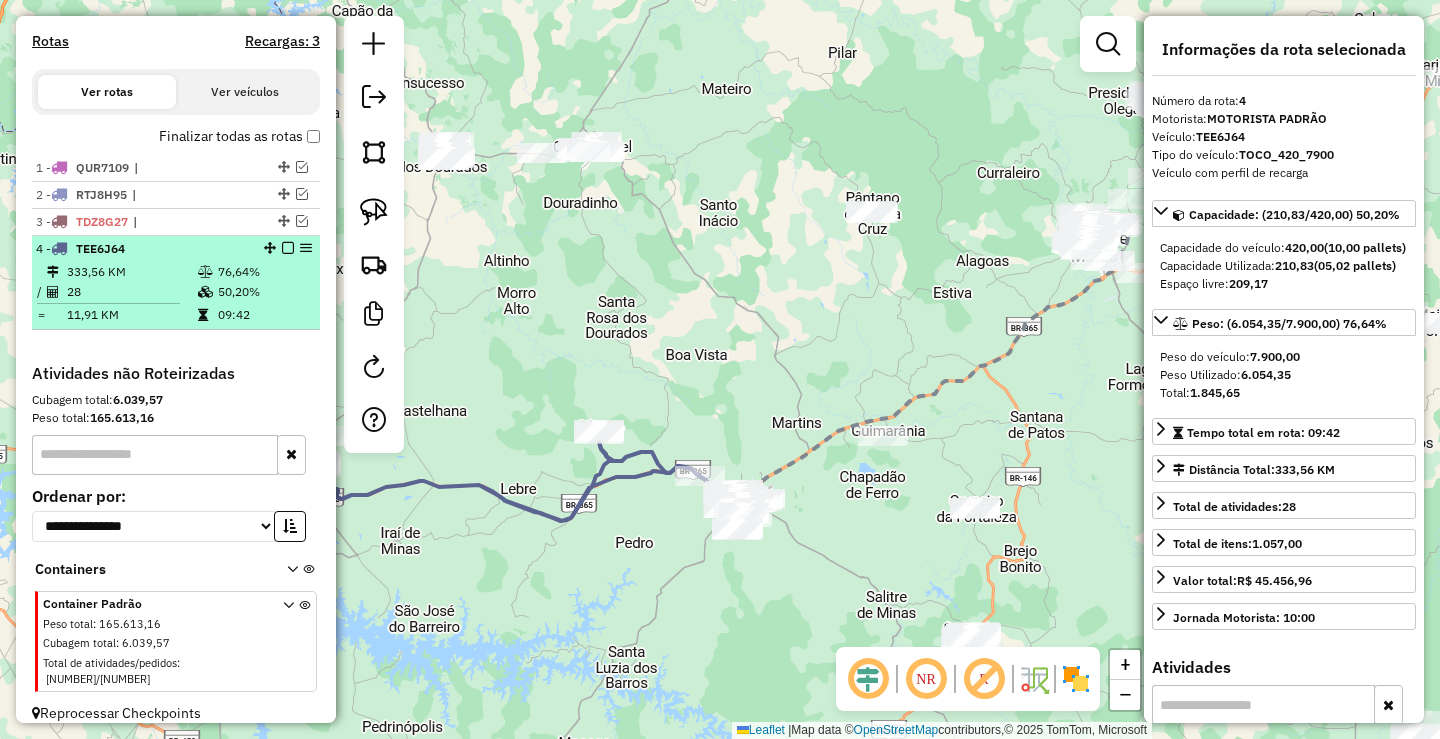click at bounding box center [288, 248] 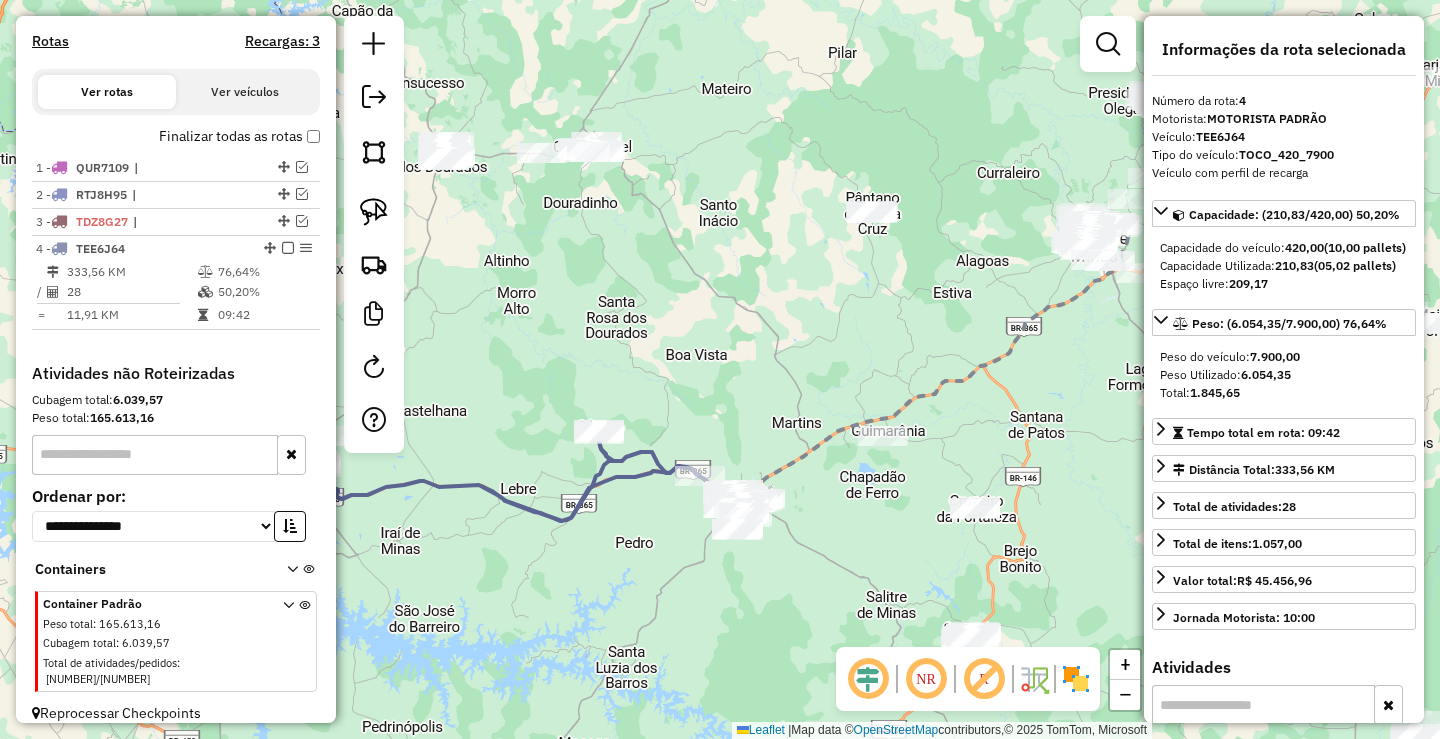 scroll, scrollTop: 544, scrollLeft: 0, axis: vertical 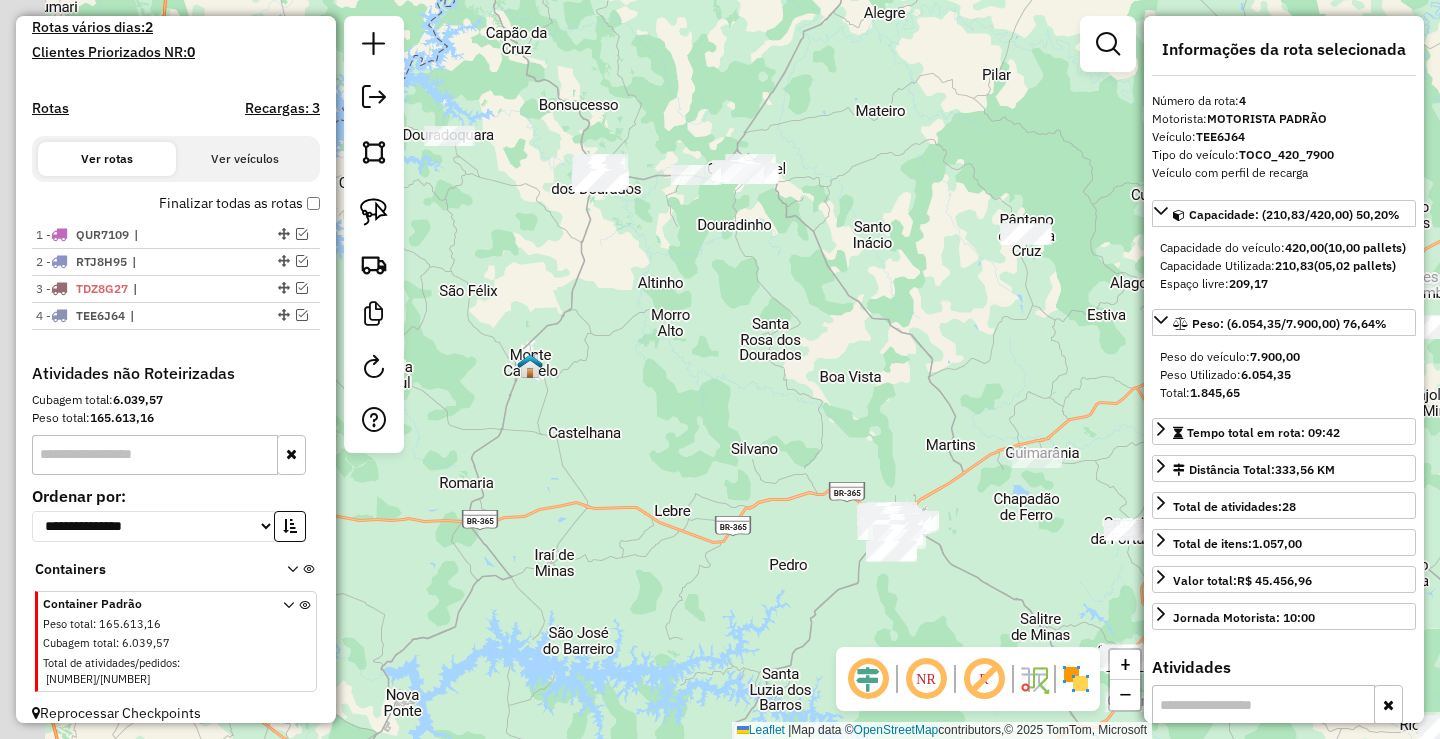 drag, startPoint x: 596, startPoint y: 397, endPoint x: 884, endPoint y: 413, distance: 288.4441 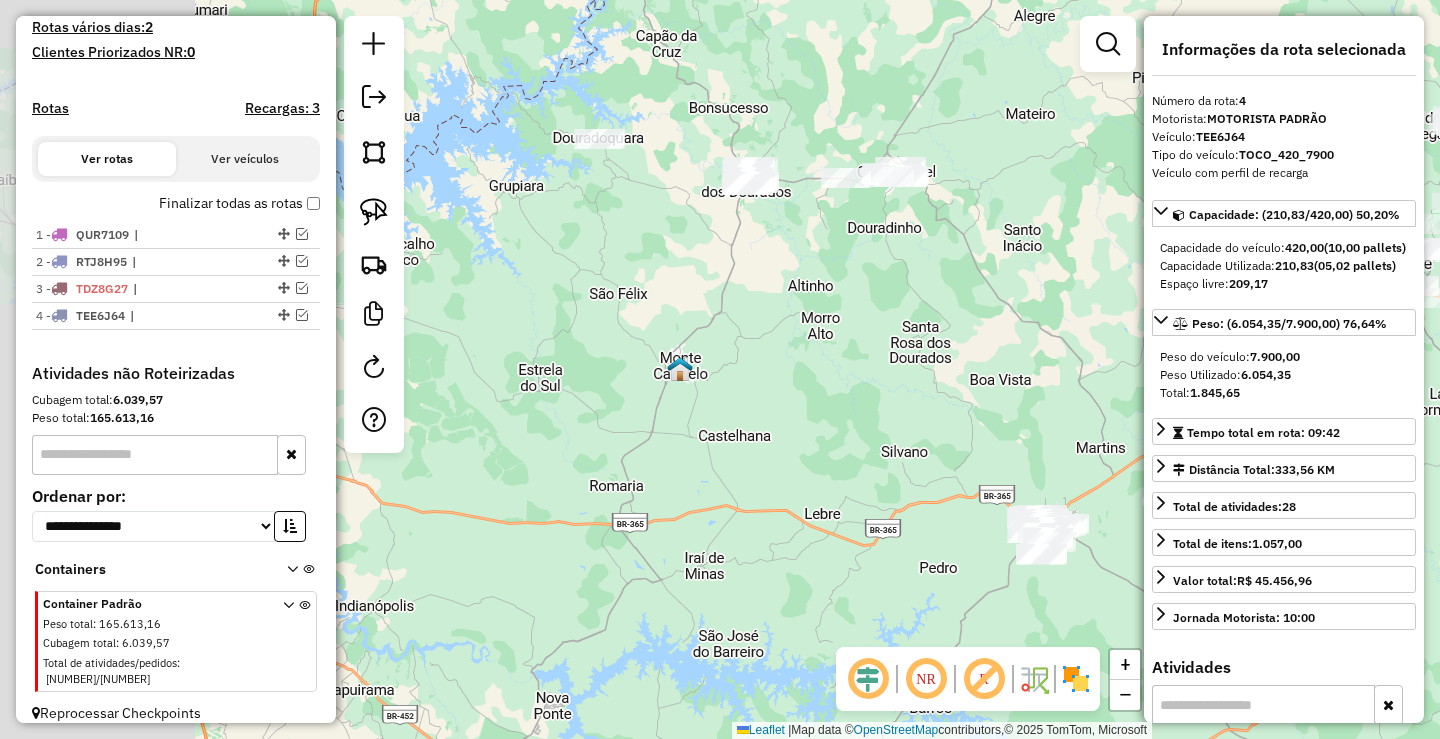 click on "Janela de atendimento Grade de atendimento Capacidade Transportadoras Veículos Cliente Pedidos  Rotas Selecione os dias de semana para filtrar as janelas de atendimento  Seg   Ter   Qua   Qui   Sex   Sáb   Dom  Informe o período da janela de atendimento: De: Até:  Filtrar exatamente a janela do cliente  Considerar janela de atendimento padrão  Selecione os dias de semana para filtrar as grades de atendimento  Seg   Ter   Qua   Qui   Sex   Sáb   Dom   Considerar clientes sem dia de atendimento cadastrado  Clientes fora do dia de atendimento selecionado Filtrar as atividades entre os valores definidos abaixo:  Peso mínimo:   Peso máximo:   Cubagem mínima:   Cubagem máxima:   De:   Até:  Filtrar as atividades entre o tempo de atendimento definido abaixo:  De:   Até:   Considerar capacidade total dos clientes não roteirizados Transportadora: Selecione um ou mais itens Tipo de veículo: Selecione um ou mais itens Veículo: Selecione um ou mais itens Motorista: Selecione um ou mais itens Nome: Rótulo:" 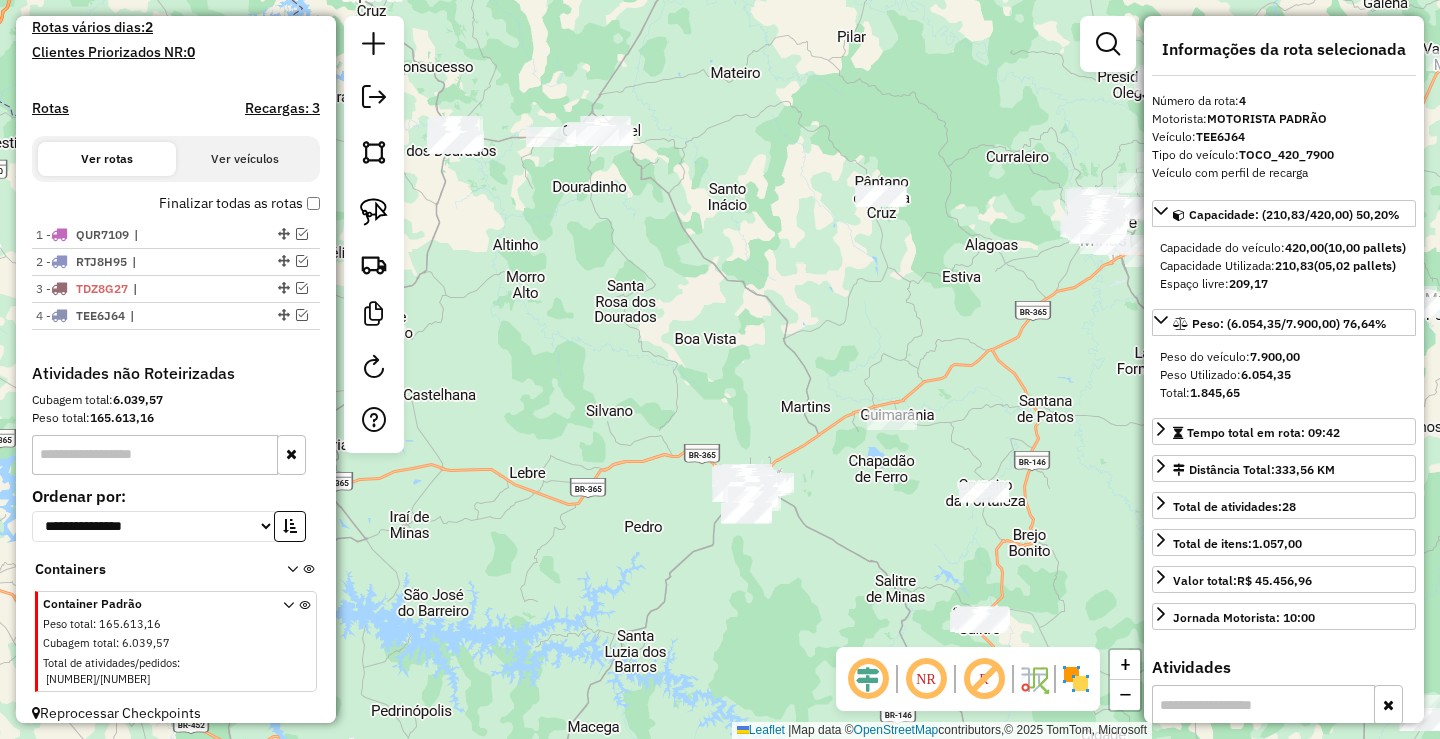 click on "Janela de atendimento Grade de atendimento Capacidade Transportadoras Veículos Cliente Pedidos  Rotas Selecione os dias de semana para filtrar as janelas de atendimento  Seg   Ter   Qua   Qui   Sex   Sáb   Dom  Informe o período da janela de atendimento: De: Até:  Filtrar exatamente a janela do cliente  Considerar janela de atendimento padrão  Selecione os dias de semana para filtrar as grades de atendimento  Seg   Ter   Qua   Qui   Sex   Sáb   Dom   Considerar clientes sem dia de atendimento cadastrado  Clientes fora do dia de atendimento selecionado Filtrar as atividades entre os valores definidos abaixo:  Peso mínimo:   Peso máximo:   Cubagem mínima:   Cubagem máxima:   De:   Até:  Filtrar as atividades entre o tempo de atendimento definido abaixo:  De:   Até:   Considerar capacidade total dos clientes não roteirizados Transportadora: Selecione um ou mais itens Tipo de veículo: Selecione um ou mais itens Veículo: Selecione um ou mais itens Motorista: Selecione um ou mais itens Nome: Rótulo:" 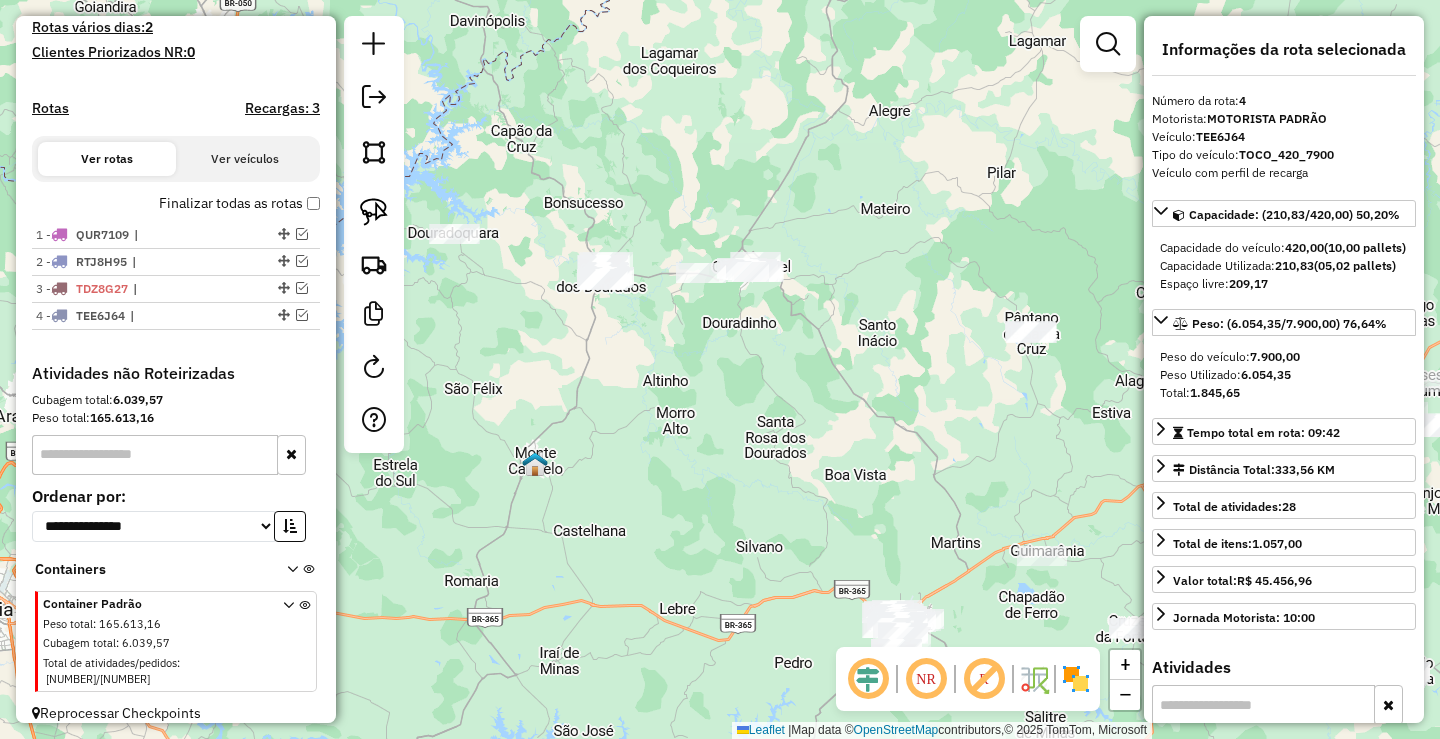 drag, startPoint x: 743, startPoint y: 454, endPoint x: 526, endPoint y: 337, distance: 246.53195 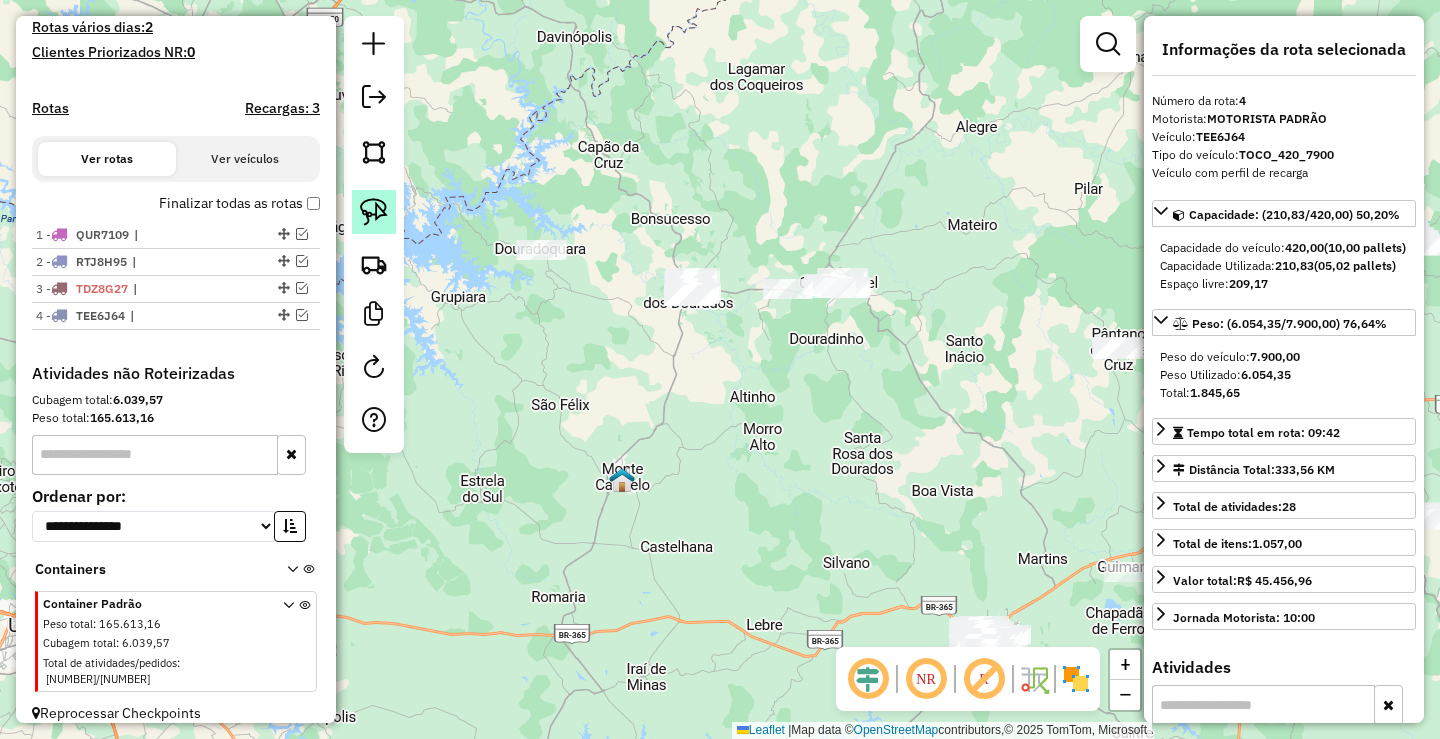 click 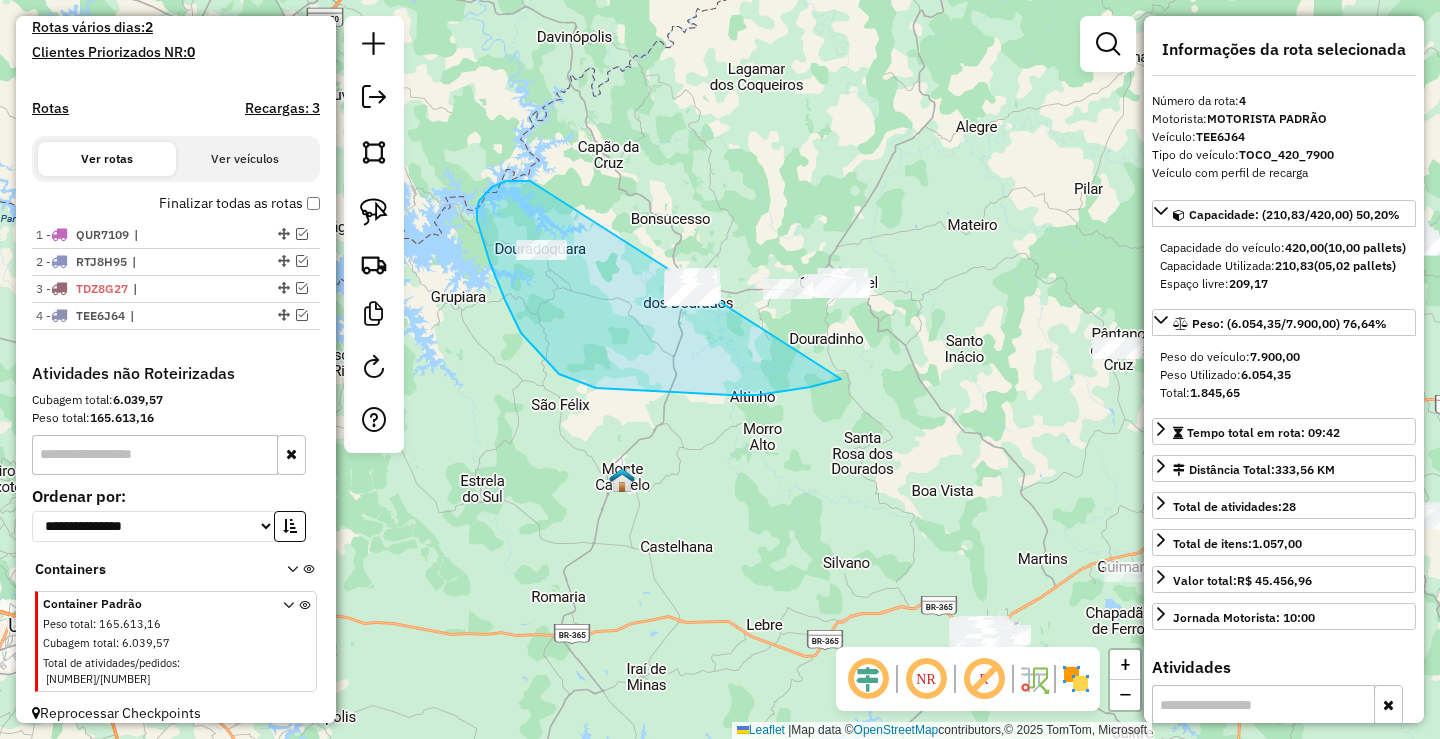 drag, startPoint x: 506, startPoint y: 181, endPoint x: 923, endPoint y: 259, distance: 424.23224 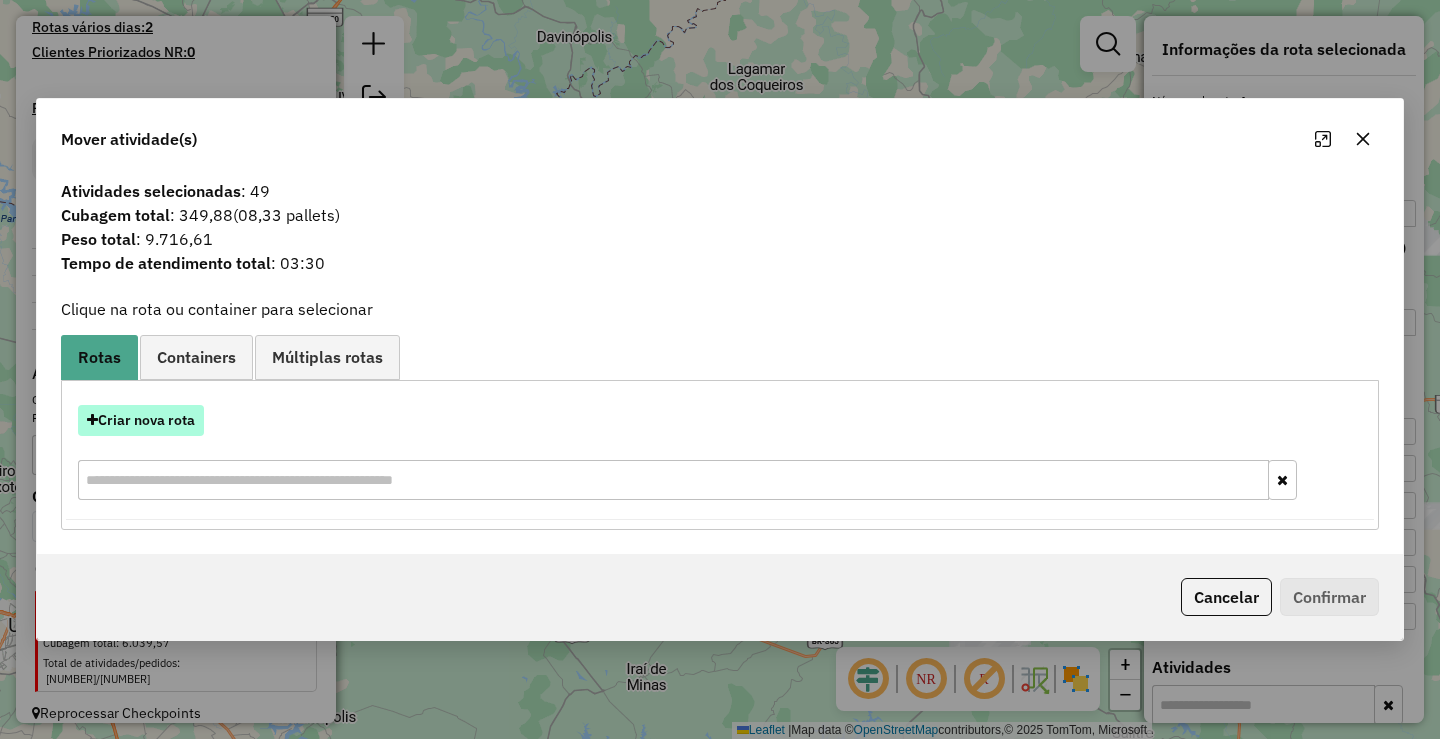 click on "Criar nova rota" at bounding box center (141, 420) 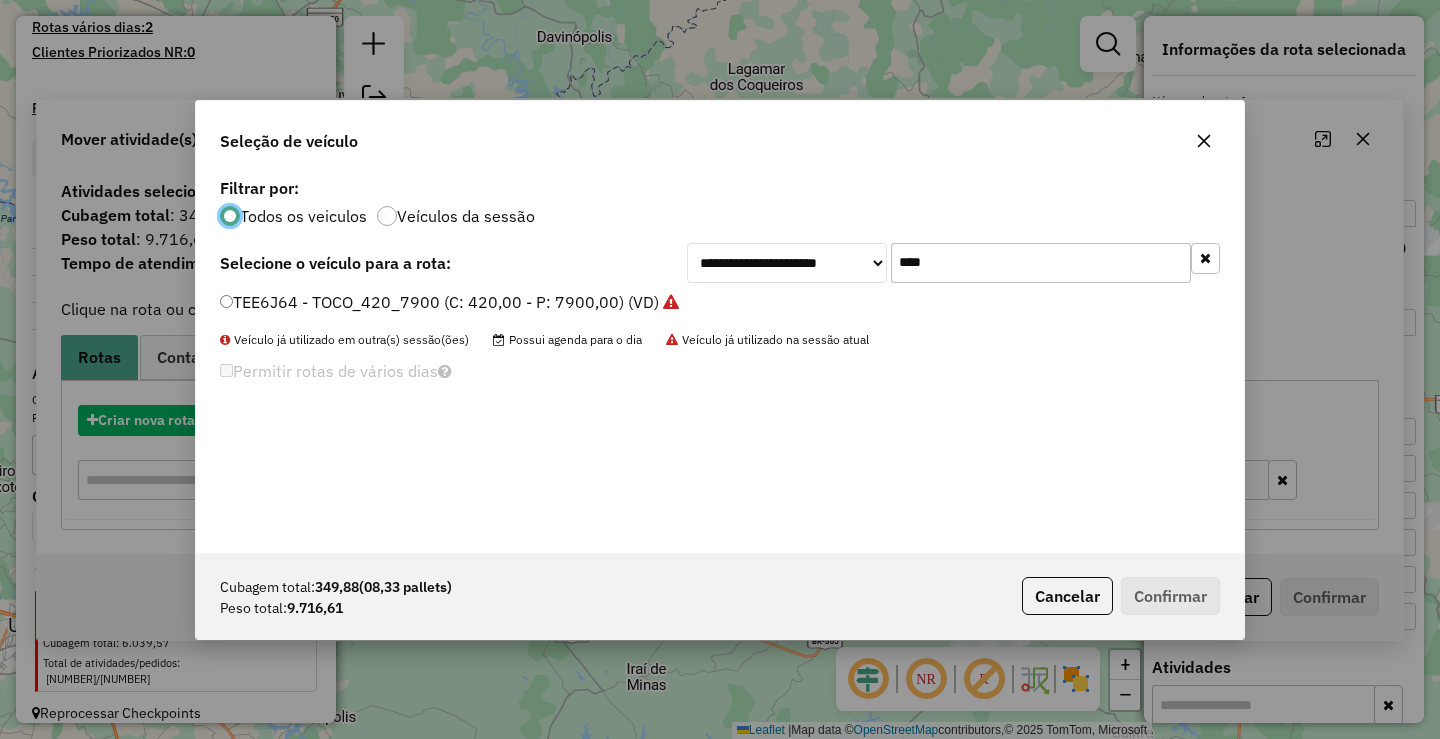 scroll, scrollTop: 11, scrollLeft: 6, axis: both 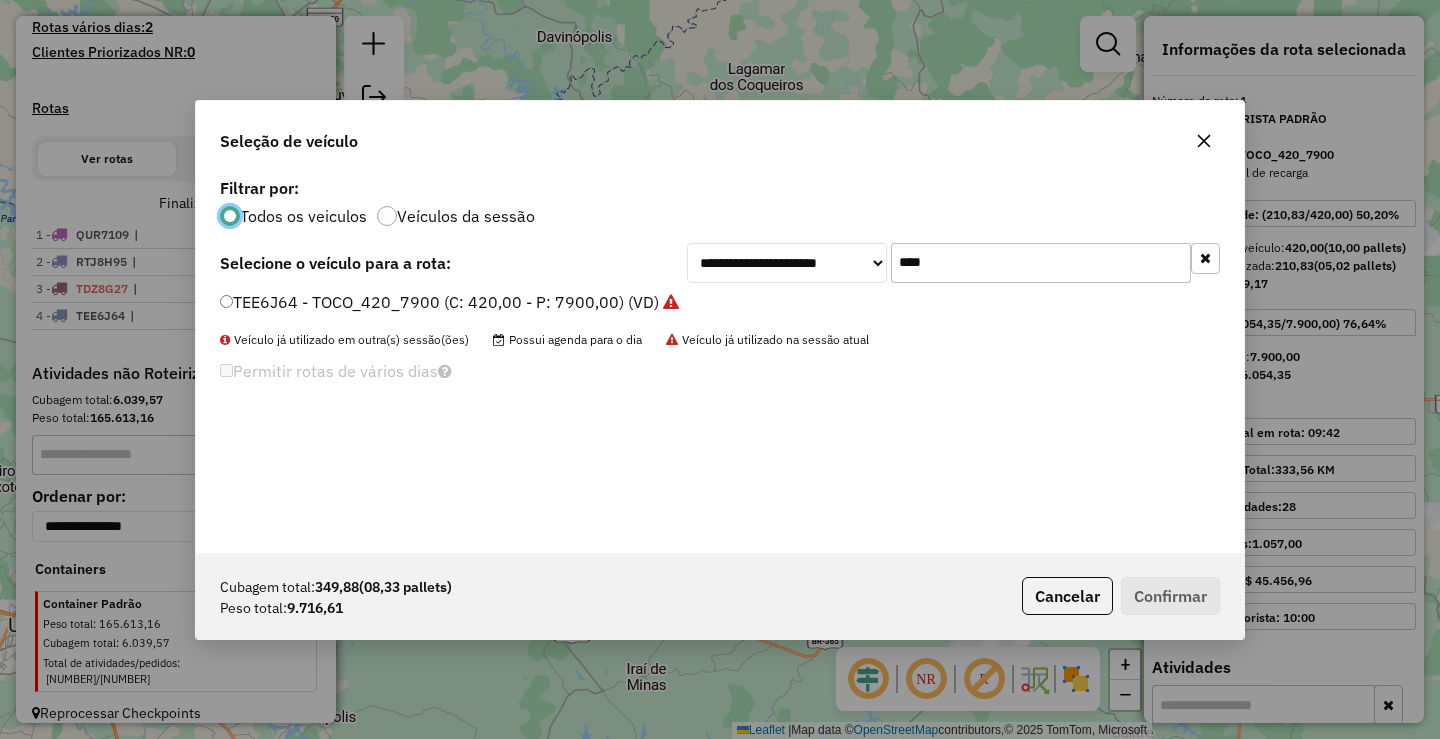 click on "****" 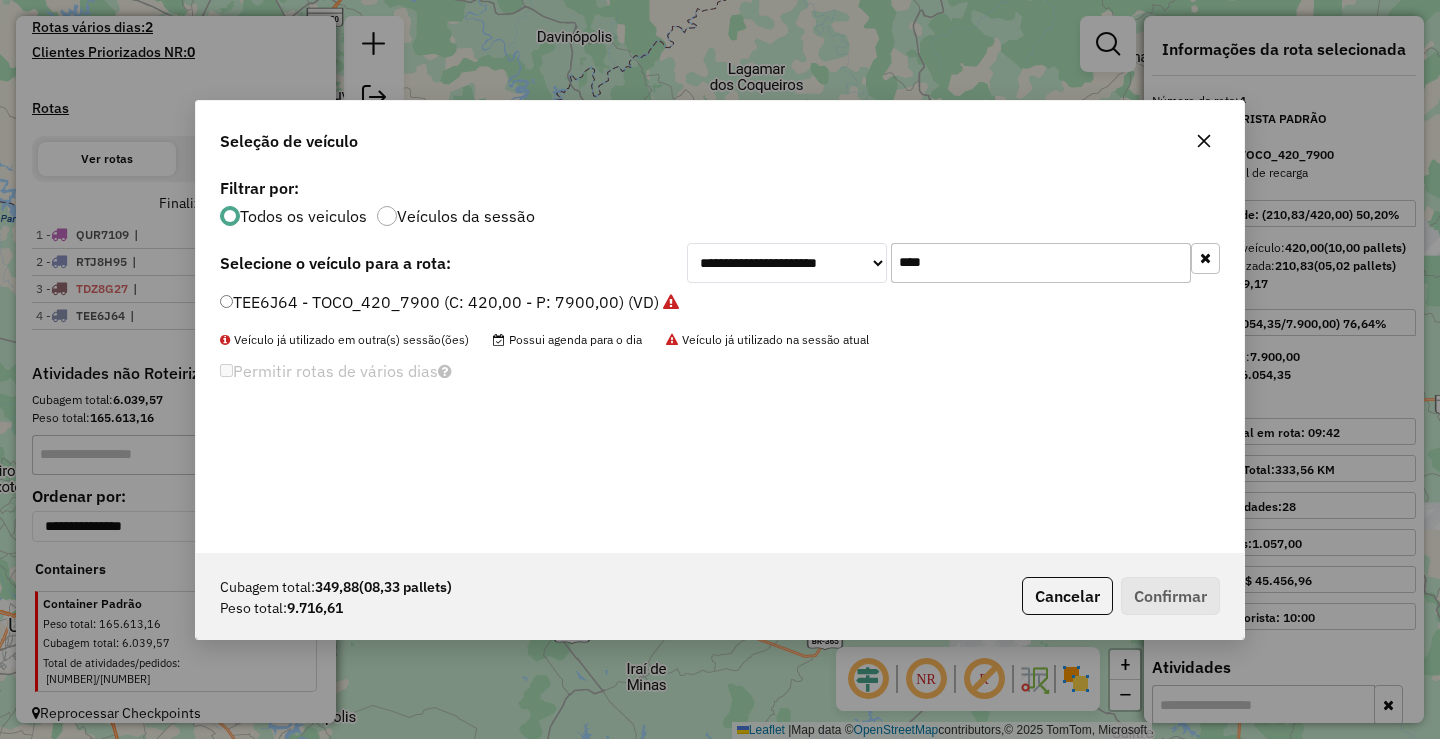 click on "****" 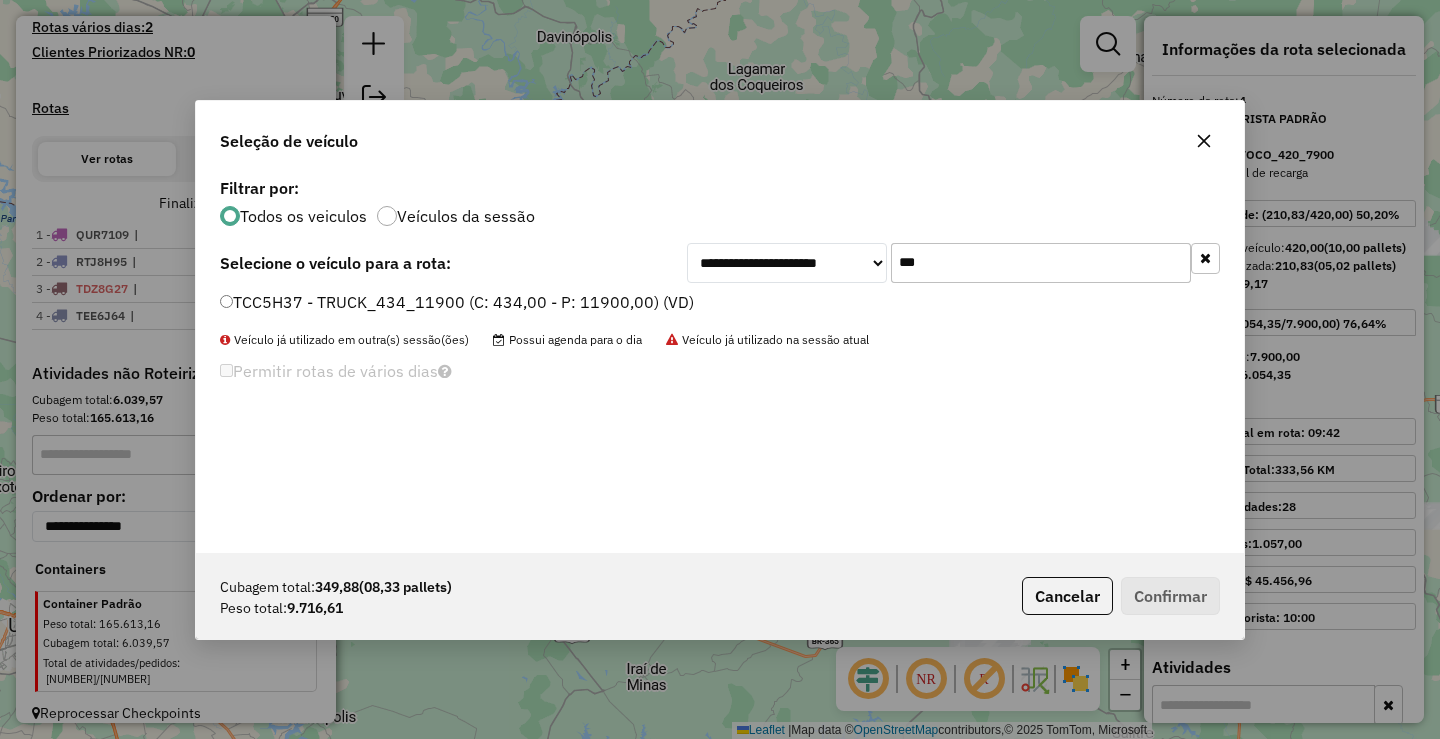 type on "***" 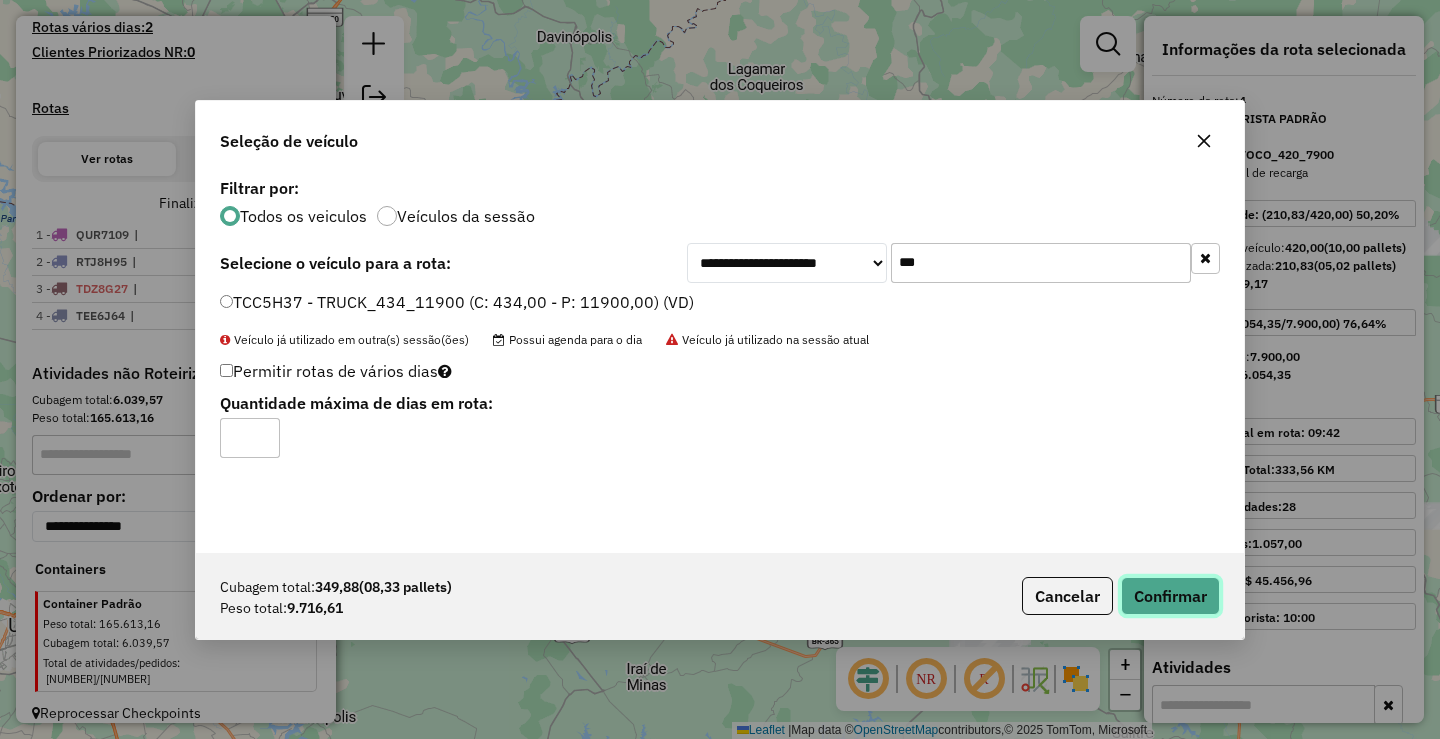 click on "Confirmar" 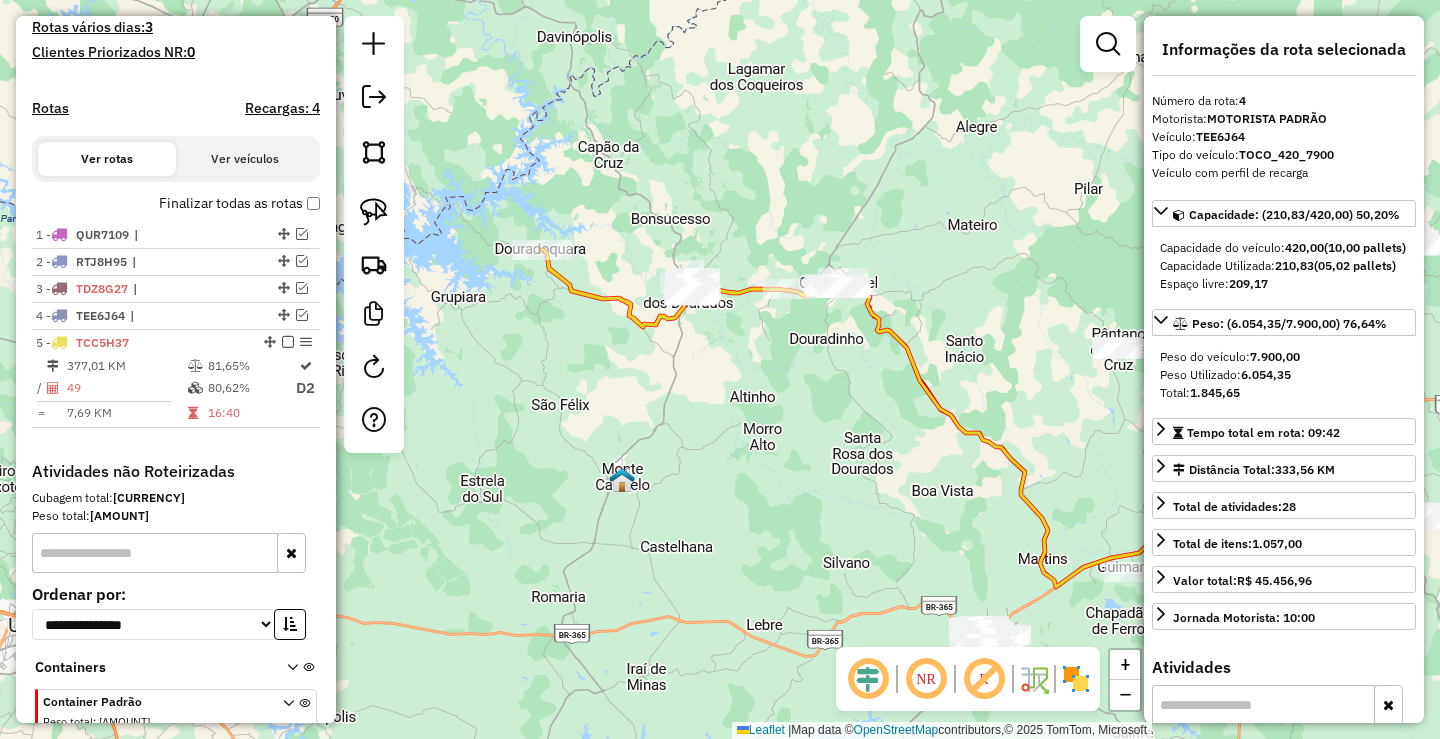 scroll, scrollTop: 643, scrollLeft: 0, axis: vertical 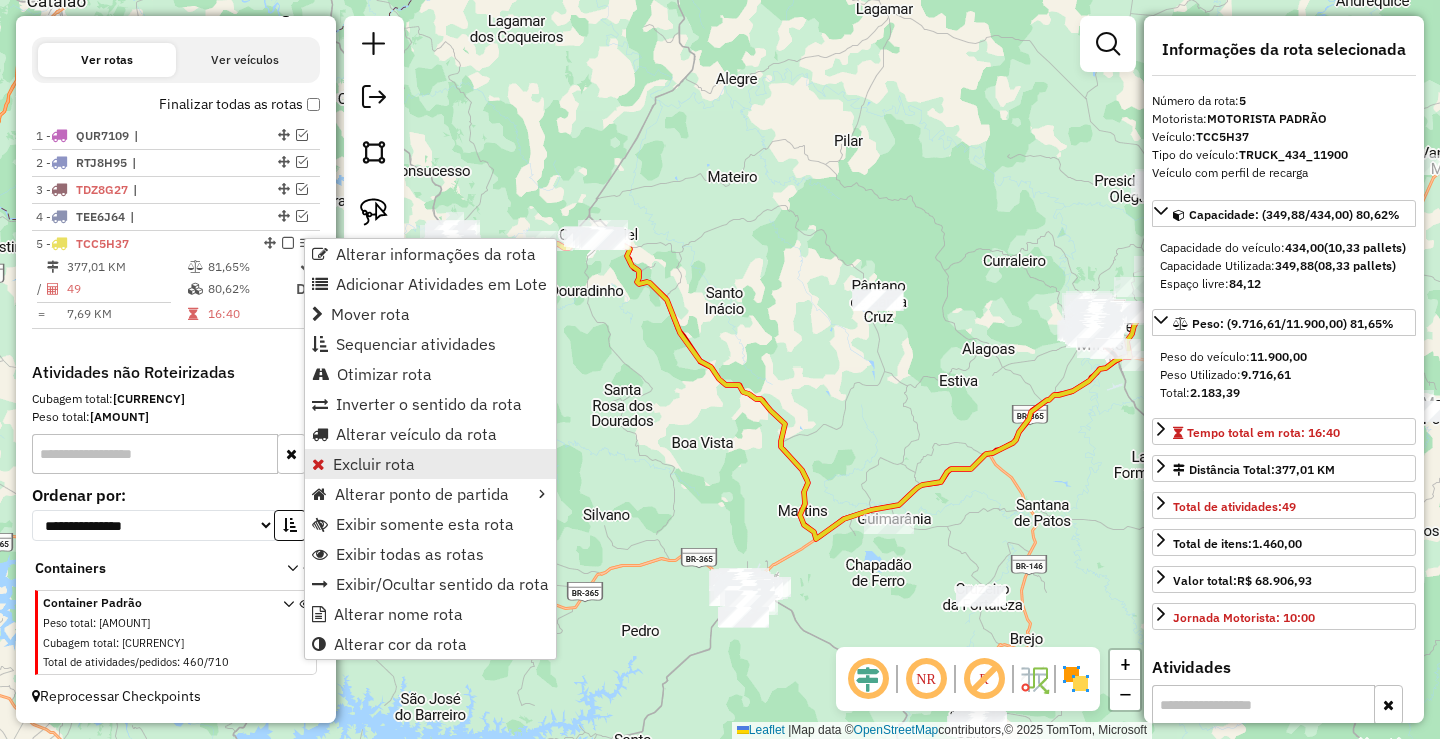 click on "Excluir rota" at bounding box center (374, 464) 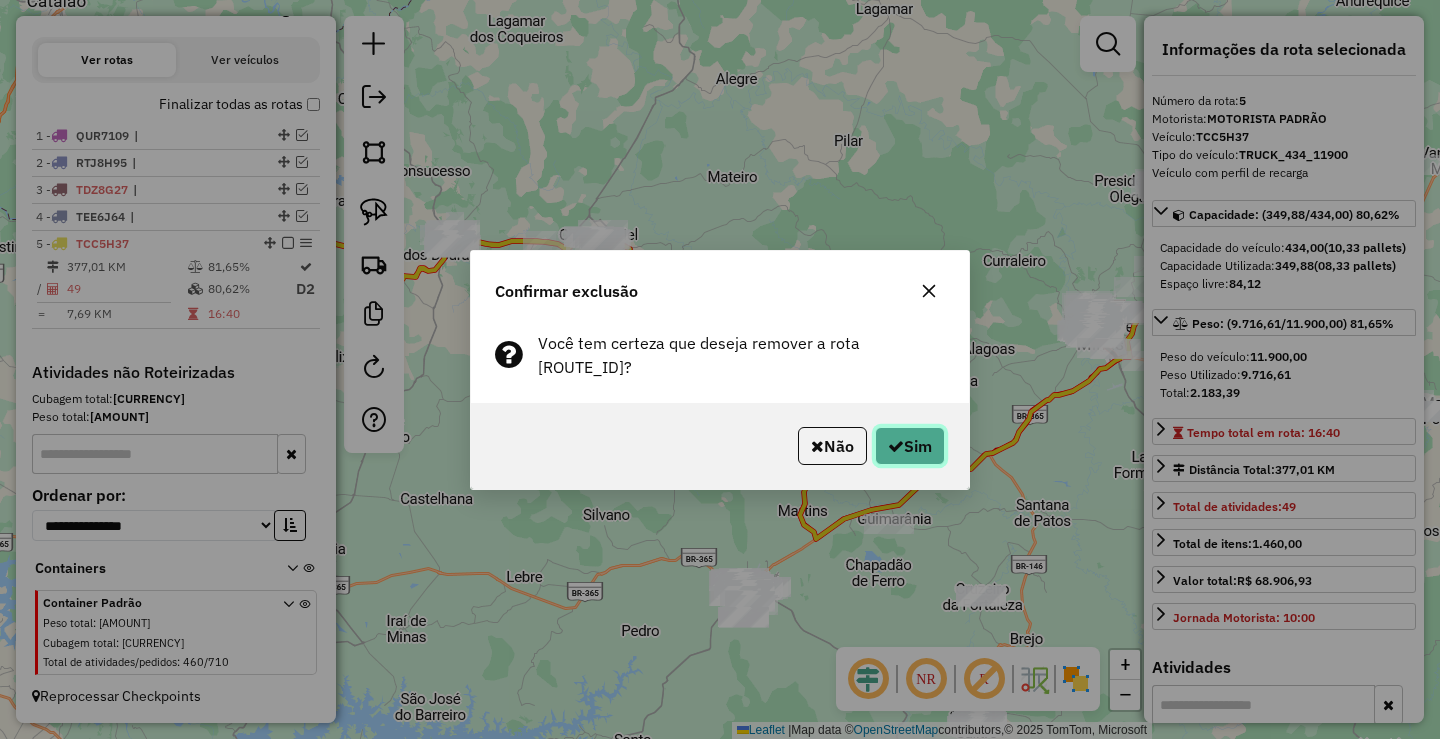 click on "Sim" 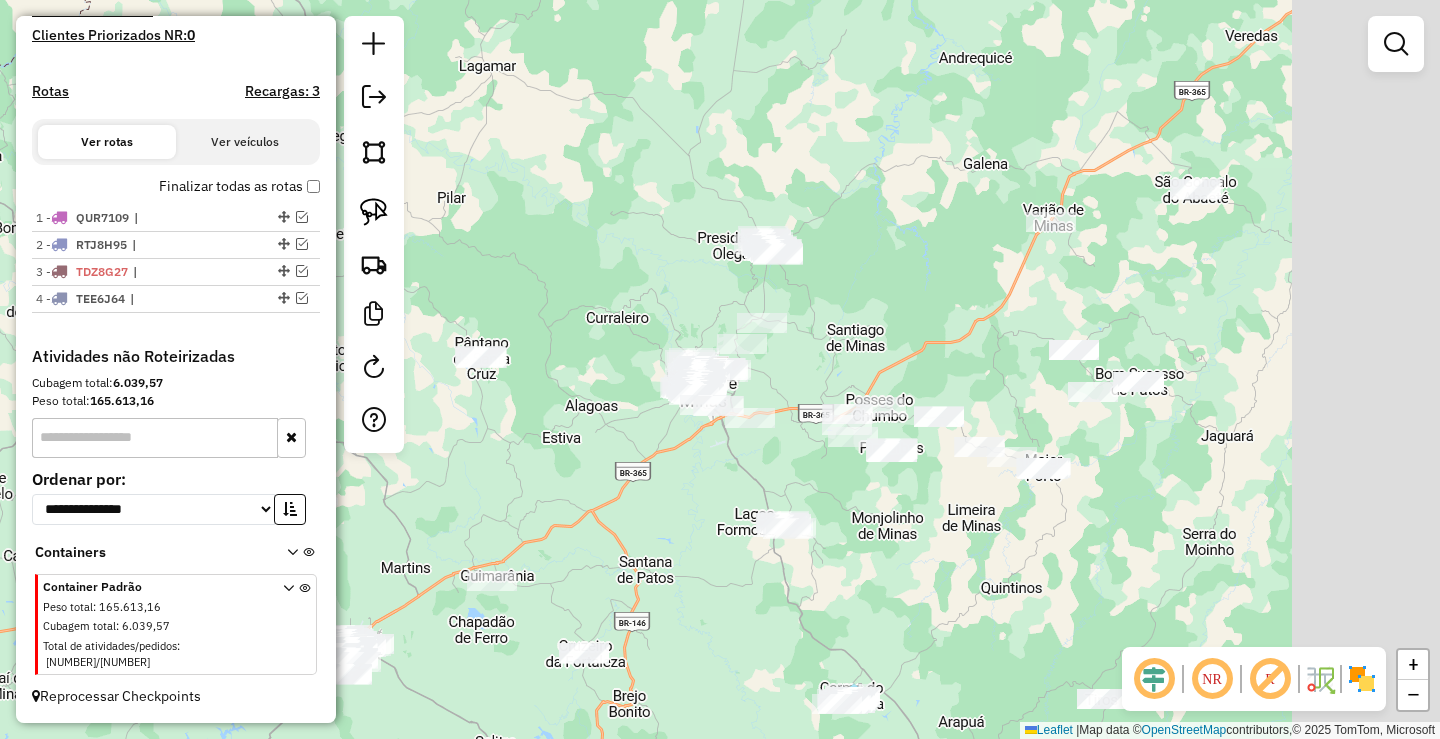 scroll, scrollTop: 544, scrollLeft: 0, axis: vertical 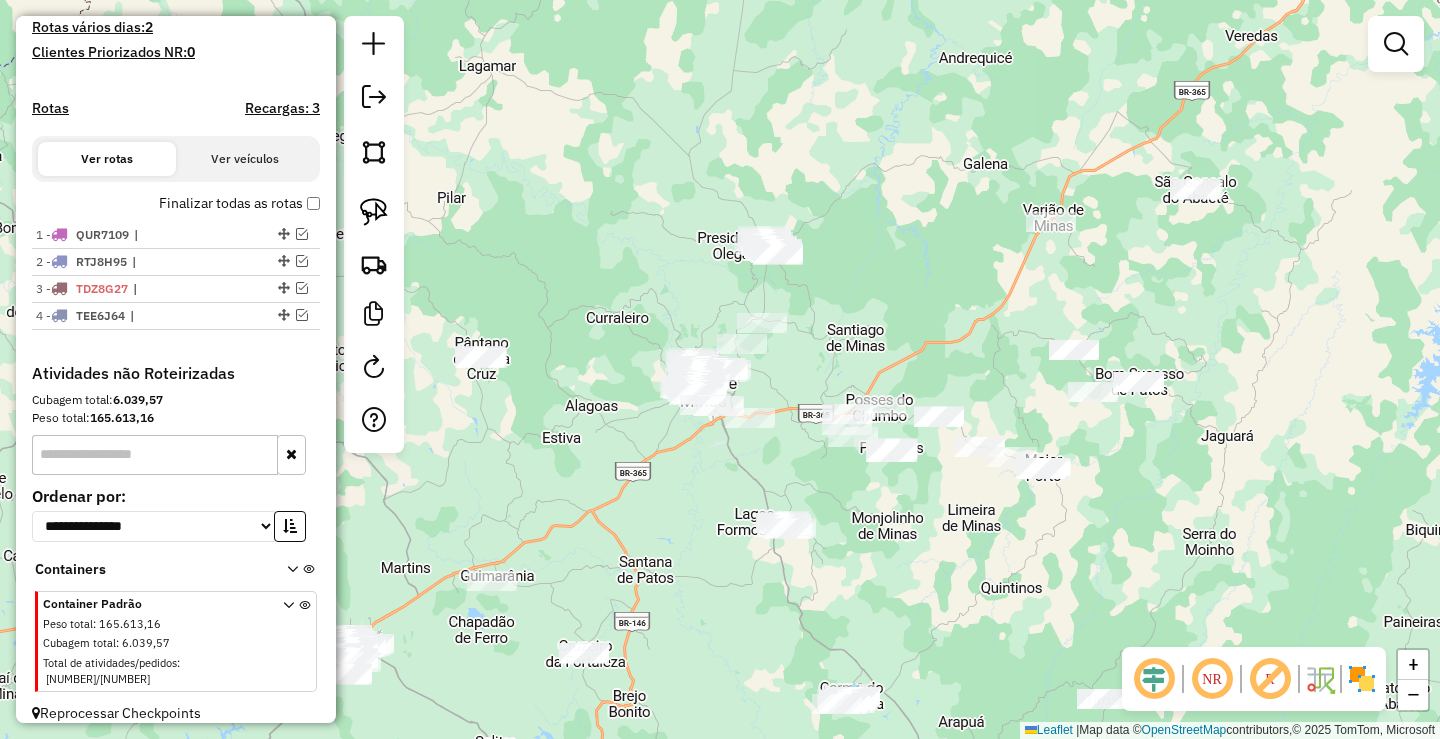 drag, startPoint x: 604, startPoint y: 546, endPoint x: 807, endPoint y: 400, distance: 250.04999 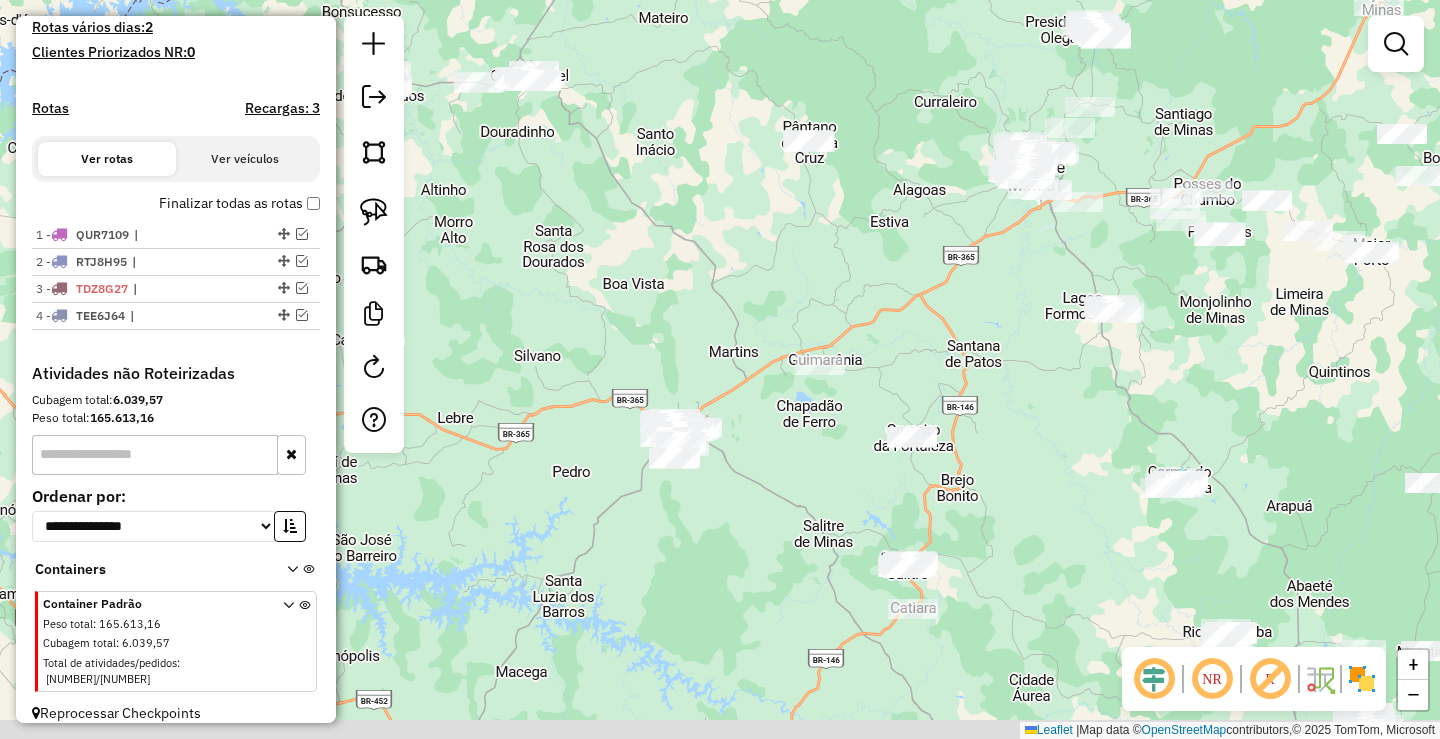 drag, startPoint x: 729, startPoint y: 486, endPoint x: 787, endPoint y: 417, distance: 90.13878 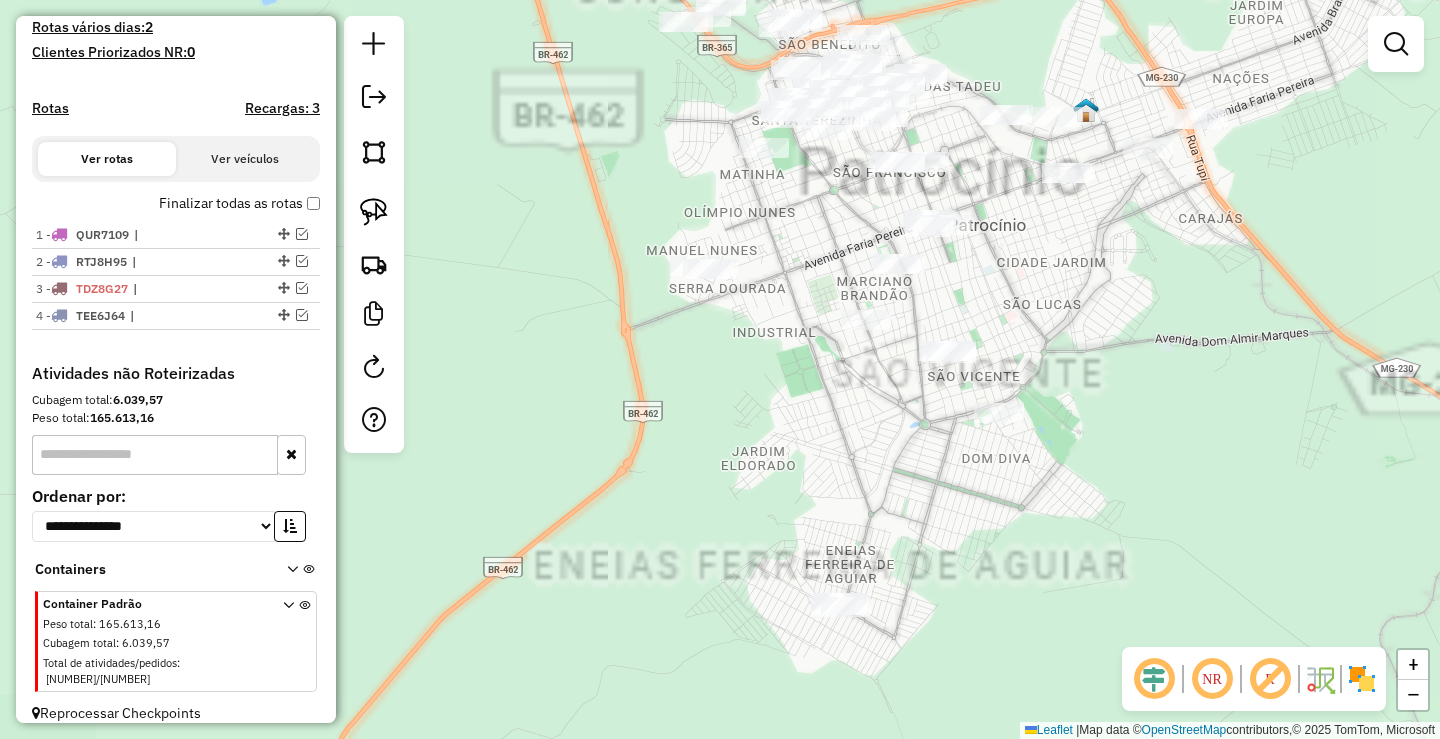 drag, startPoint x: 736, startPoint y: 433, endPoint x: 713, endPoint y: 537, distance: 106.51291 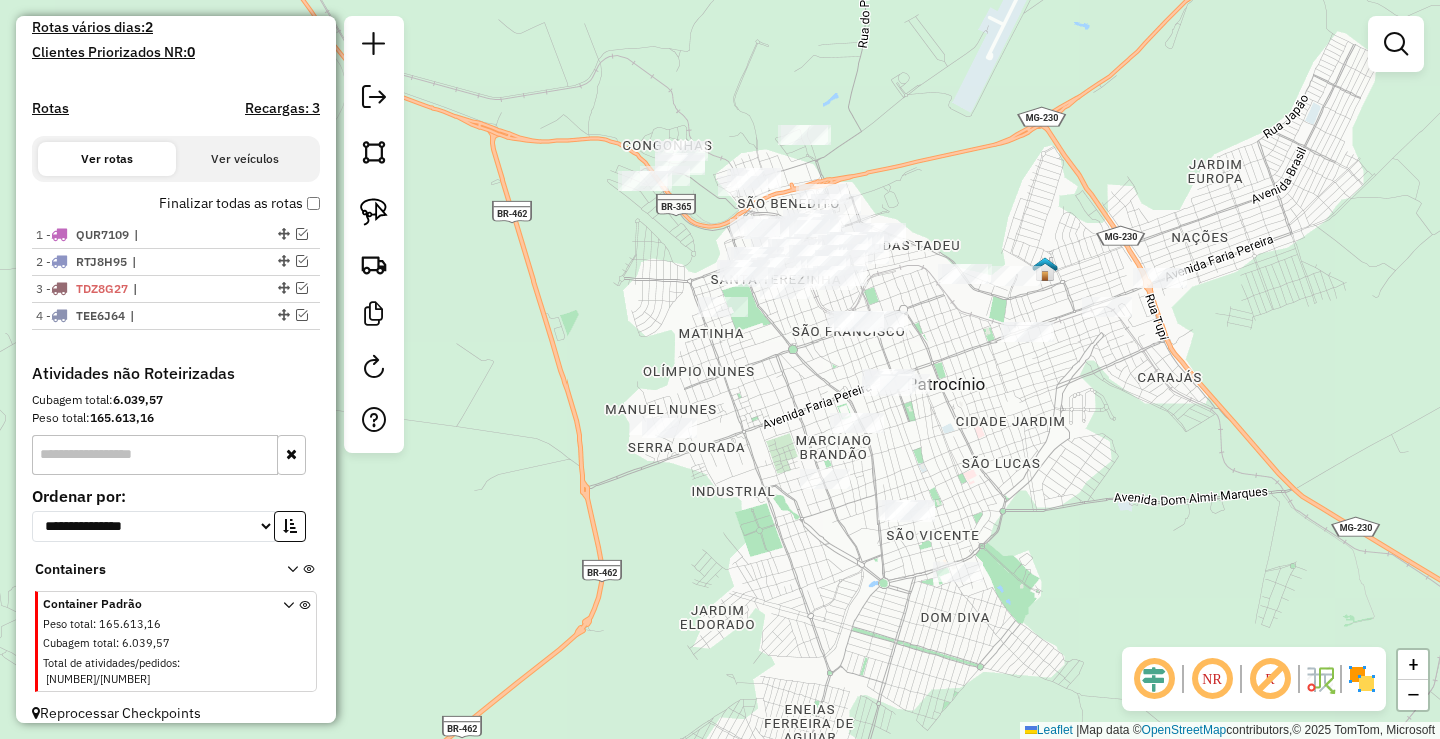 click at bounding box center (1396, 44) 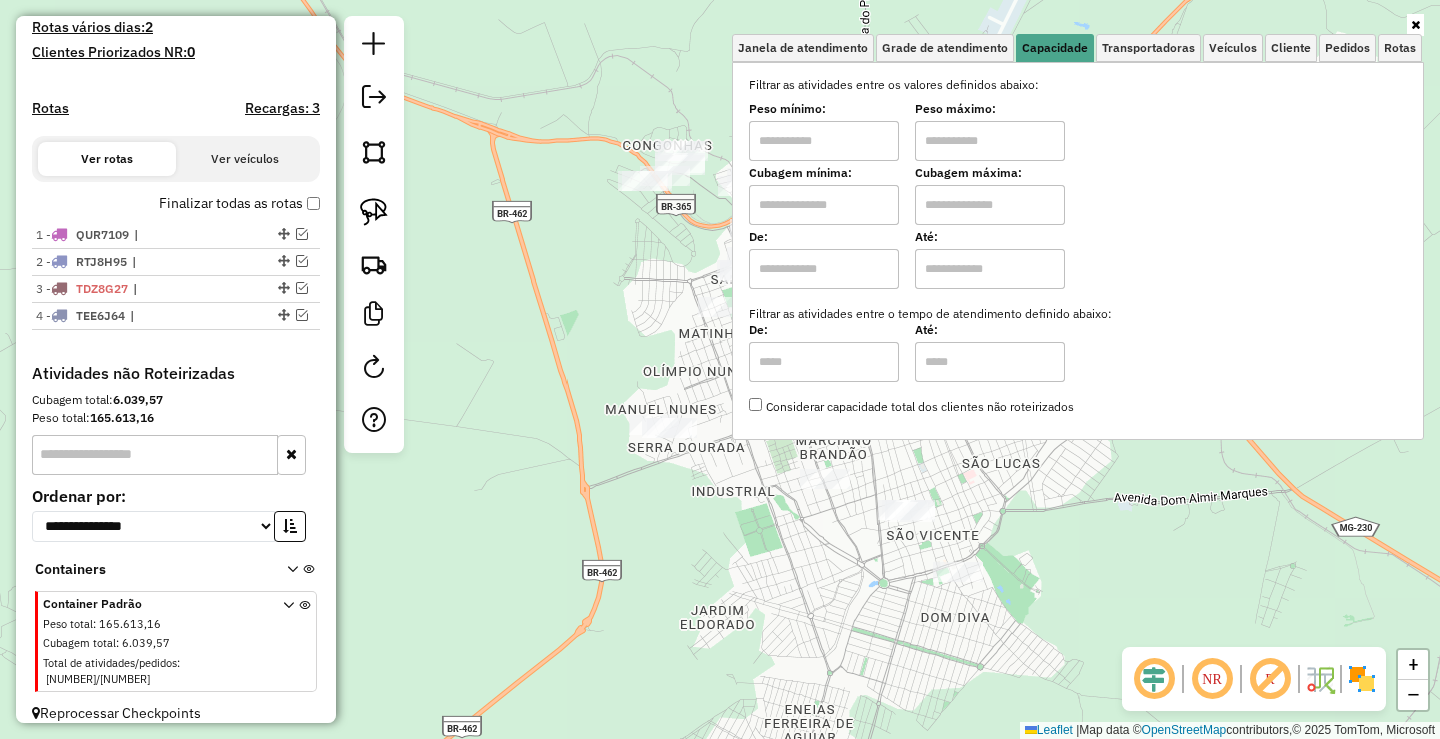 drag, startPoint x: 788, startPoint y: 133, endPoint x: 831, endPoint y: 139, distance: 43.416588 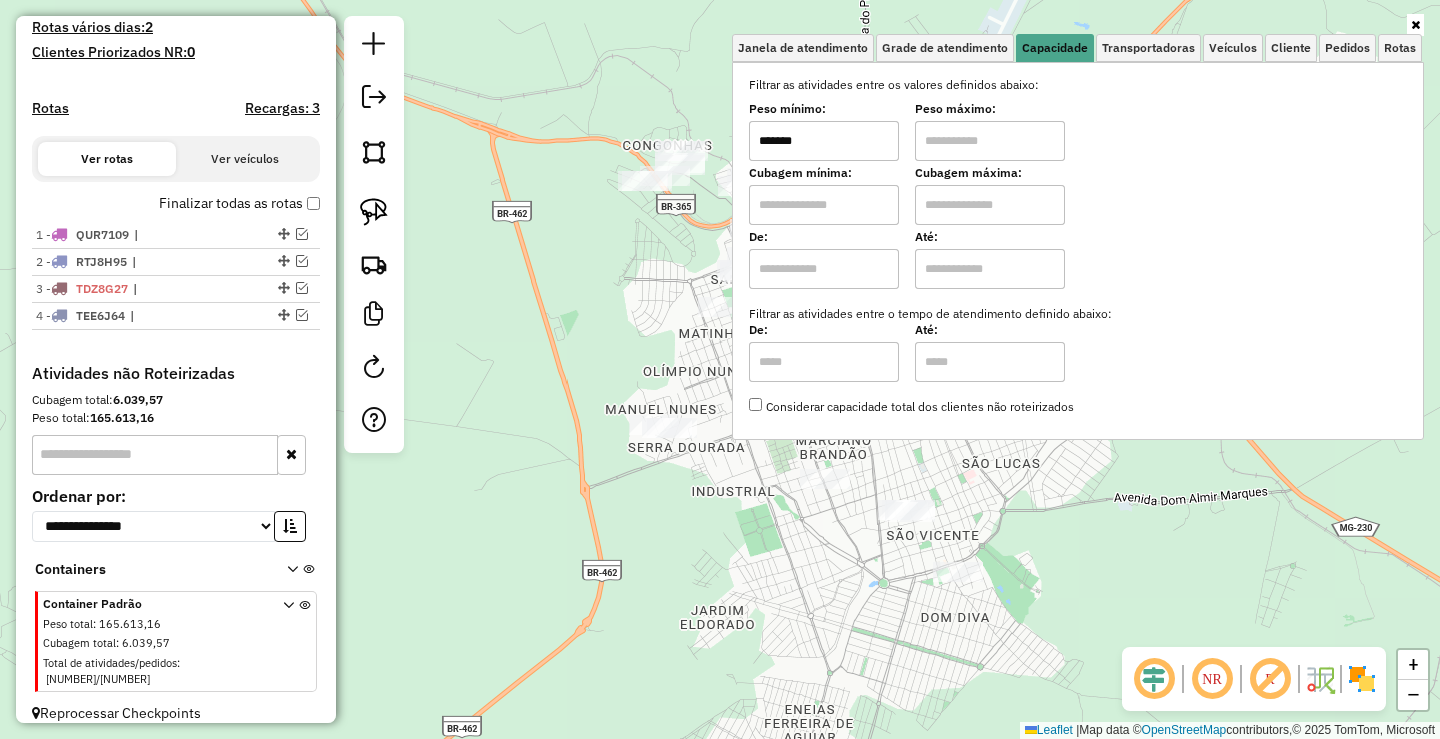 type on "*******" 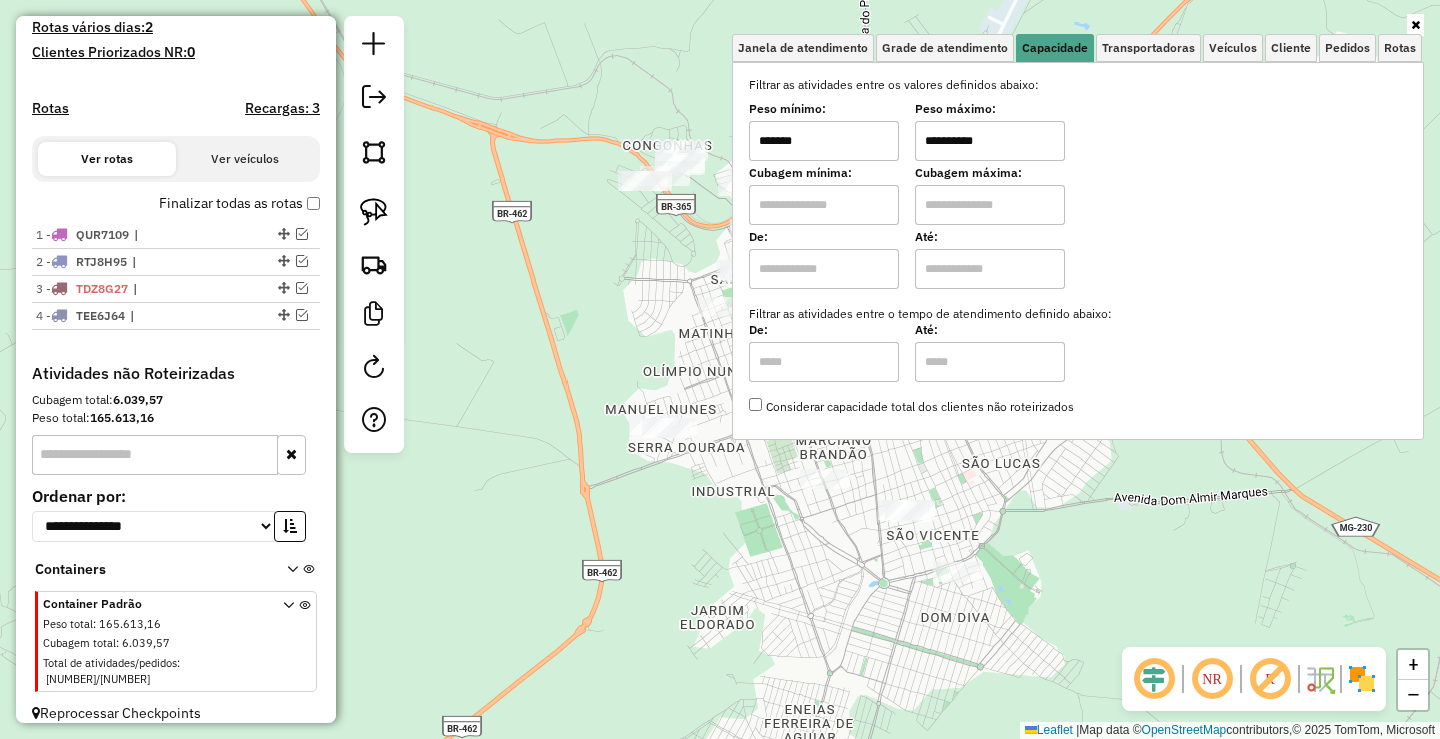 type on "**********" 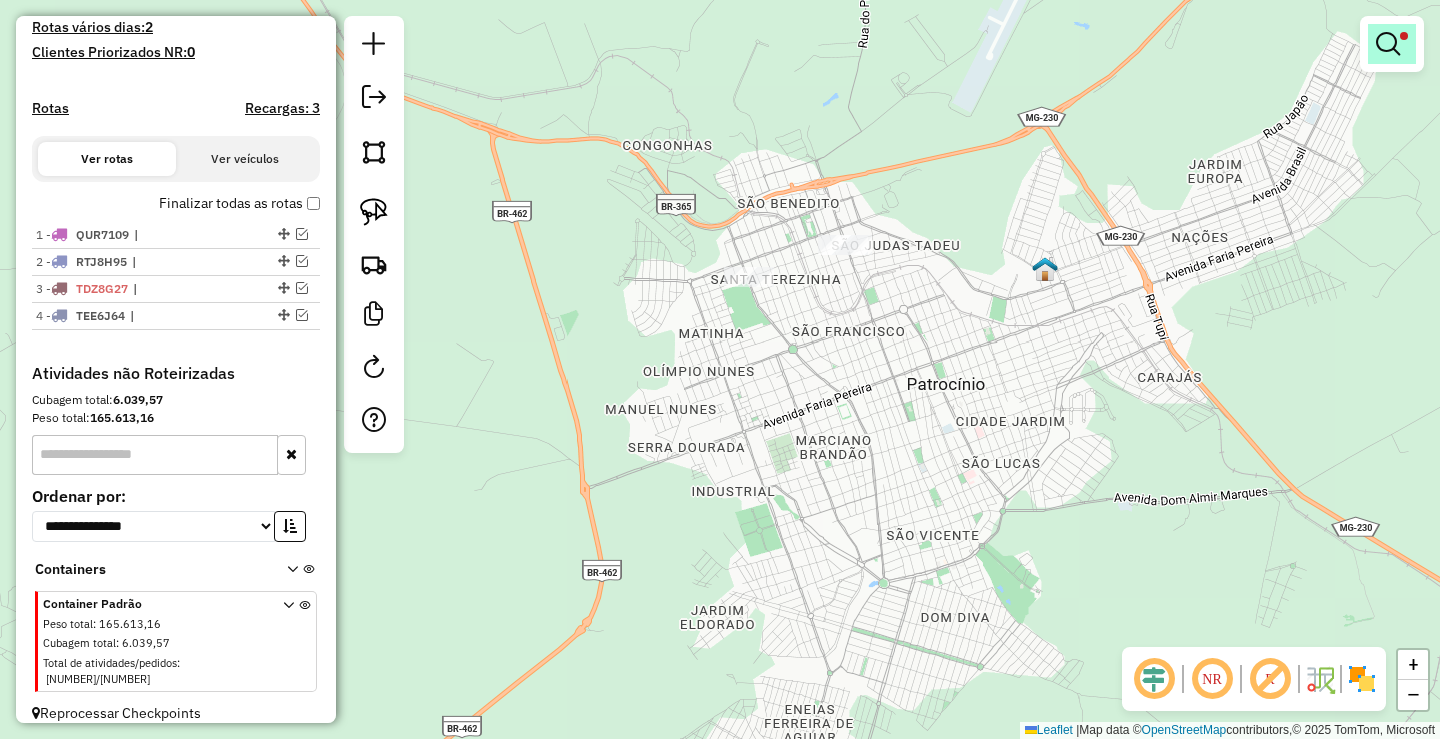 click at bounding box center (1404, 36) 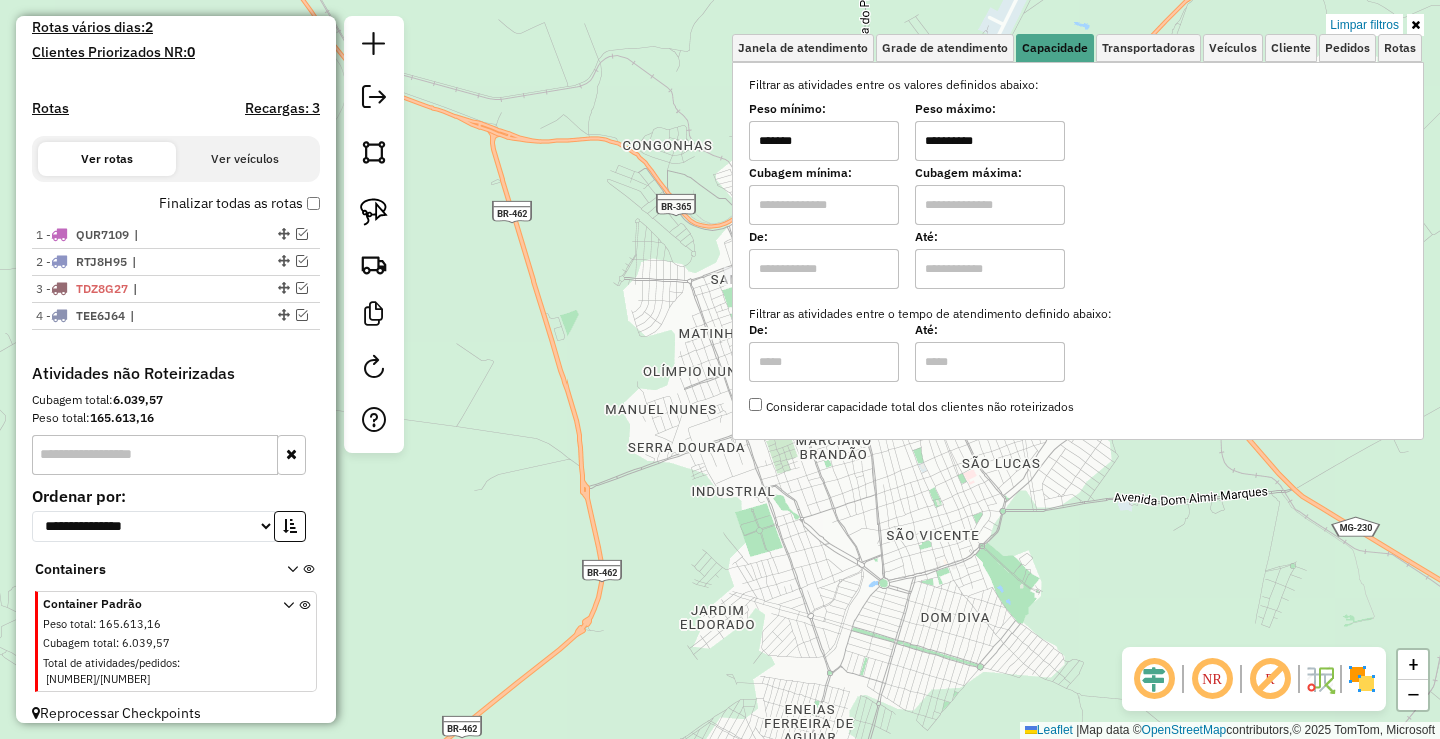 click on "*******" at bounding box center [824, 141] 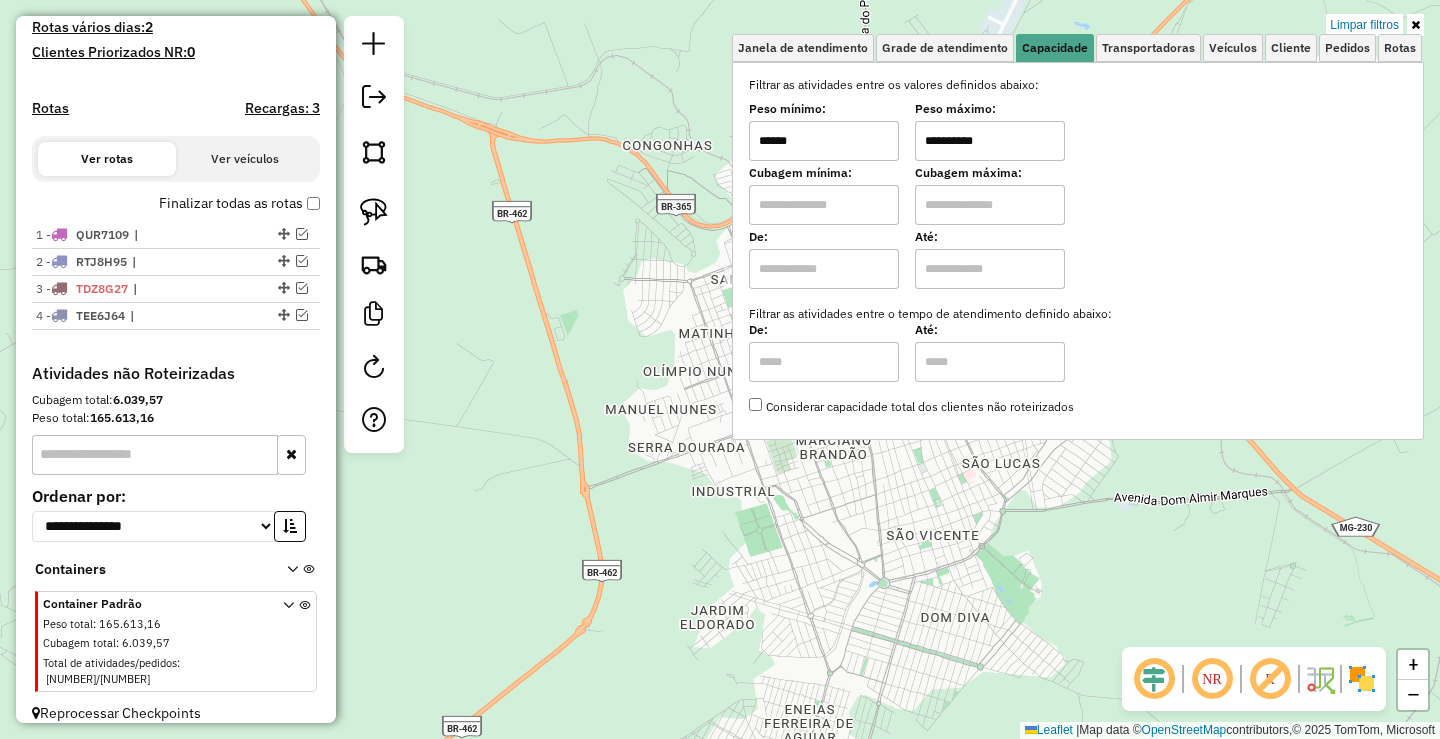 type on "******" 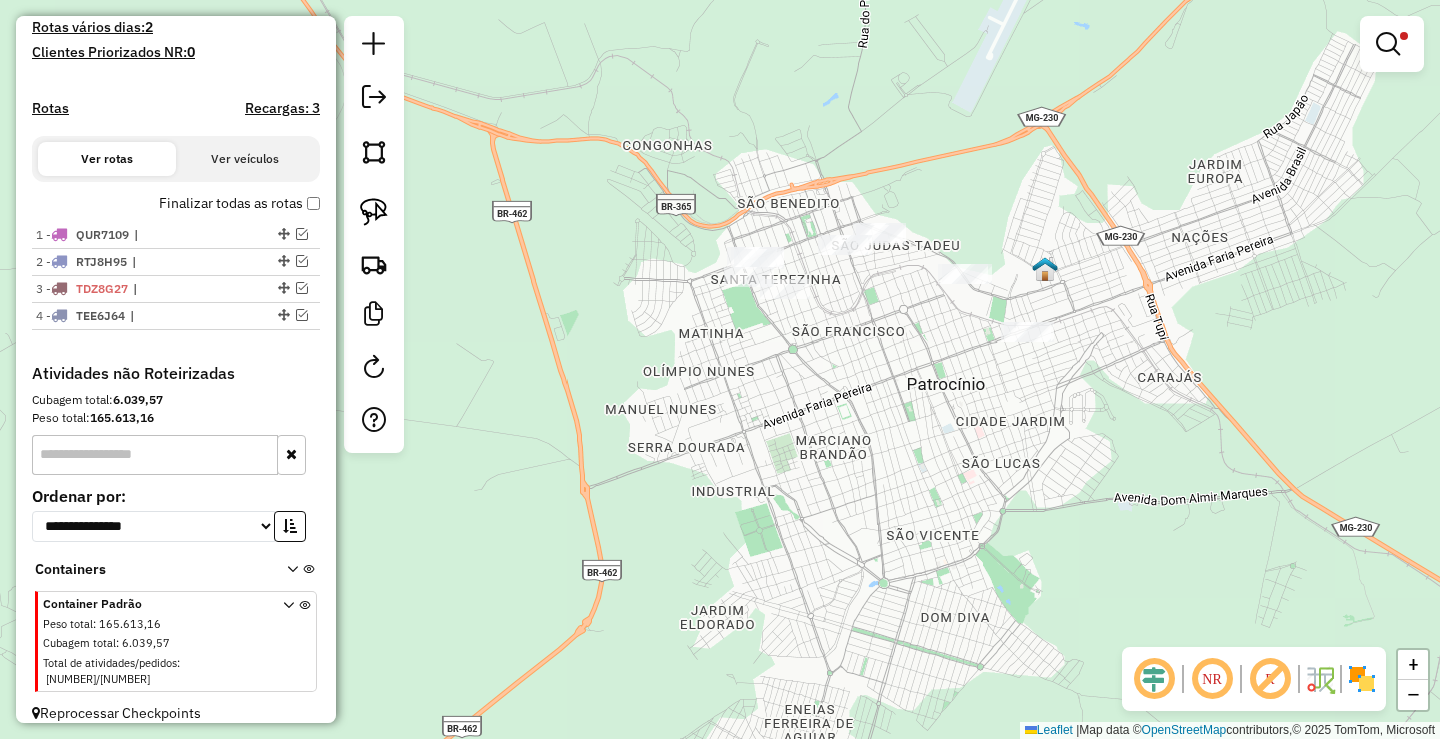 click 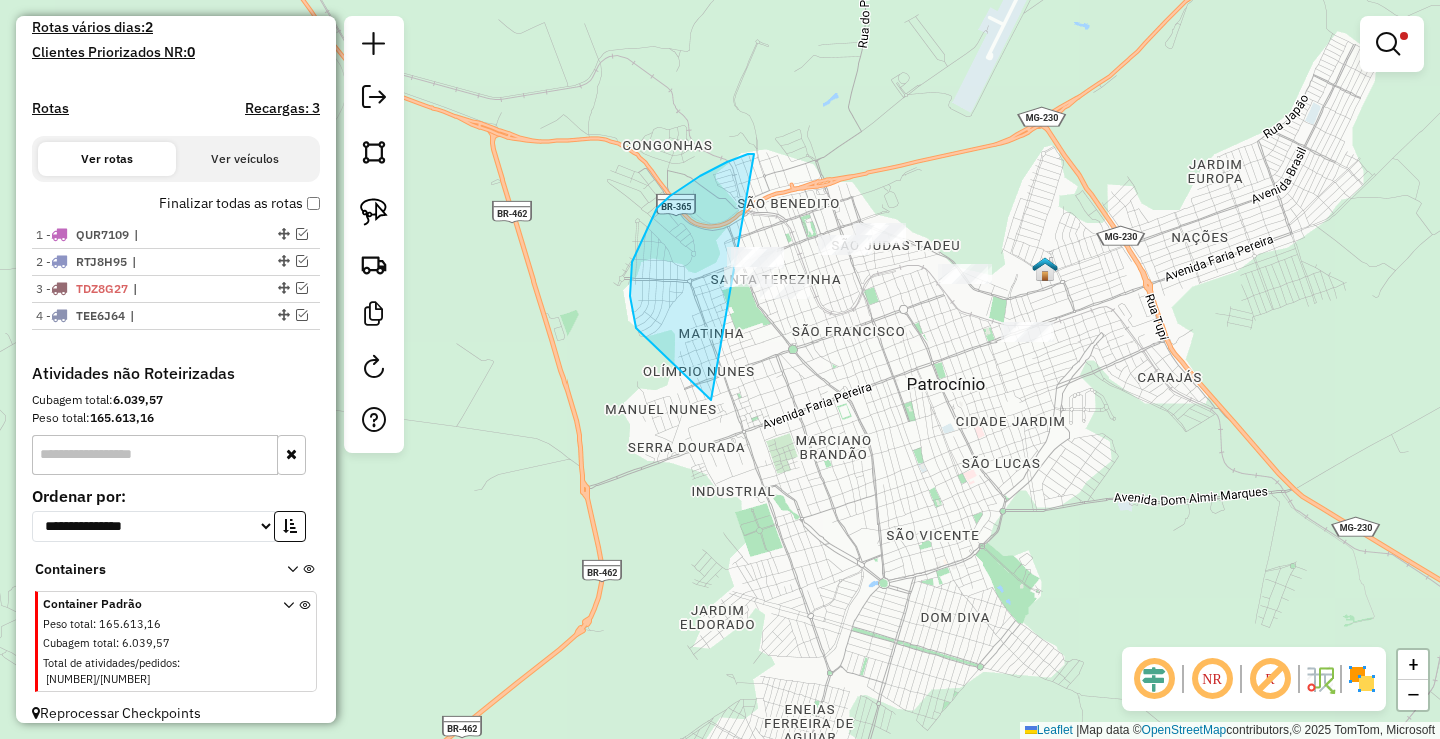 drag, startPoint x: 748, startPoint y: 154, endPoint x: 1173, endPoint y: 317, distance: 455.18567 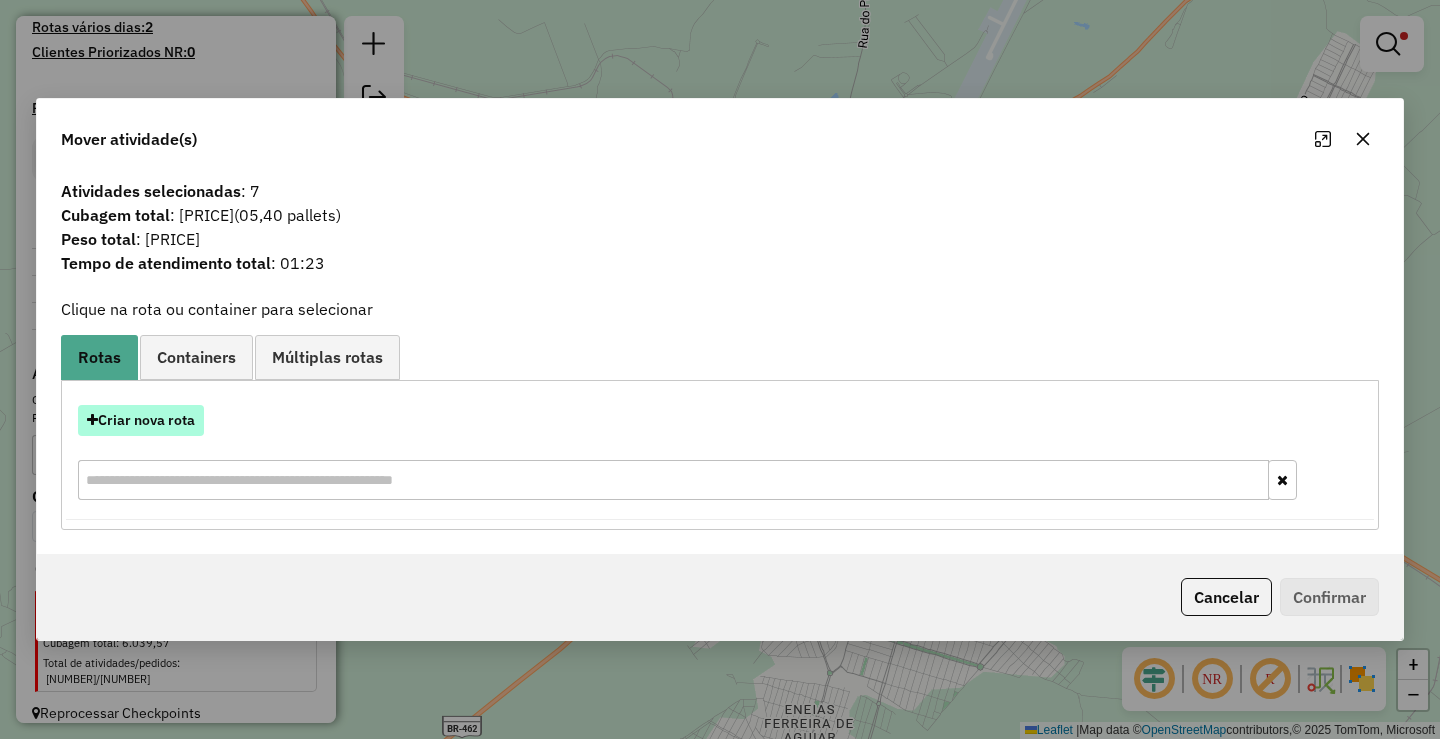 click on "Criar nova rota" at bounding box center (141, 420) 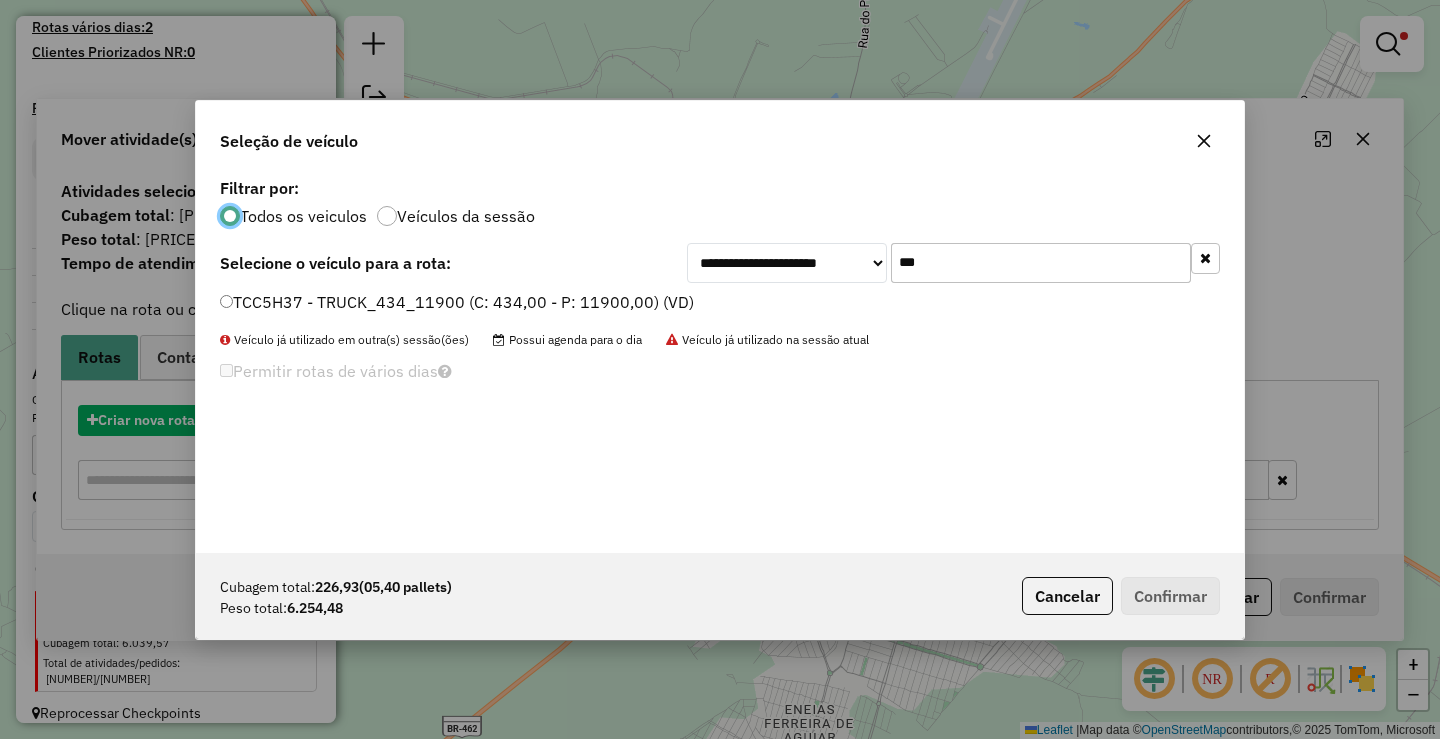 scroll, scrollTop: 11, scrollLeft: 6, axis: both 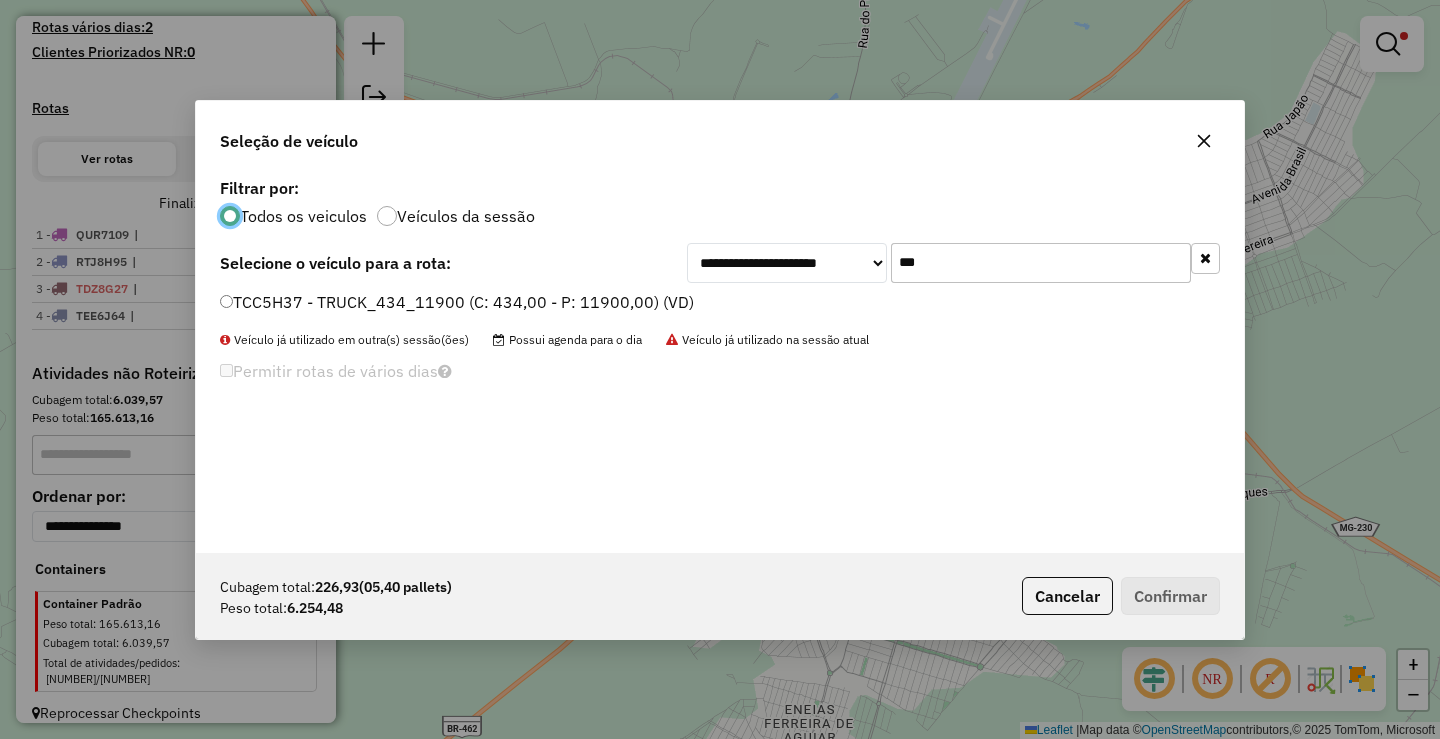 click on "***" 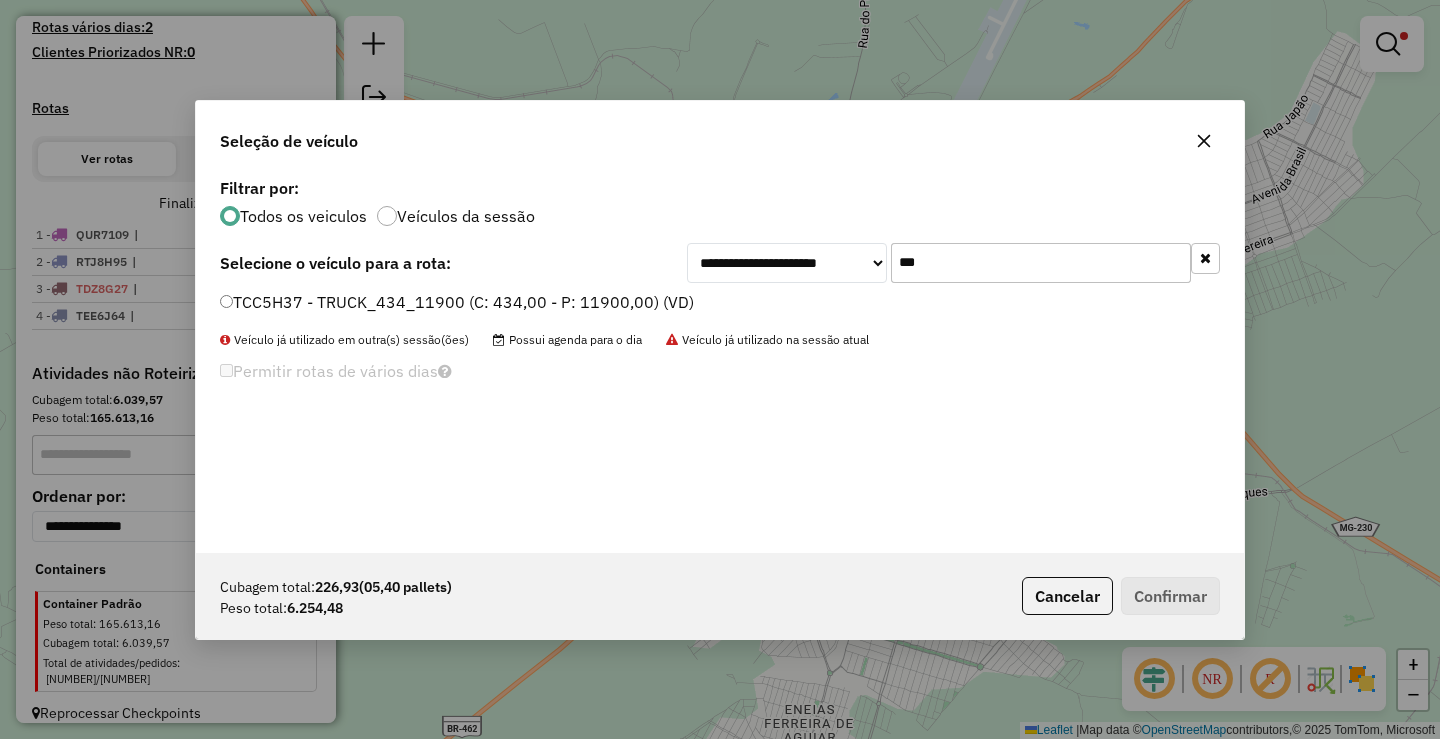click on "***" 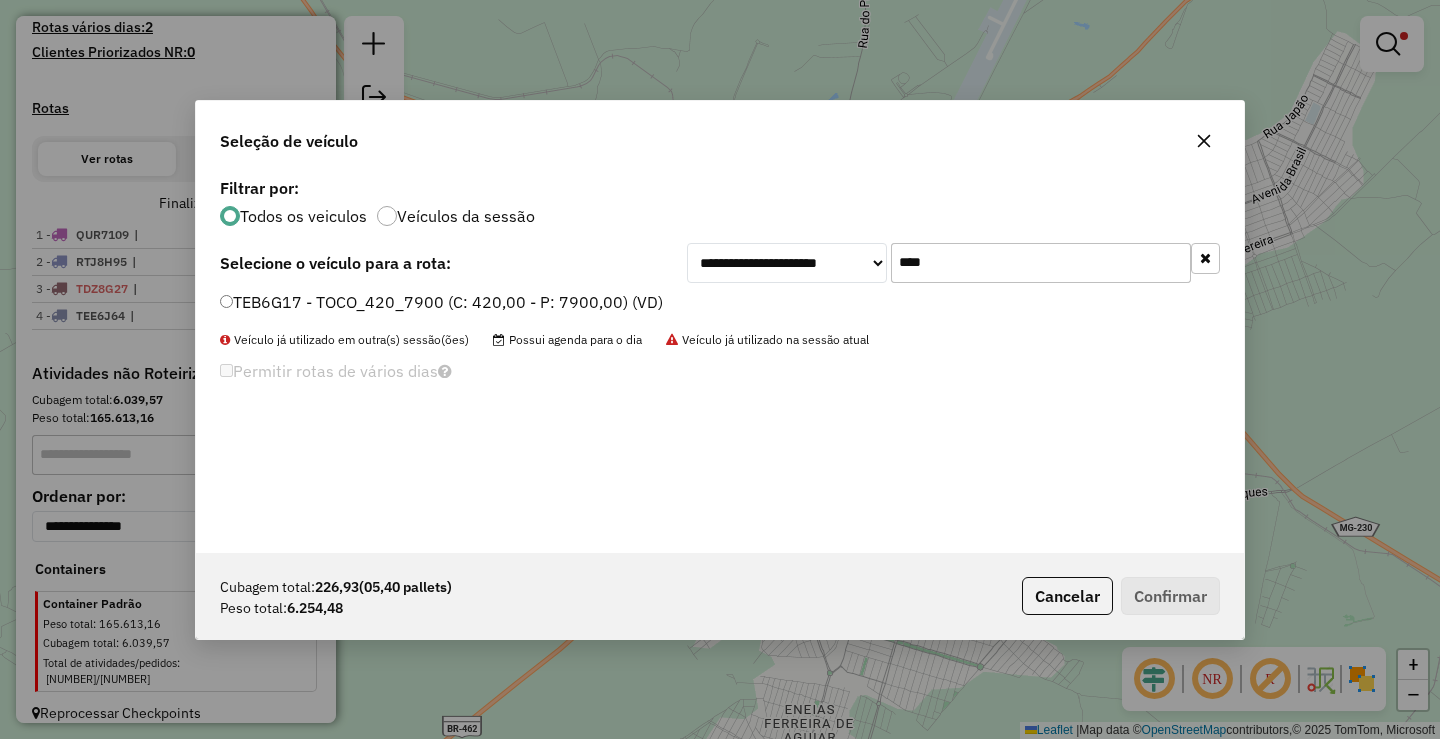 type on "****" 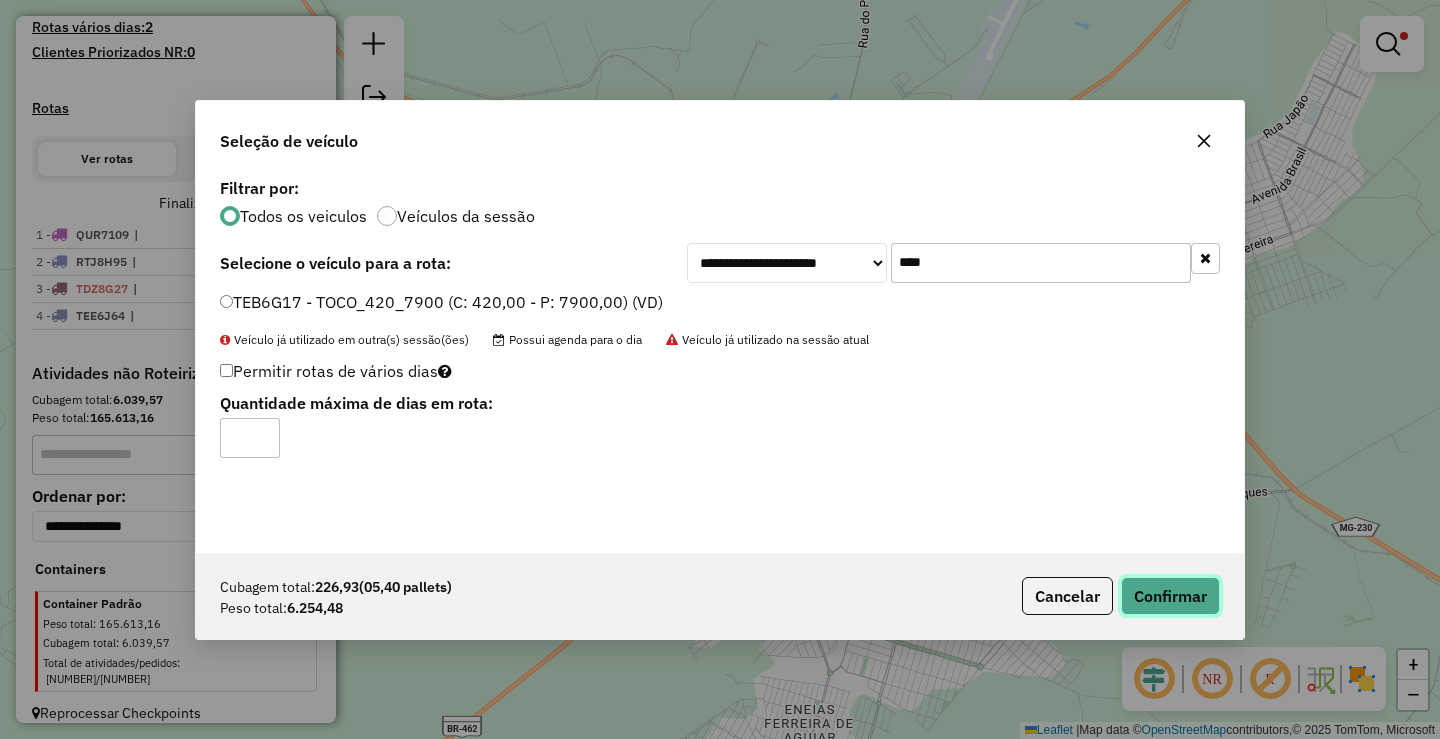 click on "Confirmar" 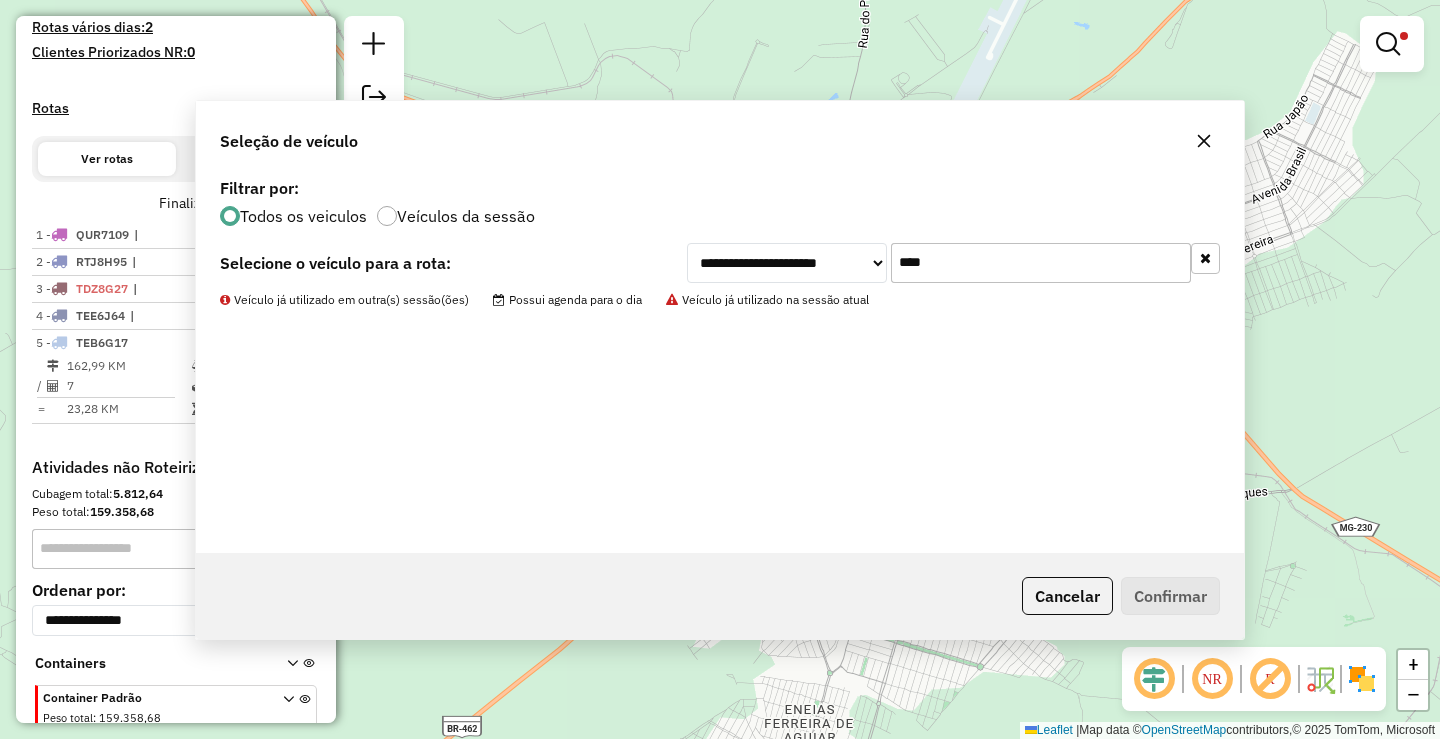 scroll, scrollTop: 638, scrollLeft: 0, axis: vertical 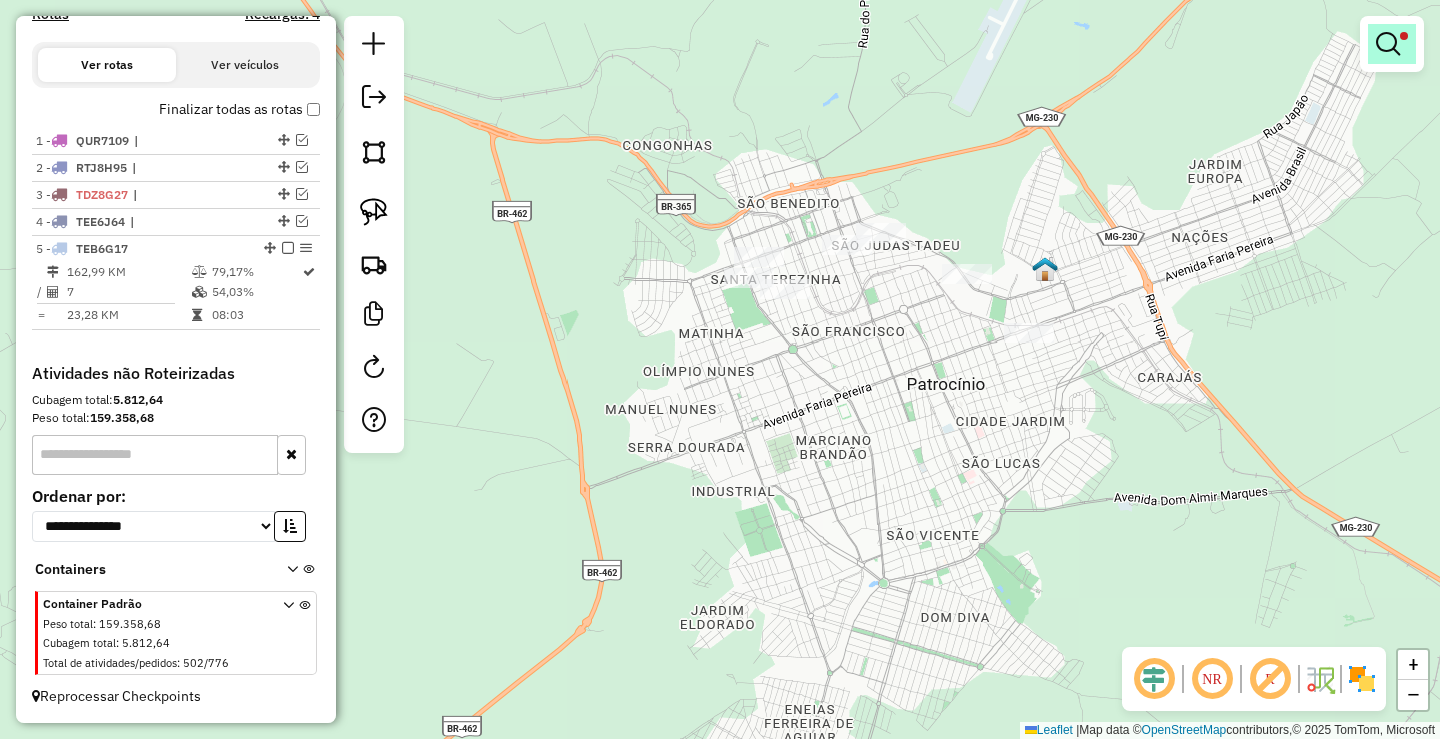 click at bounding box center [1392, 44] 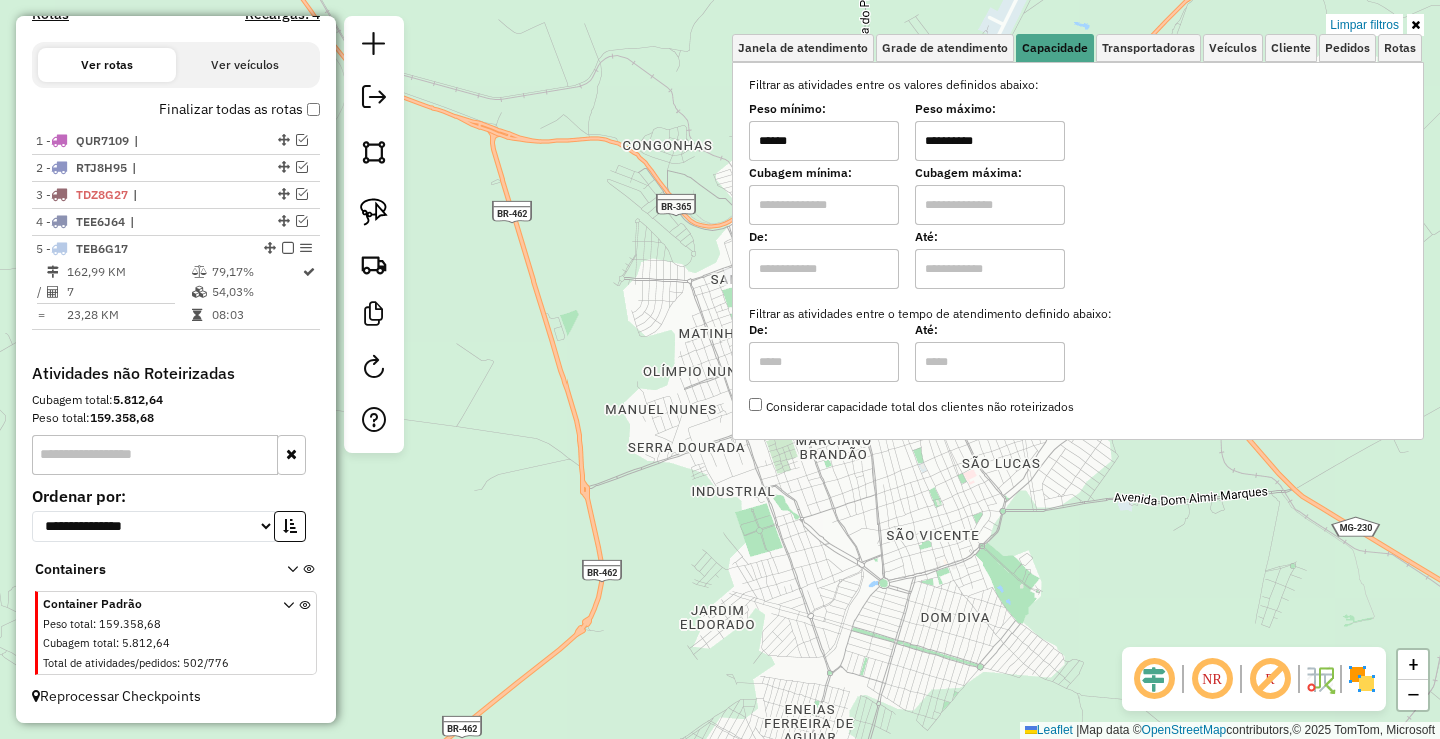 click on "******" at bounding box center (824, 141) 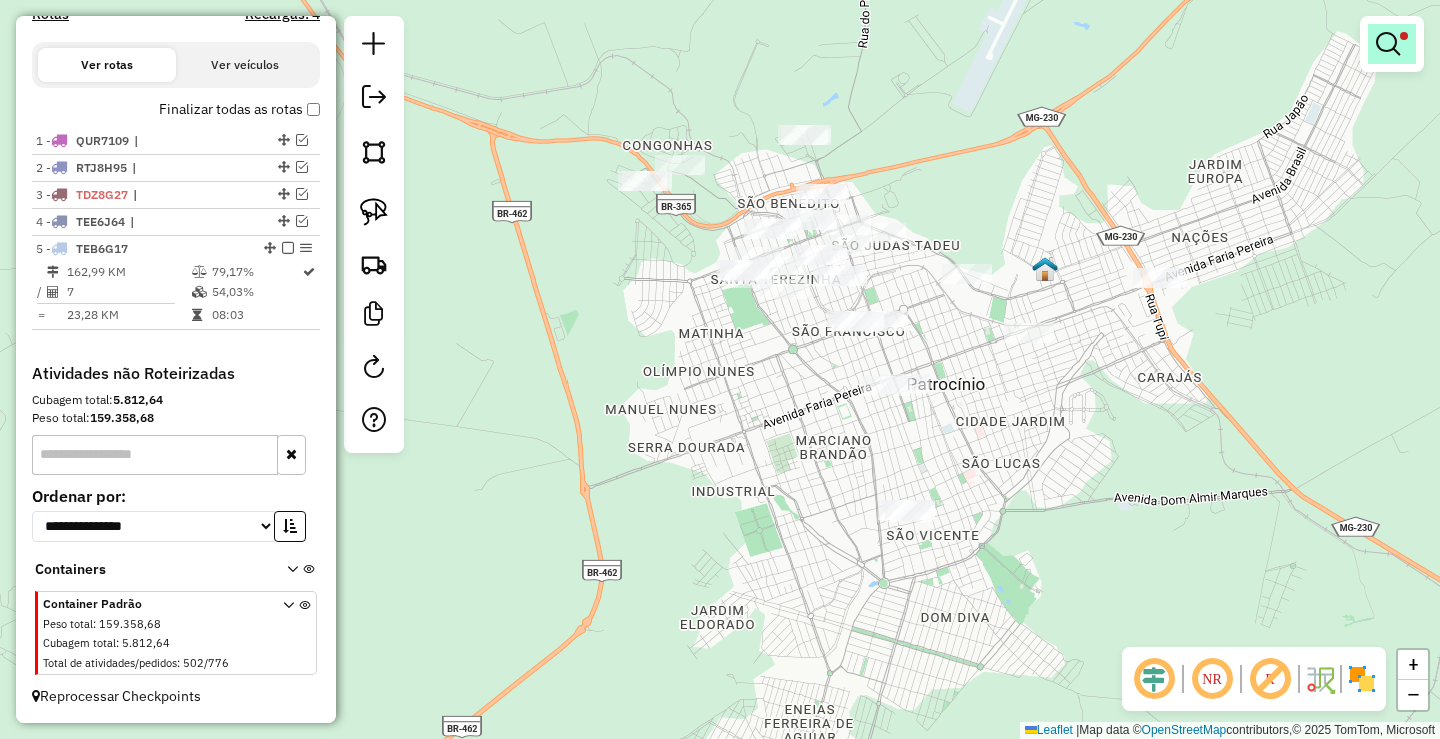 click at bounding box center [1392, 44] 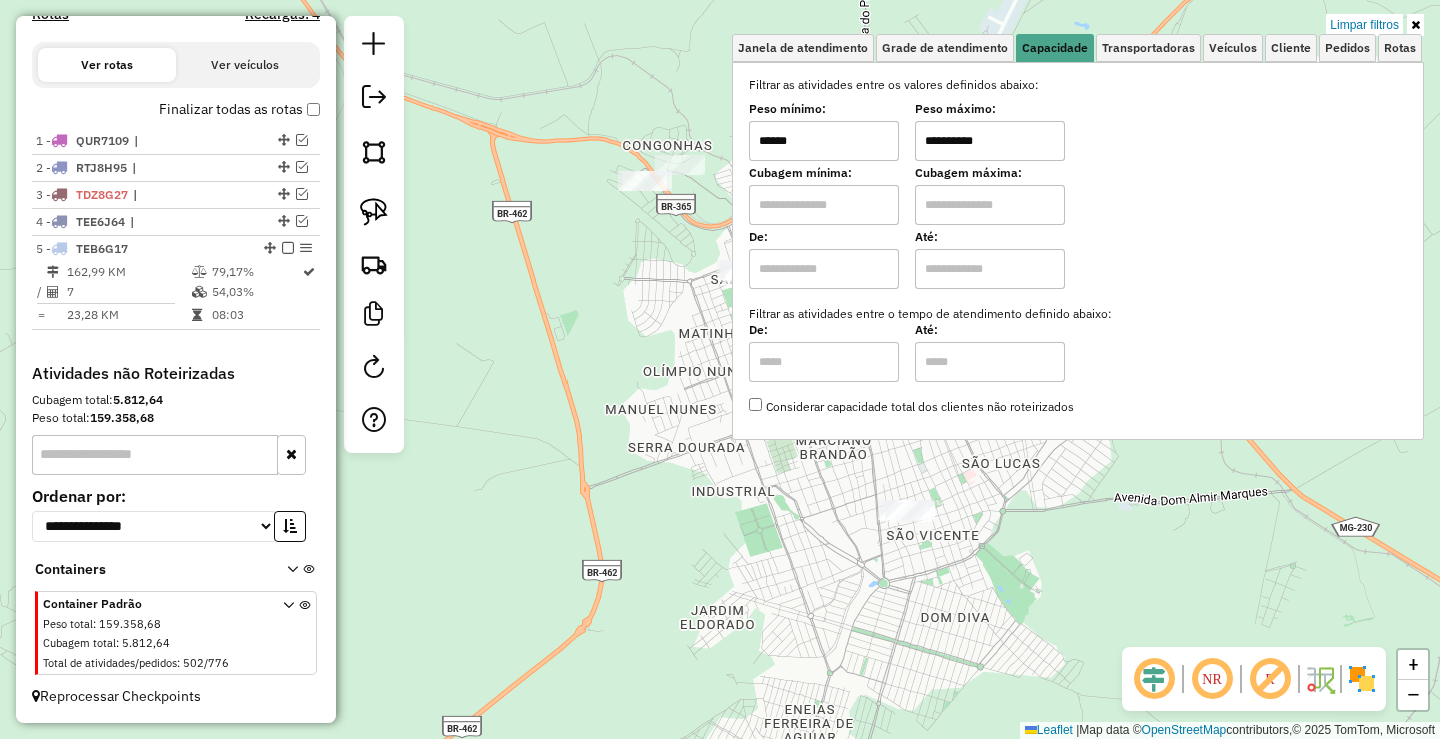click on "******" at bounding box center (824, 141) 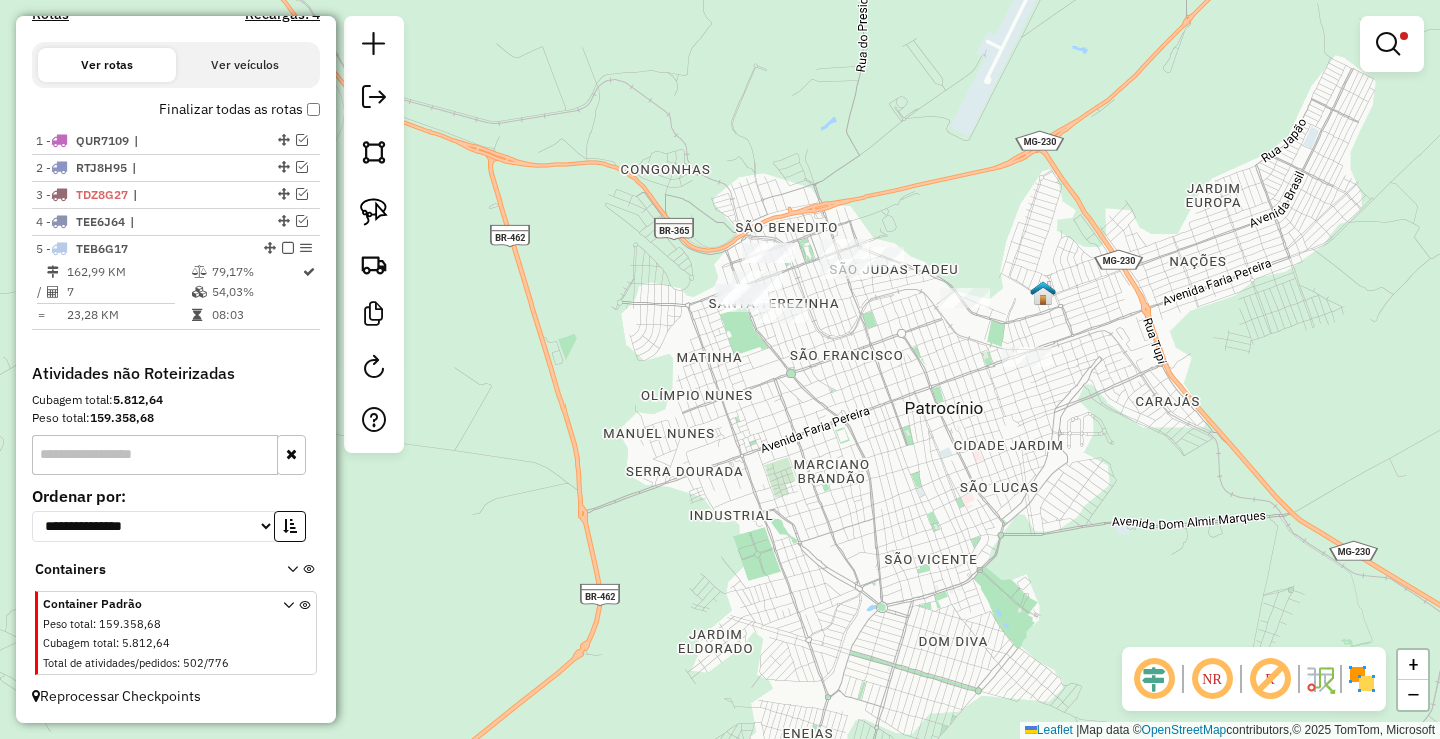drag, startPoint x: 776, startPoint y: 423, endPoint x: 765, endPoint y: 460, distance: 38.600517 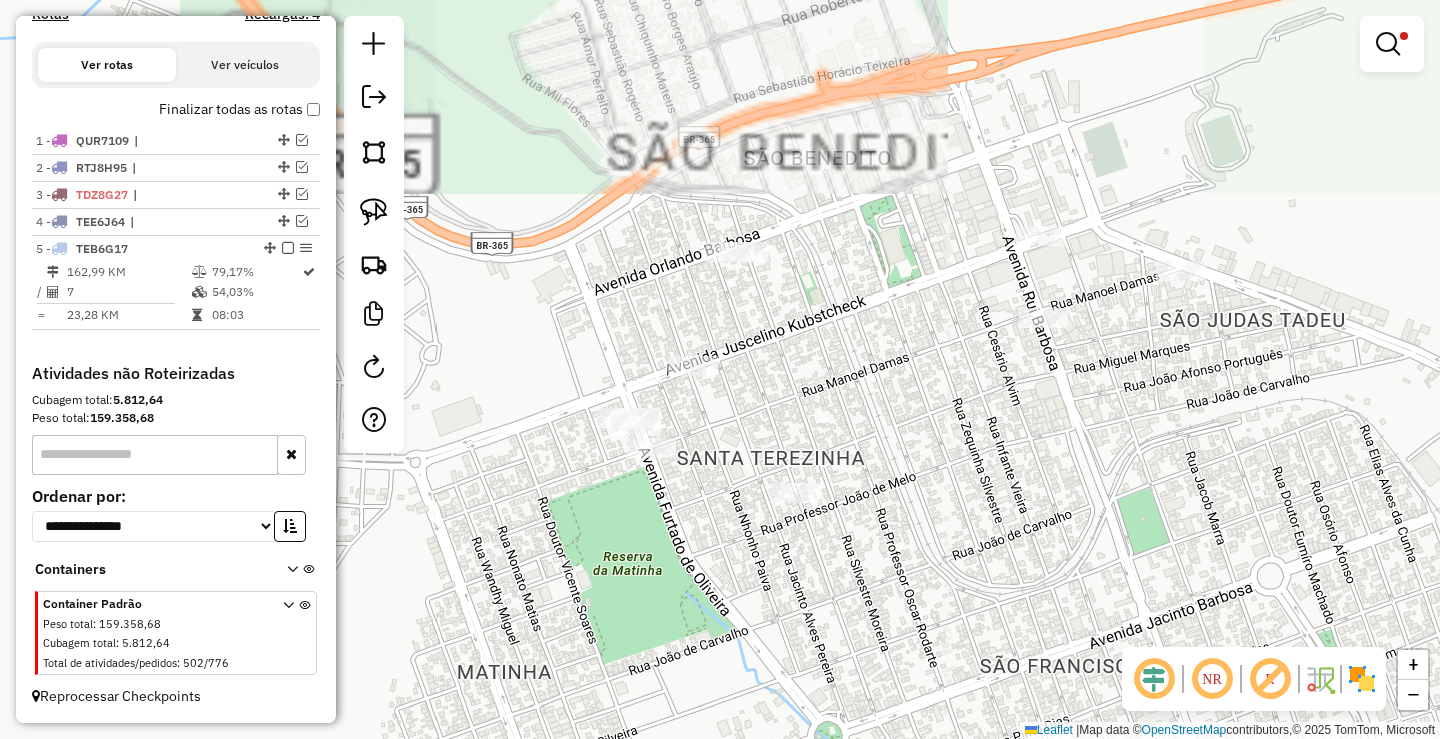 drag, startPoint x: 382, startPoint y: 214, endPoint x: 468, endPoint y: 268, distance: 101.54802 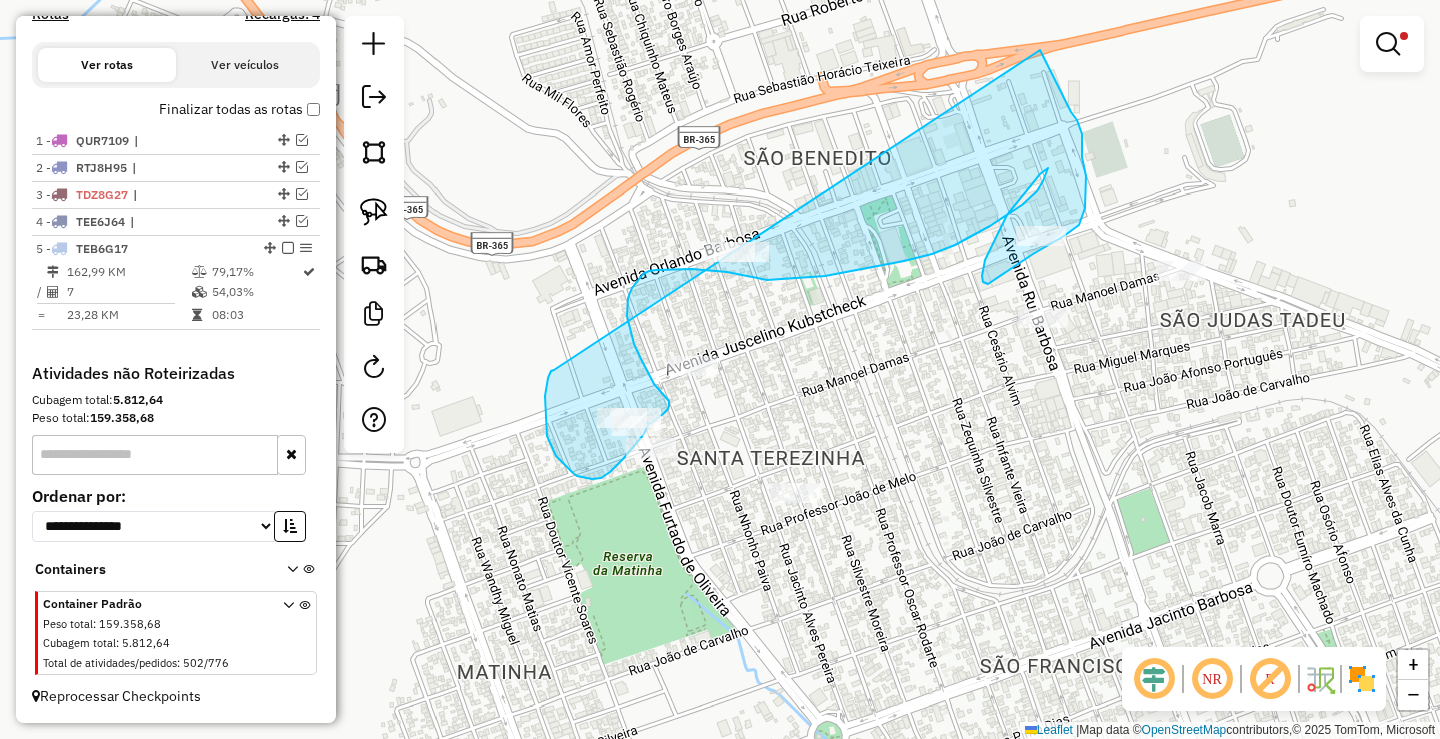 drag, startPoint x: 554, startPoint y: 370, endPoint x: 1035, endPoint y: 38, distance: 584.45276 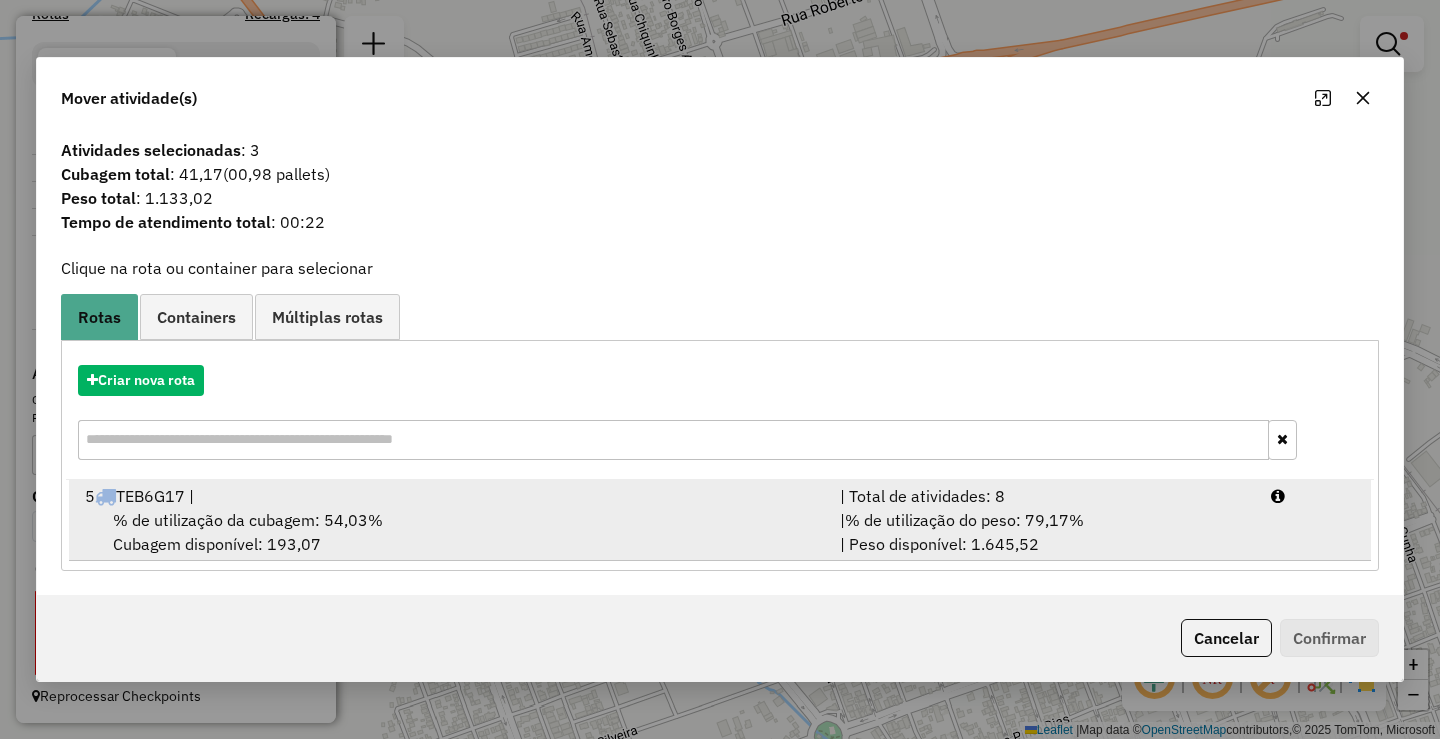 click on "% de utilização do peso: 79,17%" at bounding box center (964, 520) 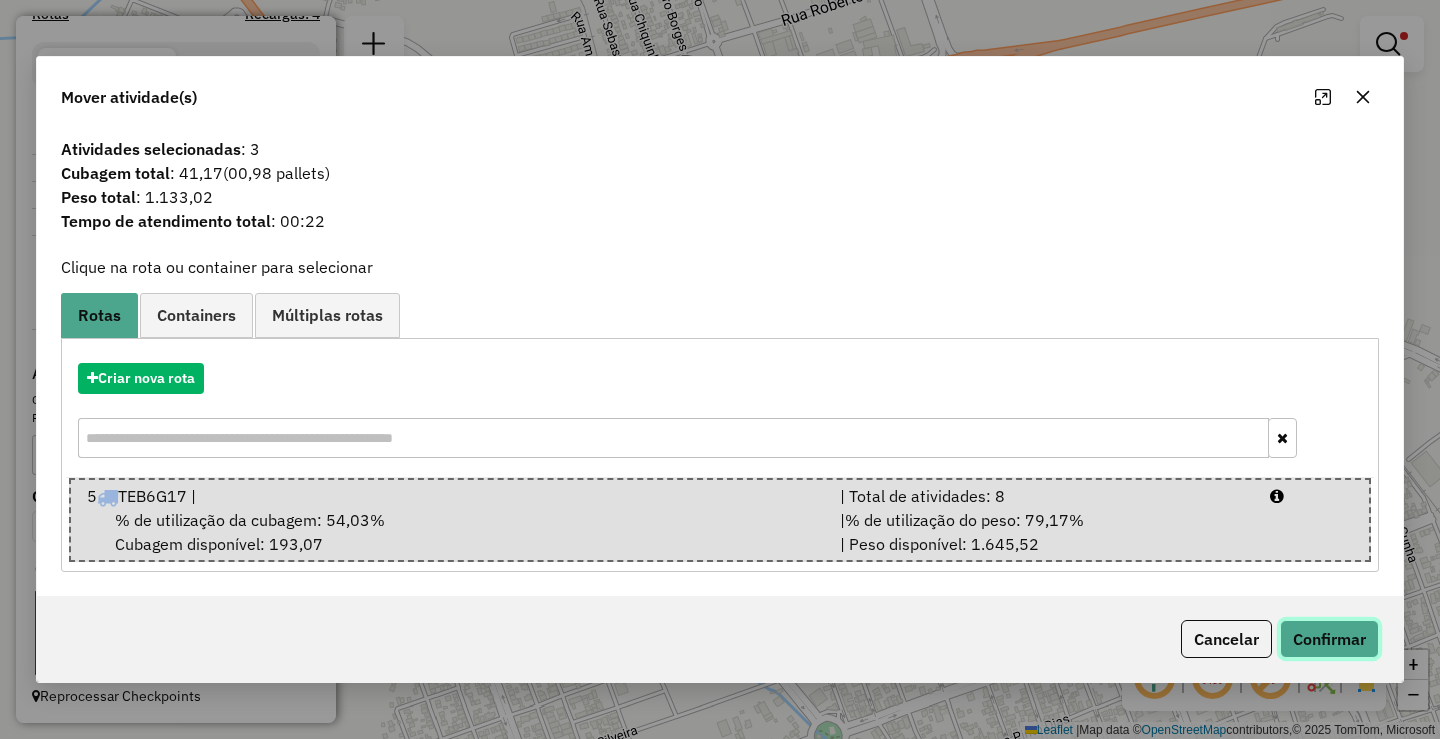 click on "Confirmar" 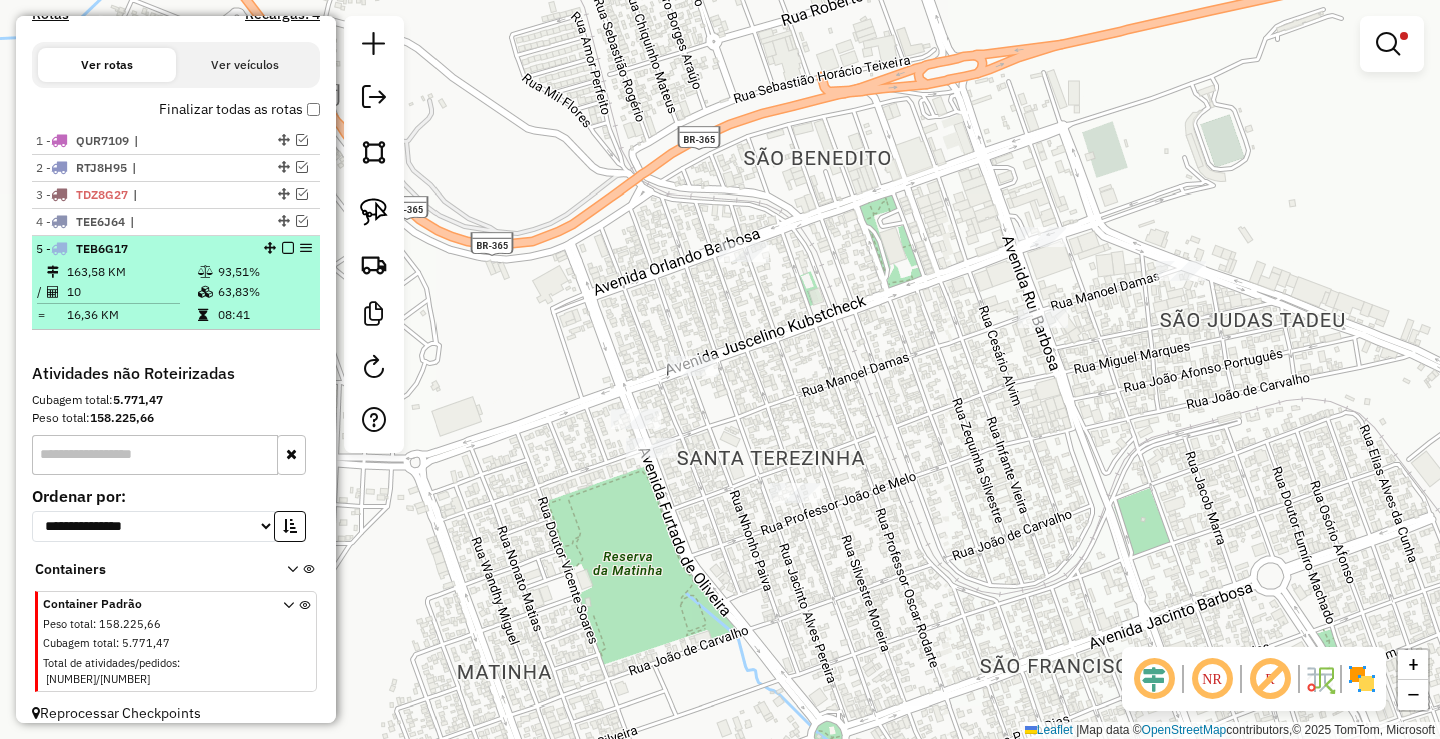 select on "**********" 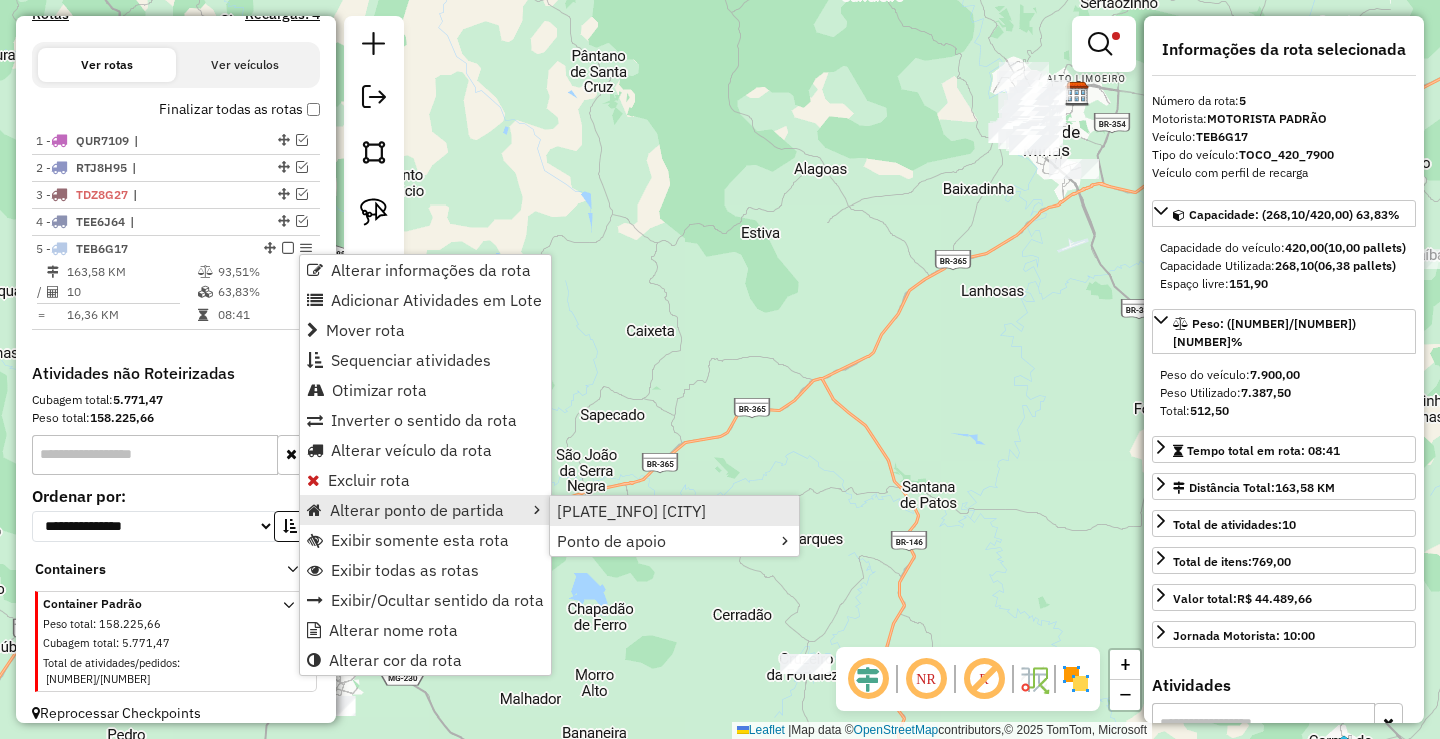 click on "A3P Patos de Minas" at bounding box center [631, 511] 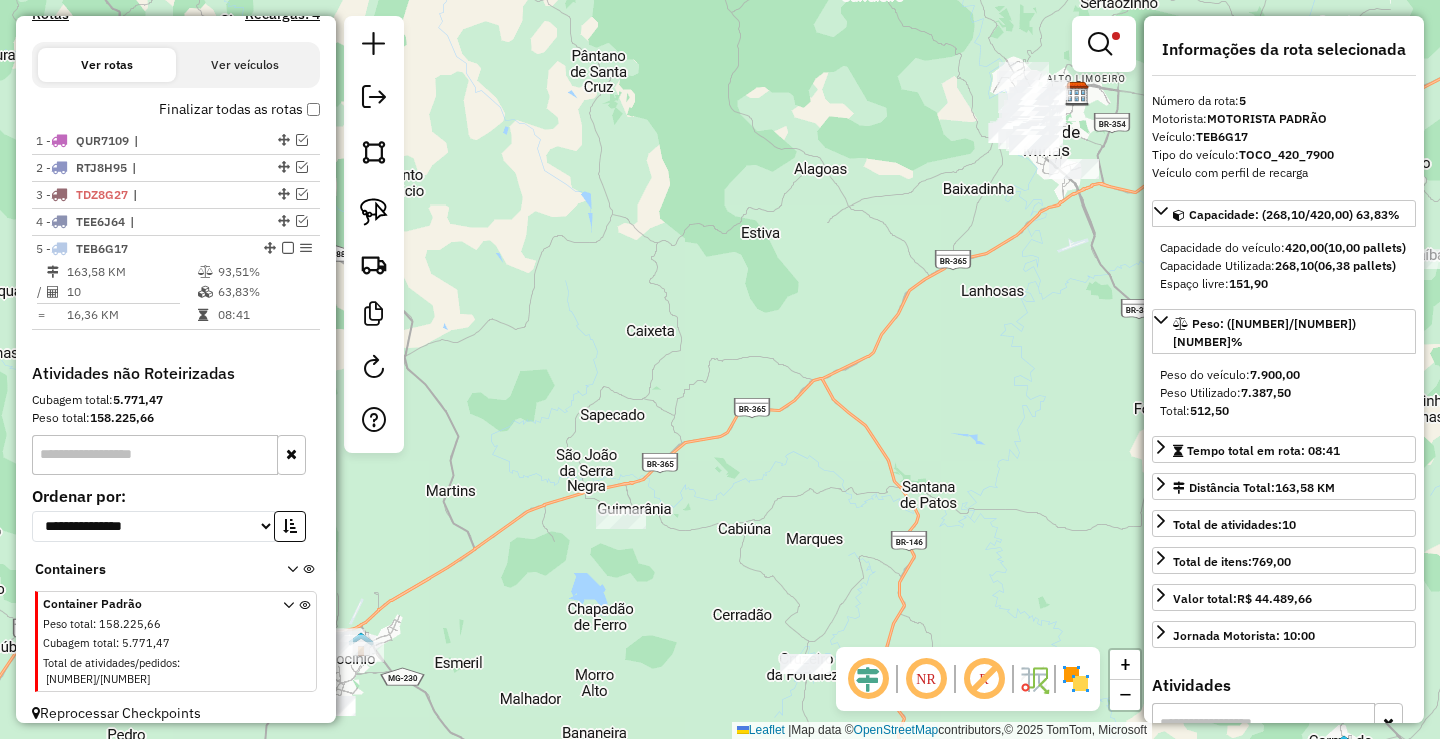 drag, startPoint x: 516, startPoint y: 472, endPoint x: 768, endPoint y: 358, distance: 276.58633 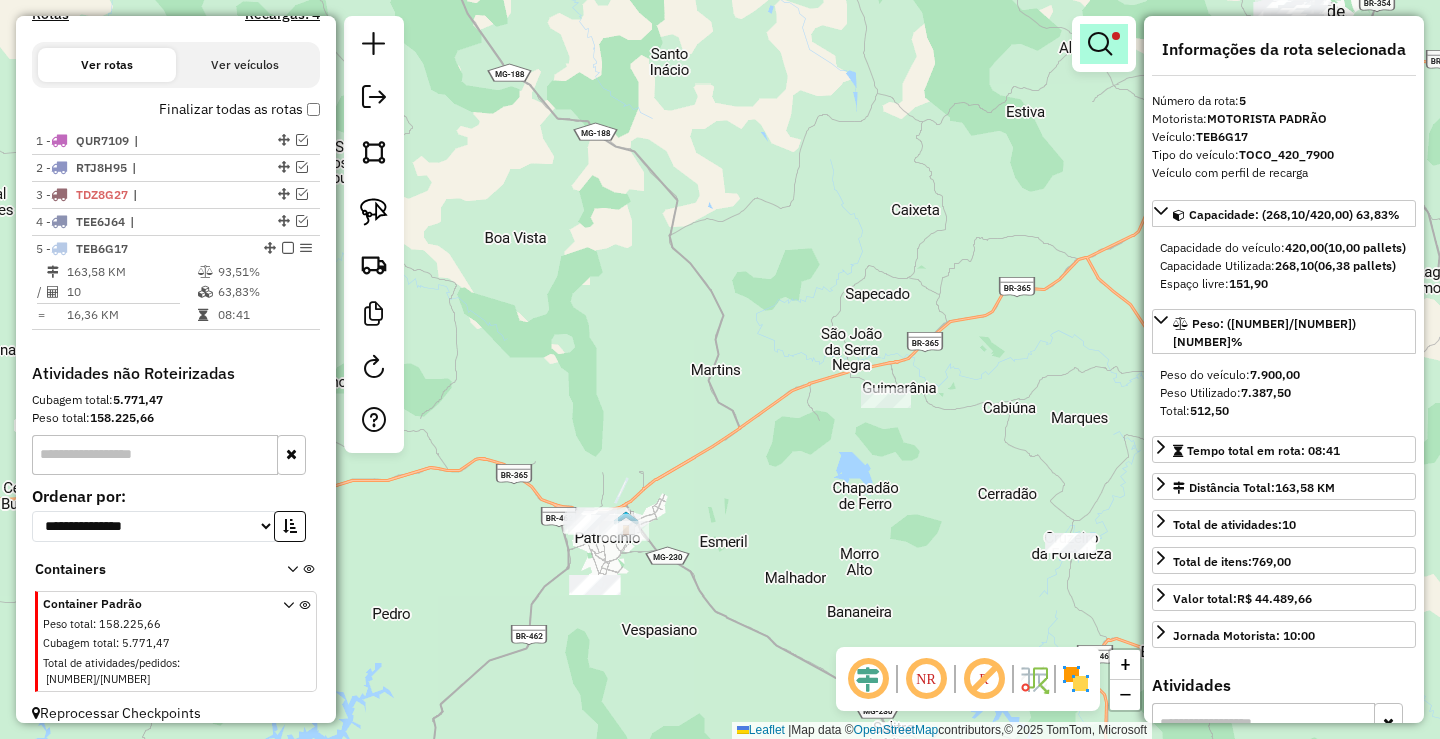 click at bounding box center (1100, 44) 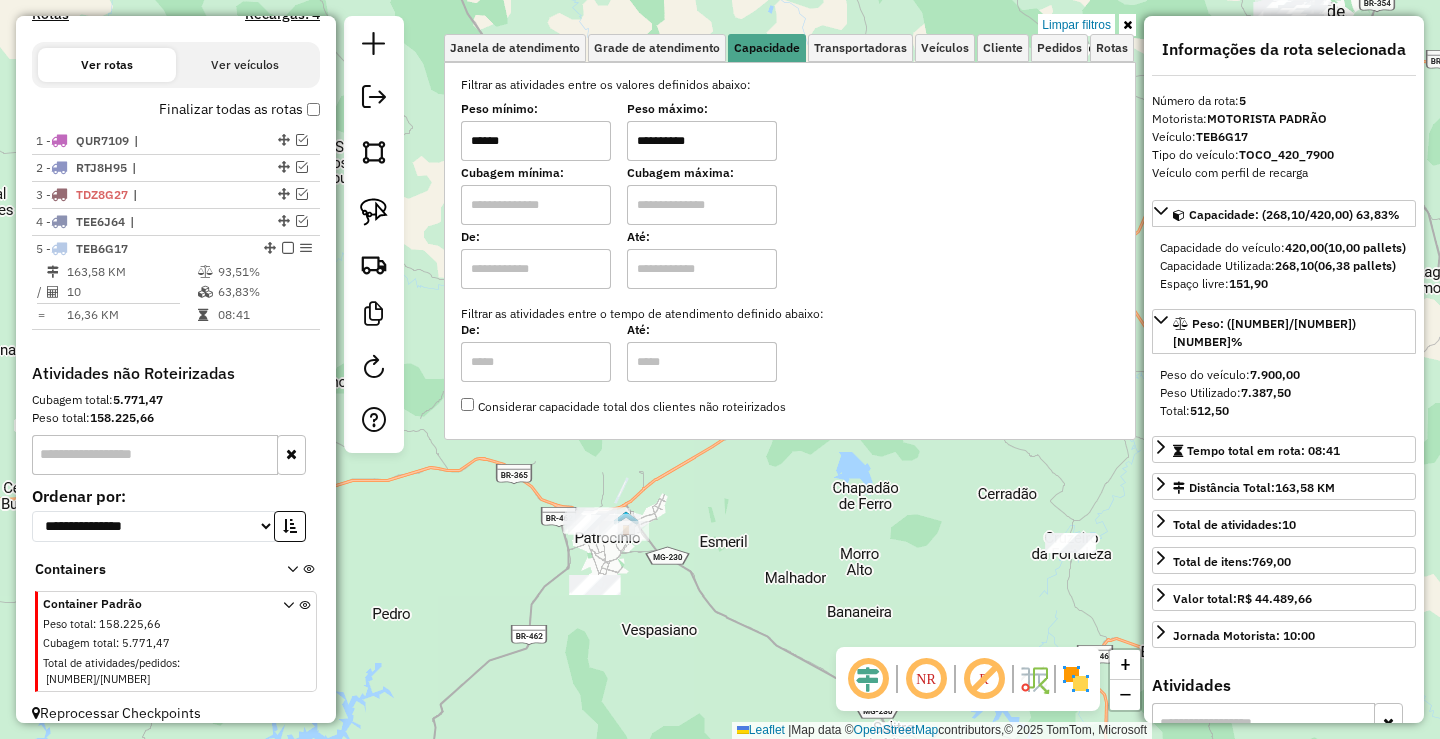 click on "**********" 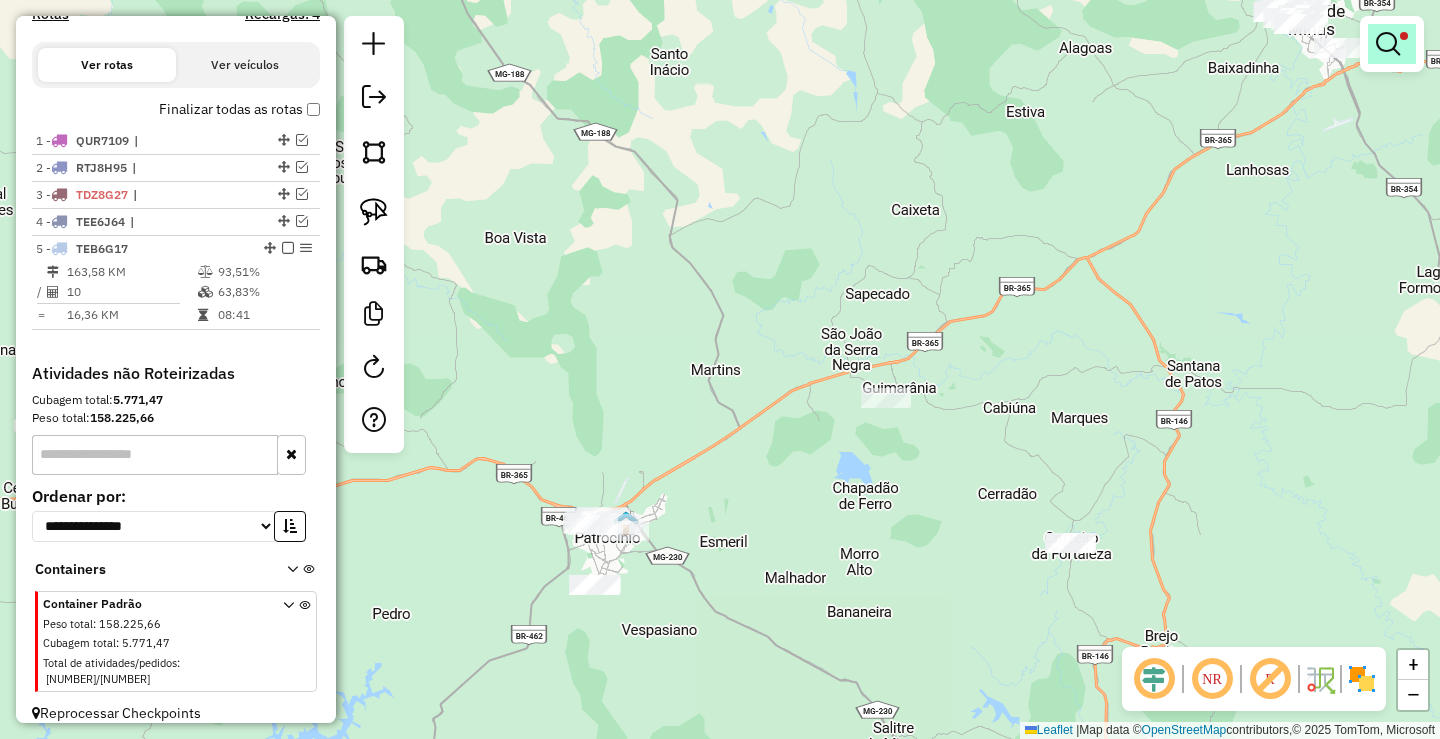 click at bounding box center [1388, 44] 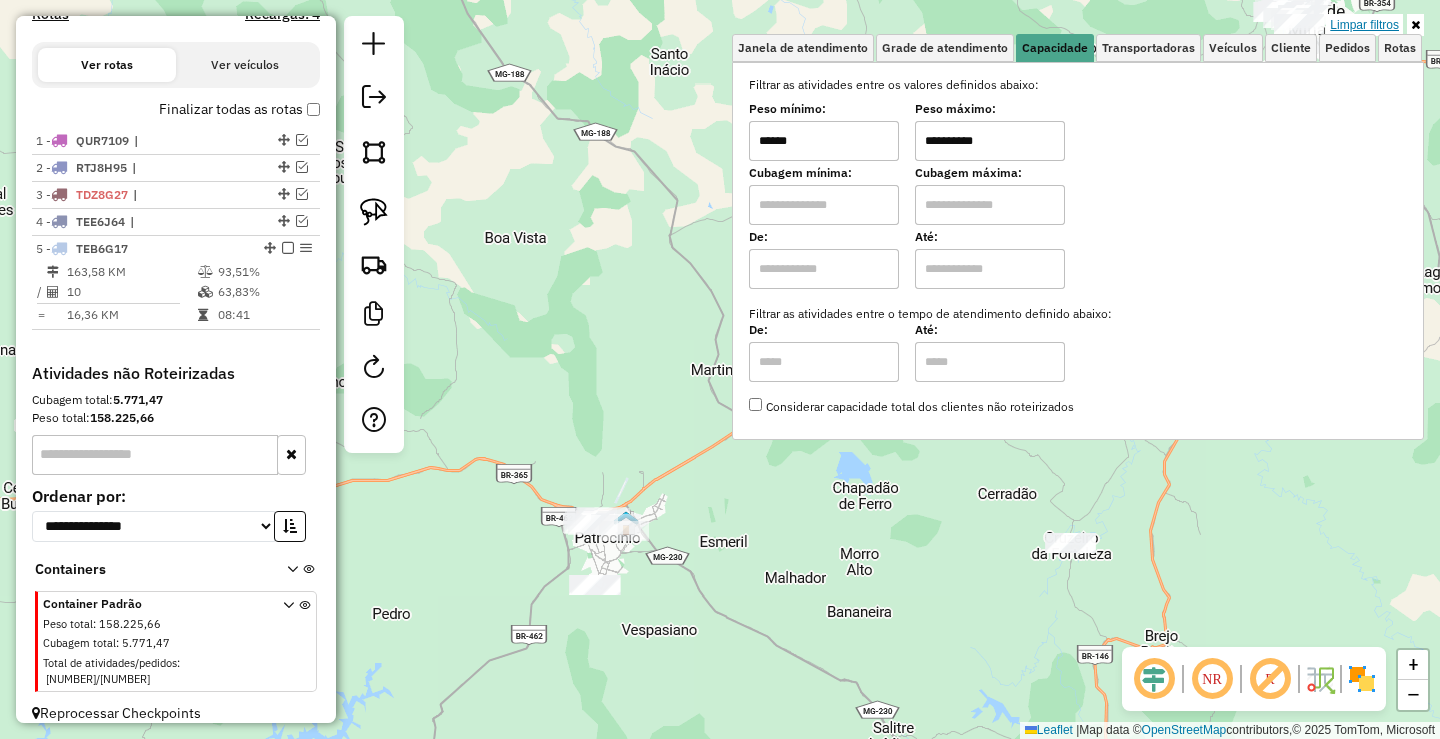 click on "Limpar filtros" at bounding box center (1364, 25) 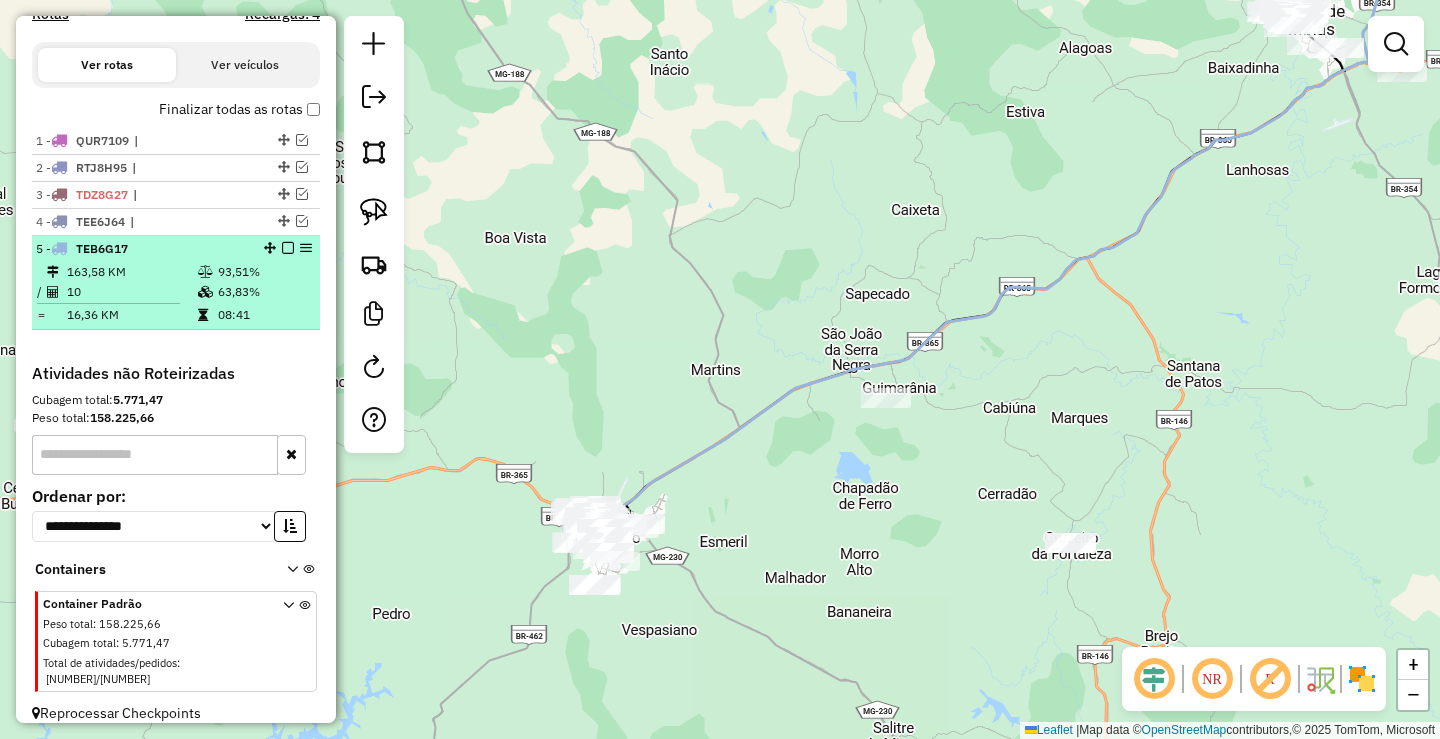 click at bounding box center (205, 292) 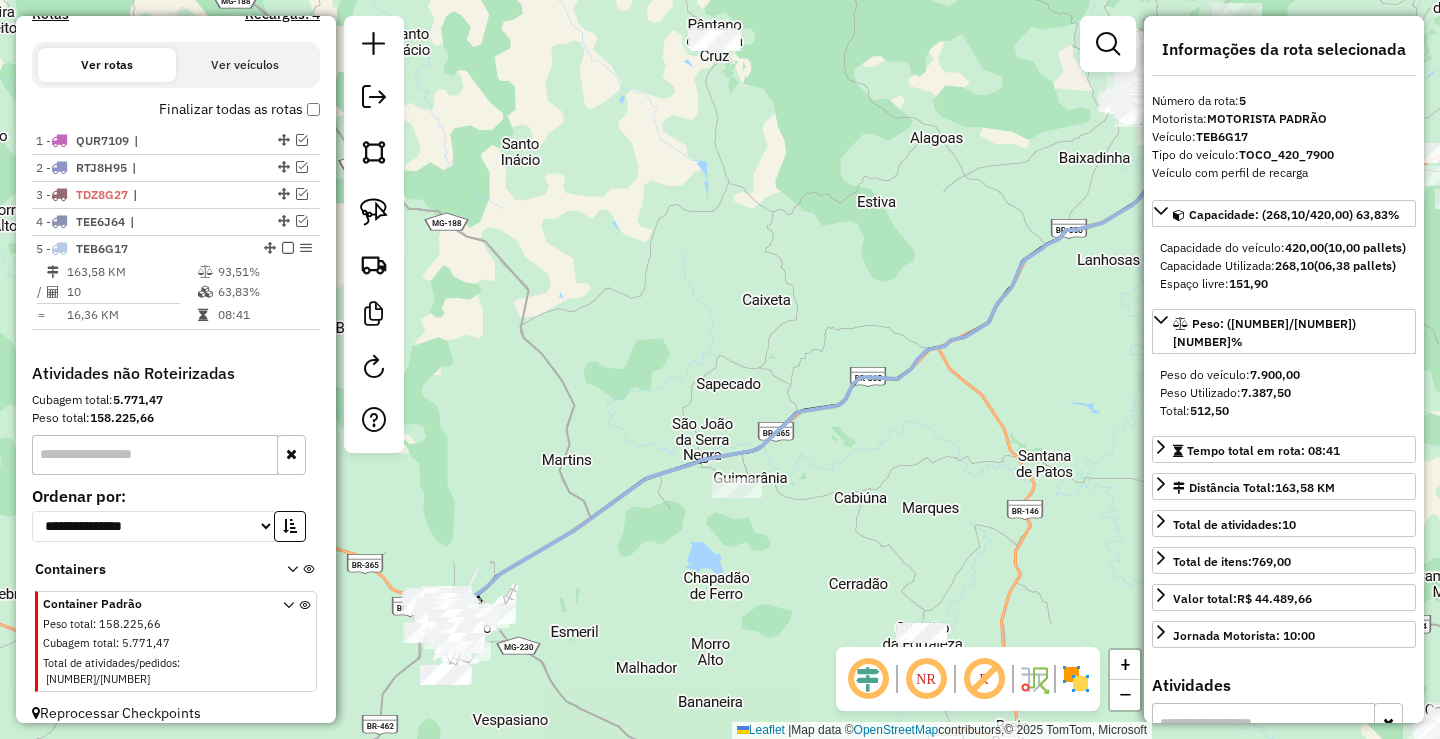 drag, startPoint x: 600, startPoint y: 301, endPoint x: 691, endPoint y: 256, distance: 101.51847 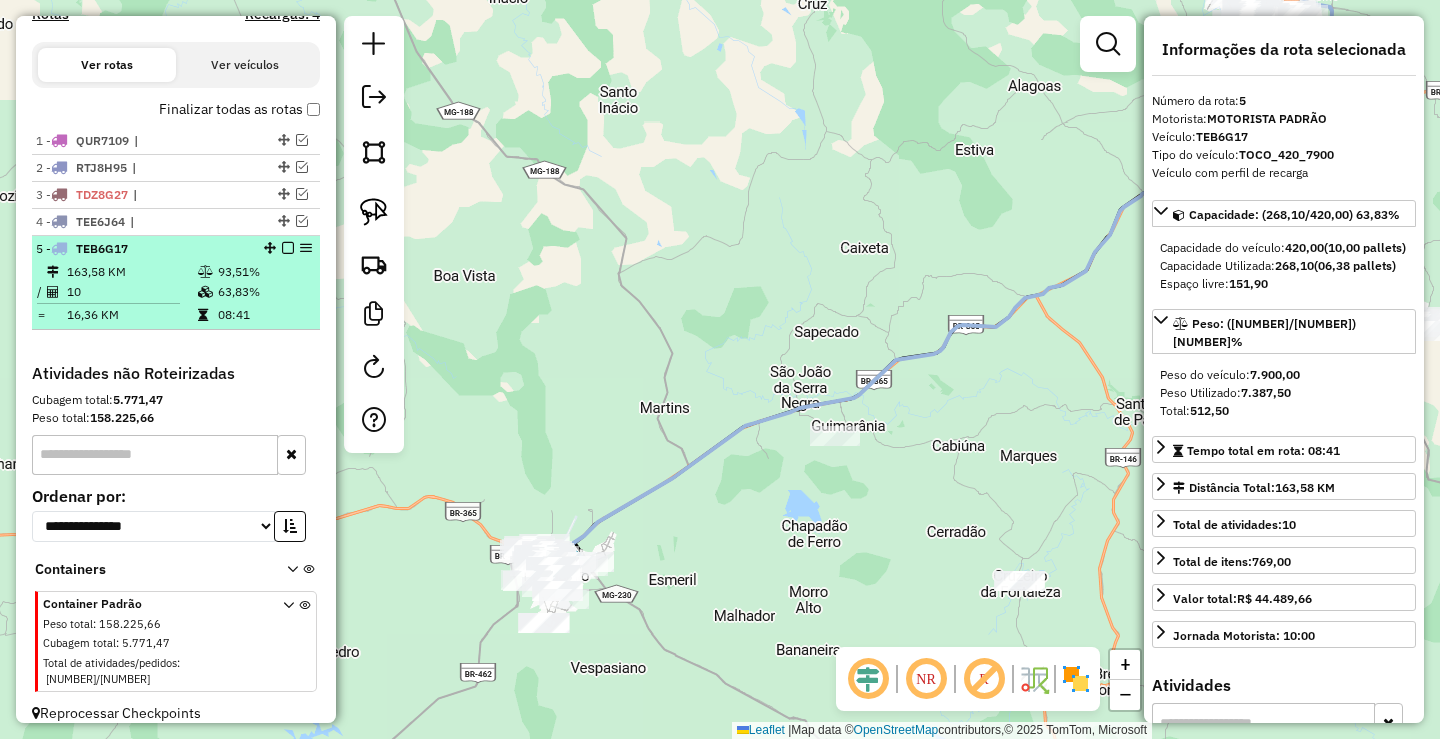 click at bounding box center (288, 248) 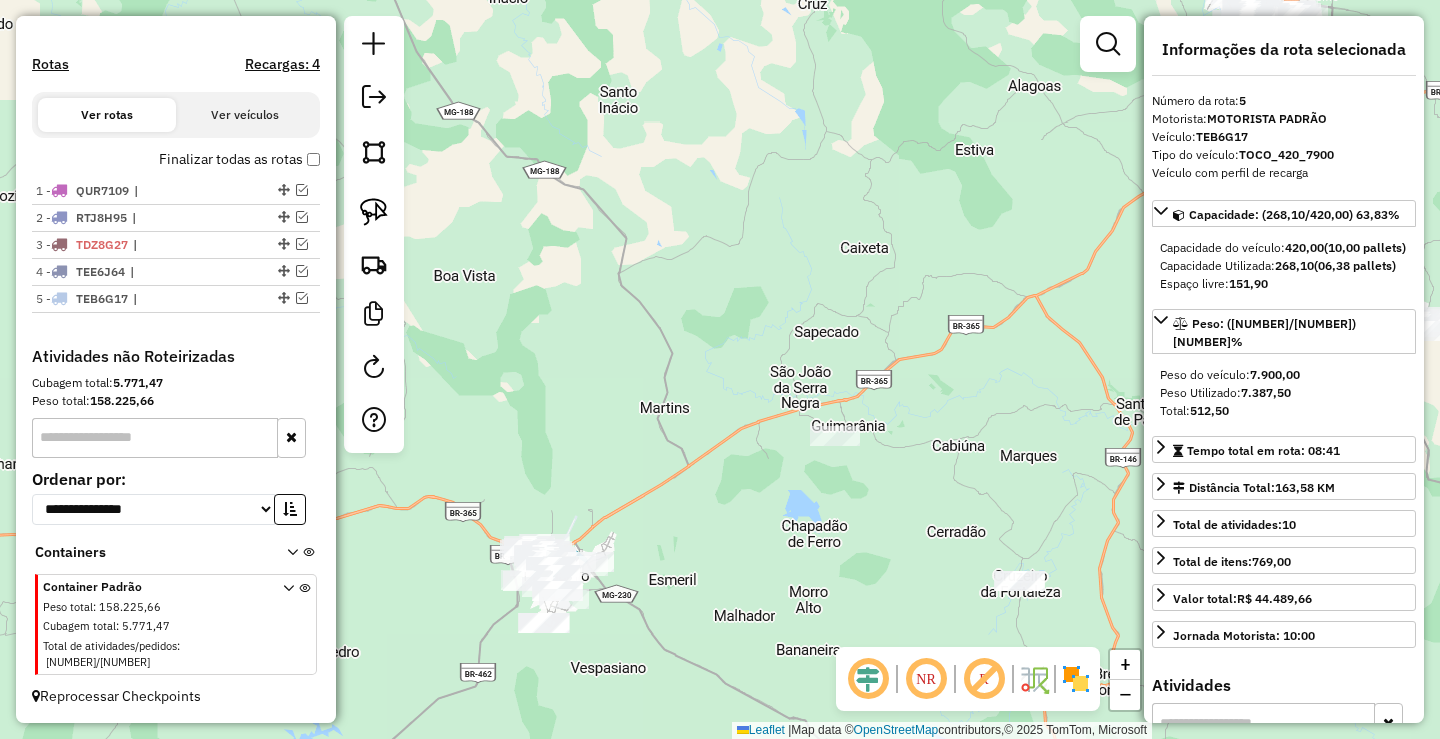 scroll, scrollTop: 571, scrollLeft: 0, axis: vertical 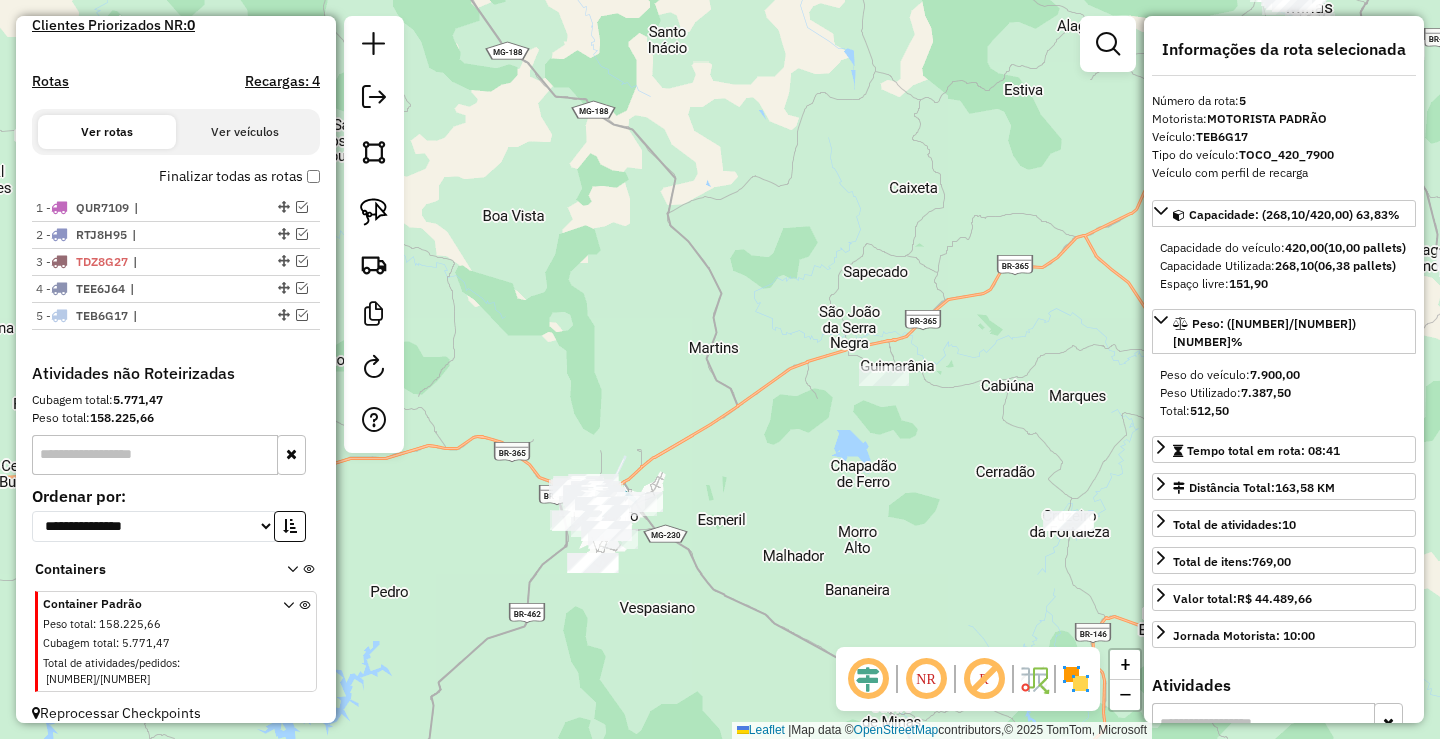drag, startPoint x: 619, startPoint y: 327, endPoint x: 584, endPoint y: 222, distance: 110.67972 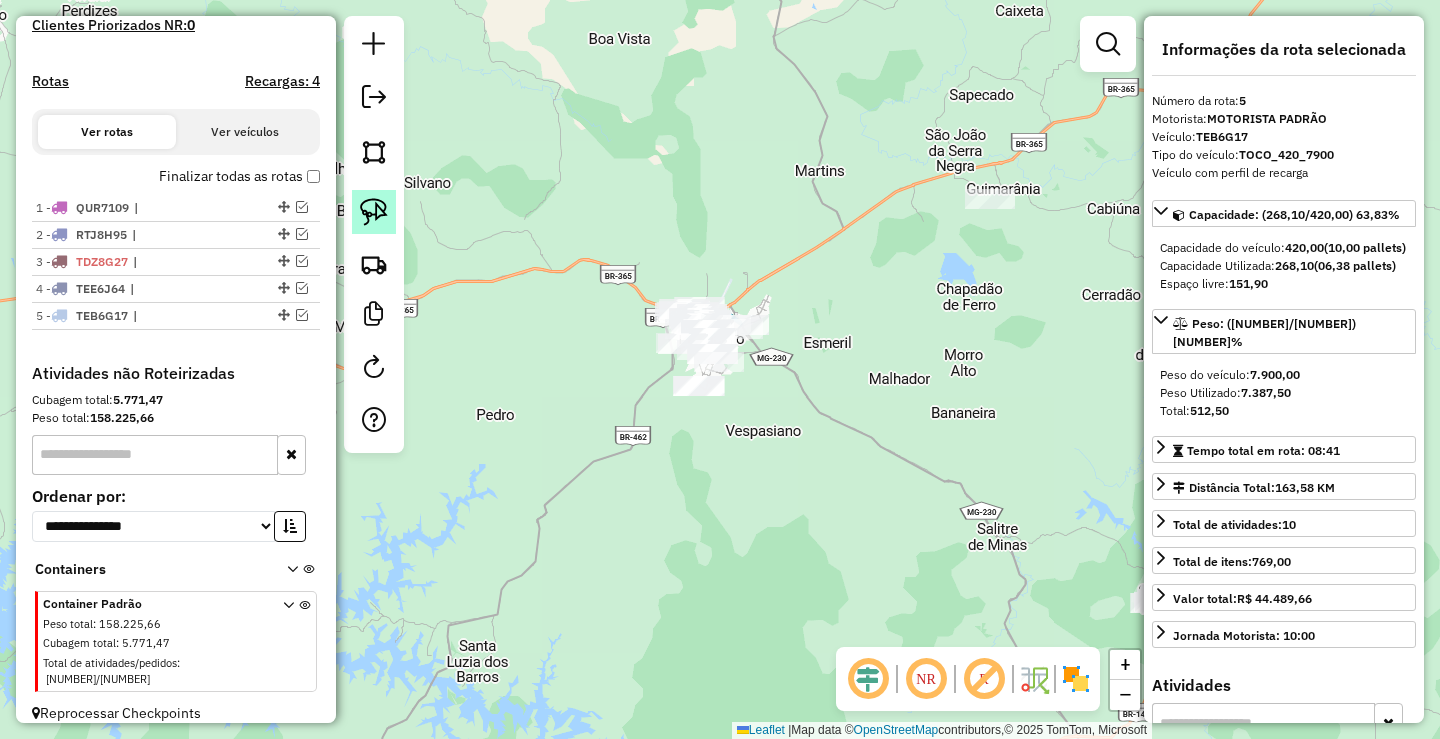 click 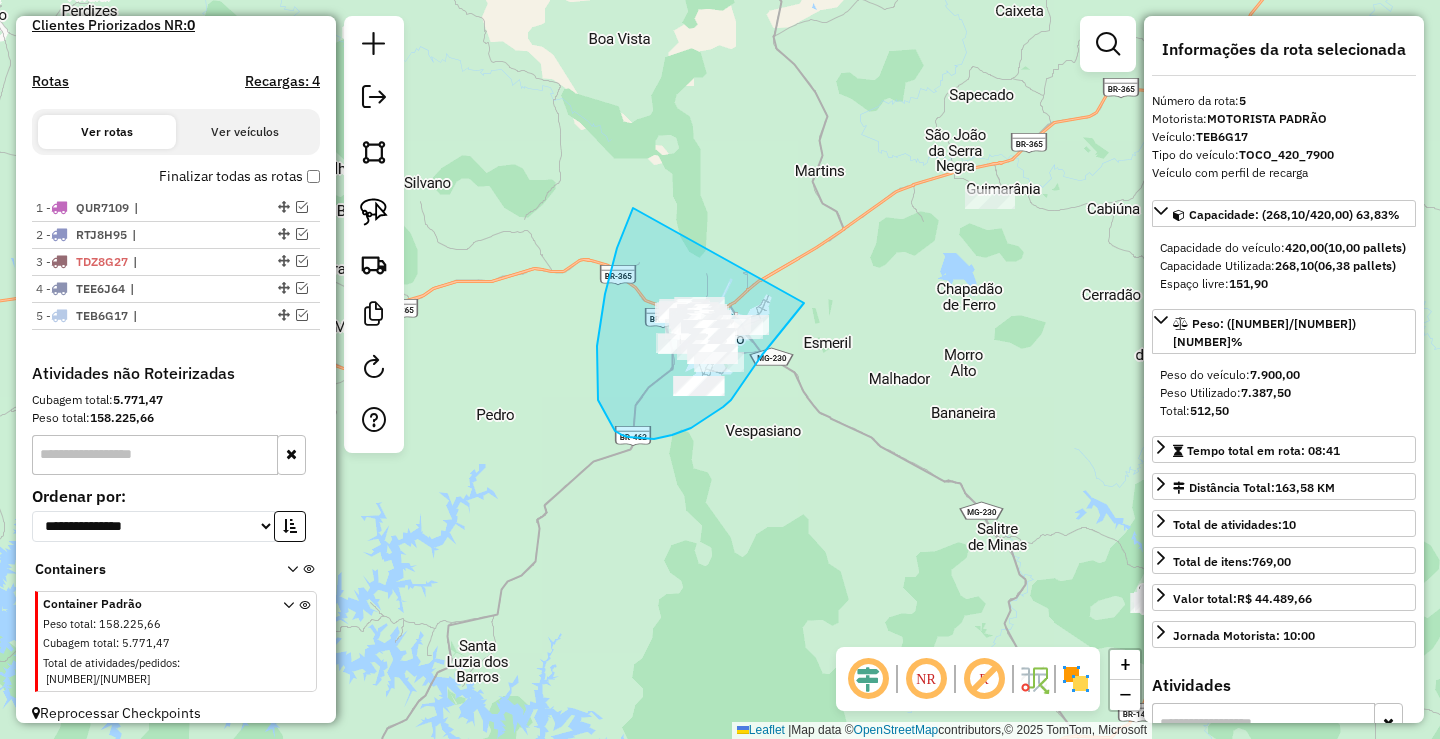 drag, startPoint x: 633, startPoint y: 208, endPoint x: 804, endPoint y: 303, distance: 195.61697 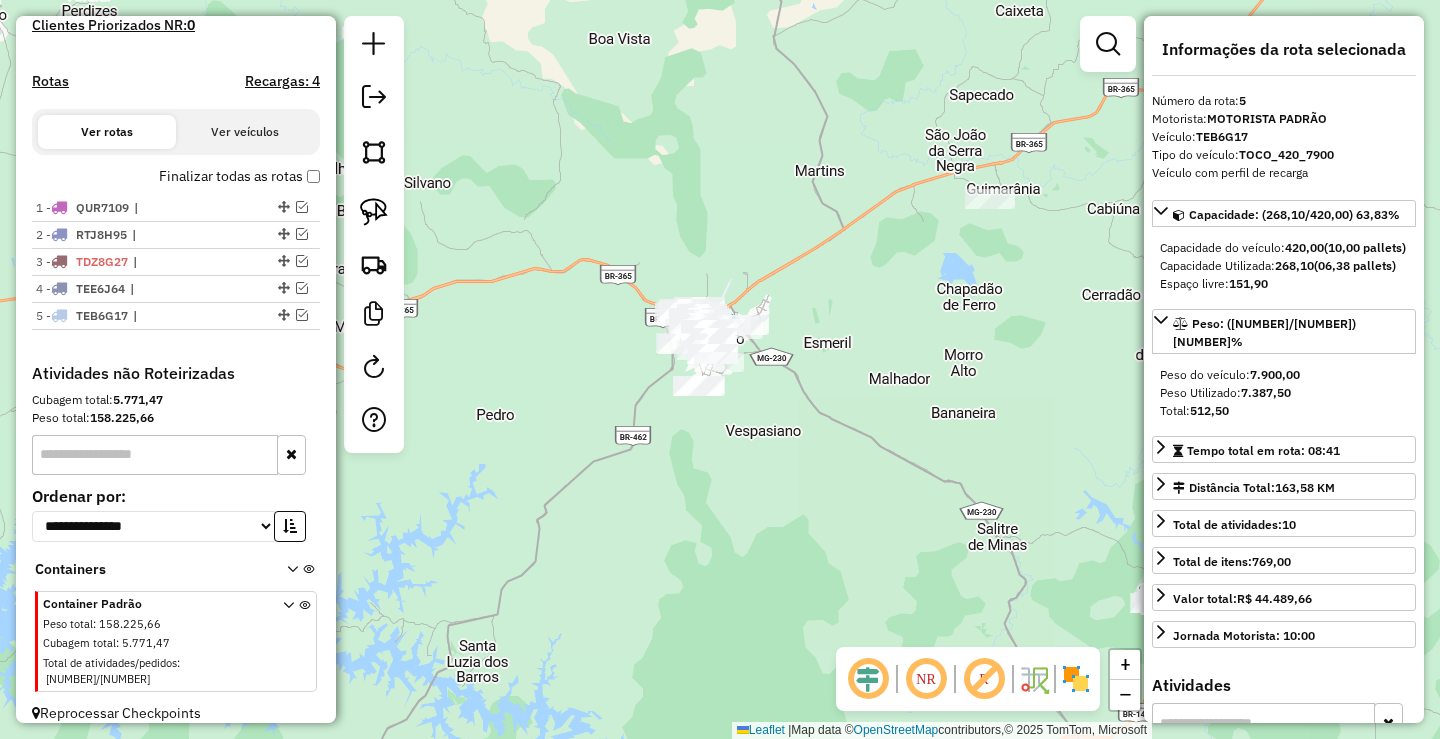 click at bounding box center [302, 315] 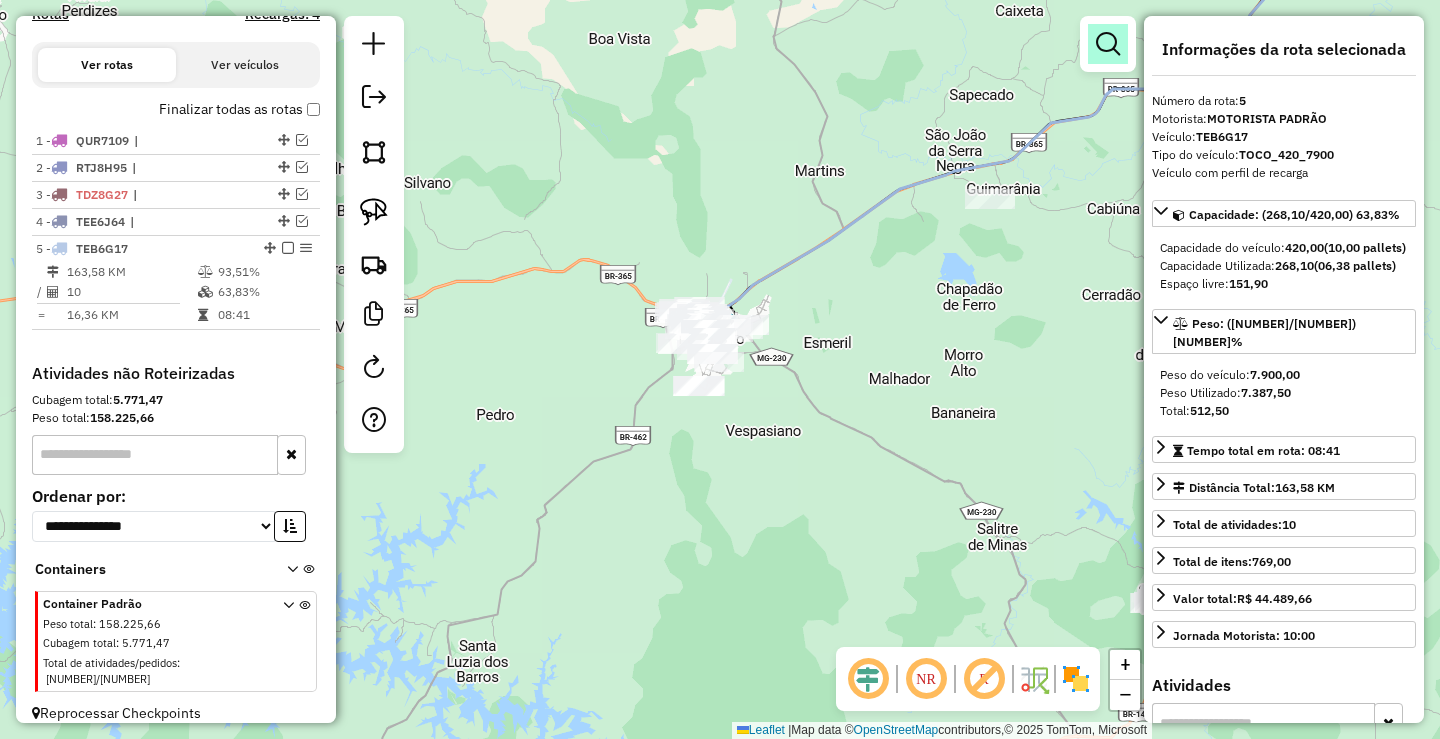 click at bounding box center [1108, 44] 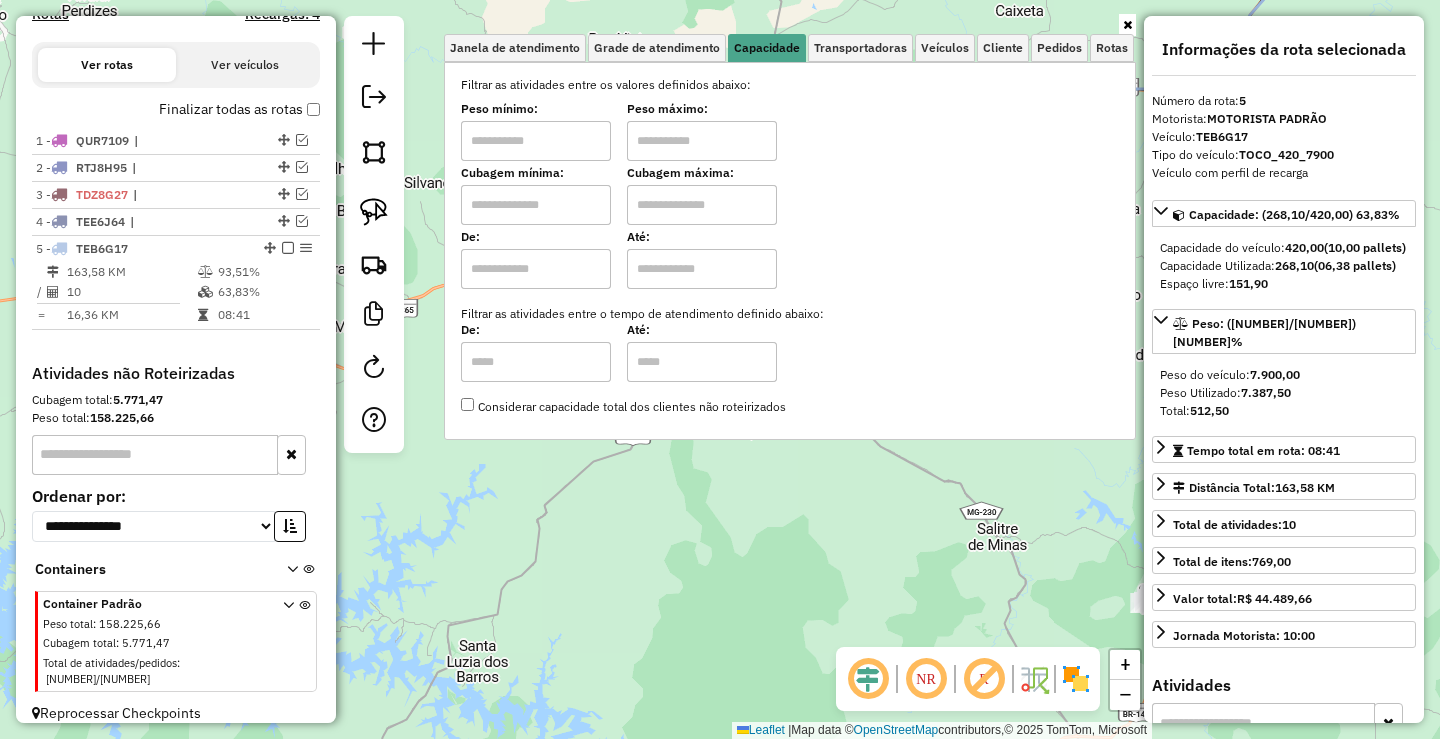 drag, startPoint x: 568, startPoint y: 136, endPoint x: 638, endPoint y: 130, distance: 70.256676 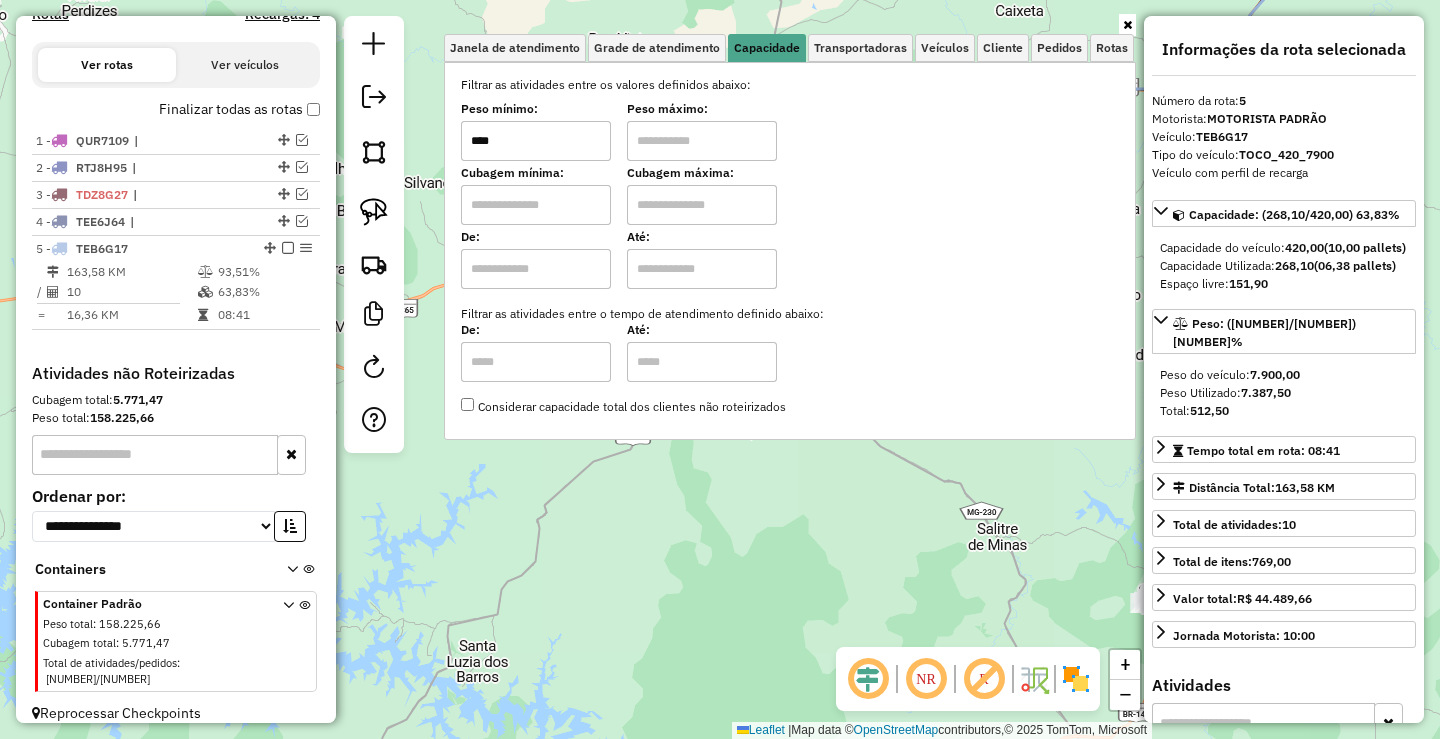 click on "****" at bounding box center [536, 141] 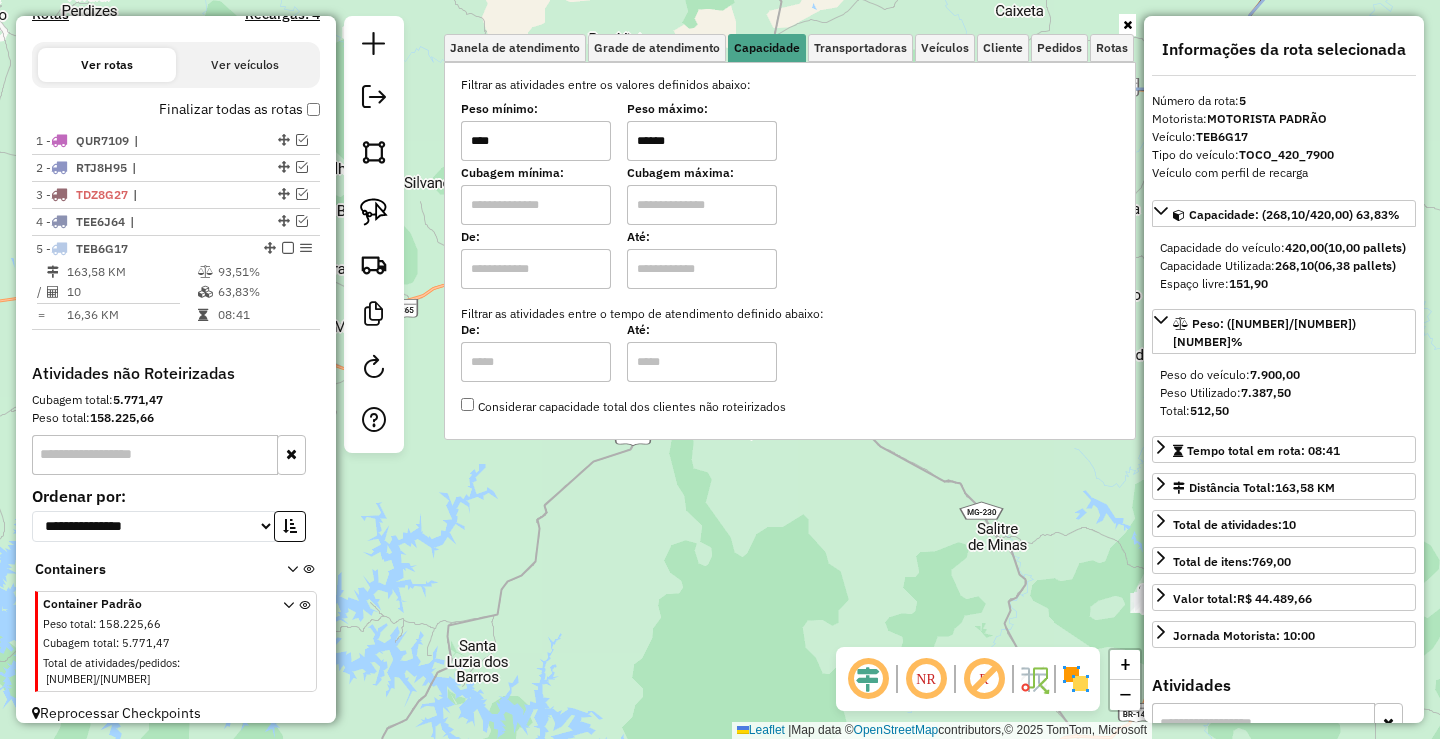 type on "******" 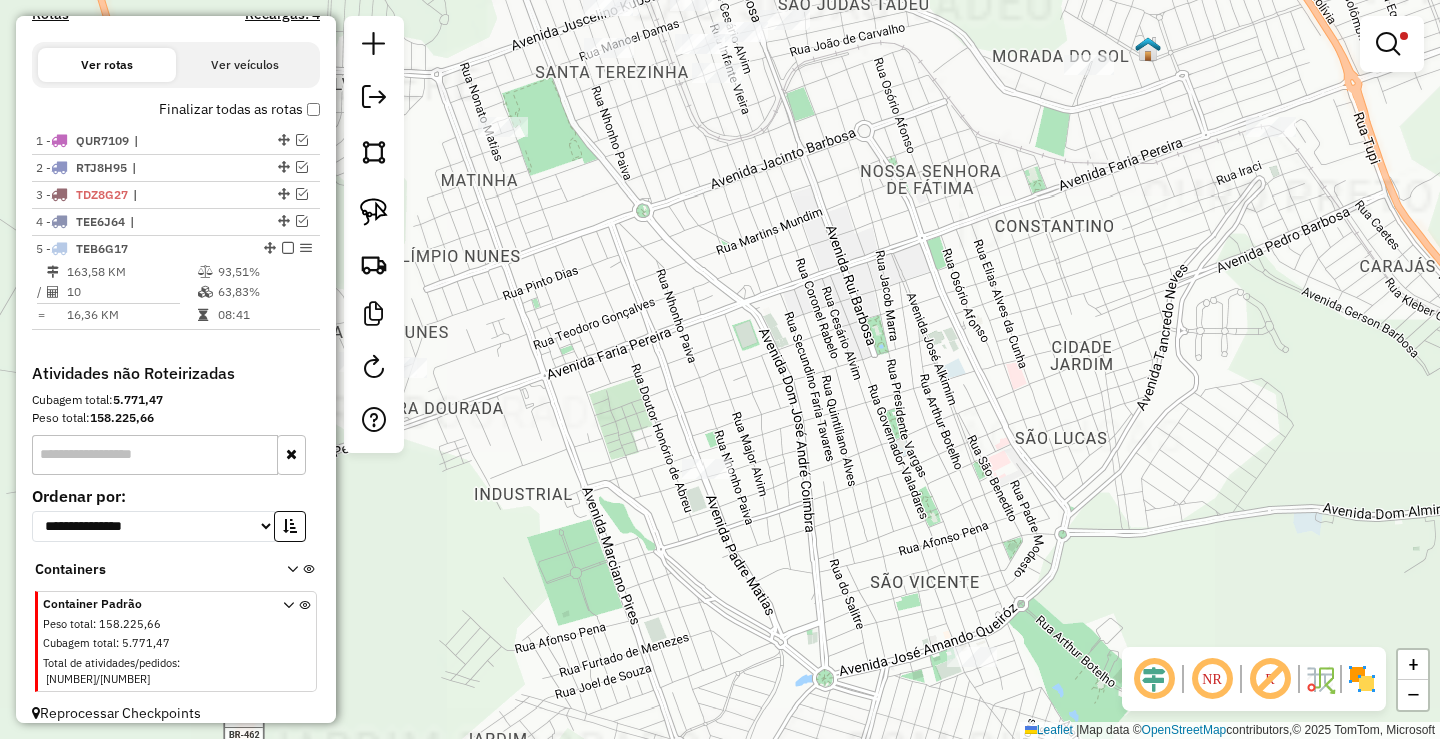 drag, startPoint x: 648, startPoint y: 168, endPoint x: 721, endPoint y: 448, distance: 289.35965 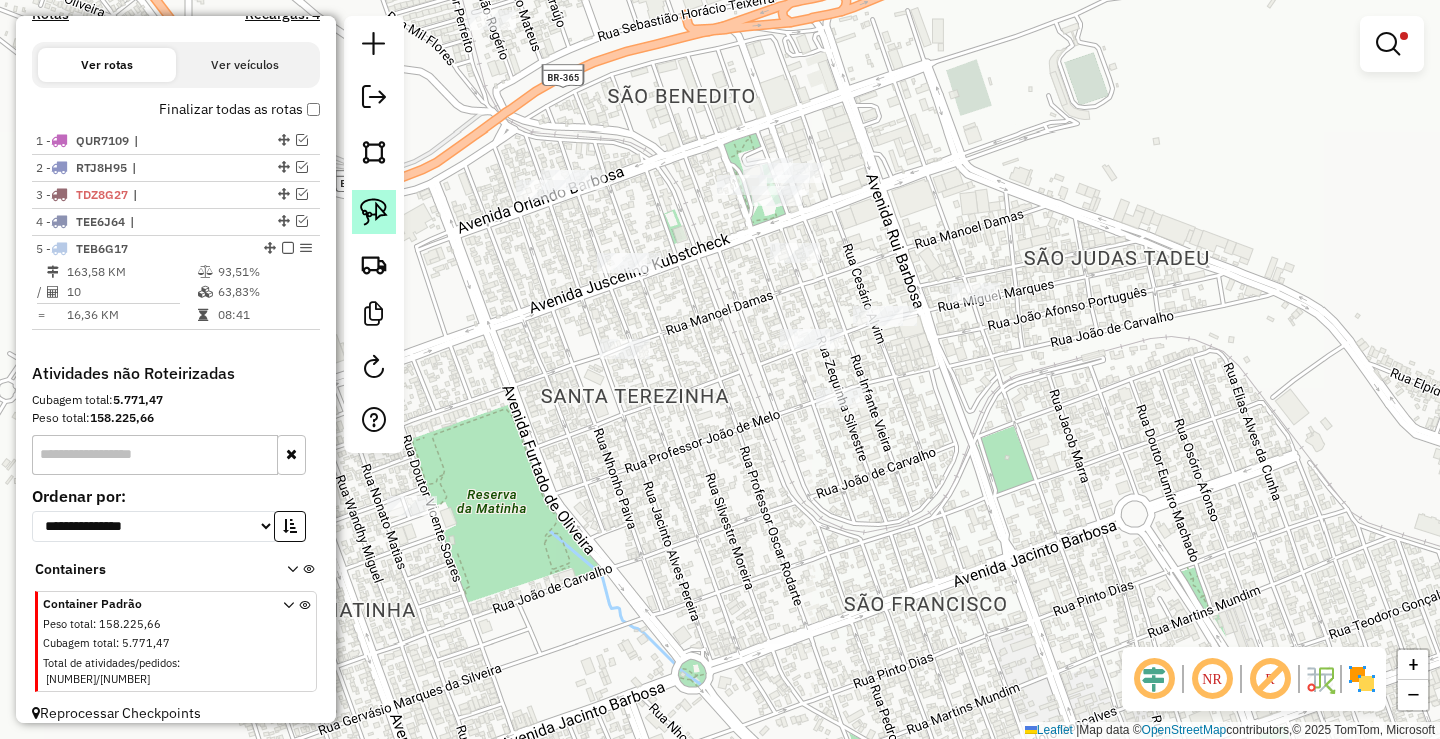 click 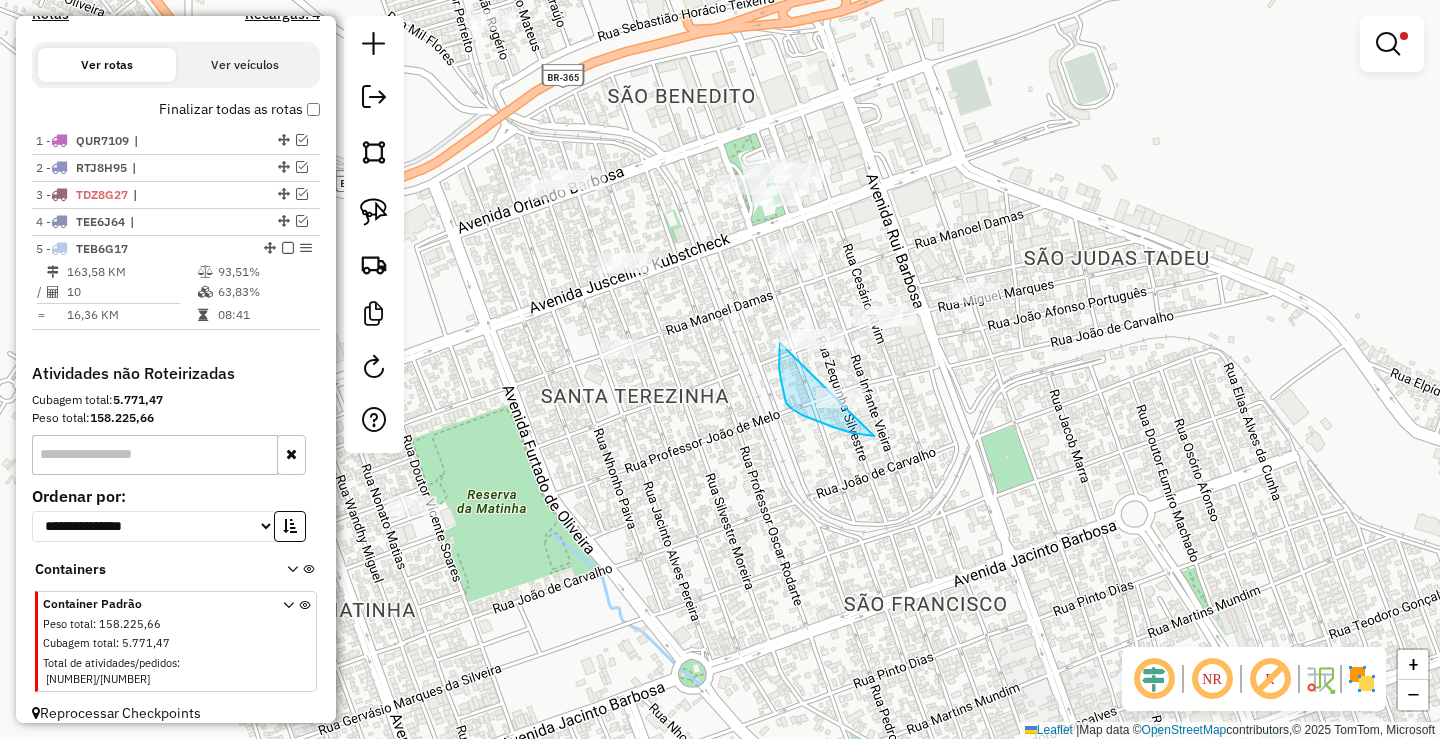 click on "Limpar filtros Janela de atendimento Grade de atendimento Capacidade Transportadoras Veículos Cliente Pedidos  Rotas Selecione os dias de semana para filtrar as janelas de atendimento  Seg   Ter   Qua   Qui   Sex   Sáb   Dom  Informe o período da janela de atendimento: De: Até:  Filtrar exatamente a janela do cliente  Considerar janela de atendimento padrão  Selecione os dias de semana para filtrar as grades de atendimento  Seg   Ter   Qua   Qui   Sex   Sáb   Dom   Considerar clientes sem dia de atendimento cadastrado  Clientes fora do dia de atendimento selecionado Filtrar as atividades entre os valores definidos abaixo:  Peso mínimo:  ****  Peso máximo:  ******  Cubagem mínima:   Cubagem máxima:   De:   Até:  Filtrar as atividades entre o tempo de atendimento definido abaixo:  De:   Até:   Considerar capacidade total dos clientes não roteirizados Transportadora: Selecione um ou mais itens Tipo de veículo: Selecione um ou mais itens Veículo: Selecione um ou mais itens Motorista: Nome: Rótulo:" 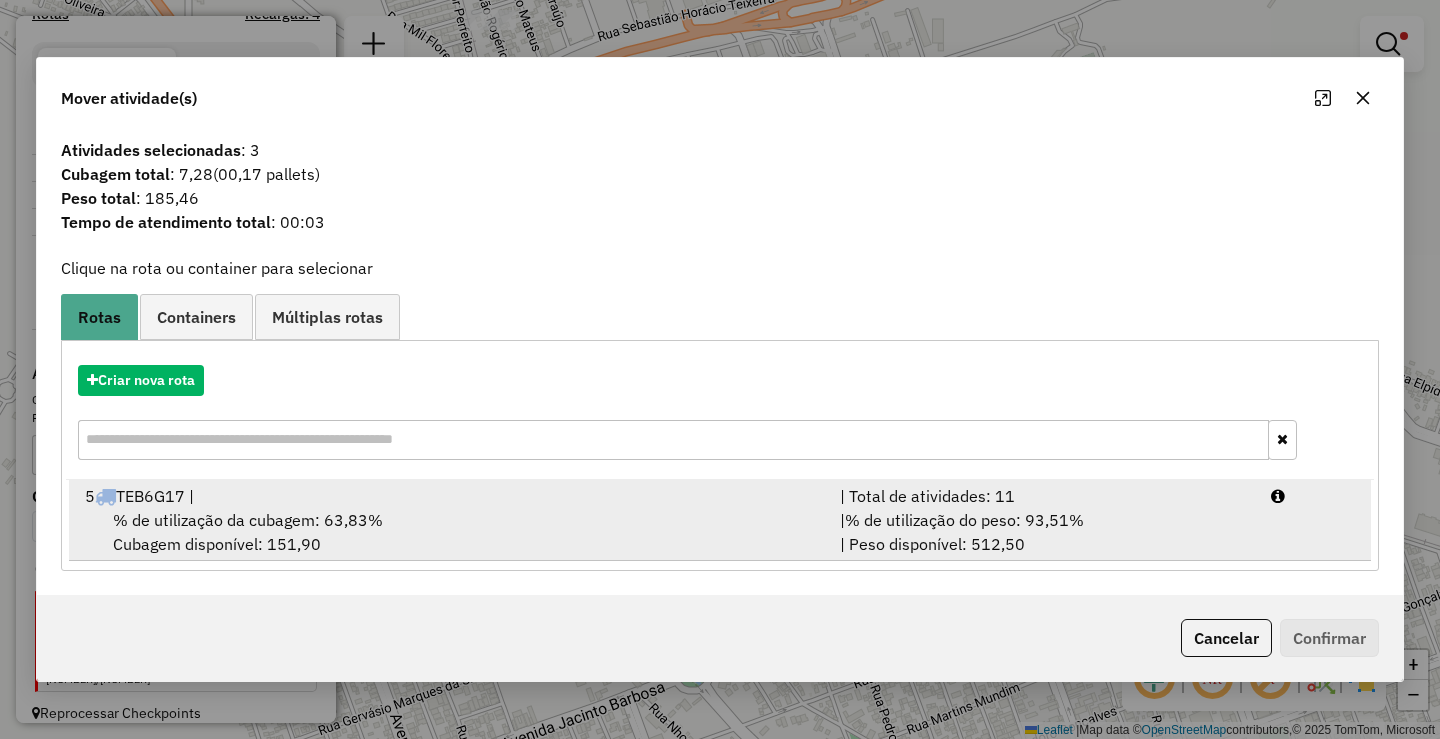 click on "|  % de utilização do peso: 93,51%  | Peso disponível: 512,50" at bounding box center [1043, 532] 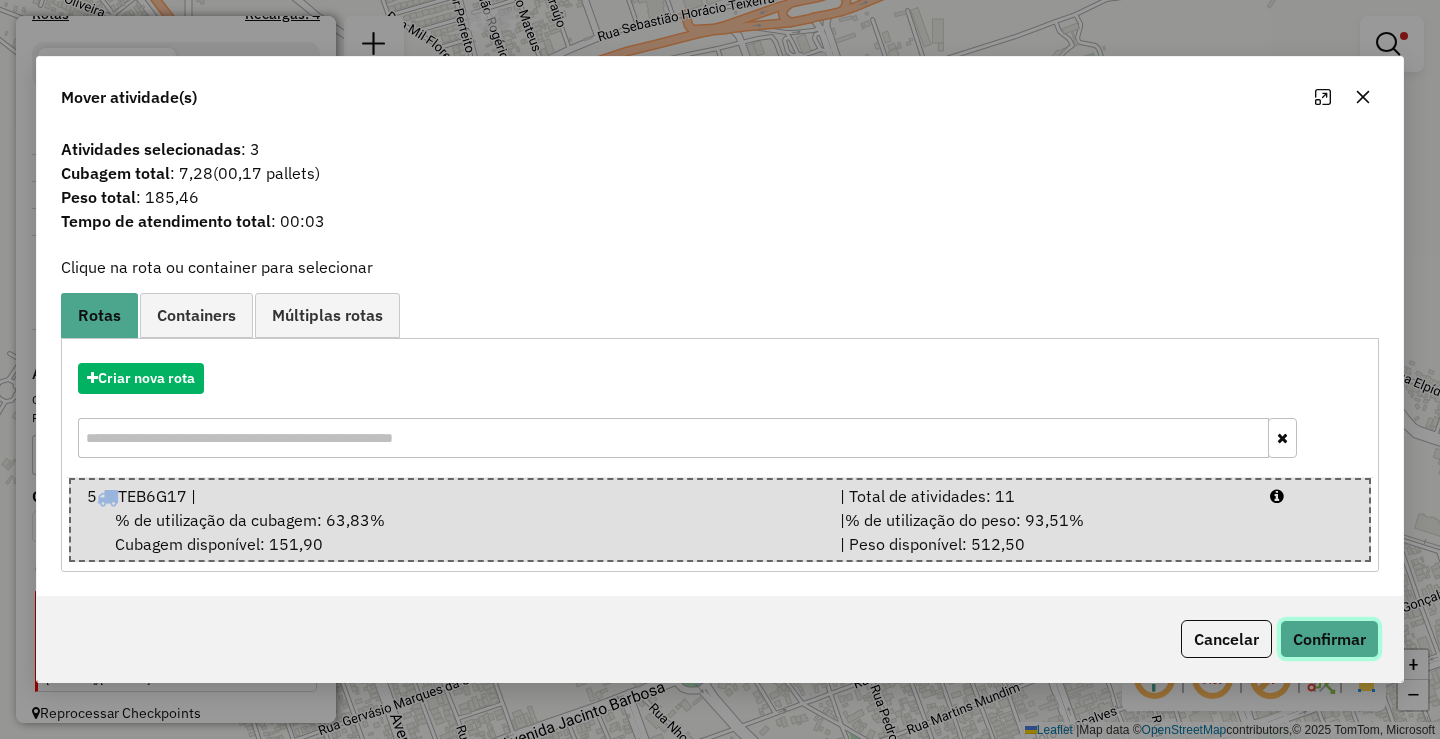 click on "Confirmar" 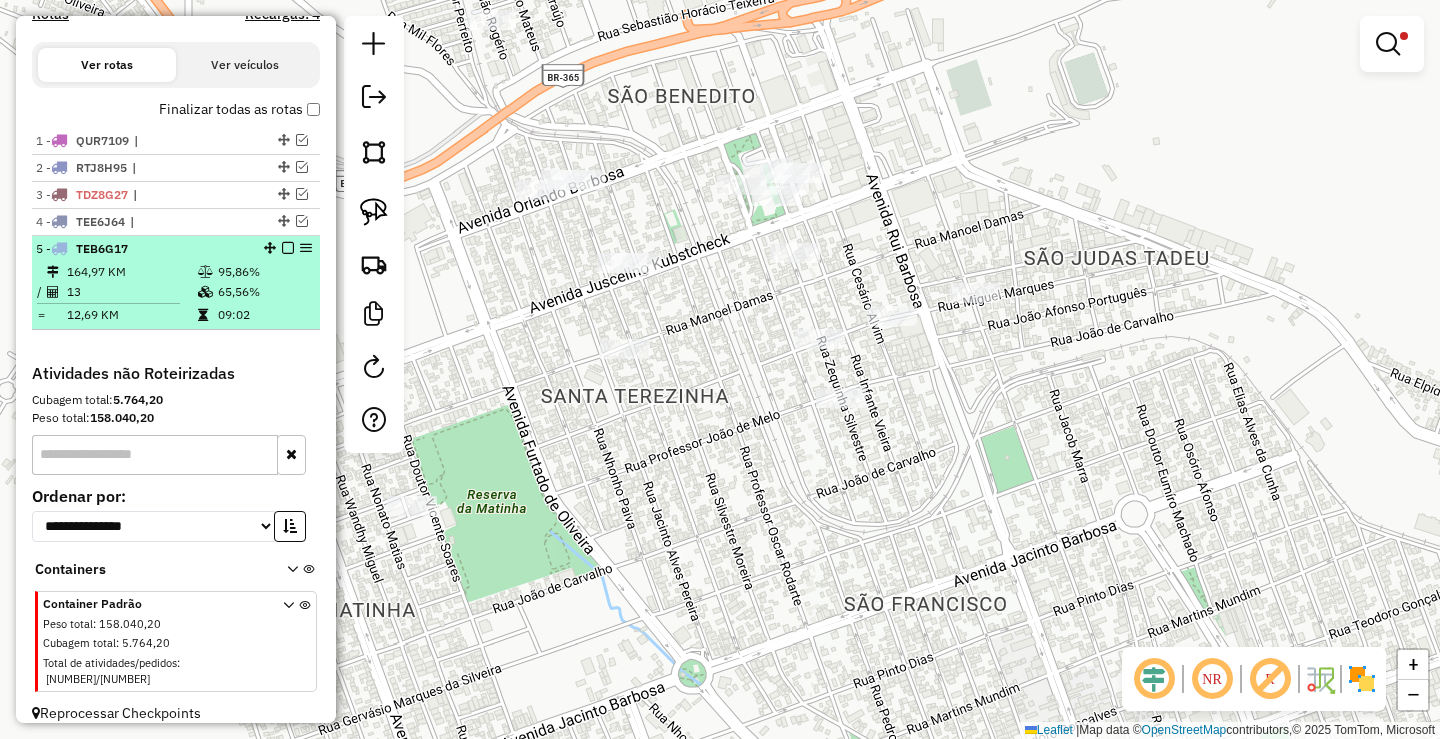 click at bounding box center [288, 248] 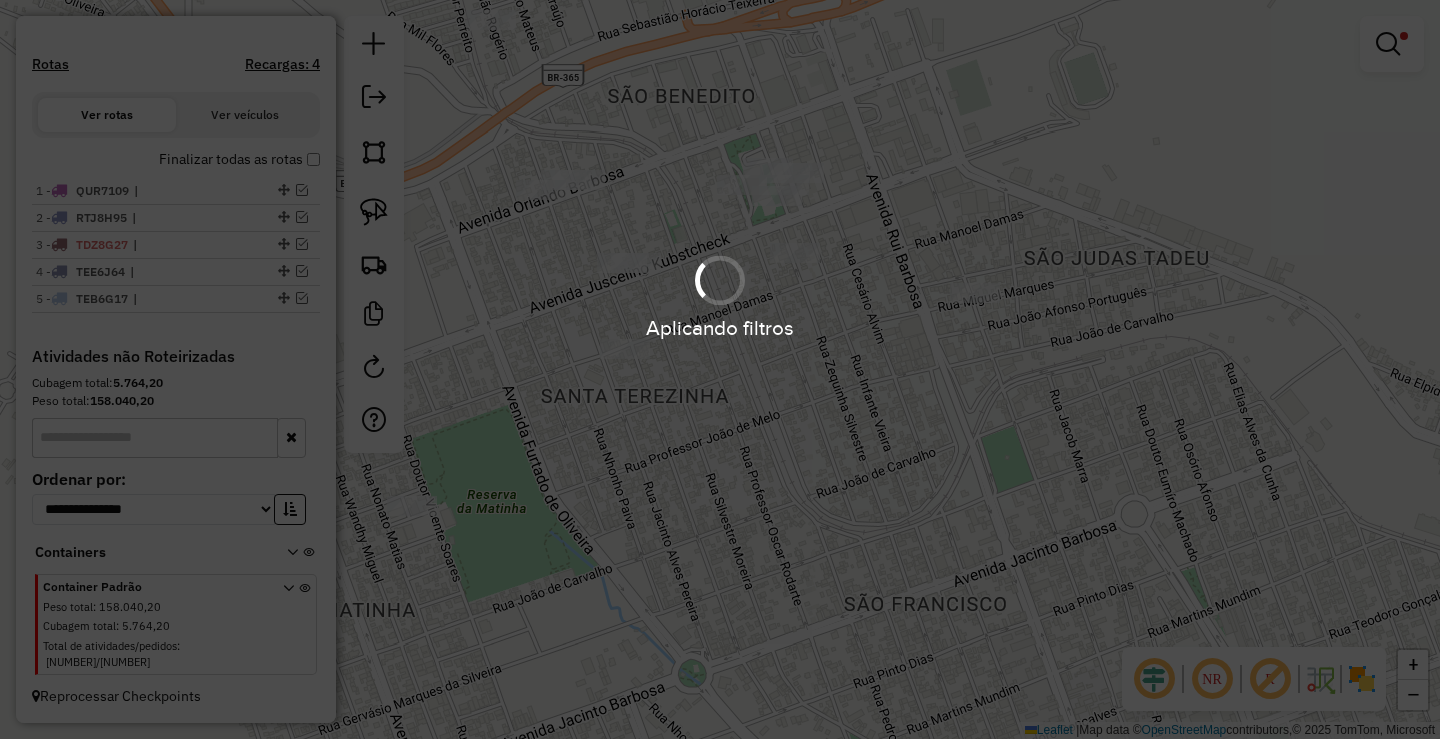 scroll, scrollTop: 571, scrollLeft: 0, axis: vertical 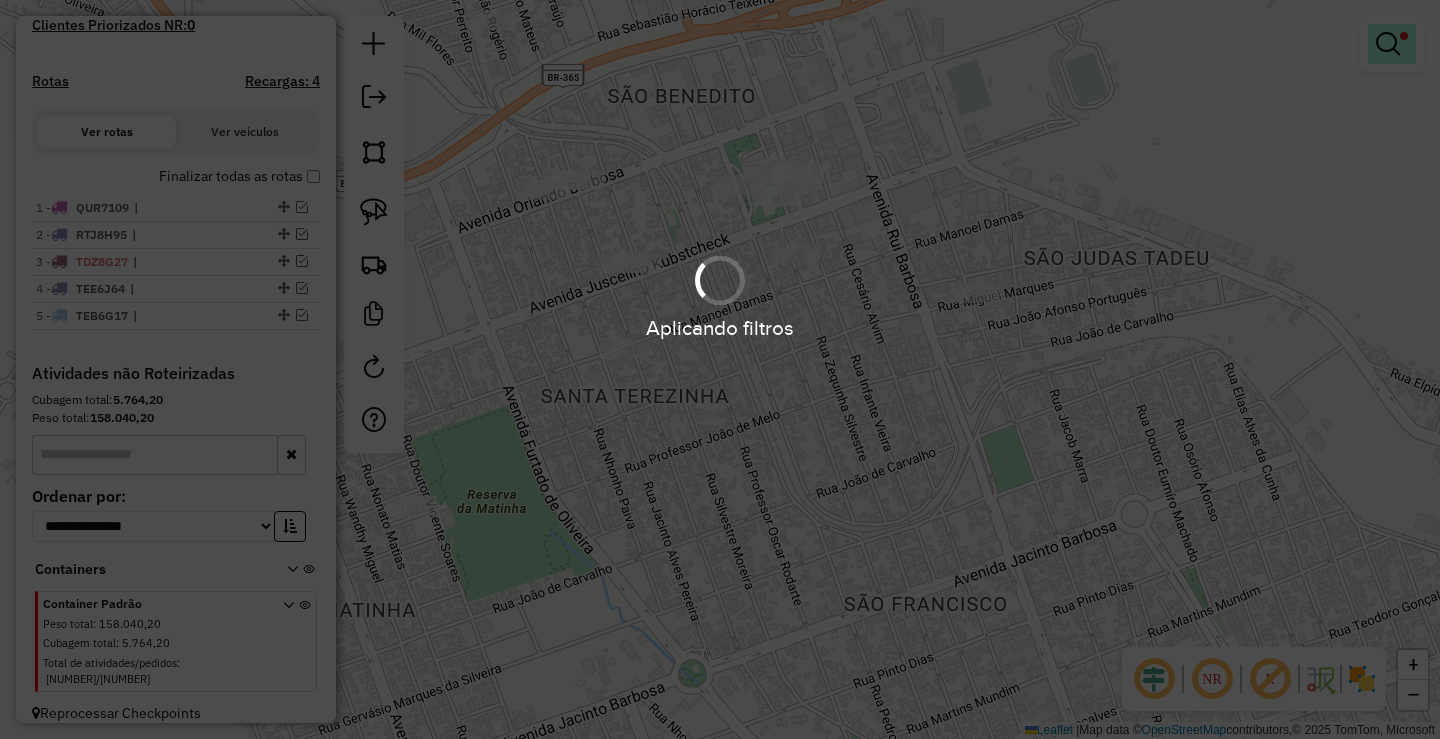 click at bounding box center [1388, 44] 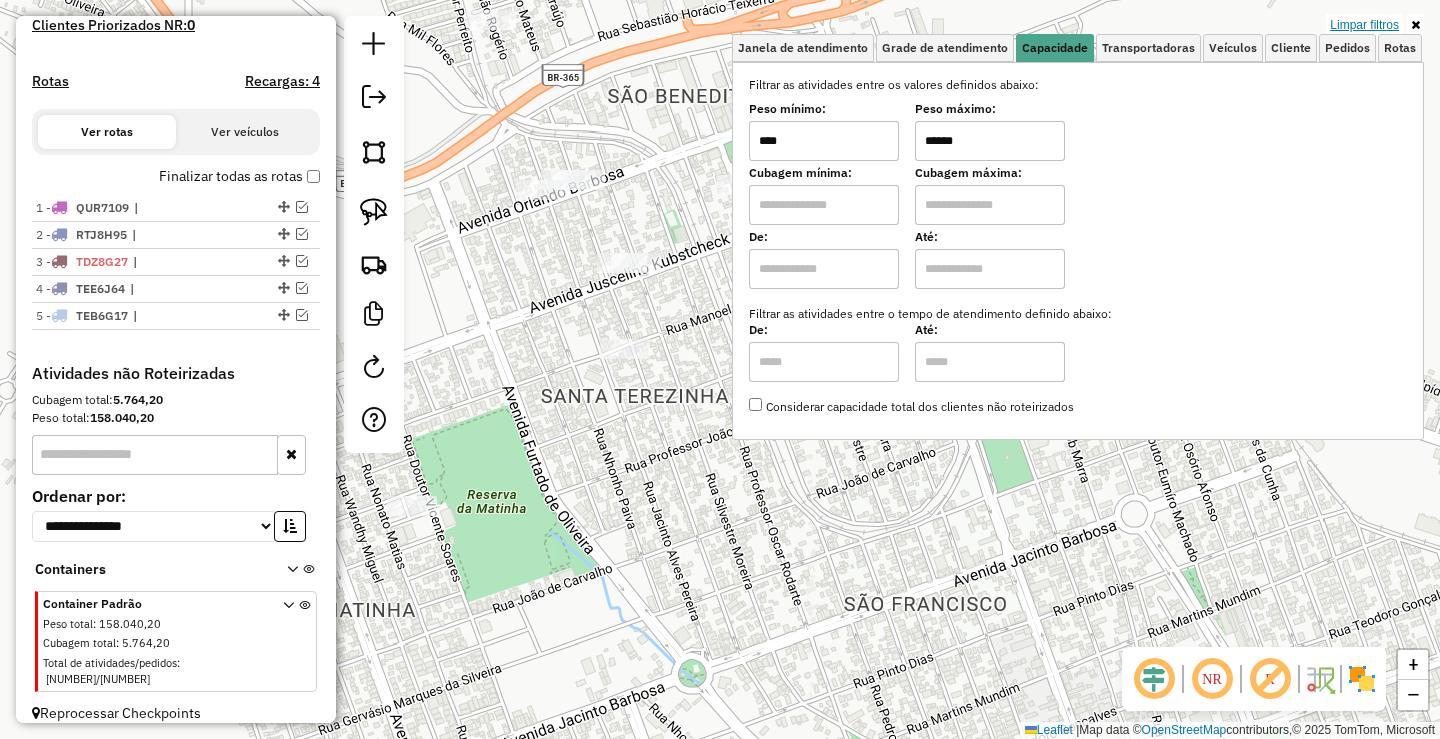 click on "Limpar filtros" at bounding box center (1364, 25) 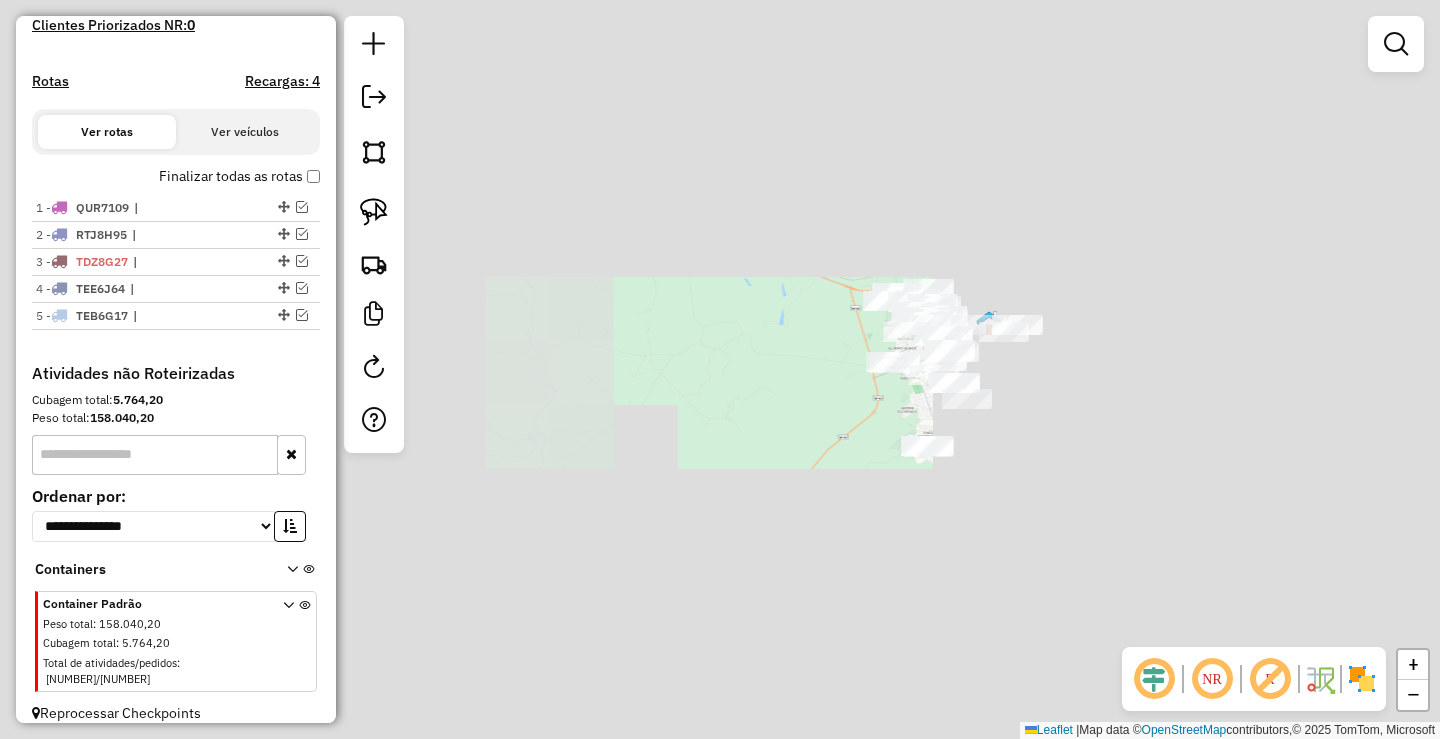 click on "Janela de atendimento Grade de atendimento Capacidade Transportadoras Veículos Cliente Pedidos  Rotas Selecione os dias de semana para filtrar as janelas de atendimento  Seg   Ter   Qua   Qui   Sex   Sáb   Dom  Informe o período da janela de atendimento: De: Até:  Filtrar exatamente a janela do cliente  Considerar janela de atendimento padrão  Selecione os dias de semana para filtrar as grades de atendimento  Seg   Ter   Qua   Qui   Sex   Sáb   Dom   Considerar clientes sem dia de atendimento cadastrado  Clientes fora do dia de atendimento selecionado Filtrar as atividades entre os valores definidos abaixo:  Peso mínimo:   Peso máximo:   Cubagem mínima:   Cubagem máxima:   De:   Até:  Filtrar as atividades entre o tempo de atendimento definido abaixo:  De:   Até:   Considerar capacidade total dos clientes não roteirizados Transportadora: Selecione um ou mais itens Tipo de veículo: Selecione um ou mais itens Veículo: Selecione um ou mais itens Motorista: Selecione um ou mais itens Nome: Rótulo:" 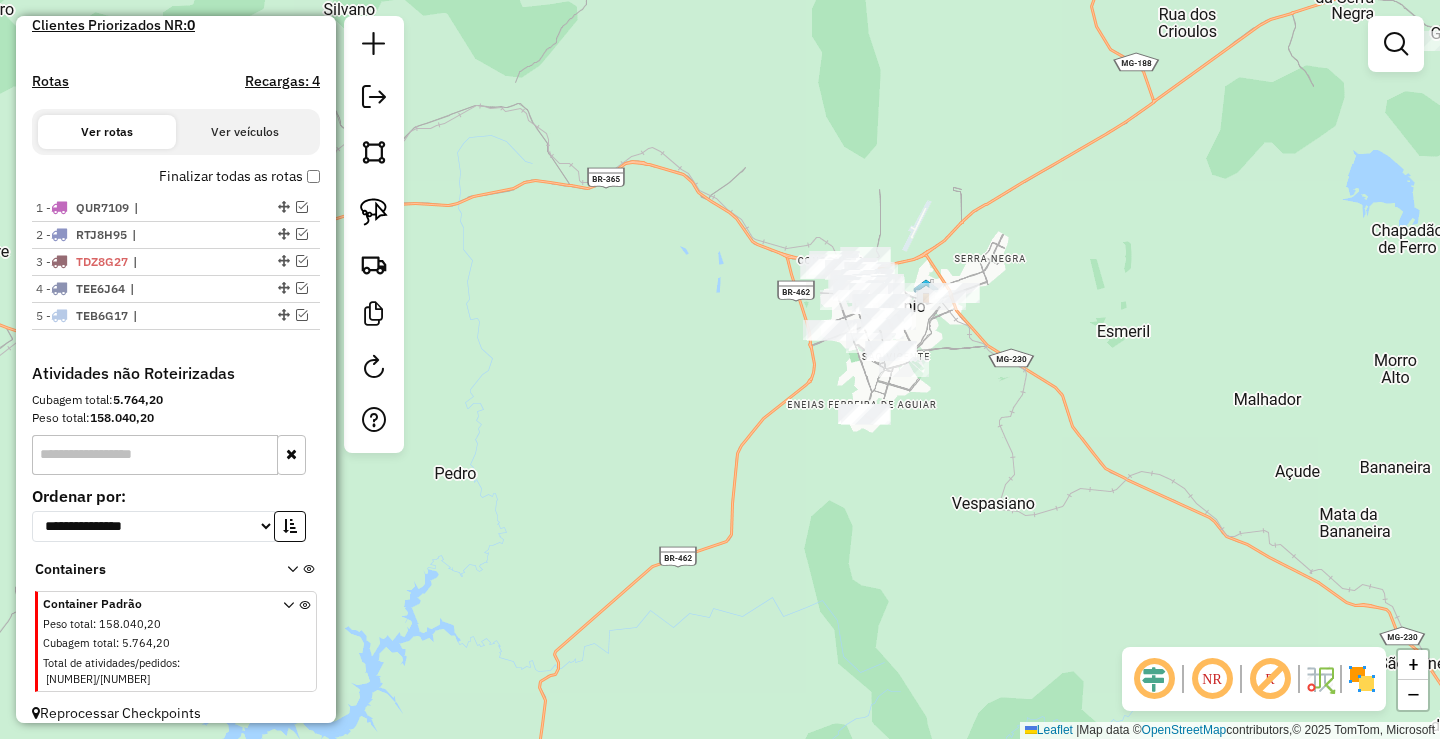 drag, startPoint x: 732, startPoint y: 400, endPoint x: 703, endPoint y: 379, distance: 35.805027 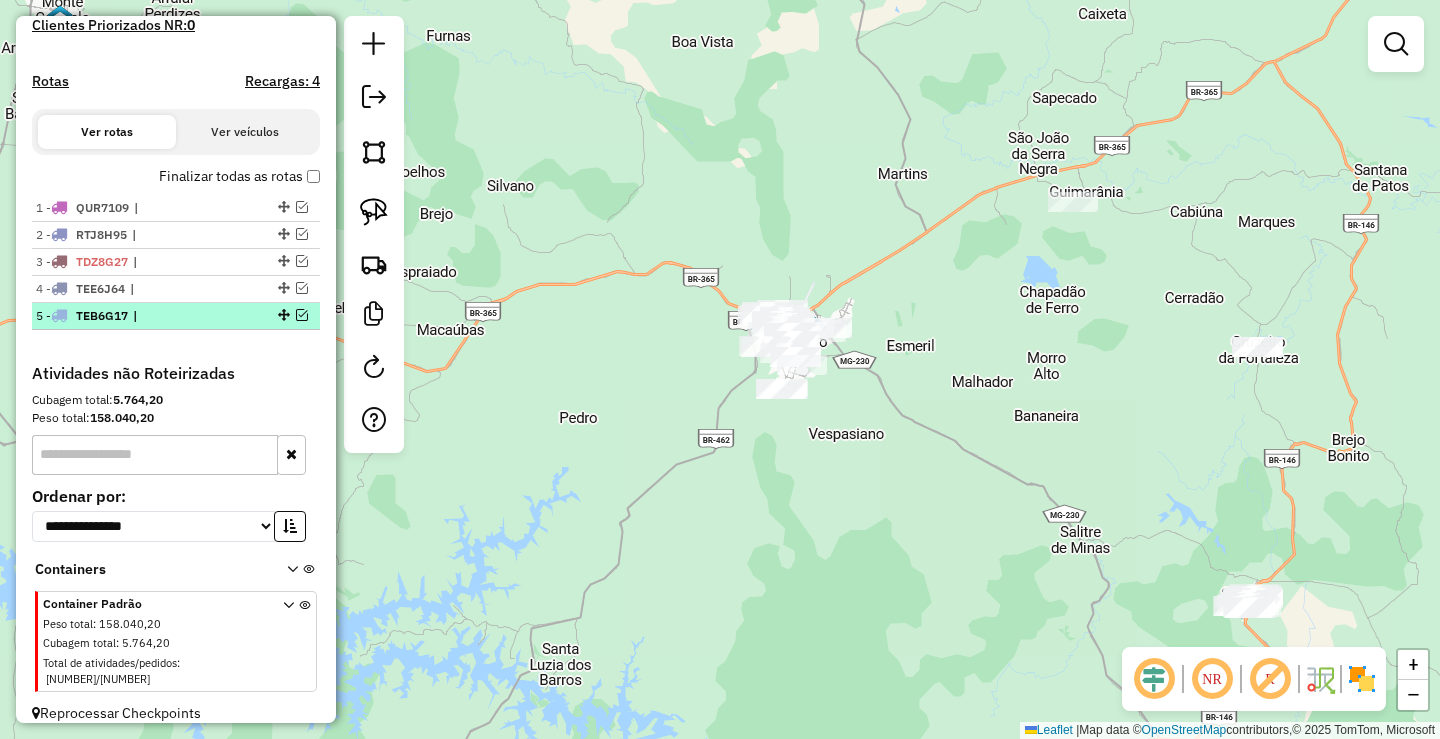 click at bounding box center [302, 315] 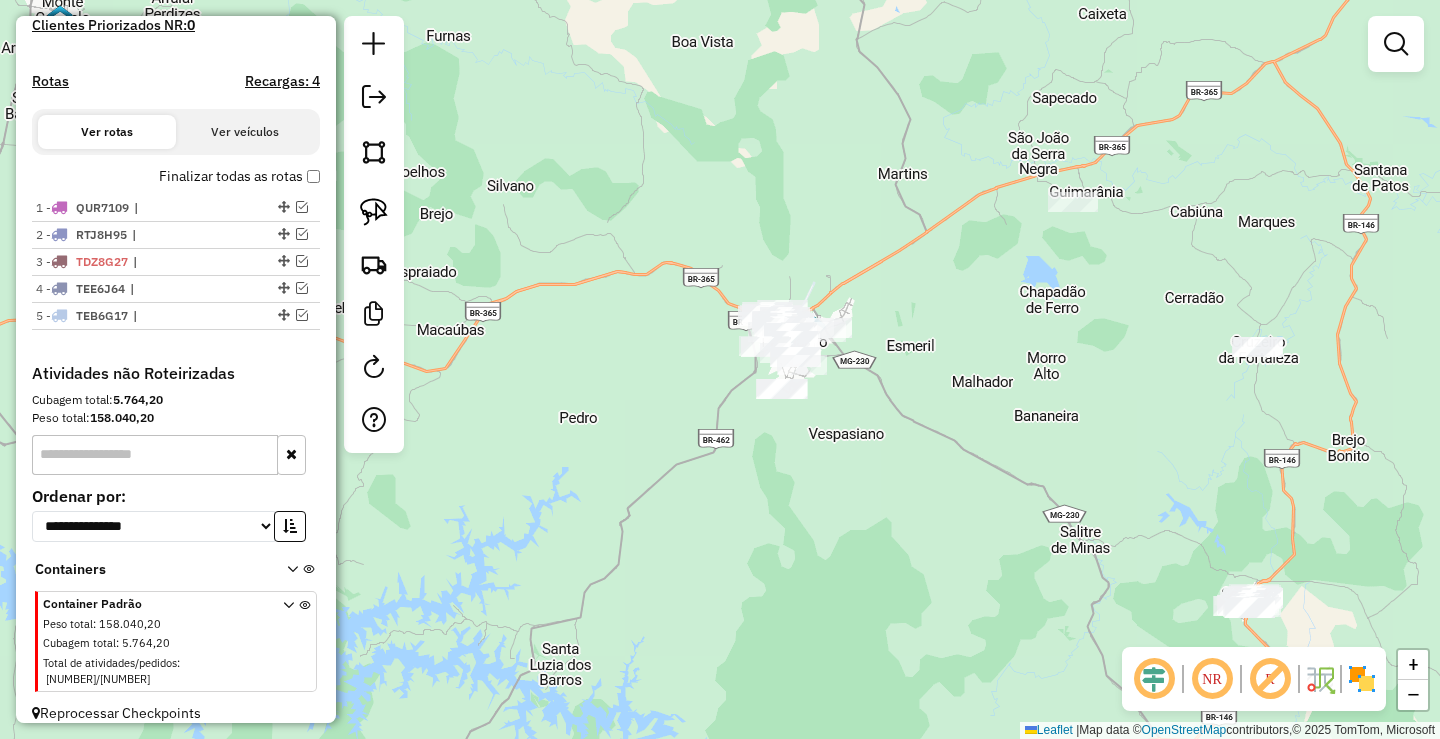scroll, scrollTop: 638, scrollLeft: 0, axis: vertical 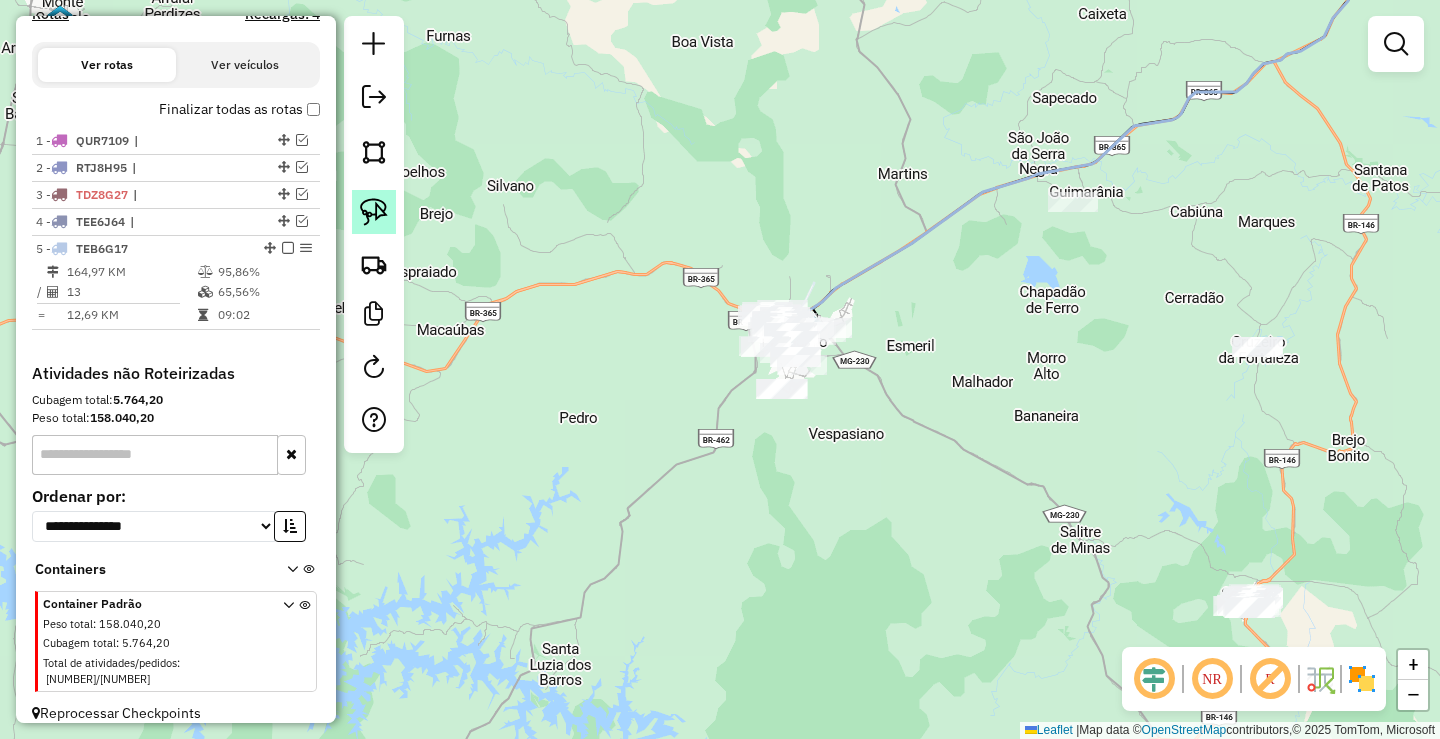 click 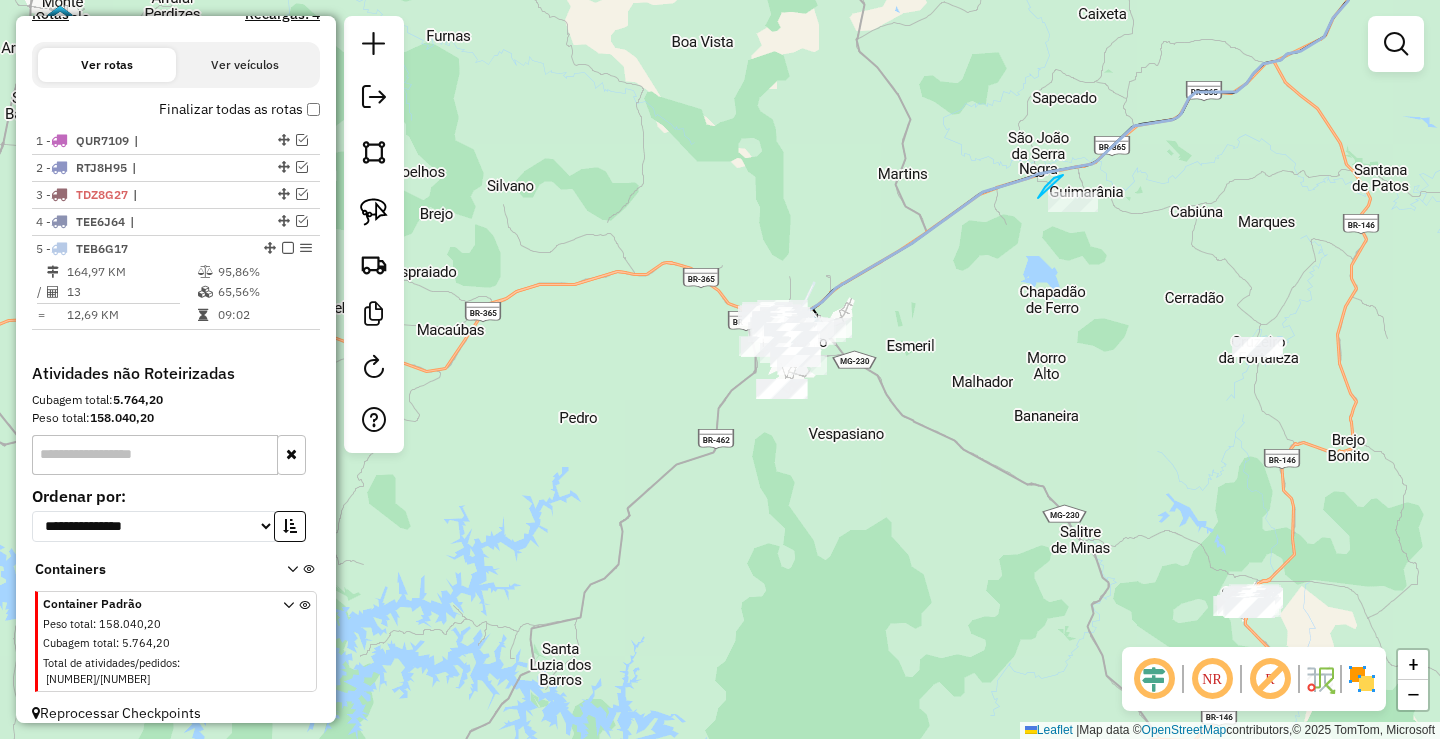 drag, startPoint x: 1063, startPoint y: 175, endPoint x: 1124, endPoint y: 206, distance: 68.42514 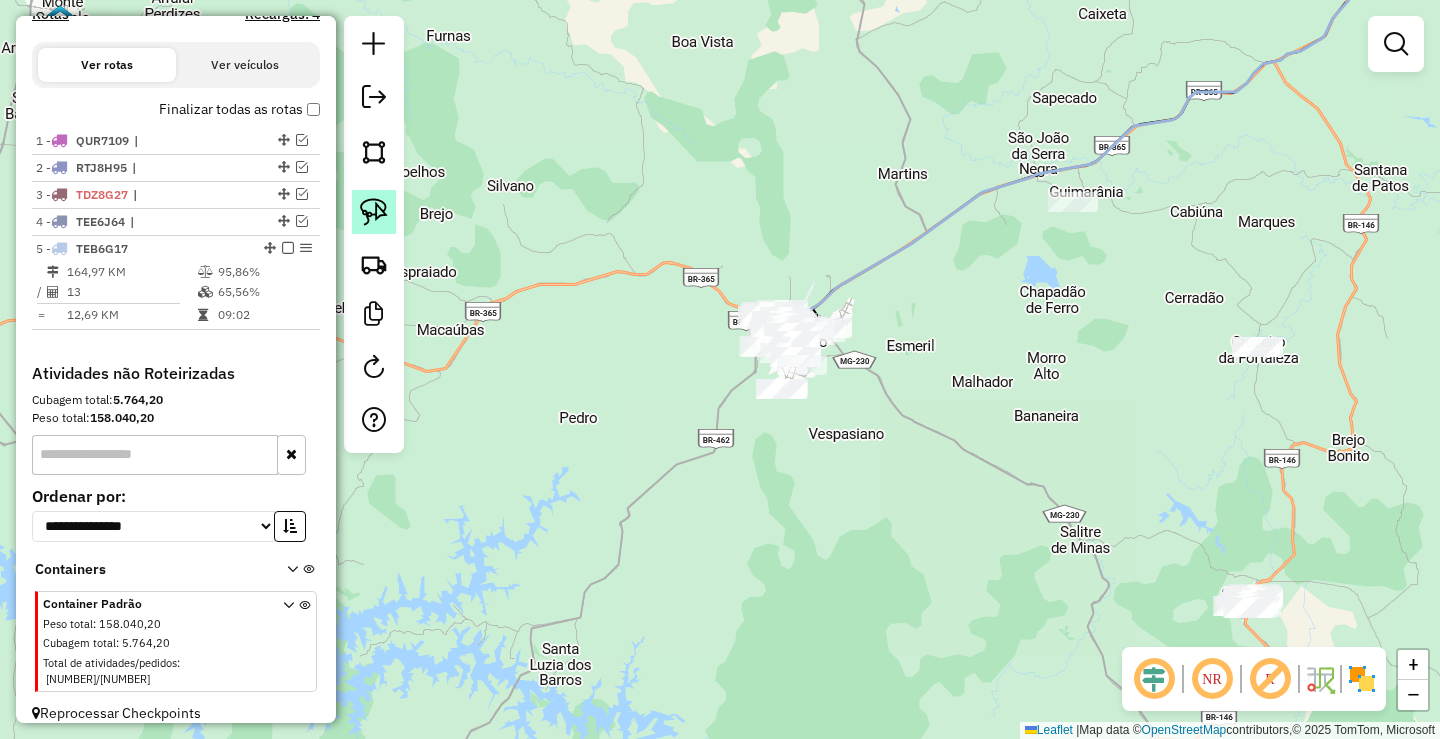 drag, startPoint x: 285, startPoint y: 246, endPoint x: 375, endPoint y: 228, distance: 91.78235 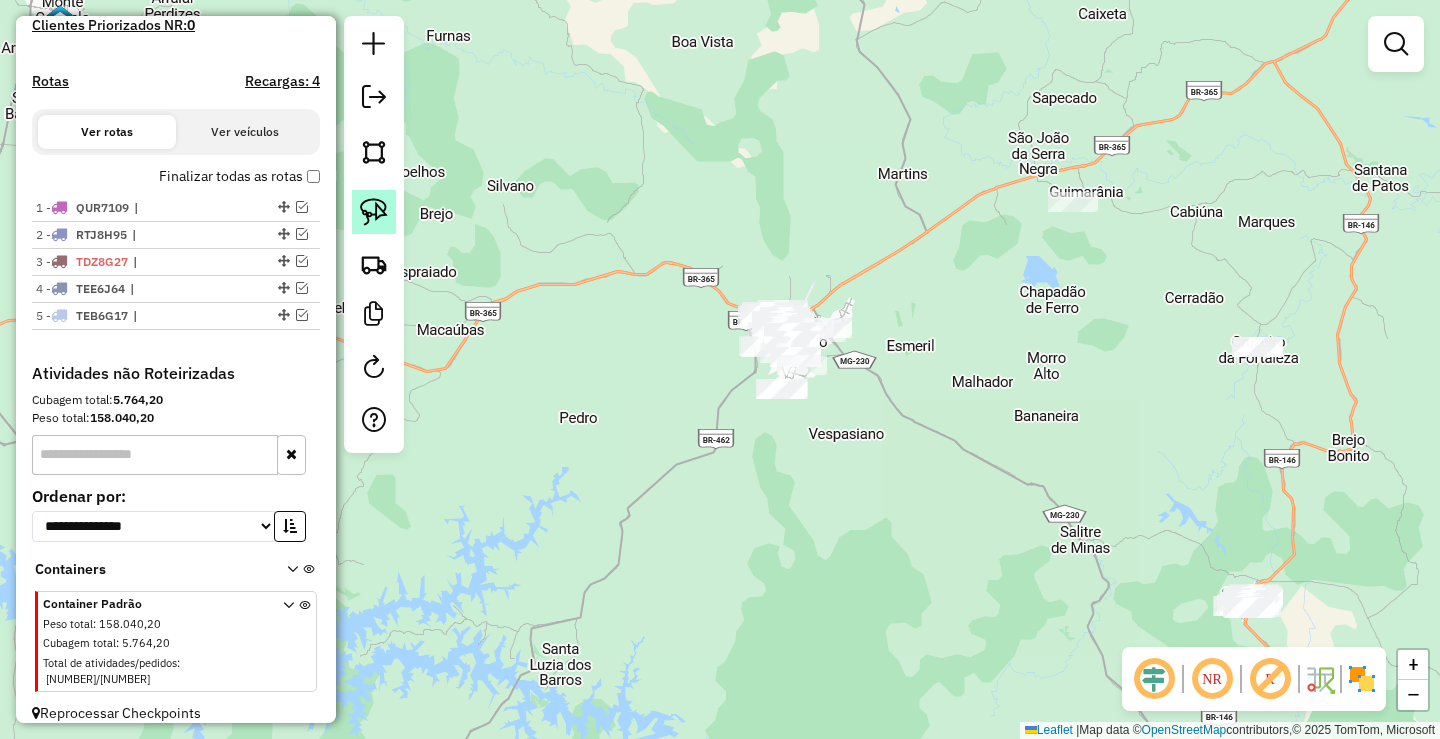 click 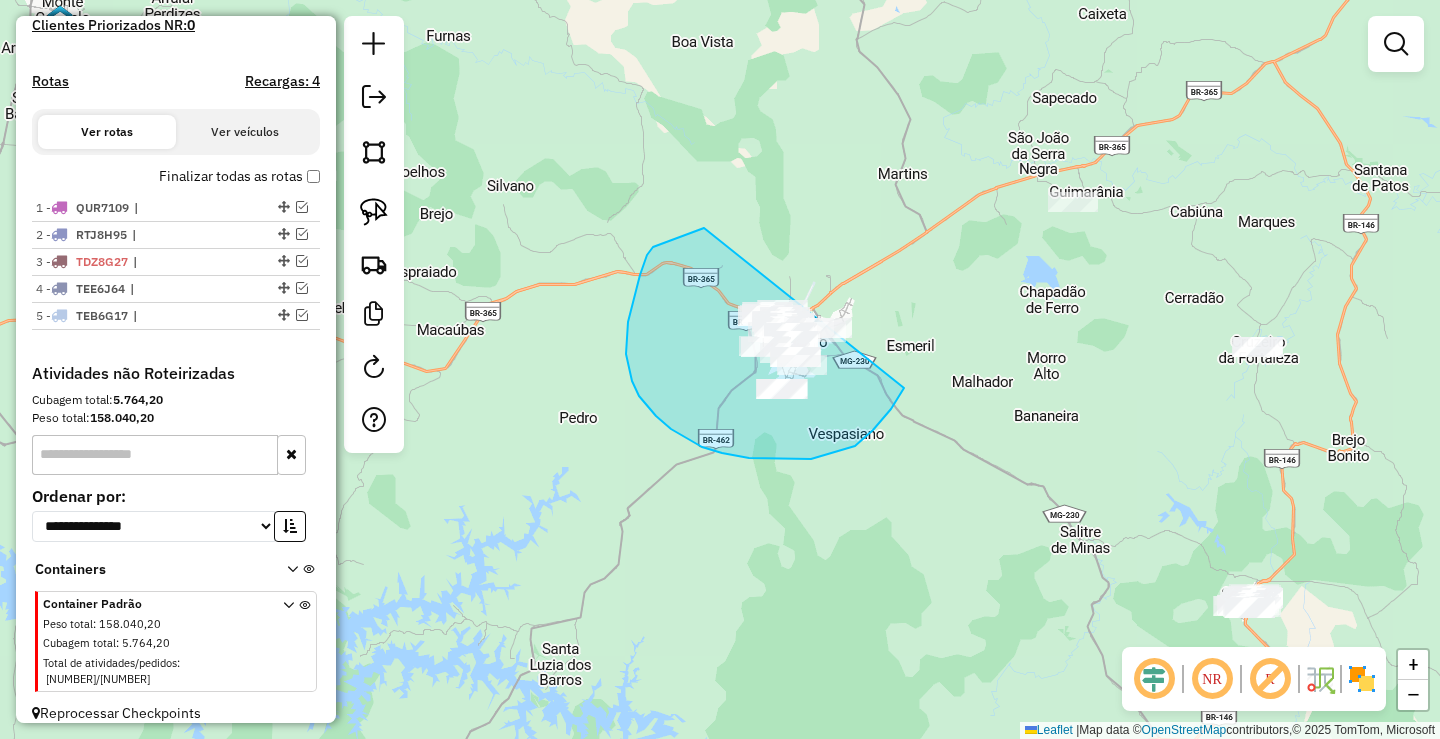 drag, startPoint x: 628, startPoint y: 322, endPoint x: 918, endPoint y: 306, distance: 290.44104 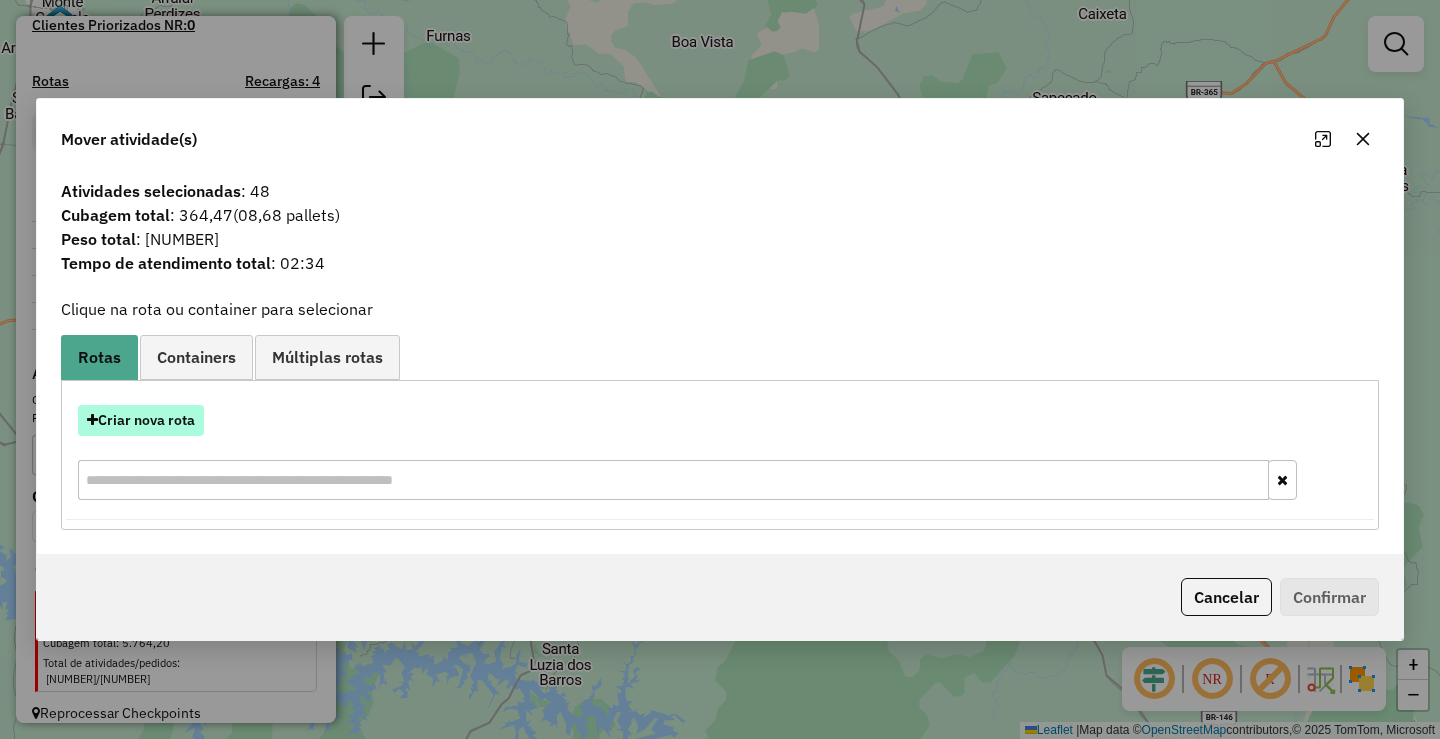 click on "Criar nova rota" at bounding box center (141, 420) 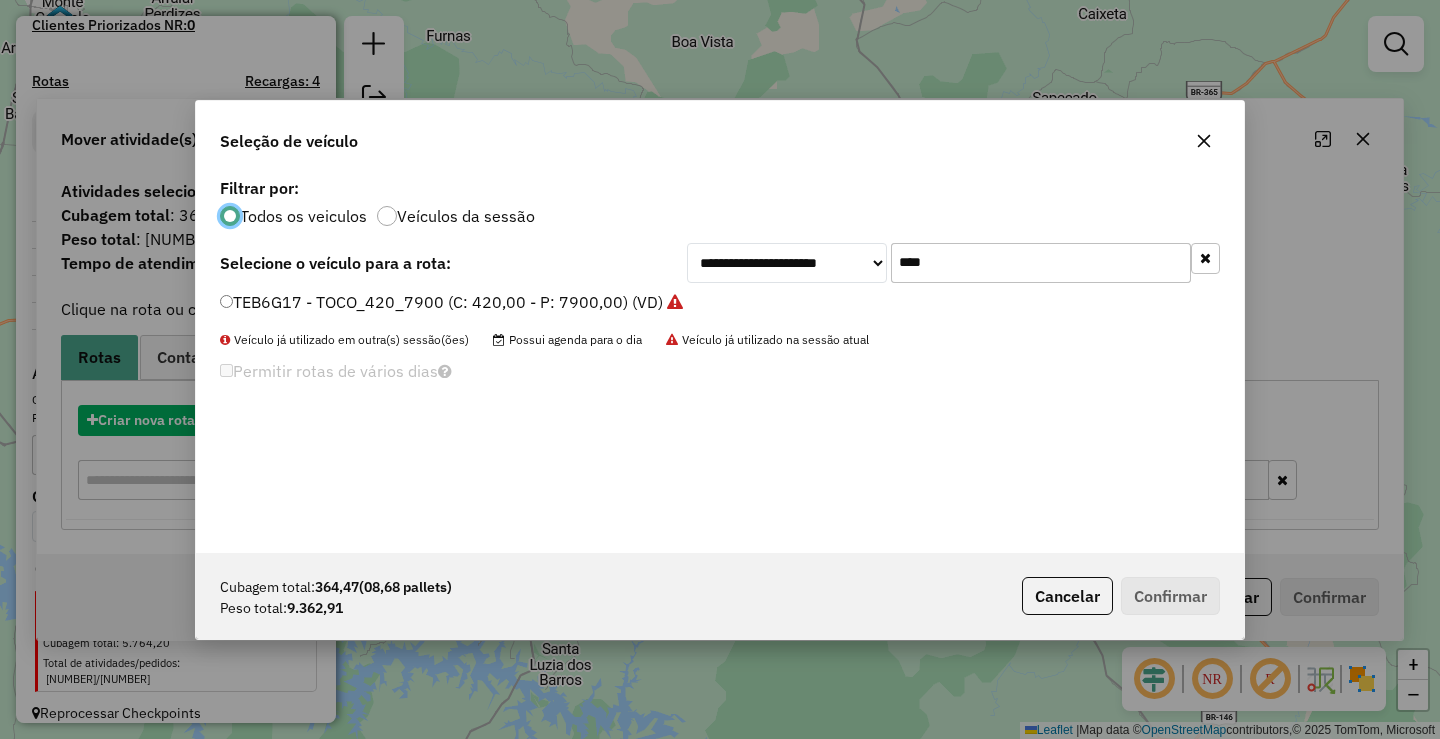 scroll, scrollTop: 11, scrollLeft: 6, axis: both 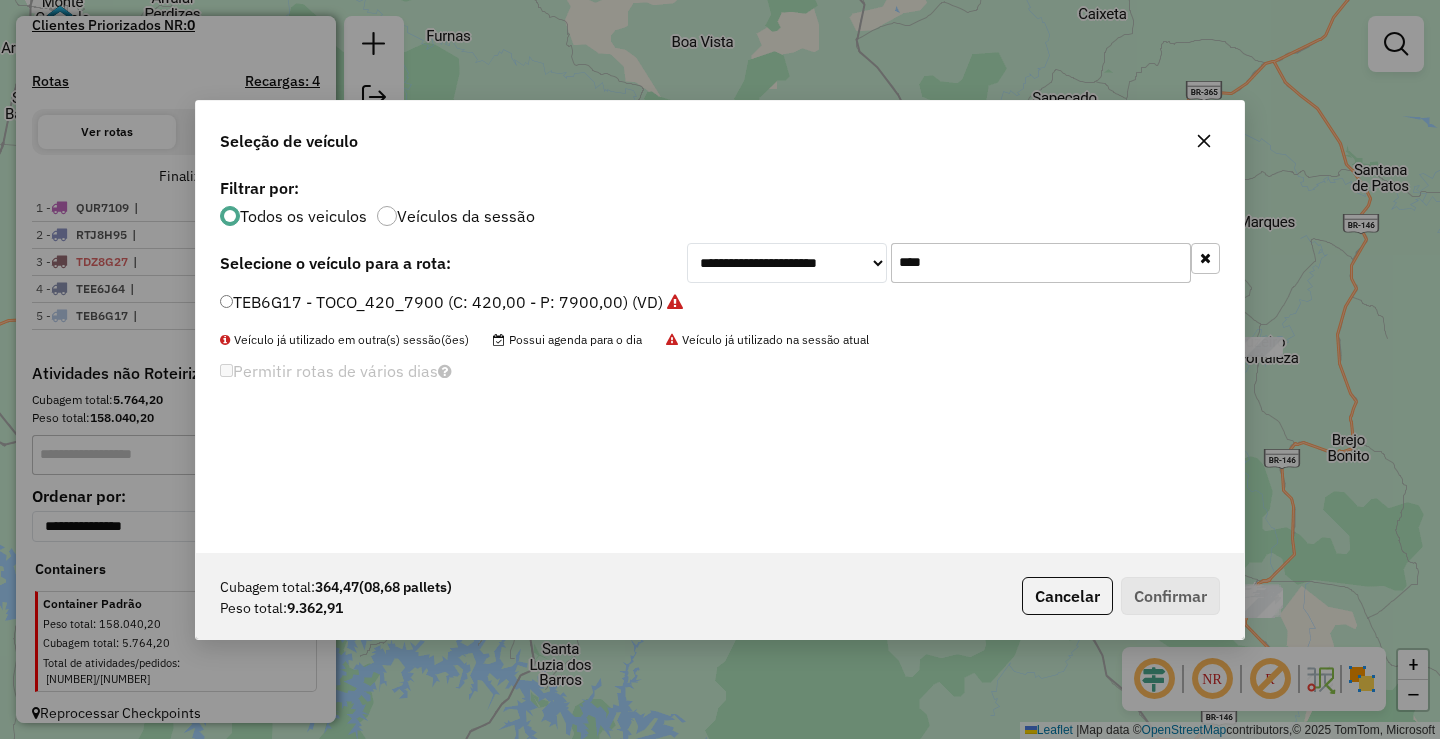 click on "****" 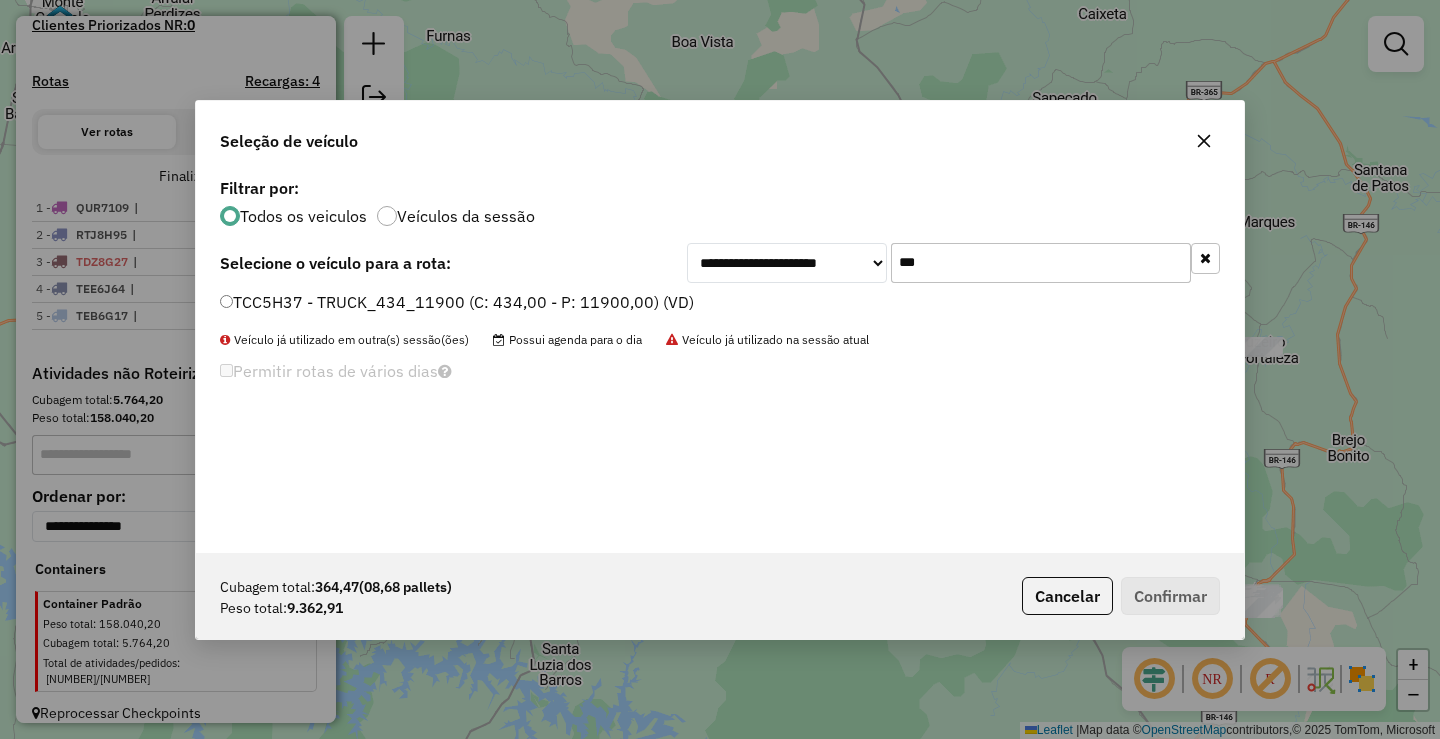 type on "***" 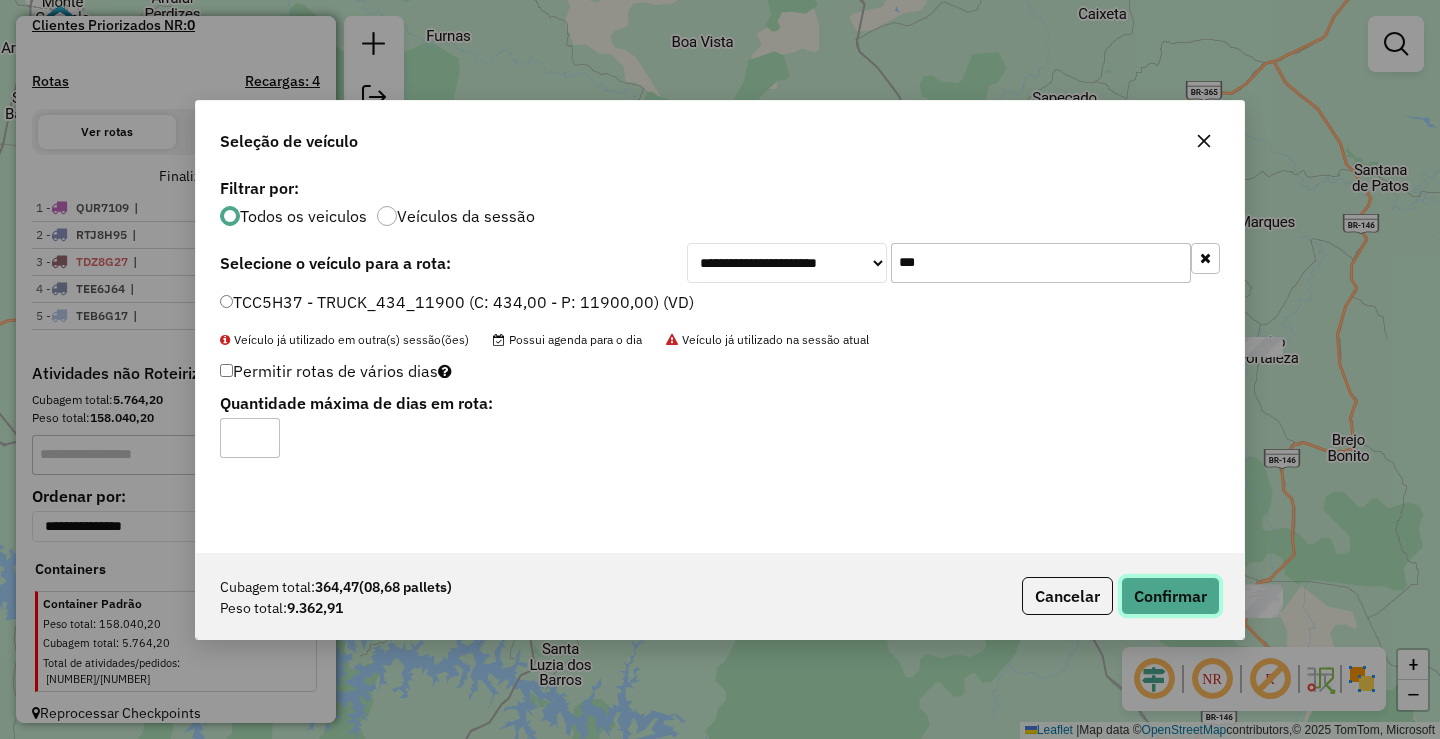 click on "Confirmar" 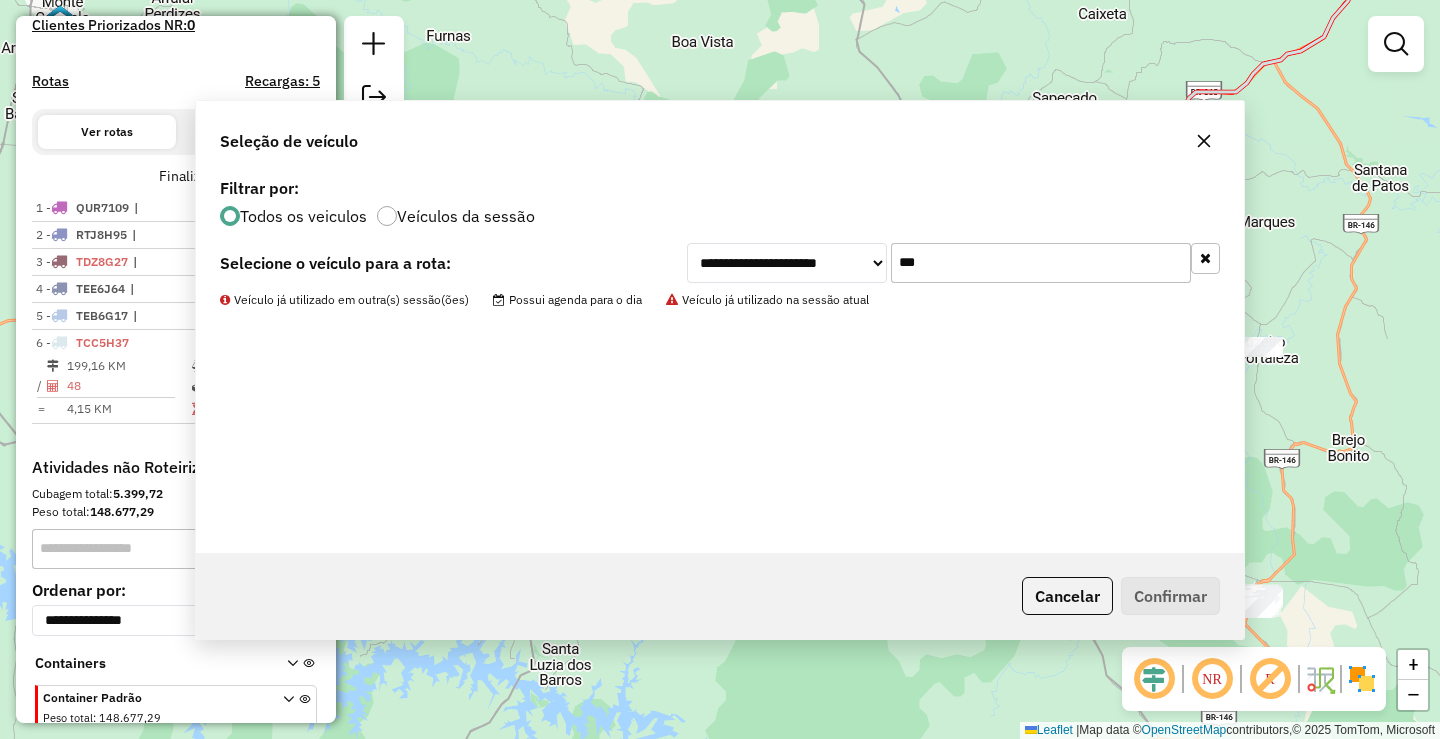 scroll, scrollTop: 643, scrollLeft: 0, axis: vertical 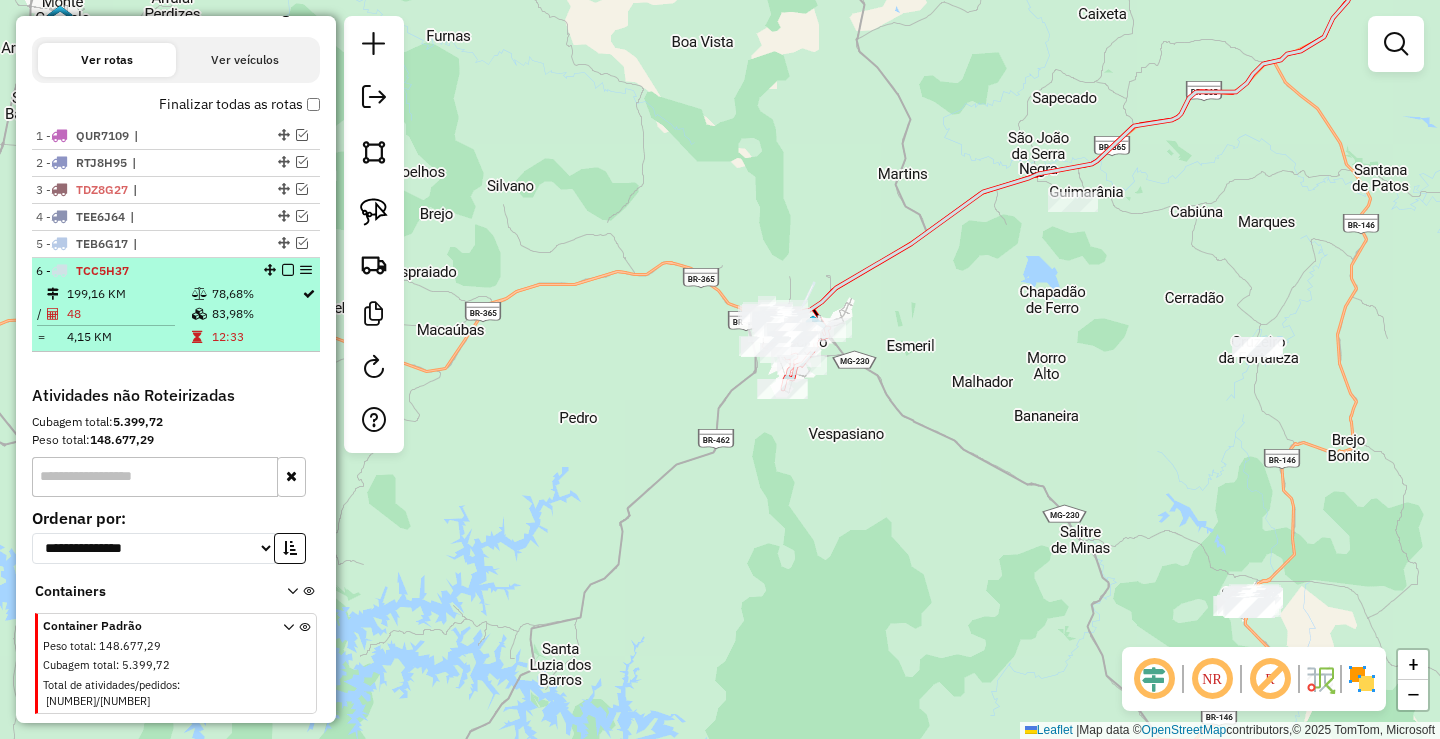 select on "**********" 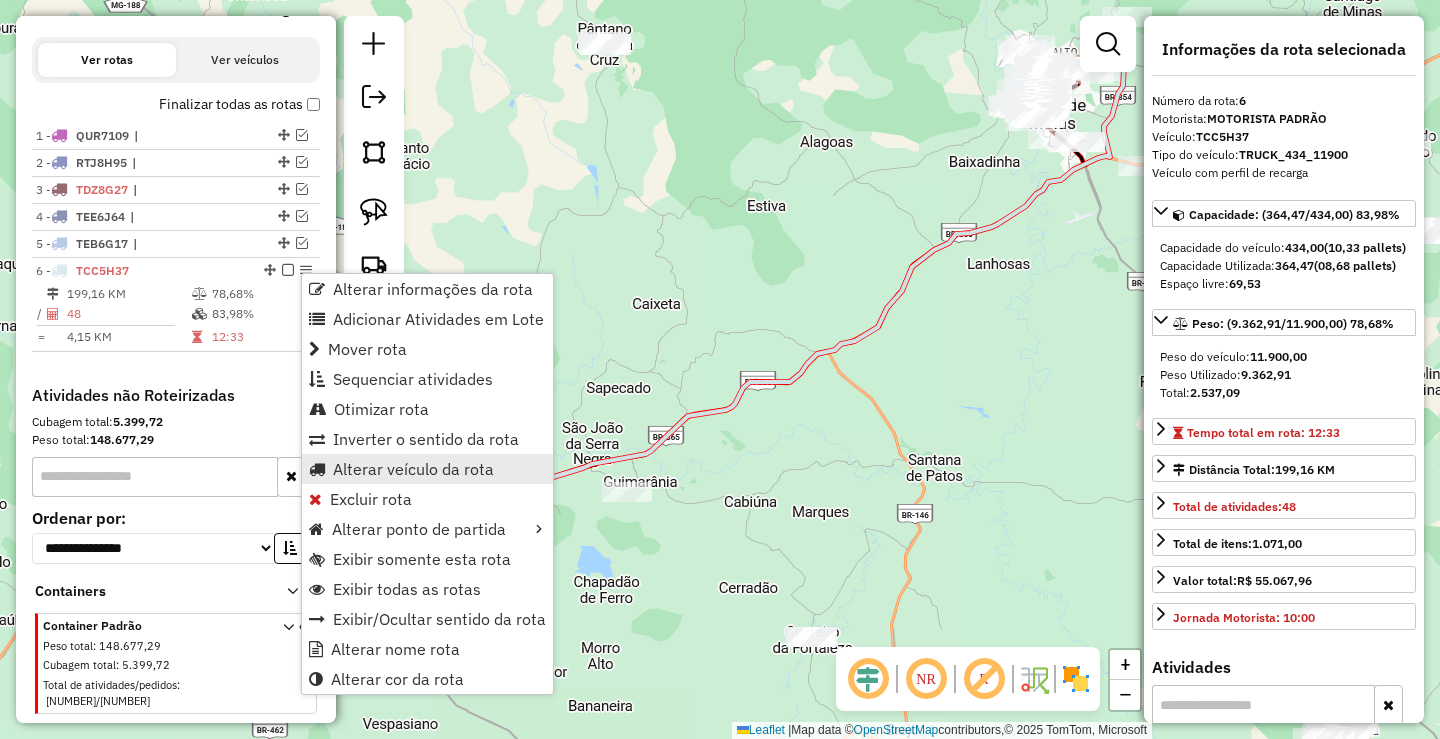 click on "Alterar veículo da rota" at bounding box center [413, 469] 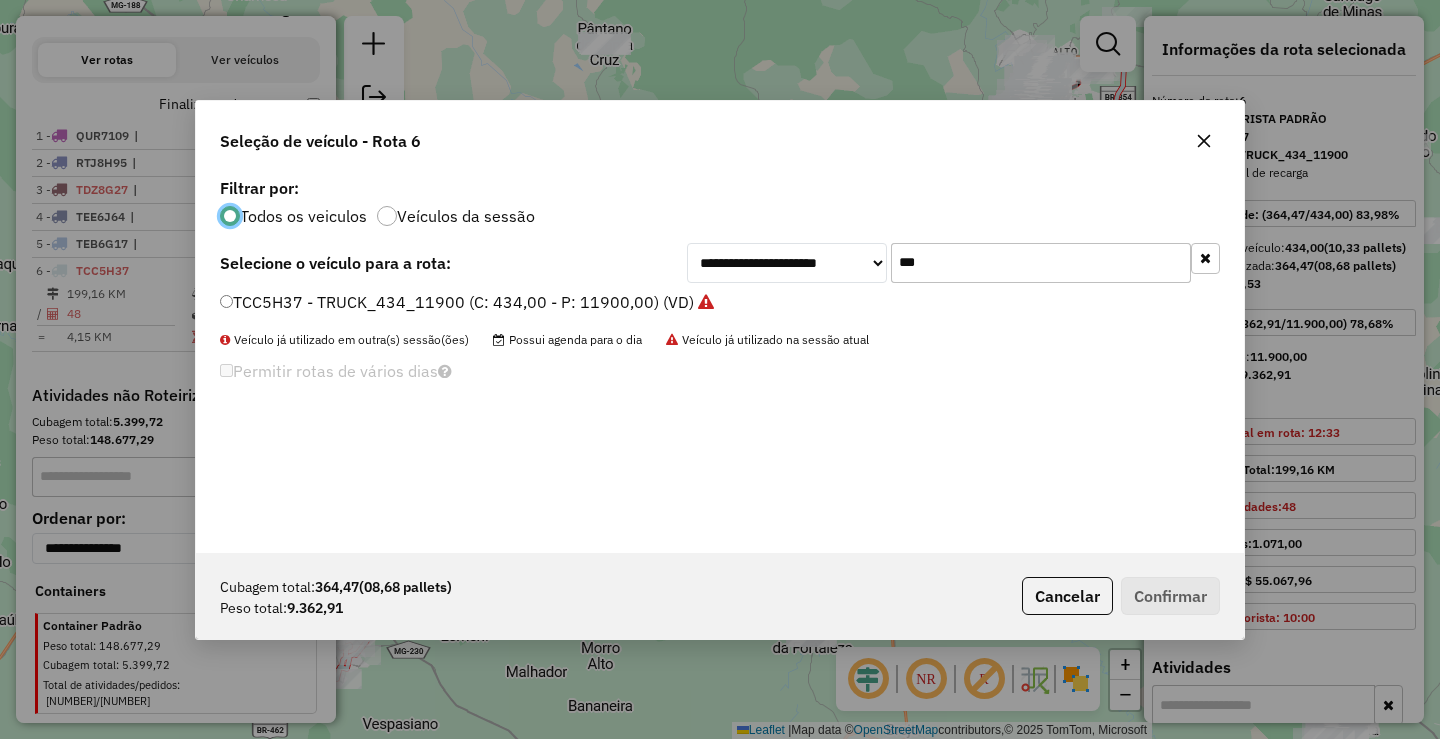 scroll, scrollTop: 11, scrollLeft: 6, axis: both 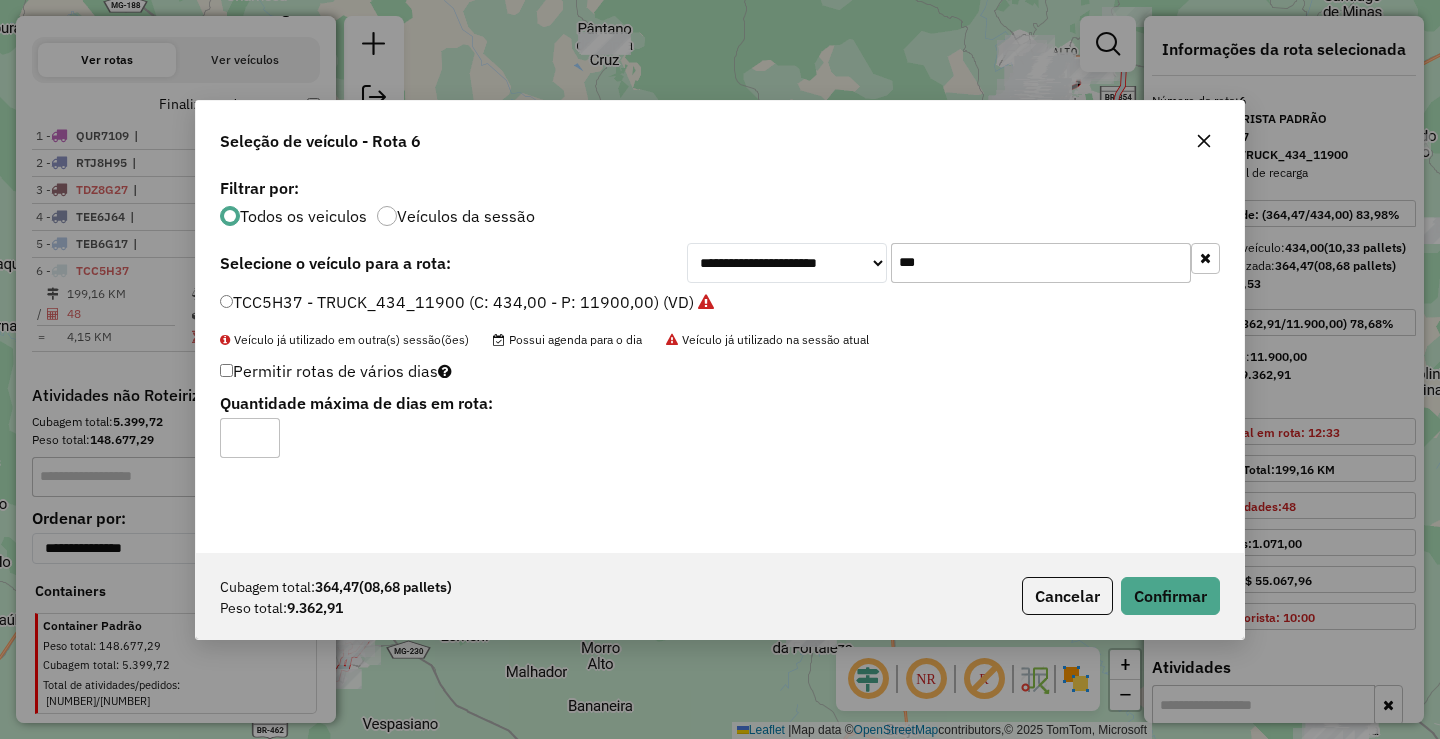 type on "*" 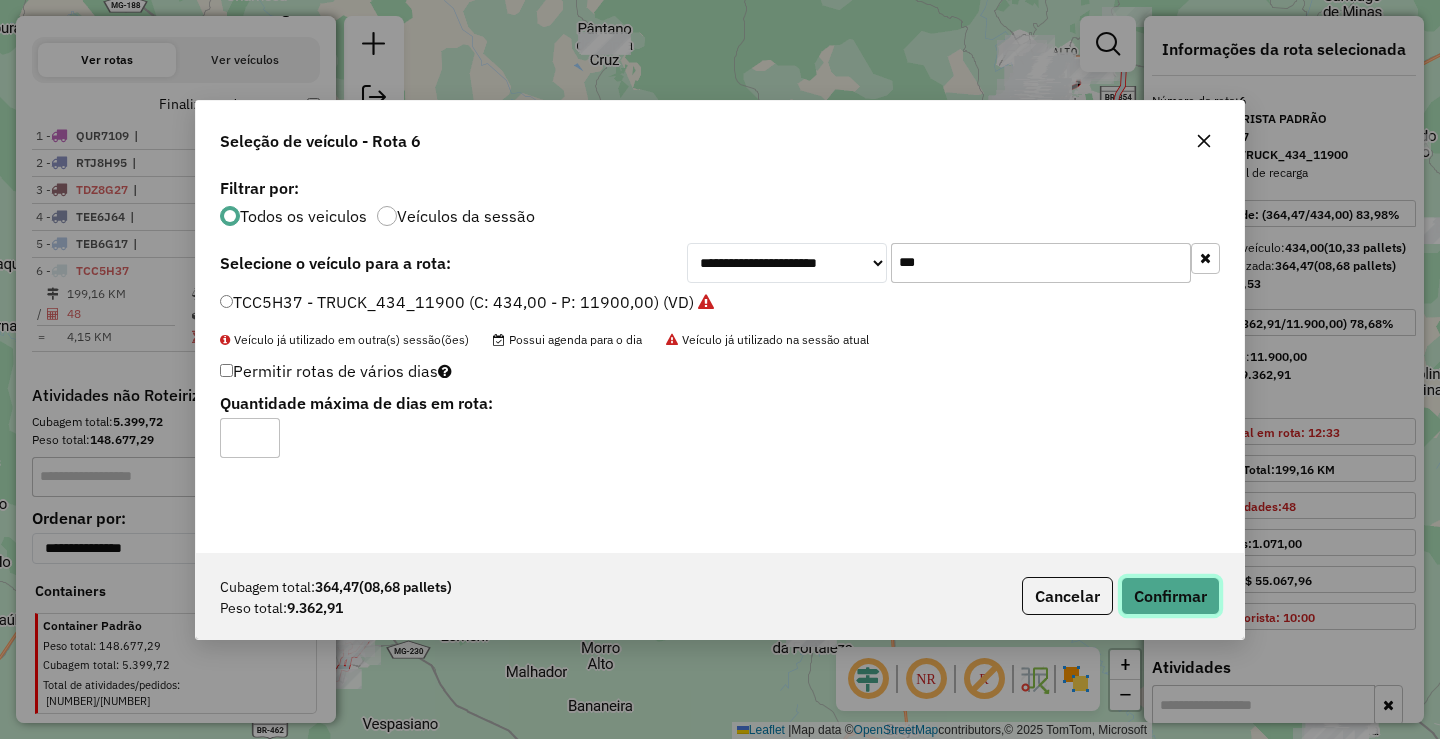 click on "Confirmar" 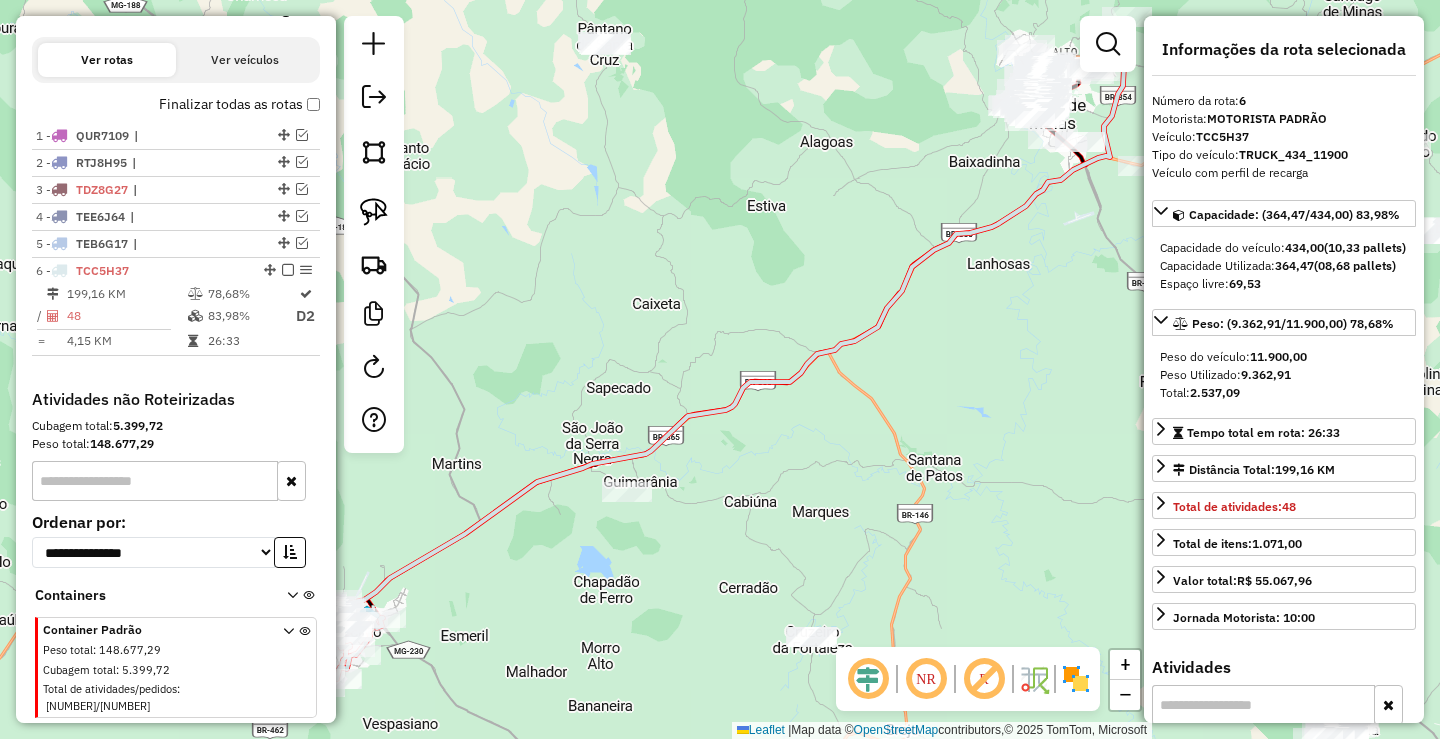 scroll, scrollTop: 670, scrollLeft: 0, axis: vertical 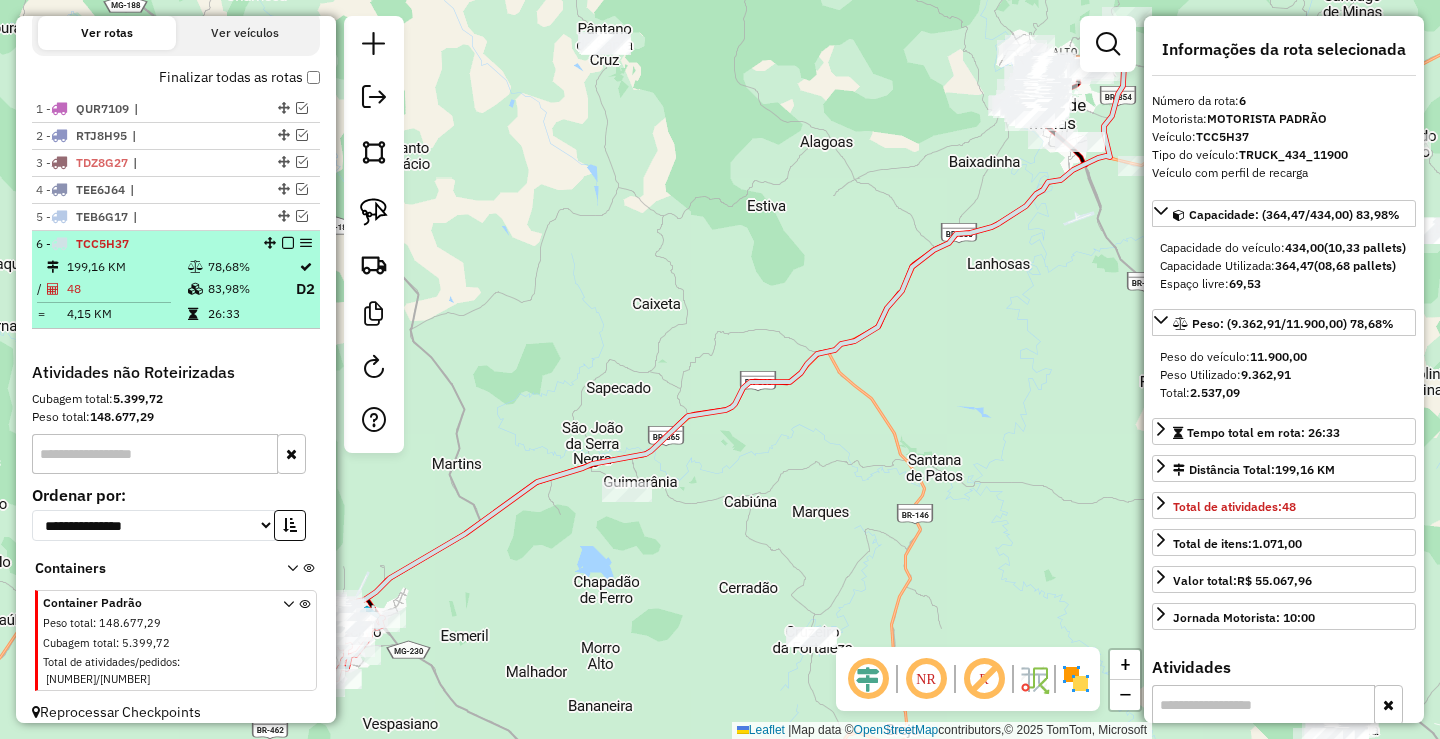 click at bounding box center (288, 243) 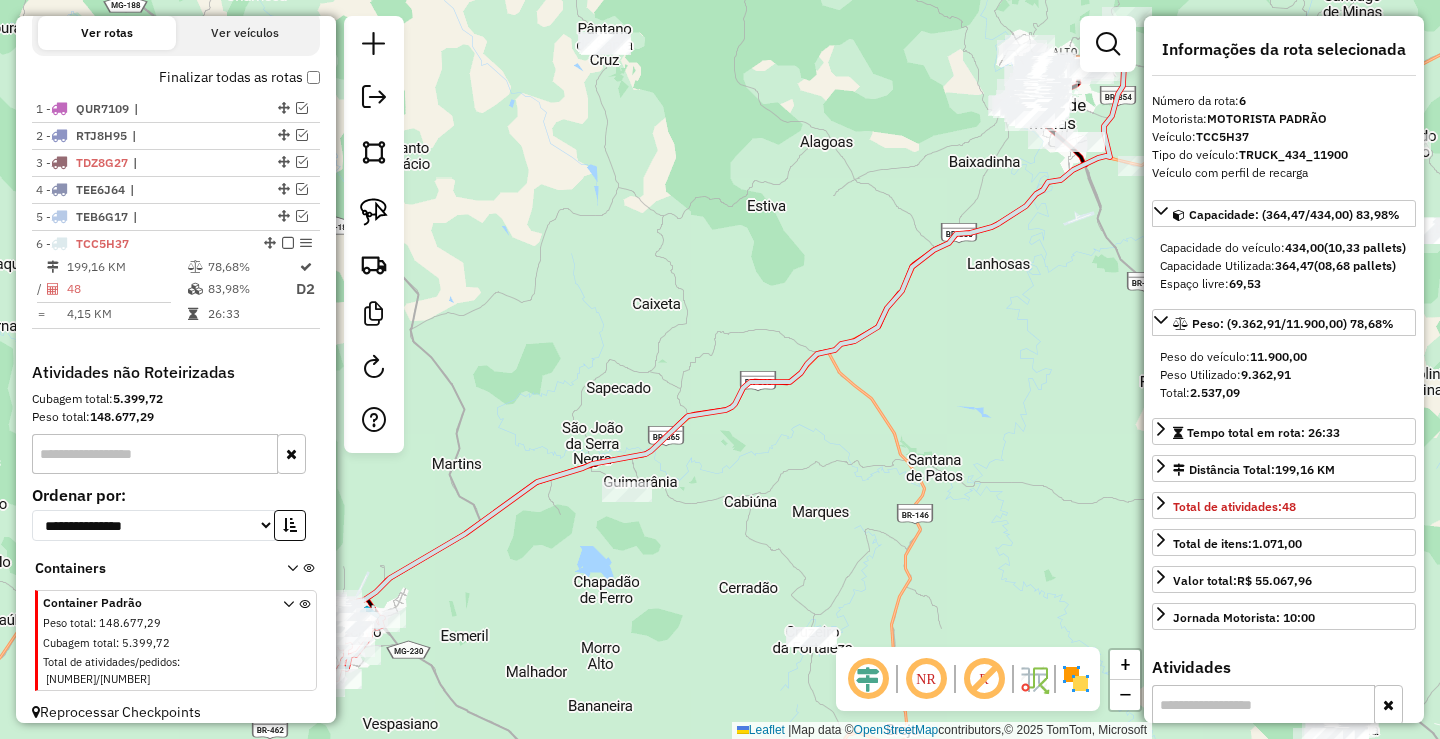 scroll, scrollTop: 598, scrollLeft: 0, axis: vertical 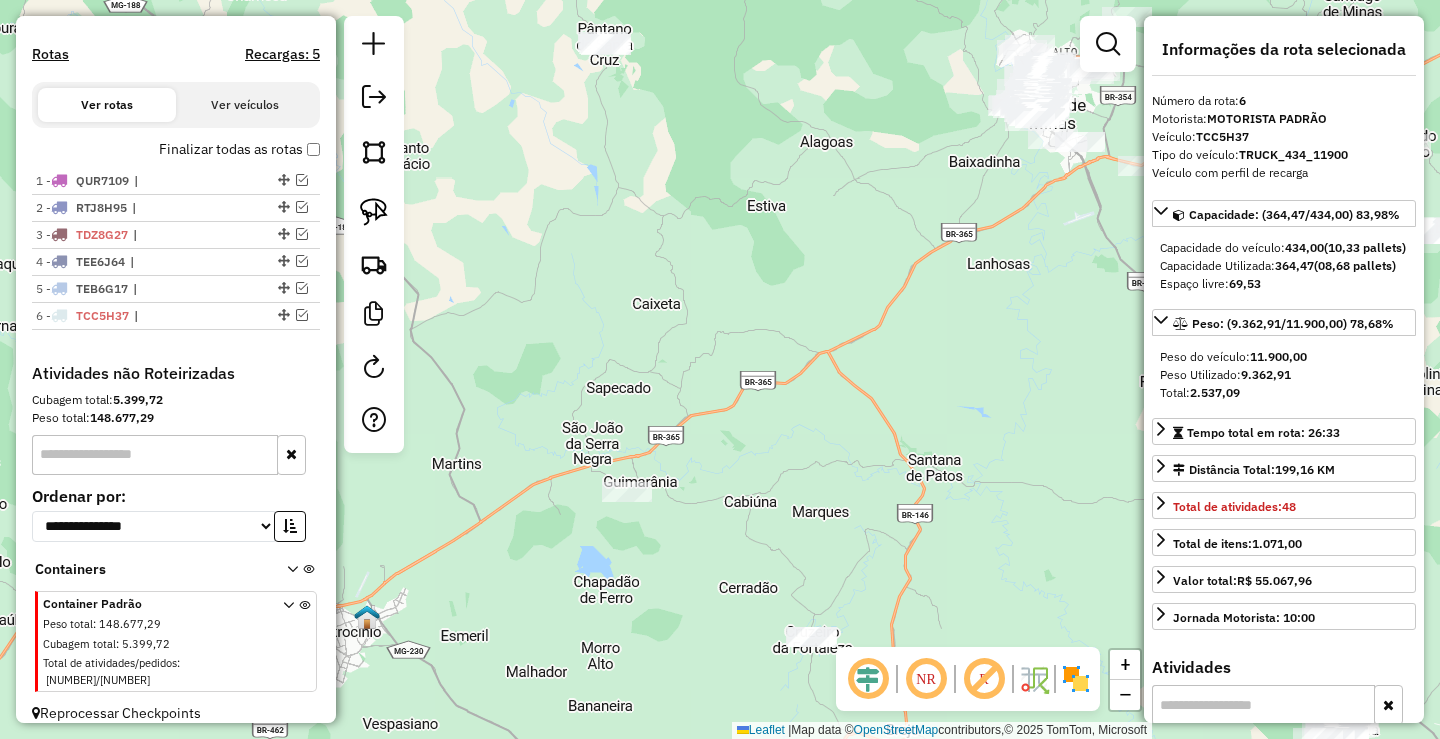 drag, startPoint x: 632, startPoint y: 296, endPoint x: 944, endPoint y: 421, distance: 336.1086 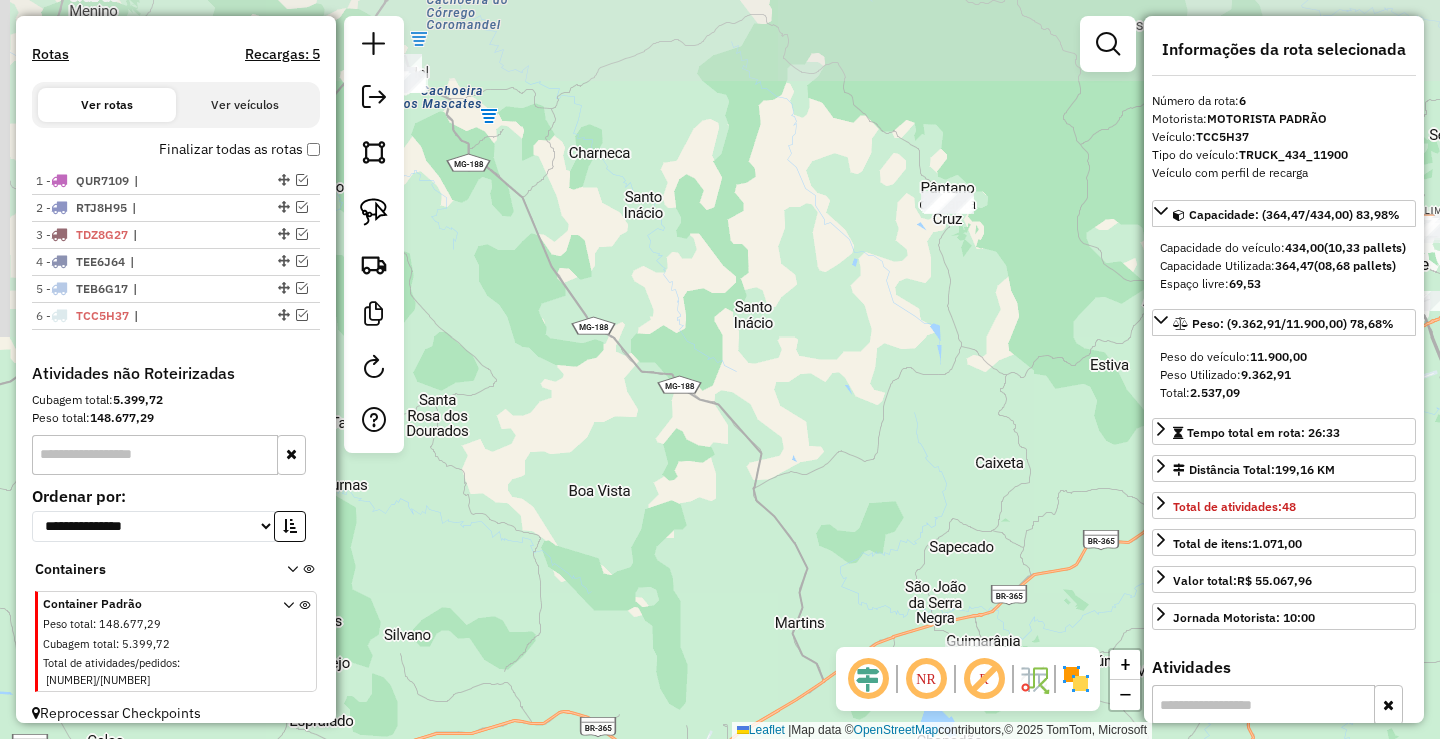 drag, startPoint x: 713, startPoint y: 376, endPoint x: 823, endPoint y: 449, distance: 132.01894 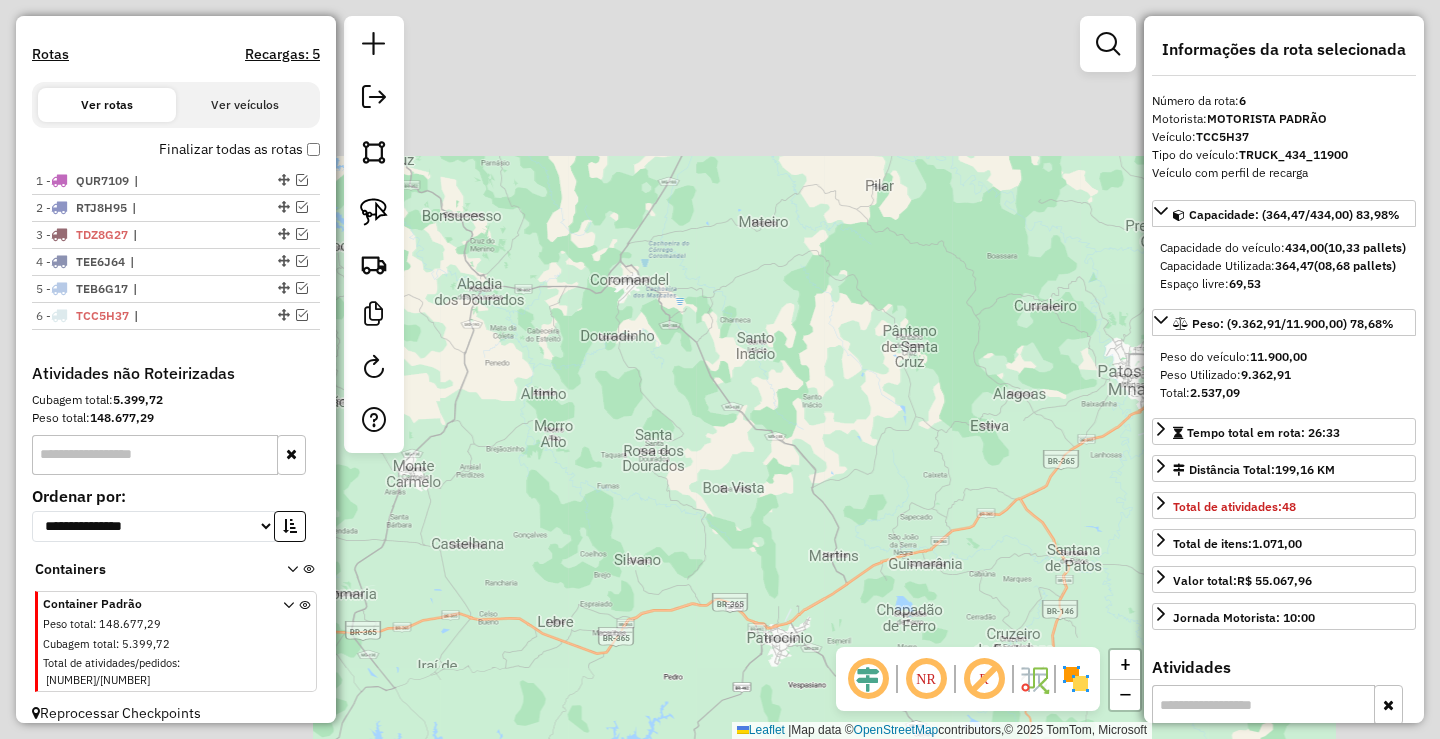 click on "Janela de atendimento Grade de atendimento Capacidade Transportadoras Veículos Cliente Pedidos  Rotas Selecione os dias de semana para filtrar as janelas de atendimento  Seg   Ter   Qua   Qui   Sex   Sáb   Dom  Informe o período da janela de atendimento: De: Até:  Filtrar exatamente a janela do cliente  Considerar janela de atendimento padrão  Selecione os dias de semana para filtrar as grades de atendimento  Seg   Ter   Qua   Qui   Sex   Sáb   Dom   Considerar clientes sem dia de atendimento cadastrado  Clientes fora do dia de atendimento selecionado Filtrar as atividades entre os valores definidos abaixo:  Peso mínimo:   Peso máximo:   Cubagem mínima:   Cubagem máxima:   De:   Até:  Filtrar as atividades entre o tempo de atendimento definido abaixo:  De:   Até:   Considerar capacidade total dos clientes não roteirizados Transportadora: Selecione um ou mais itens Tipo de veículo: Selecione um ou mais itens Veículo: Selecione um ou mais itens Motorista: Selecione um ou mais itens Nome: Rótulo:" 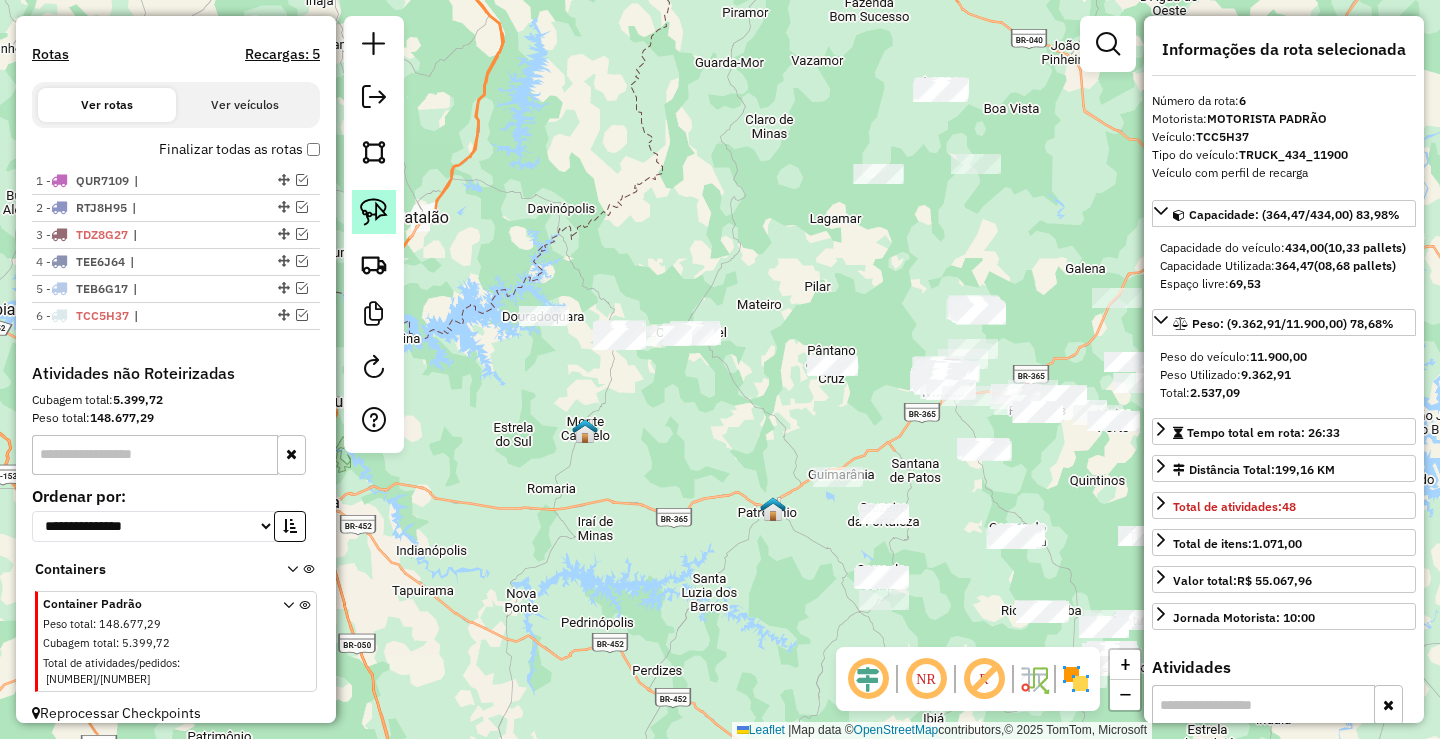 click 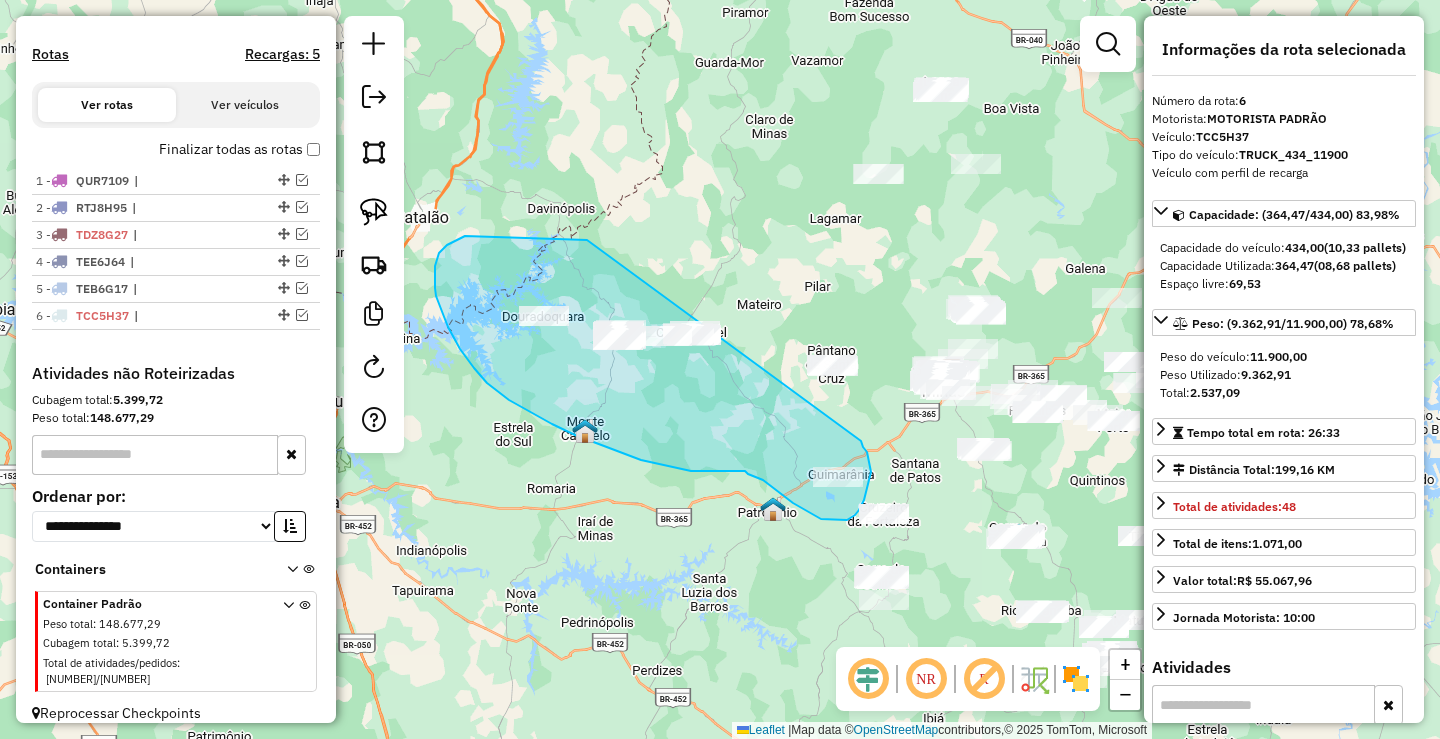 drag, startPoint x: 465, startPoint y: 236, endPoint x: 859, endPoint y: 440, distance: 443.68005 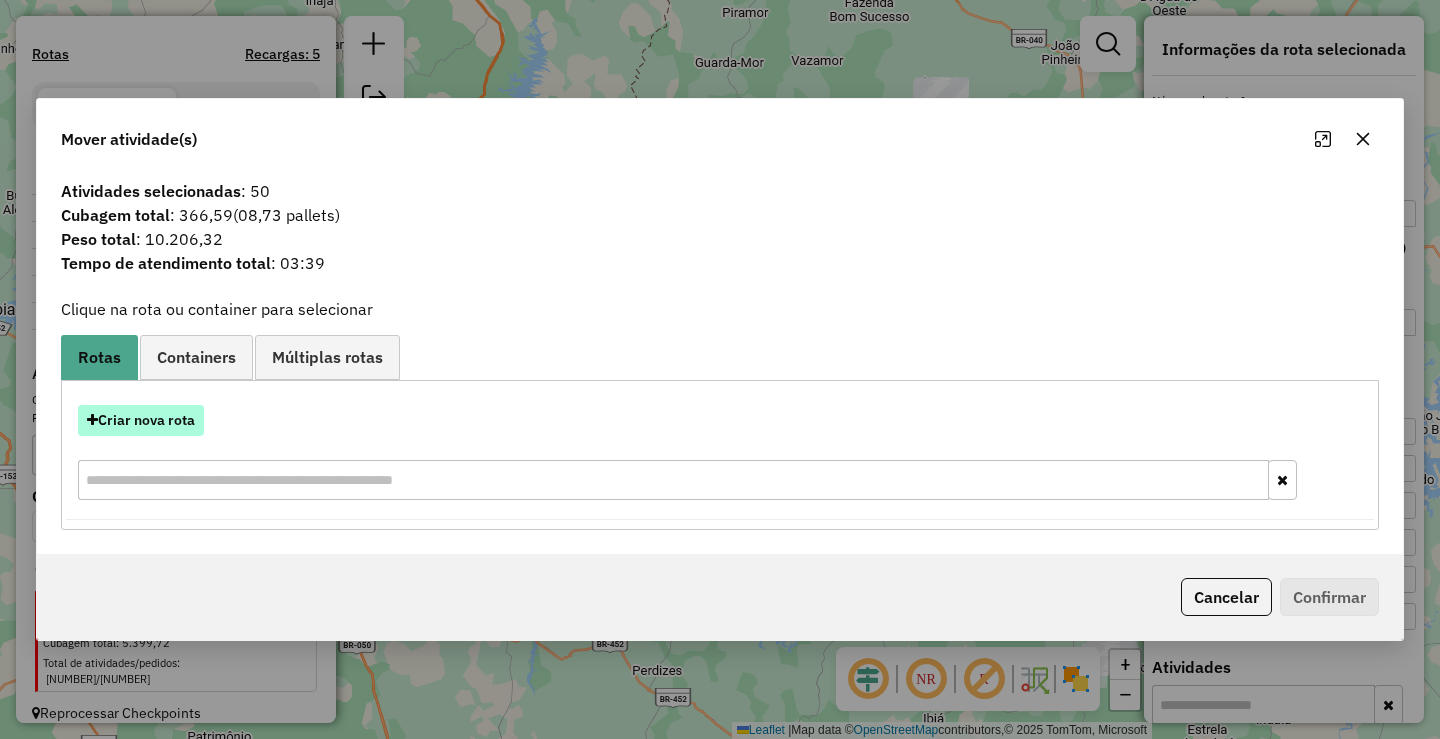 click on "Criar nova rota" at bounding box center (141, 420) 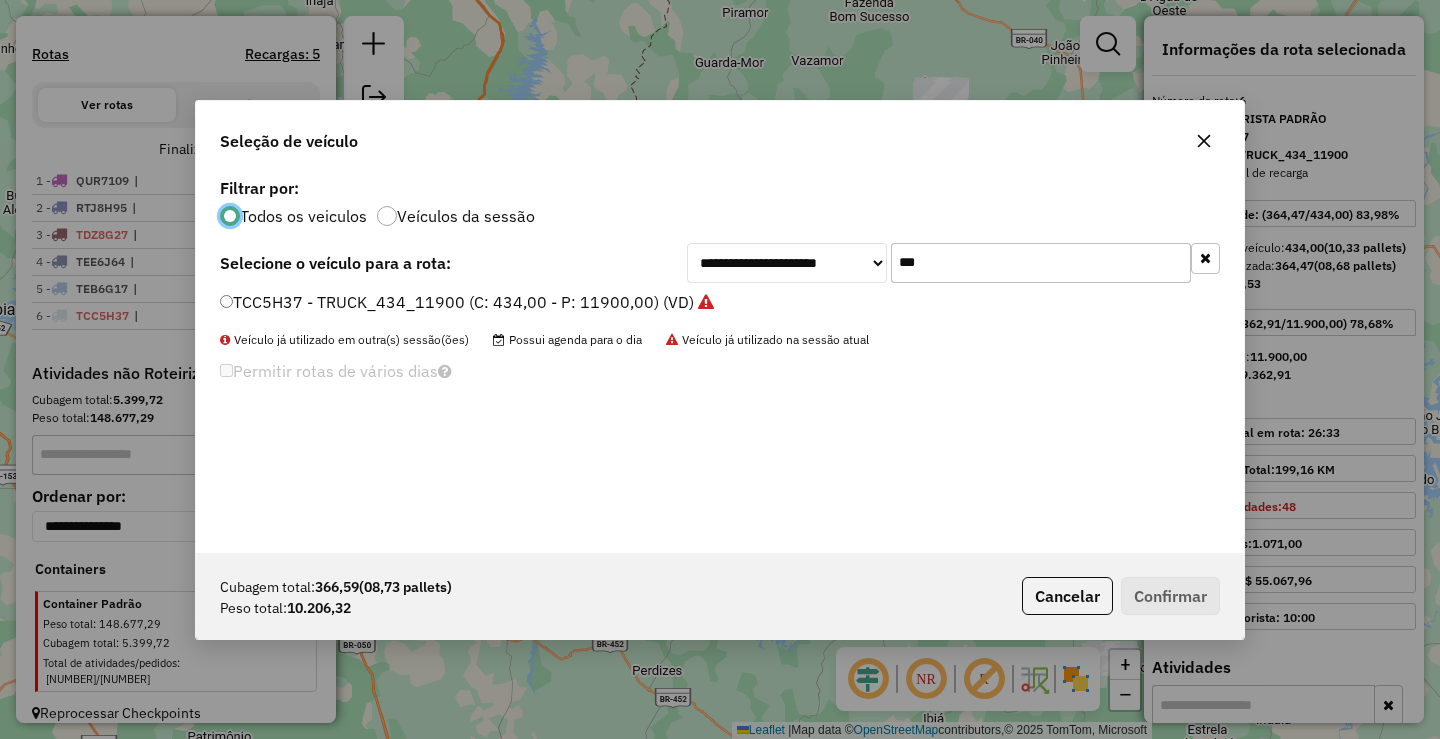 scroll, scrollTop: 11, scrollLeft: 6, axis: both 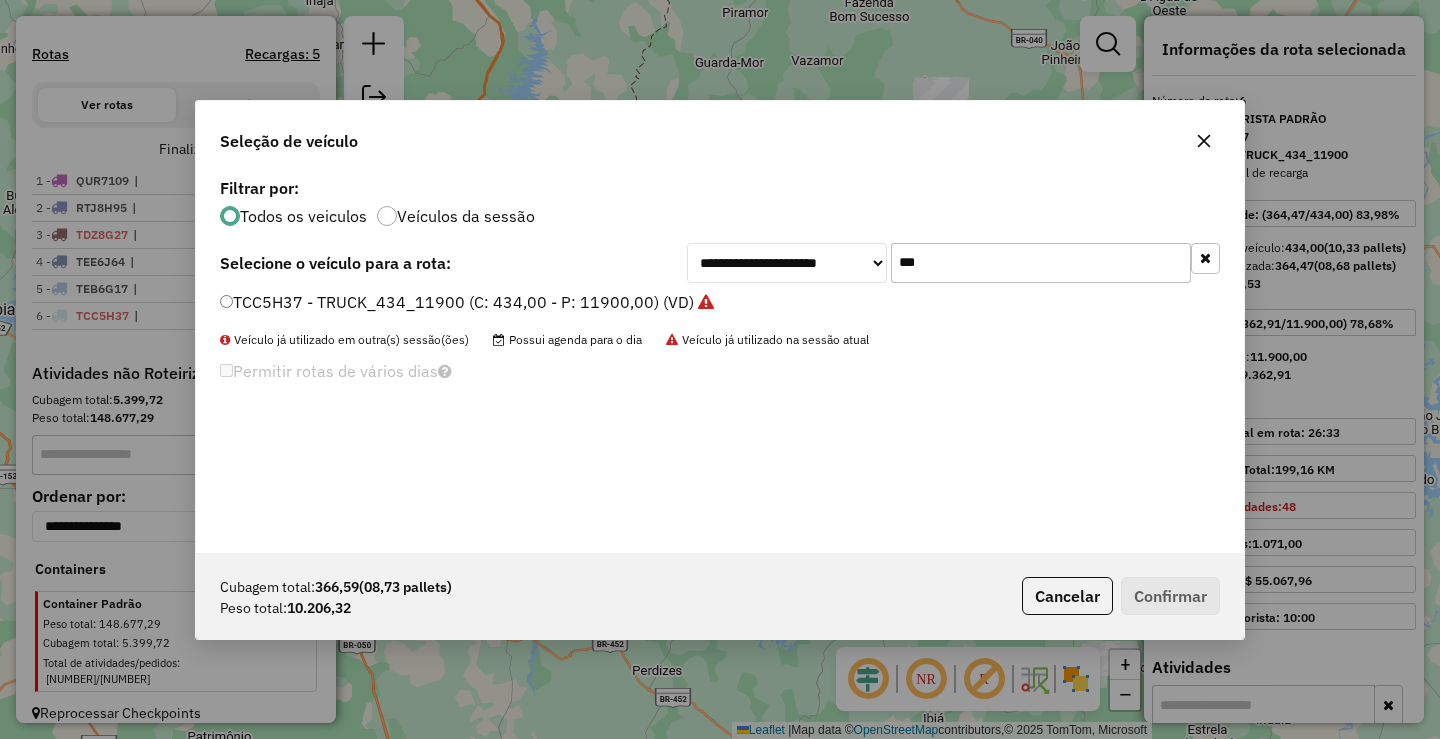 click on "***" 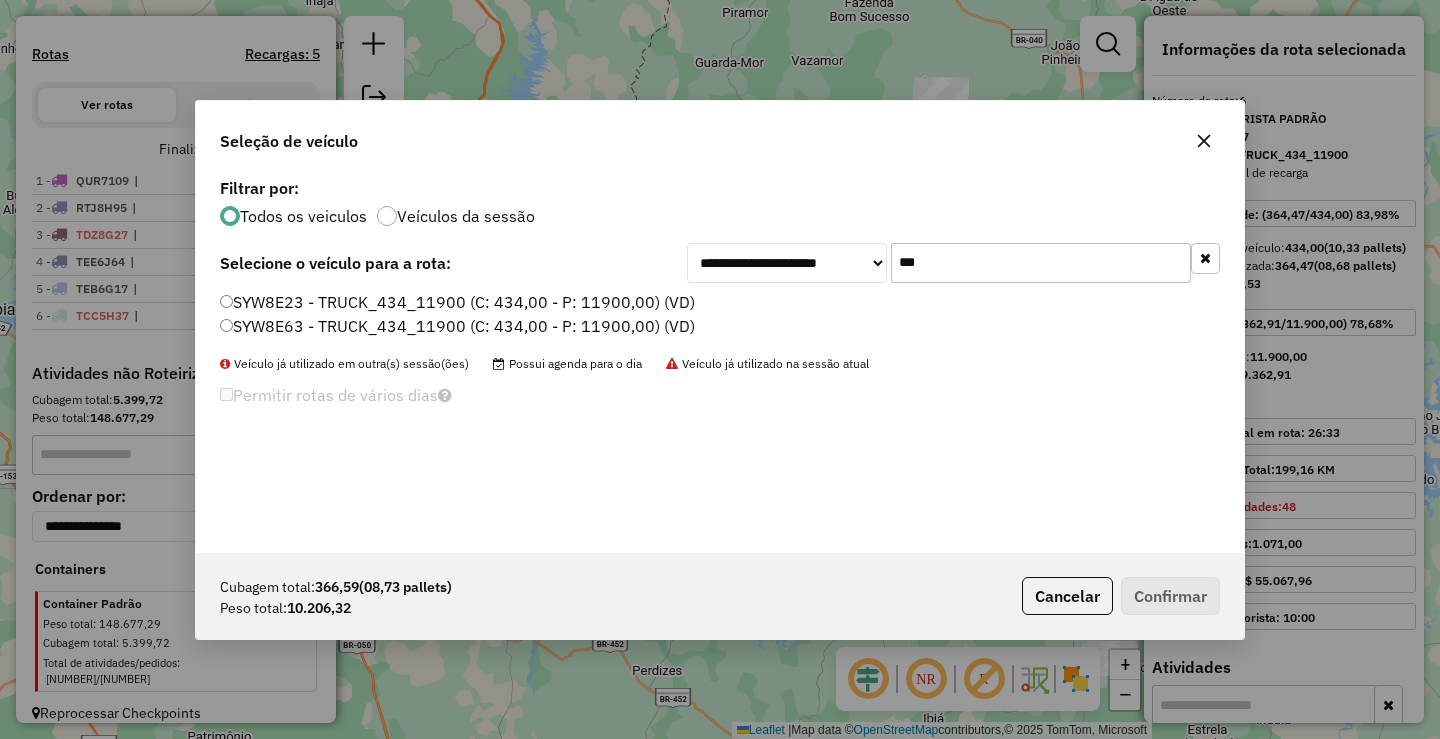 type on "***" 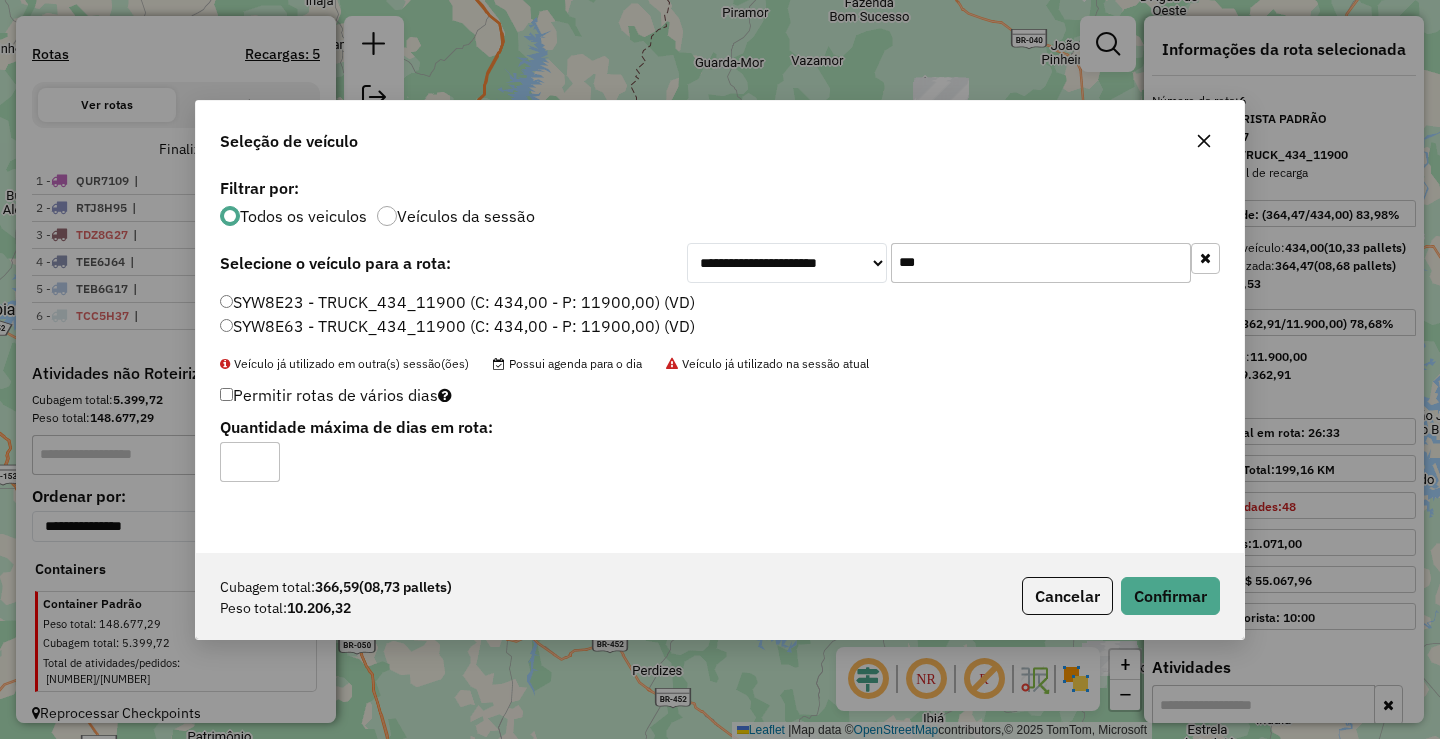 type on "*" 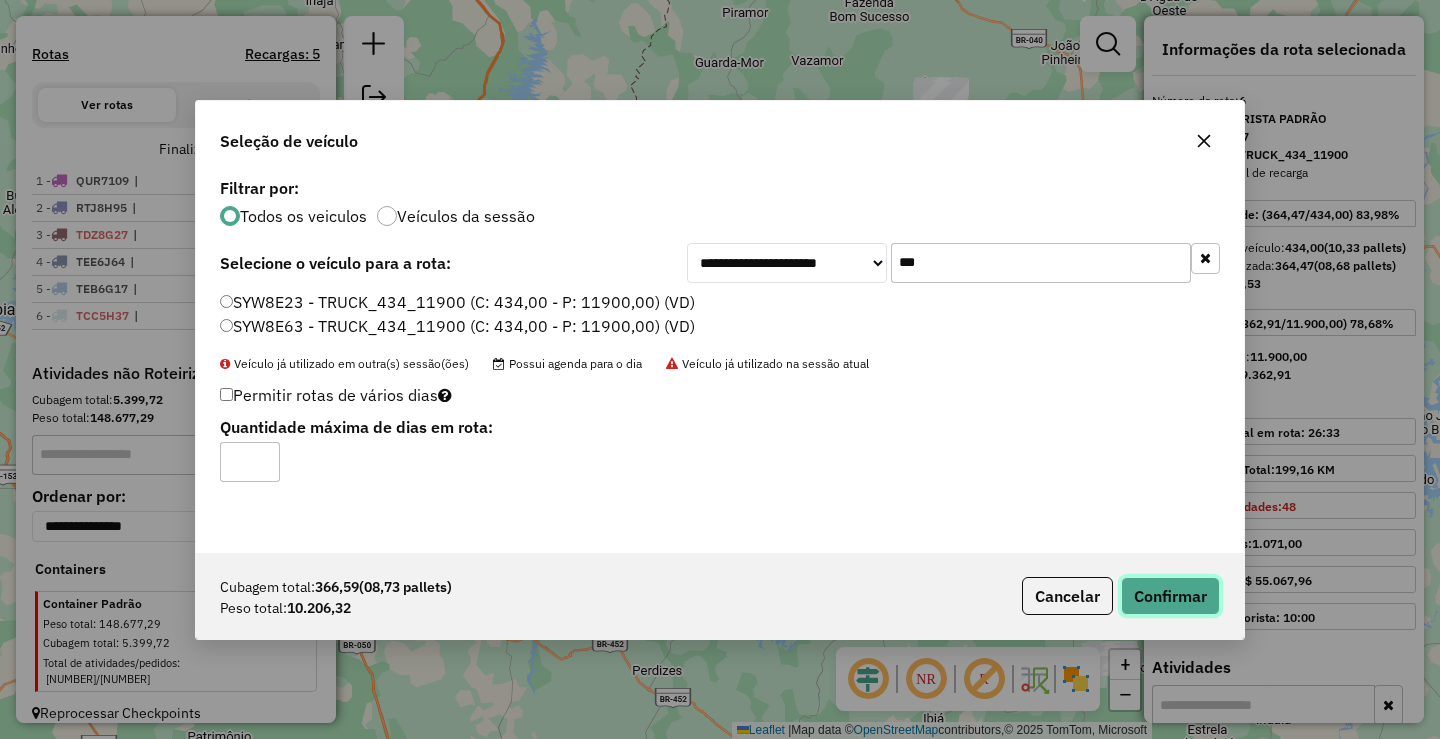 click on "Confirmar" 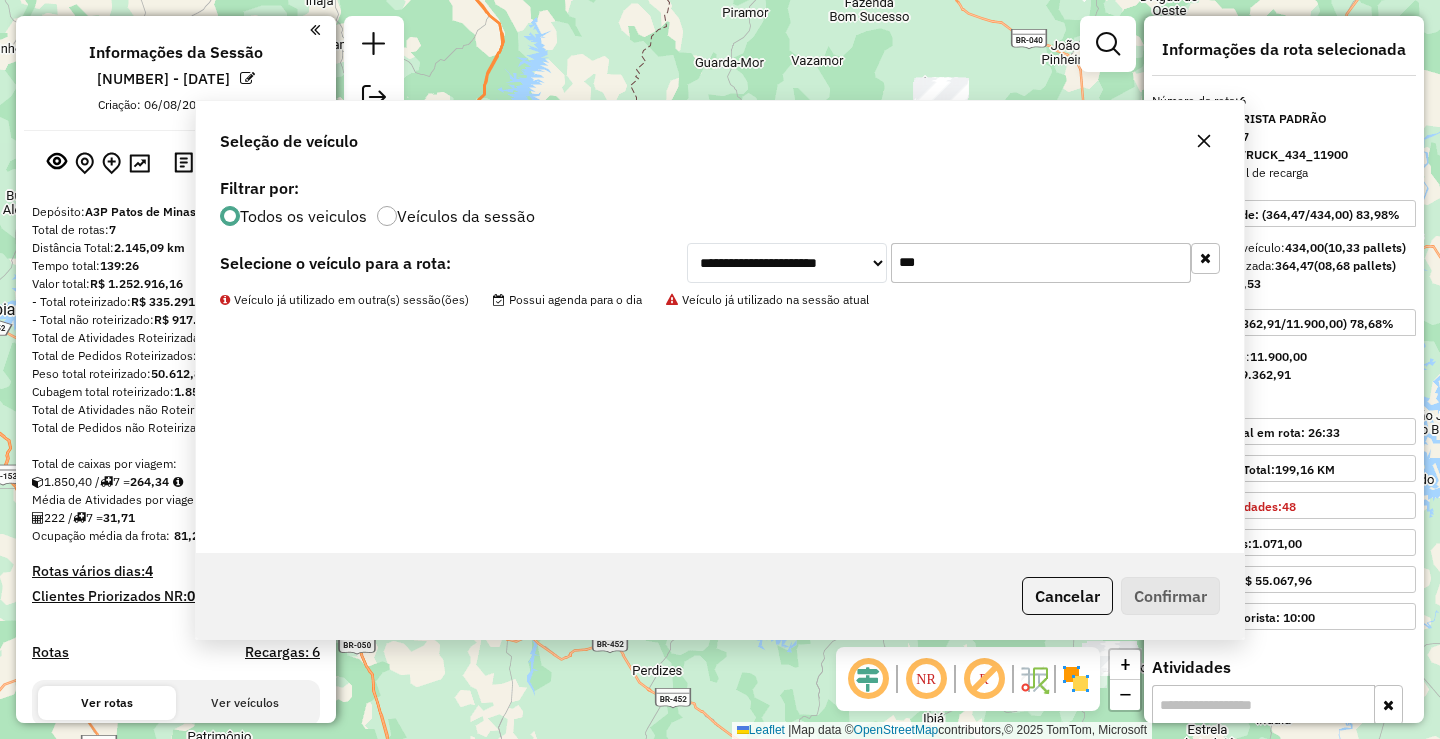 select on "**********" 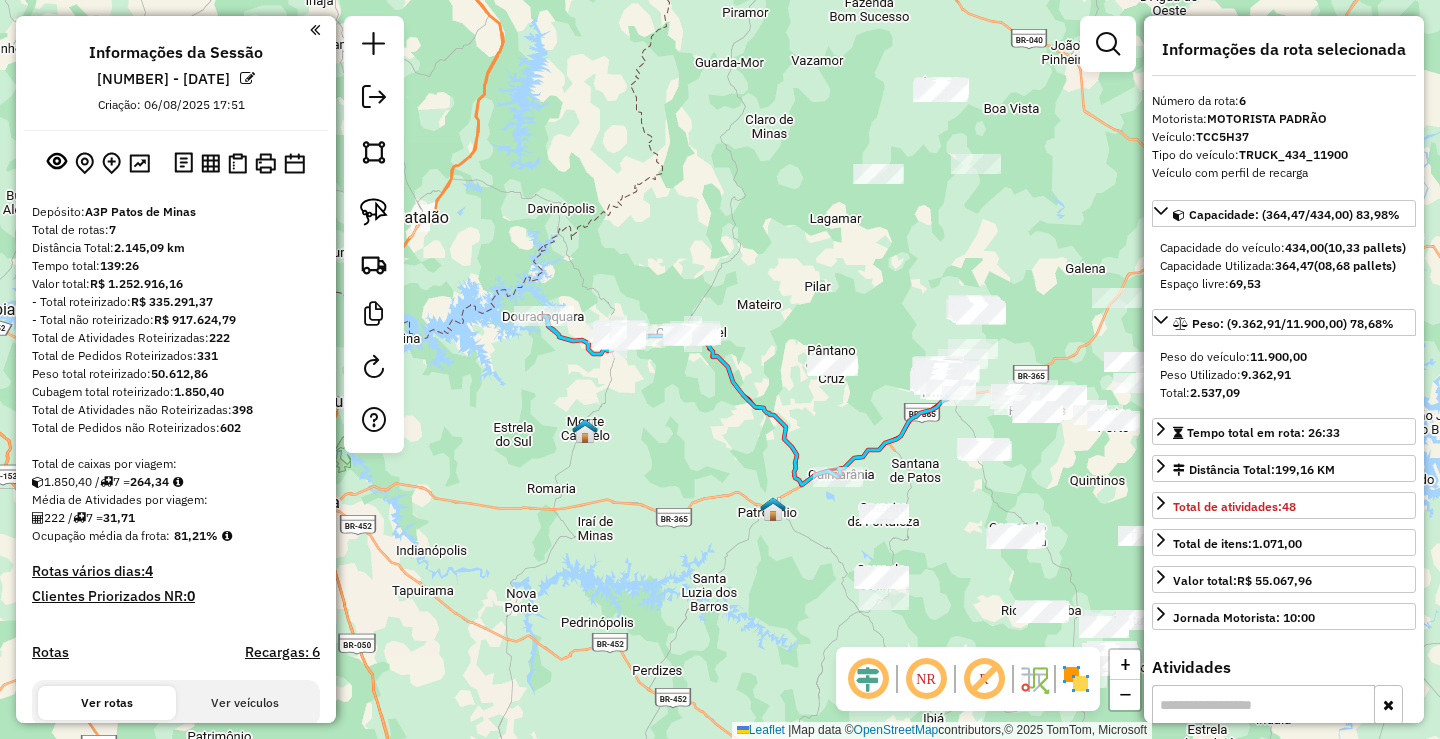 scroll, scrollTop: 0, scrollLeft: 0, axis: both 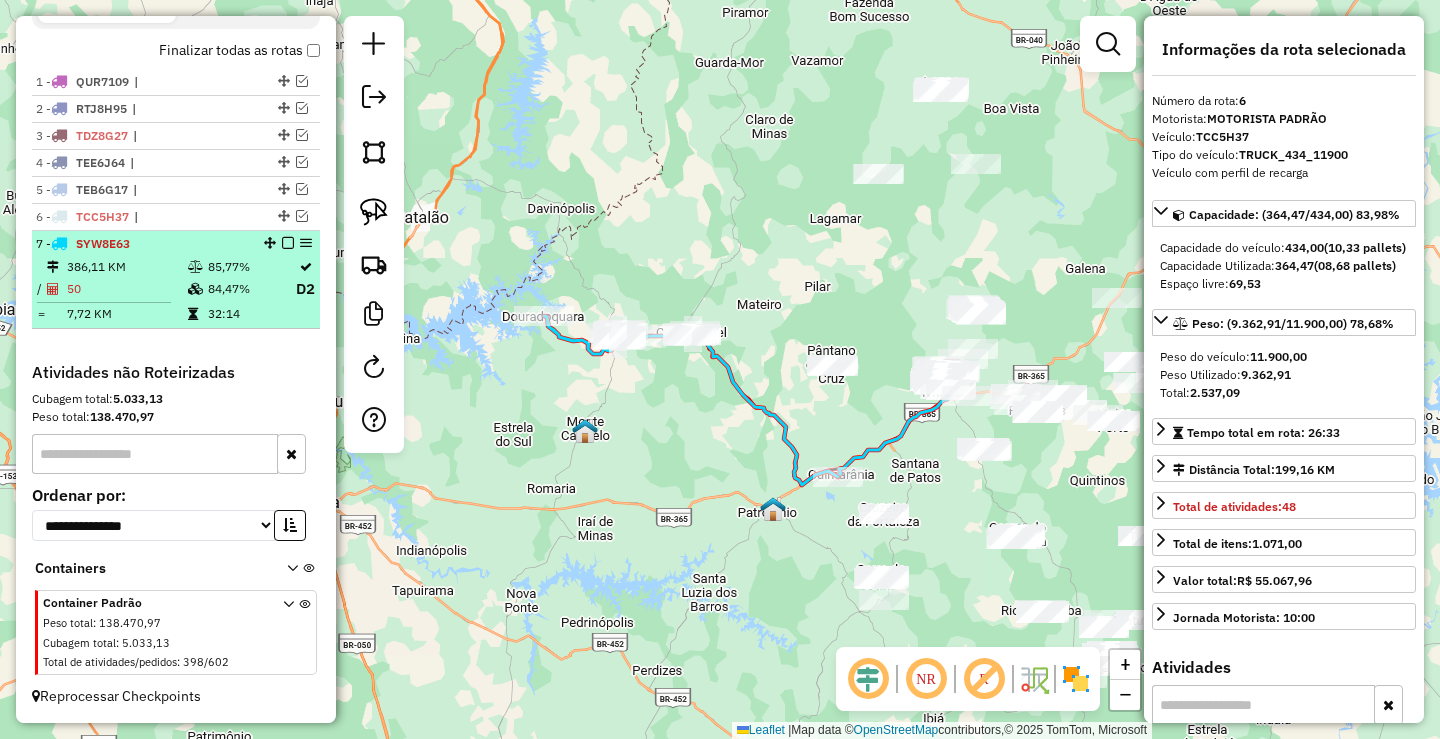 click at bounding box center [288, 243] 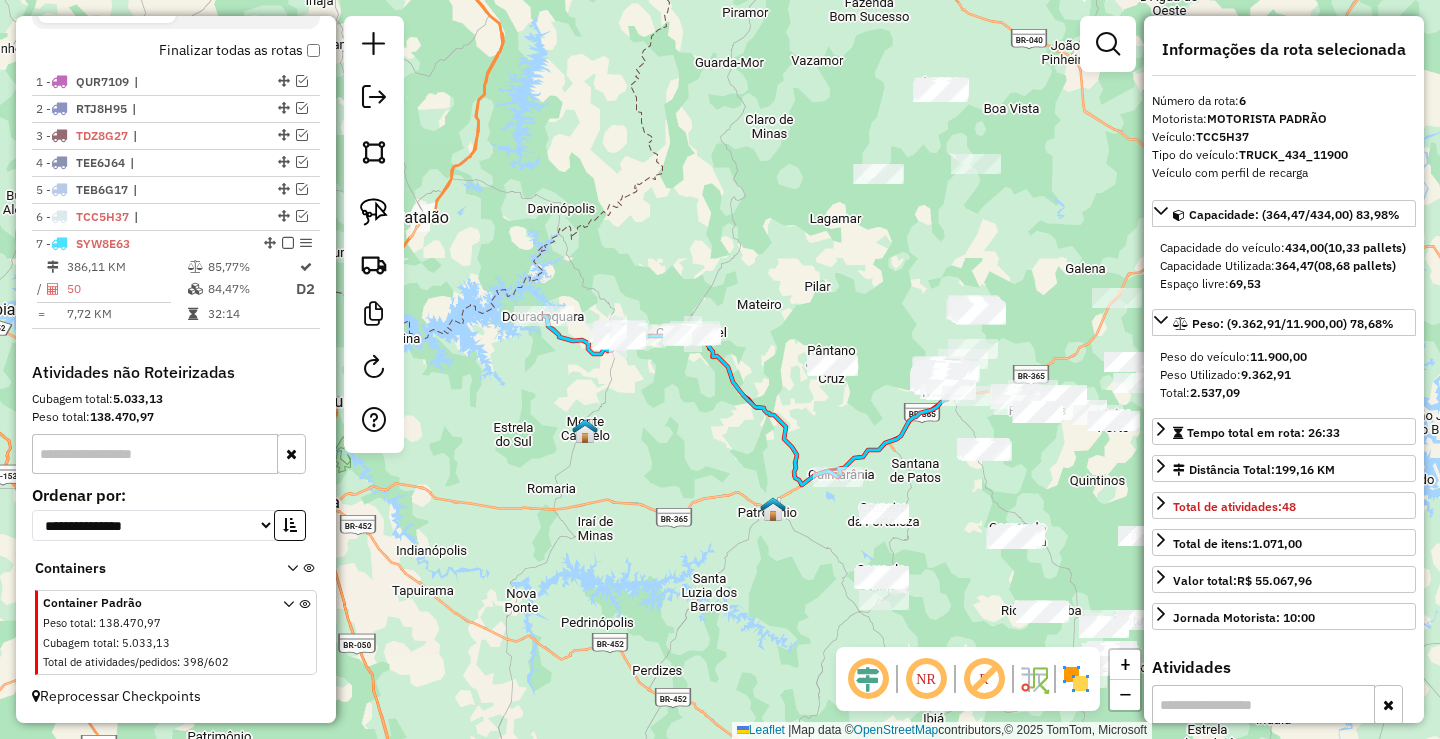 scroll, scrollTop: 625, scrollLeft: 0, axis: vertical 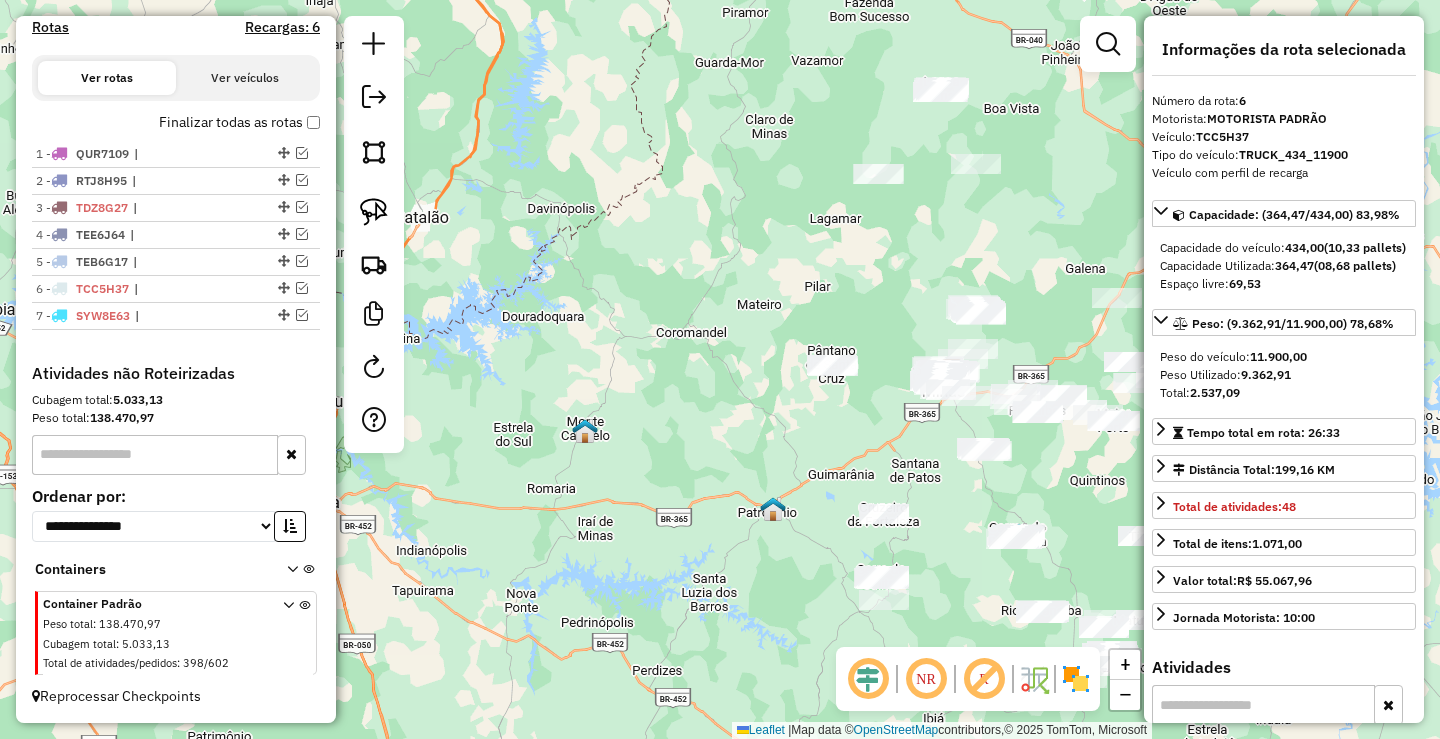 drag, startPoint x: 697, startPoint y: 469, endPoint x: 589, endPoint y: 428, distance: 115.52056 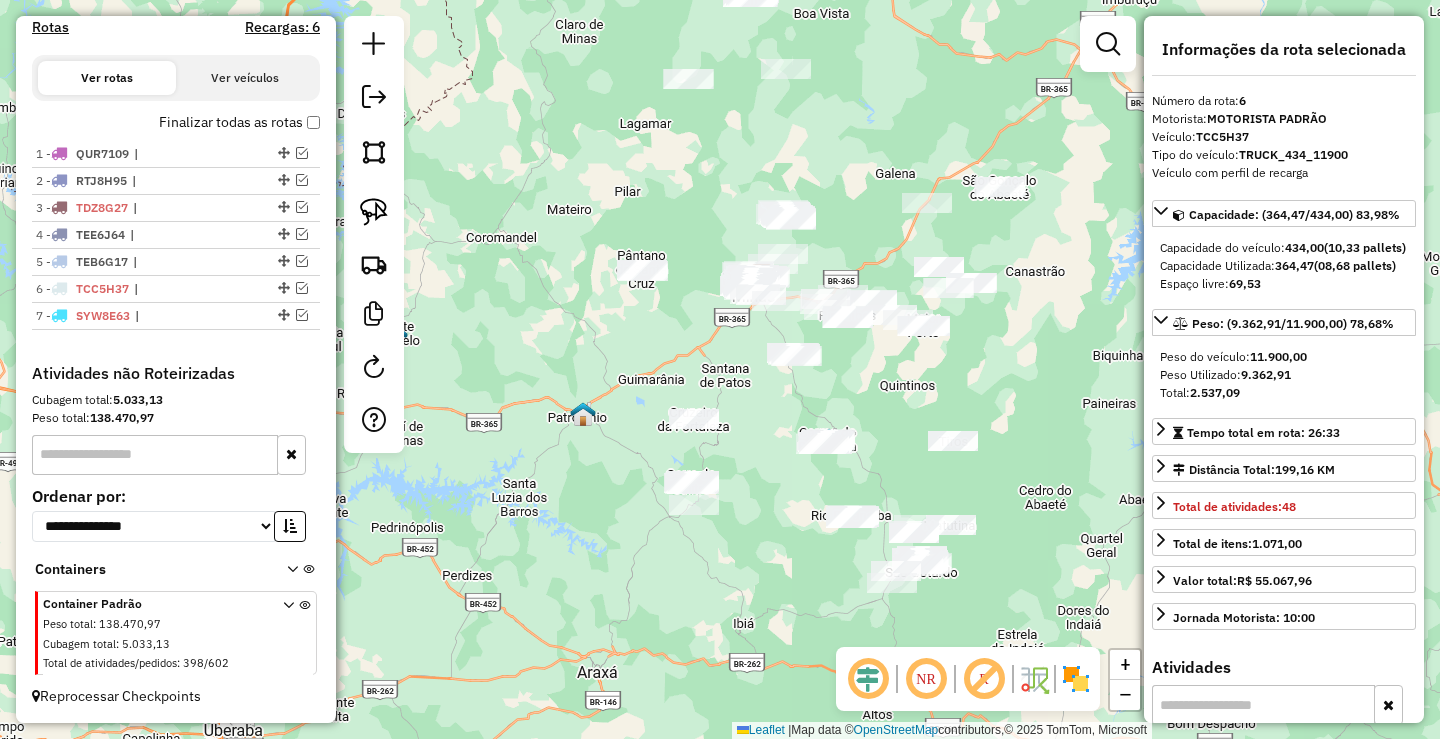 drag, startPoint x: 372, startPoint y: 223, endPoint x: 779, endPoint y: 483, distance: 482.9586 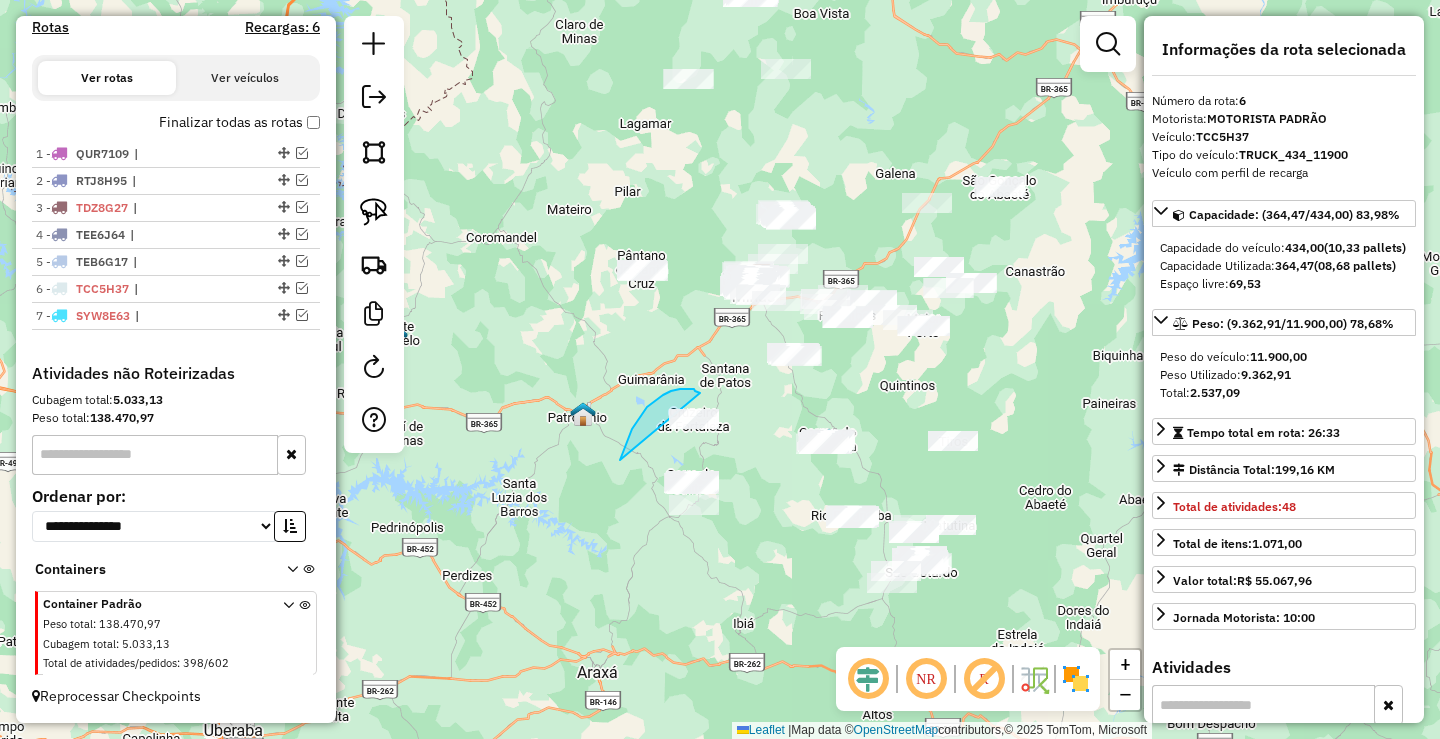 drag, startPoint x: 700, startPoint y: 393, endPoint x: 740, endPoint y: 479, distance: 94.847244 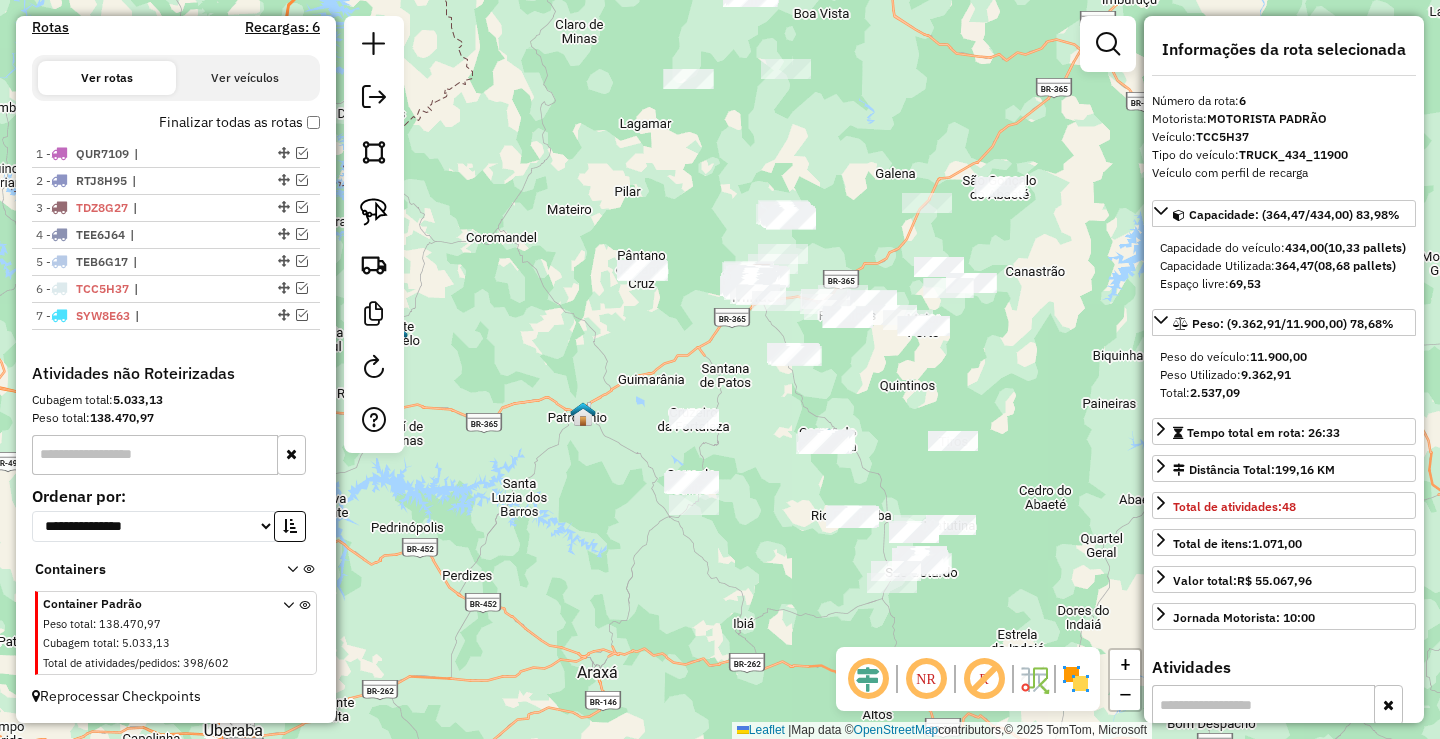 drag, startPoint x: 622, startPoint y: 459, endPoint x: 607, endPoint y: 530, distance: 72.56721 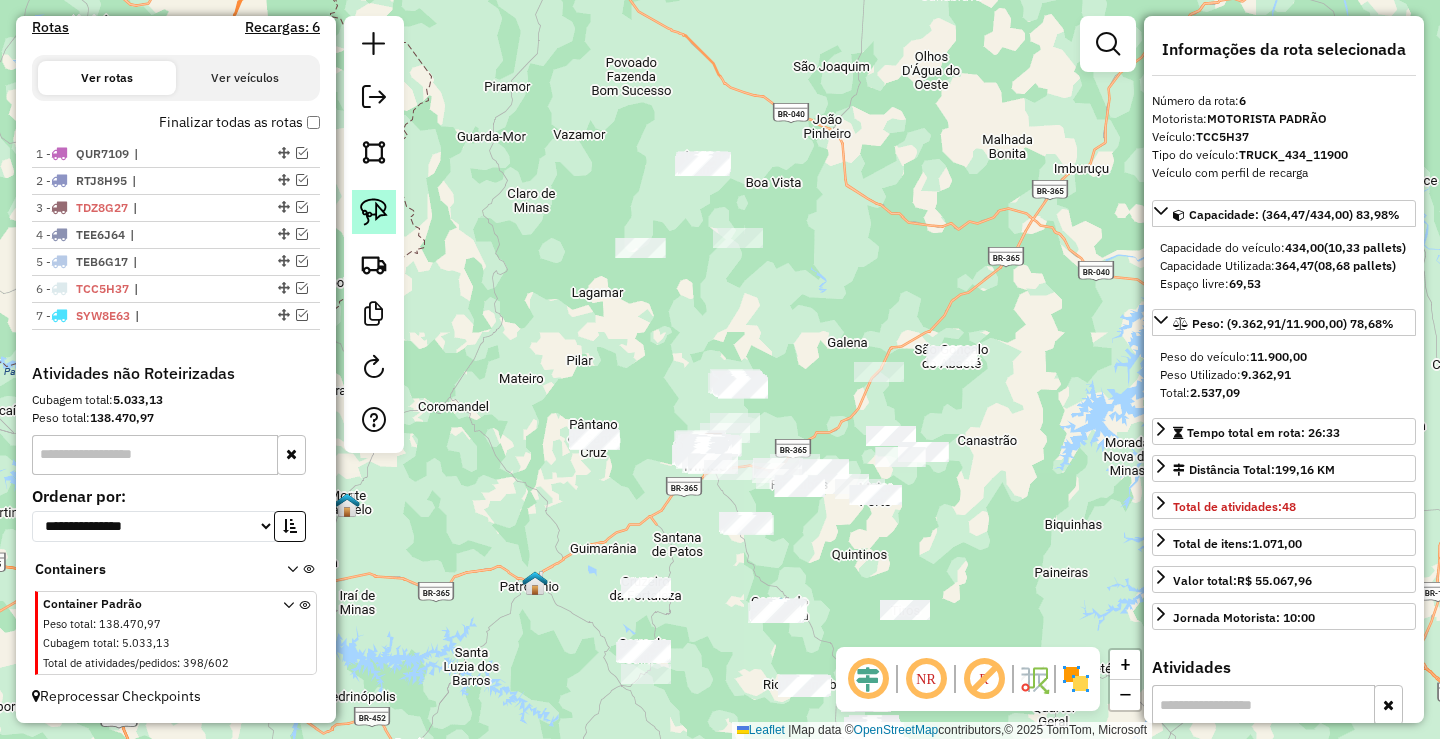 click 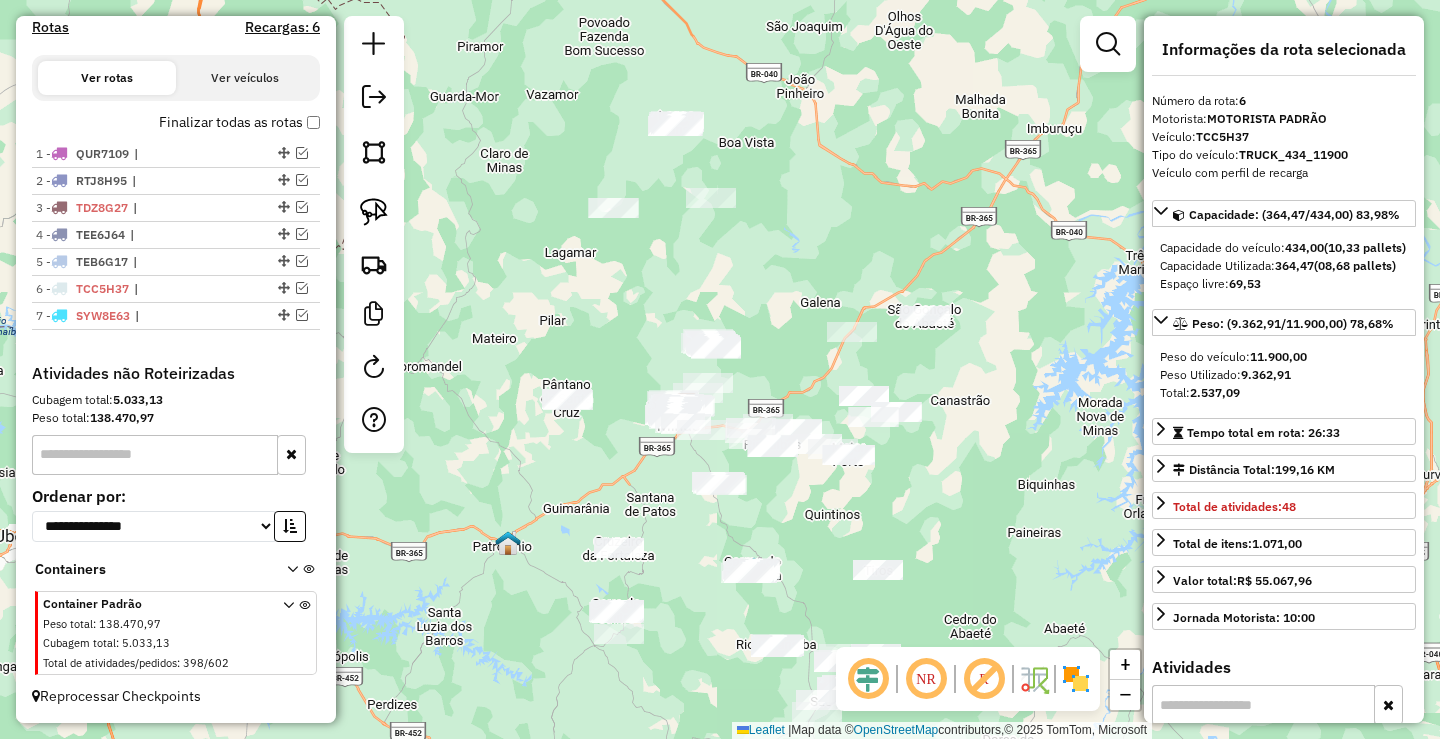 drag, startPoint x: 525, startPoint y: 435, endPoint x: 630, endPoint y: 402, distance: 110.06362 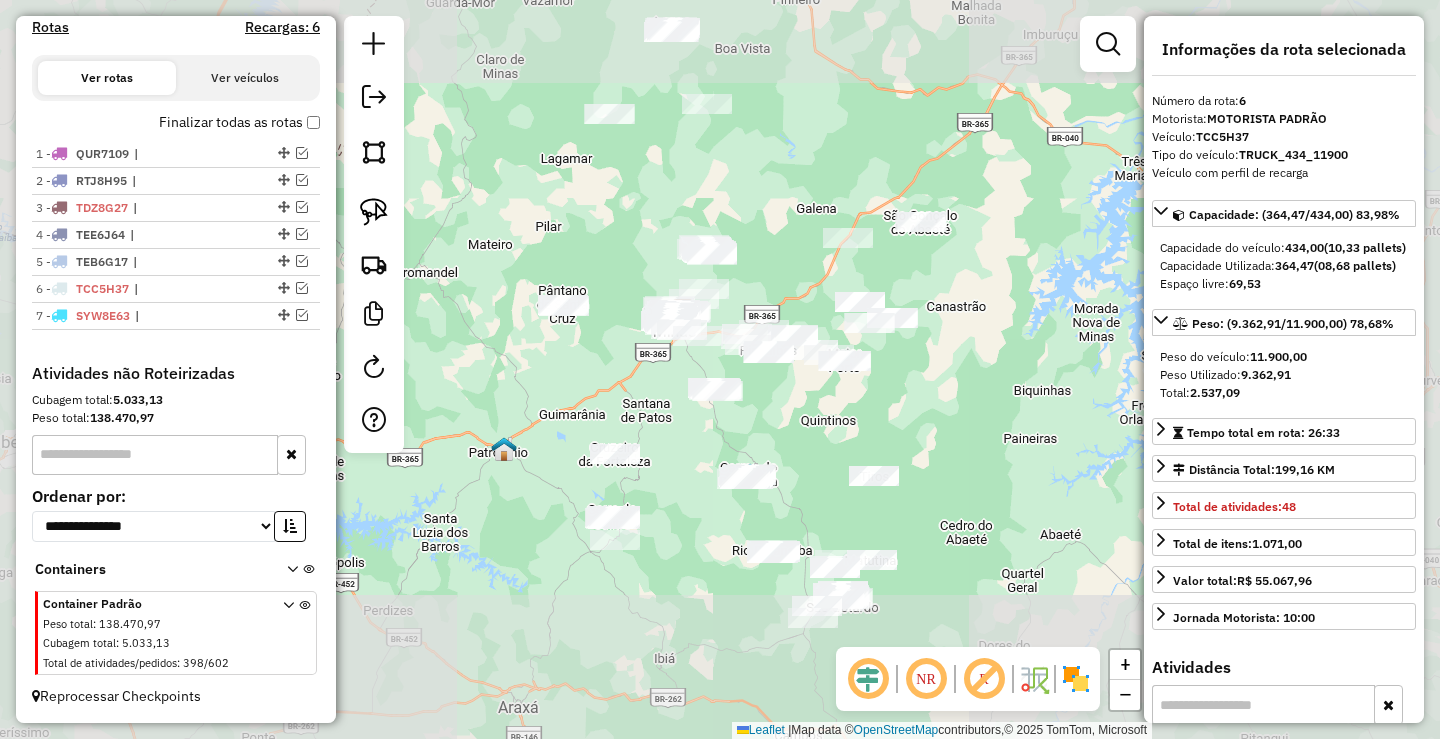 drag, startPoint x: 834, startPoint y: 504, endPoint x: 851, endPoint y: 414, distance: 91.591484 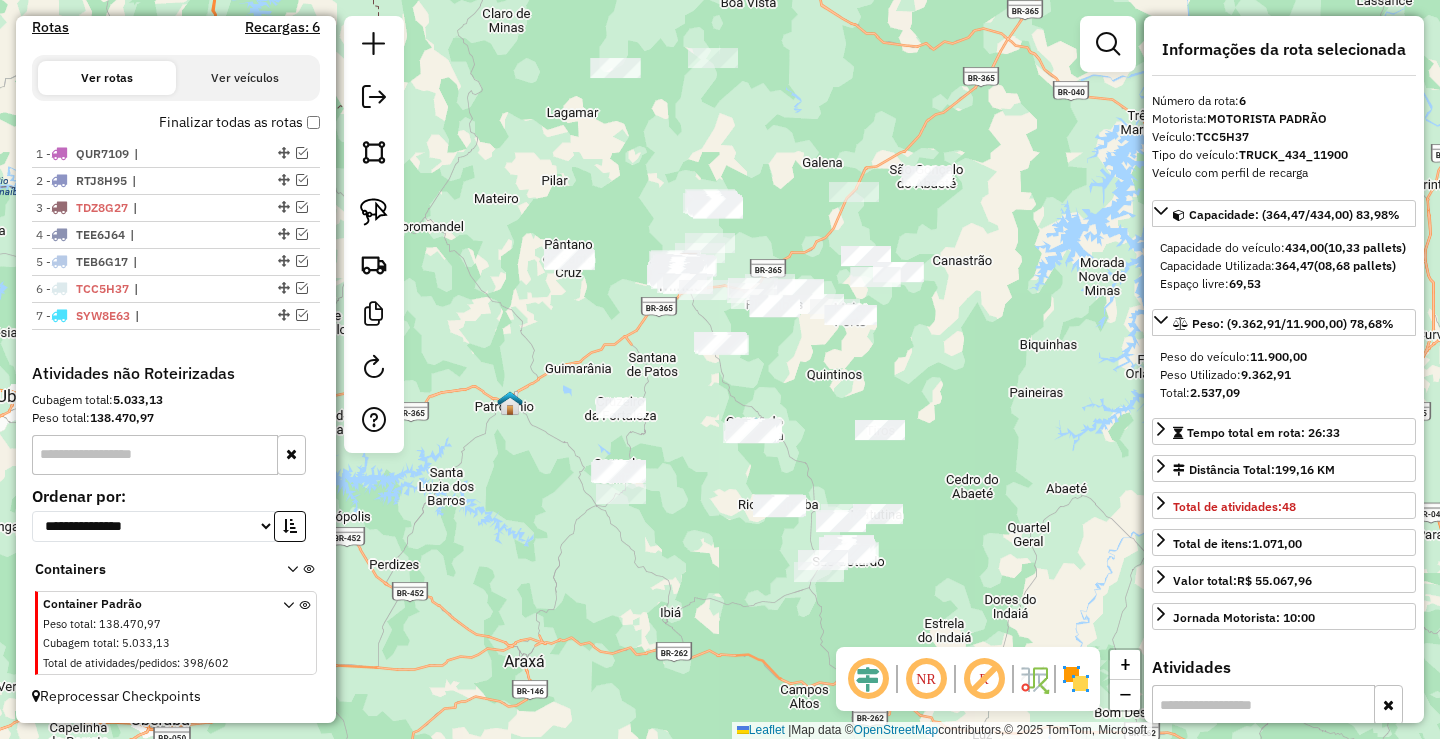 click on "Janela de atendimento Grade de atendimento Capacidade Transportadoras Veículos Cliente Pedidos  Rotas Selecione os dias de semana para filtrar as janelas de atendimento  Seg   Ter   Qua   Qui   Sex   Sáb   Dom  Informe o período da janela de atendimento: De: Até:  Filtrar exatamente a janela do cliente  Considerar janela de atendimento padrão  Selecione os dias de semana para filtrar as grades de atendimento  Seg   Ter   Qua   Qui   Sex   Sáb   Dom   Considerar clientes sem dia de atendimento cadastrado  Clientes fora do dia de atendimento selecionado Filtrar as atividades entre os valores definidos abaixo:  Peso mínimo:   Peso máximo:   Cubagem mínima:   Cubagem máxima:   De:   Até:  Filtrar as atividades entre o tempo de atendimento definido abaixo:  De:   Até:   Considerar capacidade total dos clientes não roteirizados Transportadora: Selecione um ou mais itens Tipo de veículo: Selecione um ou mais itens Veículo: Selecione um ou mais itens Motorista: Selecione um ou mais itens Nome: Rótulo:" 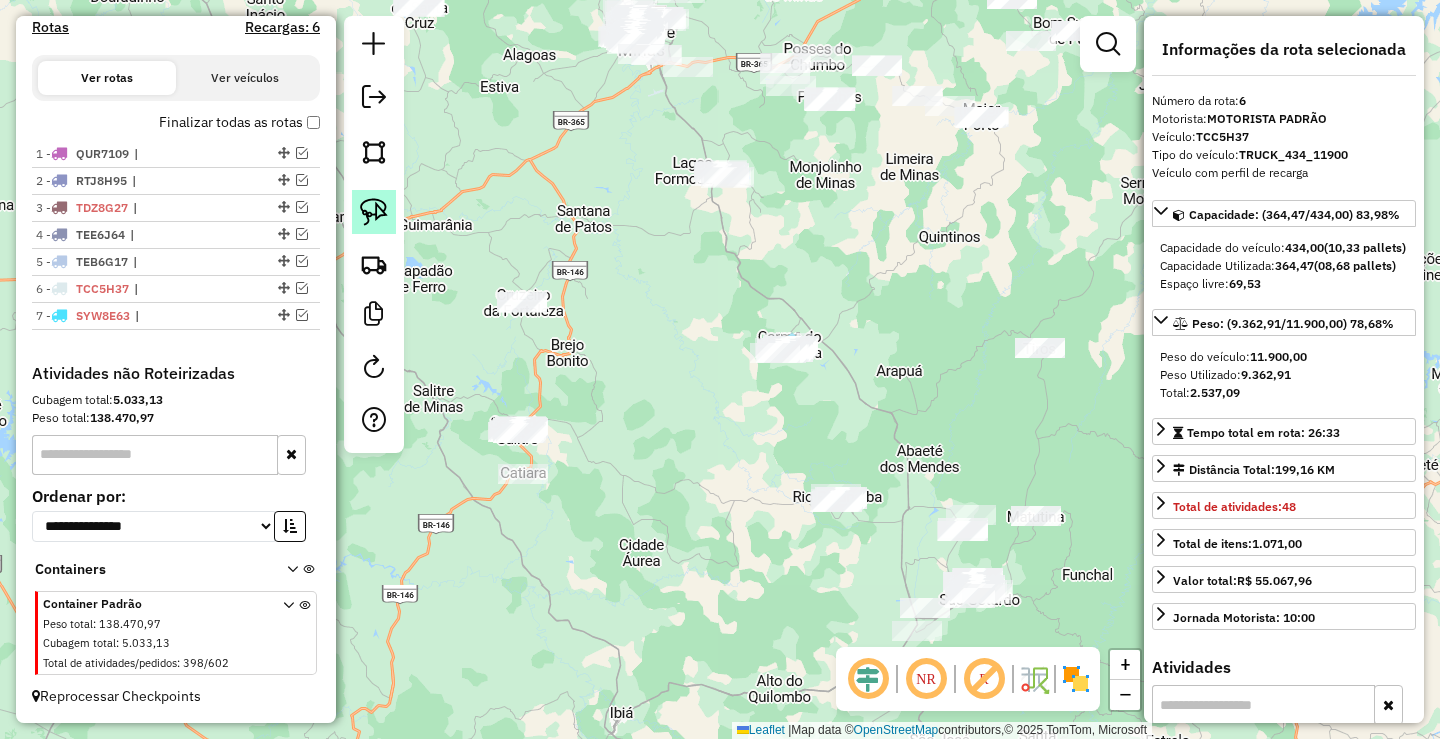 click 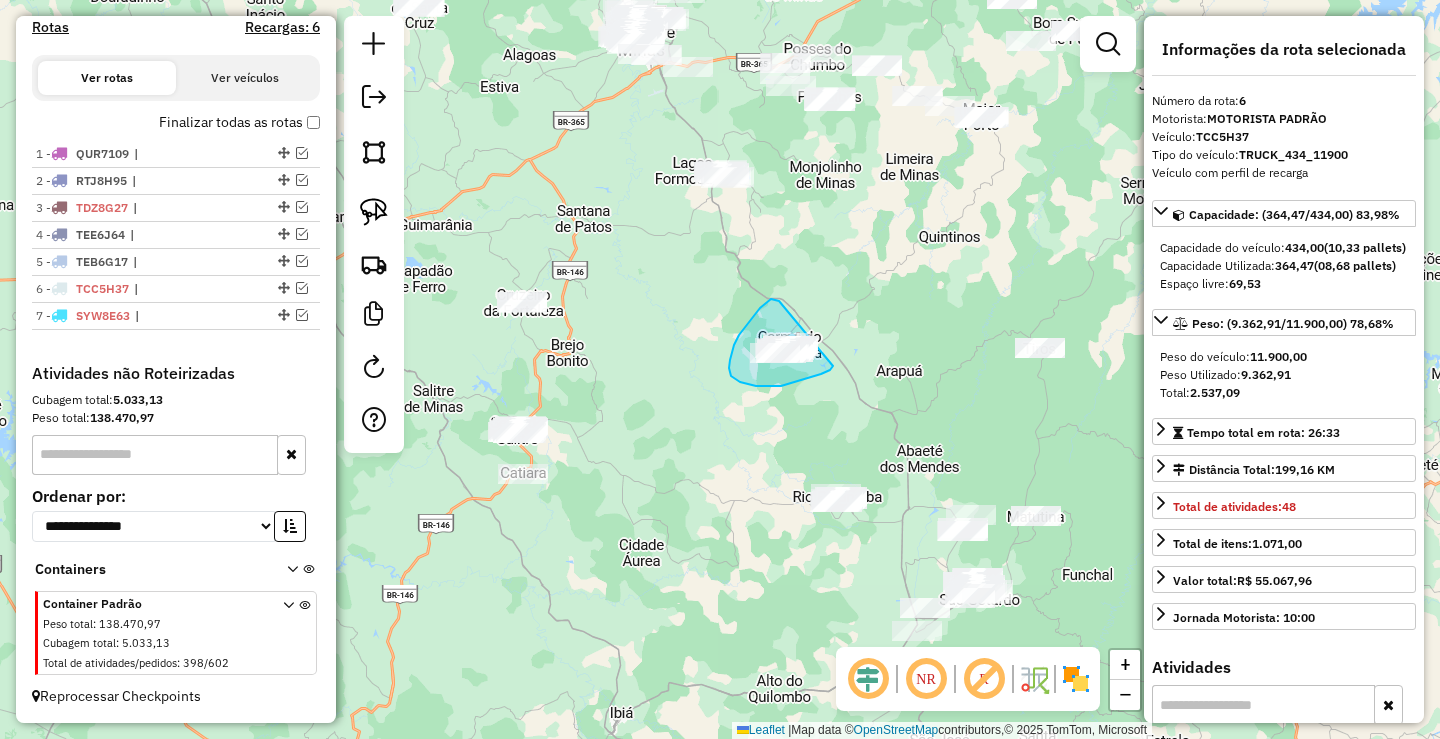 drag, startPoint x: 760, startPoint y: 308, endPoint x: 839, endPoint y: 355, distance: 91.92388 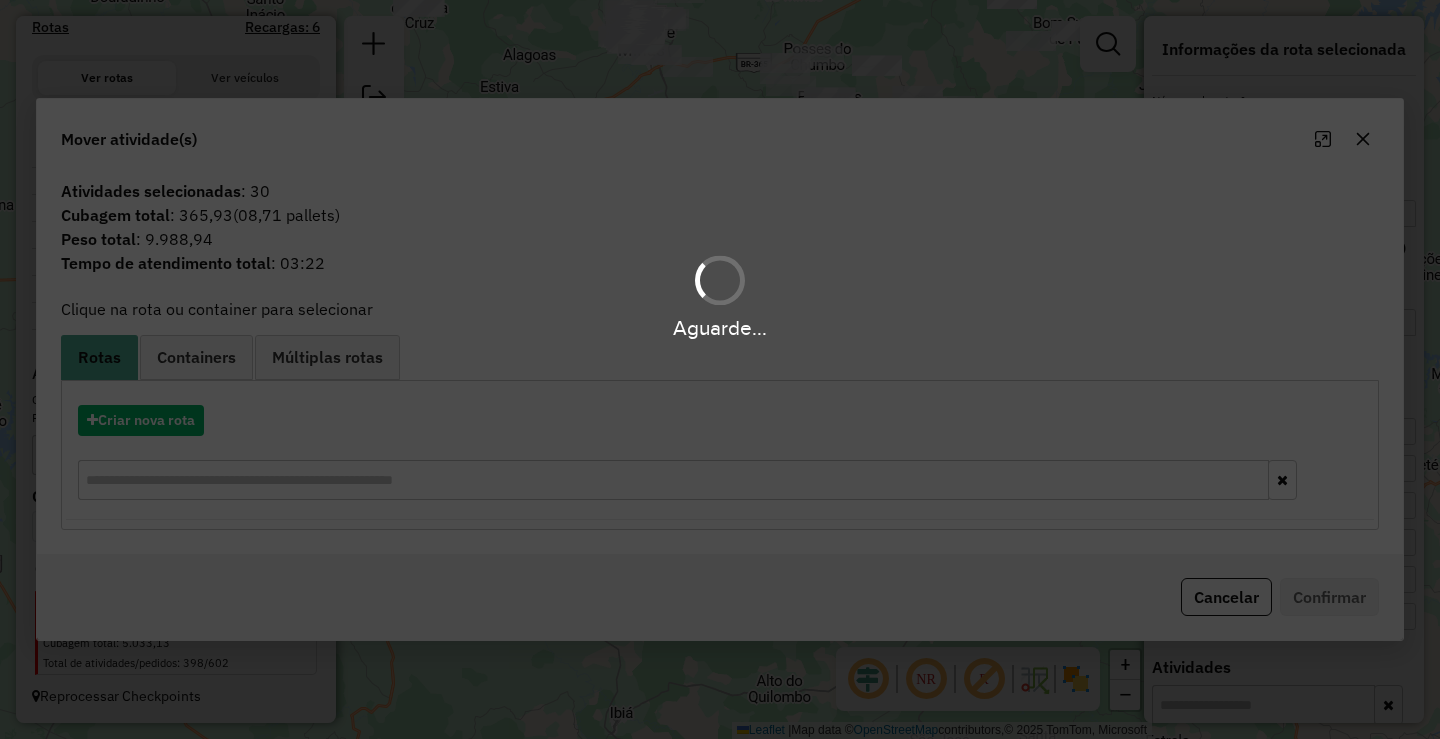 click on "Aguarde...  Pop-up bloqueado!  Seu navegador bloqueou automáticamente a abertura de uma nova janela.   Acesse as configurações e adicione o endereço do sistema a lista de permissão.   Fechar  Informações da Sessão 975975 - 07/08/2025     Criação: 06/08/2025 17:51   Depósito:  A3P Patos de Minas  Total de rotas:  7  Distância Total:  2.145,09 km  Tempo total:  139:26  Valor total:  R$ 1.252.916,16  - Total roteirizado:  R$ 335.291,37  - Total não roteirizado:  R$ 917.624,79  Total de Atividades Roteirizadas:  222  Total de Pedidos Roteirizados:  331  Peso total roteirizado:  50.612,86  Cubagem total roteirizado:  1.850,40  Total de Atividades não Roteirizadas:  398  Total de Pedidos não Roteirizados:  602 Total de caixas por viagem:  1.850,40 /   7 =  264,34 Média de Atividades por viagem:  222 /   7 =  31,71 Ocupação média da frota:  81,21%   Rotas vários dias:  4  Clientes Priorizados NR:  0 Rotas  Recargas: 6   Ver rotas   Ver veículos  Finalizar todas as rotas   1 -       QUR7109  :" at bounding box center (720, 369) 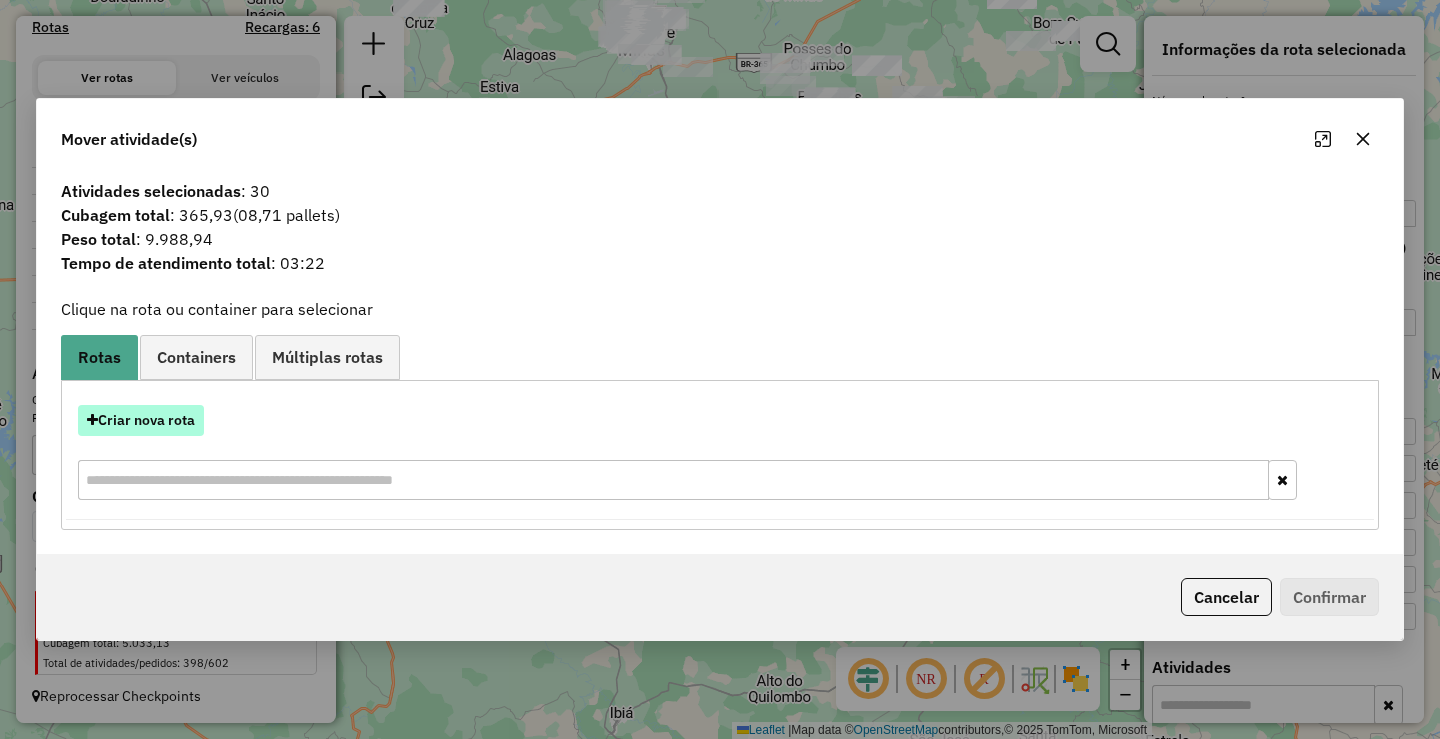 click on "Criar nova rota" at bounding box center [141, 420] 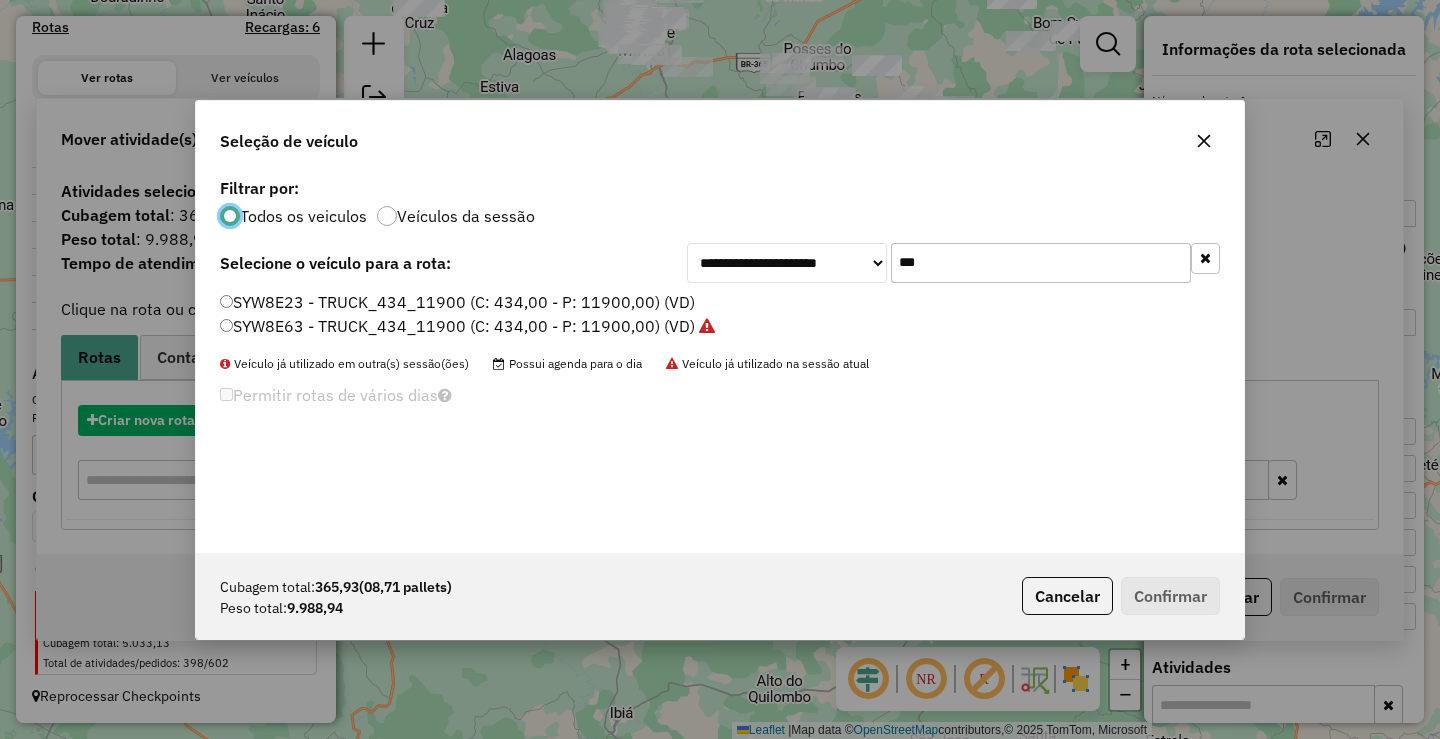 scroll, scrollTop: 11, scrollLeft: 6, axis: both 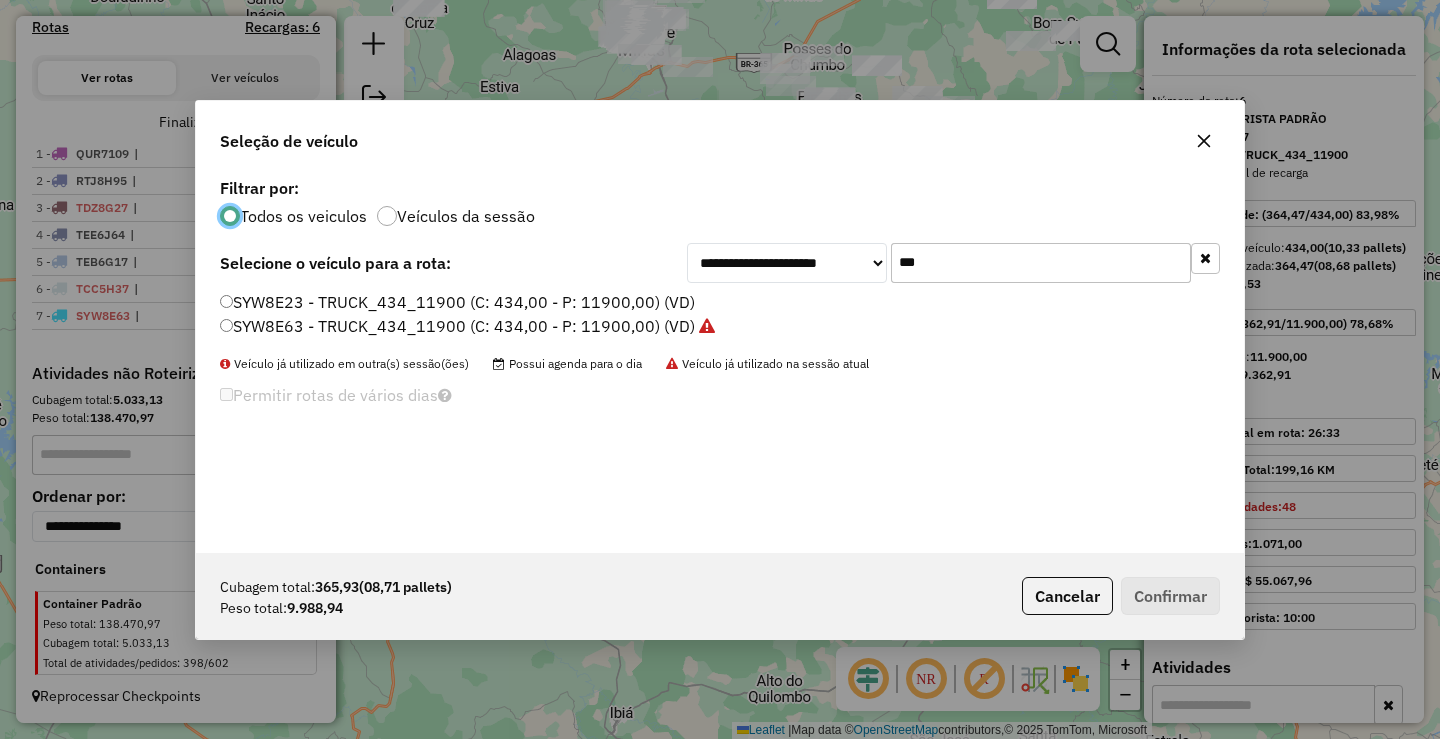 click on "***" 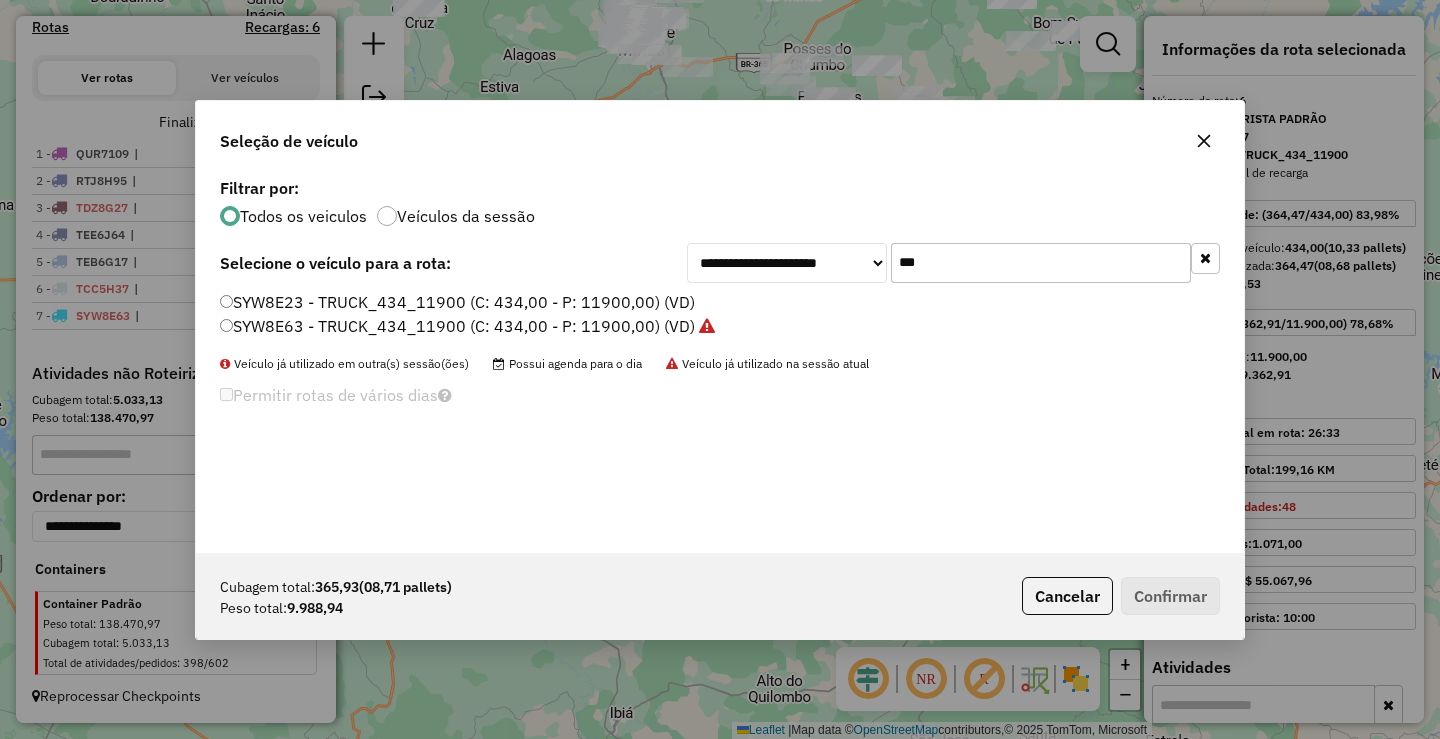 click on "***" 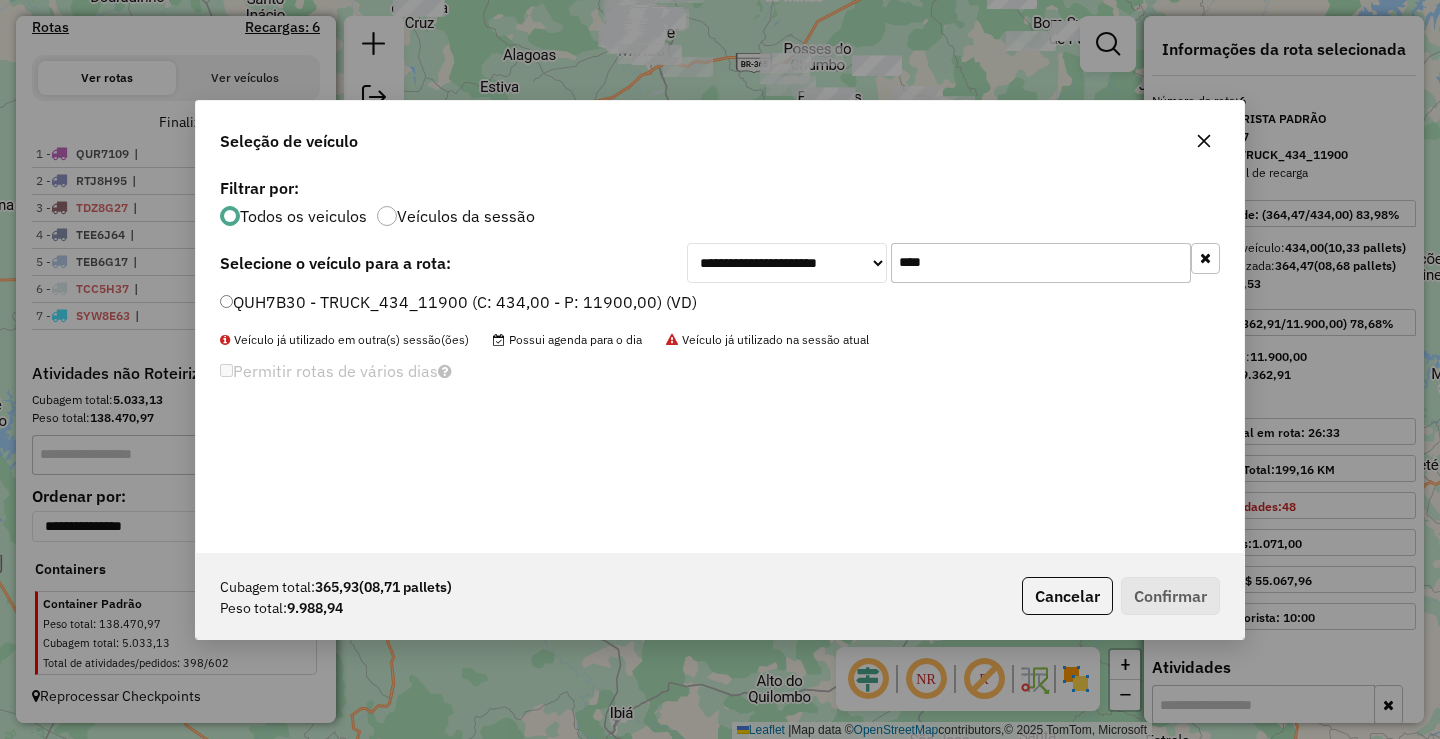 type on "****" 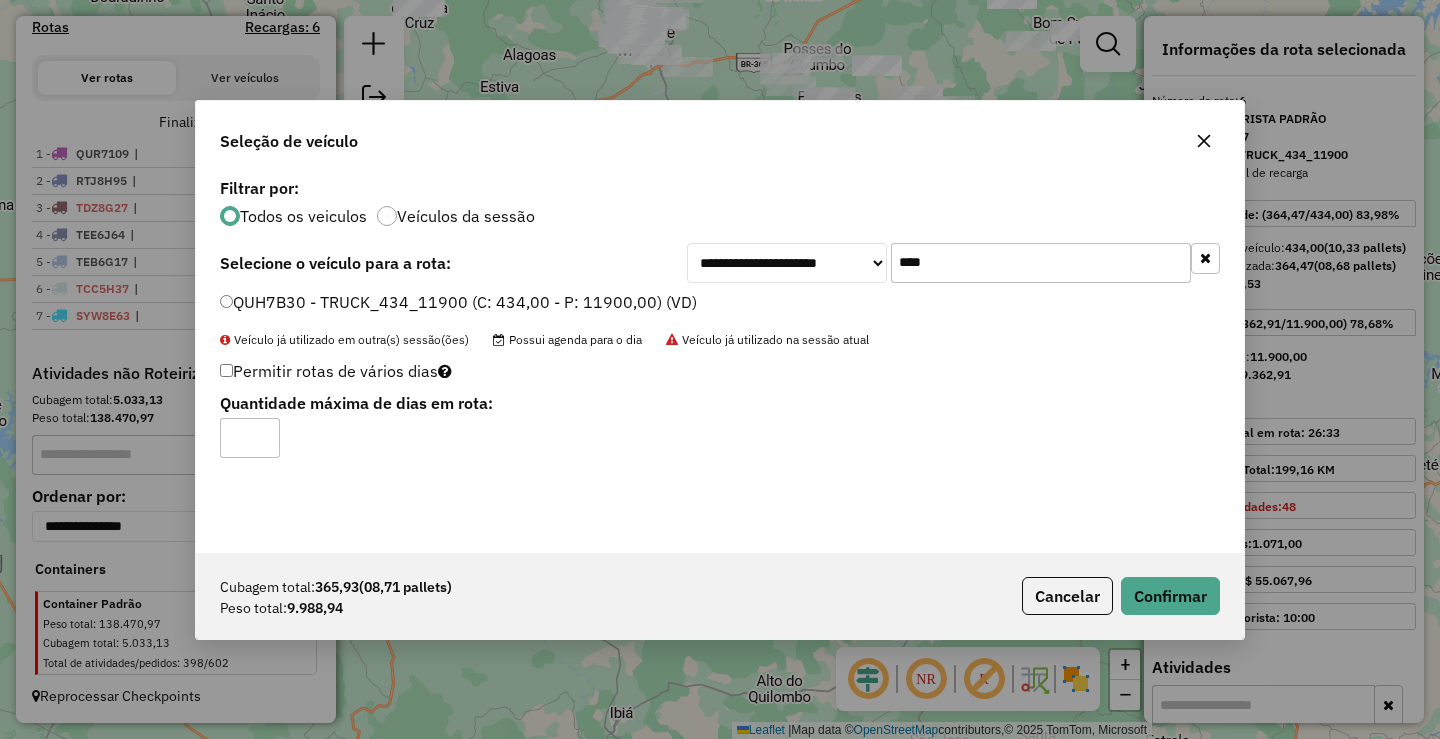type on "*" 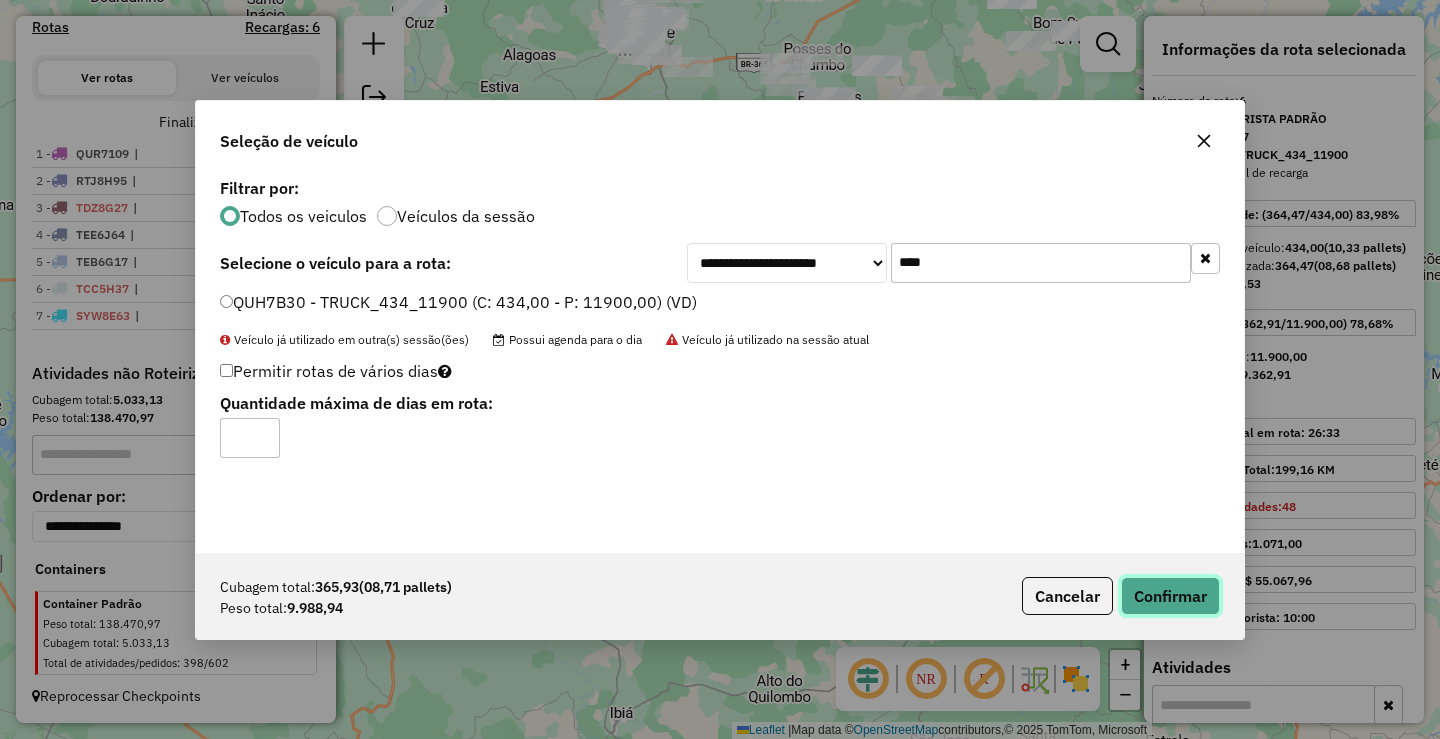click on "Confirmar" 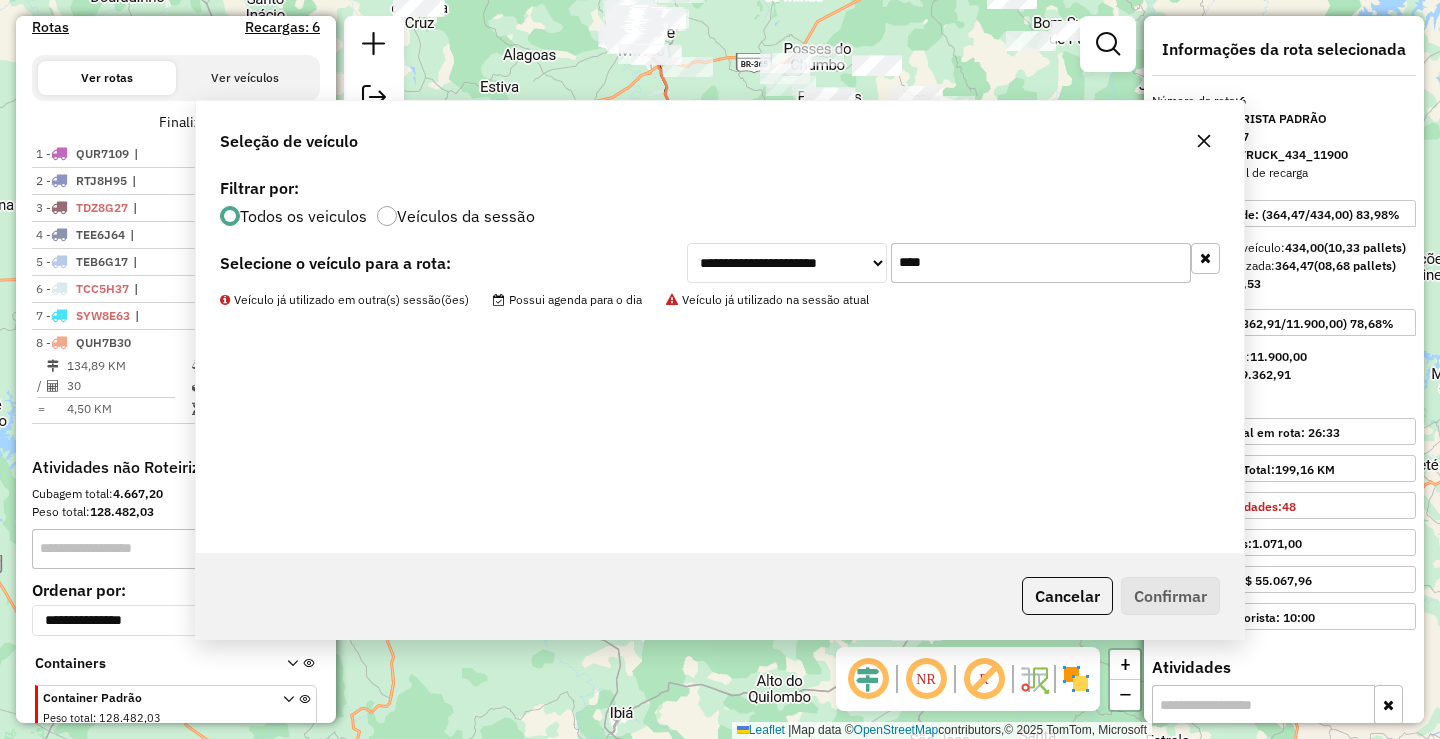 scroll, scrollTop: 719, scrollLeft: 0, axis: vertical 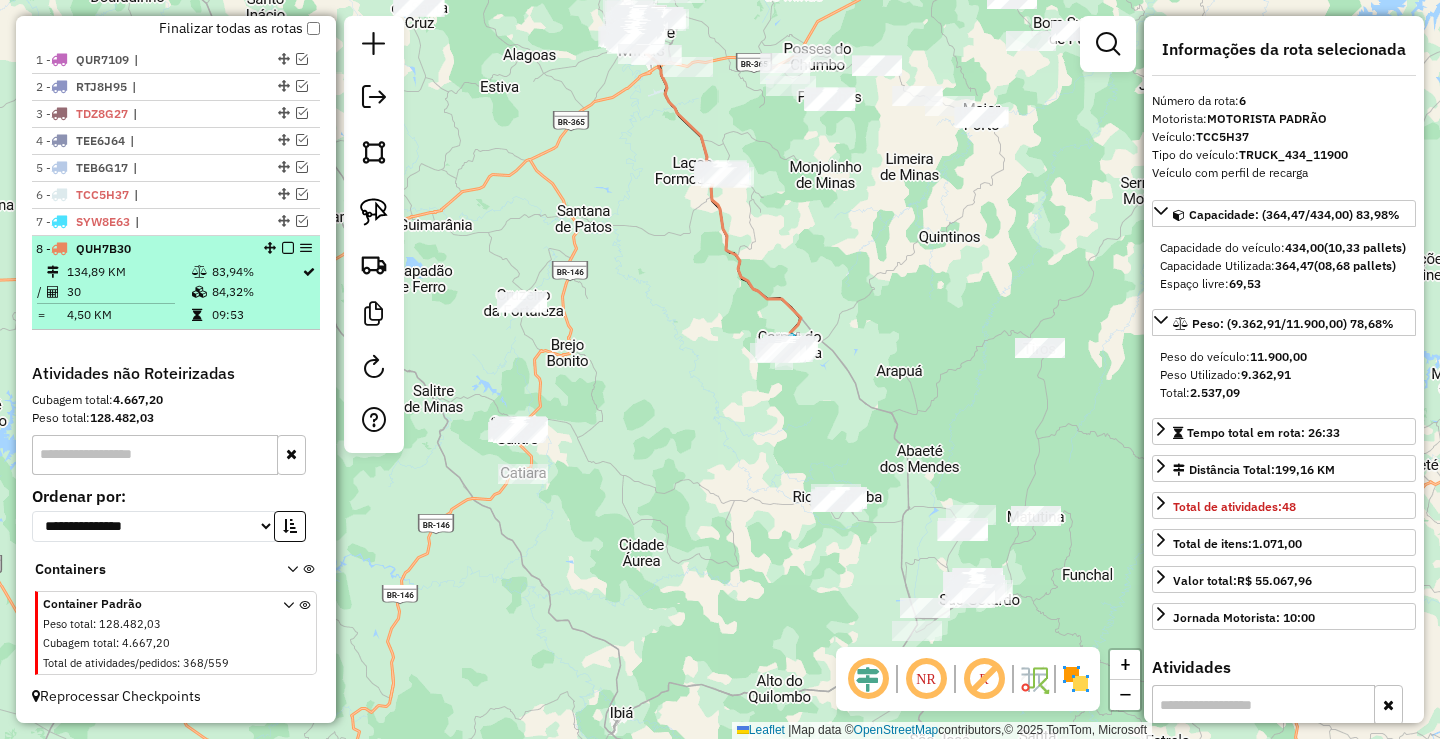 click at bounding box center (288, 248) 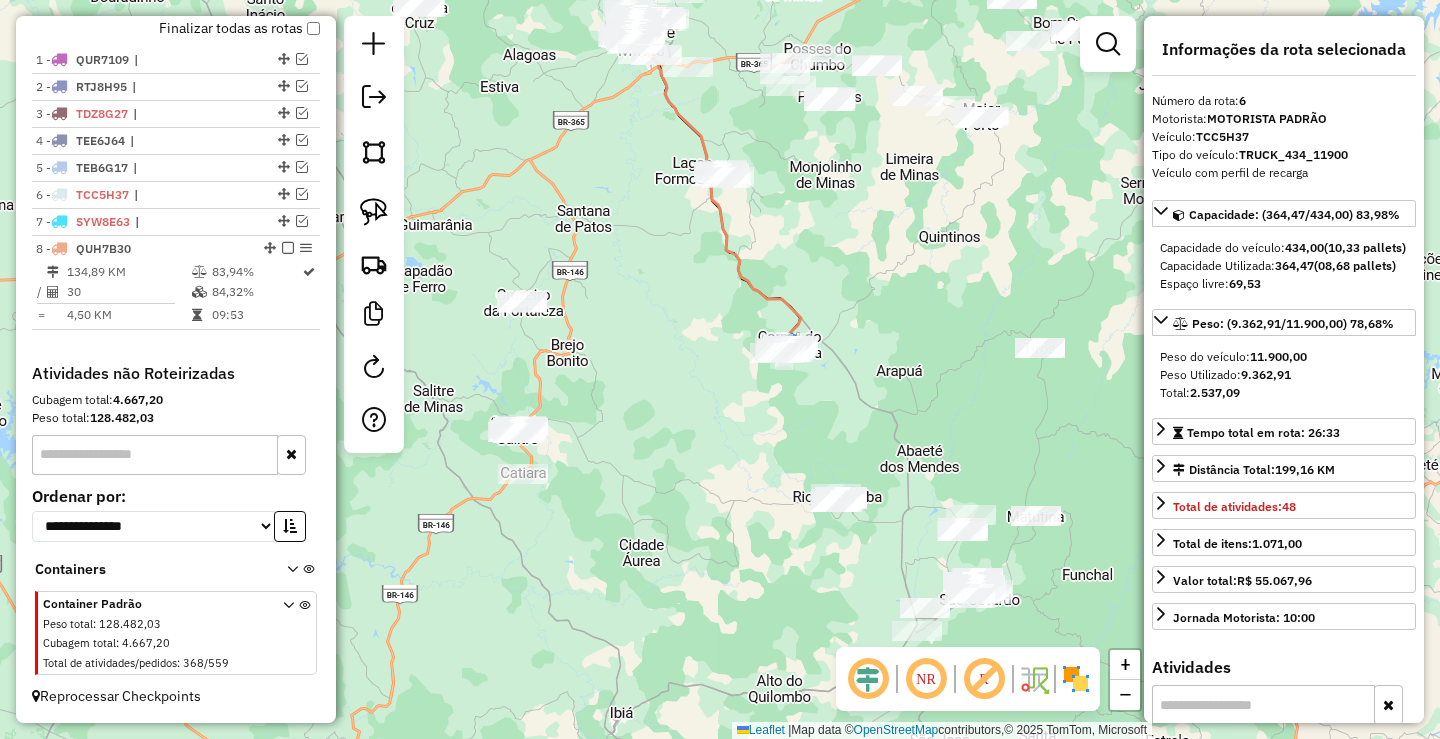 scroll, scrollTop: 652, scrollLeft: 0, axis: vertical 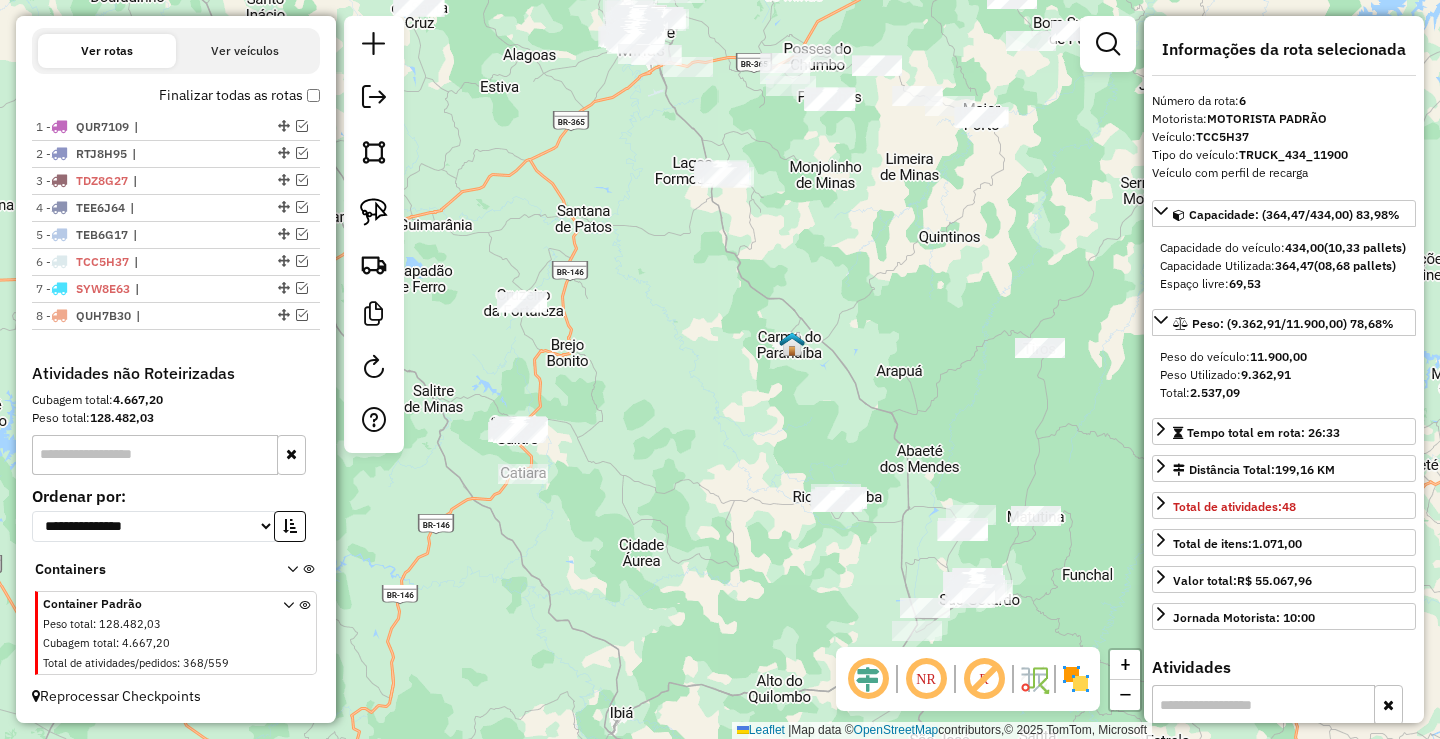 drag, startPoint x: 388, startPoint y: 215, endPoint x: 733, endPoint y: 137, distance: 353.70752 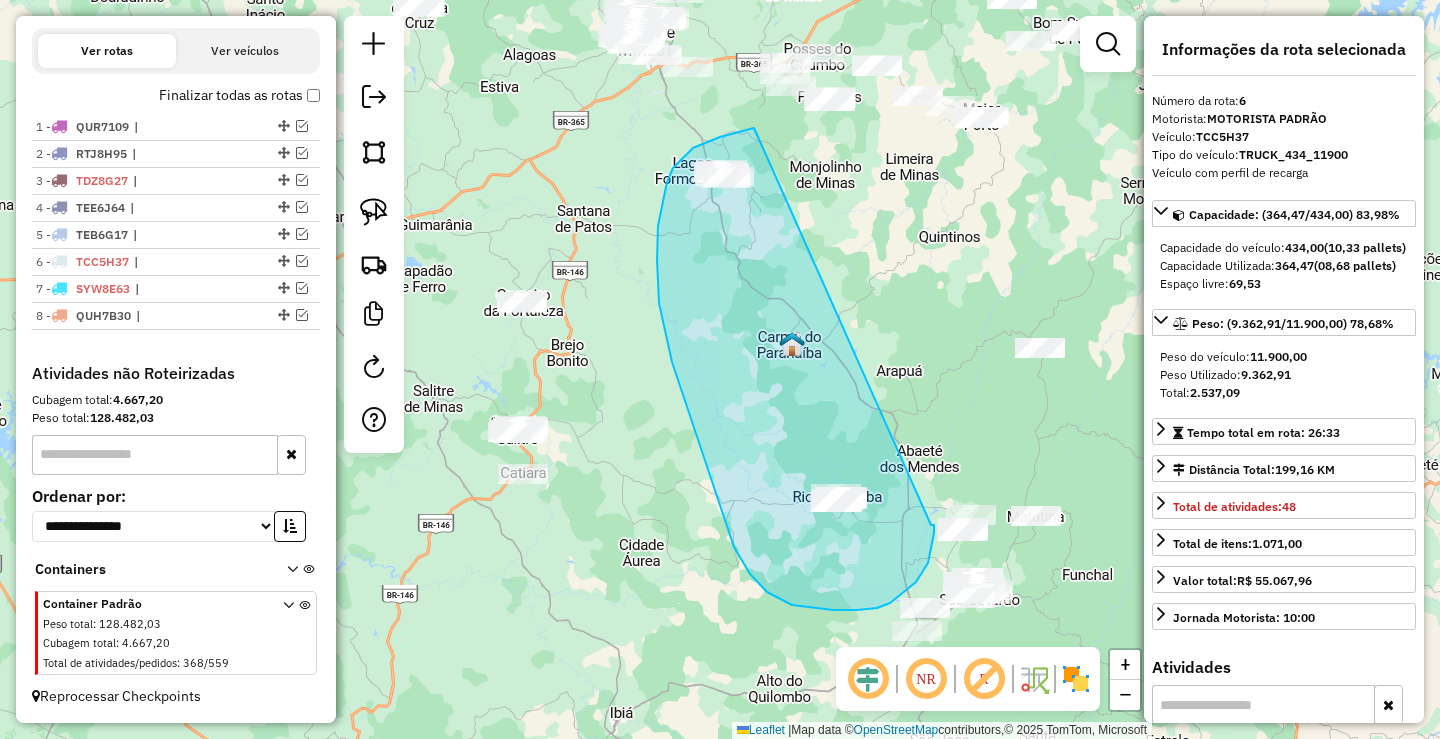 drag, startPoint x: 754, startPoint y: 128, endPoint x: 931, endPoint y: 525, distance: 434.66998 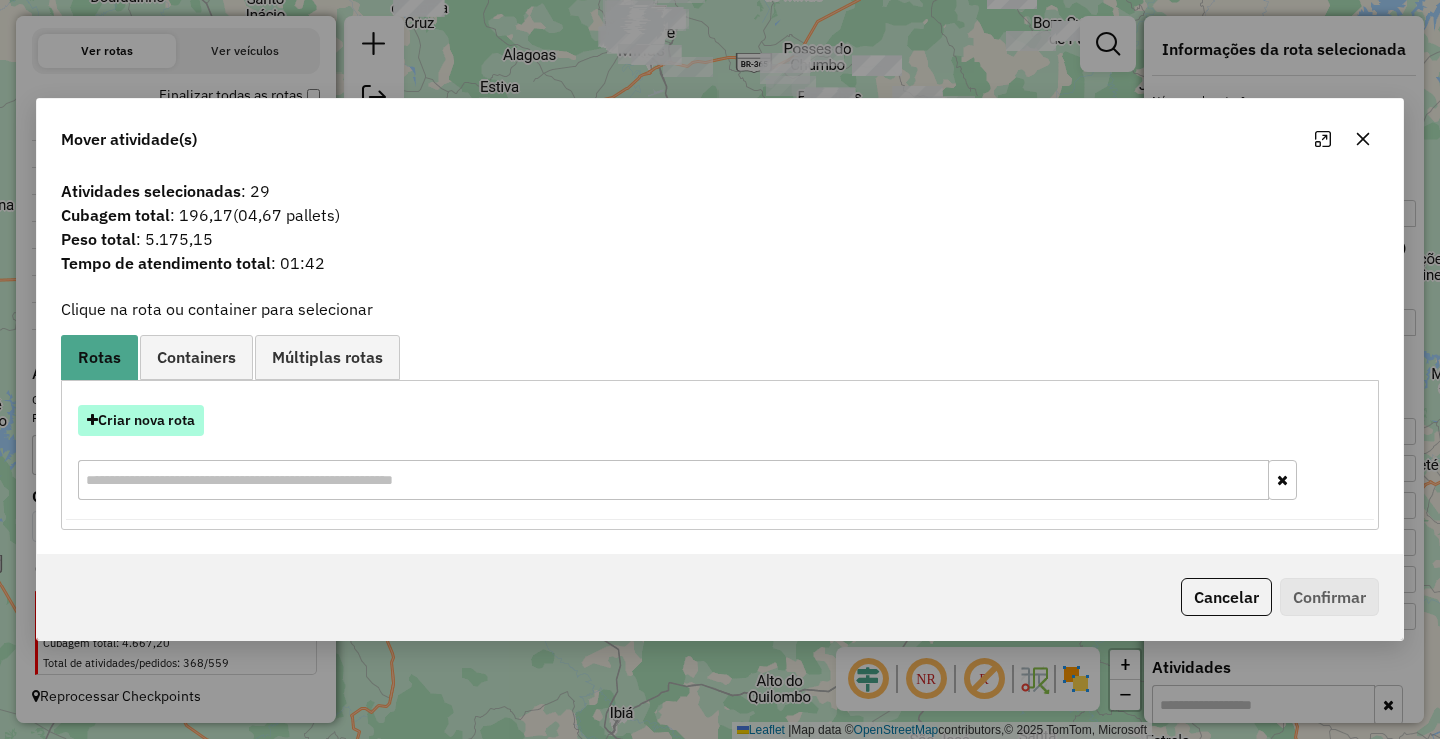 click on "Criar nova rota" at bounding box center [141, 420] 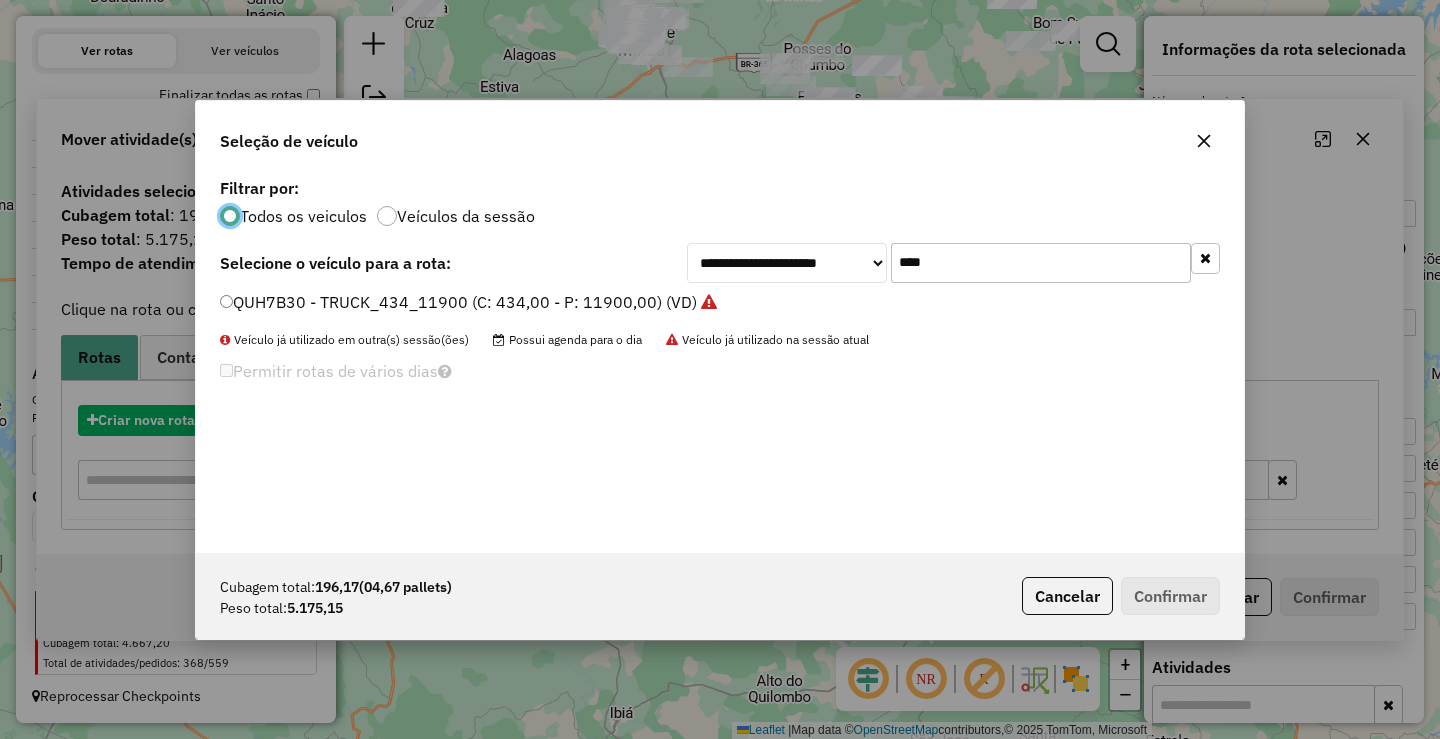scroll, scrollTop: 11, scrollLeft: 6, axis: both 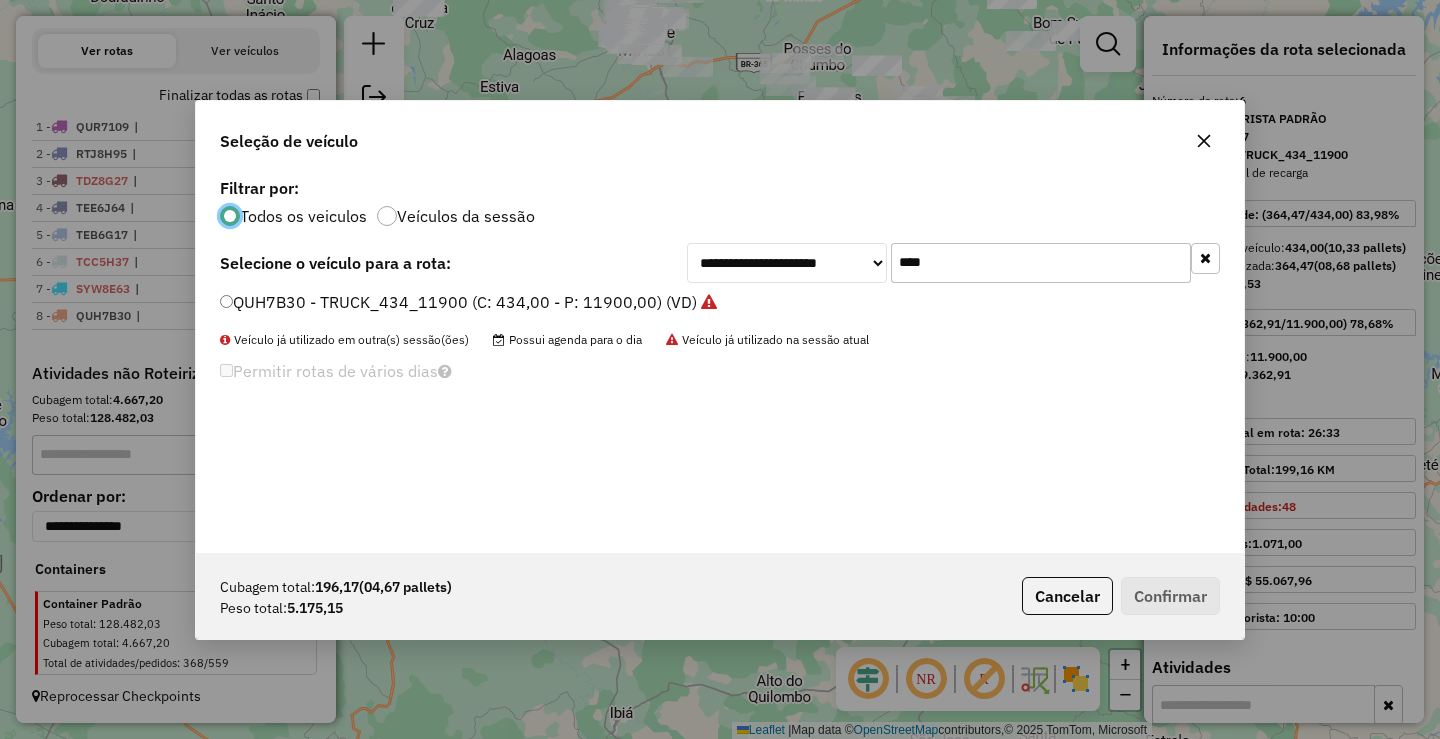 click on "****" 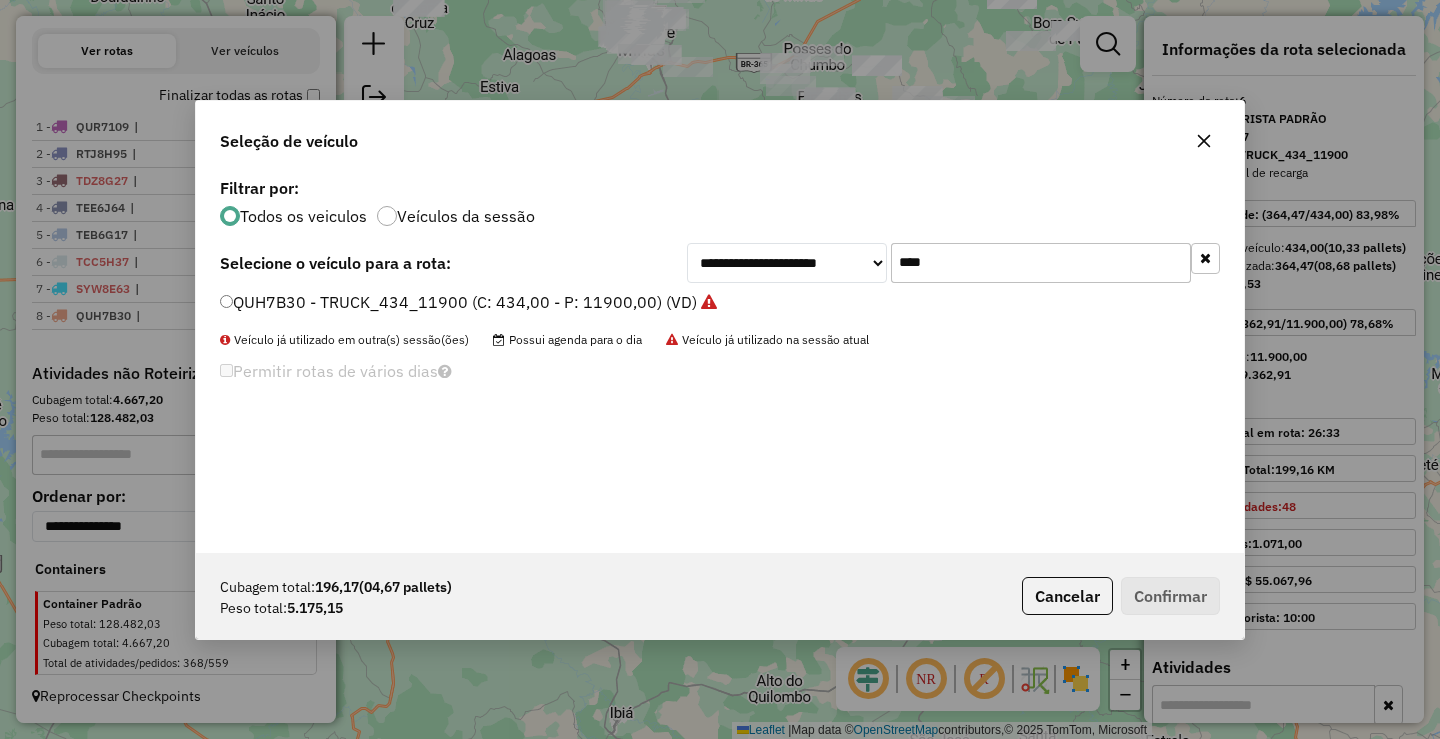 click on "****" 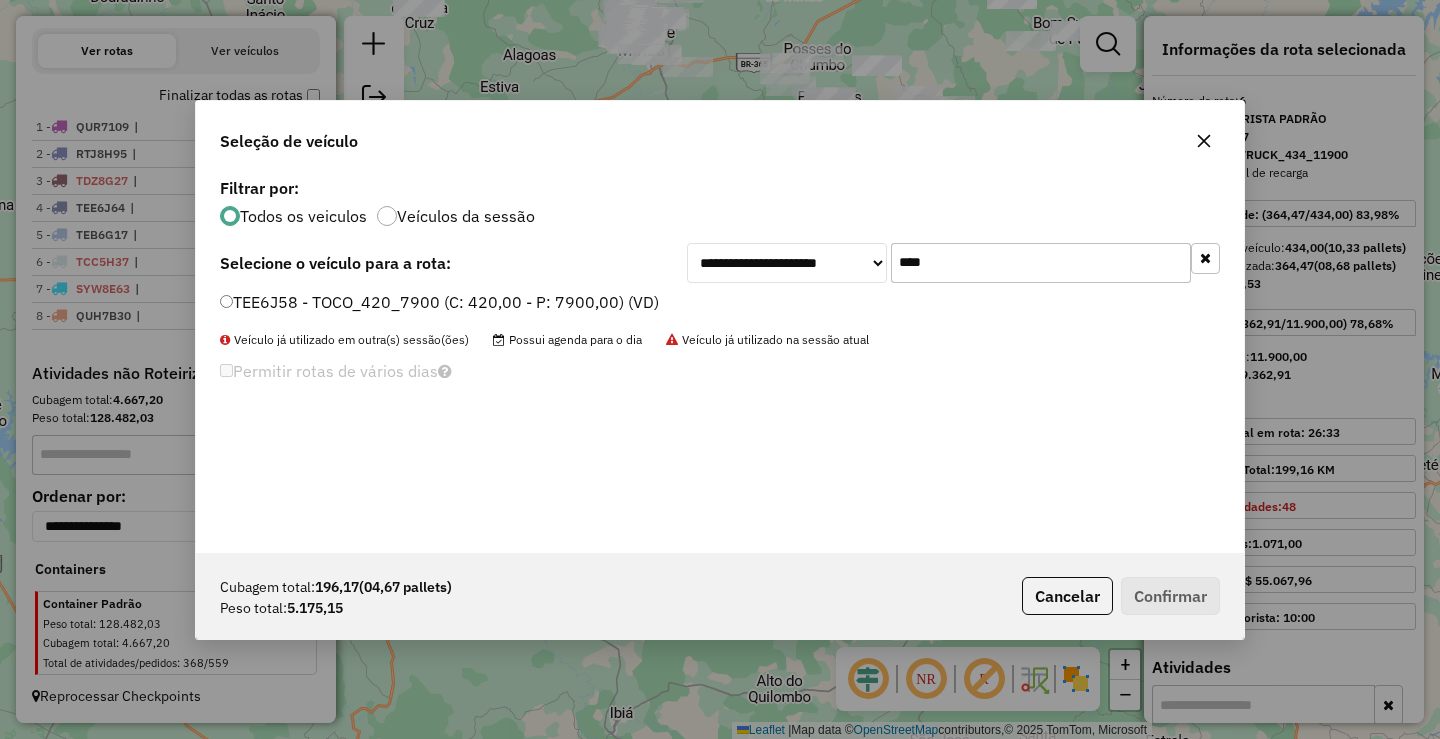 type on "****" 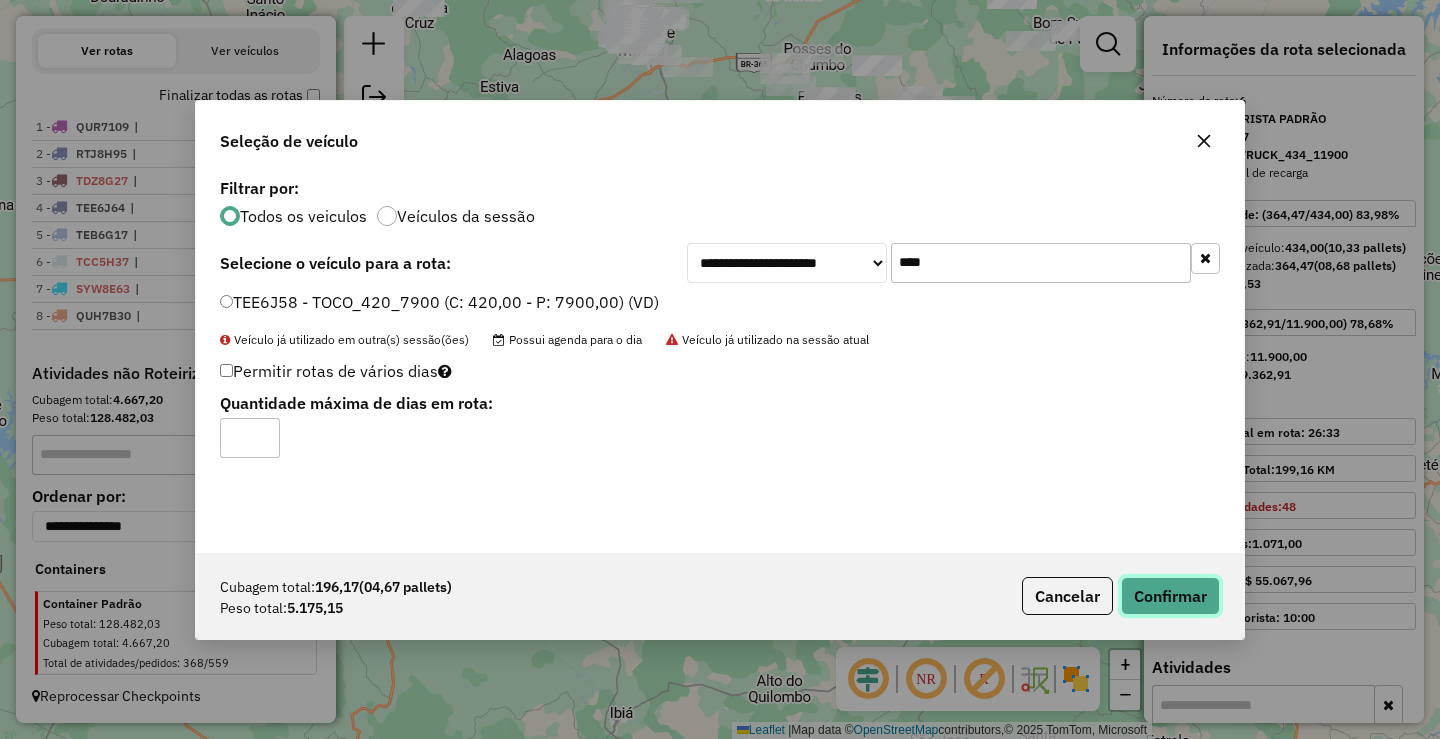 click on "Confirmar" 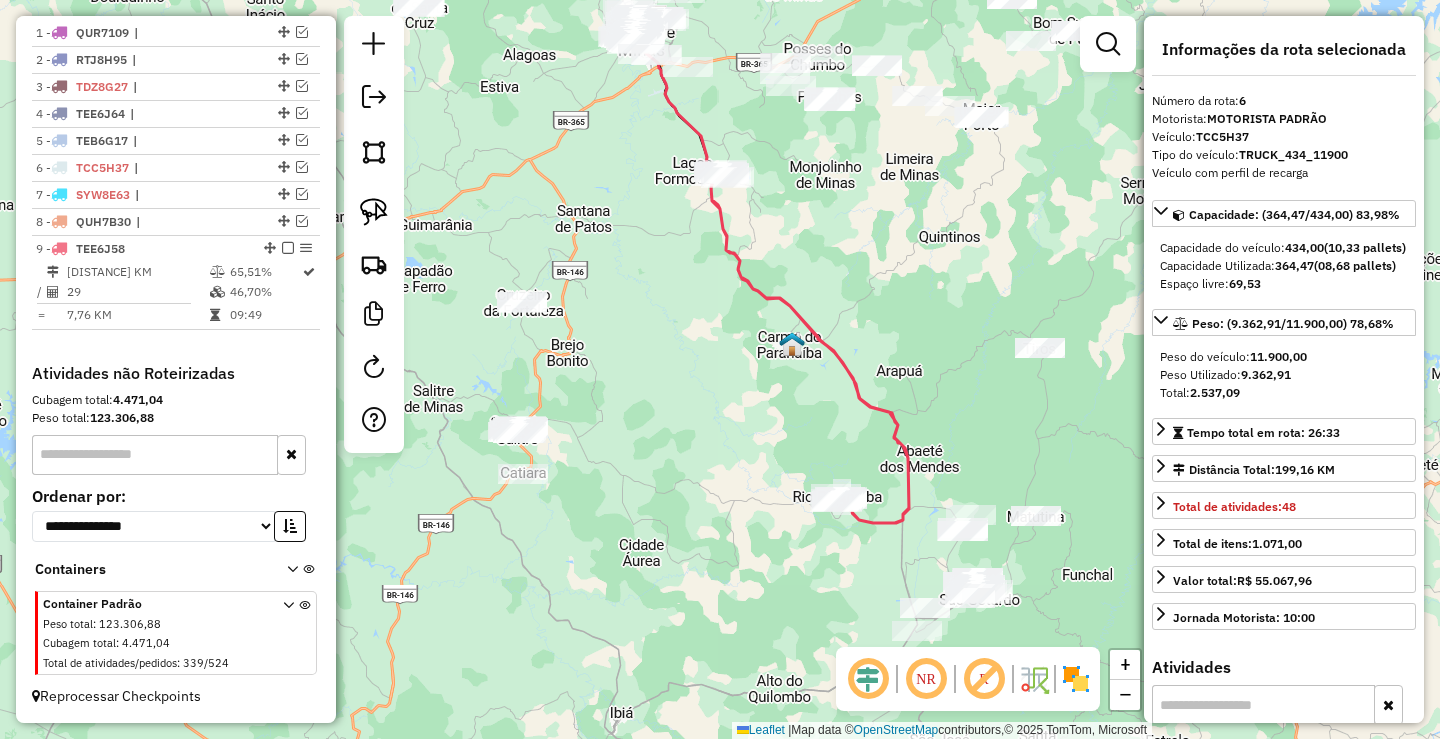 scroll, scrollTop: 746, scrollLeft: 0, axis: vertical 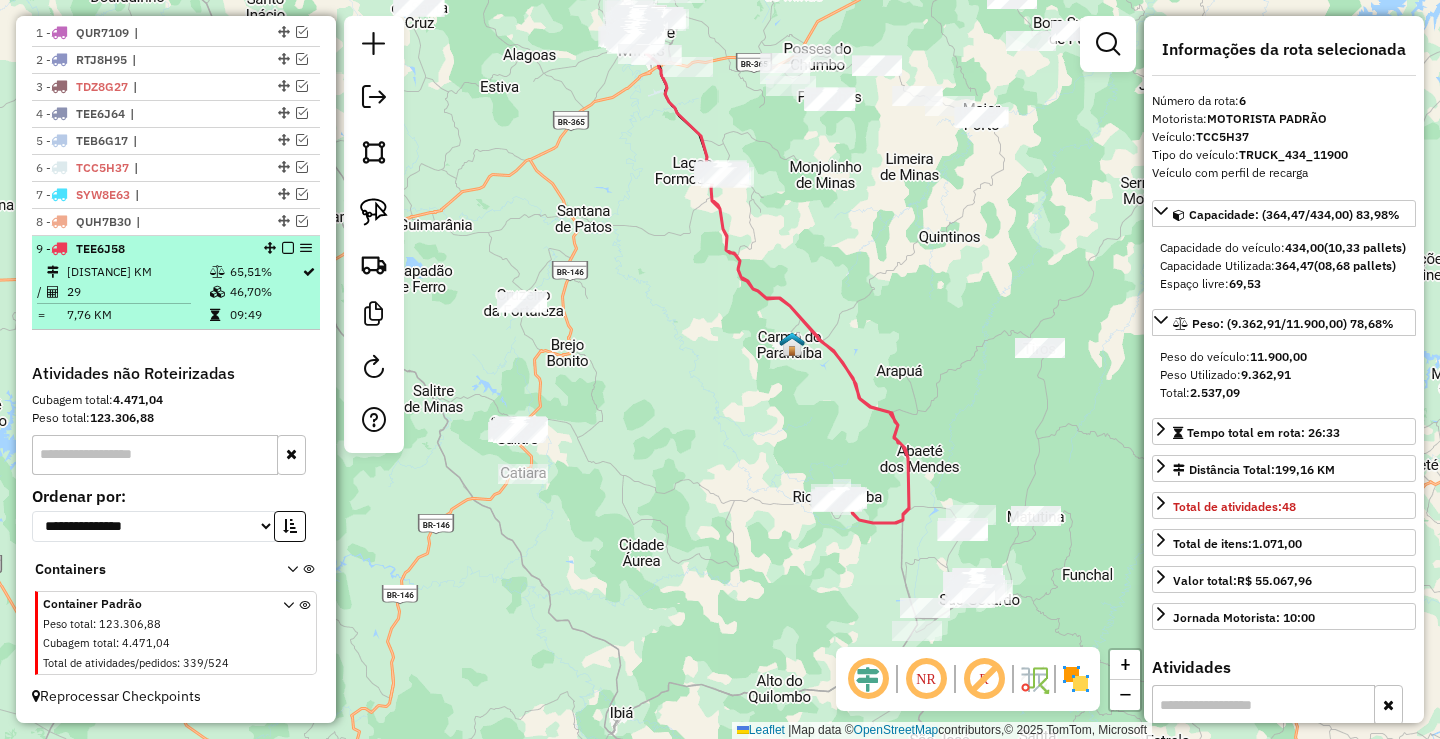 click at bounding box center [288, 248] 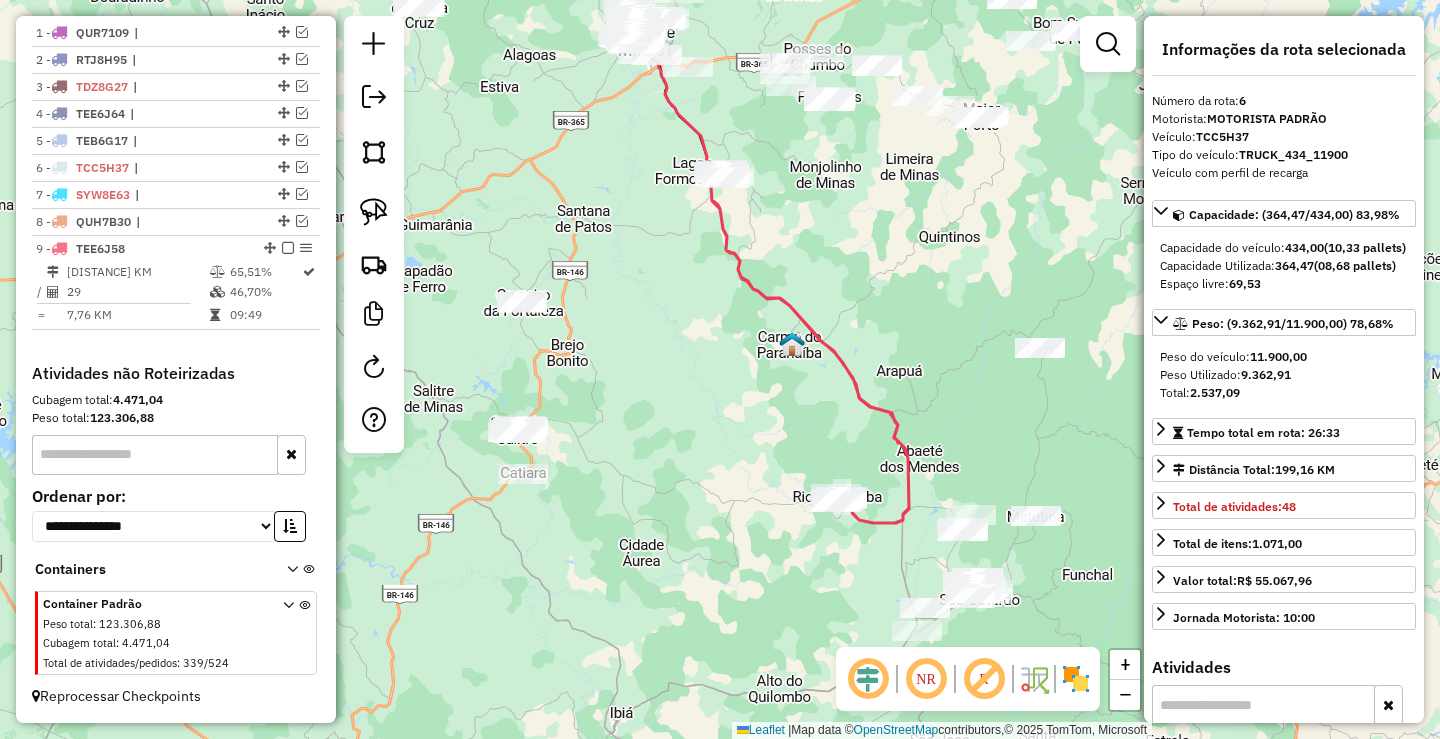 scroll, scrollTop: 679, scrollLeft: 0, axis: vertical 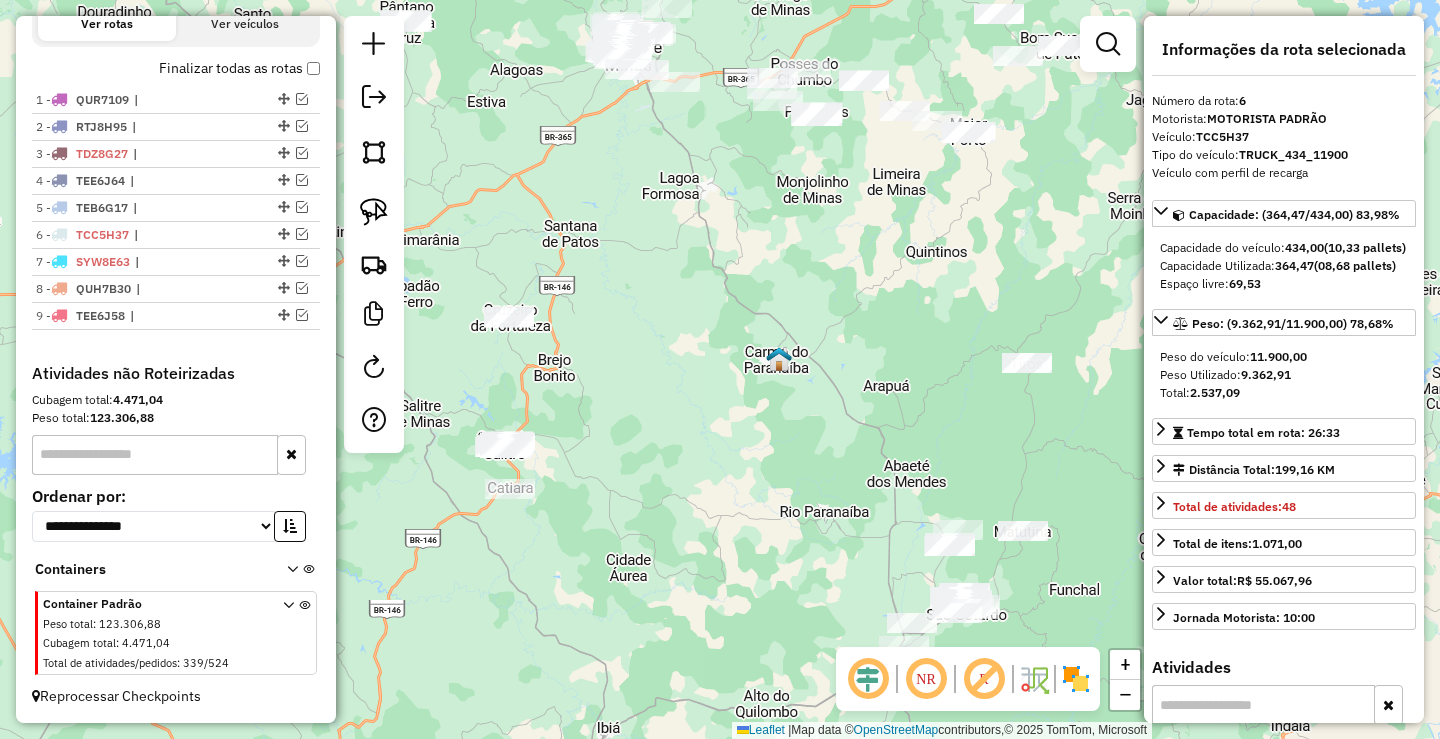 drag, startPoint x: 702, startPoint y: 346, endPoint x: 655, endPoint y: 449, distance: 113.216606 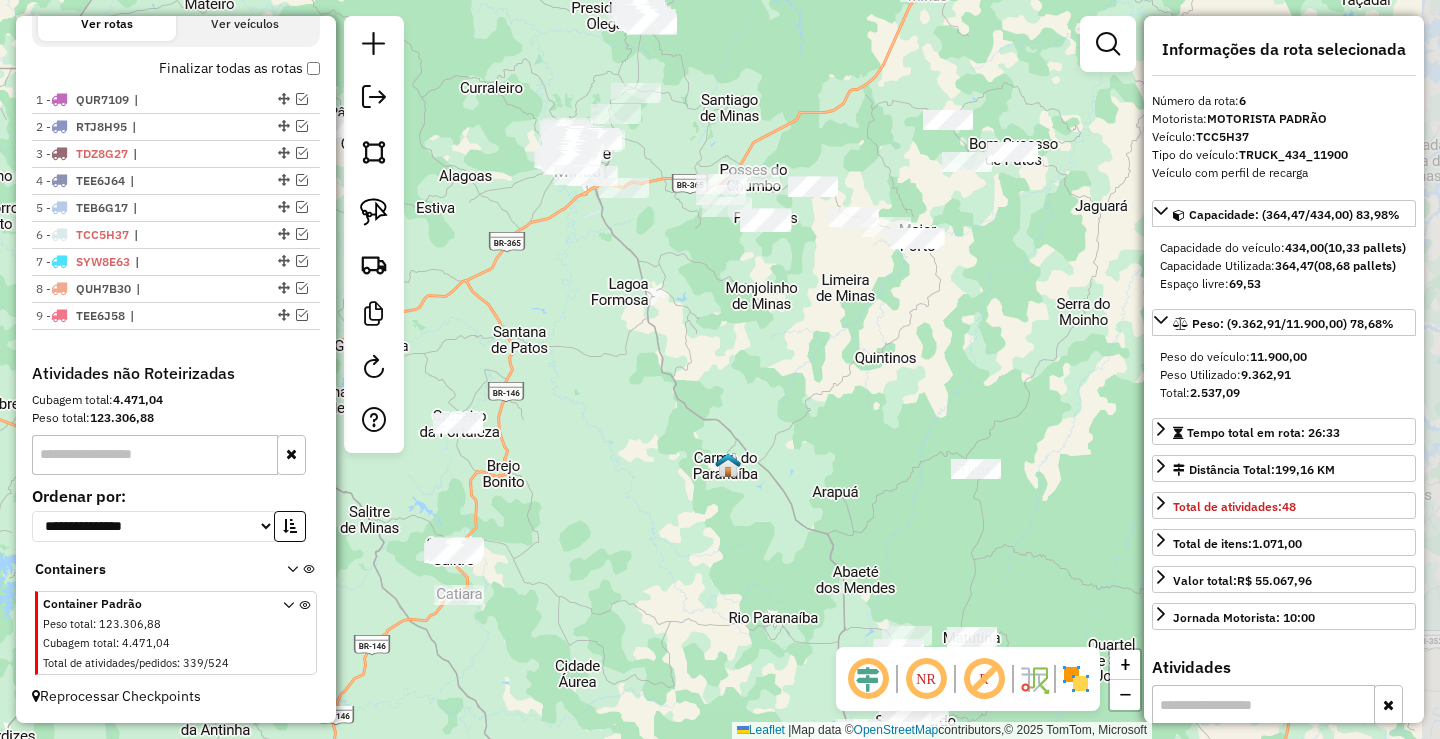 click on "Janela de atendimento Grade de atendimento Capacidade Transportadoras Veículos Cliente Pedidos  Rotas Selecione os dias de semana para filtrar as janelas de atendimento  Seg   Ter   Qua   Qui   Sex   Sáb   Dom  Informe o período da janela de atendimento: De: Até:  Filtrar exatamente a janela do cliente  Considerar janela de atendimento padrão  Selecione os dias de semana para filtrar as grades de atendimento  Seg   Ter   Qua   Qui   Sex   Sáb   Dom   Considerar clientes sem dia de atendimento cadastrado  Clientes fora do dia de atendimento selecionado Filtrar as atividades entre os valores definidos abaixo:  Peso mínimo:   Peso máximo:   Cubagem mínima:   Cubagem máxima:   De:   Até:  Filtrar as atividades entre o tempo de atendimento definido abaixo:  De:   Até:   Considerar capacidade total dos clientes não roteirizados Transportadora: Selecione um ou mais itens Tipo de veículo: Selecione um ou mais itens Veículo: Selecione um ou mais itens Motorista: Selecione um ou mais itens Nome: Rótulo:" 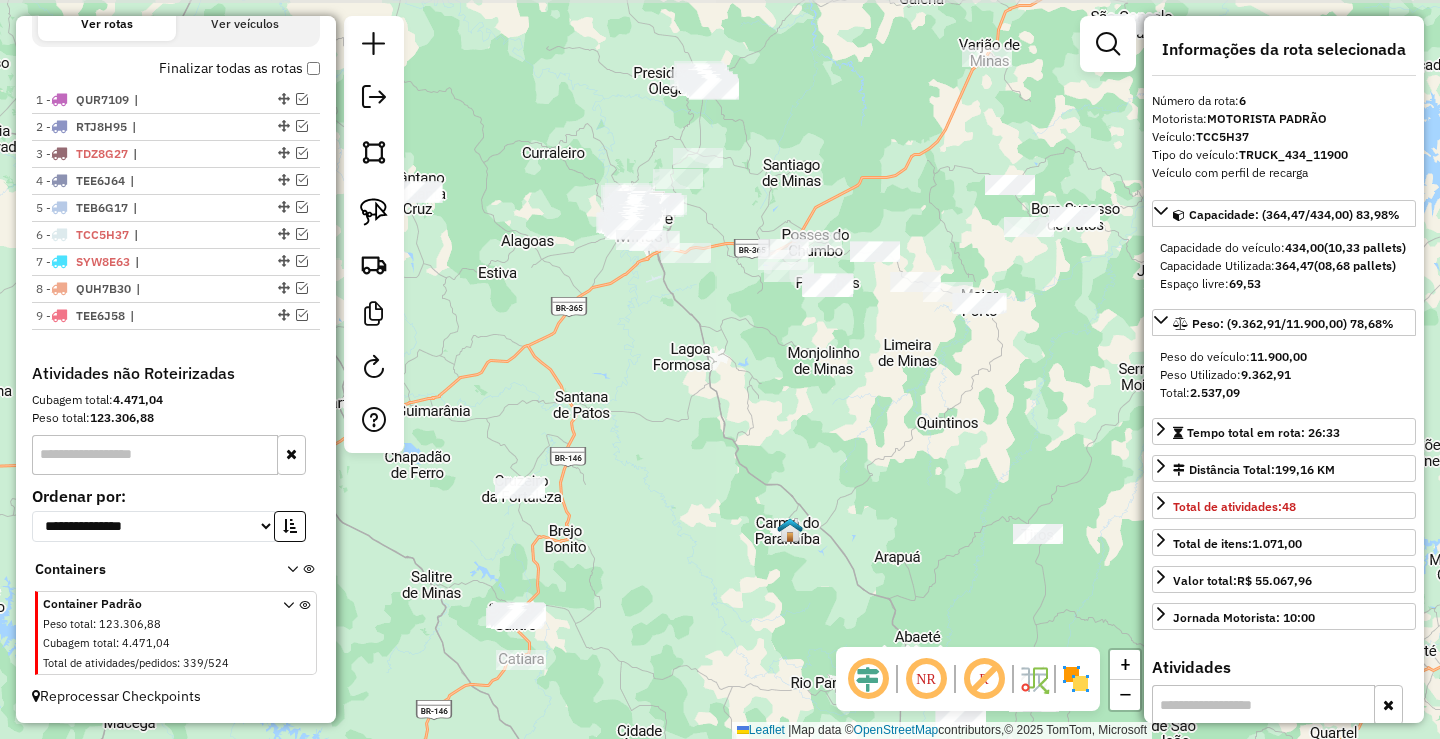 drag, startPoint x: 615, startPoint y: 401, endPoint x: 674, endPoint y: 305, distance: 112.68097 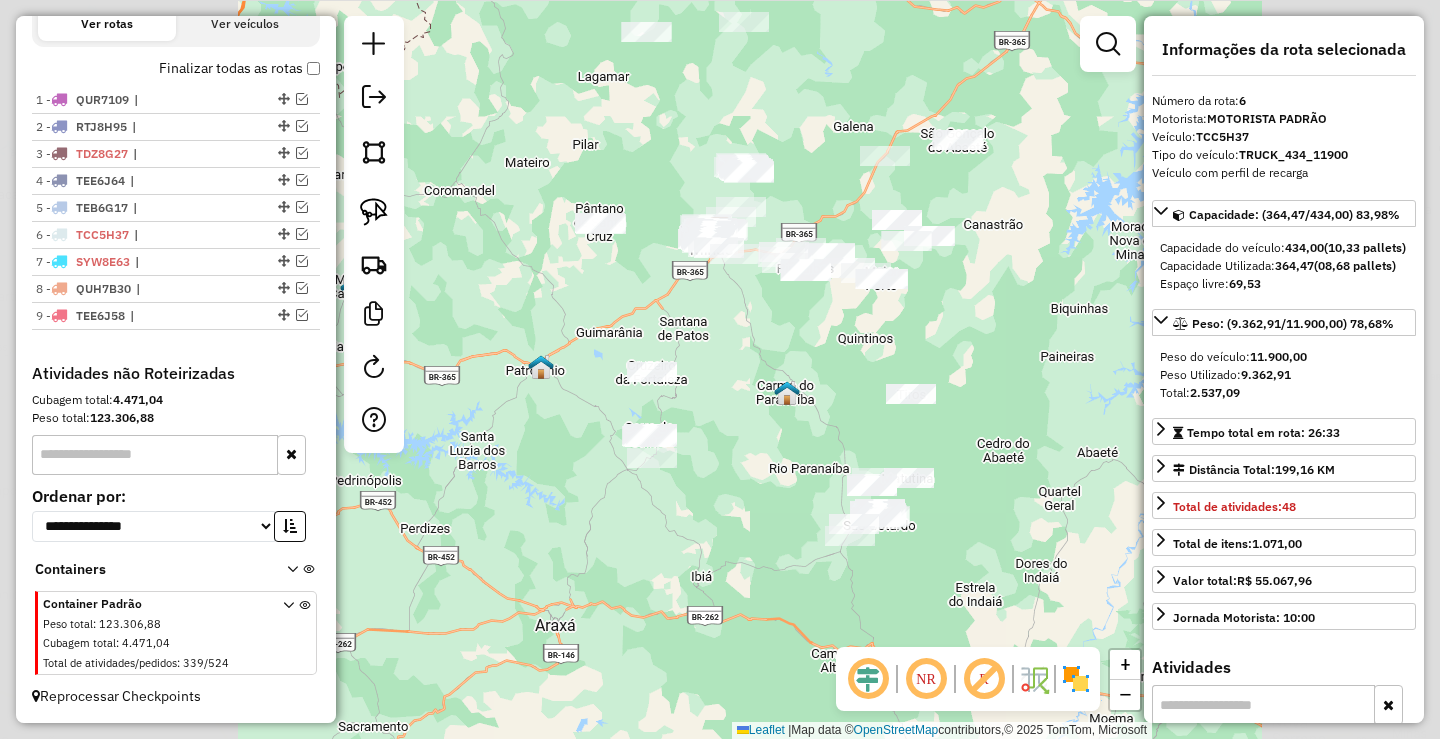 click on "Janela de atendimento Grade de atendimento Capacidade Transportadoras Veículos Cliente Pedidos  Rotas Selecione os dias de semana para filtrar as janelas de atendimento  Seg   Ter   Qua   Qui   Sex   Sáb   Dom  Informe o período da janela de atendimento: De: Até:  Filtrar exatamente a janela do cliente  Considerar janela de atendimento padrão  Selecione os dias de semana para filtrar as grades de atendimento  Seg   Ter   Qua   Qui   Sex   Sáb   Dom   Considerar clientes sem dia de atendimento cadastrado  Clientes fora do dia de atendimento selecionado Filtrar as atividades entre os valores definidos abaixo:  Peso mínimo:   Peso máximo:   Cubagem mínima:   Cubagem máxima:   De:   Até:  Filtrar as atividades entre o tempo de atendimento definido abaixo:  De:   Até:   Considerar capacidade total dos clientes não roteirizados Transportadora: Selecione um ou mais itens Tipo de veículo: Selecione um ou mais itens Veículo: Selecione um ou mais itens Motorista: Selecione um ou mais itens Nome: Rótulo:" 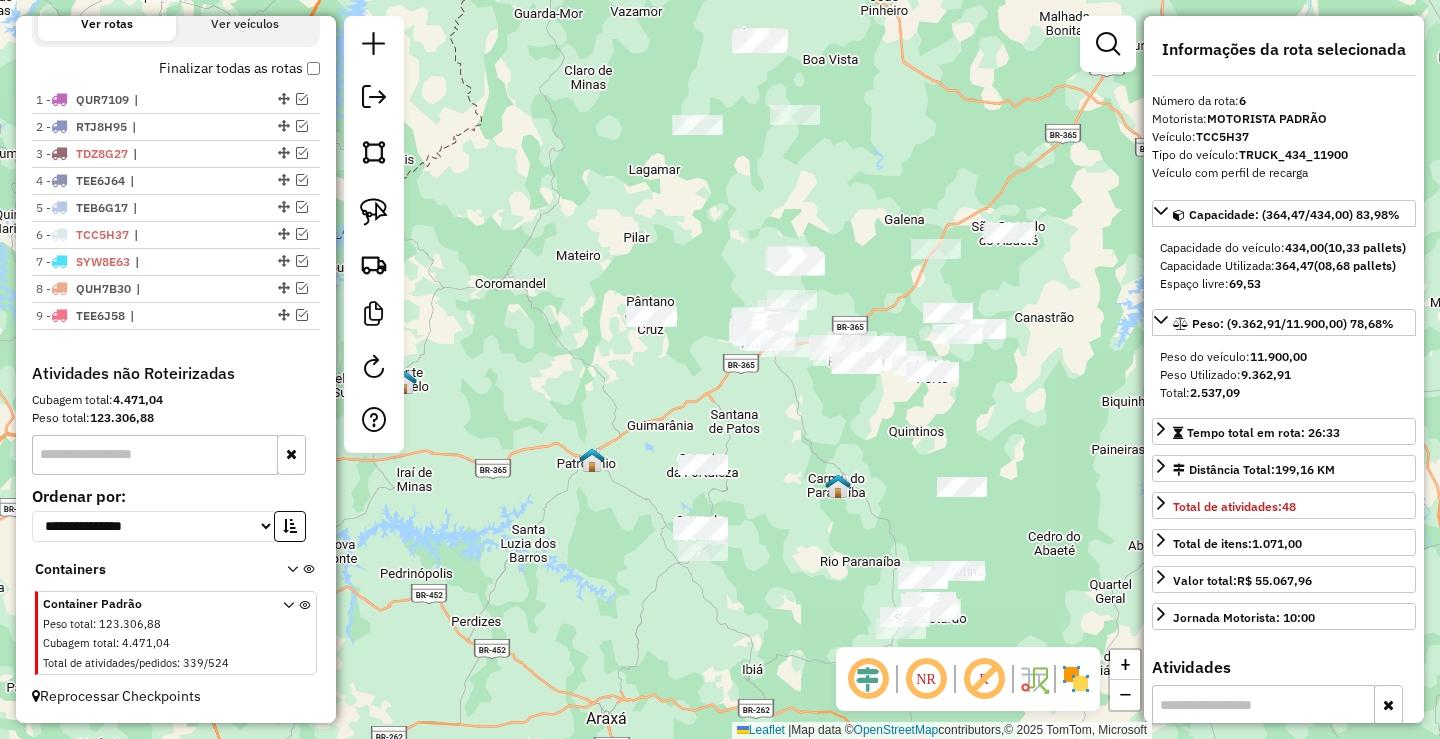 click on "Janela de atendimento Grade de atendimento Capacidade Transportadoras Veículos Cliente Pedidos  Rotas Selecione os dias de semana para filtrar as janelas de atendimento  Seg   Ter   Qua   Qui   Sex   Sáb   Dom  Informe o período da janela de atendimento: De: Até:  Filtrar exatamente a janela do cliente  Considerar janela de atendimento padrão  Selecione os dias de semana para filtrar as grades de atendimento  Seg   Ter   Qua   Qui   Sex   Sáb   Dom   Considerar clientes sem dia de atendimento cadastrado  Clientes fora do dia de atendimento selecionado Filtrar as atividades entre os valores definidos abaixo:  Peso mínimo:   Peso máximo:   Cubagem mínima:   Cubagem máxima:   De:   Até:  Filtrar as atividades entre o tempo de atendimento definido abaixo:  De:   Até:   Considerar capacidade total dos clientes não roteirizados Transportadora: Selecione um ou mais itens Tipo de veículo: Selecione um ou mais itens Veículo: Selecione um ou mais itens Motorista: Selecione um ou mais itens Nome: Rótulo:" 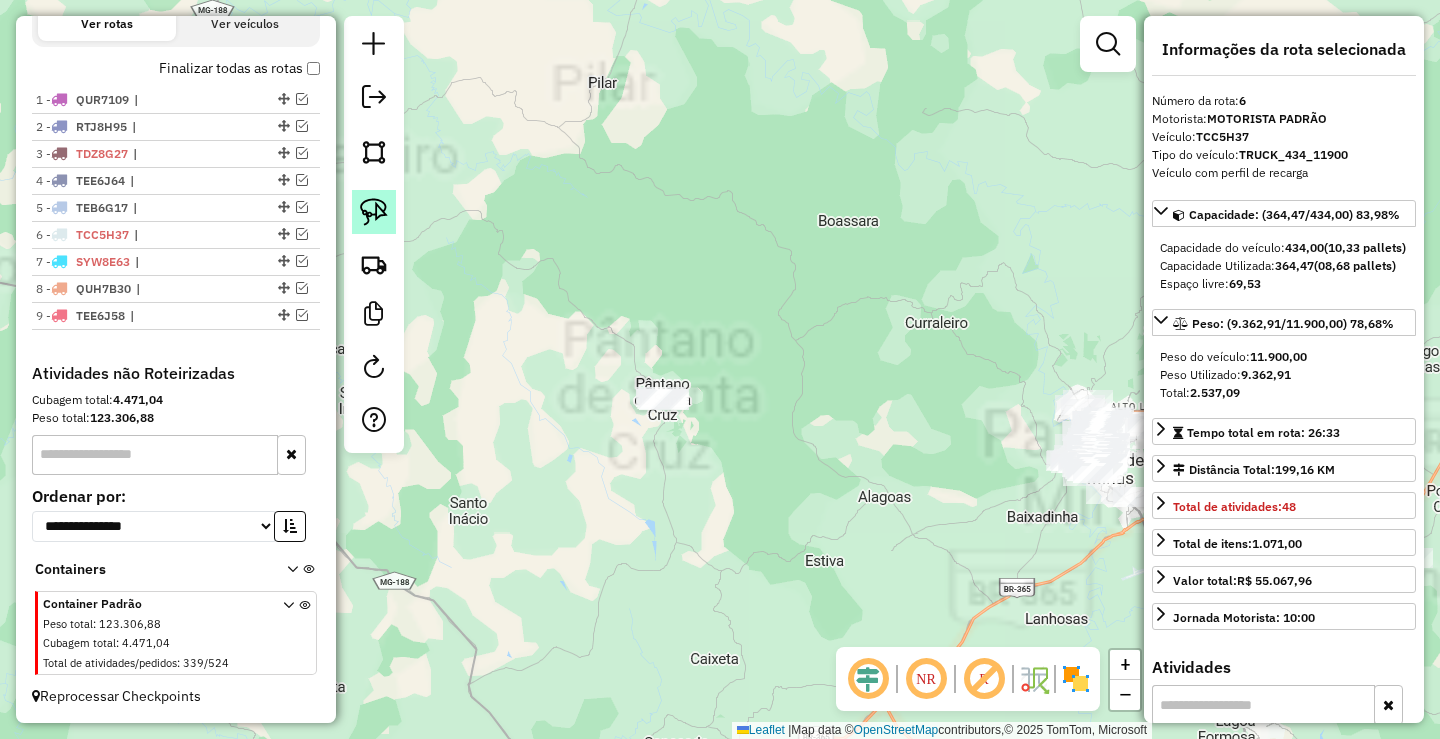 click 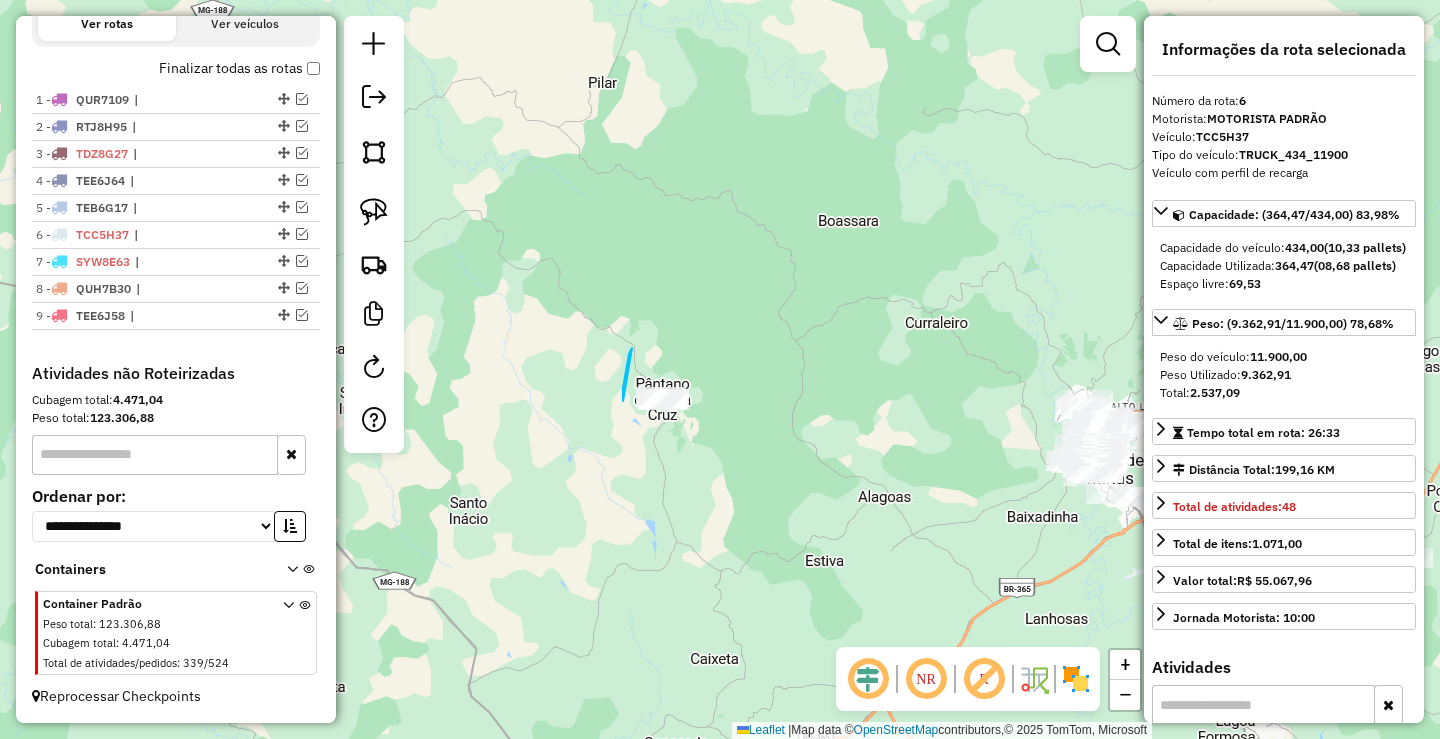 drag, startPoint x: 623, startPoint y: 388, endPoint x: 715, endPoint y: 433, distance: 102.41582 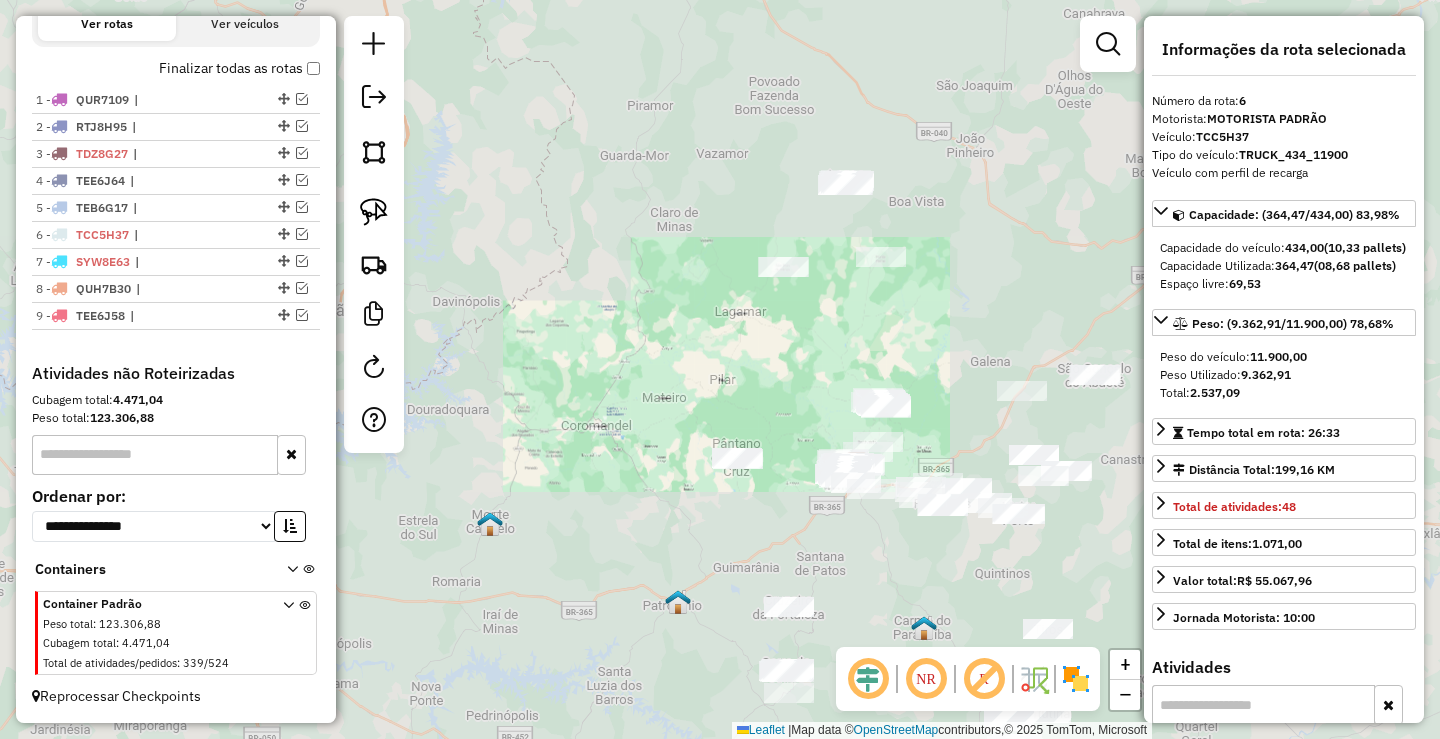 drag, startPoint x: 799, startPoint y: 432, endPoint x: 751, endPoint y: 493, distance: 77.62087 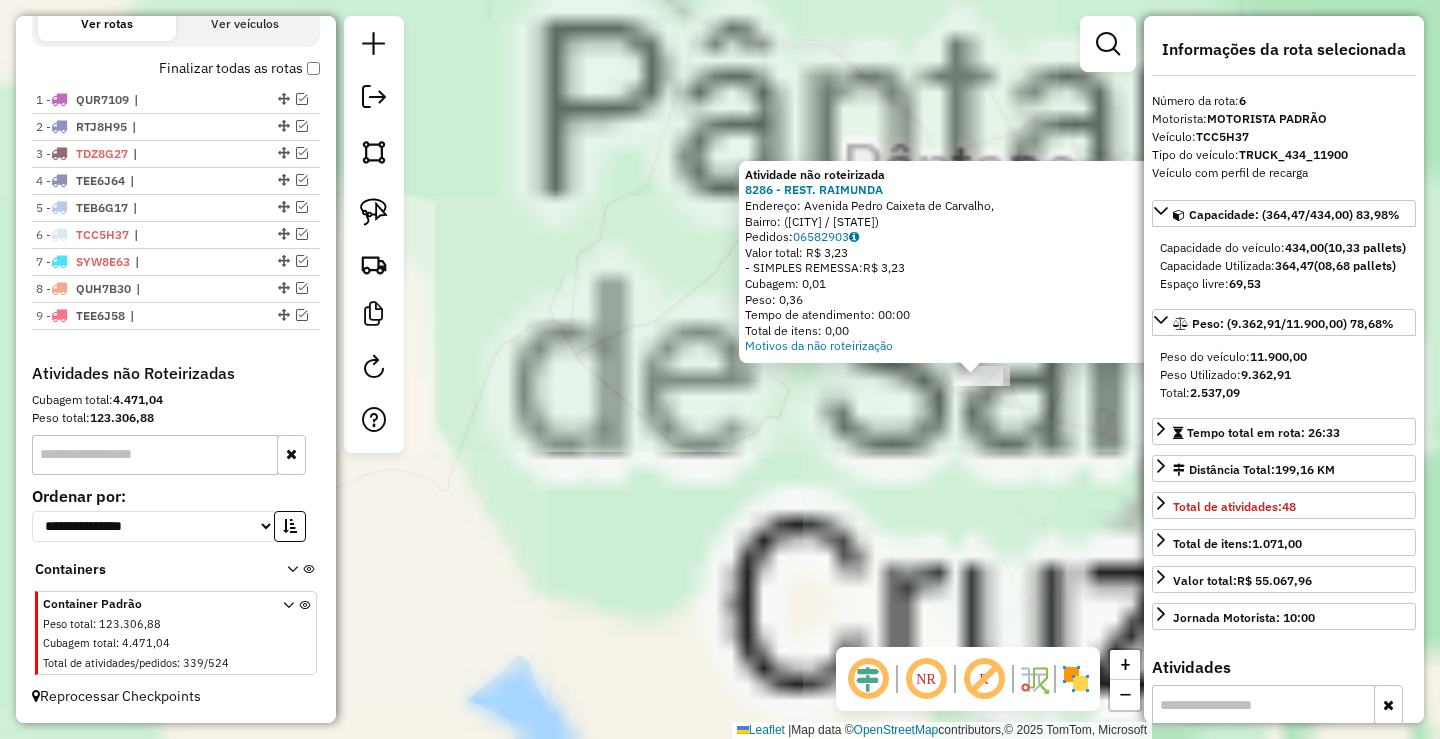 drag, startPoint x: 825, startPoint y: 444, endPoint x: 491, endPoint y: 415, distance: 335.25662 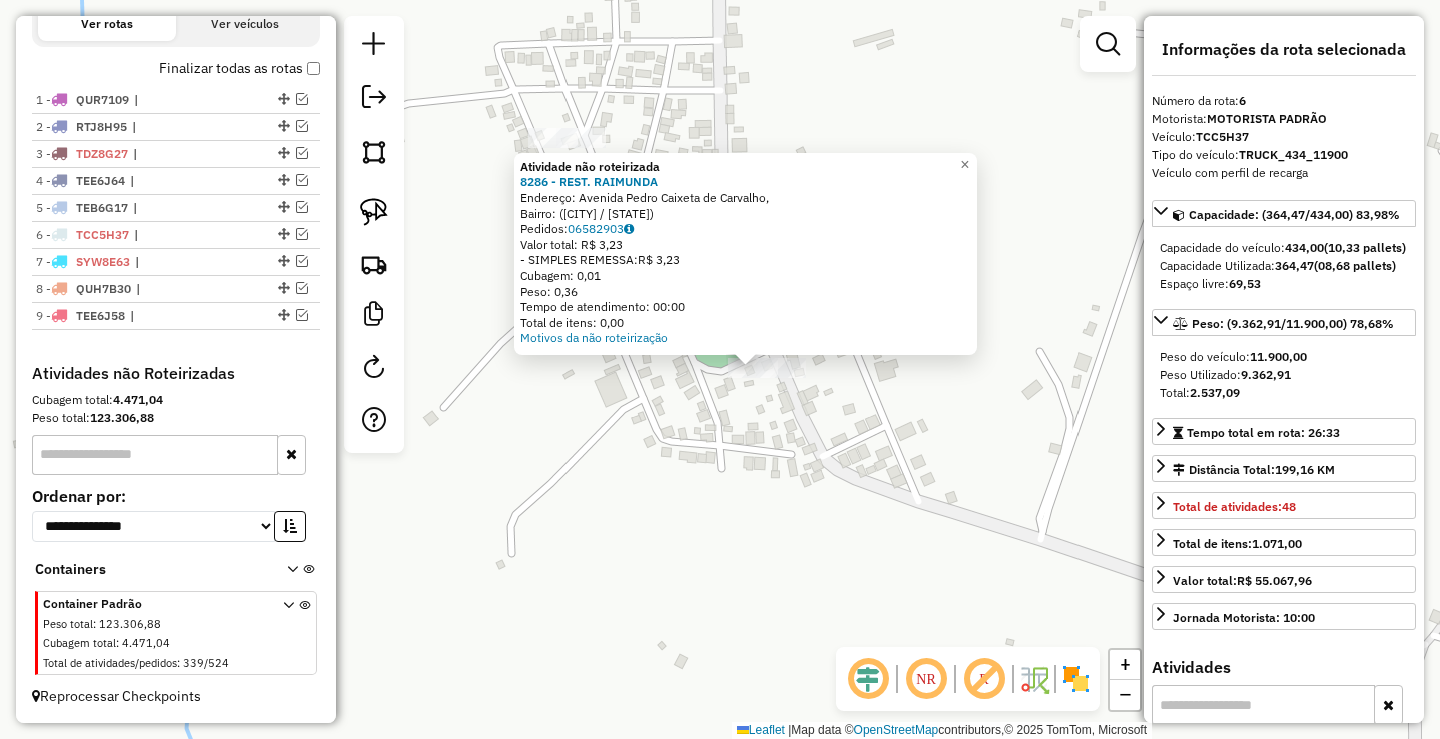 click 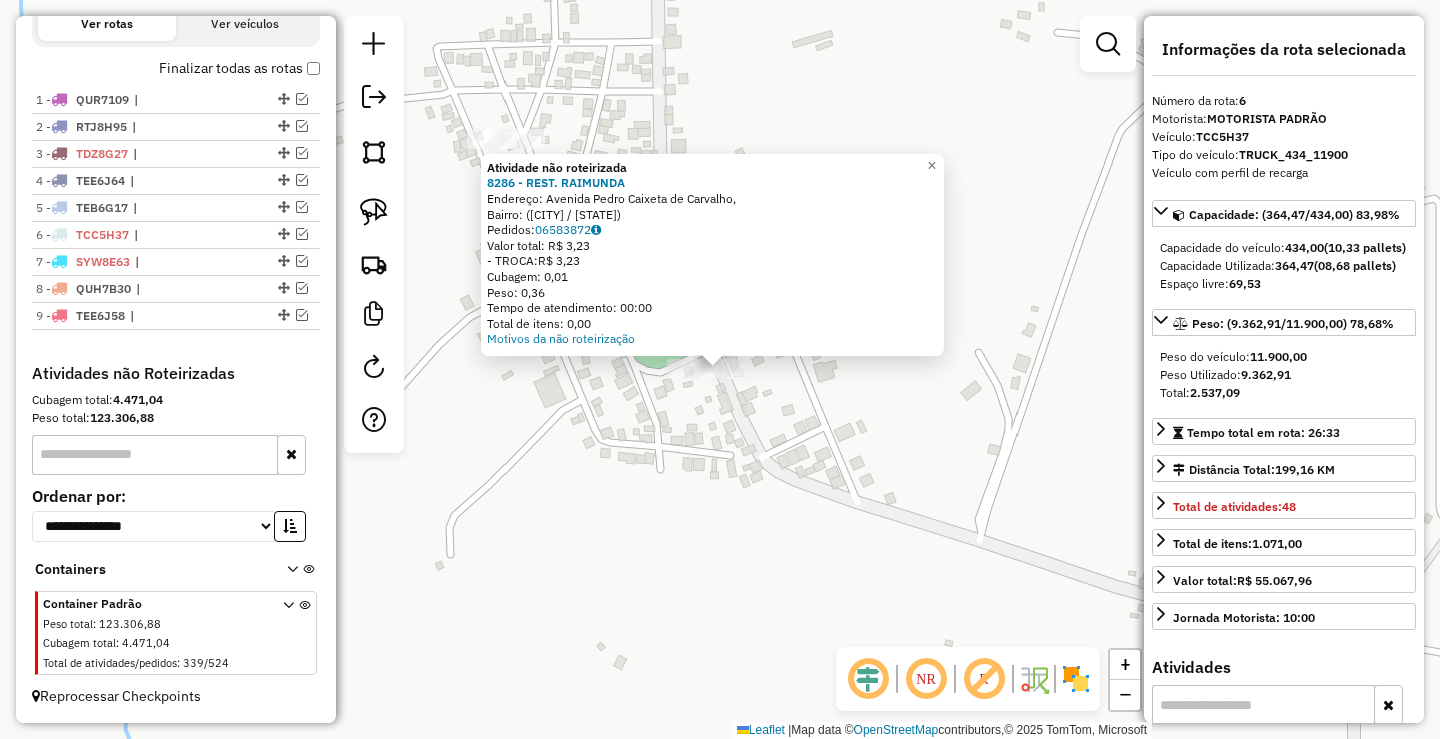 click on "Atividade não roteirizada 8286 - REST. RAIMUNDA  Endereço: Avenida Pedro Caixeta de Carvalho,    Bairro:  (Coromandel / MG)   Pedidos:  06583872   Valor total: R$ 3,23   - TROCA:  R$ 3,23   Cubagem: 0,01   Peso: 0,36   Tempo de atendimento: 00:00   Total de itens: 0,00  Motivos da não roteirização × Janela de atendimento Grade de atendimento Capacidade Transportadoras Veículos Cliente Pedidos  Rotas Selecione os dias de semana para filtrar as janelas de atendimento  Seg   Ter   Qua   Qui   Sex   Sáb   Dom  Informe o período da janela de atendimento: De: Até:  Filtrar exatamente a janela do cliente  Considerar janela de atendimento padrão  Selecione os dias de semana para filtrar as grades de atendimento  Seg   Ter   Qua   Qui   Sex   Sáb   Dom   Considerar clientes sem dia de atendimento cadastrado  Clientes fora do dia de atendimento selecionado Filtrar as atividades entre os valores definidos abaixo:  Peso mínimo:   Peso máximo:   Cubagem mínima:   Cubagem máxima:   De:   Até:   De:  Nome:" 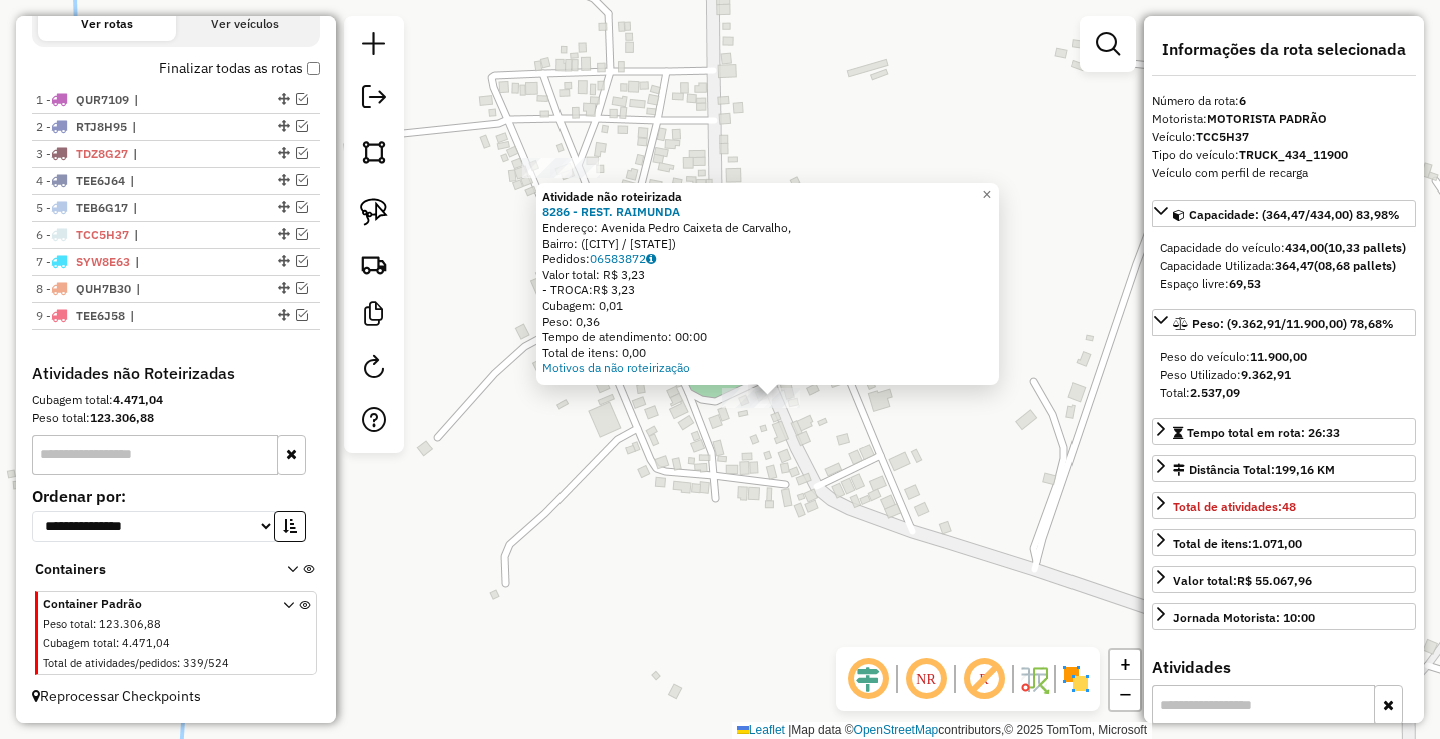 click on "Atividade não roteirizada 8286 - REST. RAIMUNDA  Endereço: Avenida Pedro Caixeta de Carvalho,    Bairro:  (Coromandel / MG)   Pedidos:  06583872   Valor total: R$ 3,23   - TROCA:  R$ 3,23   Cubagem: 0,01   Peso: 0,36   Tempo de atendimento: 00:00   Total de itens: 0,00  Motivos da não roteirização × Janela de atendimento Grade de atendimento Capacidade Transportadoras Veículos Cliente Pedidos  Rotas Selecione os dias de semana para filtrar as janelas de atendimento  Seg   Ter   Qua   Qui   Sex   Sáb   Dom  Informe o período da janela de atendimento: De: Até:  Filtrar exatamente a janela do cliente  Considerar janela de atendimento padrão  Selecione os dias de semana para filtrar as grades de atendimento  Seg   Ter   Qua   Qui   Sex   Sáb   Dom   Considerar clientes sem dia de atendimento cadastrado  Clientes fora do dia de atendimento selecionado Filtrar as atividades entre os valores definidos abaixo:  Peso mínimo:   Peso máximo:   Cubagem mínima:   Cubagem máxima:   De:   Até:   De:  Nome:" 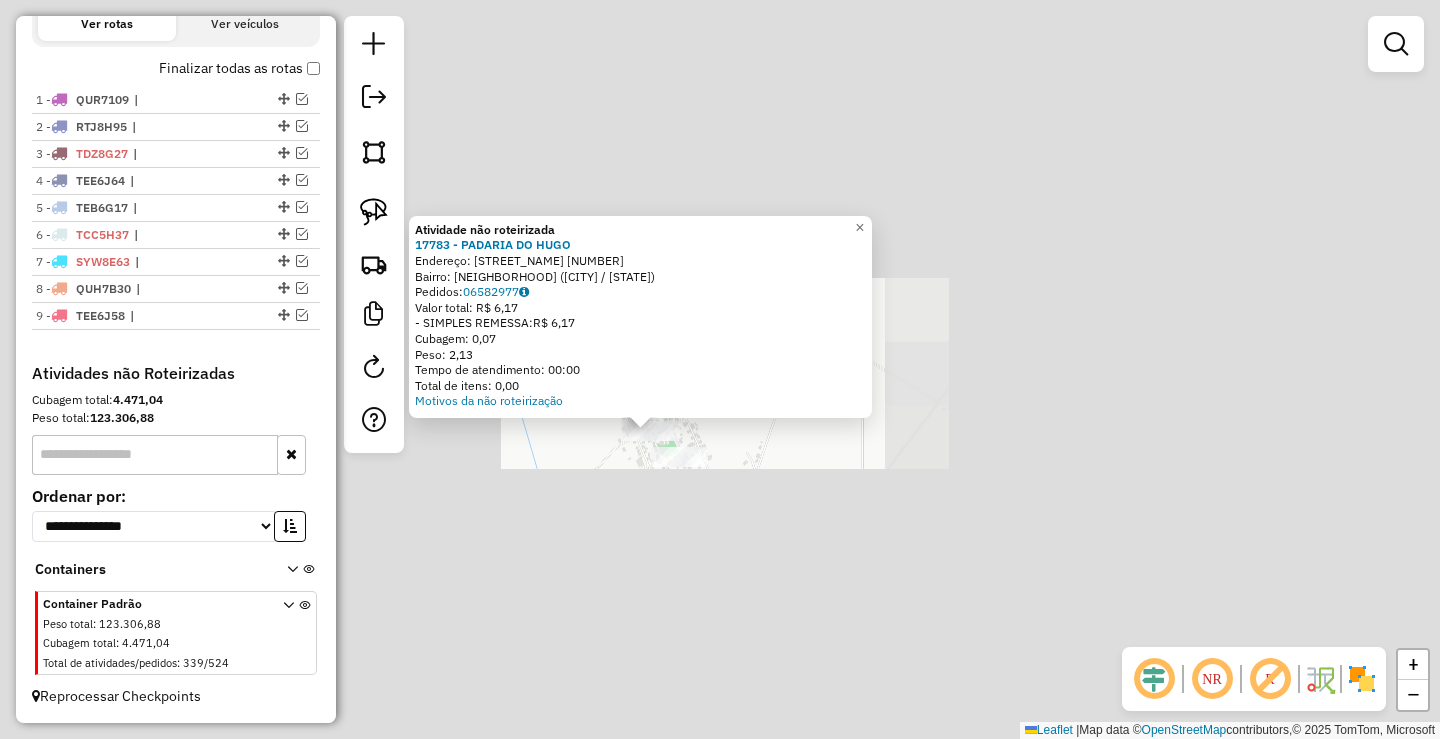 click on "Atividade não roteirizada 17783 - PADARIA DO HUGO  Endereço:  XICO COSTA 2   Bairro: PANTANO (COROMANDEL / MG)   Pedidos:  06582977   Valor total: R$ 6,17   - SIMPLES REMESSA:  R$ 6,17   Cubagem: 0,07   Peso: 2,13   Tempo de atendimento: 00:00   Total de itens: 0,00  Motivos da não roteirização × Janela de atendimento Grade de atendimento Capacidade Transportadoras Veículos Cliente Pedidos  Rotas Selecione os dias de semana para filtrar as janelas de atendimento  Seg   Ter   Qua   Qui   Sex   Sáb   Dom  Informe o período da janela de atendimento: De: Até:  Filtrar exatamente a janela do cliente  Considerar janela de atendimento padrão  Selecione os dias de semana para filtrar as grades de atendimento  Seg   Ter   Qua   Qui   Sex   Sáb   Dom   Considerar clientes sem dia de atendimento cadastrado  Clientes fora do dia de atendimento selecionado Filtrar as atividades entre os valores definidos abaixo:  Peso mínimo:   Peso máximo:   Cubagem mínima:   Cubagem máxima:   De:   Até:   De:   Até:  +" 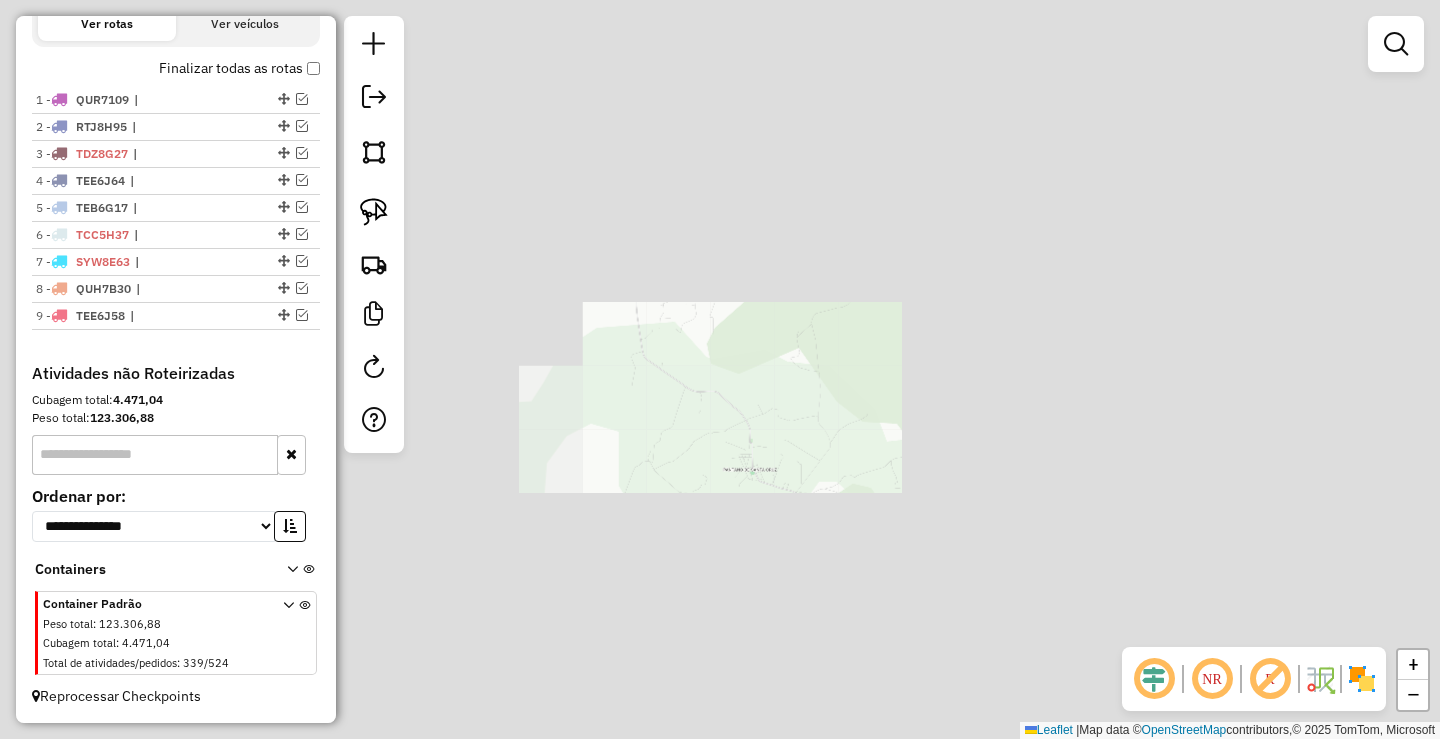 click on "Janela de atendimento Grade de atendimento Capacidade Transportadoras Veículos Cliente Pedidos  Rotas Selecione os dias de semana para filtrar as janelas de atendimento  Seg   Ter   Qua   Qui   Sex   Sáb   Dom  Informe o período da janela de atendimento: De: Até:  Filtrar exatamente a janela do cliente  Considerar janela de atendimento padrão  Selecione os dias de semana para filtrar as grades de atendimento  Seg   Ter   Qua   Qui   Sex   Sáb   Dom   Considerar clientes sem dia de atendimento cadastrado  Clientes fora do dia de atendimento selecionado Filtrar as atividades entre os valores definidos abaixo:  Peso mínimo:   Peso máximo:   Cubagem mínima:   Cubagem máxima:   De:   Até:  Filtrar as atividades entre o tempo de atendimento definido abaixo:  De:   Até:   Considerar capacidade total dos clientes não roteirizados Transportadora: Selecione um ou mais itens Tipo de veículo: Selecione um ou mais itens Veículo: Selecione um ou mais itens Motorista: Selecione um ou mais itens Nome: Rótulo:" 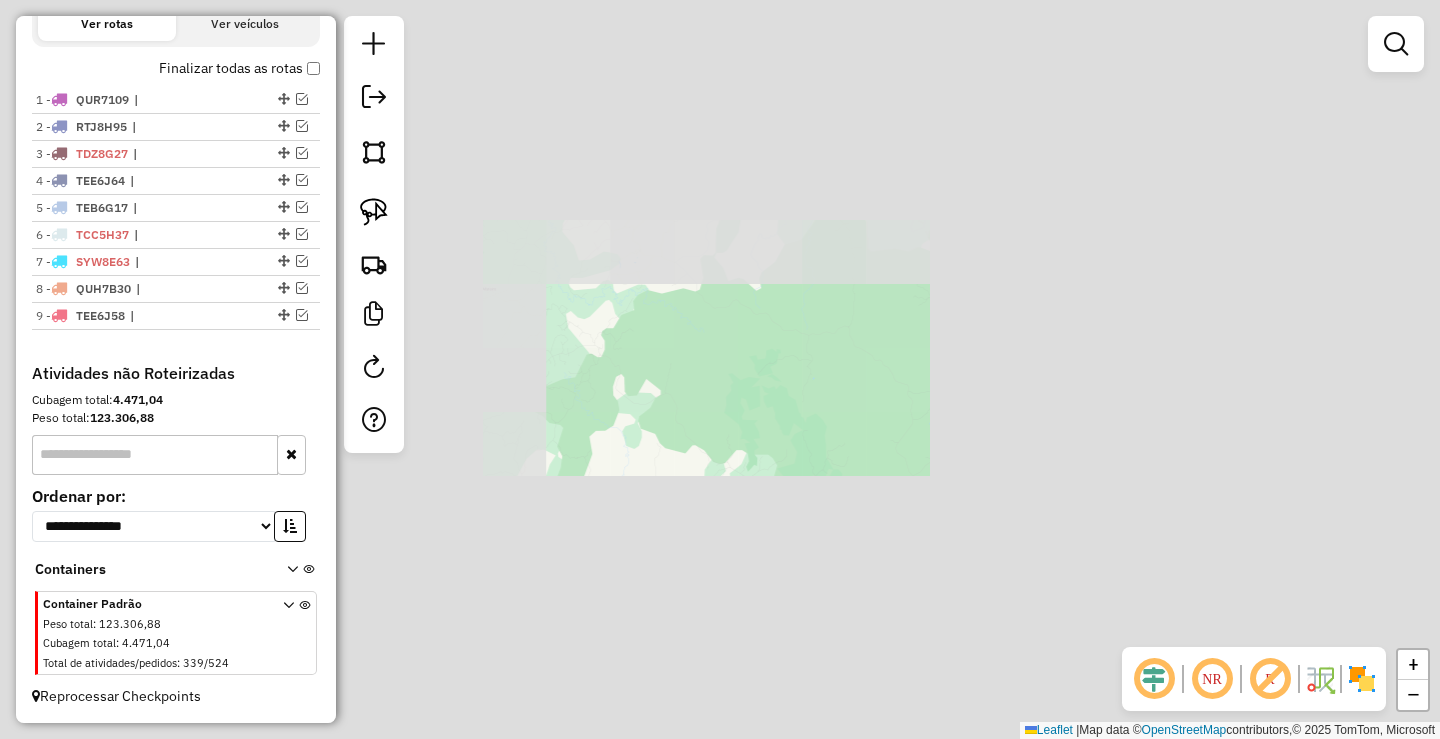 click on "Janela de atendimento Grade de atendimento Capacidade Transportadoras Veículos Cliente Pedidos  Rotas Selecione os dias de semana para filtrar as janelas de atendimento  Seg   Ter   Qua   Qui   Sex   Sáb   Dom  Informe o período da janela de atendimento: De: Até:  Filtrar exatamente a janela do cliente  Considerar janela de atendimento padrão  Selecione os dias de semana para filtrar as grades de atendimento  Seg   Ter   Qua   Qui   Sex   Sáb   Dom   Considerar clientes sem dia de atendimento cadastrado  Clientes fora do dia de atendimento selecionado Filtrar as atividades entre os valores definidos abaixo:  Peso mínimo:   Peso máximo:   Cubagem mínima:   Cubagem máxima:   De:   Até:  Filtrar as atividades entre o tempo de atendimento definido abaixo:  De:   Até:   Considerar capacidade total dos clientes não roteirizados Transportadora: Selecione um ou mais itens Tipo de veículo: Selecione um ou mais itens Veículo: Selecione um ou mais itens Motorista: Selecione um ou mais itens Nome: Rótulo:" 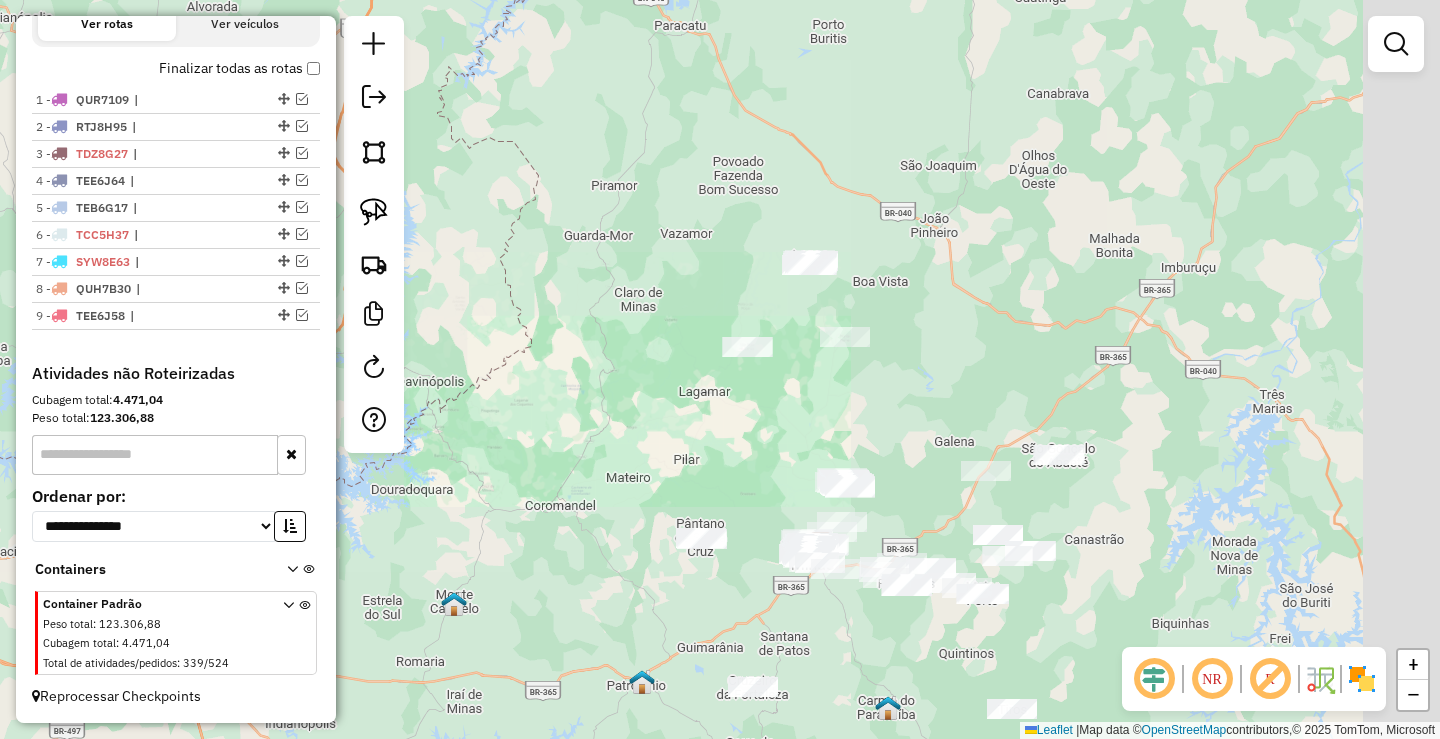 drag, startPoint x: 691, startPoint y: 451, endPoint x: 672, endPoint y: 433, distance: 26.172504 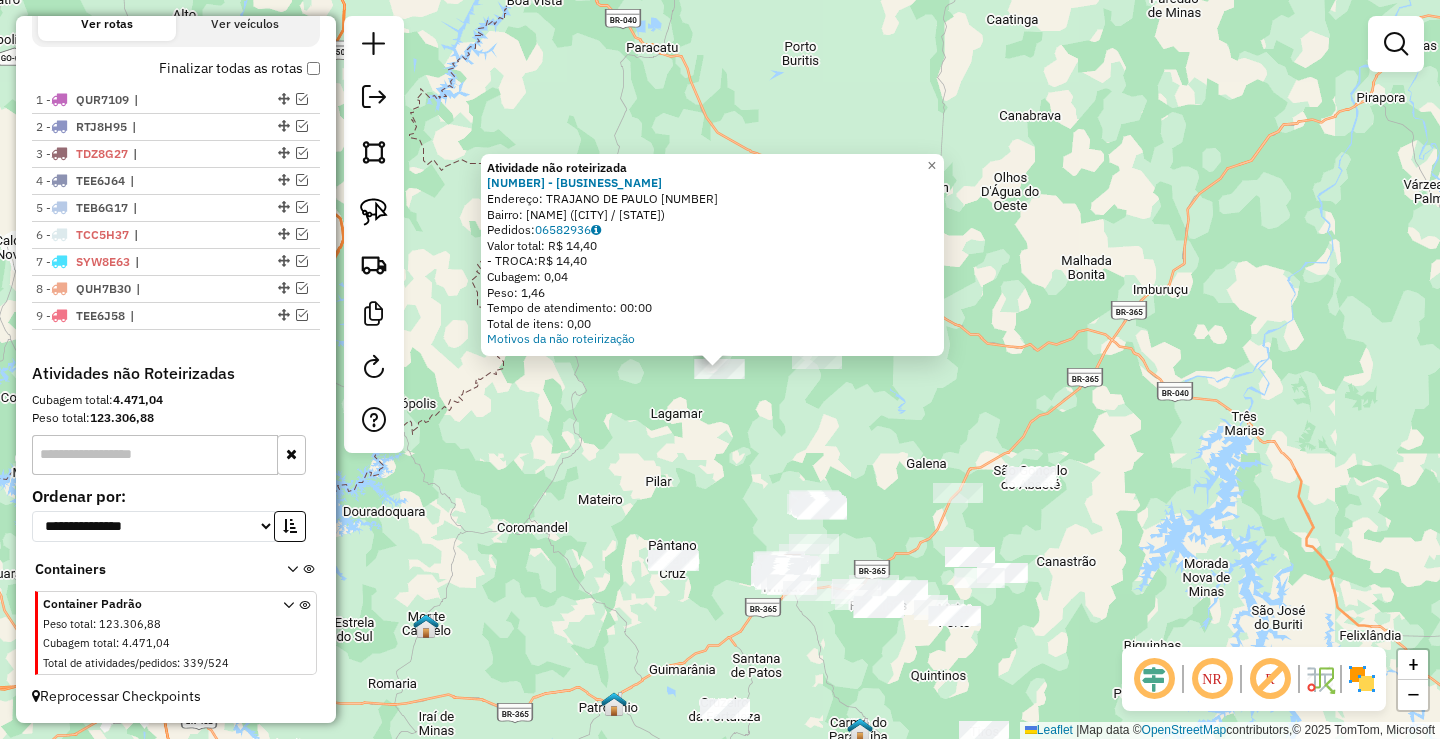 click on "Atividade não roteirizada 12969 - MERCEARIA VIEIRA  Endereço:  TRAJANO DE PAULO 61   Bairro: SAO BRAZ DE MINAS (LAGAMAR / MG)   Pedidos:  06582936   Valor total: R$ 14,40   - TROCA:  R$ 14,40   Cubagem: 0,04   Peso: 1,46   Tempo de atendimento: 00:00   Total de itens: 0,00  Motivos da não roteirização × Janela de atendimento Grade de atendimento Capacidade Transportadoras Veículos Cliente Pedidos  Rotas Selecione os dias de semana para filtrar as janelas de atendimento  Seg   Ter   Qua   Qui   Sex   Sáb   Dom  Informe o período da janela de atendimento: De: Até:  Filtrar exatamente a janela do cliente  Considerar janela de atendimento padrão  Selecione os dias de semana para filtrar as grades de atendimento  Seg   Ter   Qua   Qui   Sex   Sáb   Dom   Considerar clientes sem dia de atendimento cadastrado  Clientes fora do dia de atendimento selecionado Filtrar as atividades entre os valores definidos abaixo:  Peso mínimo:   Peso máximo:   Cubagem mínima:   Cubagem máxima:   De:   Até:   De:  +" 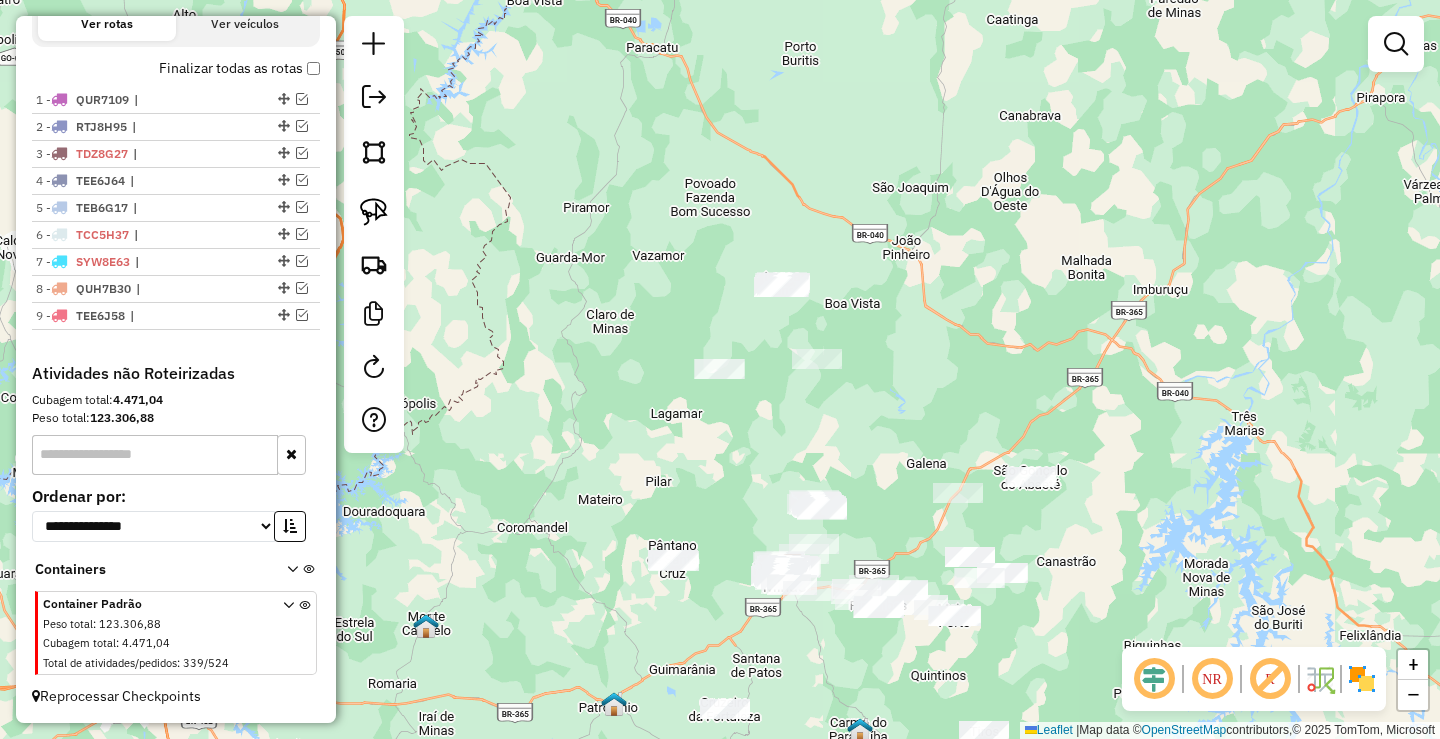 drag, startPoint x: 757, startPoint y: 442, endPoint x: 626, endPoint y: 323, distance: 176.98022 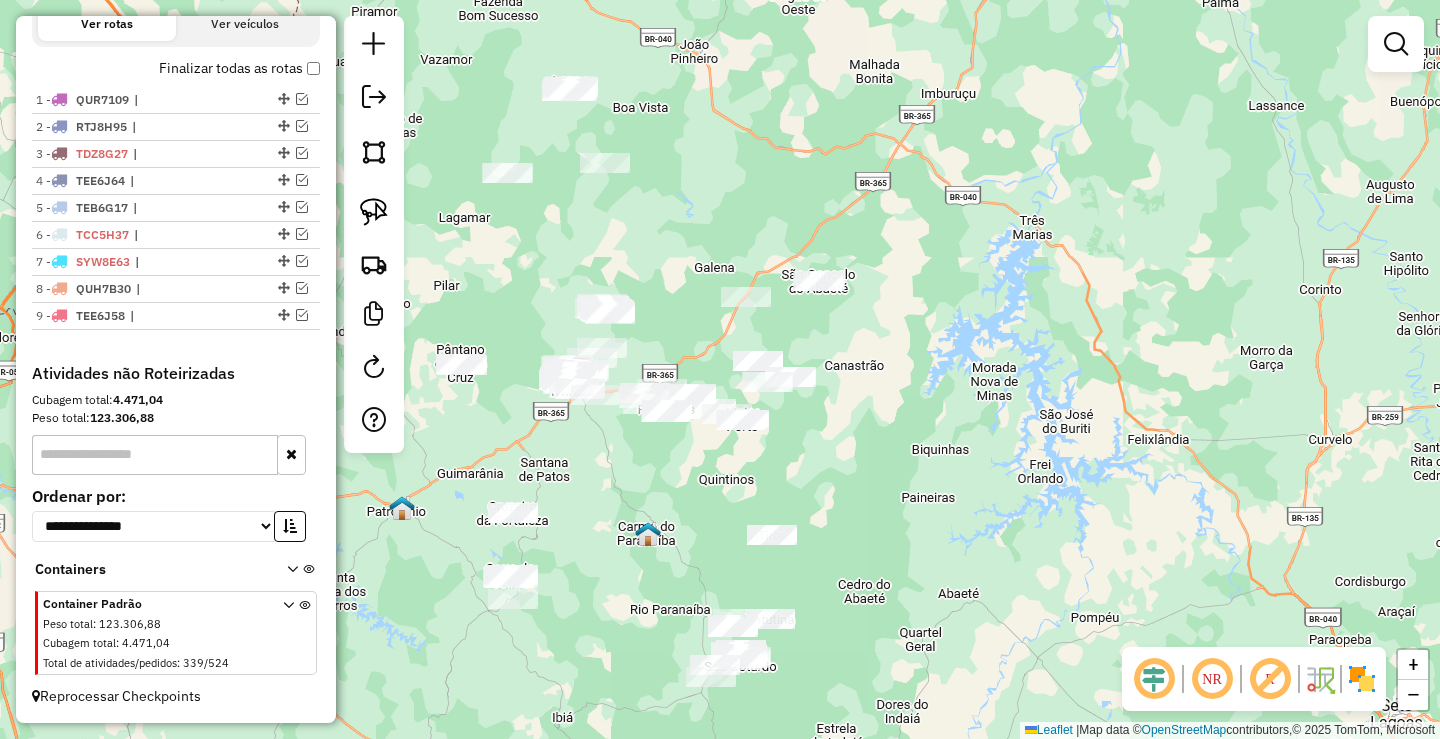 drag, startPoint x: 727, startPoint y: 487, endPoint x: 737, endPoint y: 461, distance: 27.856777 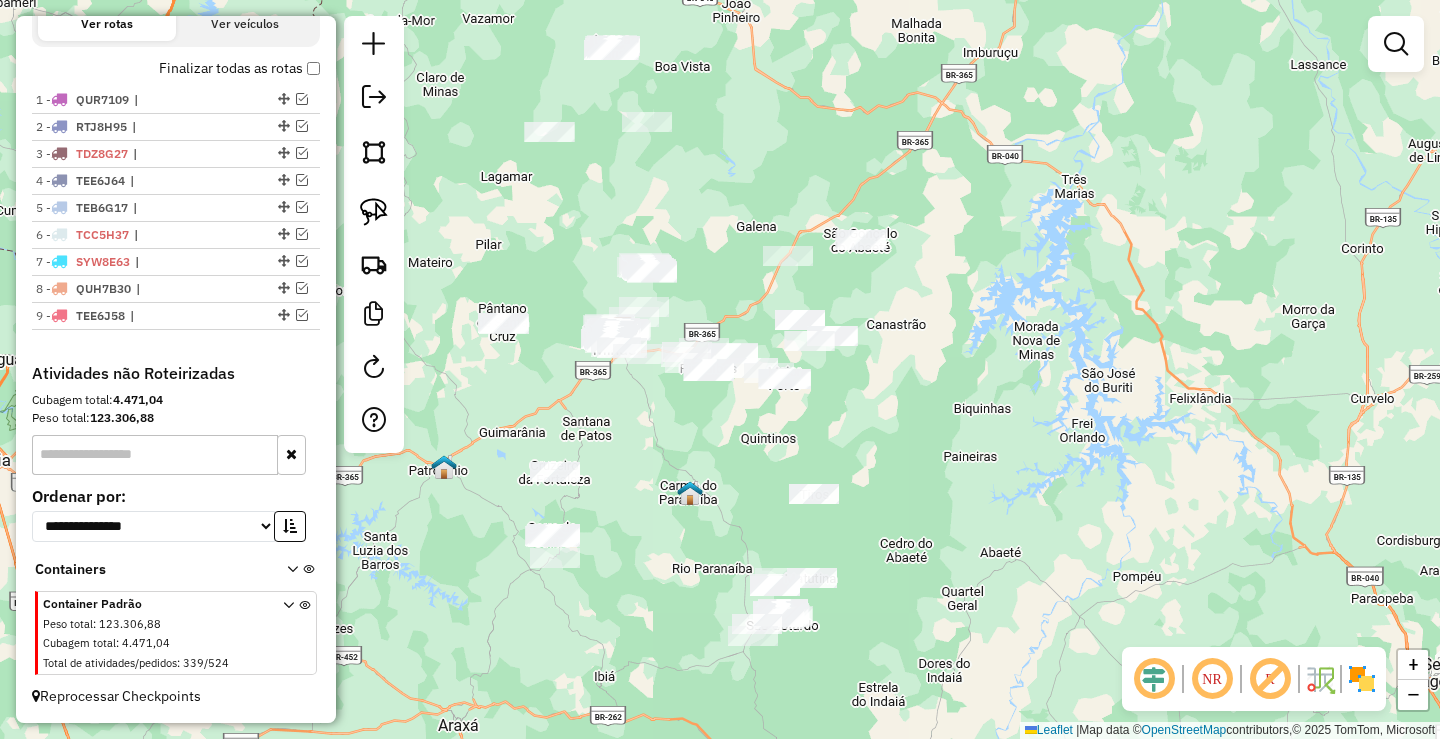 drag, startPoint x: 731, startPoint y: 430, endPoint x: 735, endPoint y: 408, distance: 22.36068 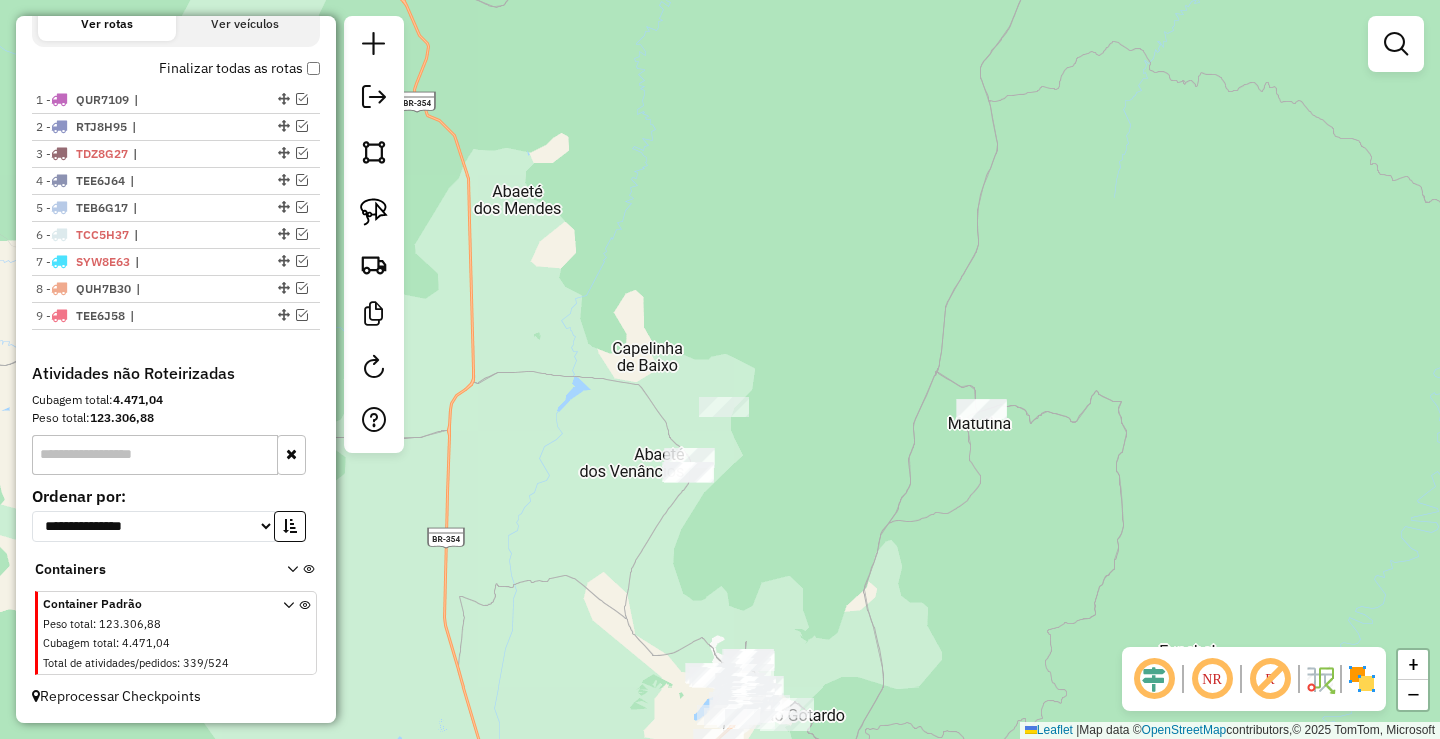 drag, startPoint x: 792, startPoint y: 451, endPoint x: 798, endPoint y: 441, distance: 11.661903 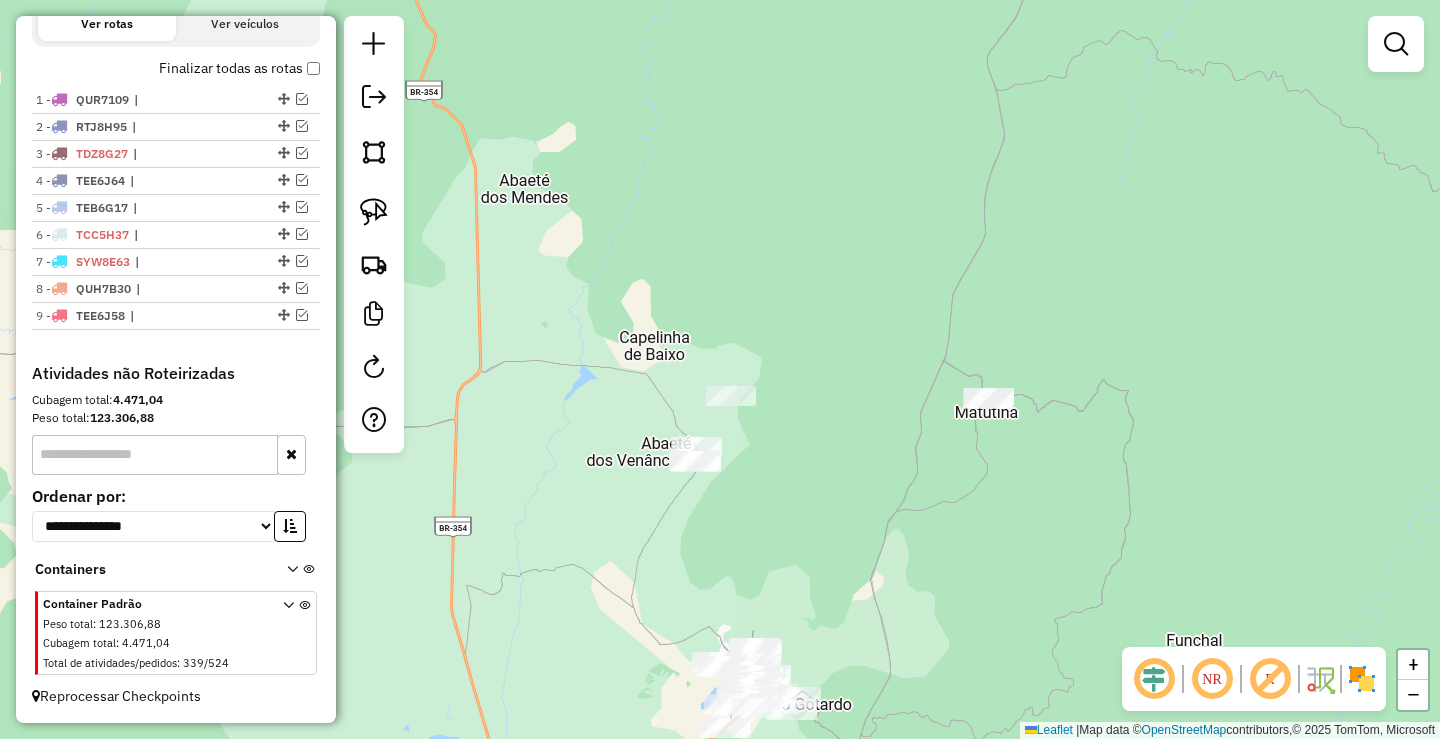 drag, startPoint x: 768, startPoint y: 453, endPoint x: 867, endPoint y: 378, distance: 124.20145 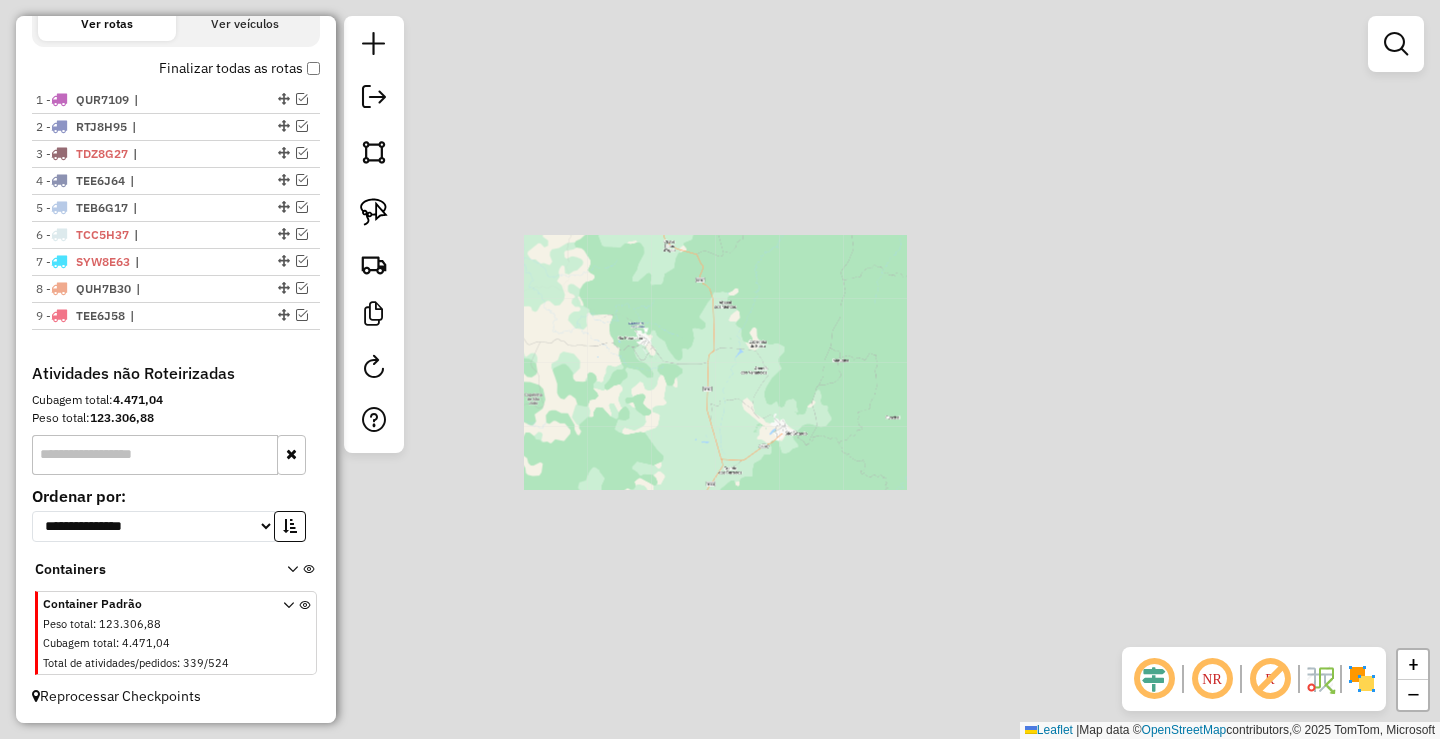 click on "Janela de atendimento Grade de atendimento Capacidade Transportadoras Veículos Cliente Pedidos  Rotas Selecione os dias de semana para filtrar as janelas de atendimento  Seg   Ter   Qua   Qui   Sex   Sáb   Dom  Informe o período da janela de atendimento: De: Até:  Filtrar exatamente a janela do cliente  Considerar janela de atendimento padrão  Selecione os dias de semana para filtrar as grades de atendimento  Seg   Ter   Qua   Qui   Sex   Sáb   Dom   Considerar clientes sem dia de atendimento cadastrado  Clientes fora do dia de atendimento selecionado Filtrar as atividades entre os valores definidos abaixo:  Peso mínimo:   Peso máximo:   Cubagem mínima:   Cubagem máxima:   De:   Até:  Filtrar as atividades entre o tempo de atendimento definido abaixo:  De:   Até:   Considerar capacidade total dos clientes não roteirizados Transportadora: Selecione um ou mais itens Tipo de veículo: Selecione um ou mais itens Veículo: Selecione um ou mais itens Motorista: Selecione um ou mais itens Nome: Rótulo:" 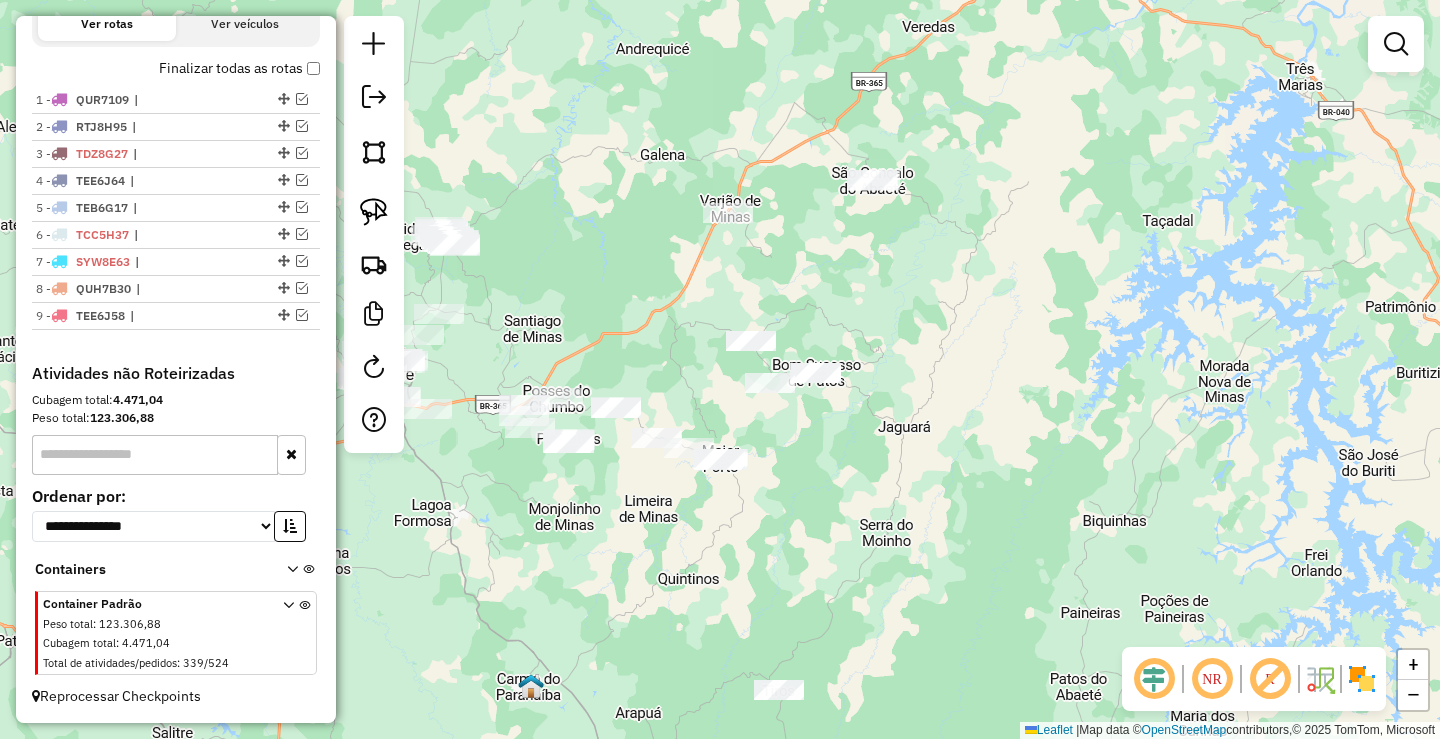 drag, startPoint x: 624, startPoint y: 271, endPoint x: 838, endPoint y: 232, distance: 217.5247 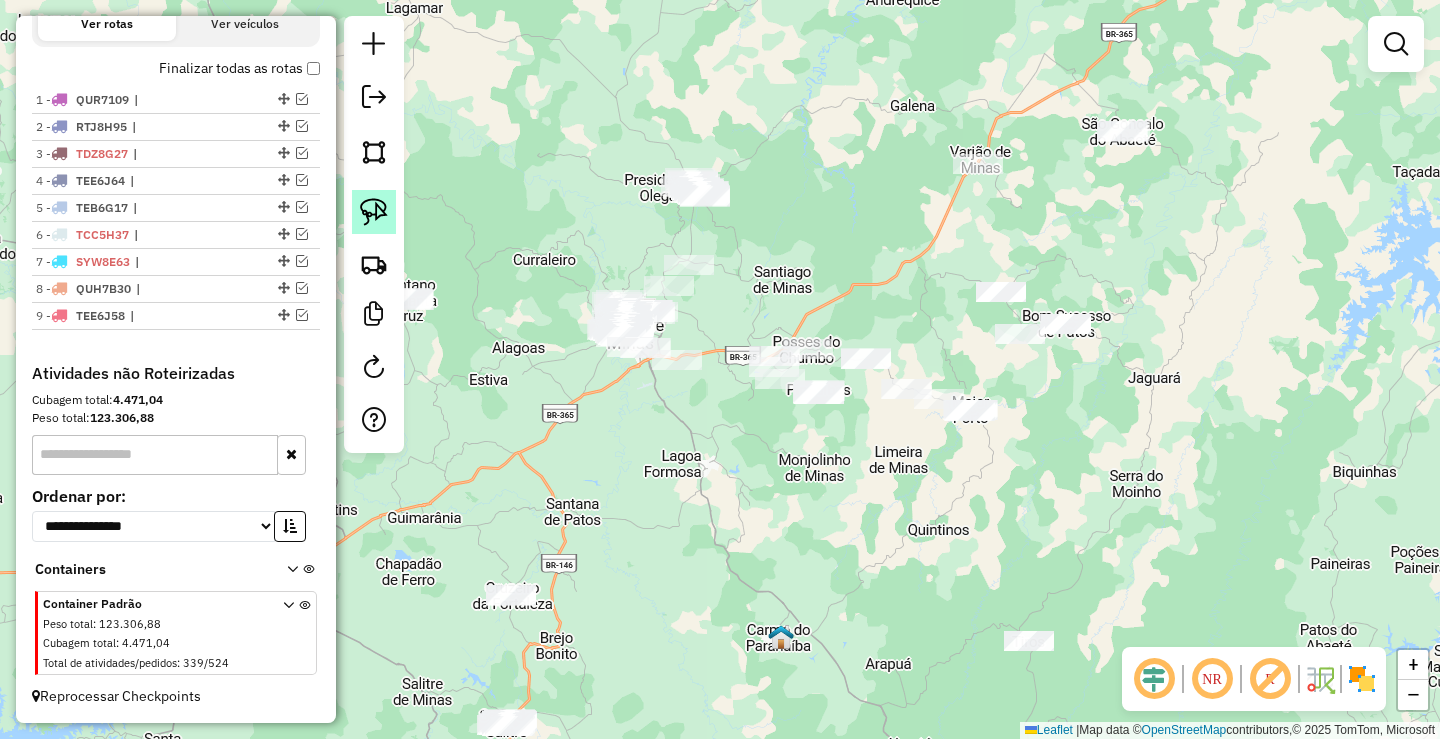 click 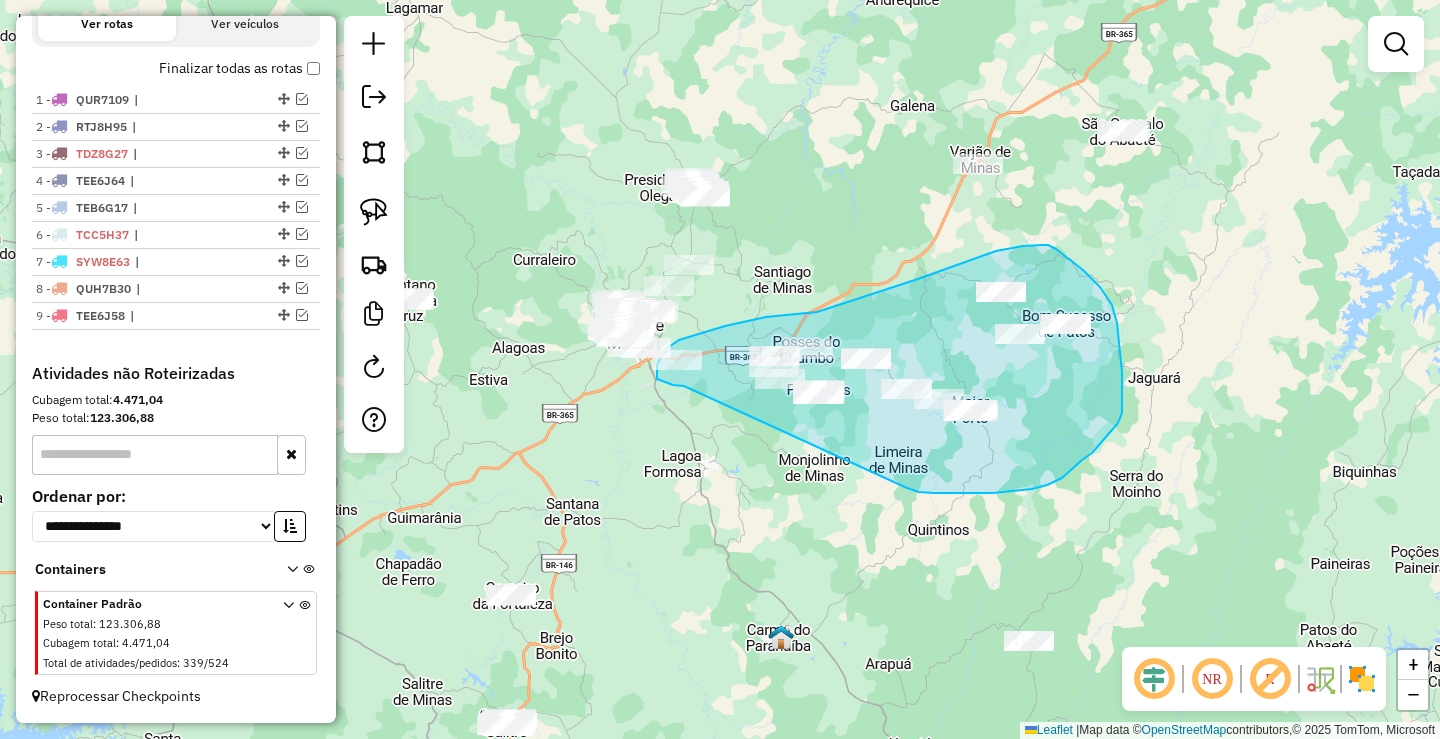 drag, startPoint x: 679, startPoint y: 386, endPoint x: 907, endPoint y: 488, distance: 249.7759 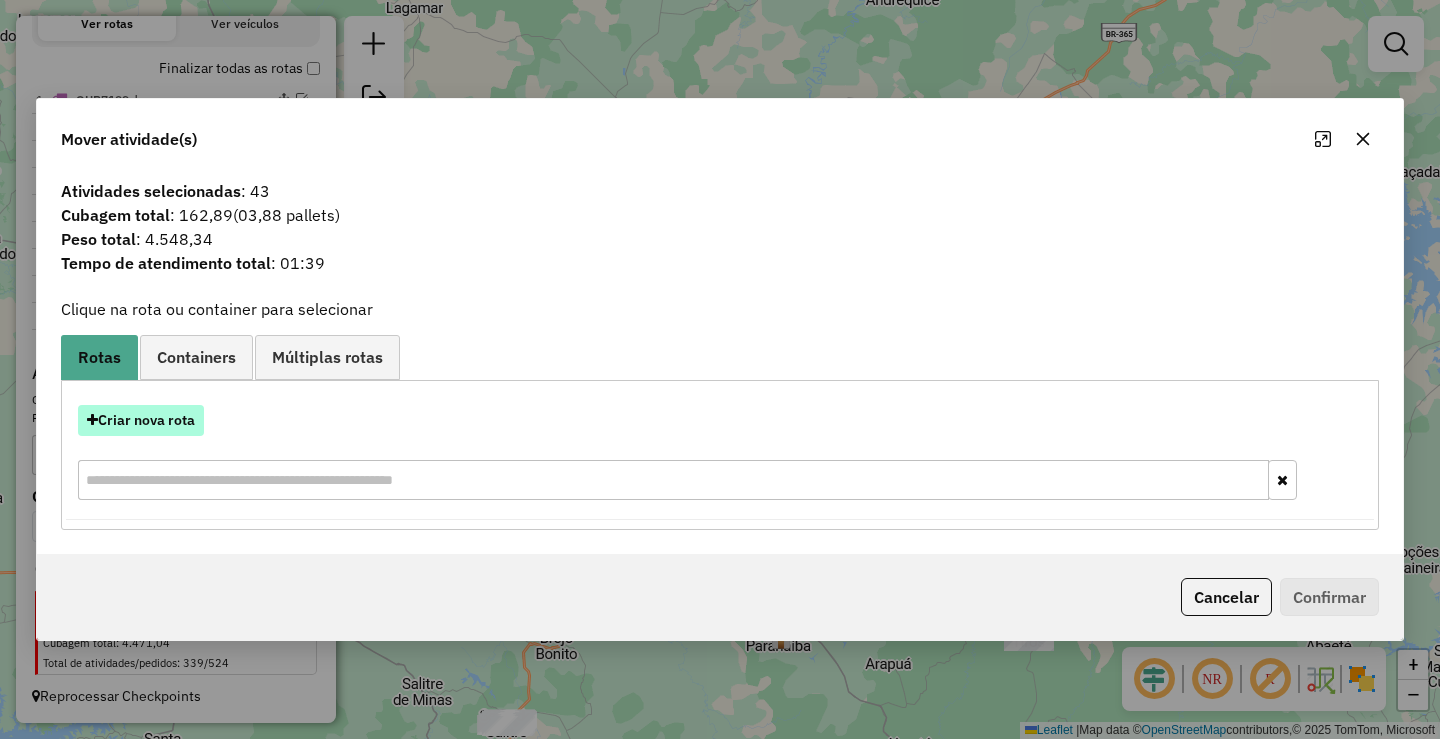 click on "Criar nova rota" at bounding box center (141, 420) 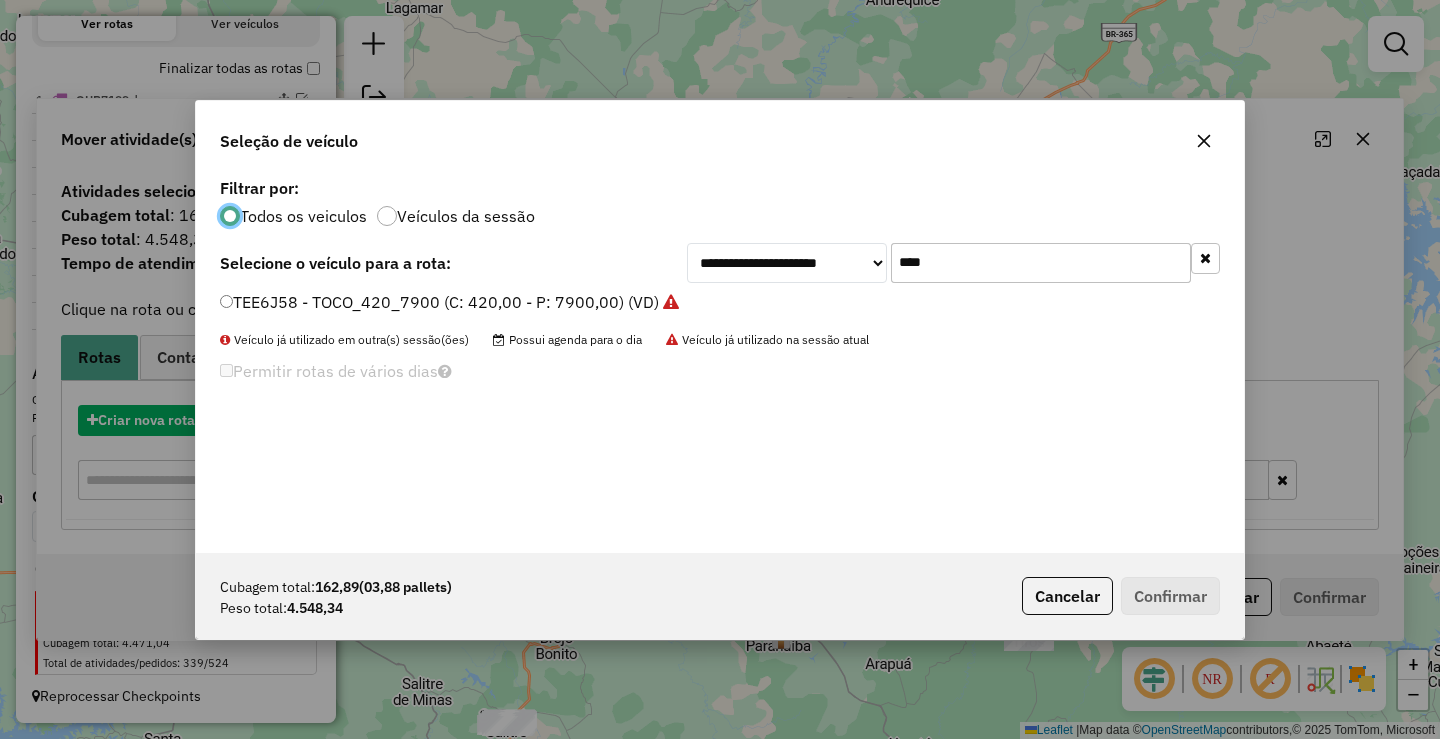 scroll, scrollTop: 11, scrollLeft: 6, axis: both 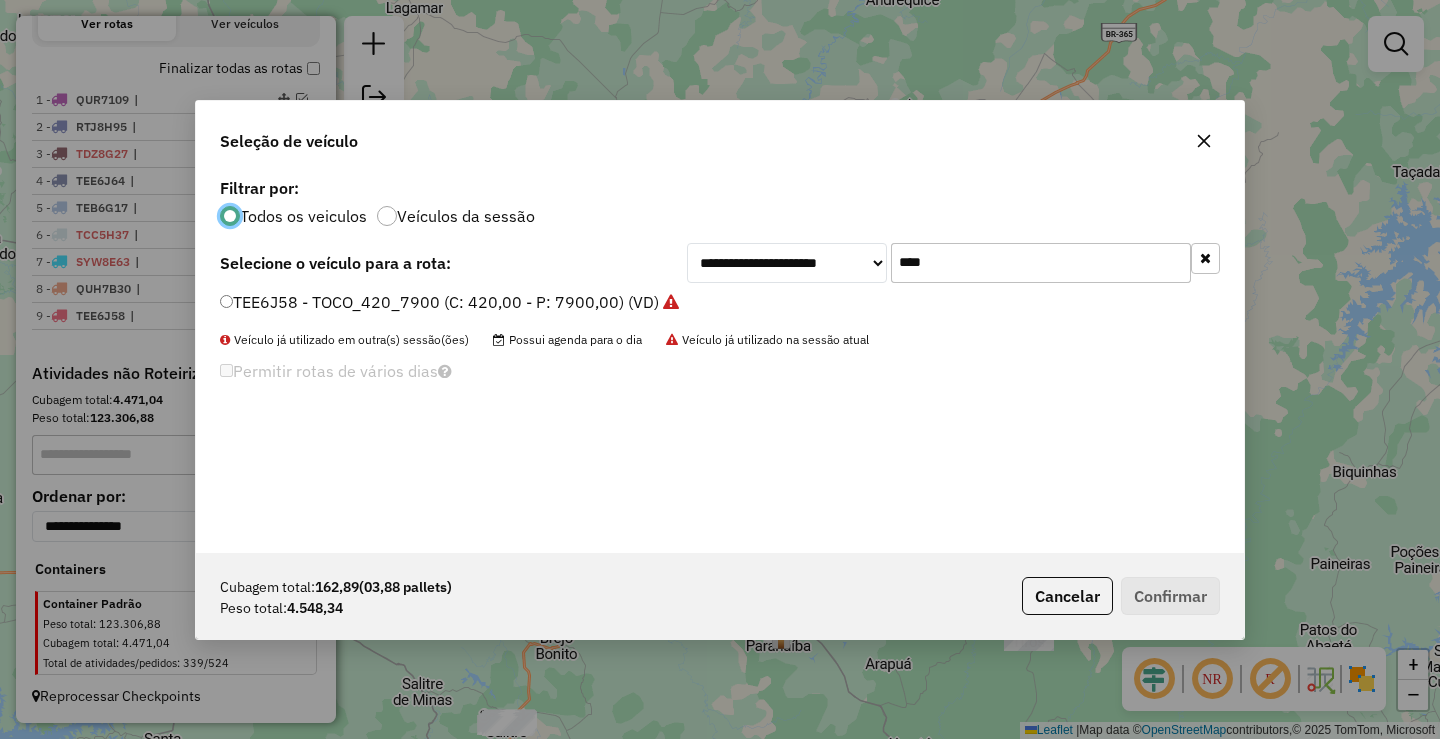 click on "****" 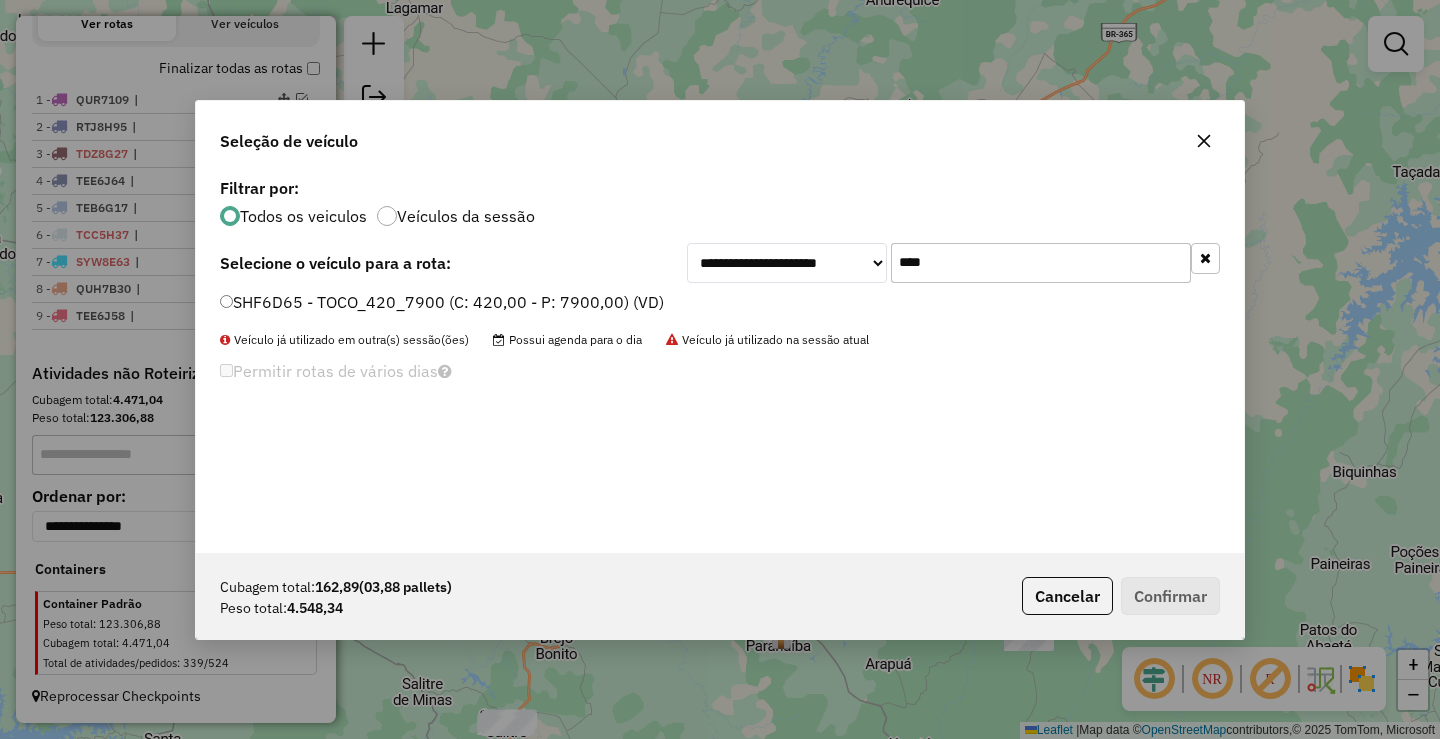 type on "****" 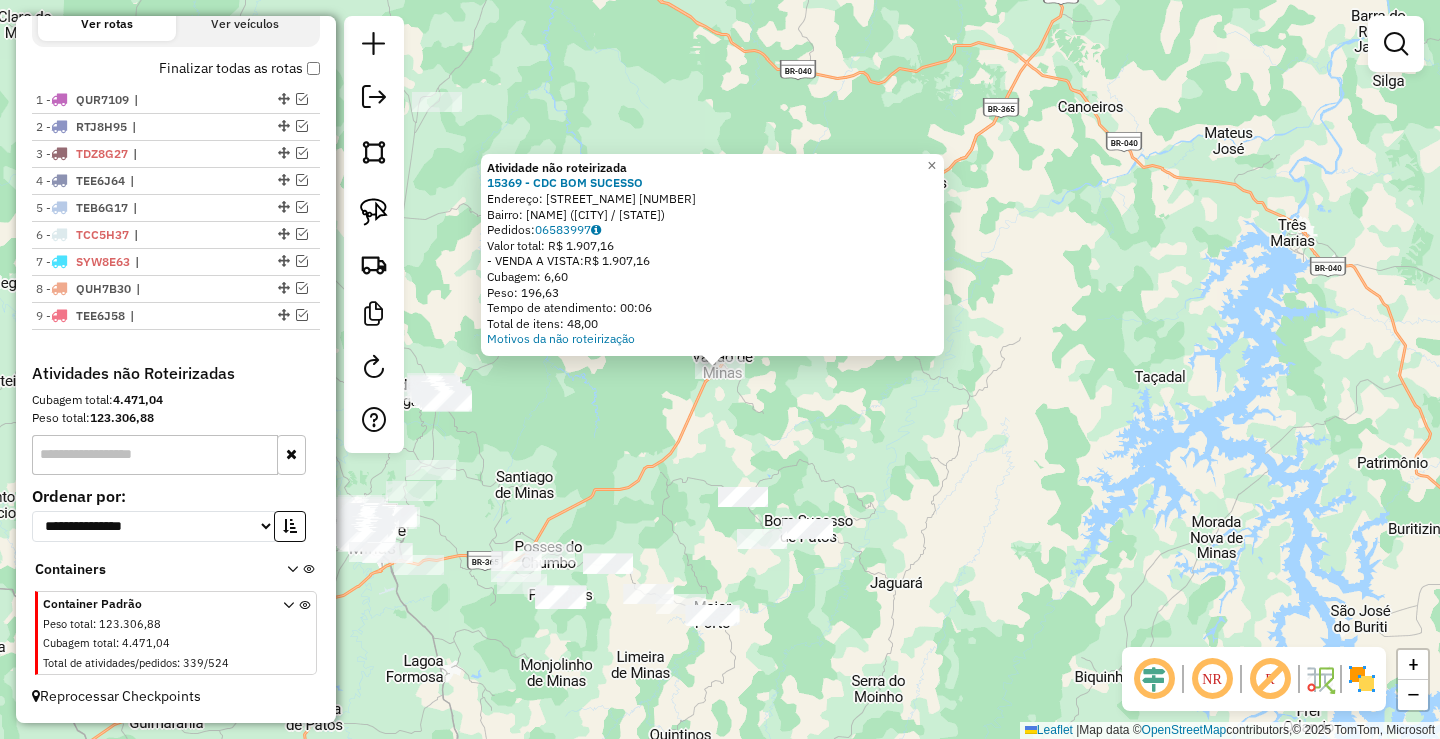 drag, startPoint x: 808, startPoint y: 406, endPoint x: 833, endPoint y: 380, distance: 36.069378 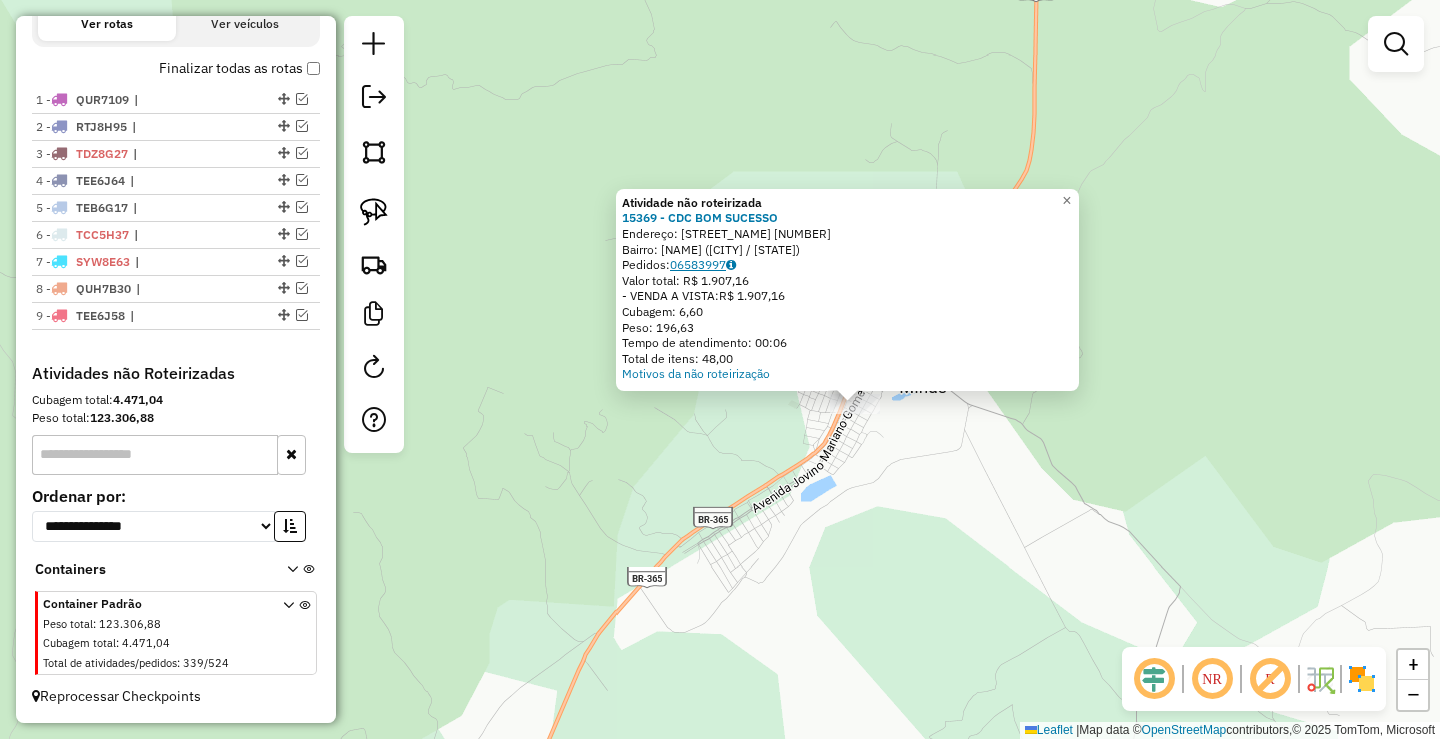 click on "06583997" 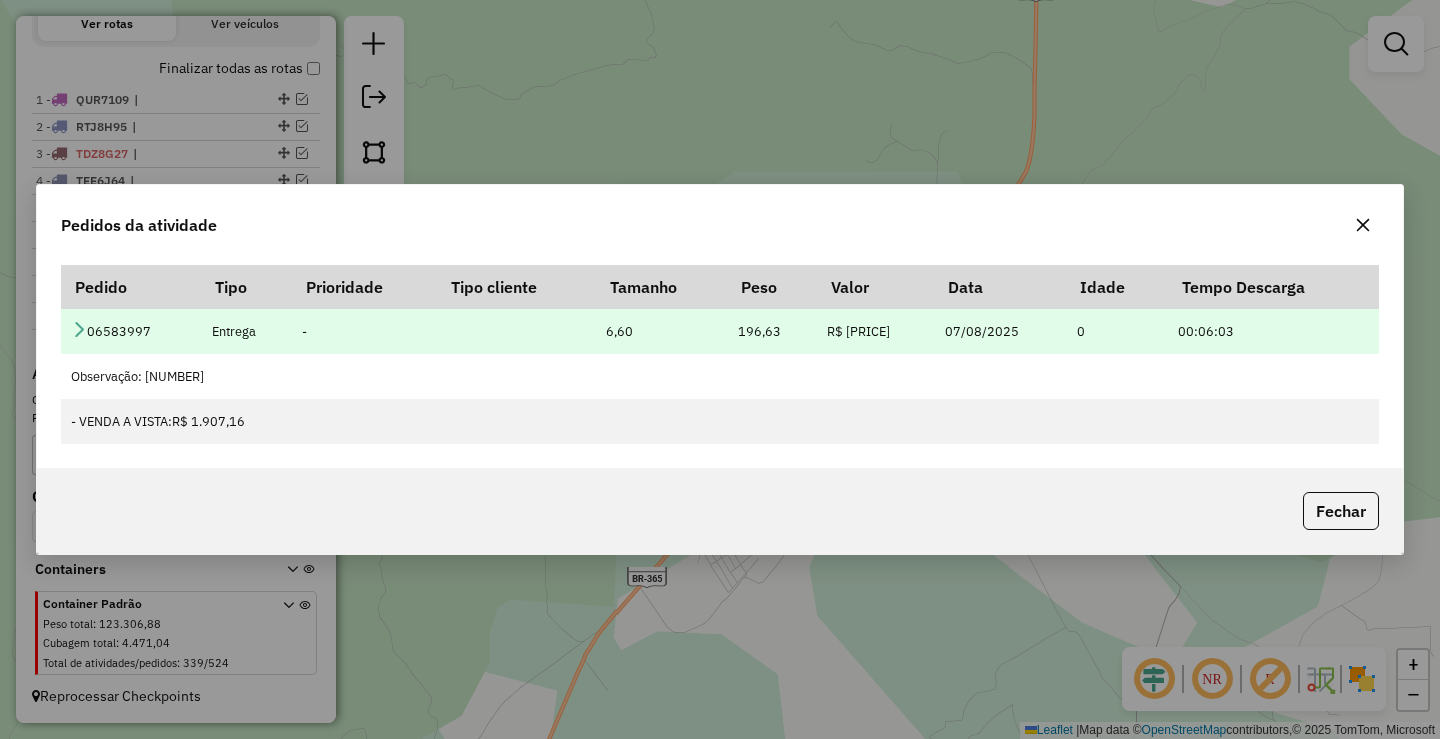 click on "06583997" at bounding box center [131, 331] 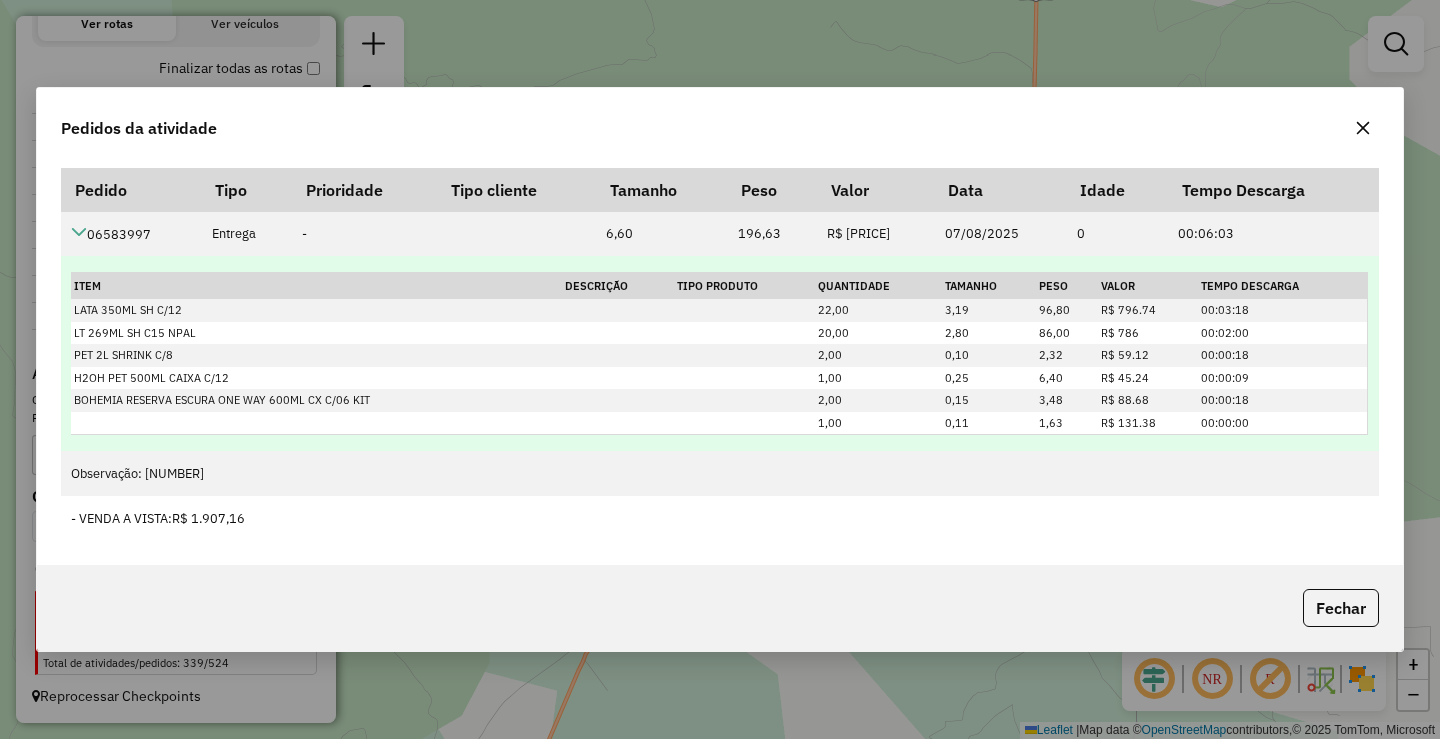 drag, startPoint x: 1372, startPoint y: 134, endPoint x: 1197, endPoint y: 305, distance: 244.6753 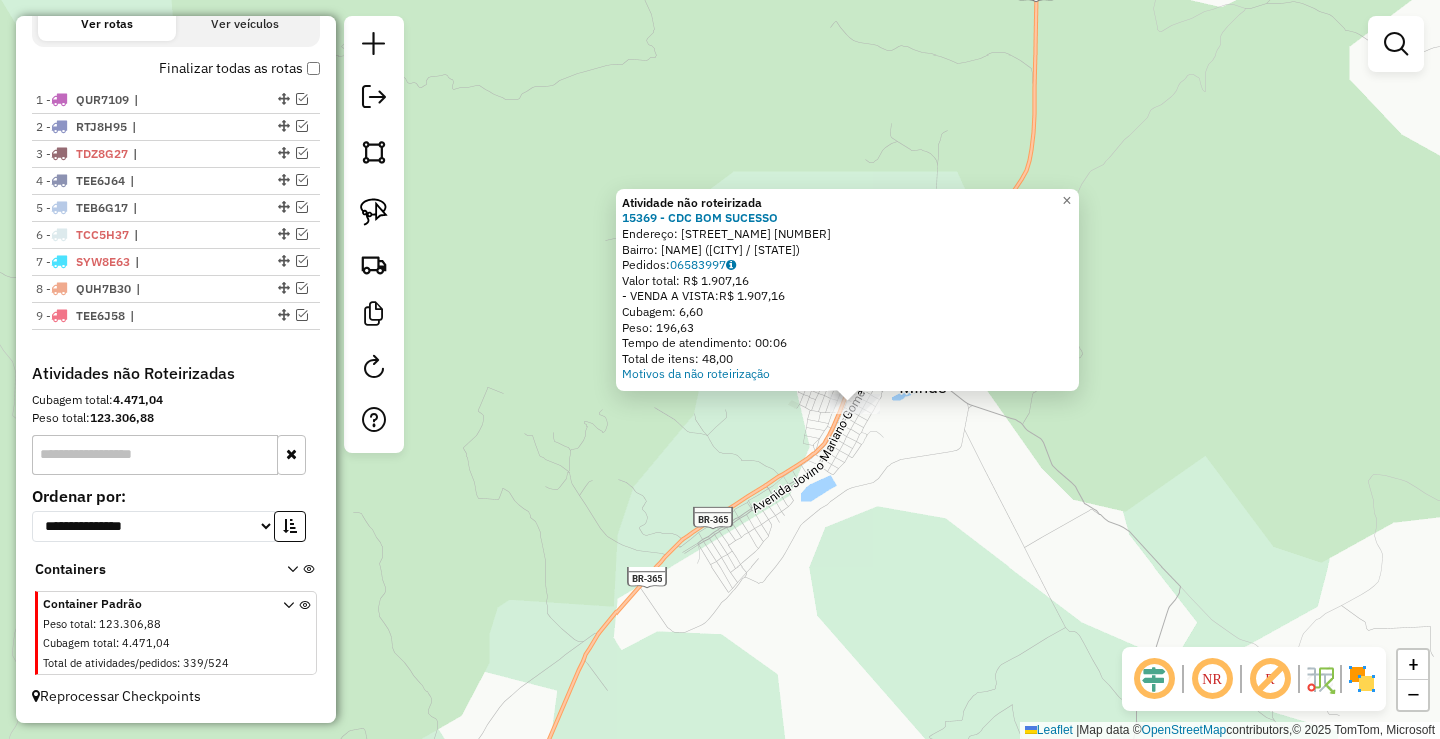 click on "Atividade não roteirizada 15369 - CDC BOM SUCESSO  Endereço:  JOSE PEREIRA 40   Bairro: BOM SUCESSO (PATOS DE MINAS / MG)   Pedidos:  06583997   Valor total: R$ 1.907,16   - VENDA A VISTA:  R$ 1.907,16   Cubagem: 6,60   Peso: 196,63   Tempo de atendimento: 00:06   Total de itens: 48,00  Motivos da não roteirização × Janela de atendimento Grade de atendimento Capacidade Transportadoras Veículos Cliente Pedidos  Rotas Selecione os dias de semana para filtrar as janelas de atendimento  Seg   Ter   Qua   Qui   Sex   Sáb   Dom  Informe o período da janela de atendimento: De: Até:  Filtrar exatamente a janela do cliente  Considerar janela de atendimento padrão  Selecione os dias de semana para filtrar as grades de atendimento  Seg   Ter   Qua   Qui   Sex   Sáb   Dom   Considerar clientes sem dia de atendimento cadastrado  Clientes fora do dia de atendimento selecionado Filtrar as atividades entre os valores definidos abaixo:  Peso mínimo:   Peso máximo:   Cubagem mínima:   Cubagem máxima:   De:  De:" 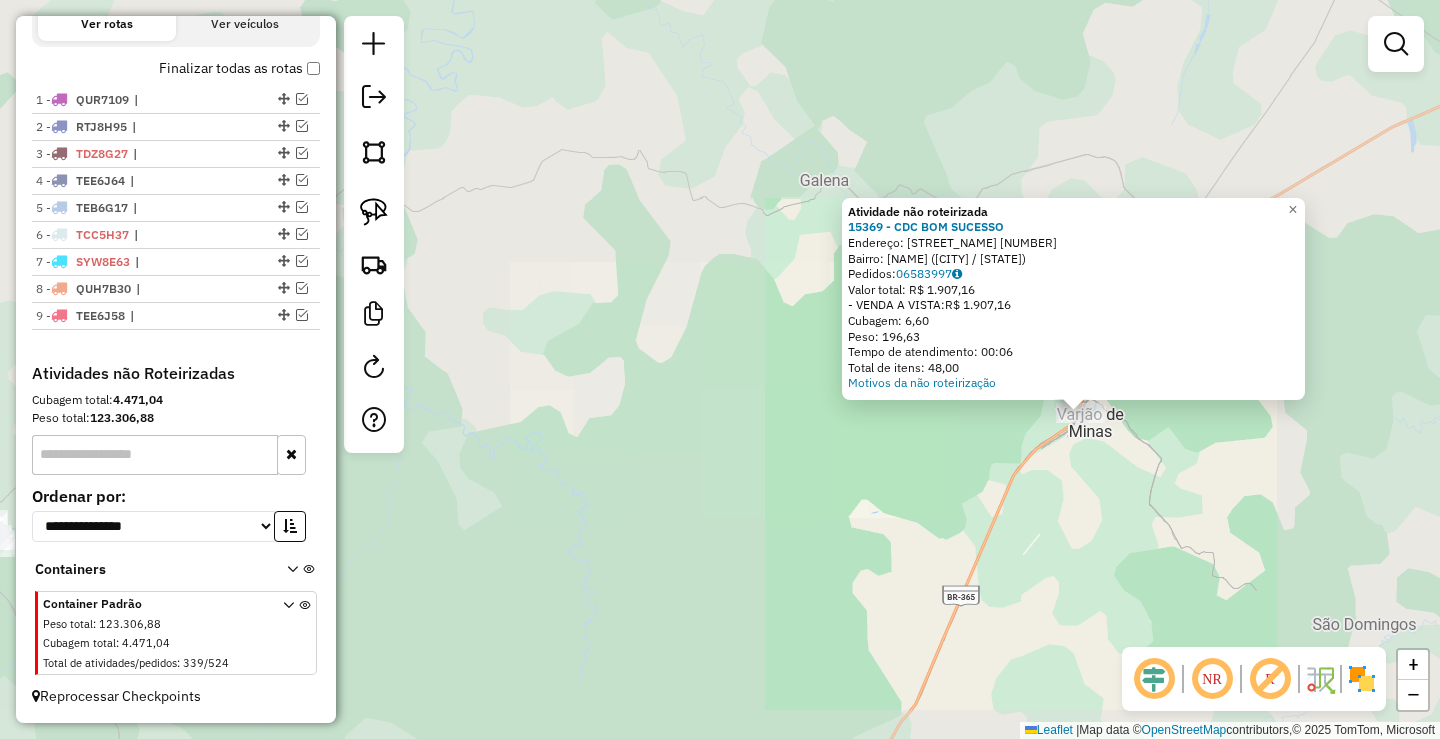 click on "Atividade não roteirizada 15369 - CDC BOM SUCESSO  Endereço:  JOSE PEREIRA 40   Bairro: BOM SUCESSO (PATOS DE MINAS / MG)   Pedidos:  06583997   Valor total: R$ 1.907,16   - VENDA A VISTA:  R$ 1.907,16   Cubagem: 6,60   Peso: 196,63   Tempo de atendimento: 00:06   Total de itens: 48,00  Motivos da não roteirização × Janela de atendimento Grade de atendimento Capacidade Transportadoras Veículos Cliente Pedidos  Rotas Selecione os dias de semana para filtrar as janelas de atendimento  Seg   Ter   Qua   Qui   Sex   Sáb   Dom  Informe o período da janela de atendimento: De: Até:  Filtrar exatamente a janela do cliente  Considerar janela de atendimento padrão  Selecione os dias de semana para filtrar as grades de atendimento  Seg   Ter   Qua   Qui   Sex   Sáb   Dom   Considerar clientes sem dia de atendimento cadastrado  Clientes fora do dia de atendimento selecionado Filtrar as atividades entre os valores definidos abaixo:  Peso mínimo:   Peso máximo:   Cubagem mínima:   Cubagem máxima:   De:  De:" 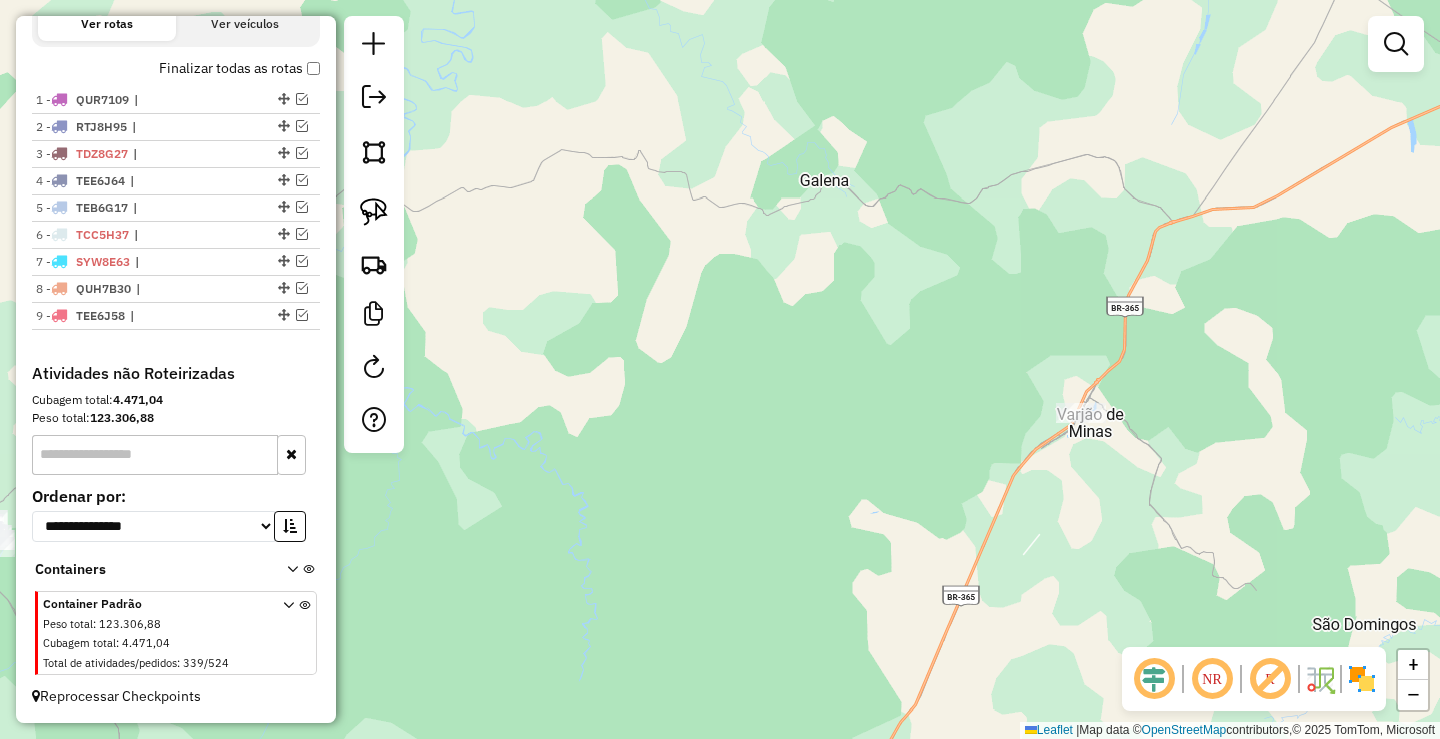 drag, startPoint x: 799, startPoint y: 584, endPoint x: 771, endPoint y: 601, distance: 32.75668 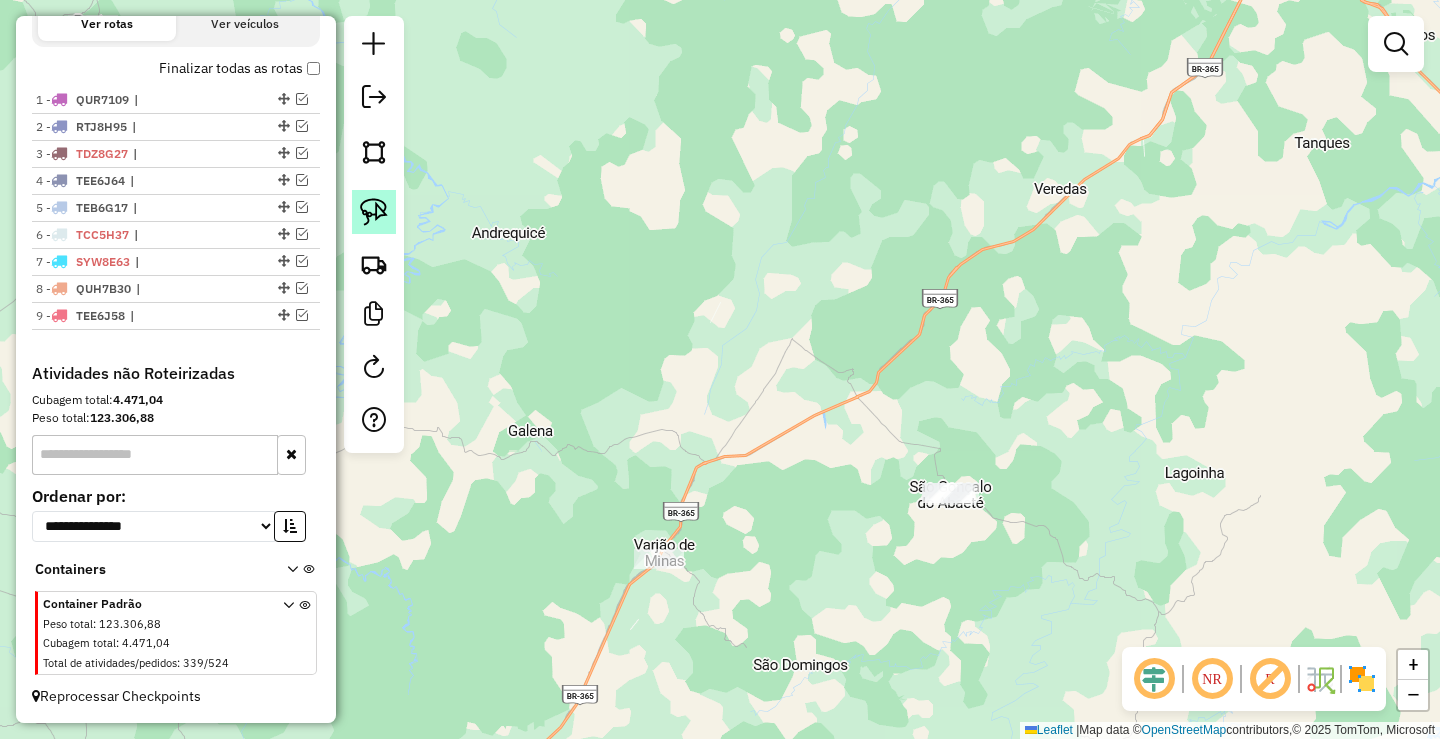 click 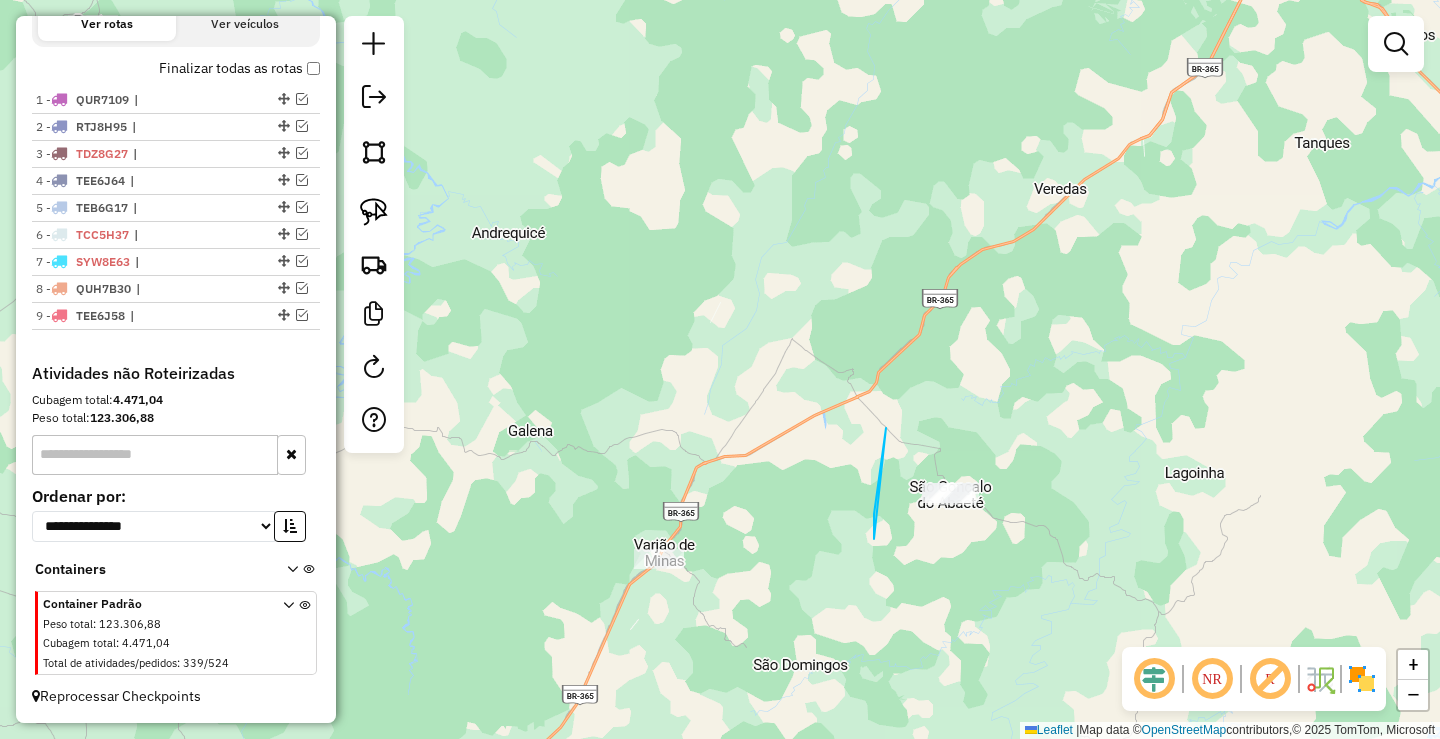 drag, startPoint x: 874, startPoint y: 539, endPoint x: 1043, endPoint y: 507, distance: 172.00291 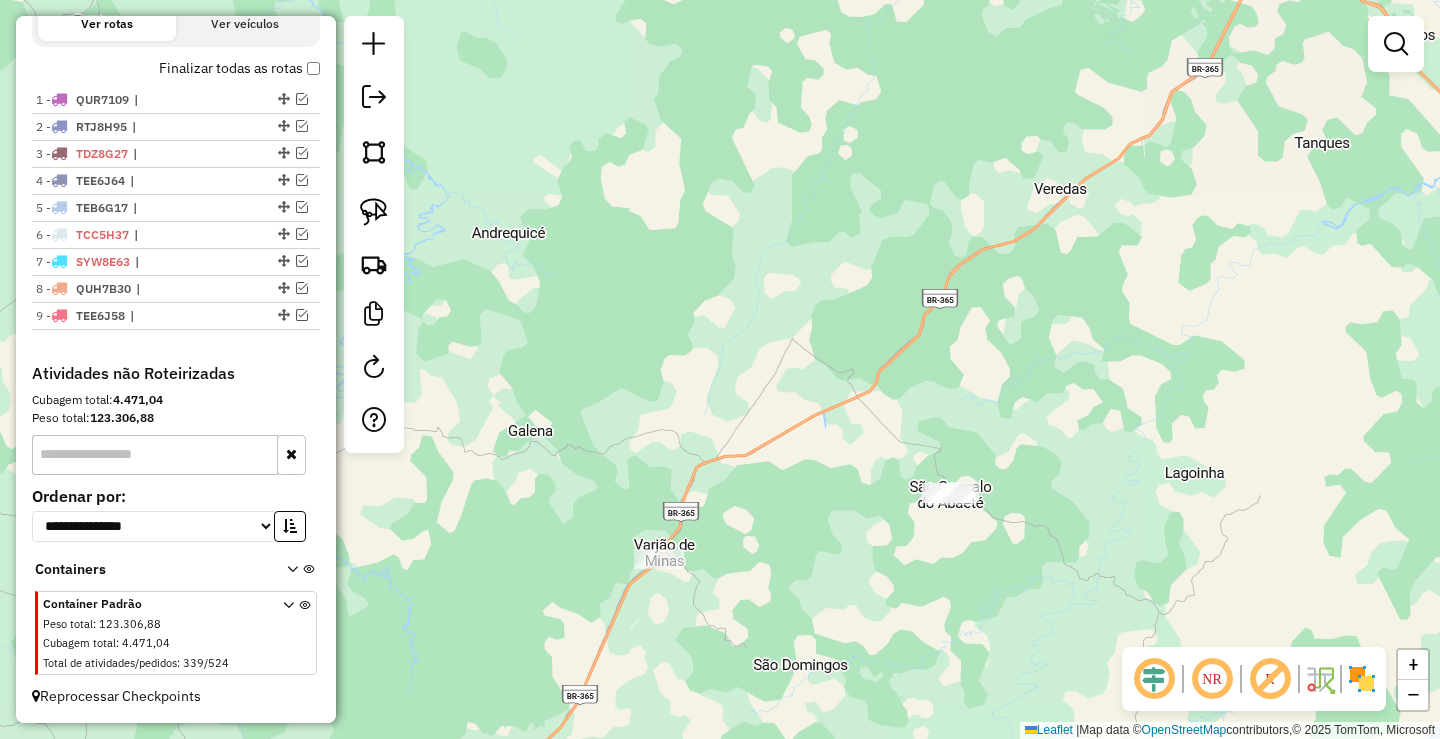 drag, startPoint x: 768, startPoint y: 512, endPoint x: 778, endPoint y: 479, distance: 34.48188 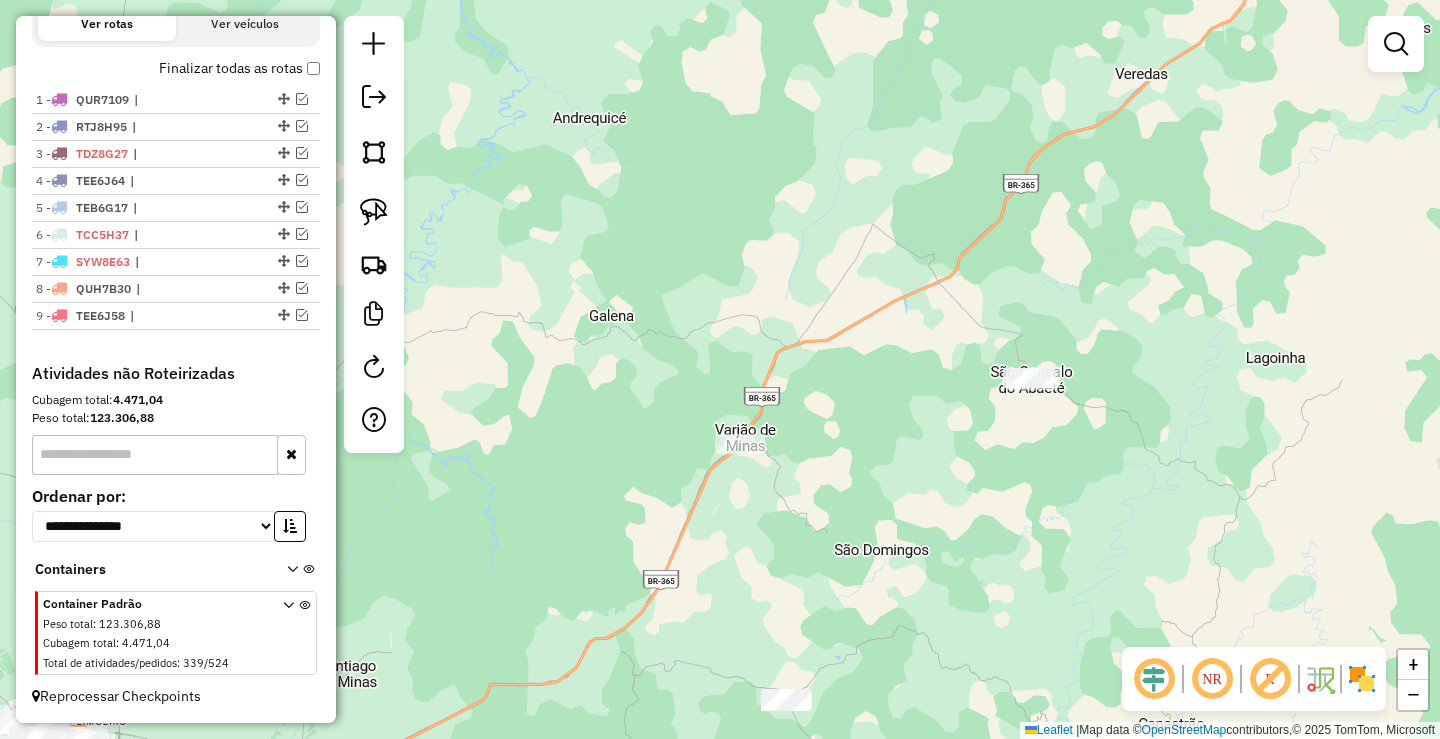click on "Janela de atendimento Grade de atendimento Capacidade Transportadoras Veículos Cliente Pedidos  Rotas Selecione os dias de semana para filtrar as janelas de atendimento  Seg   Ter   Qua   Qui   Sex   Sáb   Dom  Informe o período da janela de atendimento: De: Até:  Filtrar exatamente a janela do cliente  Considerar janela de atendimento padrão  Selecione os dias de semana para filtrar as grades de atendimento  Seg   Ter   Qua   Qui   Sex   Sáb   Dom   Considerar clientes sem dia de atendimento cadastrado  Clientes fora do dia de atendimento selecionado Filtrar as atividades entre os valores definidos abaixo:  Peso mínimo:   Peso máximo:   Cubagem mínima:   Cubagem máxima:   De:   Até:  Filtrar as atividades entre o tempo de atendimento definido abaixo:  De:   Até:   Considerar capacidade total dos clientes não roteirizados Transportadora: Selecione um ou mais itens Tipo de veículo: Selecione um ou mais itens Veículo: Selecione um ou mais itens Motorista: Selecione um ou mais itens Nome: Rótulo:" 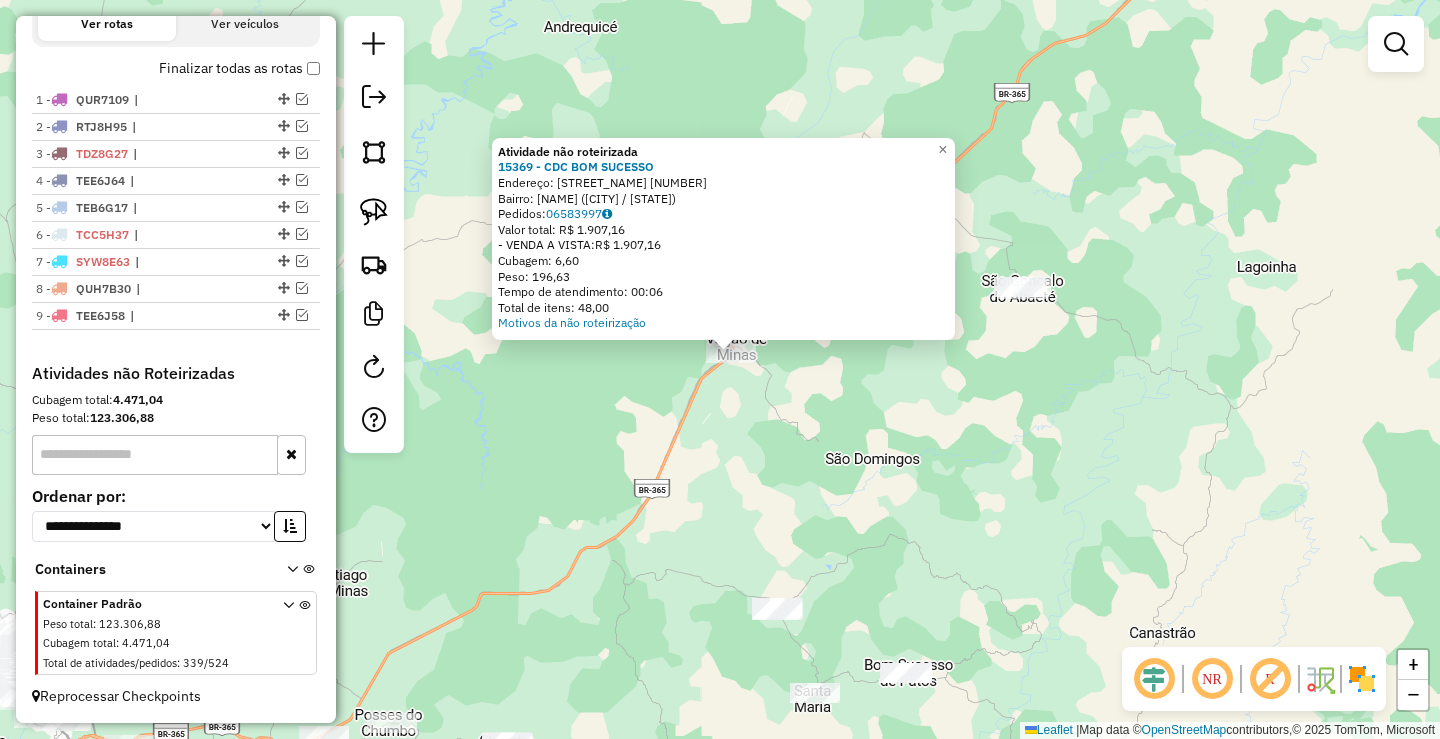 drag, startPoint x: 772, startPoint y: 563, endPoint x: 816, endPoint y: 509, distance: 69.656296 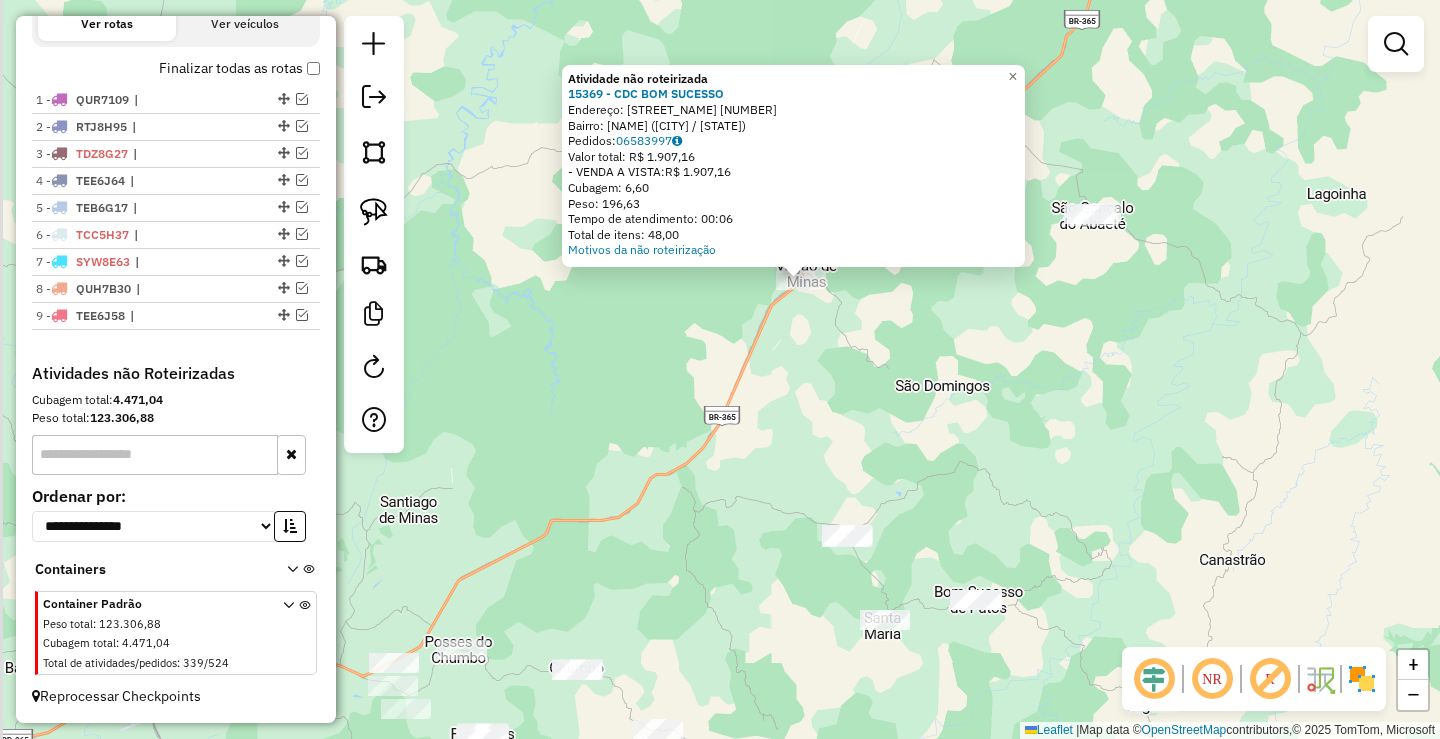 drag, startPoint x: 809, startPoint y: 490, endPoint x: 825, endPoint y: 476, distance: 21.260292 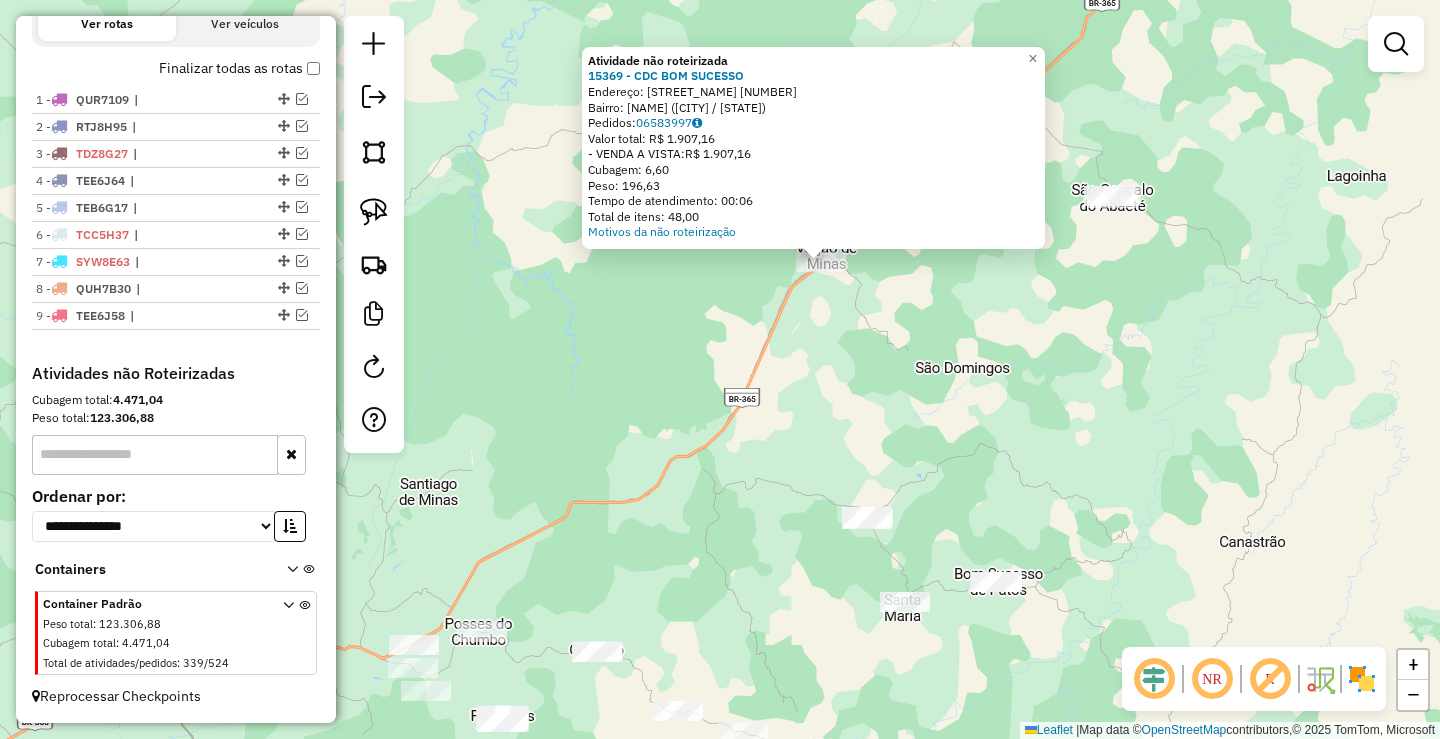 drag, startPoint x: 825, startPoint y: 476, endPoint x: 871, endPoint y: 395, distance: 93.15041 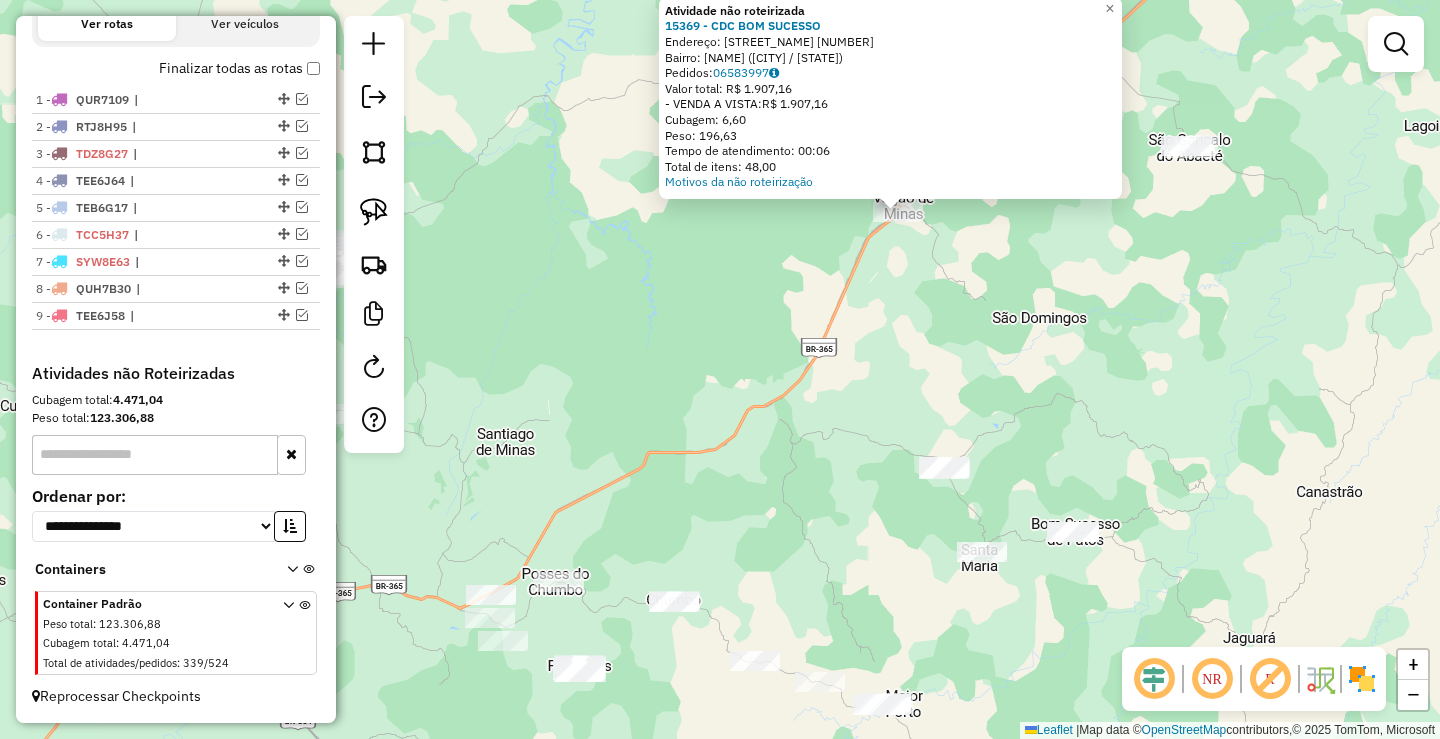 drag, startPoint x: 850, startPoint y: 416, endPoint x: 911, endPoint y: 478, distance: 86.977005 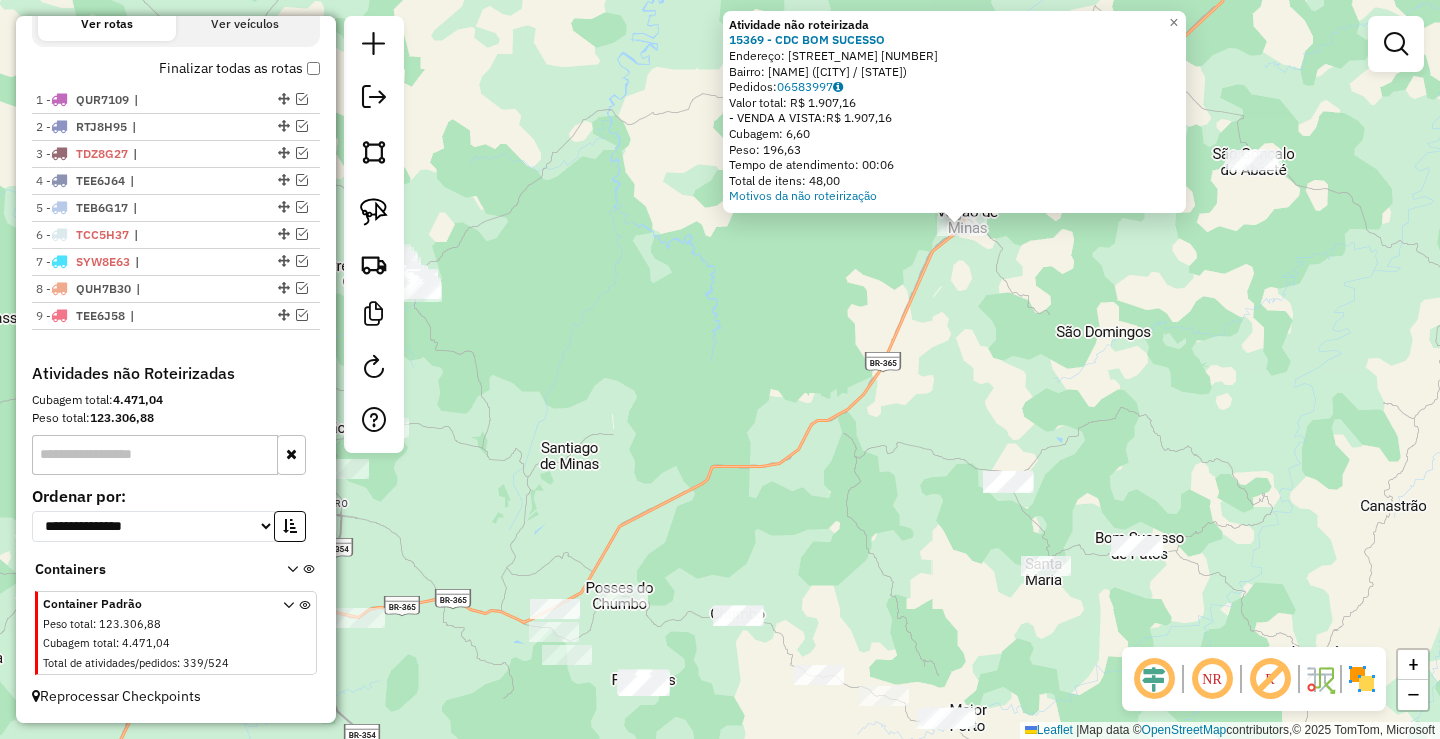 drag, startPoint x: 862, startPoint y: 486, endPoint x: 919, endPoint y: 449, distance: 67.95587 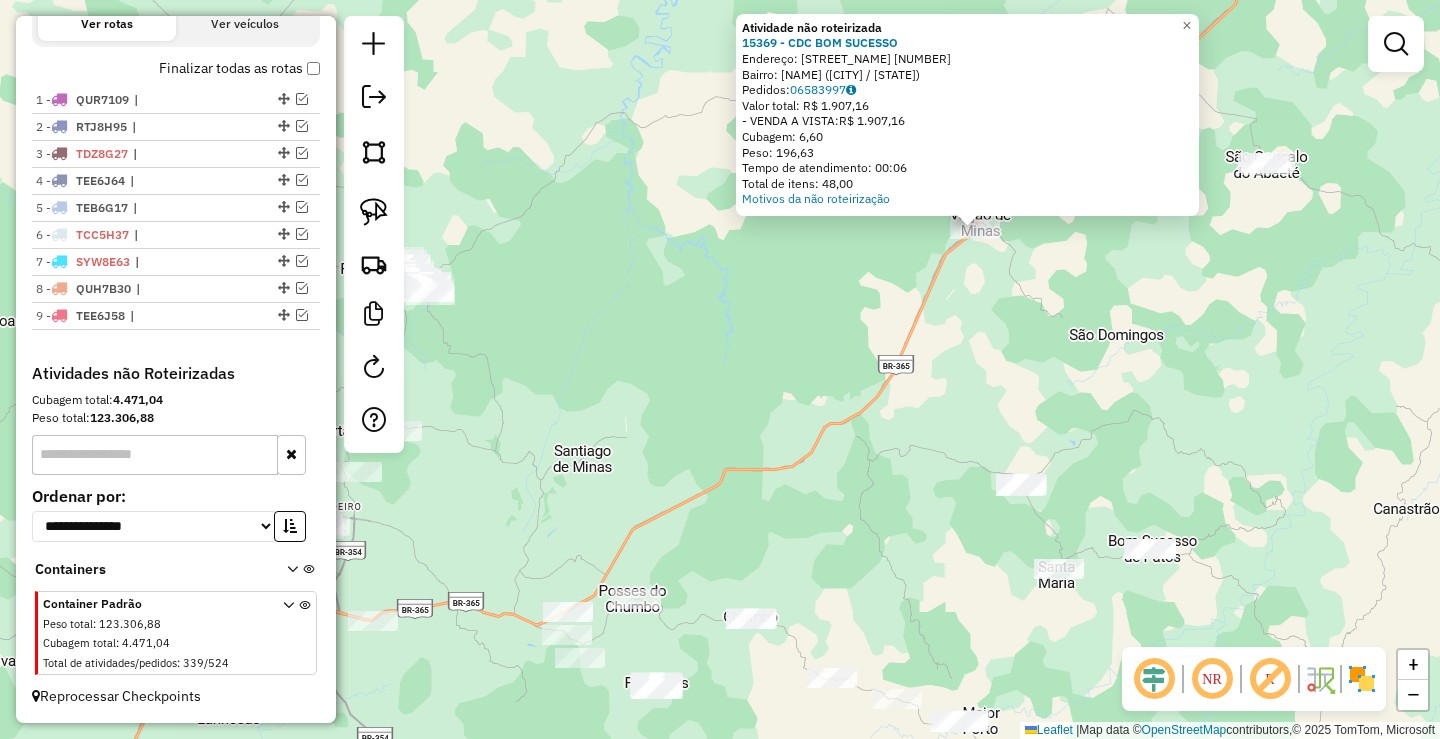 drag, startPoint x: 911, startPoint y: 475, endPoint x: 879, endPoint y: 527, distance: 61.05735 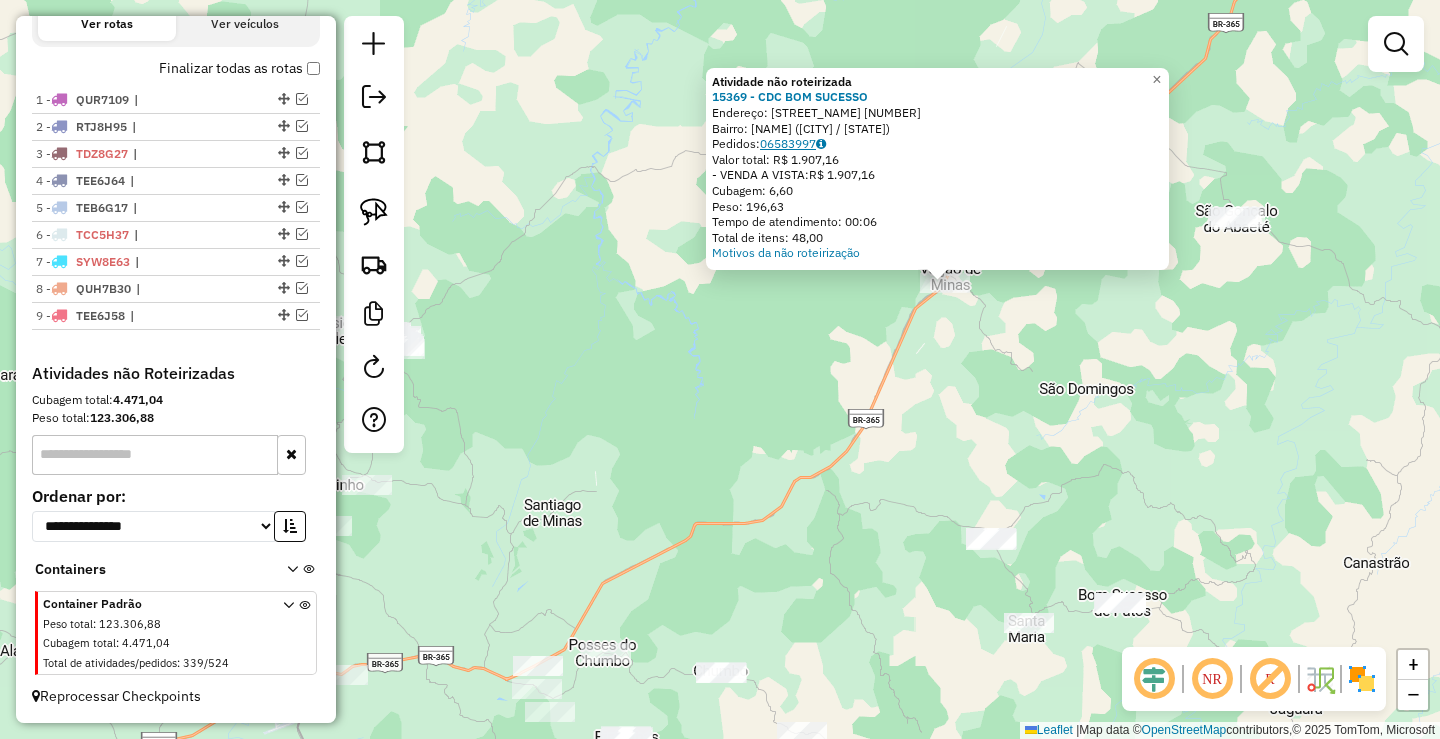 click on "06583997" 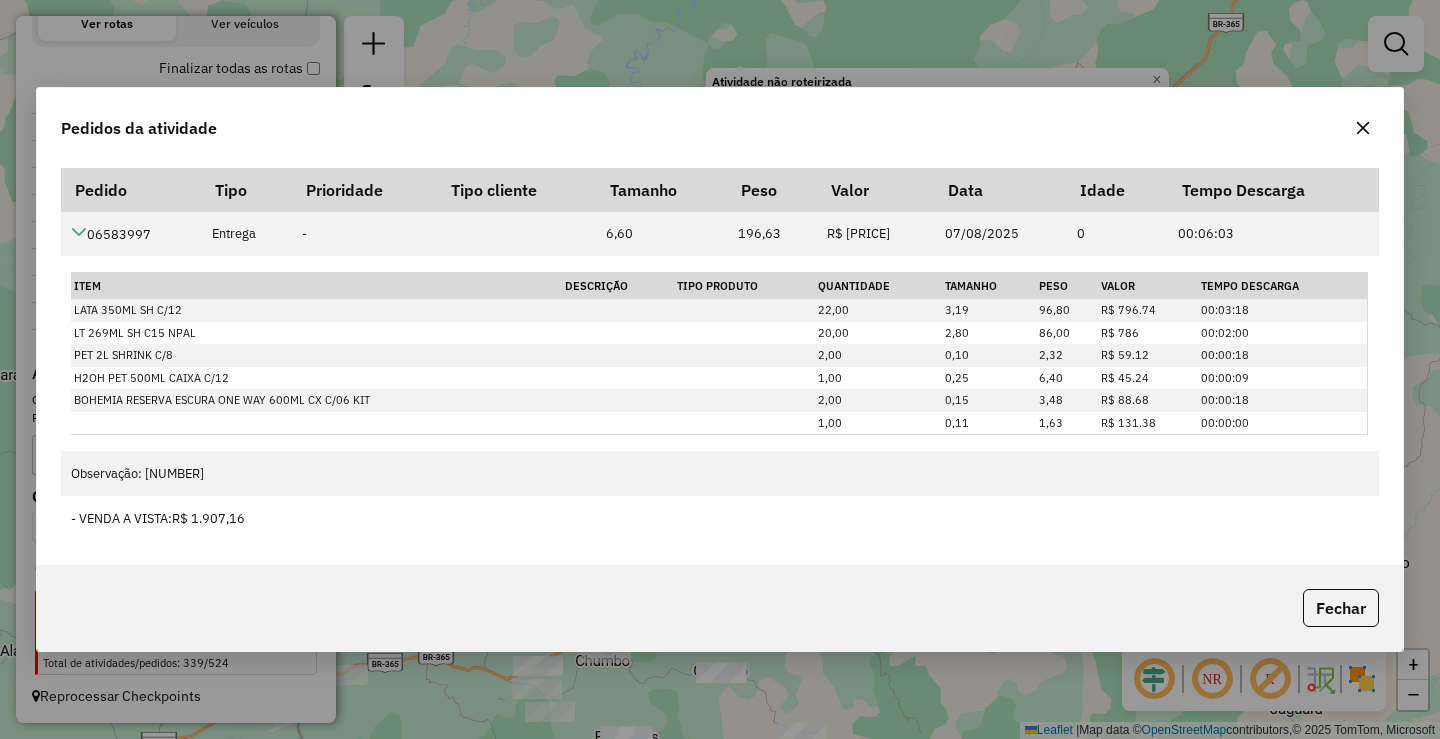 click 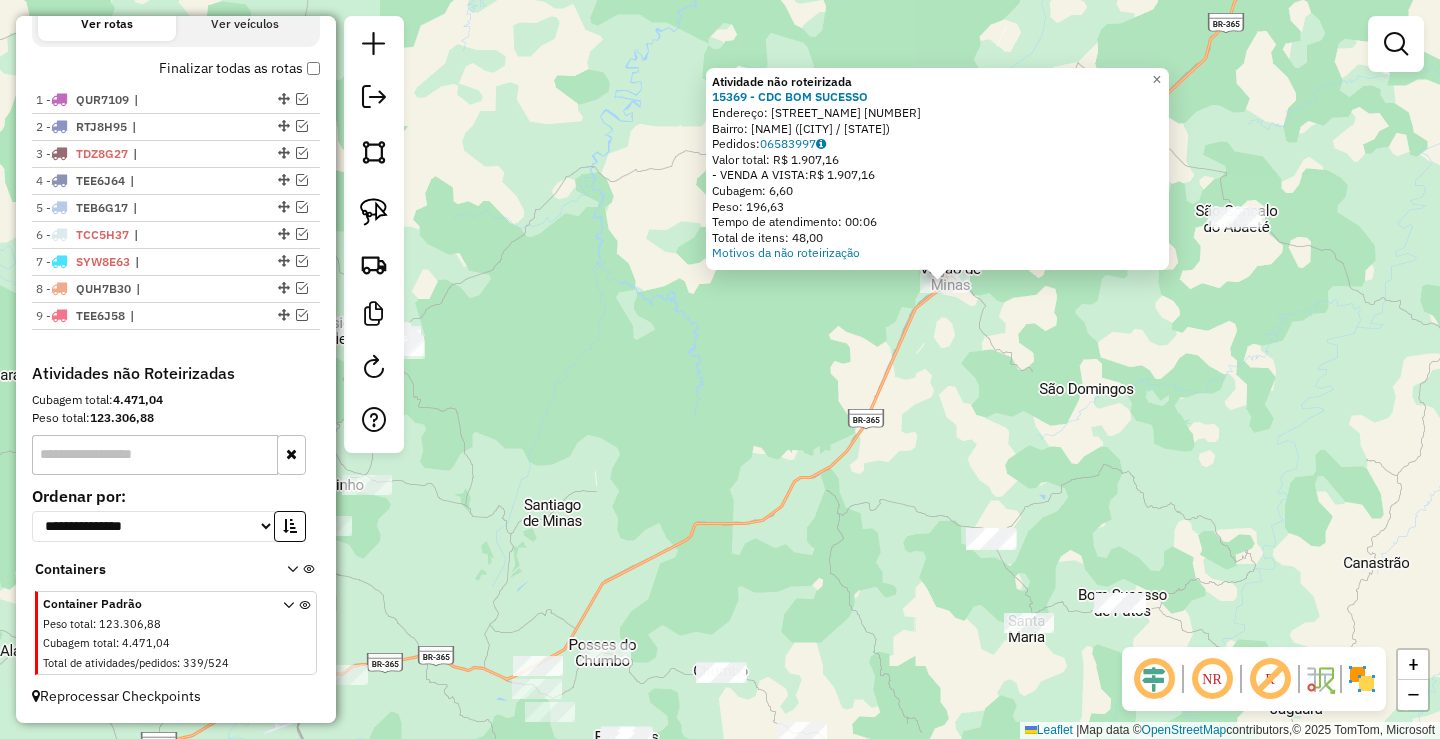 drag, startPoint x: 774, startPoint y: 586, endPoint x: 859, endPoint y: 410, distance: 195.45076 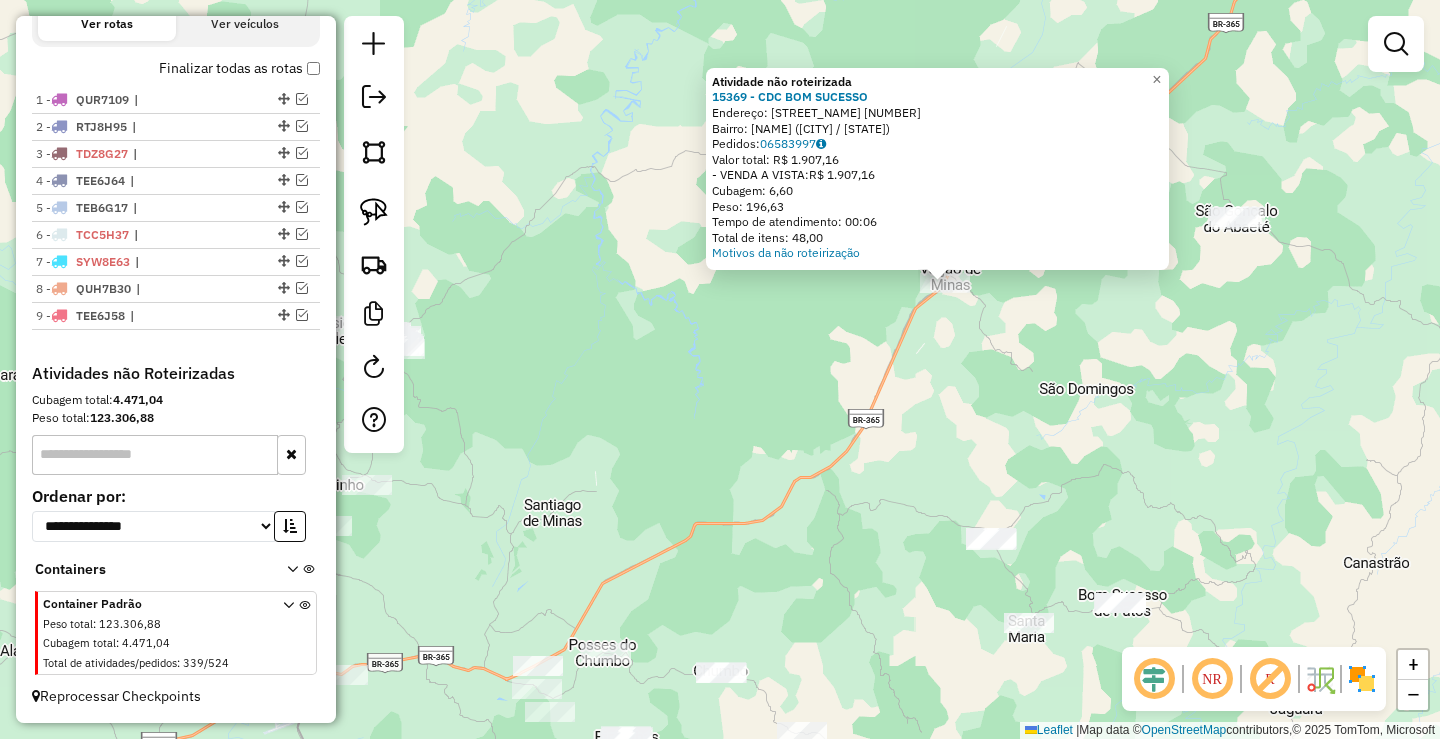 click on "Atividade não roteirizada 15369 - CDC BOM SUCESSO  Endereço:  JOSE PEREIRA 40   Bairro: BOM SUCESSO (PATOS DE MINAS / MG)   Pedidos:  06583997   Valor total: R$ 1.907,16   - VENDA A VISTA:  R$ 1.907,16   Cubagem: 6,60   Peso: 196,63   Tempo de atendimento: 00:06   Total de itens: 48,00  Motivos da não roteirização × Janela de atendimento Grade de atendimento Capacidade Transportadoras Veículos Cliente Pedidos  Rotas Selecione os dias de semana para filtrar as janelas de atendimento  Seg   Ter   Qua   Qui   Sex   Sáb   Dom  Informe o período da janela de atendimento: De: Até:  Filtrar exatamente a janela do cliente  Considerar janela de atendimento padrão  Selecione os dias de semana para filtrar as grades de atendimento  Seg   Ter   Qua   Qui   Sex   Sáb   Dom   Considerar clientes sem dia de atendimento cadastrado  Clientes fora do dia de atendimento selecionado Filtrar as atividades entre os valores definidos abaixo:  Peso mínimo:   Peso máximo:   Cubagem mínima:   Cubagem máxima:   De:  De:" 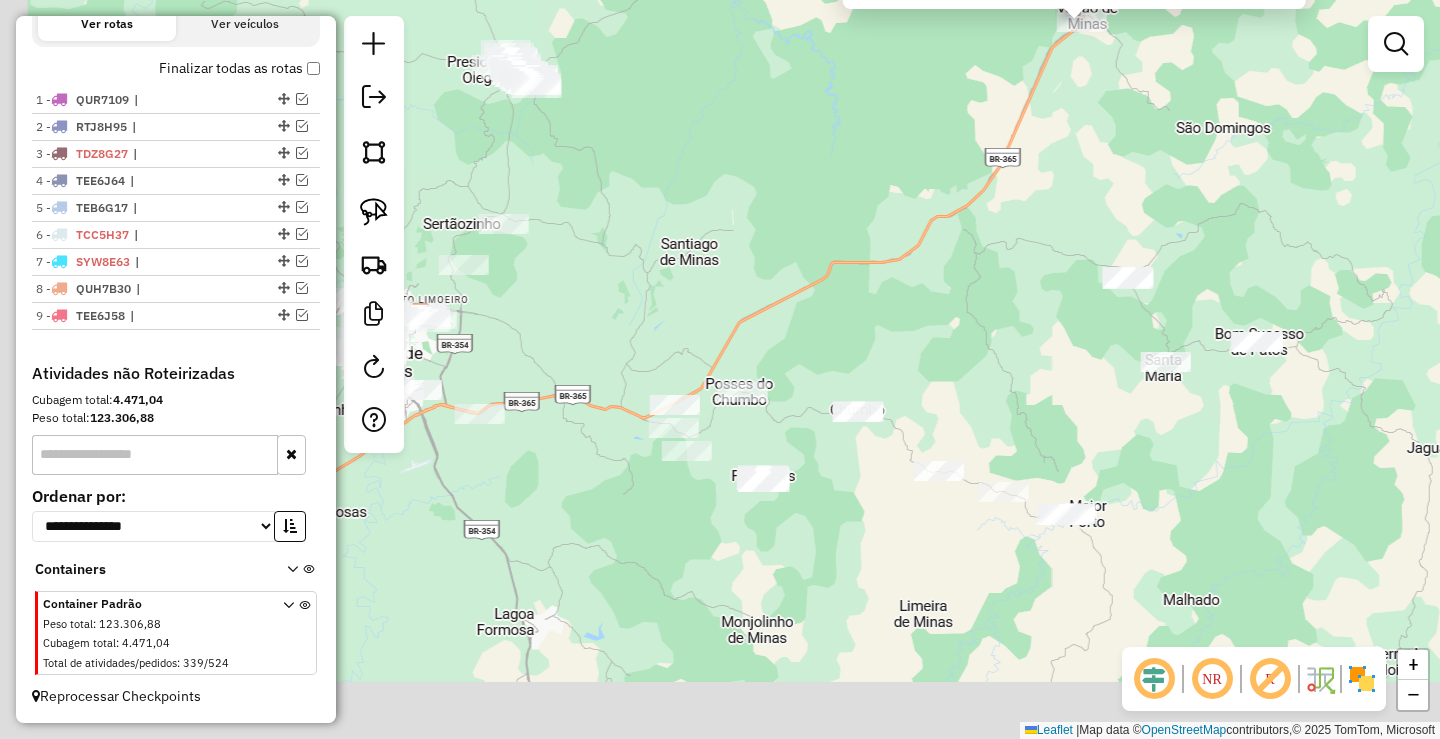 click on "Atividade não roteirizada 15369 - CDC BOM SUCESSO  Endereço:  JOSE PEREIRA 40   Bairro: BOM SUCESSO (PATOS DE MINAS / MG)   Pedidos:  06583997   Valor total: R$ 1.907,16   - VENDA A VISTA:  R$ 1.907,16   Cubagem: 6,60   Peso: 196,63   Tempo de atendimento: 00:06   Total de itens: 48,00  Motivos da não roteirização × Janela de atendimento Grade de atendimento Capacidade Transportadoras Veículos Cliente Pedidos  Rotas Selecione os dias de semana para filtrar as janelas de atendimento  Seg   Ter   Qua   Qui   Sex   Sáb   Dom  Informe o período da janela de atendimento: De: Até:  Filtrar exatamente a janela do cliente  Considerar janela de atendimento padrão  Selecione os dias de semana para filtrar as grades de atendimento  Seg   Ter   Qua   Qui   Sex   Sáb   Dom   Considerar clientes sem dia de atendimento cadastrado  Clientes fora do dia de atendimento selecionado Filtrar as atividades entre os valores definidos abaixo:  Peso mínimo:   Peso máximo:   Cubagem mínima:   Cubagem máxima:   De:  De:" 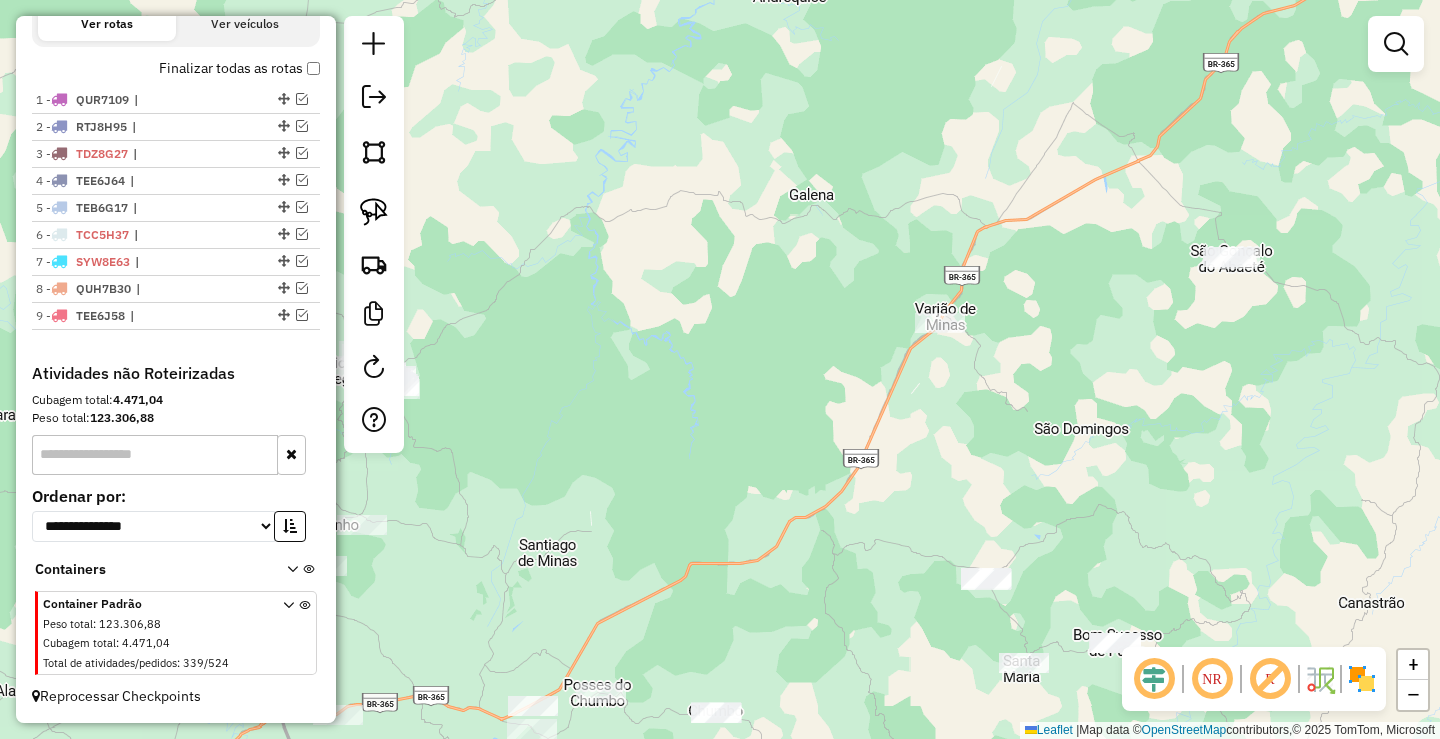 drag, startPoint x: 839, startPoint y: 494, endPoint x: 830, endPoint y: 508, distance: 16.643316 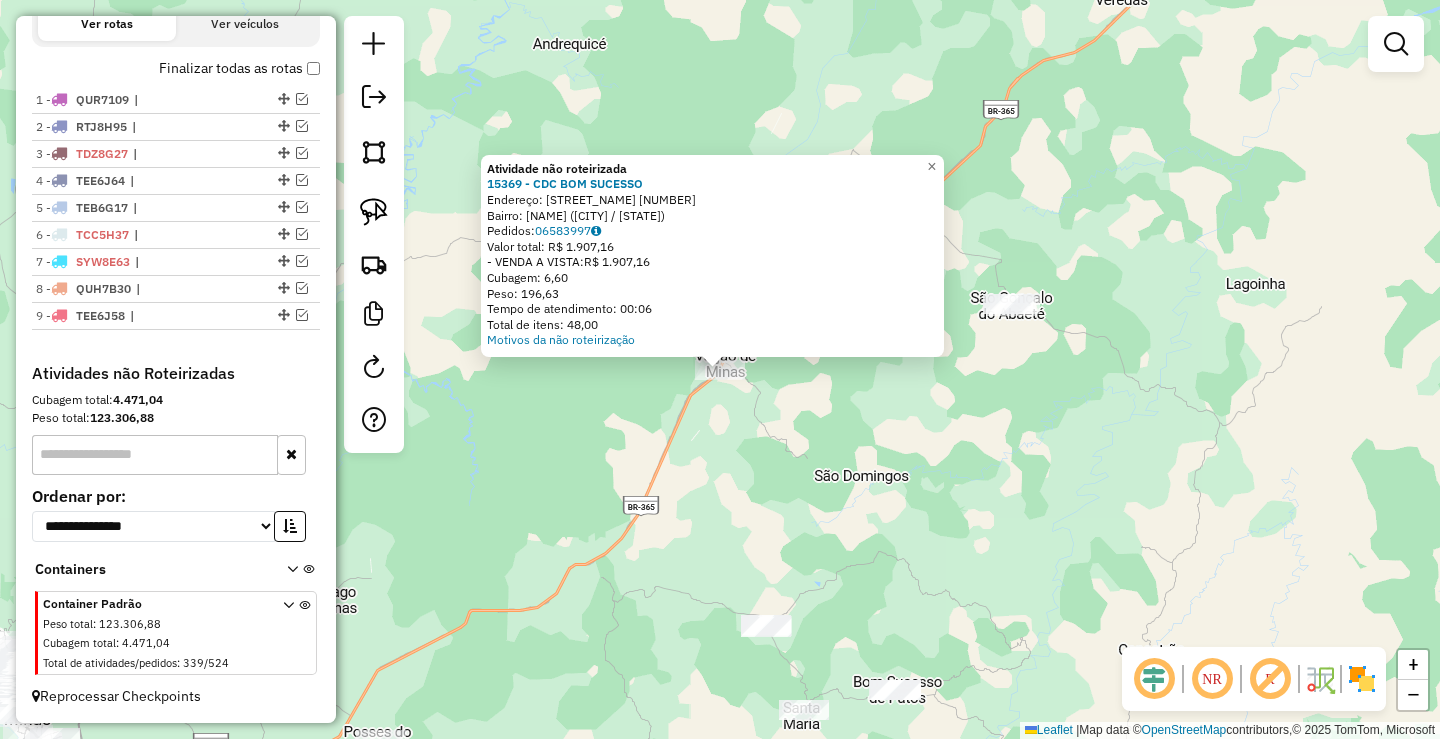 click on "Atividade não roteirizada 15369 - CDC BOM SUCESSO  Endereço:  JOSE PEREIRA 40   Bairro: BOM SUCESSO (PATOS DE MINAS / MG)   Pedidos:  06583997   Valor total: R$ 1.907,16   - VENDA A VISTA:  R$ 1.907,16   Cubagem: 6,60   Peso: 196,63   Tempo de atendimento: 00:06   Total de itens: 48,00  Motivos da não roteirização × Janela de atendimento Grade de atendimento Capacidade Transportadoras Veículos Cliente Pedidos  Rotas Selecione os dias de semana para filtrar as janelas de atendimento  Seg   Ter   Qua   Qui   Sex   Sáb   Dom  Informe o período da janela de atendimento: De: Até:  Filtrar exatamente a janela do cliente  Considerar janela de atendimento padrão  Selecione os dias de semana para filtrar as grades de atendimento  Seg   Ter   Qua   Qui   Sex   Sáb   Dom   Considerar clientes sem dia de atendimento cadastrado  Clientes fora do dia de atendimento selecionado Filtrar as atividades entre os valores definidos abaixo:  Peso mínimo:   Peso máximo:   Cubagem mínima:   Cubagem máxima:   De:  De:" 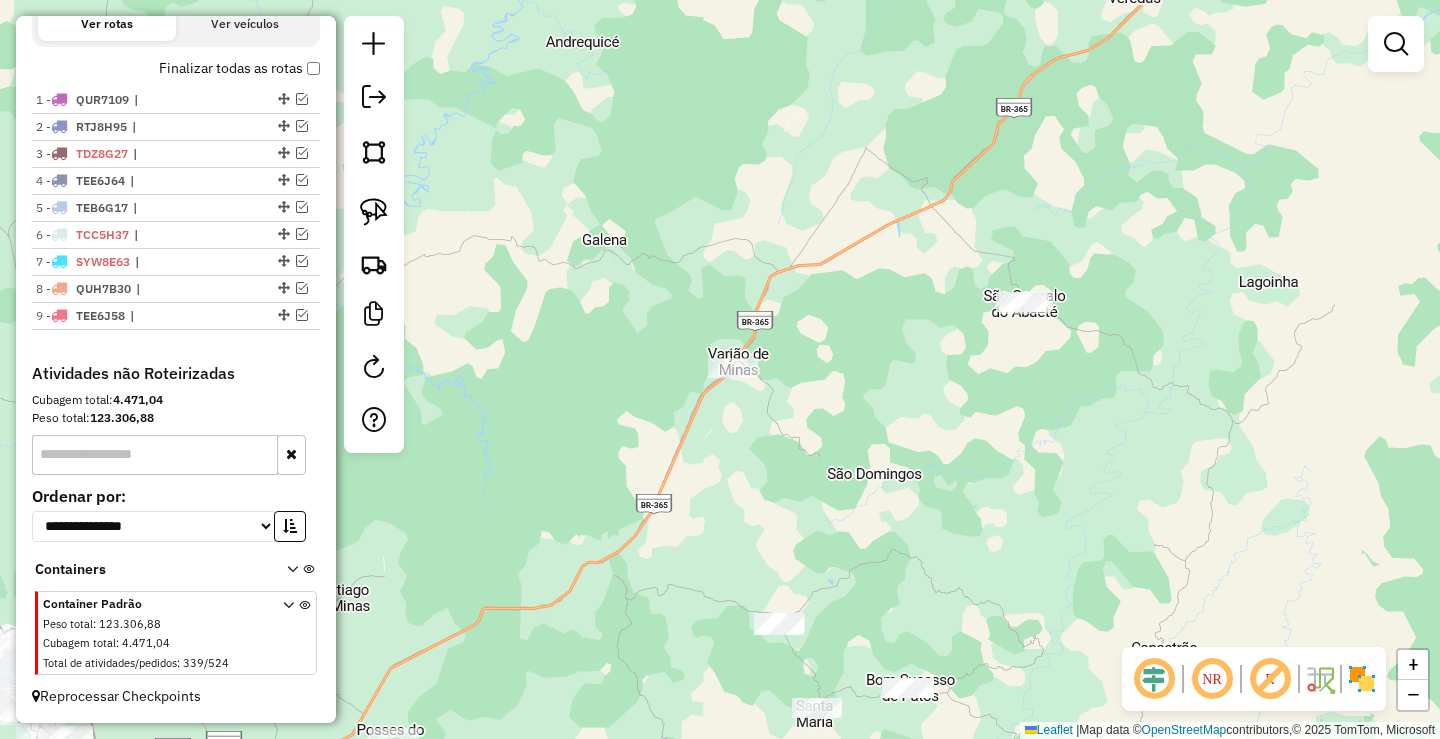 drag, startPoint x: 559, startPoint y: 482, endPoint x: 658, endPoint y: 445, distance: 105.68822 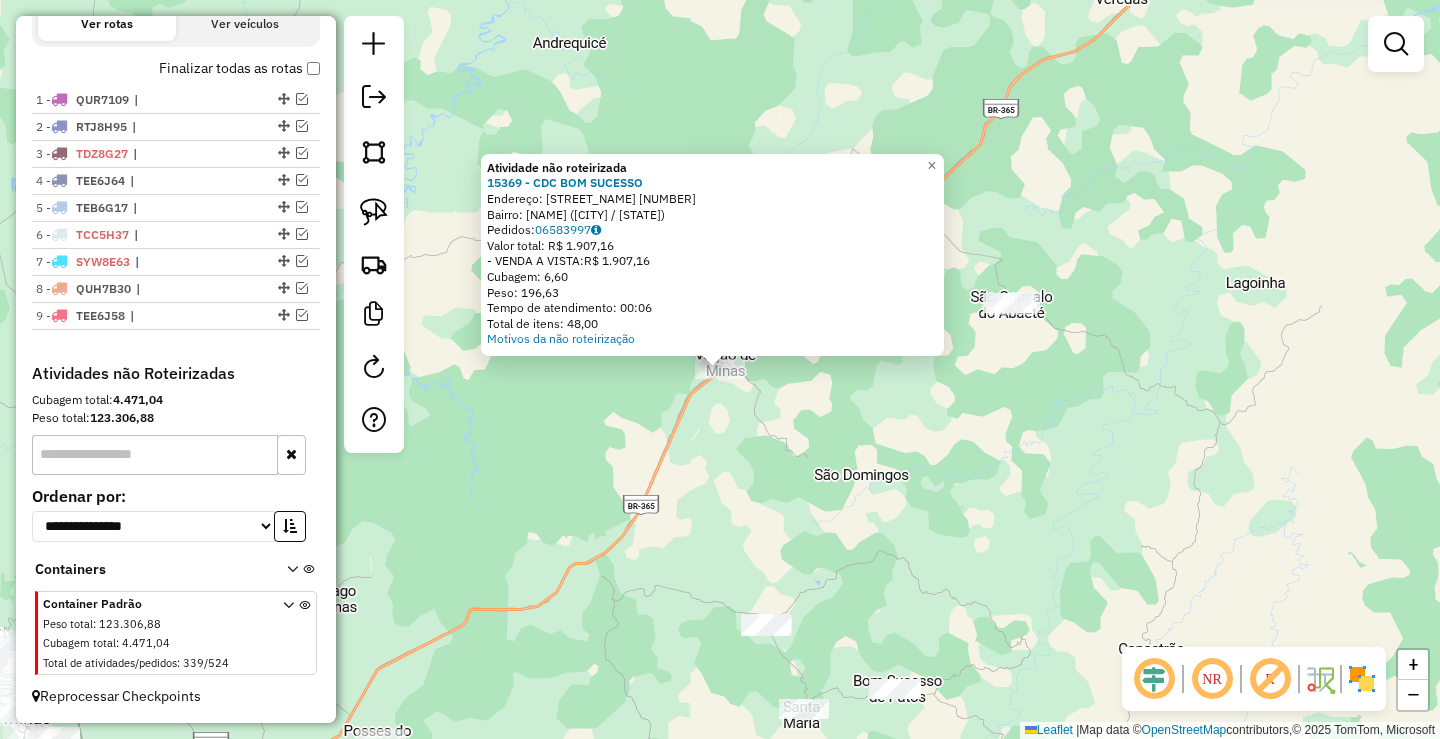 drag, startPoint x: 627, startPoint y: 583, endPoint x: 839, endPoint y: 489, distance: 231.90515 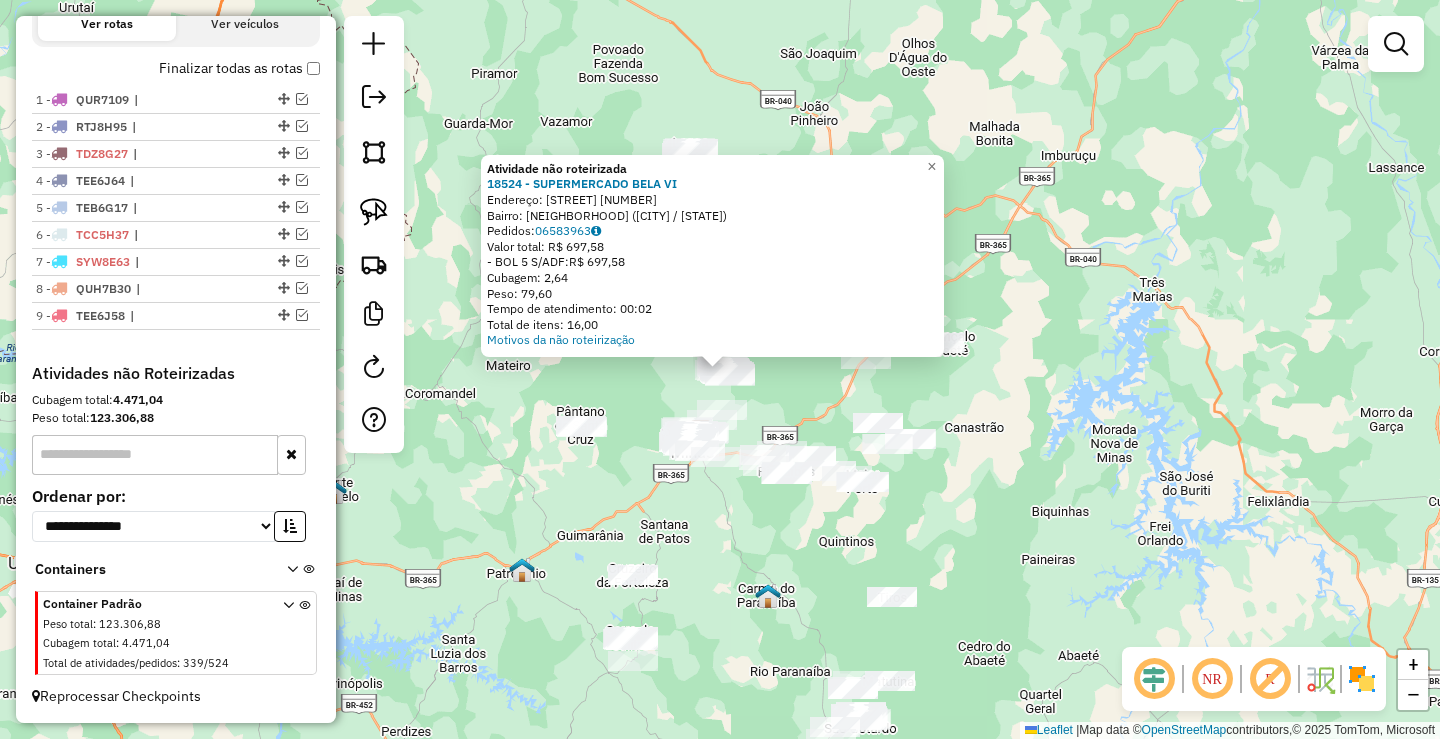 click on "Atividade não roteirizada 18524 - SUPERMERCADO BELA VI  Endereço:  AVENIDA PAULO PIVA 831   Bairro: BELA VISTA (PRESIDENTE OLEGARIO / MG)   Pedidos:  06583963   Valor total: R$ 697,58   - BOL 5 S/ADF:  R$ 697,58   Cubagem: 2,64   Peso: 79,60   Tempo de atendimento: 00:02   Total de itens: 16,00  Motivos da não roteirização × Janela de atendimento Grade de atendimento Capacidade Transportadoras Veículos Cliente Pedidos  Rotas Selecione os dias de semana para filtrar as janelas de atendimento  Seg   Ter   Qua   Qui   Sex   Sáb   Dom  Informe o período da janela de atendimento: De: Até:  Filtrar exatamente a janela do cliente  Considerar janela de atendimento padrão  Selecione os dias de semana para filtrar as grades de atendimento  Seg   Ter   Qua   Qui   Sex   Sáb   Dom   Considerar clientes sem dia de atendimento cadastrado  Clientes fora do dia de atendimento selecionado Filtrar as atividades entre os valores definidos abaixo:  Peso mínimo:   Peso máximo:   Cubagem mínima:   Cubagem máxima:" 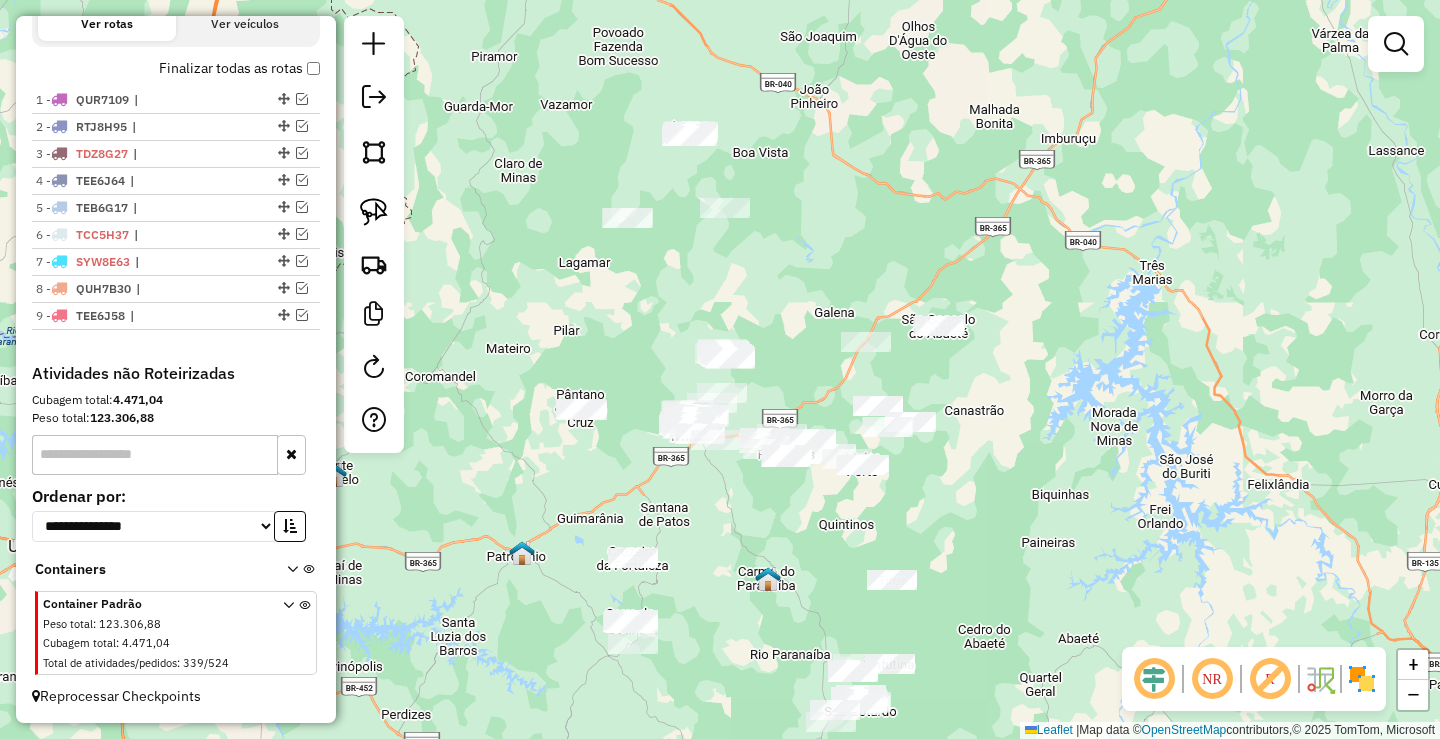 drag, startPoint x: 721, startPoint y: 526, endPoint x: 724, endPoint y: 500, distance: 26.172504 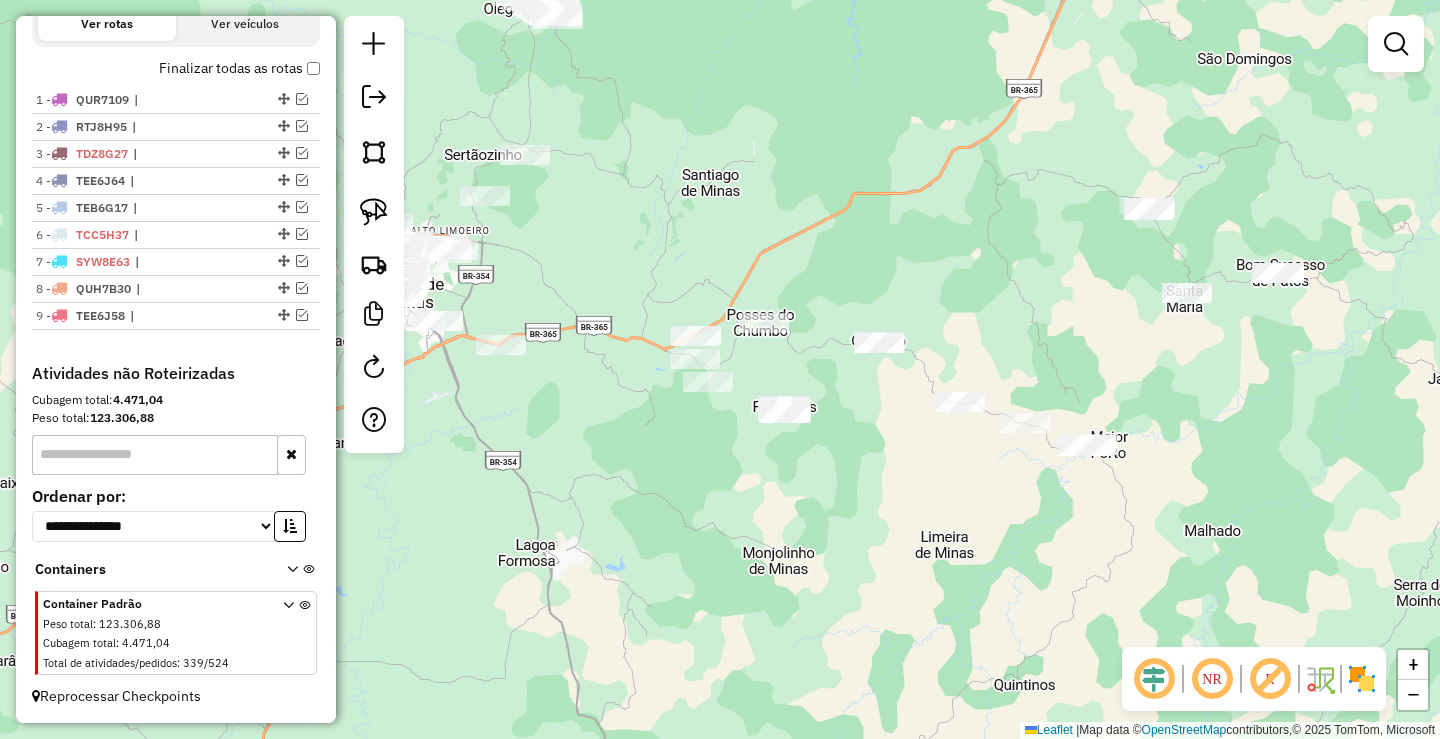 drag, startPoint x: 752, startPoint y: 389, endPoint x: 804, endPoint y: 401, distance: 53.366657 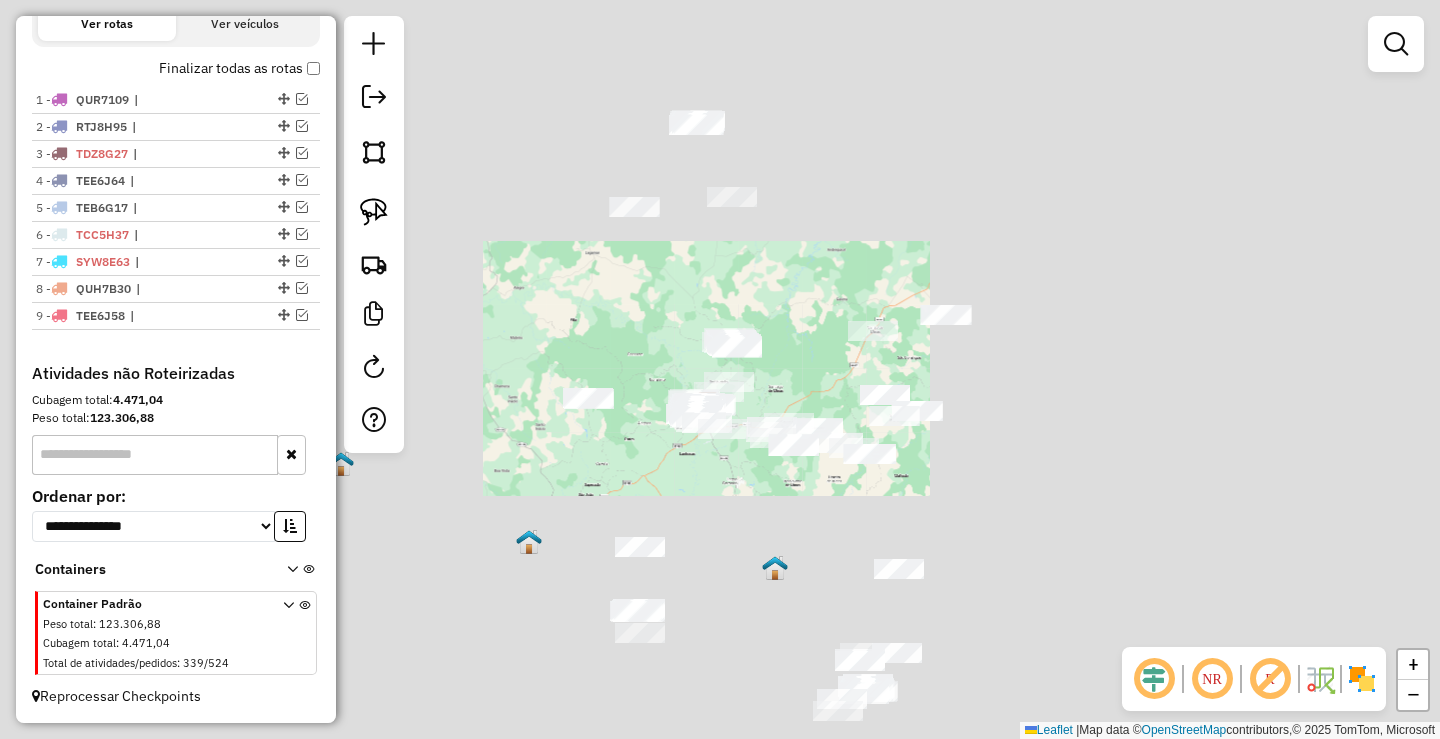 click on "Janela de atendimento Grade de atendimento Capacidade Transportadoras Veículos Cliente Pedidos  Rotas Selecione os dias de semana para filtrar as janelas de atendimento  Seg   Ter   Qua   Qui   Sex   Sáb   Dom  Informe o período da janela de atendimento: De: Até:  Filtrar exatamente a janela do cliente  Considerar janela de atendimento padrão  Selecione os dias de semana para filtrar as grades de atendimento  Seg   Ter   Qua   Qui   Sex   Sáb   Dom   Considerar clientes sem dia de atendimento cadastrado  Clientes fora do dia de atendimento selecionado Filtrar as atividades entre os valores definidos abaixo:  Peso mínimo:   Peso máximo:   Cubagem mínima:   Cubagem máxima:   De:   Até:  Filtrar as atividades entre o tempo de atendimento definido abaixo:  De:   Até:   Considerar capacidade total dos clientes não roteirizados Transportadora: Selecione um ou mais itens Tipo de veículo: Selecione um ou mais itens Veículo: Selecione um ou mais itens Motorista: Selecione um ou mais itens Nome: Rótulo:" 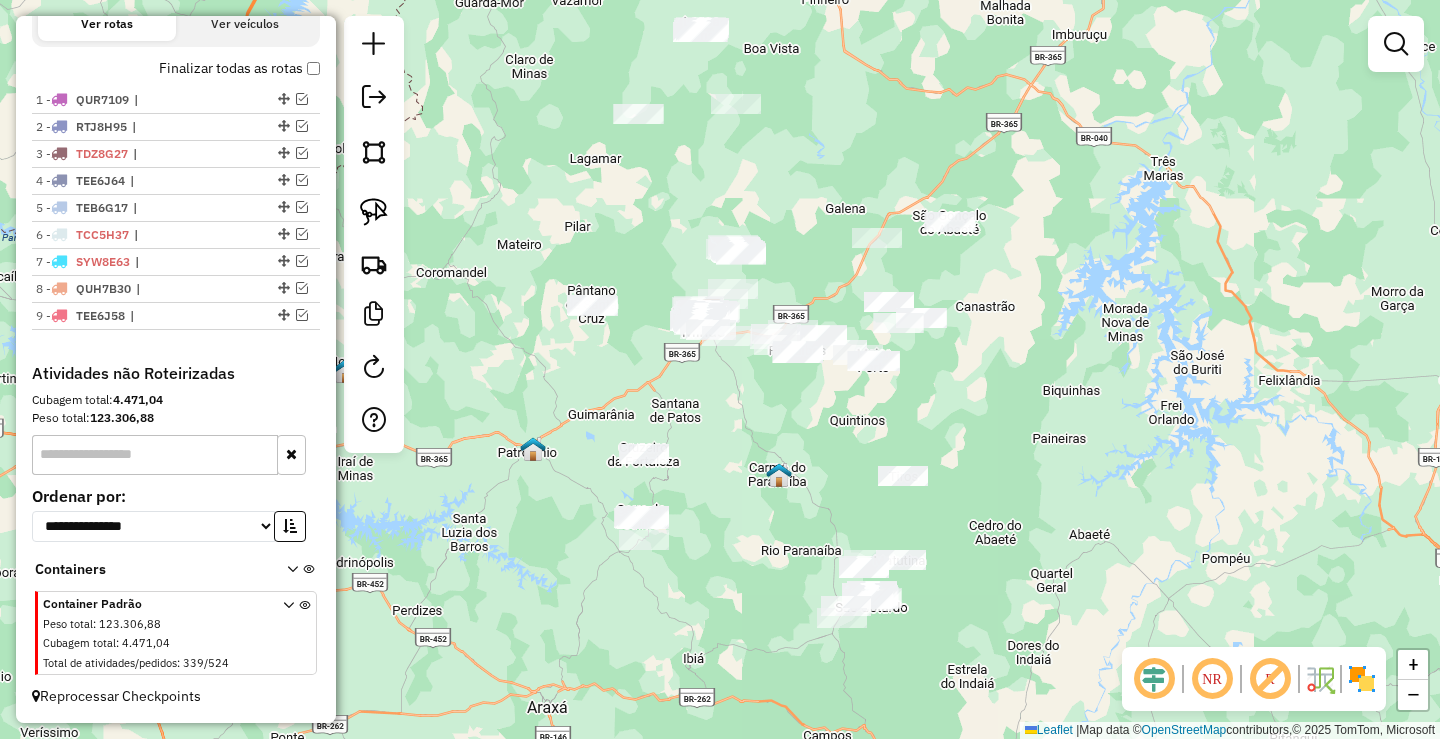 drag, startPoint x: 870, startPoint y: 283, endPoint x: 843, endPoint y: 336, distance: 59.48109 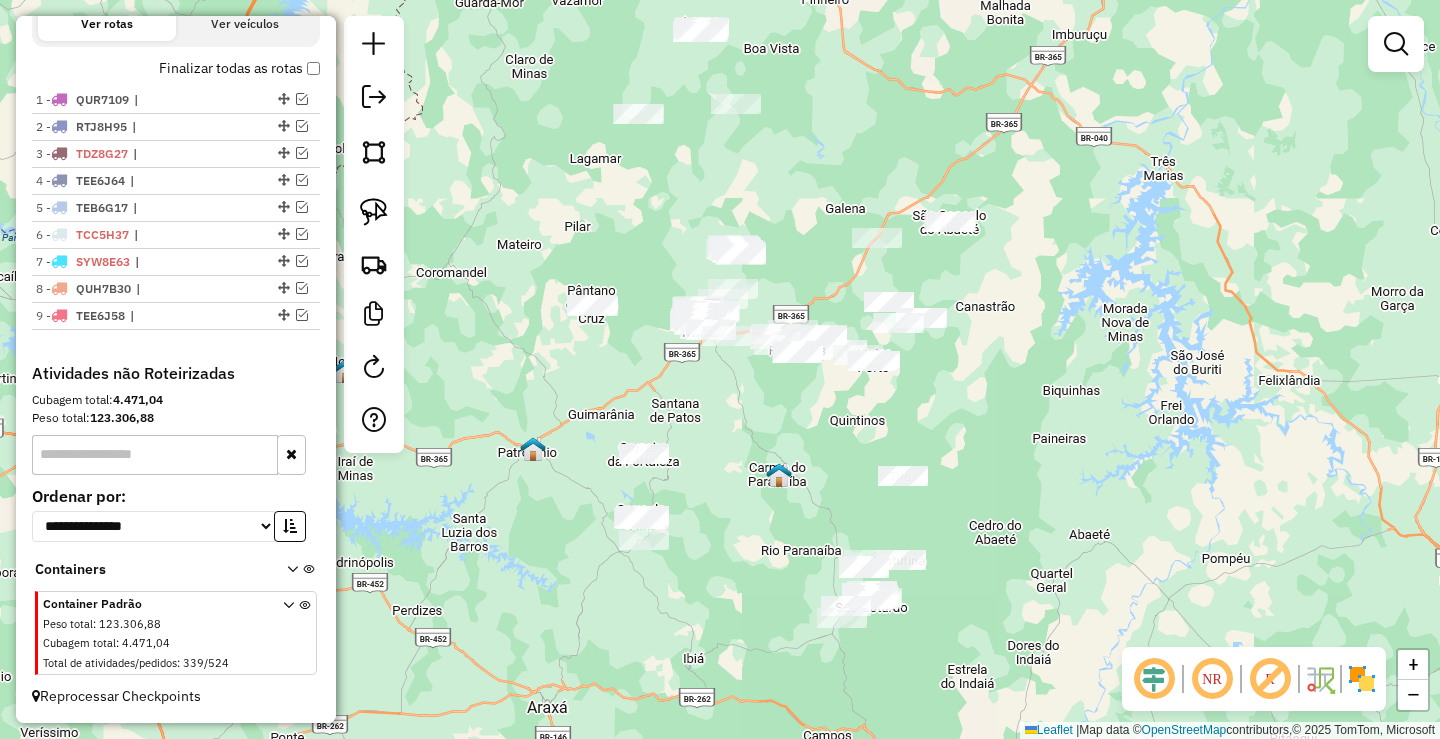 click on "Janela de atendimento Grade de atendimento Capacidade Transportadoras Veículos Cliente Pedidos  Rotas Selecione os dias de semana para filtrar as janelas de atendimento  Seg   Ter   Qua   Qui   Sex   Sáb   Dom  Informe o período da janela de atendimento: De: Até:  Filtrar exatamente a janela do cliente  Considerar janela de atendimento padrão  Selecione os dias de semana para filtrar as grades de atendimento  Seg   Ter   Qua   Qui   Sex   Sáb   Dom   Considerar clientes sem dia de atendimento cadastrado  Clientes fora do dia de atendimento selecionado Filtrar as atividades entre os valores definidos abaixo:  Peso mínimo:   Peso máximo:   Cubagem mínima:   Cubagem máxima:   De:   Até:  Filtrar as atividades entre o tempo de atendimento definido abaixo:  De:   Até:   Considerar capacidade total dos clientes não roteirizados Transportadora: Selecione um ou mais itens Tipo de veículo: Selecione um ou mais itens Veículo: Selecione um ou mais itens Motorista: Selecione um ou mais itens Nome: Rótulo:" 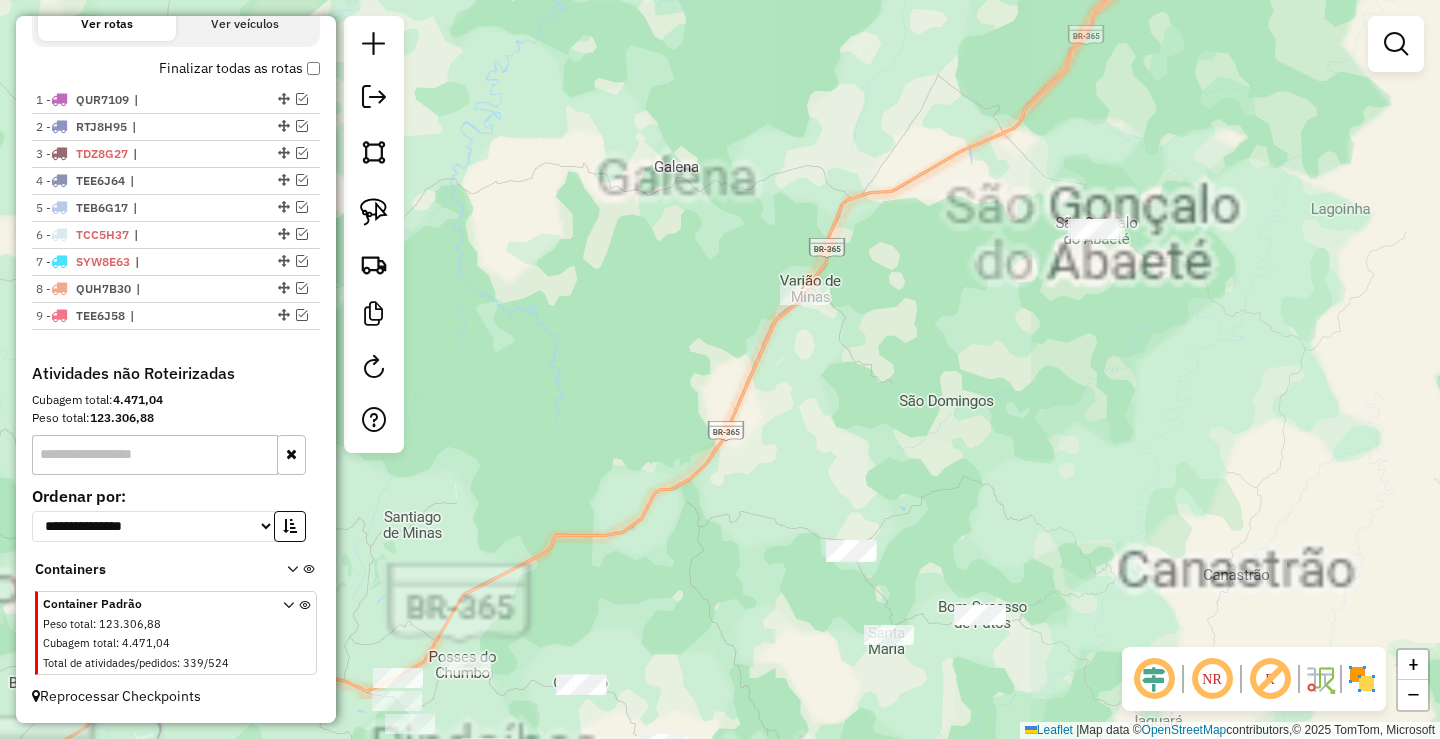 click on "Janela de atendimento Grade de atendimento Capacidade Transportadoras Veículos Cliente Pedidos  Rotas Selecione os dias de semana para filtrar as janelas de atendimento  Seg   Ter   Qua   Qui   Sex   Sáb   Dom  Informe o período da janela de atendimento: De: Até:  Filtrar exatamente a janela do cliente  Considerar janela de atendimento padrão  Selecione os dias de semana para filtrar as grades de atendimento  Seg   Ter   Qua   Qui   Sex   Sáb   Dom   Considerar clientes sem dia de atendimento cadastrado  Clientes fora do dia de atendimento selecionado Filtrar as atividades entre os valores definidos abaixo:  Peso mínimo:   Peso máximo:   Cubagem mínima:   Cubagem máxima:   De:   Até:  Filtrar as atividades entre o tempo de atendimento definido abaixo:  De:   Até:   Considerar capacidade total dos clientes não roteirizados Transportadora: Selecione um ou mais itens Tipo de veículo: Selecione um ou mais itens Veículo: Selecione um ou mais itens Motorista: Selecione um ou mais itens Nome: Rótulo:" 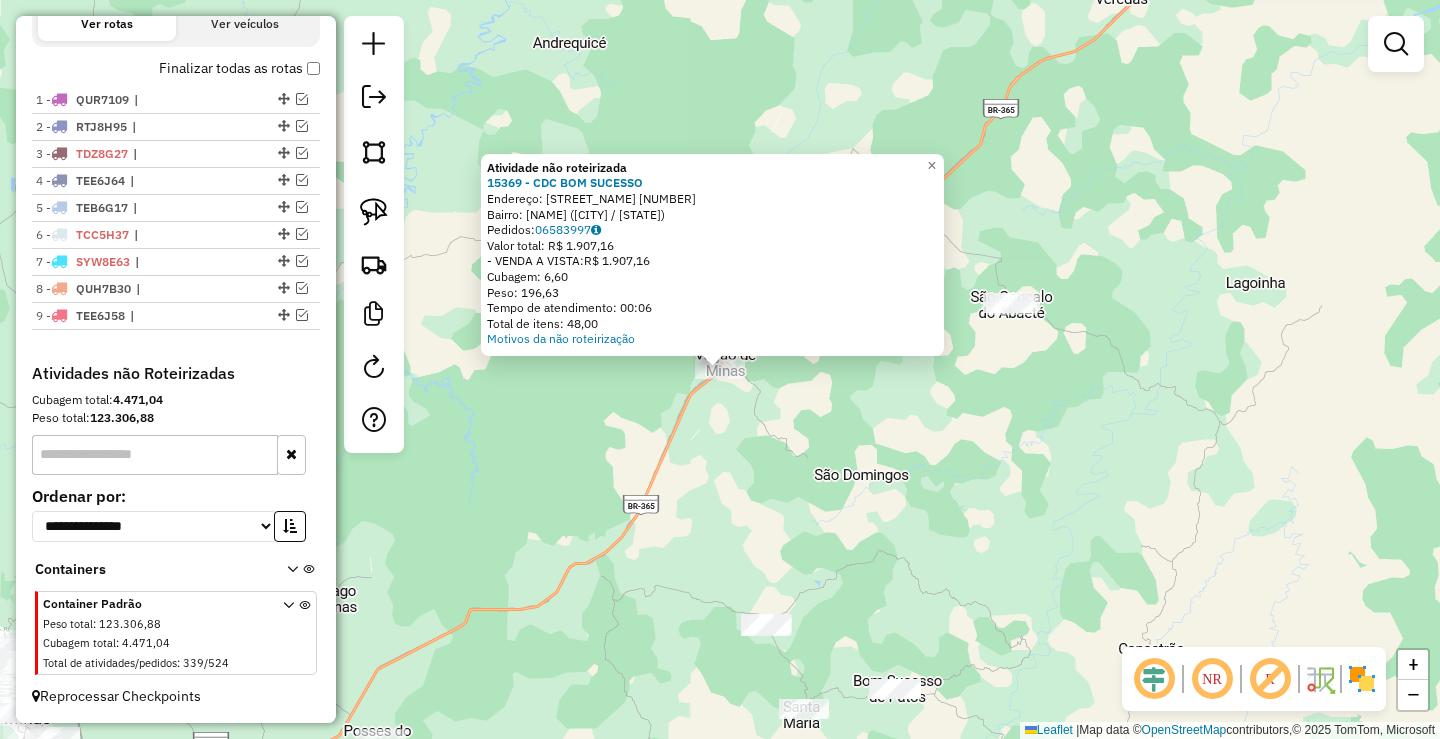 click on "Atividade não roteirizada 15369 - CDC BOM SUCESSO  Endereço:  JOSE PEREIRA 40   Bairro: BOM SUCESSO (PATOS DE MINAS / MG)   Pedidos:  06583997   Valor total: R$ 1.907,16   - VENDA A VISTA:  R$ 1.907,16   Cubagem: 6,60   Peso: 196,63   Tempo de atendimento: 00:06   Total de itens: 48,00  Motivos da não roteirização × Janela de atendimento Grade de atendimento Capacidade Transportadoras Veículos Cliente Pedidos  Rotas Selecione os dias de semana para filtrar as janelas de atendimento  Seg   Ter   Qua   Qui   Sex   Sáb   Dom  Informe o período da janela de atendimento: De: Até:  Filtrar exatamente a janela do cliente  Considerar janela de atendimento padrão  Selecione os dias de semana para filtrar as grades de atendimento  Seg   Ter   Qua   Qui   Sex   Sáb   Dom   Considerar clientes sem dia de atendimento cadastrado  Clientes fora do dia de atendimento selecionado Filtrar as atividades entre os valores definidos abaixo:  Peso mínimo:   Peso máximo:   Cubagem mínima:   Cubagem máxima:   De:  De:" 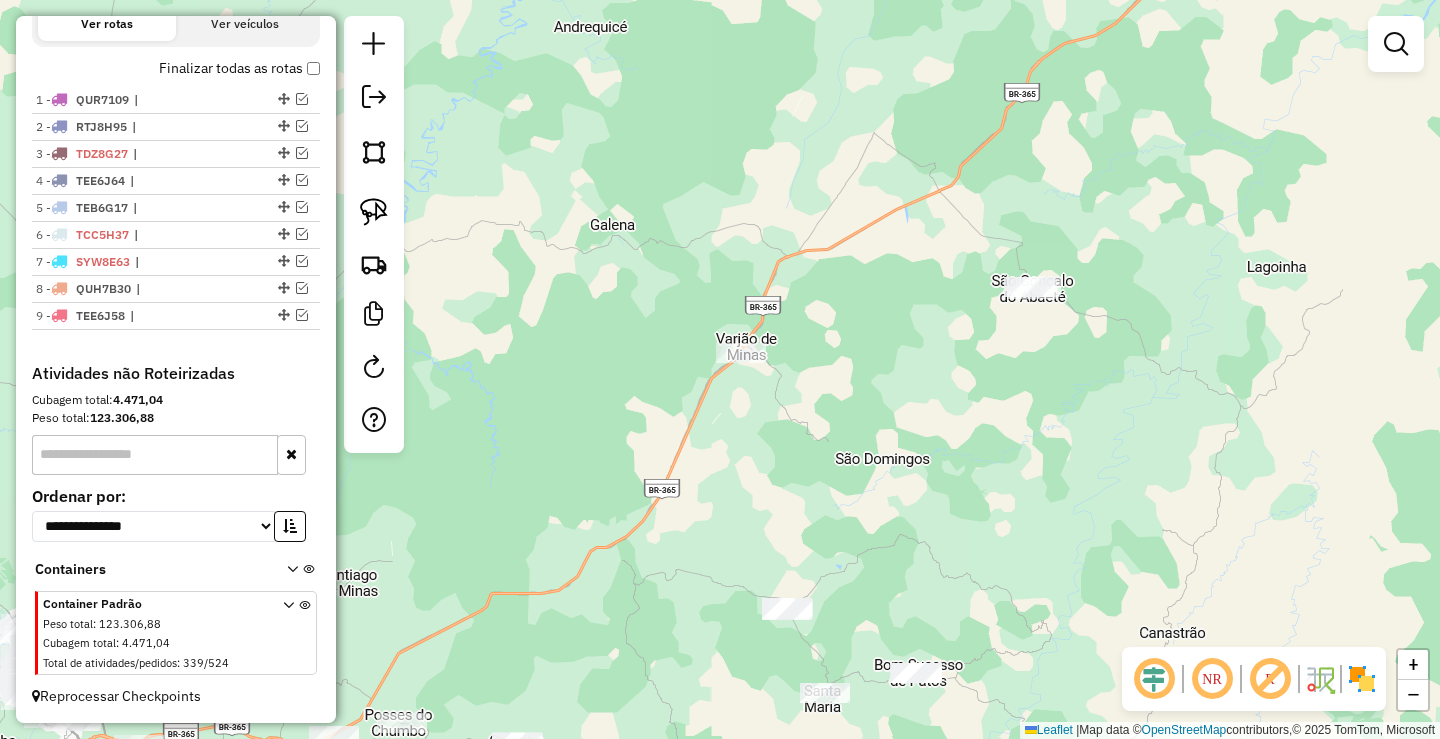 drag, startPoint x: 658, startPoint y: 508, endPoint x: 887, endPoint y: 288, distance: 317.55472 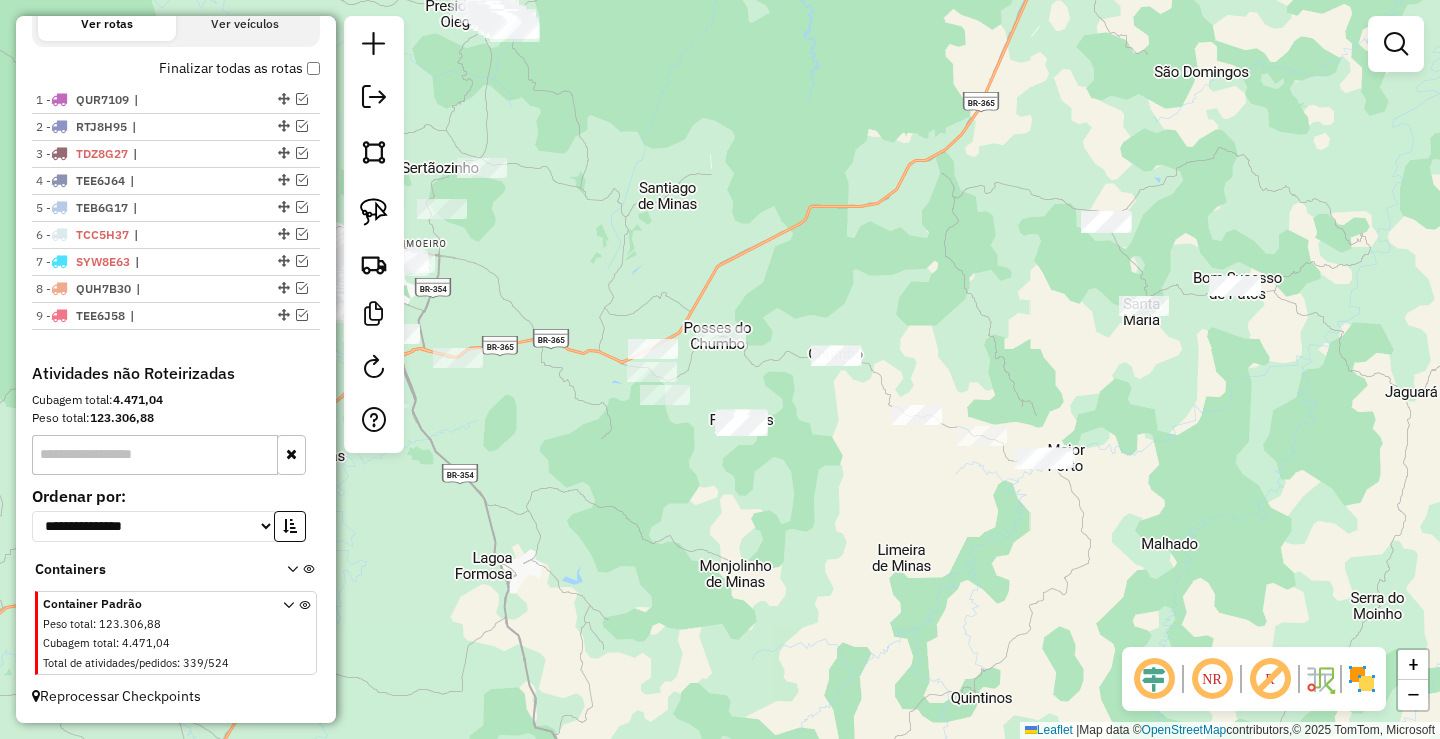 drag, startPoint x: 710, startPoint y: 284, endPoint x: 487, endPoint y: 284, distance: 223 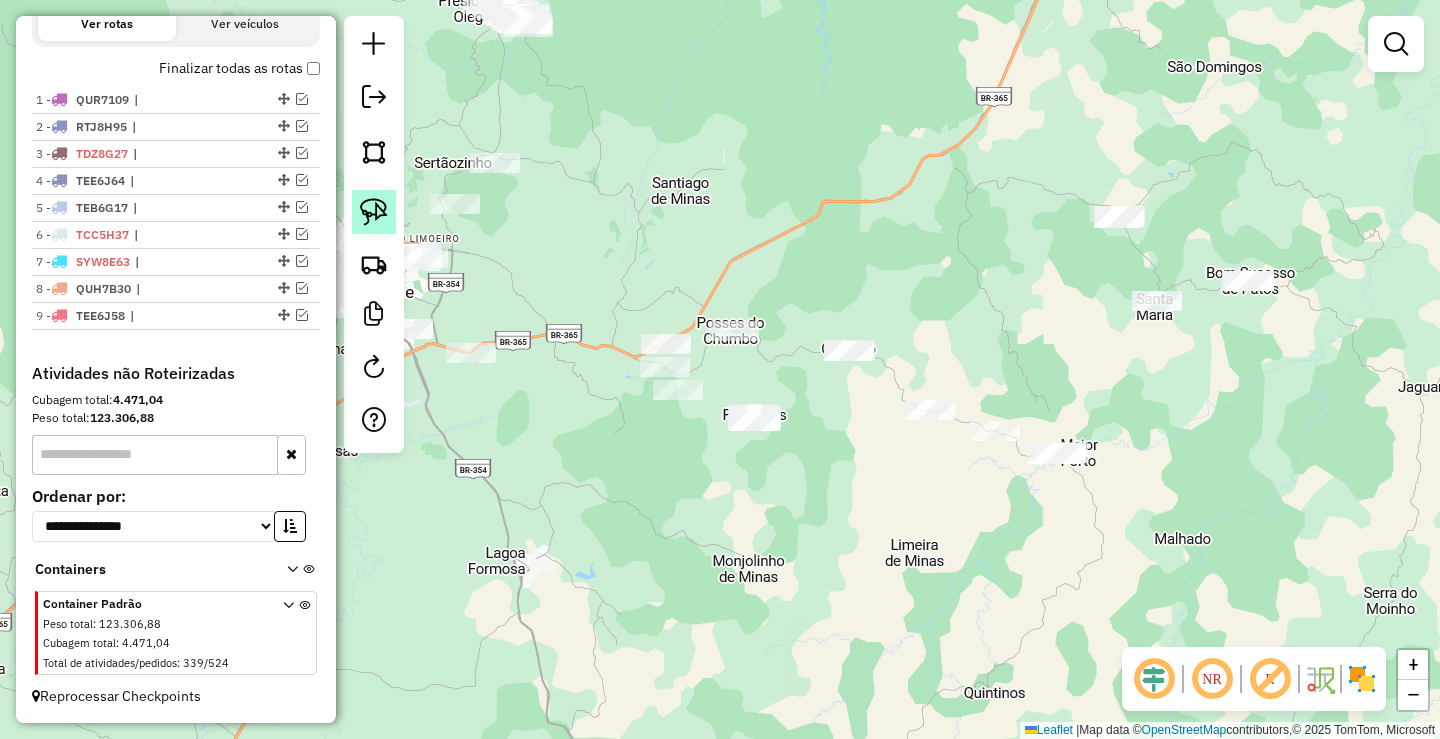 click 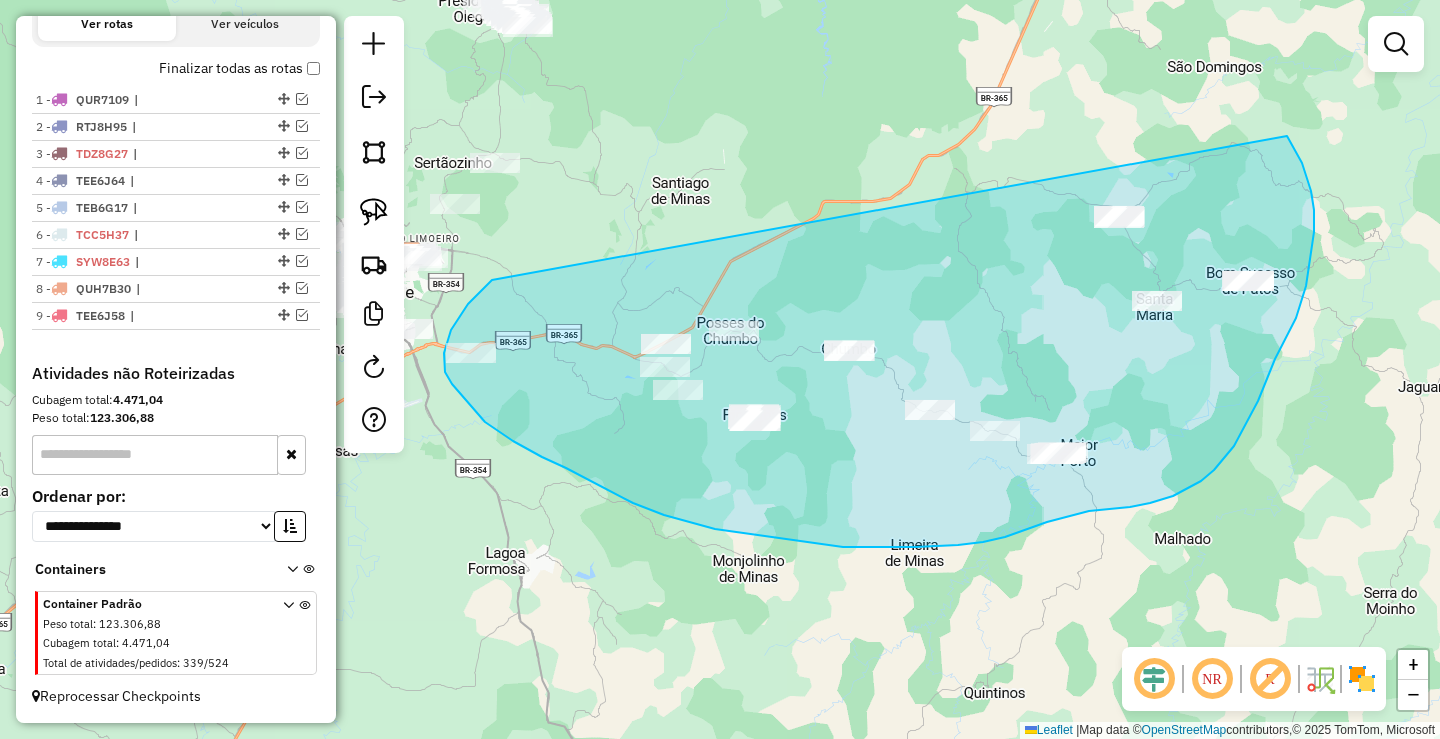 drag, startPoint x: 448, startPoint y: 337, endPoint x: 1286, endPoint y: 134, distance: 862.2372 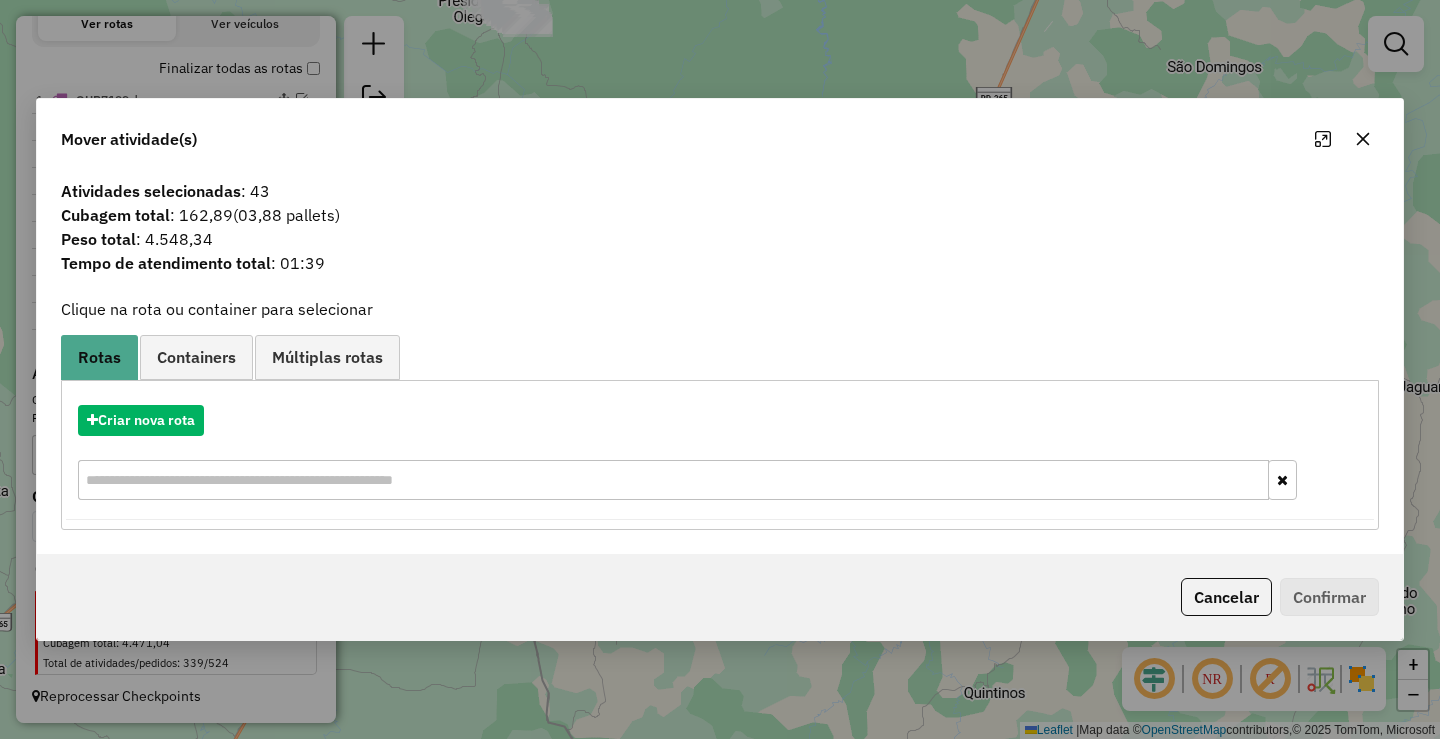 click on "Aguarde...  Pop-up bloqueado!  Seu navegador bloqueou automáticamente a abertura de uma nova janela.   Acesse as configurações e adicione o endereço do sistema a lista de permissão.   Fechar  Informações da Sessão 975975 - 07/08/2025     Criação: 06/08/2025 17:51   Depósito:  A3P Patos de Minas  Total de rotas:  9  Distância Total:  2.505,01 km  Tempo total:  159:08  Valor total:  R$ 1.252.916,16  - Total roteirizado:  R$ 434.022,98  - Total não roteirizado:  R$ 818.893,18  Total de Atividades Roteirizadas:  281  Total de Pedidos Roteirizados:  409  Peso total roteirizado:  65.776,95  Cubagem total roteirizado:  2.412,49  Total de Atividades não Roteirizadas:  339  Total de Pedidos não Roteirizados:  524 Total de caixas por viagem:  2.412,49 /   9 =  268,05 Média de Atividades por viagem:  281 /   9 =  31,22 Ocupação média da frota:  79,81%   Rotas vários dias:  4  Clientes Priorizados NR:  0 Rotas  Recargas: 7   Ver rotas   Ver veículos  Finalizar todas as rotas   1 -       QUR7109  :" at bounding box center [720, 369] 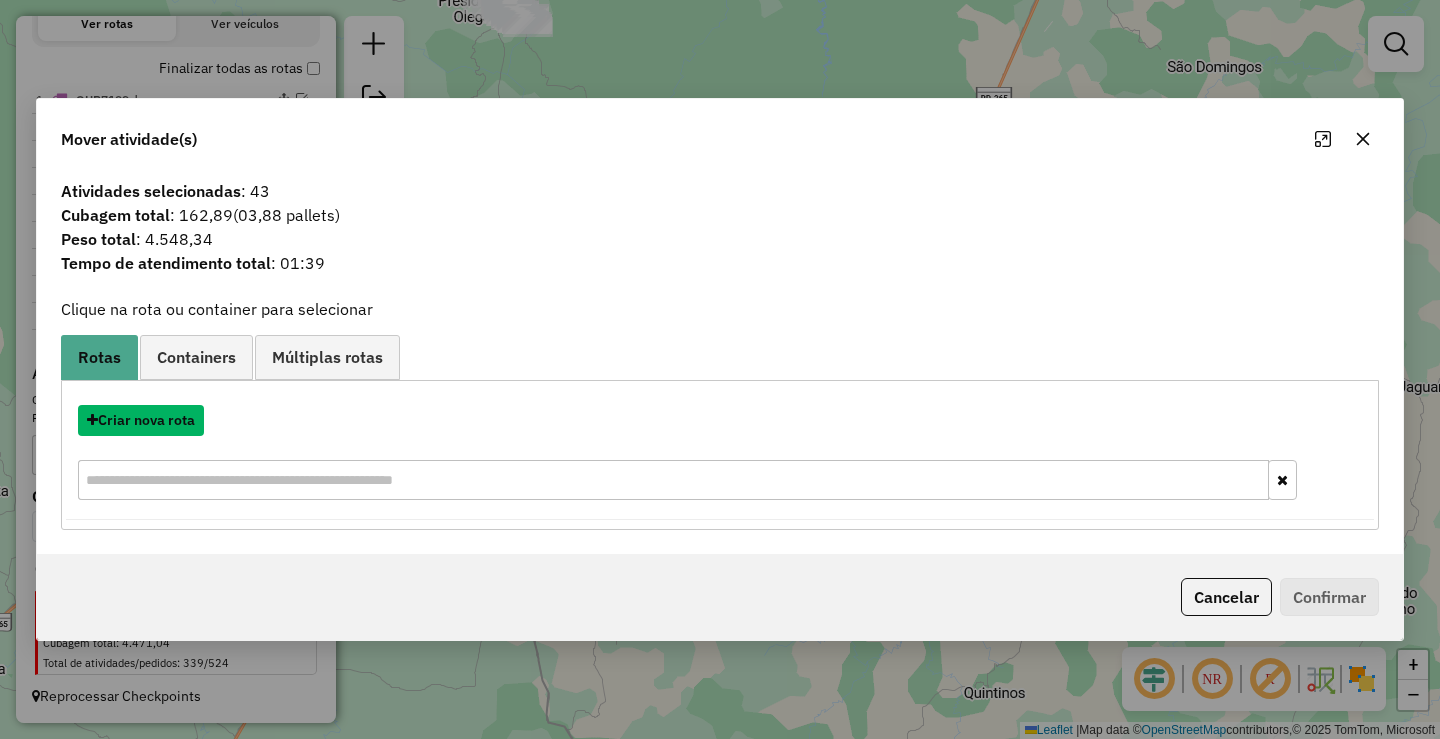 click on "Criar nova rota" at bounding box center [141, 420] 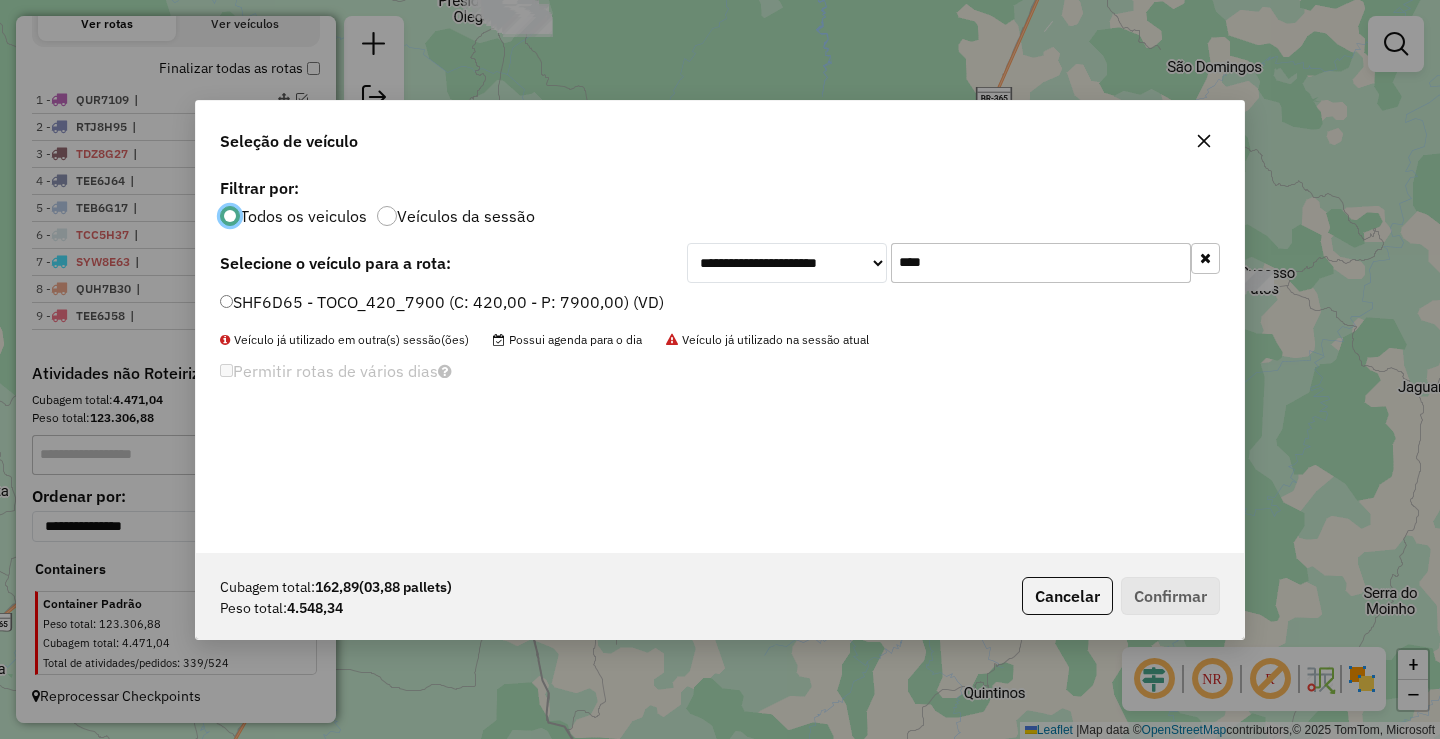 scroll, scrollTop: 11, scrollLeft: 6, axis: both 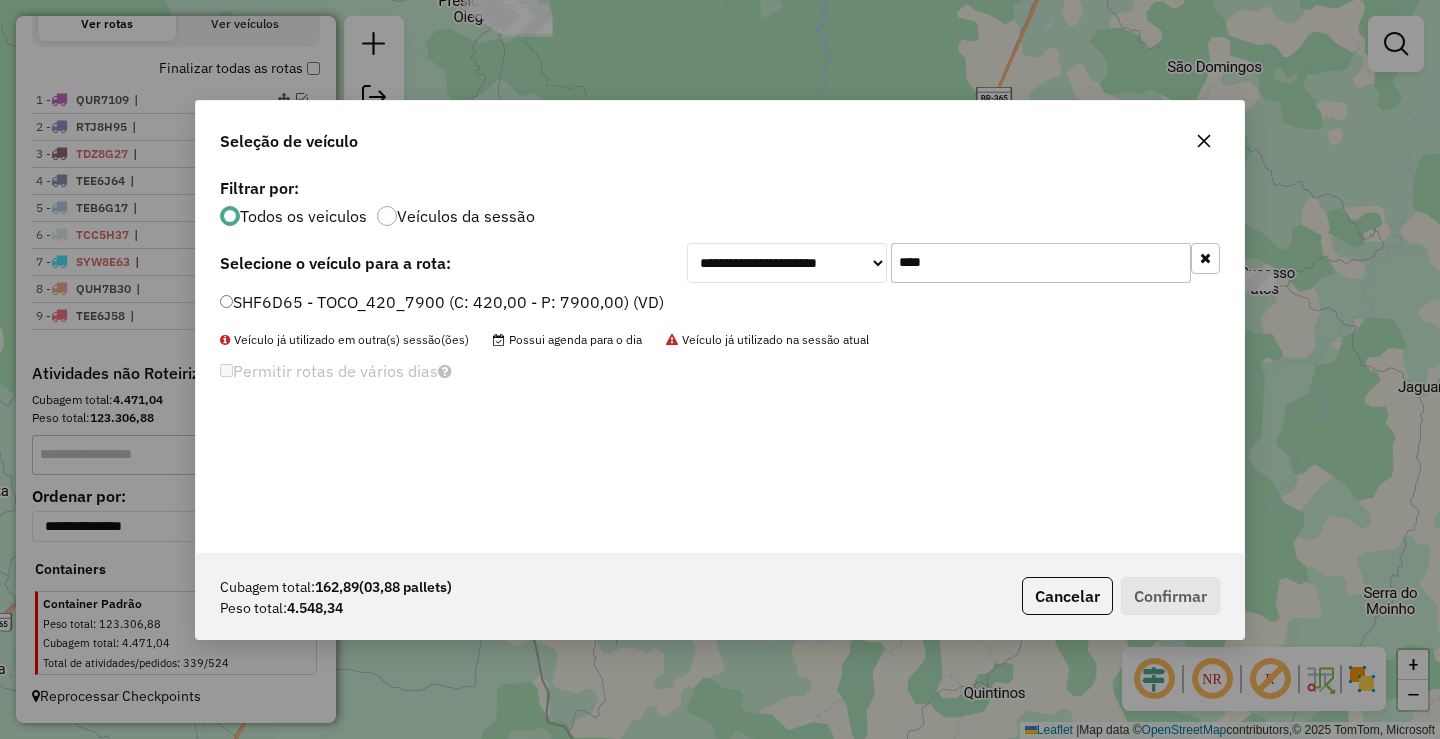 click on "****" 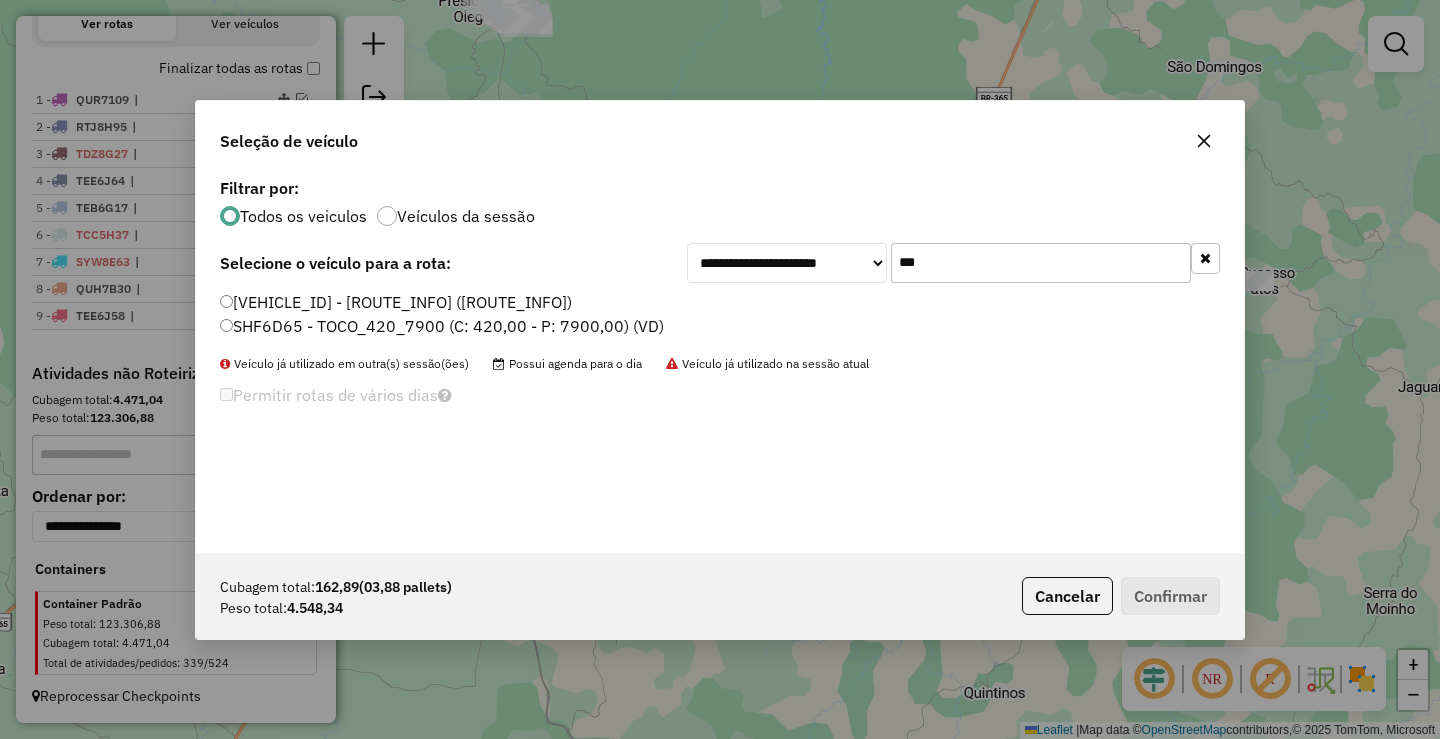 type on "****" 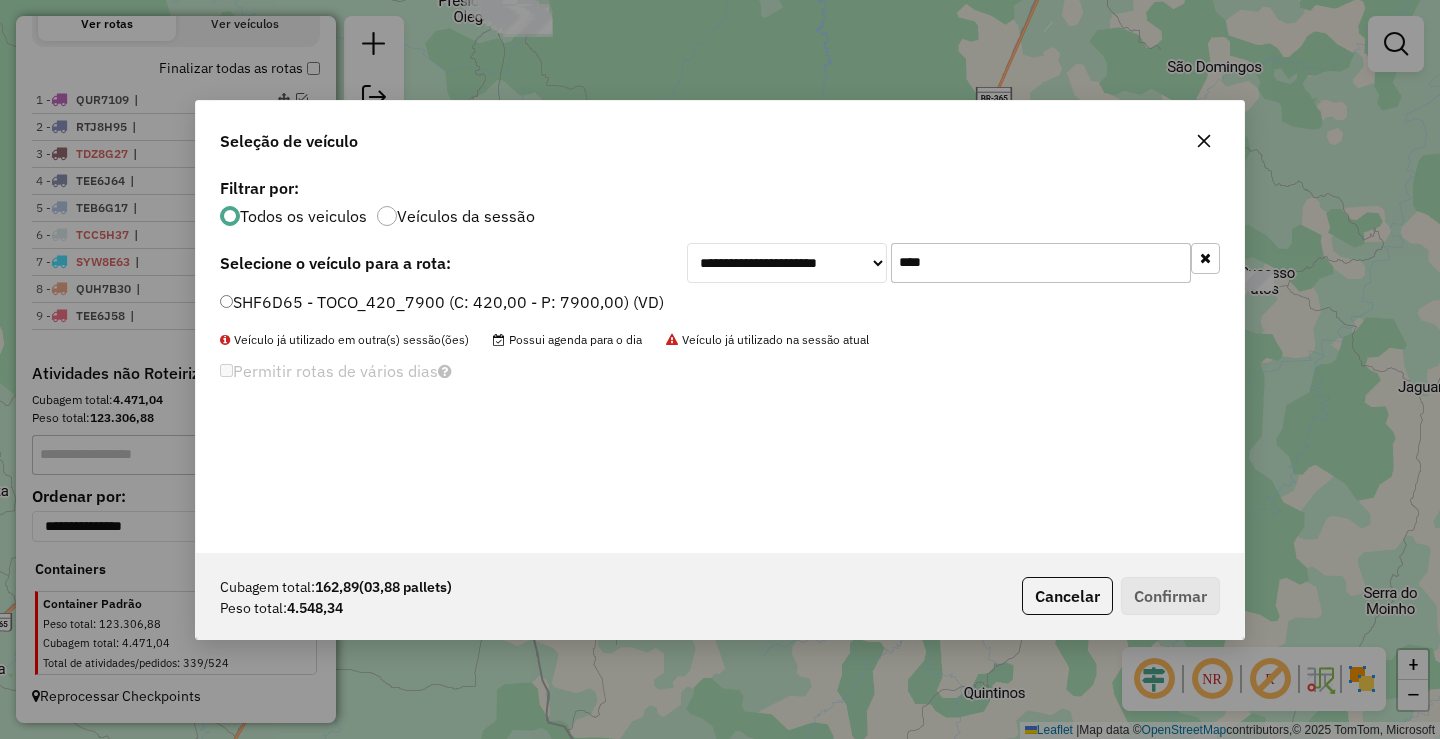 click on "SHF6D65 - TOCO_420_7900 (C: 420,00 - P: 7900,00) (VD)" 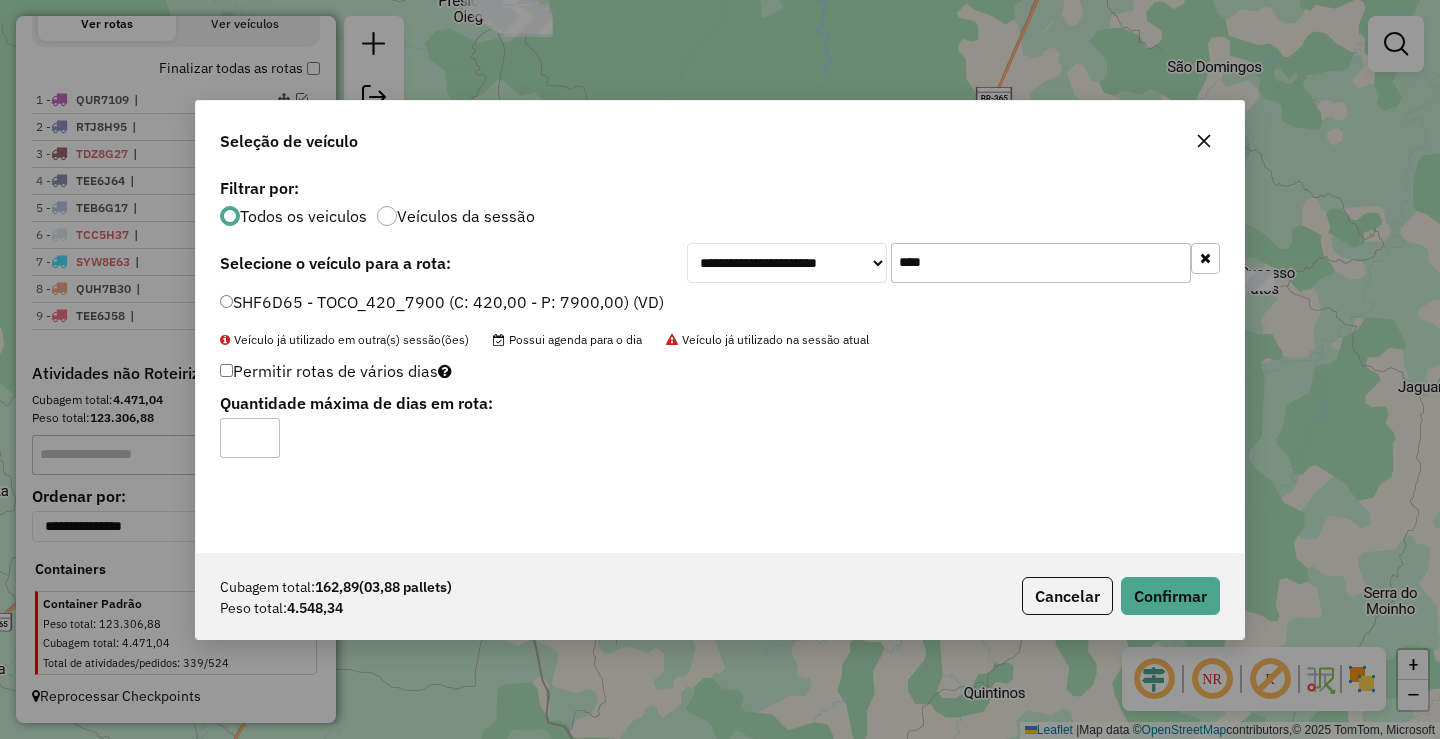type on "*" 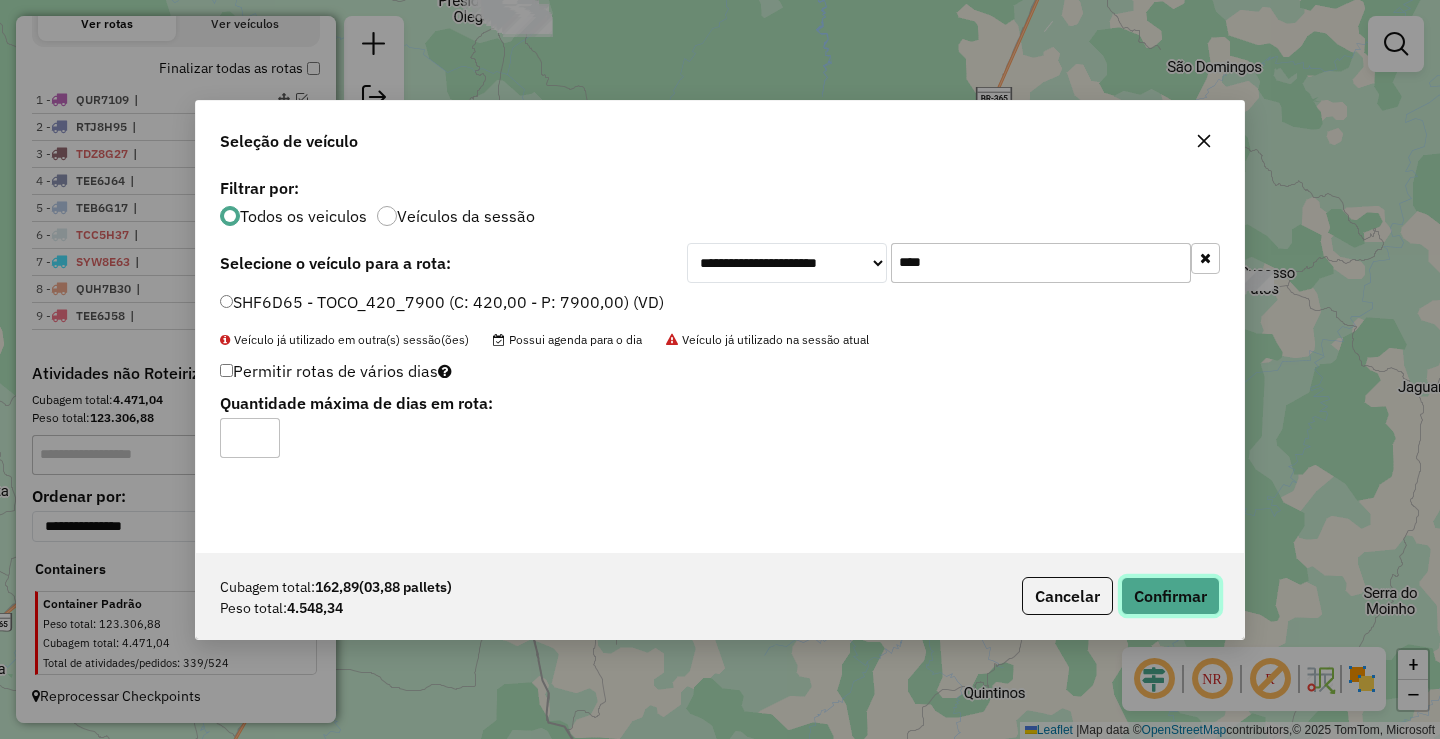 click on "Confirmar" 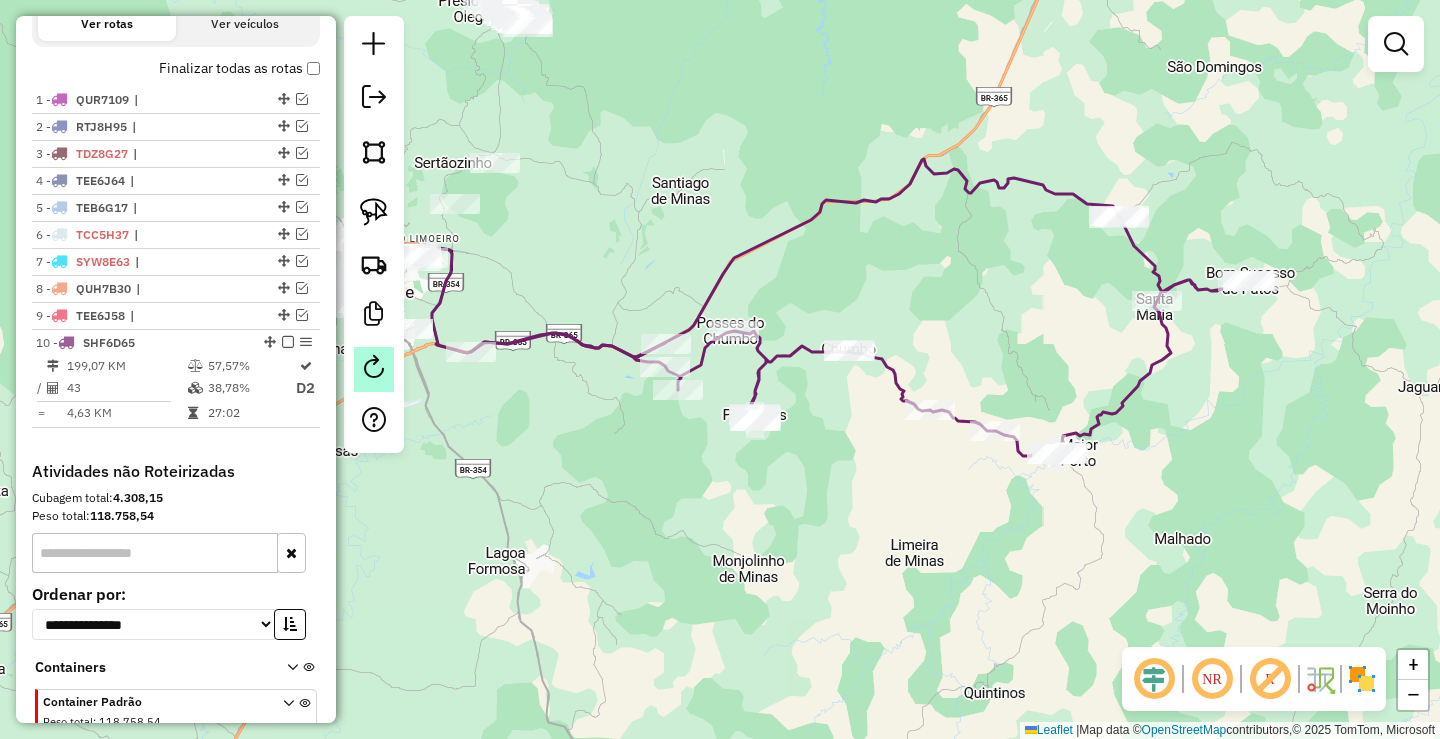 scroll, scrollTop: 746, scrollLeft: 0, axis: vertical 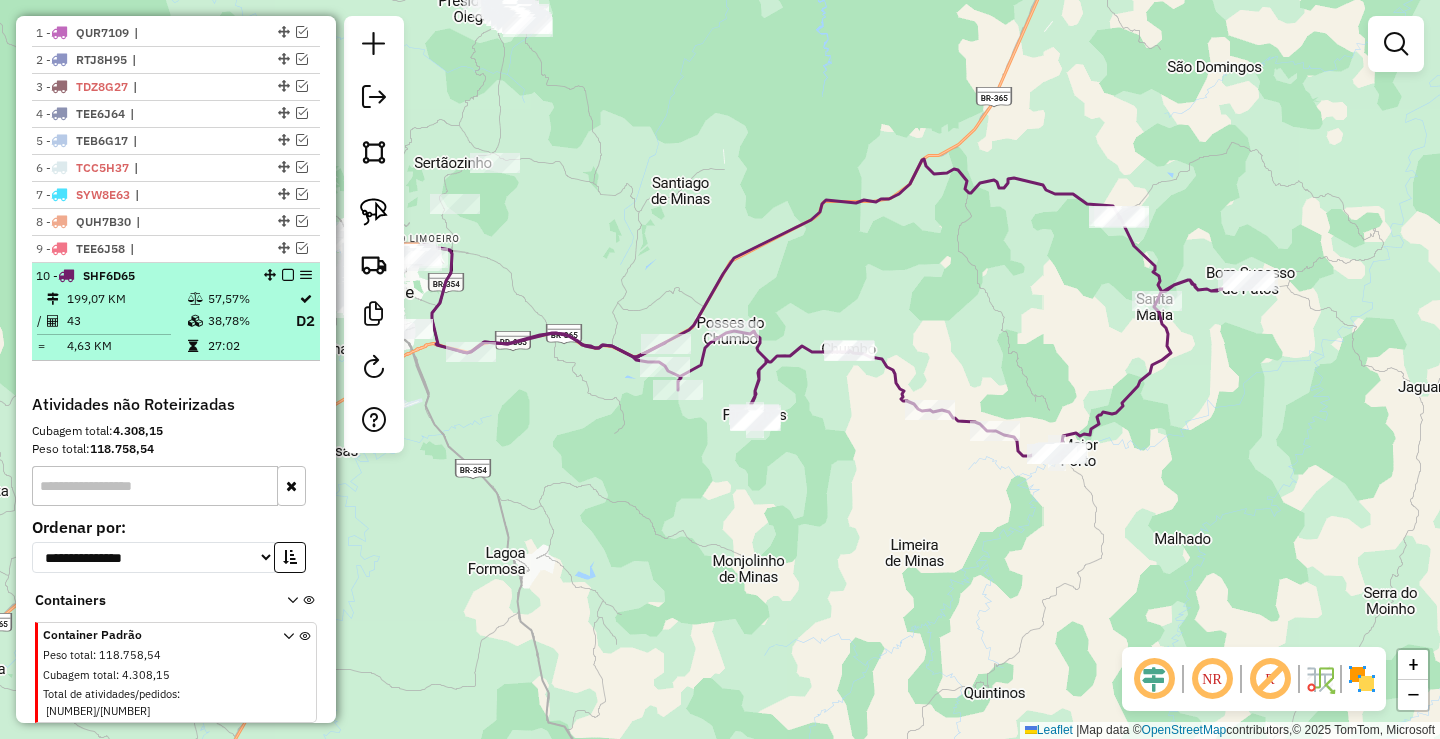 click at bounding box center [288, 275] 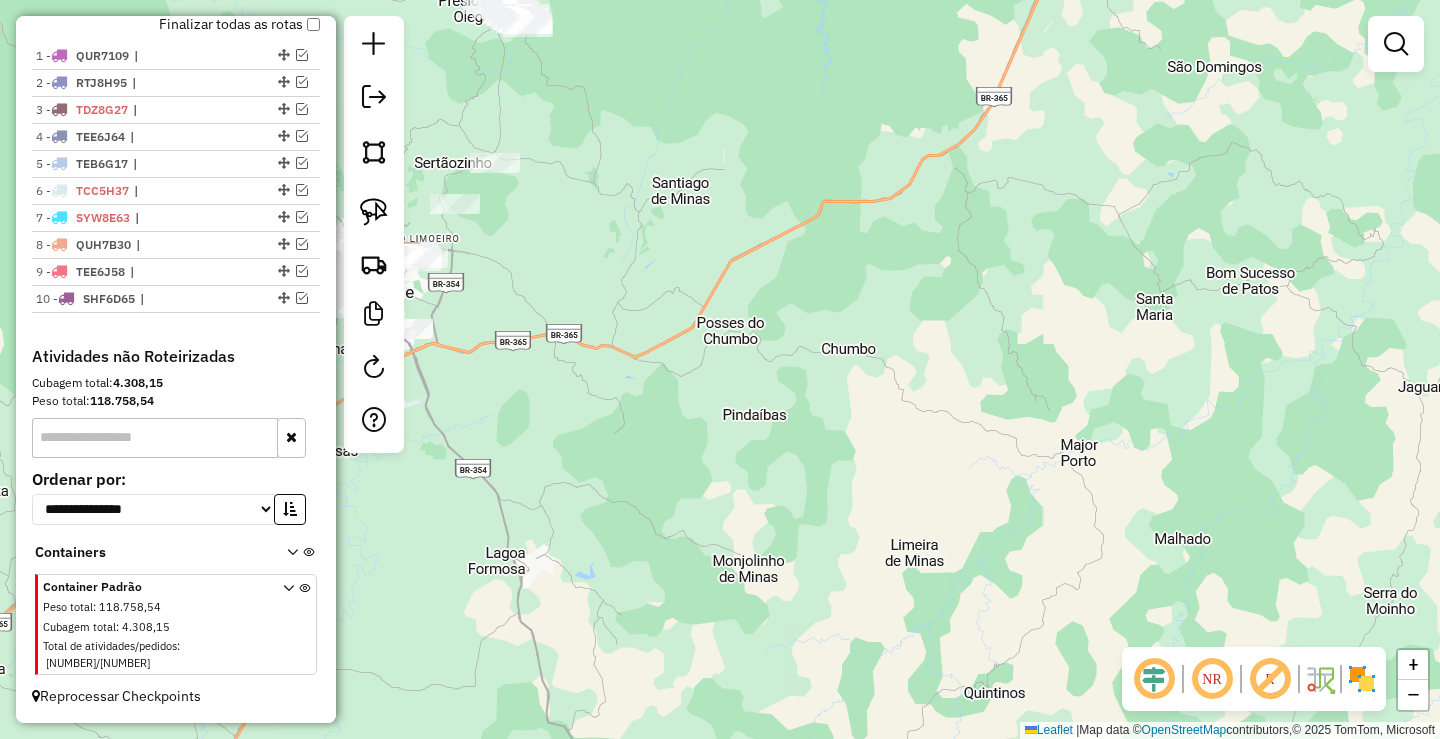 scroll, scrollTop: 706, scrollLeft: 0, axis: vertical 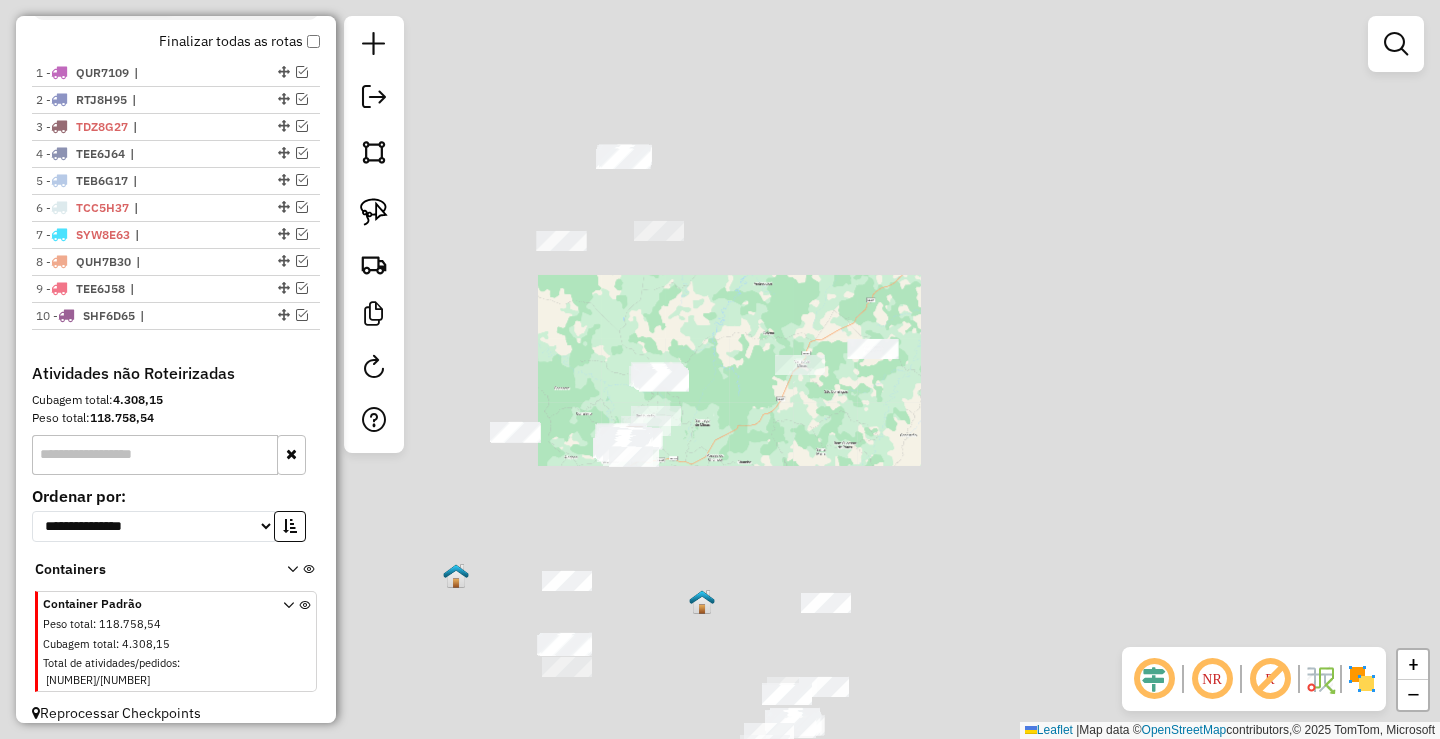 click on "Janela de atendimento Grade de atendimento Capacidade Transportadoras Veículos Cliente Pedidos  Rotas Selecione os dias de semana para filtrar as janelas de atendimento  Seg   Ter   Qua   Qui   Sex   Sáb   Dom  Informe o período da janela de atendimento: De: Até:  Filtrar exatamente a janela do cliente  Considerar janela de atendimento padrão  Selecione os dias de semana para filtrar as grades de atendimento  Seg   Ter   Qua   Qui   Sex   Sáb   Dom   Considerar clientes sem dia de atendimento cadastrado  Clientes fora do dia de atendimento selecionado Filtrar as atividades entre os valores definidos abaixo:  Peso mínimo:   Peso máximo:   Cubagem mínima:   Cubagem máxima:   De:   Até:  Filtrar as atividades entre o tempo de atendimento definido abaixo:  De:   Até:   Considerar capacidade total dos clientes não roteirizados Transportadora: Selecione um ou mais itens Tipo de veículo: Selecione um ou mais itens Veículo: Selecione um ou mais itens Motorista: Selecione um ou mais itens Nome: Rótulo:" 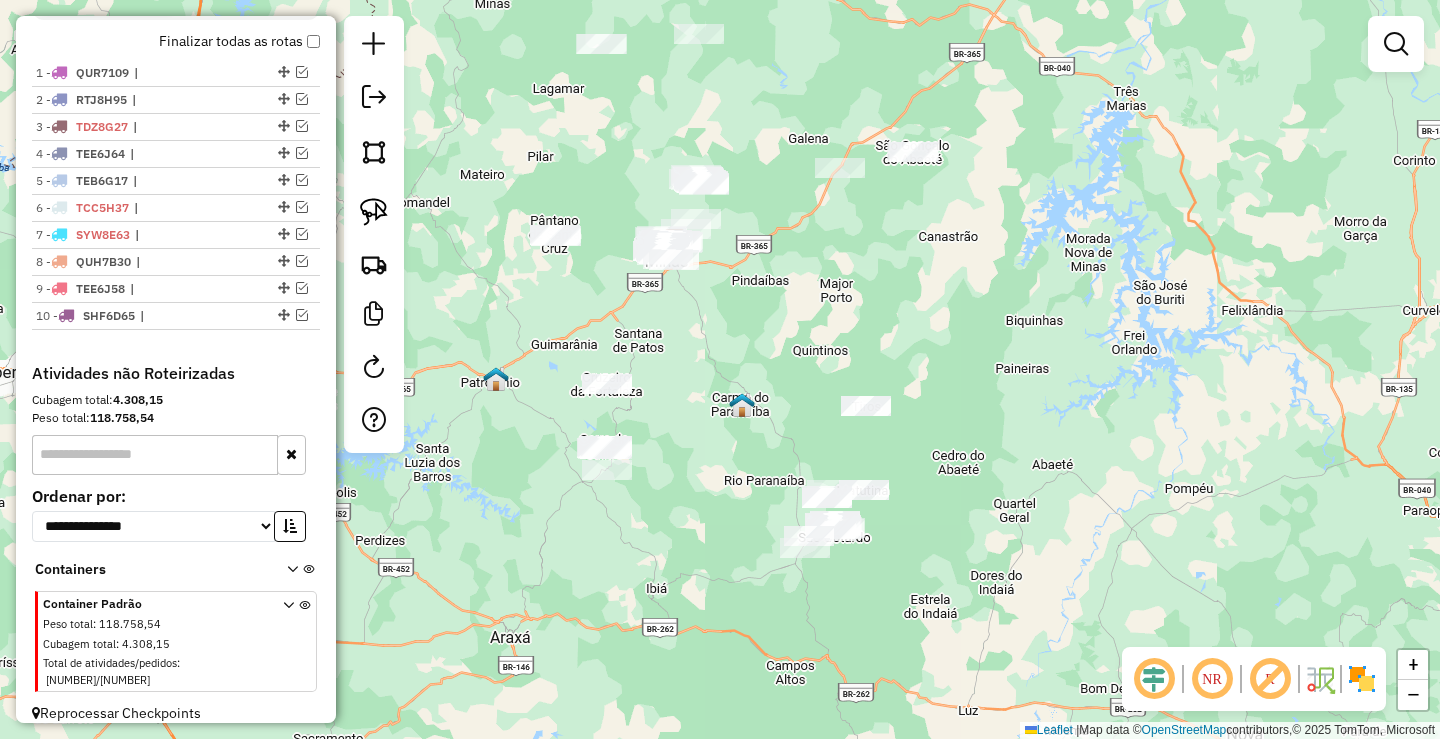 drag, startPoint x: 726, startPoint y: 472, endPoint x: 757, endPoint y: 364, distance: 112.36102 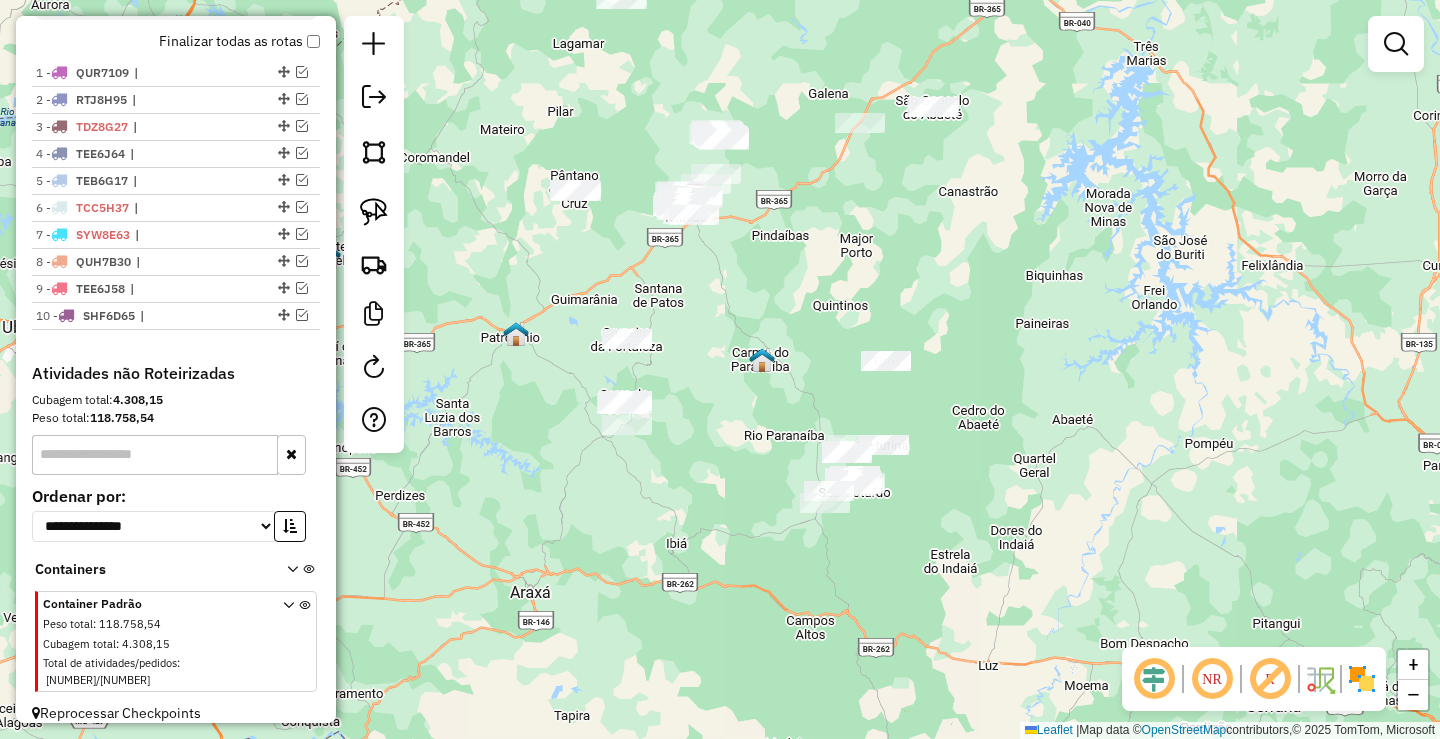 drag, startPoint x: 739, startPoint y: 429, endPoint x: 862, endPoint y: 414, distance: 123.911255 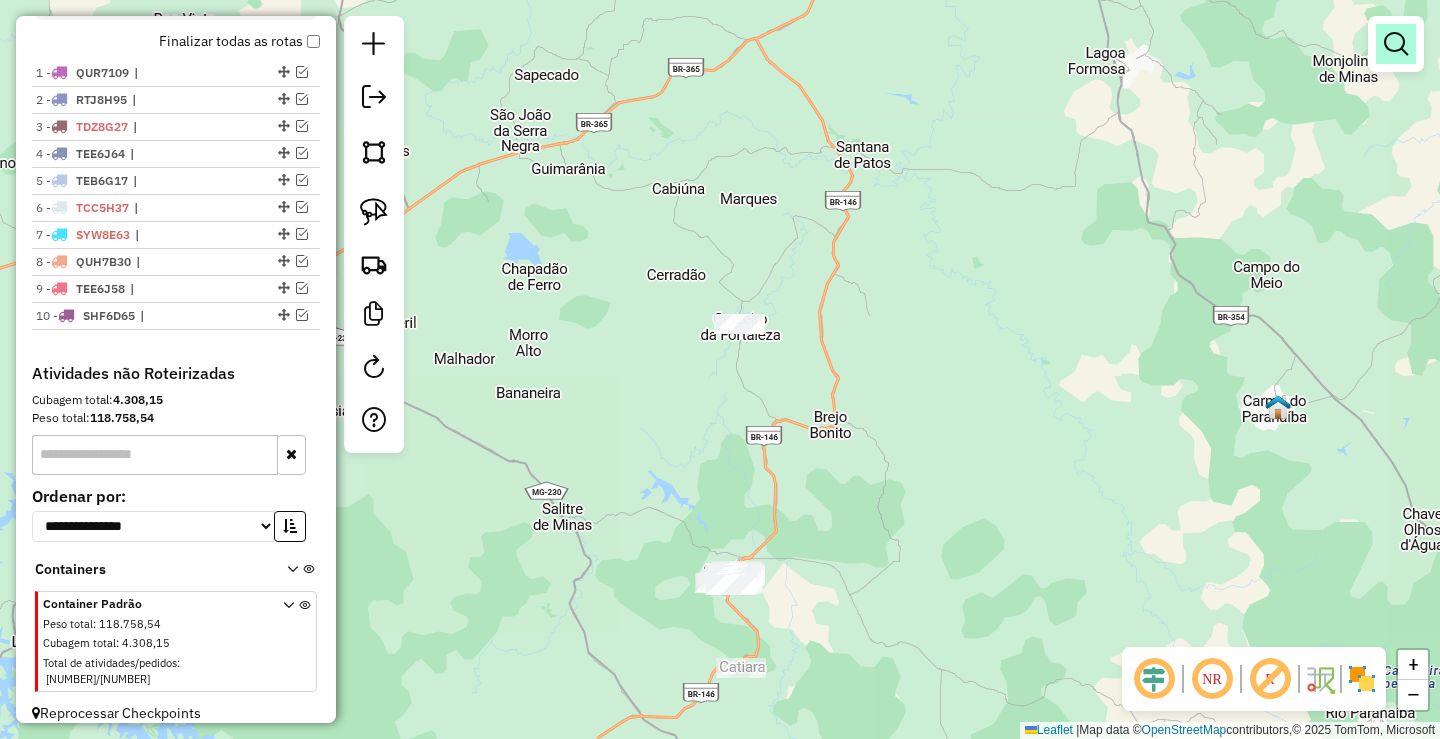 click at bounding box center (1396, 44) 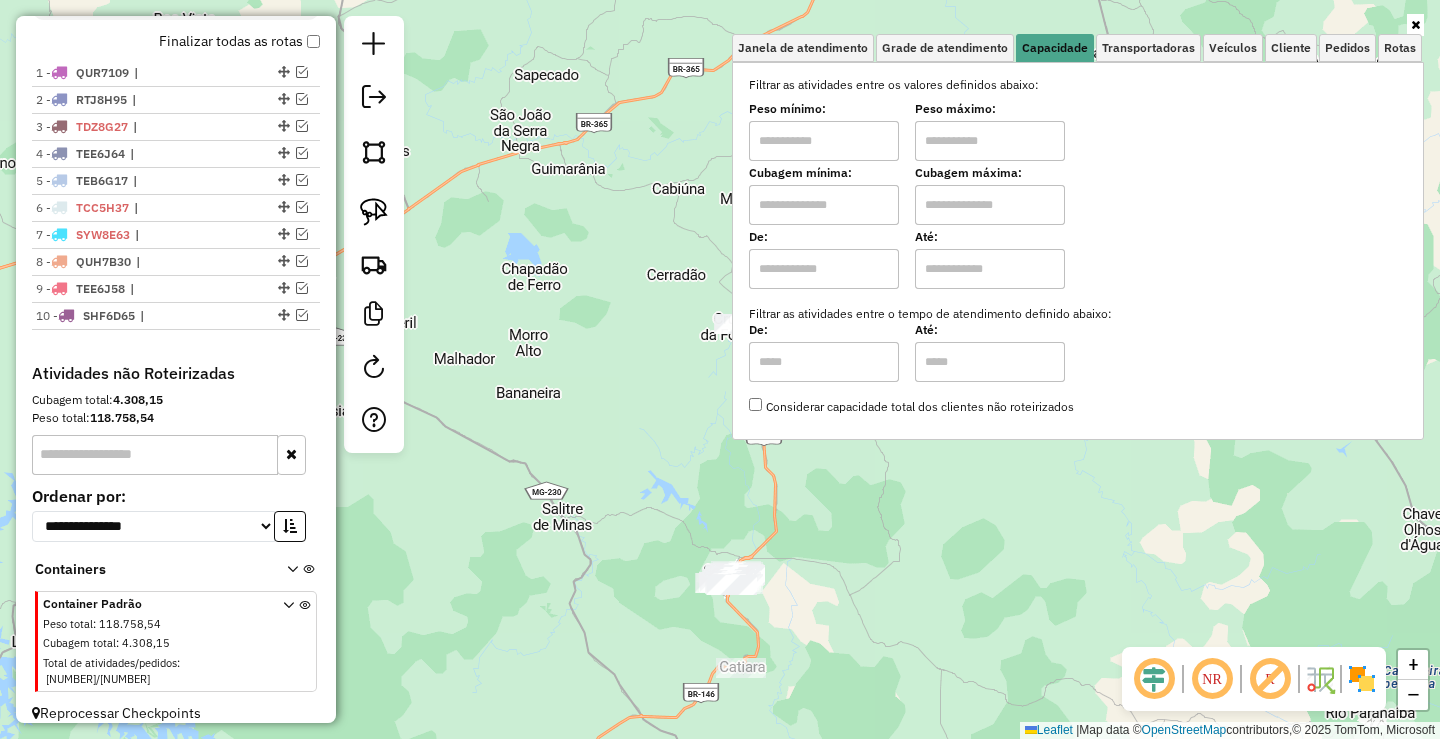 drag, startPoint x: 831, startPoint y: 141, endPoint x: 827, endPoint y: 161, distance: 20.396078 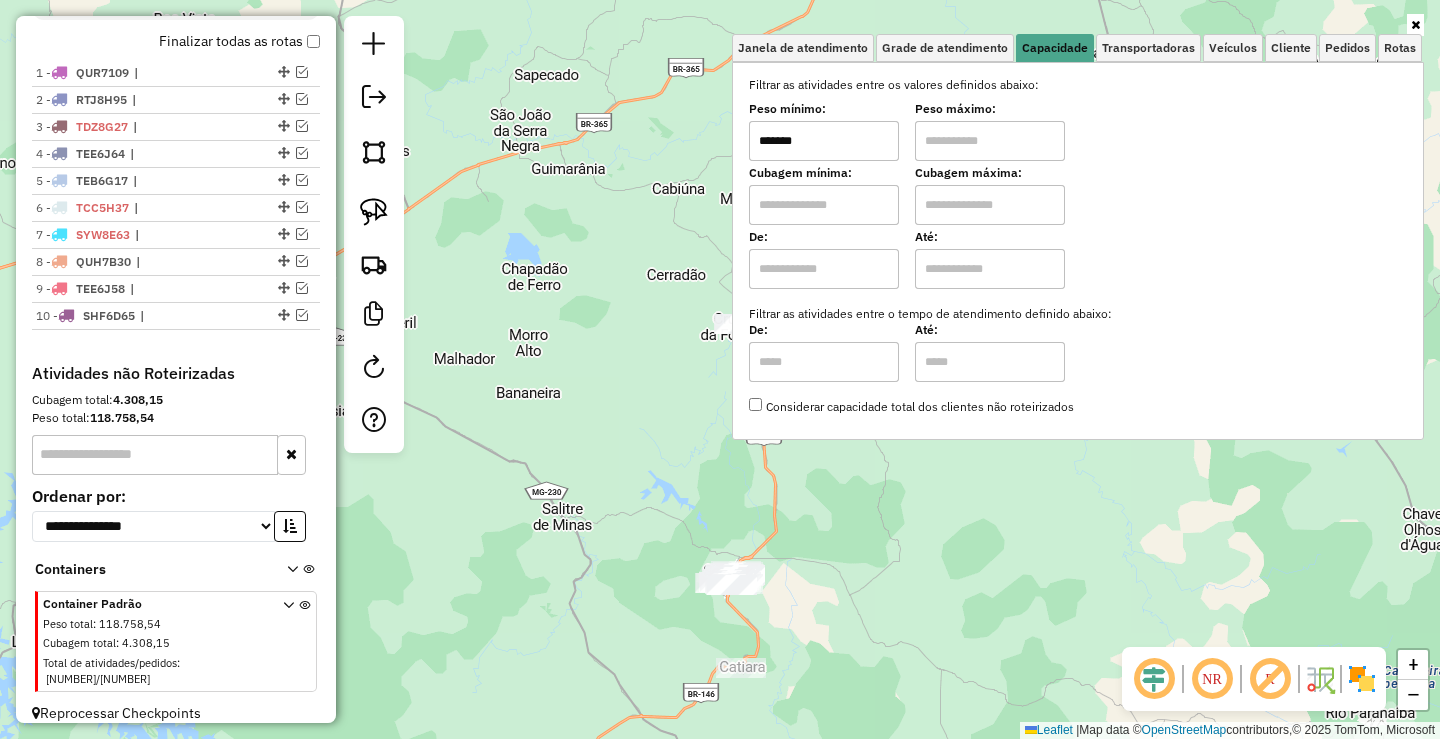 type on "*******" 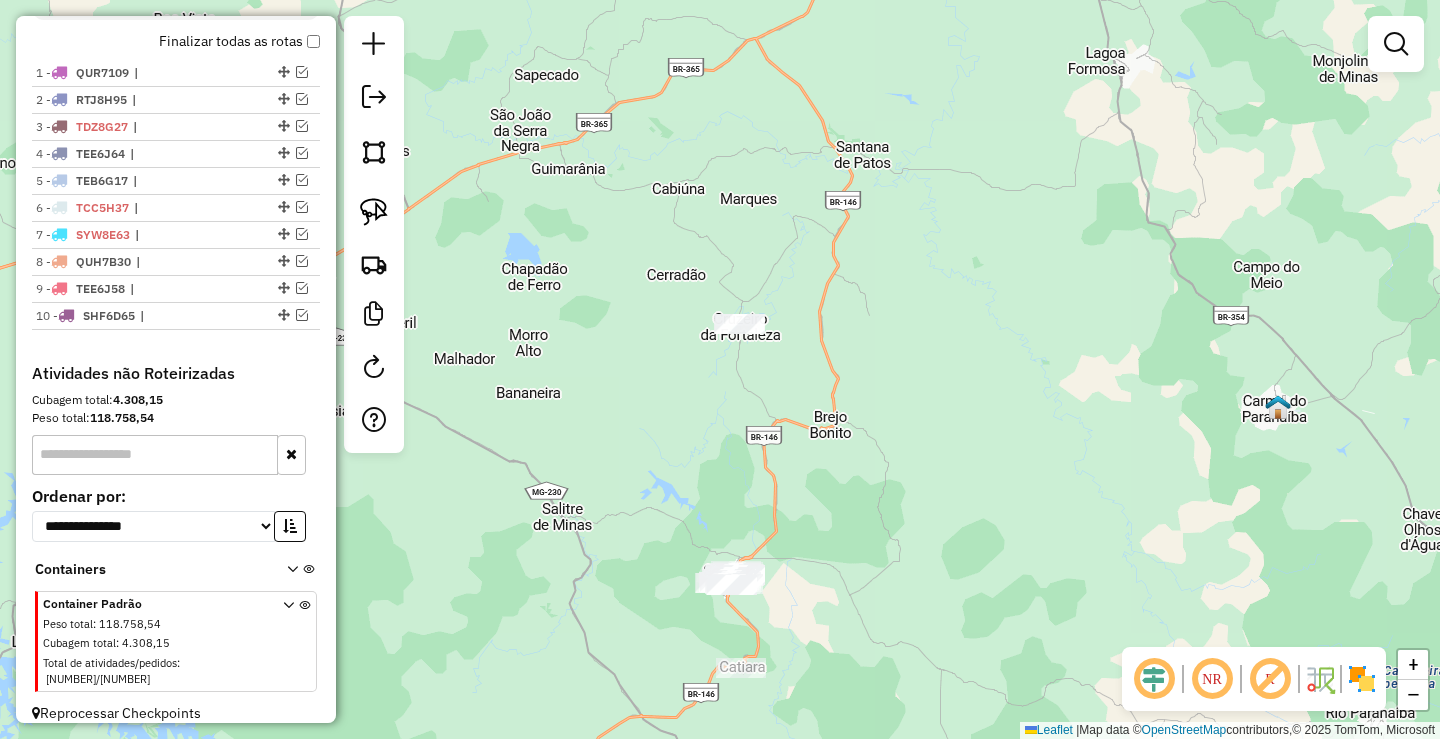 drag, startPoint x: 710, startPoint y: 482, endPoint x: 720, endPoint y: 374, distance: 108.461975 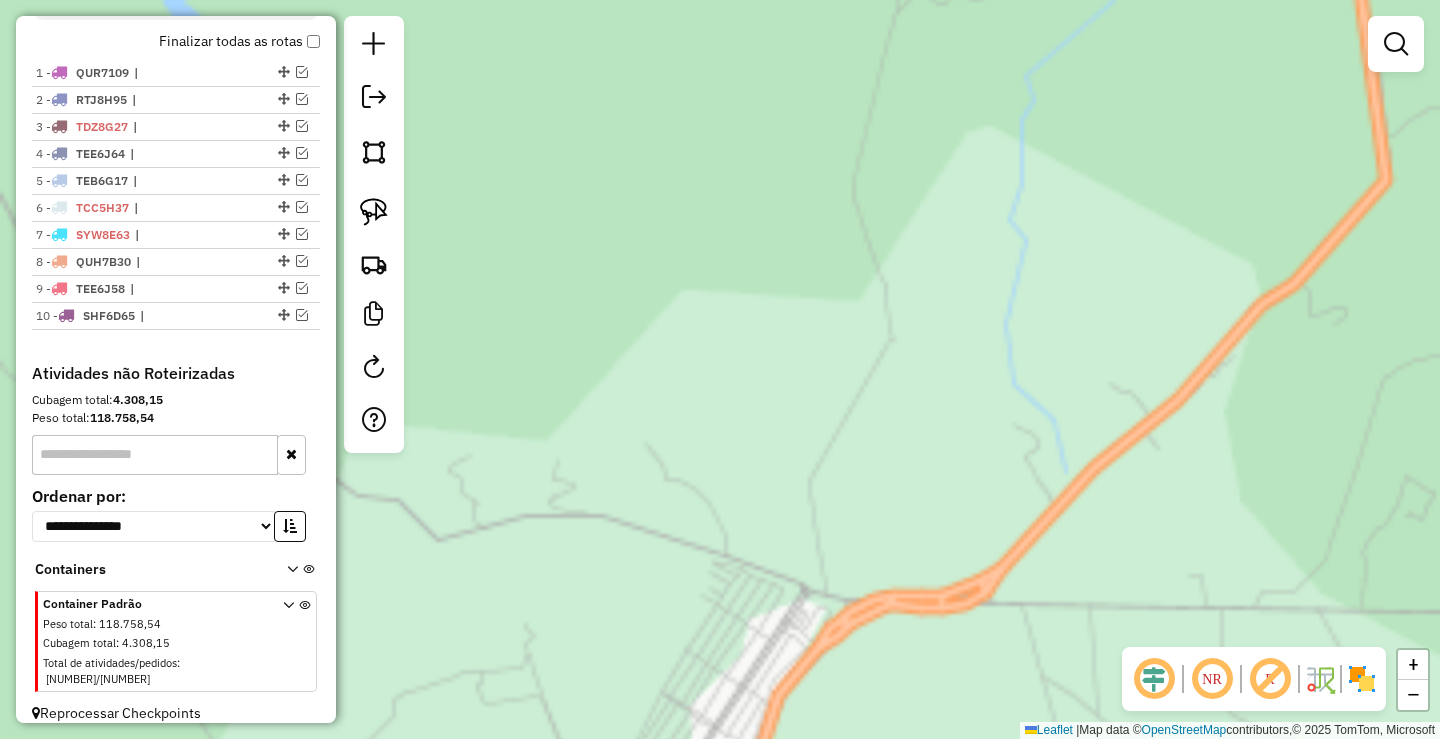 drag, startPoint x: 705, startPoint y: 416, endPoint x: 718, endPoint y: 267, distance: 149.56604 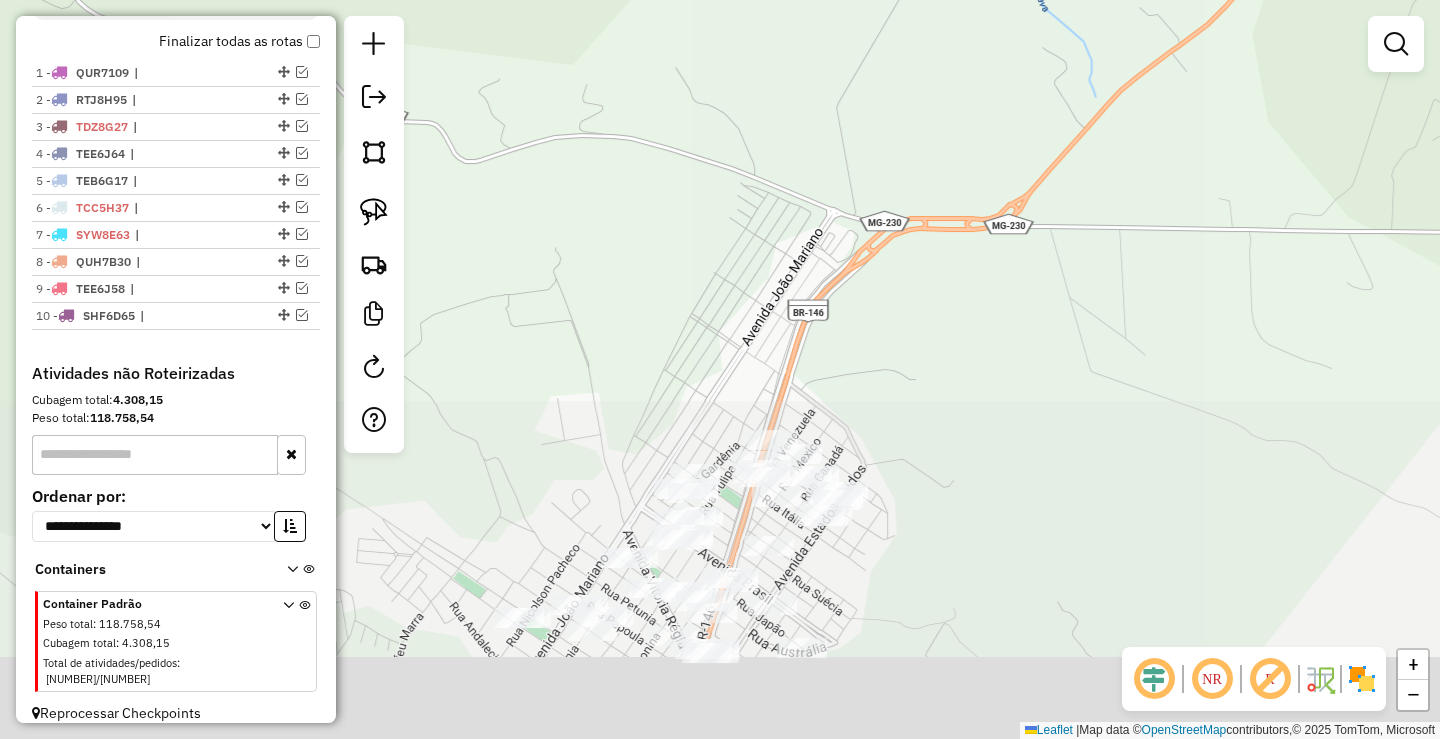 drag, startPoint x: 646, startPoint y: 350, endPoint x: 651, endPoint y: 298, distance: 52.23983 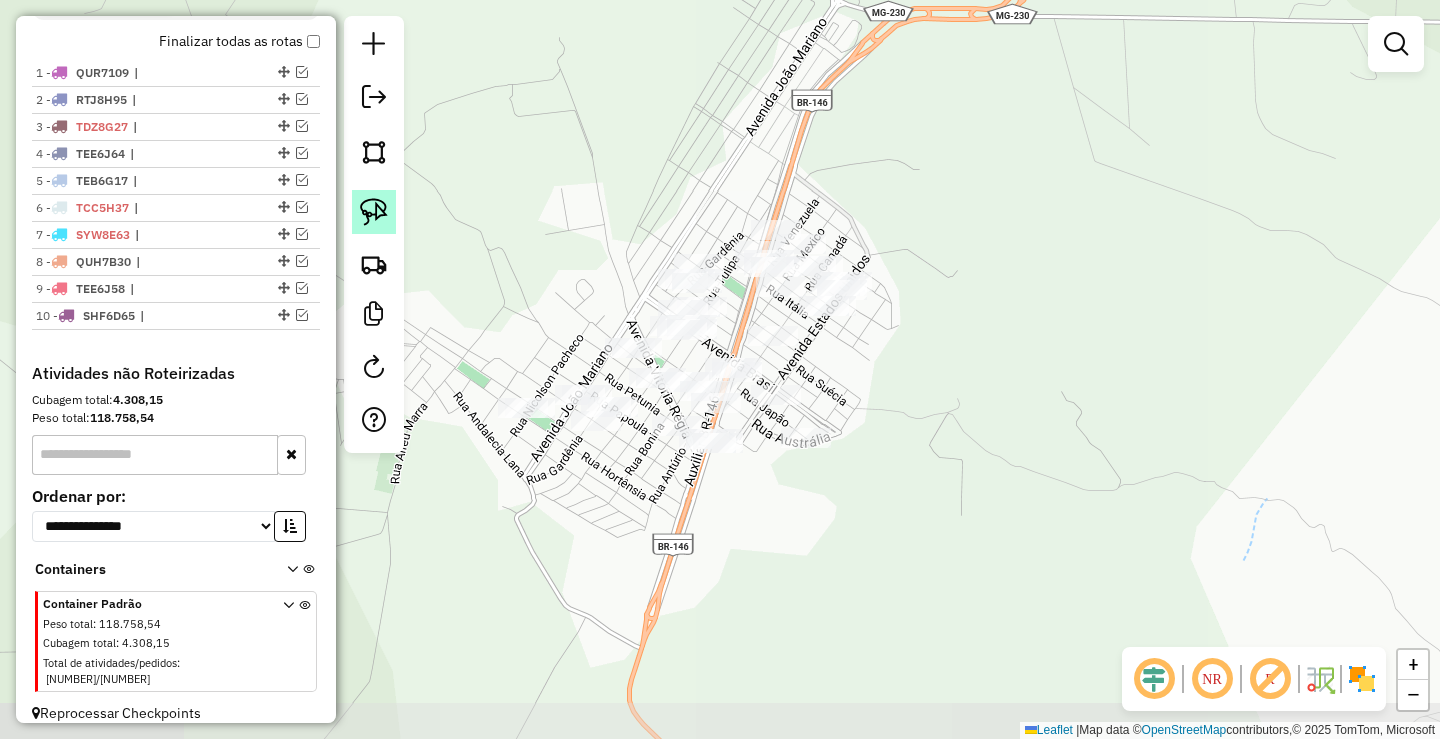 click 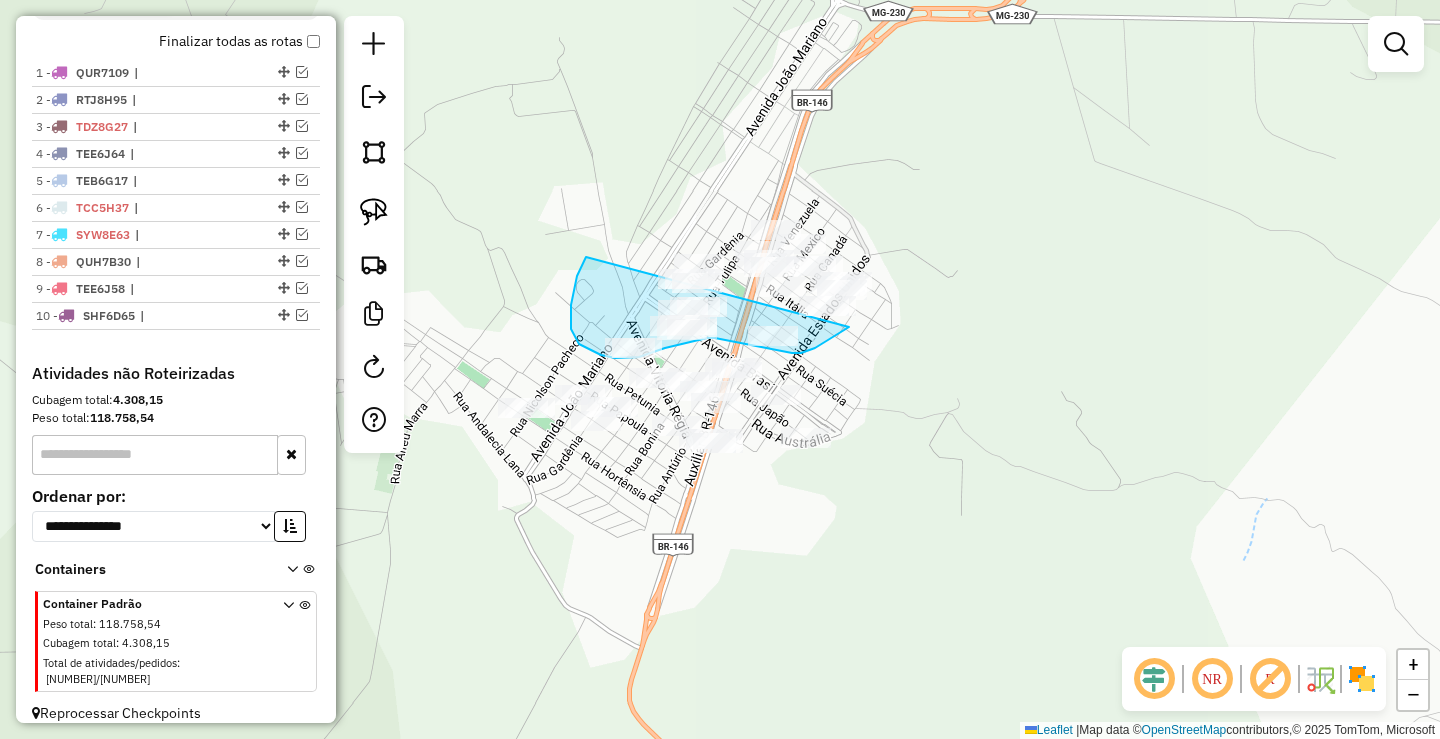 drag, startPoint x: 580, startPoint y: 268, endPoint x: 925, endPoint y: 173, distance: 357.84076 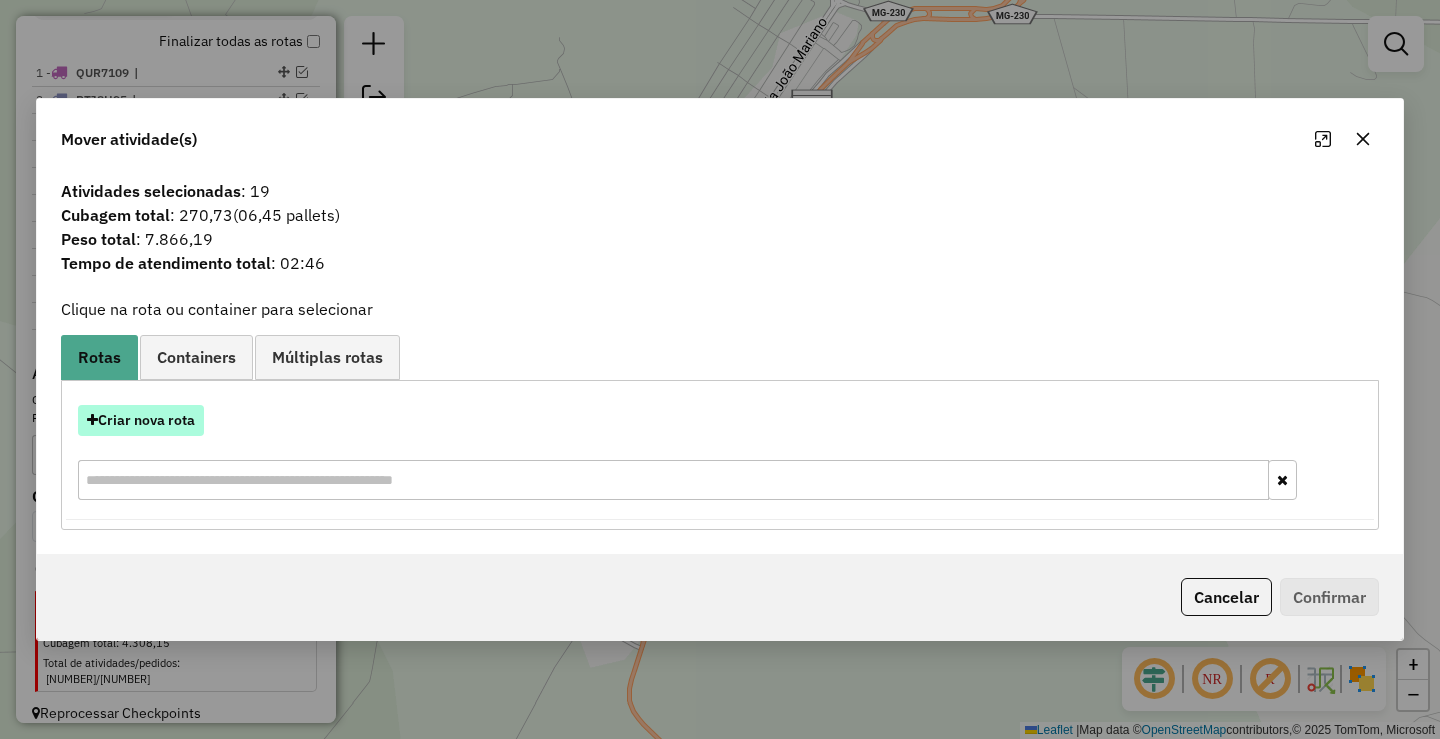 click on "Criar nova rota" at bounding box center (141, 420) 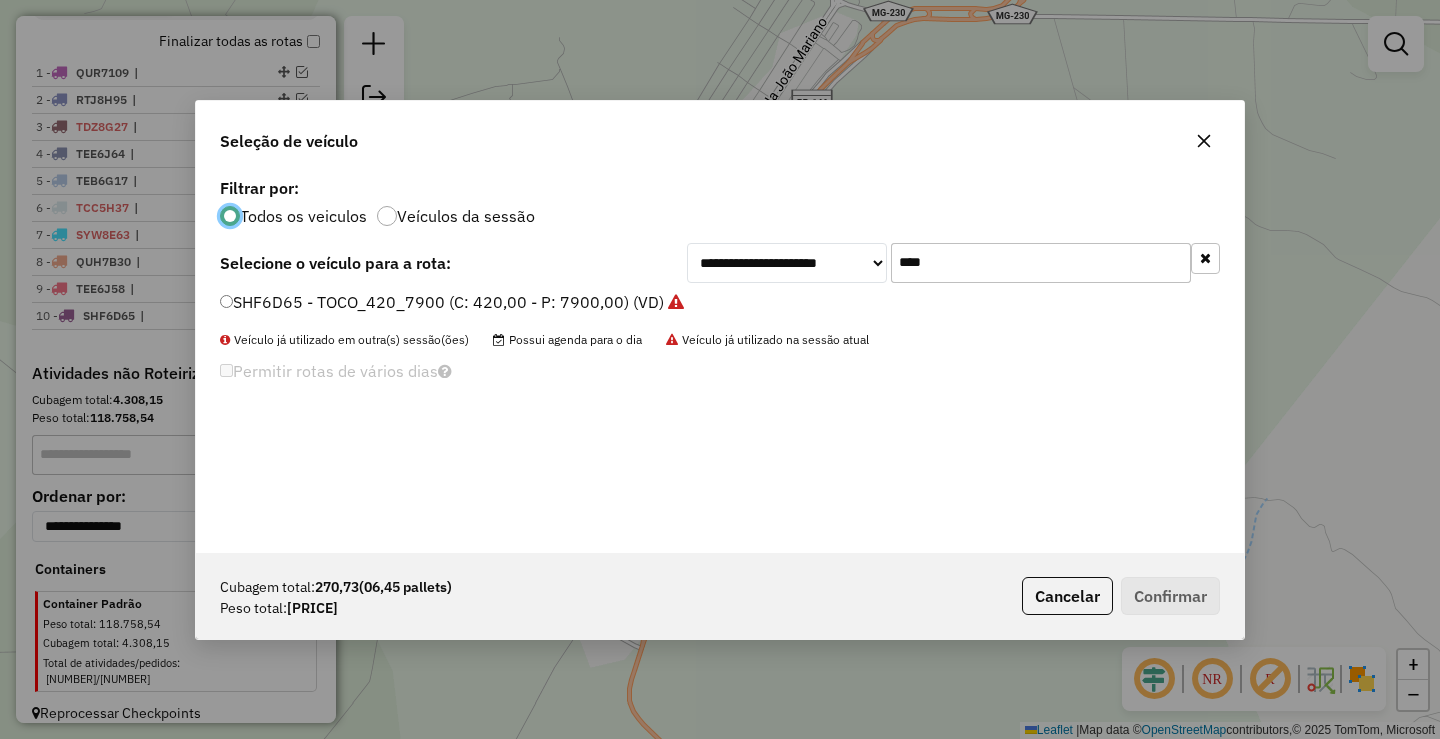 scroll, scrollTop: 11, scrollLeft: 6, axis: both 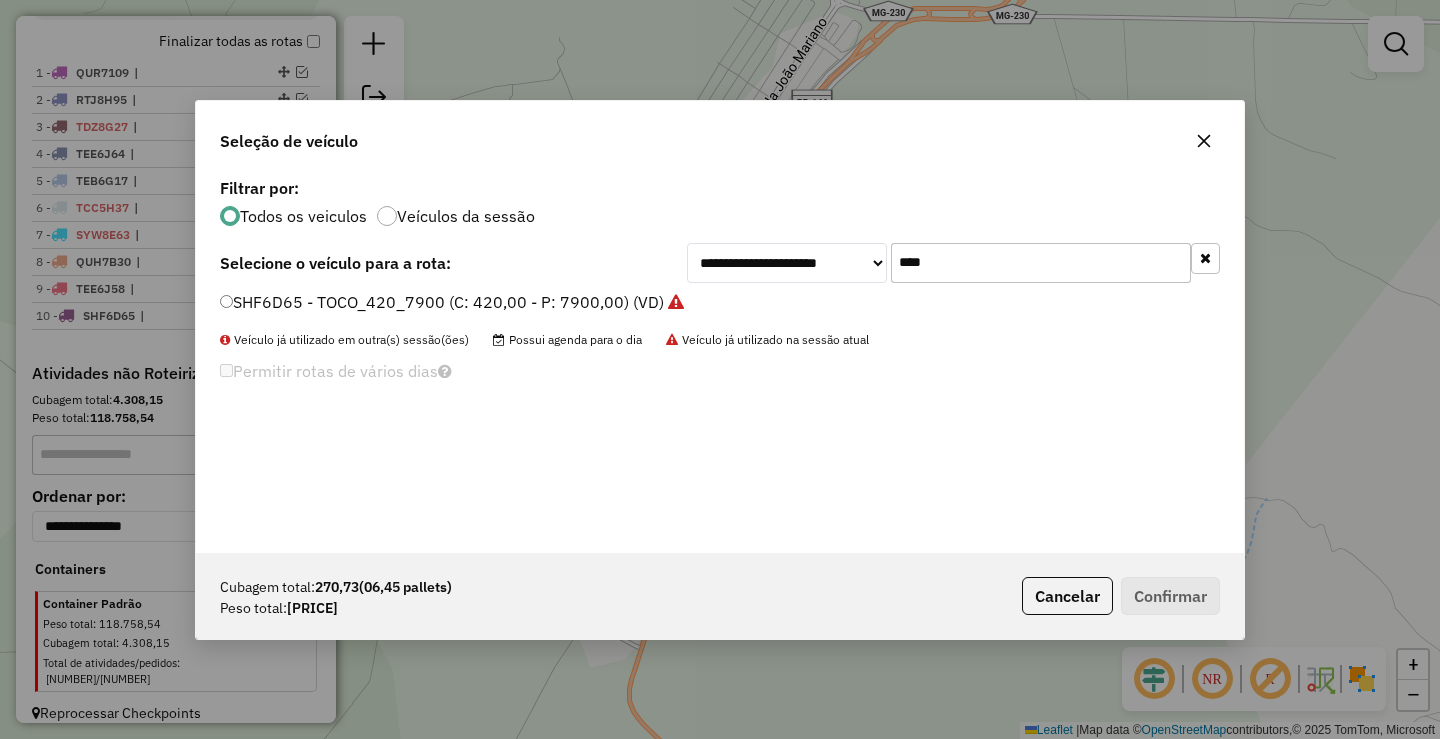 click on "****" 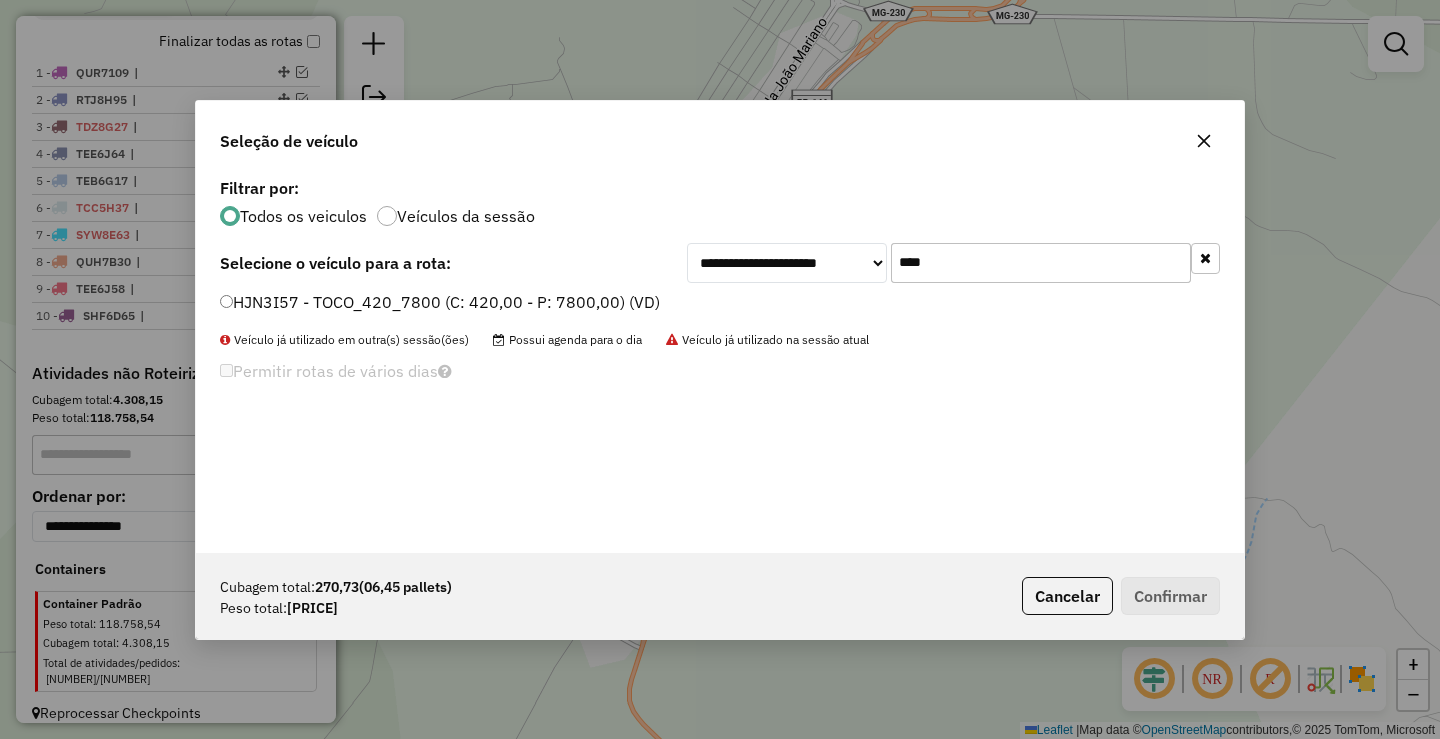type on "****" 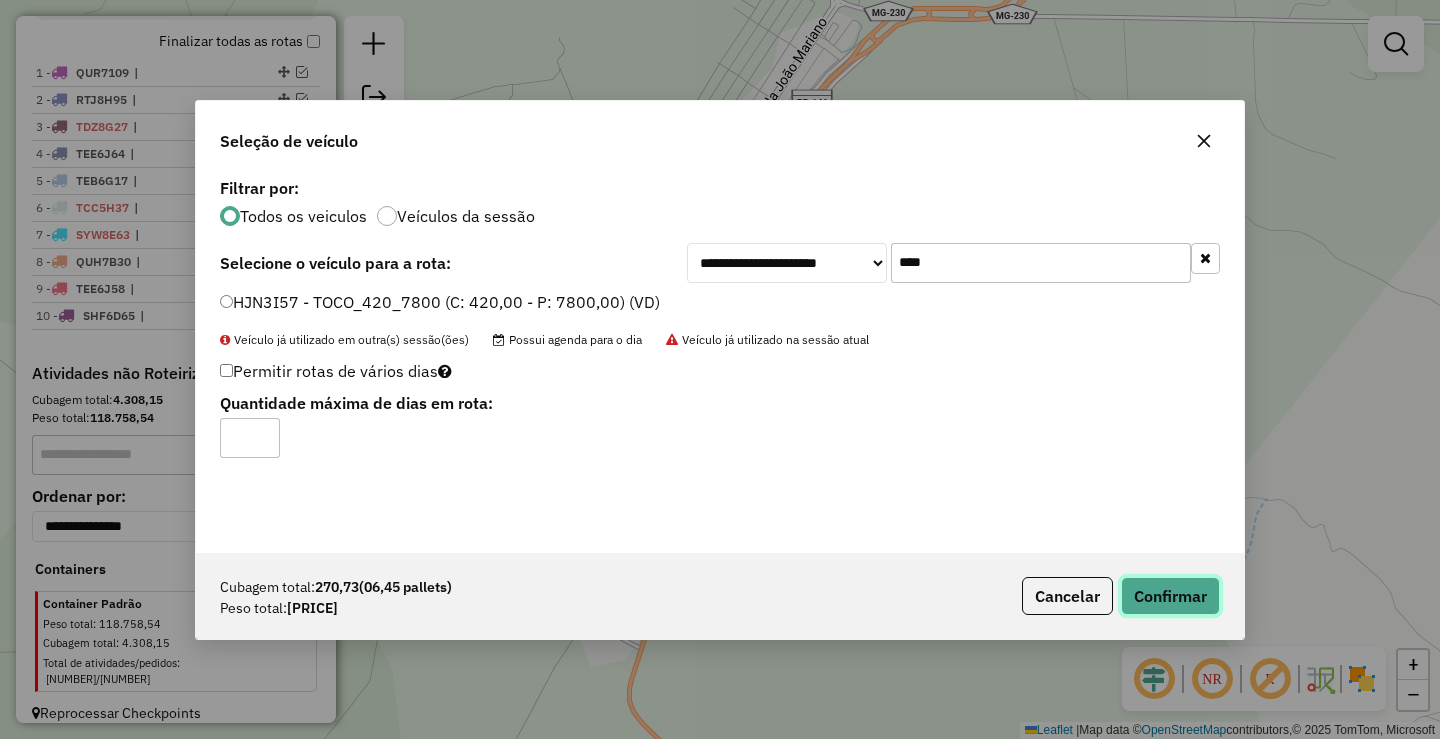 click on "Confirmar" 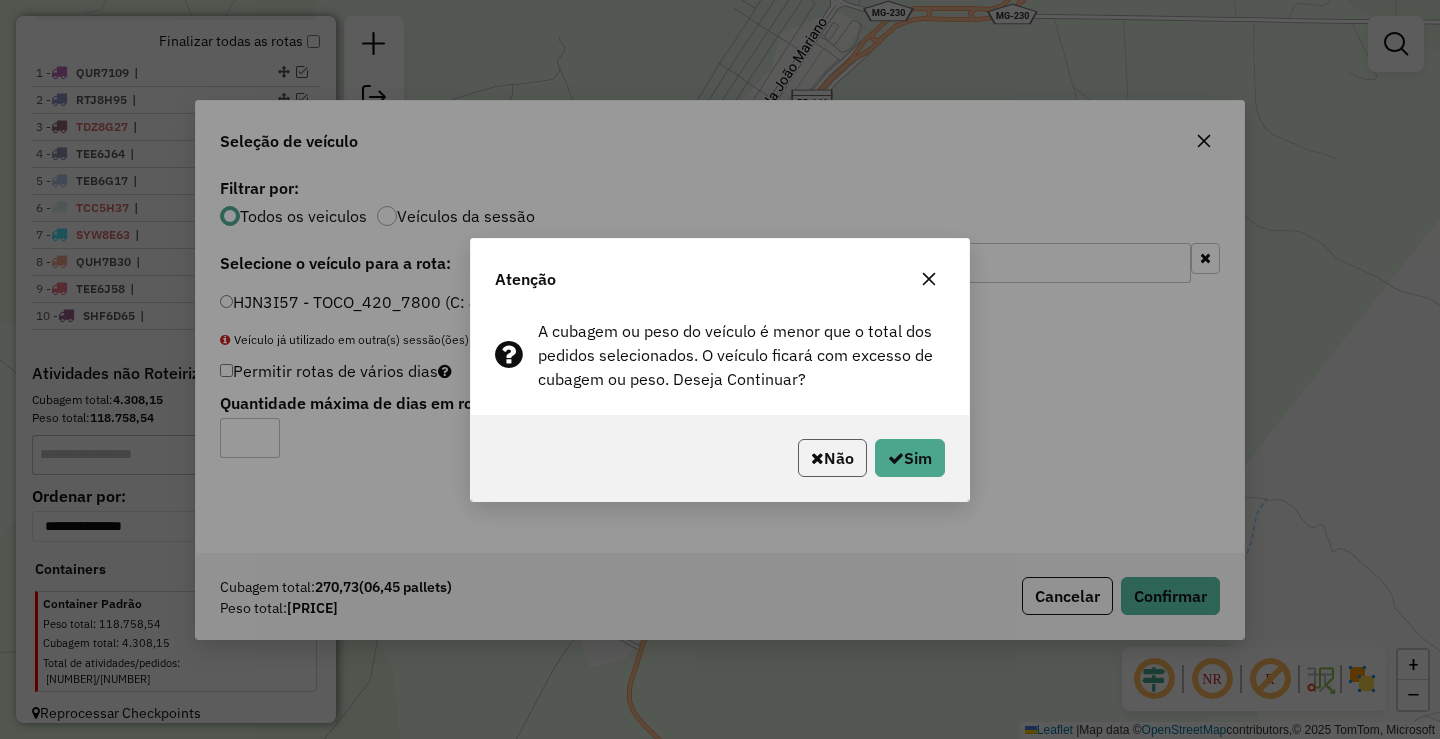 click on "Não" 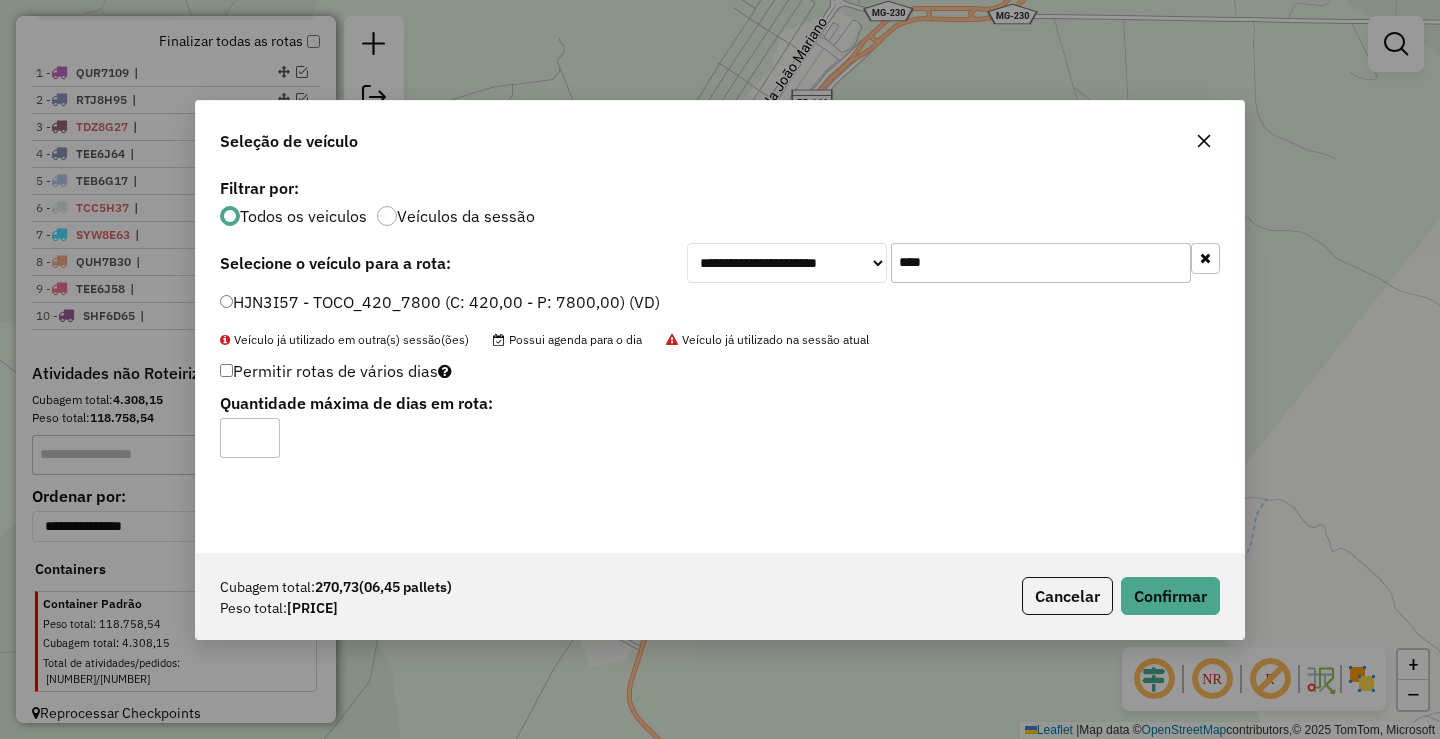 click 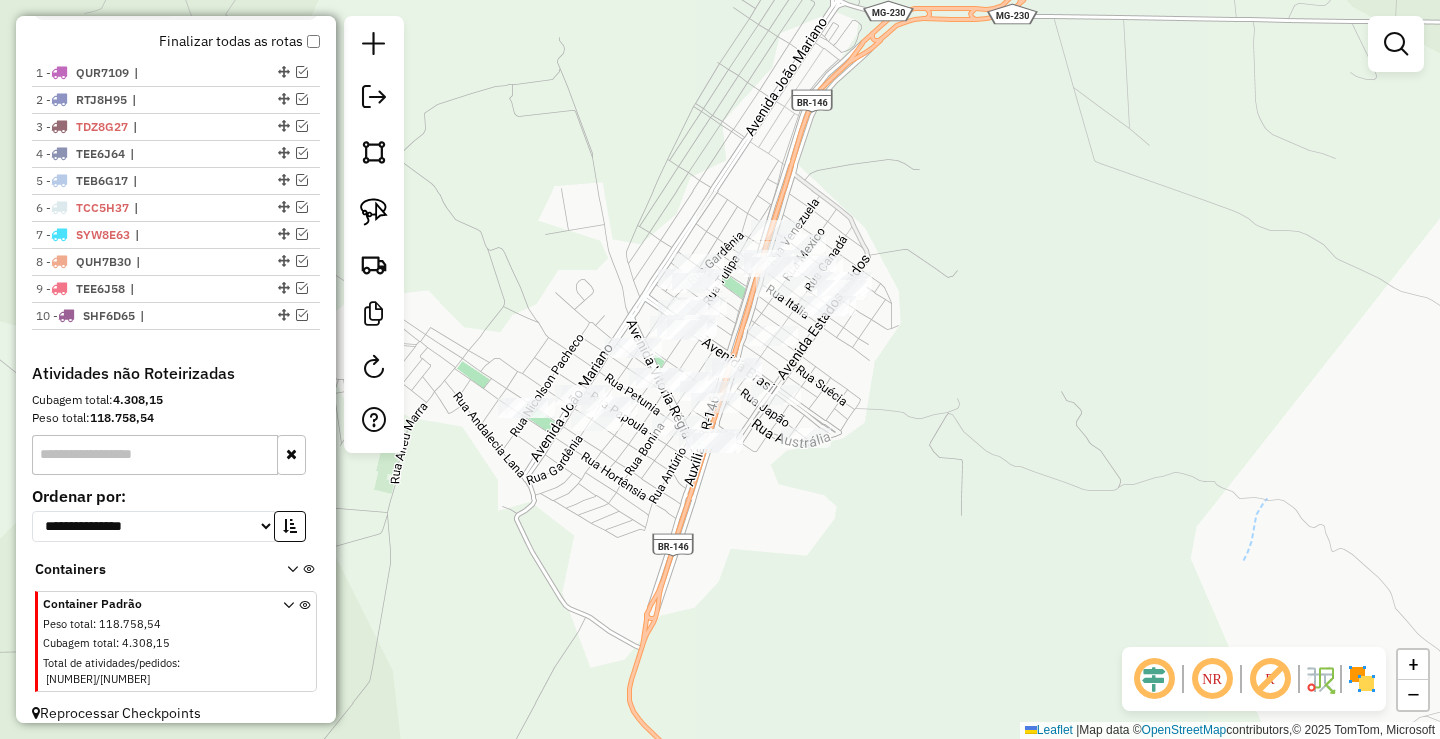 click on "Janela de atendimento Grade de atendimento Capacidade Transportadoras Veículos Cliente Pedidos  Rotas Selecione os dias de semana para filtrar as janelas de atendimento  Seg   Ter   Qua   Qui   Sex   Sáb   Dom  Informe o período da janela de atendimento: De: Até:  Filtrar exatamente a janela do cliente  Considerar janela de atendimento padrão  Selecione os dias de semana para filtrar as grades de atendimento  Seg   Ter   Qua   Qui   Sex   Sáb   Dom   Considerar clientes sem dia de atendimento cadastrado  Clientes fora do dia de atendimento selecionado Filtrar as atividades entre os valores definidos abaixo:  Peso mínimo:  *******  Peso máximo:   Cubagem mínima:   Cubagem máxima:   De:   Até:  Filtrar as atividades entre o tempo de atendimento definido abaixo:  De:   Até:   Considerar capacidade total dos clientes não roteirizados Transportadora: Selecione um ou mais itens Tipo de veículo: Selecione um ou mais itens Veículo: Selecione um ou mais itens Motorista: Selecione um ou mais itens Nome:" 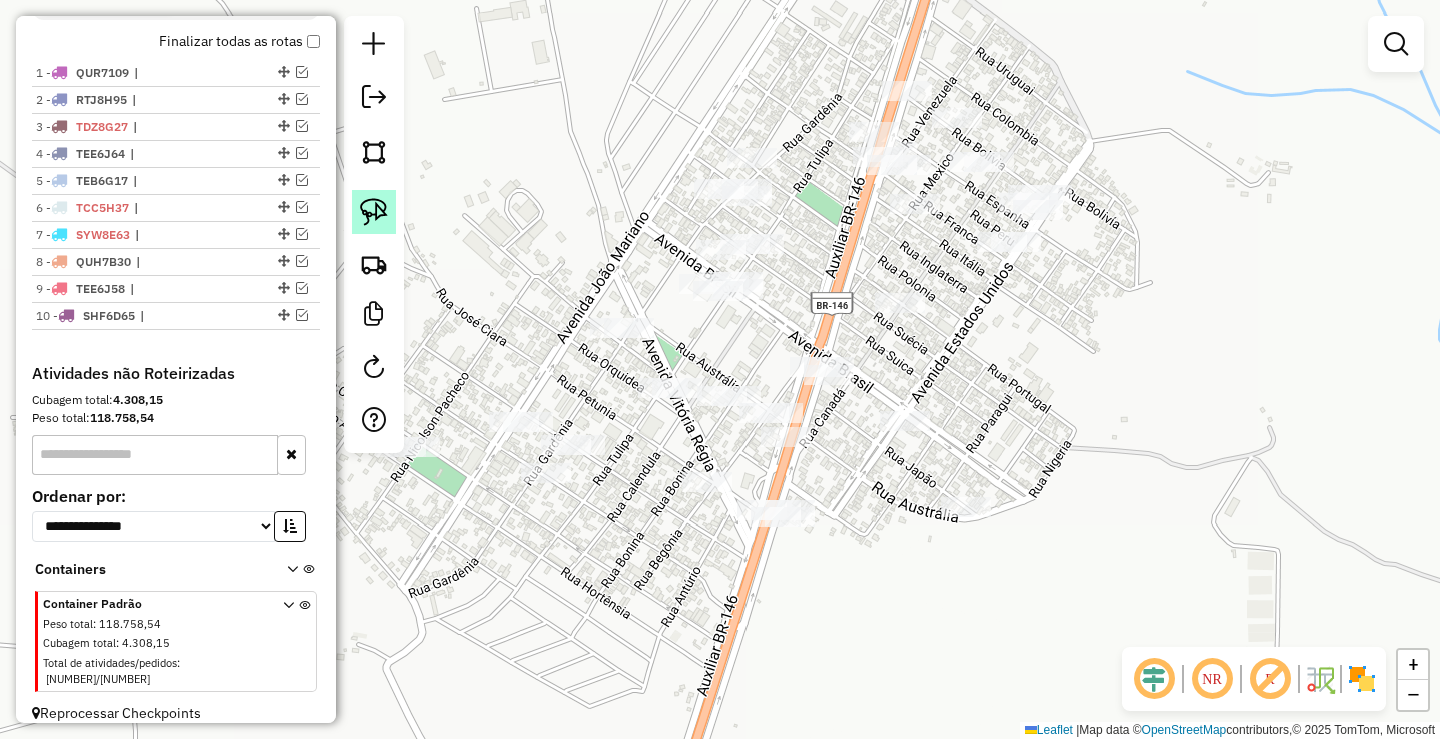 click 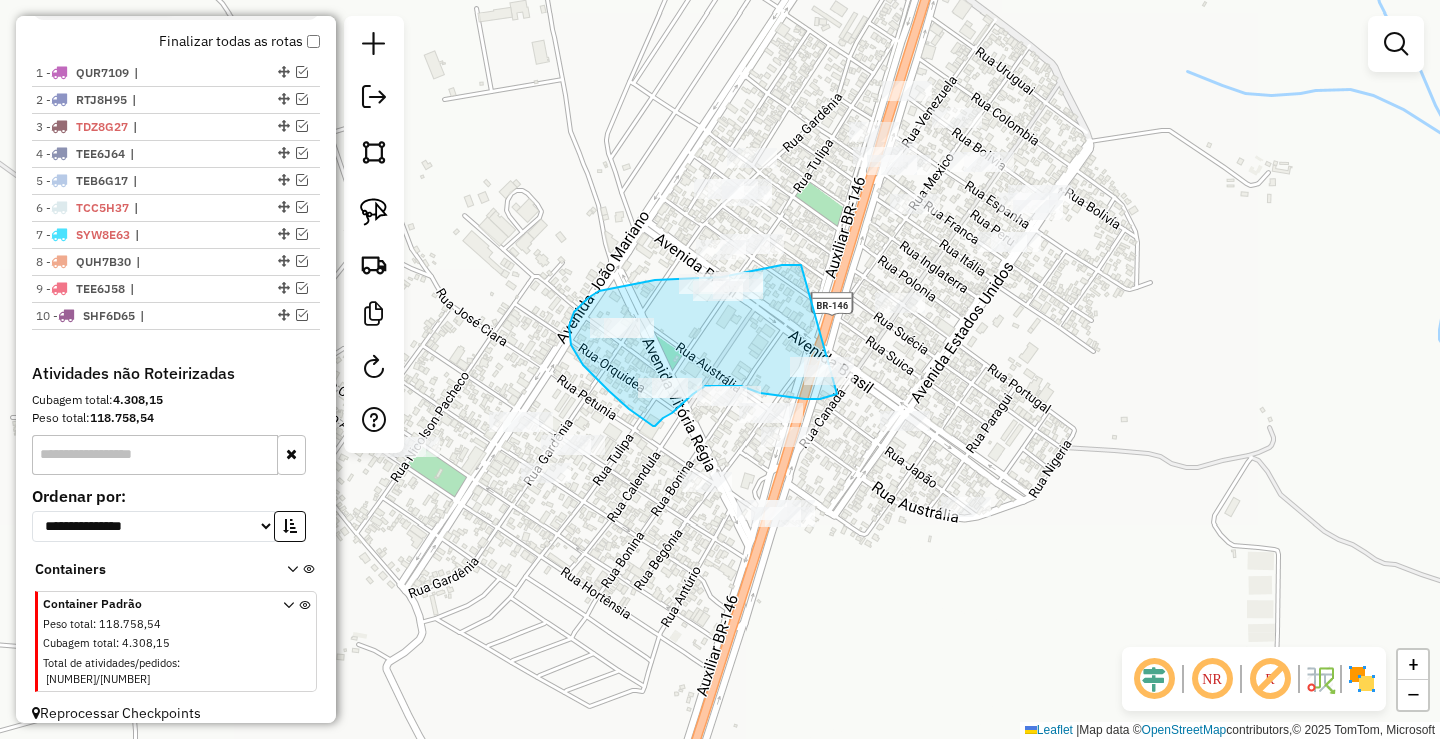 drag, startPoint x: 782, startPoint y: 265, endPoint x: 869, endPoint y: 369, distance: 135.5913 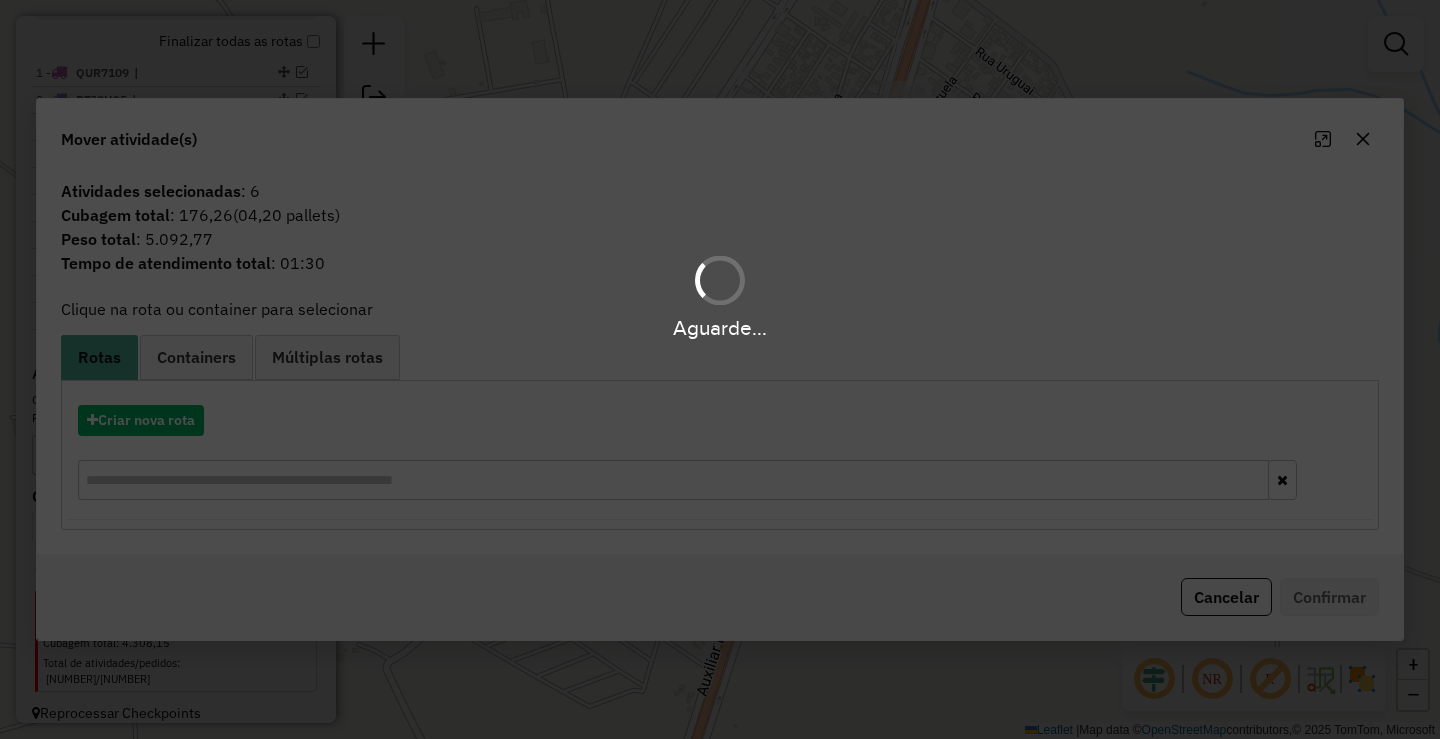 click on "Aguarde..." at bounding box center [720, 369] 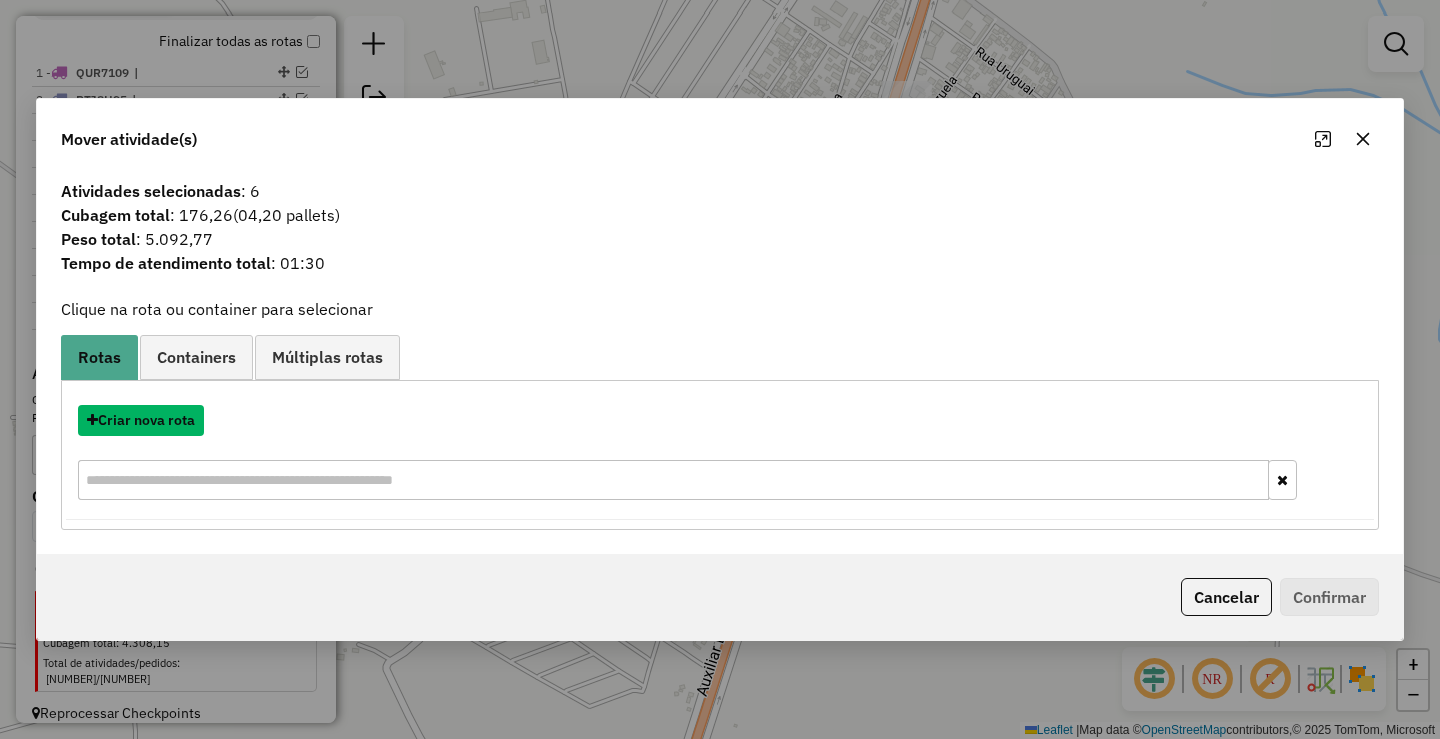 click on "Criar nova rota" at bounding box center [141, 420] 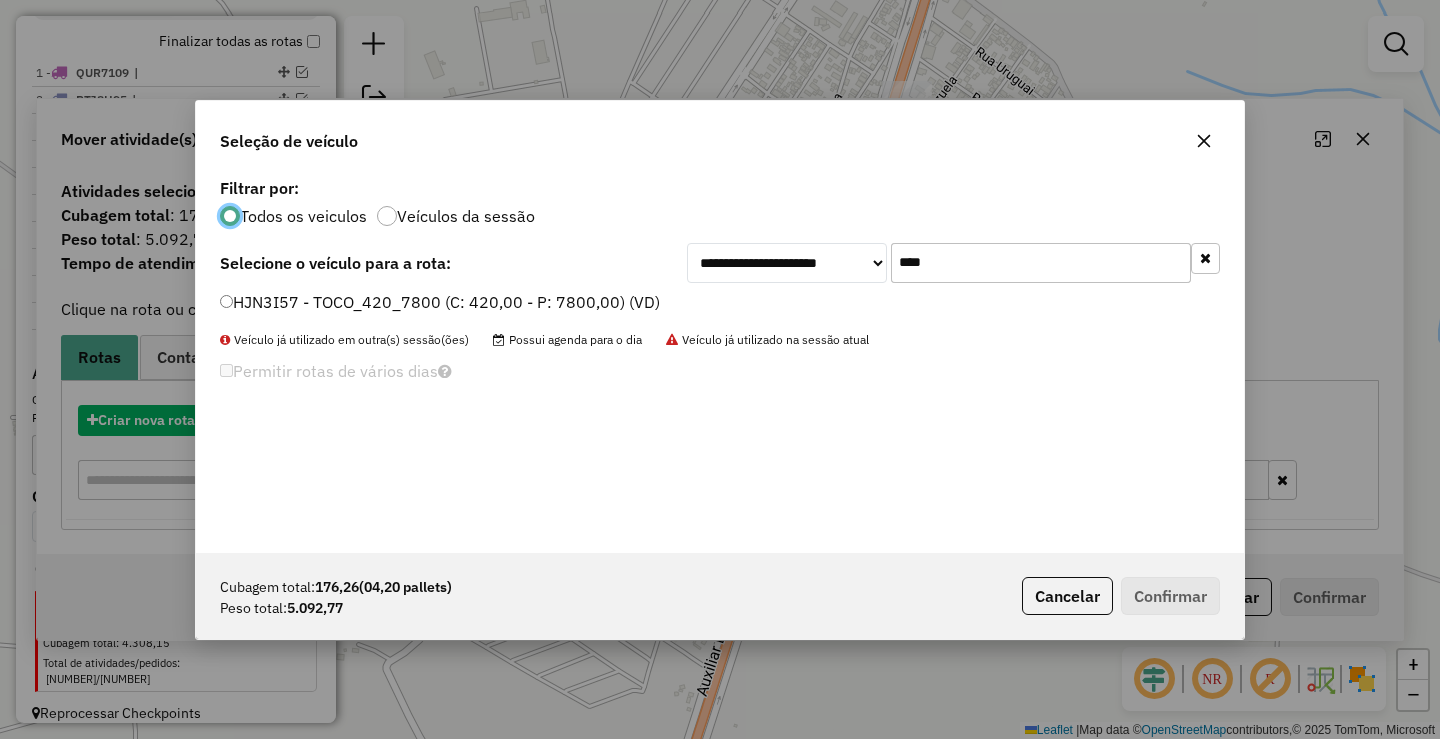 scroll, scrollTop: 11, scrollLeft: 6, axis: both 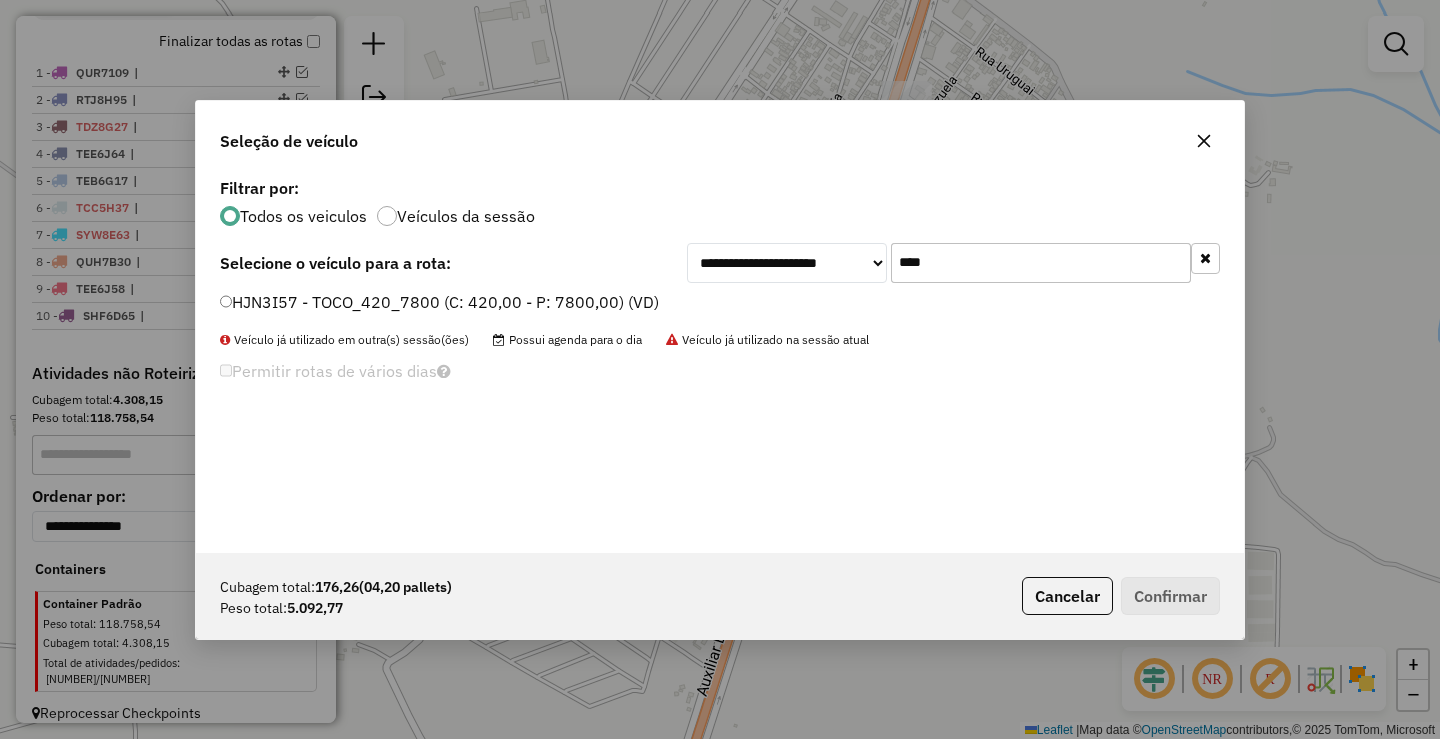 click on "****" 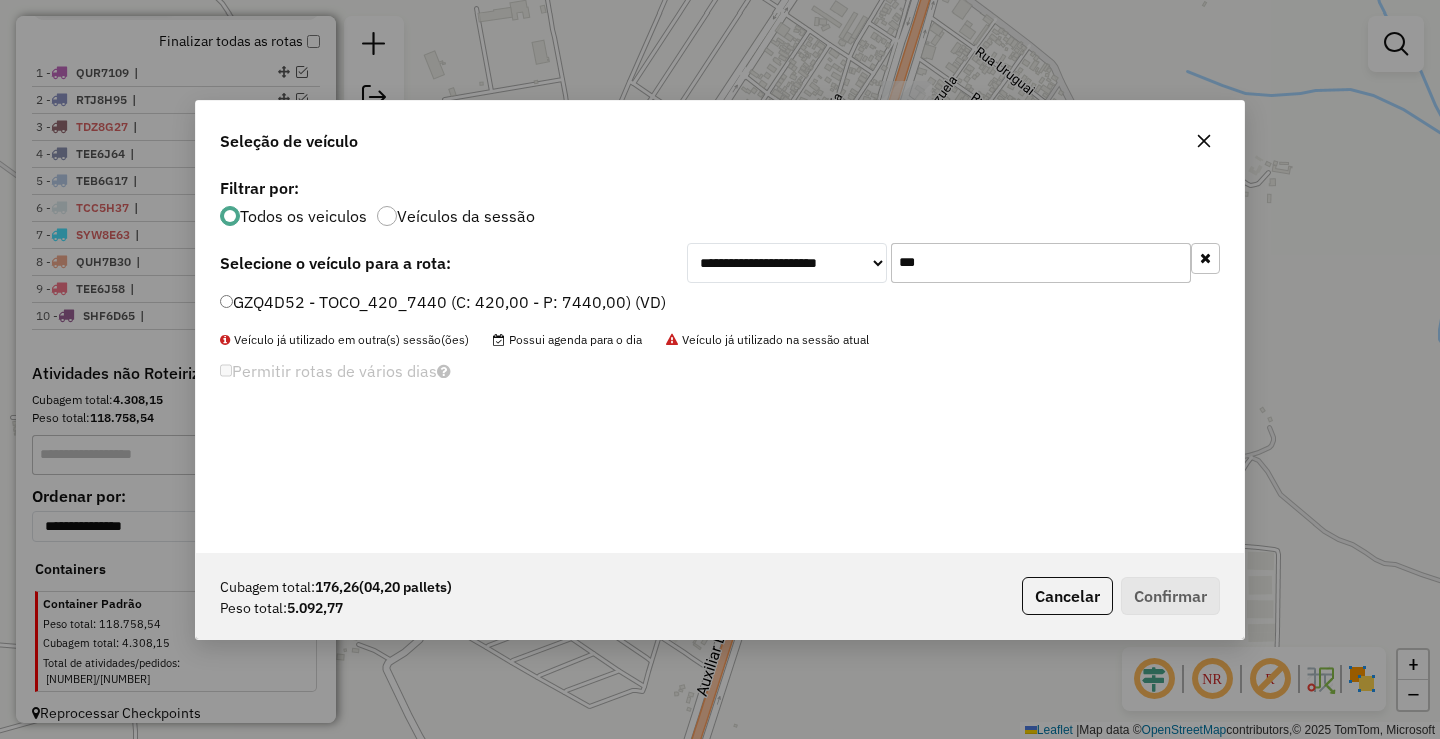 type on "***" 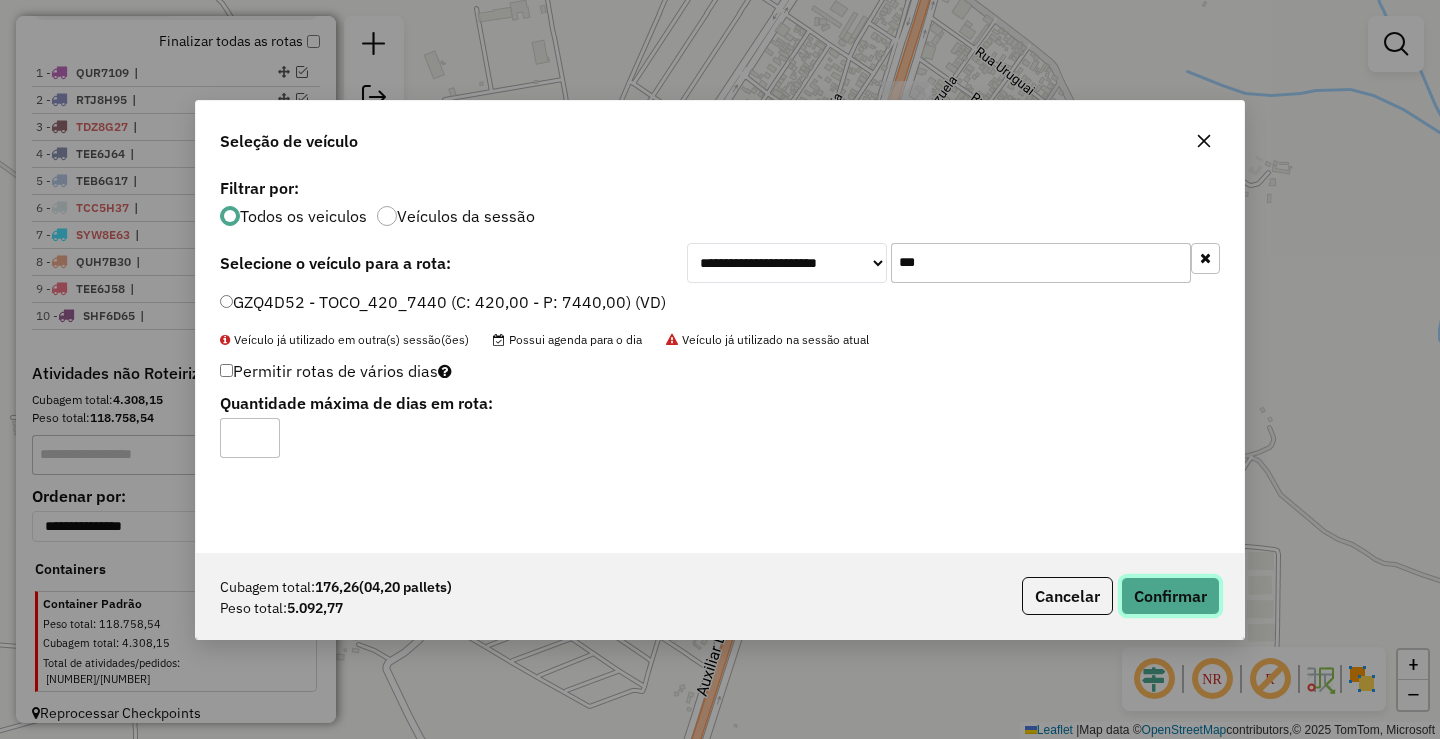 click on "Confirmar" 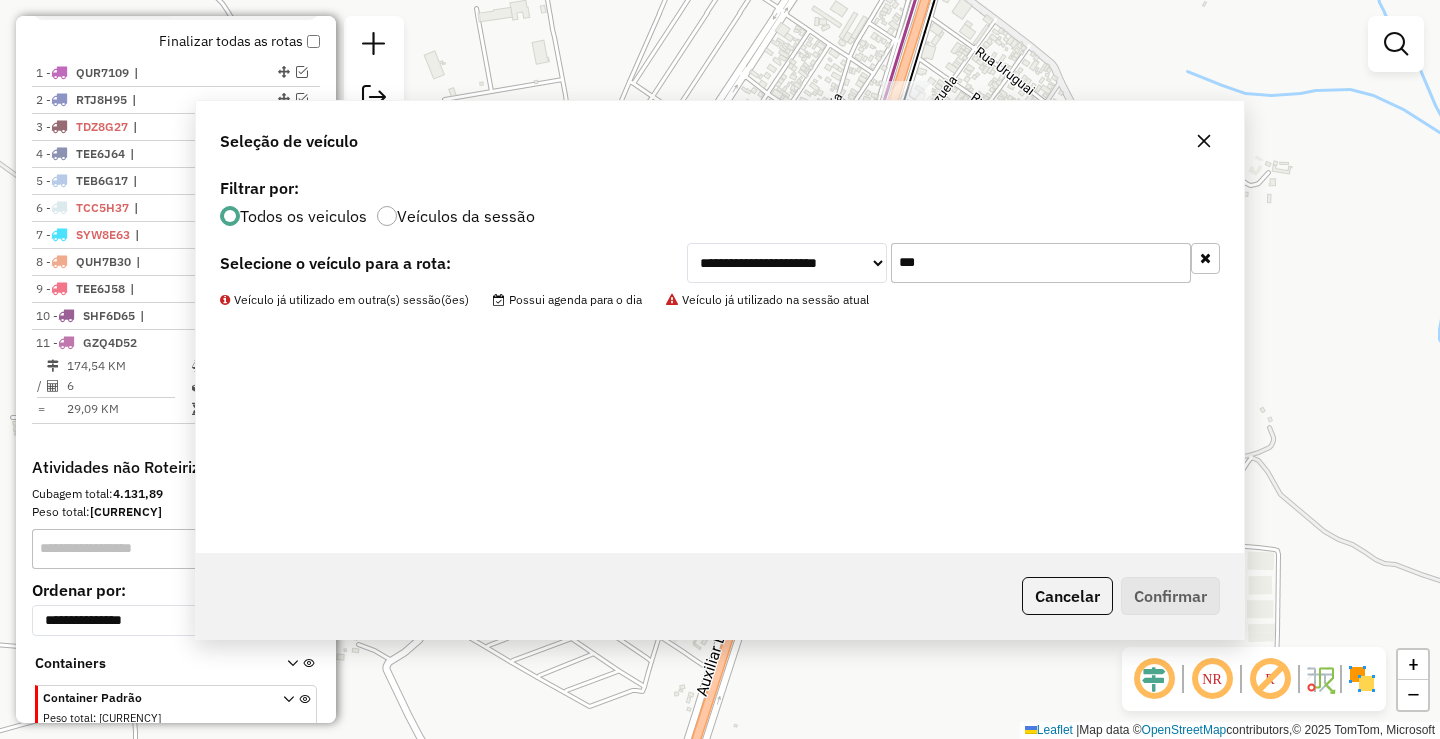 scroll, scrollTop: 746, scrollLeft: 0, axis: vertical 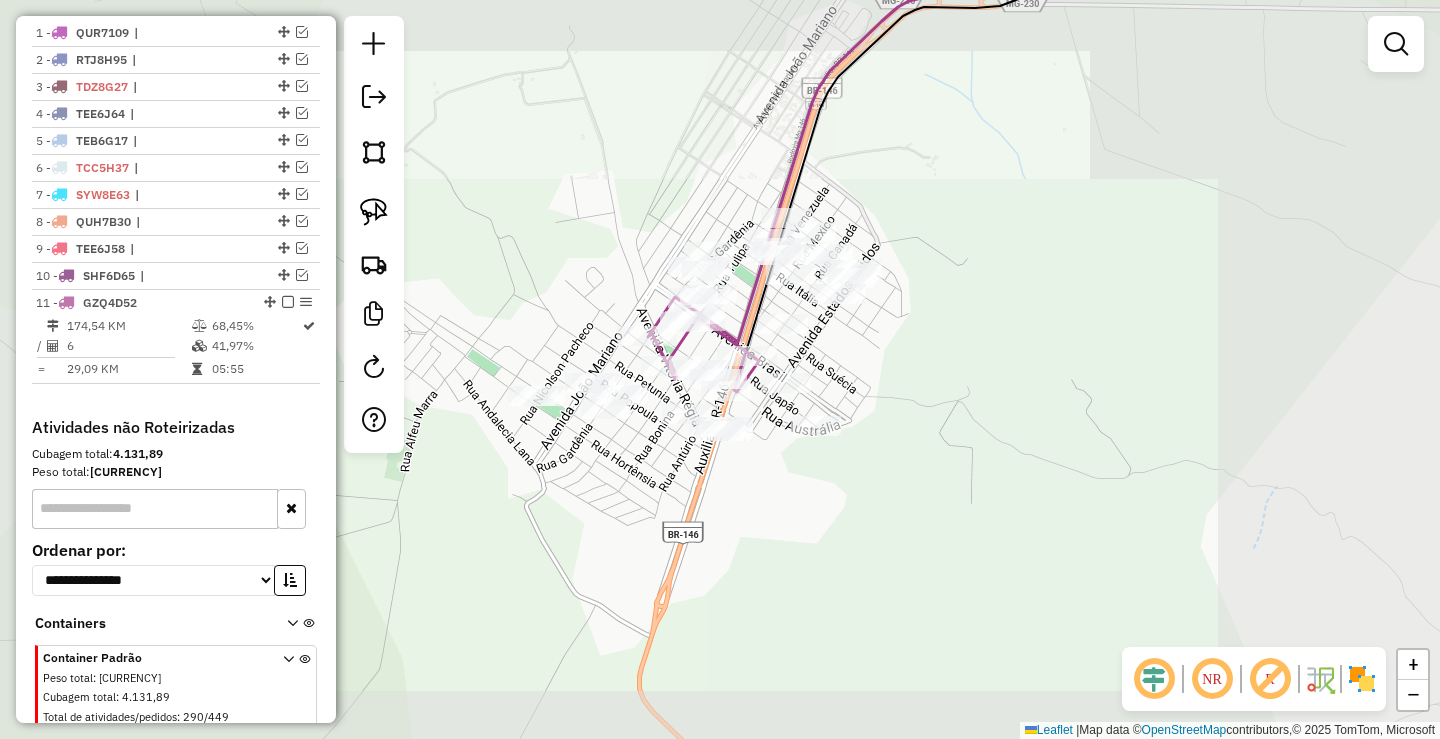 drag, startPoint x: 654, startPoint y: 448, endPoint x: 597, endPoint y: 379, distance: 89.498604 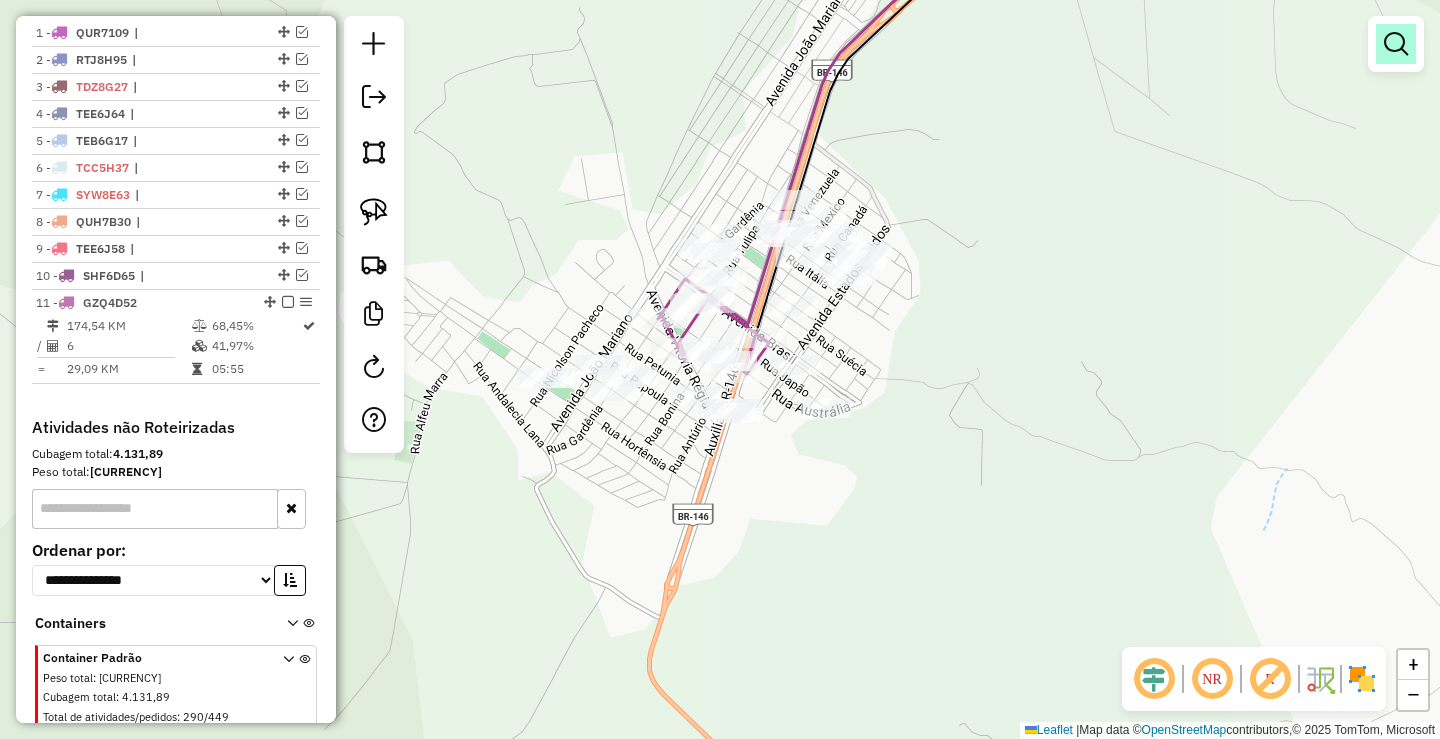 click at bounding box center [1396, 44] 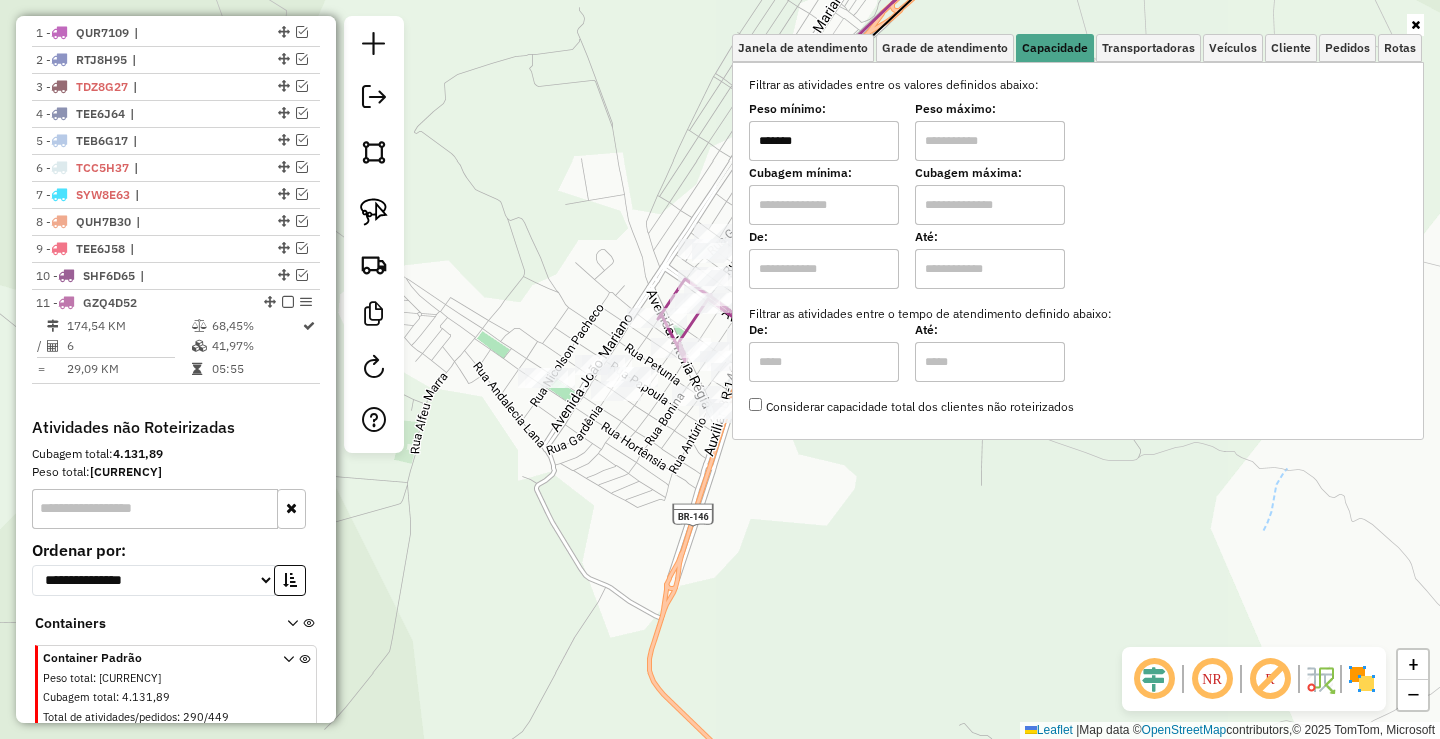 click on "*******" at bounding box center (824, 141) 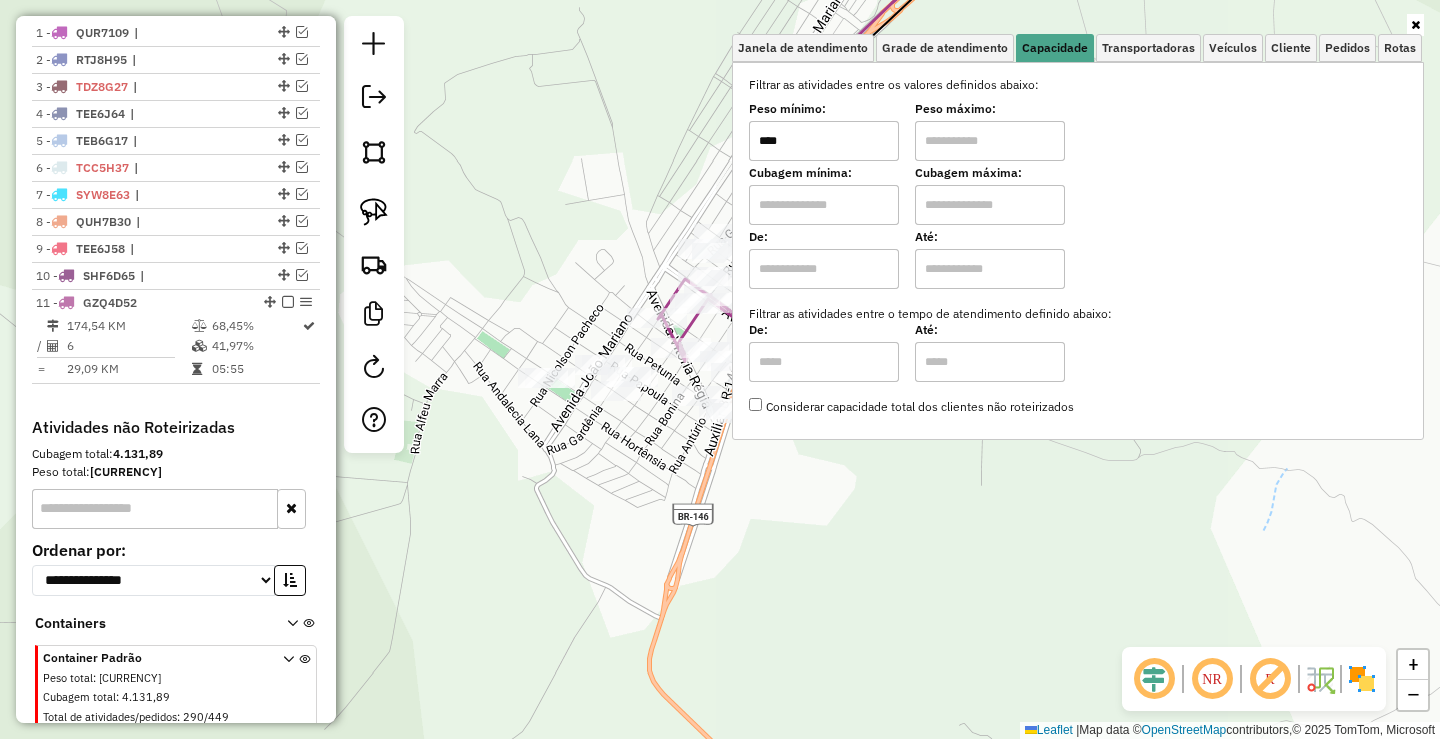 type on "****" 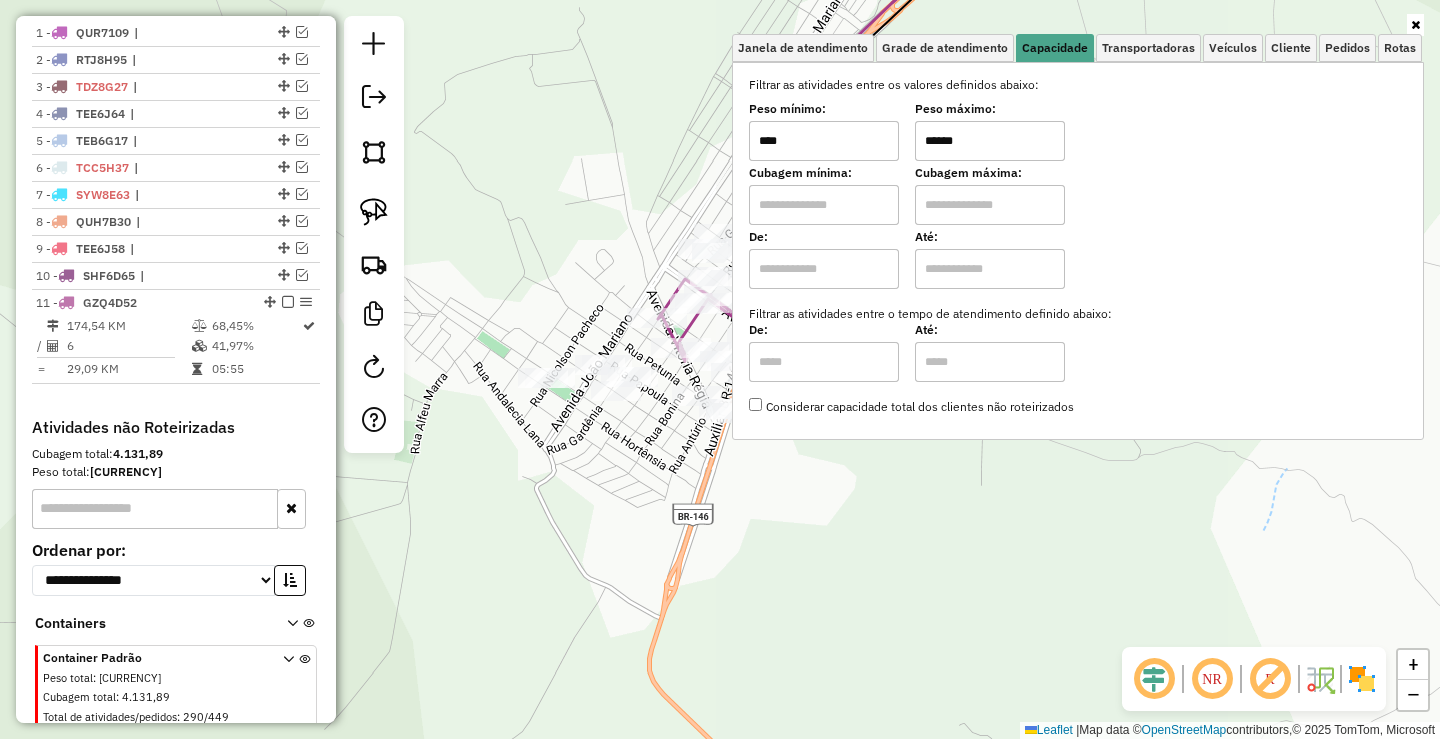 click on "Janela de atendimento Grade de atendimento Capacidade Transportadoras Veículos Cliente Pedidos  Rotas Selecione os dias de semana para filtrar as janelas de atendimento  Seg   Ter   Qua   Qui   Sex   Sáb   Dom  Informe o período da janela de atendimento: De: Até:  Filtrar exatamente a janela do cliente  Considerar janela de atendimento padrão  Selecione os dias de semana para filtrar as grades de atendimento  Seg   Ter   Qua   Qui   Sex   Sáb   Dom   Considerar clientes sem dia de atendimento cadastrado  Clientes fora do dia de atendimento selecionado Filtrar as atividades entre os valores definidos abaixo:  Peso mínimo:  ****  Peso máximo:  ******  Cubagem mínima:   Cubagem máxima:   De:   Até:  Filtrar as atividades entre o tempo de atendimento definido abaixo:  De:   Até:   Considerar capacidade total dos clientes não roteirizados Transportadora: Selecione um ou mais itens Tipo de veículo: Selecione um ou mais itens Veículo: Selecione um ou mais itens Motorista: Selecione um ou mais itens +" 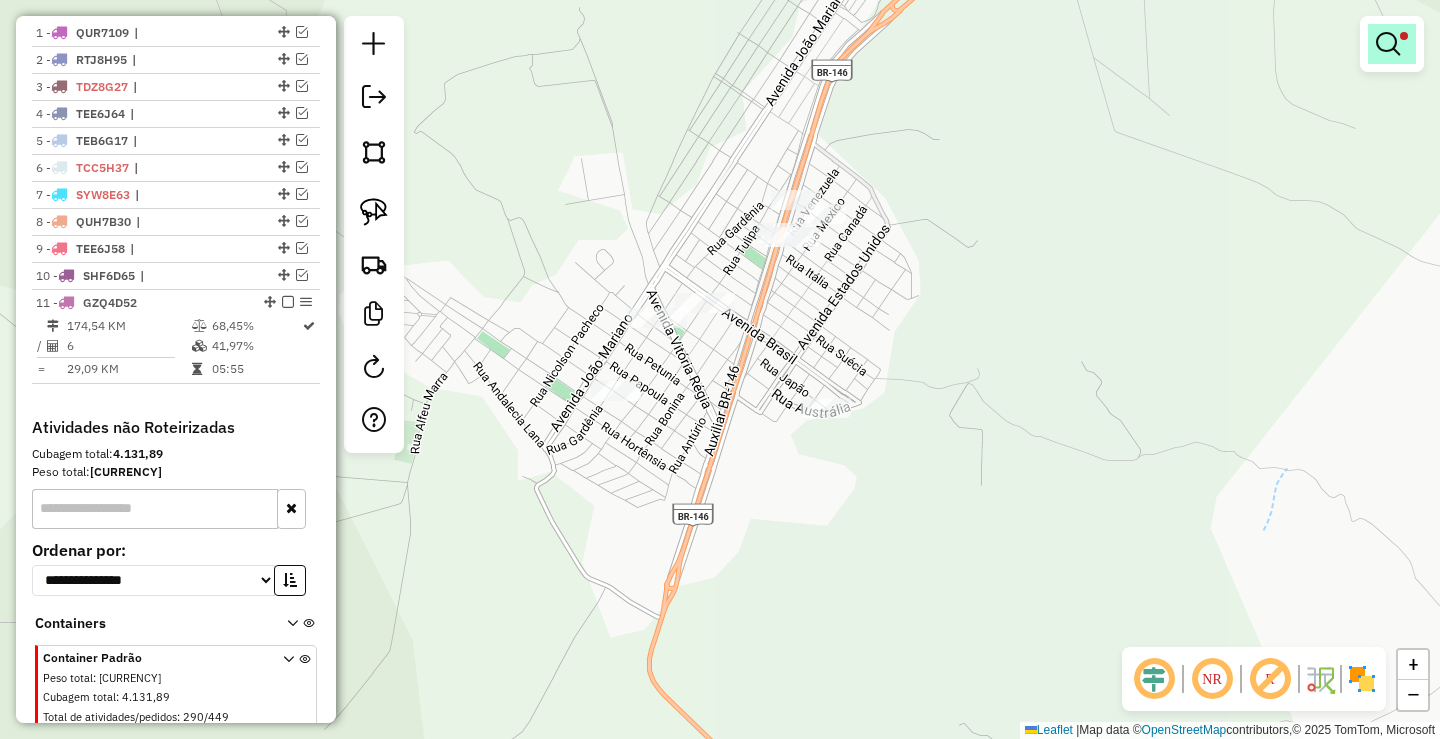 click at bounding box center [1388, 44] 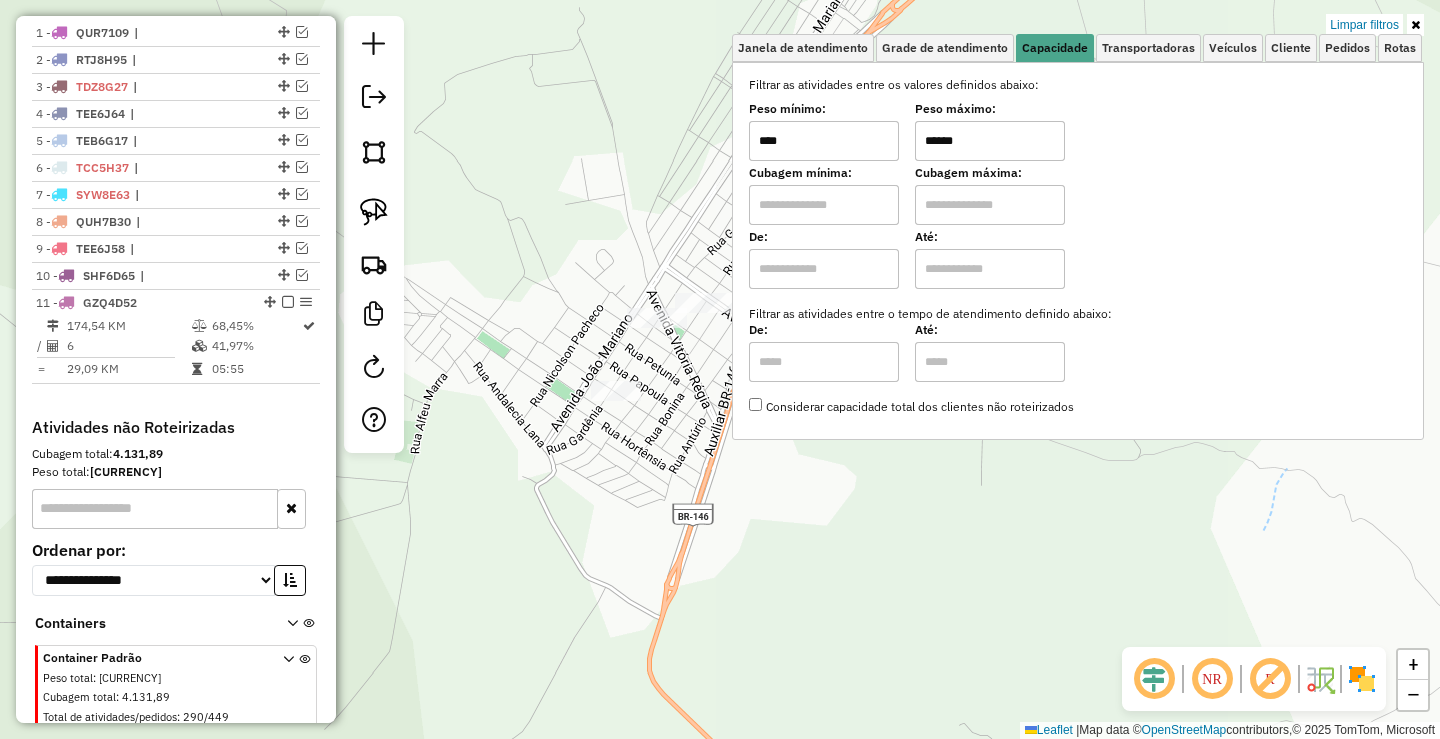click on "******" at bounding box center [990, 141] 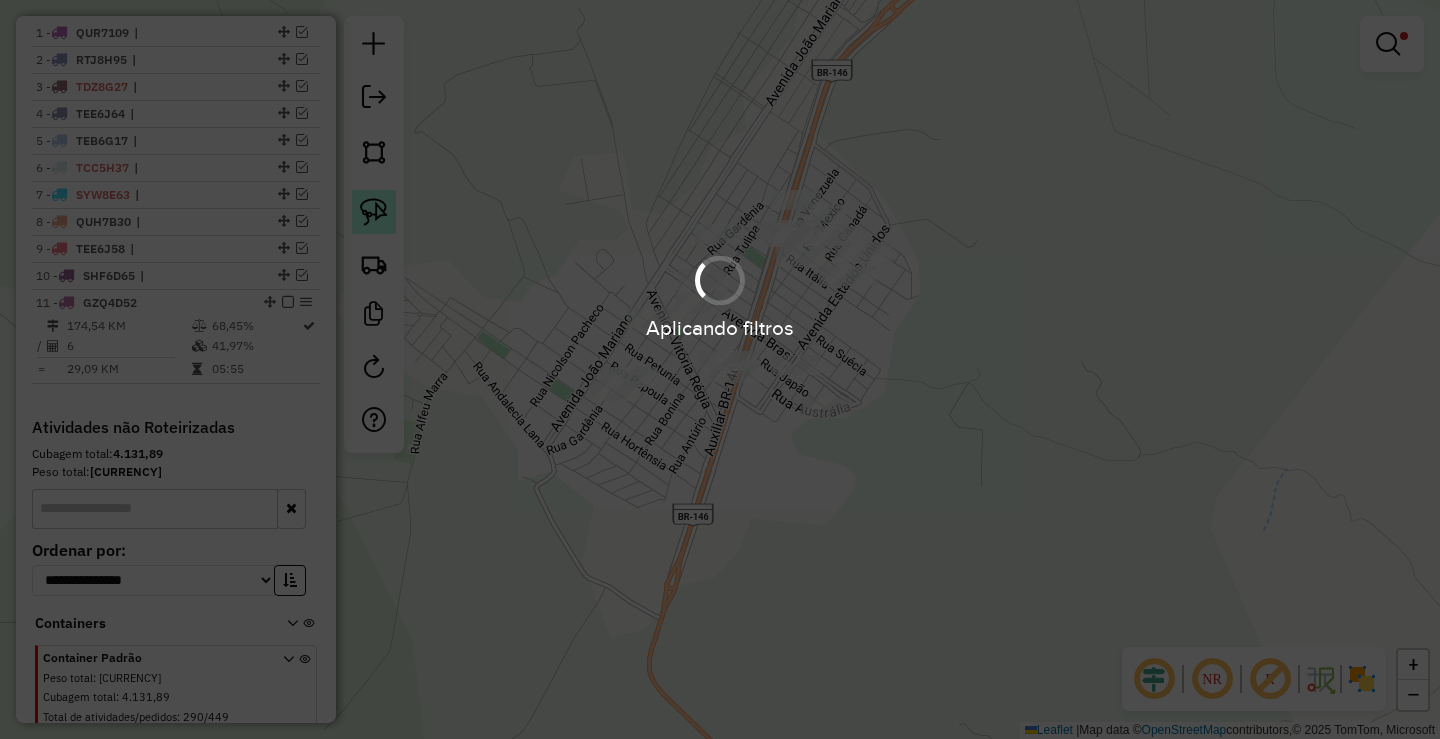 click 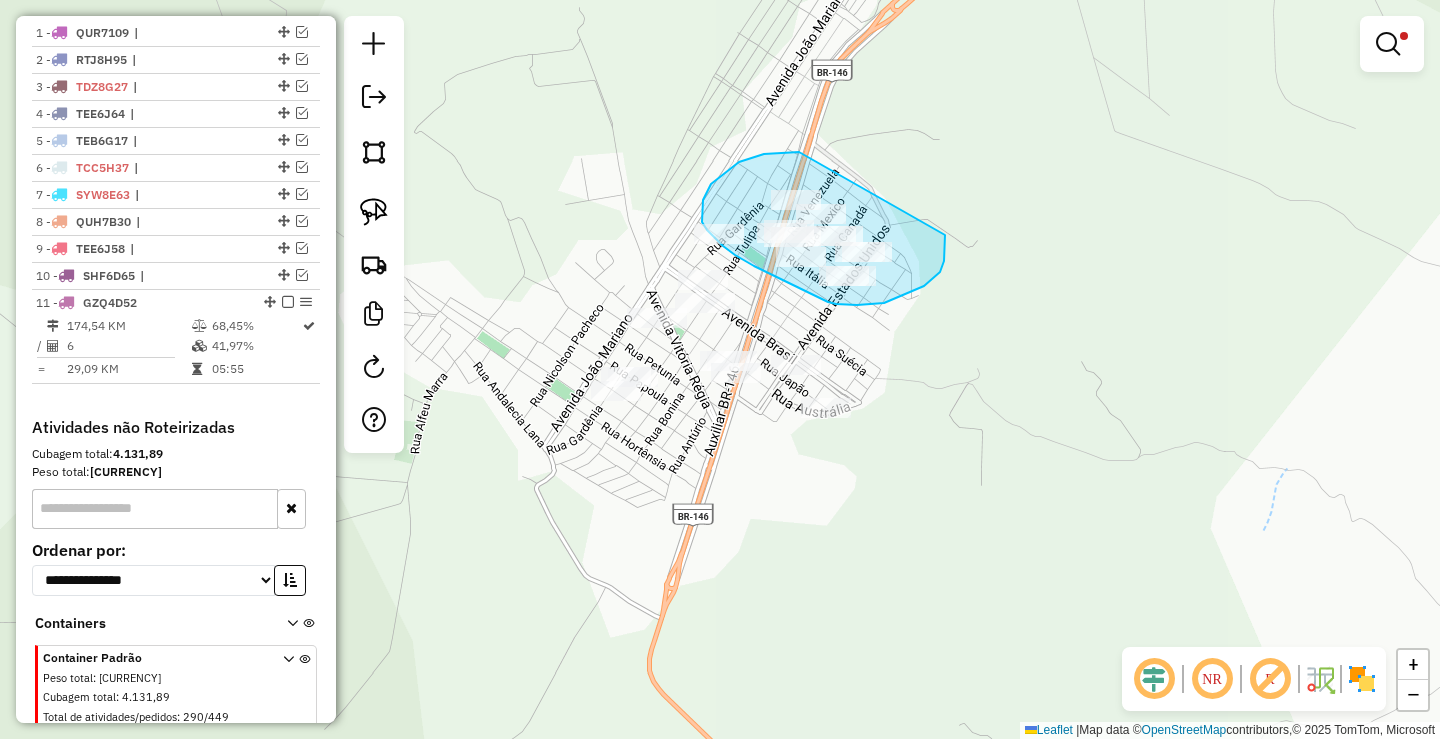 drag, startPoint x: 788, startPoint y: 152, endPoint x: 945, endPoint y: 235, distance: 177.58942 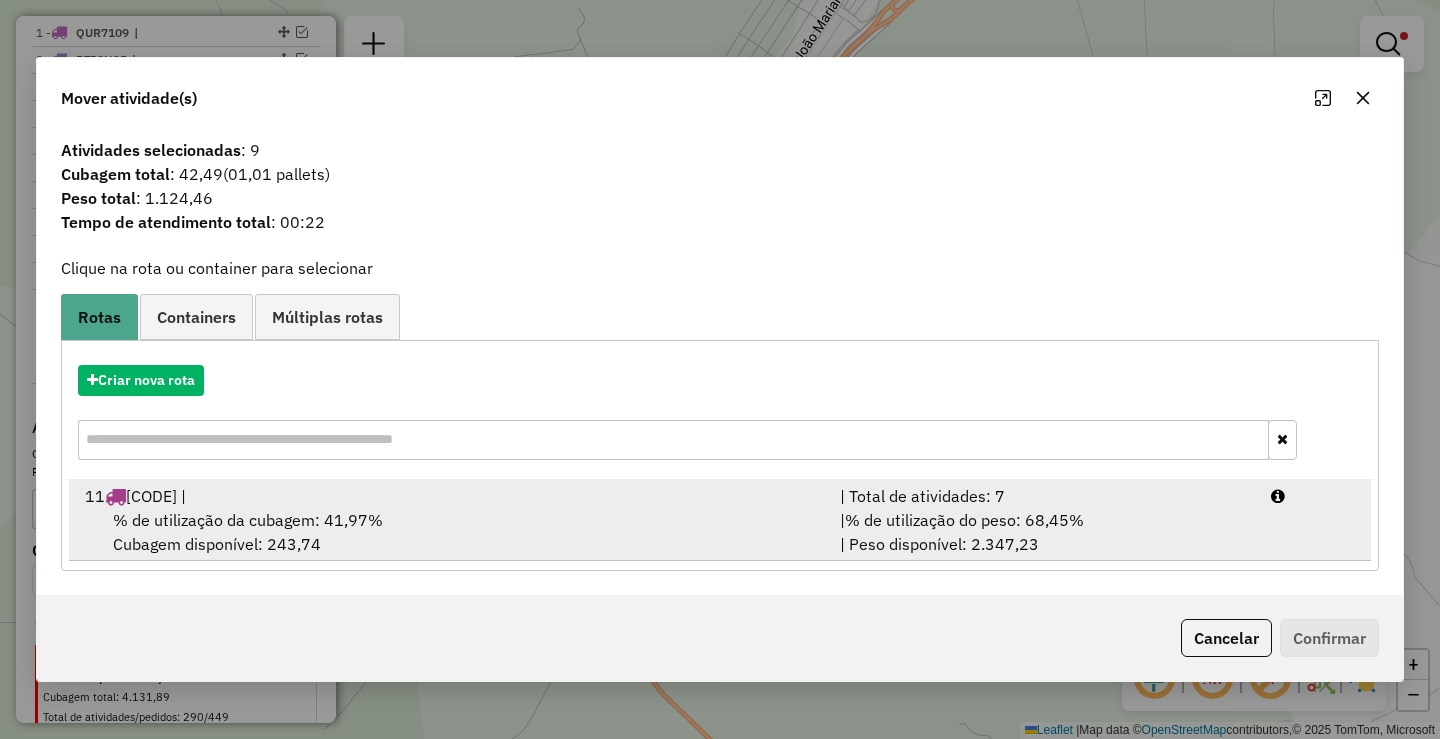click on "% de utilização do peso: 68,45%" at bounding box center [964, 520] 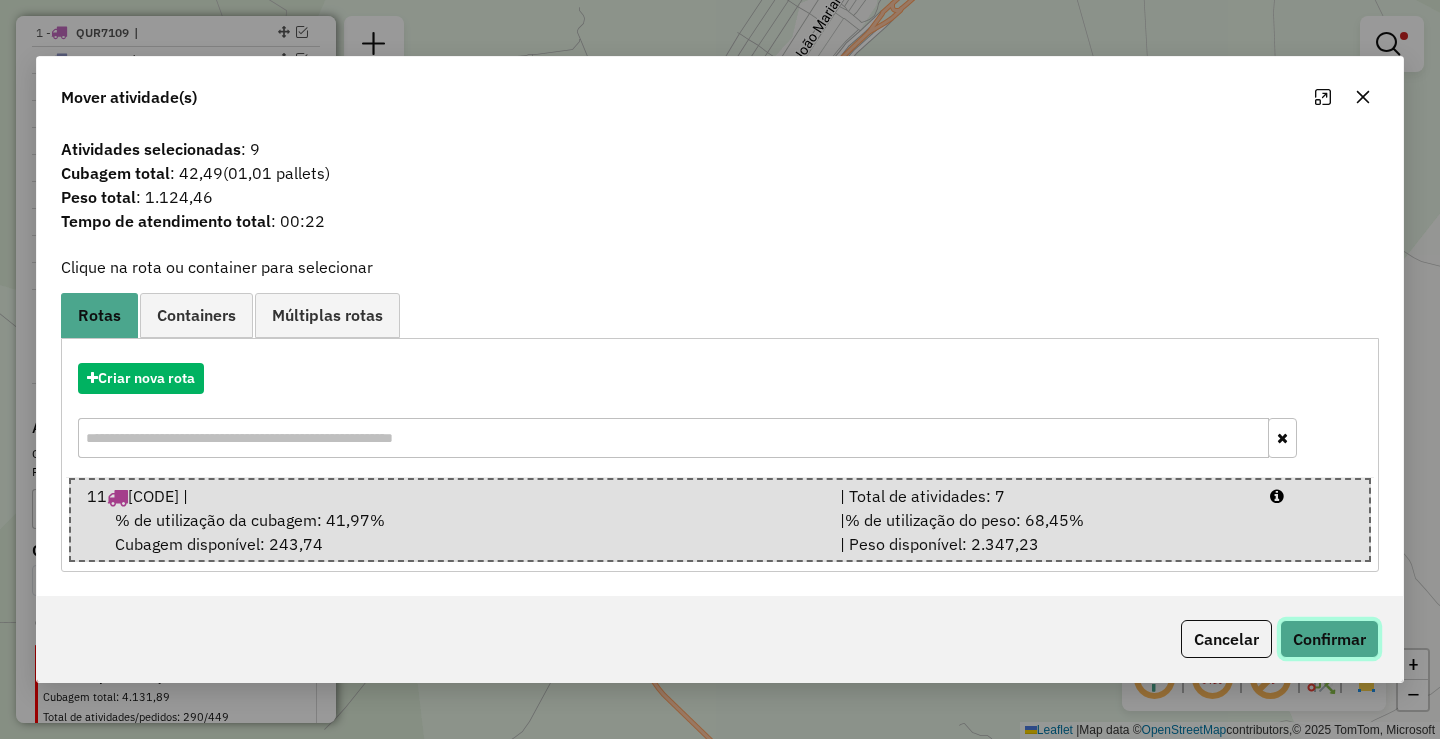 click on "Confirmar" 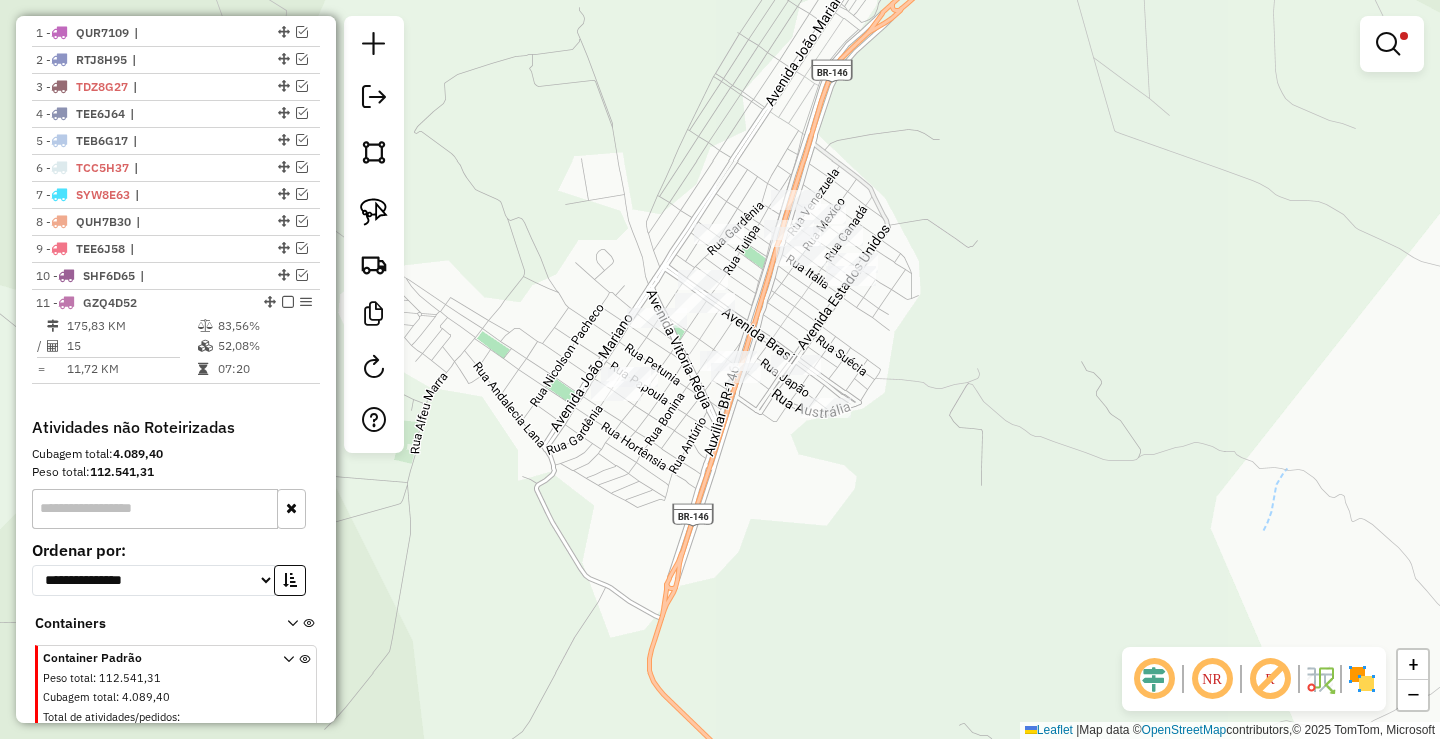 click on "Limpar filtros Janela de atendimento Grade de atendimento Capacidade Transportadoras Veículos Cliente Pedidos  Rotas Selecione os dias de semana para filtrar as janelas de atendimento  Seg   Ter   Qua   Qui   Sex   Sáb   Dom  Informe o período da janela de atendimento: De: Até:  Filtrar exatamente a janela do cliente  Considerar janela de atendimento padrão  Selecione os dias de semana para filtrar as grades de atendimento  Seg   Ter   Qua   Qui   Sex   Sáb   Dom   Considerar clientes sem dia de atendimento cadastrado  Clientes fora do dia de atendimento selecionado Filtrar as atividades entre os valores definidos abaixo:  Peso mínimo:  ****  Peso máximo:  ******  Cubagem mínima:   Cubagem máxima:   De:   Até:  Filtrar as atividades entre o tempo de atendimento definido abaixo:  De:   Até:   Considerar capacidade total dos clientes não roteirizados Transportadora: Selecione um ou mais itens Tipo de veículo: Selecione um ou mais itens Veículo: Selecione um ou mais itens Motorista: Nome: Rótulo:" 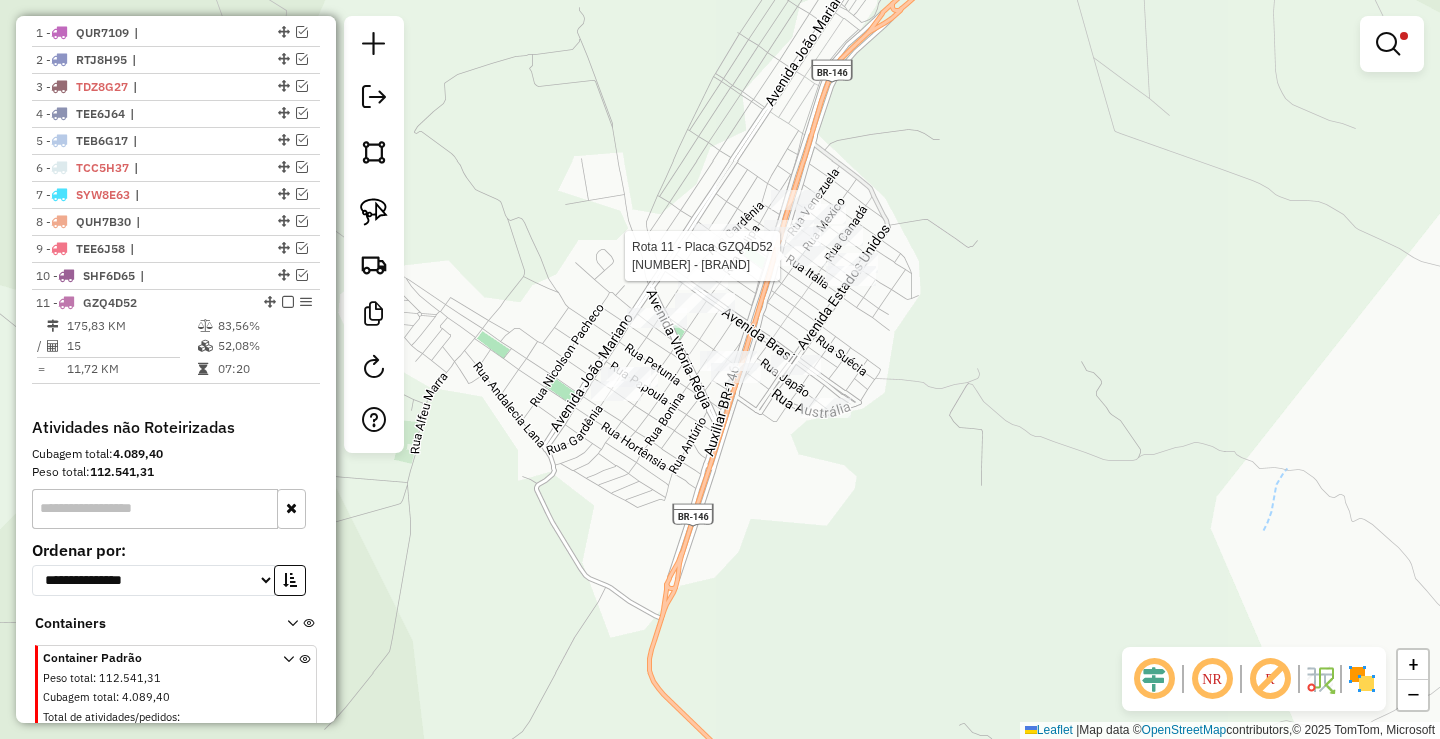 click 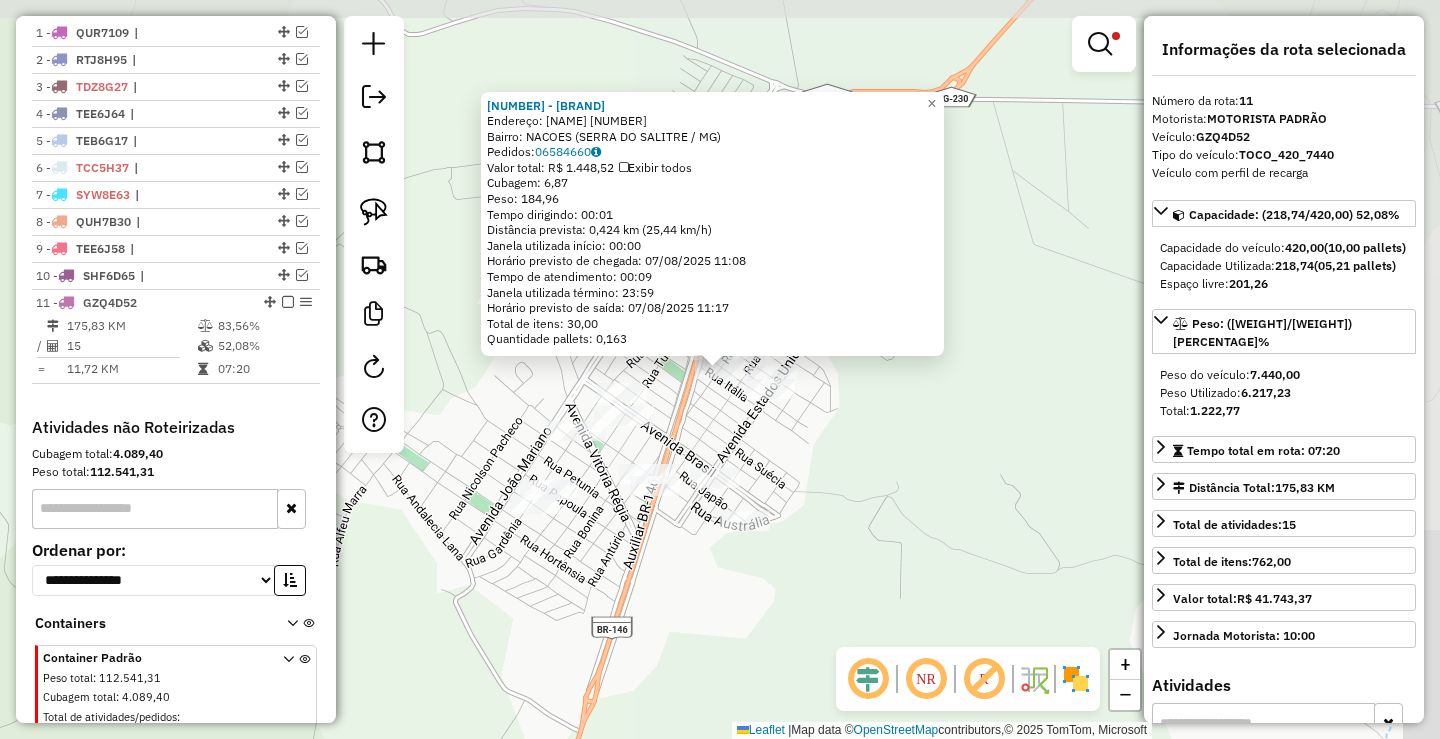 scroll, scrollTop: 800, scrollLeft: 0, axis: vertical 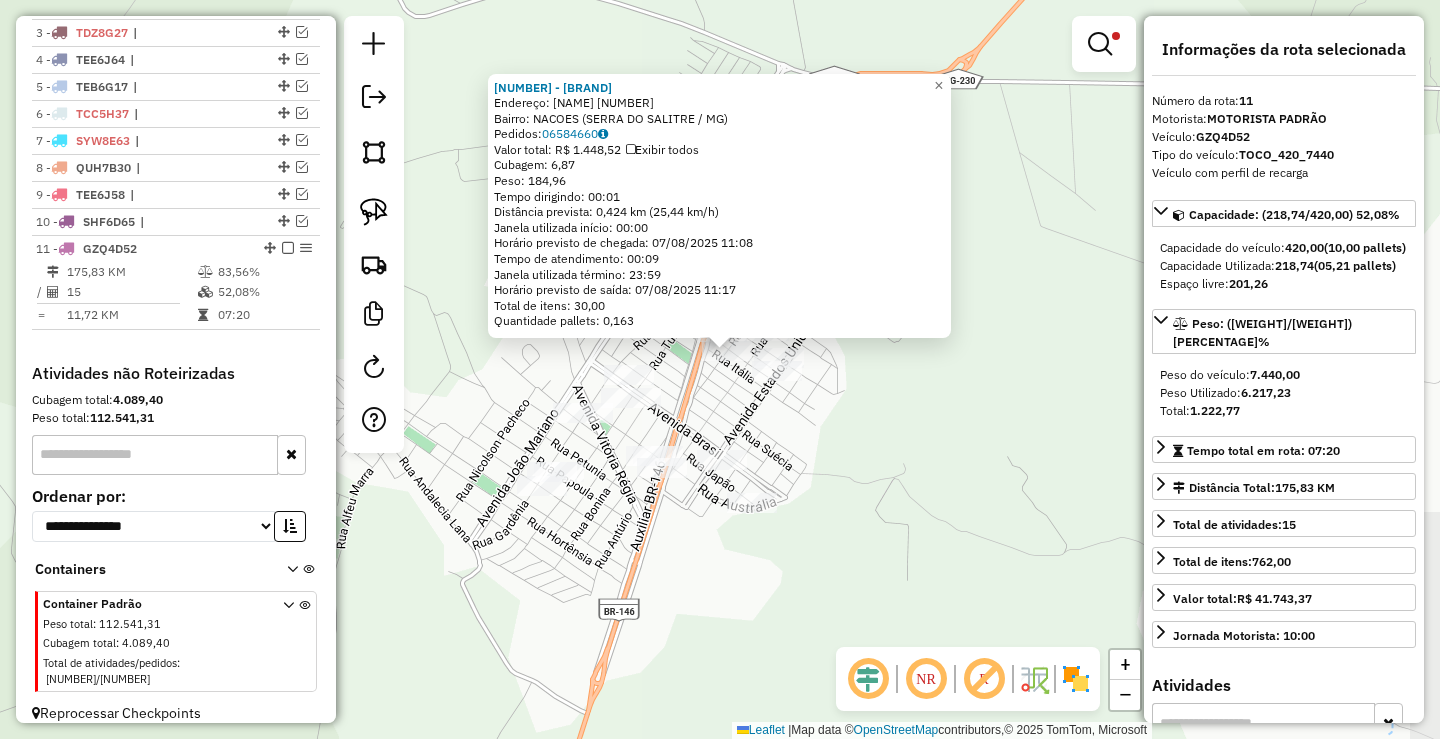 drag, startPoint x: 891, startPoint y: 495, endPoint x: 910, endPoint y: 452, distance: 47.010635 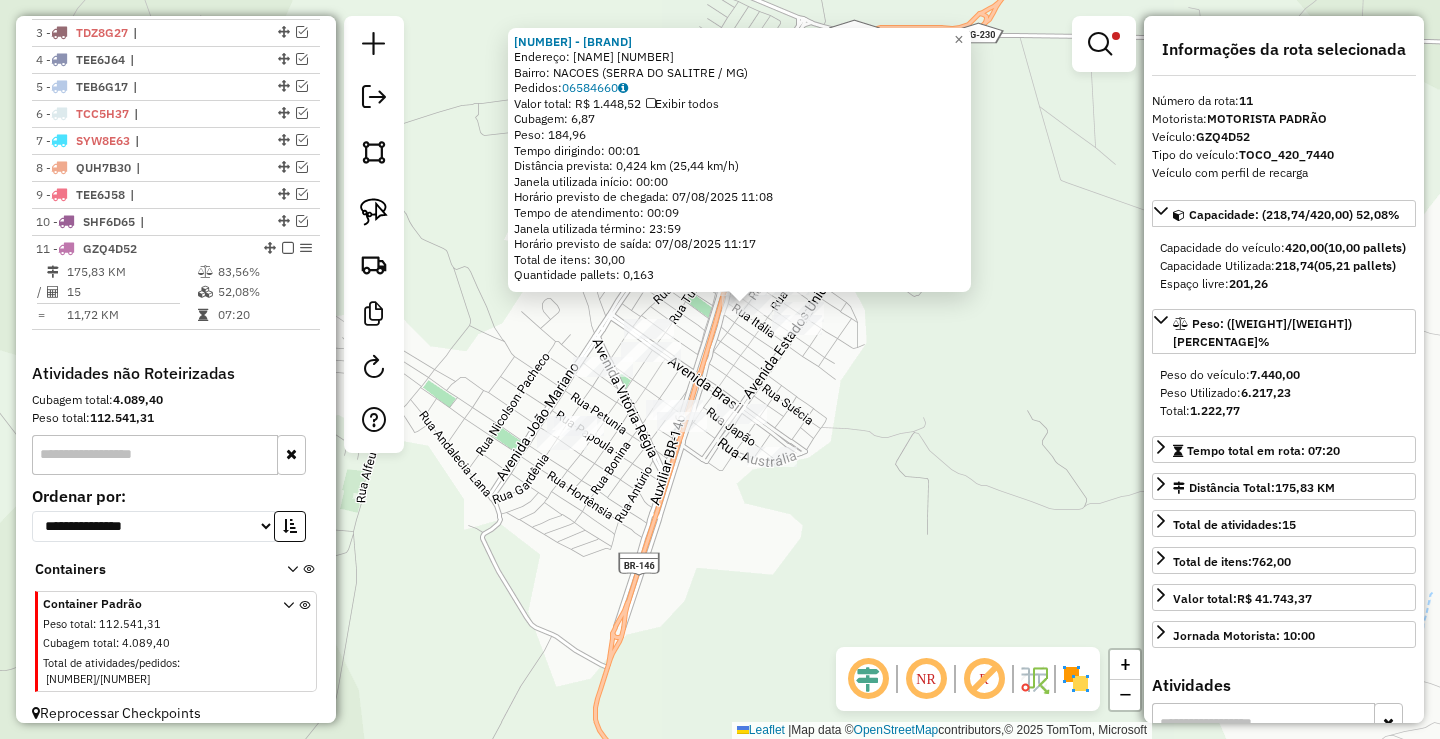 click on "425 - LOJA ELETRO FROES  Endereço:  MEXICO 260   Bairro: NACOES (SERRA DO SALITRE / MG)   Pedidos:  06584660   Valor total: R$ 1.448,52   Exibir todos   Cubagem: 6,87  Peso: 184,96  Tempo dirigindo: 00:01   Distância prevista: 0,424 km (25,44 km/h)   Janela utilizada início: 00:00   Horário previsto de chegada: 07/08/2025 11:08   Tempo de atendimento: 00:09   Janela utilizada término: 23:59   Horário previsto de saída: 07/08/2025 11:17   Total de itens: 30,00   Quantidade pallets: 0,163  × Limpar filtros Janela de atendimento Grade de atendimento Capacidade Transportadoras Veículos Cliente Pedidos  Rotas Selecione os dias de semana para filtrar as janelas de atendimento  Seg   Ter   Qua   Qui   Sex   Sáb   Dom  Informe o período da janela de atendimento: De: Até:  Filtrar exatamente a janela do cliente  Considerar janela de atendimento padrão  Selecione os dias de semana para filtrar as grades de atendimento  Seg   Ter   Qua   Qui   Sex   Sáb   Dom   Peso mínimo:  ****  Peso máximo:  ****** +" 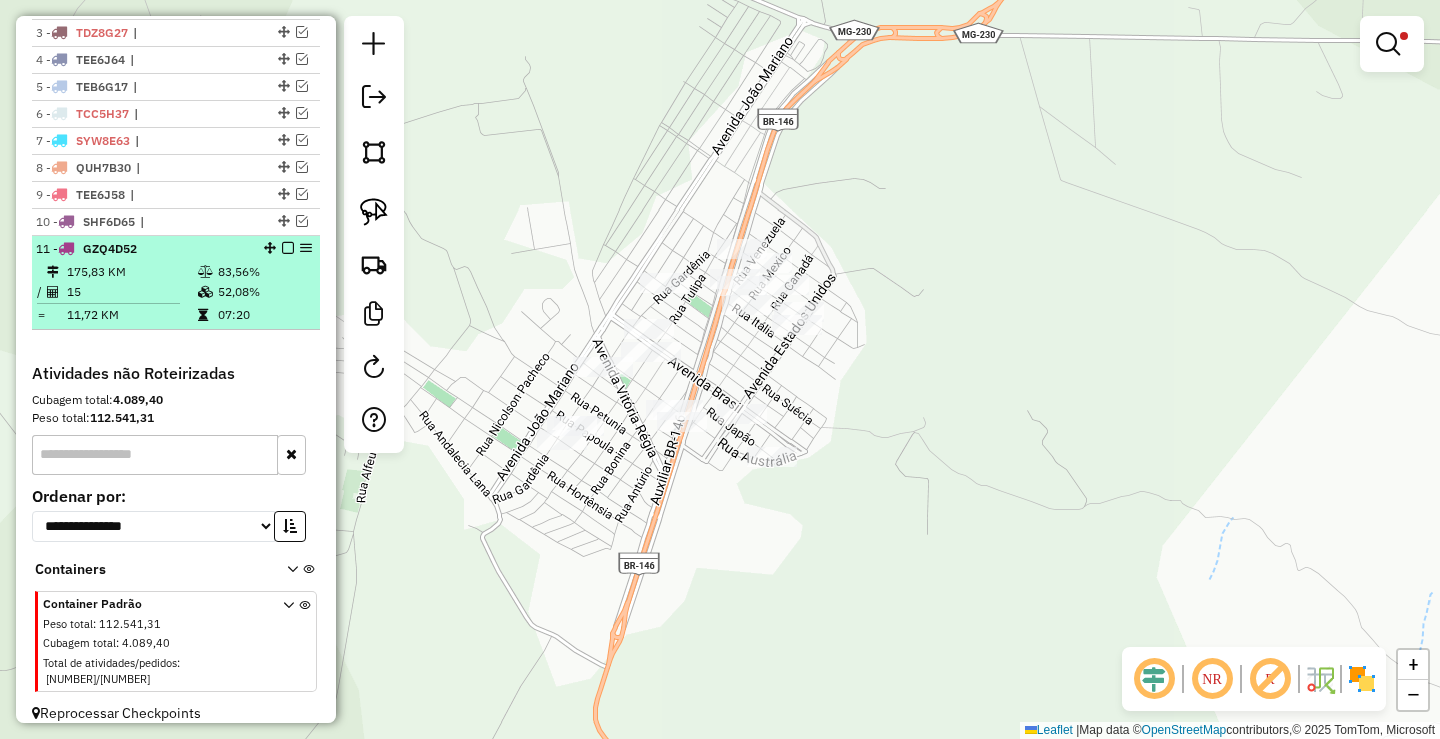 click at bounding box center (288, 248) 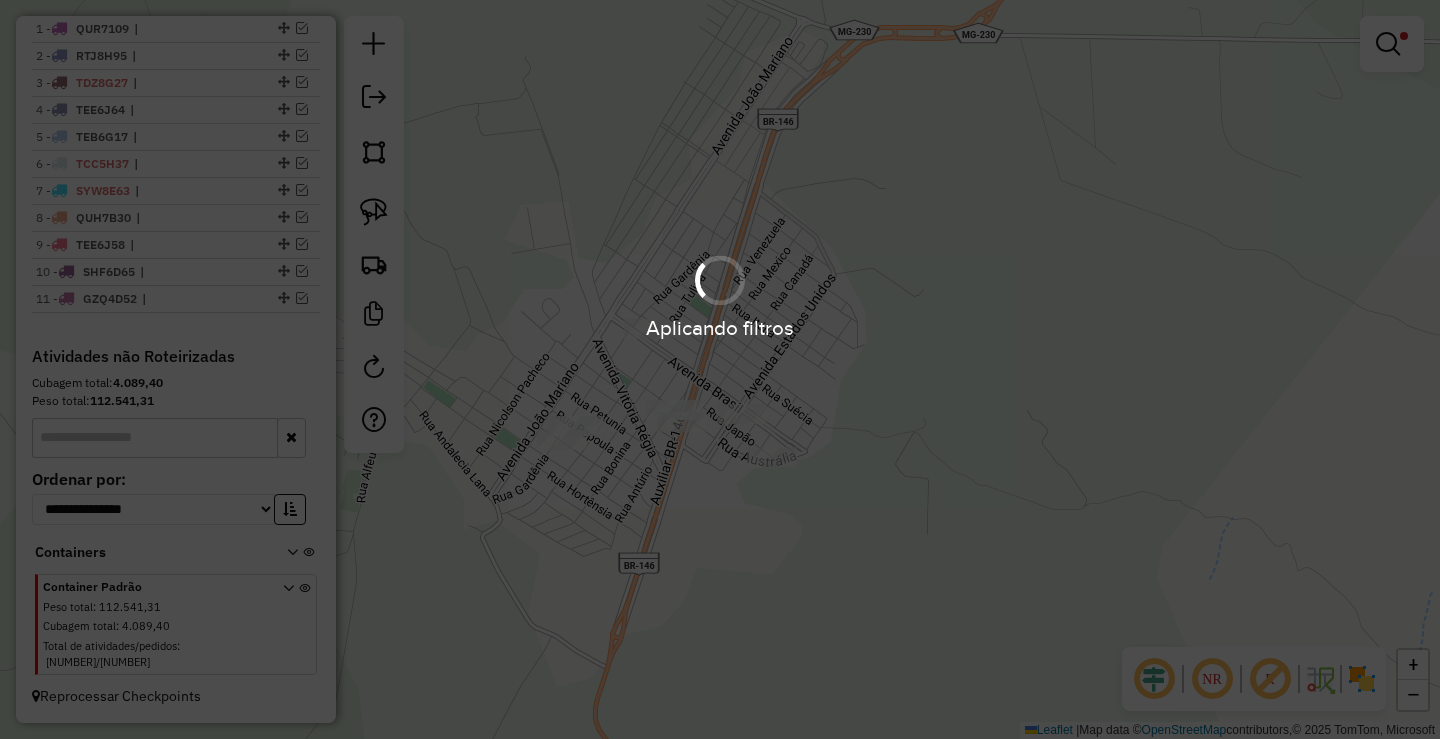 scroll, scrollTop: 733, scrollLeft: 0, axis: vertical 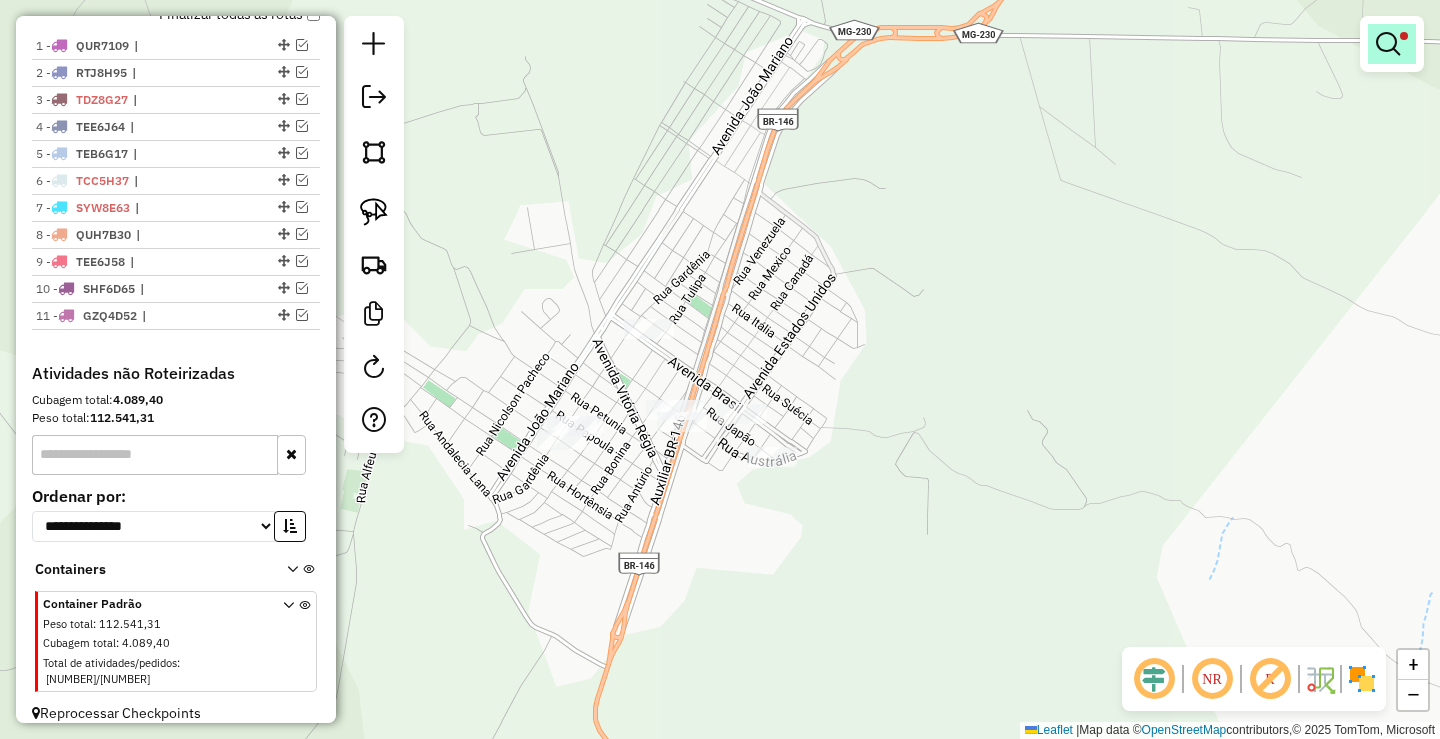 click at bounding box center [1388, 44] 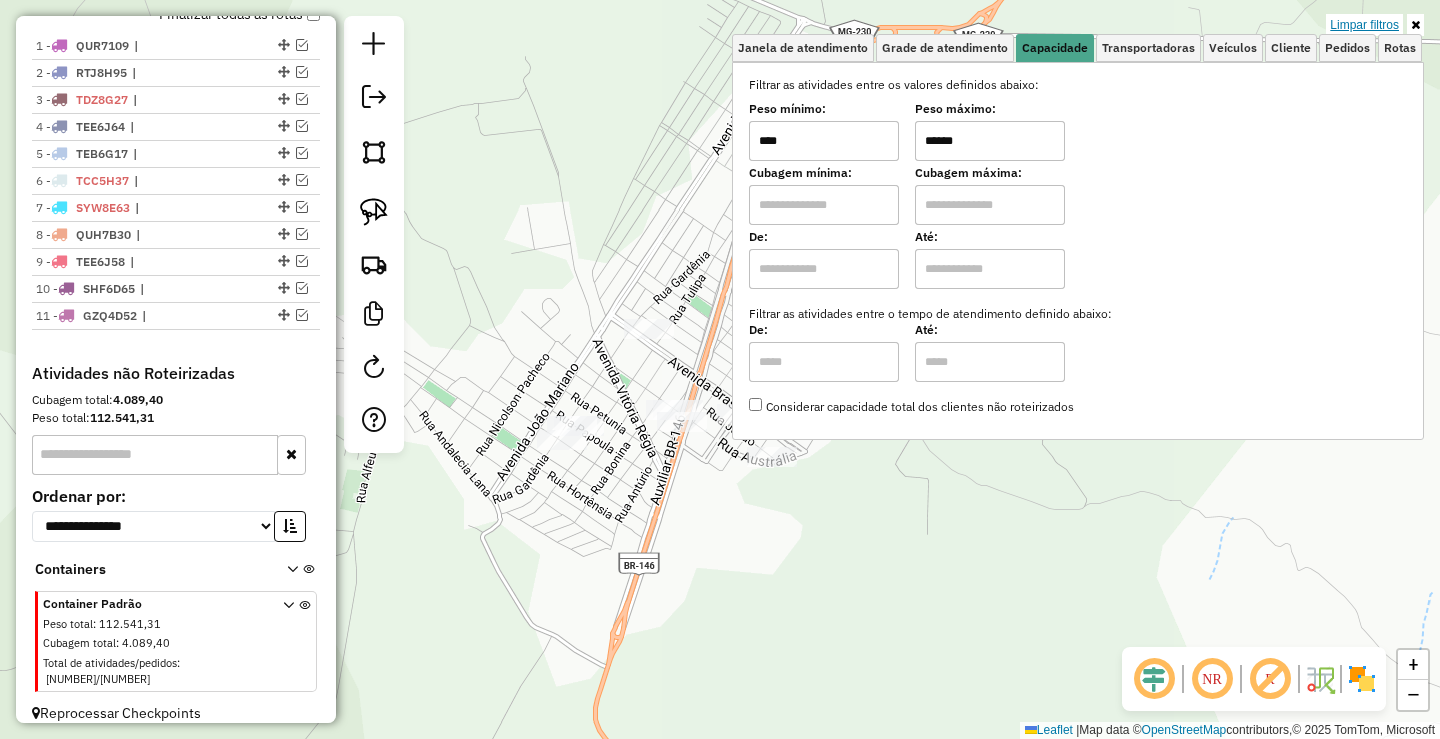 click on "Limpar filtros" at bounding box center [1364, 25] 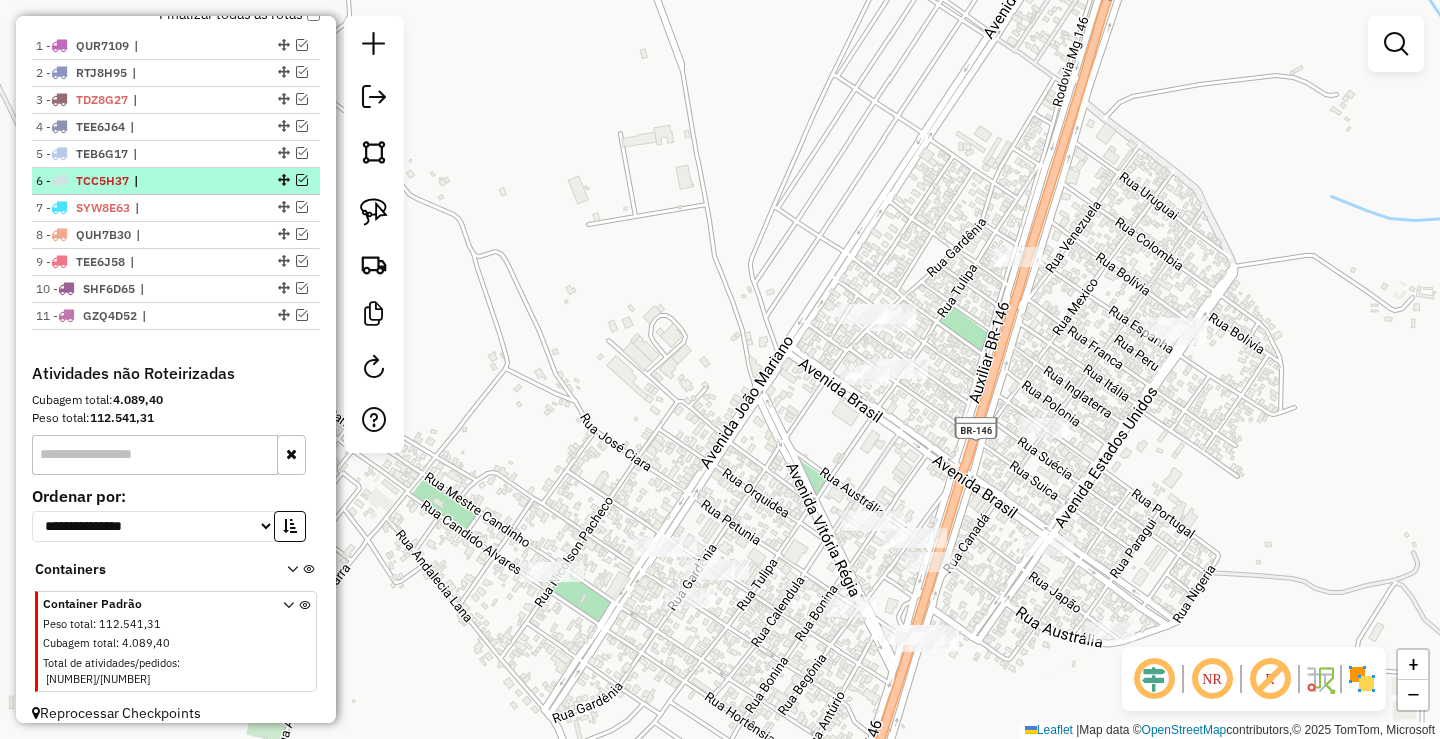click on "|" at bounding box center (180, 181) 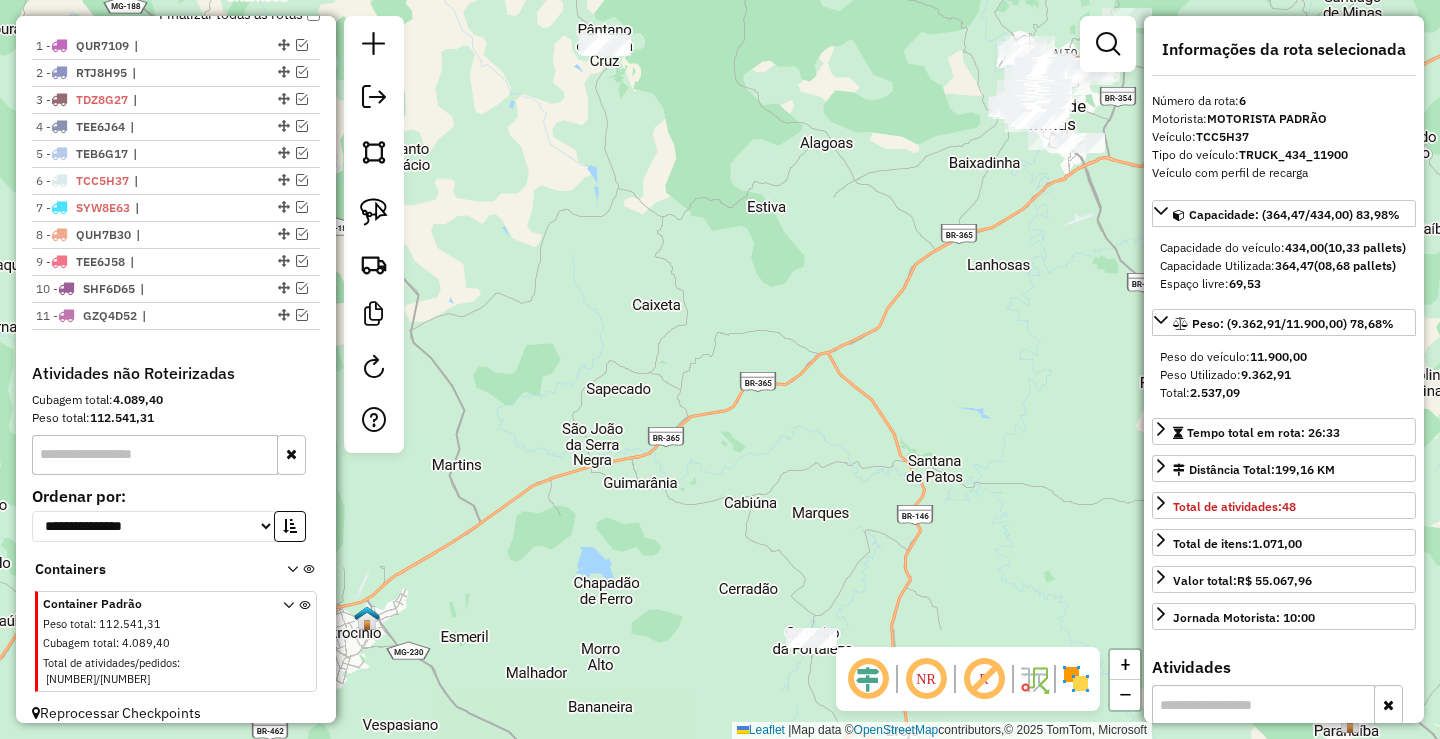 drag, startPoint x: 549, startPoint y: 371, endPoint x: 568, endPoint y: 355, distance: 24.839485 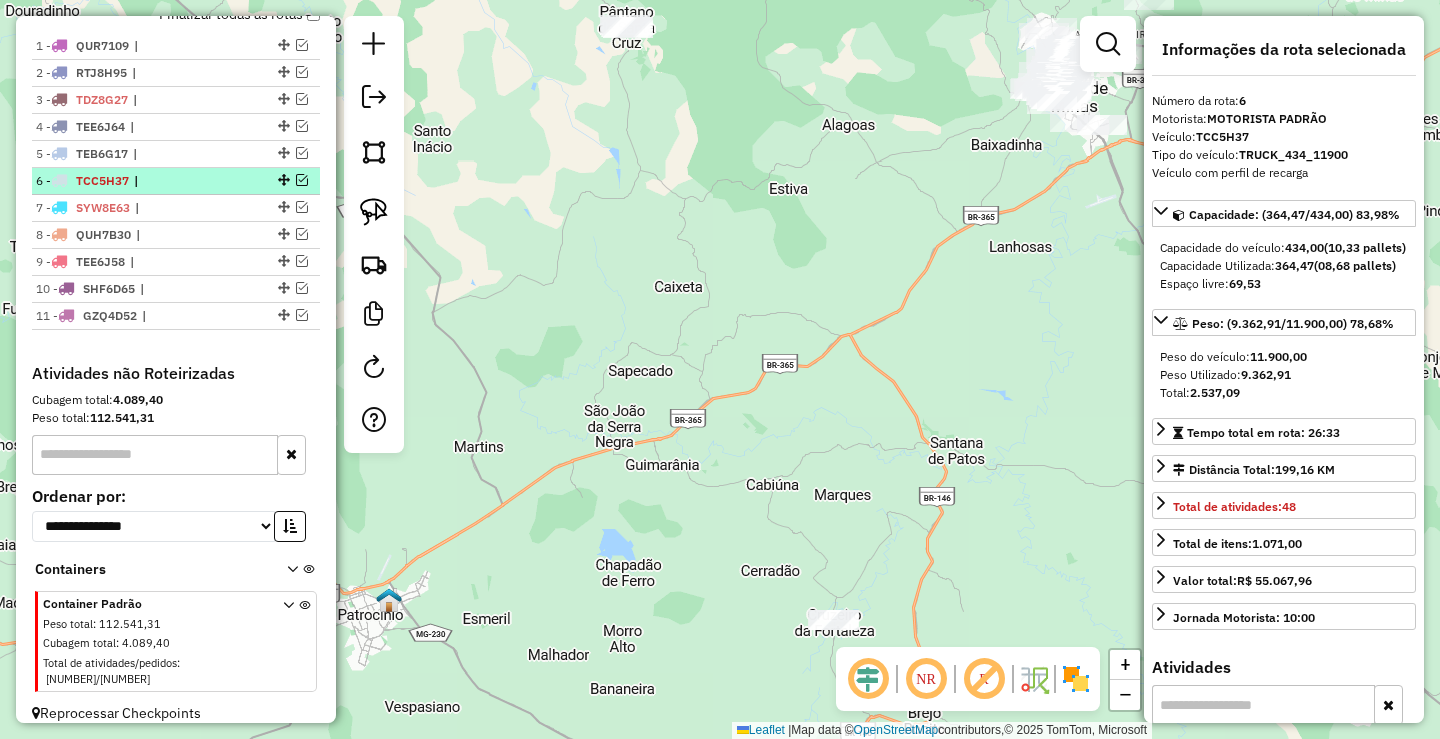 click on "|" at bounding box center [180, 181] 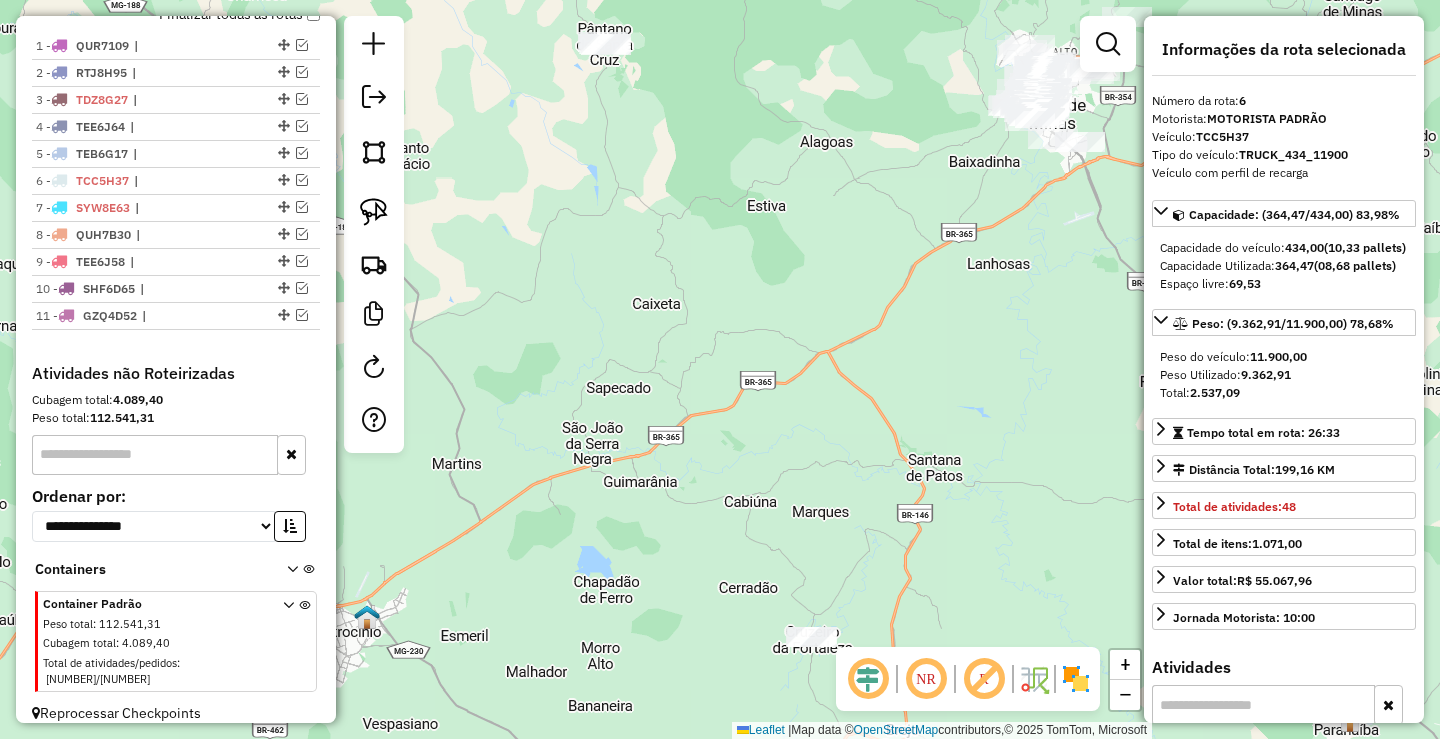 click on "Janela de atendimento Grade de atendimento Capacidade Transportadoras Veículos Cliente Pedidos  Rotas Selecione os dias de semana para filtrar as janelas de atendimento  Seg   Ter   Qua   Qui   Sex   Sáb   Dom  Informe o período da janela de atendimento: De: Até:  Filtrar exatamente a janela do cliente  Considerar janela de atendimento padrão  Selecione os dias de semana para filtrar as grades de atendimento  Seg   Ter   Qua   Qui   Sex   Sáb   Dom   Considerar clientes sem dia de atendimento cadastrado  Clientes fora do dia de atendimento selecionado Filtrar as atividades entre os valores definidos abaixo:  Peso mínimo:   Peso máximo:   Cubagem mínima:   Cubagem máxima:   De:   Até:  Filtrar as atividades entre o tempo de atendimento definido abaixo:  De:   Até:   Considerar capacidade total dos clientes não roteirizados Transportadora: Selecione um ou mais itens Tipo de veículo: Selecione um ou mais itens Veículo: Selecione um ou mais itens Motorista: Selecione um ou mais itens Nome: Rótulo:" 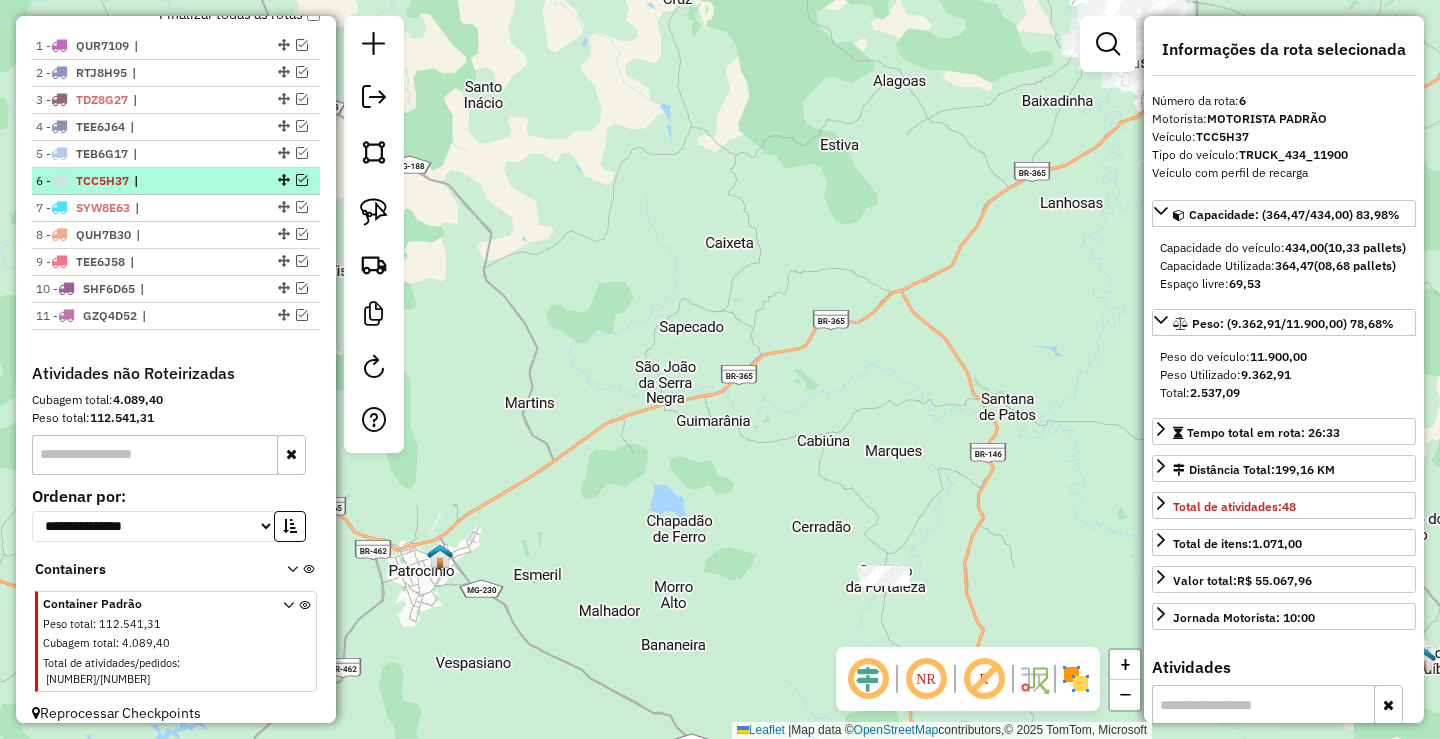 click at bounding box center [302, 180] 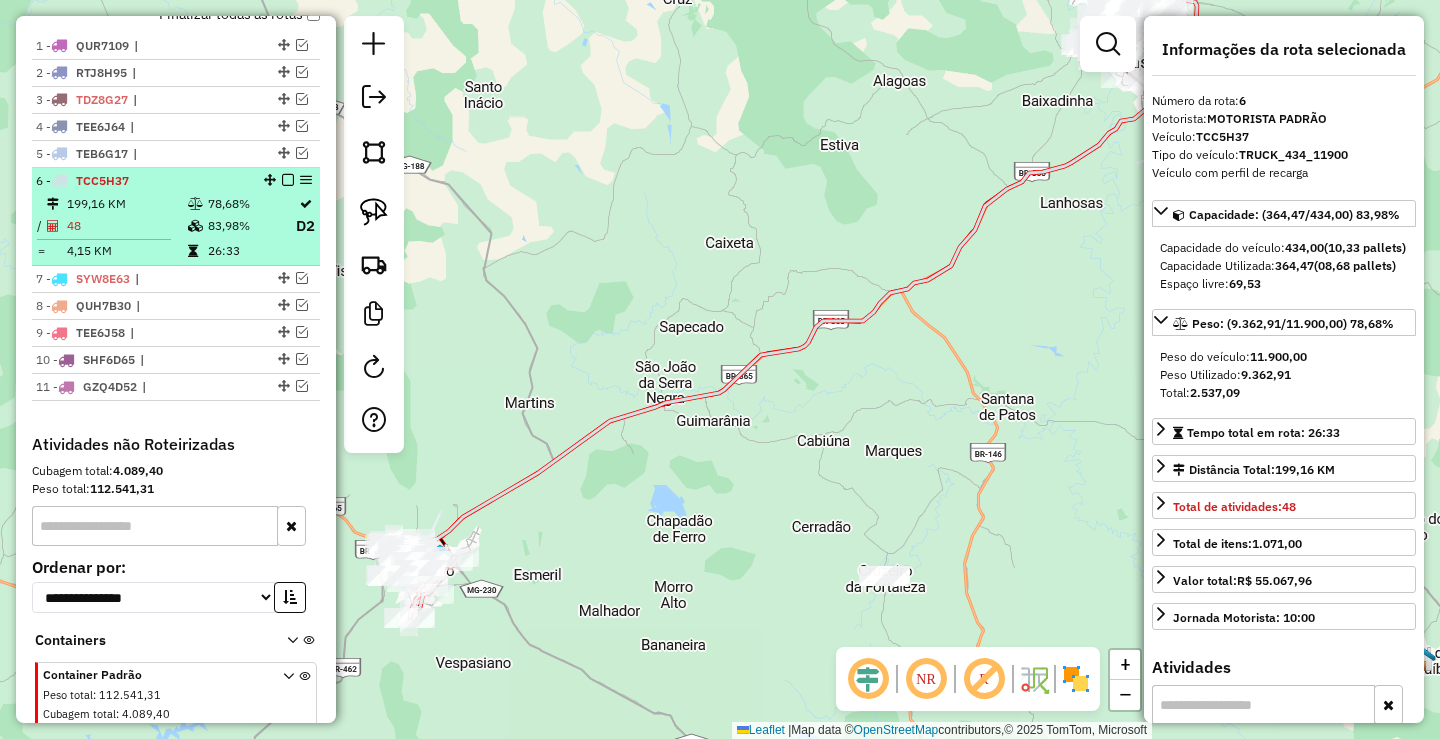 scroll, scrollTop: 800, scrollLeft: 0, axis: vertical 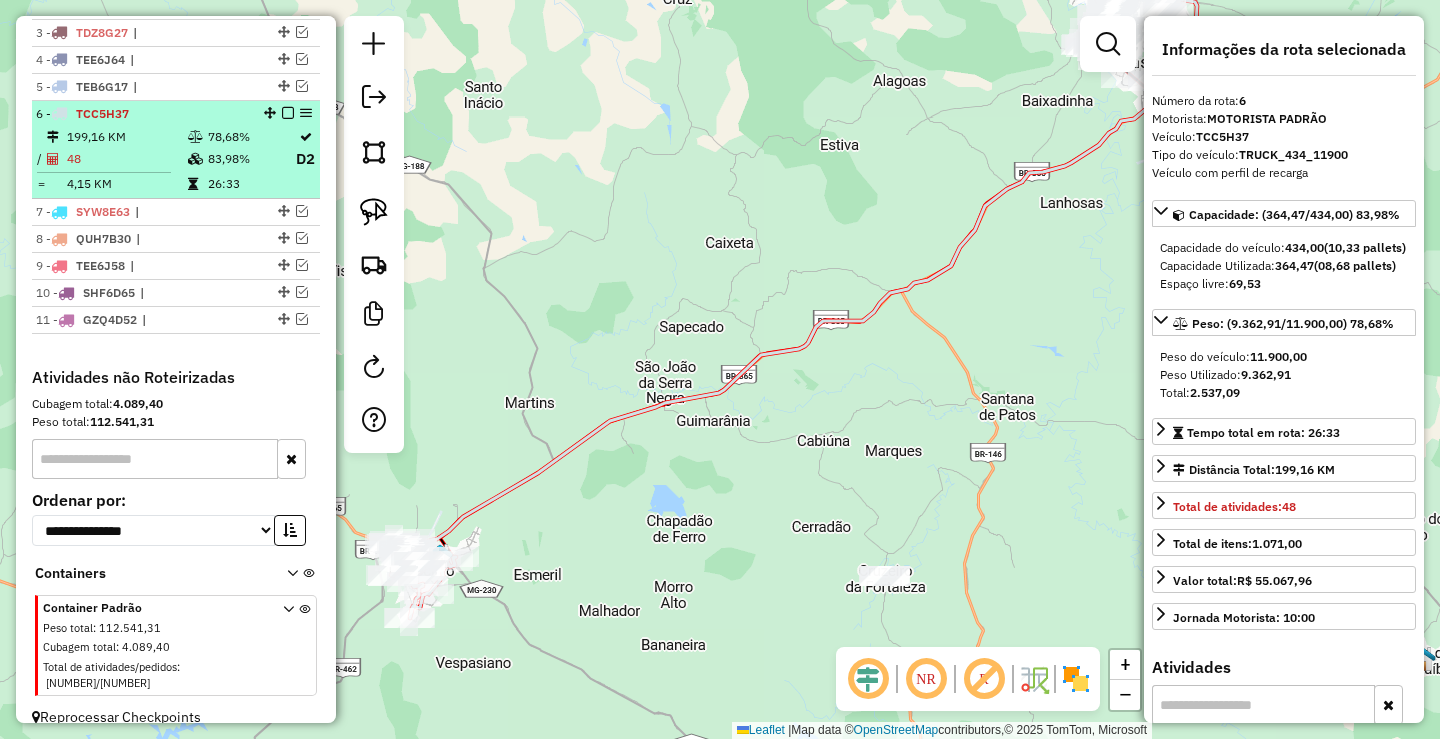 click at bounding box center [195, 159] 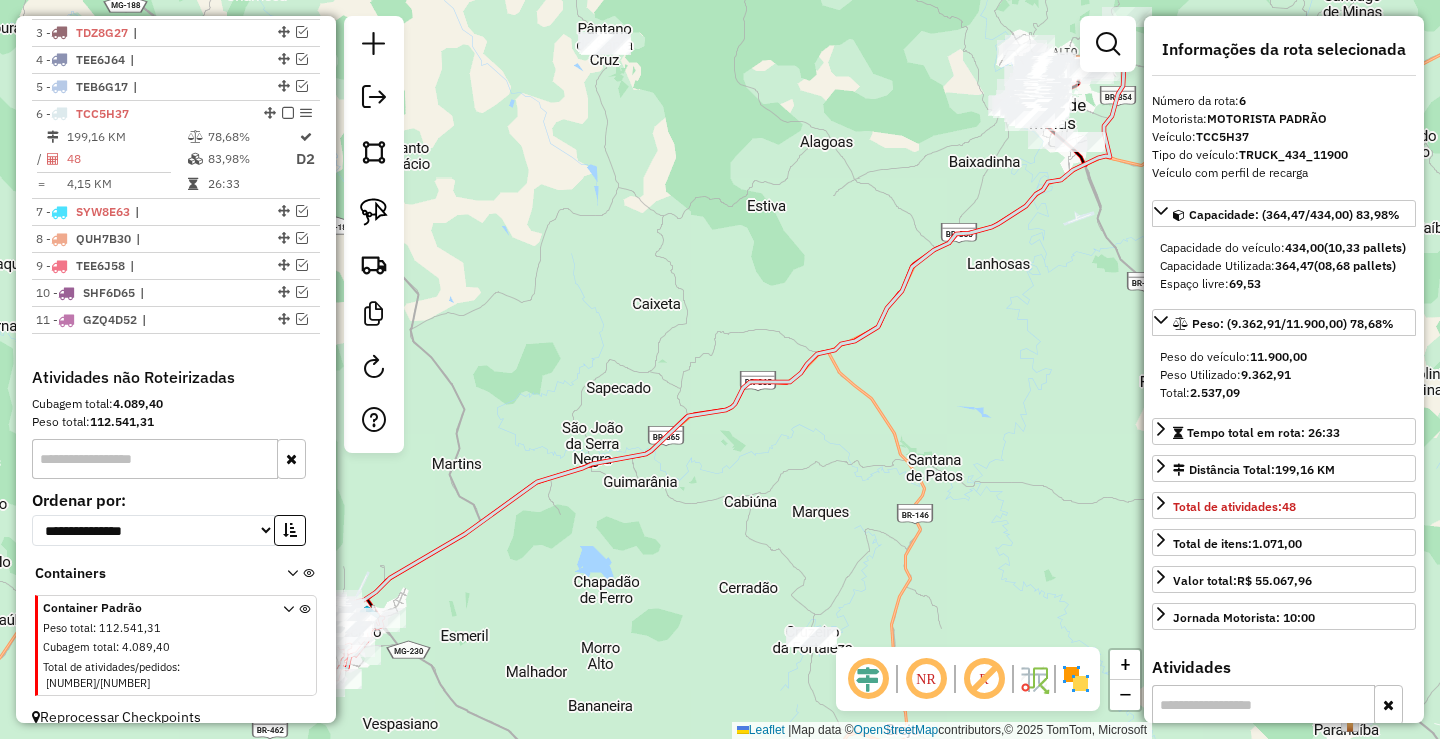 click on "Janela de atendimento Grade de atendimento Capacidade Transportadoras Veículos Cliente Pedidos  Rotas Selecione os dias de semana para filtrar as janelas de atendimento  Seg   Ter   Qua   Qui   Sex   Sáb   Dom  Informe o período da janela de atendimento: De: Até:  Filtrar exatamente a janela do cliente  Considerar janela de atendimento padrão  Selecione os dias de semana para filtrar as grades de atendimento  Seg   Ter   Qua   Qui   Sex   Sáb   Dom   Considerar clientes sem dia de atendimento cadastrado  Clientes fora do dia de atendimento selecionado Filtrar as atividades entre os valores definidos abaixo:  Peso mínimo:   Peso máximo:   Cubagem mínima:   Cubagem máxima:   De:   Até:  Filtrar as atividades entre o tempo de atendimento definido abaixo:  De:   Até:   Considerar capacidade total dos clientes não roteirizados Transportadora: Selecione um ou mais itens Tipo de veículo: Selecione um ou mais itens Veículo: Selecione um ou mais itens Motorista: Selecione um ou mais itens Nome: Rótulo:" 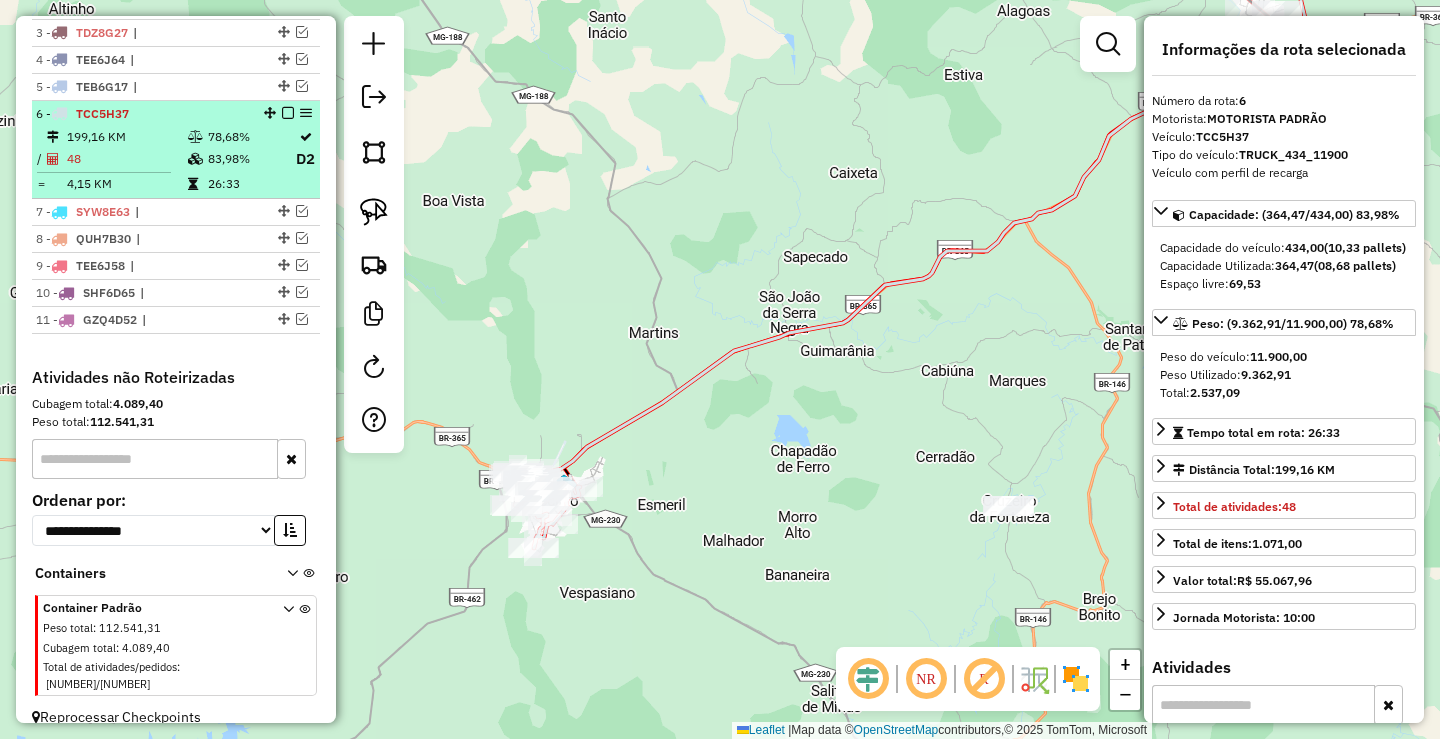 click at bounding box center (288, 113) 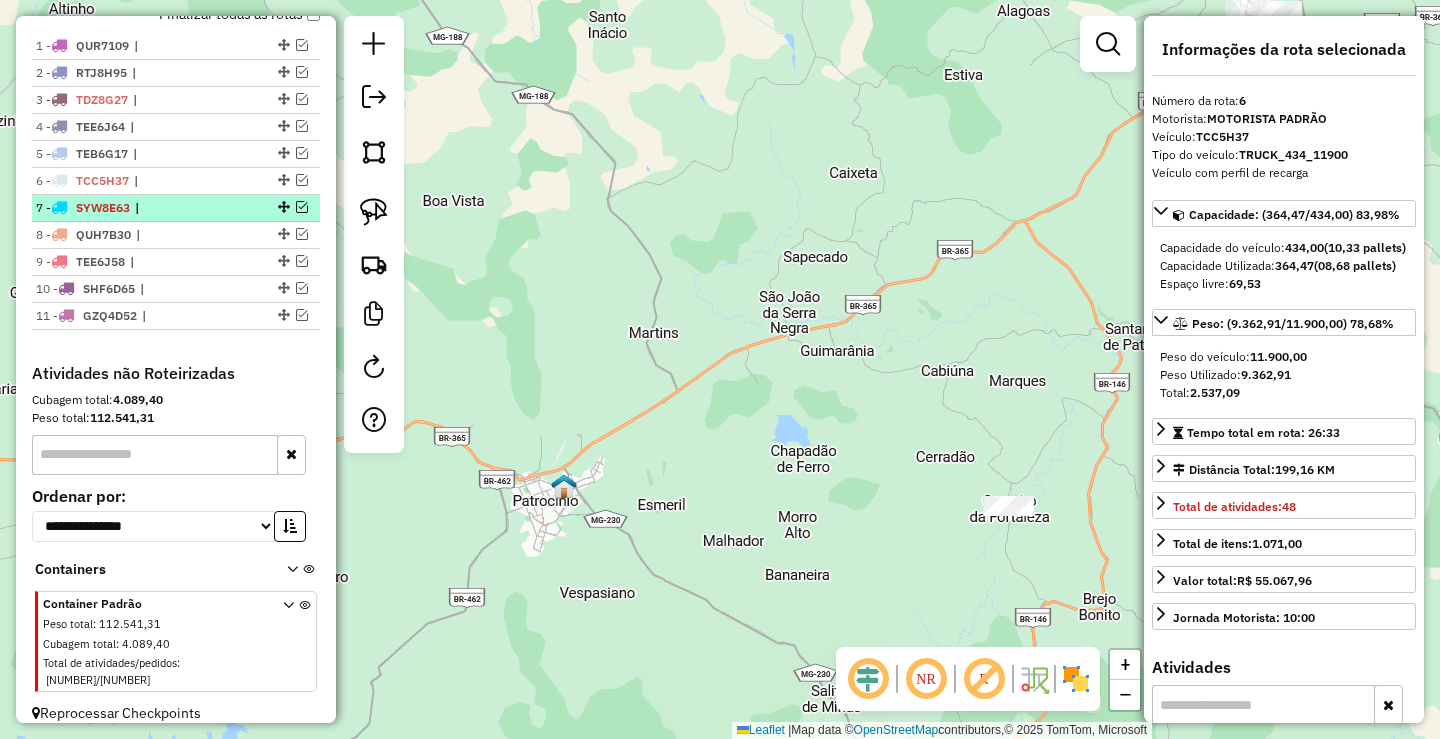 click at bounding box center (302, 207) 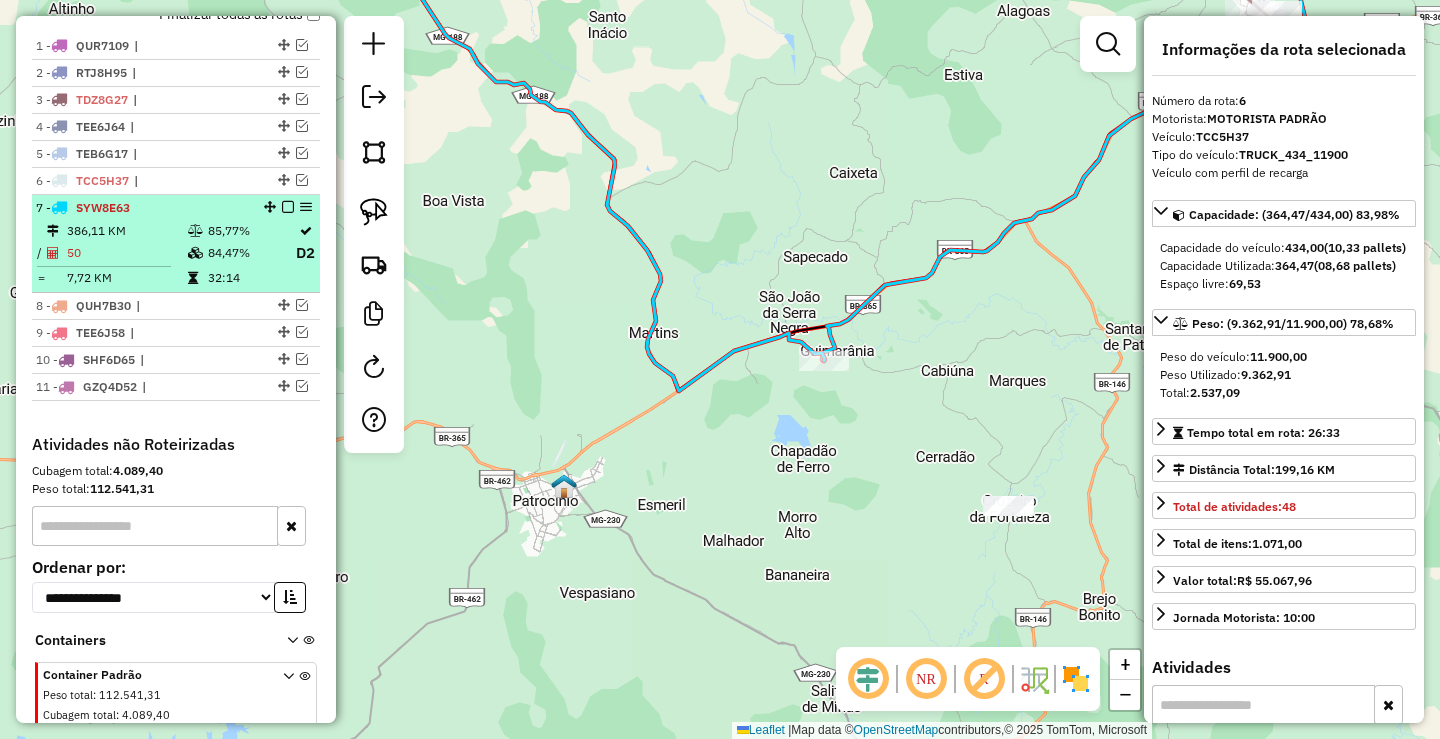 scroll, scrollTop: 800, scrollLeft: 0, axis: vertical 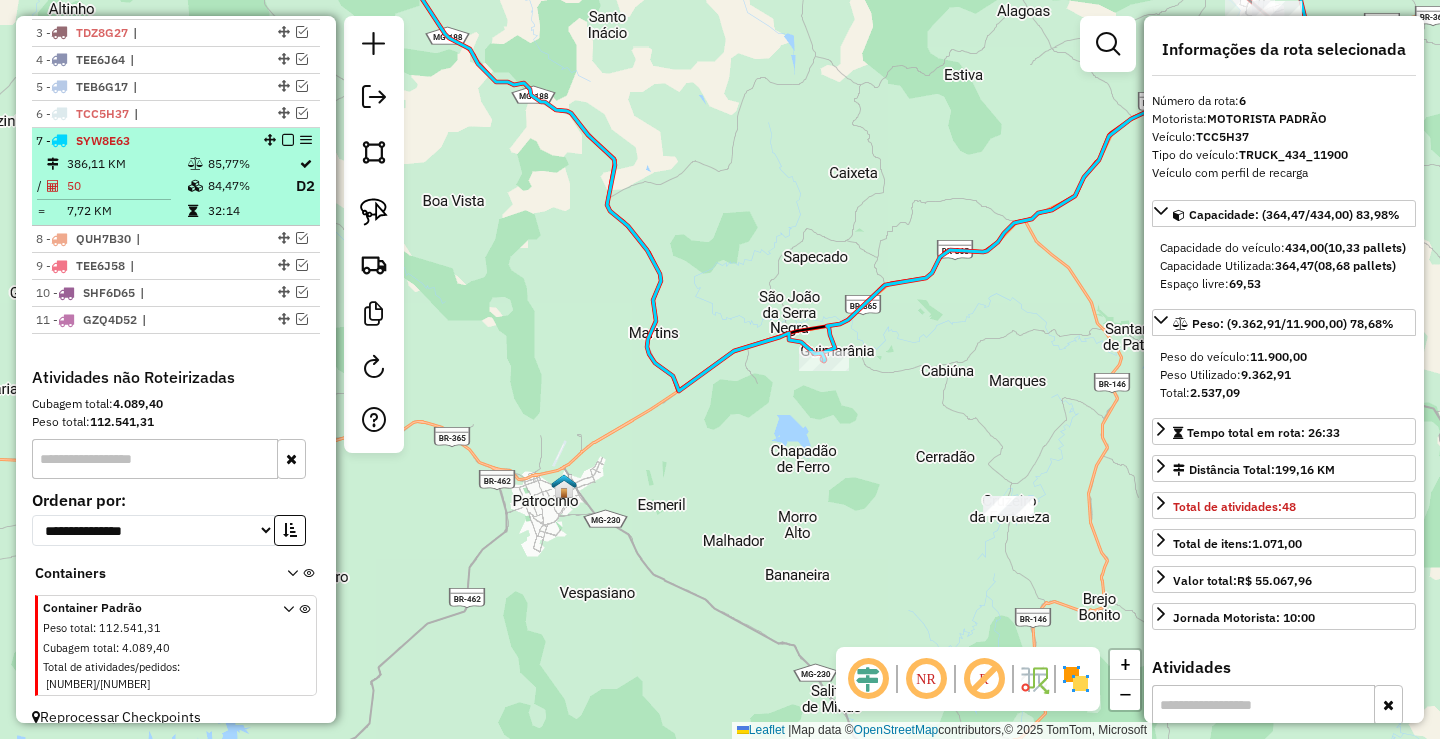 click on "32:14" at bounding box center (251, 211) 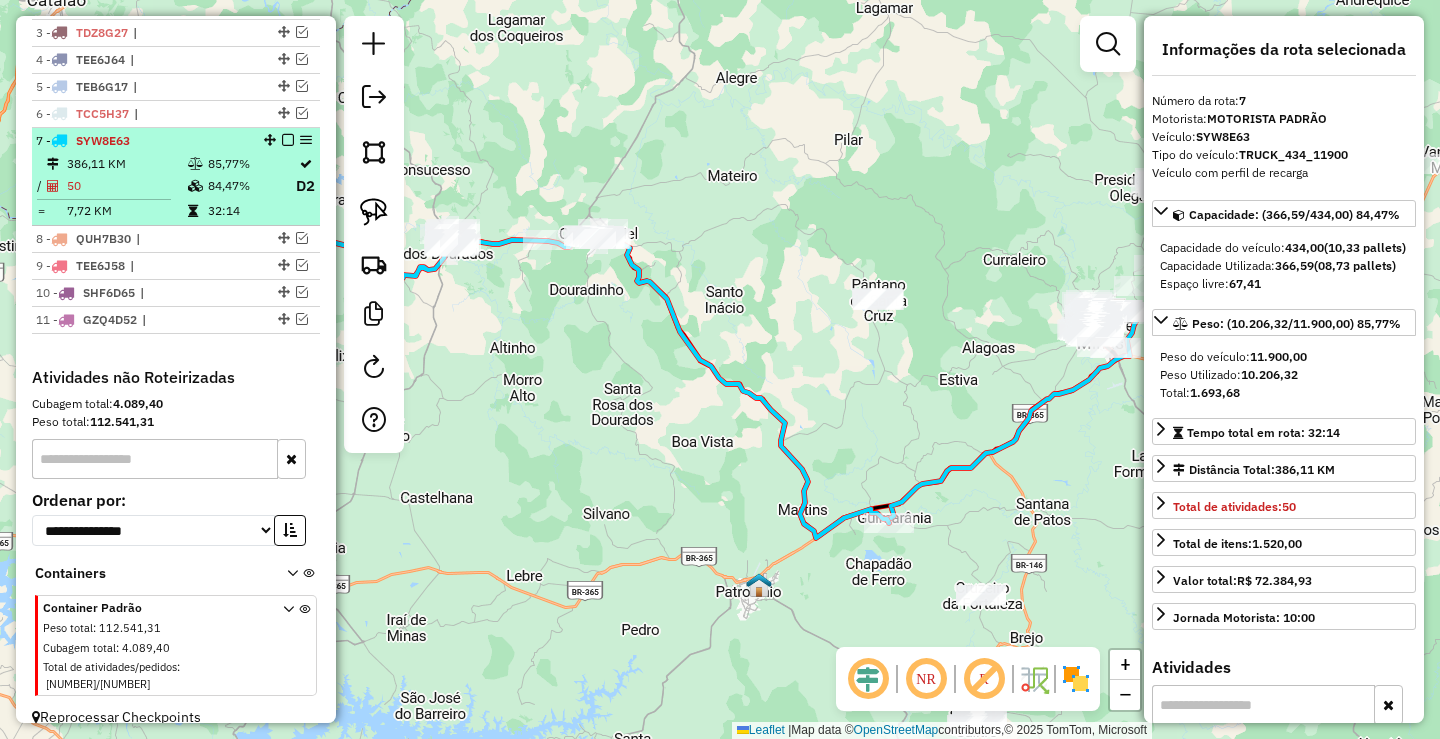 click at bounding box center (288, 140) 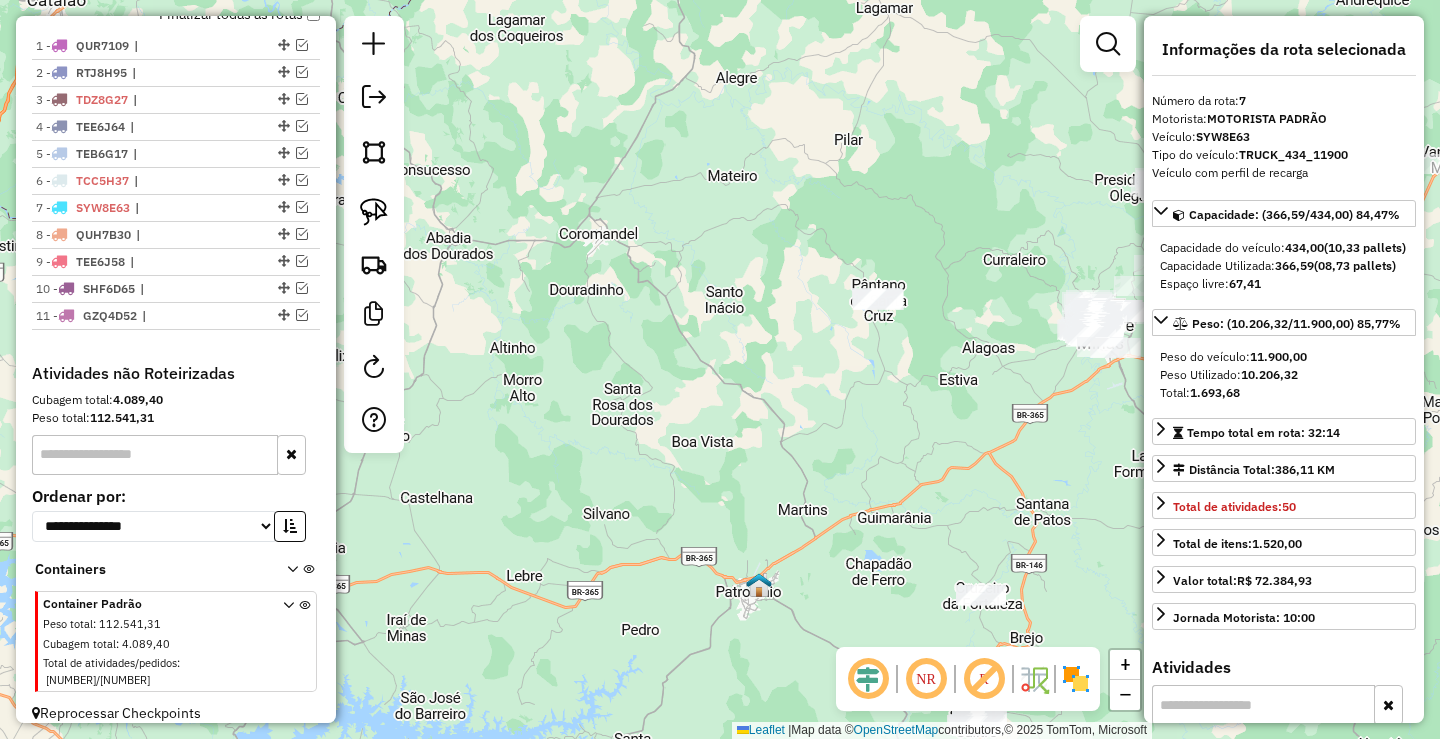 drag, startPoint x: 589, startPoint y: 496, endPoint x: 669, endPoint y: 415, distance: 113.84639 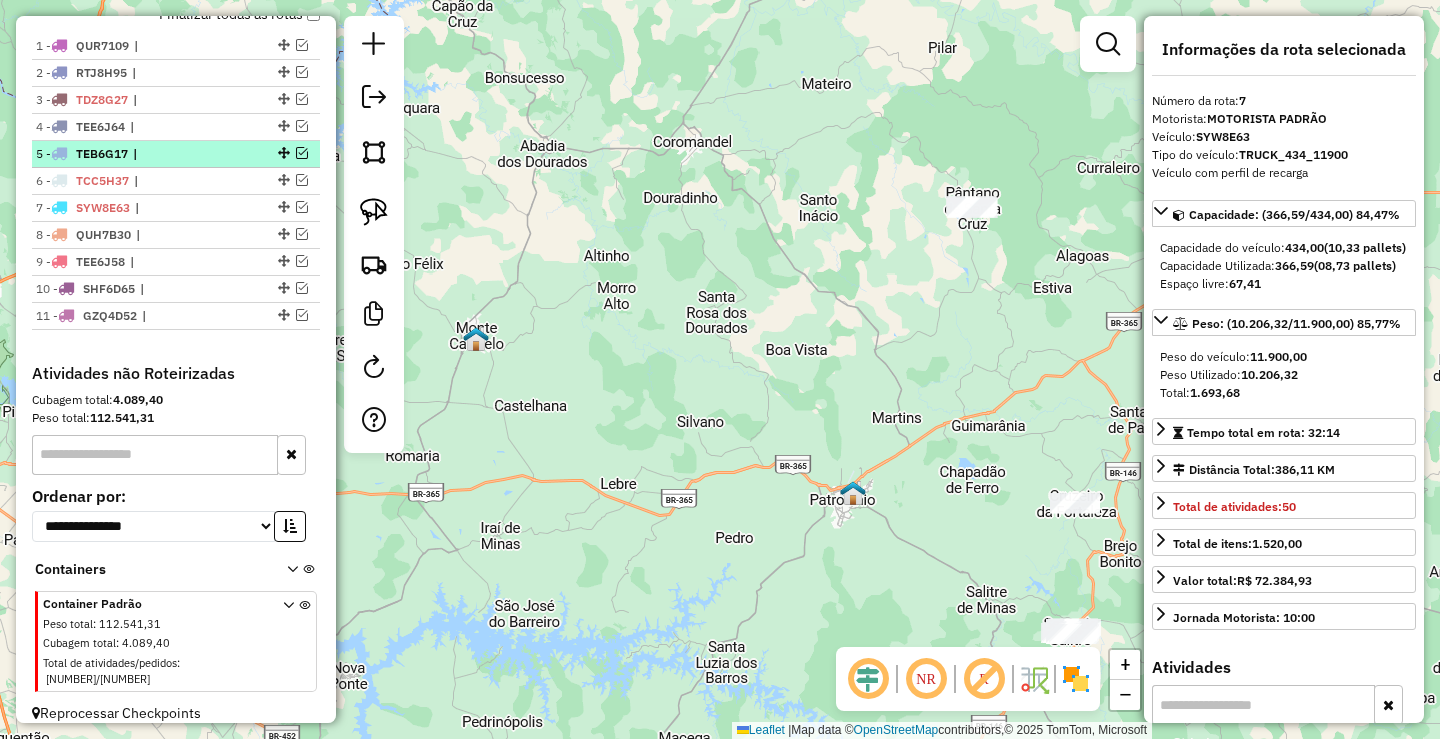 click at bounding box center (302, 153) 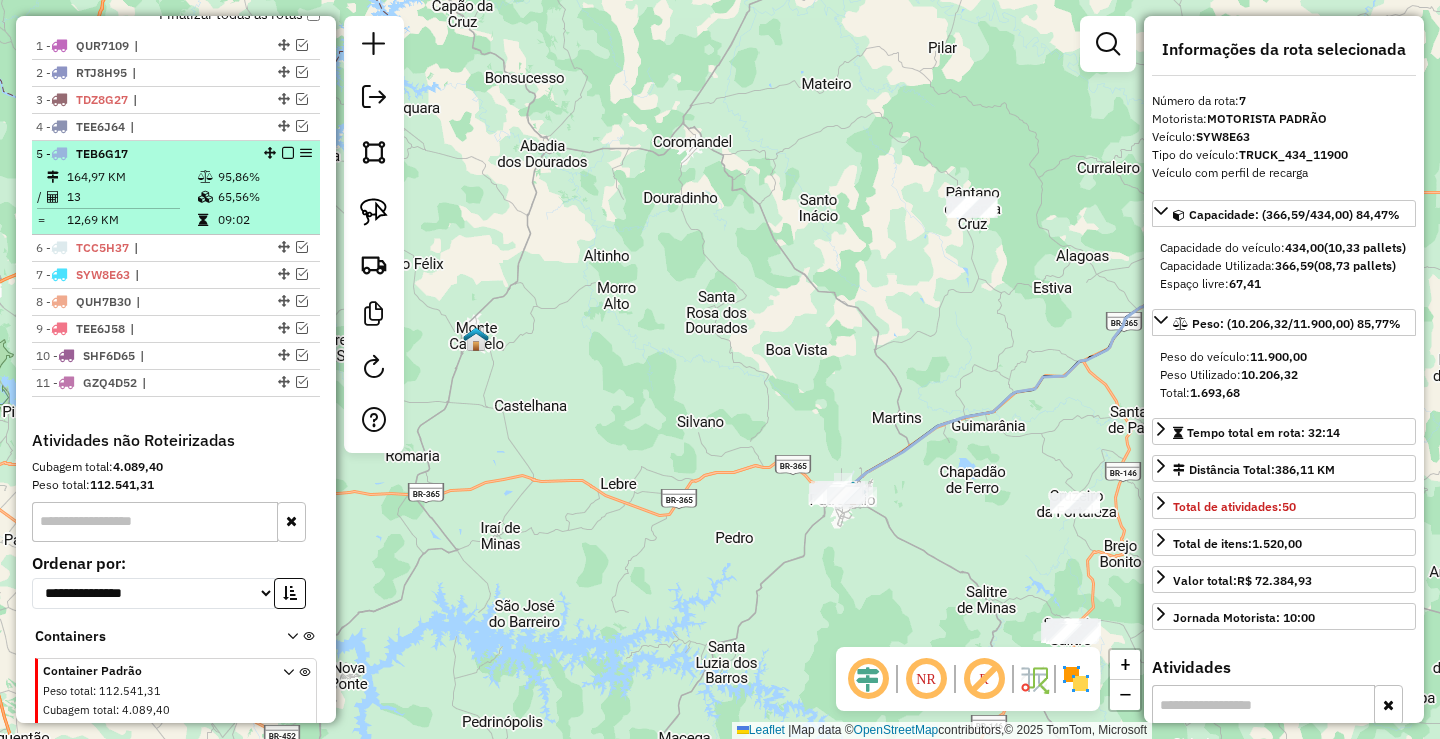 scroll, scrollTop: 800, scrollLeft: 0, axis: vertical 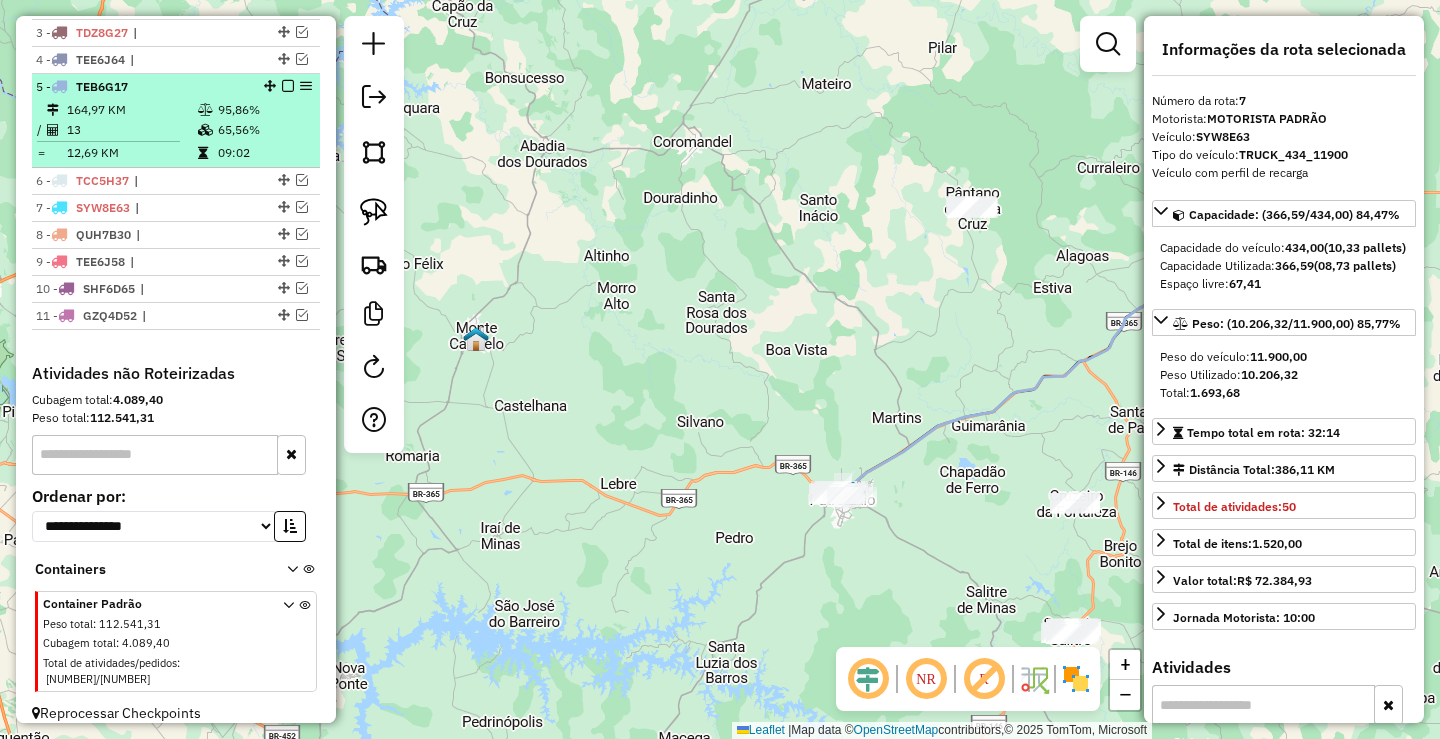 click on "13" at bounding box center (131, 130) 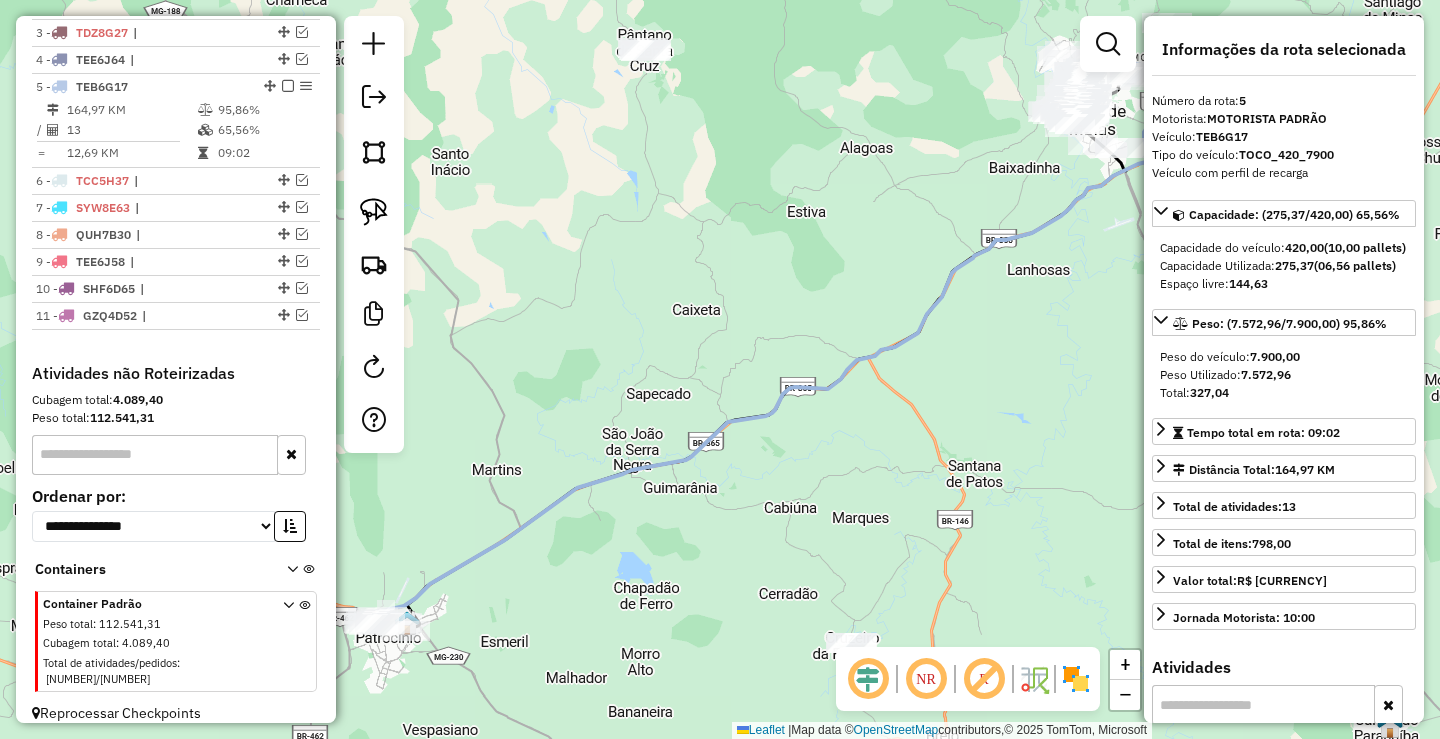 drag, startPoint x: 564, startPoint y: 325, endPoint x: 679, endPoint y: 261, distance: 131.60927 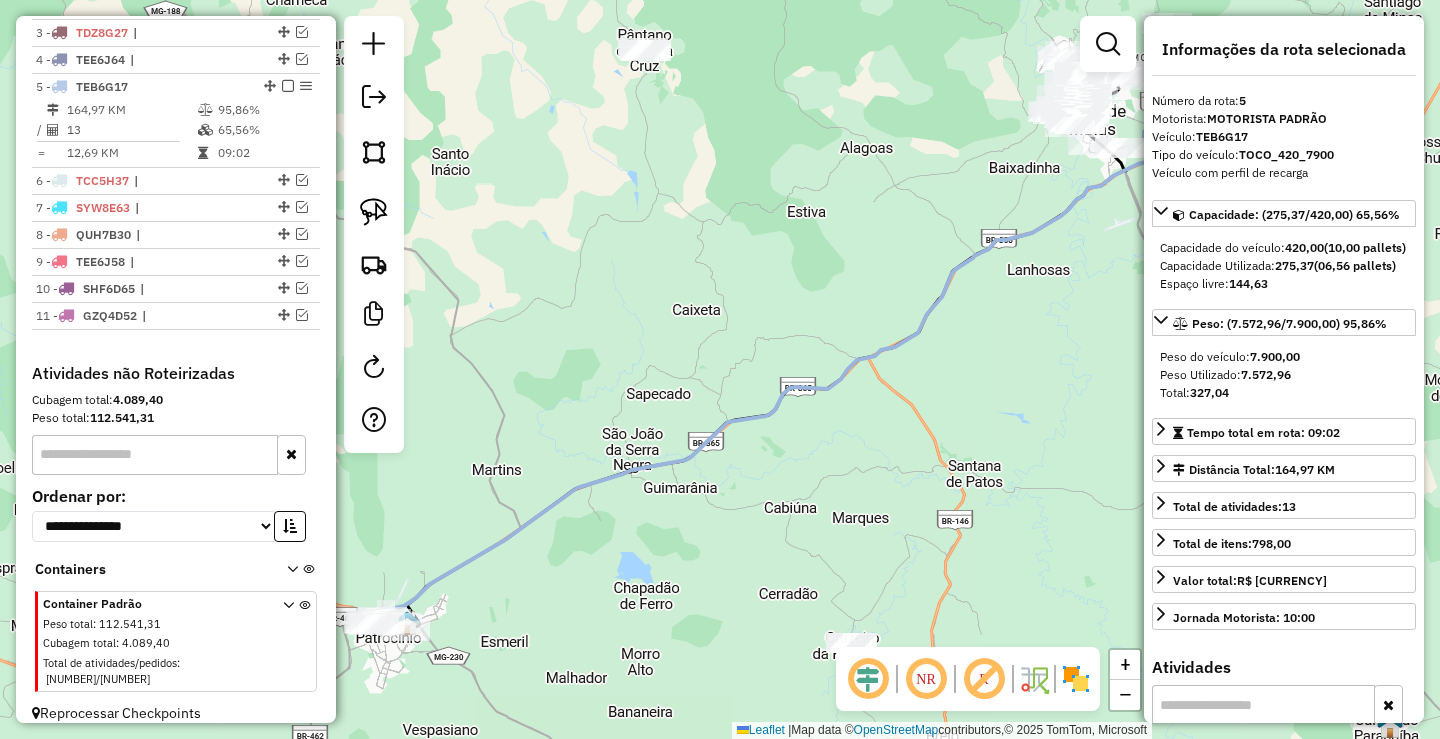 click on "Janela de atendimento Grade de atendimento Capacidade Transportadoras Veículos Cliente Pedidos  Rotas Selecione os dias de semana para filtrar as janelas de atendimento  Seg   Ter   Qua   Qui   Sex   Sáb   Dom  Informe o período da janela de atendimento: De: Até:  Filtrar exatamente a janela do cliente  Considerar janela de atendimento padrão  Selecione os dias de semana para filtrar as grades de atendimento  Seg   Ter   Qua   Qui   Sex   Sáb   Dom   Considerar clientes sem dia de atendimento cadastrado  Clientes fora do dia de atendimento selecionado Filtrar as atividades entre os valores definidos abaixo:  Peso mínimo:   Peso máximo:   Cubagem mínima:   Cubagem máxima:   De:   Até:  Filtrar as atividades entre o tempo de atendimento definido abaixo:  De:   Até:   Considerar capacidade total dos clientes não roteirizados Transportadora: Selecione um ou mais itens Tipo de veículo: Selecione um ou mais itens Veículo: Selecione um ou mais itens Motorista: Selecione um ou mais itens Nome: Rótulo:" 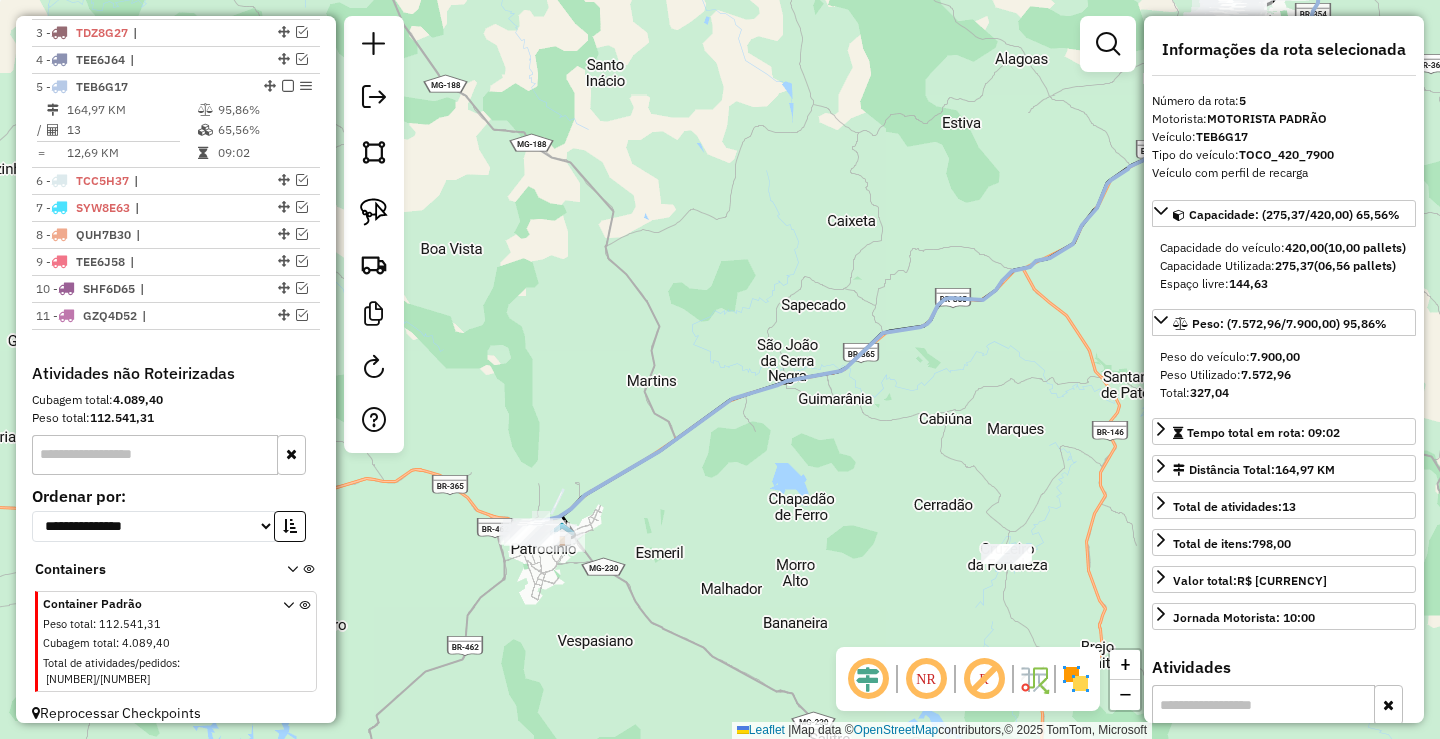 drag, startPoint x: 570, startPoint y: 312, endPoint x: 664, endPoint y: 253, distance: 110.98198 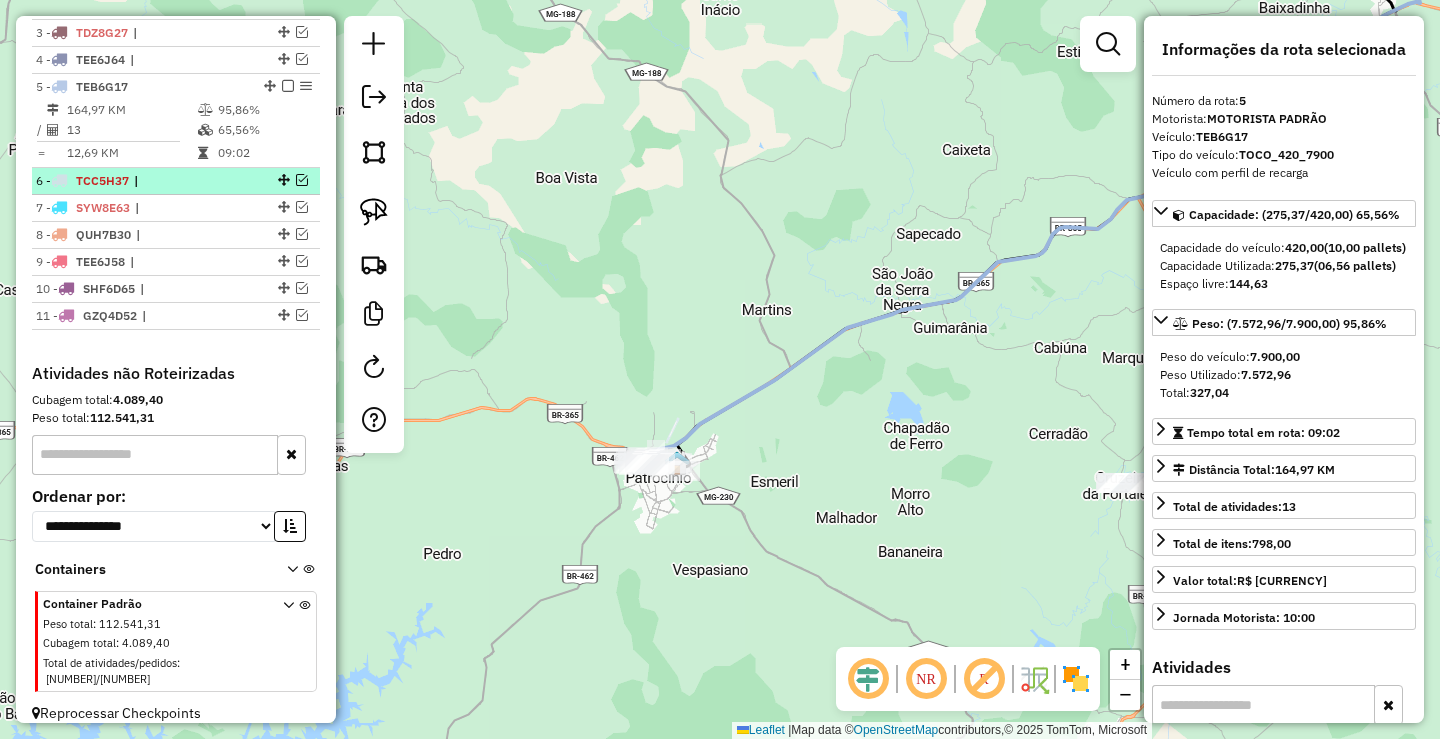 click at bounding box center (302, 180) 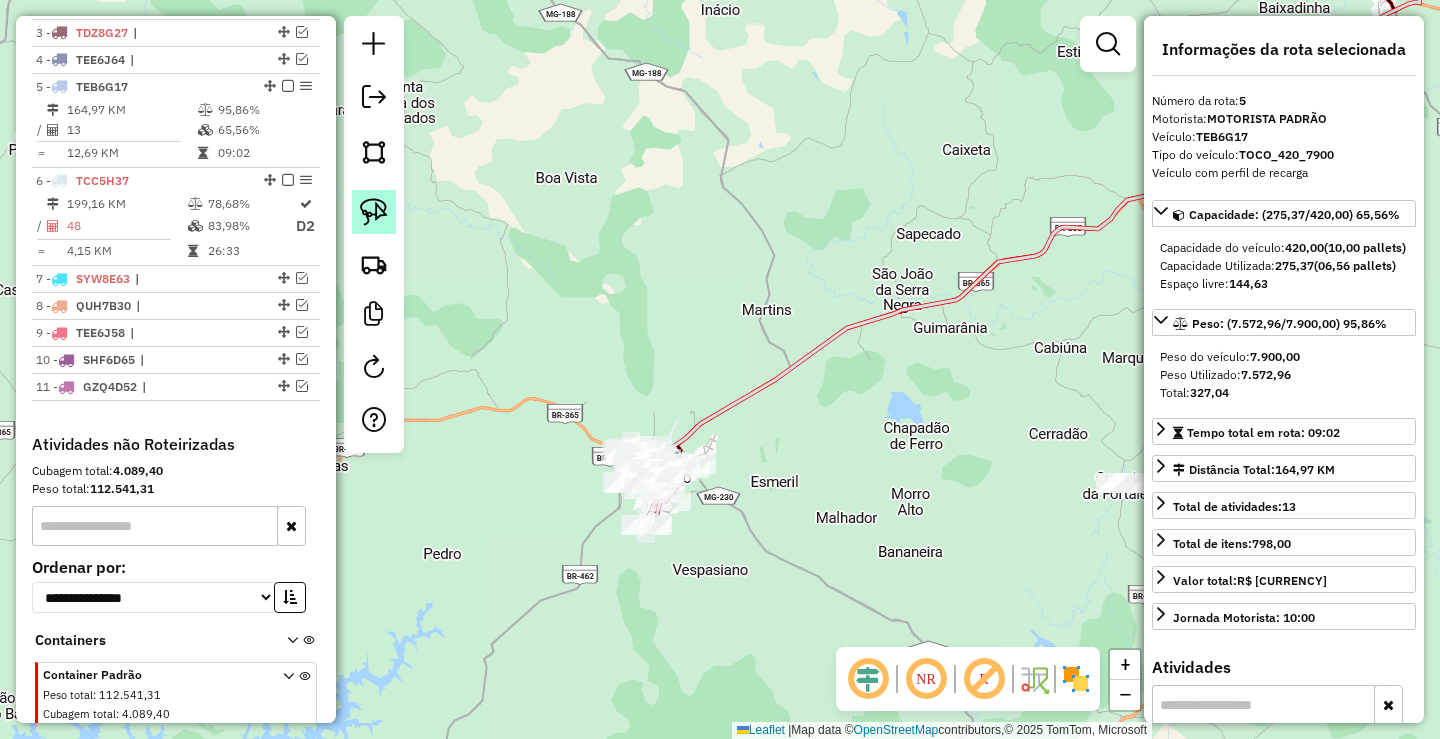 click 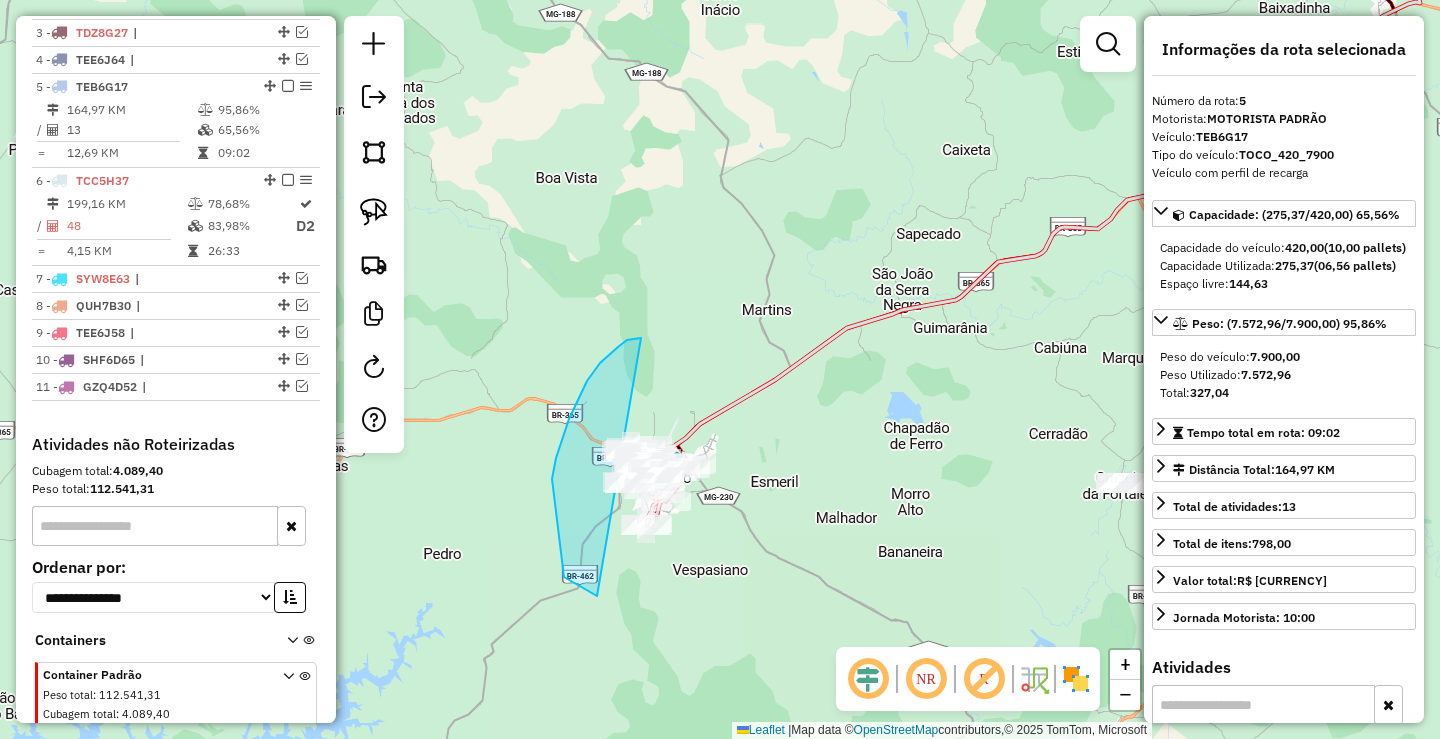 drag, startPoint x: 606, startPoint y: 357, endPoint x: 768, endPoint y: 485, distance: 206.4655 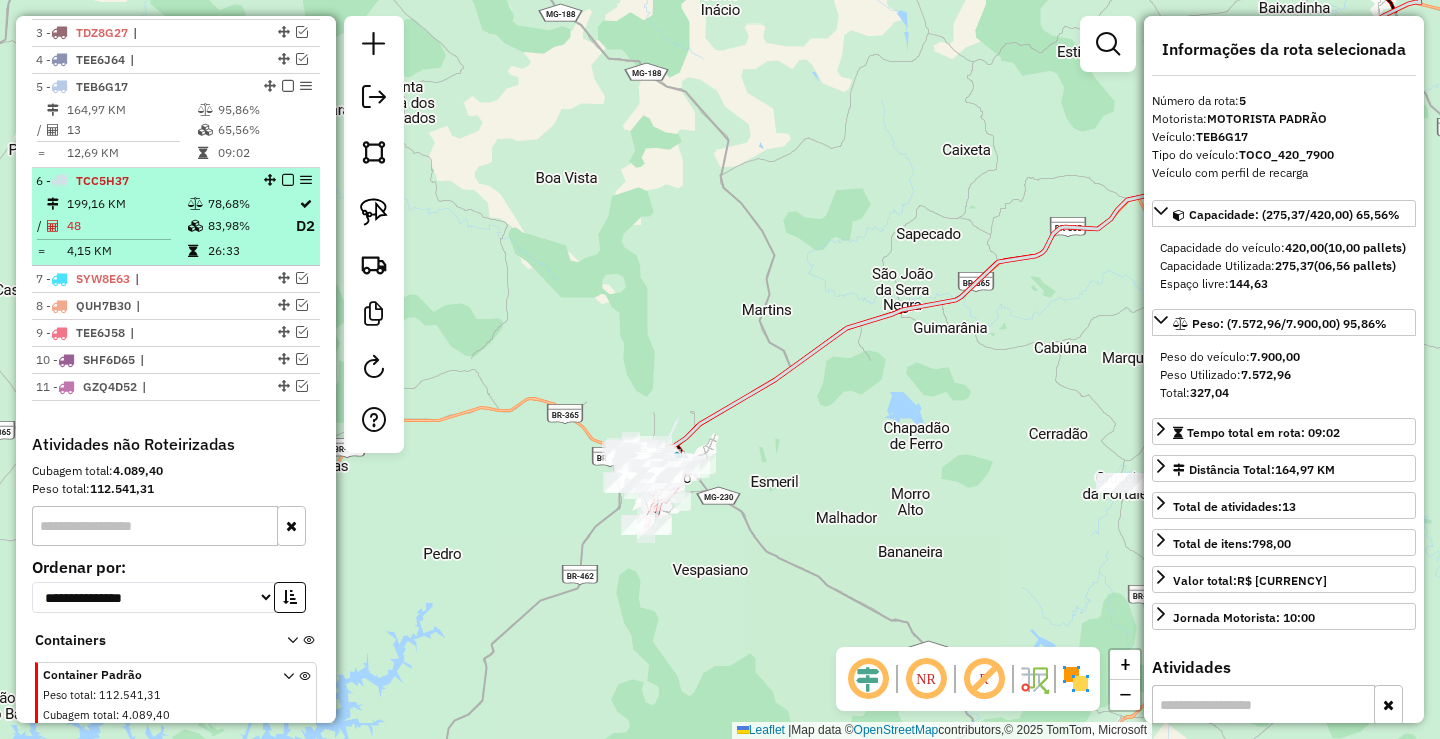 click at bounding box center (288, 180) 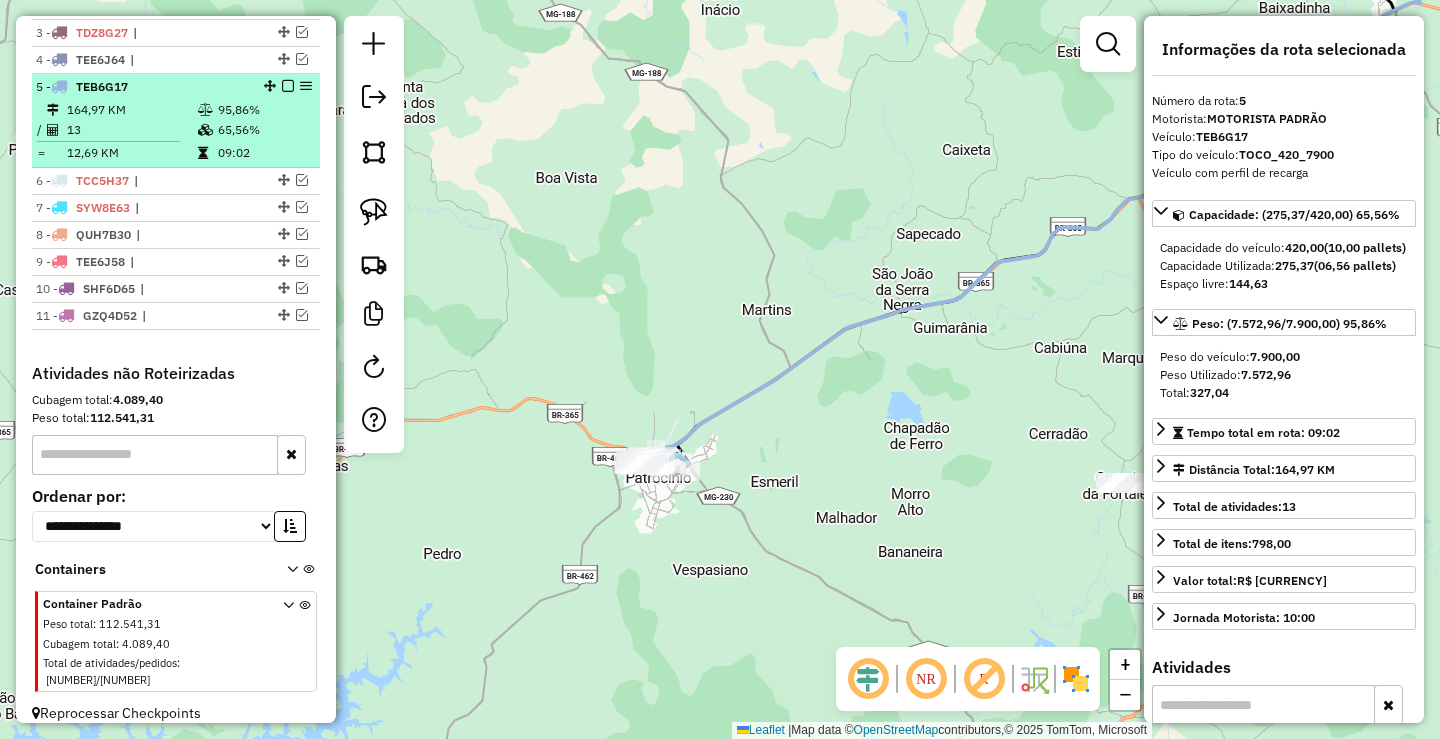 click at bounding box center [288, 86] 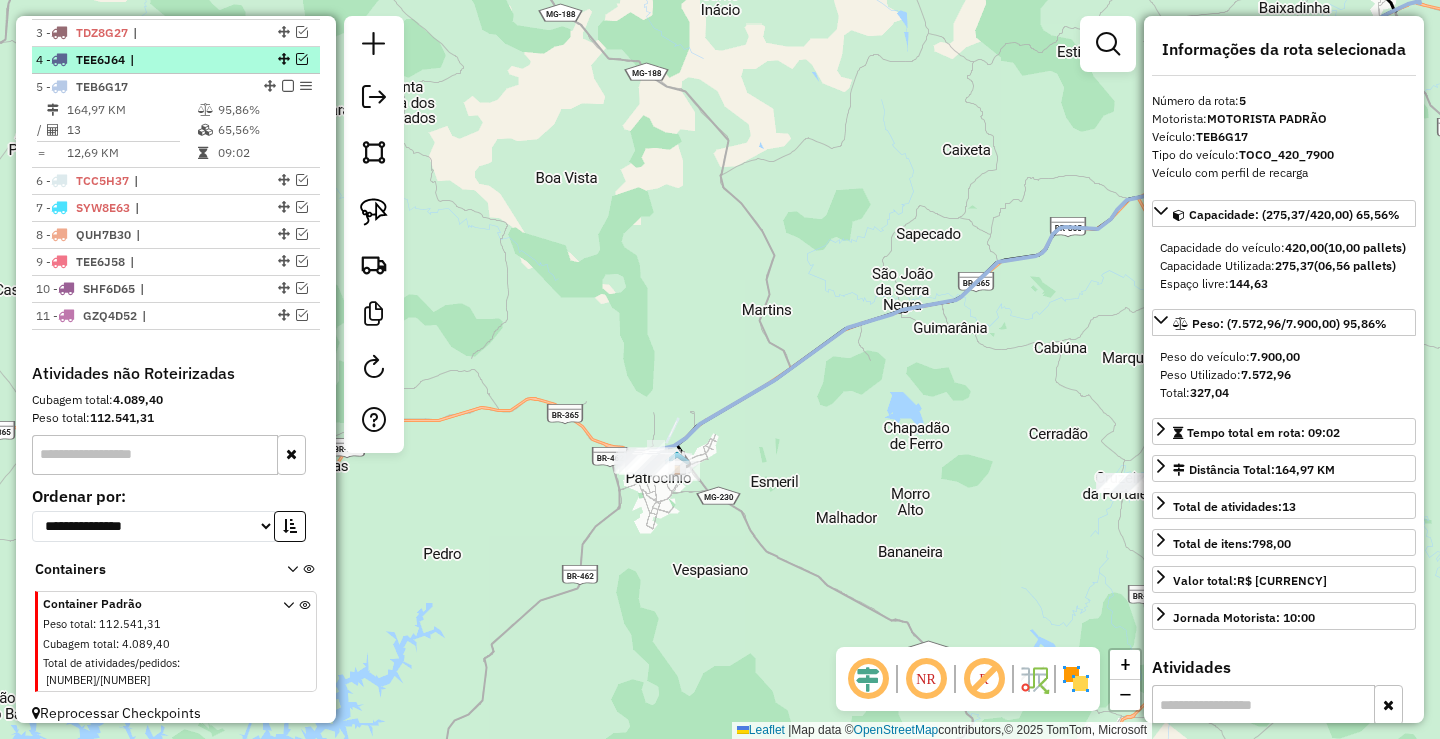 scroll, scrollTop: 733, scrollLeft: 0, axis: vertical 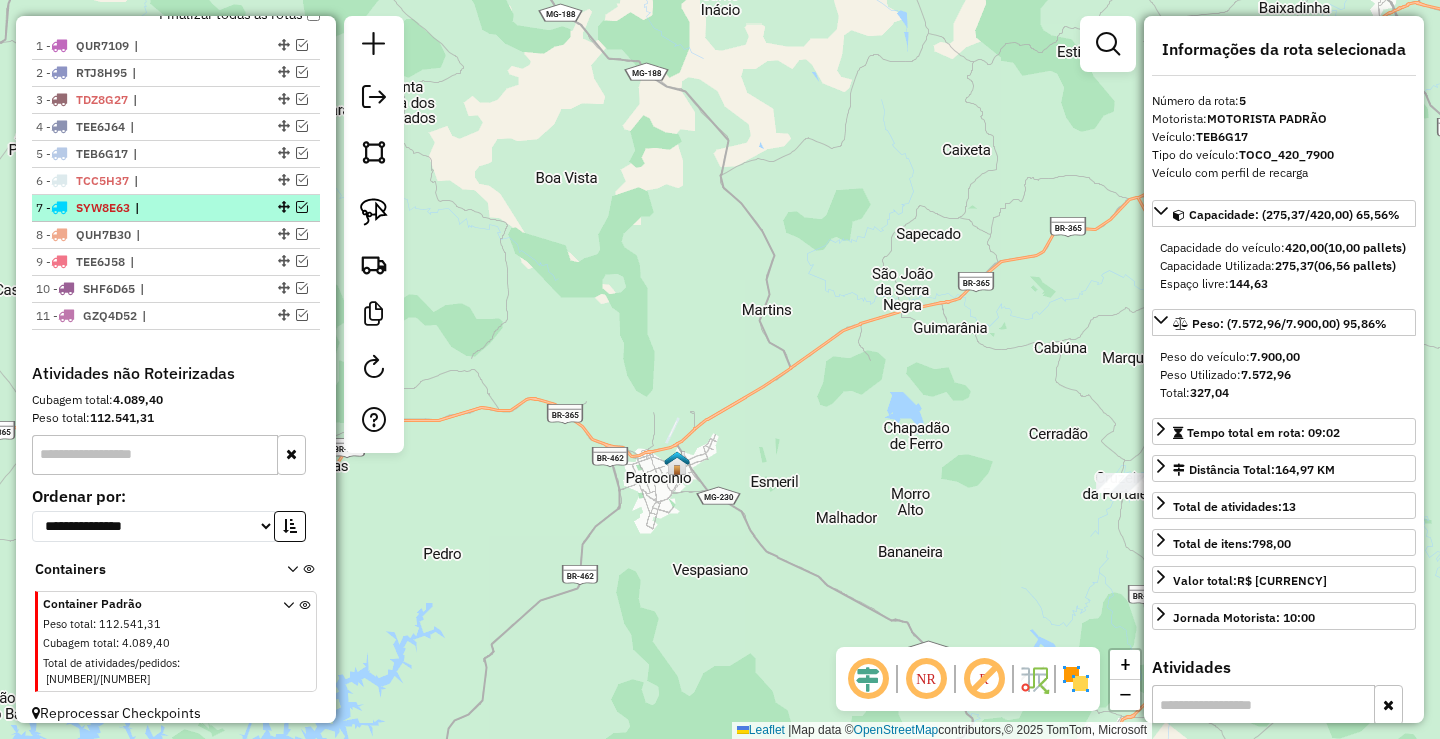 click at bounding box center (302, 207) 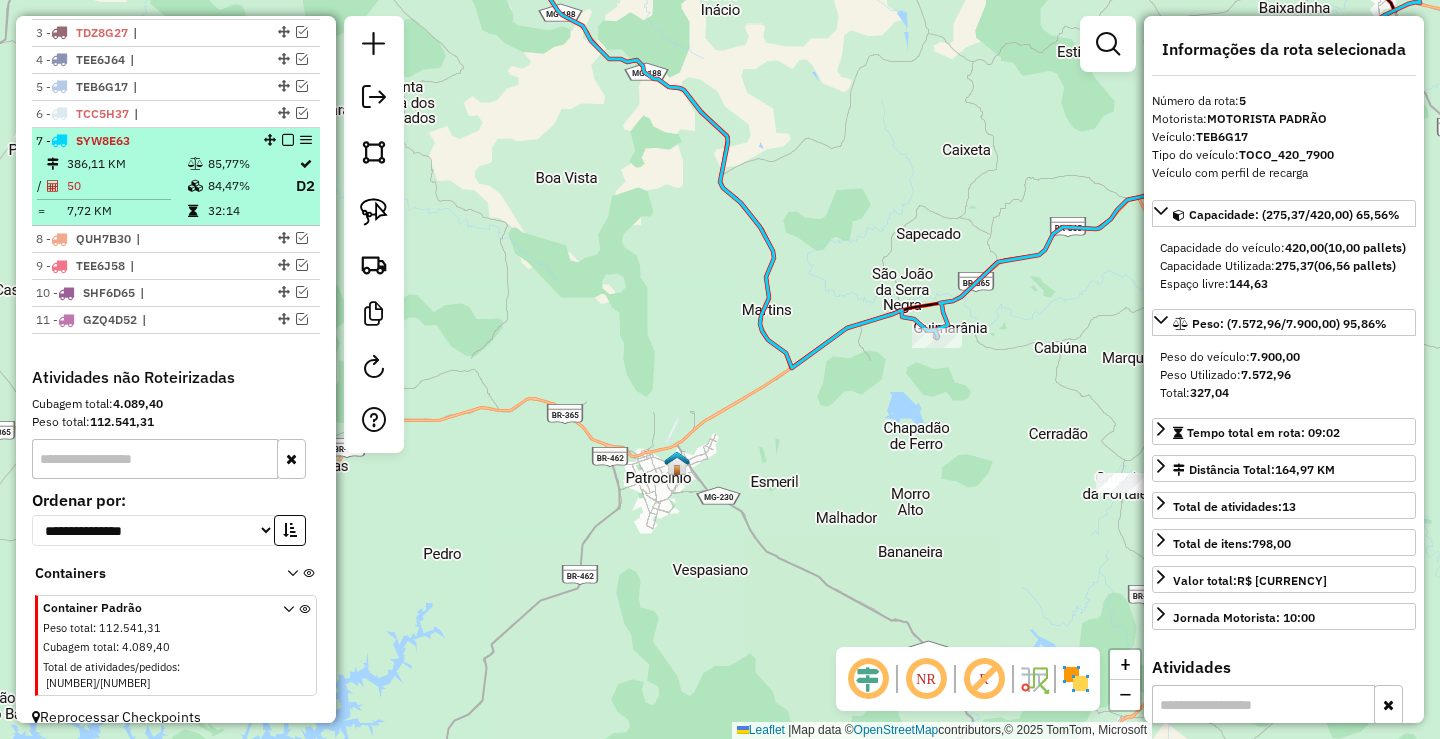 click on "32:14" at bounding box center [251, 211] 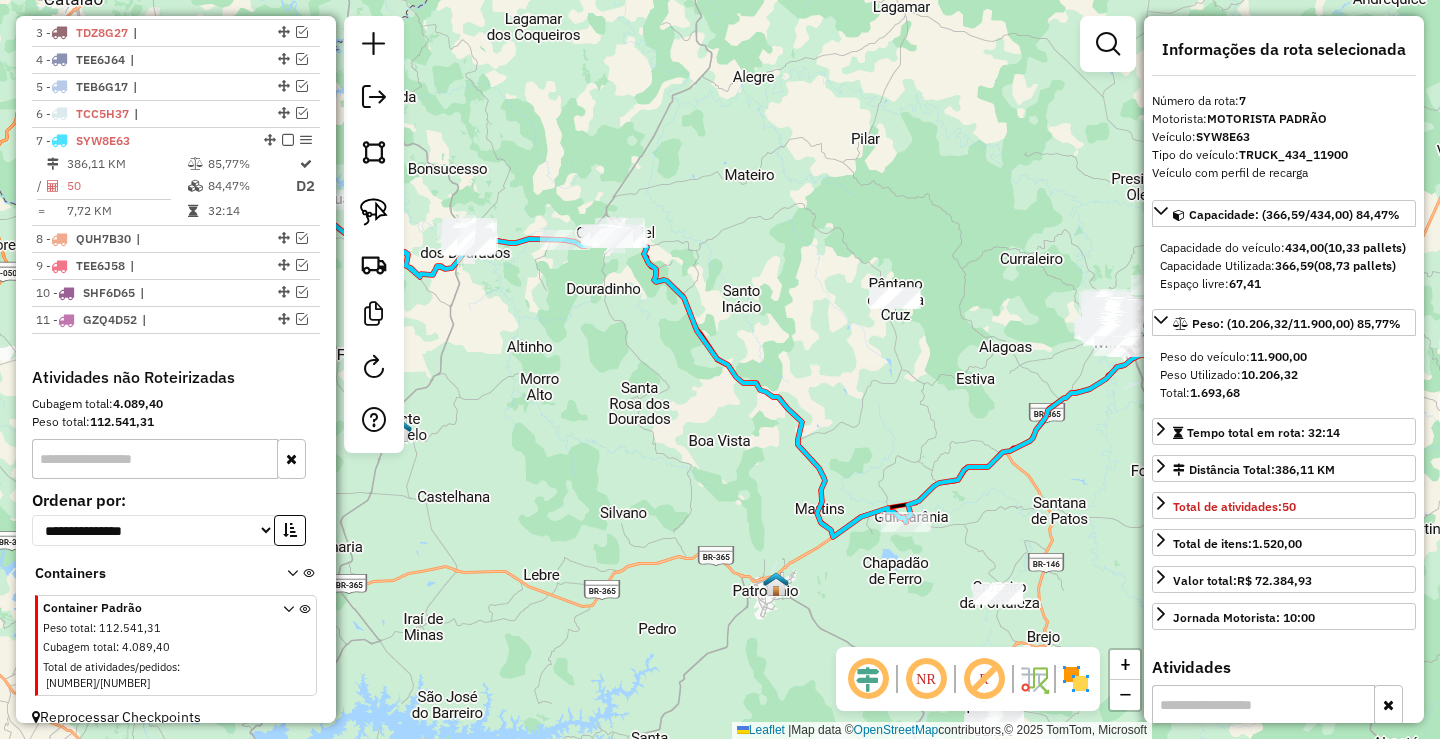 drag, startPoint x: 576, startPoint y: 290, endPoint x: 708, endPoint y: 268, distance: 133.82077 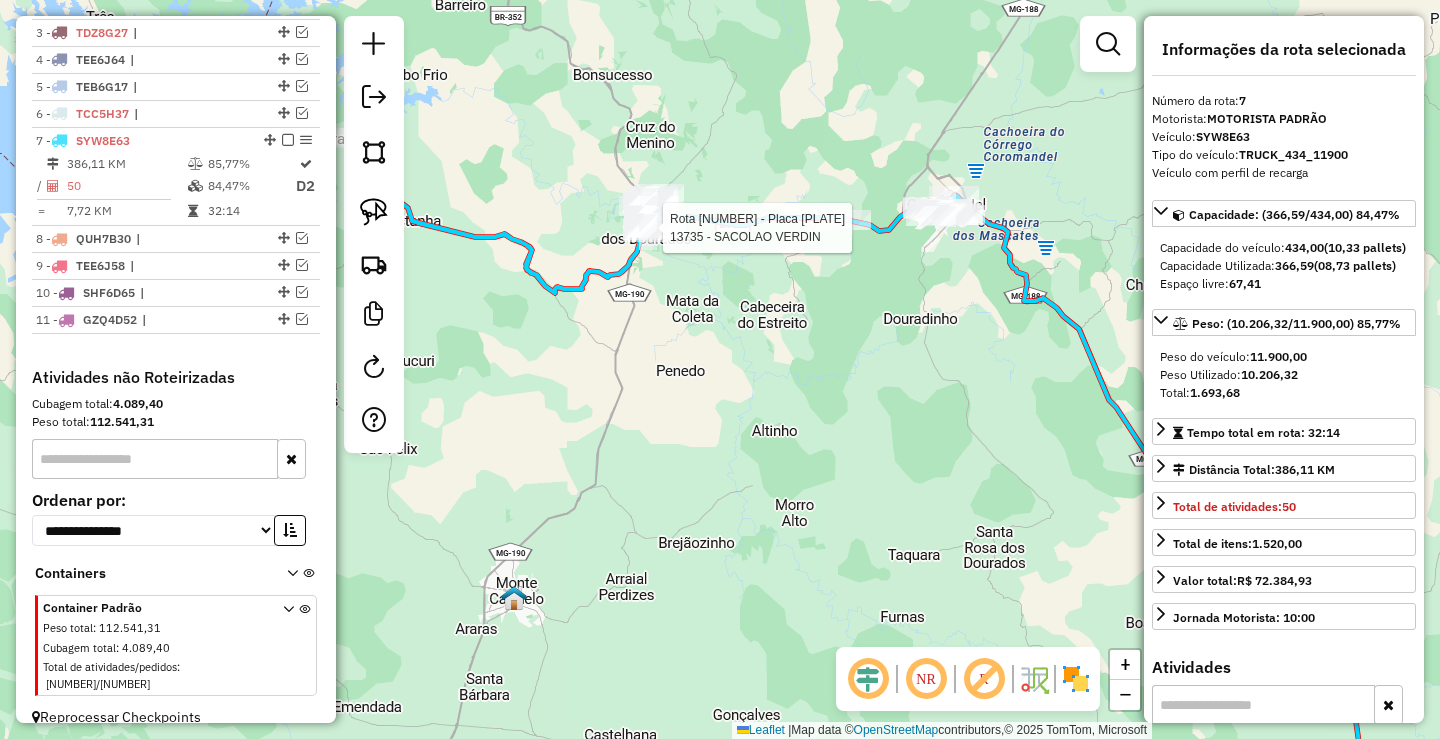click on "Rota 7 - Placa SYW8E63  29401 - BAR DO AMILTON Rota 7 - Placa SYW8E63  29401 - BAR DO AMILTON Rota 7 - Placa SYW8E63  30563 - PASTELARIA QUERO MAI Rota 7 - Placa SYW8E63  13735 - SACOLAO VERDIN Janela de atendimento Grade de atendimento Capacidade Transportadoras Veículos Cliente Pedidos  Rotas Selecione os dias de semana para filtrar as janelas de atendimento  Seg   Ter   Qua   Qui   Sex   Sáb   Dom  Informe o período da janela de atendimento: De: Até:  Filtrar exatamente a janela do cliente  Considerar janela de atendimento padrão  Selecione os dias de semana para filtrar as grades de atendimento  Seg   Ter   Qua   Qui   Sex   Sáb   Dom   Considerar clientes sem dia de atendimento cadastrado  Clientes fora do dia de atendimento selecionado Filtrar as atividades entre os valores definidos abaixo:  Peso mínimo:   Peso máximo:   Cubagem mínima:   Cubagem máxima:   De:   Até:  Filtrar as atividades entre o tempo de atendimento definido abaixo:  De:   Até:  Transportadora: Selecione um ou mais itens" 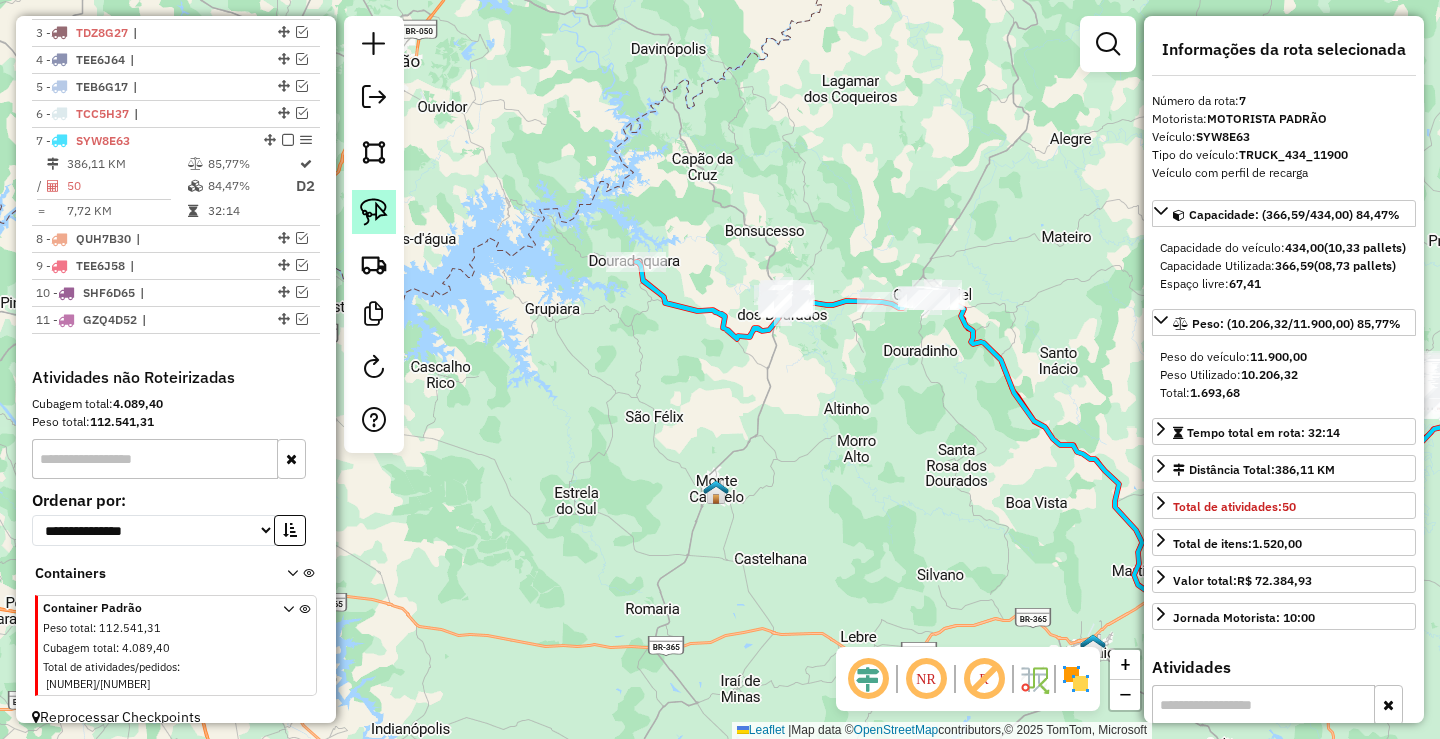 click 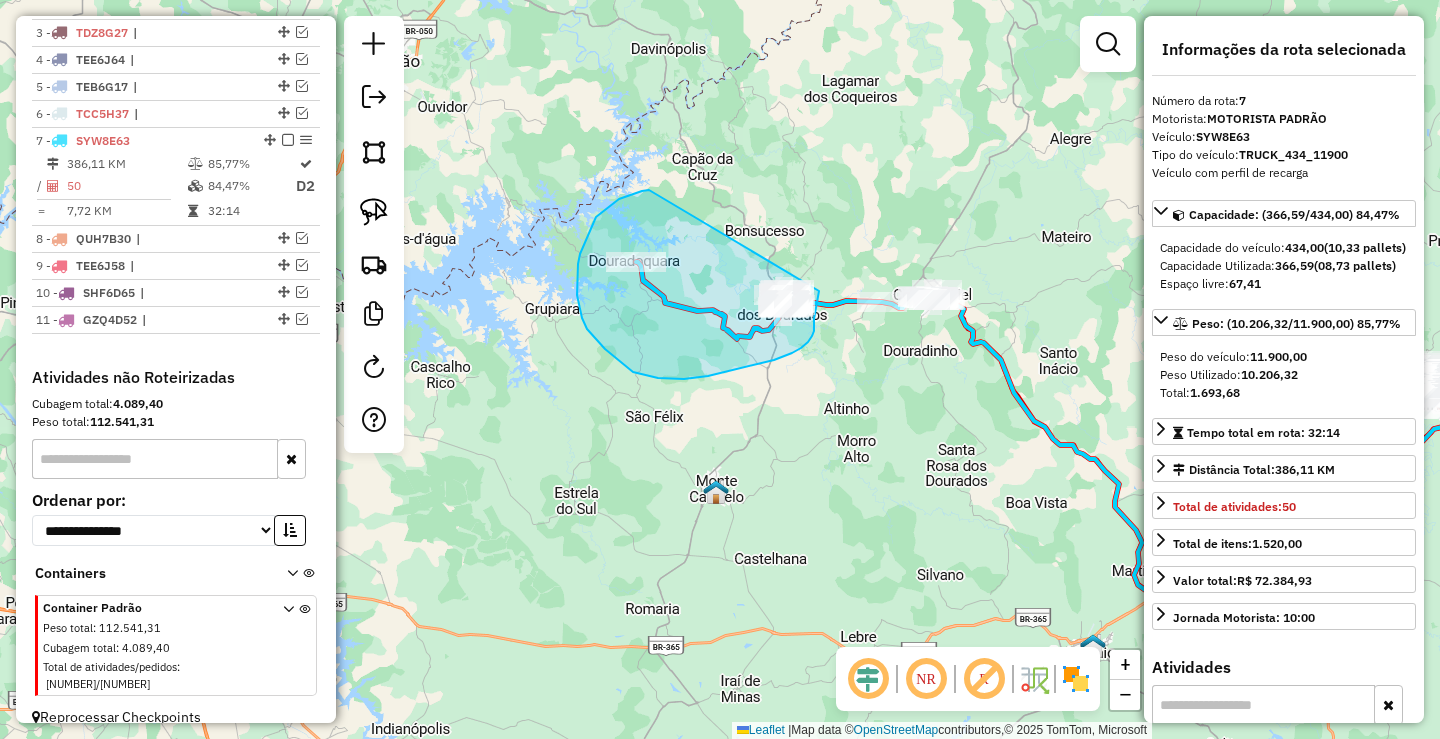 drag, startPoint x: 649, startPoint y: 190, endPoint x: 819, endPoint y: 275, distance: 190.06578 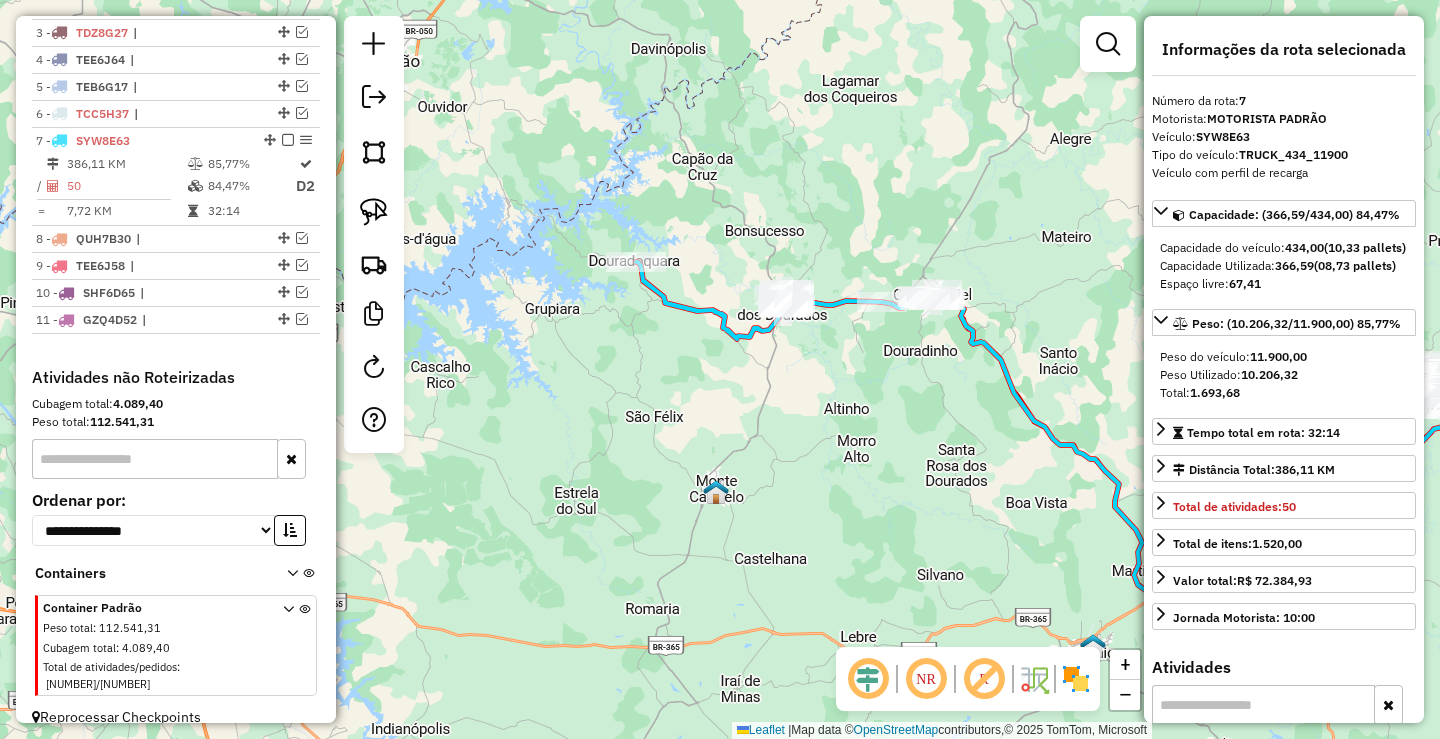 click on "Janela de atendimento Grade de atendimento Capacidade Transportadoras Veículos Cliente Pedidos  Rotas Selecione os dias de semana para filtrar as janelas de atendimento  Seg   Ter   Qua   Qui   Sex   Sáb   Dom  Informe o período da janela de atendimento: De: Até:  Filtrar exatamente a janela do cliente  Considerar janela de atendimento padrão  Selecione os dias de semana para filtrar as grades de atendimento  Seg   Ter   Qua   Qui   Sex   Sáb   Dom   Considerar clientes sem dia de atendimento cadastrado  Clientes fora do dia de atendimento selecionado Filtrar as atividades entre os valores definidos abaixo:  Peso mínimo:   Peso máximo:   Cubagem mínima:   Cubagem máxima:   De:   Até:  Filtrar as atividades entre o tempo de atendimento definido abaixo:  De:   Até:   Considerar capacidade total dos clientes não roteirizados Transportadora: Selecione um ou mais itens Tipo de veículo: Selecione um ou mais itens Veículo: Selecione um ou mais itens Motorista: Selecione um ou mais itens Nome: Rótulo:" 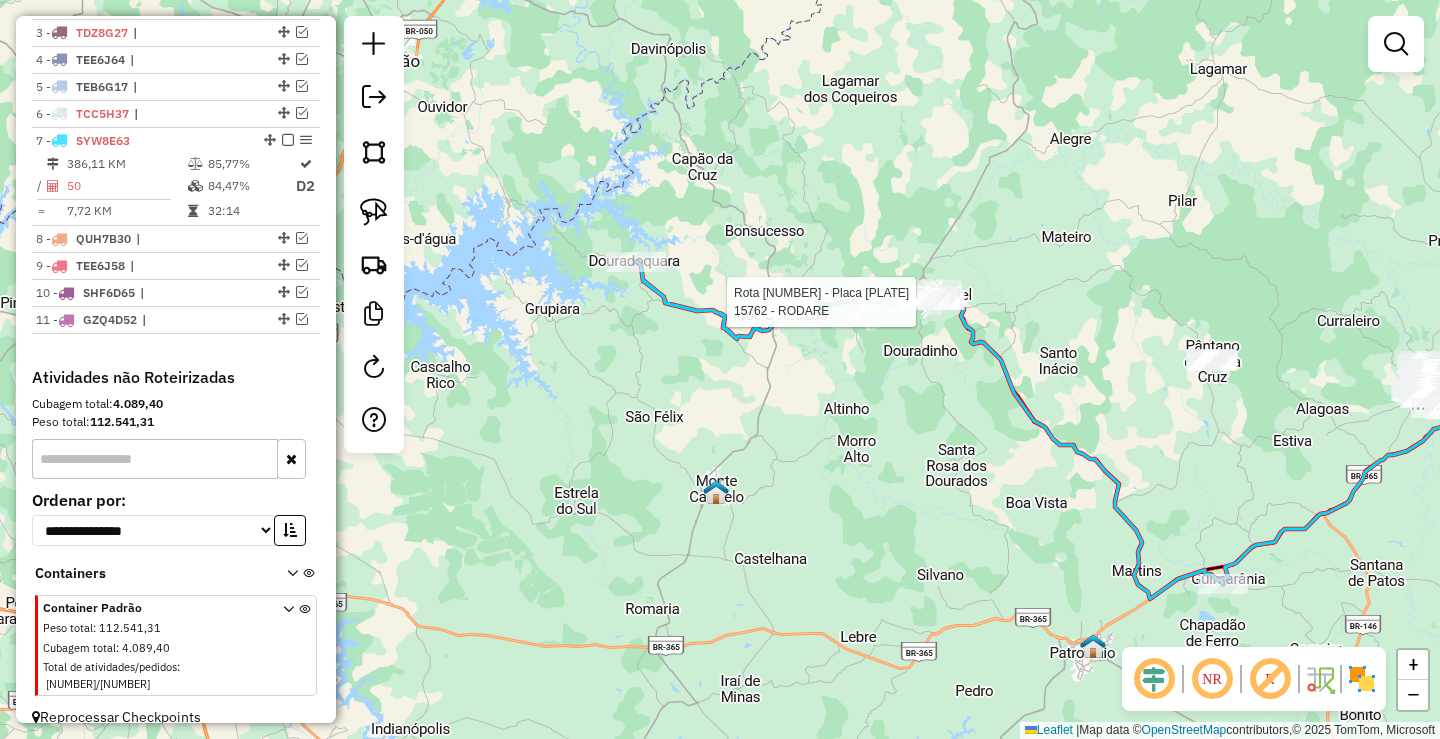 select on "**********" 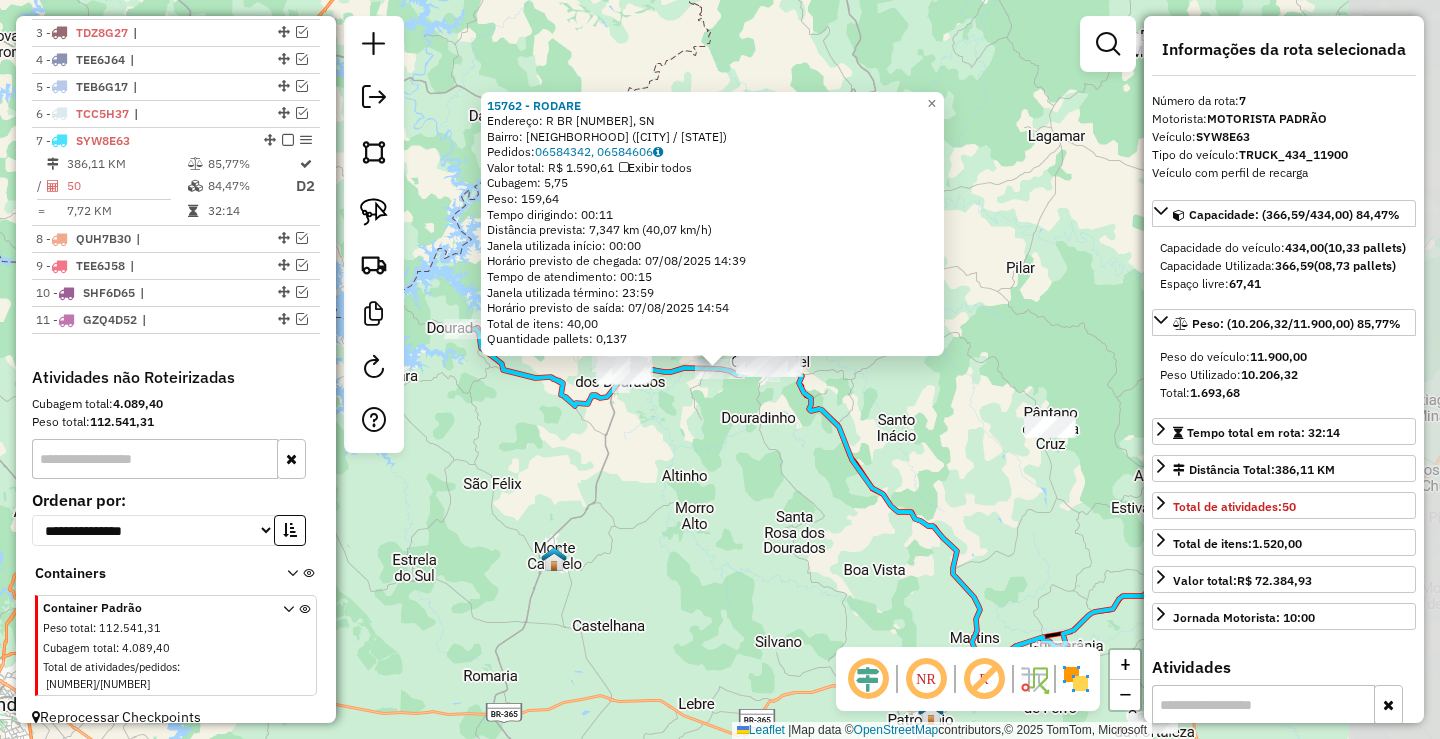 scroll, scrollTop: 805, scrollLeft: 0, axis: vertical 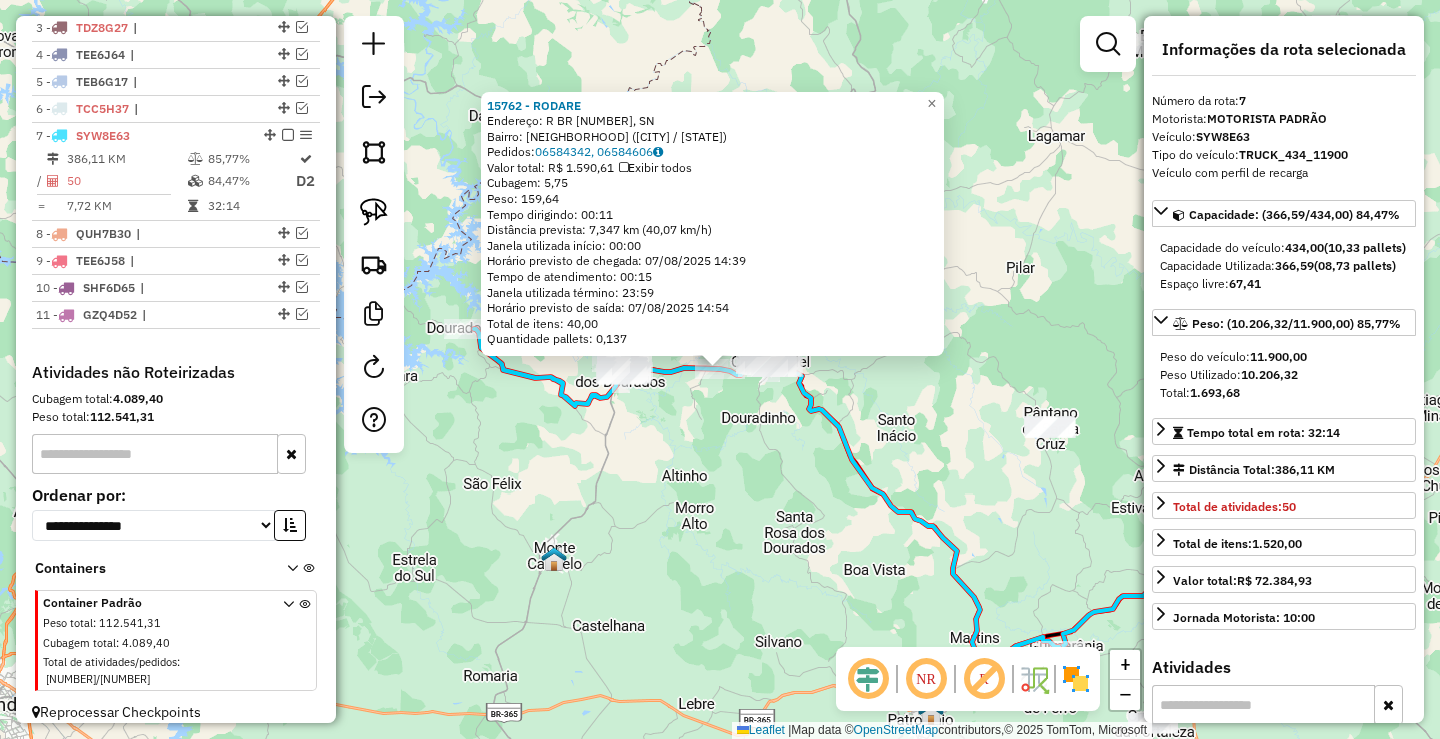 click on "15762 - RODARE  Endereço: R   BR 352 KM 54, SN   Bairro: AREA RURAL (COROMANDEL / MG)   Pedidos:  06584342, 06584606   Valor total: R$ 1.590,61   Exibir todos   Cubagem: 5,75  Peso: 159,64  Tempo dirigindo: 00:11   Distância prevista: 7,347 km (40,07 km/h)   Janela utilizada início: 00:00   Horário previsto de chegada: 07/08/2025 14:39   Tempo de atendimento: 00:15   Janela utilizada término: 23:59   Horário previsto de saída: 07/08/2025 14:54   Total de itens: 40,00   Quantidade pallets: 0,137  × Janela de atendimento Grade de atendimento Capacidade Transportadoras Veículos Cliente Pedidos  Rotas Selecione os dias de semana para filtrar as janelas de atendimento  Seg   Ter   Qua   Qui   Sex   Sáb   Dom  Informe o período da janela de atendimento: De: Até:  Filtrar exatamente a janela do cliente  Considerar janela de atendimento padrão  Selecione os dias de semana para filtrar as grades de atendimento  Seg   Ter   Qua   Qui   Sex   Sáb   Dom   Clientes fora do dia de atendimento selecionado De:" 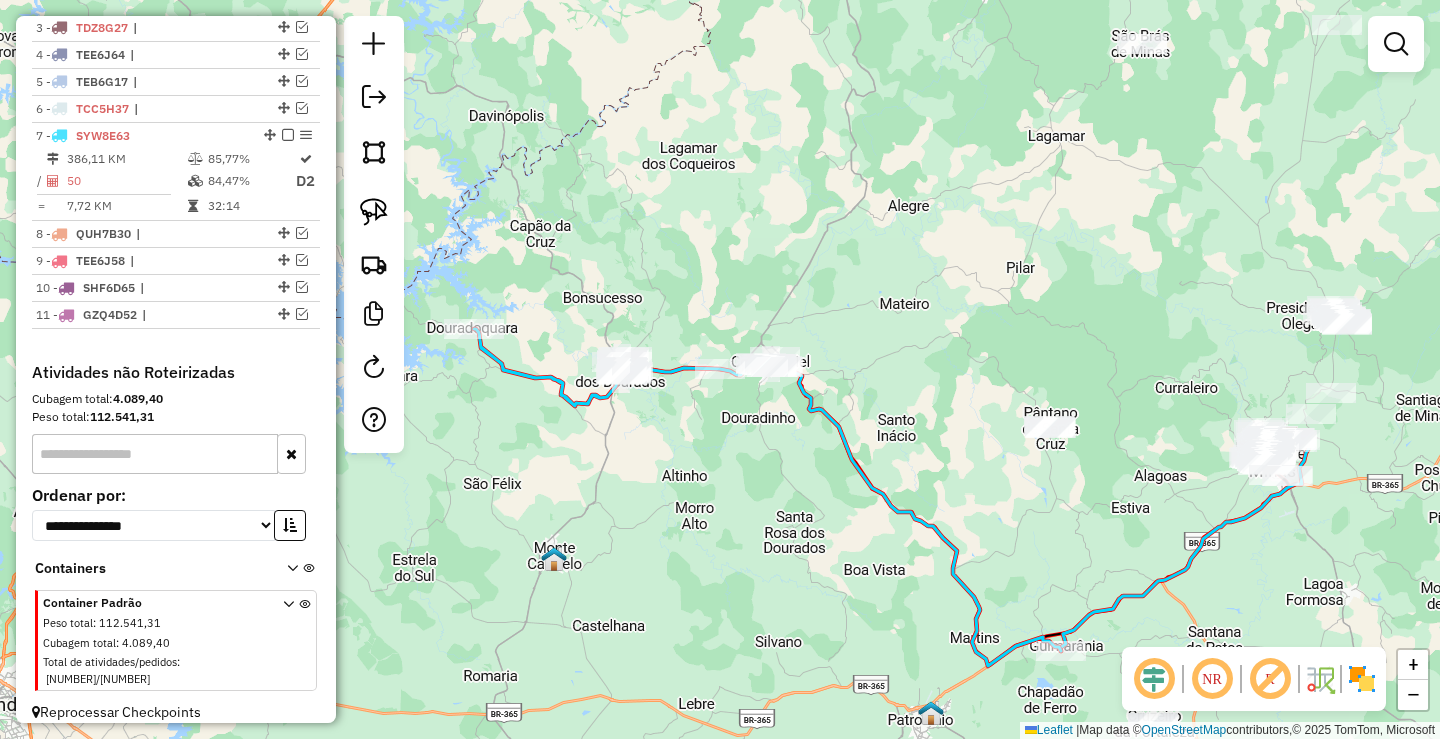 drag, startPoint x: 648, startPoint y: 526, endPoint x: 717, endPoint y: 527, distance: 69.00725 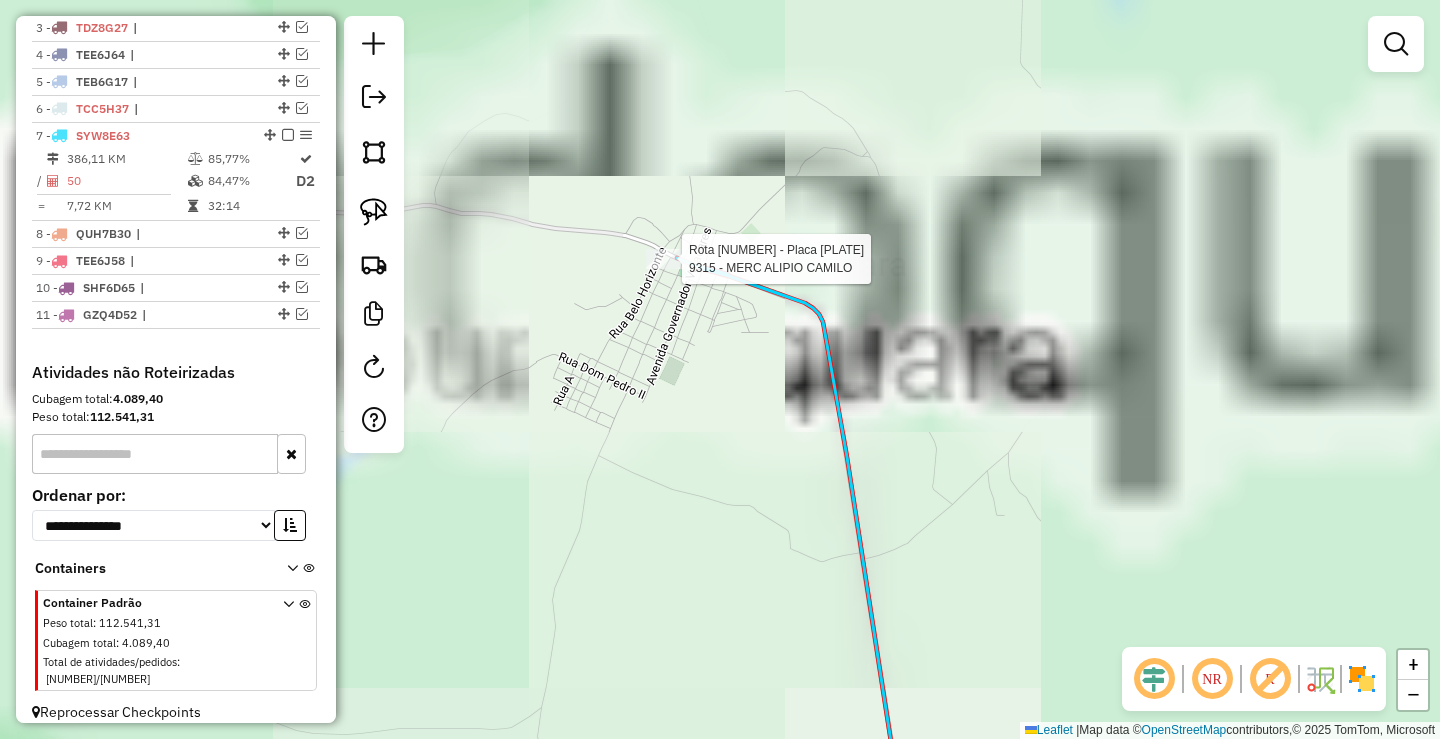 select on "**********" 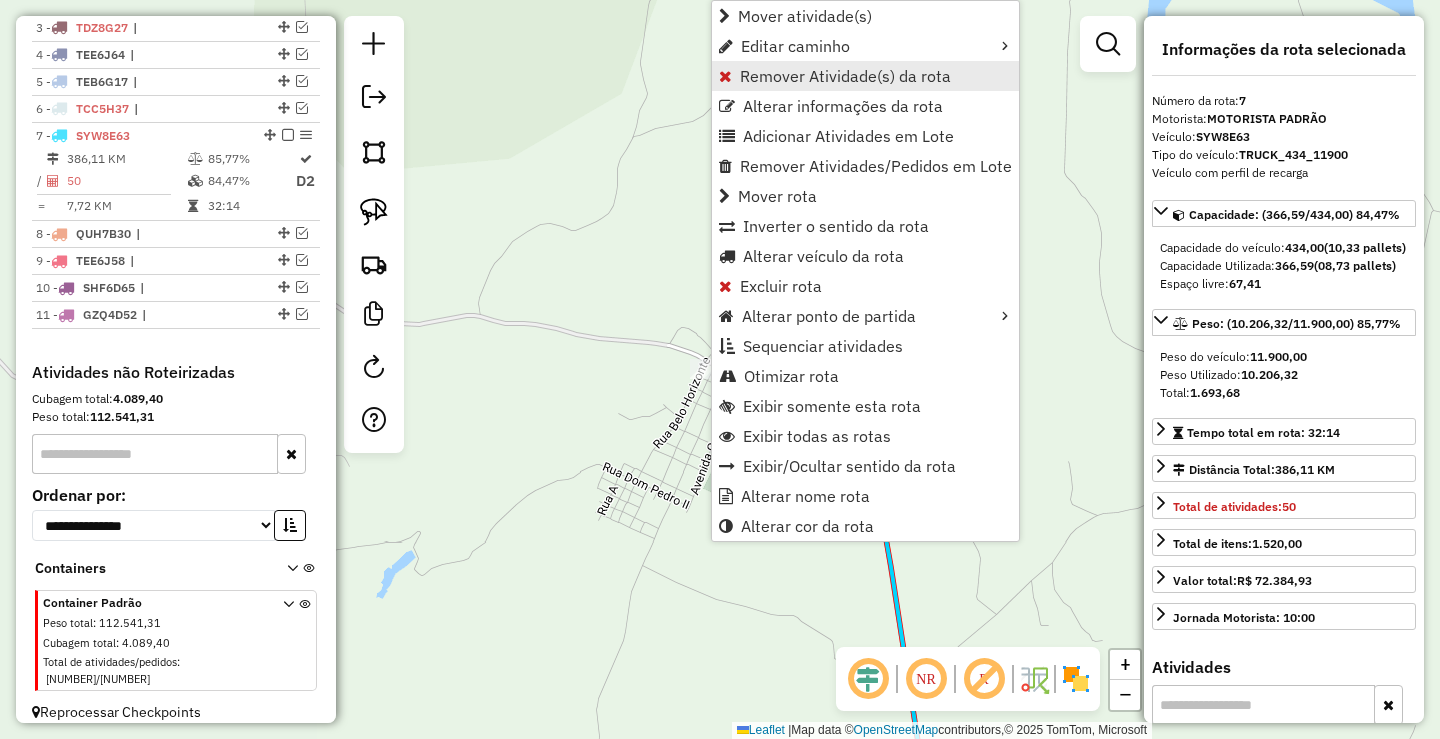 click on "Remover Atividade(s) da rota" at bounding box center (845, 76) 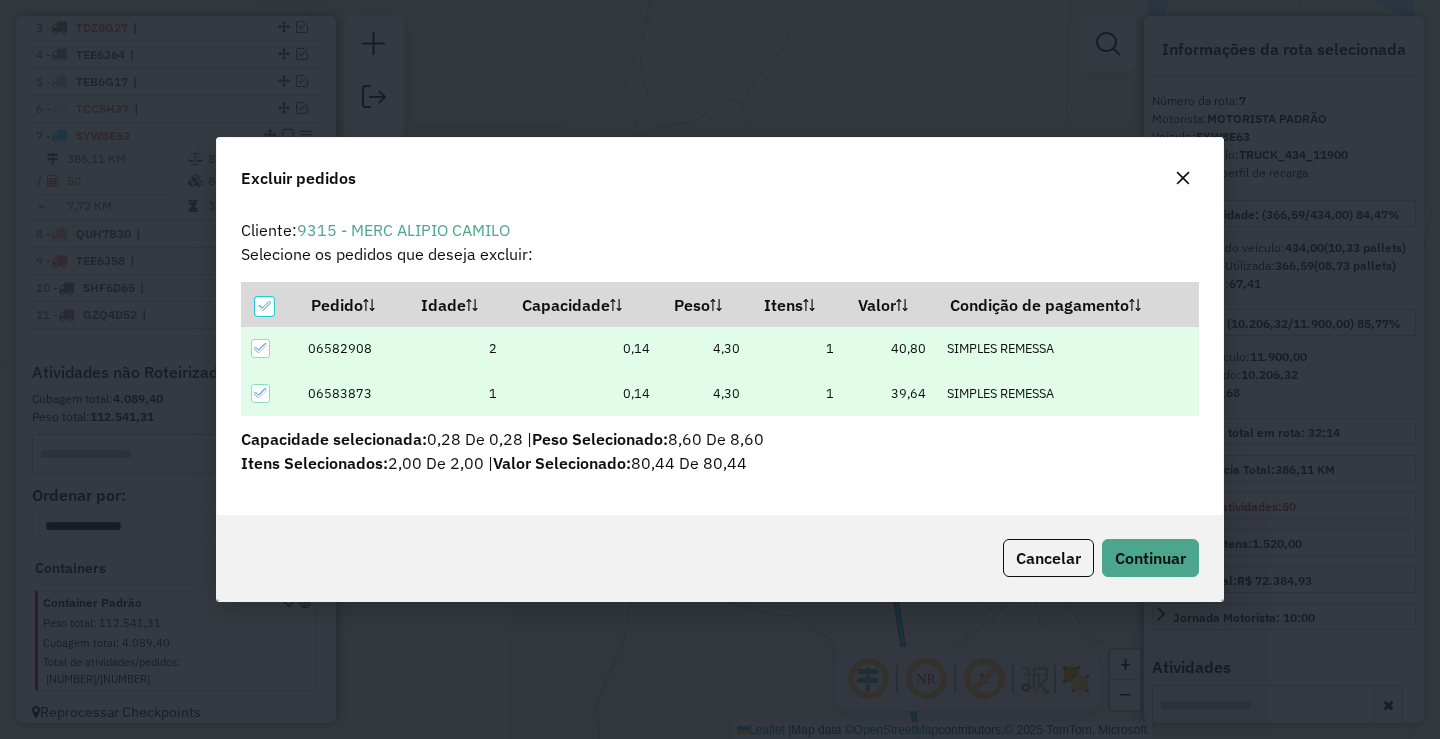 scroll, scrollTop: 0, scrollLeft: 0, axis: both 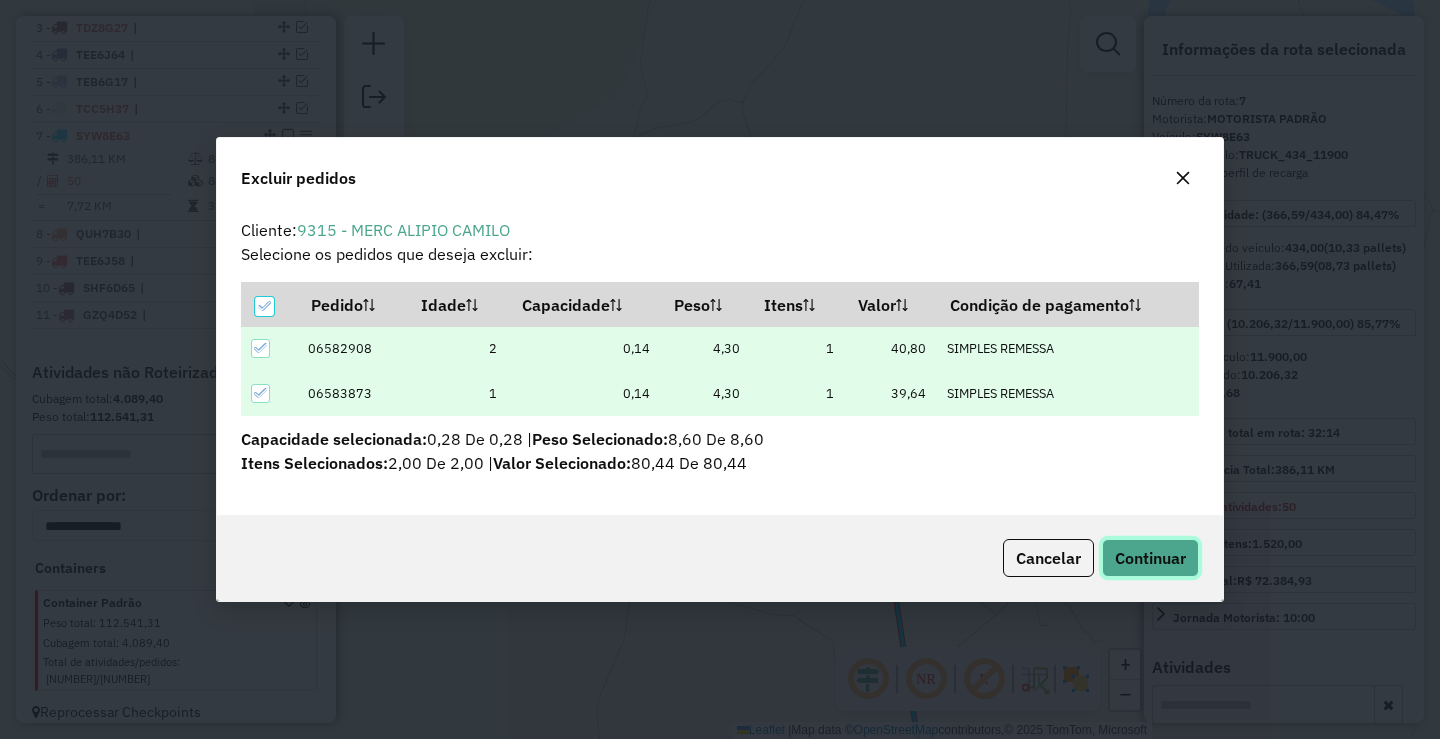 click on "Continuar" 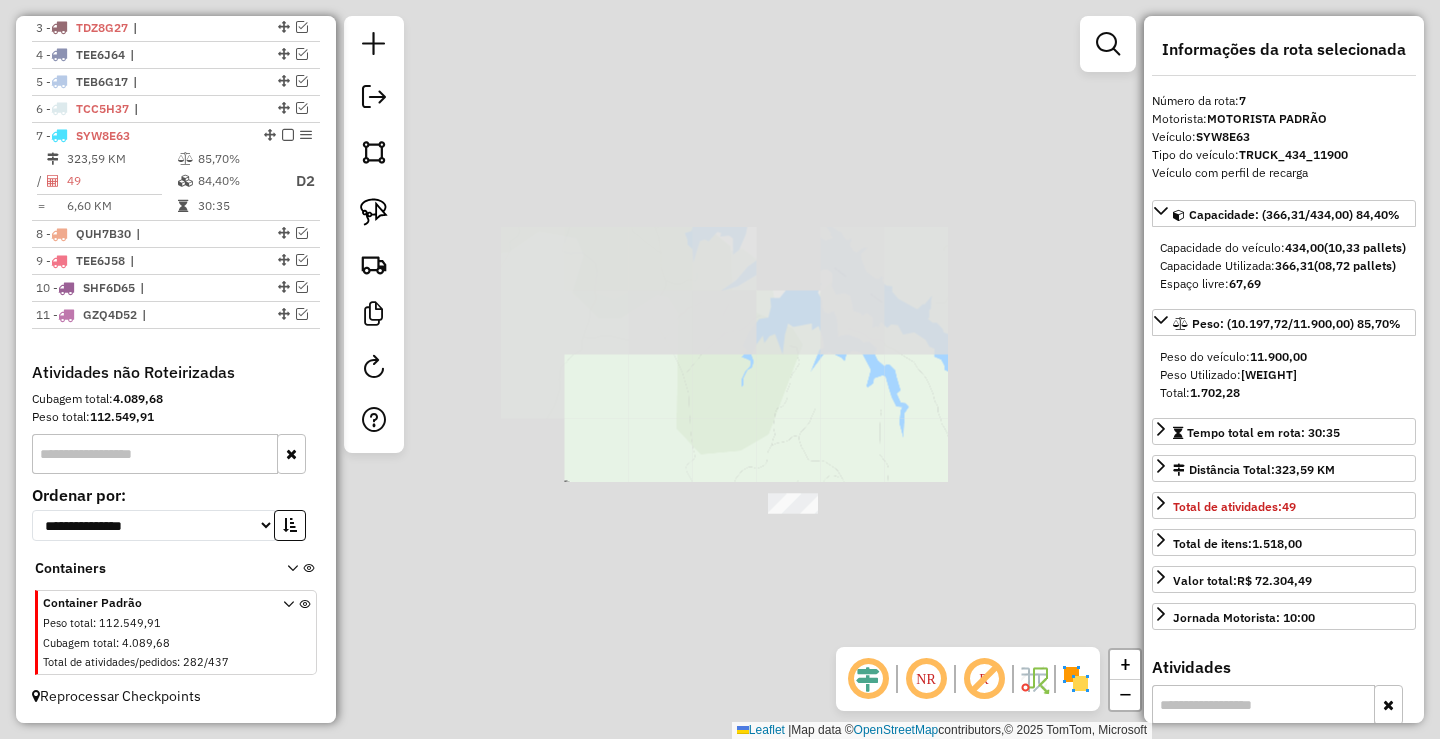 drag, startPoint x: 794, startPoint y: 593, endPoint x: 703, endPoint y: 464, distance: 157.86703 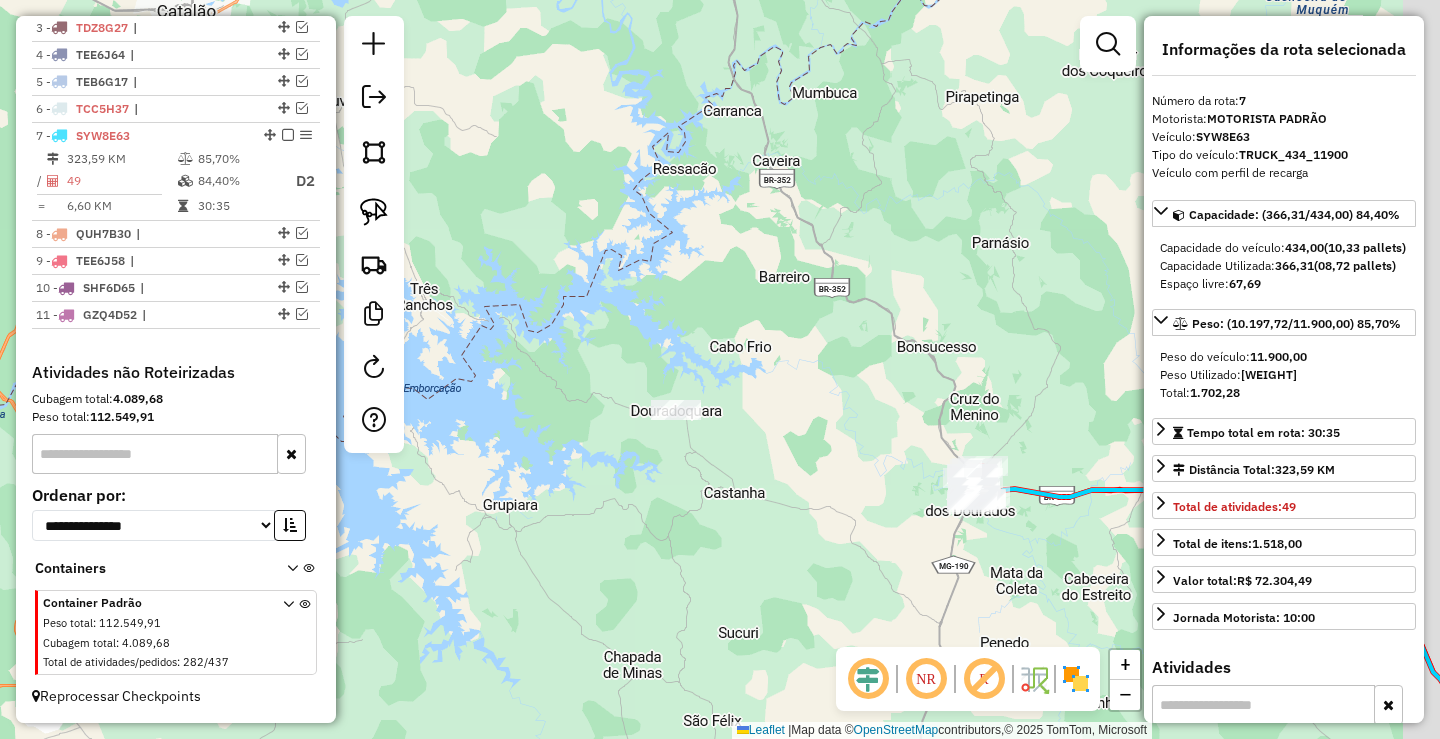 drag, startPoint x: 802, startPoint y: 530, endPoint x: 713, endPoint y: 458, distance: 114.47707 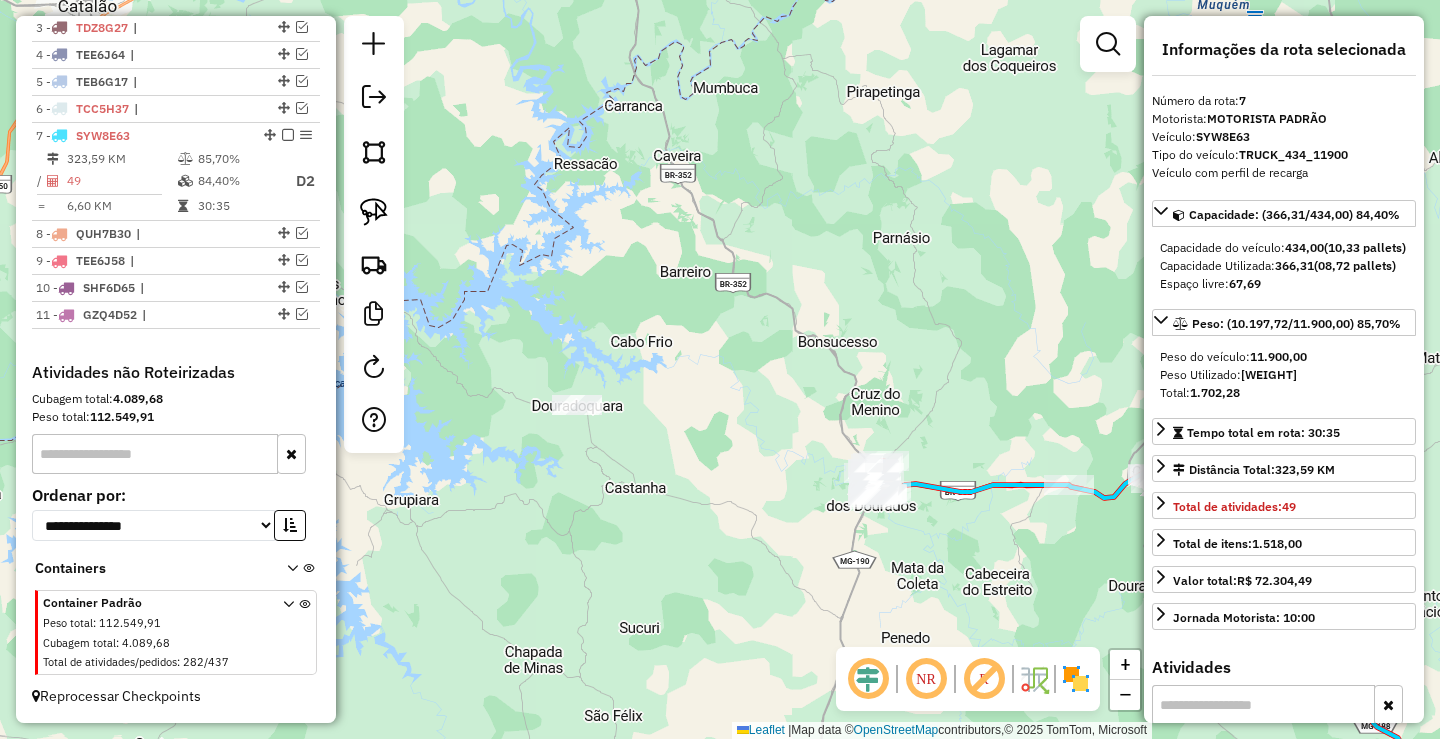 drag, startPoint x: 865, startPoint y: 469, endPoint x: 735, endPoint y: 513, distance: 137.24431 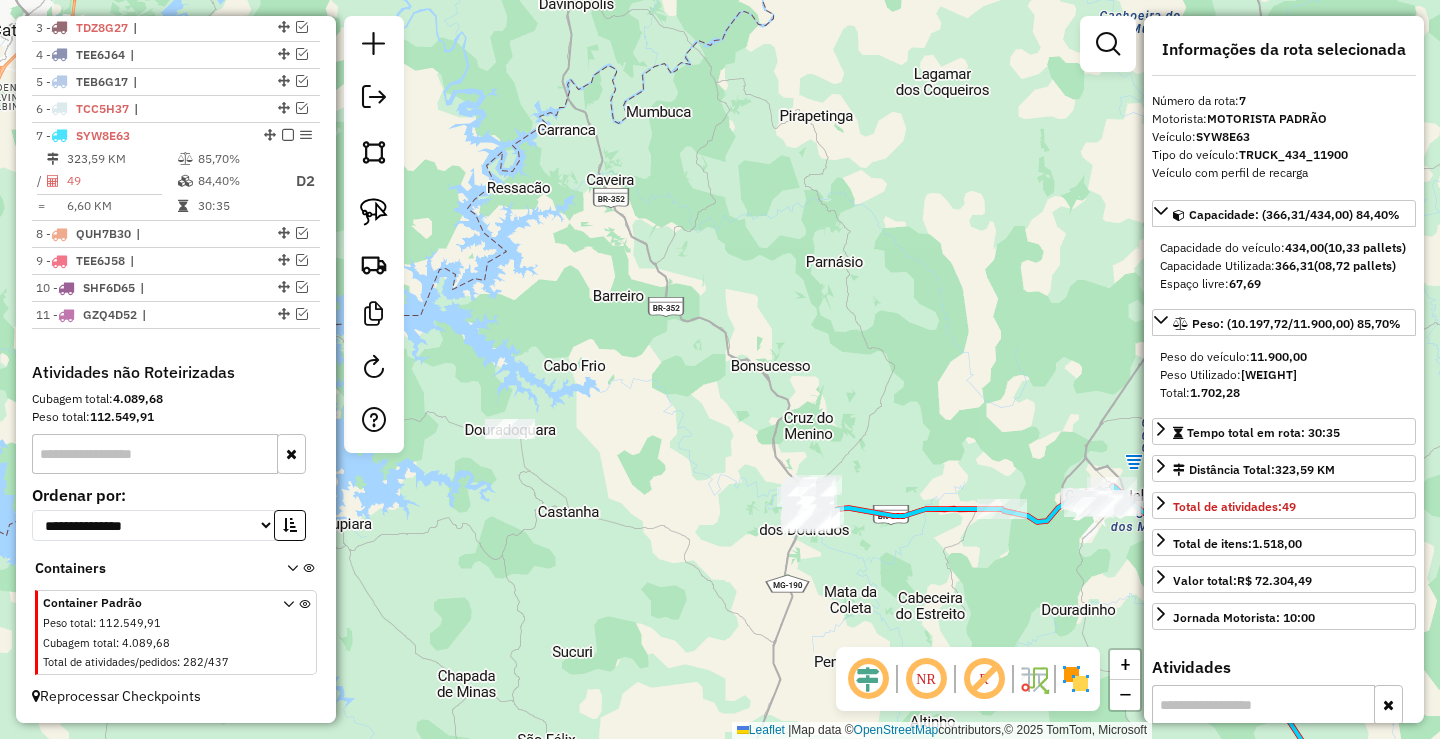 click on "Rota 7 - Placa SYW8E63  33512 - WELTON FRANCISCO Rota 7 - Placa SYW8E63  30857 - LUCIANA MARTINS Rota 7 - Placa SYW8E63  10538 - MERC ALTO ABADIENSE Rota 7 - Placa SYW8E63  16716 - Mercearia Barbosa Janela de atendimento Grade de atendimento Capacidade Transportadoras Veículos Cliente Pedidos  Rotas Selecione os dias de semana para filtrar as janelas de atendimento  Seg   Ter   Qua   Qui   Sex   Sáb   Dom  Informe o período da janela de atendimento: De: Até:  Filtrar exatamente a janela do cliente  Considerar janela de atendimento padrão  Selecione os dias de semana para filtrar as grades de atendimento  Seg   Ter   Qua   Qui   Sex   Sáb   Dom   Considerar clientes sem dia de atendimento cadastrado  Clientes fora do dia de atendimento selecionado Filtrar as atividades entre os valores definidos abaixo:  Peso mínimo:   Peso máximo:   Cubagem mínima:   Cubagem máxima:   De:   Até:  Filtrar as atividades entre o tempo de atendimento definido abaixo:  De:   Até:  Transportadora: Tipo de veículo: De:" 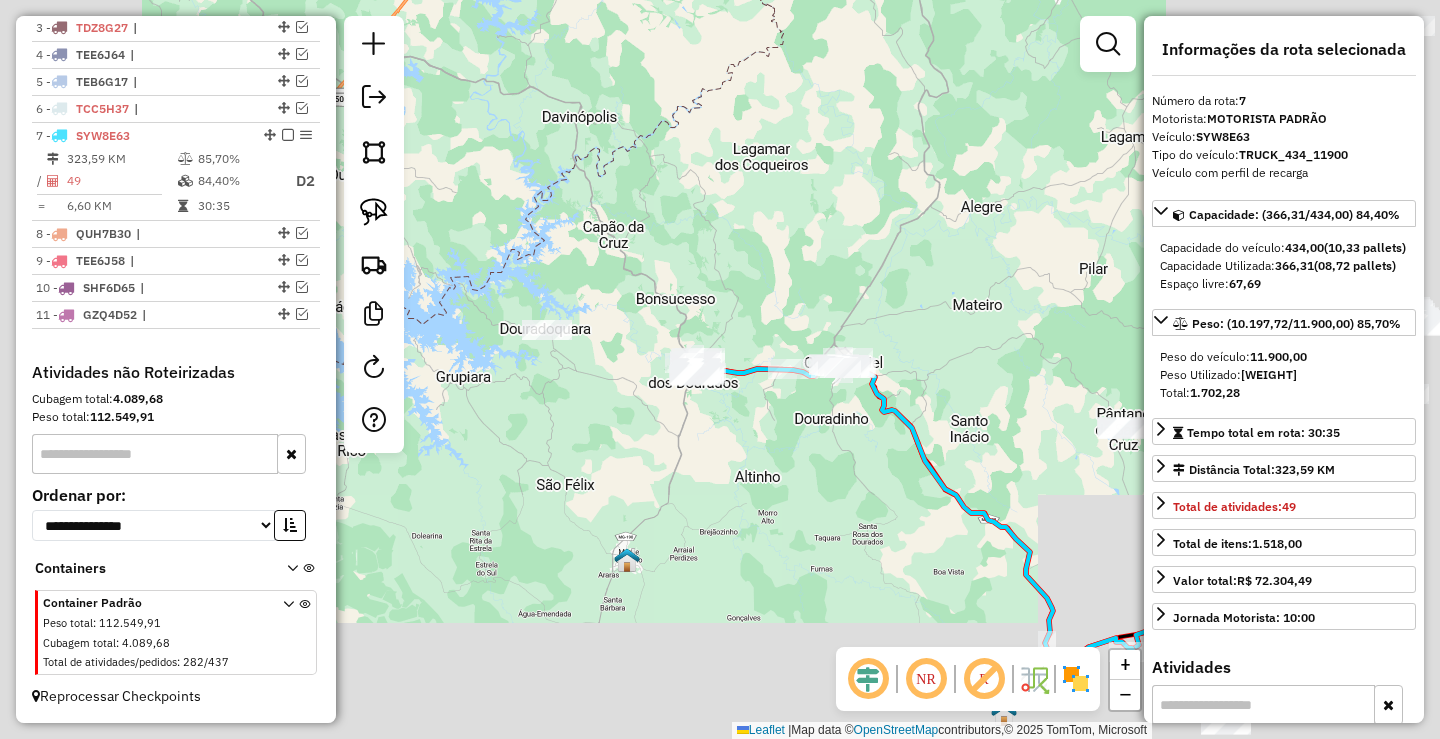 drag, startPoint x: 790, startPoint y: 423, endPoint x: 708, endPoint y: 317, distance: 134.01492 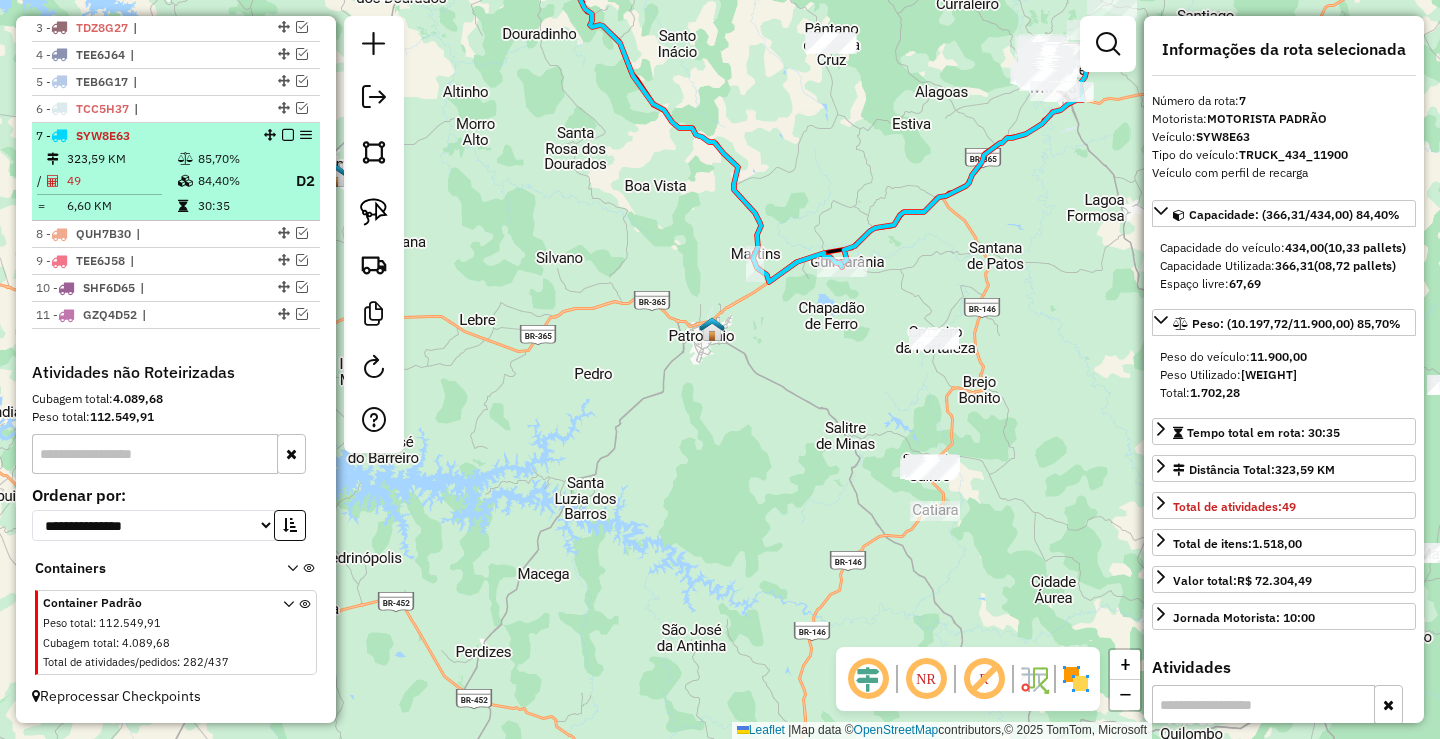 click at bounding box center [288, 135] 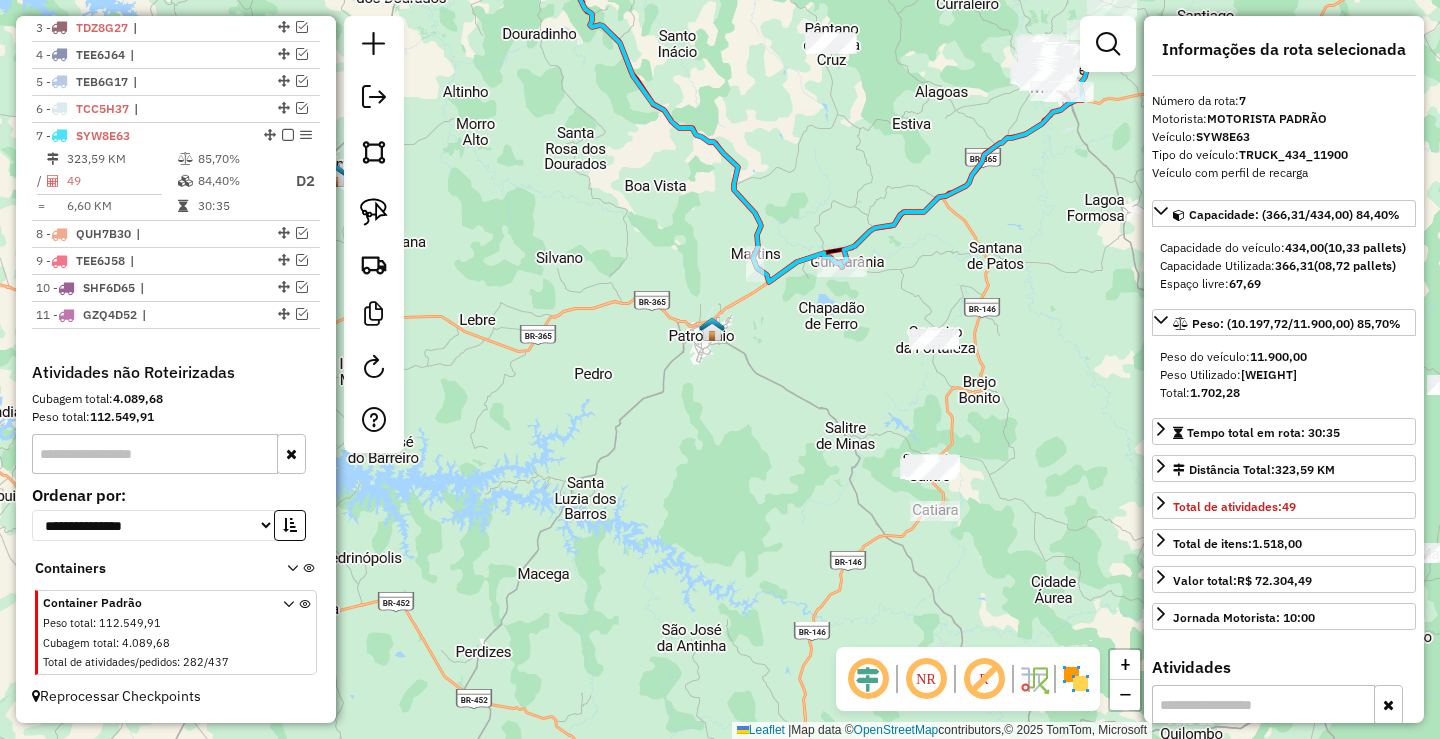 scroll, scrollTop: 733, scrollLeft: 0, axis: vertical 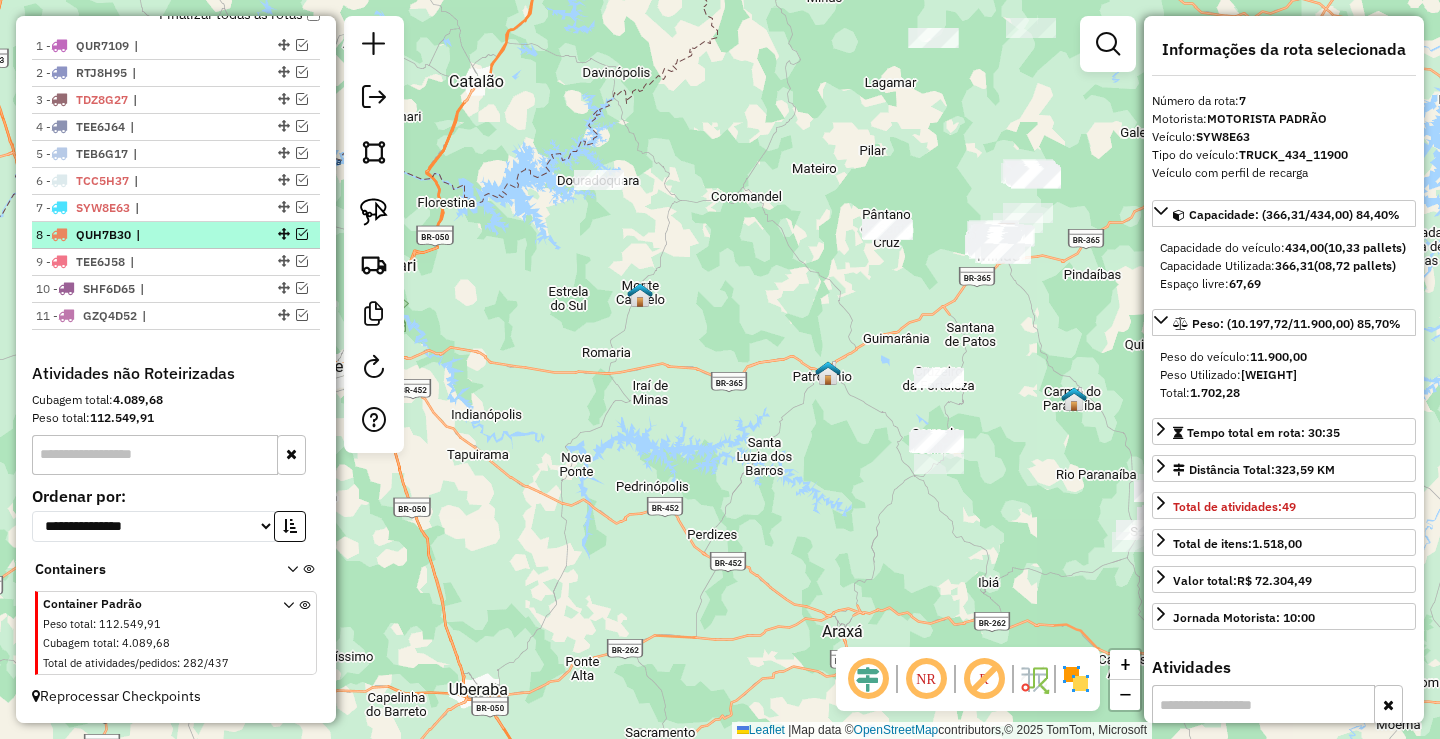 click at bounding box center [302, 234] 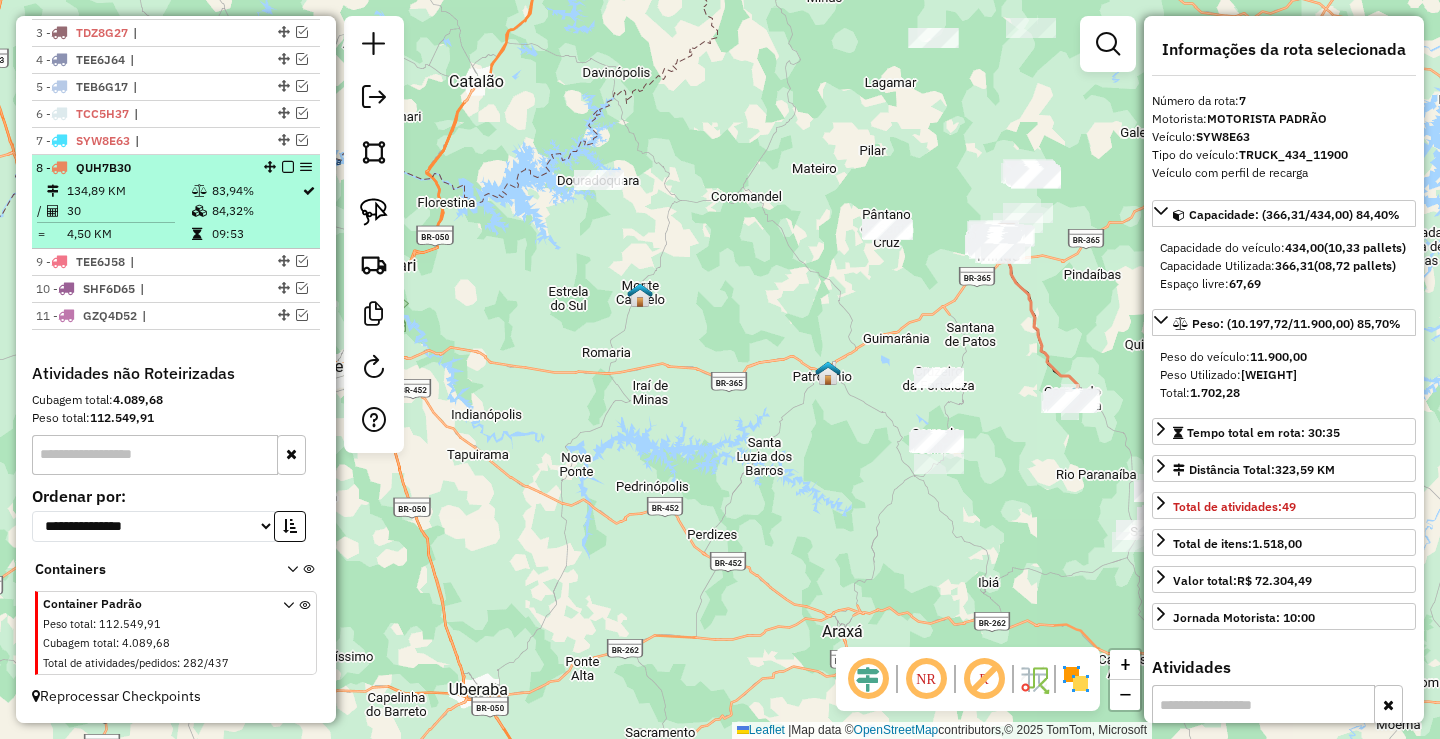 click on "134,89 KM   83,94%  /  30   84,32%     =  4,50 KM   09:53" at bounding box center [176, 212] 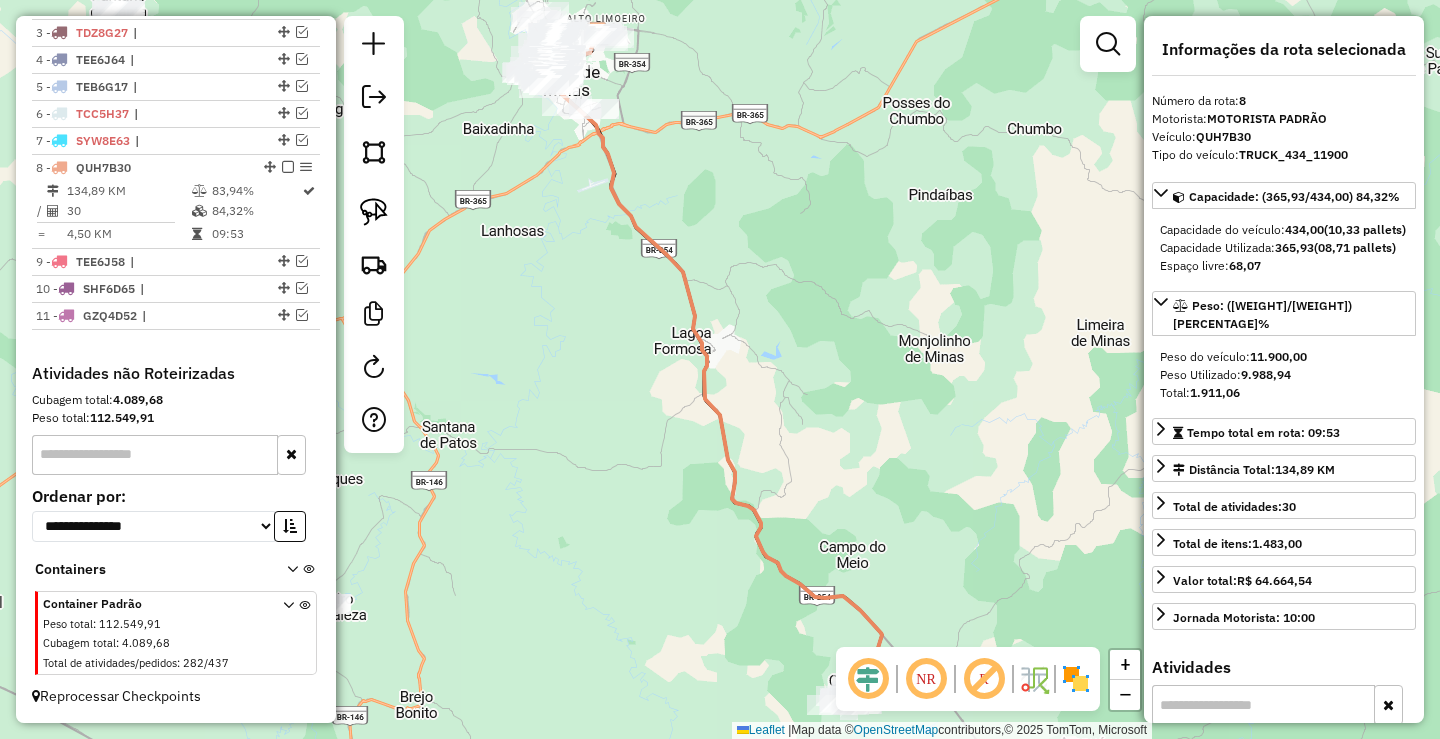 drag, startPoint x: 564, startPoint y: 465, endPoint x: 436, endPoint y: 289, distance: 217.62354 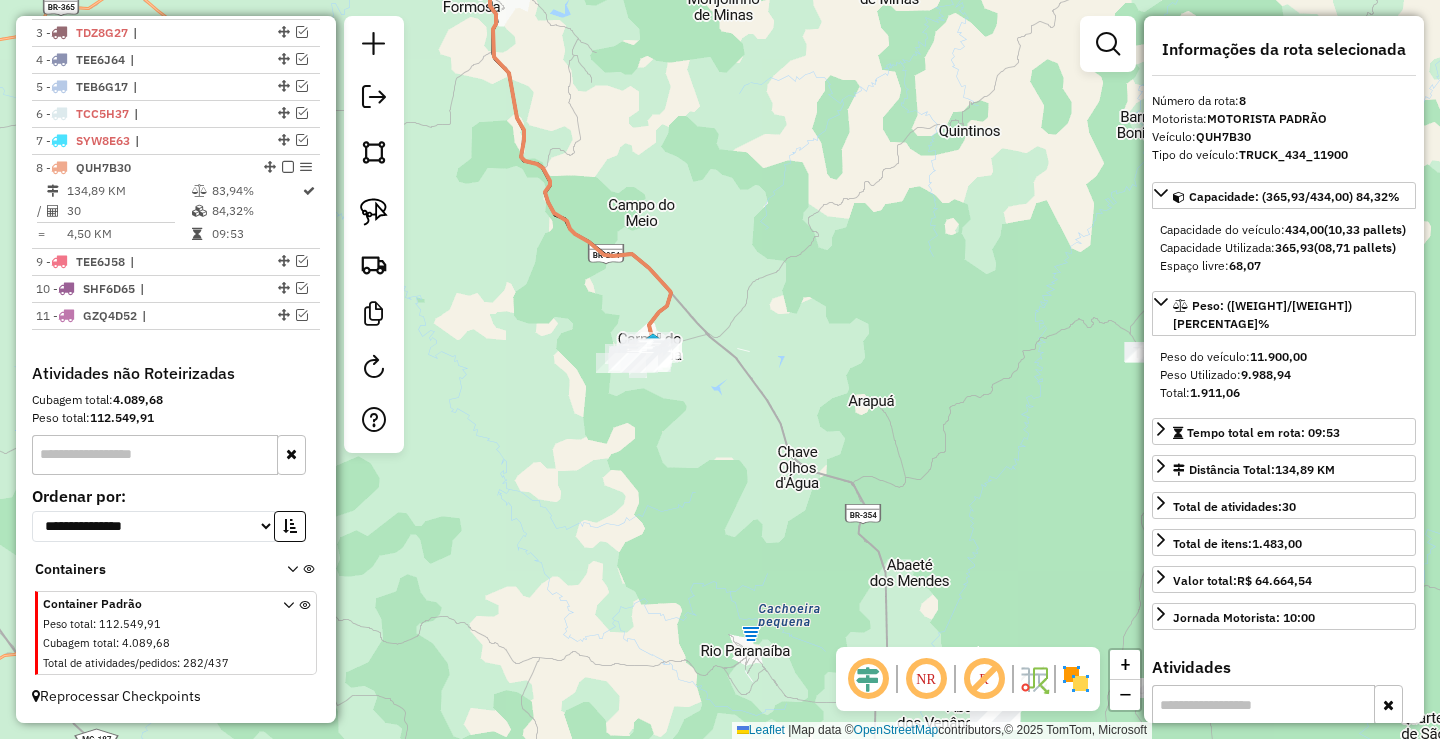 drag, startPoint x: 639, startPoint y: 422, endPoint x: 655, endPoint y: 415, distance: 17.464249 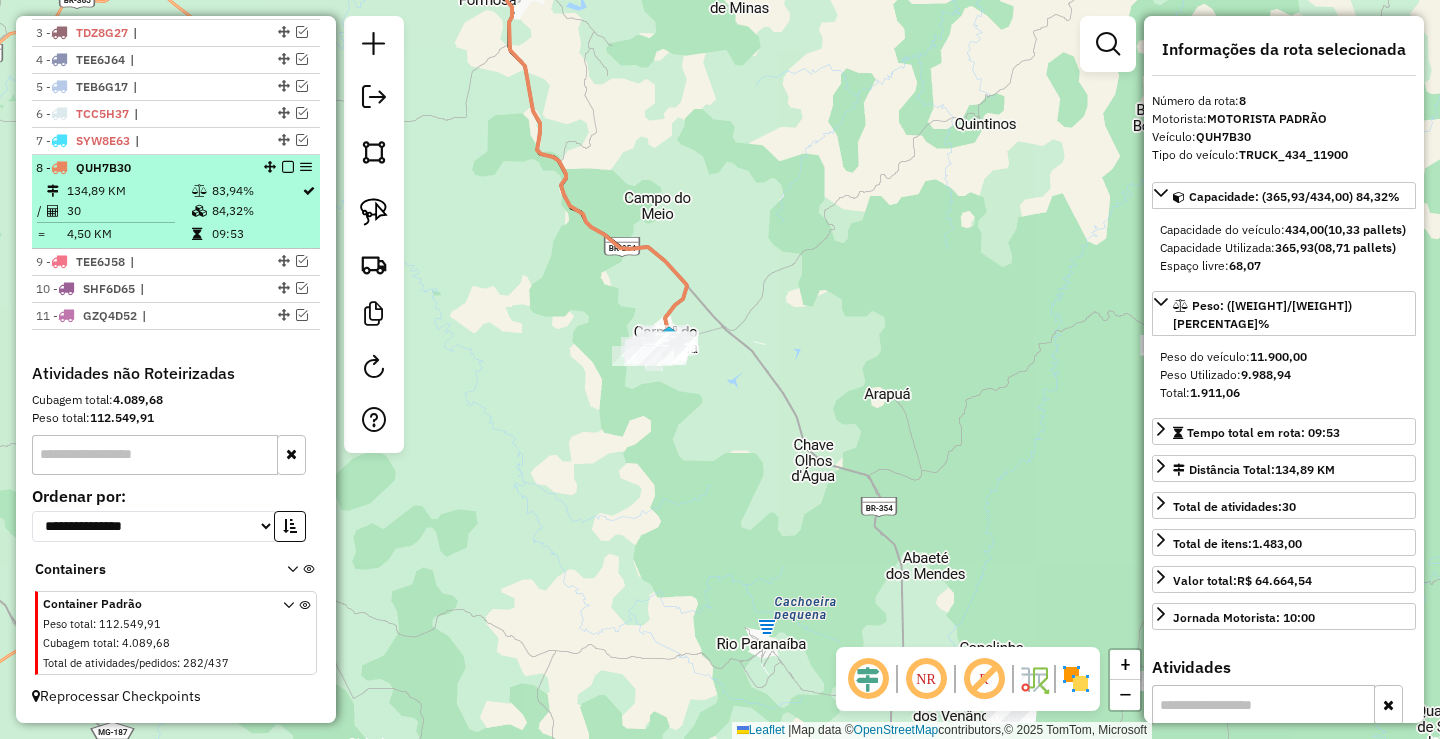 click at bounding box center (288, 167) 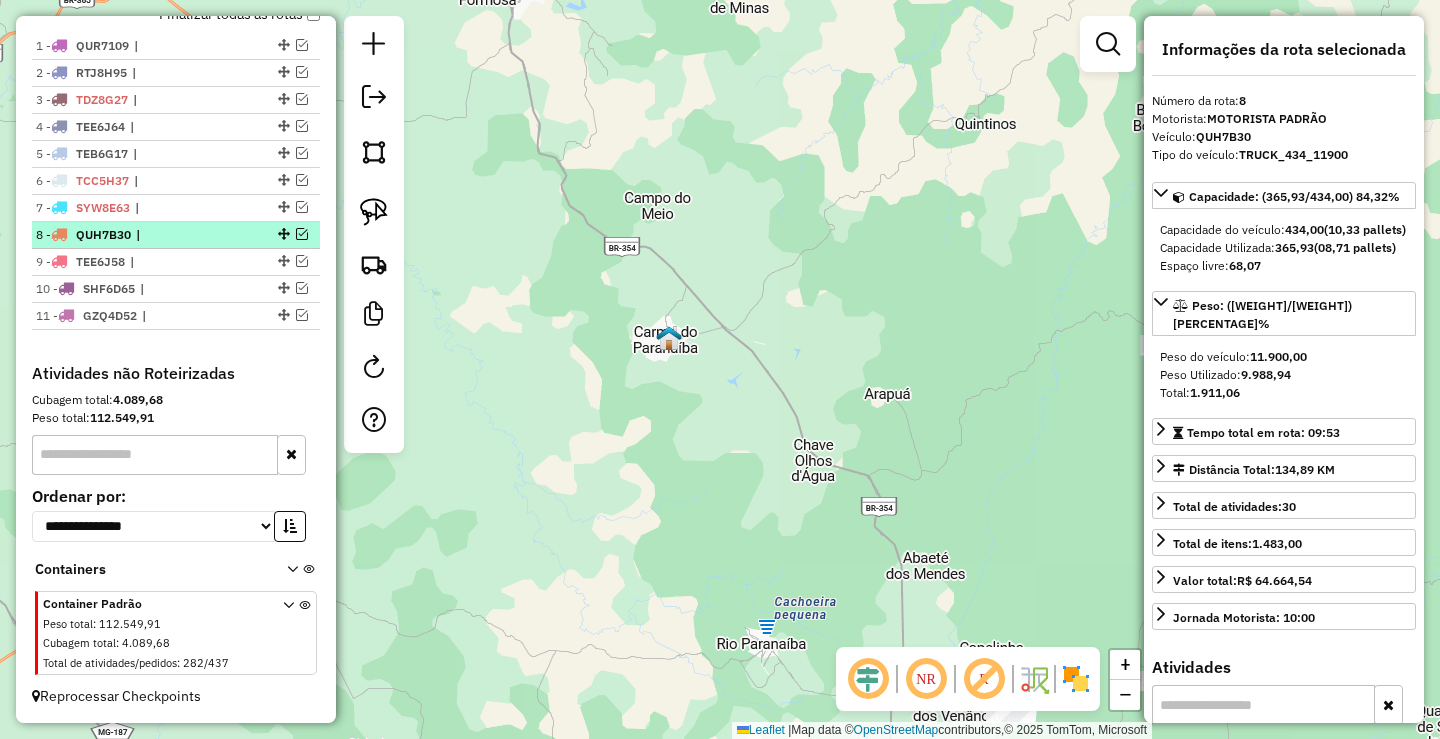 scroll, scrollTop: 733, scrollLeft: 0, axis: vertical 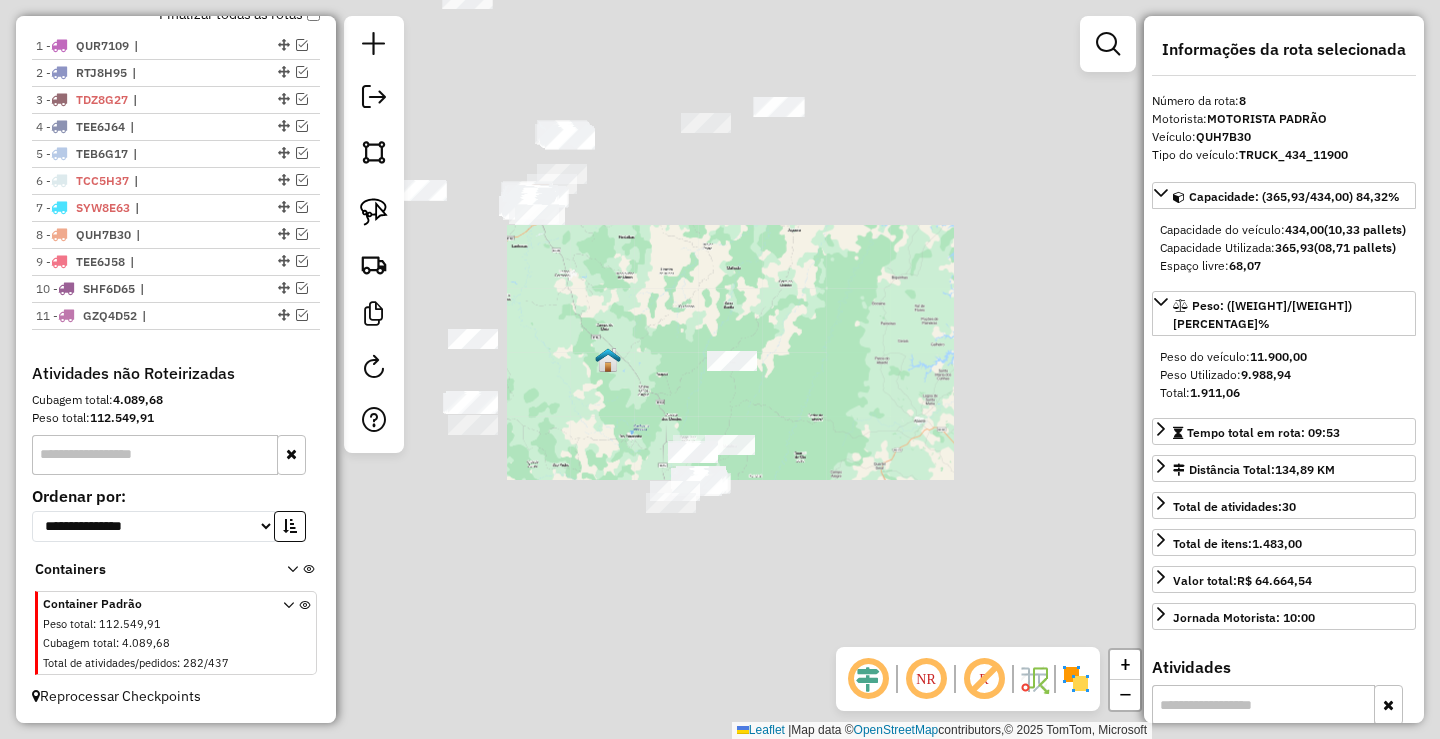 click on "Janela de atendimento Grade de atendimento Capacidade Transportadoras Veículos Cliente Pedidos  Rotas Selecione os dias de semana para filtrar as janelas de atendimento  Seg   Ter   Qua   Qui   Sex   Sáb   Dom  Informe o período da janela de atendimento: De: Até:  Filtrar exatamente a janela do cliente  Considerar janela de atendimento padrão  Selecione os dias de semana para filtrar as grades de atendimento  Seg   Ter   Qua   Qui   Sex   Sáb   Dom   Considerar clientes sem dia de atendimento cadastrado  Clientes fora do dia de atendimento selecionado Filtrar as atividades entre os valores definidos abaixo:  Peso mínimo:   Peso máximo:   Cubagem mínima:   Cubagem máxima:   De:   Até:  Filtrar as atividades entre o tempo de atendimento definido abaixo:  De:   Até:   Considerar capacidade total dos clientes não roteirizados Transportadora: Selecione um ou mais itens Tipo de veículo: Selecione um ou mais itens Veículo: Selecione um ou mais itens Motorista: Selecione um ou mais itens Nome: Rótulo:" 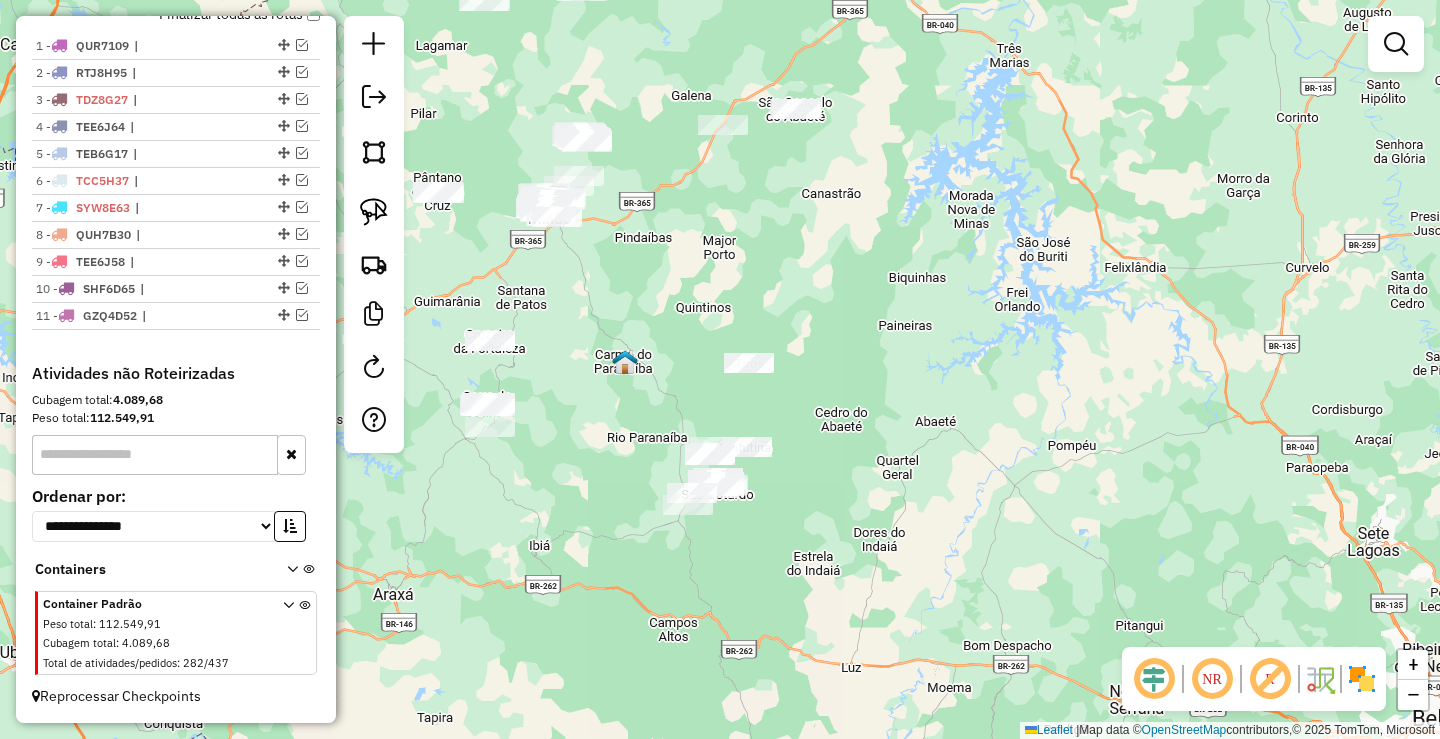 drag, startPoint x: 583, startPoint y: 407, endPoint x: 679, endPoint y: 383, distance: 98.95454 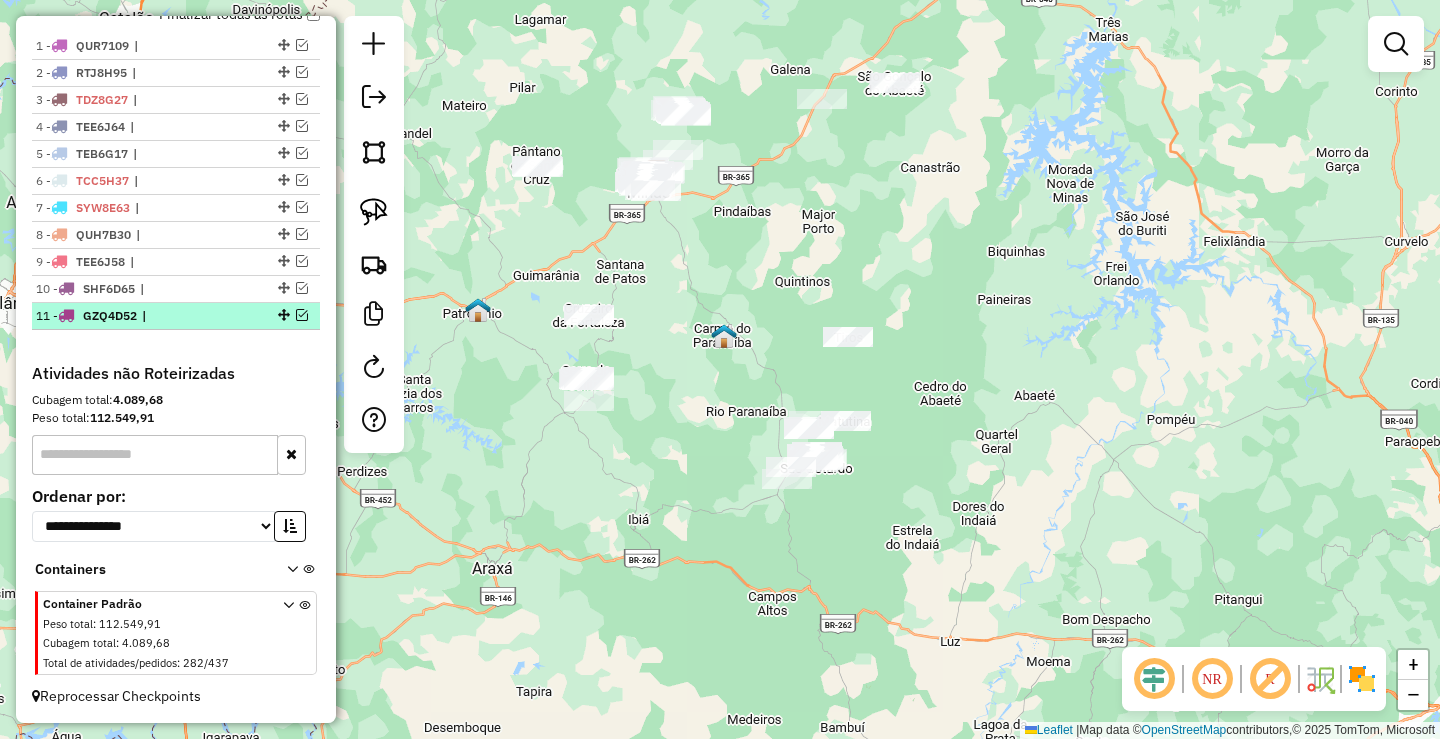 drag, startPoint x: 196, startPoint y: 311, endPoint x: 213, endPoint y: 312, distance: 17.029387 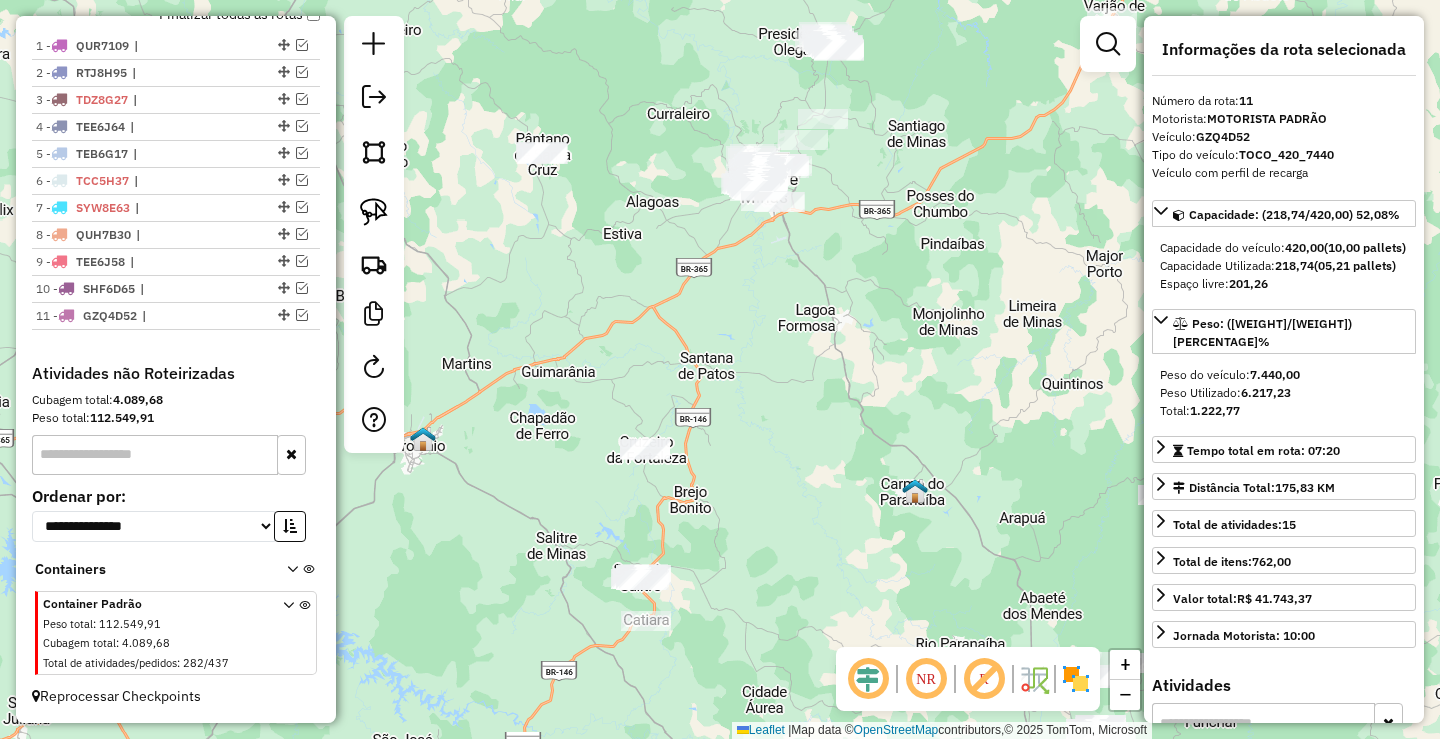 click on "Janela de atendimento Grade de atendimento Capacidade Transportadoras Veículos Cliente Pedidos  Rotas Selecione os dias de semana para filtrar as janelas de atendimento  Seg   Ter   Qua   Qui   Sex   Sáb   Dom  Informe o período da janela de atendimento: De: Até:  Filtrar exatamente a janela do cliente  Considerar janela de atendimento padrão  Selecione os dias de semana para filtrar as grades de atendimento  Seg   Ter   Qua   Qui   Sex   Sáb   Dom   Considerar clientes sem dia de atendimento cadastrado  Clientes fora do dia de atendimento selecionado Filtrar as atividades entre os valores definidos abaixo:  Peso mínimo:   Peso máximo:   Cubagem mínima:   Cubagem máxima:   De:   Até:  Filtrar as atividades entre o tempo de atendimento definido abaixo:  De:   Até:   Considerar capacidade total dos clientes não roteirizados Transportadora: Selecione um ou mais itens Tipo de veículo: Selecione um ou mais itens Veículo: Selecione um ou mais itens Motorista: Selecione um ou mais itens Nome: Rótulo:" 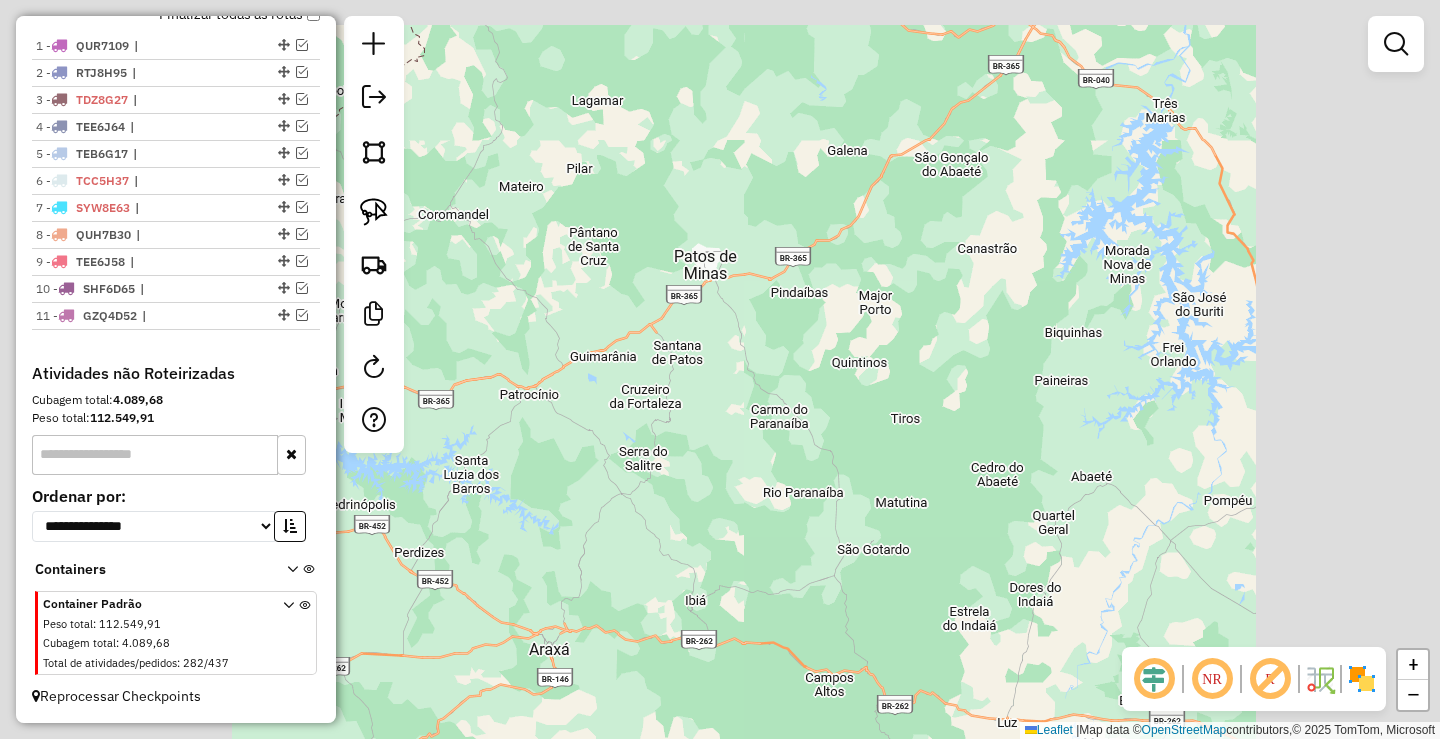 drag, startPoint x: 557, startPoint y: 343, endPoint x: 618, endPoint y: 311, distance: 68.88396 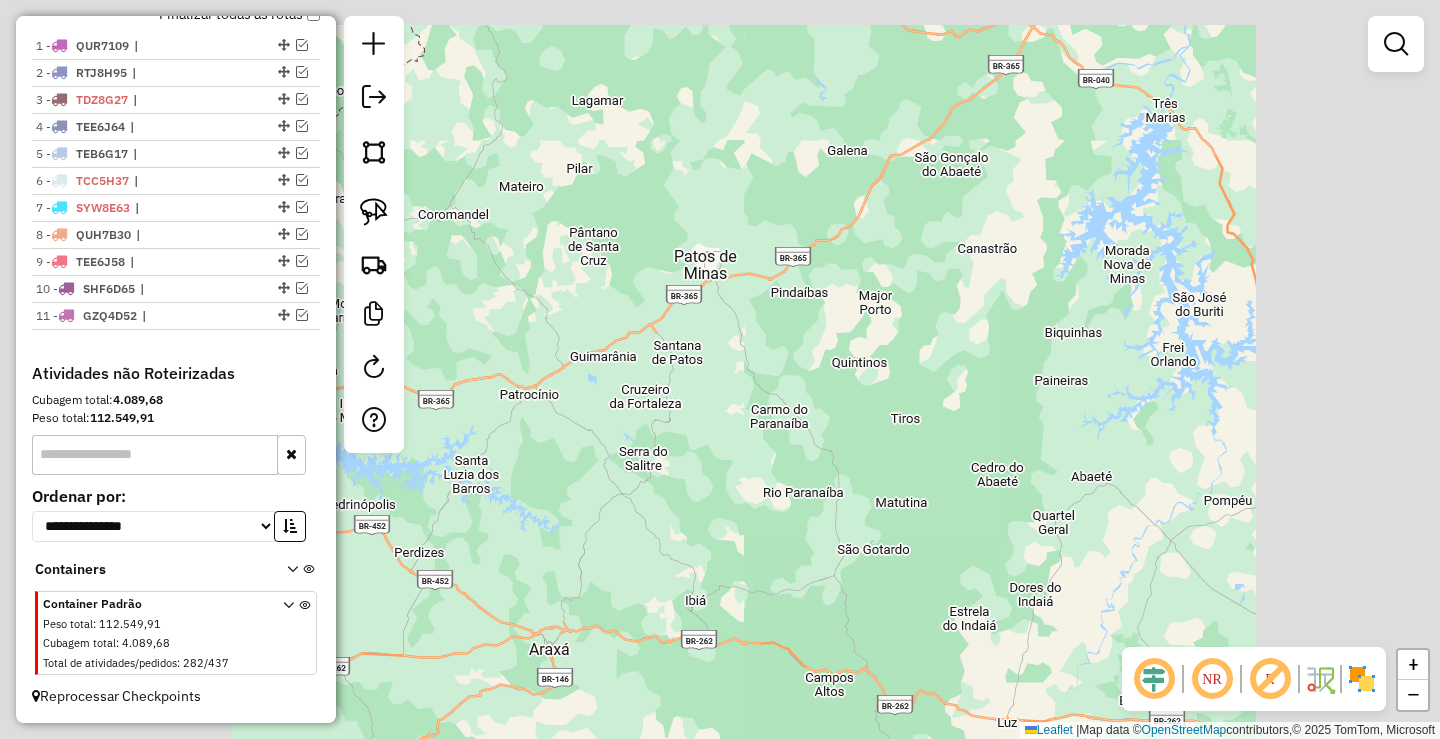 click on "Janela de atendimento Grade de atendimento Capacidade Transportadoras Veículos Cliente Pedidos  Rotas Selecione os dias de semana para filtrar as janelas de atendimento  Seg   Ter   Qua   Qui   Sex   Sáb   Dom  Informe o período da janela de atendimento: De: Até:  Filtrar exatamente a janela do cliente  Considerar janela de atendimento padrão  Selecione os dias de semana para filtrar as grades de atendimento  Seg   Ter   Qua   Qui   Sex   Sáb   Dom   Considerar clientes sem dia de atendimento cadastrado  Clientes fora do dia de atendimento selecionado Filtrar as atividades entre os valores definidos abaixo:  Peso mínimo:   Peso máximo:   Cubagem mínima:   Cubagem máxima:   De:   Até:  Filtrar as atividades entre o tempo de atendimento definido abaixo:  De:   Até:   Considerar capacidade total dos clientes não roteirizados Transportadora: Selecione um ou mais itens Tipo de veículo: Selecione um ou mais itens Veículo: Selecione um ou mais itens Motorista: Selecione um ou mais itens Nome: Rótulo:" 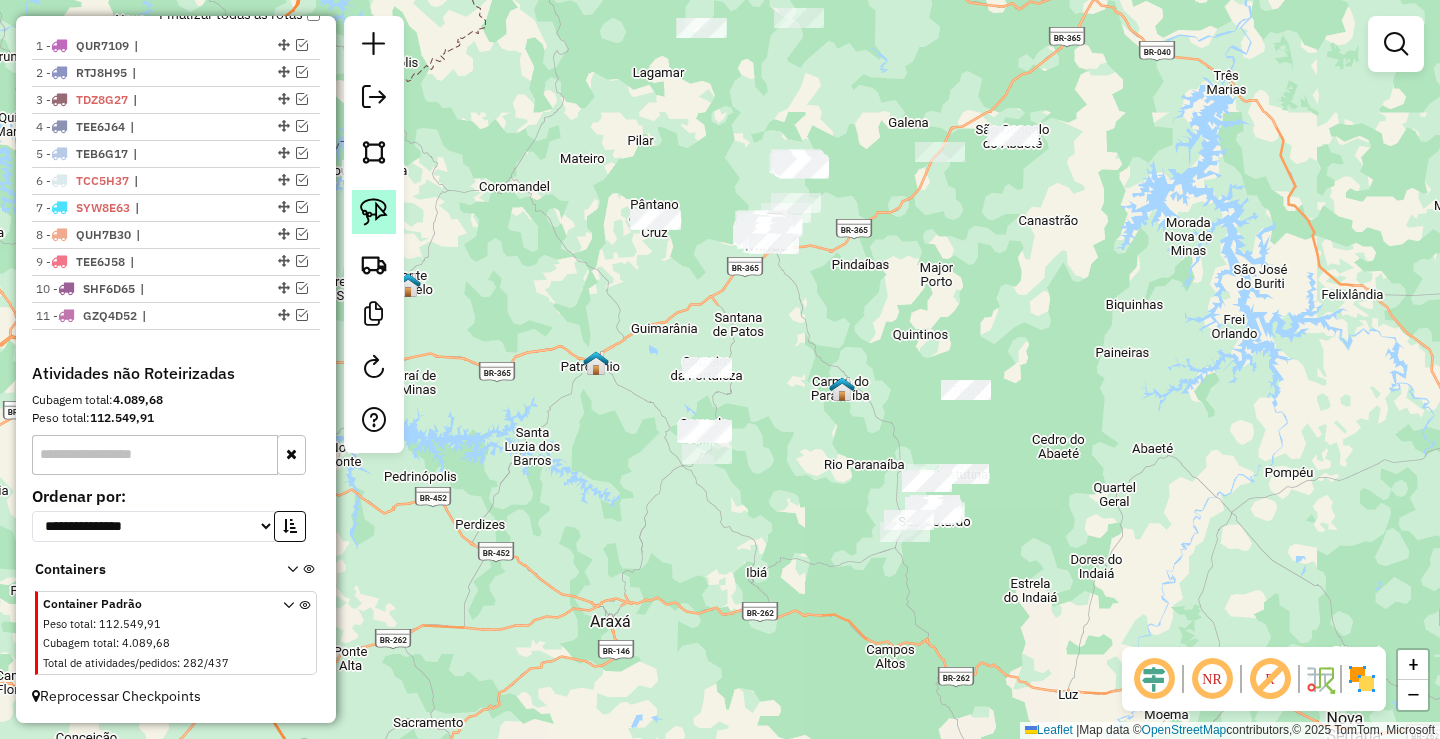 click 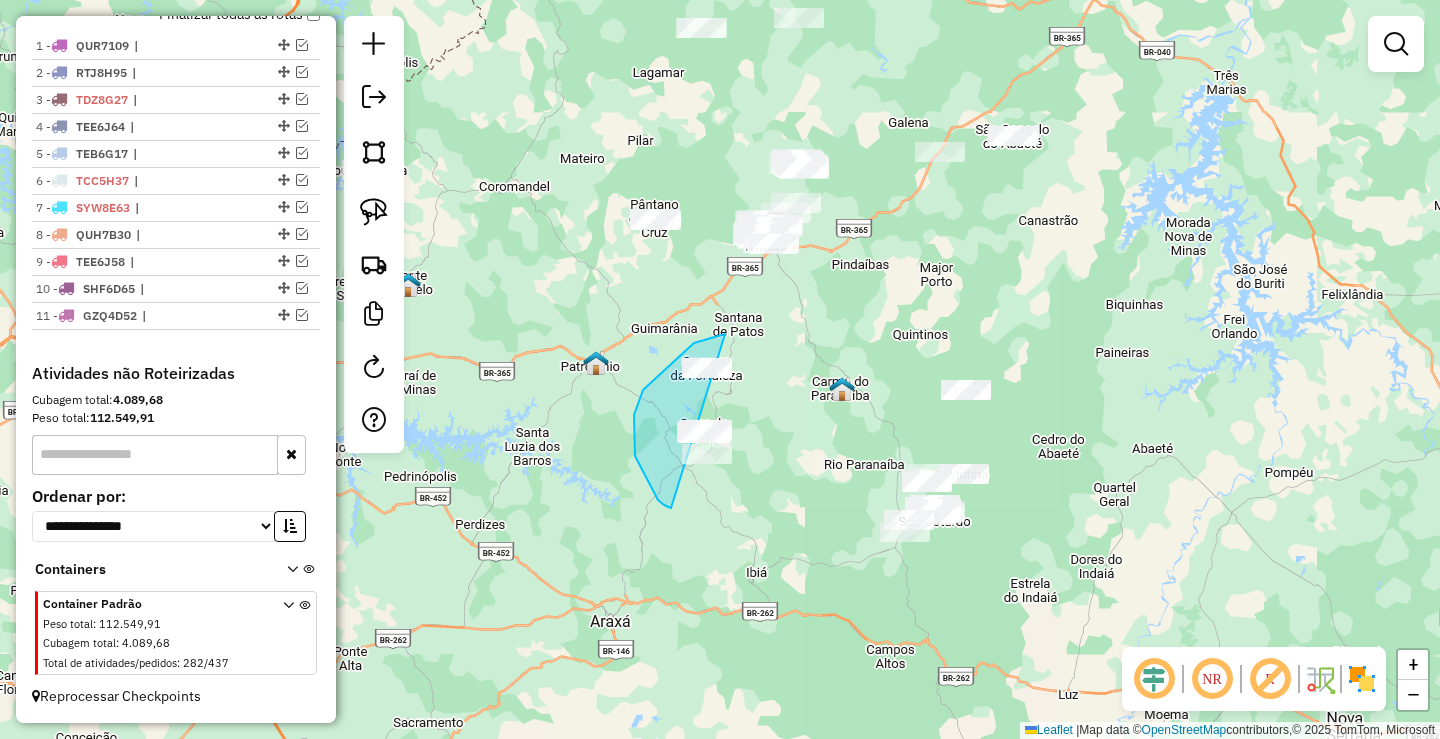 drag, startPoint x: 725, startPoint y: 334, endPoint x: 752, endPoint y: 480, distance: 148.47559 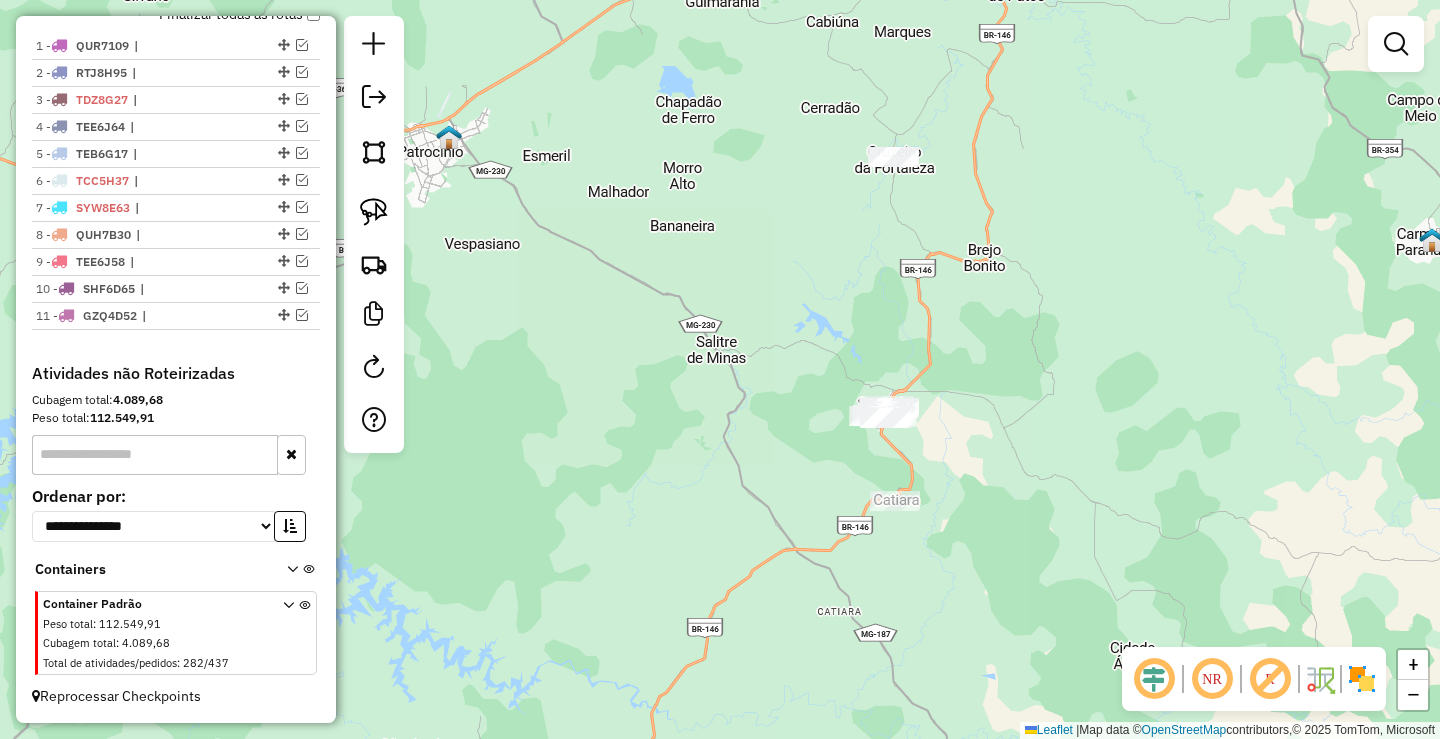 drag, startPoint x: 779, startPoint y: 481, endPoint x: 758, endPoint y: 483, distance: 21.095022 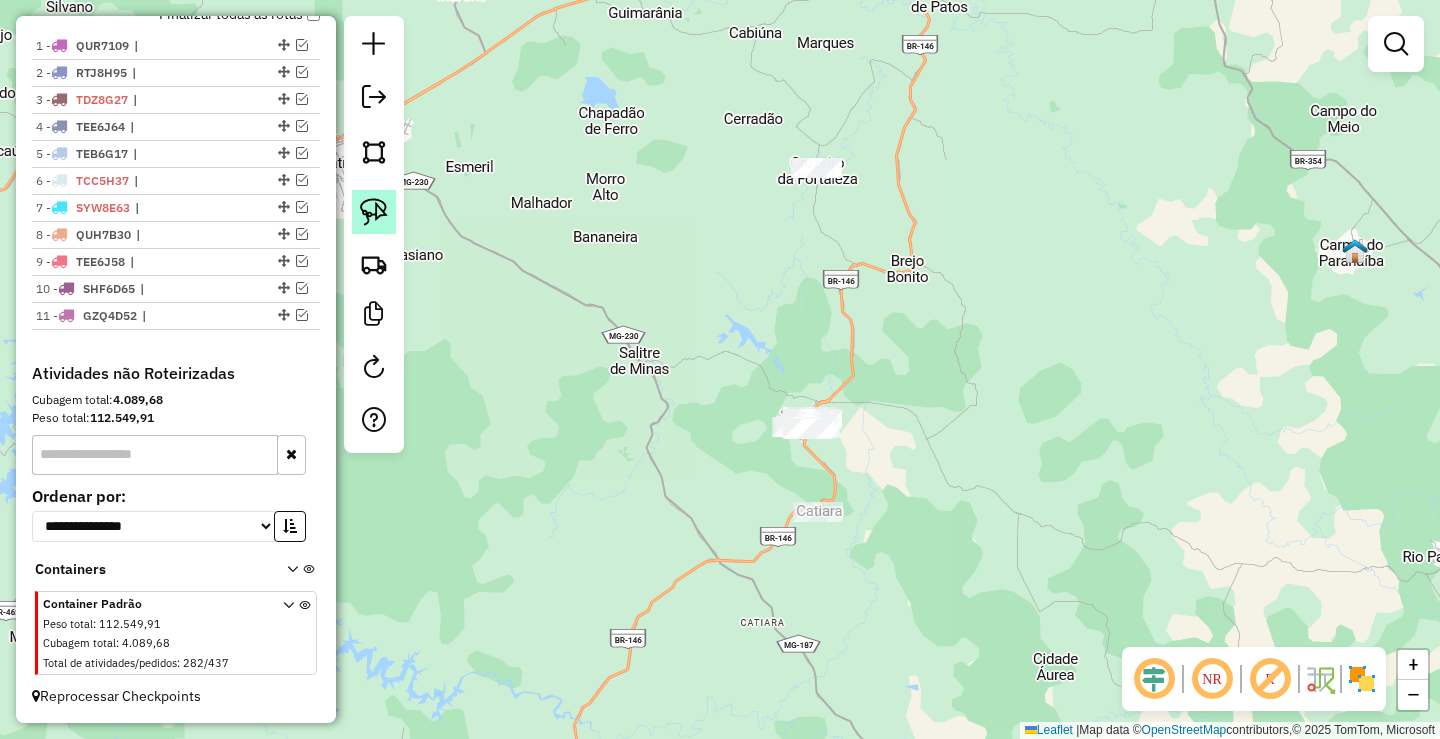 click 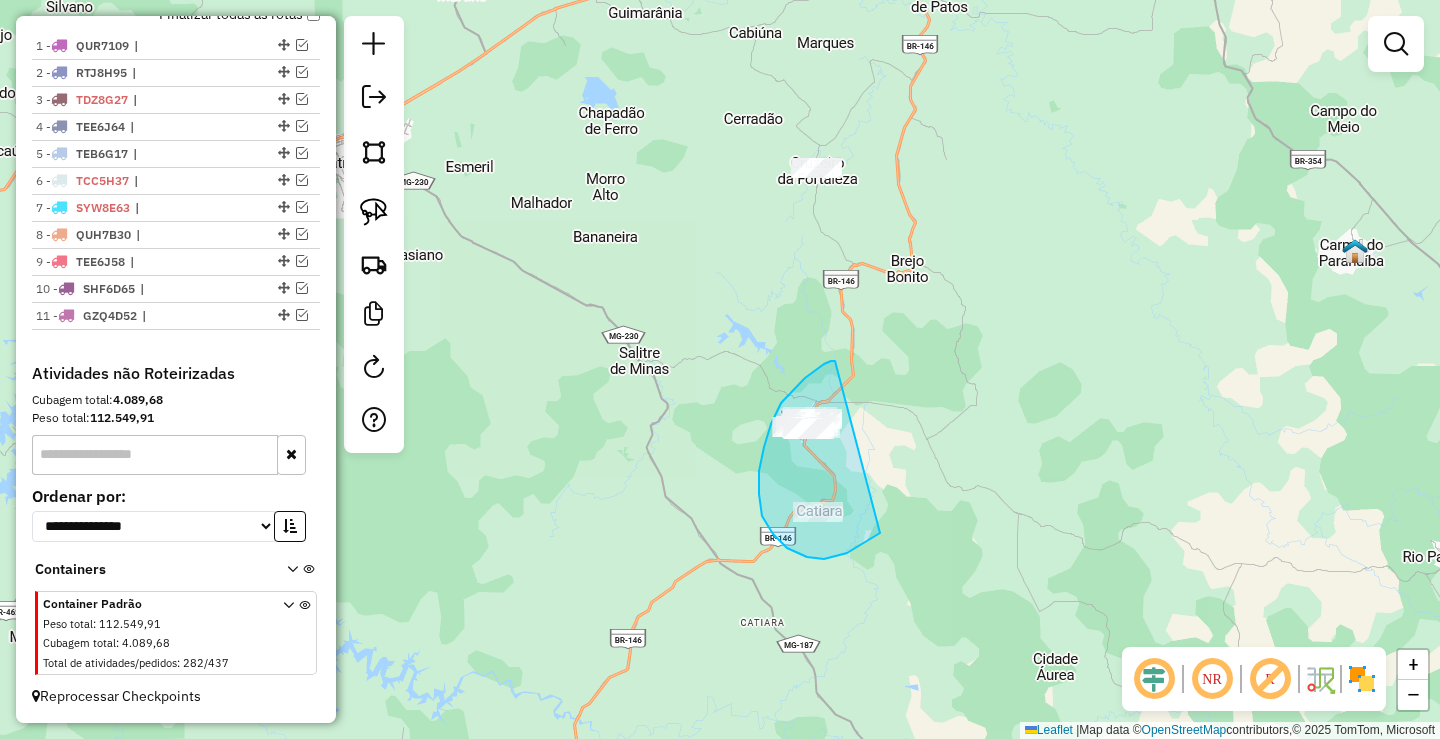 drag, startPoint x: 835, startPoint y: 361, endPoint x: 888, endPoint y: 511, distance: 159.08803 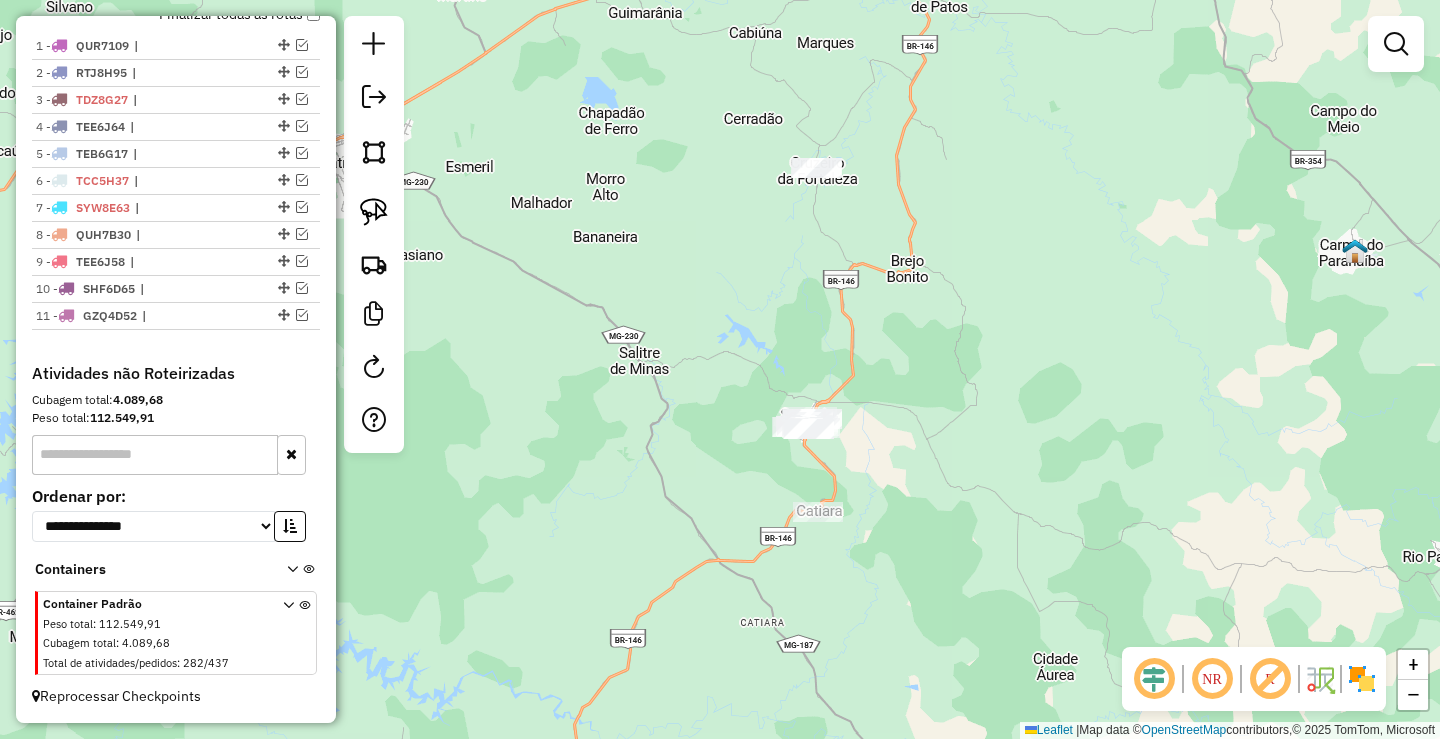 drag, startPoint x: 620, startPoint y: 700, endPoint x: 570, endPoint y: 719, distance: 53.488316 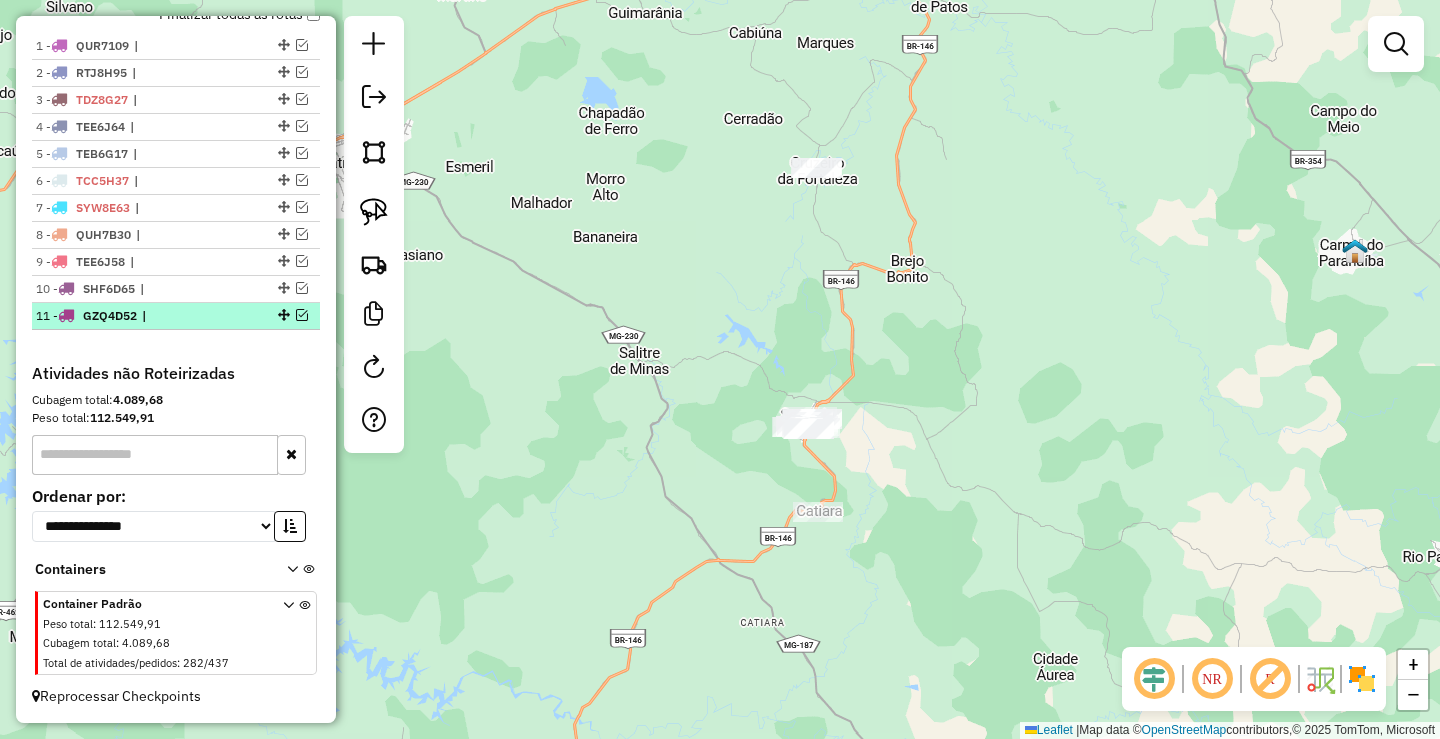 click at bounding box center [302, 315] 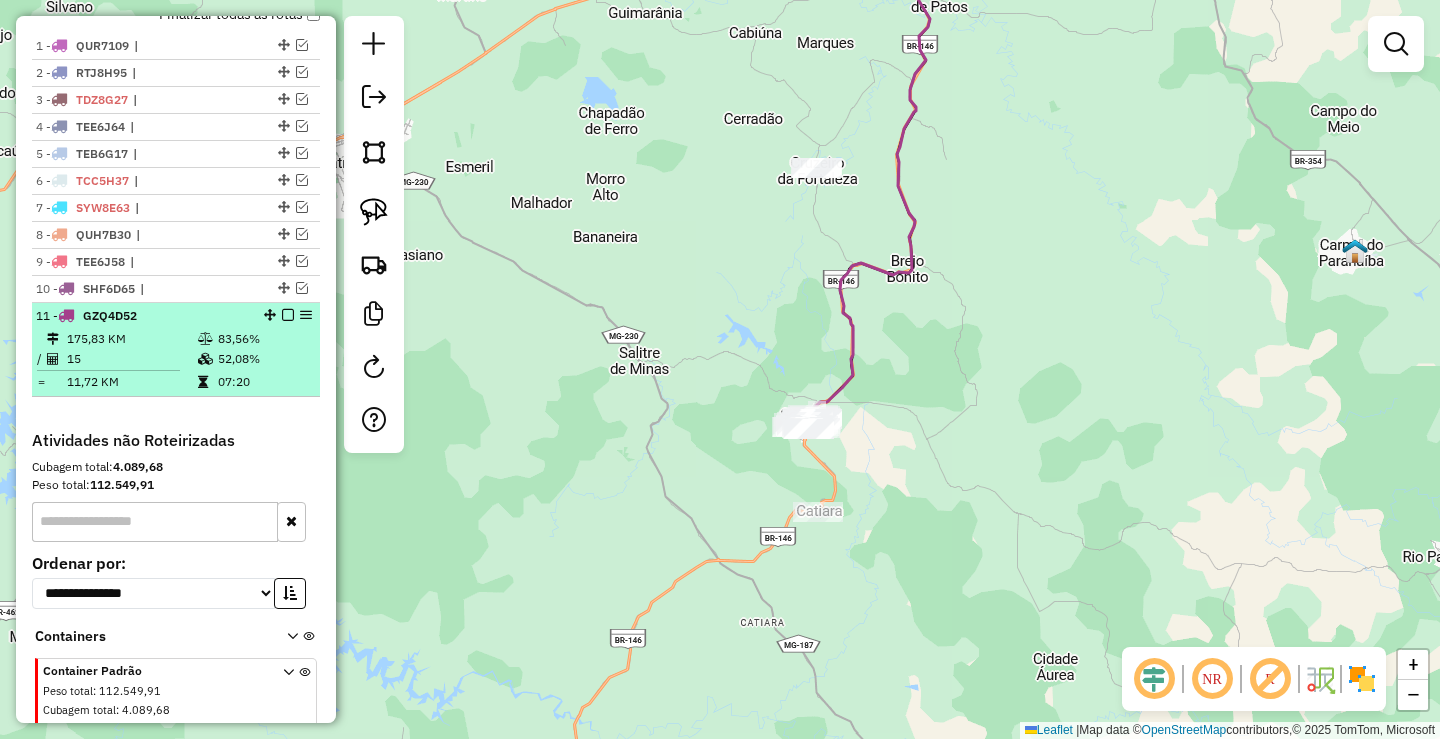 scroll, scrollTop: 800, scrollLeft: 0, axis: vertical 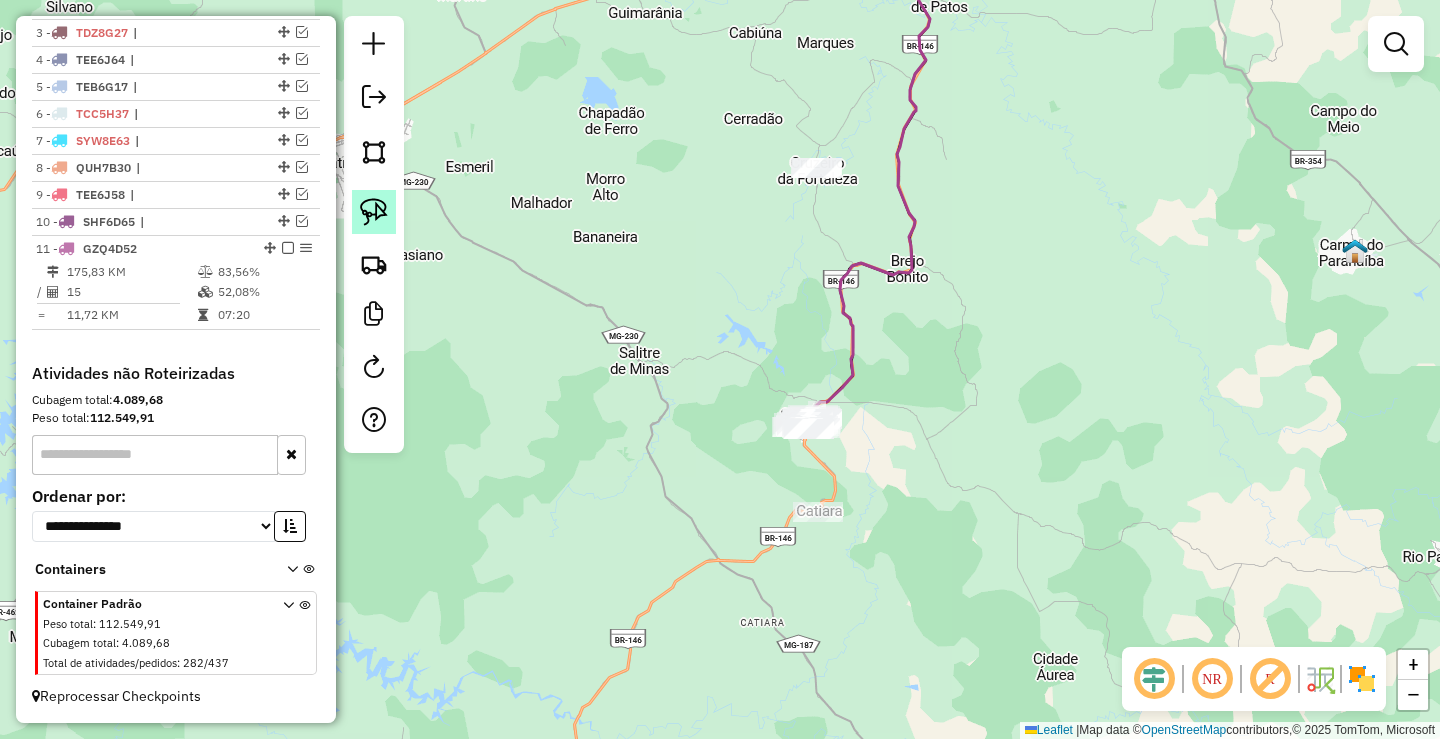 click 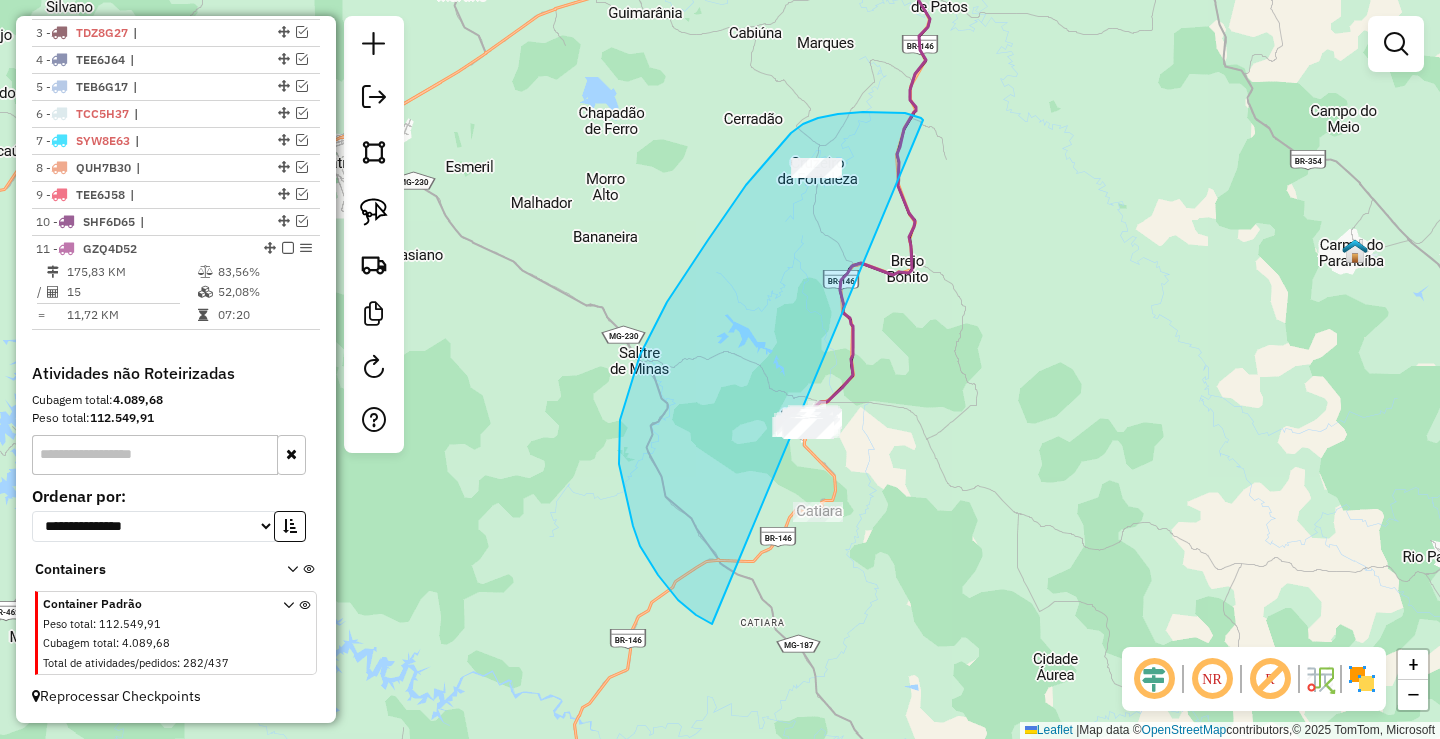 drag, startPoint x: 912, startPoint y: 115, endPoint x: 951, endPoint y: 529, distance: 415.8329 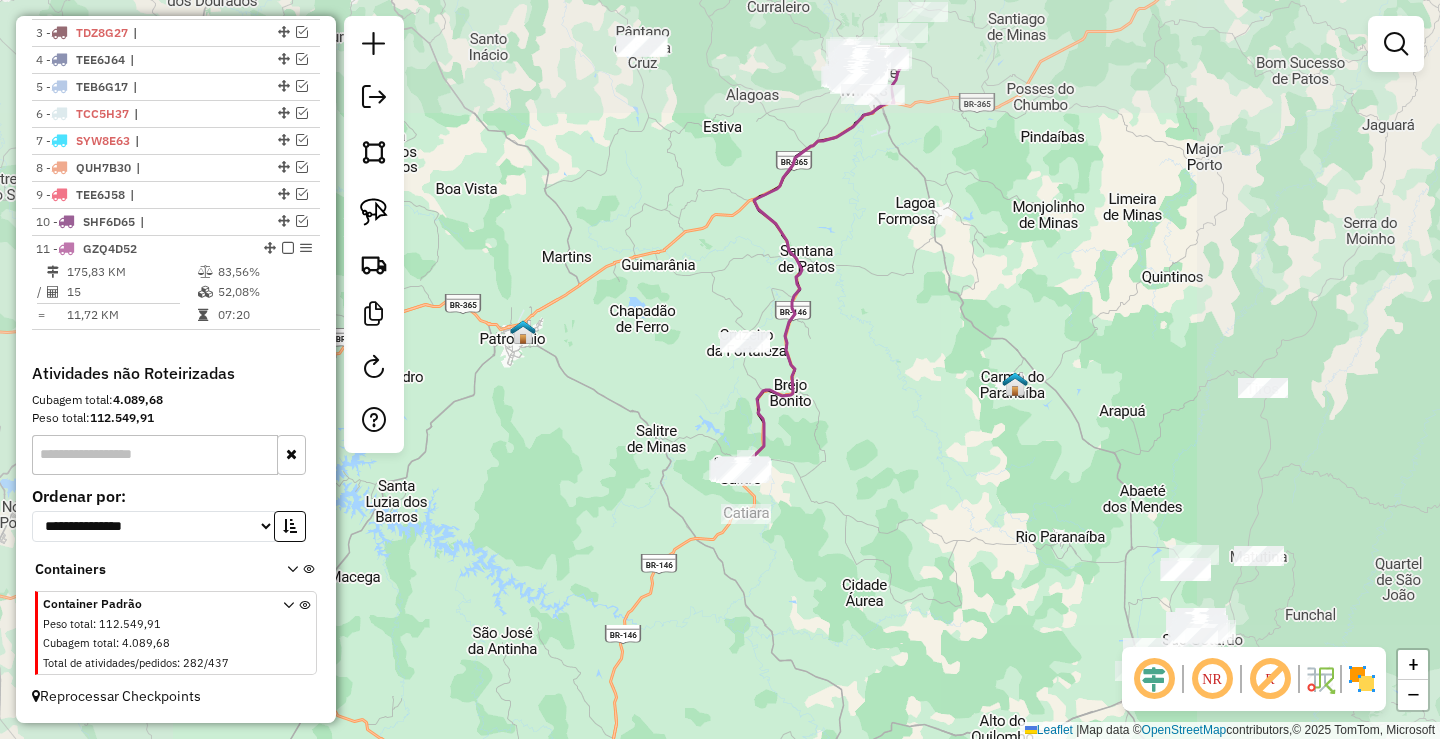 drag, startPoint x: 683, startPoint y: 385, endPoint x: 681, endPoint y: 408, distance: 23.086792 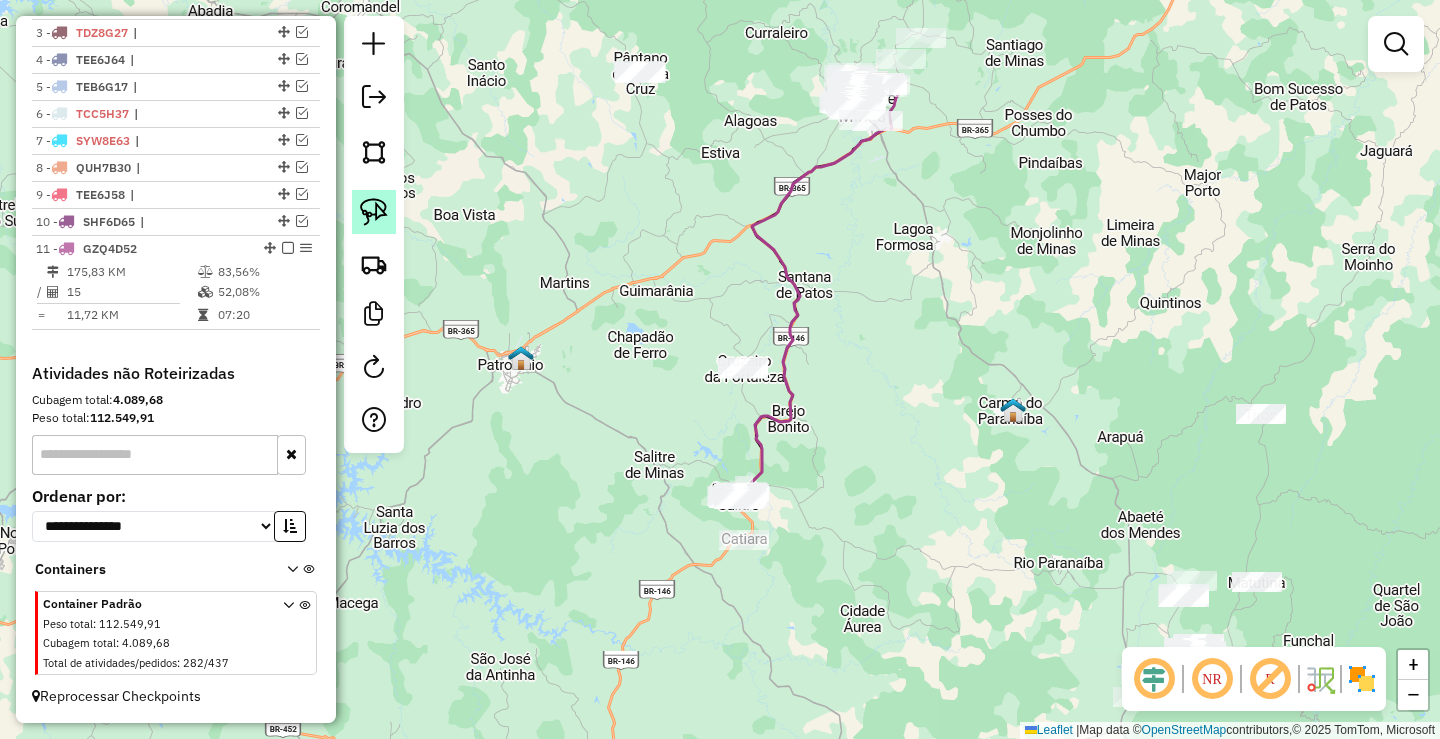 click 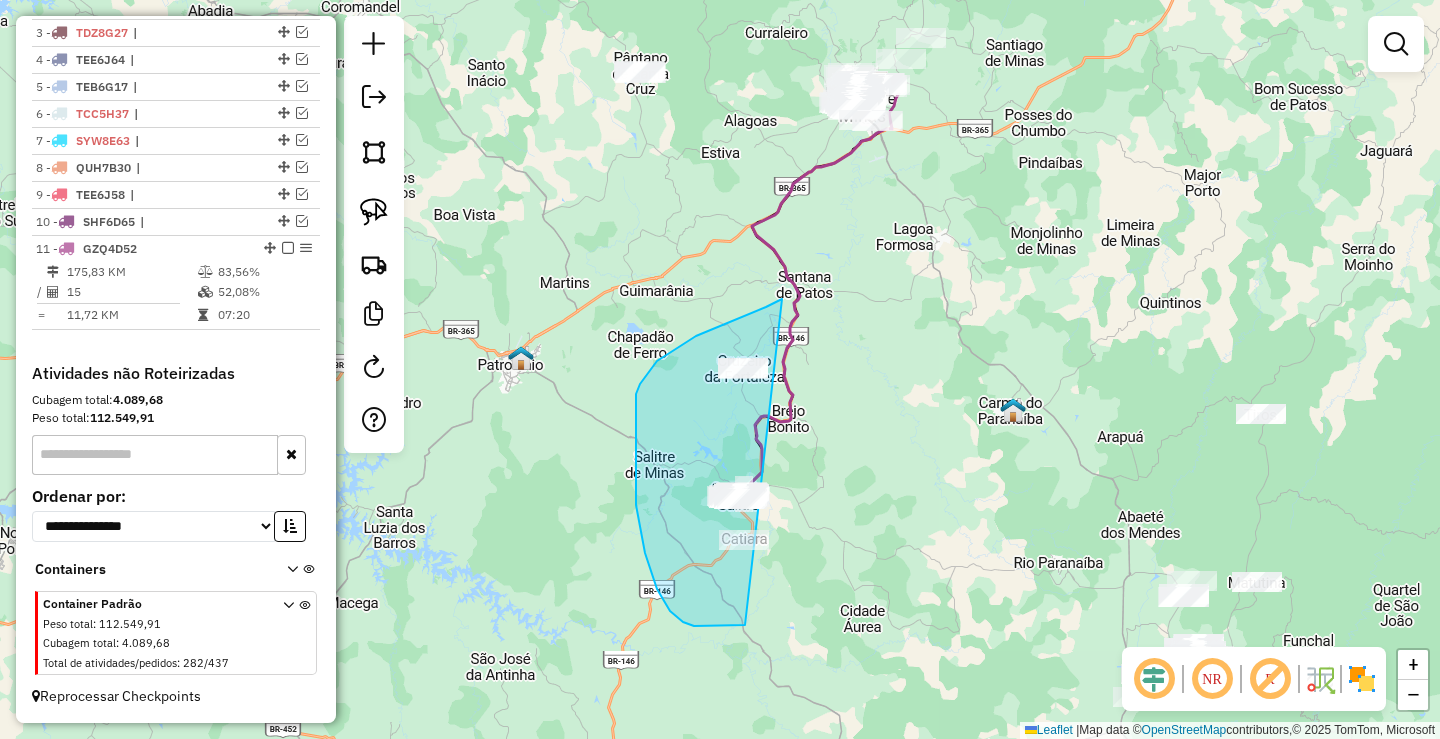 drag, startPoint x: 766, startPoint y: 307, endPoint x: 848, endPoint y: 560, distance: 265.95676 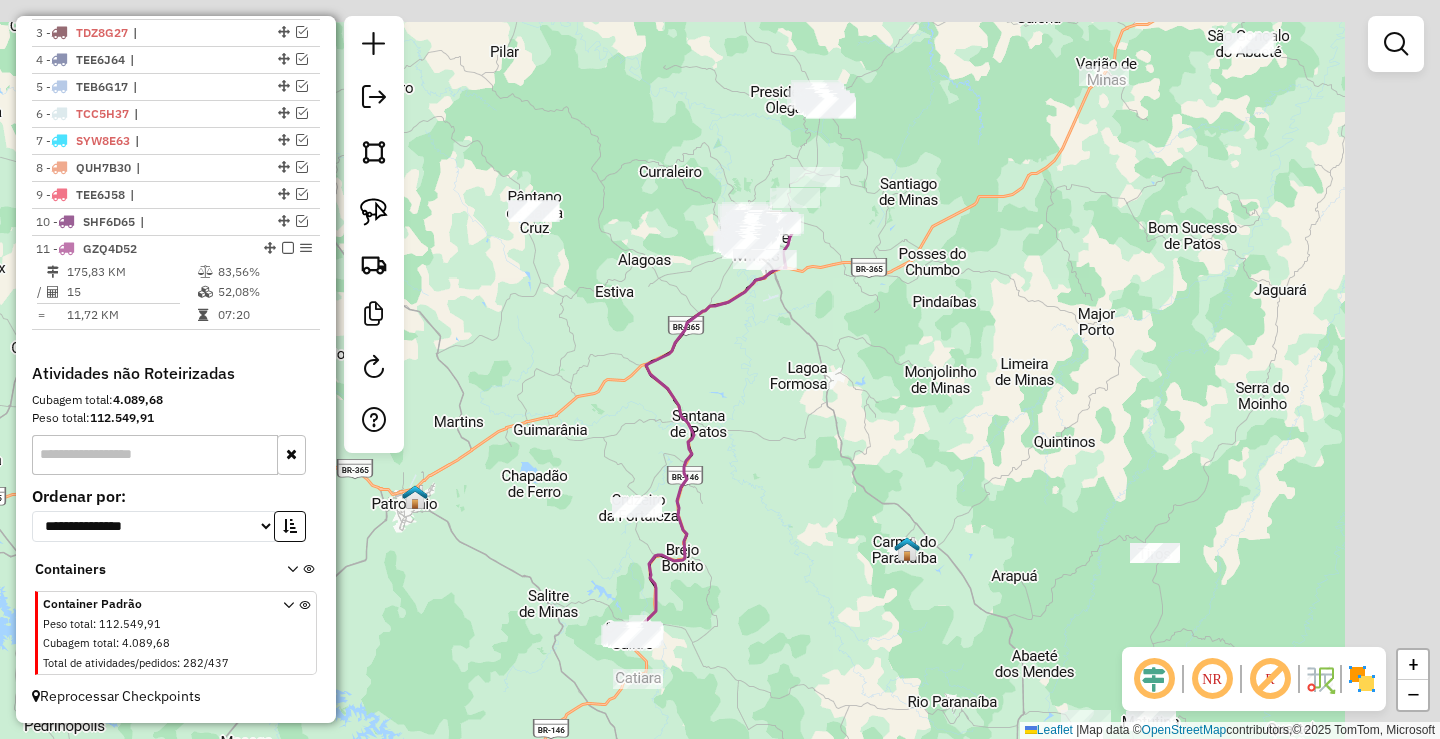 drag, startPoint x: 627, startPoint y: 538, endPoint x: 582, endPoint y: 657, distance: 127.22421 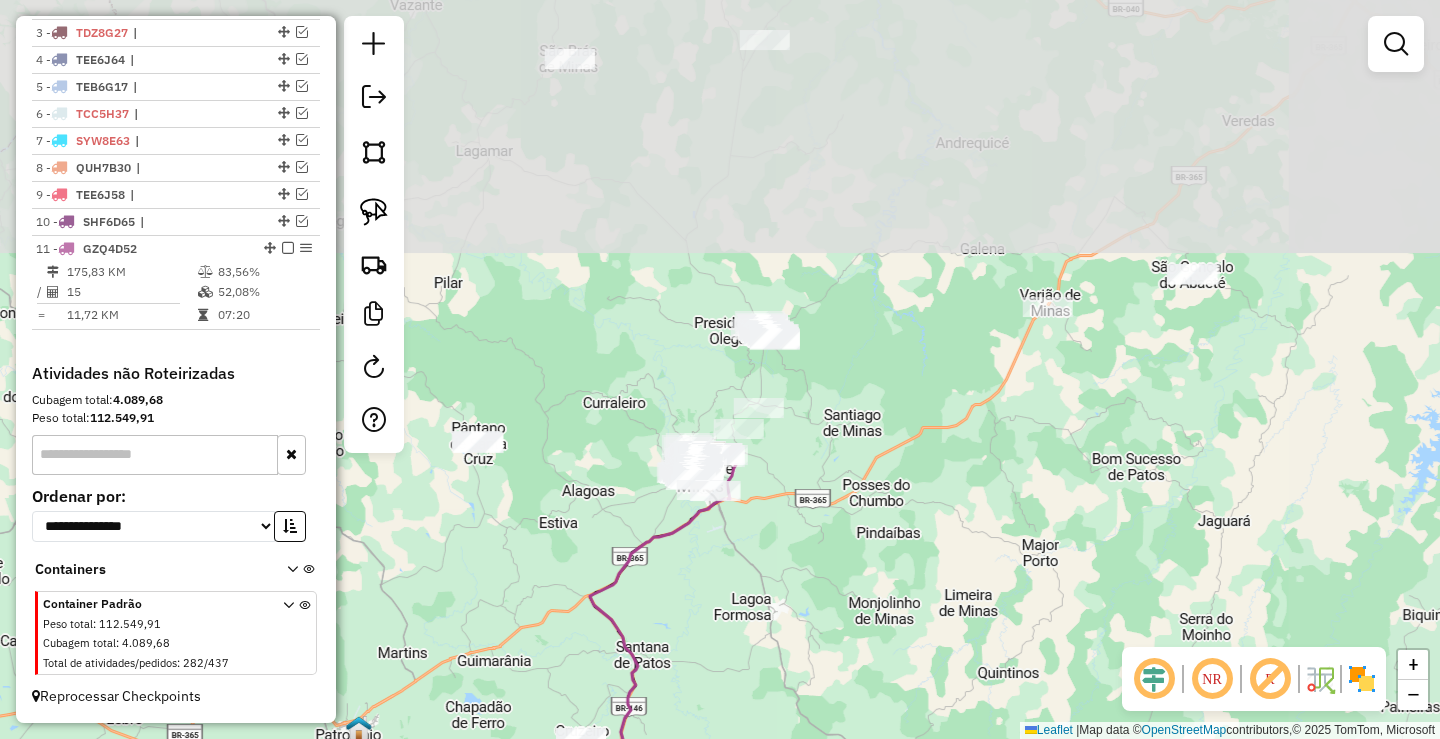 drag, startPoint x: 597, startPoint y: 294, endPoint x: 621, endPoint y: 455, distance: 162.77899 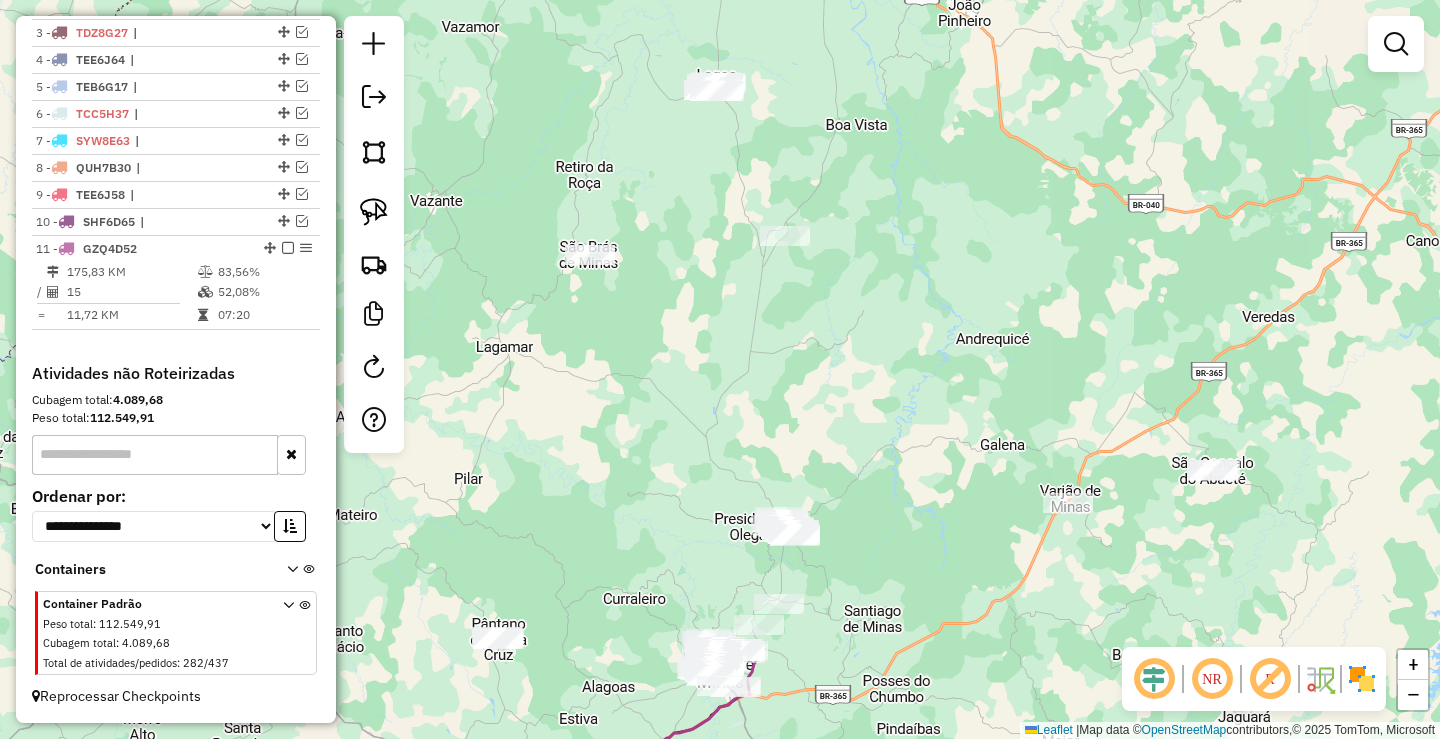 drag, startPoint x: 562, startPoint y: 402, endPoint x: 461, endPoint y: 347, distance: 115.00435 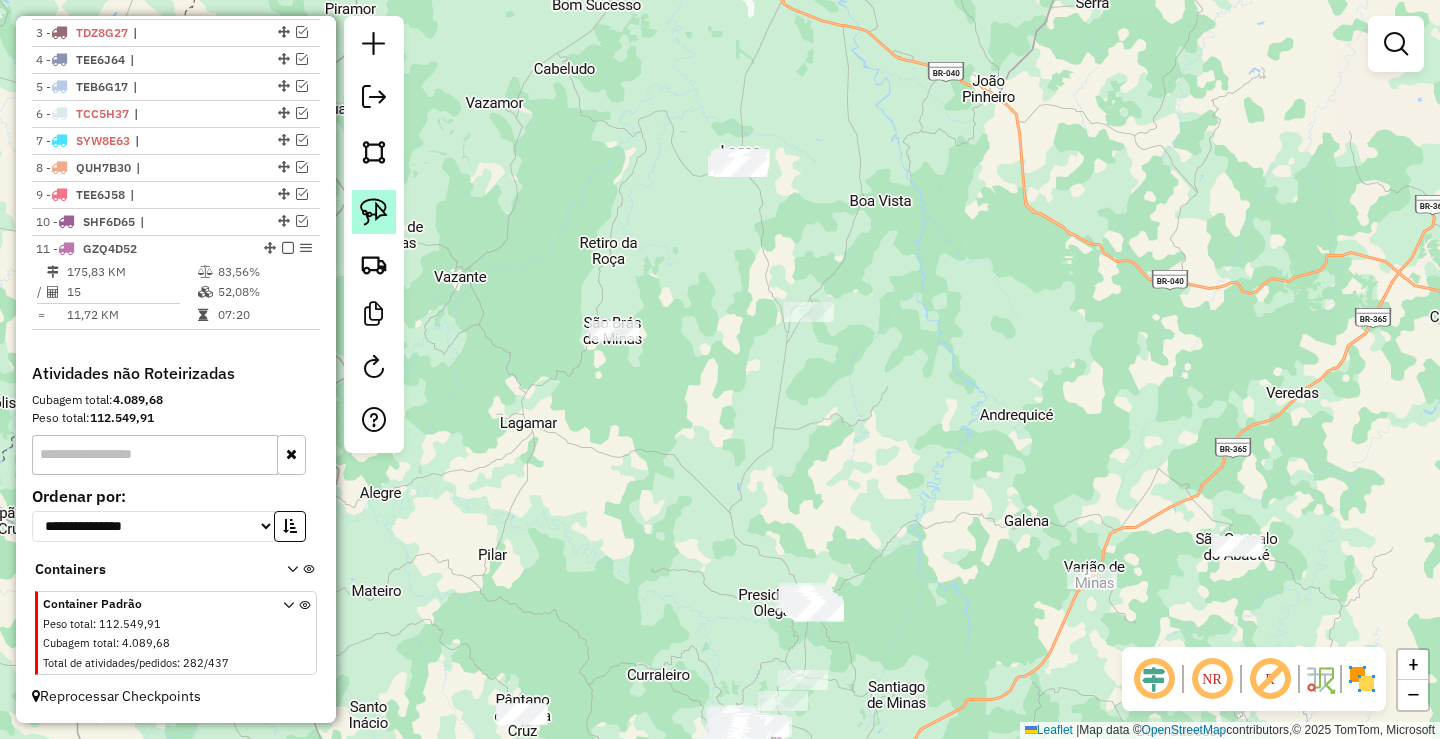 click 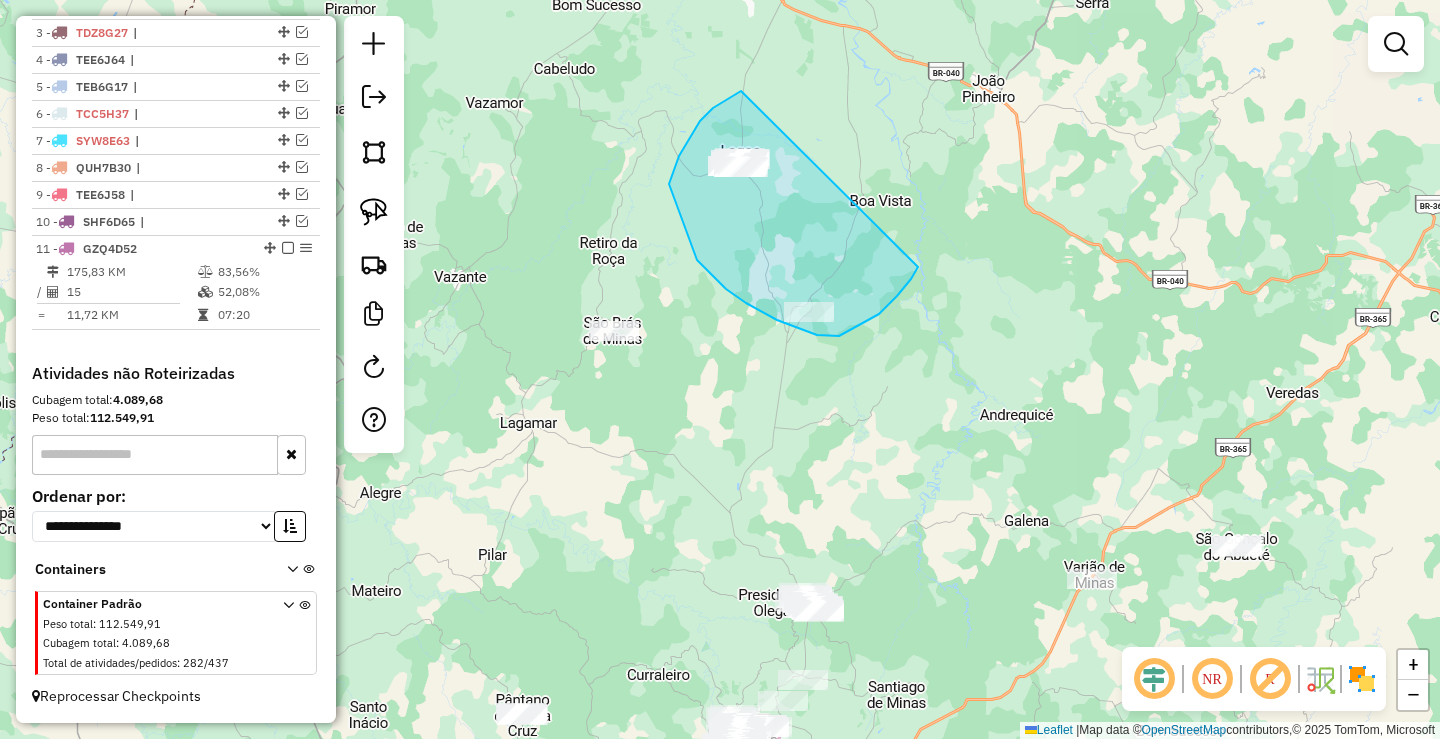 drag, startPoint x: 741, startPoint y: 91, endPoint x: 876, endPoint y: 287, distance: 237.9937 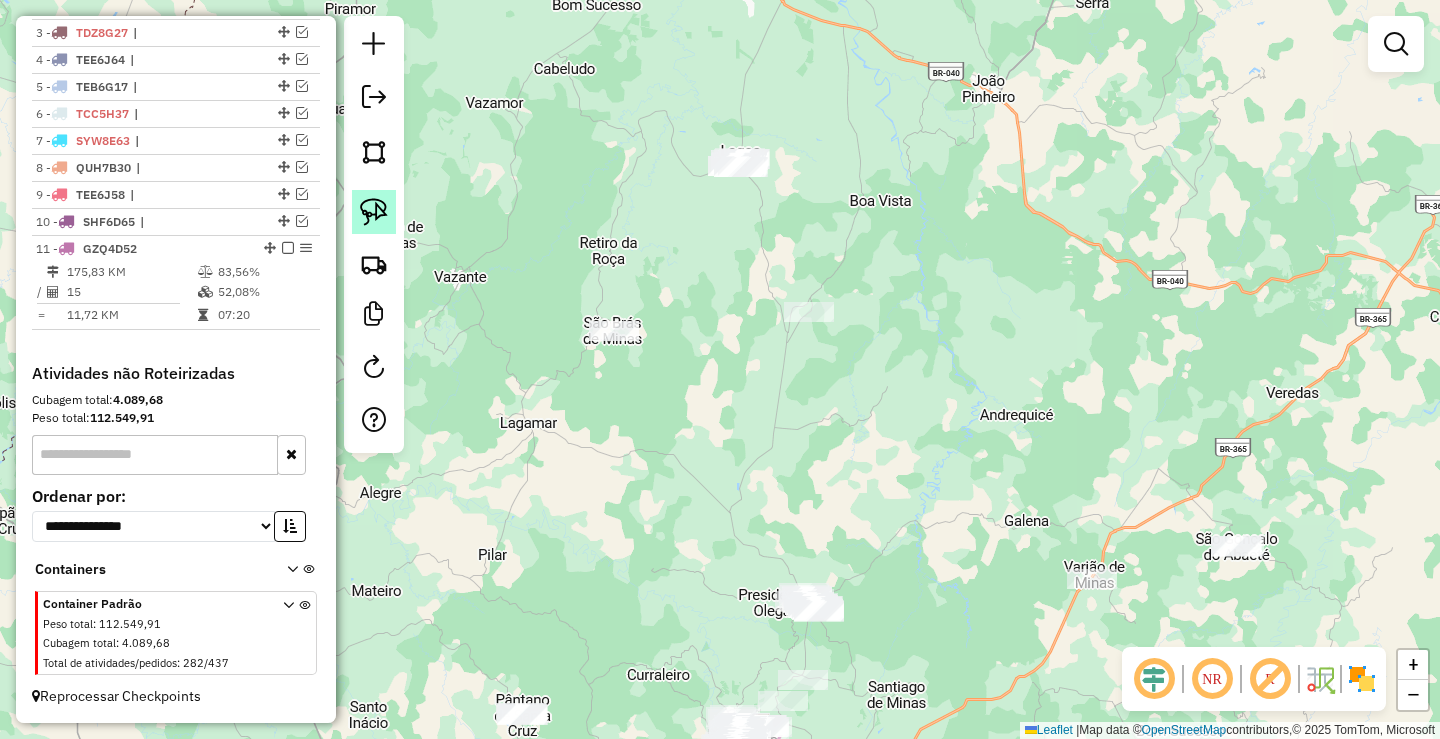 click 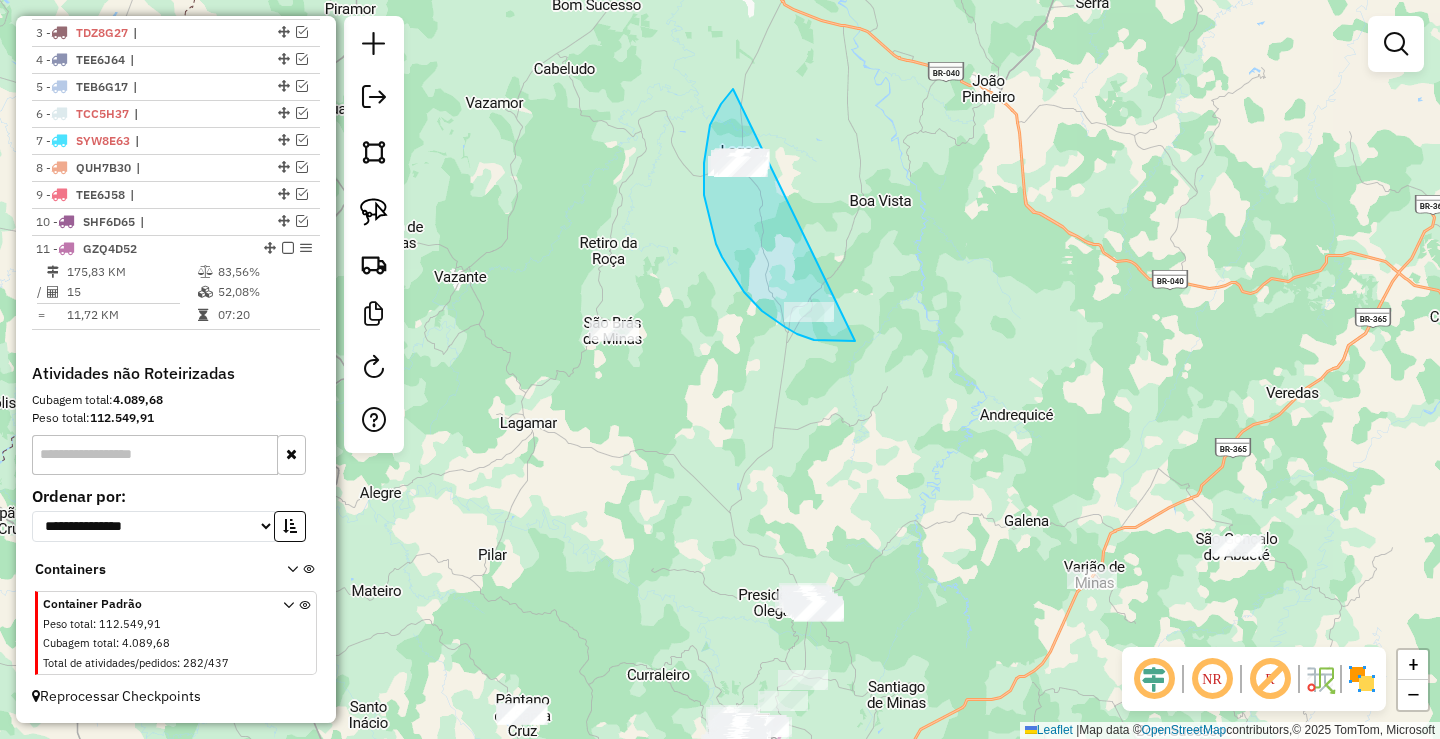 drag, startPoint x: 721, startPoint y: 104, endPoint x: 890, endPoint y: 304, distance: 261.84155 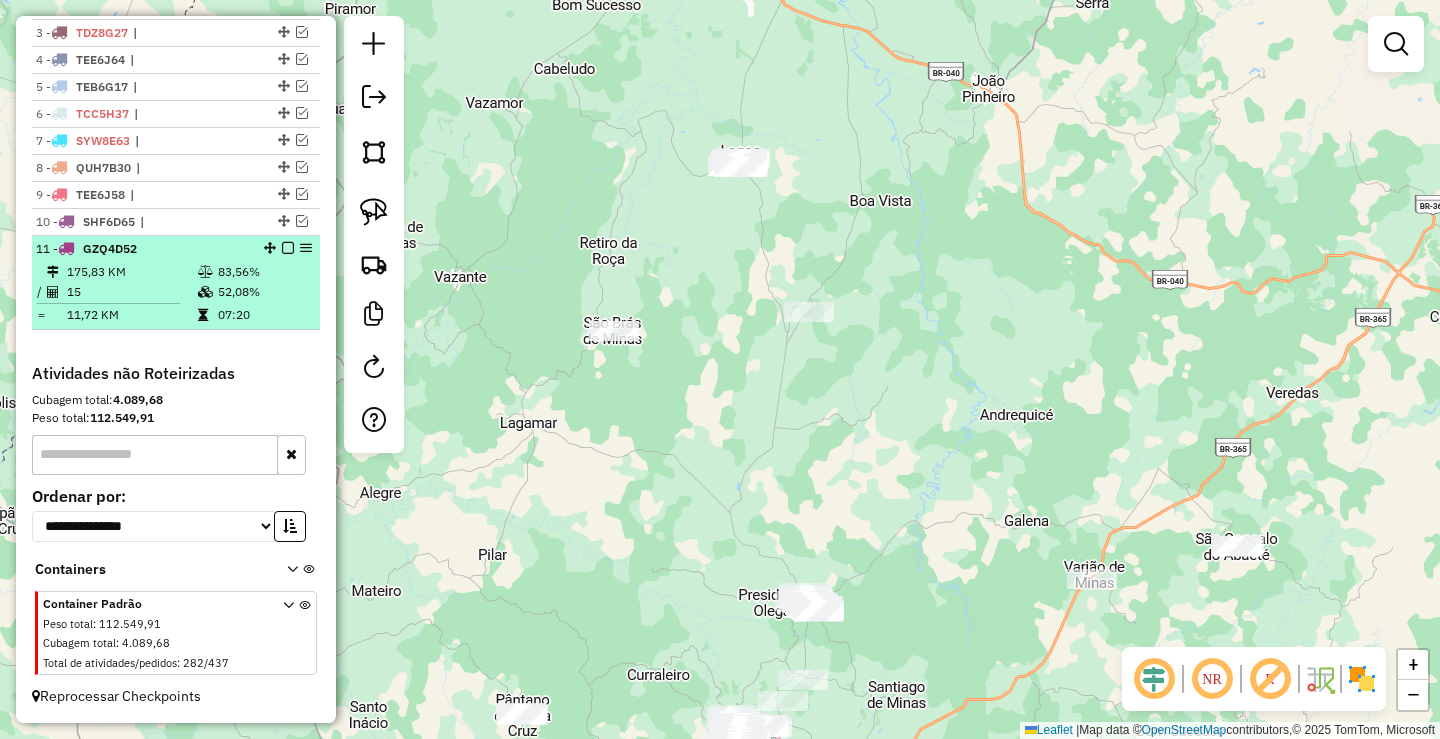 select on "**********" 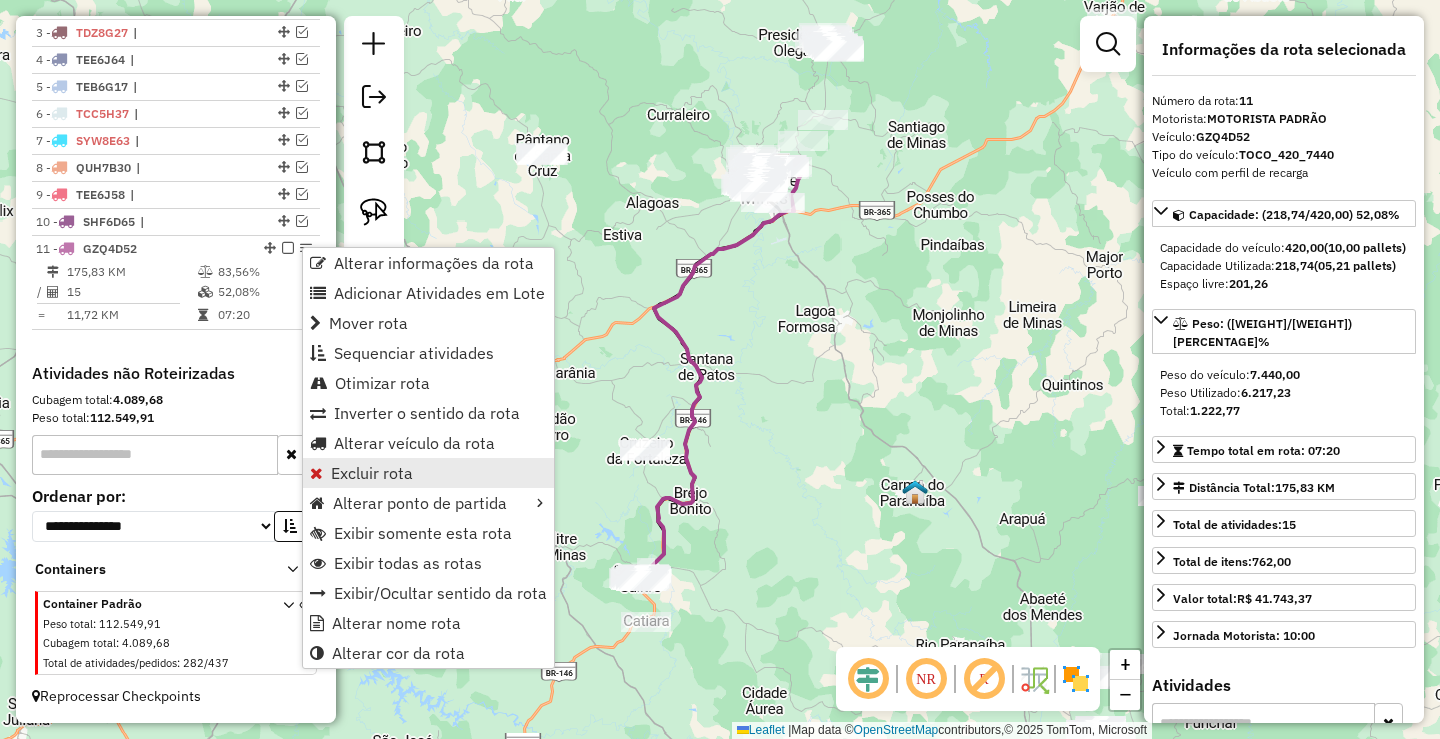 click on "Excluir rota" at bounding box center [372, 473] 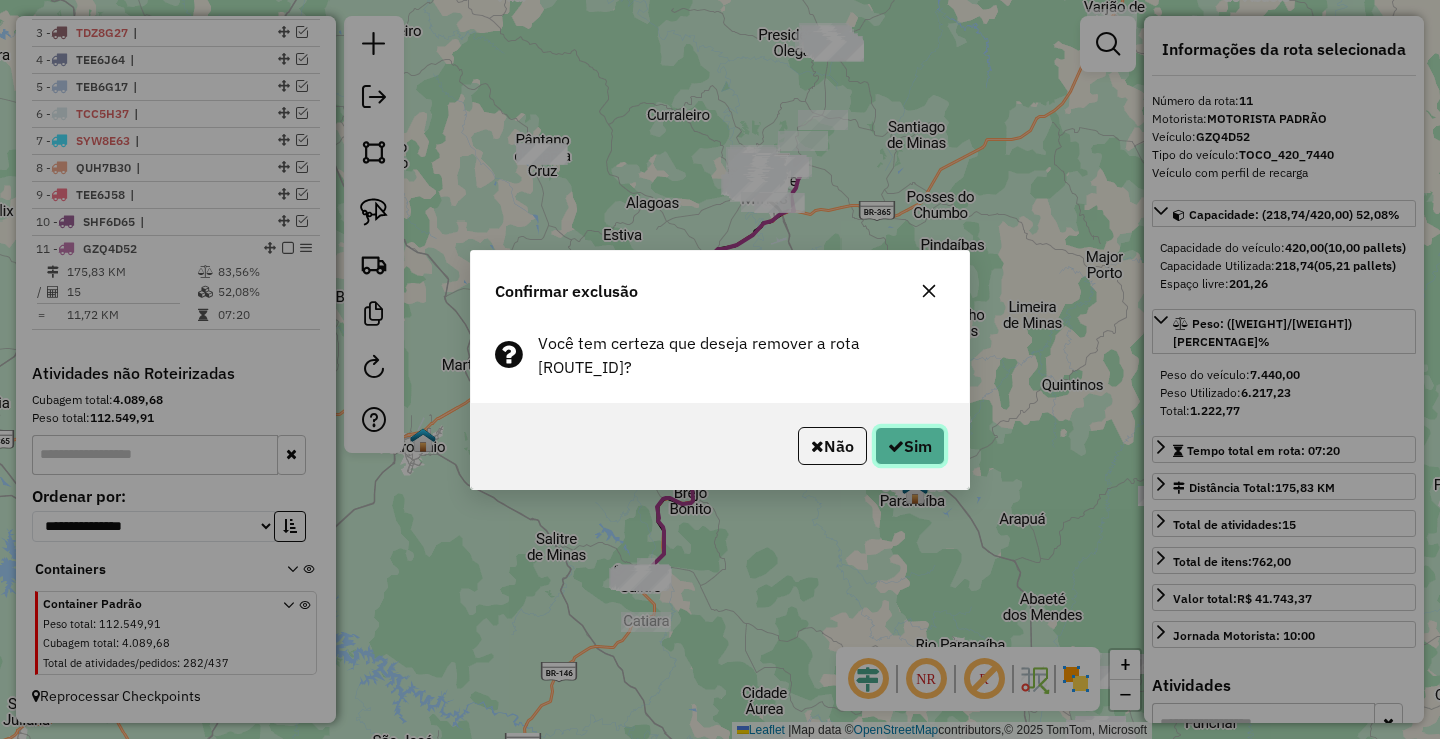 click on "Sim" 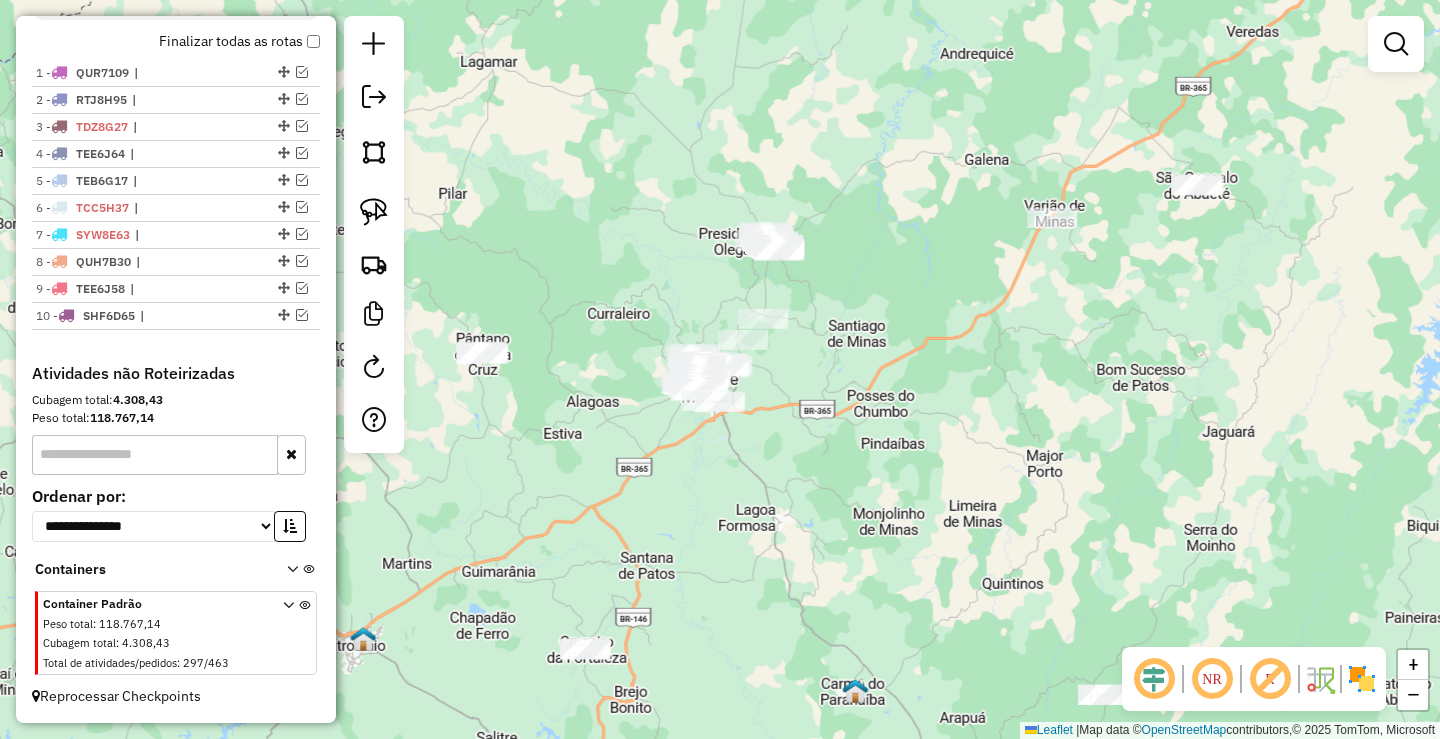 scroll, scrollTop: 706, scrollLeft: 0, axis: vertical 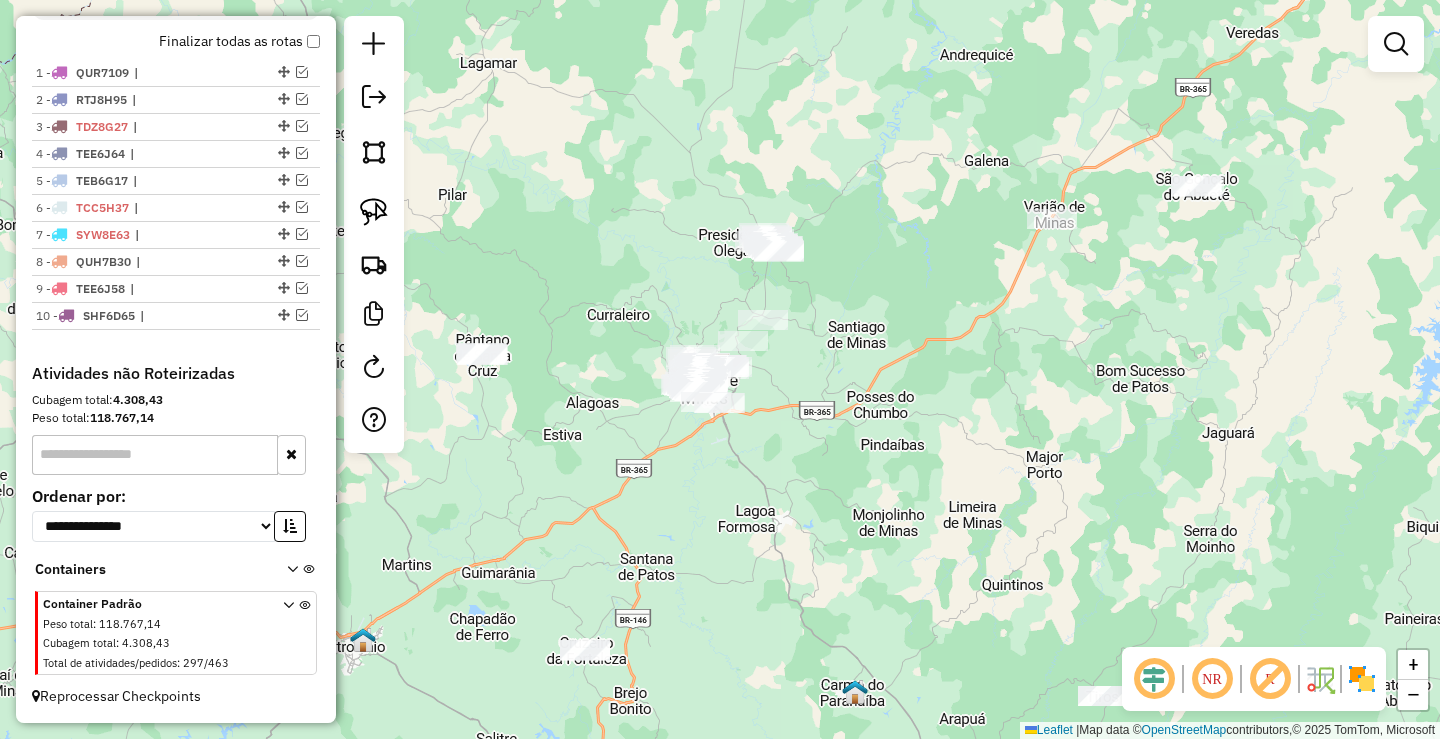drag, startPoint x: 562, startPoint y: 559, endPoint x: 625, endPoint y: 433, distance: 140.87228 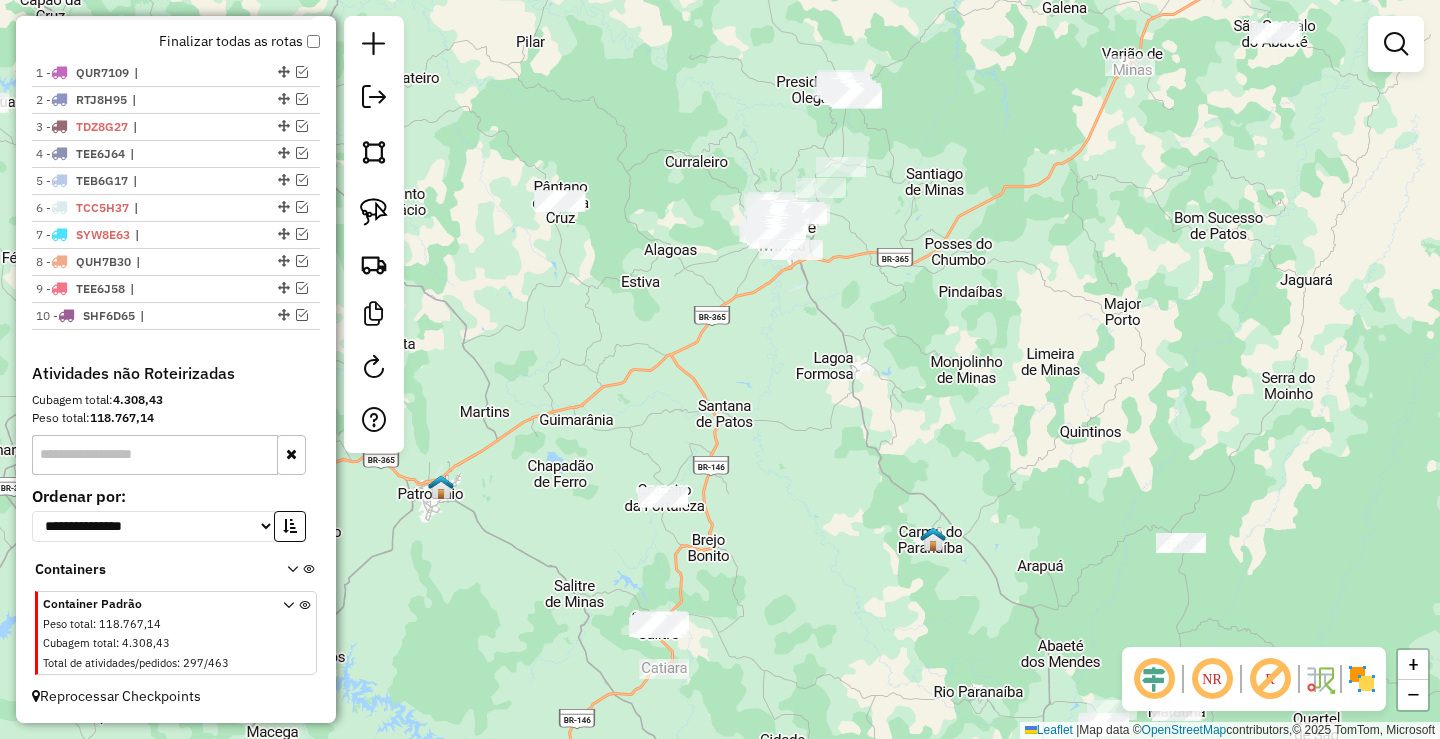 drag, startPoint x: 622, startPoint y: 580, endPoint x: 550, endPoint y: 456, distance: 143.38759 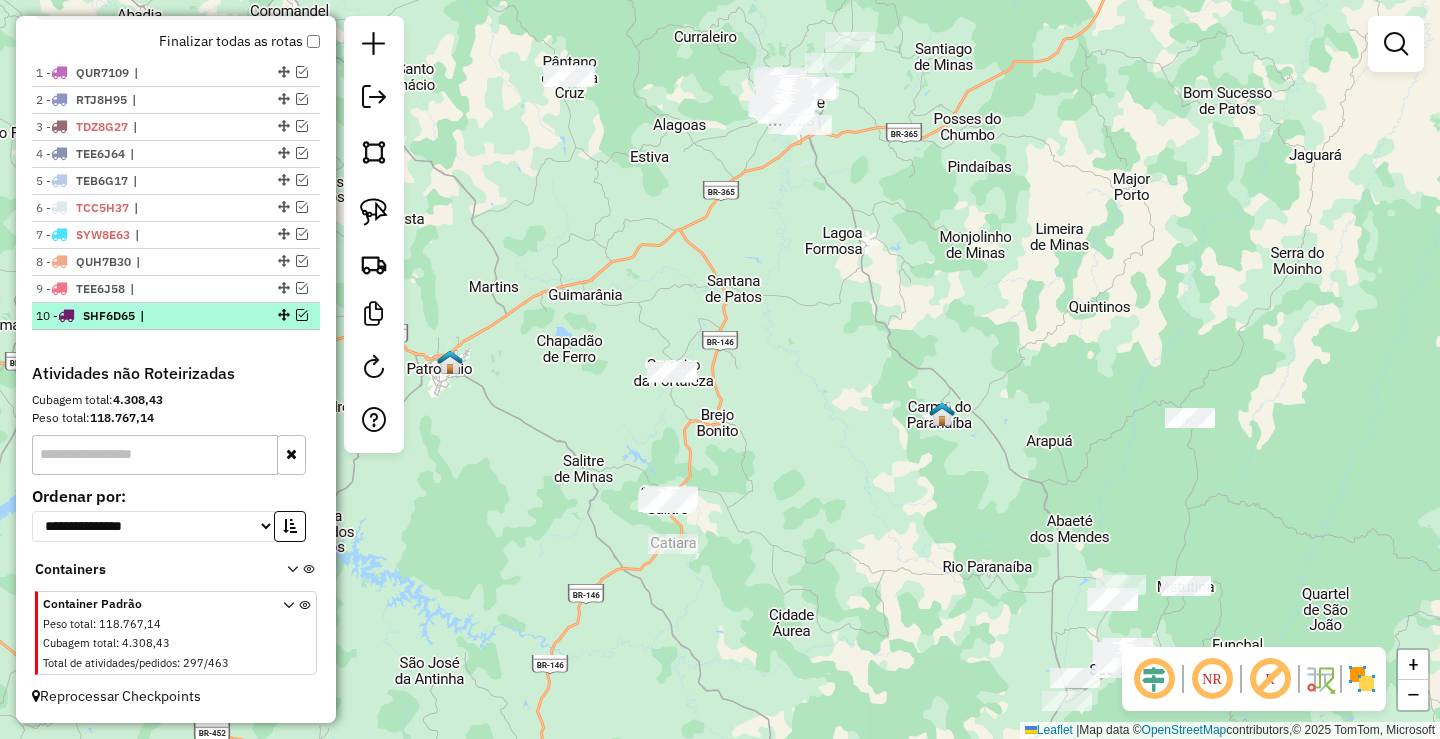 click at bounding box center (302, 315) 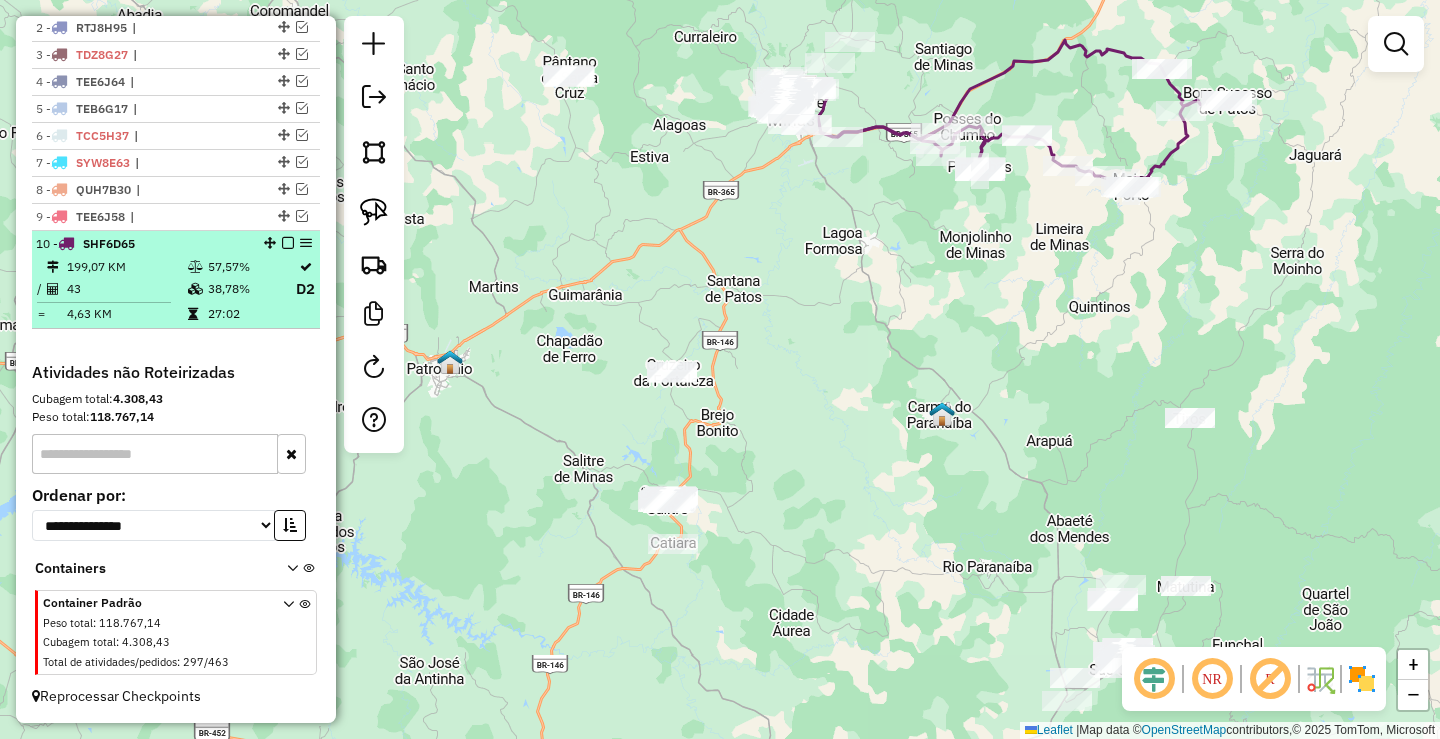 click on "27:02" at bounding box center [251, 314] 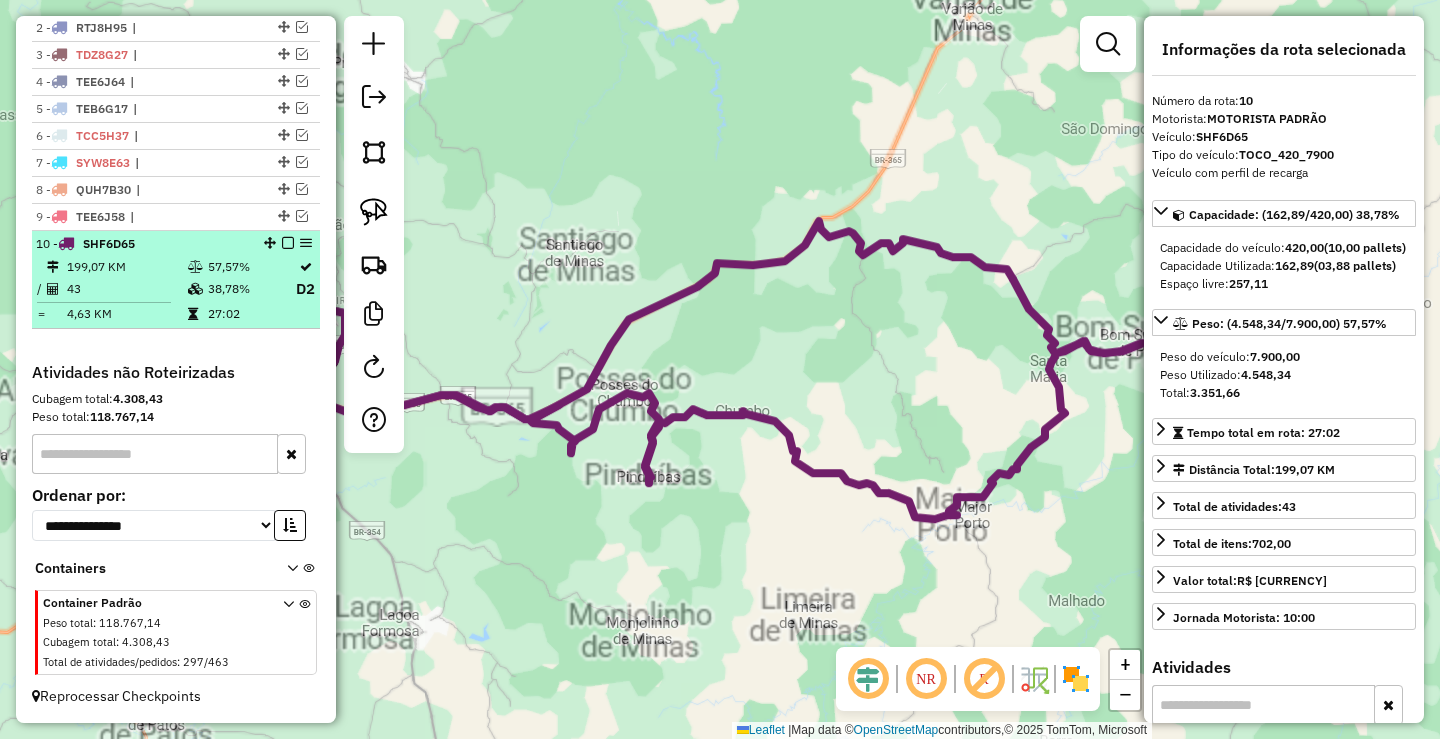 click at bounding box center (288, 243) 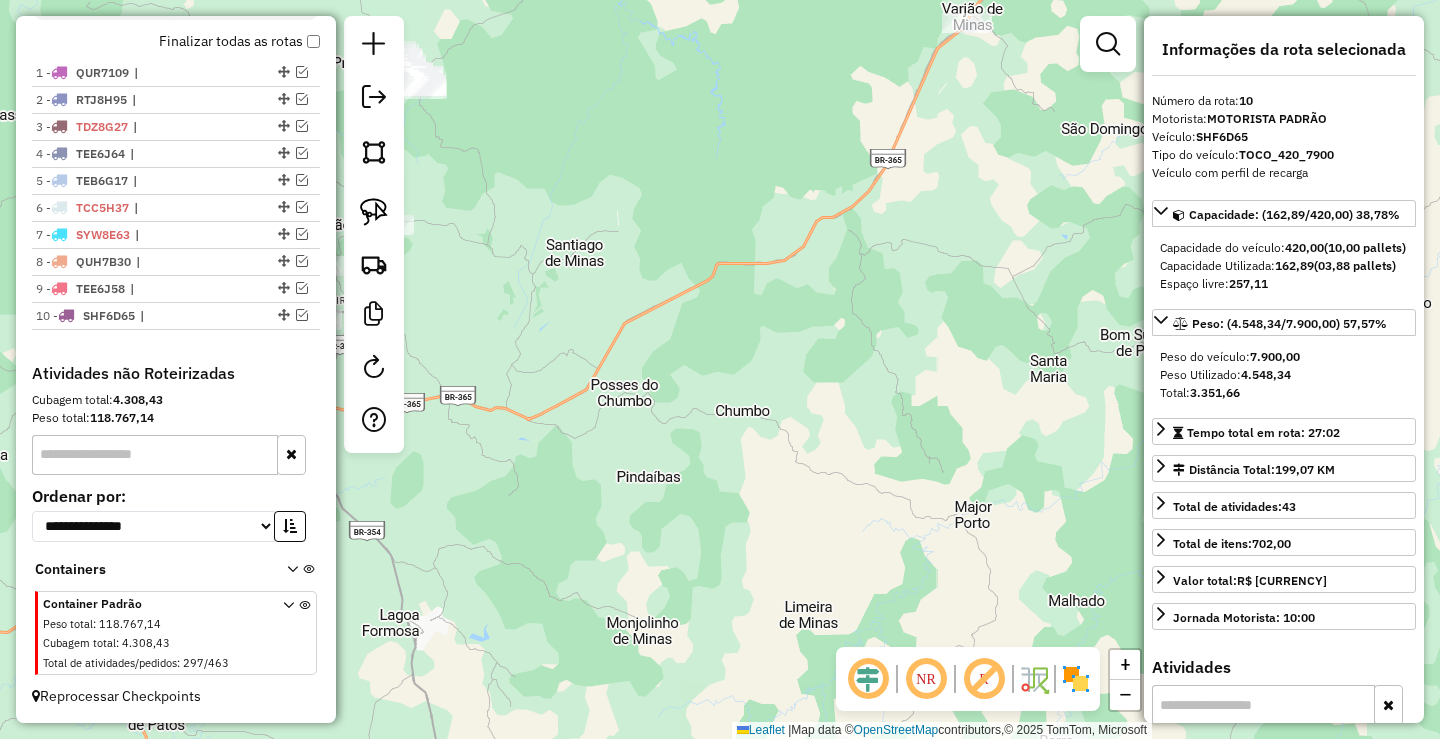 scroll, scrollTop: 706, scrollLeft: 0, axis: vertical 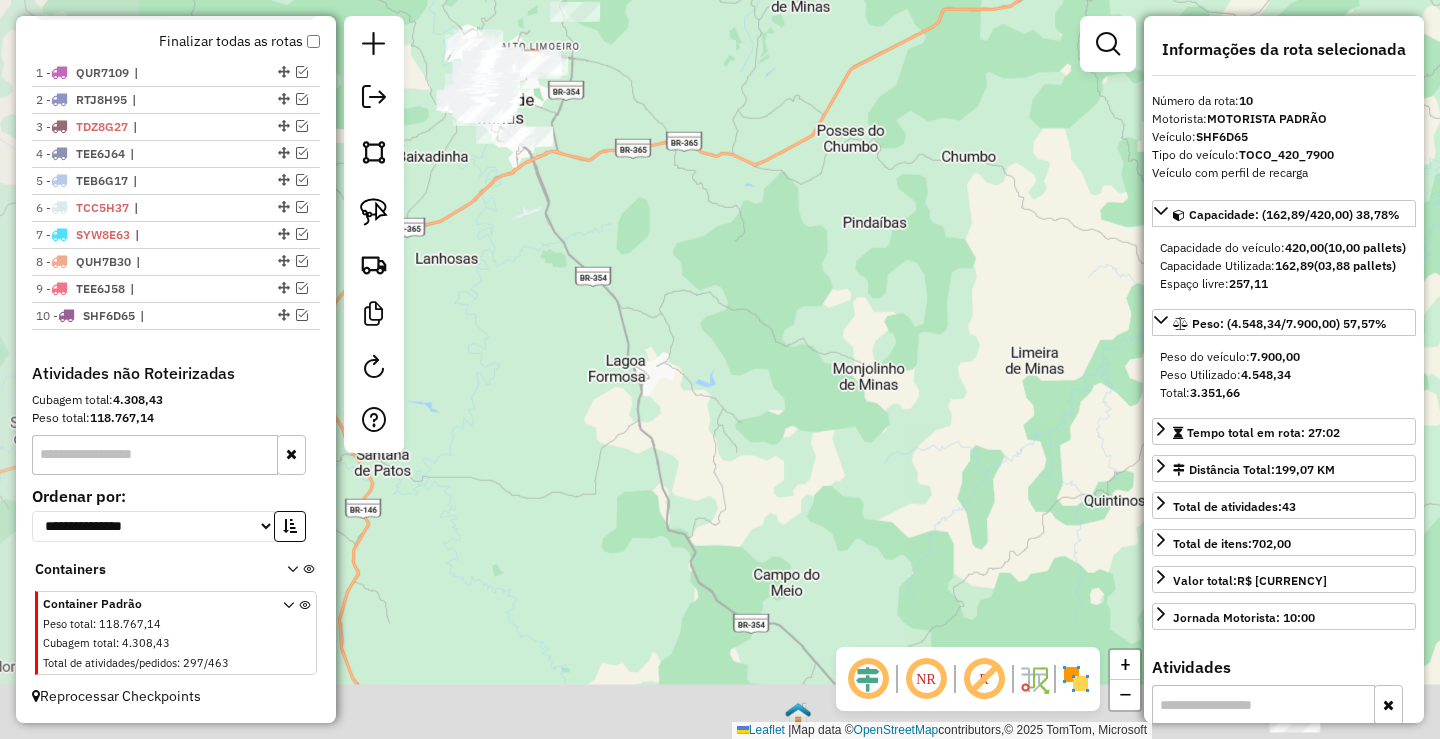 drag, startPoint x: 541, startPoint y: 470, endPoint x: 632, endPoint y: 381, distance: 127.28708 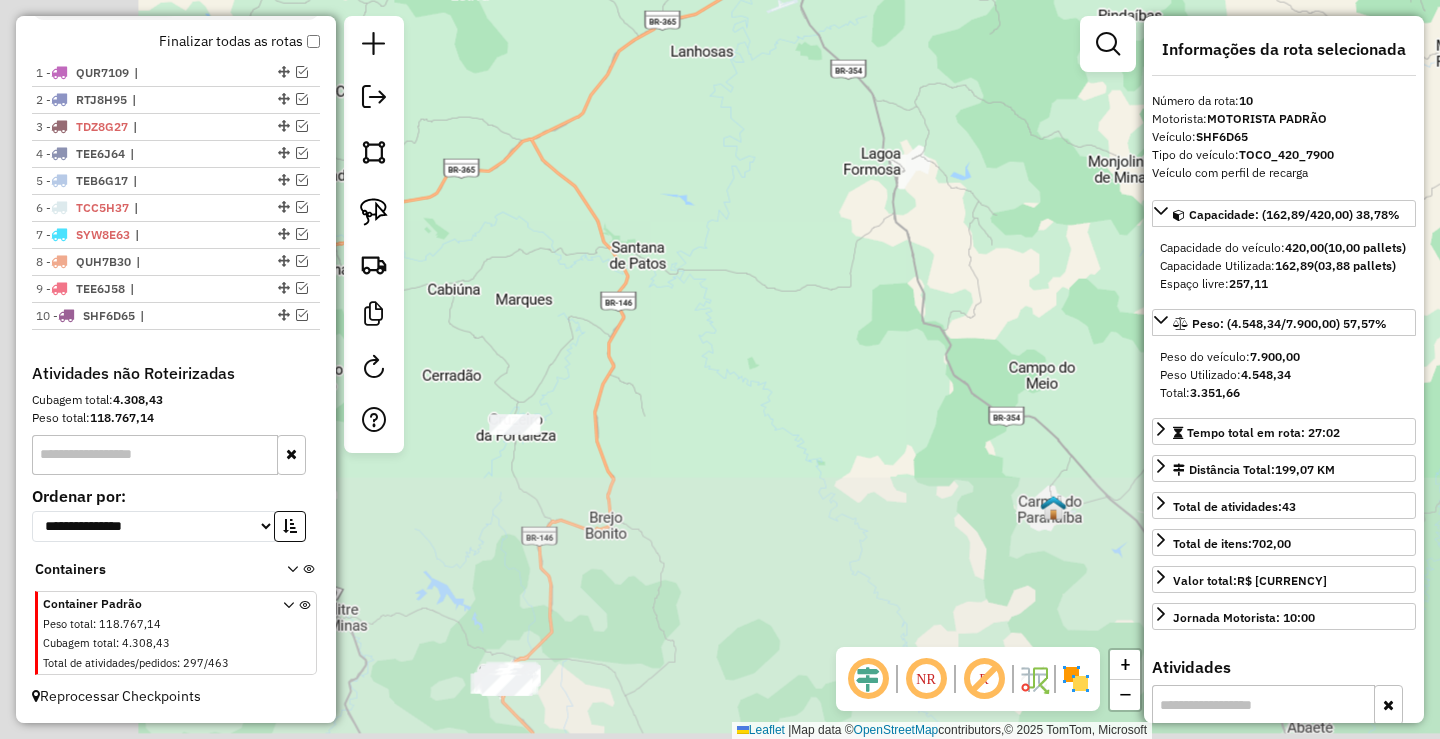 click on "Janela de atendimento Grade de atendimento Capacidade Transportadoras Veículos Cliente Pedidos  Rotas Selecione os dias de semana para filtrar as janelas de atendimento  Seg   Ter   Qua   Qui   Sex   Sáb   Dom  Informe o período da janela de atendimento: De: Até:  Filtrar exatamente a janela do cliente  Considerar janela de atendimento padrão  Selecione os dias de semana para filtrar as grades de atendimento  Seg   Ter   Qua   Qui   Sex   Sáb   Dom   Considerar clientes sem dia de atendimento cadastrado  Clientes fora do dia de atendimento selecionado Filtrar as atividades entre os valores definidos abaixo:  Peso mínimo:   Peso máximo:   Cubagem mínima:   Cubagem máxima:   De:   Até:  Filtrar as atividades entre o tempo de atendimento definido abaixo:  De:   Até:   Considerar capacidade total dos clientes não roteirizados Transportadora: Selecione um ou mais itens Tipo de veículo: Selecione um ou mais itens Veículo: Selecione um ou mais itens Motorista: Selecione um ou mais itens Nome: Rótulo:" 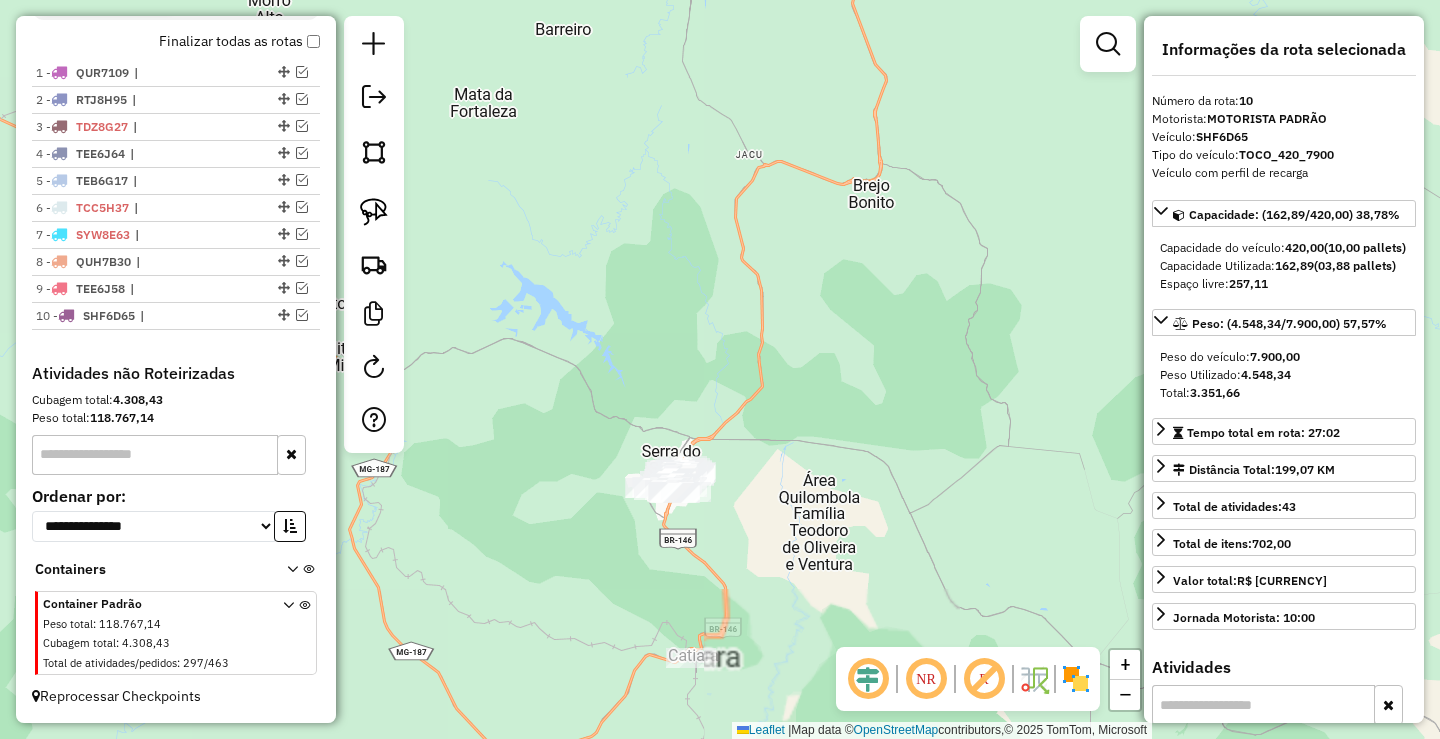 drag, startPoint x: 672, startPoint y: 525, endPoint x: 673, endPoint y: 499, distance: 26.019224 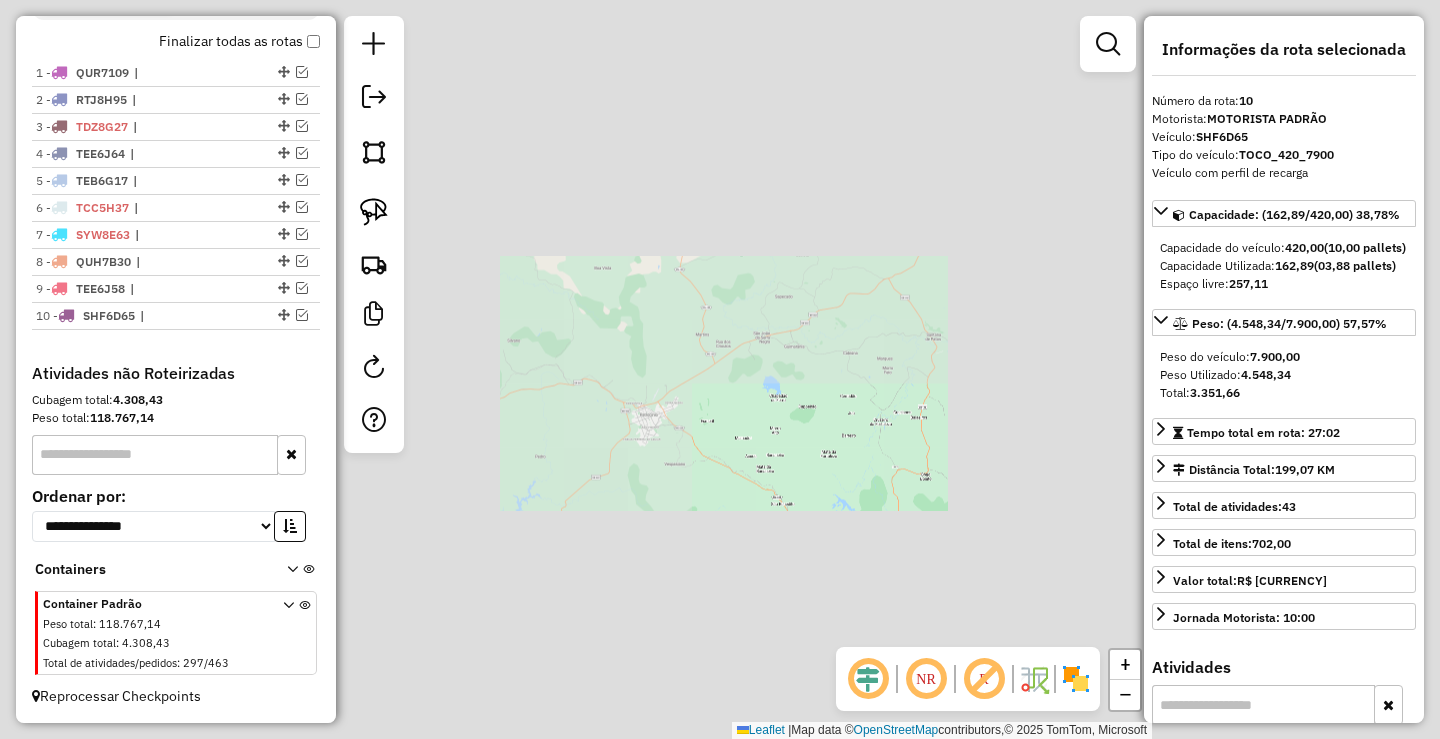 drag, startPoint x: 598, startPoint y: 422, endPoint x: 550, endPoint y: 417, distance: 48.259712 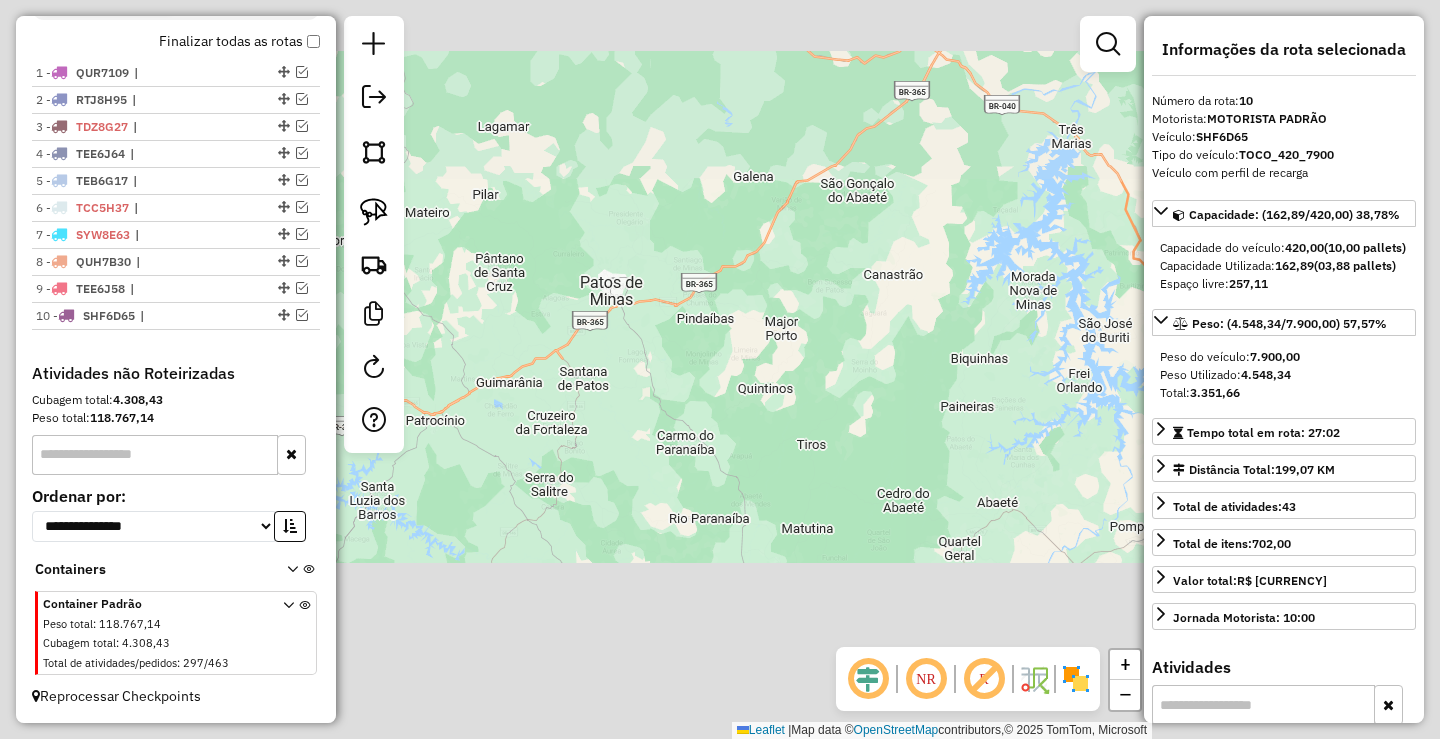 drag, startPoint x: 666, startPoint y: 474, endPoint x: 682, endPoint y: 439, distance: 38.483765 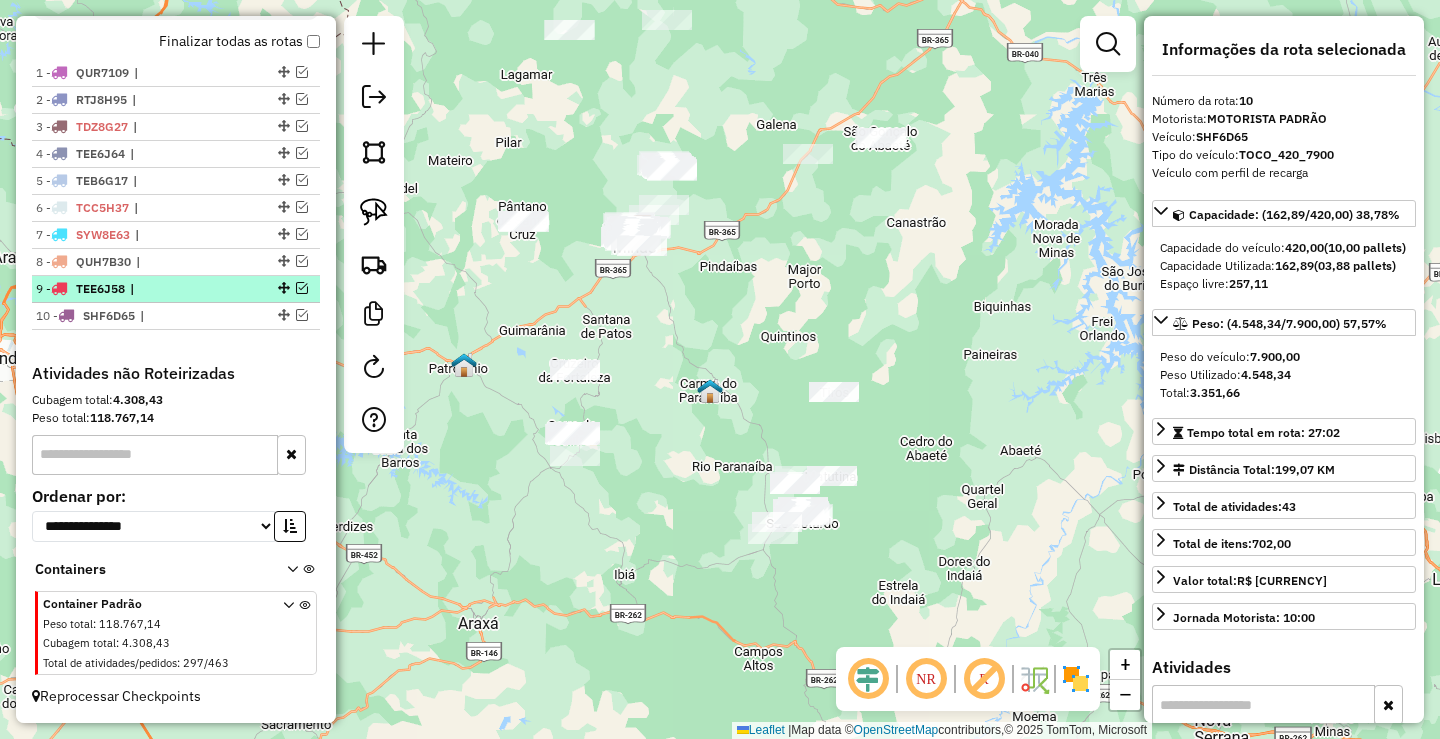 click at bounding box center [282, 288] 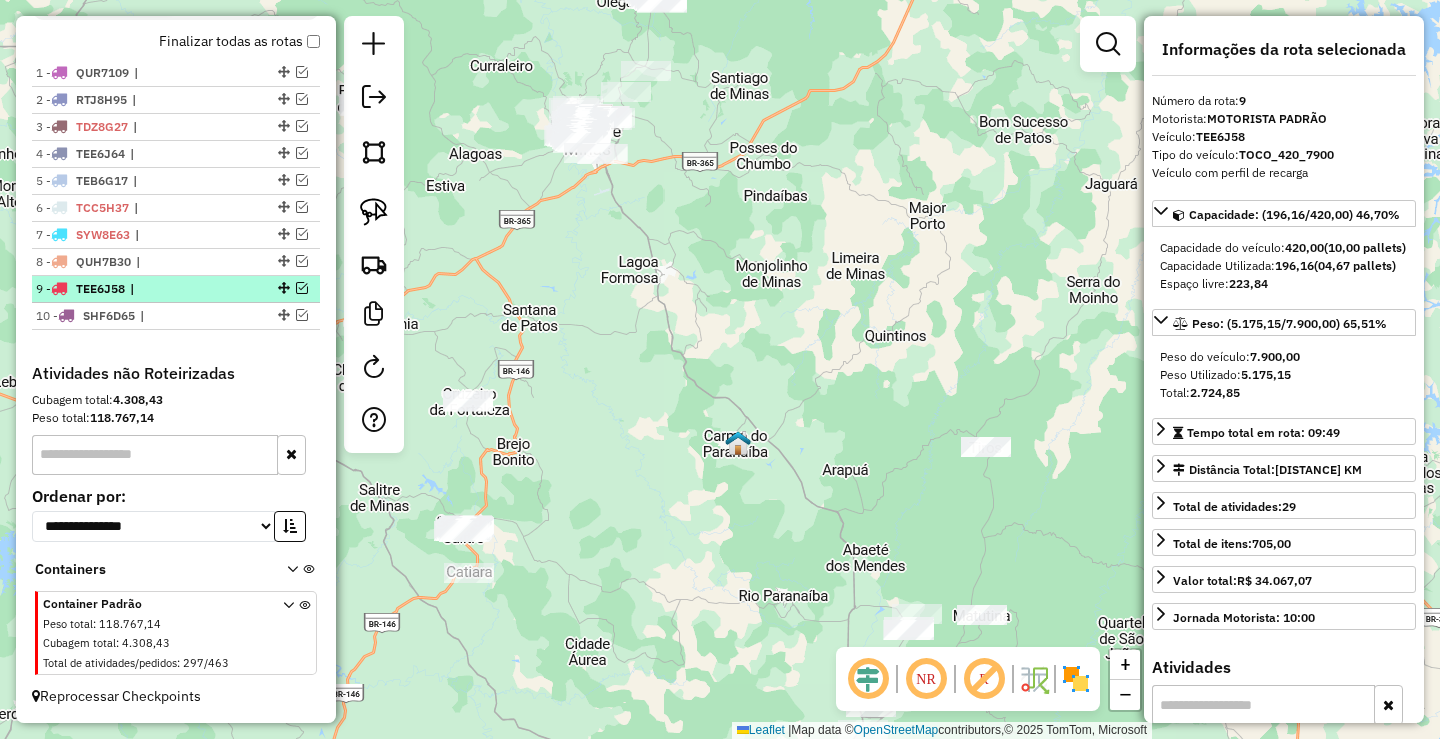 click at bounding box center (302, 288) 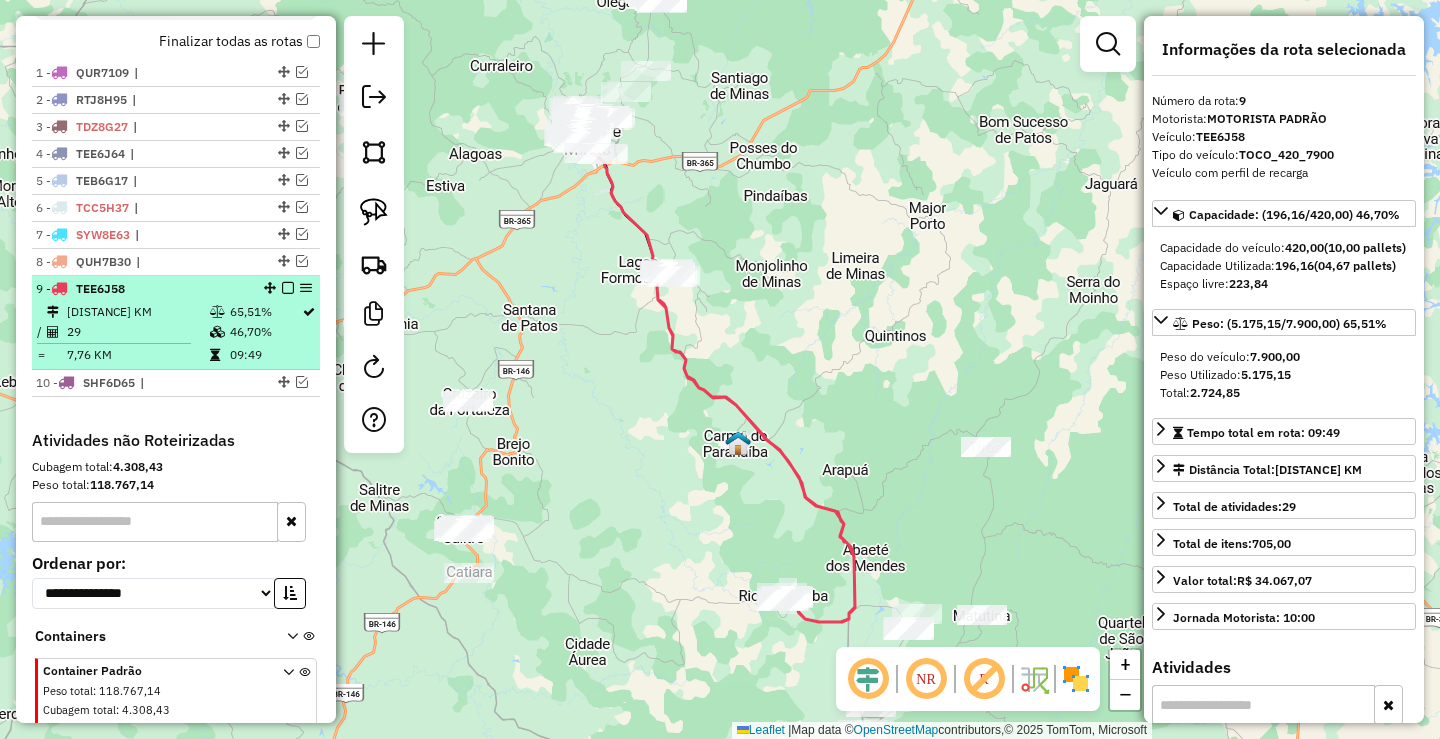 scroll, scrollTop: 773, scrollLeft: 0, axis: vertical 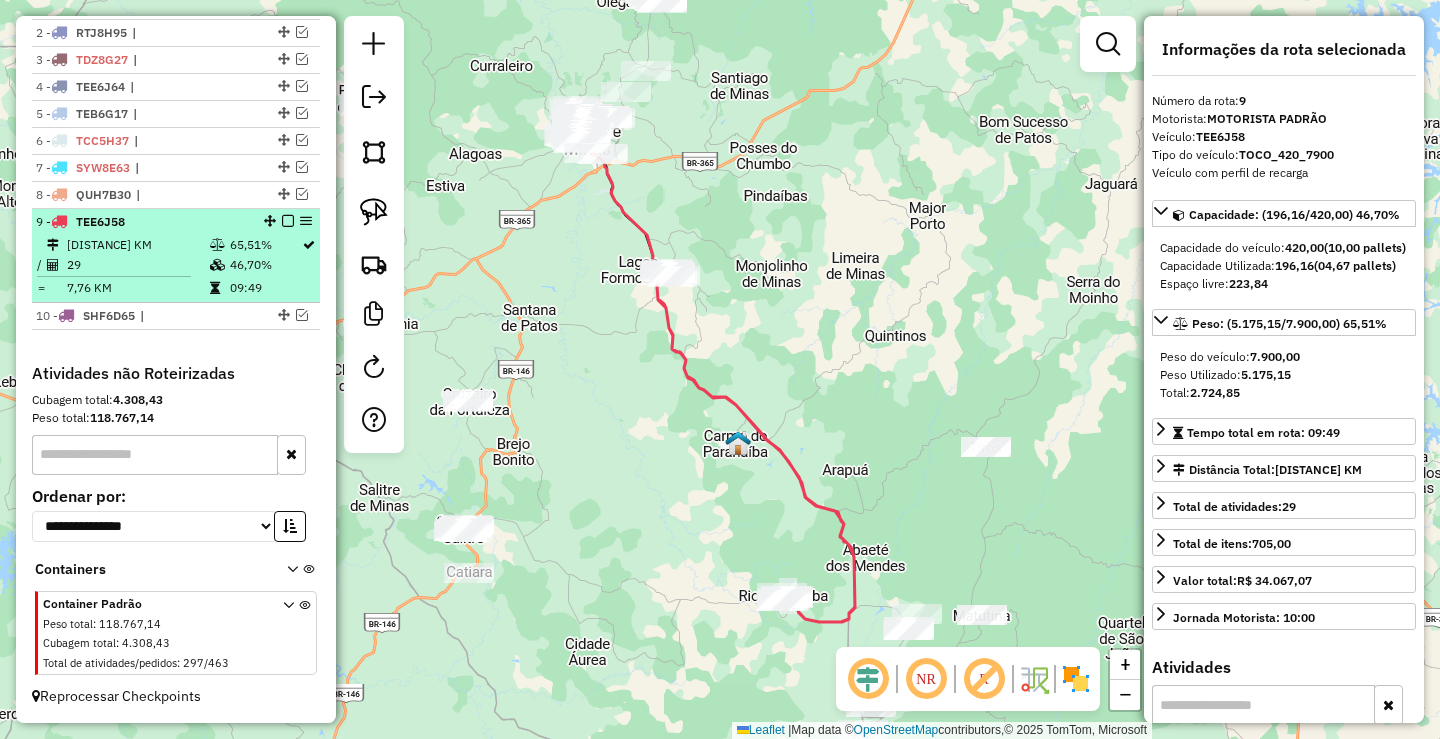 click at bounding box center (215, 288) 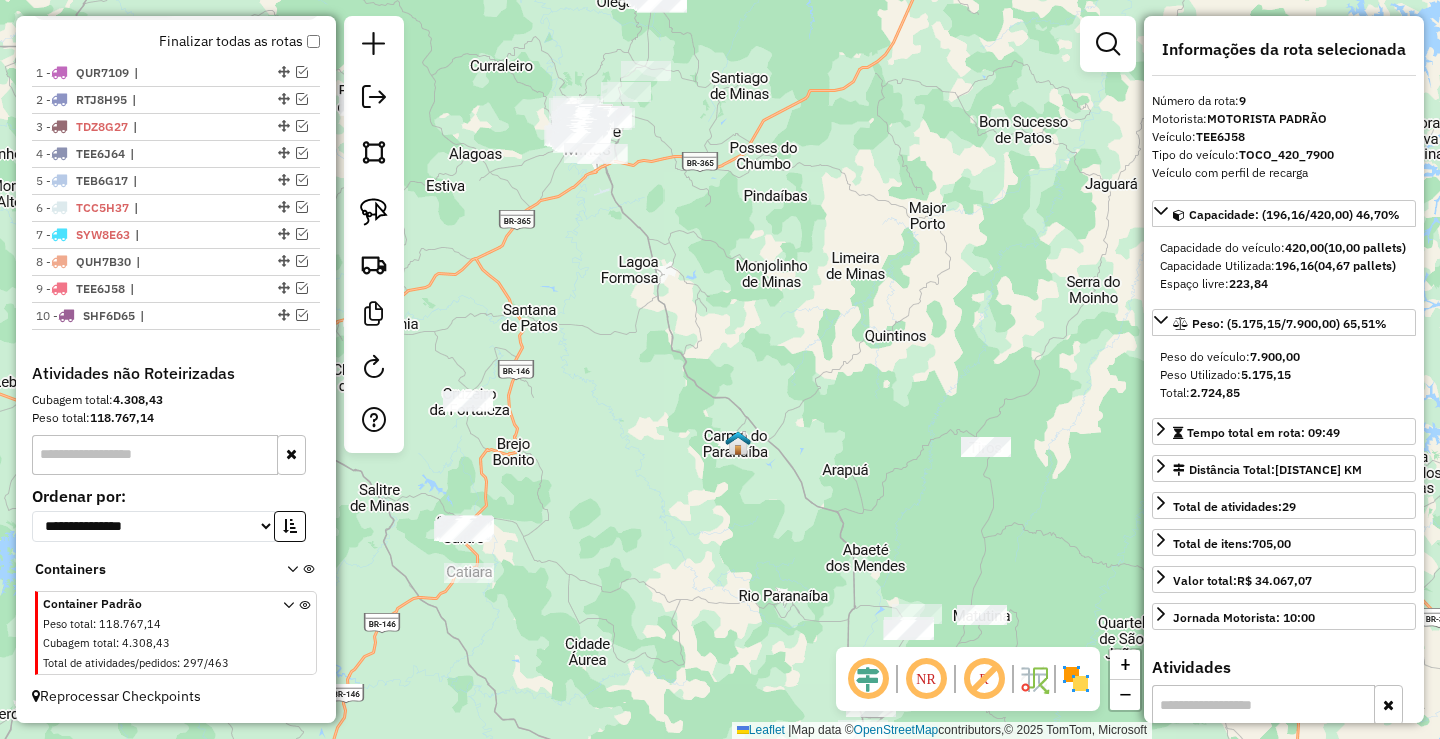 drag, startPoint x: 628, startPoint y: 434, endPoint x: 500, endPoint y: 187, distance: 278.19598 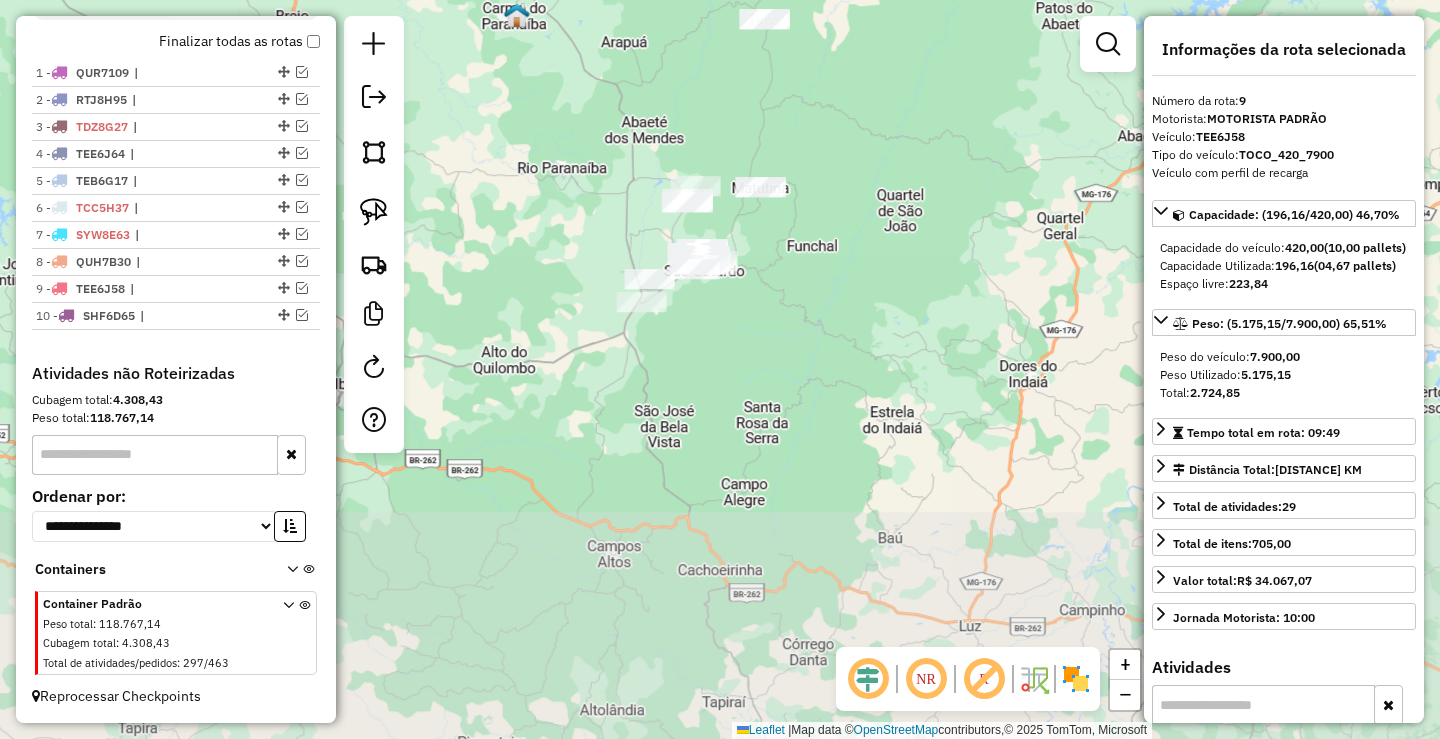 drag, startPoint x: 573, startPoint y: 277, endPoint x: 568, endPoint y: 436, distance: 159.0786 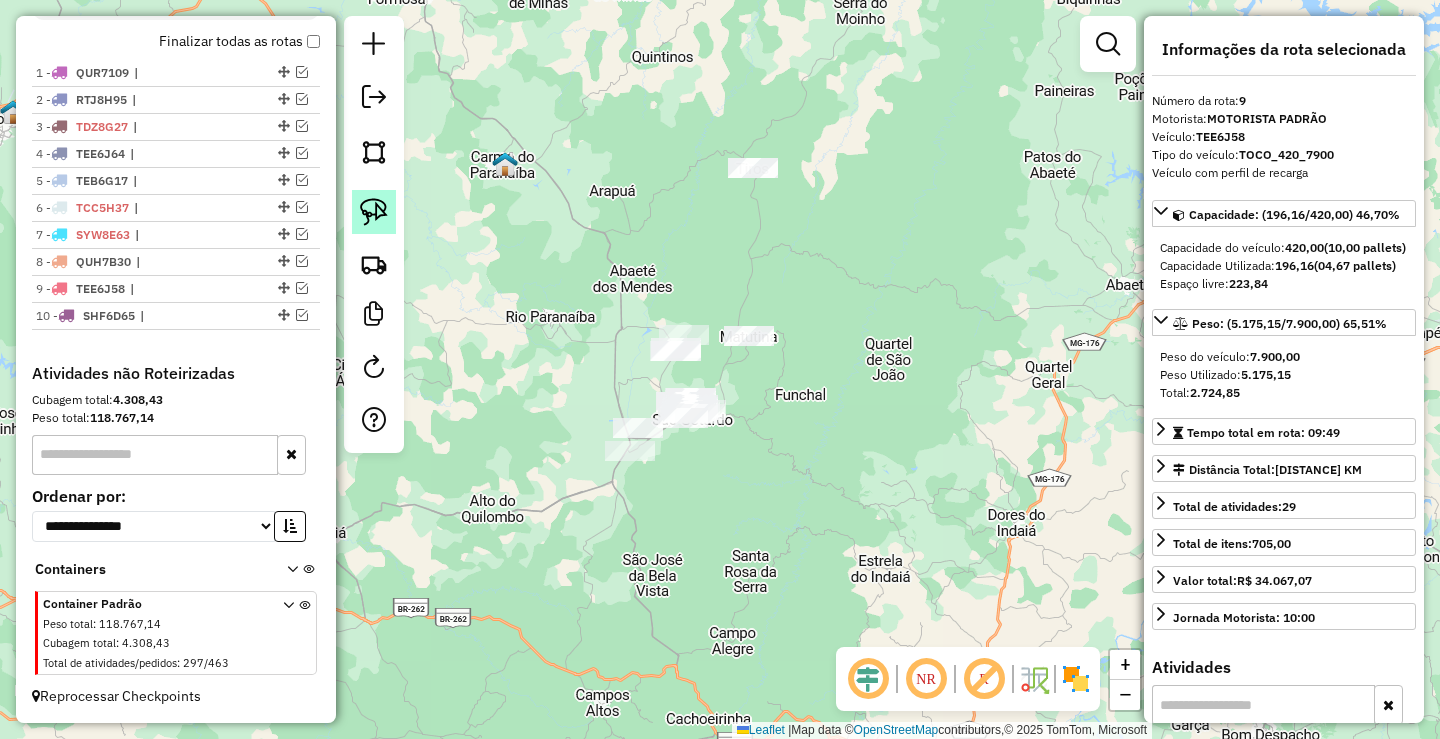 click 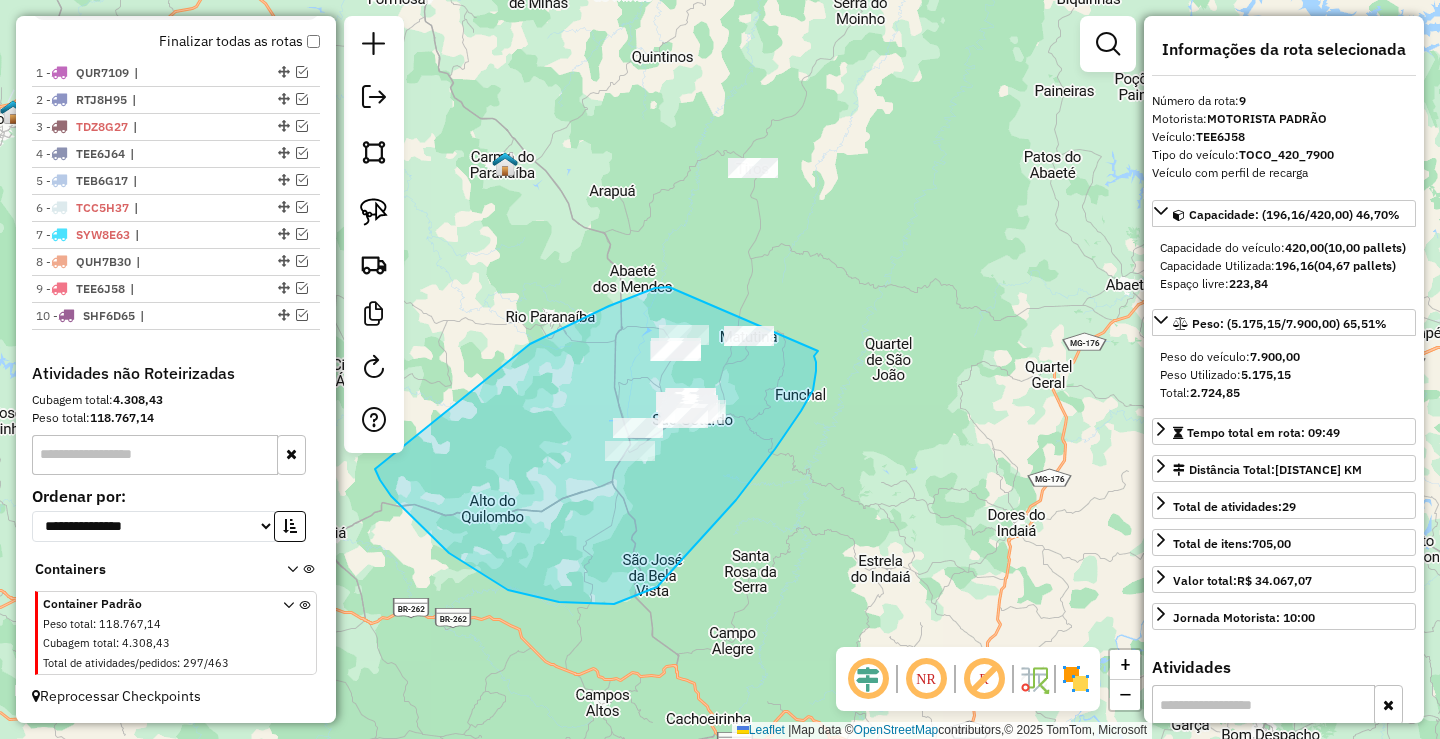 drag, startPoint x: 530, startPoint y: 344, endPoint x: 818, endPoint y: 351, distance: 288.08505 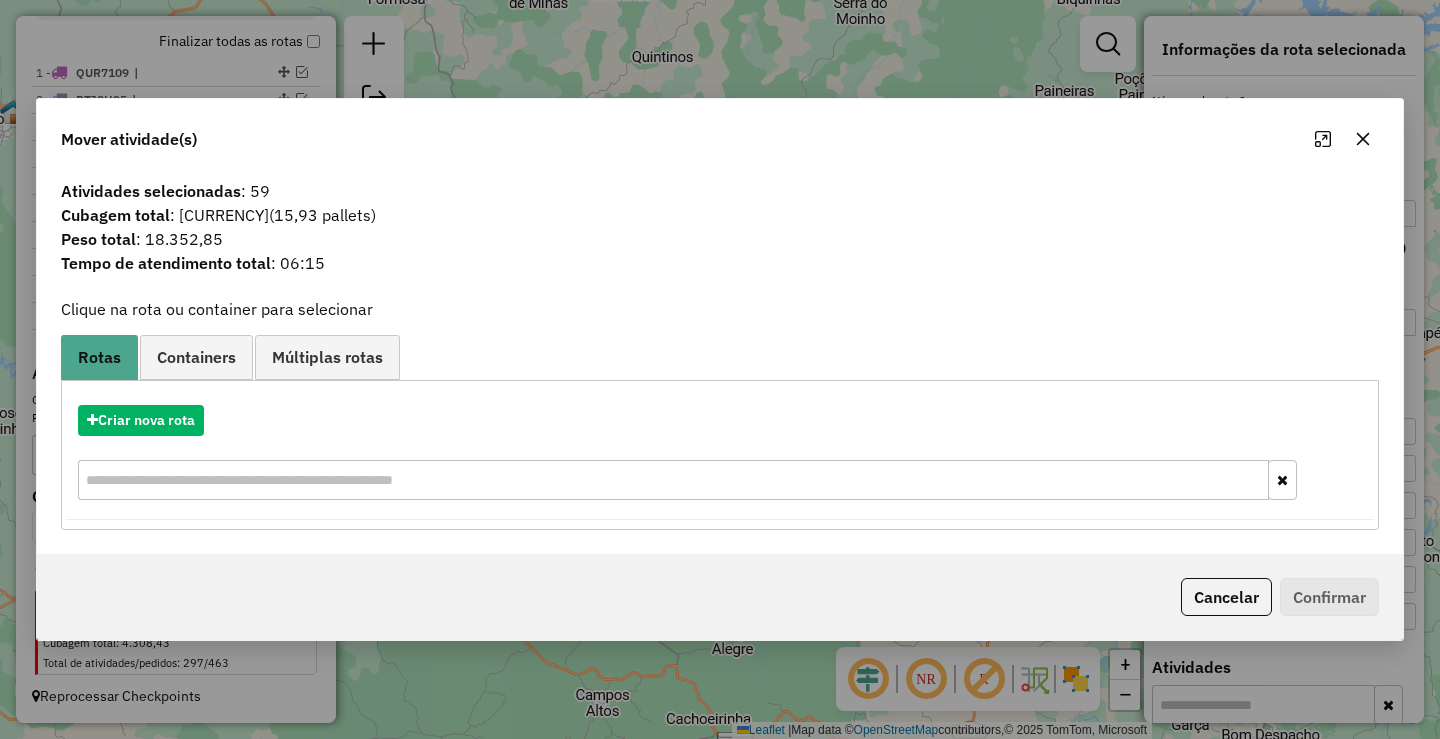 click 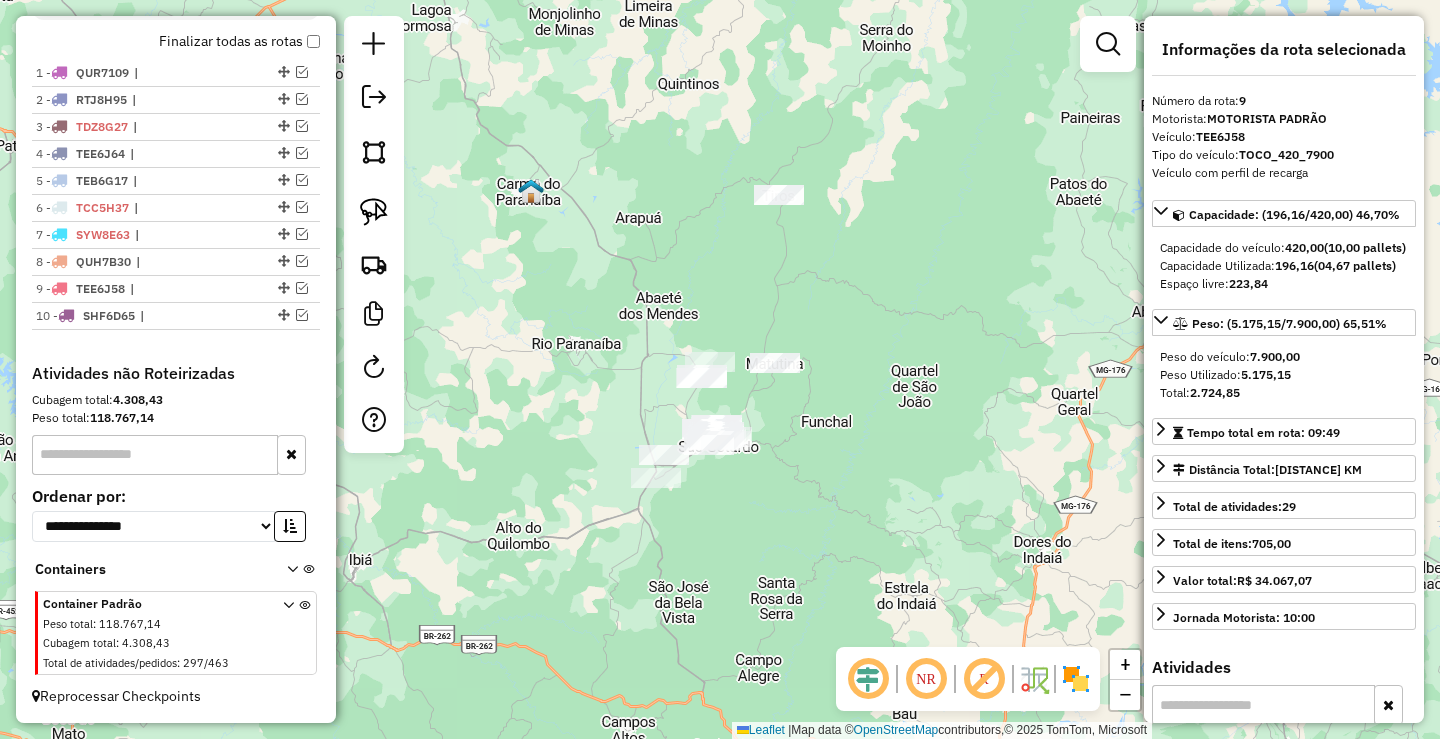 drag, startPoint x: 663, startPoint y: 377, endPoint x: 678, endPoint y: 391, distance: 20.518284 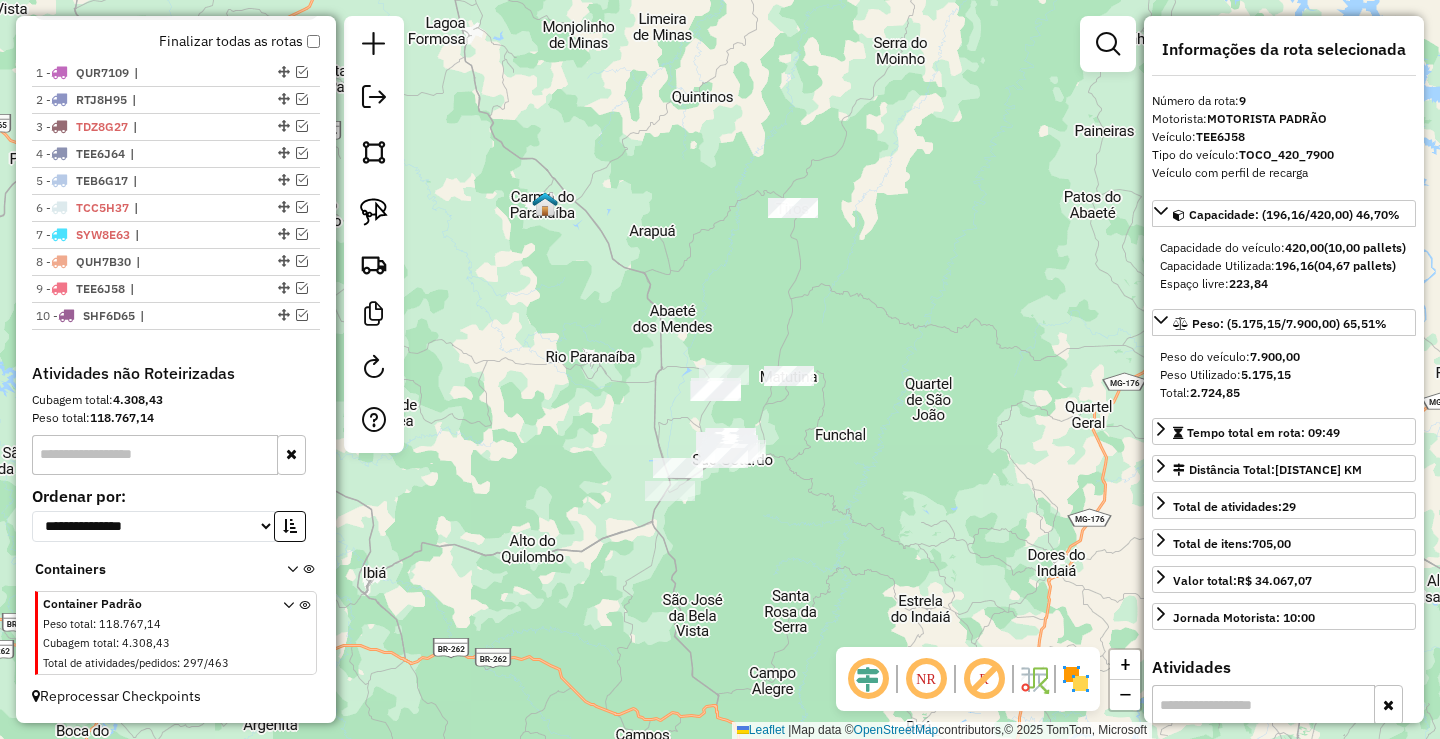 drag, startPoint x: 495, startPoint y: 367, endPoint x: 631, endPoint y: 439, distance: 153.88307 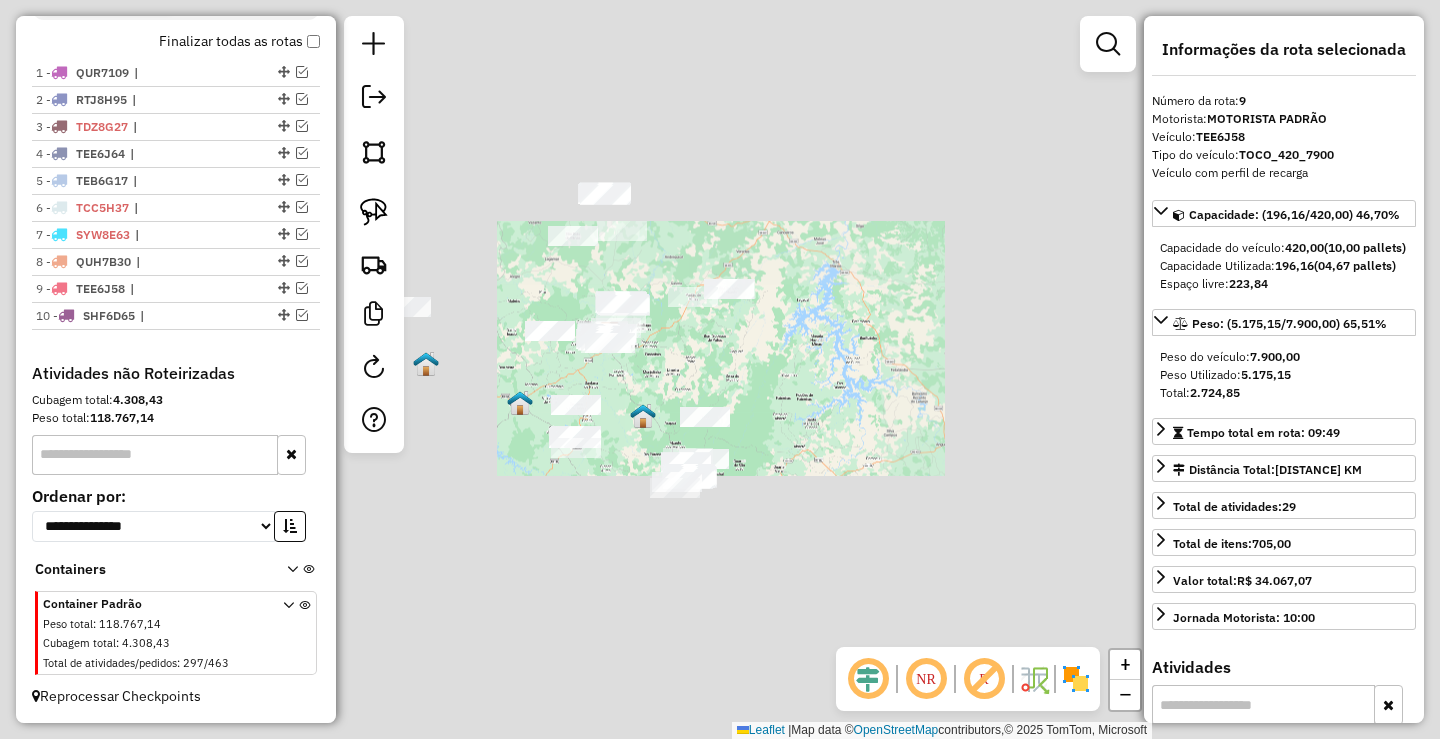 click on "Janela de atendimento Grade de atendimento Capacidade Transportadoras Veículos Cliente Pedidos  Rotas Selecione os dias de semana para filtrar as janelas de atendimento  Seg   Ter   Qua   Qui   Sex   Sáb   Dom  Informe o período da janela de atendimento: De: Até:  Filtrar exatamente a janela do cliente  Considerar janela de atendimento padrão  Selecione os dias de semana para filtrar as grades de atendimento  Seg   Ter   Qua   Qui   Sex   Sáb   Dom   Considerar clientes sem dia de atendimento cadastrado  Clientes fora do dia de atendimento selecionado Filtrar as atividades entre os valores definidos abaixo:  Peso mínimo:   Peso máximo:   Cubagem mínima:   Cubagem máxima:   De:   Até:  Filtrar as atividades entre o tempo de atendimento definido abaixo:  De:   Até:   Considerar capacidade total dos clientes não roteirizados Transportadora: Selecione um ou mais itens Tipo de veículo: Selecione um ou mais itens Veículo: Selecione um ou mais itens Motorista: Selecione um ou mais itens Nome: Rótulo:" 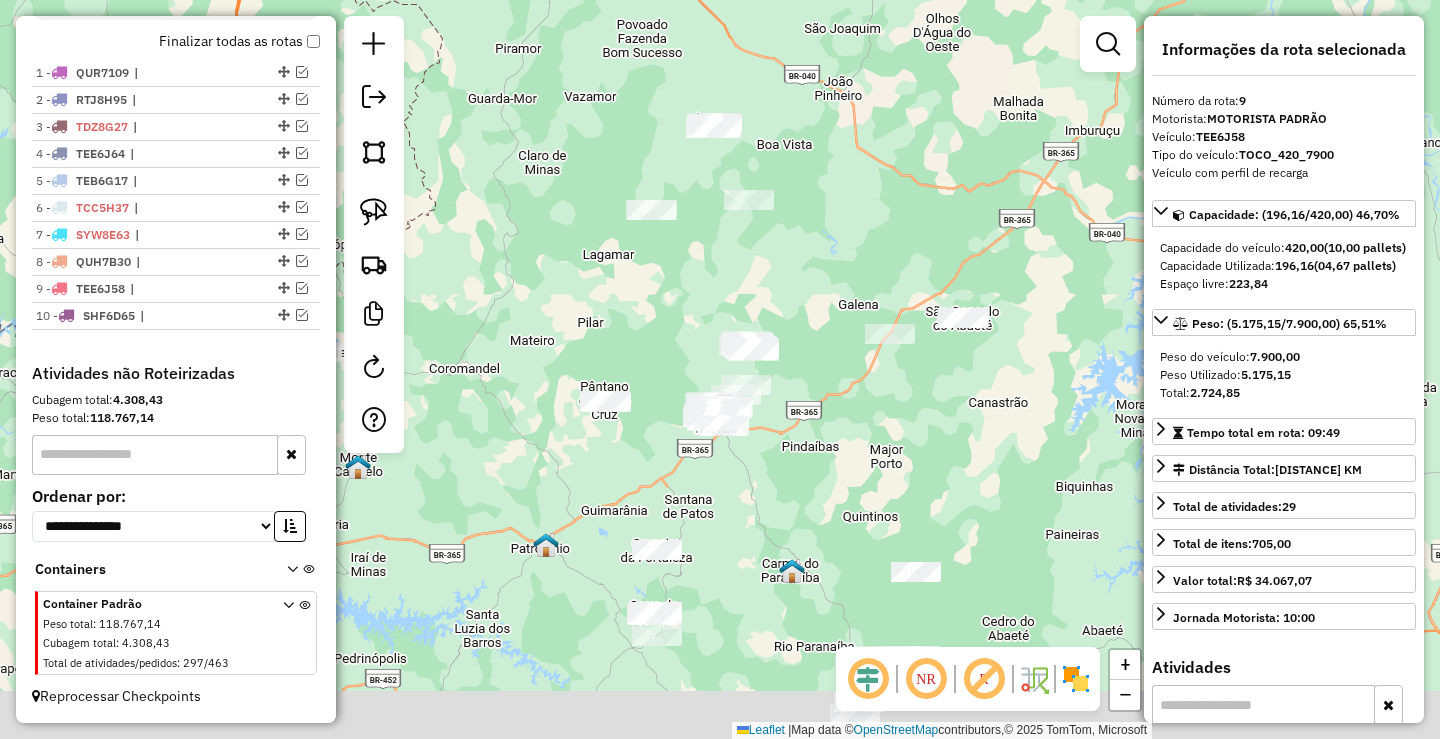 drag, startPoint x: 598, startPoint y: 358, endPoint x: 601, endPoint y: 340, distance: 18.248287 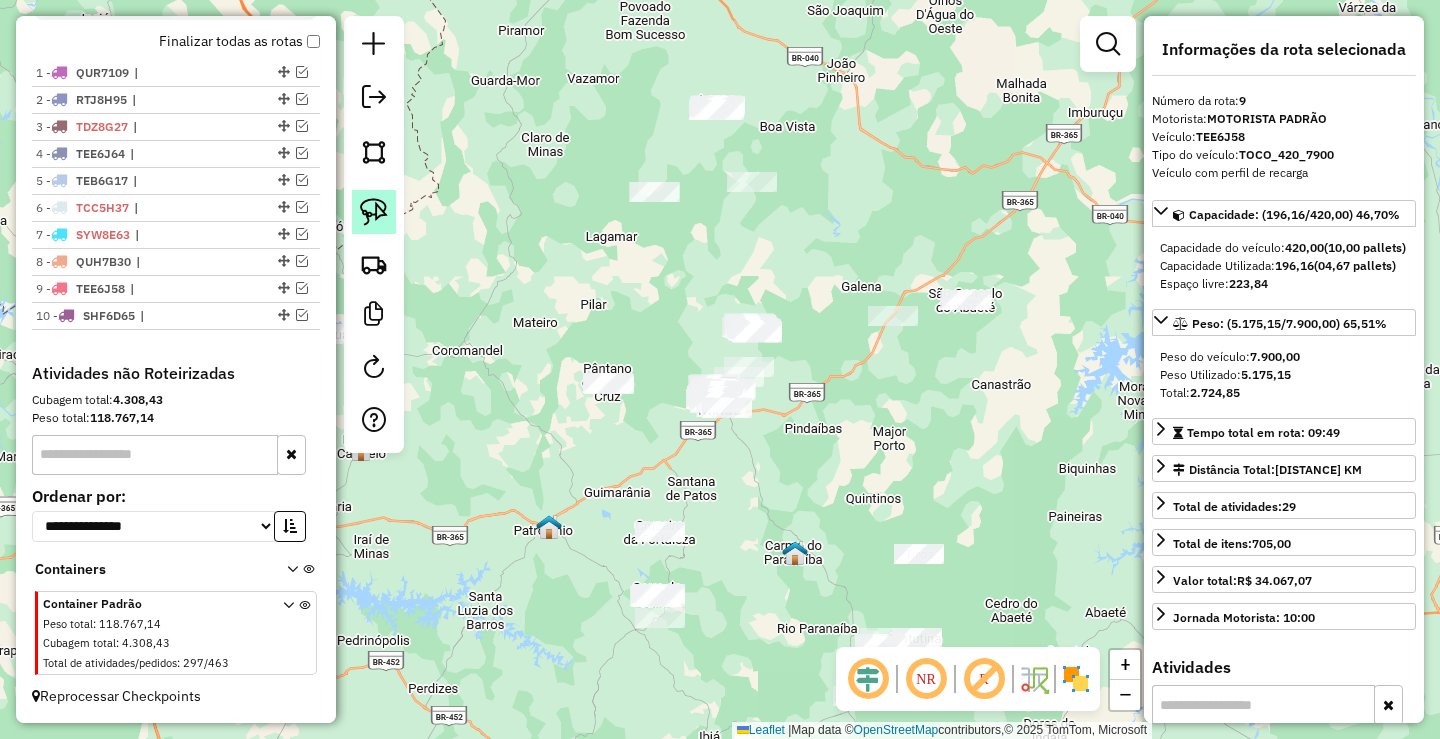 click 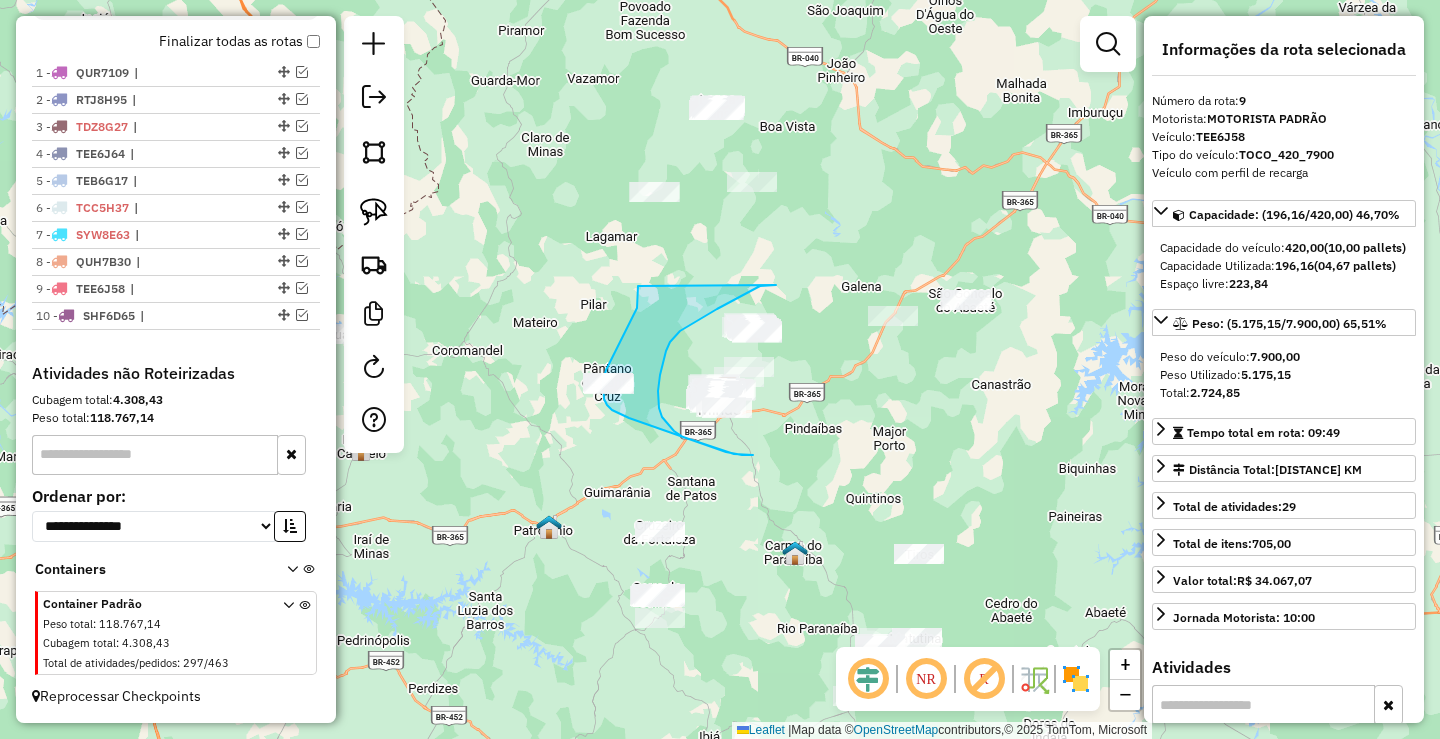 drag, startPoint x: 771, startPoint y: 285, endPoint x: 638, endPoint y: 286, distance: 133.00375 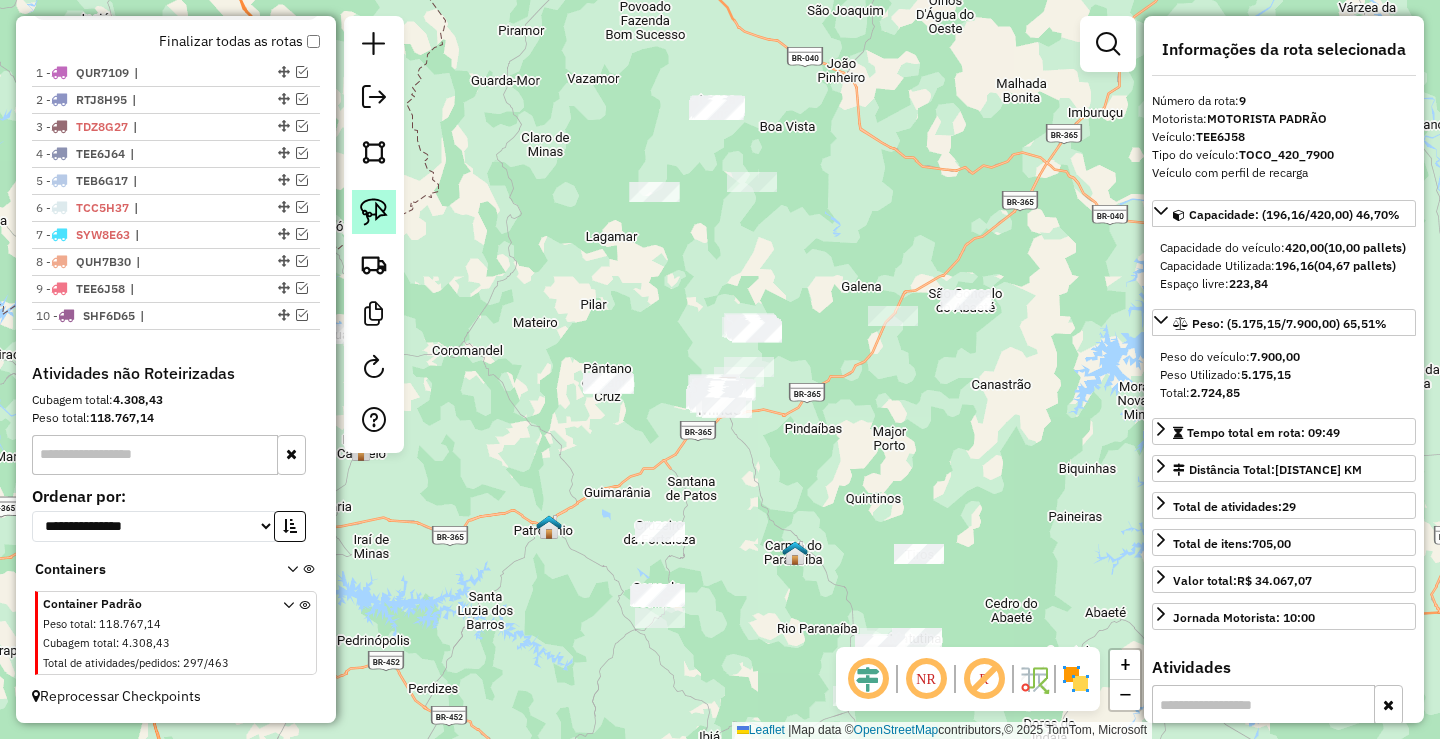 click 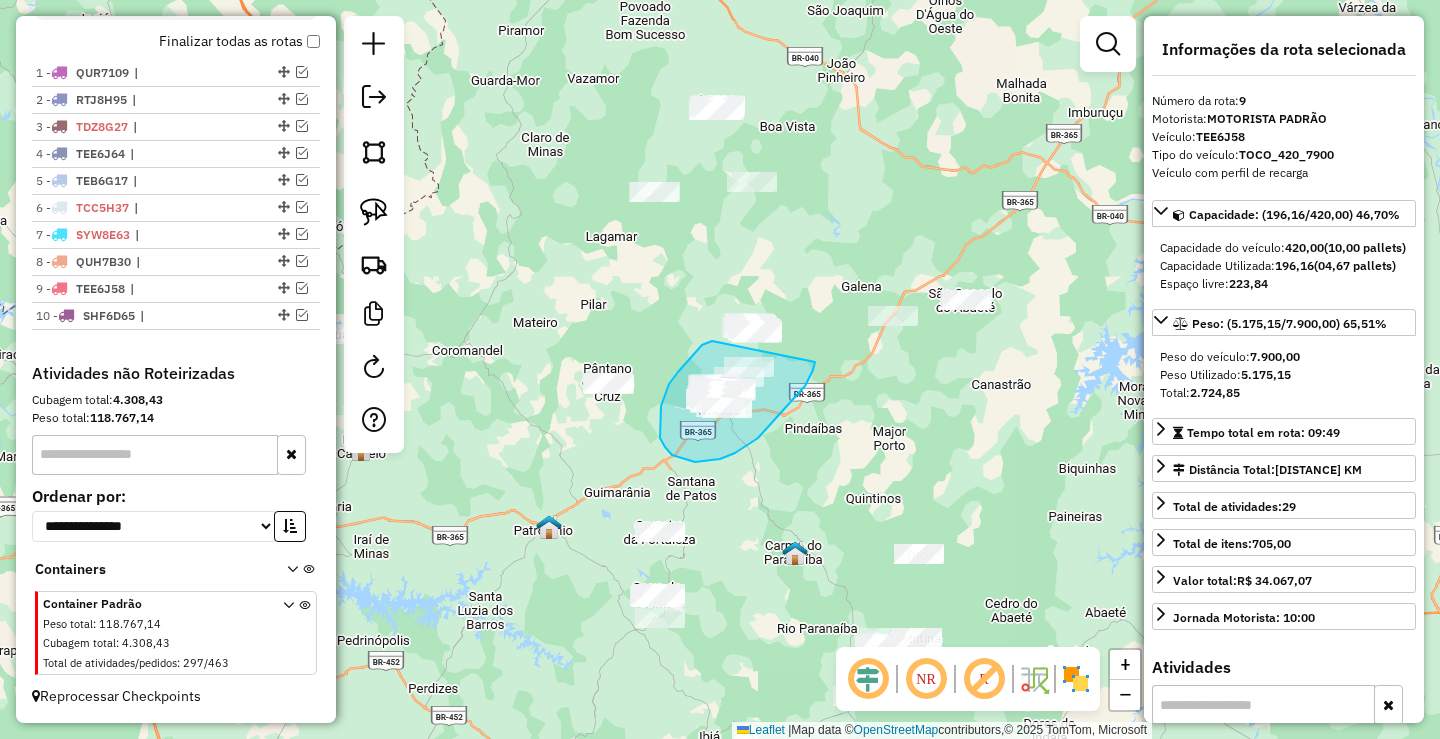 drag, startPoint x: 712, startPoint y: 341, endPoint x: 815, endPoint y: 362, distance: 105.11898 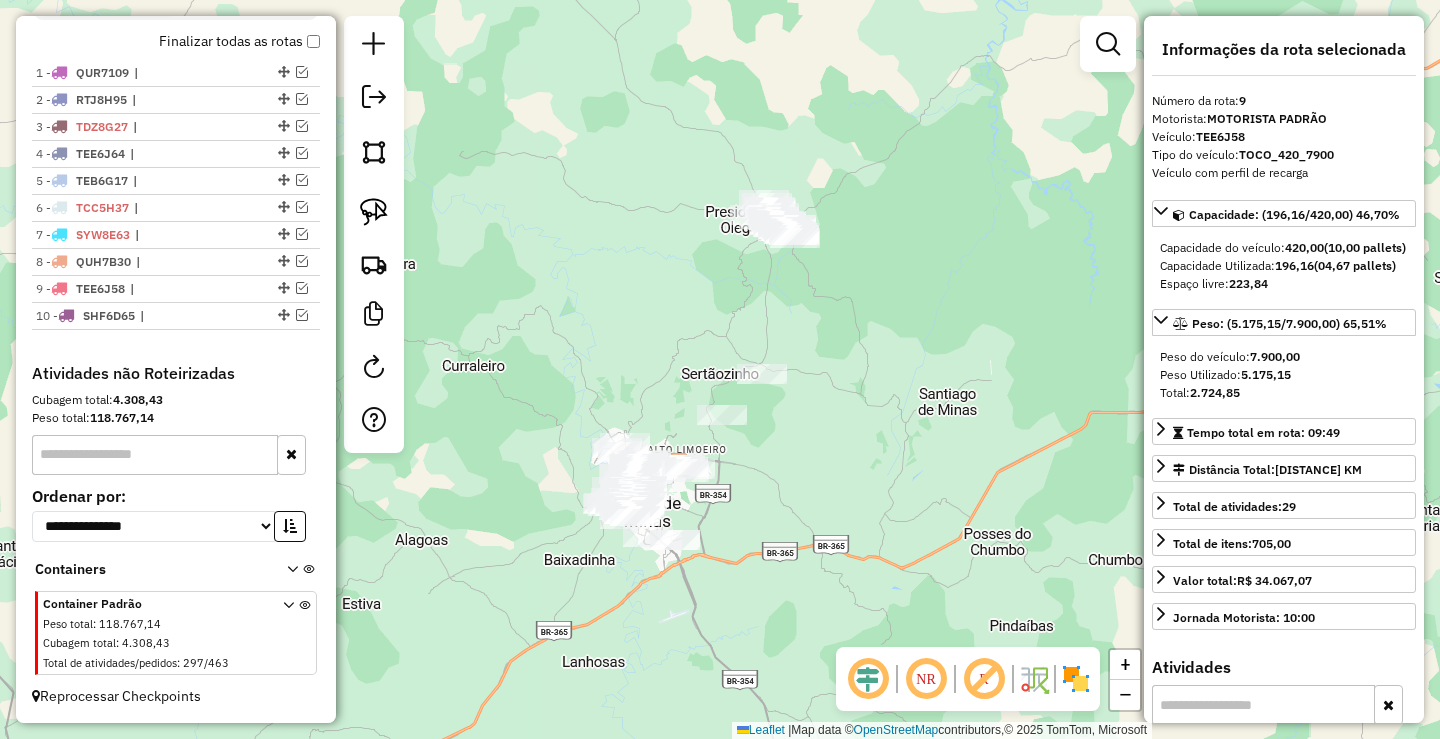 drag, startPoint x: 677, startPoint y: 452, endPoint x: 738, endPoint y: 392, distance: 85.56284 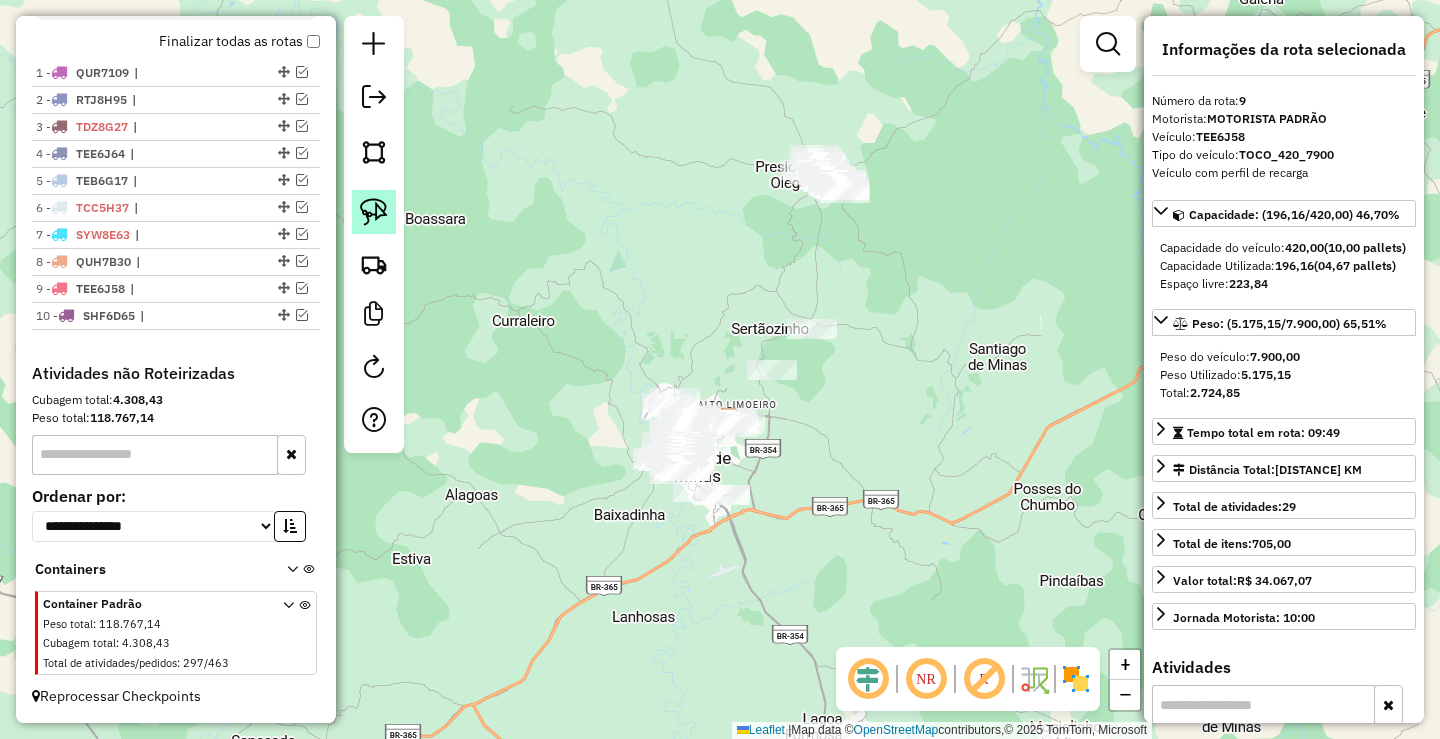 click 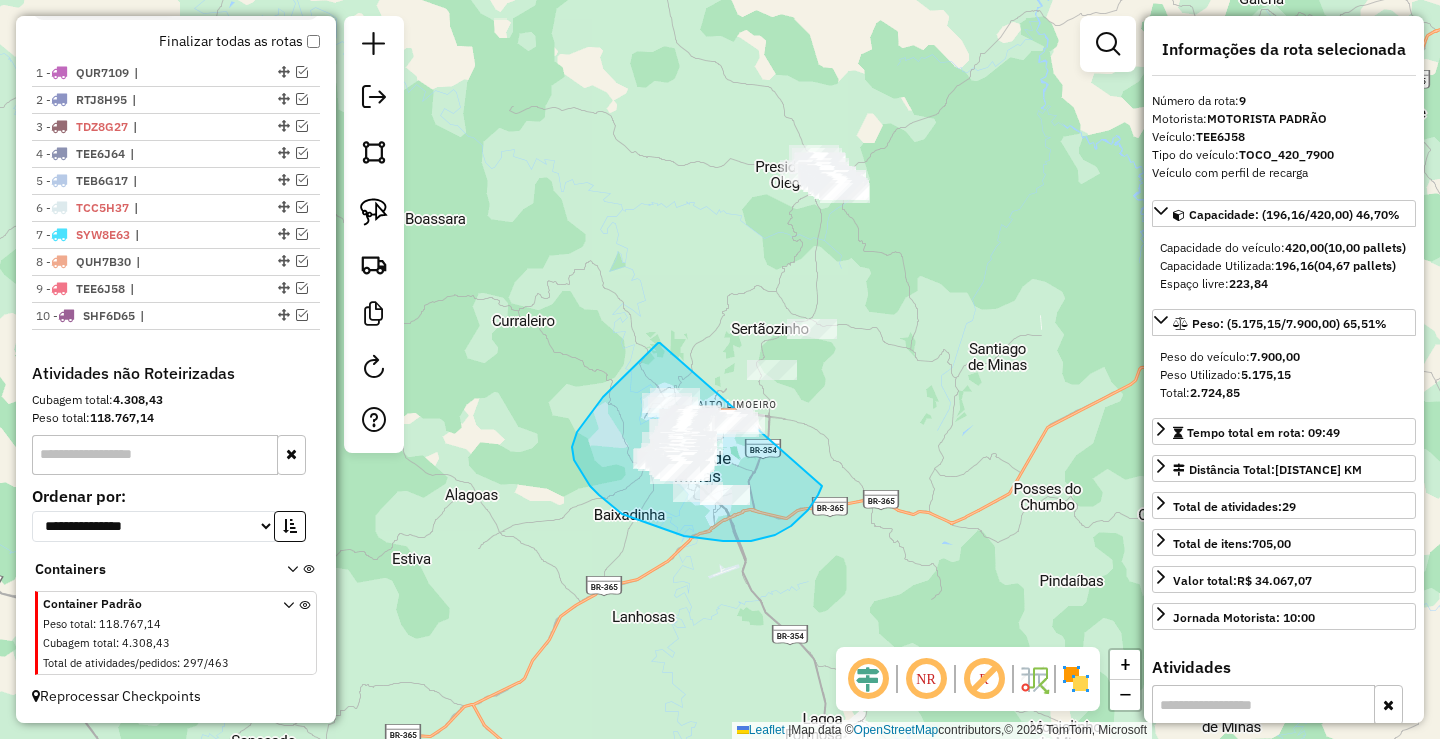 drag, startPoint x: 660, startPoint y: 343, endPoint x: 827, endPoint y: 473, distance: 211.63412 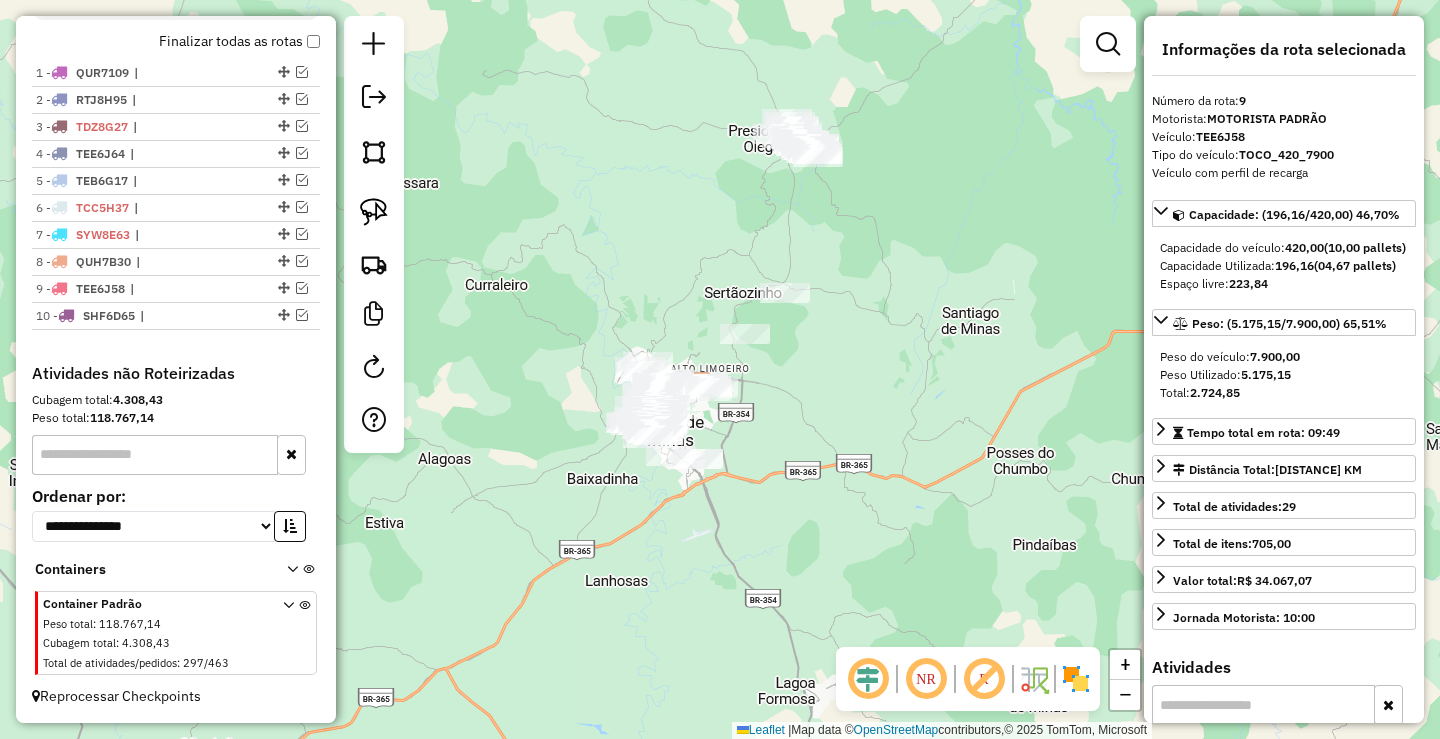 drag, startPoint x: 793, startPoint y: 485, endPoint x: 764, endPoint y: 442, distance: 51.86521 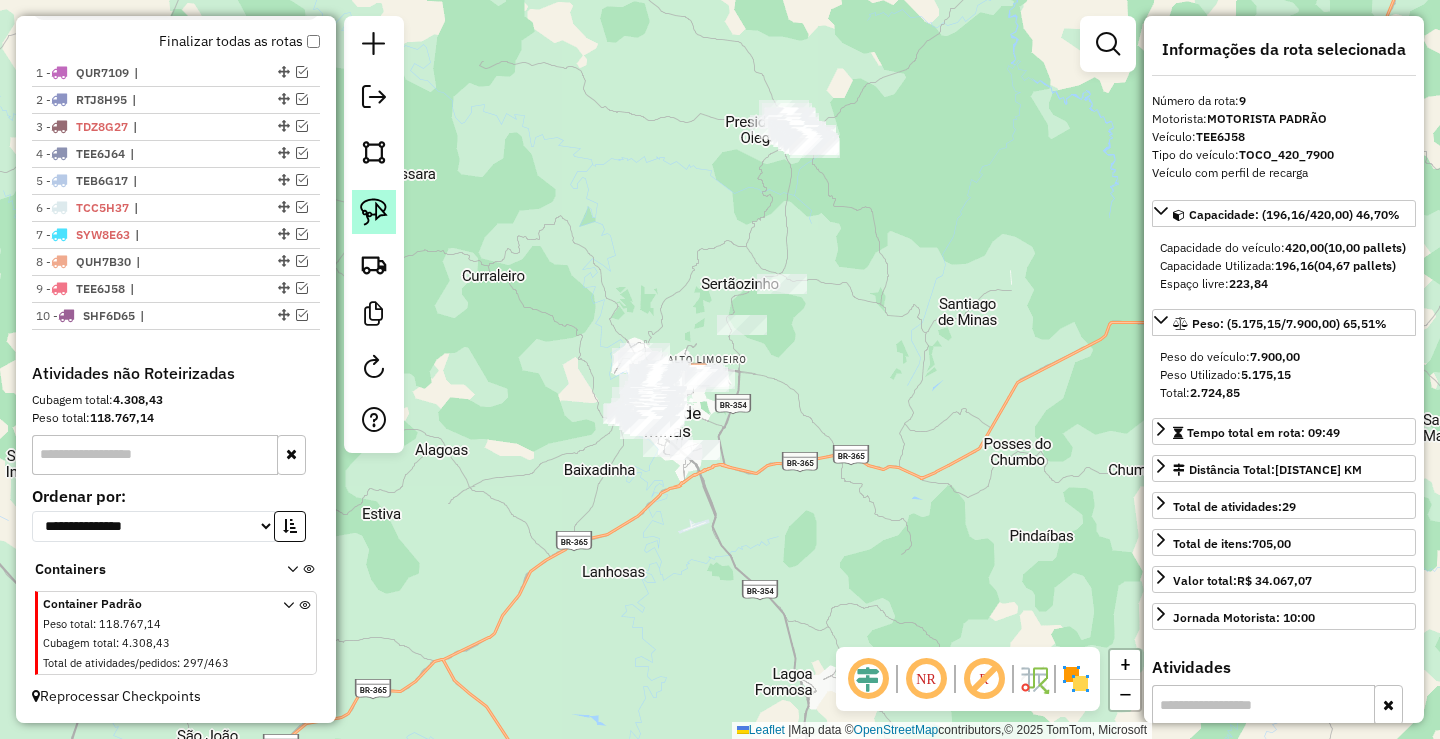 click 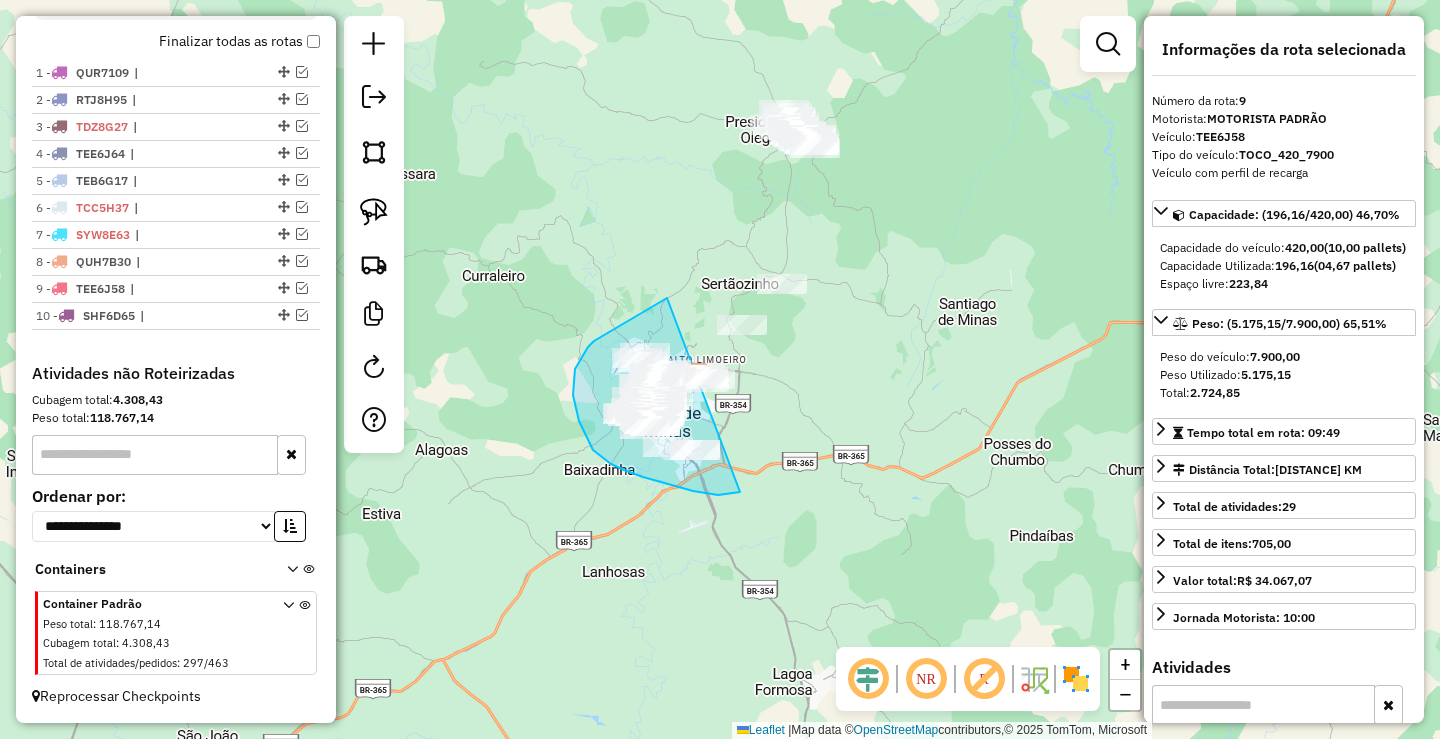 drag, startPoint x: 667, startPoint y: 298, endPoint x: 797, endPoint y: 464, distance: 210.84592 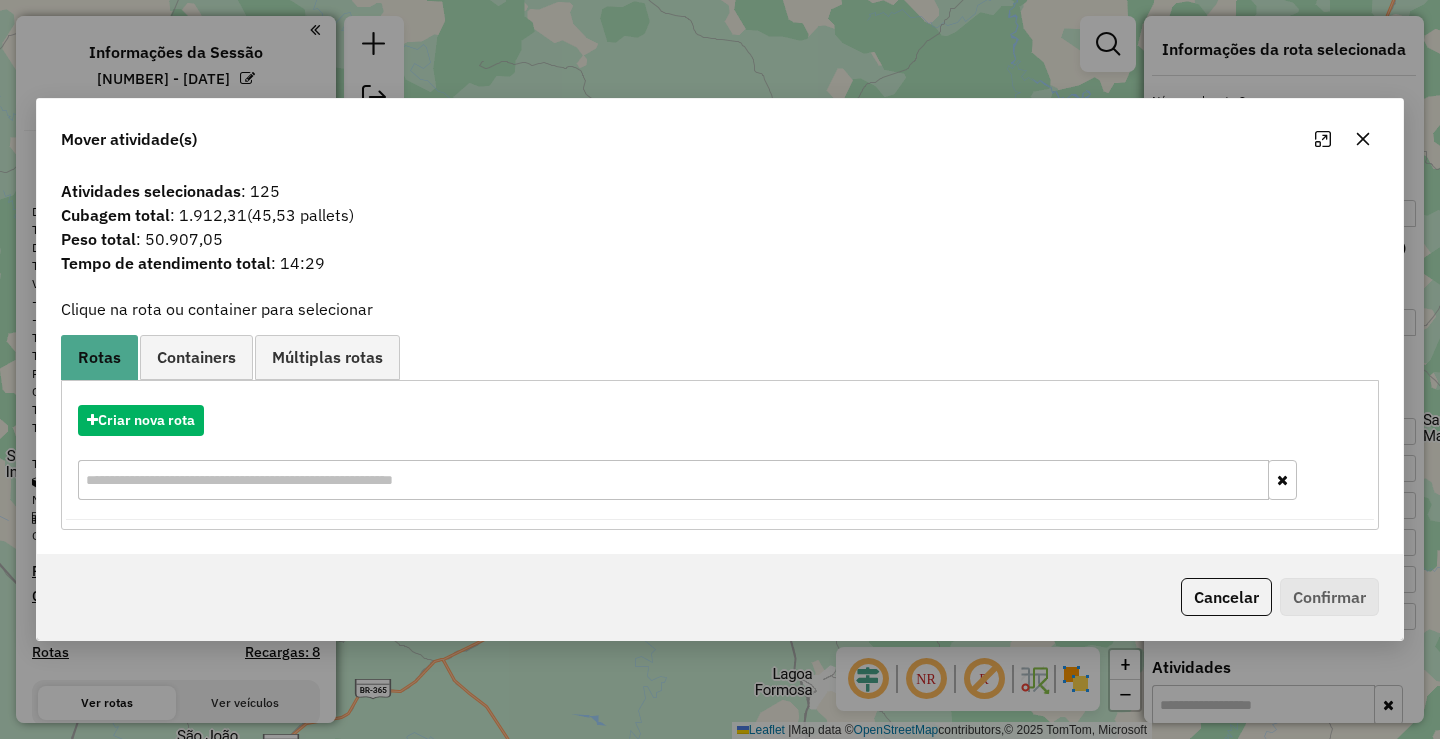 select on "**********" 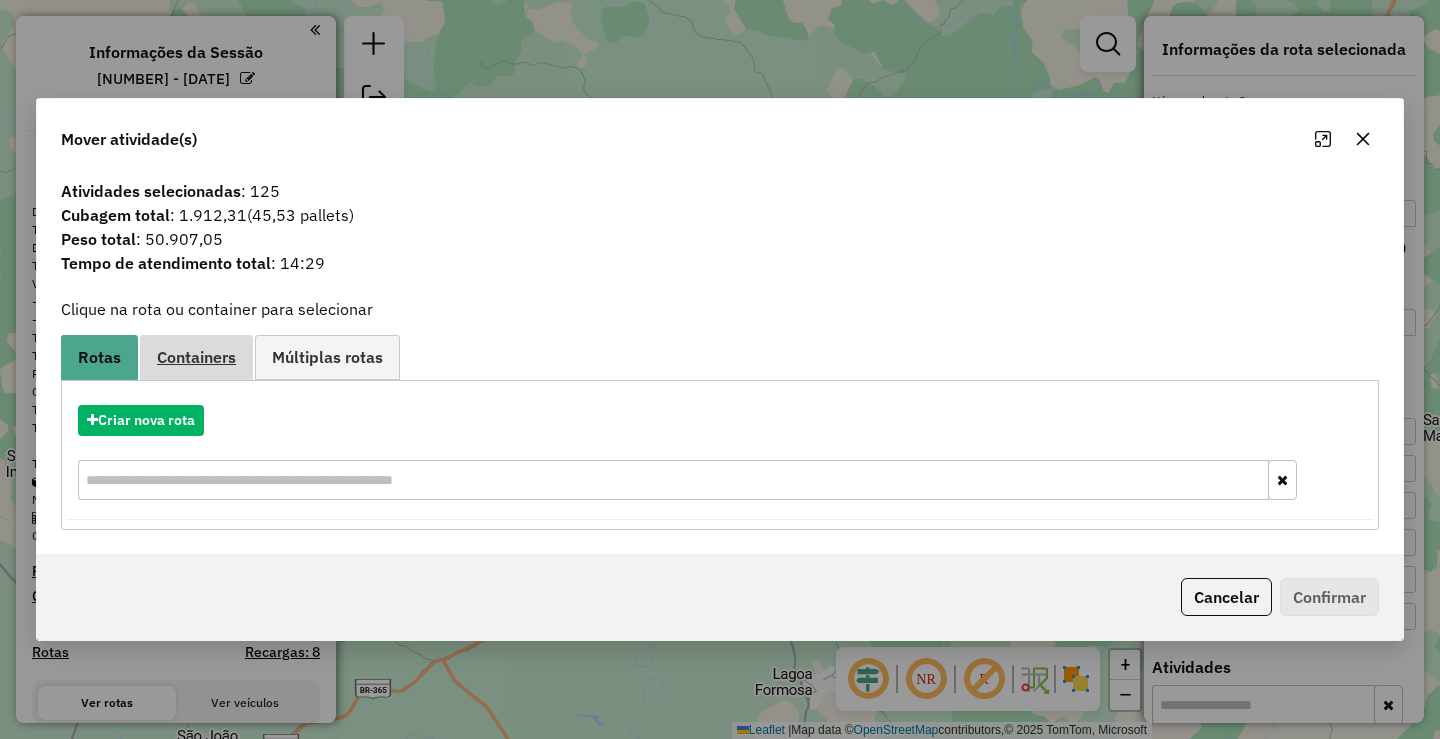 scroll, scrollTop: 706, scrollLeft: 0, axis: vertical 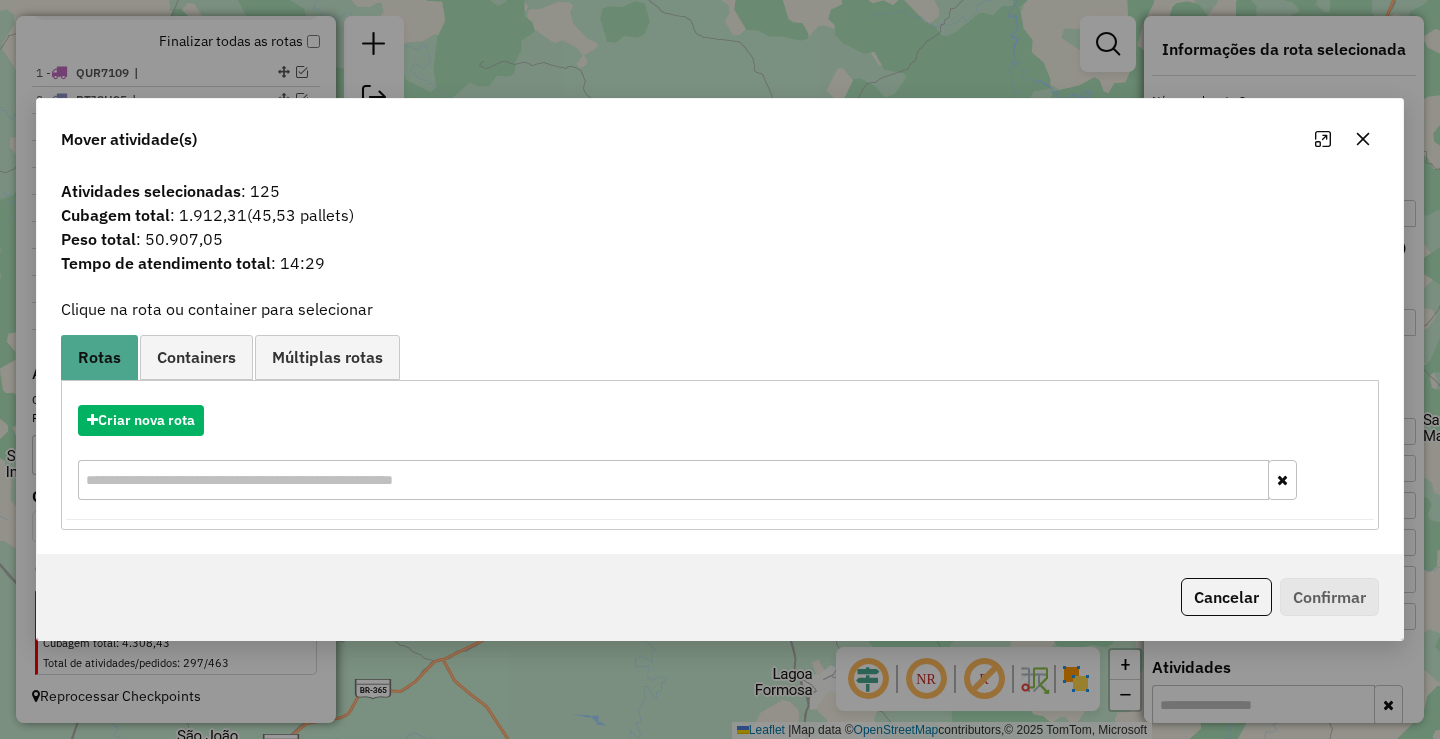 click 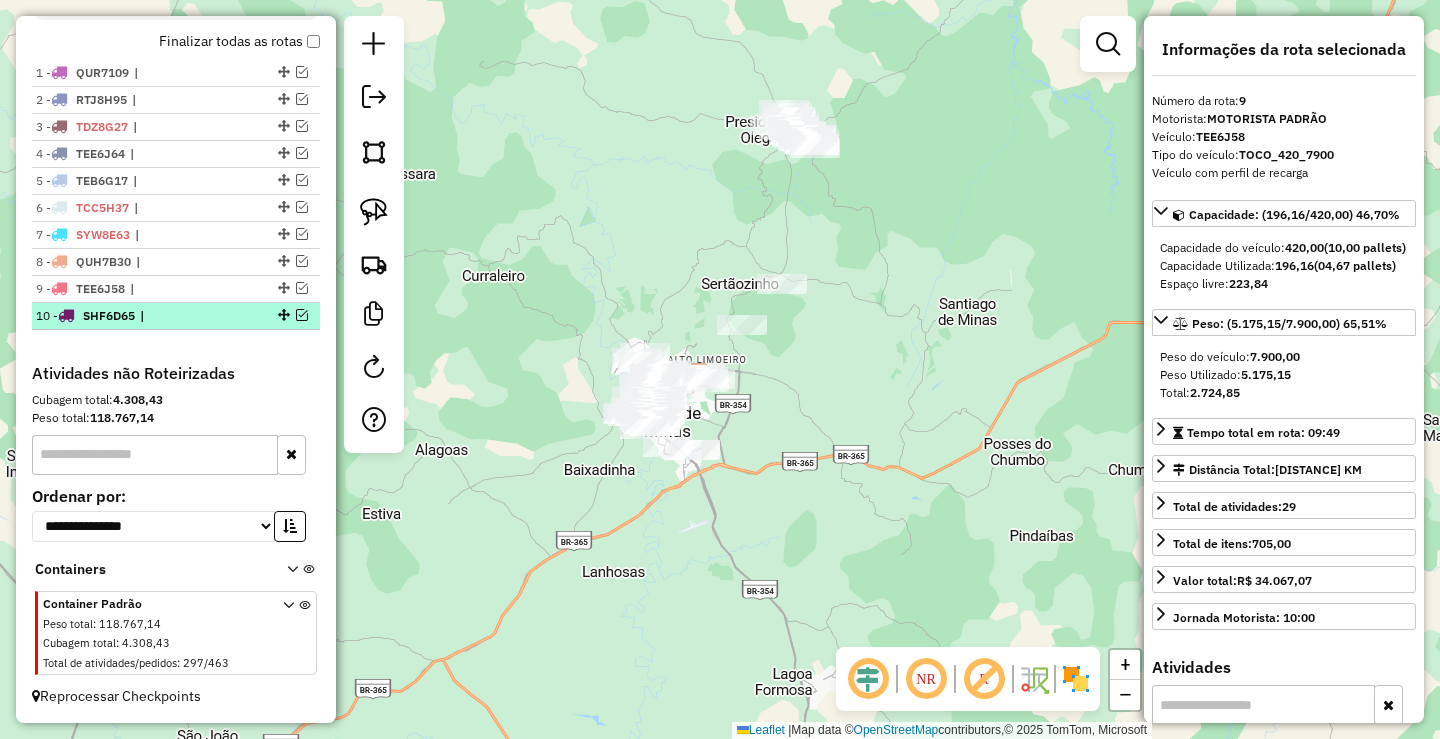 click at bounding box center (302, 315) 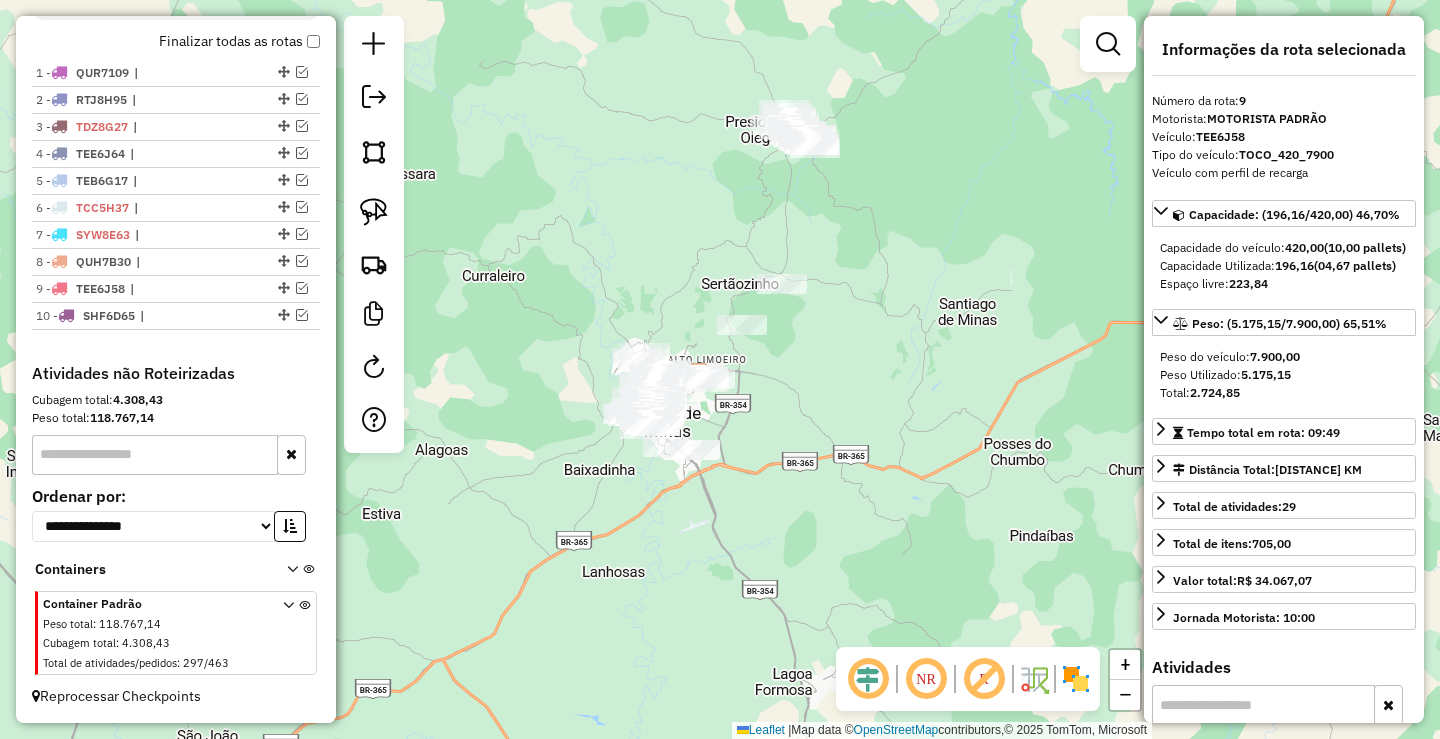scroll, scrollTop: 778, scrollLeft: 0, axis: vertical 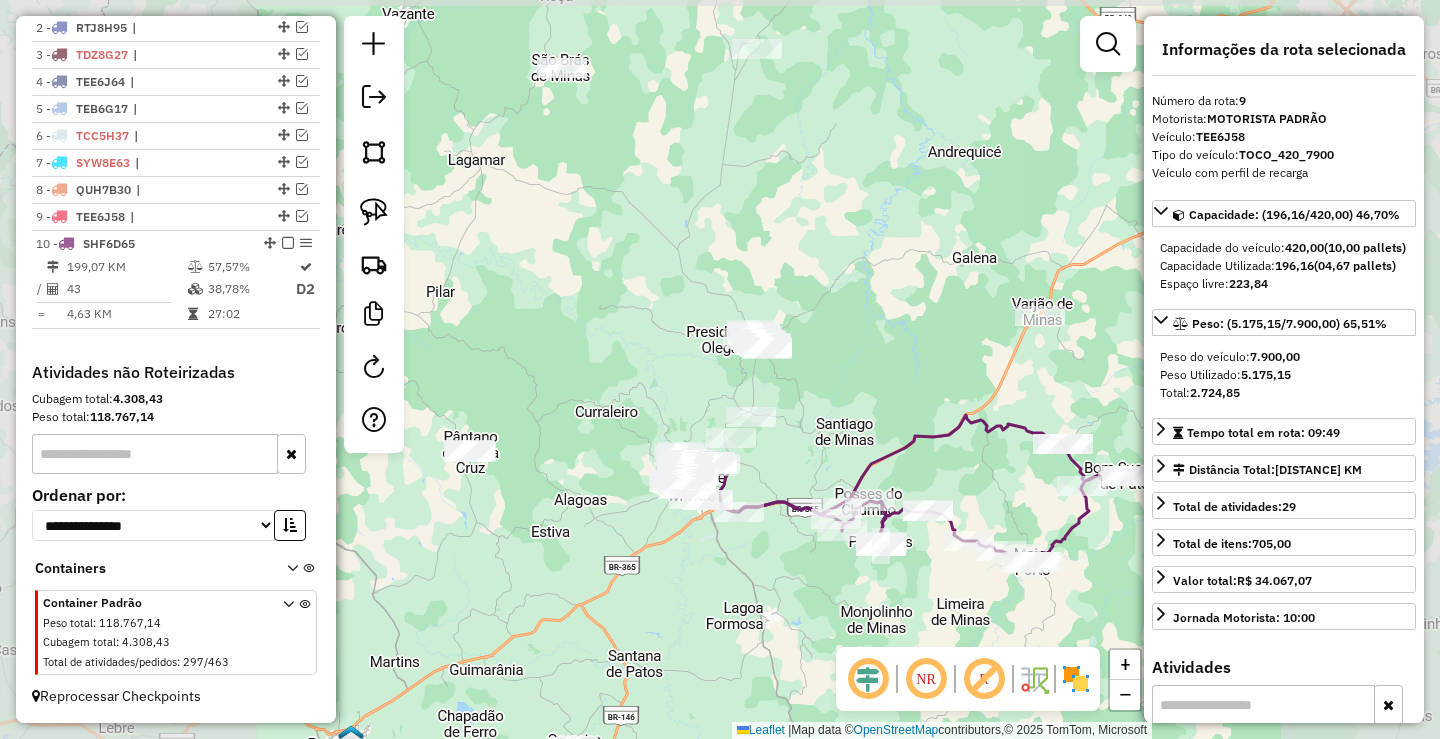 drag, startPoint x: 736, startPoint y: 576, endPoint x: 645, endPoint y: 525, distance: 104.316826 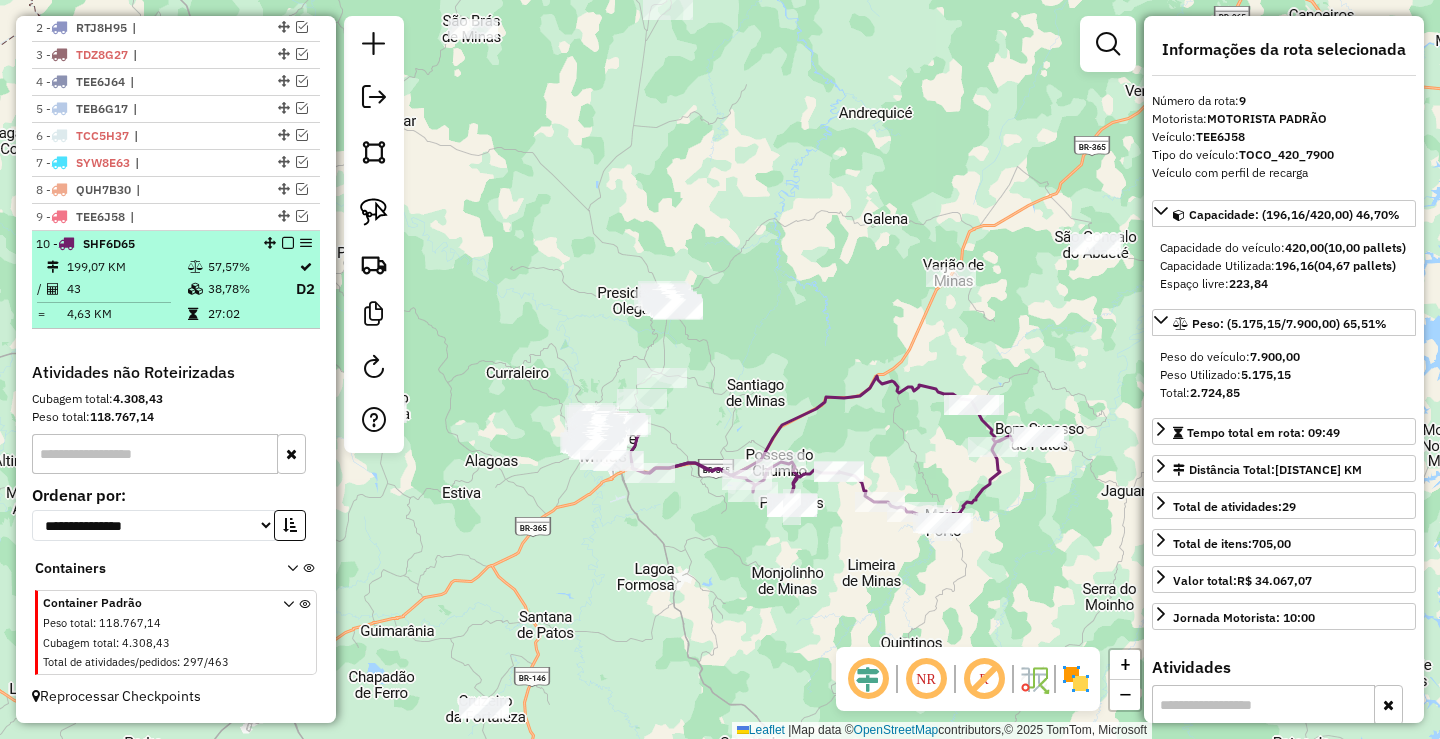 click at bounding box center (288, 243) 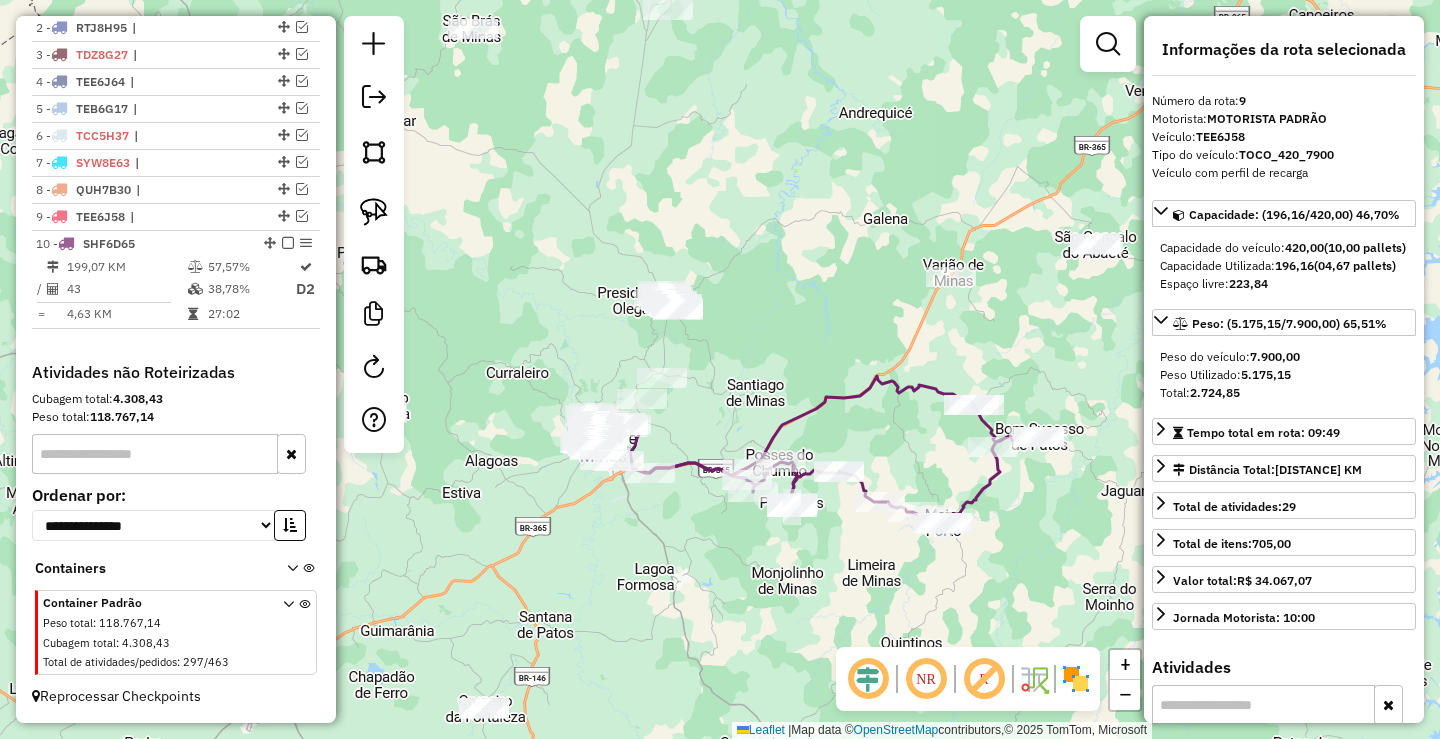 scroll, scrollTop: 706, scrollLeft: 0, axis: vertical 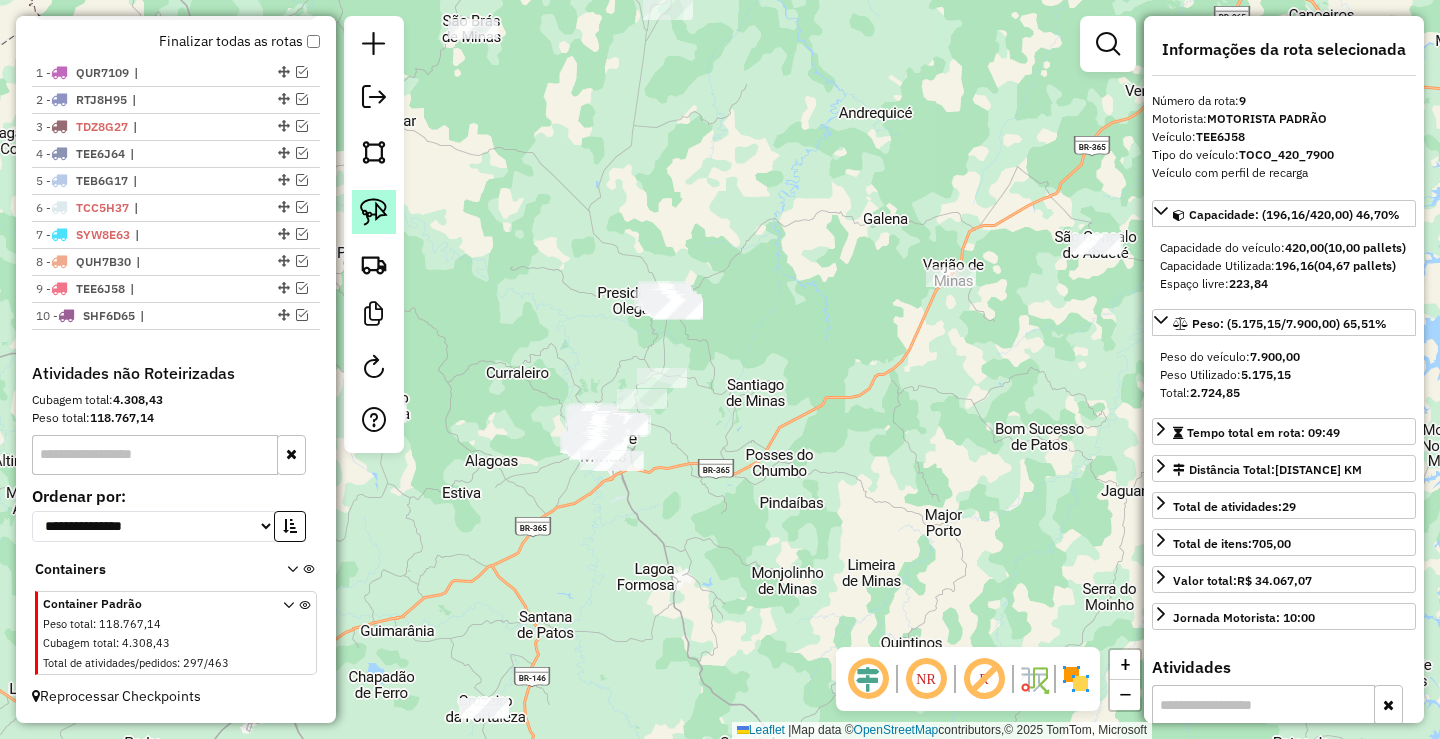 click 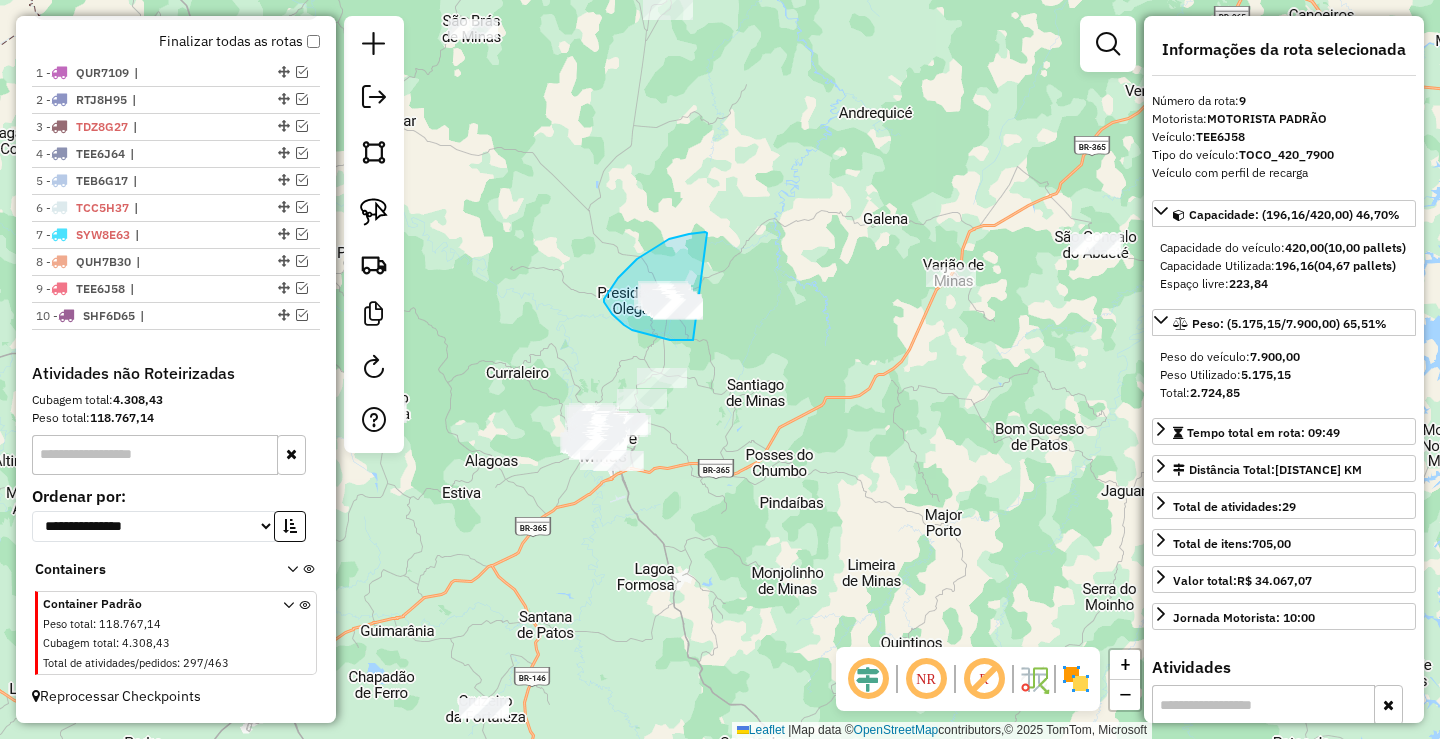 drag, startPoint x: 707, startPoint y: 233, endPoint x: 693, endPoint y: 340, distance: 107.912 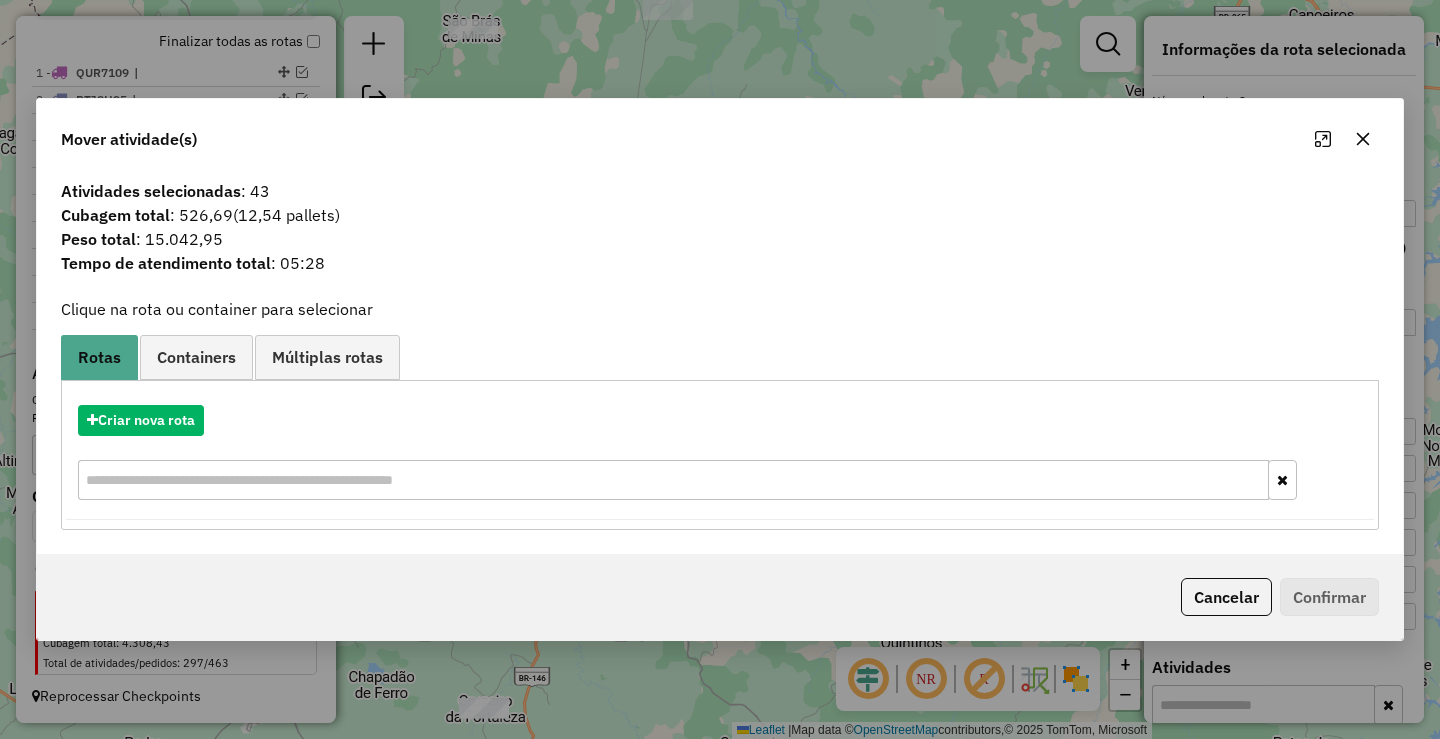 click 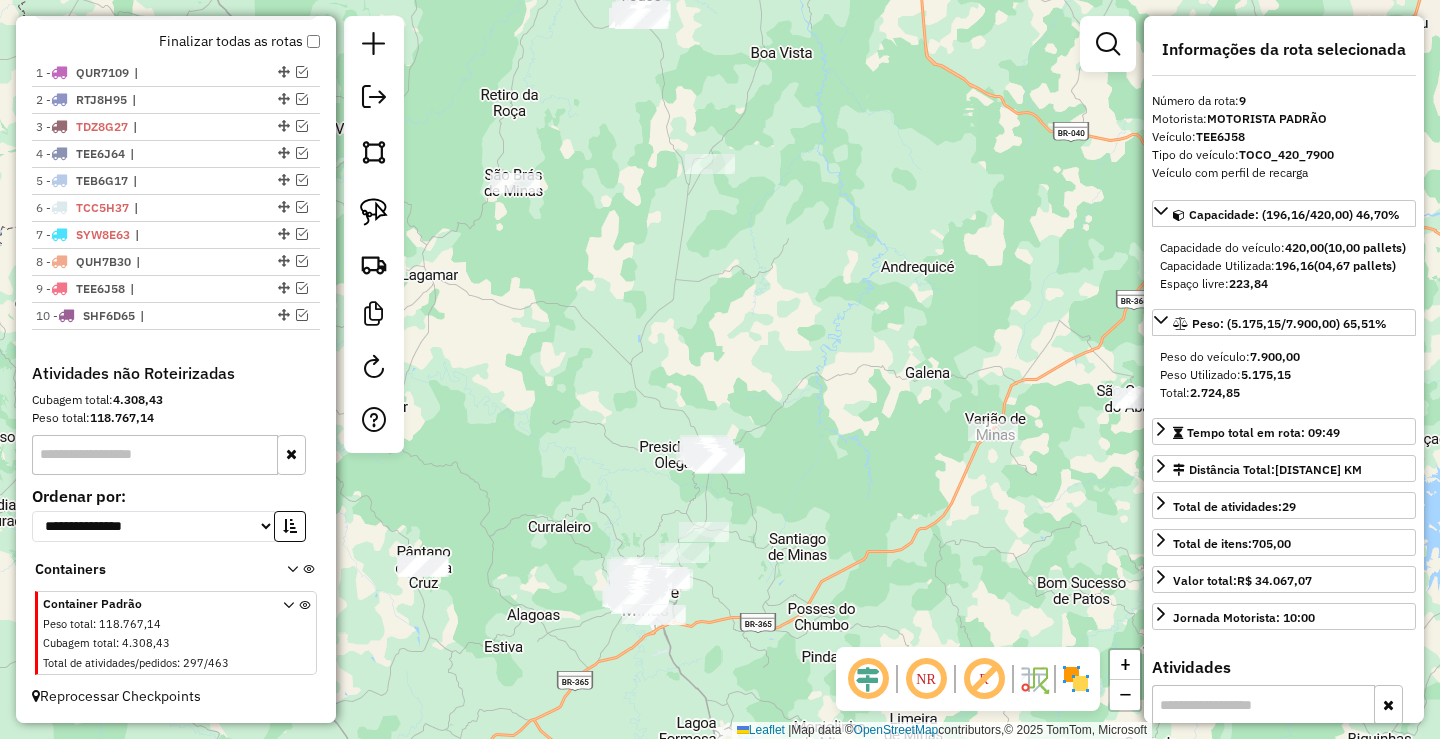 drag, startPoint x: 557, startPoint y: 175, endPoint x: 617, endPoint y: 304, distance: 142.27087 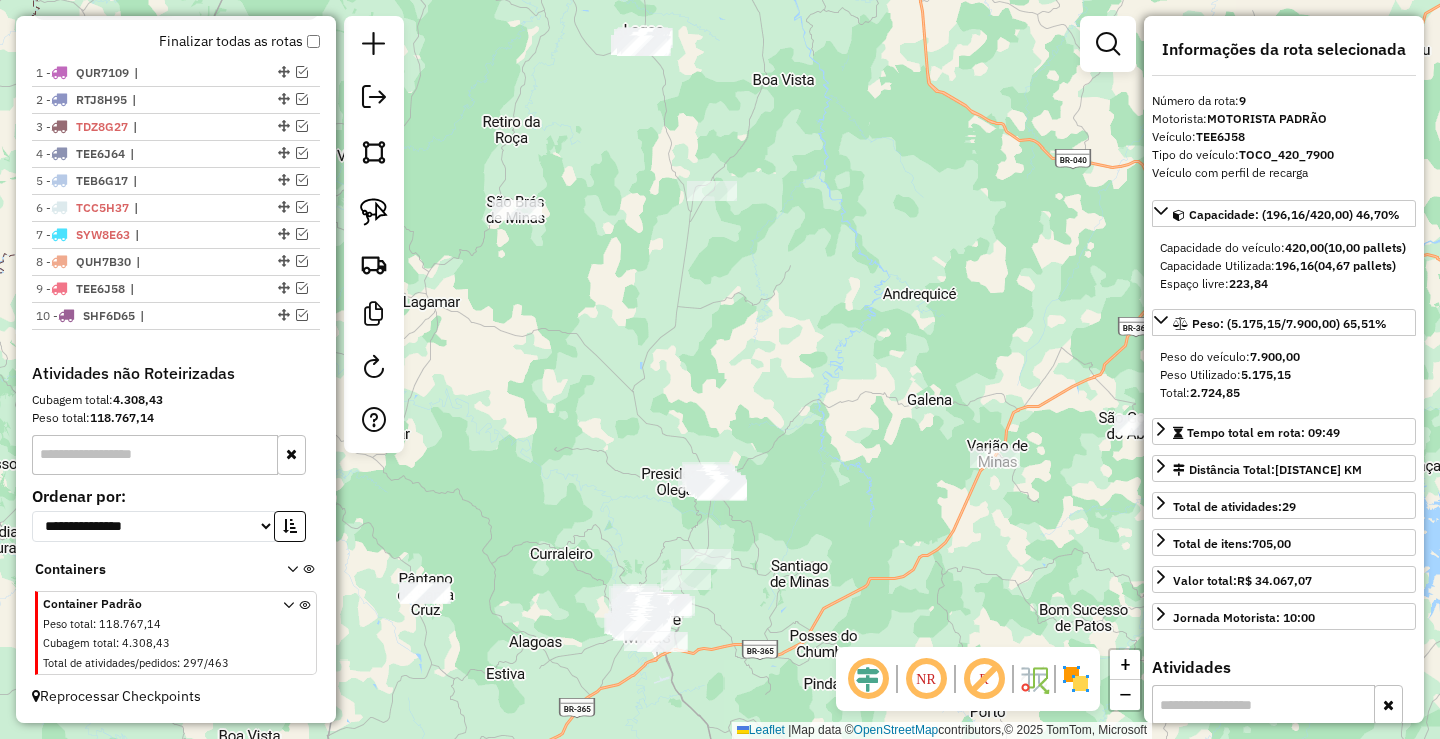 drag, startPoint x: 523, startPoint y: 277, endPoint x: 591, endPoint y: 422, distance: 160.15305 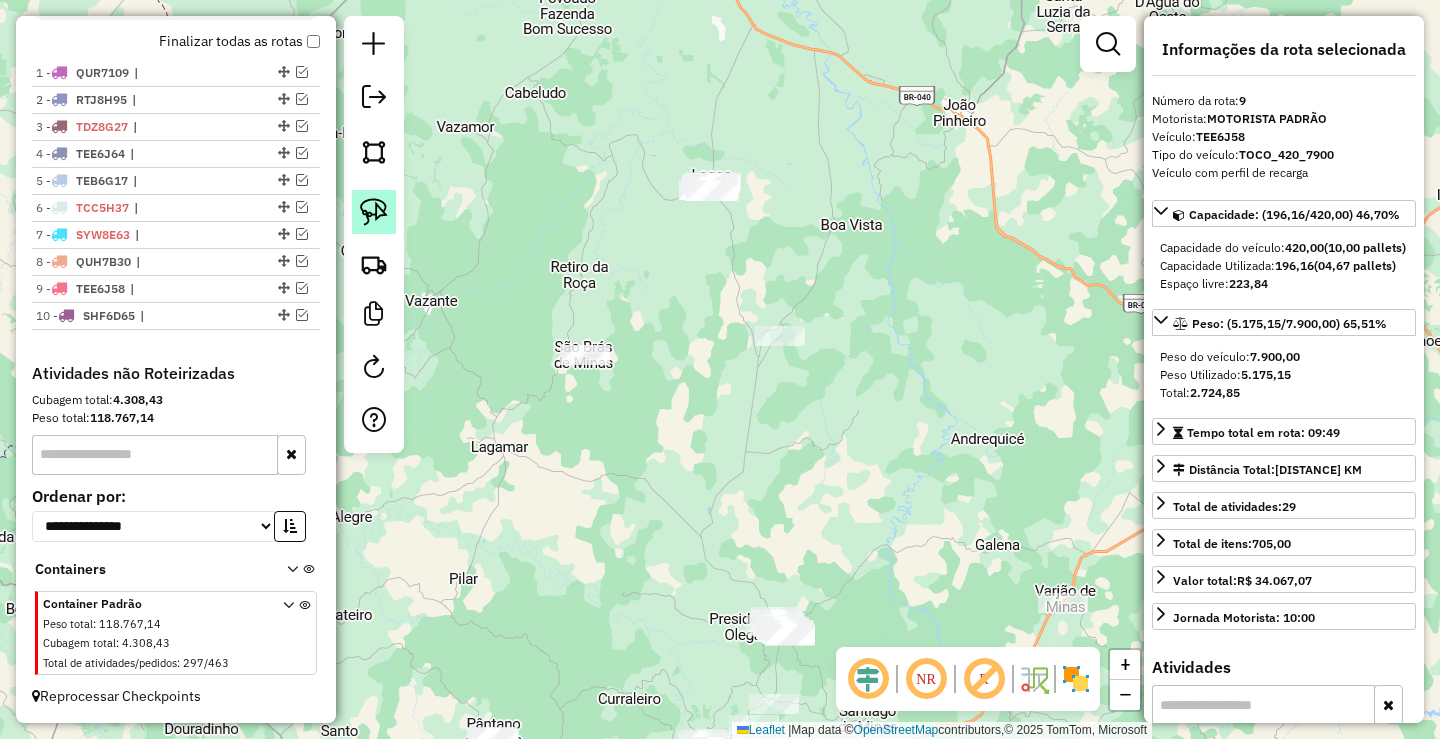 click 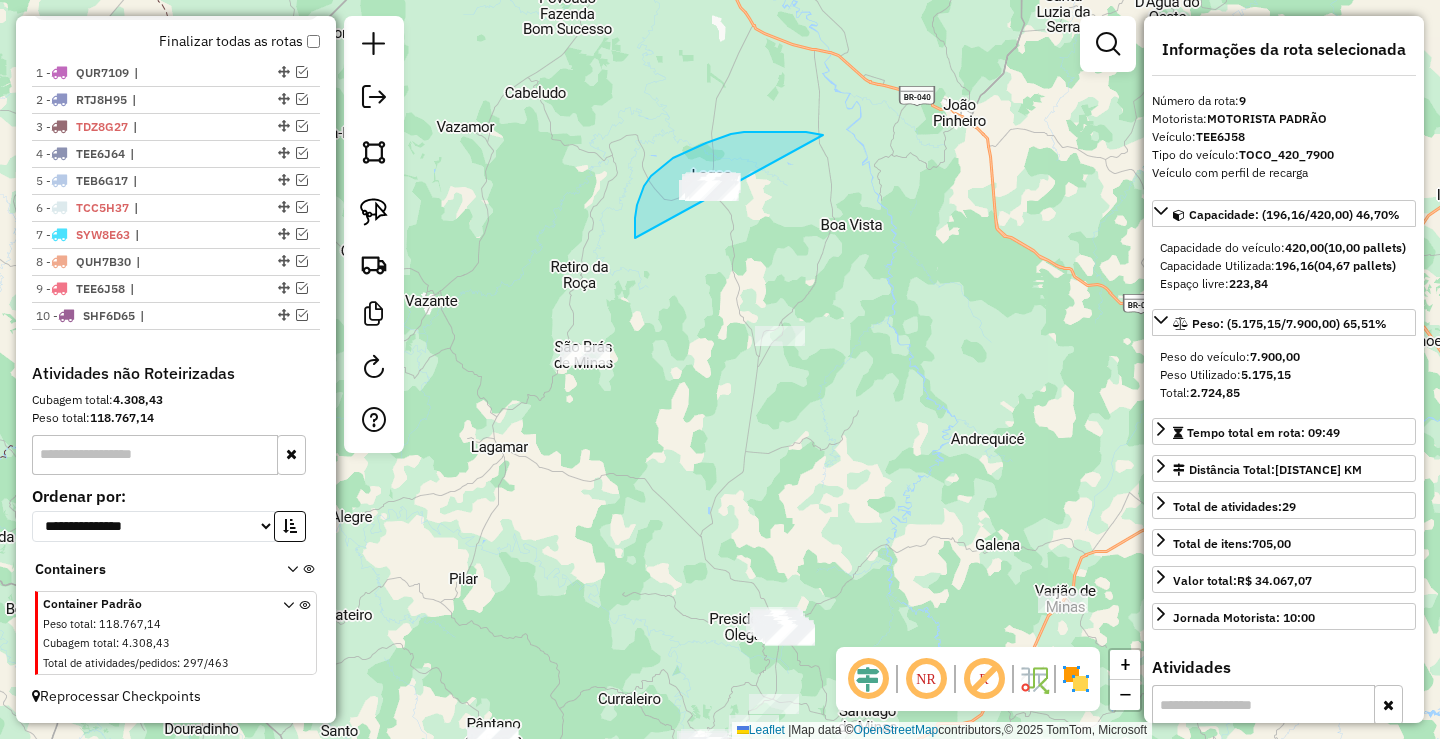 drag, startPoint x: 823, startPoint y: 135, endPoint x: 659, endPoint y: 285, distance: 222.2521 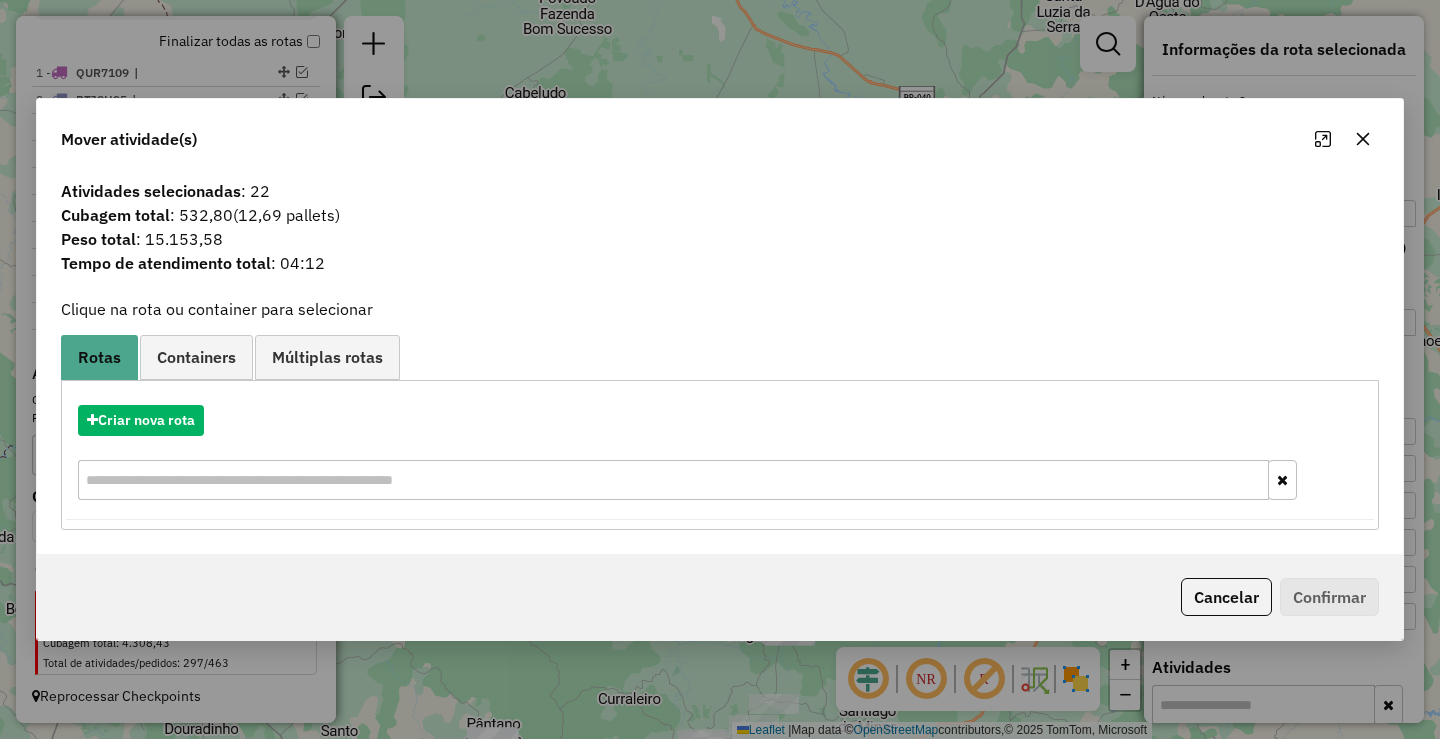 click 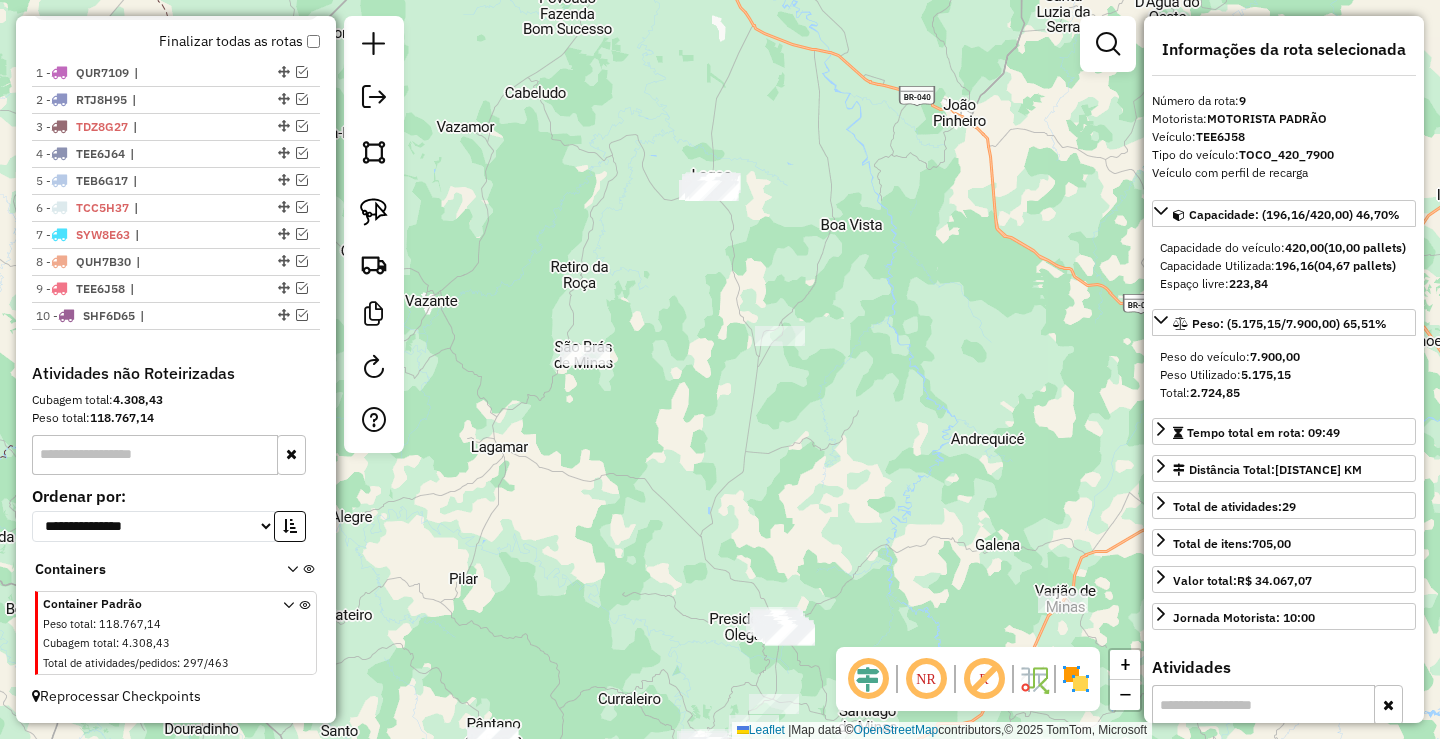 drag, startPoint x: 638, startPoint y: 561, endPoint x: 1122, endPoint y: 495, distance: 488.47928 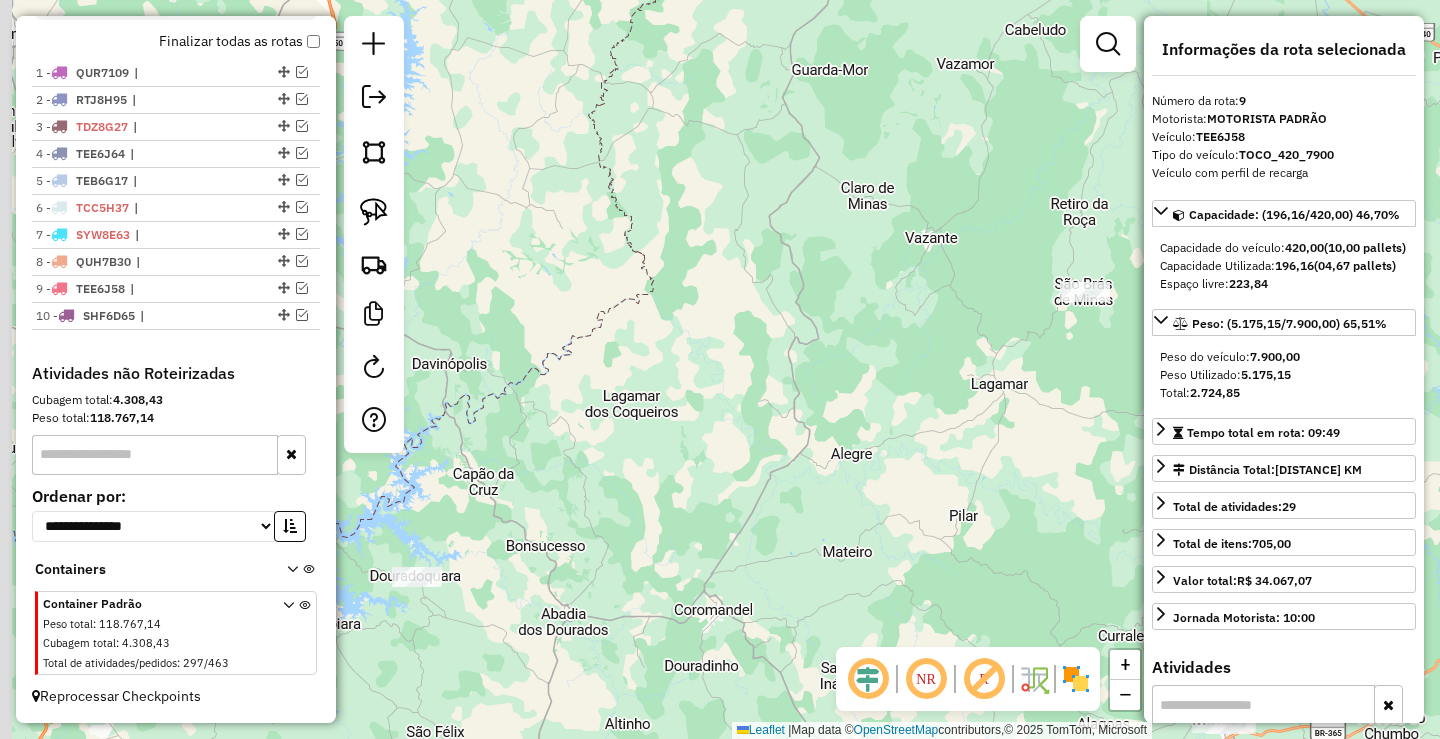 drag, startPoint x: 785, startPoint y: 488, endPoint x: 942, endPoint y: 470, distance: 158.02847 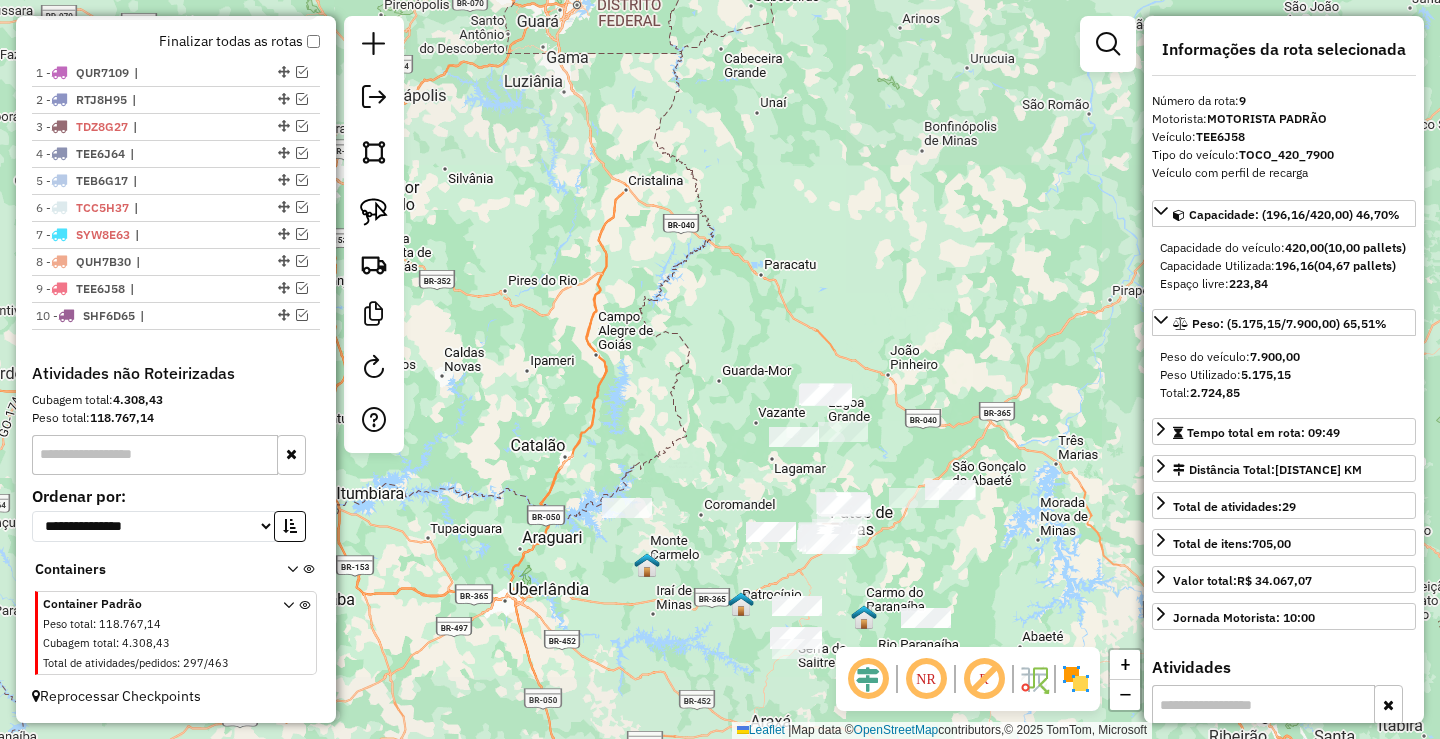 drag, startPoint x: 531, startPoint y: 612, endPoint x: 841, endPoint y: 514, distance: 325.12152 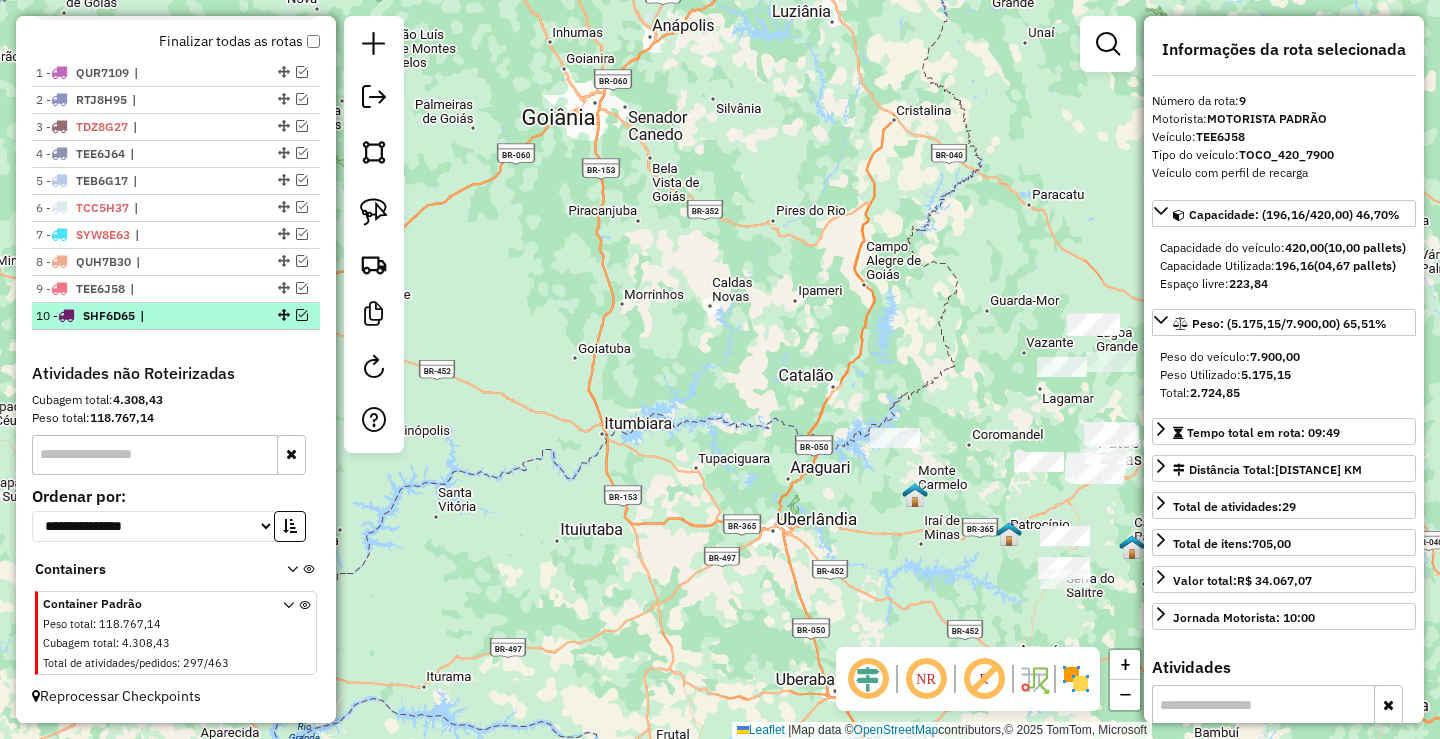 click at bounding box center (302, 315) 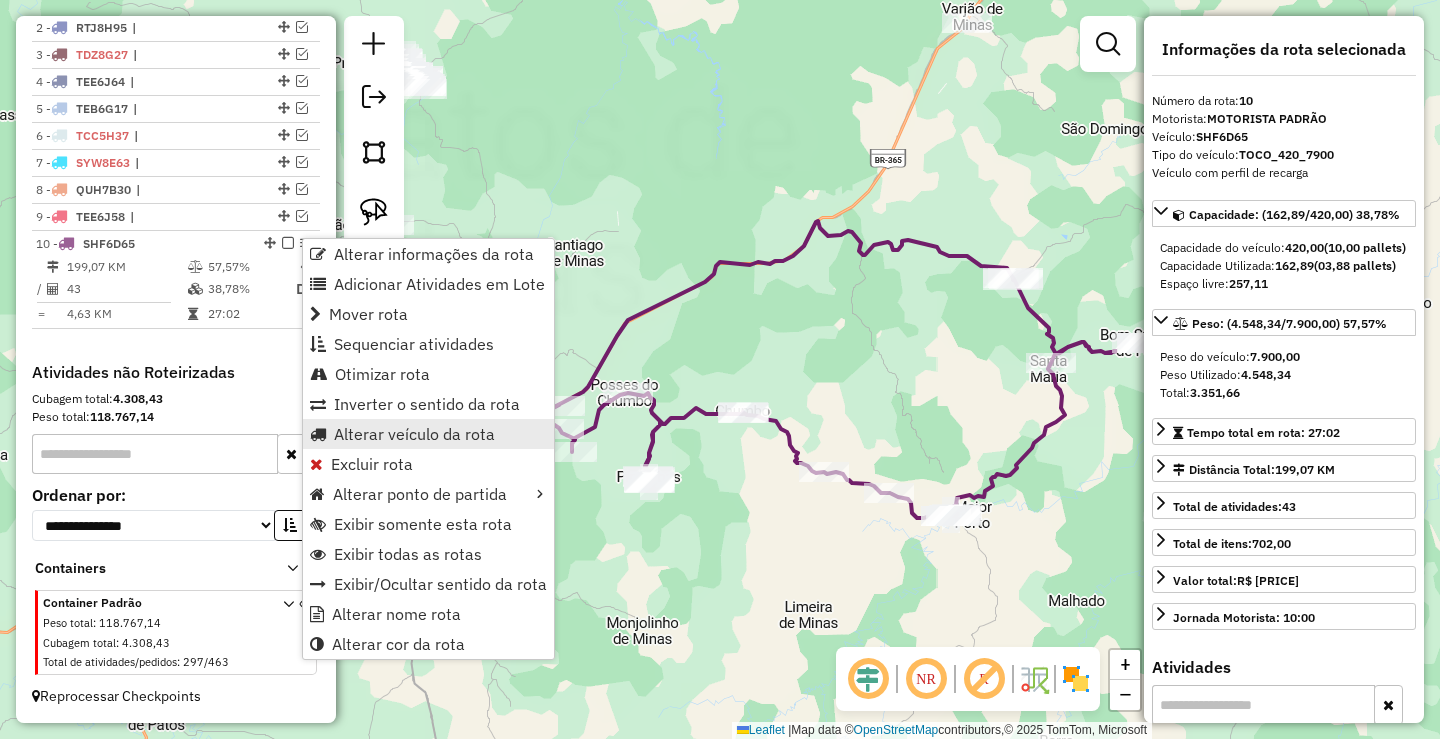 click on "Alterar veículo da rota" at bounding box center [414, 434] 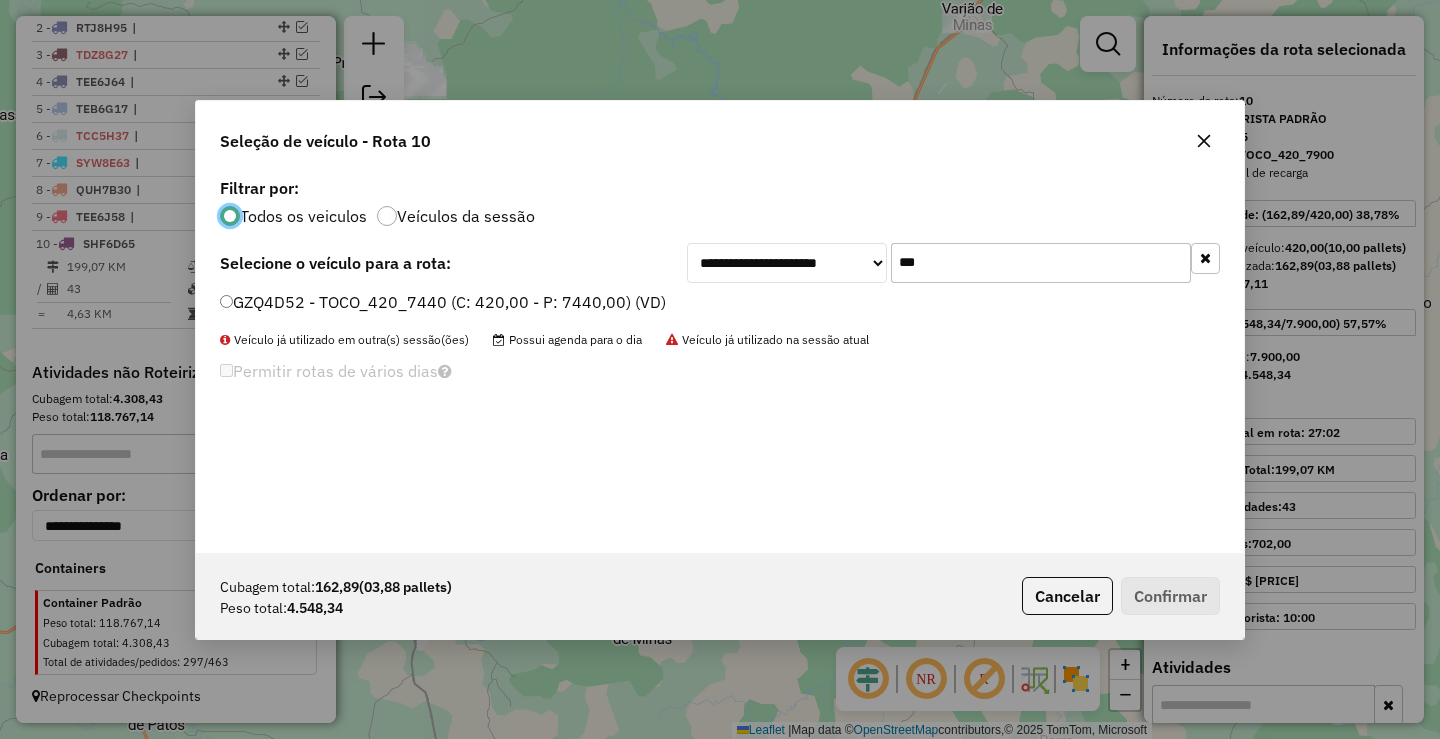 scroll, scrollTop: 11, scrollLeft: 6, axis: both 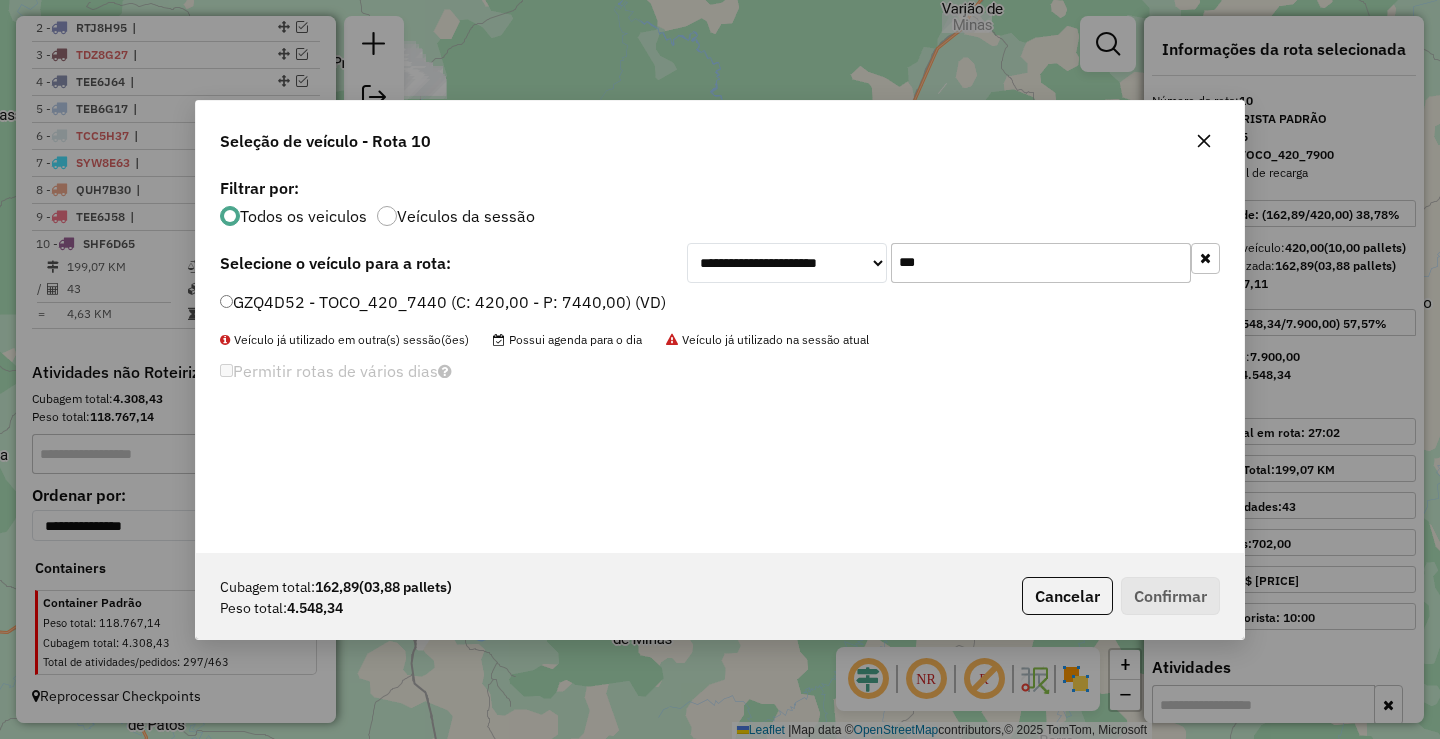 click on "***" 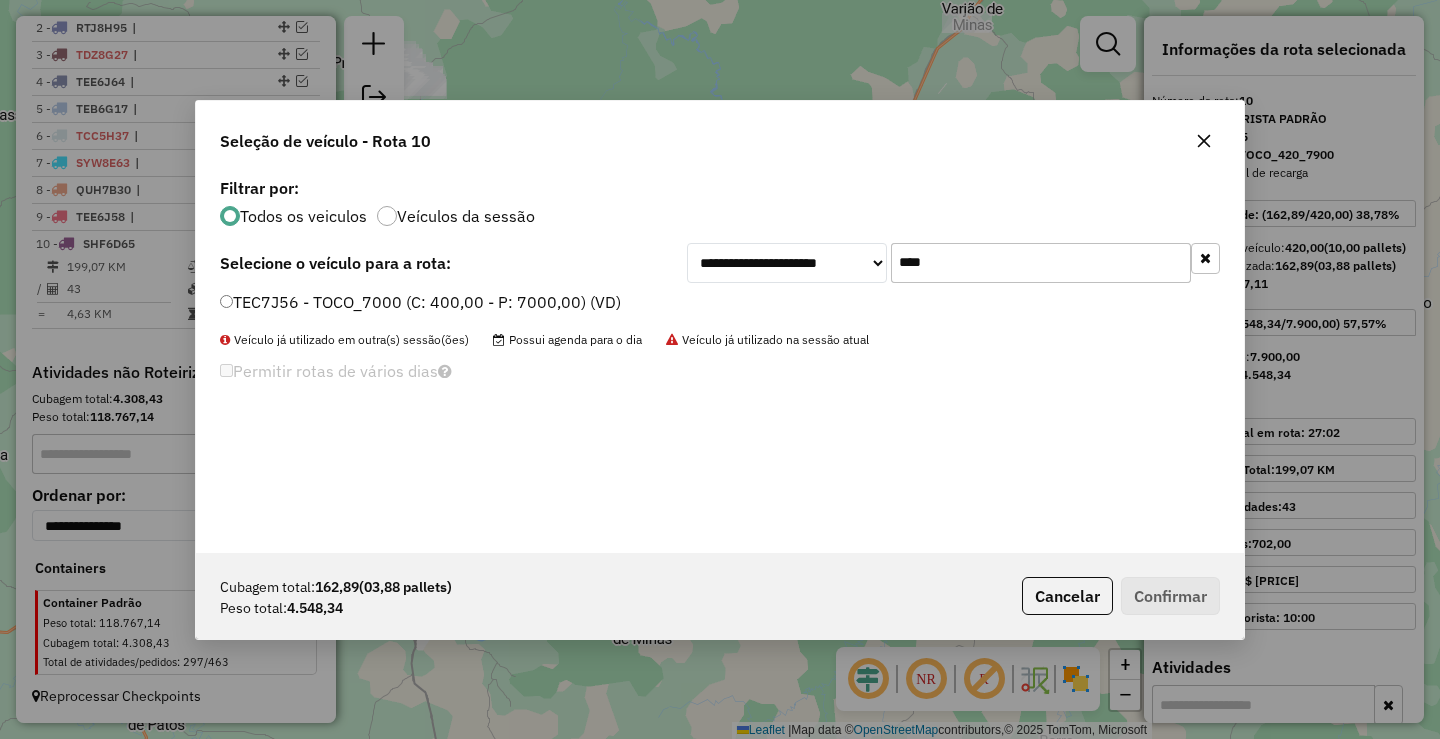 type on "****" 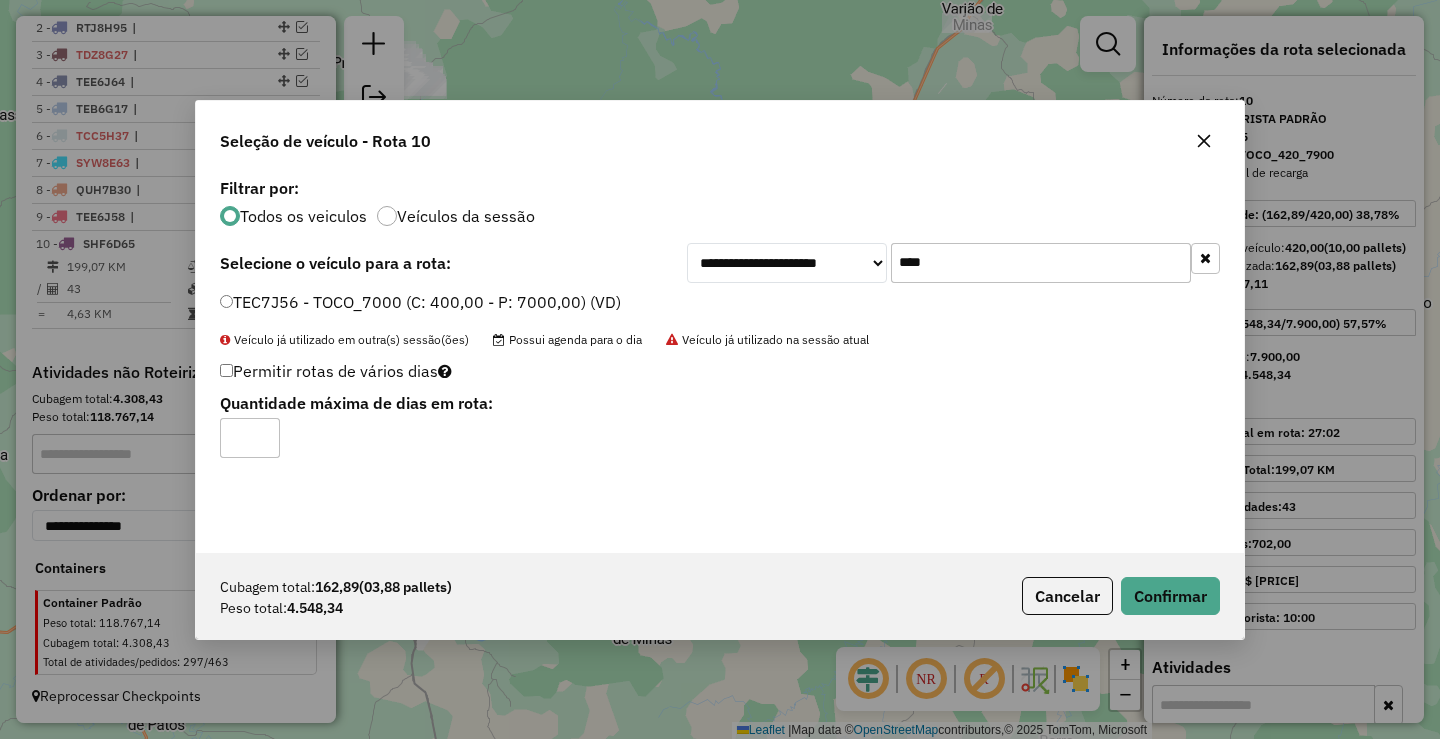 type on "*" 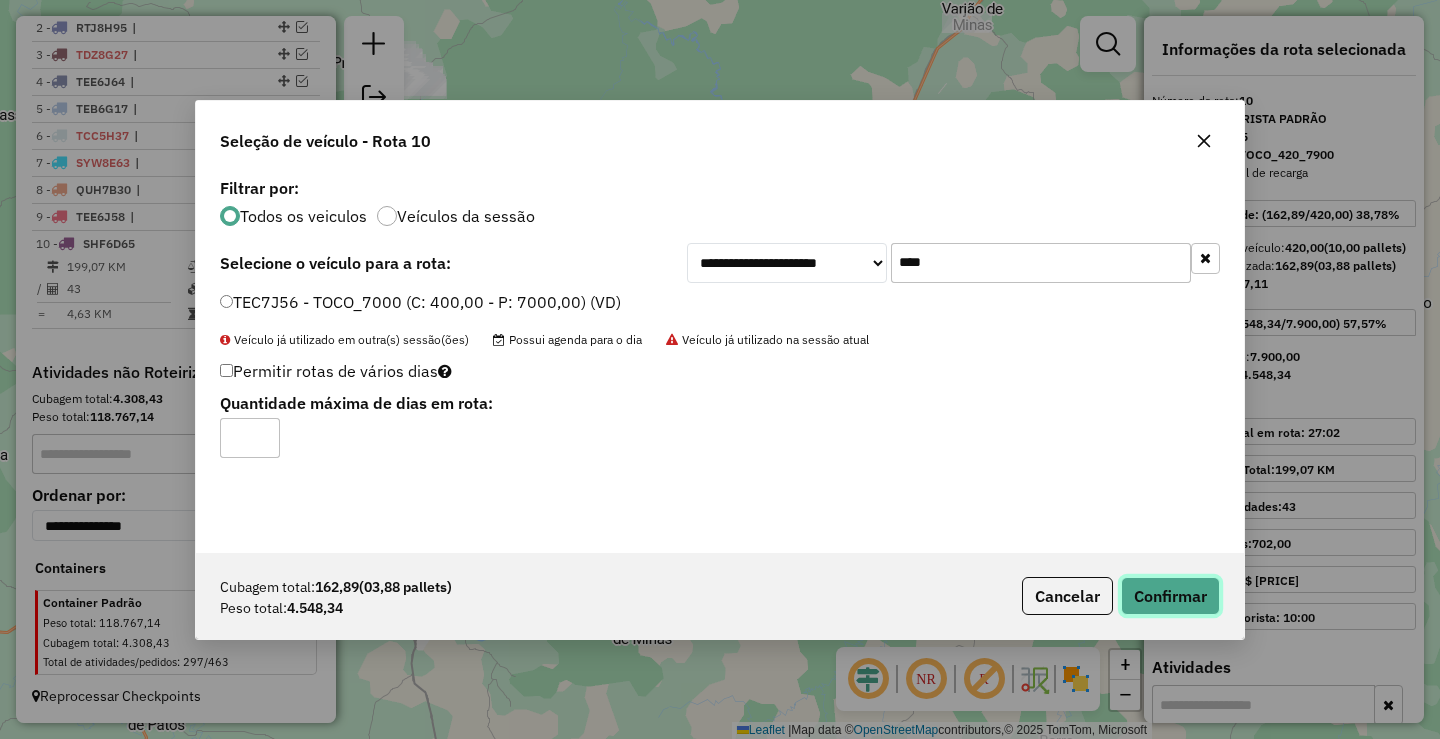 click on "Confirmar" 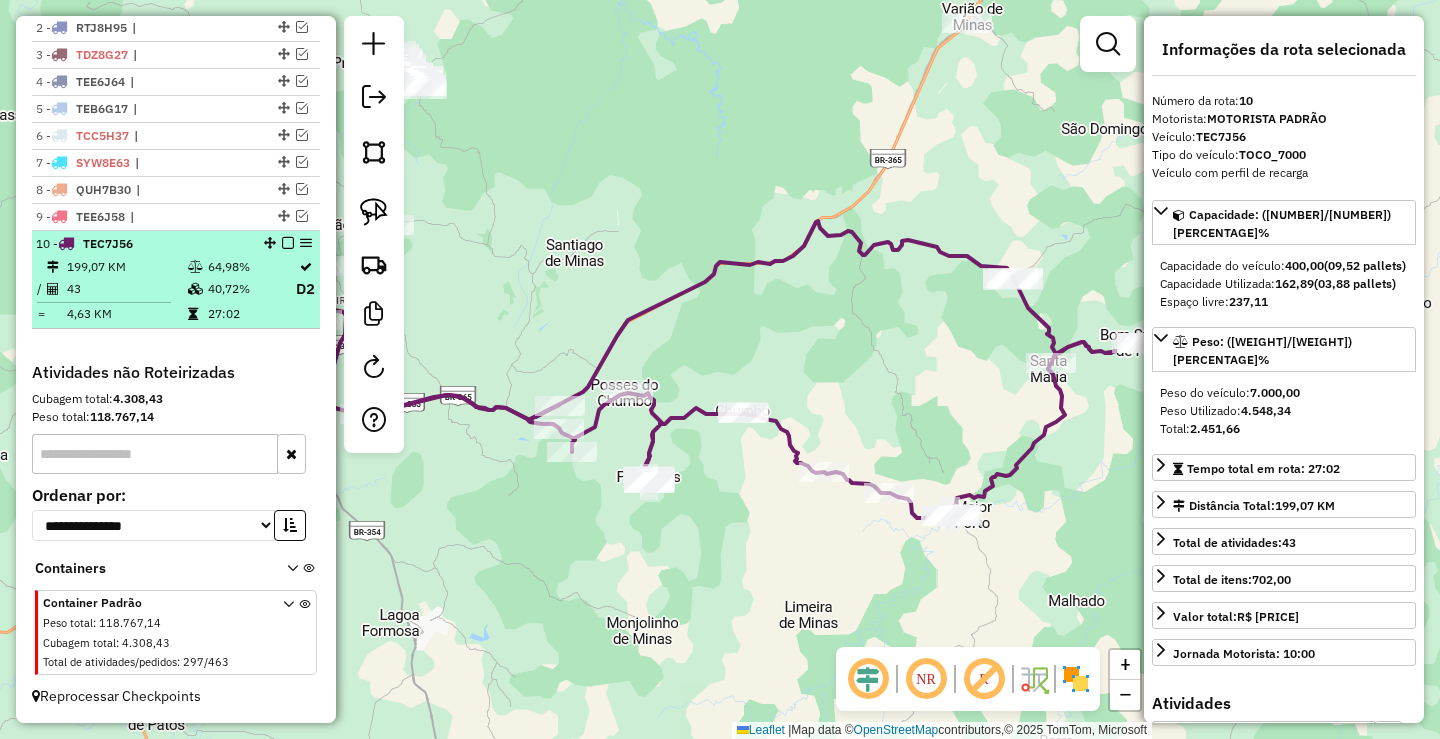 click at bounding box center (288, 243) 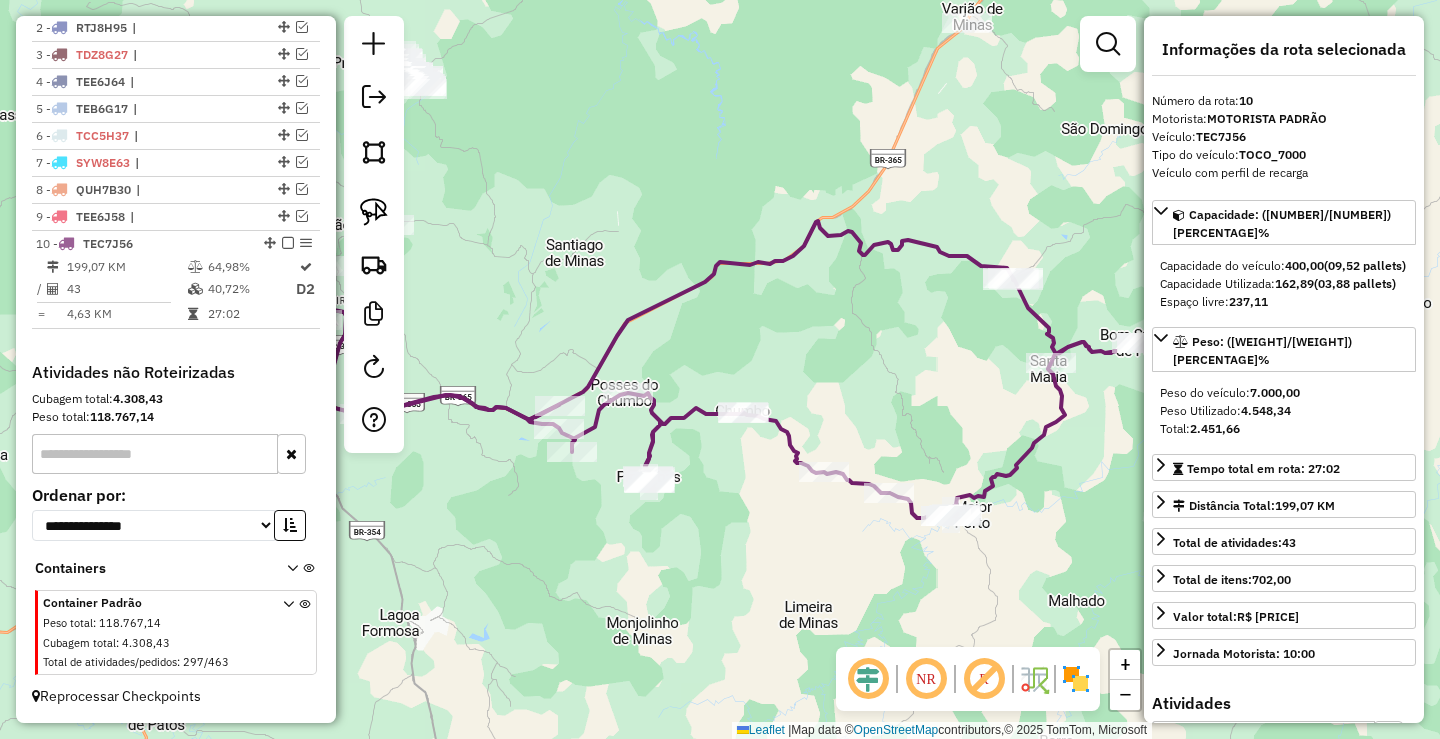 scroll, scrollTop: 706, scrollLeft: 0, axis: vertical 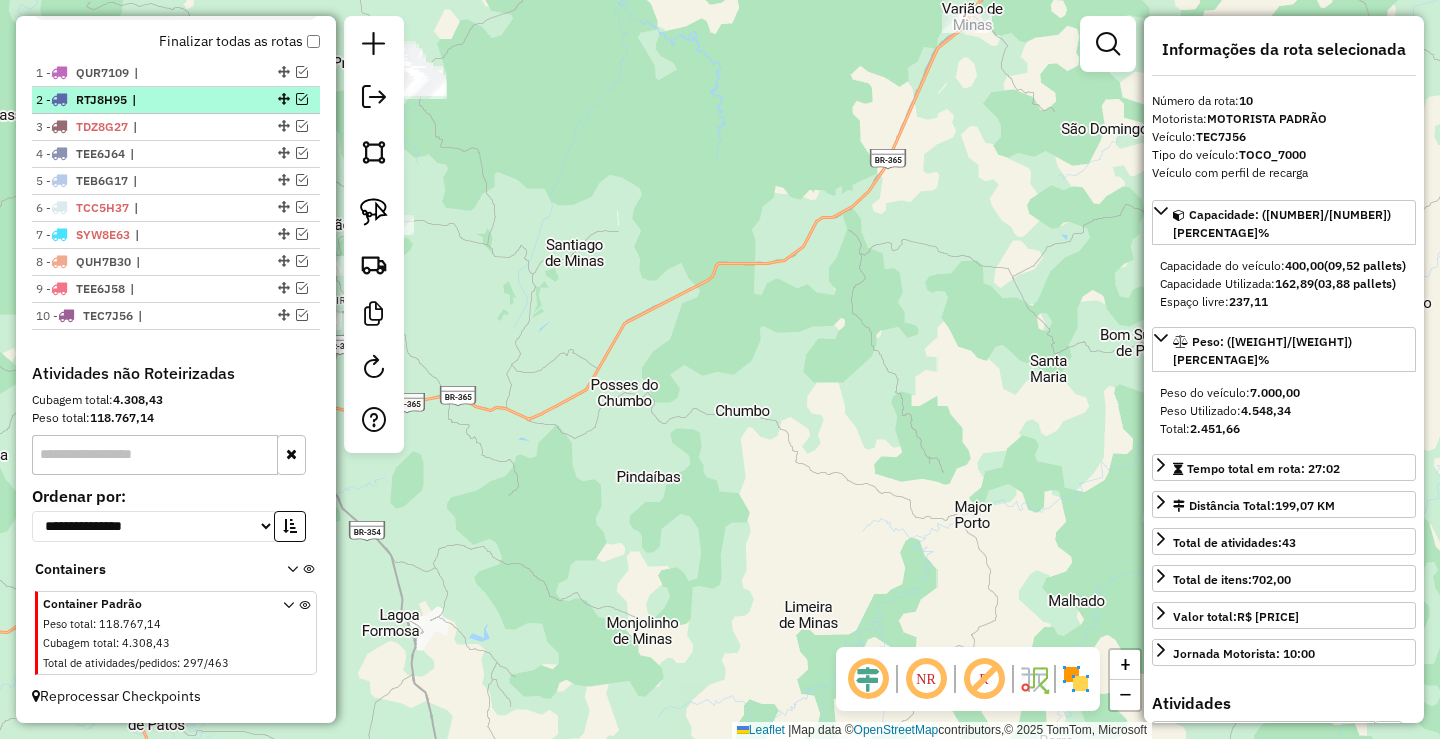click on "|" at bounding box center [178, 100] 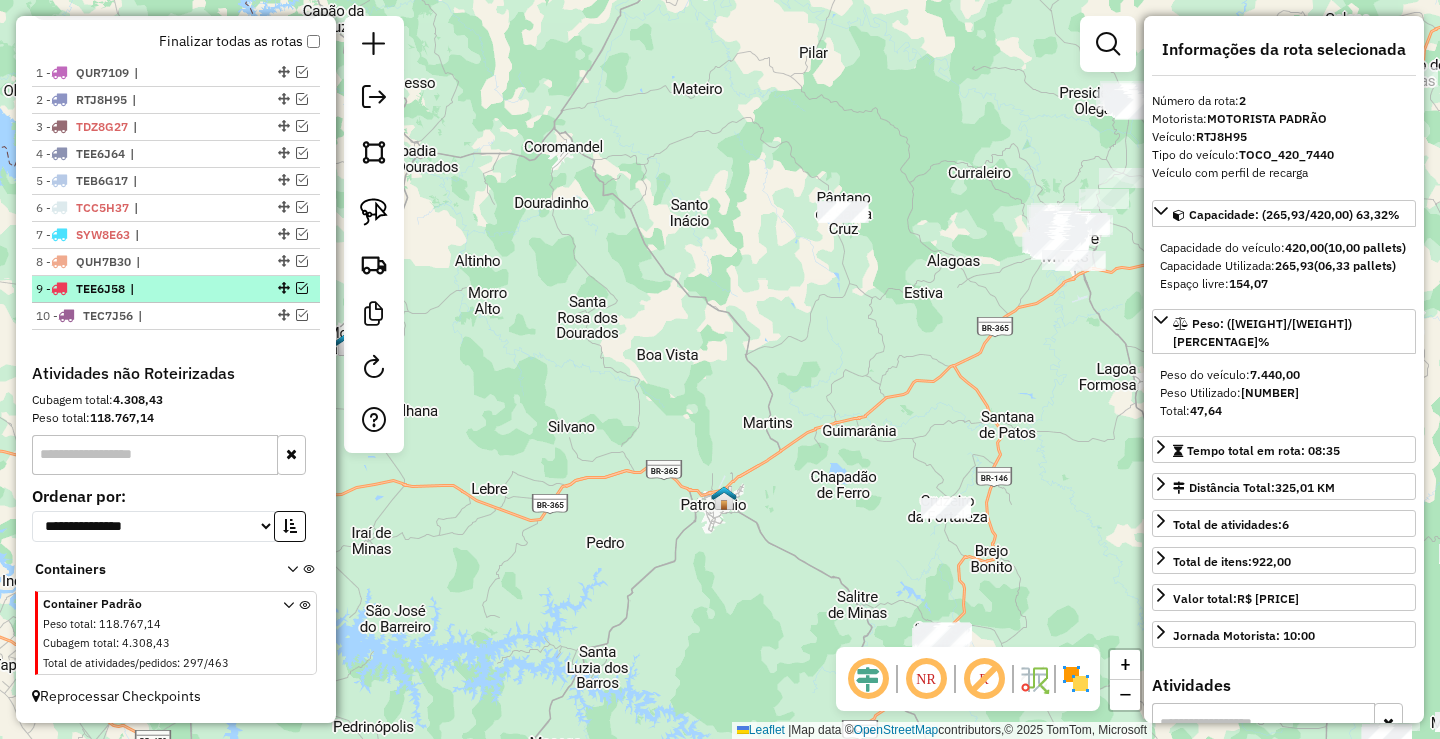 click on "|" at bounding box center (176, 289) 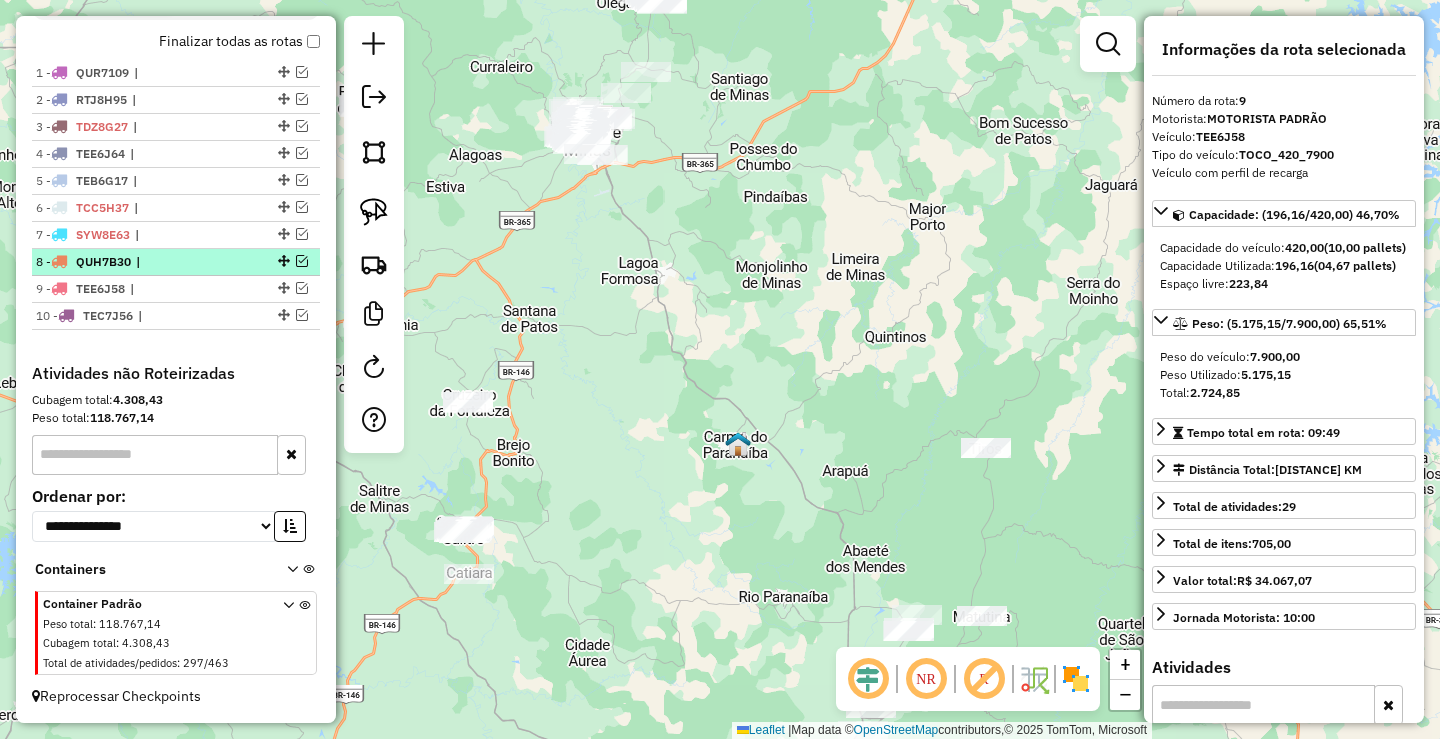 click on "|" at bounding box center (182, 262) 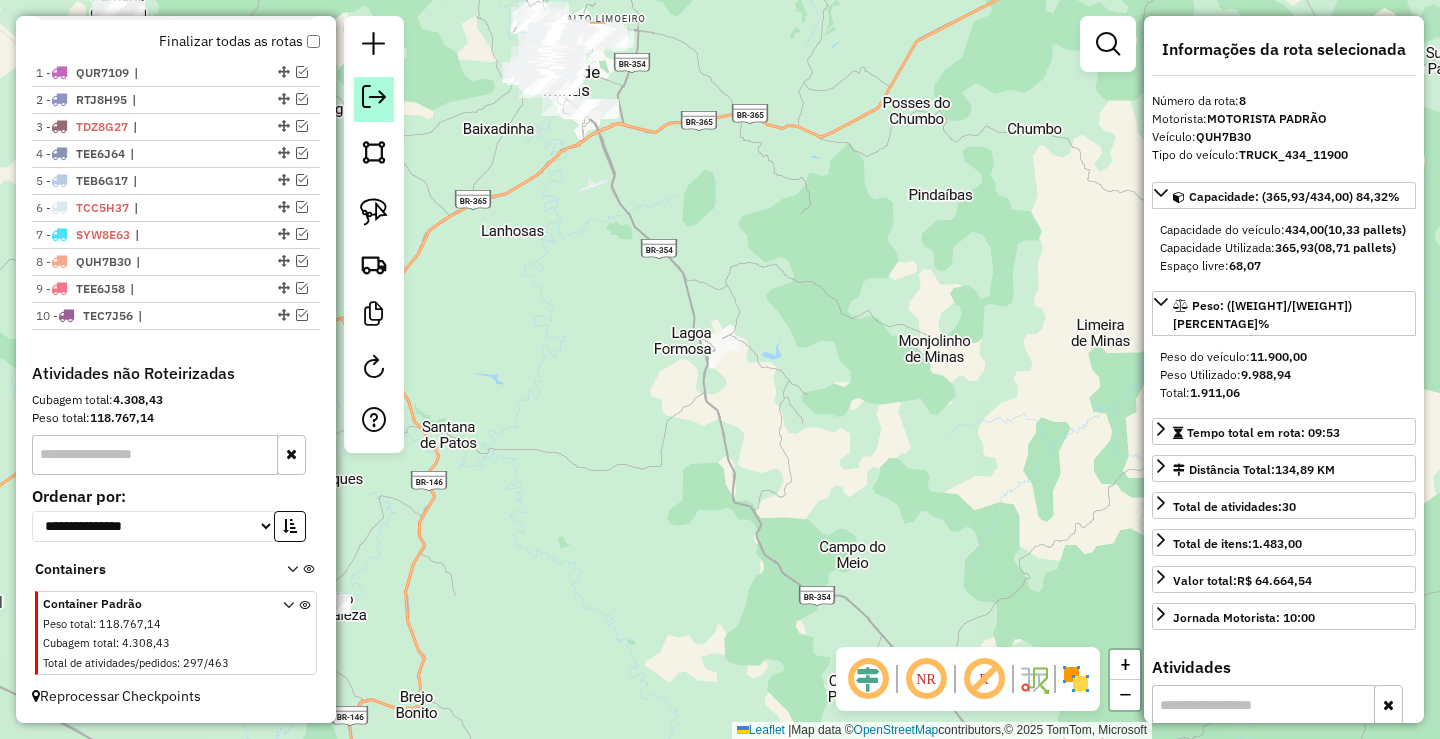 click 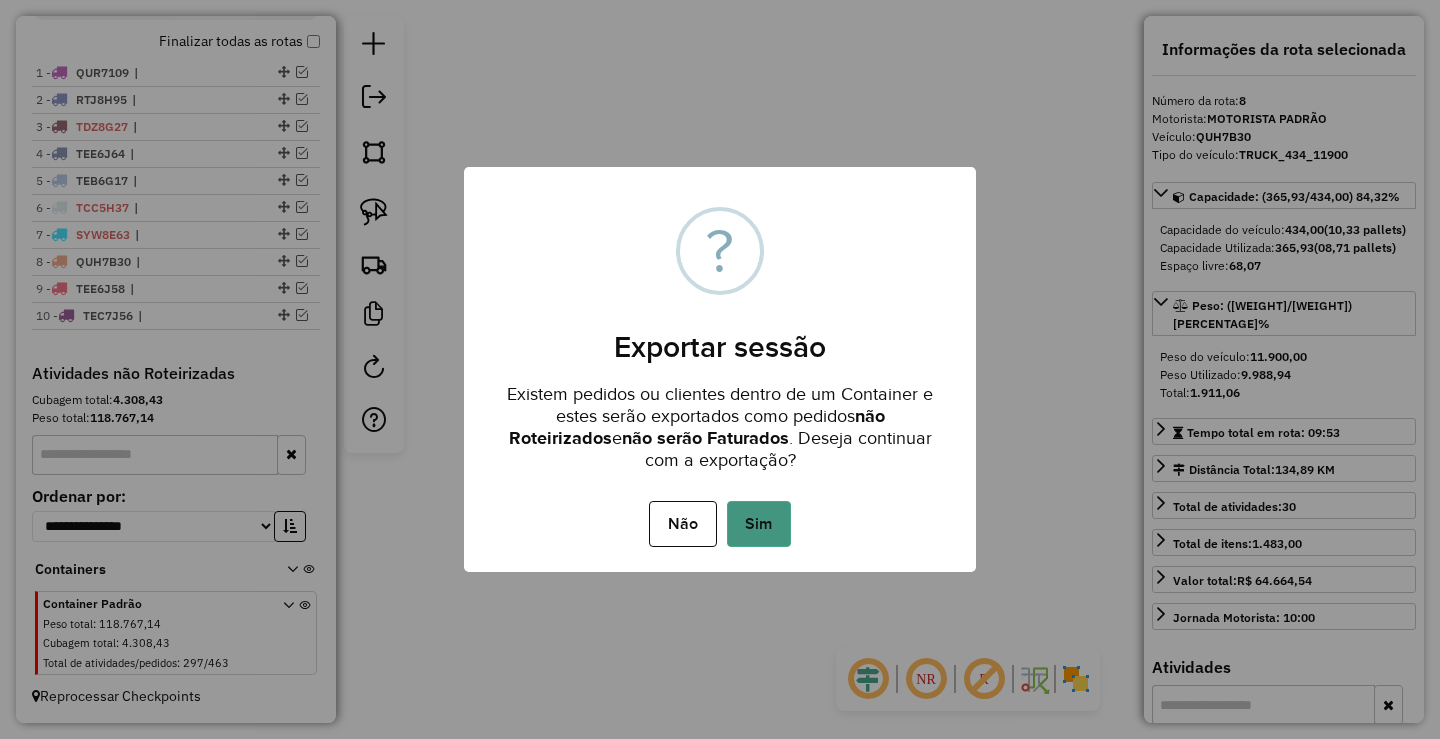 click on "Sim" at bounding box center (759, 524) 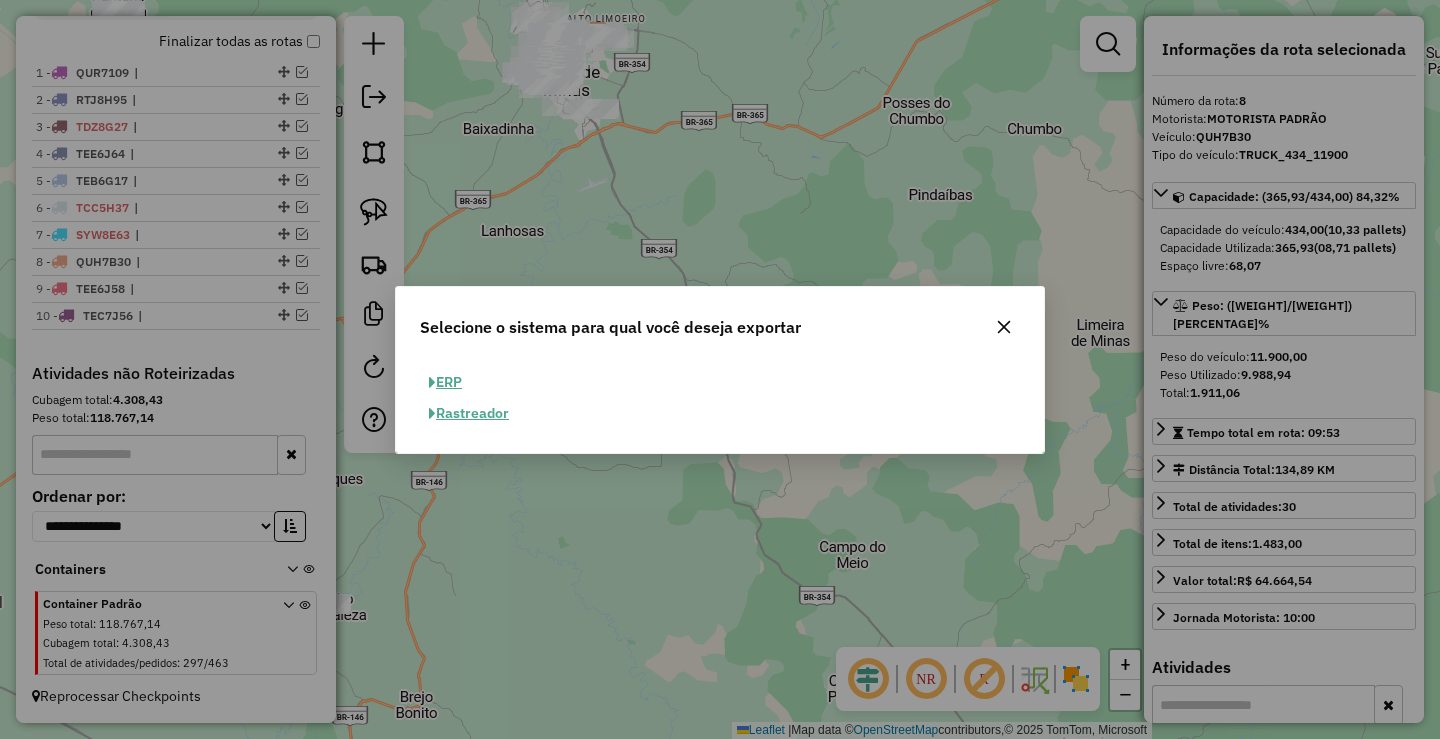click on "ERP" 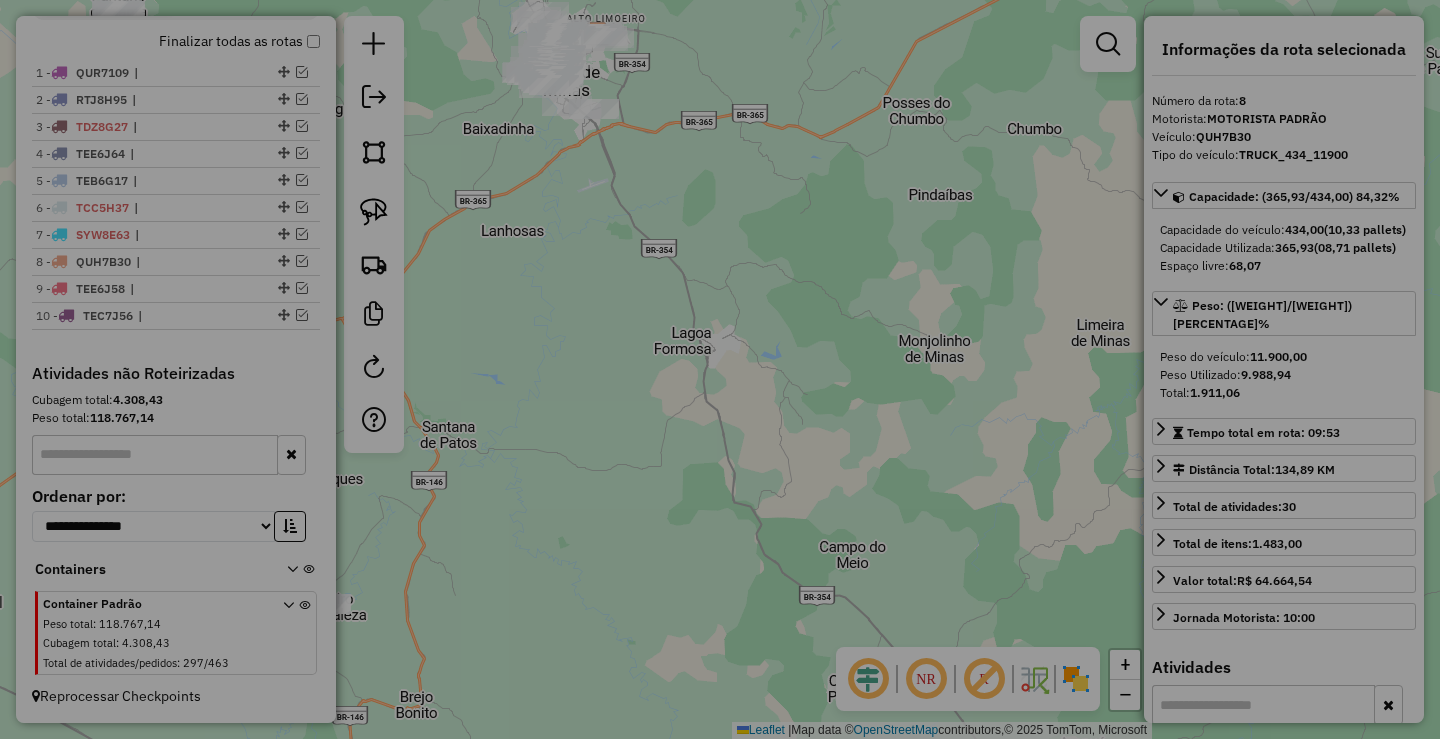 select on "**" 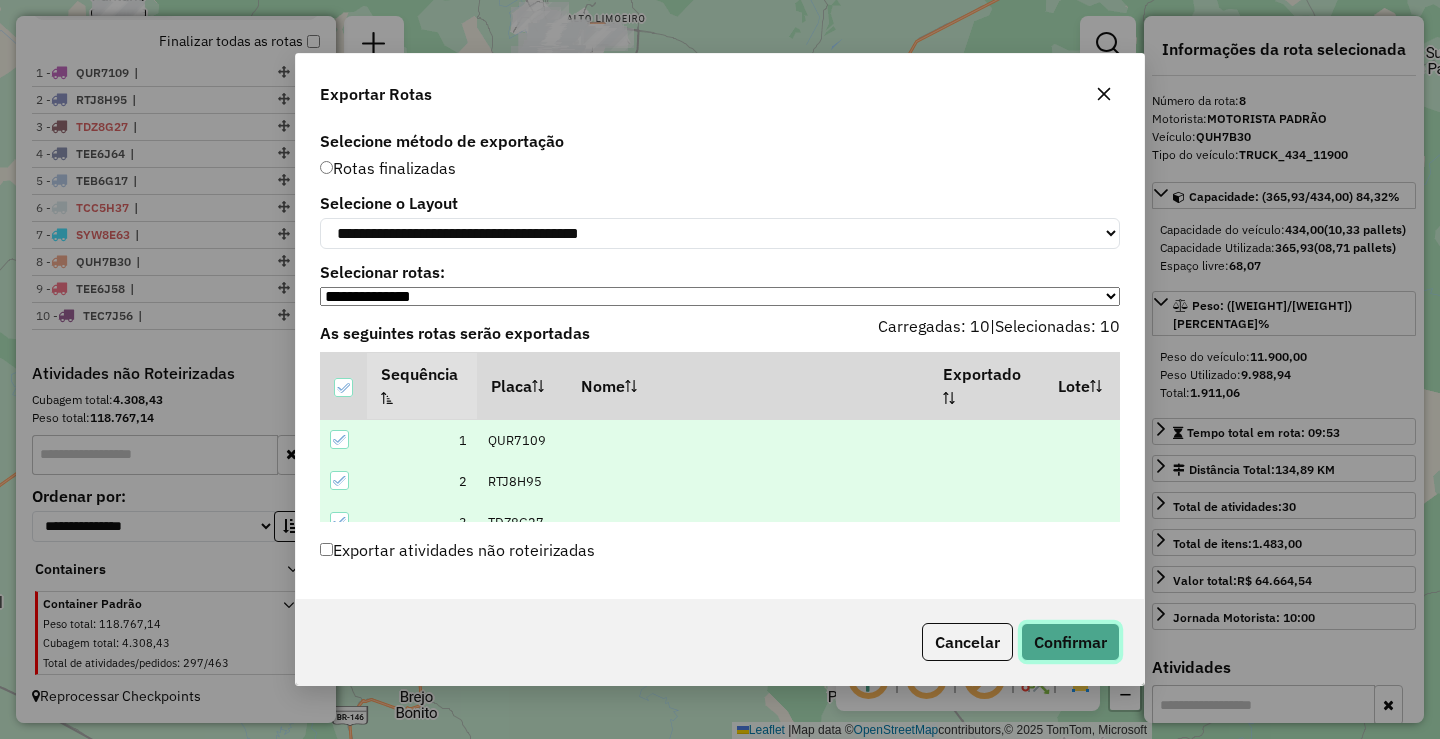 click on "Confirmar" 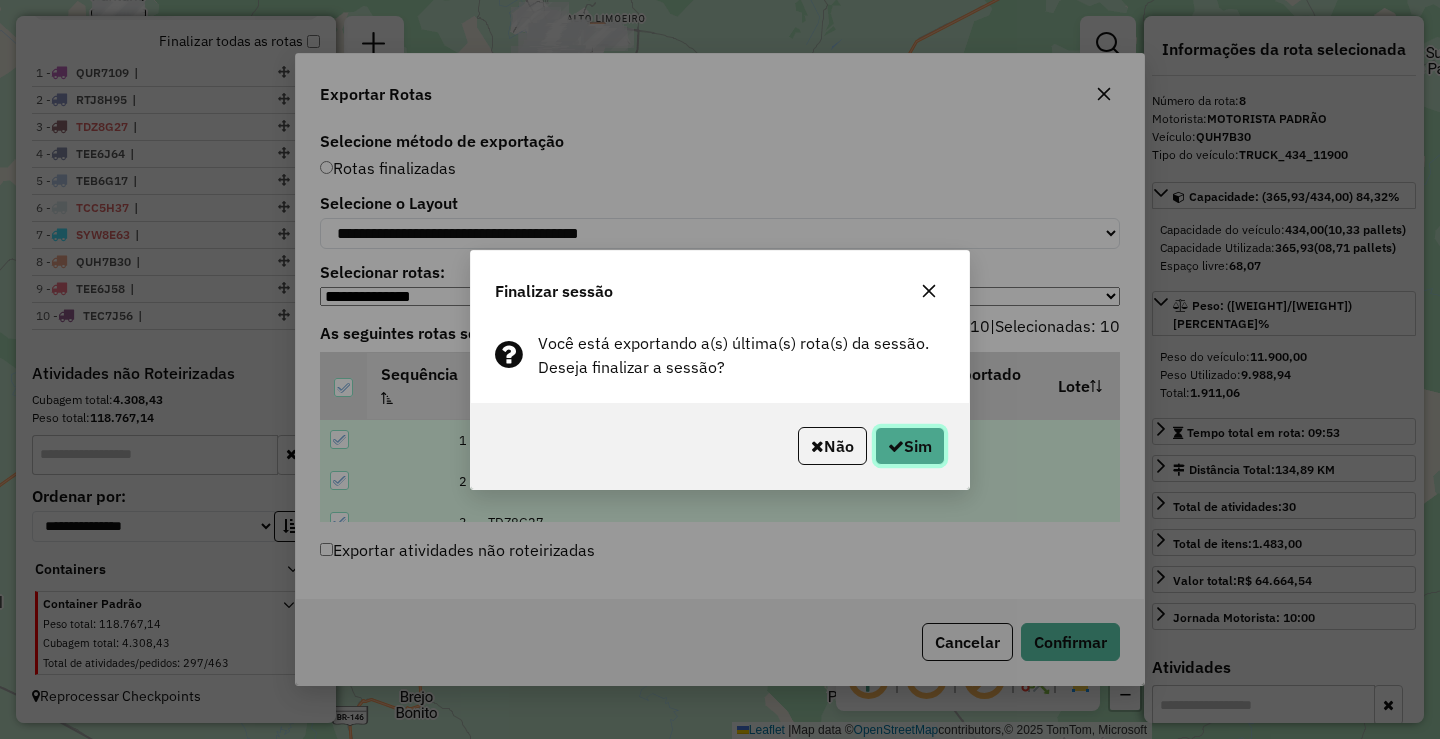 click 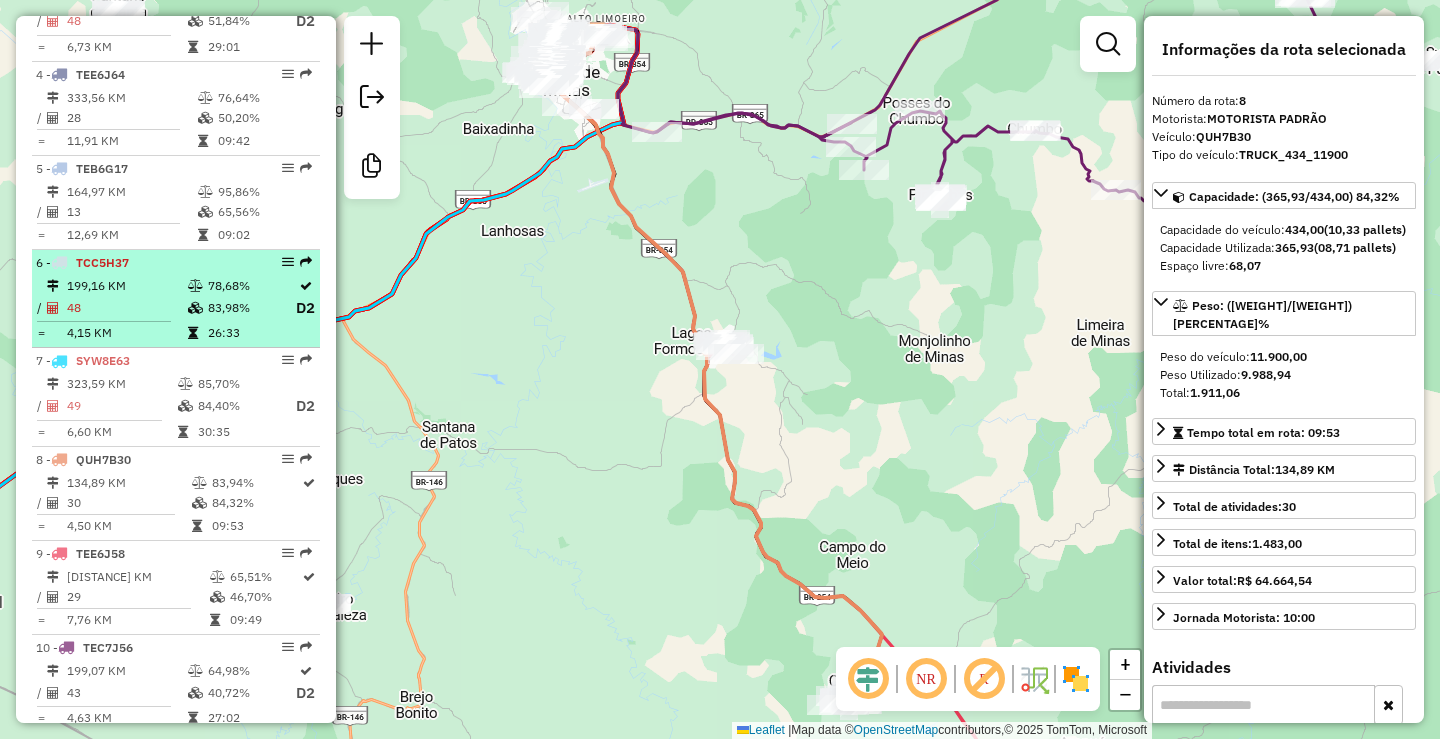 scroll, scrollTop: 868, scrollLeft: 0, axis: vertical 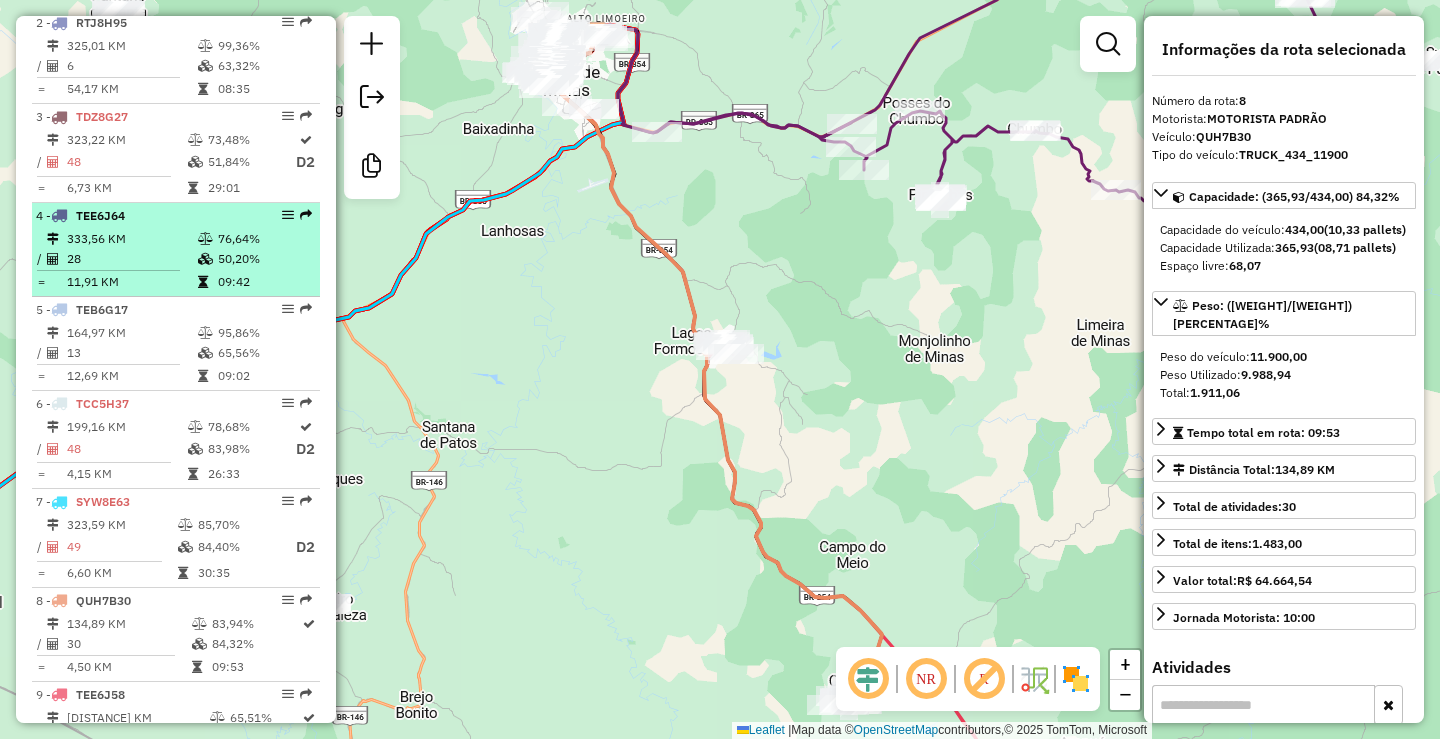 click on "28" at bounding box center (131, 259) 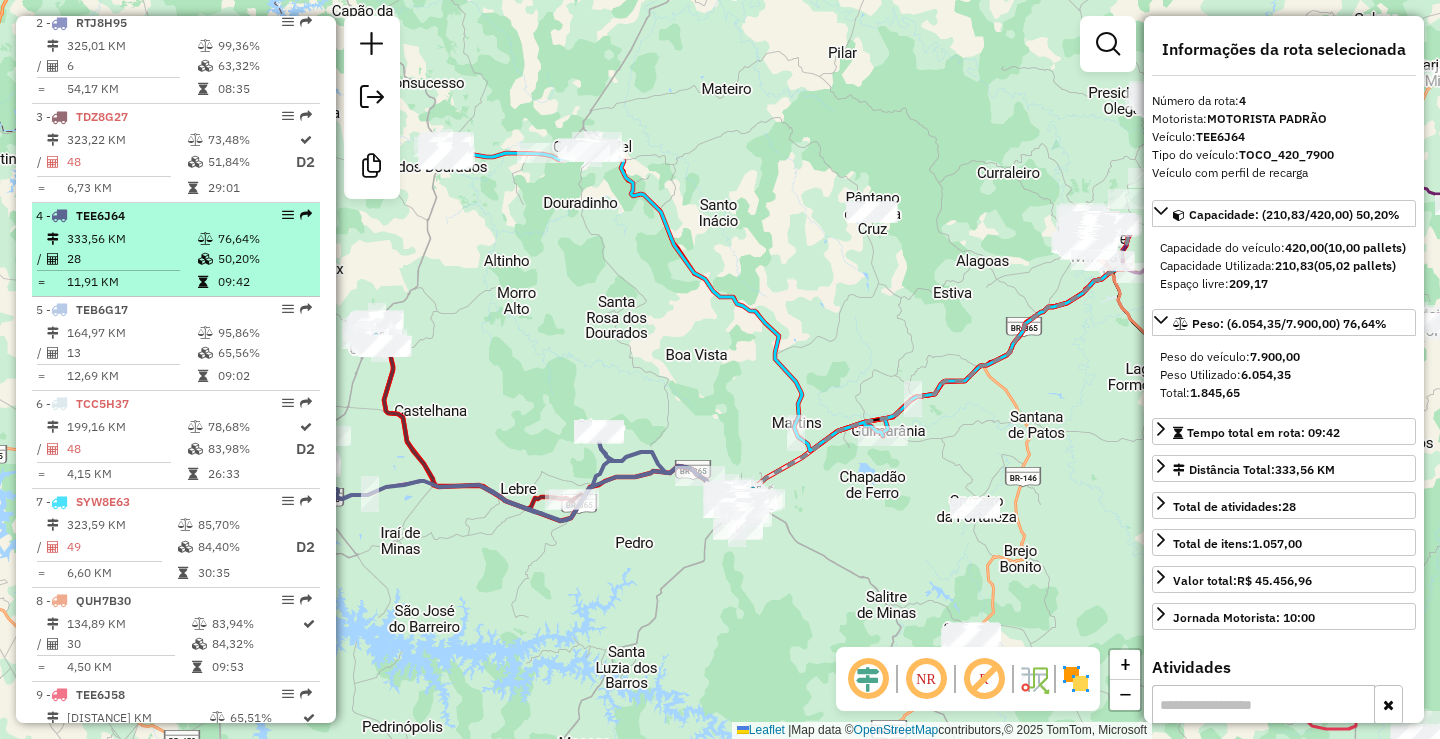 click on "28" at bounding box center (131, 259) 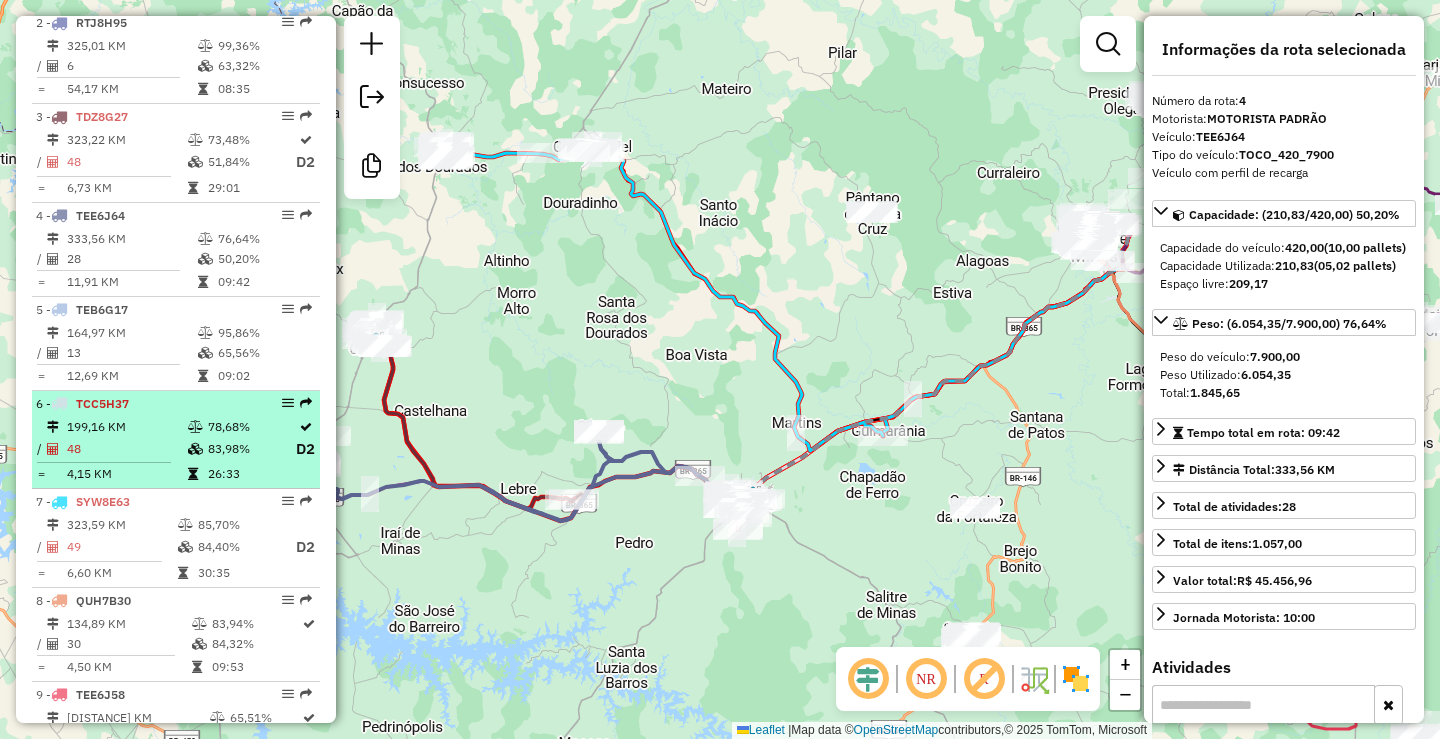 click on "48" at bounding box center (126, 449) 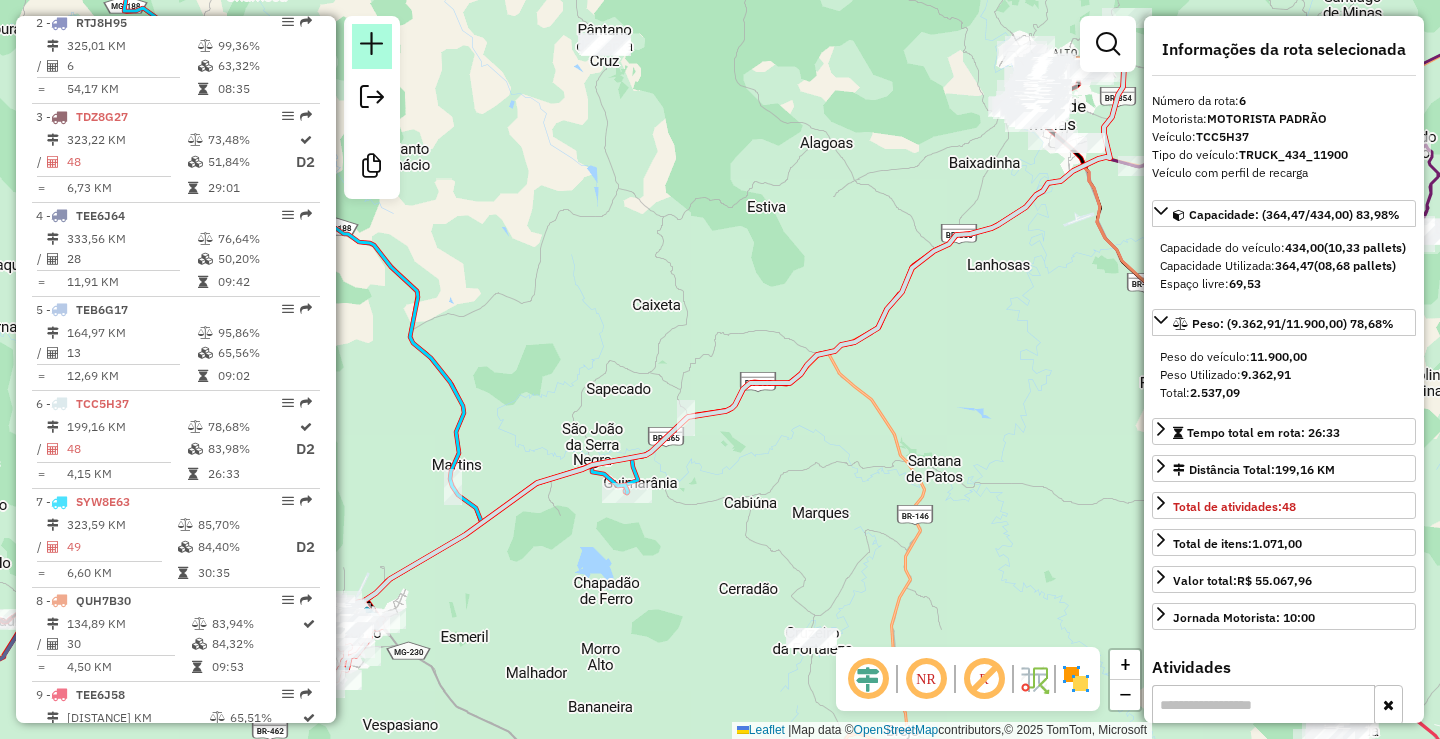 click 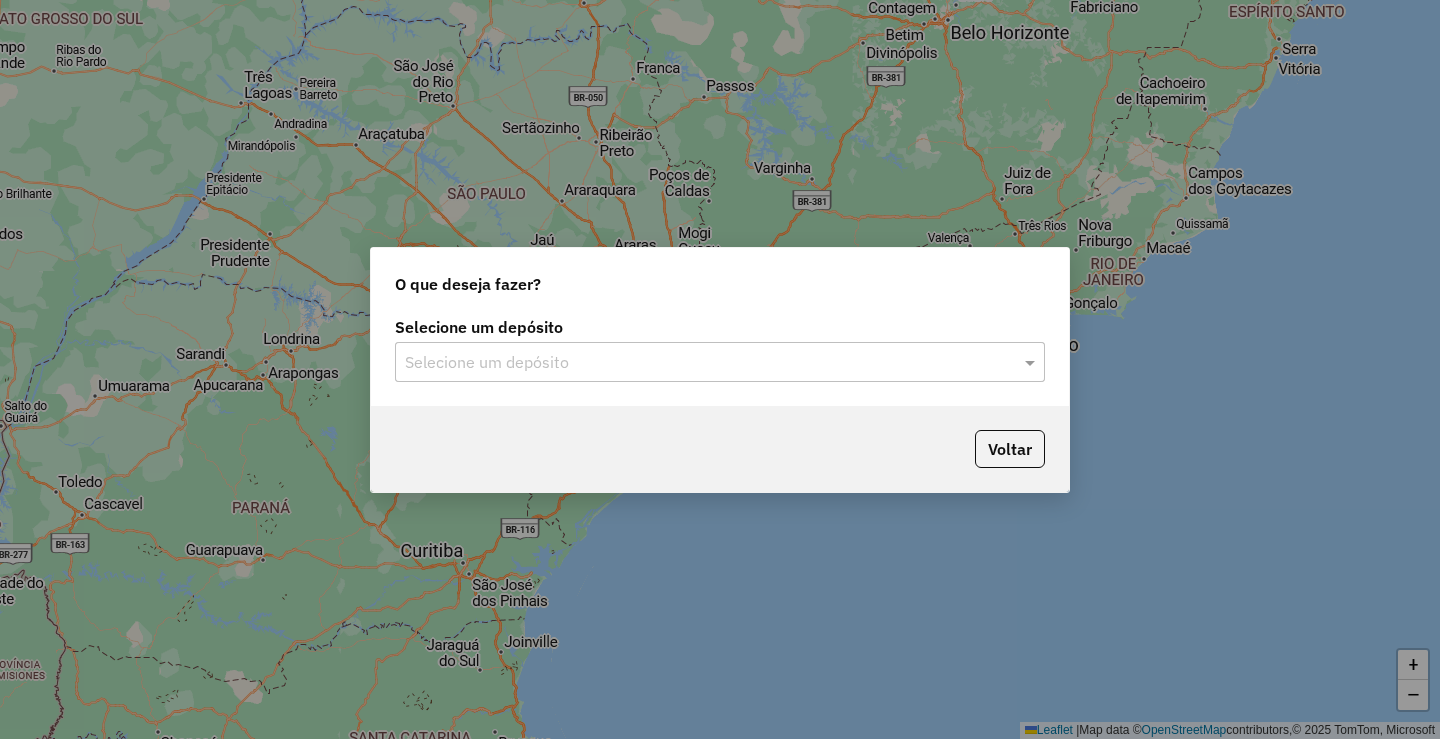 click on "O que deseja fazer?" 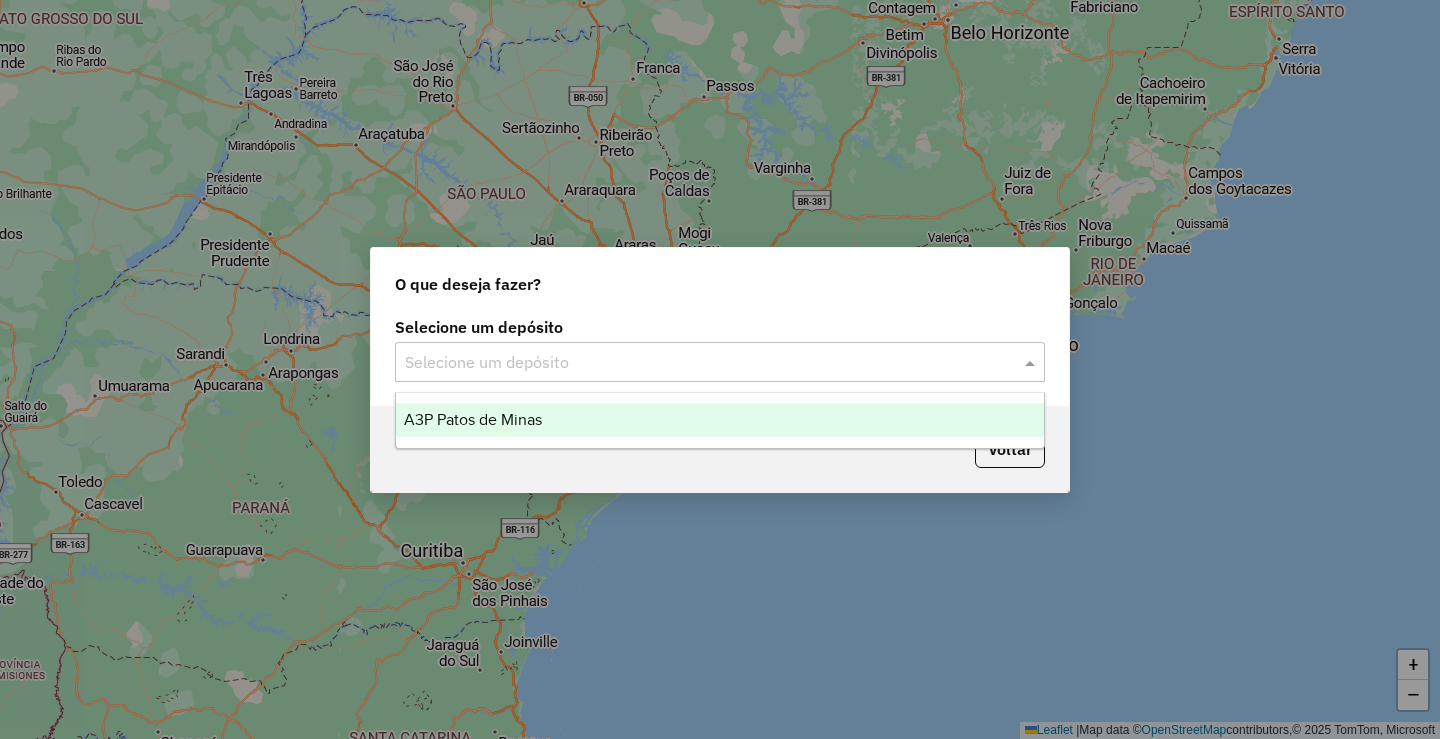click on "A3P Patos de Minas" at bounding box center (720, 420) 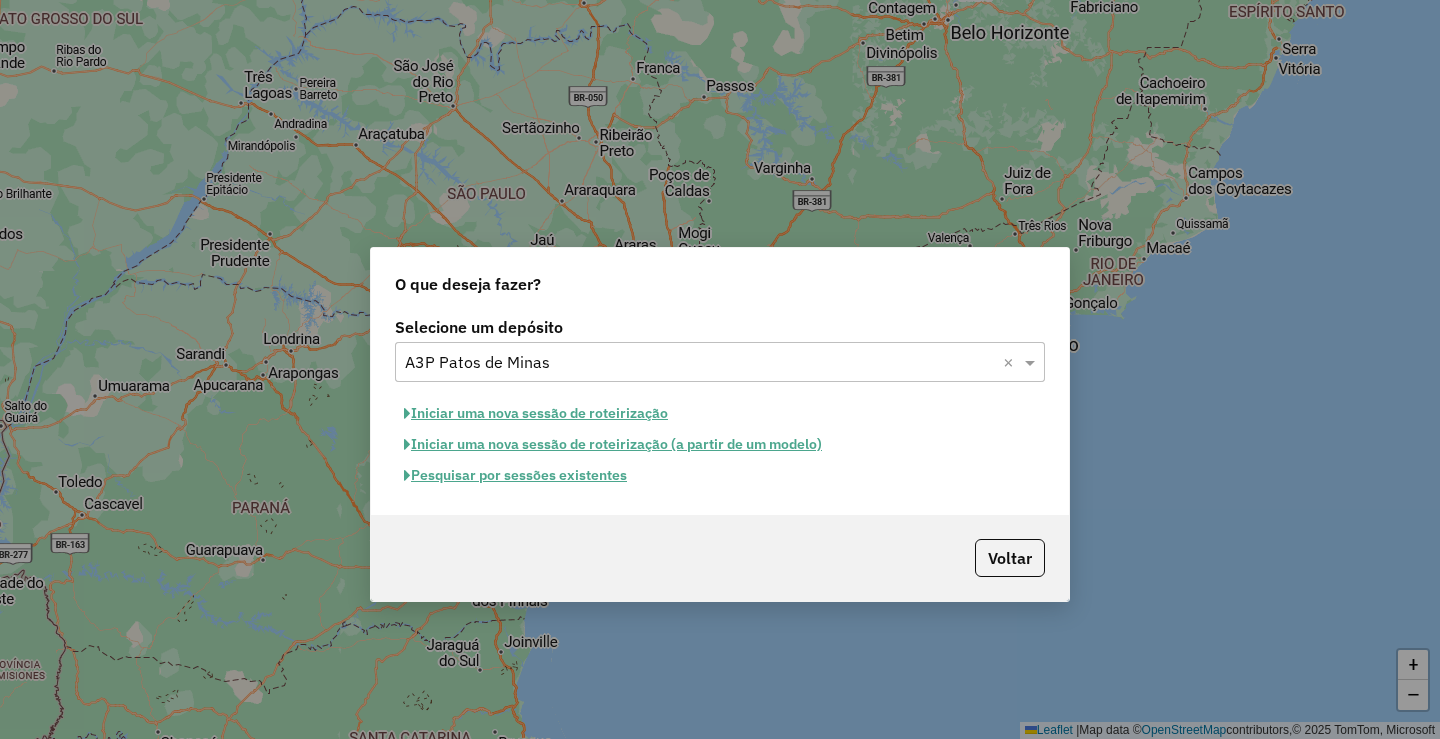 click on "Iniciar uma nova sessão de roteirização" 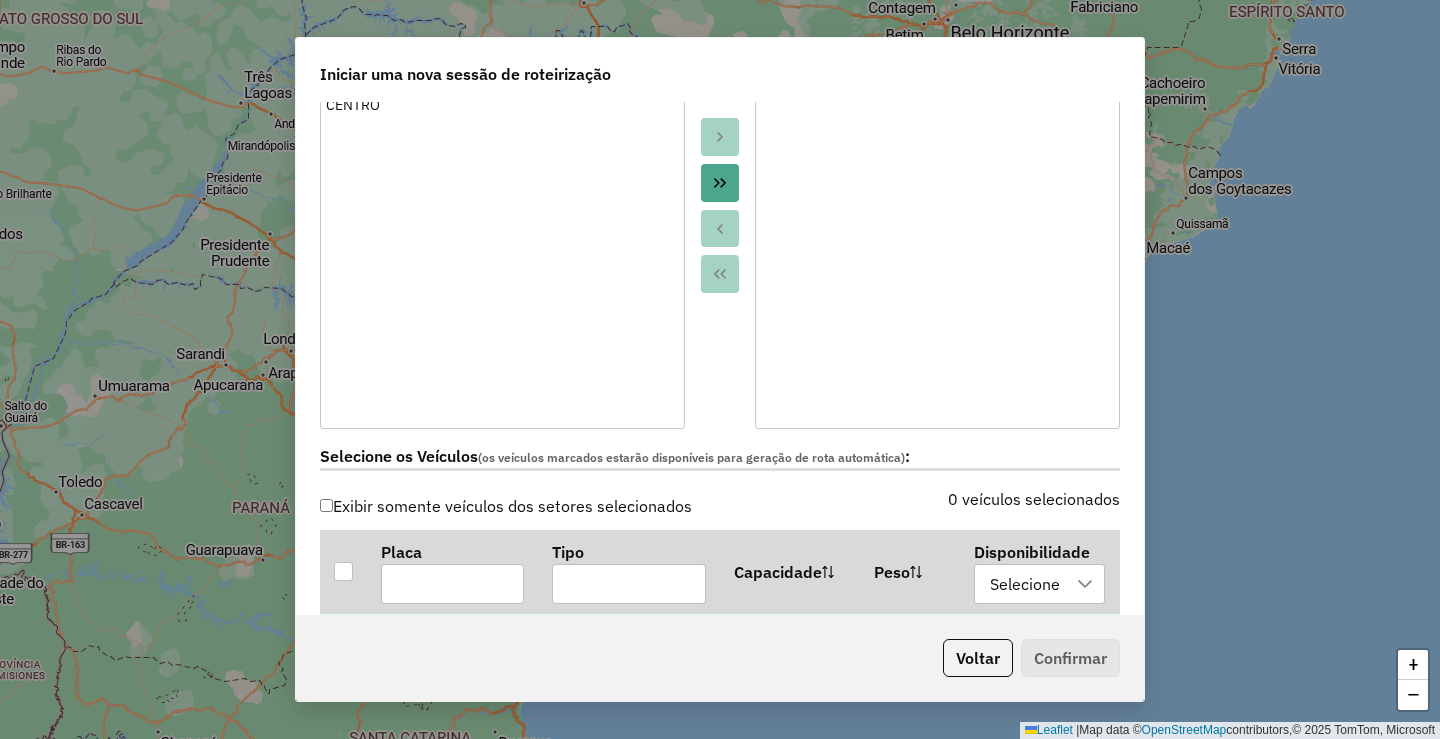 scroll, scrollTop: 500, scrollLeft: 0, axis: vertical 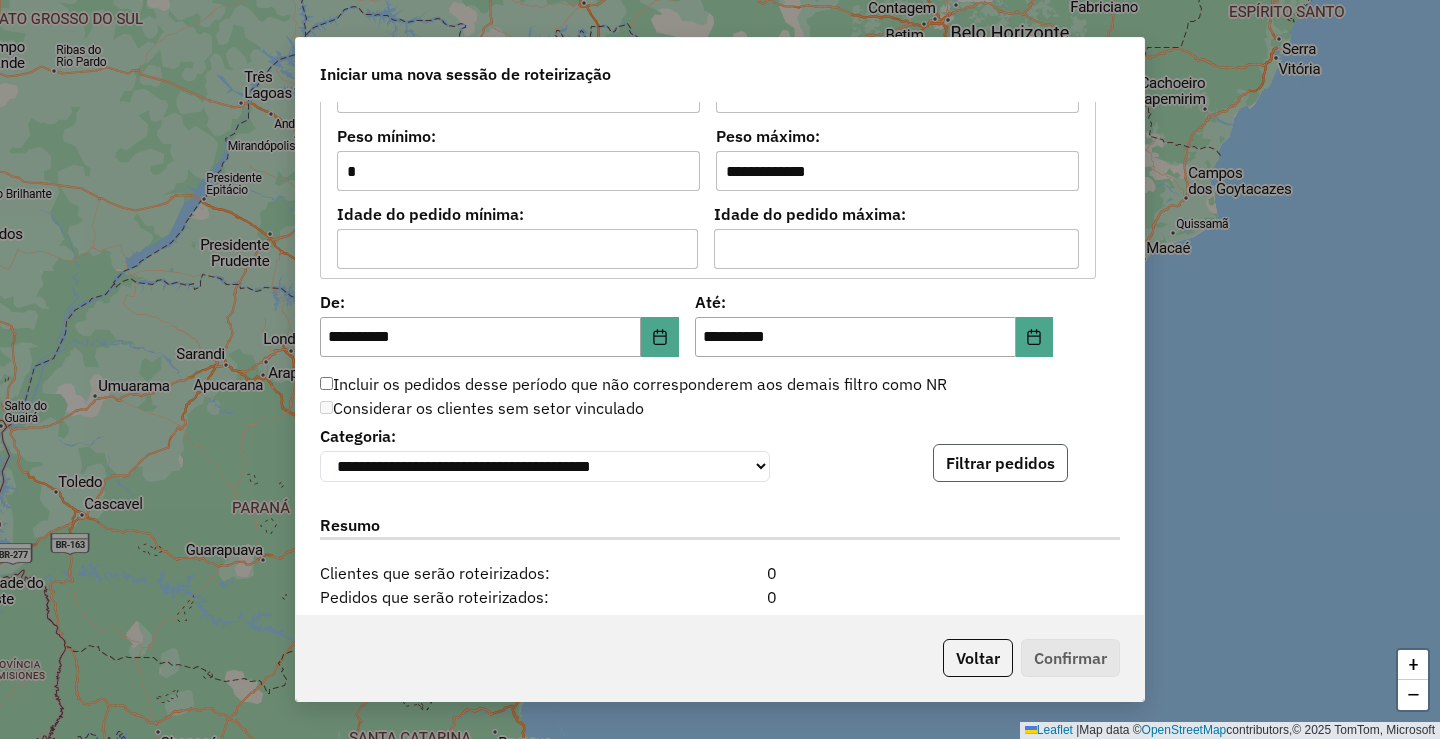 click on "Filtrar pedidos" 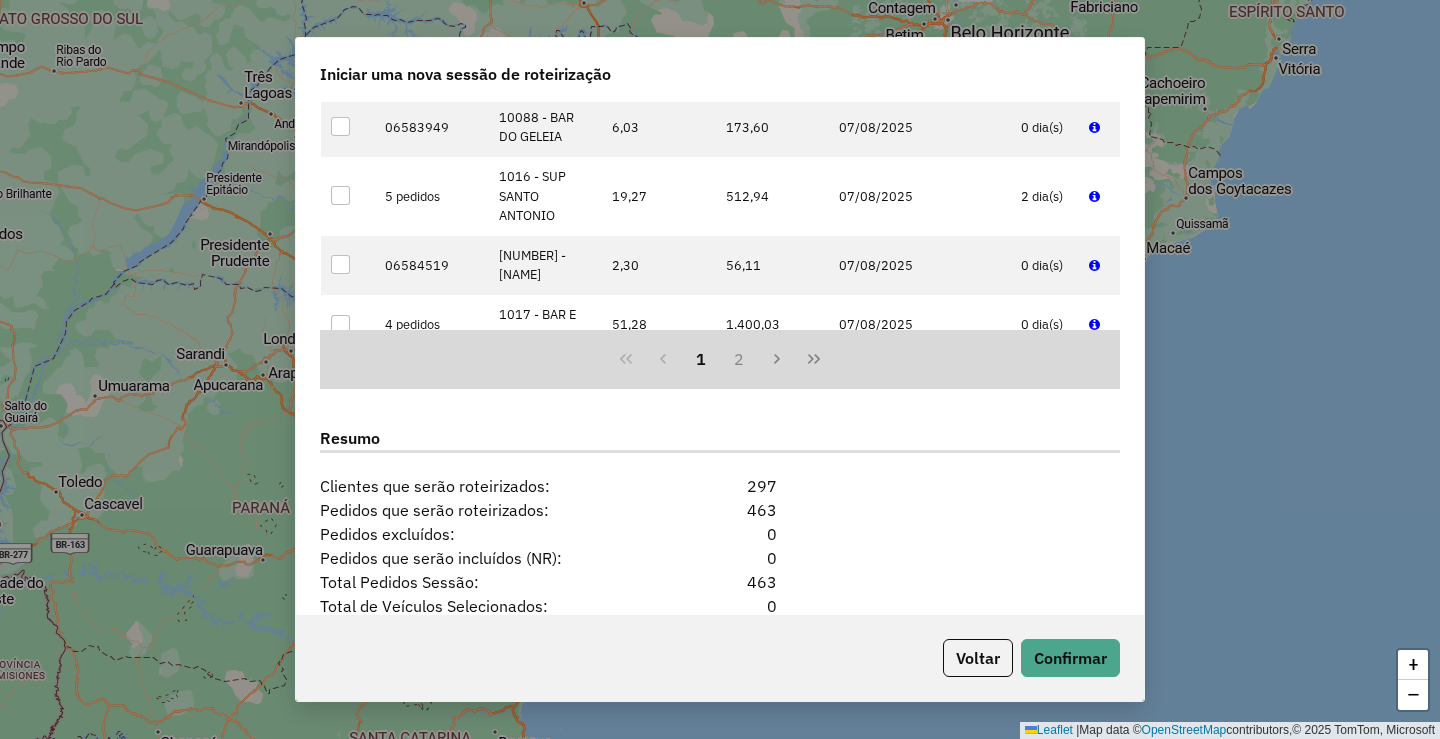 scroll, scrollTop: 2436, scrollLeft: 0, axis: vertical 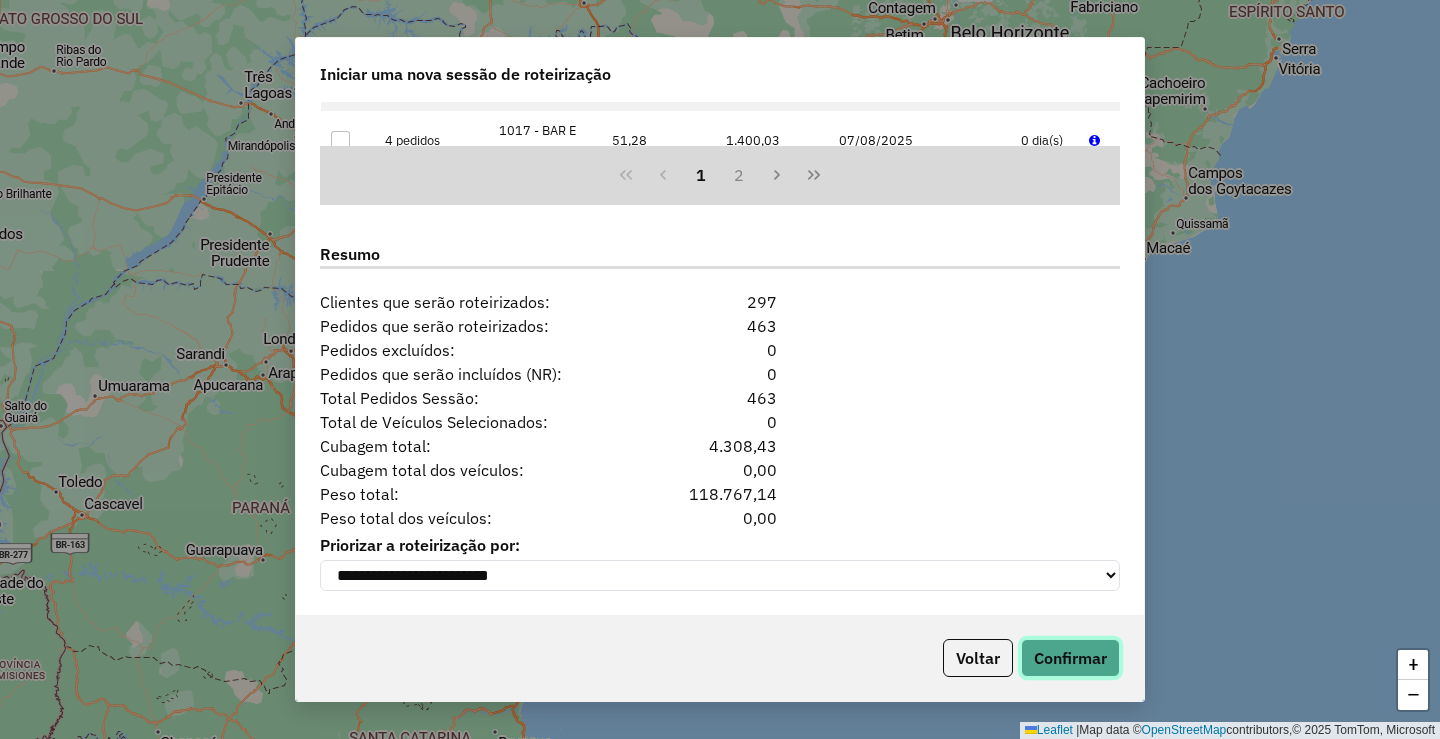 click on "Confirmar" 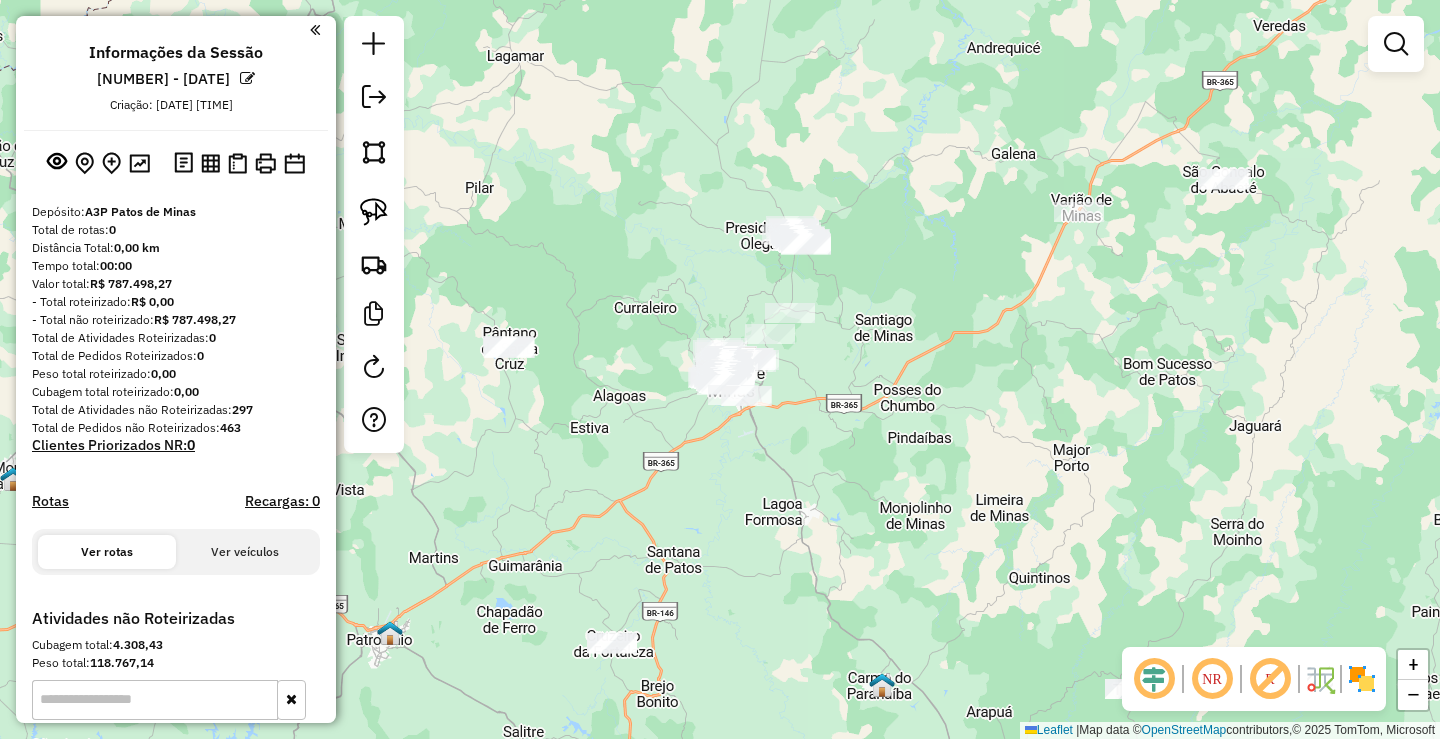 drag, startPoint x: 638, startPoint y: 495, endPoint x: 779, endPoint y: 446, distance: 149.27156 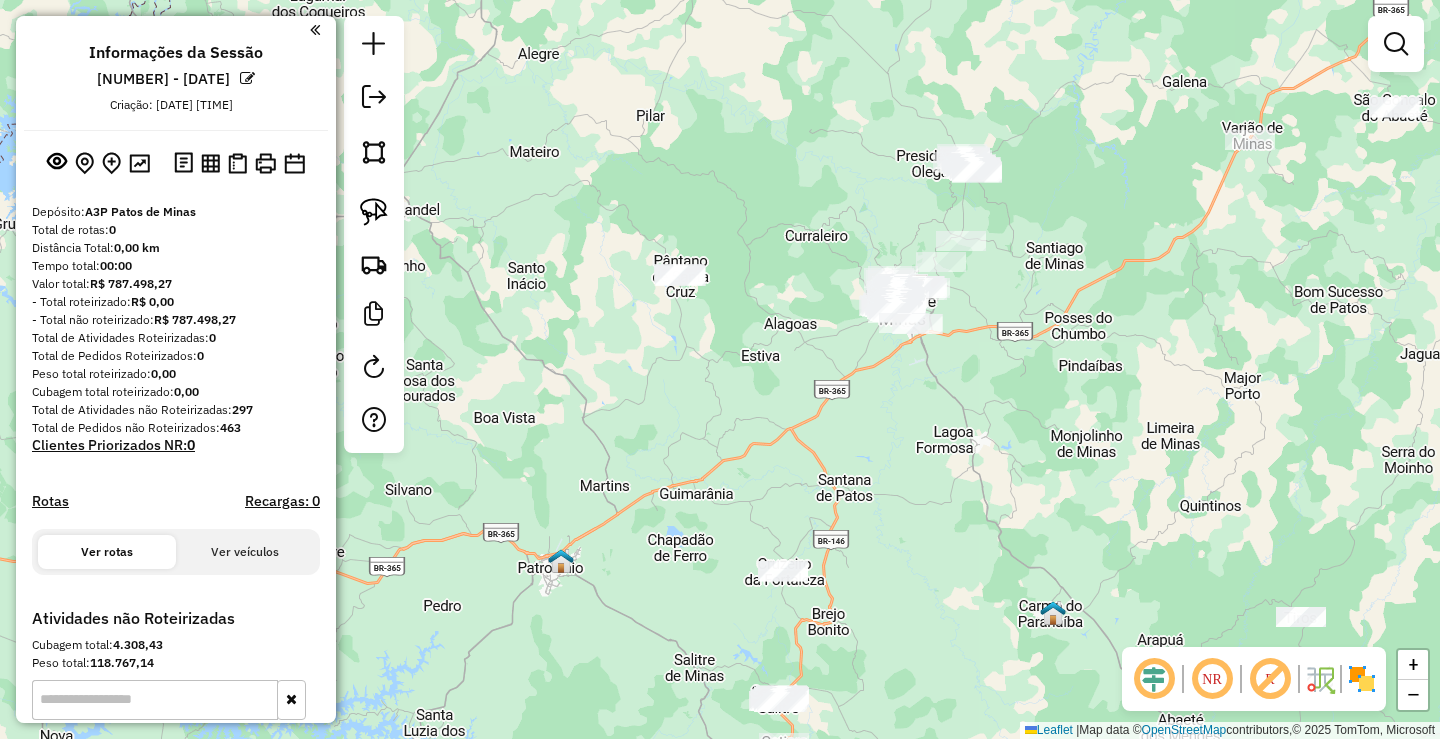drag, startPoint x: 648, startPoint y: 486, endPoint x: 752, endPoint y: 376, distance: 151.38031 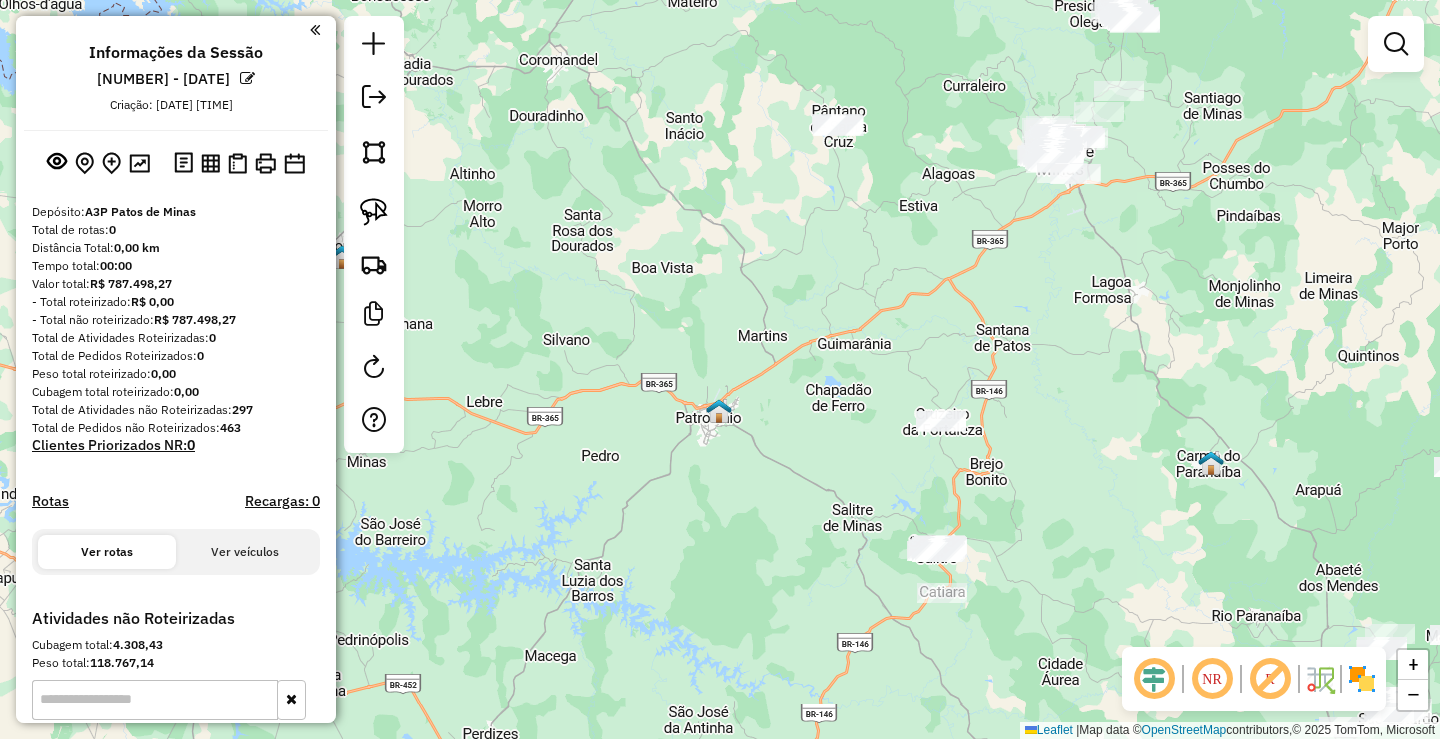 click on "Janela de atendimento Grade de atendimento Capacidade Transportadoras Veículos Cliente Pedidos  Rotas Selecione os dias de semana para filtrar as janelas de atendimento  Seg   Ter   Qua   Qui   Sex   Sáb   Dom  Informe o período da janela de atendimento: De: Até:  Filtrar exatamente a janela do cliente  Considerar janela de atendimento padrão  Selecione os dias de semana para filtrar as grades de atendimento  Seg   Ter   Qua   Qui   Sex   Sáb   Dom   Considerar clientes sem dia de atendimento cadastrado  Clientes fora do dia de atendimento selecionado Filtrar as atividades entre os valores definidos abaixo:  Peso mínimo:   Peso máximo:   Cubagem mínima:   Cubagem máxima:   De:   Até:  Filtrar as atividades entre o tempo de atendimento definido abaixo:  De:   Até:   Considerar capacidade total dos clientes não roteirizados Transportadora: Selecione um ou mais itens Tipo de veículo: Selecione um ou mais itens Veículo: Selecione um ou mais itens Motorista: Selecione um ou mais itens Nome: Rótulo:" 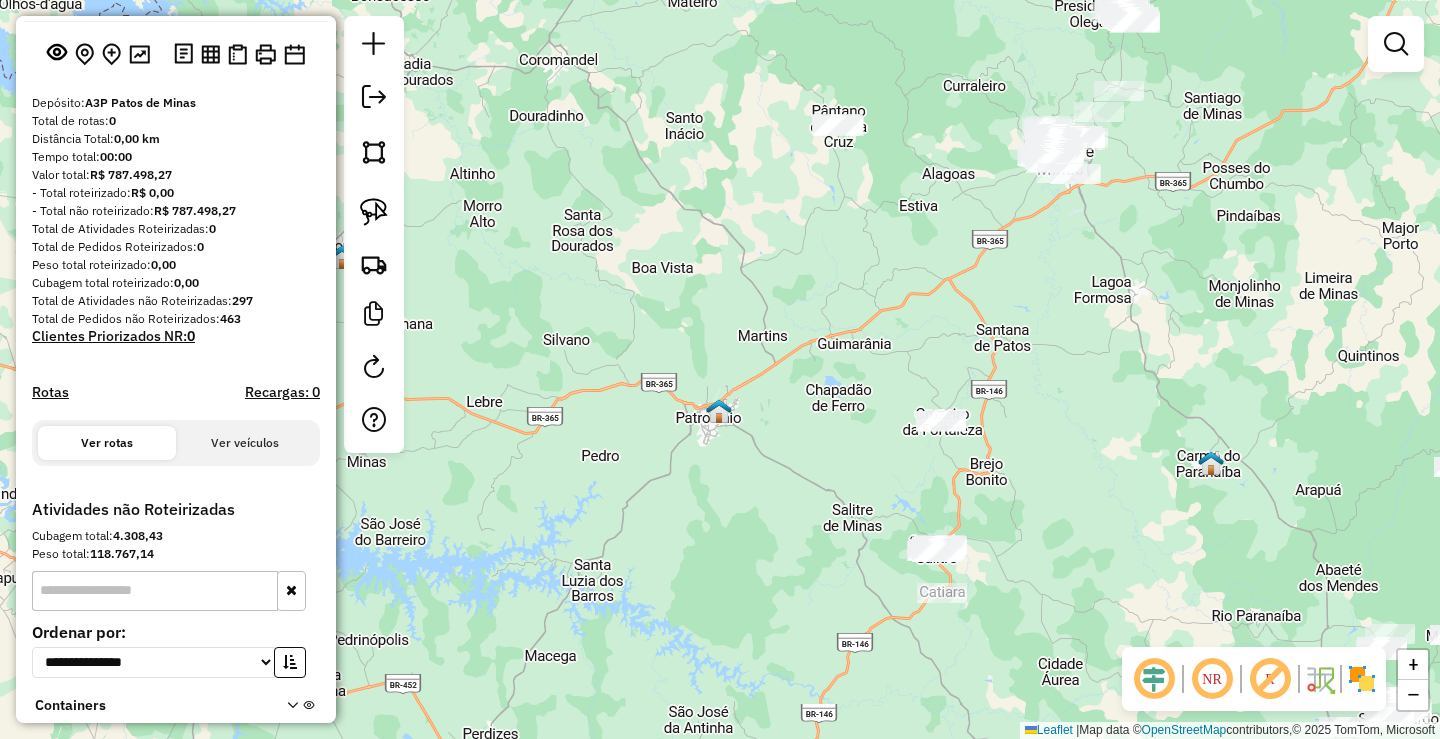 scroll, scrollTop: 245, scrollLeft: 0, axis: vertical 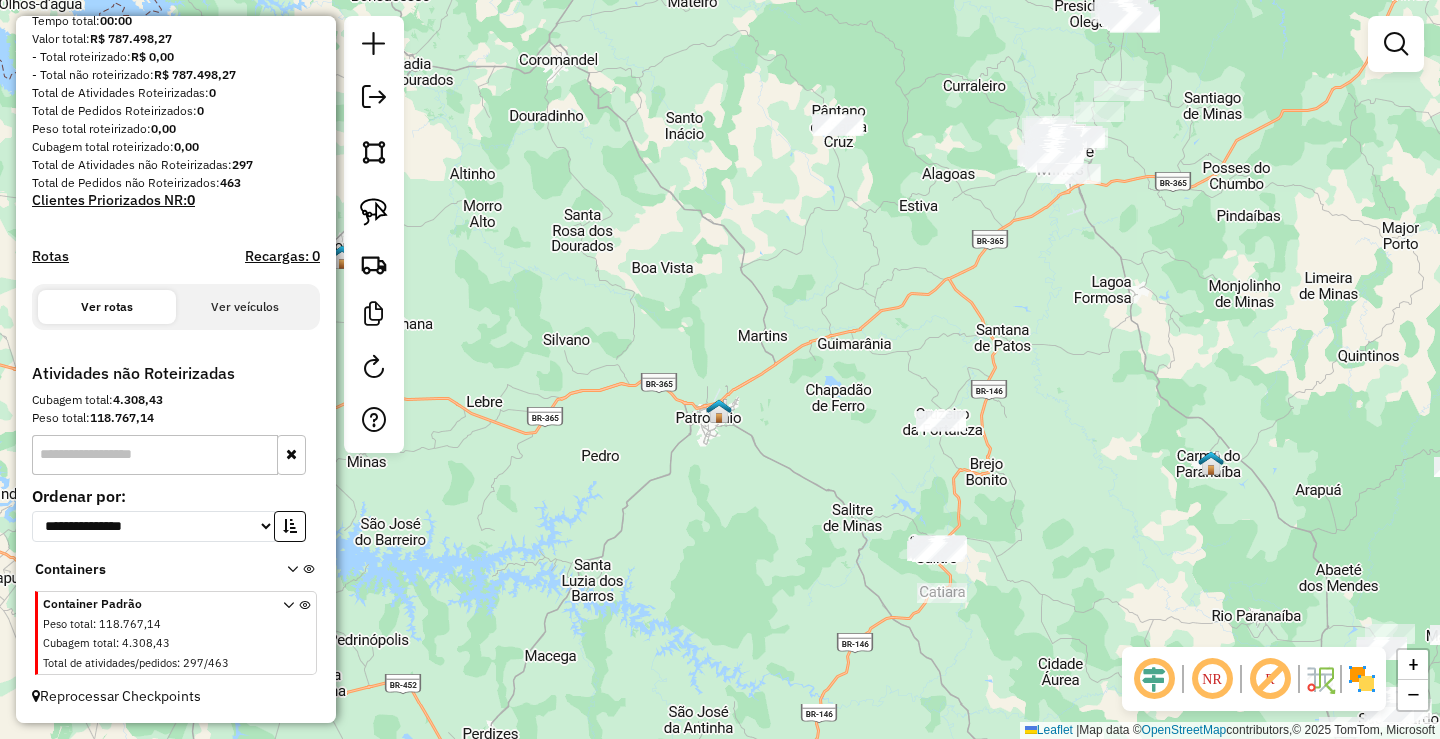 drag, startPoint x: 837, startPoint y: 535, endPoint x: 758, endPoint y: 459, distance: 109.62208 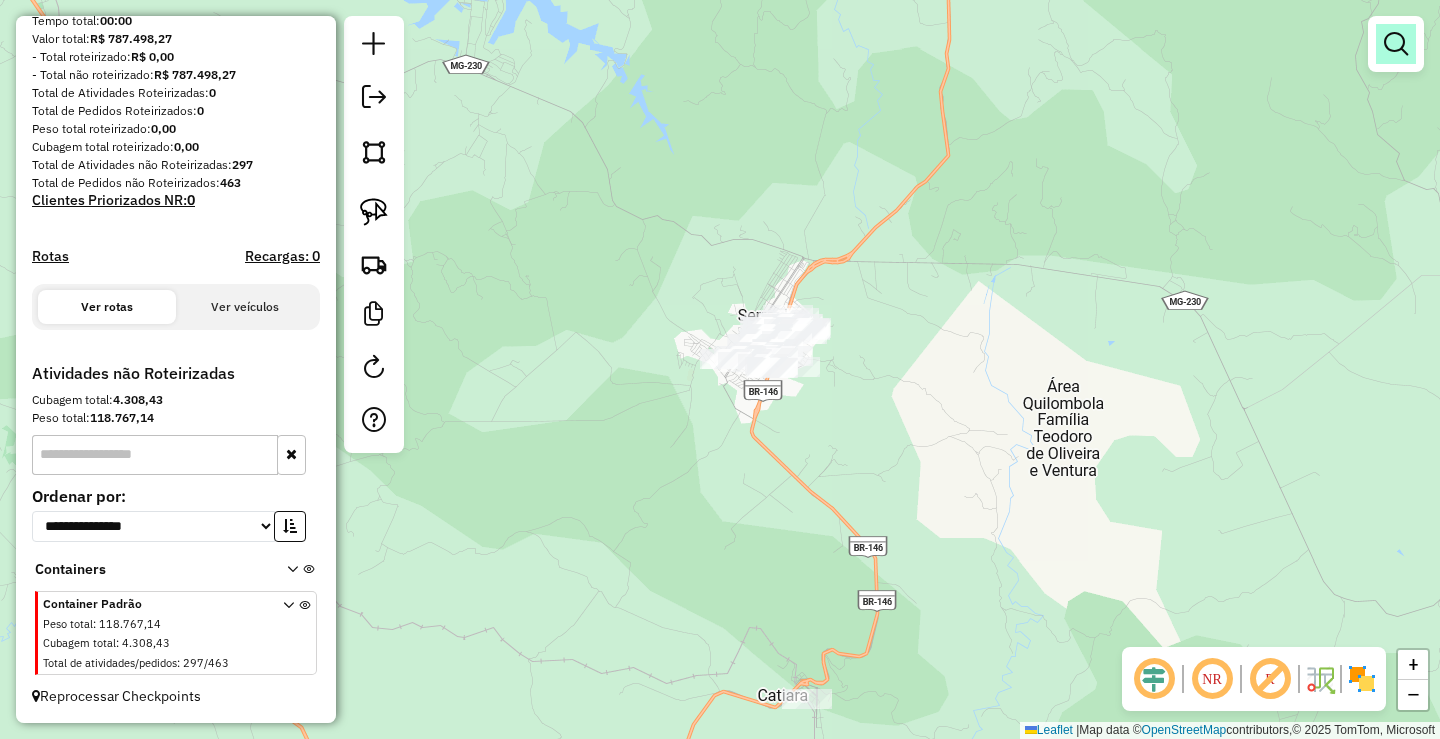 click at bounding box center (1396, 44) 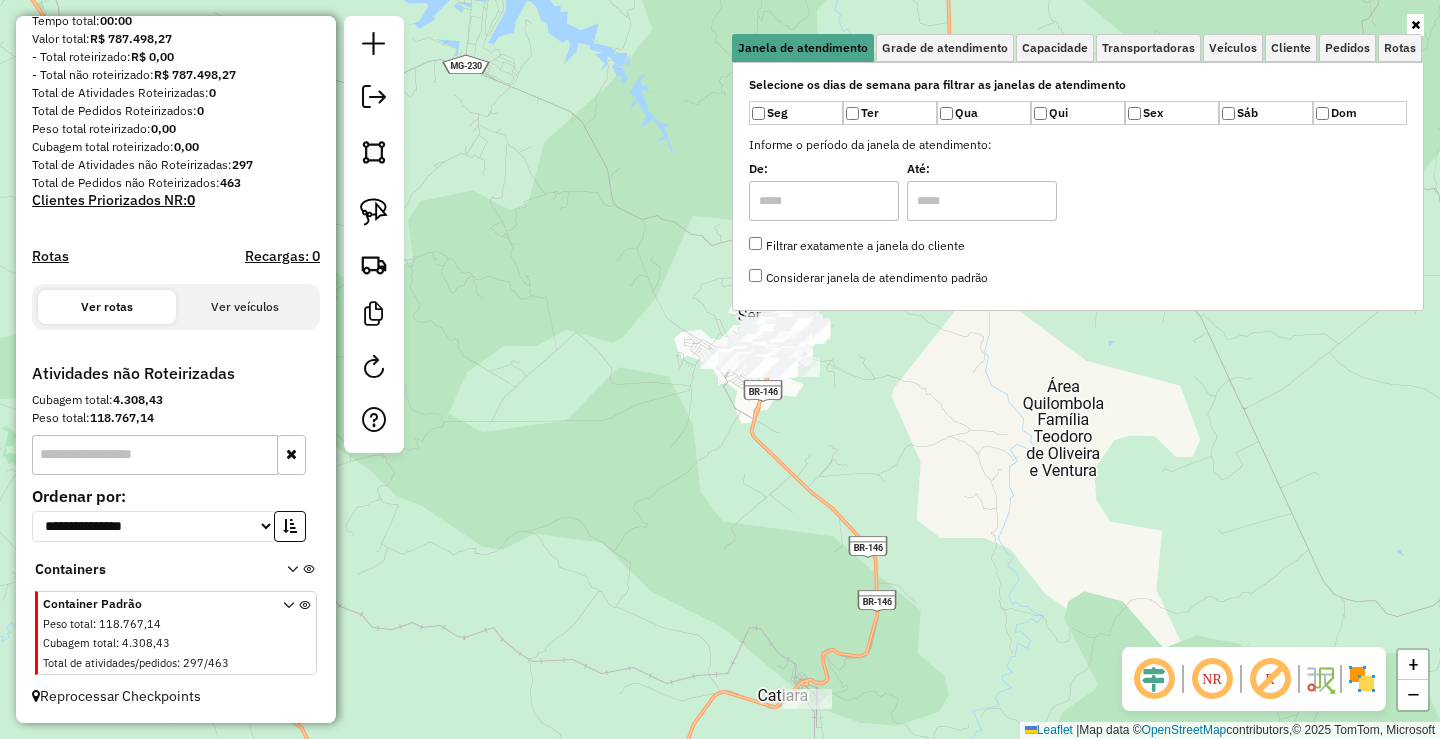 click at bounding box center [824, 201] 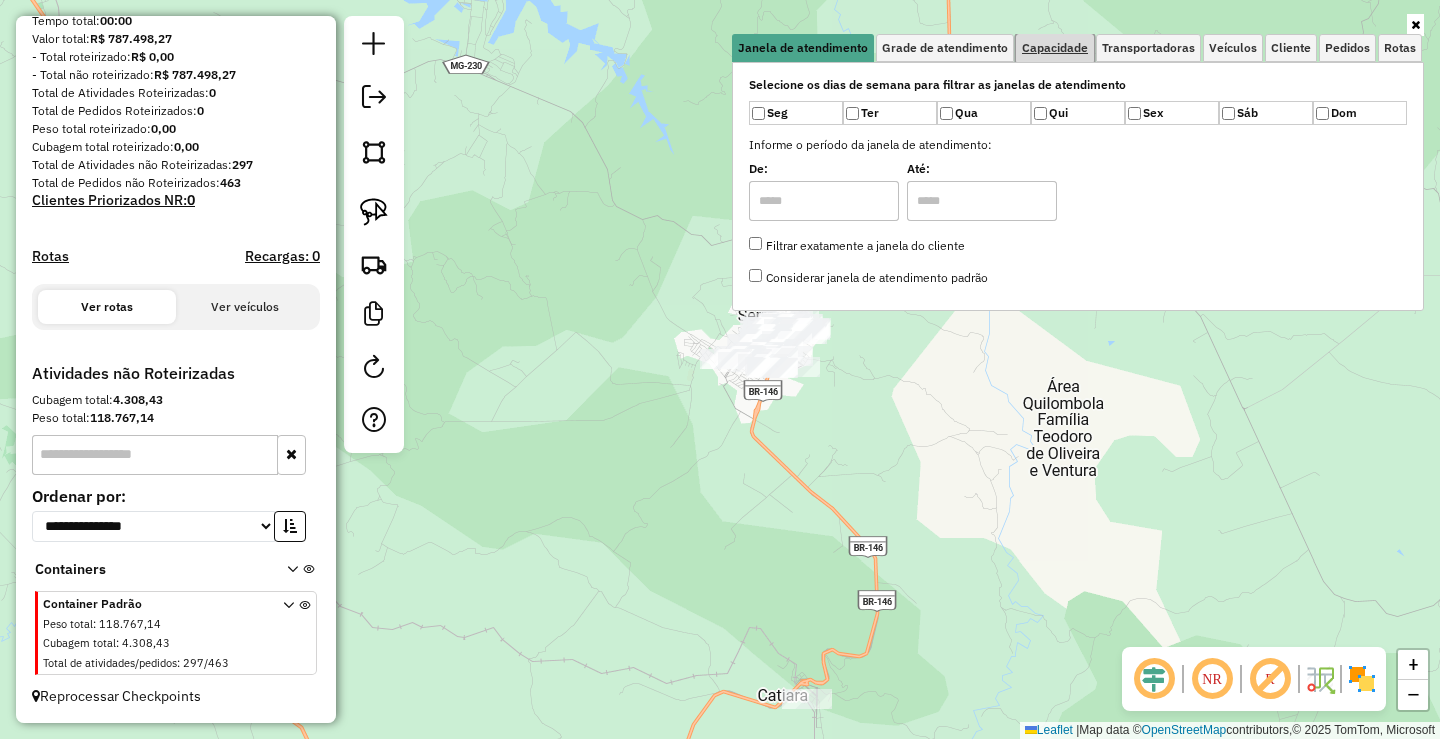 click on "Capacidade" at bounding box center (1055, 48) 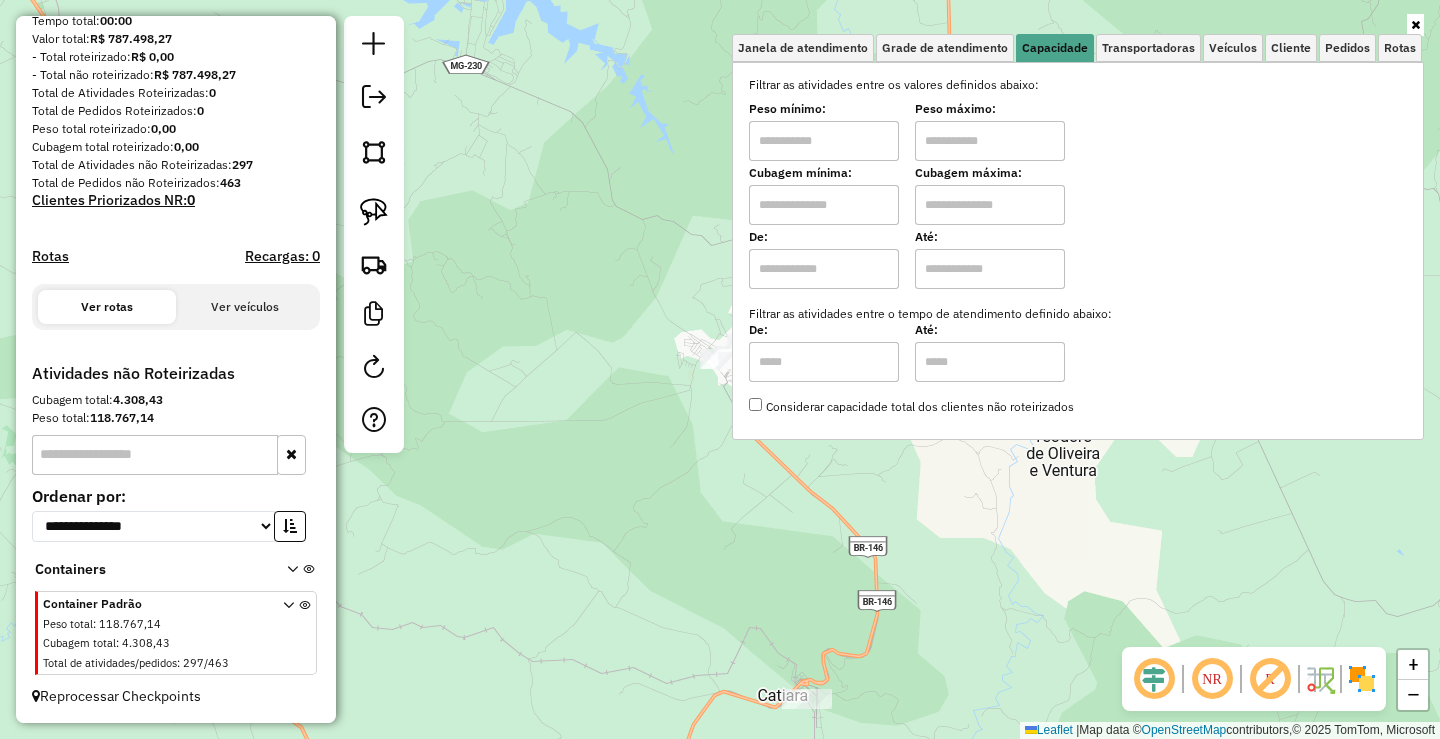 click on "Cubagem mínima:" at bounding box center [824, 173] 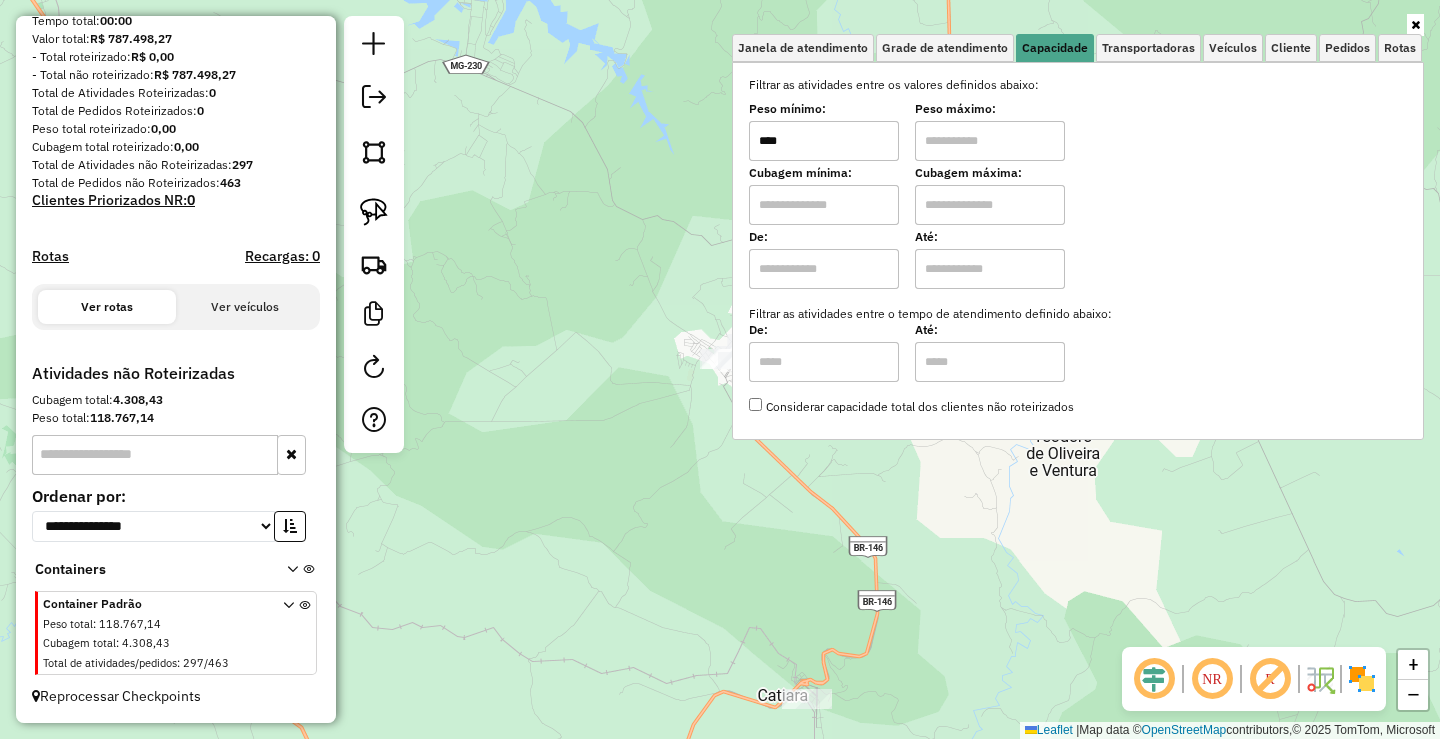 type on "****" 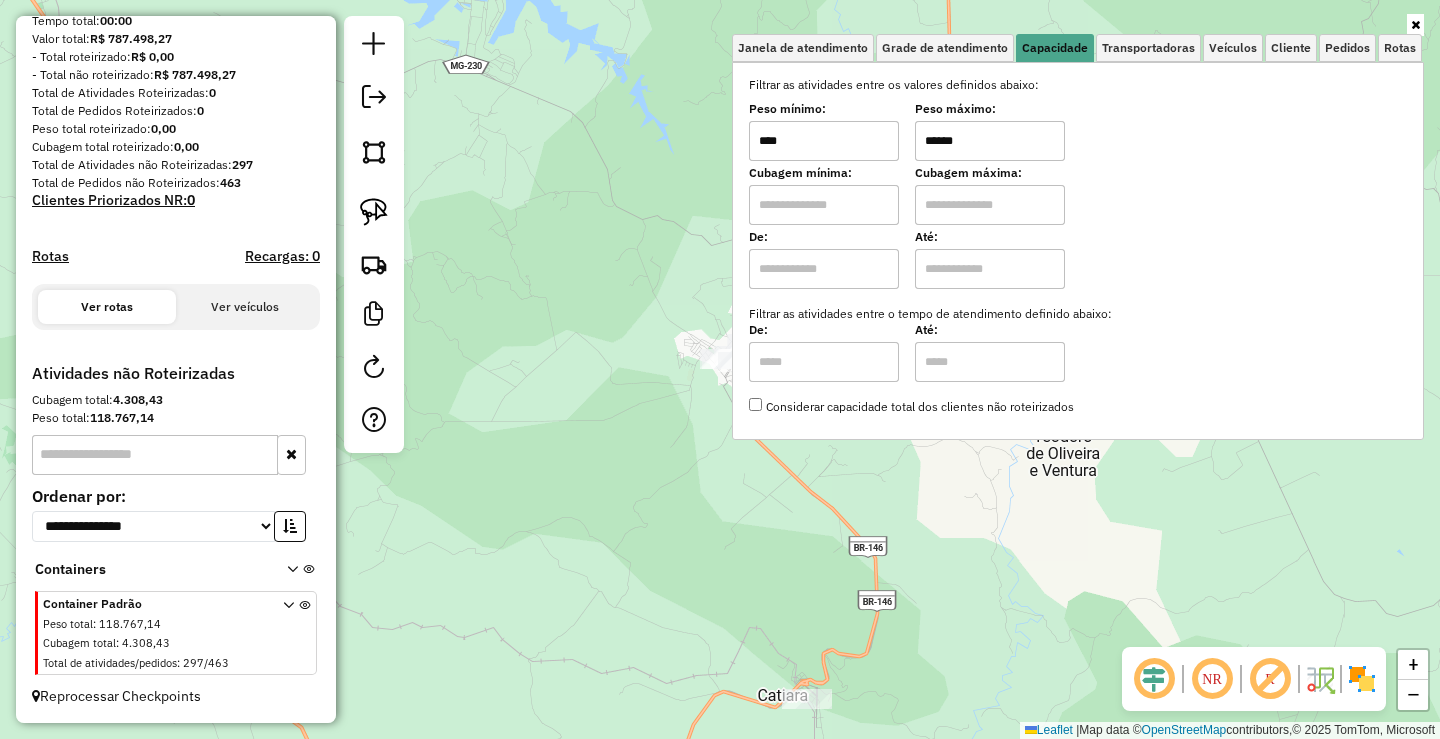 click on "Janela de atendimento Grade de atendimento Capacidade Transportadoras Veículos Cliente Pedidos  Rotas Selecione os dias de semana para filtrar as janelas de atendimento  Seg   Ter   Qua   Qui   Sex   Sáb   Dom  Informe o período da janela de atendimento: De: Até:  Filtrar exatamente a janela do cliente  Considerar janela de atendimento padrão  Selecione os dias de semana para filtrar as grades de atendimento  Seg   Ter   Qua   Qui   Sex   Sáb   Dom   Considerar clientes sem dia de atendimento cadastrado  Clientes fora do dia de atendimento selecionado Filtrar as atividades entre os valores definidos abaixo:  Peso mínimo:  ****  Peso máximo:  ******  Cubagem mínima:   Cubagem máxima:   De:   Até:  Filtrar as atividades entre o tempo de atendimento definido abaixo:  De:   Até:   Considerar capacidade total dos clientes não roteirizados Transportadora: Selecione um ou mais itens Tipo de veículo: Selecione um ou mais itens Veículo: Selecione um ou mais itens Motorista: Selecione um ou mais itens +" 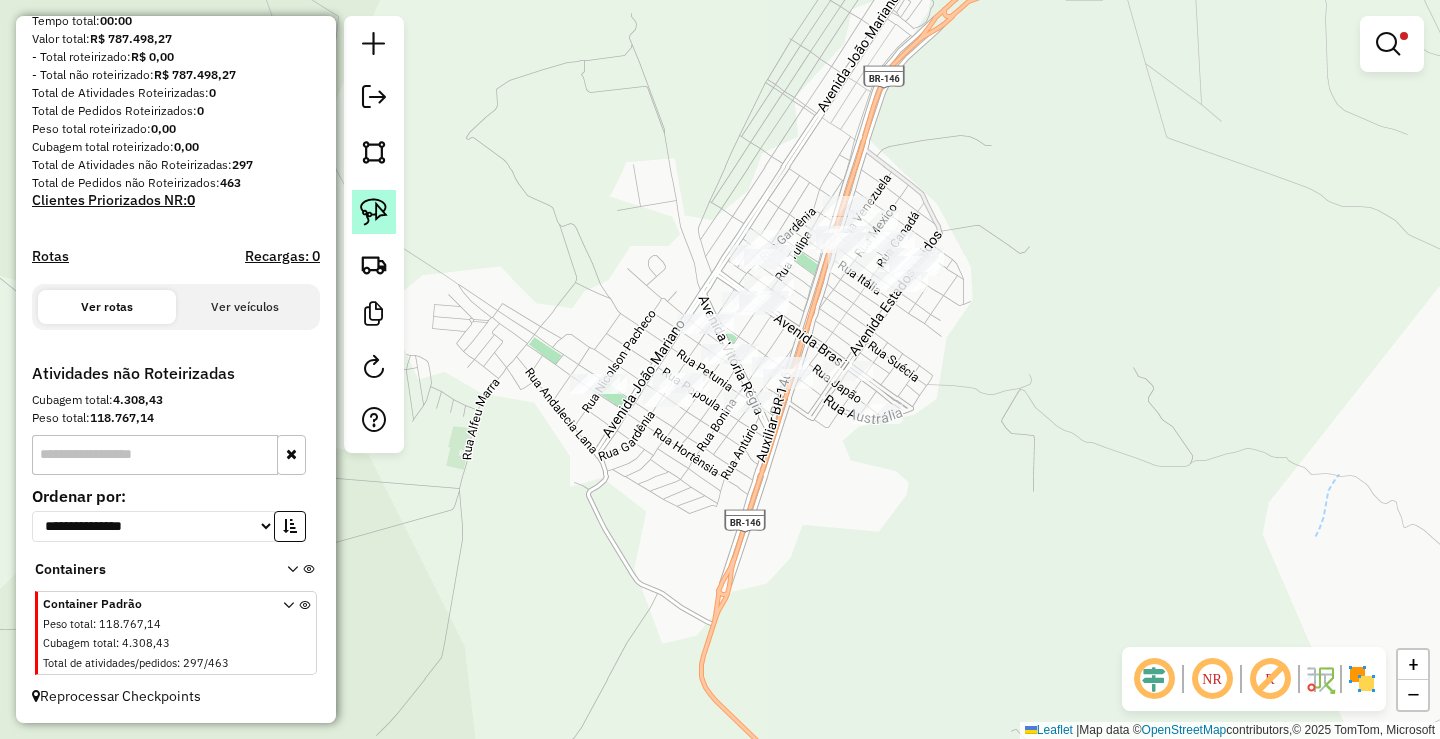 click 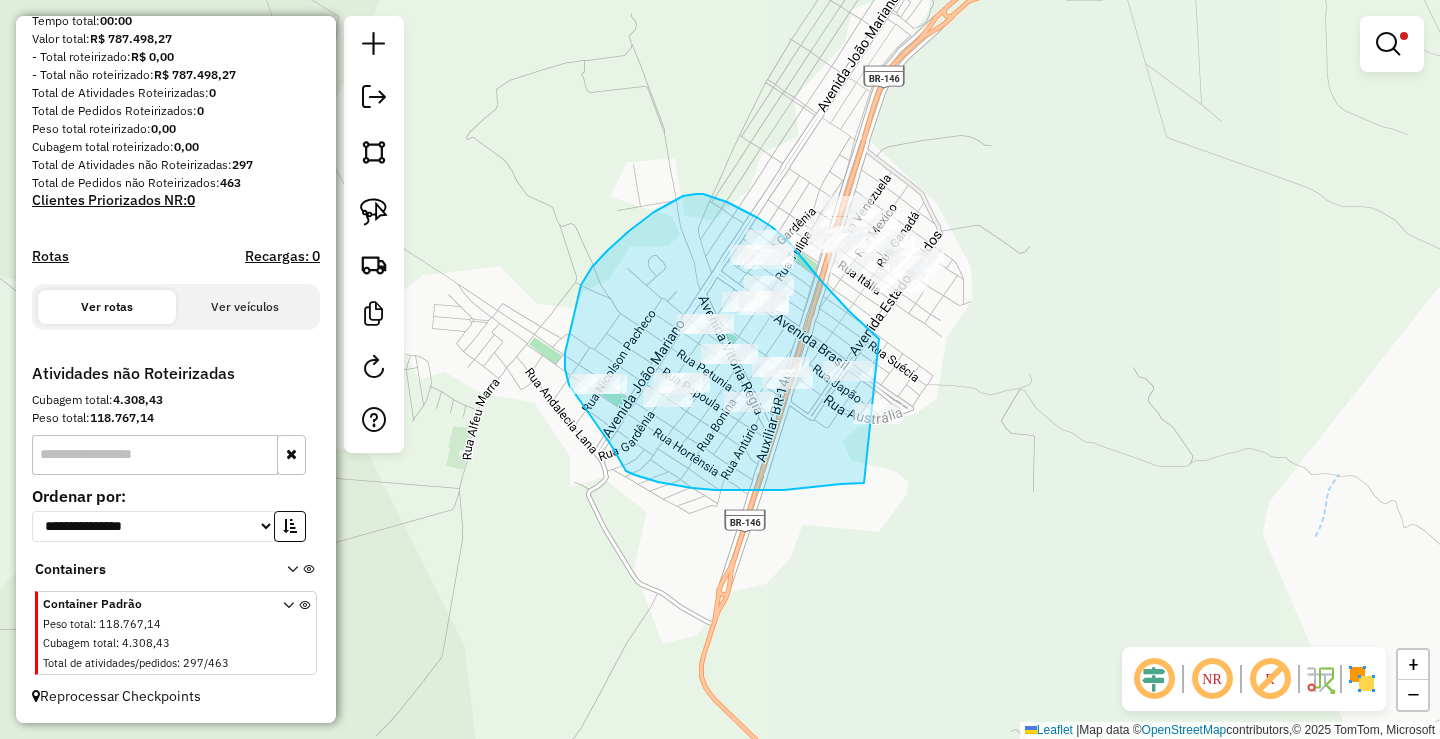 drag, startPoint x: 855, startPoint y: 483, endPoint x: 940, endPoint y: 451, distance: 90.824005 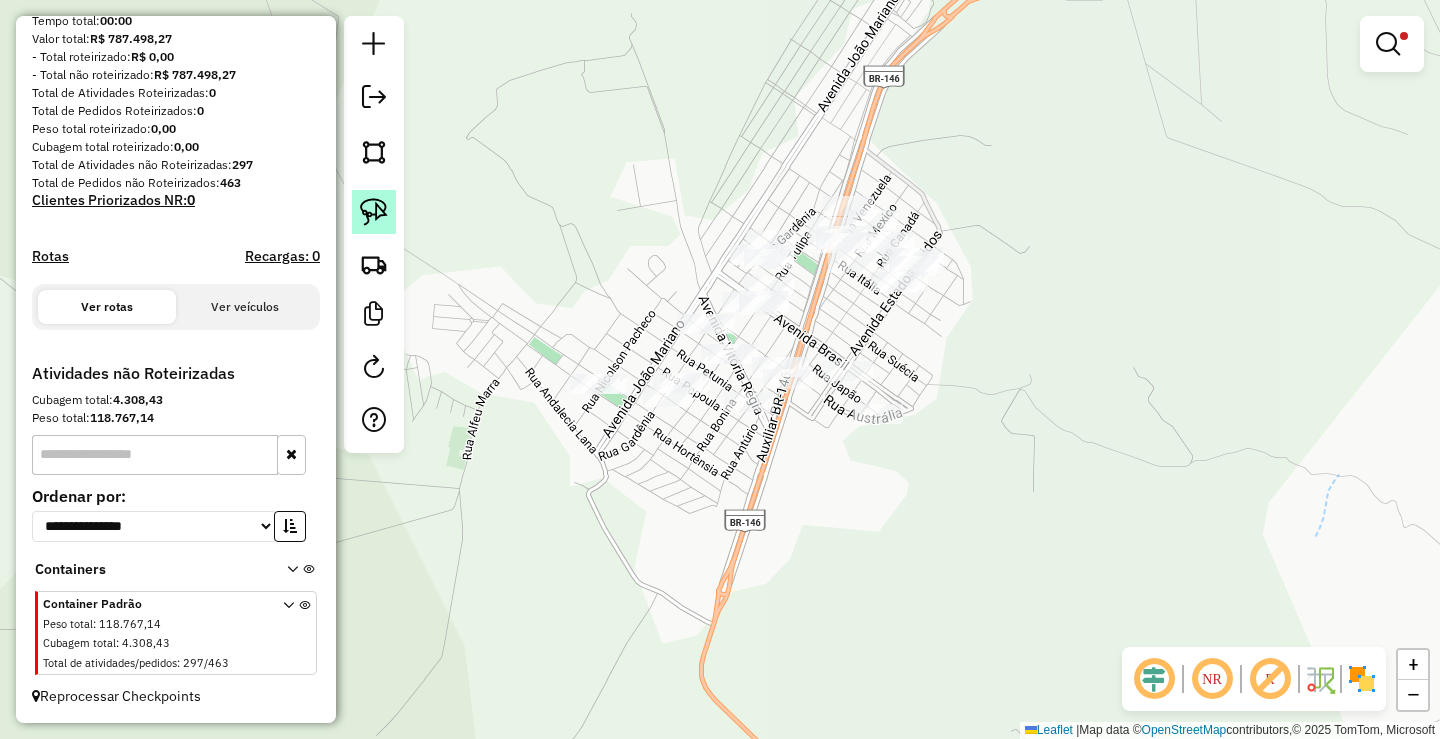 click 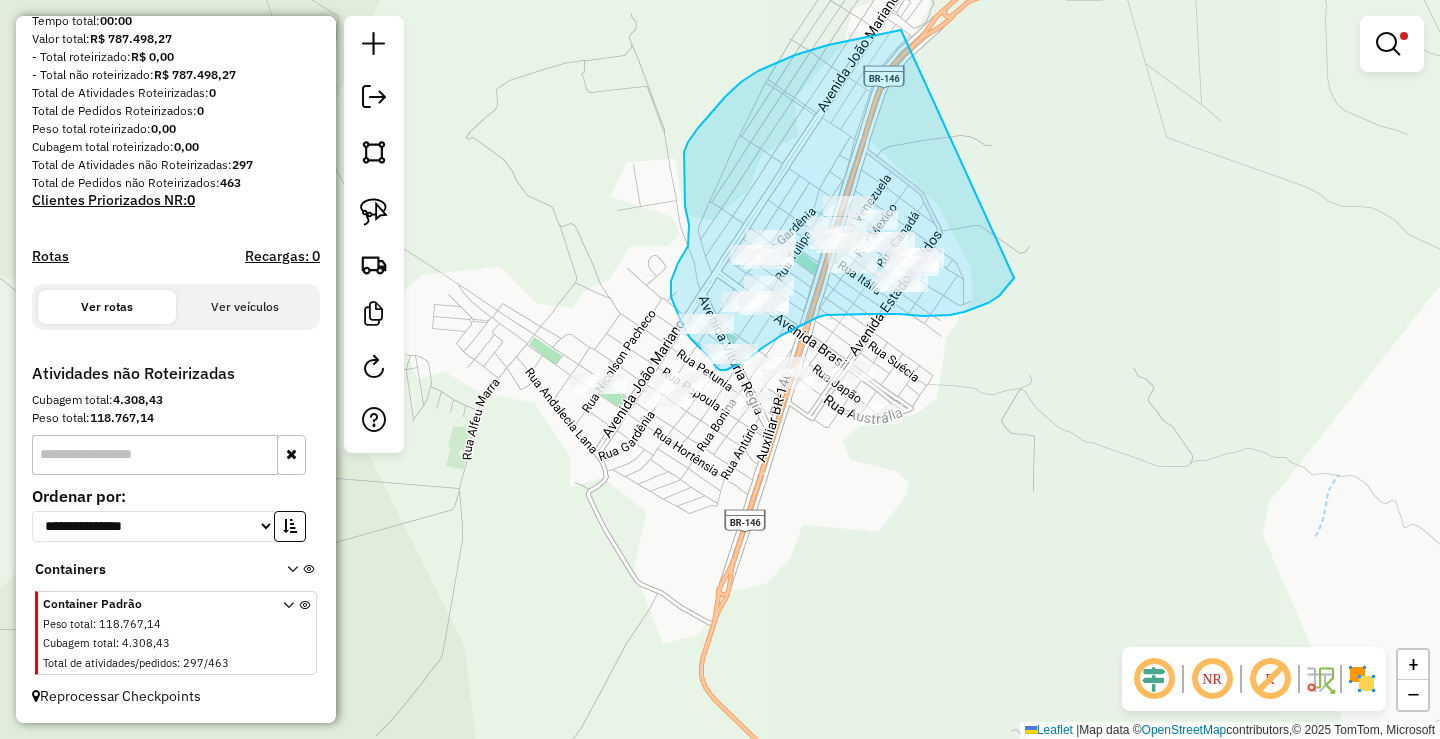drag, startPoint x: 901, startPoint y: 30, endPoint x: 1027, endPoint y: 260, distance: 262.2518 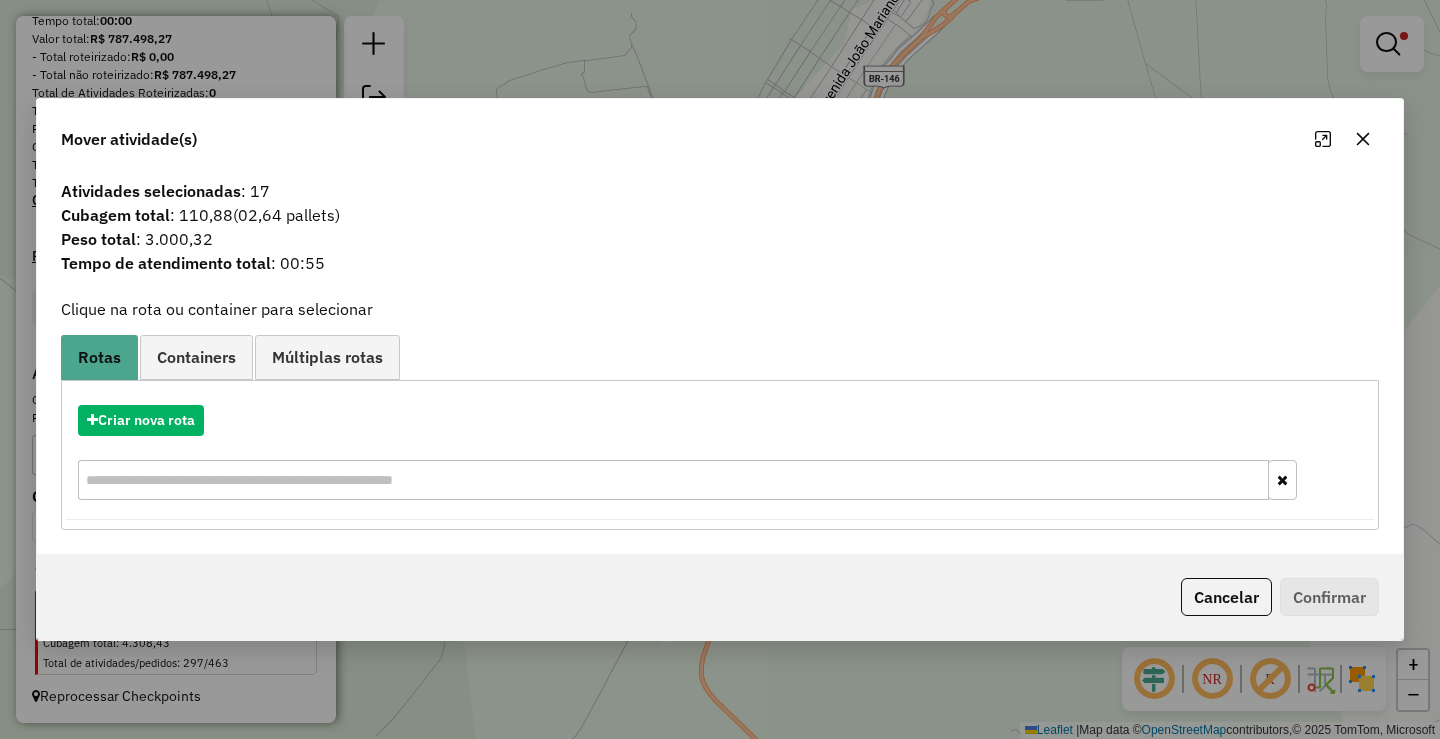 click 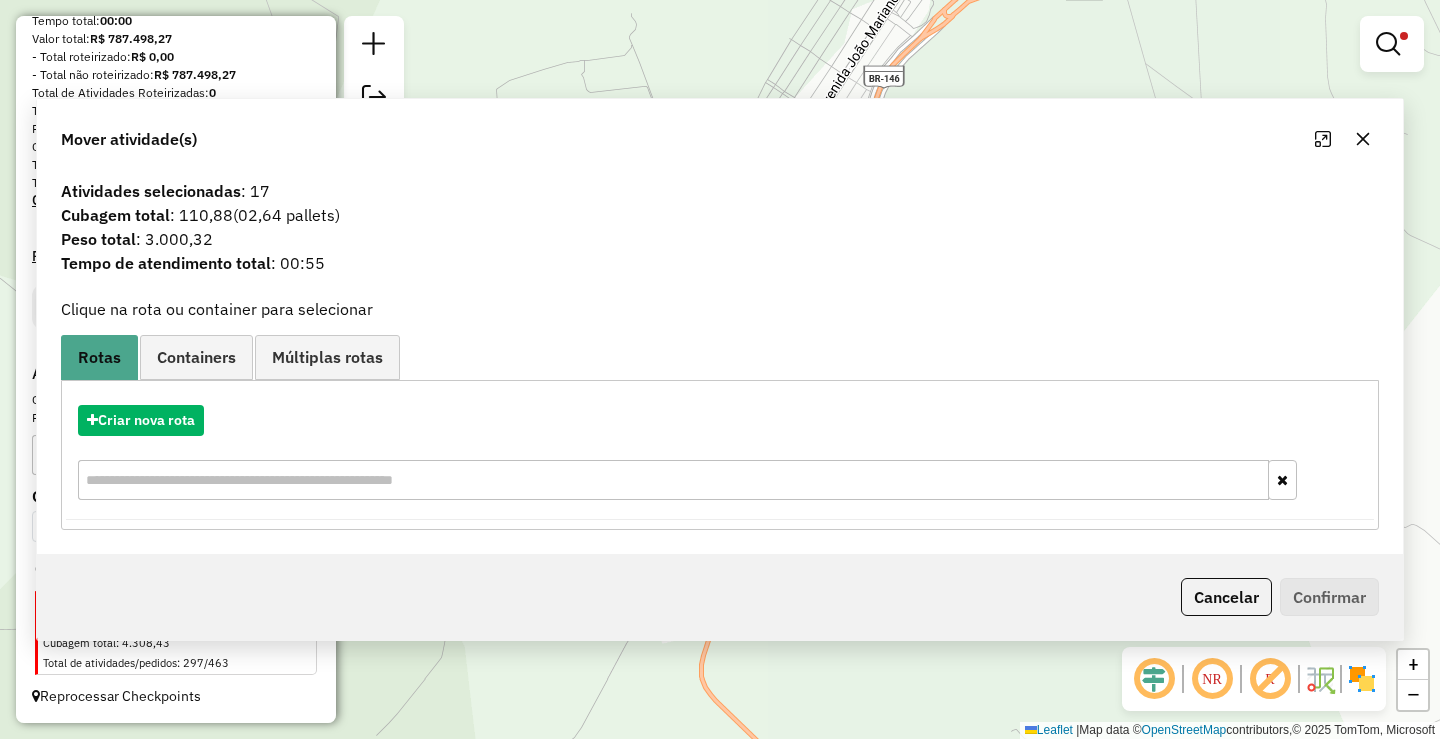 click at bounding box center (1388, 44) 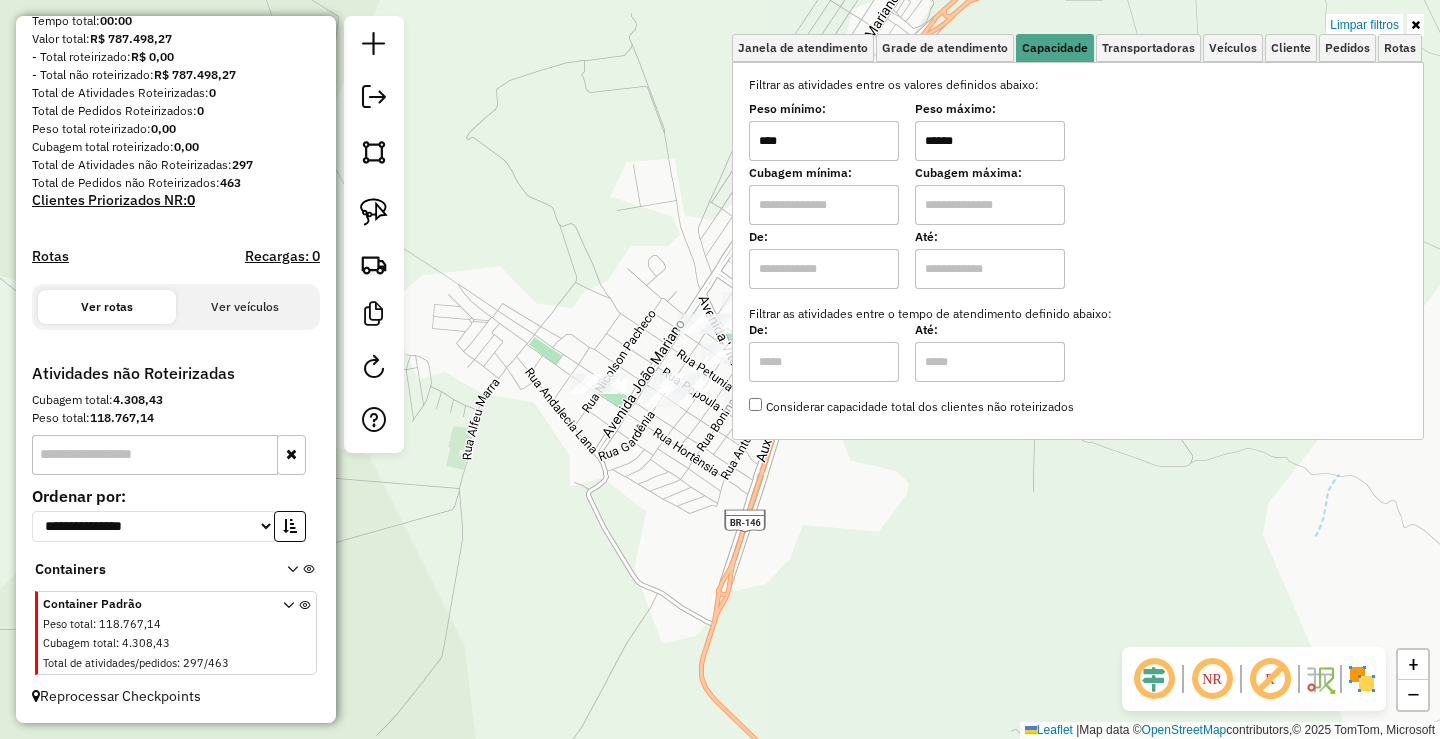 click on "******" at bounding box center [990, 141] 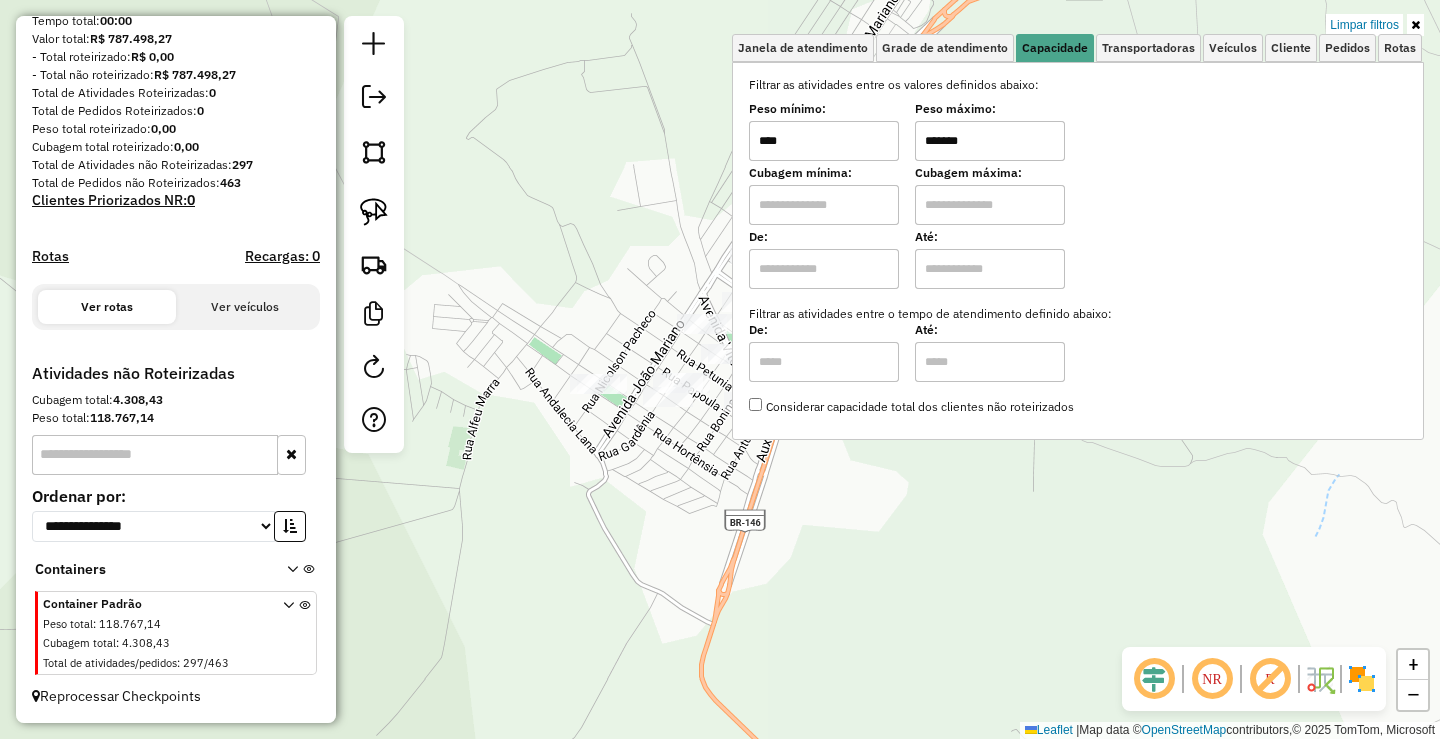 type on "*******" 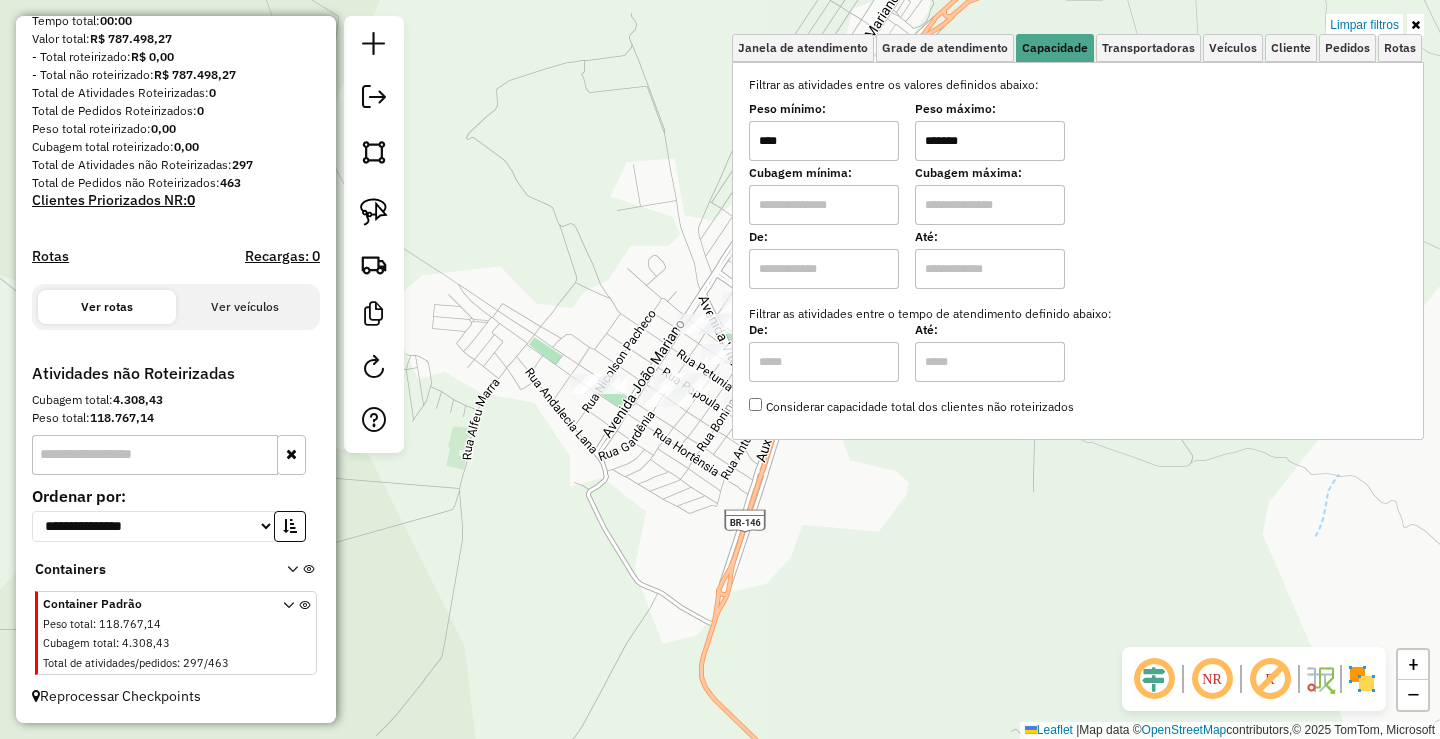 click on "Limpar filtros Janela de atendimento Grade de atendimento Capacidade Transportadoras Veículos Cliente Pedidos  Rotas Selecione os dias de semana para filtrar as janelas de atendimento  Seg   Ter   Qua   Qui   Sex   Sáb   Dom  Informe o período da janela de atendimento: De: Até:  Filtrar exatamente a janela do cliente  Considerar janela de atendimento padrão  Selecione os dias de semana para filtrar as grades de atendimento  Seg   Ter   Qua   Qui   Sex   Sáb   Dom   Considerar clientes sem dia de atendimento cadastrado  Clientes fora do dia de atendimento selecionado Filtrar as atividades entre os valores definidos abaixo:  Peso mínimo:  ****  Peso máximo:  *******  Cubagem mínima:   Cubagem máxima:   De:   Até:  Filtrar as atividades entre o tempo de atendimento definido abaixo:  De:   Até:   Considerar capacidade total dos clientes não roteirizados Transportadora: Selecione um ou mais itens Tipo de veículo: Selecione um ou mais itens Veículo: Selecione um ou mais itens Motorista: Nome: Setor:" 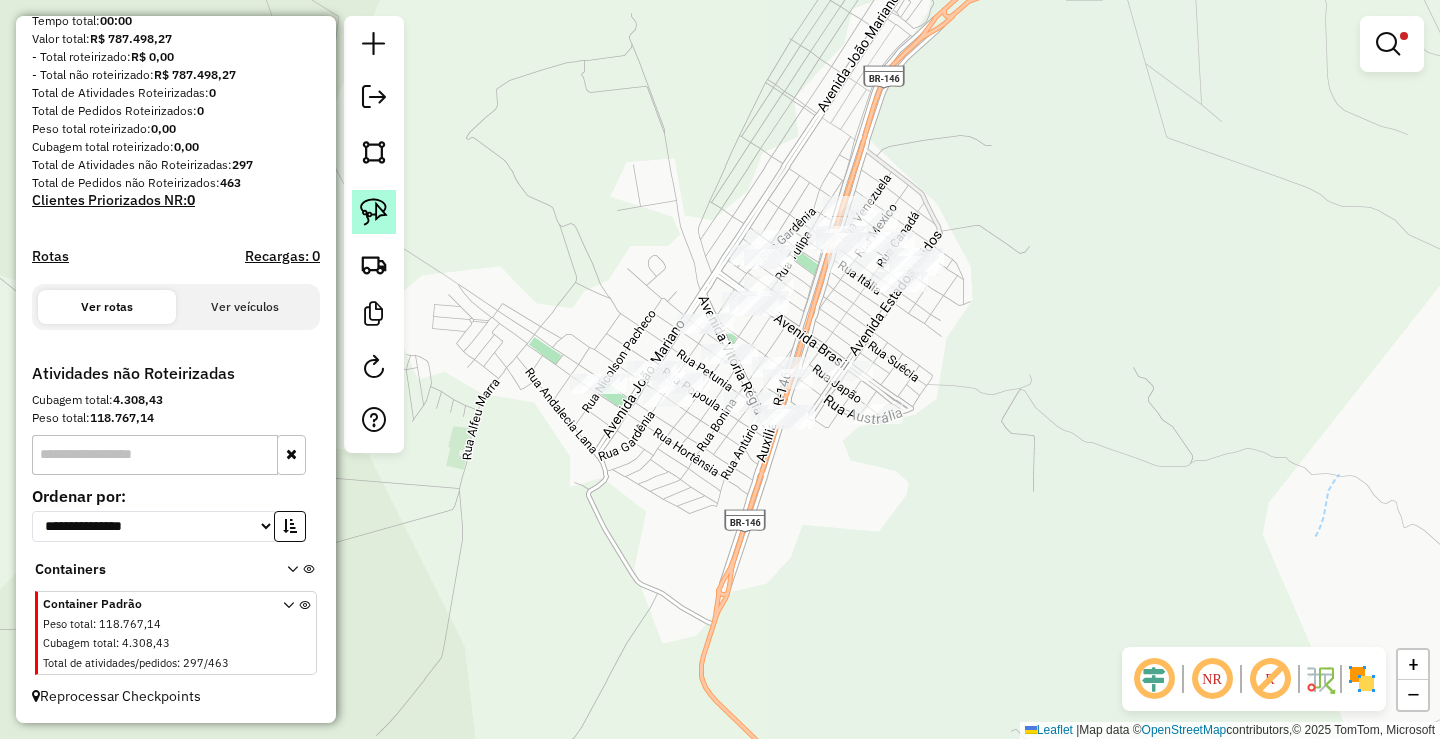 click 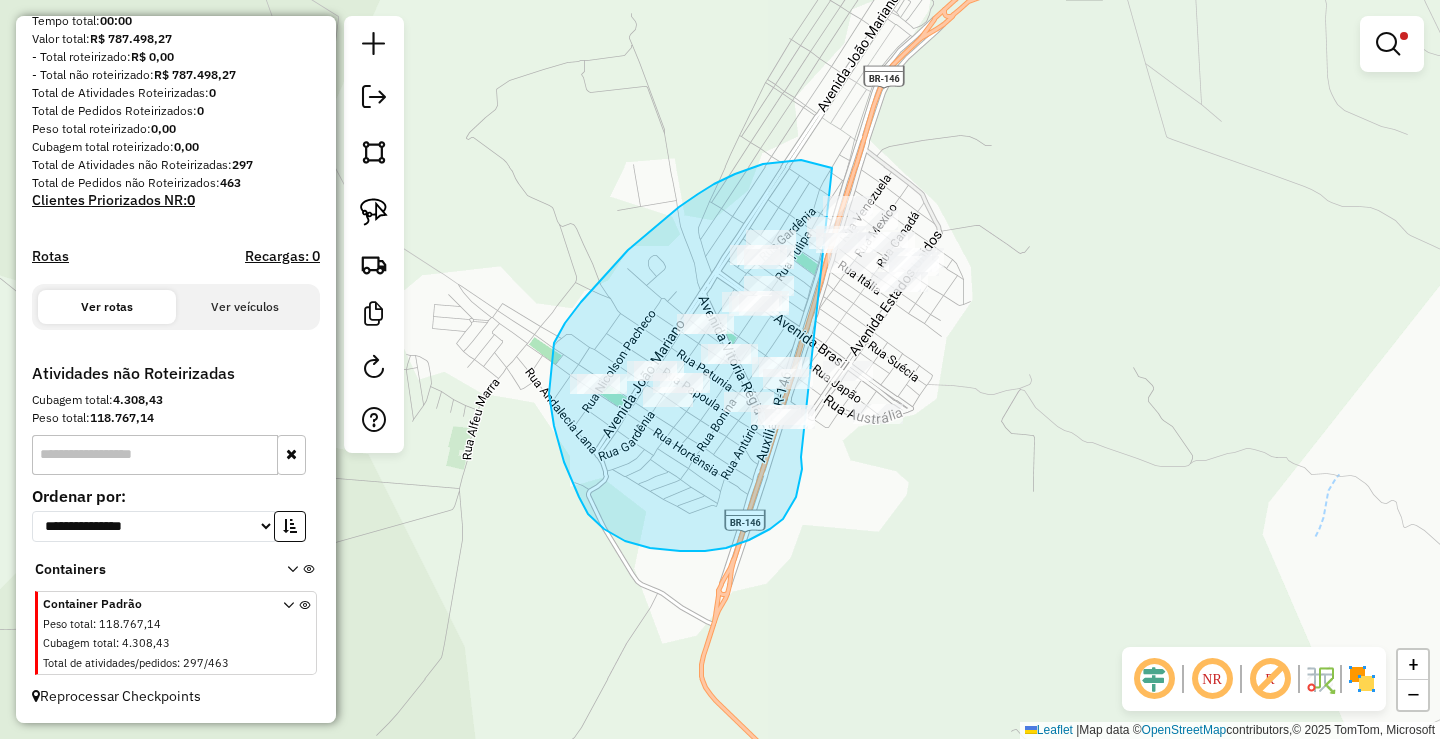 drag, startPoint x: 747, startPoint y: 169, endPoint x: 797, endPoint y: 440, distance: 275.57394 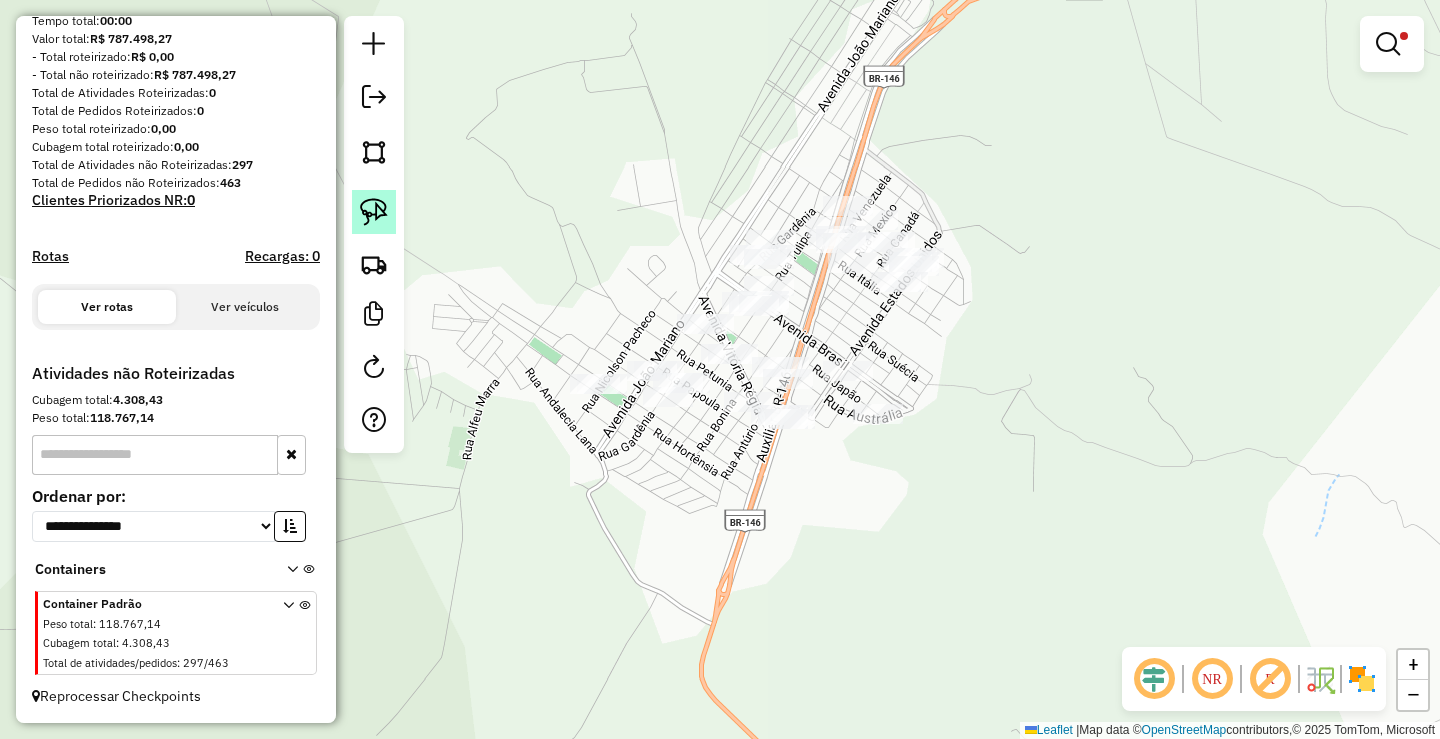 click 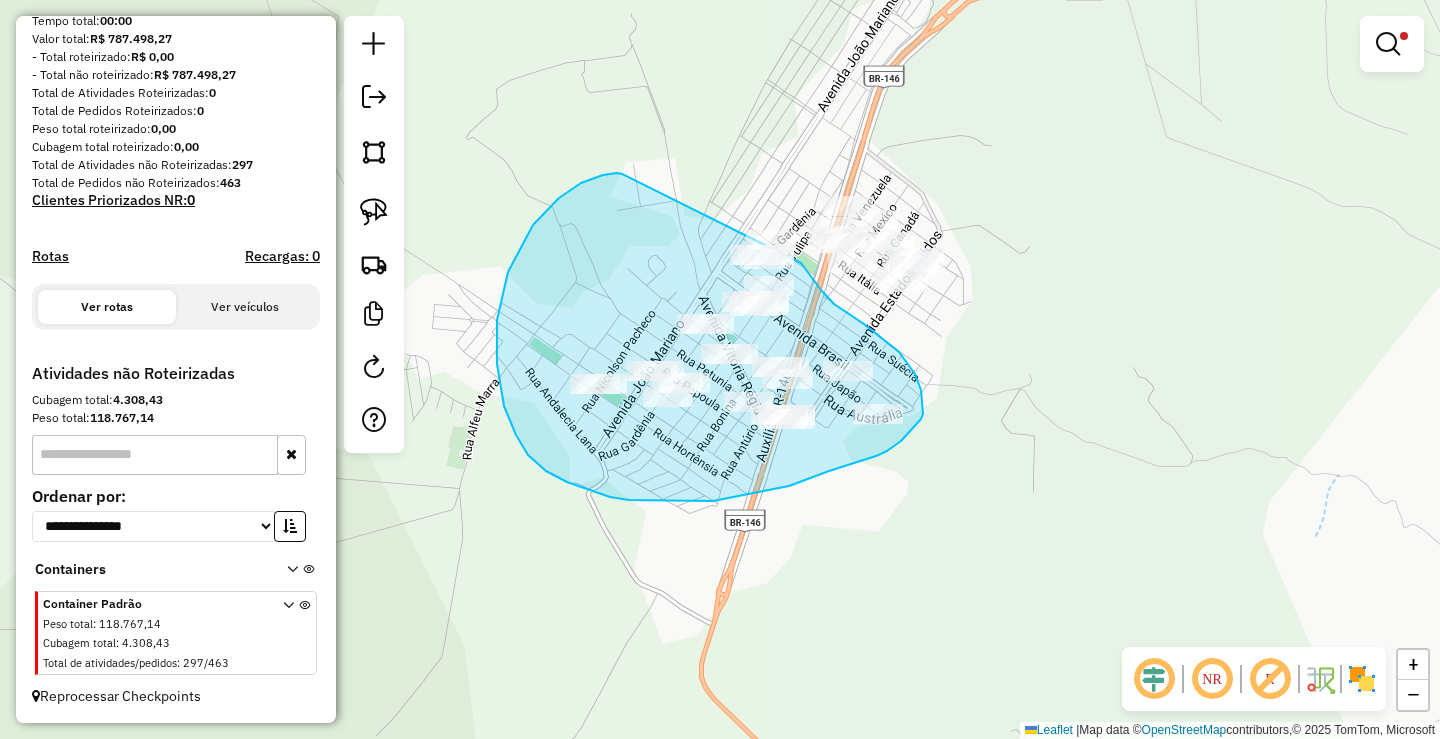 drag, startPoint x: 508, startPoint y: 272, endPoint x: 777, endPoint y: 182, distance: 283.6565 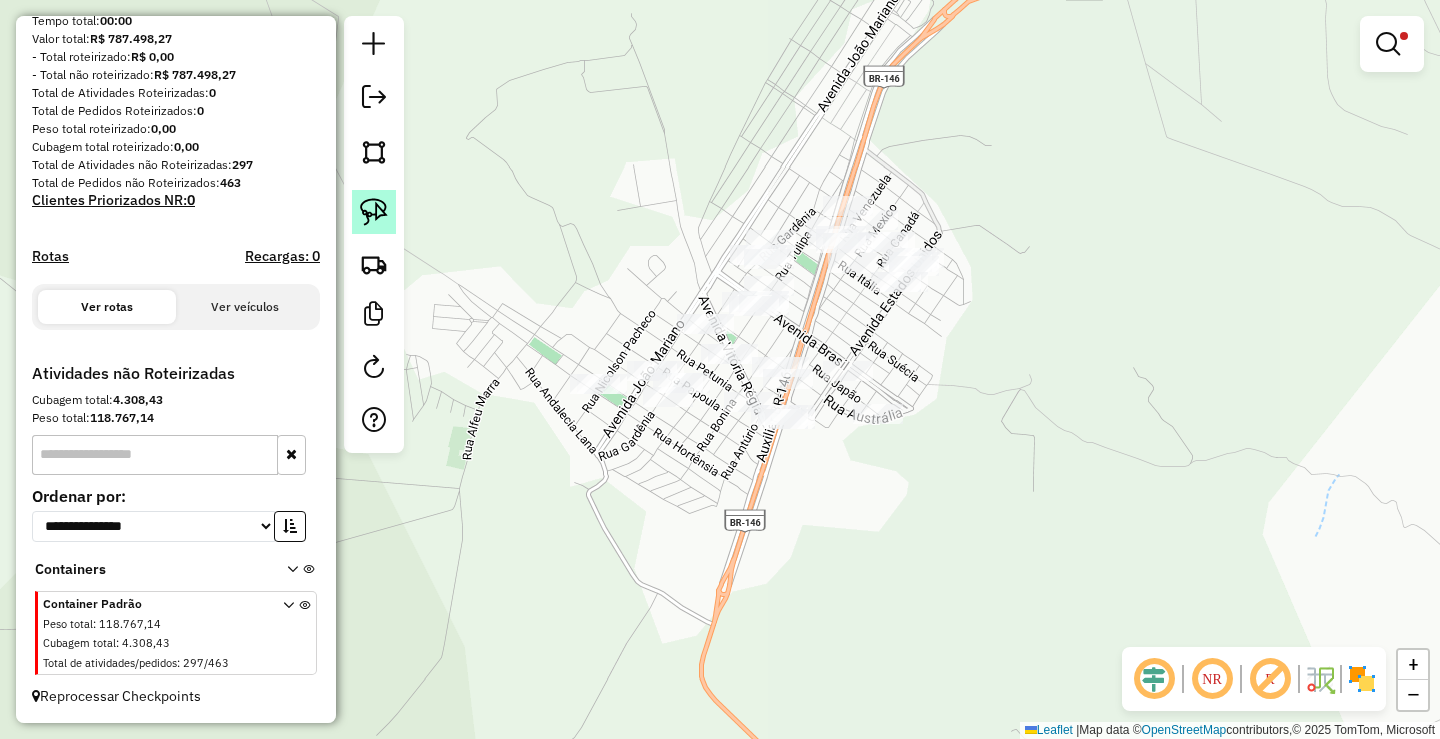 drag, startPoint x: 379, startPoint y: 205, endPoint x: 691, endPoint y: 138, distance: 319.11282 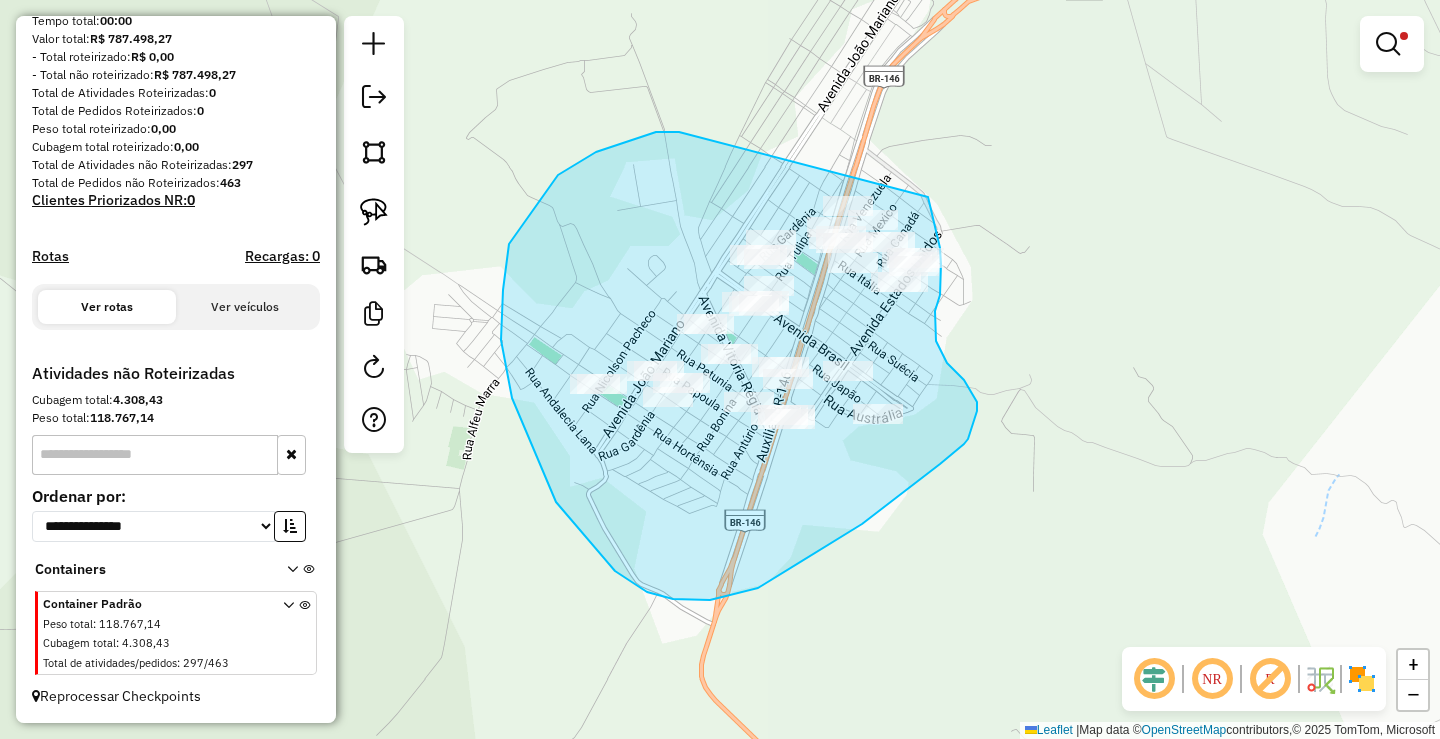 drag, startPoint x: 558, startPoint y: 175, endPoint x: 919, endPoint y: 203, distance: 362.08426 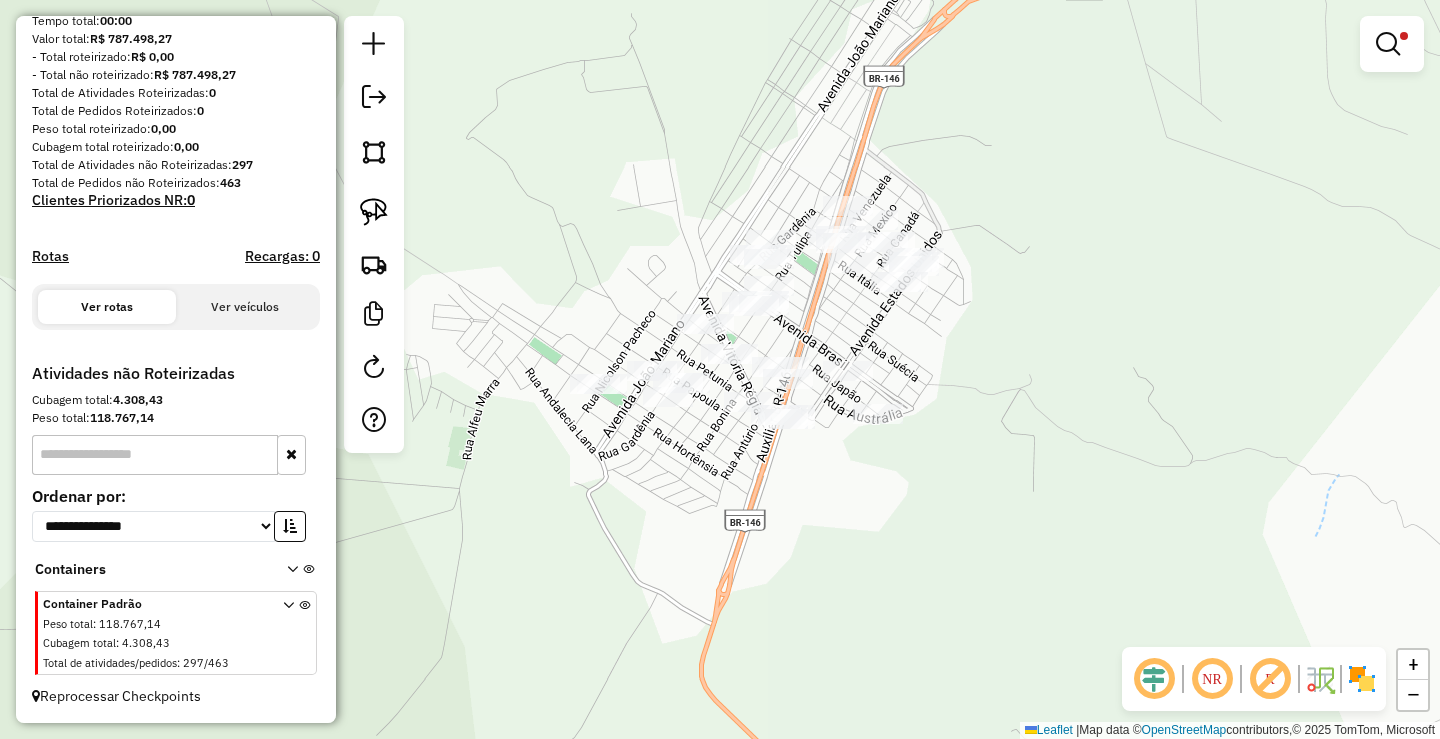 click 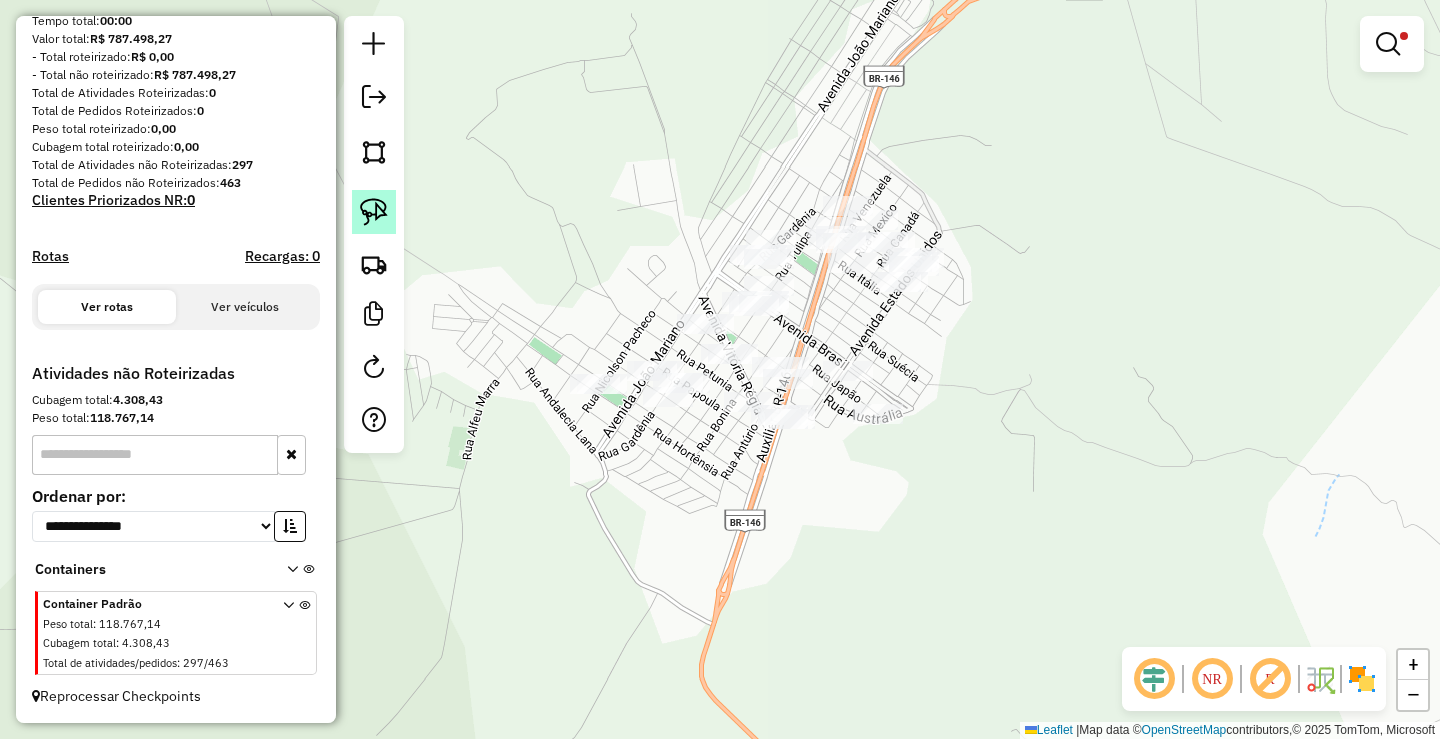 click 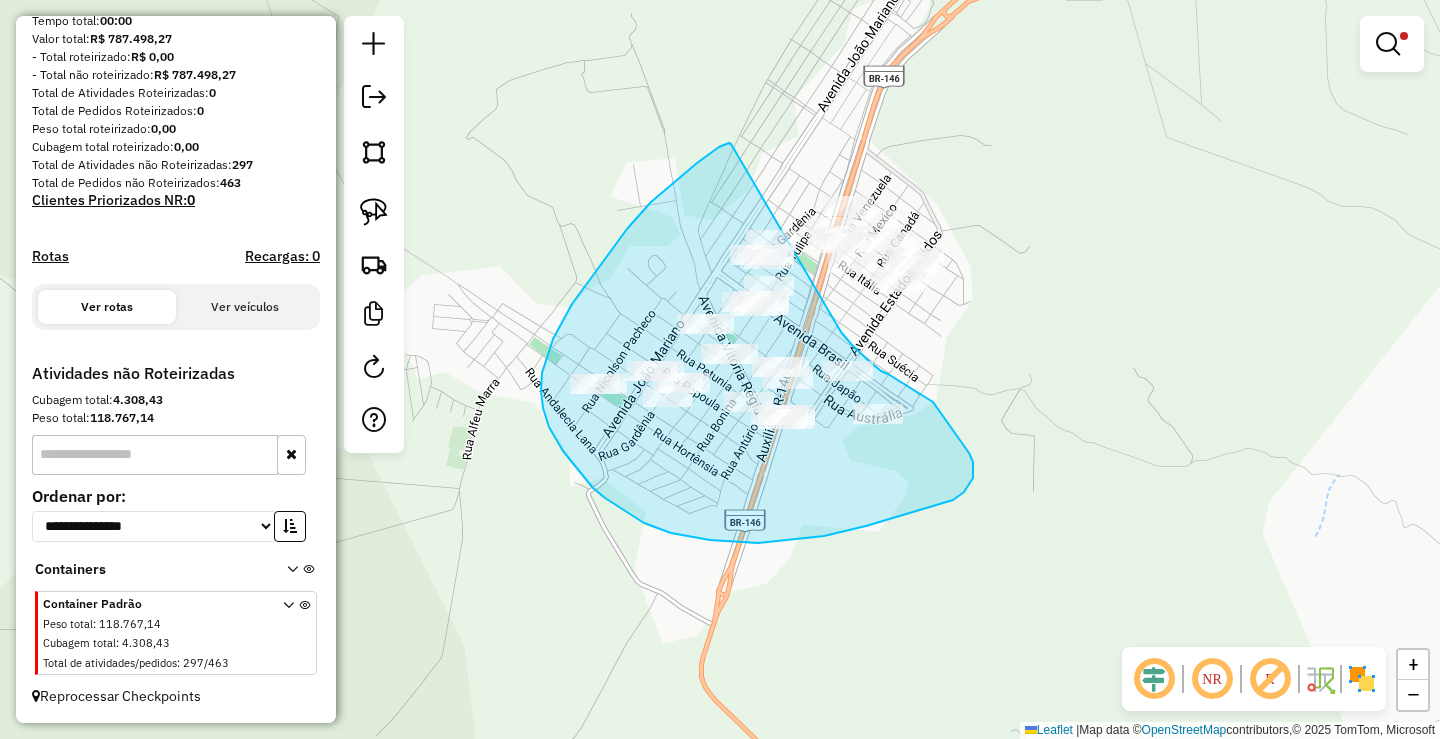 drag, startPoint x: 627, startPoint y: 229, endPoint x: 823, endPoint y: 287, distance: 204.40157 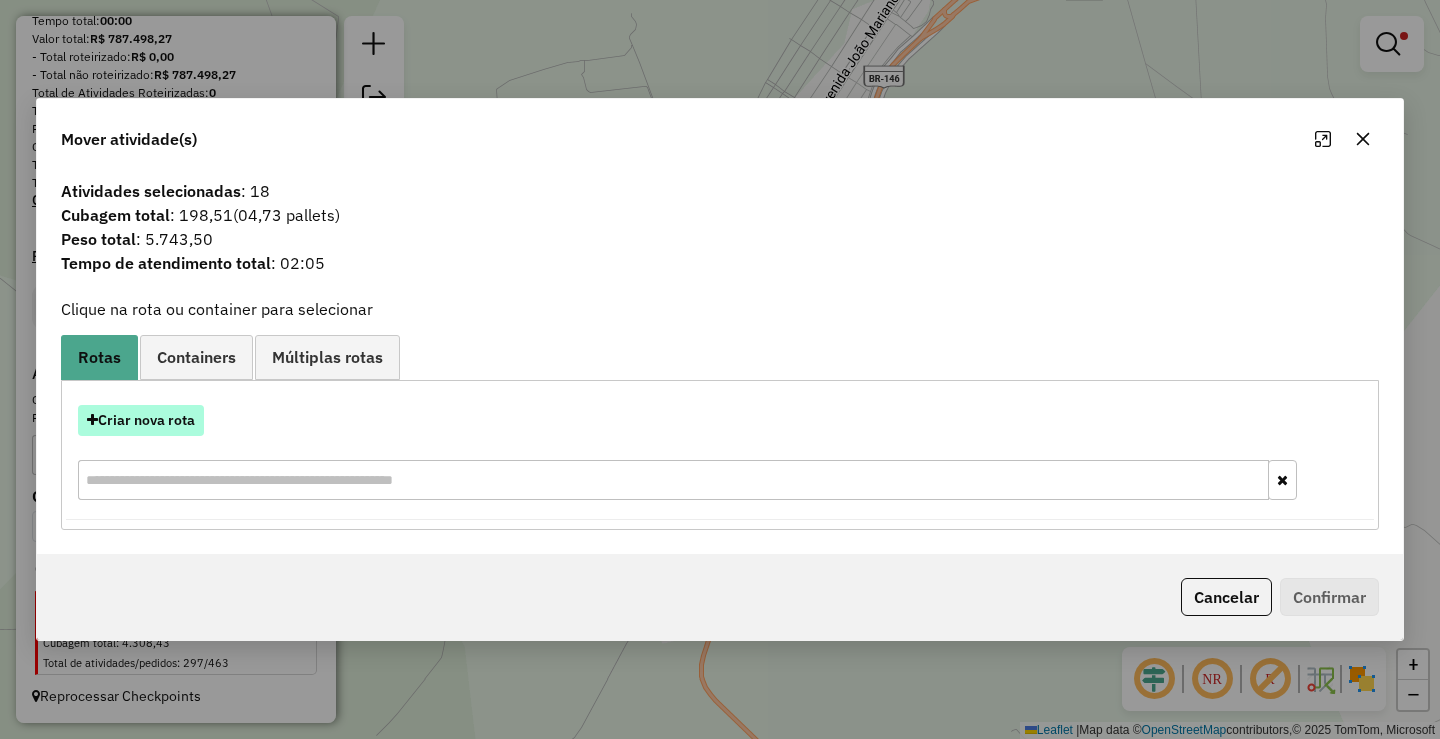 click on "Criar nova rota" at bounding box center [141, 420] 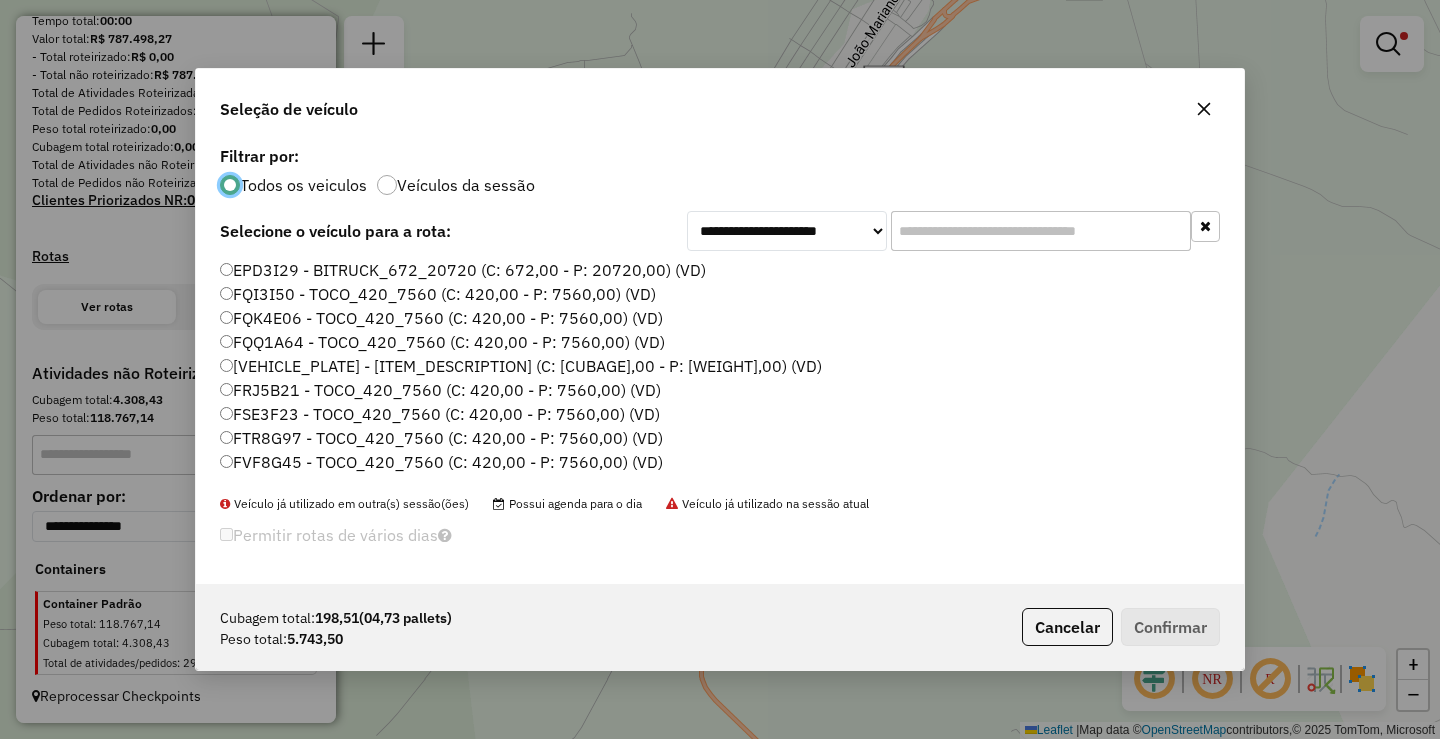 scroll, scrollTop: 11, scrollLeft: 6, axis: both 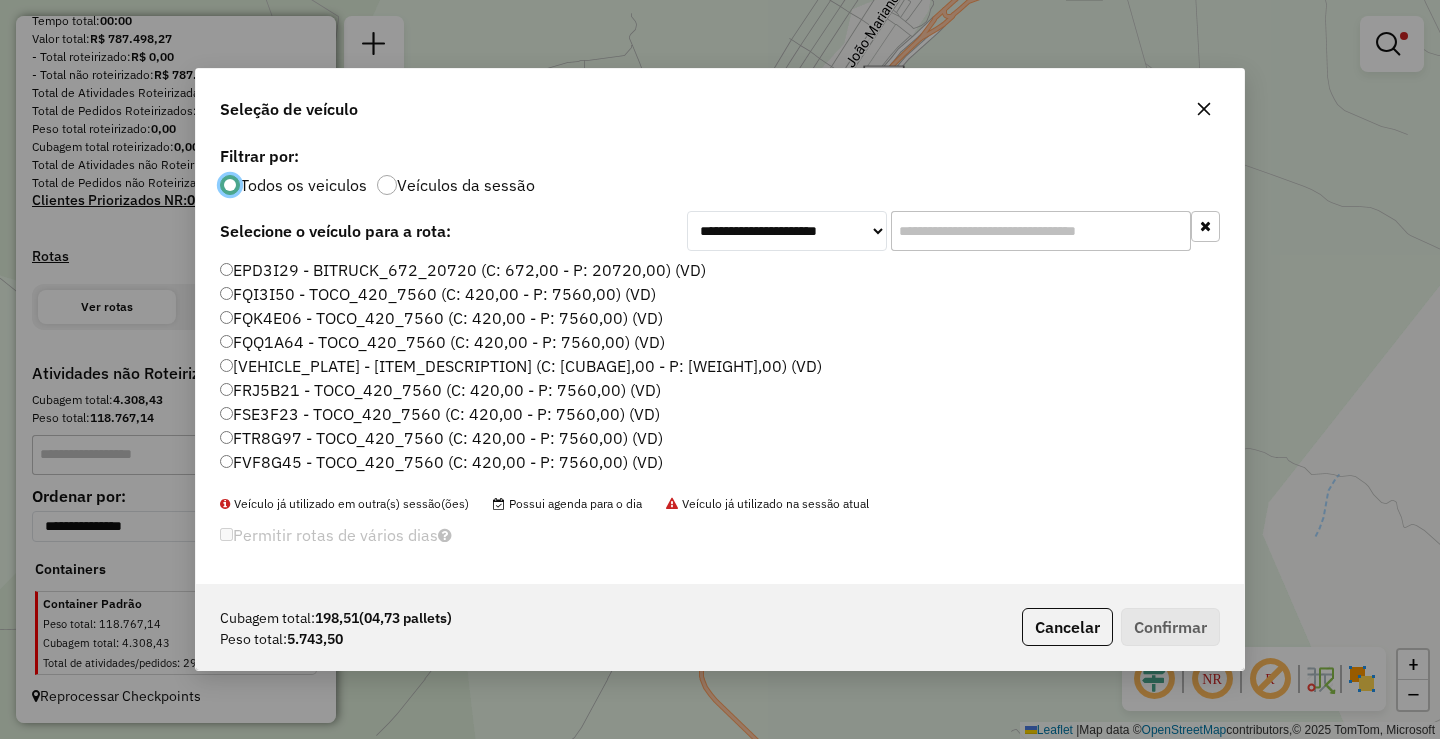 click 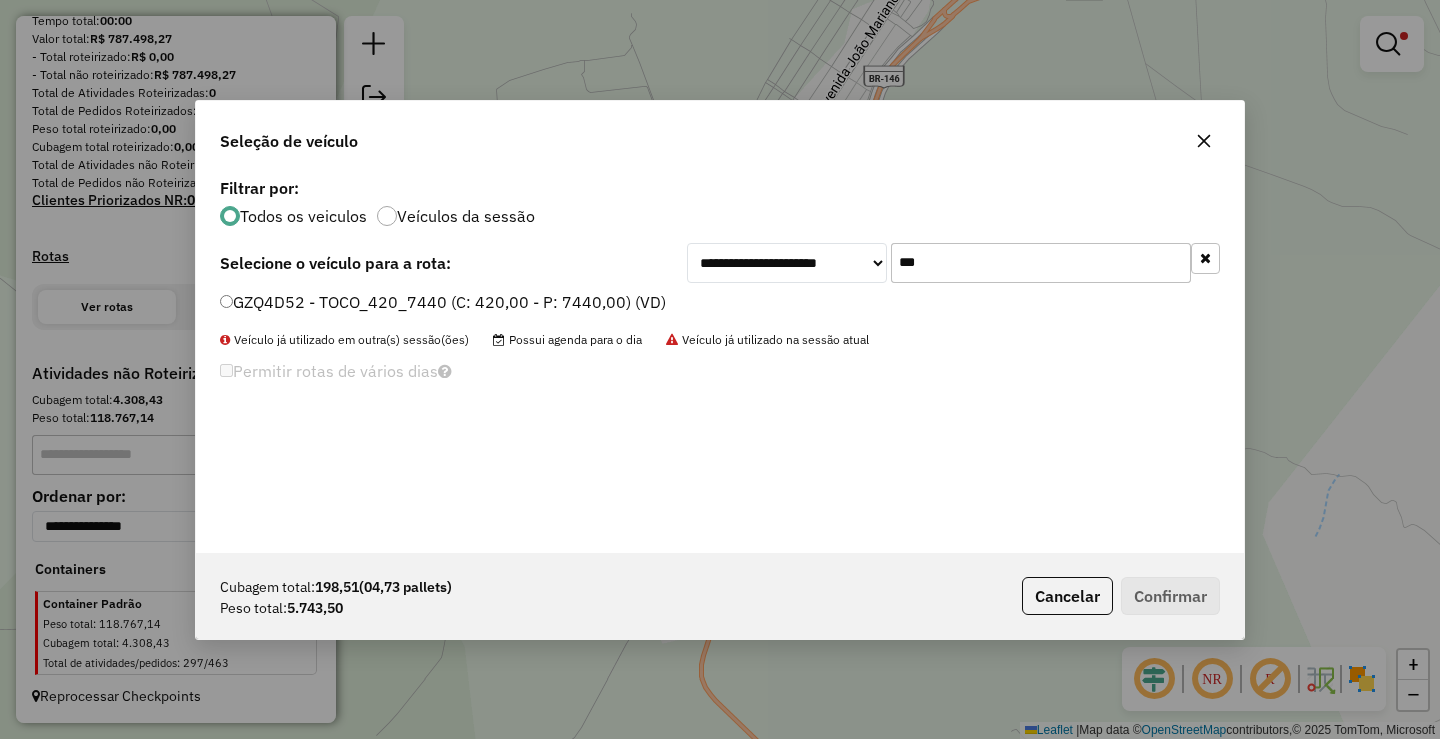 type on "***" 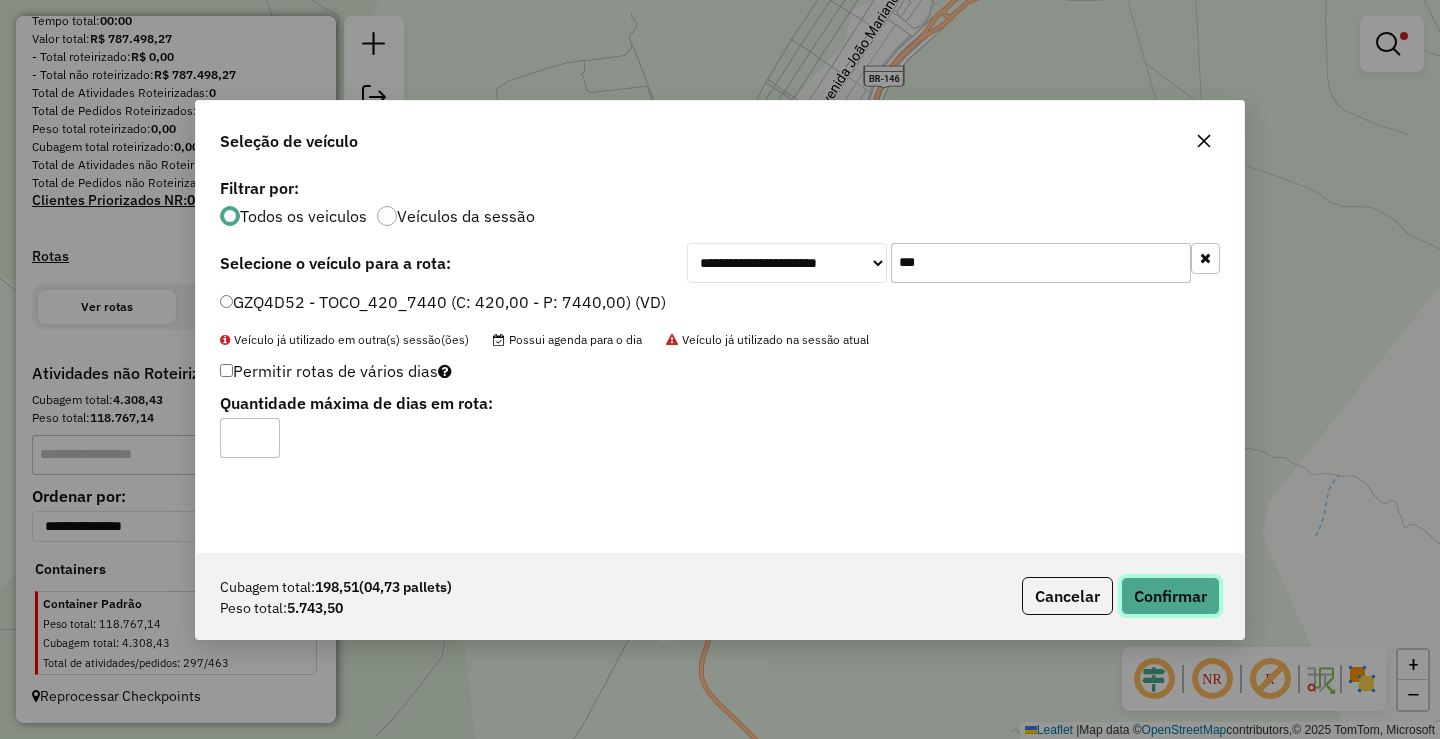 click on "Confirmar" 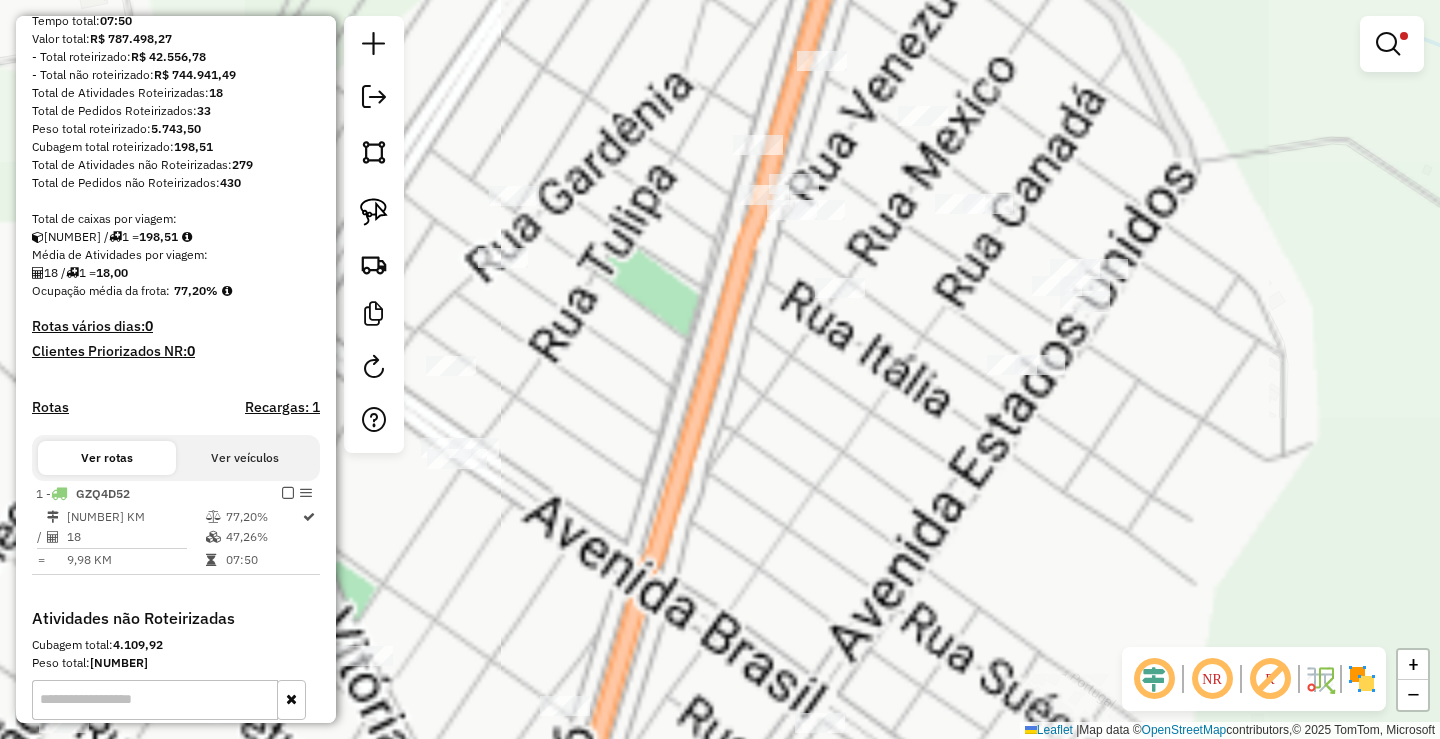 click on "Limpar filtros Janela de atendimento Grade de atendimento Capacidade Transportadoras Veículos Cliente Pedidos  Rotas Selecione os dias de semana para filtrar as janelas de atendimento  Seg   Ter   Qua   Qui   Sex   Sáb   Dom  Informe o período da janela de atendimento: De: Até:  Filtrar exatamente a janela do cliente  Considerar janela de atendimento padrão  Selecione os dias de semana para filtrar as grades de atendimento  Seg   Ter   Qua   Qui   Sex   Sáb   Dom   Considerar clientes sem dia de atendimento cadastrado  Clientes fora do dia de atendimento selecionado Filtrar as atividades entre os valores definidos abaixo:  Peso mínimo:  ****  Peso máximo:  *******  Cubagem mínima:   Cubagem máxima:   De:   Até:  Filtrar as atividades entre o tempo de atendimento definido abaixo:  De:   Até:   Considerar capacidade total dos clientes não roteirizados Transportadora: Selecione um ou mais itens Tipo de veículo: Selecione um ou mais itens Veículo: Selecione um ou mais itens Motorista: Nome: Setor:" 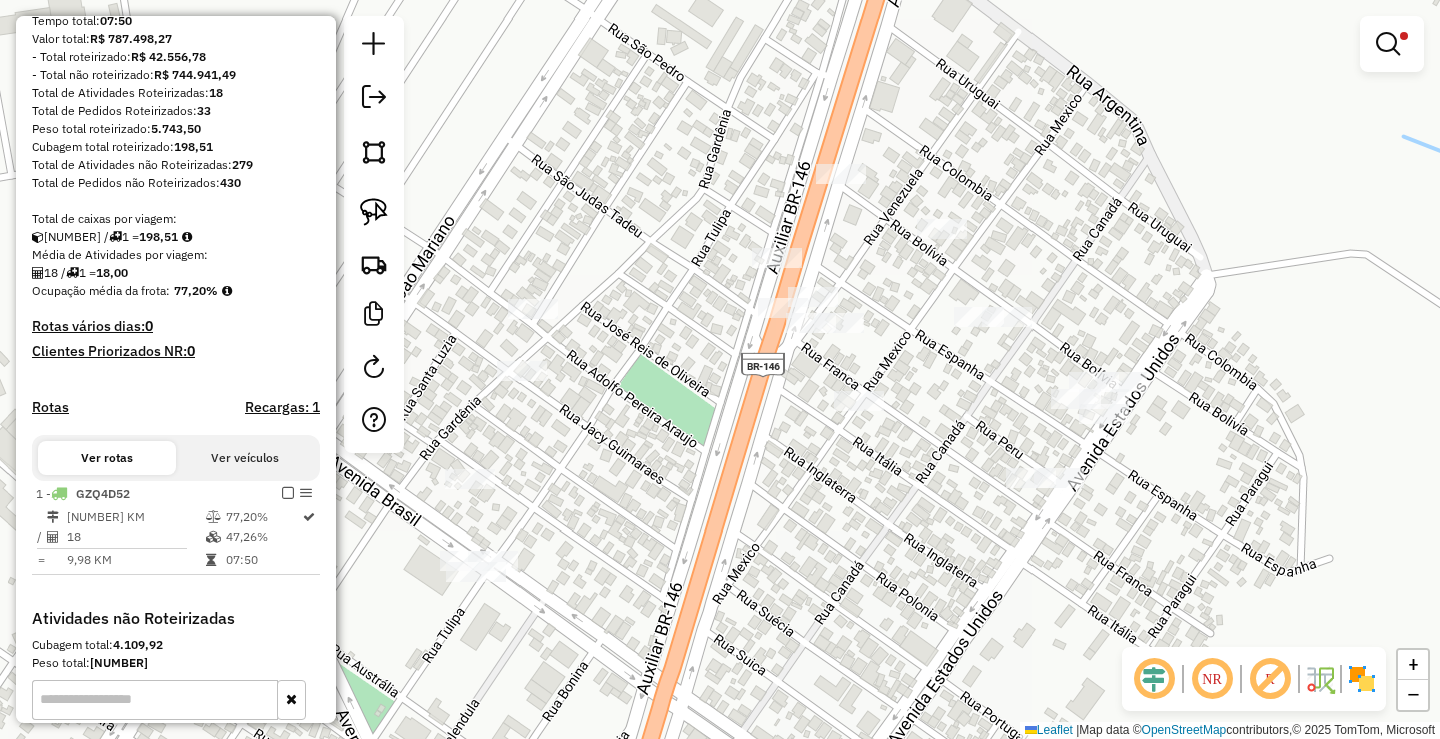 drag, startPoint x: 1392, startPoint y: 48, endPoint x: 978, endPoint y: 133, distance: 422.63577 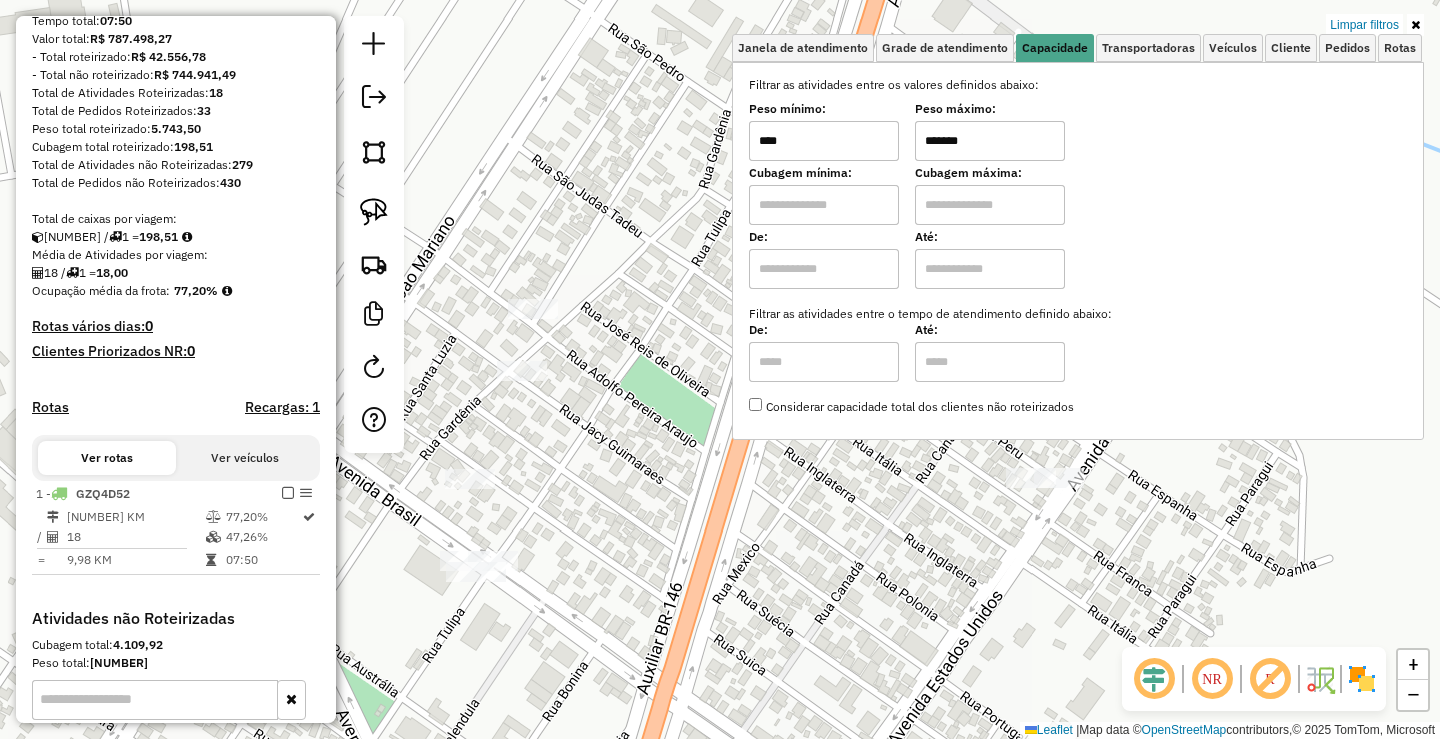 click on "*******" at bounding box center [990, 141] 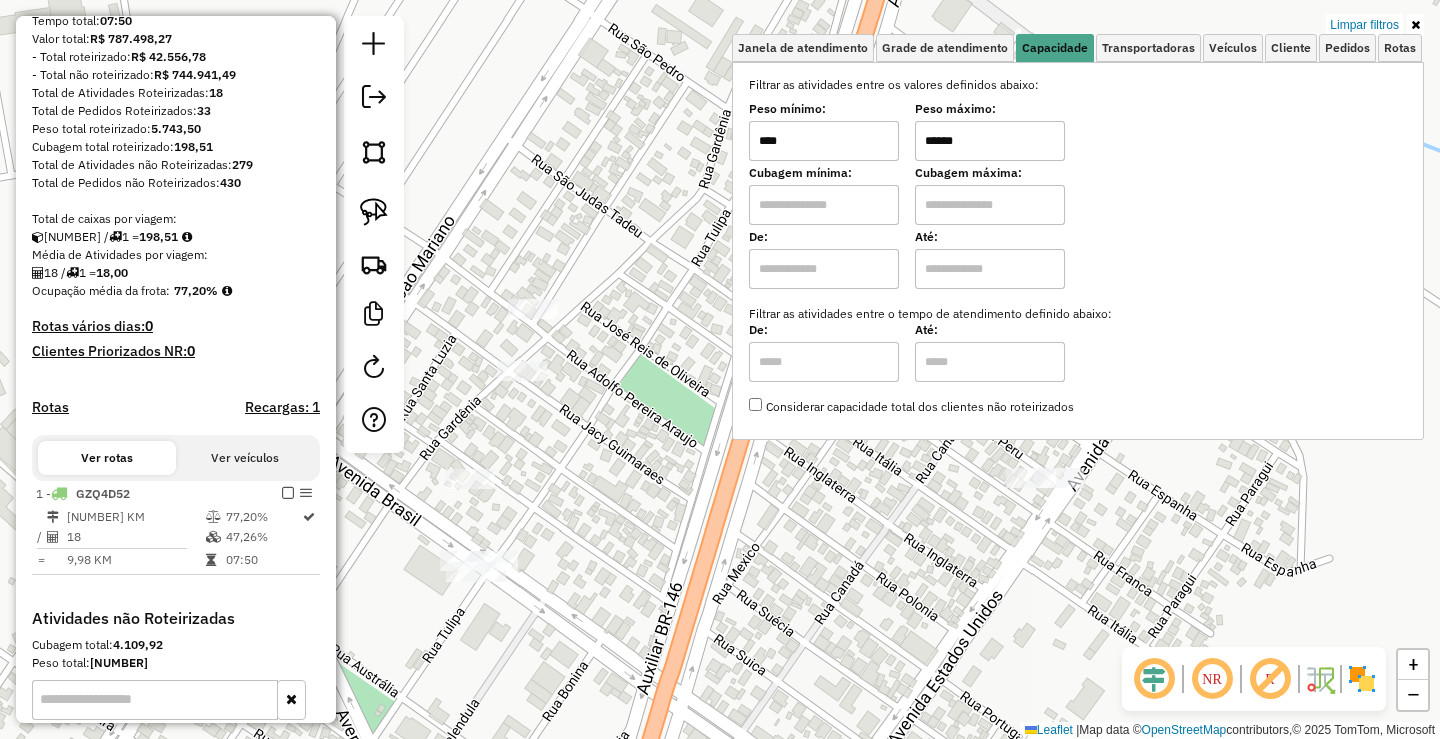 type on "******" 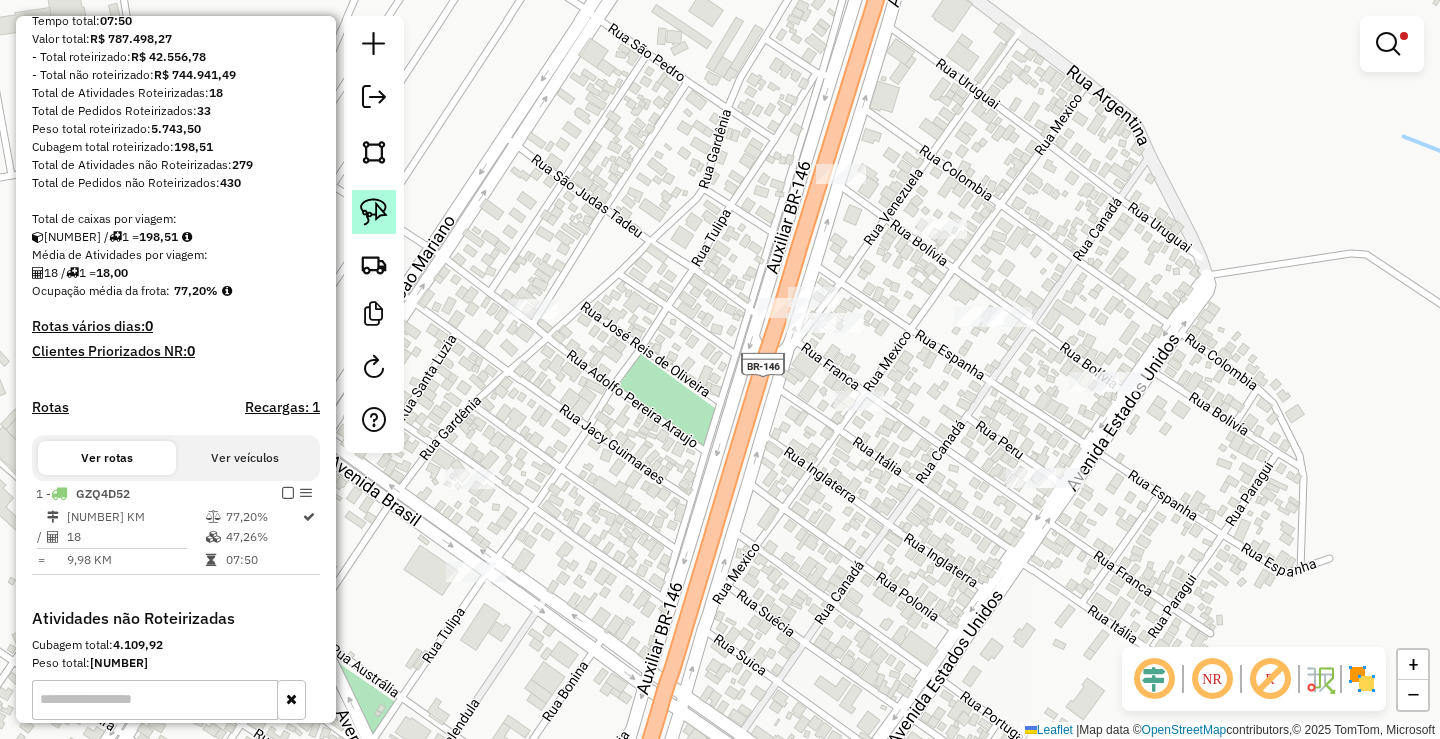 click 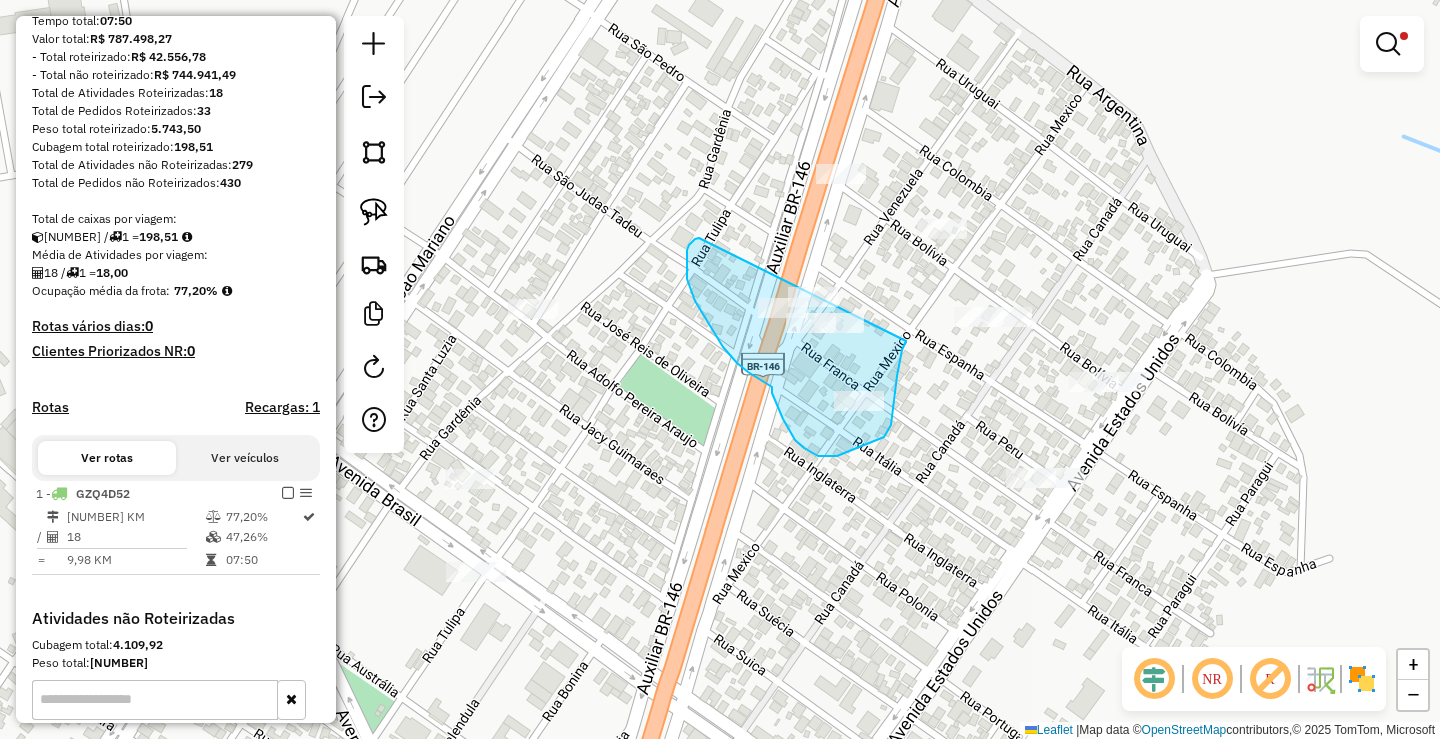 drag, startPoint x: 699, startPoint y: 238, endPoint x: 909, endPoint y: 325, distance: 227.30817 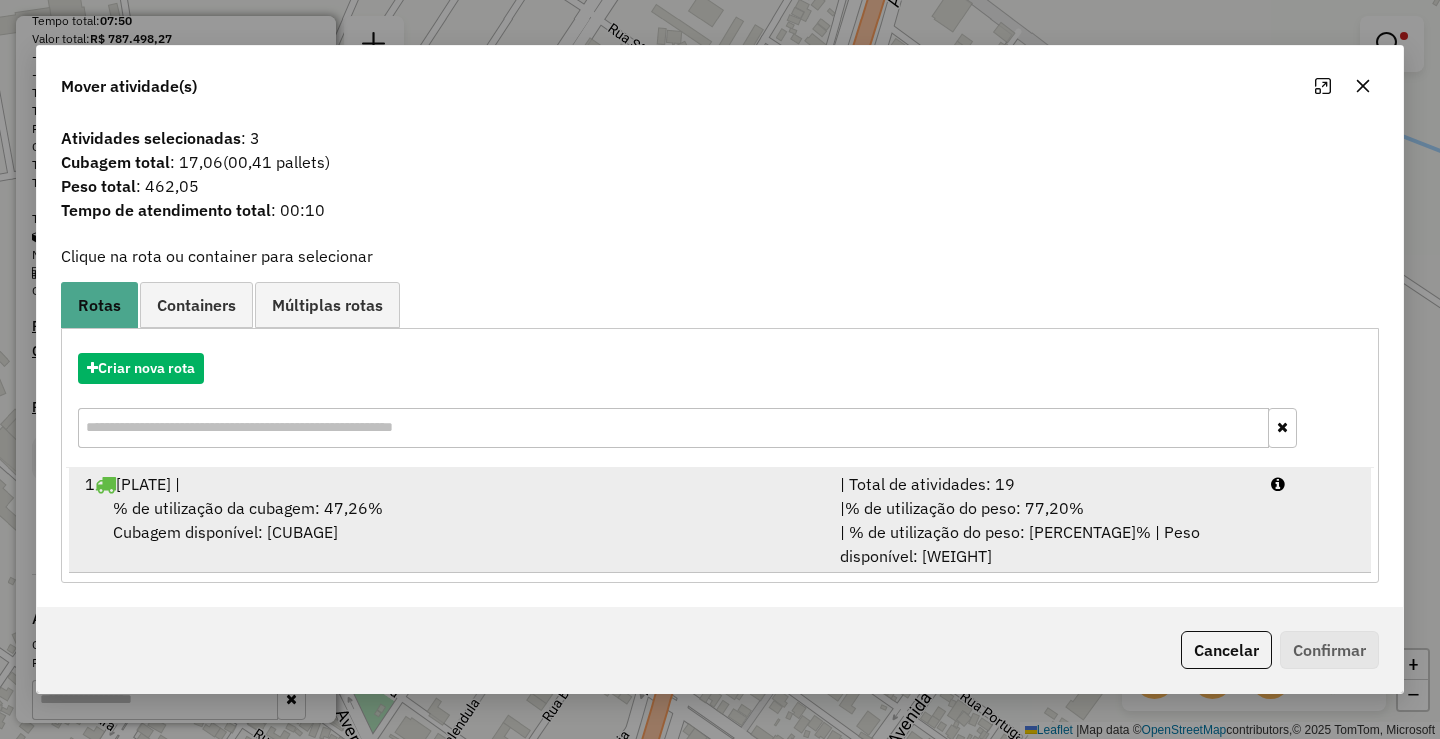 click on "% de utilização do peso: 77,20%" at bounding box center (964, 508) 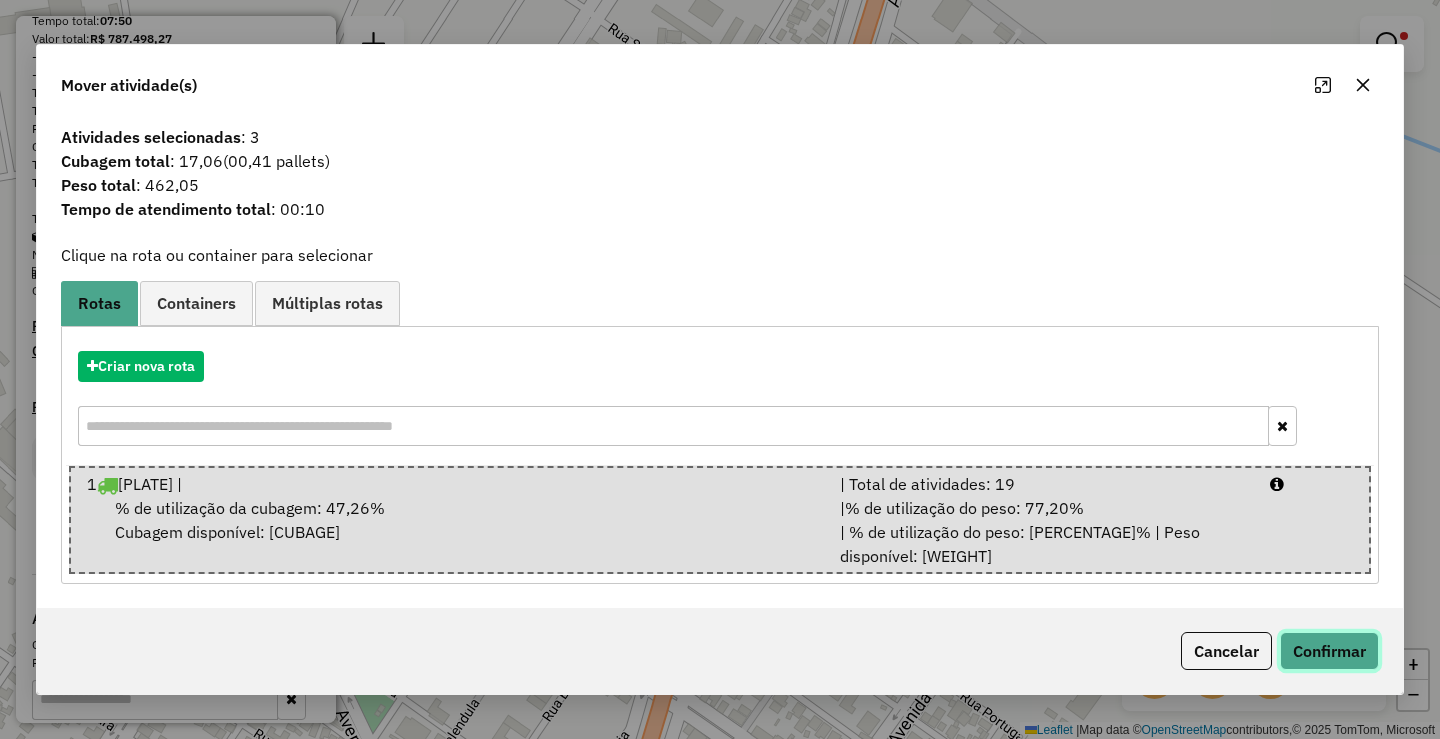 click on "Confirmar" 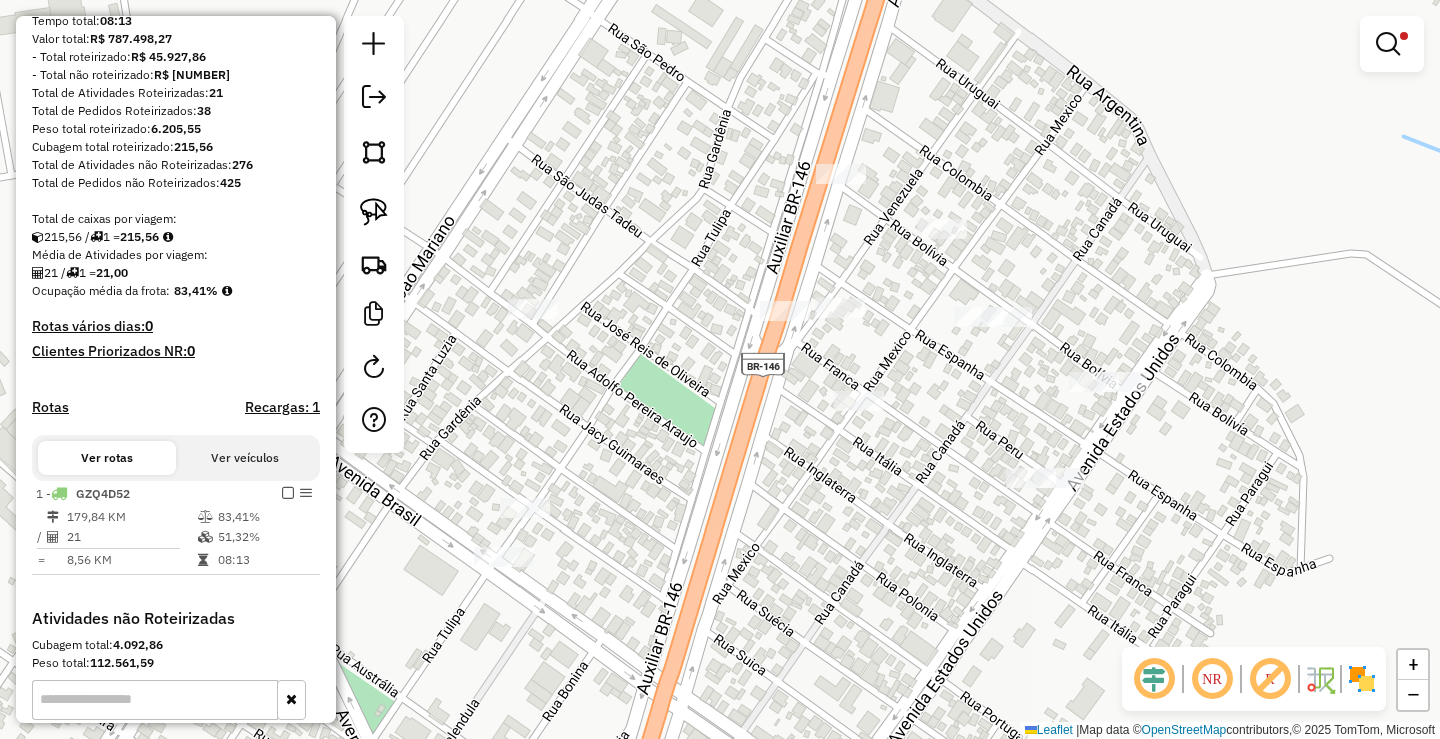 click on "Rota 1 - Placa GZQ4D52  18513 - JD DELIVERY Limpar filtros Janela de atendimento Grade de atendimento Capacidade Transportadoras Veículos Cliente Pedidos  Rotas Selecione os dias de semana para filtrar as janelas de atendimento  Seg   Ter   Qua   Qui   Sex   Sáb   Dom  Informe o período da janela de atendimento: De: Até:  Filtrar exatamente a janela do cliente  Considerar janela de atendimento padrão  Selecione os dias de semana para filtrar as grades de atendimento  Seg   Ter   Qua   Qui   Sex   Sáb   Dom   Considerar clientes sem dia de atendimento cadastrado  Clientes fora do dia de atendimento selecionado Filtrar as atividades entre os valores definidos abaixo:  Peso mínimo:  ****  Peso máximo:  ******  Cubagem mínima:   Cubagem máxima:   De:   Até:  Filtrar as atividades entre o tempo de atendimento definido abaixo:  De:   Até:   Considerar capacidade total dos clientes não roteirizados Transportadora: Selecione um ou mais itens Tipo de veículo: Selecione um ou mais itens Veículo: Nome: +" 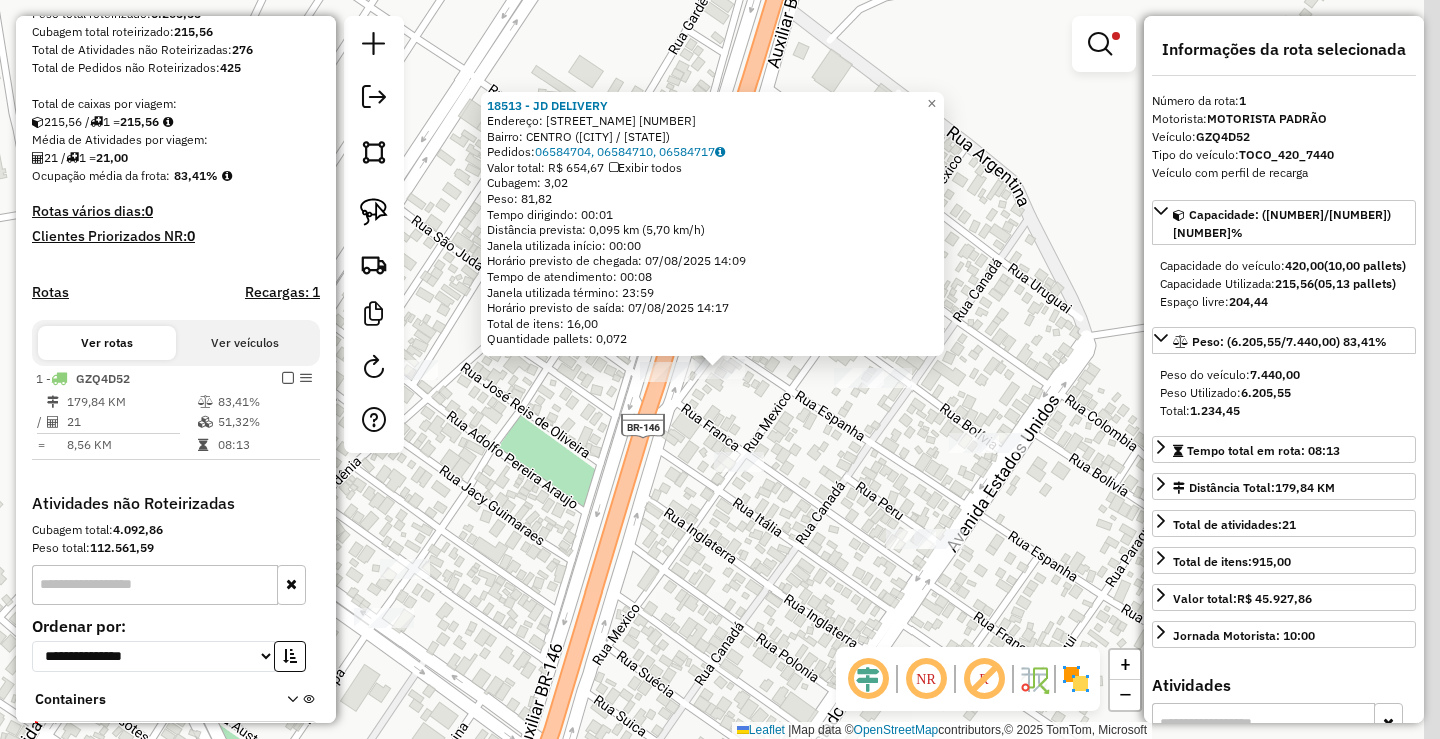 scroll, scrollTop: 490, scrollLeft: 0, axis: vertical 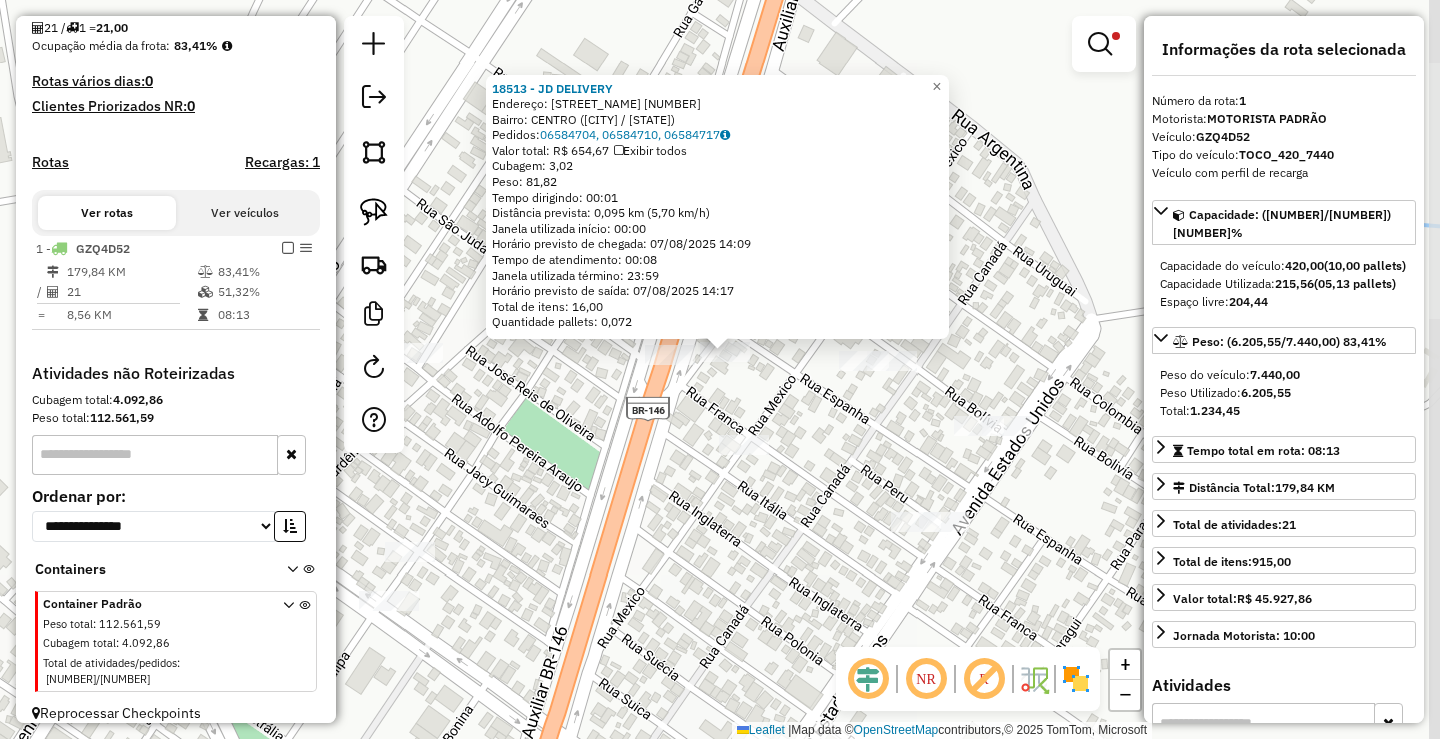 drag, startPoint x: 690, startPoint y: 514, endPoint x: 700, endPoint y: 446, distance: 68.73136 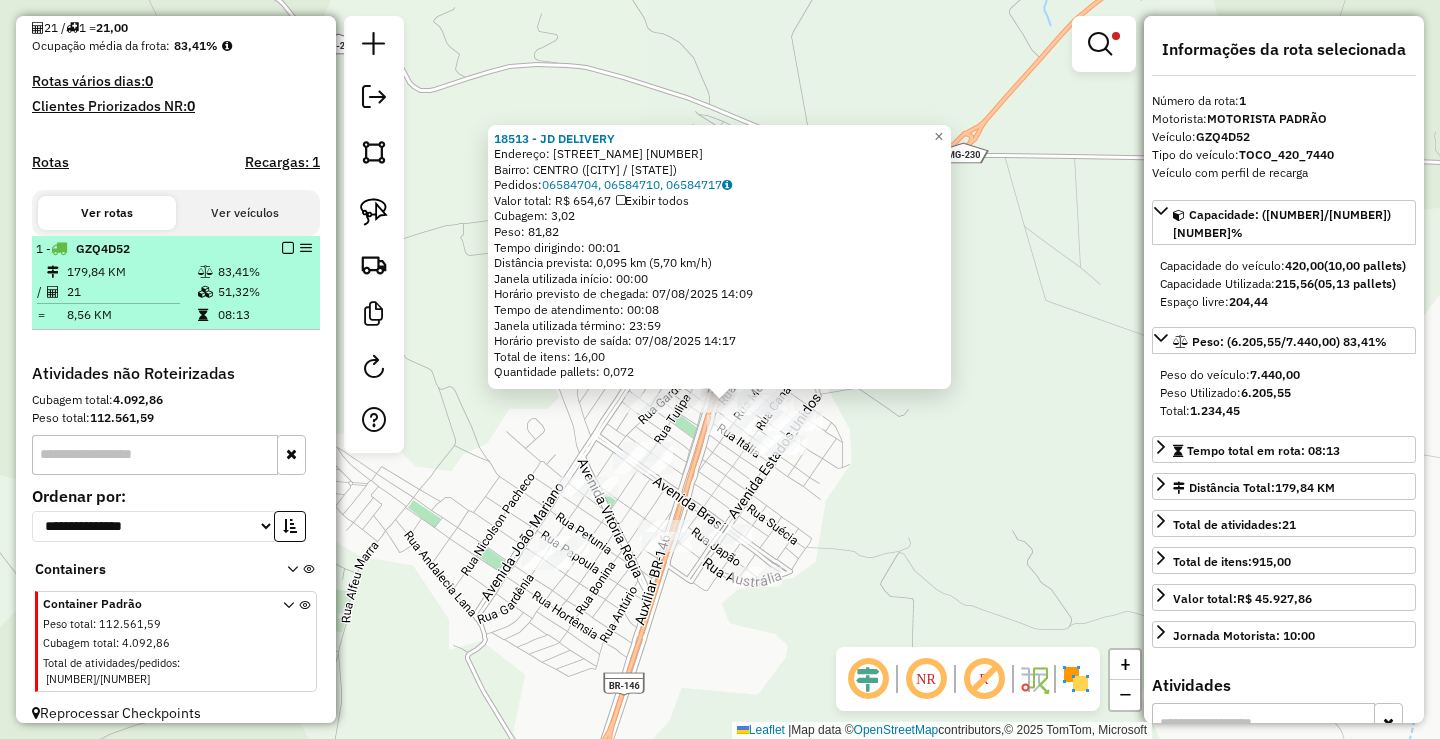 click at bounding box center [288, 248] 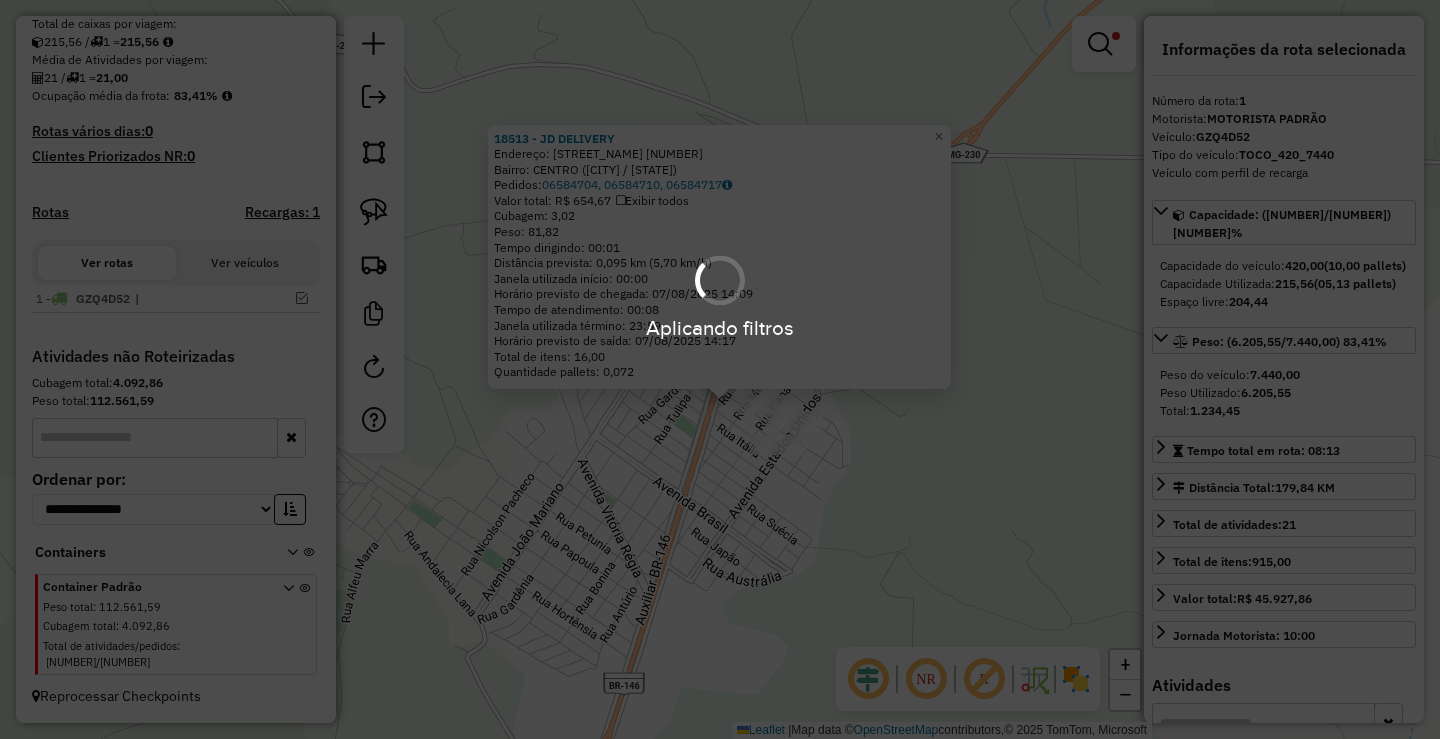 scroll, scrollTop: 423, scrollLeft: 0, axis: vertical 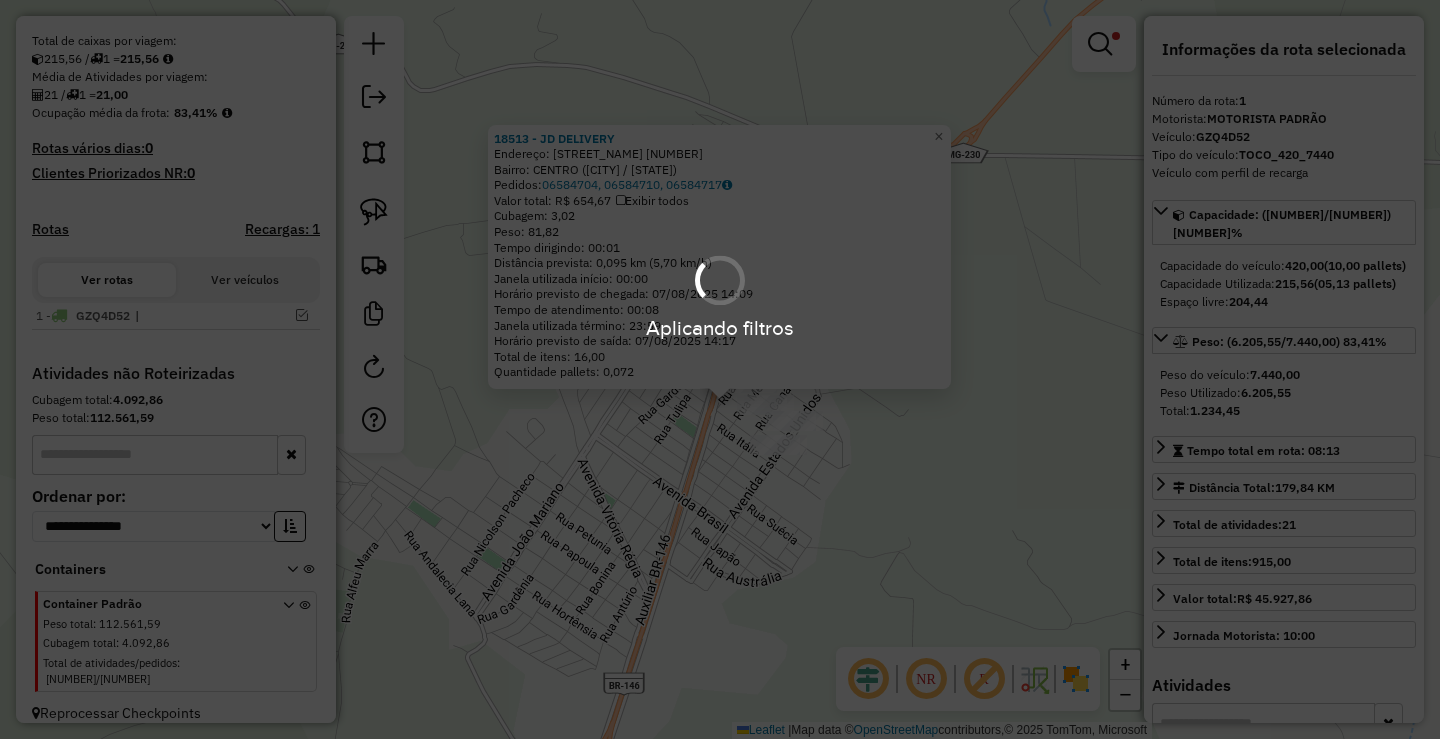 click at bounding box center [1100, 44] 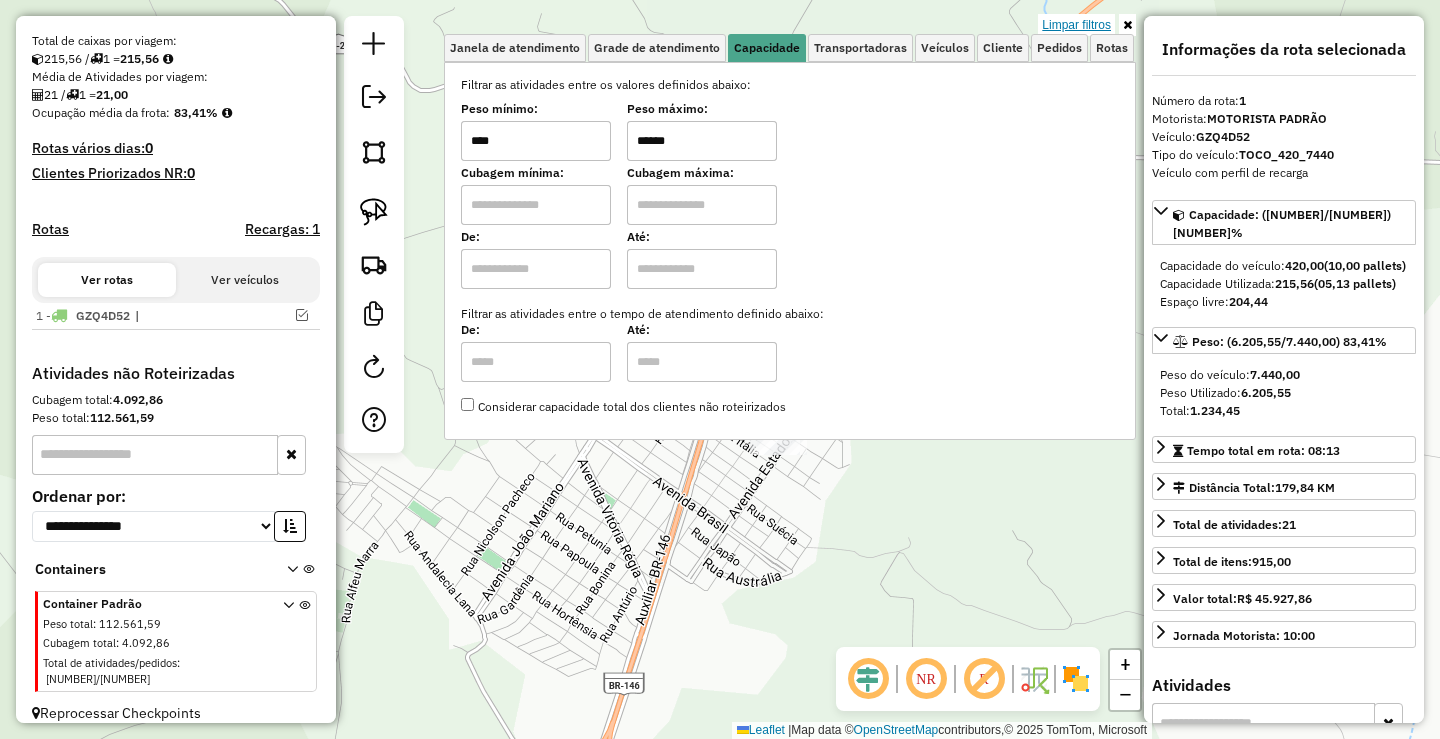 click on "Limpar filtros" at bounding box center (1076, 25) 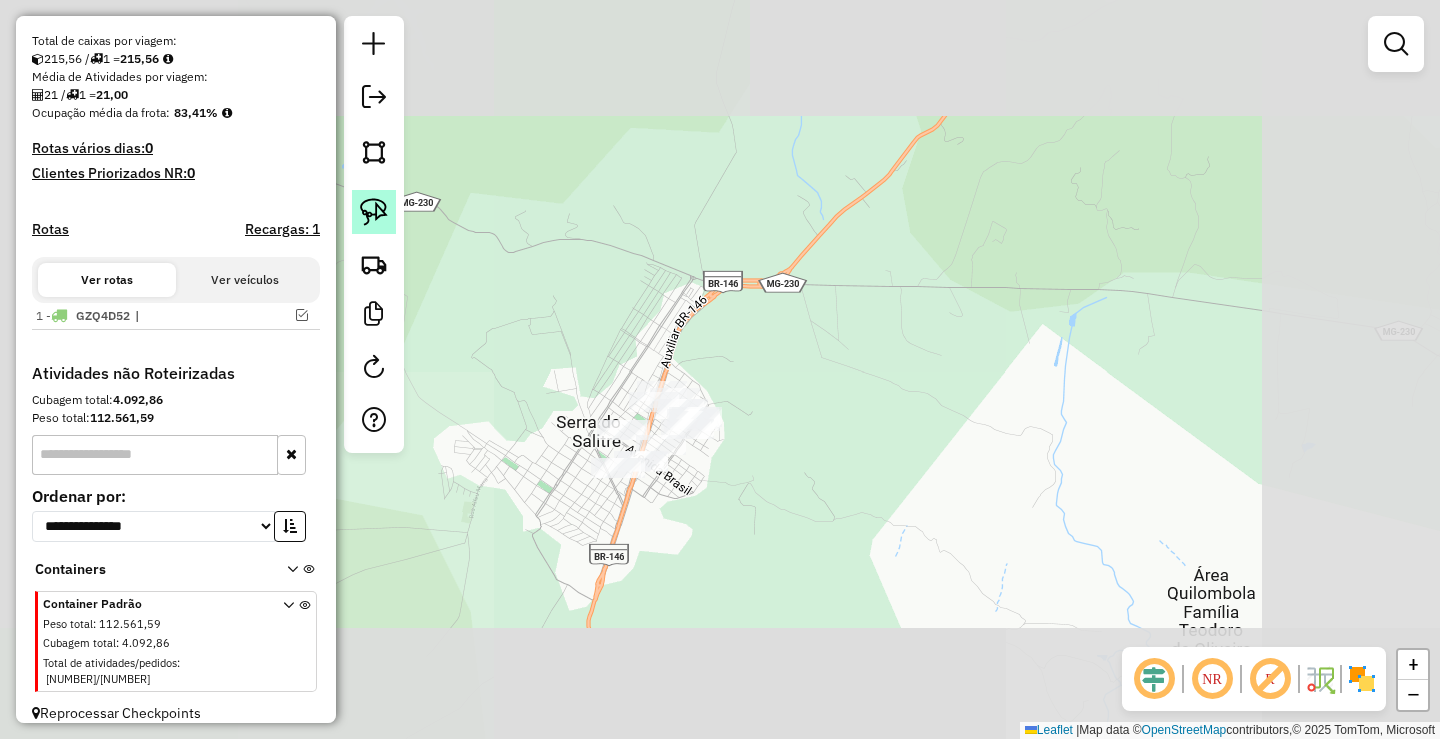 click 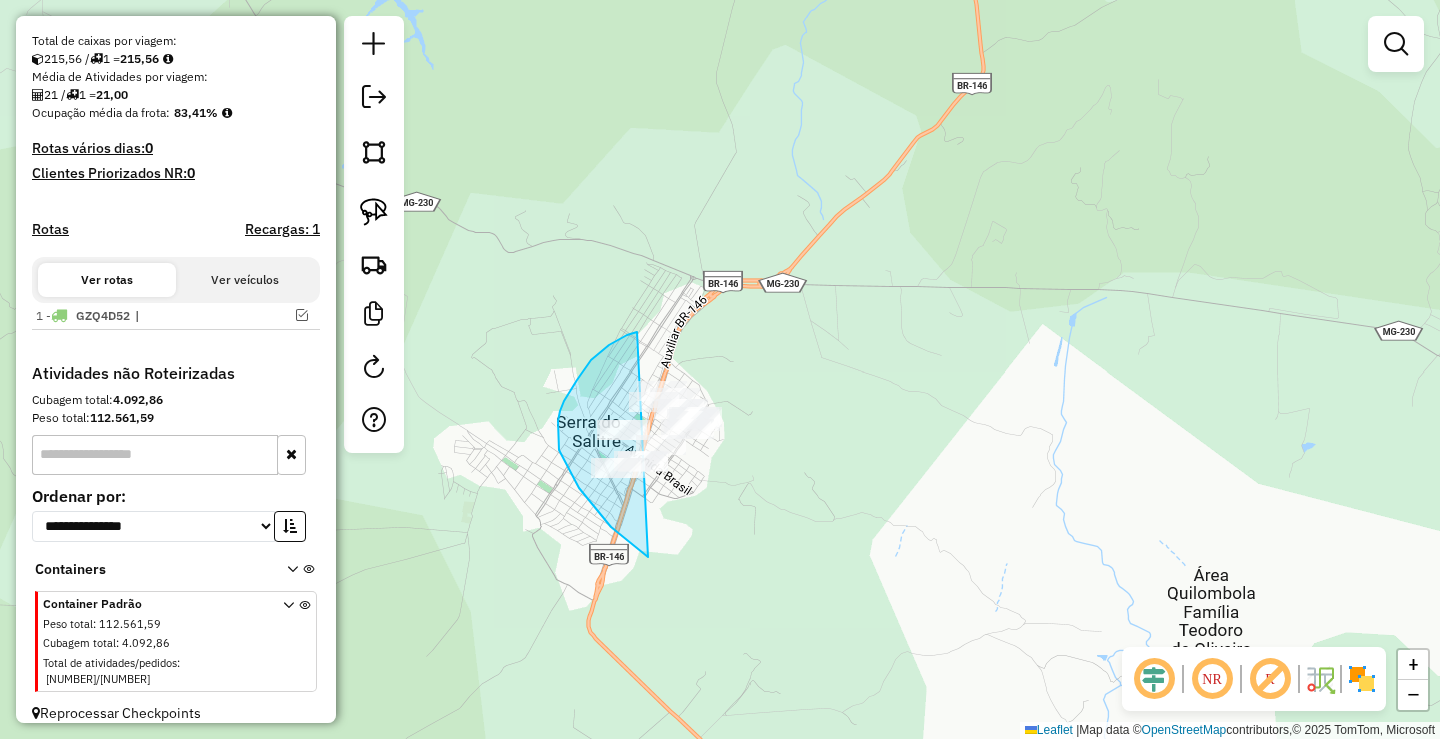 drag, startPoint x: 559, startPoint y: 450, endPoint x: 786, endPoint y: 463, distance: 227.37195 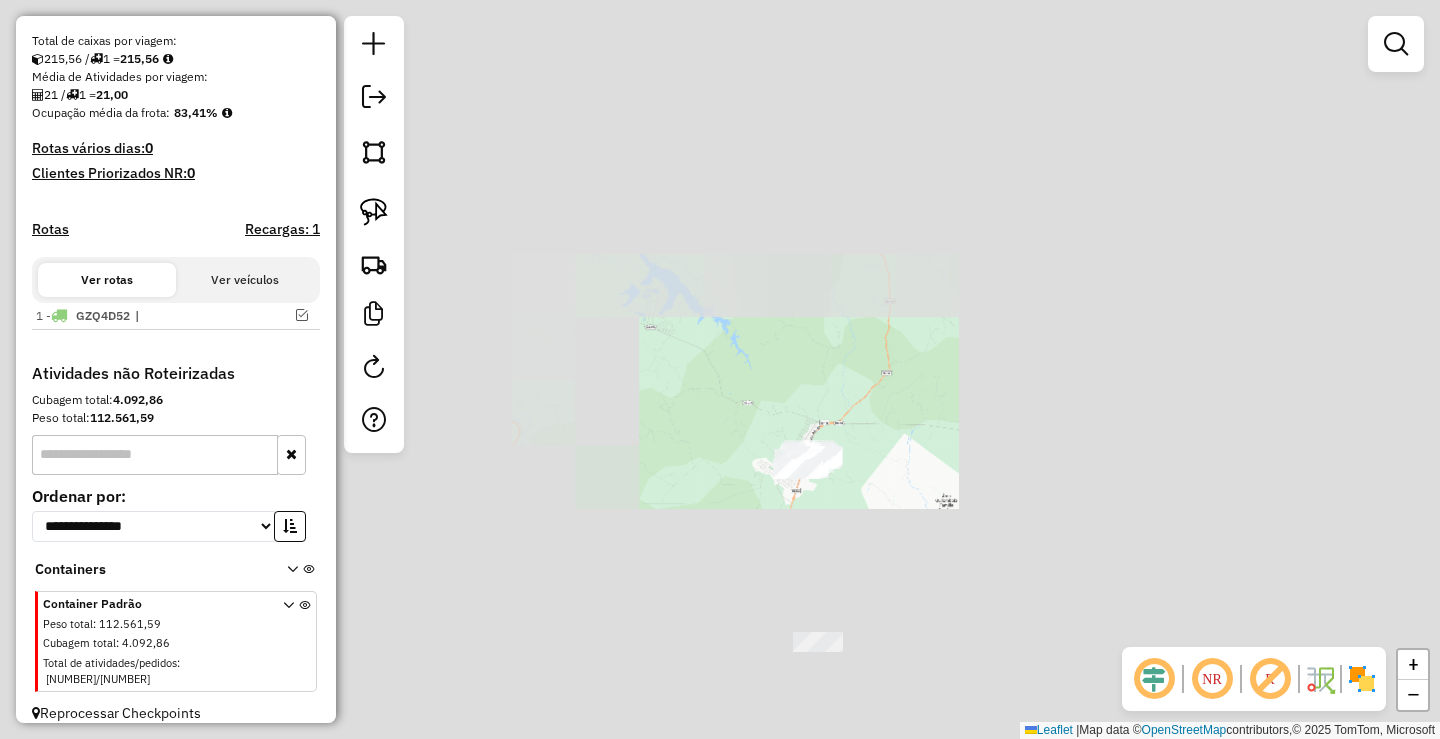 click on "Janela de atendimento Grade de atendimento Capacidade Transportadoras Veículos Cliente Pedidos  Rotas Selecione os dias de semana para filtrar as janelas de atendimento  Seg   Ter   Qua   Qui   Sex   Sáb   Dom  Informe o período da janela de atendimento: De: Até:  Filtrar exatamente a janela do cliente  Considerar janela de atendimento padrão  Selecione os dias de semana para filtrar as grades de atendimento  Seg   Ter   Qua   Qui   Sex   Sáb   Dom   Considerar clientes sem dia de atendimento cadastrado  Clientes fora do dia de atendimento selecionado Filtrar as atividades entre os valores definidos abaixo:  Peso mínimo:   Peso máximo:   Cubagem mínima:   Cubagem máxima:   De:   Até:  Filtrar as atividades entre o tempo de atendimento definido abaixo:  De:   Até:   Considerar capacidade total dos clientes não roteirizados Transportadora: Selecione um ou mais itens Tipo de veículo: Selecione um ou mais itens Veículo: Selecione um ou mais itens Motorista: Selecione um ou mais itens Nome: Rótulo:" 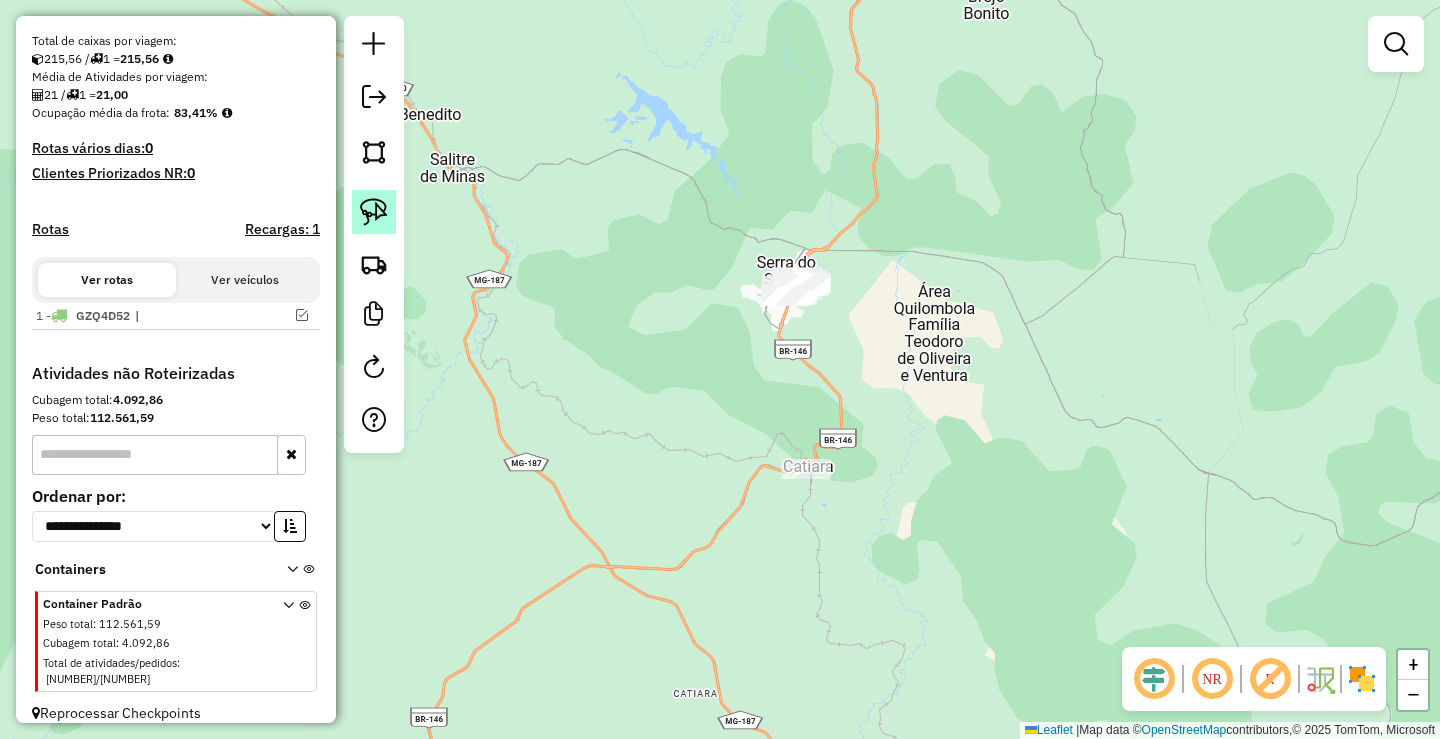 click 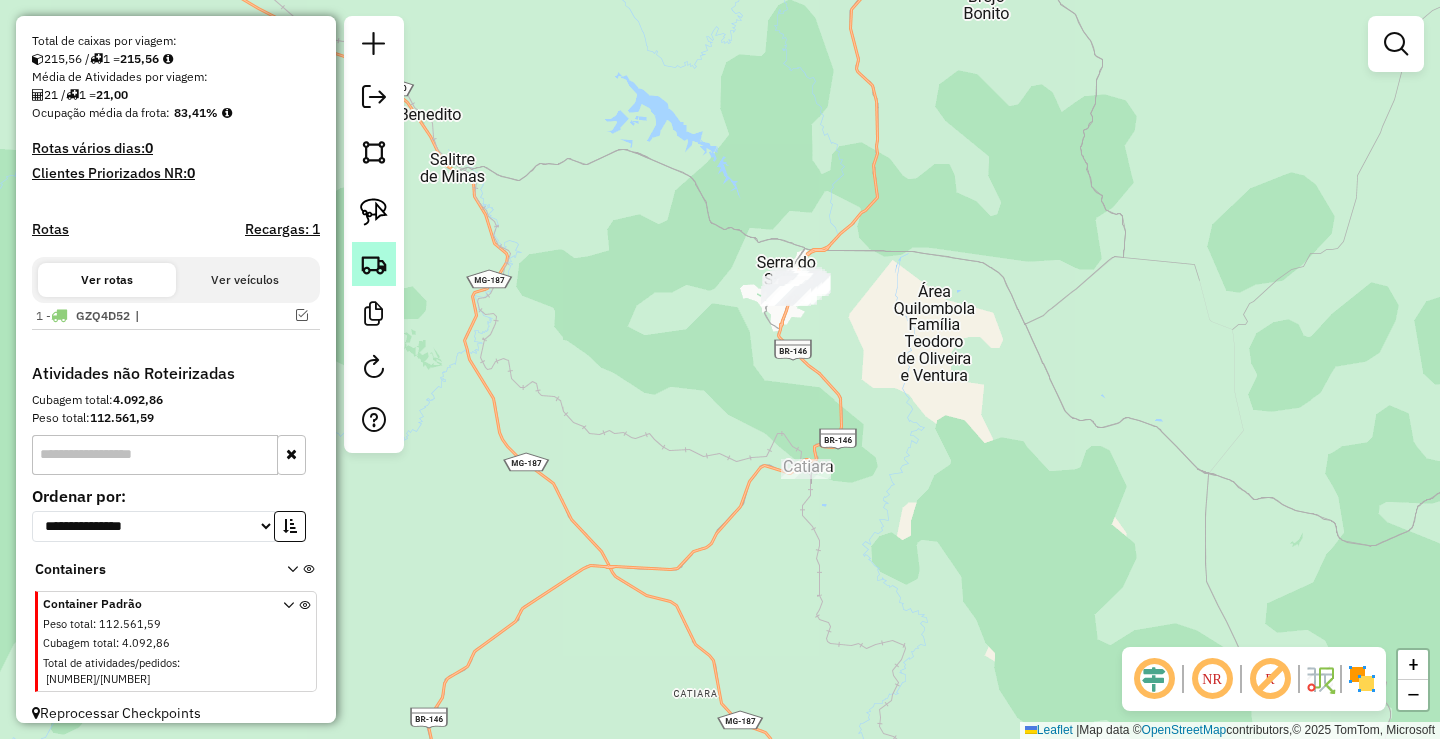 drag, startPoint x: 298, startPoint y: 311, endPoint x: 378, endPoint y: 280, distance: 85.79627 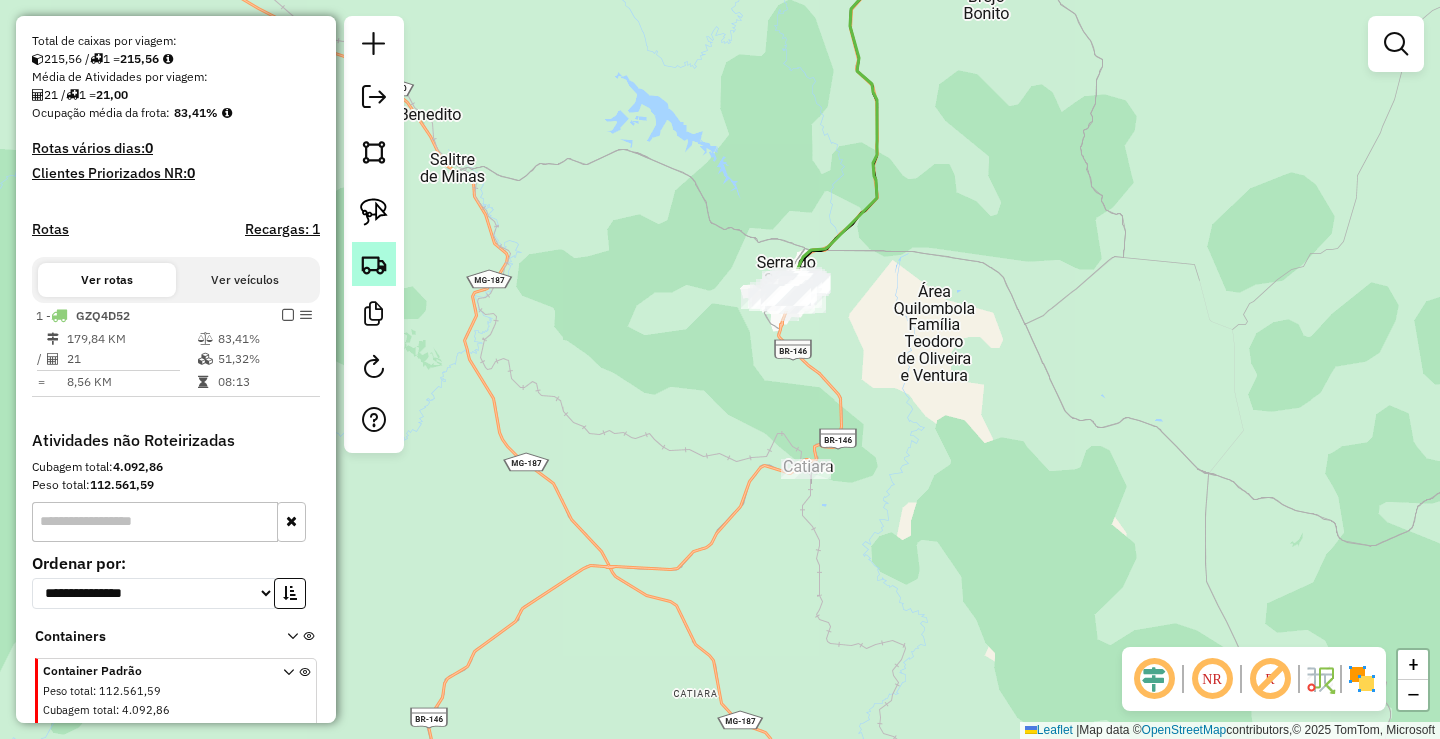 scroll, scrollTop: 490, scrollLeft: 0, axis: vertical 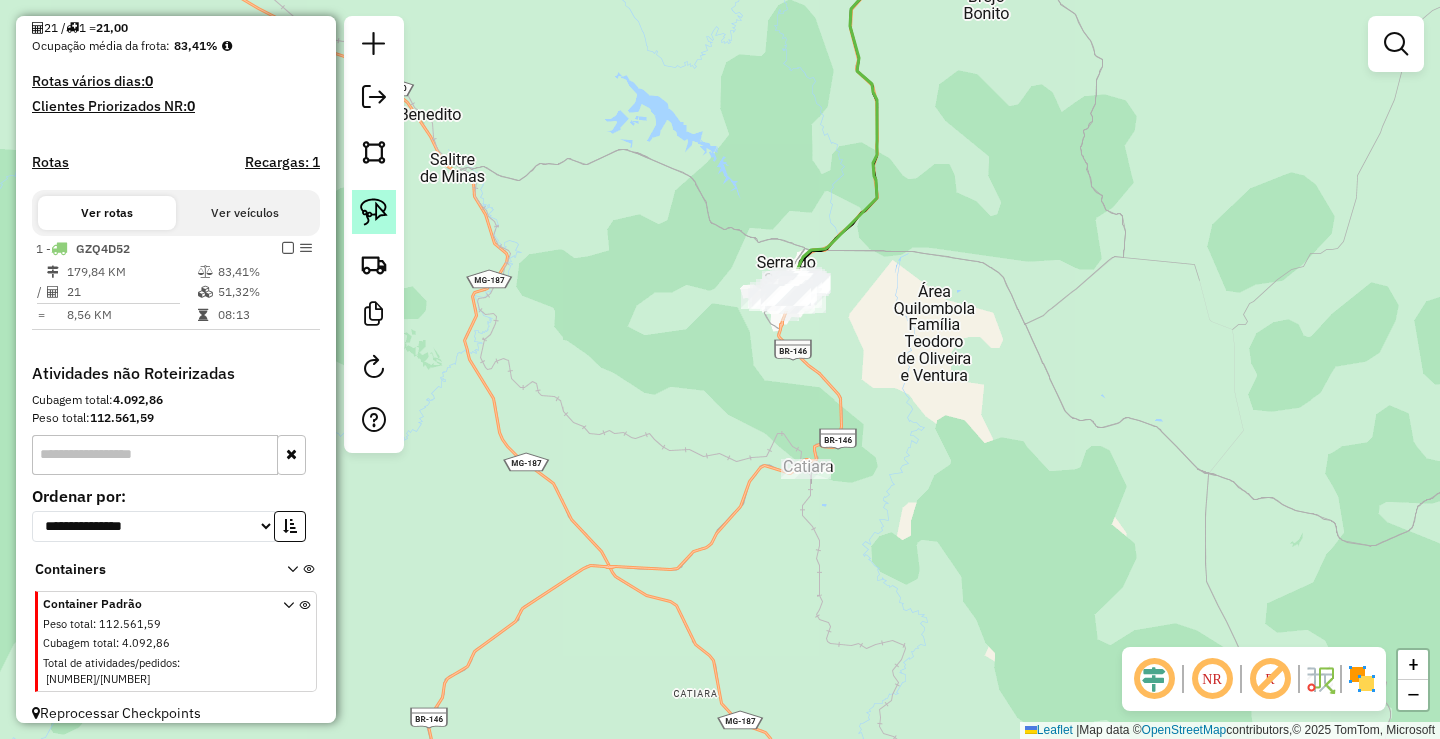 click 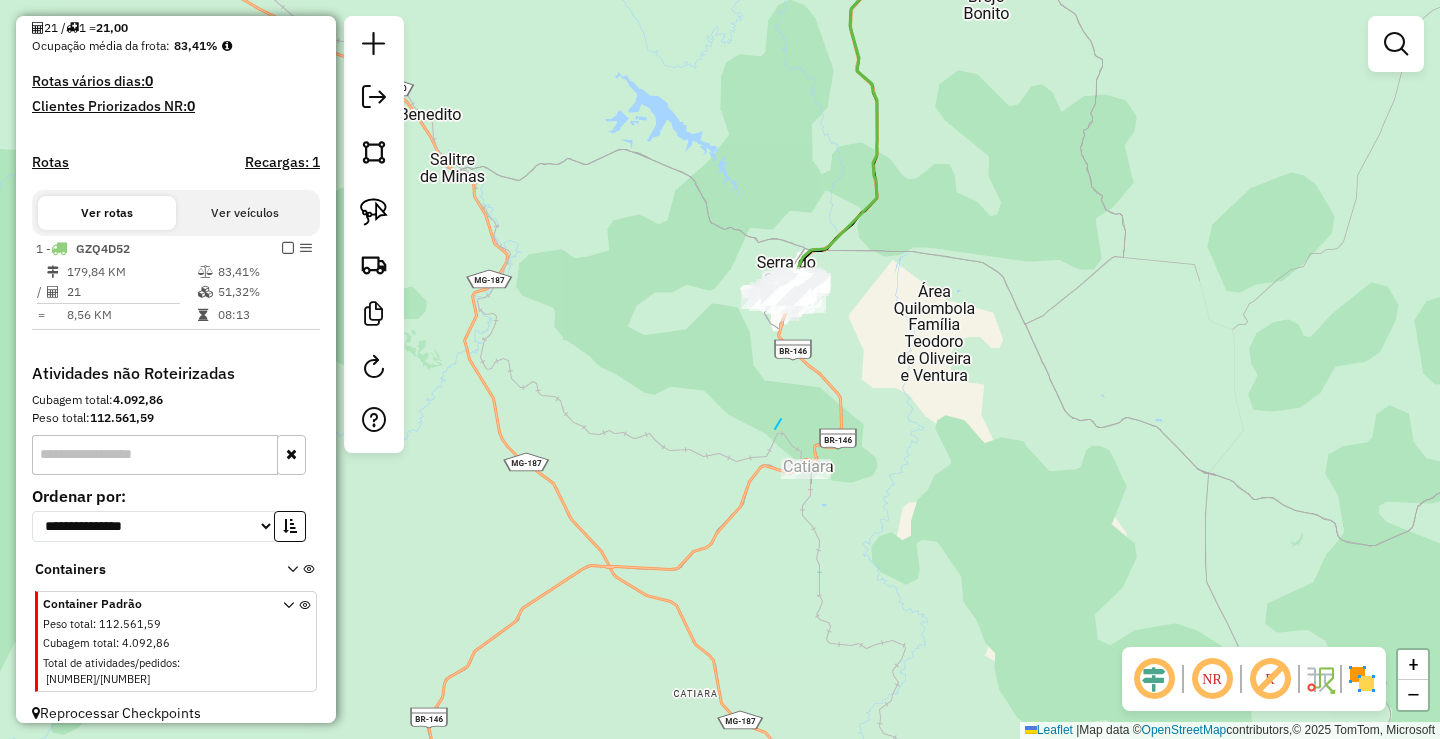 drag, startPoint x: 781, startPoint y: 419, endPoint x: 877, endPoint y: 465, distance: 106.451866 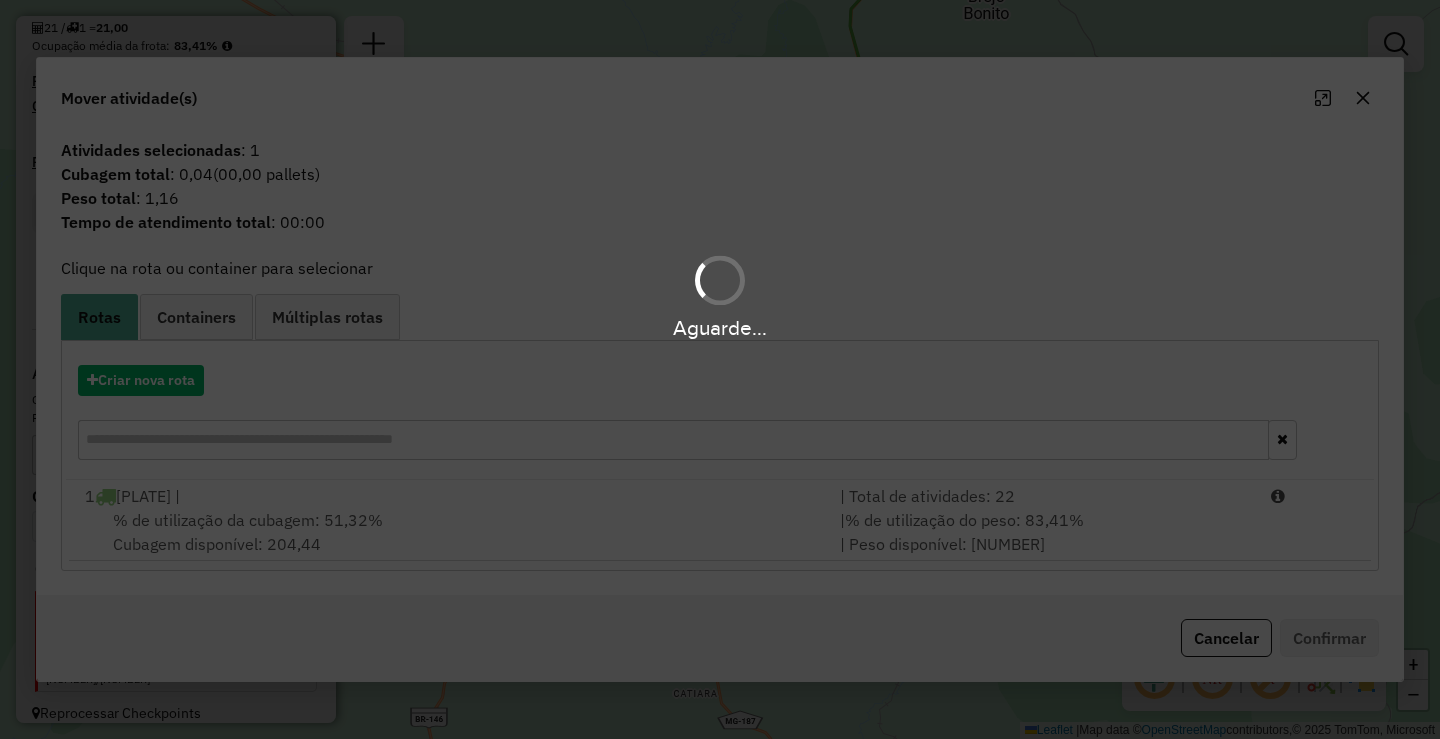 click on "|  % de utilização do peso: 83,41%  | Peso disponível: 1.234,45" at bounding box center (1043, 532) 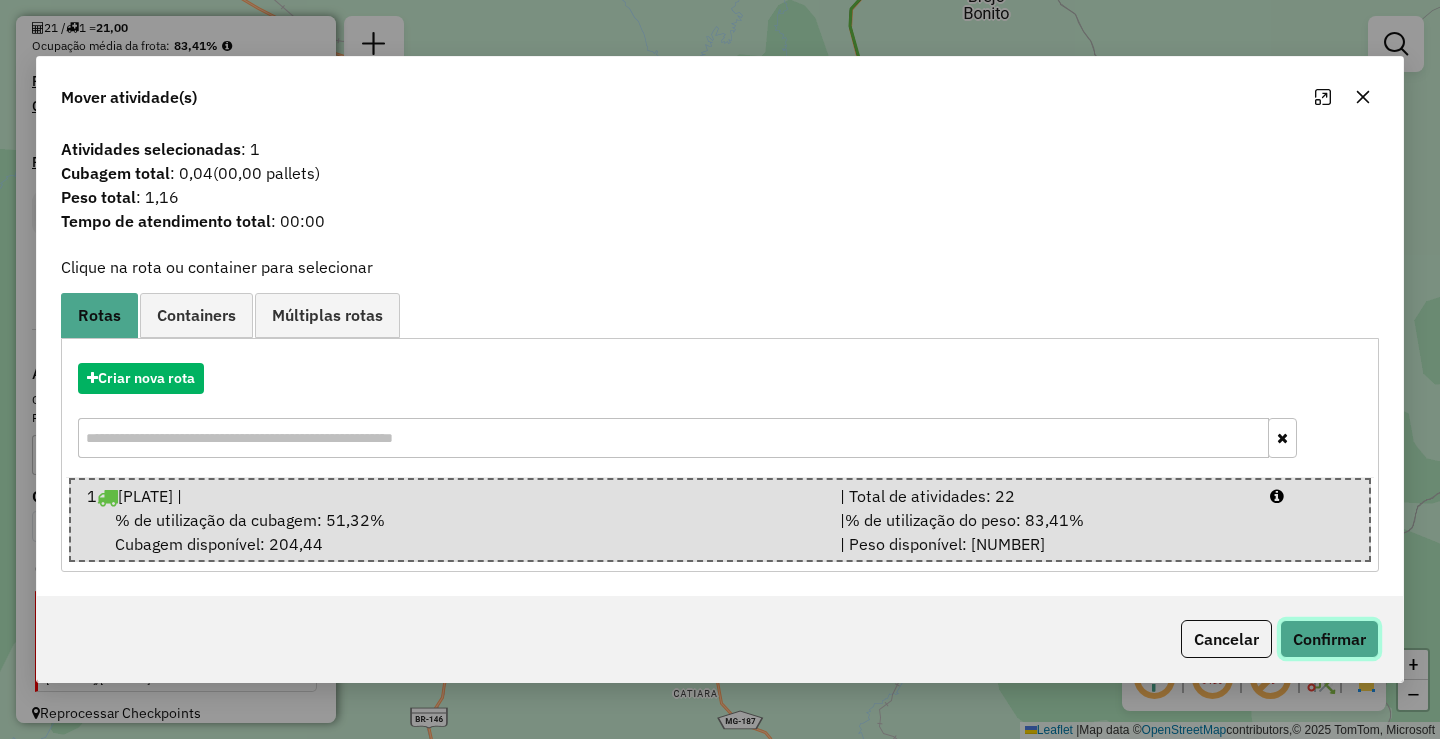 click on "Confirmar" 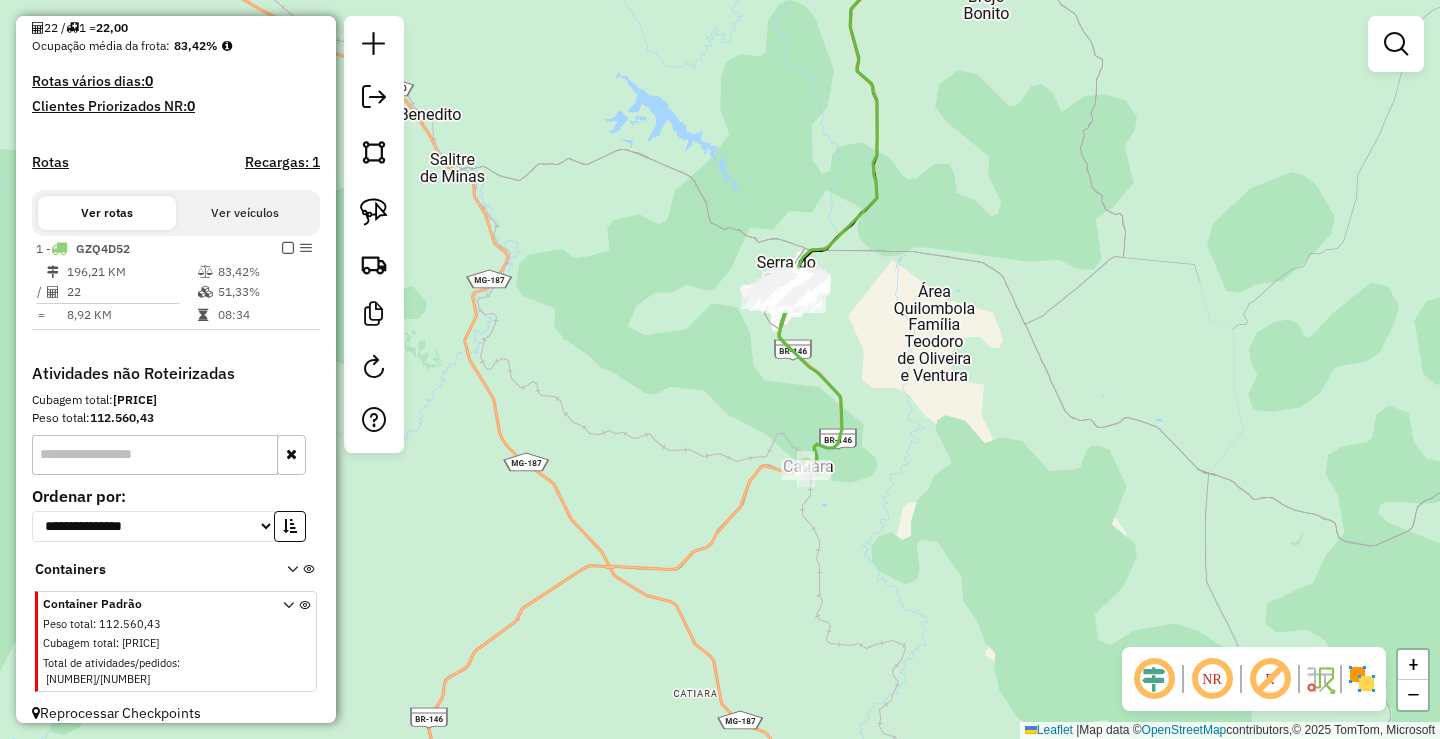 click at bounding box center (288, 248) 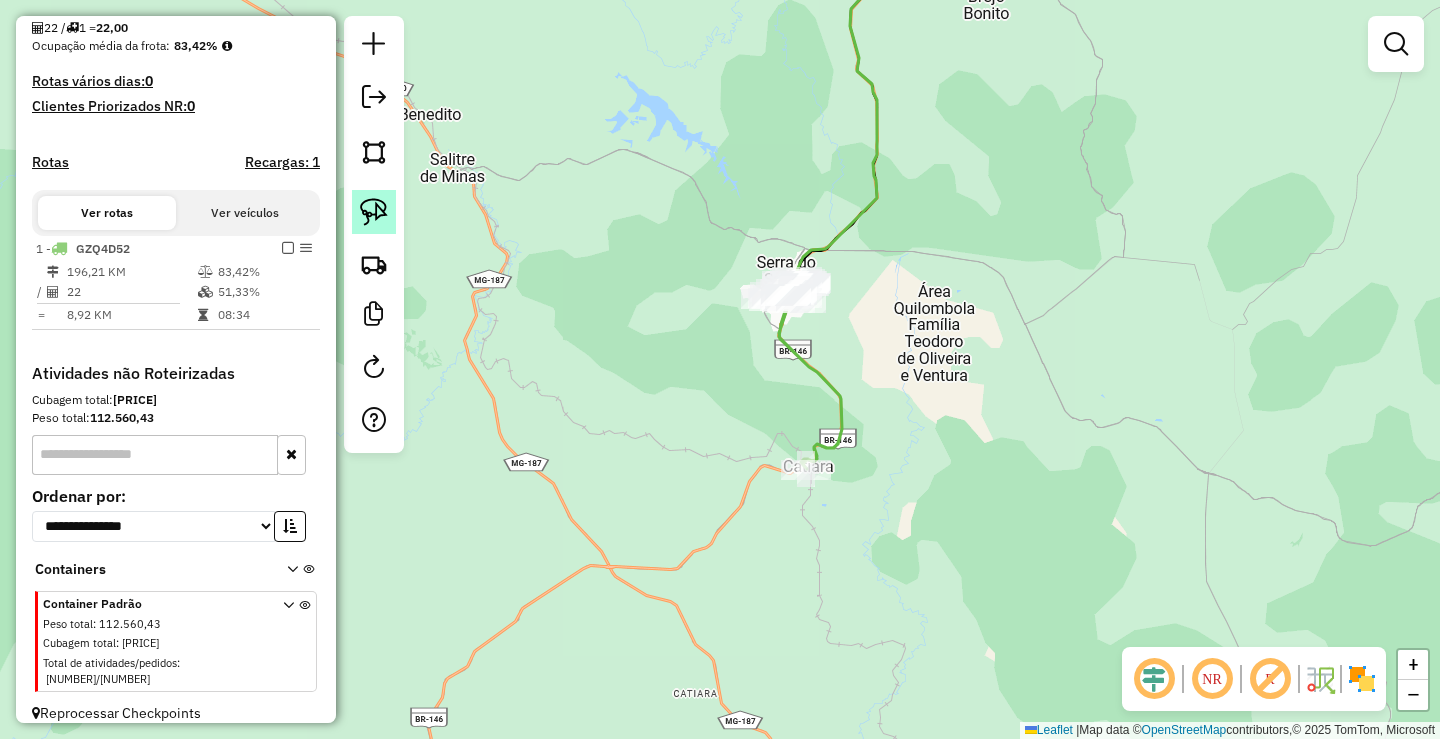 scroll, scrollTop: 423, scrollLeft: 0, axis: vertical 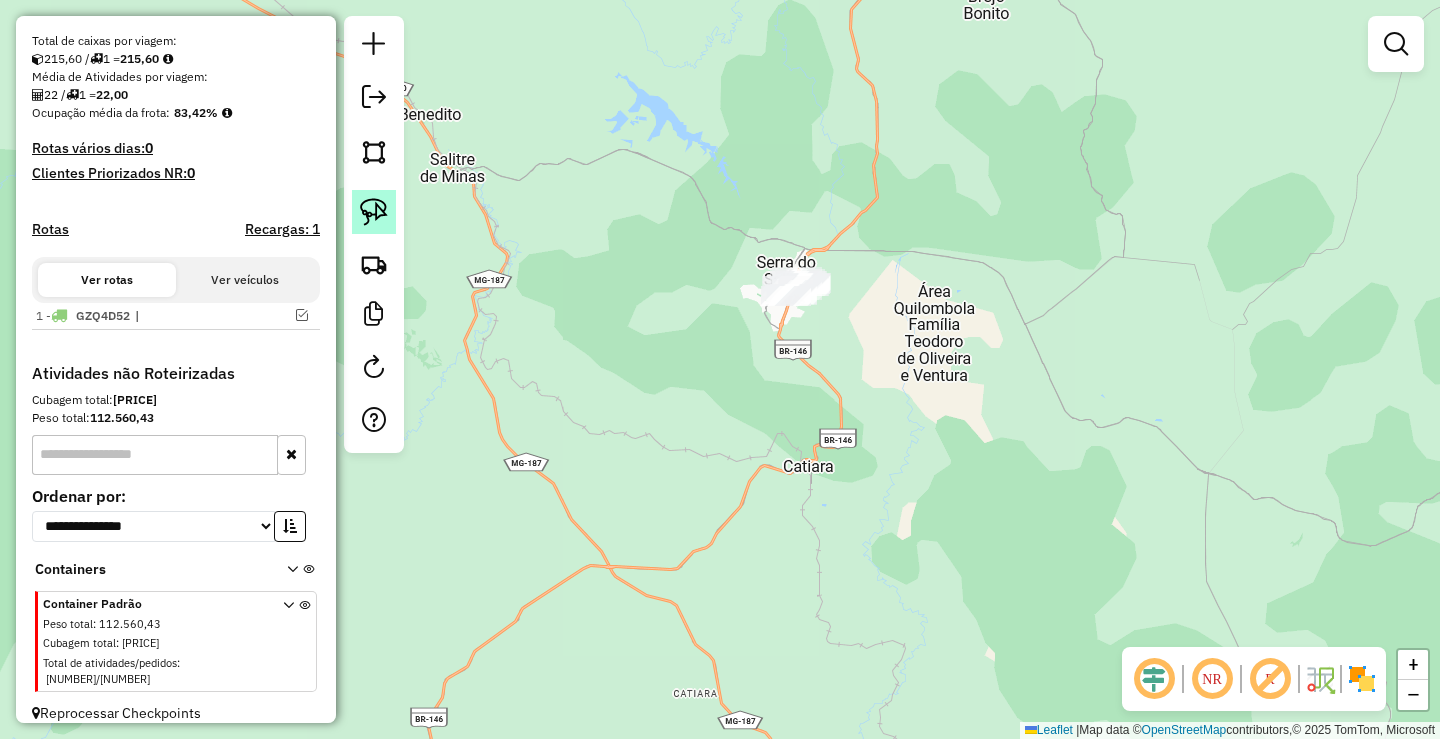 click 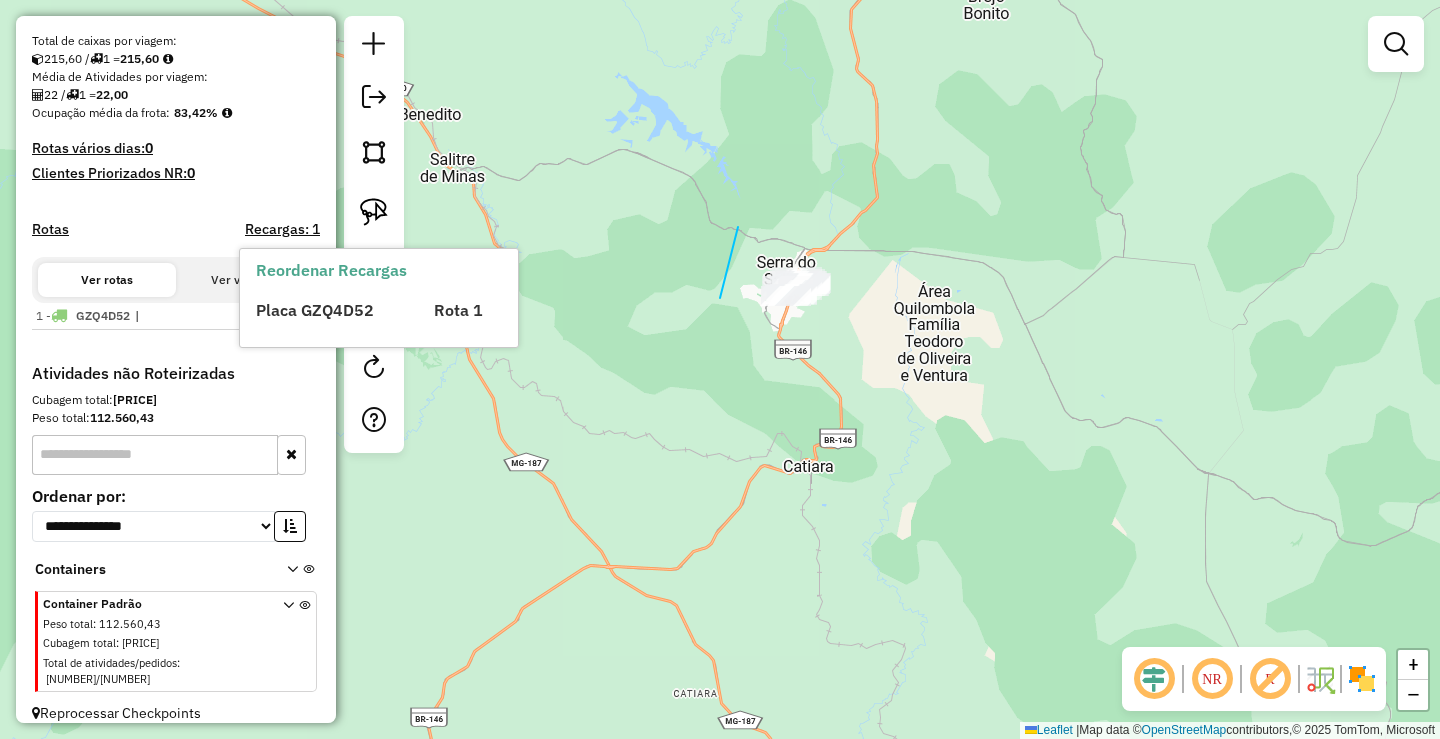 drag, startPoint x: 720, startPoint y: 298, endPoint x: 955, endPoint y: 245, distance: 240.90247 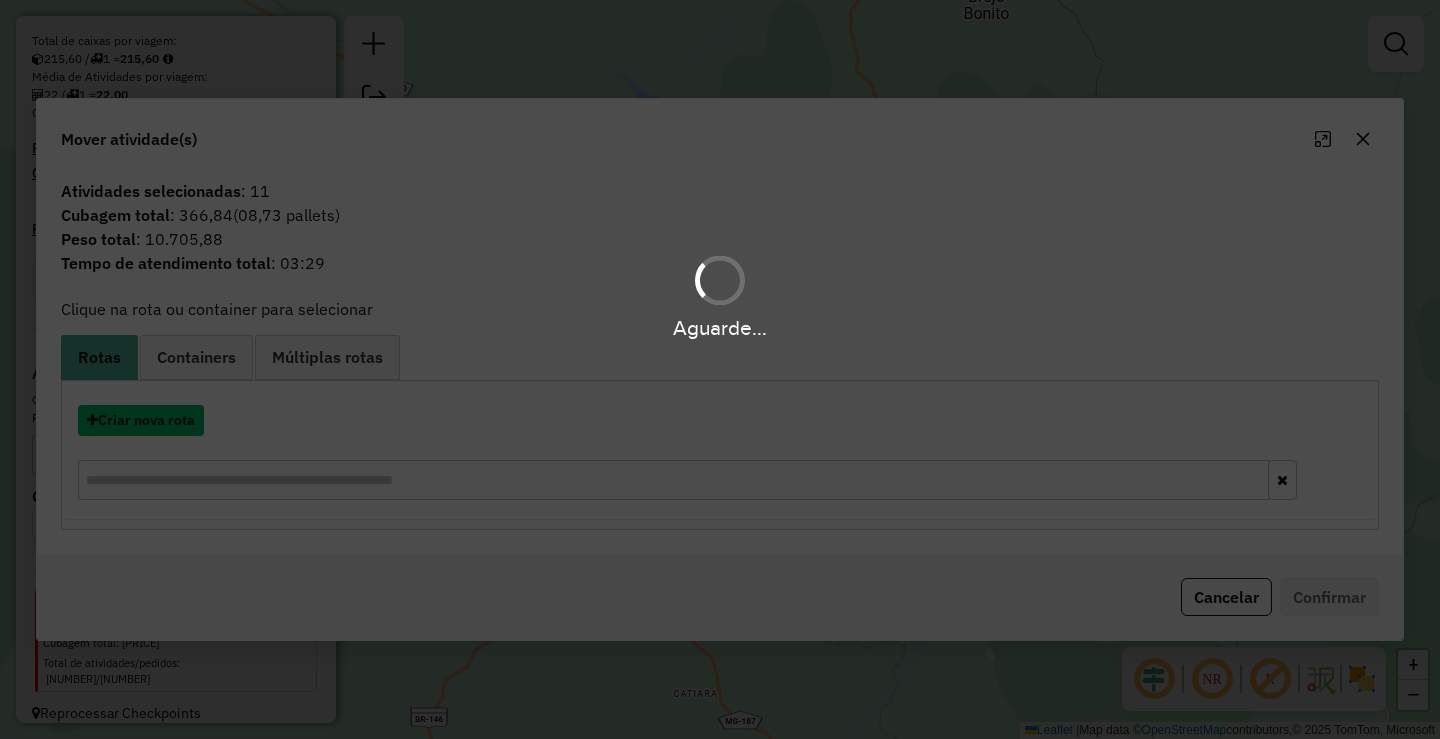 click on "Criar nova rota" at bounding box center (141, 420) 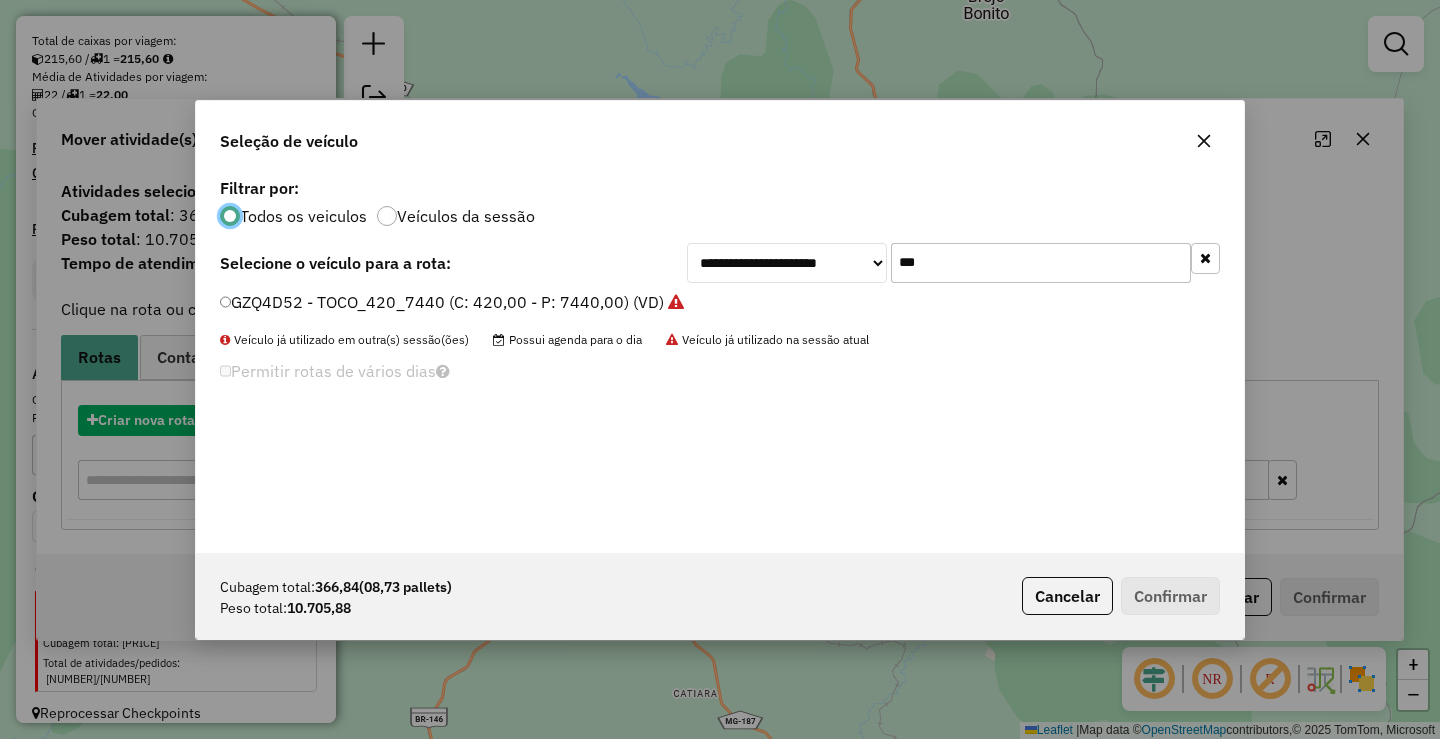 scroll, scrollTop: 11, scrollLeft: 6, axis: both 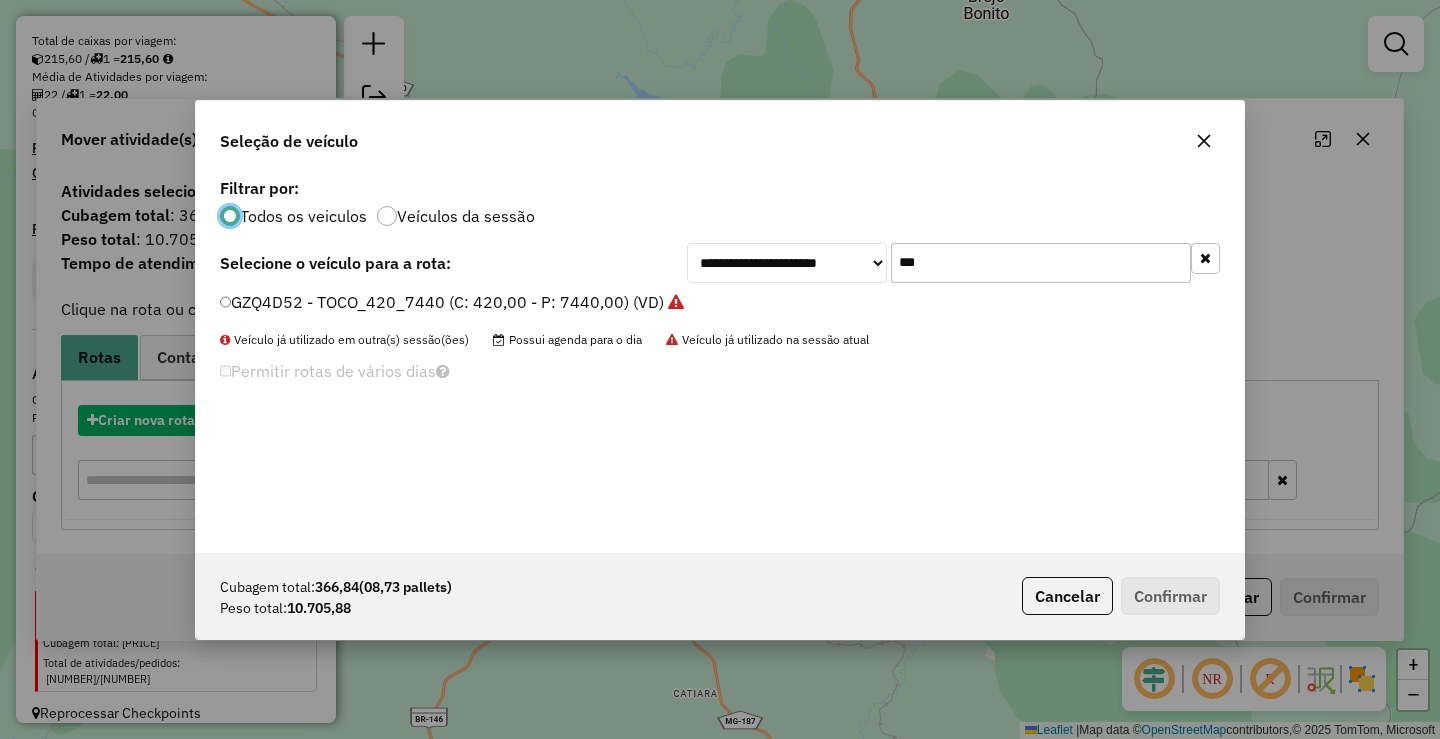 click on "**********" 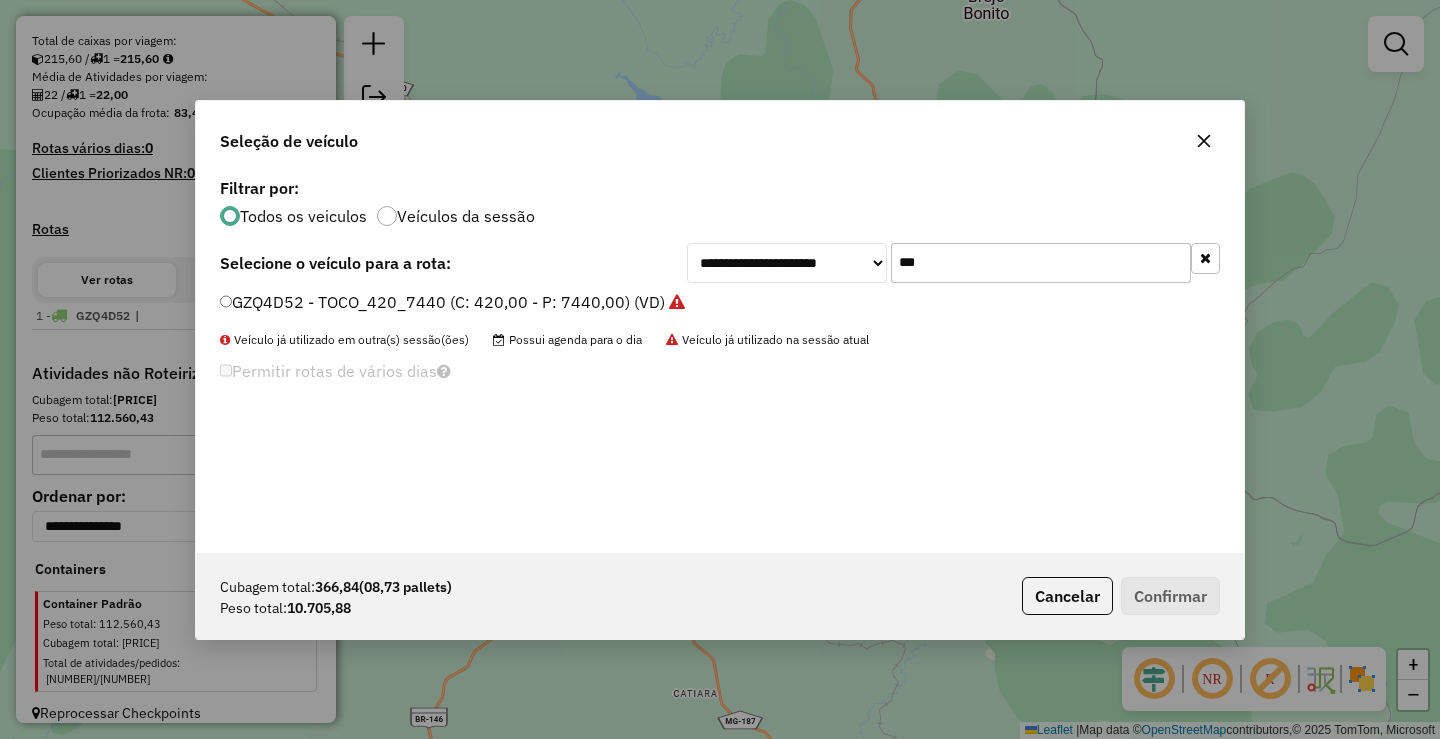 click on "***" 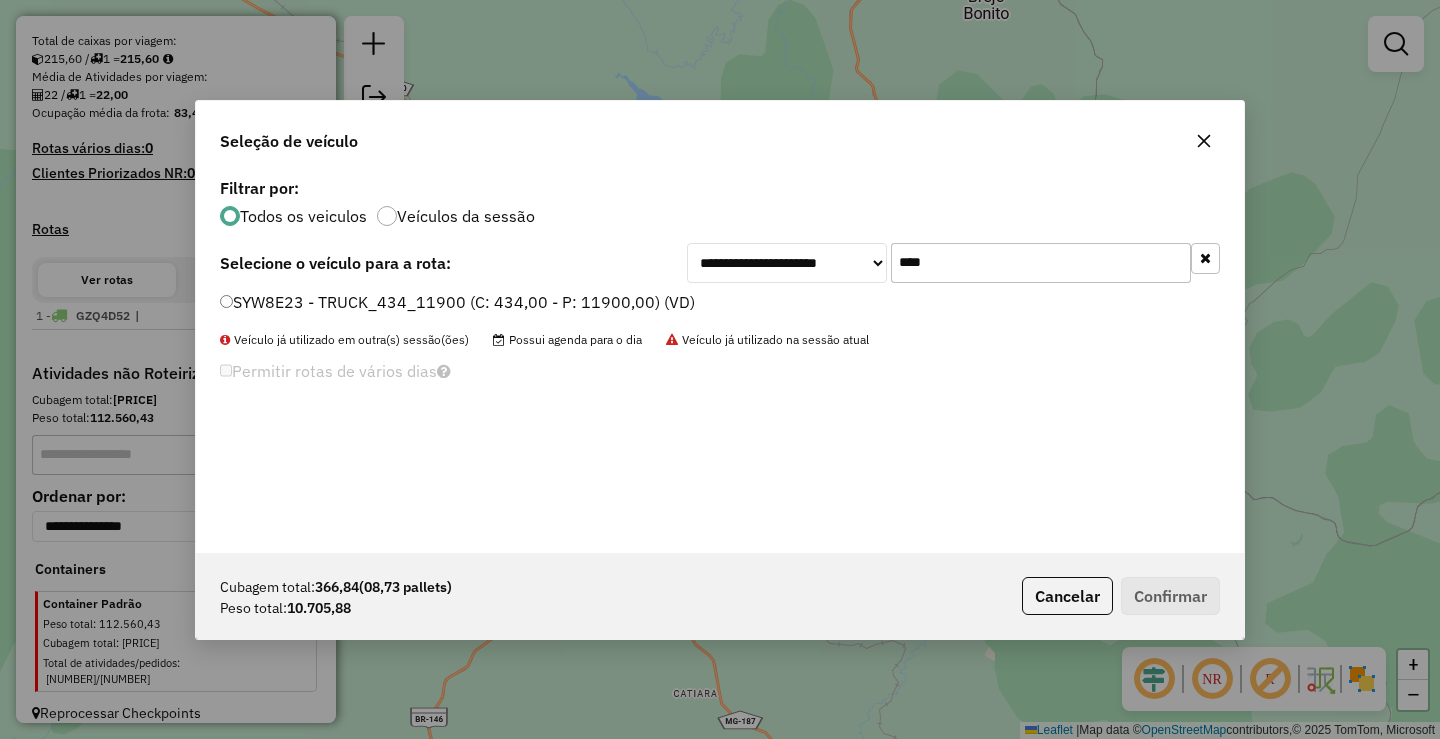 type on "****" 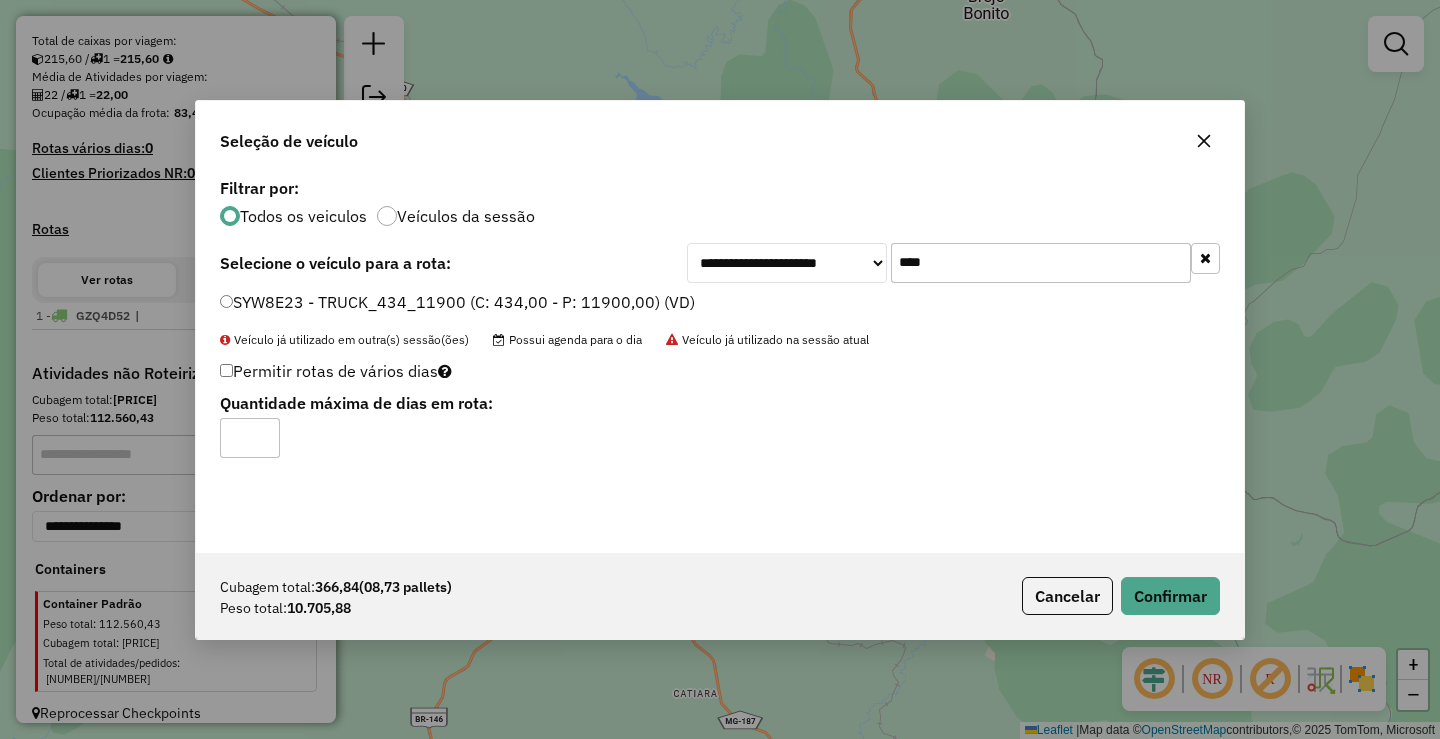 click on "Cubagem total:  366,84   (08,73 pallets)  Peso total: 10.705,88  Cancelar   Confirmar" 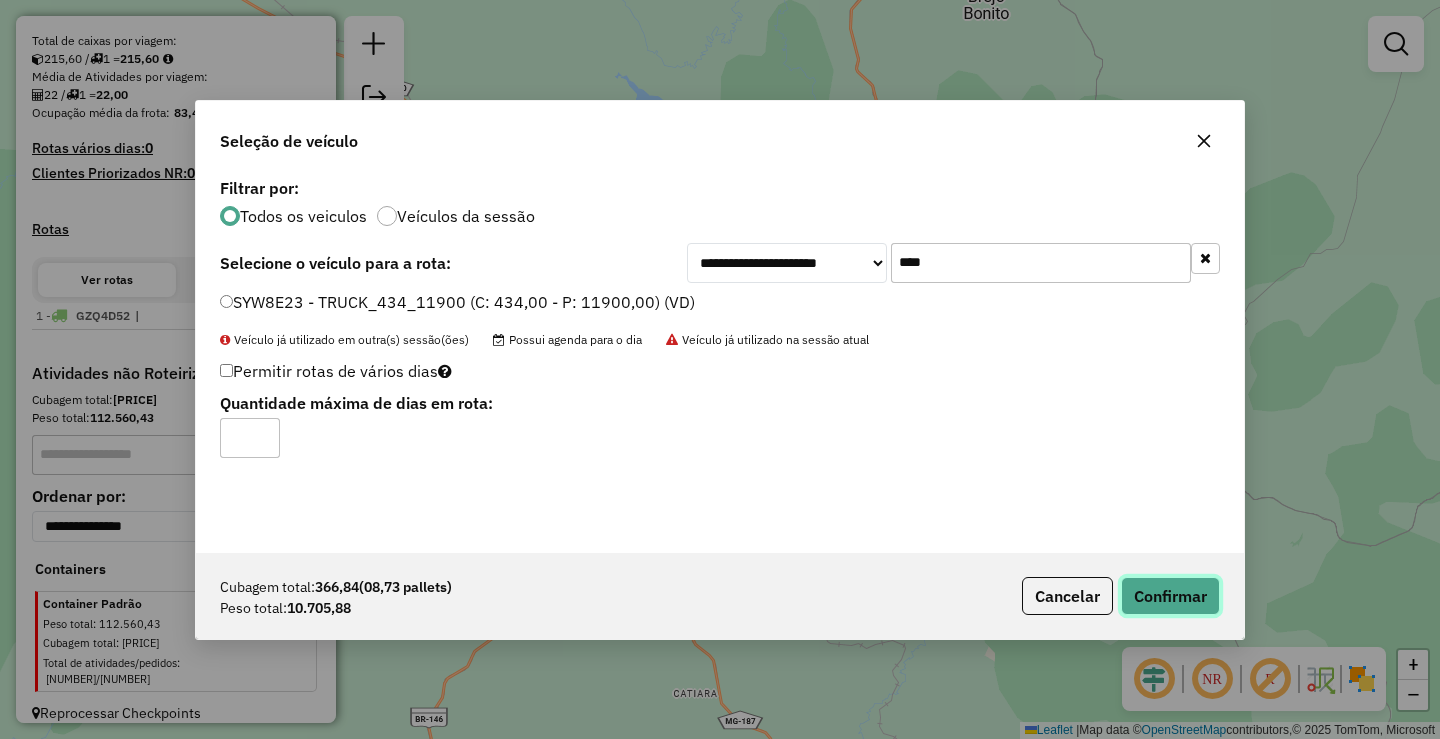 click on "Confirmar" 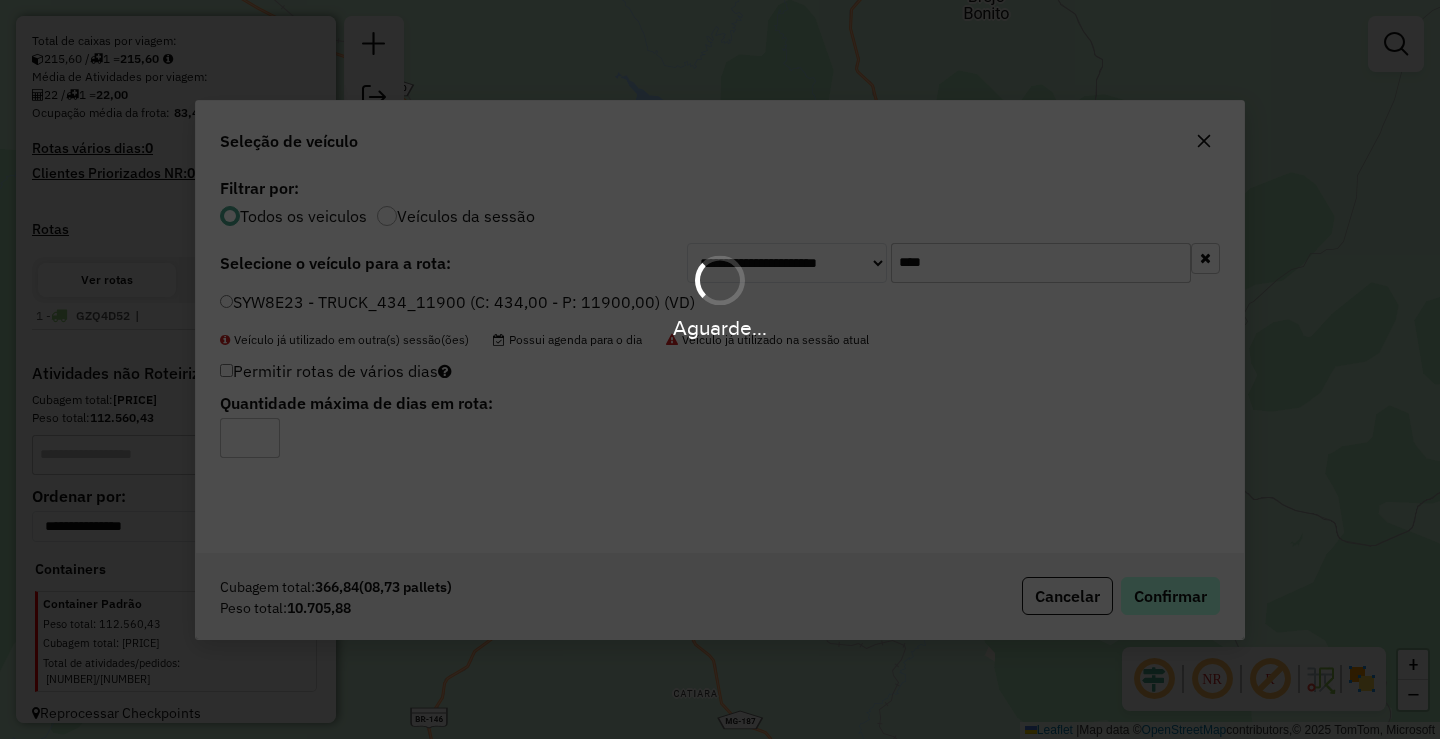 scroll, scrollTop: 490, scrollLeft: 0, axis: vertical 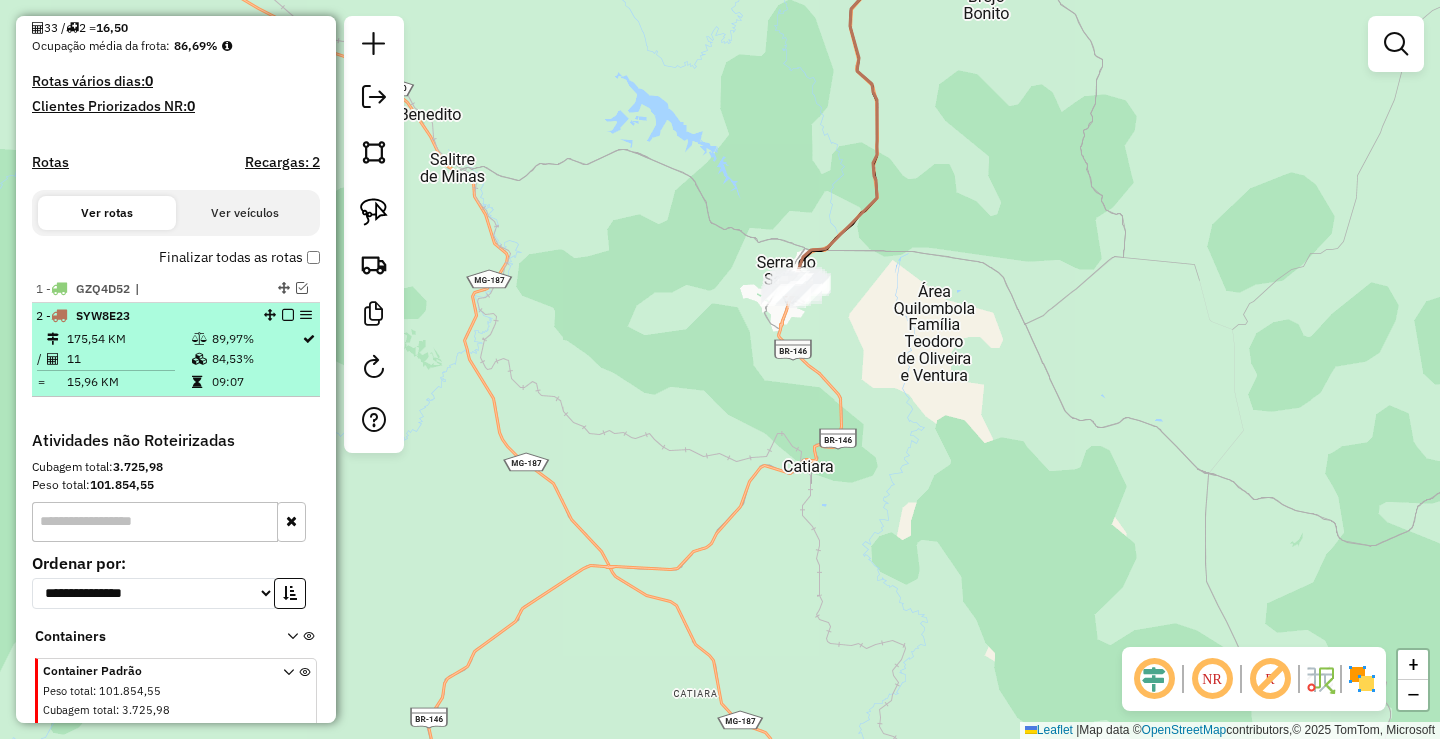 click at bounding box center (288, 315) 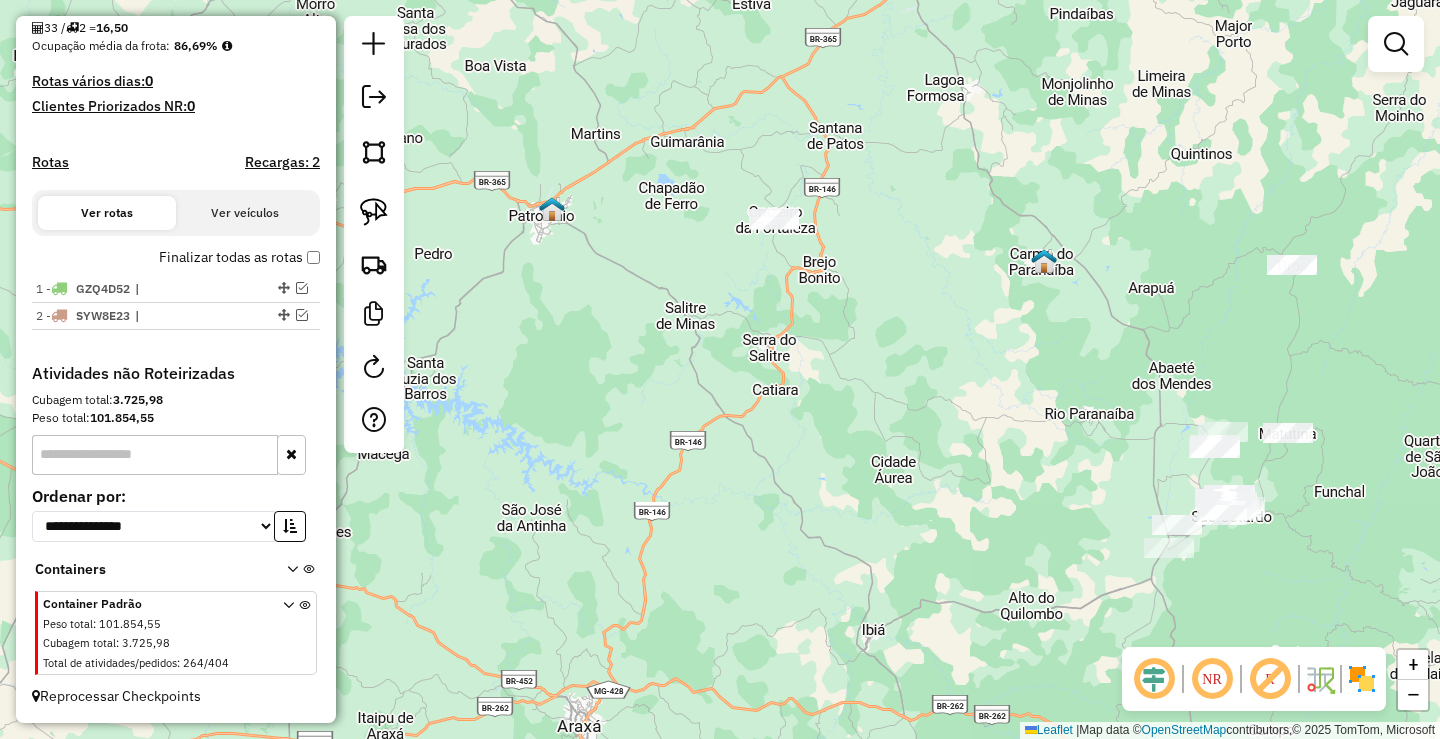 drag, startPoint x: 908, startPoint y: 435, endPoint x: 917, endPoint y: 515, distance: 80.50466 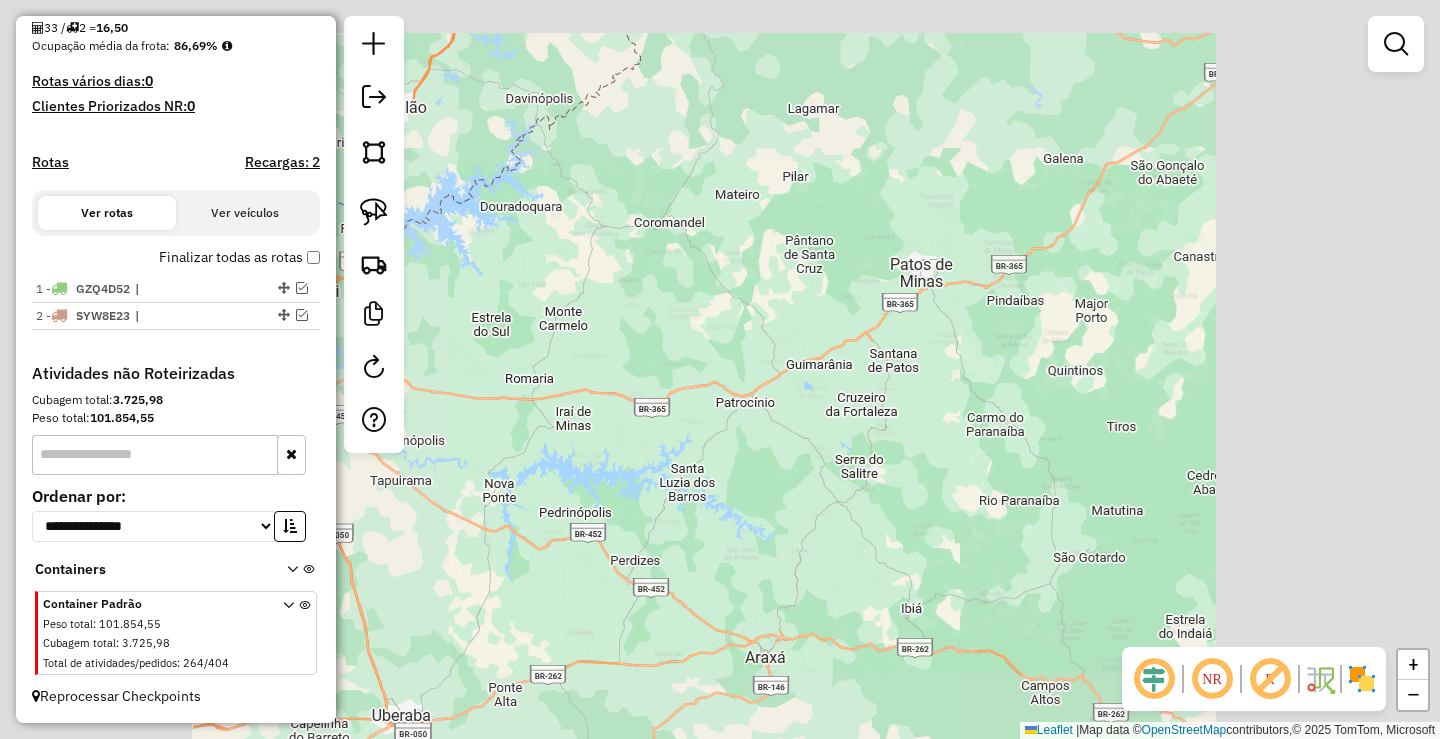 click on "Janela de atendimento Grade de atendimento Capacidade Transportadoras Veículos Cliente Pedidos  Rotas Selecione os dias de semana para filtrar as janelas de atendimento  Seg   Ter   Qua   Qui   Sex   Sáb   Dom  Informe o período da janela de atendimento: De: Até:  Filtrar exatamente a janela do cliente  Considerar janela de atendimento padrão  Selecione os dias de semana para filtrar as grades de atendimento  Seg   Ter   Qua   Qui   Sex   Sáb   Dom   Considerar clientes sem dia de atendimento cadastrado  Clientes fora do dia de atendimento selecionado Filtrar as atividades entre os valores definidos abaixo:  Peso mínimo:   Peso máximo:   Cubagem mínima:   Cubagem máxima:   De:   Até:  Filtrar as atividades entre o tempo de atendimento definido abaixo:  De:   Até:   Considerar capacidade total dos clientes não roteirizados Transportadora: Selecione um ou mais itens Tipo de veículo: Selecione um ou mais itens Veículo: Selecione um ou mais itens Motorista: Selecione um ou mais itens Nome: Rótulo:" 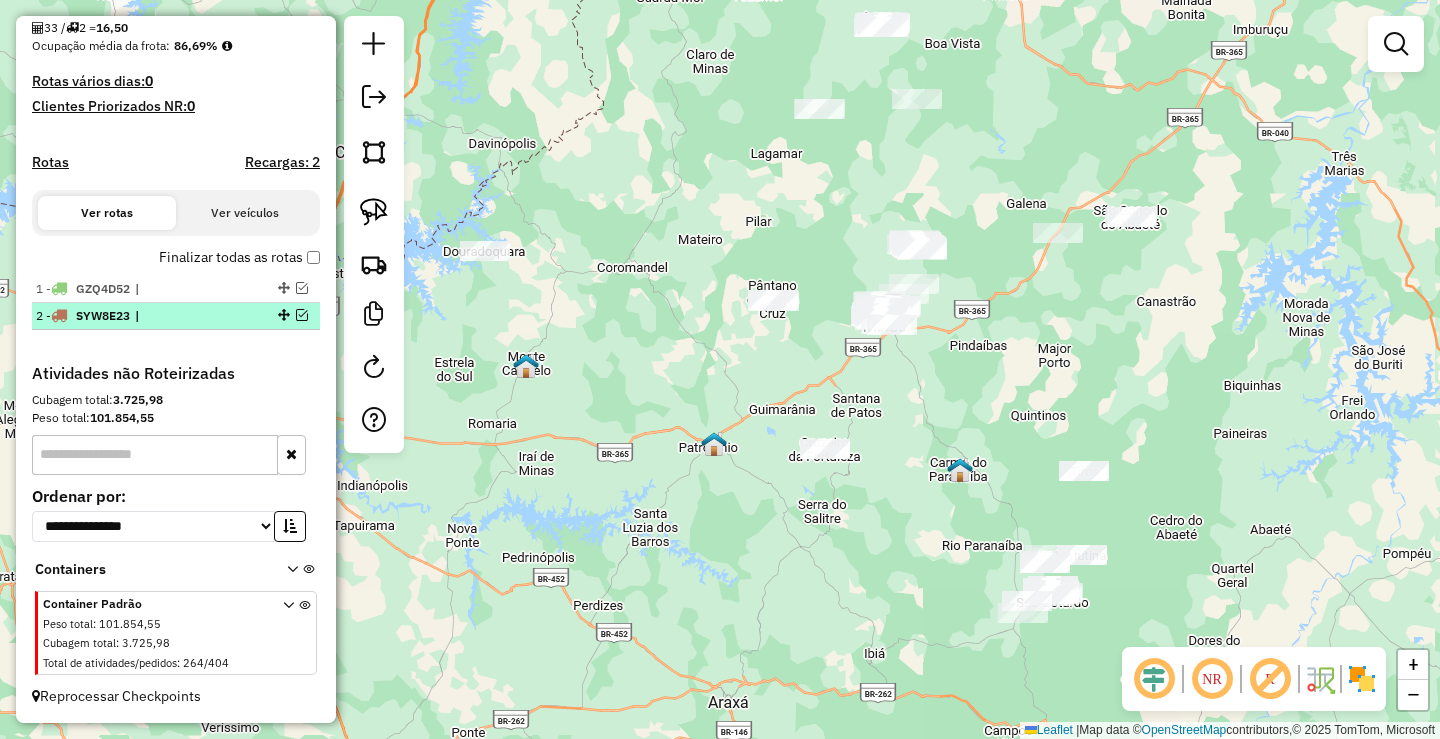 click at bounding box center [302, 315] 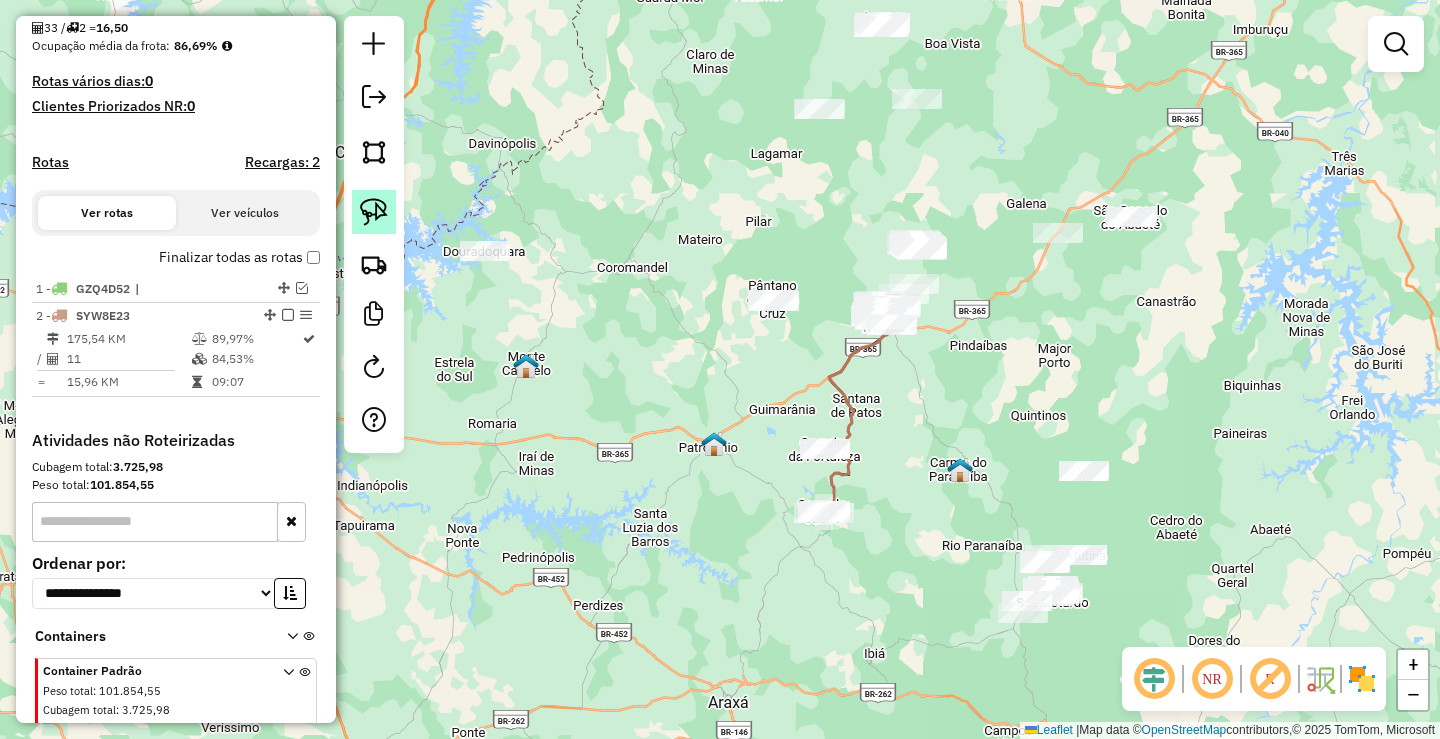 click 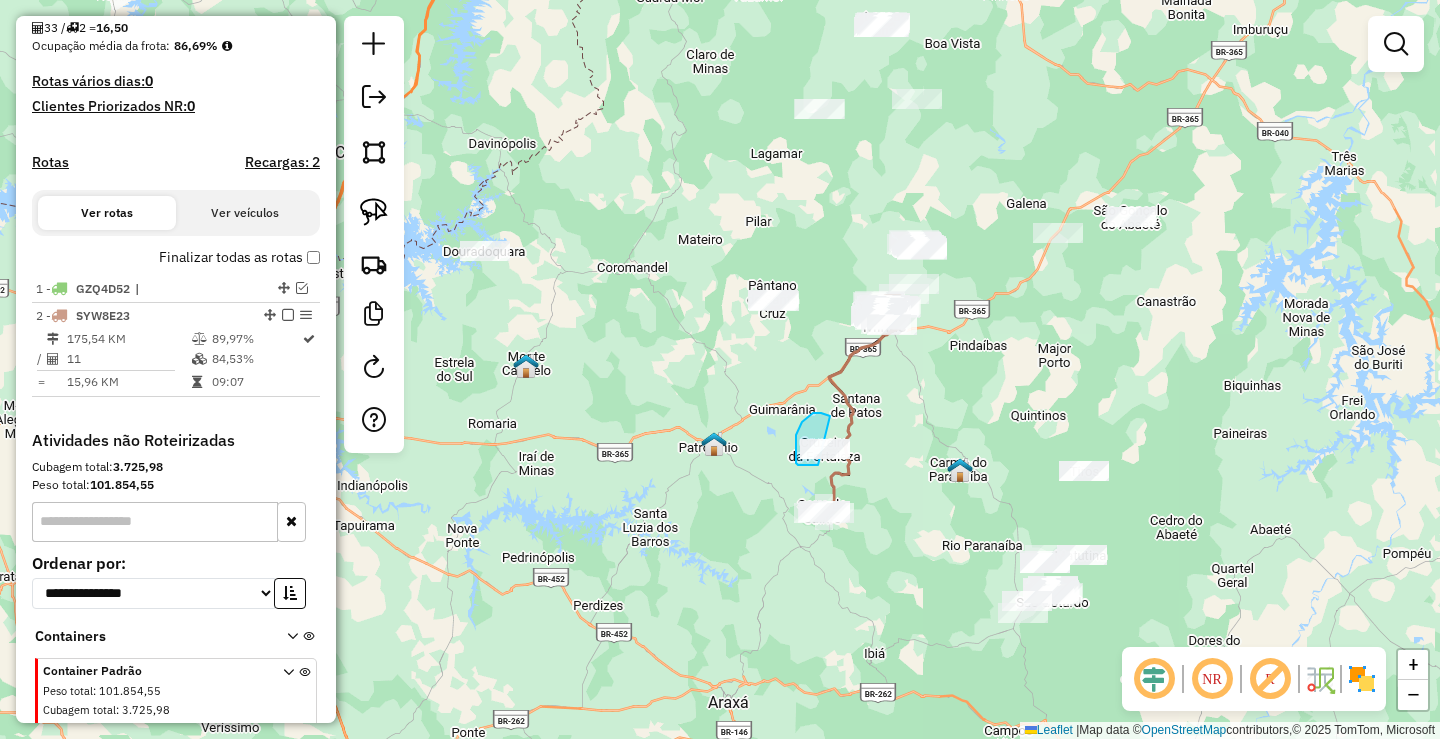 drag, startPoint x: 829, startPoint y: 415, endPoint x: 850, endPoint y: 447, distance: 38.27532 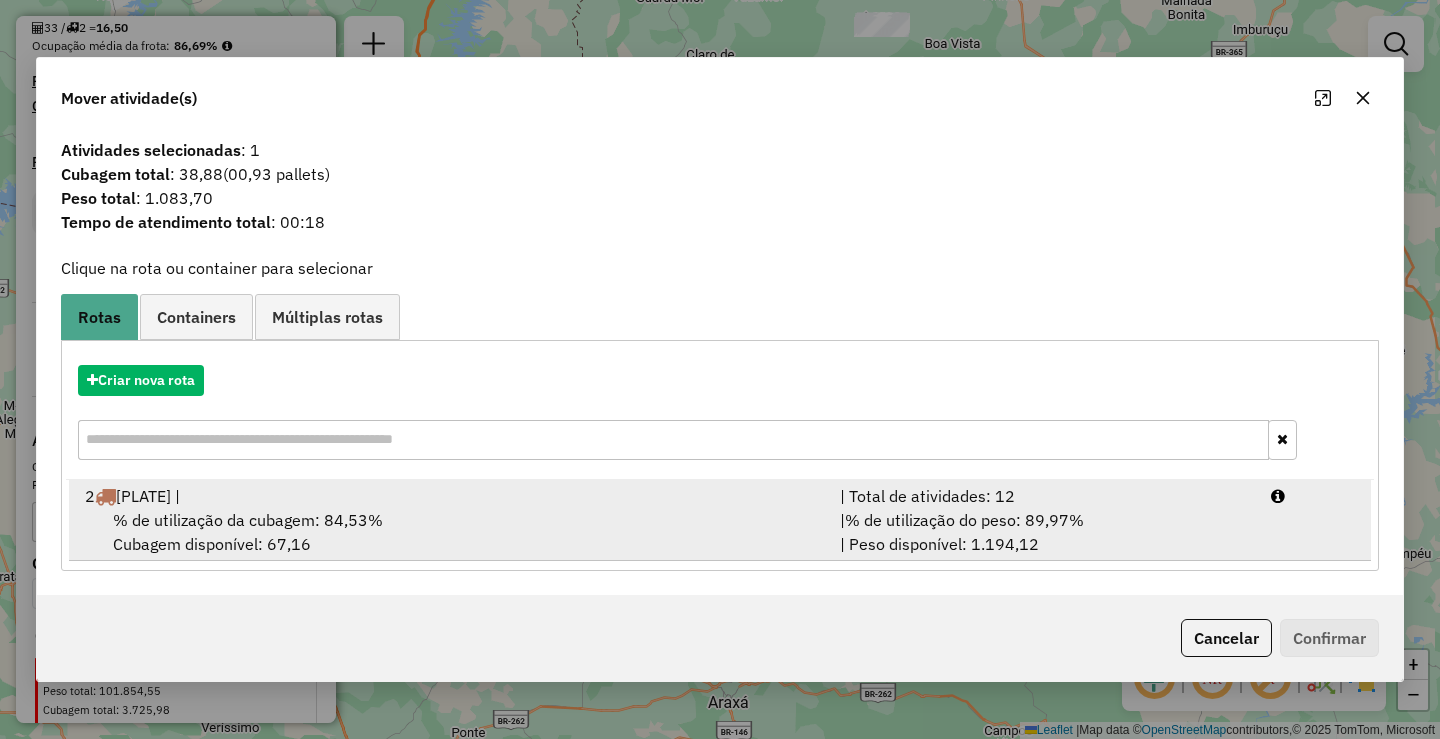 click on "|  % de utilização do peso: 89,97%  | Peso disponível: 1.194,12" at bounding box center [1043, 532] 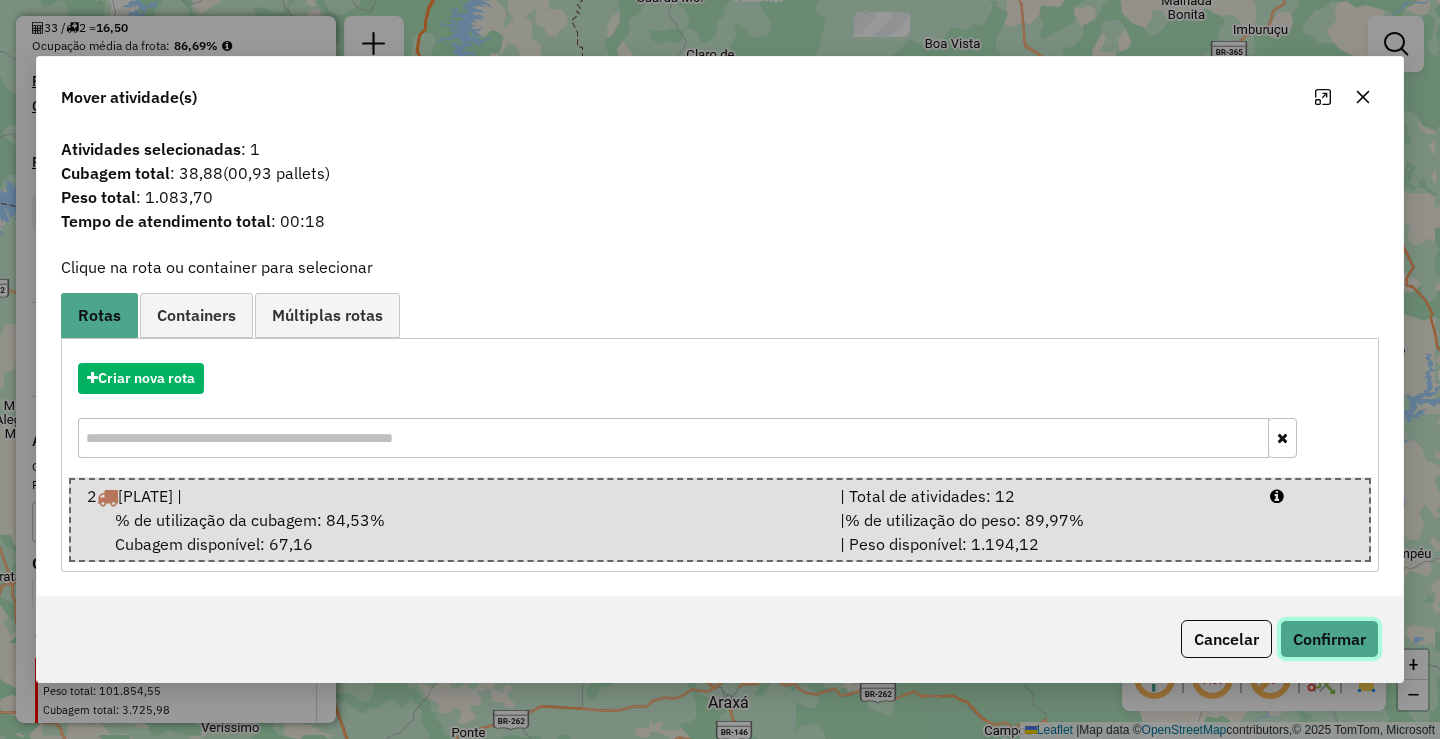 click on "Confirmar" 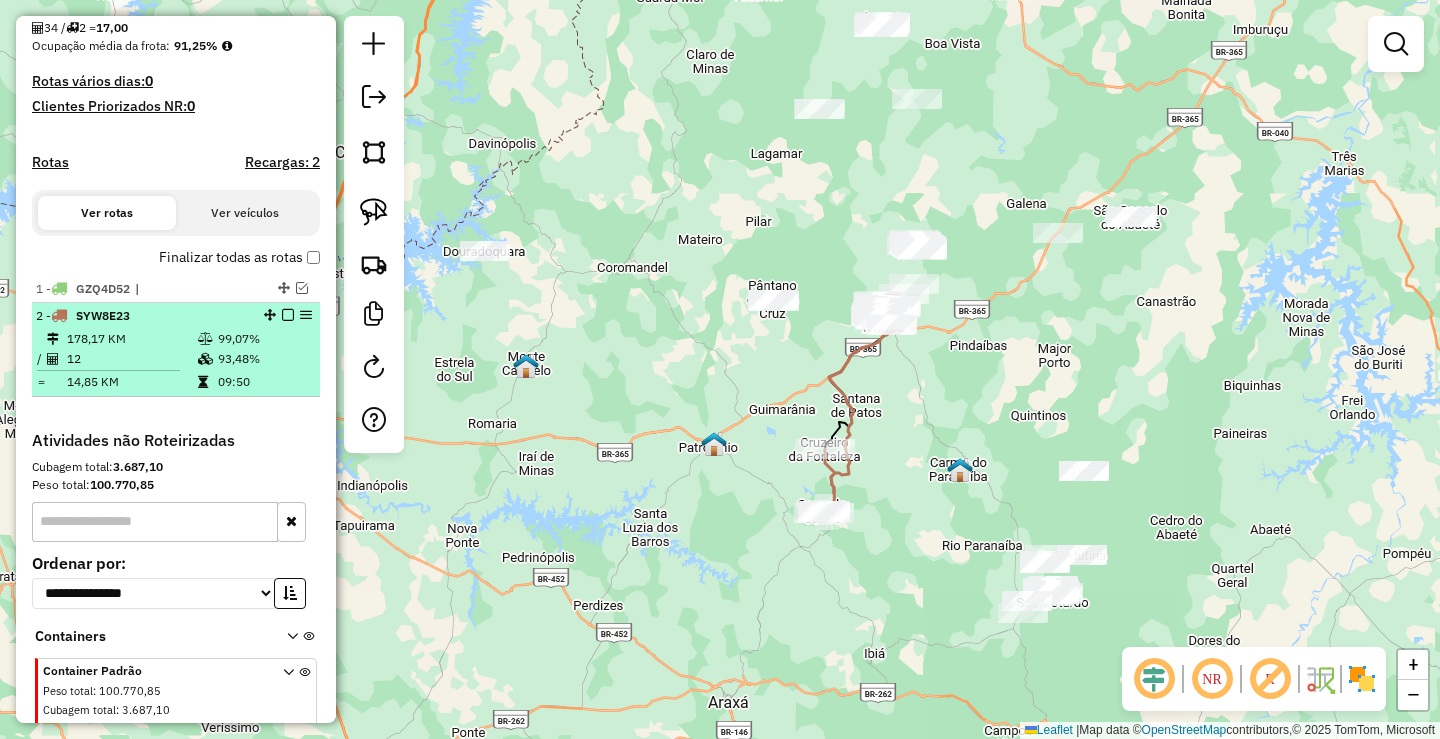 click at bounding box center (288, 315) 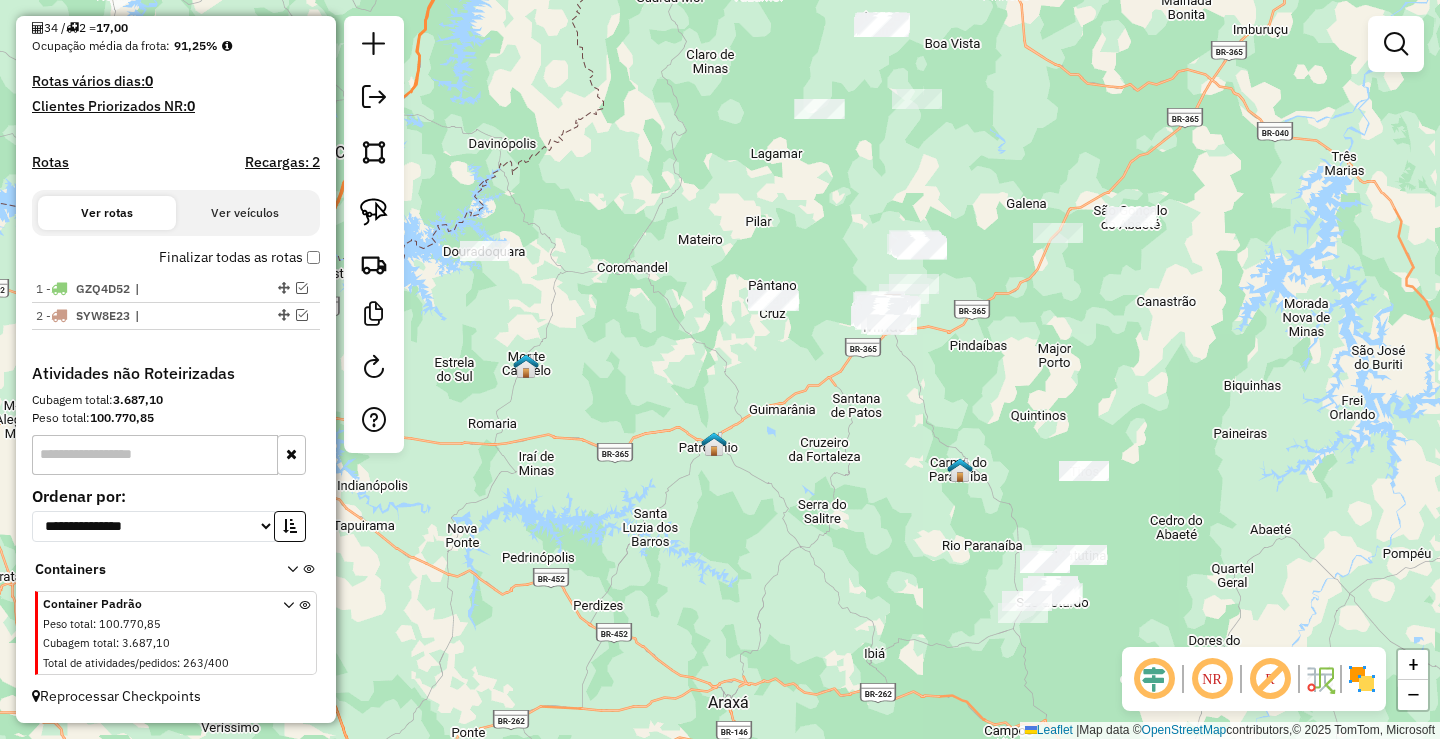 drag, startPoint x: 739, startPoint y: 427, endPoint x: 566, endPoint y: 430, distance: 173.02602 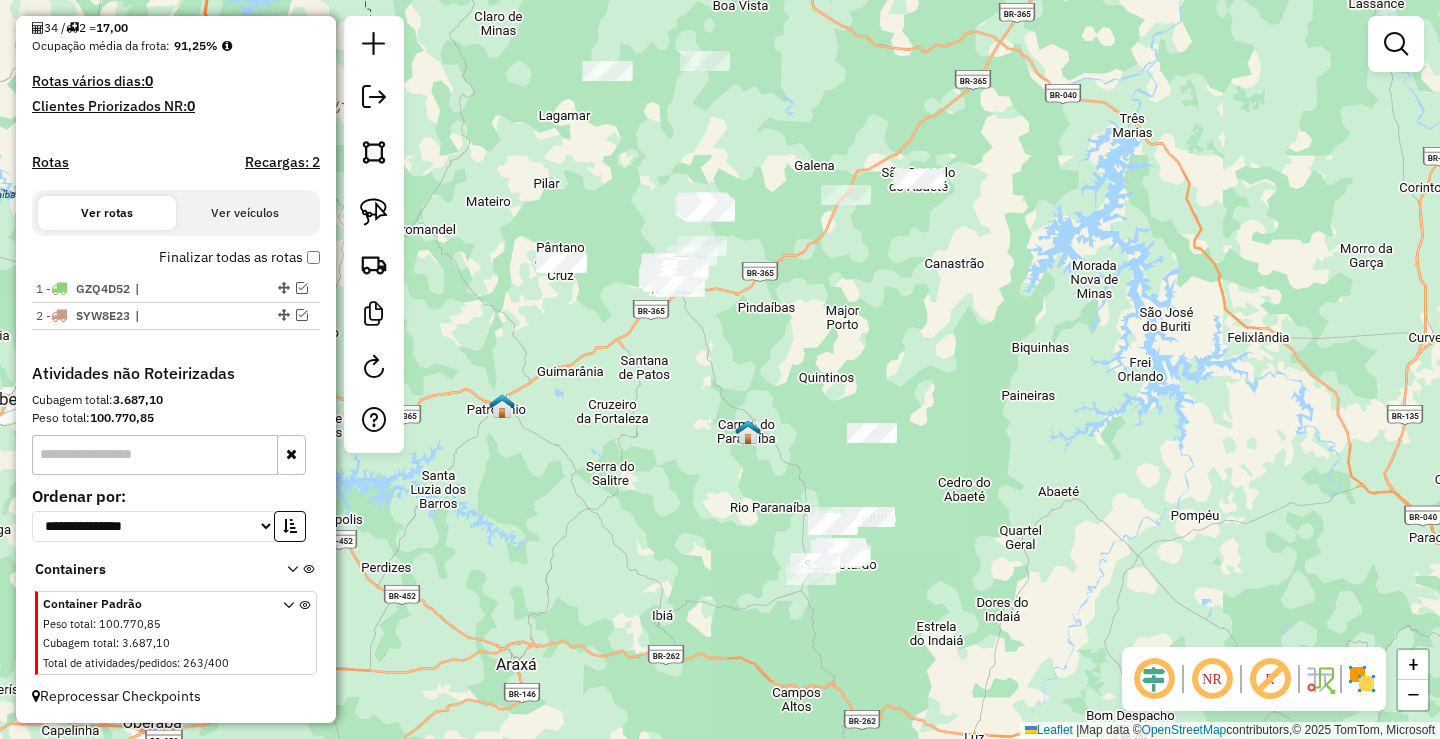drag, startPoint x: 612, startPoint y: 437, endPoint x: 638, endPoint y: 377, distance: 65.39113 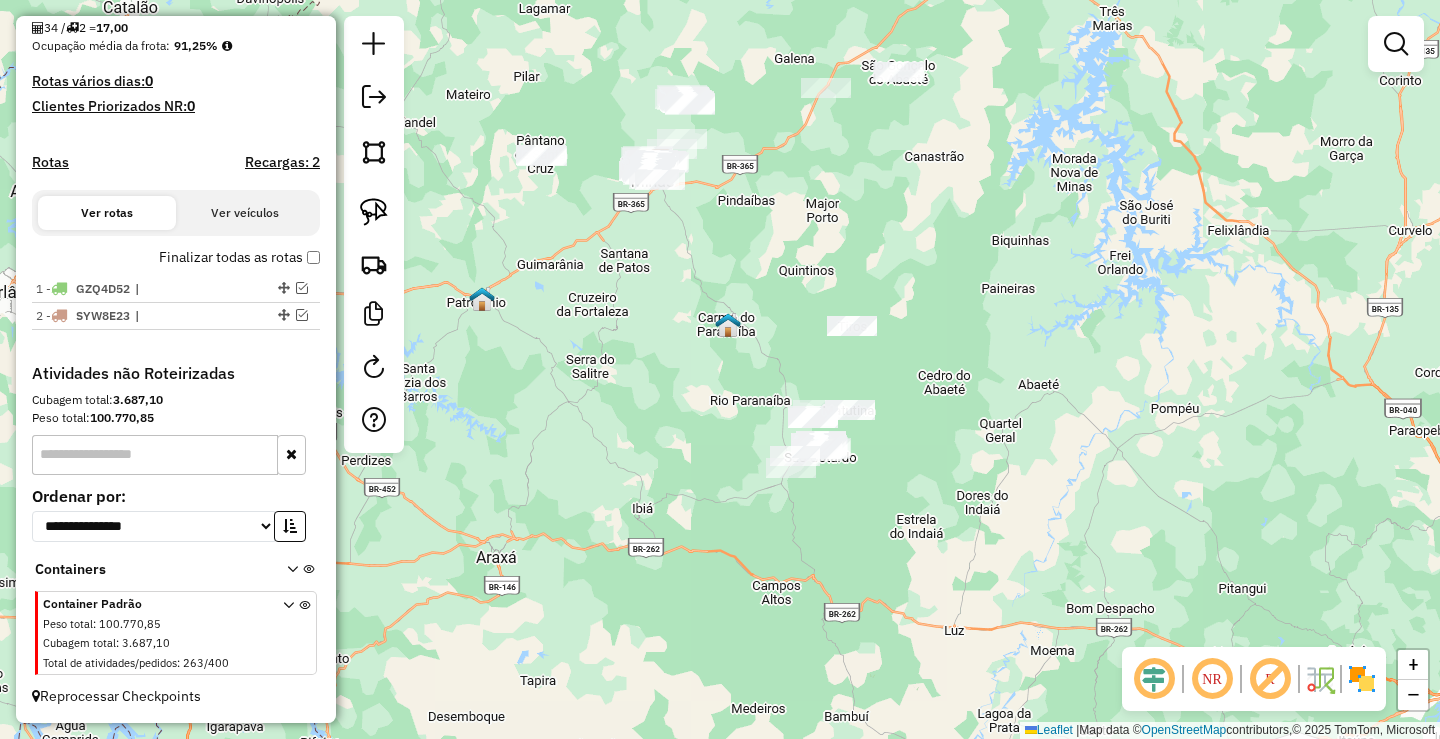 click at bounding box center [1396, 44] 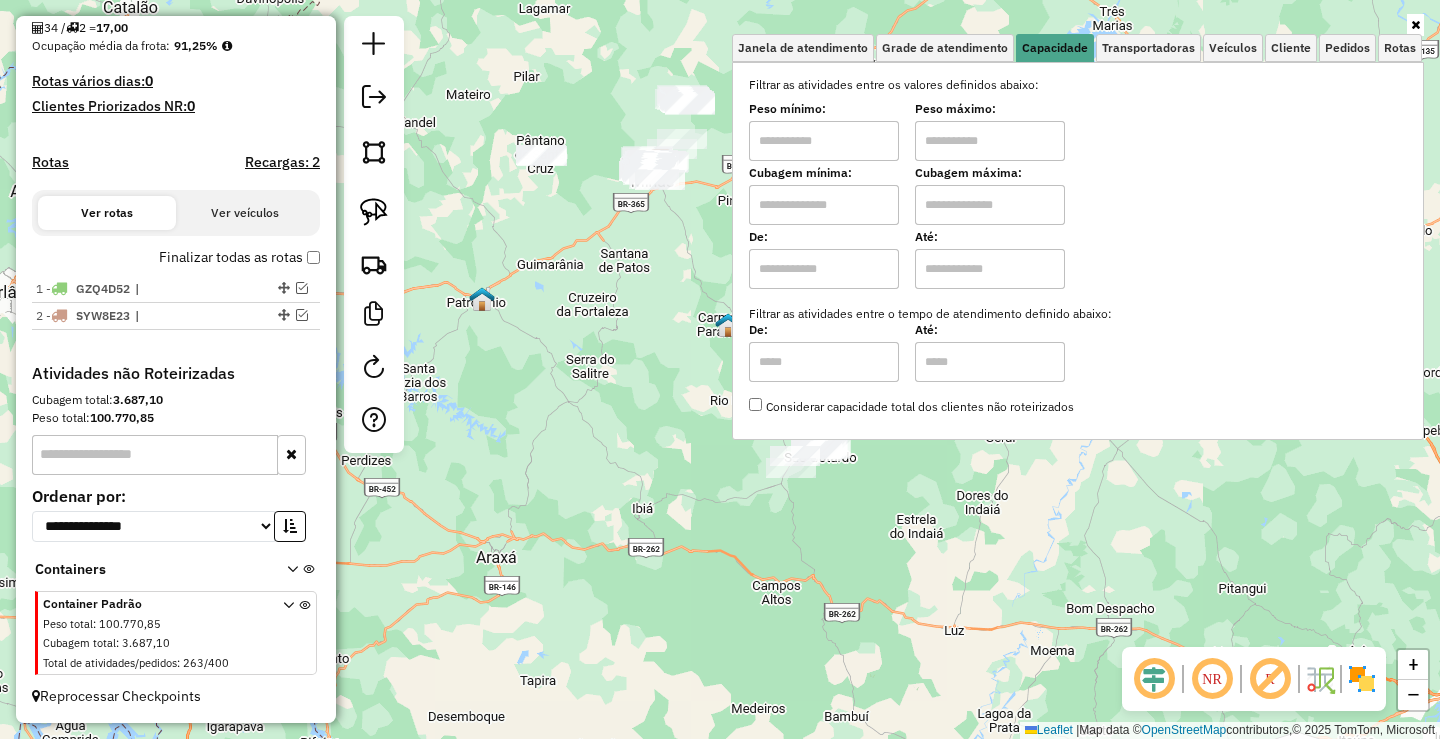 click at bounding box center [824, 141] 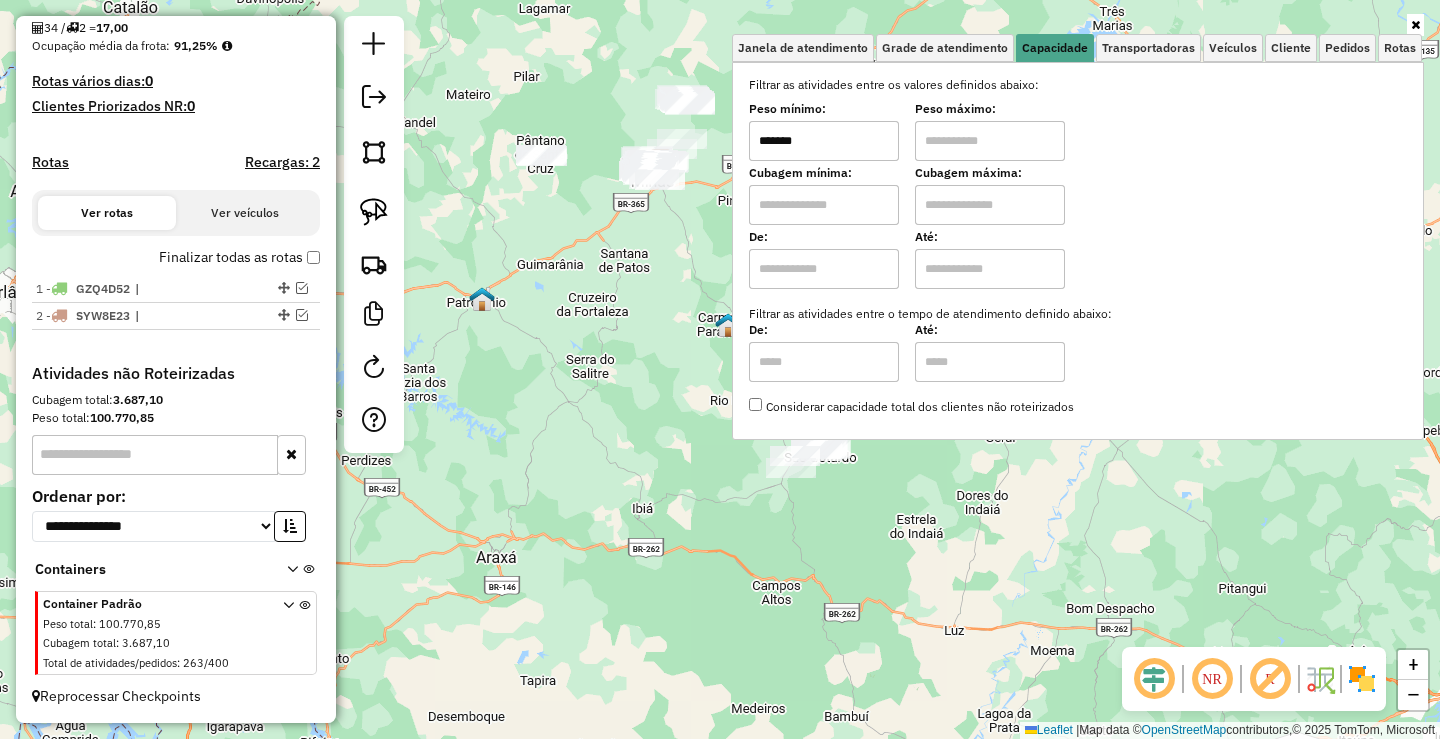 type on "*******" 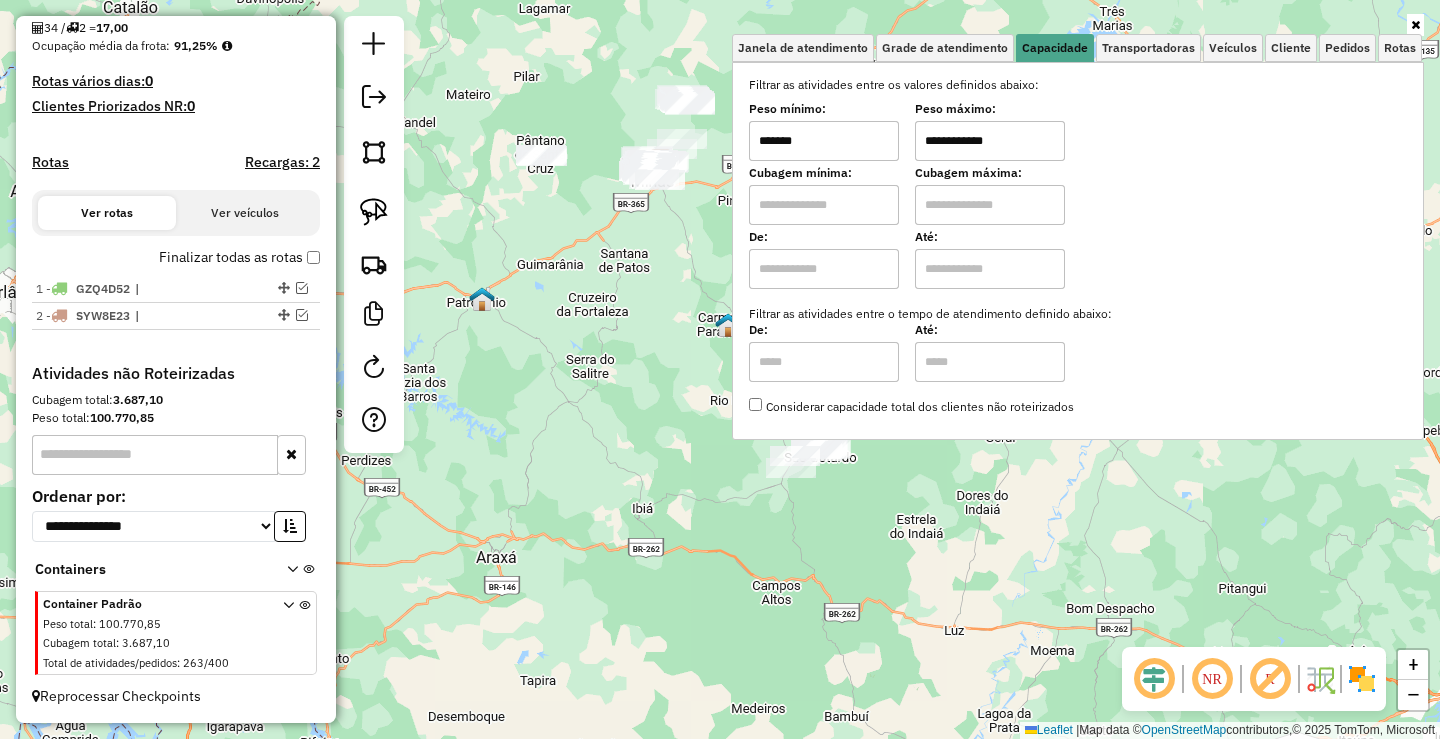 type on "**********" 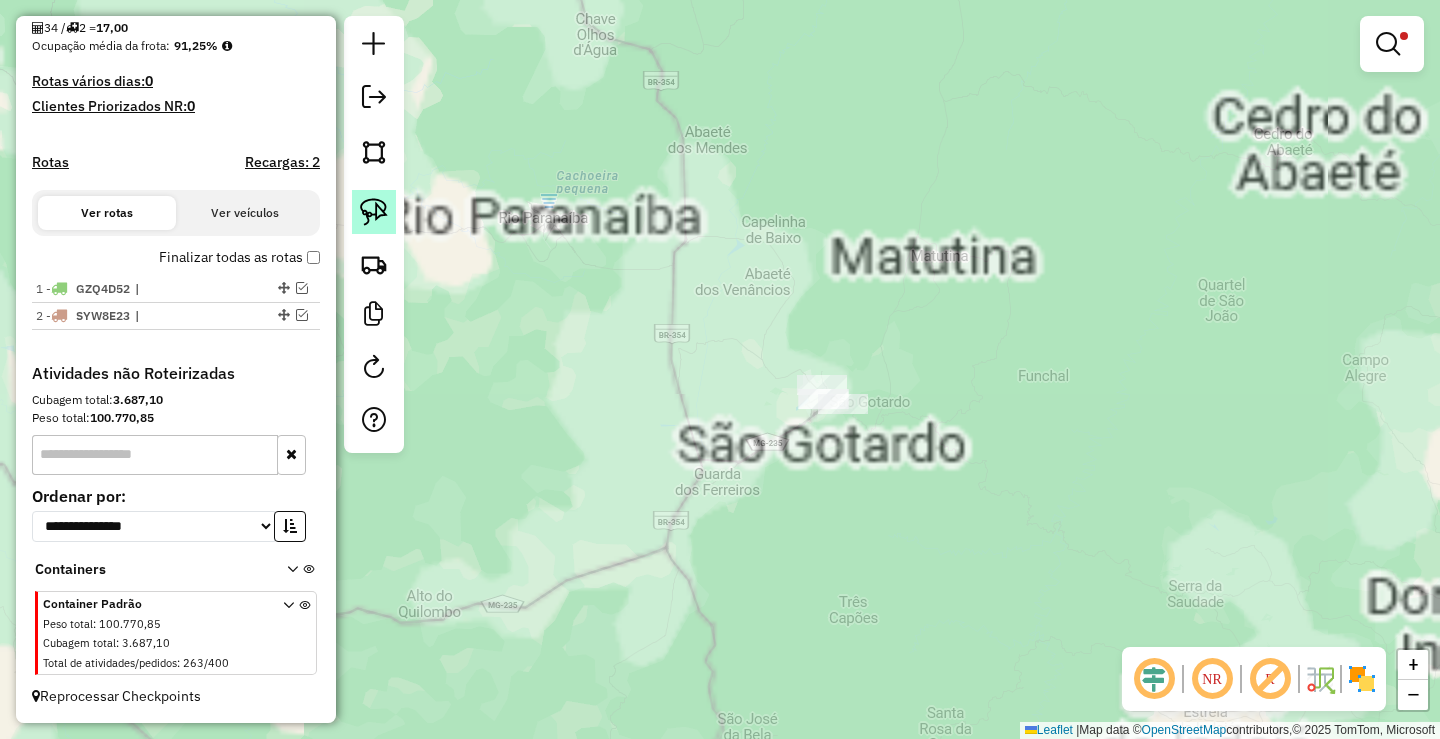 click 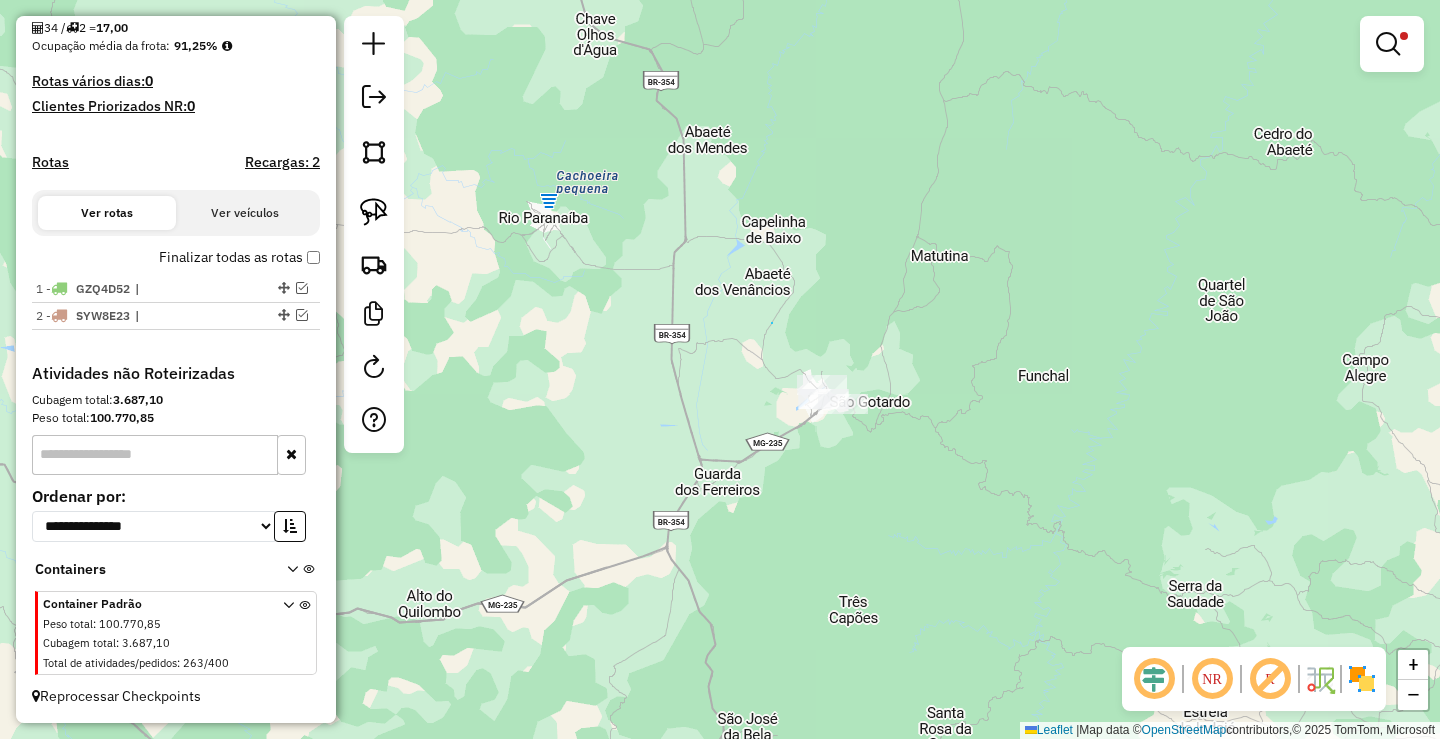 drag, startPoint x: 772, startPoint y: 323, endPoint x: 955, endPoint y: 376, distance: 190.52034 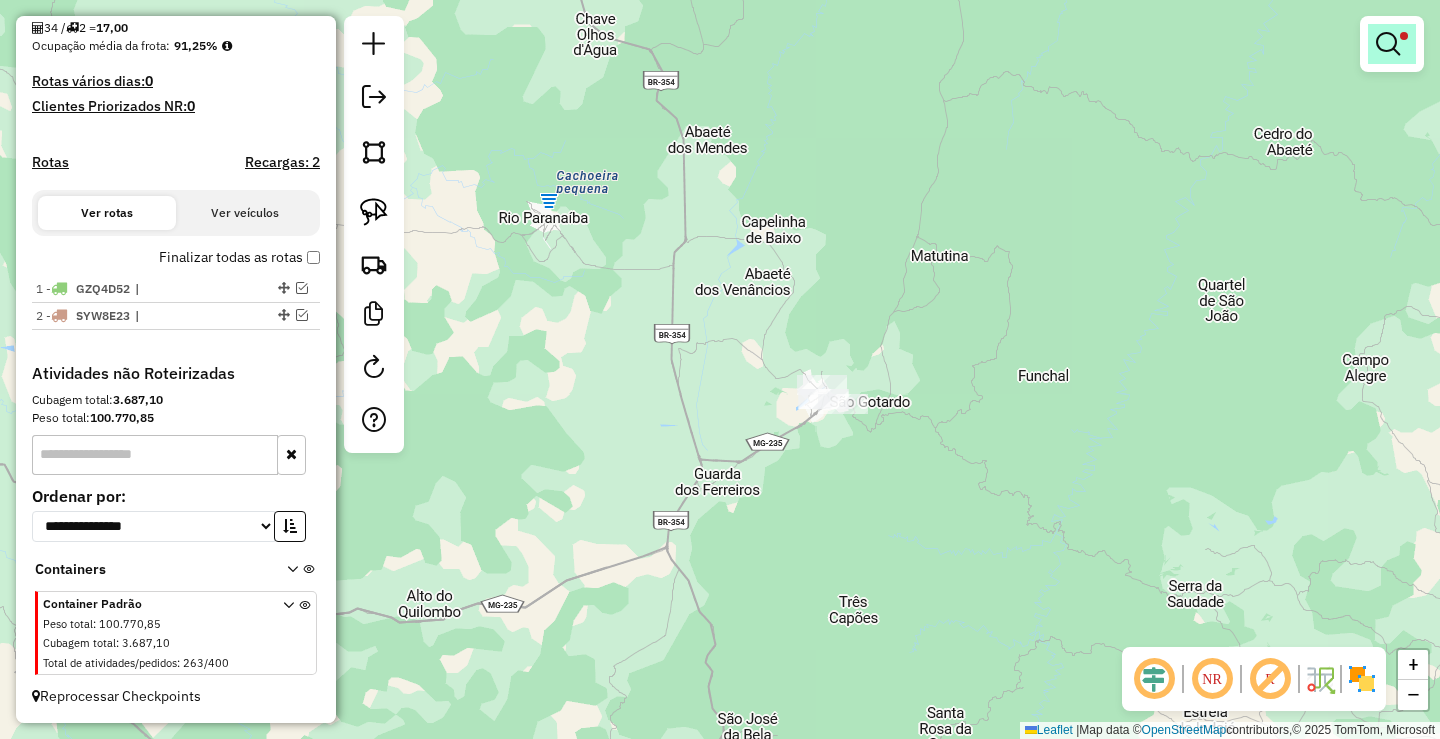 click at bounding box center [1388, 44] 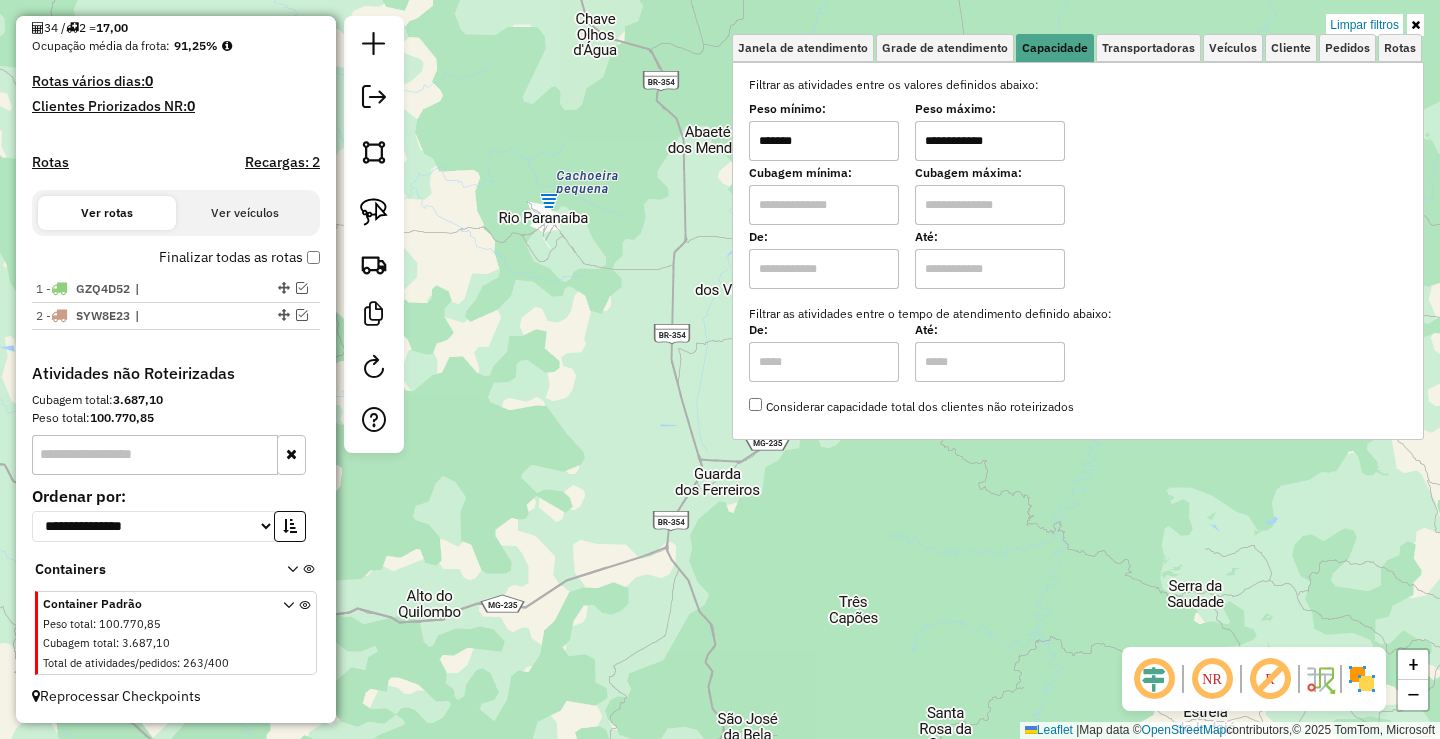 click on "*******" at bounding box center [824, 141] 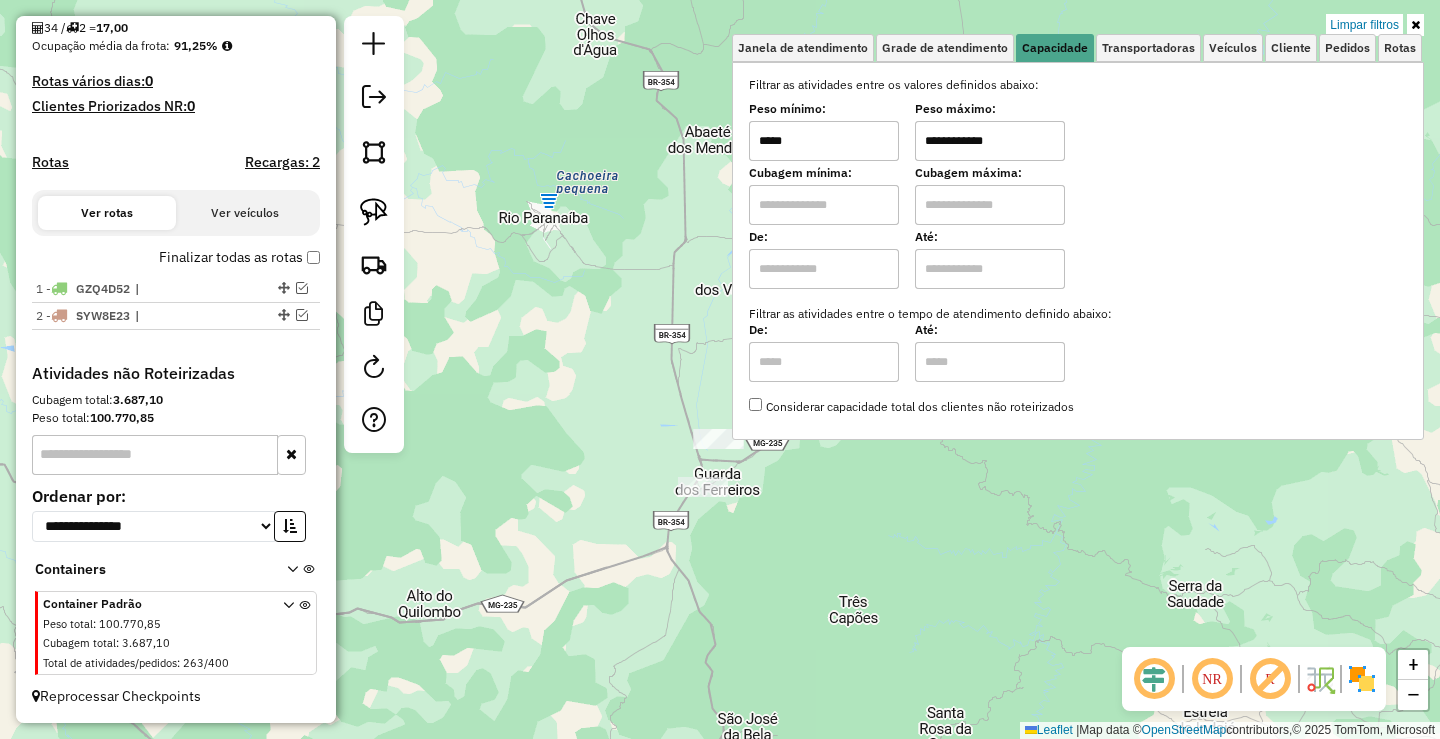 type on "******" 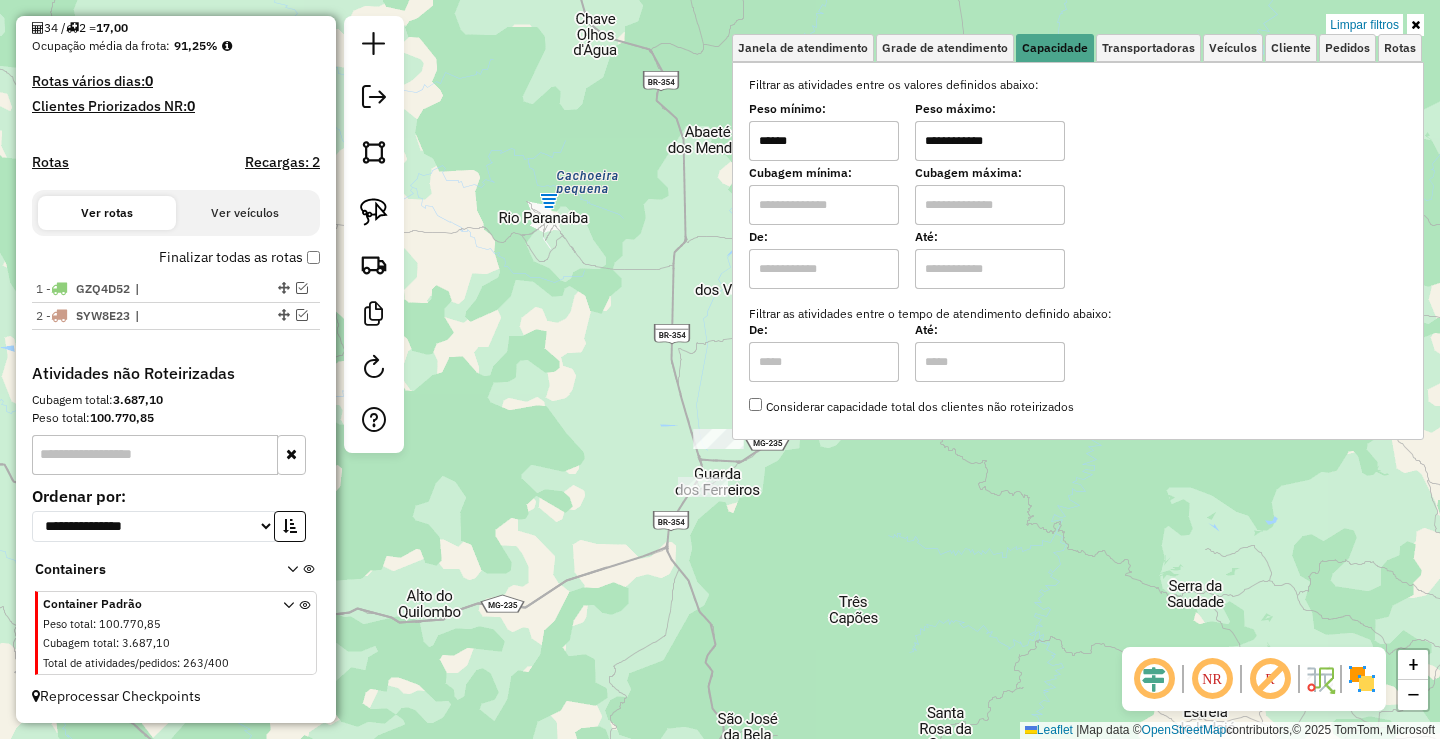 click on "**********" 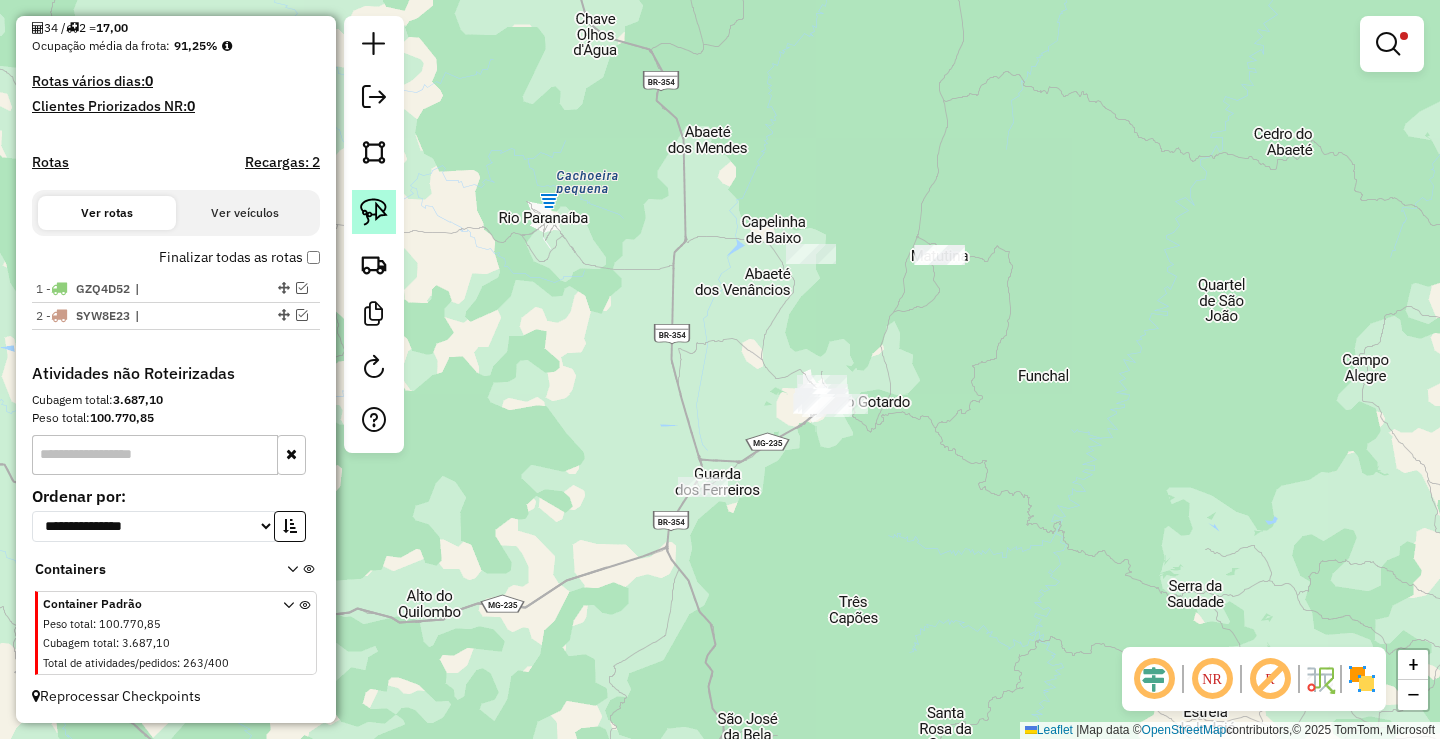 click 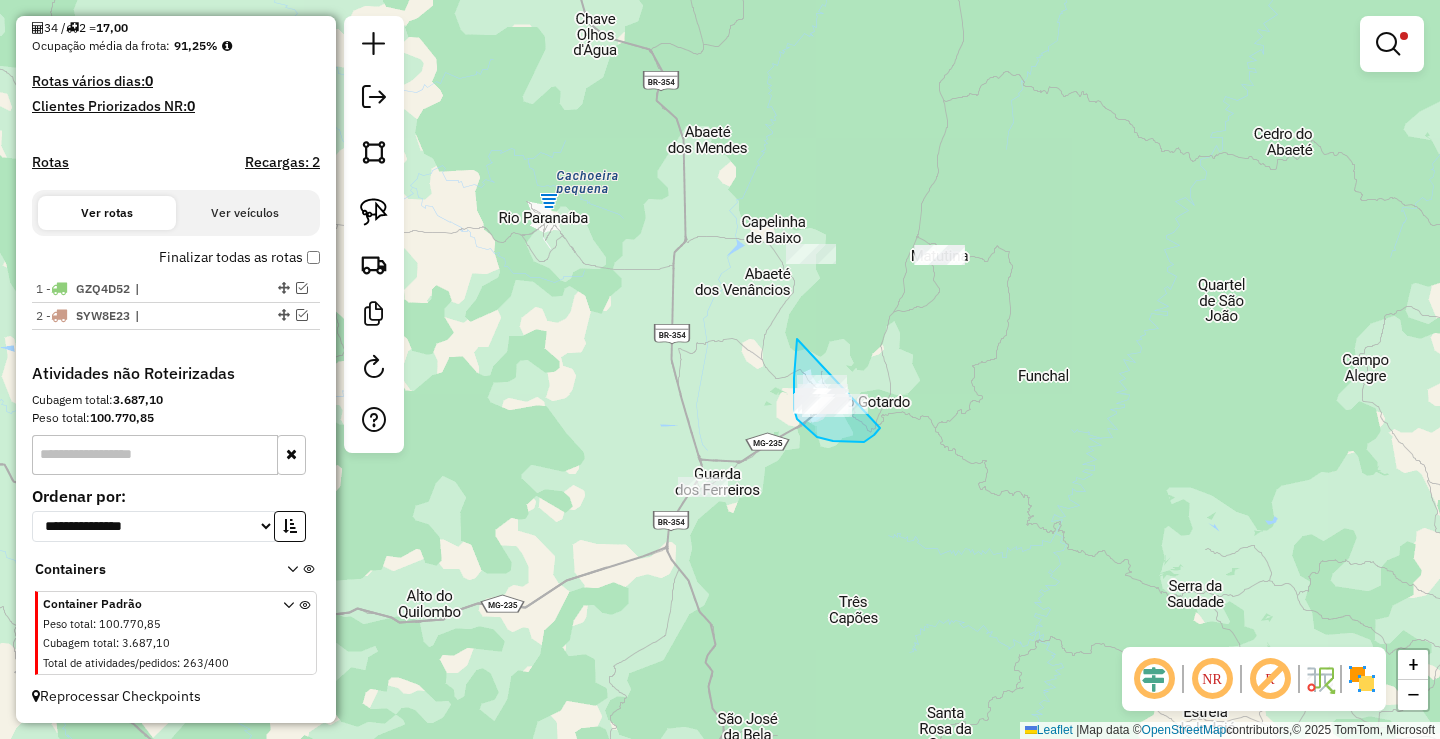 drag, startPoint x: 797, startPoint y: 339, endPoint x: 880, endPoint y: 430, distance: 123.16656 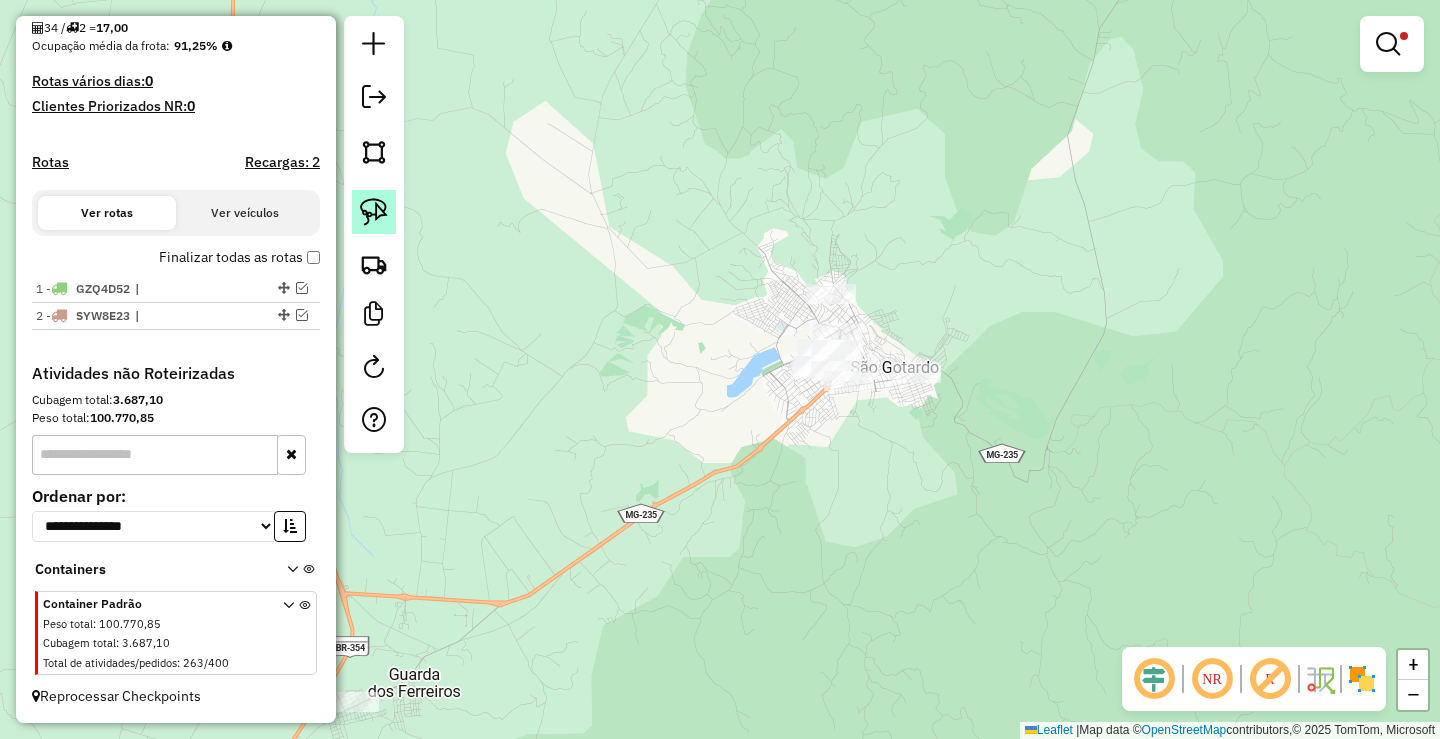 click 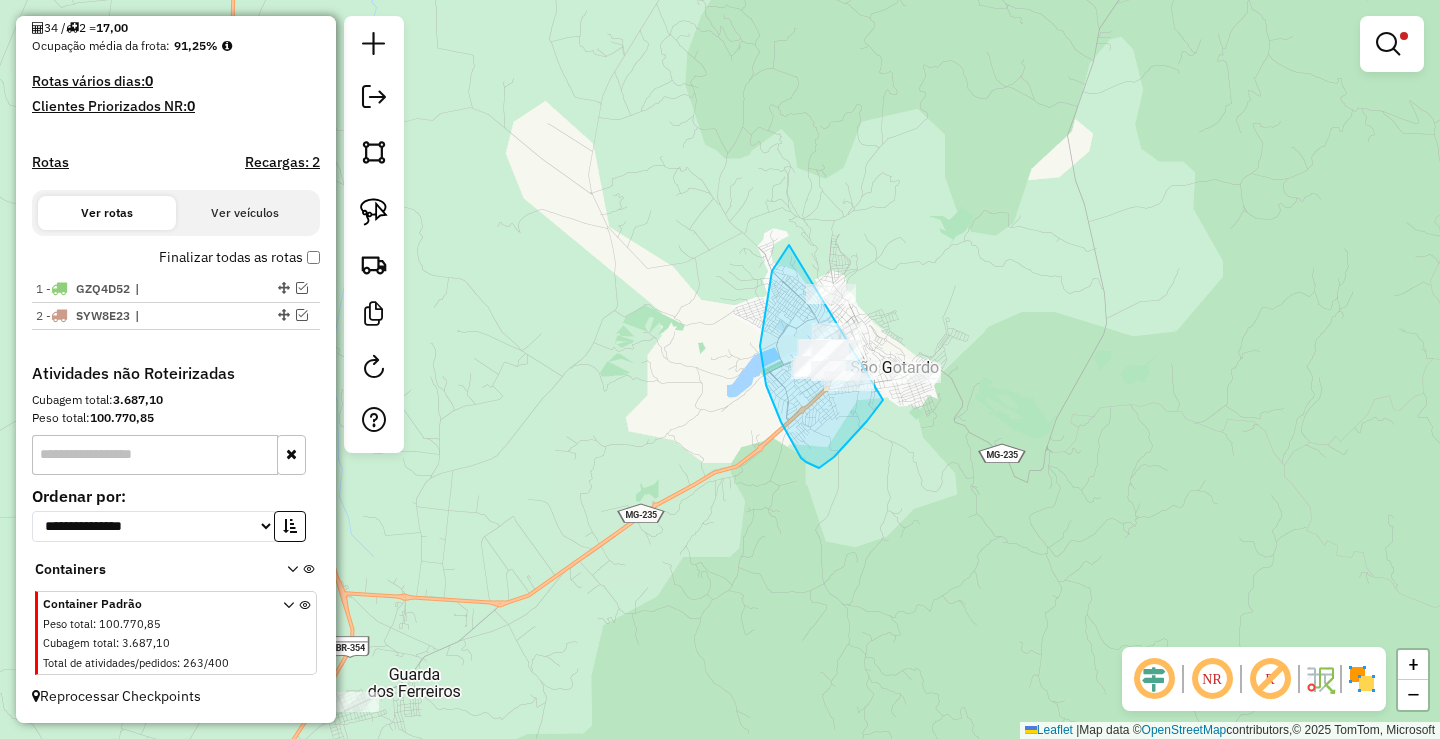 drag, startPoint x: 789, startPoint y: 245, endPoint x: 893, endPoint y: 319, distance: 127.64012 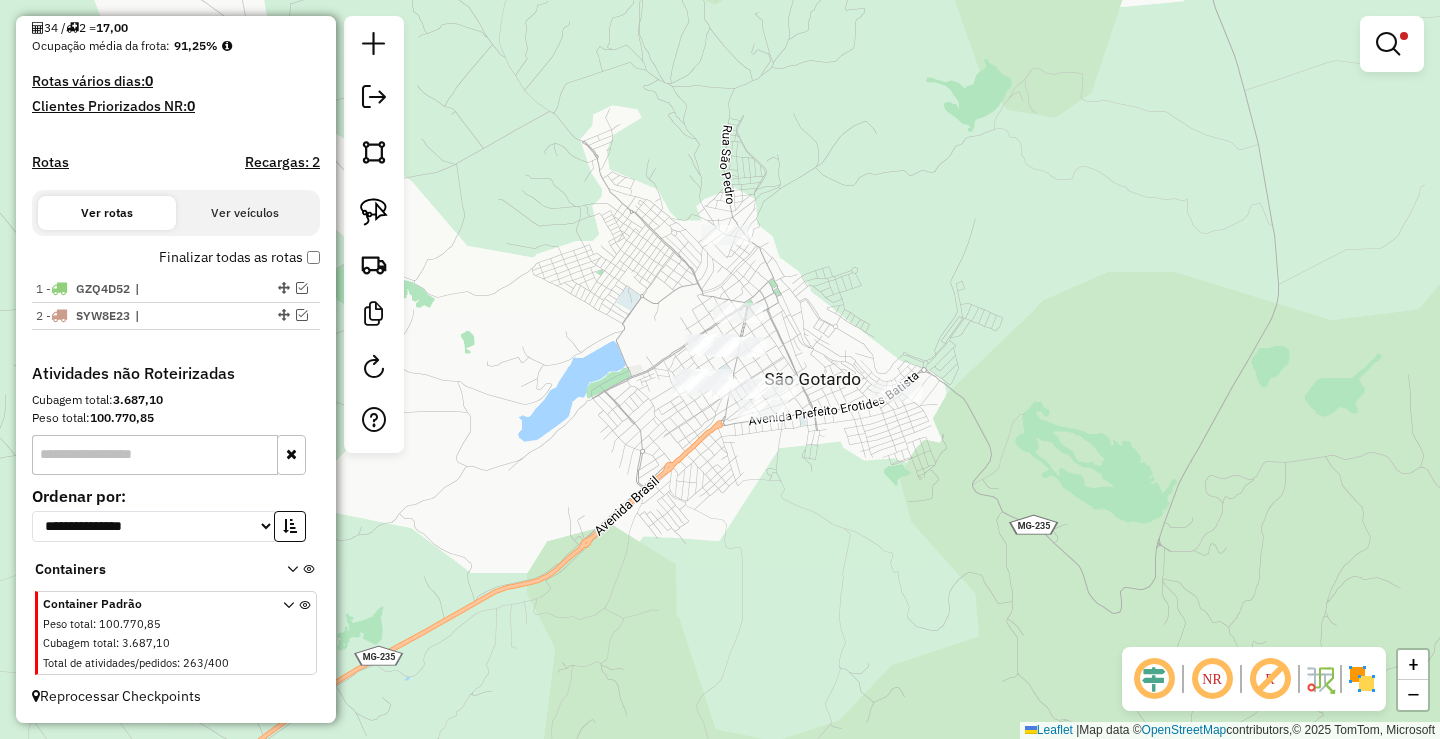 drag, startPoint x: 578, startPoint y: 332, endPoint x: 611, endPoint y: 274, distance: 66.730804 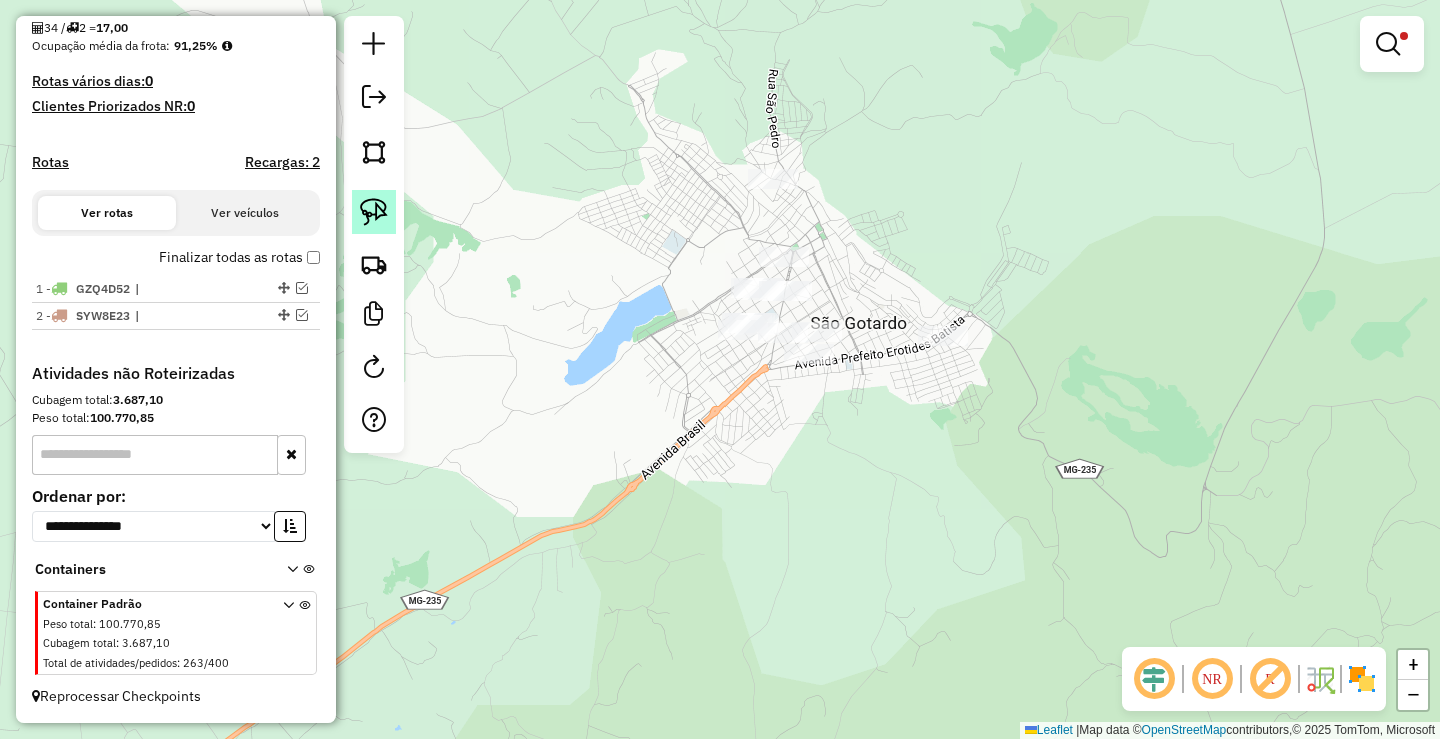 click 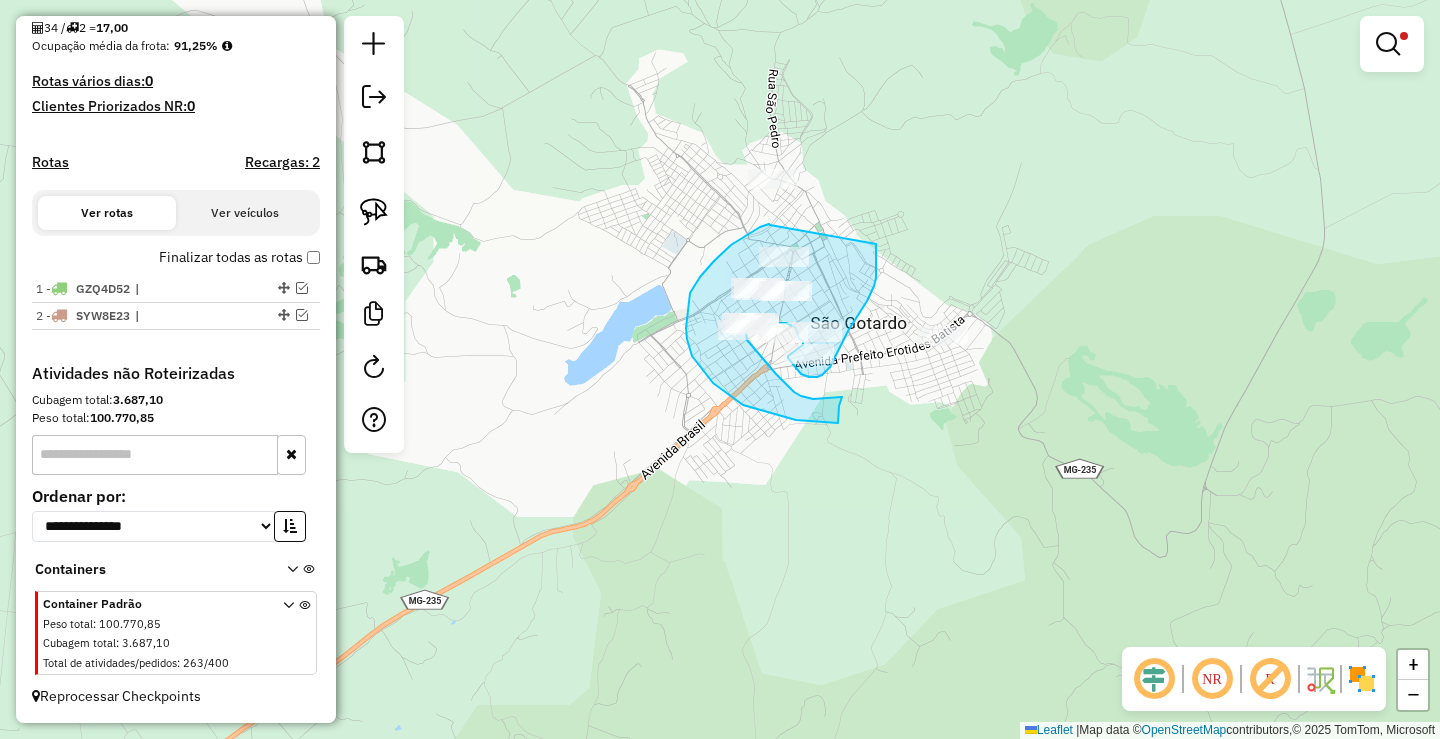 drag, startPoint x: 770, startPoint y: 225, endPoint x: 873, endPoint y: 270, distance: 112.40107 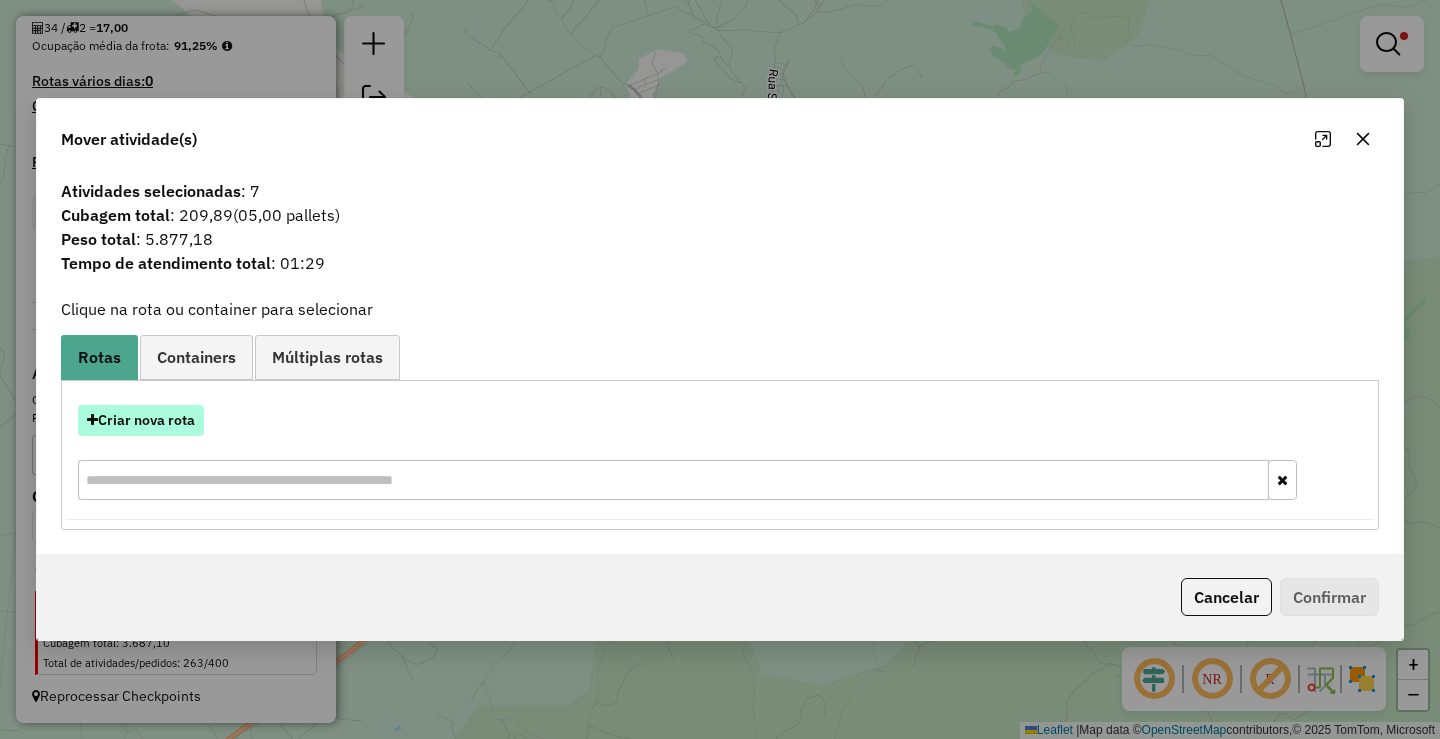click on "Criar nova rota" at bounding box center (141, 420) 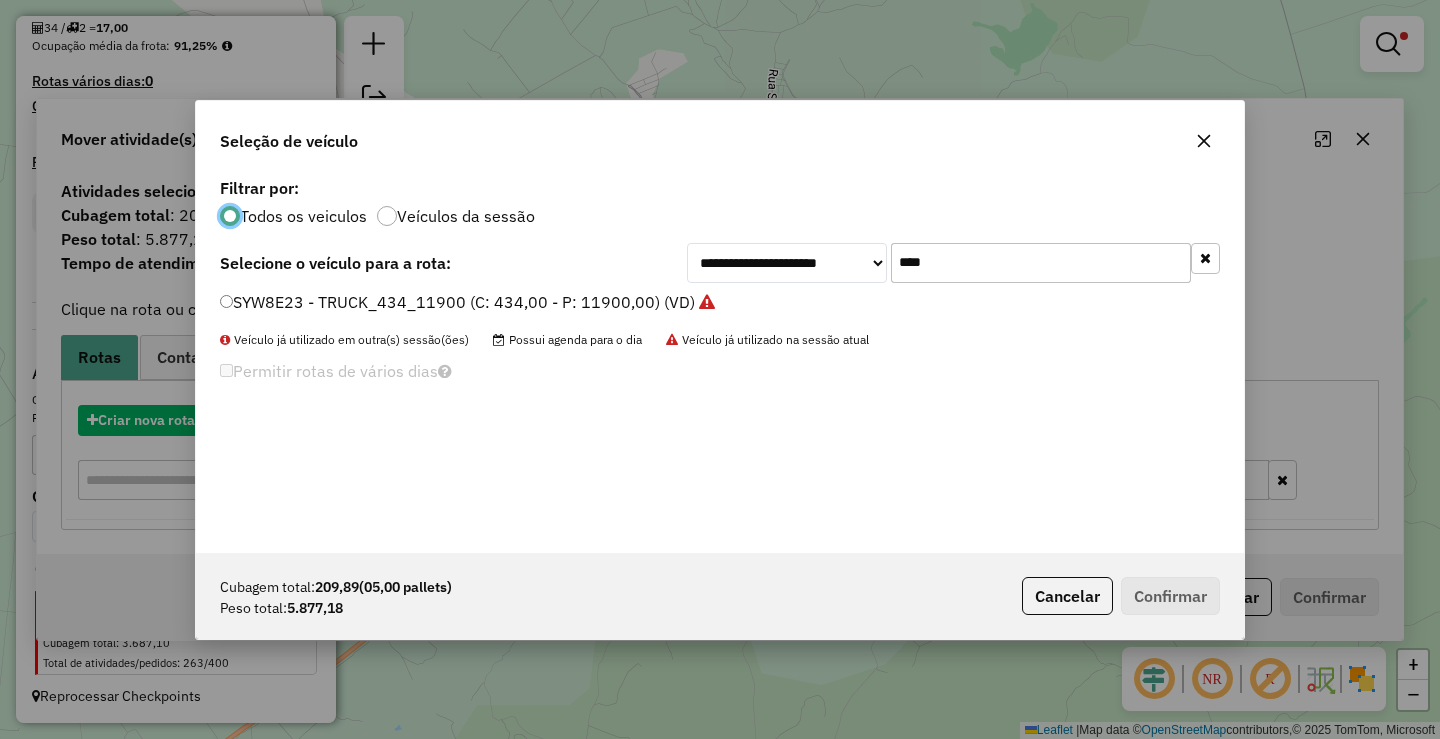 scroll, scrollTop: 11, scrollLeft: 6, axis: both 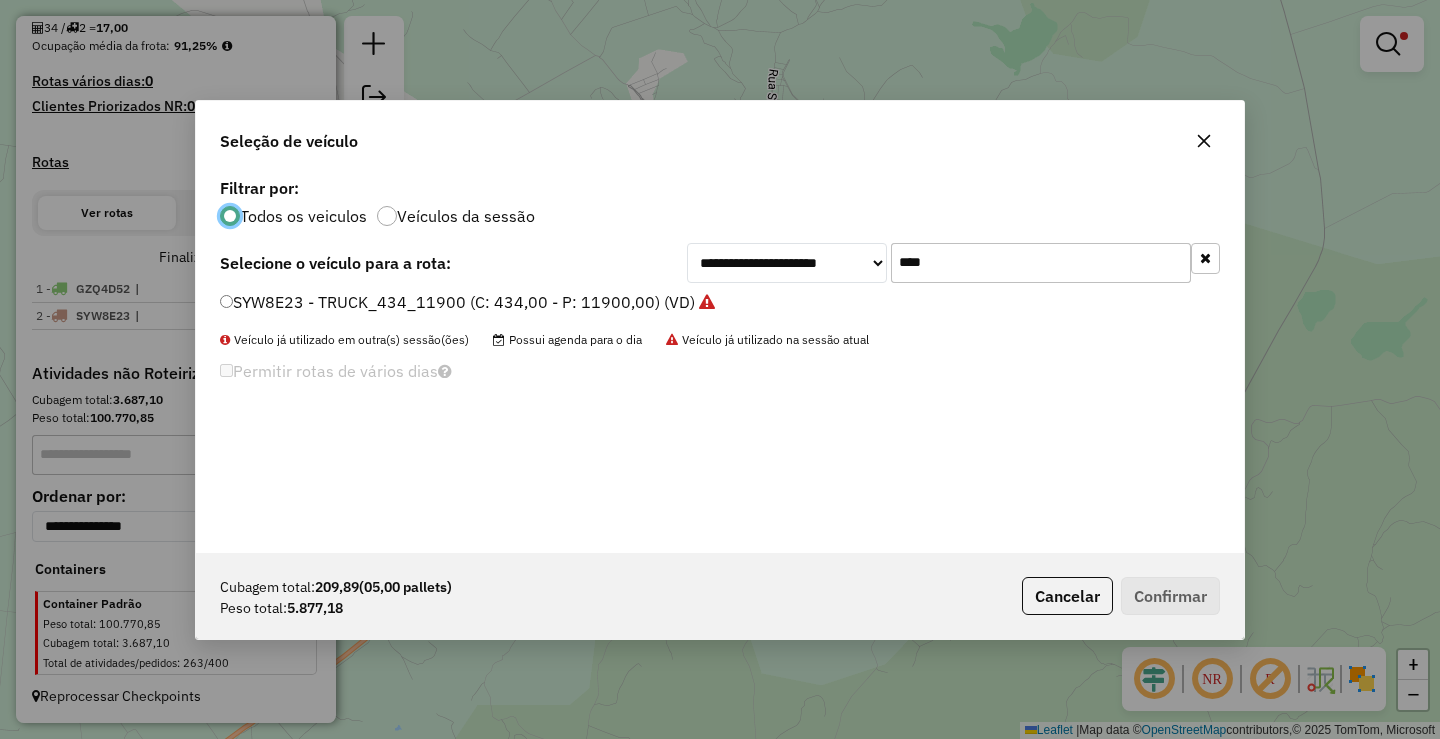 click on "****" 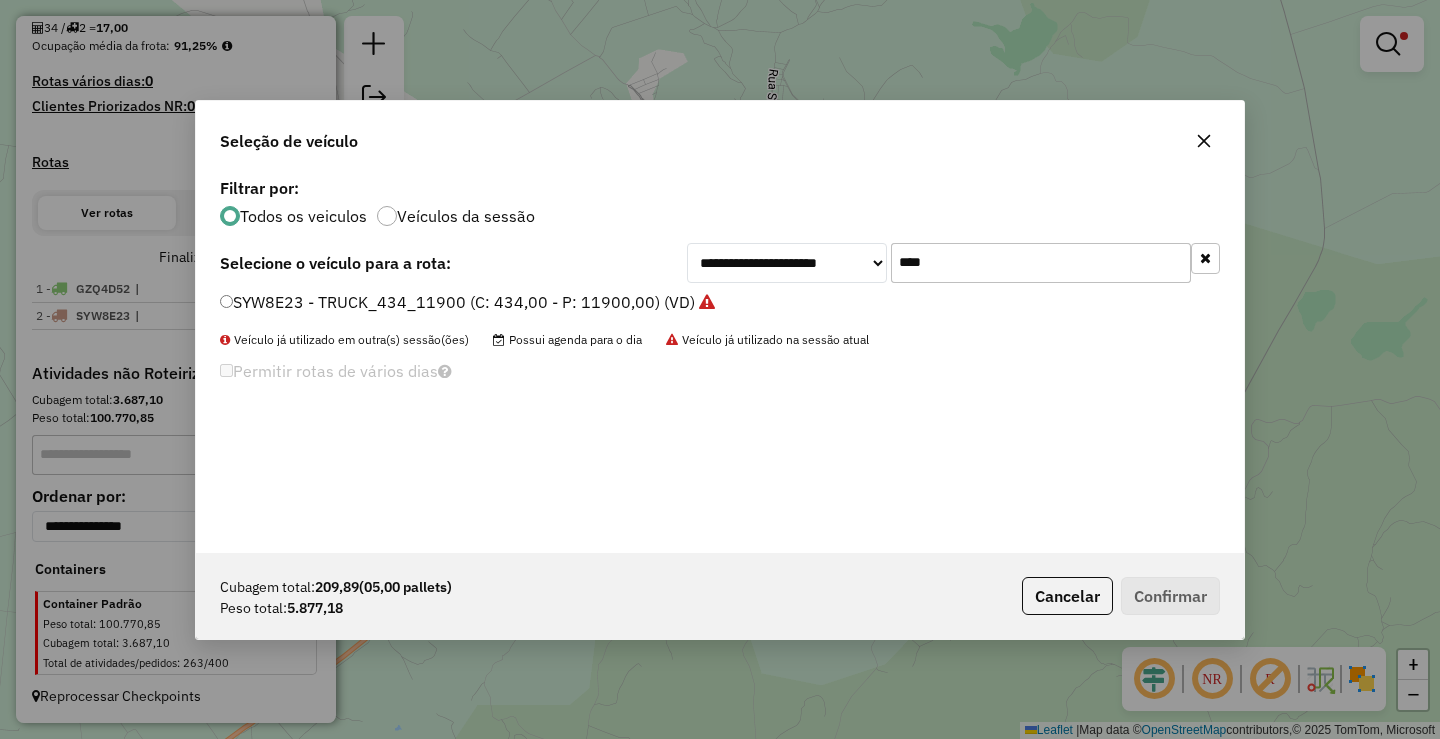 click on "****" 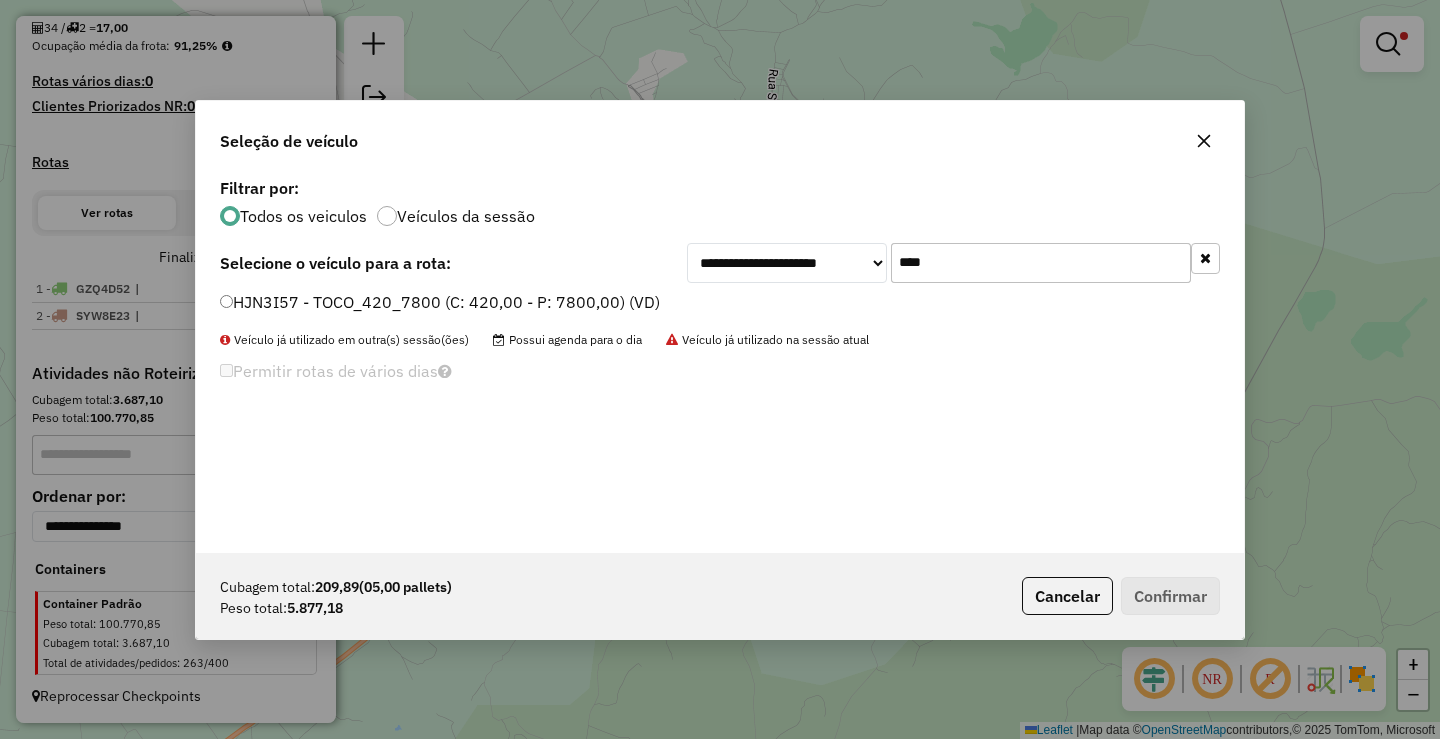 type on "****" 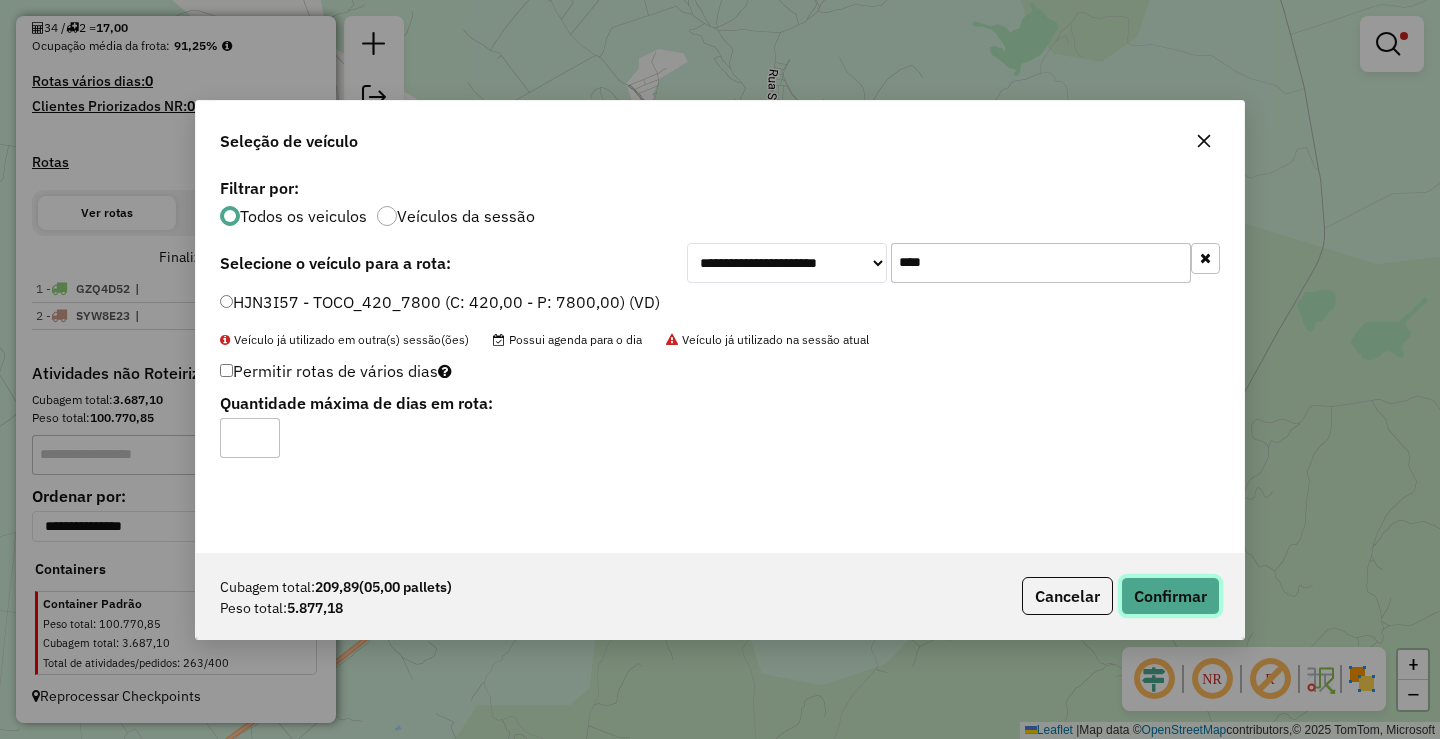 click on "Confirmar" 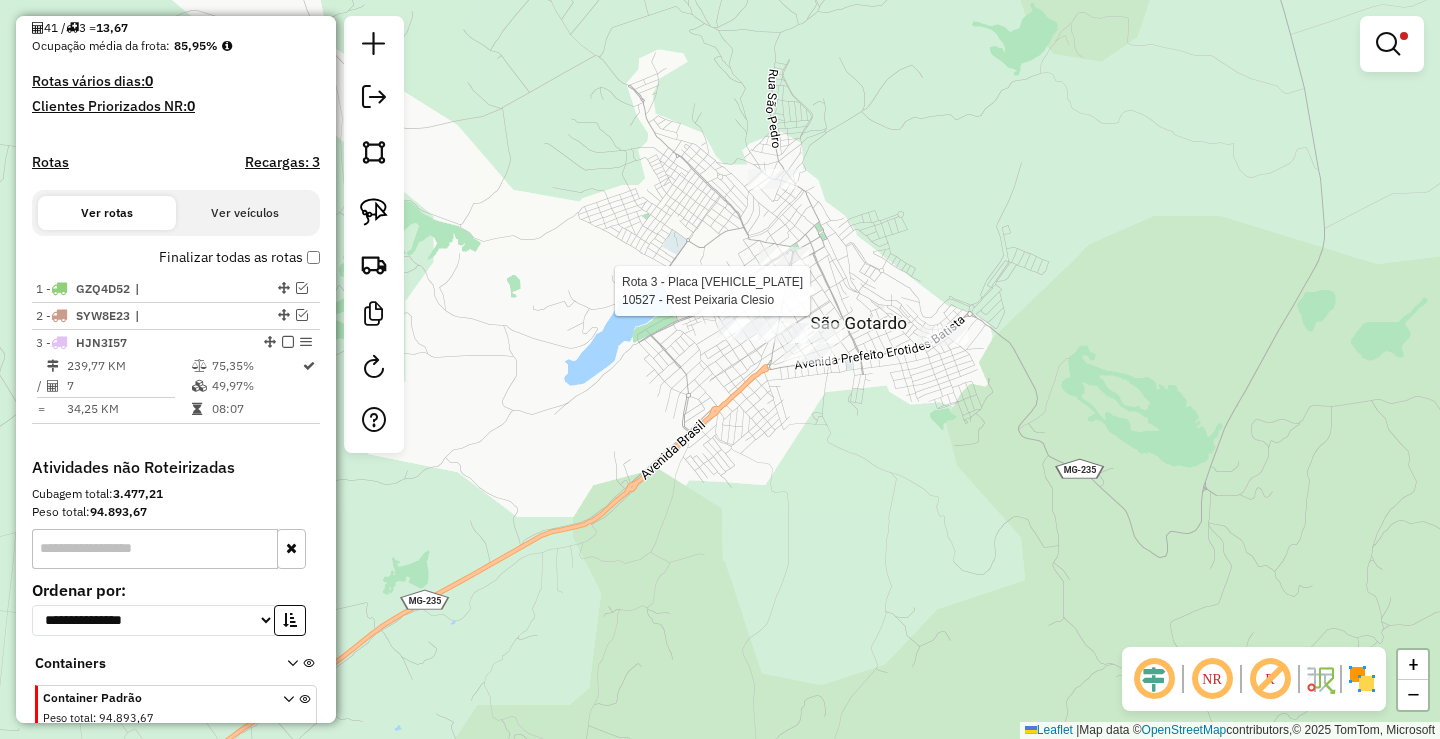 scroll, scrollTop: 584, scrollLeft: 0, axis: vertical 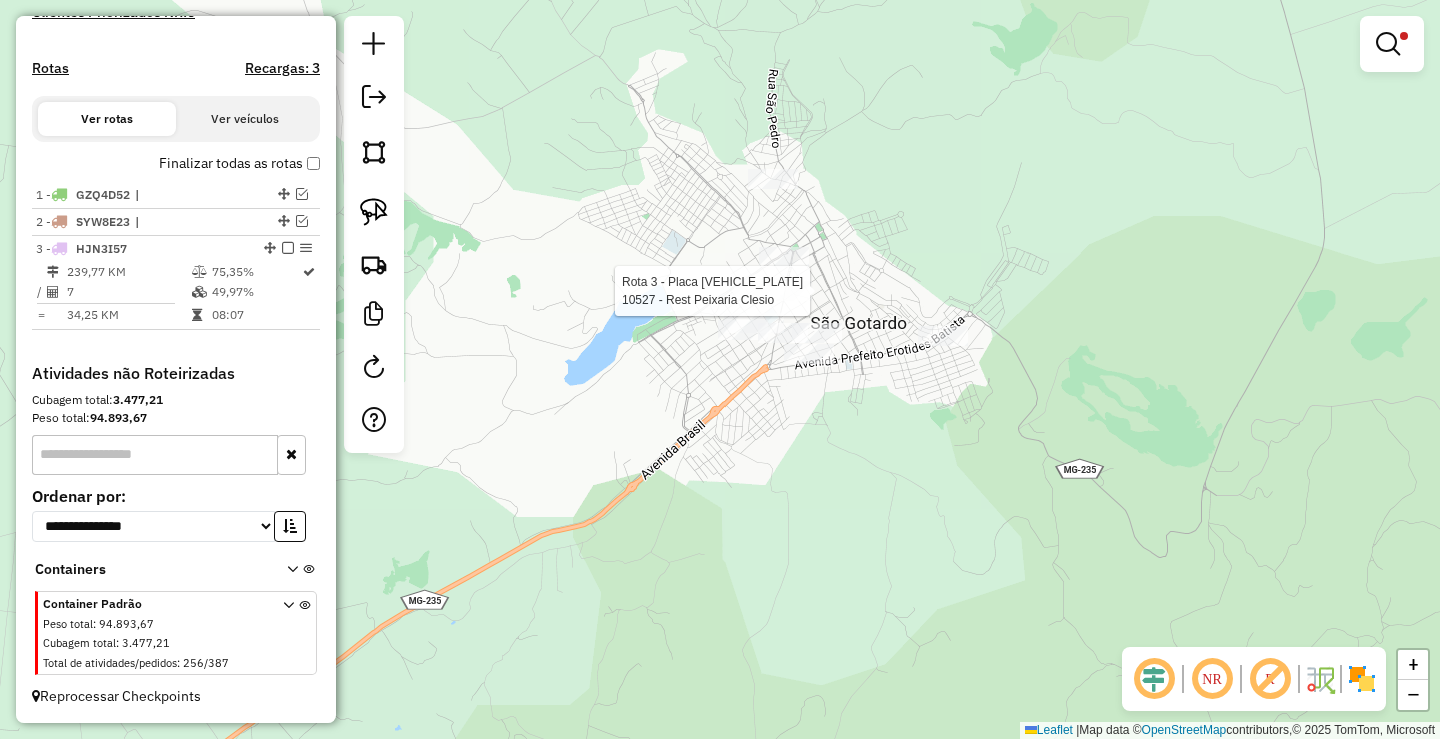select on "**********" 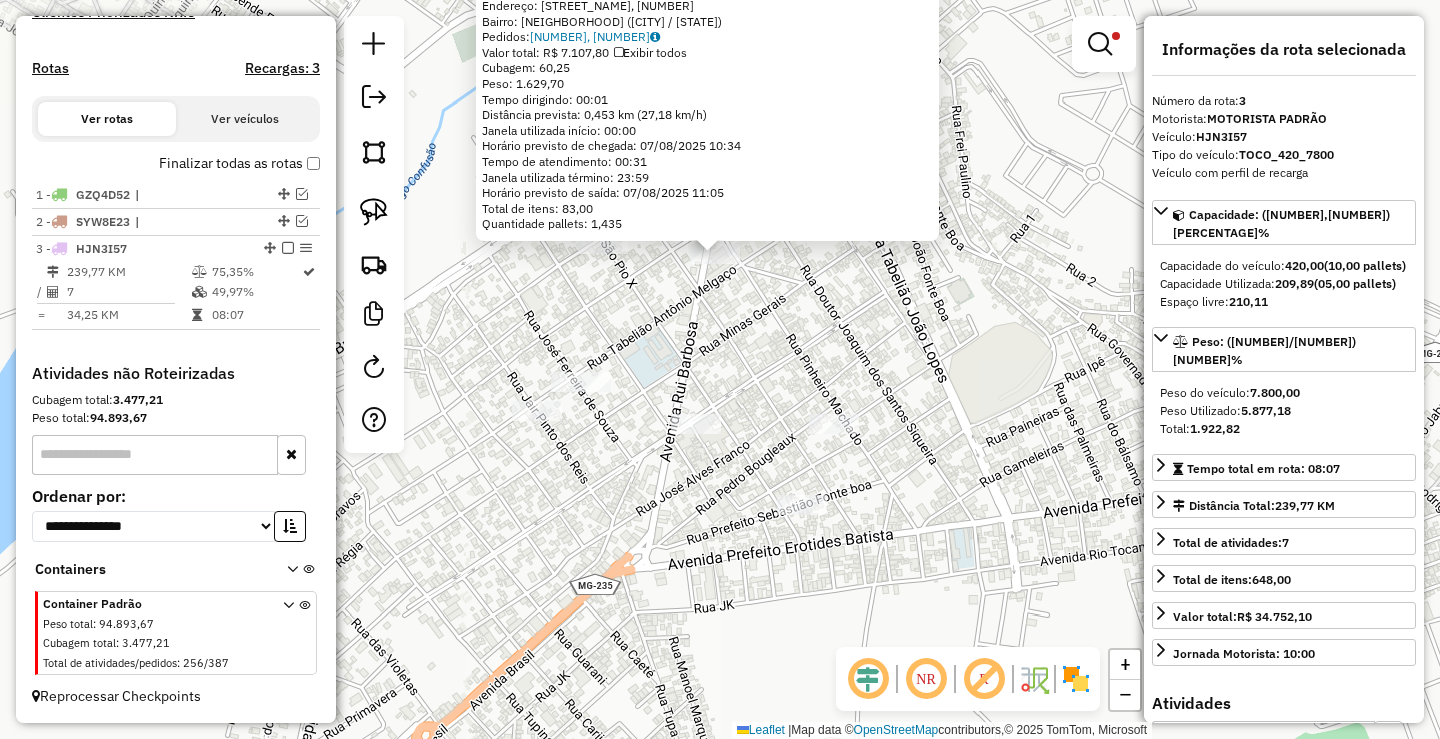 click on "10527 - Rest Peixaria Clesio  Endereço: R   RUI BARBOSA, 439   Bairro: CENTRO (SAO GOTARDO / MG)   Pedidos:  06584317, 06584393   Valor total: R$ 7.107,80   Exibir todos   Cubagem: 60,25  Peso: 1.629,70  Tempo dirigindo: 00:01   Distância prevista: 0,453 km (27,18 km/h)   Janela utilizada início: 00:00   Horário previsto de chegada: 07/08/2025 10:34   Tempo de atendimento: 00:31   Janela utilizada término: 23:59   Horário previsto de saída: 07/08/2025 11:05   Total de itens: 83,00   Quantidade pallets: 1,435  × Limpar filtros Janela de atendimento Grade de atendimento Capacidade Transportadoras Veículos Cliente Pedidos  Rotas Selecione os dias de semana para filtrar as janelas de atendimento  Seg   Ter   Qua   Qui   Sex   Sáb   Dom  Informe o período da janela de atendimento: De: Até:  Filtrar exatamente a janela do cliente  Considerar janela de atendimento padrão  Selecione os dias de semana para filtrar as grades de atendimento  Seg   Ter   Qua   Qui   Sex   Sáb   Dom   Peso mínimo:  ****** +" 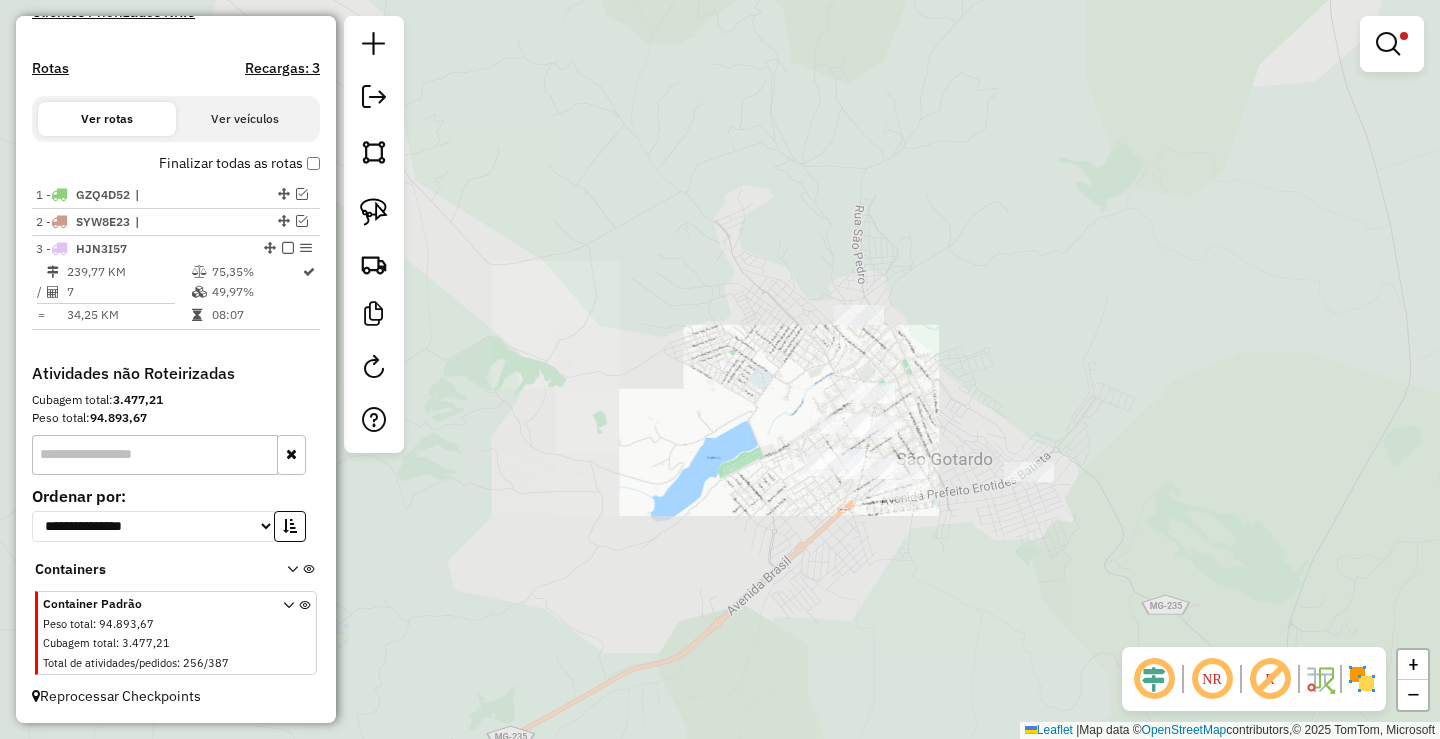 drag, startPoint x: 929, startPoint y: 479, endPoint x: 815, endPoint y: 454, distance: 116.70904 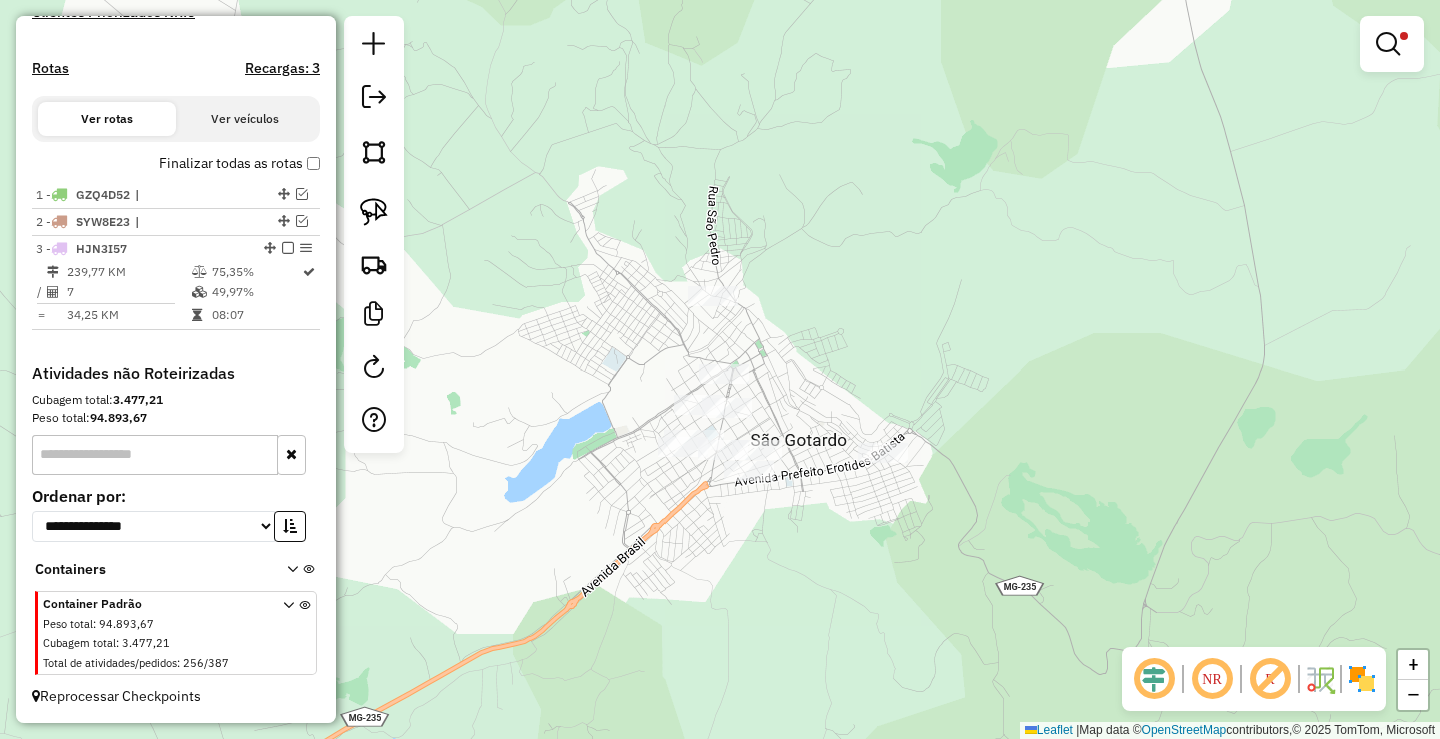 drag, startPoint x: 360, startPoint y: 205, endPoint x: 601, endPoint y: 336, distance: 274.30276 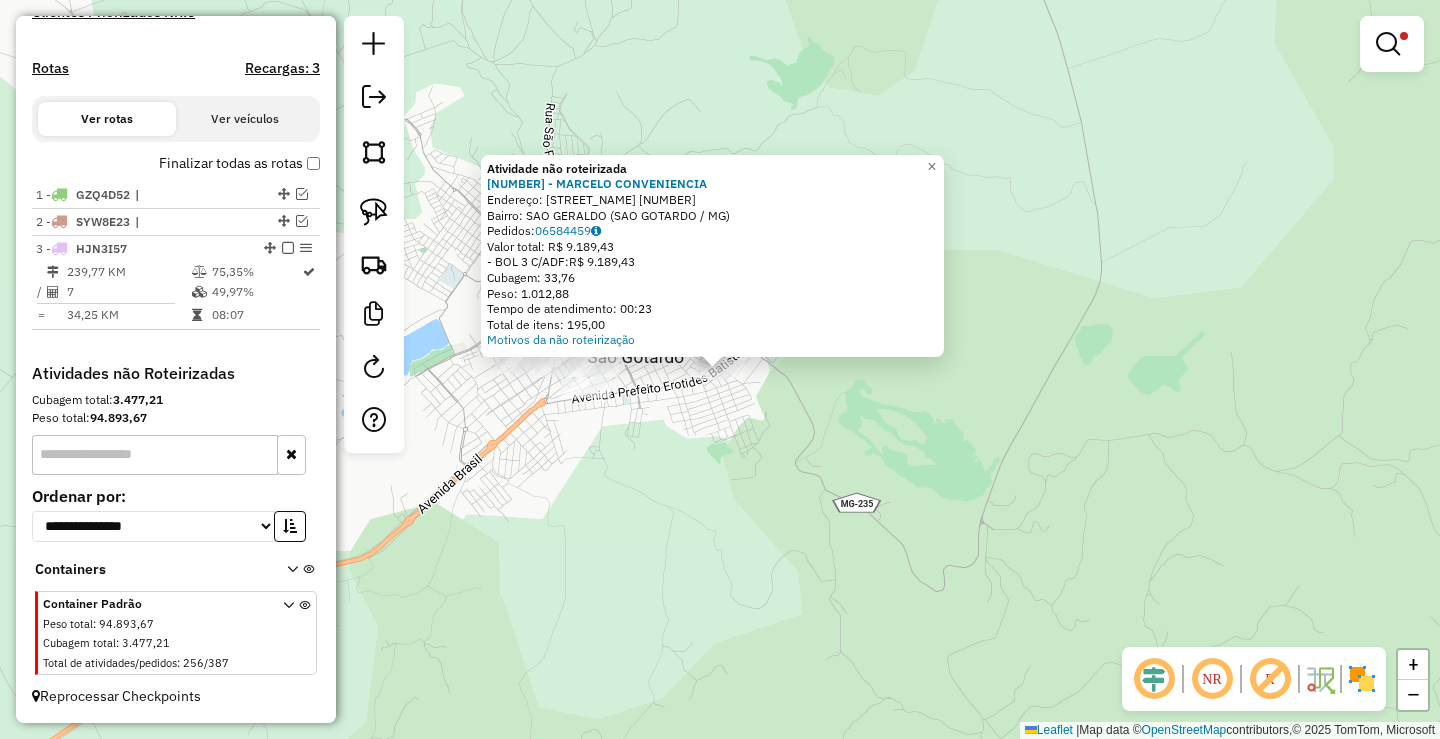 click on "**********" 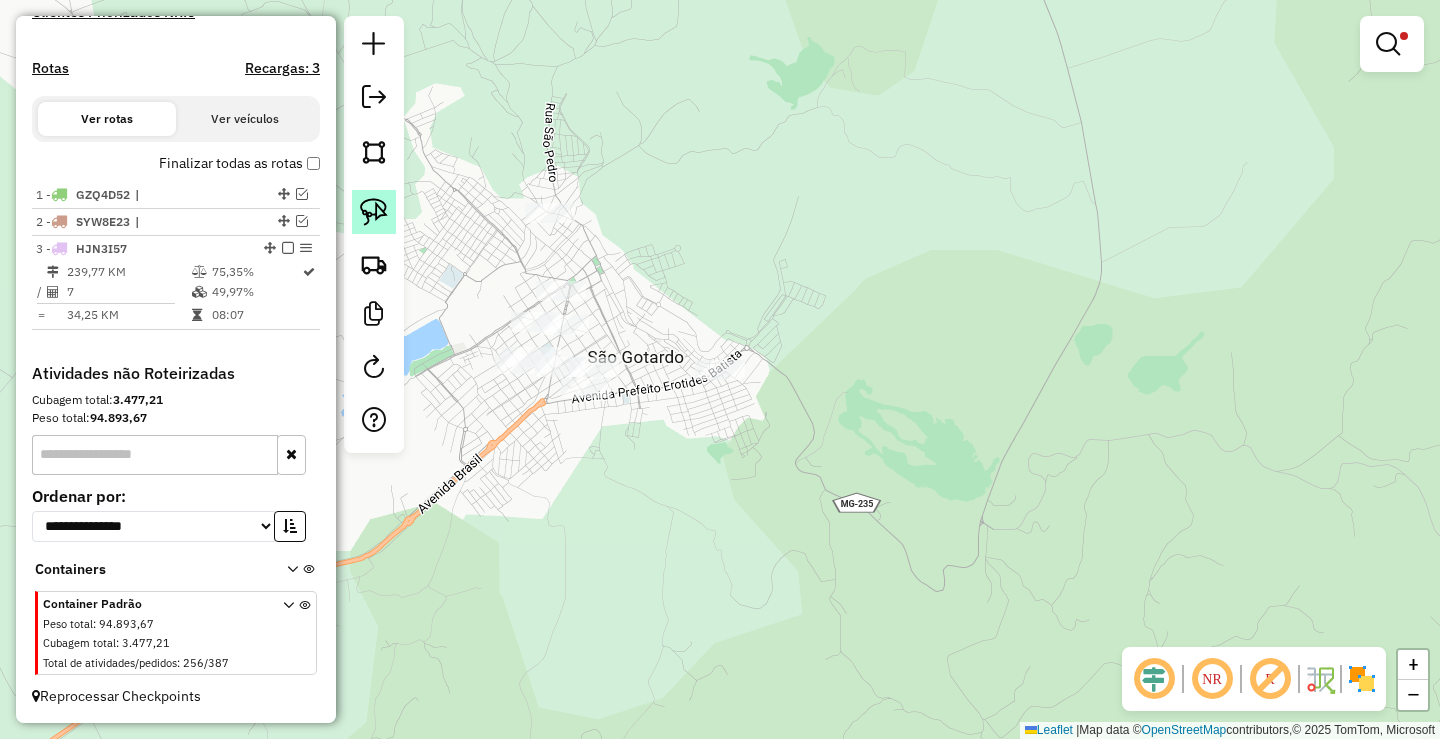 click 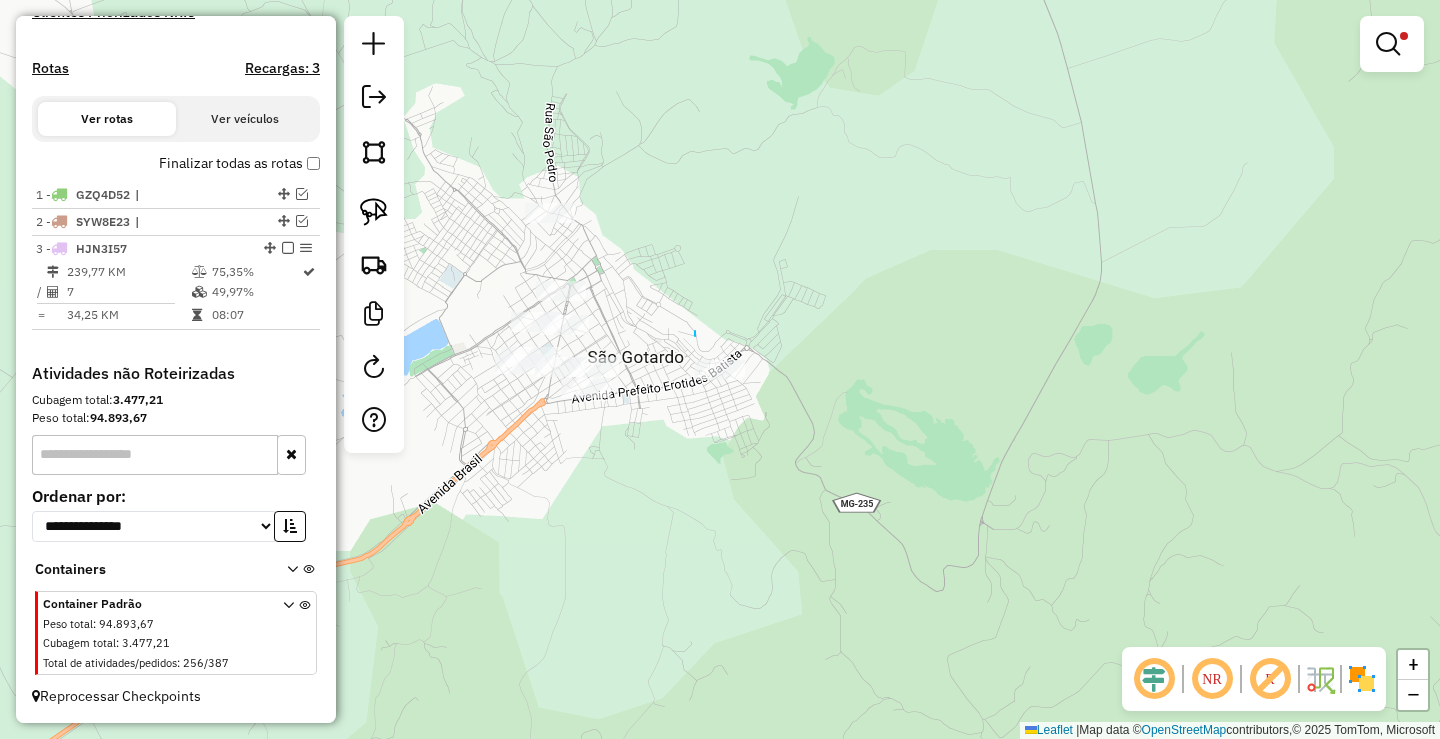 drag, startPoint x: 695, startPoint y: 336, endPoint x: 791, endPoint y: 366, distance: 100.57833 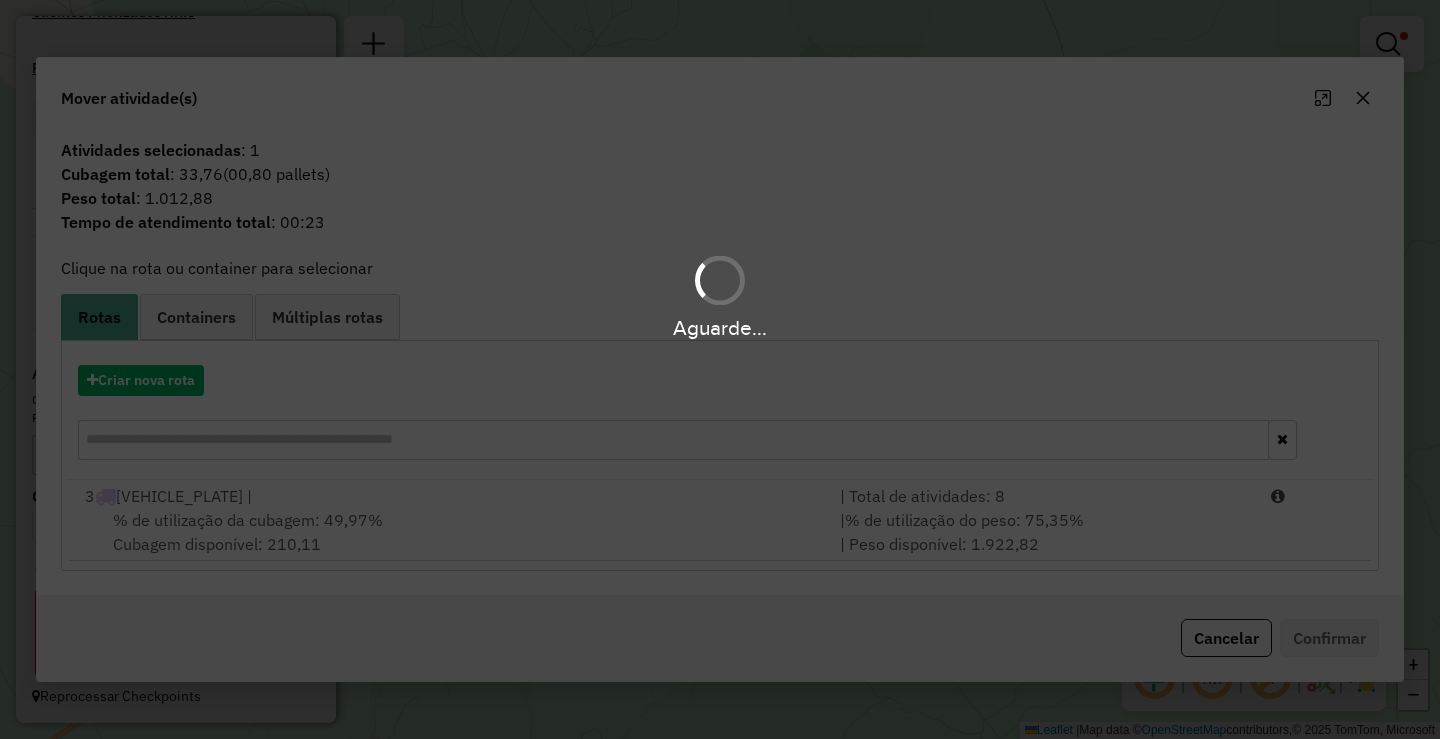 click on "Aguarde..." at bounding box center (720, 369) 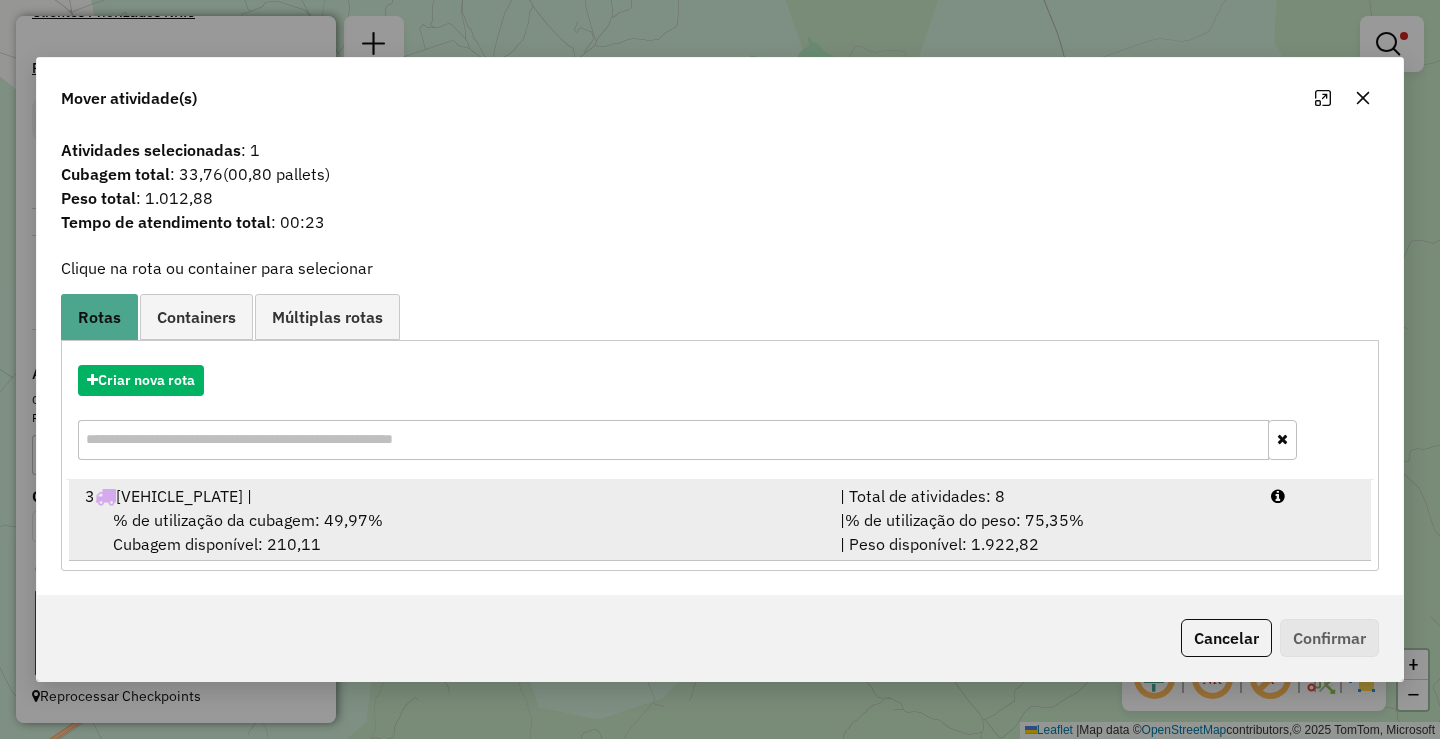 click on "|  % de utilização do peso: 75,35%  | Peso disponível: 1.922,82" at bounding box center [1043, 532] 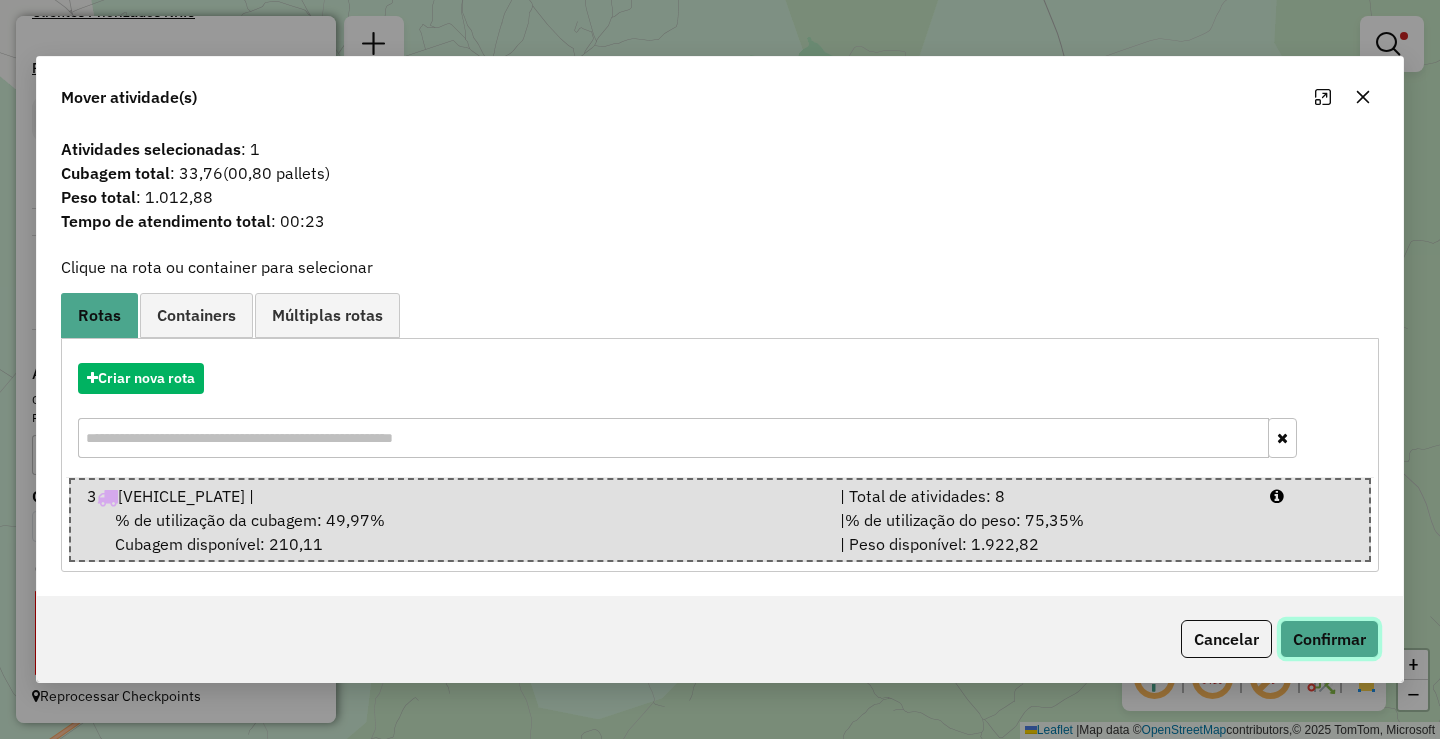 click on "Confirmar" 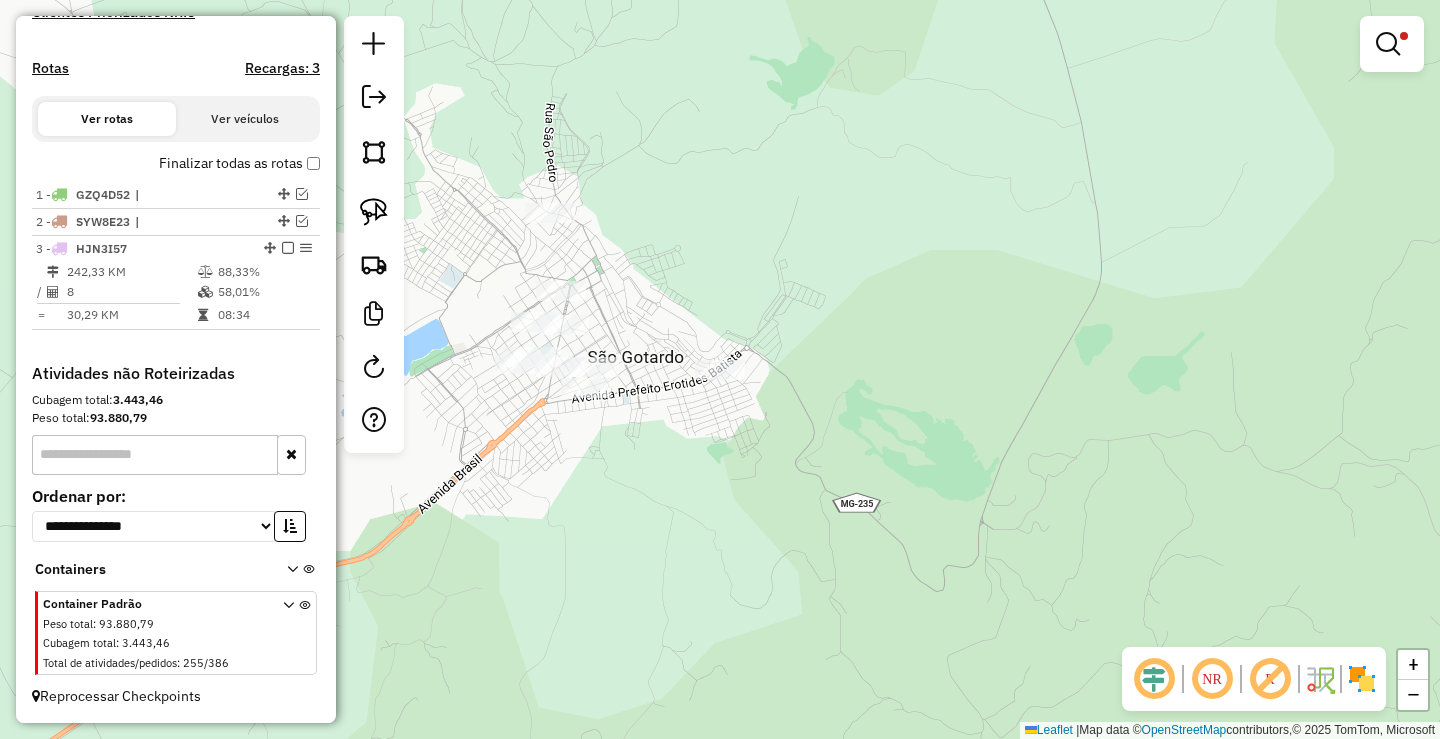 drag, startPoint x: 982, startPoint y: 555, endPoint x: 1052, endPoint y: 400, distance: 170.07352 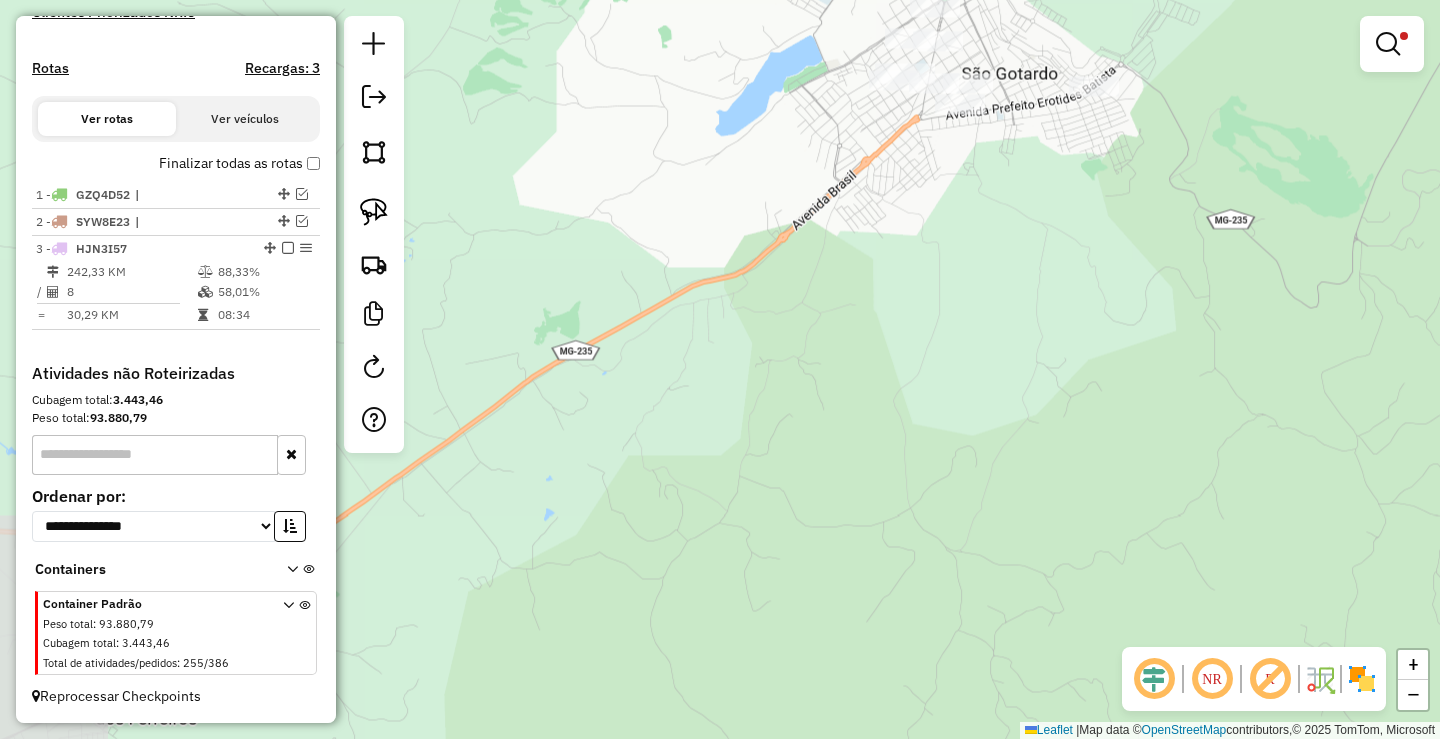drag, startPoint x: 616, startPoint y: 479, endPoint x: 732, endPoint y: 506, distance: 119.1008 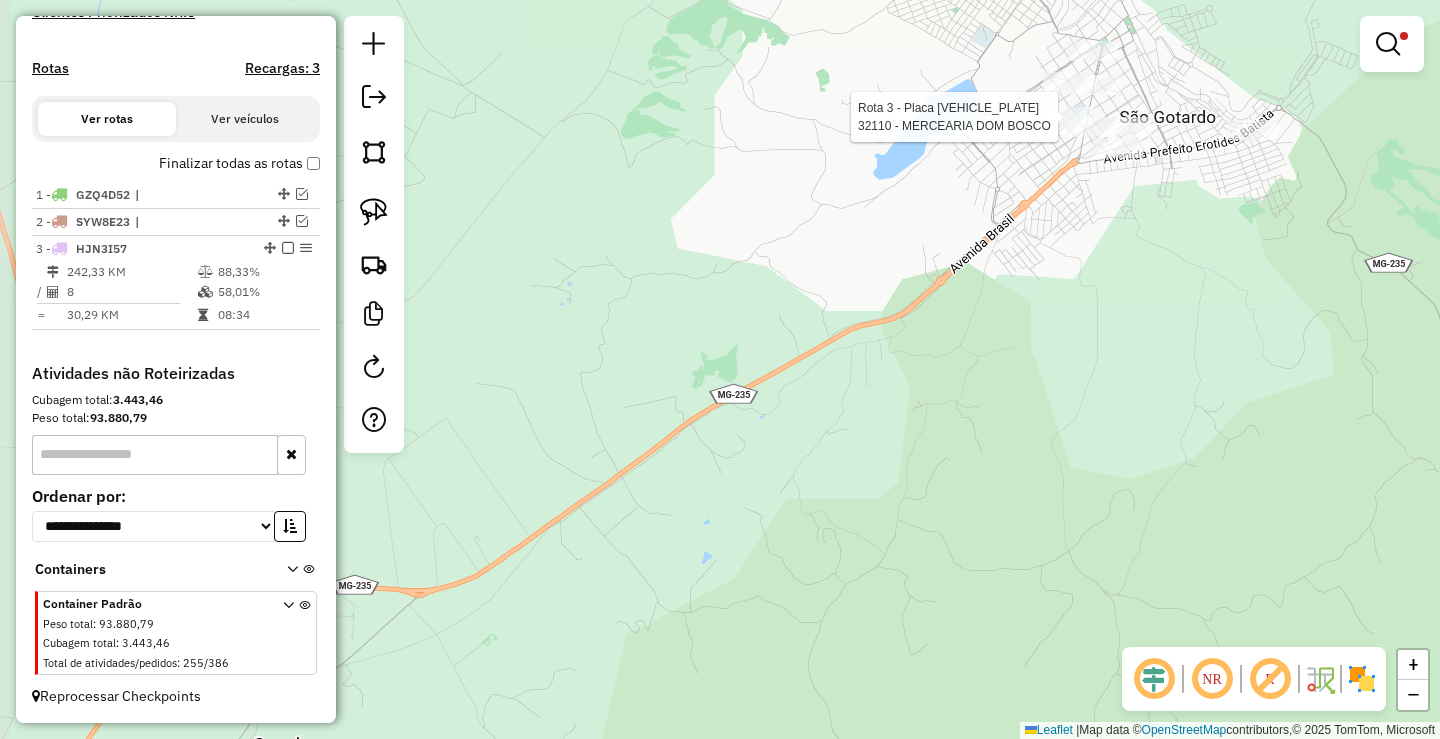 select on "**********" 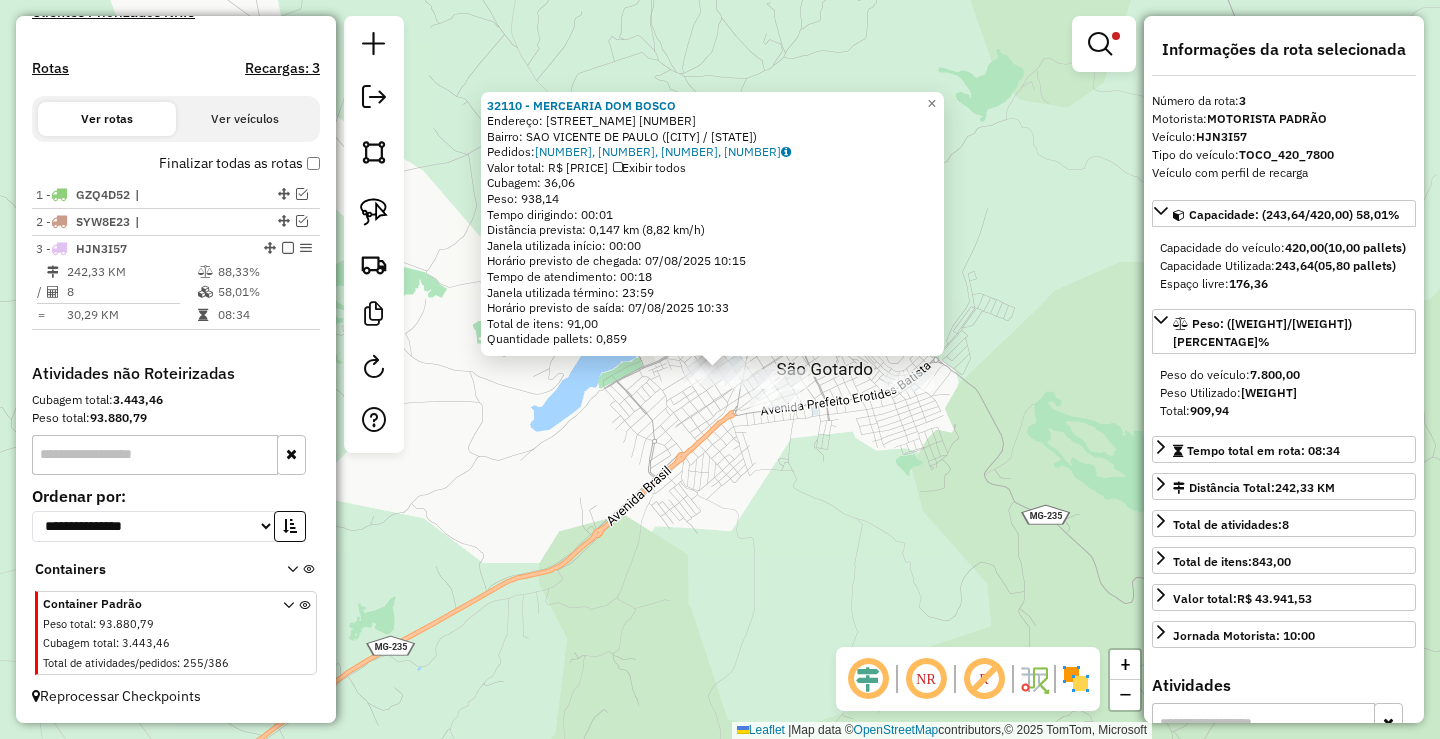 drag, startPoint x: 799, startPoint y: 444, endPoint x: 933, endPoint y: 320, distance: 182.57054 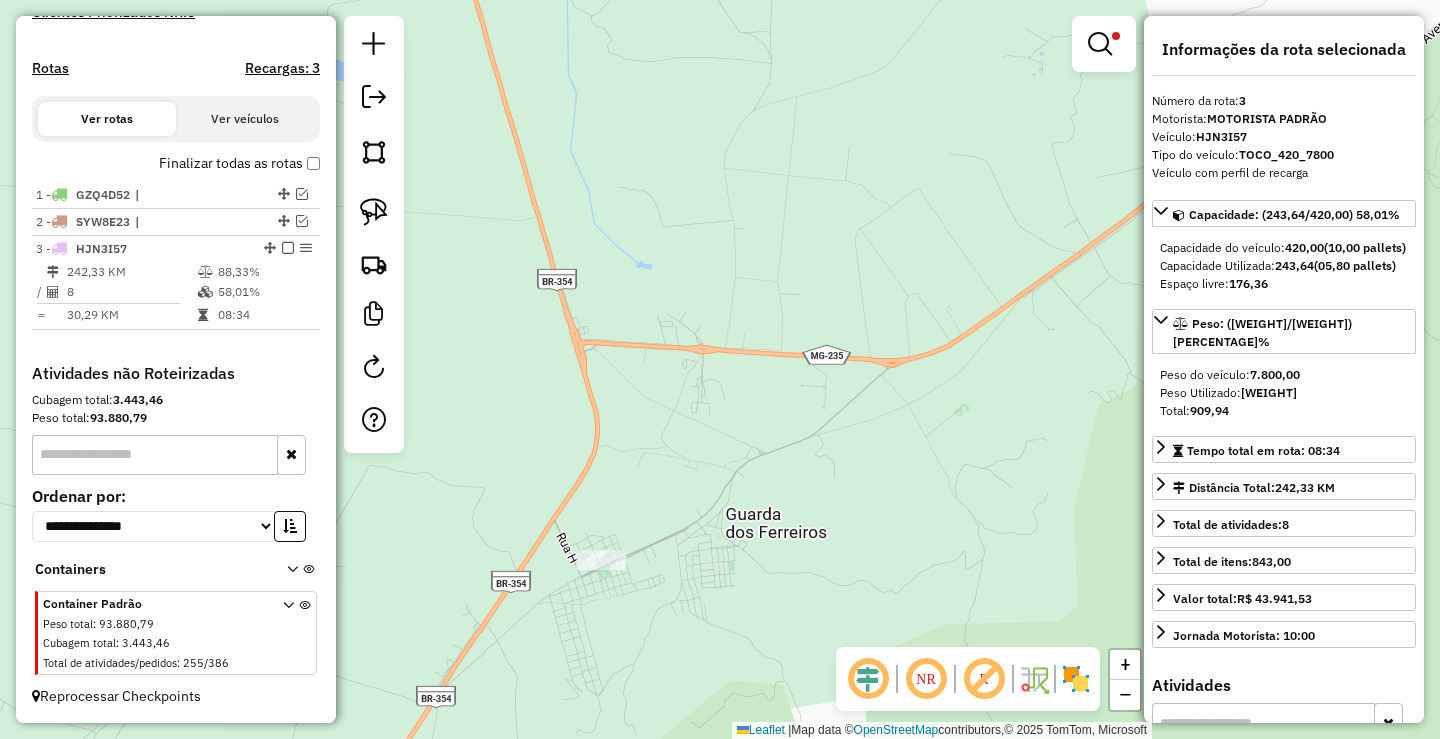 click on "32110 - MERCEARIA DOM BOSCO  Endereço:  TABELIAO ANTONIO MELGACO 749   Bairro: SAO VICENTE DE PAULO (SAO GOTARDO / MG)   Pedidos:  06583453, 06583473, 06583495, 06583455   Valor total: R$ 4.468,40   Exibir todos   Cubagem: 36,06  Peso: 938,14  Tempo dirigindo: 00:01   Distância prevista: 0,147 km (8,82 km/h)   Janela utilizada início: 00:00   Horário previsto de chegada: 07/08/2025 10:15   Tempo de atendimento: 00:18   Janela utilizada término: 23:59   Horário previsto de saída: 07/08/2025 10:33   Total de itens: 91,00   Quantidade pallets: 0,859  × Limpar filtros Janela de atendimento Grade de atendimento Capacidade Transportadoras Veículos Cliente Pedidos  Rotas Selecione os dias de semana para filtrar as janelas de atendimento  Seg   Ter   Qua   Qui   Sex   Sáb   Dom  Informe o período da janela de atendimento: De: Até:  Filtrar exatamente a janela do cliente  Considerar janela de atendimento padrão  Selecione os dias de semana para filtrar as grades de atendimento  Seg   Ter   Qua   Qui  De:" 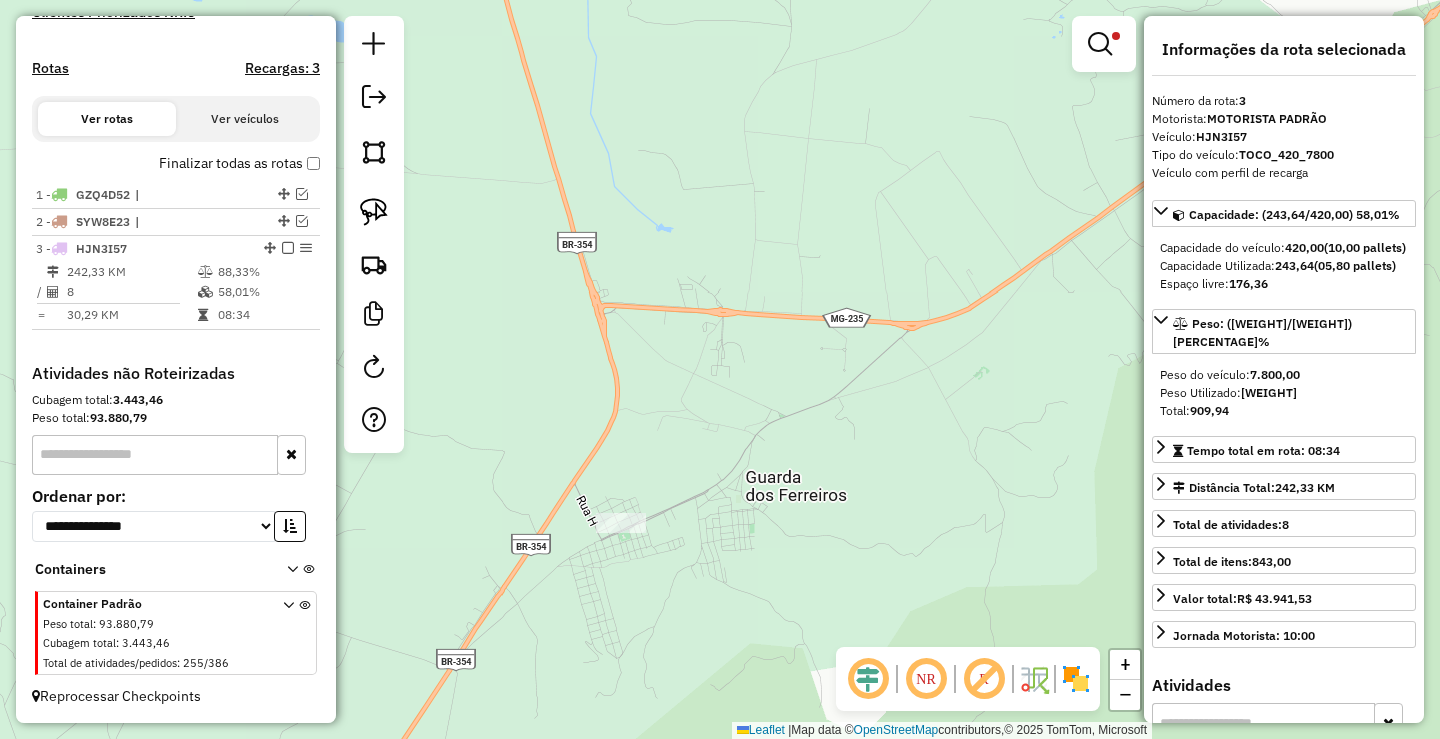 drag, startPoint x: 901, startPoint y: 362, endPoint x: 592, endPoint y: 477, distance: 329.70593 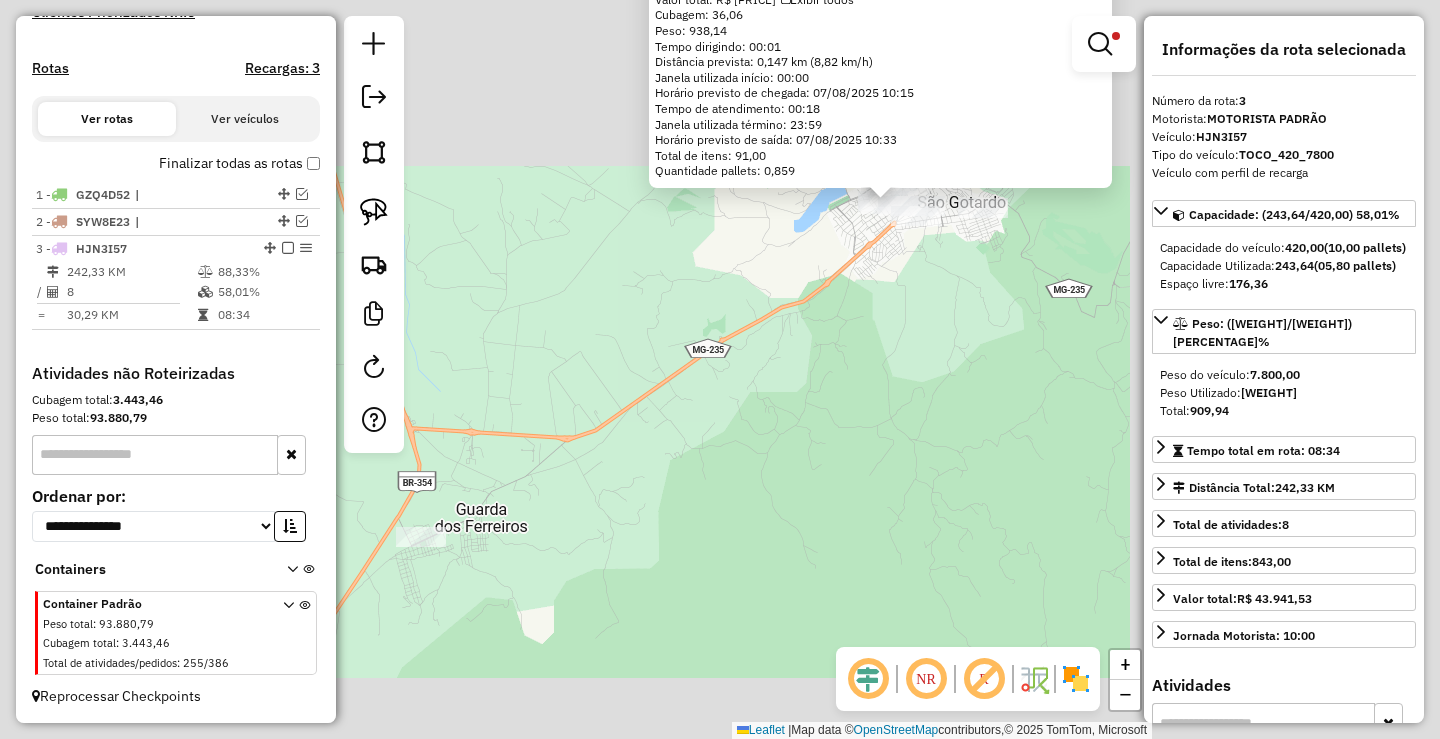 drag, startPoint x: 873, startPoint y: 366, endPoint x: 819, endPoint y: 436, distance: 88.40814 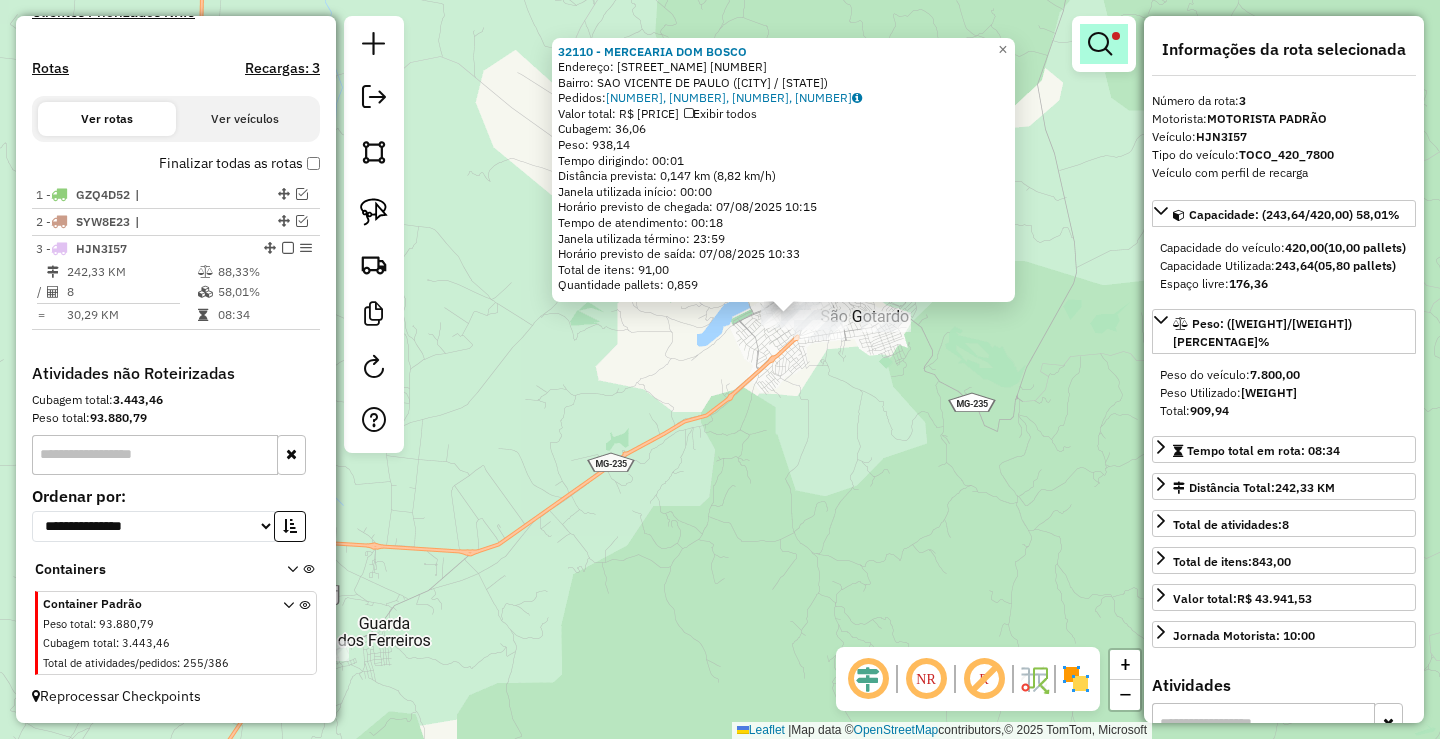 click at bounding box center [1104, 44] 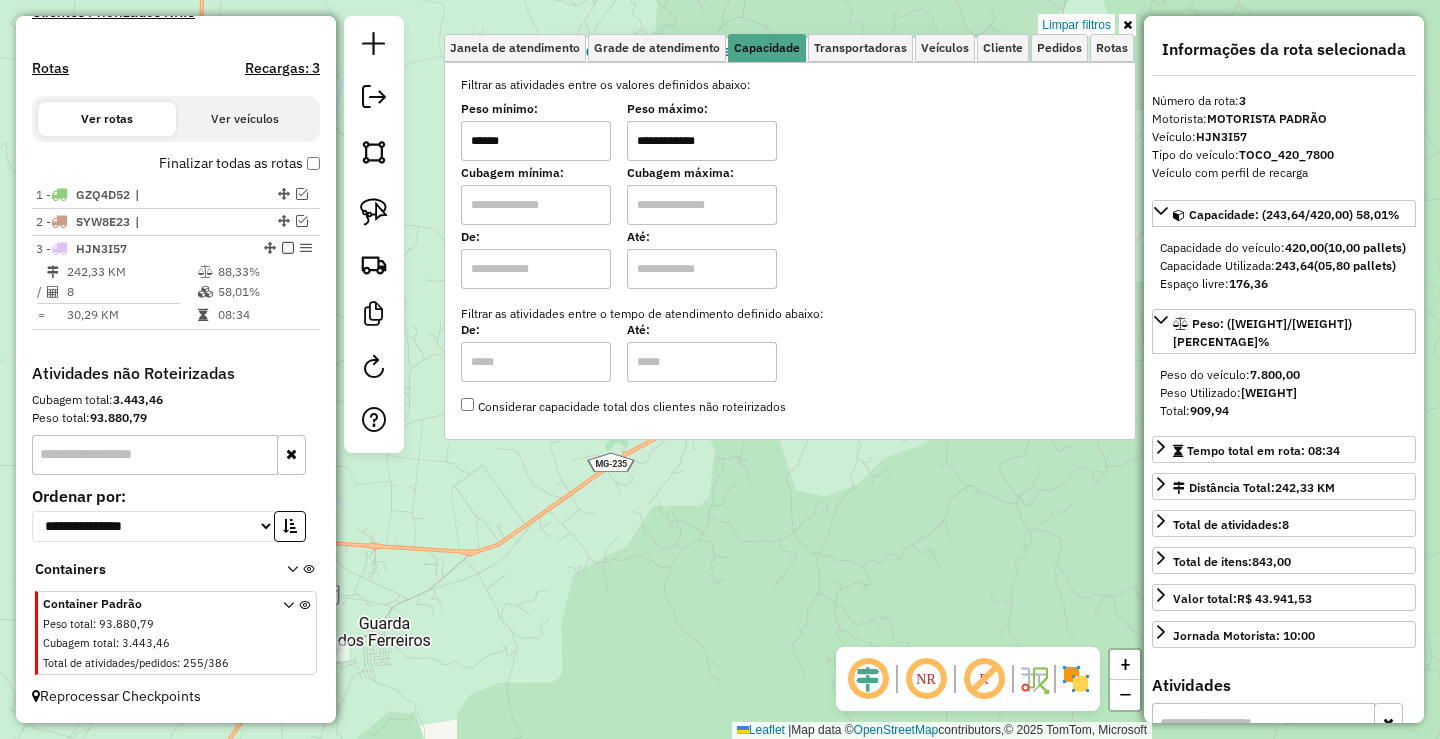 click on "******" at bounding box center [536, 141] 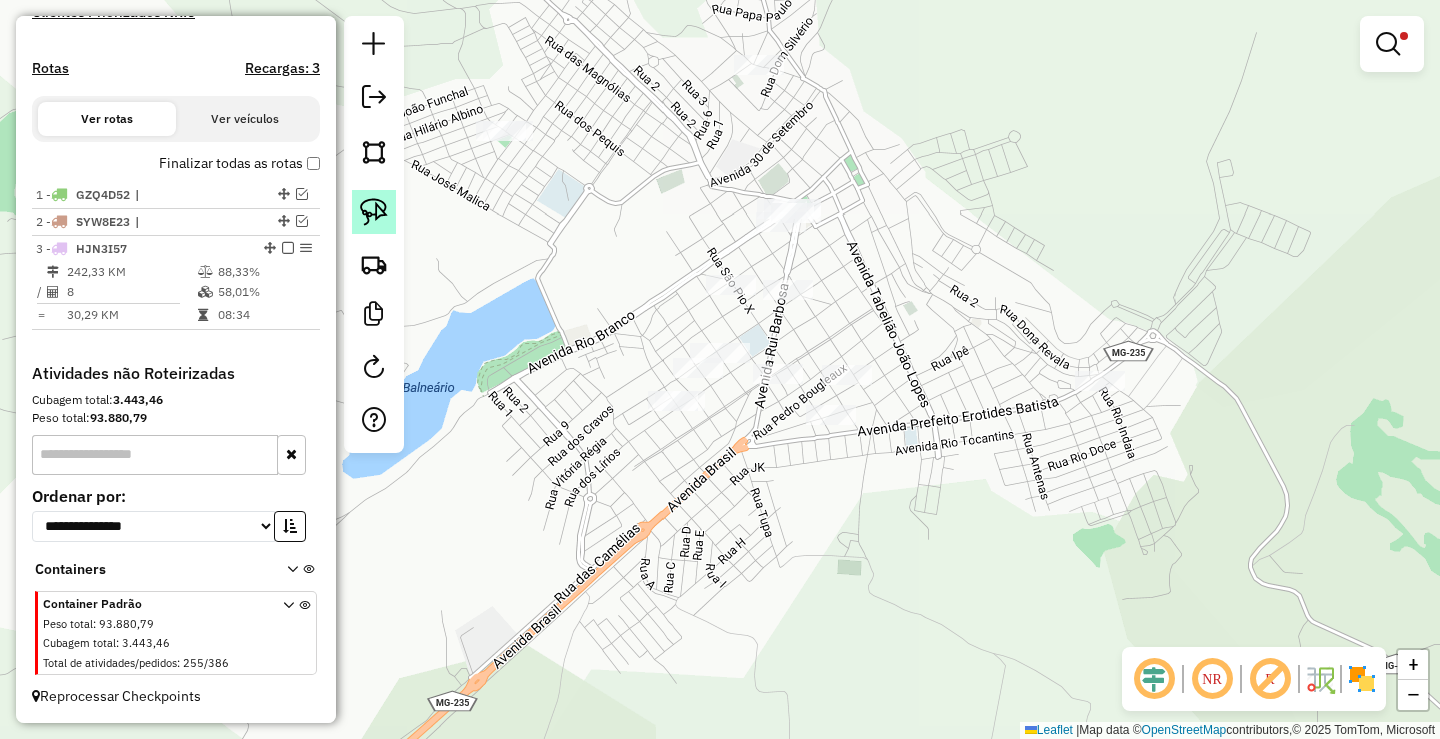 click 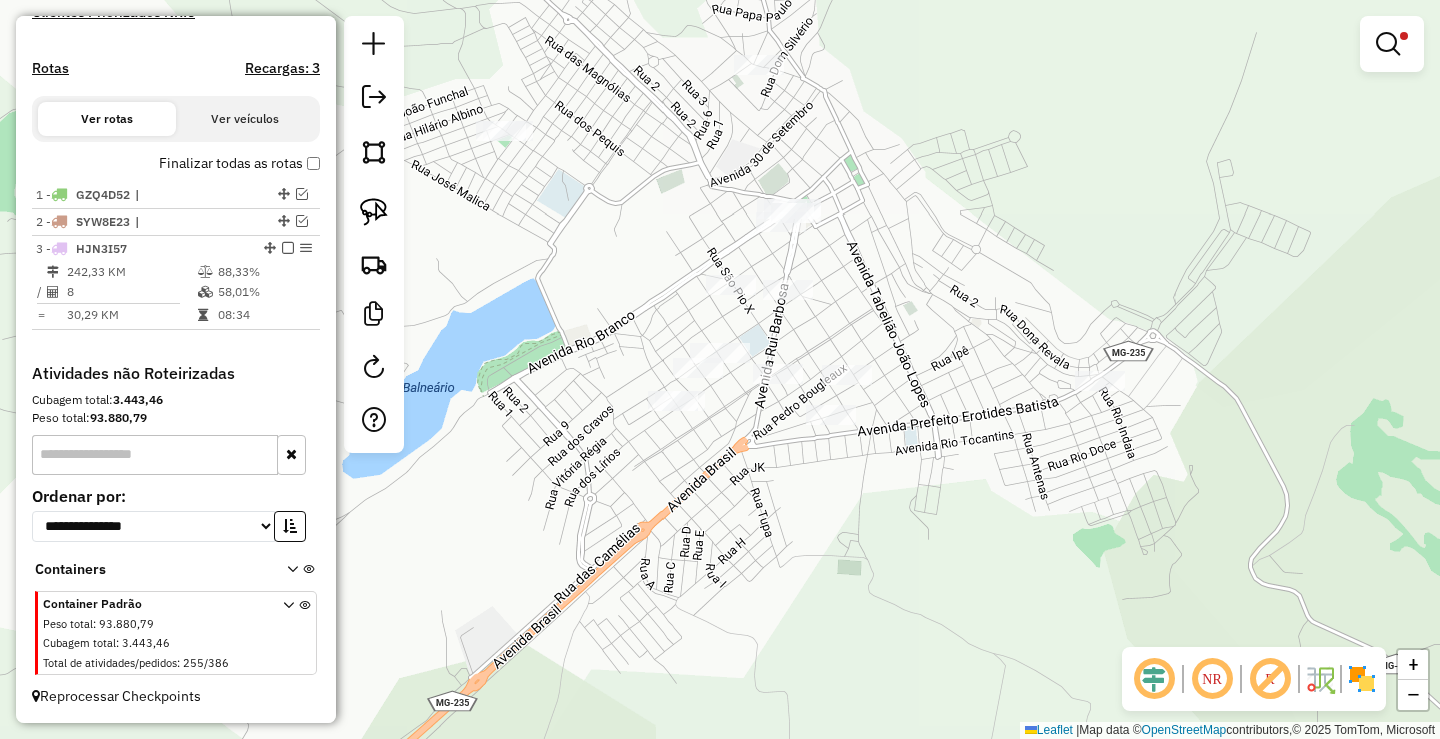 click on "**********" 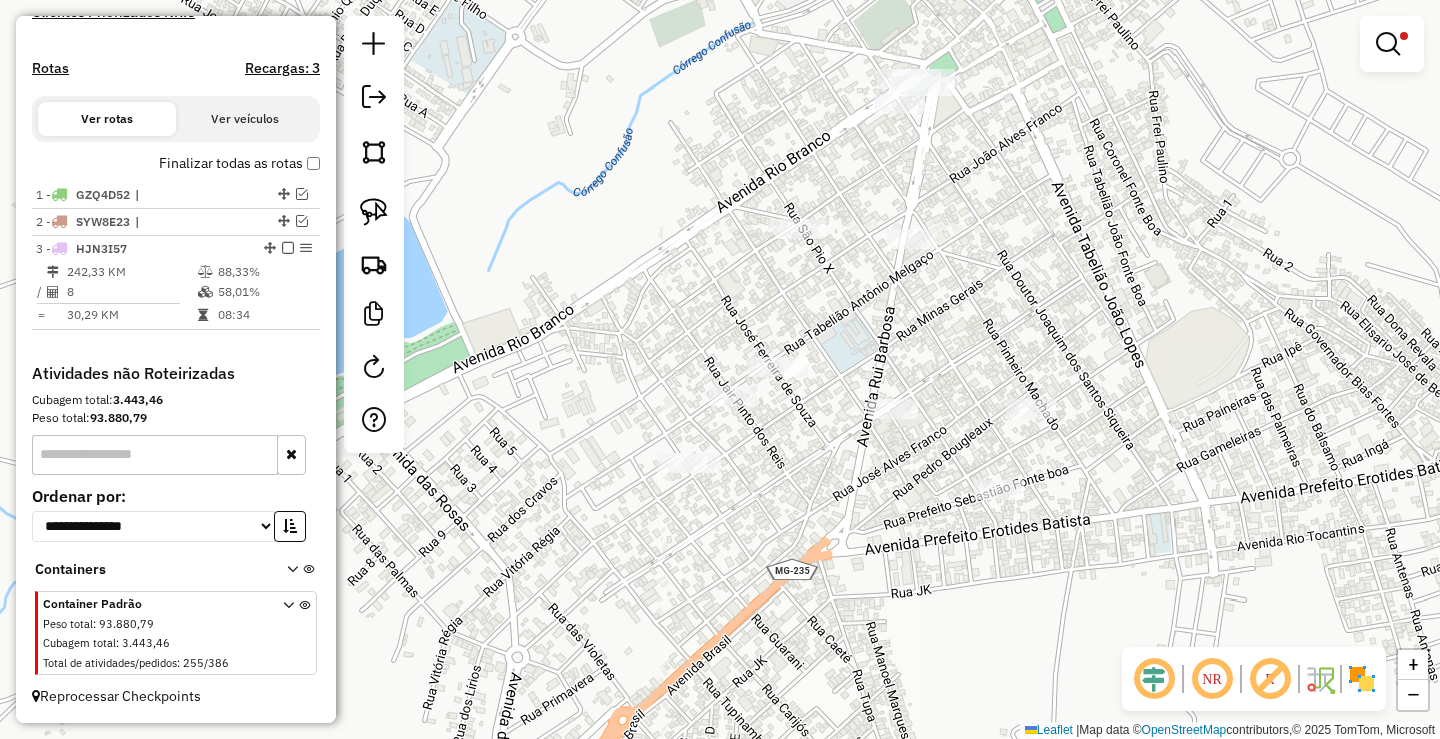 select on "**********" 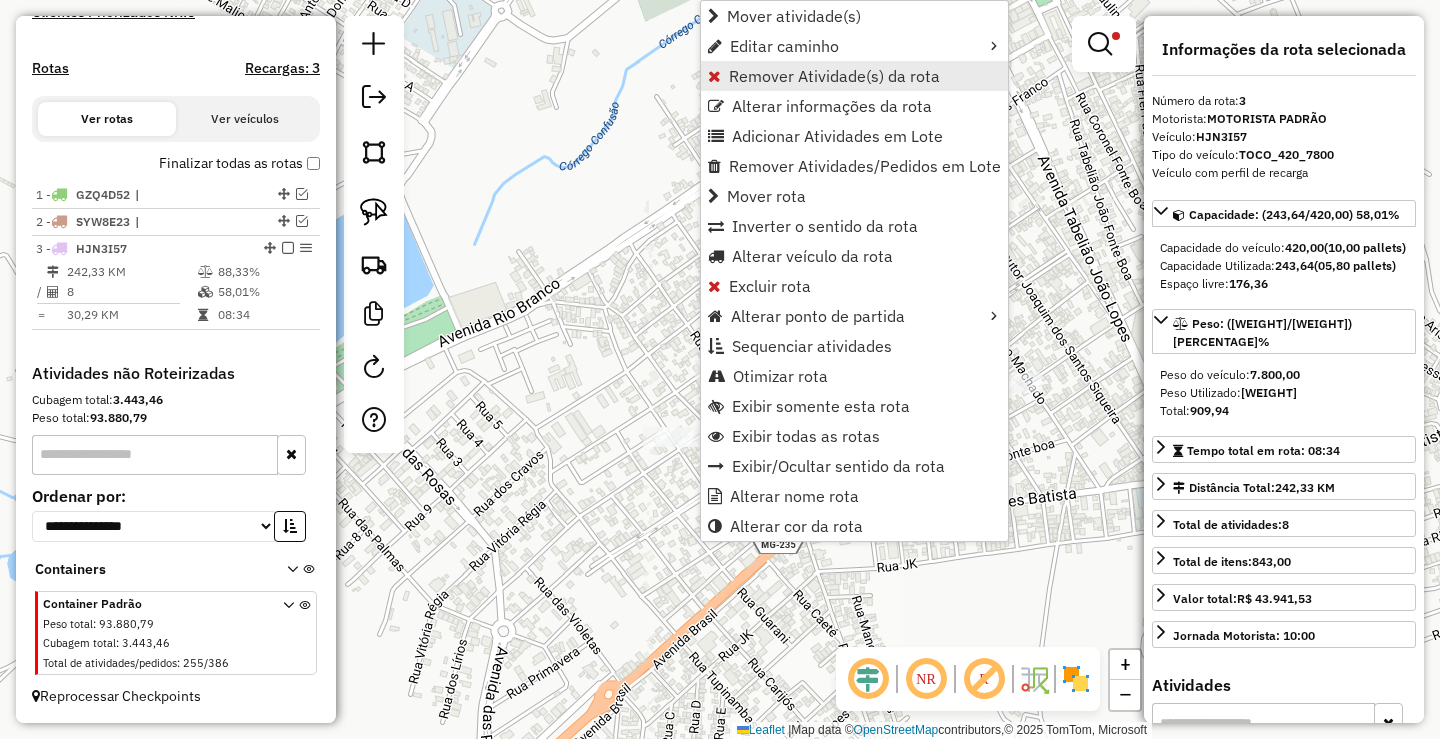 click on "Remover Atividade(s) da rota" at bounding box center (834, 76) 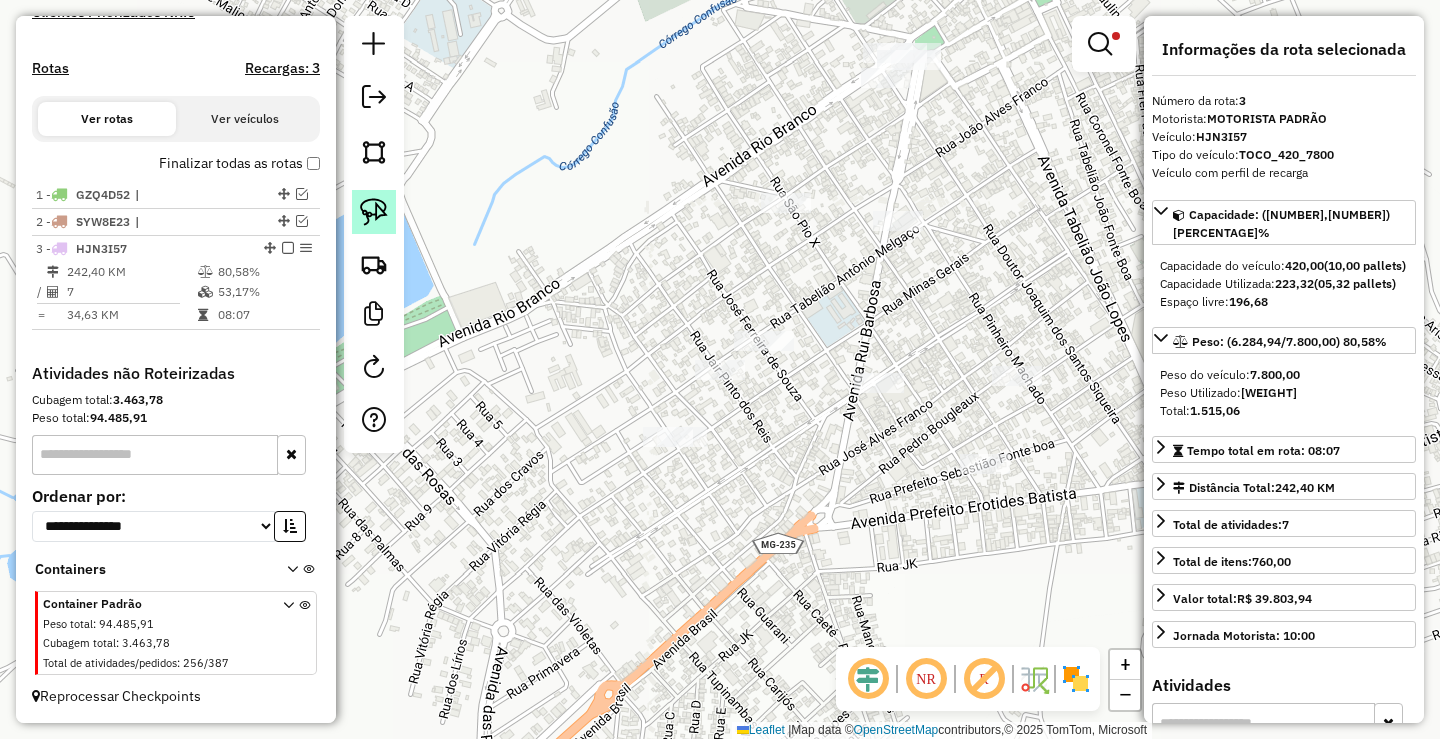 click 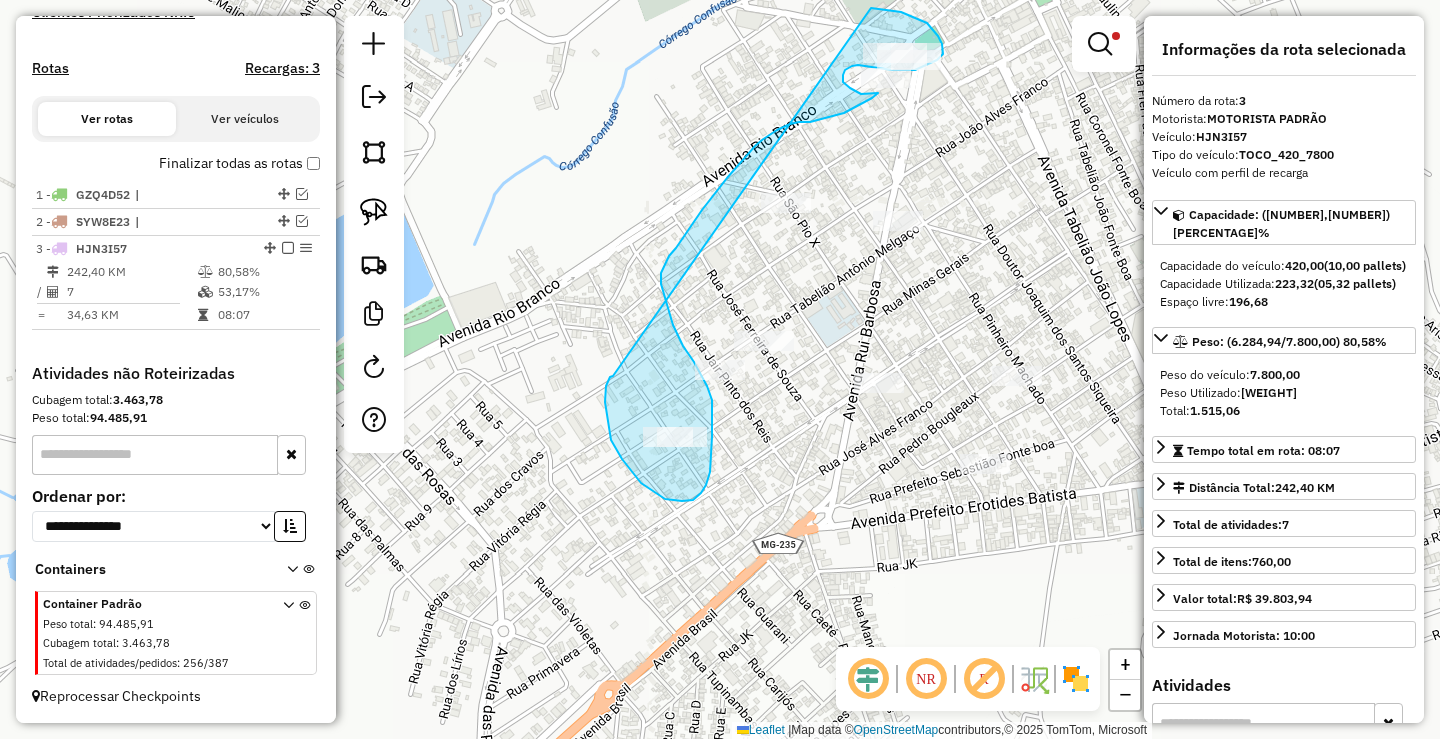drag, startPoint x: 610, startPoint y: 377, endPoint x: 774, endPoint y: 13, distance: 399.2393 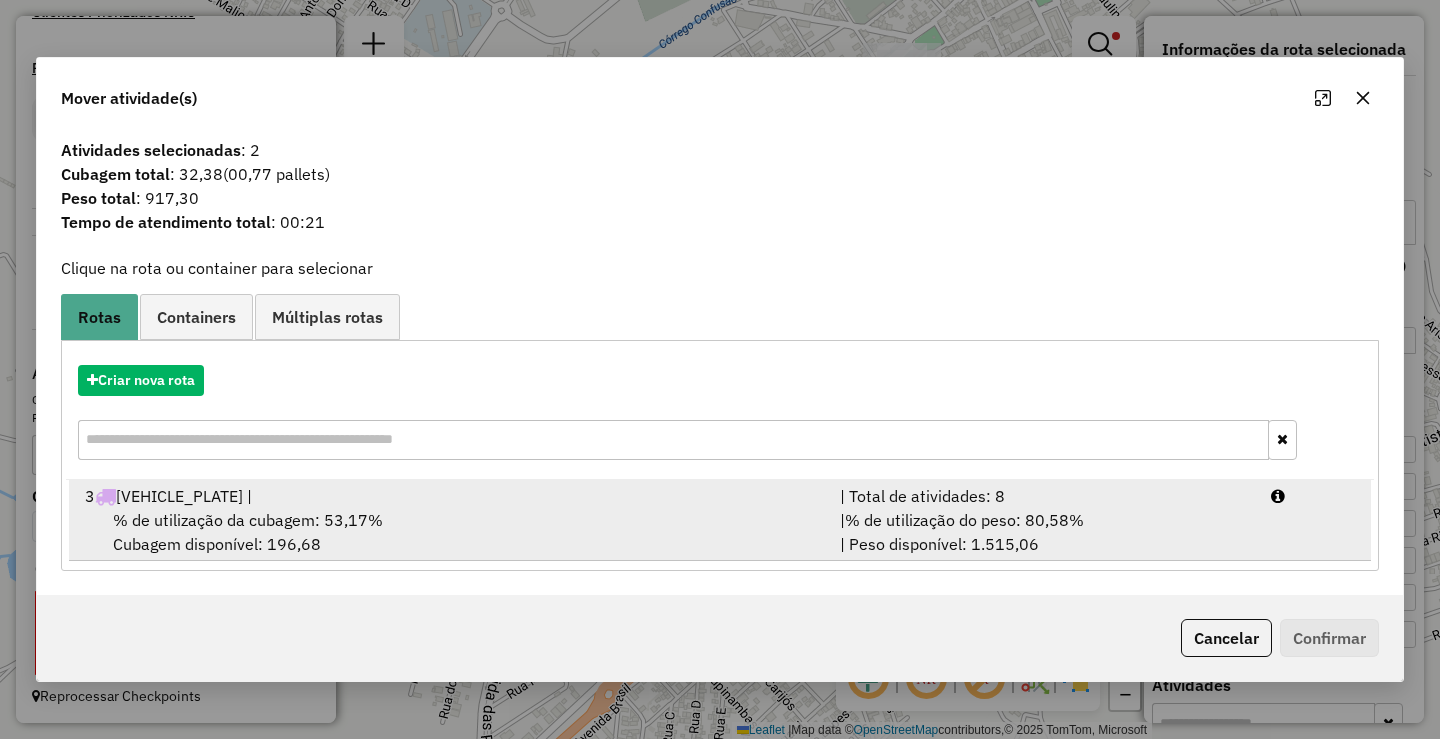 click on "% de utilização do peso: 80,58%" at bounding box center (964, 520) 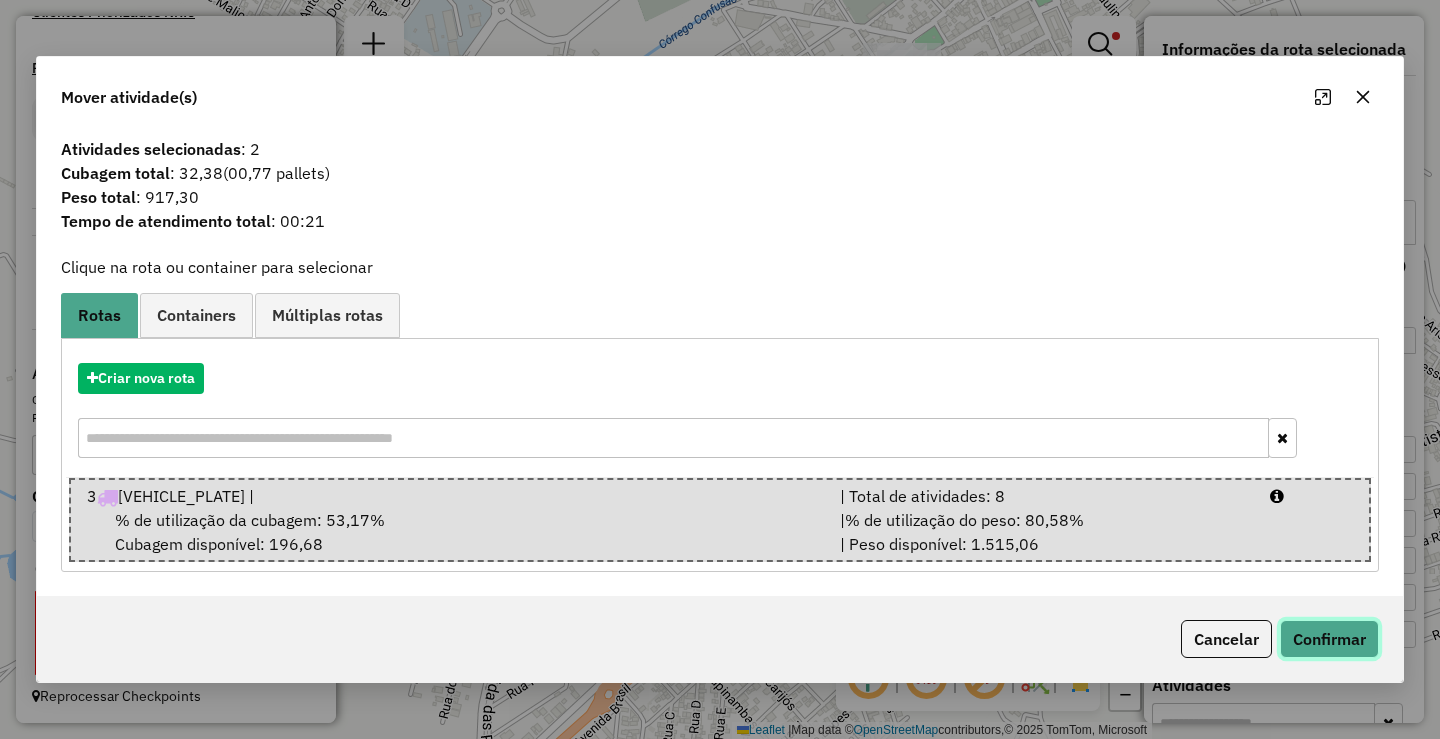 click on "Confirmar" 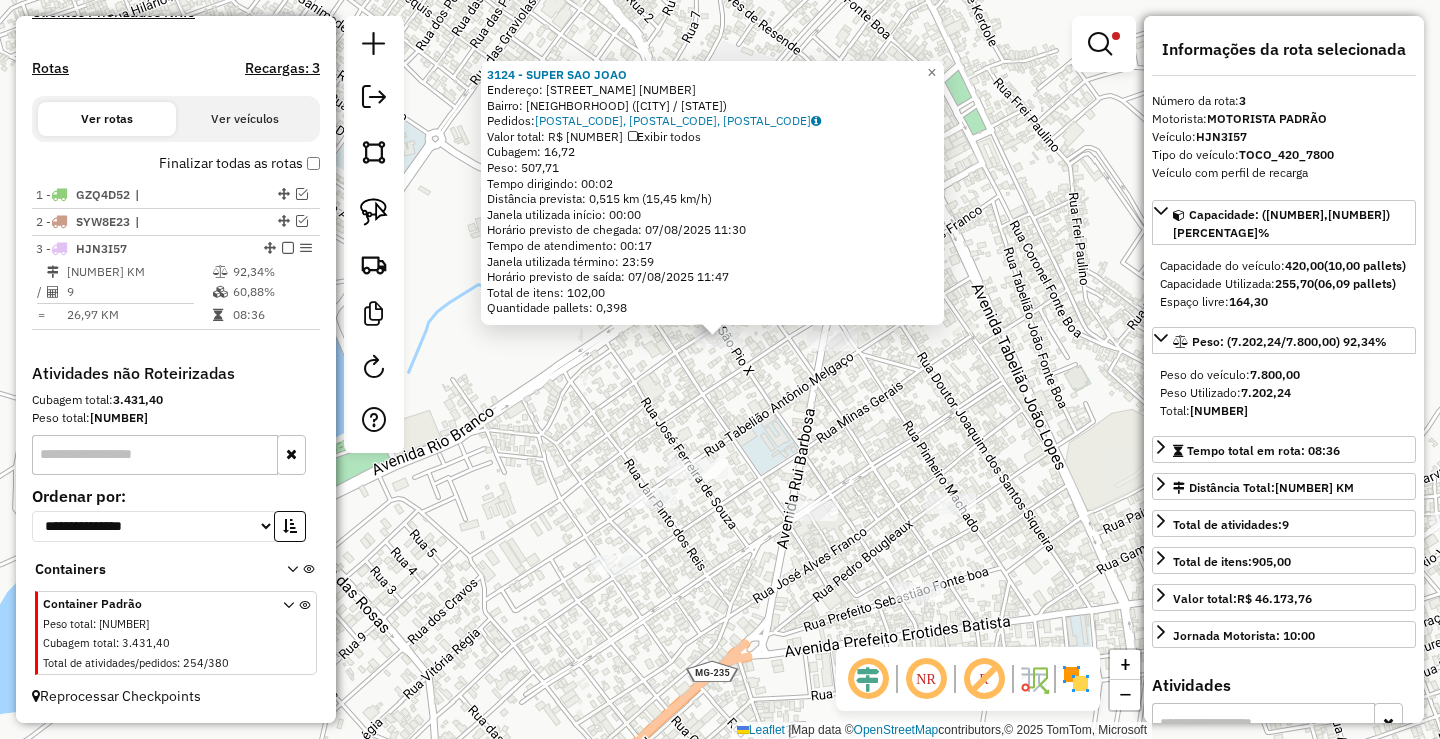 drag, startPoint x: 722, startPoint y: 543, endPoint x: 727, endPoint y: 512, distance: 31.400637 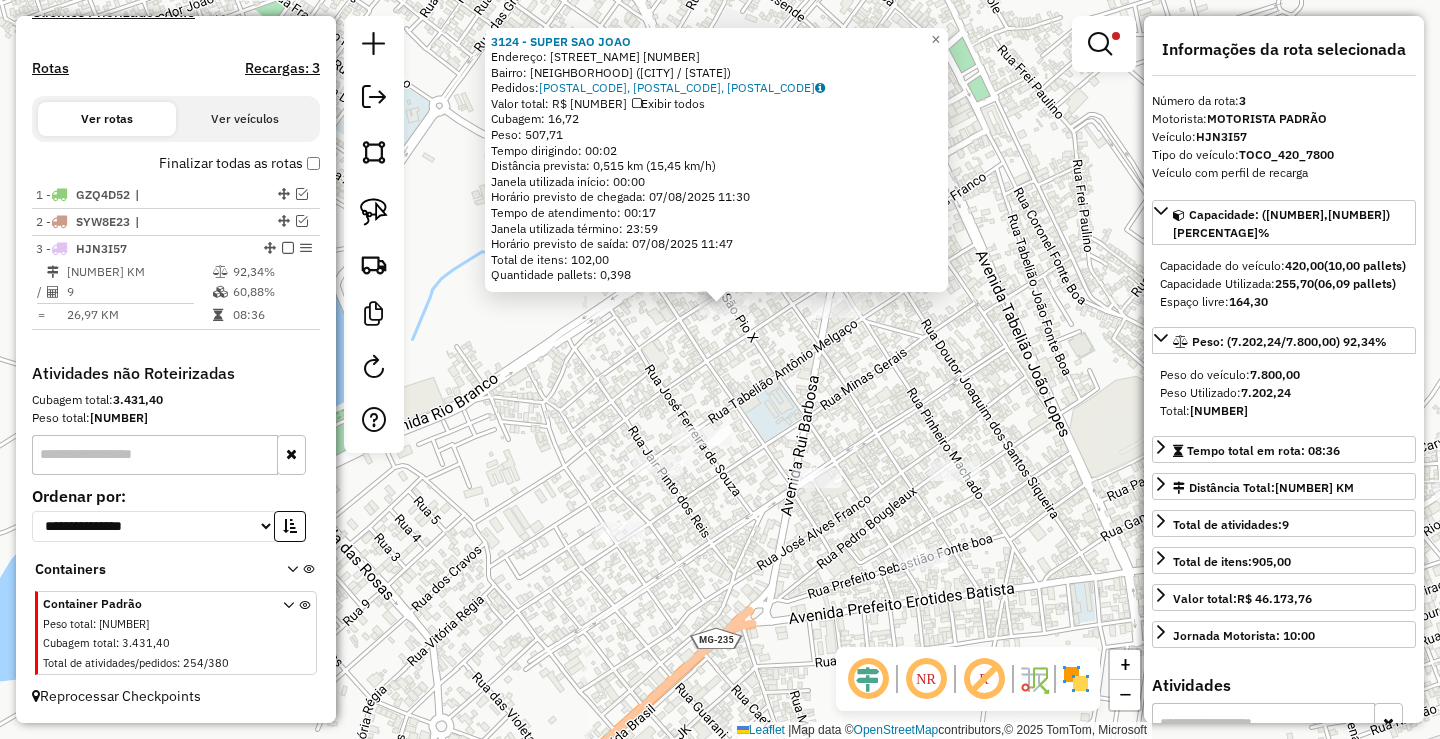 click on "3124 - SUPER SAO JOAO  Endereço:  SAO PIO X 171   Bairro: CENTRO (SAO GOTARDO / MG)   Pedidos:  06584589, 06584597, 06584785   Valor total: R$ 3.889,09   Exibir todos   Cubagem: 16,72  Peso: 507,71  Tempo dirigindo: 00:02   Distância prevista: 0,515 km (15,45 km/h)   Janela utilizada início: 00:00   Horário previsto de chegada: 07/08/2025 11:30   Tempo de atendimento: 00:17   Janela utilizada término: 23:59   Horário previsto de saída: 07/08/2025 11:47   Total de itens: 102,00   Quantidade pallets: 0,398  × Limpar filtros Janela de atendimento Grade de atendimento Capacidade Transportadoras Veículos Cliente Pedidos  Rotas Selecione os dias de semana para filtrar as janelas de atendimento  Seg   Ter   Qua   Qui   Sex   Sáb   Dom  Informe o período da janela de atendimento: De: Até:  Filtrar exatamente a janela do cliente  Considerar janela de atendimento padrão  Selecione os dias de semana para filtrar as grades de atendimento  Seg   Ter   Qua   Qui   Sex   Sáb   Dom   Peso mínimo:  ******  De:" 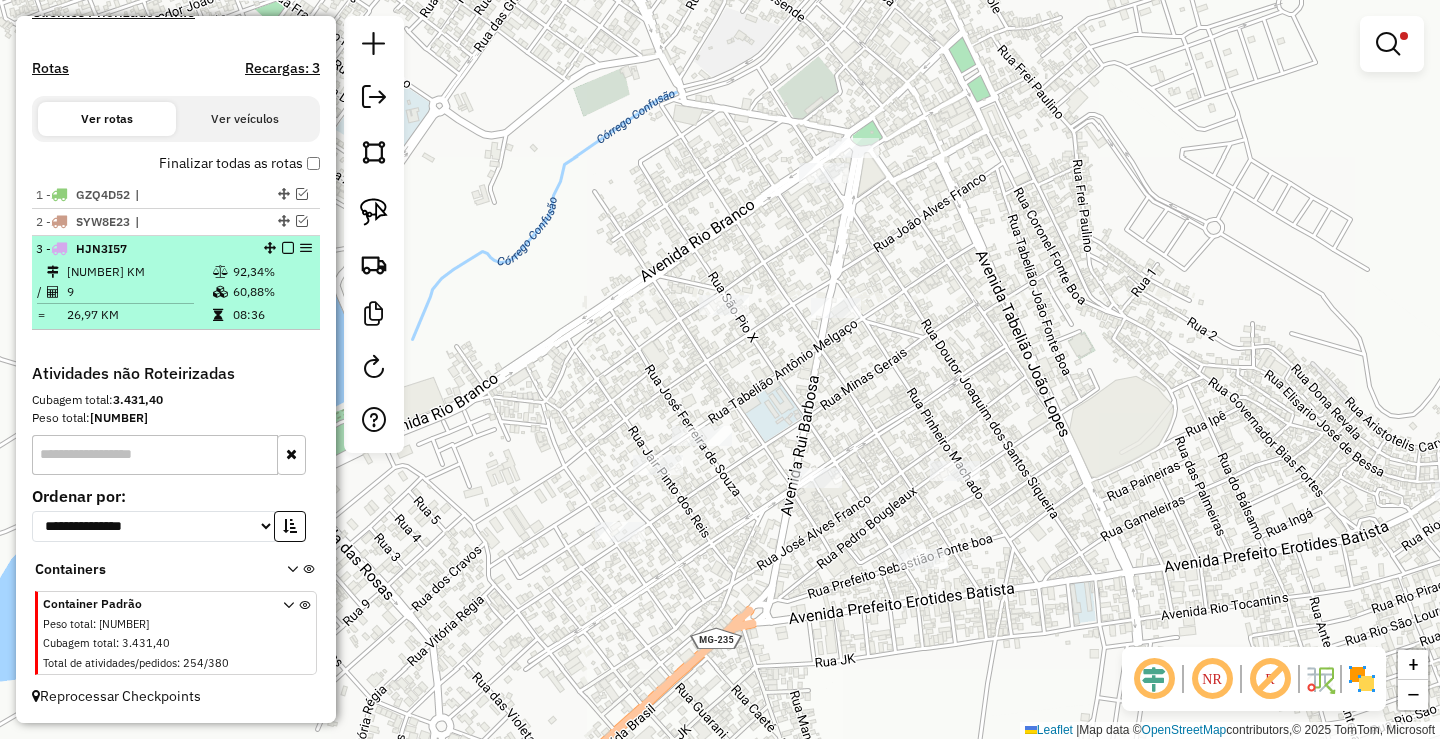 click at bounding box center (288, 248) 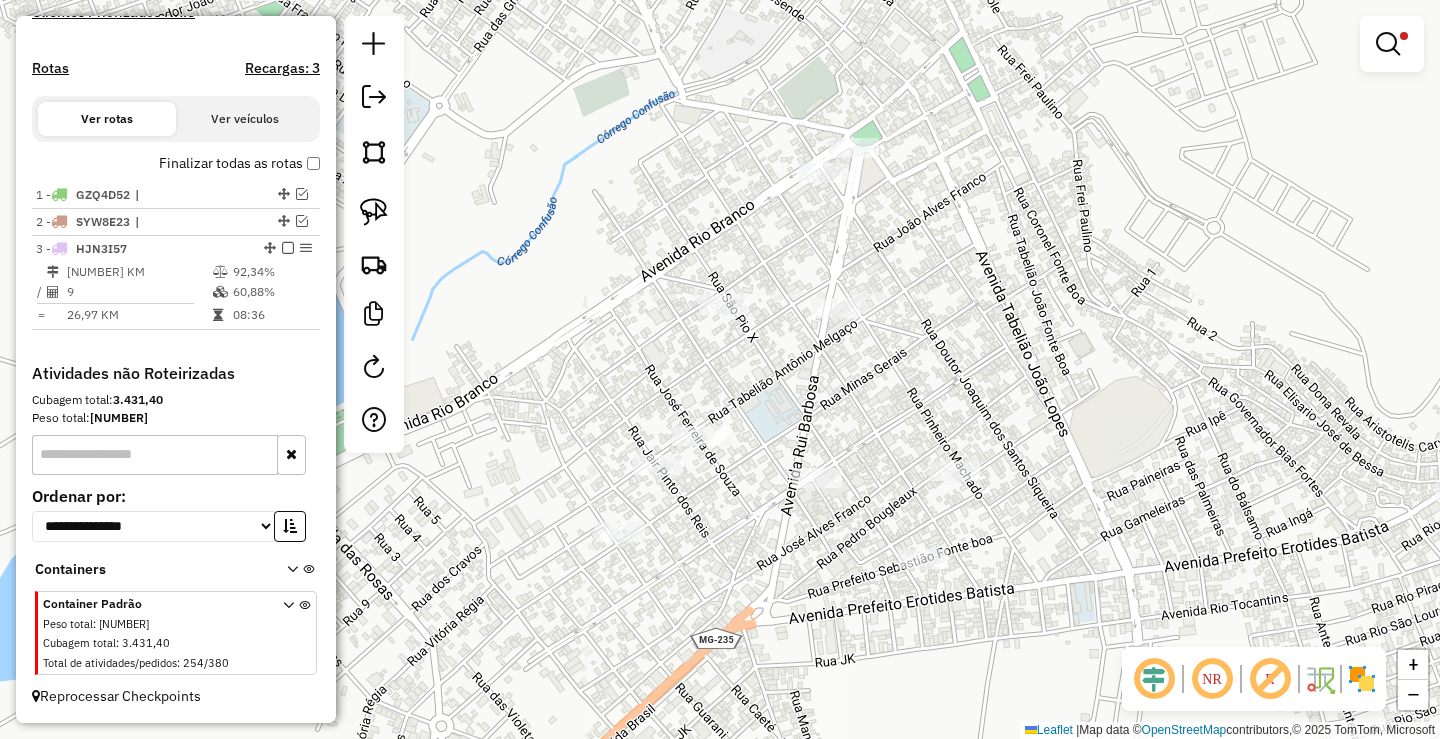 scroll, scrollTop: 517, scrollLeft: 0, axis: vertical 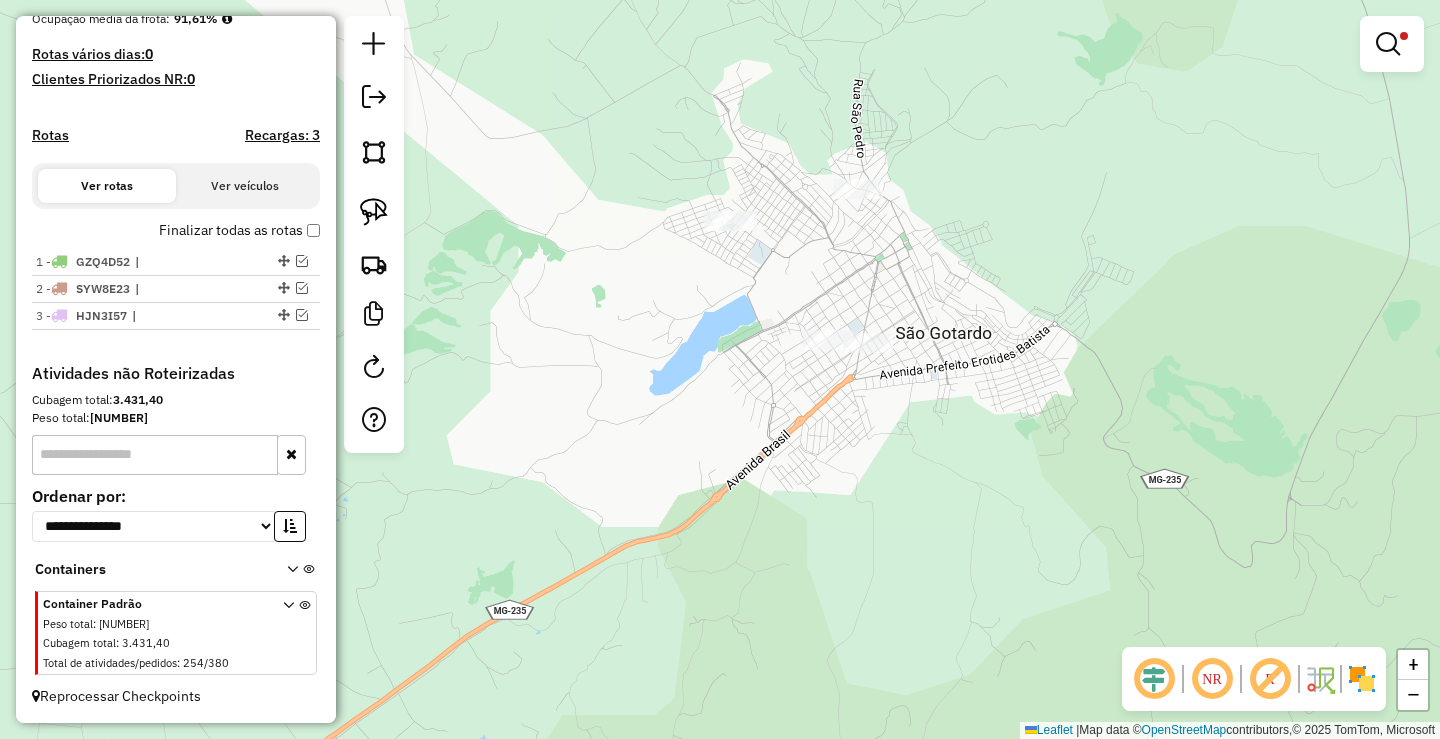 drag, startPoint x: 1419, startPoint y: 35, endPoint x: 1396, endPoint y: 25, distance: 25.079872 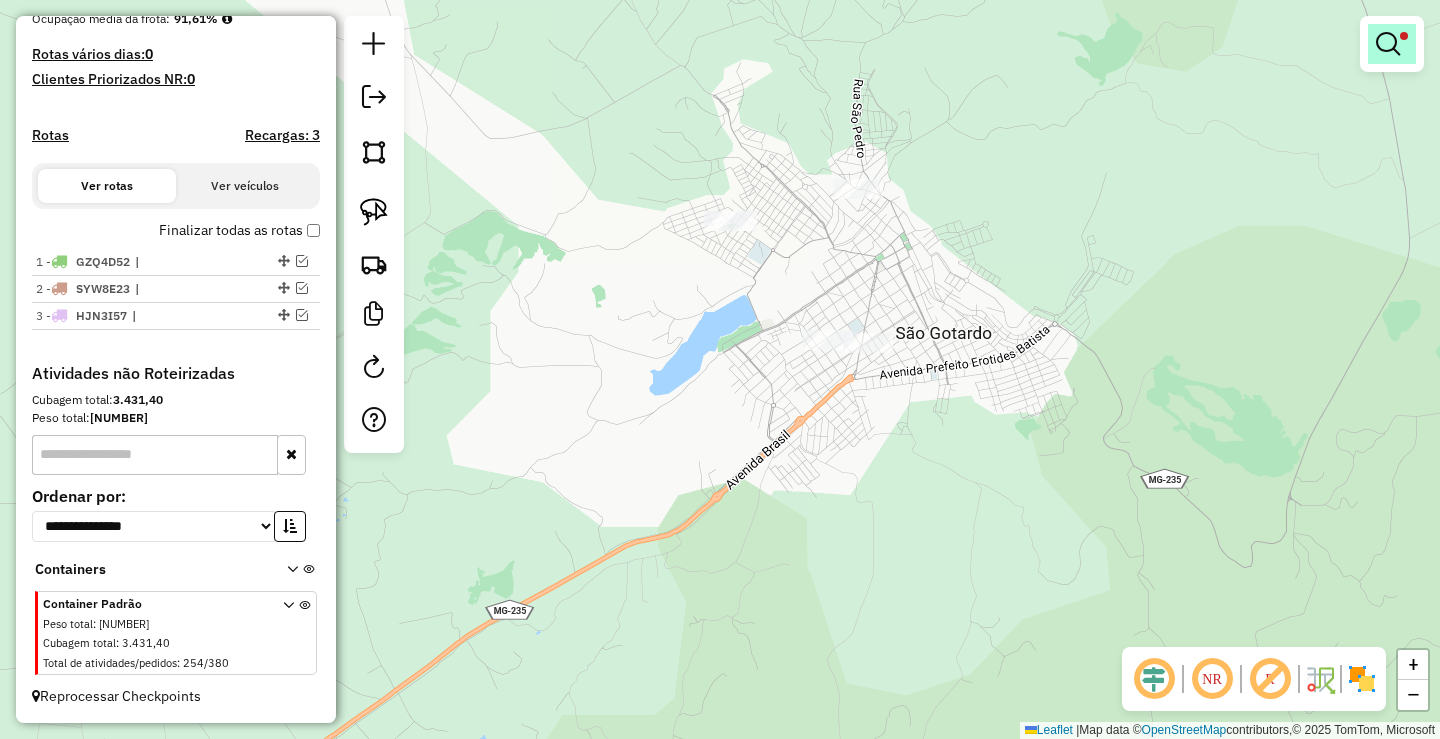 click at bounding box center [1392, 44] 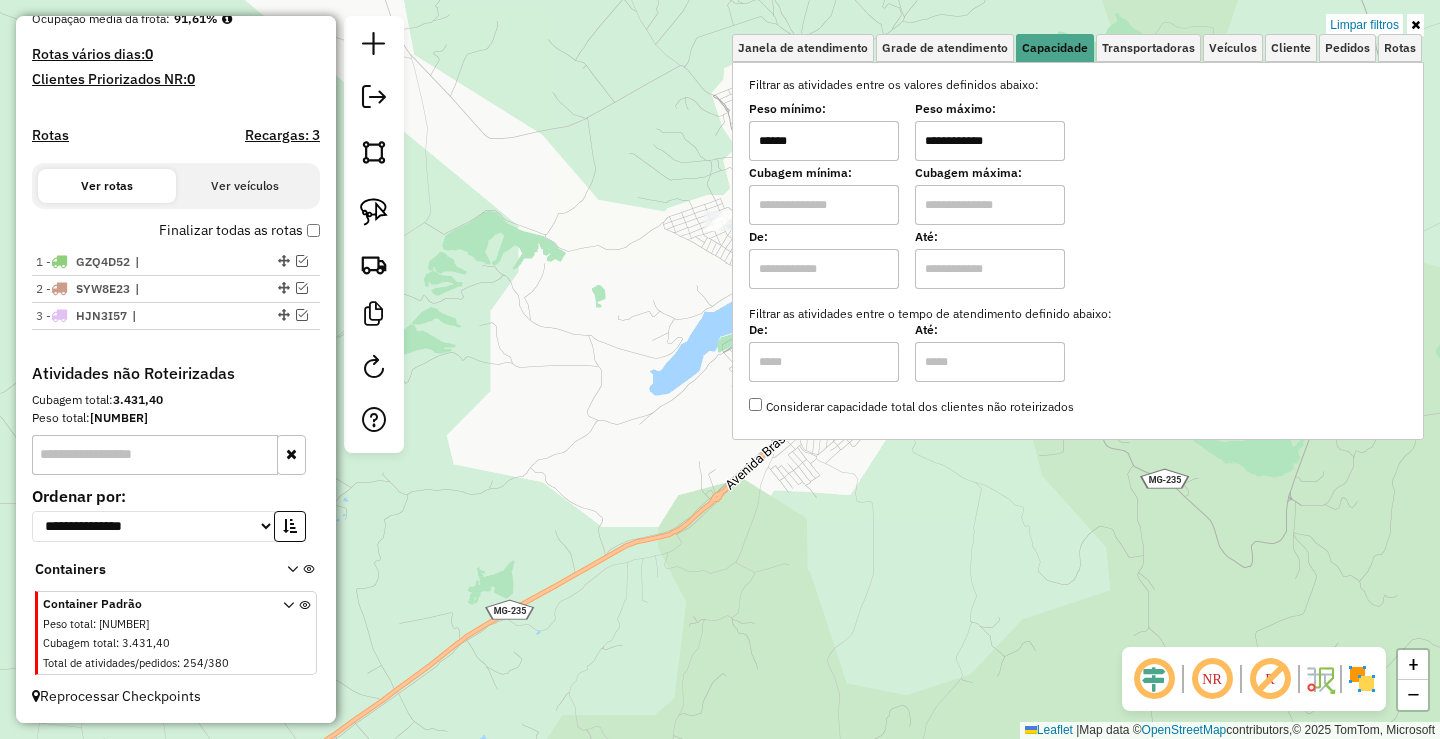 click on "**********" 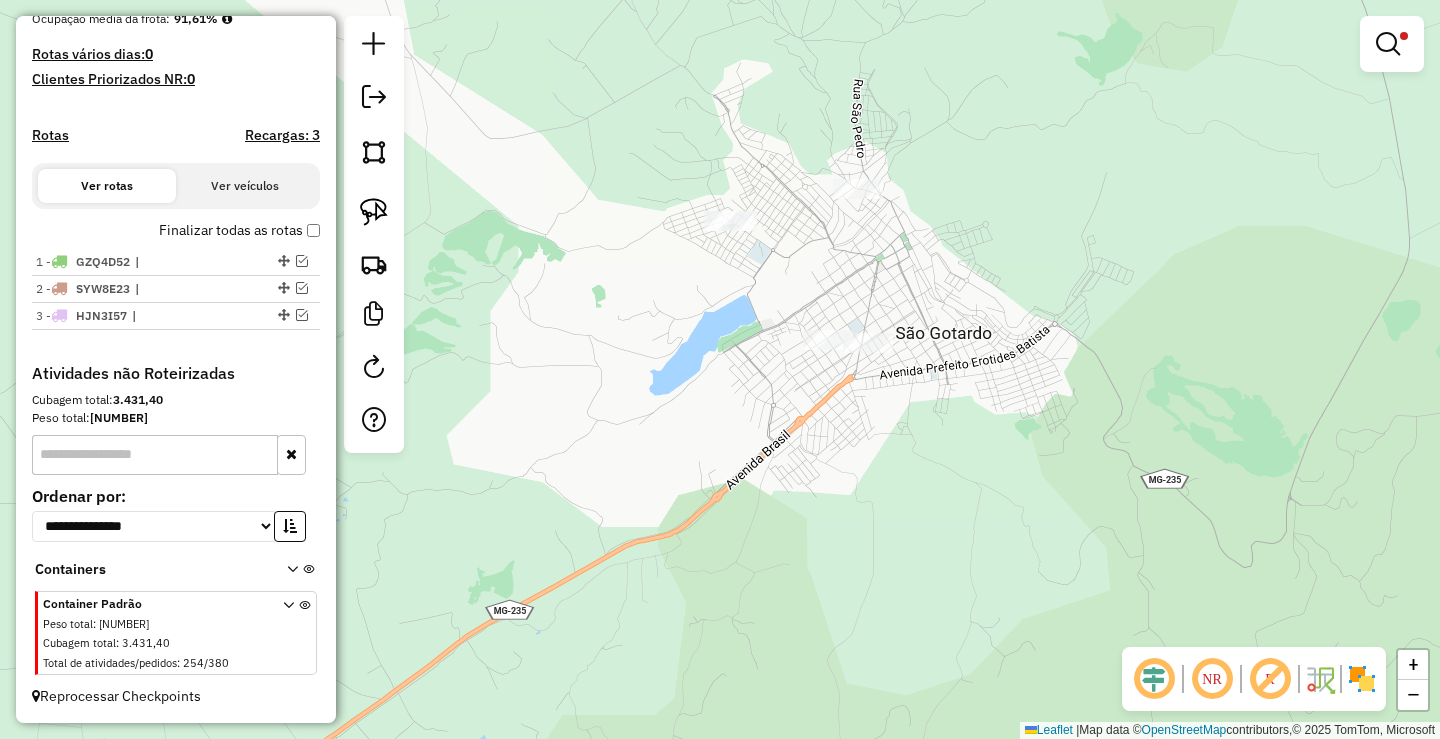 click at bounding box center (1388, 44) 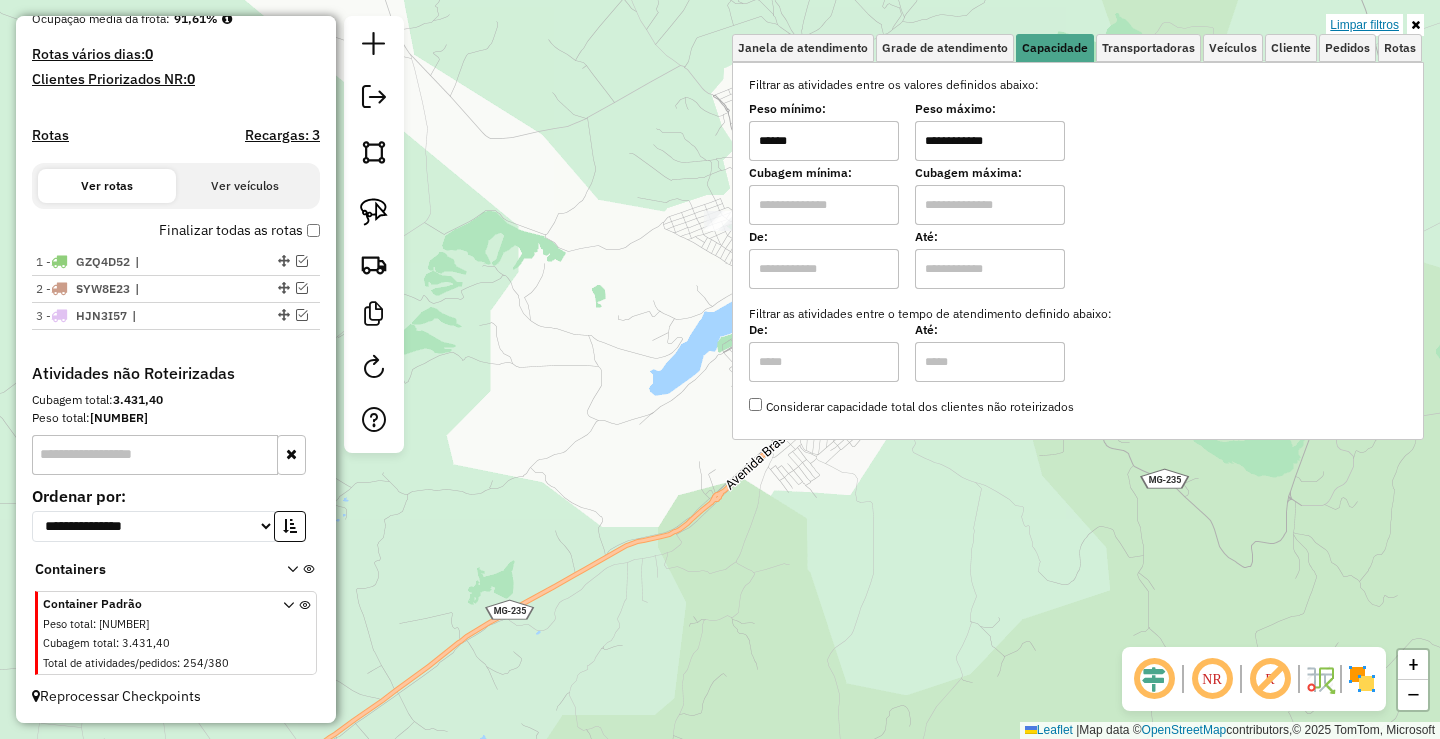 click on "Limpar filtros" at bounding box center (1364, 25) 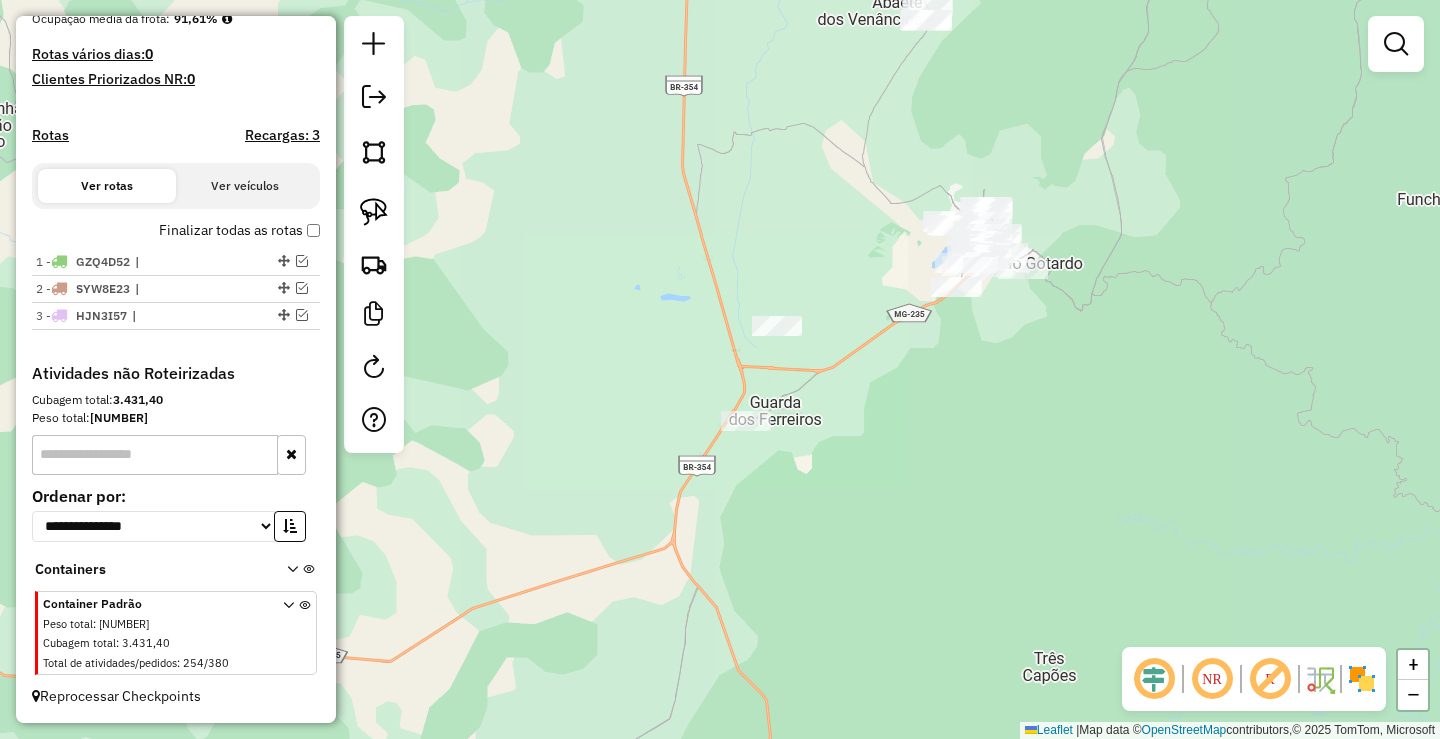 drag, startPoint x: 841, startPoint y: 336, endPoint x: 827, endPoint y: 396, distance: 61.611687 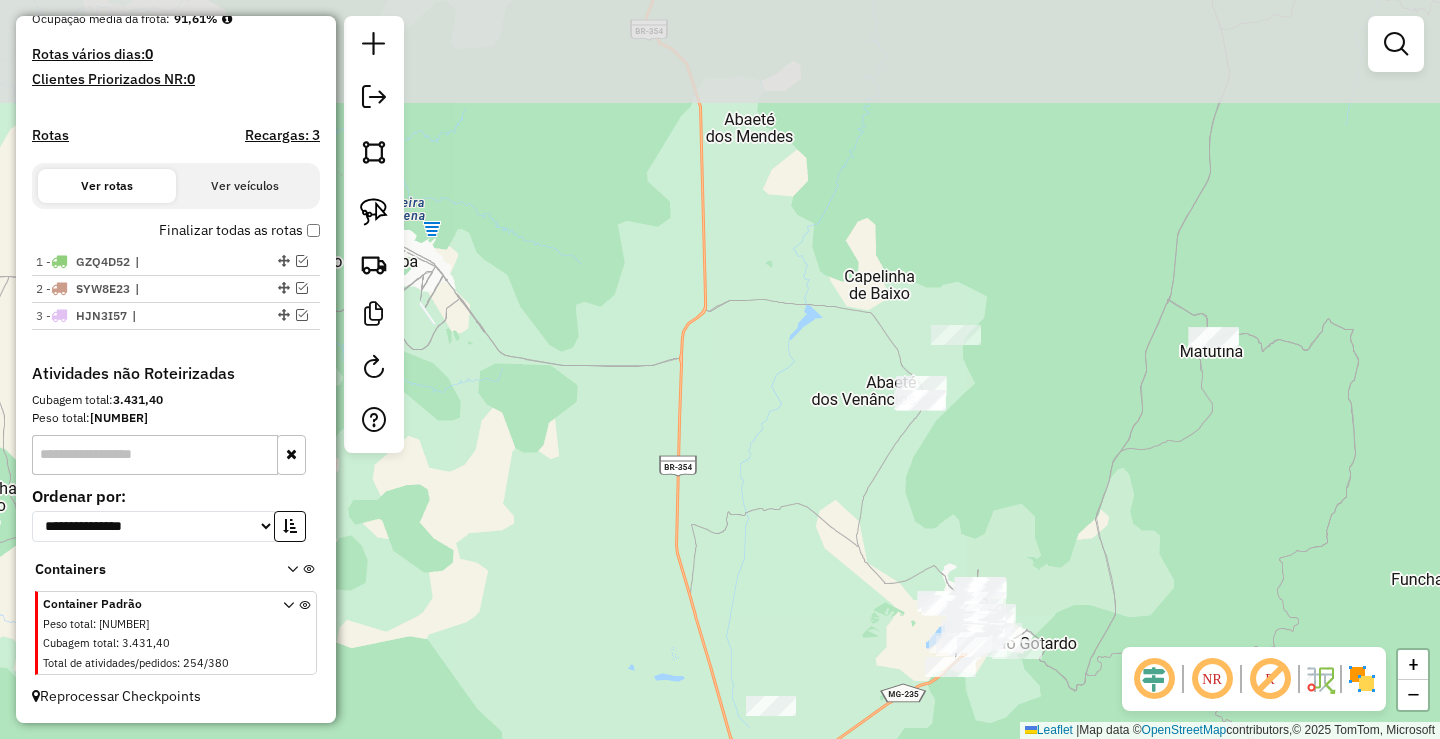 drag, startPoint x: 709, startPoint y: 318, endPoint x: 591, endPoint y: 367, distance: 127.769325 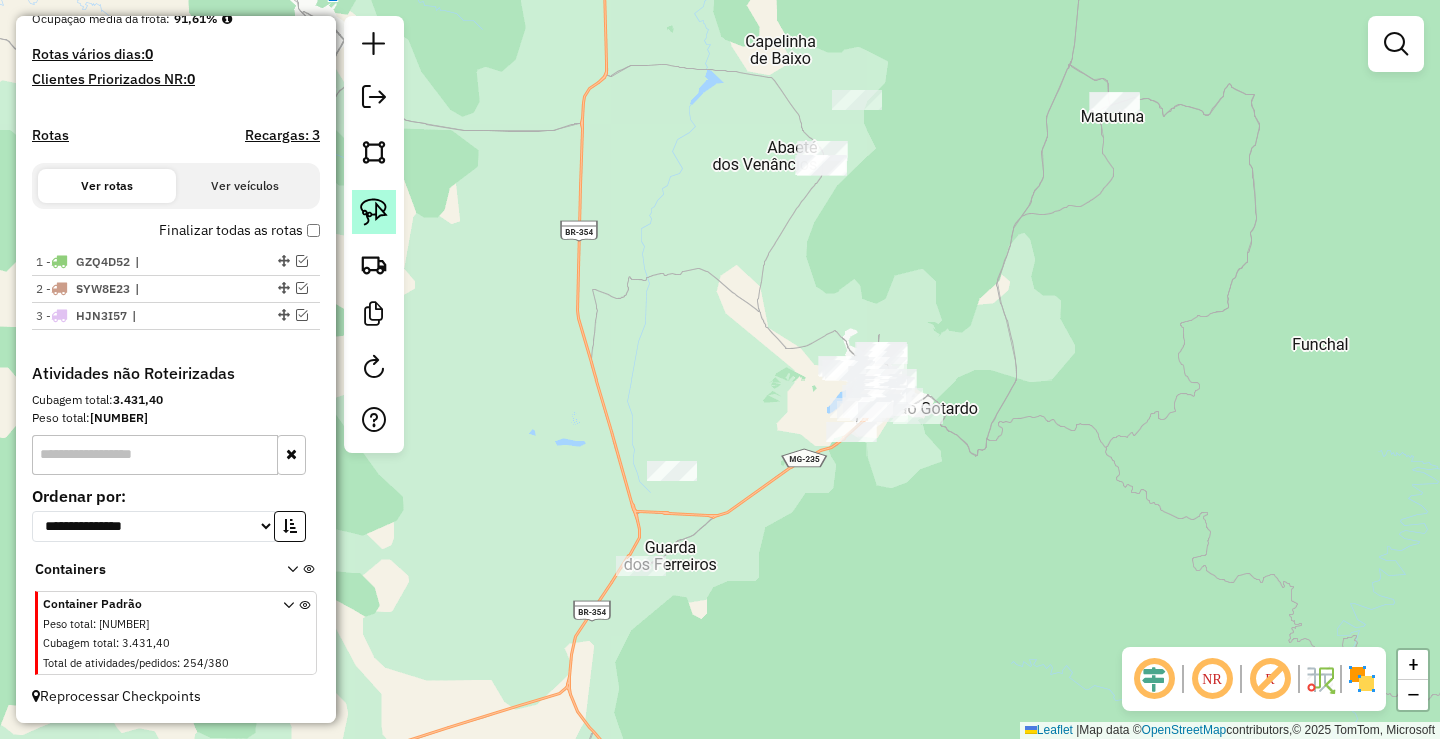 click 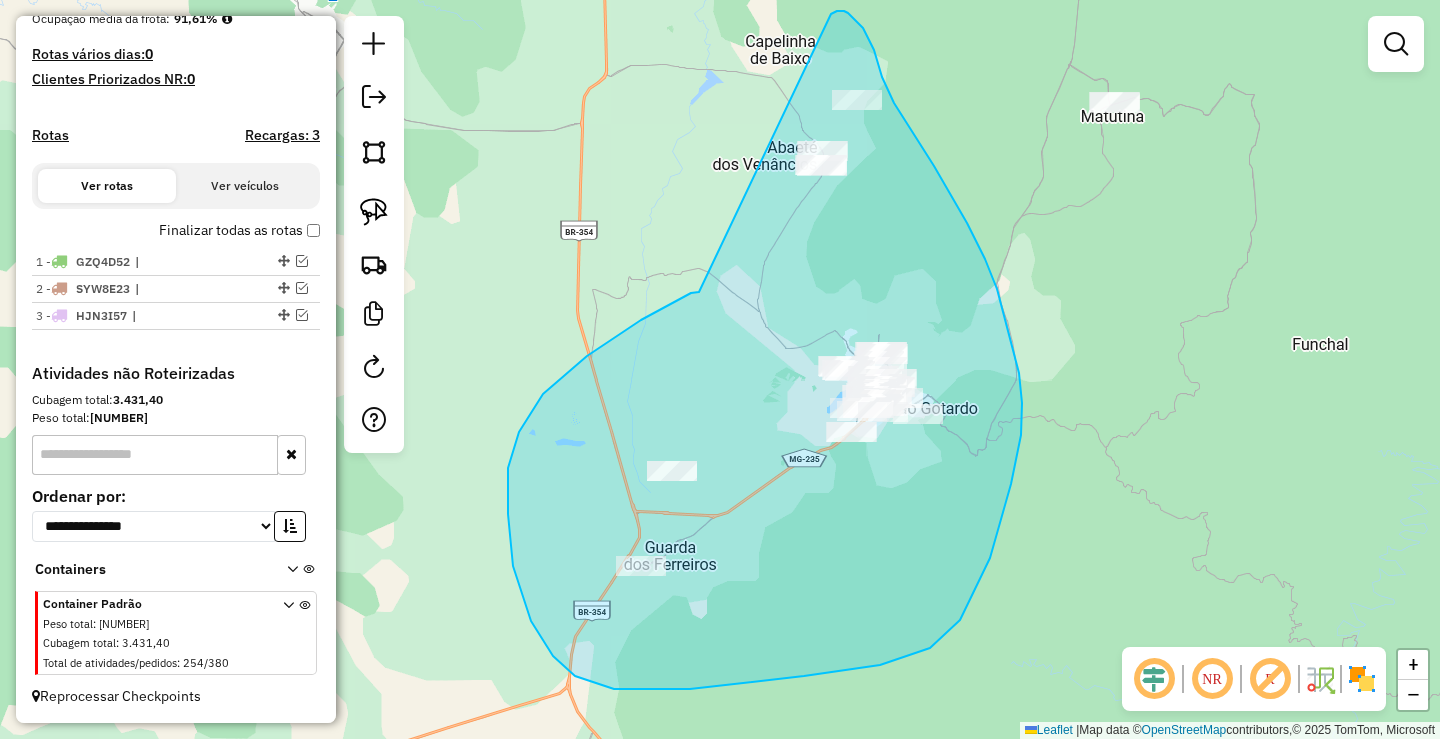 drag, startPoint x: 664, startPoint y: 307, endPoint x: 831, endPoint y: 14, distance: 337.25064 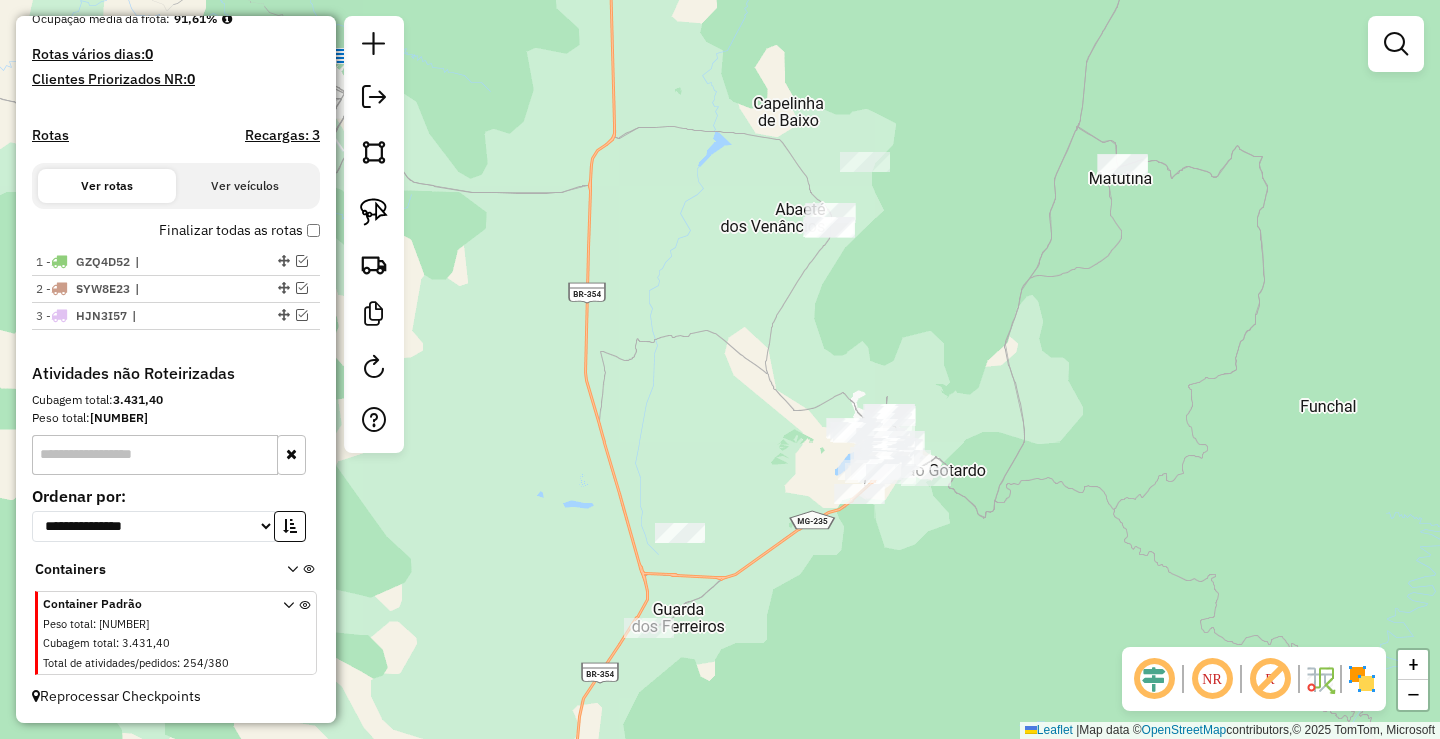 drag, startPoint x: 777, startPoint y: 279, endPoint x: 799, endPoint y: 549, distance: 270.8948 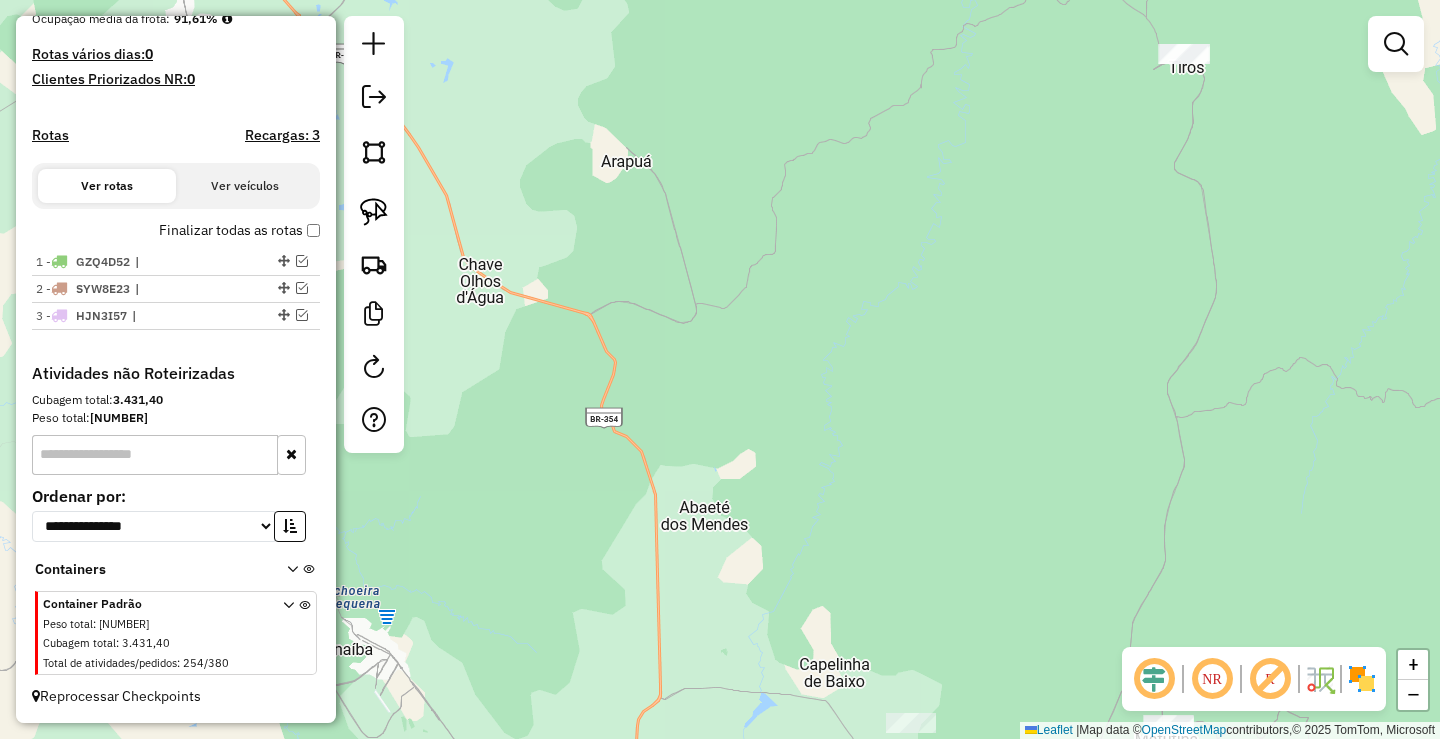 drag, startPoint x: 891, startPoint y: 532, endPoint x: 841, endPoint y: 268, distance: 268.69315 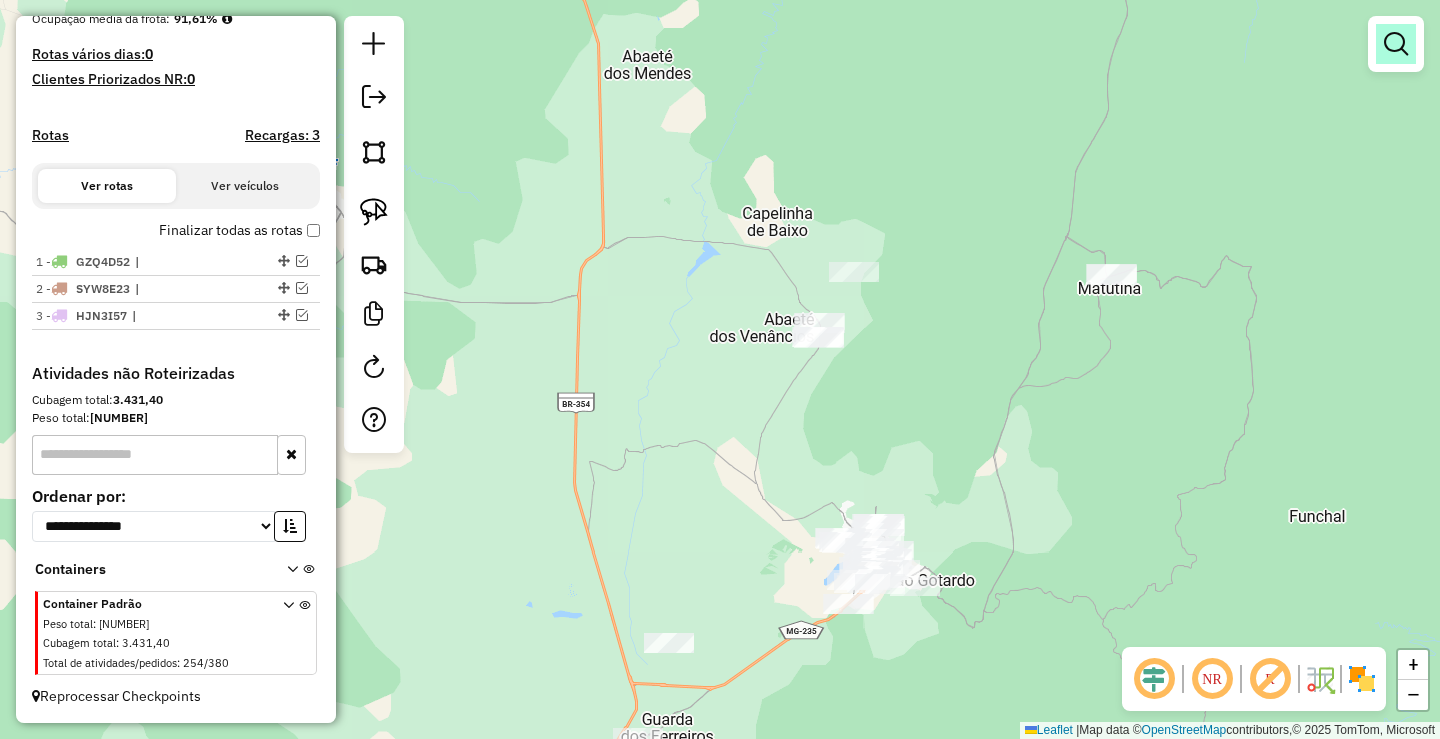 click at bounding box center [1396, 44] 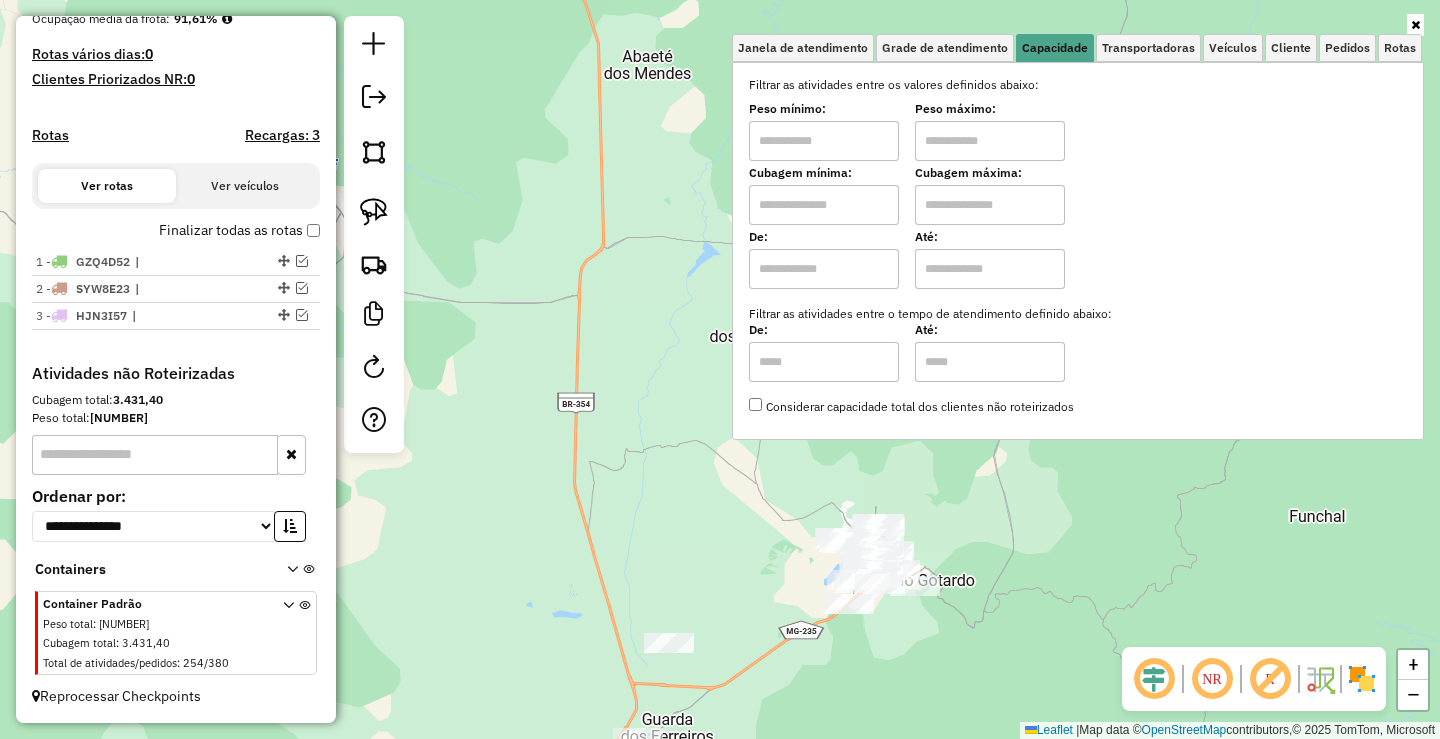 click at bounding box center (824, 141) 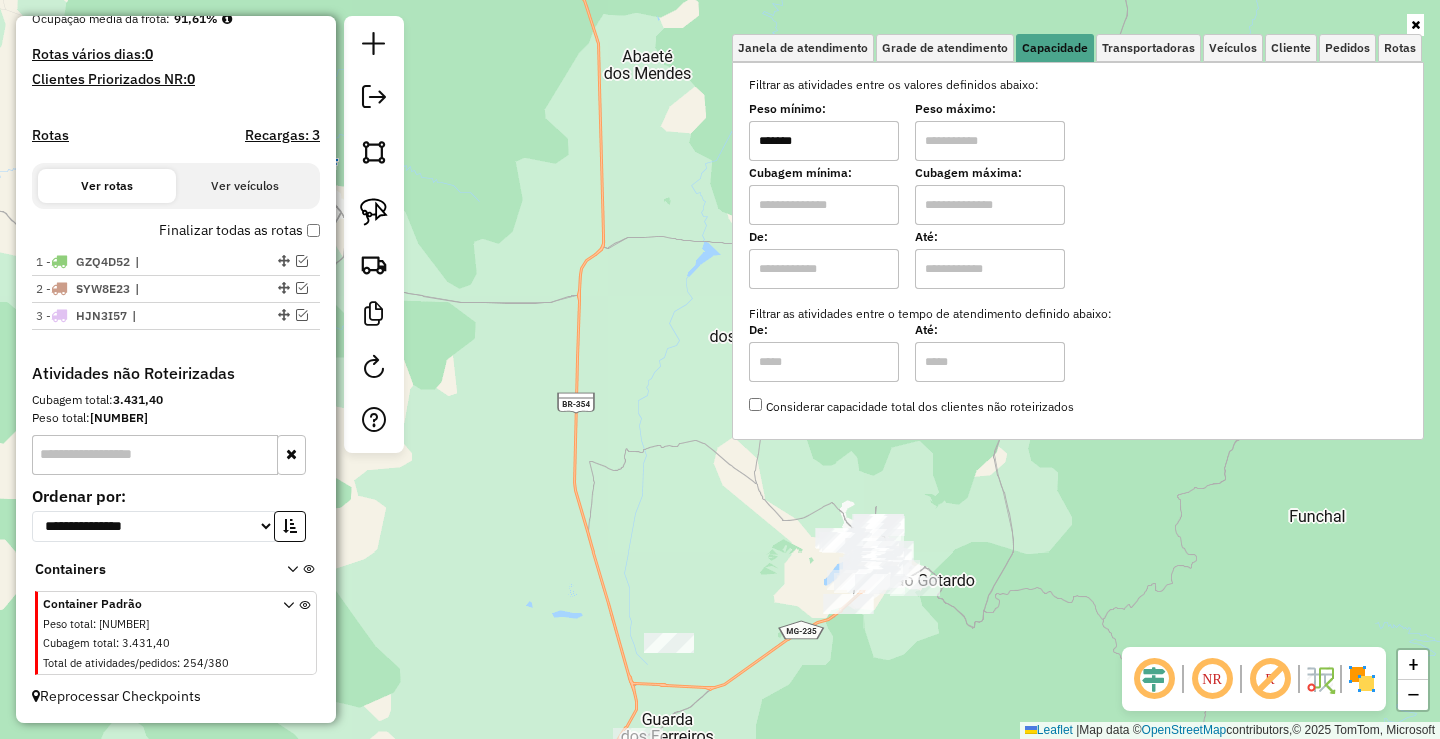 type on "*******" 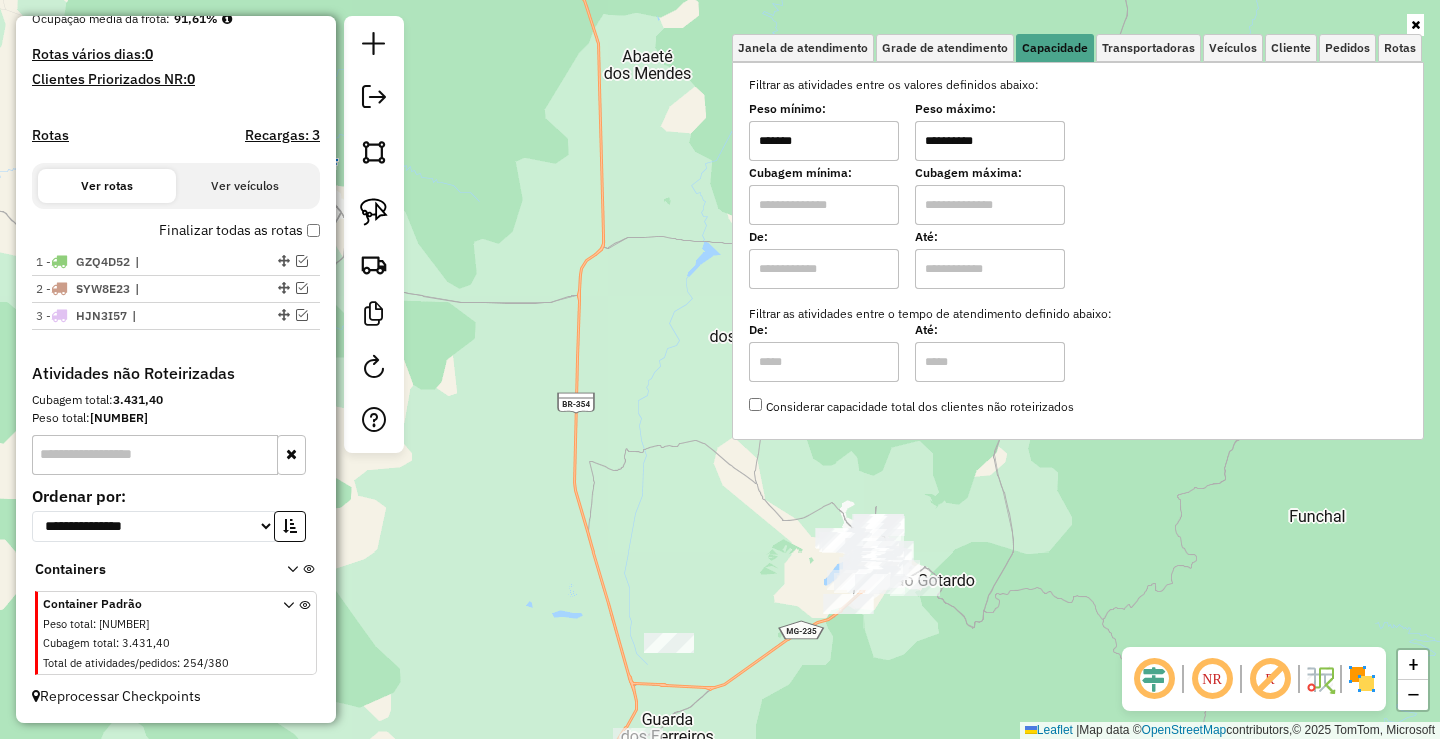 type on "**********" 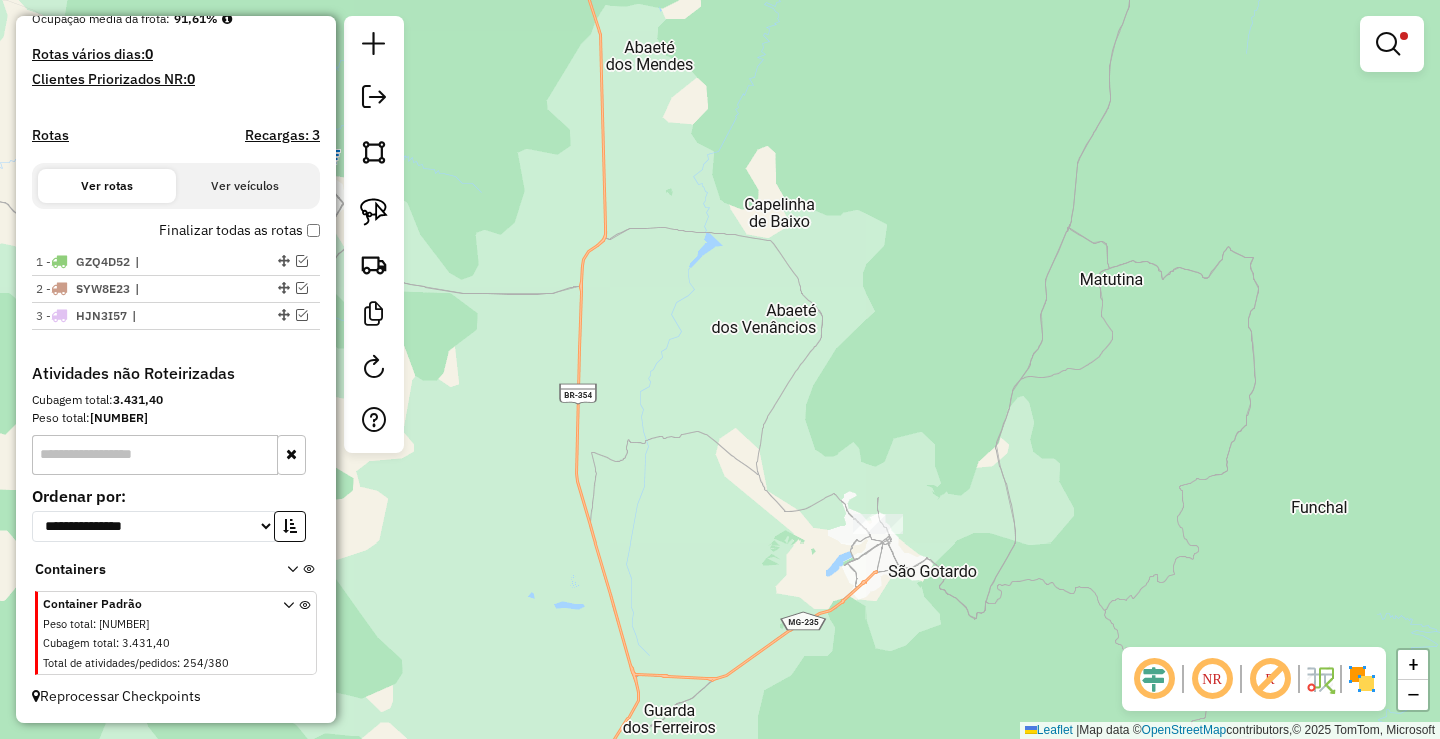 drag, startPoint x: 741, startPoint y: 472, endPoint x: 734, endPoint y: 162, distance: 310.079 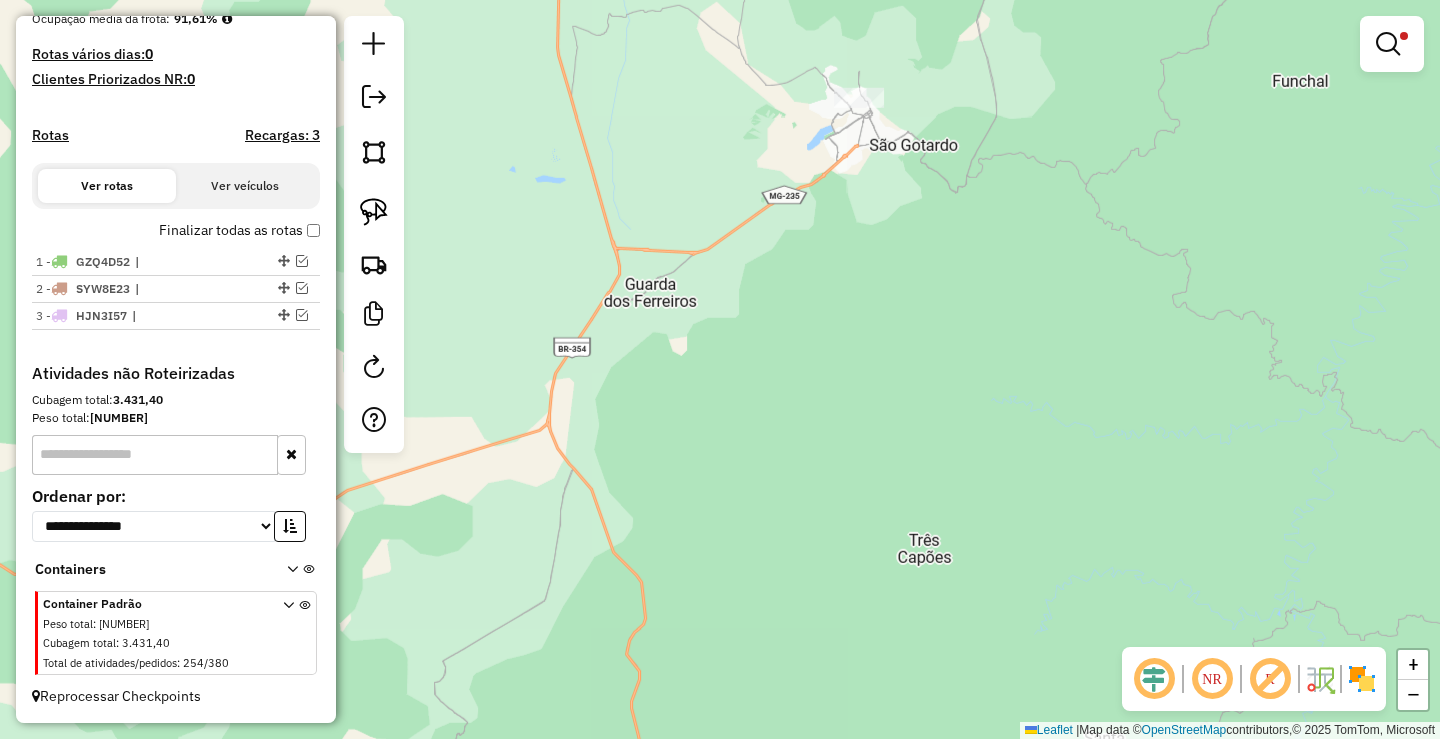 click on "**********" 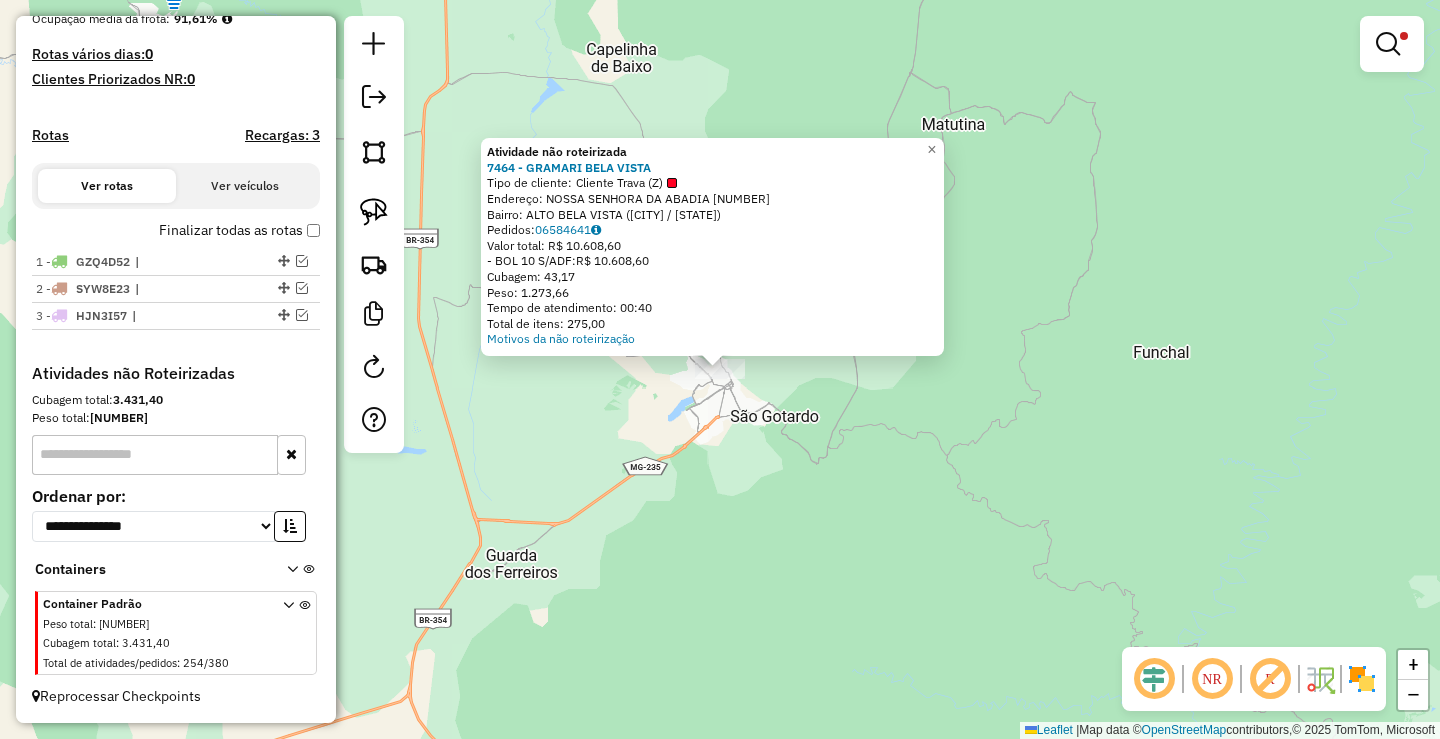 click at bounding box center (1392, 44) 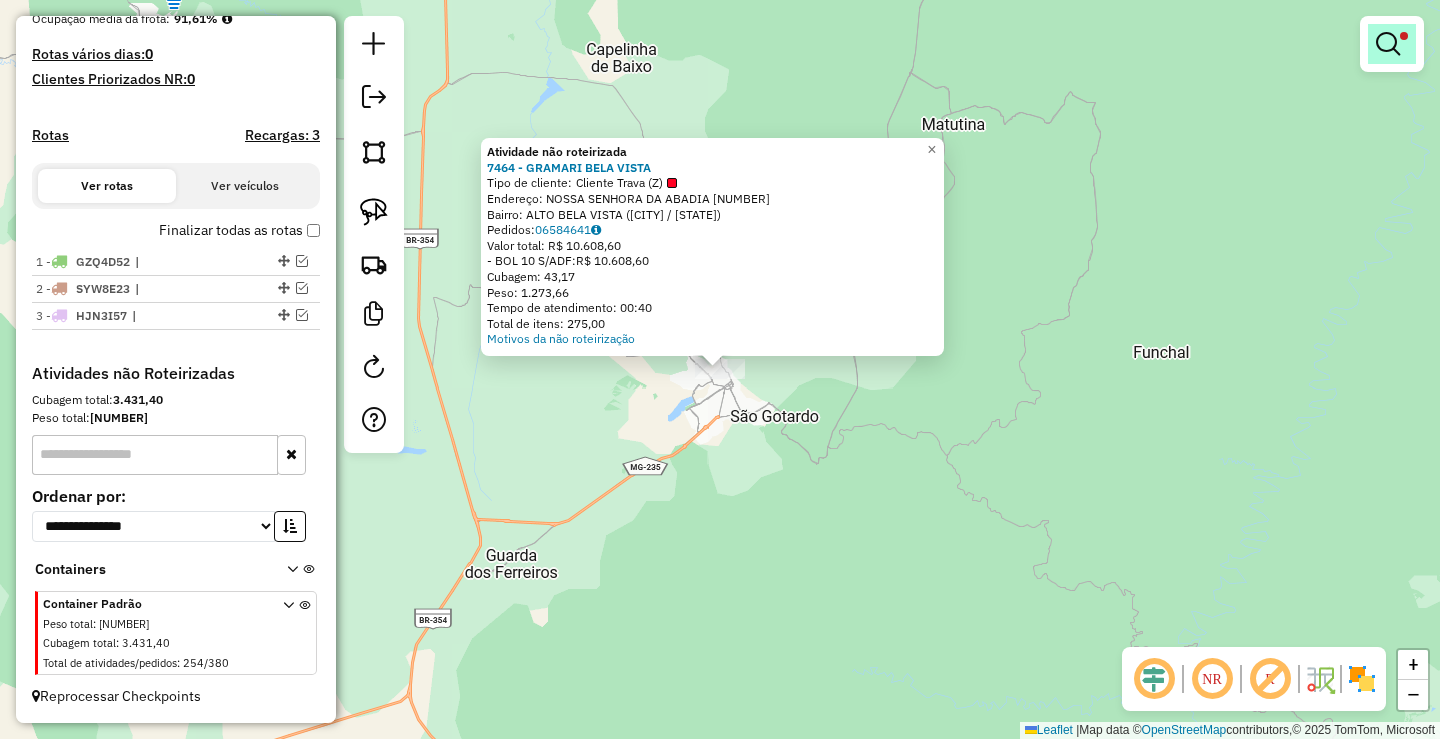 click at bounding box center [1388, 44] 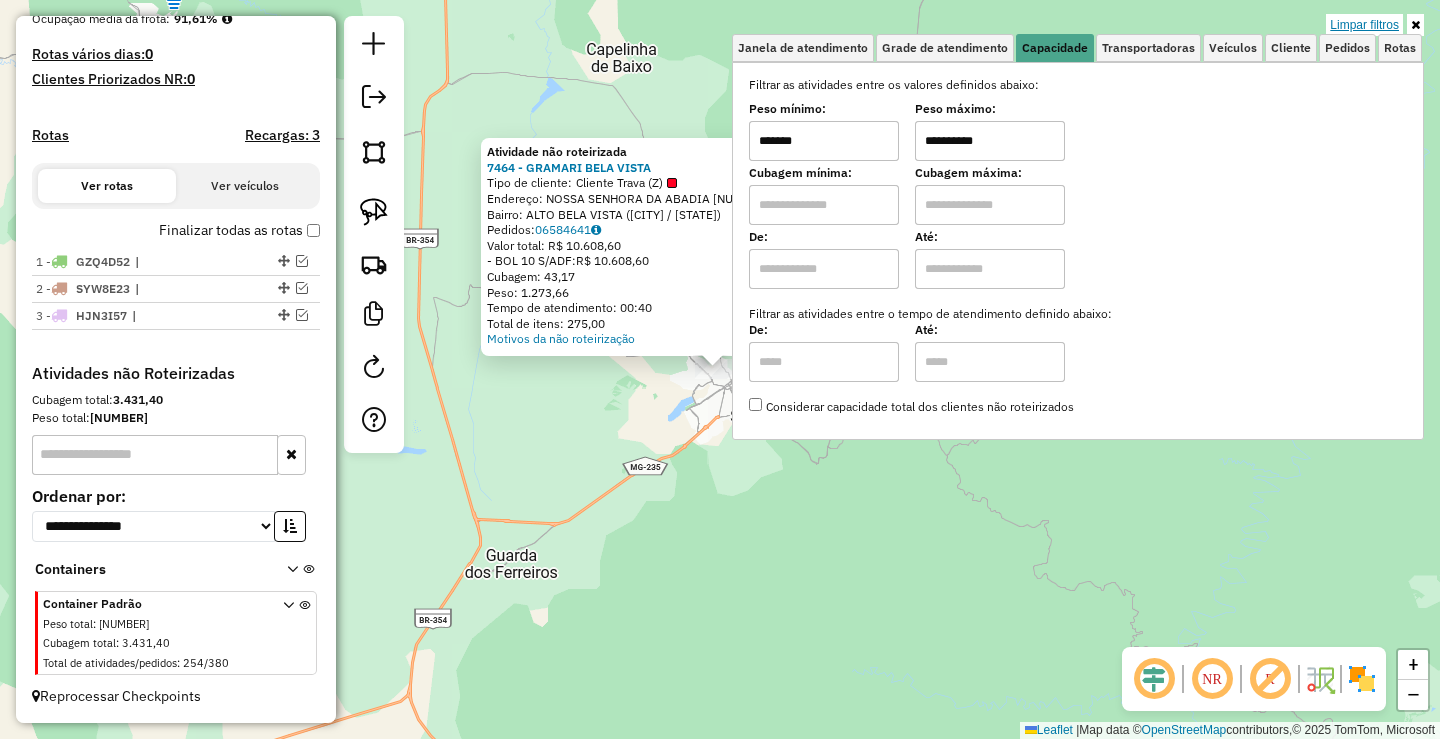 click on "Limpar filtros" at bounding box center (1364, 25) 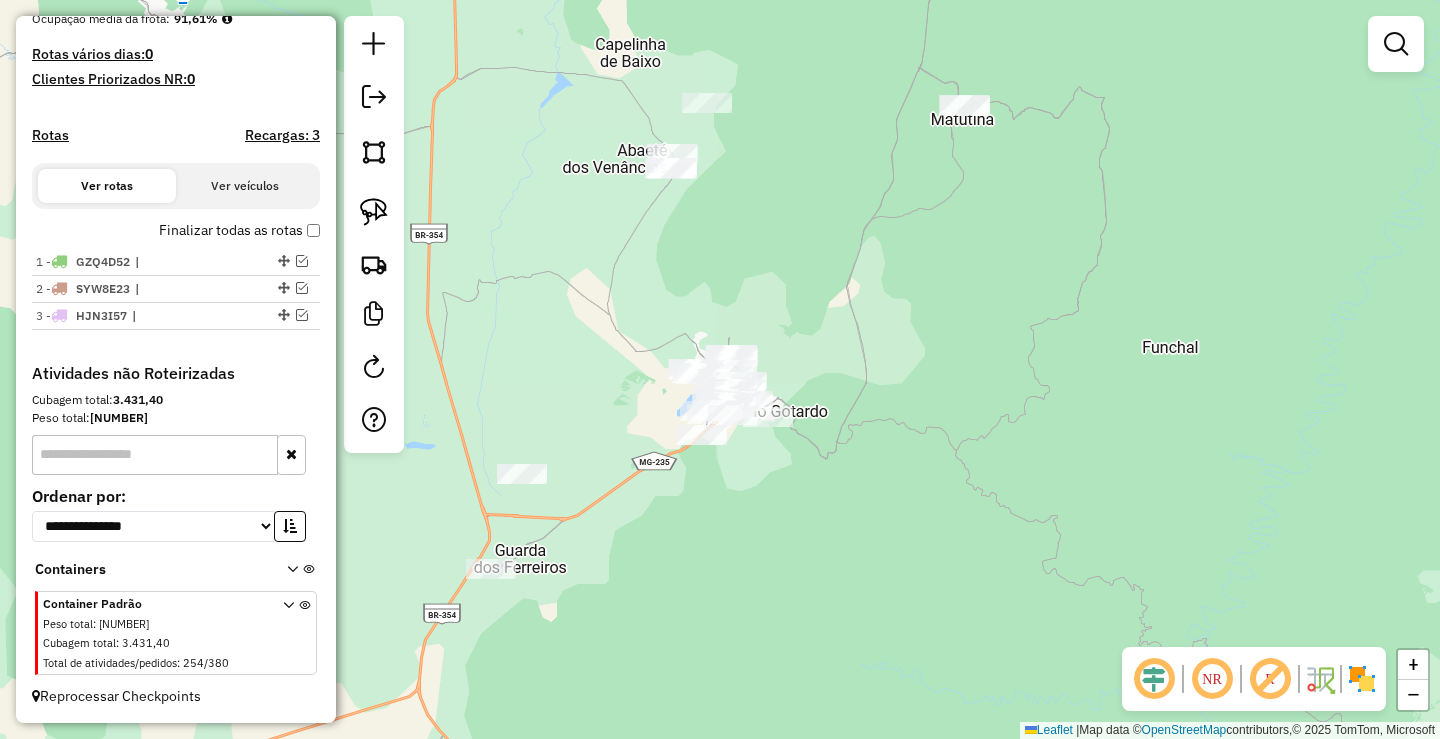 drag, startPoint x: 539, startPoint y: 413, endPoint x: 604, endPoint y: 372, distance: 76.8505 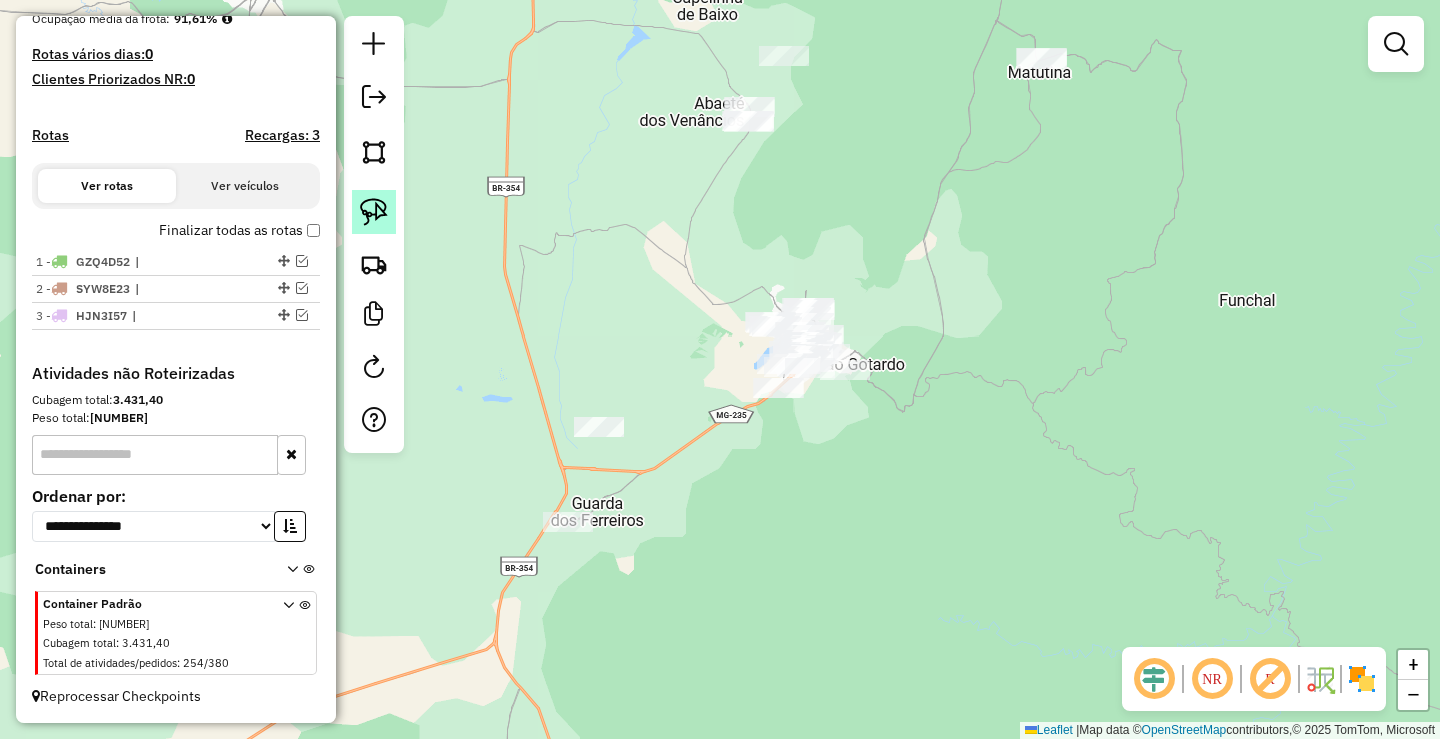 click 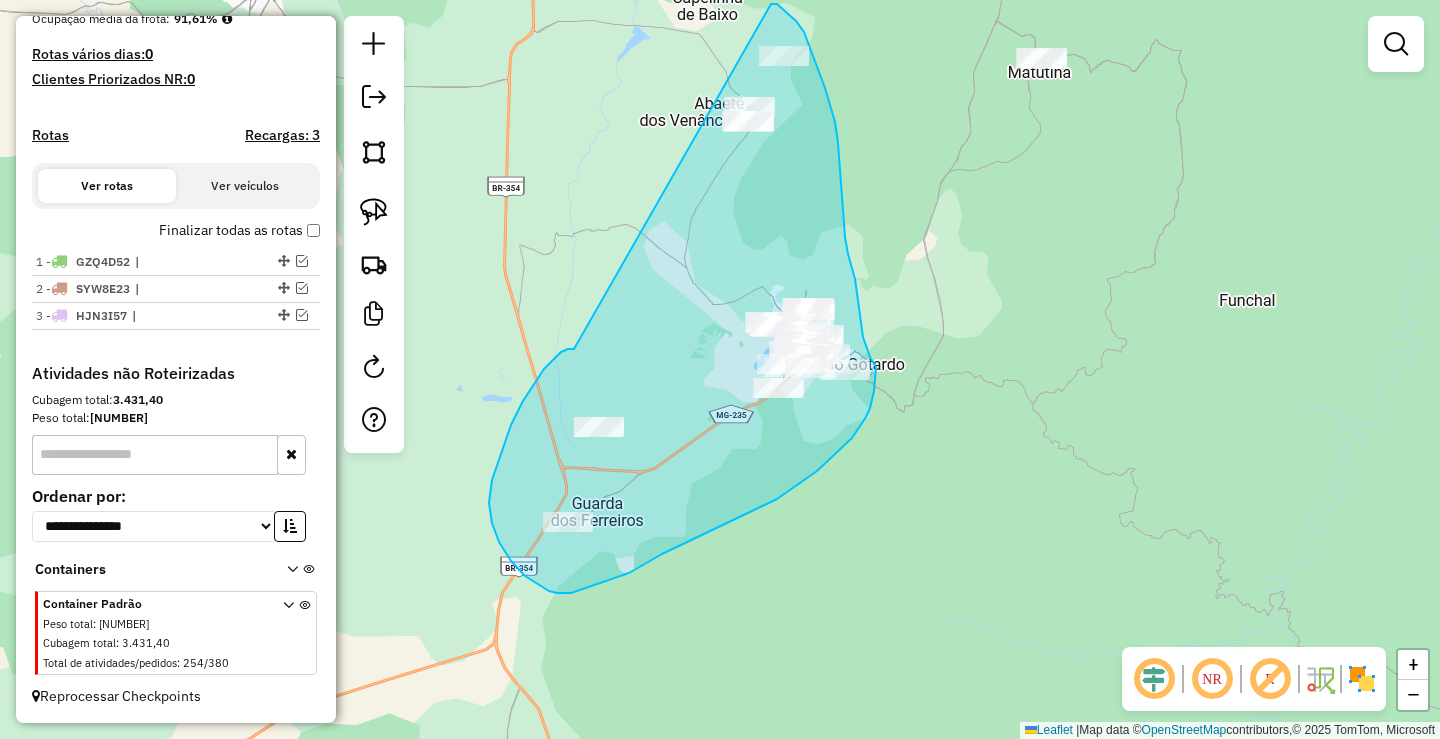 drag, startPoint x: 551, startPoint y: 362, endPoint x: 771, endPoint y: 4, distance: 420.1952 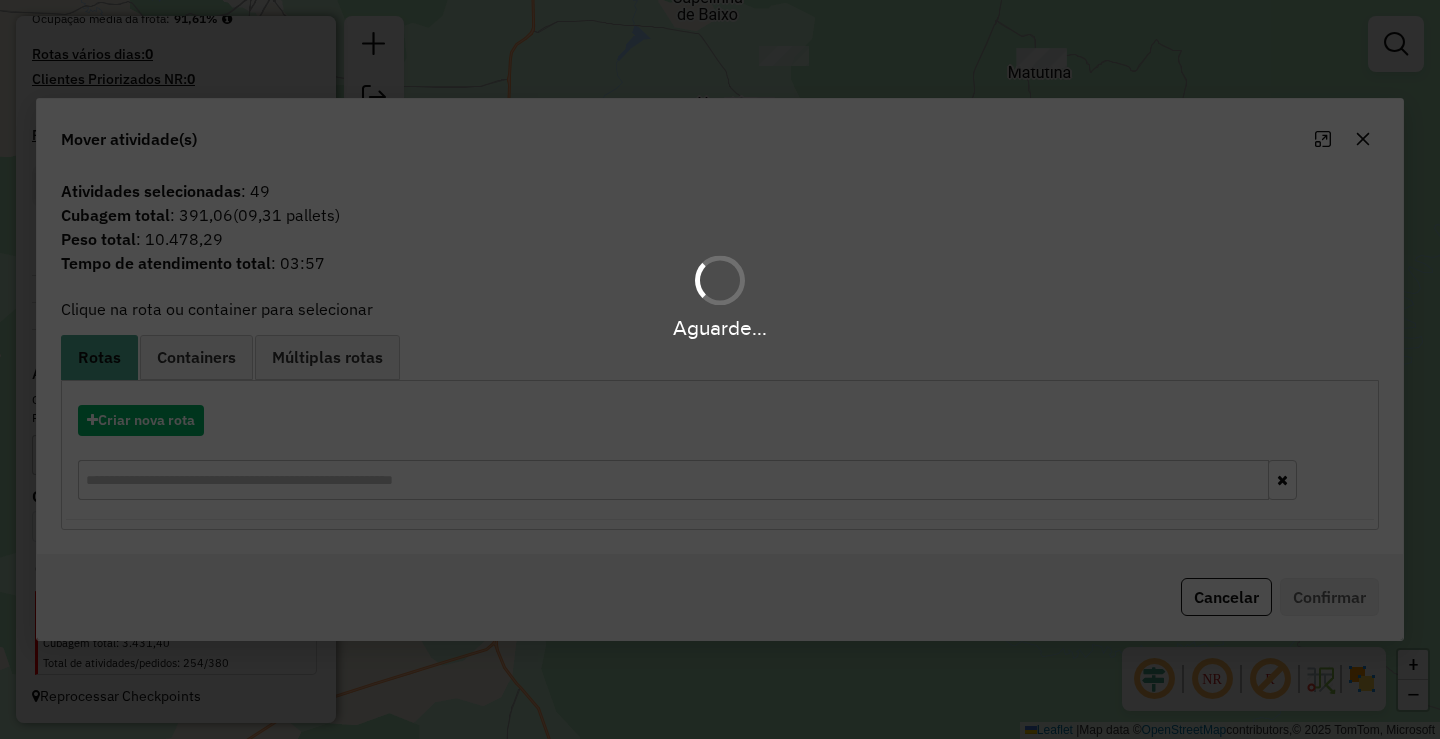click on "Aguarde..." at bounding box center (720, 369) 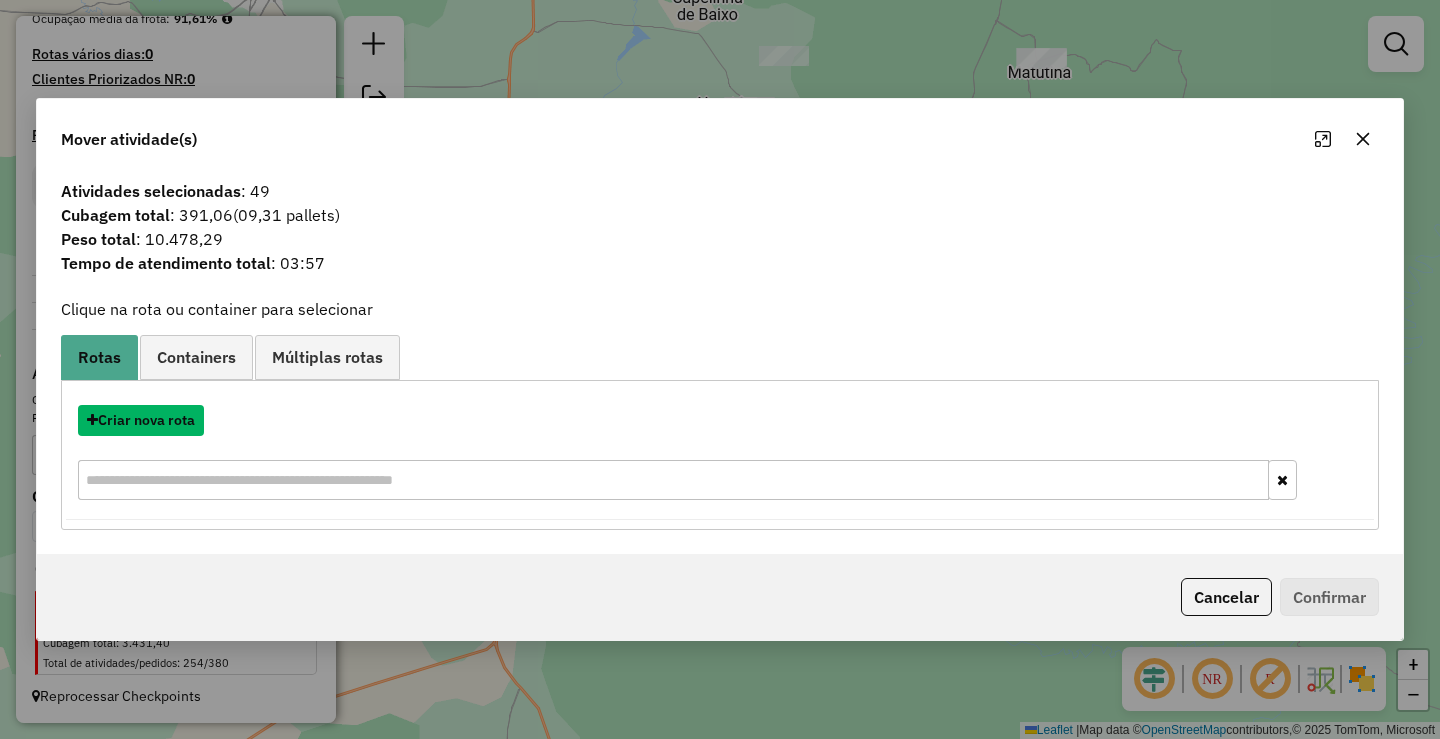 click on "Criar nova rota" at bounding box center (141, 420) 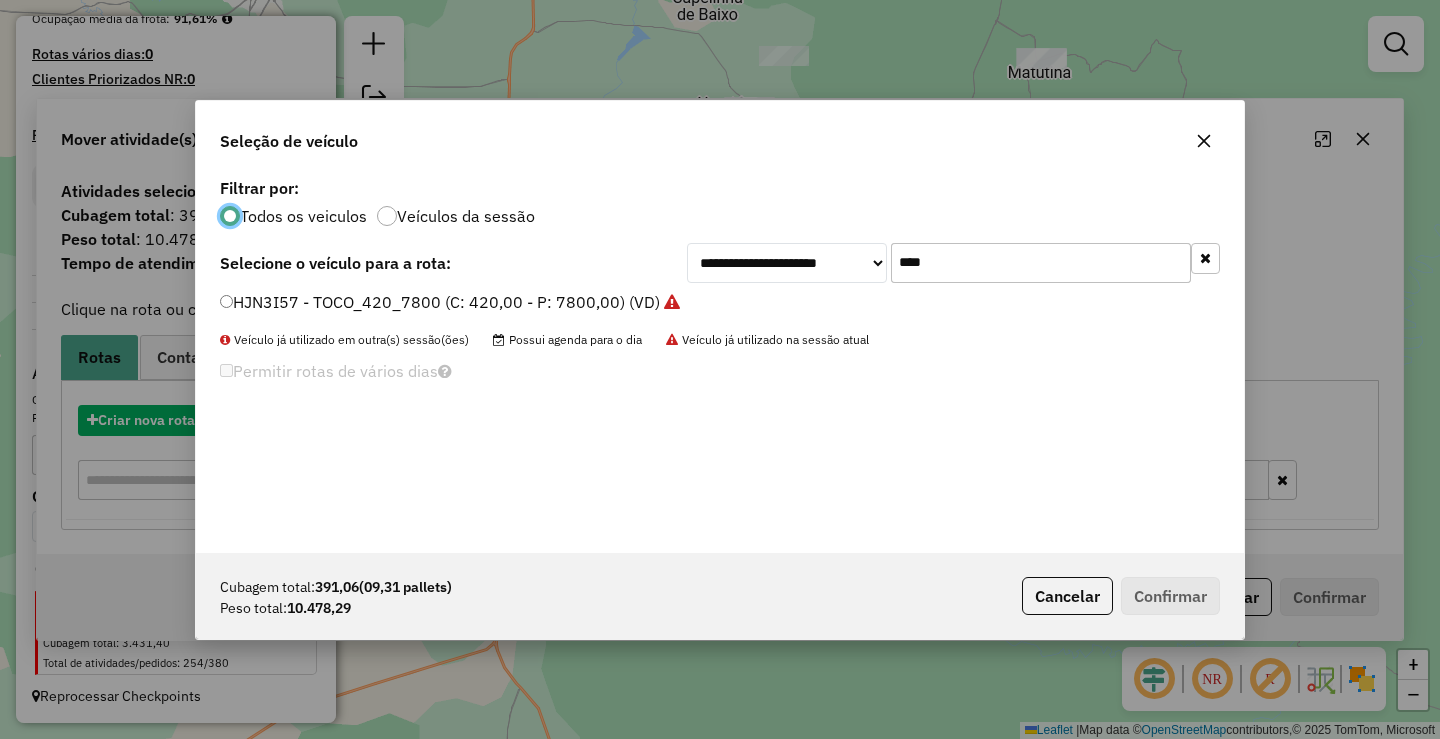 scroll, scrollTop: 11, scrollLeft: 6, axis: both 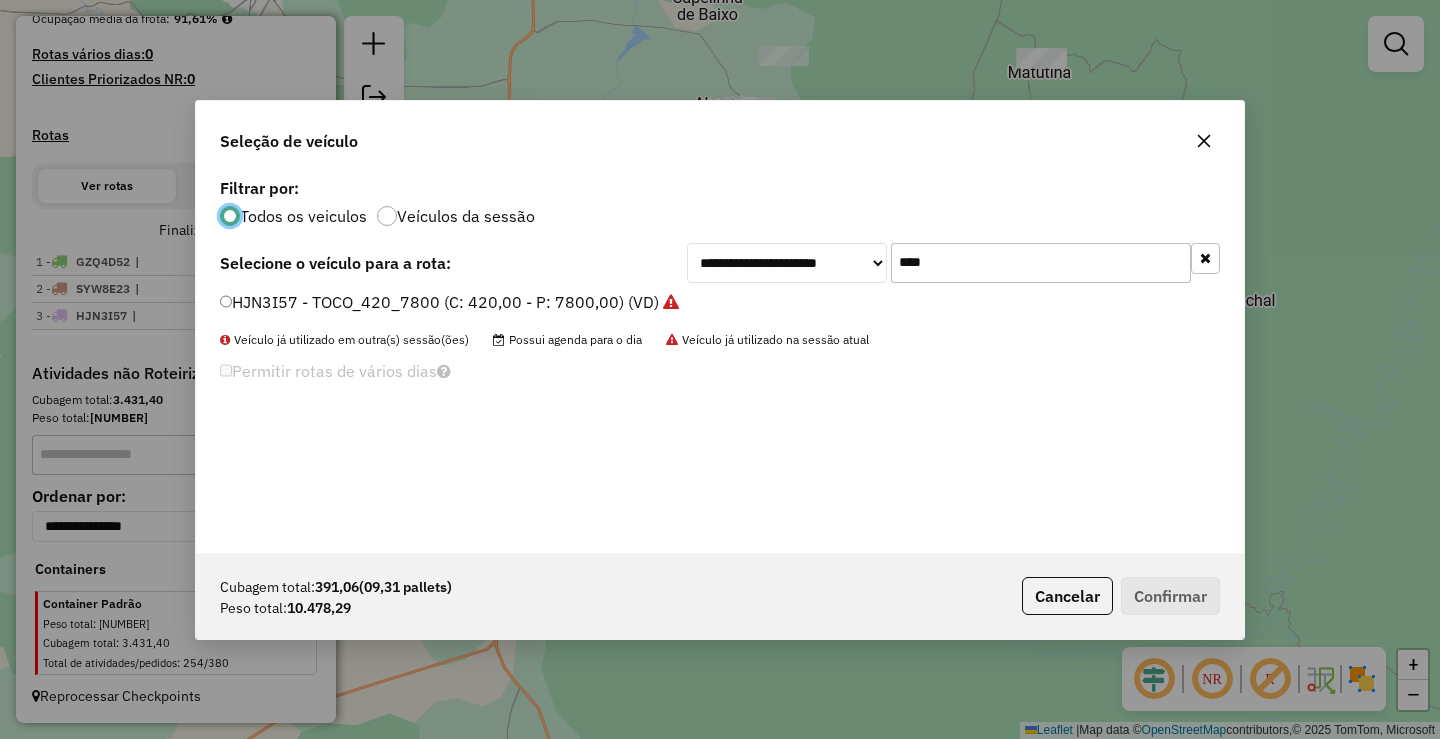 click on "****" 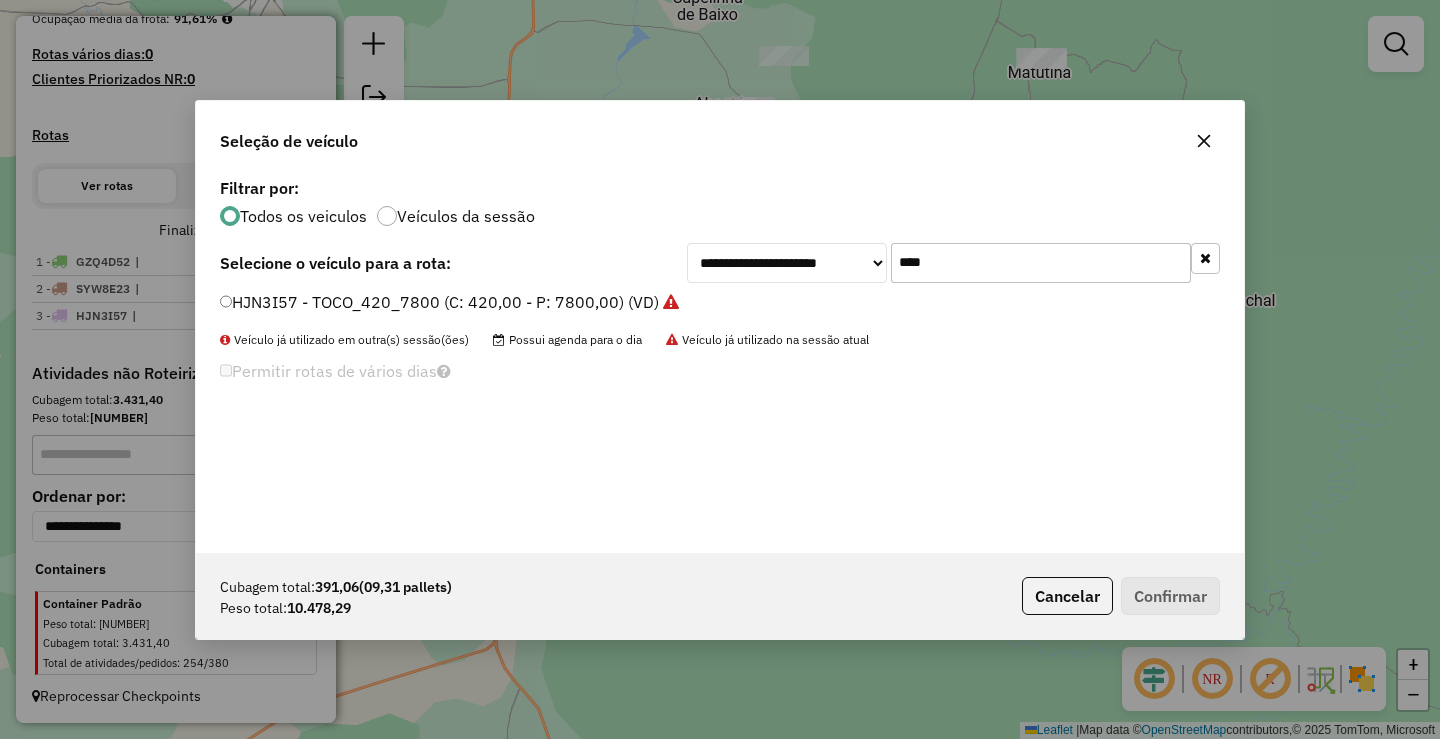 click on "****" 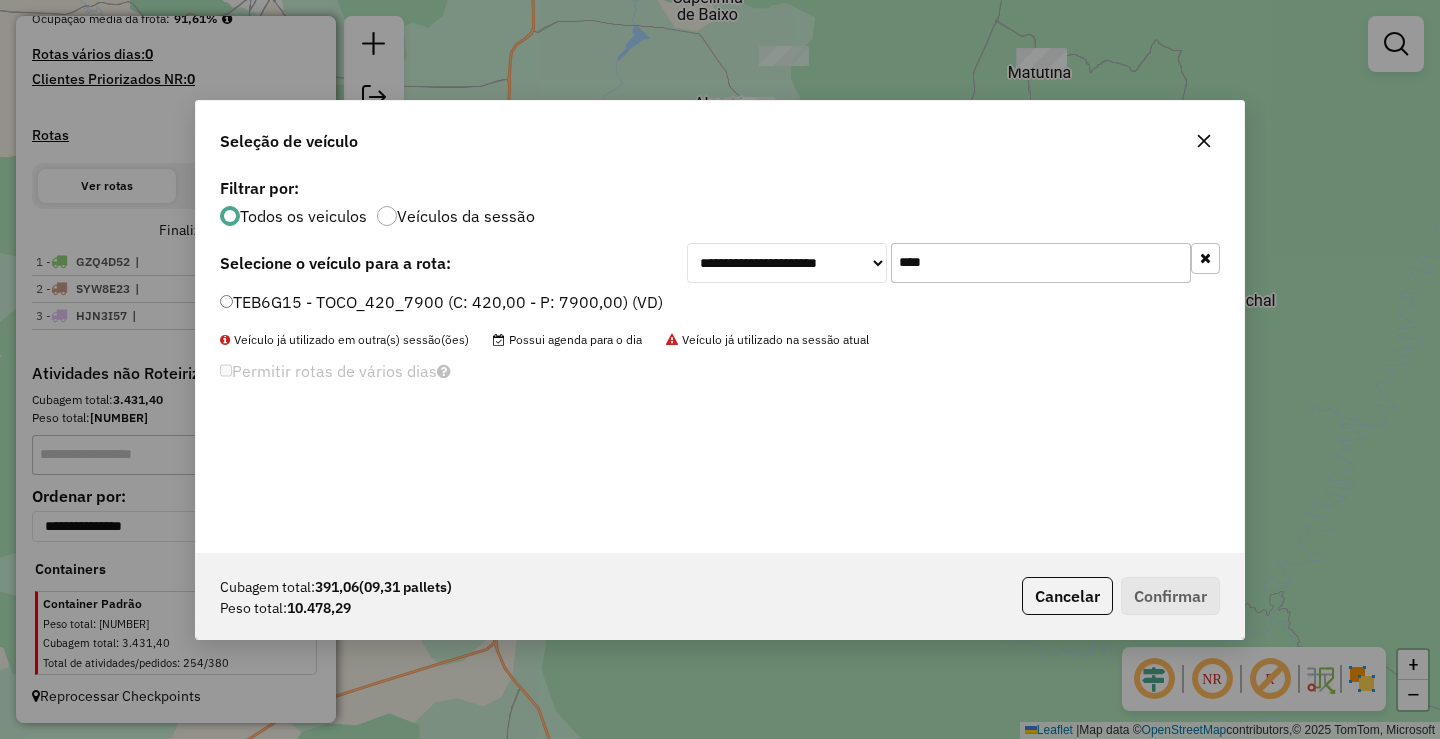 type on "****" 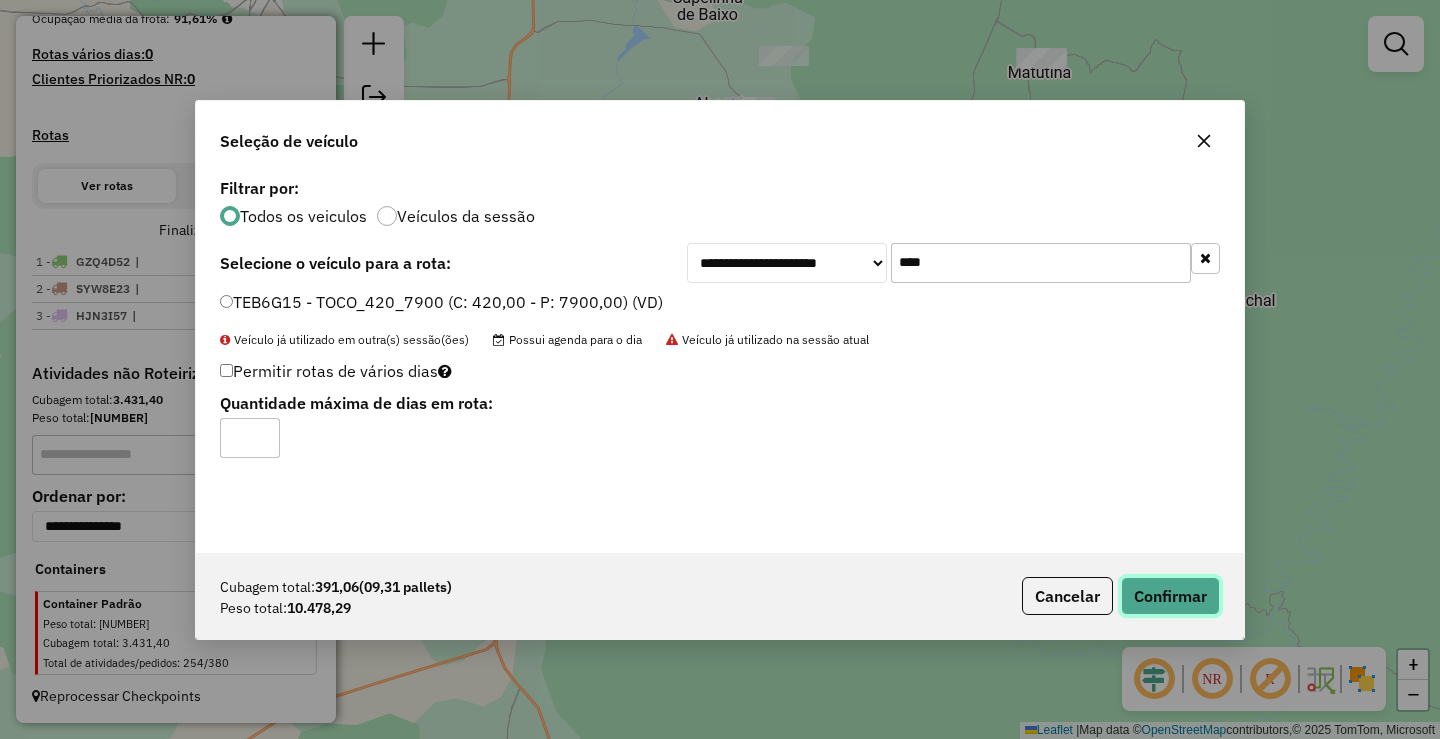 click on "Confirmar" 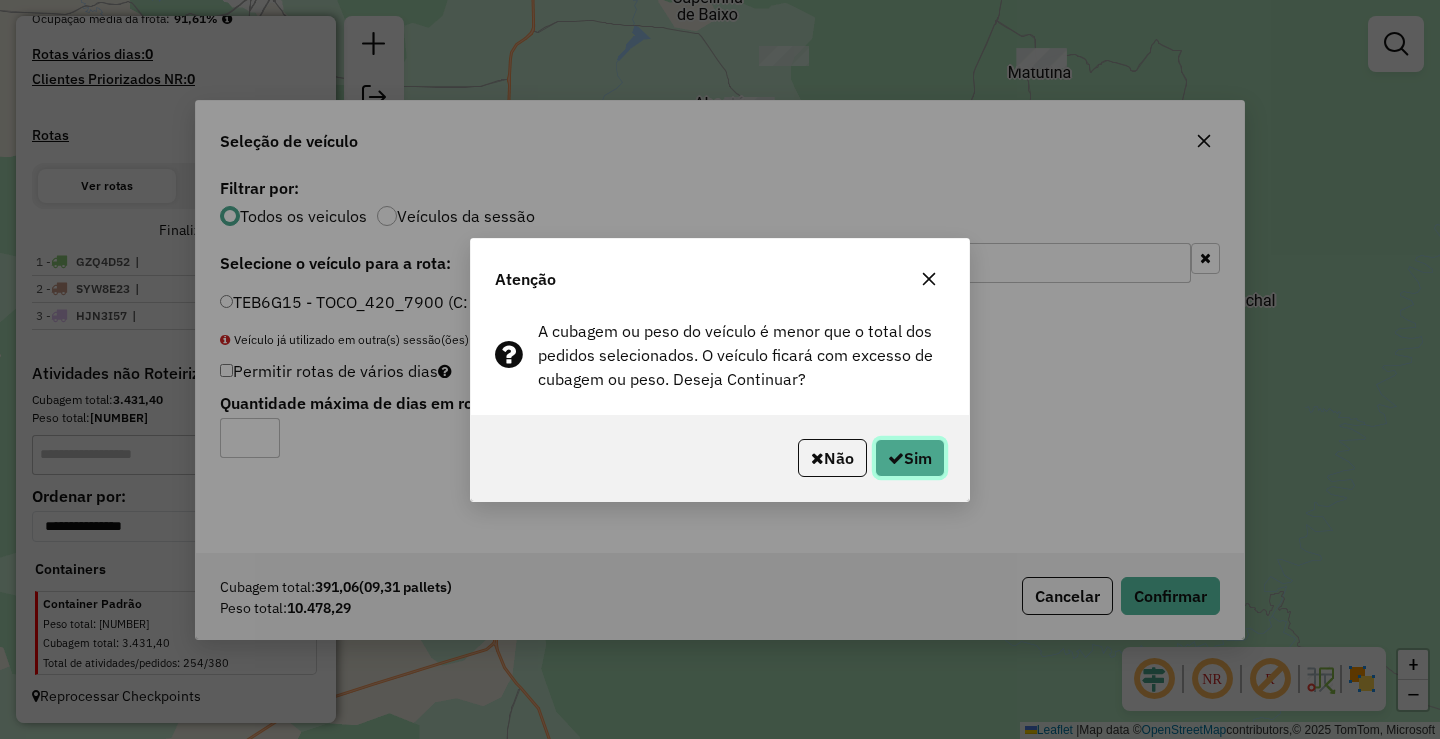 click on "Sim" 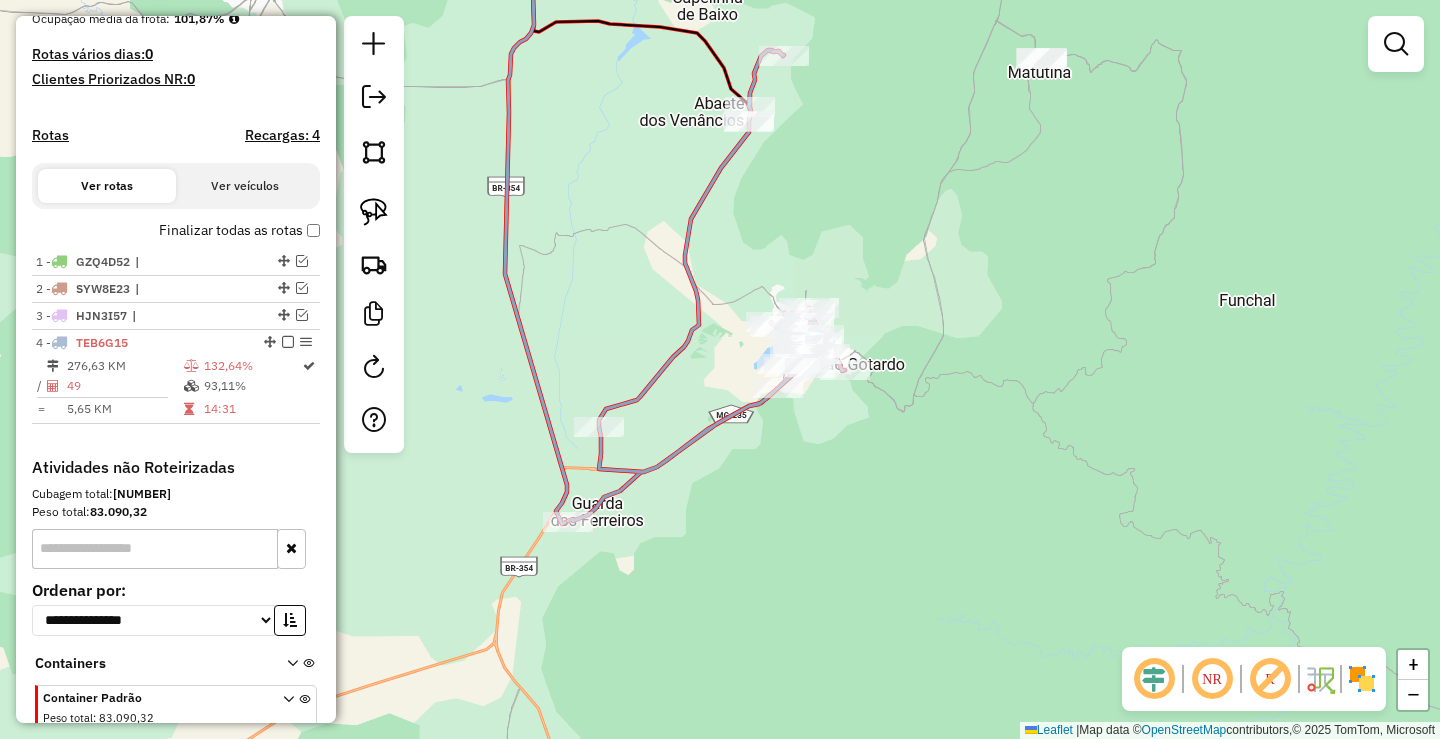 scroll, scrollTop: 584, scrollLeft: 0, axis: vertical 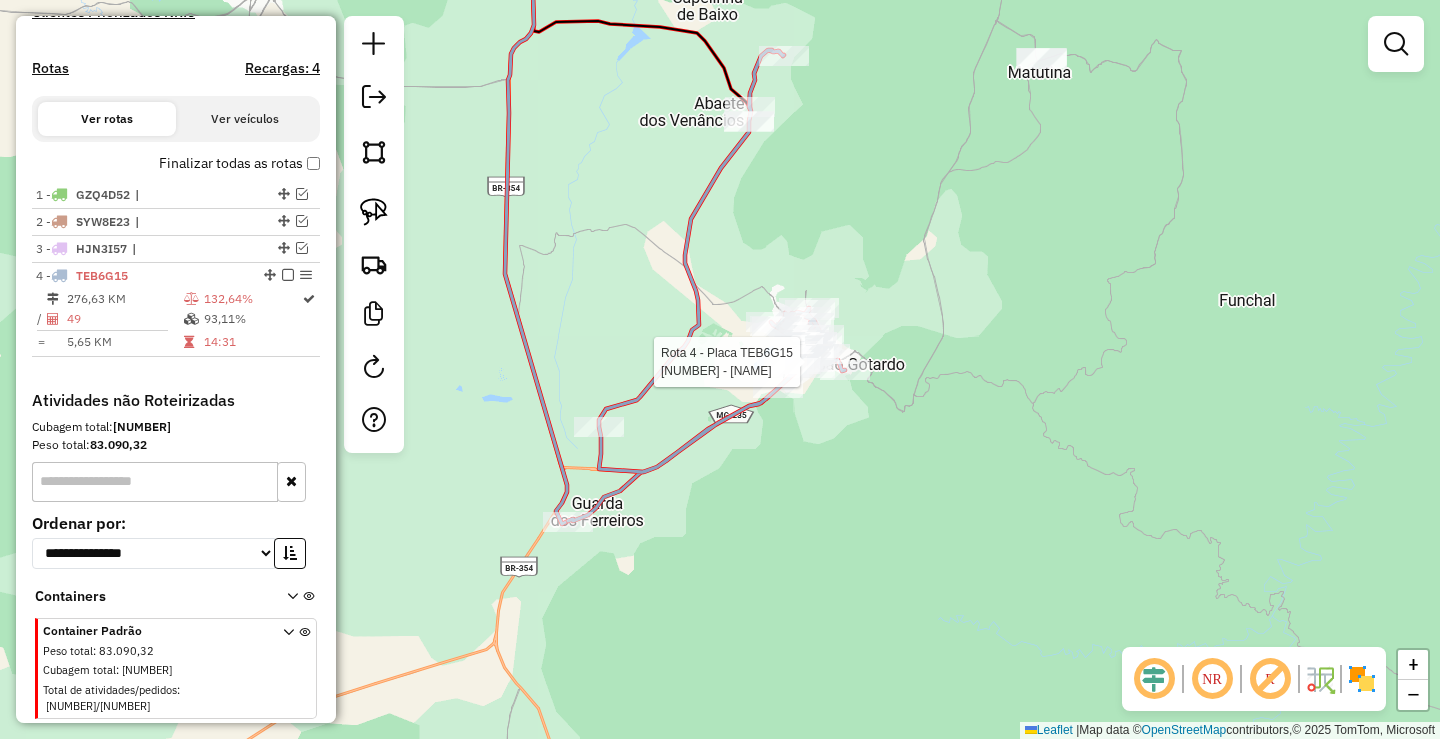 select on "**********" 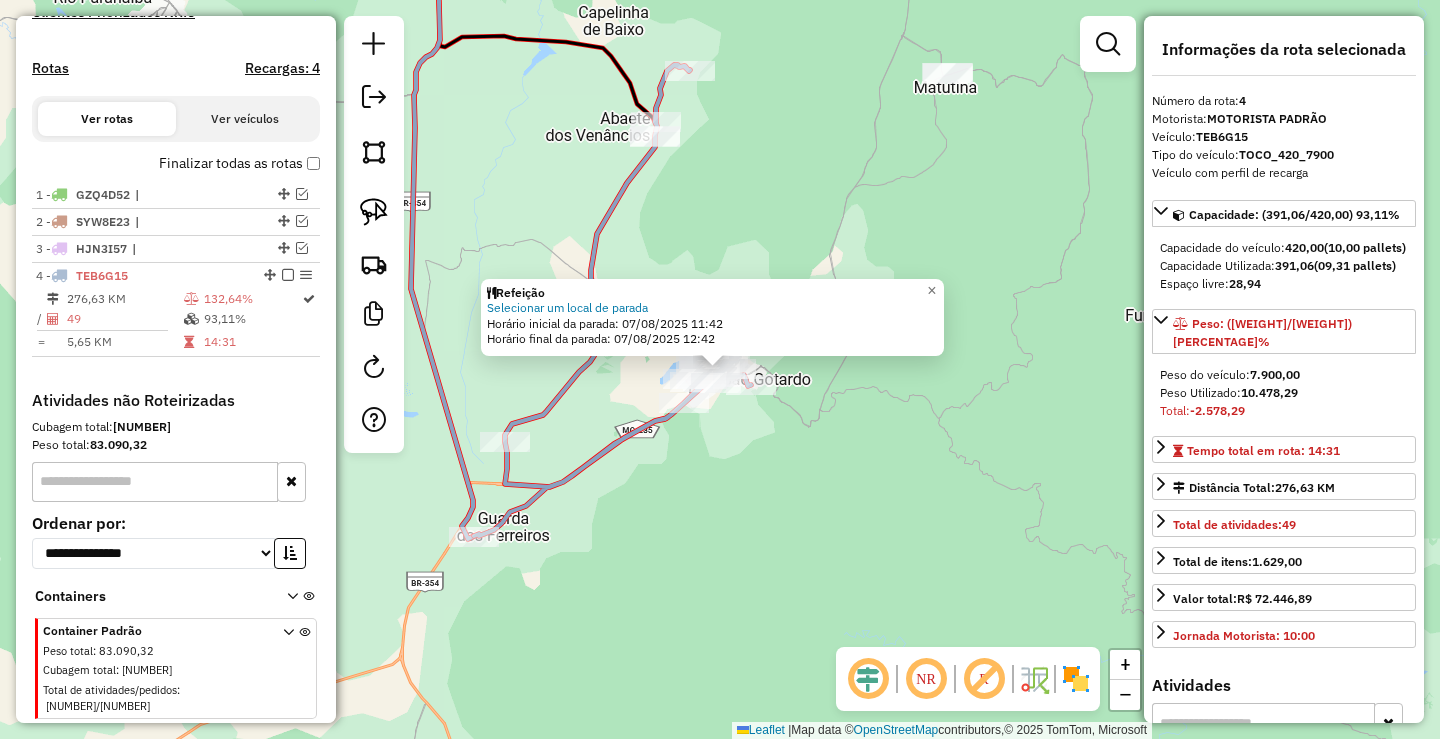 scroll, scrollTop: 611, scrollLeft: 0, axis: vertical 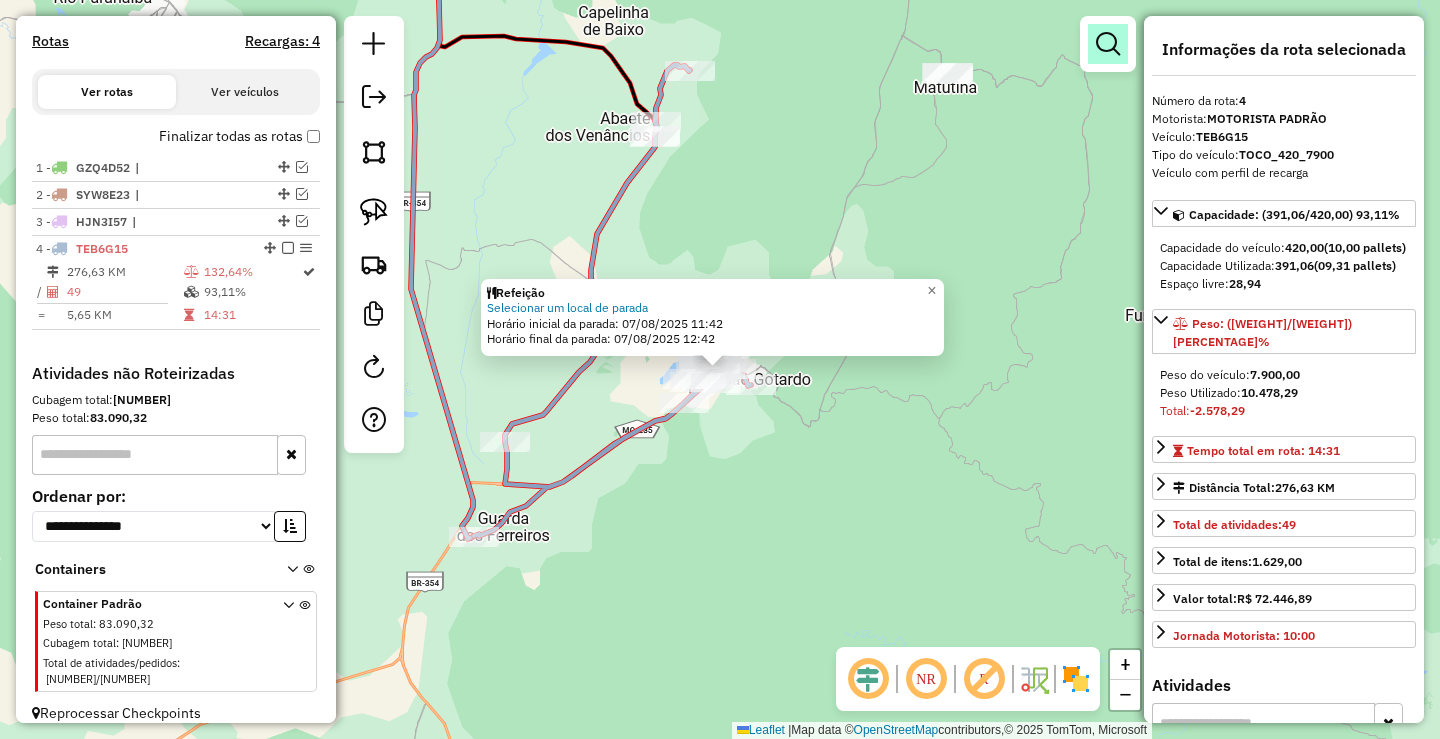 click at bounding box center (1108, 44) 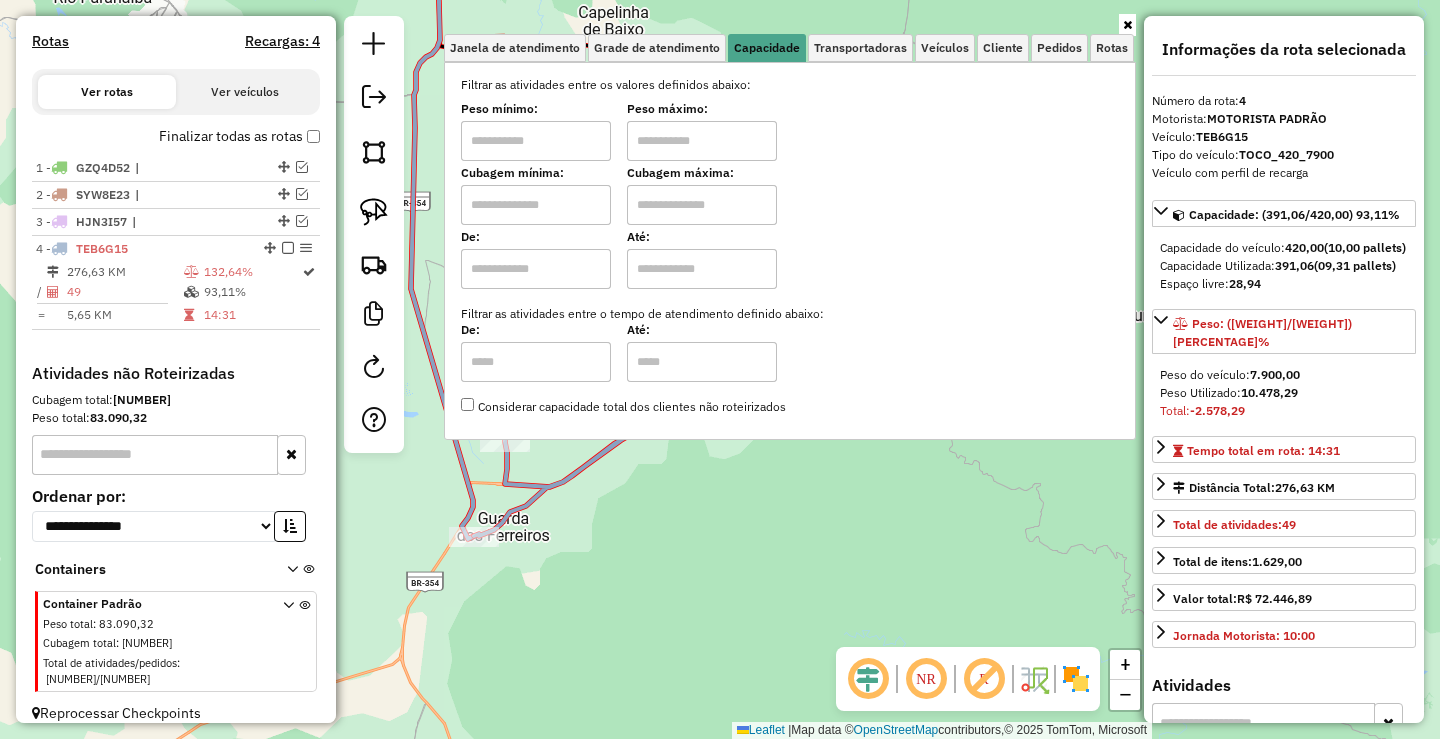click at bounding box center (536, 141) 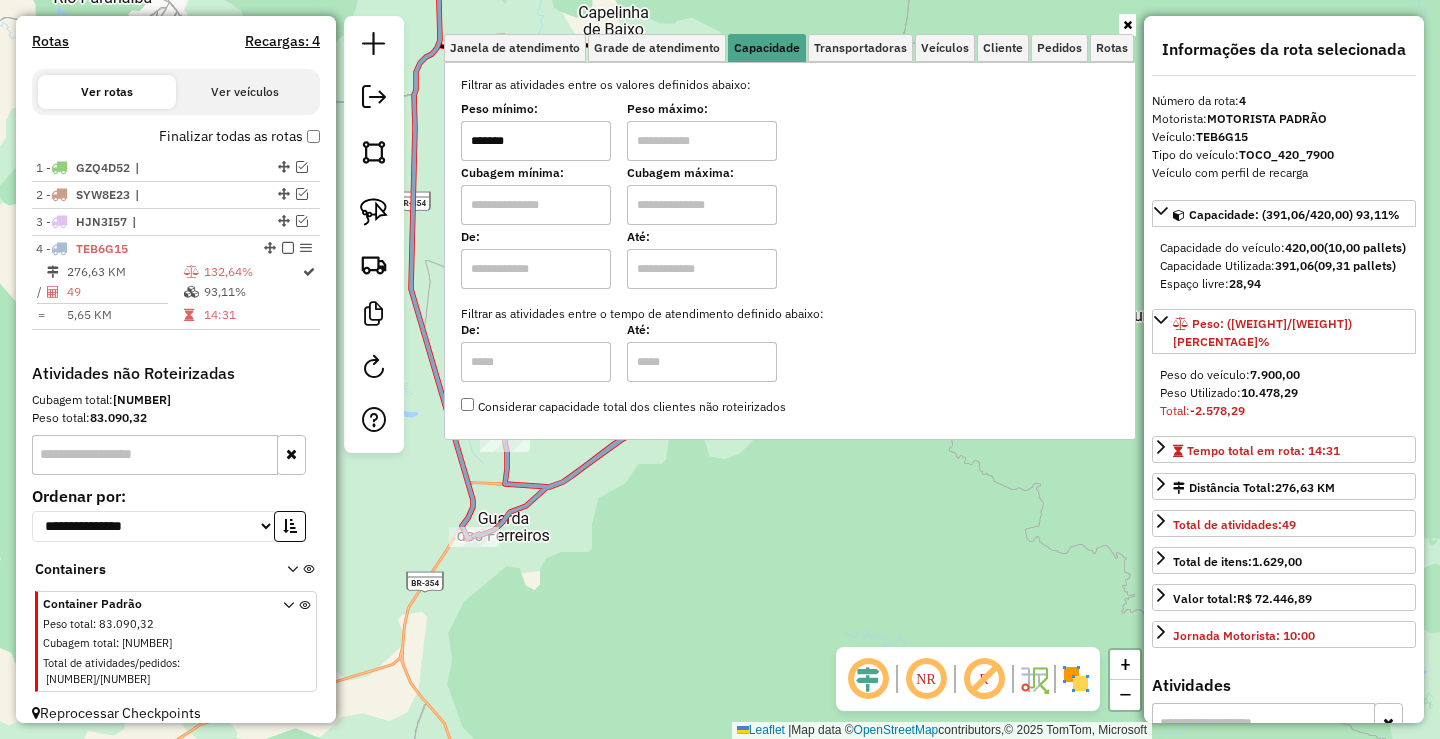 type on "*******" 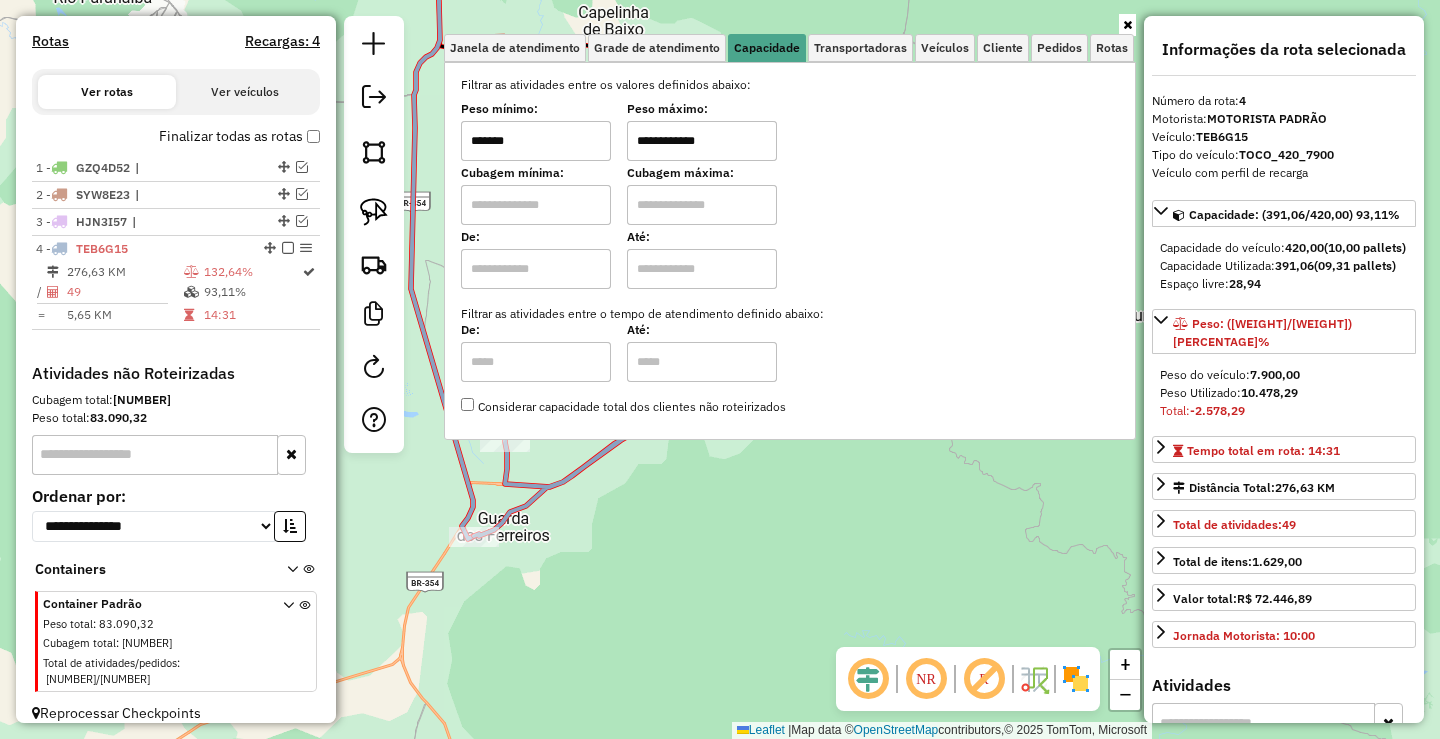 type on "**********" 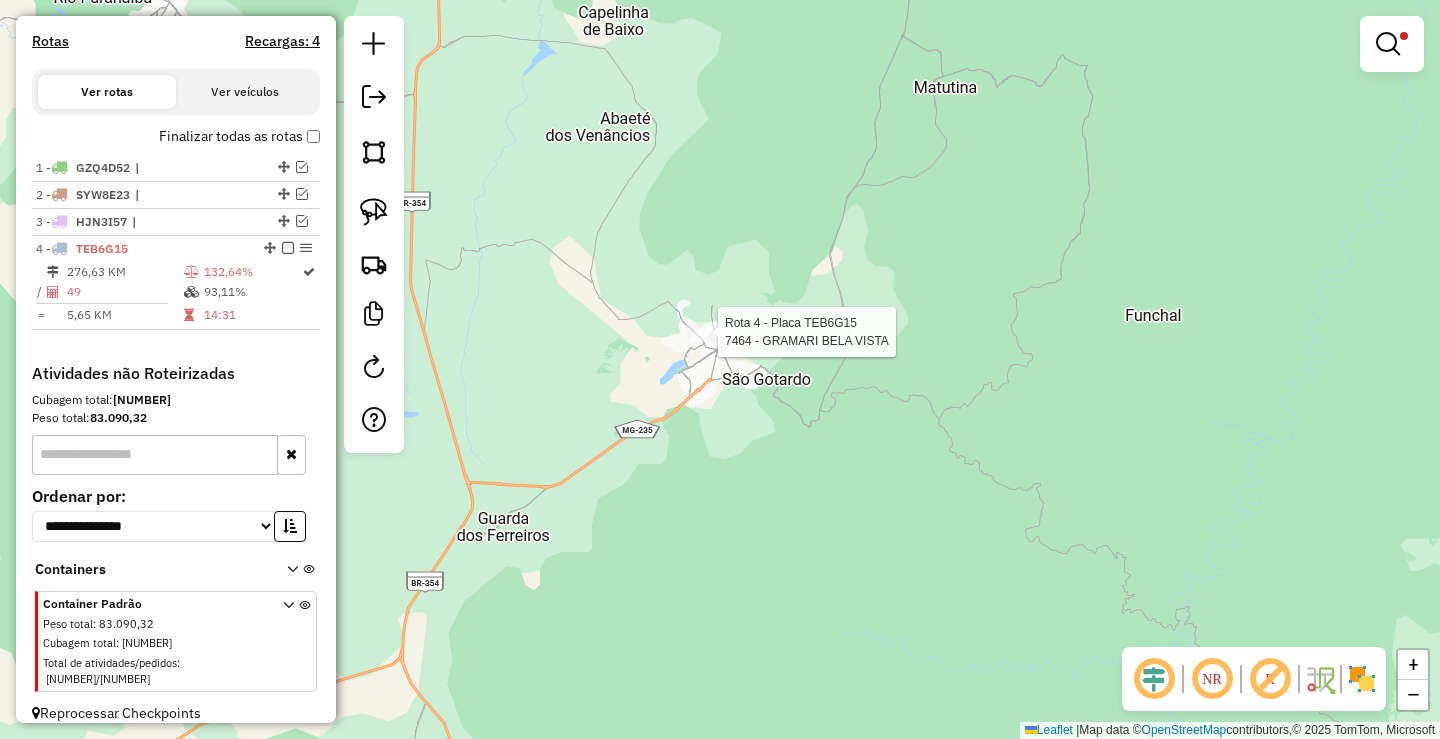 select on "**********" 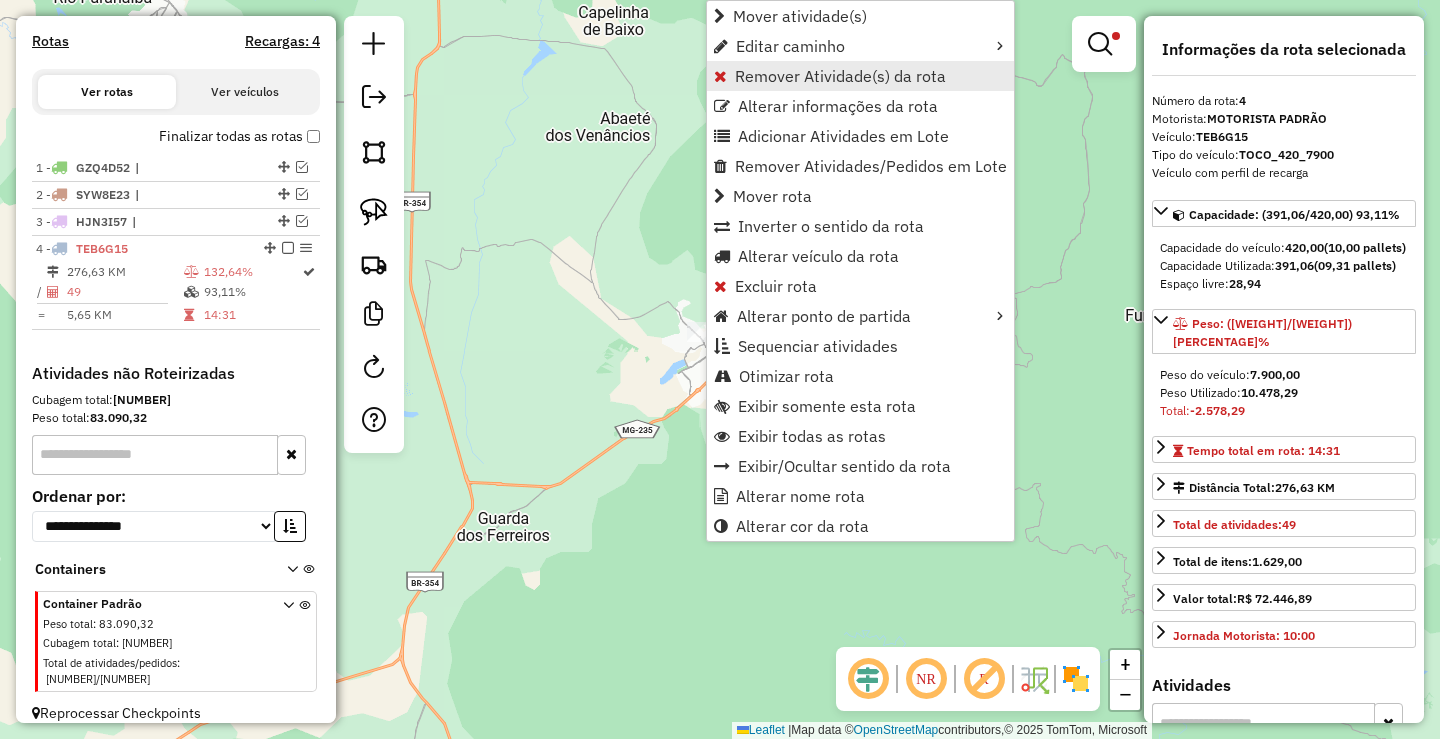 click on "Remover Atividade(s) da rota" at bounding box center (840, 76) 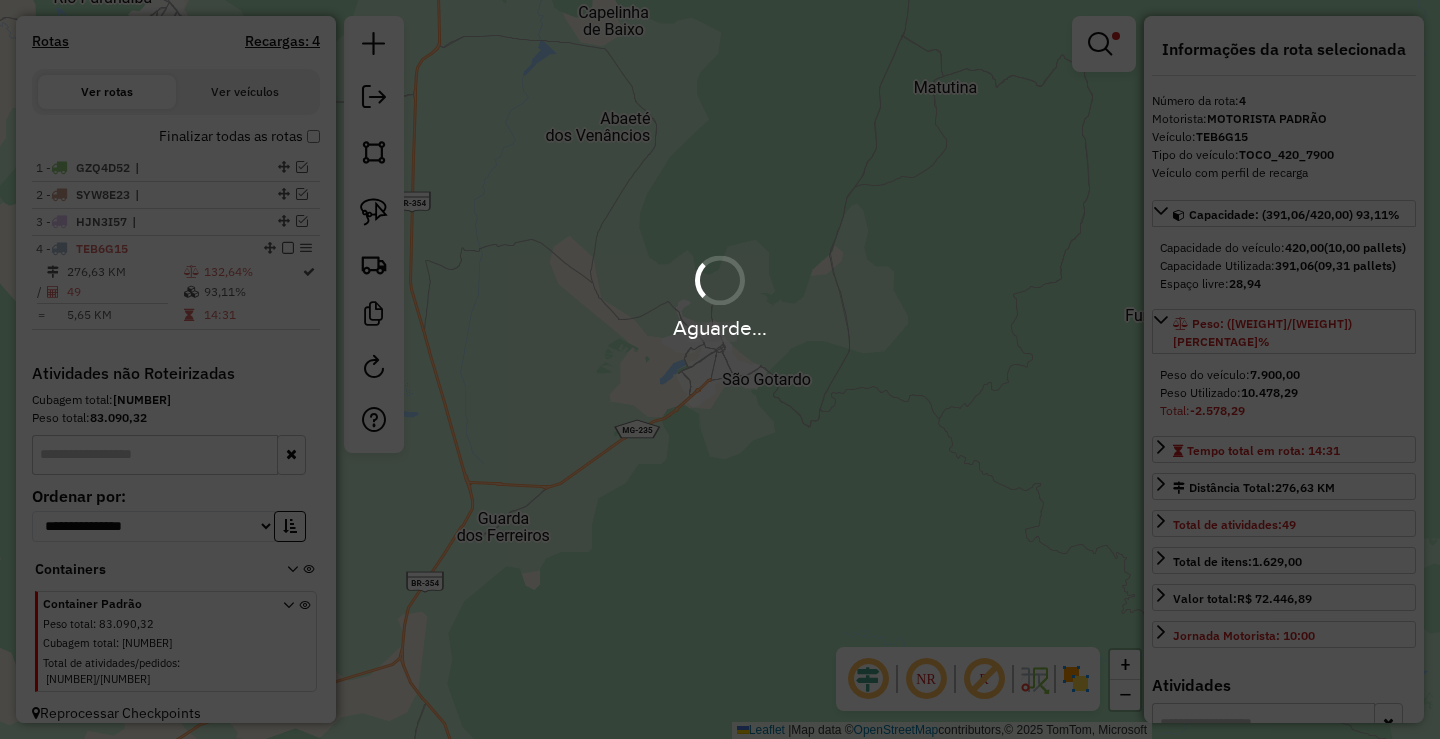 click on "Aguarde..." at bounding box center (720, 369) 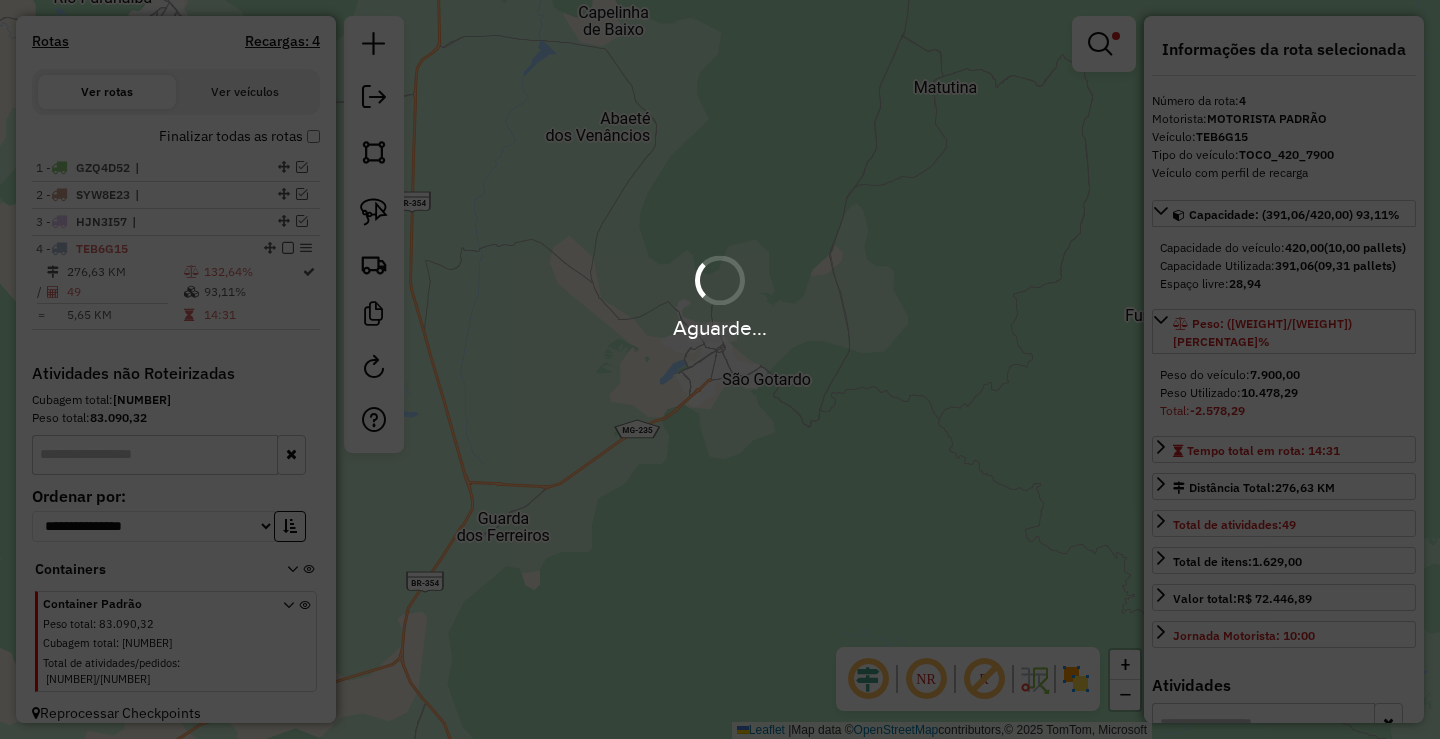 click at bounding box center [1100, 44] 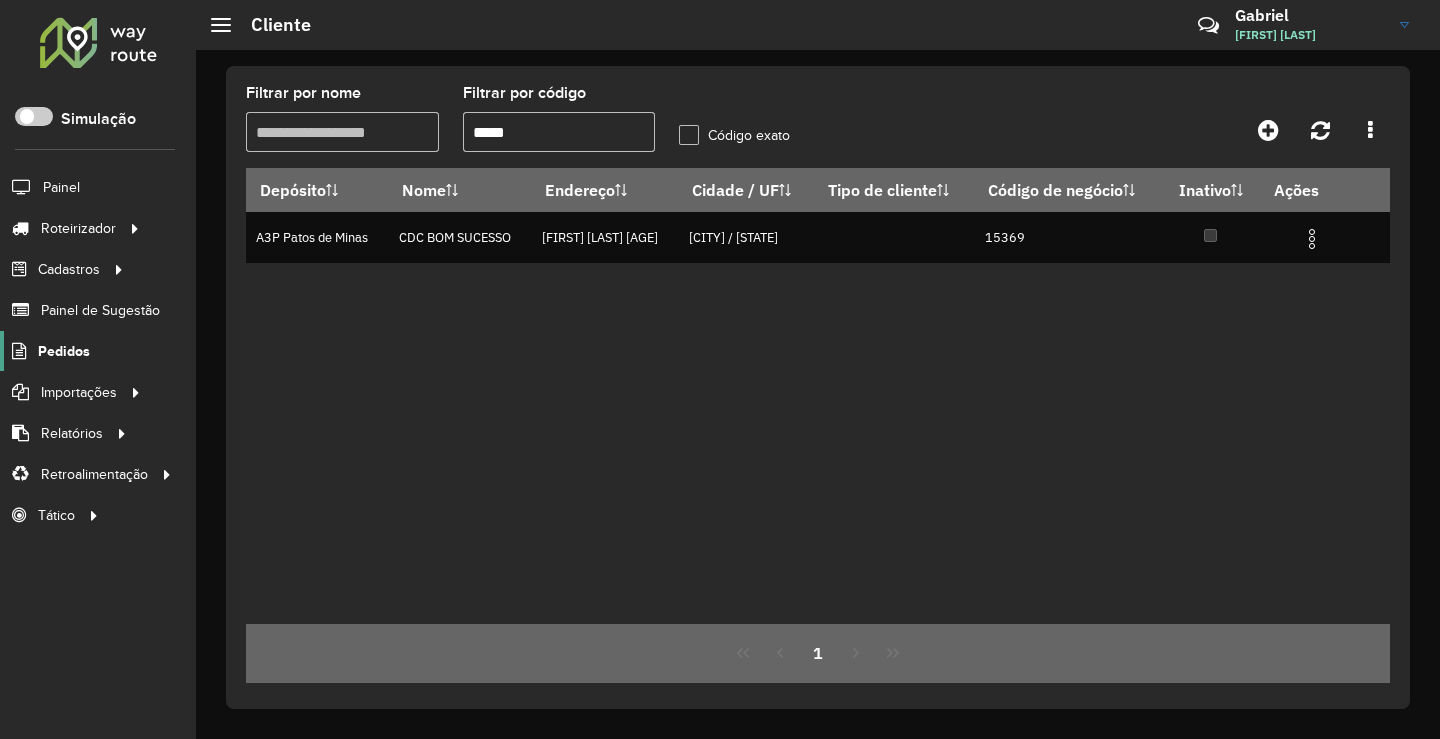 scroll, scrollTop: 0, scrollLeft: 0, axis: both 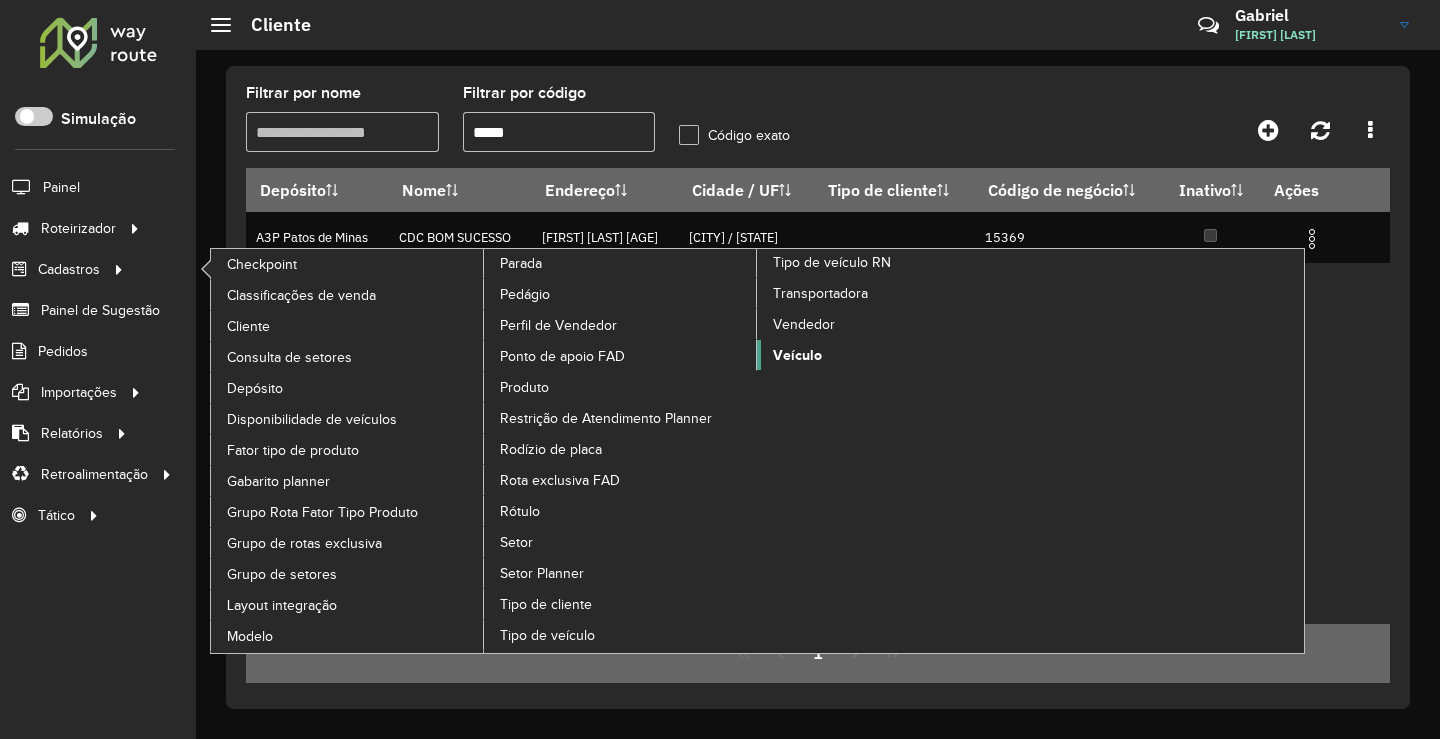 click on "Veículo" 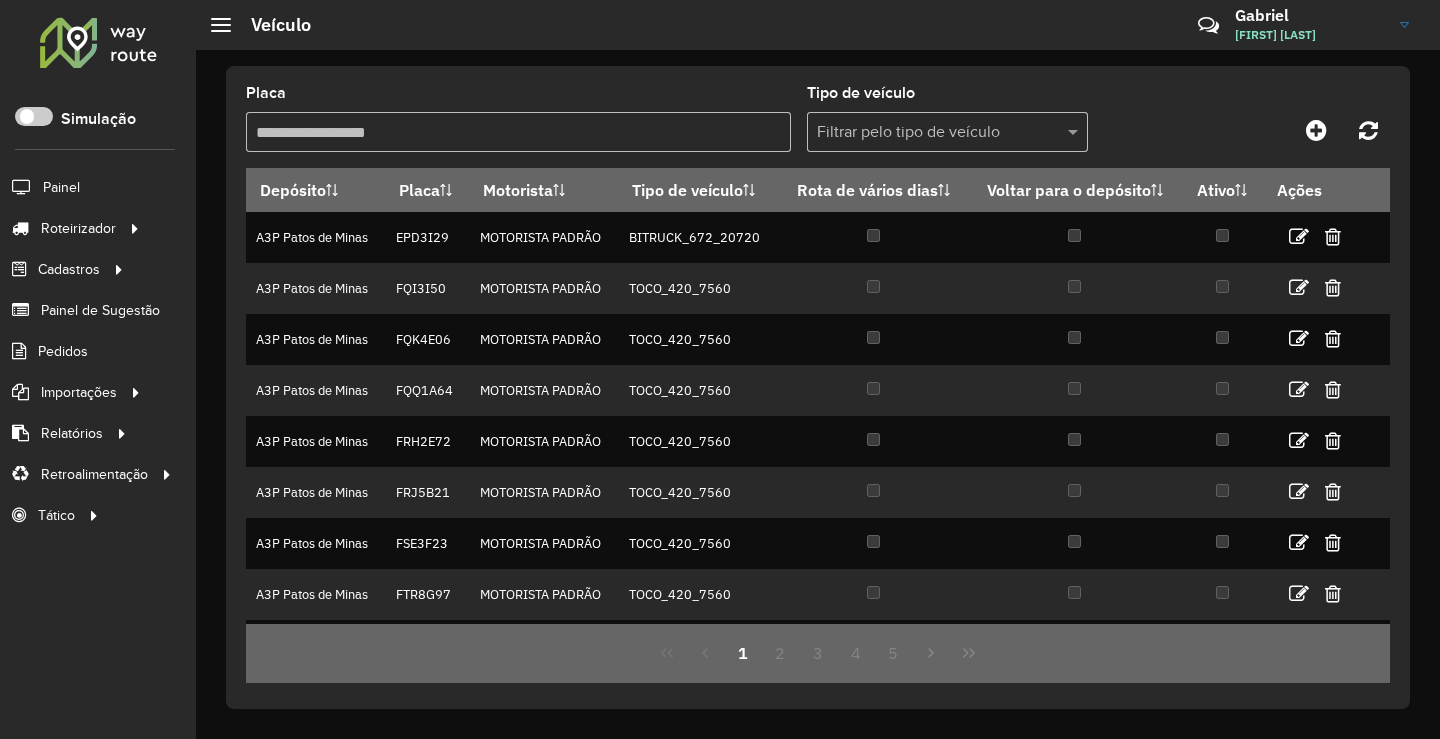 click on "Placa" at bounding box center [518, 132] 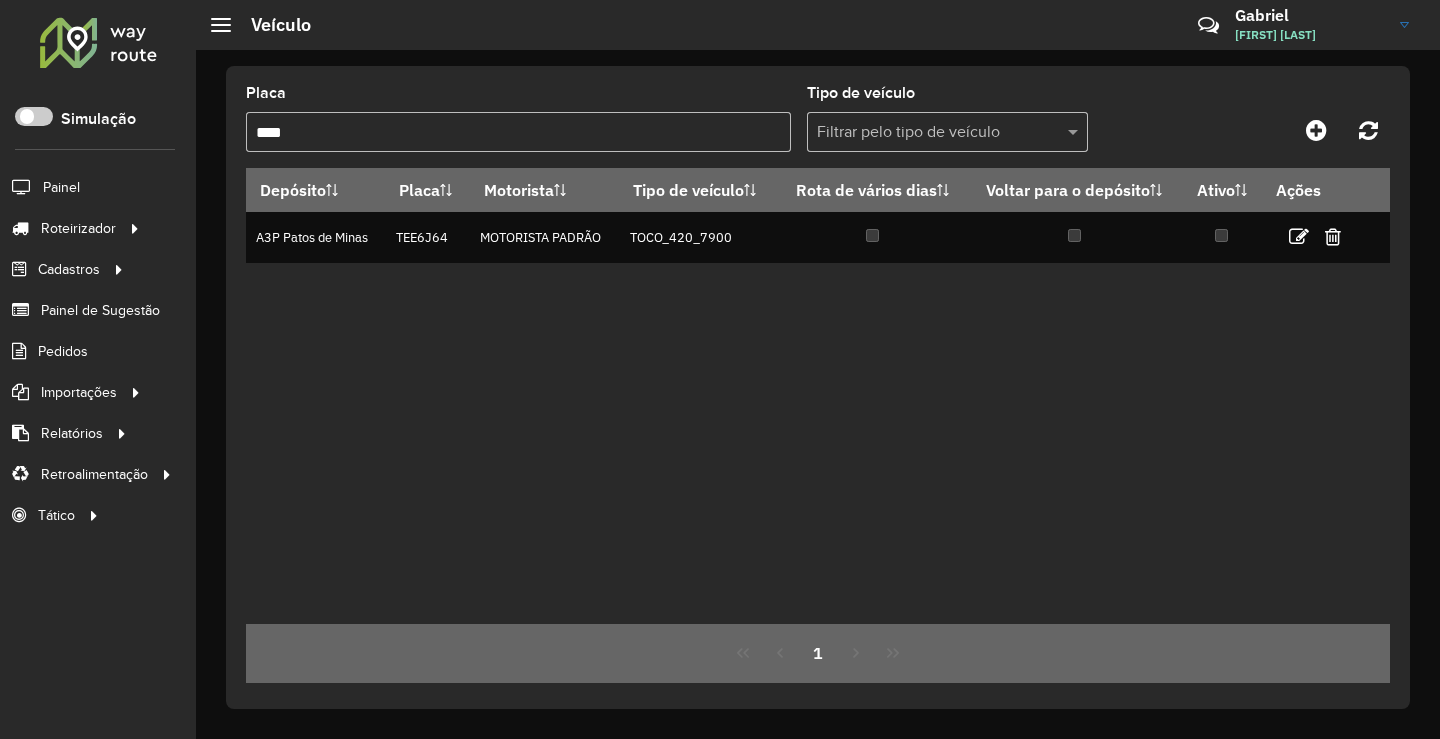 type on "****" 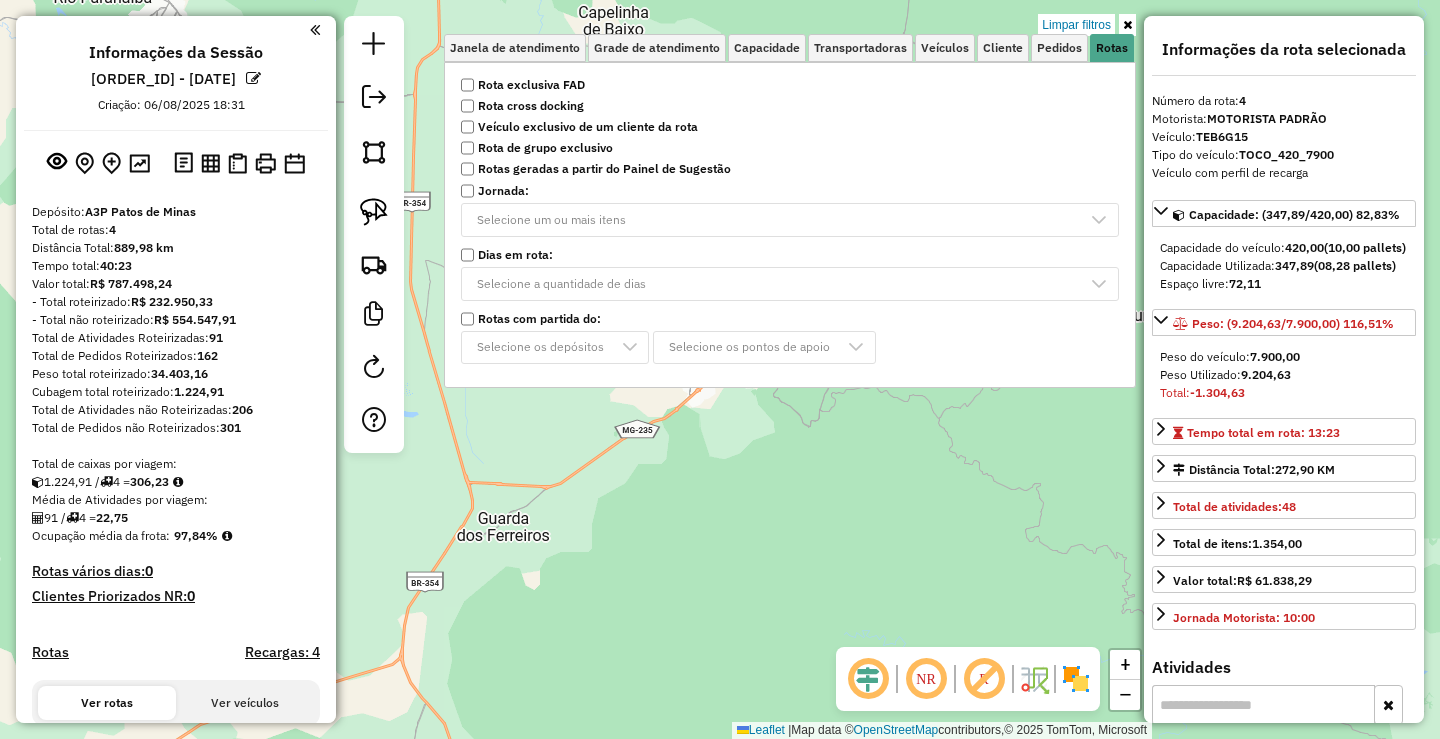 select on "**********" 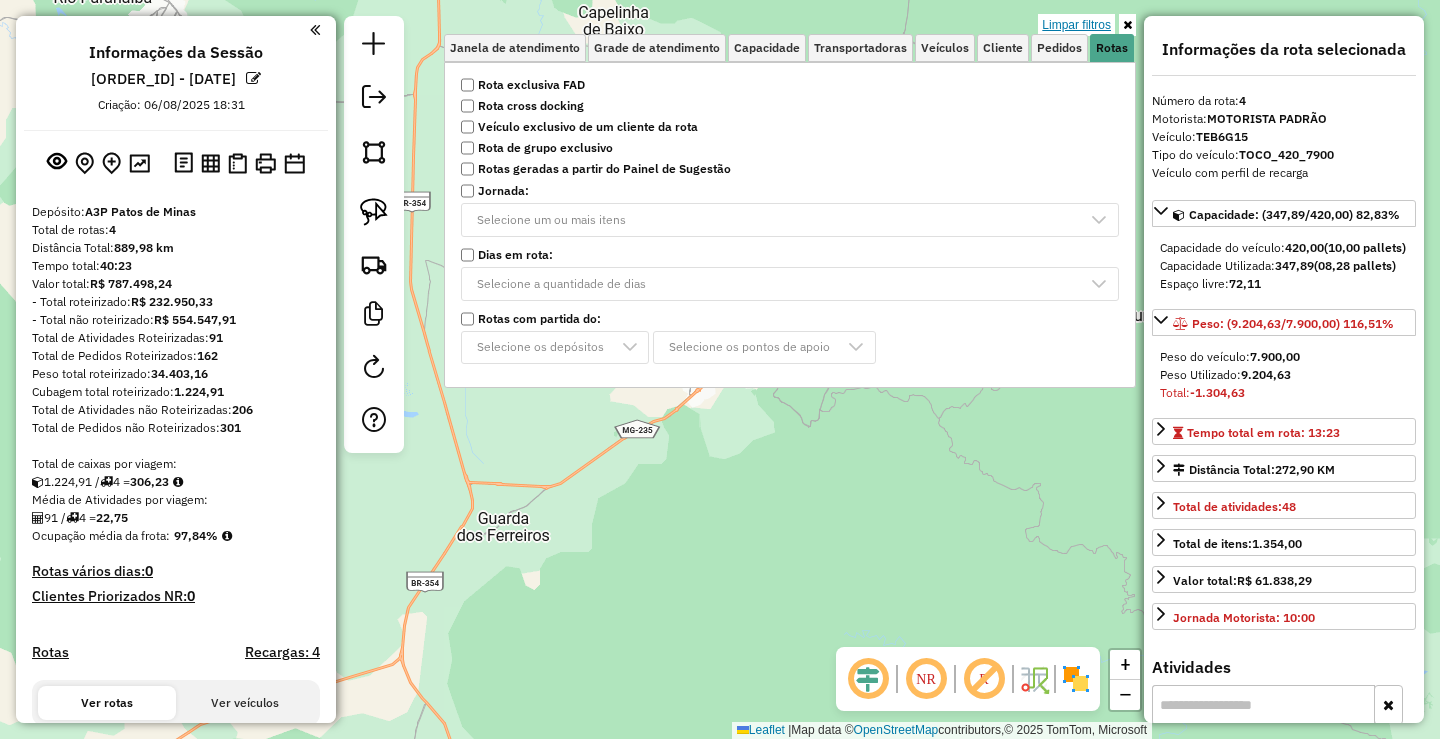scroll, scrollTop: 611, scrollLeft: 0, axis: vertical 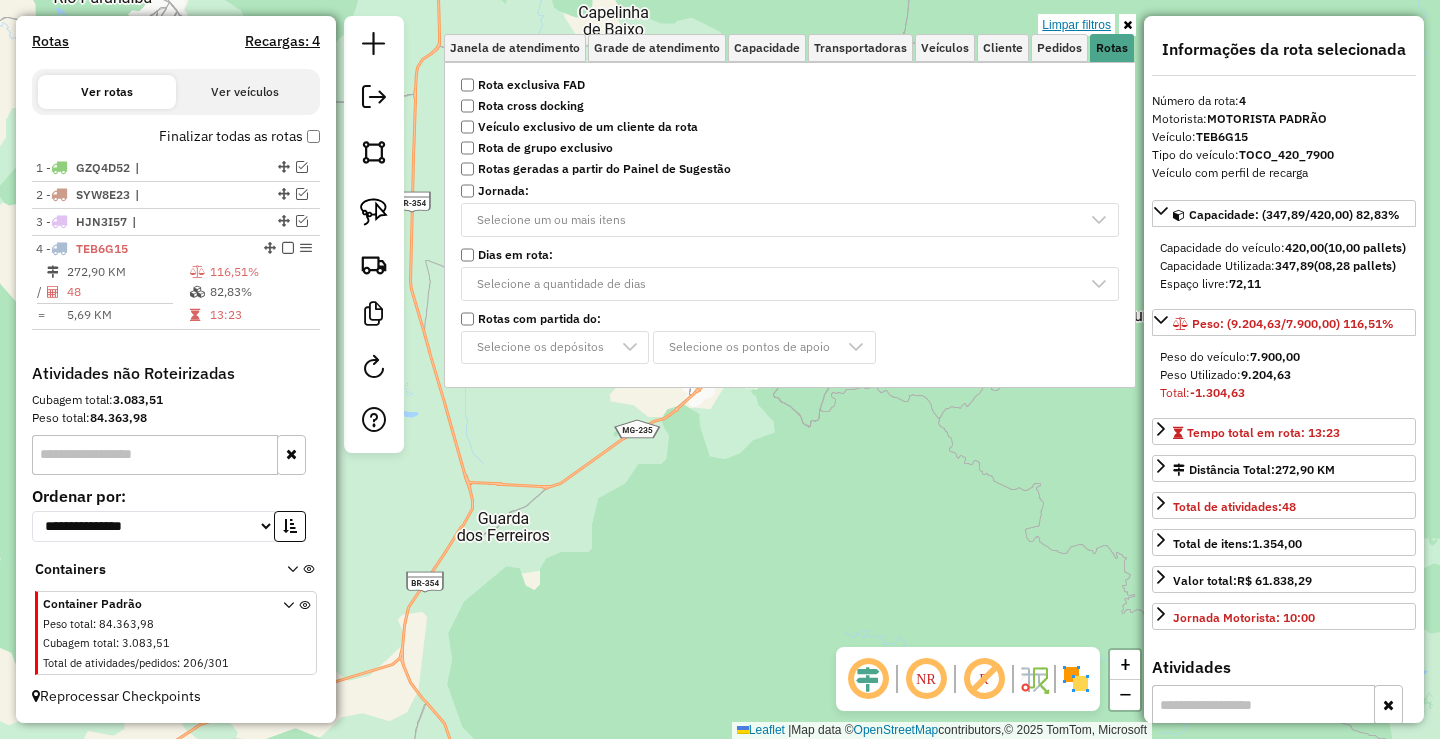 click on "Limpar filtros" at bounding box center (1076, 25) 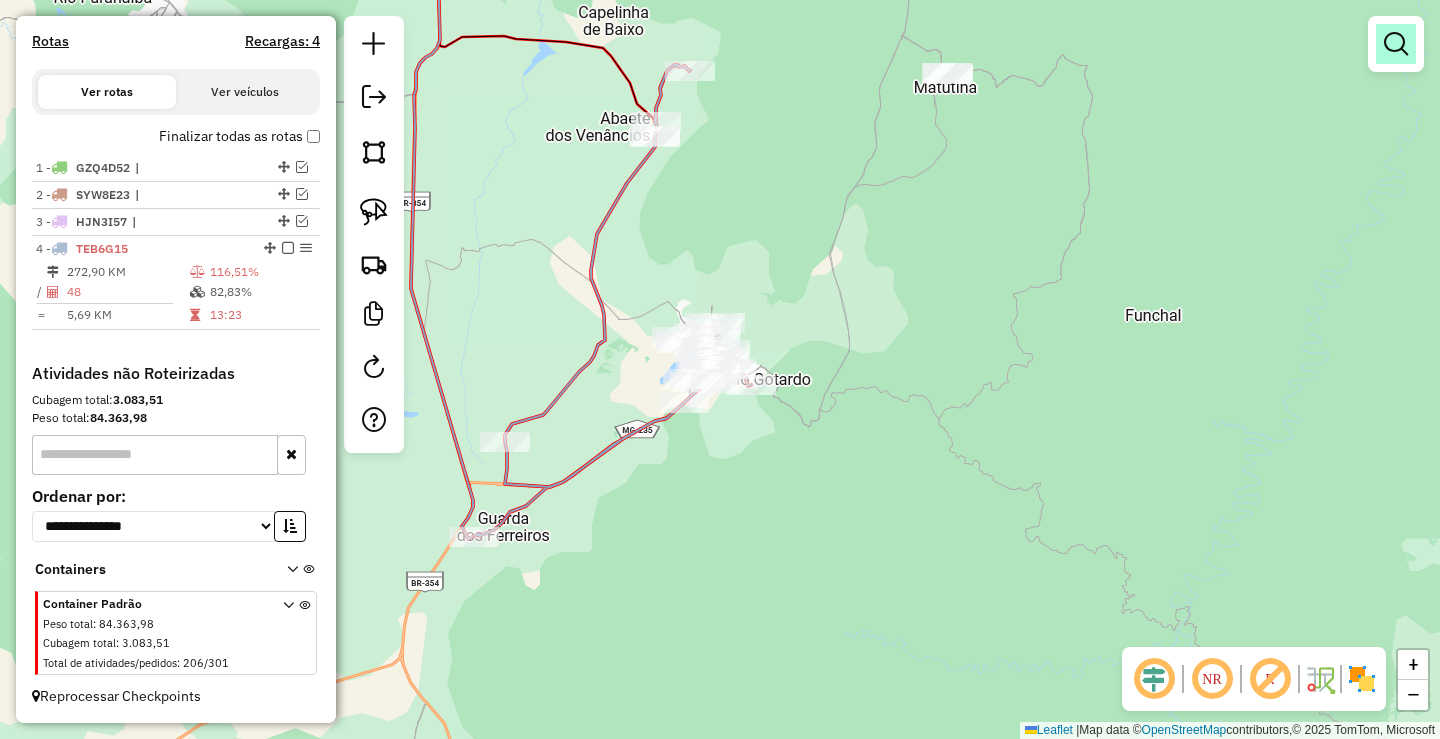 click at bounding box center (1396, 44) 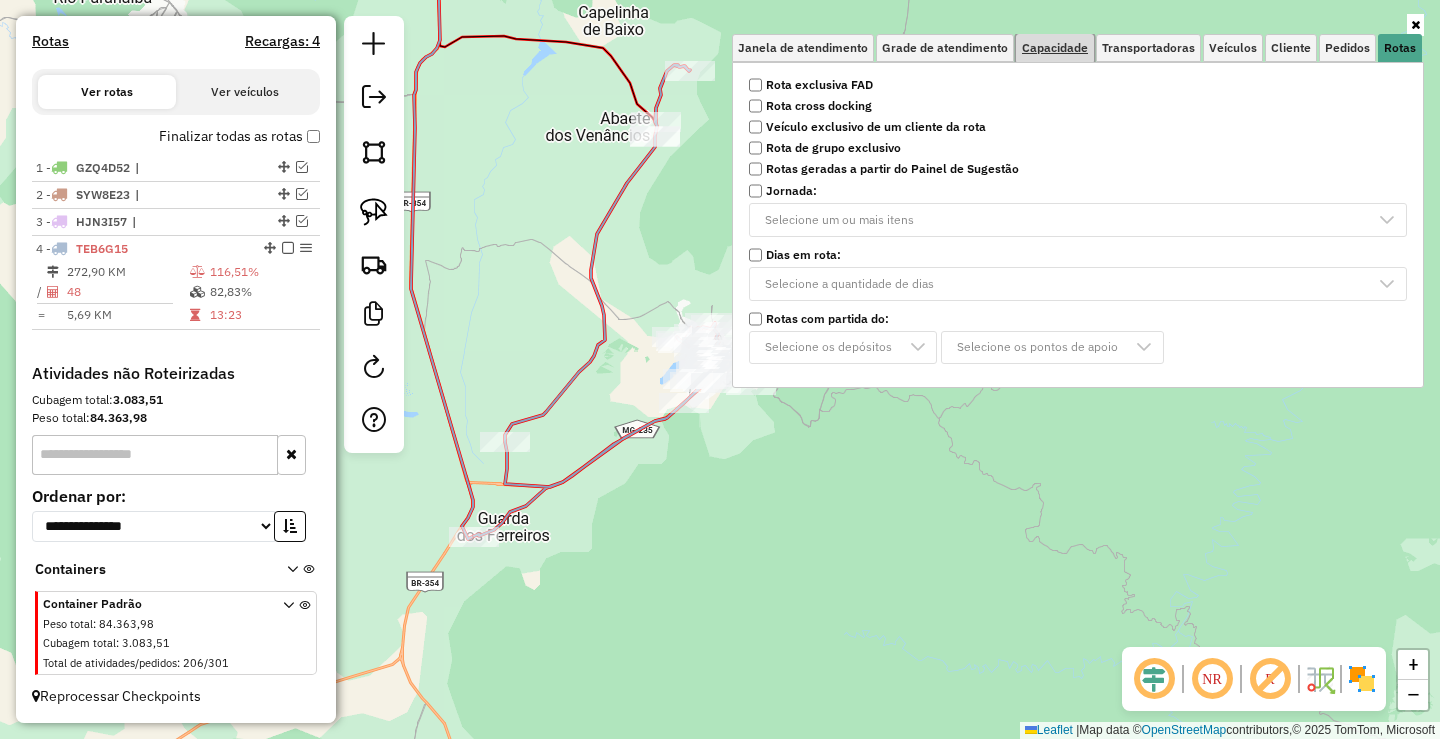 click on "Capacidade" at bounding box center [1055, 48] 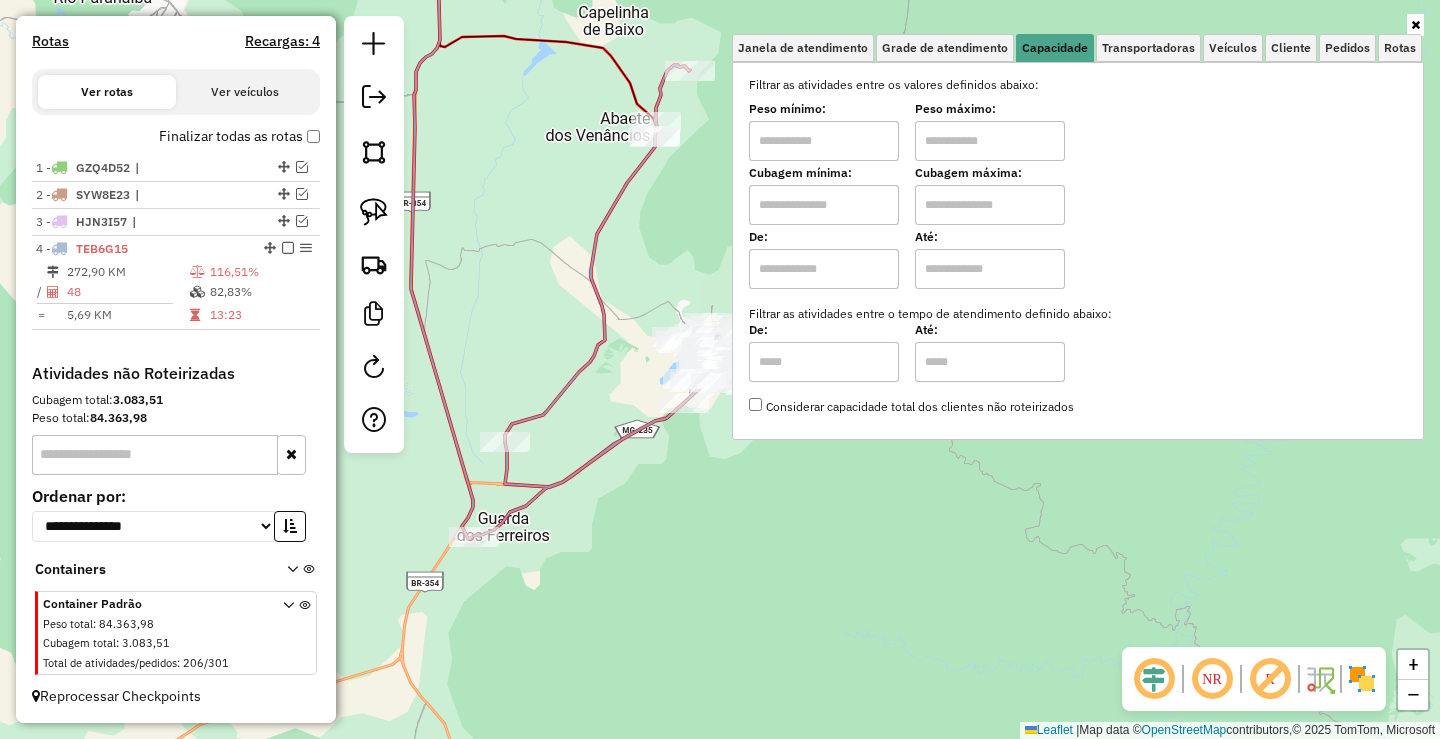 drag, startPoint x: 870, startPoint y: 144, endPoint x: 877, endPoint y: 152, distance: 10.630146 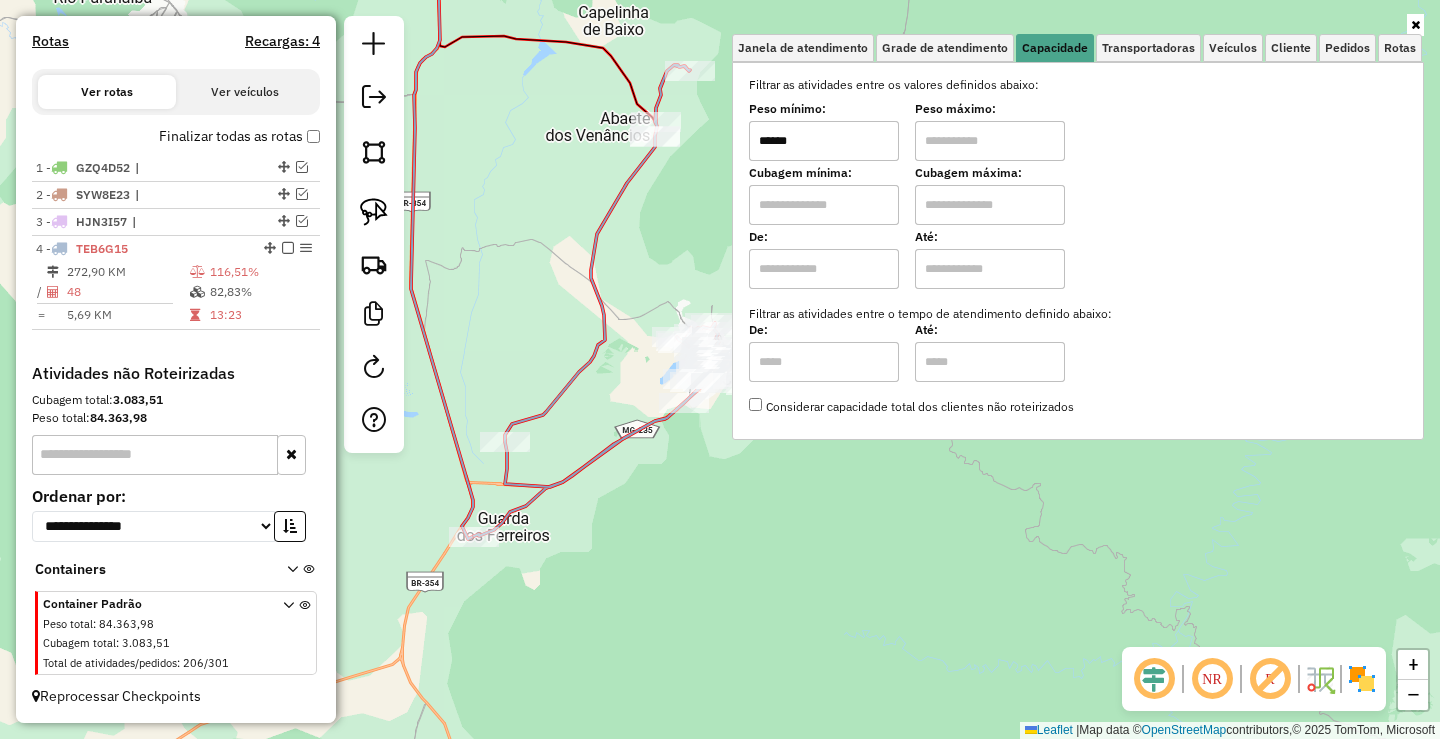 type on "******" 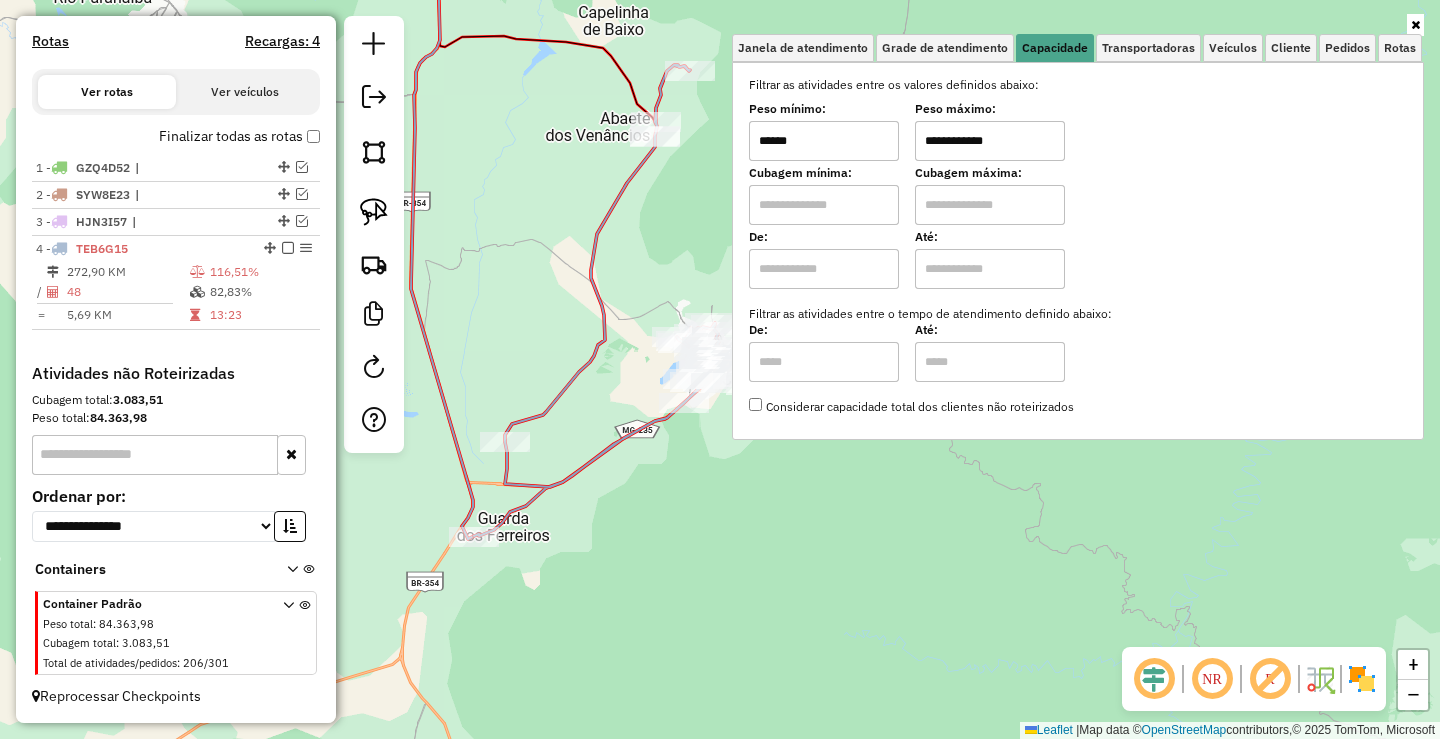 type on "**********" 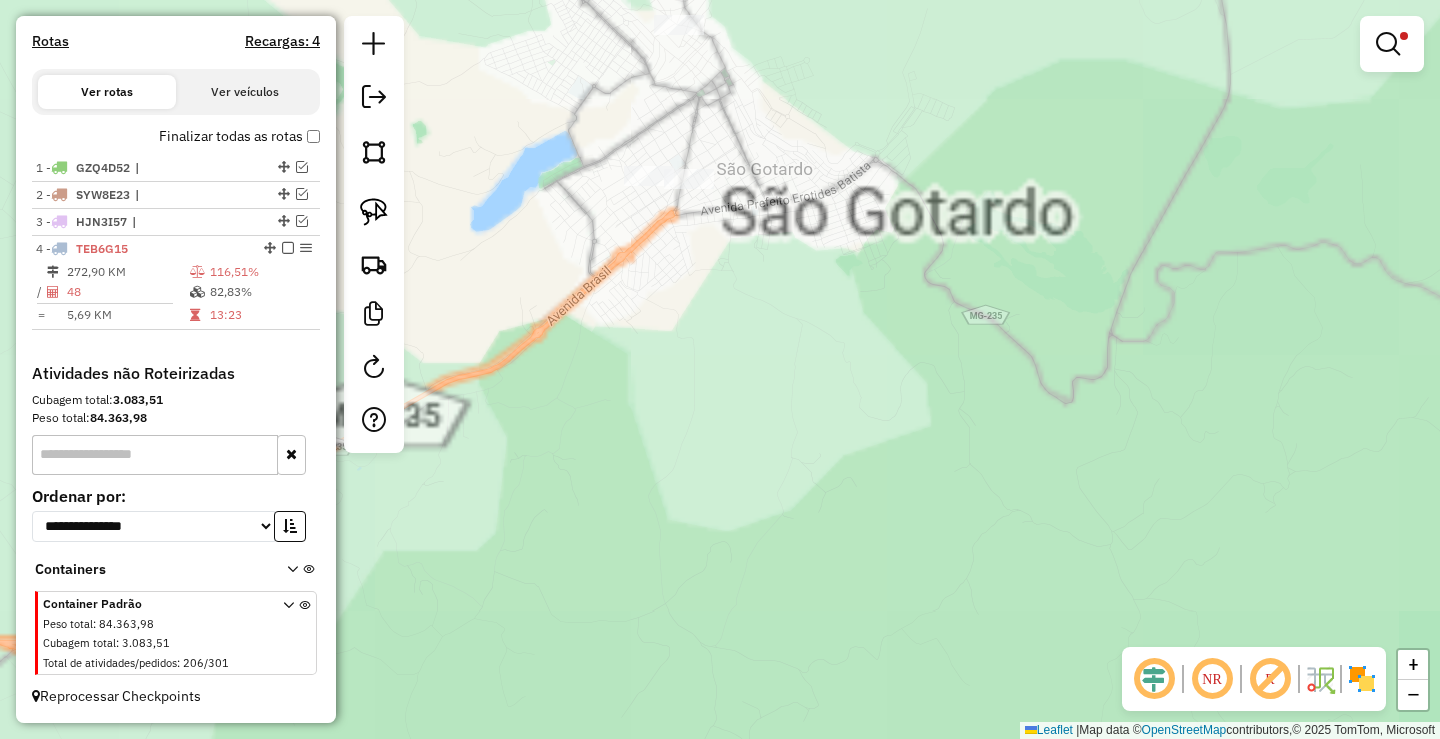 drag, startPoint x: 729, startPoint y: 427, endPoint x: 720, endPoint y: 374, distance: 53.75872 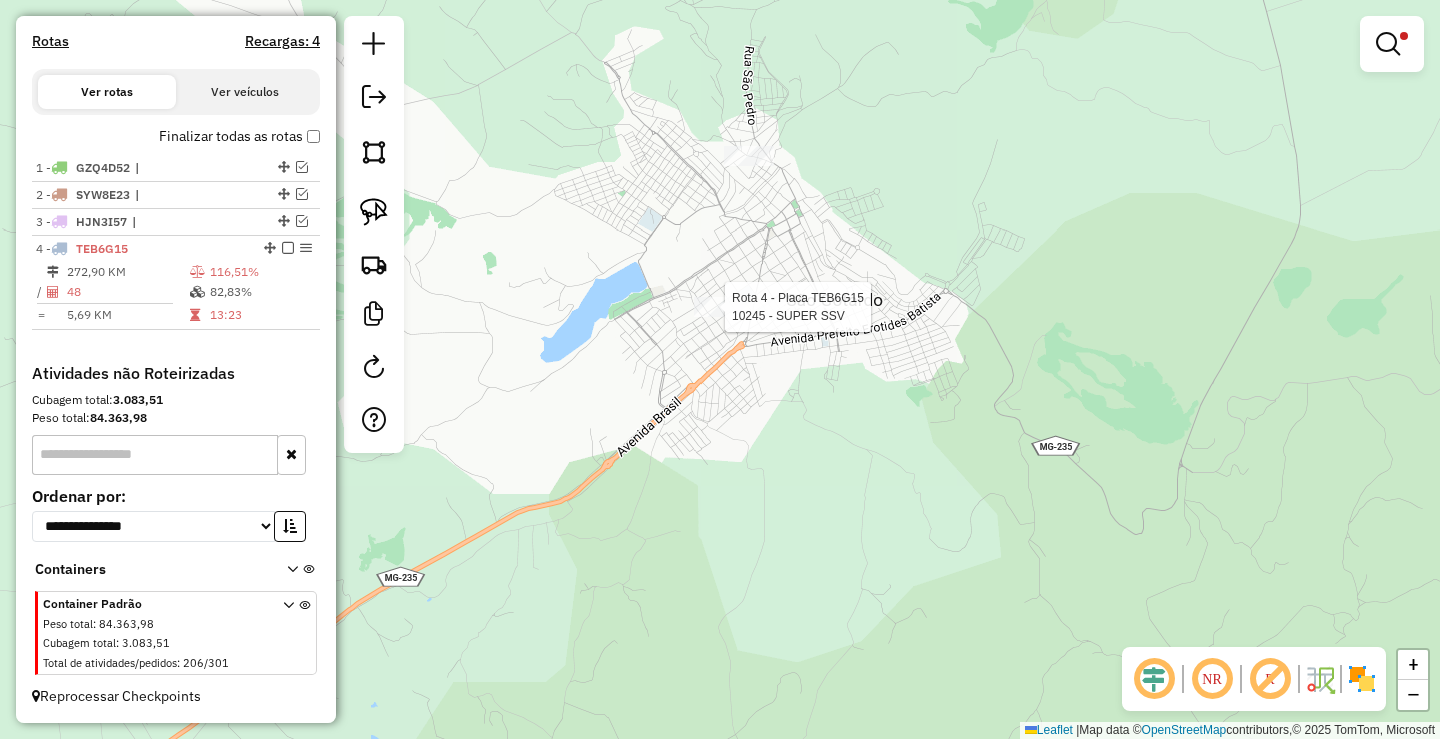 select on "**********" 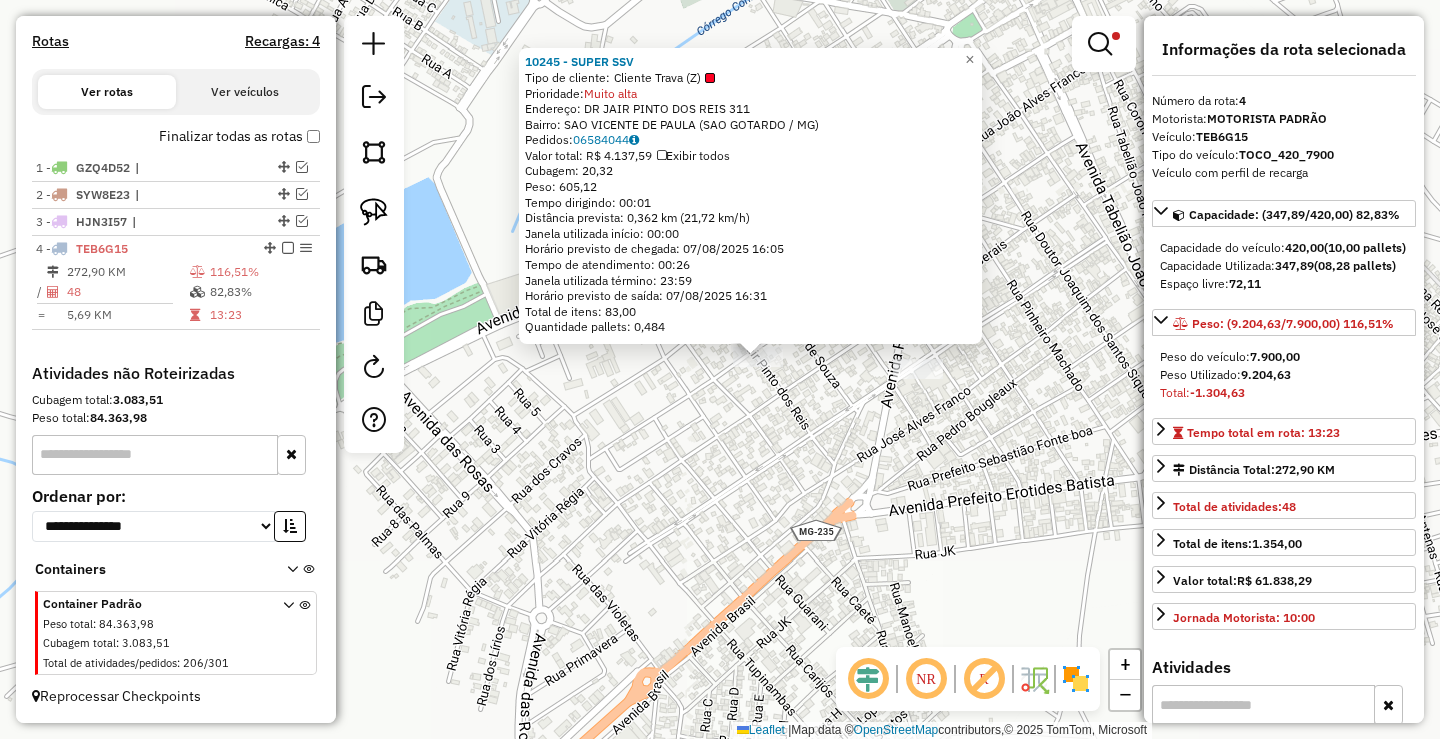 click on "[ID] - [NAME]  Tipo de cliente:   Cliente Trava (Z)   Prioridade:  Muito alta  Endereço:  [STREET] [NUMBER]   Bairro: [BAIRRO] ([CITY] / [STATE])   Pedidos:  [ORDER_ID]   Valor total: [CURRENCY] [AMOUNT]   Exibir todos   Cubagem: [CUBAGE]  Peso: [WEIGHT]  Tempo dirigindo: [TIME]   Distância prevista: [DISTANCE] ([SPEED])   Janela utilizada início: [TIME]   Horário previsto de chegada: [DATE] [TIME]   Tempo de atendimento: [TIME]   Janela utilizada término: [TIME]   Horário previsto de saída: [DATE] [TIME]   Total de itens: [ITEMS]   Quantidade pallets: [PALLETS]  × Limpar filtros Janela de atendimento Grade de atendimento Capacidade Transportadoras Veículos Cliente Pedidos  Rotas Selecione os dias de semana para filtrar as janelas de atendimento  Seg   Ter   Qua   Qui   Sex   Sáb   Dom  Informe o período da janela de atendimento: De: Até:  Filtrar exatamente a janela do cliente  Considerar janela de atendimento padrão  Selecione os dias de semana para filtrar as grades de atendimento  Seg" 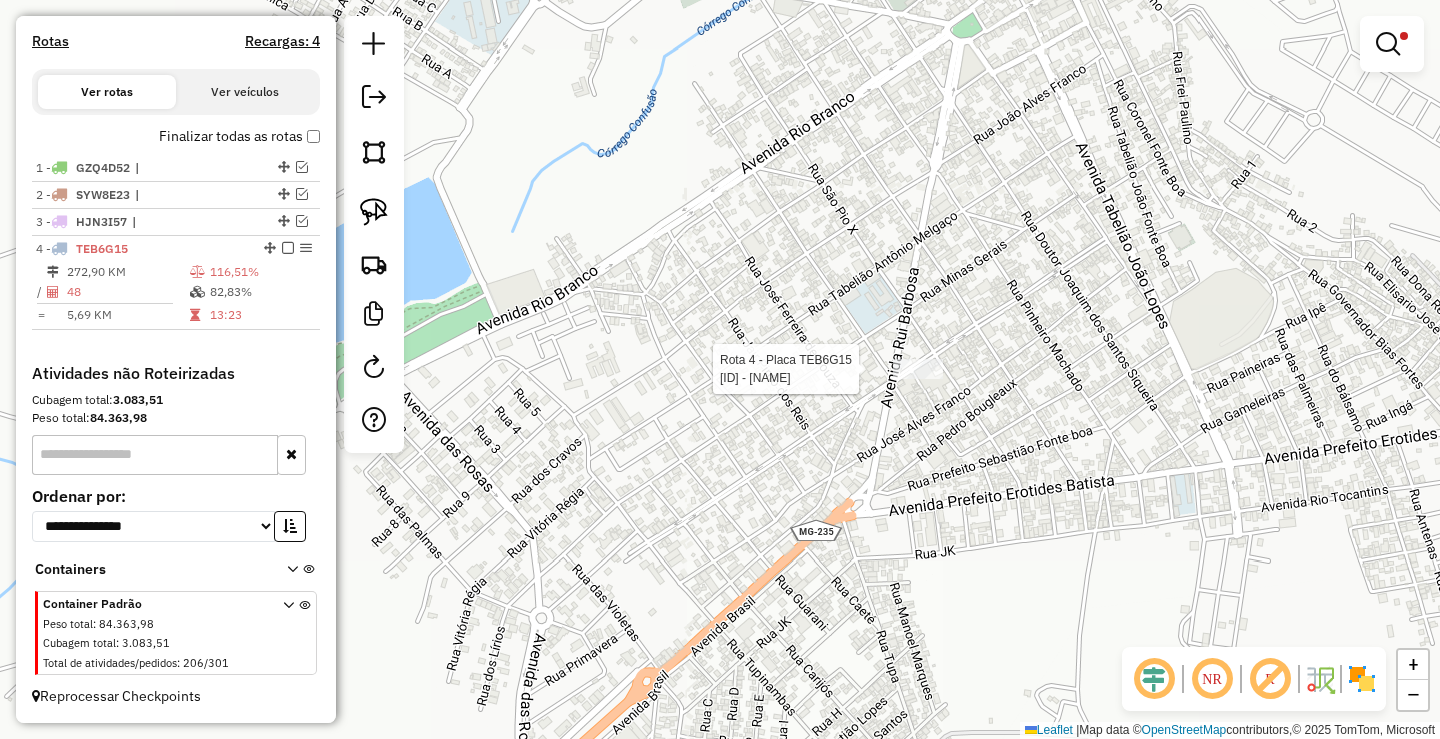 select on "**********" 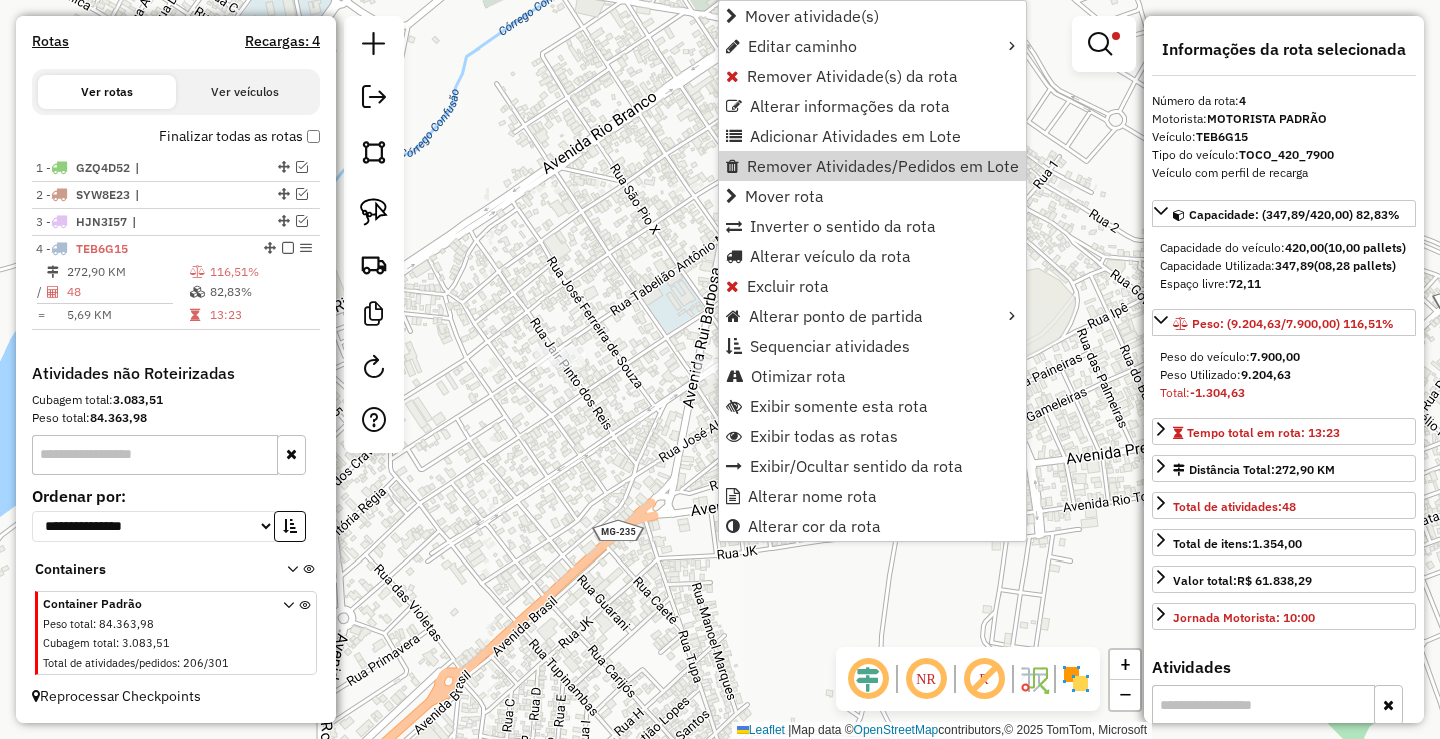 click on "**********" 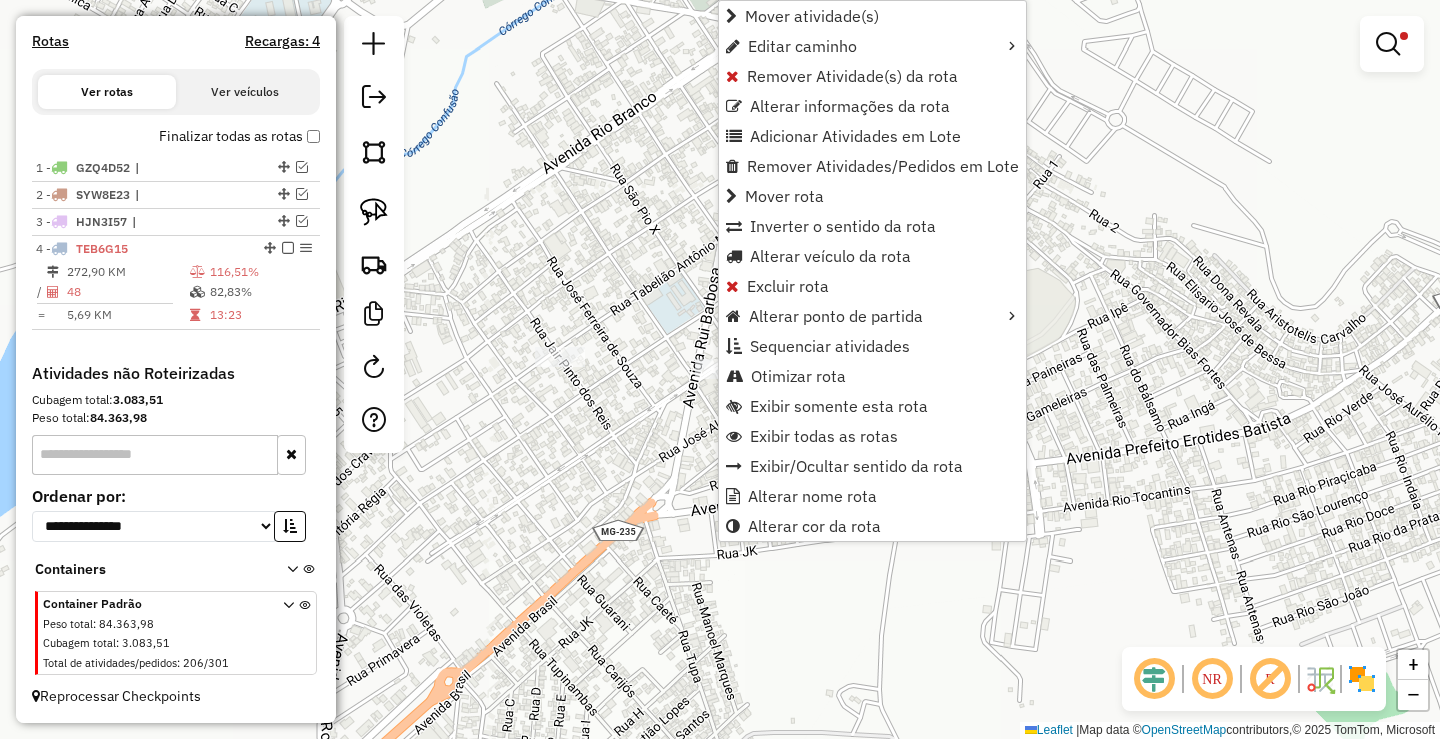select on "**********" 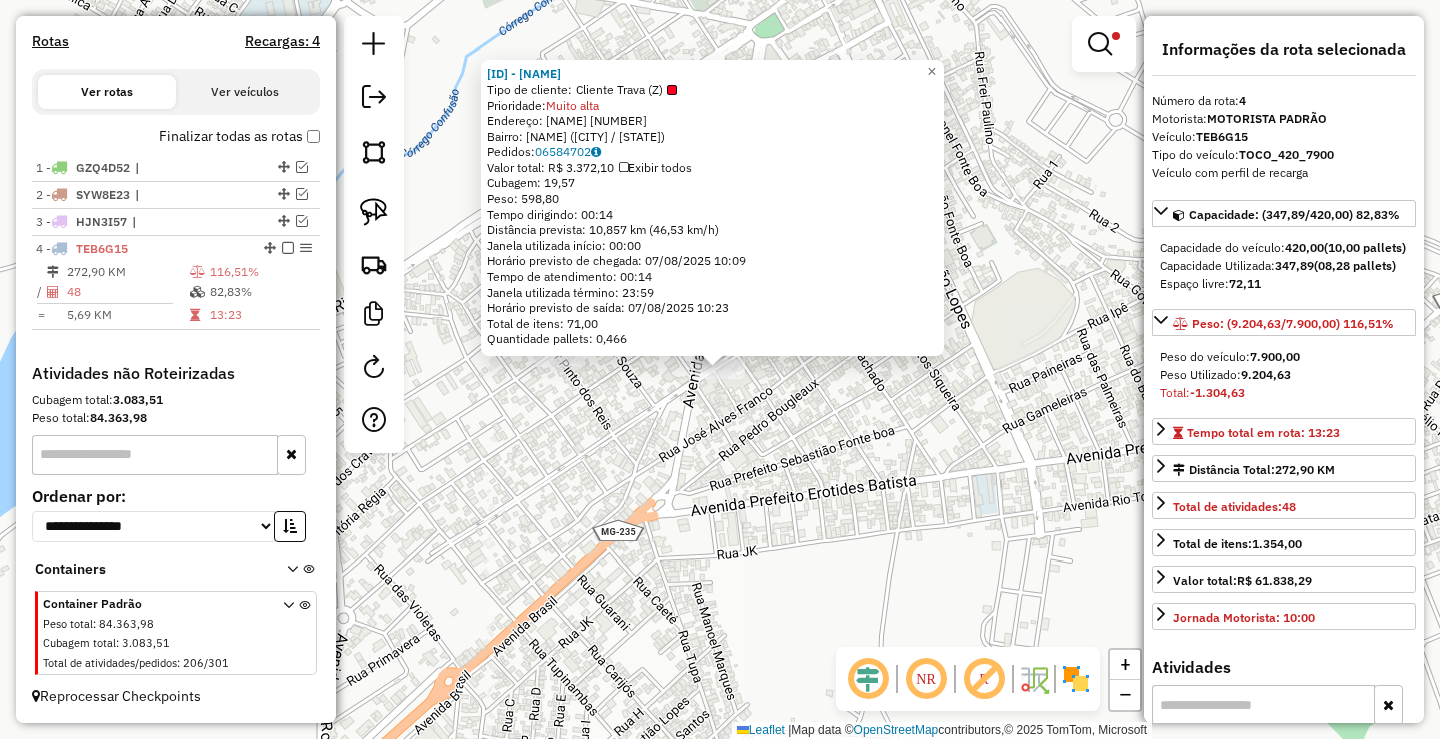 click on "[NAME]  Tipo de cliente:   Cliente Trava (Z)   Prioridade:  Muito alta  Endereço:  [STREET_NAME] [NUMBER]   Bairro: [CITY] ([CITY] / [STATE])   Pedidos:  [ORDER_ID]   Valor total: R$ [PRICE]   Exibir todos   Cubagem: [CUBAGE]  Peso: [WEIGHT]  Tempo dirigindo: [TIME]   Distância prevista: [DISTANCE] ([SPEED])   Janela utilizada início: [TIME]   Horário previsto de chegada: [DATE] [TIME]   Tempo de atendimento: [TIME]   Janela utilizada término: [TIME]   Horário previsto de saída: [DATE] [TIME]   Total de itens: [ITEMS]   Quantidade pallets: [PALLETS]  × Limpar filtros Janela de atendimento Grade de atendimento Capacidade Transportadoras Veículos Cliente Pedidos  Rotas Selecione os dias de semana para filtrar as janelas de atendimento  Seg   Ter   Qua   Qui   Sex   Sáb   Dom  Informe o período da janela de atendimento: De: Até:  Filtrar exatamente a janela do cliente  Considerar janela de atendimento padrão   Seg   Ter   Qua   Qui   Sex   Sáb   Dom  ******  De:" 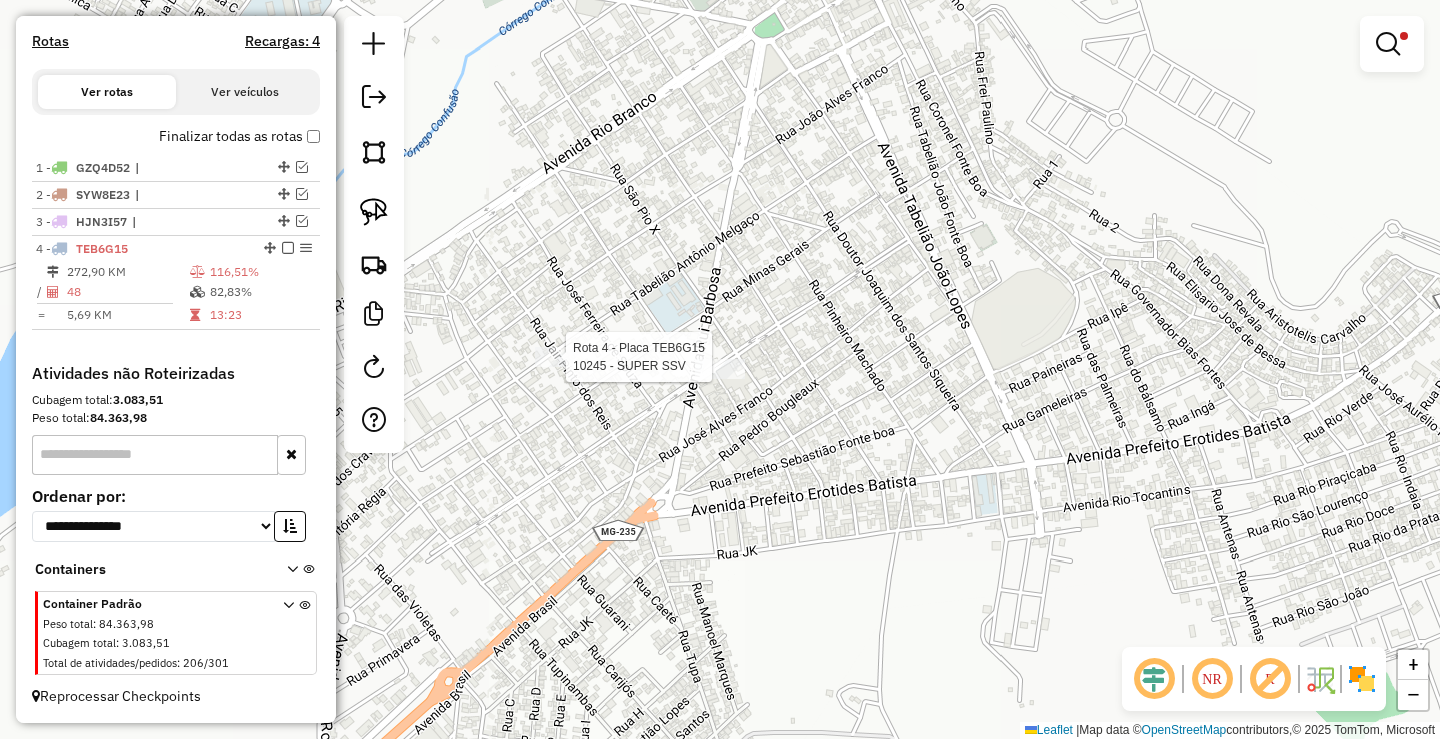click 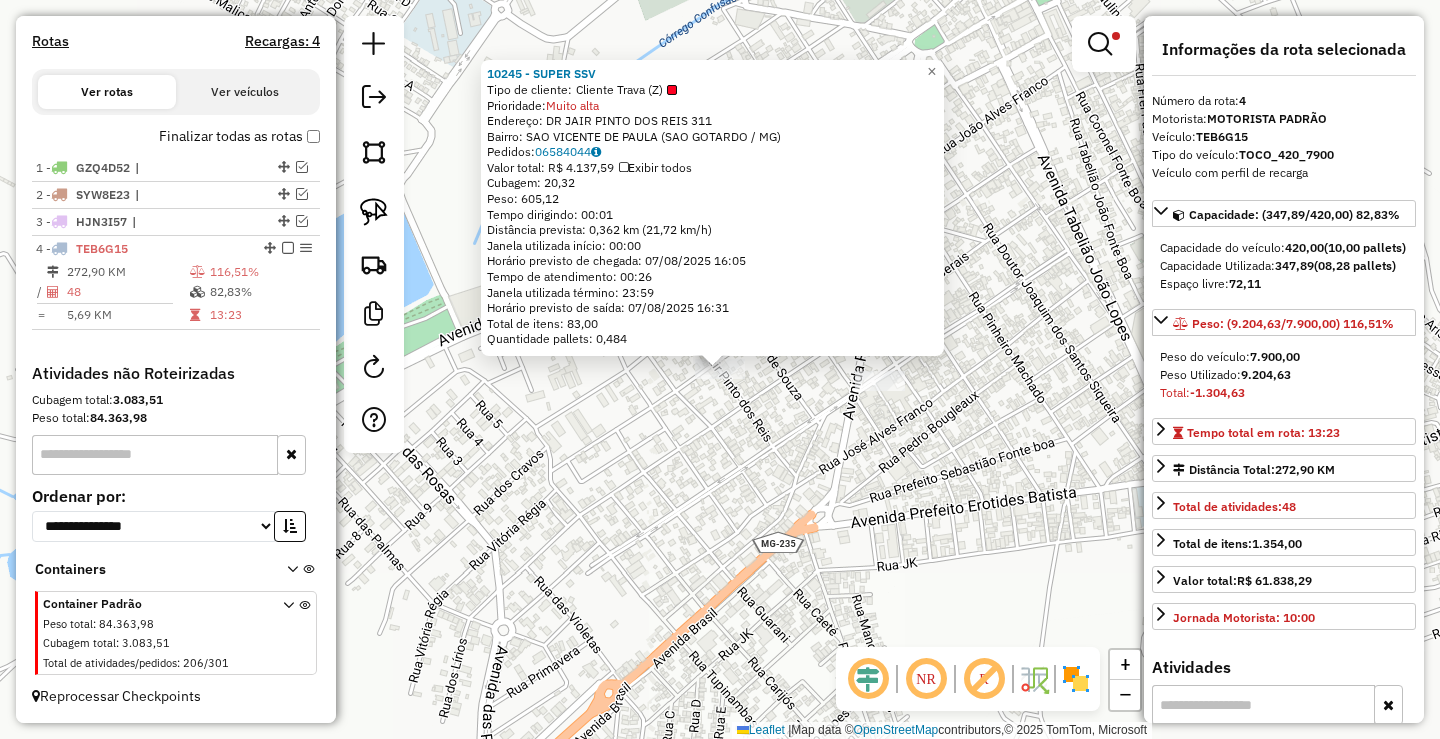 click on "[ID] - [NAME]  Tipo de cliente:   Cliente Trava (Z)   Prioridade:  Muito alta  Endereço:  [STREET] [NUMBER]   Bairro: [BAIRRO] ([CITY] / [STATE])   Pedidos:  [ORDER_ID]   Valor total: [CURRENCY] [AMOUNT]   Exibir todos   Cubagem: [CUBAGE]  Peso: [WEIGHT]  Tempo dirigindo: [TIME]   Distância prevista: [DISTANCE] ([SPEED])   Janela utilizada início: [TIME]   Horário previsto de chegada: [DATE] [TIME]   Tempo de atendimento: [TIME]   Janela utilizada término: [TIME]   Horário previsto de saída: [DATE] [TIME]   Total de itens: [ITEMS]   Quantidade pallets: [PALLETS]  × Limpar filtros Janela de atendimento Grade de atendimento Capacidade Transportadoras Veículos Cliente Pedidos  Rotas Selecione os dias de semana para filtrar as janelas de atendimento  Seg   Ter   Qua   Qui   Sex   Sáb   Dom  Informe o período da janela de atendimento: De: Até:  Filtrar exatamente a janela do cliente  Considerar janela de atendimento padrão  Selecione os dias de semana para filtrar as grades de atendimento  Seg" 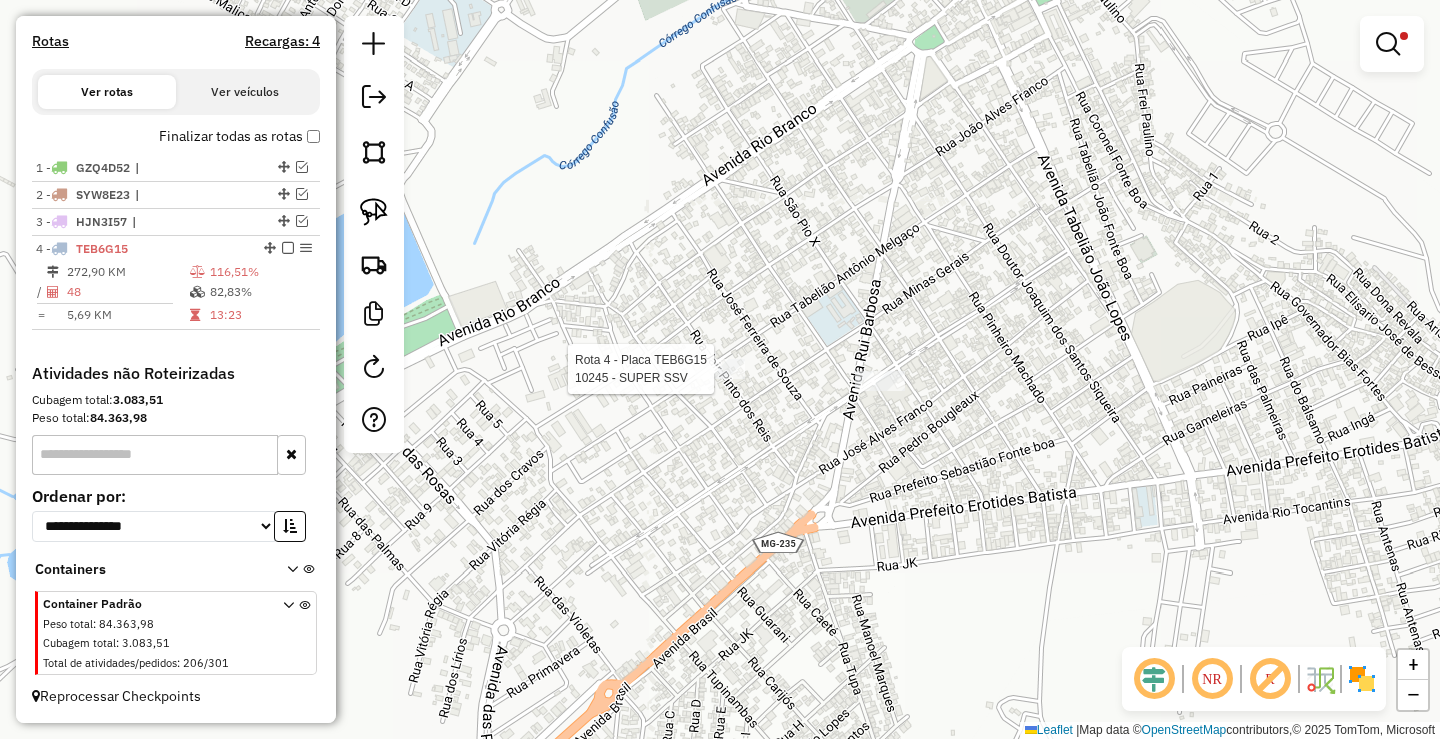 select on "**********" 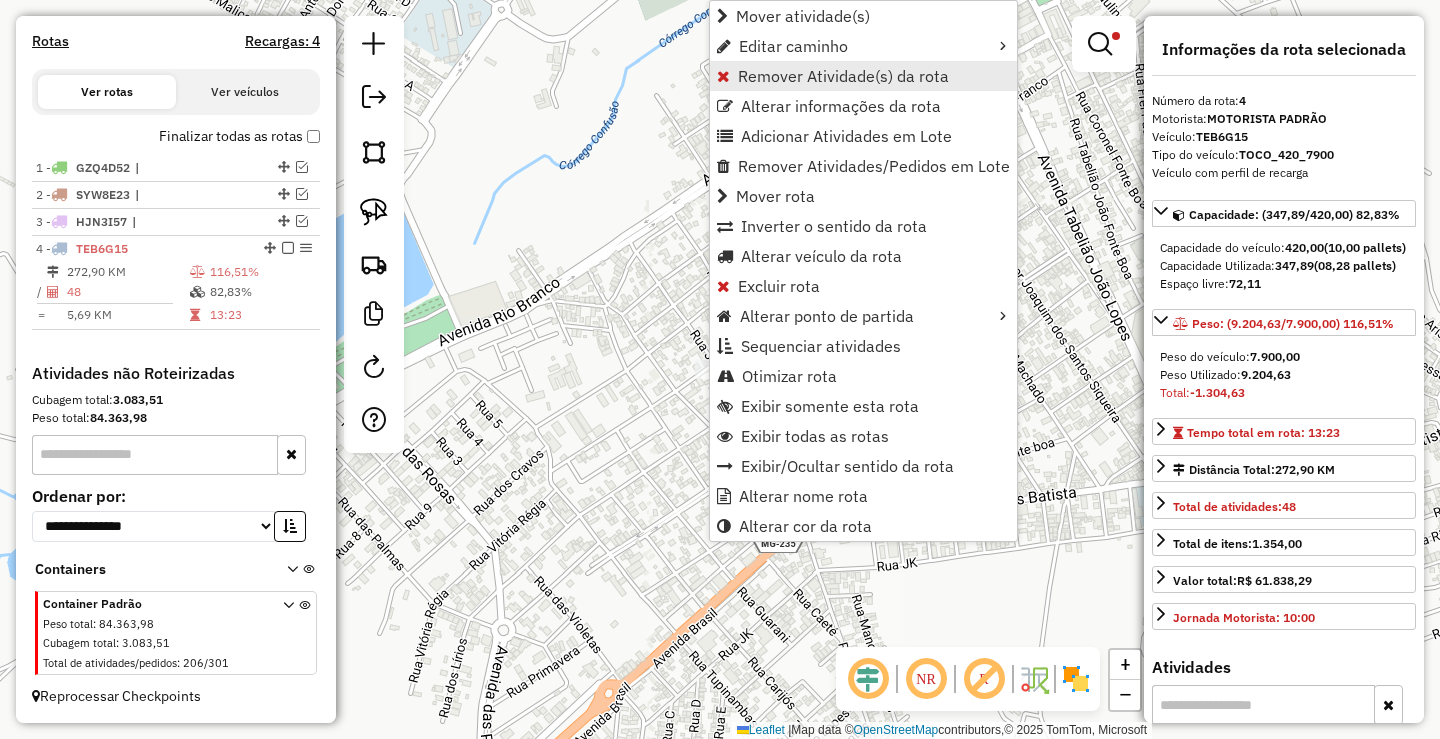 click on "Remover Atividade(s) da rota" at bounding box center [843, 76] 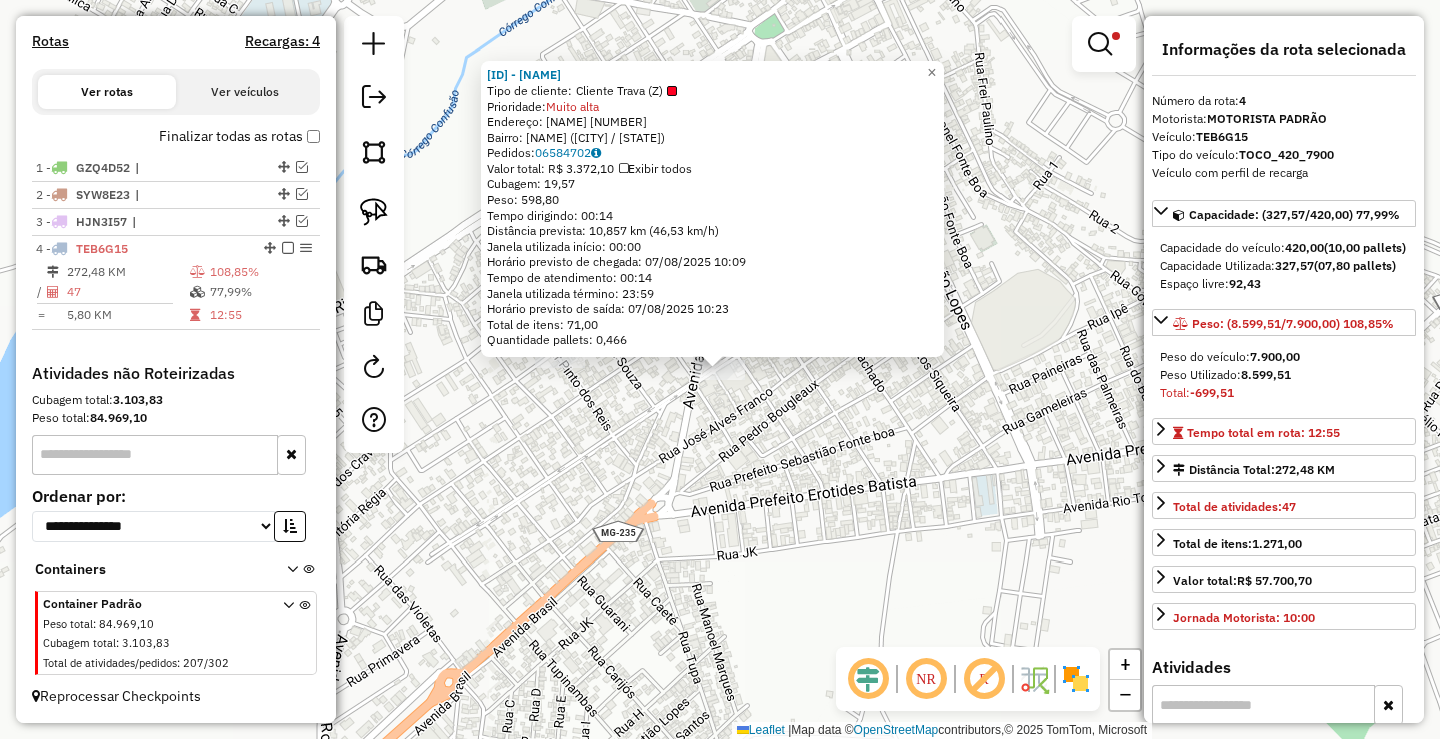 drag, startPoint x: 767, startPoint y: 490, endPoint x: 835, endPoint y: 440, distance: 84.40379 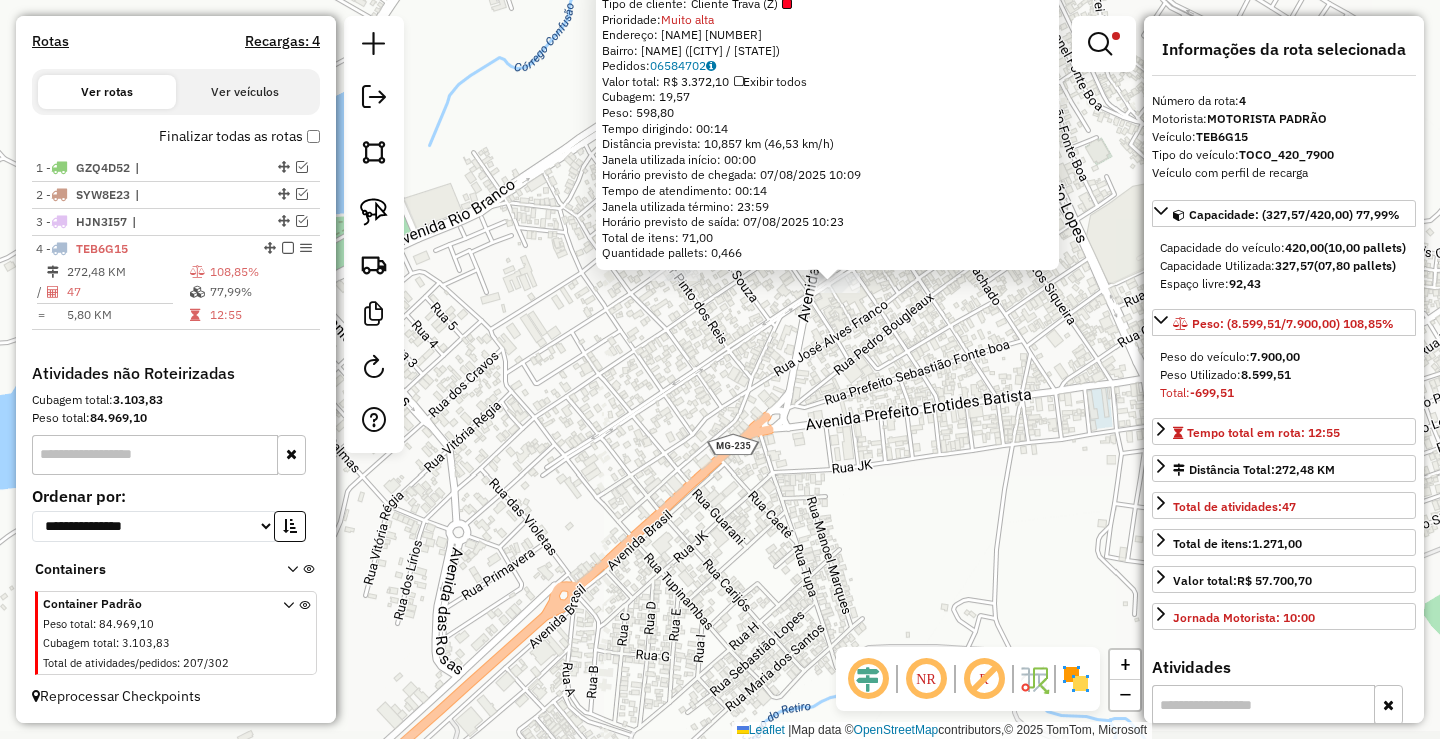click on "[NAME]  Tipo de cliente:   Cliente Trava (Z)   Prioridade:  Muito alta  Endereço:  [STREET_NAME] [NUMBER]   Bairro: [CITY] ([CITY] / [STATE])   Pedidos:  [ORDER_ID]   Valor total: R$ [PRICE]   Exibir todos   Cubagem: [CUBAGE]  Peso: [WEIGHT]  Tempo dirigindo: [TIME]   Distância prevista: [DISTANCE] ([SPEED])   Janela utilizada início: [TIME]   Horário previsto de chegada: [DATE] [TIME]   Tempo de atendimento: [TIME]   Janela utilizada término: [TIME]   Horário previsto de saída: [DATE] [TIME]   Total de itens: [ITEMS]   Quantidade pallets: [PALLETS]  × Limpar filtros Janela de atendimento Grade de atendimento Capacidade Transportadoras Veículos Cliente Pedidos  Rotas Selecione os dias de semana para filtrar as janelas de atendimento  Seg   Ter   Qua   Qui   Sex   Sáb   Dom  Informe o período da janela de atendimento: De: Até:  Filtrar exatamente a janela do cliente  Considerar janela de atendimento padrão   Seg   Ter   Qua   Qui   Sex   Sáb   Dom  ******  De:" 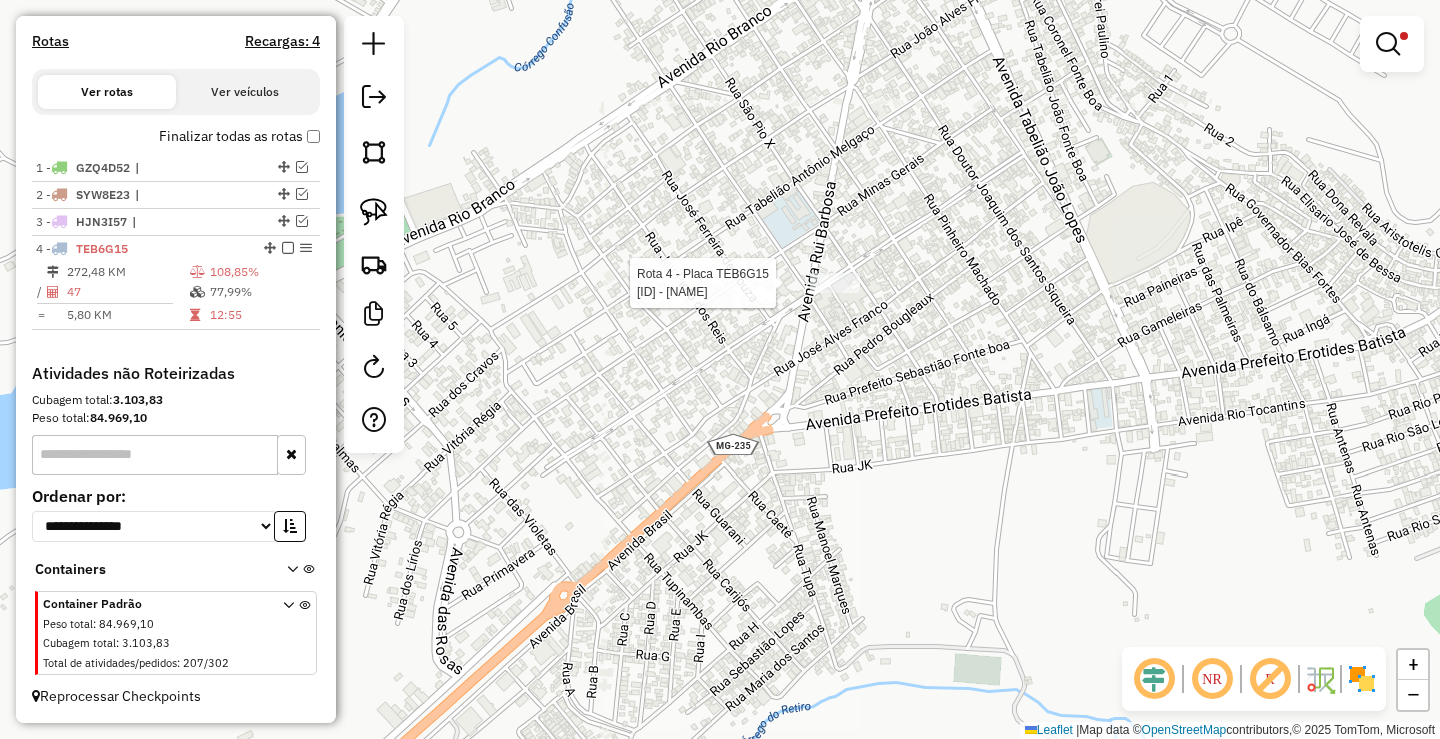 select on "**********" 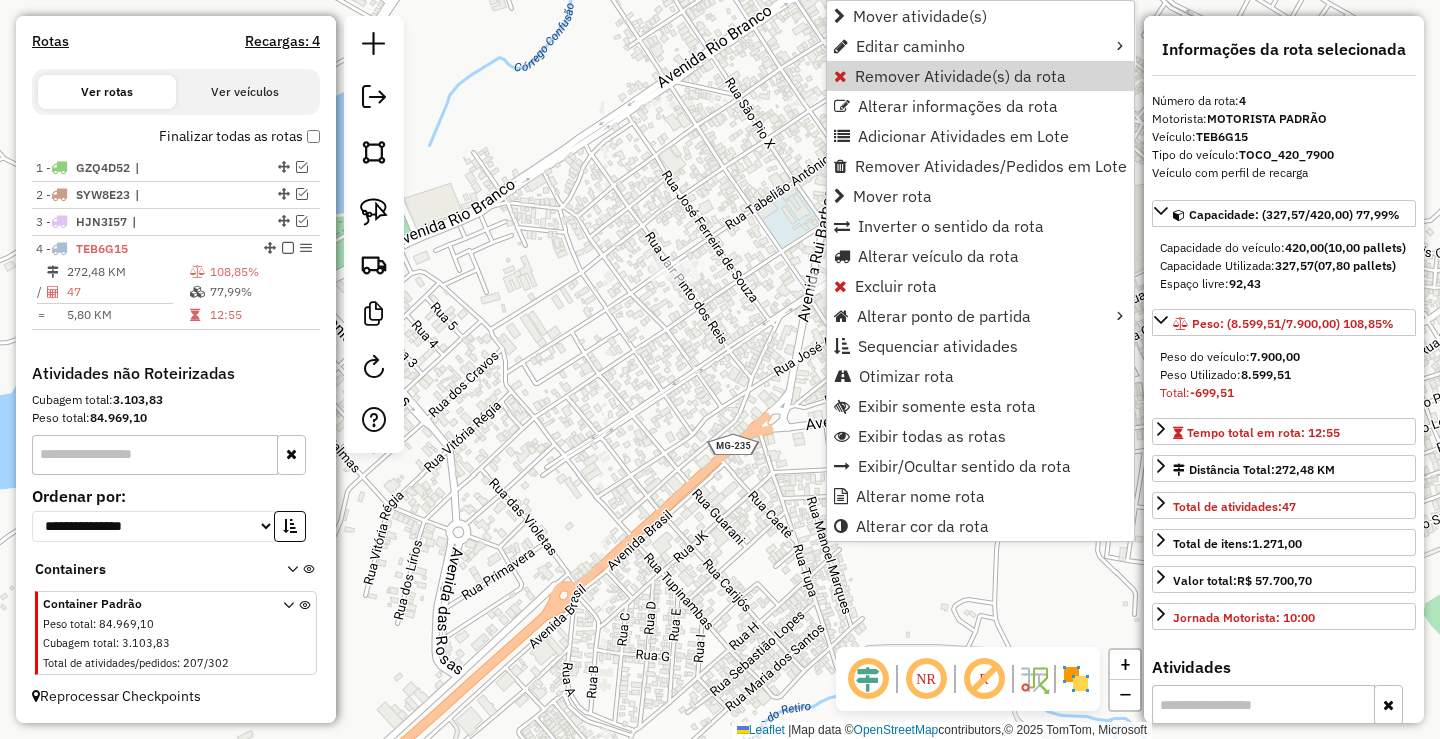 click on "**********" 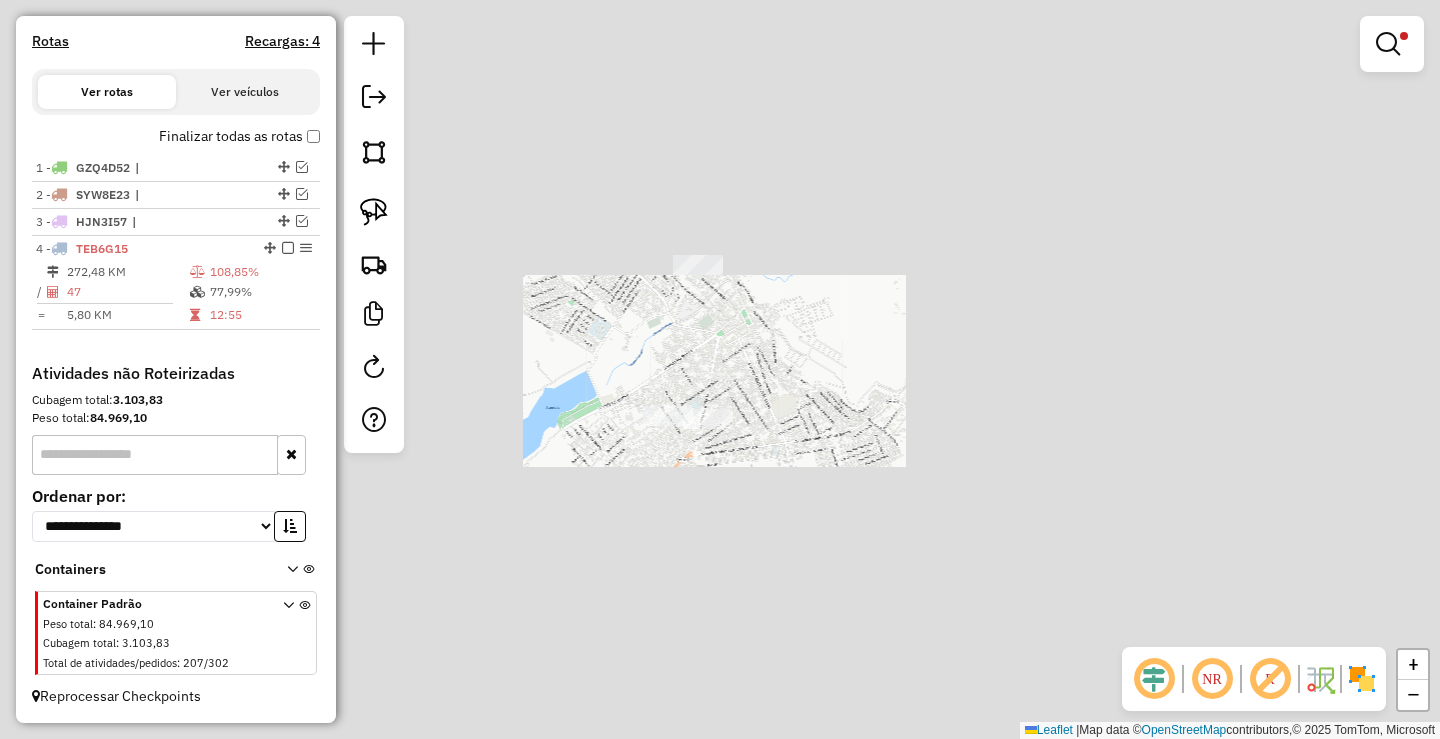 drag, startPoint x: 593, startPoint y: 536, endPoint x: 768, endPoint y: 380, distance: 234.43762 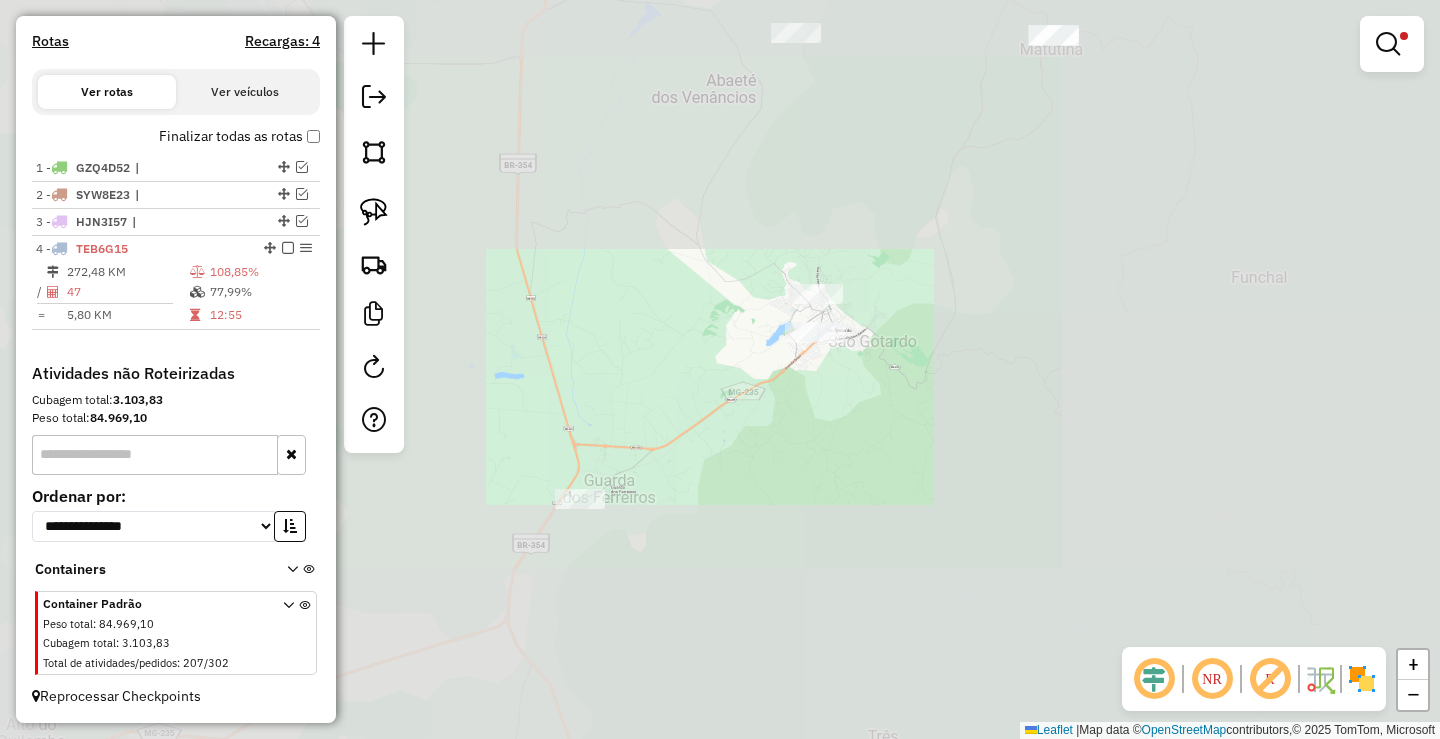 drag, startPoint x: 736, startPoint y: 442, endPoint x: 792, endPoint y: 404, distance: 67.6757 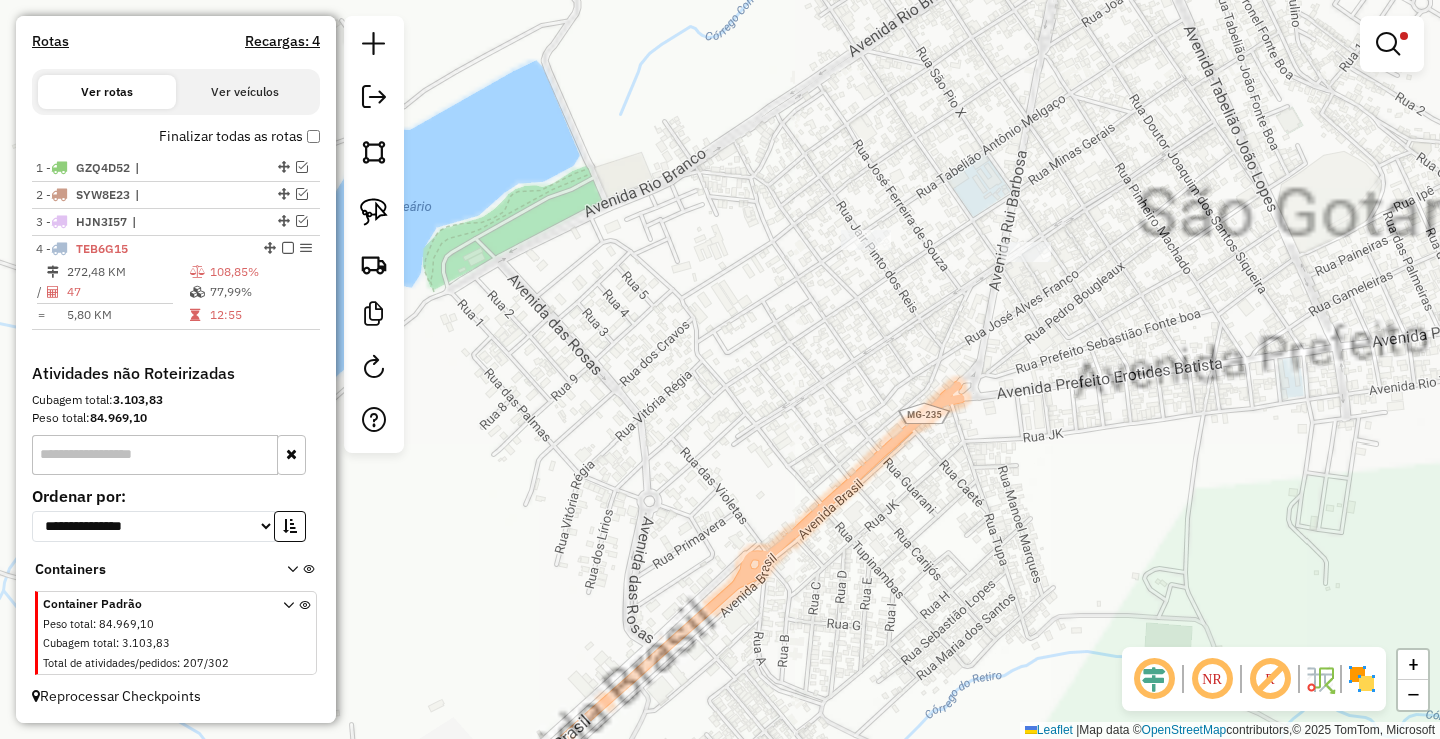 click on "**********" 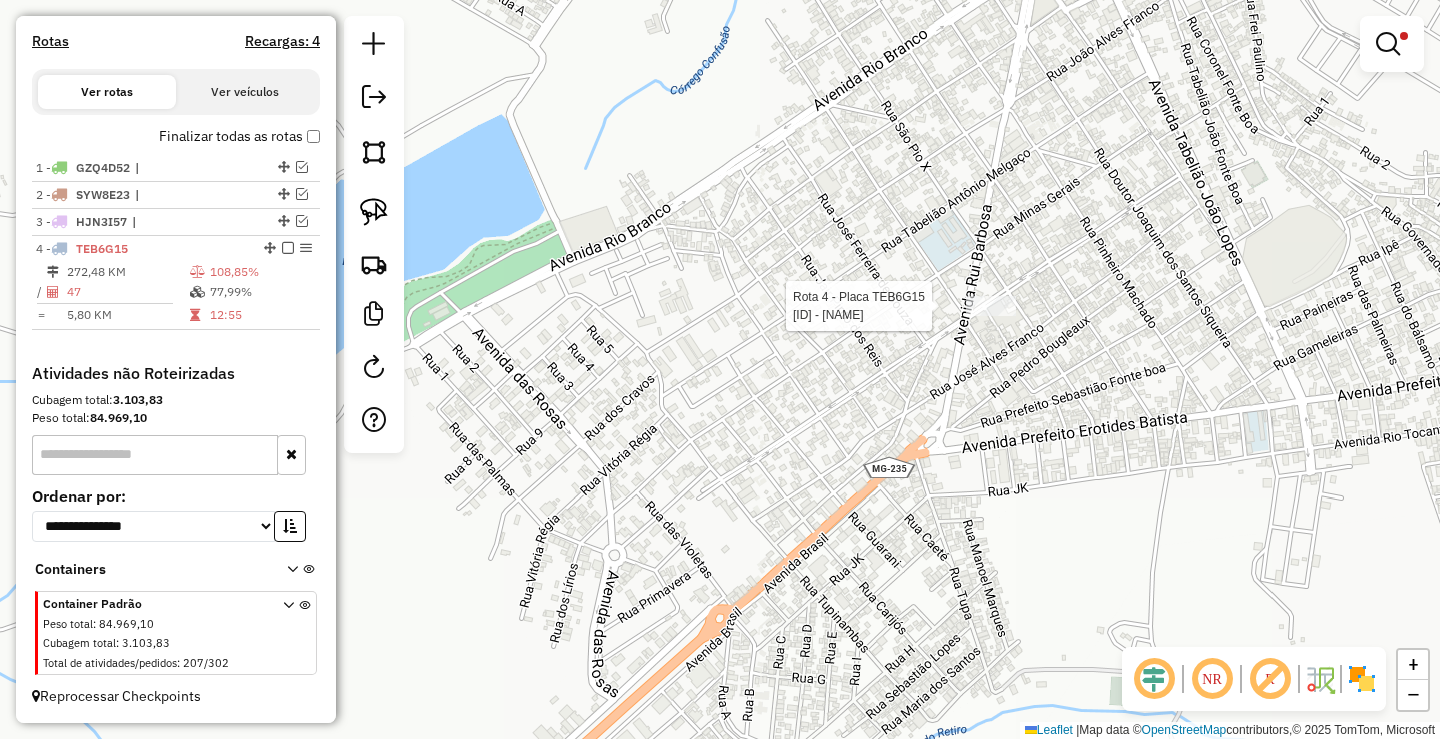 select on "**********" 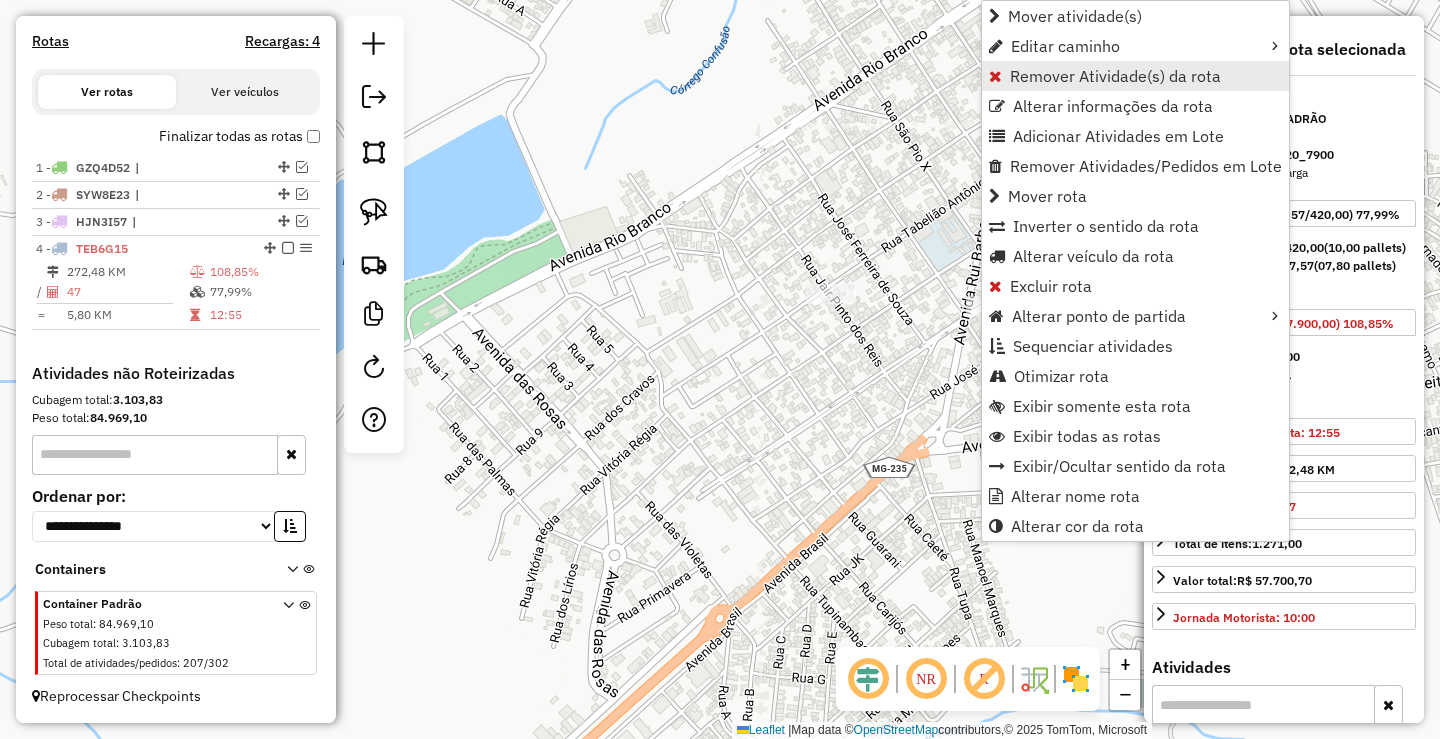 click at bounding box center (995, 76) 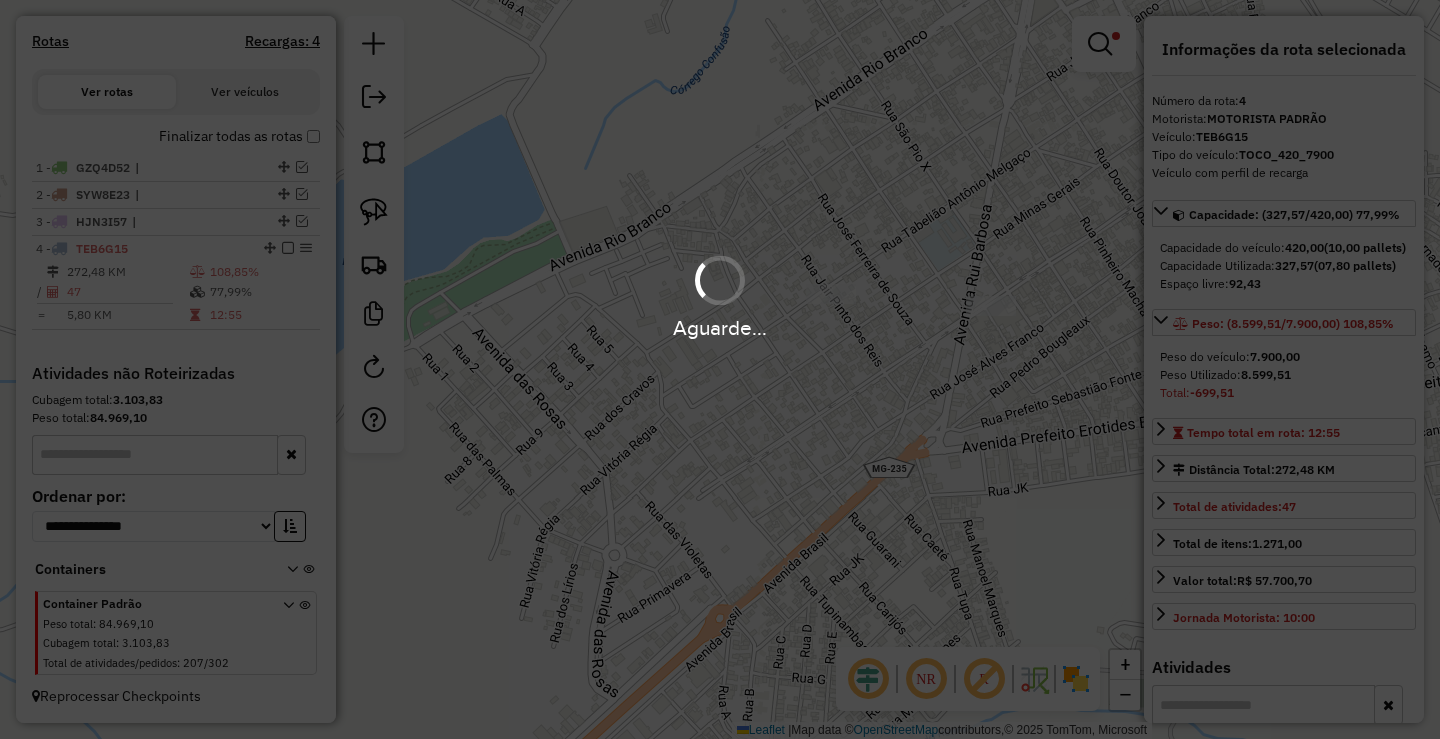 click on "Aguarde..." at bounding box center [720, 369] 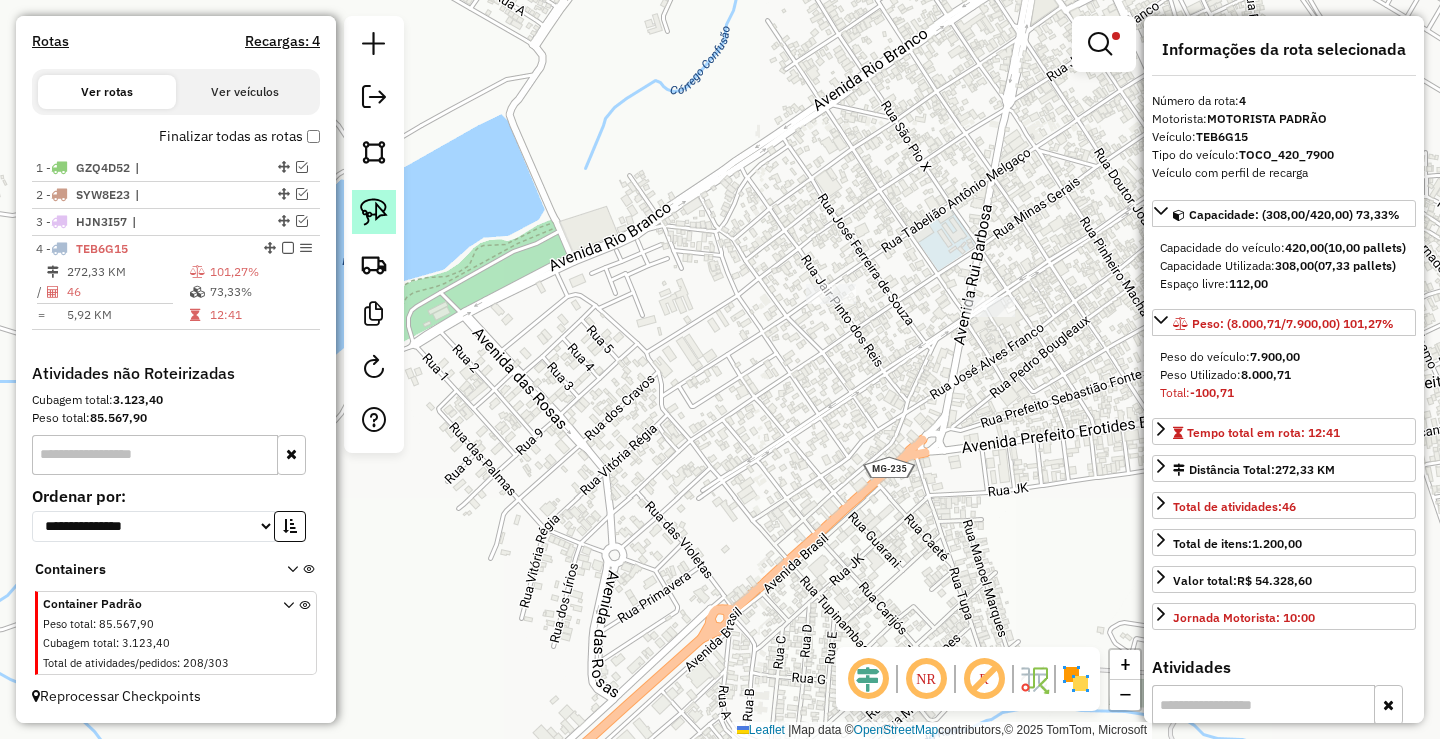 click 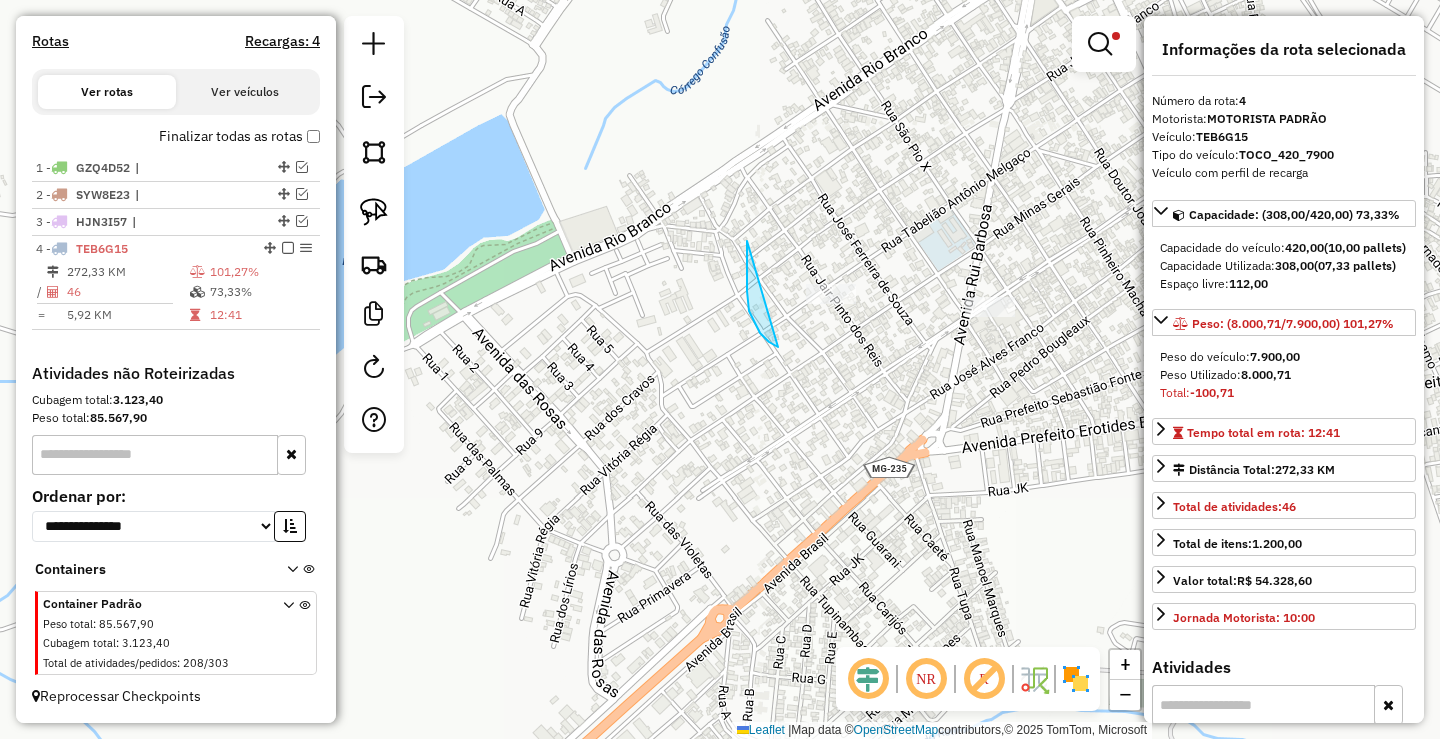 drag, startPoint x: 747, startPoint y: 241, endPoint x: 890, endPoint y: 237, distance: 143.05594 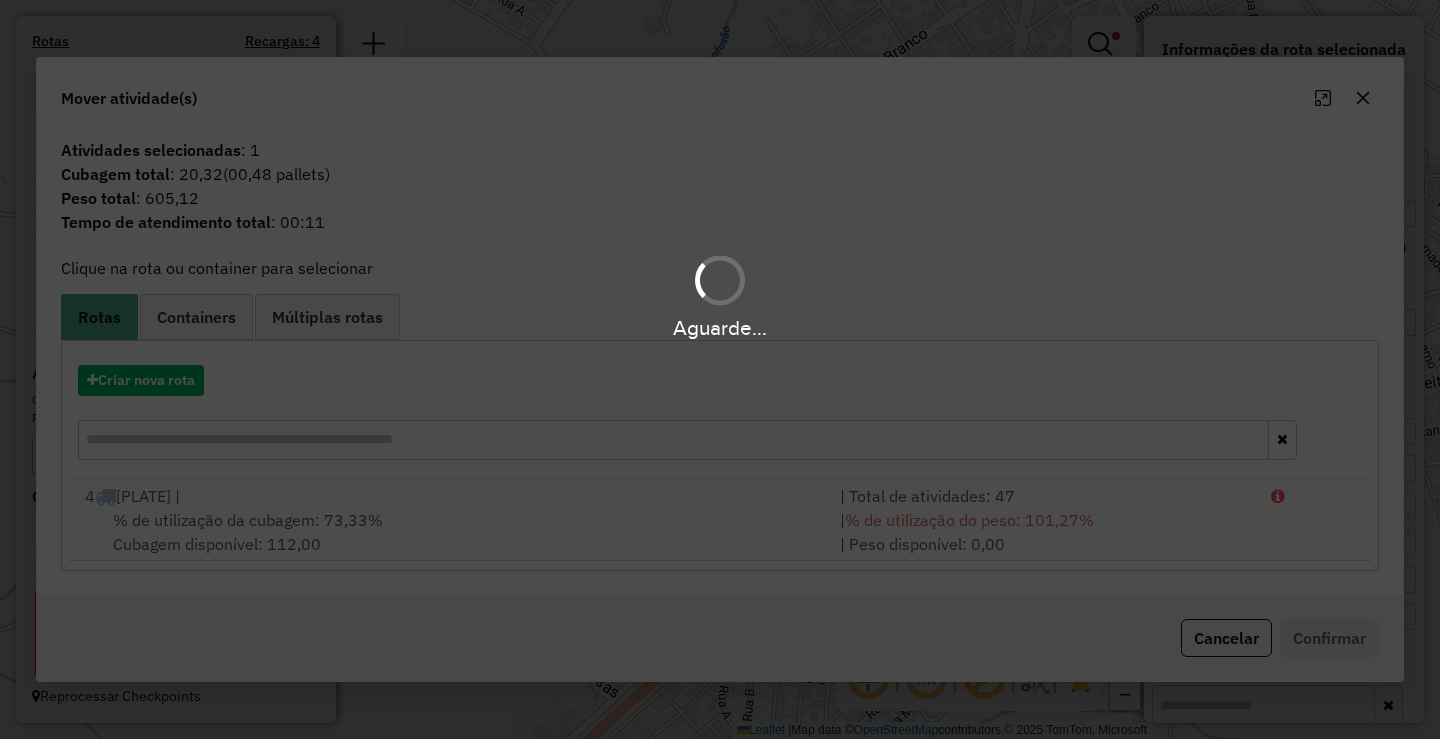 click on "Aguarde...  Pop-up bloqueado!  Seu navegador bloqueou automáticamente a abertura de uma nova janela.   Acesse as configurações e adicione o endereço do sistema a lista de permissão.   Fechar  Informações da Sessão 976153 - 07/[DATE]/2025     Criação: 06/[DATE]/2025 18:31   Depósito:  A3P Patos de Minas  Total de rotas:  4  Distância Total:  889,42 km  Tempo total:  39:41  Valor total:  R$ 787.498,24  - Total roteirizado:  R$ 225.440,64  - Total não roteirizado:  R$ 562.057,60  Total de Atividades Roteirizadas:  89  Total de Pedidos Roteirizados:  160  Peso total roteirizado:  33.199,24  Cubagem total roteirizado:  1.185,02  Total de Atividades não Roteirizadas:  208  Total de Pedidos não Roteirizados:  303 Total de caixas por viagem:  1.185,02 /   4 =  296,26 Média de Atividades por viagem:  89 /   4 =  22,25 Ocupação média da frota:  94,03%   Rotas vários dias:  0  Clientes Priorizados NR:  0 Rotas  Recargas: 4   Ver rotas   Ver veículos  Finalizar todas as rotas   1 -       GZQ4D52   |" at bounding box center [720, 369] 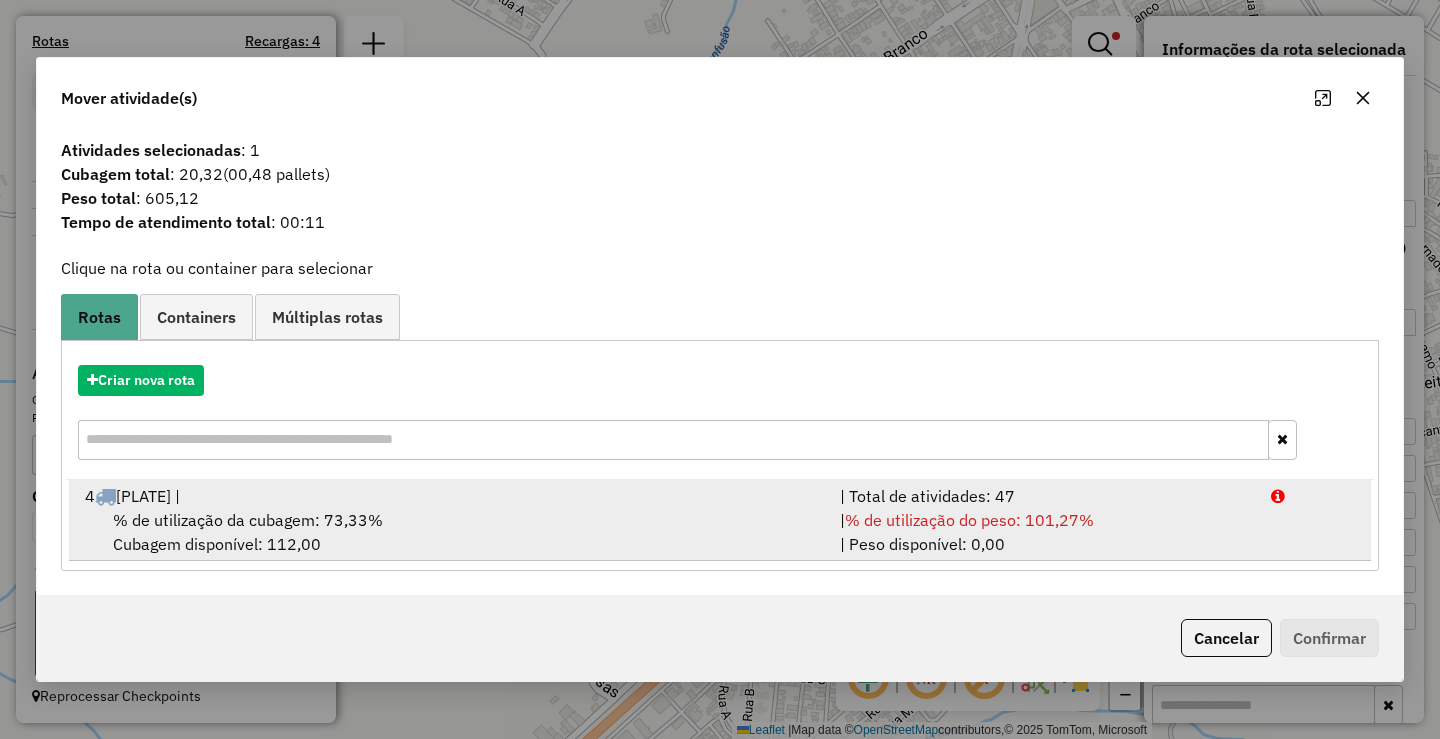 click on "% de utilização do peso: 101,27%" at bounding box center [969, 520] 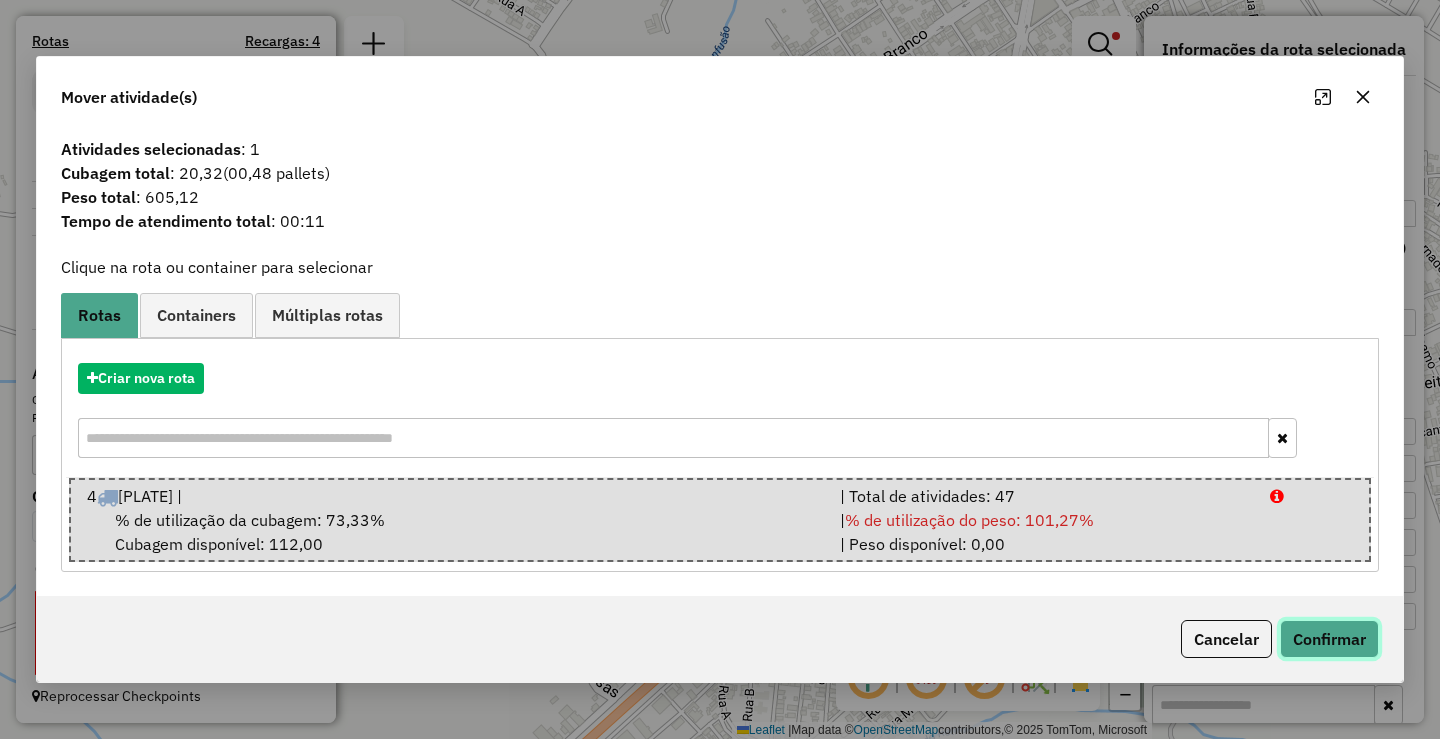 click on "Confirmar" 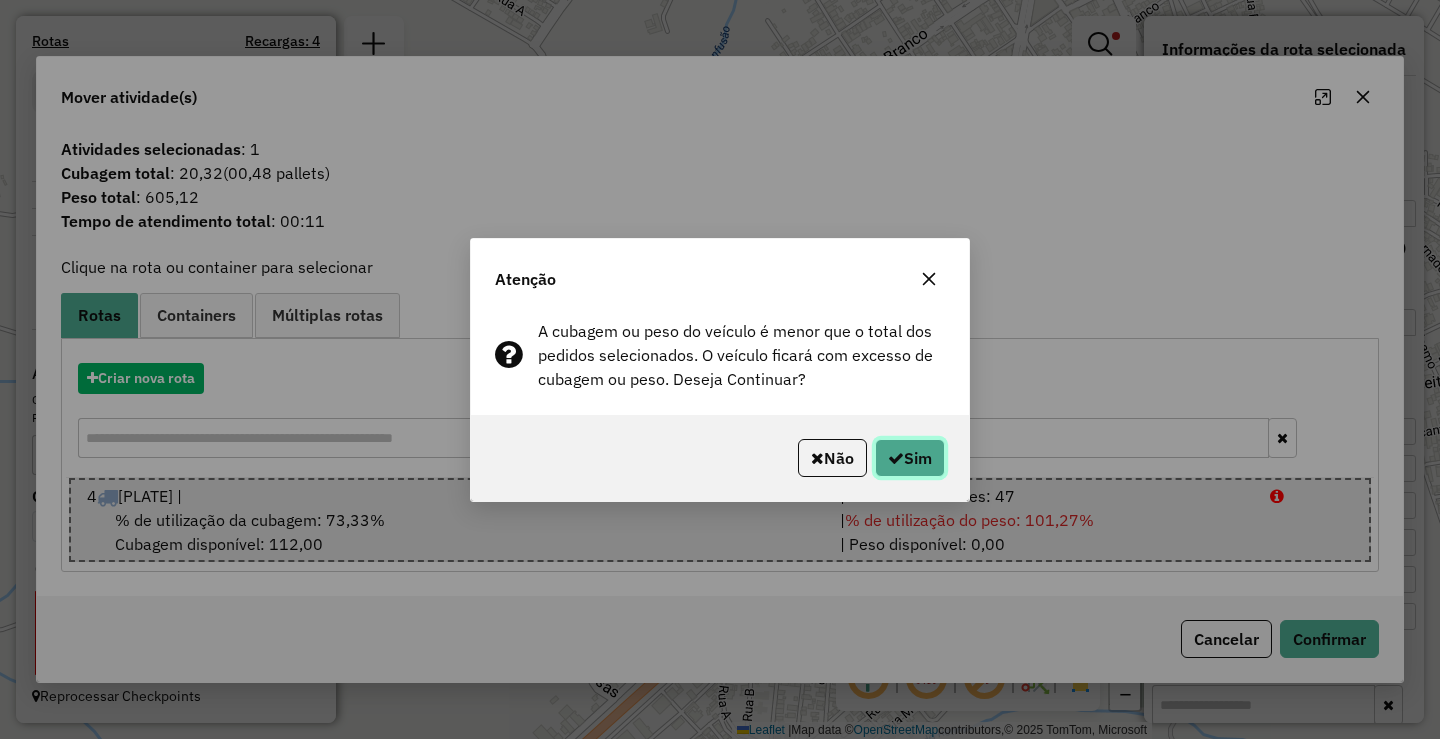 click on "Sim" 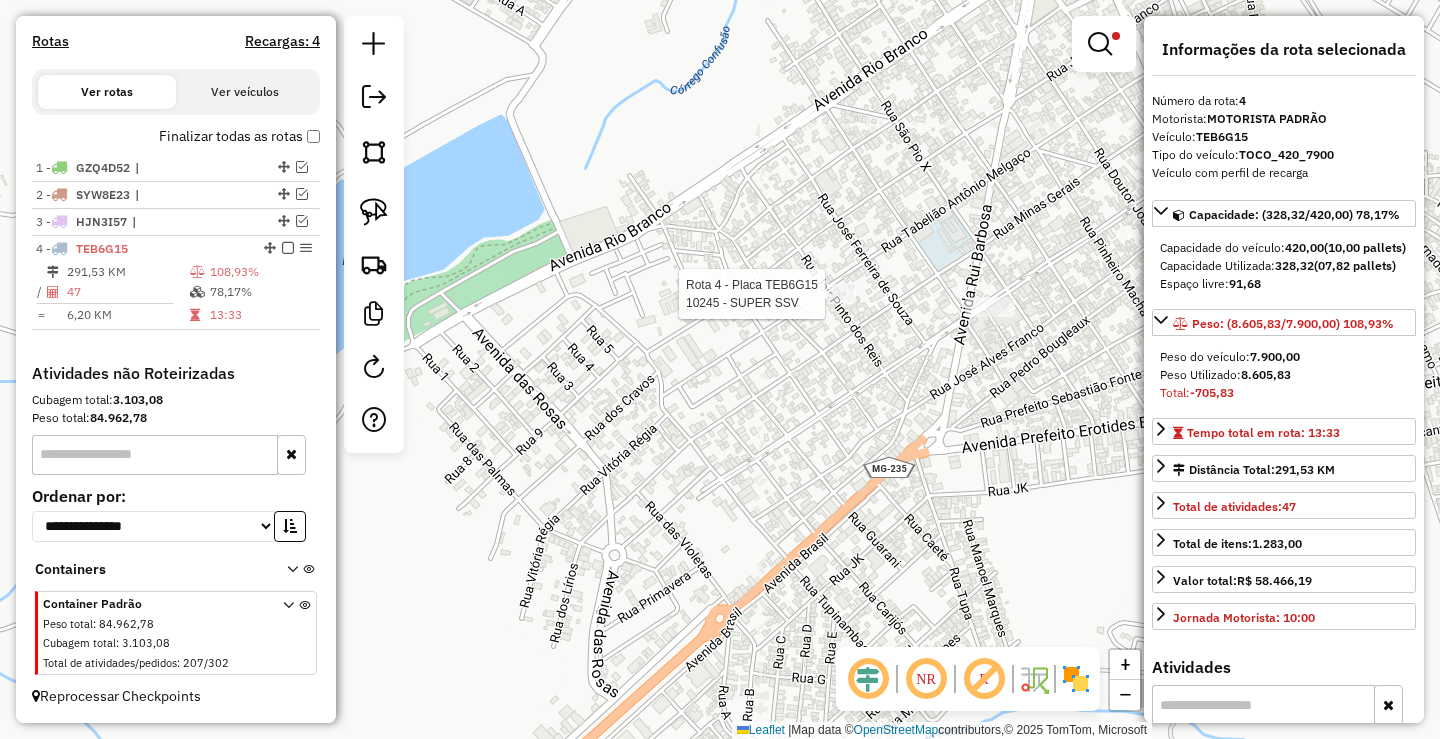 click 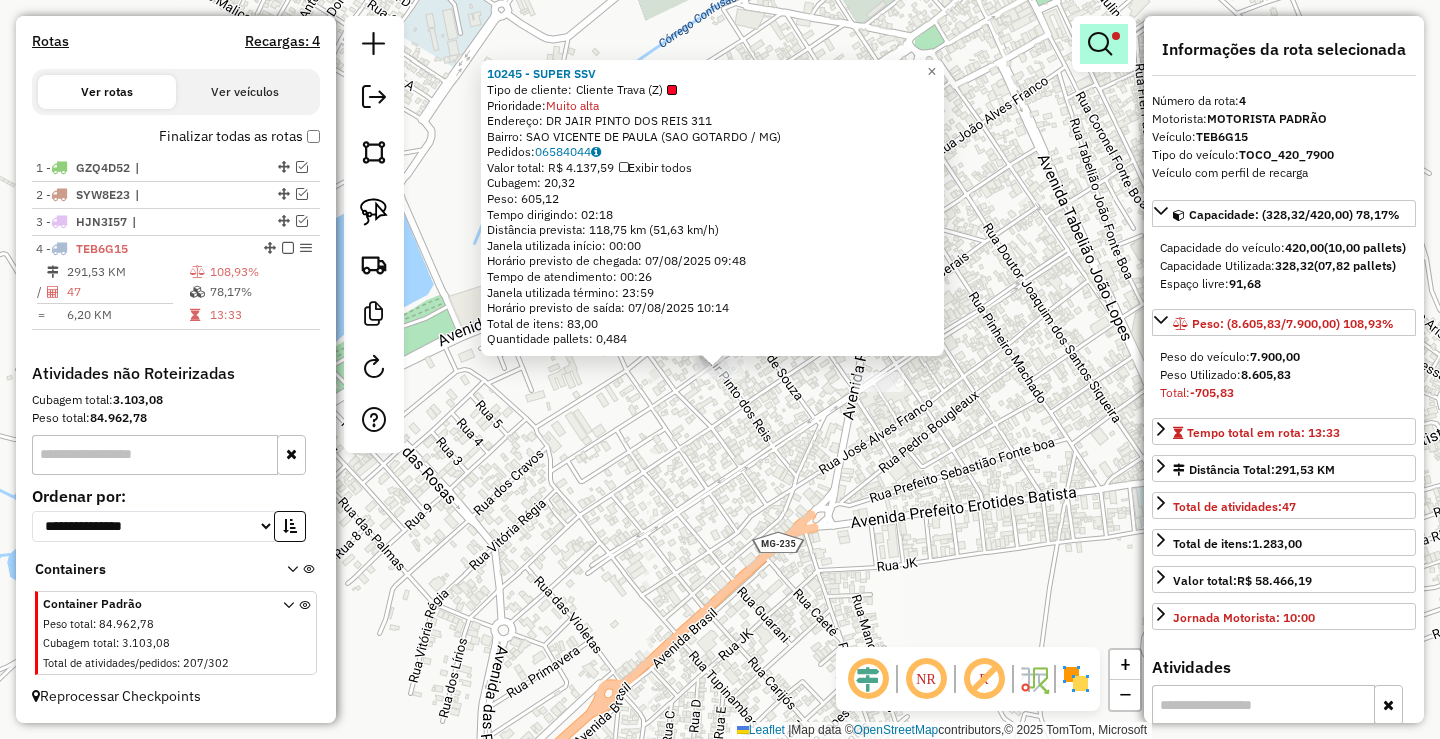 click at bounding box center [1104, 44] 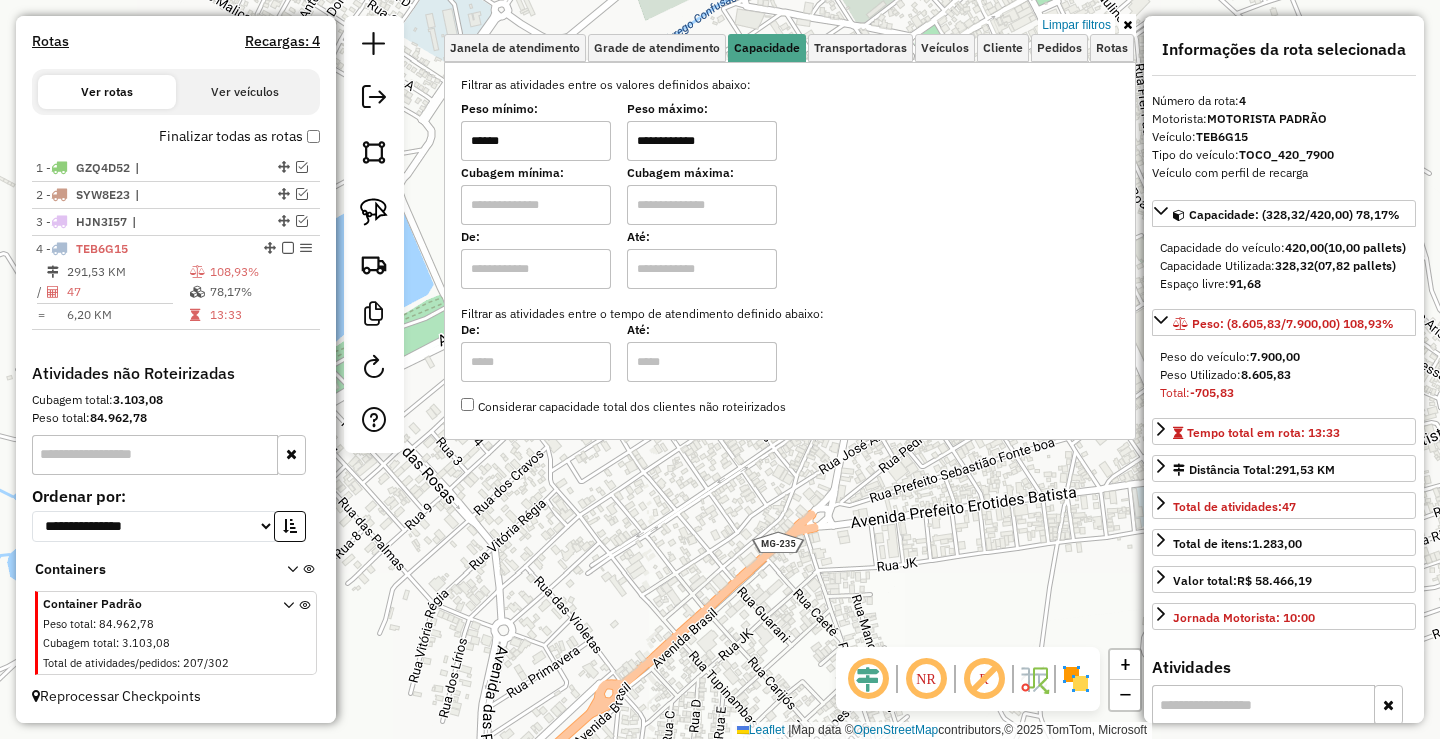 click on "******" at bounding box center (536, 141) 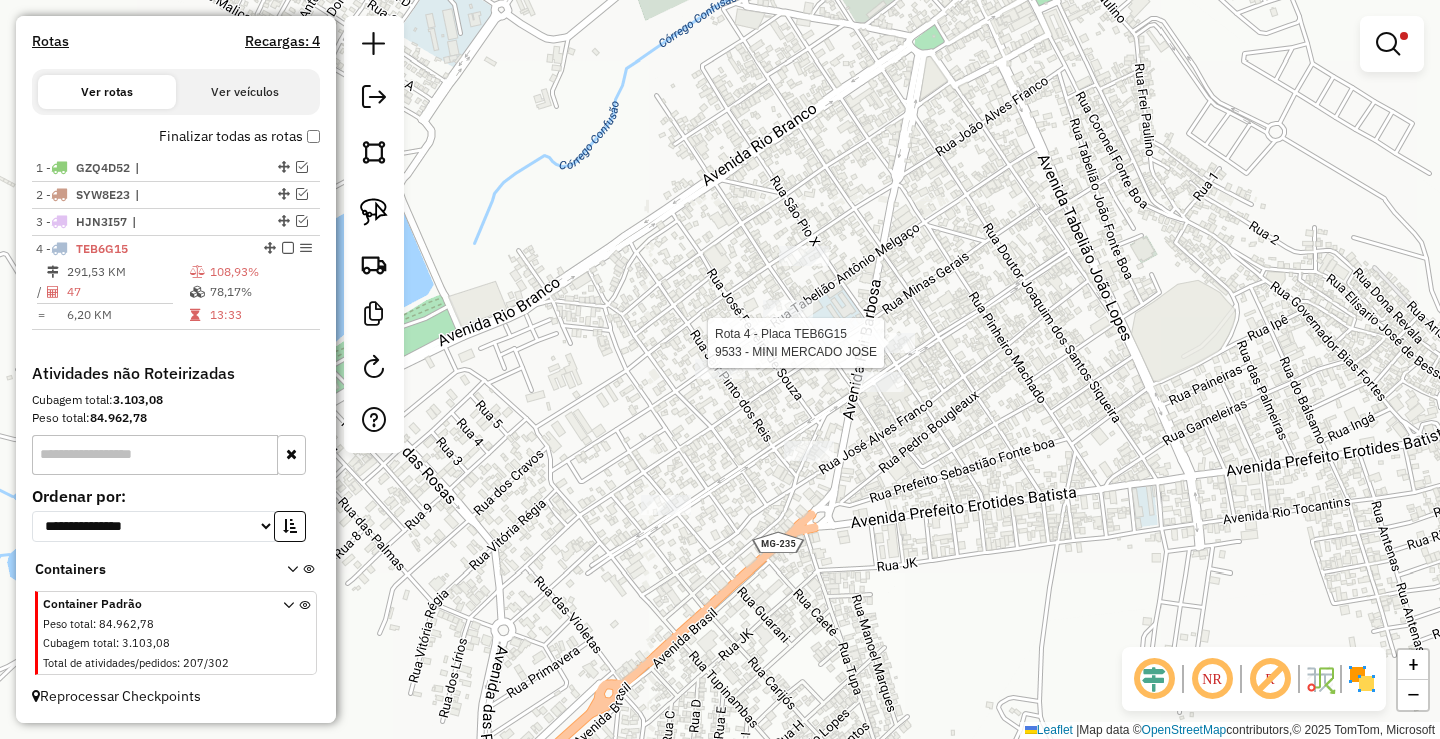 click 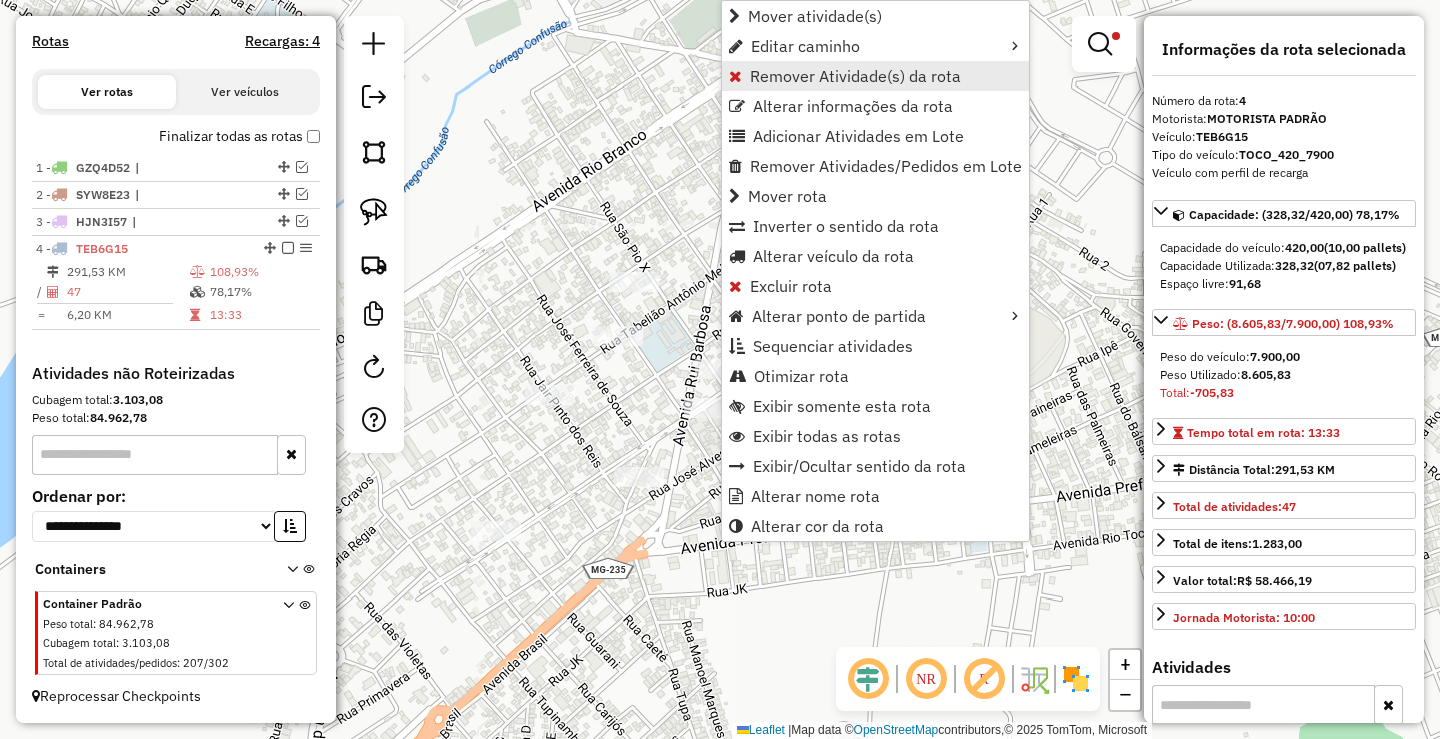 click on "Remover Atividade(s) da rota" at bounding box center (855, 76) 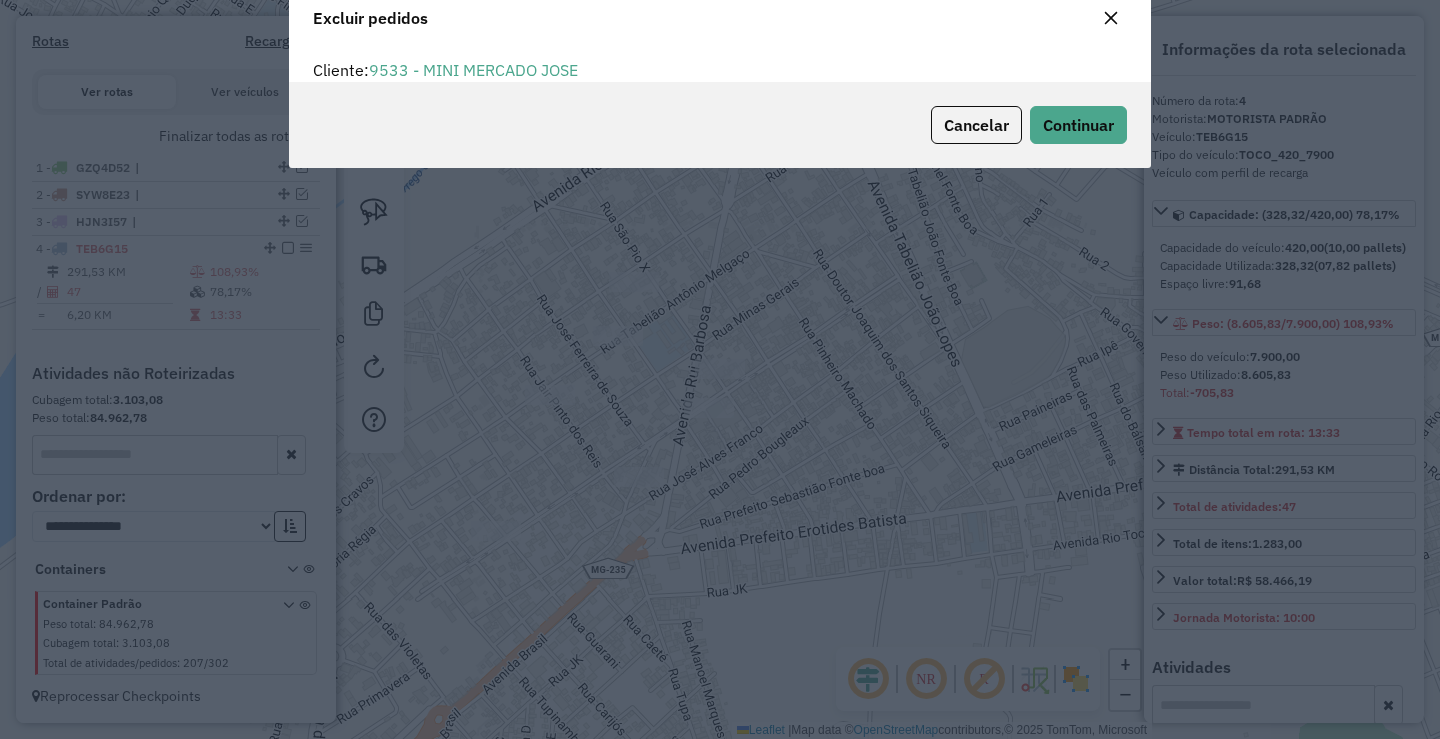 scroll, scrollTop: 82, scrollLeft: 0, axis: vertical 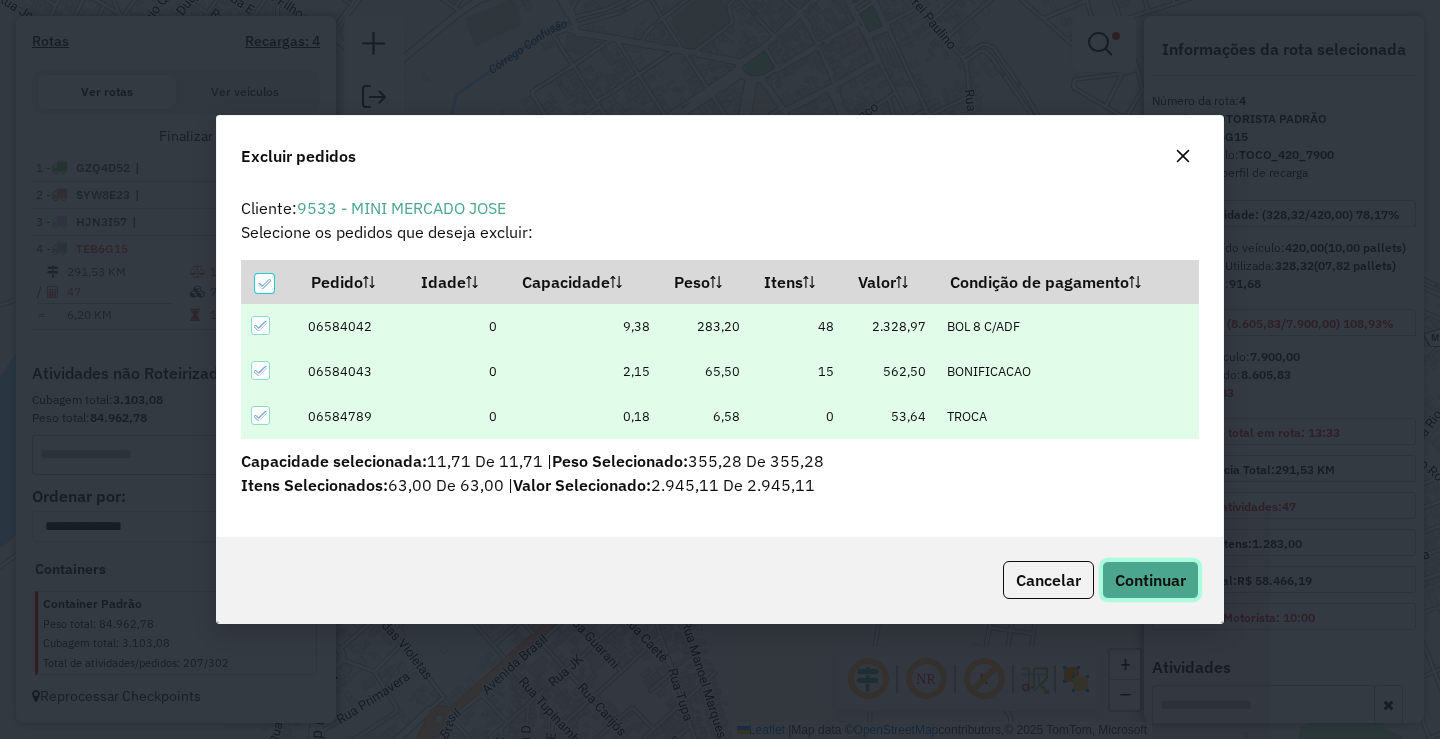 click on "Continuar" 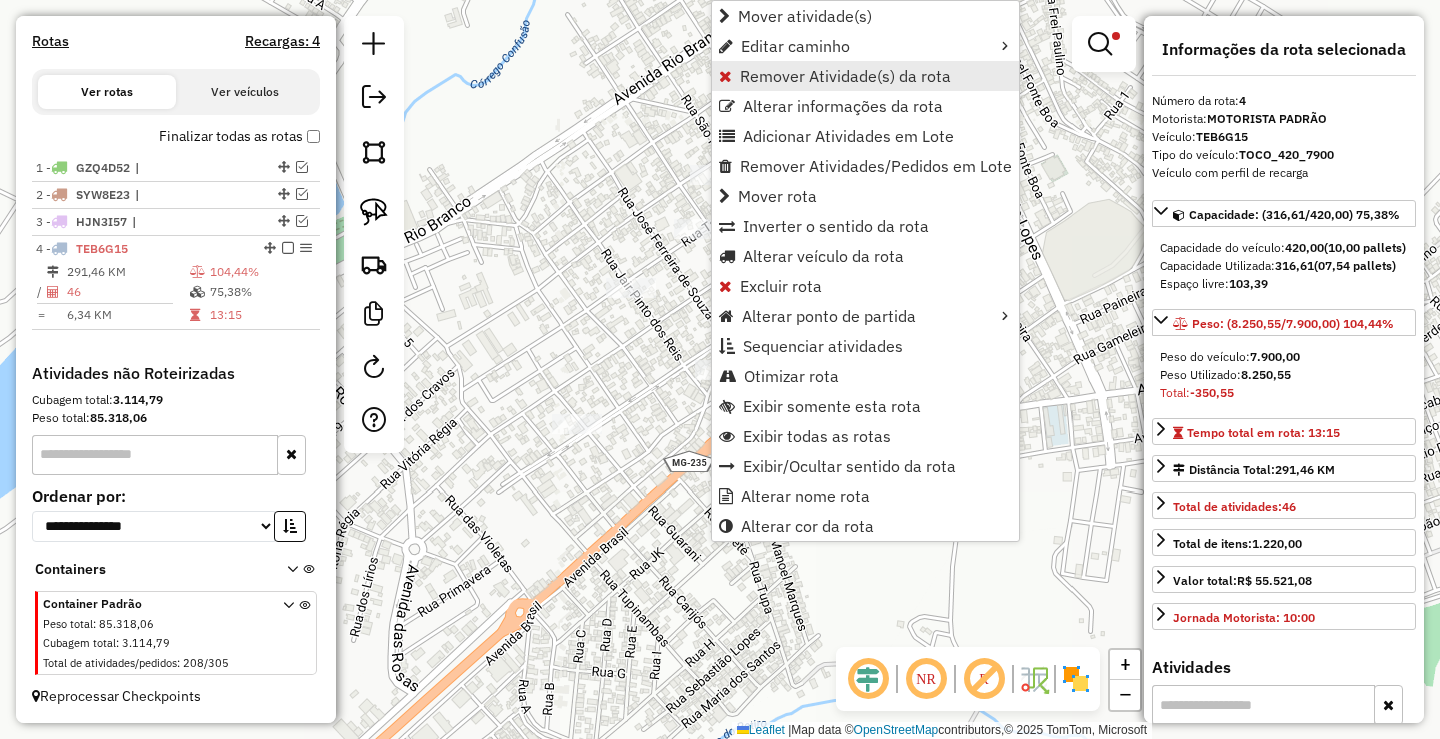 click on "Remover Atividade(s) da rota" at bounding box center [865, 76] 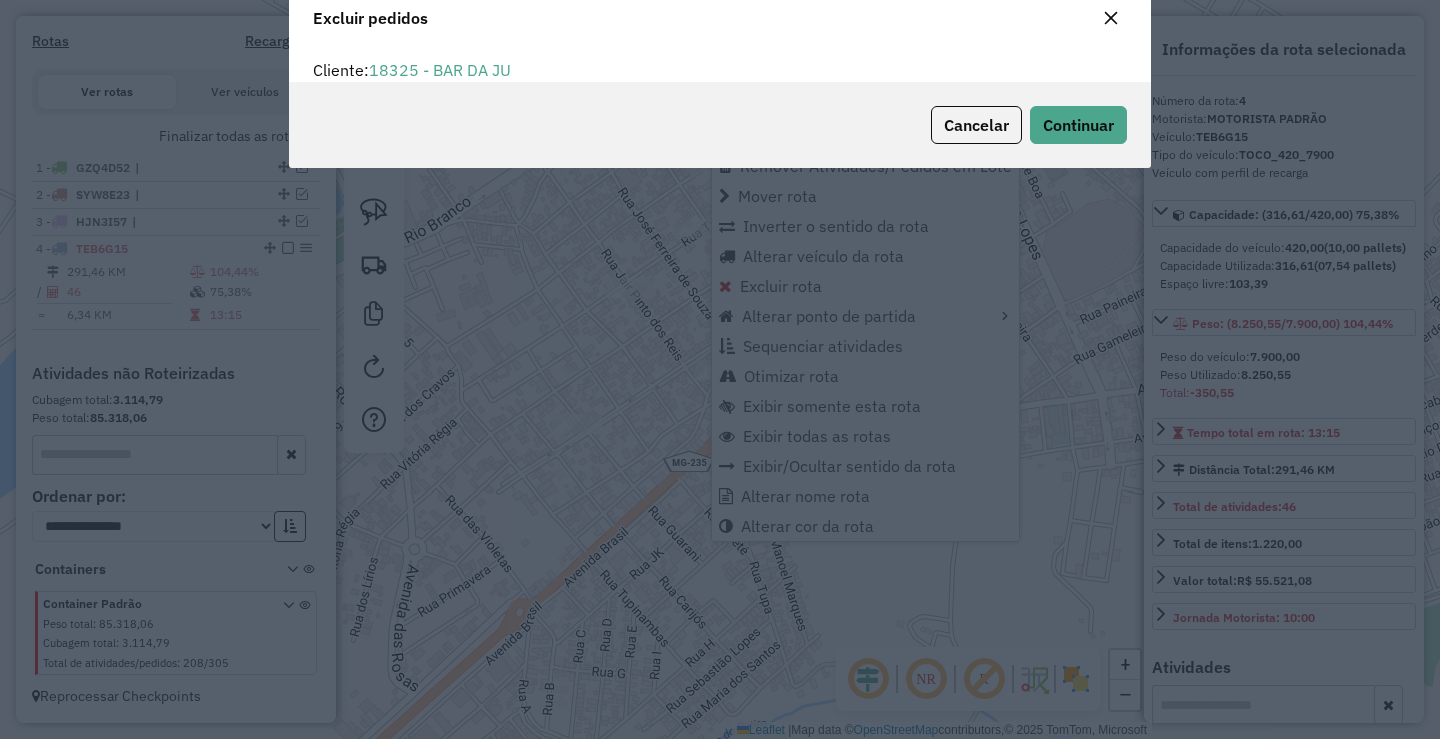 scroll, scrollTop: 82, scrollLeft: 0, axis: vertical 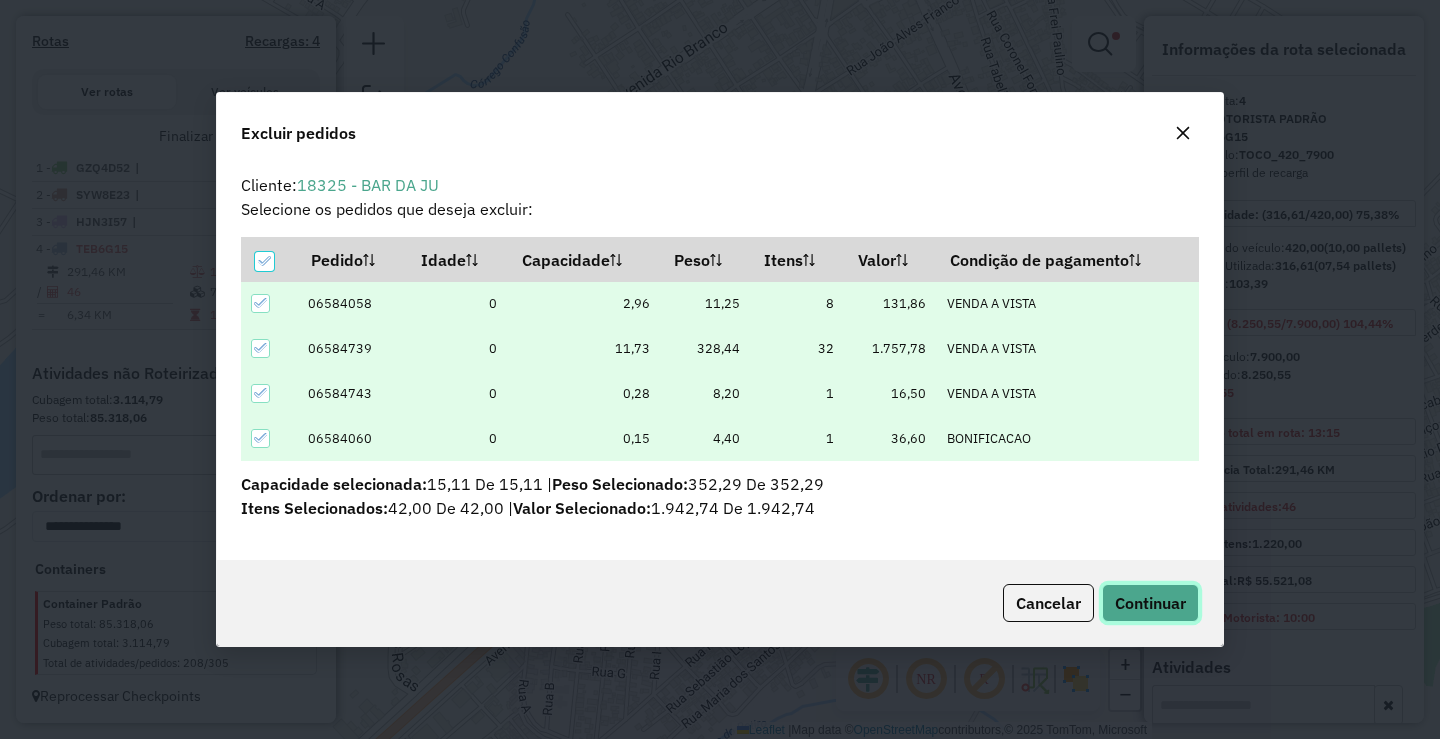 click on "Continuar" 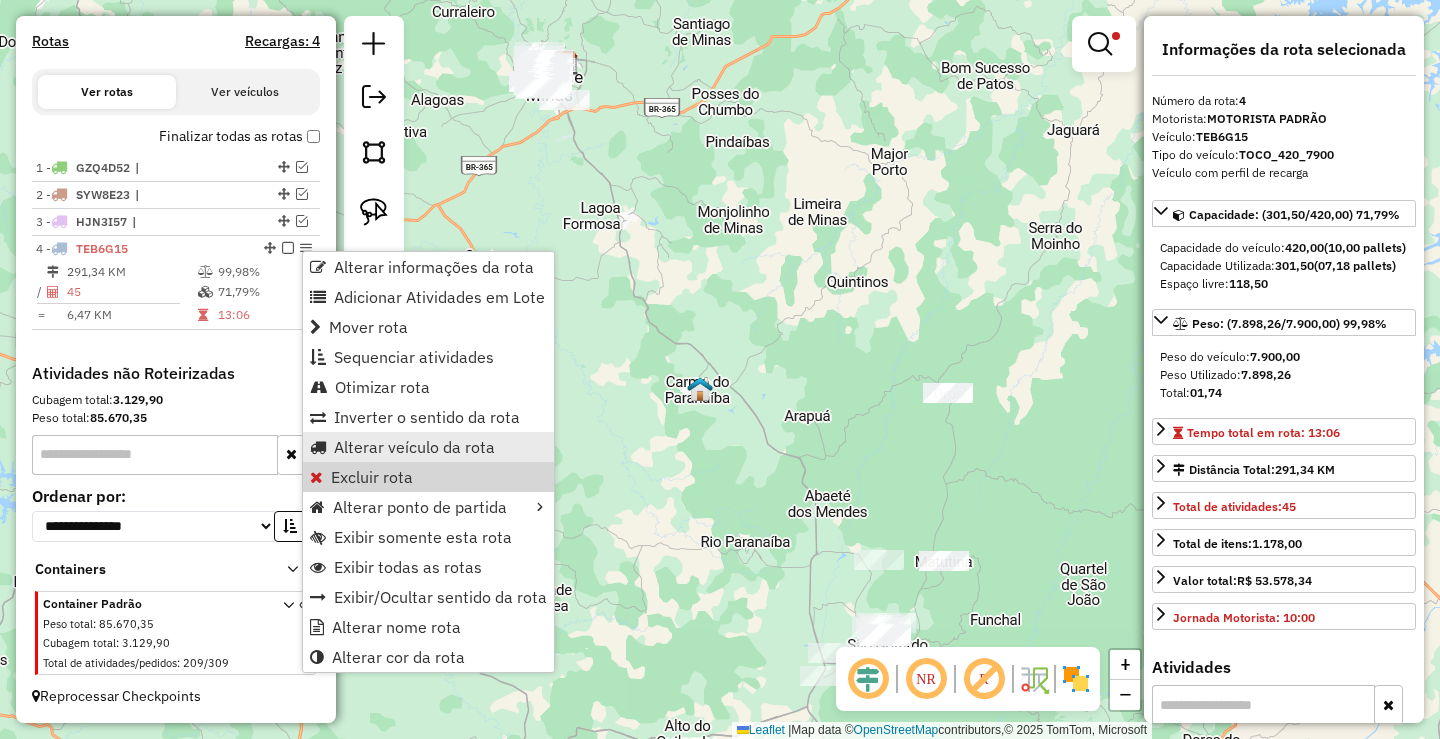 click on "Alterar veículo da rota" at bounding box center (414, 447) 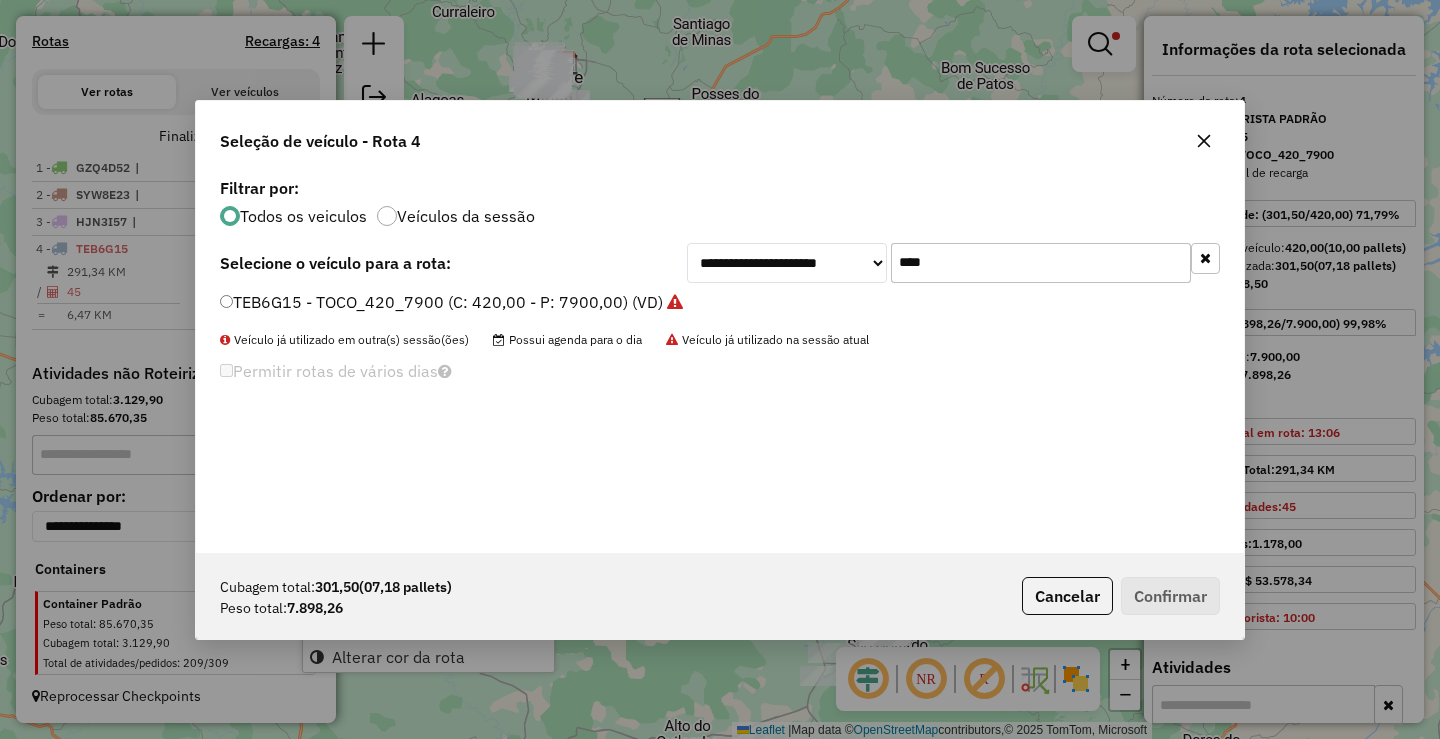 scroll, scrollTop: 11, scrollLeft: 6, axis: both 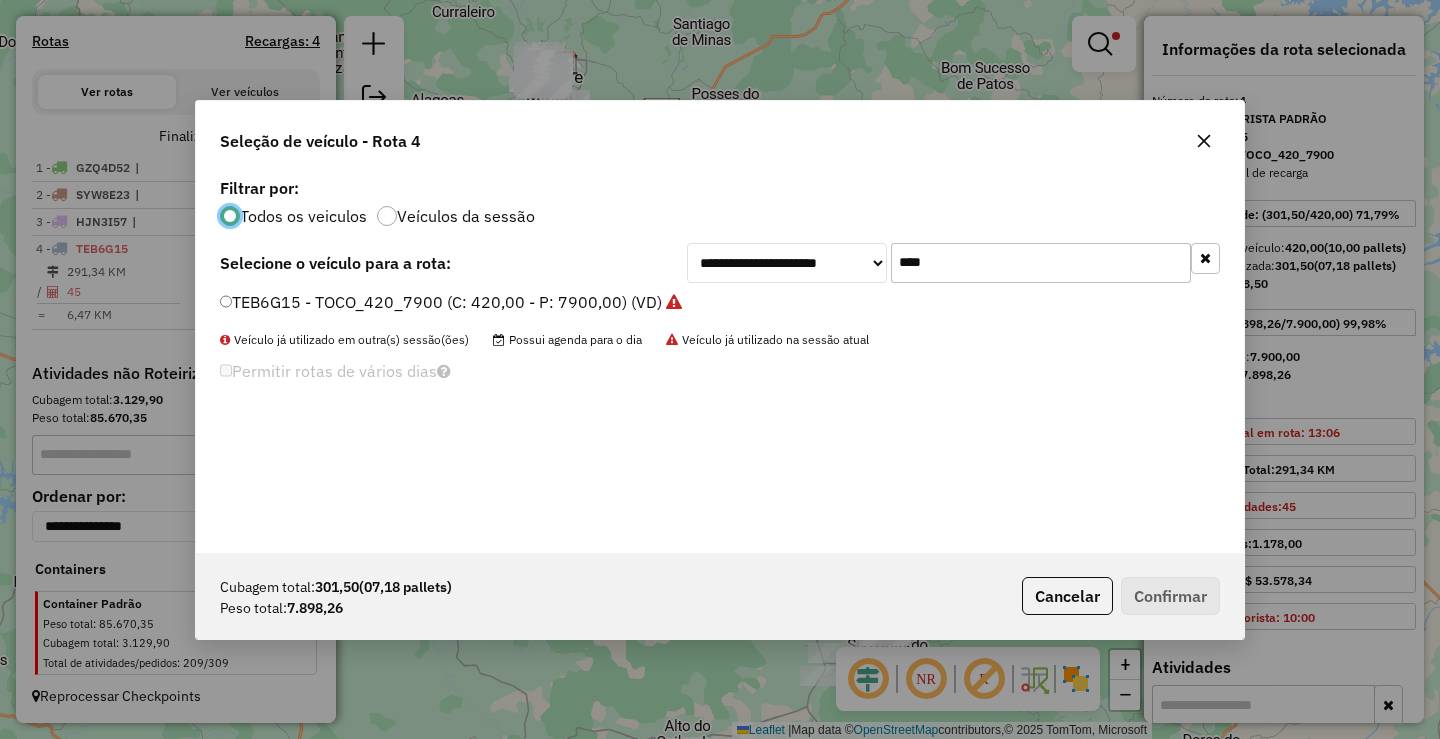 click on "TEB6G15 - TOCO_420_7900 (C: 420,00 - P: 7900,00) (VD)" 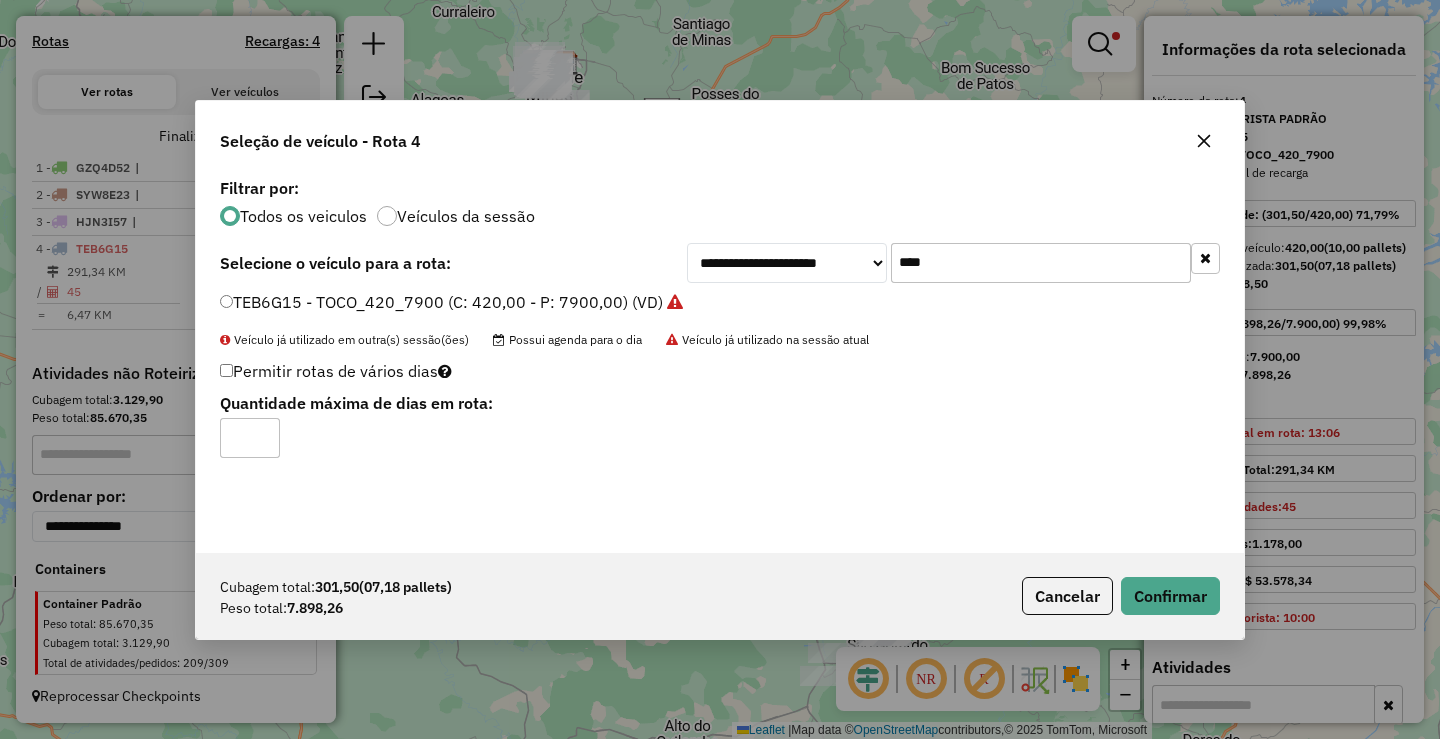 type on "*" 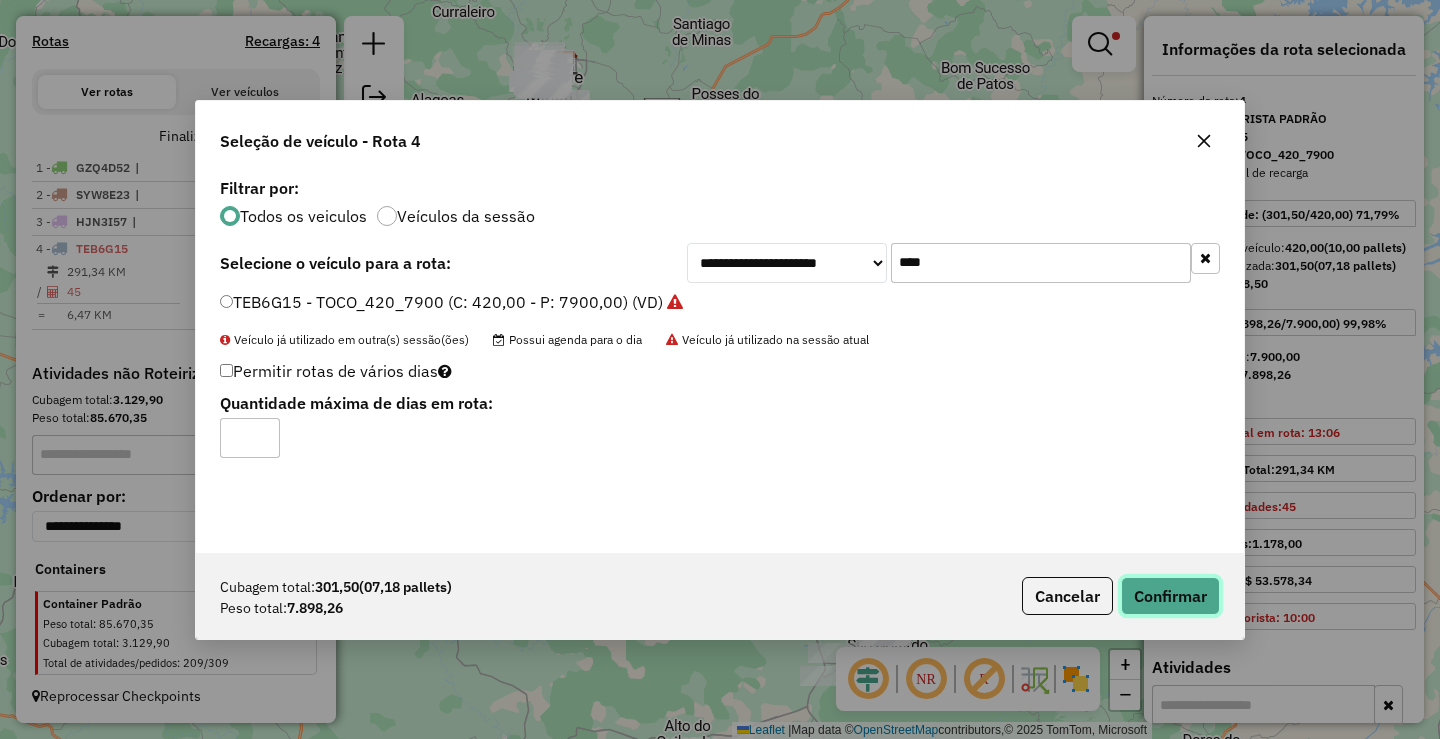 click on "Confirmar" 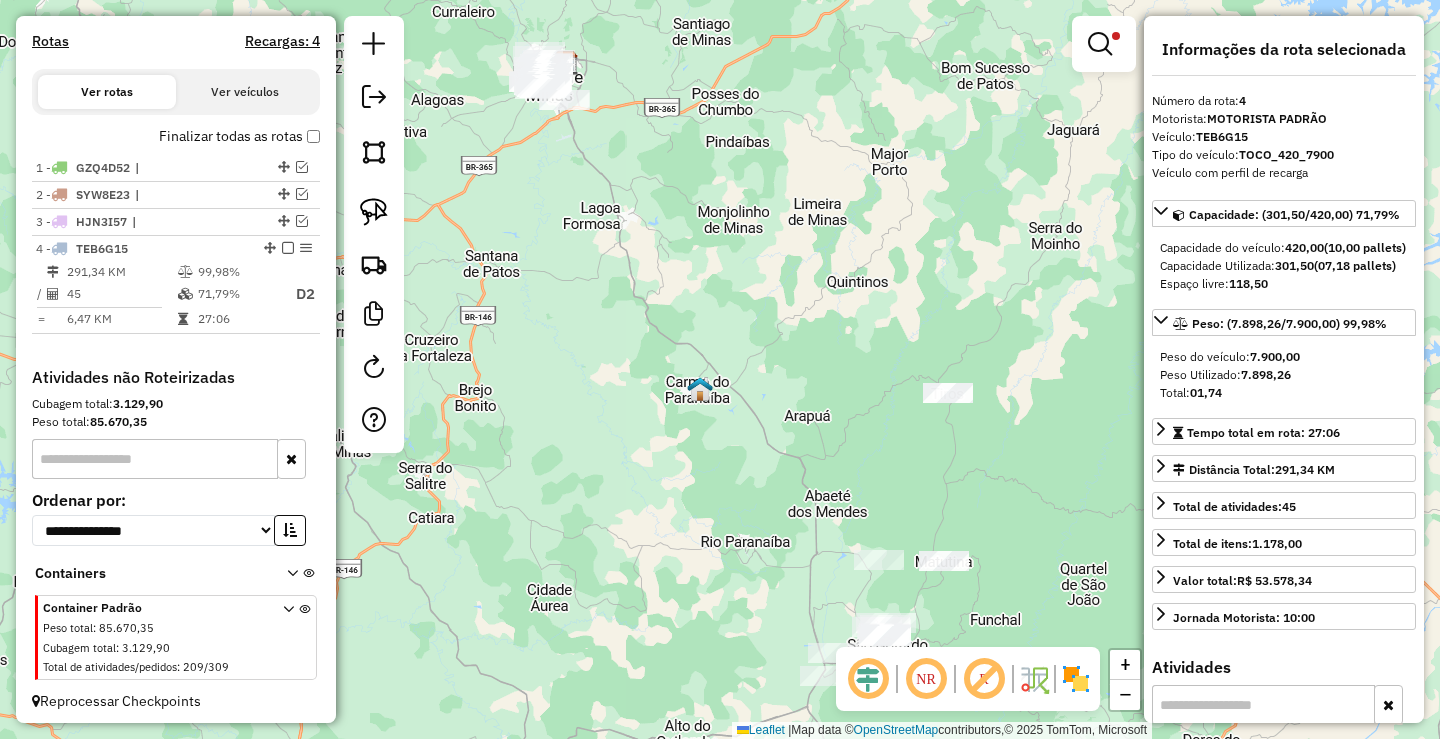 scroll, scrollTop: 616, scrollLeft: 0, axis: vertical 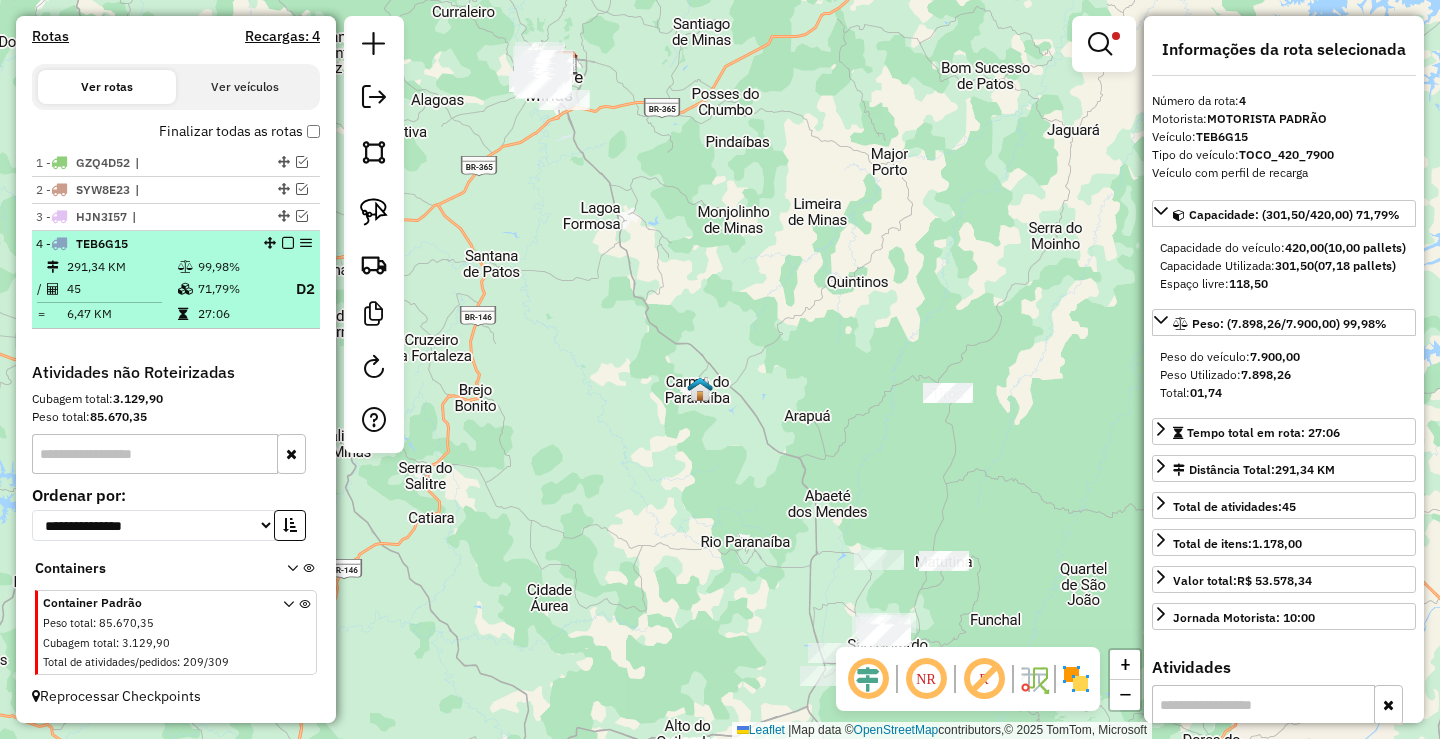 click at bounding box center (288, 243) 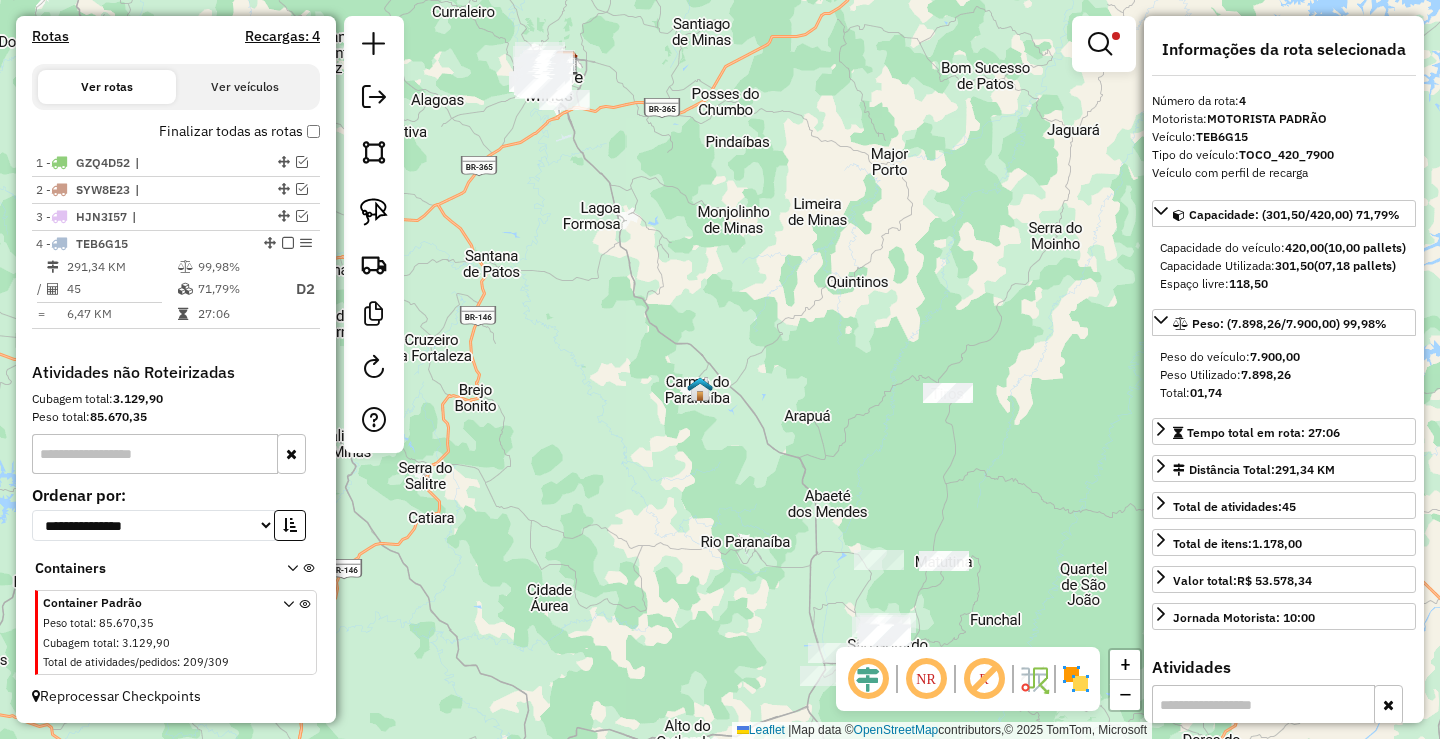 scroll, scrollTop: 544, scrollLeft: 0, axis: vertical 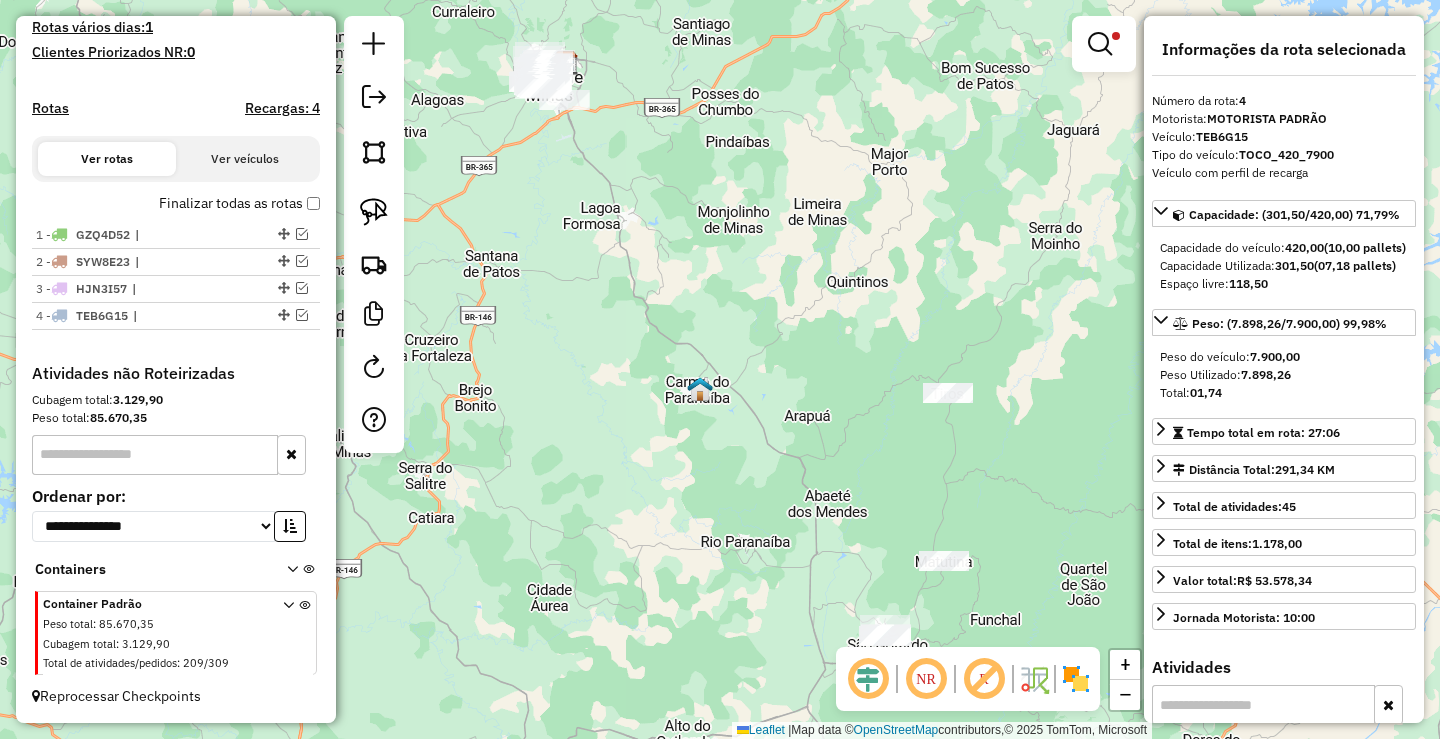 click at bounding box center (1104, 44) 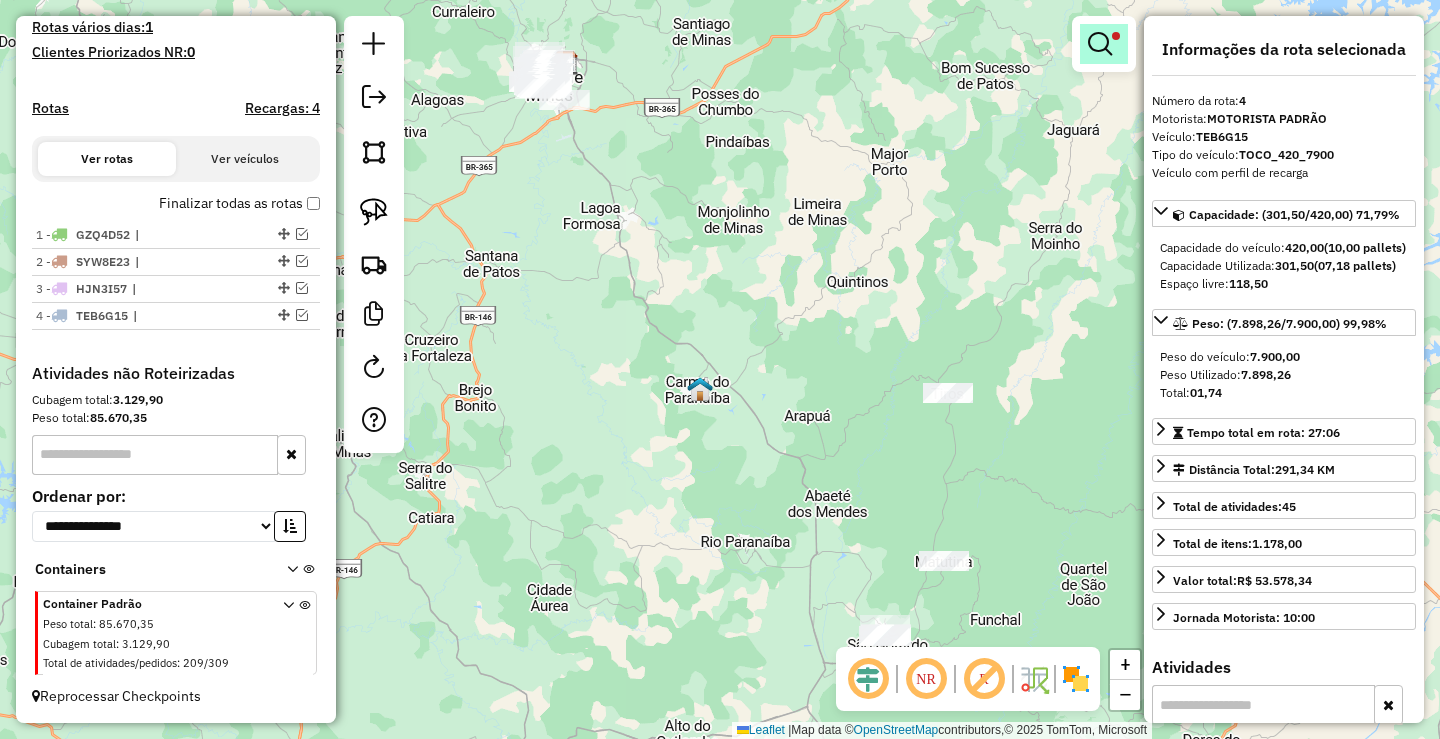 click at bounding box center [1100, 44] 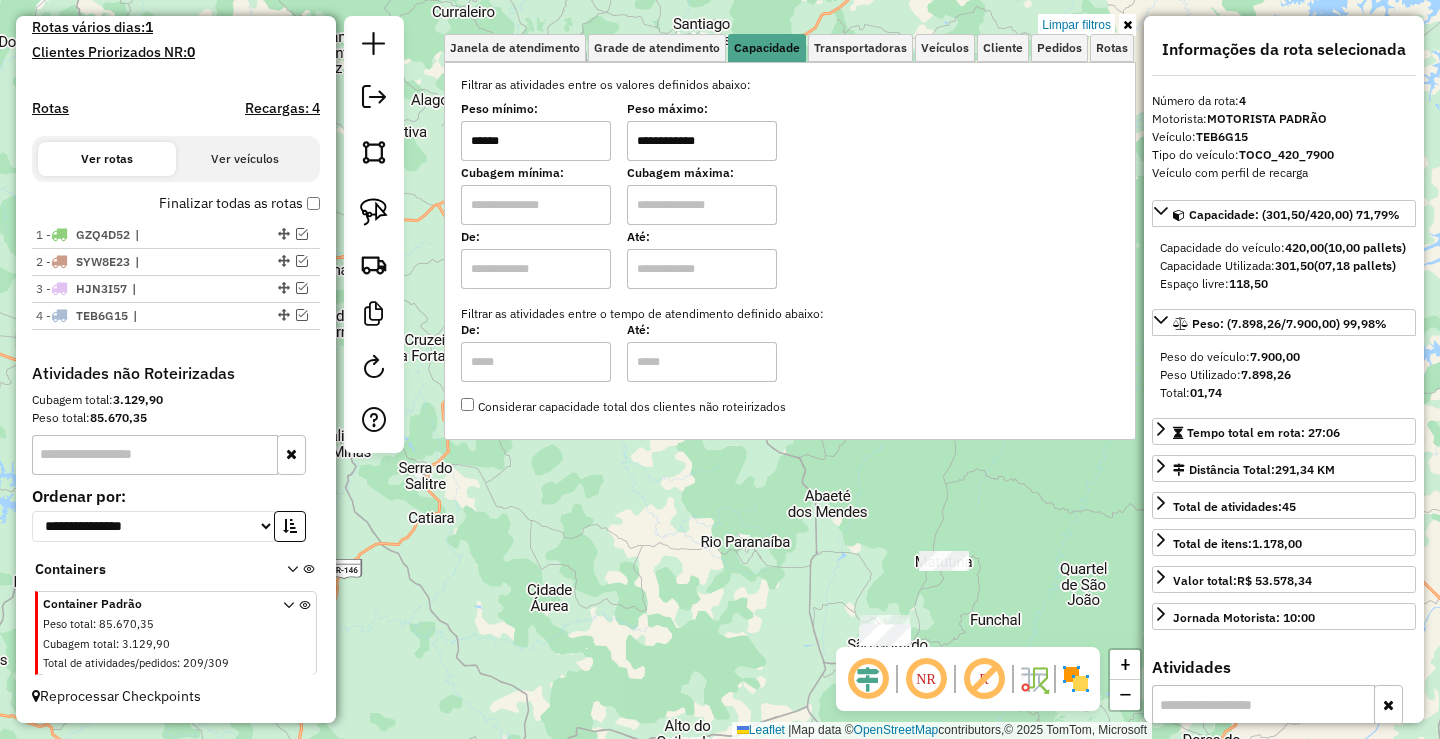 drag, startPoint x: 1091, startPoint y: 17, endPoint x: 919, endPoint y: 206, distance: 255.54843 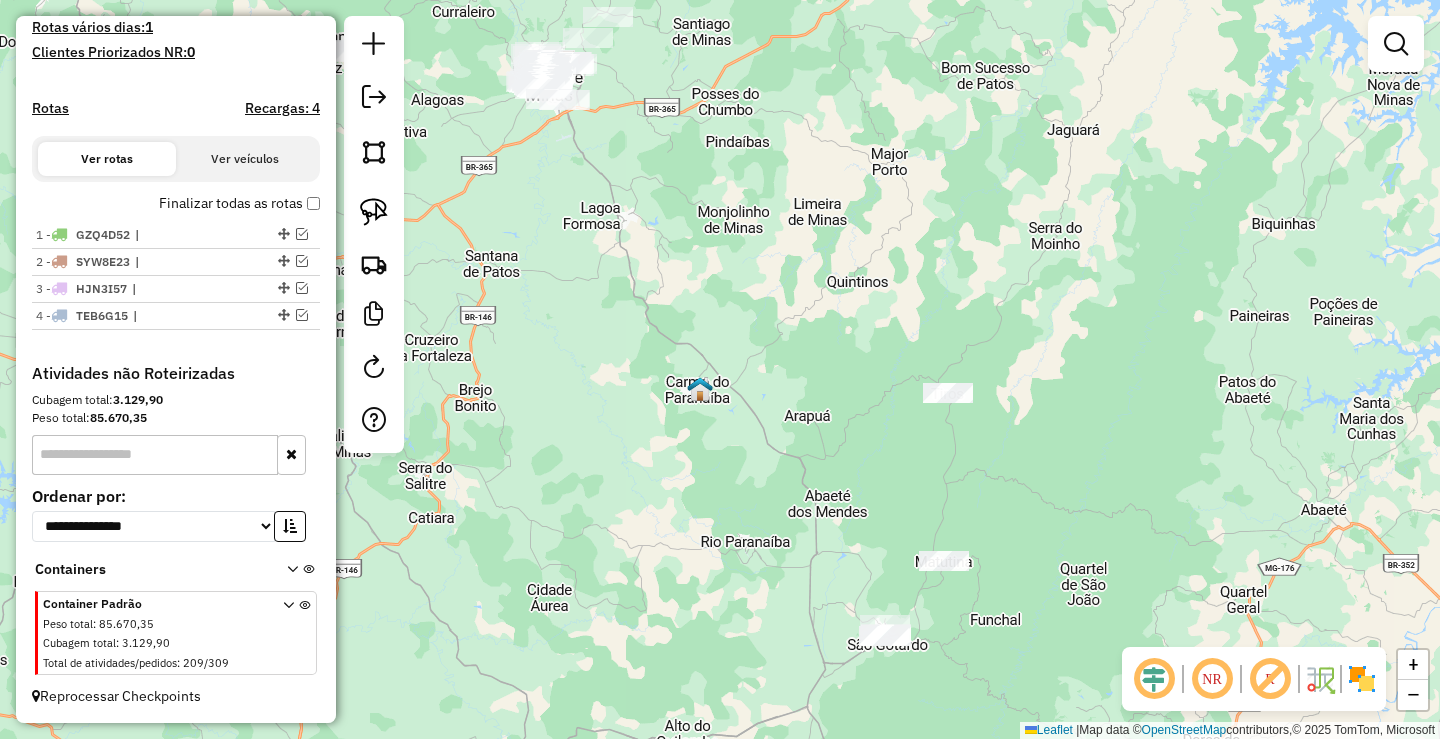 drag, startPoint x: 689, startPoint y: 460, endPoint x: 770, endPoint y: 355, distance: 132.61221 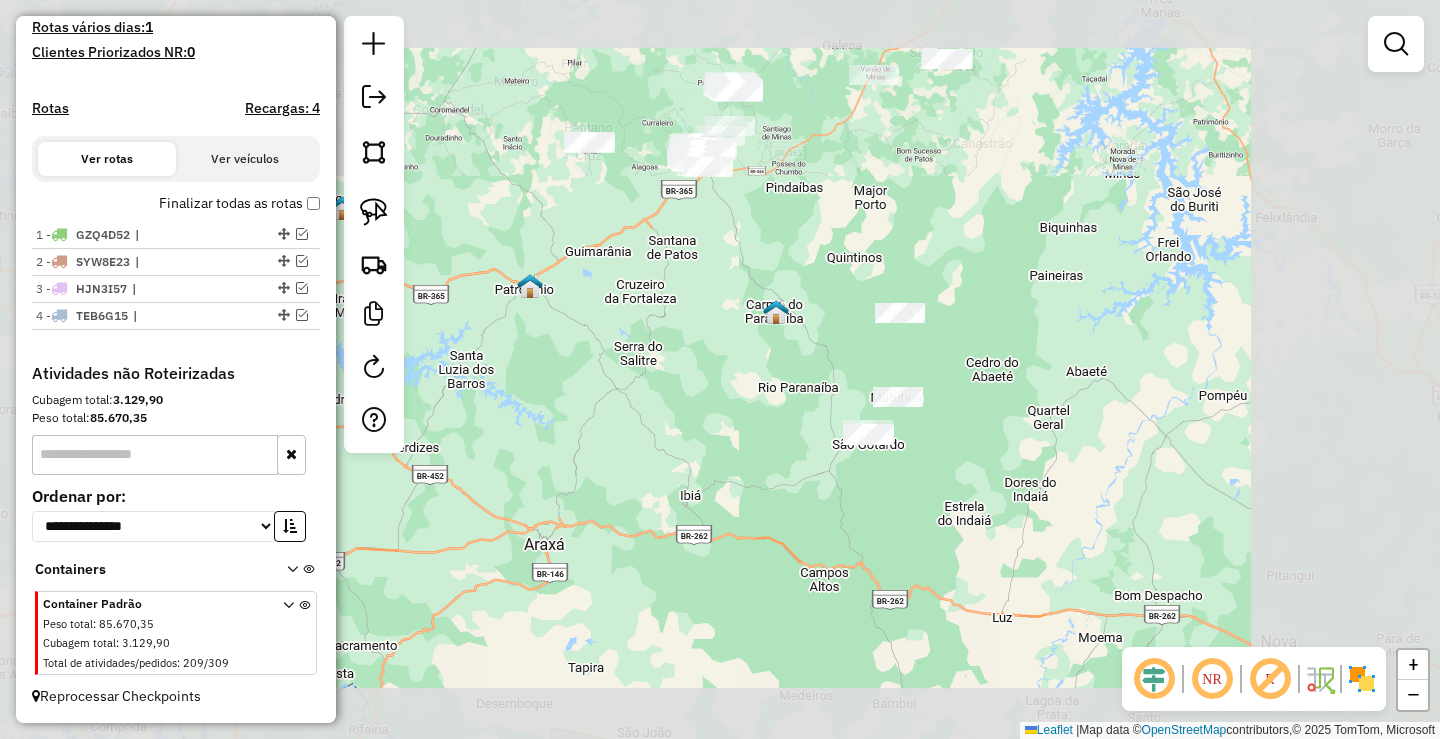 click on "Janela de atendimento Grade de atendimento Capacidade Transportadoras Veículos Cliente Pedidos  Rotas Selecione os dias de semana para filtrar as janelas de atendimento  Seg   Ter   Qua   Qui   Sex   Sáb   Dom  Informe o período da janela de atendimento: De: Até:  Filtrar exatamente a janela do cliente  Considerar janela de atendimento padrão  Selecione os dias de semana para filtrar as grades de atendimento  Seg   Ter   Qua   Qui   Sex   Sáb   Dom   Considerar clientes sem dia de atendimento cadastrado  Clientes fora do dia de atendimento selecionado Filtrar as atividades entre os valores definidos abaixo:  Peso mínimo:   Peso máximo:   Cubagem mínima:   Cubagem máxima:   De:   Até:  Filtrar as atividades entre o tempo de atendimento definido abaixo:  De:   Até:   Considerar capacidade total dos clientes não roteirizados Transportadora: Selecione um ou mais itens Tipo de veículo: Selecione um ou mais itens Veículo: Selecione um ou mais itens Motorista: Selecione um ou mais itens Nome: Rótulo:" 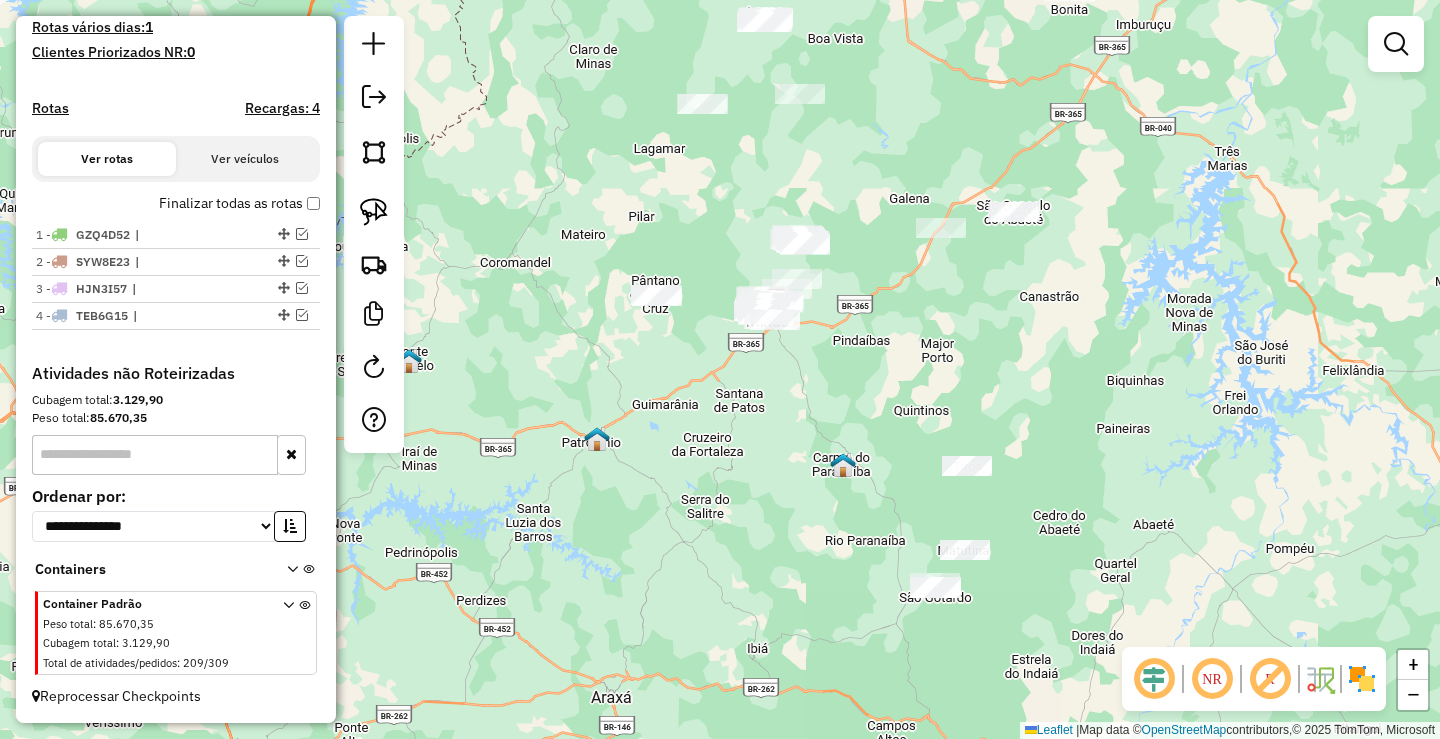 drag, startPoint x: 797, startPoint y: 437, endPoint x: 820, endPoint y: 523, distance: 89.02247 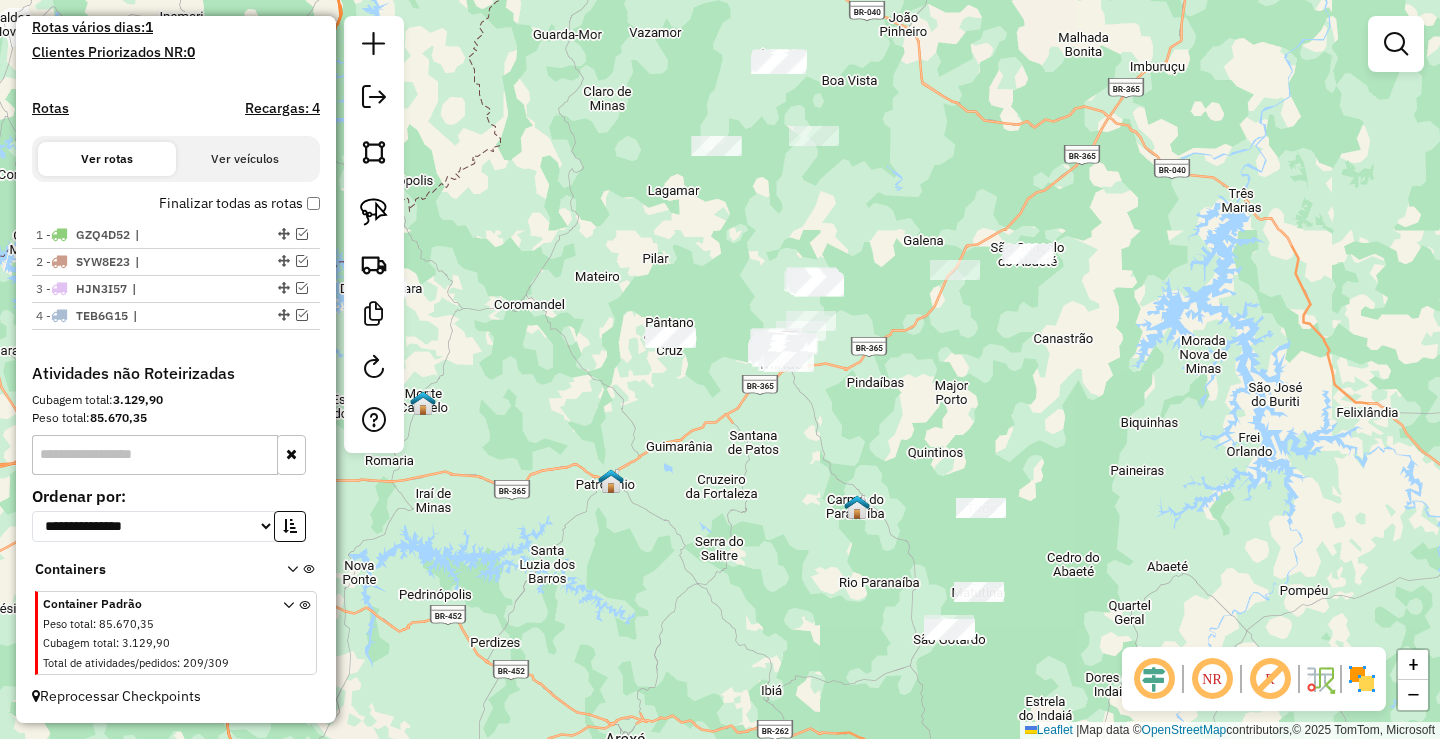 click on "Janela de atendimento Grade de atendimento Capacidade Transportadoras Veículos Cliente Pedidos  Rotas Selecione os dias de semana para filtrar as janelas de atendimento  Seg   Ter   Qua   Qui   Sex   Sáb   Dom  Informe o período da janela de atendimento: De: Até:  Filtrar exatamente a janela do cliente  Considerar janela de atendimento padrão  Selecione os dias de semana para filtrar as grades de atendimento  Seg   Ter   Qua   Qui   Sex   Sáb   Dom   Considerar clientes sem dia de atendimento cadastrado  Clientes fora do dia de atendimento selecionado Filtrar as atividades entre os valores definidos abaixo:  Peso mínimo:   Peso máximo:   Cubagem mínima:   Cubagem máxima:   De:   Até:  Filtrar as atividades entre o tempo de atendimento definido abaixo:  De:   Até:   Considerar capacidade total dos clientes não roteirizados Transportadora: Selecione um ou mais itens Tipo de veículo: Selecione um ou mais itens Veículo: Selecione um ou mais itens Motorista: Selecione um ou mais itens Nome: Rótulo:" 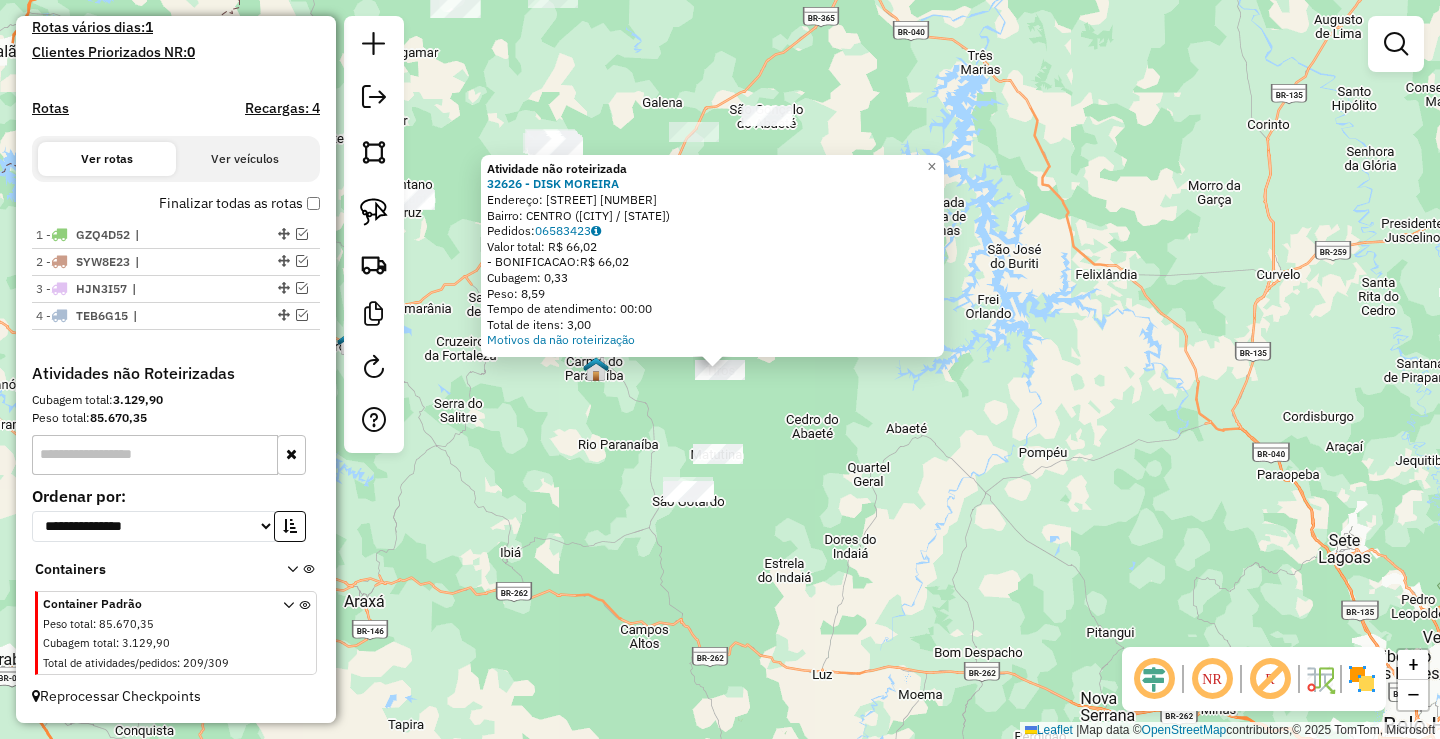 click on "Atividade não roteirizada 32626 - [BUSINESS_NAME]  Endereço:  [NAME] [NUMBER]   Bairro: [NAME] ([CITY] / [STATE])   Pedidos:  06583423   Valor total: R$ 66,02   - BONIFICACAO:  R$ 66,02   Cubagem: 0,33   Peso: 8,59   Tempo de atendimento: 00:00   Total de itens: 3,00  Motivos da não roteirização × Janela de atendimento Grade de atendimento Capacidade Transportadoras Veículos Cliente Pedidos  Rotas Selecione os dias de semana para filtrar as janelas de atendimento  Seg   Ter   Qua   Qui   Sex   Sáb   Dom  Informe o período da janela de atendimento: De: Até:  Filtrar exatamente a janela do cliente  Considerar janela de atendimento padrão  Selecione os dias de semana para filtrar as grades de atendimento  Seg   Ter   Qua   Qui   Sex   Sáb   Dom   Considerar clientes sem dia de atendimento cadastrado  Clientes fora do dia de atendimento selecionado Filtrar as atividades entre os valores definidos abaixo:  Peso mínimo:   Peso máximo:   Cubagem mínima:   Cubagem máxima:   De:   Até:  De:" 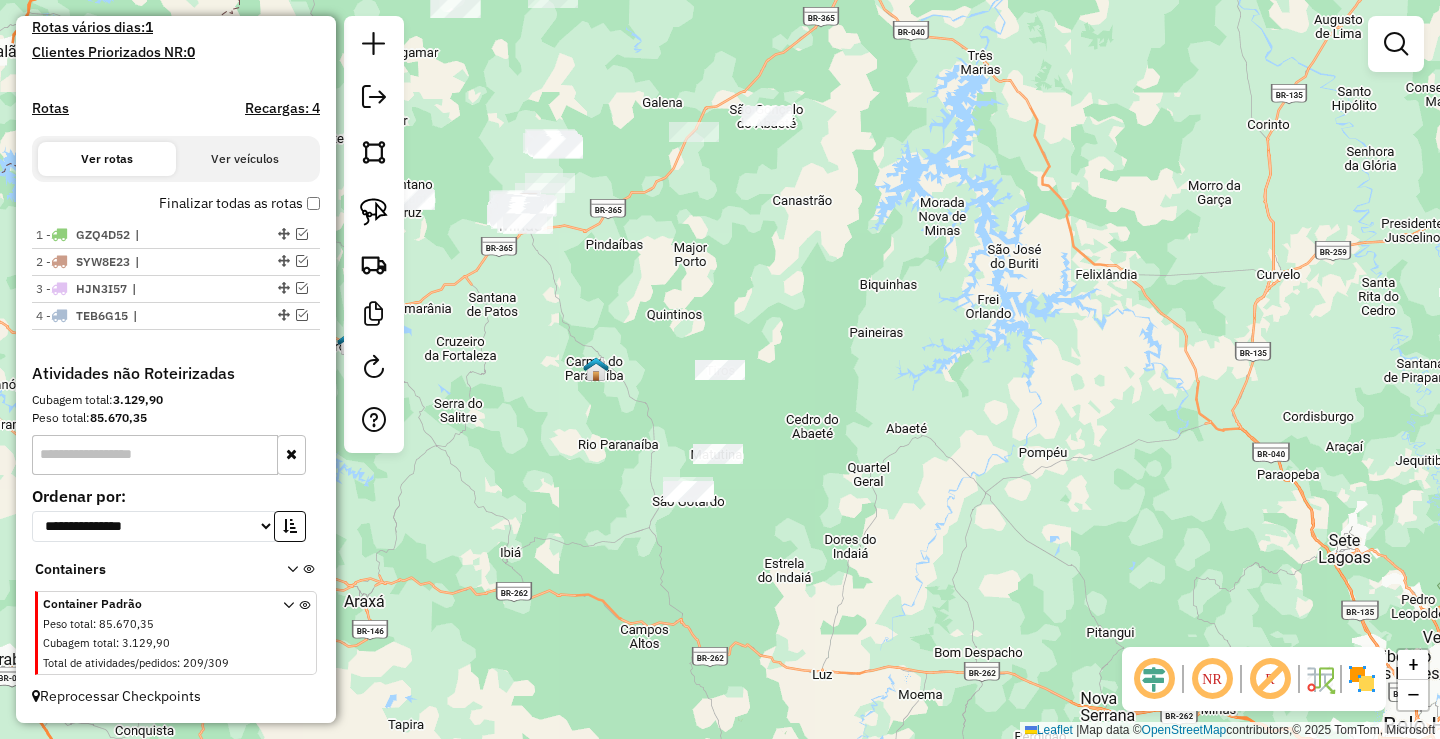 drag, startPoint x: 613, startPoint y: 499, endPoint x: 666, endPoint y: 583, distance: 99.32271 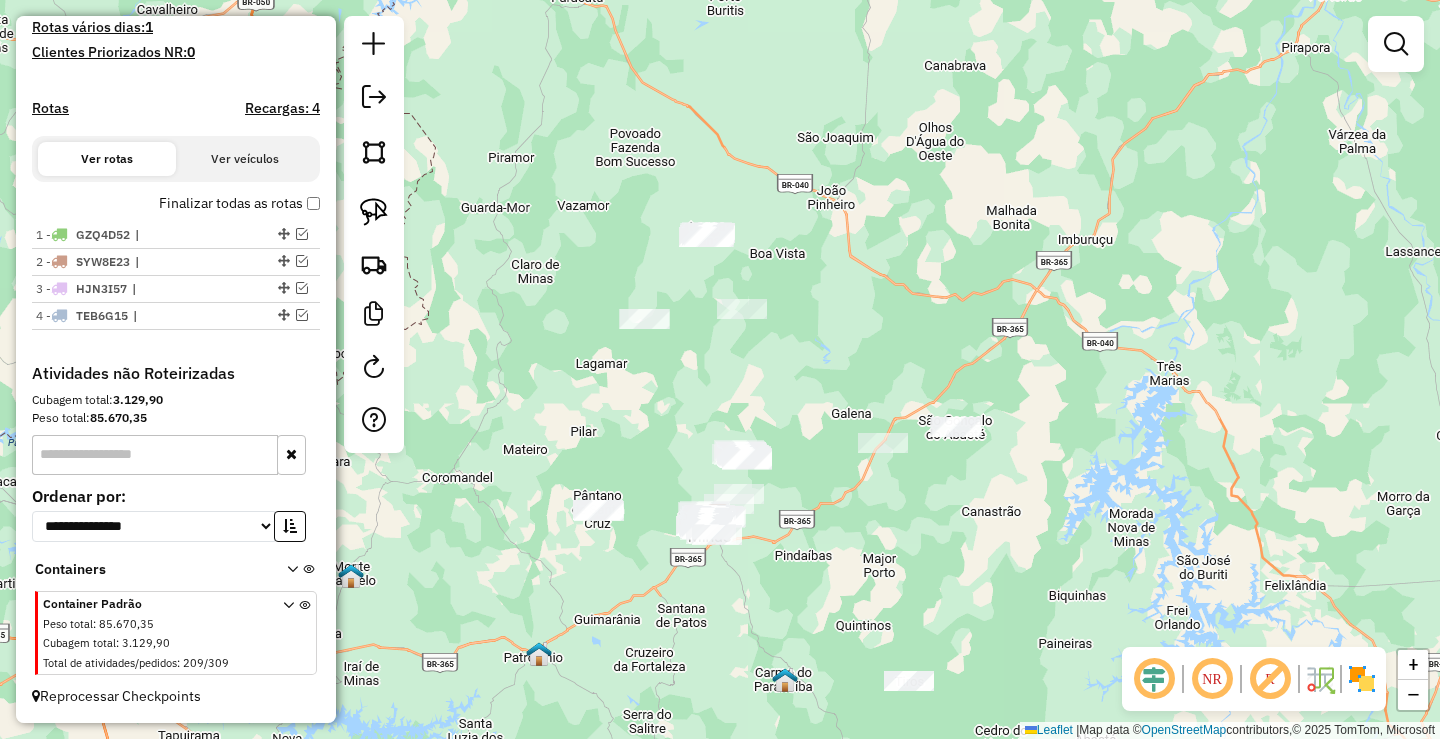 drag, startPoint x: 660, startPoint y: 430, endPoint x: 693, endPoint y: 402, distance: 43.27817 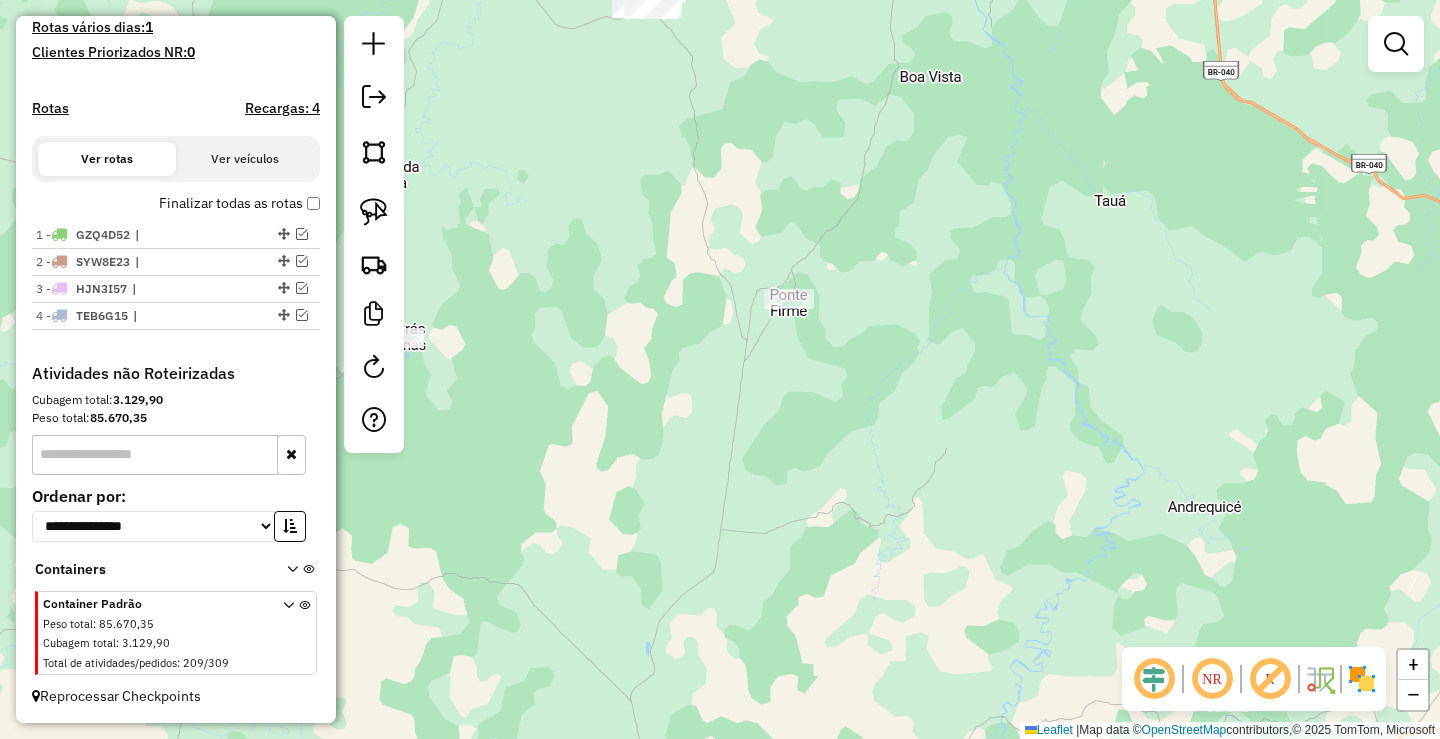 drag, startPoint x: 684, startPoint y: 208, endPoint x: 771, endPoint y: 484, distance: 289.3873 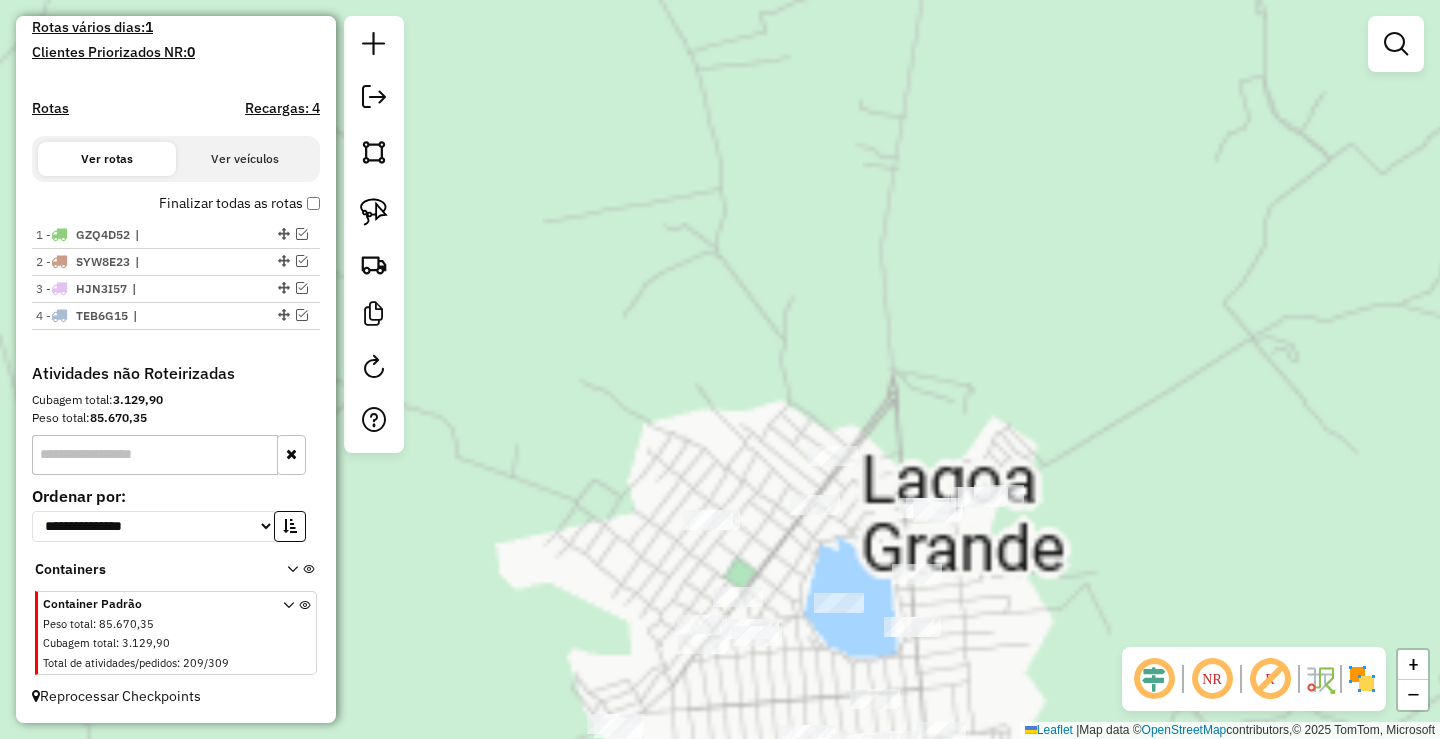 click on "Janela de atendimento Grade de atendimento Capacidade Transportadoras Veículos Cliente Pedidos  Rotas Selecione os dias de semana para filtrar as janelas de atendimento  Seg   Ter   Qua   Qui   Sex   Sáb   Dom  Informe o período da janela de atendimento: De: Até:  Filtrar exatamente a janela do cliente  Considerar janela de atendimento padrão  Selecione os dias de semana para filtrar as grades de atendimento  Seg   Ter   Qua   Qui   Sex   Sáb   Dom   Considerar clientes sem dia de atendimento cadastrado  Clientes fora do dia de atendimento selecionado Filtrar as atividades entre os valores definidos abaixo:  Peso mínimo:   Peso máximo:   Cubagem mínima:   Cubagem máxima:   De:   Até:  Filtrar as atividades entre o tempo de atendimento definido abaixo:  De:   Até:   Considerar capacidade total dos clientes não roteirizados Transportadora: Selecione um ou mais itens Tipo de veículo: Selecione um ou mais itens Veículo: Selecione um ou mais itens Motorista: Selecione um ou mais itens Nome: Rótulo:" 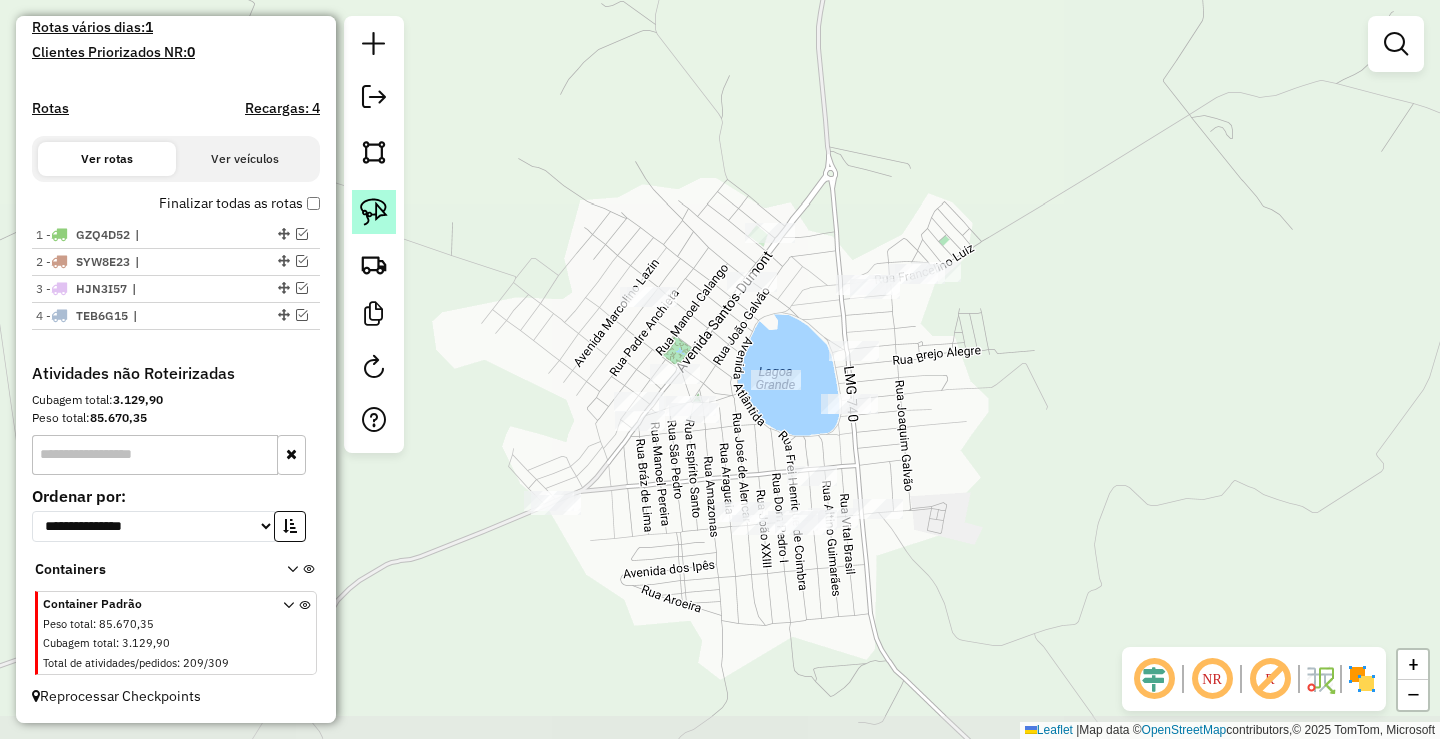 click 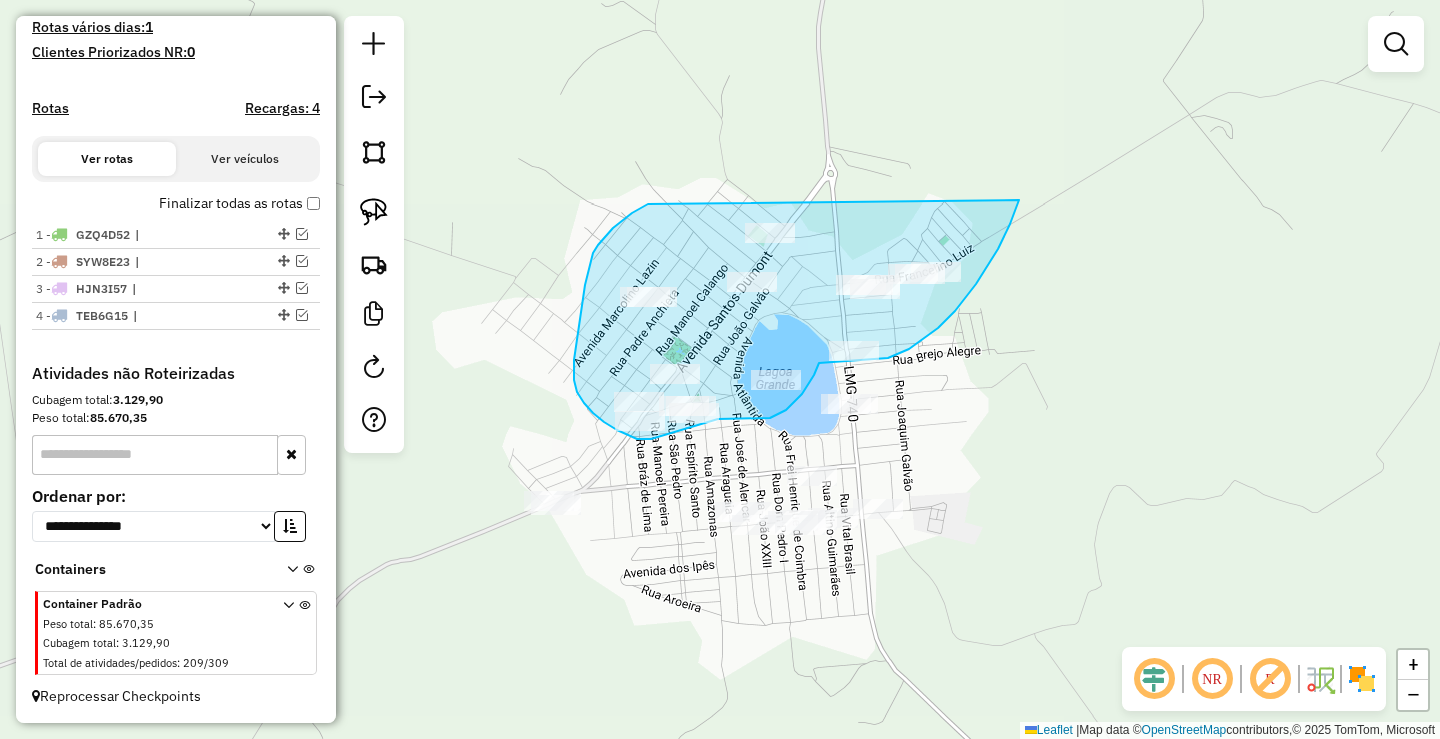 drag, startPoint x: 632, startPoint y: 213, endPoint x: 1016, endPoint y: 203, distance: 384.1302 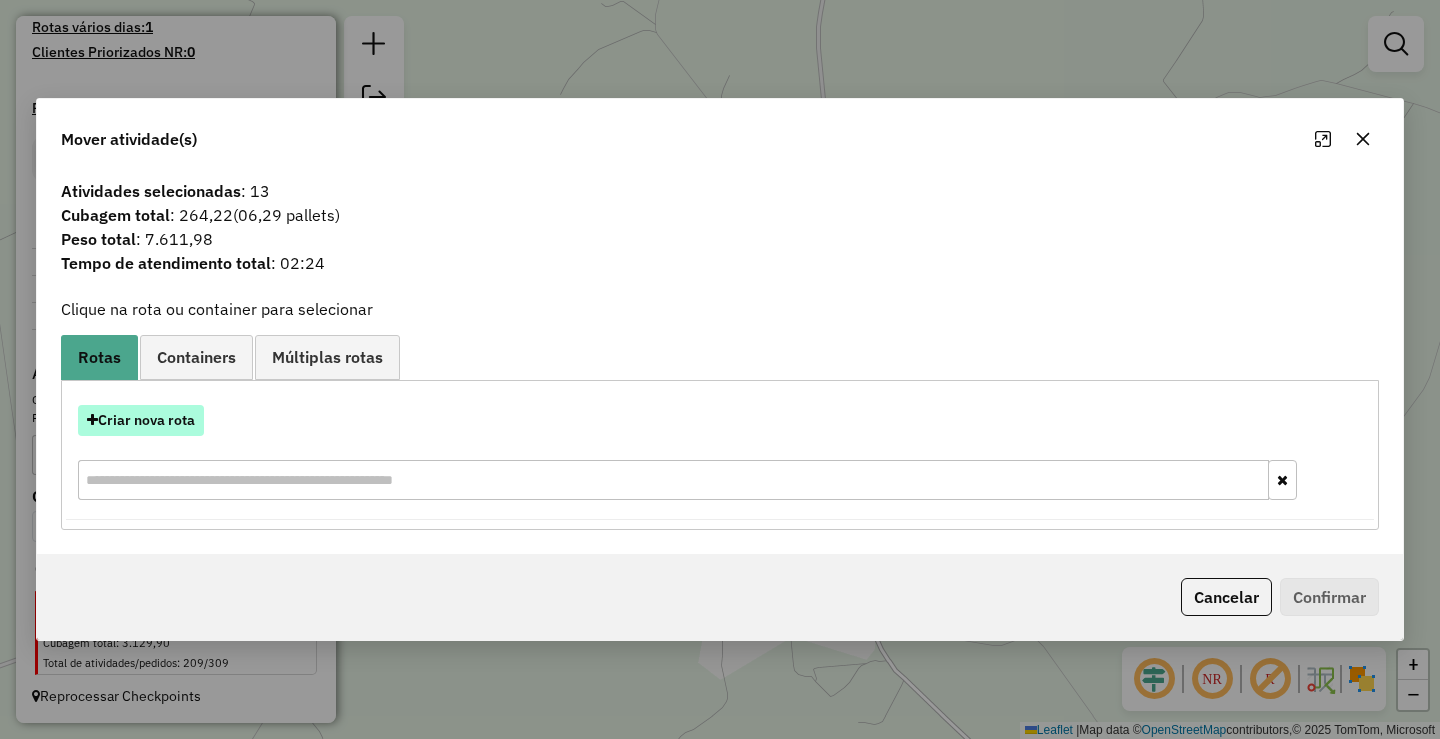 click on "Criar nova rota" at bounding box center (141, 420) 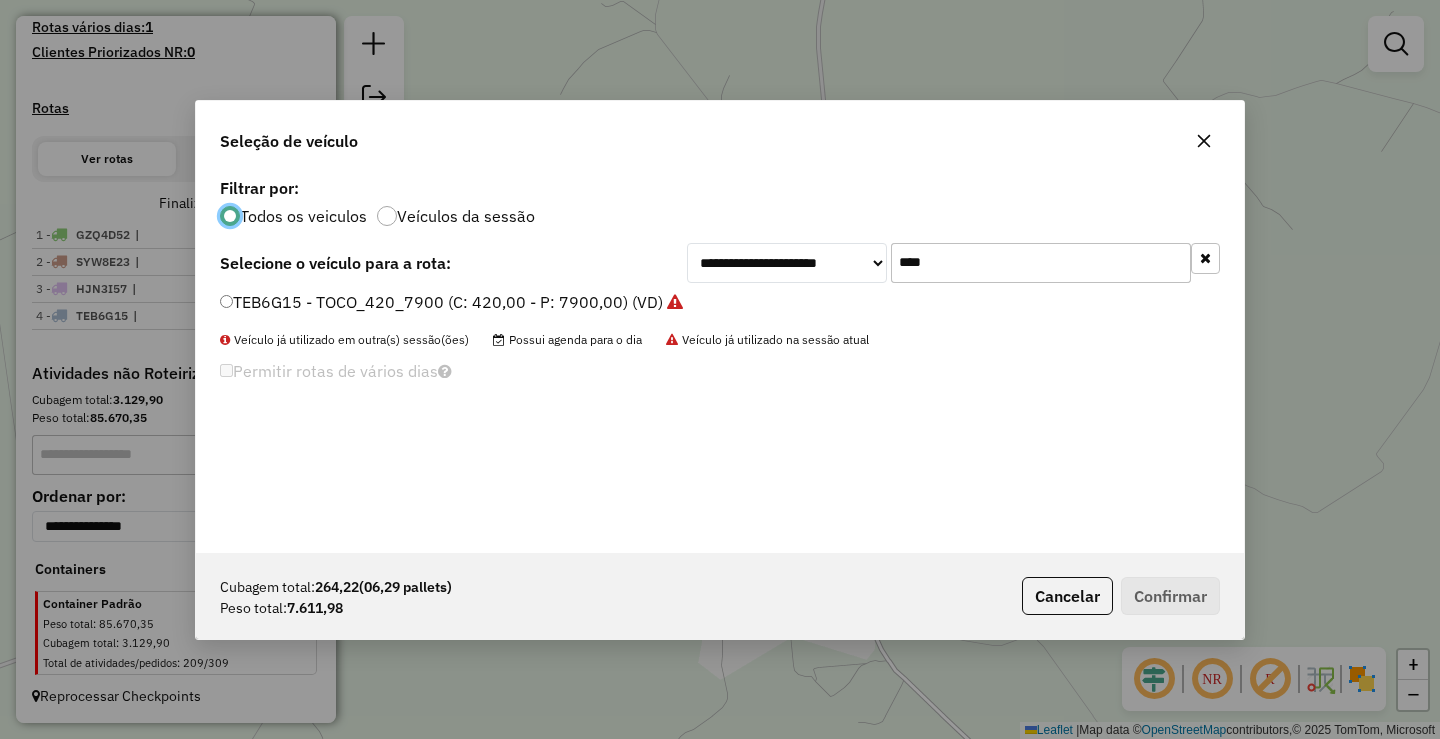 scroll, scrollTop: 11, scrollLeft: 6, axis: both 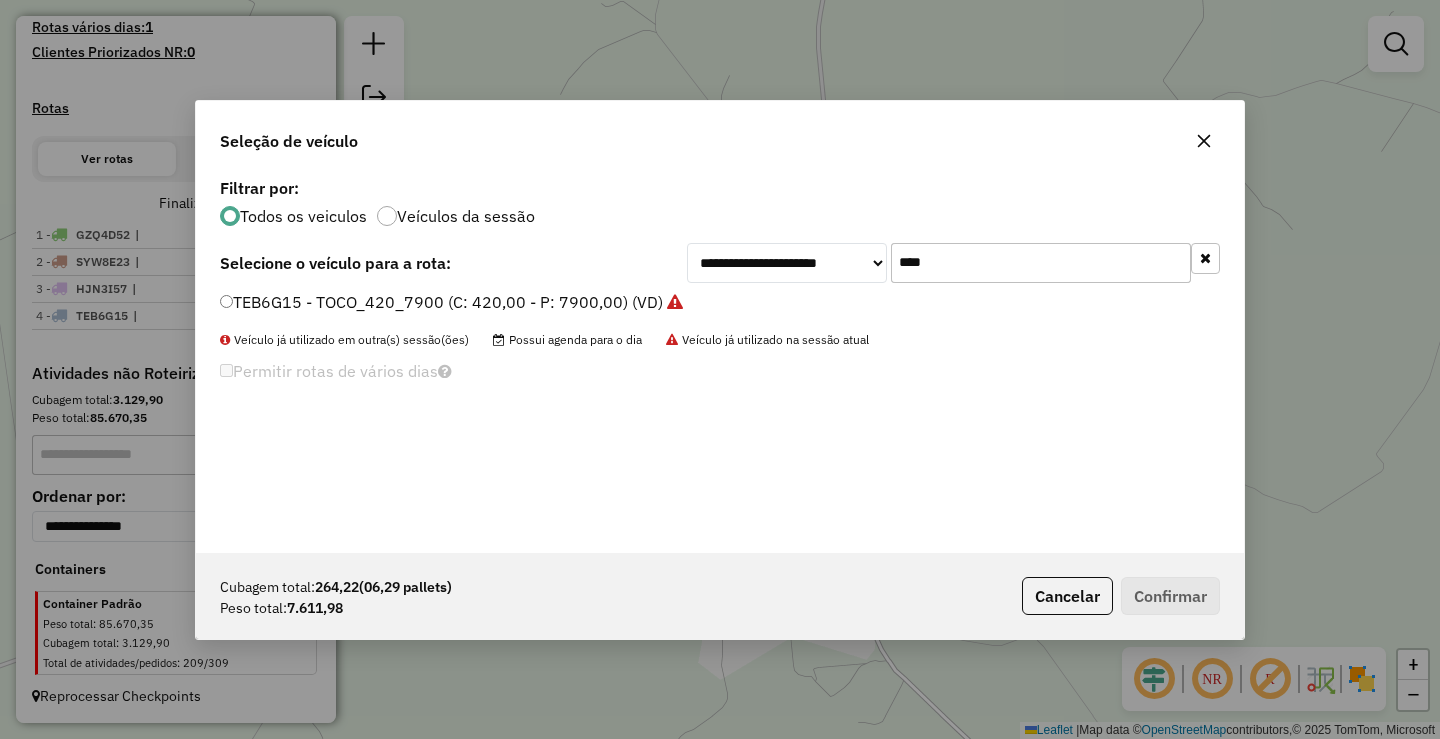 click on "****" 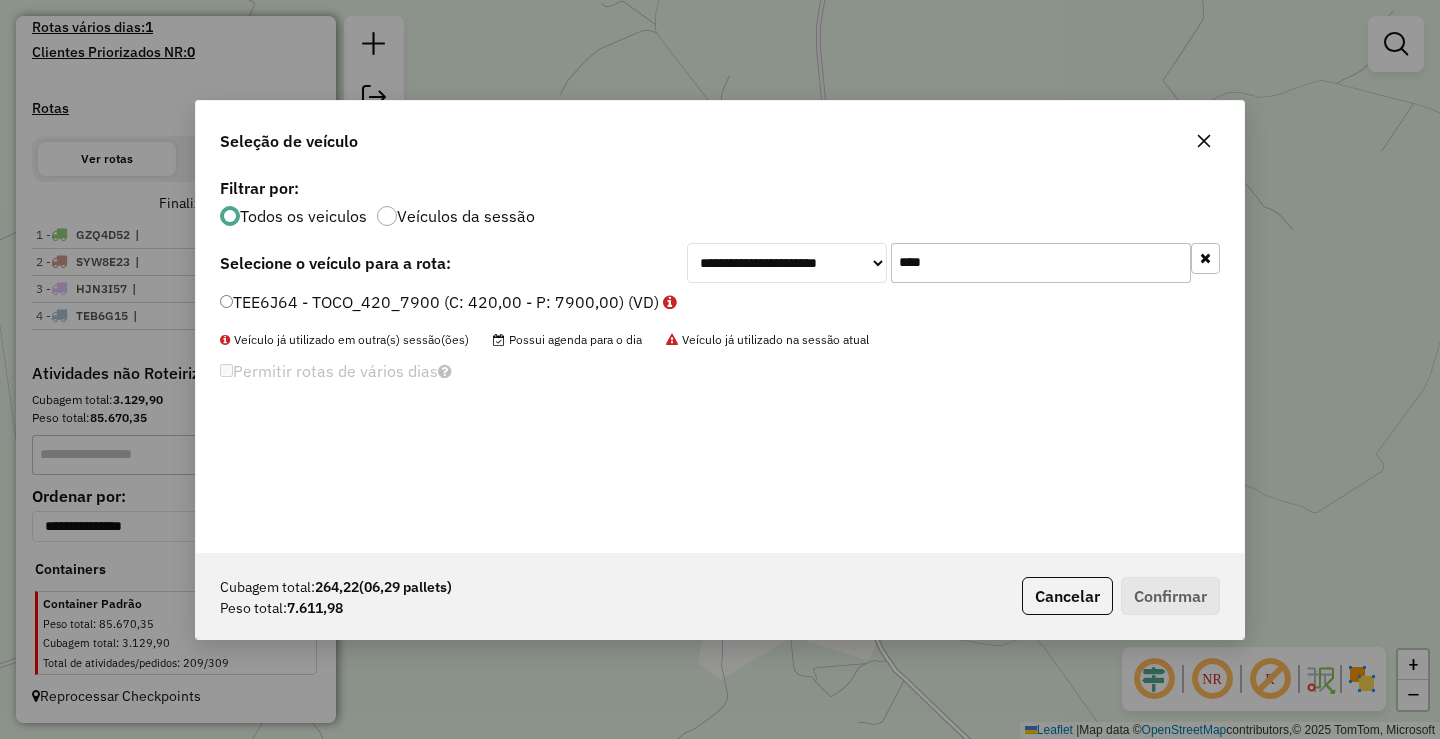type on "****" 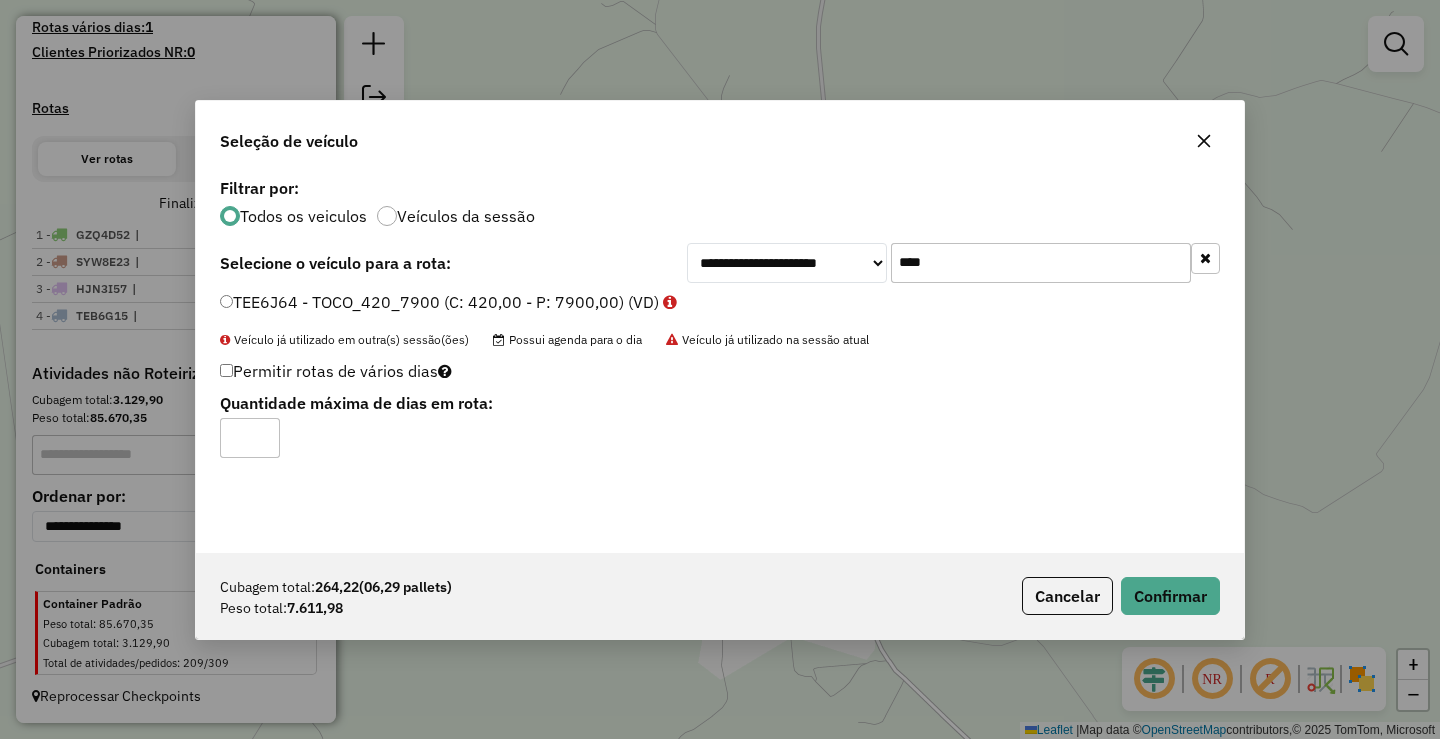 click on "****" 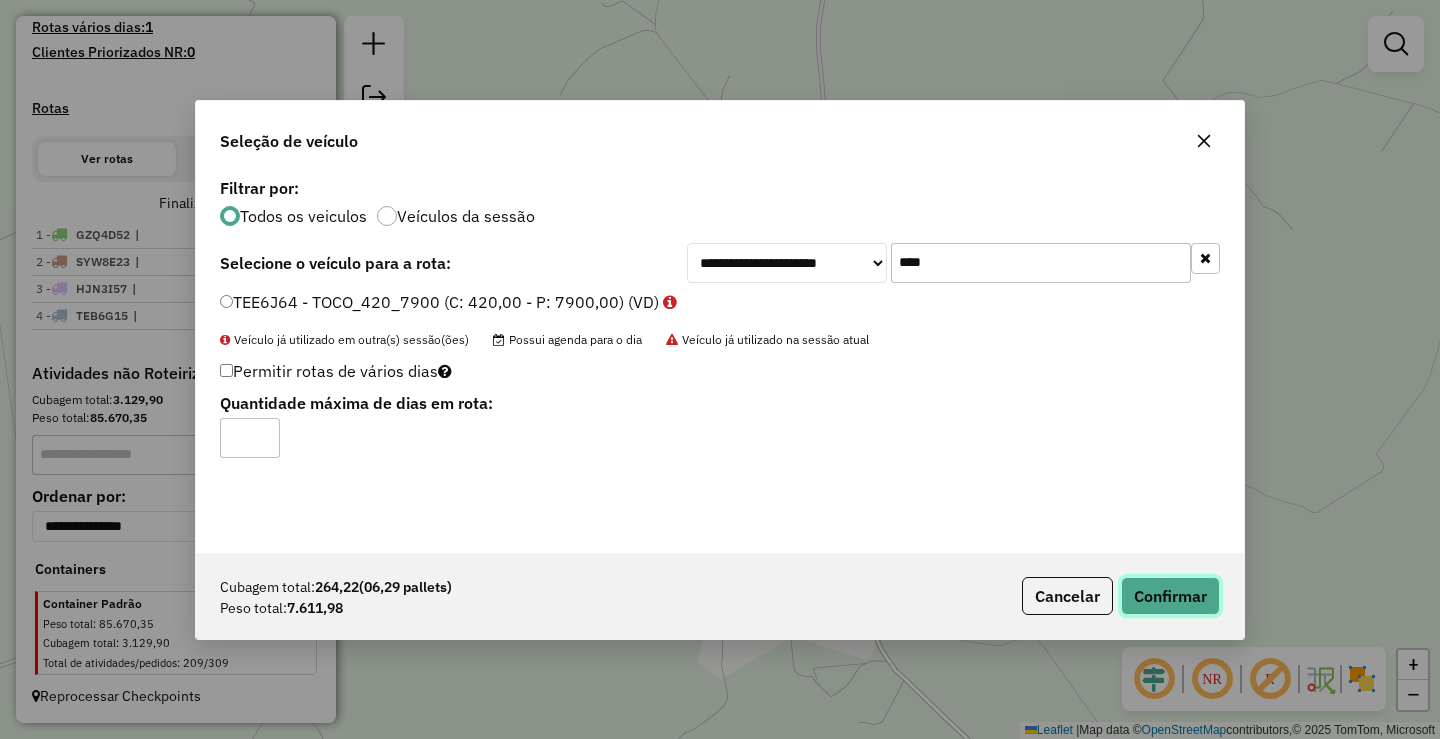 click on "Confirmar" 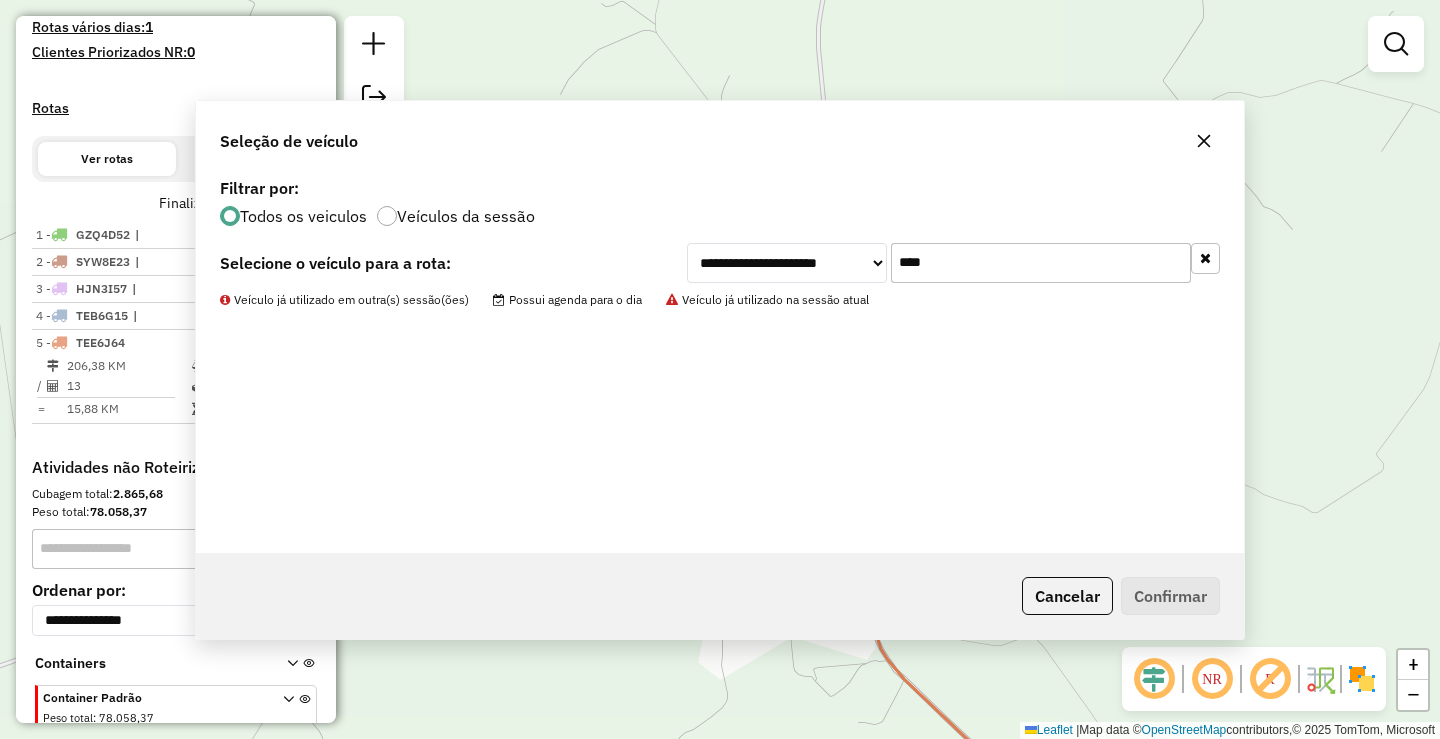 scroll, scrollTop: 616, scrollLeft: 0, axis: vertical 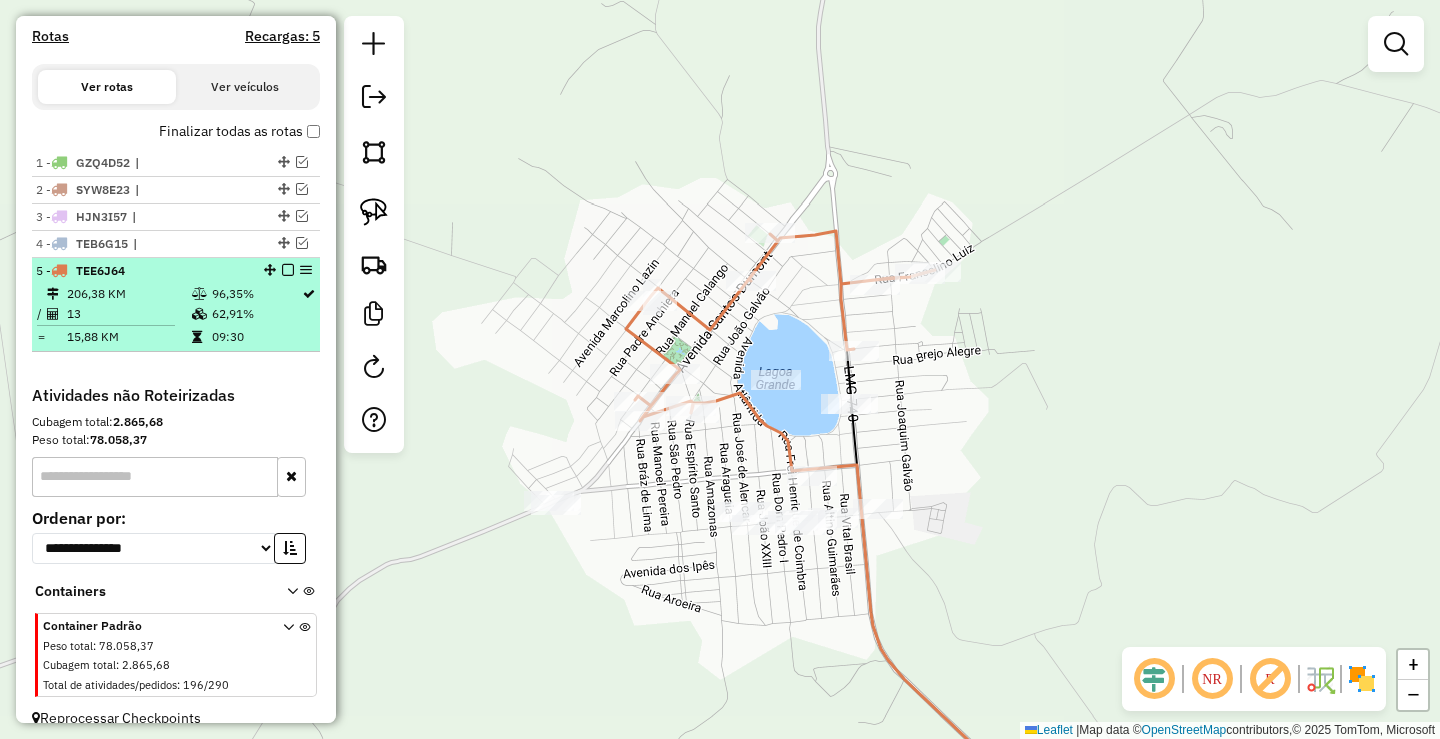 click at bounding box center (288, 270) 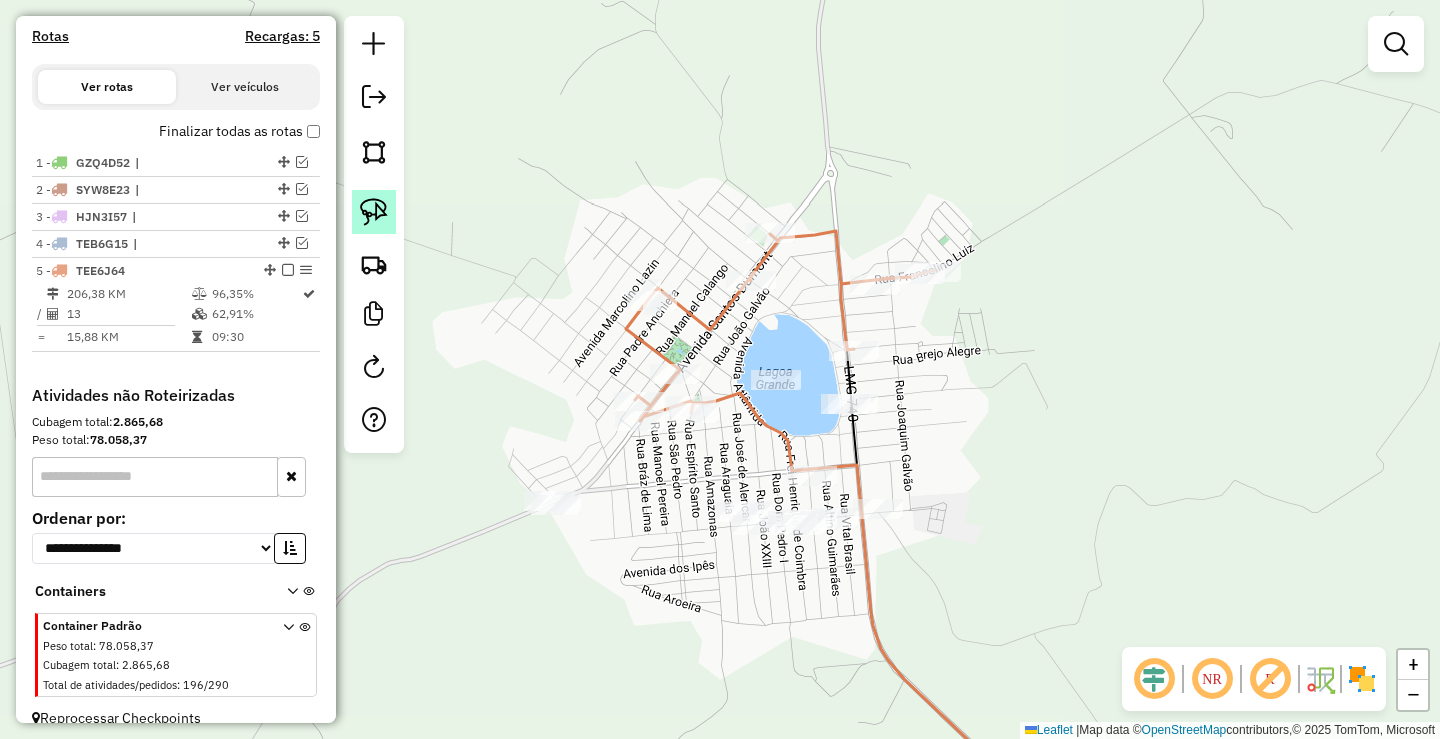 scroll, scrollTop: 571, scrollLeft: 0, axis: vertical 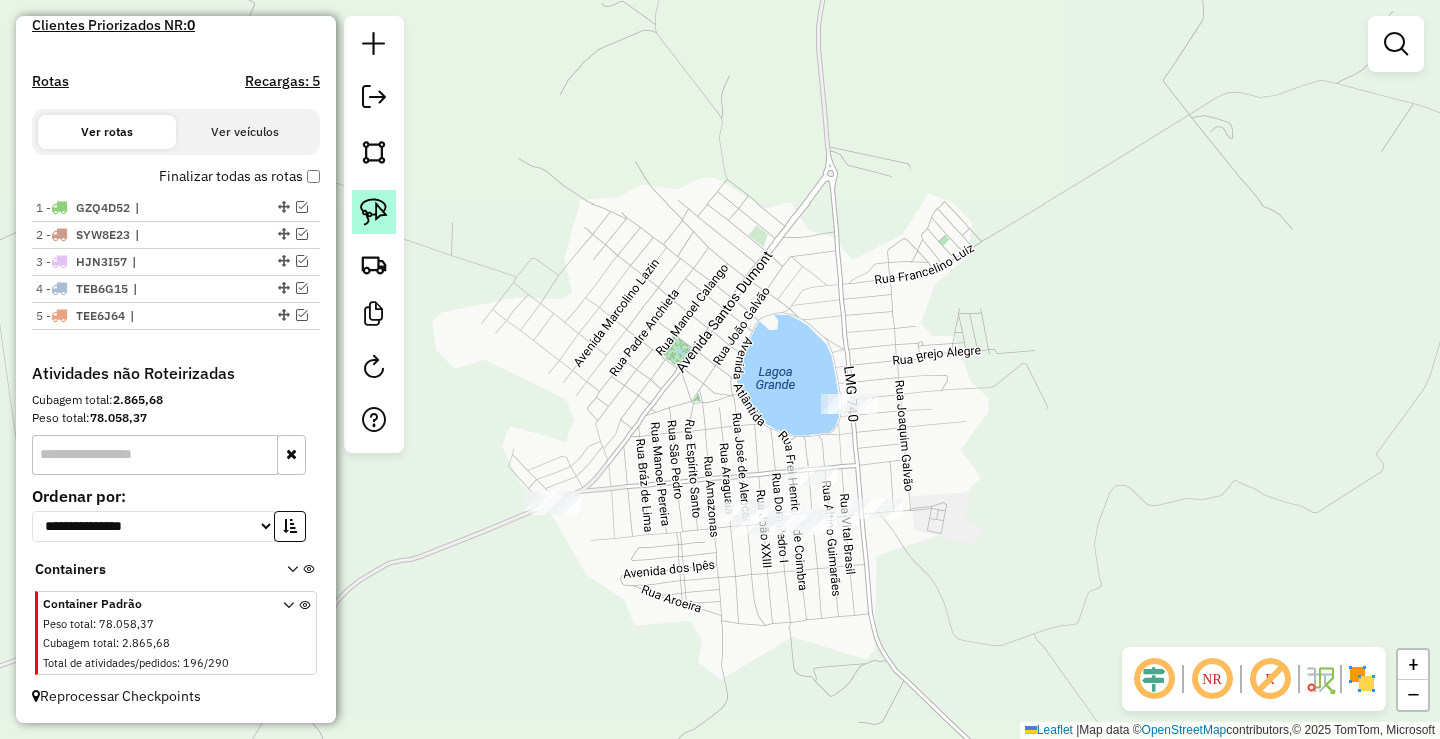 click 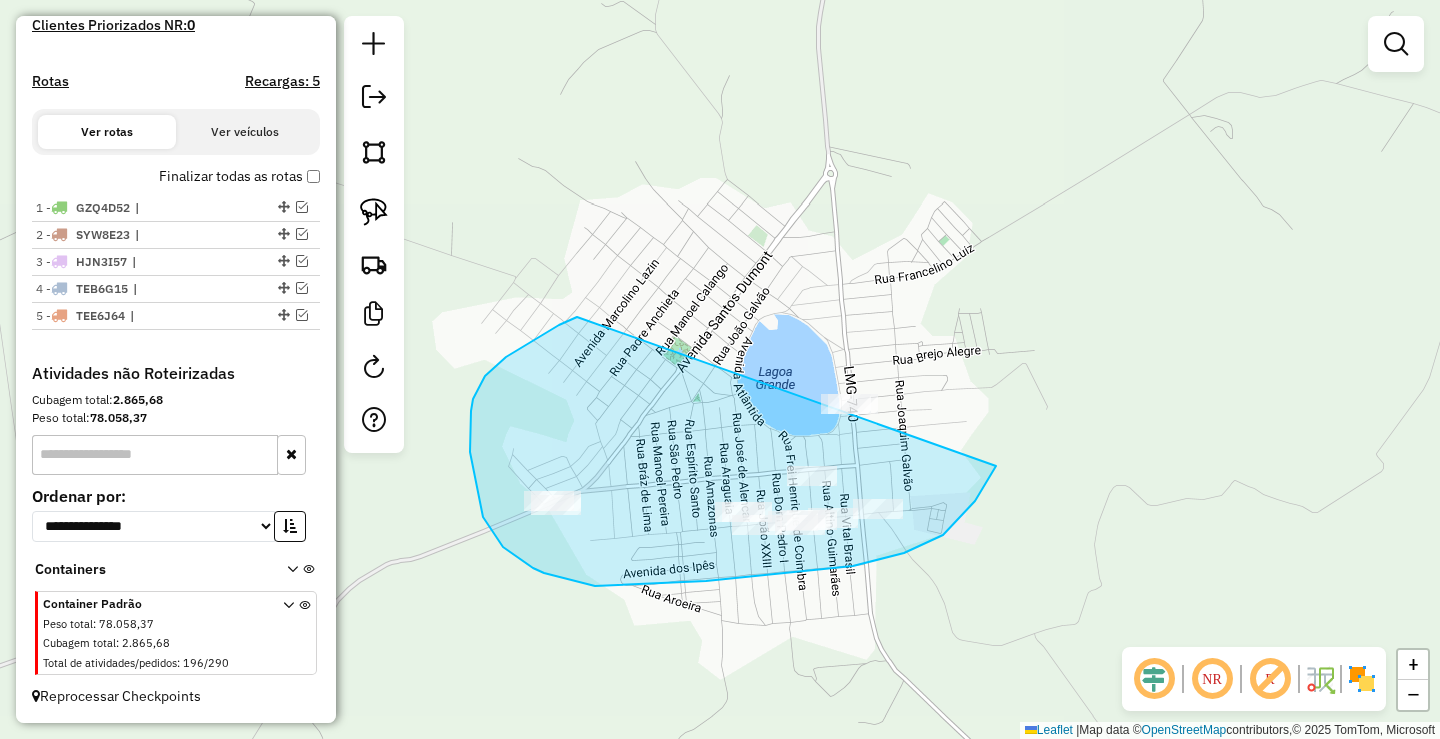 drag, startPoint x: 470, startPoint y: 452, endPoint x: 1044, endPoint y: 362, distance: 581.0129 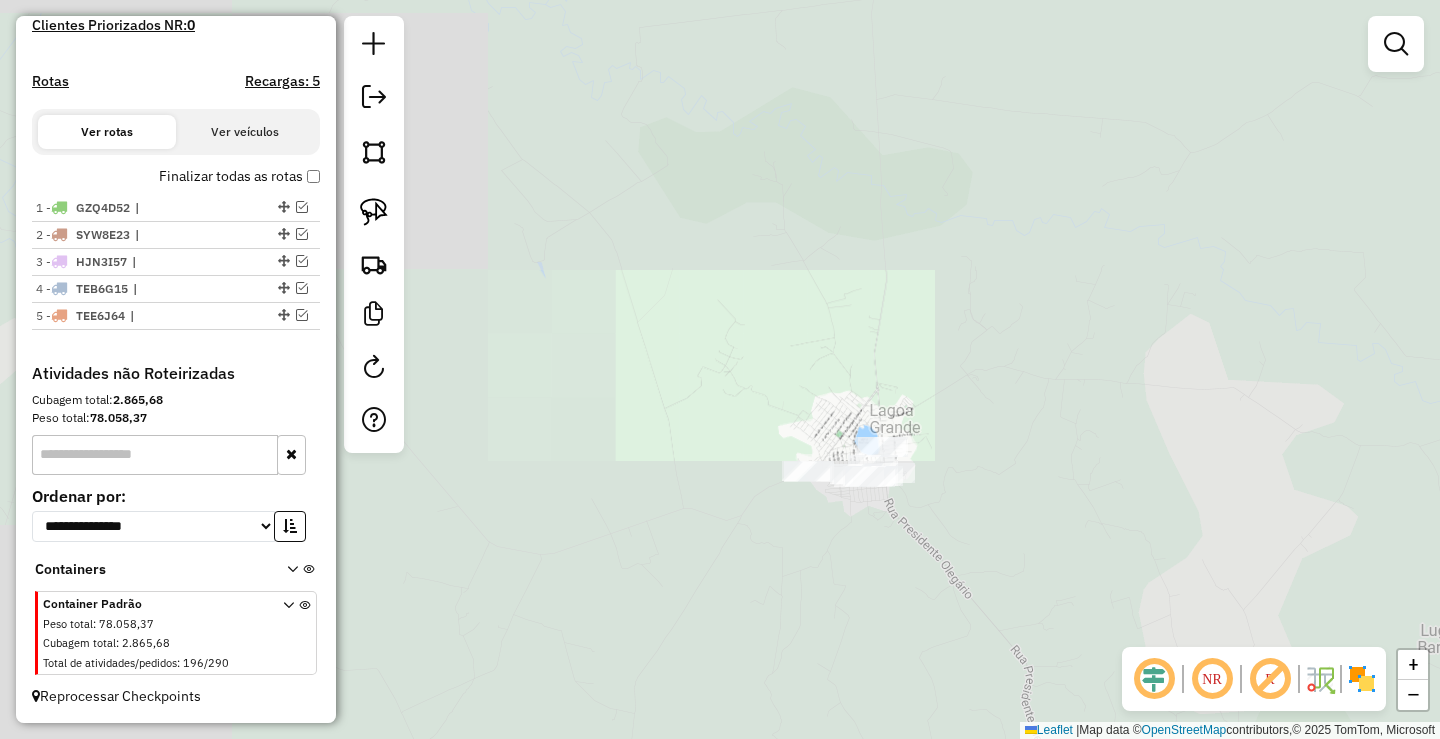 drag, startPoint x: 919, startPoint y: 572, endPoint x: 860, endPoint y: 345, distance: 234.54211 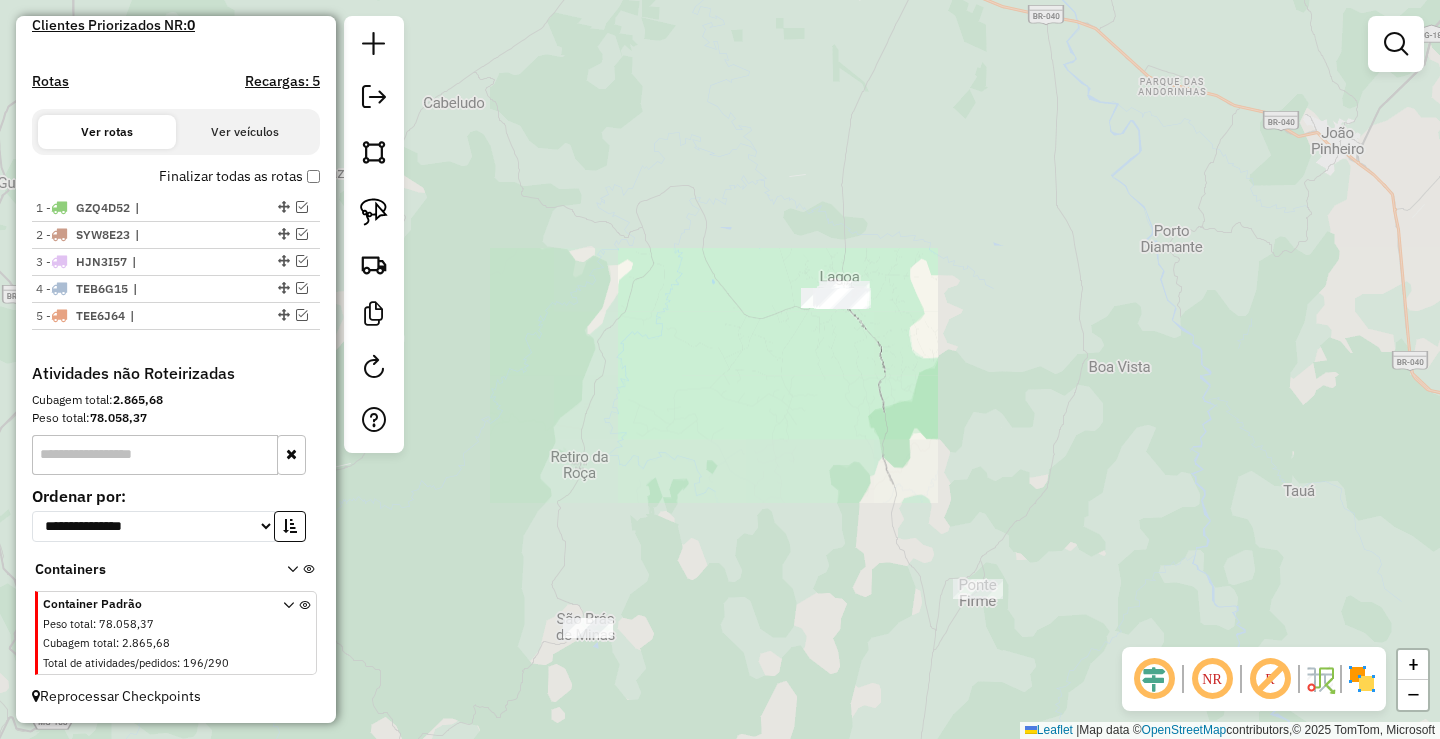 drag, startPoint x: 826, startPoint y: 430, endPoint x: 797, endPoint y: 360, distance: 75.76939 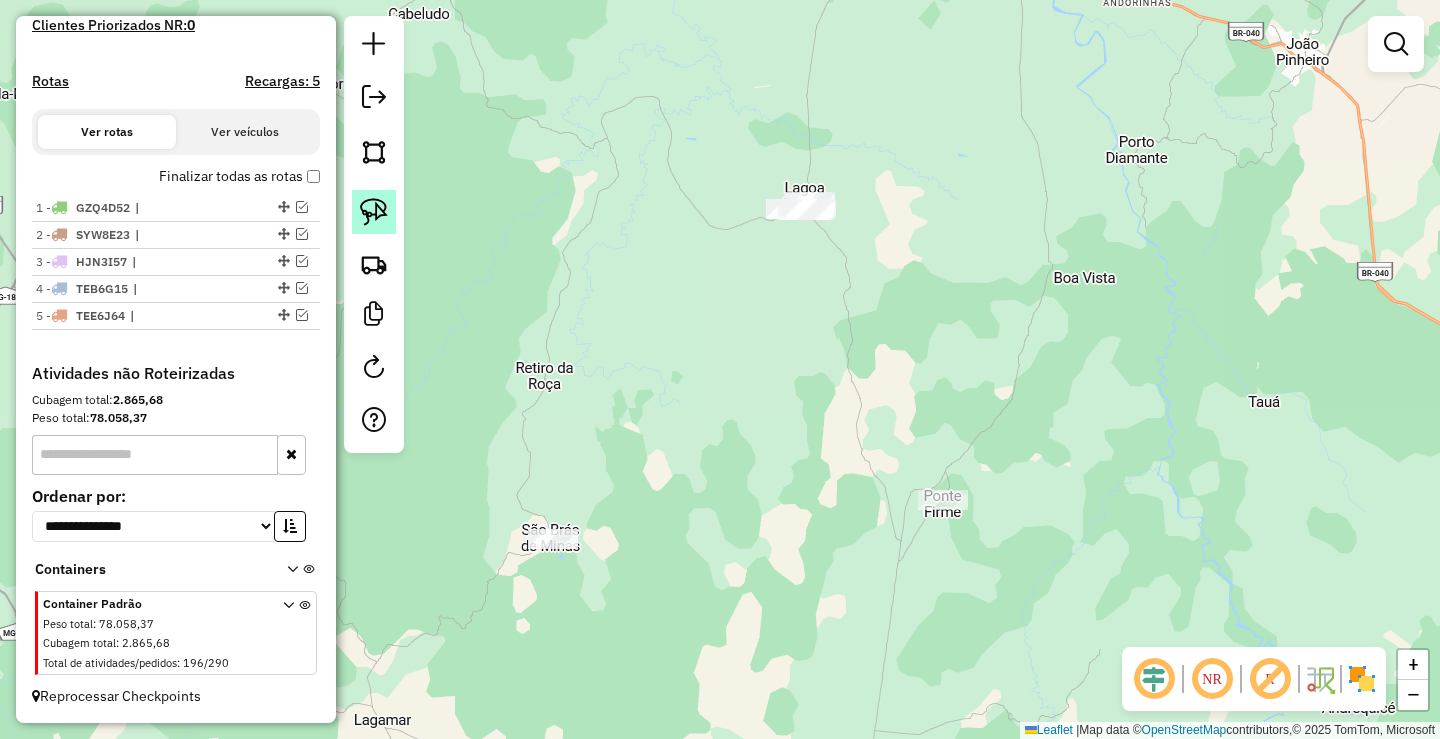 click 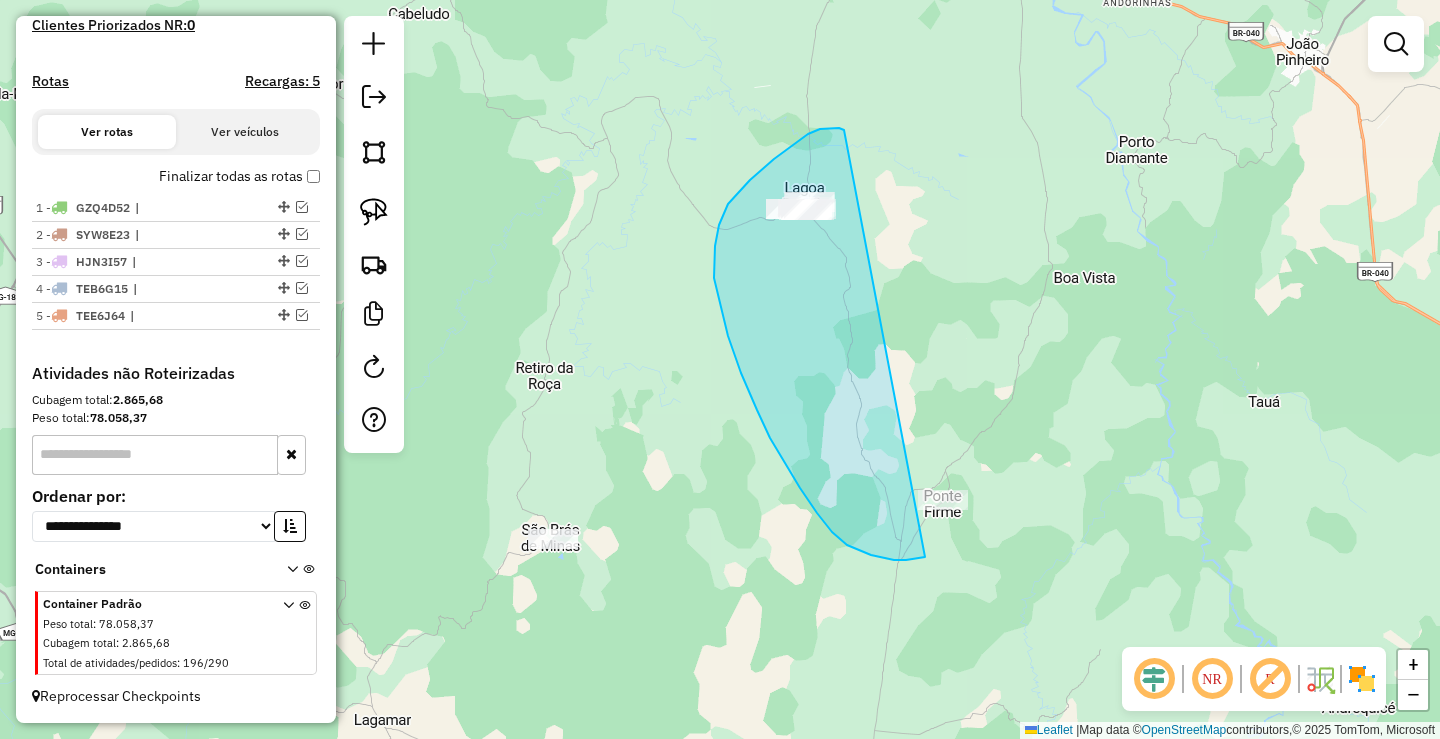 drag, startPoint x: 844, startPoint y: 130, endPoint x: 1000, endPoint y: 514, distance: 414.478 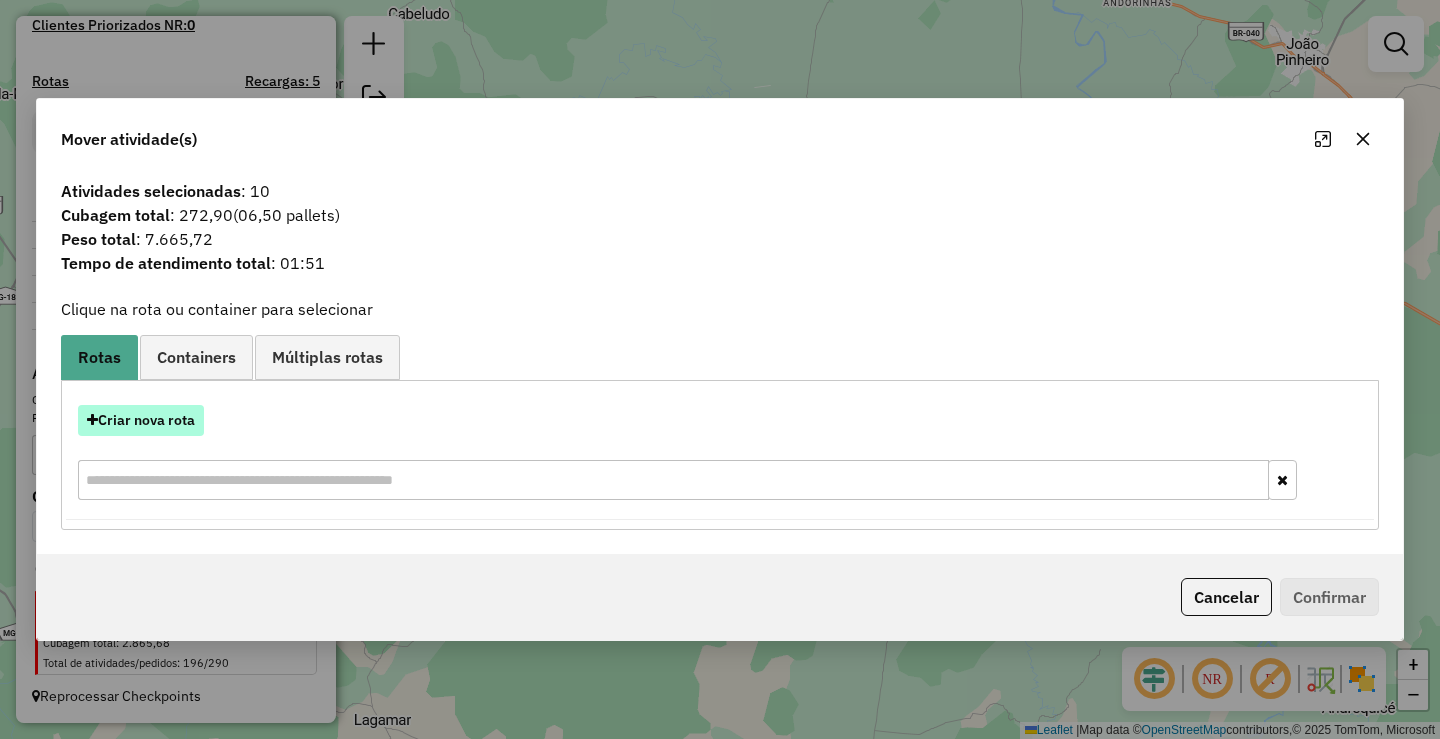 click on "Criar nova rota" at bounding box center [141, 420] 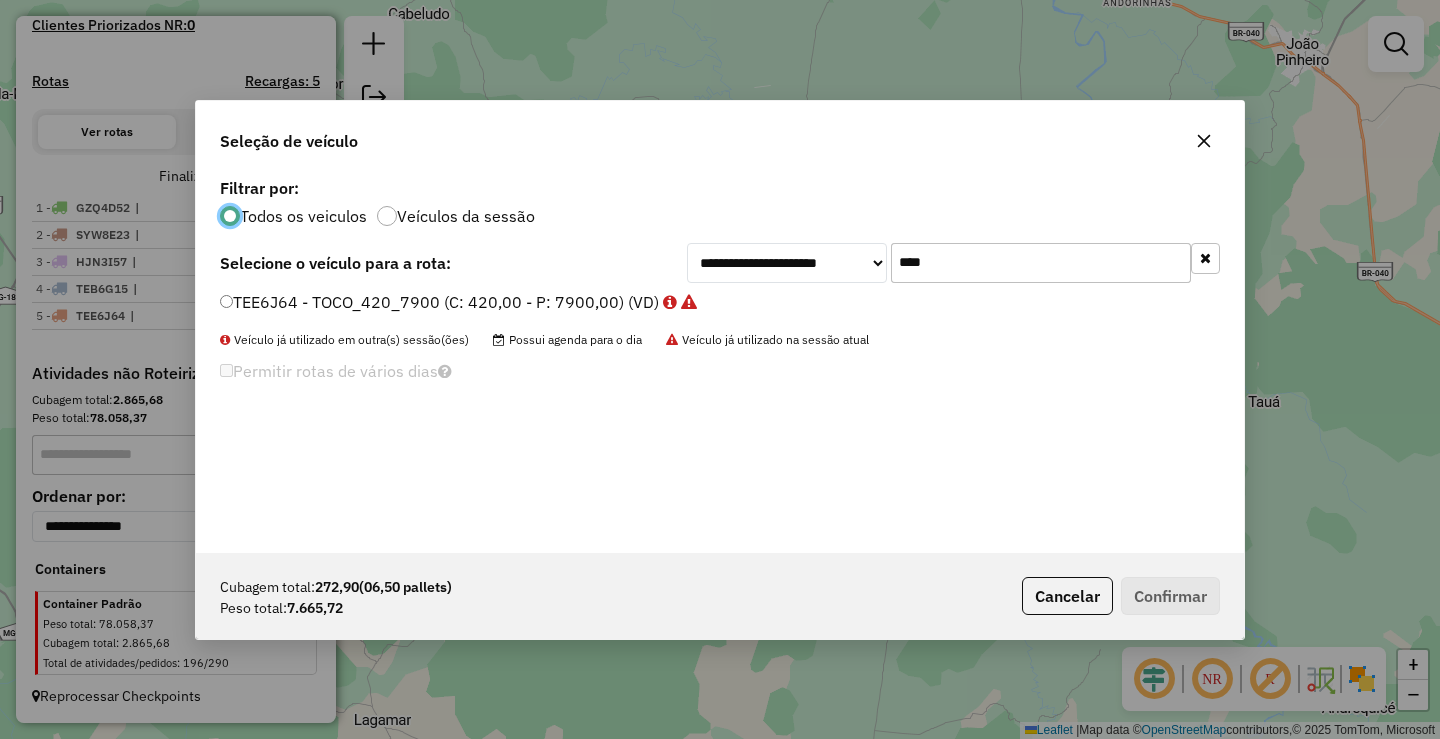 scroll, scrollTop: 11, scrollLeft: 6, axis: both 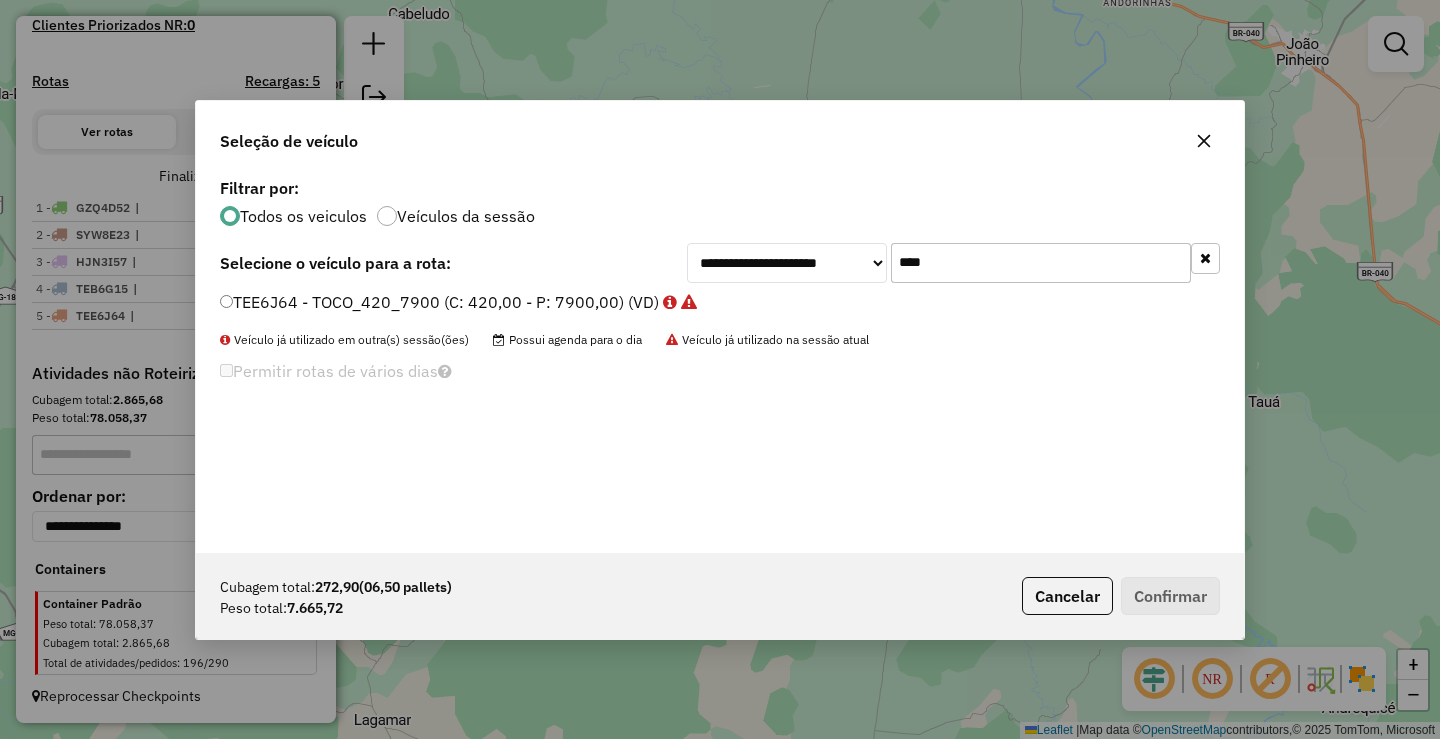 click on "****" 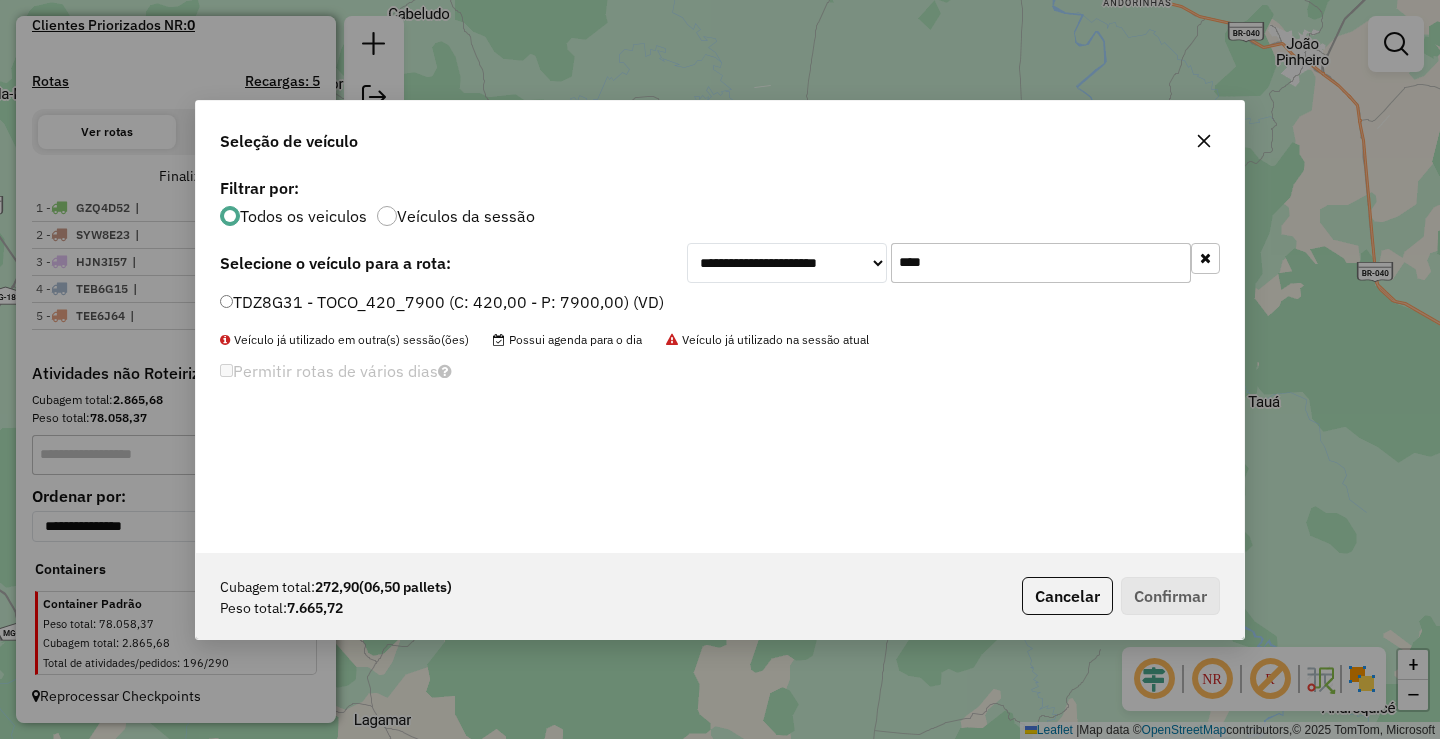 type on "****" 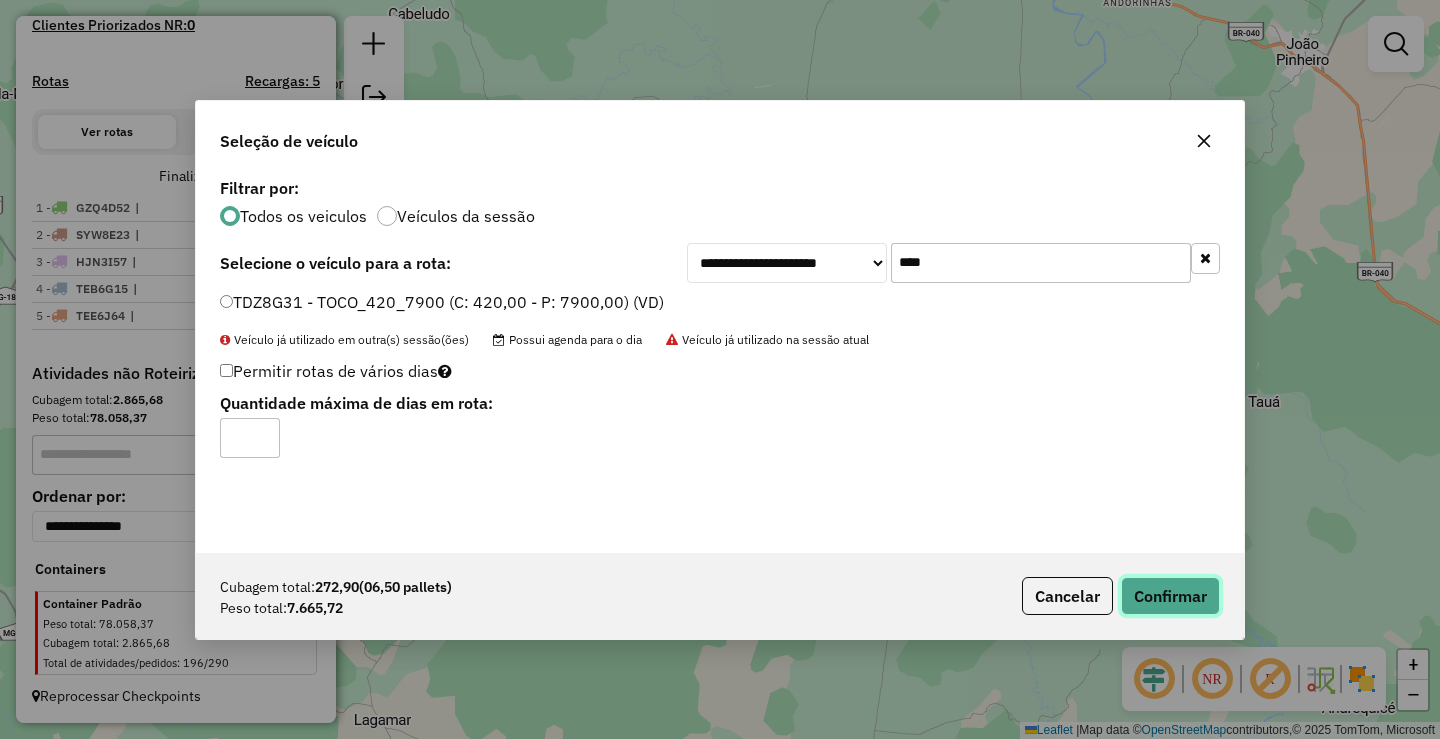 click on "Confirmar" 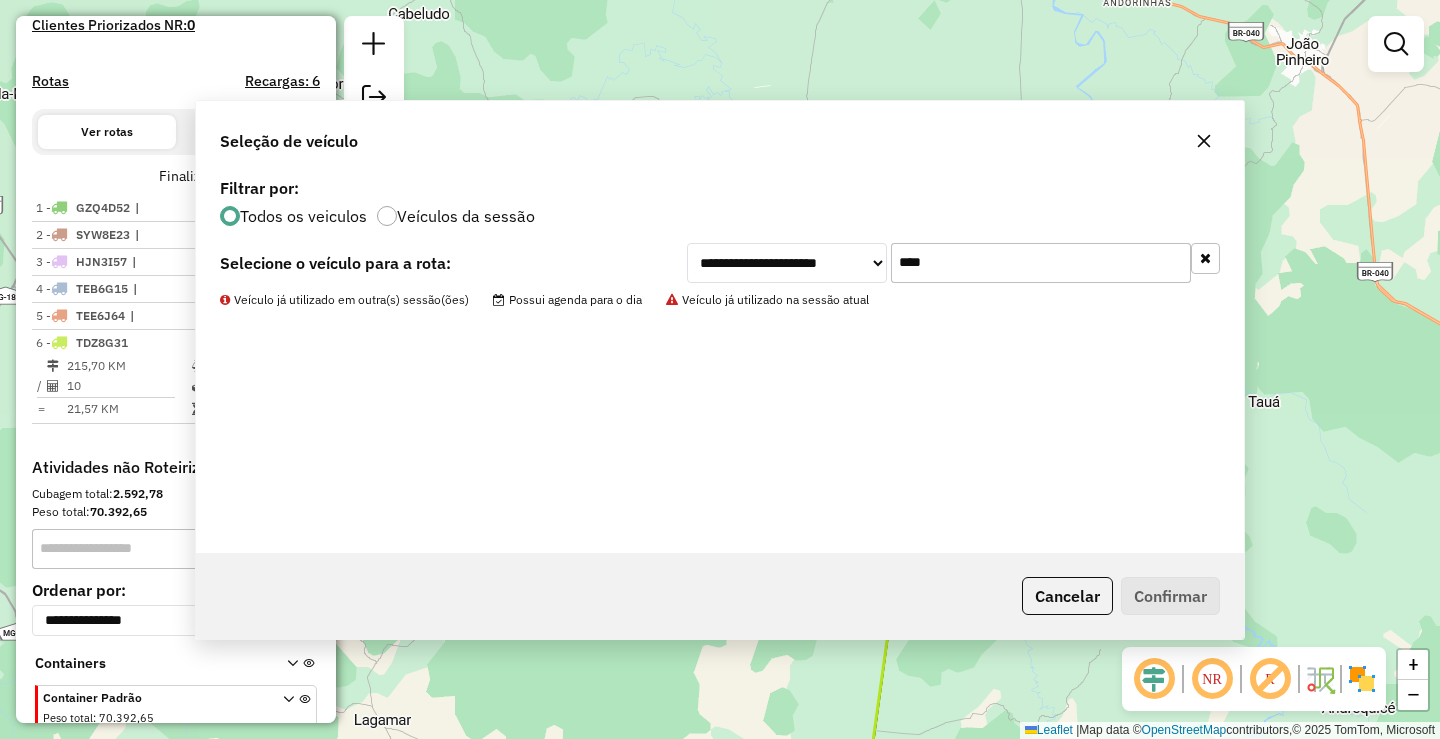 scroll, scrollTop: 616, scrollLeft: 0, axis: vertical 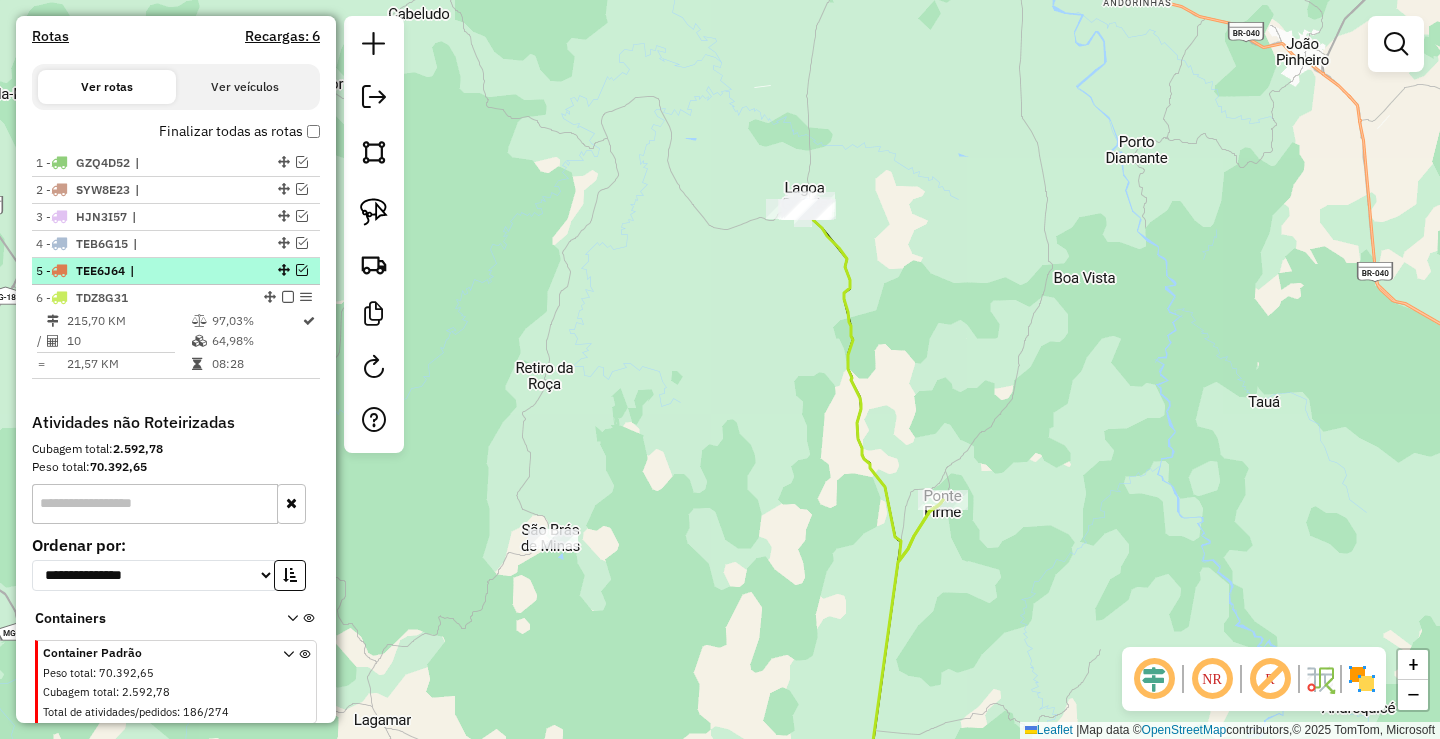 click at bounding box center (302, 270) 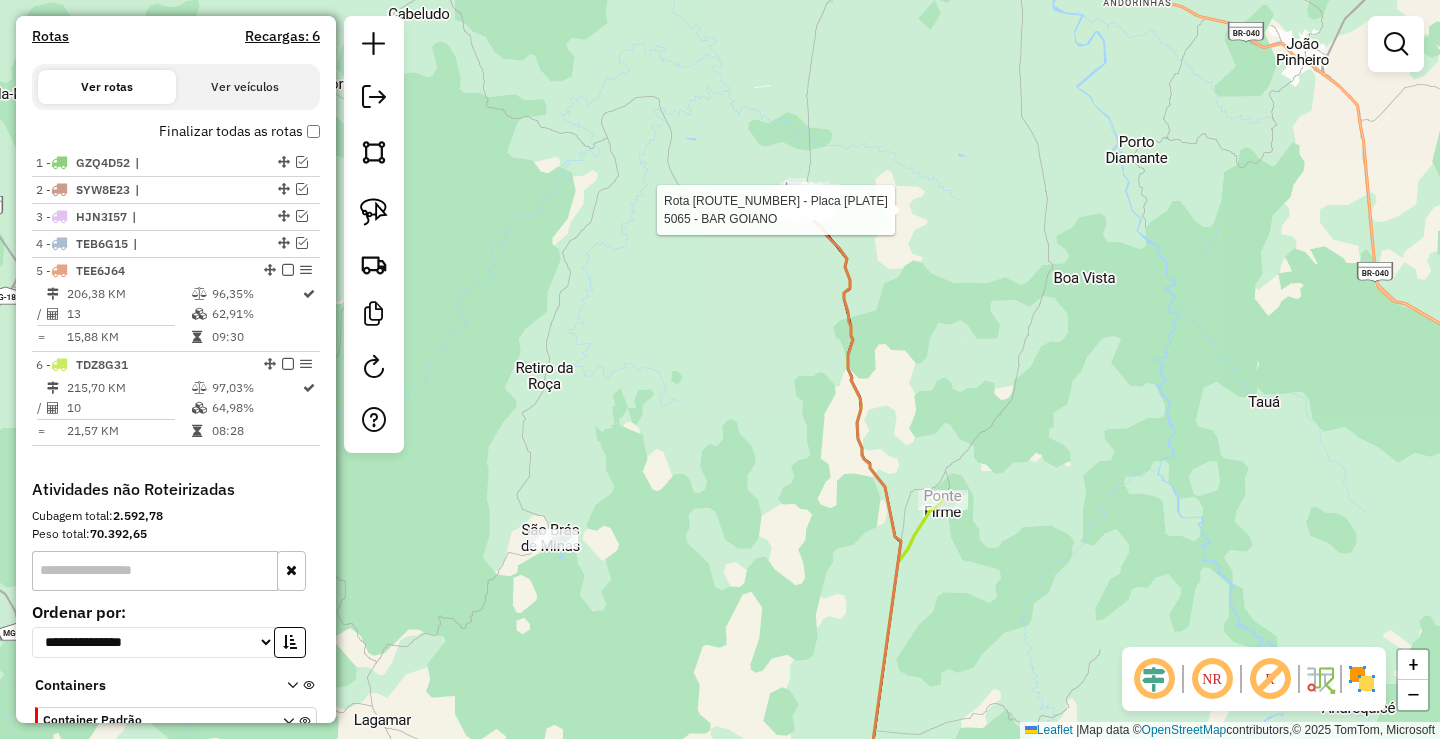 scroll, scrollTop: 732, scrollLeft: 0, axis: vertical 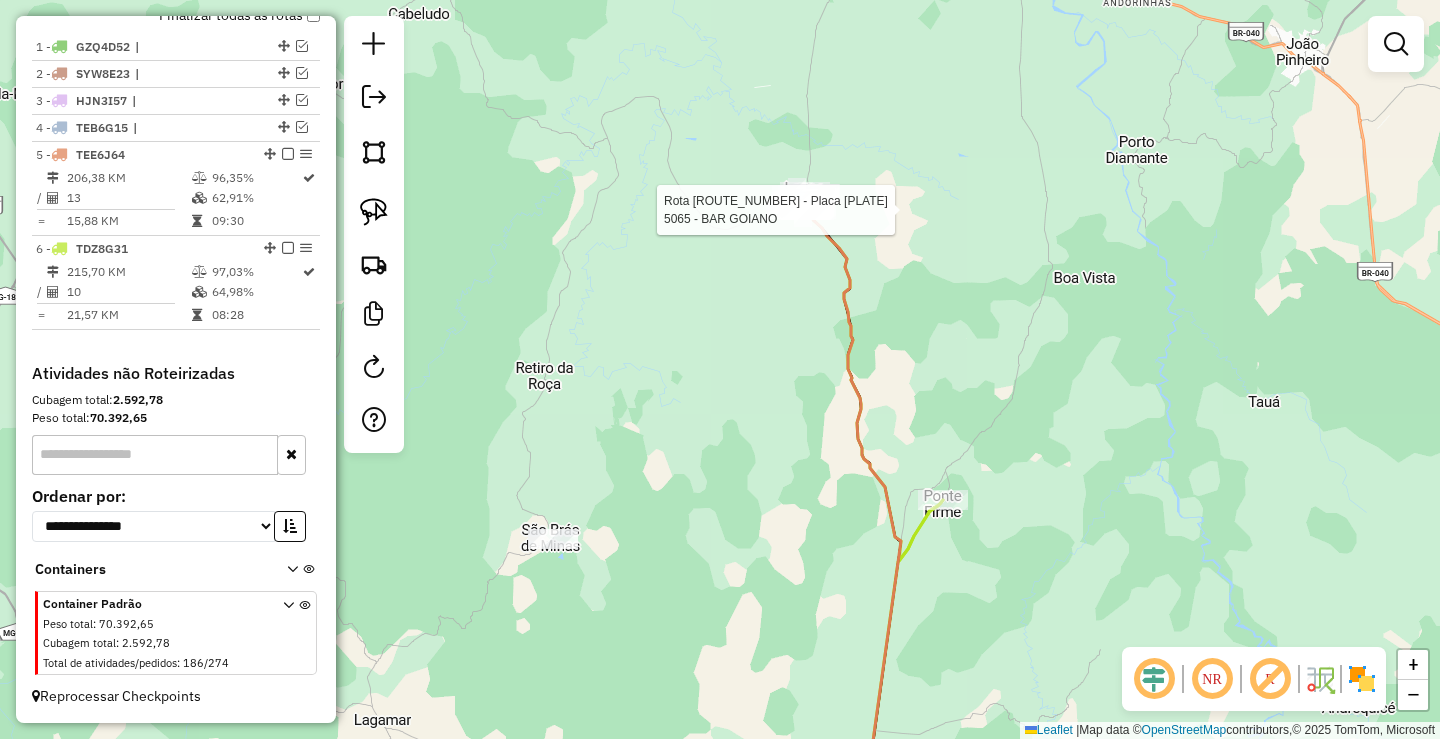 select on "**********" 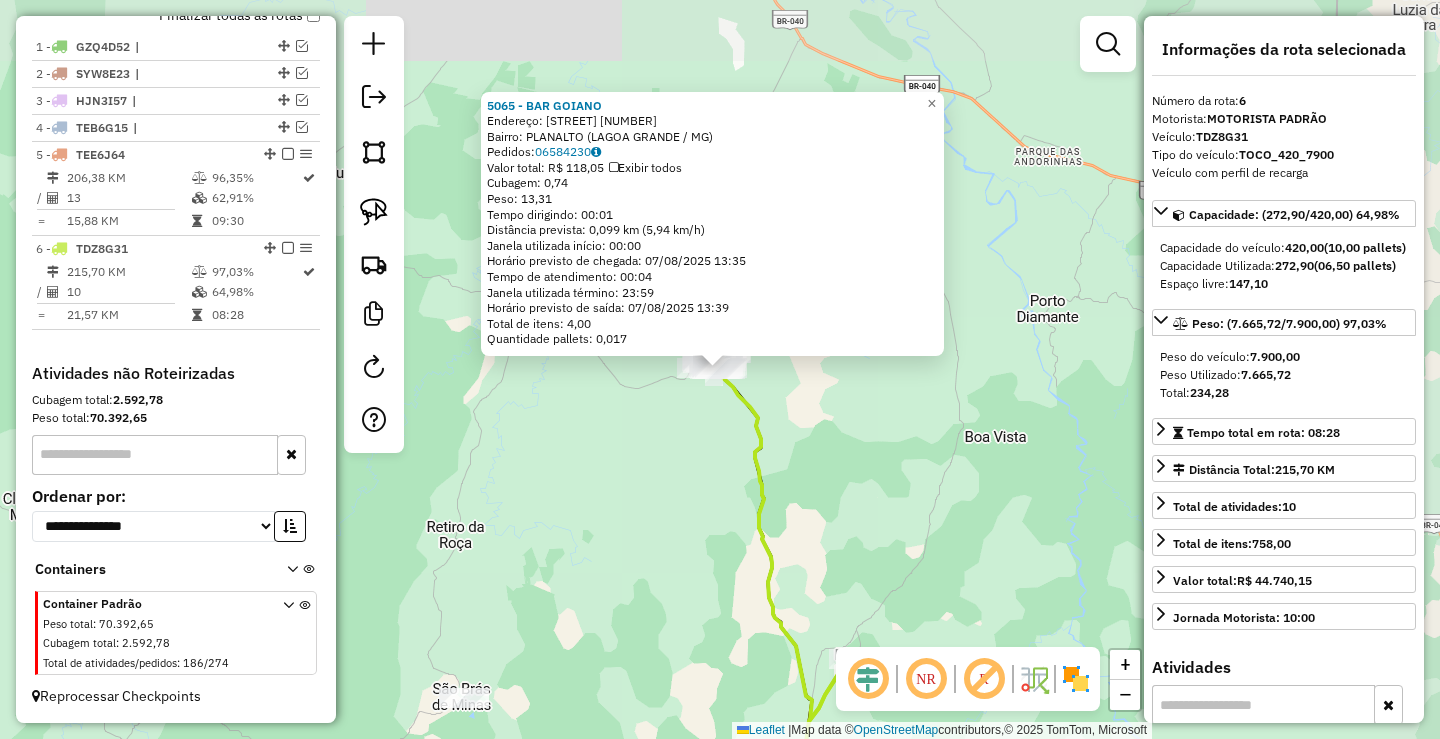 click on "Rota 6 - Placa [PLATE]  5065 - BAR GOIANO 5065 - BAR GOIANO  Endereço:  ALTINO GUIMARAES 294   Bairro: PLANALTO ([CITY] / [STATE])   Pedidos:  06584230   Valor total: R$ 118,05   Exibir todos   Cubagem: 0,74  Peso: 13,31  Tempo dirigindo: 00:01   Distância prevista: 0,099 km (5,94 km/h)   Janela utilizada início: 00:00   Horário previsto de chegada: 07/08/2025 13:35   Tempo de atendimento: 00:04   Janela utilizada término: 23:59   Horário previsto de saída: 07/08/2025 13:39   Total de itens: 4,00   Quantidade pallets: 0,017  × Janela de atendimento Grade de atendimento Capacidade Transportadoras Veículos Cliente Pedidos  Rotas Selecione os dias de semana para filtrar as janelas de atendimento  Seg   Ter   Qua   Qui   Sex   Sáb   Dom  Informe o período da janela de atendimento: De: Até:  Filtrar exatamente a janela do cliente  Considerar janela de atendimento padrão  Selecione os dias de semana para filtrar as grades de atendimento  Seg   Ter   Qua   Qui   Sex   Sáb   Dom   Peso mínimo:   De:   Até:  +" 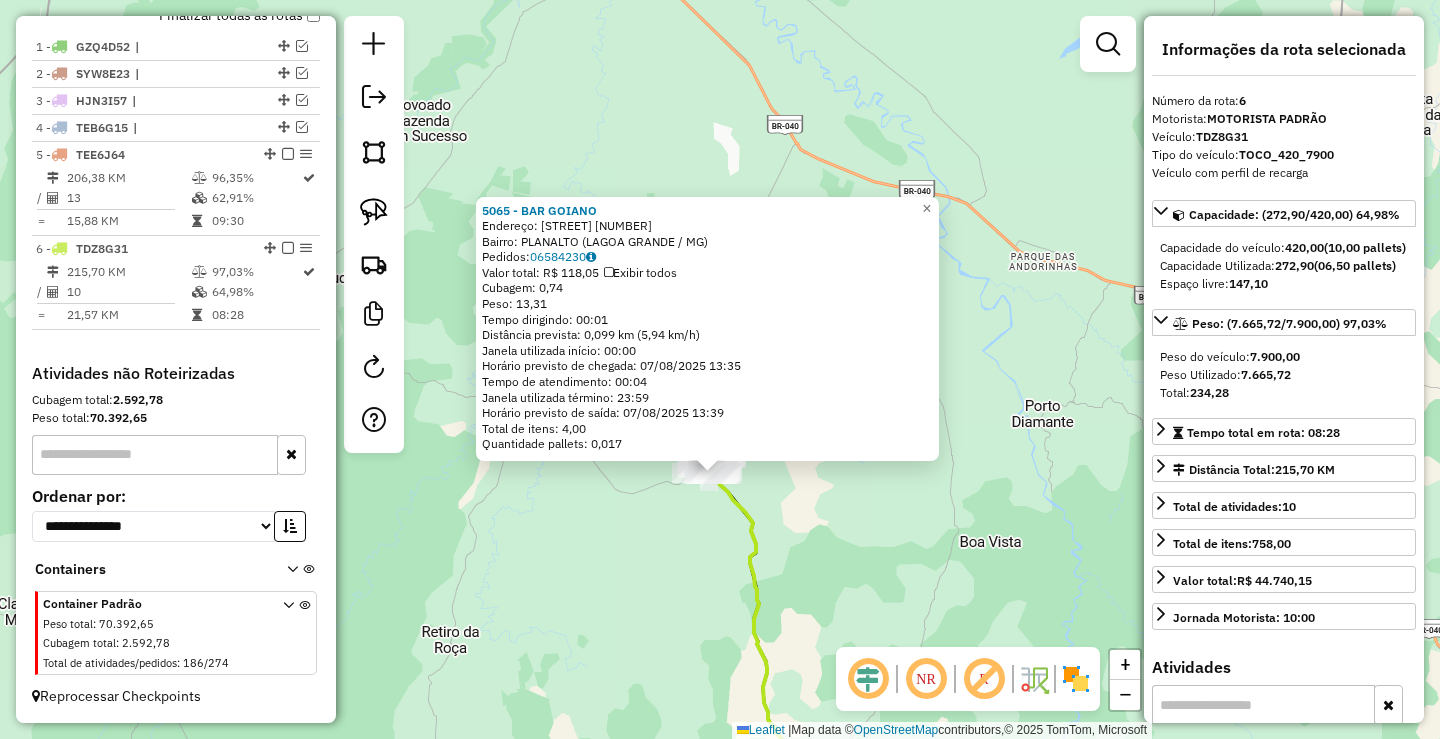click on "[ID] - [NAME]  Endereço:  [STREET] [NUMBER]   Bairro: [BAIRRO] ([CITY] / [STATE])   Pedidos:  [ORDER_ID]   Valor total: [CURRENCY] [AMOUNT]   Exibir todos   Cubagem: [CUBAGE]  Peso: [WEIGHT]  Tempo dirigindo: [TIME]   Distância prevista: [DISTANCE] ([SPEED])   Janela utilizada início: [TIME]   Horário previsto de chegada: [DATE] [TIME]   Tempo de atendimento: [TIME]   Janela utilizada término: [TIME]   Horário previsto de saída: [DATE] [TIME]   Total de itens: [ITEMS]   Quantidade pallets: [PALLETS]  × Janela de atendimento Grade de atendimento Capacidade Transportadoras Veículos Cliente Pedidos  Rotas Selecione os dias de semana para filtrar as janelas de atendimento  Seg   Ter   Qua   Qui   Sex   Sáb   Dom  Informe o período da janela de atendimento: De: Até:  Filtrar exatamente a janela do cliente  Considerar janela de atendimento padrão  Selecione os dias de semana para filtrar as grades de atendimento  Seg   Ter   Qua   Qui   Sex   Sáb   Dom   Considerar clientes sem dia de atendimento cadastrado  De:  De:" 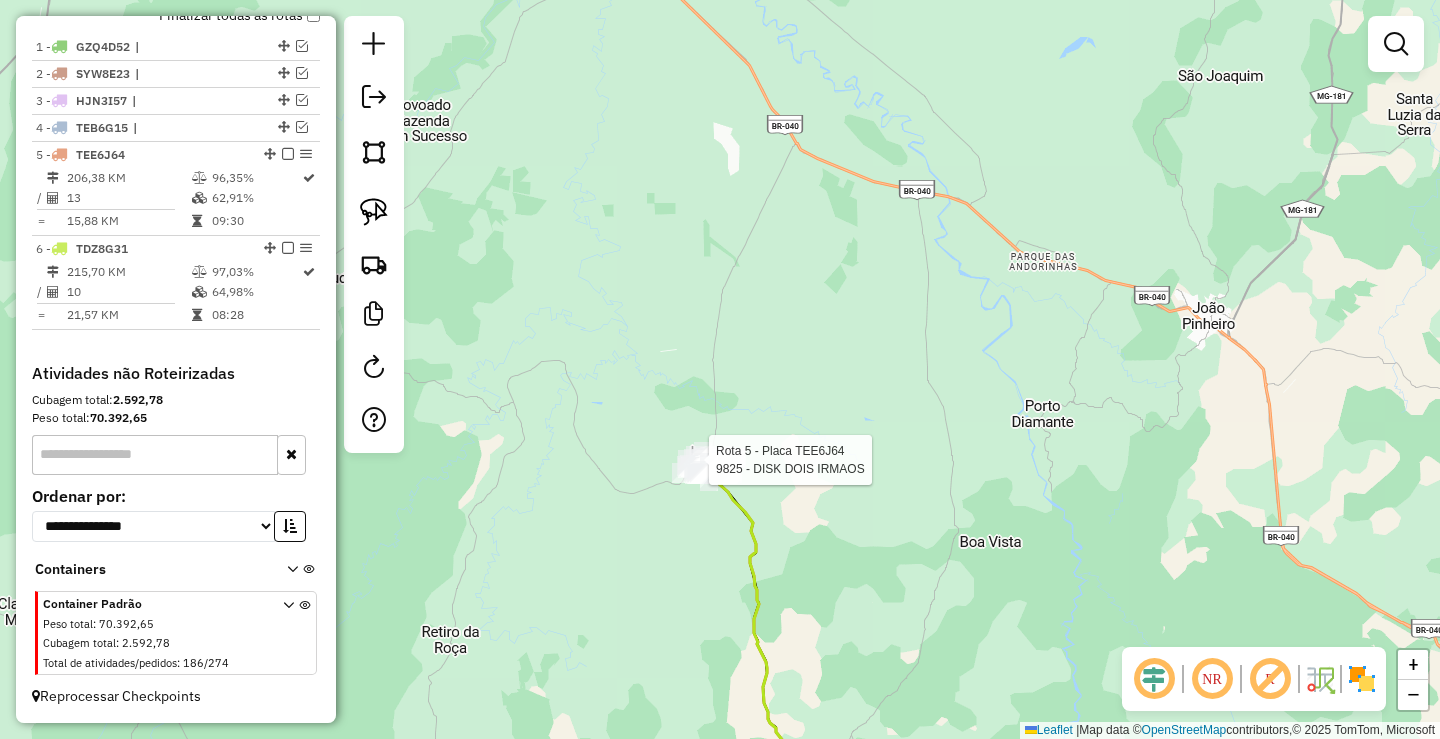 select on "**********" 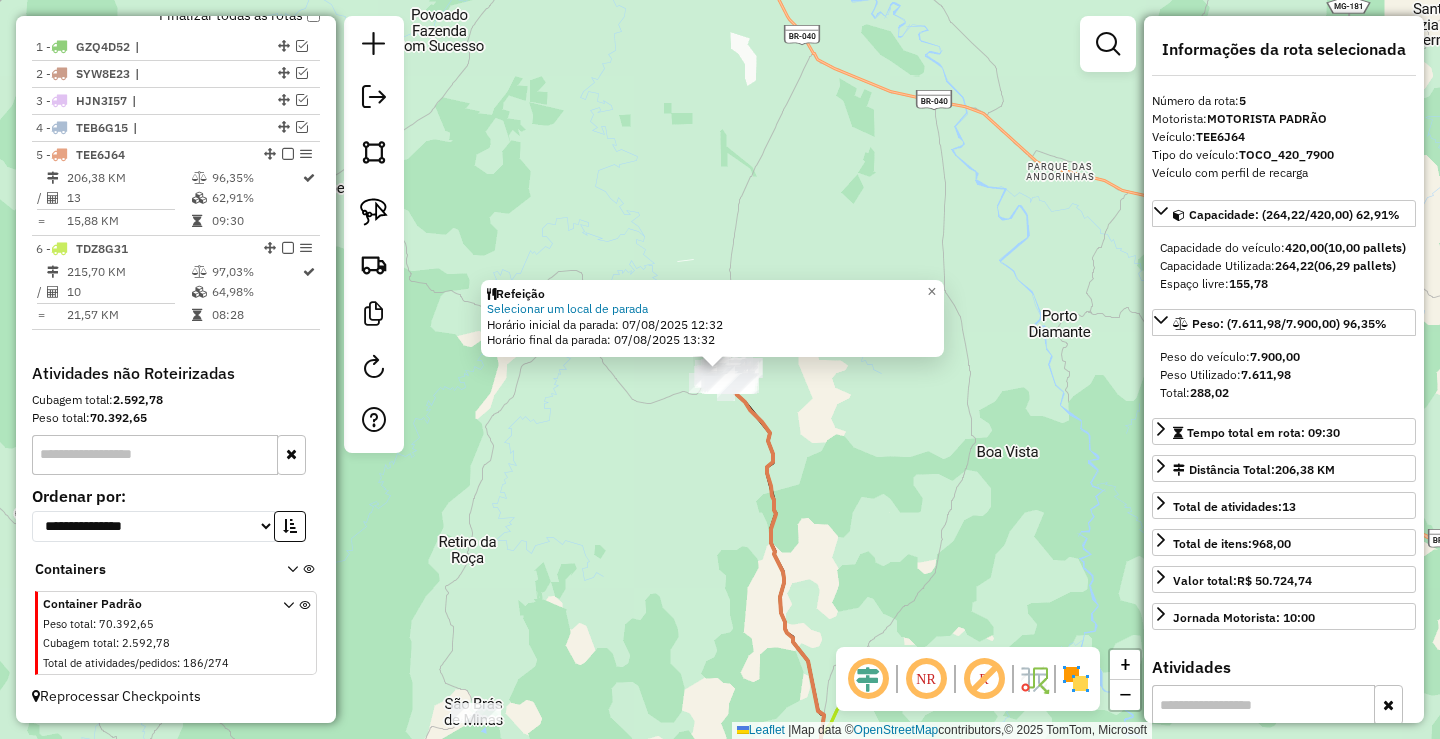 click on "Refeição Selecionar um local de parada  Horário inicial da parada: 07/08/2025 12:32   Horário final da parada: 07/08/2025 13:32  × Janela de atendimento Grade de atendimento Capacidade Transportadoras Veículos Cliente Pedidos  Rotas Selecione os dias de semana para filtrar as janelas de atendimento  Seg   Ter   Qua   Qui   Sex   Sáb   Dom  Informe o período da janela de atendimento: De: Até:  Filtrar exatamente a janela do cliente  Considerar janela de atendimento padrão  Selecione os dias de semana para filtrar as grades de atendimento  Seg   Ter   Qua   Qui   Sex   Sáb   Dom   Considerar clientes sem dia de atendimento cadastrado  Clientes fora do dia de atendimento selecionado Filtrar as atividades entre os valores definidos abaixo:  Peso mínimo:   Peso máximo:   Cubagem mínima:   Cubagem máxima:   De:   Até:   De:   Até:   Considerar capacidade total dos clientes não roteirizados Transportadora: Tipo de veículo: Nome:" 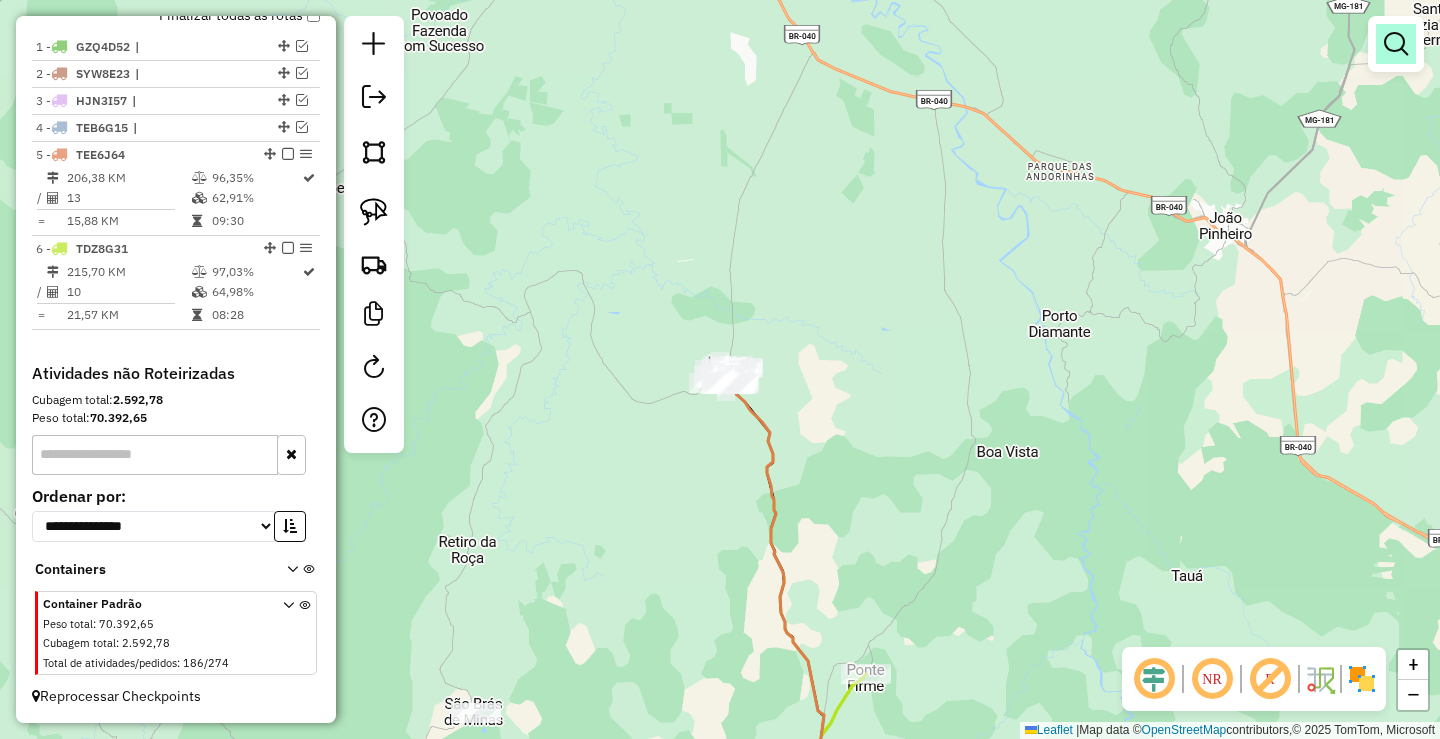 click at bounding box center (1396, 44) 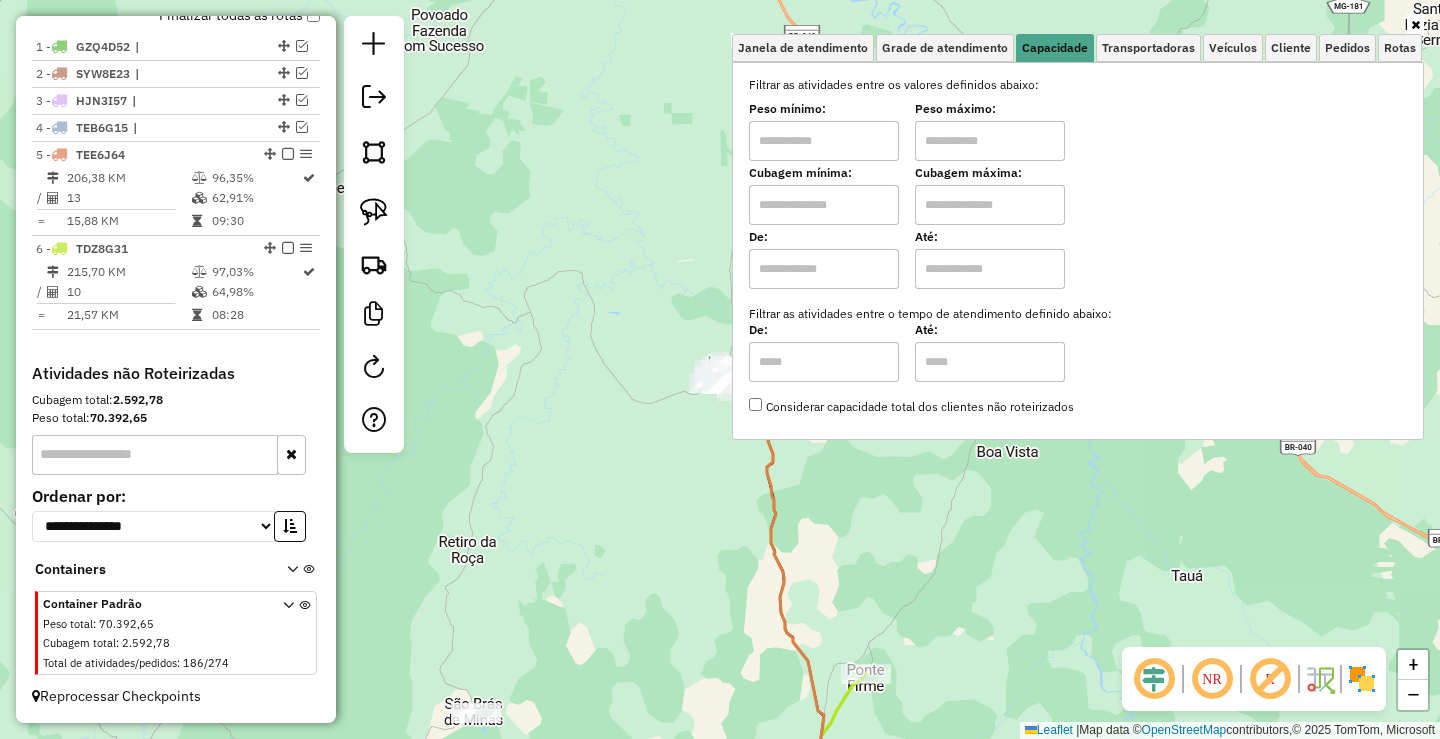 click at bounding box center [824, 141] 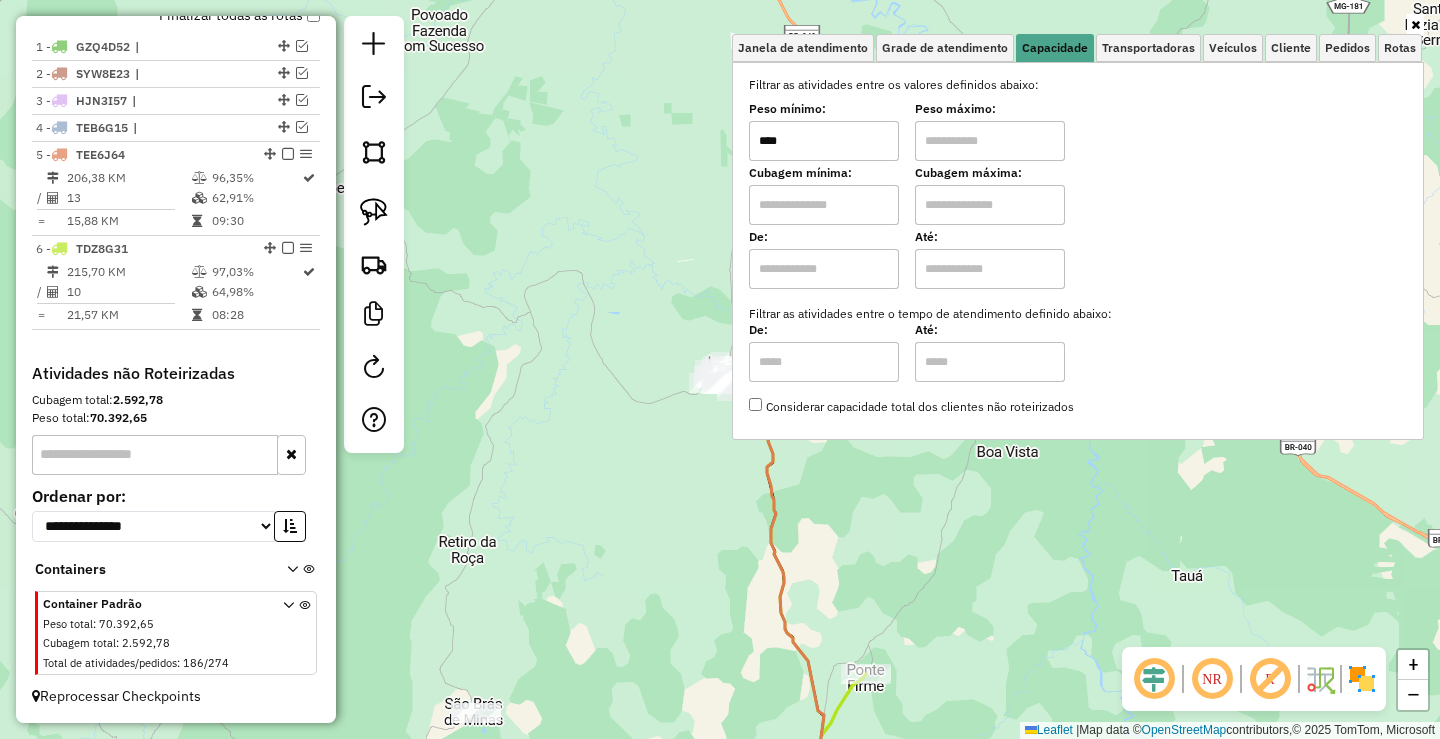 type on "****" 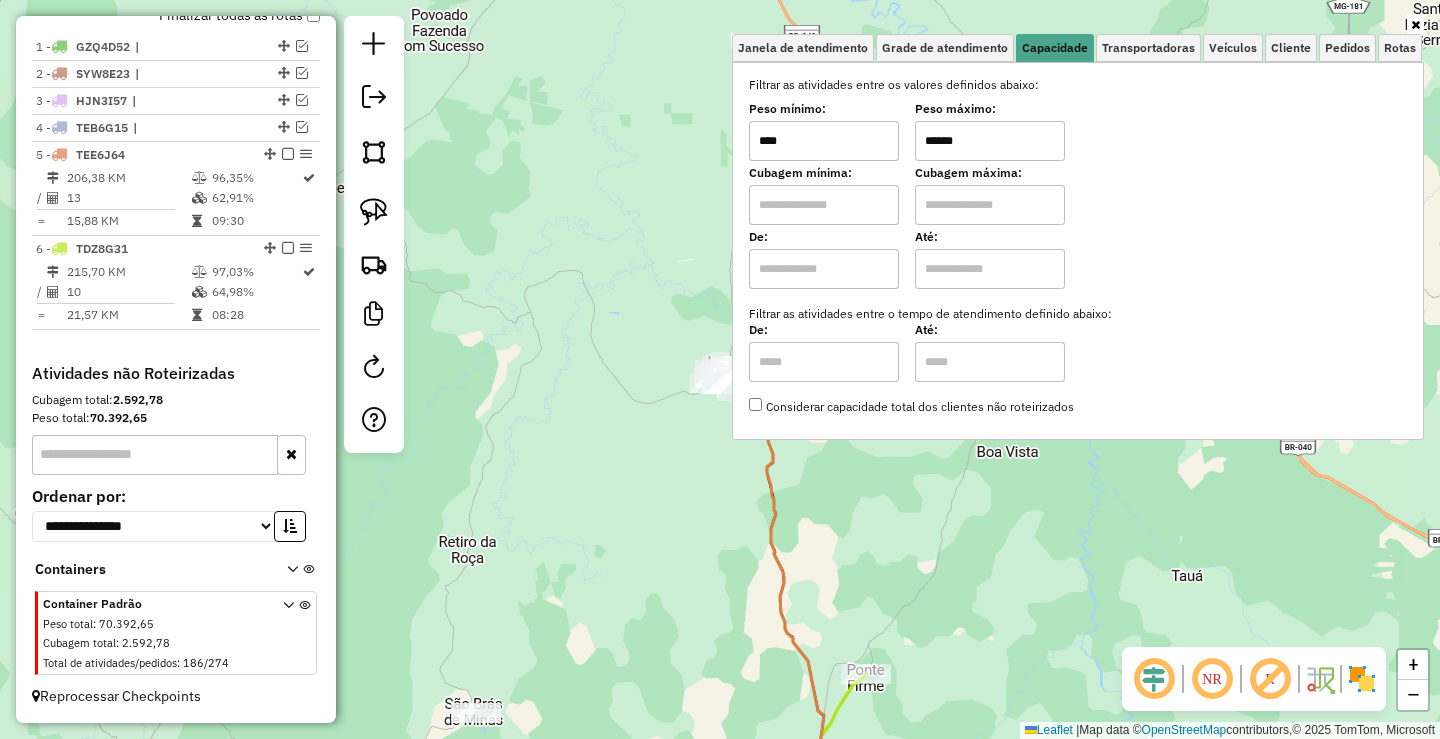 type on "******" 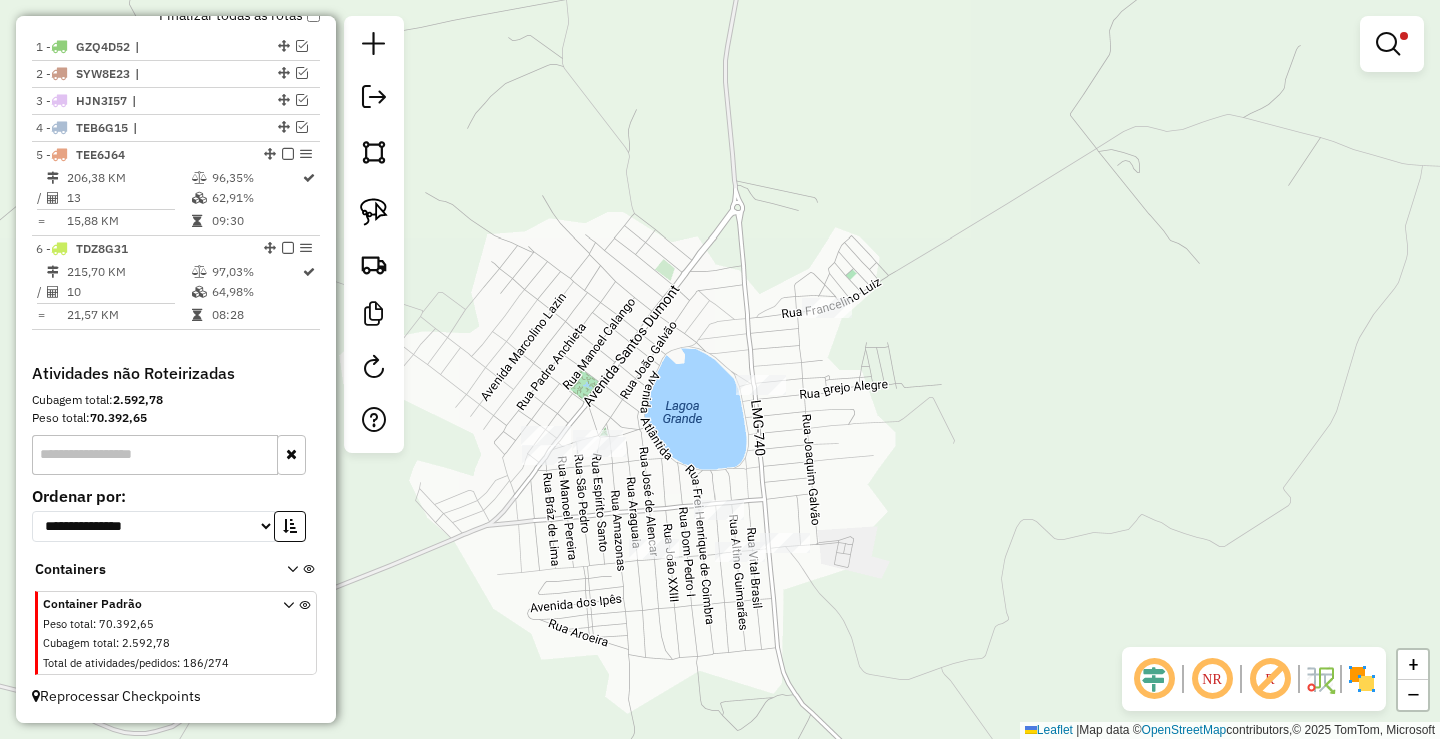 click 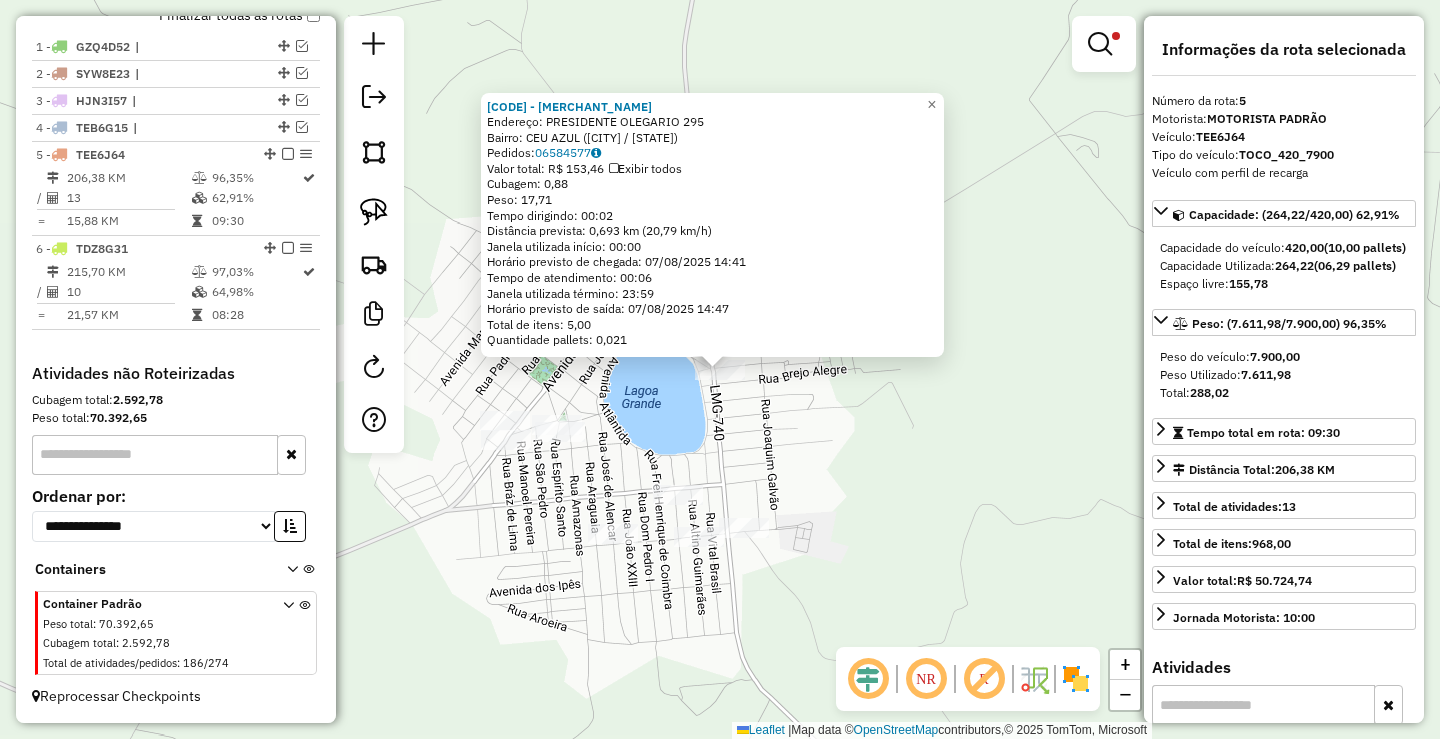 drag, startPoint x: 717, startPoint y: 472, endPoint x: 758, endPoint y: 419, distance: 67.00746 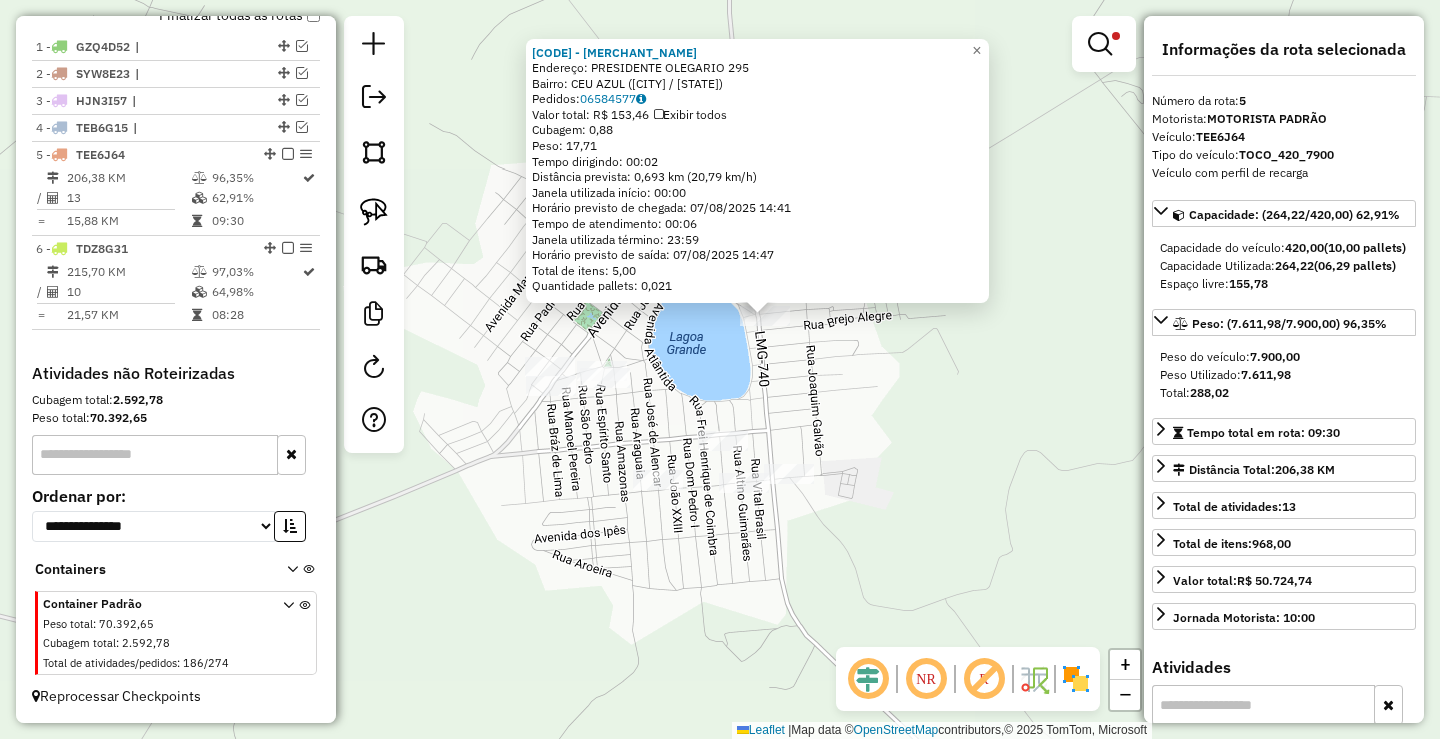 click on "Rota 6 - Placa [PLATE]  32899 - LANCHONETE DA ELSA 33316 - GASPAR TEXEIRA  Endereço:  PRESIDENTE OLEGARIO 295   Bairro: CEU AZUL ([CITY] / [STATE])   Pedidos:  06584577   Valor total: R$ 153,46   Exibir todos   Cubagem: 0,88  Peso: 17,71  Tempo dirigindo: 00:02   Distância prevista: 0,693 km (20,79 km/h)   Janela utilizada início: 00:00   Horário previsto de chegada: 07/08/2025 14:41   Tempo de atendimento: 00:06   Janela utilizada término: 23:59   Horário previsto de saída: 07/08/2025 14:47   Total de itens: 5,00   Quantidade pallets: 0,021  × Limpar filtros Janela de atendimento Grade de atendimento Capacidade Transportadoras Veículos Cliente Pedidos  Rotas Selecione os dias de semana para filtrar as janelas de atendimento  Seg   Ter   Qua   Qui   Sex   Sáb   Dom  Informe o período da janela de atendimento: De: Até:  Filtrar exatamente a janela do cliente  Considerar janela de atendimento padrão  Selecione os dias de semana para filtrar as grades de atendimento  Seg   Ter   Qua   Qui   Sex   Sáb   Dom   Peso mínimo:   De:   Até:  +" 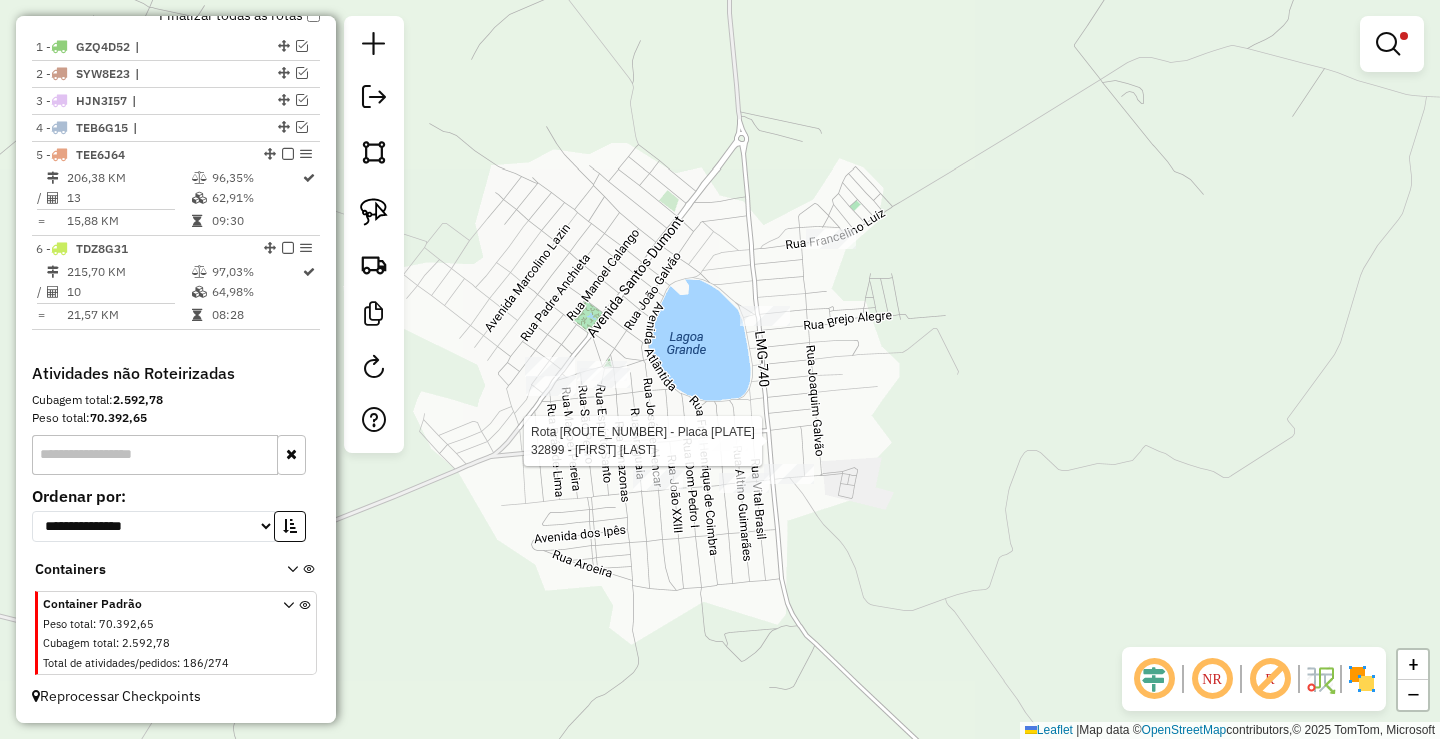 select on "**********" 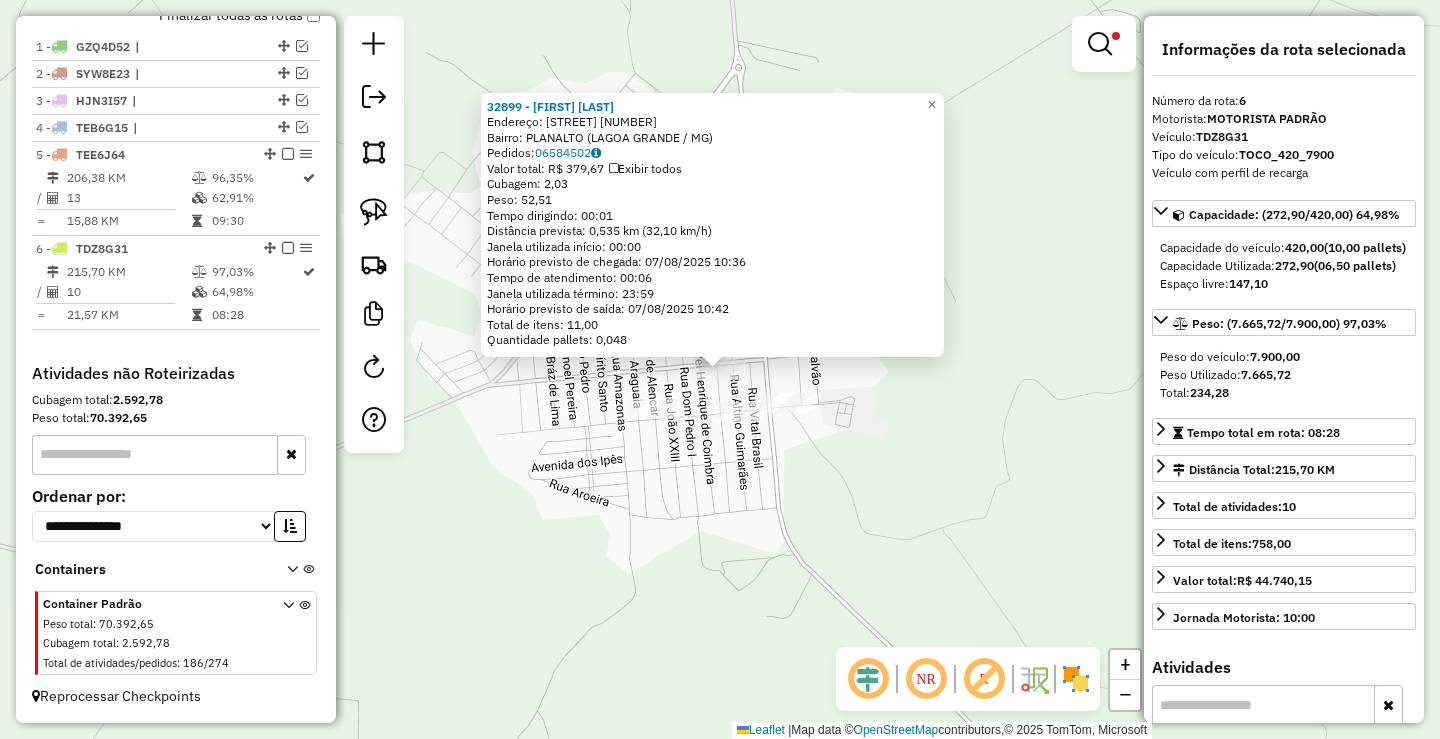 click on "[MERCHANT_ID] - [MERCHANT_NAME]  Endereço:  [STREET] [NUMBER]   Bairro: [NEIGHBORHOOD] ([CITY] / [STATE])   Pedidos:  [ORDER_ID]   Valor total: [CURRENCY] [PRICE]   Exibir todos   Cubagem: [CUBAGE]  Peso: [WEIGHT]  Tempo dirigindo: [TIME]   Distância prevista: [DISTANCE] km ([SPEED] km/h)   Janela utilizada início: [TIME]   Horário previsto de chegada: [DATE] [TIME]   Tempo de atendimento: [TIME]   Janela utilizada término: [TIME]   Horário previsto de saída: [DATE] [TIME]   Total de itens: [ITEMS]   Quantidade pallets: [PALLETS]  × Limpar filtros Janela de atendimento Grade de atendimento Capacidade Transportadoras Veículos Cliente Pedidos  Rotas Selecione os dias de semana para filtrar as janelas de atendimento  Seg   Ter   Qua   Qui   Sex   Sáb   Dom  Informe o período da janela de atendimento: De: Até:  Filtrar exatamente a janela do cliente  Considerar janela de atendimento padrão  Selecione os dias de semana para filtrar as grades de atendimento  Seg   Ter   Qua   Qui   Sex   Sáb   Dom   Peso mínimo:  ****  Peso máximo:  De:" 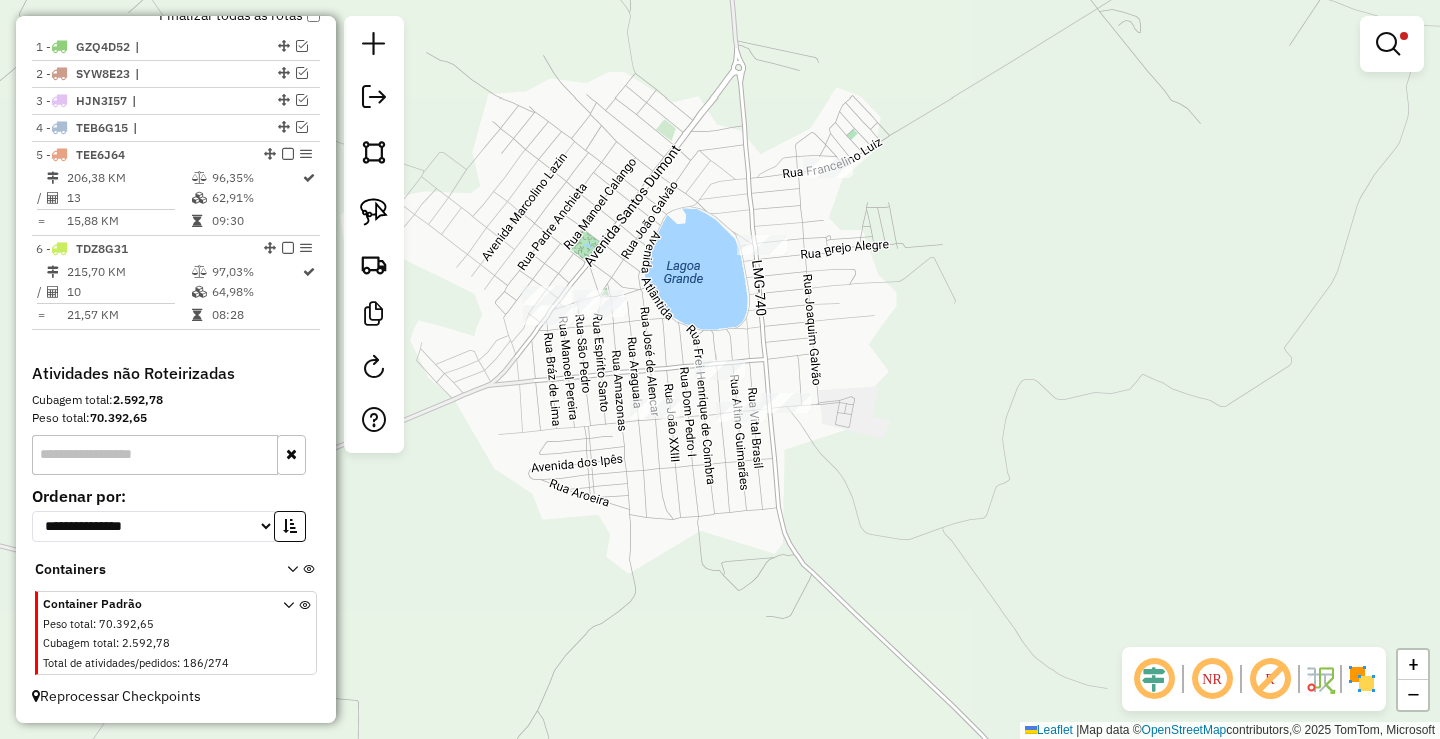 click 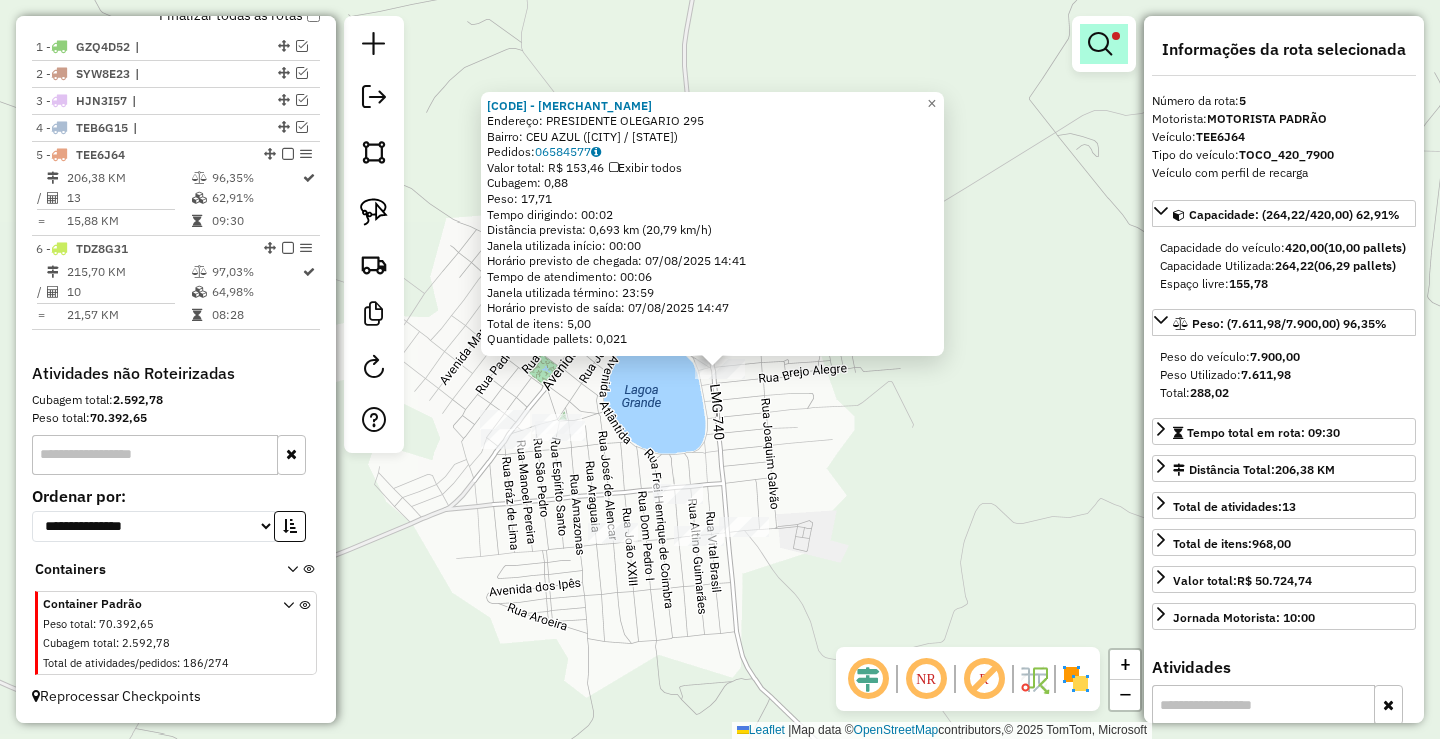 click at bounding box center (1100, 44) 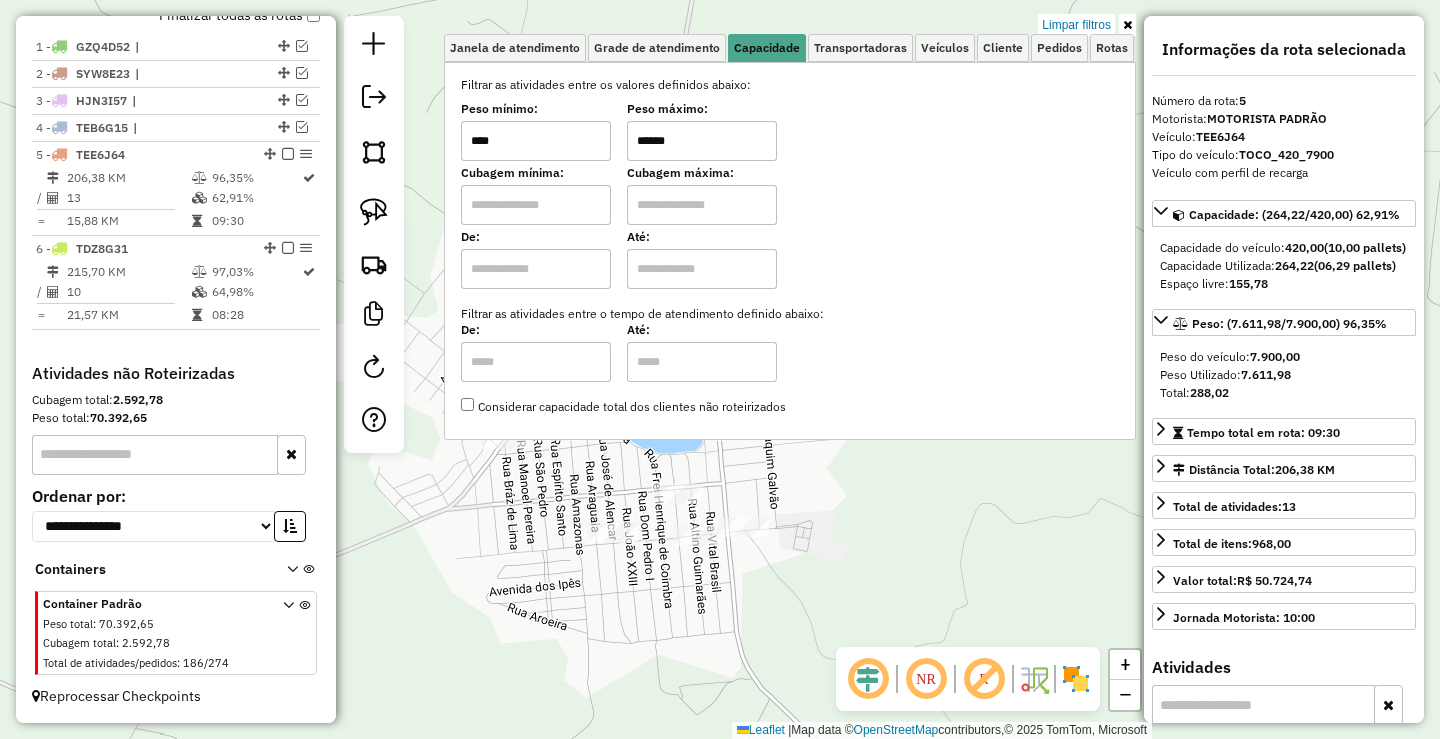 click on "******" at bounding box center (702, 141) 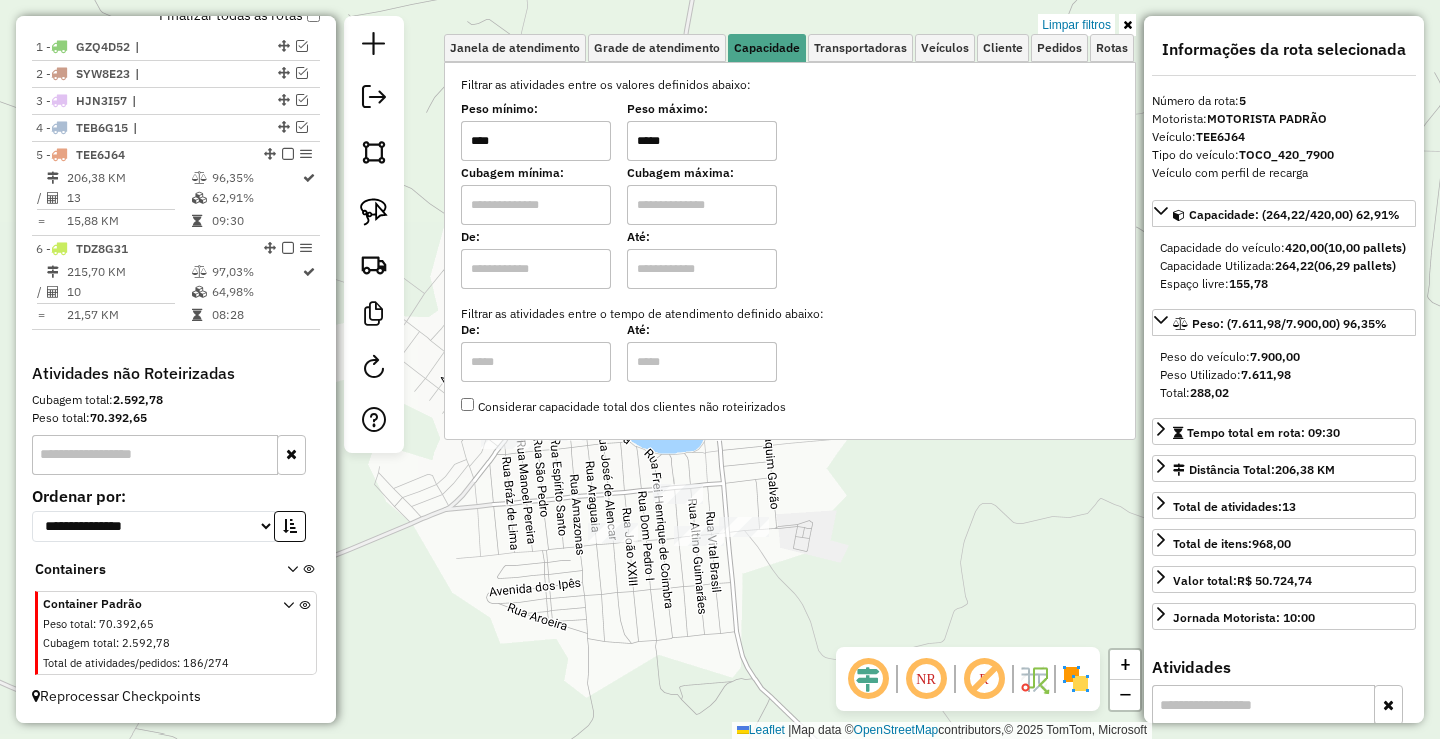 type on "*****" 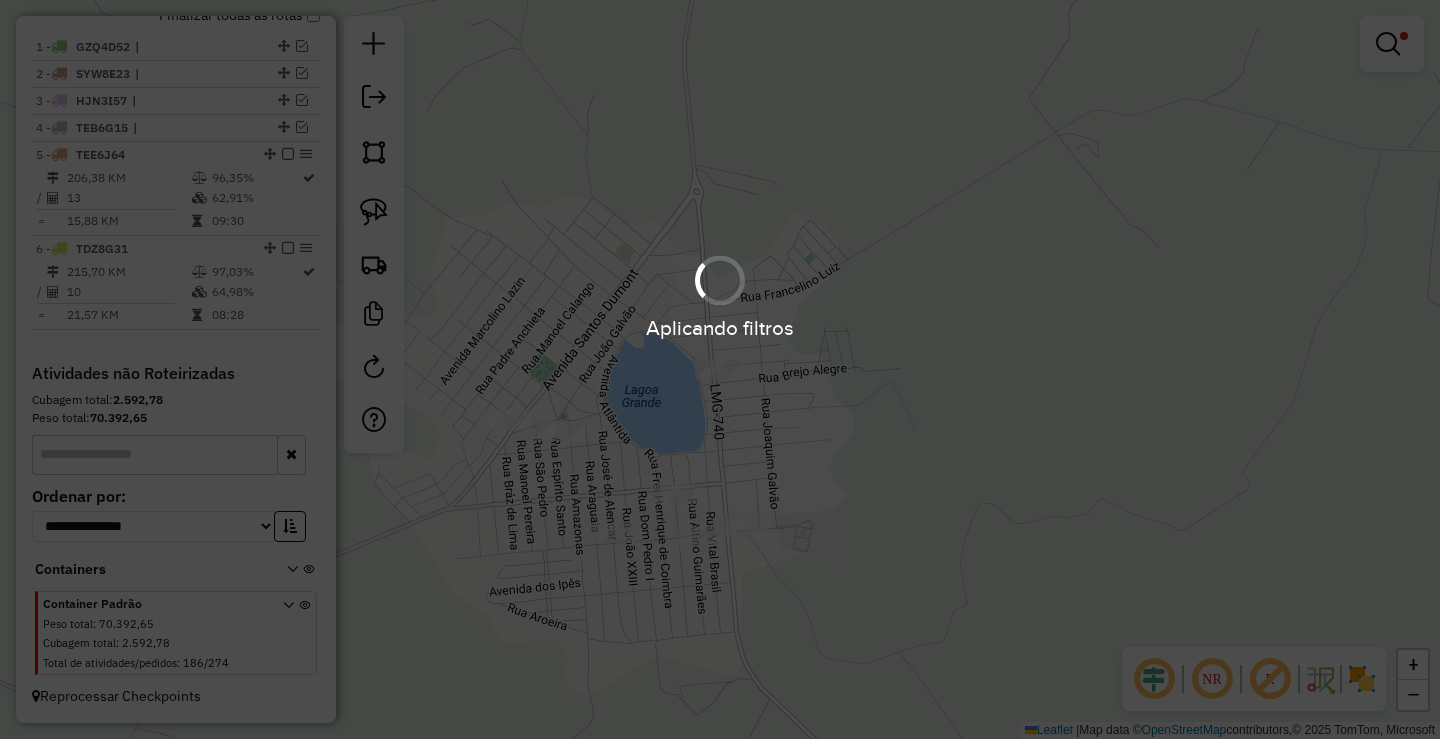 drag, startPoint x: 648, startPoint y: 429, endPoint x: 670, endPoint y: 424, distance: 22.561028 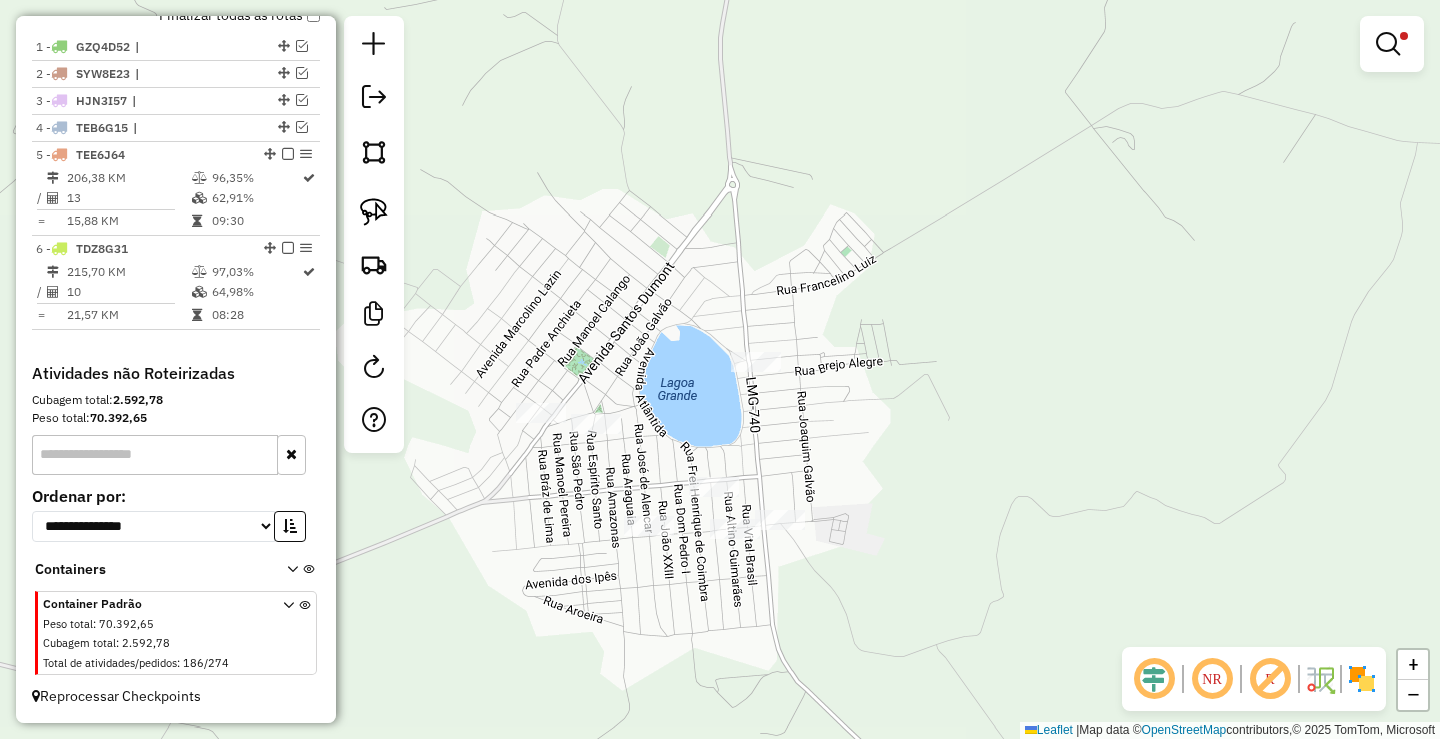 click on "Limpar filtros Janela de atendimento Grade de atendimento Capacidade Transportadoras Veículos Cliente Pedidos  Rotas Selecione os dias de semana para filtrar as janelas de atendimento  Seg   Ter   Qua   Qui   Sex   Sáb   Dom  Informe o período da janela de atendimento: De: Até:  Filtrar exatamente a janela do cliente  Considerar janela de atendimento padrão  Selecione os dias de semana para filtrar as grades de atendimento  Seg   Ter   Qua   Qui   Sex   Sáb   Dom   Considerar clientes sem dia de atendimento cadastrado  Clientes fora do dia de atendimento selecionado Filtrar as atividades entre os valores definidos abaixo:  Peso mínimo:  ****  Peso máximo:  *****  Cubagem mínima:   Cubagem máxima:   De:   Até:  Filtrar as atividades entre o tempo de atendimento definido abaixo:  De:   Até:   Considerar capacidade total dos clientes não roteirizados Transportadora: Selecione um ou mais itens Tipo de veículo: Selecione um ou mais itens Veículo: Selecione um ou mais itens Motorista: Nome: Rótulo:" 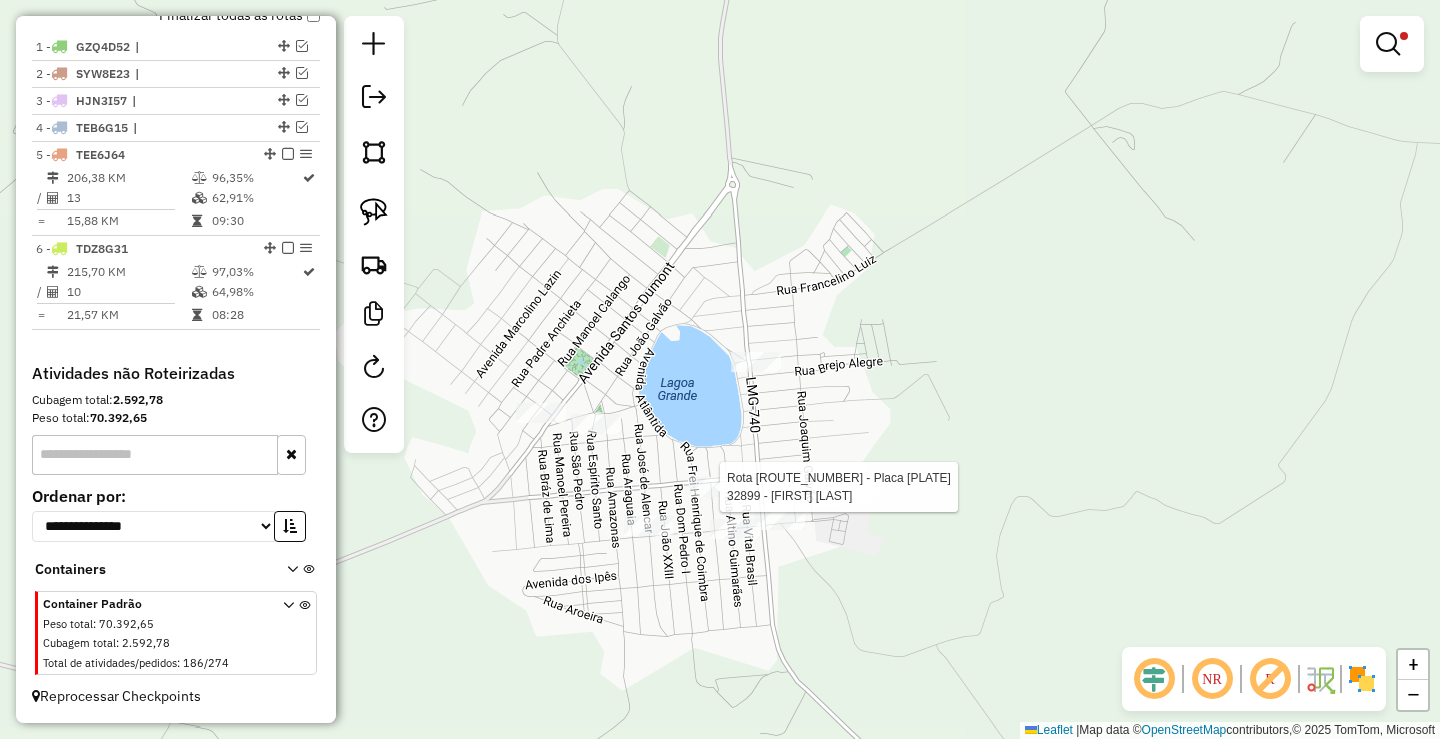 select on "**********" 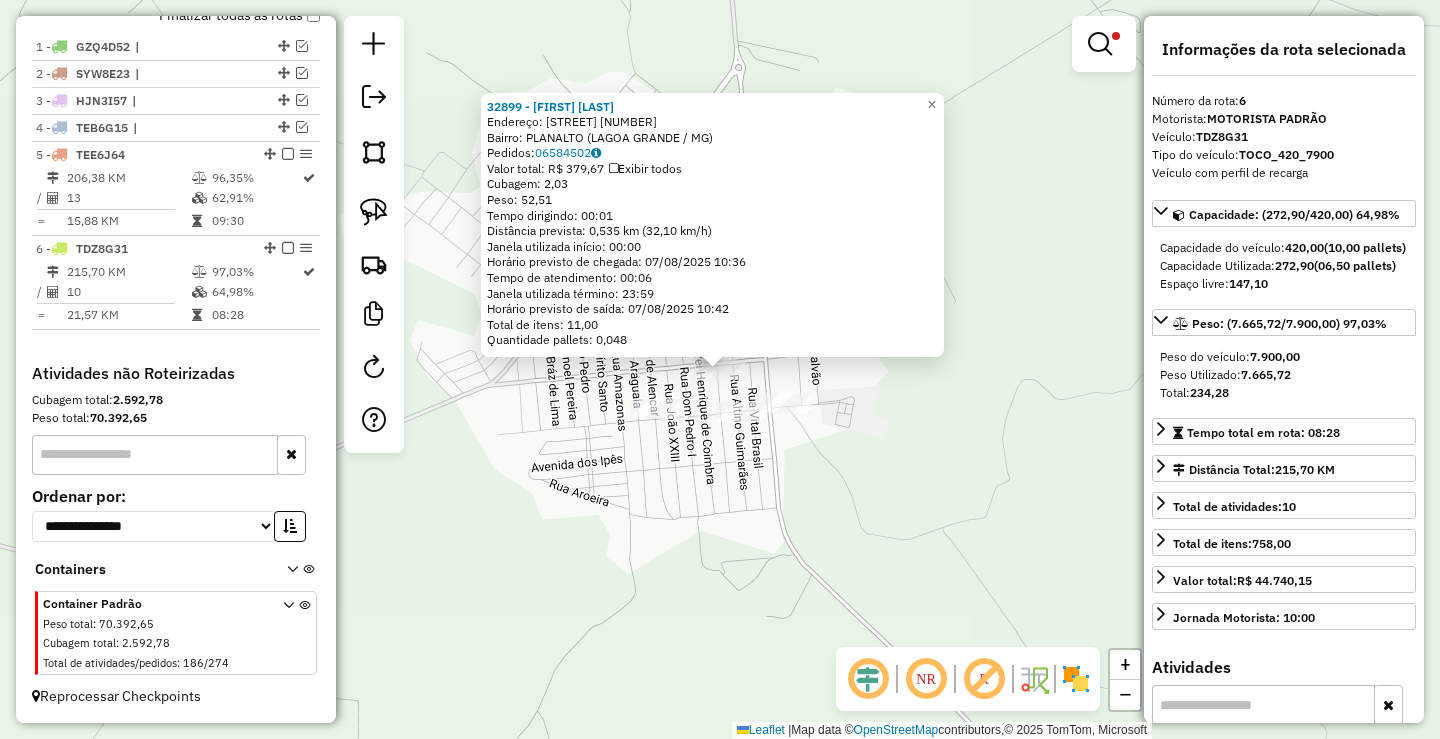 click on "[MERCHANT_ID] - [MERCHANT_NAME]  Endereço:  [STREET] [NUMBER]   Bairro: [NEIGHBORHOOD] ([CITY] / [STATE])   Pedidos:  [ORDER_ID]   Valor total: [CURRENCY] [PRICE]   Exibir todos   Cubagem: [CUBAGE]  Peso: [WEIGHT]  Tempo dirigindo: [TIME]   Distância prevista: [DISTANCE] km ([SPEED] km/h)   Janela utilizada início: [TIME]   Horário previsto de chegada: [DATE] [TIME]   Tempo de atendimento: [TIME]   Janela utilizada término: [TIME]   Horário previsto de saída: [DATE] [TIME]   Total de itens: [ITEMS]   Quantidade pallets: [PALLETS]  × Limpar filtros Janela de atendimento Grade de atendimento Capacidade Transportadoras Veículos Cliente Pedidos  Rotas Selecione os dias de semana para filtrar as janelas de atendimento  Seg   Ter   Qua   Qui   Sex   Sáb   Dom  Informe o período da janela de atendimento: De: Até:  Filtrar exatamente a janela do cliente  Considerar janela de atendimento padrão  Selecione os dias de semana para filtrar as grades de atendimento  Seg   Ter   Qua   Qui   Sex   Sáb   Dom   Peso mínimo:  ****  Peso máximo:  De:" 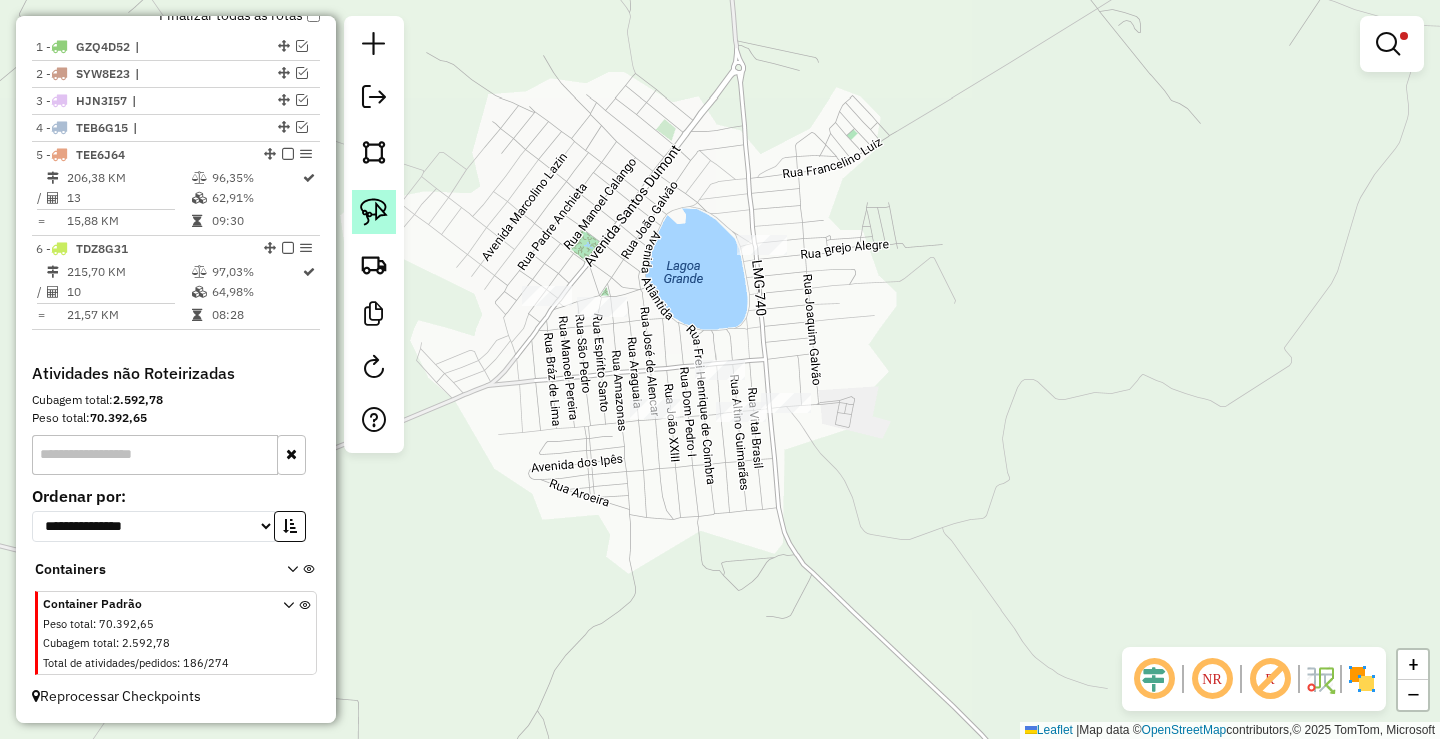 click 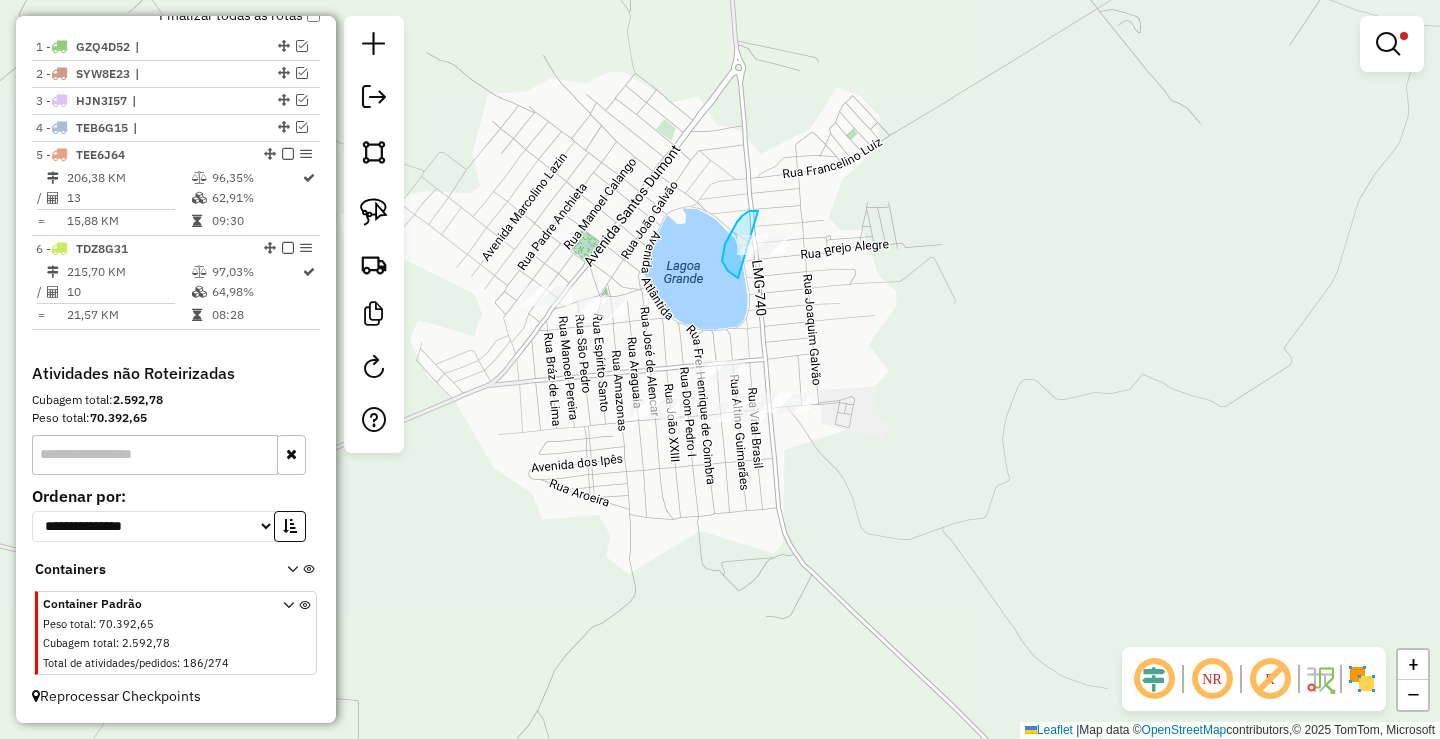 drag, startPoint x: 754, startPoint y: 211, endPoint x: 841, endPoint y: 237, distance: 90.80198 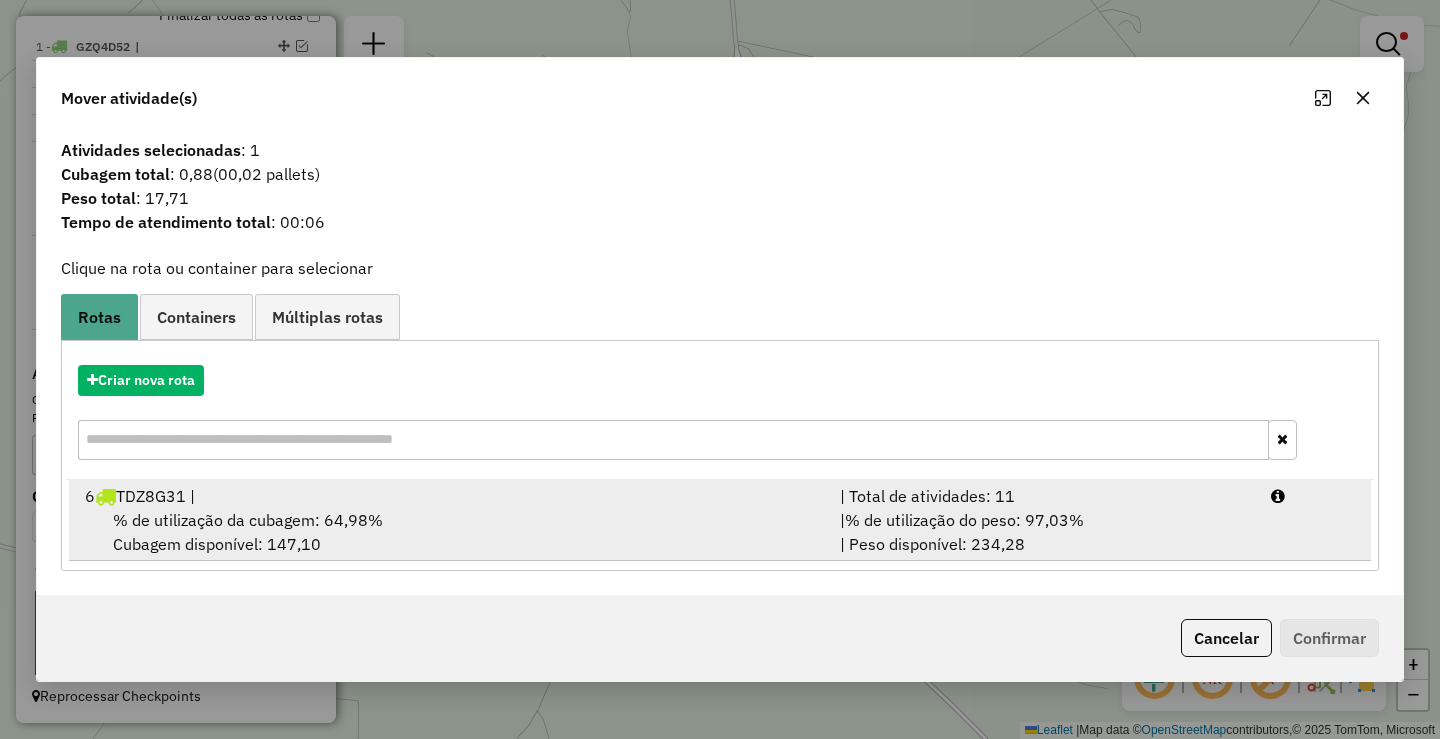 click on "% de utilização do peso: 97,03%" at bounding box center [964, 520] 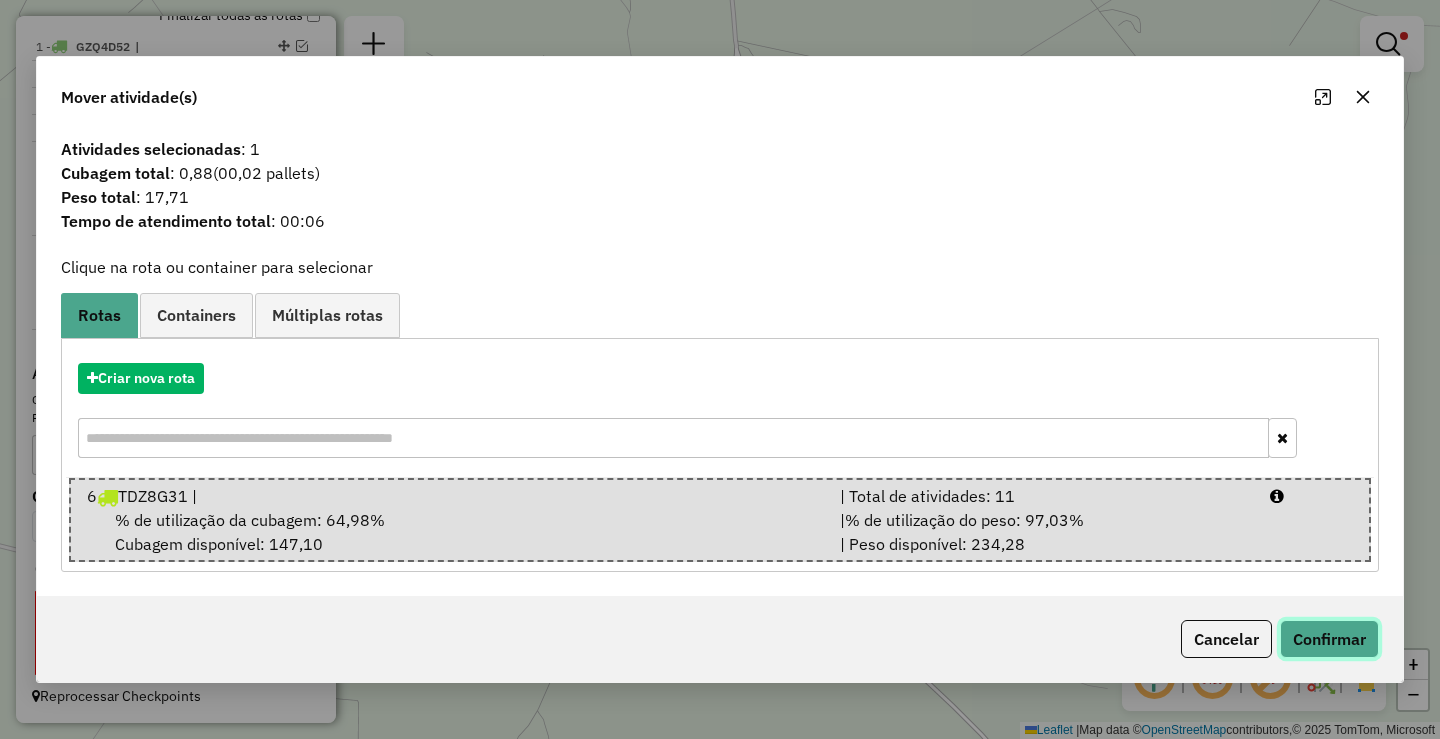click on "Confirmar" 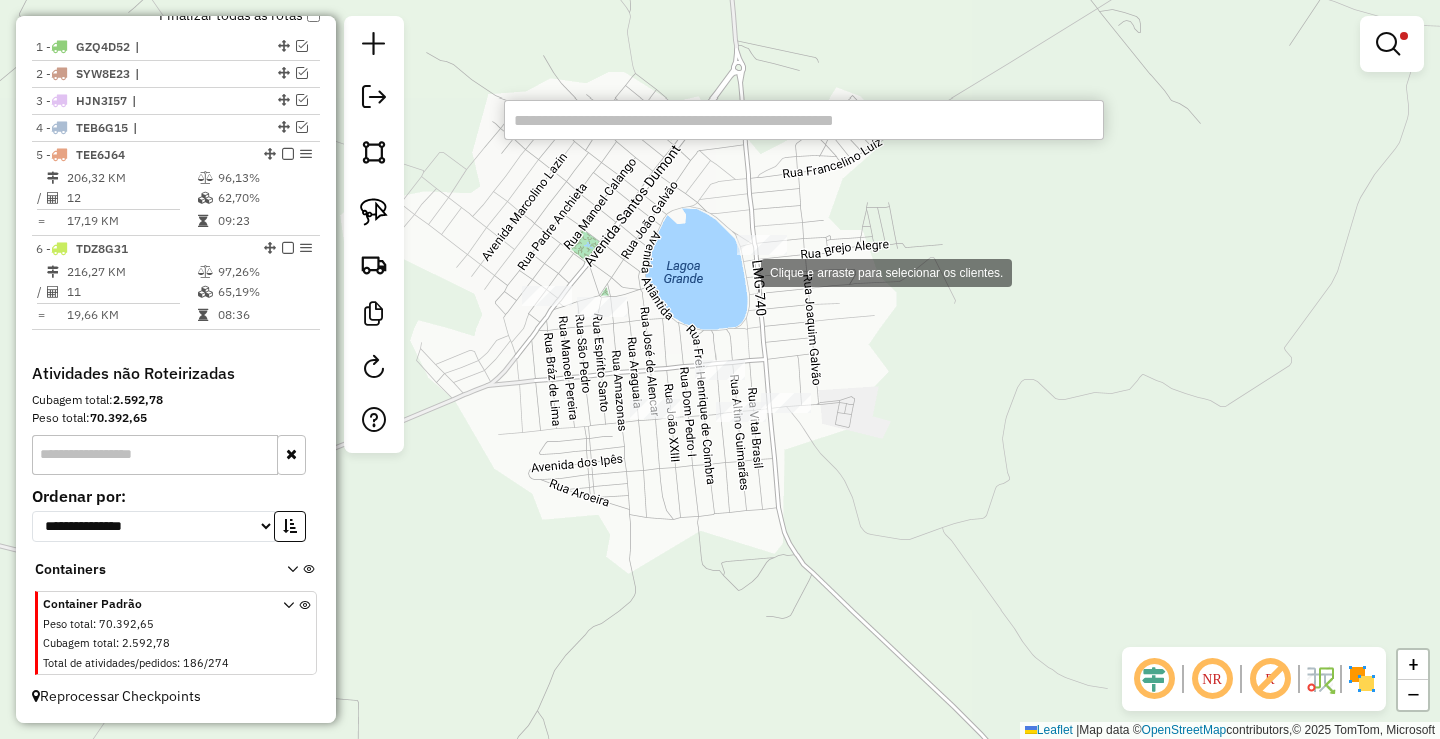 paste on "*****" 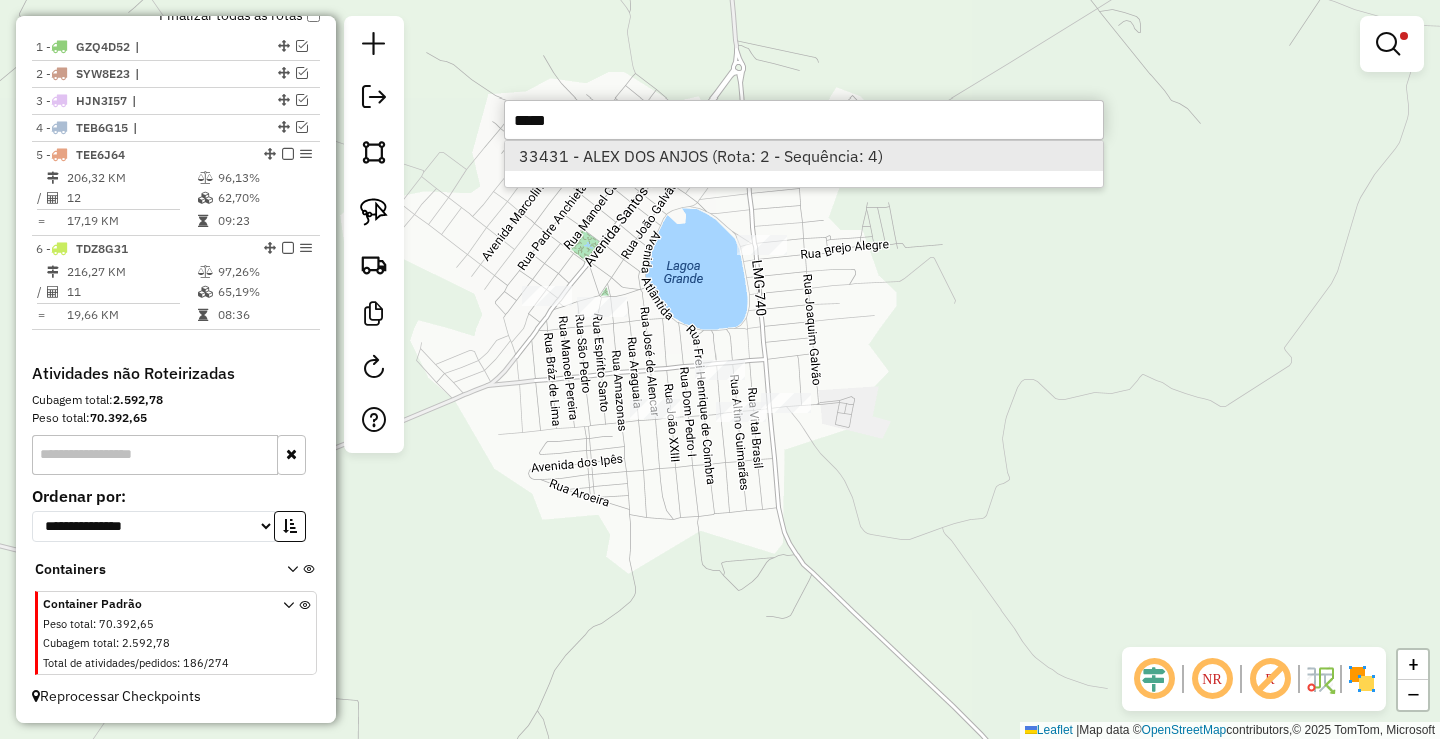 type on "*****" 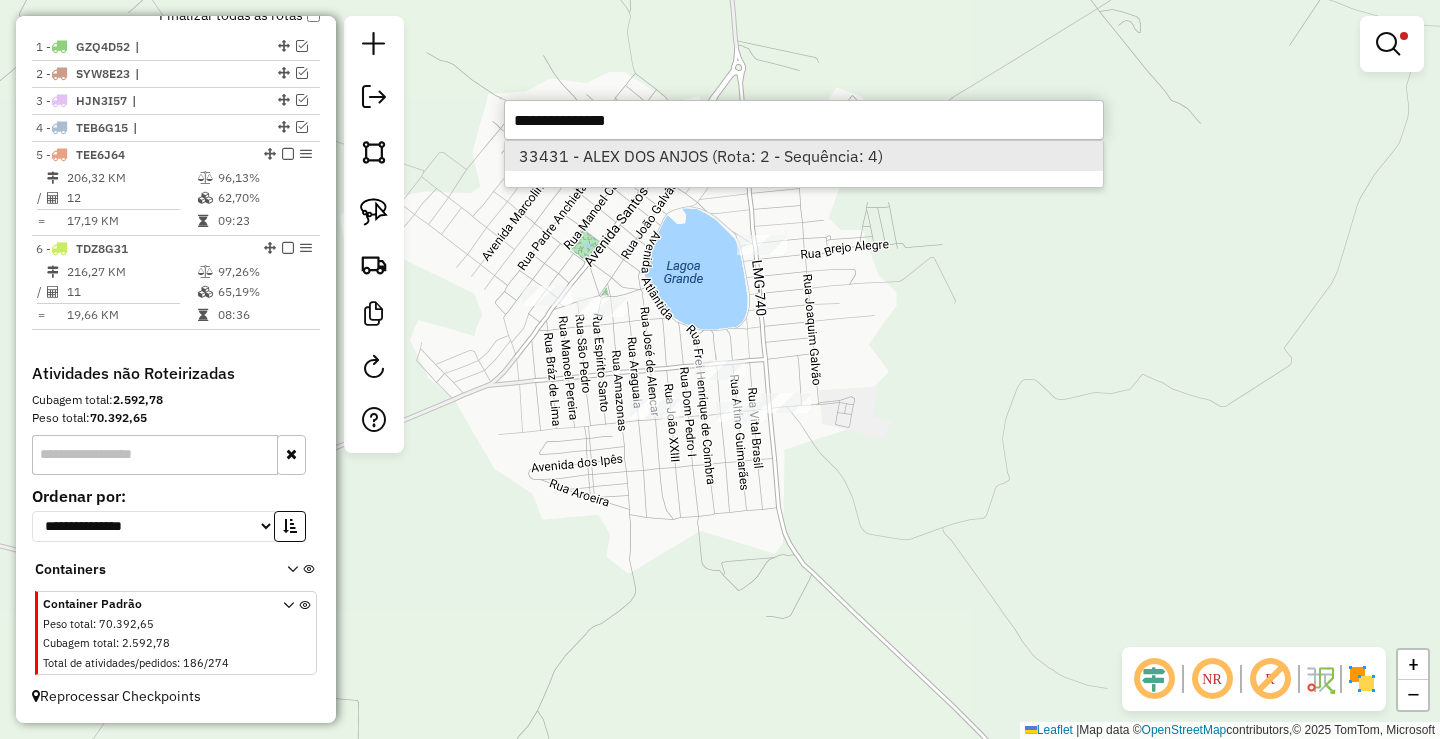 select on "**********" 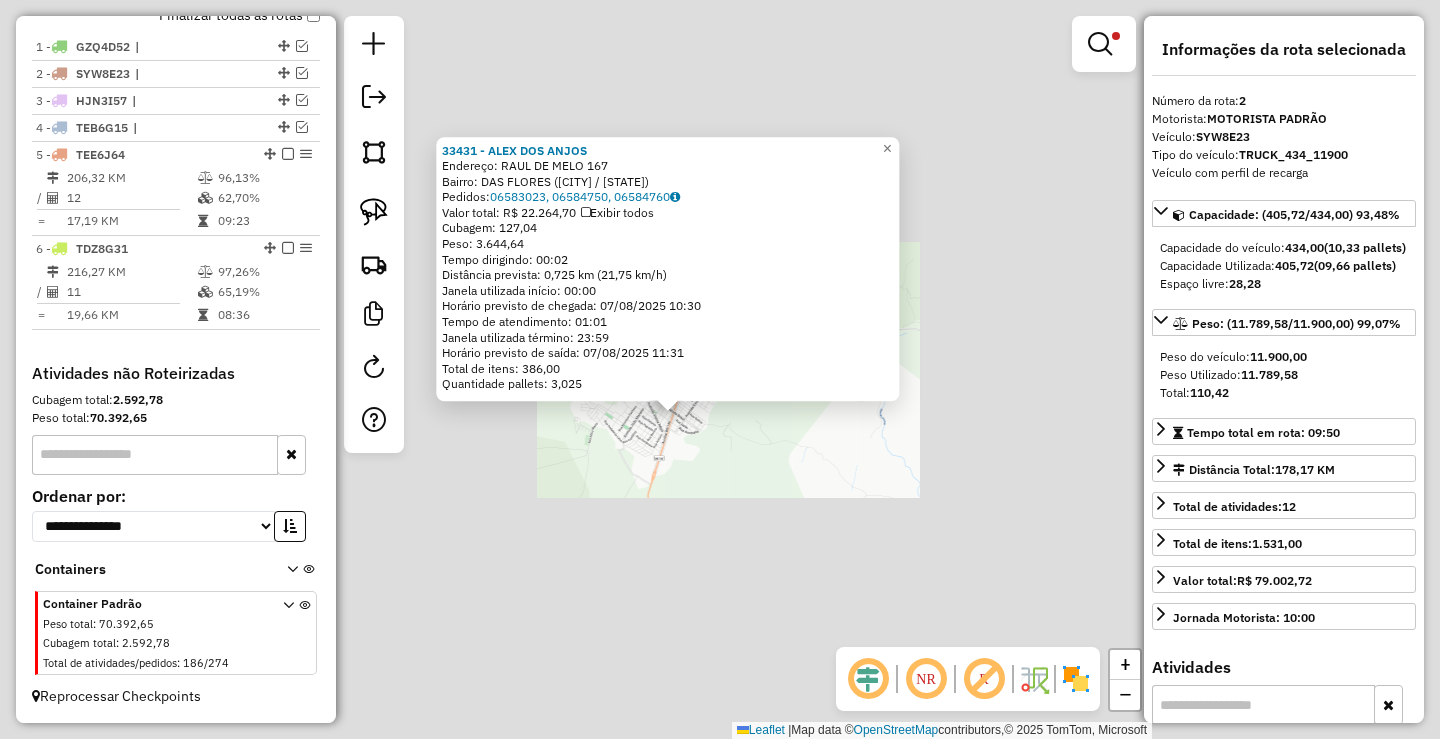 click on "33431 - [FIRST] [LAST]  Endereço:  [NAME] [NUMBER]   Bairro: [NAME] ([STATE] / [STATE])   Pedidos:  06583023,06584750,06584760   Valor total: R$ 22.264,70   Exibir todos   Cubagem: 127,04  Peso: 3.644,64  Tempo dirigindo: 00:02   Distância prevista: 0,725 km (21,75 km/h)   Janela utilizada início: 00:00   Horário previsto de chegada: 07/08/2025 10:30   Tempo de atendimento: 01:01   Janela utilizada término: 23:59   Horário previsto de saída: 07/08/2025 11:31   Total de itens: 386,00   Quantidade pallets: 3,025  × Limpar filtros Janela de atendimento Grade de atendimento Capacidade Transportadoras Veículos Cliente Pedidos  Rotas Selecione os dias de semana para filtrar as janelas de atendimento  Seg   Ter   Qua   Qui   Sex   Sáb   Dom  Informe o período da janela de atendimento: De: Até:  Filtrar exatamente a janela do cliente  Considerar janela de atendimento padrão  Selecione os dias de semana para filtrar as grades de atendimento  Seg   Ter   Qua   Qui   Sex   Sáb   Dom   **** *****" 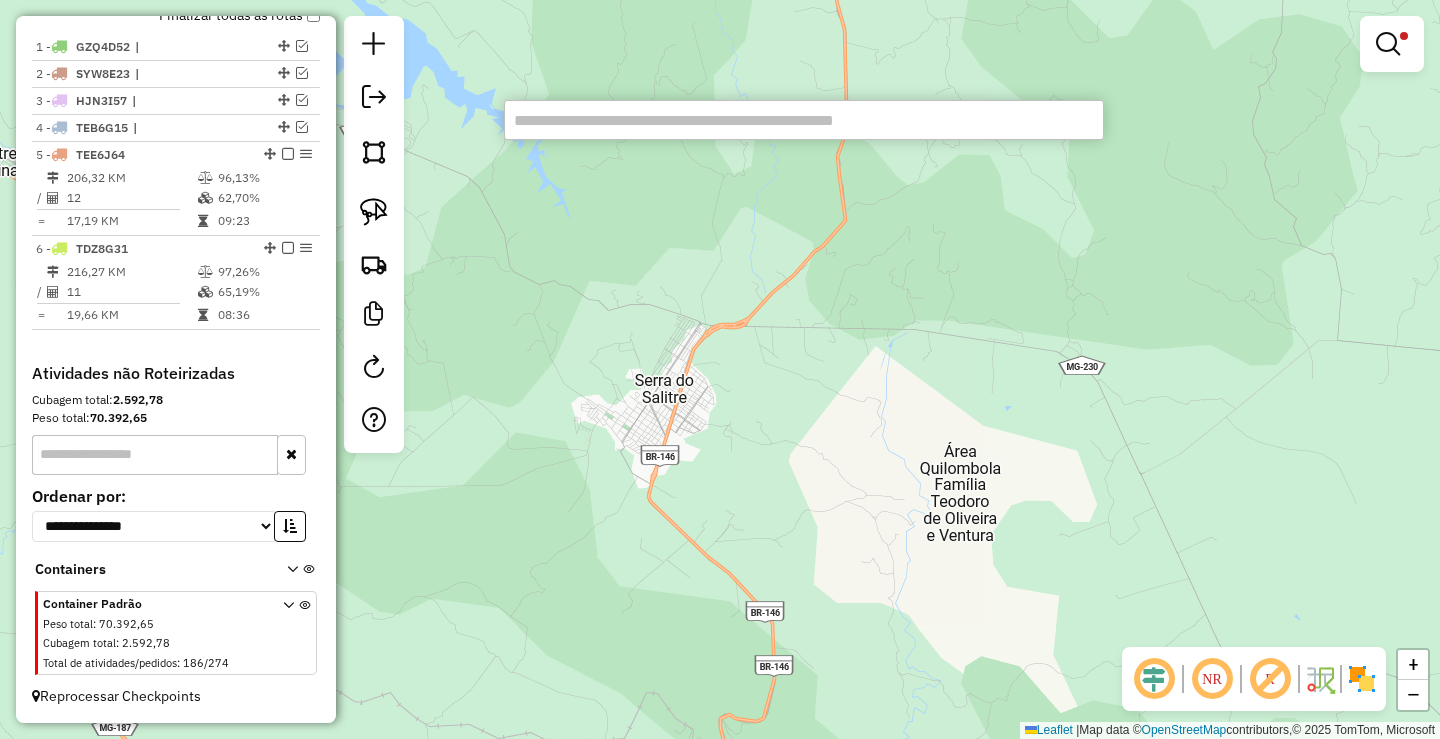 paste on "*****" 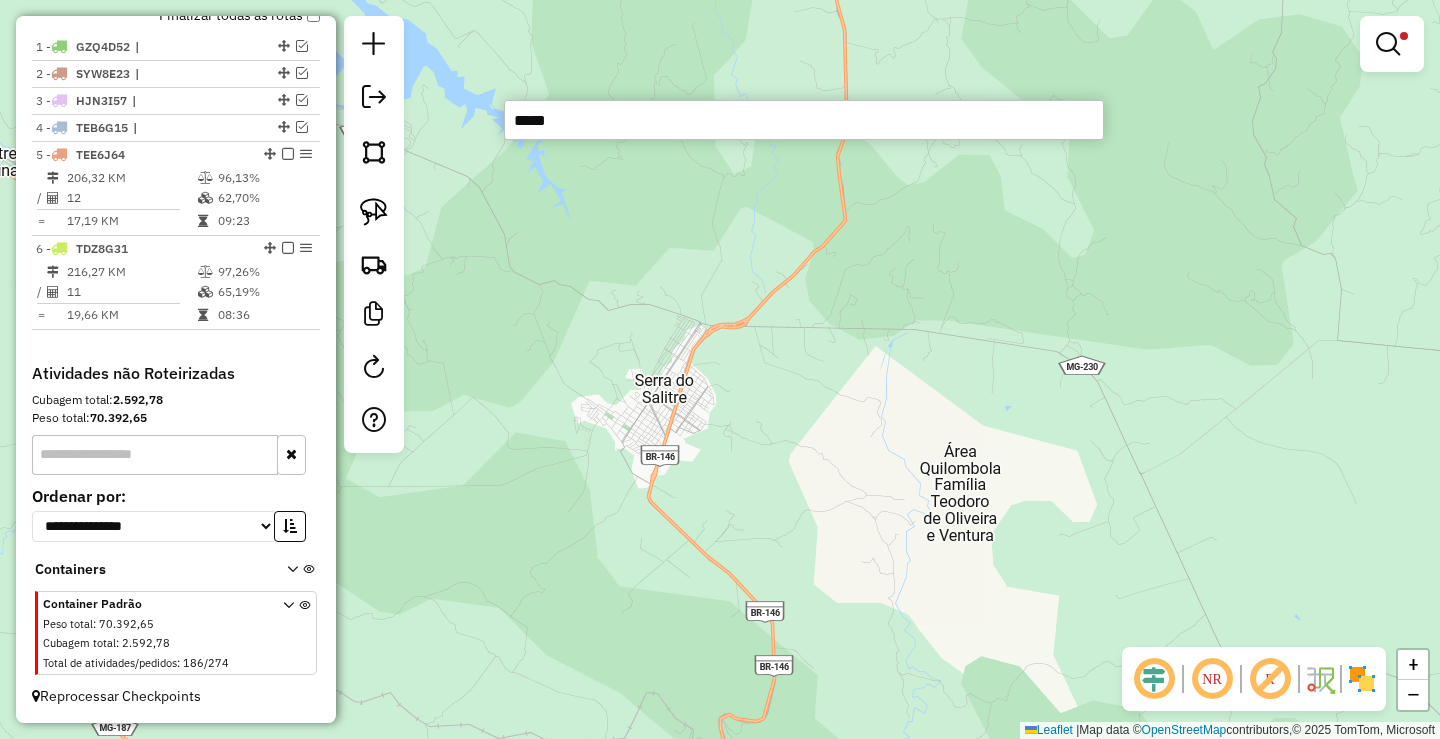 type on "*****" 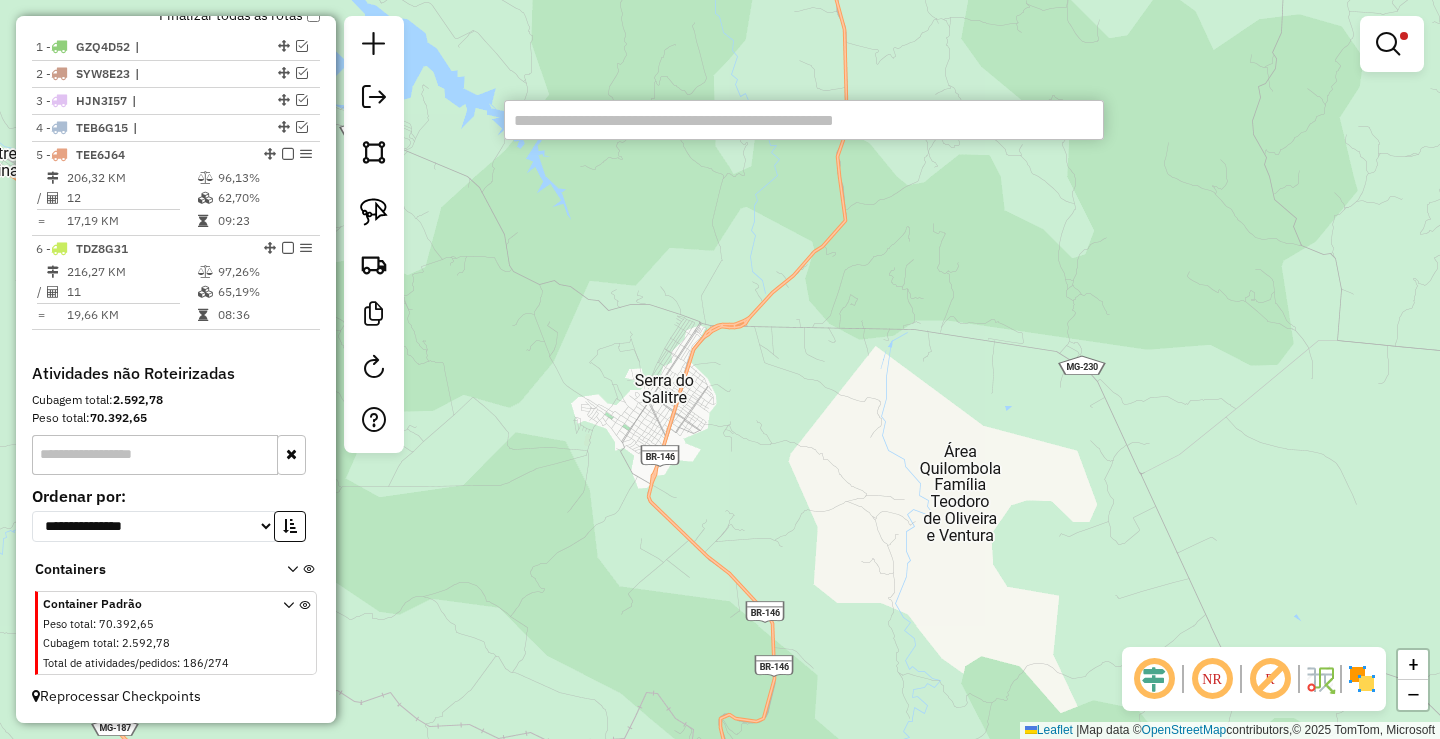 paste on "*****" 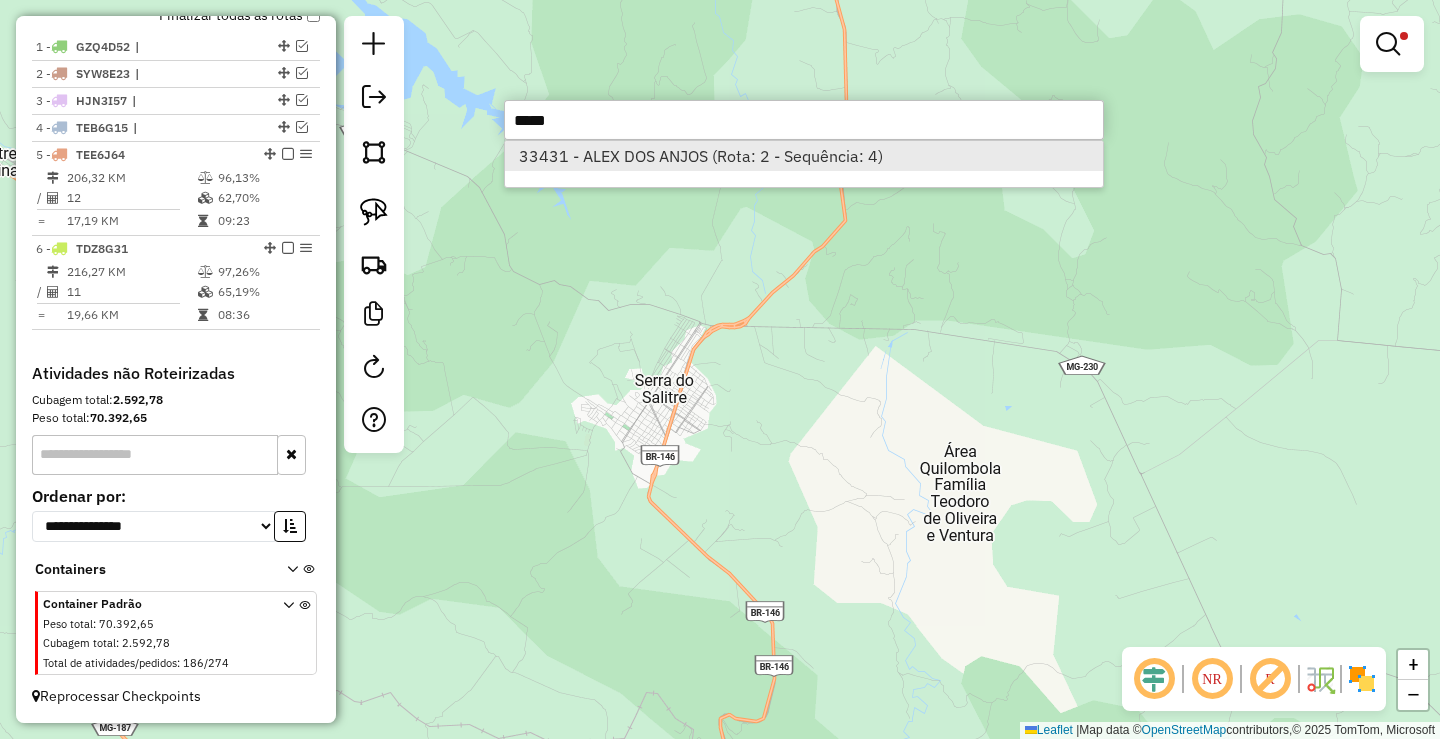 type on "*****" 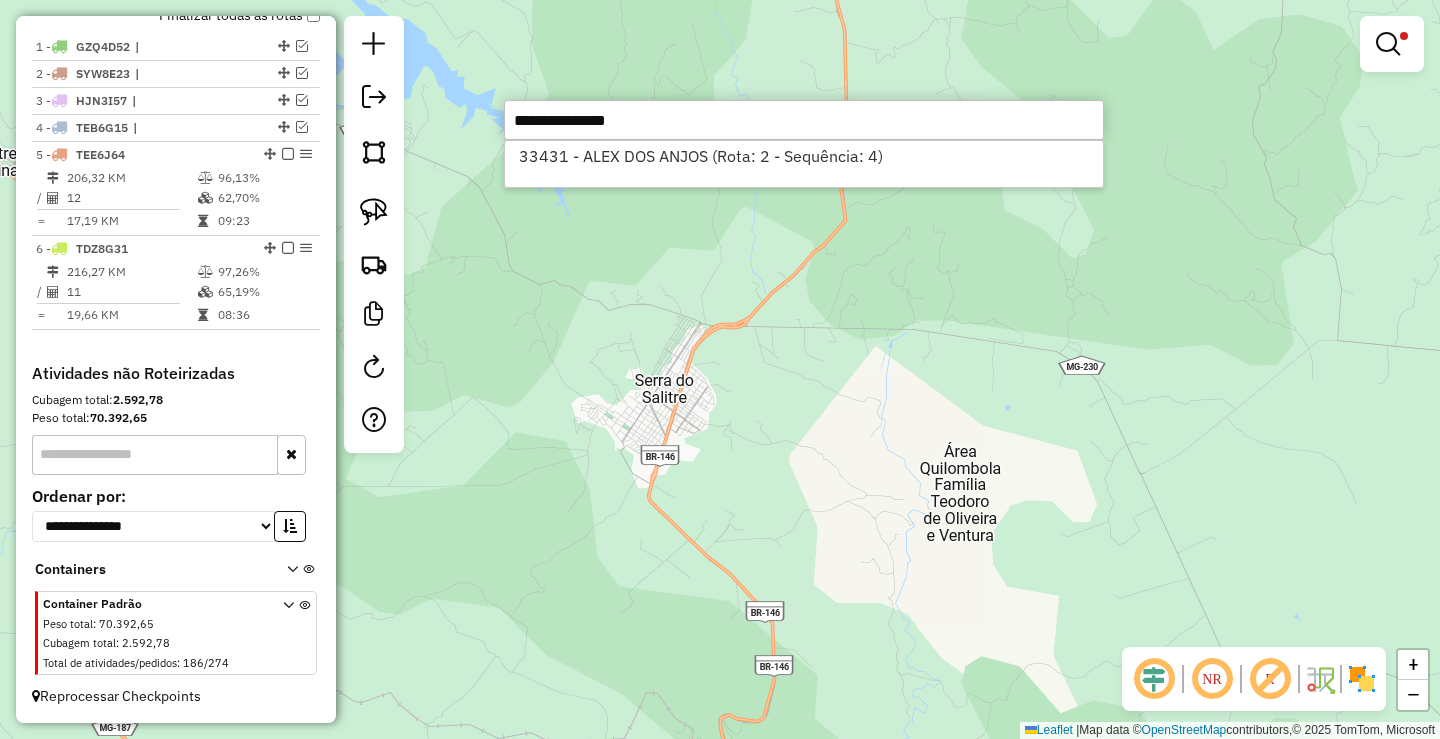select on "**********" 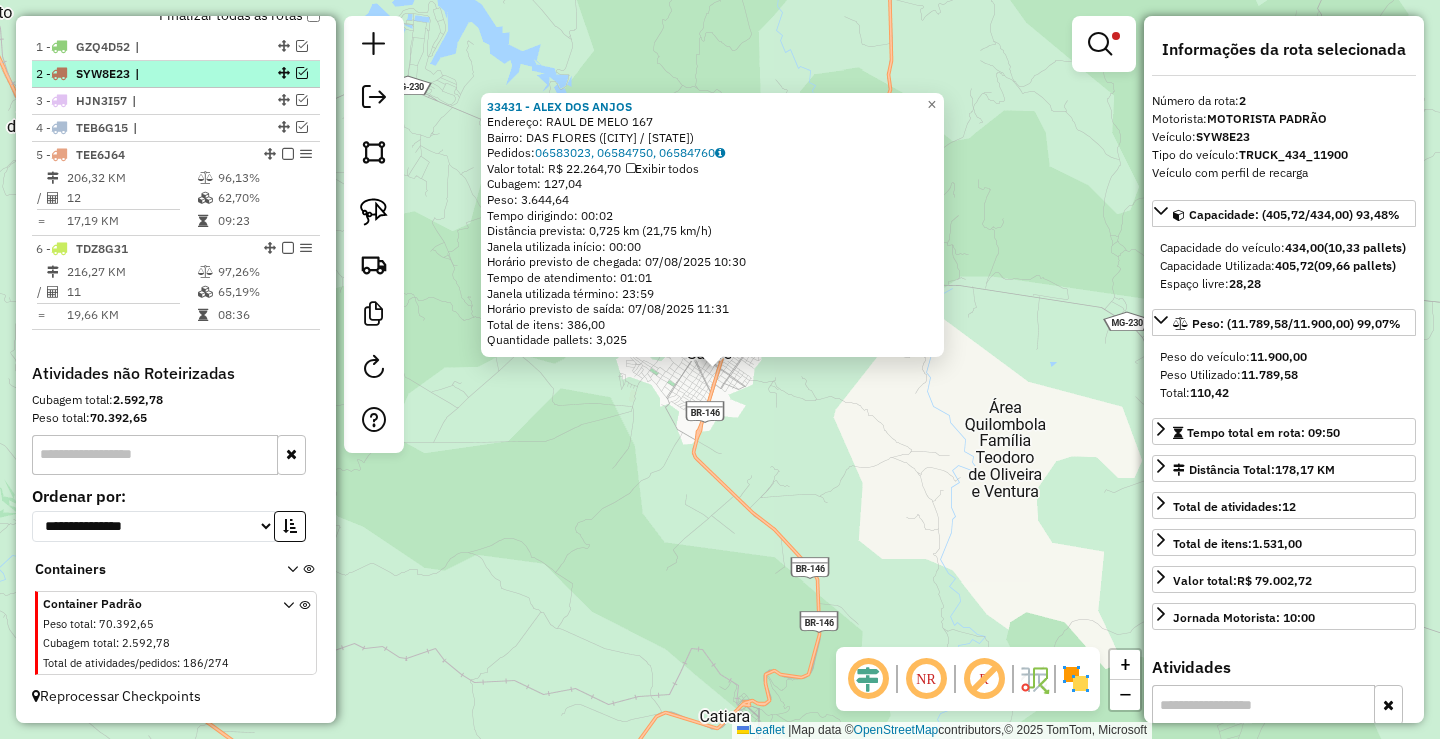 click at bounding box center [302, 73] 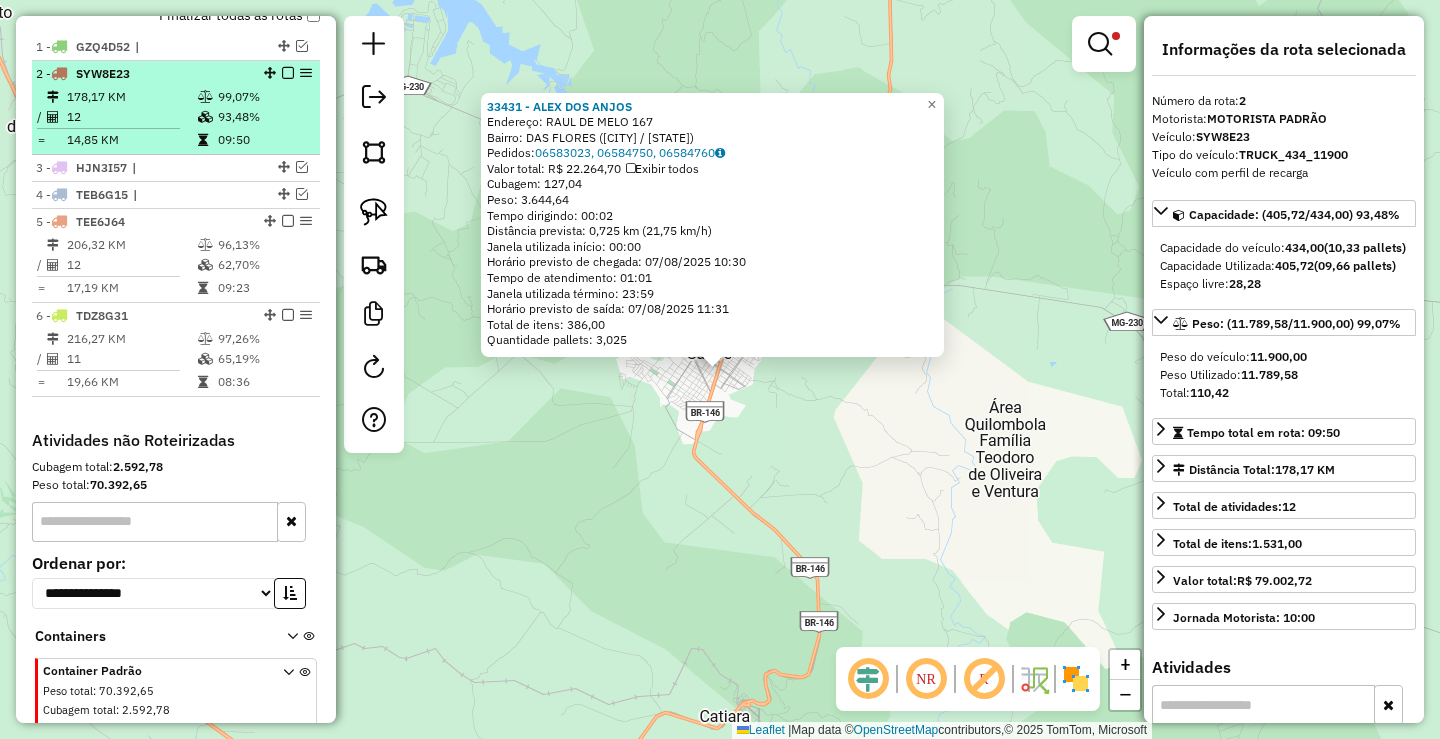 click at bounding box center [288, 73] 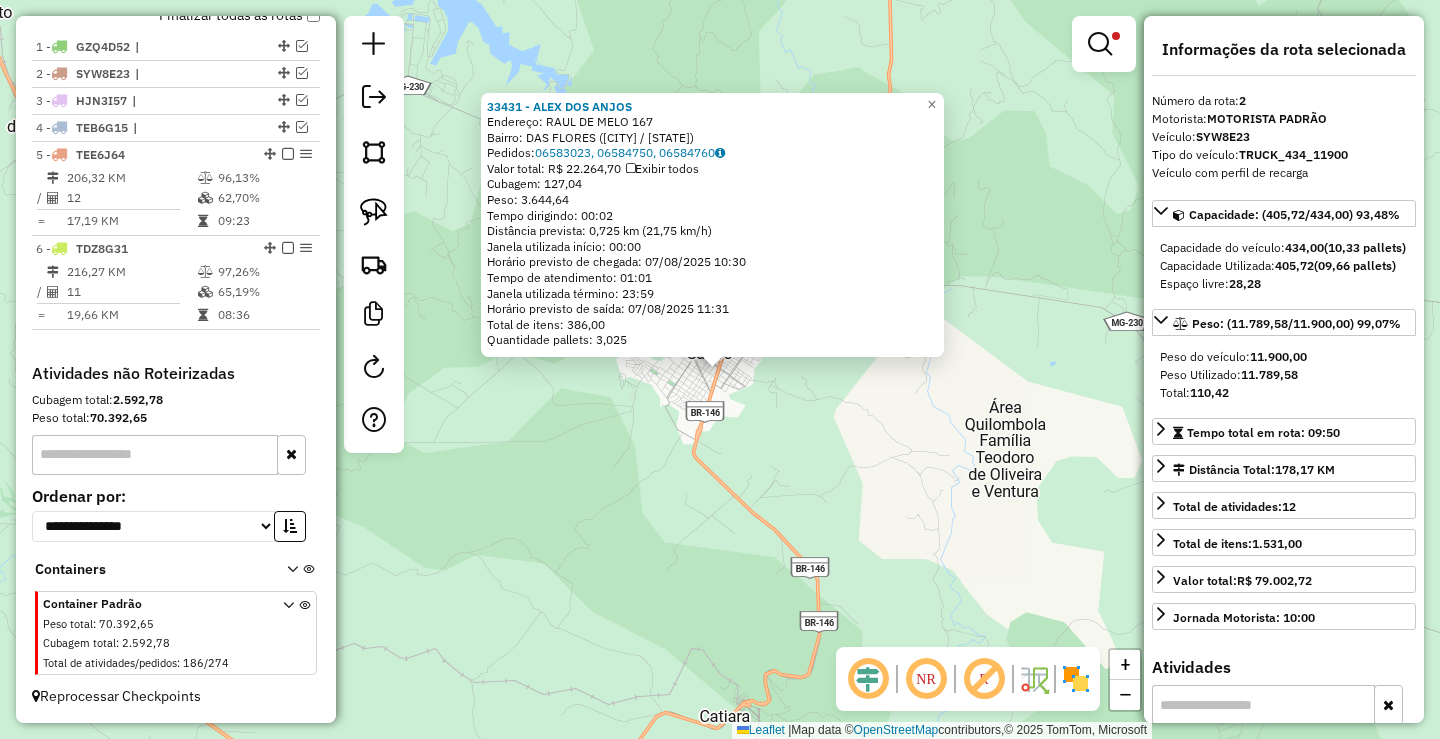 click on "33431 - [FIRST] [LAST]  Endereço:  [NAME] [NUMBER]   Bairro: [NAME] ([STATE] / [STATE])   Pedidos:  06583023,06584750,06584760   Valor total: R$ 22.264,70   Exibir todos   Cubagem: 127,04  Peso: 3.644,64  Tempo dirigindo: 00:02   Distância prevista: 0,725 km (21,75 km/h)   Janela utilizada início: 00:00   Horário previsto de chegada: 07/08/2025 10:30   Tempo de atendimento: 01:01   Janela utilizada término: 23:59   Horário previsto de saída: 07/08/2025 11:31   Total de itens: 386,00   Quantidade pallets: 3,025  × Limpar filtros Janela de atendimento Grade de atendimento Capacidade Transportadoras Veículos Cliente Pedidos  Rotas Selecione os dias de semana para filtrar as janelas de atendimento  Seg   Ter   Qua   Qui   Sex   Sáb   Dom  Informe o período da janela de atendimento: De: Até:  Filtrar exatamente a janela do cliente  Considerar janela de atendimento padrão  Selecione os dias de semana para filtrar as grades de atendimento  Seg   Ter   Qua   Qui   Sex   Sáb   Dom   **** *****" 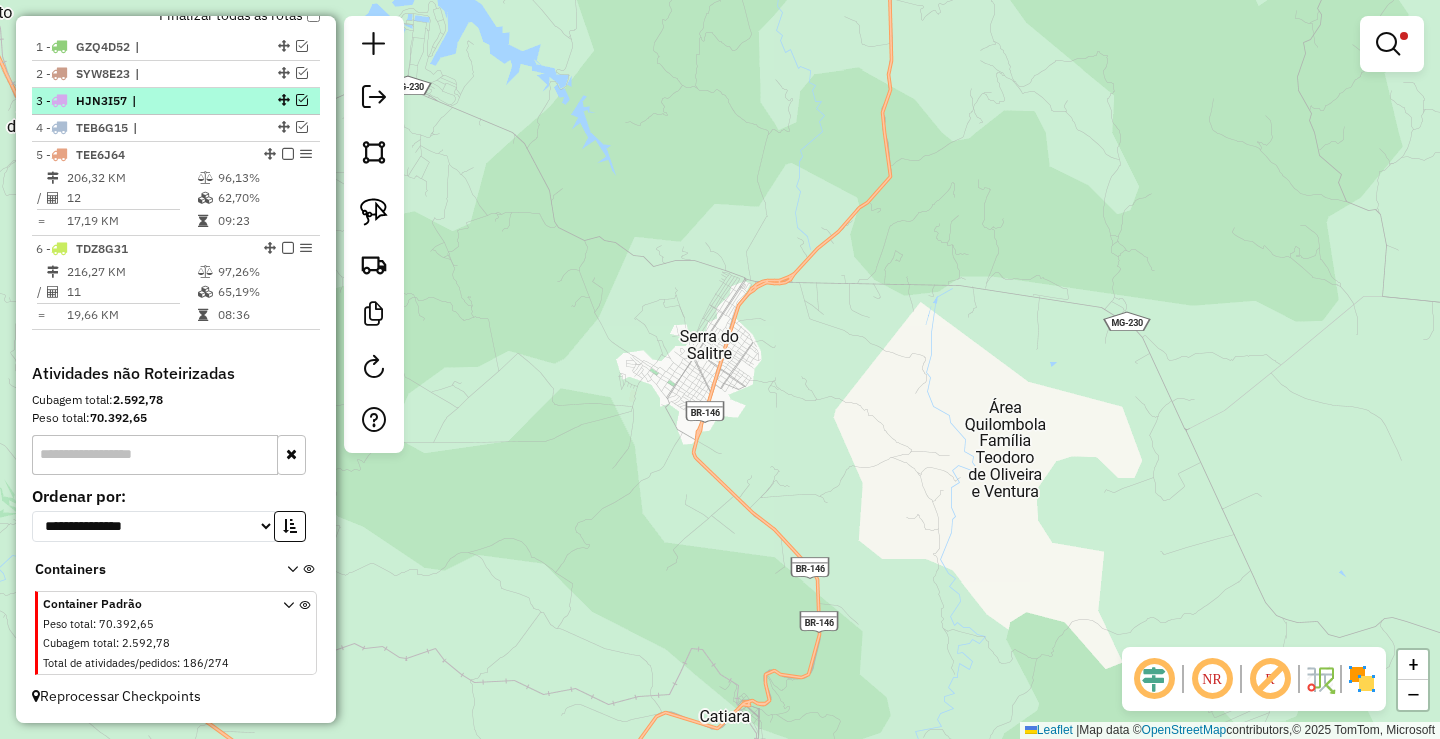 click at bounding box center [288, 154] 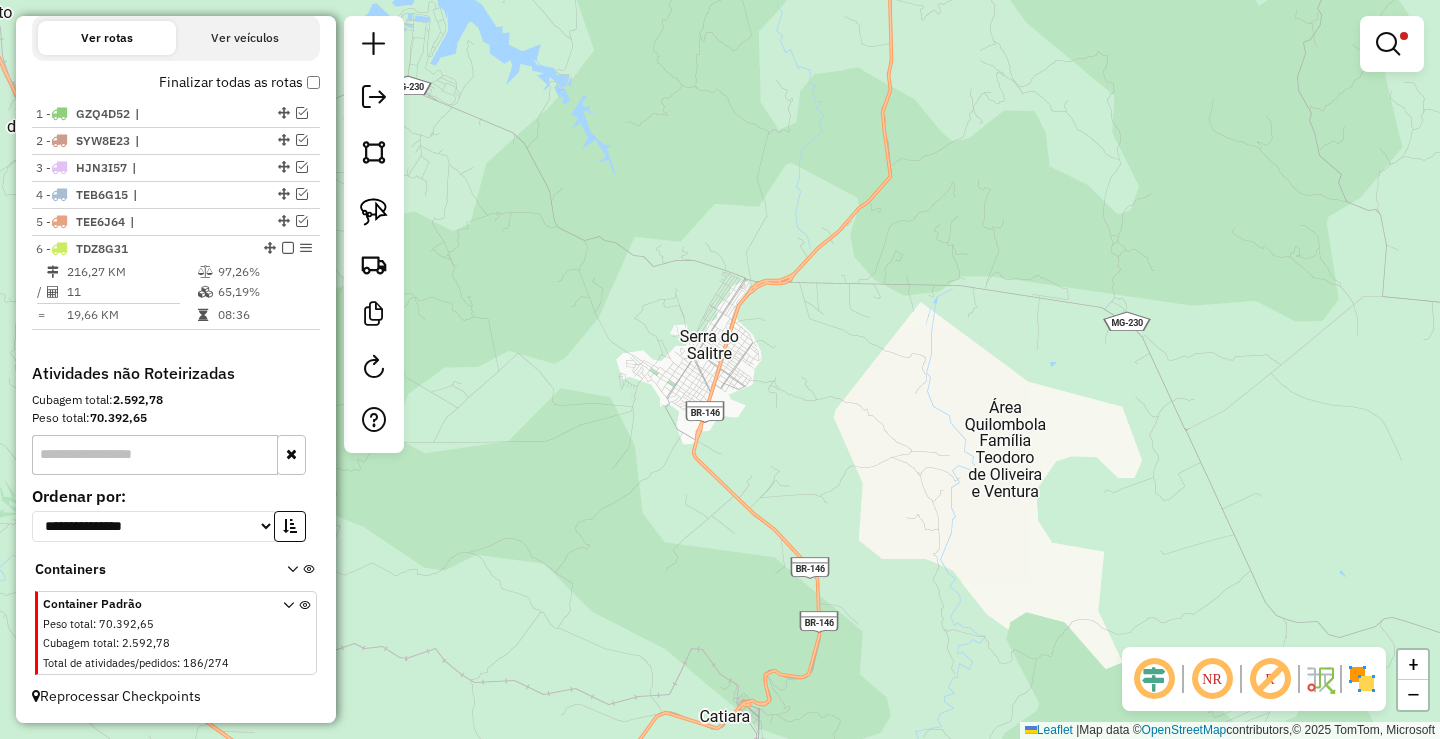 click at bounding box center [288, 248] 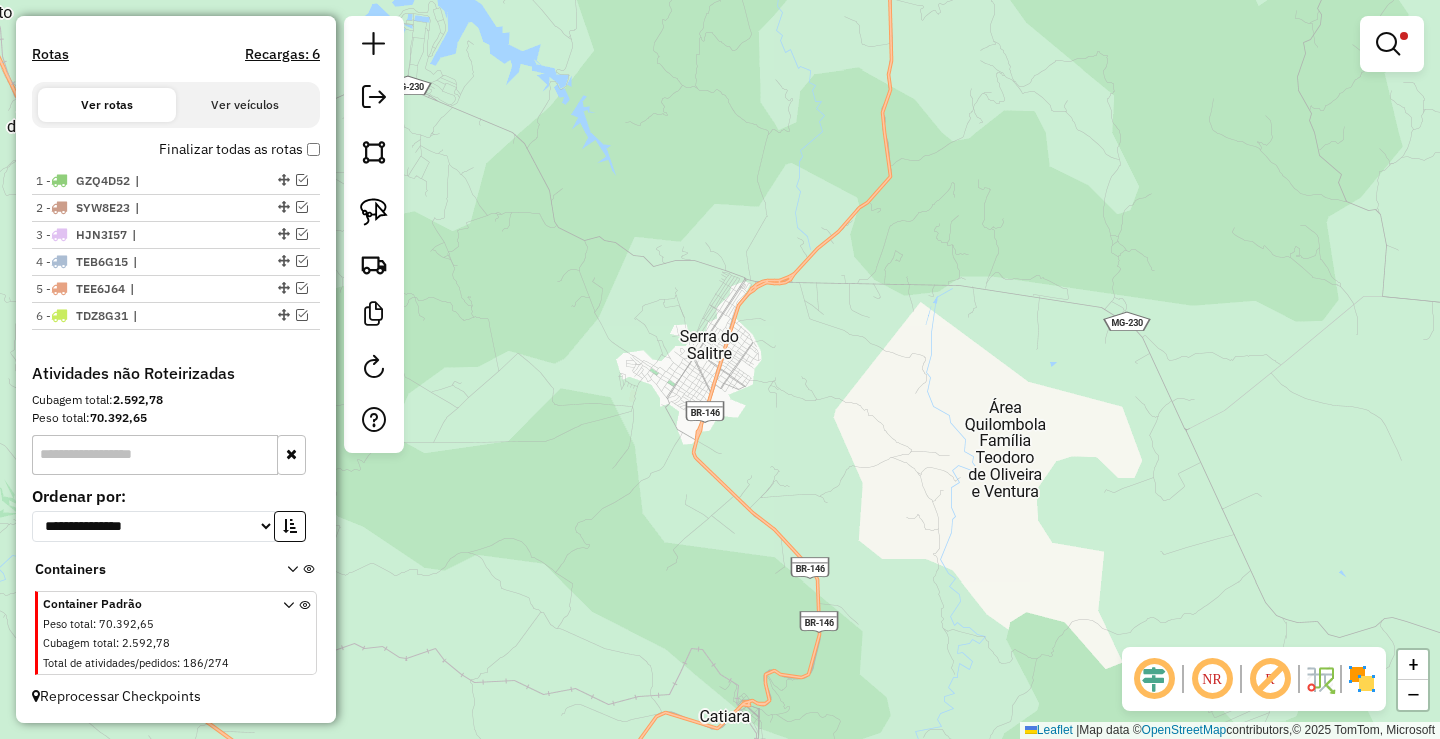 click on "Limpar filtros Janela de atendimento Grade de atendimento Capacidade Transportadoras Veículos Cliente Pedidos  Rotas Selecione os dias de semana para filtrar as janelas de atendimento  Seg   Ter   Qua   Qui   Sex   Sáb   Dom  Informe o período da janela de atendimento: De: Até:  Filtrar exatamente a janela do cliente  Considerar janela de atendimento padrão  Selecione os dias de semana para filtrar as grades de atendimento  Seg   Ter   Qua   Qui   Sex   Sáb   Dom   Considerar clientes sem dia de atendimento cadastrado  Clientes fora do dia de atendimento selecionado Filtrar as atividades entre os valores definidos abaixo:  Peso mínimo:  ****  Peso máximo:  *****  Cubagem mínima:   Cubagem máxima:   De:   Até:  Filtrar as atividades entre o tempo de atendimento definido abaixo:  De:   Até:   Considerar capacidade total dos clientes não roteirizados Transportadora: Selecione um ou mais itens Tipo de veículo: Selecione um ou mais itens Veículo: Selecione um ou mais itens Motorista: Nome: Rótulo:" 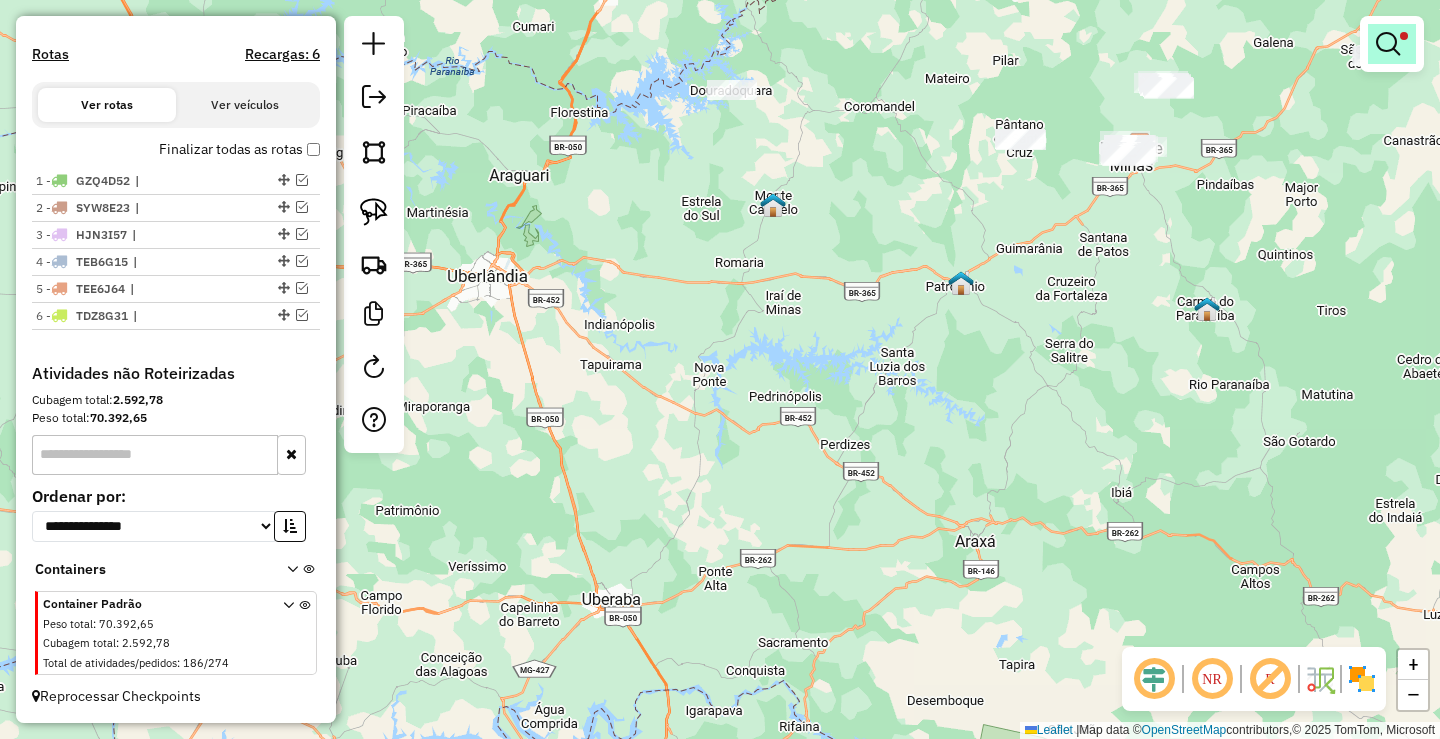 click at bounding box center (1388, 44) 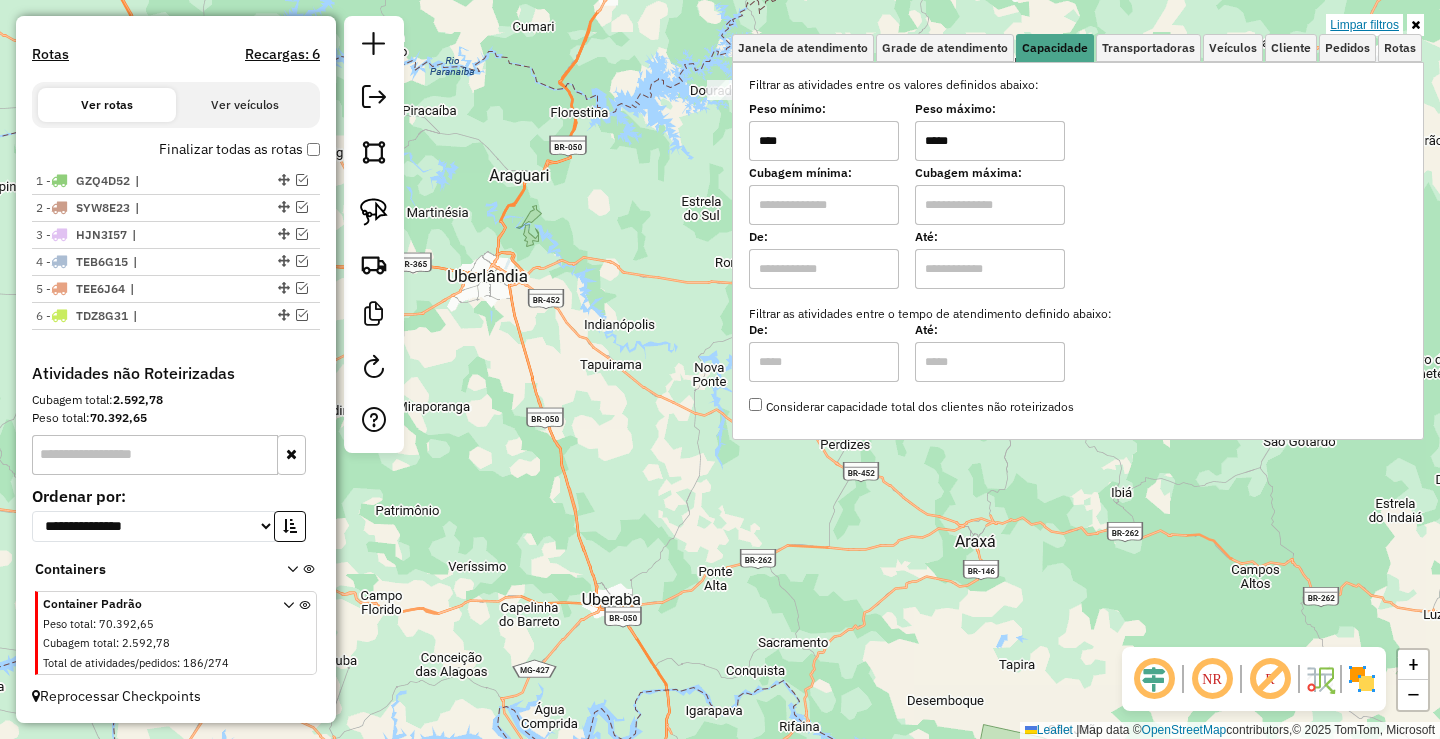 click on "Limpar filtros" at bounding box center [1364, 25] 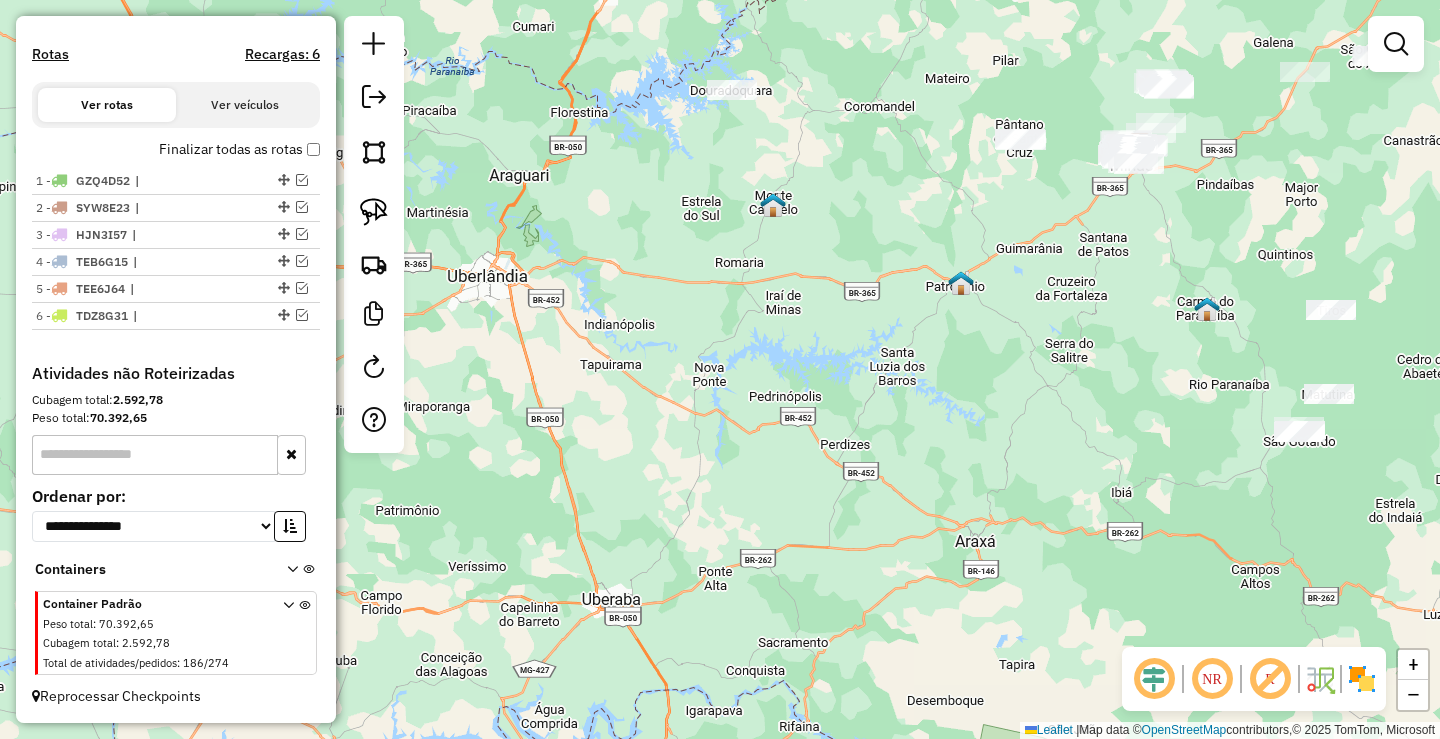 drag, startPoint x: 1068, startPoint y: 314, endPoint x: 961, endPoint y: 504, distance: 218.05733 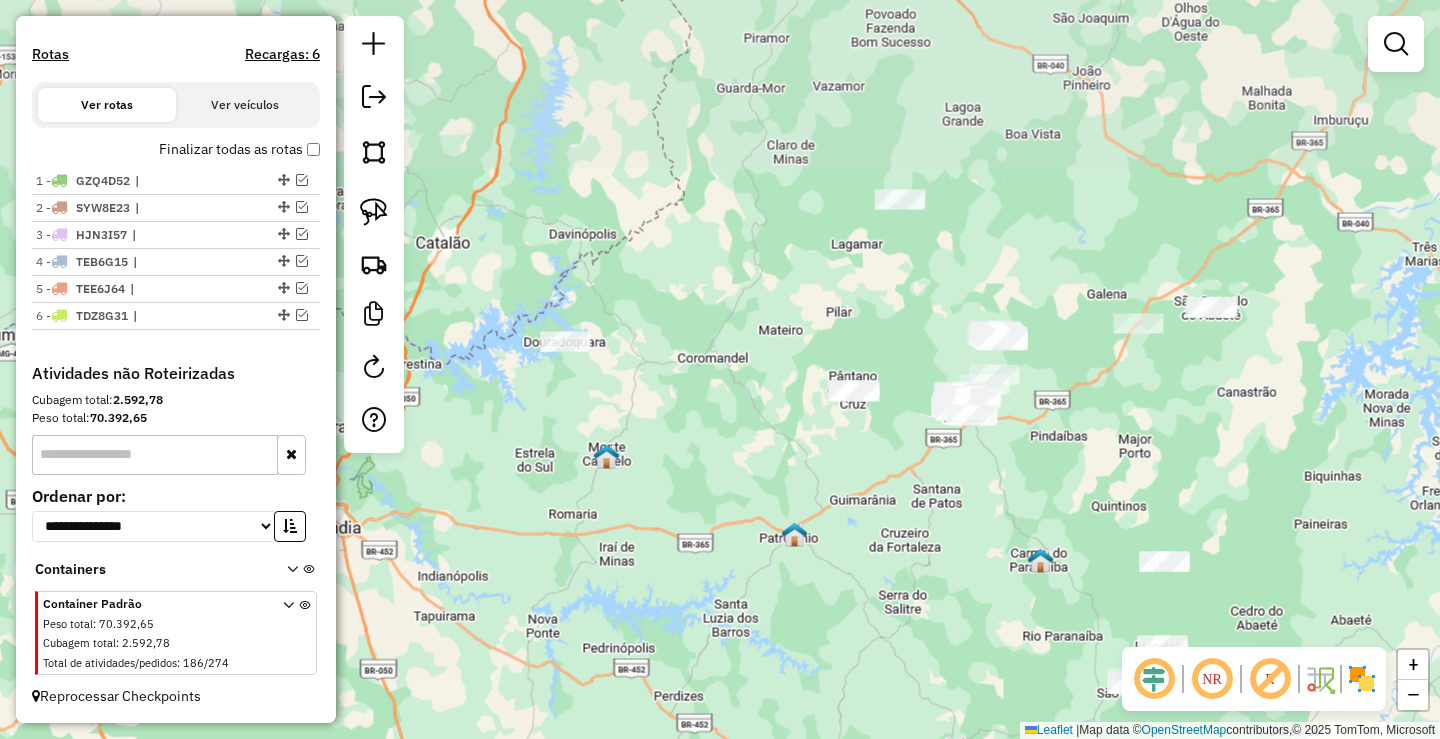 click on "Janela de atendimento Grade de atendimento Capacidade Transportadoras Veículos Cliente Pedidos  Rotas Selecione os dias de semana para filtrar as janelas de atendimento  Seg   Ter   Qua   Qui   Sex   Sáb   Dom  Informe o período da janela de atendimento: De: Até:  Filtrar exatamente a janela do cliente  Considerar janela de atendimento padrão  Selecione os dias de semana para filtrar as grades de atendimento  Seg   Ter   Qua   Qui   Sex   Sáb   Dom   Considerar clientes sem dia de atendimento cadastrado  Clientes fora do dia de atendimento selecionado Filtrar as atividades entre os valores definidos abaixo:  Peso mínimo:   Peso máximo:   Cubagem mínima:   Cubagem máxima:   De:   Até:  Filtrar as atividades entre o tempo de atendimento definido abaixo:  De:   Até:   Considerar capacidade total dos clientes não roteirizados Transportadora: Selecione um ou mais itens Tipo de veículo: Selecione um ou mais itens Veículo: Selecione um ou mais itens Motorista: Selecione um ou mais itens Nome: Rótulo:" 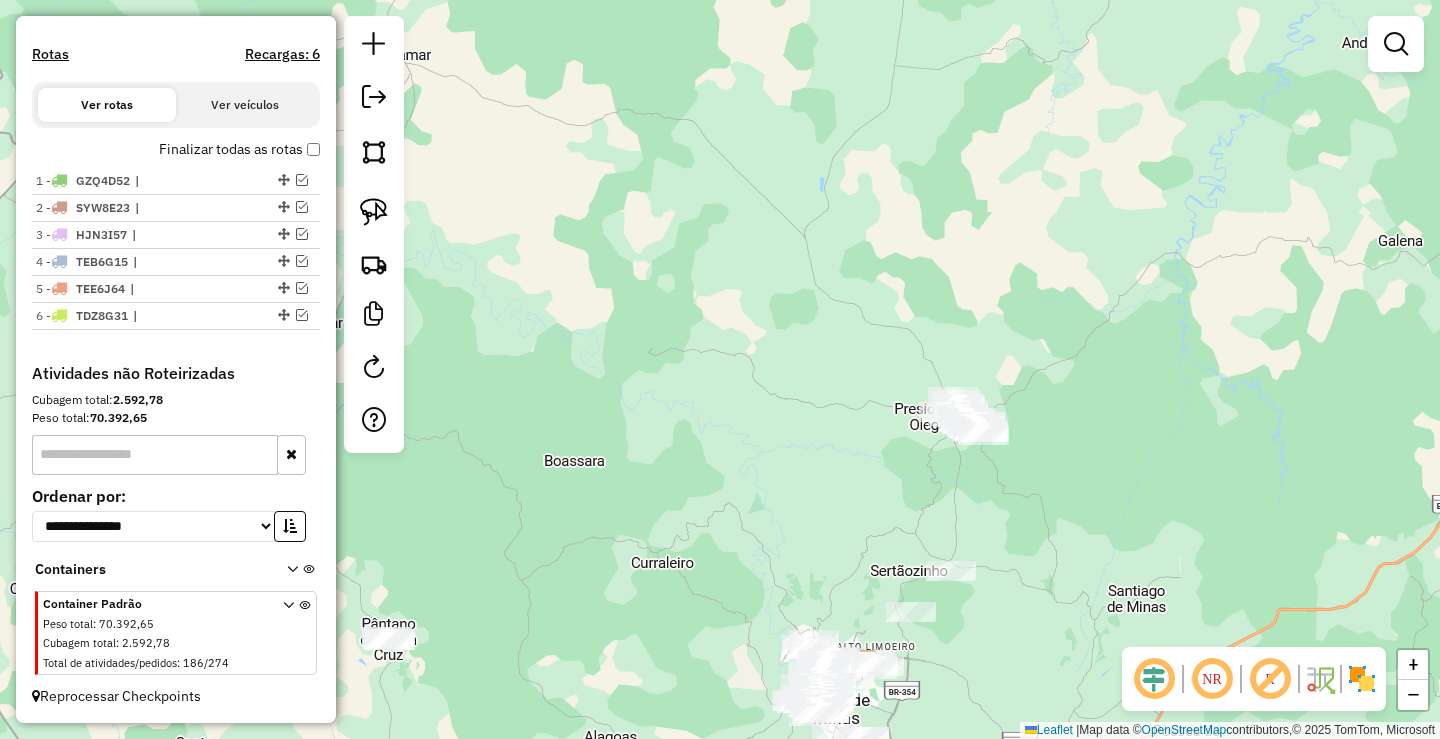 drag, startPoint x: 899, startPoint y: 434, endPoint x: 904, endPoint y: 406, distance: 28.442924 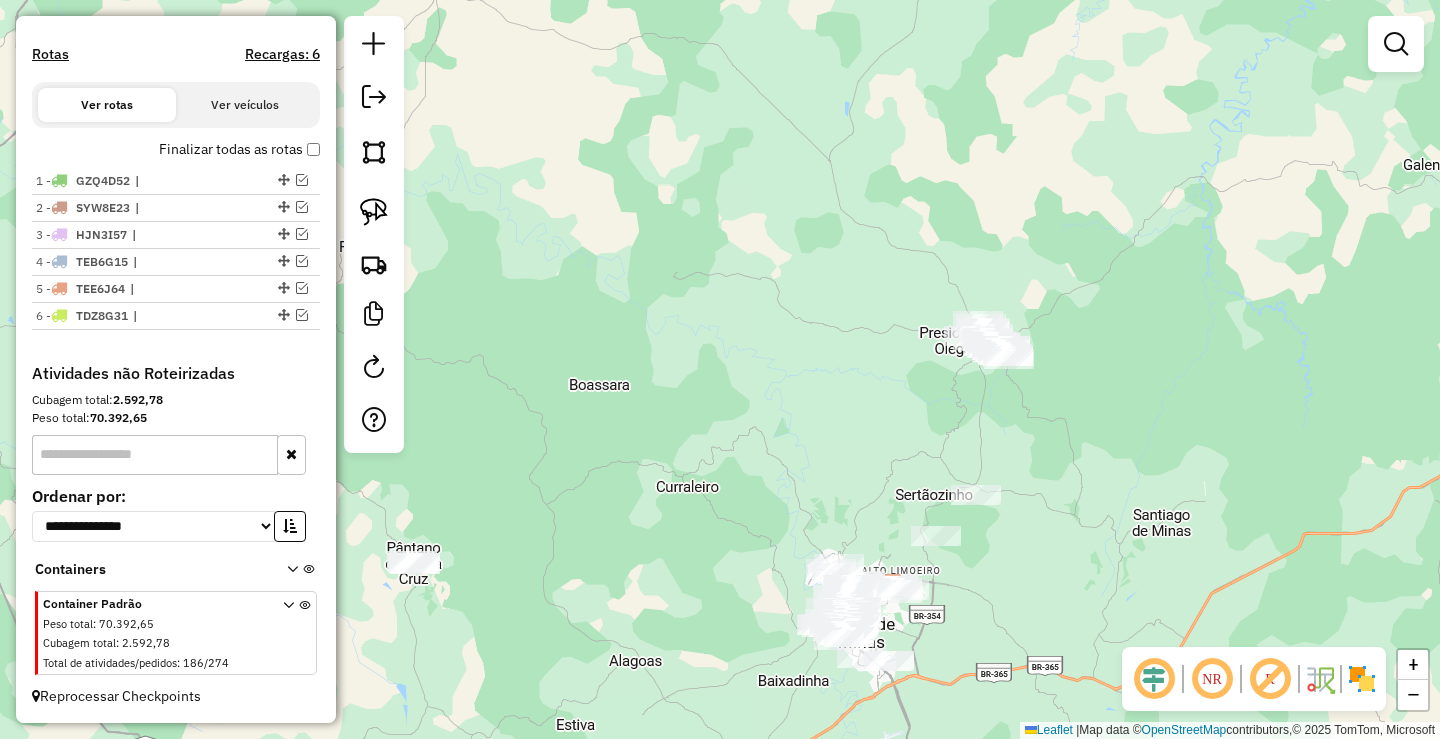 drag, startPoint x: 996, startPoint y: 409, endPoint x: 967, endPoint y: 341, distance: 73.92564 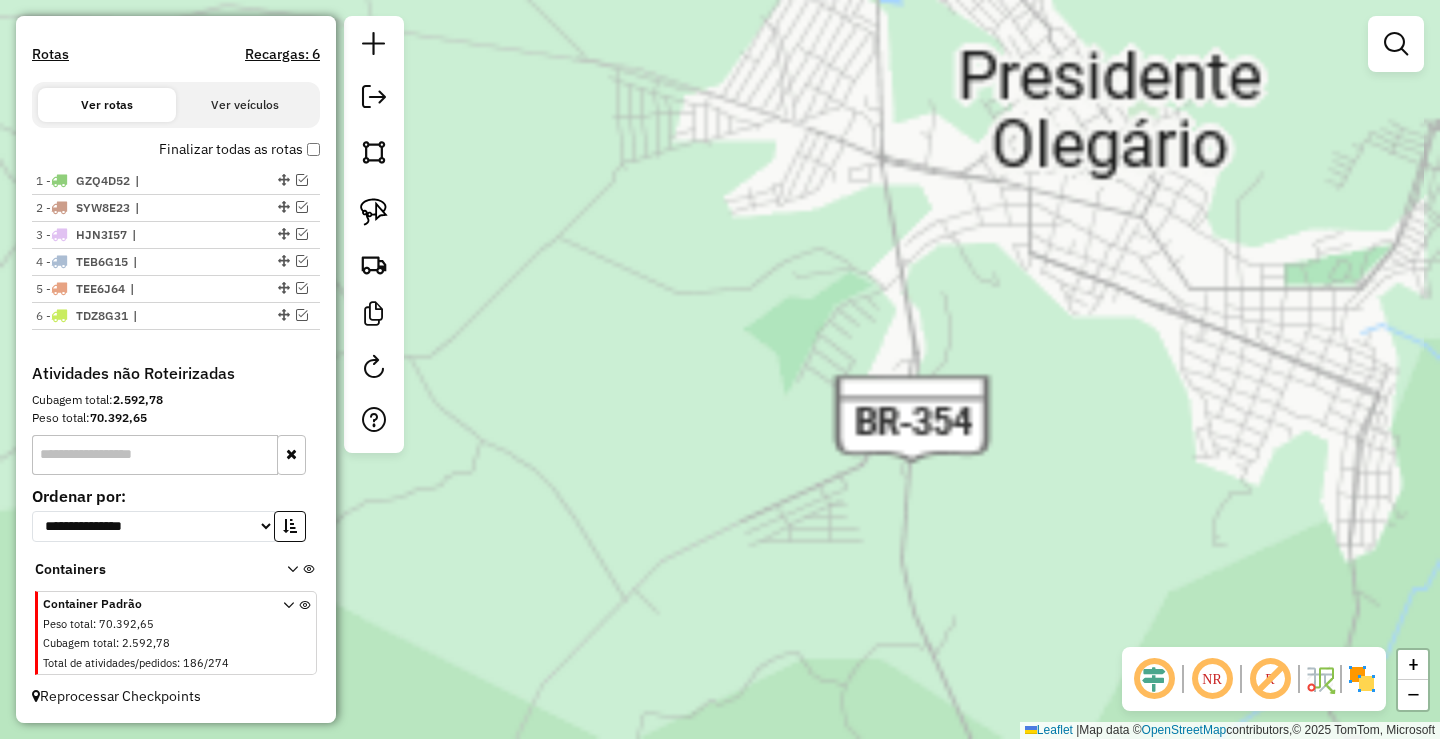 drag, startPoint x: 873, startPoint y: 369, endPoint x: 700, endPoint y: 530, distance: 236.32605 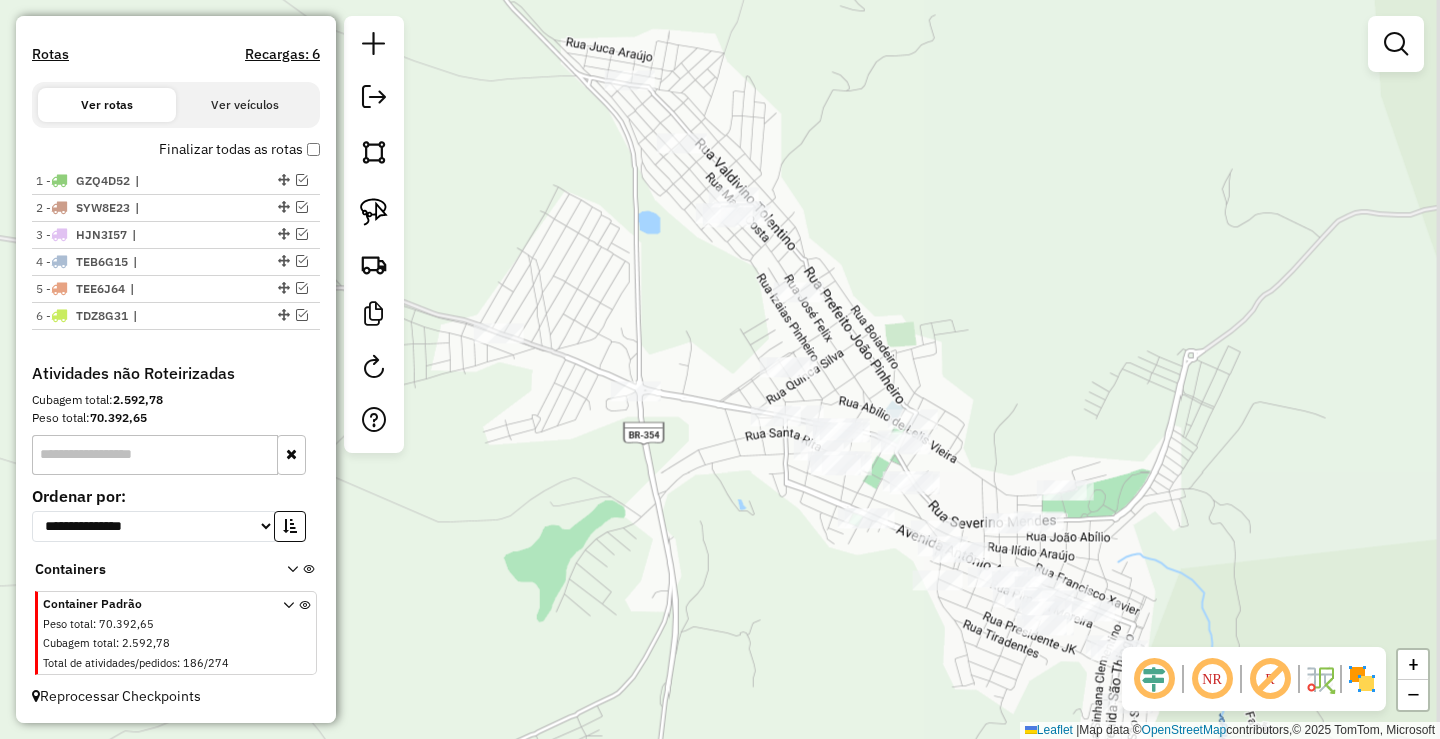 click on "Janela de atendimento Grade de atendimento Capacidade Transportadoras Veículos Cliente Pedidos  Rotas Selecione os dias de semana para filtrar as janelas de atendimento  Seg   Ter   Qua   Qui   Sex   Sáb   Dom  Informe o período da janela de atendimento: De: Até:  Filtrar exatamente a janela do cliente  Considerar janela de atendimento padrão  Selecione os dias de semana para filtrar as grades de atendimento  Seg   Ter   Qua   Qui   Sex   Sáb   Dom   Considerar clientes sem dia de atendimento cadastrado  Clientes fora do dia de atendimento selecionado Filtrar as atividades entre os valores definidos abaixo:  Peso mínimo:   Peso máximo:   Cubagem mínima:   Cubagem máxima:   De:   Até:  Filtrar as atividades entre o tempo de atendimento definido abaixo:  De:   Até:   Considerar capacidade total dos clientes não roteirizados Transportadora: Selecione um ou mais itens Tipo de veículo: Selecione um ou mais itens Veículo: Selecione um ou mais itens Motorista: Selecione um ou mais itens Nome: Rótulo:" 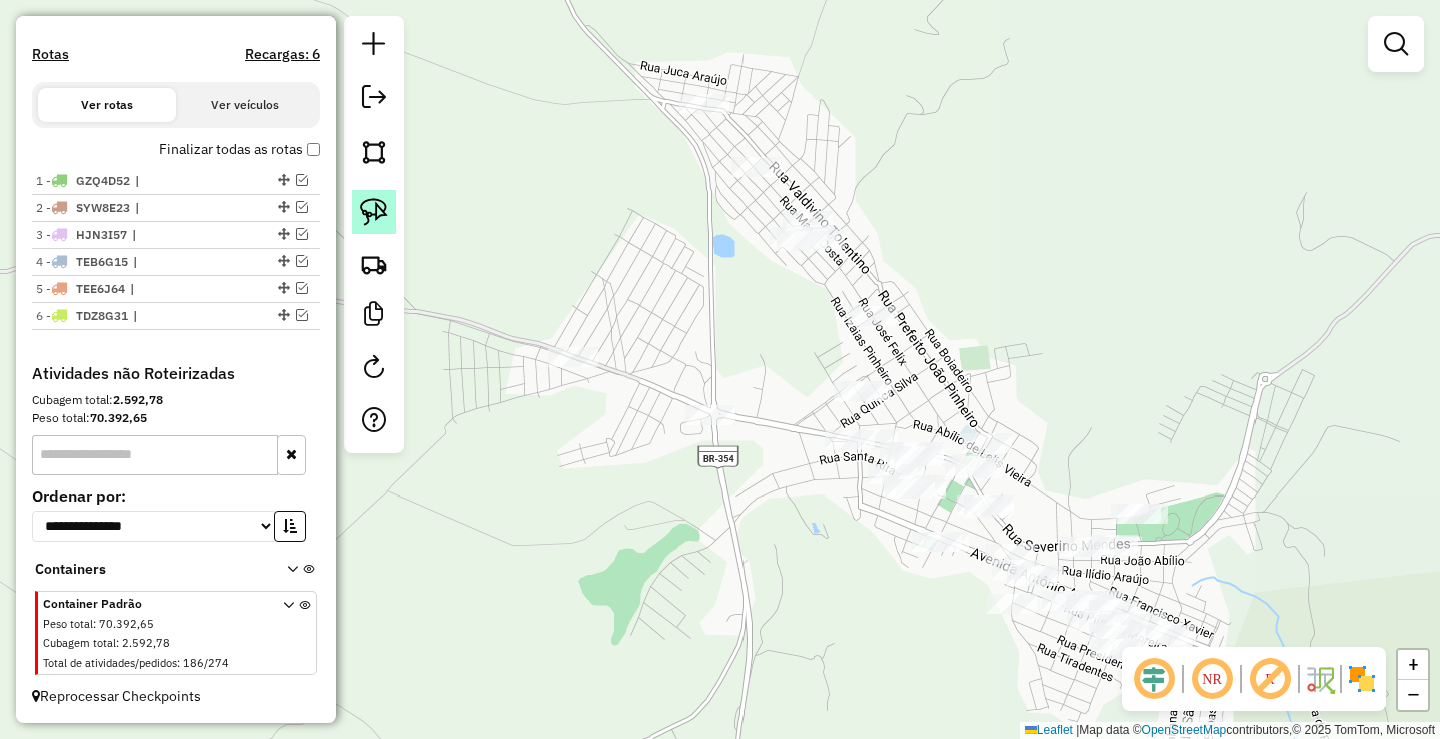 click 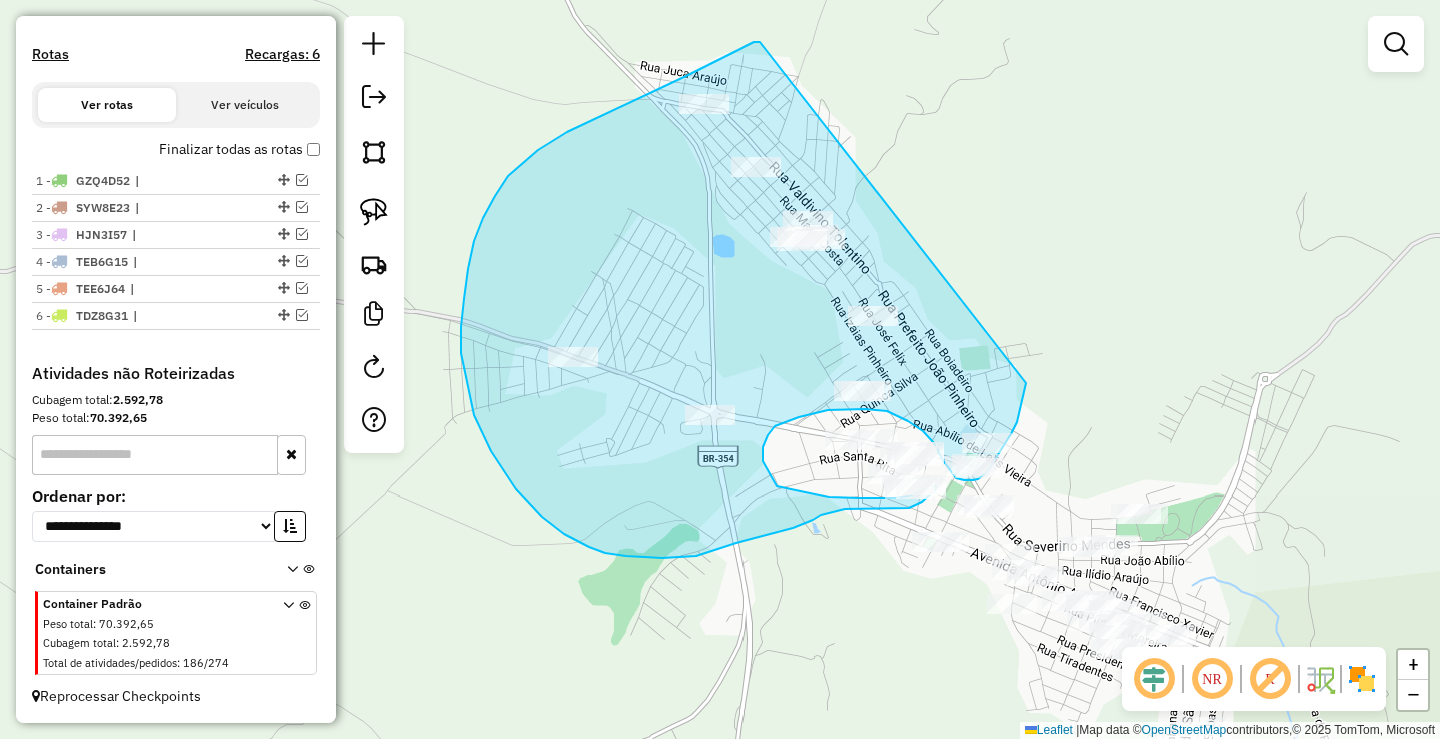 drag, startPoint x: 754, startPoint y: 42, endPoint x: 1026, endPoint y: 383, distance: 436.19376 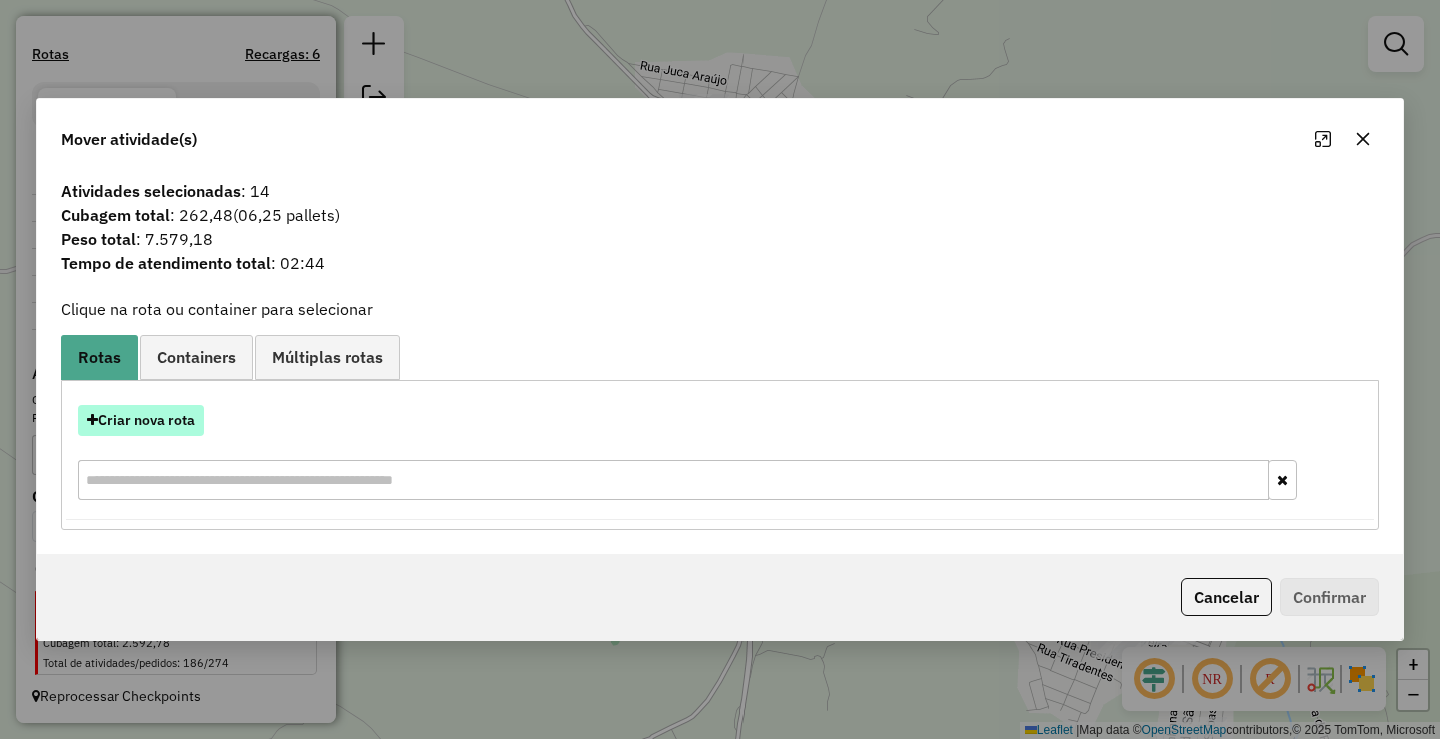 click on "Criar nova rota" at bounding box center (141, 420) 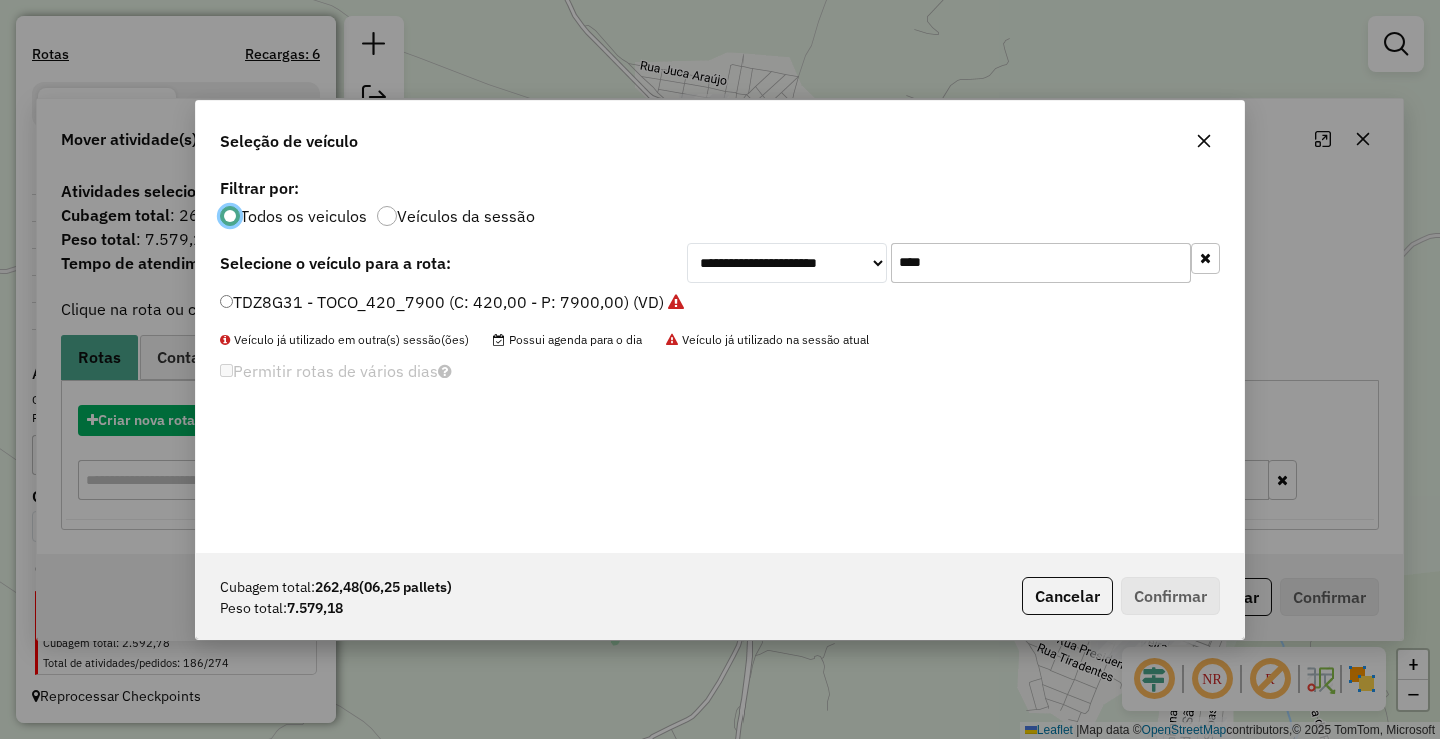 scroll, scrollTop: 11, scrollLeft: 6, axis: both 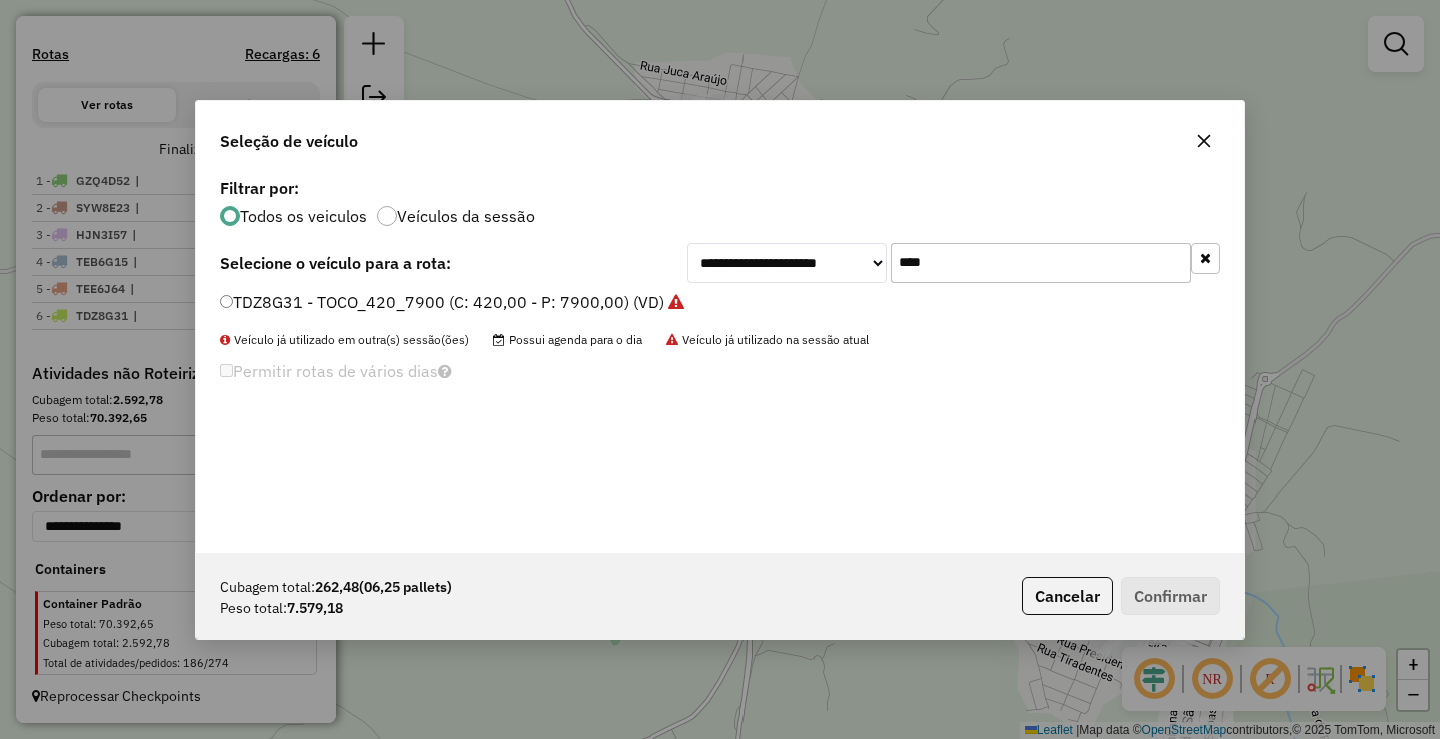 click on "****" 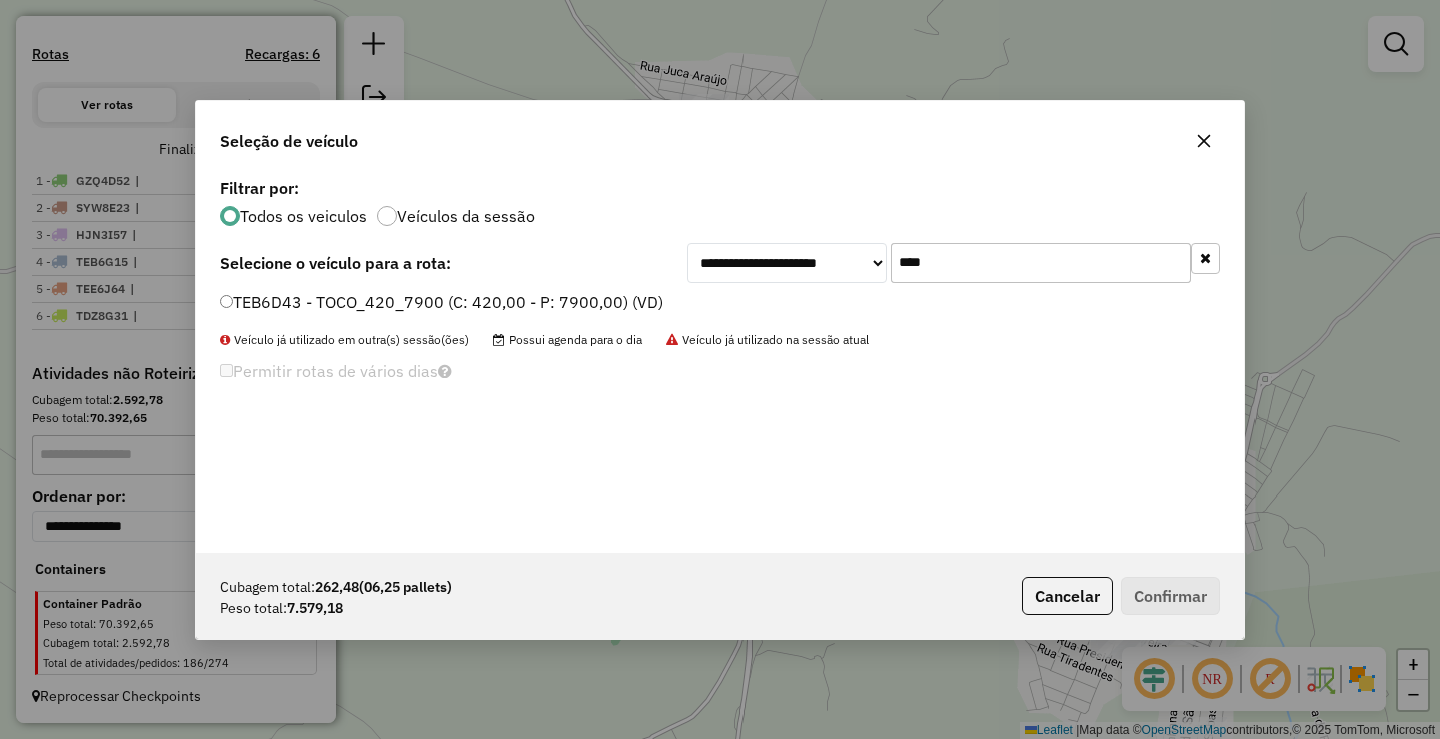 type on "****" 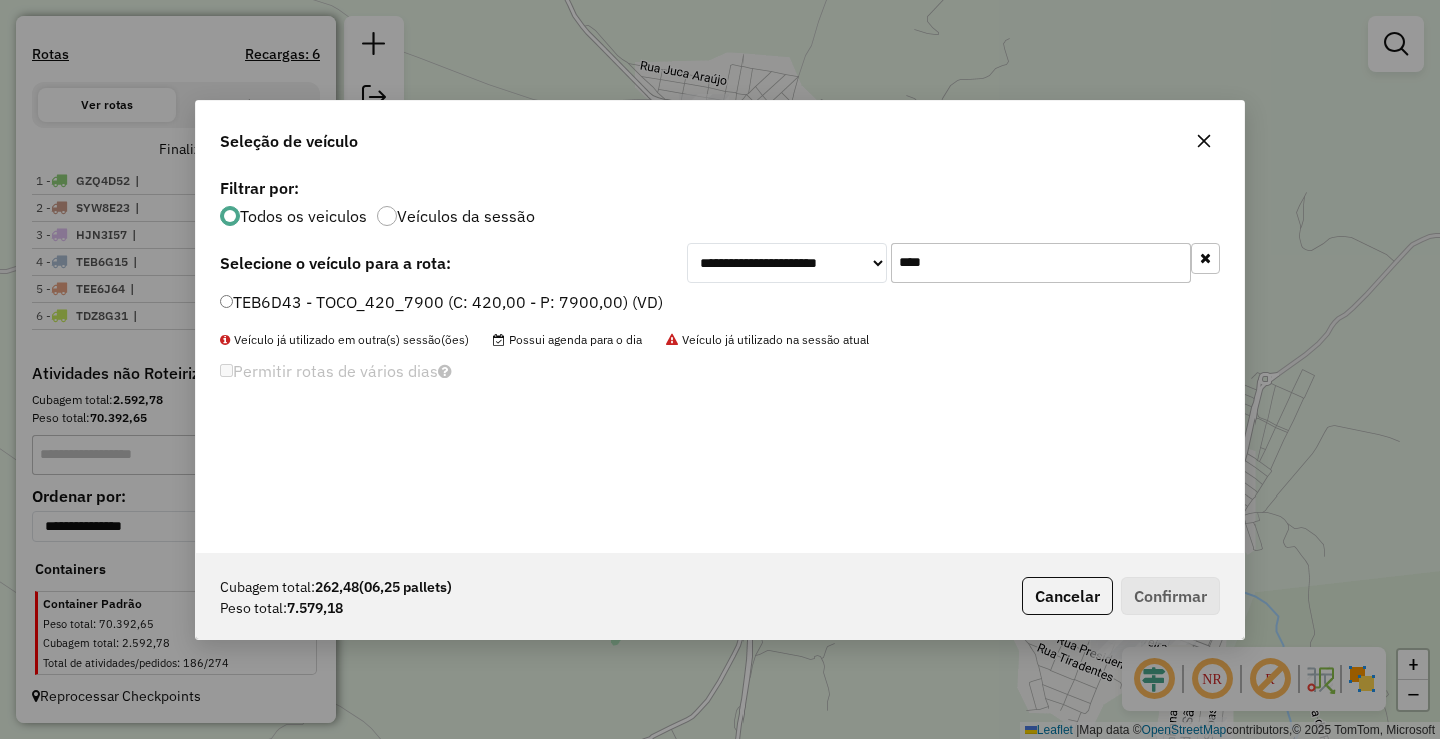 drag, startPoint x: 372, startPoint y: 281, endPoint x: 394, endPoint y: 312, distance: 38.013157 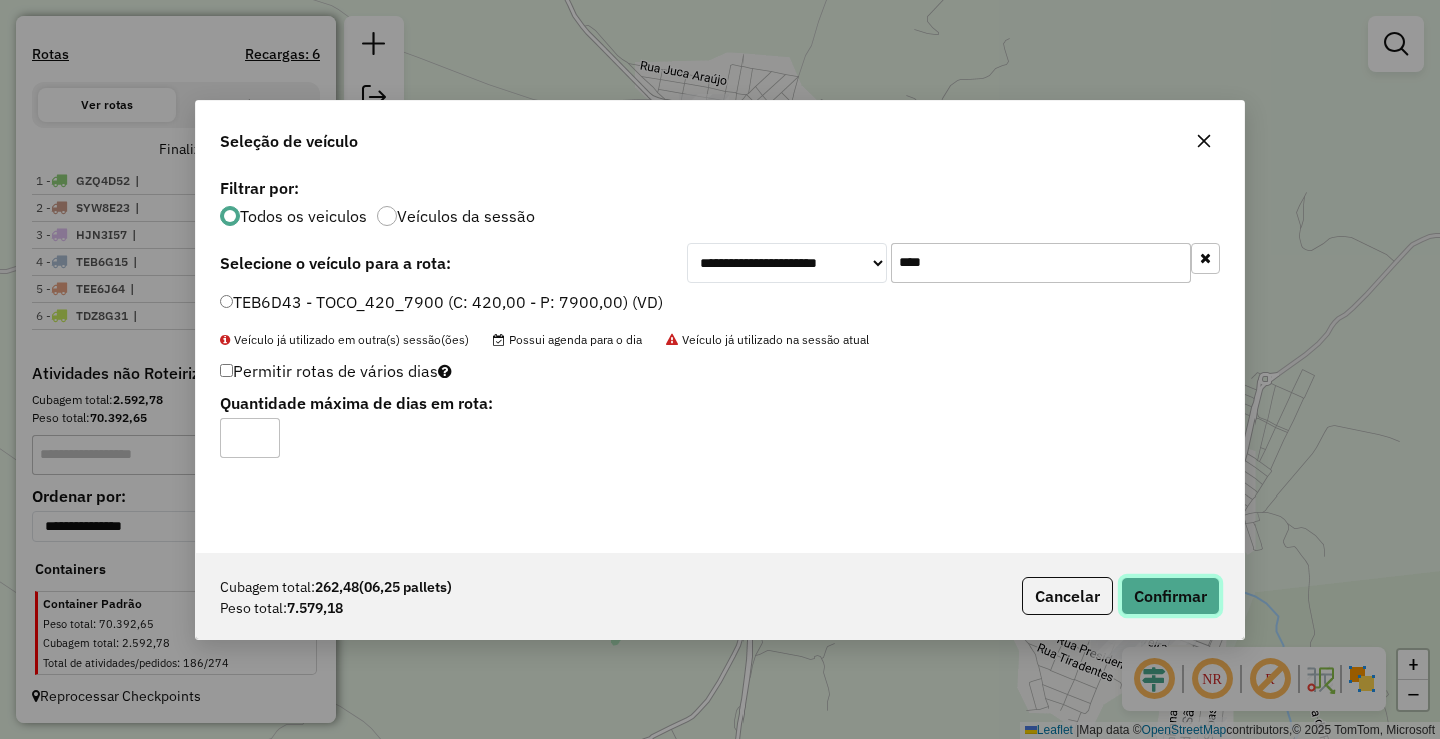click on "Confirmar" 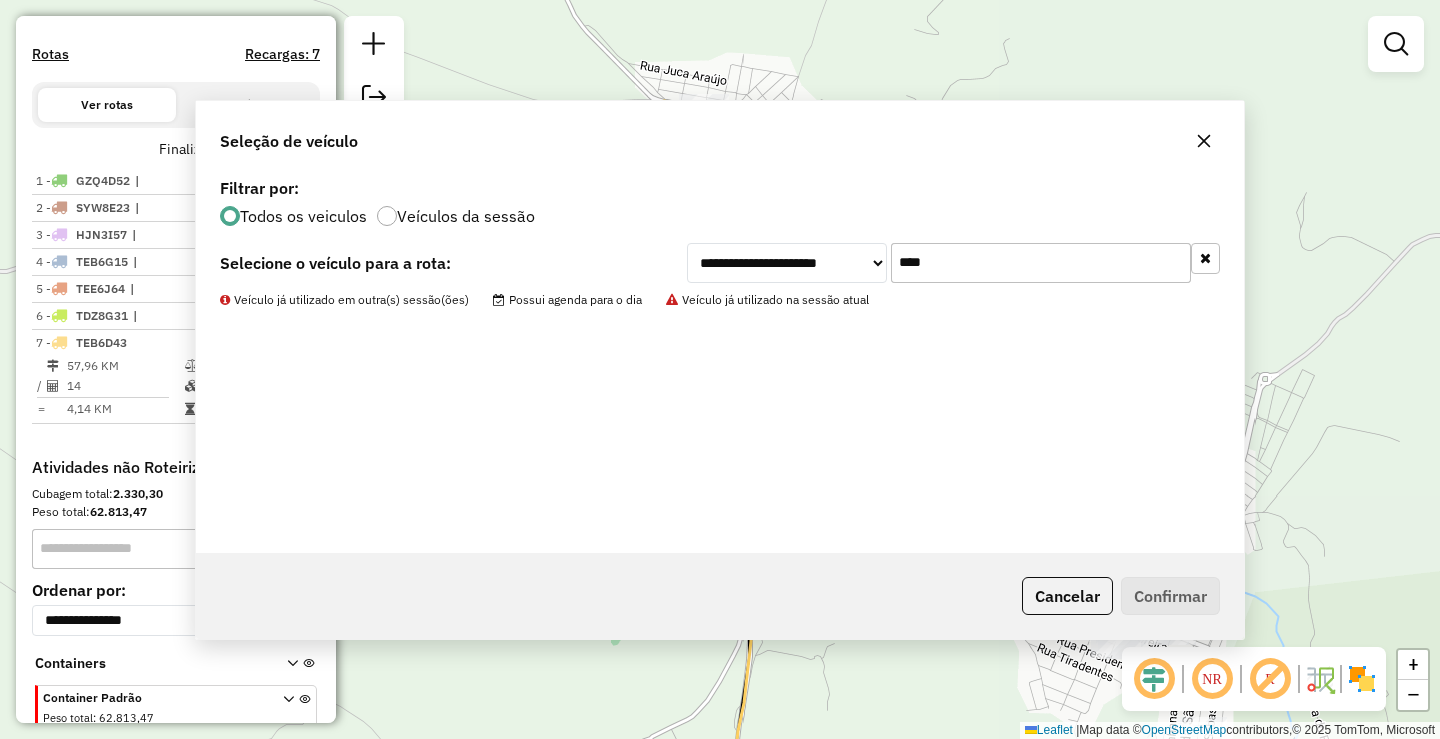 scroll, scrollTop: 692, scrollLeft: 0, axis: vertical 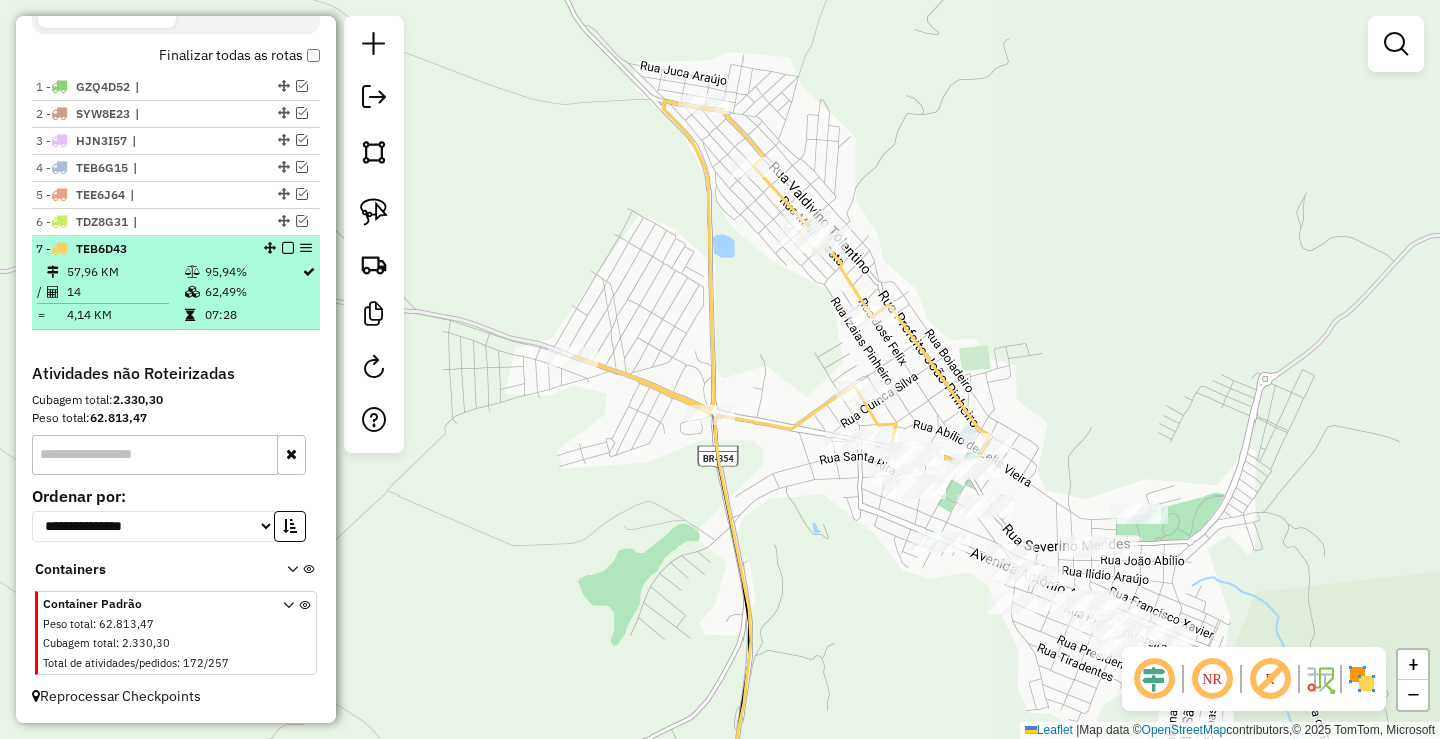 click at bounding box center [288, 248] 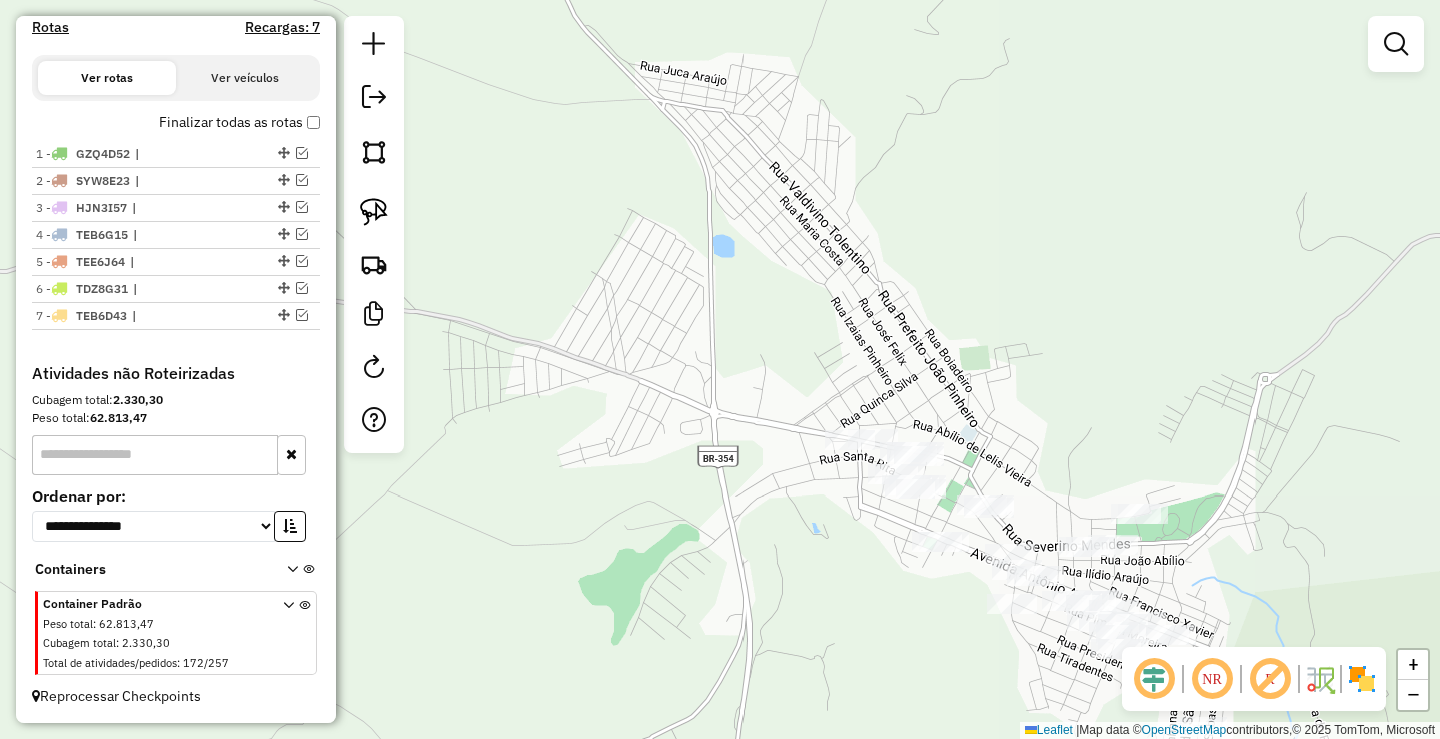scroll, scrollTop: 625, scrollLeft: 0, axis: vertical 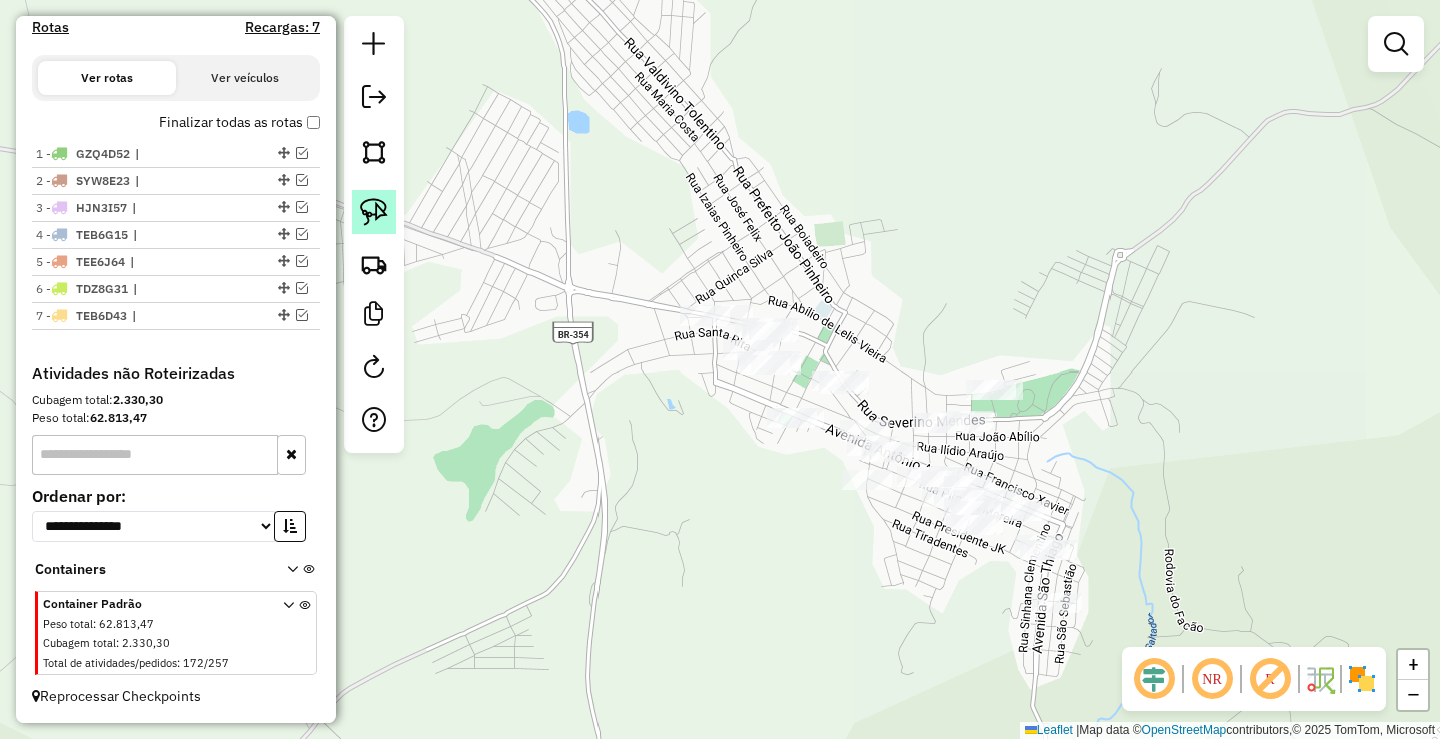 click 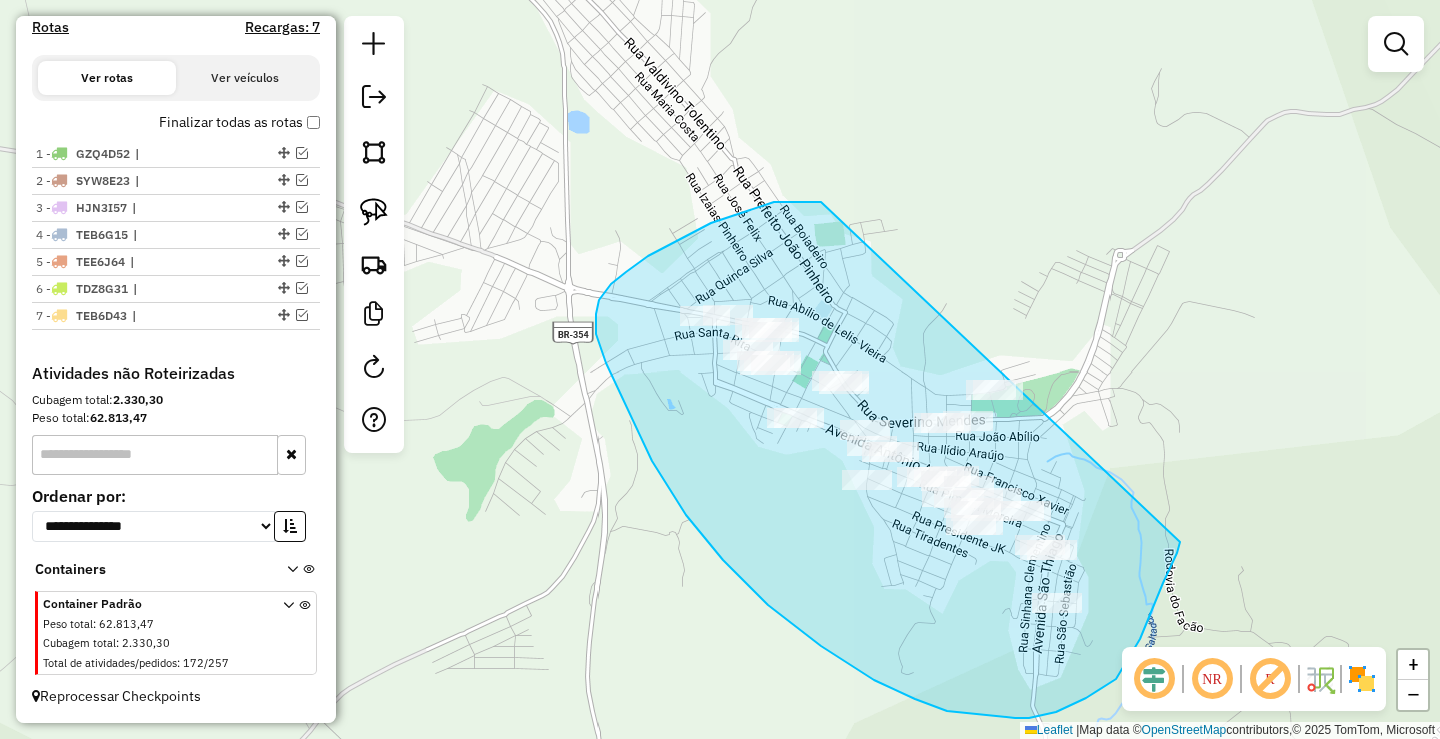 drag, startPoint x: 817, startPoint y: 202, endPoint x: 1157, endPoint y: 520, distance: 465.53625 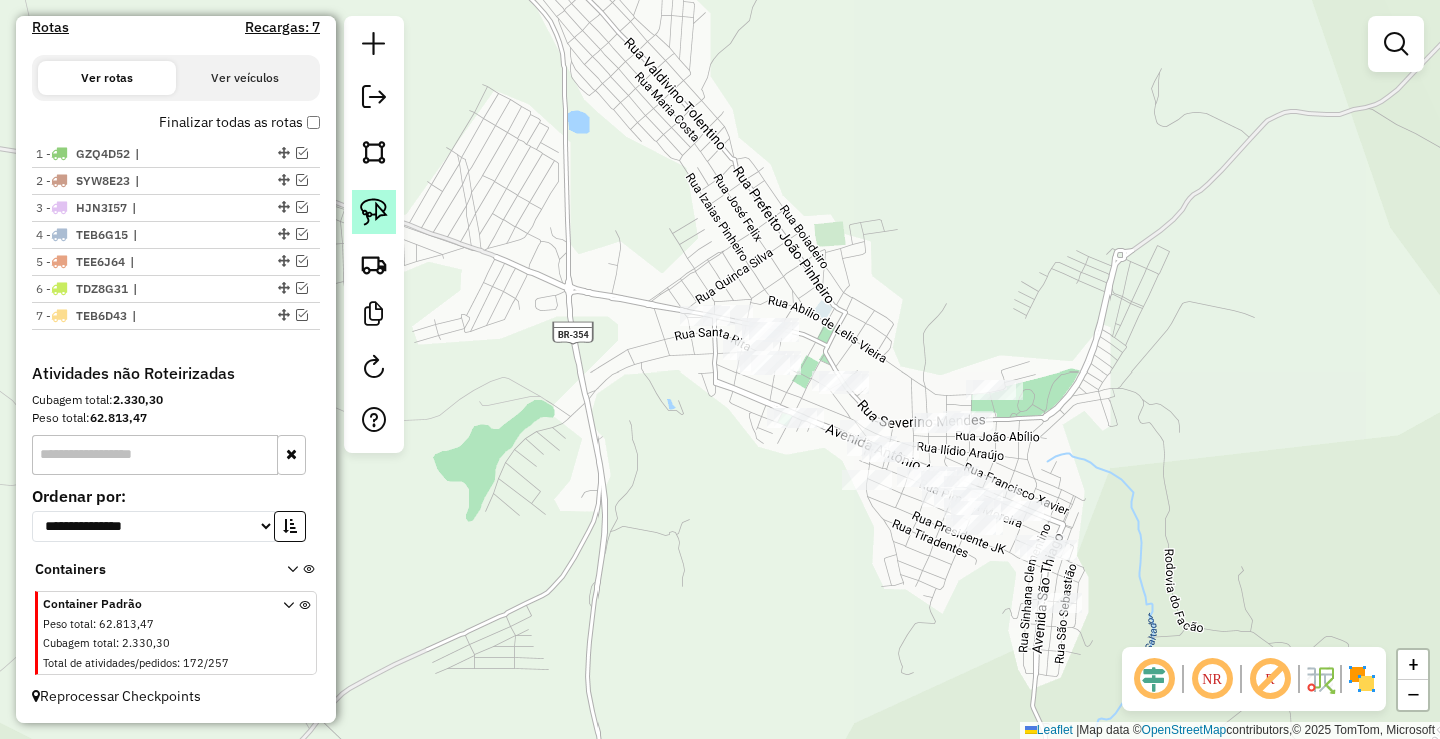 click 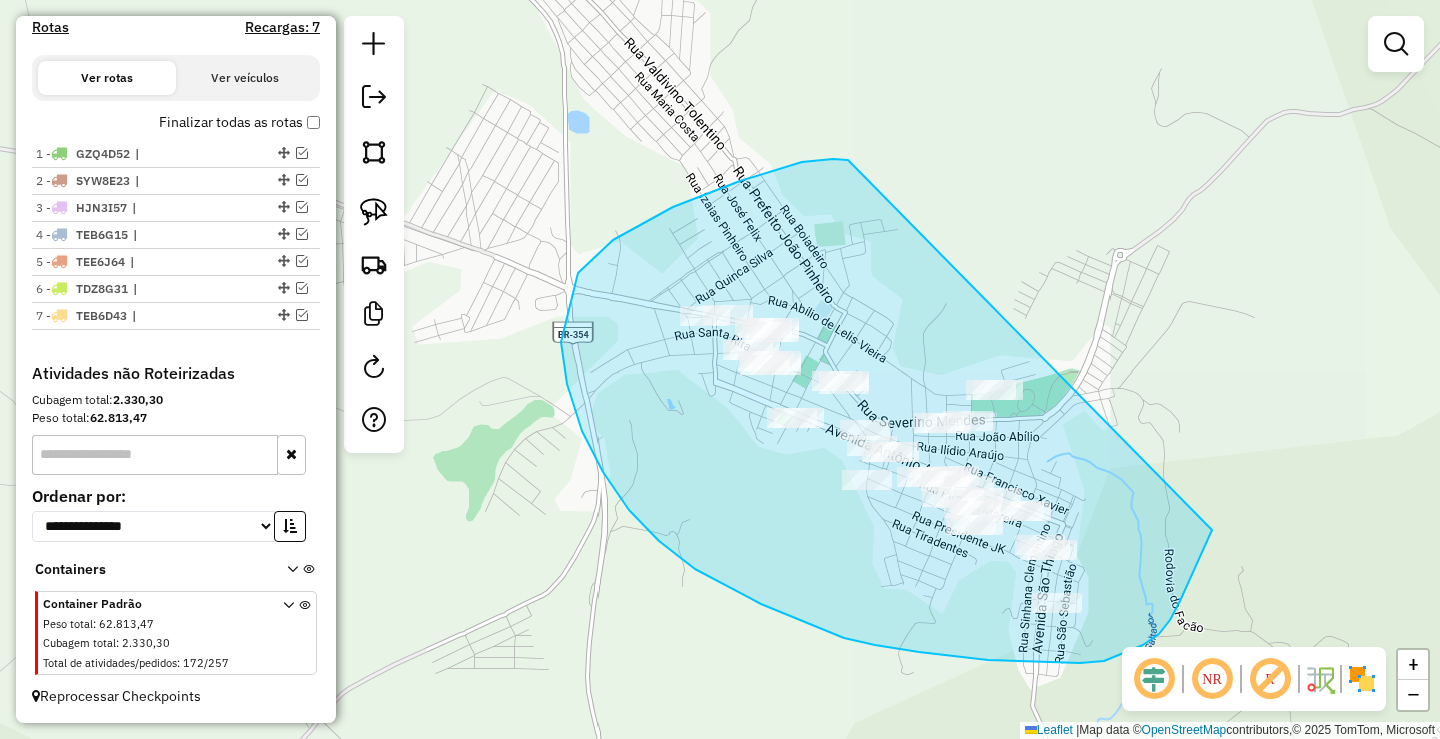 drag, startPoint x: 613, startPoint y: 240, endPoint x: 1212, endPoint y: 528, distance: 664.639 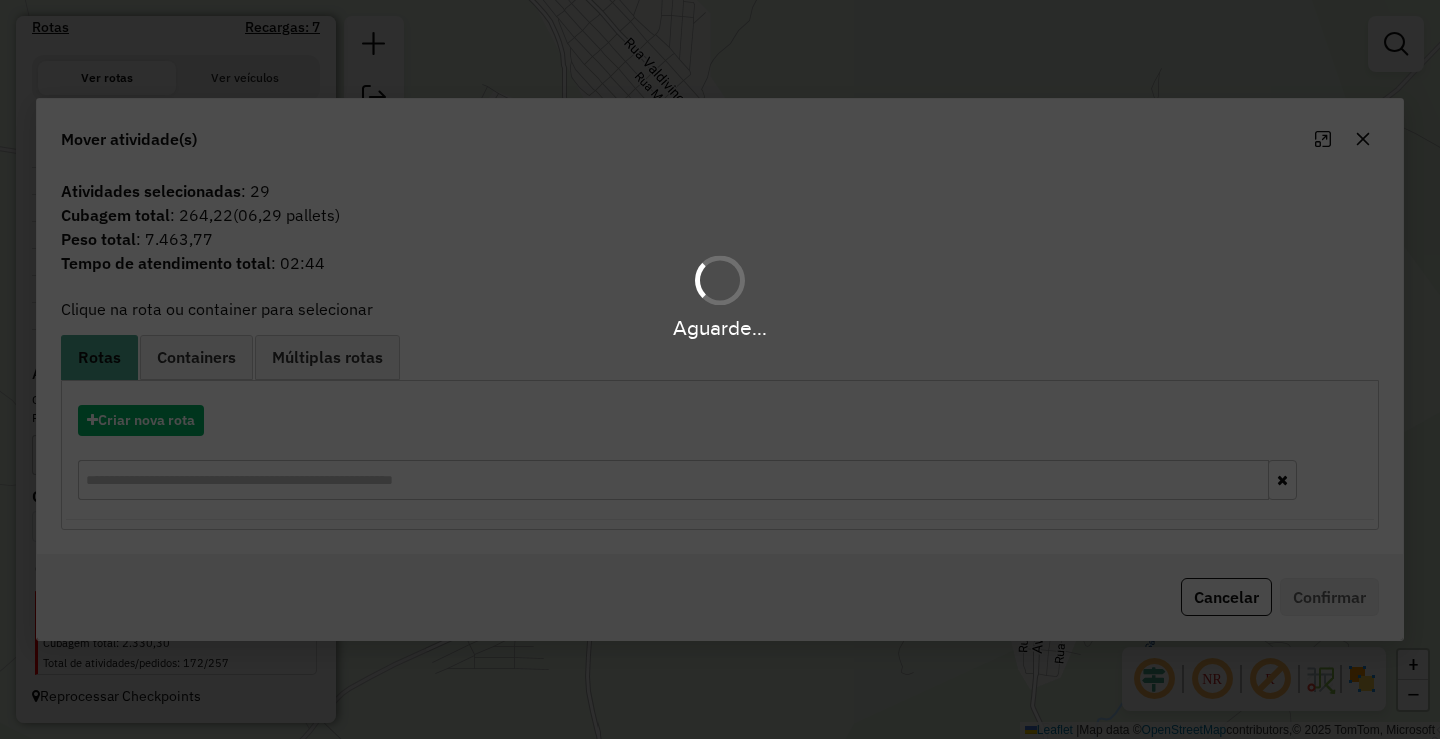 click on "Aguarde..." at bounding box center (720, 369) 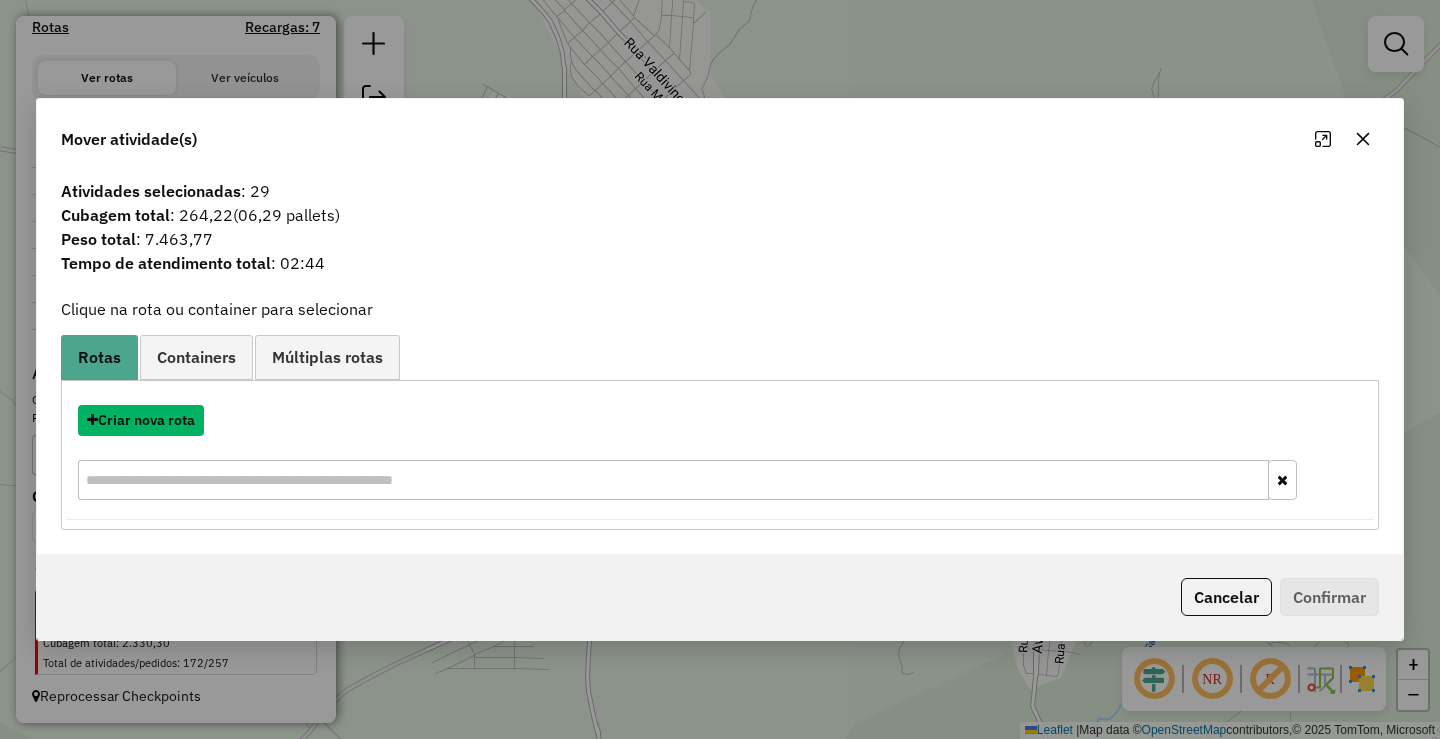 click on "Criar nova rota" at bounding box center (141, 420) 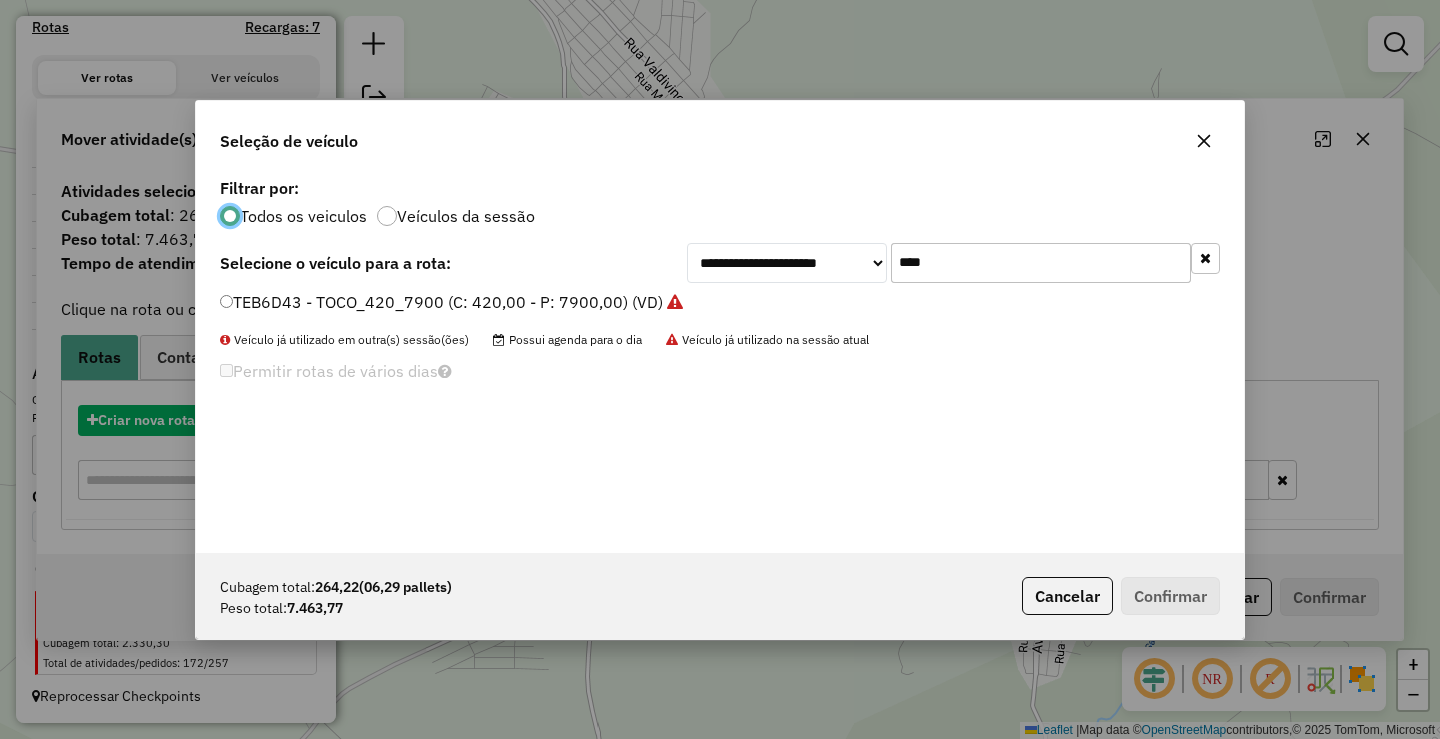 scroll, scrollTop: 11, scrollLeft: 6, axis: both 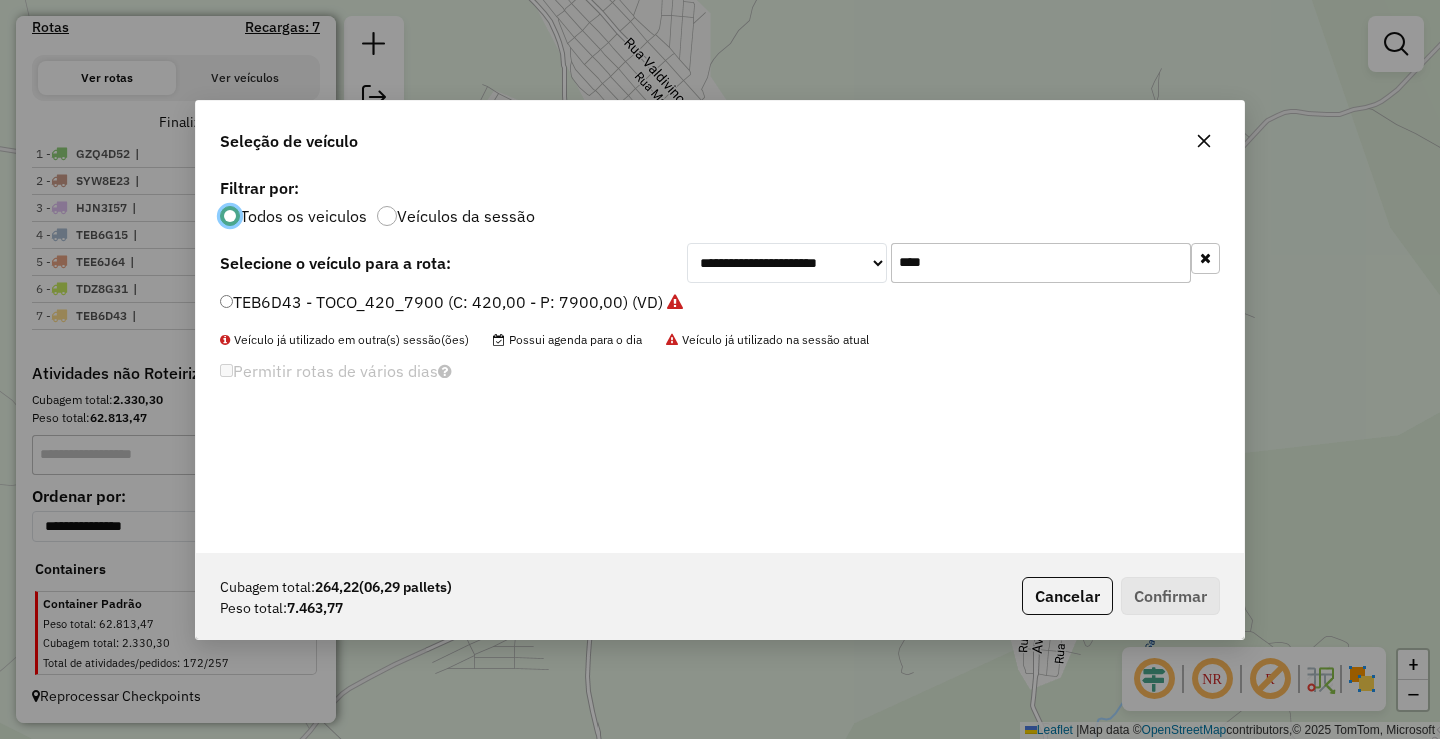 click on "****" 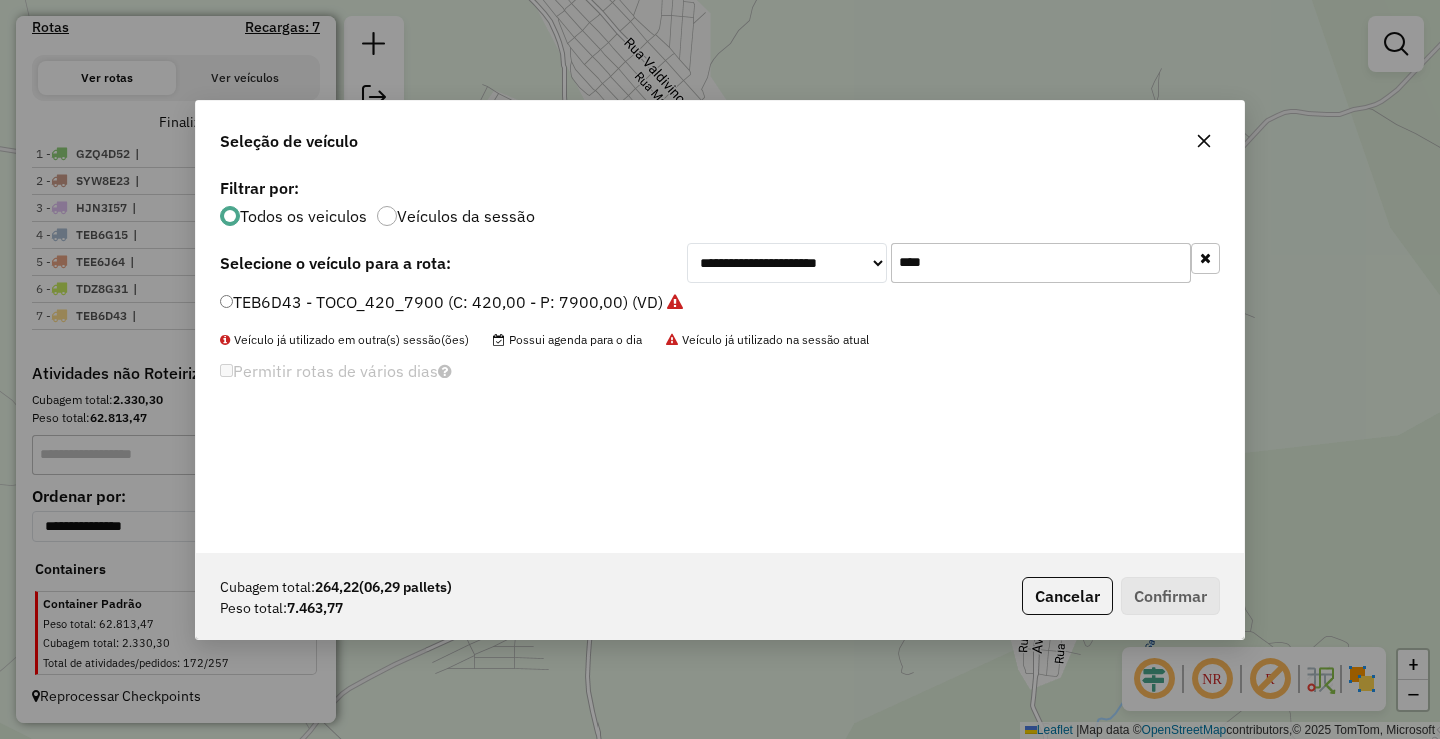 click on "****" 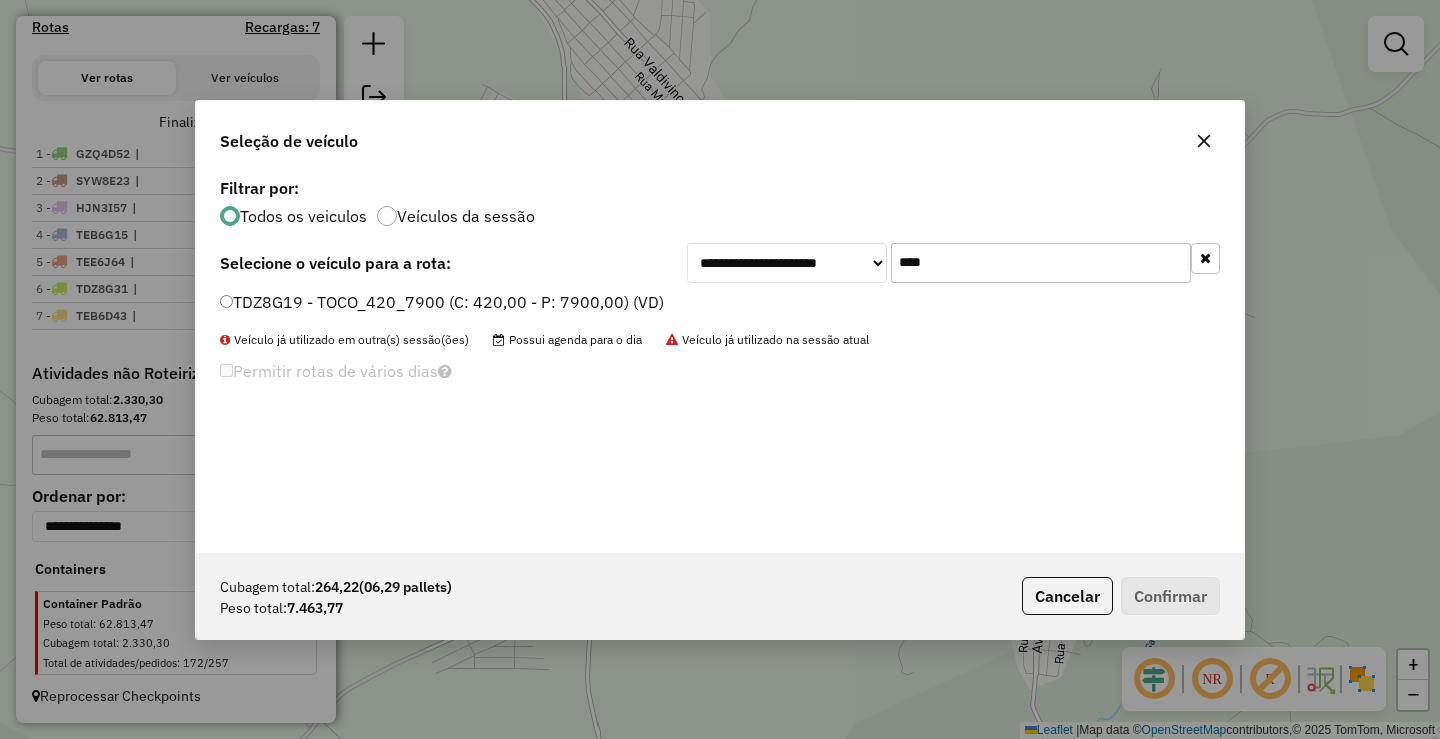 type on "****" 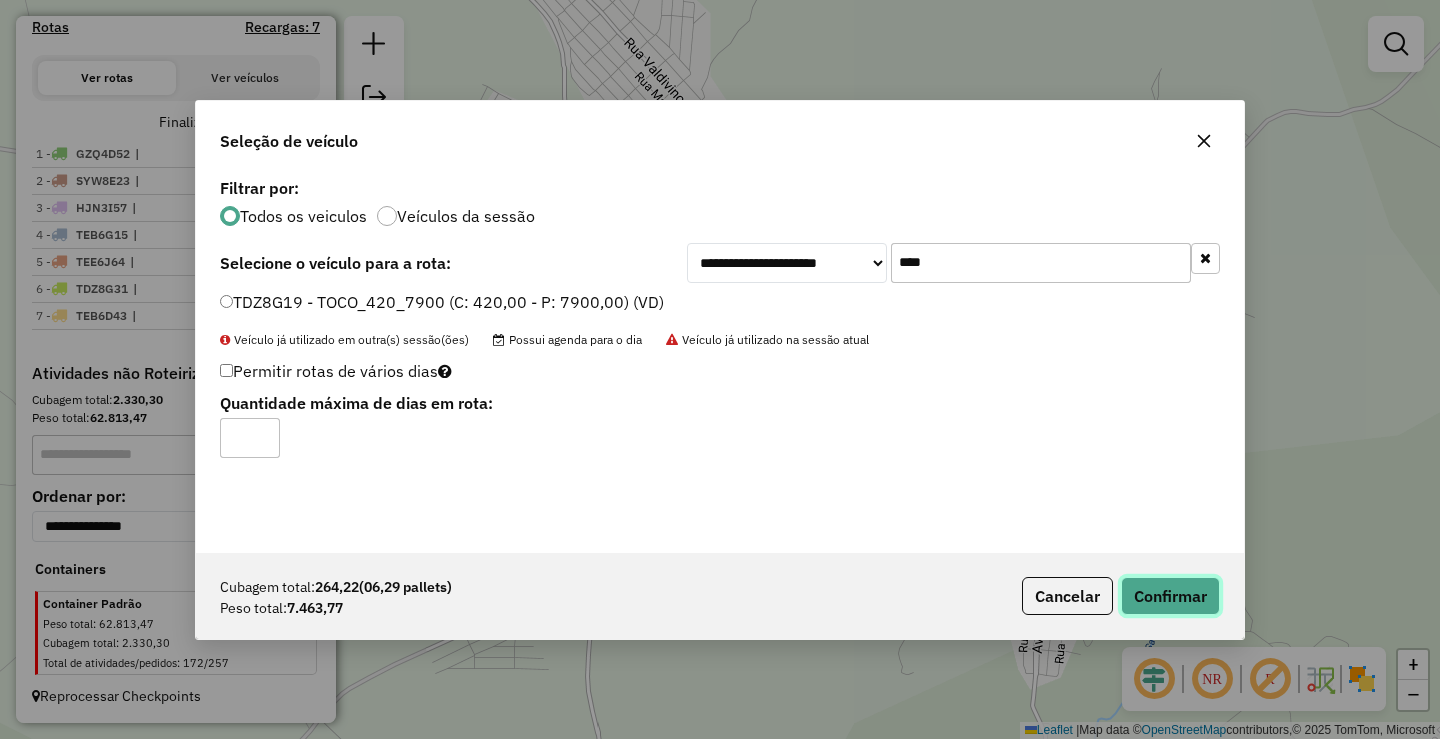 click on "Confirmar" 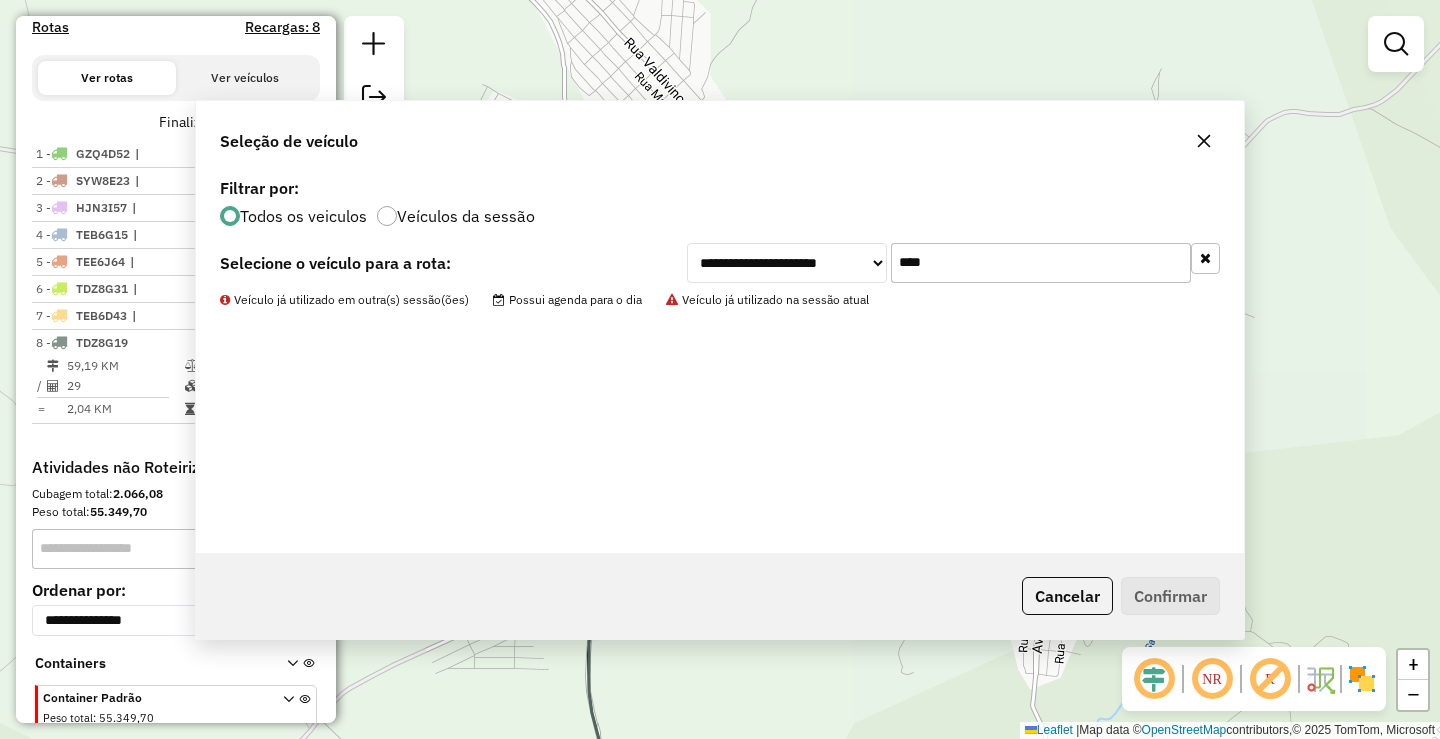 scroll, scrollTop: 719, scrollLeft: 0, axis: vertical 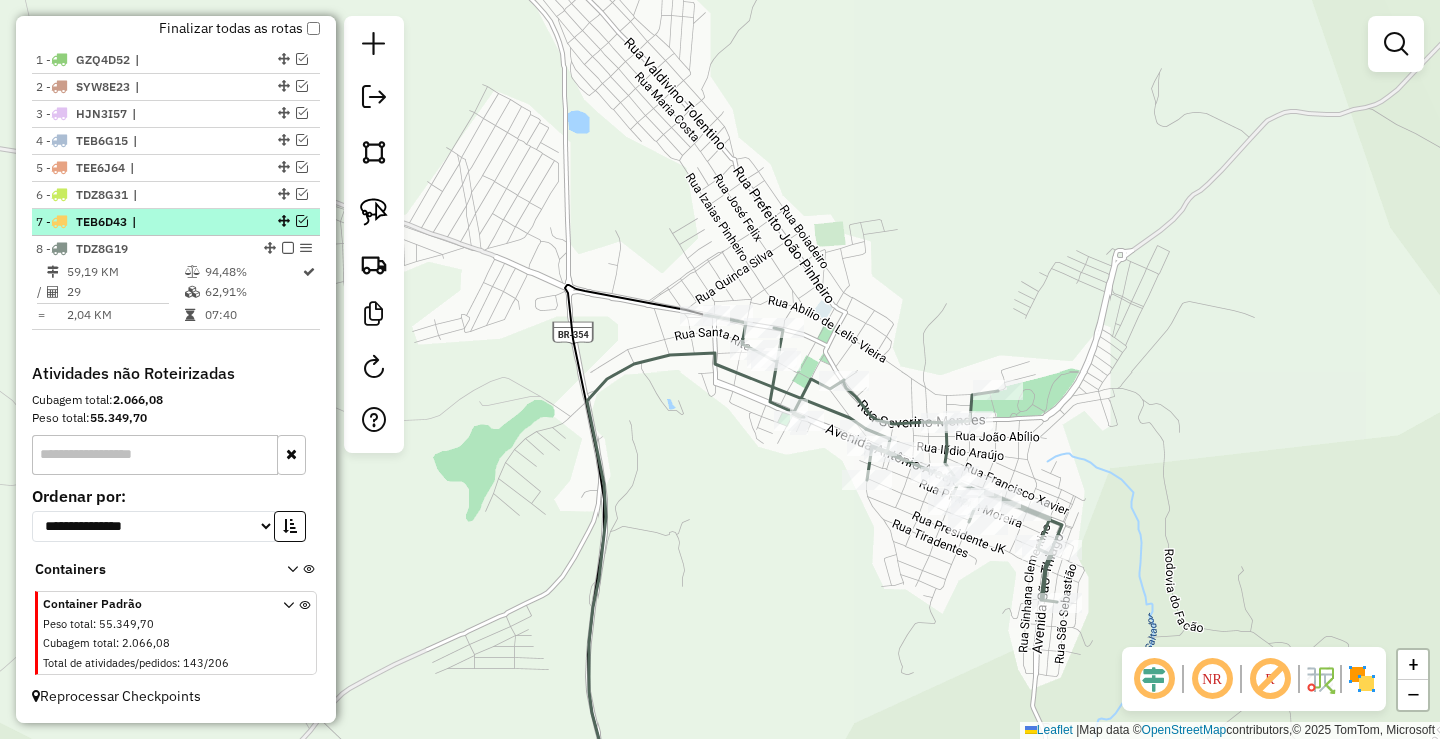 click at bounding box center [302, 221] 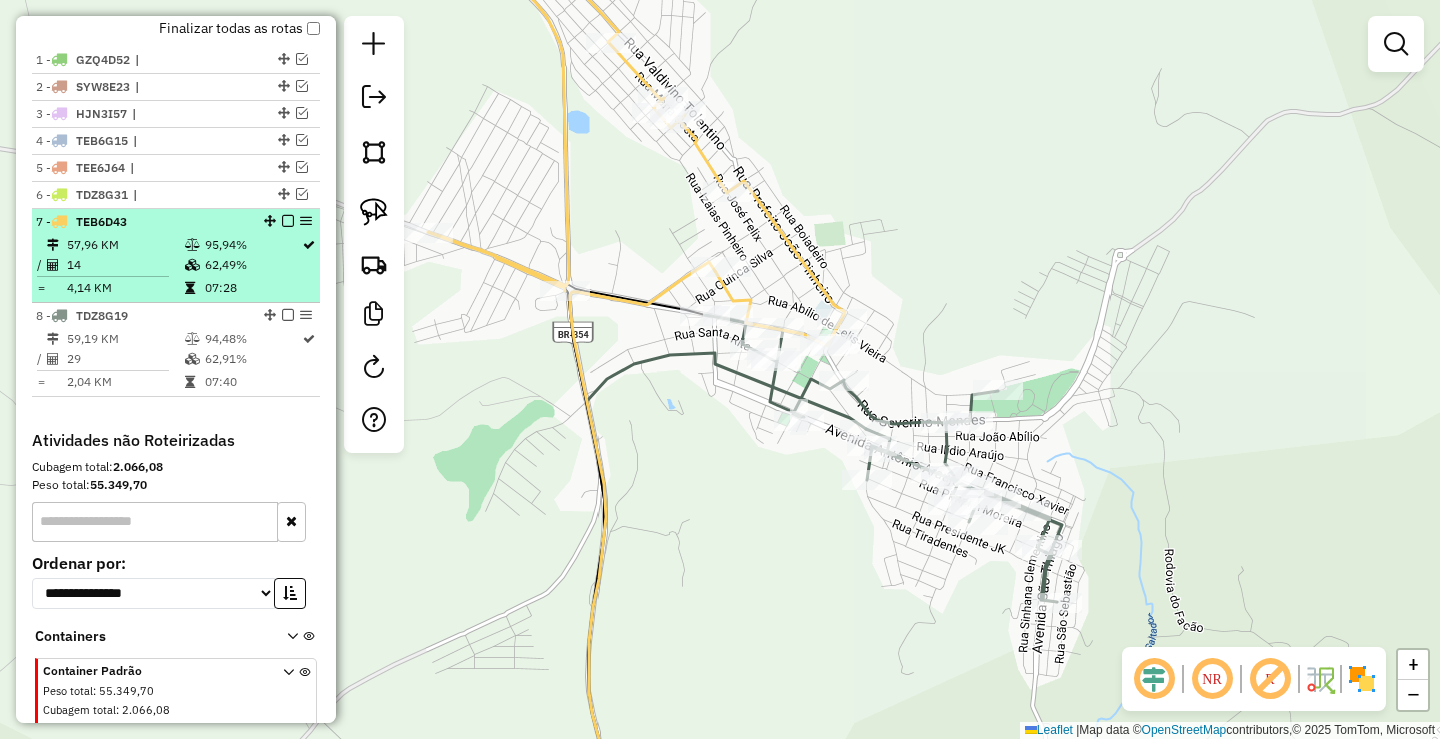 scroll, scrollTop: 732, scrollLeft: 0, axis: vertical 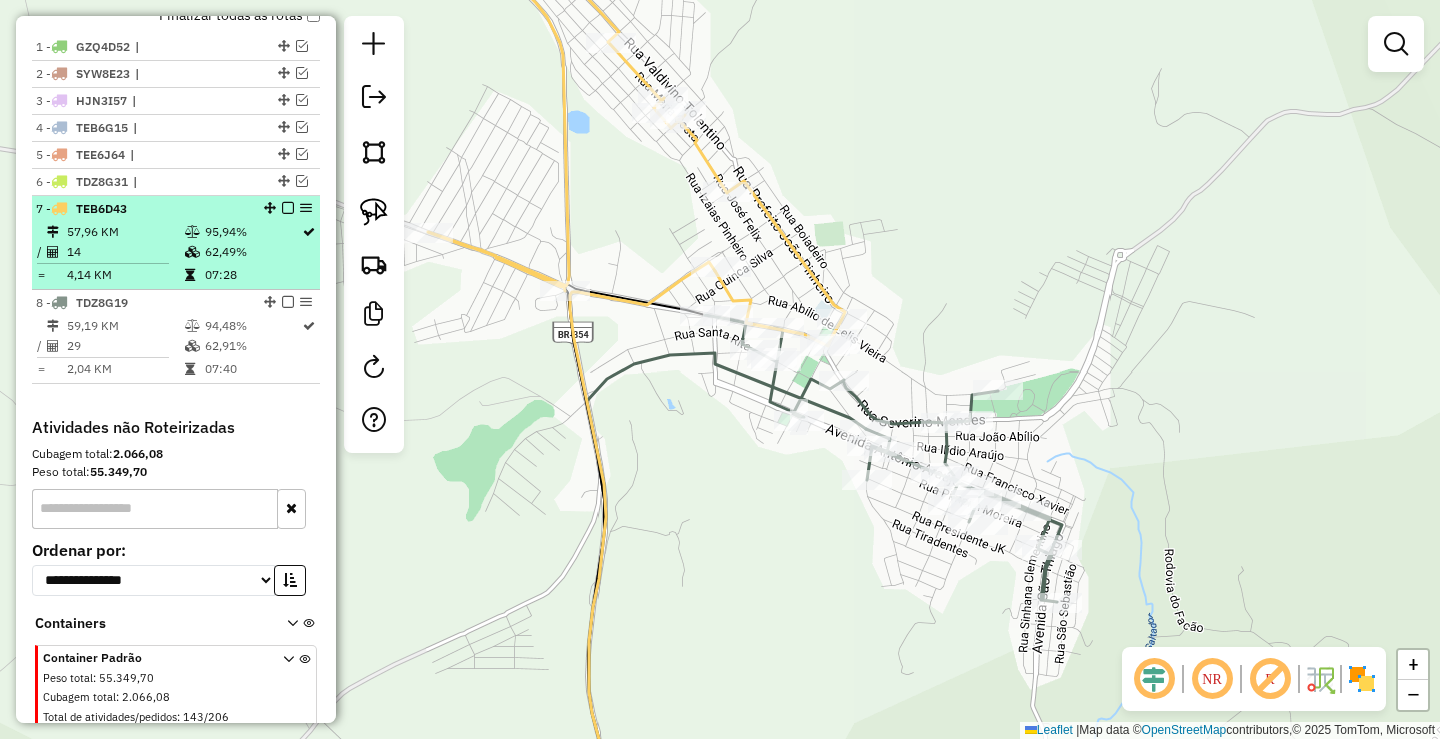 click on "62,49%" at bounding box center [252, 252] 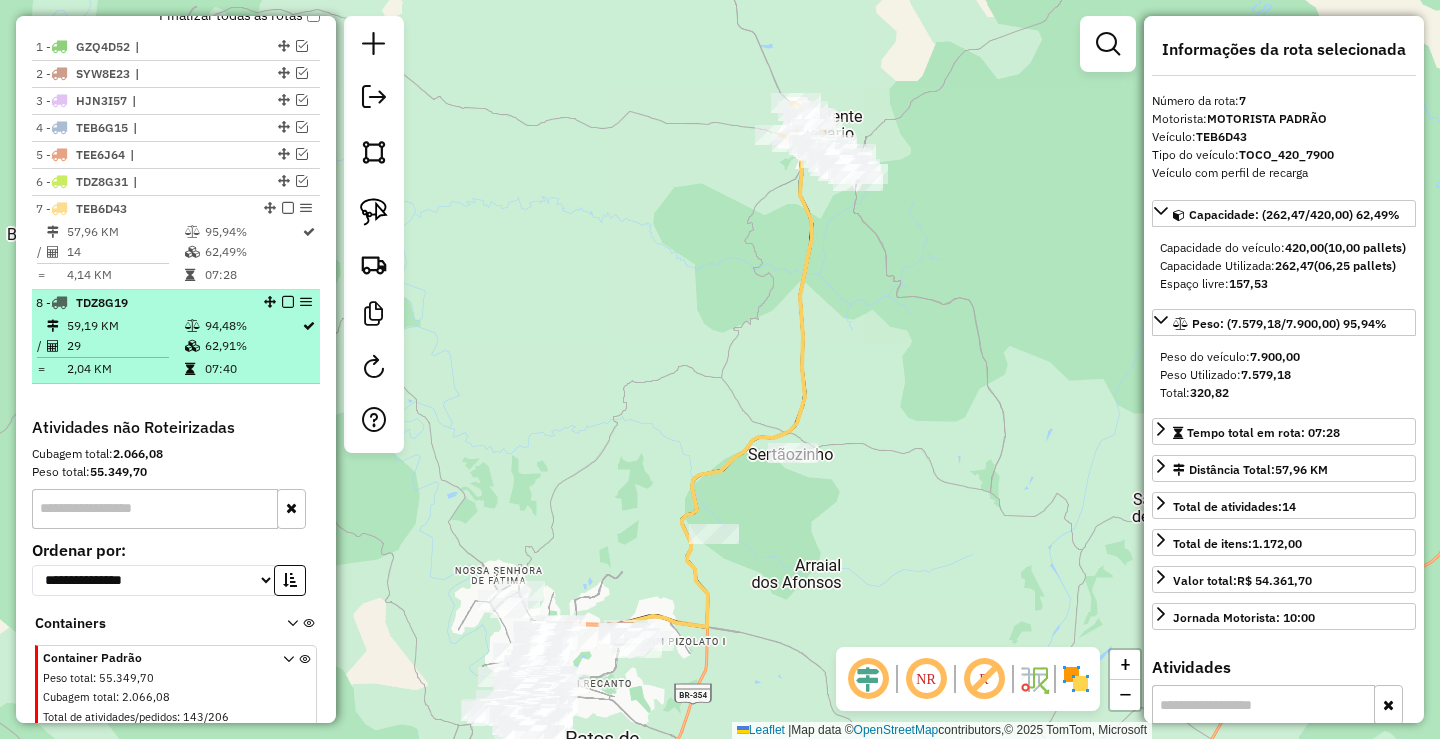 click on "07:40" at bounding box center [252, 369] 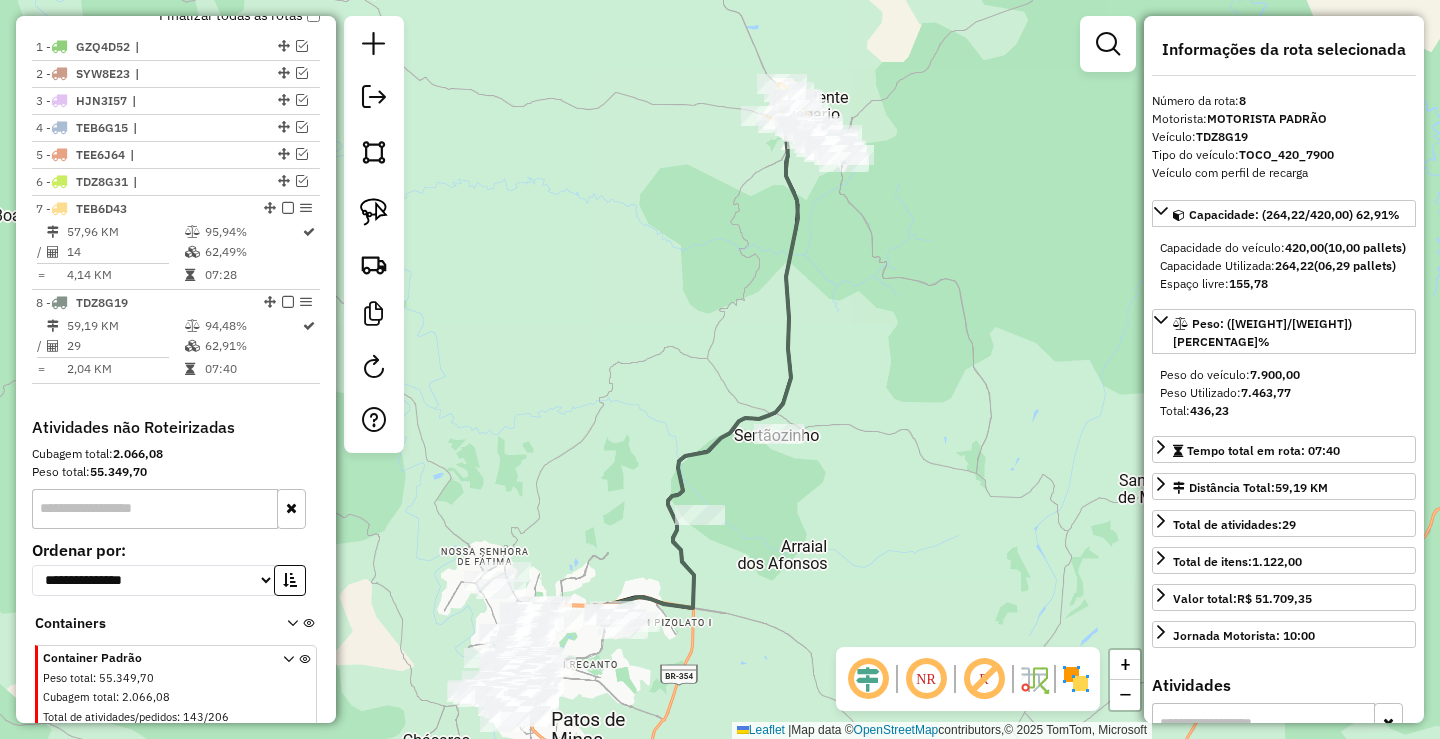 drag, startPoint x: 728, startPoint y: 260, endPoint x: 692, endPoint y: 381, distance: 126.24183 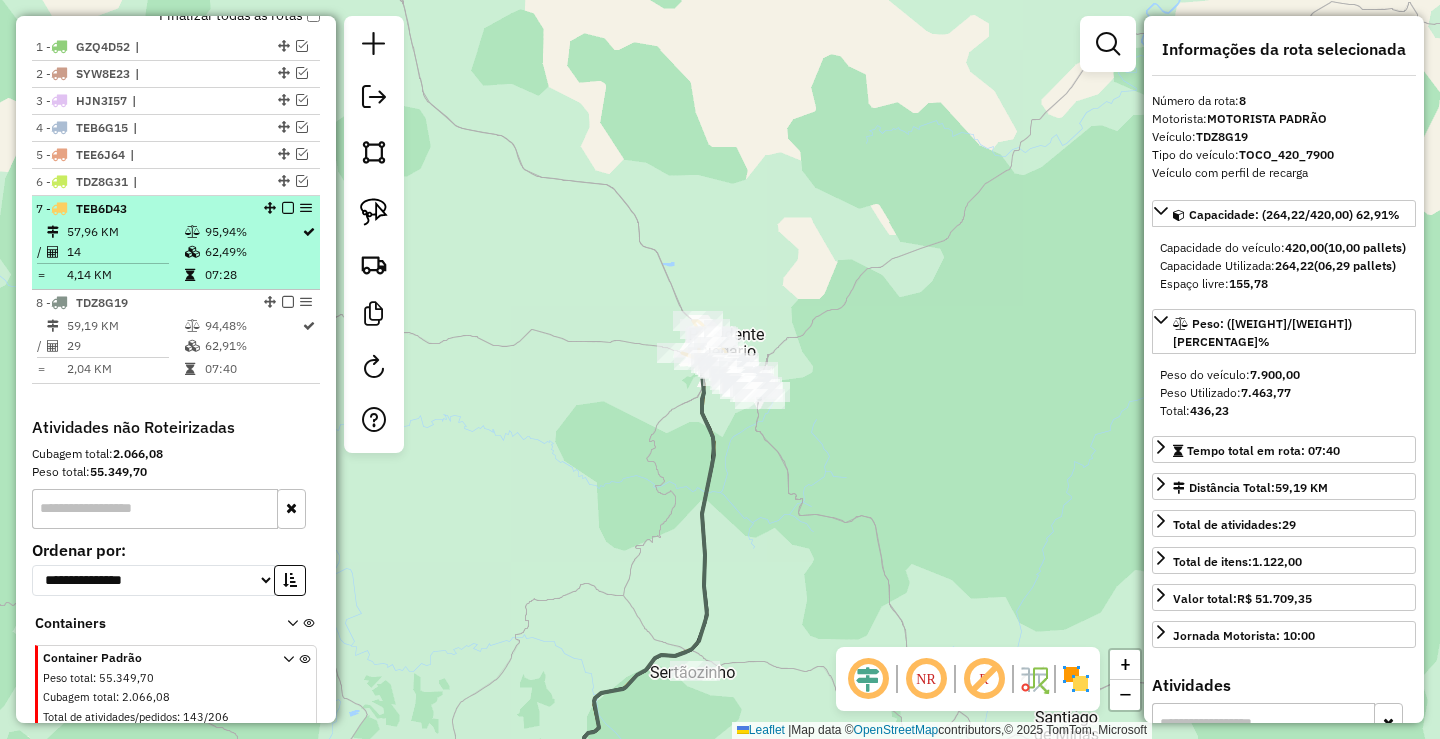 click at bounding box center [194, 232] 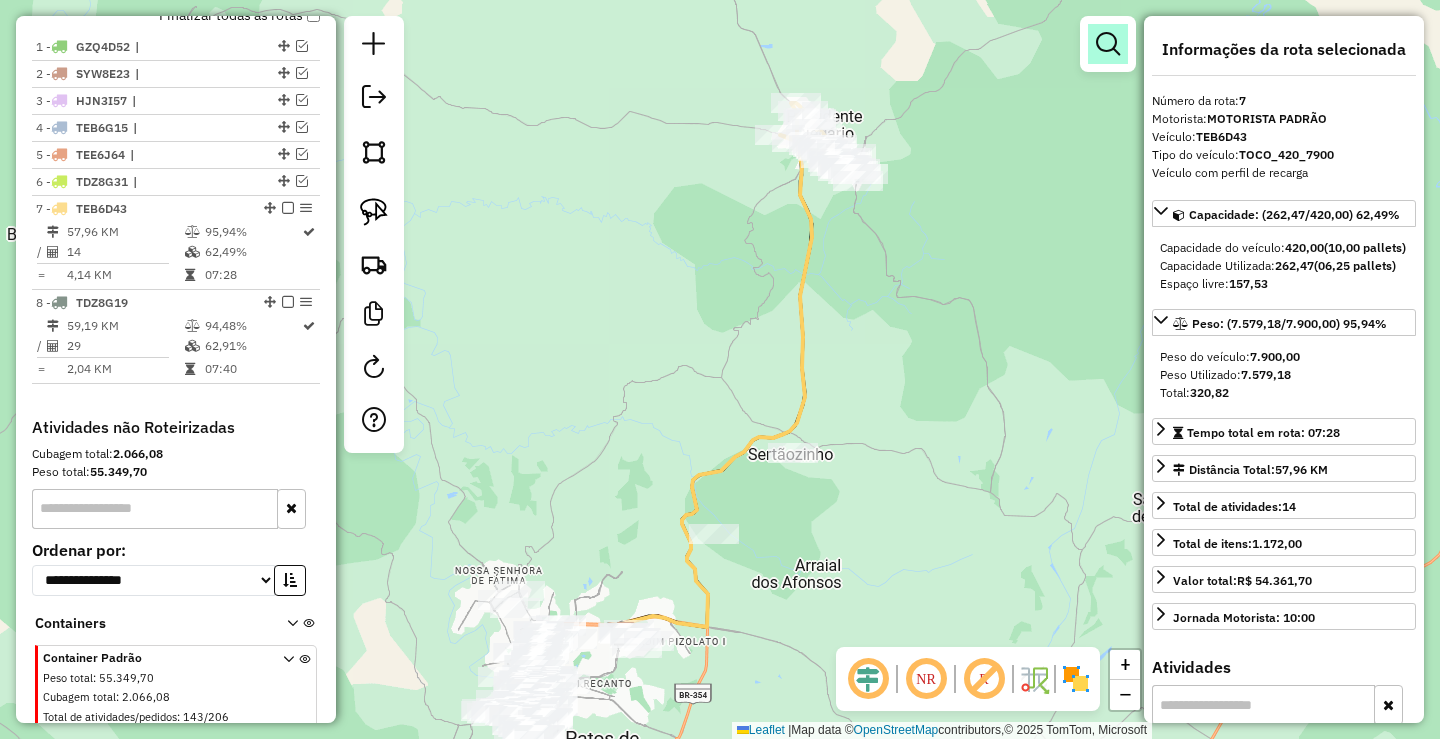 click at bounding box center [1108, 44] 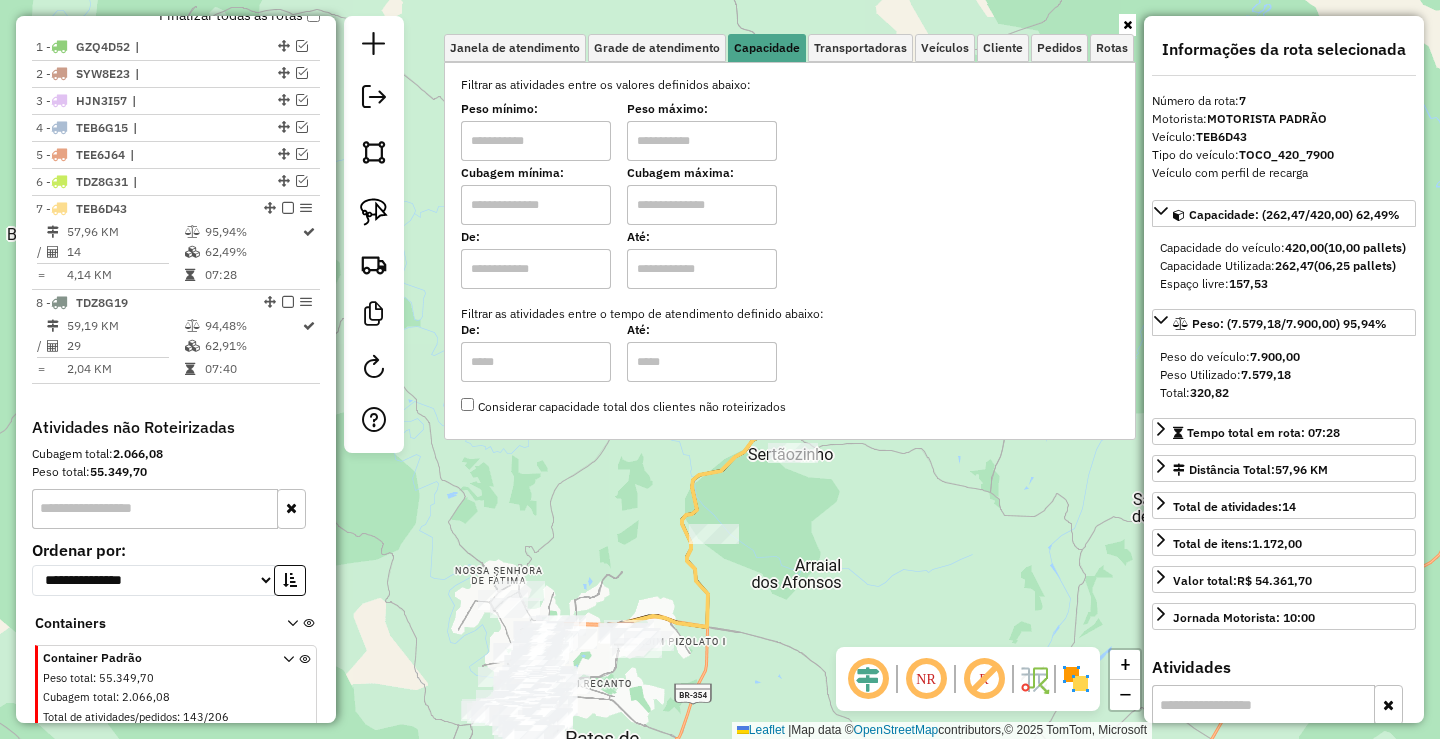 drag, startPoint x: 533, startPoint y: 143, endPoint x: 644, endPoint y: 151, distance: 111.28792 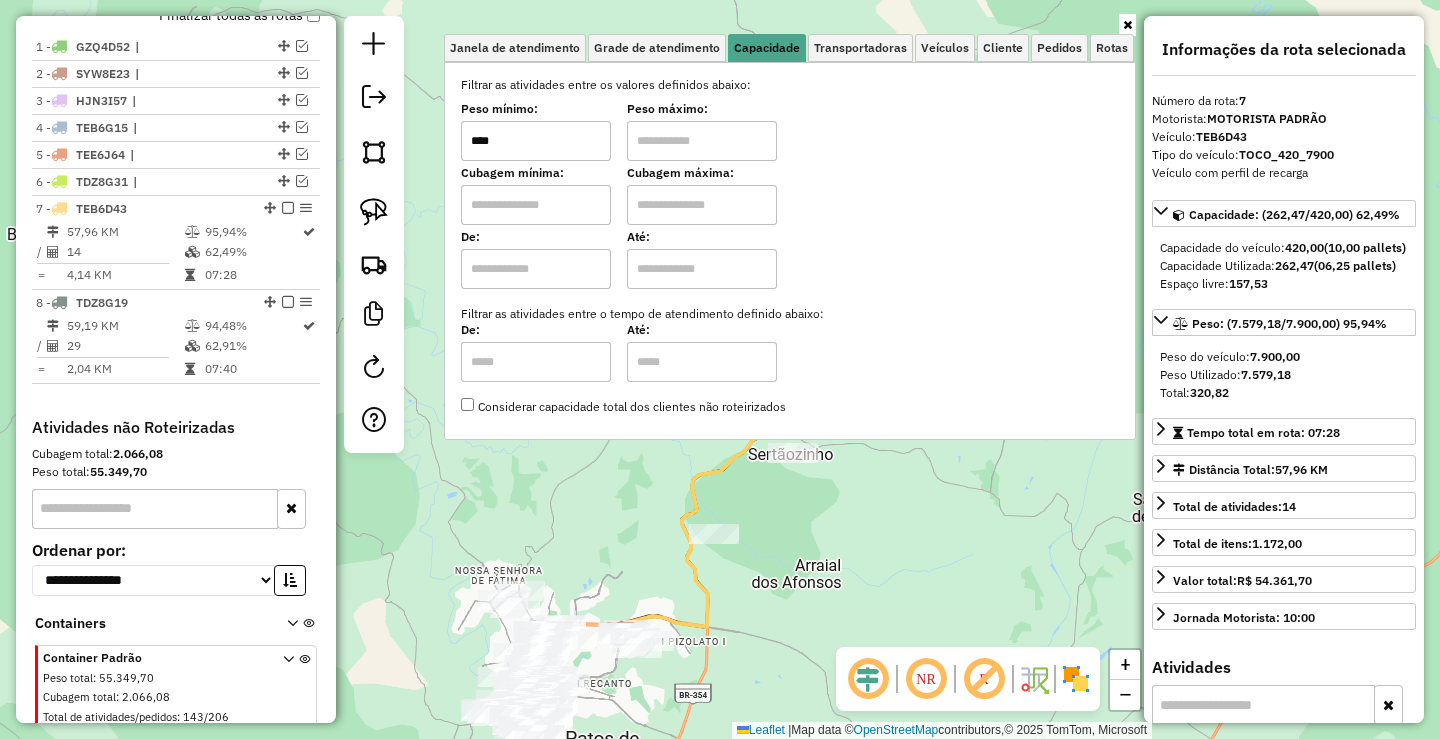 type on "****" 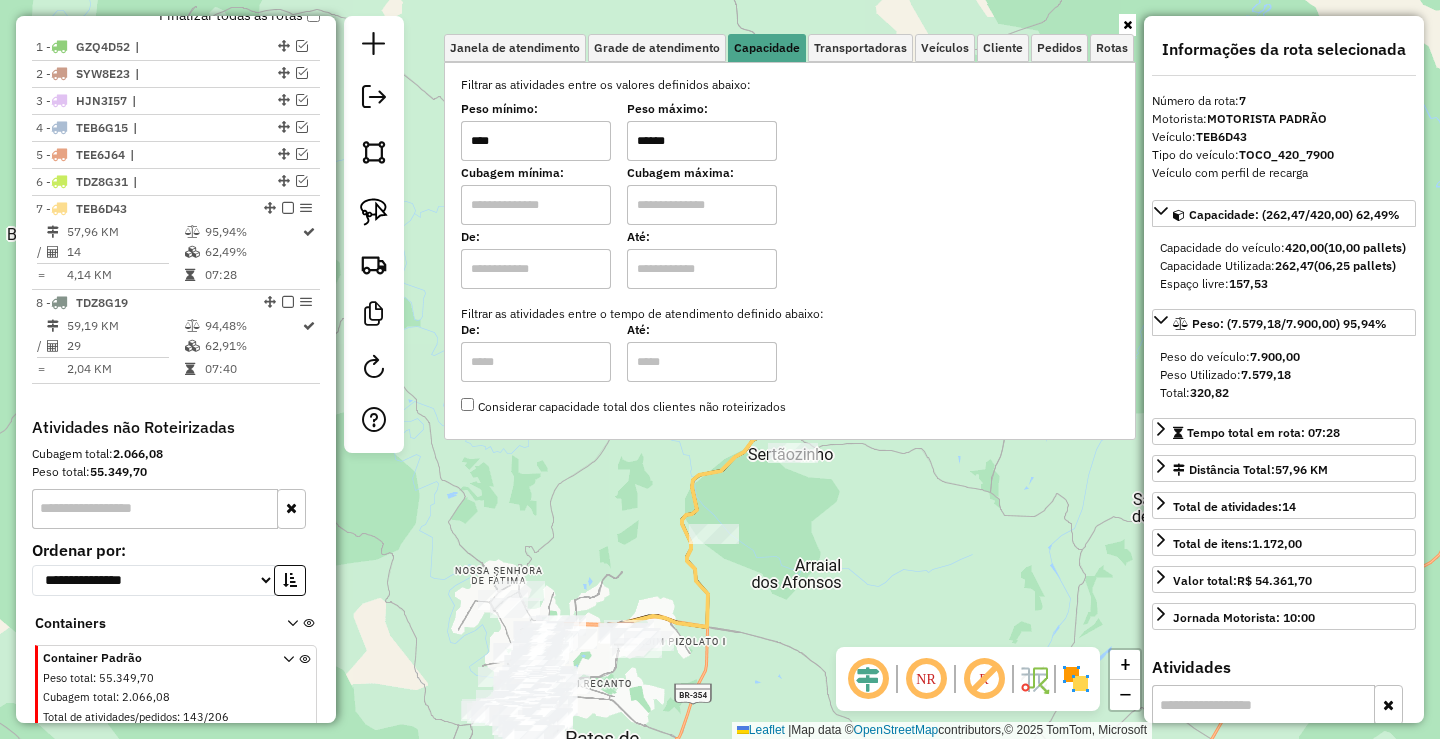 type on "******" 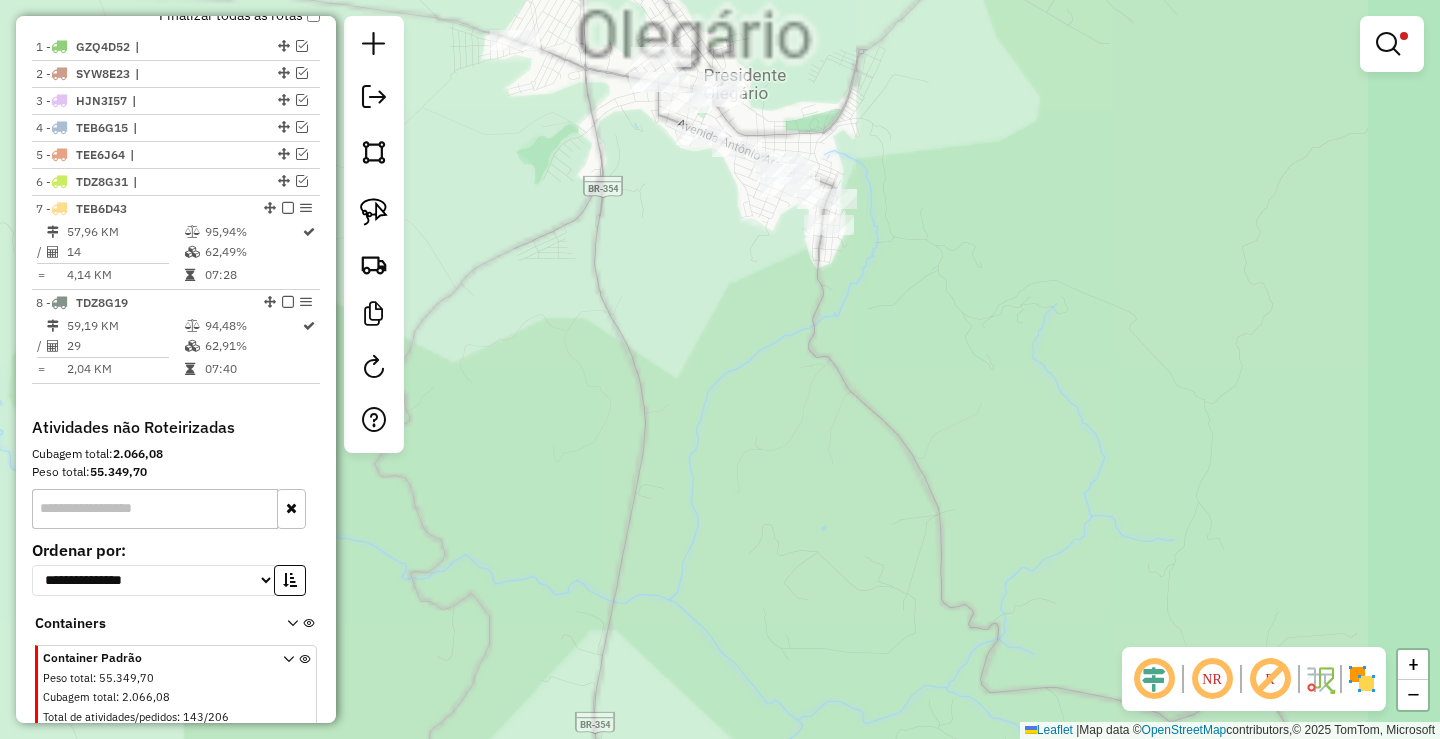 drag, startPoint x: 640, startPoint y: 251, endPoint x: 682, endPoint y: 421, distance: 175.11139 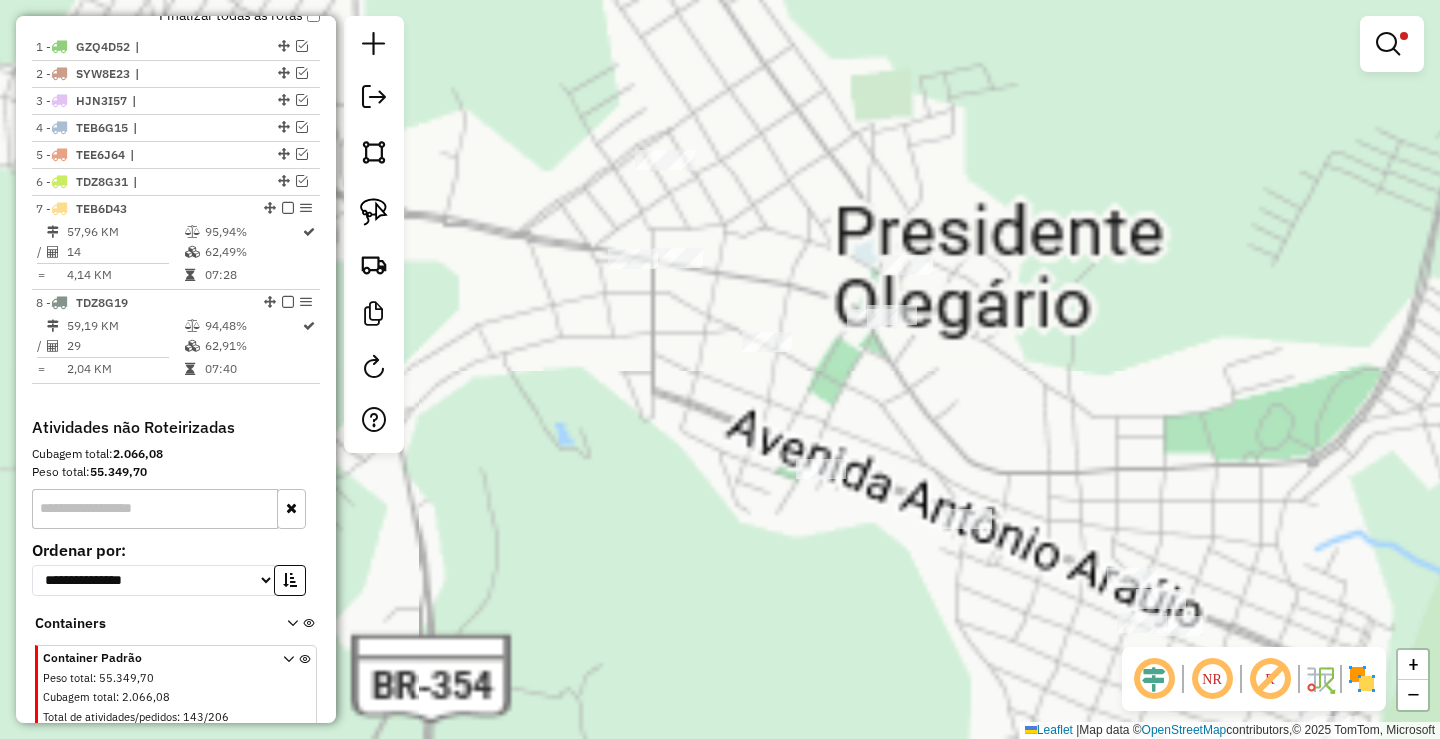 drag, startPoint x: 641, startPoint y: 358, endPoint x: 635, endPoint y: 349, distance: 10.816654 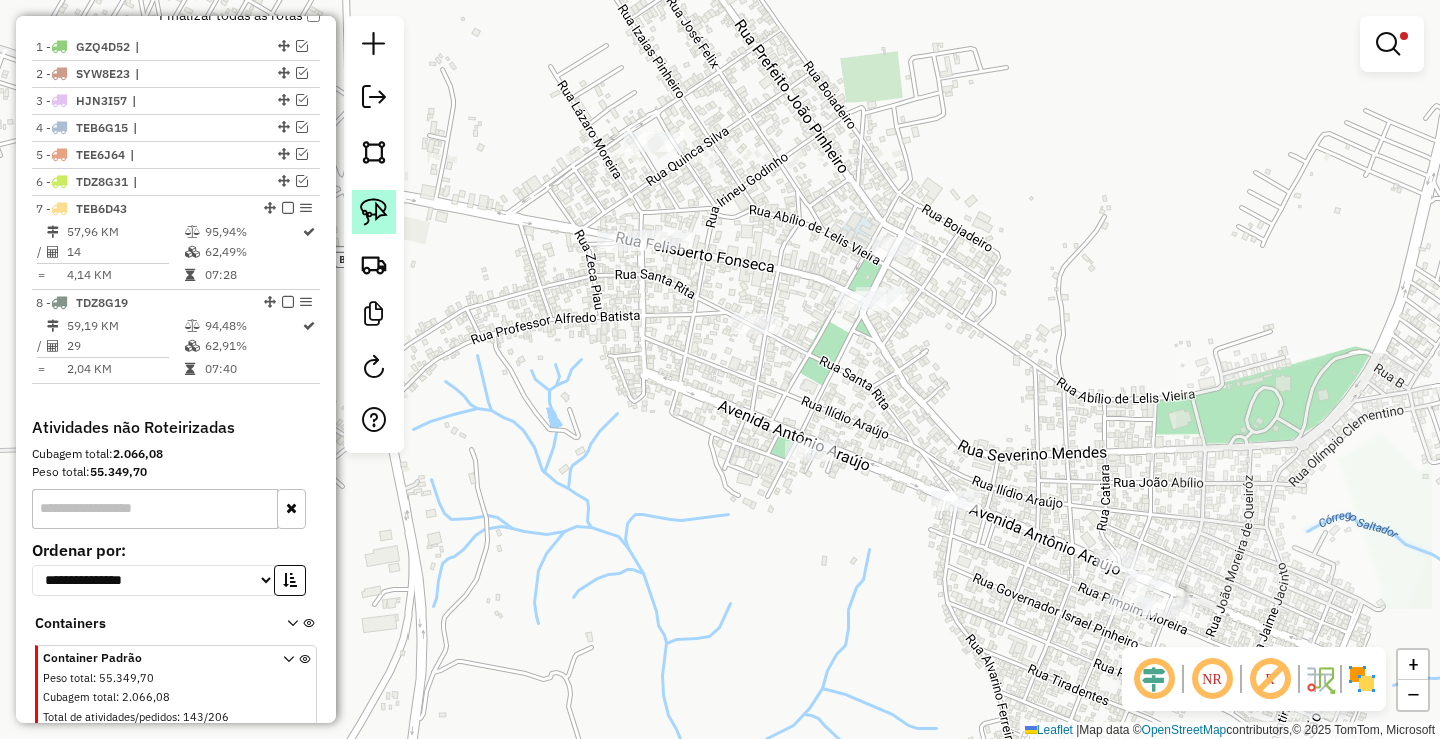 click 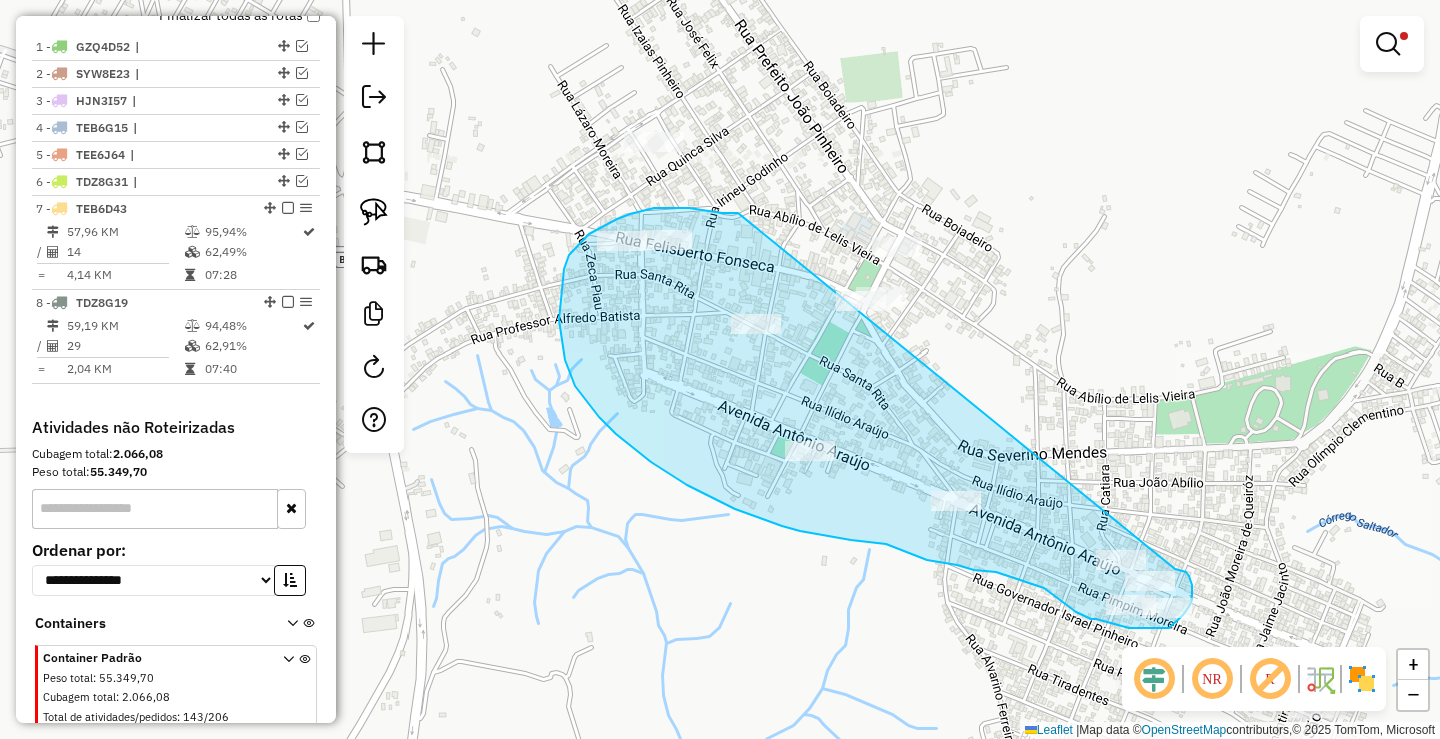drag, startPoint x: 738, startPoint y: 213, endPoint x: 1175, endPoint y: 569, distance: 563.65326 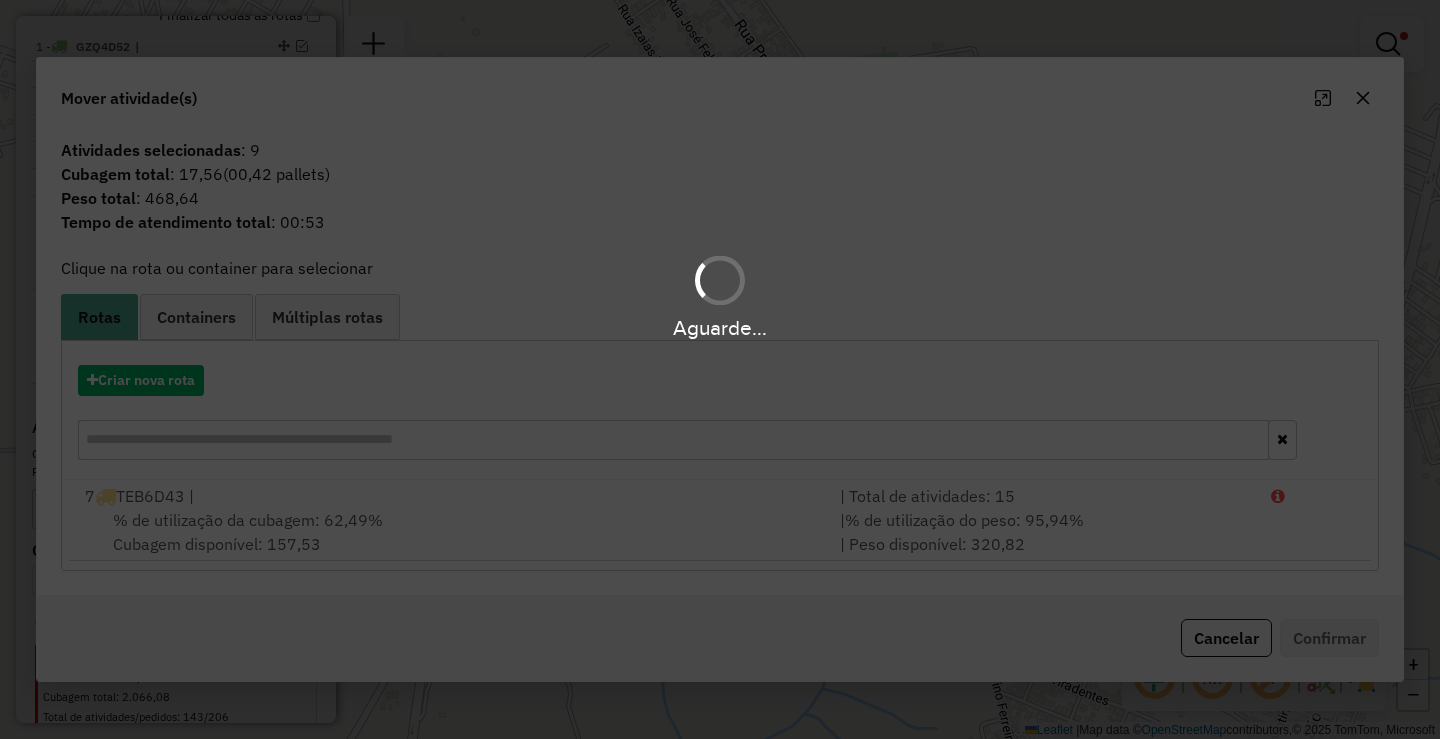 click on "|  % de utilização do peso: 95,94%  | Peso disponível: 320,82" at bounding box center (1043, 532) 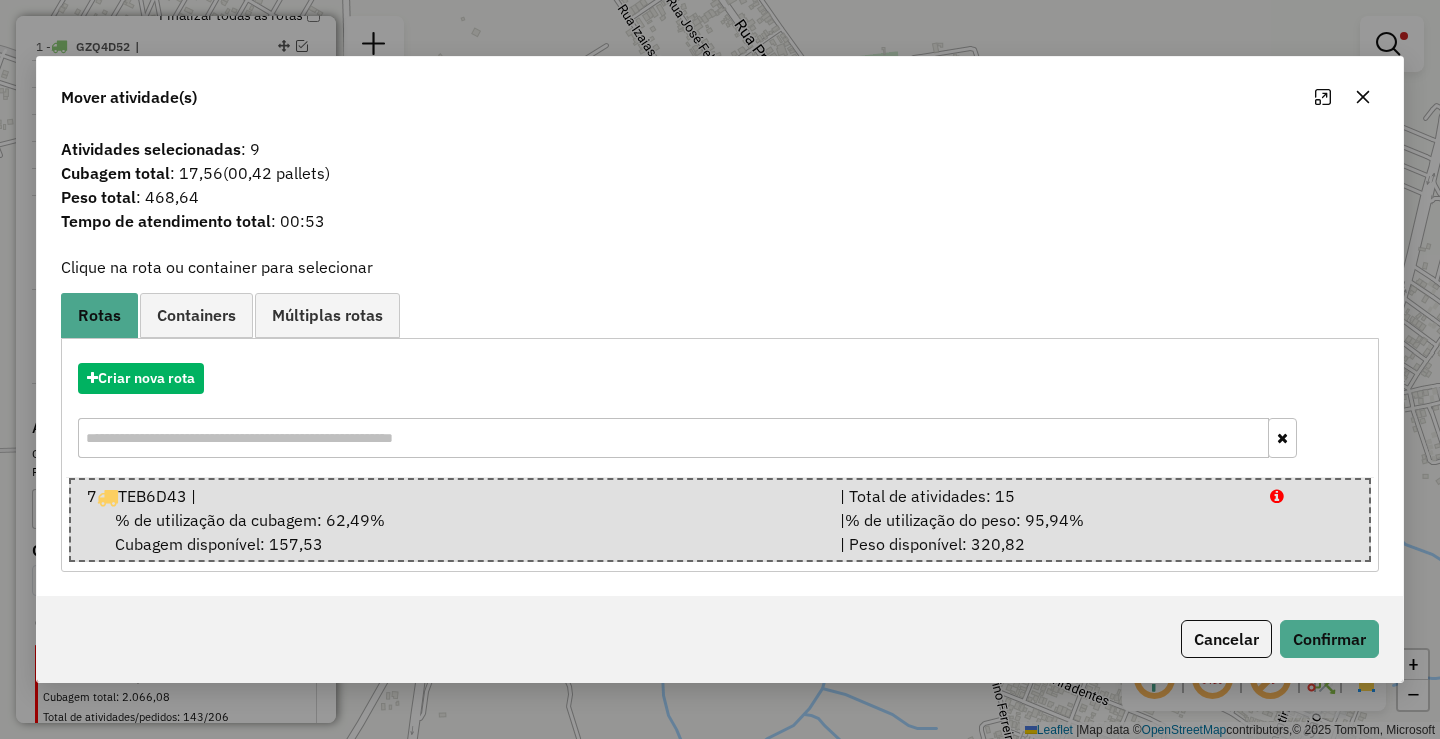 click 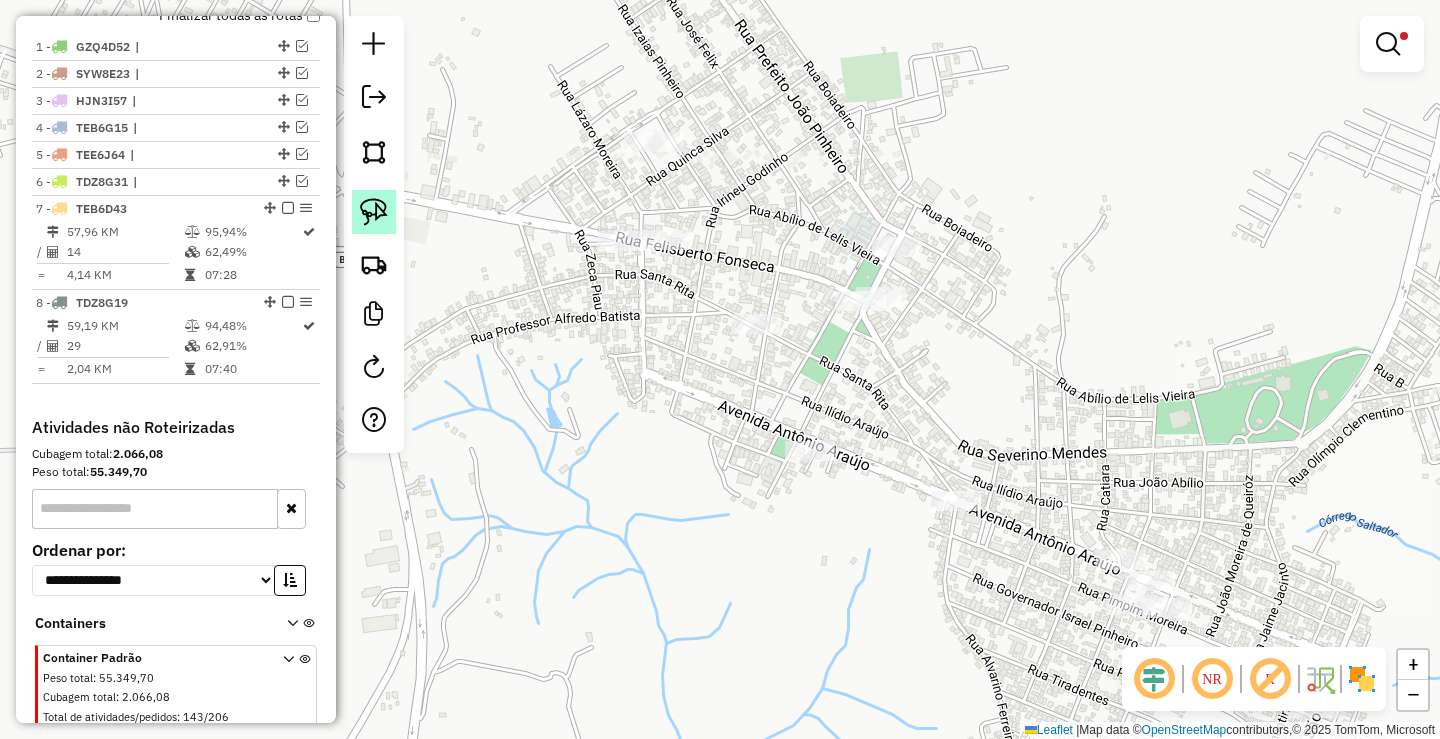 click 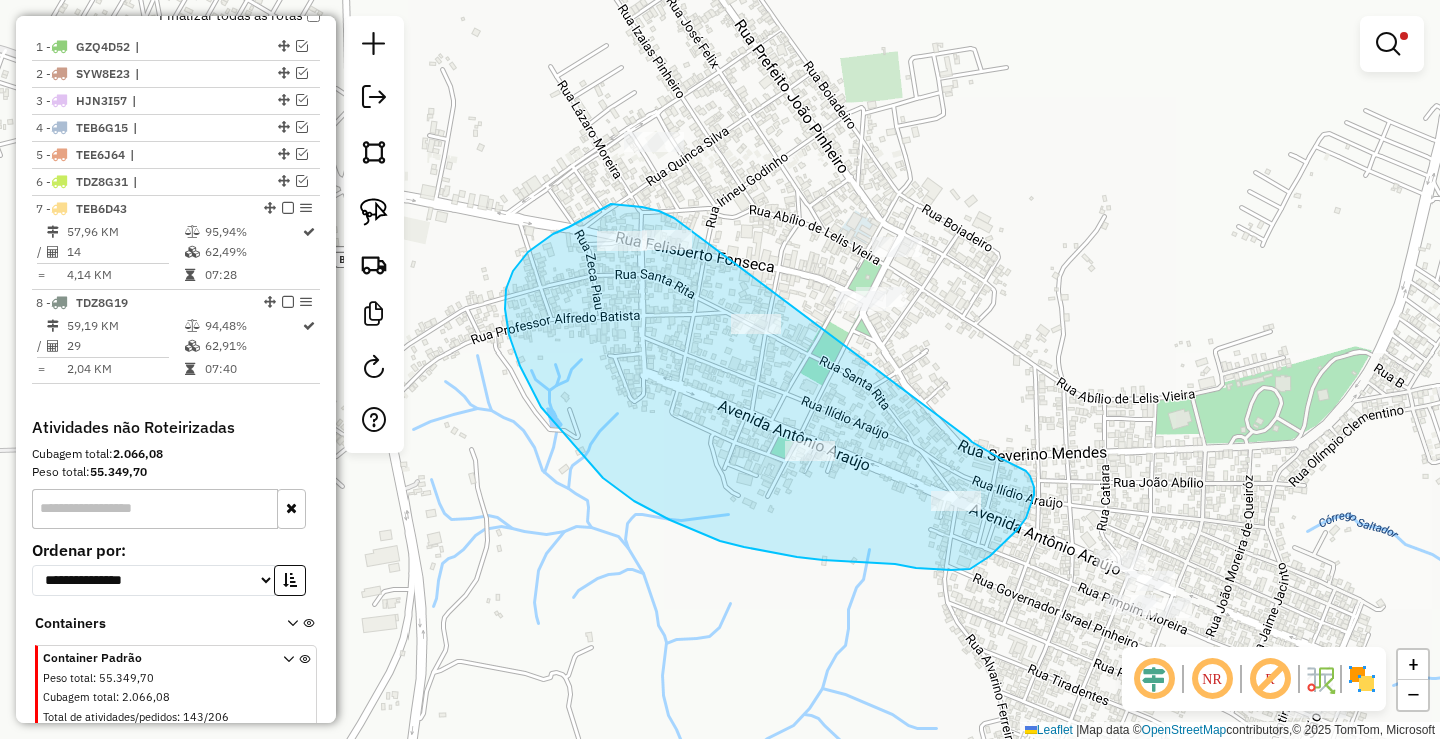 drag, startPoint x: 619, startPoint y: 204, endPoint x: 962, endPoint y: 436, distance: 414.093 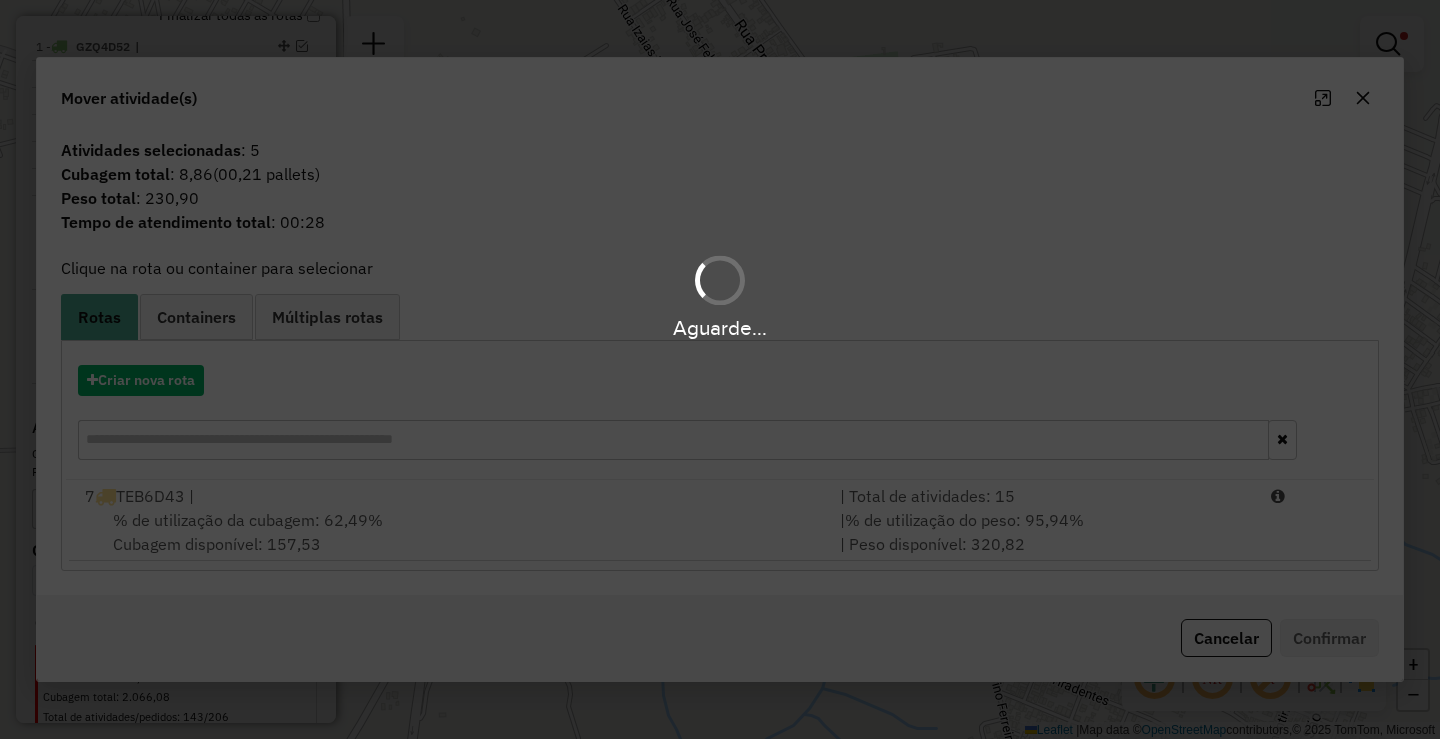 click on "Aguarde..." at bounding box center [720, 369] 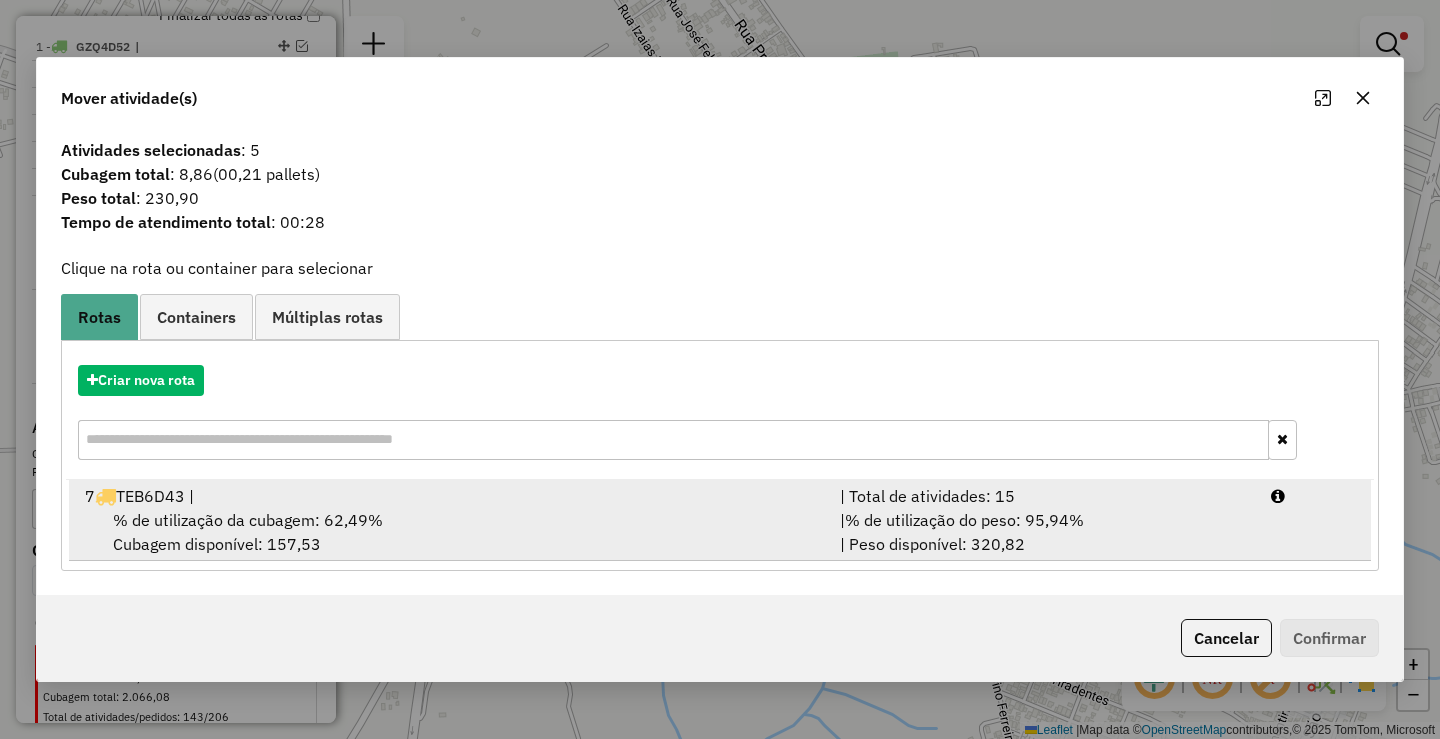 click on "% de utilização do peso: 95,94%" at bounding box center (964, 520) 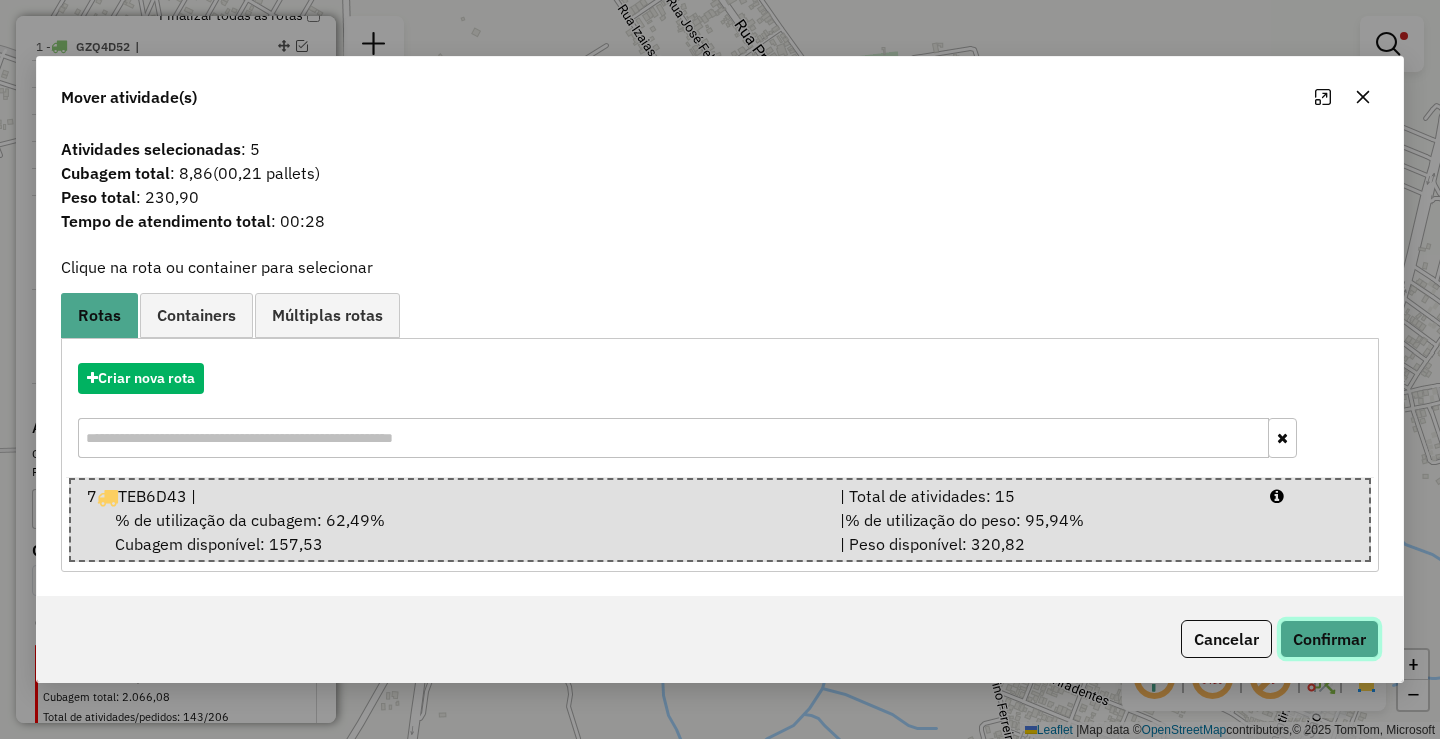 click on "Confirmar" 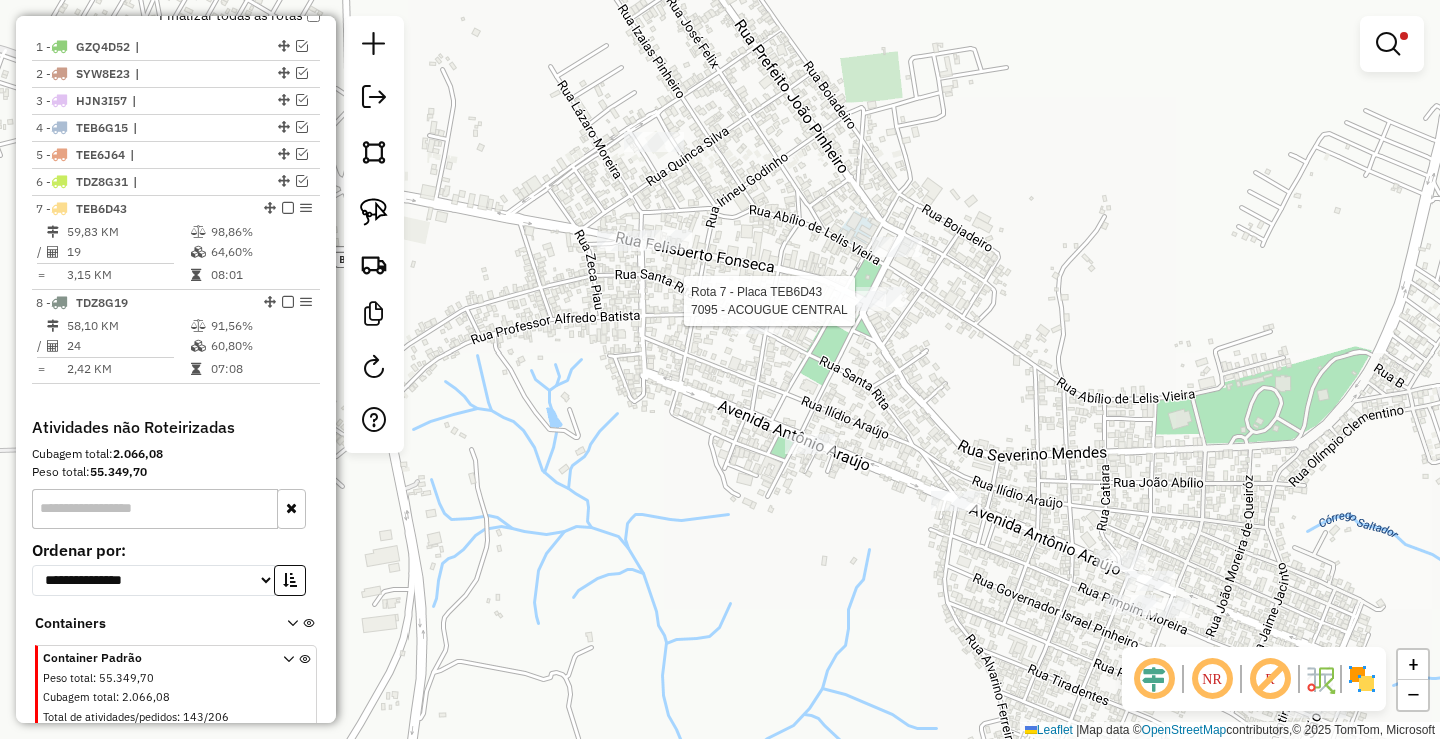 select on "**********" 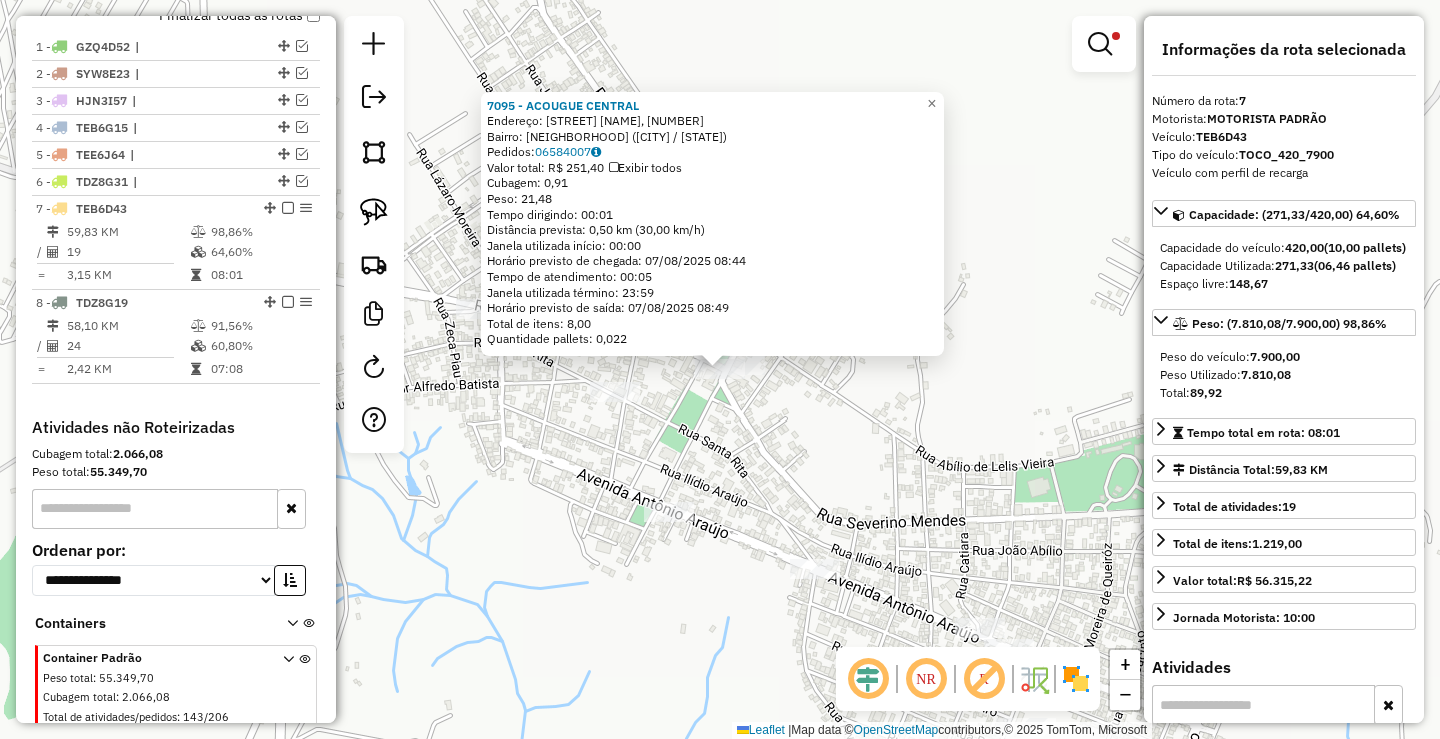 scroll, scrollTop: 786, scrollLeft: 0, axis: vertical 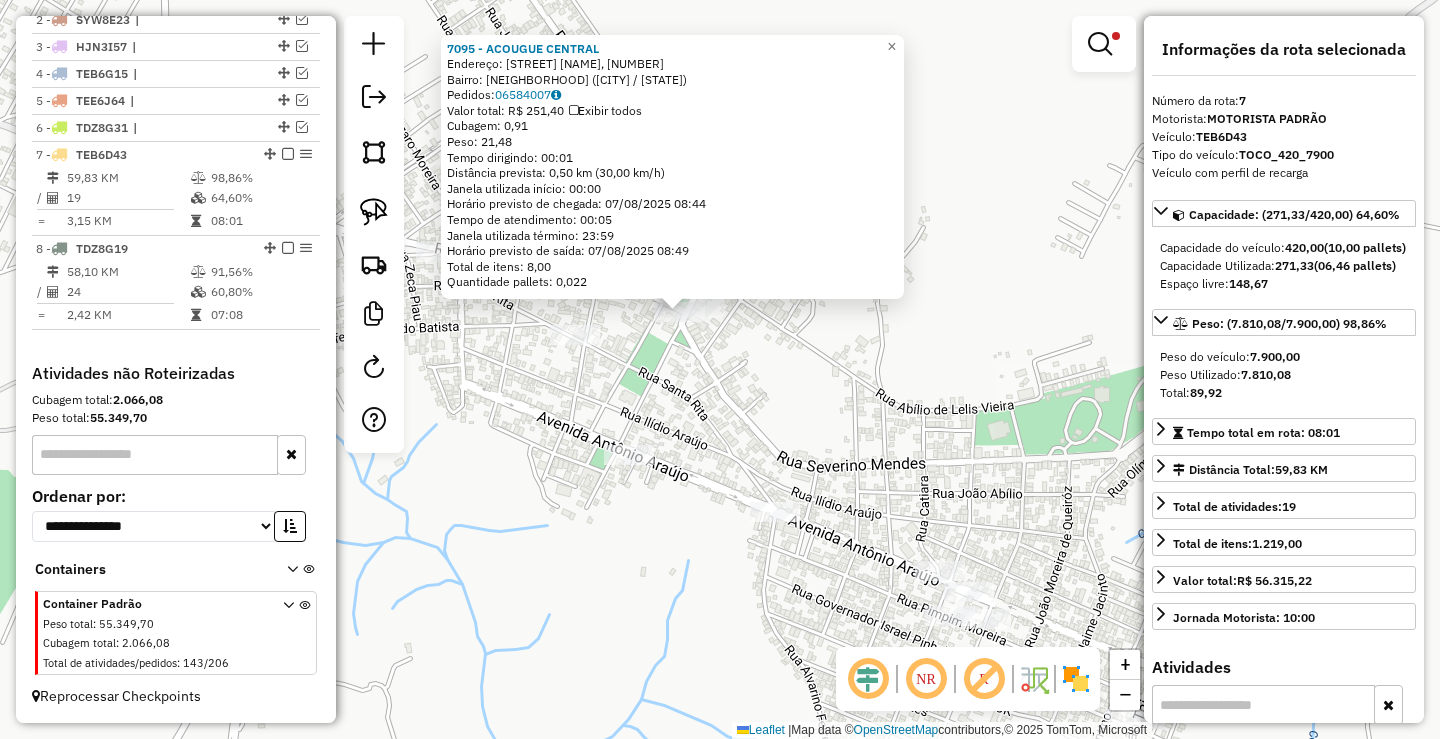 drag, startPoint x: 788, startPoint y: 393, endPoint x: 751, endPoint y: 335, distance: 68.7968 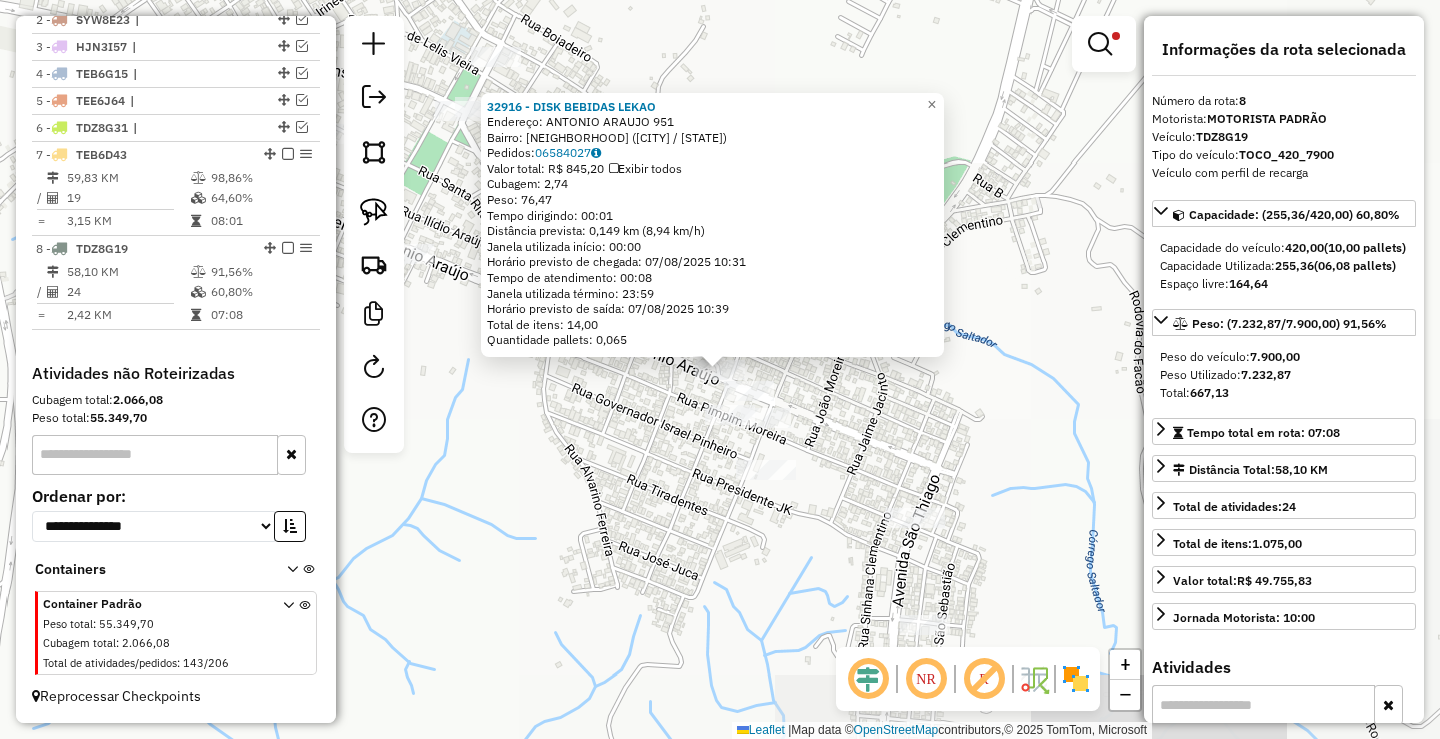 drag, startPoint x: 677, startPoint y: 521, endPoint x: 676, endPoint y: 461, distance: 60.00833 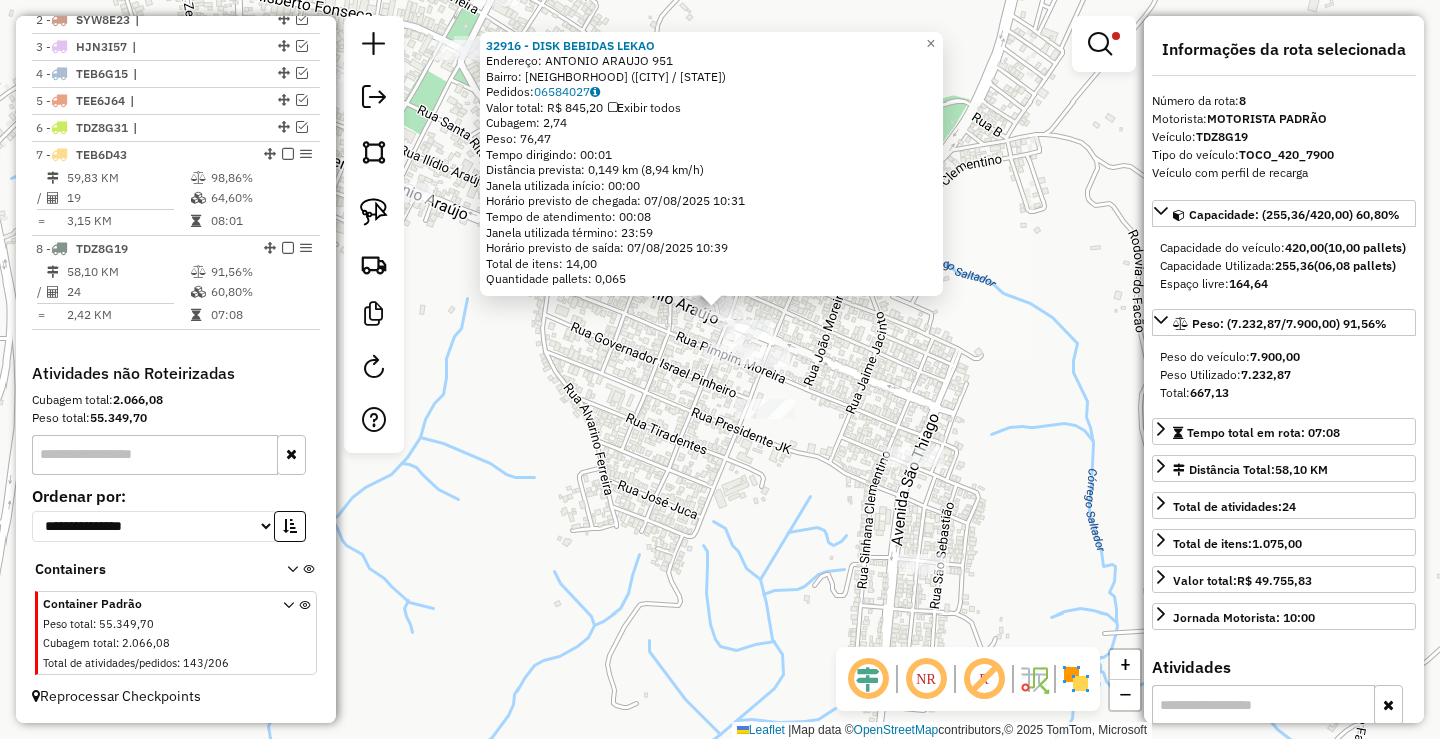 click on "32916 - DISK BEBIDAS LEKAO  Endereço:  ANTONIO ARAUJO [NUMBER]   Bairro: CENTRO ([CITY] / MG)   Pedidos:  06584027   Valor total: R$ 845,20   Exibir todos   Cubagem: 2,74  Peso: 76,47  Tempo dirigindo: 00:01   Distância prevista: 0,149 km (8,94 km/h)   Janela utilizada início: 00:00   Horário previsto de chegada: 07/08/2025 10:31   Tempo de atendimento: 00:08   Janela utilizada término: 23:59   Horário previsto de saída: 07/08/2025 10:39   Total de itens: 14,00   Quantidade pallets: 0,065  × Limpar filtros Janela de atendimento Grade de atendimento Capacidade Transportadoras Veículos Cliente Pedidos  Rotas Selecione os dias de semana para filtrar as janelas de atendimento  Seg   Ter   Qua   Qui   Sex   Sáb   Dom  Informe o período da janela de atendimento: De: Até:  Filtrar exatamente a janela do cliente  Considerar janela de atendimento padrão  Selecione os dias de semana para filtrar as grades de atendimento  Seg   Ter   Qua   Qui   Sex   Sáb   Dom   Peso mínimo:  ****  Peso máximo:" 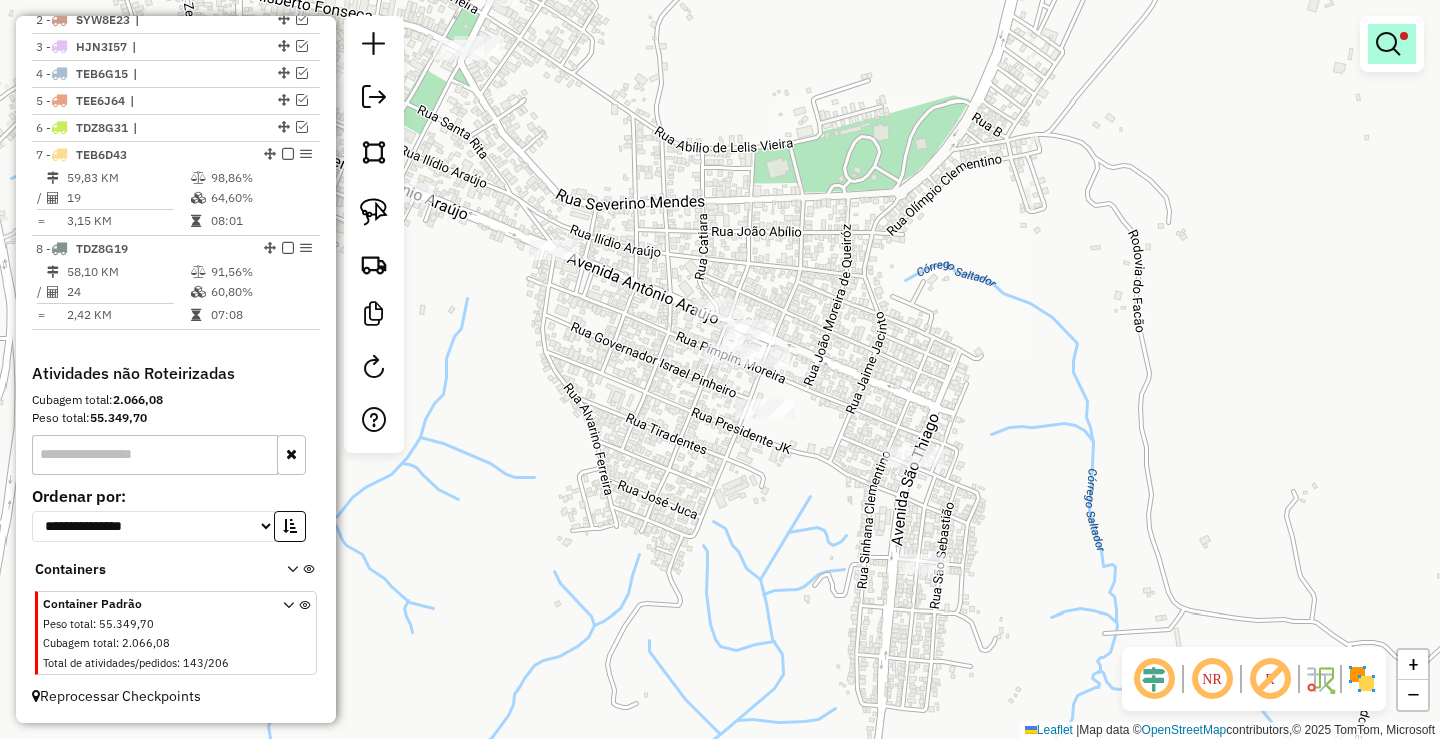 click at bounding box center (1392, 44) 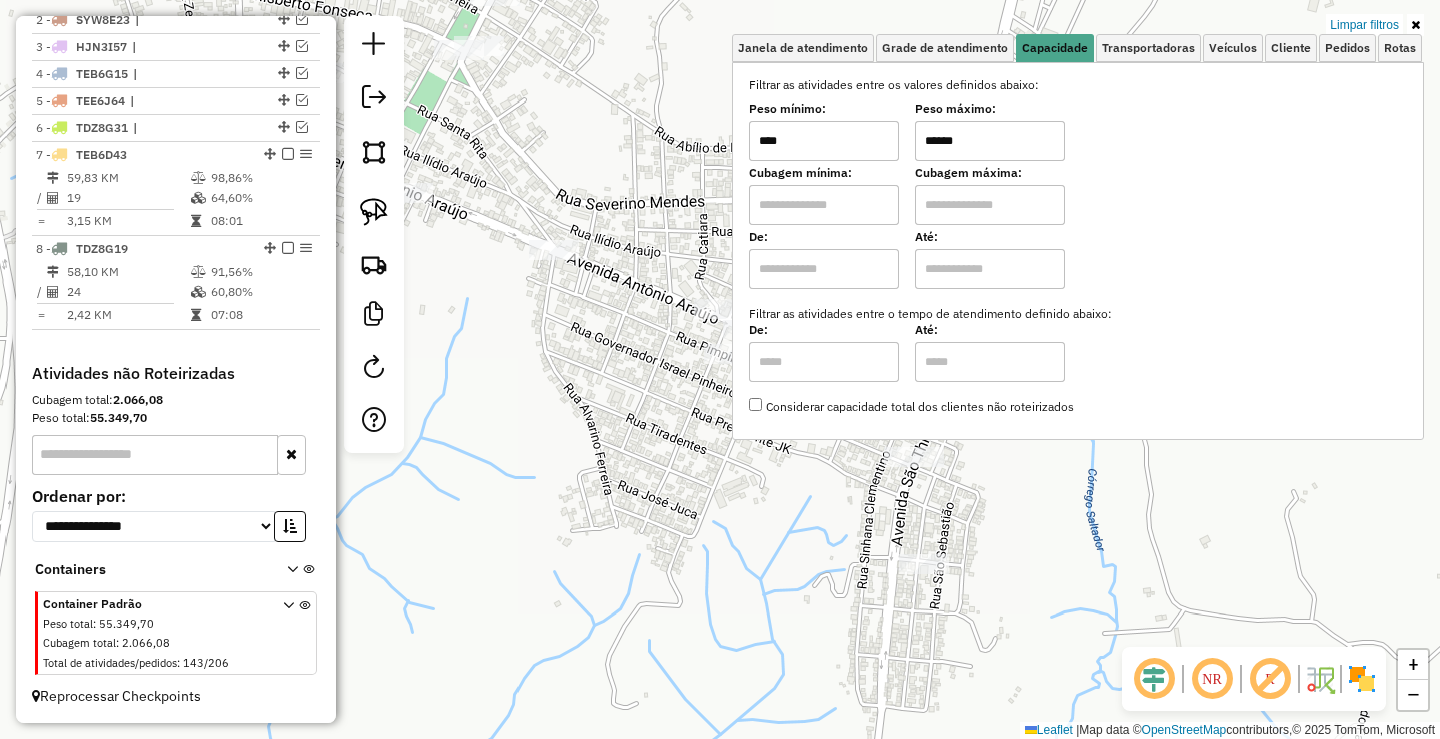 click on "****" at bounding box center [824, 141] 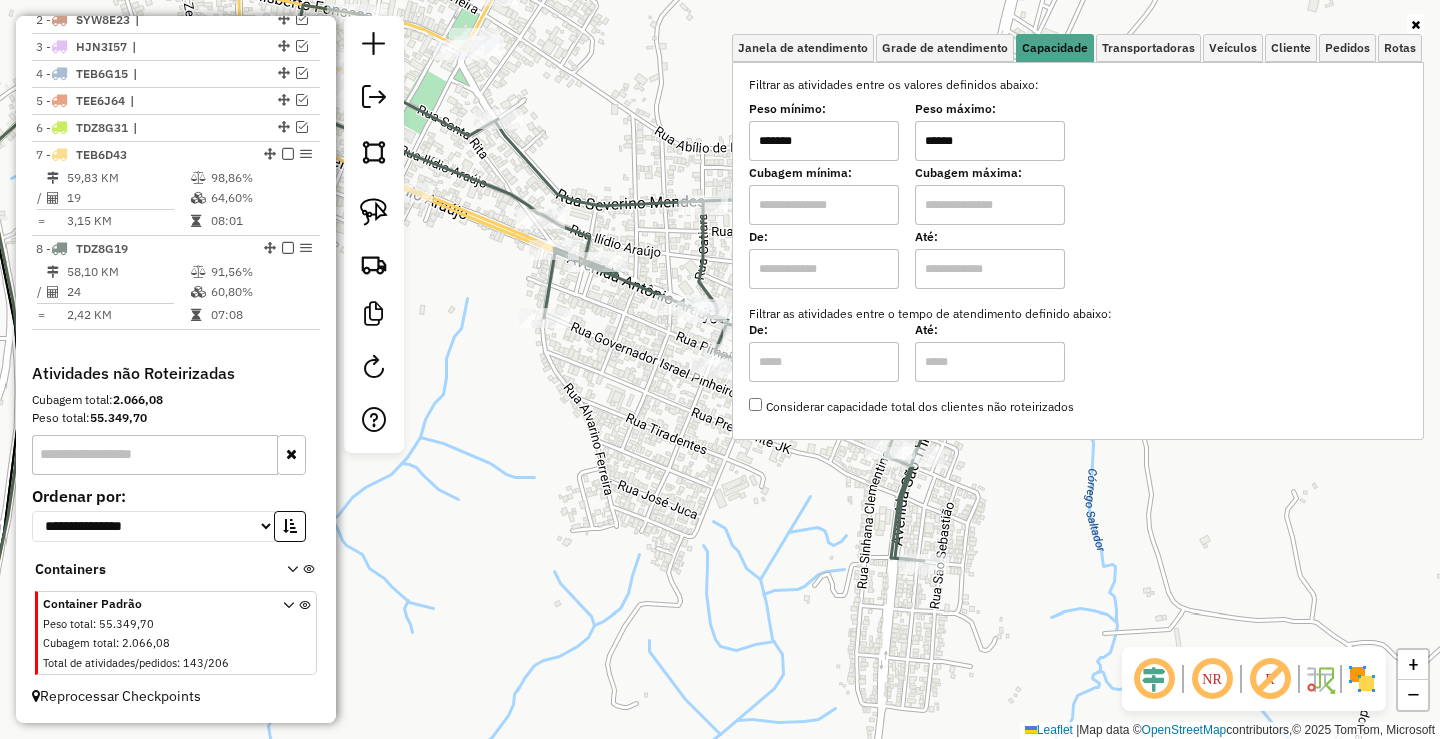 type on "*******" 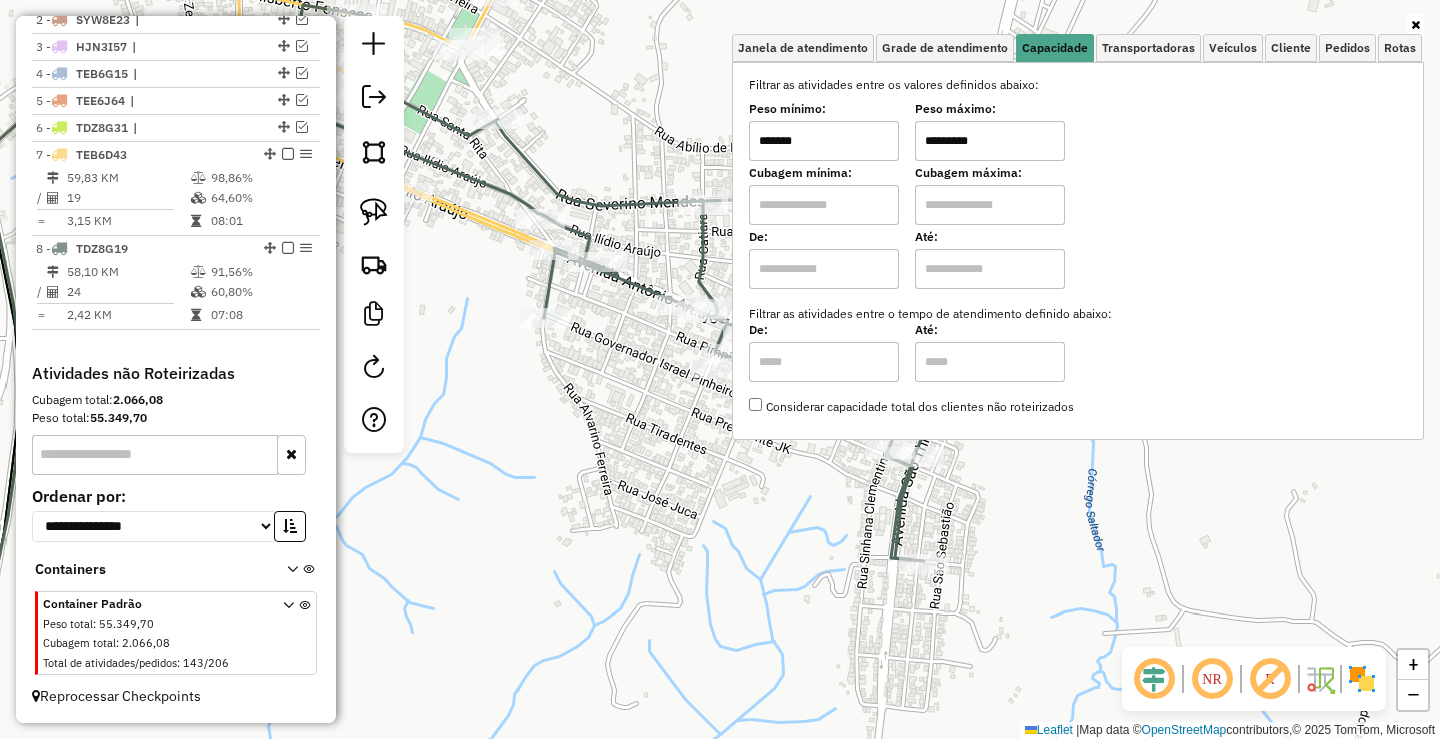 type on "*********" 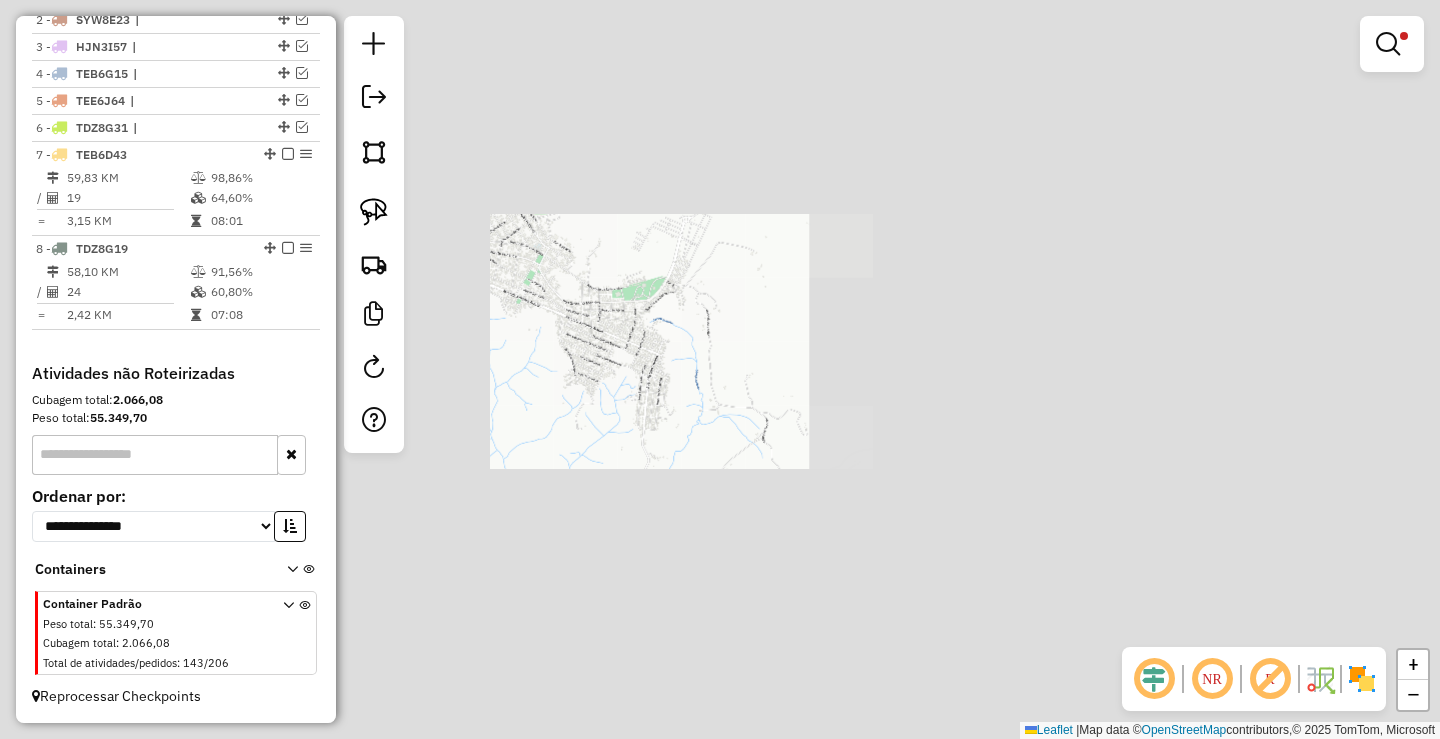 drag, startPoint x: 614, startPoint y: 361, endPoint x: 688, endPoint y: 403, distance: 85.08819 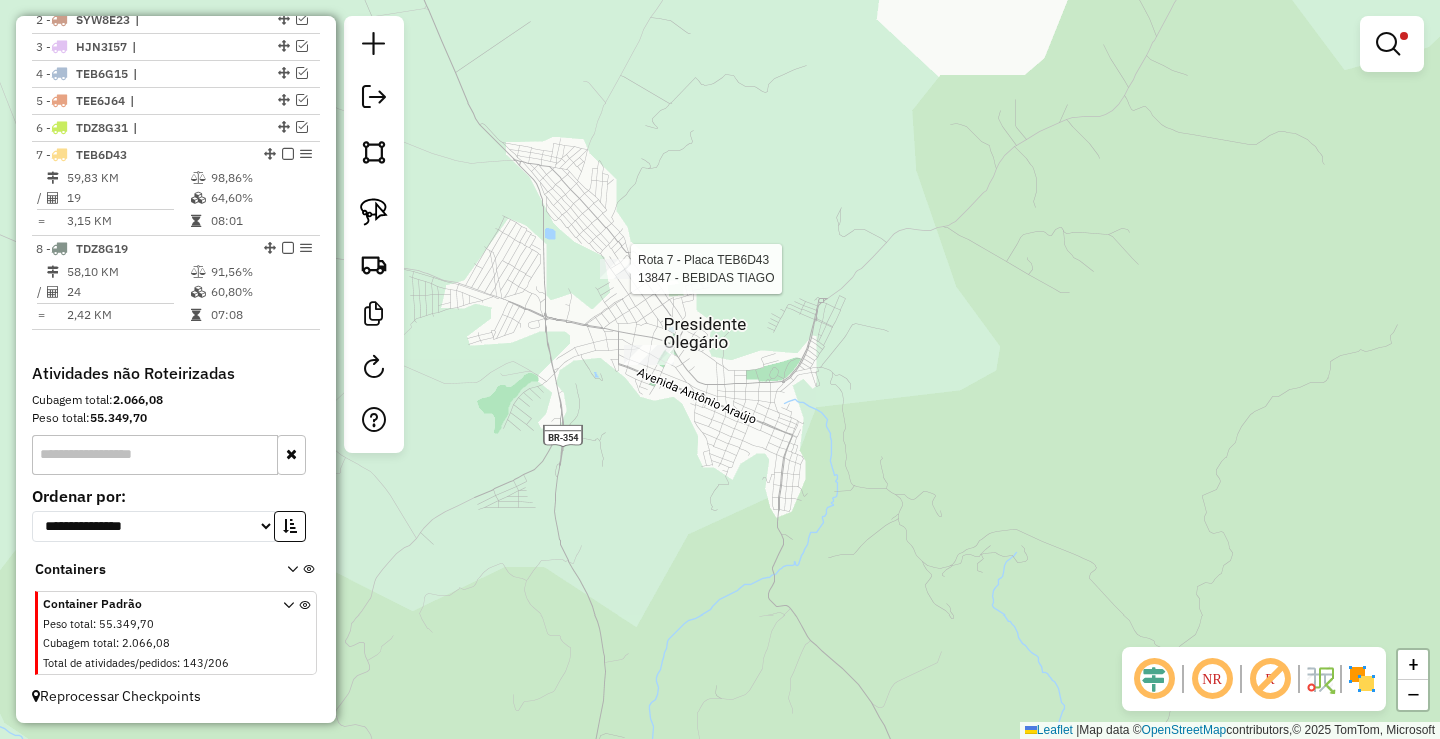 select on "**********" 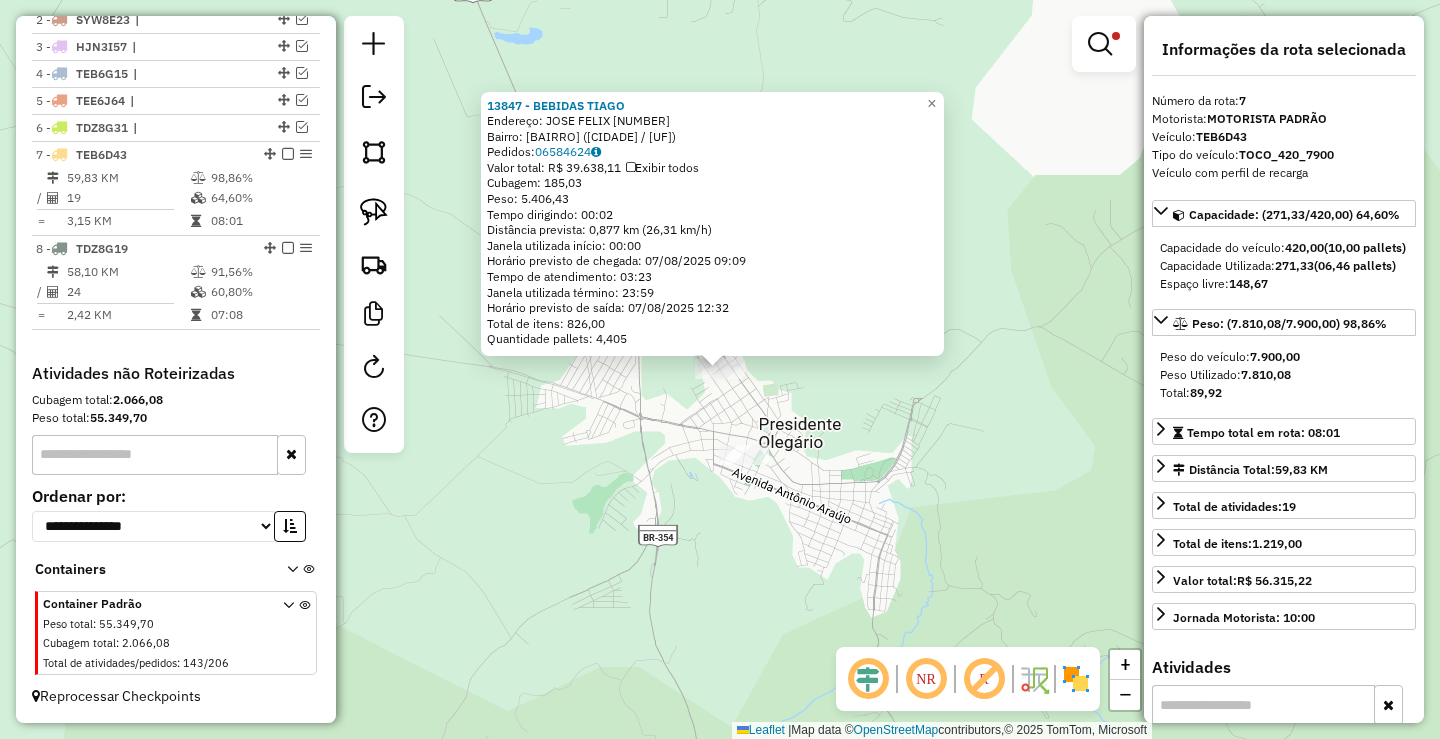 click on "13847 - BEBIDAS TIAGO  Endereço:  JOSE FELIX 511   Bairro: DONA BENTA ([CITY] / [STATE])   Pedidos:  06584624   Valor total: R$ 39.638,11   Exibir todos   Cubagem: 185,03  Peso: 5.406,43  Tempo dirigindo: 00:02   Distância prevista: 0,877 km (26,31 km/h)   Janela utilizada início: 00:00   Horário previsto de chegada: 07/08/2025 09:09   Tempo de atendimento: 03:23   Janela utilizada término: 23:59   Horário previsto de saída: 07/08/2025 12:32   Total de itens: 826,00   Quantidade pallets: 4,405  × Limpar filtros Janela de atendimento Grade de atendimento Capacidade Transportadoras Veículos Cliente Pedidos  Rotas Selecione os dias de semana para filtrar as janelas de atendimento  Seg   Ter   Qua   Qui   Sex   Sáb   Dom  Informe o período da janela de atendimento: De: Até:  Filtrar exatamente a janela do cliente  Considerar janela de atendimento padrão  Selecione os dias de semana para filtrar as grades de atendimento  Seg   Ter   Qua   Qui   Sex   Sáb   Dom   Peso mínimo:  *******  De:  +" 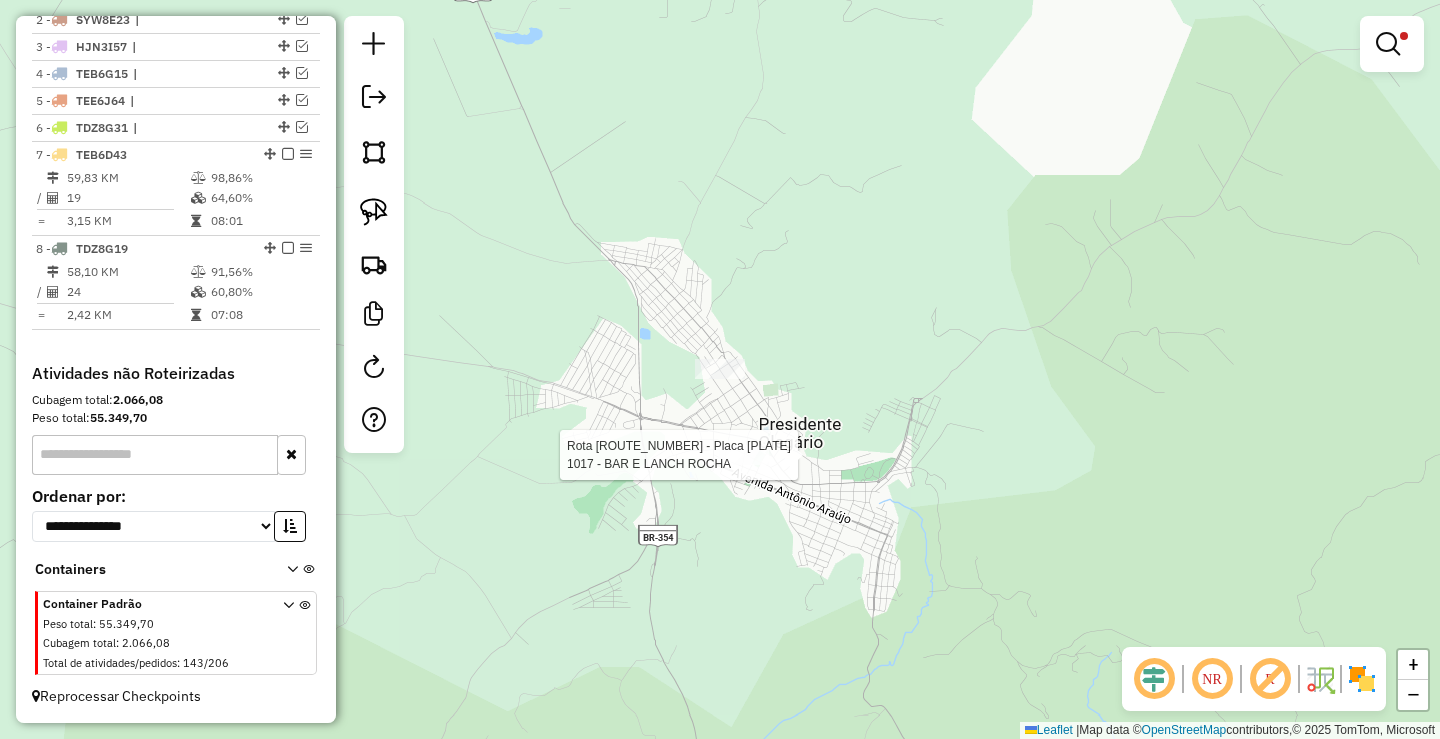 select on "**********" 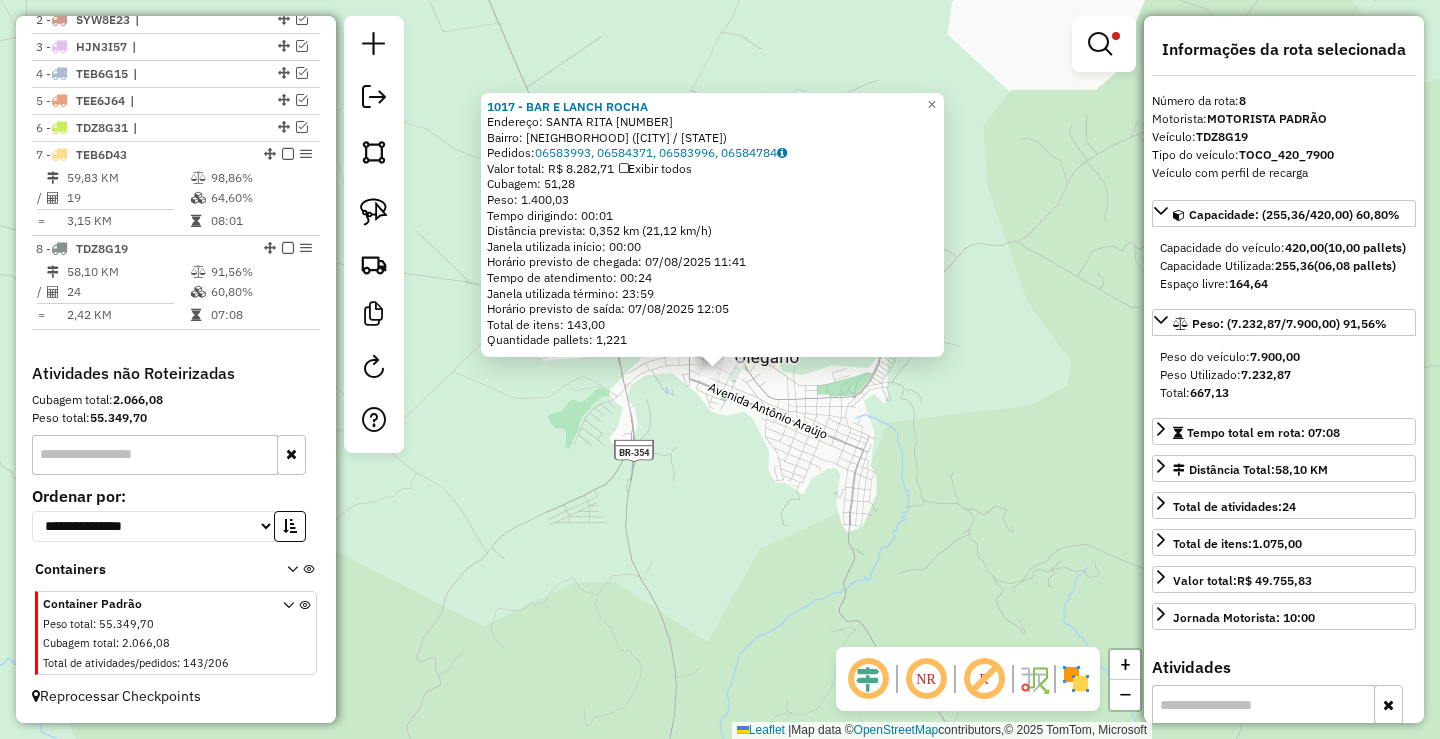 click on "1017 - BAR E LANCH ROCHA  Endereço:  SANTA RITA 101   Bairro: CENTRO ([CITY] / [STATE])   Pedidos:  06583993, 06584371, 06583996, 06584784   Valor total: R$ 8.282,71   Exibir todos   Cubagem: 51,28  Peso: 1.400,03  Tempo dirigindo: 00:01   Distância prevista: 0,352 km (21,12 km/h)   Janela utilizada início: 00:00   Horário previsto de chegada: 07/08/2025 11:41   Tempo de atendimento: 00:24   Janela utilizada término: 23:59   Horário previsto de saída: 07/08/2025 12:05   Total de itens: 143,00   Quantidade pallets: 1,221  × Limpar filtros Janela de atendimento Grade de atendimento Capacidade Transportadoras Veículos Cliente Pedidos  Rotas Selecione os dias de semana para filtrar as janelas de atendimento  Seg   Ter   Qua   Qui   Sex   Sáb   Dom  Informe o período da janela de atendimento: De: Até:  Filtrar exatamente a janela do cliente  Considerar janela de atendimento padrão  Selecione os dias de semana para filtrar as grades de atendimento  Seg   Ter   Qua   Qui   Sex   Sáb   Dom  De:" 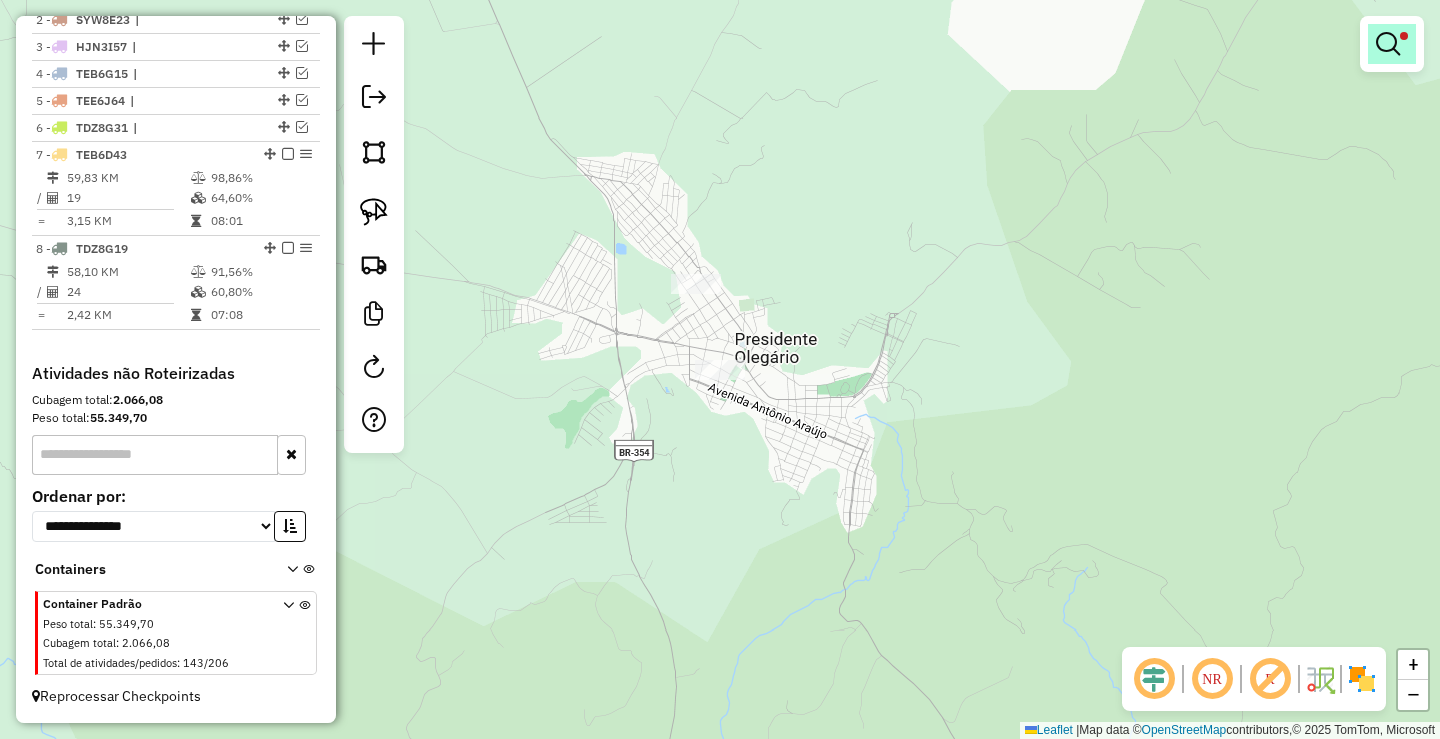 click at bounding box center [1388, 44] 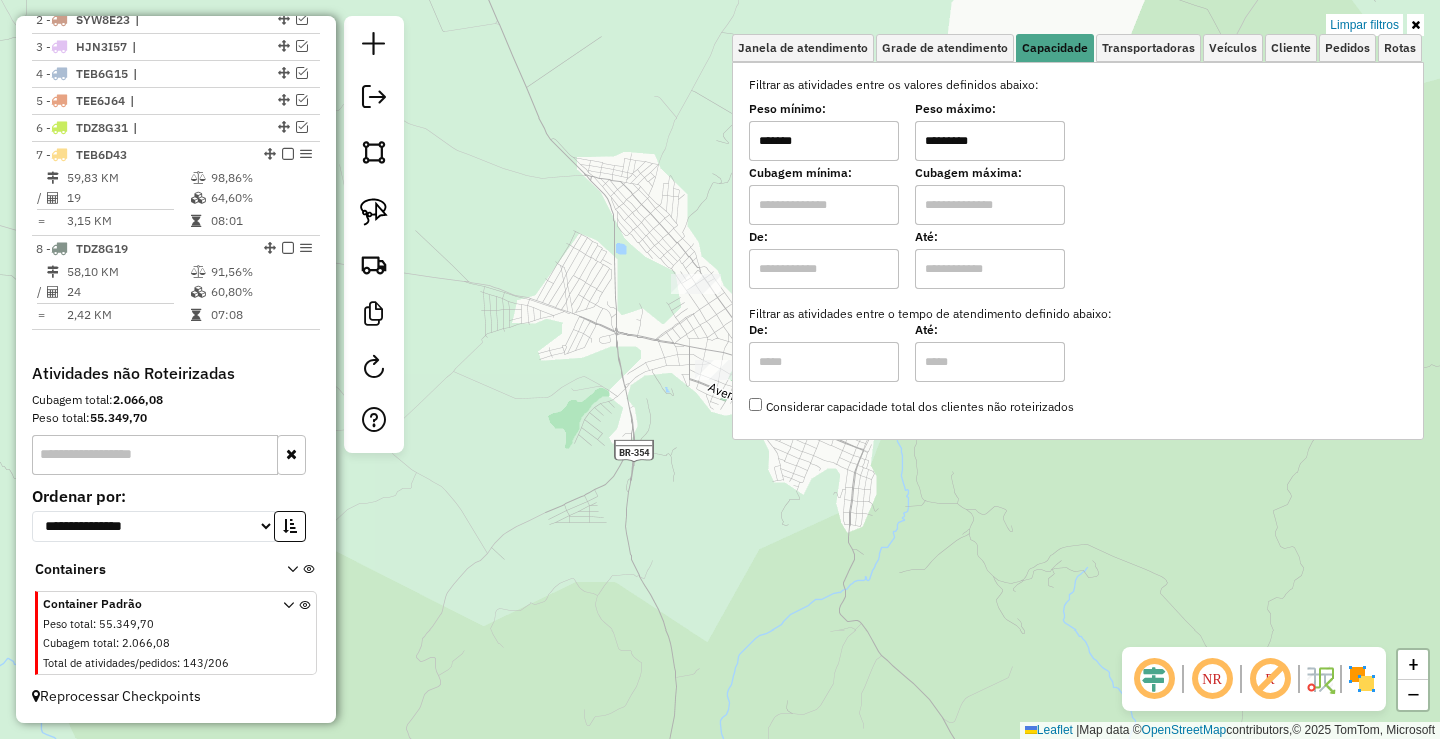 click on "Limpar filtros" at bounding box center (1364, 25) 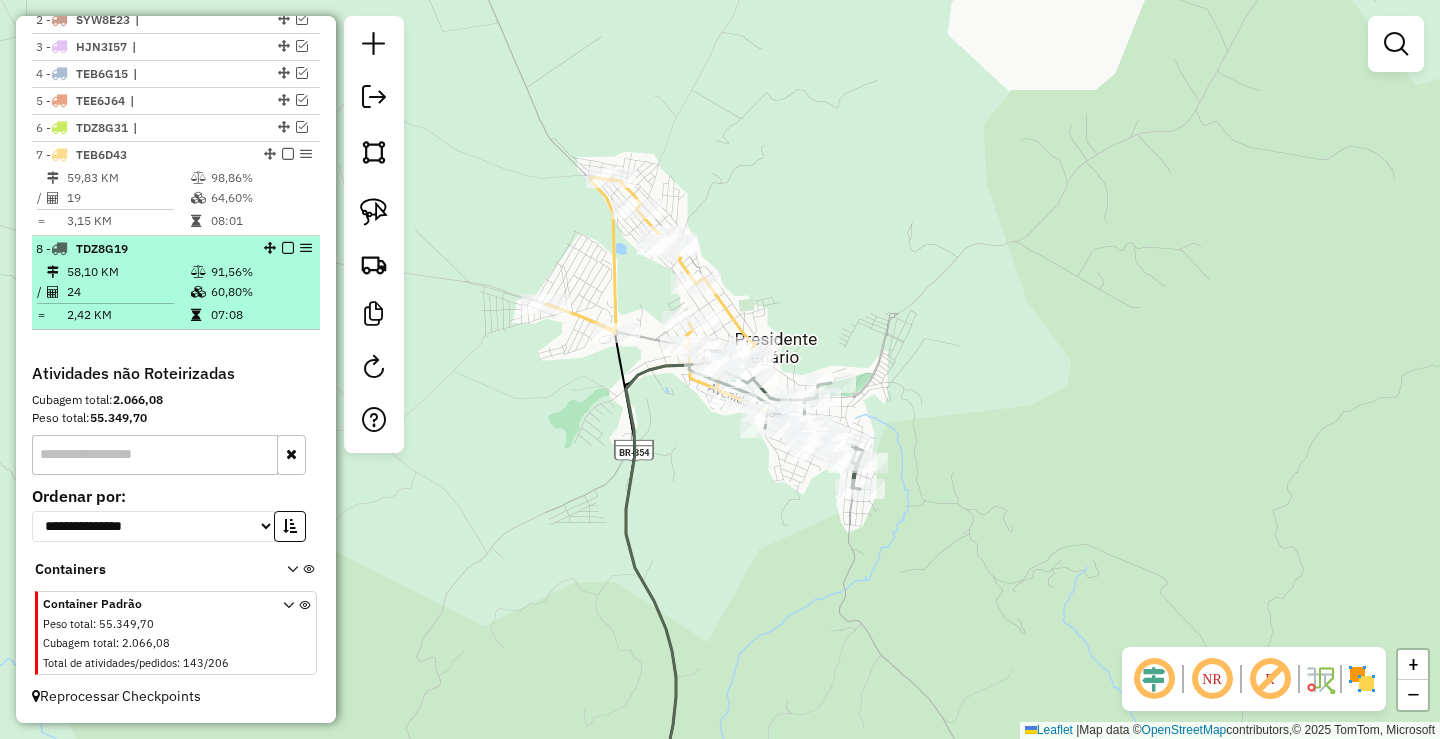 click at bounding box center [288, 248] 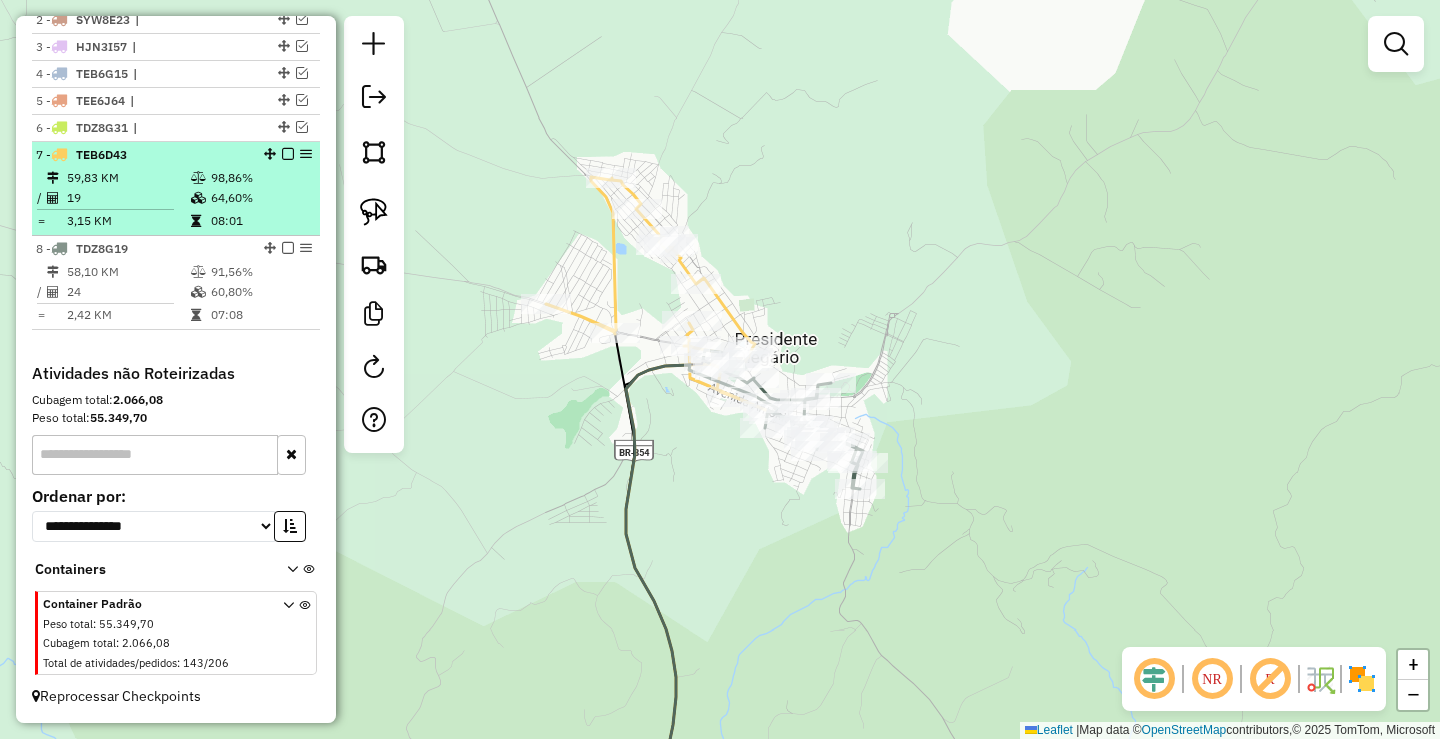 scroll, scrollTop: 719, scrollLeft: 0, axis: vertical 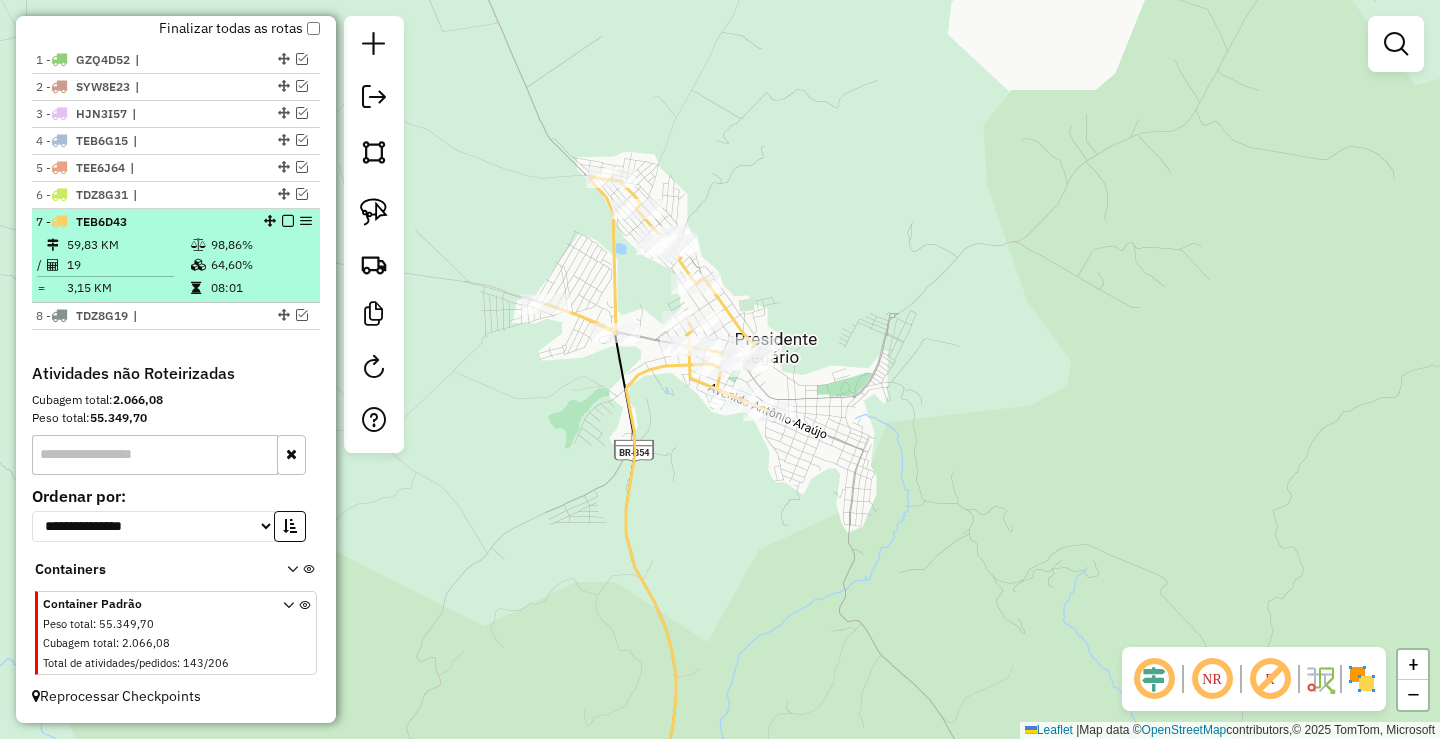 click at bounding box center (288, 221) 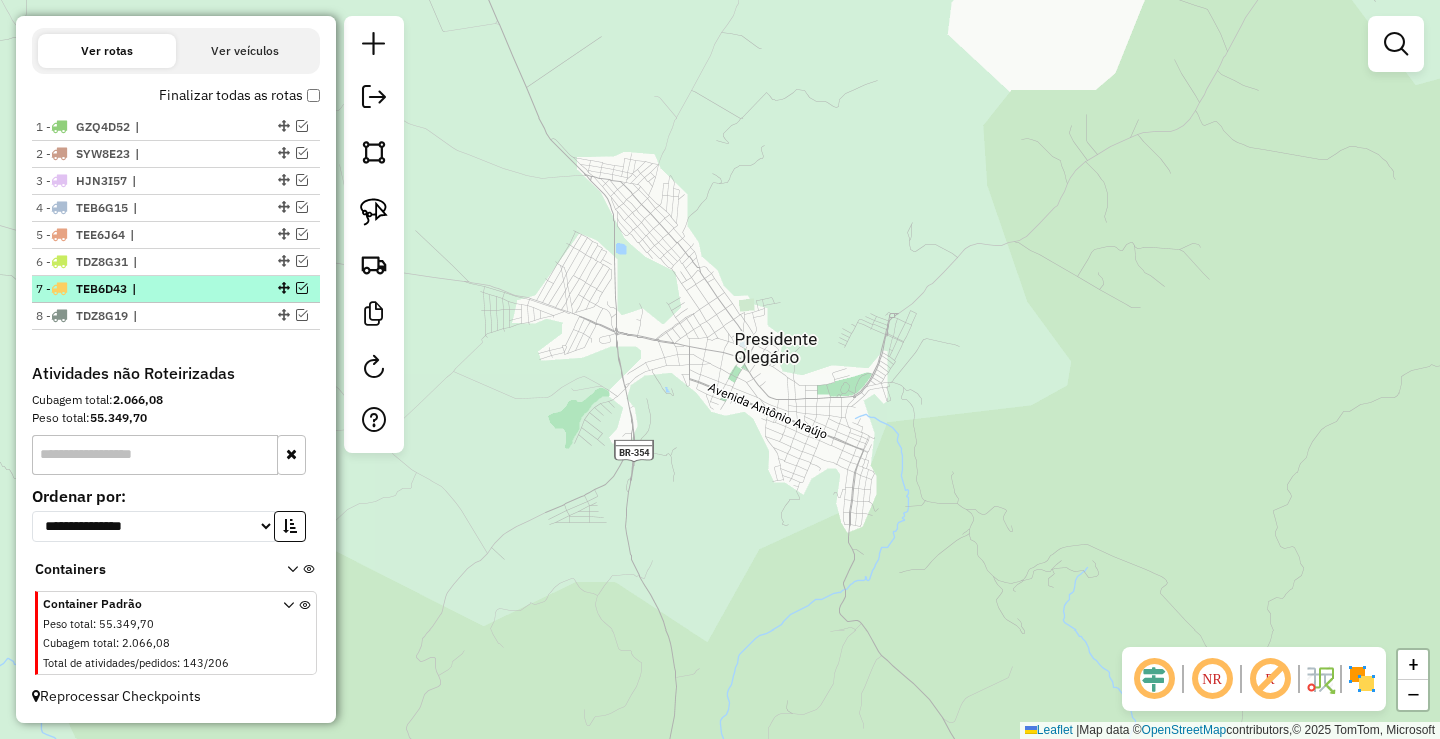scroll, scrollTop: 652, scrollLeft: 0, axis: vertical 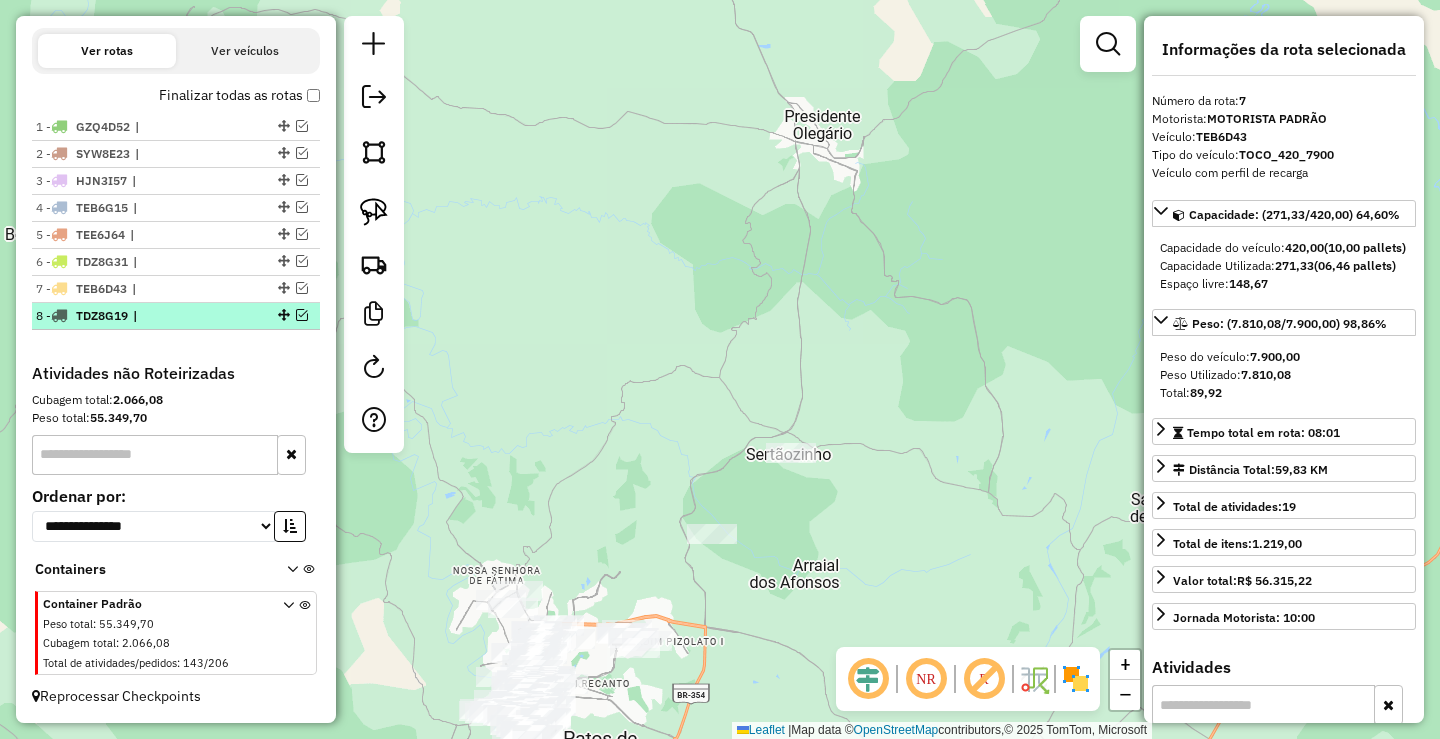 click on "|" at bounding box center [179, 316] 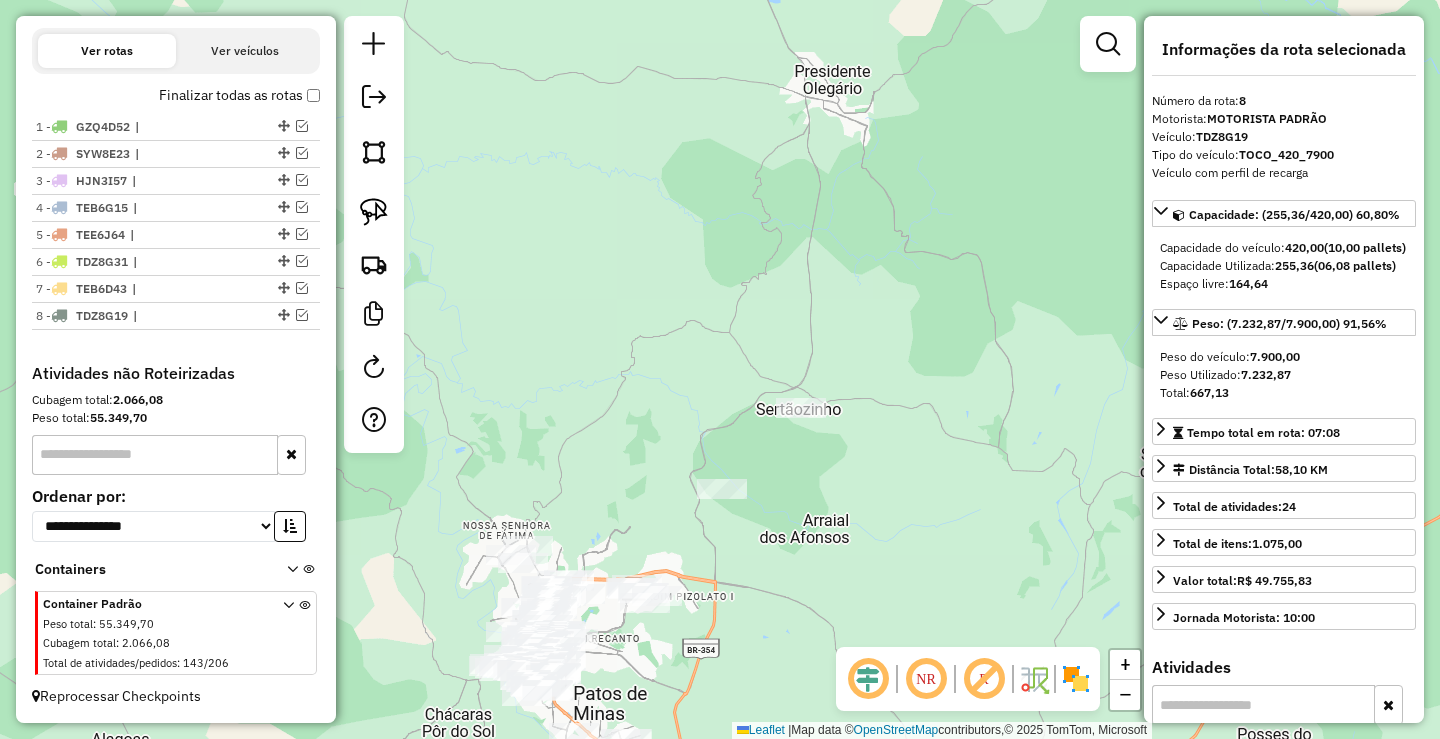 drag, startPoint x: 630, startPoint y: 390, endPoint x: 694, endPoint y: 298, distance: 112.0714 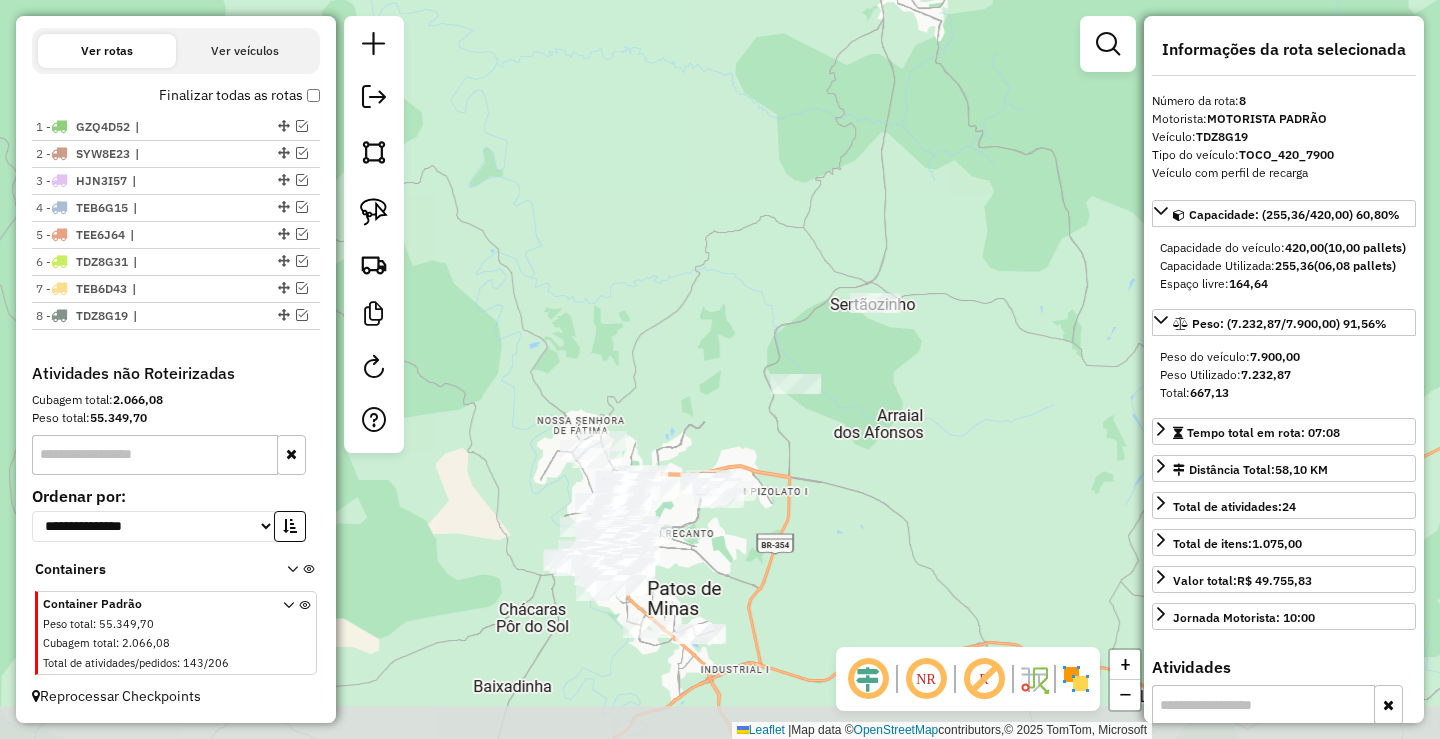 drag, startPoint x: 652, startPoint y: 352, endPoint x: 701, endPoint y: 286, distance: 82.20097 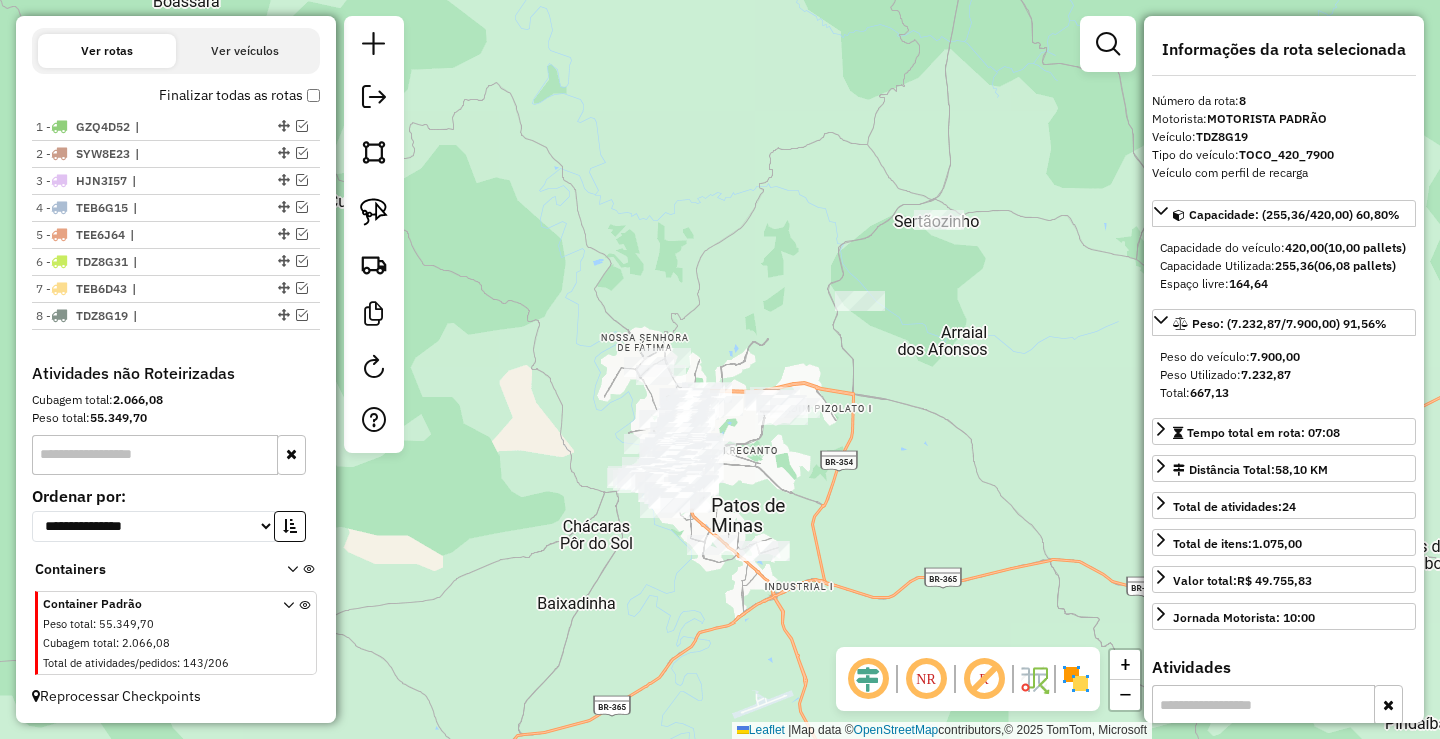 drag, startPoint x: 521, startPoint y: 413, endPoint x: 640, endPoint y: 334, distance: 142.83557 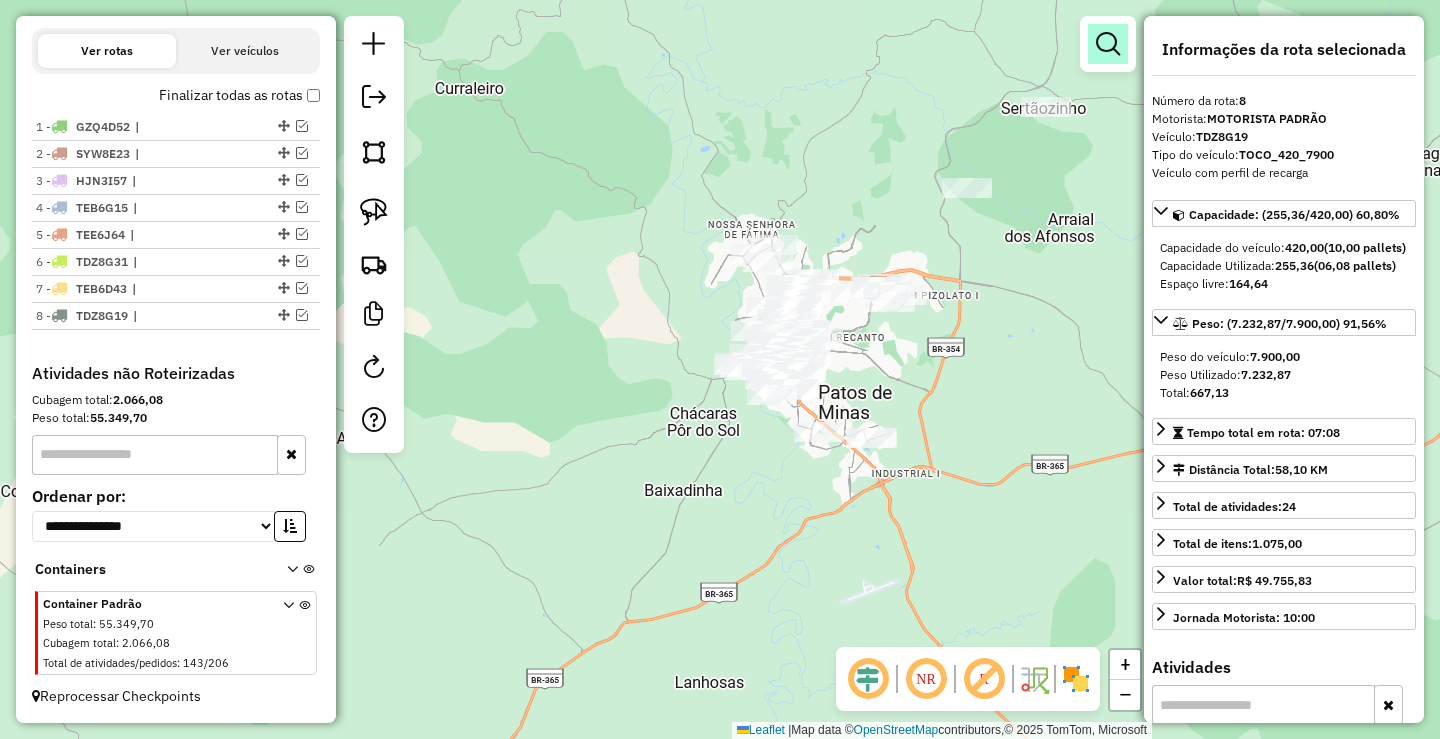 click at bounding box center (1108, 44) 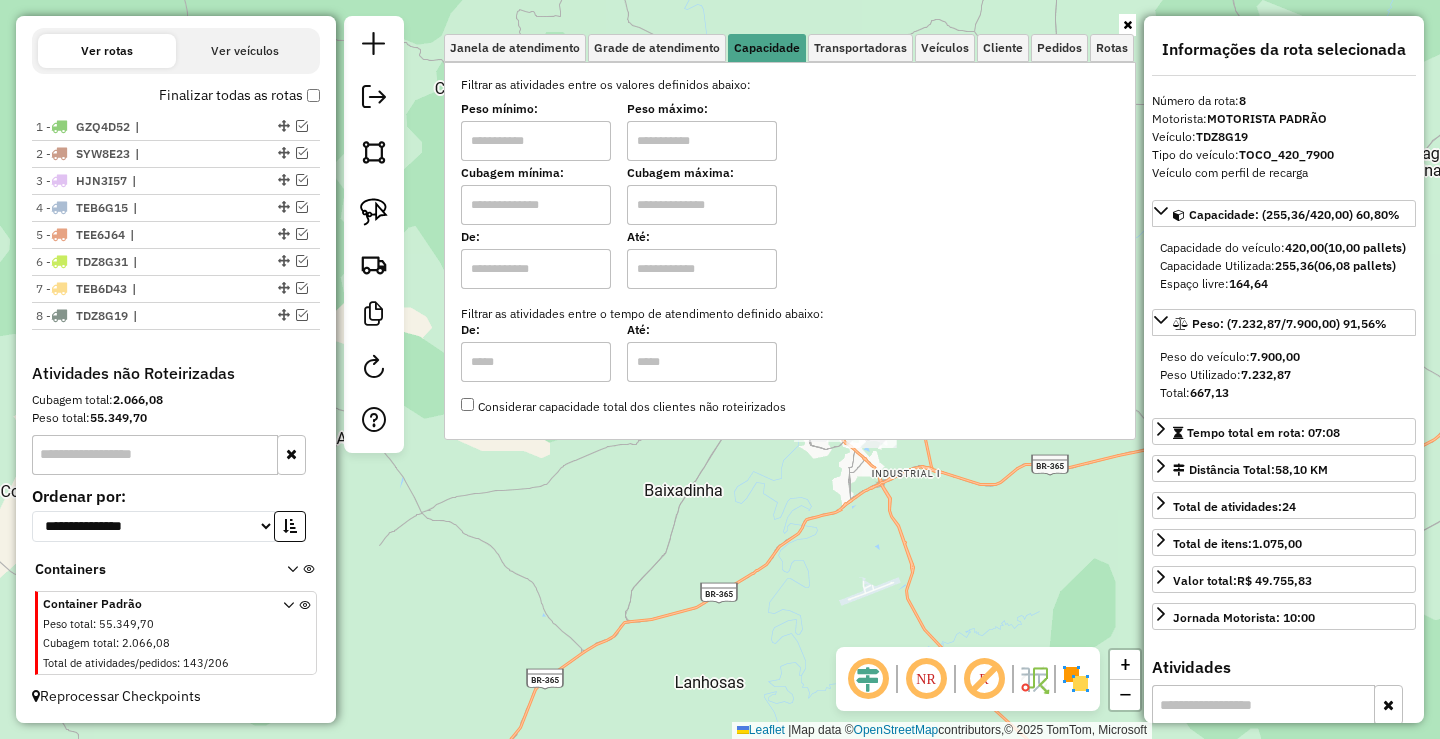 drag, startPoint x: 575, startPoint y: 145, endPoint x: 703, endPoint y: 149, distance: 128.06248 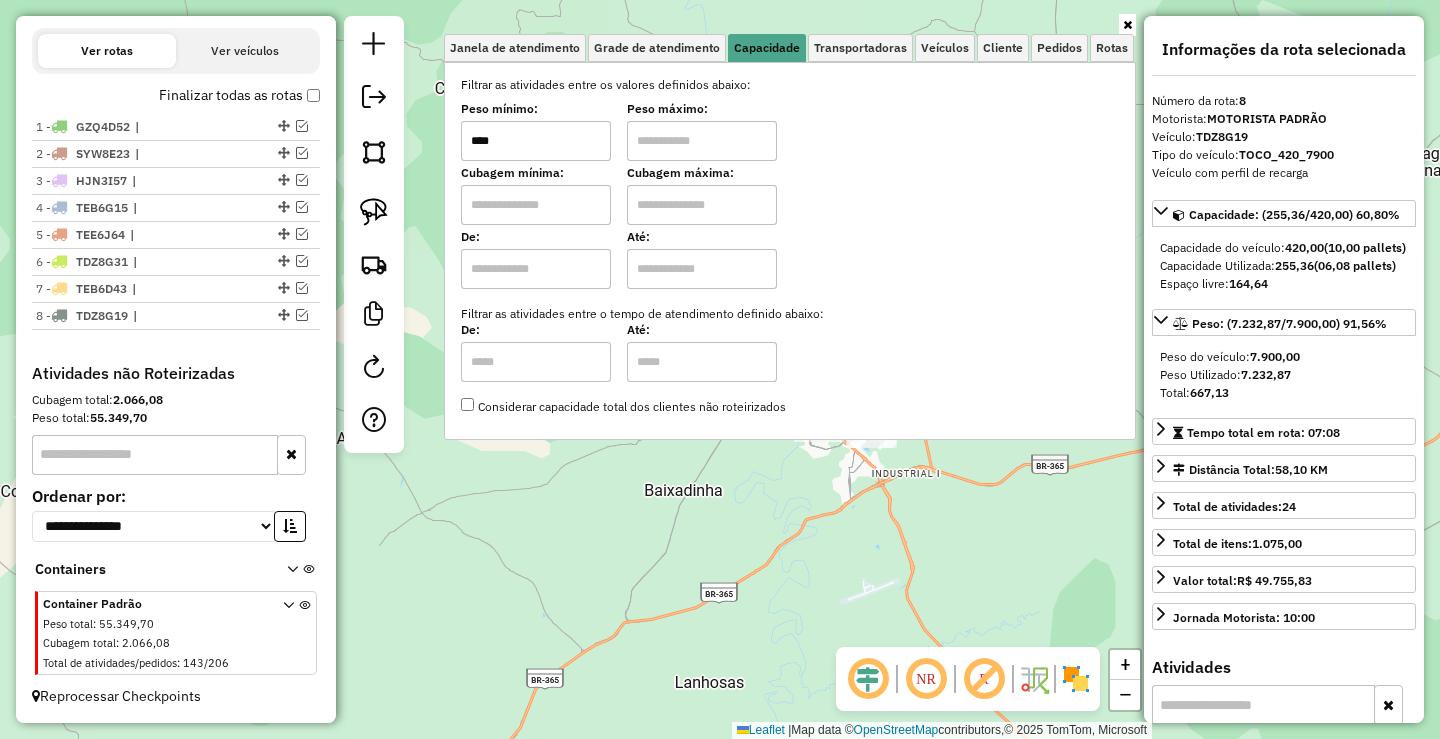 type on "****" 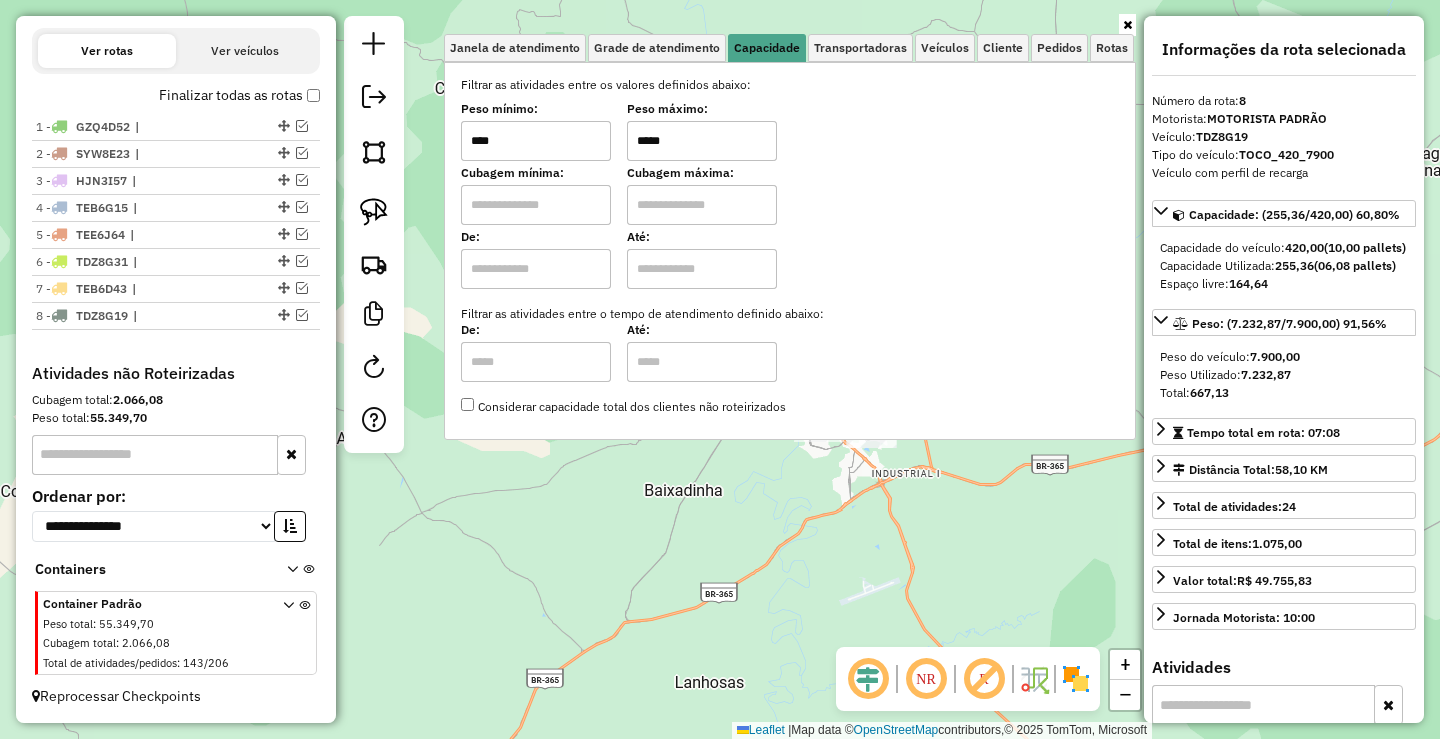 type on "*****" 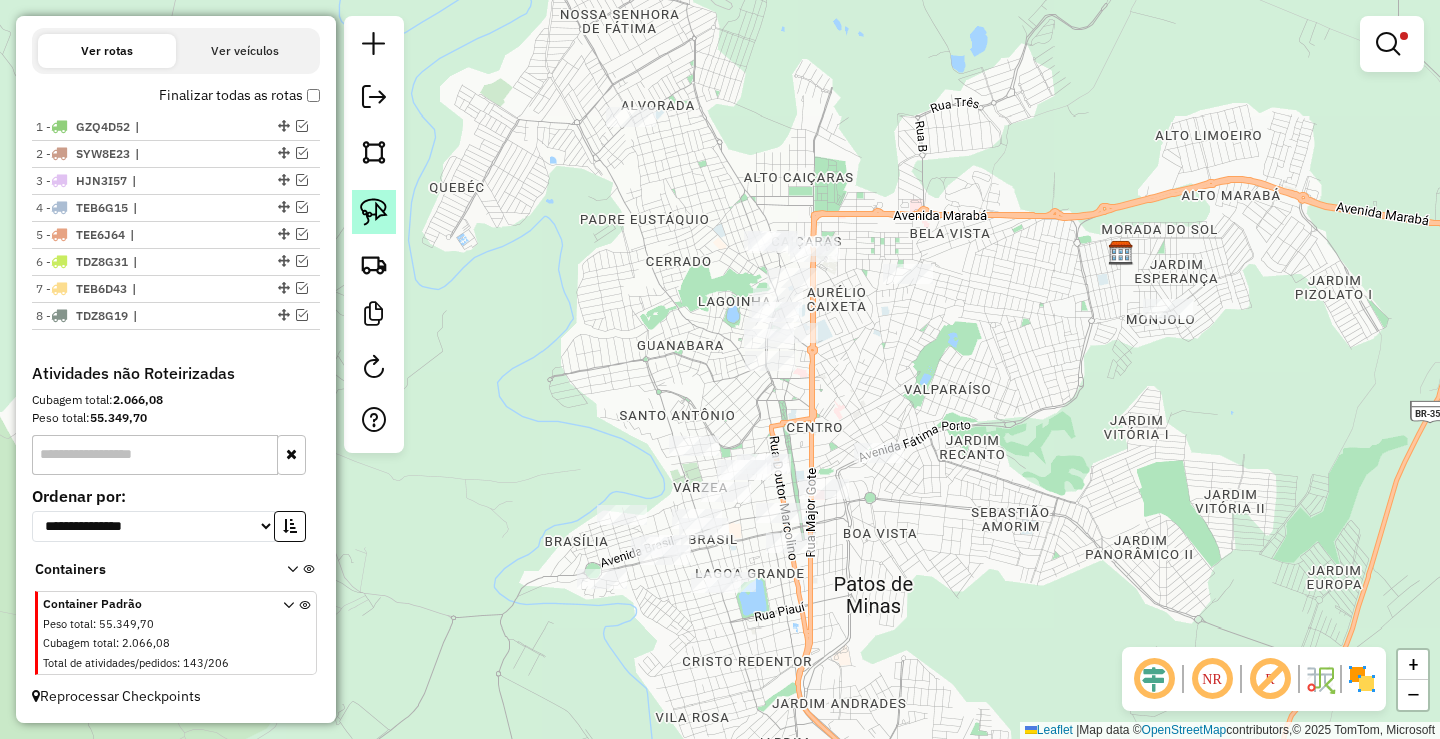 click 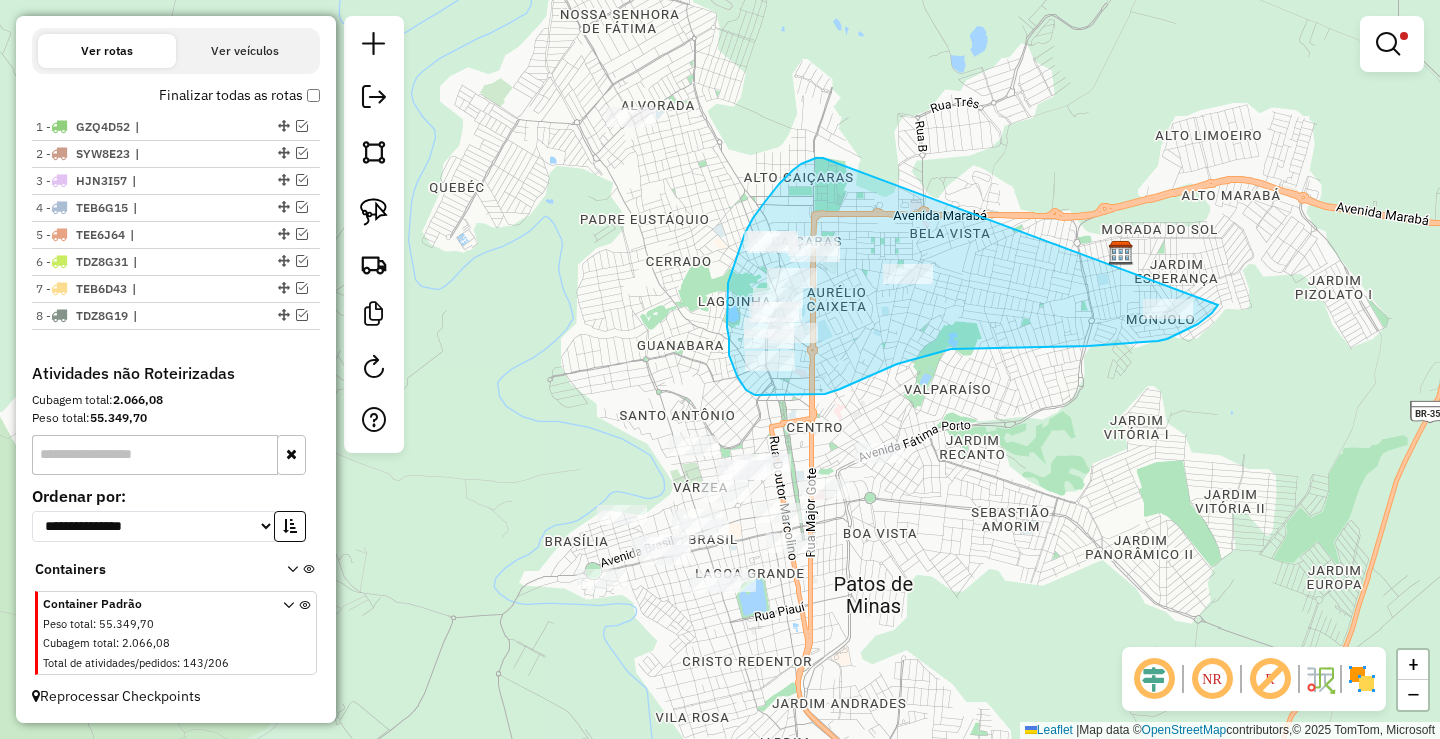 drag, startPoint x: 823, startPoint y: 158, endPoint x: 1219, endPoint y: 305, distance: 422.40384 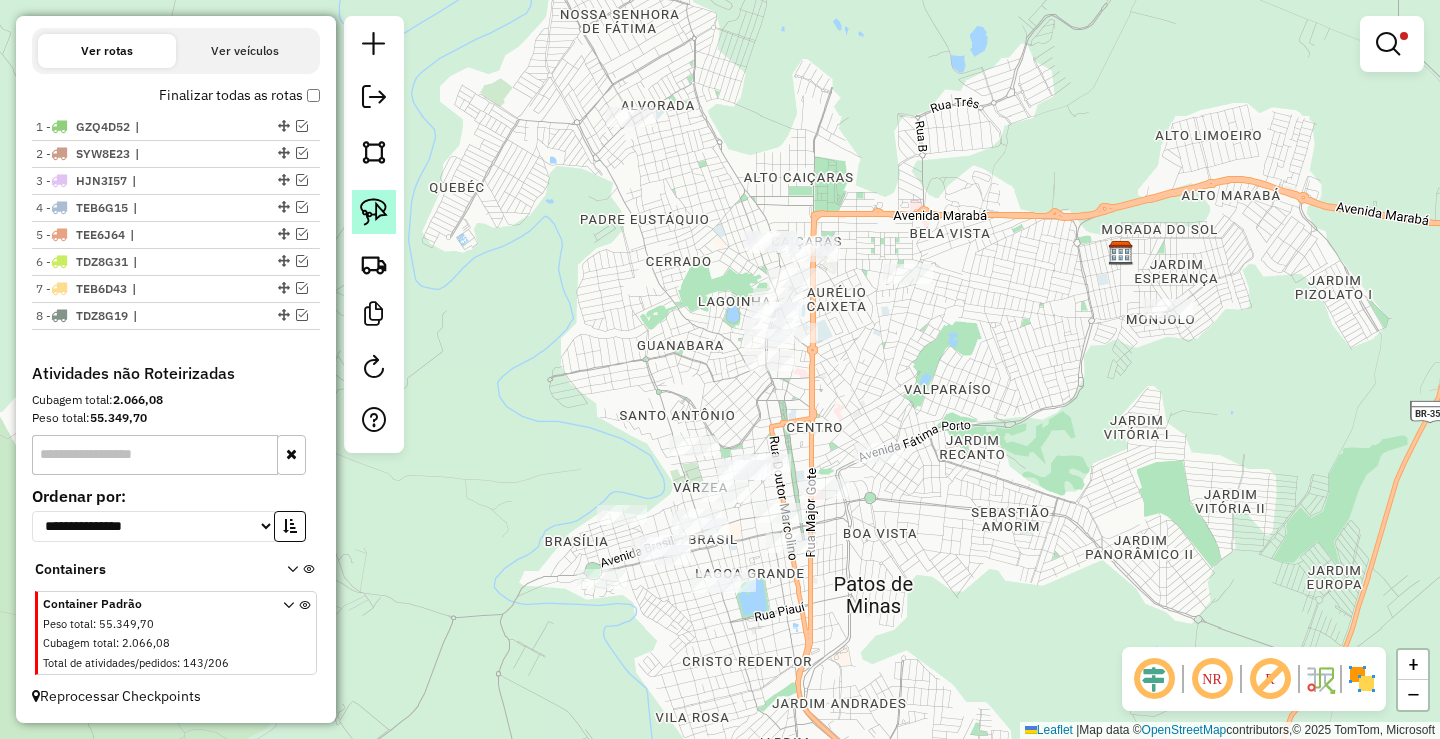 click 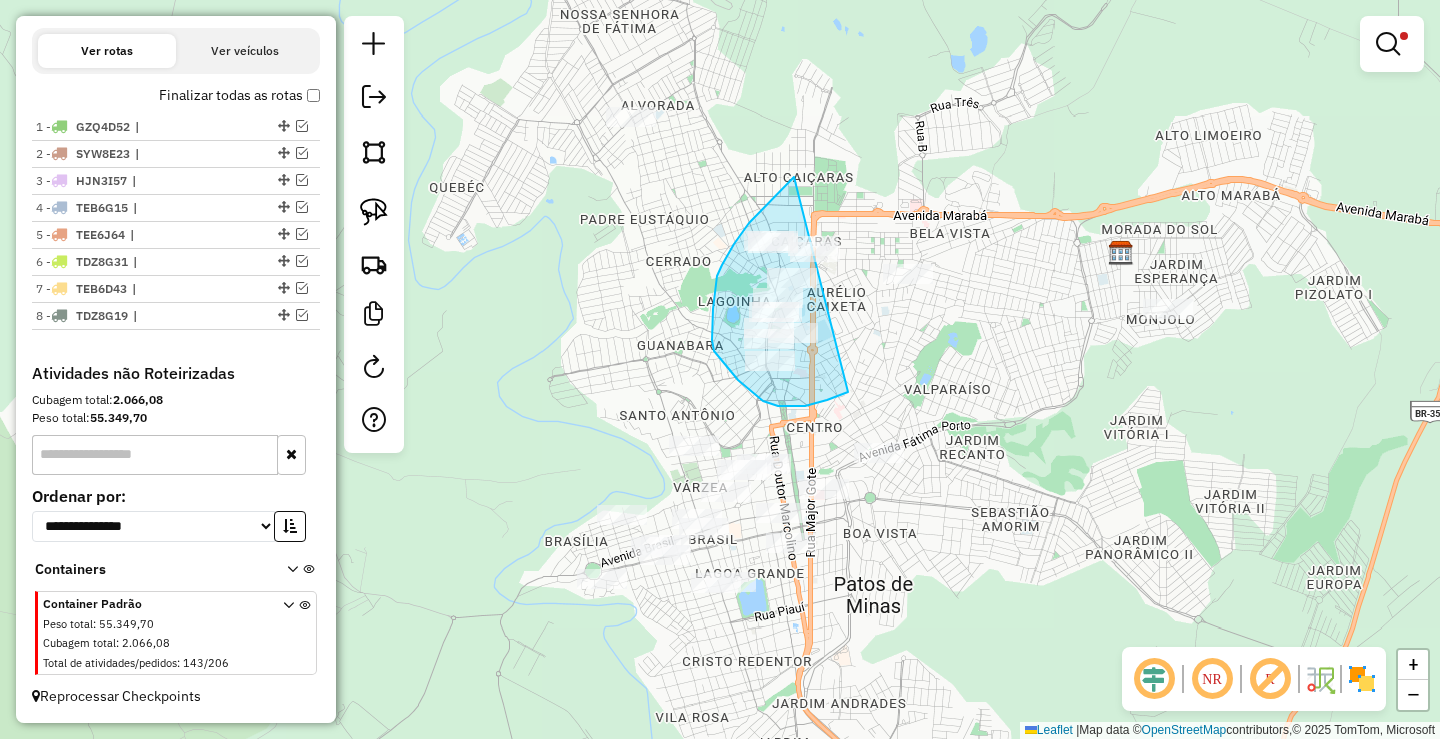 drag, startPoint x: 794, startPoint y: 177, endPoint x: 964, endPoint y: 274, distance: 195.72685 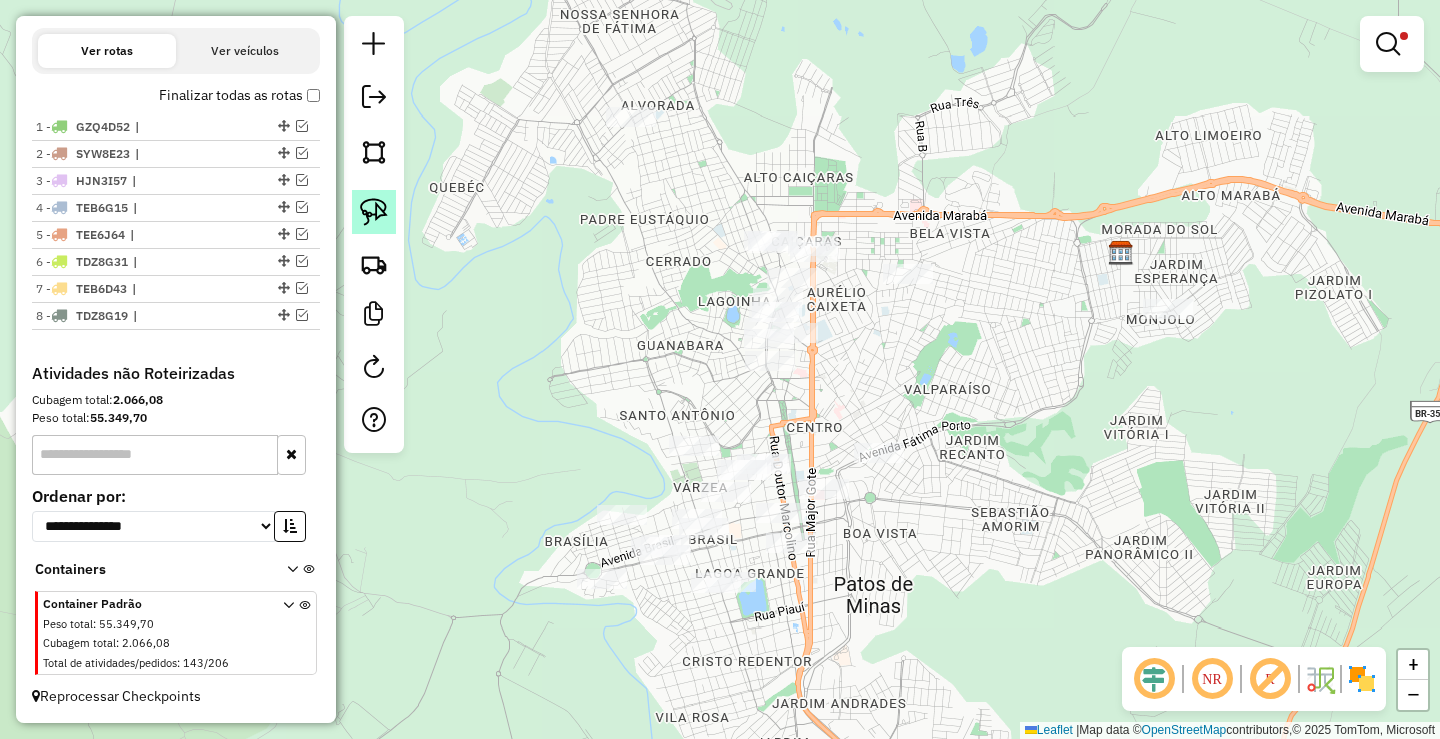 click 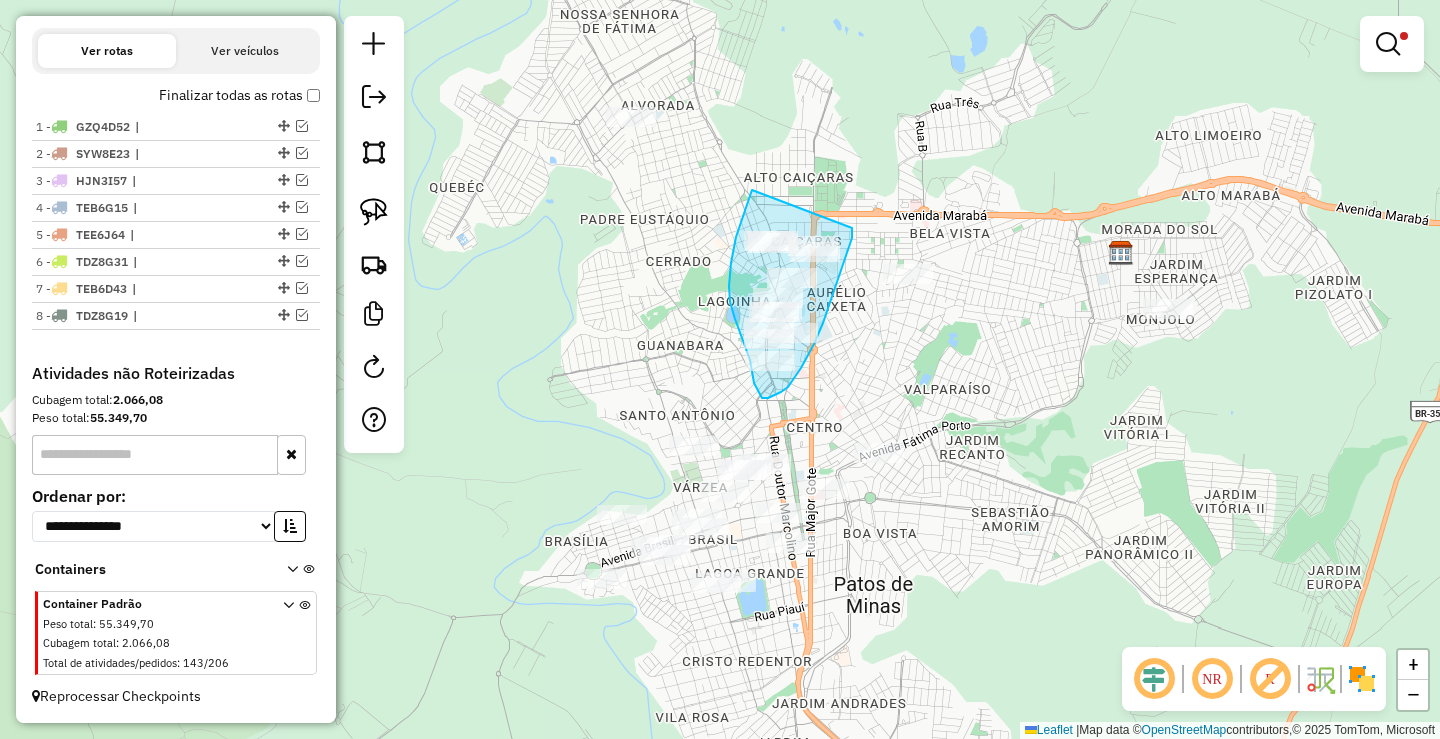 drag, startPoint x: 736, startPoint y: 237, endPoint x: 852, endPoint y: 229, distance: 116.275536 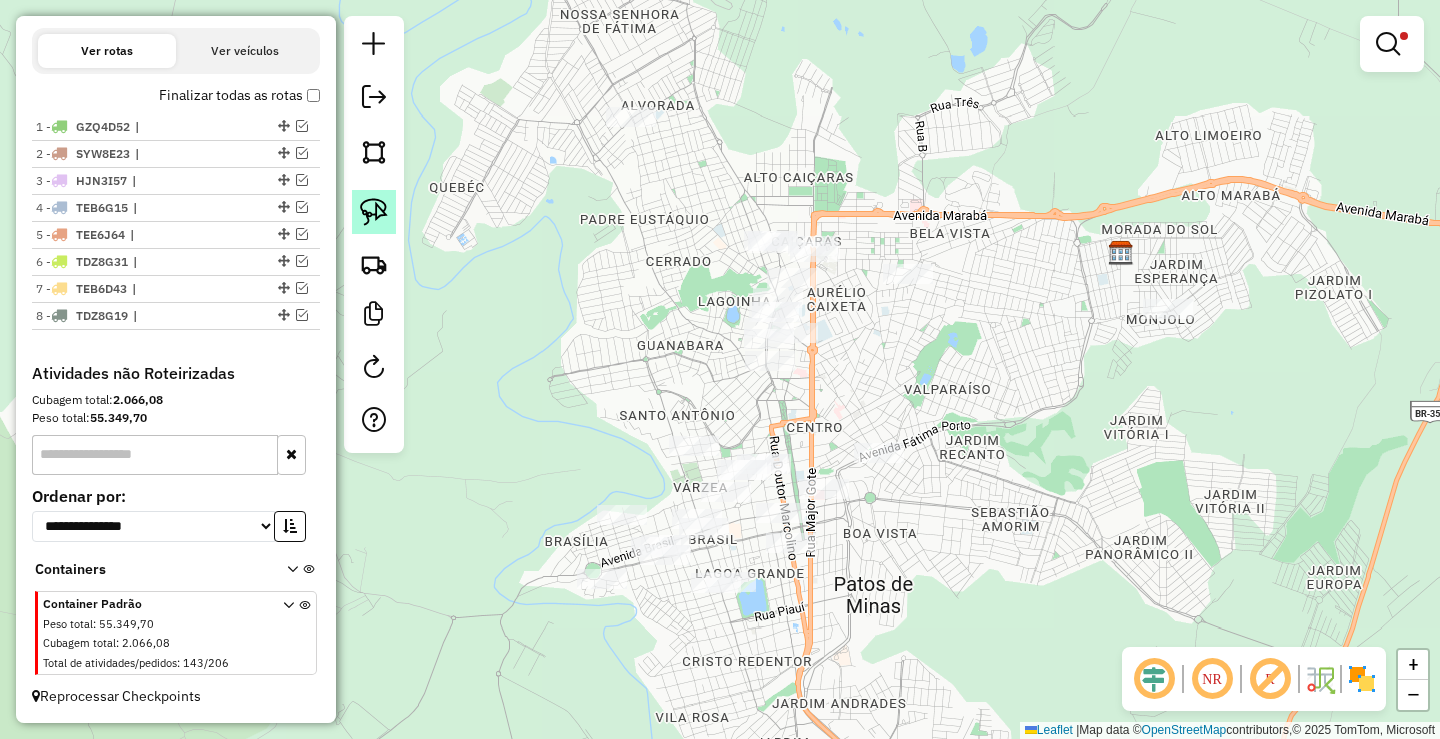 click 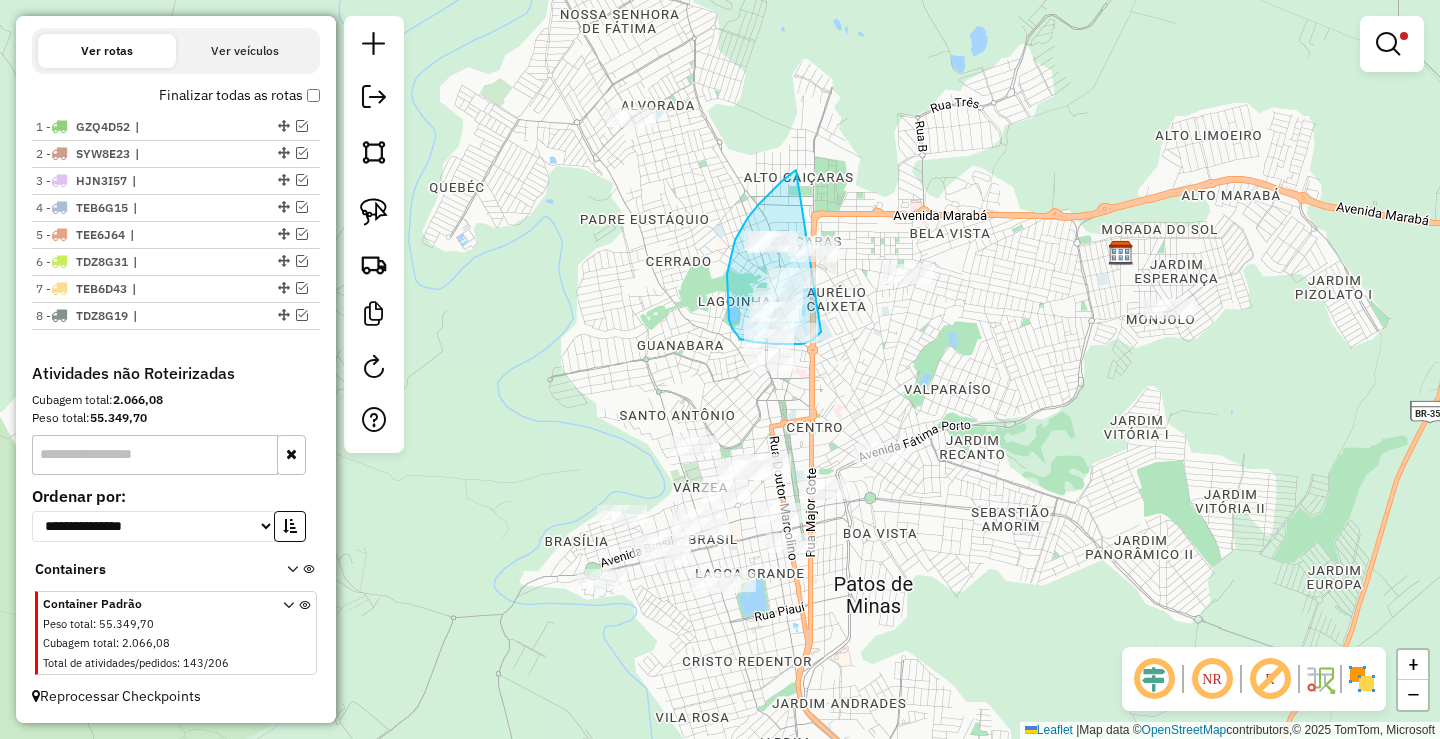 drag, startPoint x: 775, startPoint y: 188, endPoint x: 861, endPoint y: 305, distance: 145.20676 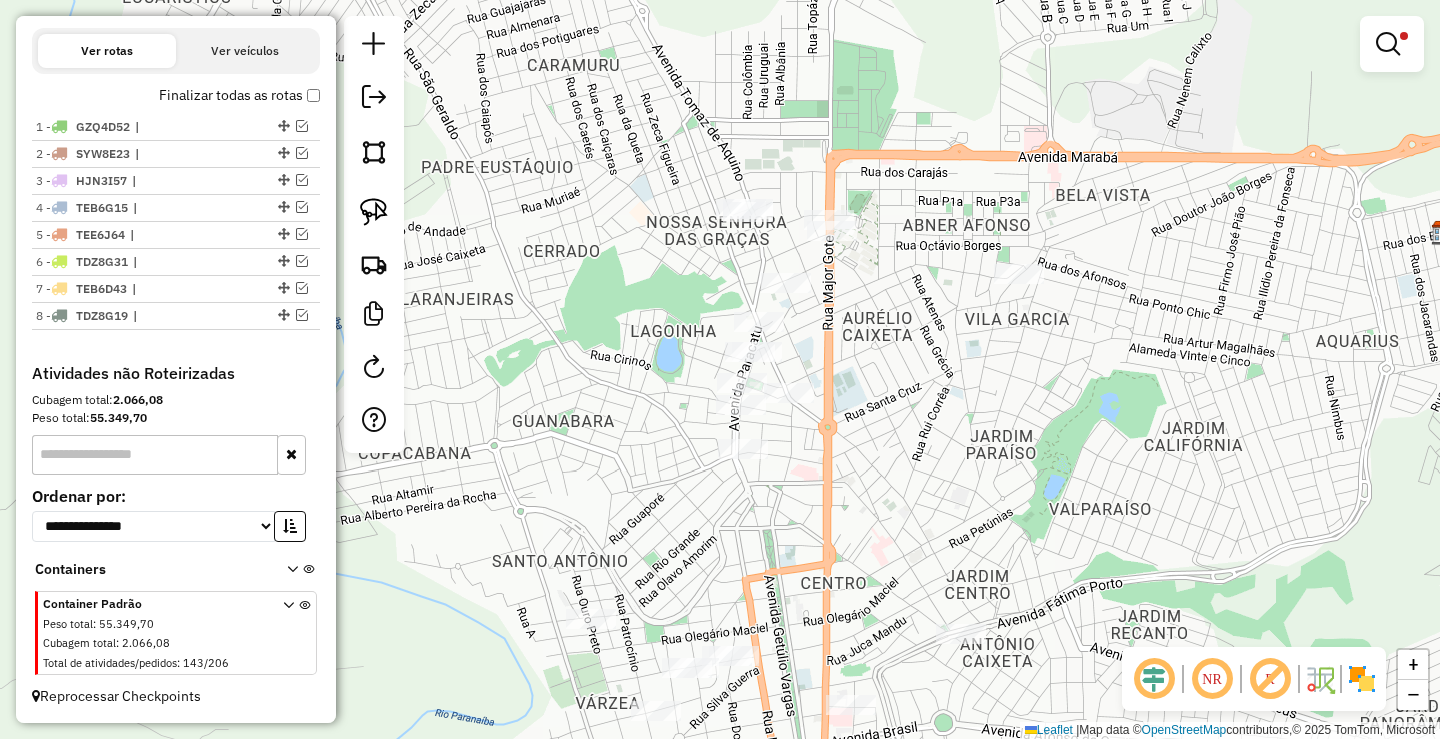 drag, startPoint x: 579, startPoint y: 257, endPoint x: 535, endPoint y: 273, distance: 46.818798 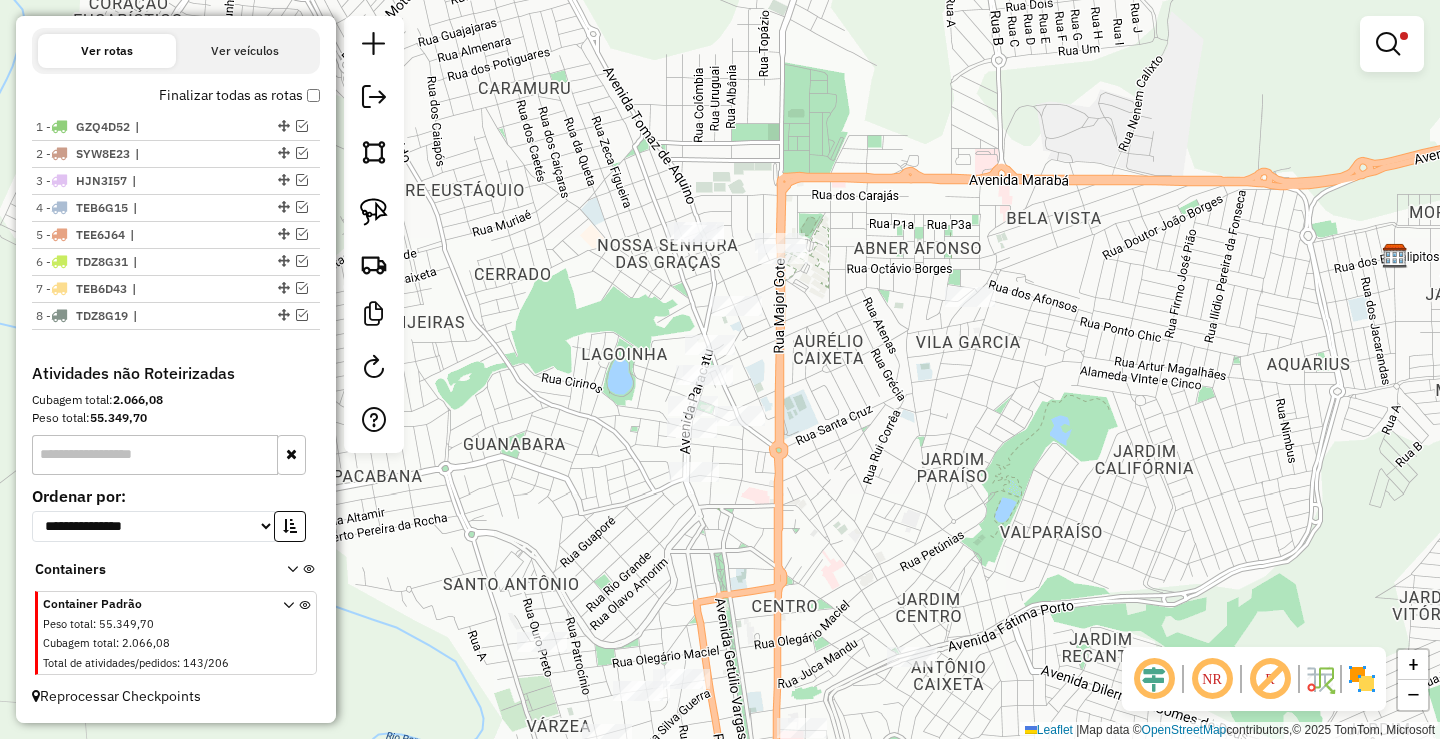 drag, startPoint x: 491, startPoint y: 226, endPoint x: 580, endPoint y: 364, distance: 164.21024 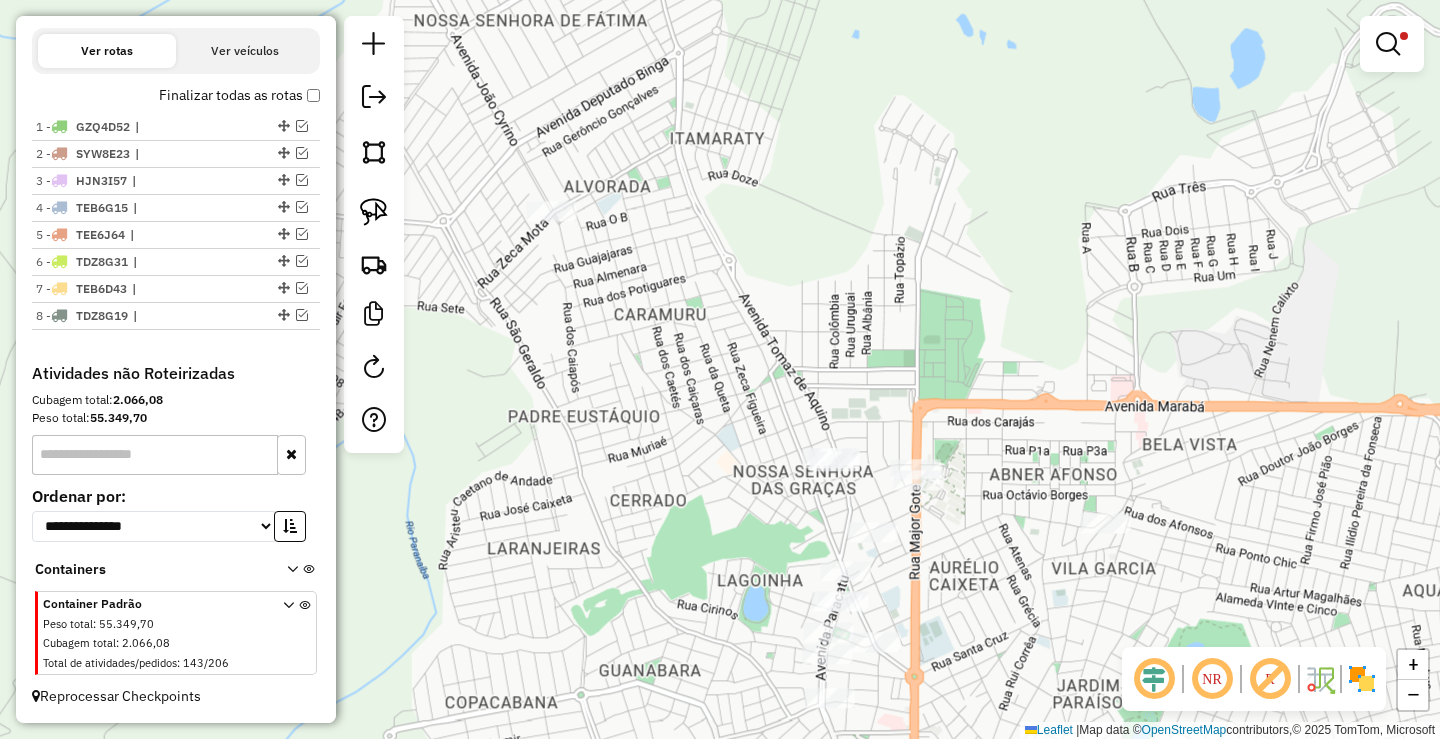 drag, startPoint x: 517, startPoint y: 322, endPoint x: 481, endPoint y: 258, distance: 73.43024 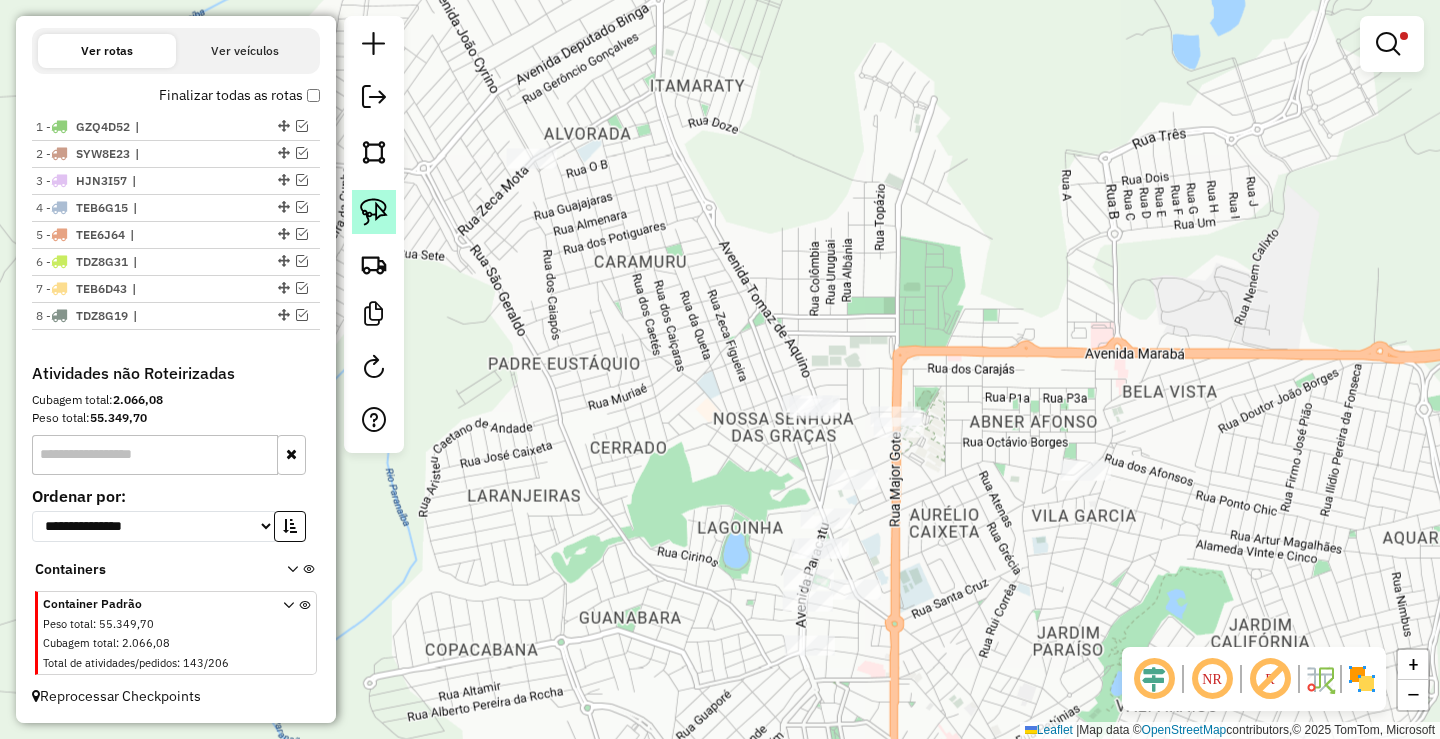 click 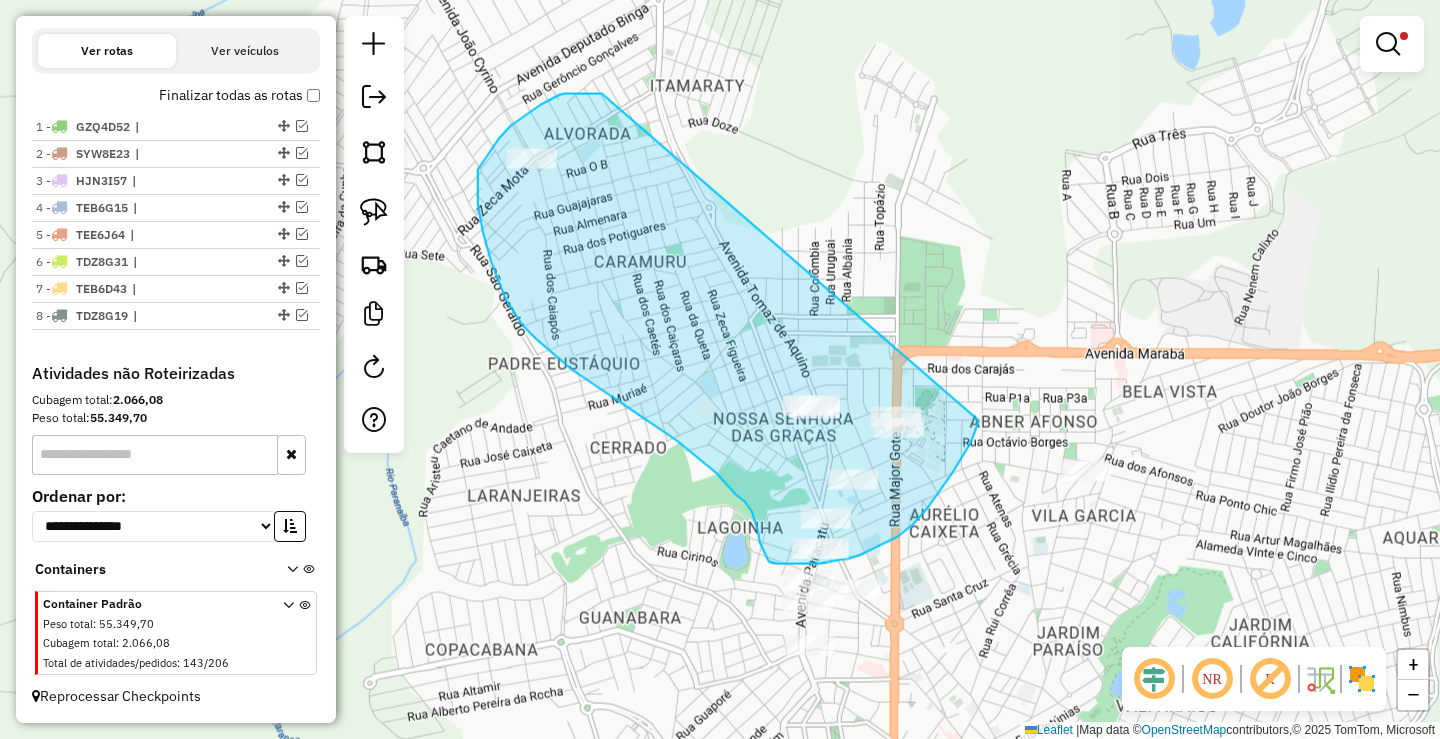 drag, startPoint x: 560, startPoint y: 95, endPoint x: 981, endPoint y: 412, distance: 527.001 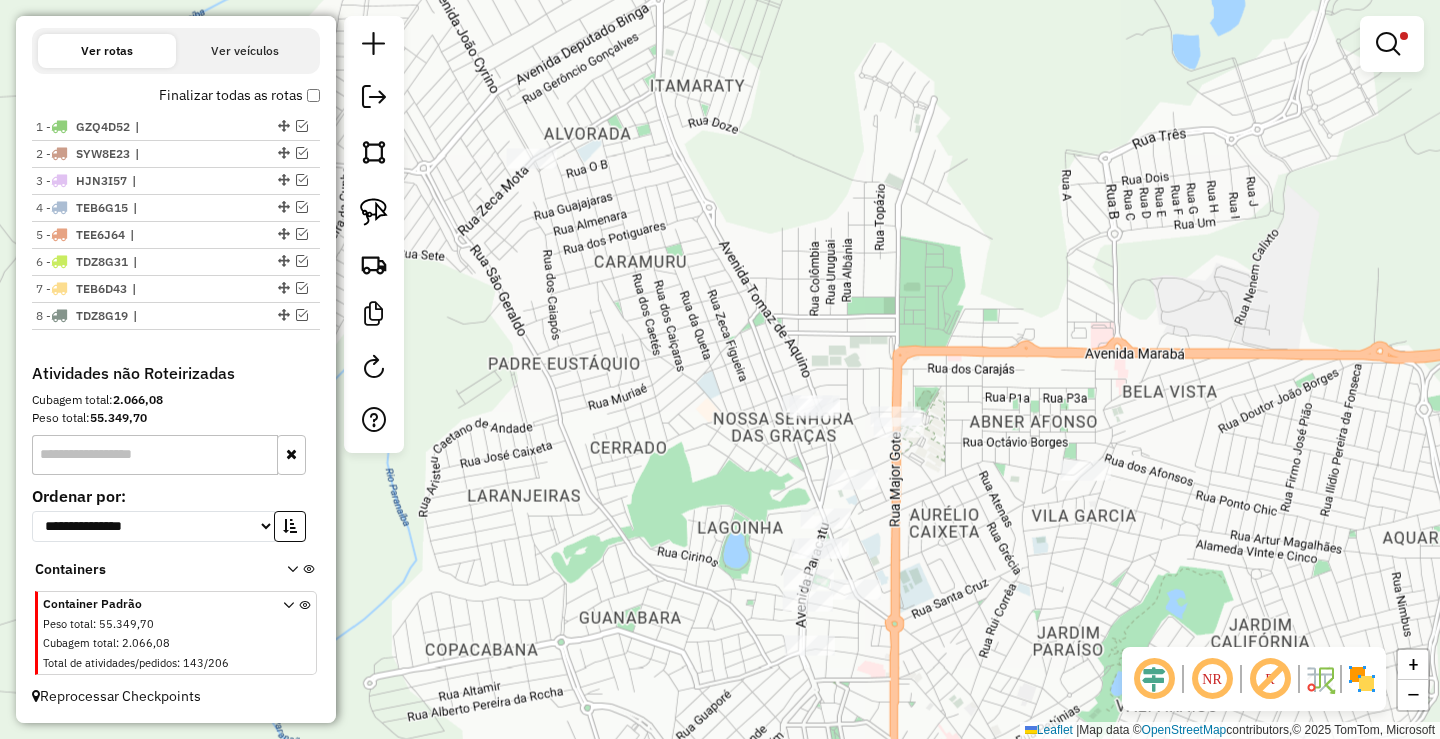 click 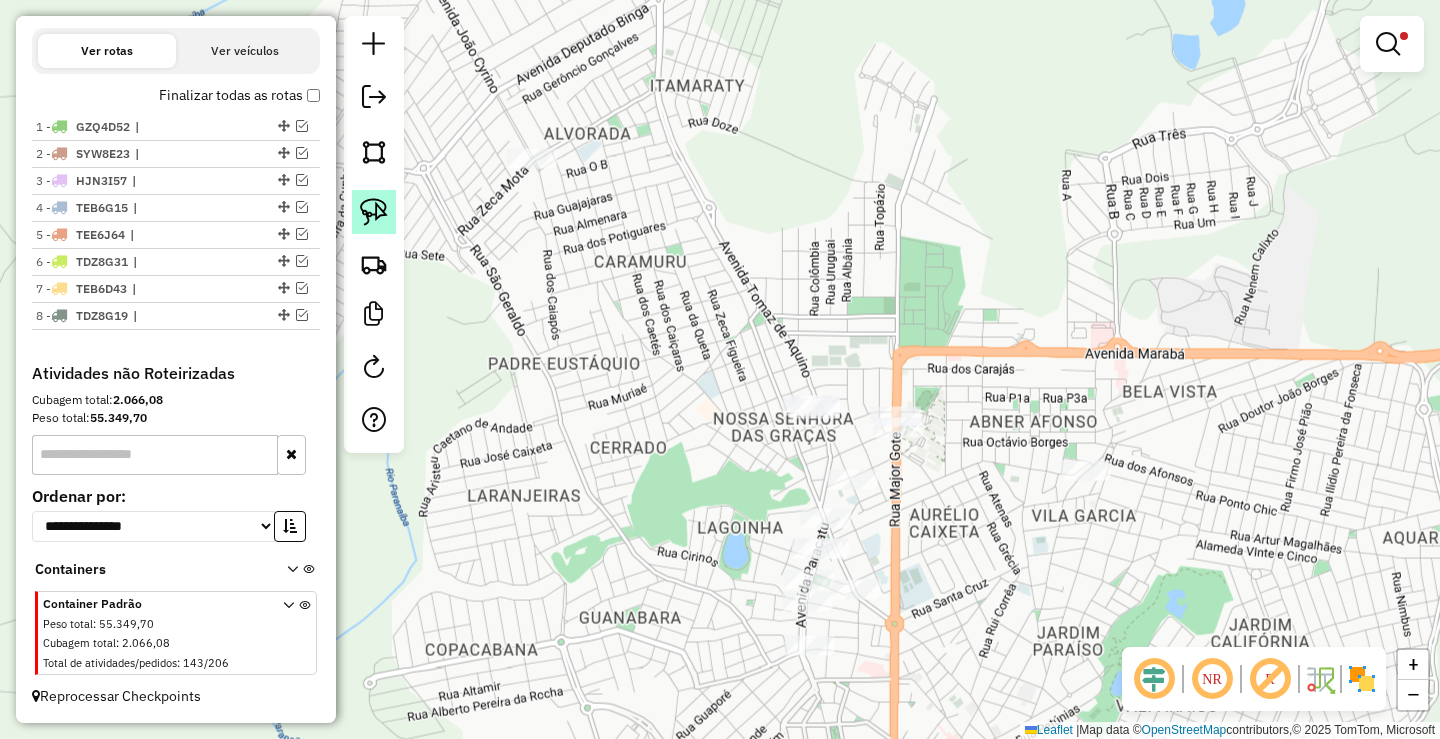 click 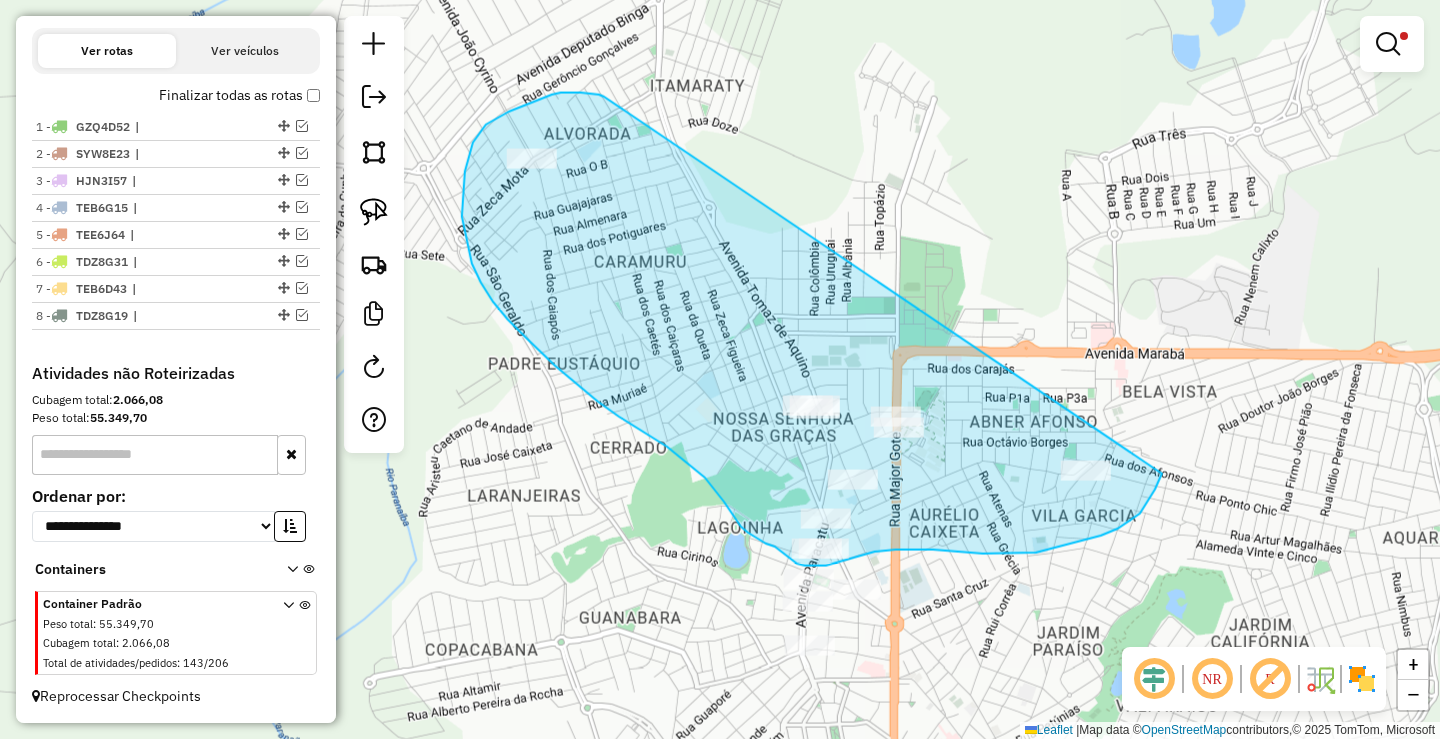 drag, startPoint x: 586, startPoint y: 94, endPoint x: 1162, endPoint y: 474, distance: 690.05505 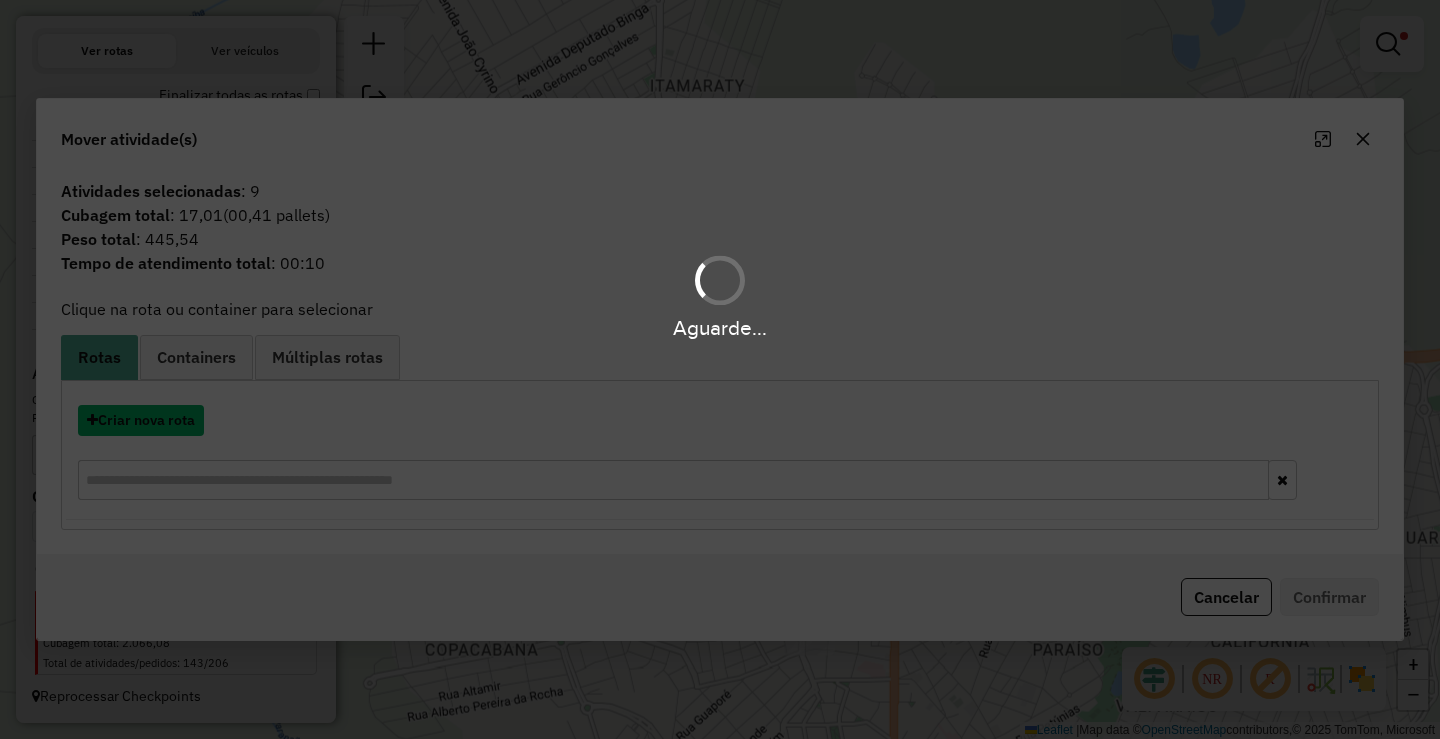 click on "Criar nova rota" at bounding box center (141, 420) 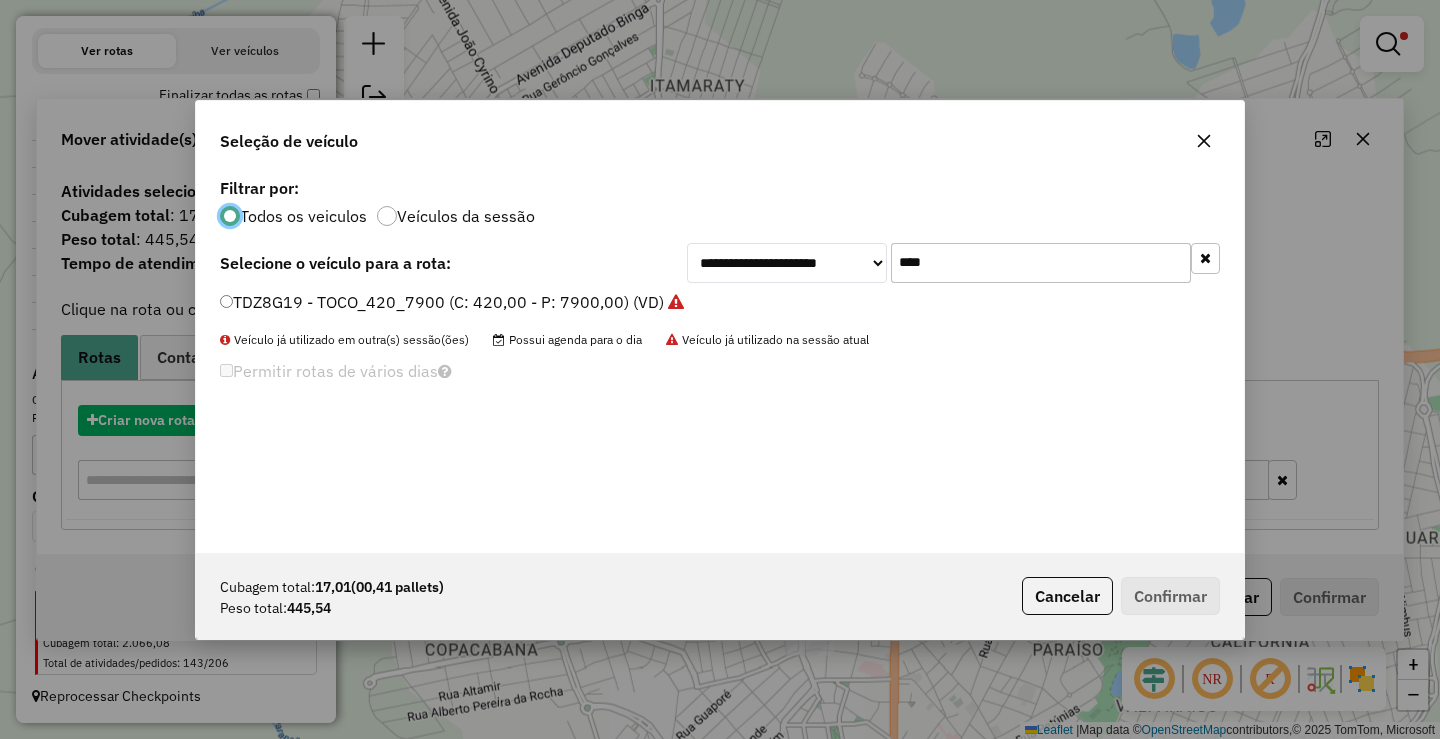scroll, scrollTop: 11, scrollLeft: 6, axis: both 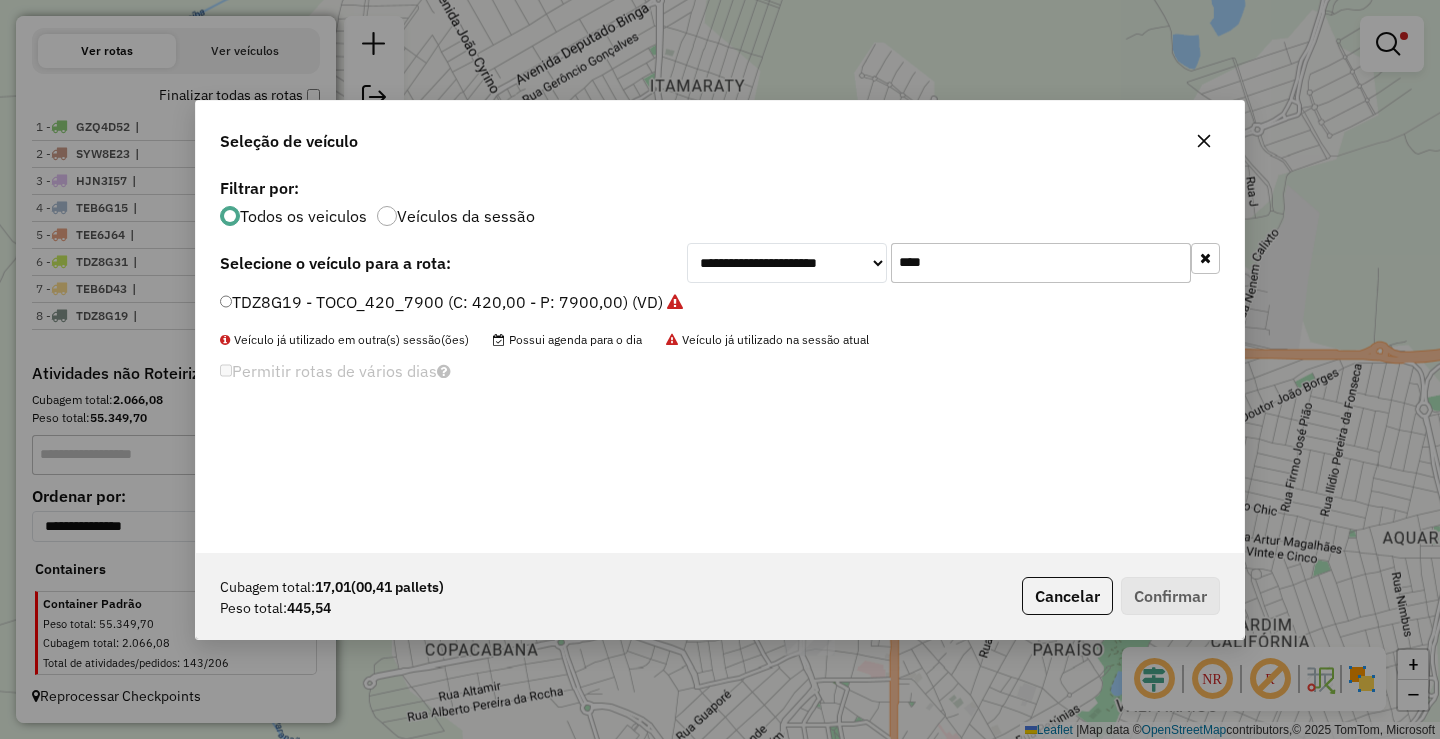 click on "**********" 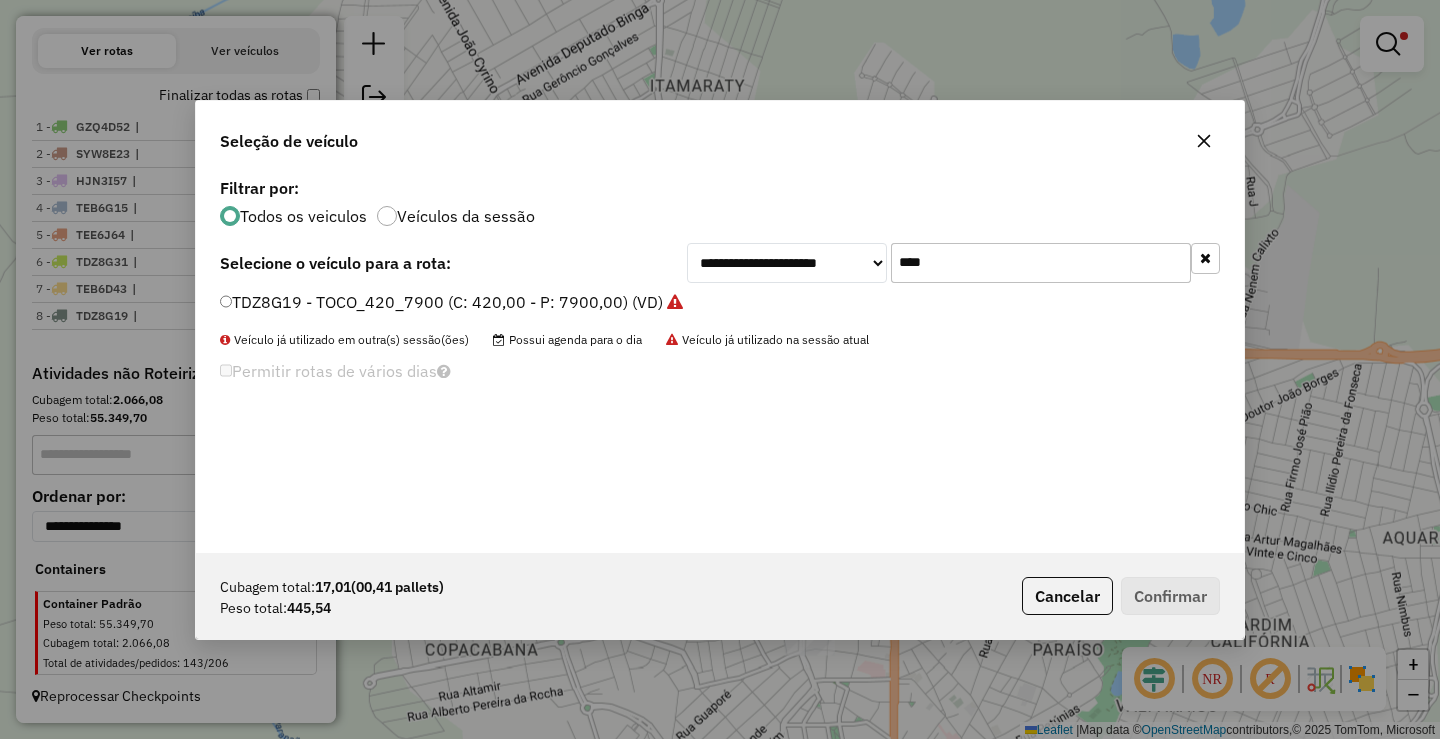 click on "****" 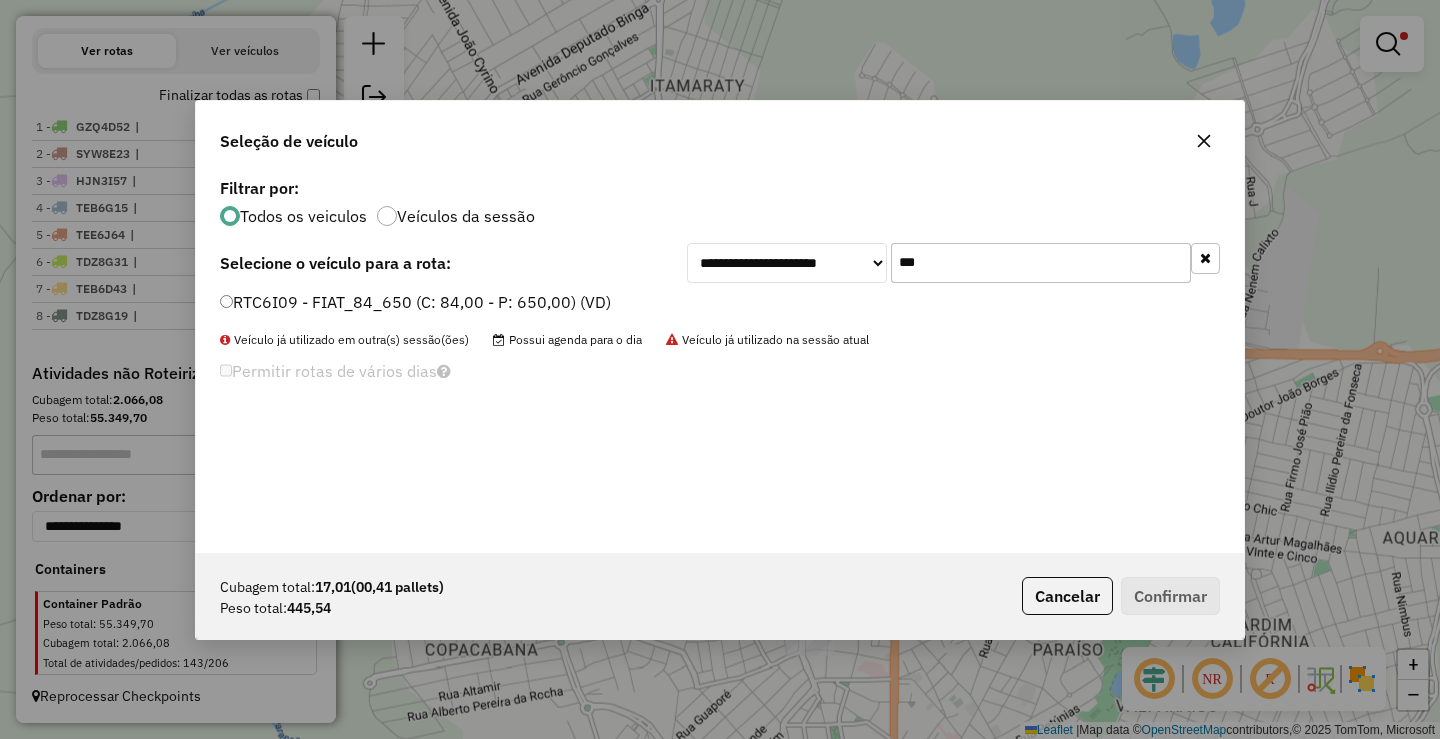 type on "***" 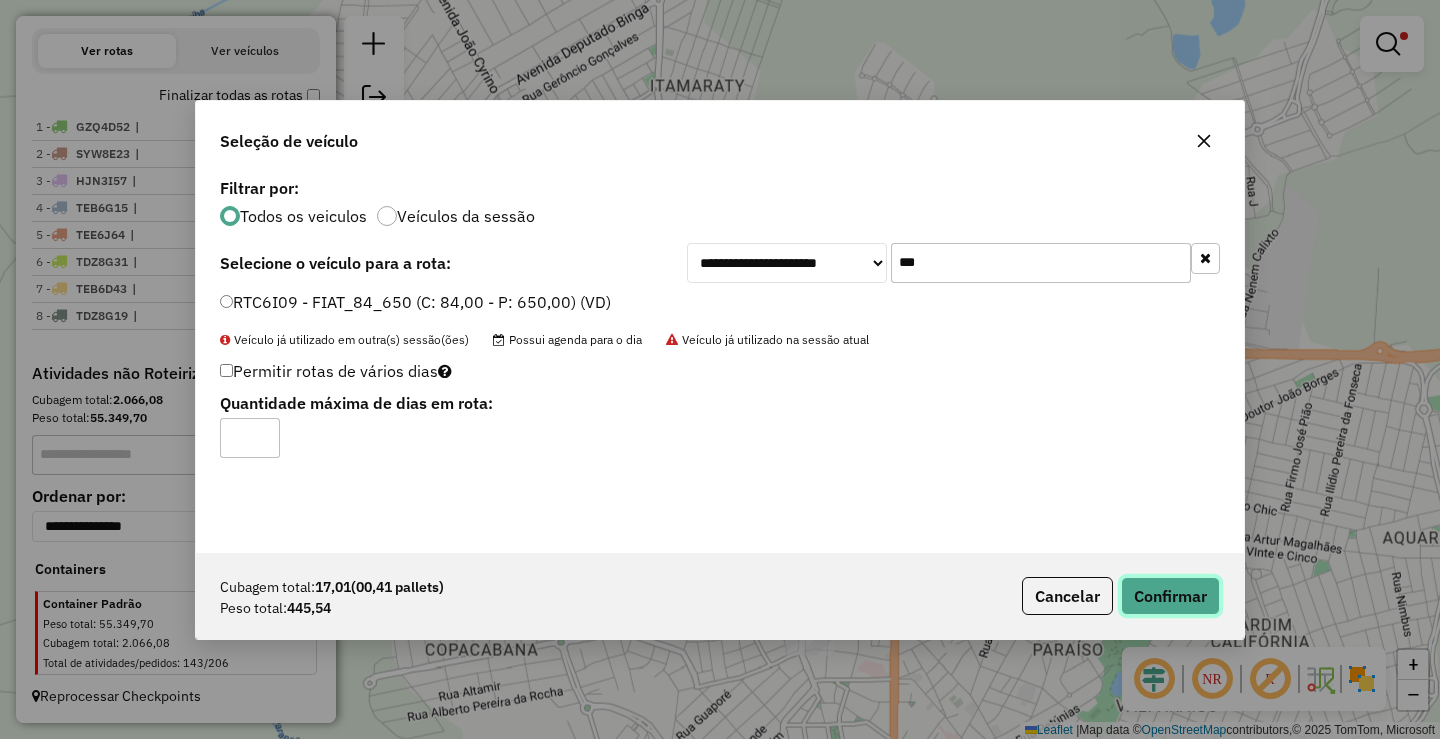 click on "Confirmar" 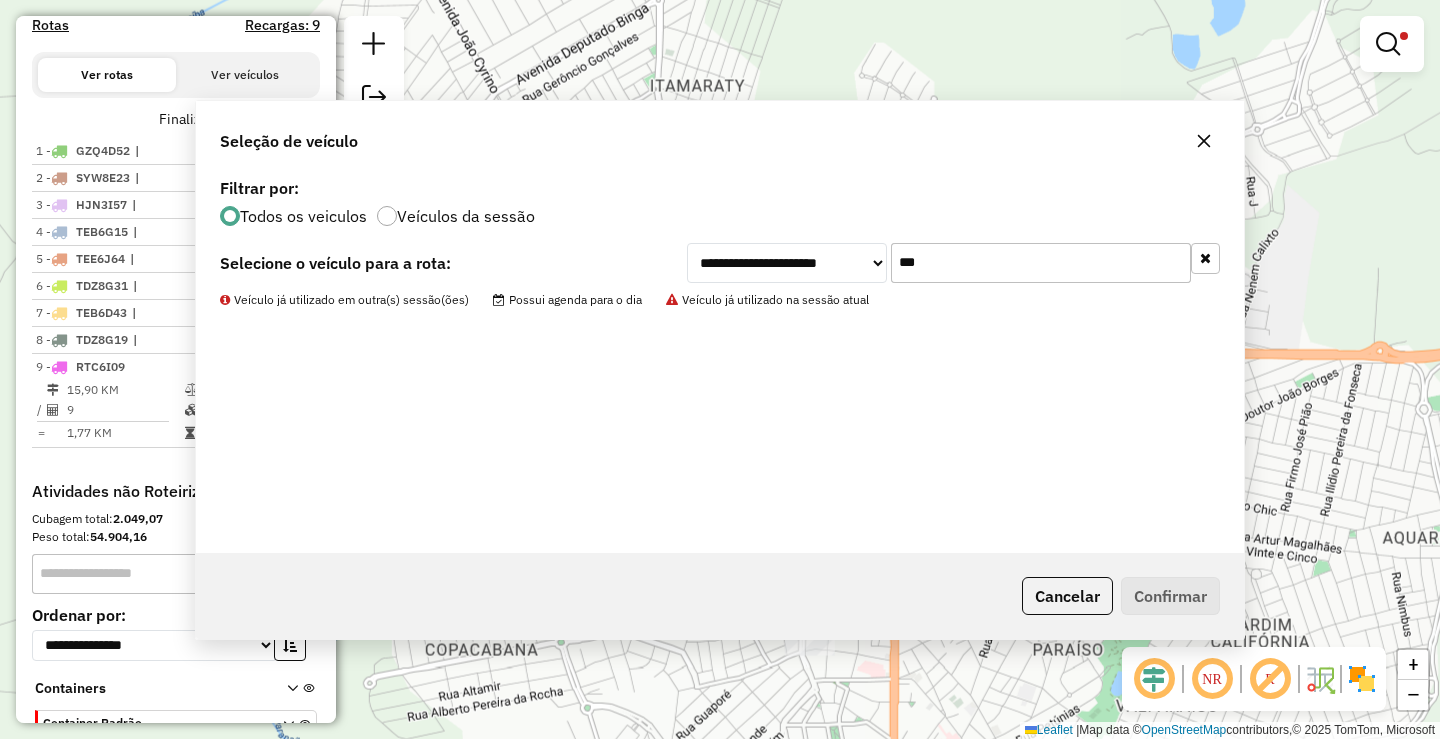 scroll, scrollTop: 771, scrollLeft: 0, axis: vertical 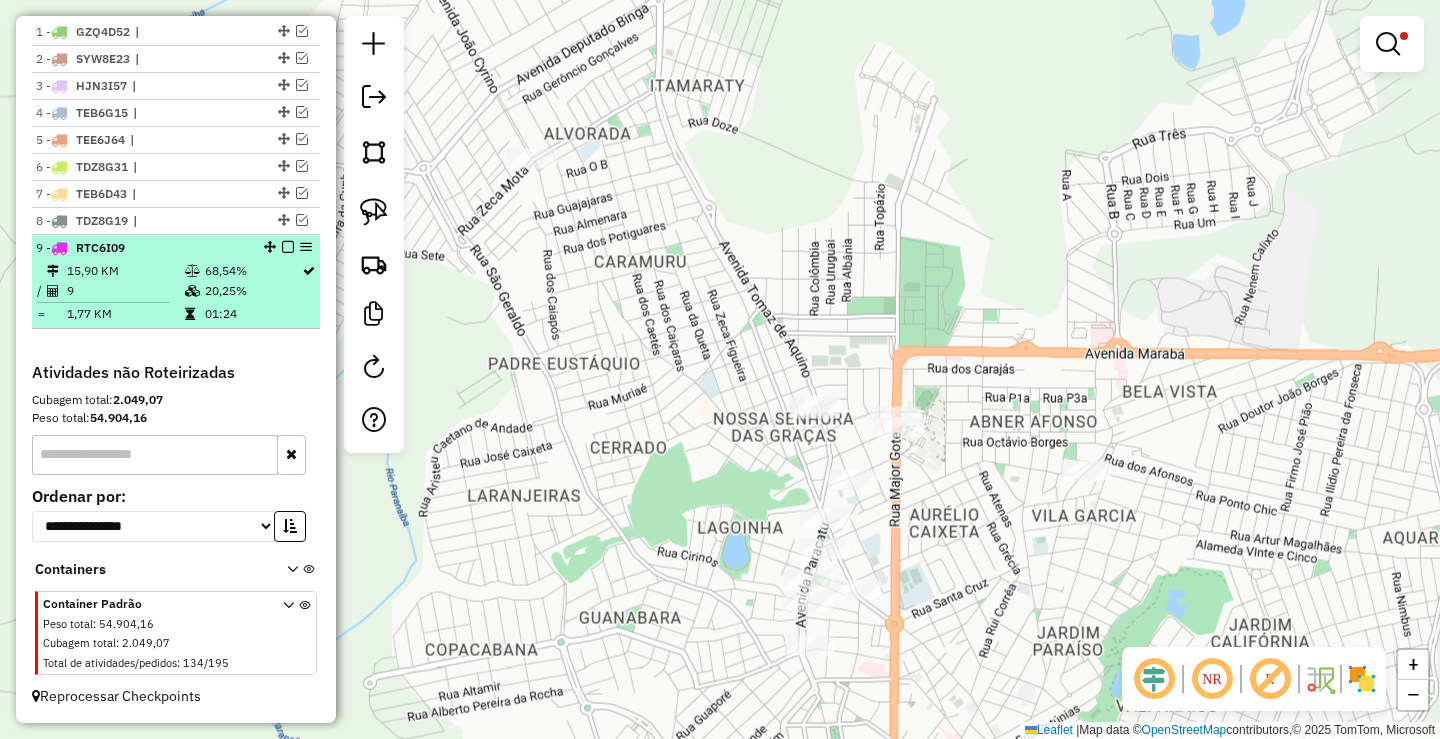 click at bounding box center [288, 247] 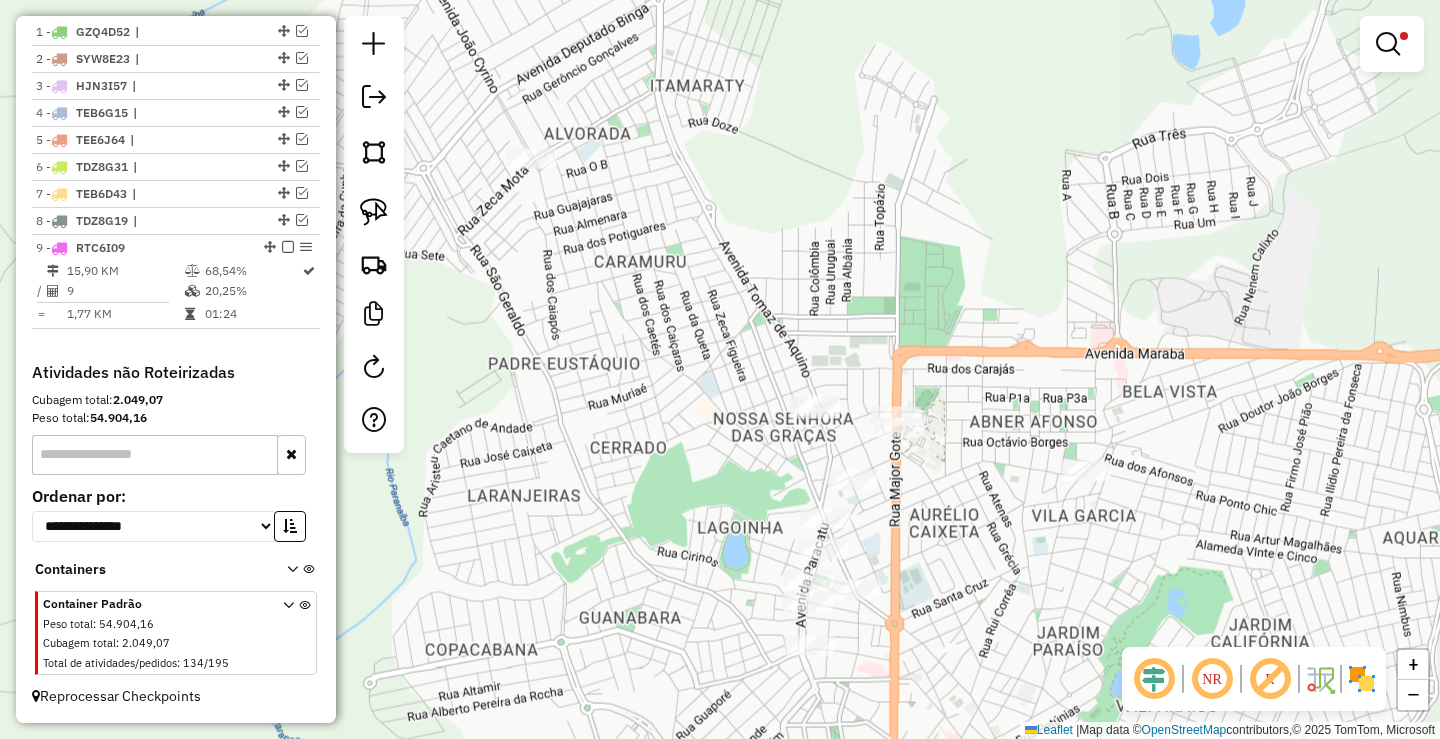 scroll, scrollTop: 704, scrollLeft: 0, axis: vertical 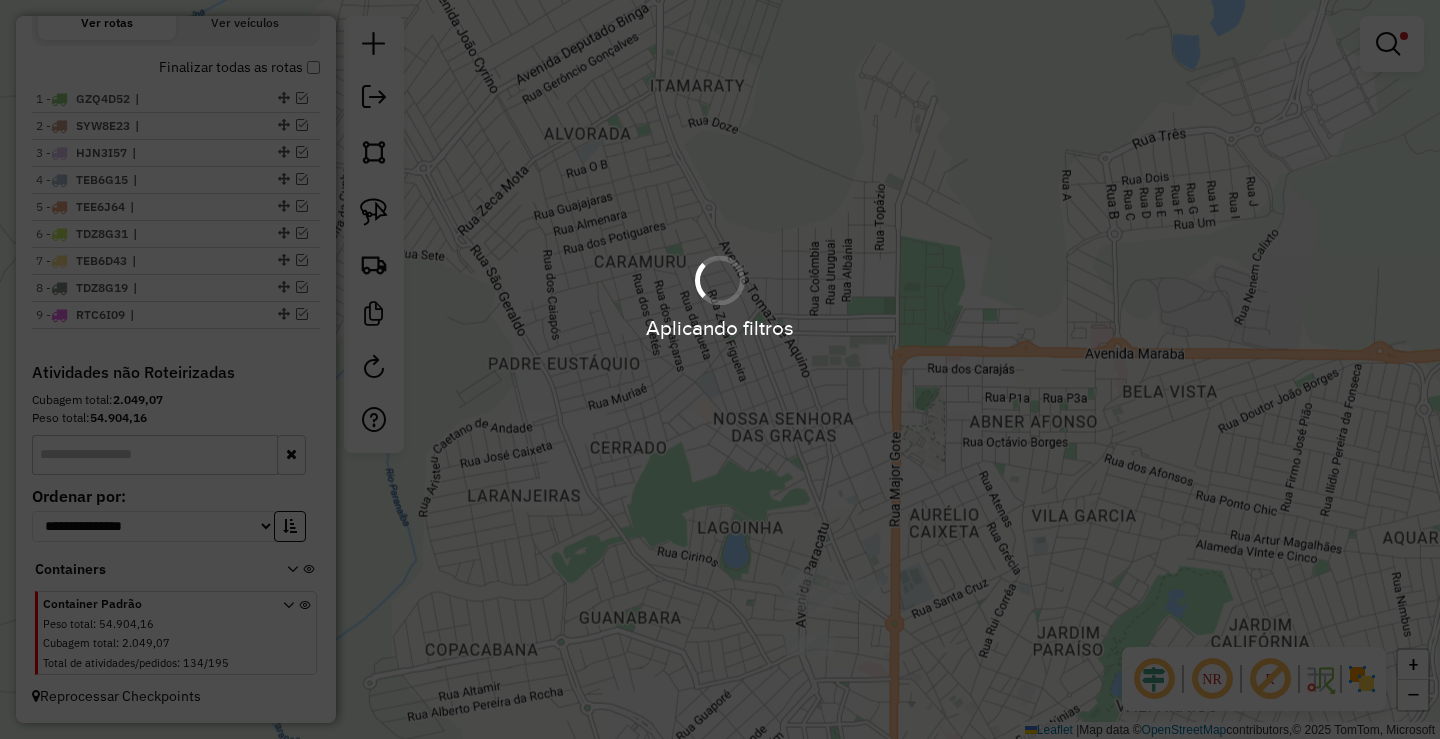 drag, startPoint x: 616, startPoint y: 304, endPoint x: 609, endPoint y: 252, distance: 52.46904 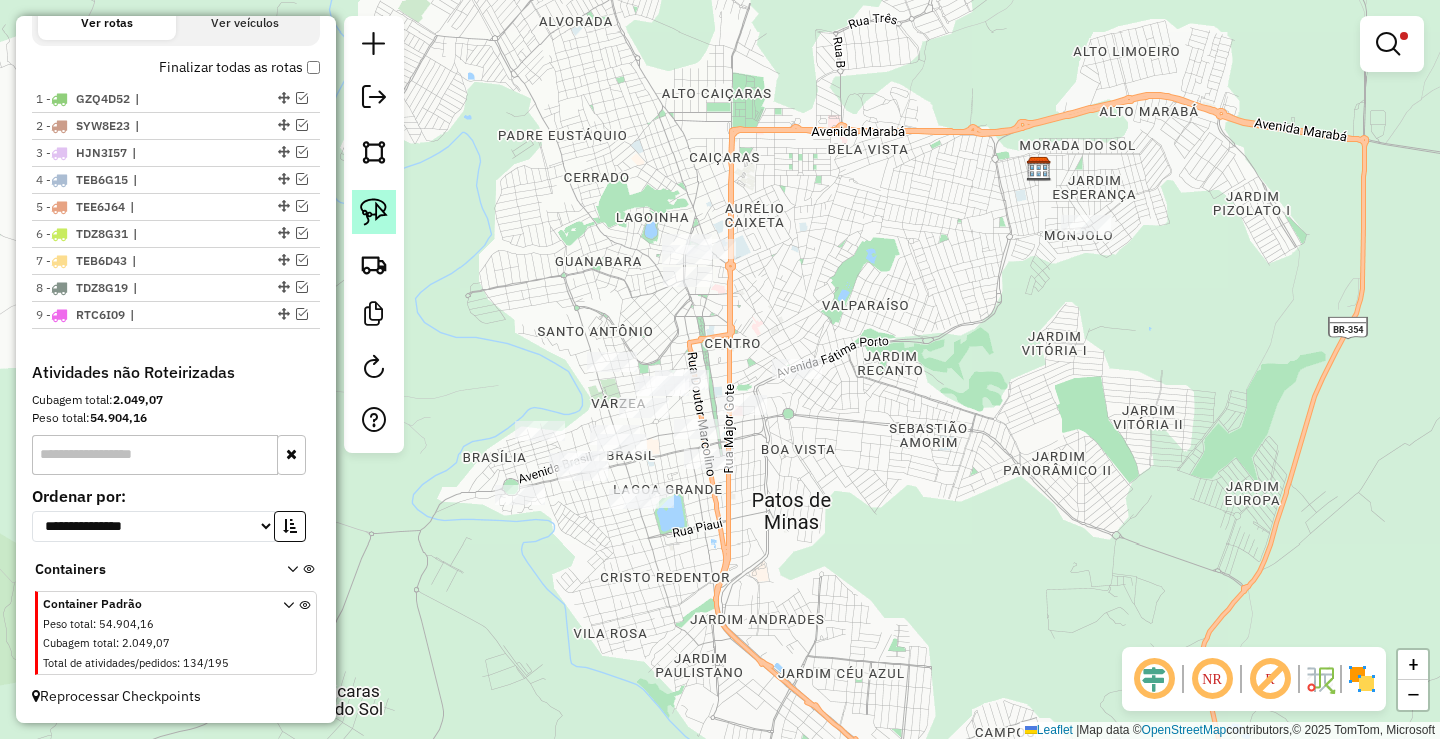 click 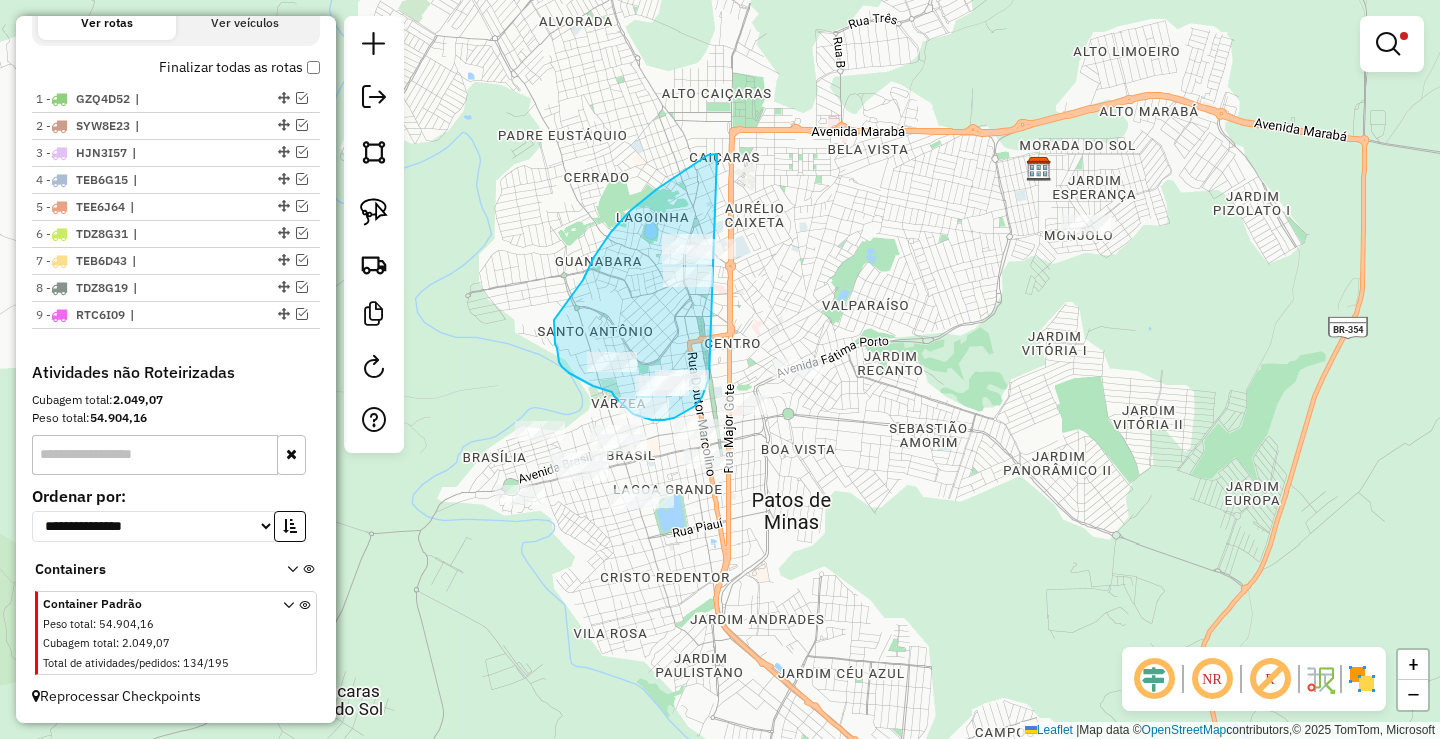 drag, startPoint x: 708, startPoint y: 155, endPoint x: 723, endPoint y: 342, distance: 187.60065 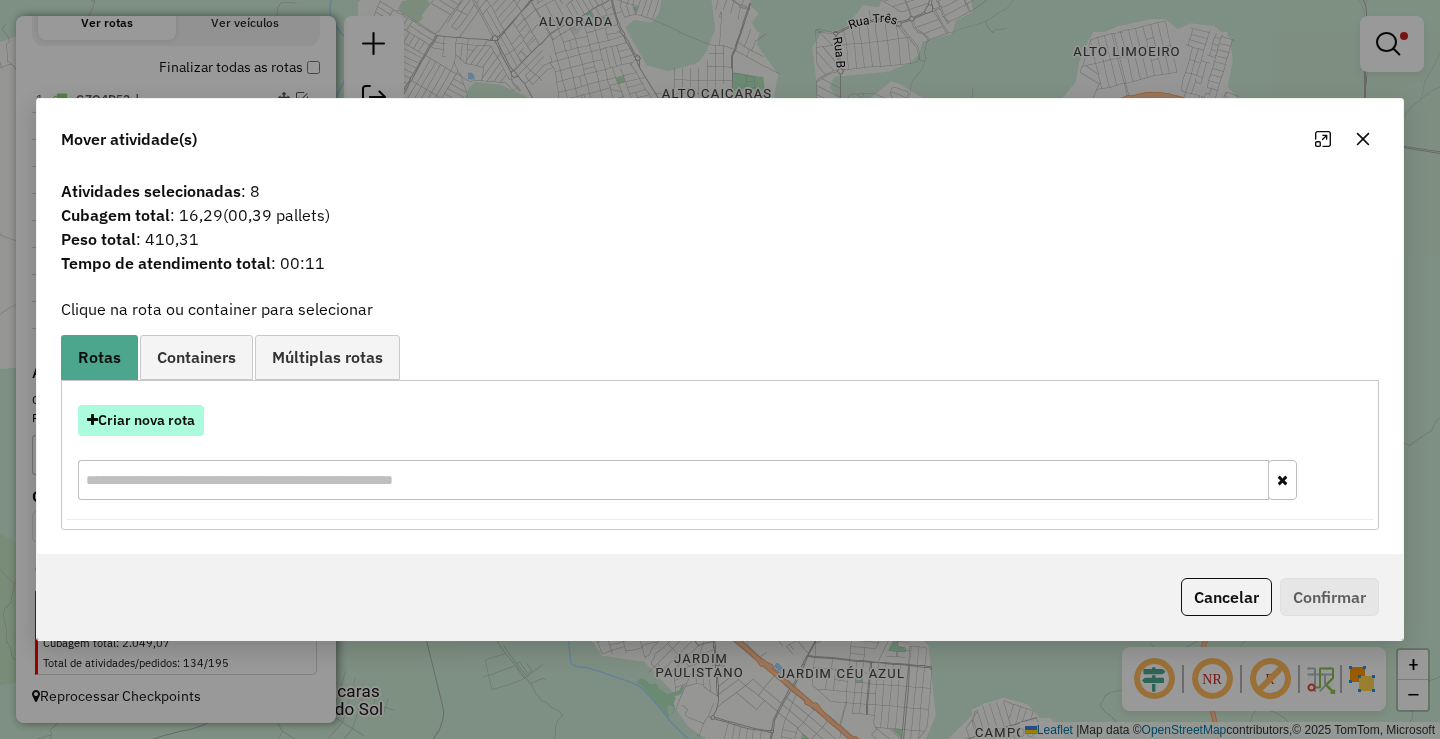 click on "Criar nova rota" at bounding box center (141, 420) 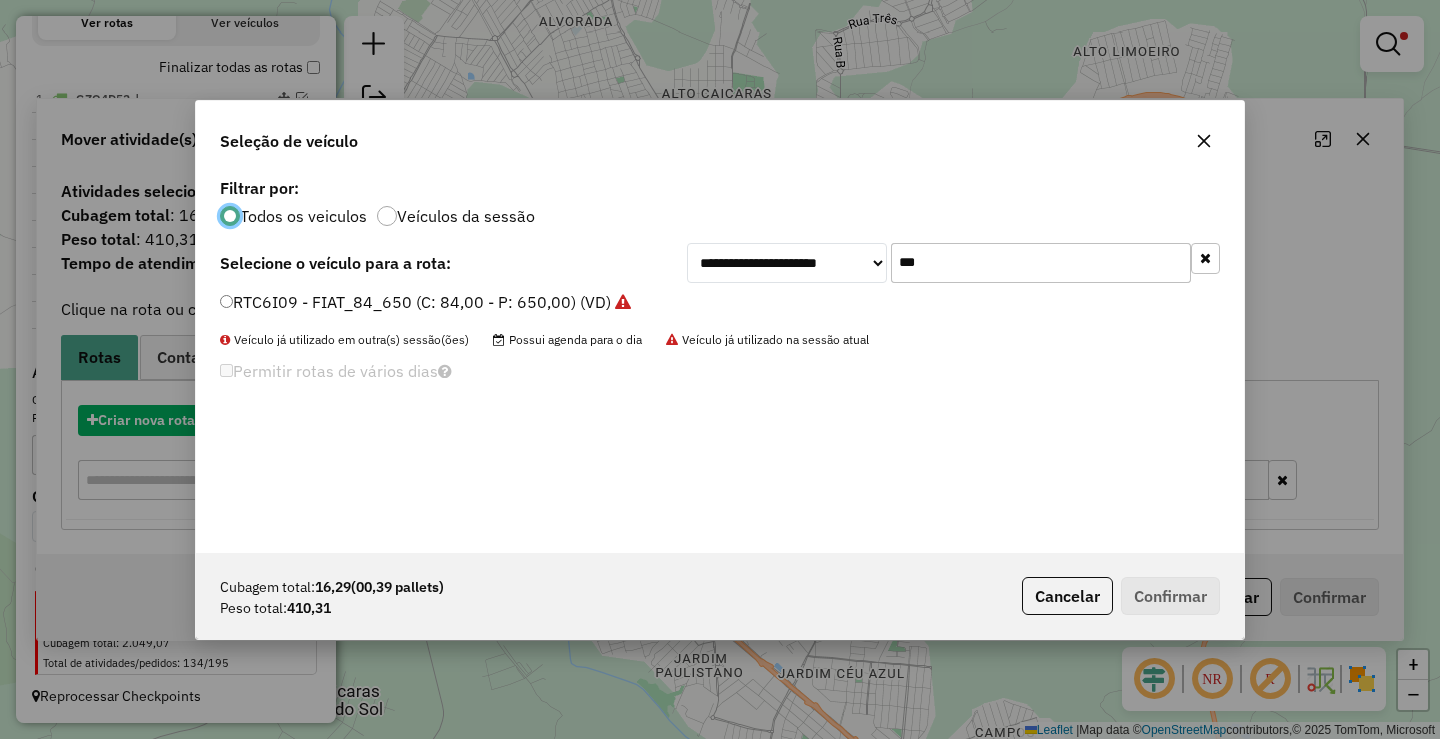 scroll, scrollTop: 11, scrollLeft: 6, axis: both 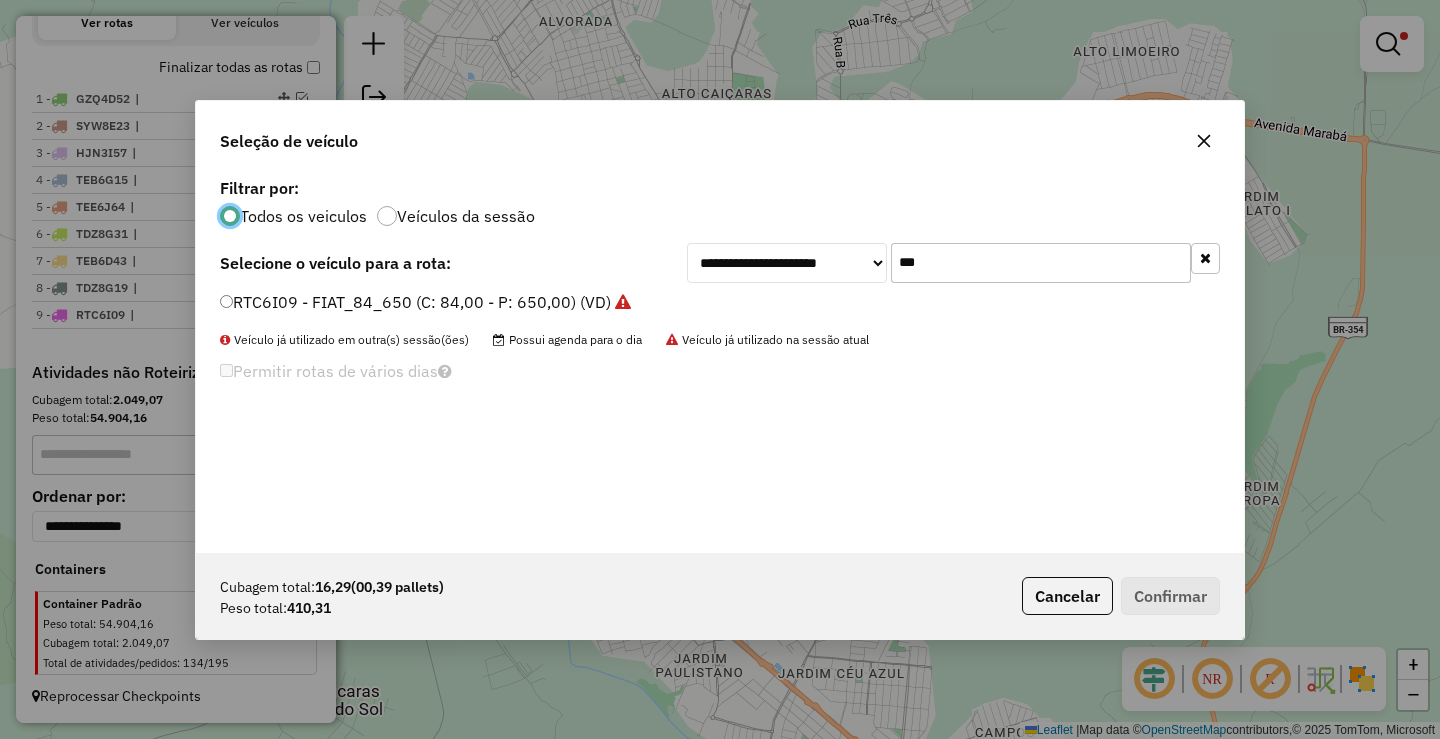 click on "RTC6I09 - FIAT_84_650 (C: 84,00 - P: 650,00) (VD)" 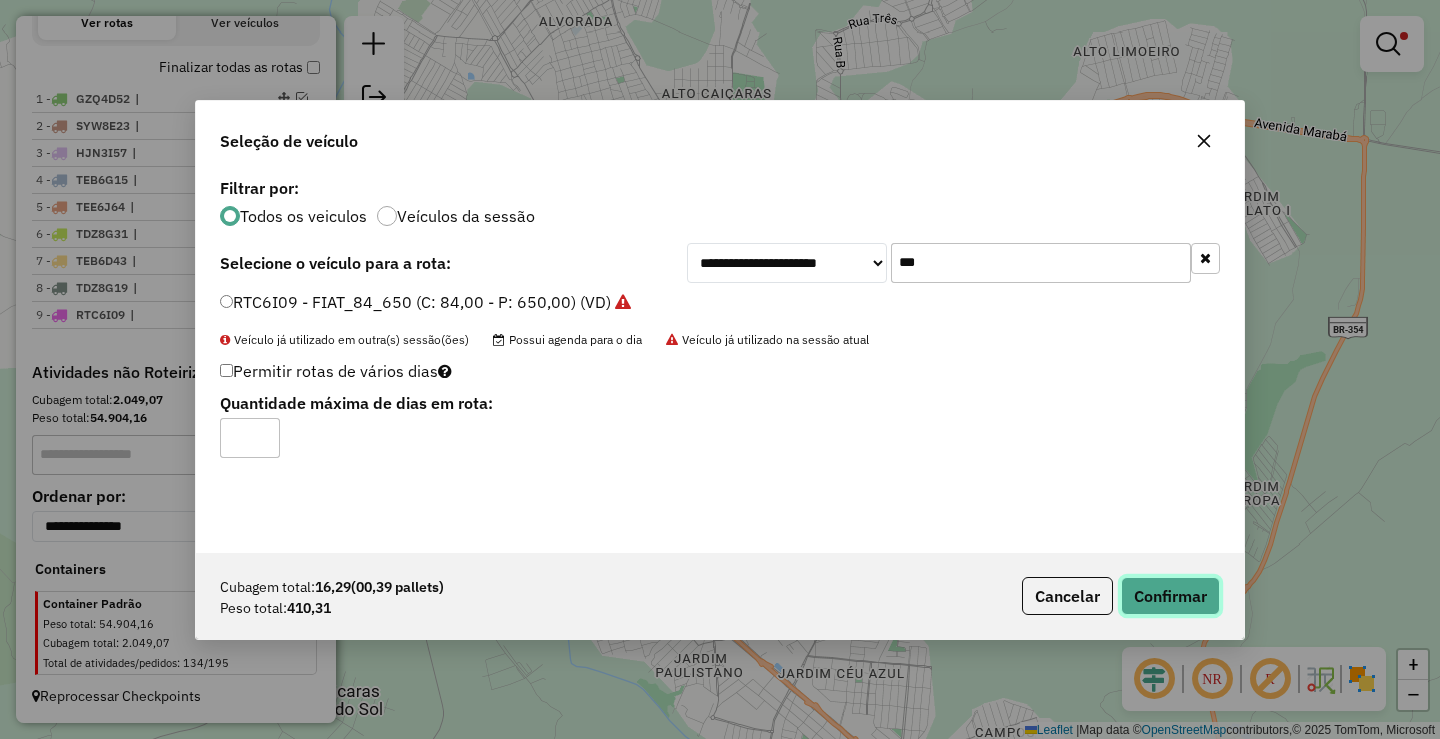 click on "Confirmar" 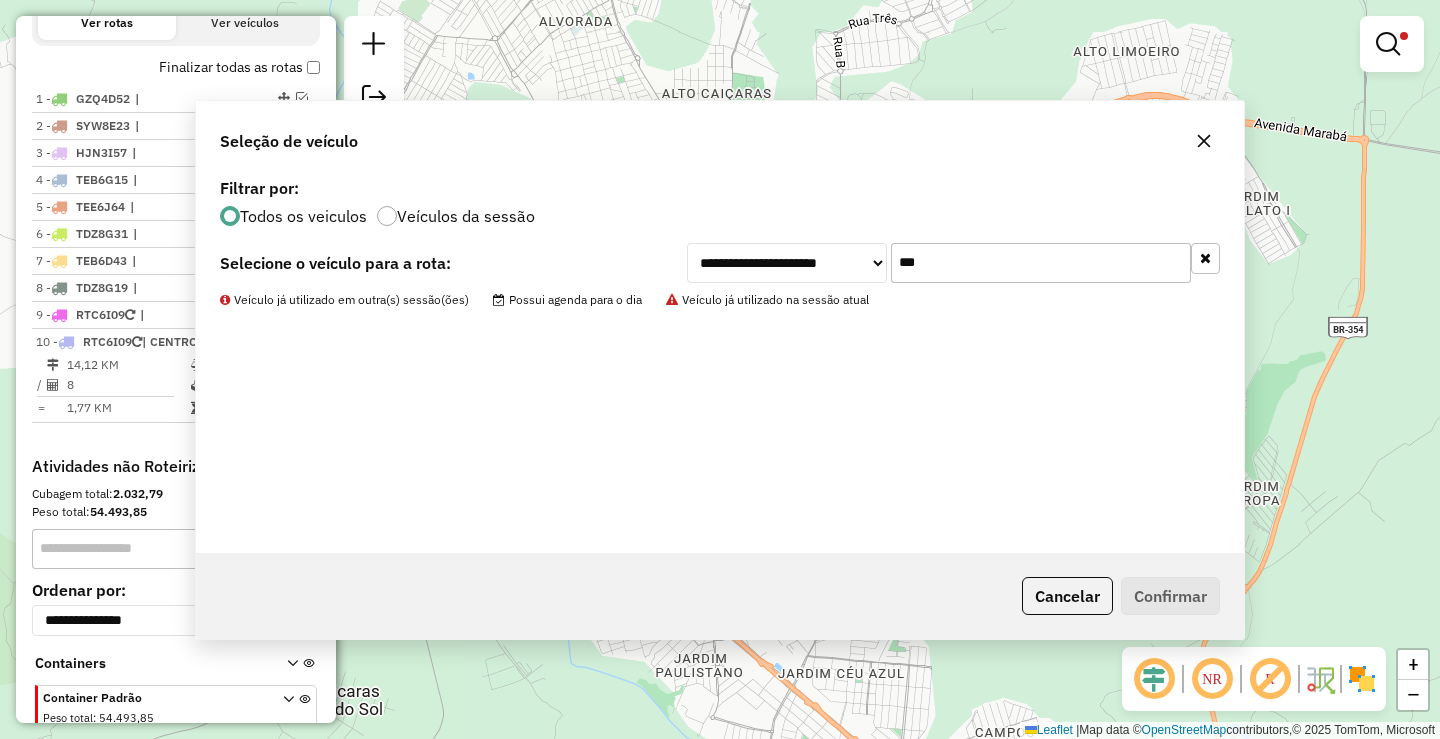 scroll, scrollTop: 798, scrollLeft: 0, axis: vertical 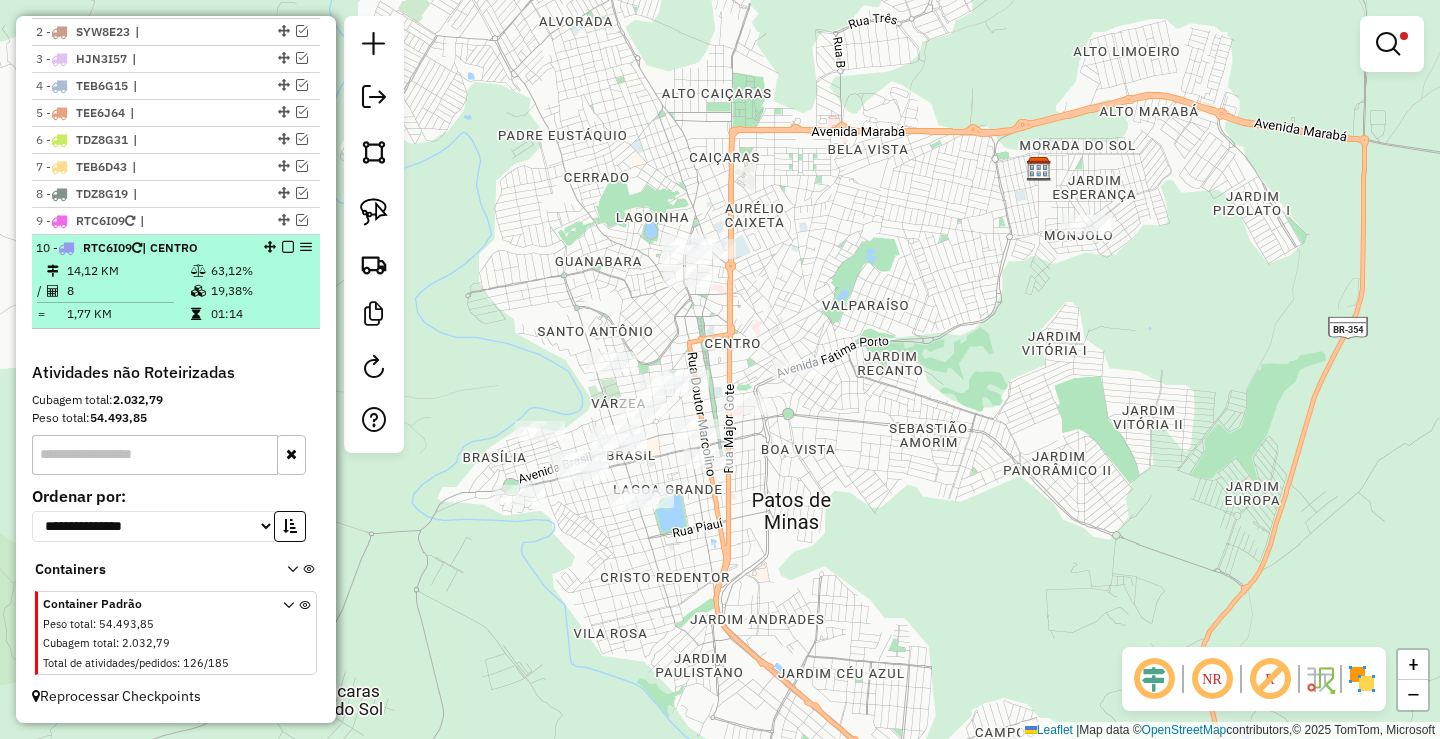 click at bounding box center [288, 247] 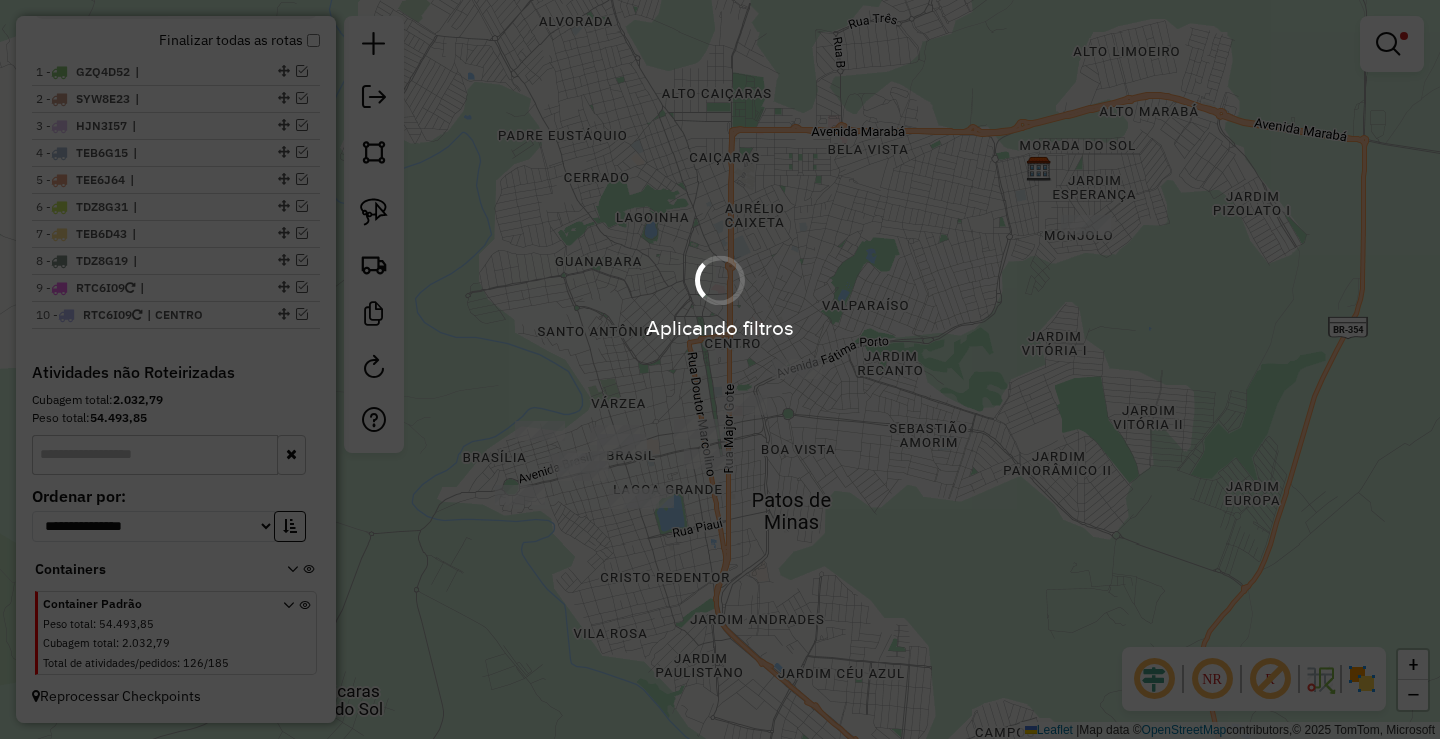 scroll, scrollTop: 731, scrollLeft: 0, axis: vertical 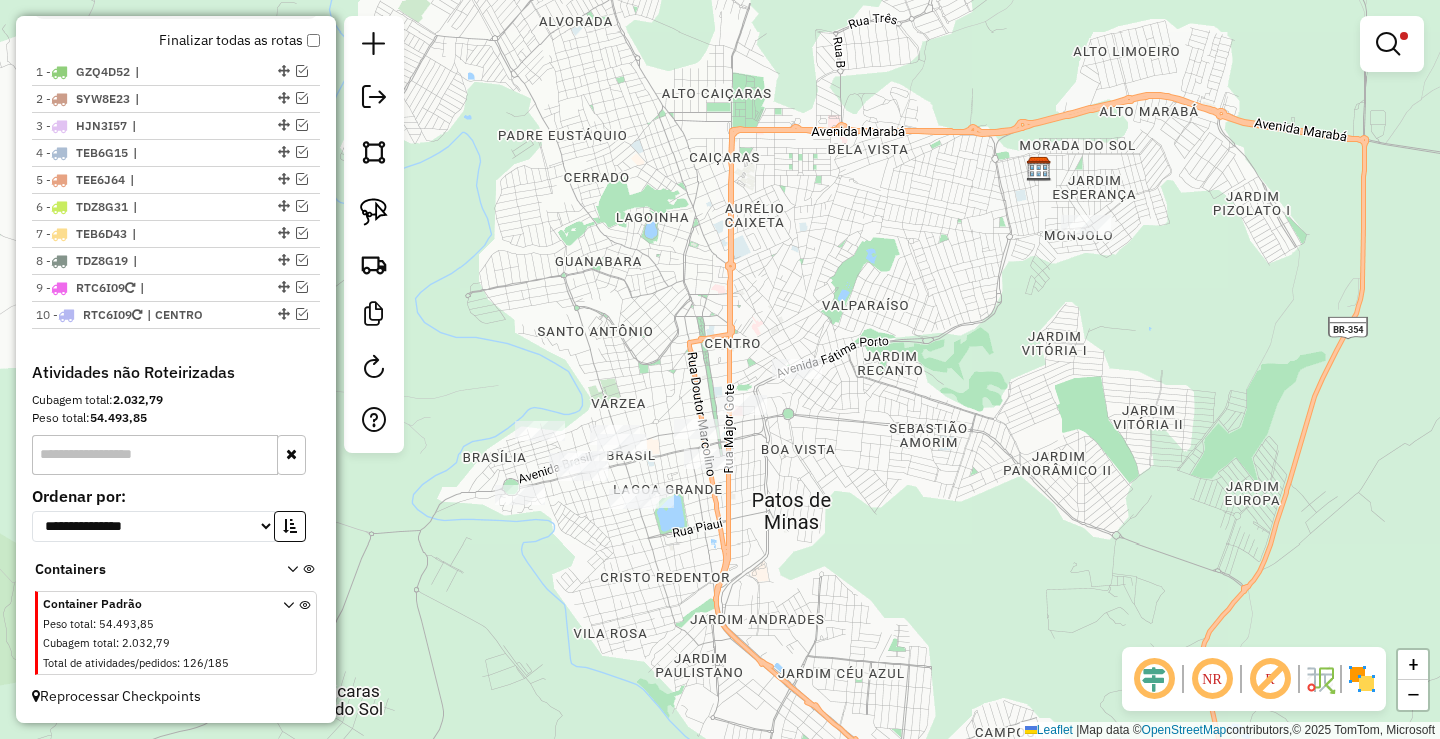 drag, startPoint x: 957, startPoint y: 135, endPoint x: 771, endPoint y: 418, distance: 338.65173 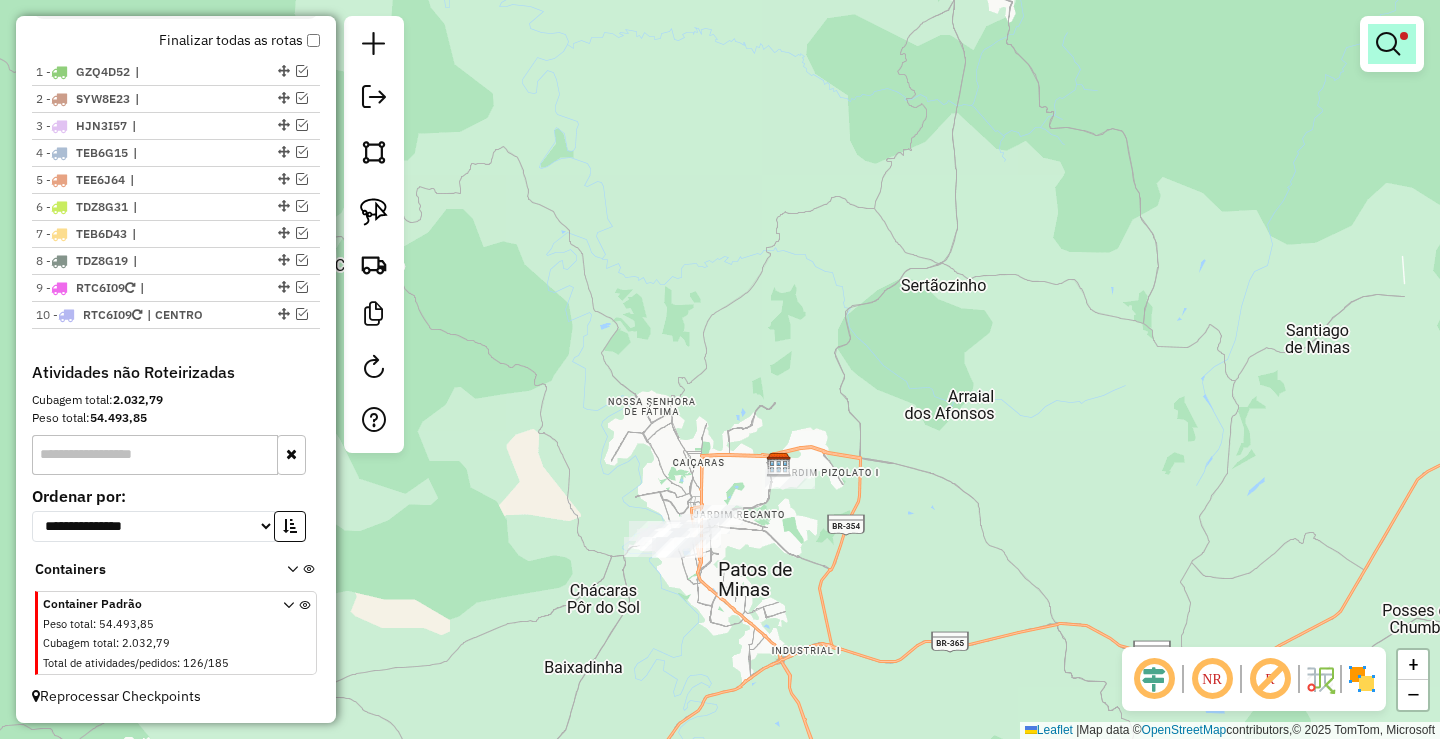 click at bounding box center [1388, 44] 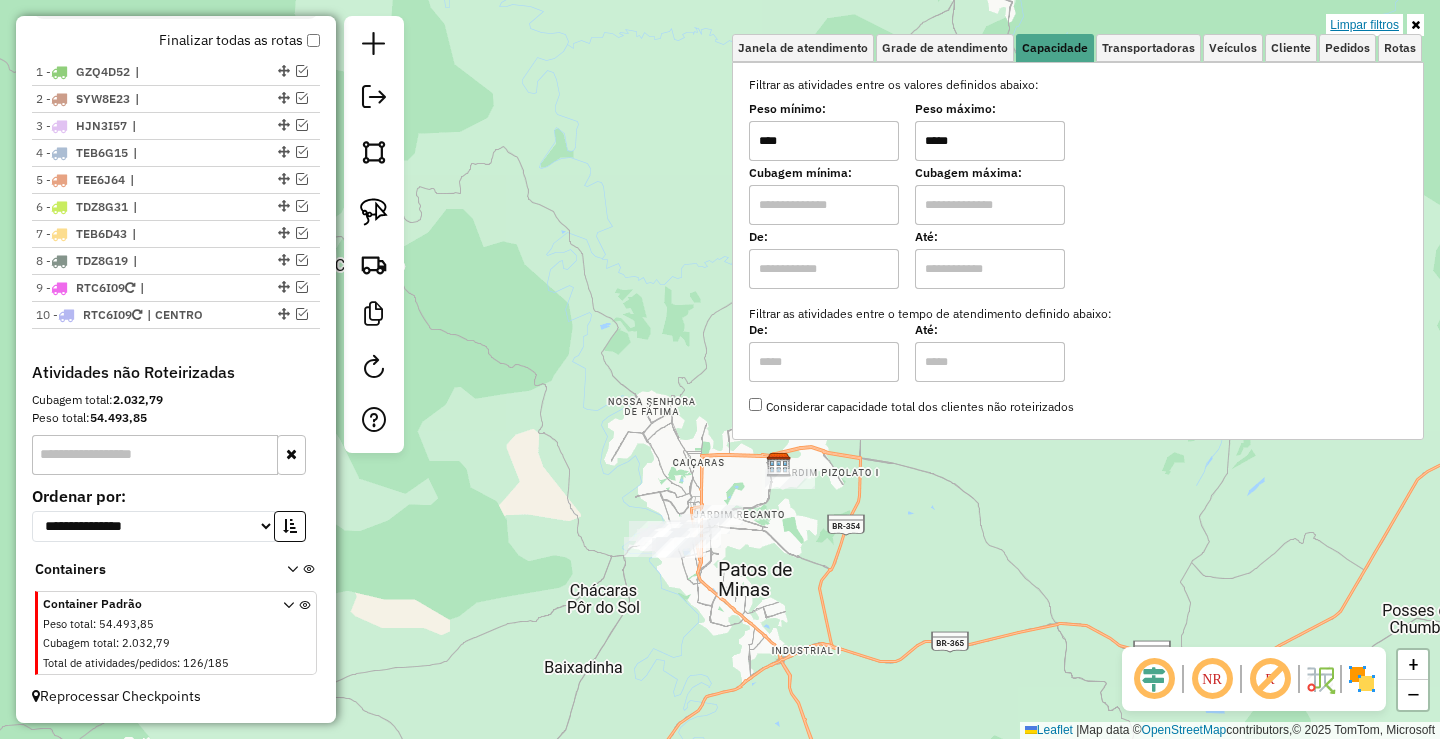 click on "Limpar filtros" at bounding box center [1364, 25] 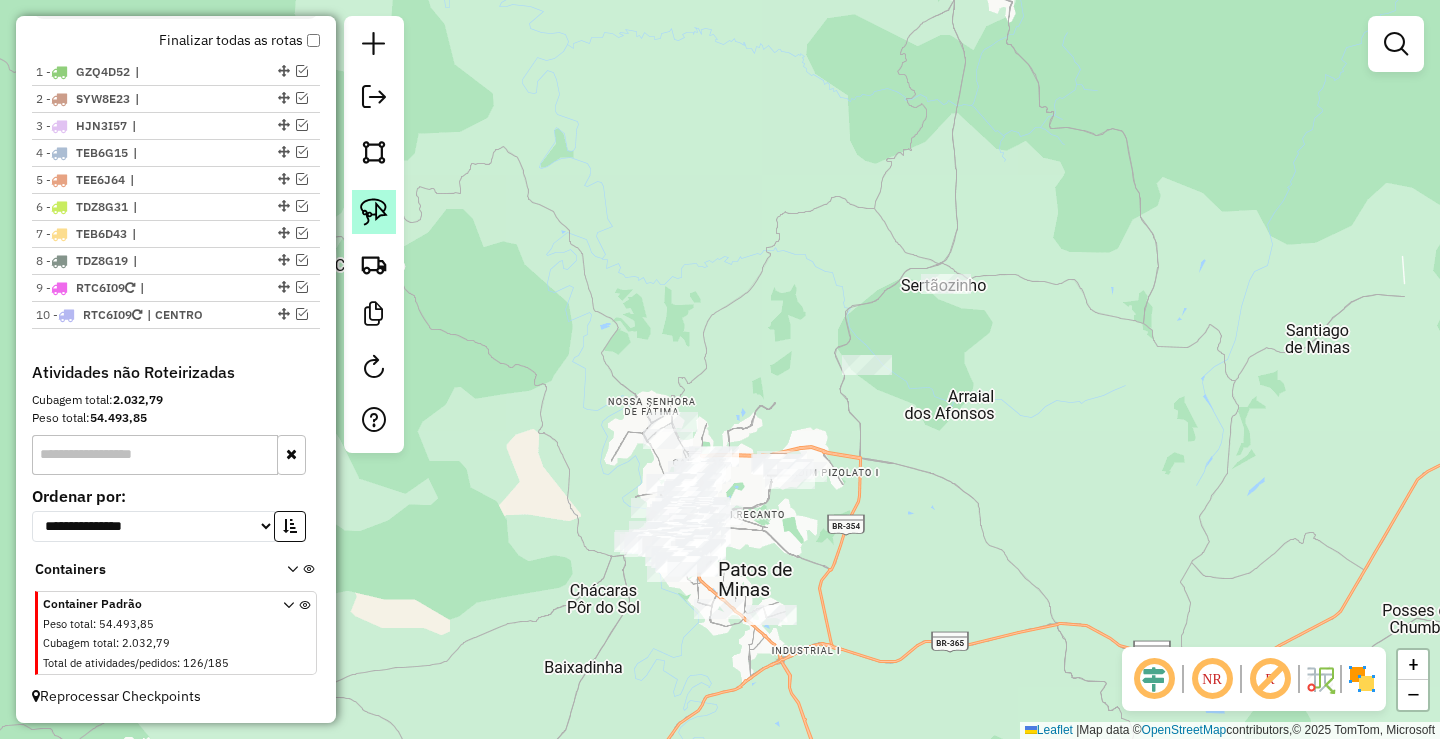 click 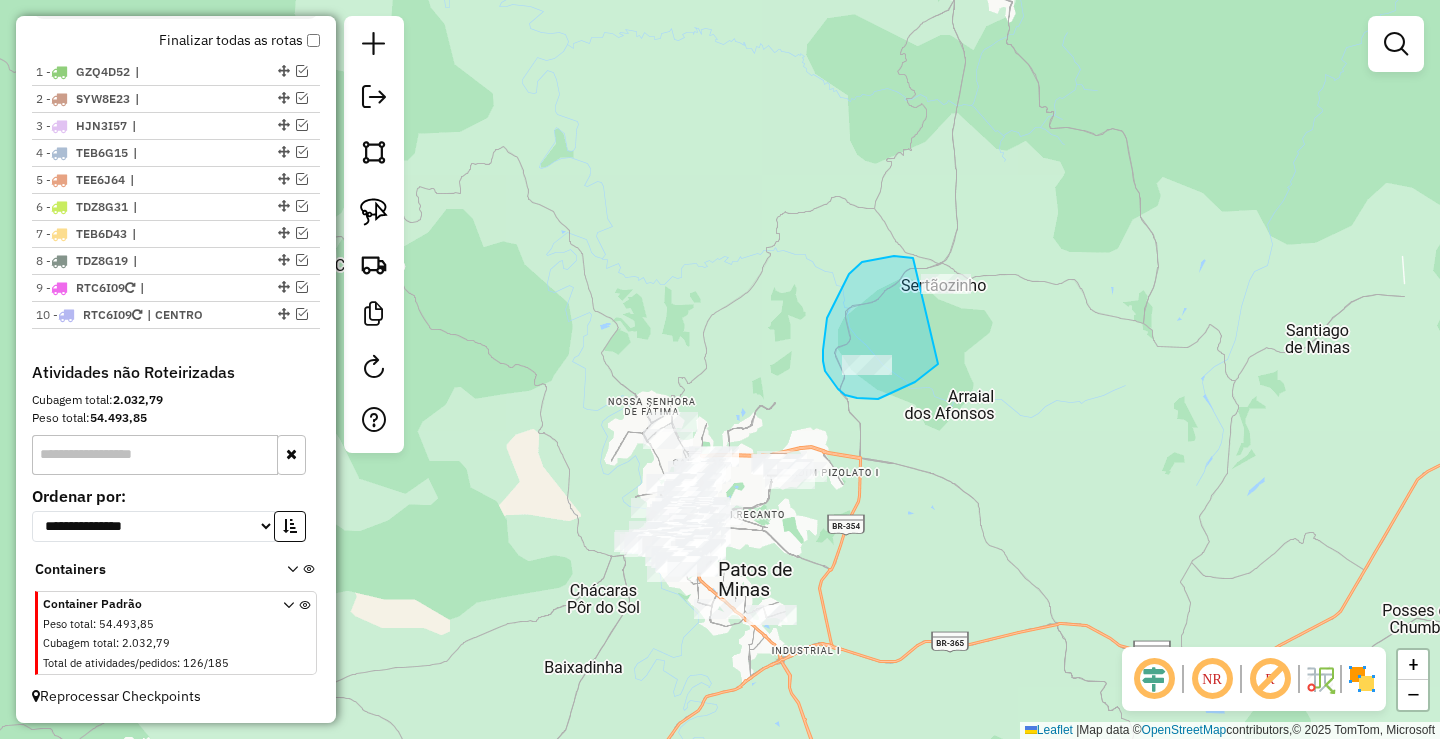 drag, startPoint x: 827, startPoint y: 318, endPoint x: 1010, endPoint y: 287, distance: 185.60712 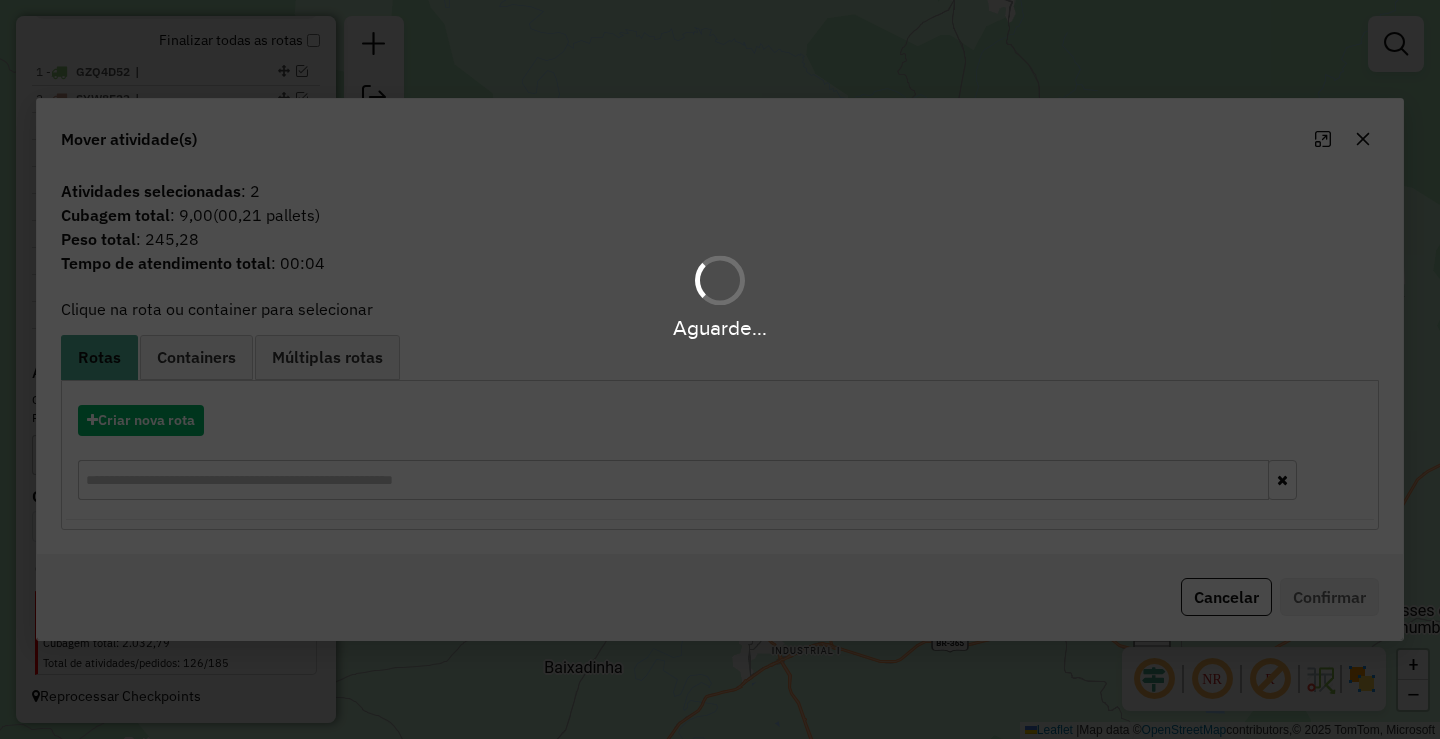 click on "Aguarde..." at bounding box center (720, 369) 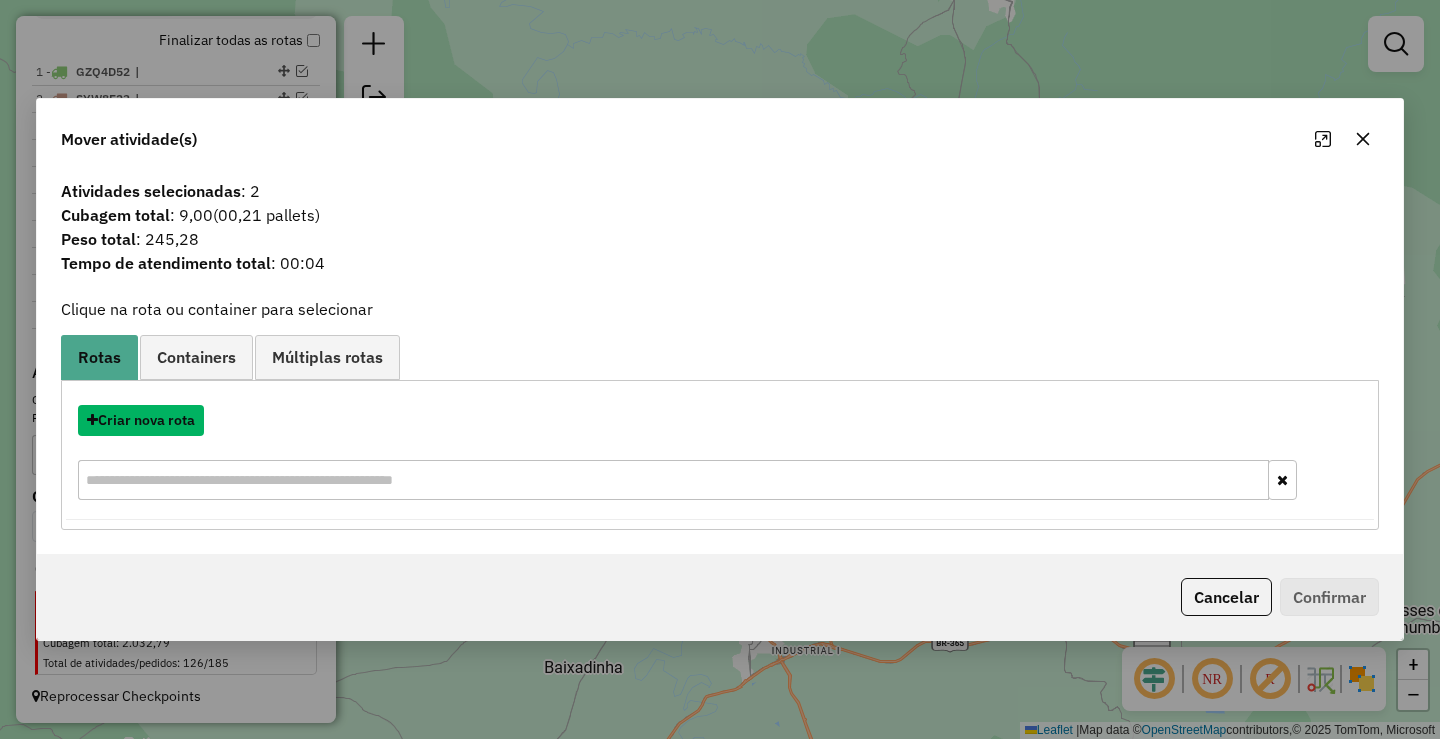 click on "Criar nova rota" at bounding box center (141, 420) 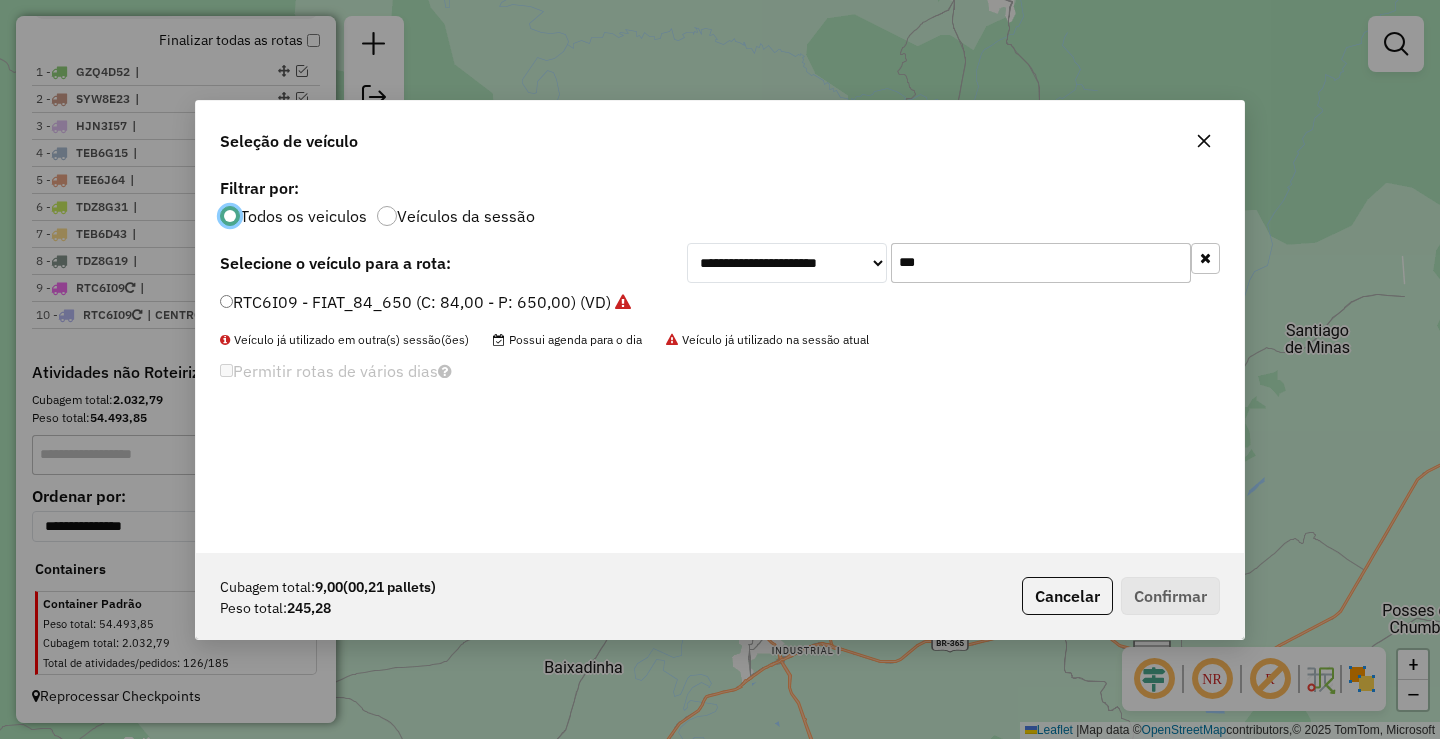 scroll, scrollTop: 11, scrollLeft: 6, axis: both 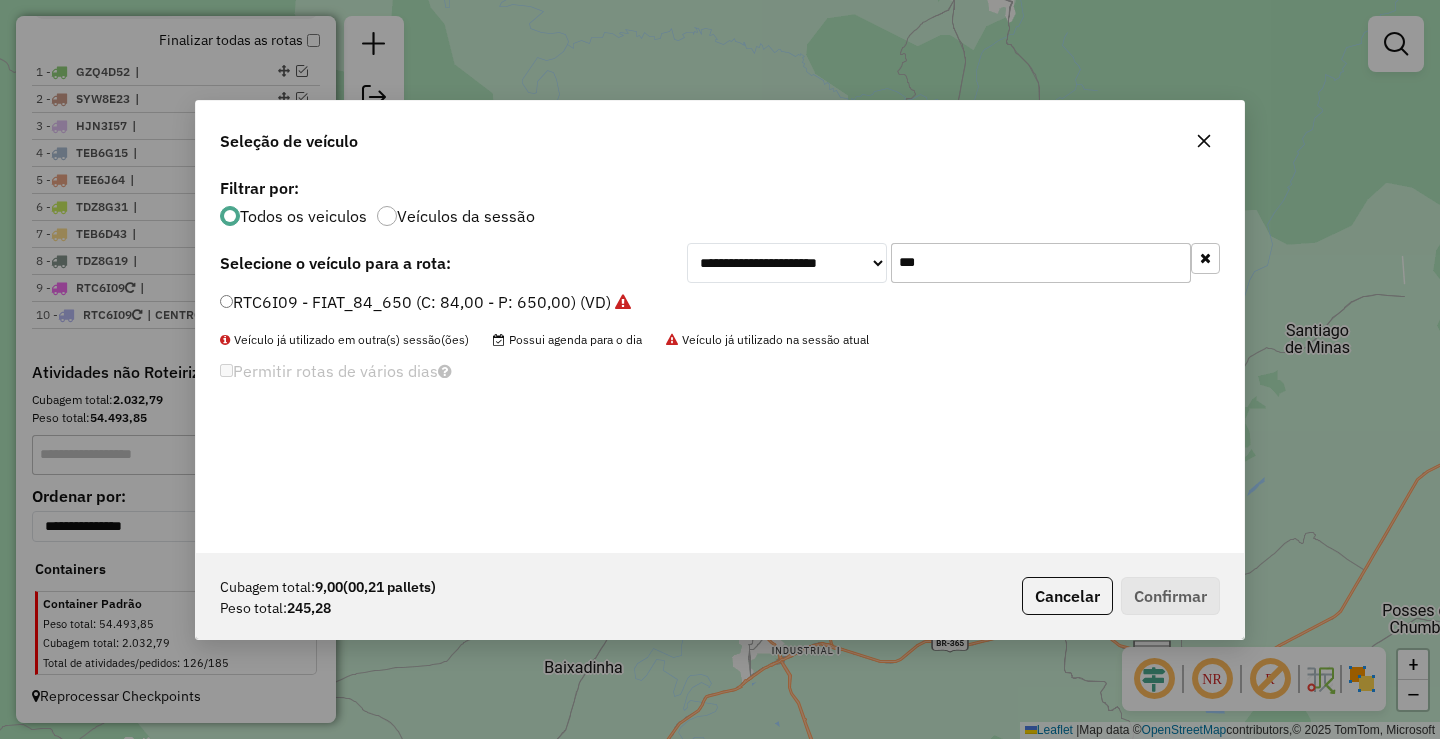 click on "***" 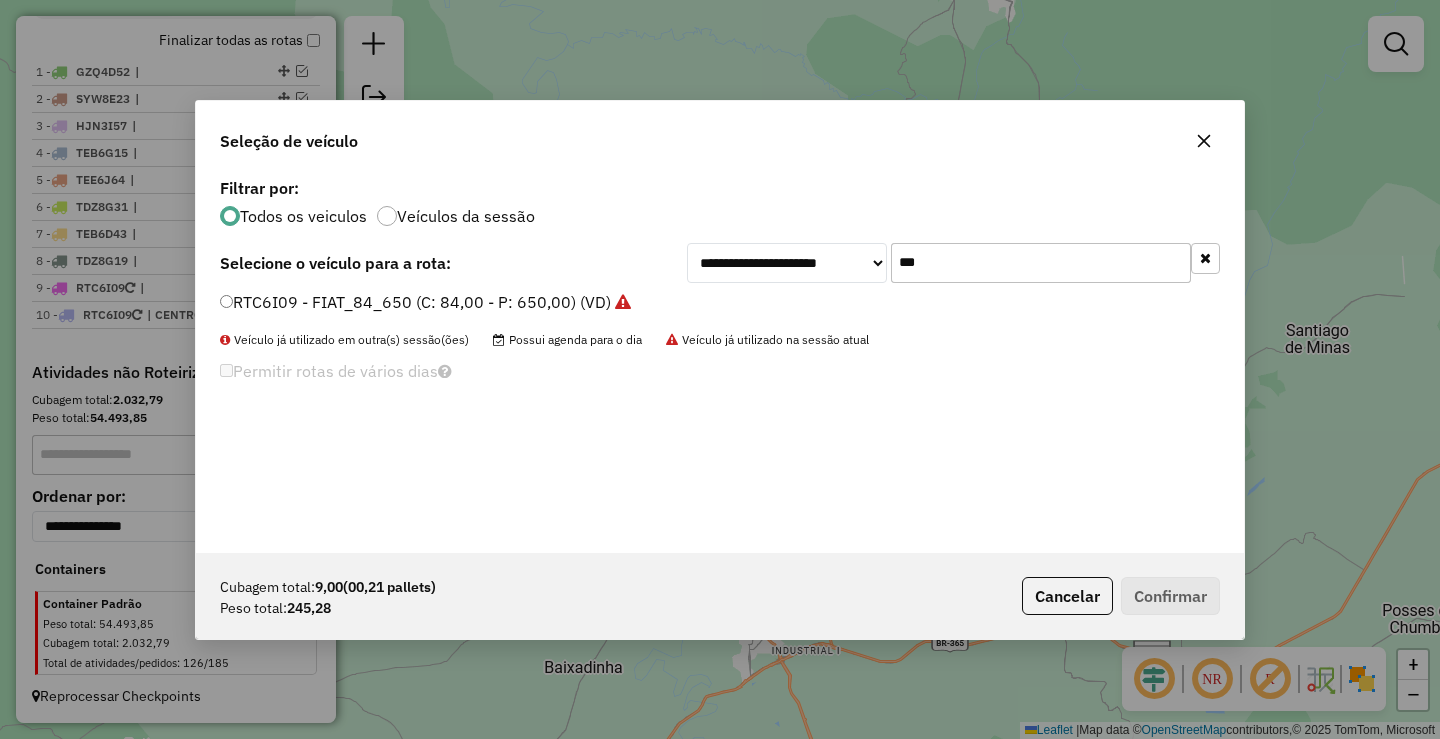 click on "RTC6I09 - FIAT_84_650 (C: 84,00 - P: 650,00) (VD)" 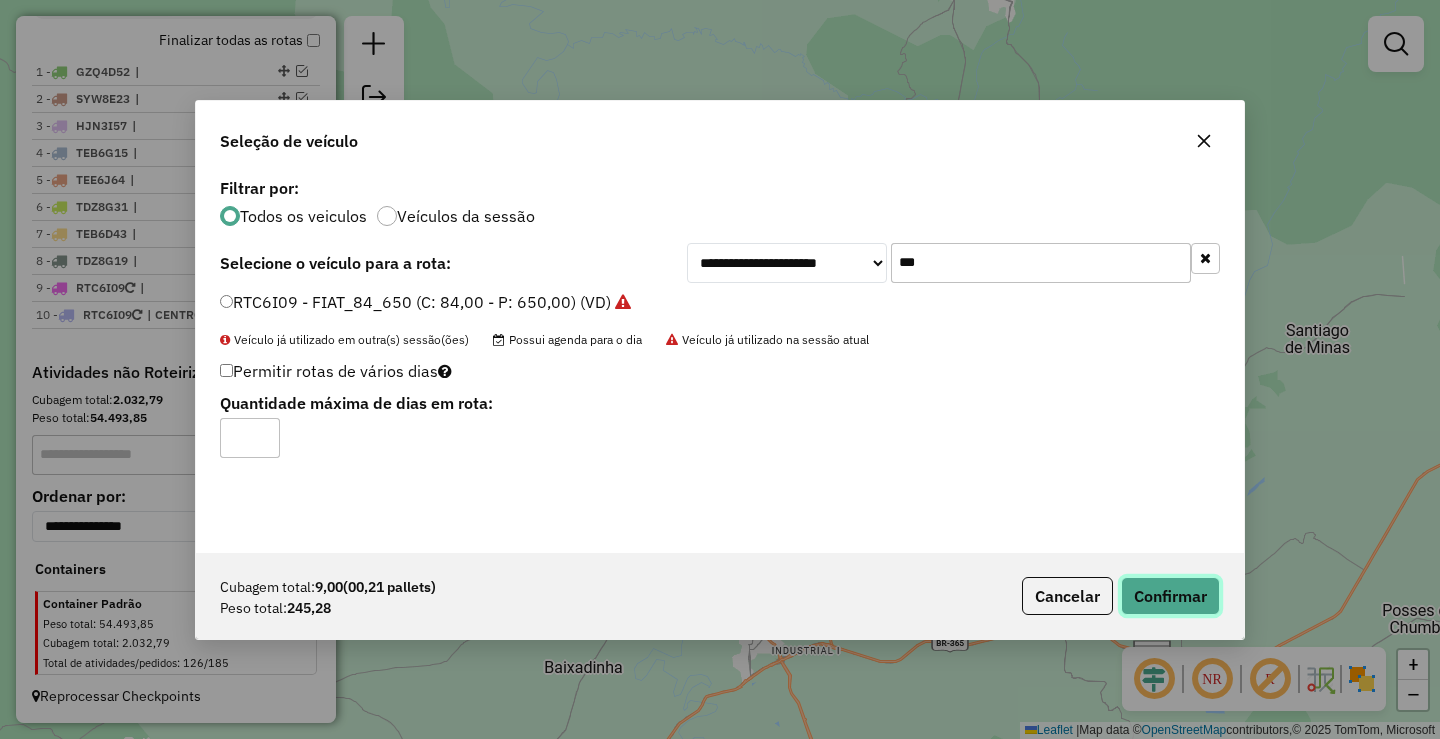 click on "Confirmar" 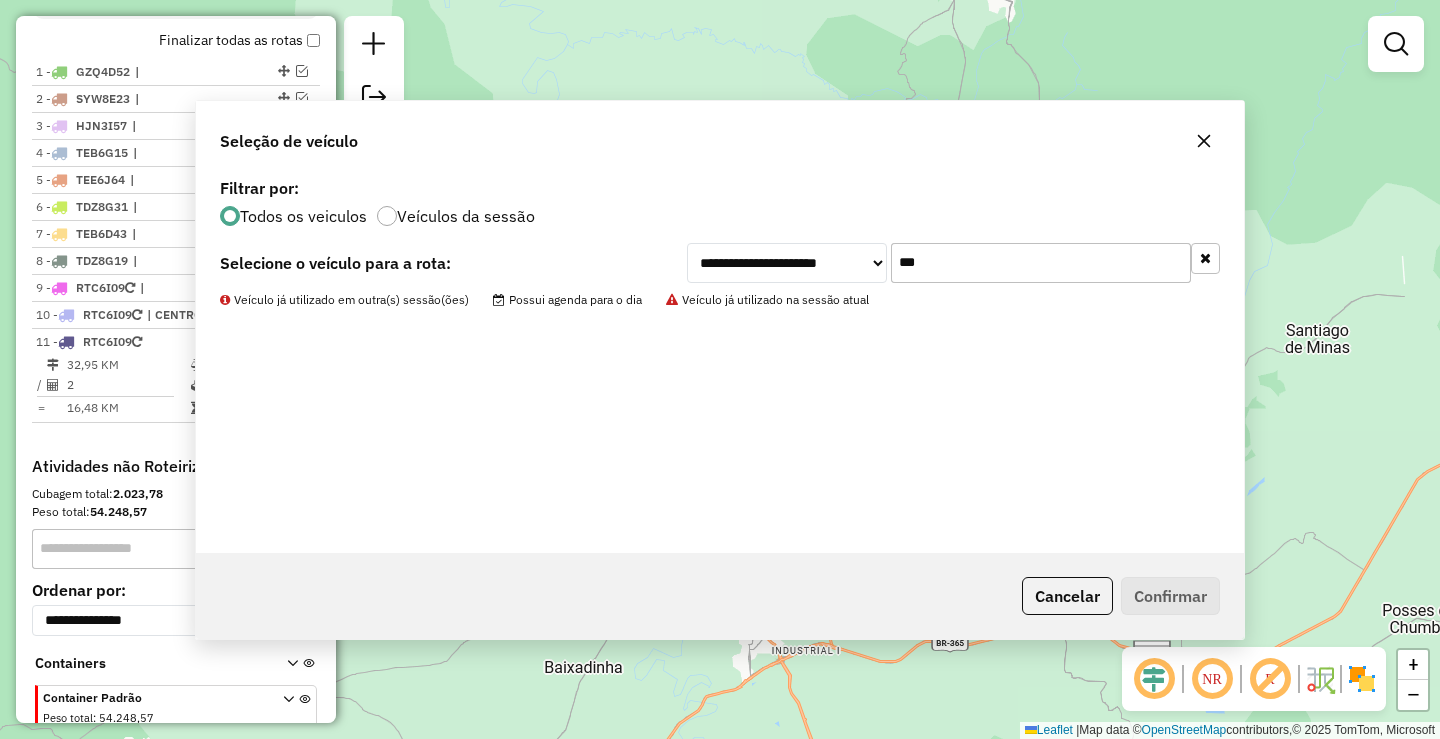 scroll, scrollTop: 810, scrollLeft: 0, axis: vertical 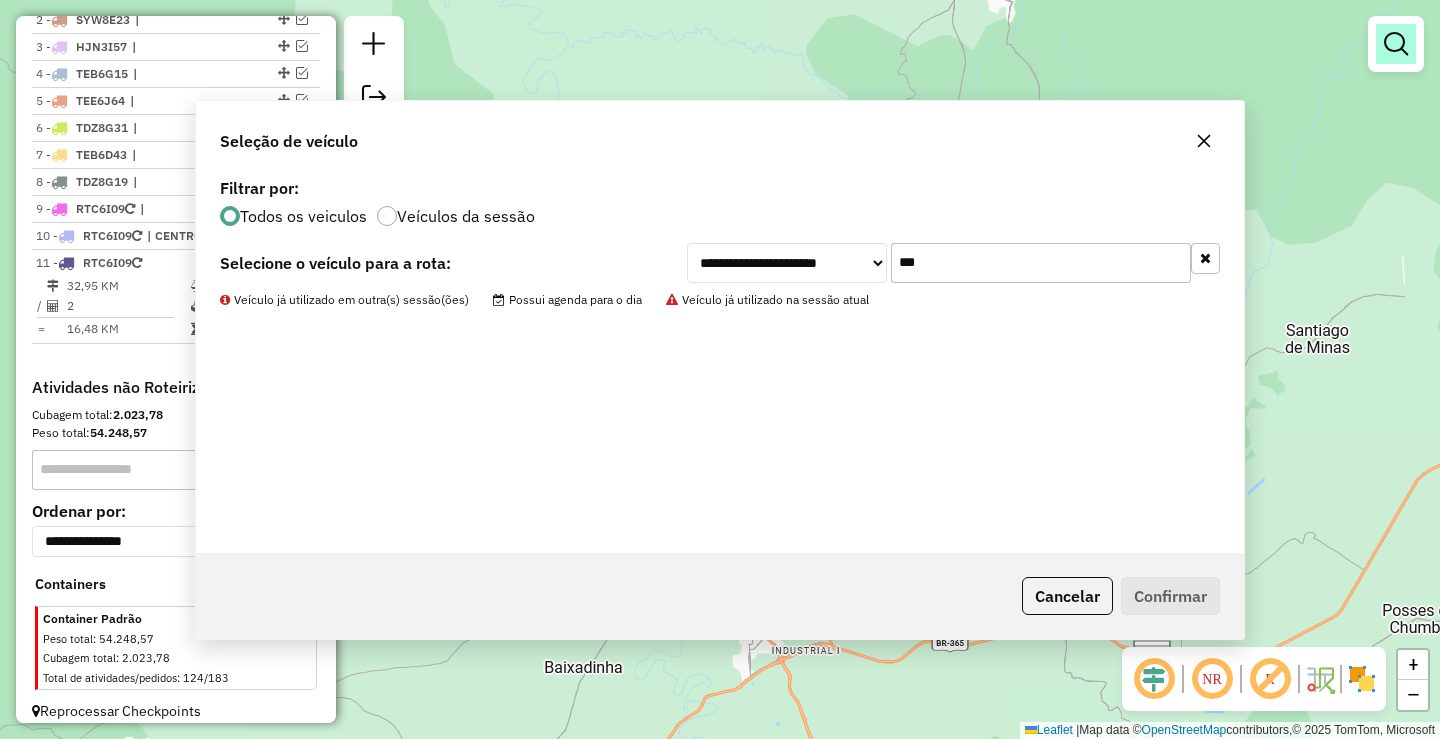 click at bounding box center (1396, 44) 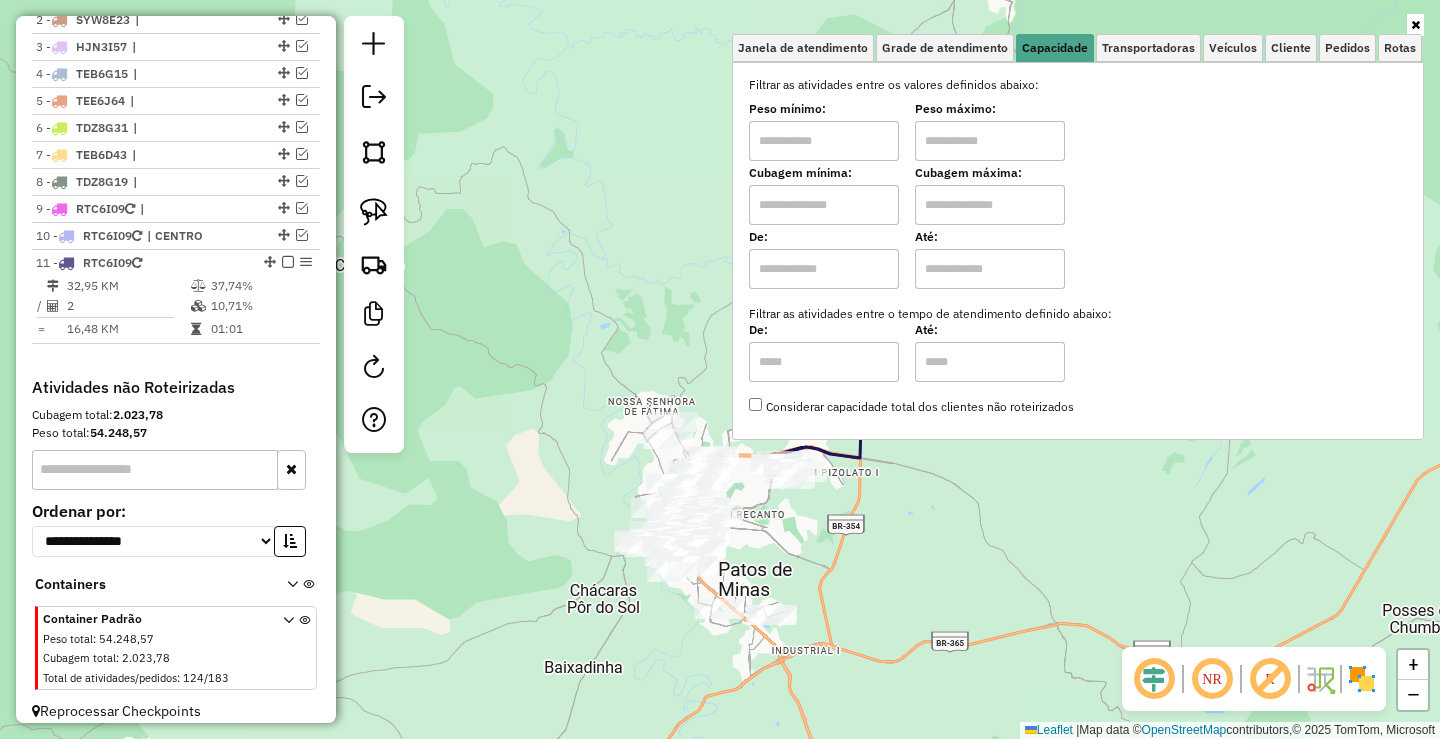 click at bounding box center [824, 141] 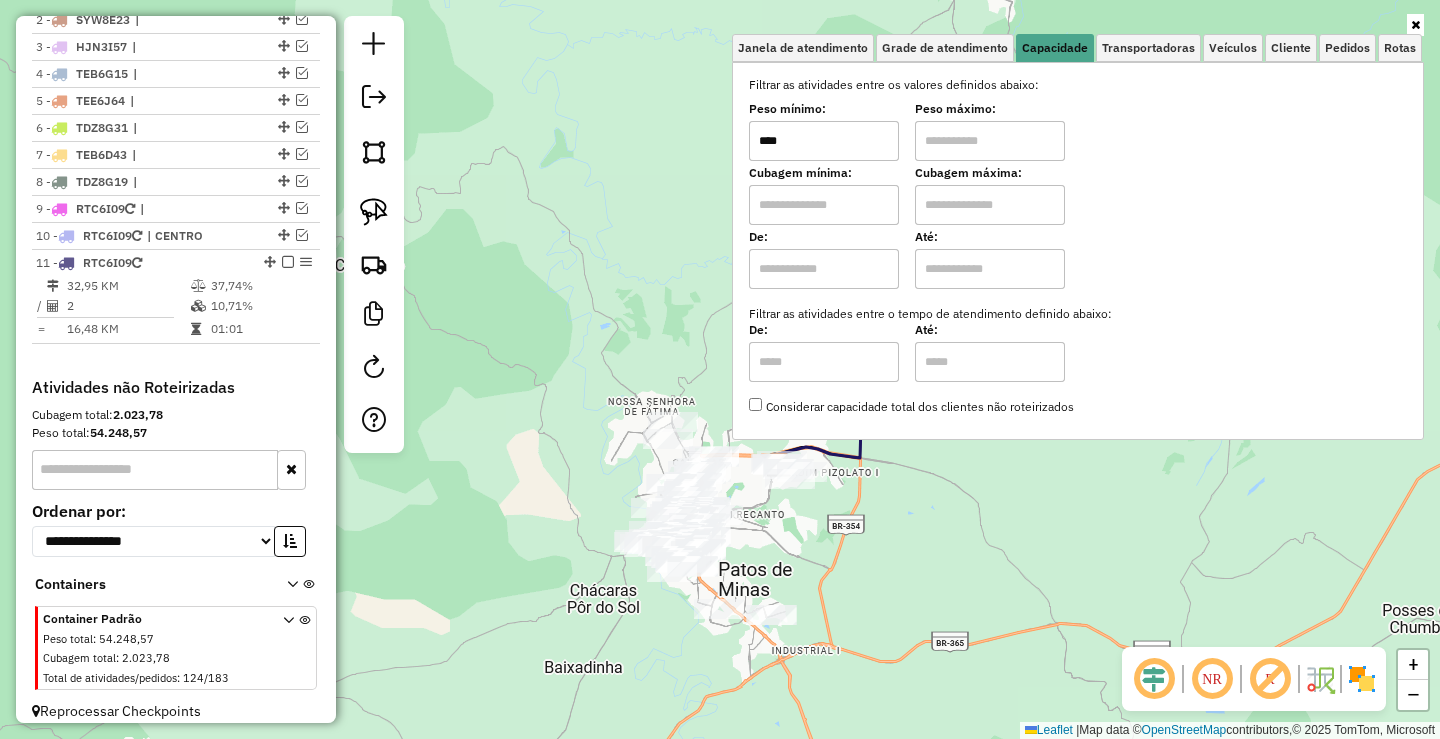 type on "****" 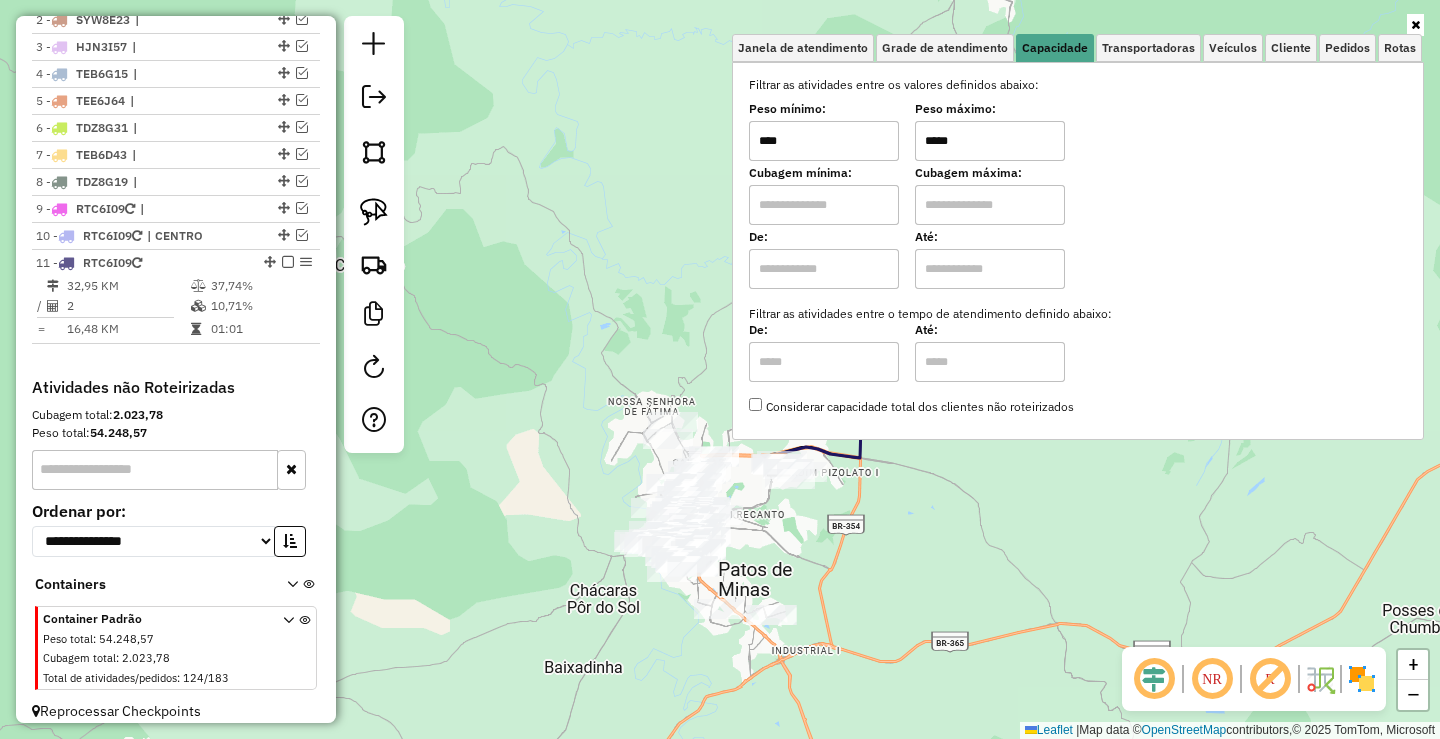 type on "*****" 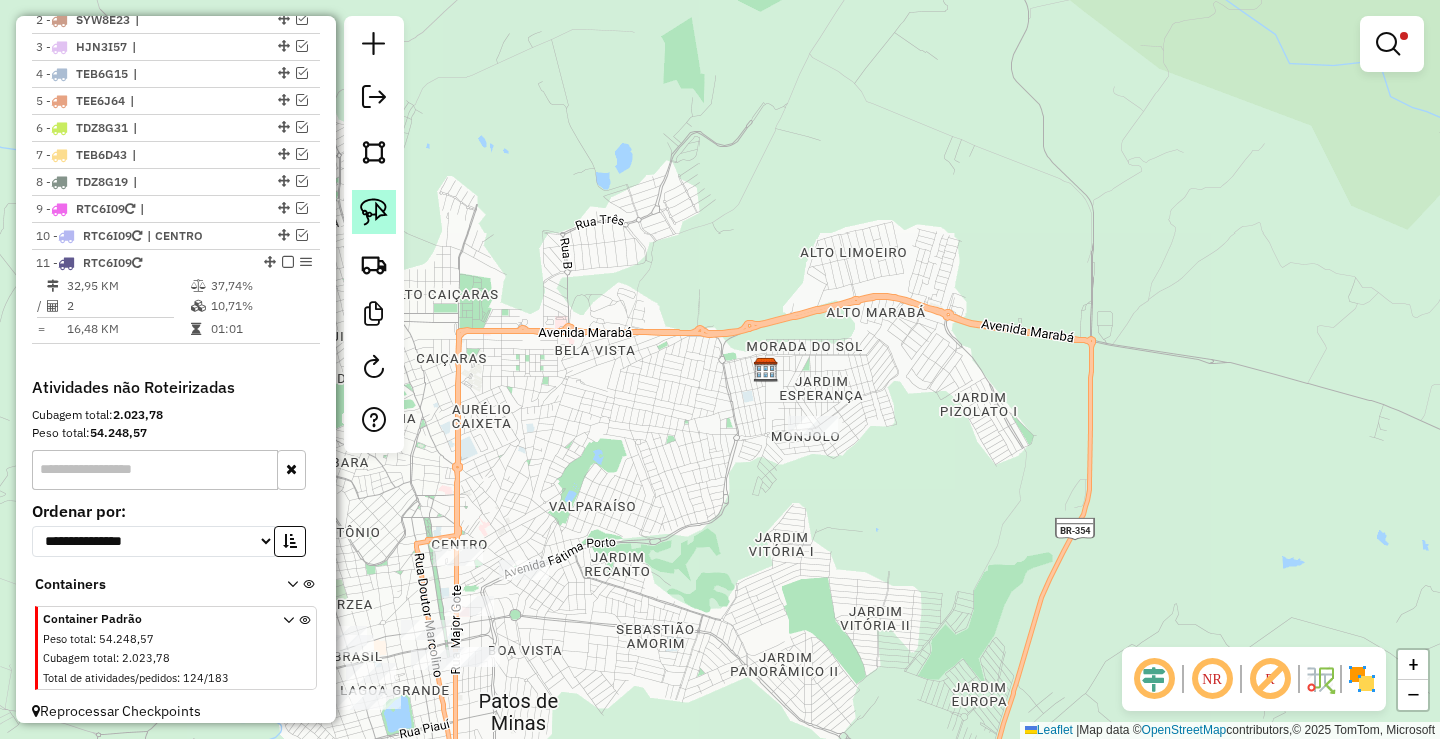 click 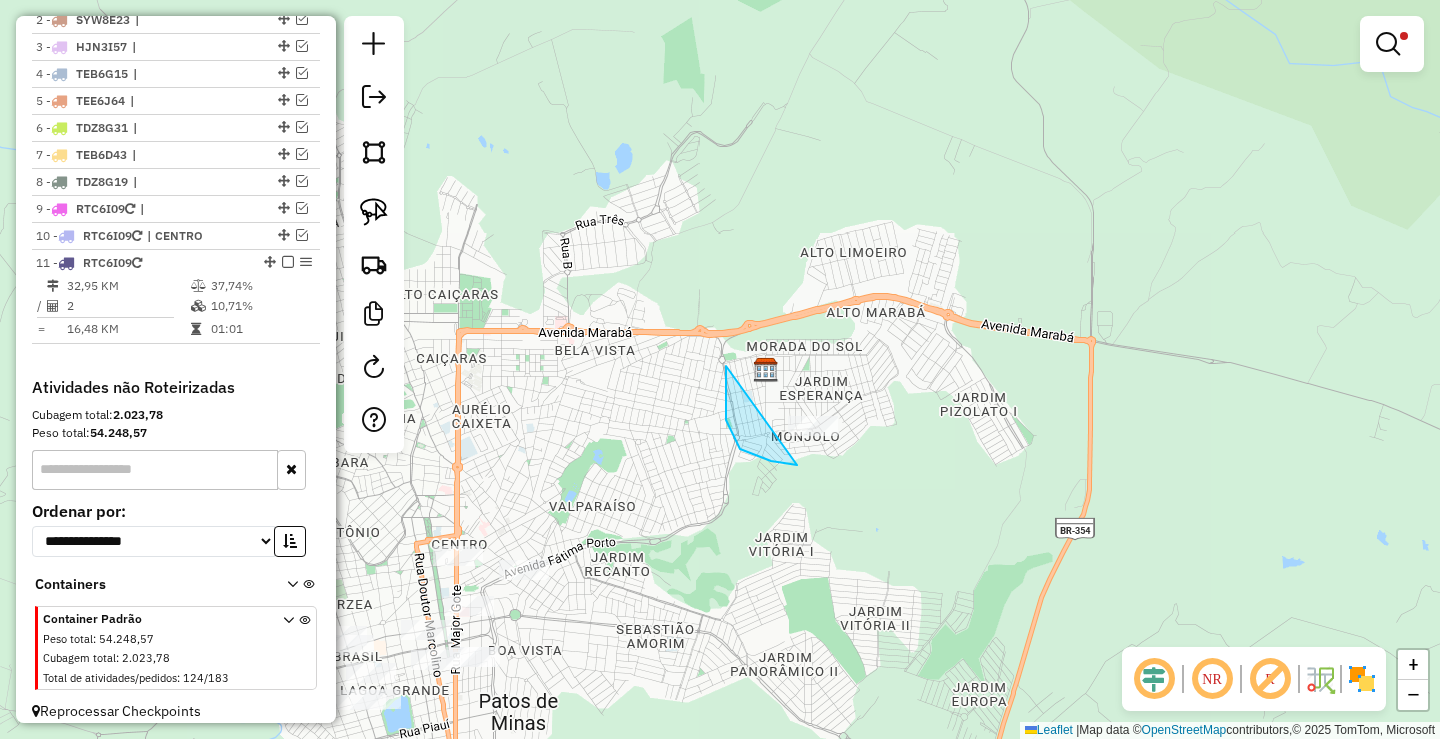 drag, startPoint x: 726, startPoint y: 420, endPoint x: 885, endPoint y: 417, distance: 159.0283 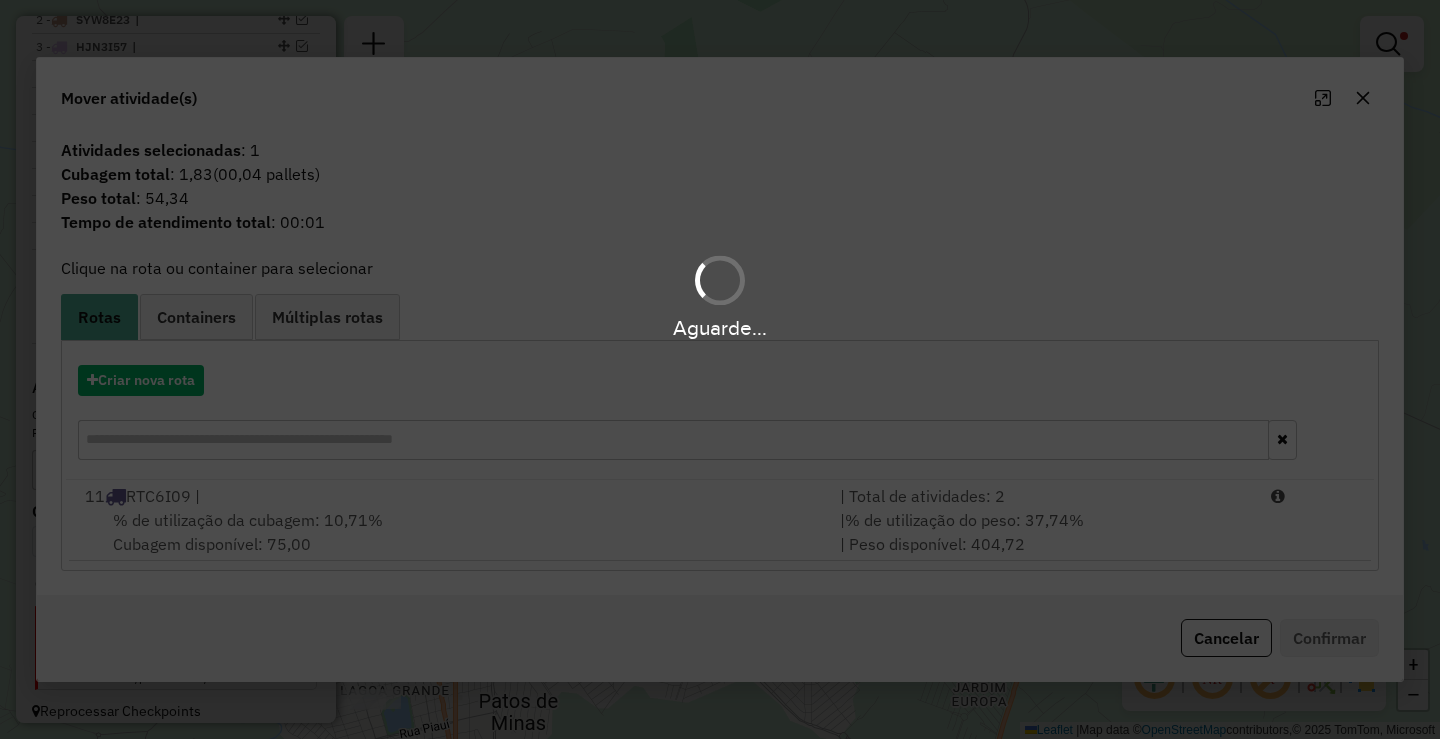 click on "Aguarde..." at bounding box center (720, 369) 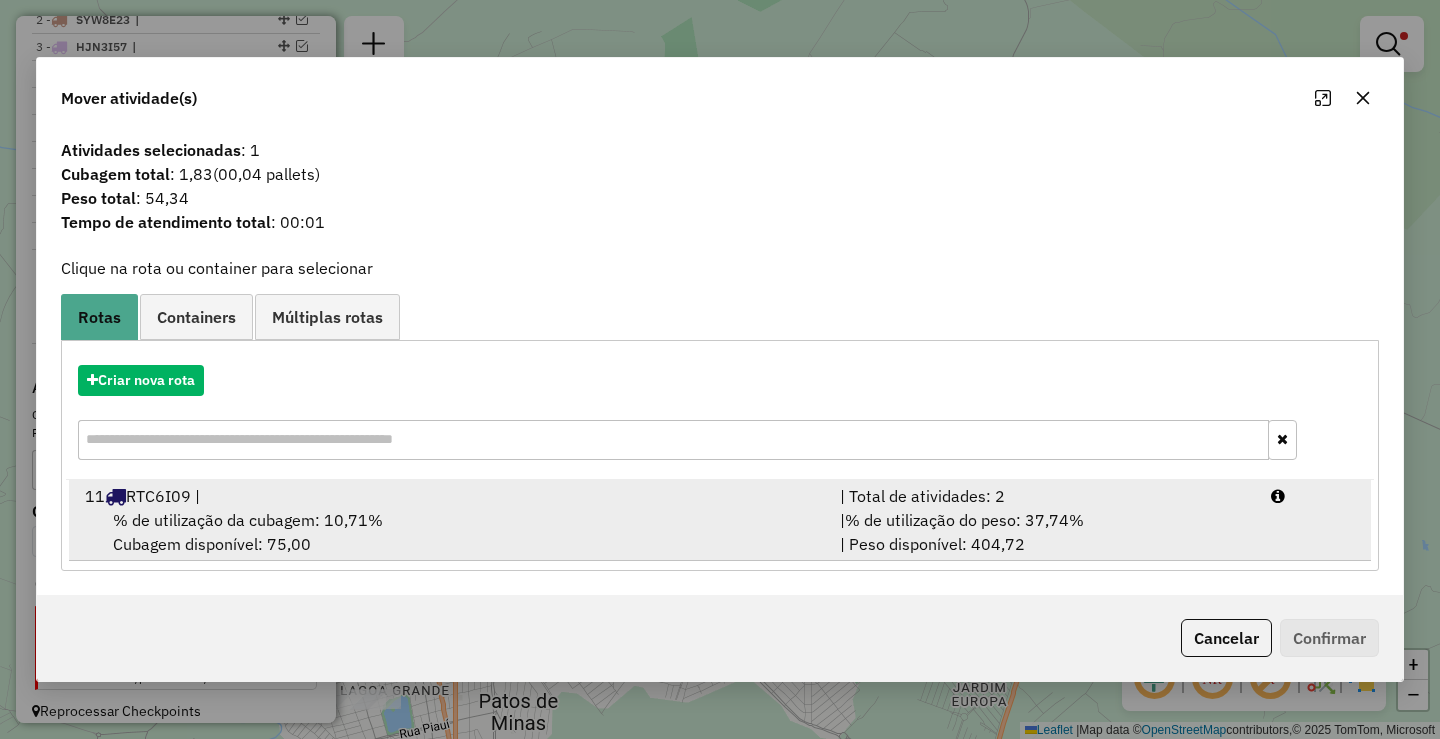 click on "|  % de utilização do peso: [PERCENTAGE]%  | Peso disponível: [WEIGHT]" at bounding box center [1043, 532] 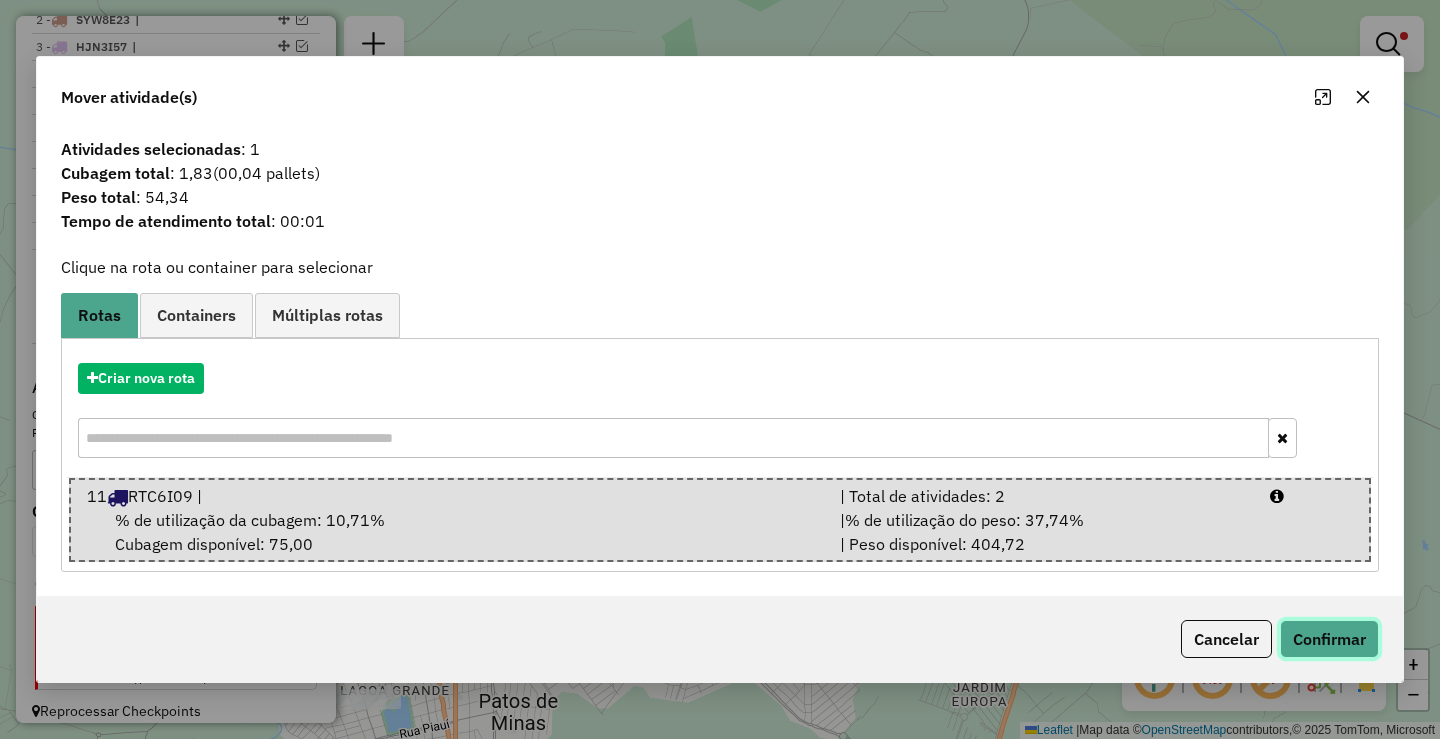 click on "Confirmar" 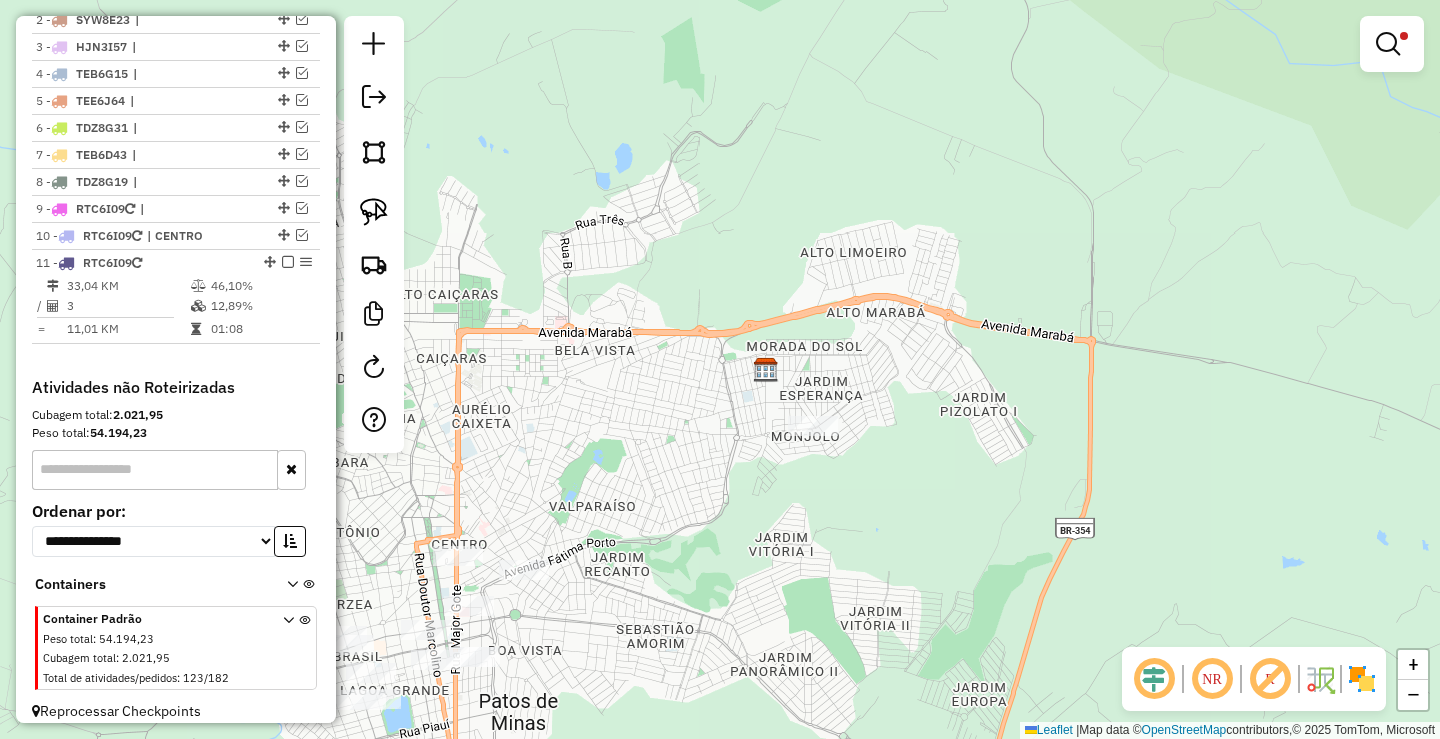 drag, startPoint x: 696, startPoint y: 504, endPoint x: 741, endPoint y: 461, distance: 62.241467 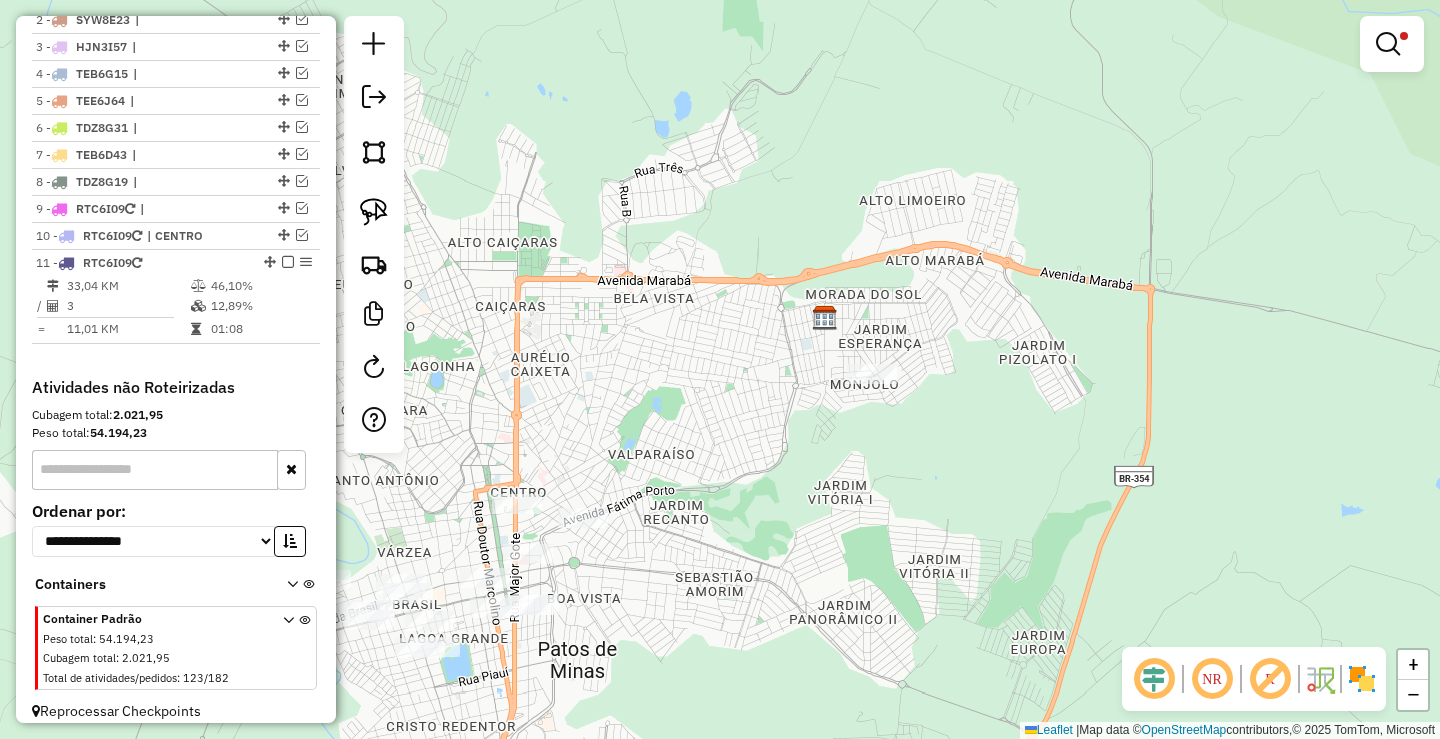 drag, startPoint x: 643, startPoint y: 477, endPoint x: 703, endPoint y: 438, distance: 71.561165 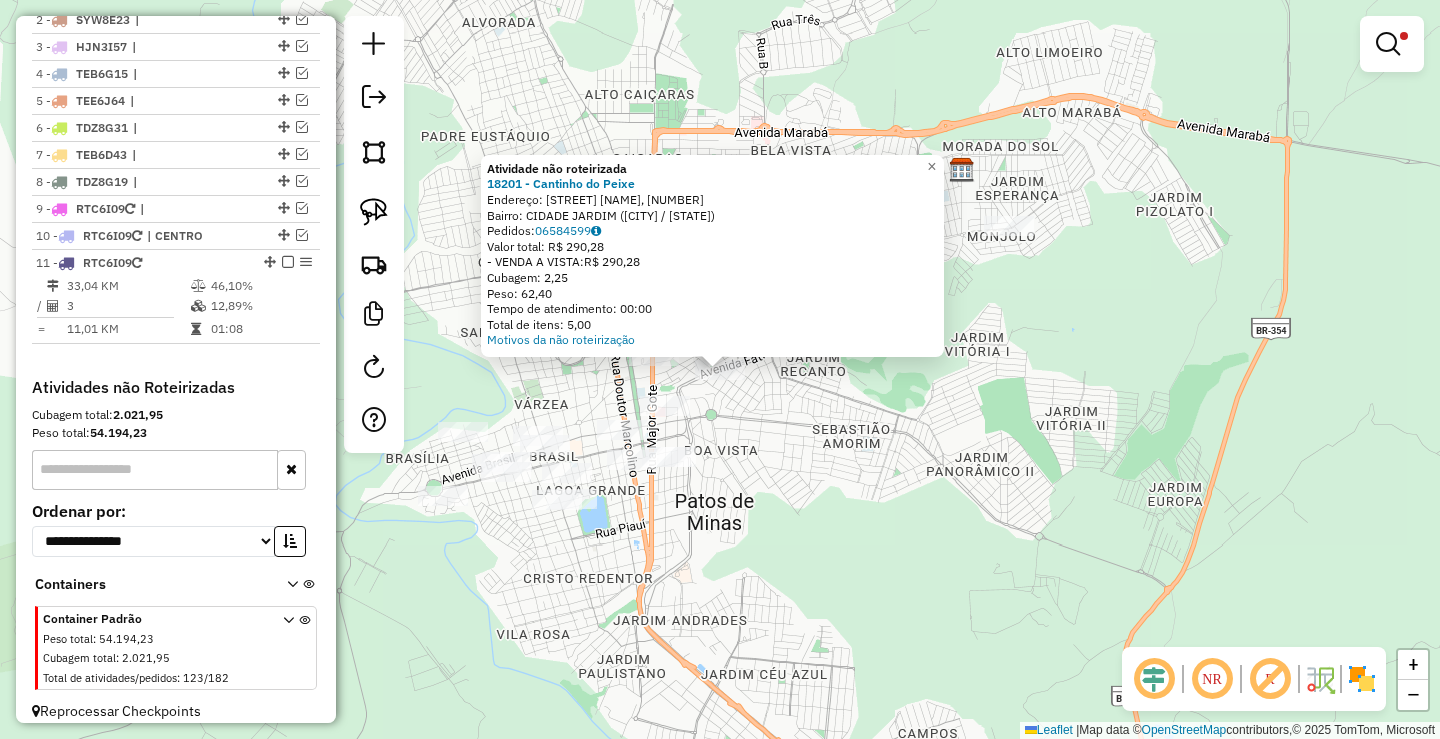 click on "Atividade não roteirizada 18201 - Cantinho do Peixe  Endereço: AV  FATIMA PORTO 01, 2125   Bairro: CIDADE JARDIM (PATOS DE MINAS / MG)   Pedidos:  06584599   Valor total: R$ 290,28   - VENDA A VISTA:  R$ 290,28   Cubagem: 2,25   Peso: 62,40   Tempo de atendimento: 00:00   Total de itens: 5,00  Motivos da não roteirização × Limpar filtros Janela de atendimento Grade de atendimento Capacidade Transportadoras Veículos Cliente Pedidos  Rotas Selecione os dias de semana para filtrar as janelas de atendimento  Seg   Ter   Qua   Qui   Sex   Sáb   Dom  Informe o período da janela de atendimento: De: Até:  Filtrar exatamente a janela do cliente  Considerar janela de atendimento padrão  Selecione os dias de semana para filtrar as grades de atendimento  Seg   Ter   Qua   Qui   Sex   Sáb   Dom   Considerar clientes sem dia de atendimento cadastrado  Clientes fora do dia de atendimento selecionado Filtrar as atividades entre os valores definidos abaixo:  Peso mínimo:  ****  Peso máximo:  *****  De:   Até:" 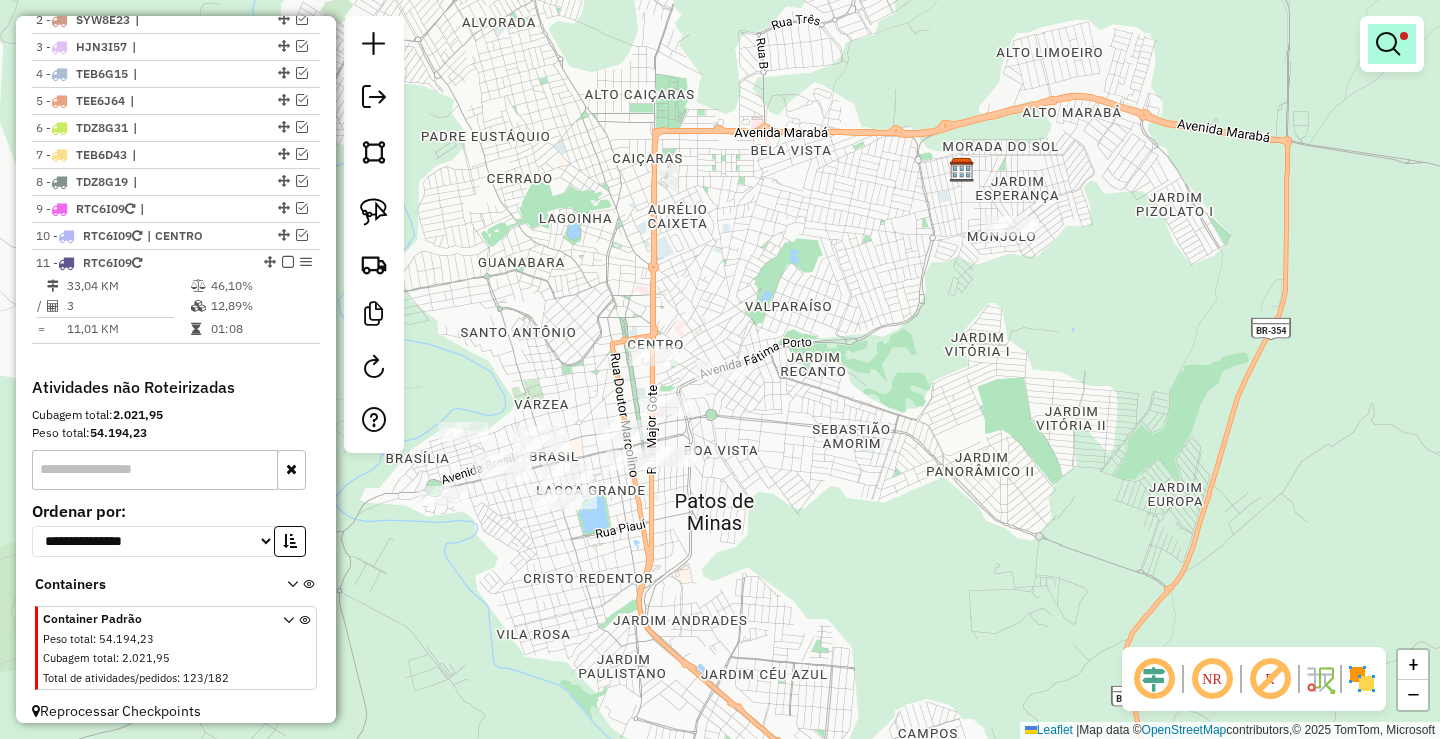 click at bounding box center [1388, 44] 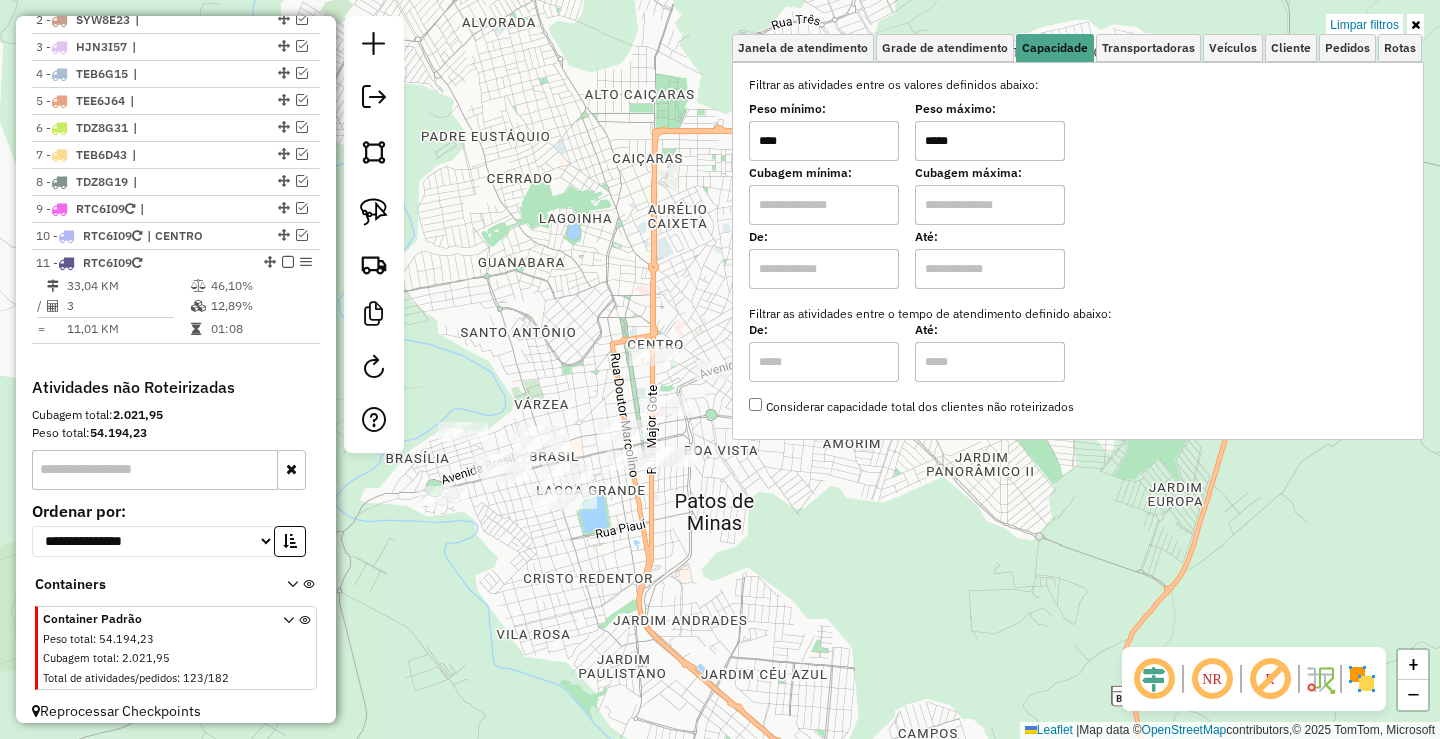 click on "*****" at bounding box center (990, 141) 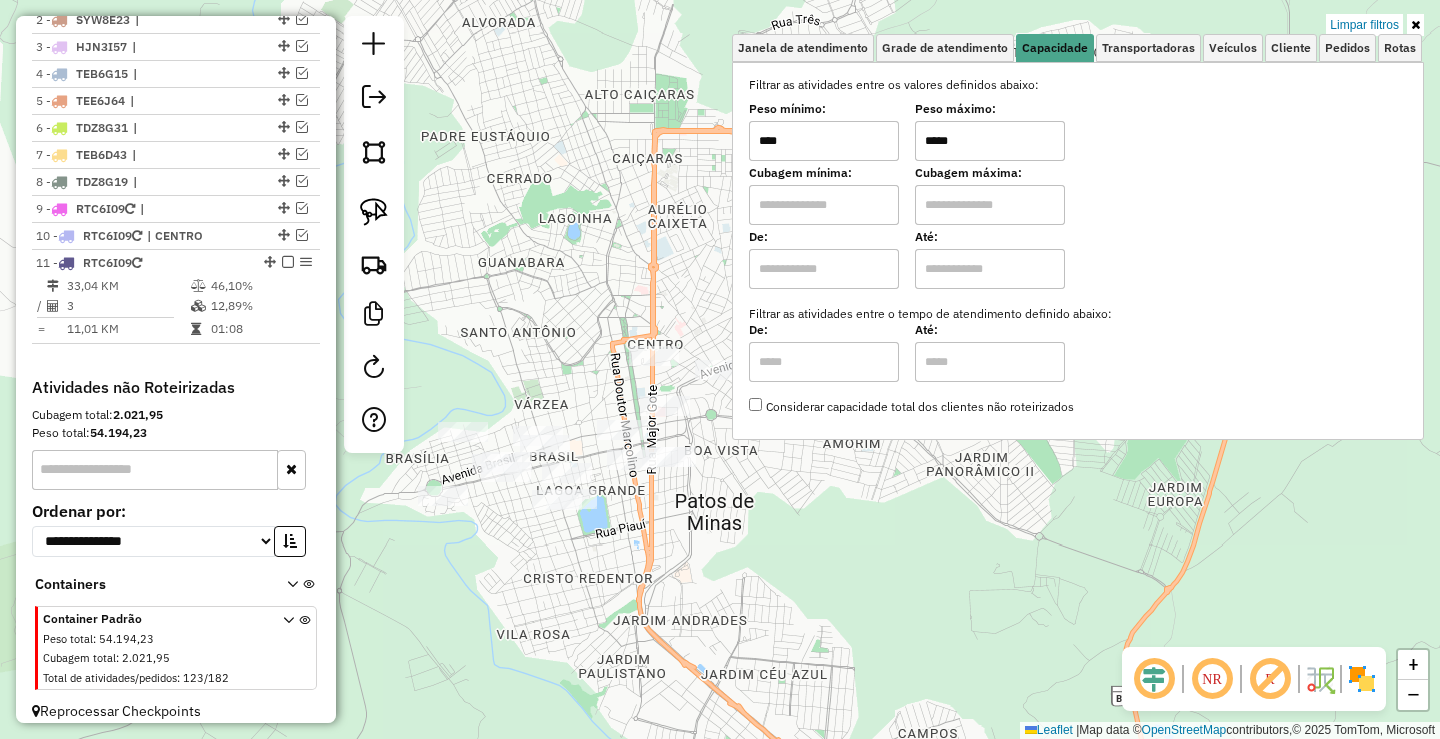 type on "*****" 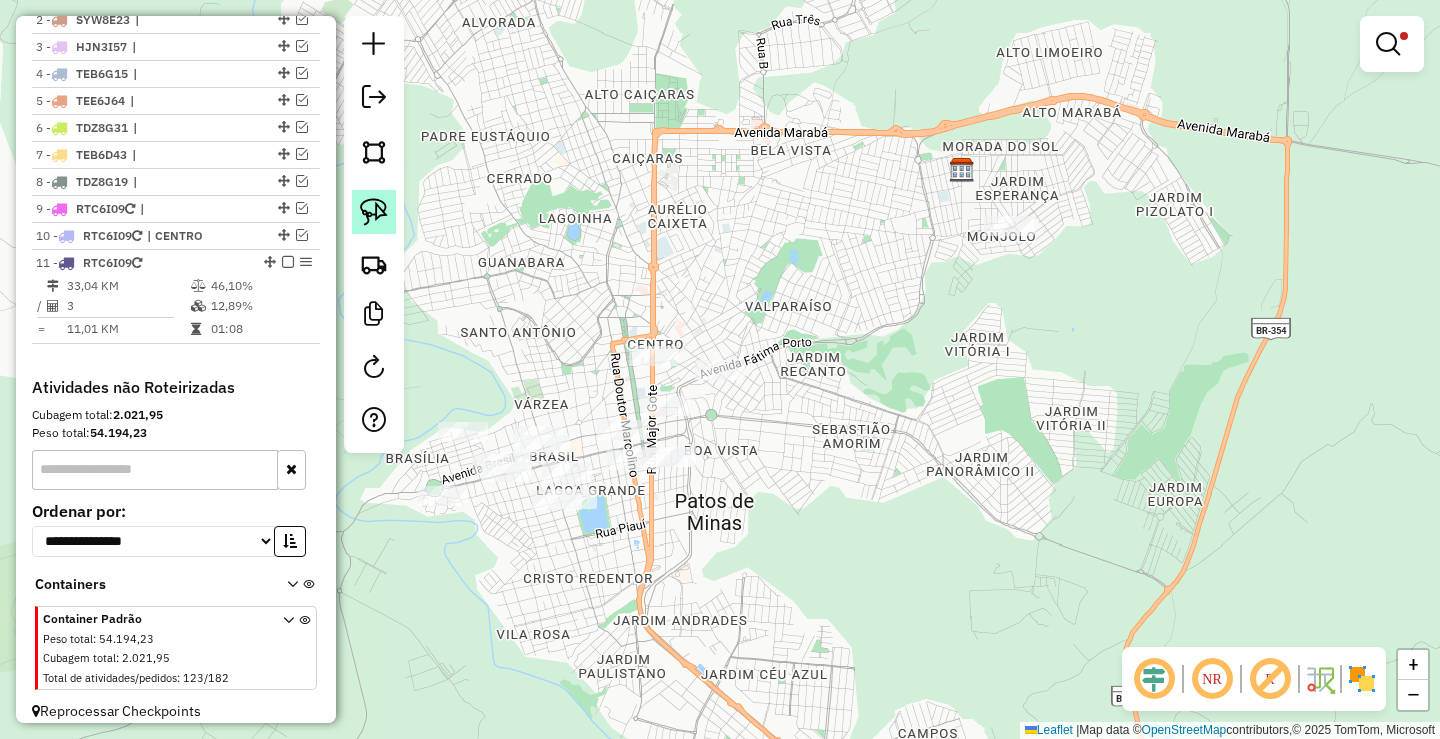 click 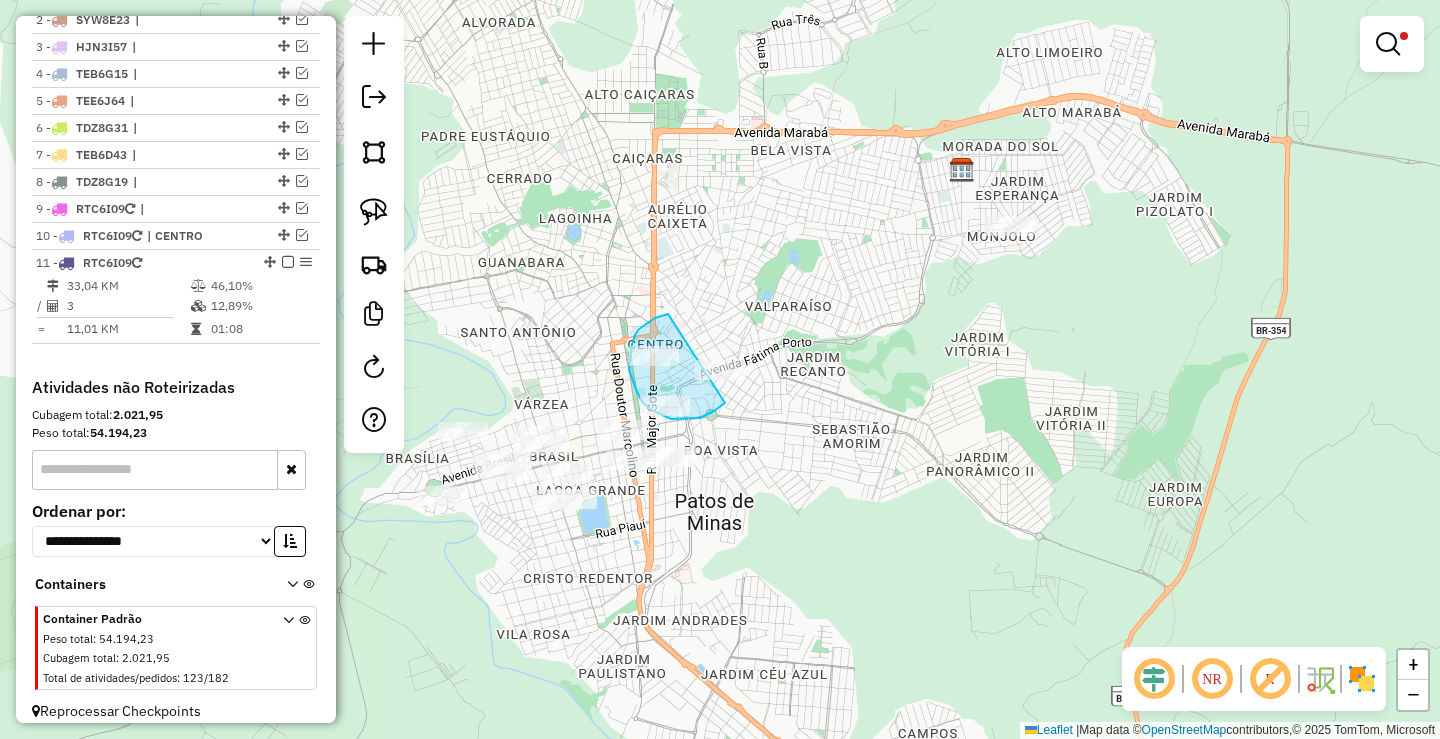 click on "Limpar filtros Janela de atendimento Grade de atendimento Capacidade Transportadoras Veículos Cliente Pedidos  Rotas Selecione os dias de semana para filtrar as janelas de atendimento  Seg   Ter   Qua   Qui   Sex   Sáb   Dom  Informe o período da janela de atendimento: De: Até:  Filtrar exatamente a janela do cliente  Considerar janela de atendimento padrão  Selecione os dias de semana para filtrar as grades de atendimento  Seg   Ter   Qua   Qui   Sex   Sáb   Dom   Considerar clientes sem dia de atendimento cadastrado  Clientes fora do dia de atendimento selecionado Filtrar as atividades entre os valores definidos abaixo:  Peso mínimo:  ****  Peso máximo:  *****  Cubagem mínima:   Cubagem máxima:   De:   Até:  Filtrar as atividades entre o tempo de atendimento definido abaixo:  De:   Até:   Considerar capacidade total dos clientes não roteirizados Transportadora: Selecione um ou mais itens Tipo de veículo: Selecione um ou mais itens Veículo: Selecione um ou mais itens Motorista: Nome: Rótulo:" 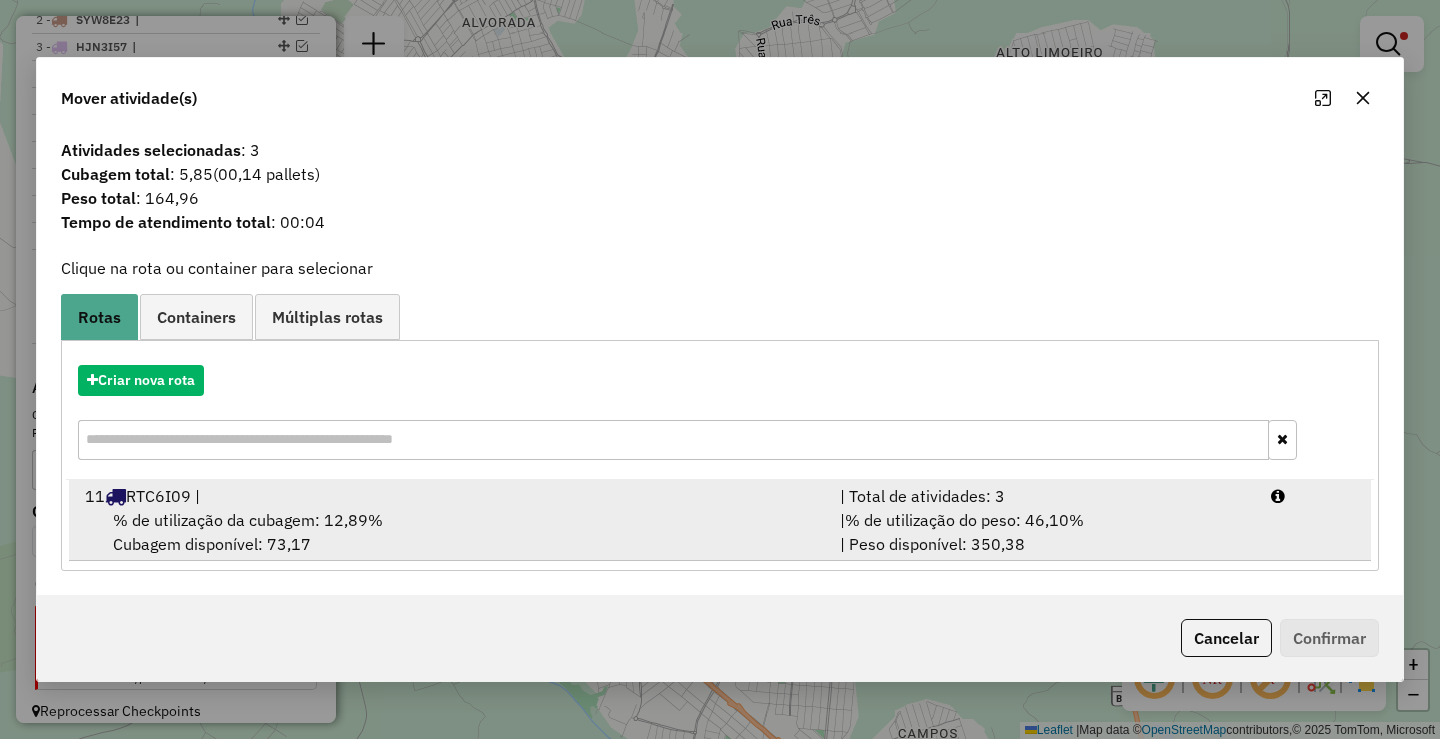 click on "% de utilização do peso: 46,10%" at bounding box center (964, 520) 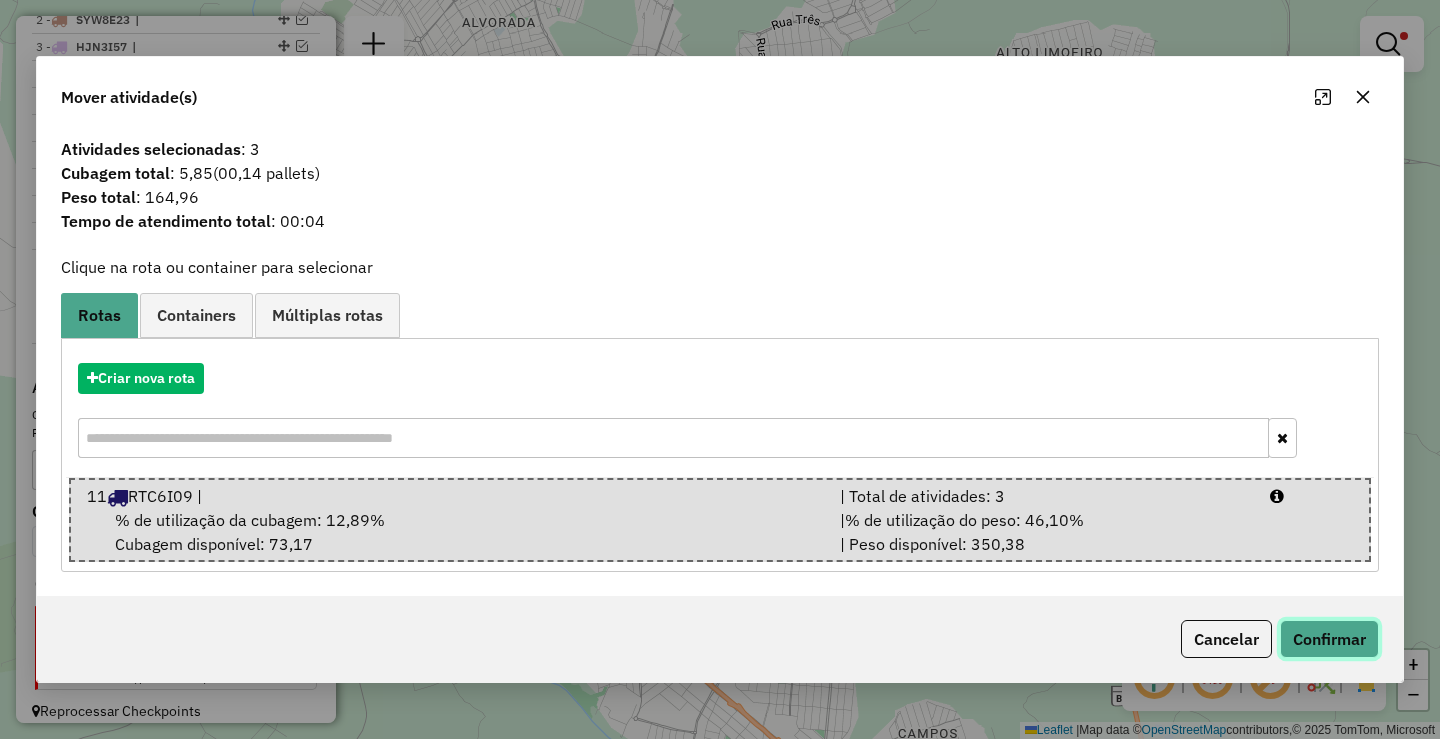 click on "Confirmar" 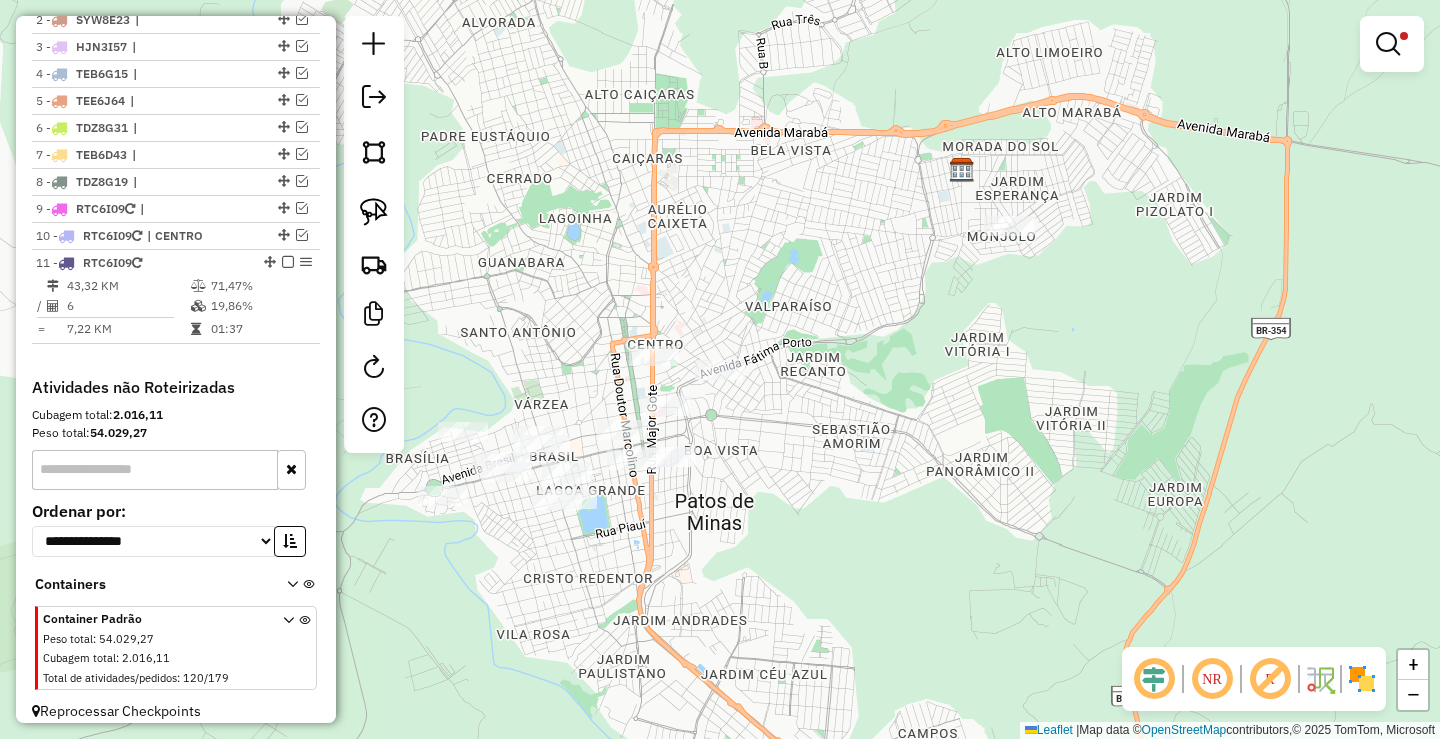 select on "**********" 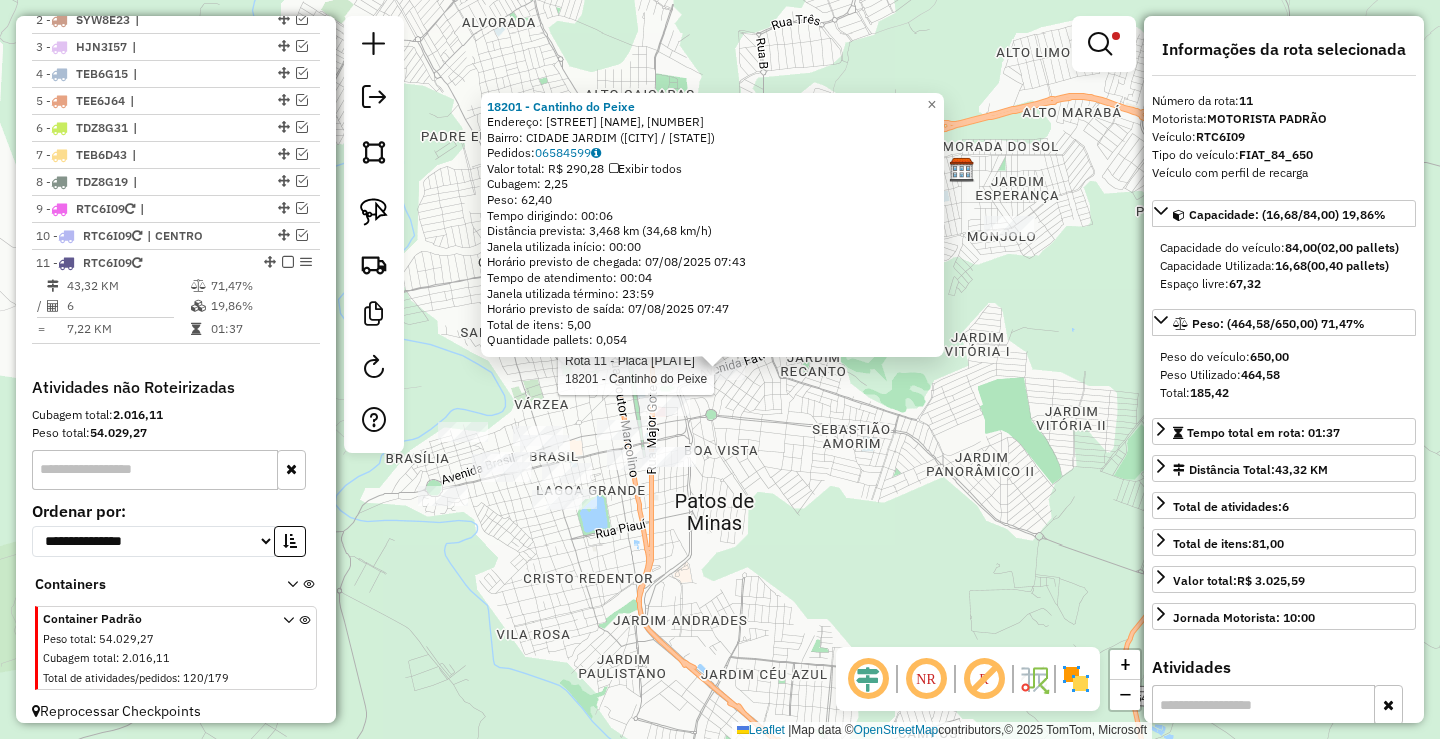 scroll, scrollTop: 825, scrollLeft: 0, axis: vertical 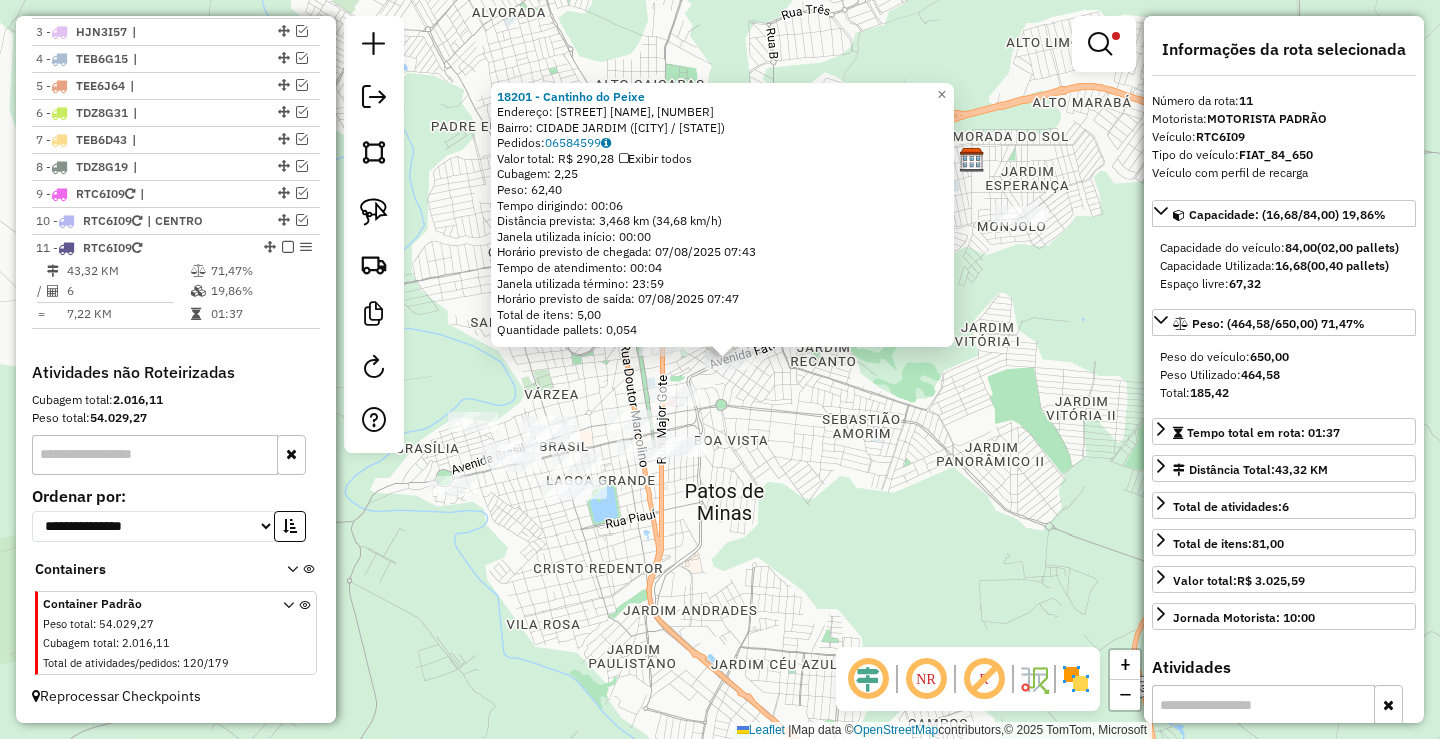 drag, startPoint x: 839, startPoint y: 494, endPoint x: 865, endPoint y: 465, distance: 38.948685 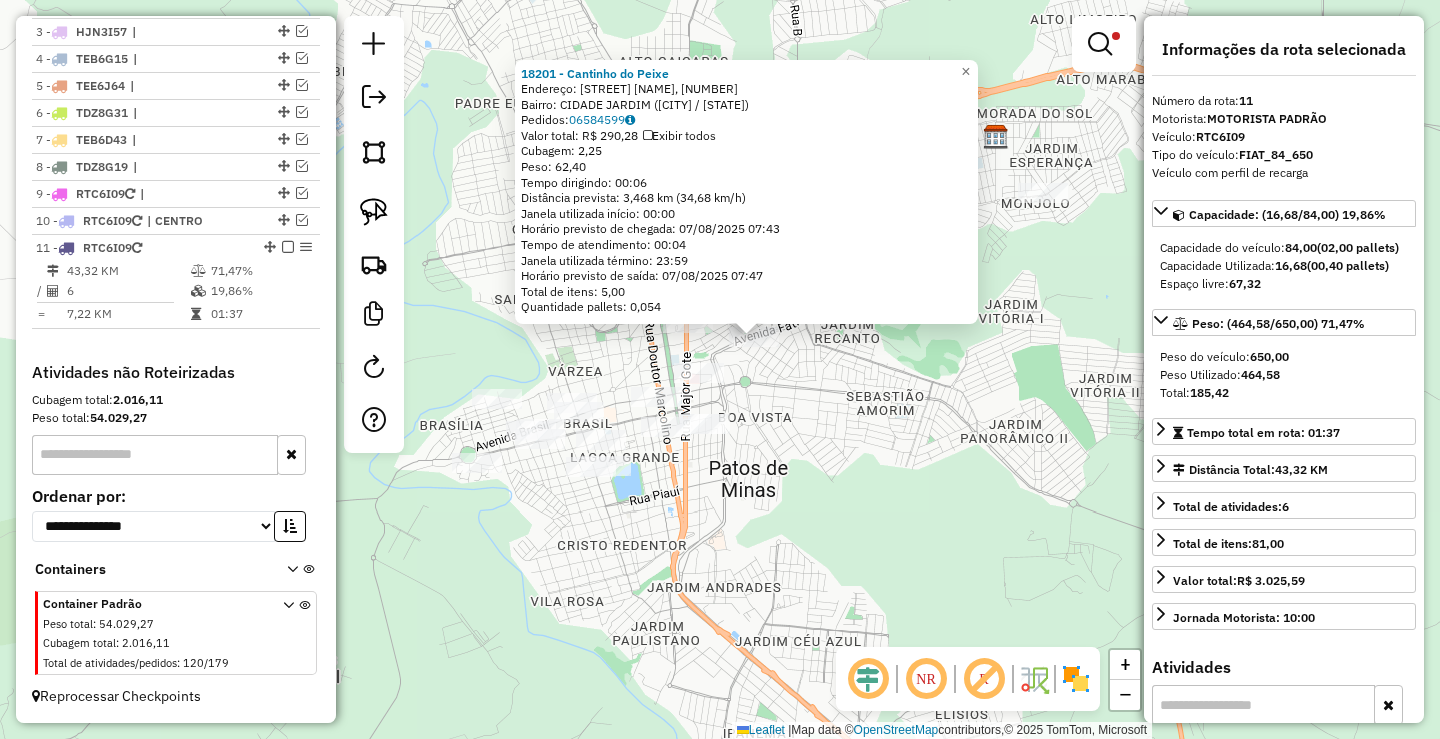 click on "[MERCHANT_ID] - [MERCHANT_NAME]  Endereço: [STREET], [NUMBER]   Bairro: [NEIGHBORHOOD] ([CITY] / [STATE])   Pedidos:  [ORDER_ID]   Valor total: [CURRENCY] [PRICE]  Exibir todos   Cubagem: [CUBAGE]  Peso: [WEIGHT]  Tempo de atendimento: [TIME]   Total de itens: [ITEMS]   Quantidade pallets: [PALLETS]  × Limpar filtros Janela de atendimento Grade de atendimento Capacidade Transportadoras Veículos Cliente Pedidos  Rotas Selecione os dias de semana para filtrar as janelas de atendimento  Seg   Ter   Qua   Qui   Sex   Sáb   Dom  Informe o período da janela de atendimento: De: Até:  Filtrar exatamente a janela do cliente  Considerar janela de atendimento padrão  Selecione os dias de semana para filtrar as grades de atendimento  Seg   Ter   Qua   Qui   Sex   Sáb   Dom   Peso mínimo:  **** ***** +" 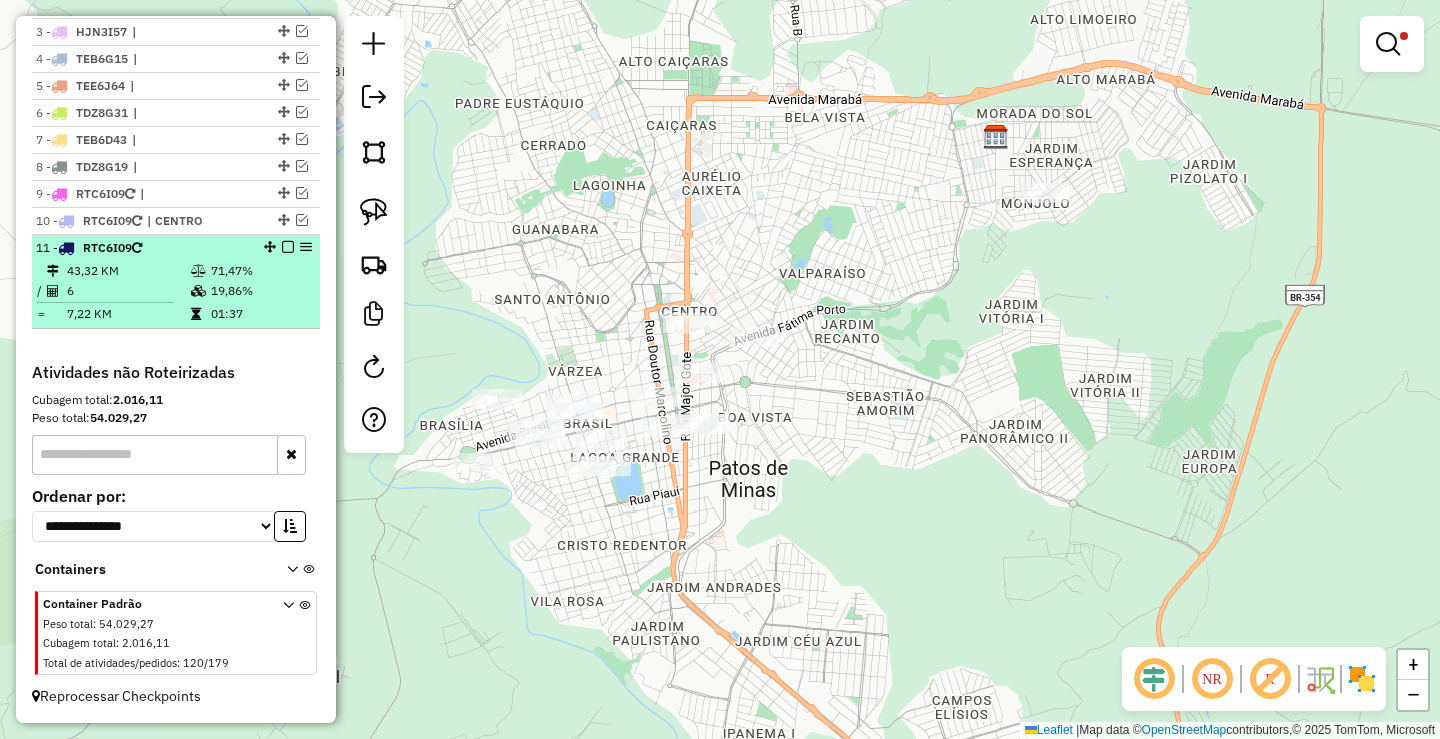 click at bounding box center (288, 247) 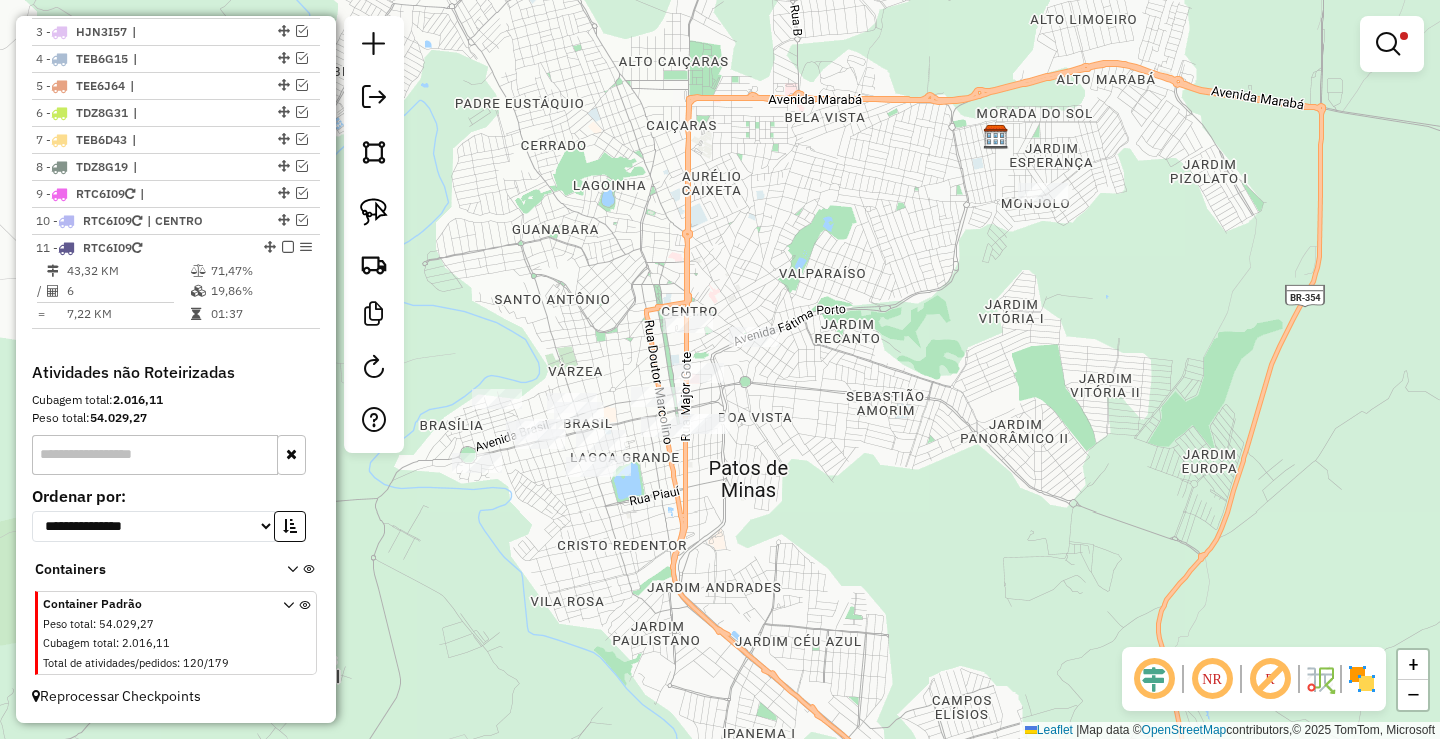 scroll, scrollTop: 758, scrollLeft: 0, axis: vertical 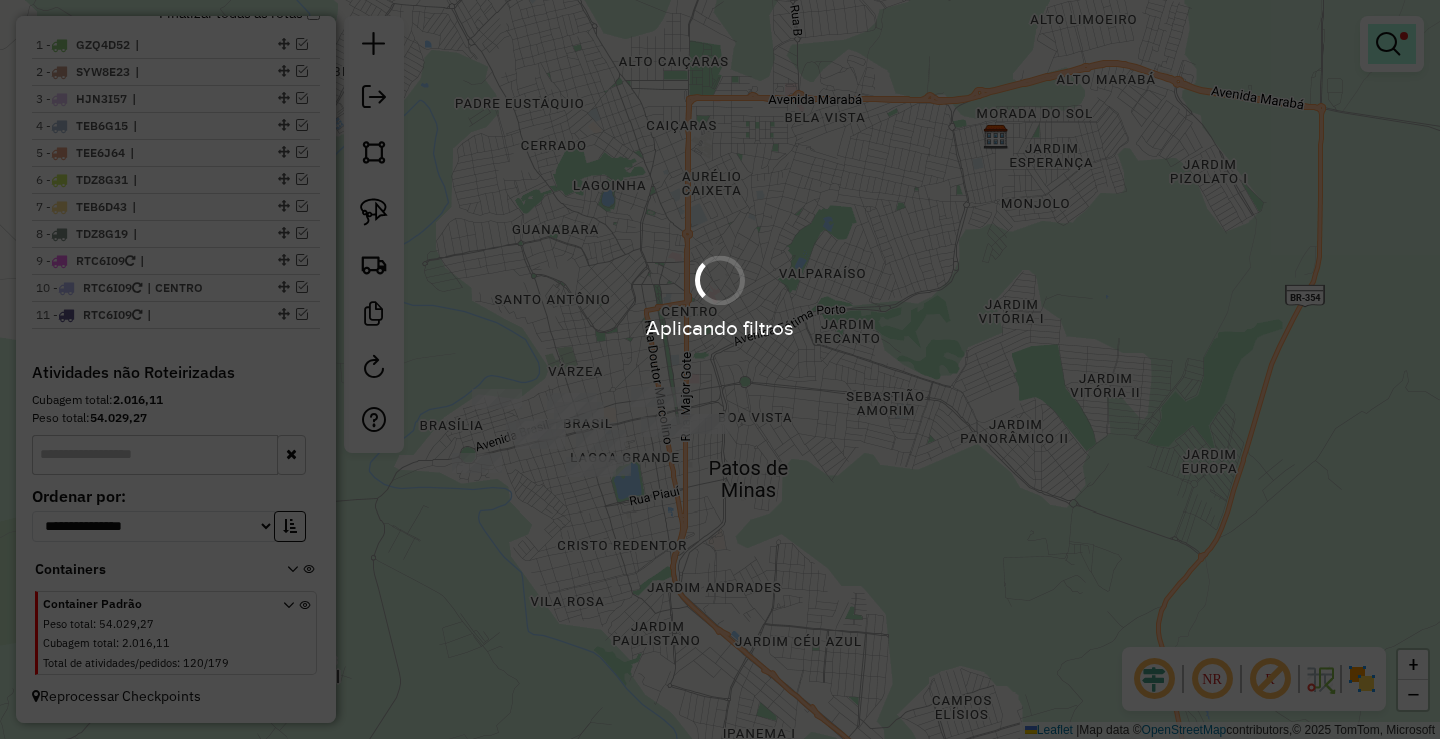 click at bounding box center (1388, 44) 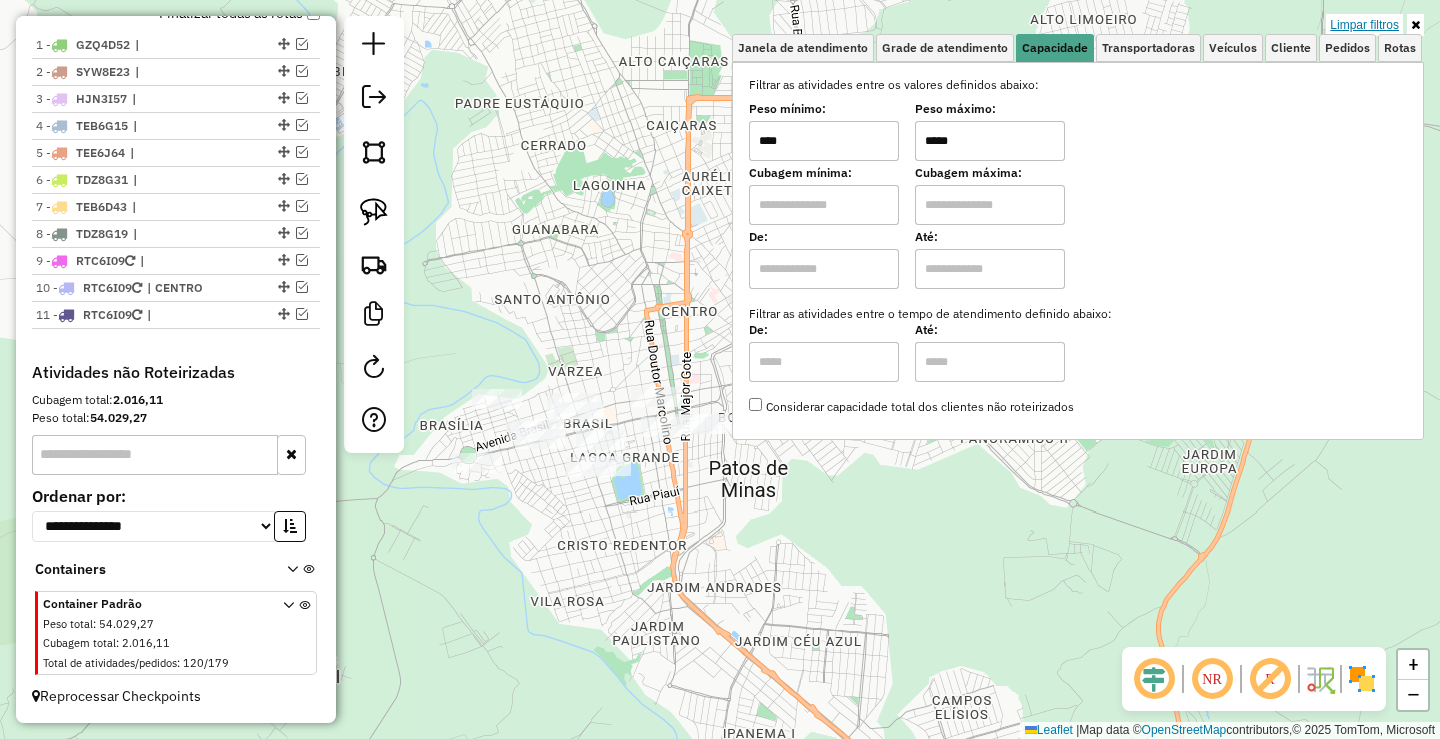 click on "Limpar filtros" at bounding box center (1364, 25) 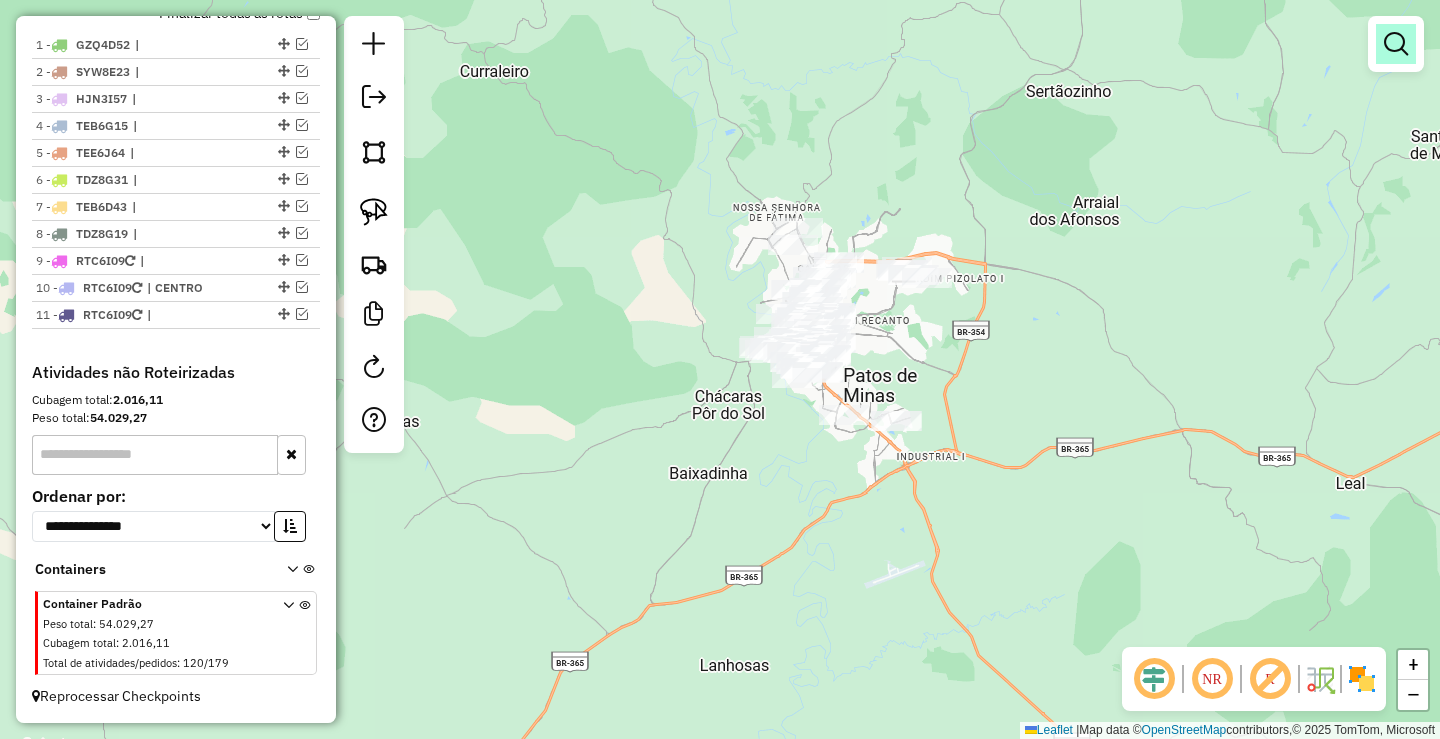 click at bounding box center [1396, 44] 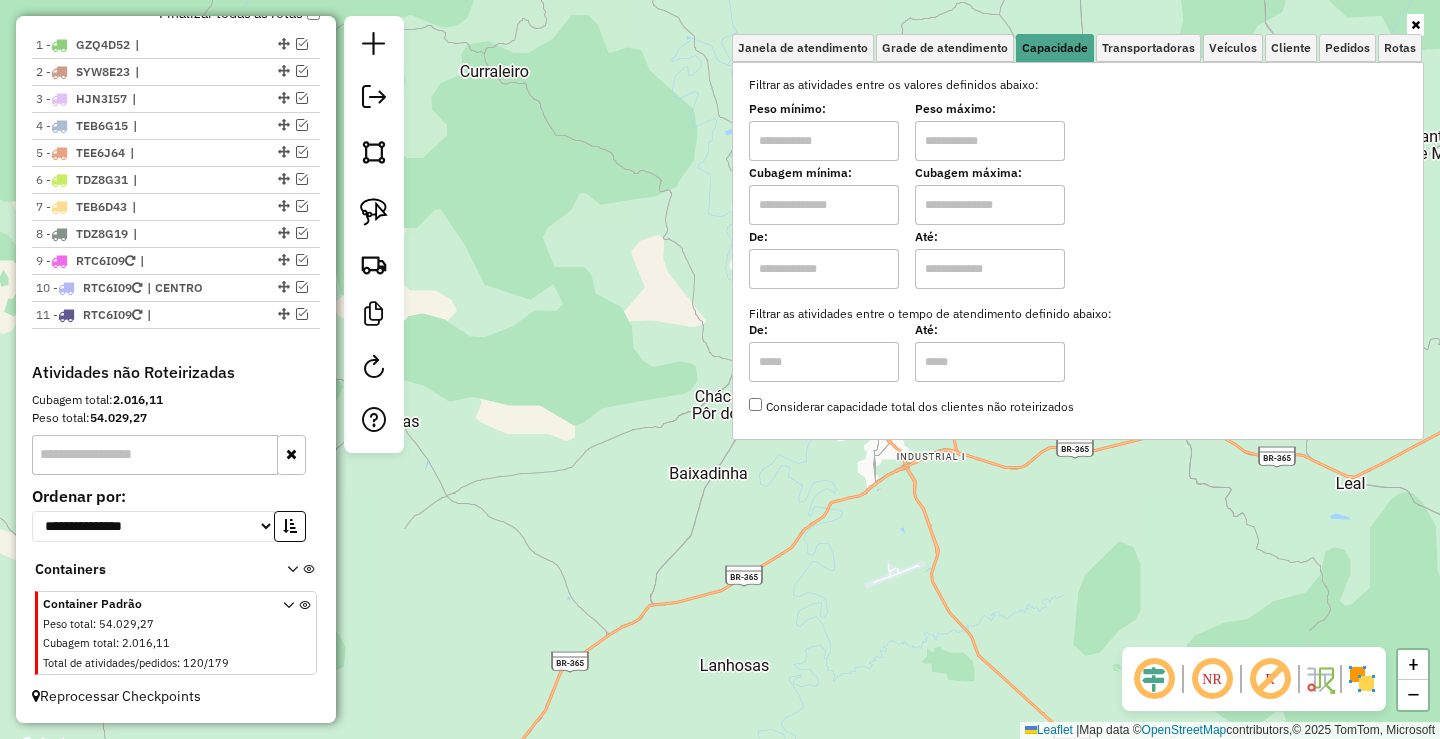 drag, startPoint x: 836, startPoint y: 150, endPoint x: 956, endPoint y: 134, distance: 121.061966 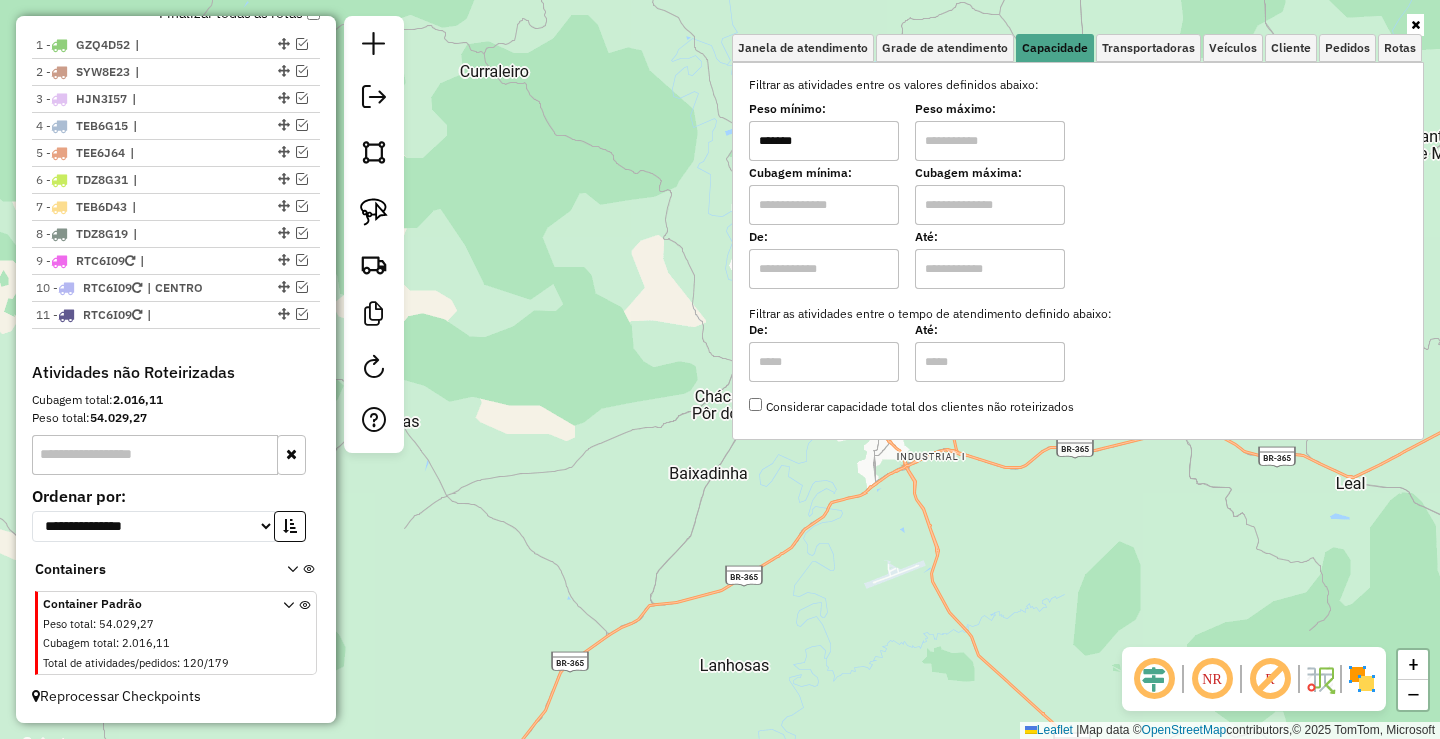 type on "*******" 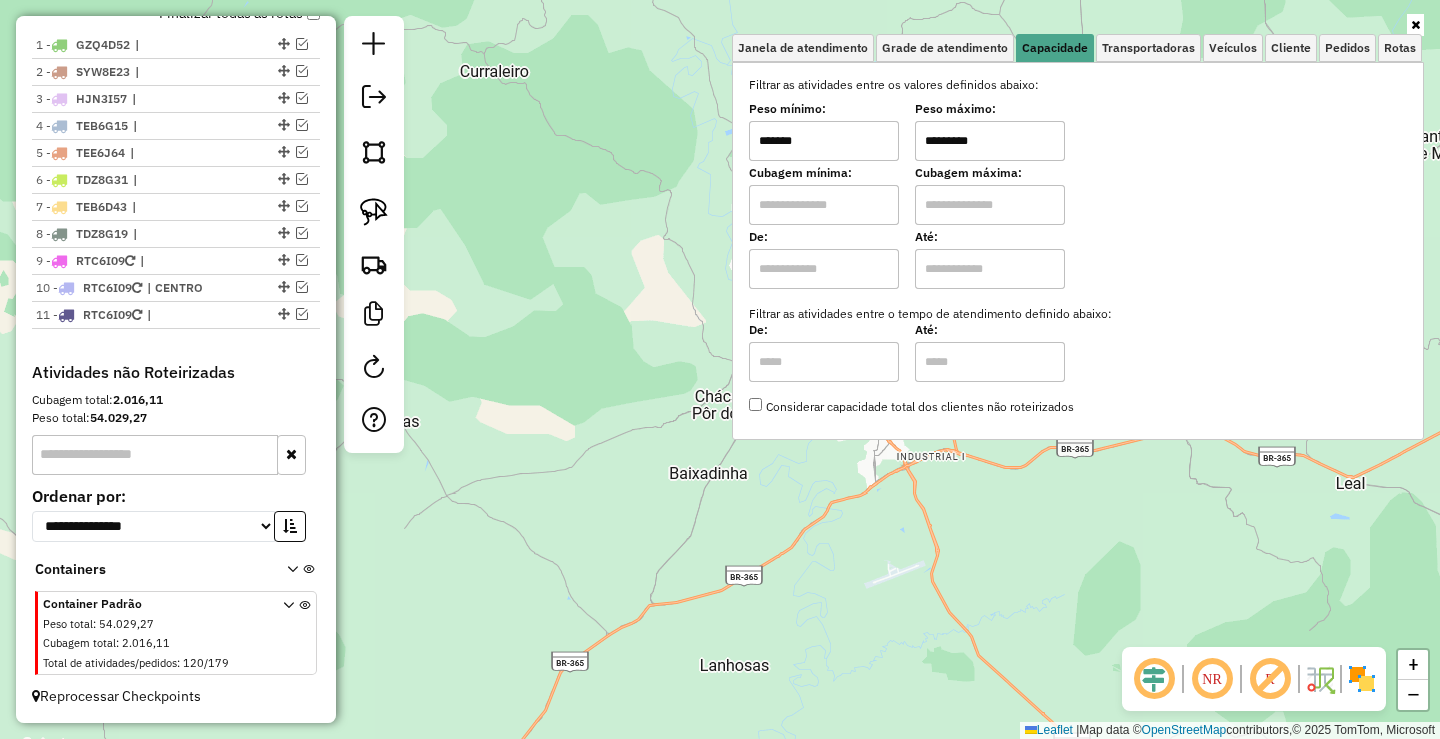 type on "**********" 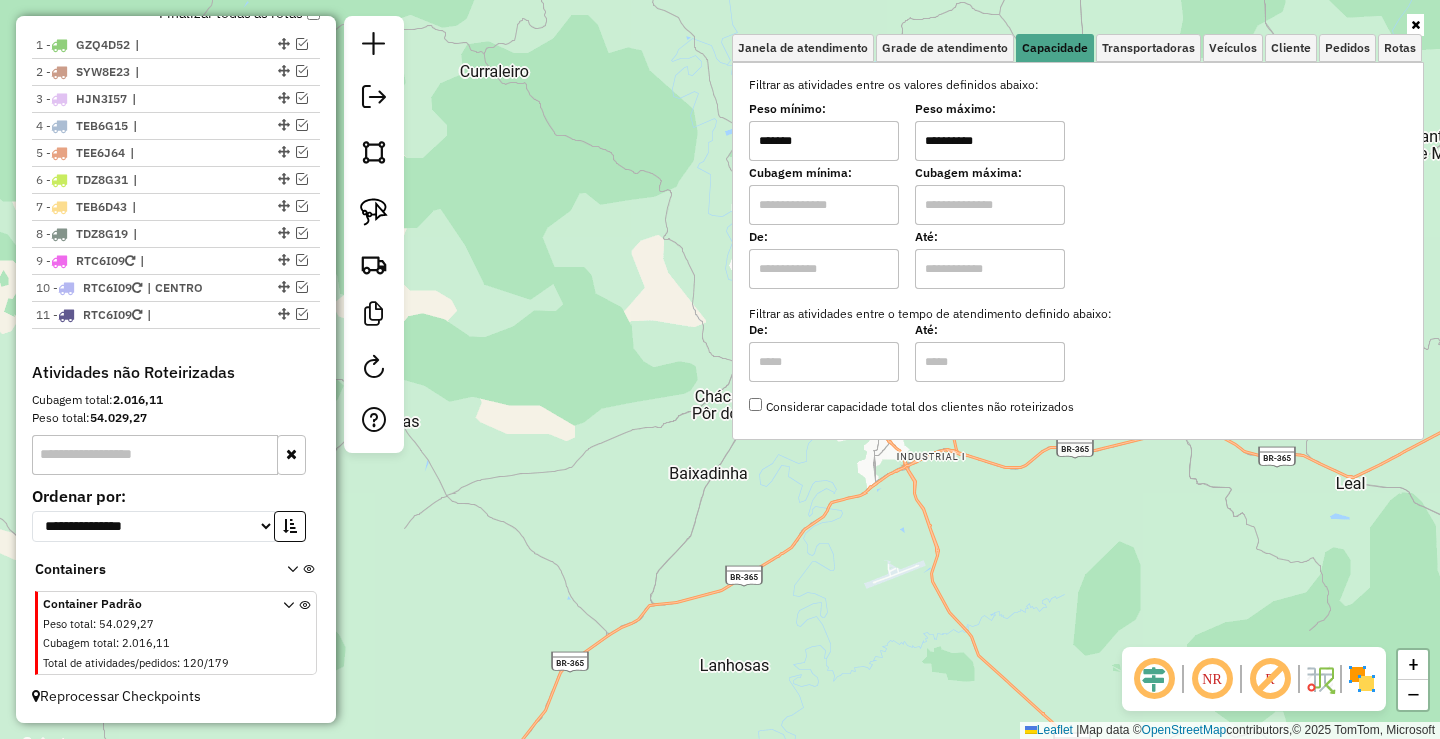 click on "**********" 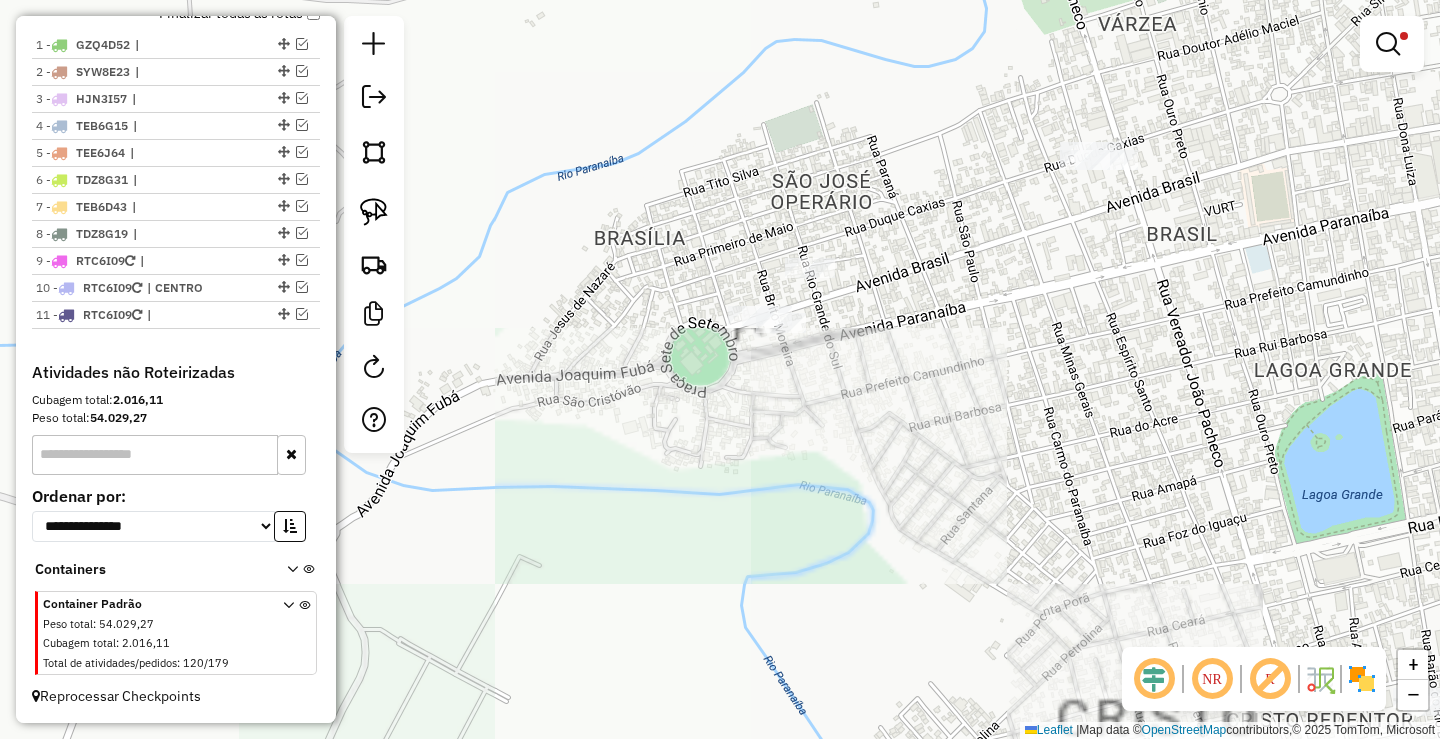click 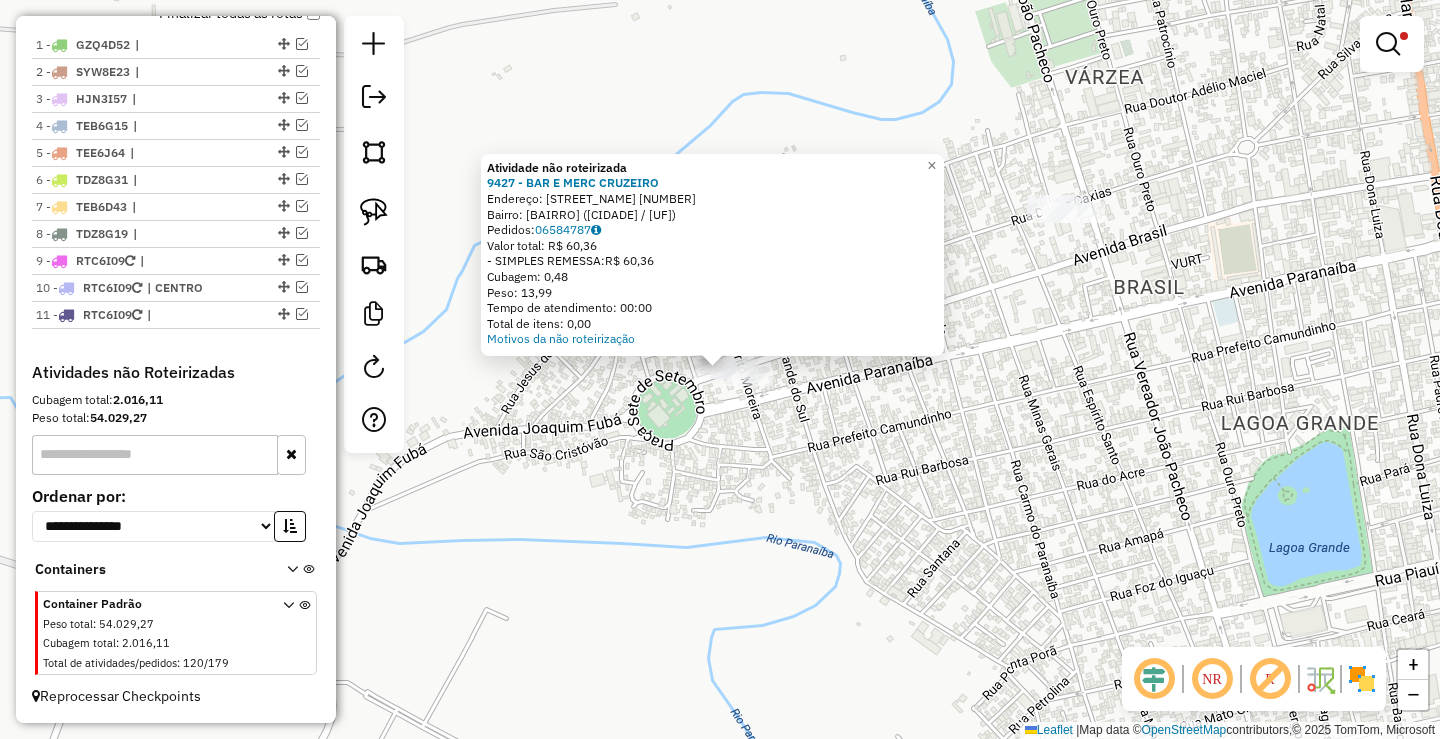 click on "**********" 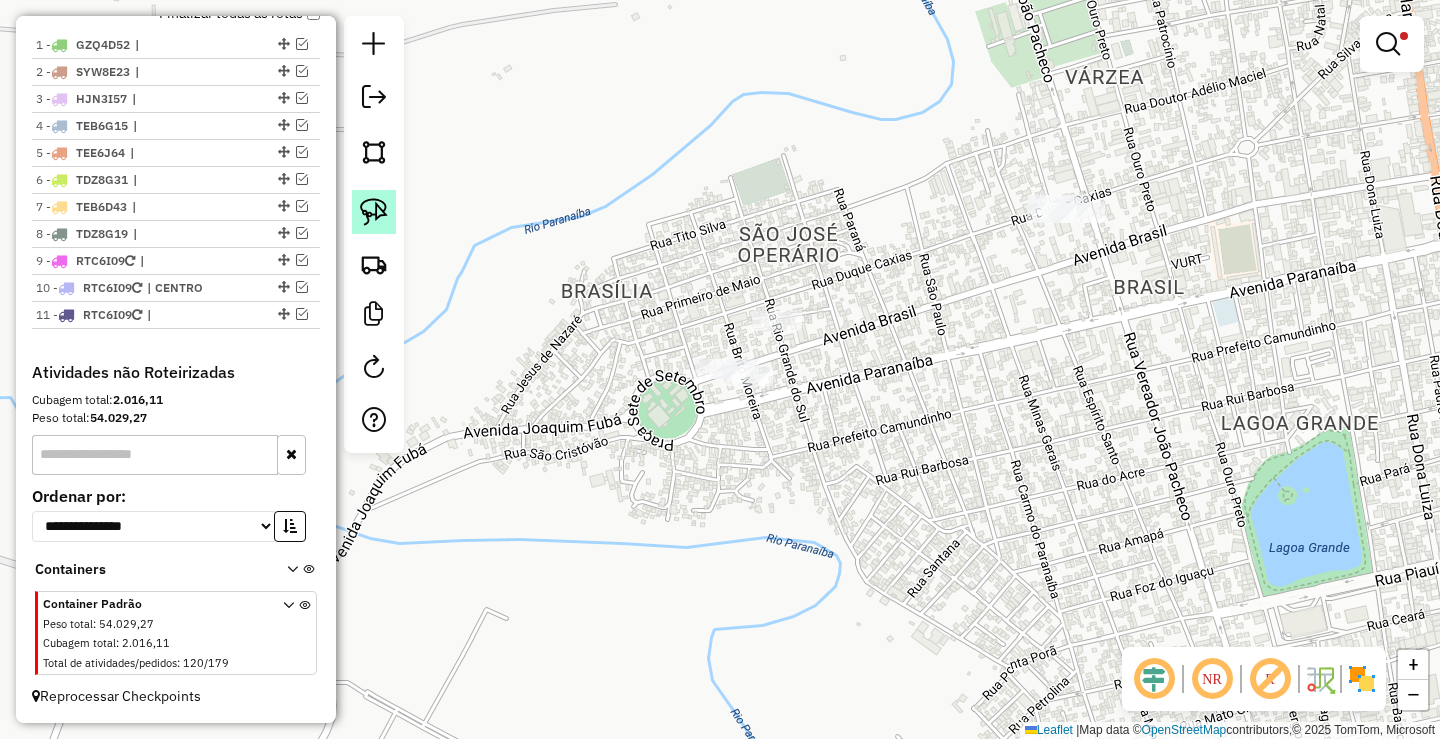 click 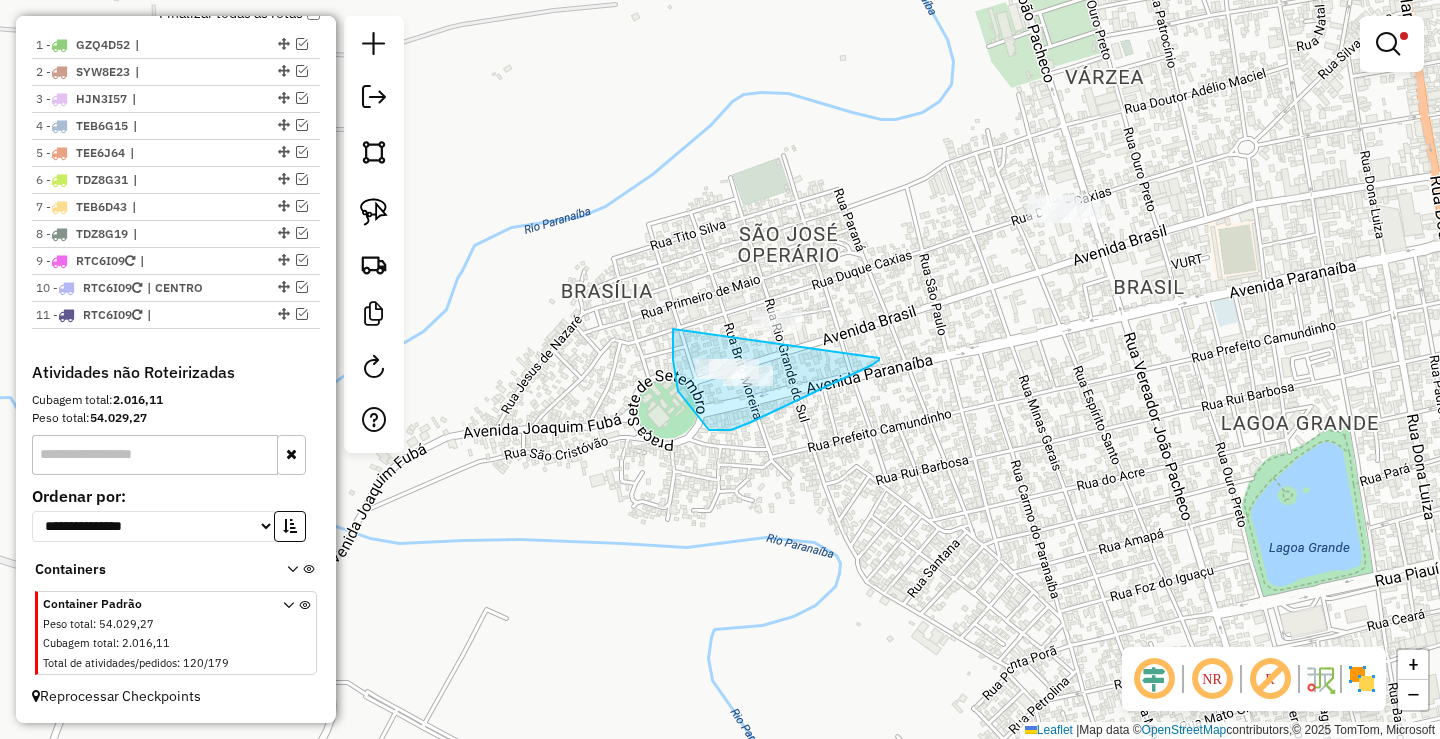 drag, startPoint x: 673, startPoint y: 329, endPoint x: 875, endPoint y: 359, distance: 204.21558 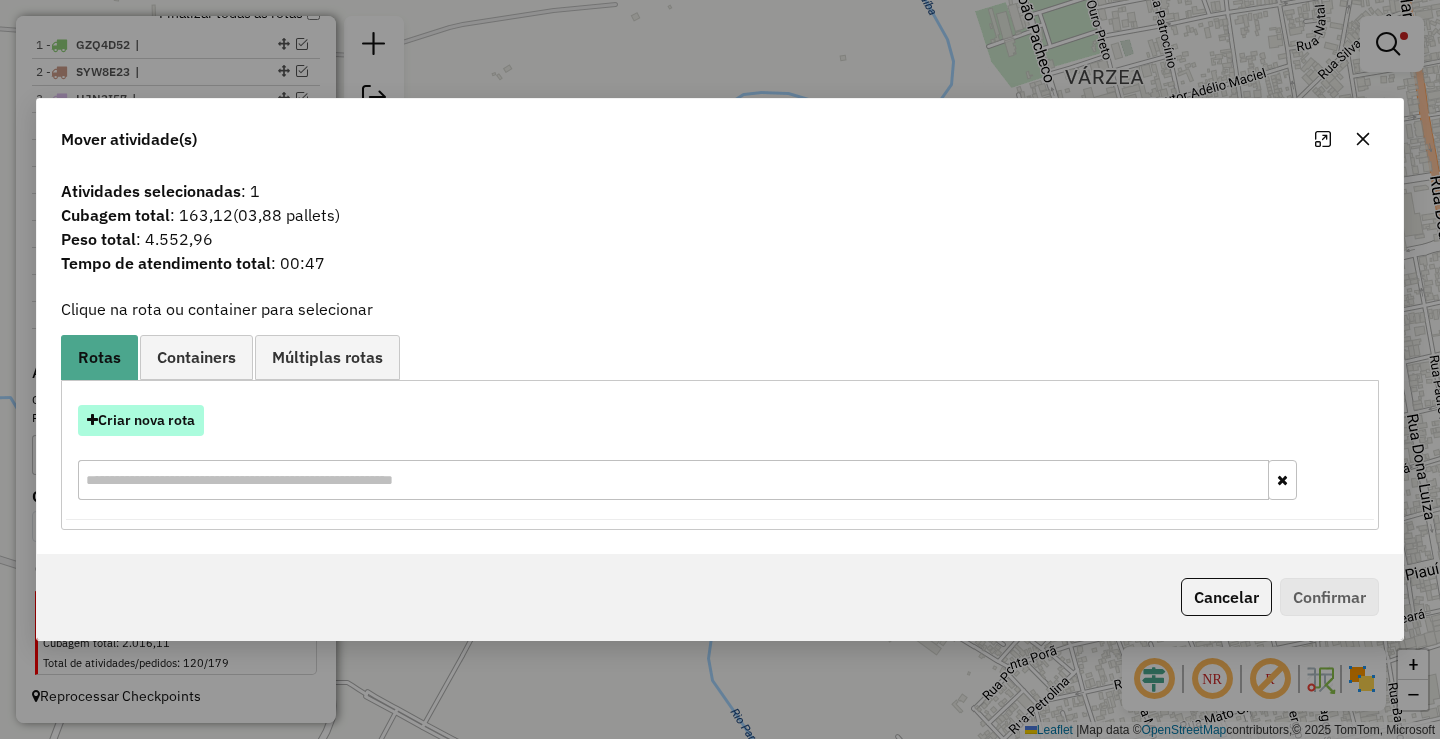 click on "Criar nova rota" at bounding box center (141, 420) 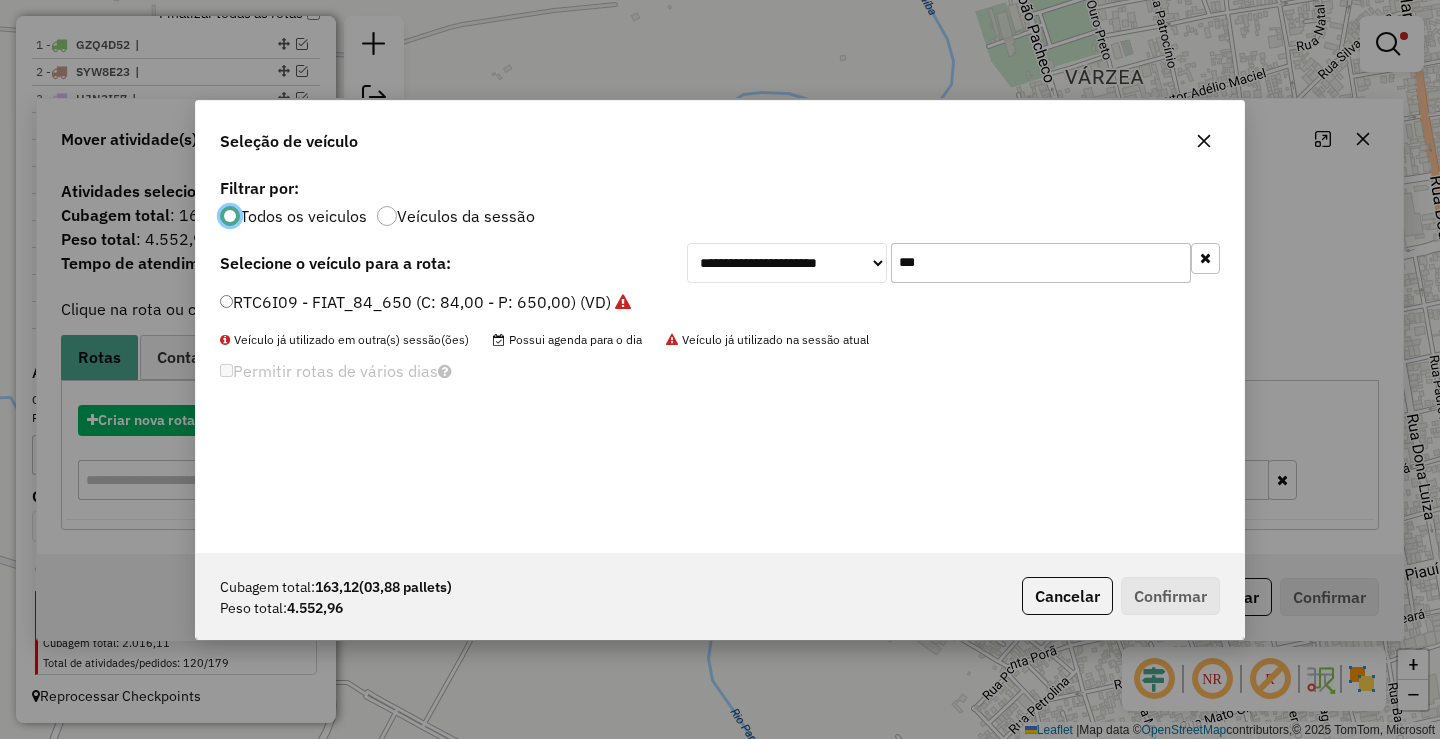 scroll, scrollTop: 11, scrollLeft: 6, axis: both 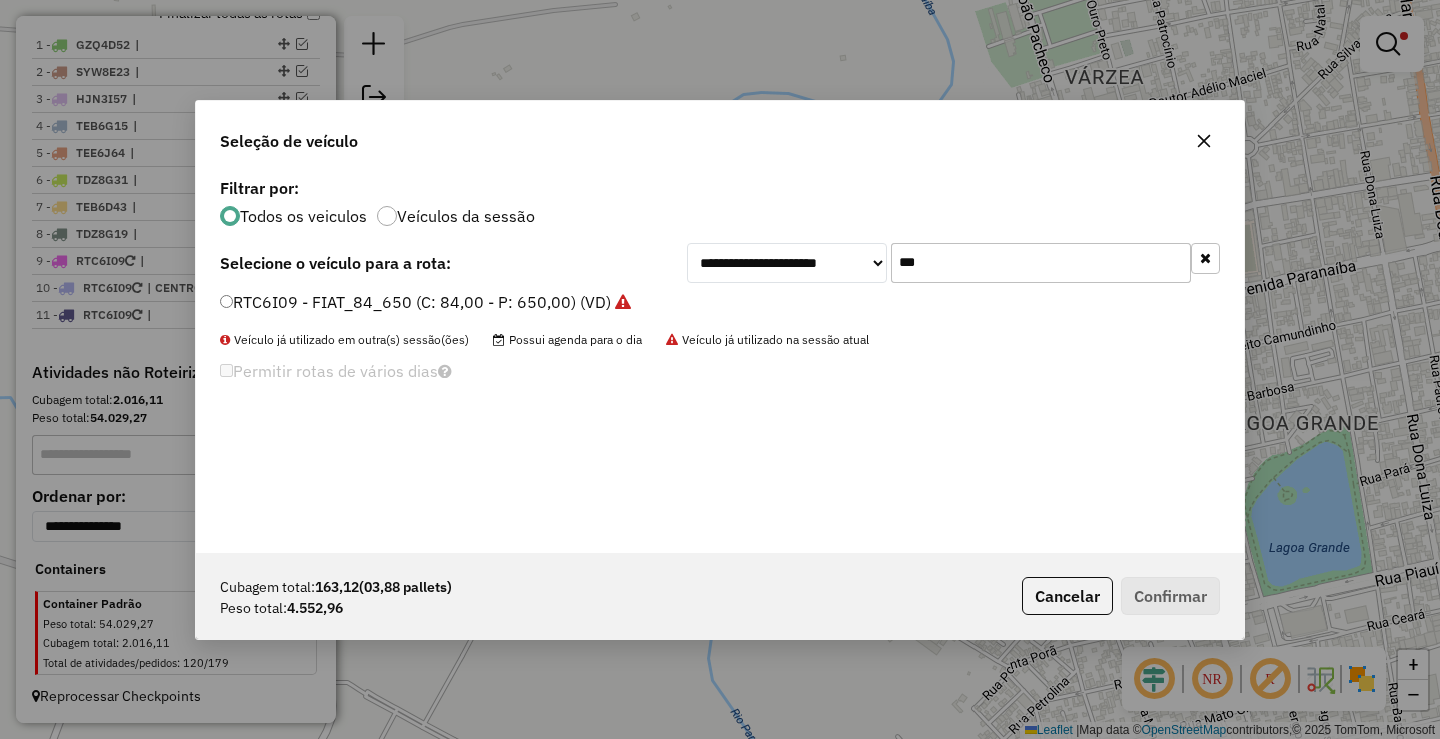 click on "***" 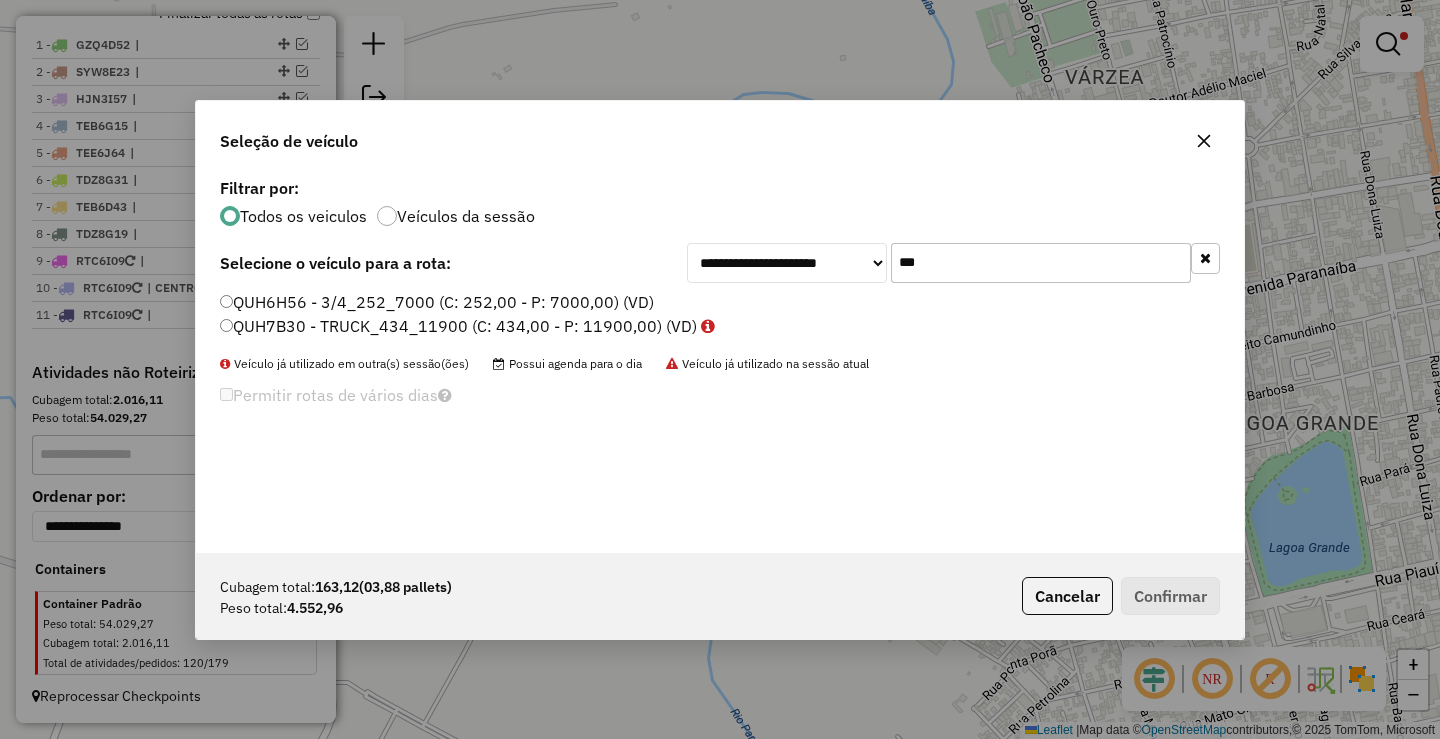 type on "***" 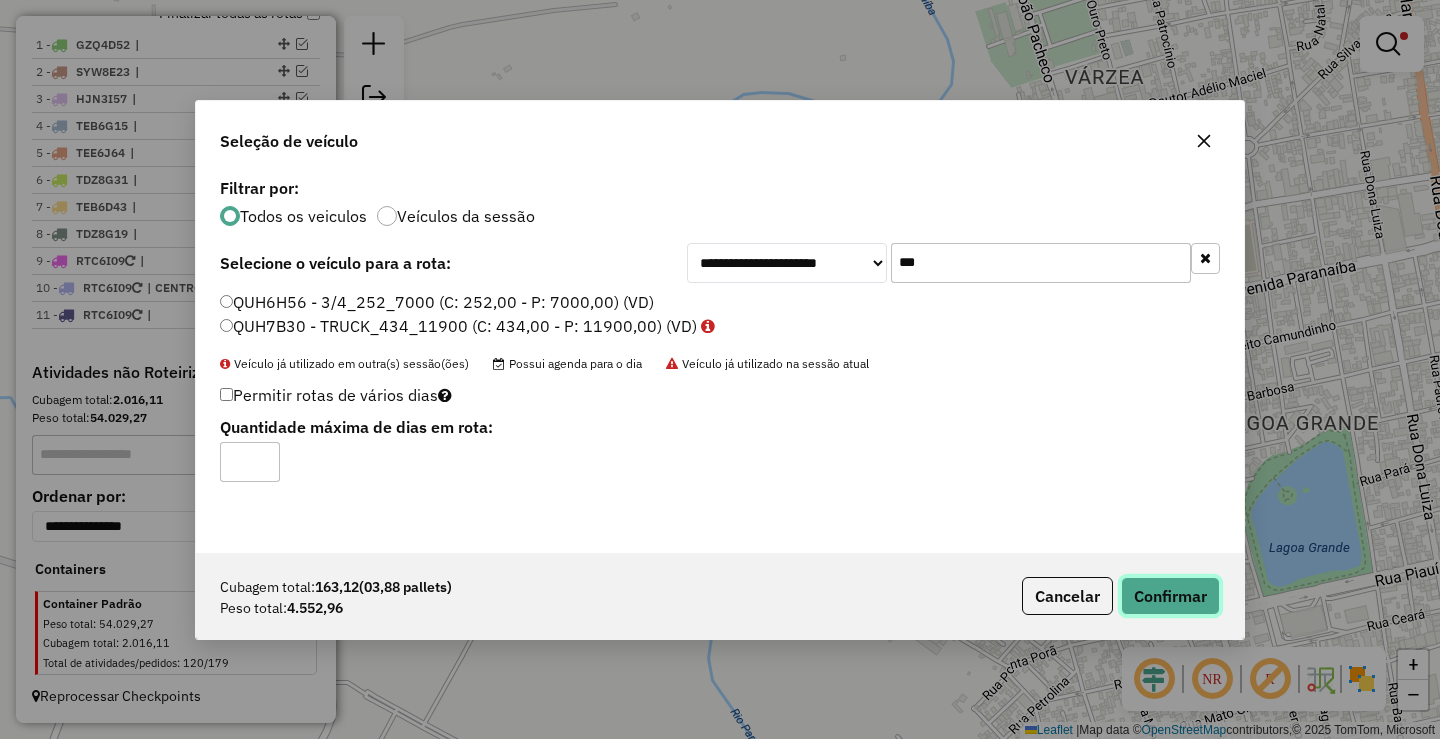 click on "Confirmar" 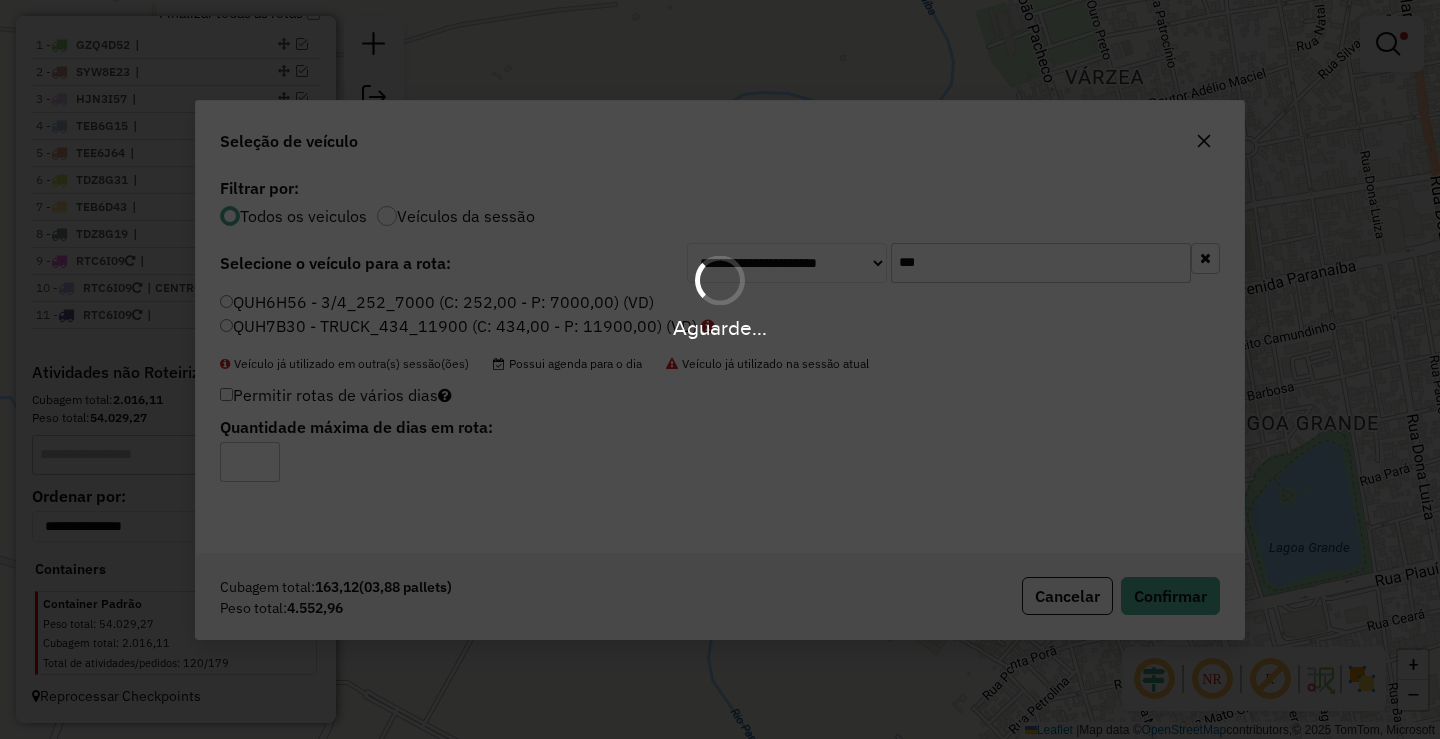 scroll, scrollTop: 825, scrollLeft: 0, axis: vertical 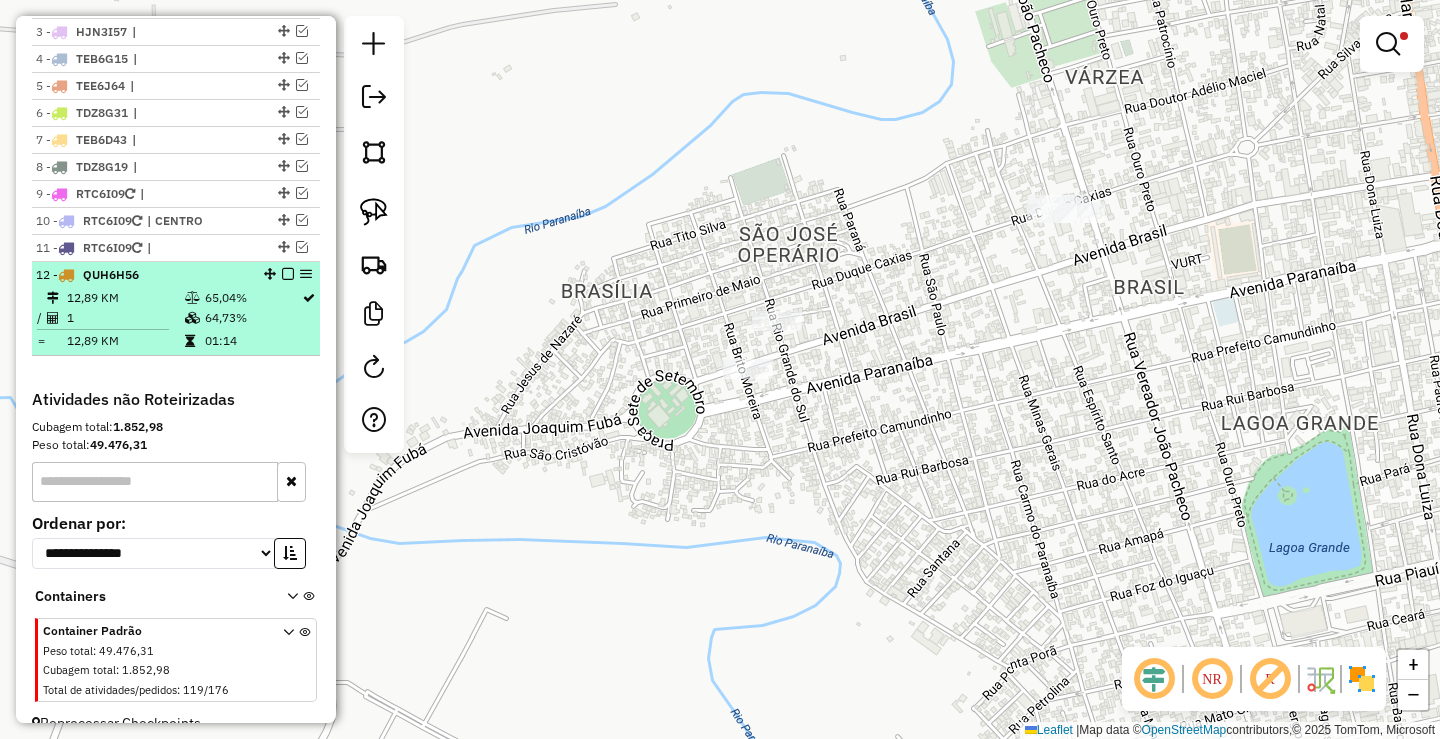 click at bounding box center (288, 274) 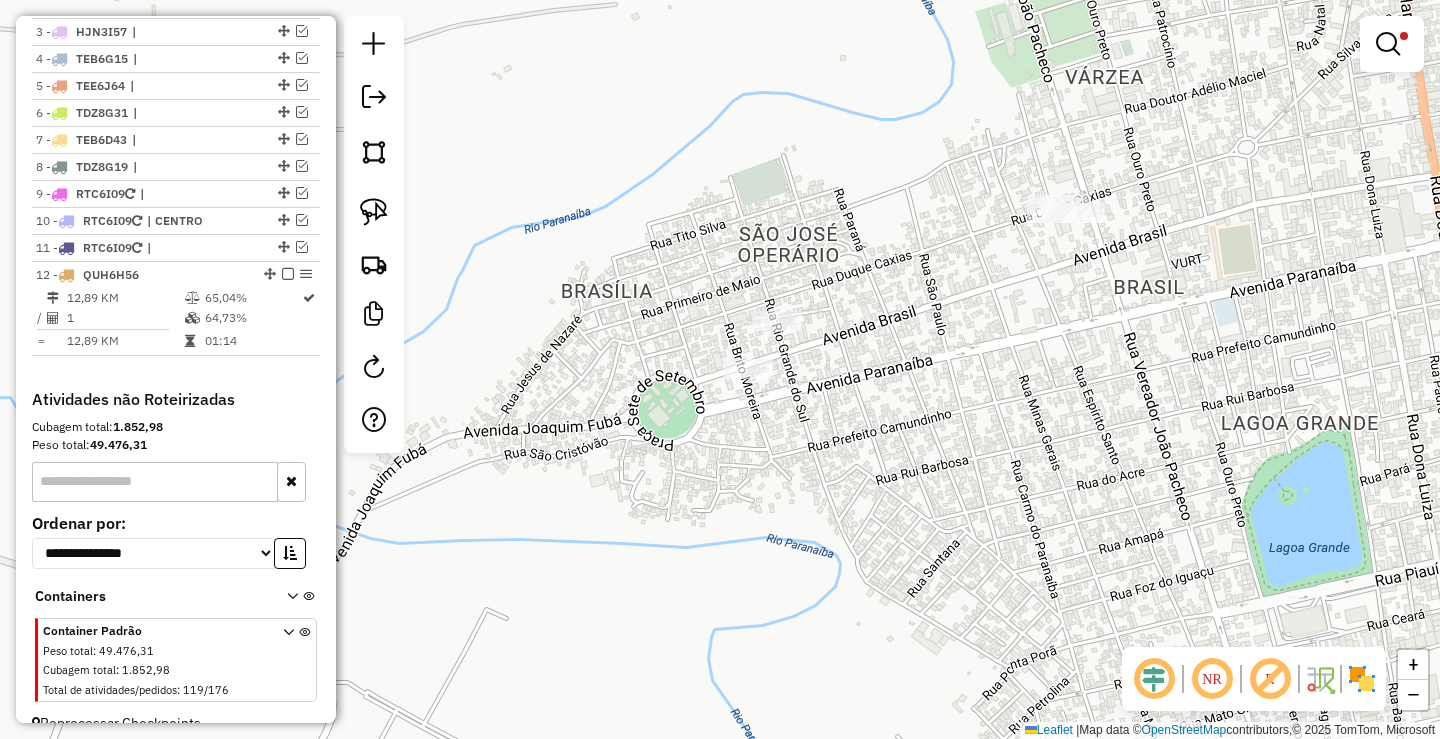 scroll, scrollTop: 785, scrollLeft: 0, axis: vertical 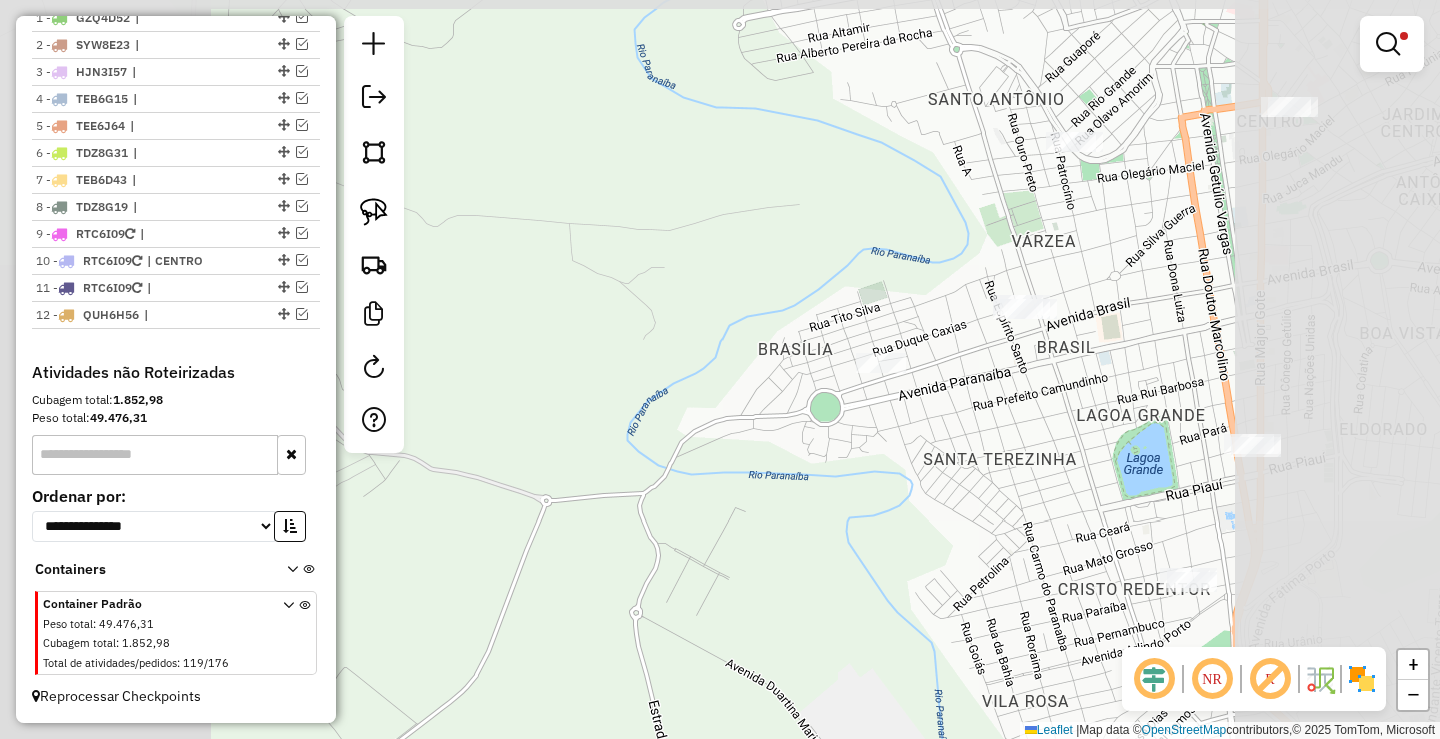 drag, startPoint x: 853, startPoint y: 452, endPoint x: 738, endPoint y: 436, distance: 116.10771 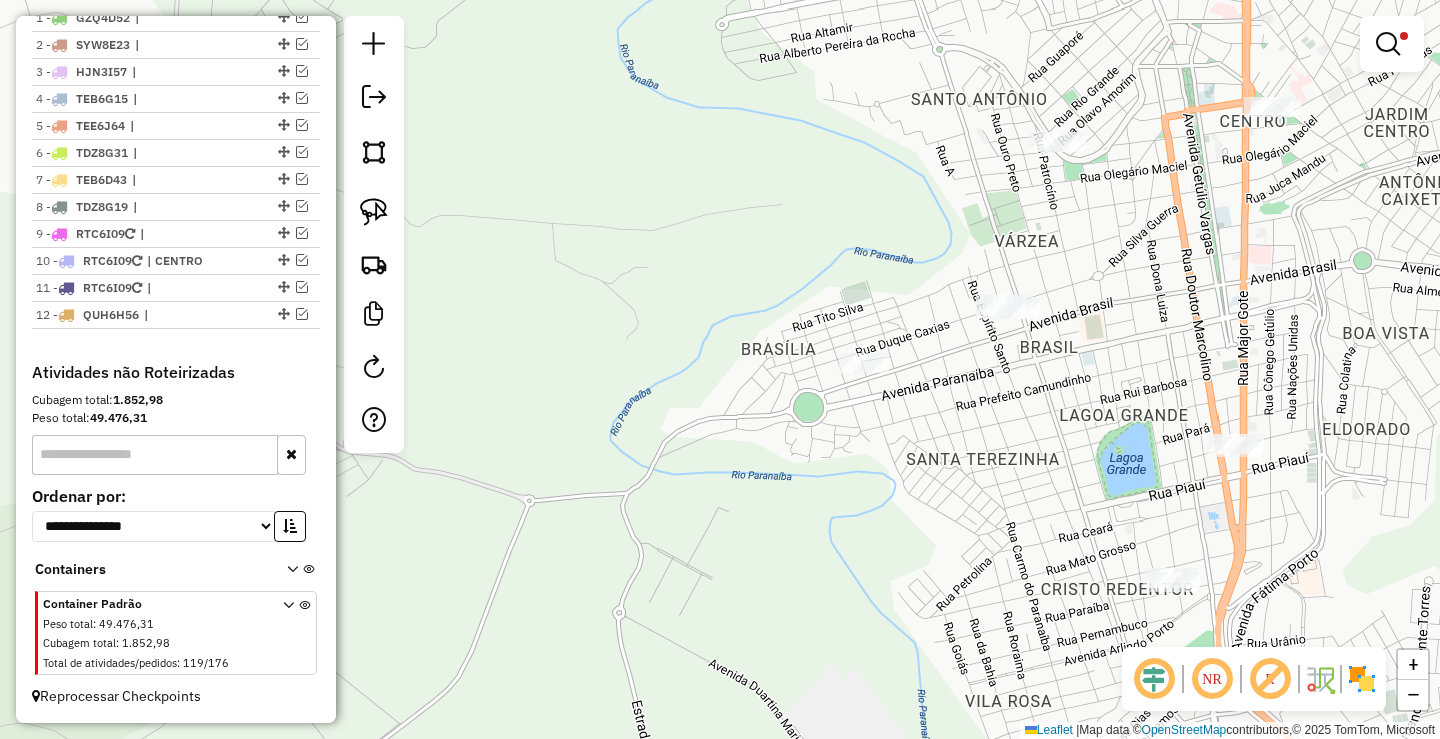 drag, startPoint x: 955, startPoint y: 500, endPoint x: 822, endPoint y: 514, distance: 133.73482 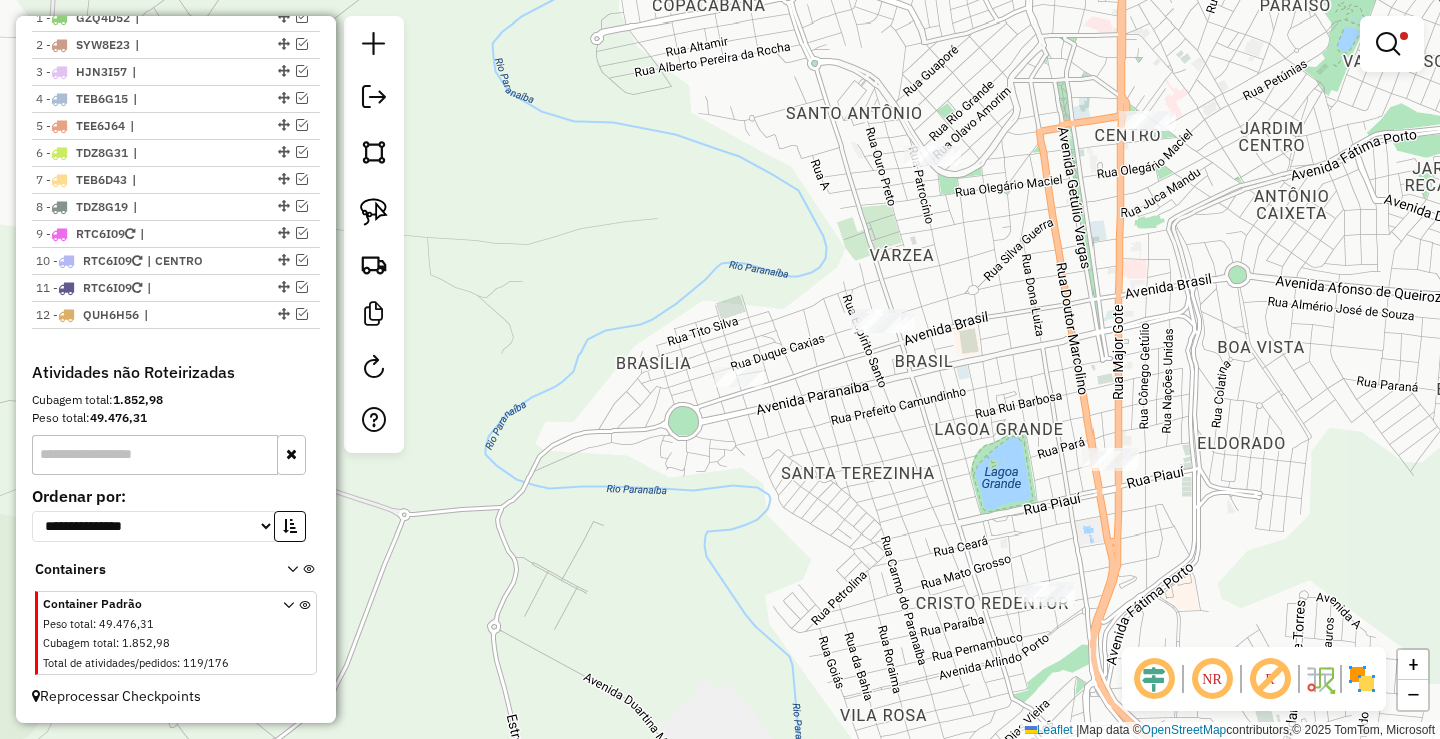 click on "**********" 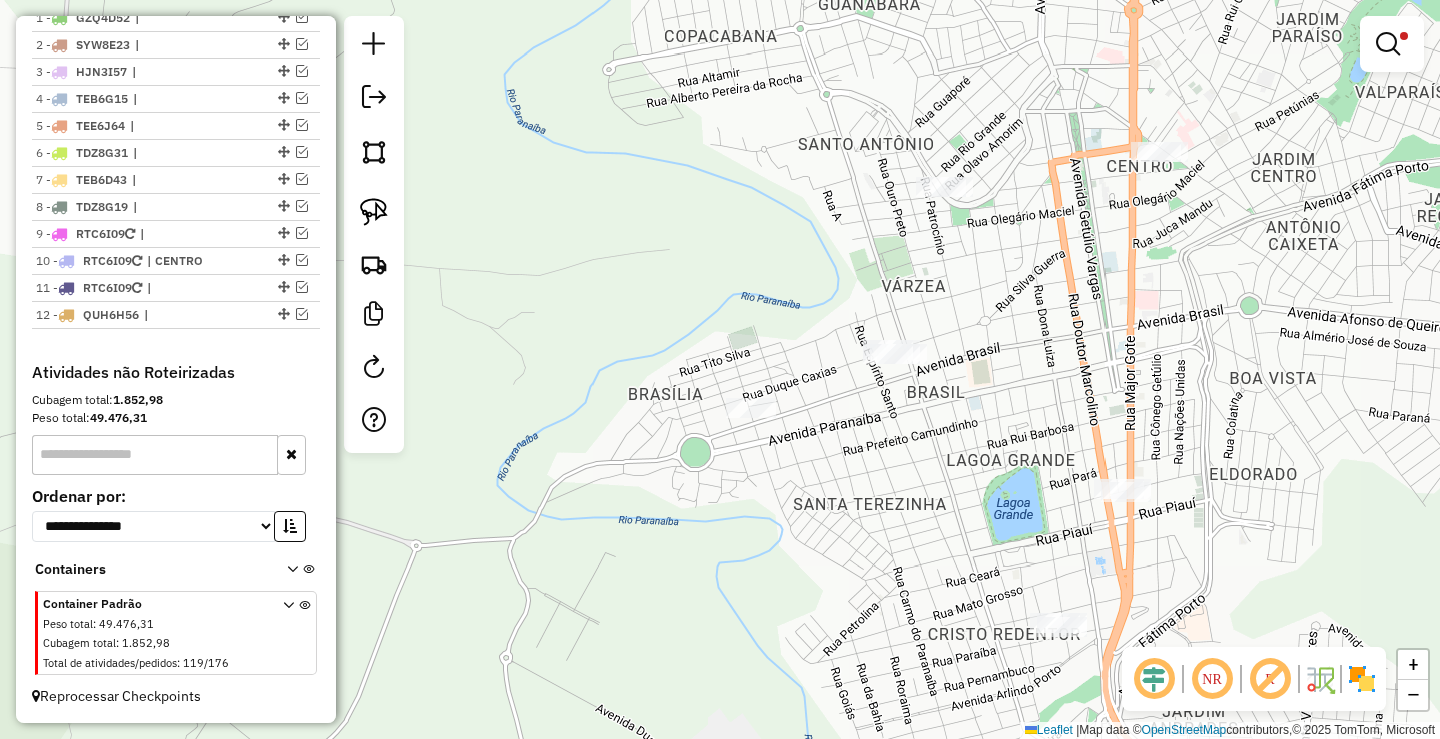 click on "**********" 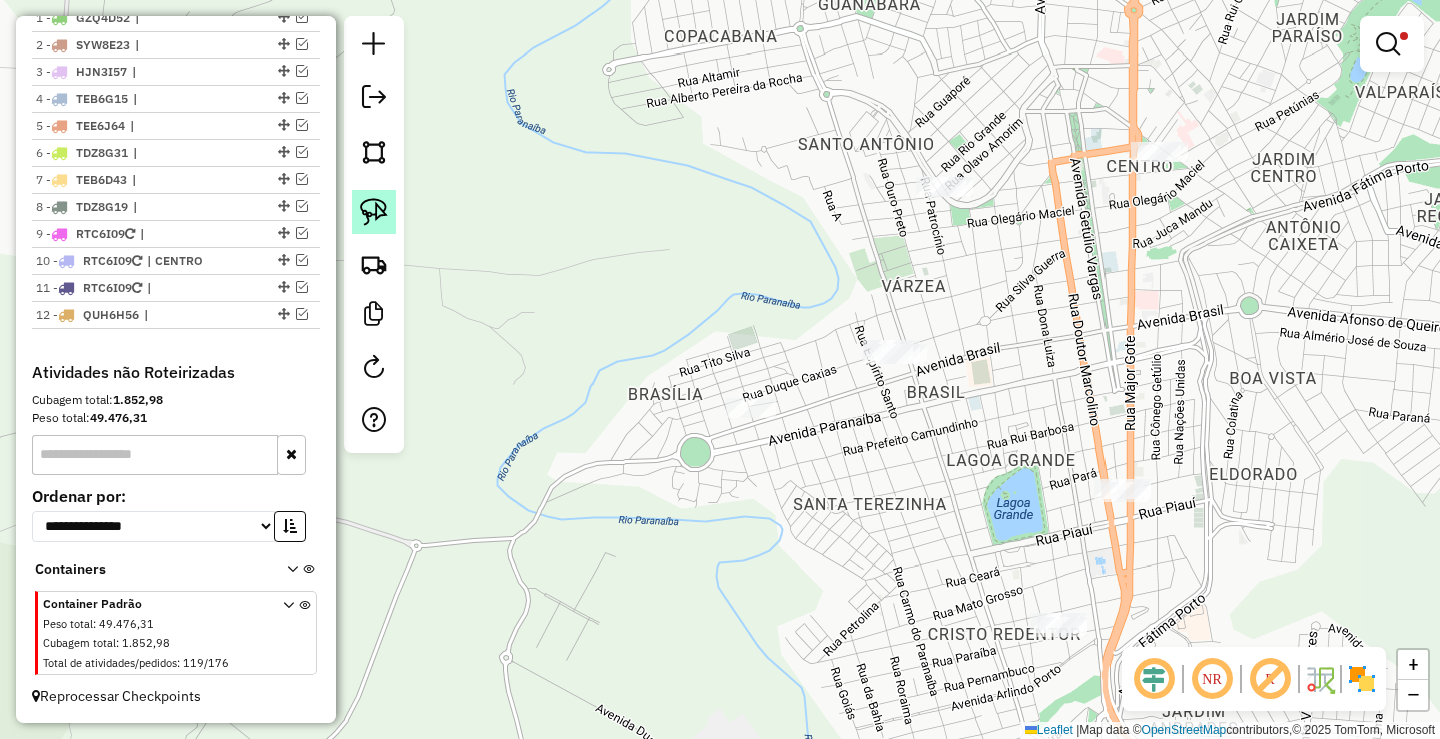 click 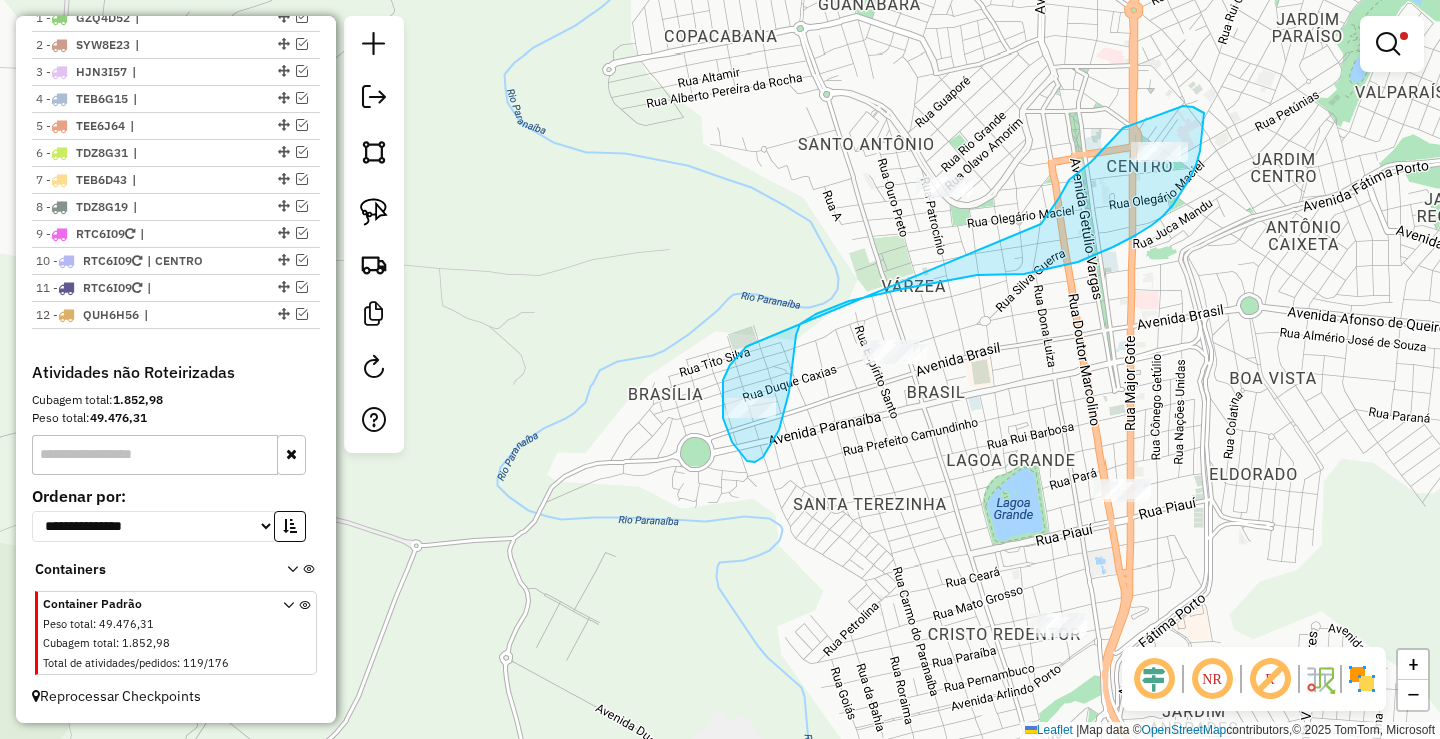 drag, startPoint x: 723, startPoint y: 380, endPoint x: 1019, endPoint y: 236, distance: 329.16864 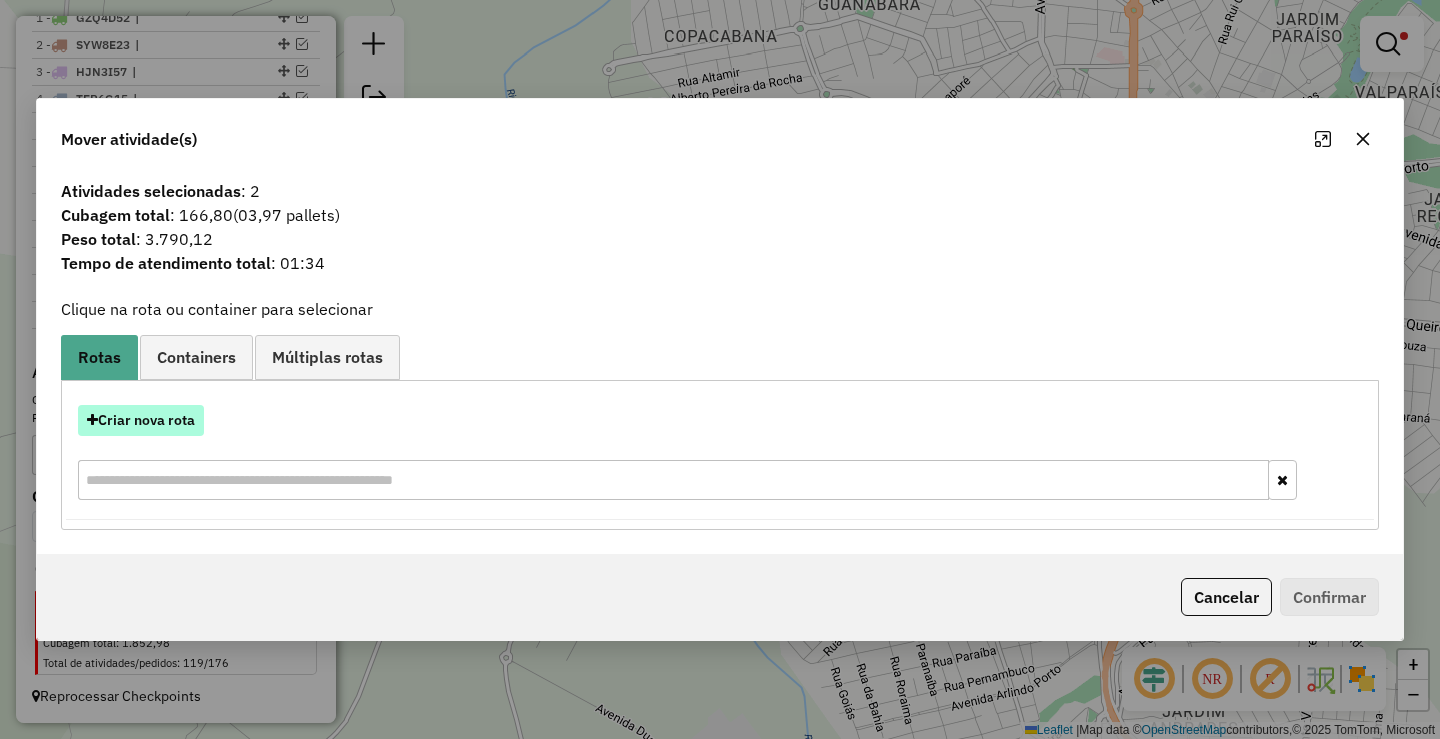 click on "Criar nova rota" at bounding box center (141, 420) 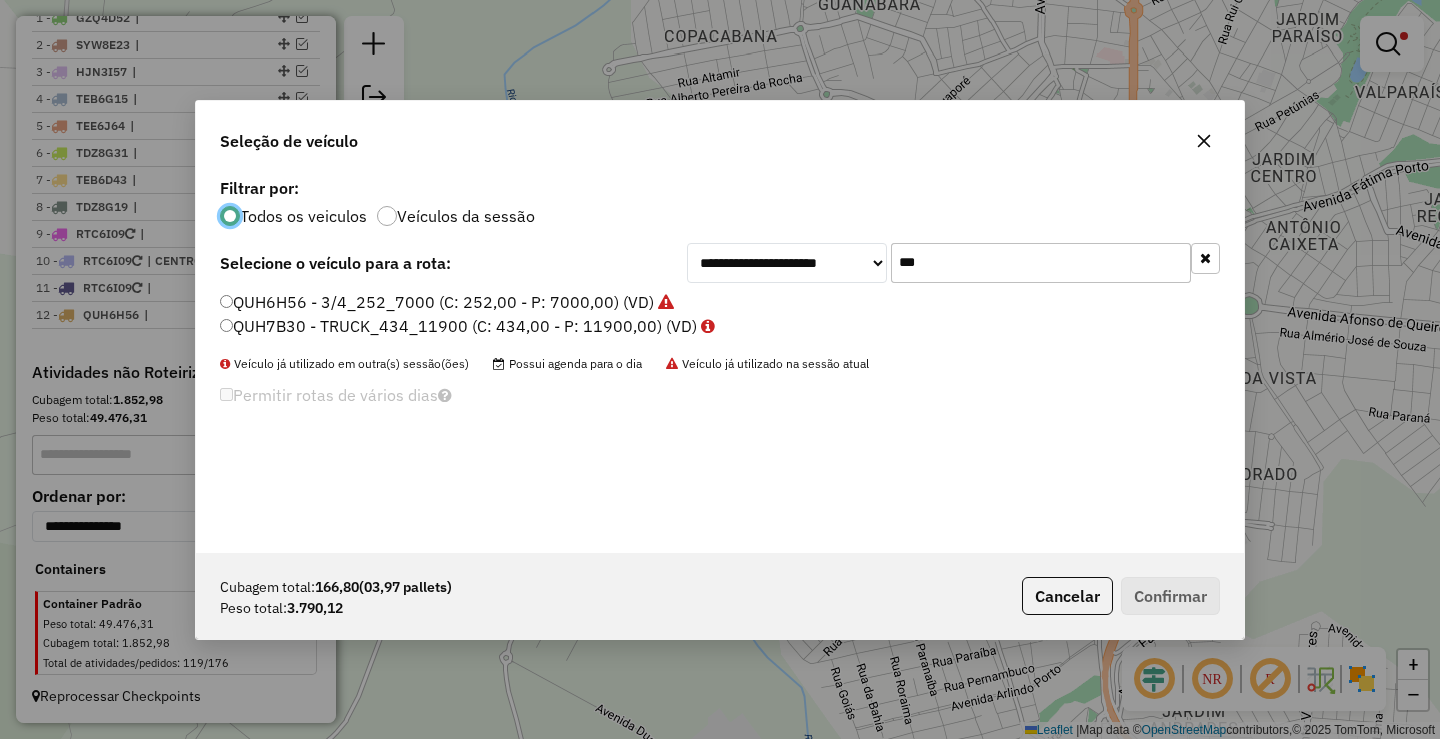 scroll, scrollTop: 11, scrollLeft: 6, axis: both 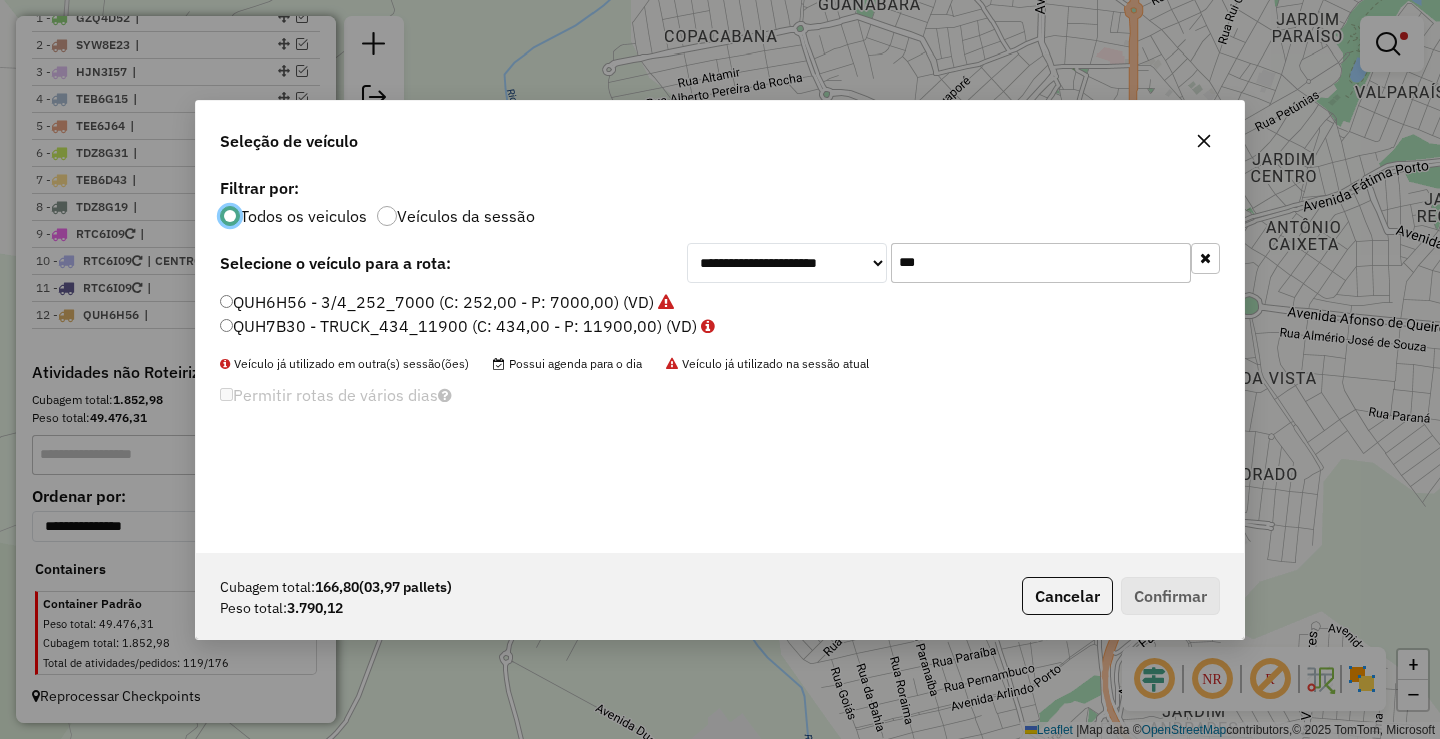 click on "***" 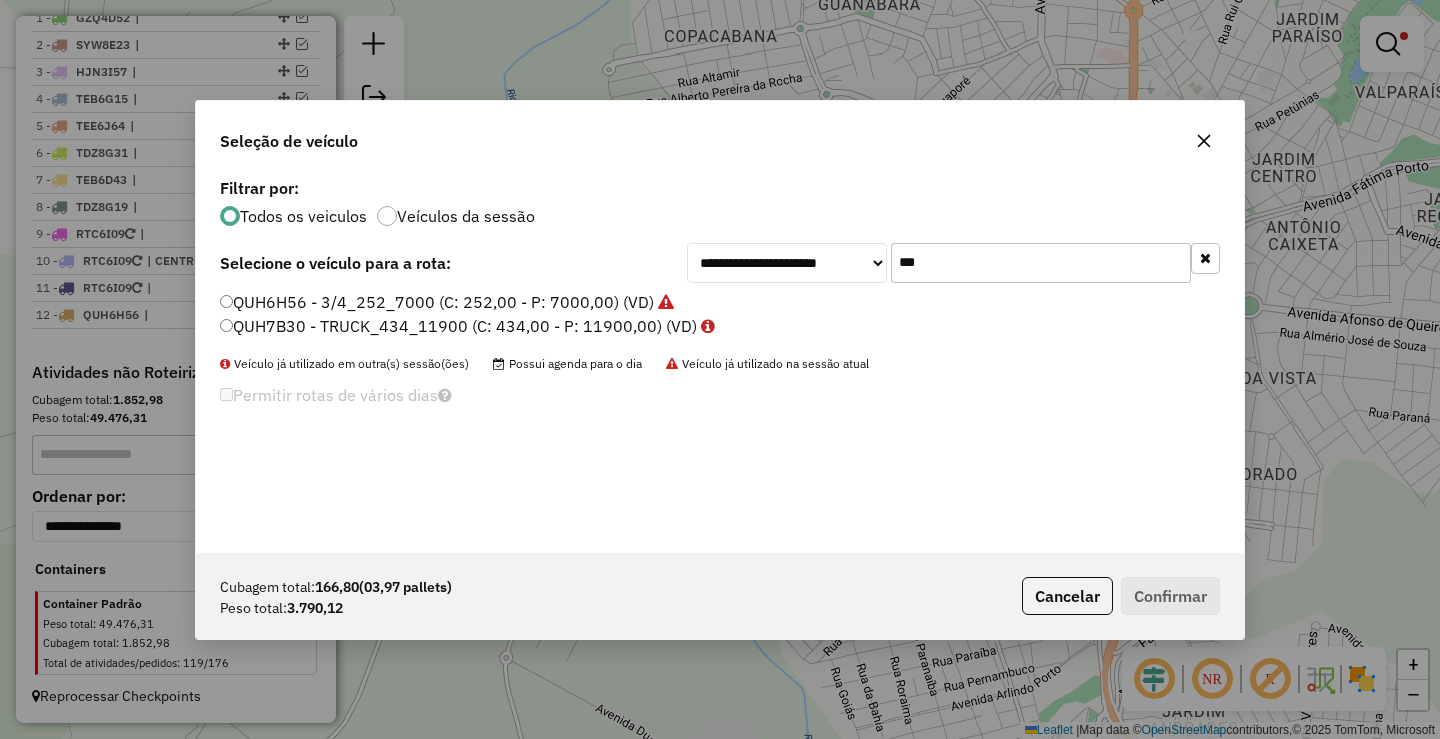 click on "***" 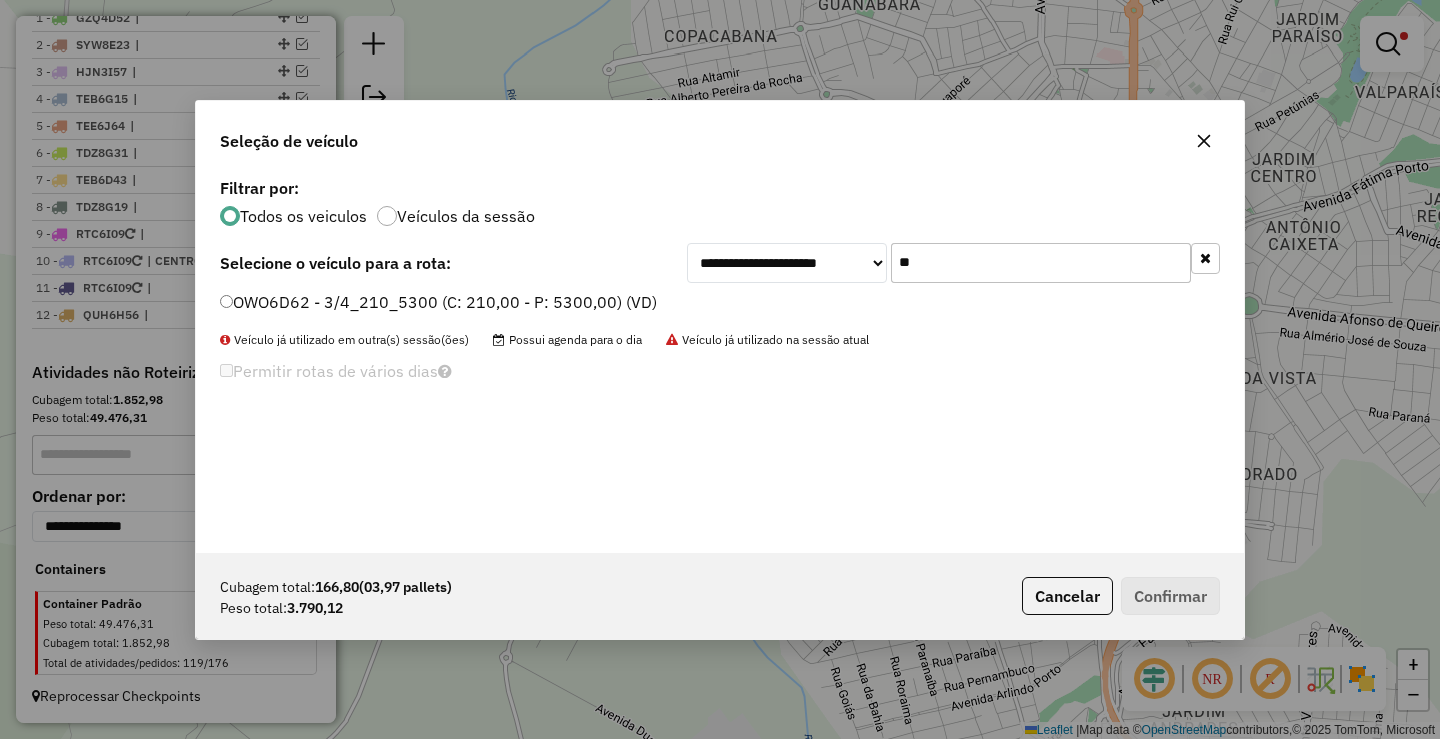 type on "**" 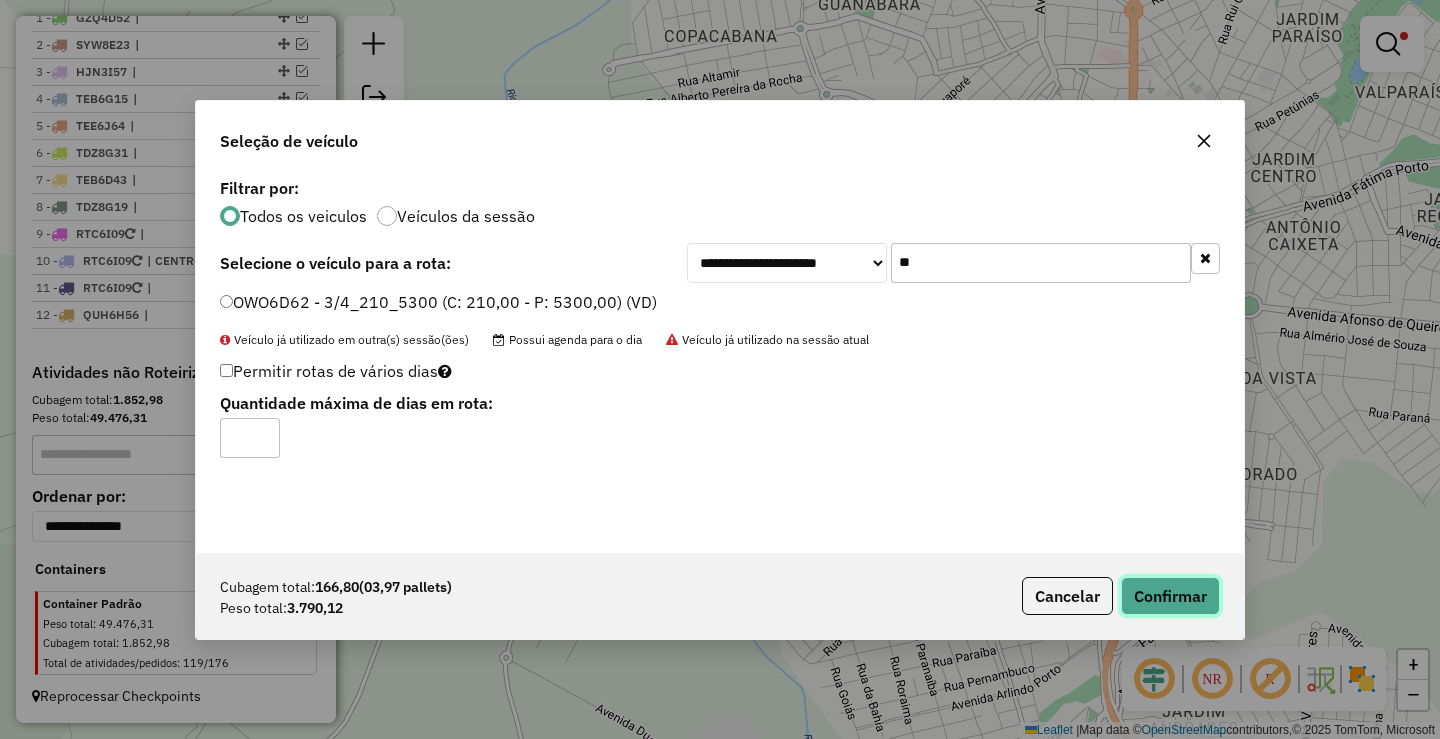 click on "Confirmar" 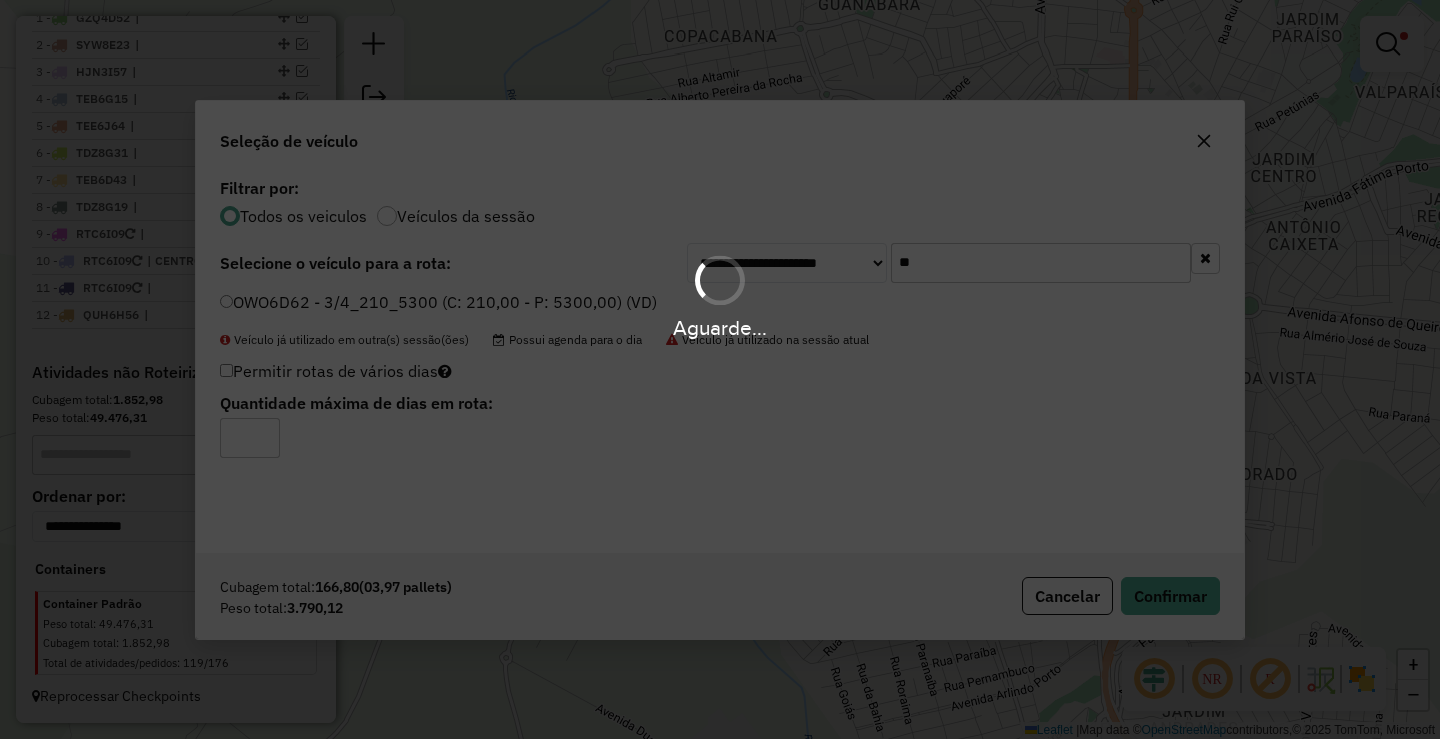 scroll, scrollTop: 825, scrollLeft: 0, axis: vertical 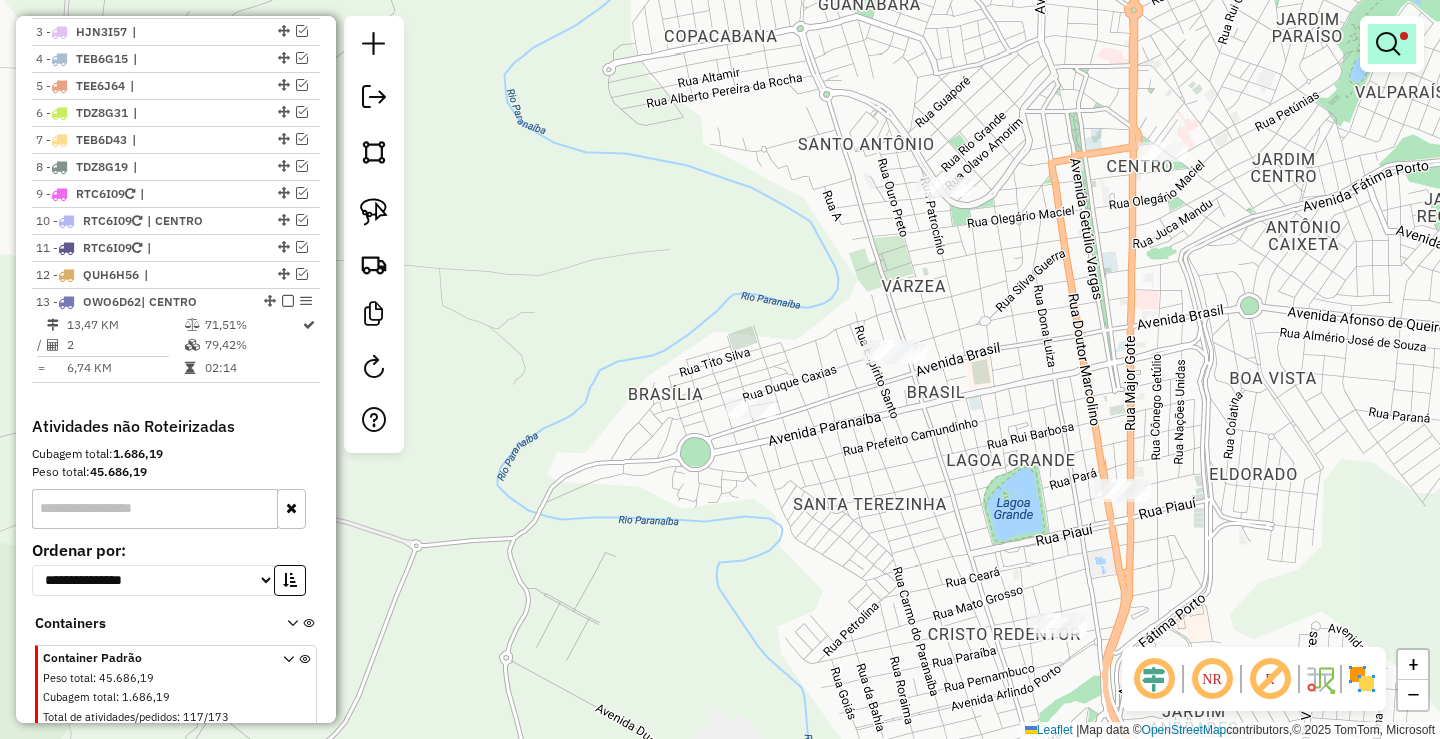 click at bounding box center [1388, 44] 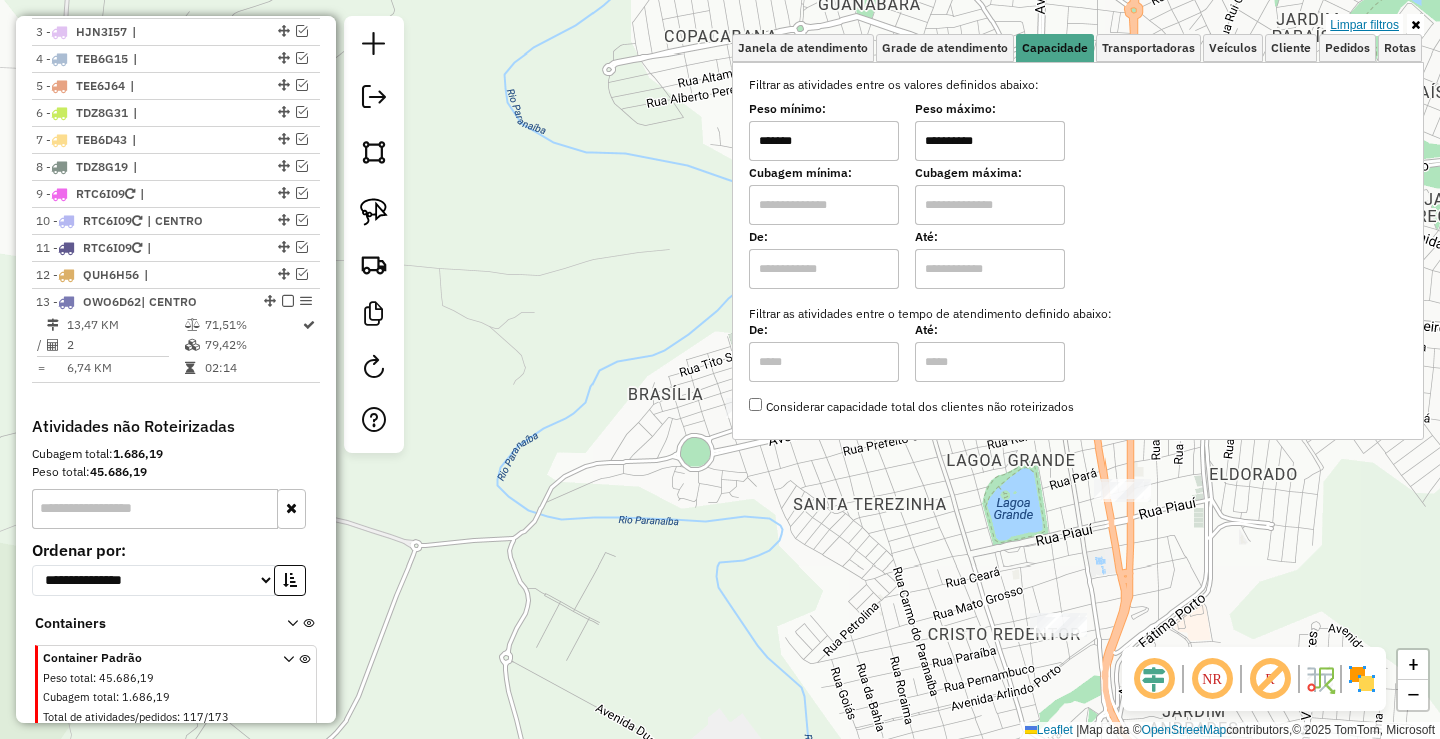 click on "Limpar filtros" at bounding box center (1364, 25) 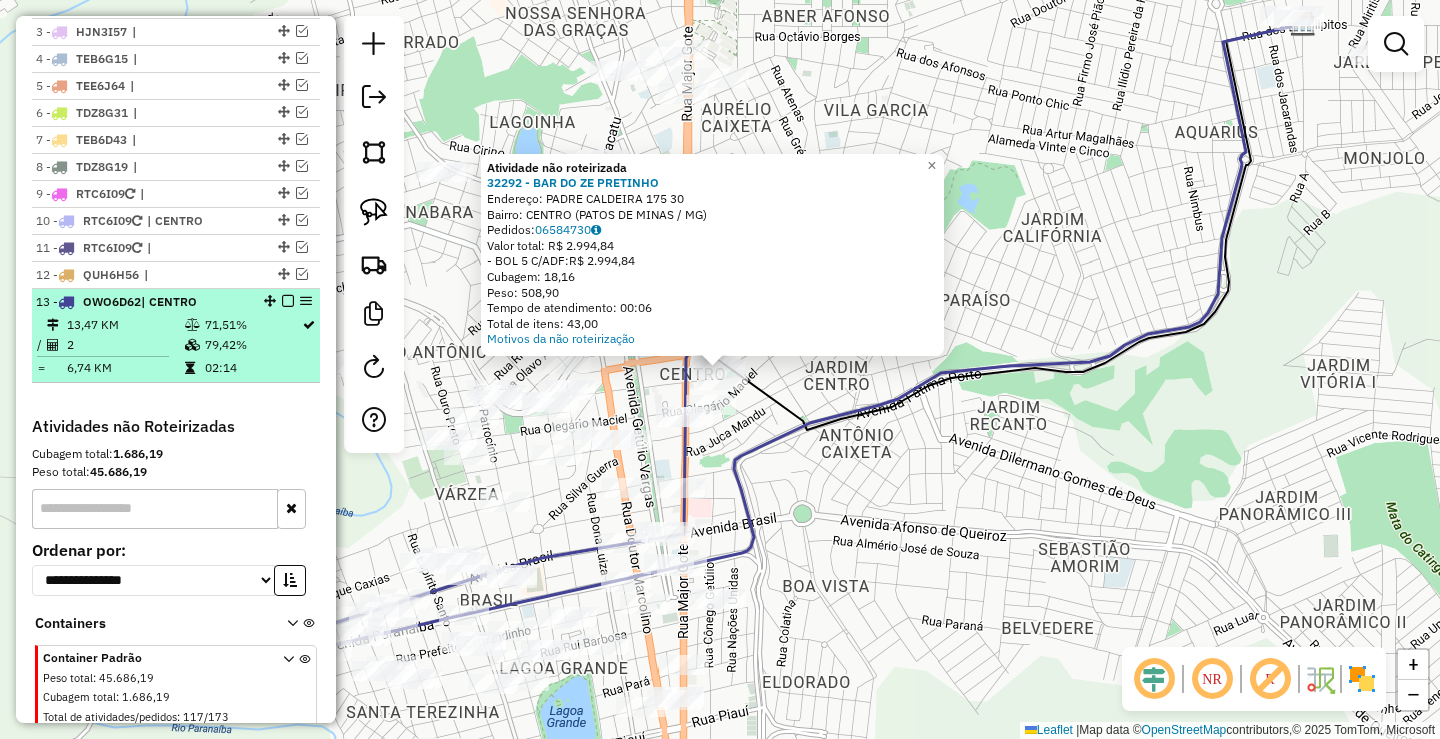 click at bounding box center (288, 301) 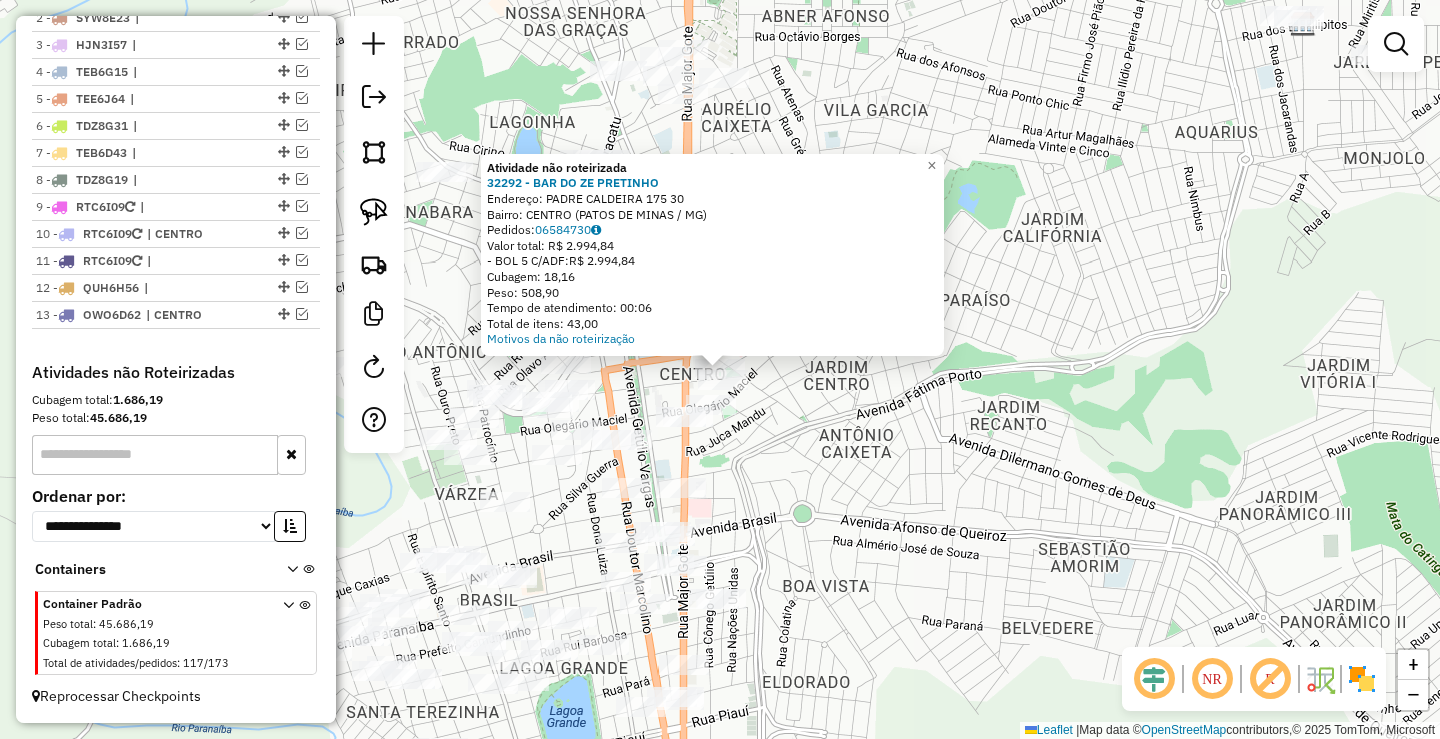 scroll, scrollTop: 812, scrollLeft: 0, axis: vertical 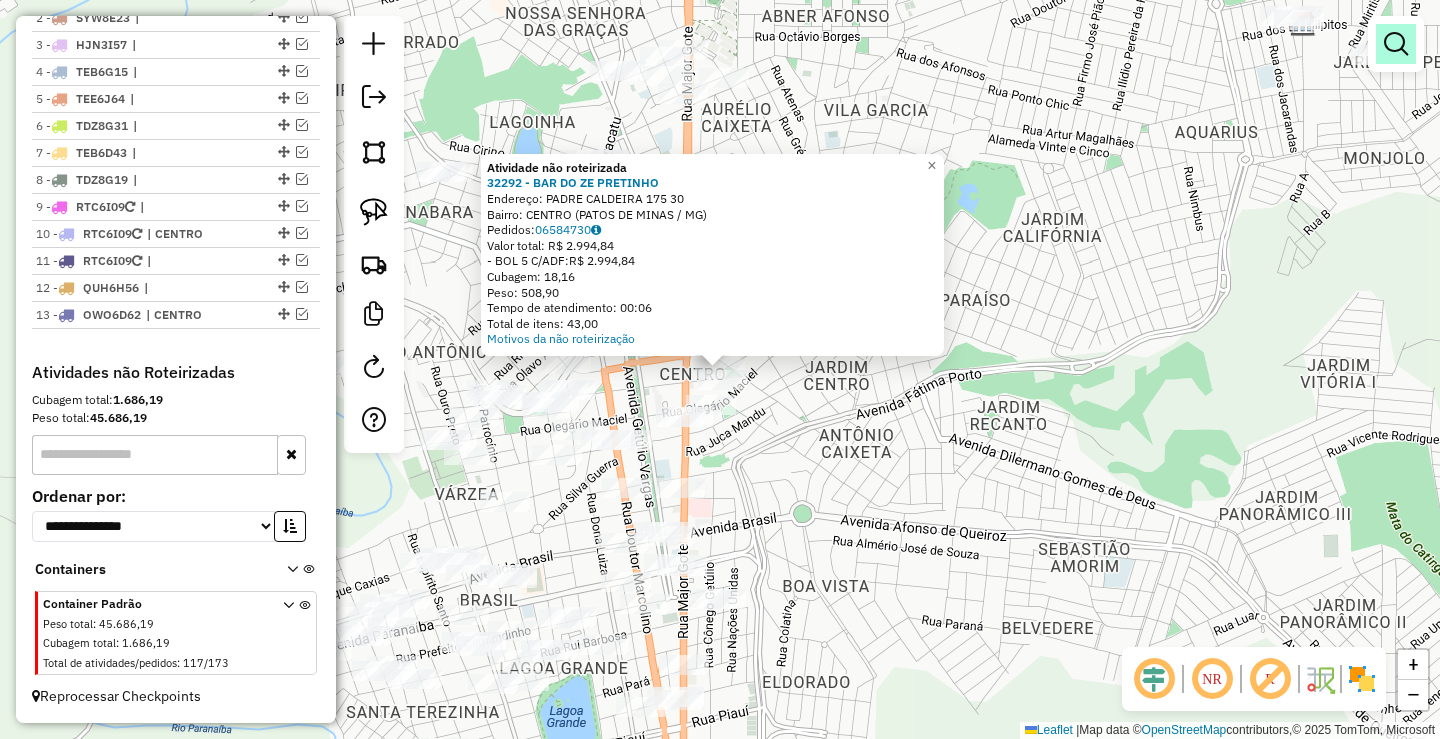 click at bounding box center [1396, 44] 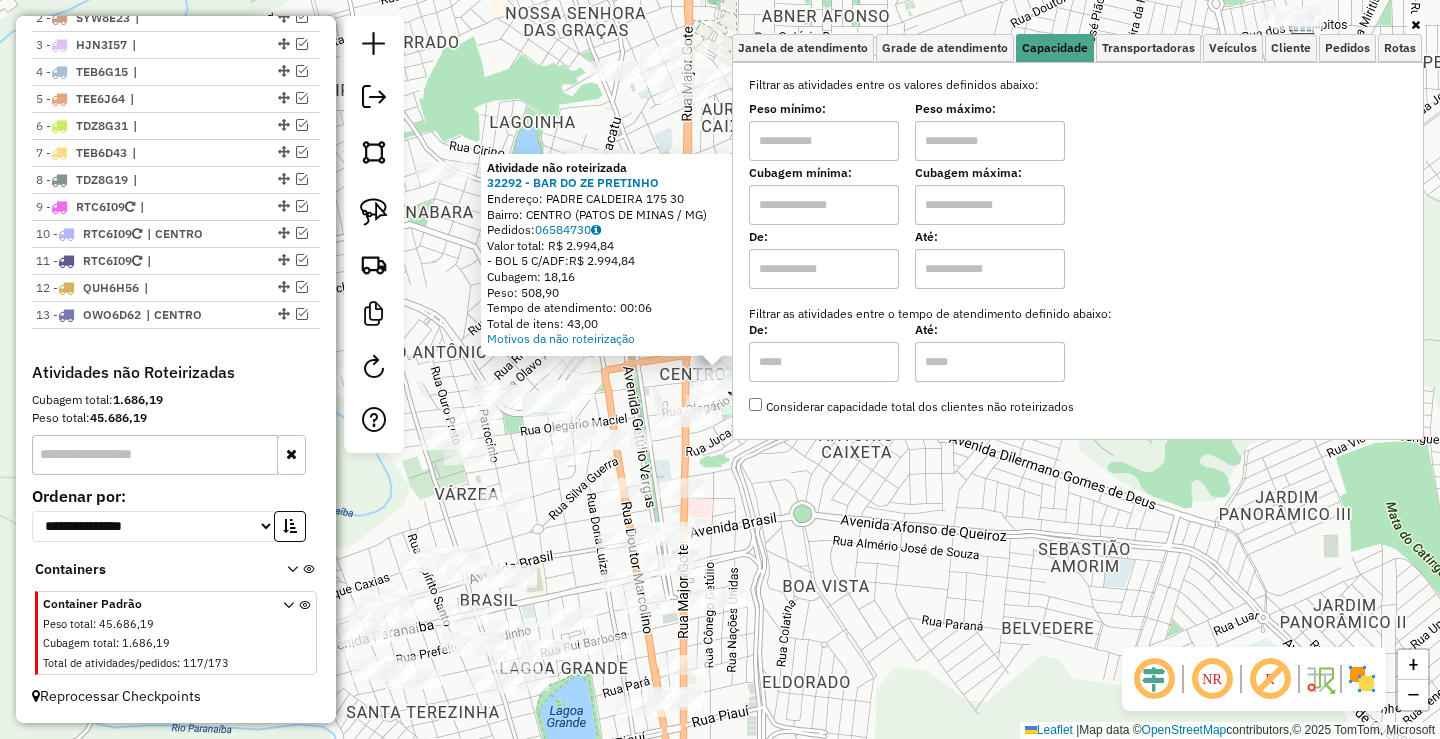 click at bounding box center [824, 141] 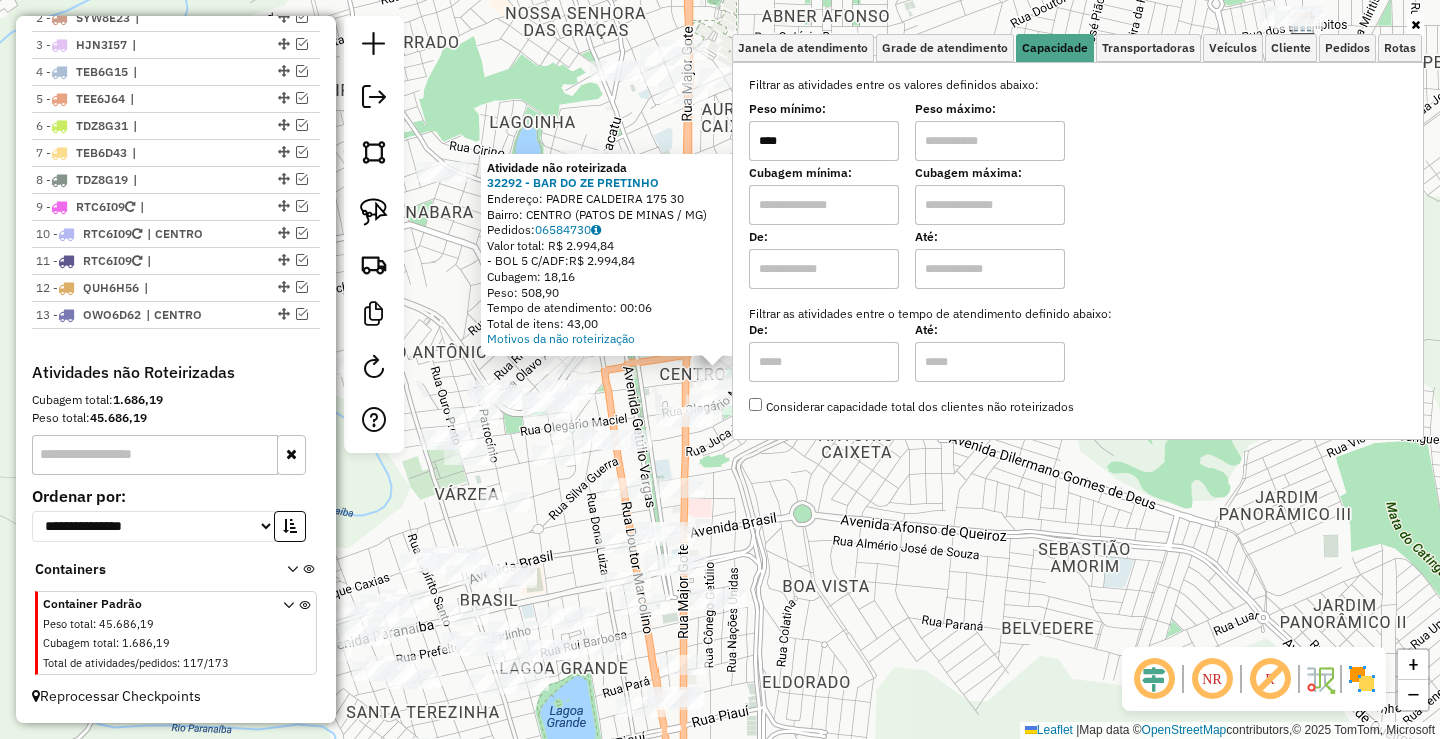 type on "****" 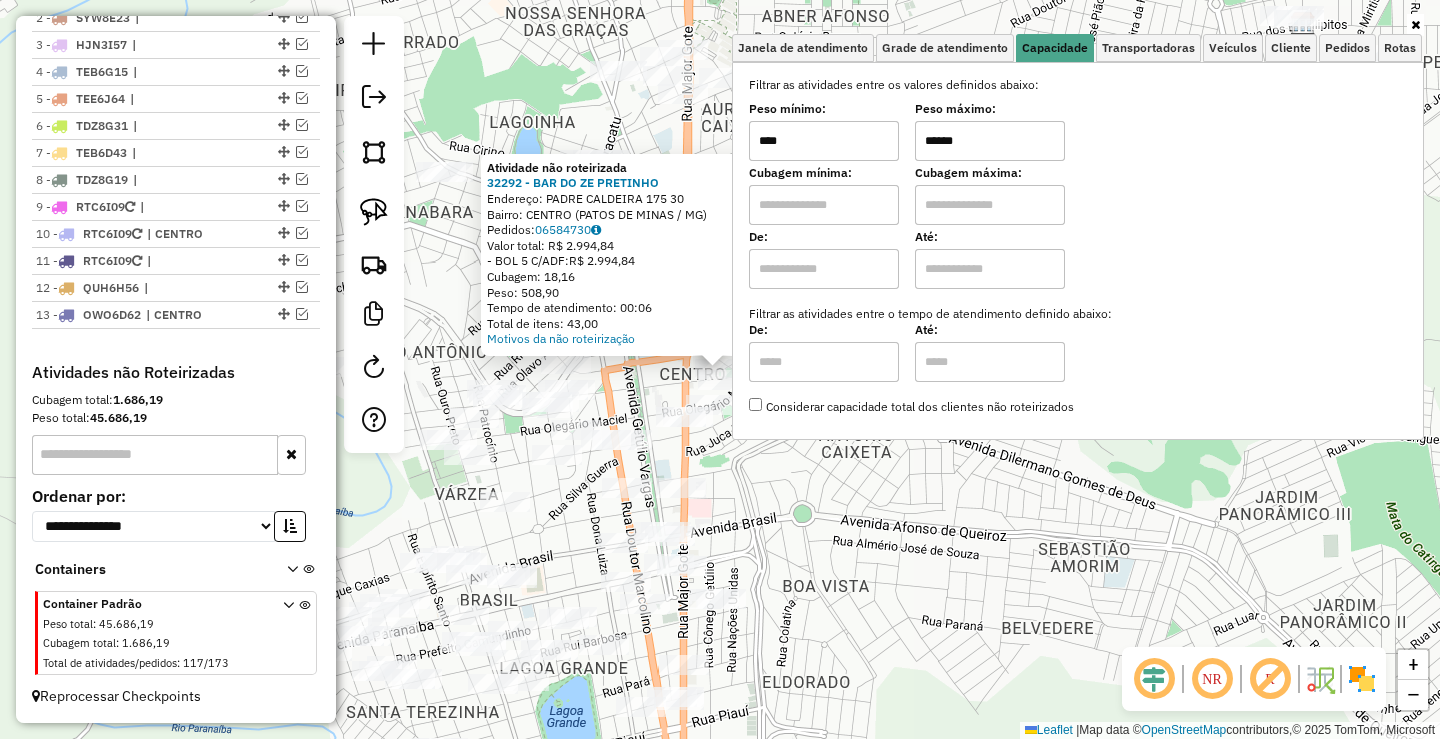 type on "******" 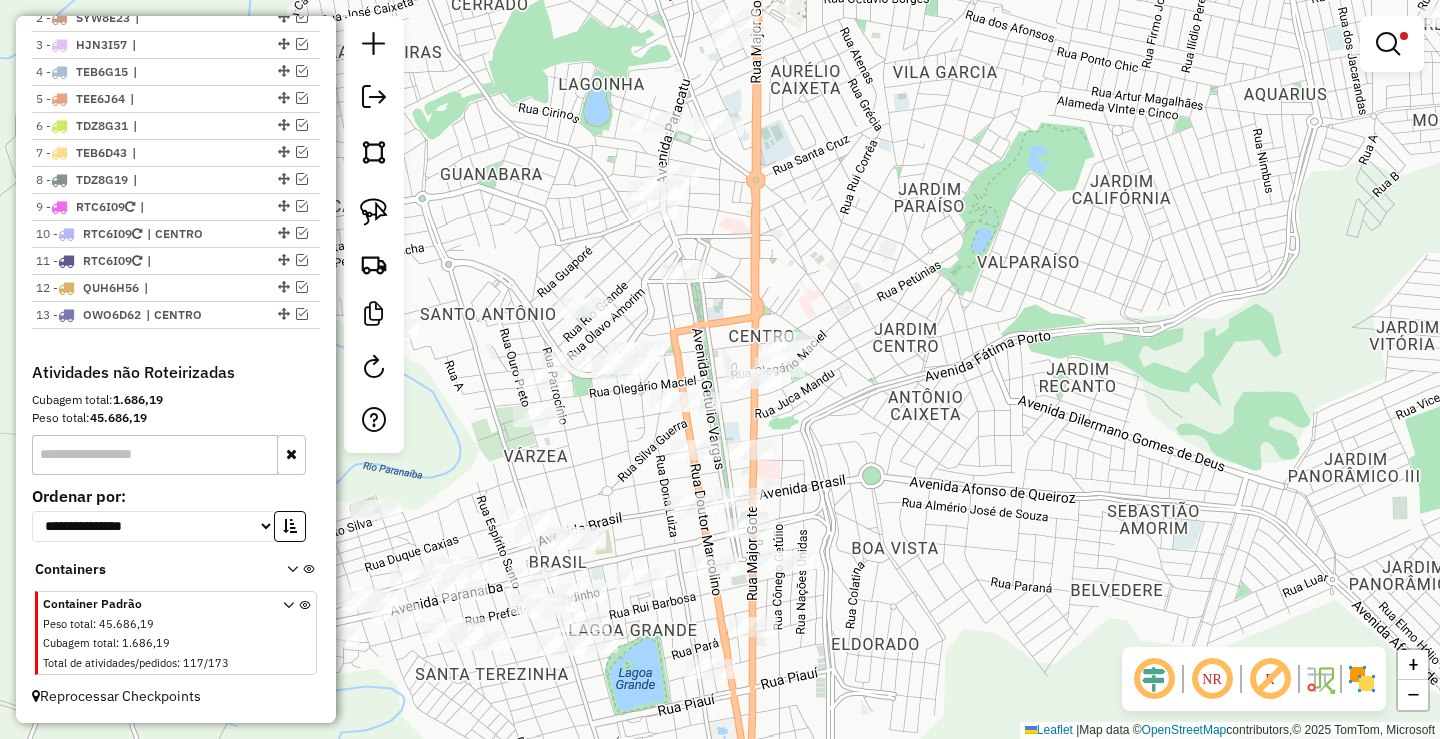 drag, startPoint x: 854, startPoint y: 531, endPoint x: 964, endPoint y: 429, distance: 150.01334 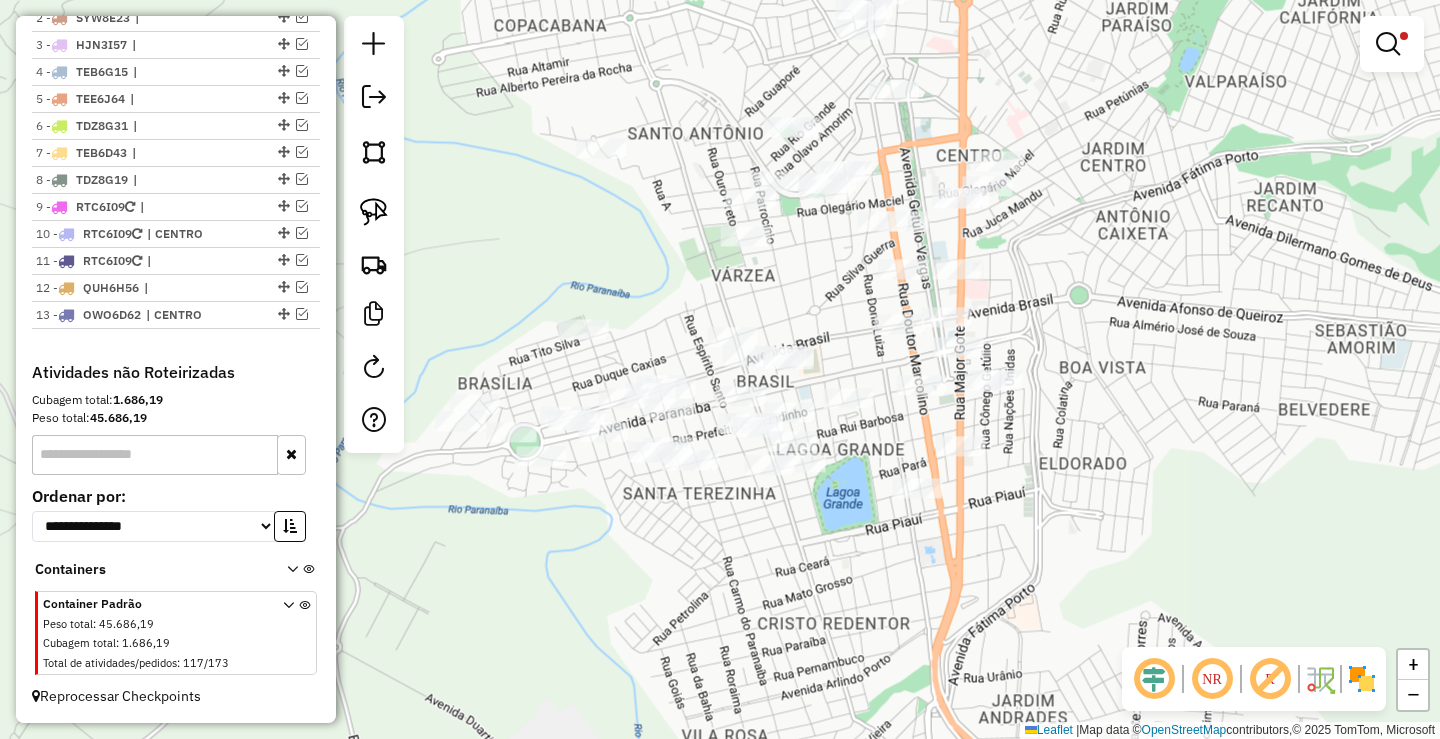 drag, startPoint x: 547, startPoint y: 605, endPoint x: 582, endPoint y: 576, distance: 45.453274 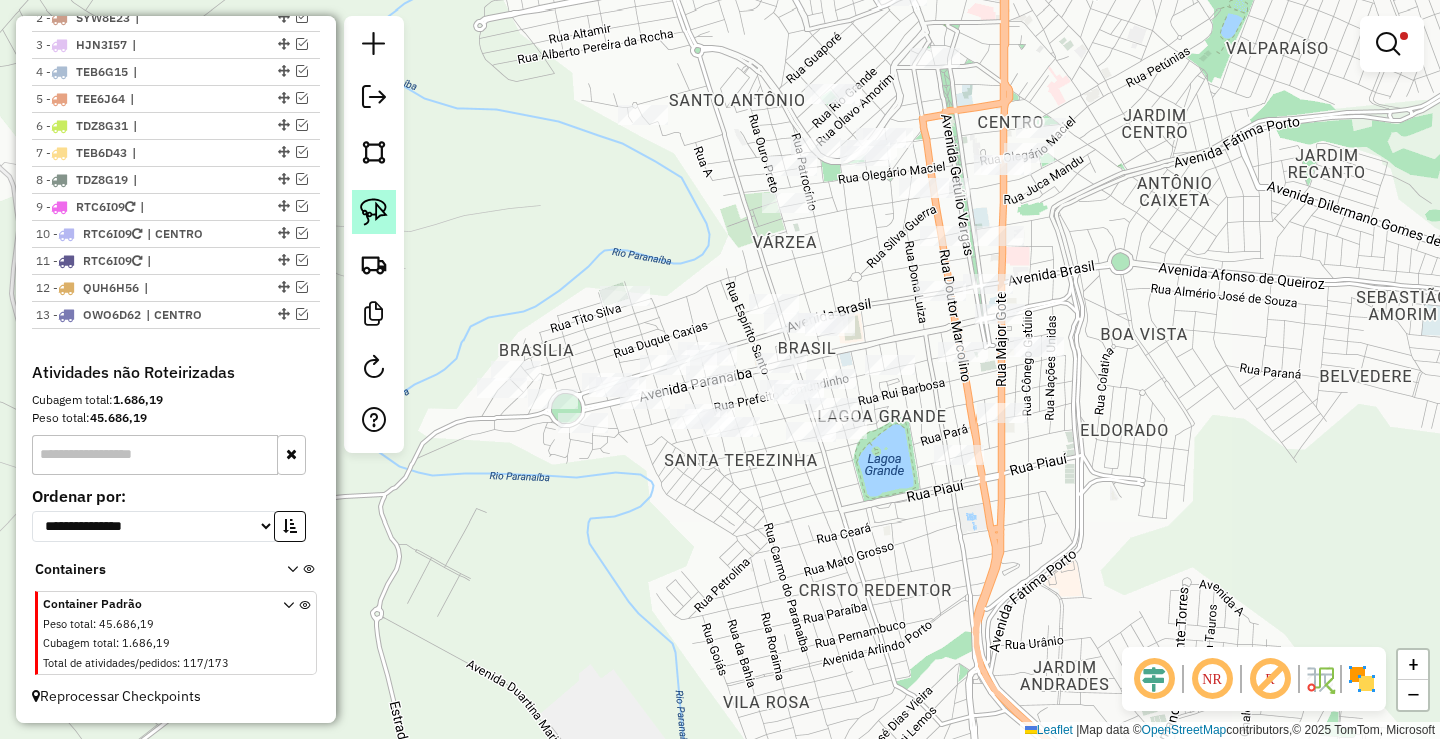 click 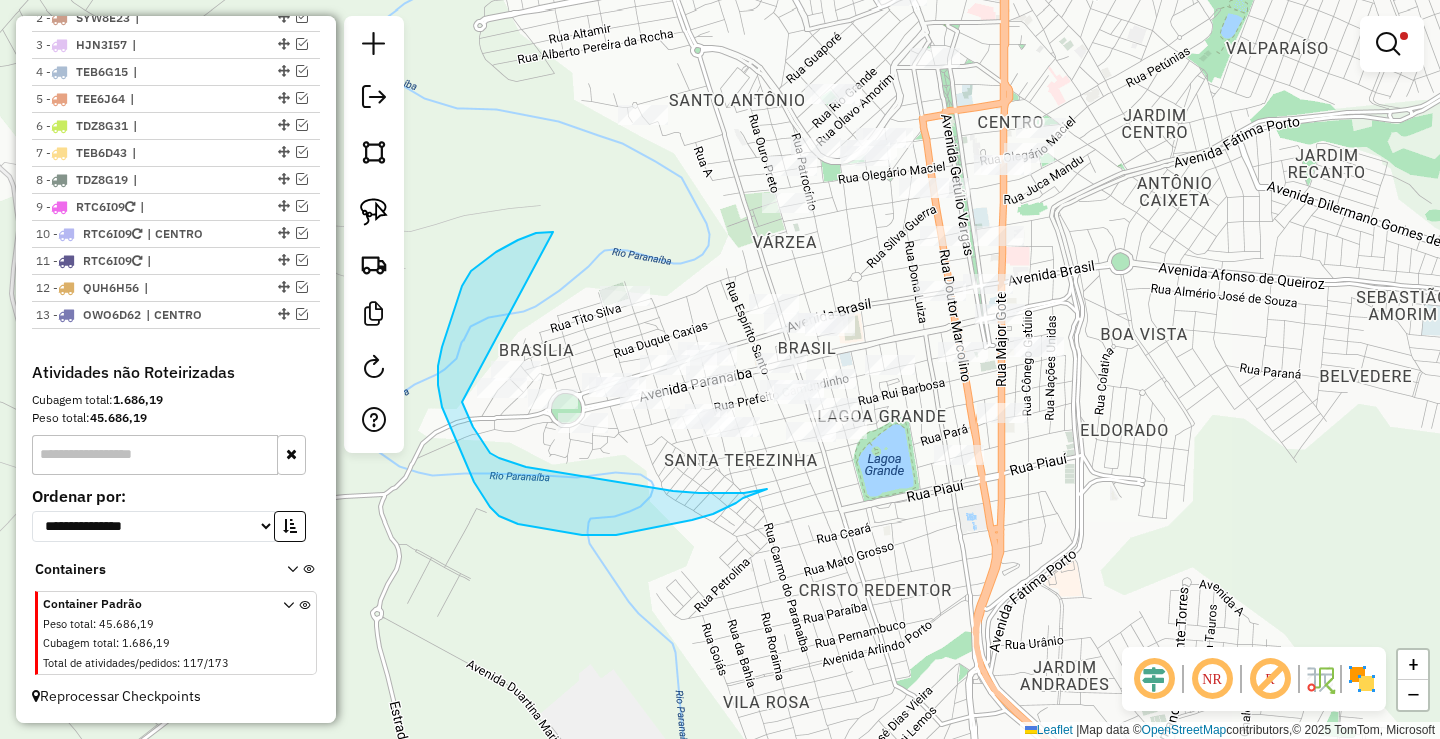drag, startPoint x: 549, startPoint y: 232, endPoint x: 440, endPoint y: 310, distance: 134.03358 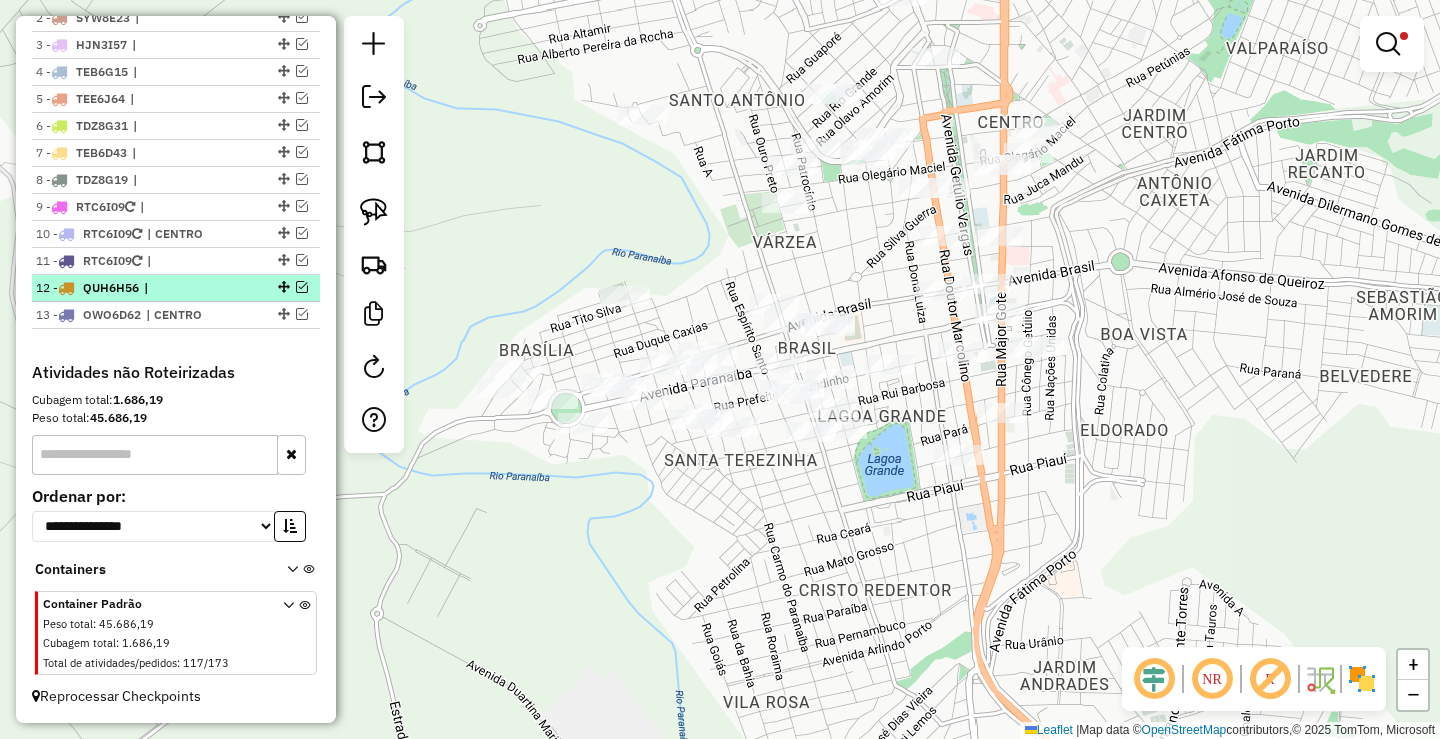 click at bounding box center [302, 287] 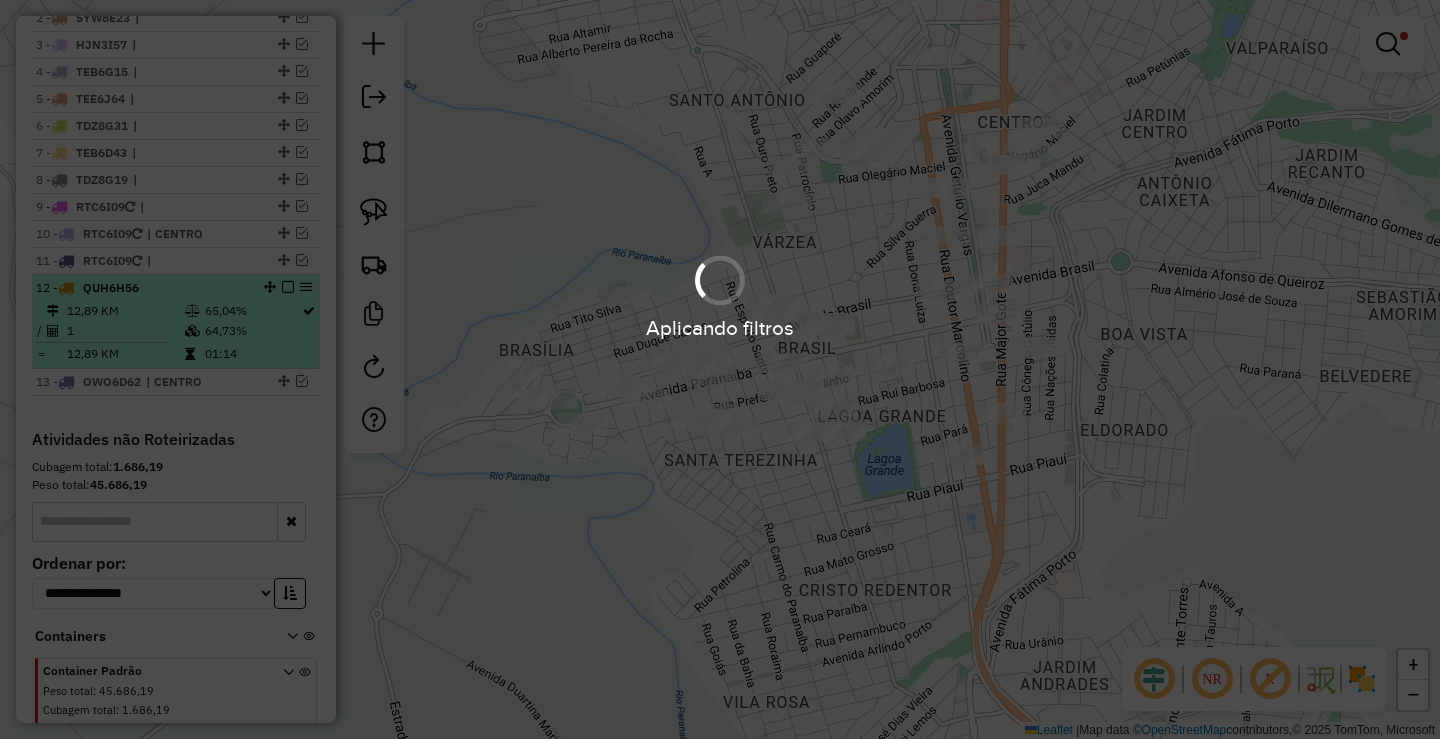 scroll, scrollTop: 825, scrollLeft: 0, axis: vertical 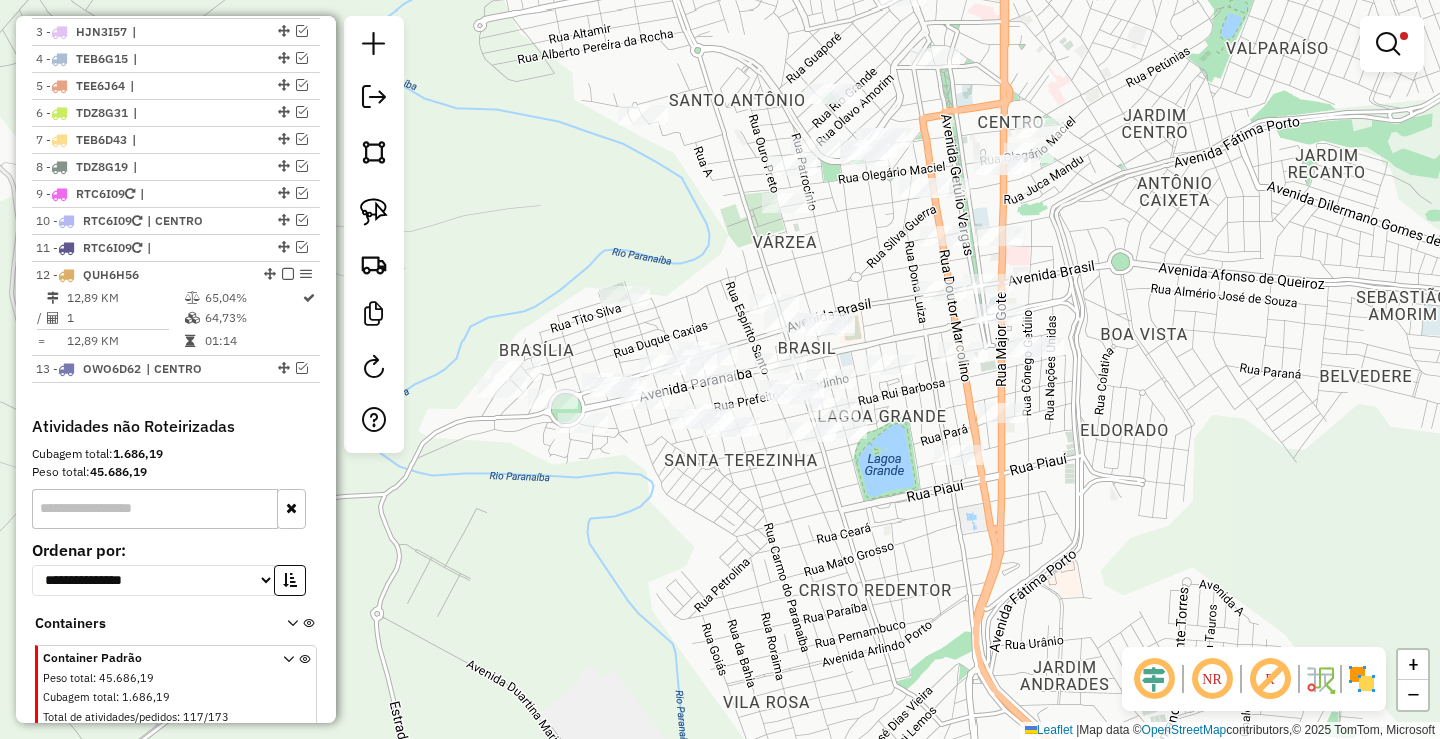 drag, startPoint x: 553, startPoint y: 334, endPoint x: 569, endPoint y: 328, distance: 17.088007 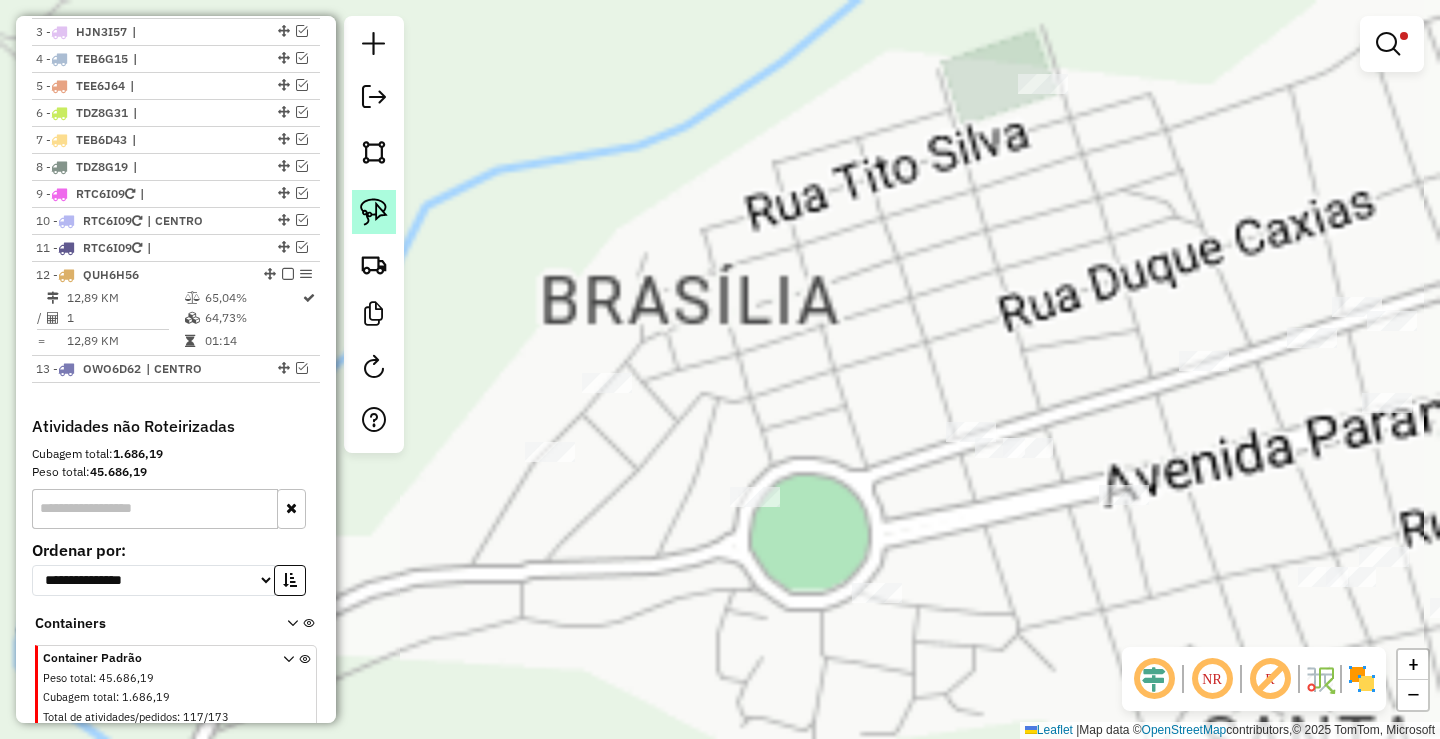 click 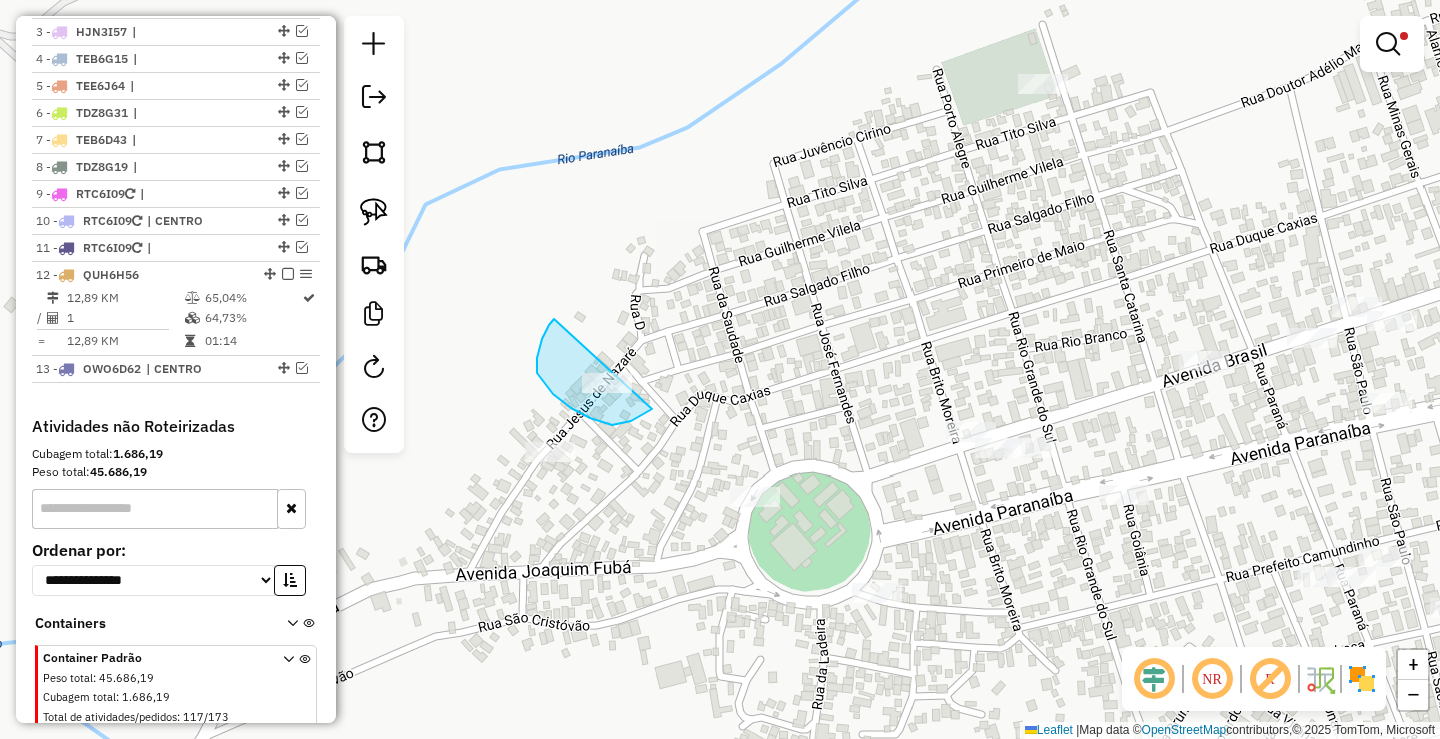 drag, startPoint x: 542, startPoint y: 339, endPoint x: 692, endPoint y: 379, distance: 155.24174 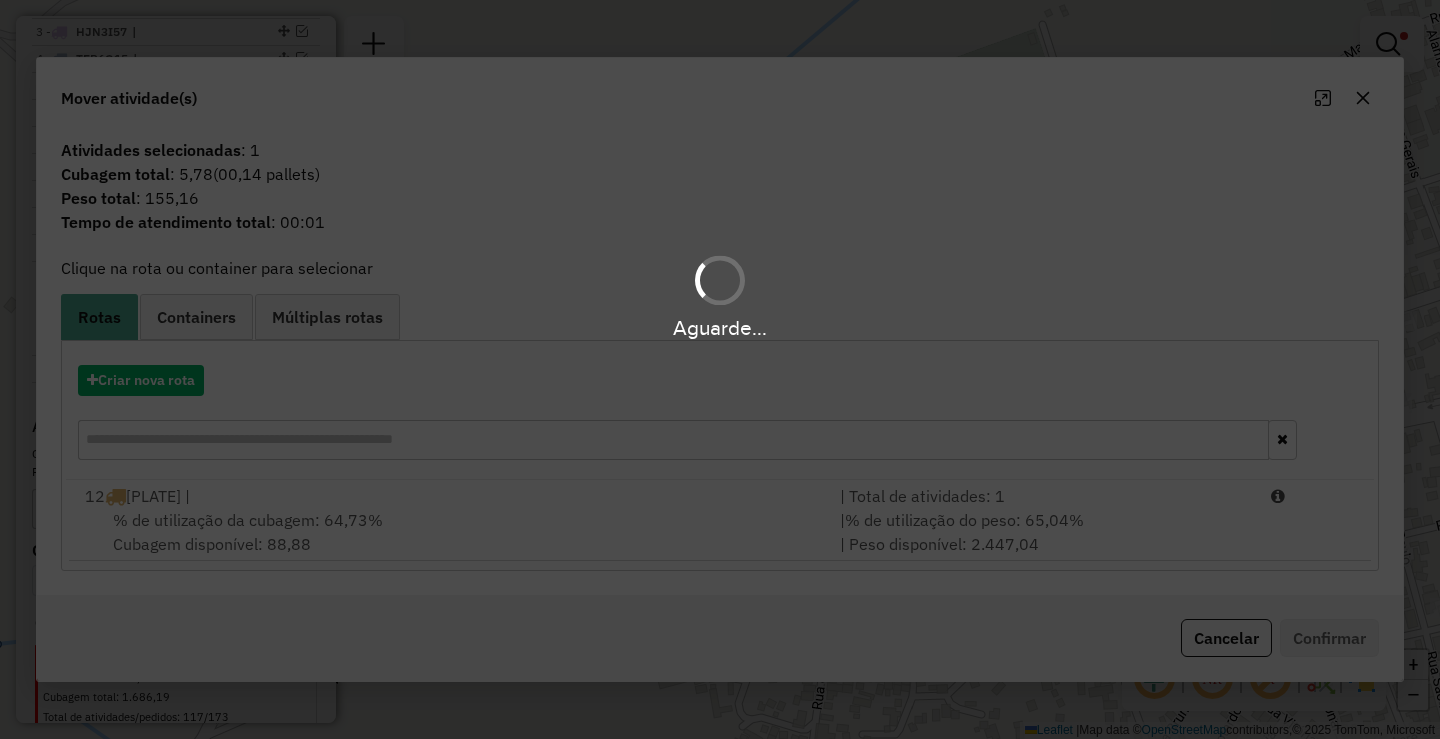 click on "% de utilização do peso: 65,04%" at bounding box center [964, 520] 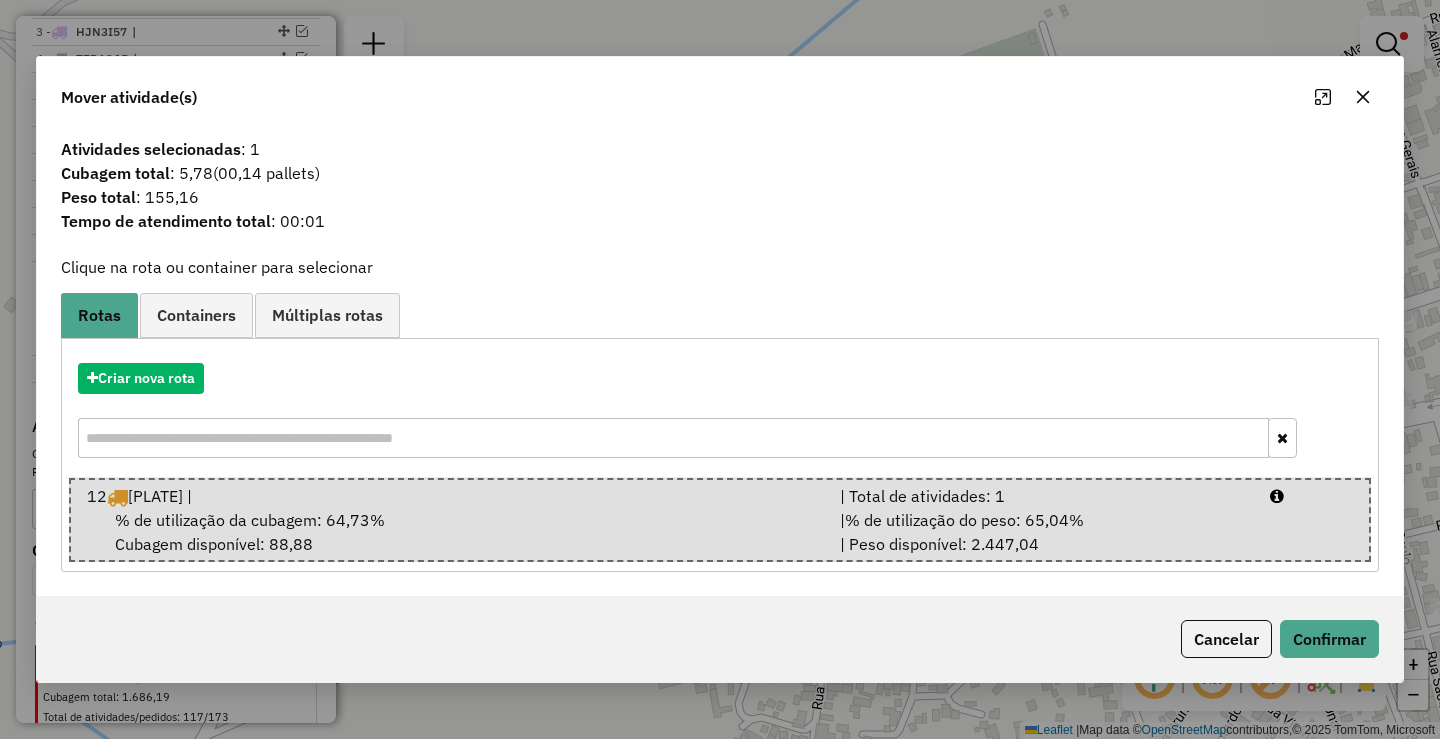 click on "Cancelar   Confirmar" 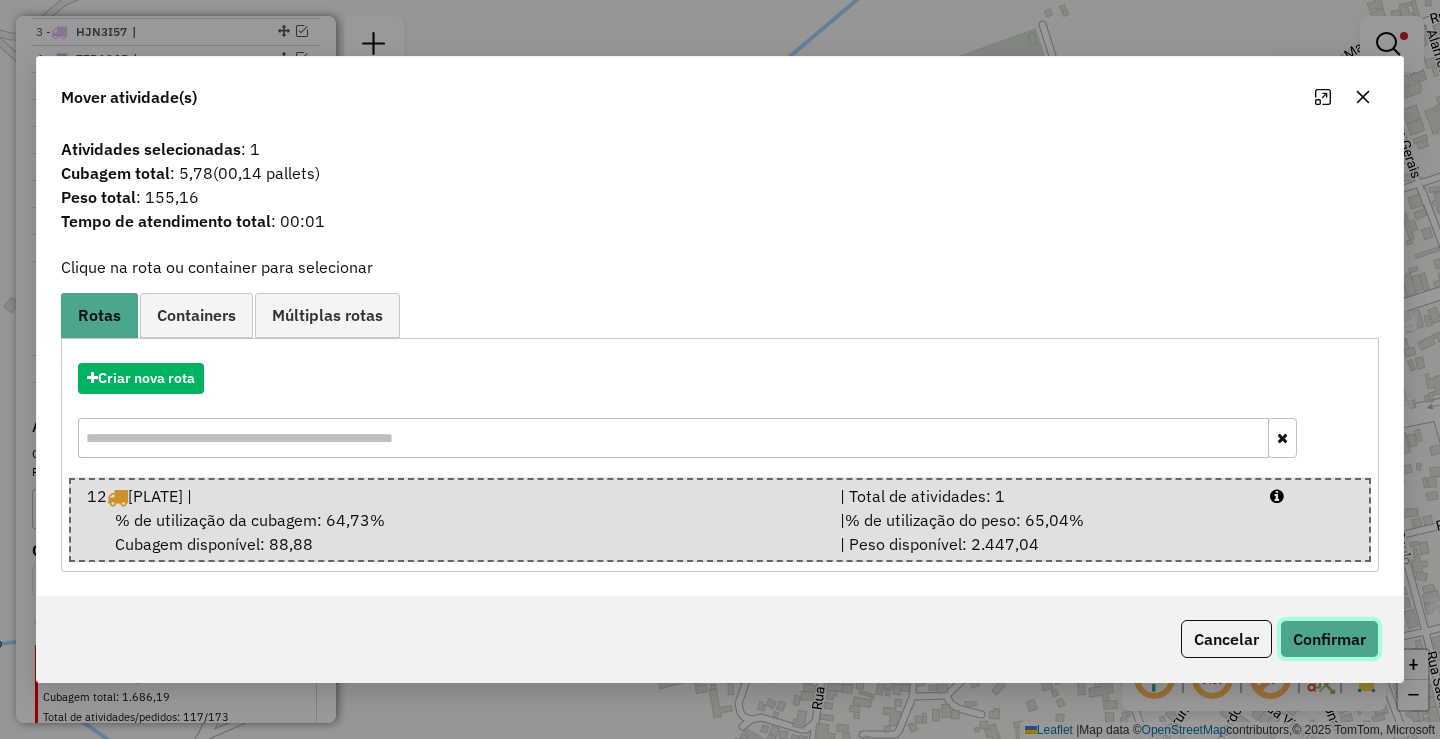 click on "Confirmar" 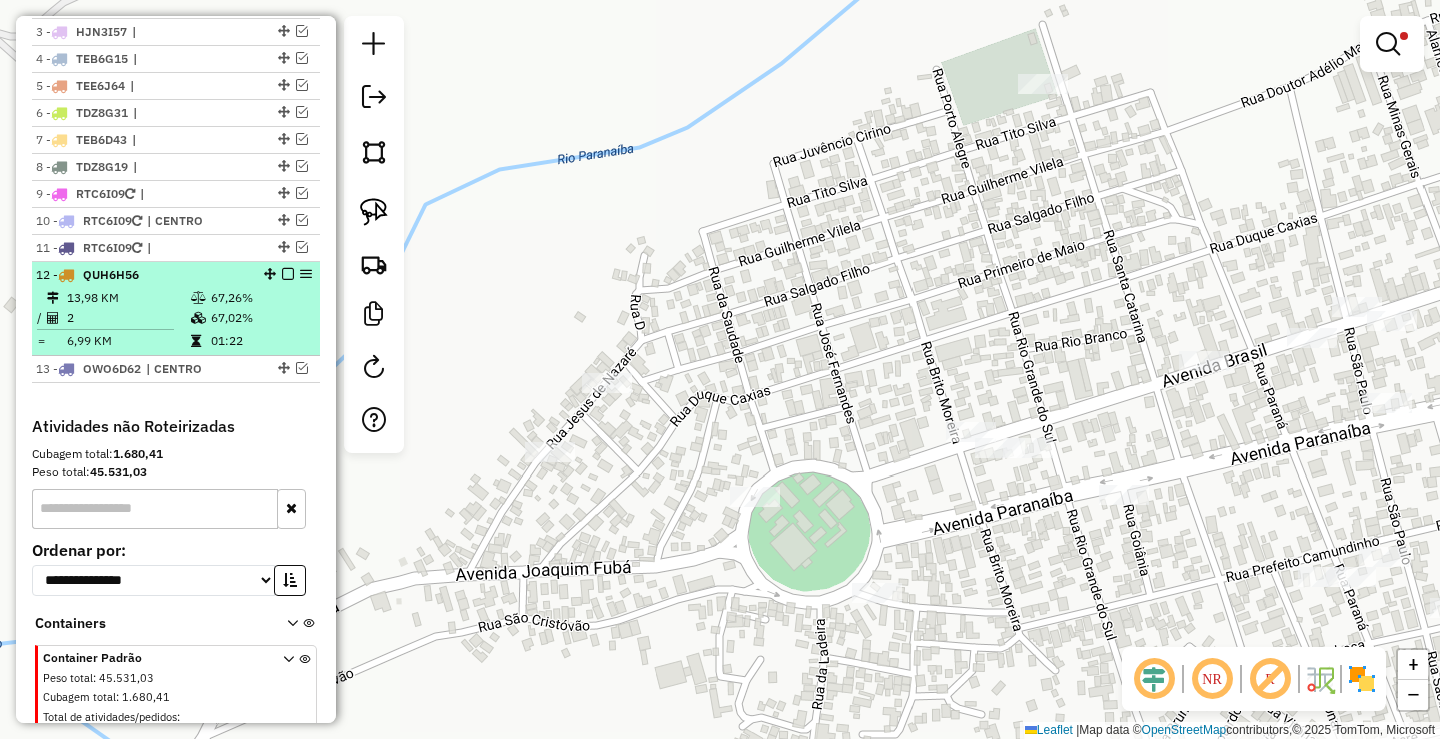 click at bounding box center [288, 274] 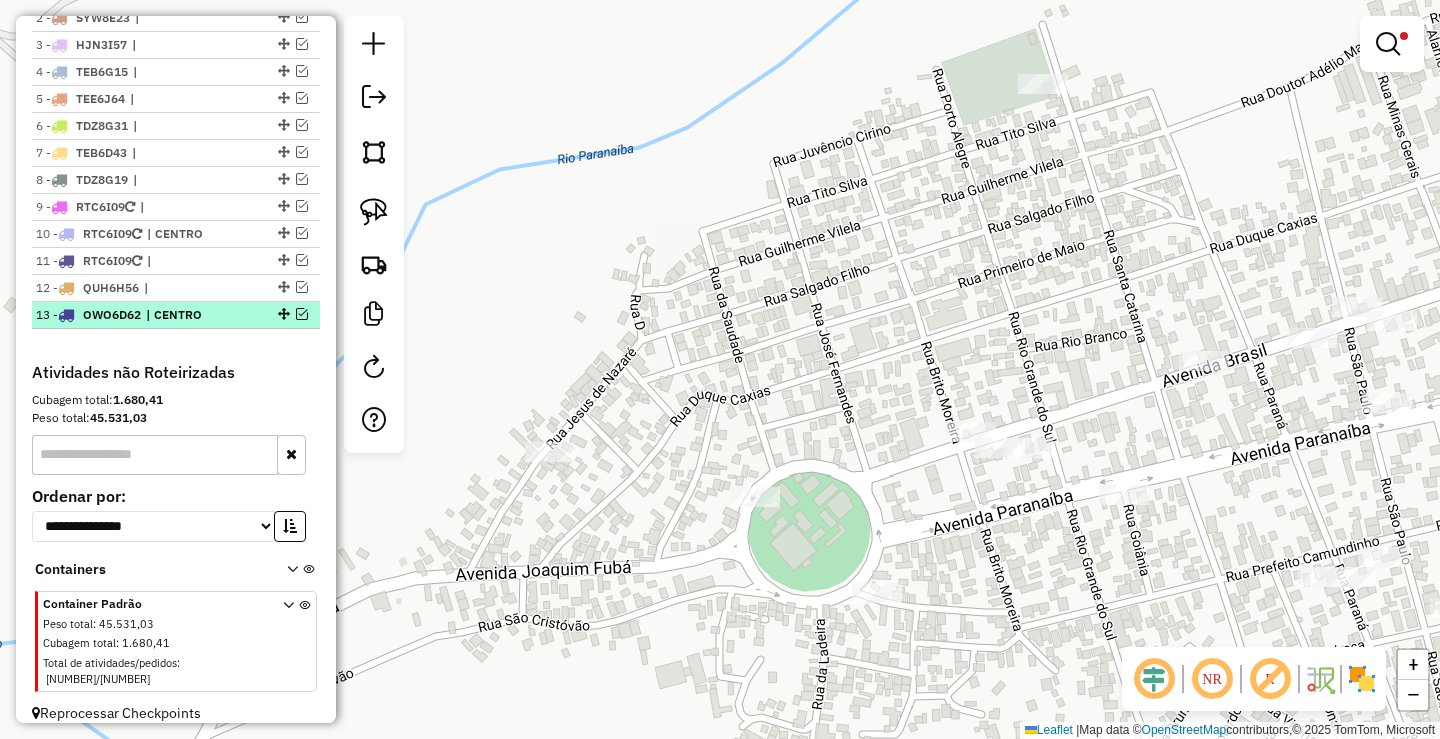 click at bounding box center (302, 314) 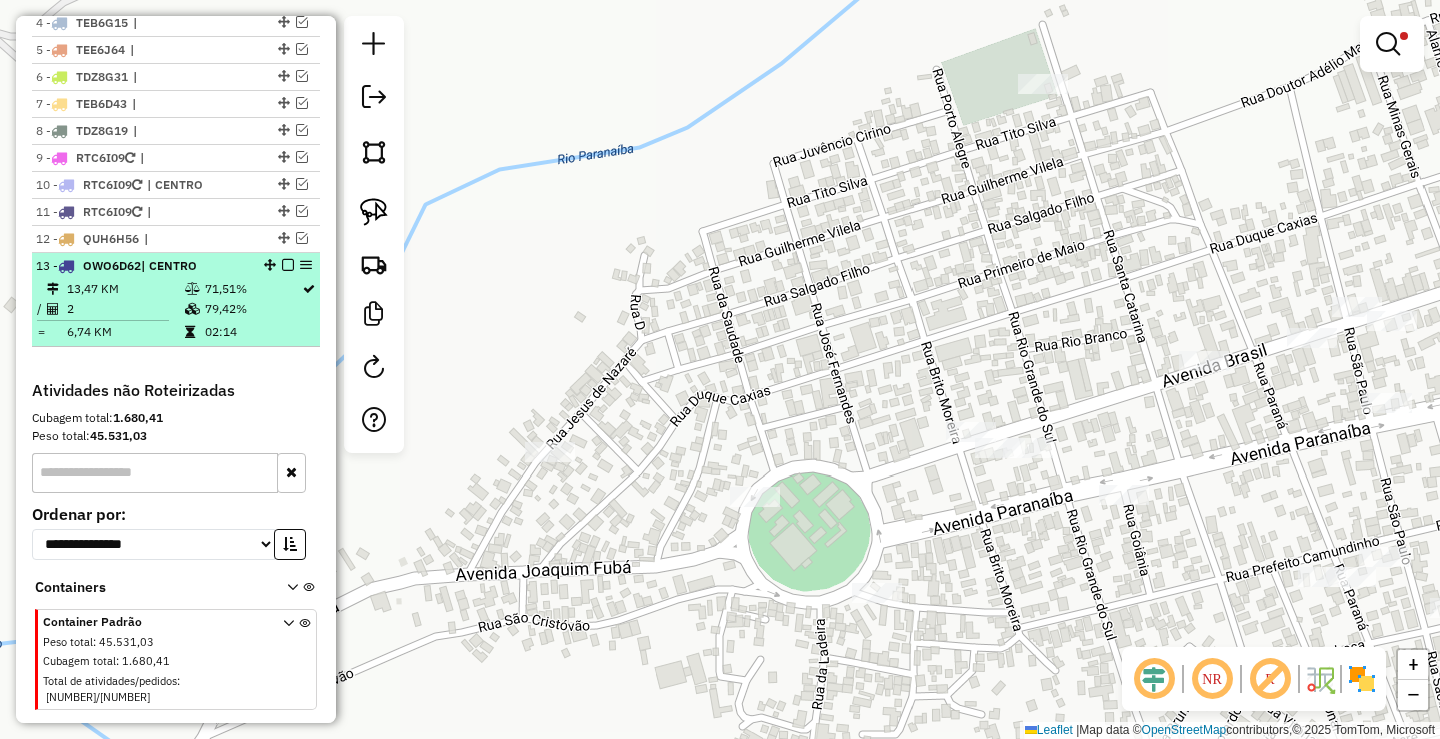 scroll, scrollTop: 879, scrollLeft: 0, axis: vertical 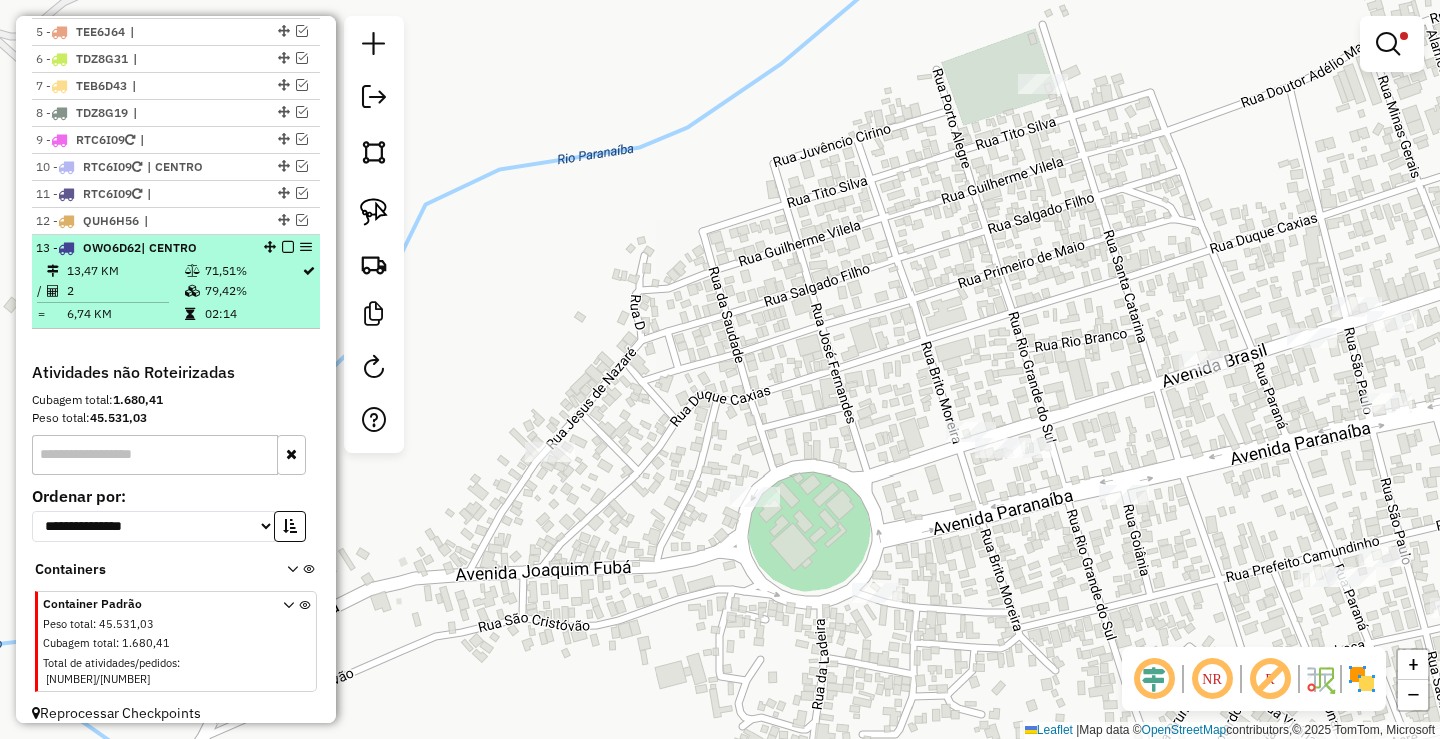 click at bounding box center [282, 247] 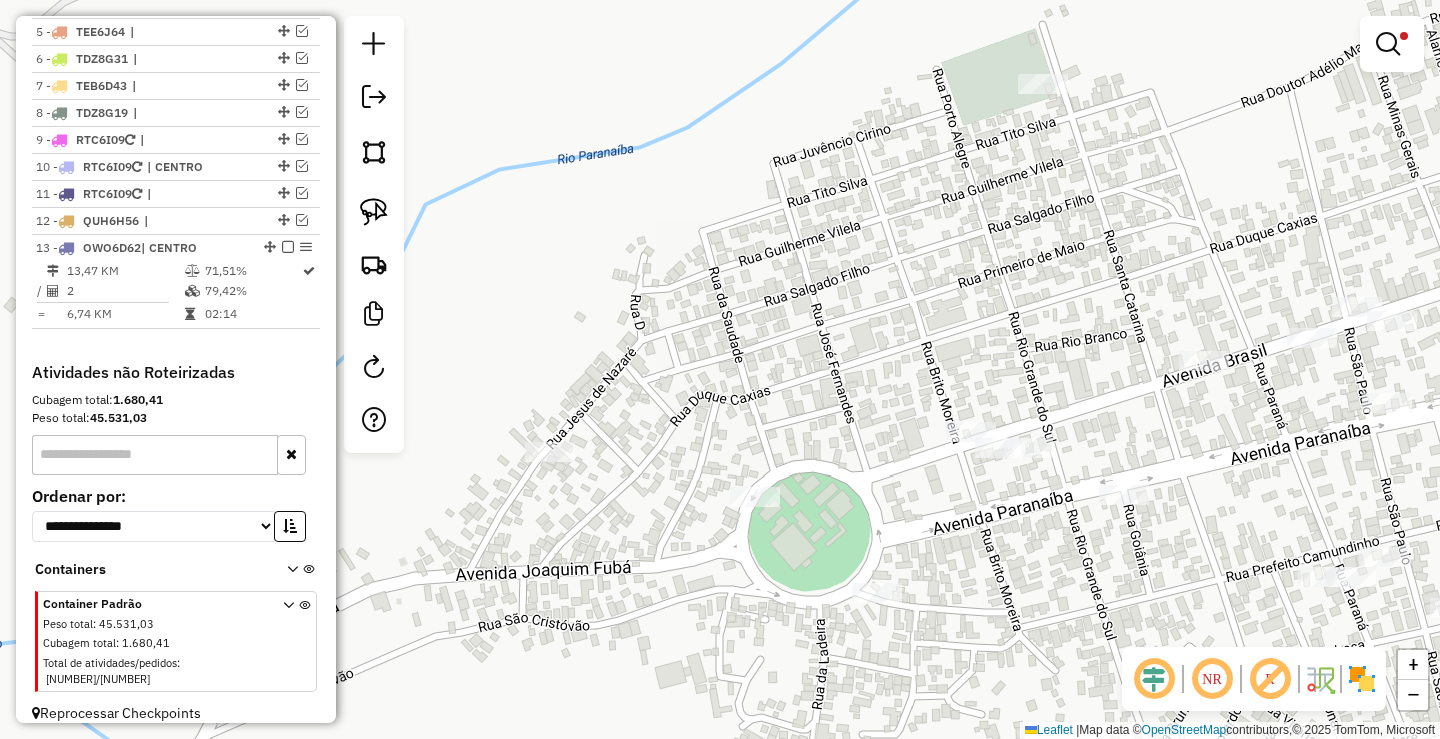select on "**********" 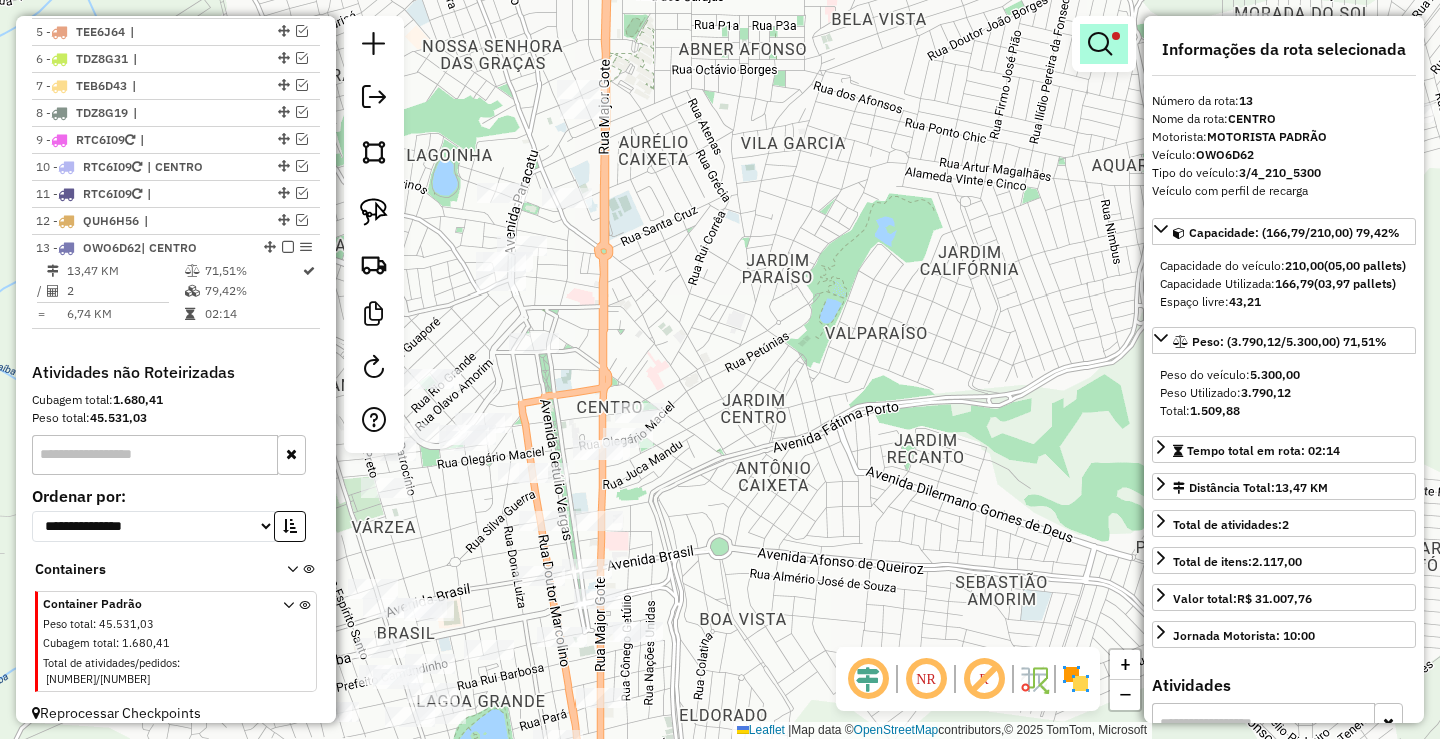 click at bounding box center (1104, 44) 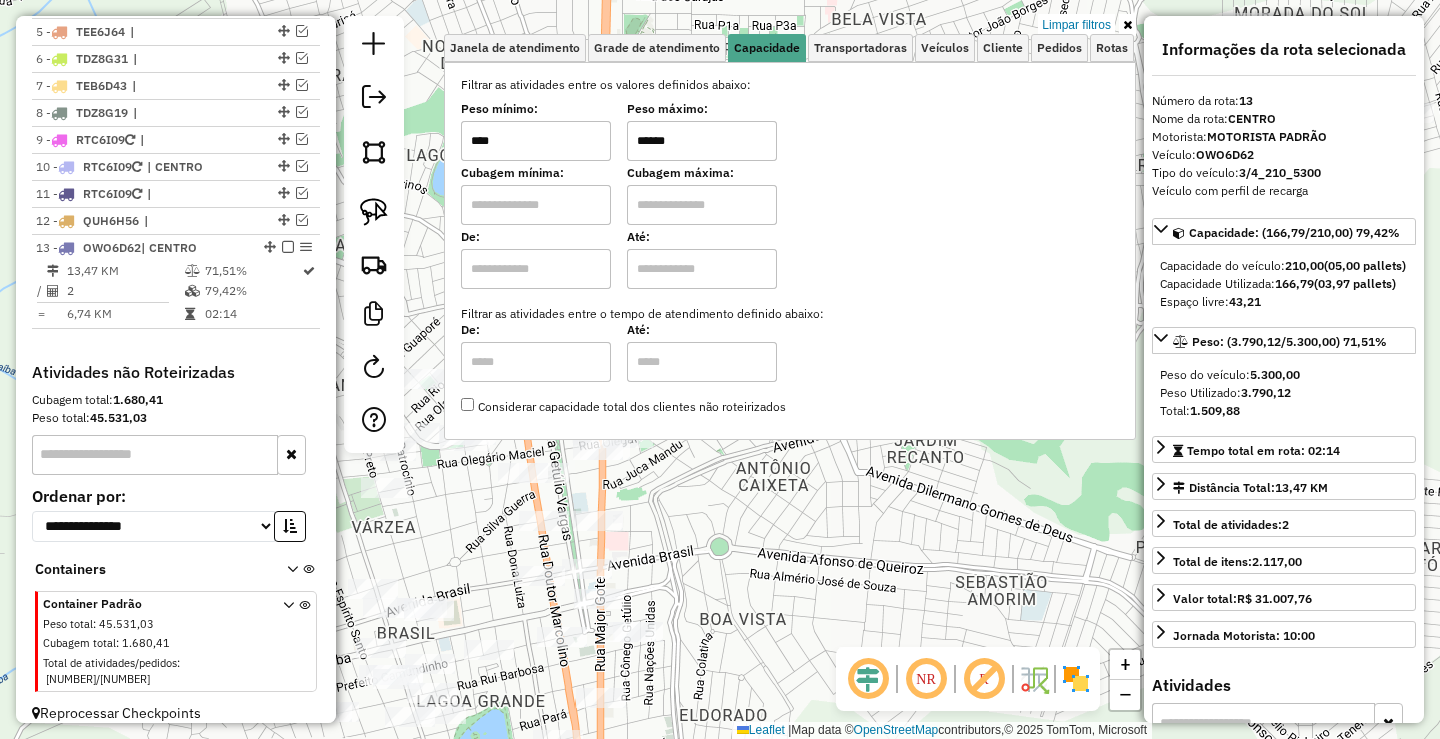 click on "Limpar filtros Janela de atendimento Grade de atendimento Capacidade Transportadoras Veículos Cliente Pedidos  Rotas Selecione os dias de semana para filtrar as janelas de atendimento  Seg   Ter   Qua   Qui   Sex   Sáb   Dom  Informe o período da janela de atendimento: De: Até:  Filtrar exatamente a janela do cliente  Considerar janela de atendimento padrão  Selecione os dias de semana para filtrar as grades de atendimento  Seg   Ter   Qua   Qui   Sex   Sáb   Dom   Considerar clientes sem dia de atendimento cadastrado  Clientes fora do dia de atendimento selecionado Filtrar as atividades entre os valores definidos abaixo:  Peso mínimo:  ****  Peso máximo:  ******  Cubagem mínima:   Cubagem máxima:   De:   Até:  Filtrar as atividades entre o tempo de atendimento definido abaixo:  De:   Até:   Considerar capacidade total dos clientes não roteirizados Transportadora: Selecione um ou mais itens Tipo de veículo: Selecione um ou mais itens Veículo: Selecione um ou mais itens Motorista: Nome: Rótulo:" 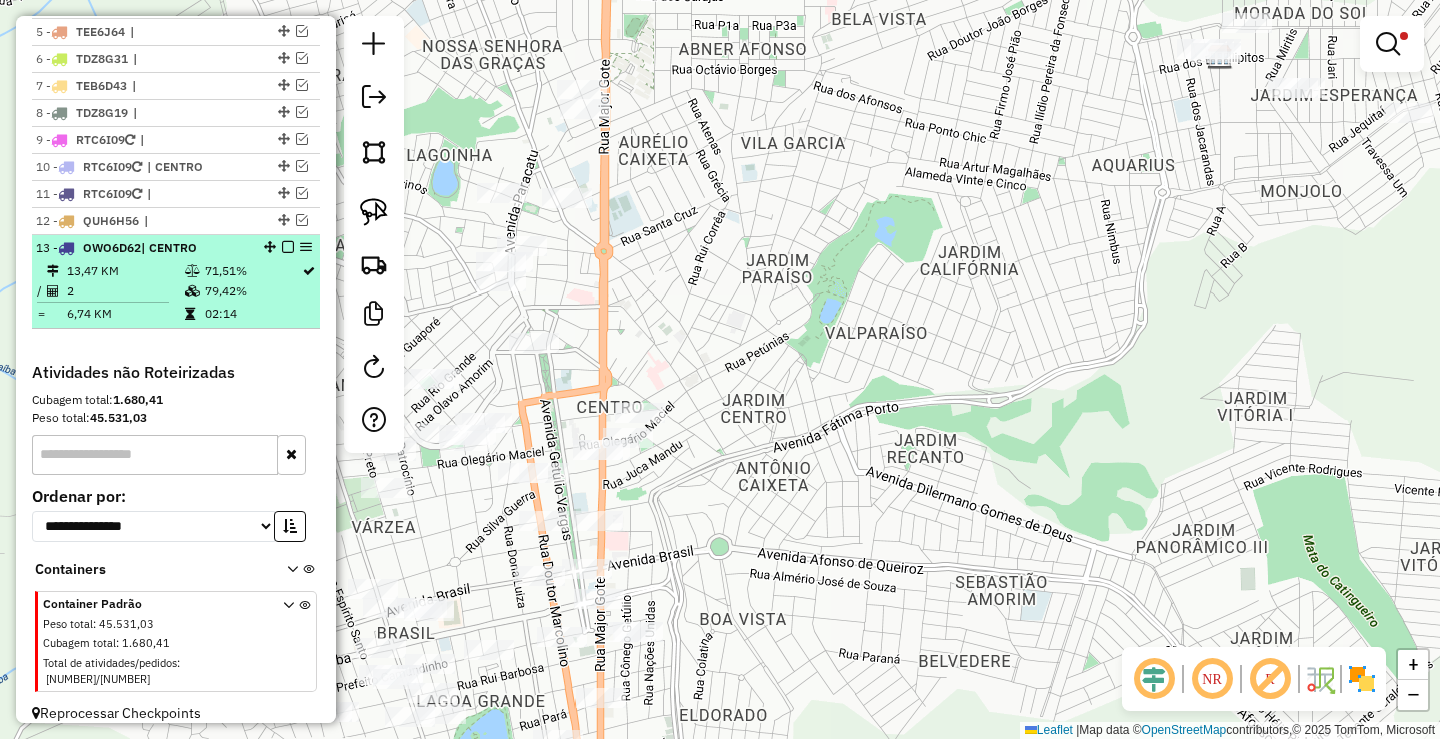 click at bounding box center [288, 247] 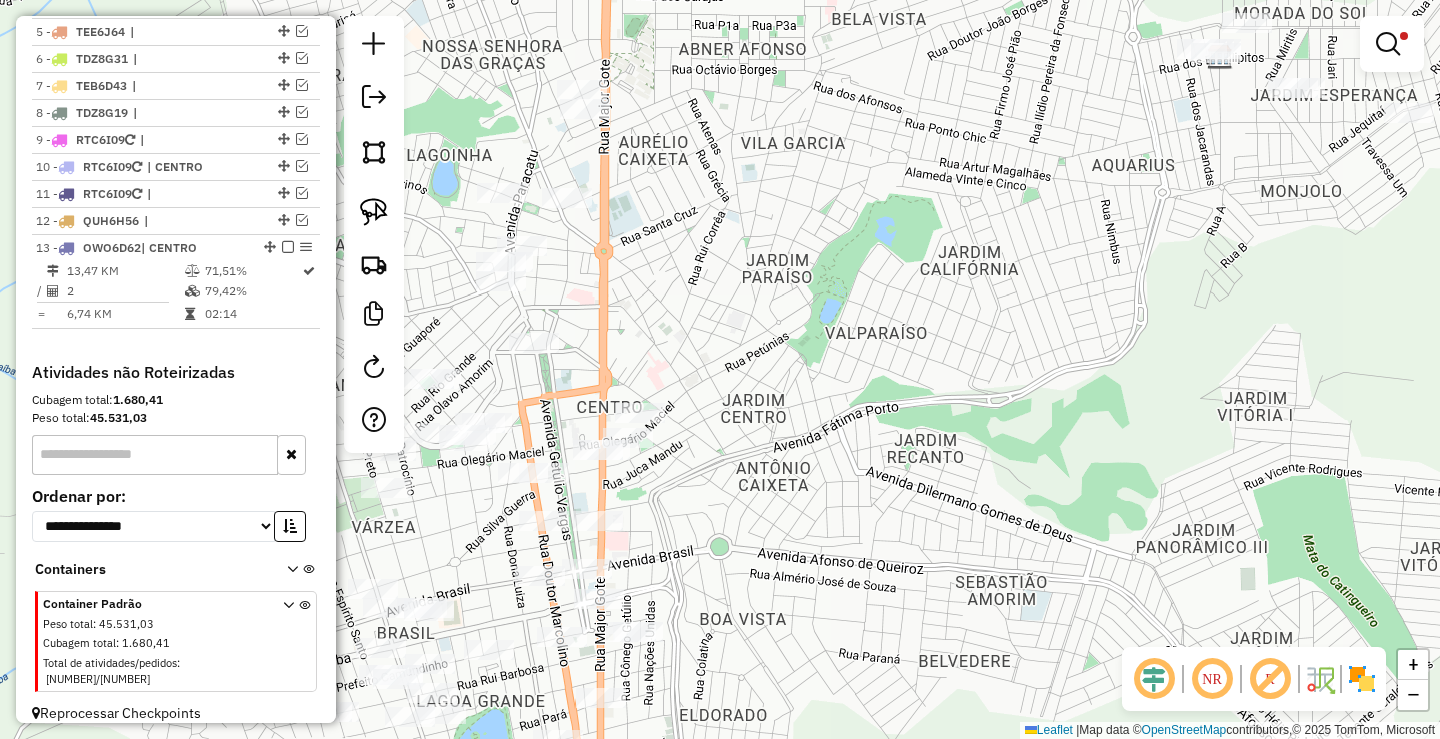 scroll, scrollTop: 812, scrollLeft: 0, axis: vertical 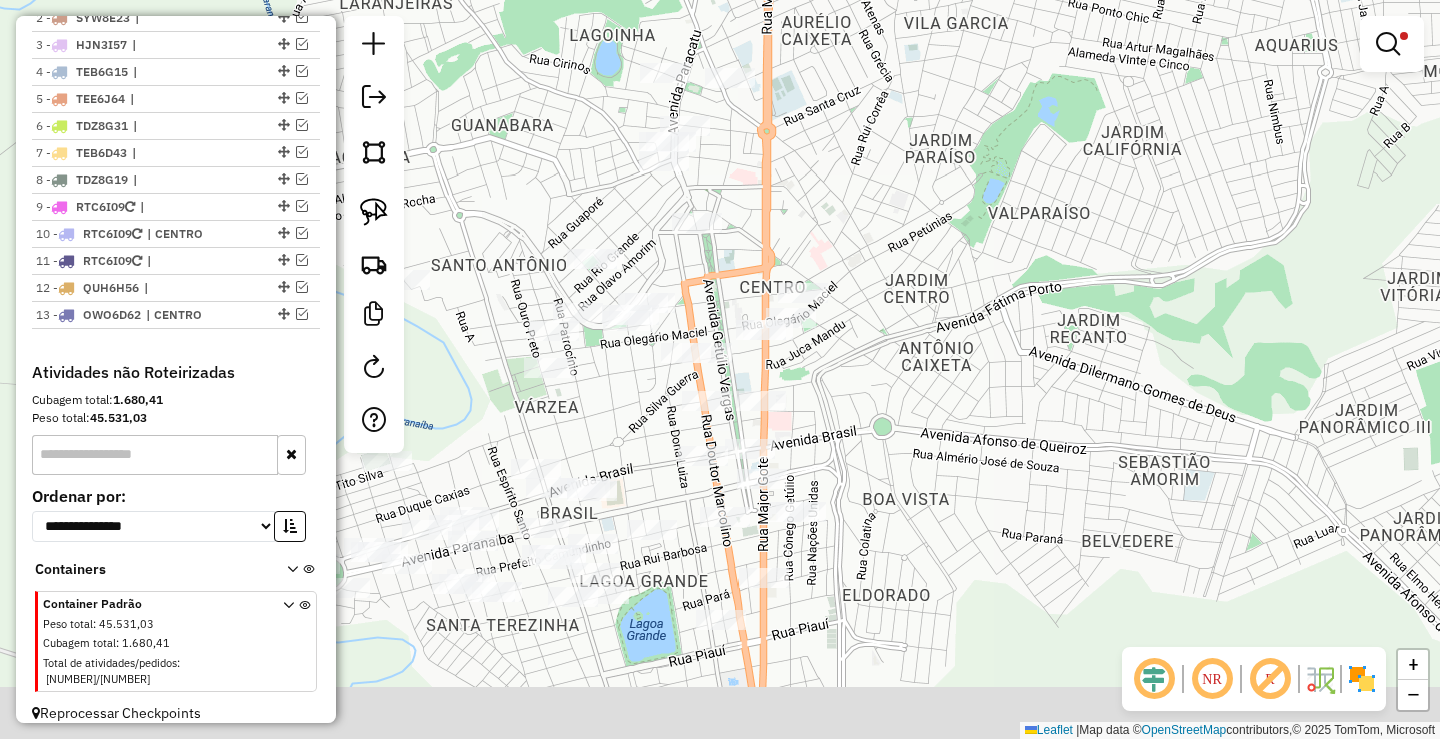 drag, startPoint x: 885, startPoint y: 363, endPoint x: 891, endPoint y: 310, distance: 53.338543 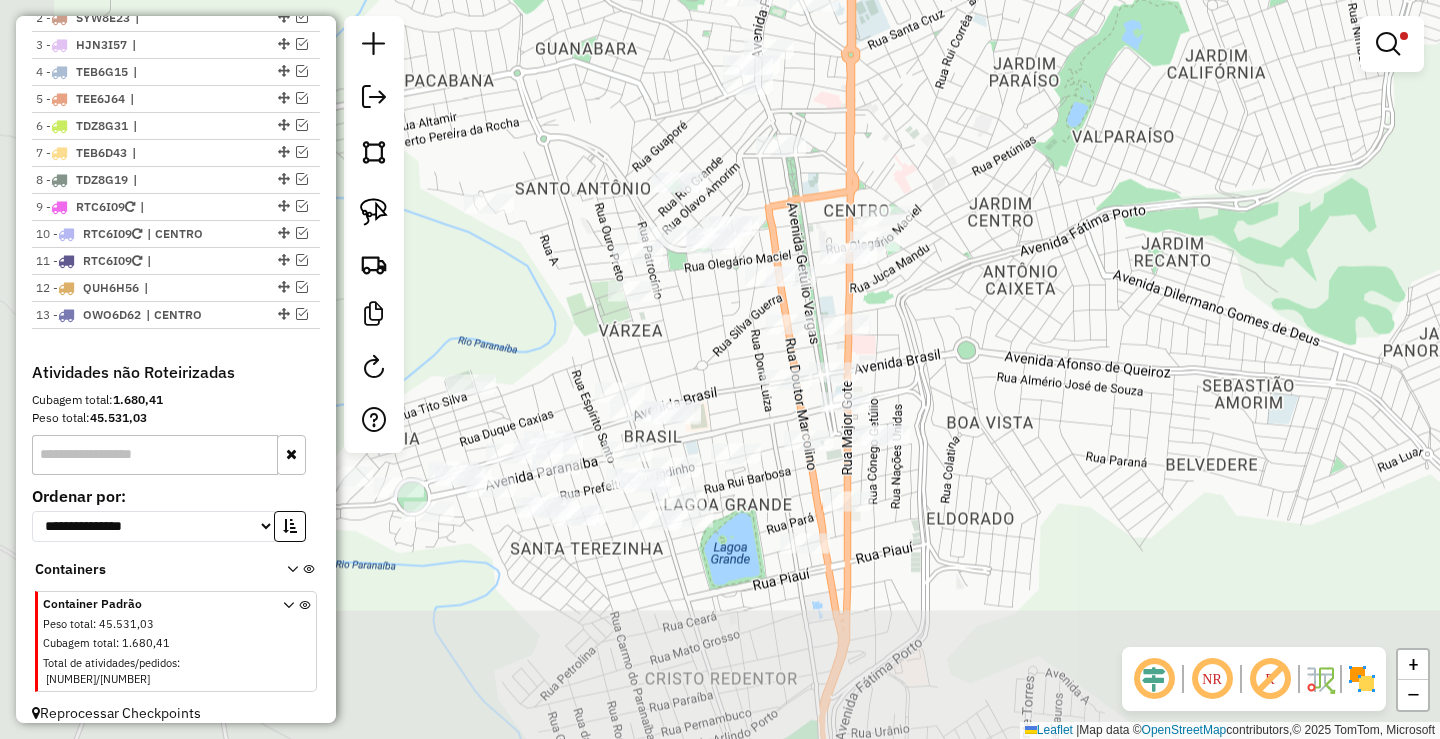 click on "Limpar filtros Janela de atendimento Grade de atendimento Capacidade Transportadoras Veículos Cliente Pedidos  Rotas Selecione os dias de semana para filtrar as janelas de atendimento  Seg   Ter   Qua   Qui   Sex   Sáb   Dom  Informe o período da janela de atendimento: De: Até:  Filtrar exatamente a janela do cliente  Considerar janela de atendimento padrão  Selecione os dias de semana para filtrar as grades de atendimento  Seg   Ter   Qua   Qui   Sex   Sáb   Dom   Considerar clientes sem dia de atendimento cadastrado  Clientes fora do dia de atendimento selecionado Filtrar as atividades entre os valores definidos abaixo:  Peso mínimo:  ****  Peso máximo:  ******  Cubagem mínima:   Cubagem máxima:   De:   Até:  Filtrar as atividades entre o tempo de atendimento definido abaixo:  De:   Até:   Considerar capacidade total dos clientes não roteirizados Transportadora: Selecione um ou mais itens Tipo de veículo: Selecione um ou mais itens Veículo: Selecione um ou mais itens Motorista: Nome: Rótulo:" 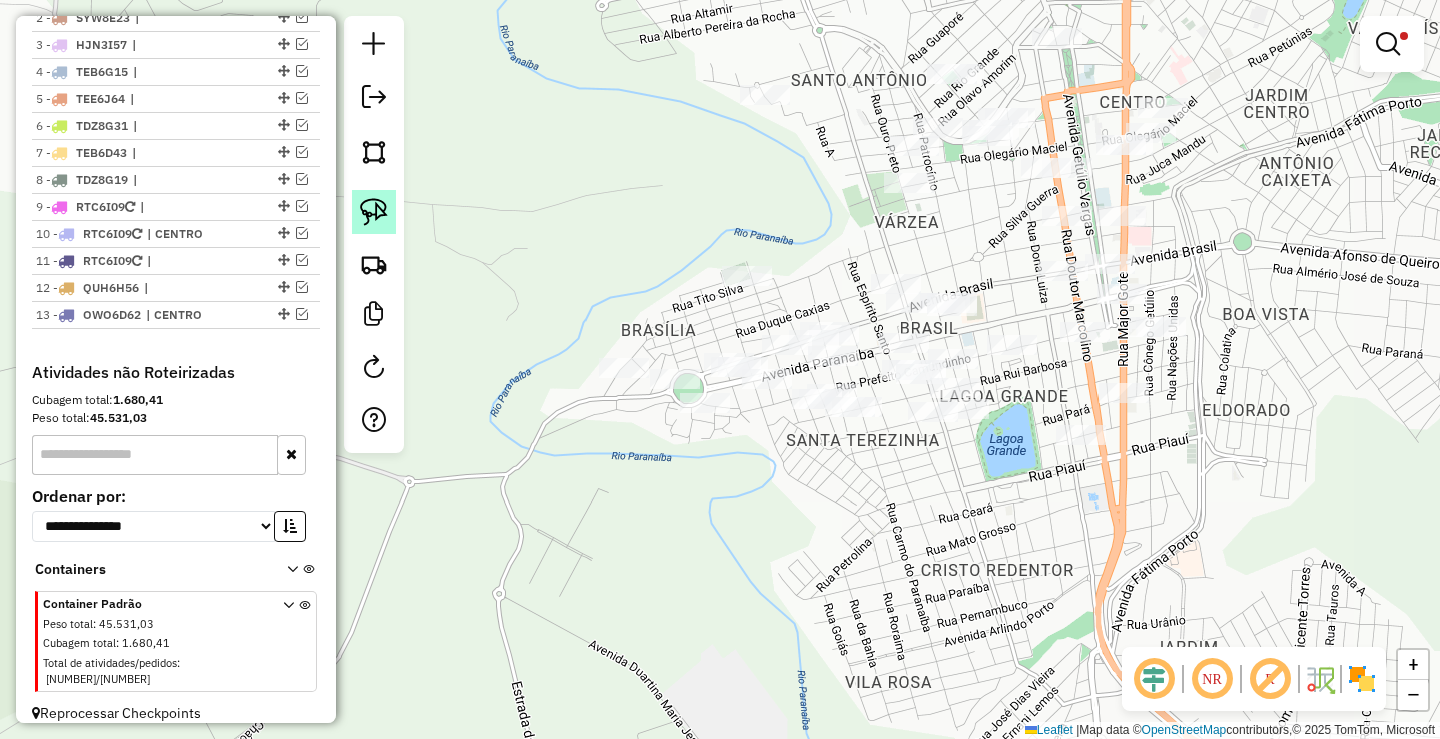 click 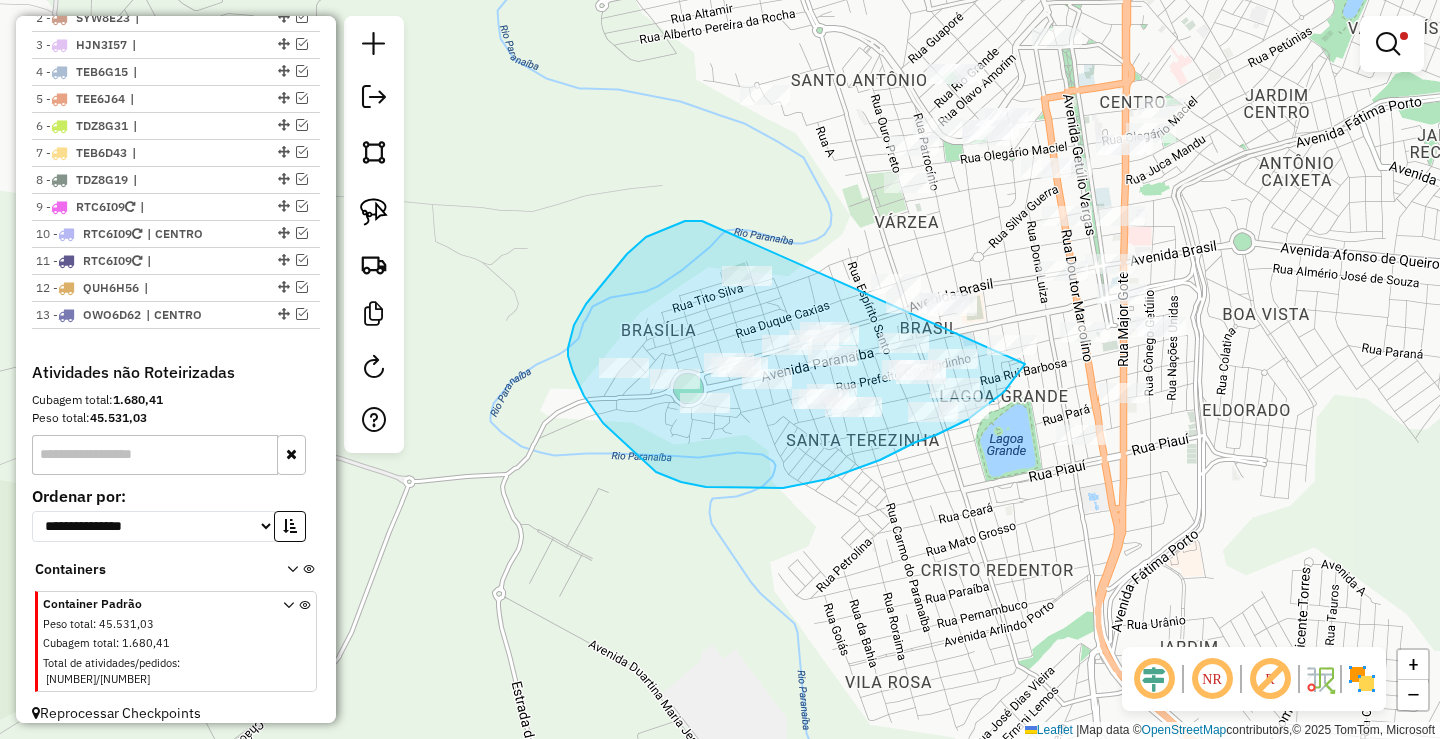 drag, startPoint x: 627, startPoint y: 254, endPoint x: 1023, endPoint y: 315, distance: 400.6707 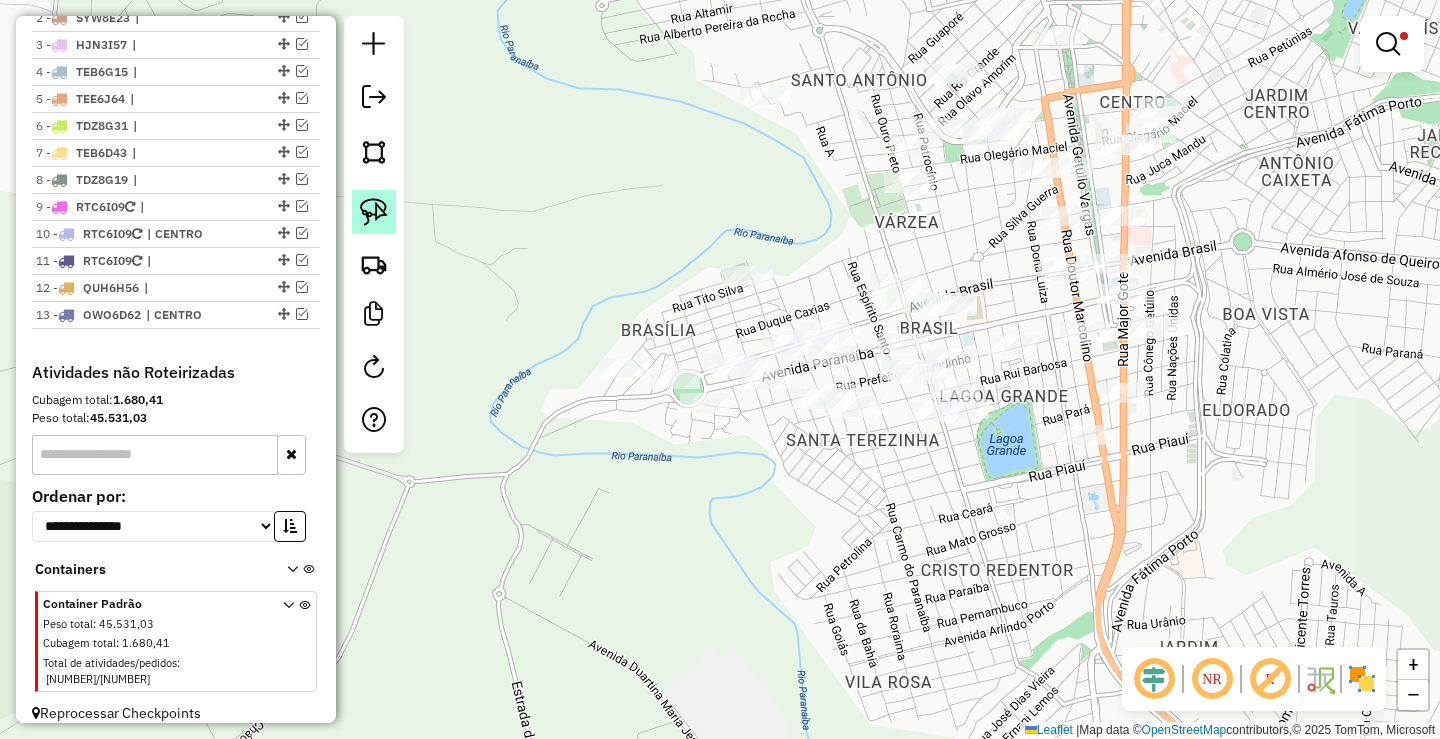 click 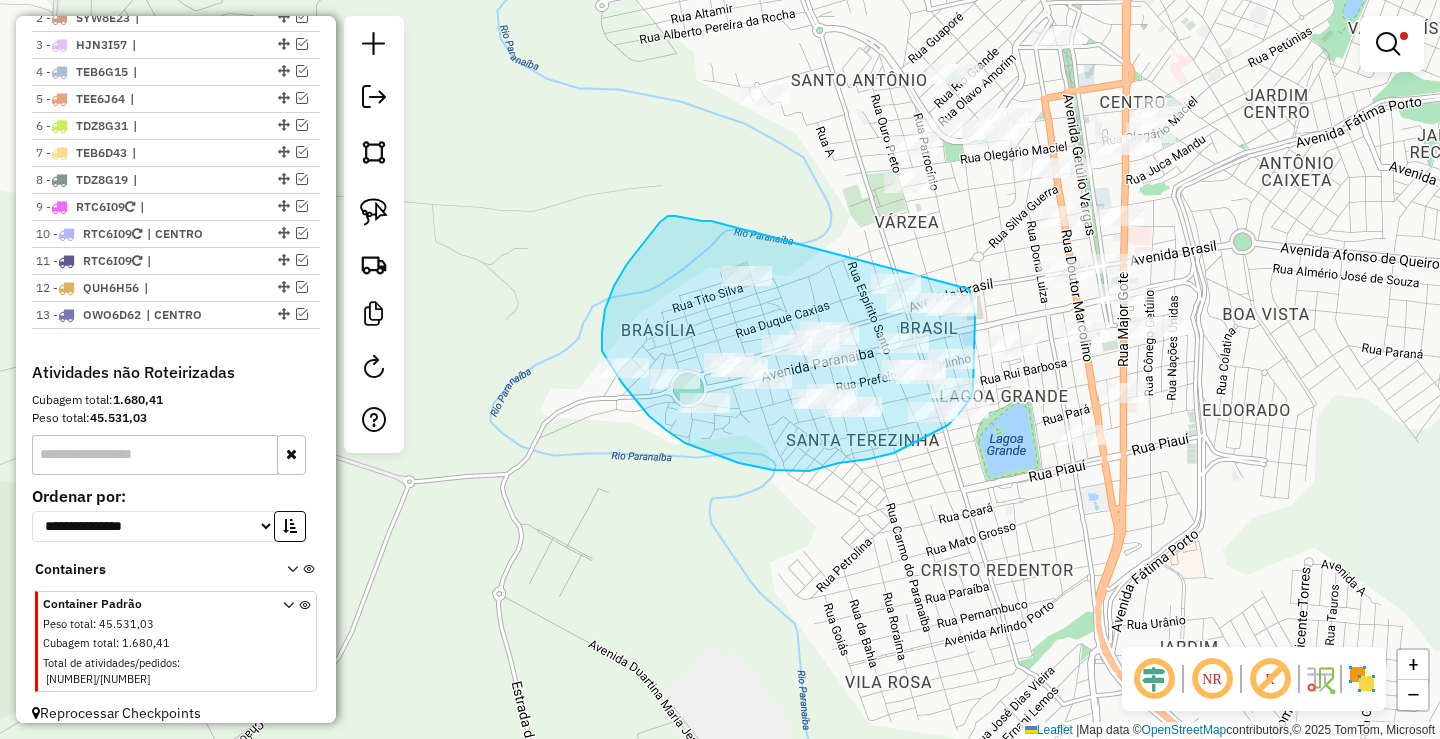 drag, startPoint x: 660, startPoint y: 222, endPoint x: 968, endPoint y: 282, distance: 313.78973 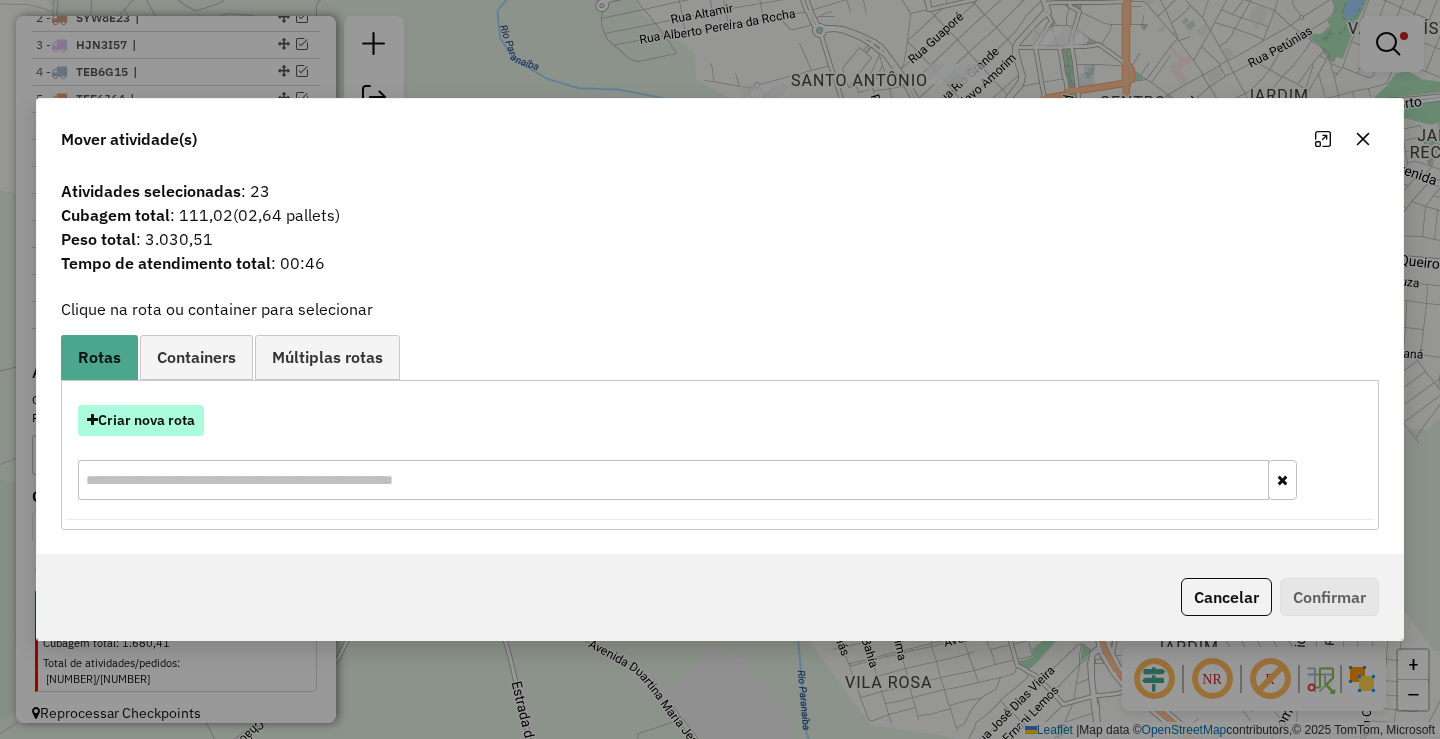 click on "Criar nova rota" at bounding box center [141, 420] 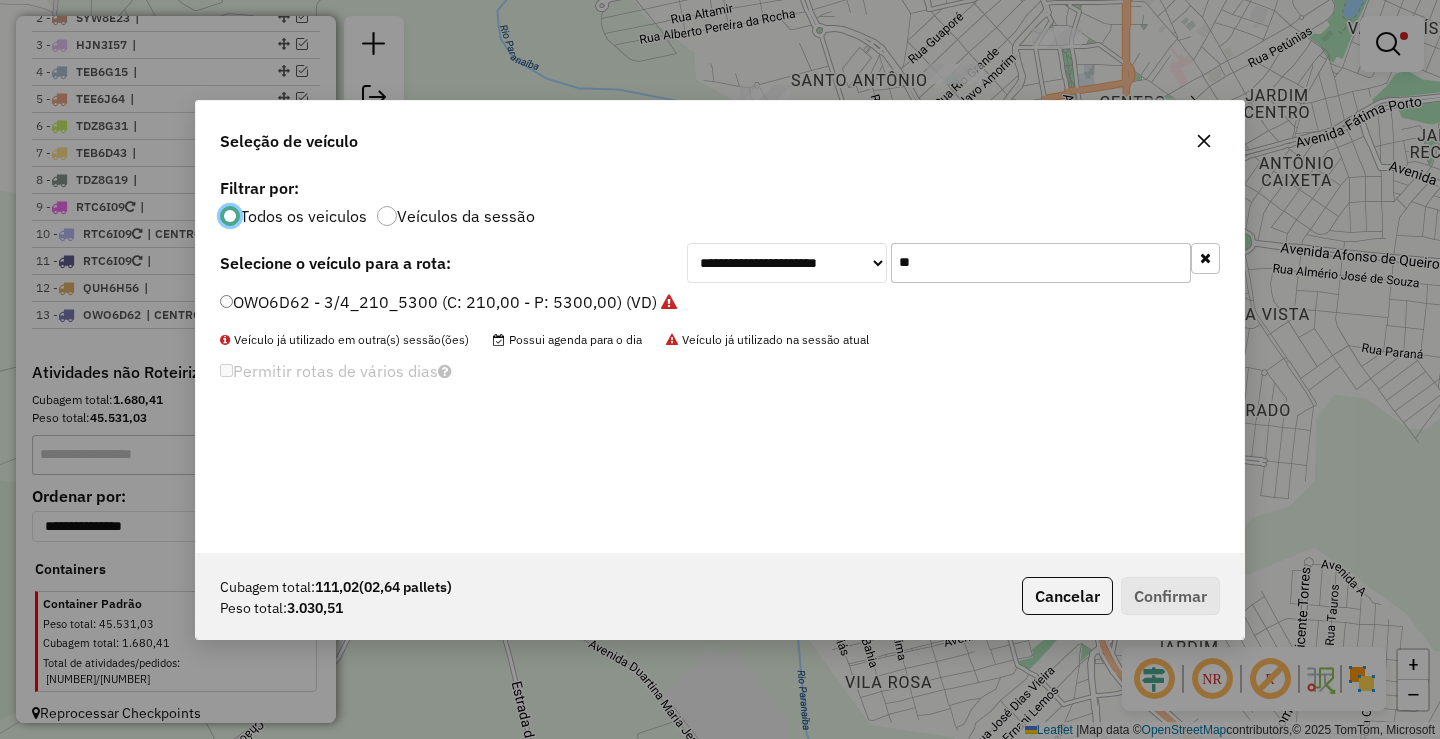 scroll, scrollTop: 11, scrollLeft: 6, axis: both 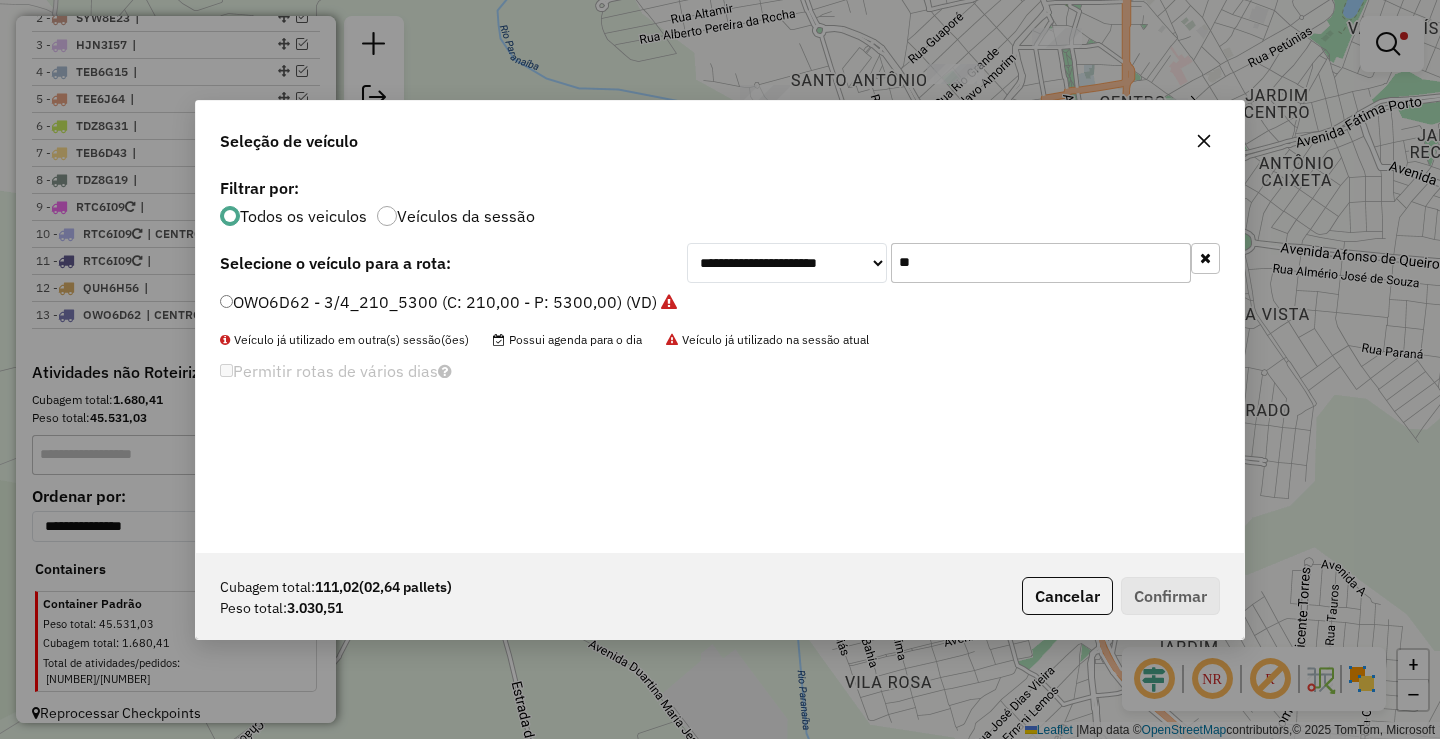 click on "**" 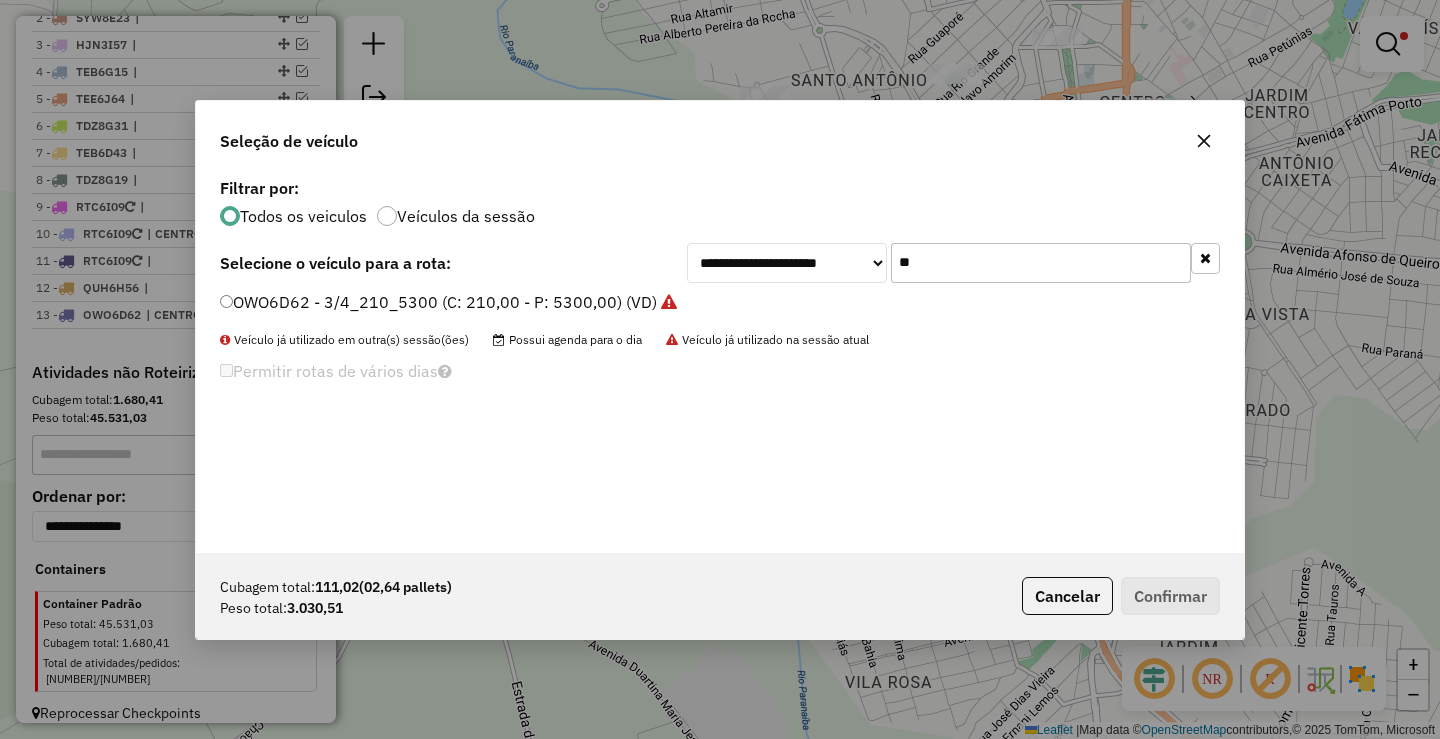 click on "OWO6D62 - 3/4_210_5300 (C: 210,00 - P: 5300,00) (VD)" 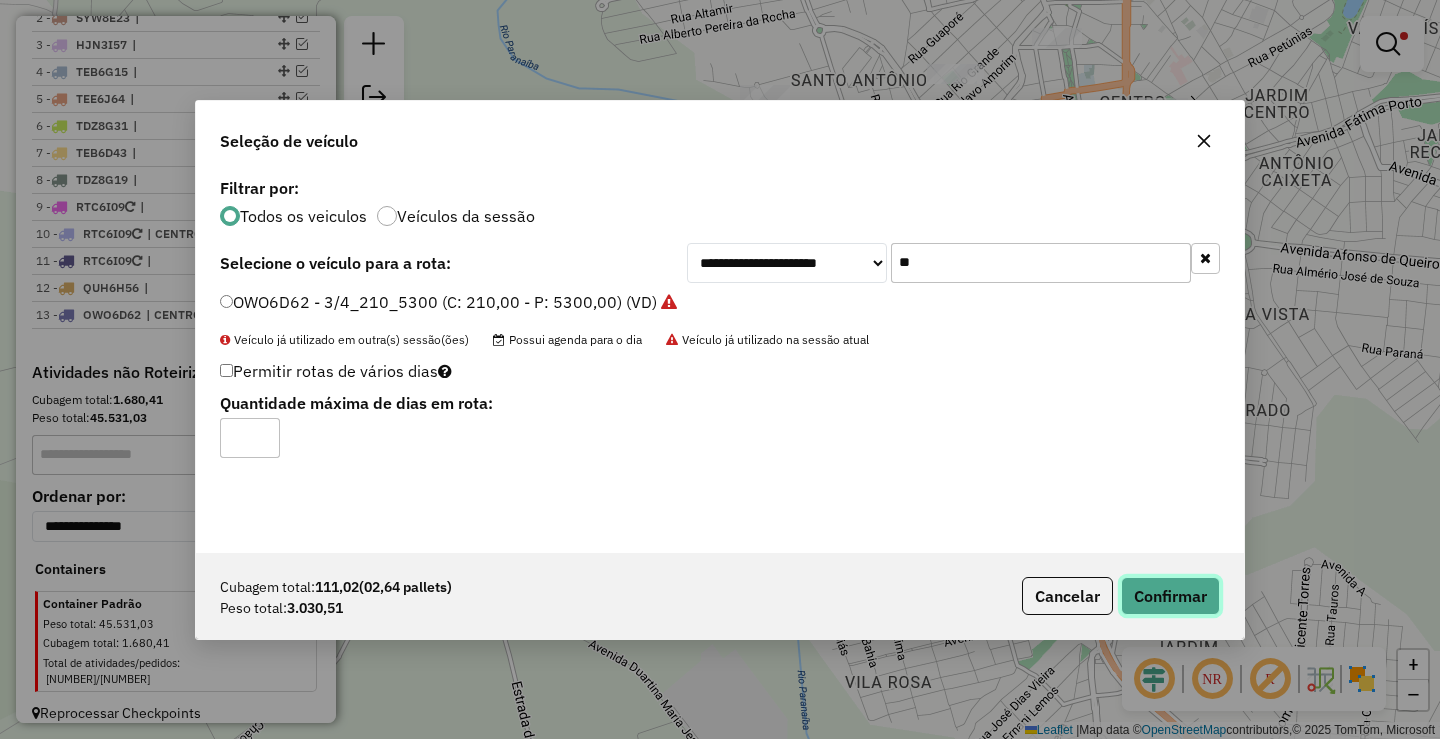 click on "Confirmar" 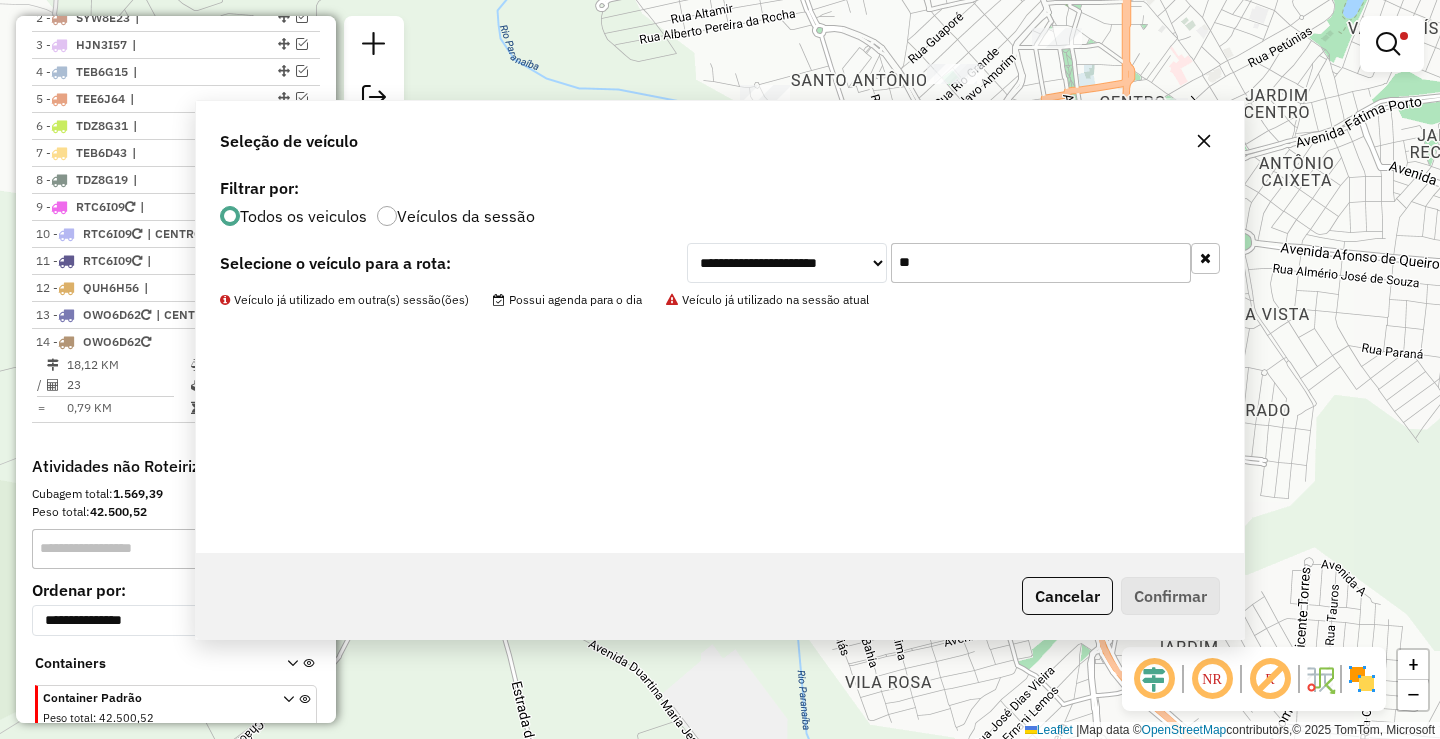 scroll, scrollTop: 879, scrollLeft: 0, axis: vertical 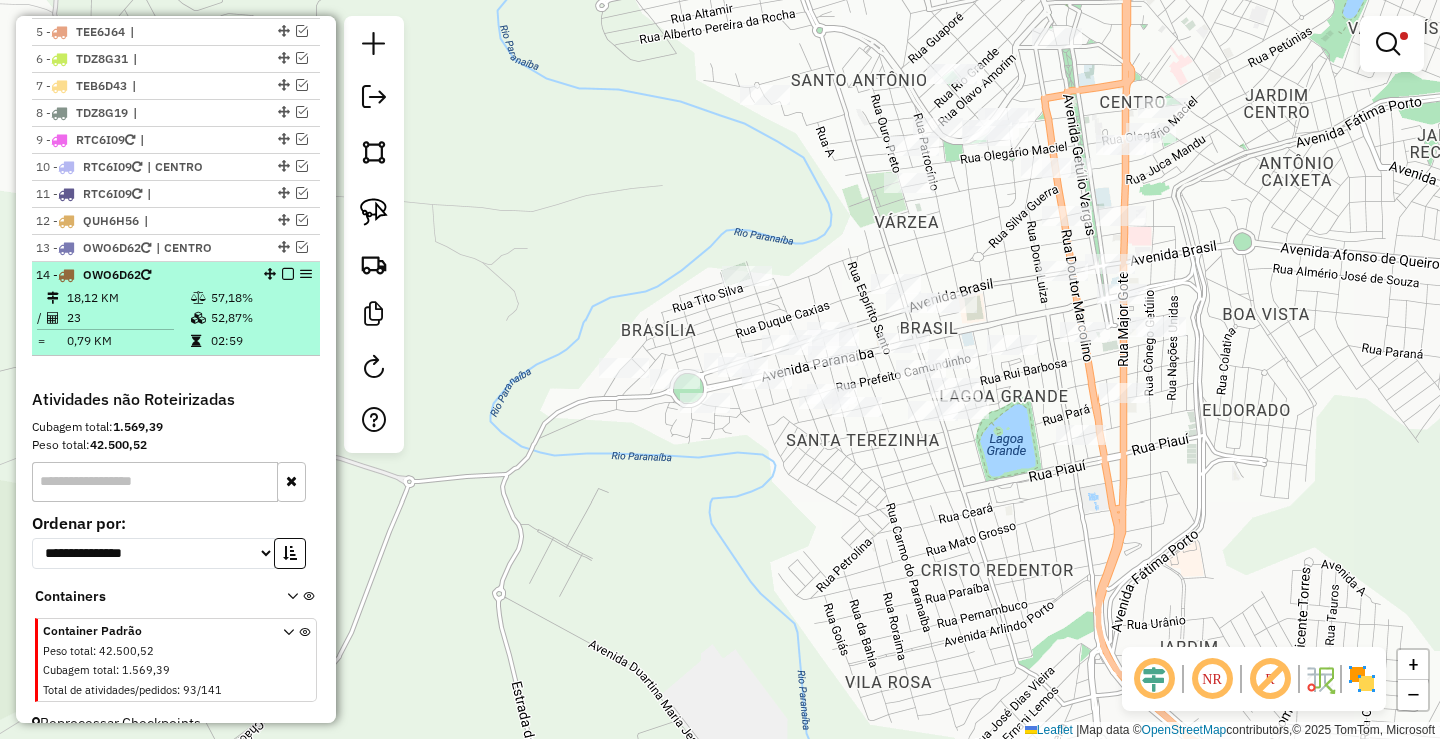 select on "**********" 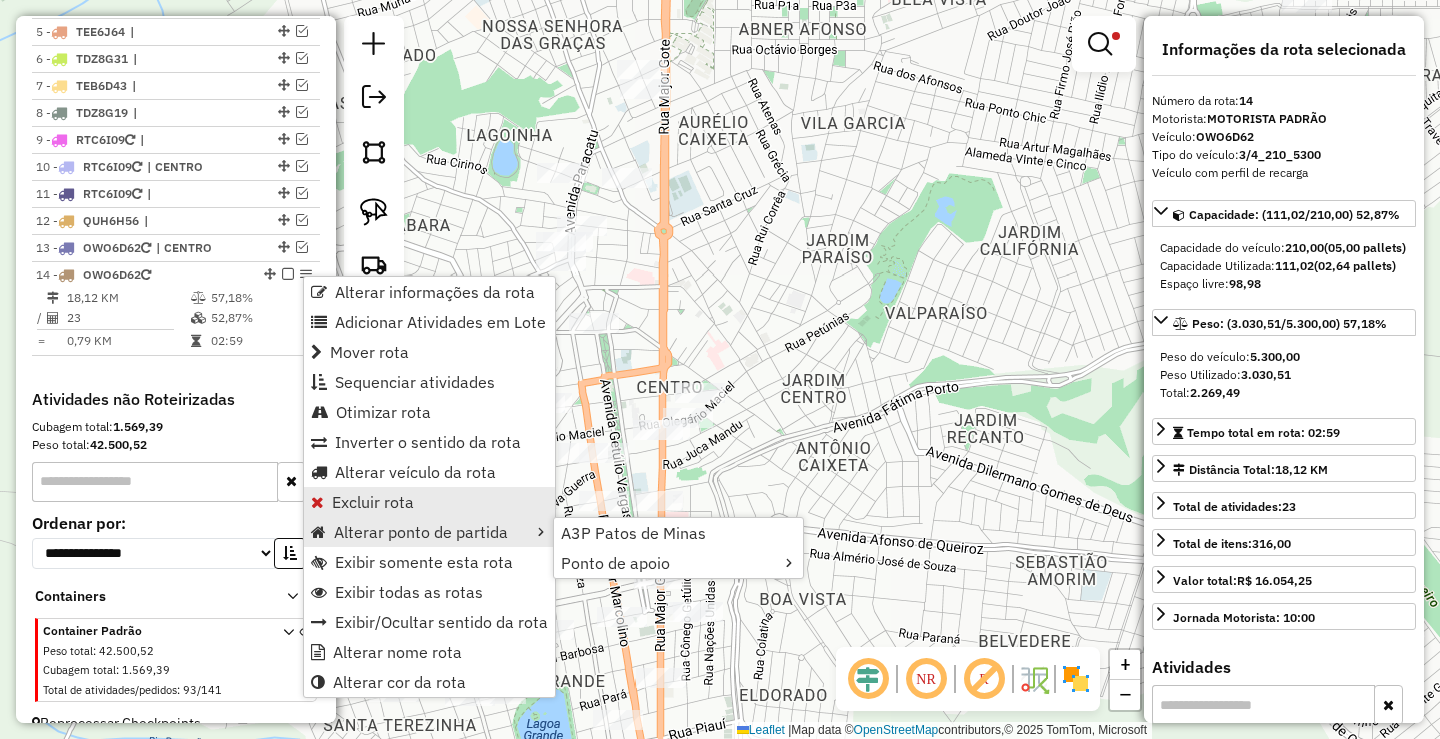 click on "Excluir rota" at bounding box center [429, 502] 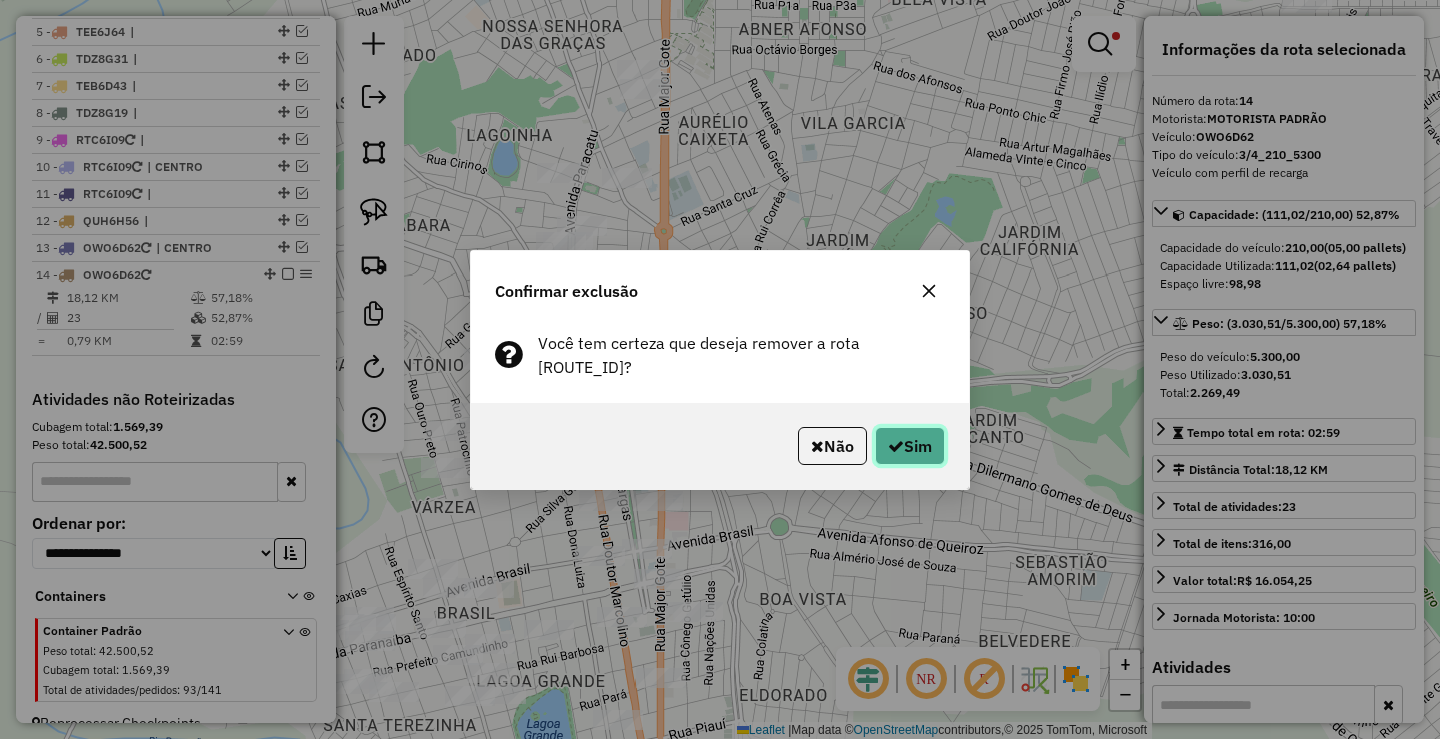 click on "Sim" 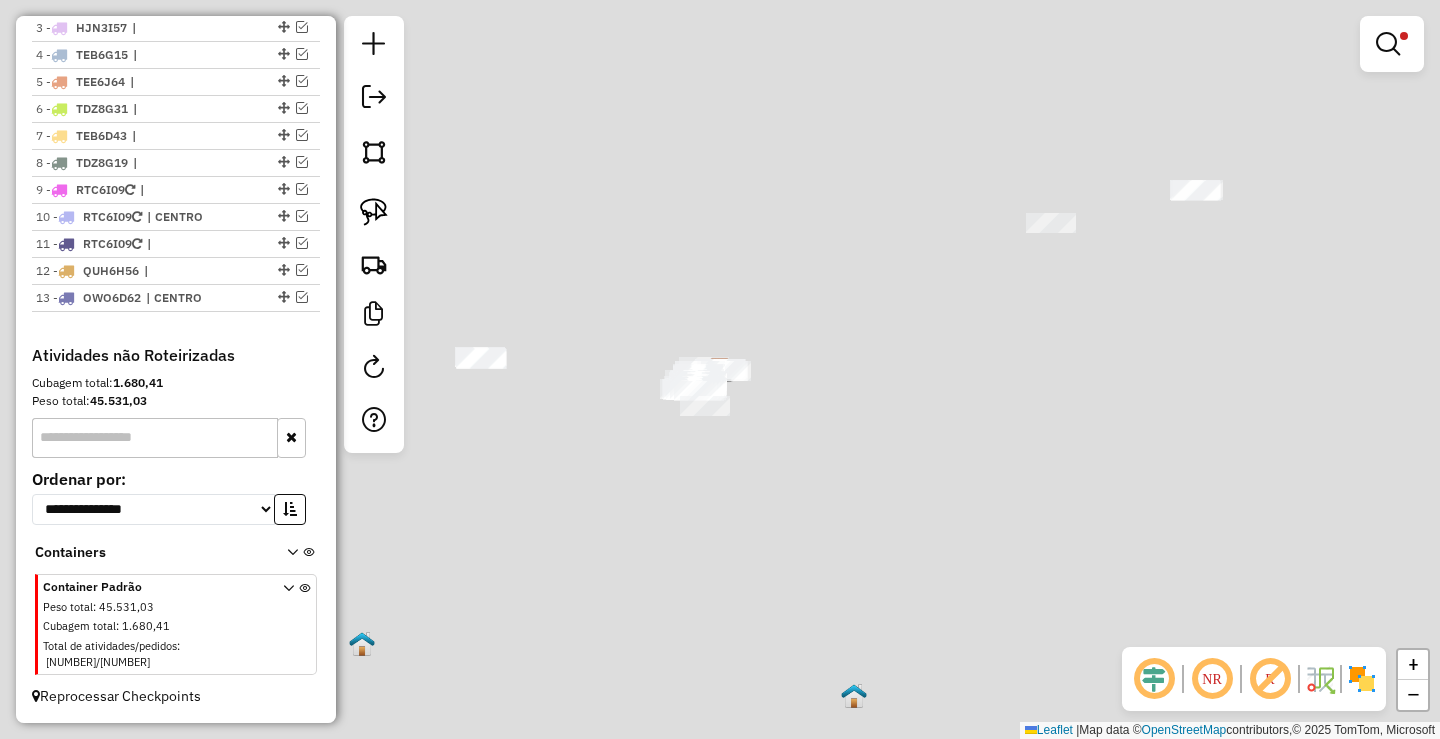 scroll, scrollTop: 812, scrollLeft: 0, axis: vertical 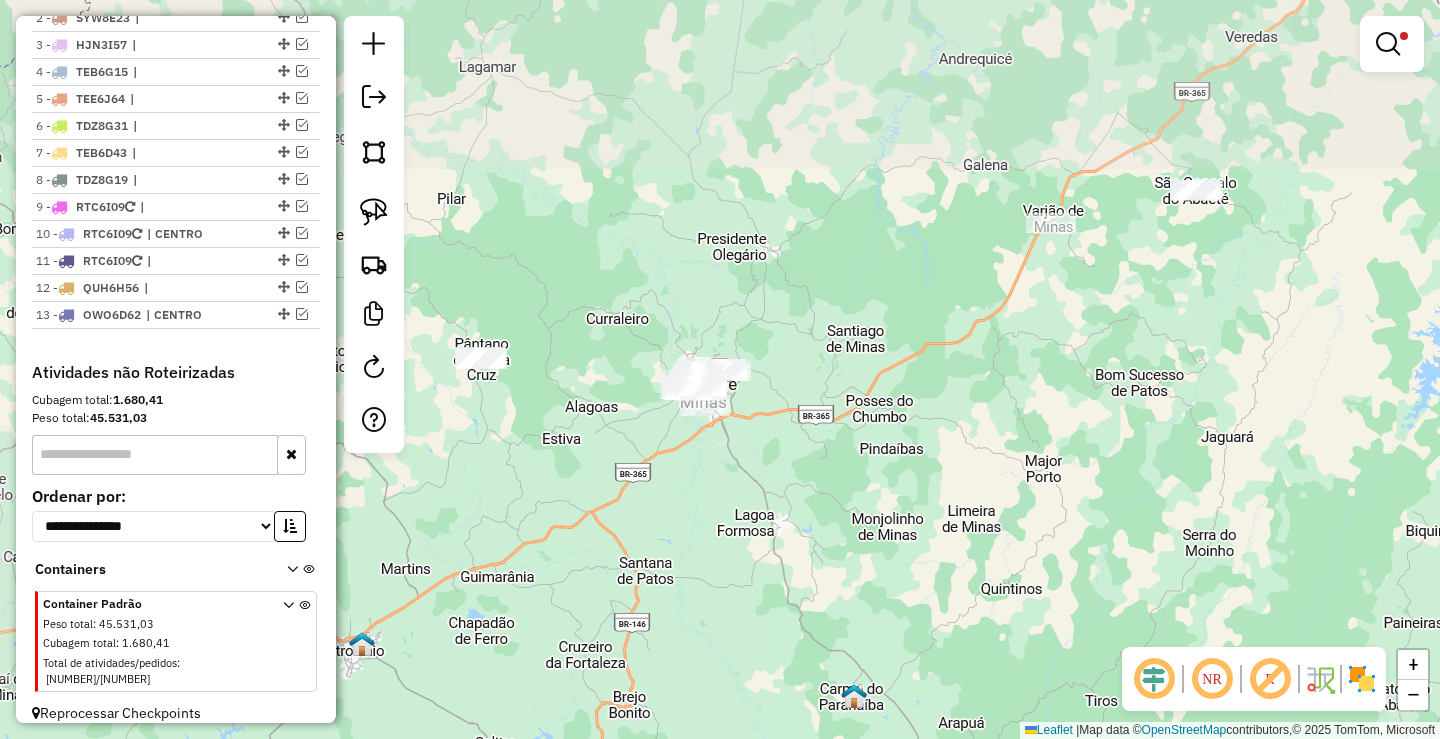 click on "Limpar filtros Janela de atendimento Grade de atendimento Capacidade Transportadoras Veículos Cliente Pedidos  Rotas Selecione os dias de semana para filtrar as janelas de atendimento  Seg   Ter   Qua   Qui   Sex   Sáb   Dom  Informe o período da janela de atendimento: De: Até:  Filtrar exatamente a janela do cliente  Considerar janela de atendimento padrão  Selecione os dias de semana para filtrar as grades de atendimento  Seg   Ter   Qua   Qui   Sex   Sáb   Dom   Considerar clientes sem dia de atendimento cadastrado  Clientes fora do dia de atendimento selecionado Filtrar as atividades entre os valores definidos abaixo:  Peso mínimo:  ****  Peso máximo:  ******  Cubagem mínima:   Cubagem máxima:   De:   Até:  Filtrar as atividades entre o tempo de atendimento definido abaixo:  De:   Até:   Considerar capacidade total dos clientes não roteirizados Transportadora: Selecione um ou mais itens Tipo de veículo: Selecione um ou mais itens Veículo: Selecione um ou mais itens Motorista: Nome: Rótulo:" 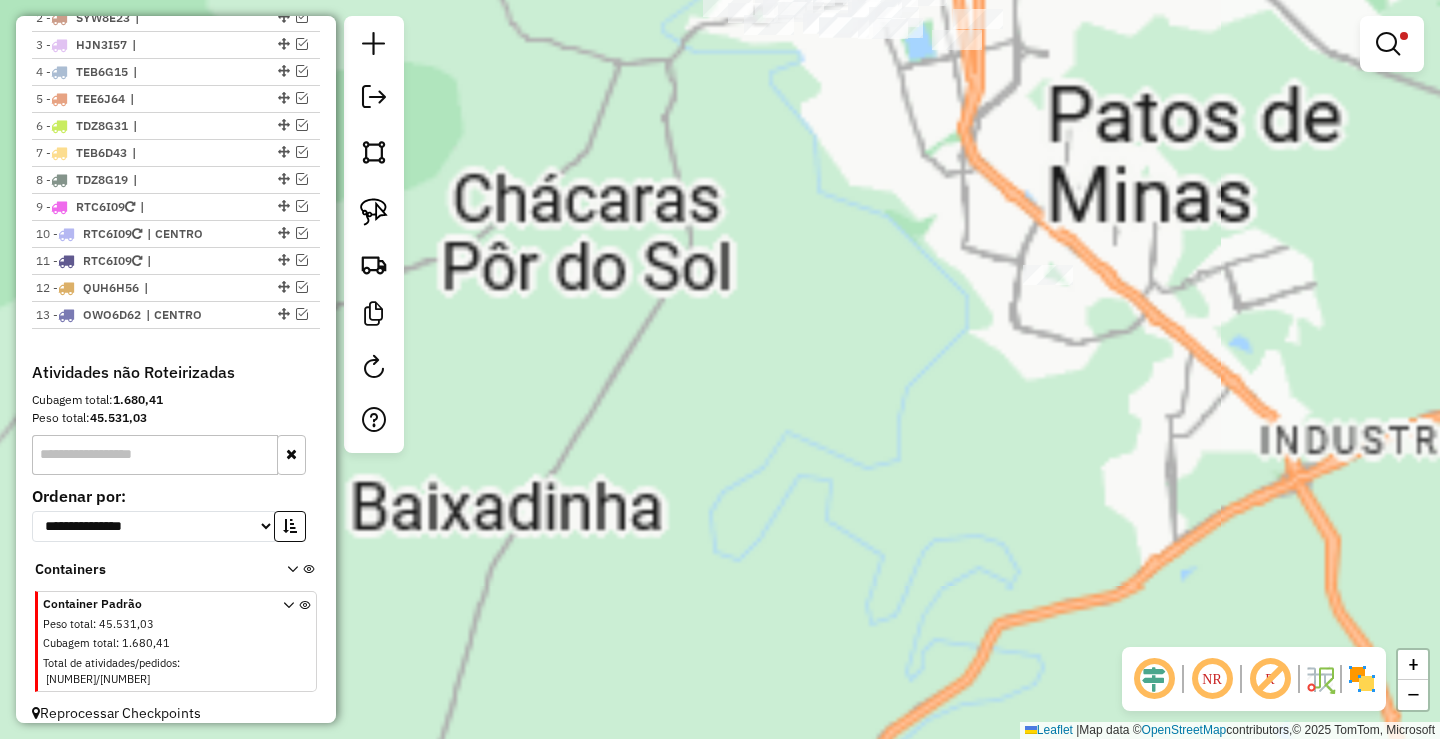 drag, startPoint x: 951, startPoint y: 320, endPoint x: 942, endPoint y: 430, distance: 110.36757 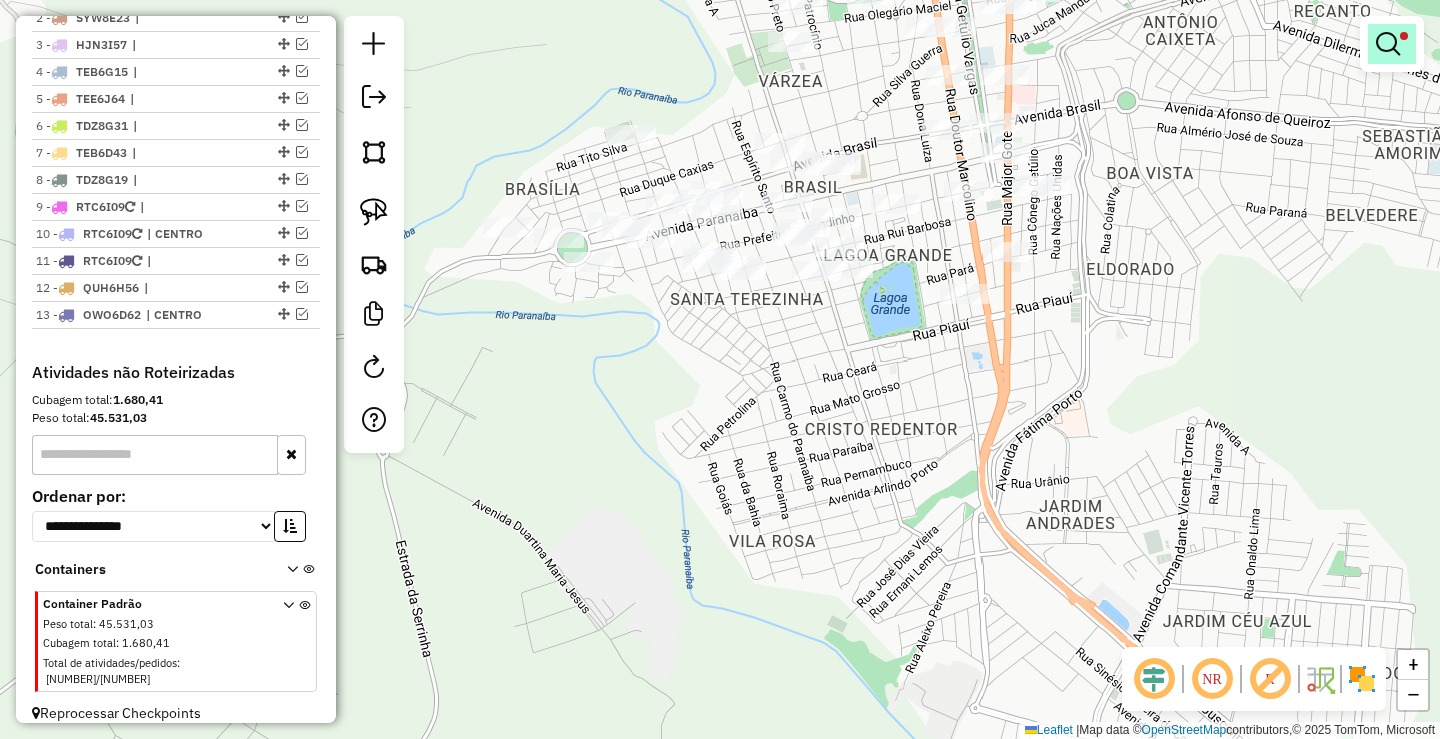 click at bounding box center (1392, 44) 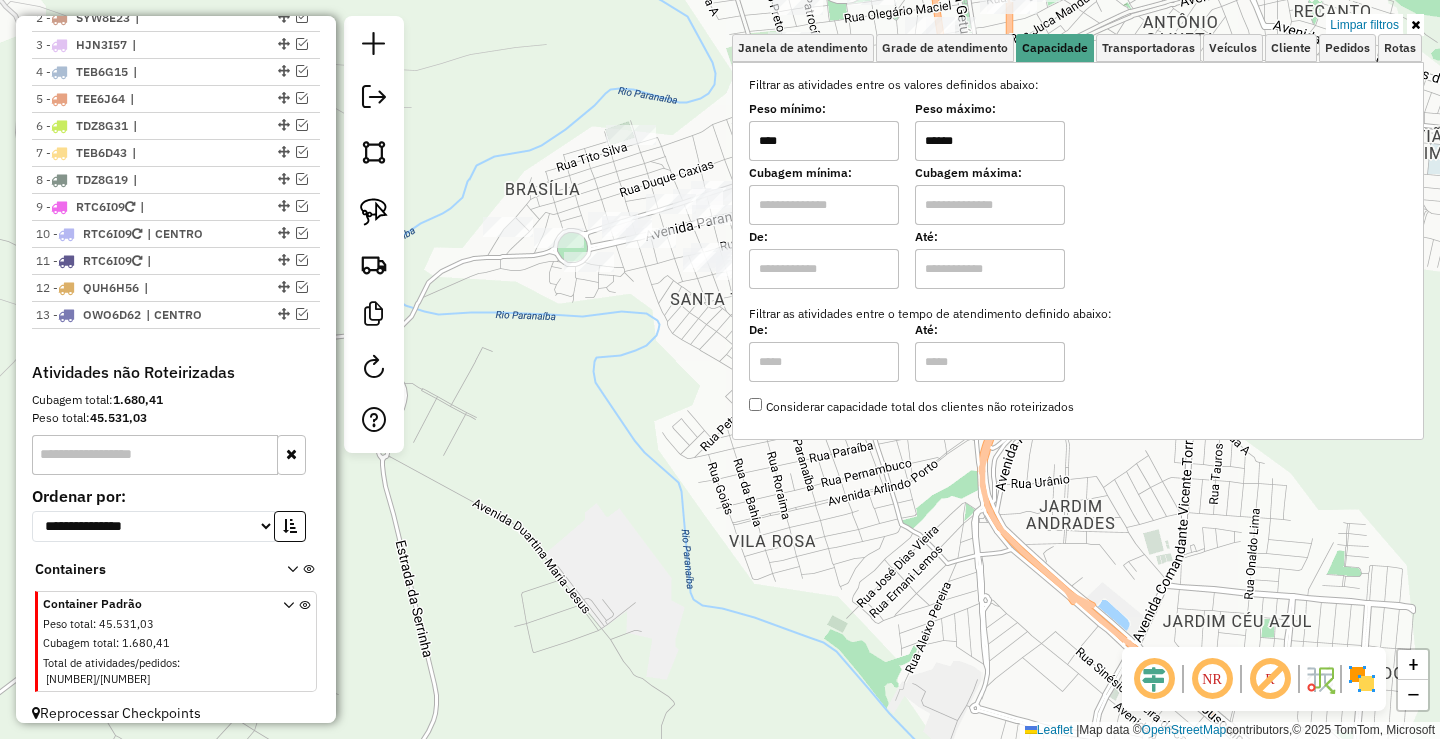 click on "******" at bounding box center [990, 141] 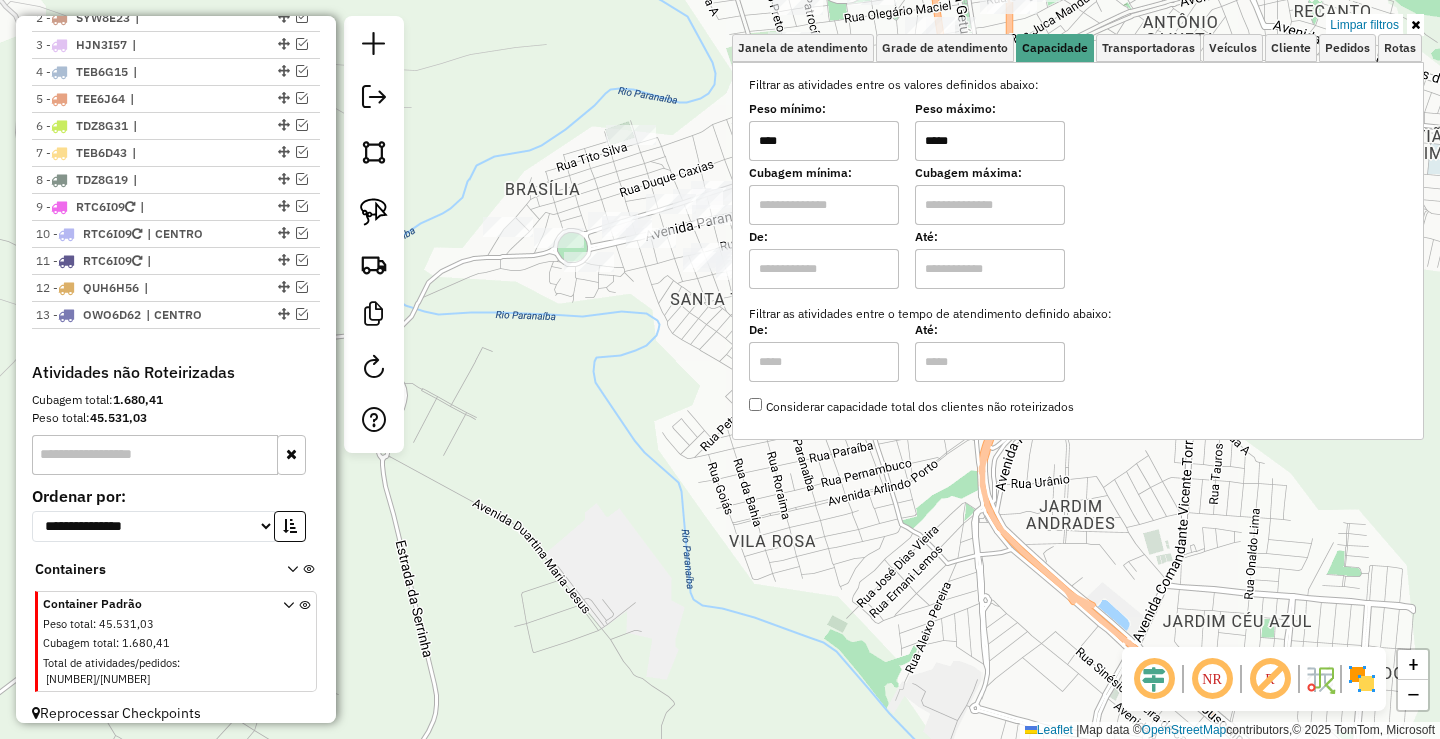 click on "Limpar filtros Janela de atendimento Grade de atendimento Capacidade Transportadoras Veículos Cliente Pedidos  Rotas Selecione os dias de semana para filtrar as janelas de atendimento  Seg   Ter   Qua   Qui   Sex   Sáb   Dom  Informe o período da janela de atendimento: De: Até:  Filtrar exatamente a janela do cliente  Considerar janela de atendimento padrão  Selecione os dias de semana para filtrar as grades de atendimento  Seg   Ter   Qua   Qui   Sex   Sáb   Dom   Considerar clientes sem dia de atendimento cadastrado  Clientes fora do dia de atendimento selecionado Filtrar as atividades entre os valores definidos abaixo:  Peso mínimo:  ****  Peso máximo:  *****  Cubagem mínima:   Cubagem máxima:   De:   Até:  Filtrar as atividades entre o tempo de atendimento definido abaixo:  De:   Até:   Considerar capacidade total dos clientes não roteirizados Transportadora: Selecione um ou mais itens Tipo de veículo: Selecione um ou mais itens Veículo: Selecione um ou mais itens Motorista: Nome: Rótulo:" 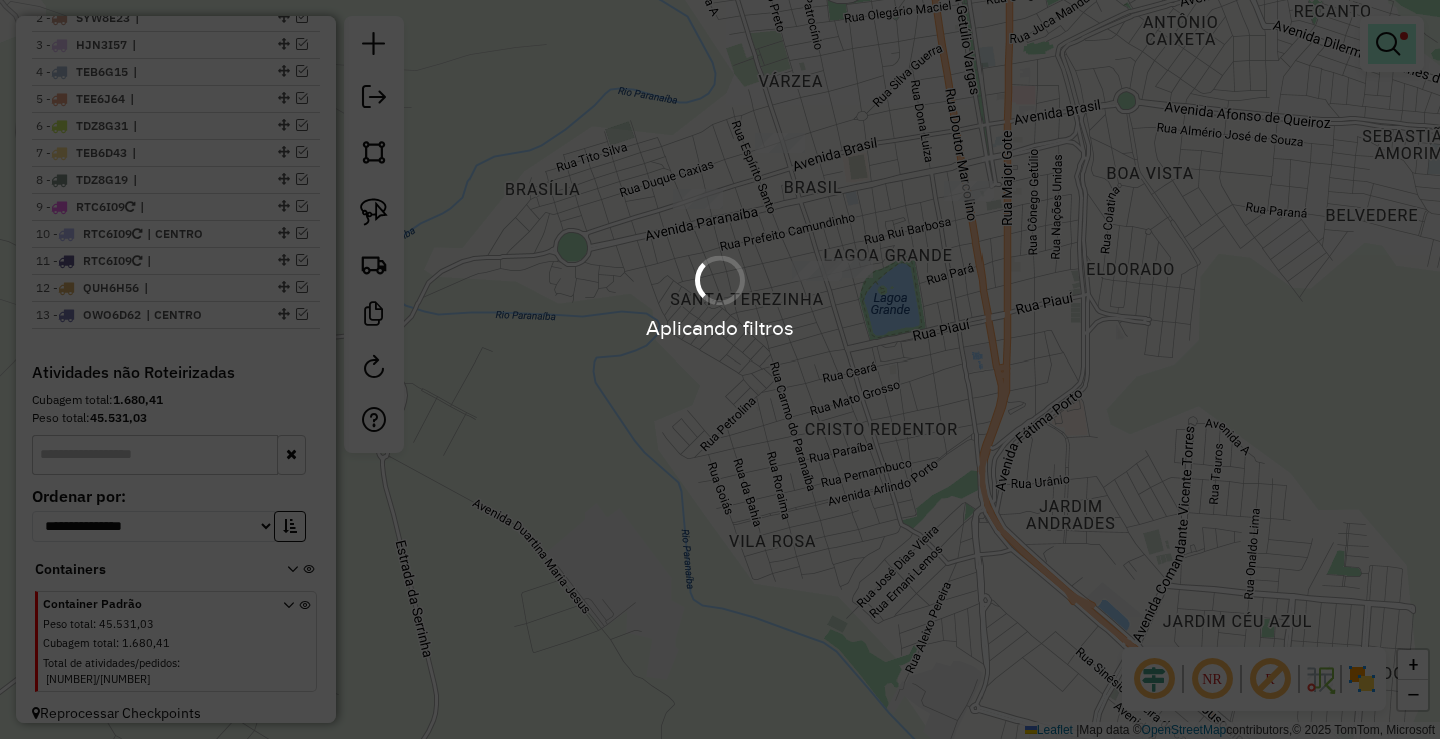 click at bounding box center [1392, 44] 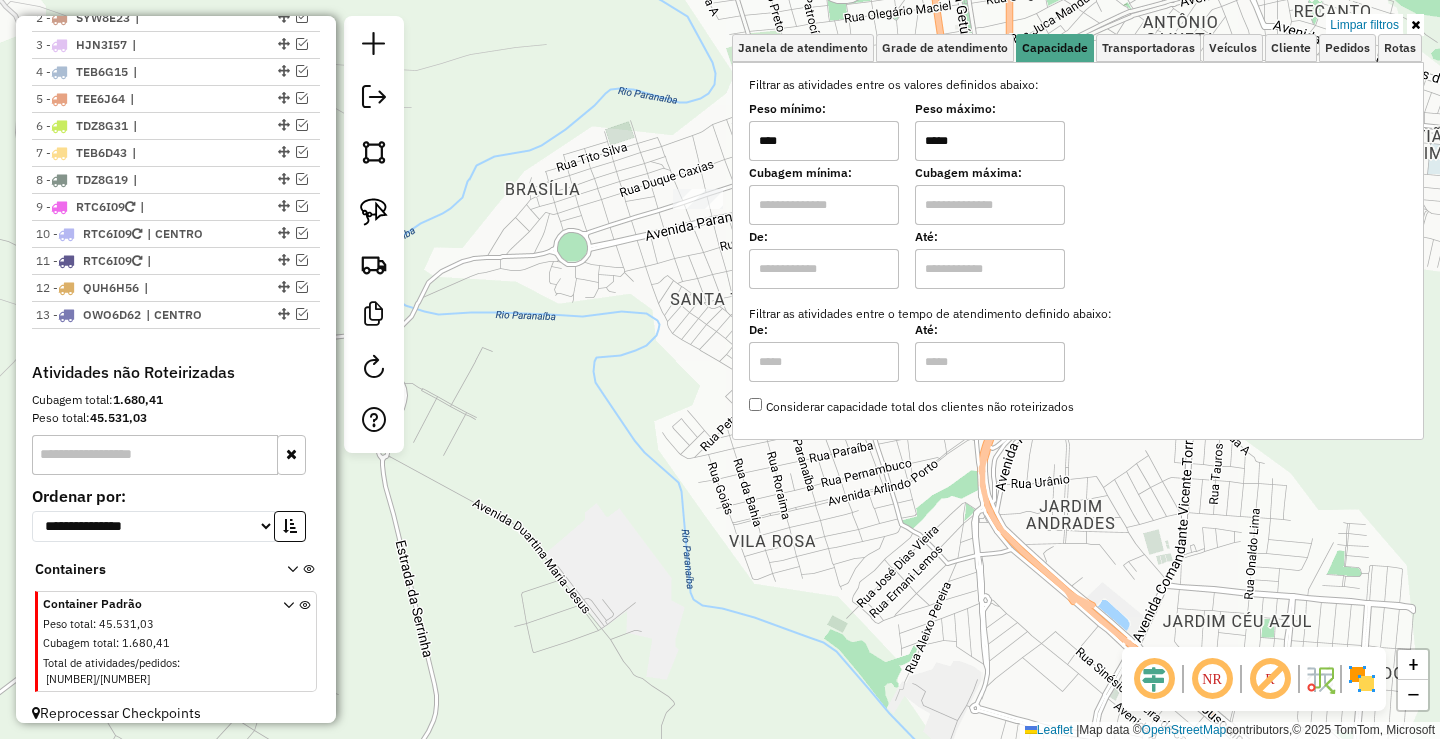 click on "Cubagem máxima:" at bounding box center [990, 173] 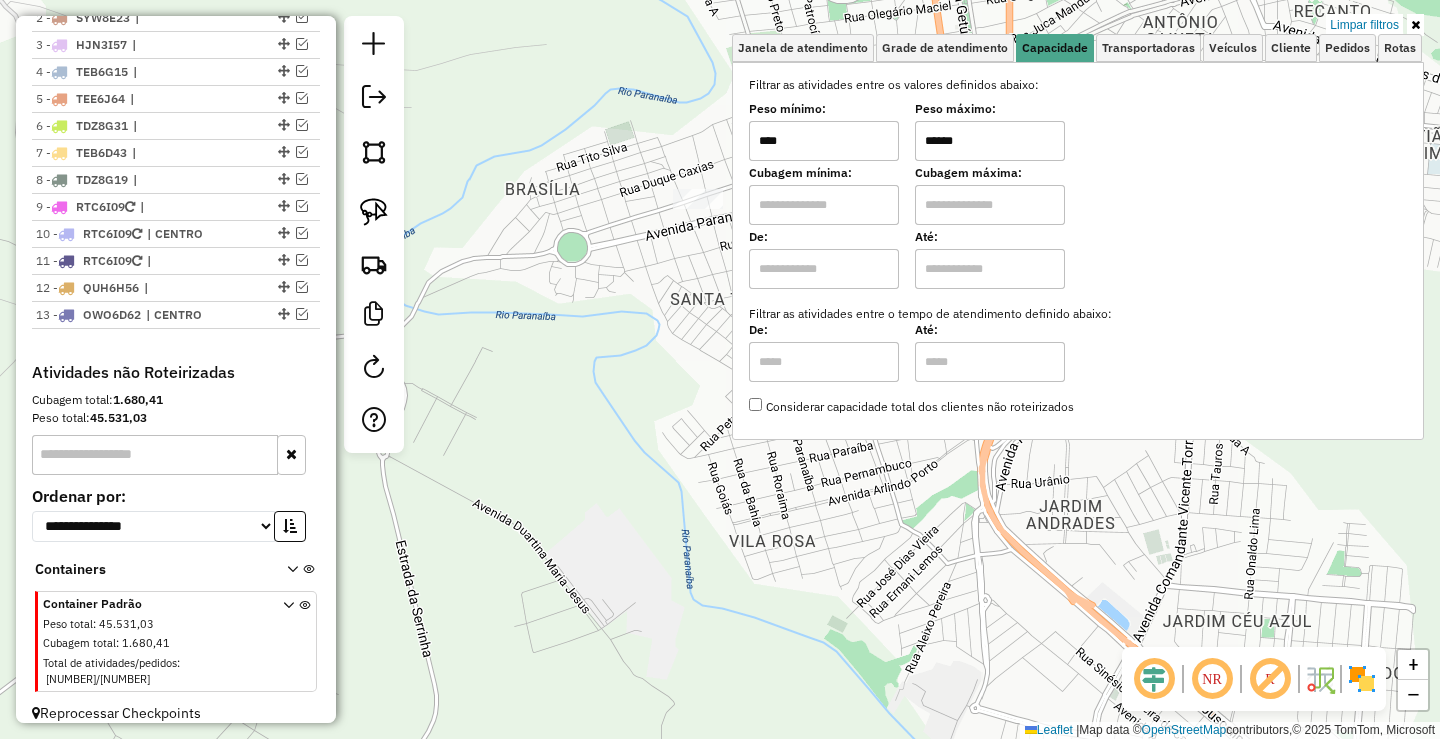 type on "******" 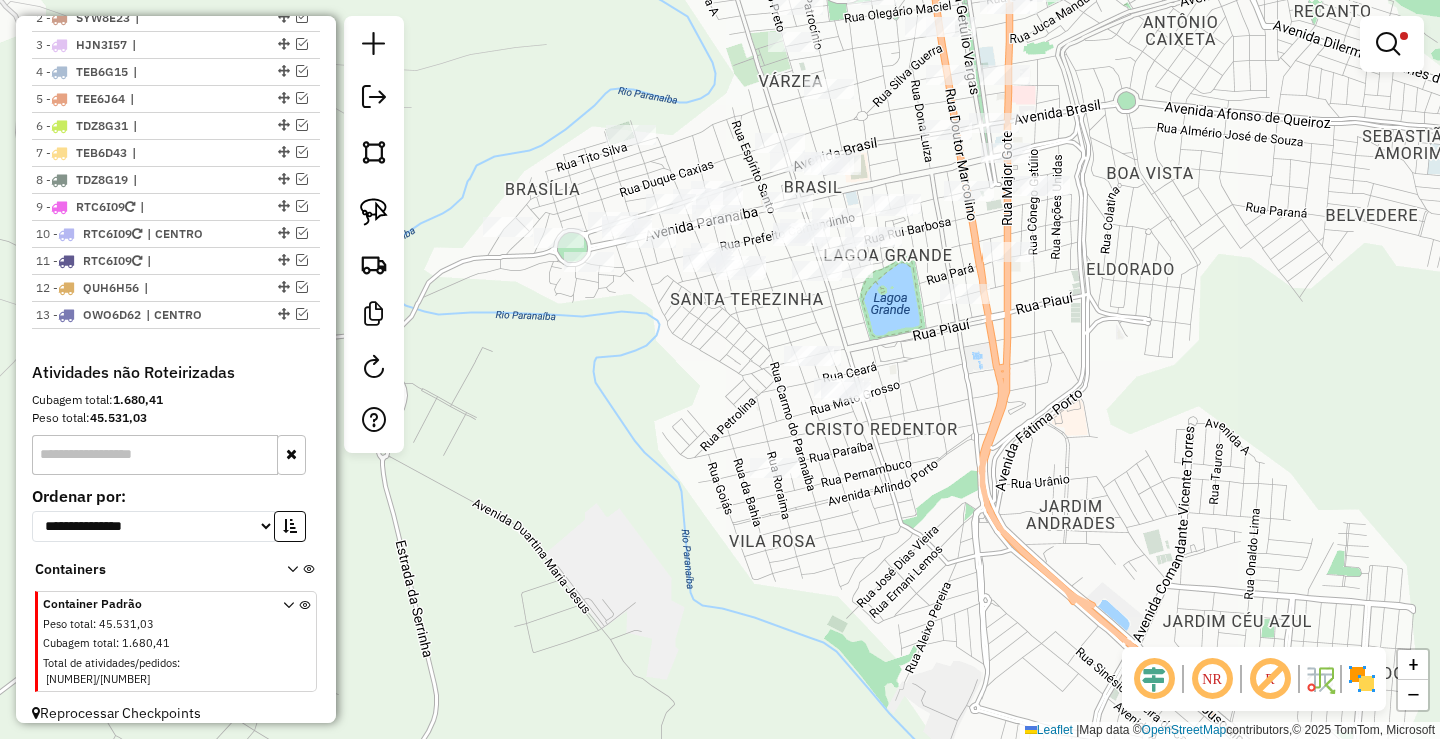 drag, startPoint x: 615, startPoint y: 397, endPoint x: 522, endPoint y: 388, distance: 93.43447 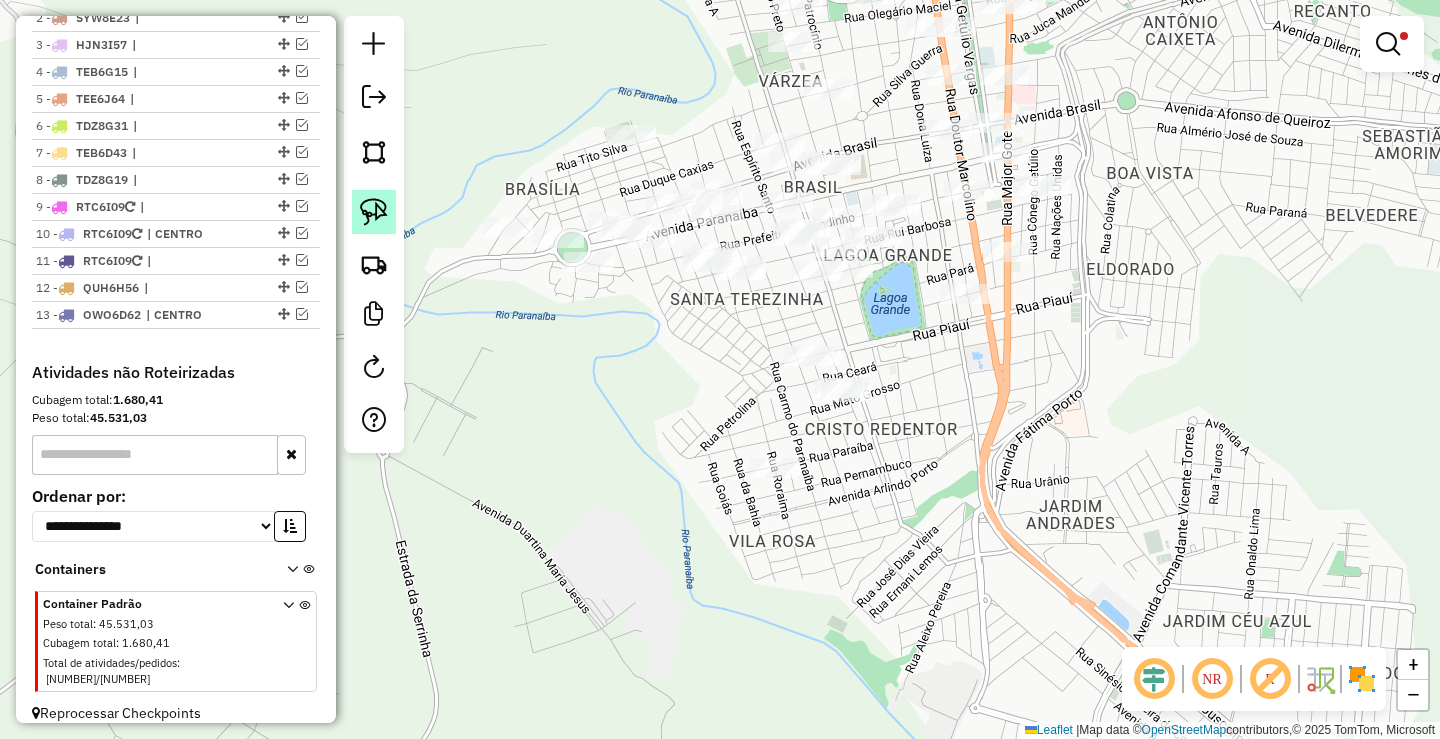 click 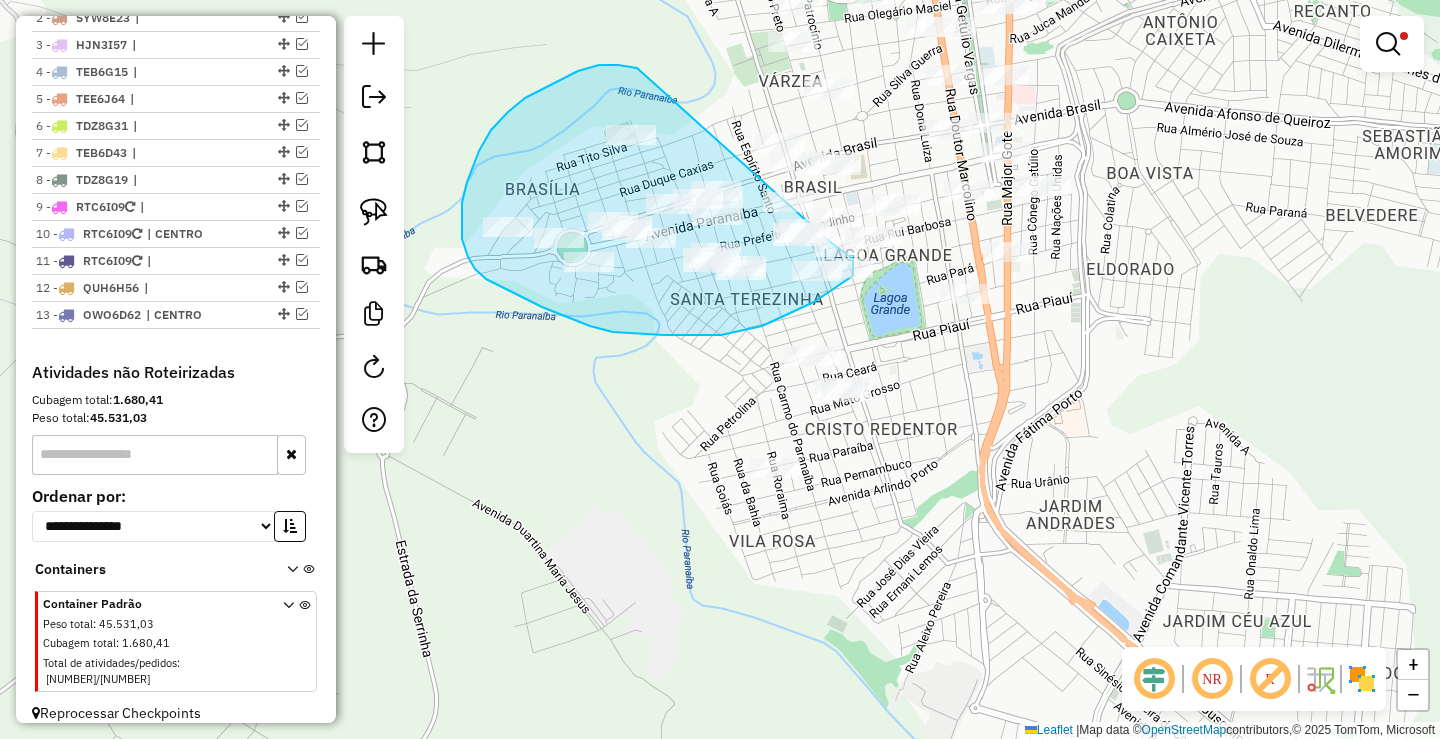 click on "Limpar filtros Janela de atendimento Grade de atendimento Capacidade Transportadoras Veículos Cliente Pedidos  Rotas Selecione os dias de semana para filtrar as janelas de atendimento  Seg   Ter   Qua   Qui   Sex   Sáb   Dom  Informe o período da janela de atendimento: De: Até:  Filtrar exatamente a janela do cliente  Considerar janela de atendimento padrão  Selecione os dias de semana para filtrar as grades de atendimento  Seg   Ter   Qua   Qui   Sex   Sáb   Dom   Considerar clientes sem dia de atendimento cadastrado  Clientes fora do dia de atendimento selecionado Filtrar as atividades entre os valores definidos abaixo:  Peso mínimo:  ****  Peso máximo:  ******  Cubagem mínima:   Cubagem máxima:   De:   Até:  Filtrar as atividades entre o tempo de atendimento definido abaixo:  De:   Até:   Considerar capacidade total dos clientes não roteirizados Transportadora: Selecione um ou mais itens Tipo de veículo: Selecione um ou mais itens Veículo: Selecione um ou mais itens Motorista: Nome: Rótulo:" 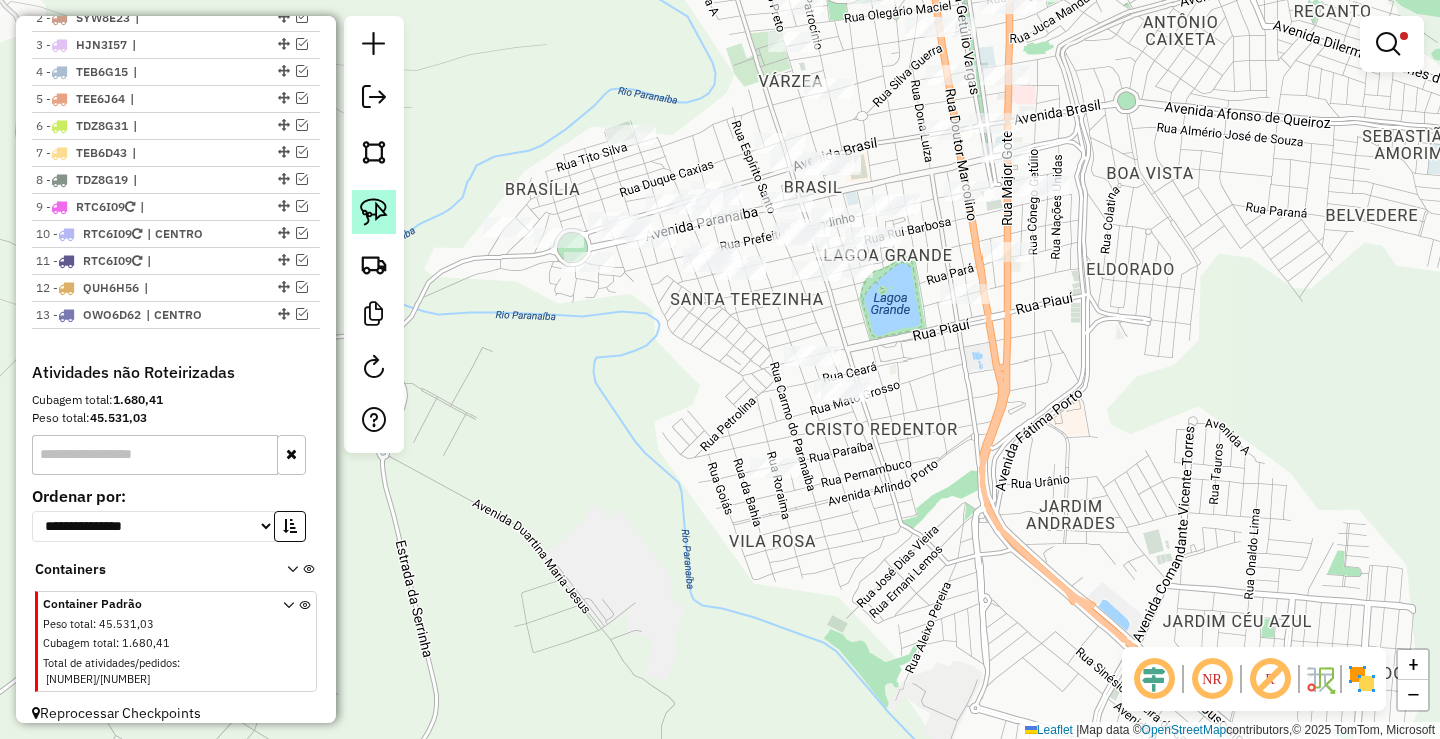 click 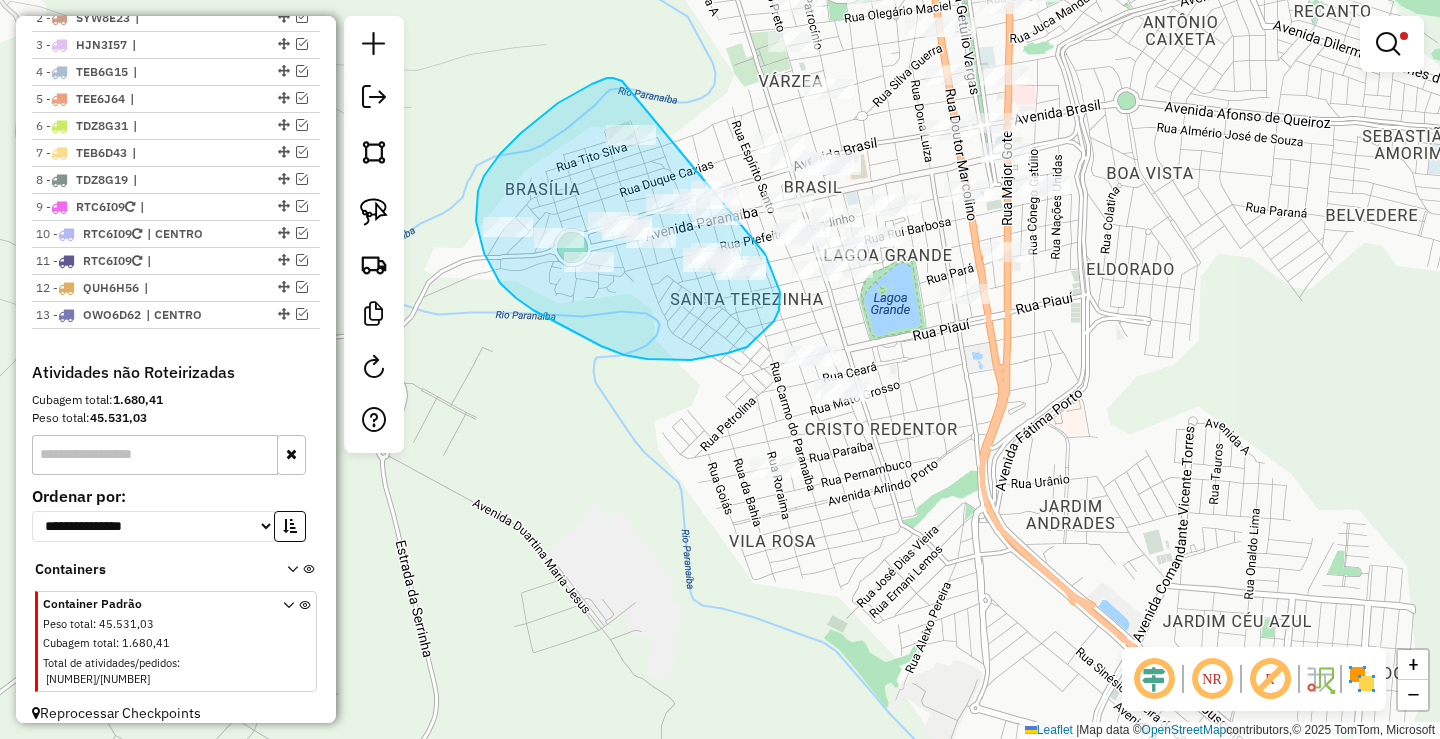 drag, startPoint x: 571, startPoint y: 95, endPoint x: 762, endPoint y: 228, distance: 232.74449 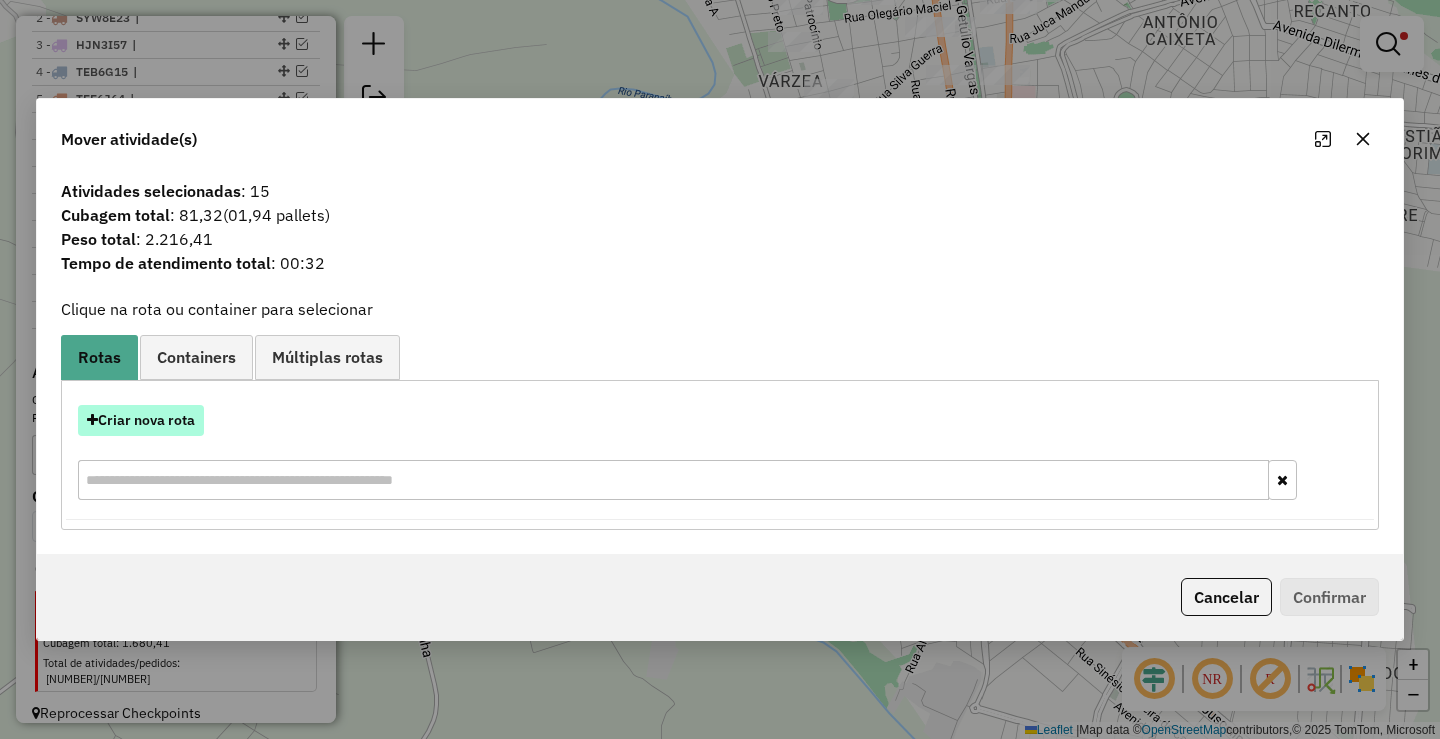 click on "Criar nova rota" at bounding box center [141, 420] 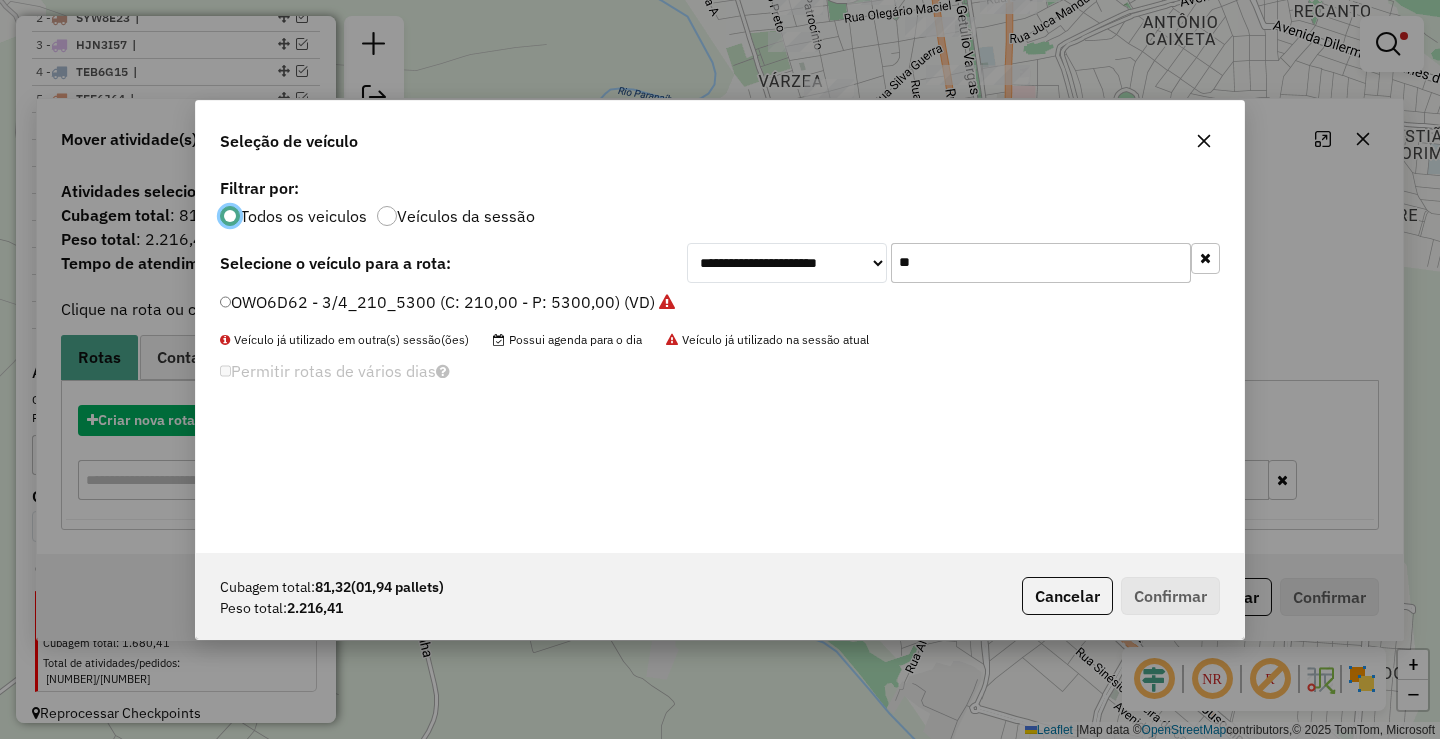 scroll, scrollTop: 11, scrollLeft: 6, axis: both 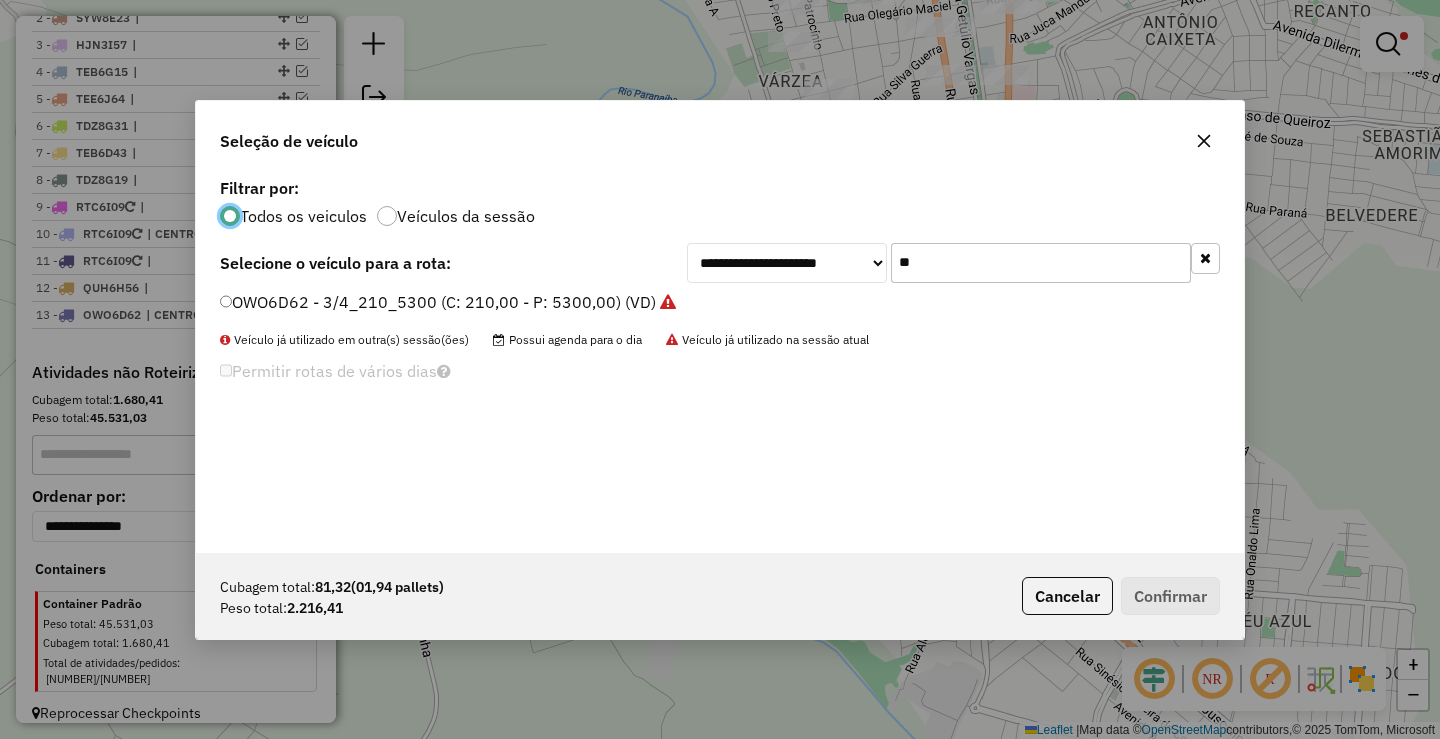 click on "**********" 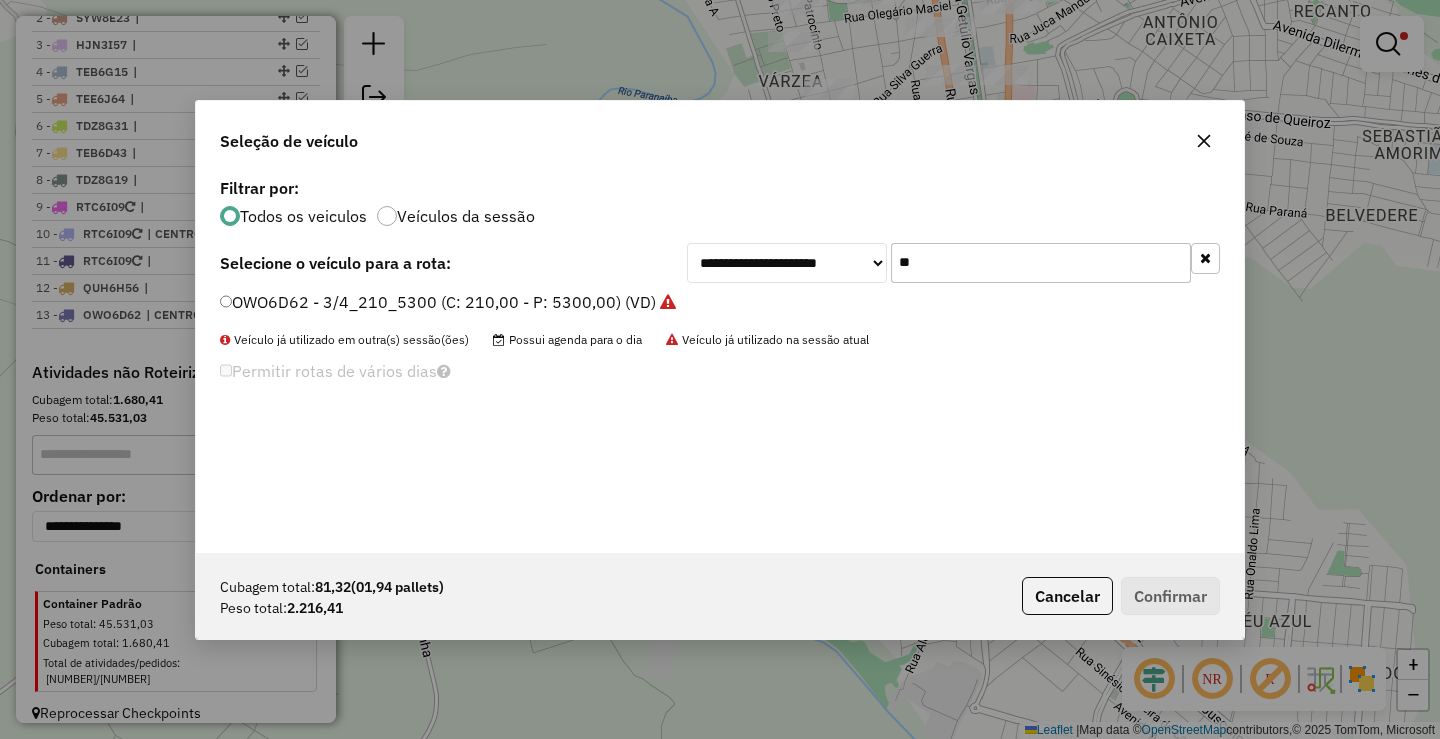 click on "**********" 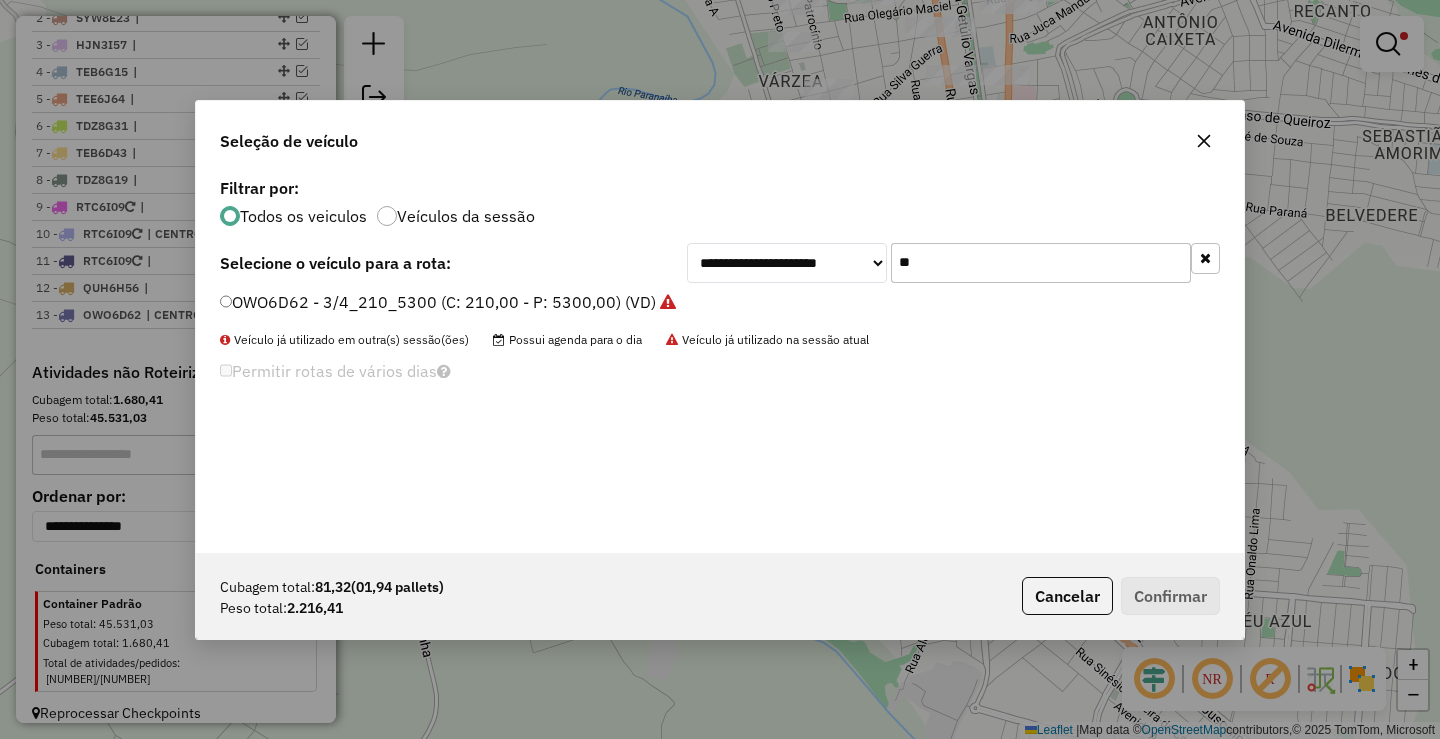 click on "**" 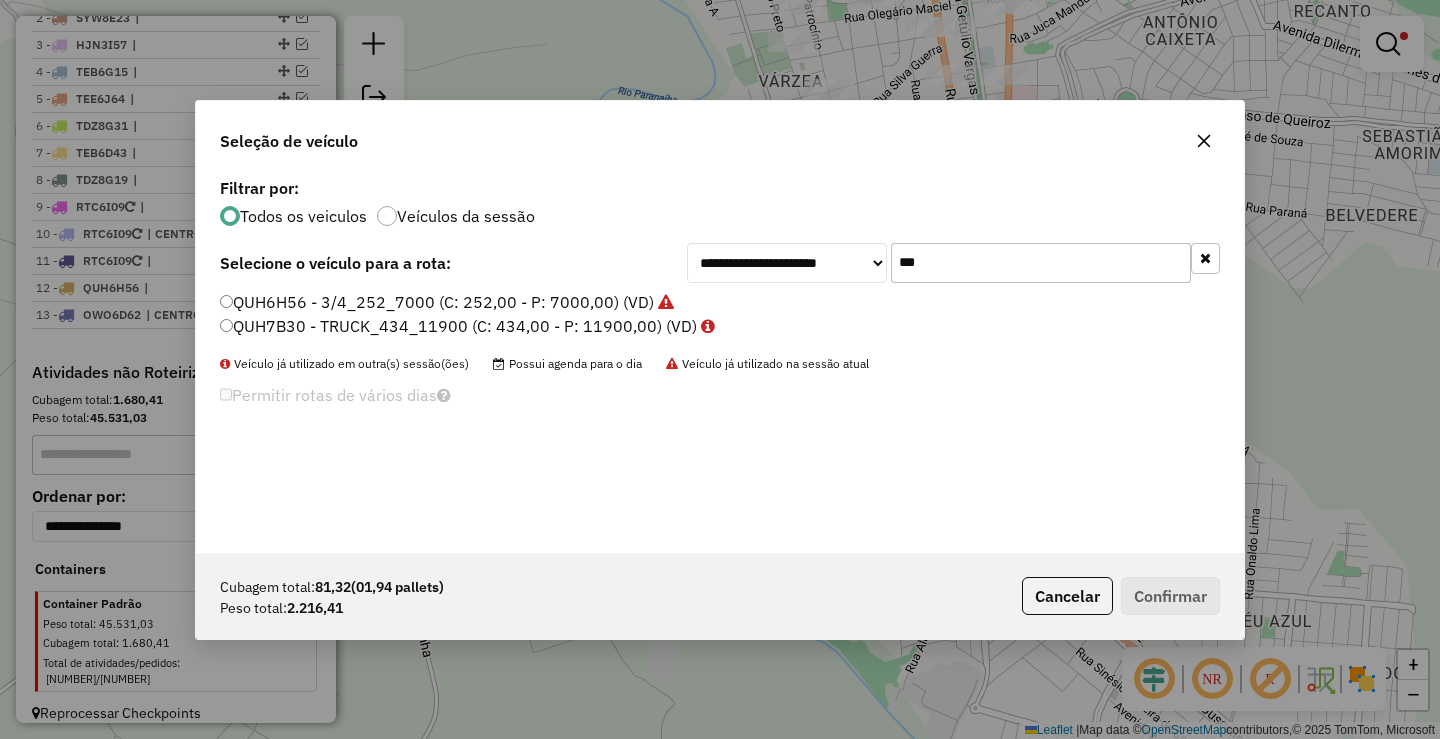 type on "***" 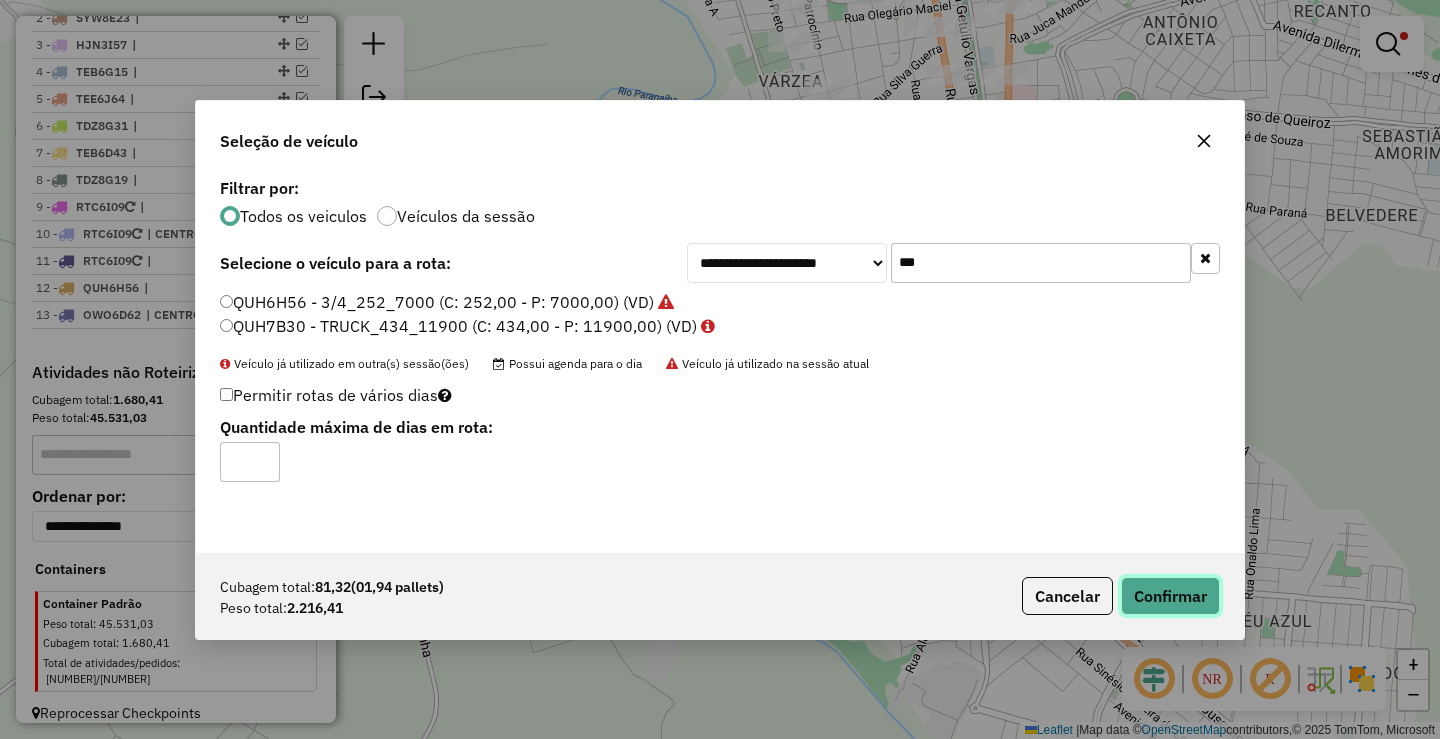 click on "Confirmar" 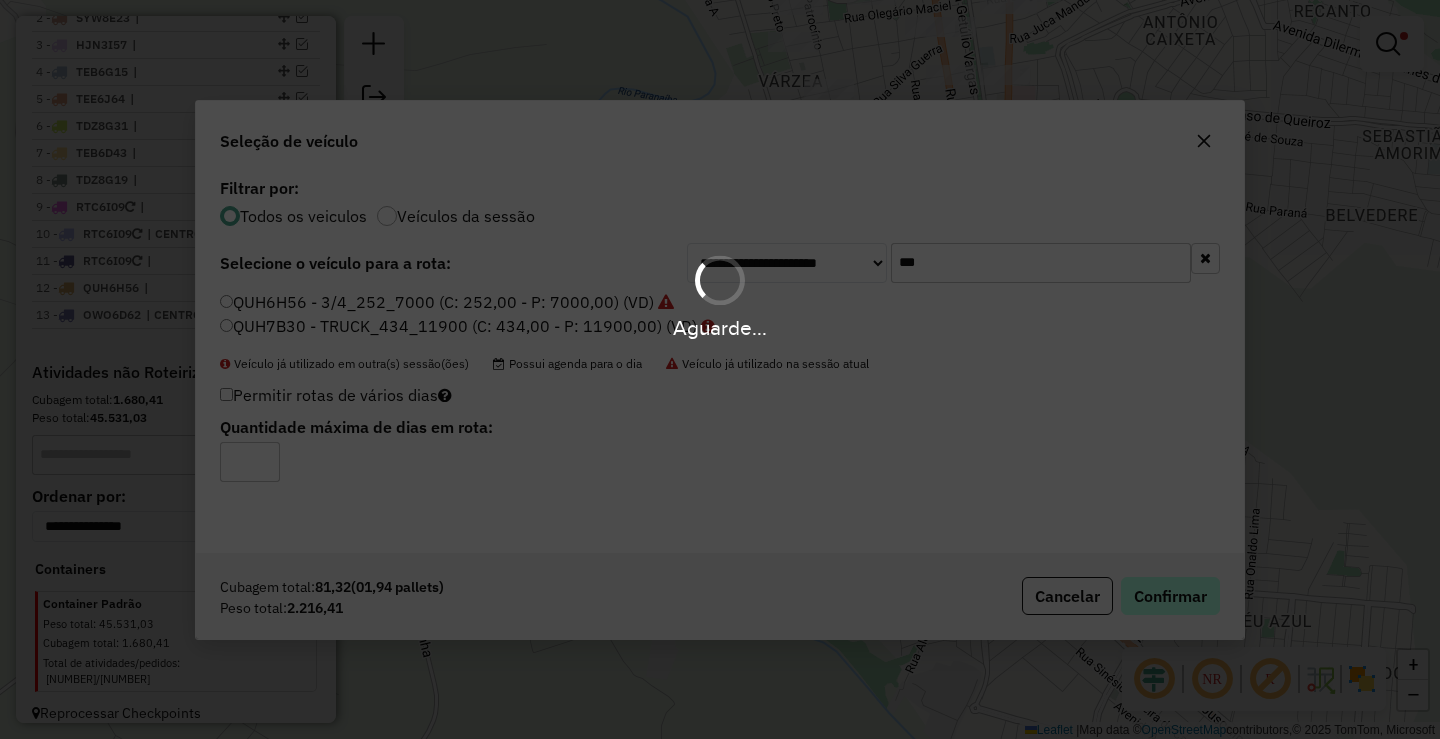 scroll, scrollTop: 879, scrollLeft: 0, axis: vertical 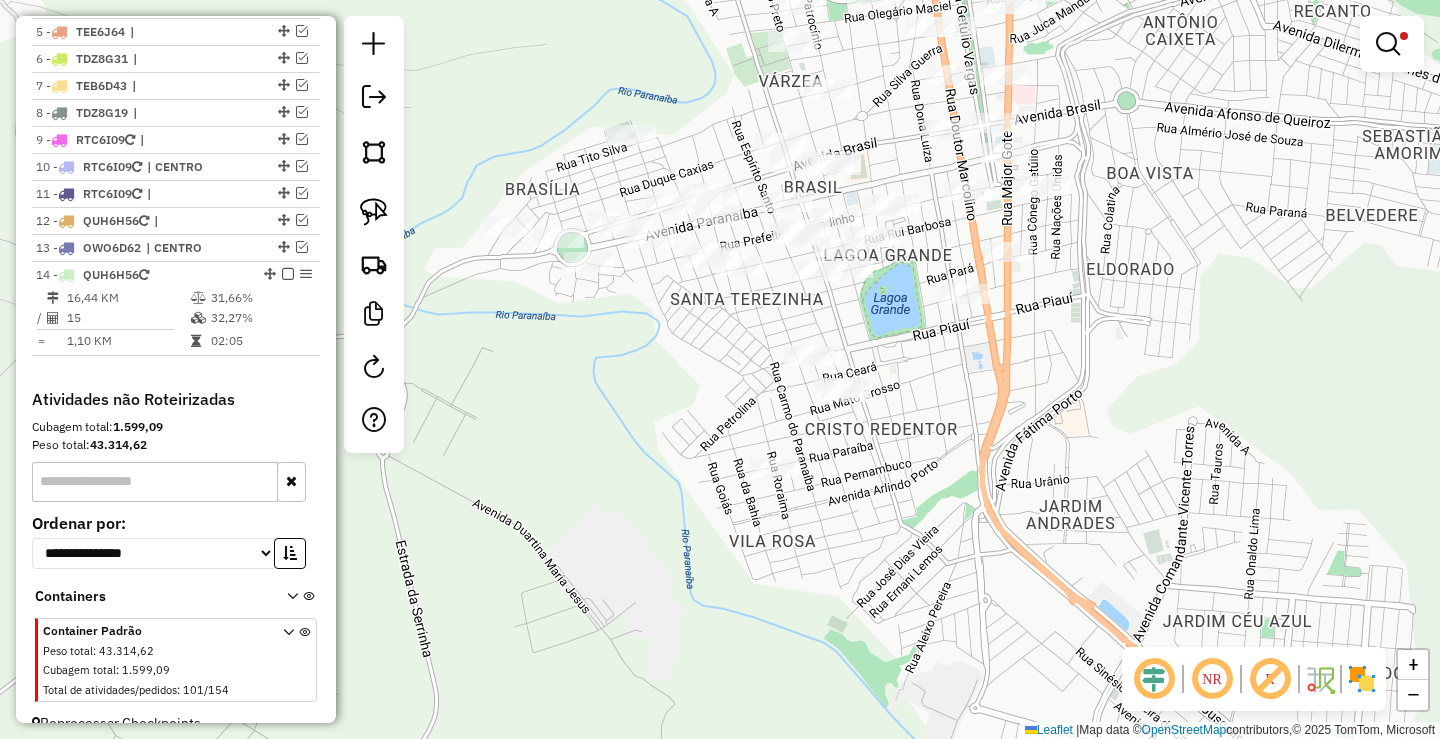 click on "Limpar filtros Janela de atendimento Grade de atendimento Capacidade Transportadoras Veículos Cliente Pedidos  Rotas Selecione os dias de semana para filtrar as janelas de atendimento  Seg   Ter   Qua   Qui   Sex   Sáb   Dom  Informe o período da janela de atendimento: De: Até:  Filtrar exatamente a janela do cliente  Considerar janela de atendimento padrão  Selecione os dias de semana para filtrar as grades de atendimento  Seg   Ter   Qua   Qui   Sex   Sáb   Dom   Considerar clientes sem dia de atendimento cadastrado  Clientes fora do dia de atendimento selecionado Filtrar as atividades entre os valores definidos abaixo:  Peso mínimo:  ****  Peso máximo:  ******  Cubagem mínima:   Cubagem máxima:   De:   Até:  Filtrar as atividades entre o tempo de atendimento definido abaixo:  De:   Até:   Considerar capacidade total dos clientes não roteirizados Transportadora: Selecione um ou mais itens Tipo de veículo: Selecione um ou mais itens Veículo: Selecione um ou mais itens Motorista: Nome: Rótulo:" 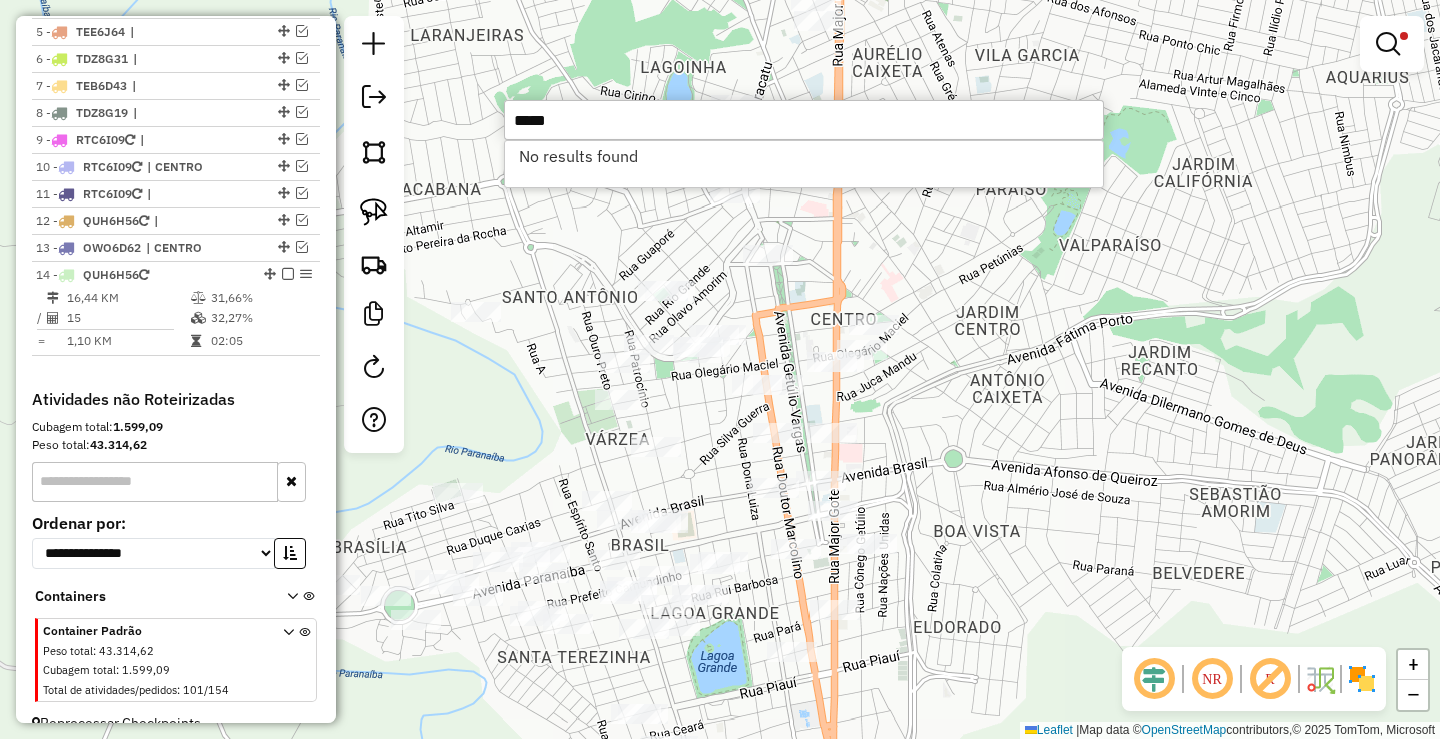 type on "*****" 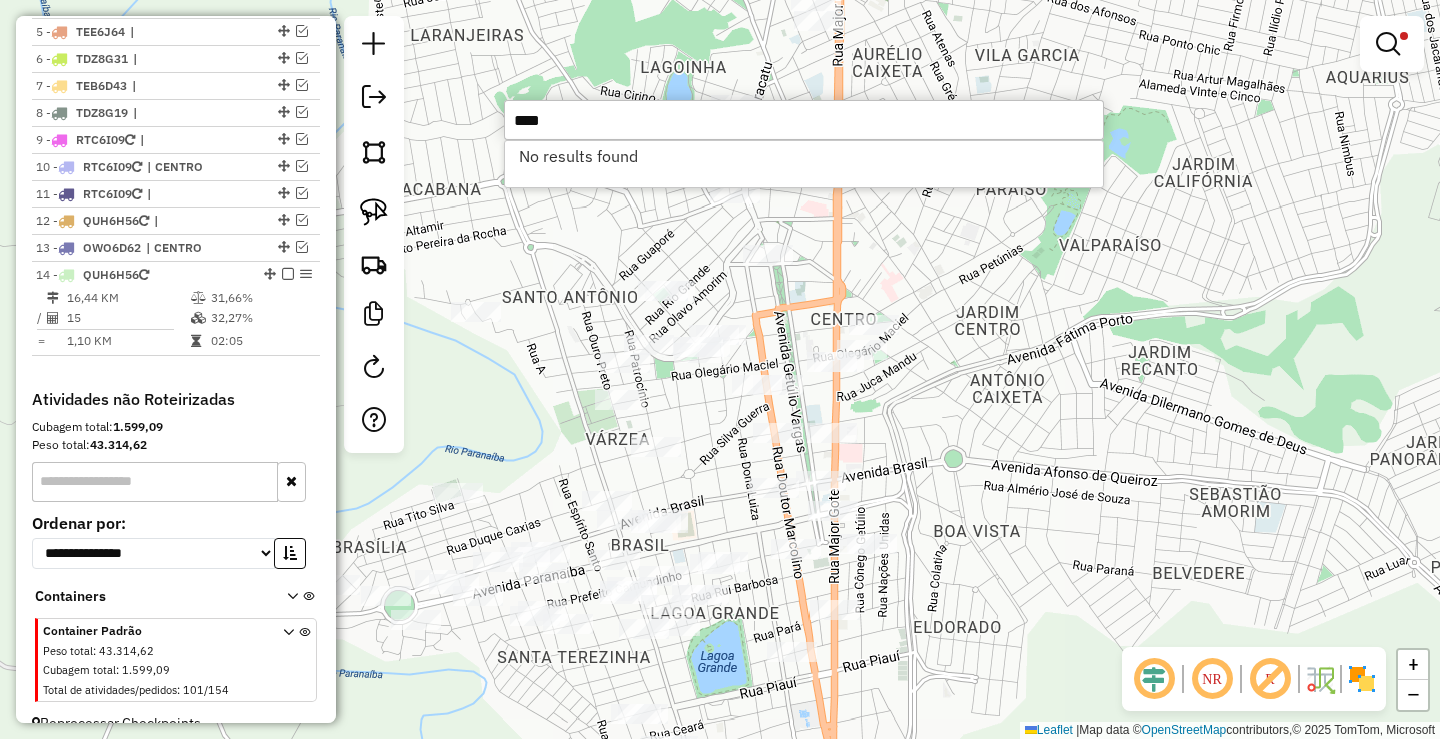 type on "****" 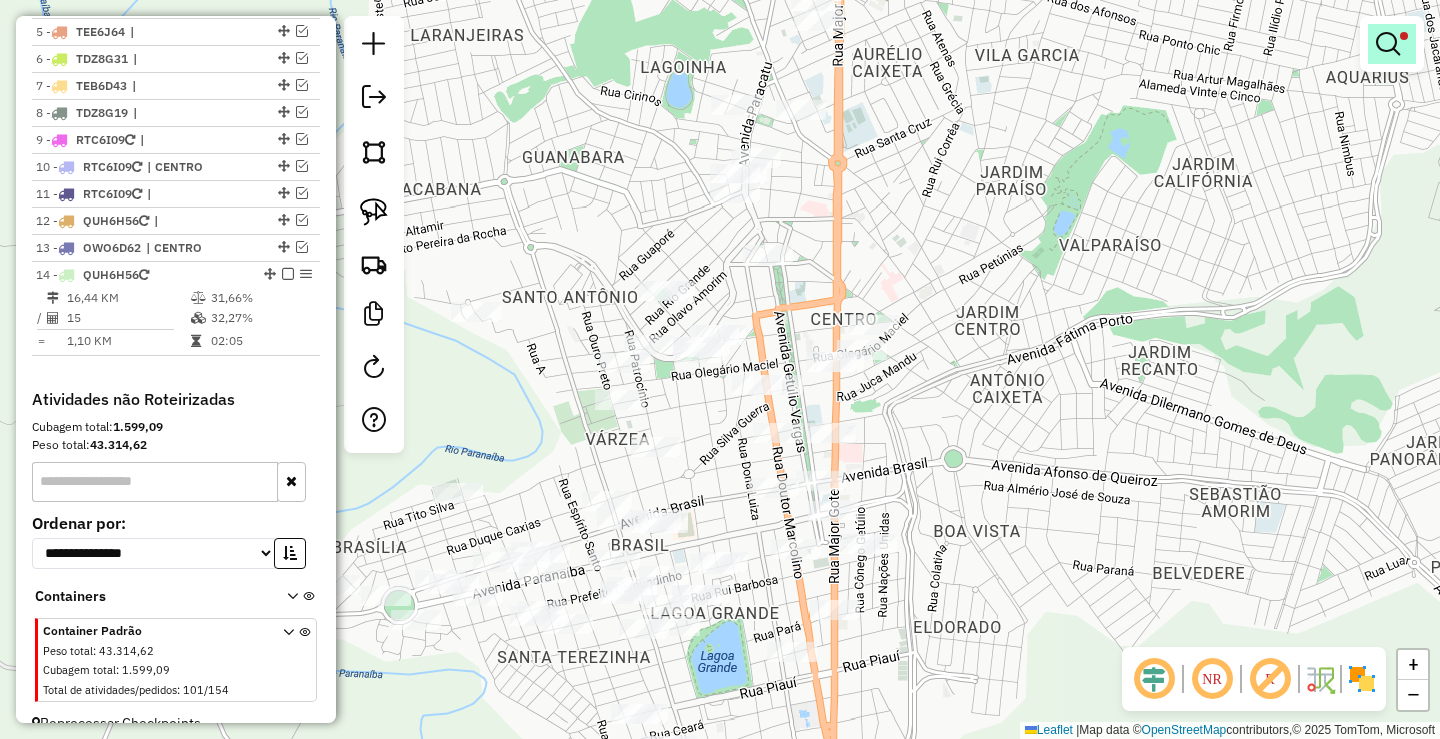 click at bounding box center [1392, 44] 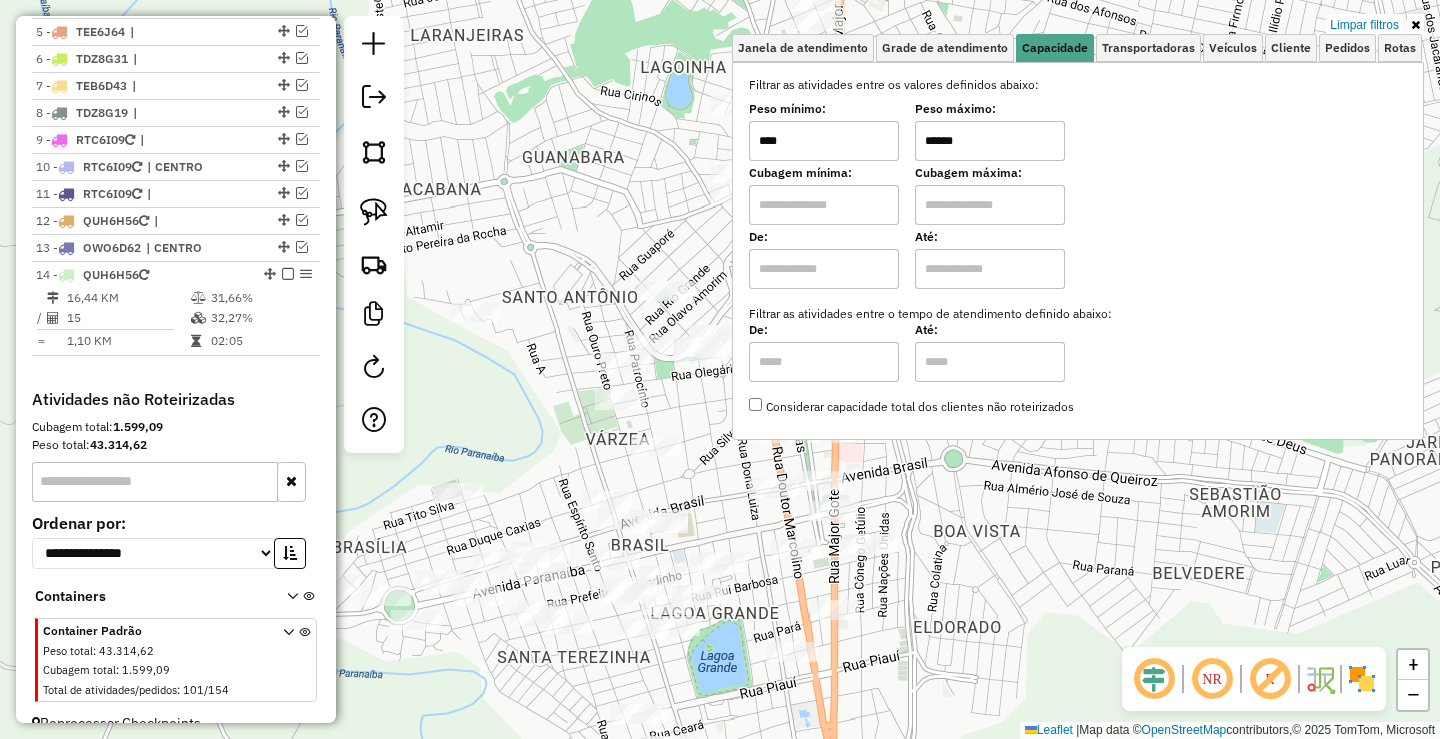 click on "****" at bounding box center [824, 141] 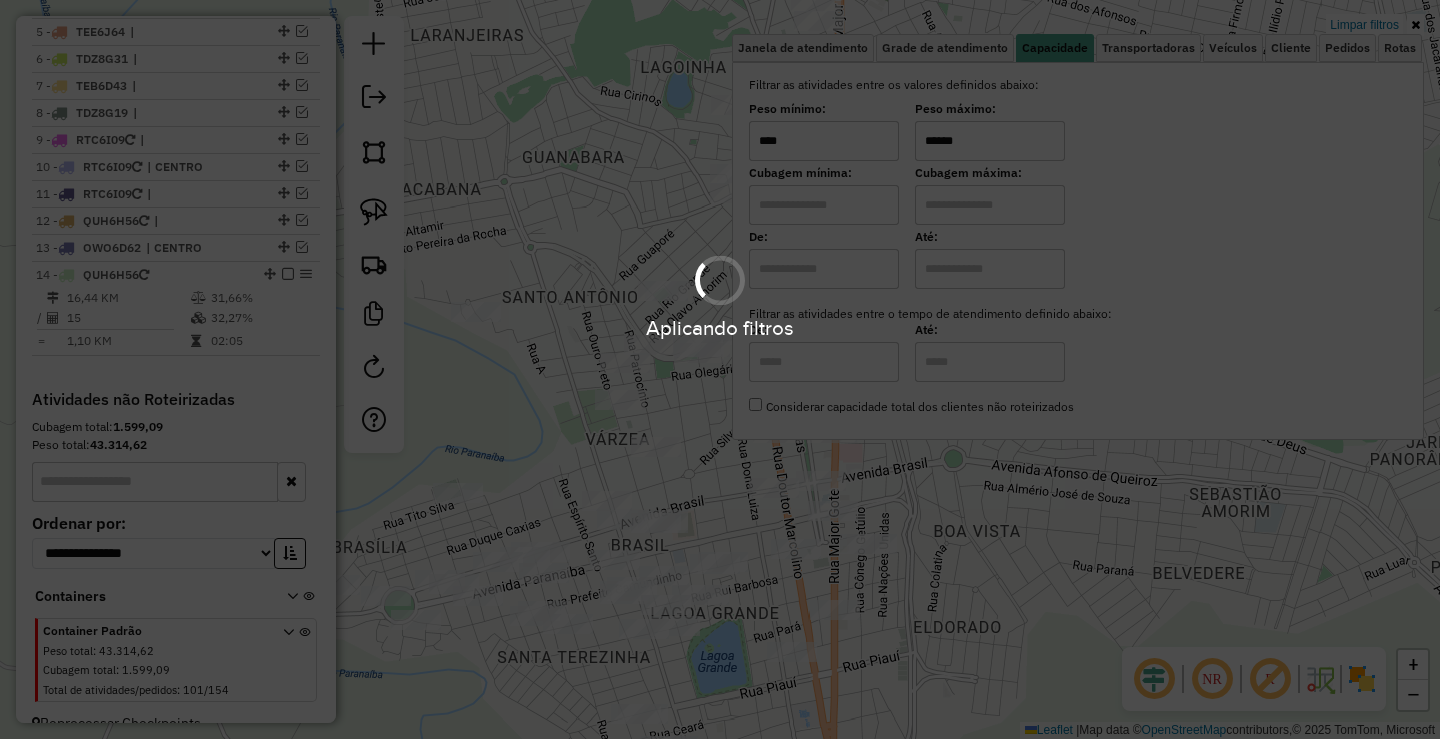 click on "Aplicando filtros" at bounding box center (720, 369) 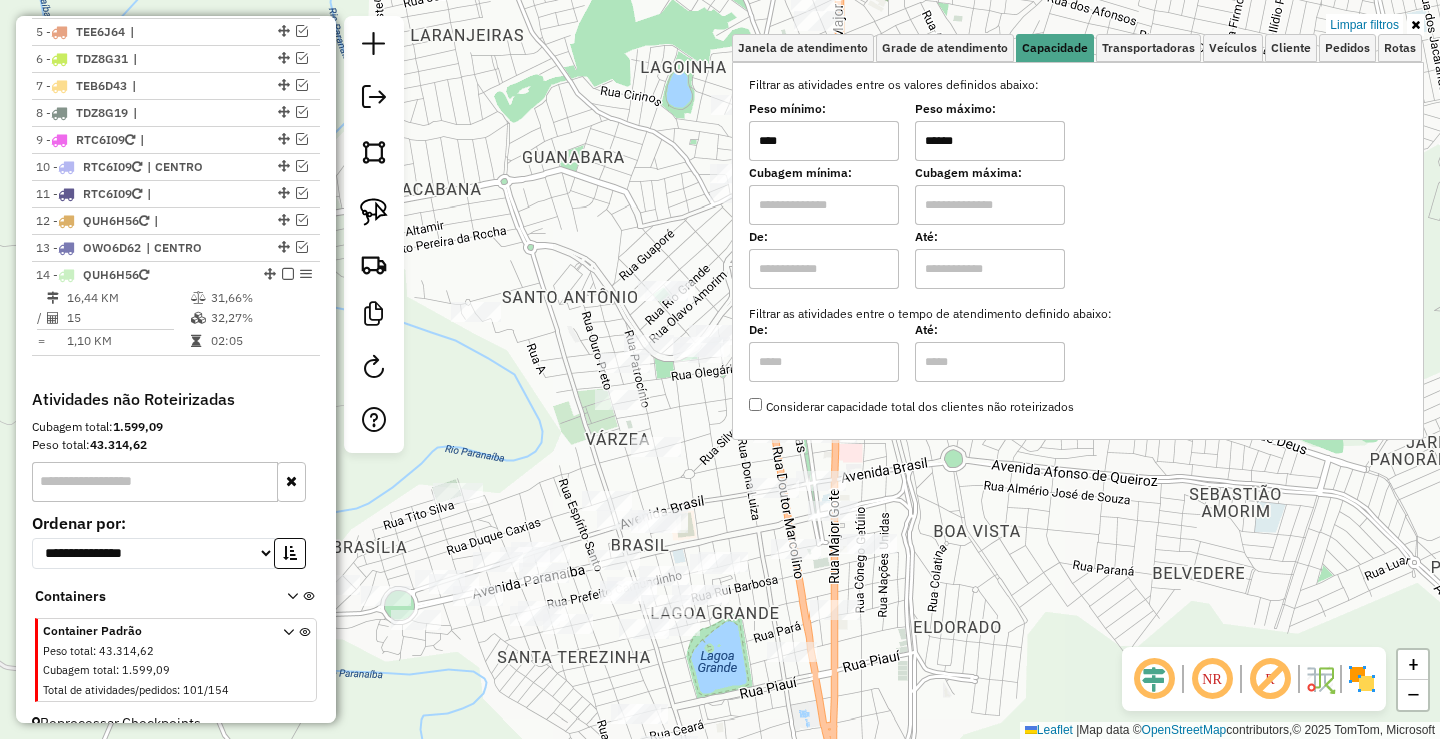 click on "****" at bounding box center (824, 141) 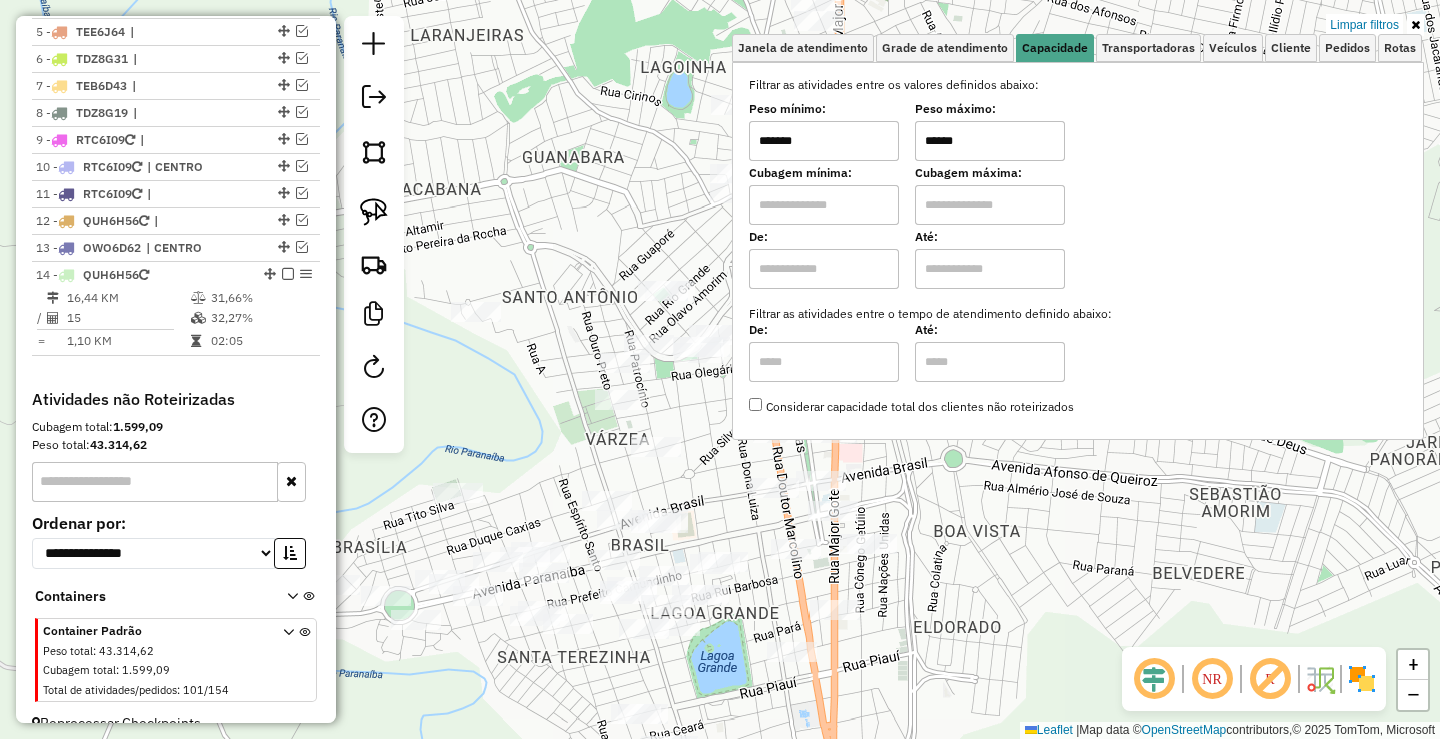 type on "*******" 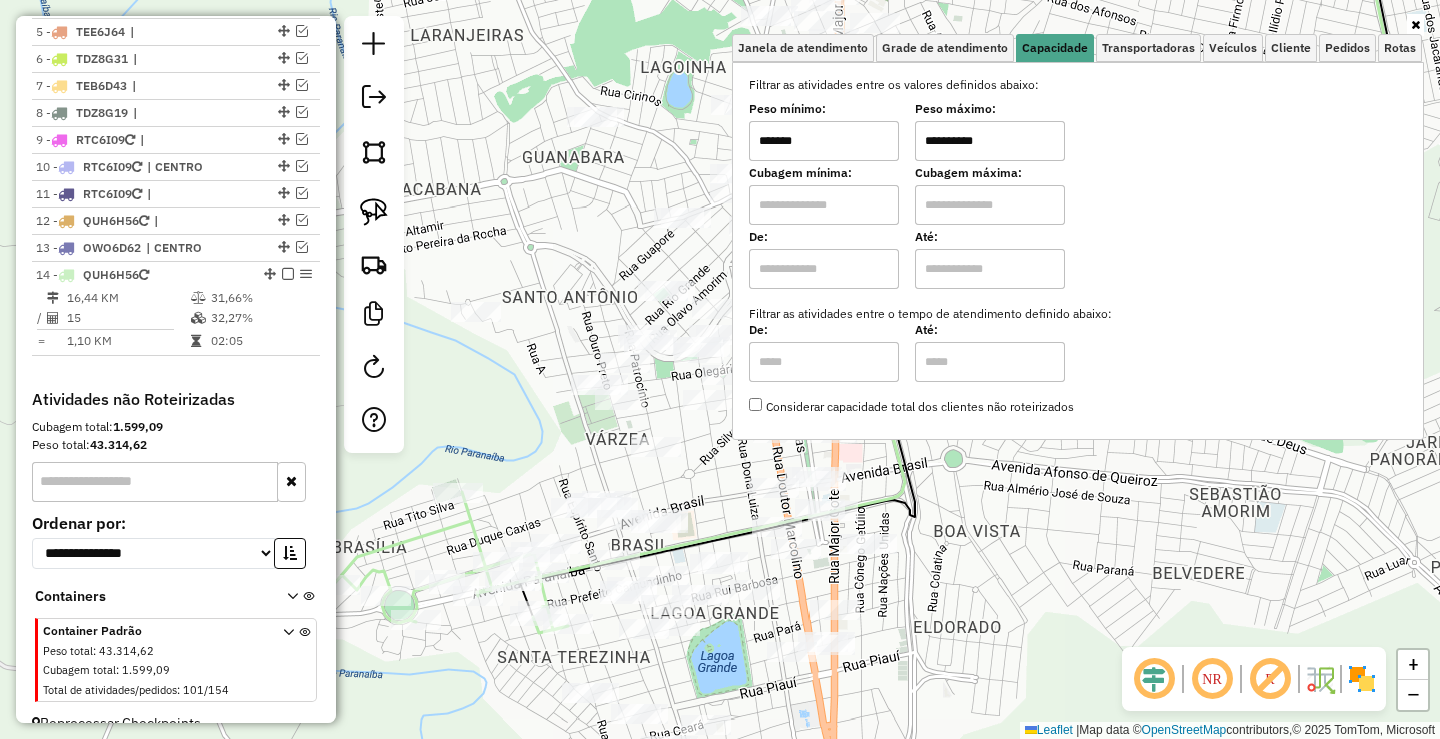type on "**********" 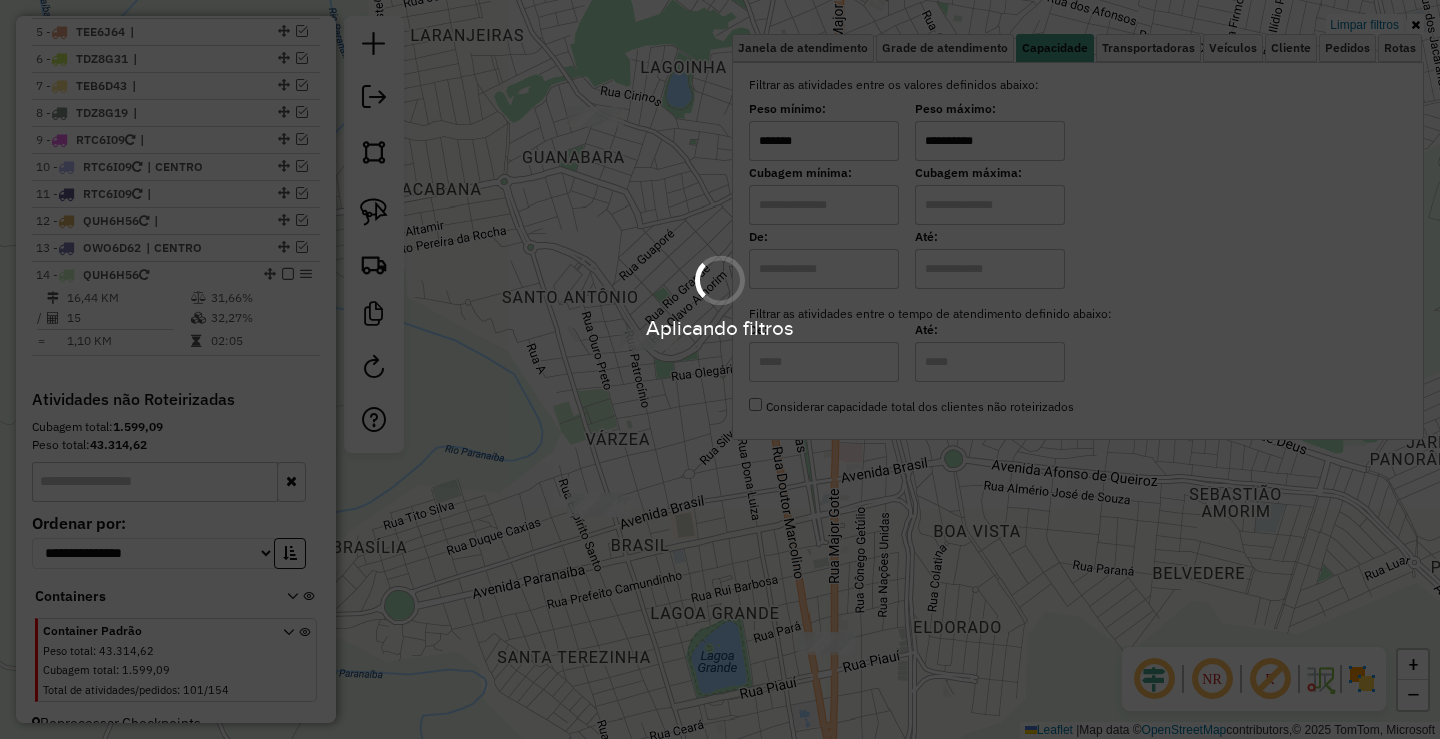 click on "Aplicando filtros" at bounding box center (720, 369) 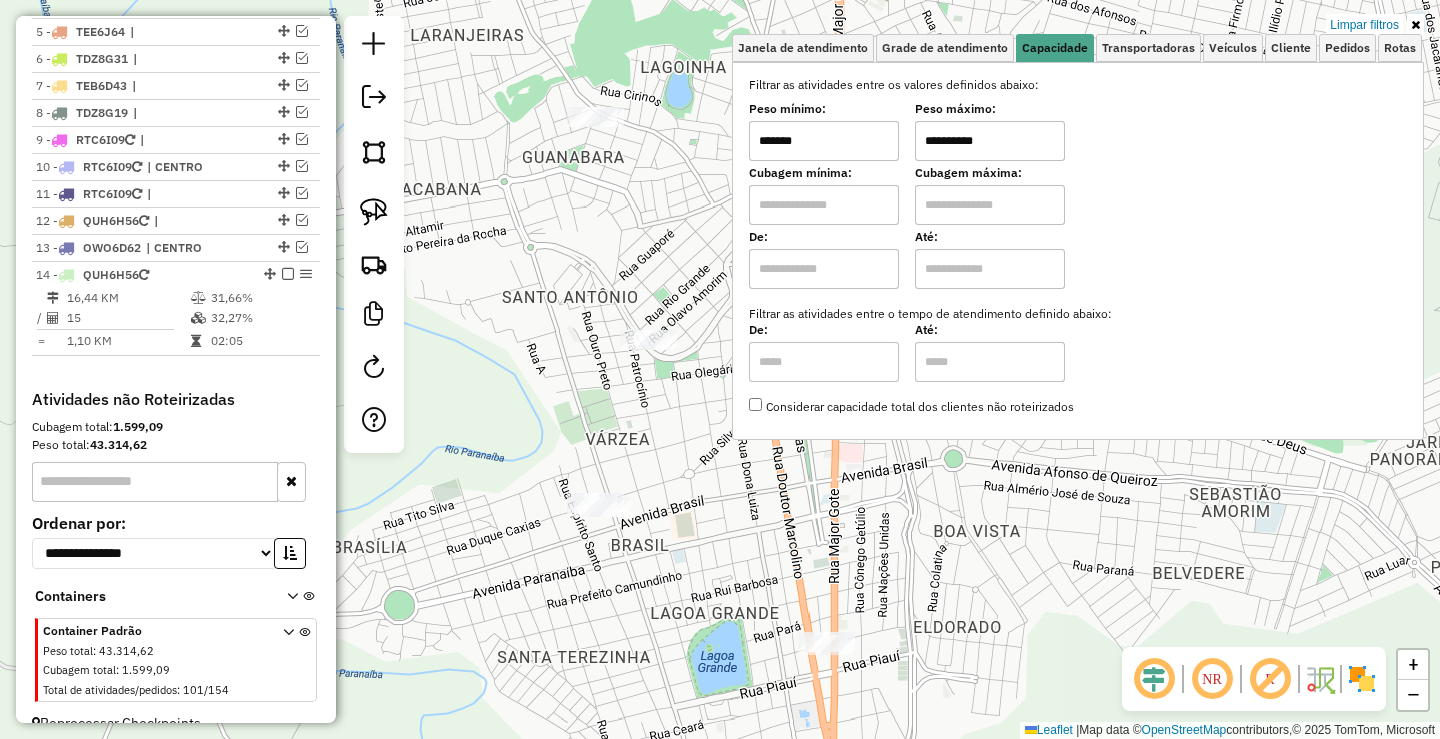 click on "**********" 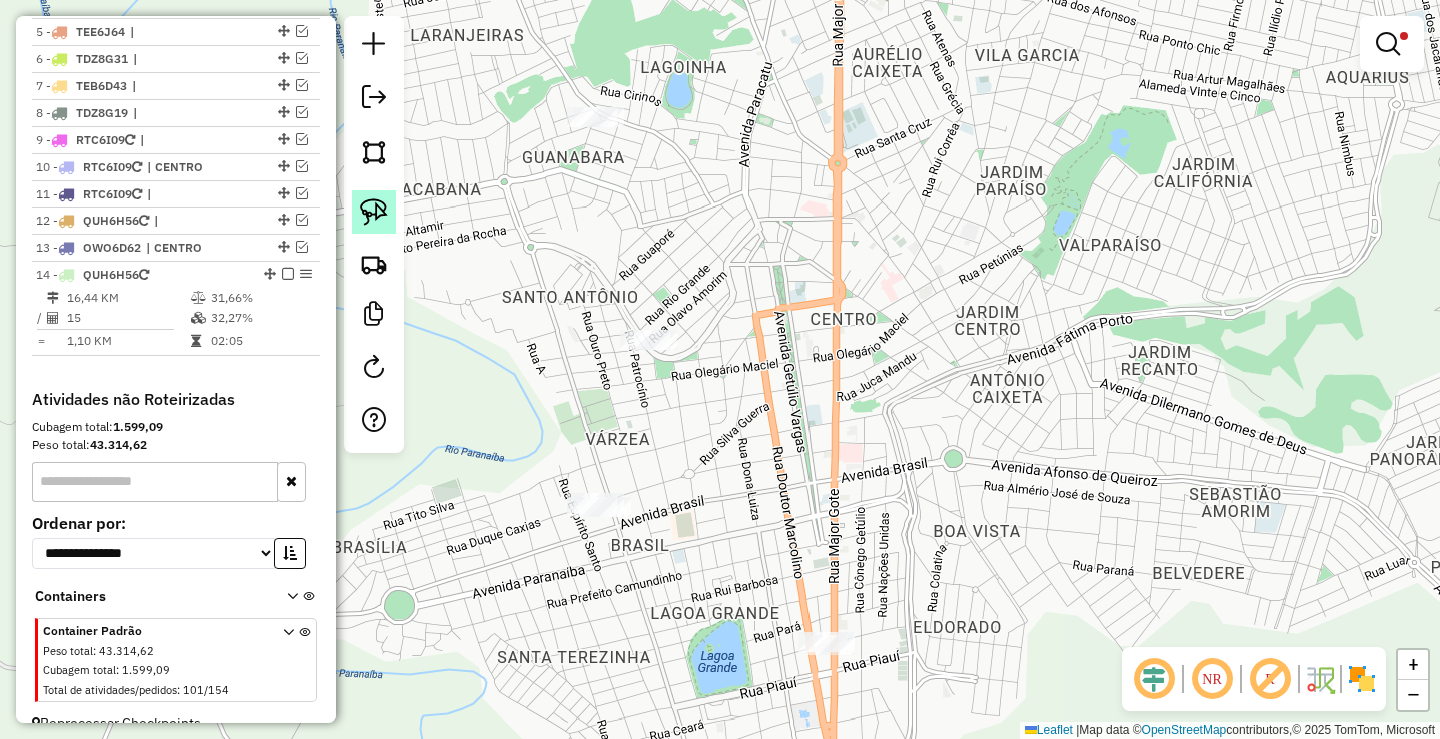 click 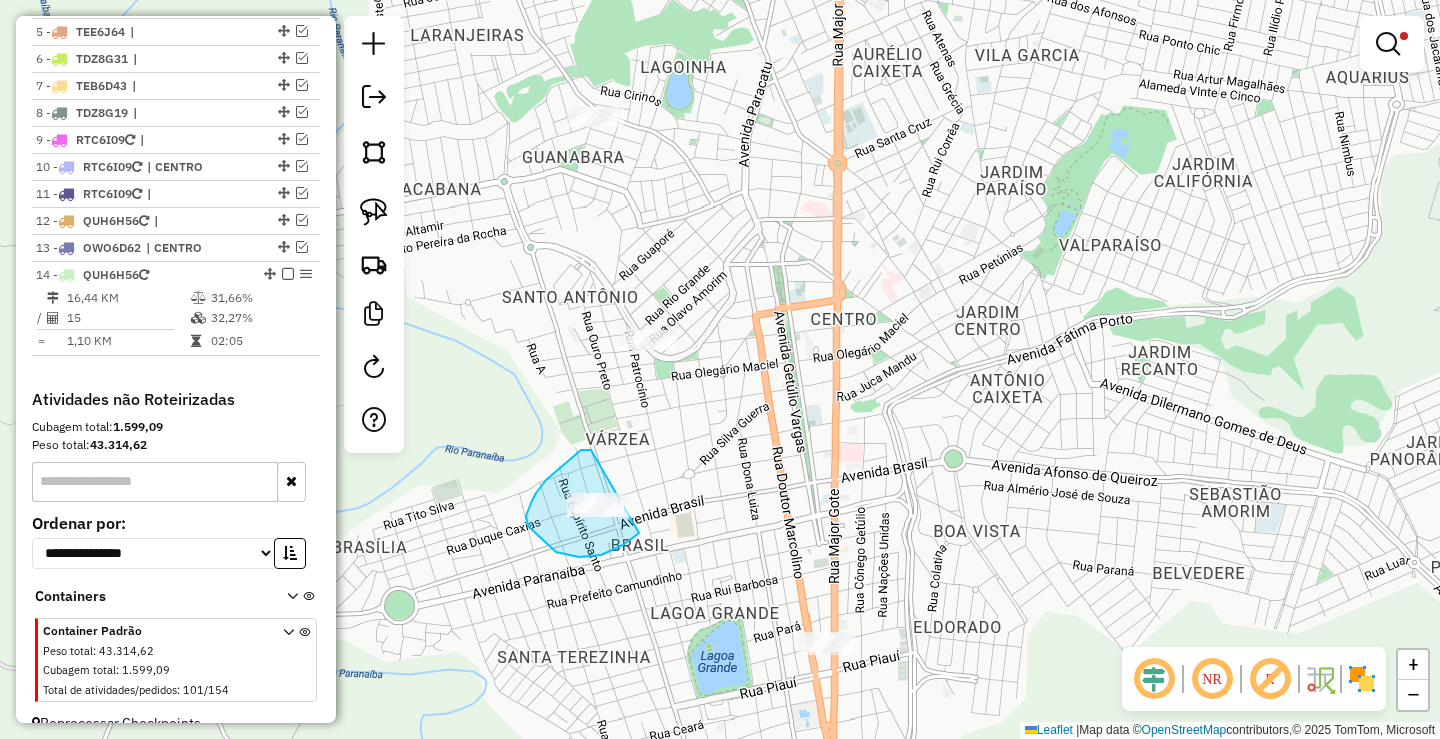 drag, startPoint x: 591, startPoint y: 450, endPoint x: 665, endPoint y: 518, distance: 100.49876 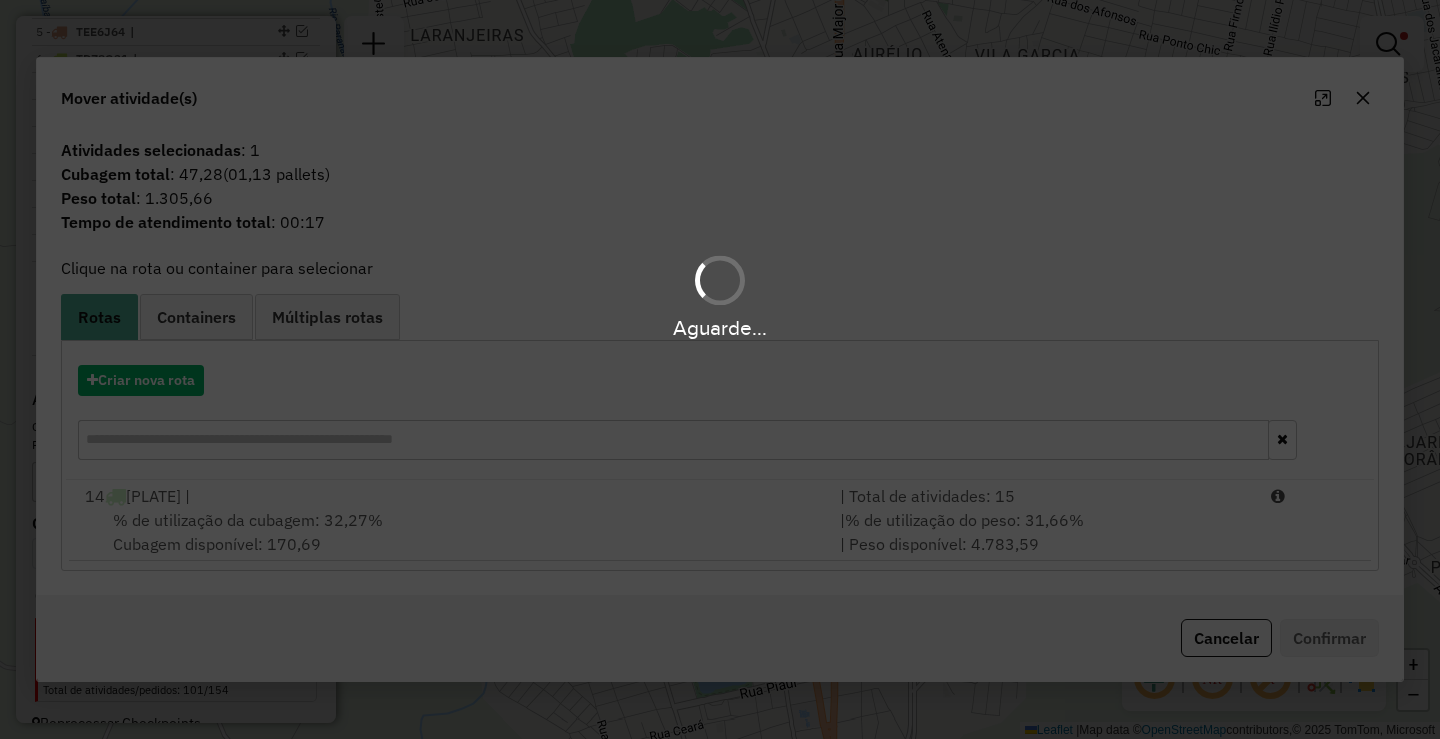 click on "Aguarde..." at bounding box center [720, 369] 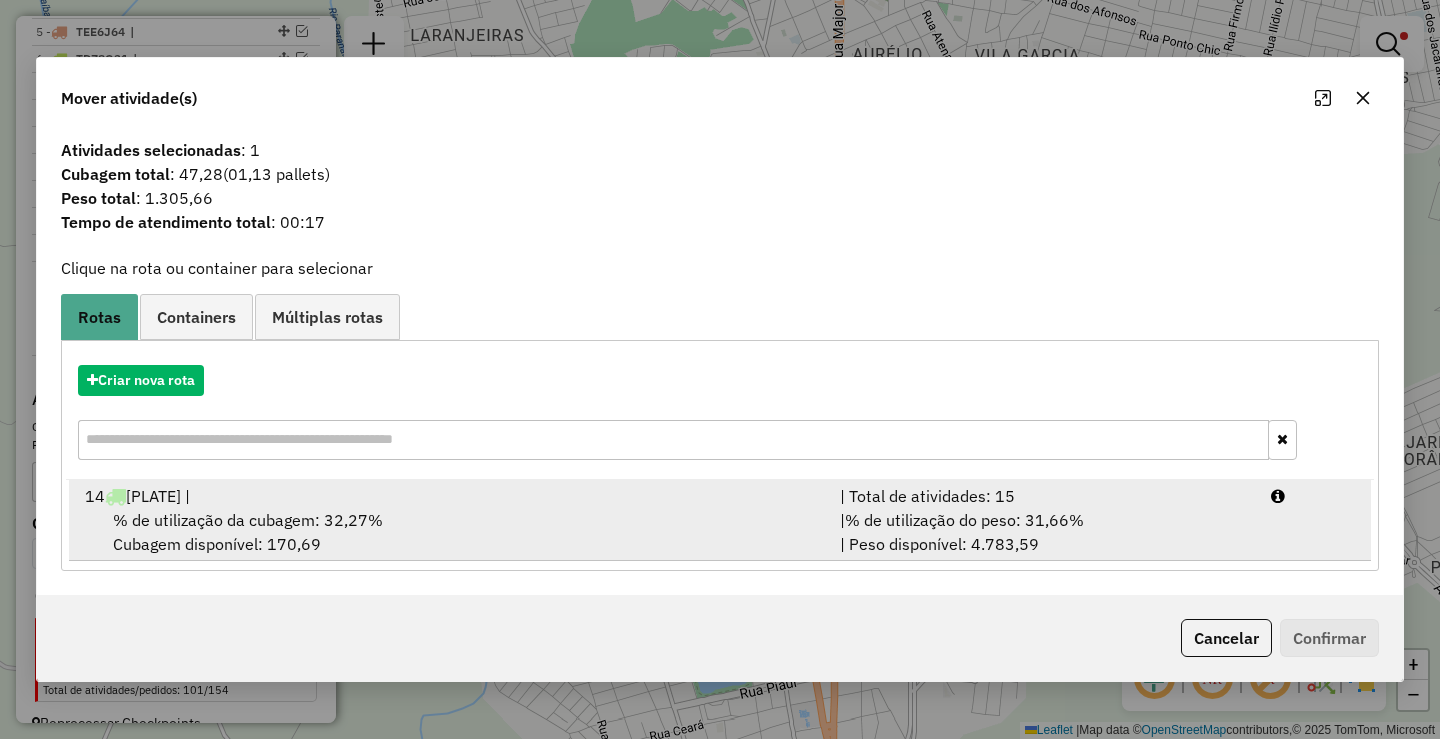click on "|  % de utilização do peso: 31,66%  | Peso disponível: 4.783,59" at bounding box center [1043, 532] 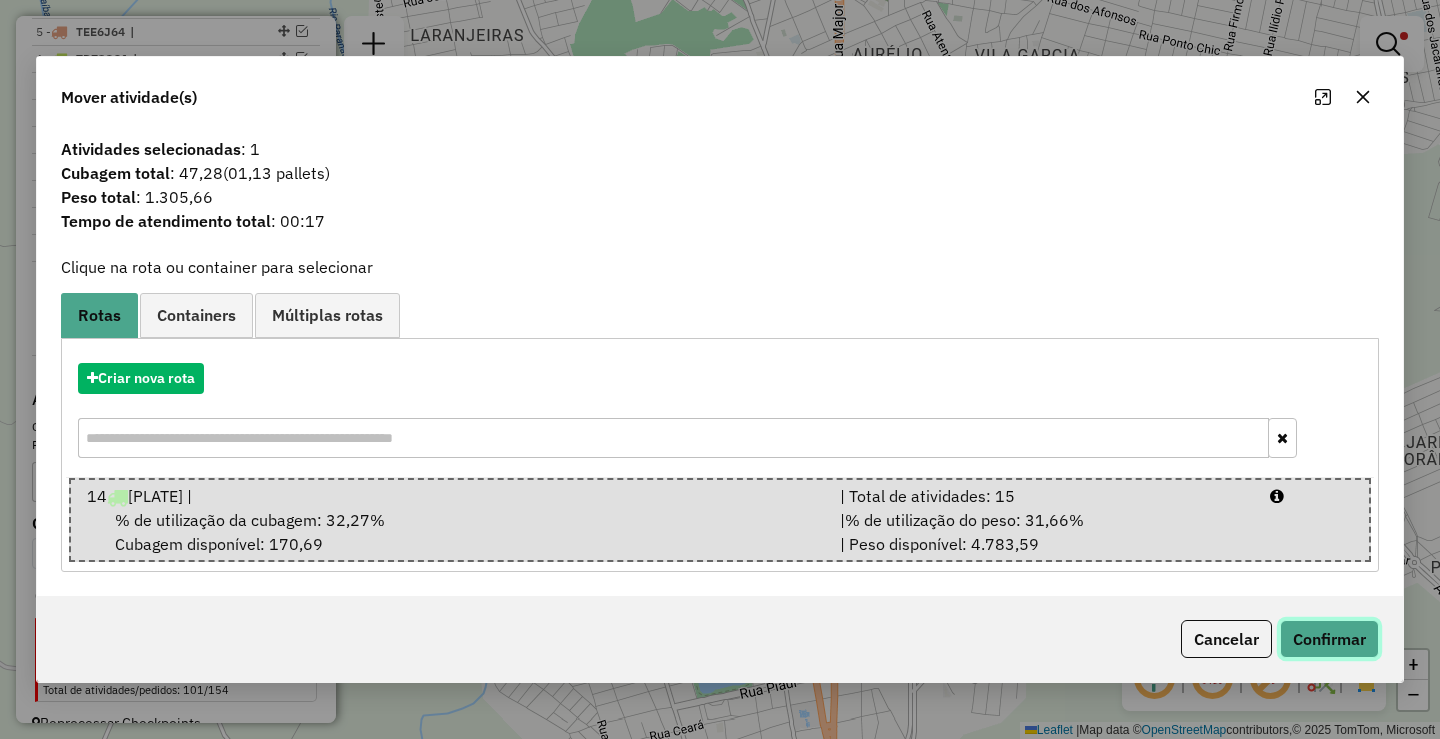 click on "Confirmar" 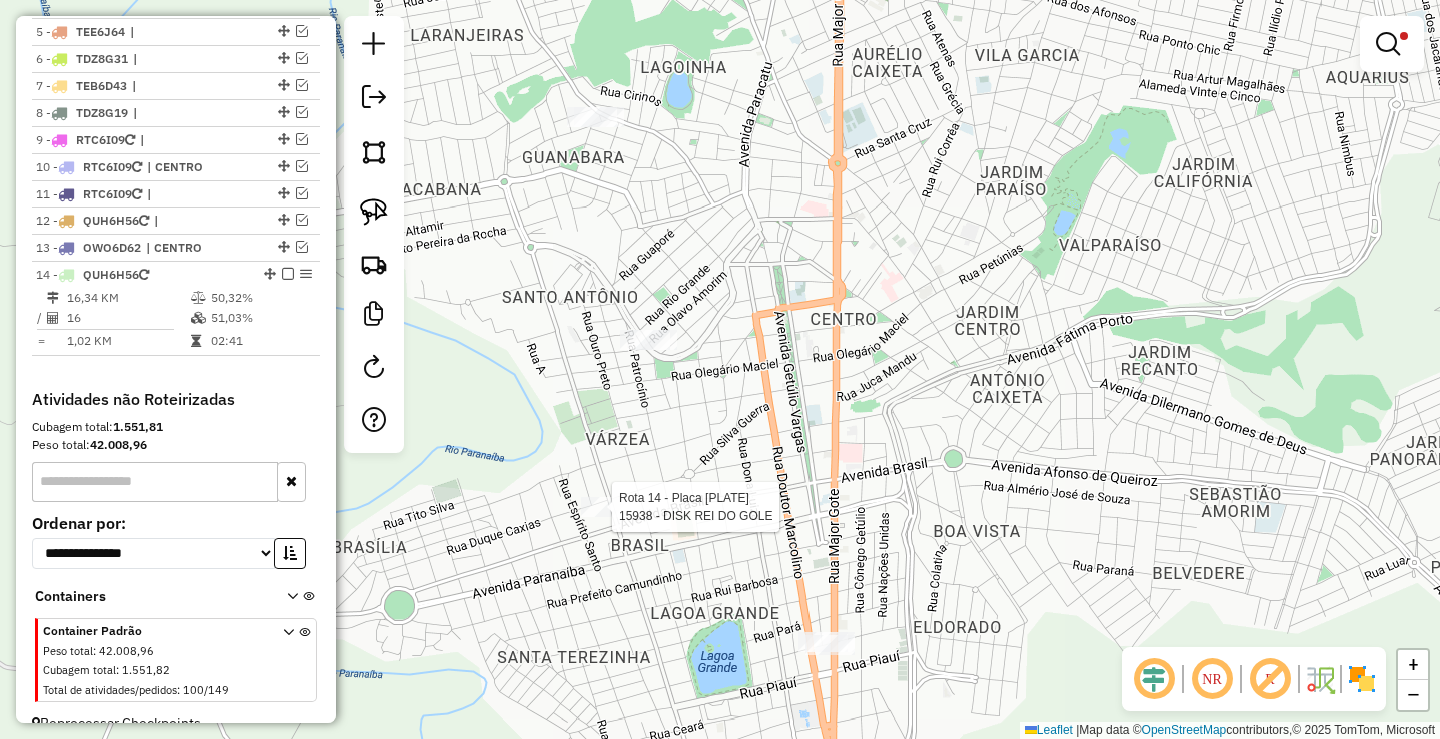 select on "**********" 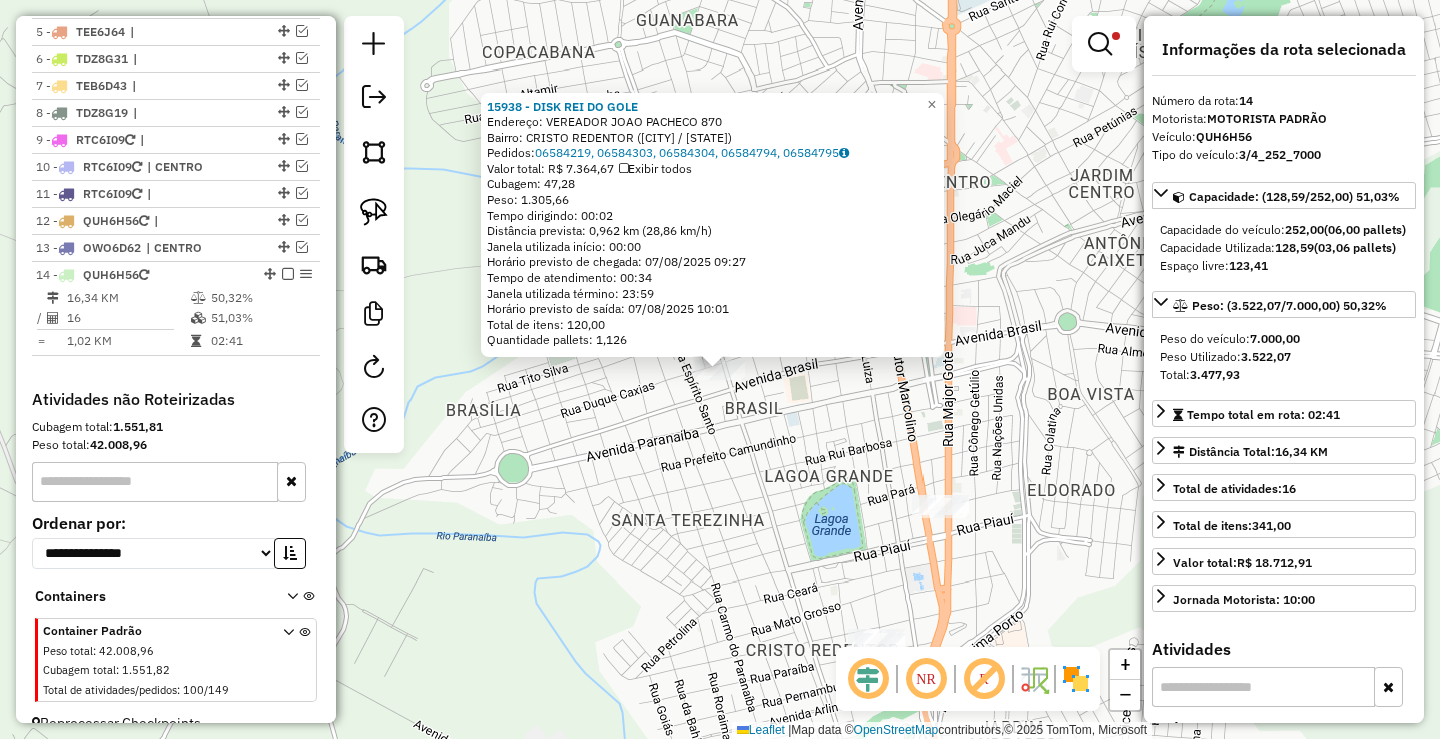 scroll, scrollTop: 906, scrollLeft: 0, axis: vertical 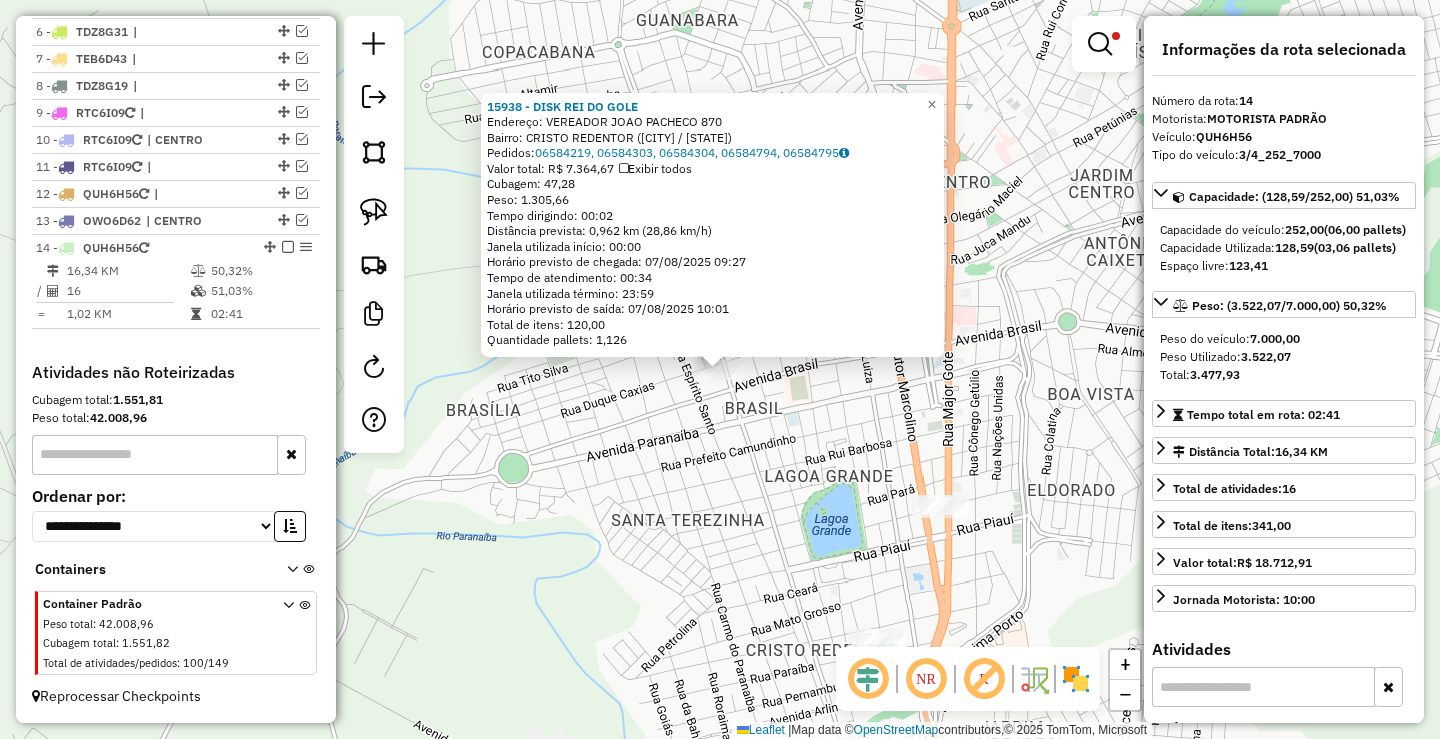 click on "DISK REI DO GOLE  Endereço:  [STREET] [NUMBER]   Bairro: [CITY] ([CITY] / [STATE])   Pedidos:  [ORDER_ID], [ORDER_ID], [ORDER_ID], [ORDER_ID], [ORDER_ID]   Valor total: R$ [PRICE]   Exibir todos   Cubagem: [CUBAGE]  Peso: [WEIGHT]  Tempo dirigindo: [TIME]   Distância prevista: [DISTANCE] ([SPEED])   Janela utilizada início: [TIME]   Horário previsto de chegada: [DATE] [TIME]   Tempo de atendimento: [TIME]   Janela utilizada término: [TIME]   Horário previsto de saída: [DATE] [TIME]   Total de itens: [ITEMS]   Quantidade pallets: [PALLETS]  × Limpar filtros Janela de atendimento Grade de atendimento Capacidade Transportadoras Veículos Cliente Pedidos  Rotas Selecione os dias de semana para filtrar as janelas de atendimento  Seg   Ter   Qua   Qui   Sex   Sáb   Dom  Informe o período da janela de atendimento: De: Até:  Filtrar exatamente a janela do cliente  Considerar janela de atendimento padrão  Selecione os dias de semana para filtrar as grades de atendimento  Seg   Ter   Qua  De:" 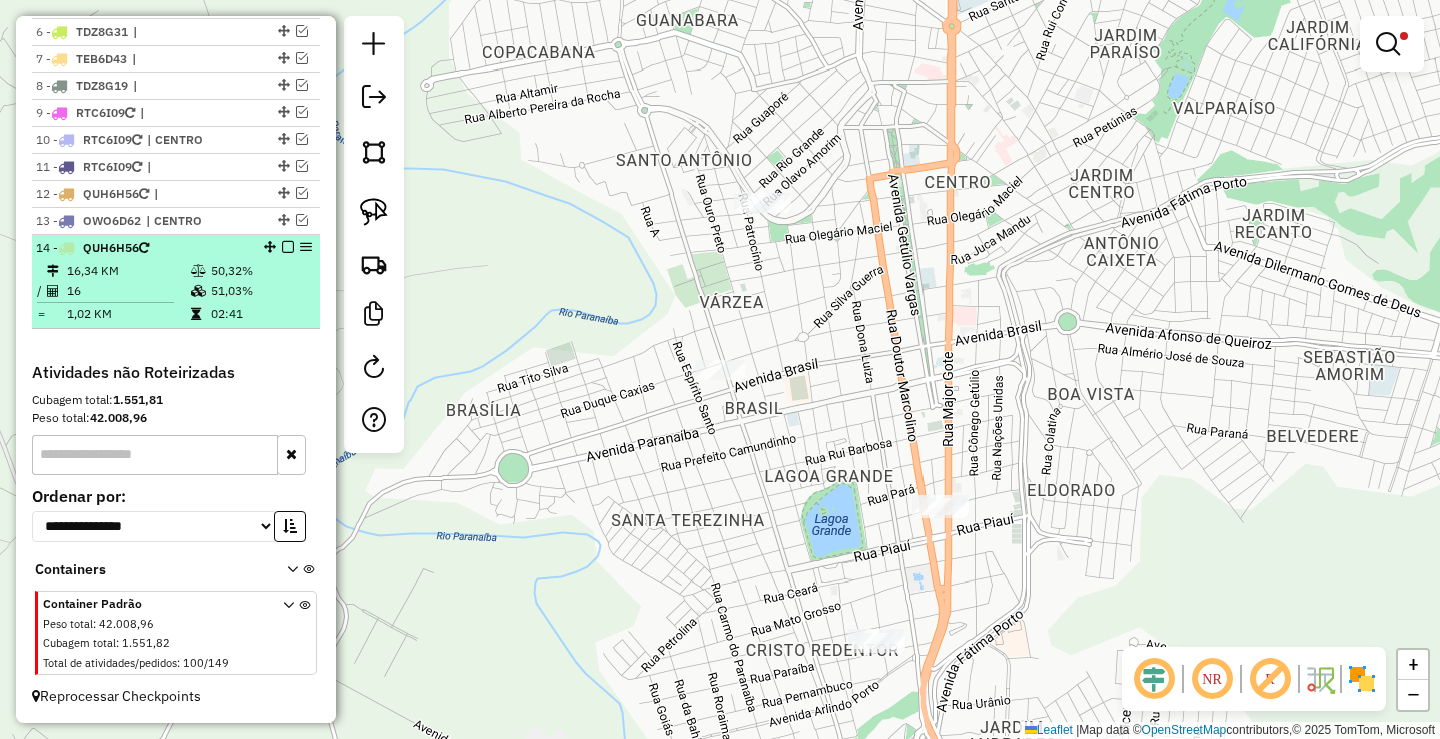 click at bounding box center [288, 247] 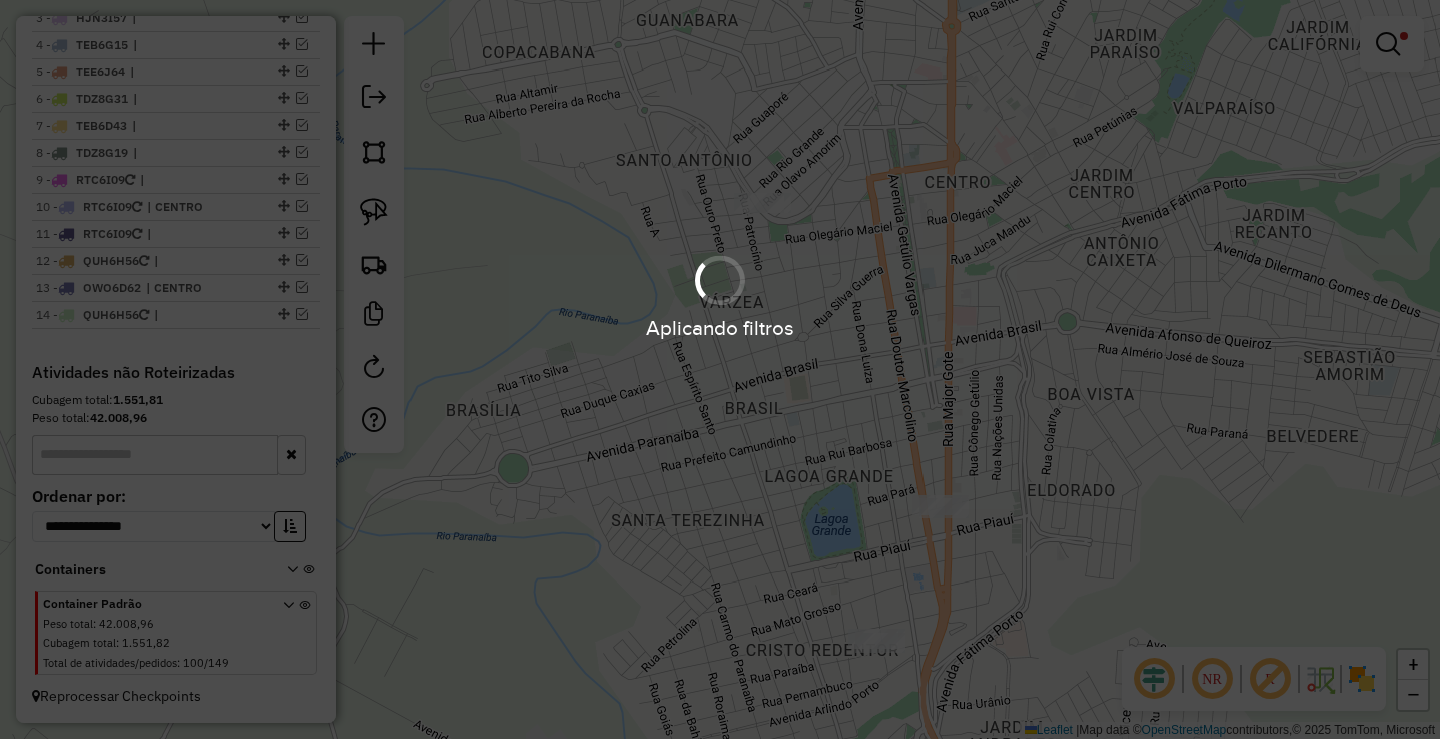 scroll, scrollTop: 839, scrollLeft: 0, axis: vertical 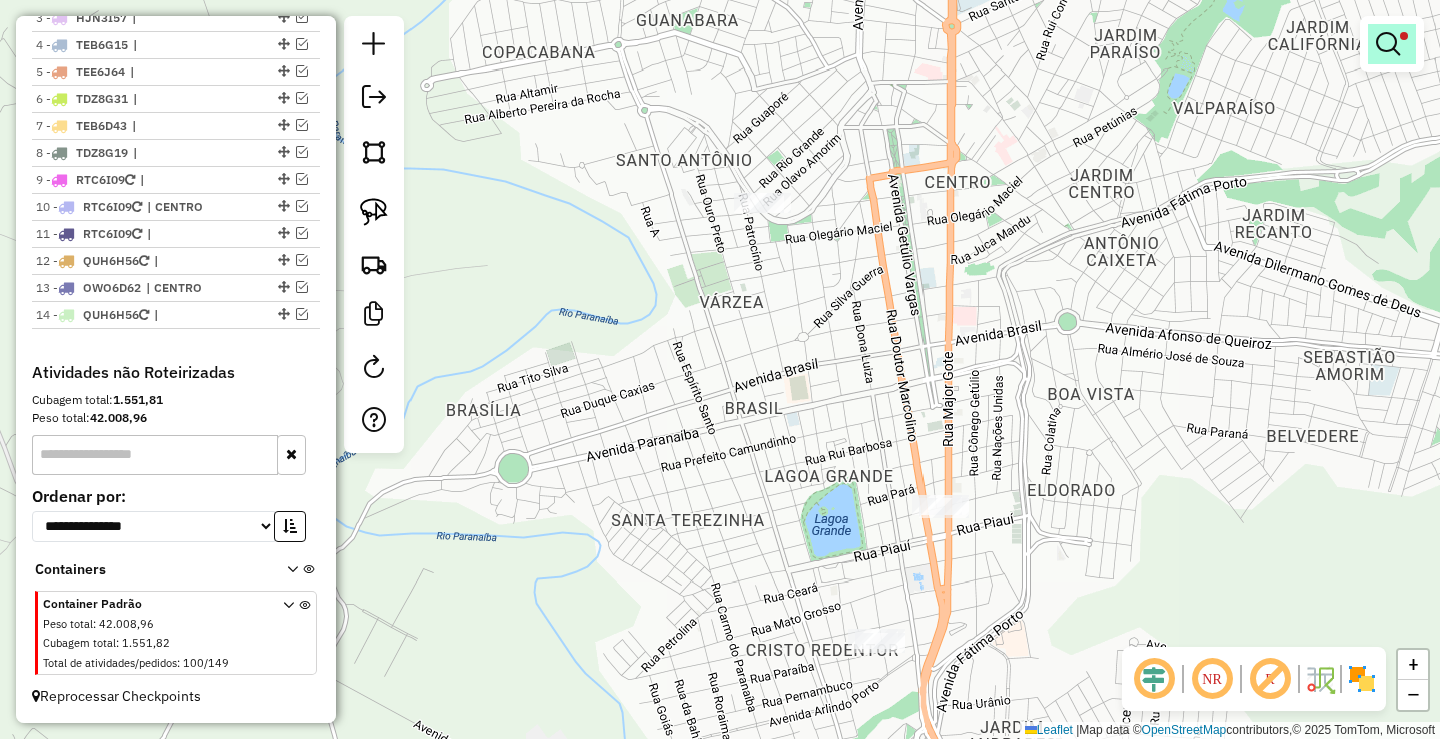 click at bounding box center (1388, 44) 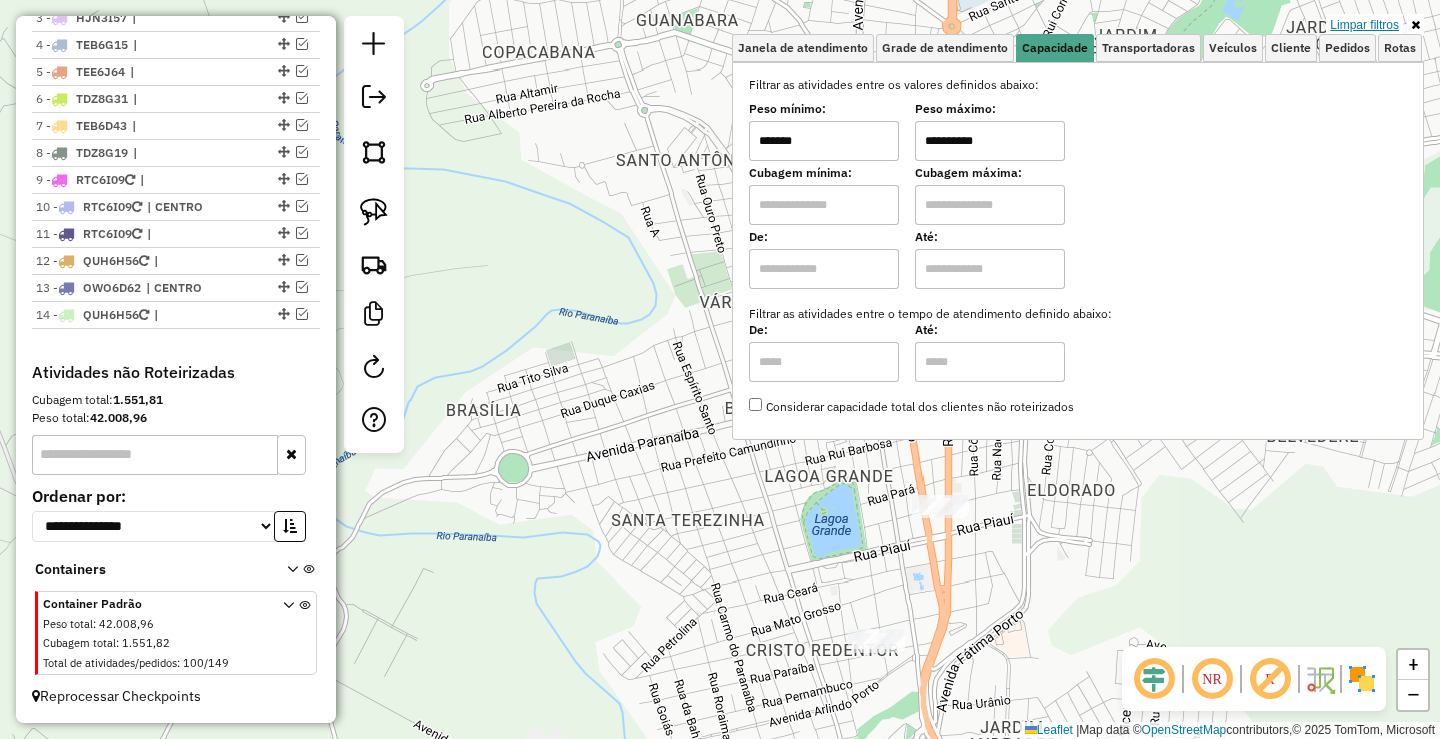 click on "Limpar filtros" at bounding box center (1364, 25) 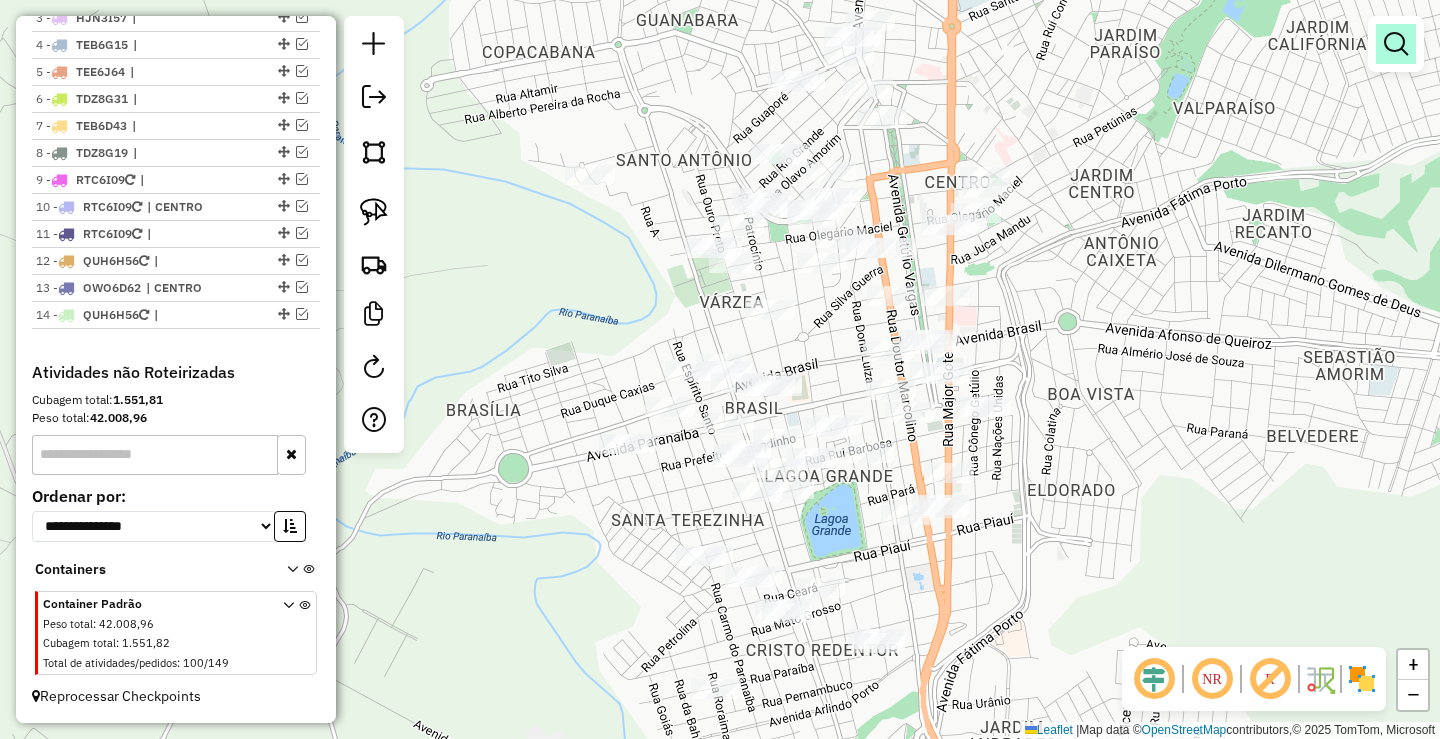 click at bounding box center [1396, 44] 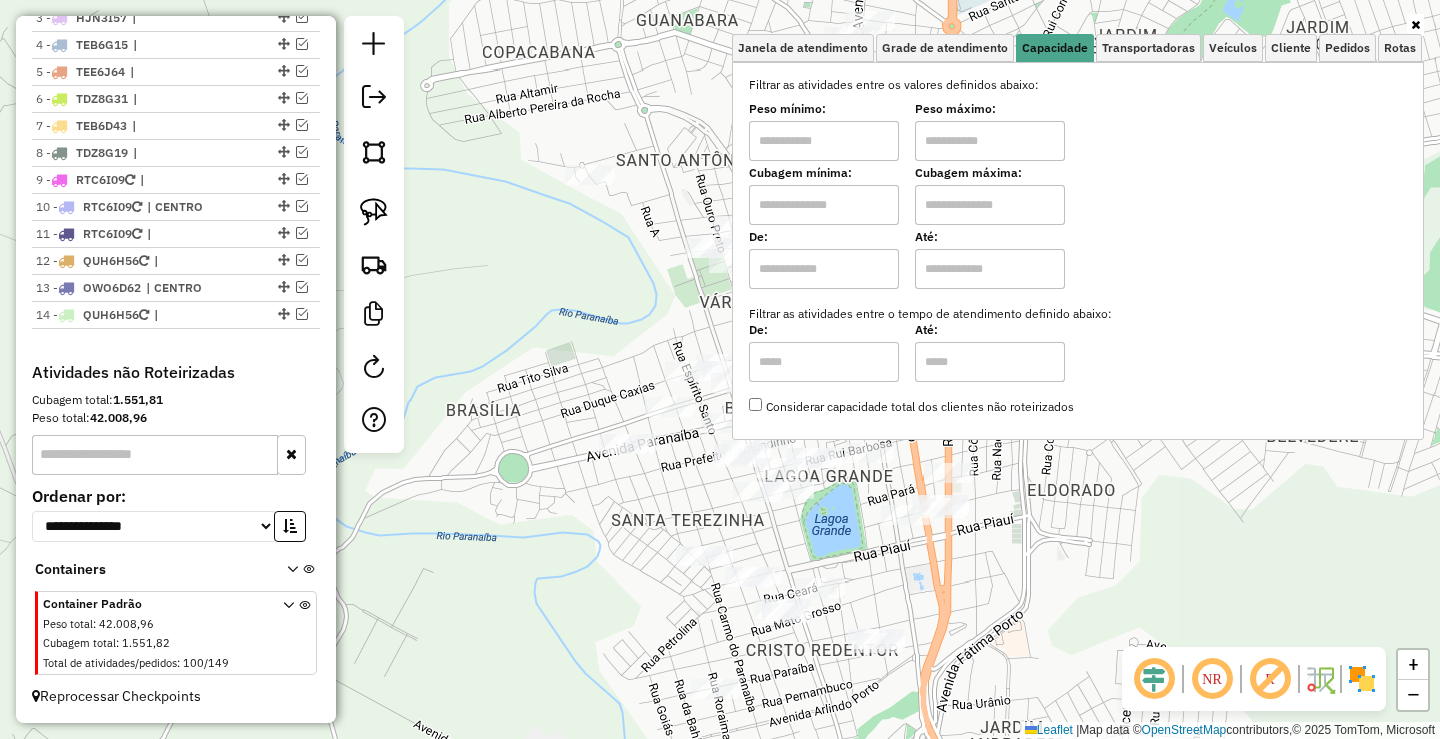 drag, startPoint x: 868, startPoint y: 156, endPoint x: 973, endPoint y: 155, distance: 105.00476 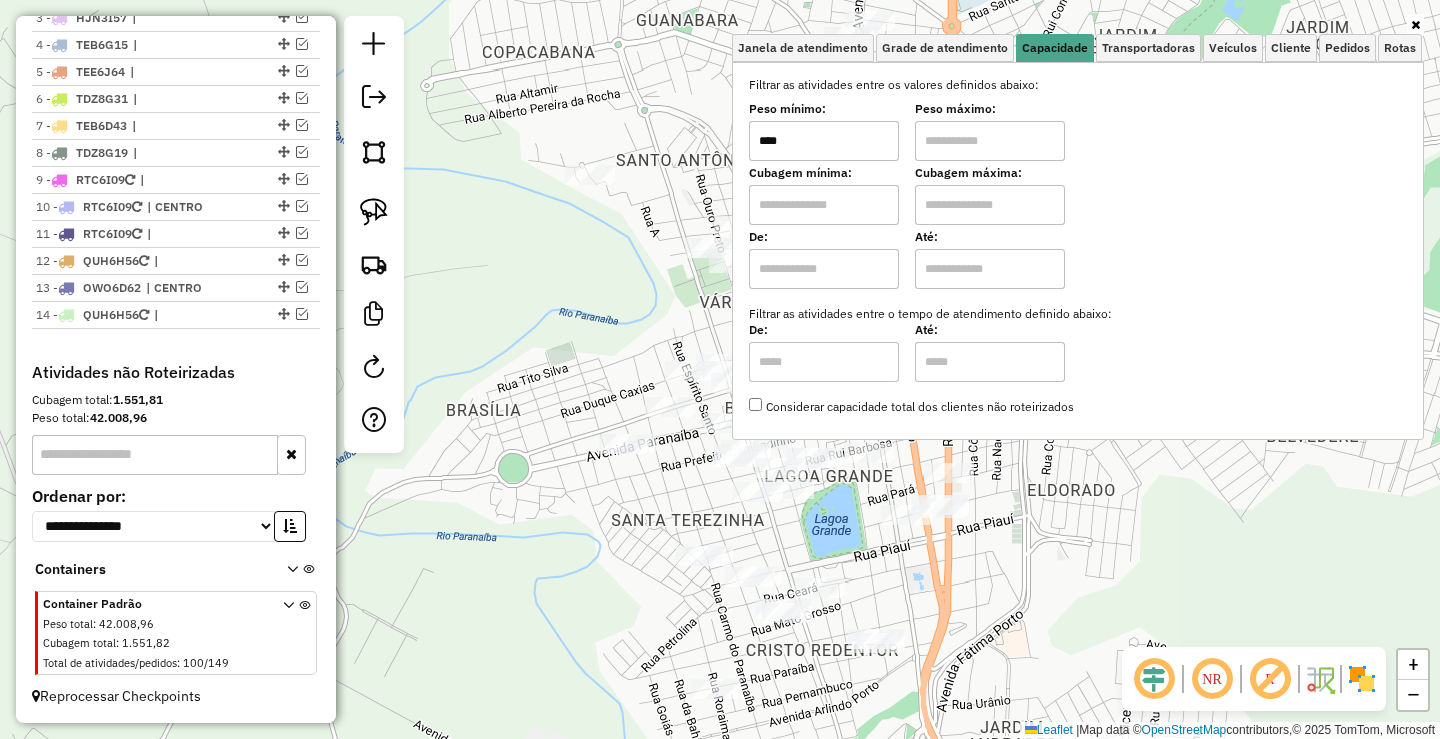 type on "****" 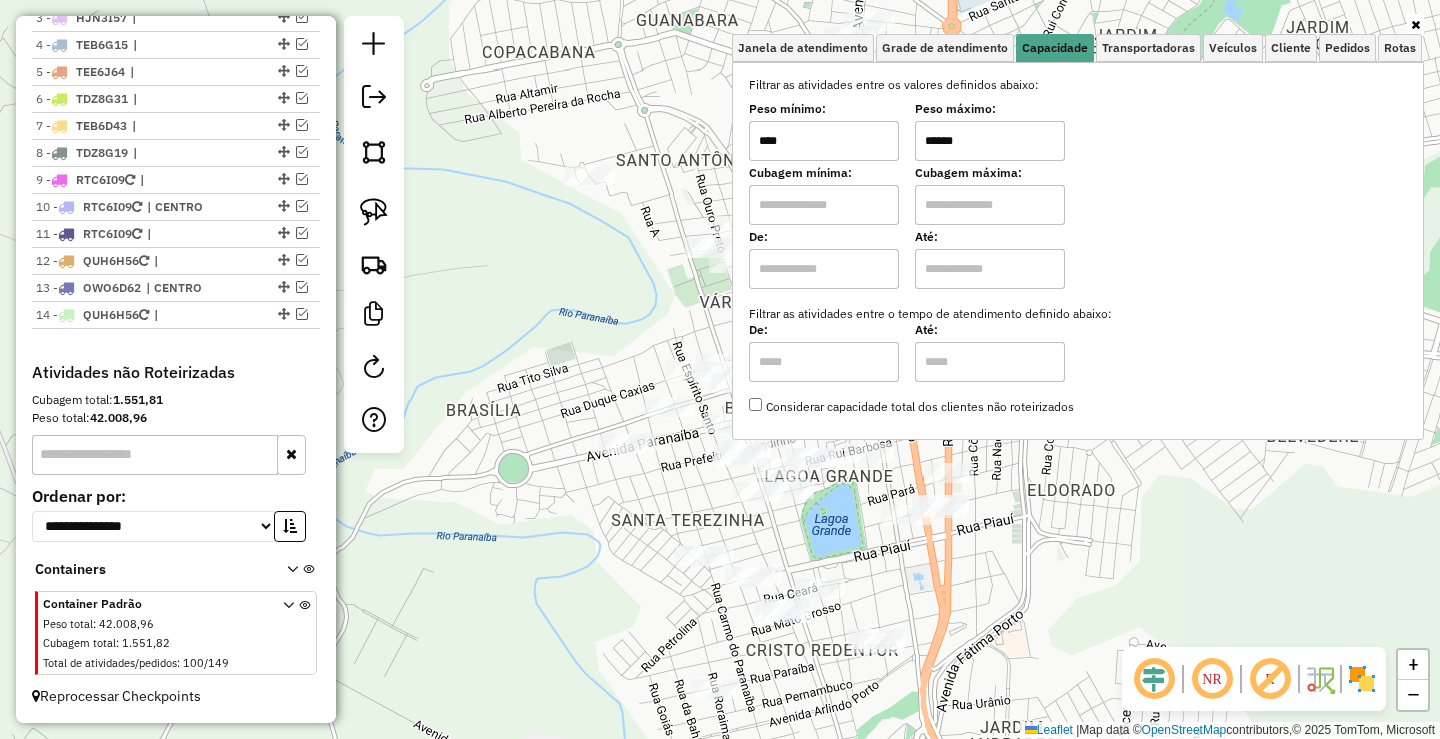 click on "Janela de atendimento Grade de atendimento Capacidade Transportadoras Veículos Cliente Pedidos  Rotas Selecione os dias de semana para filtrar as janelas de atendimento  Seg   Ter   Qua   Qui   Sex   Sáb   Dom  Informe o período da janela de atendimento: De: Até:  Filtrar exatamente a janela do cliente  Considerar janela de atendimento padrão  Selecione os dias de semana para filtrar as grades de atendimento  Seg   Ter   Qua   Qui   Sex   Sáb   Dom   Considerar clientes sem dia de atendimento cadastrado  Clientes fora do dia de atendimento selecionado Filtrar as atividades entre os valores definidos abaixo:  Peso mínimo:  ****  Peso máximo:  ******  Cubagem mínima:   Cubagem máxima:   De:   Até:  Filtrar as atividades entre o tempo de atendimento definido abaixo:  De:   Até:   Considerar capacidade total dos clientes não roteirizados Transportadora: Selecione um ou mais itens Tipo de veículo: Selecione um ou mais itens Veículo: Selecione um ou mais itens Motorista: Selecione um ou mais itens +" 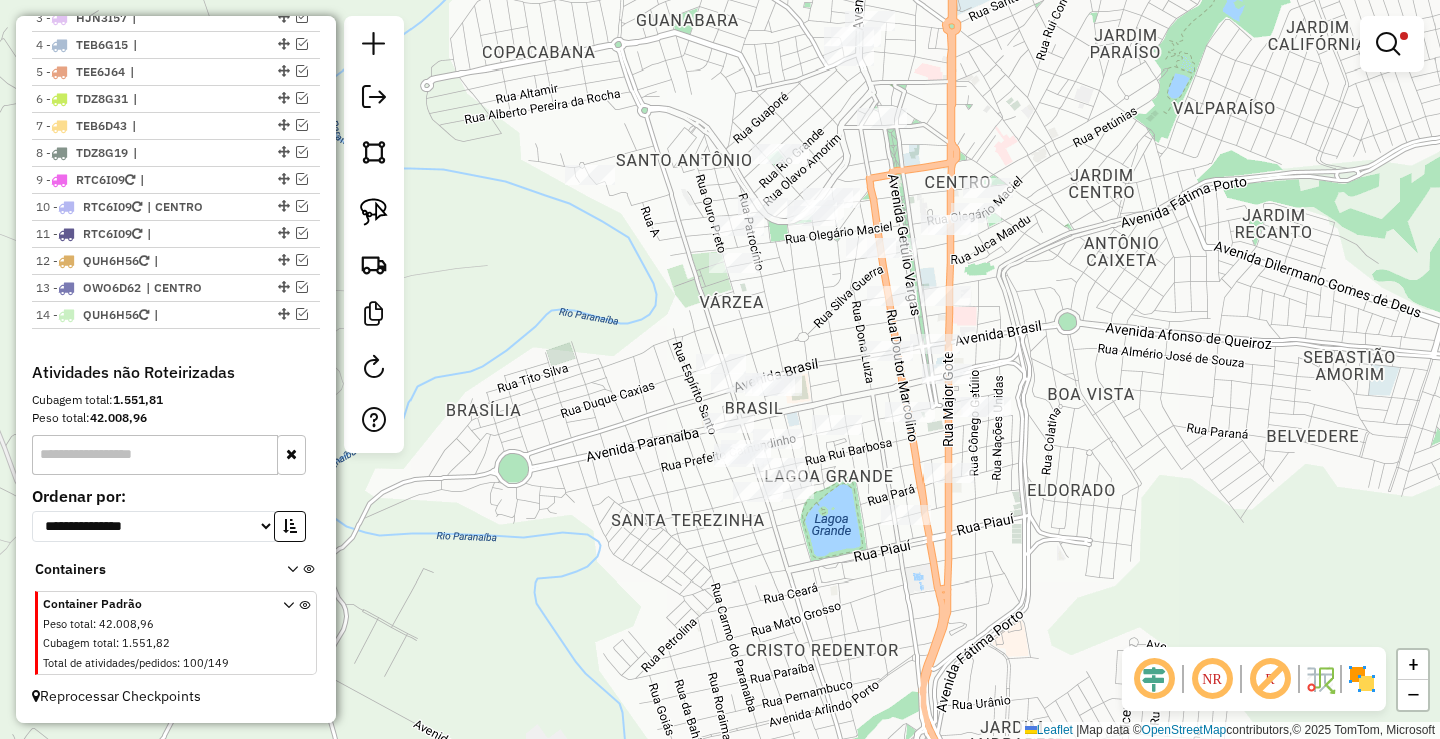 drag, startPoint x: 545, startPoint y: 414, endPoint x: 473, endPoint y: 349, distance: 97 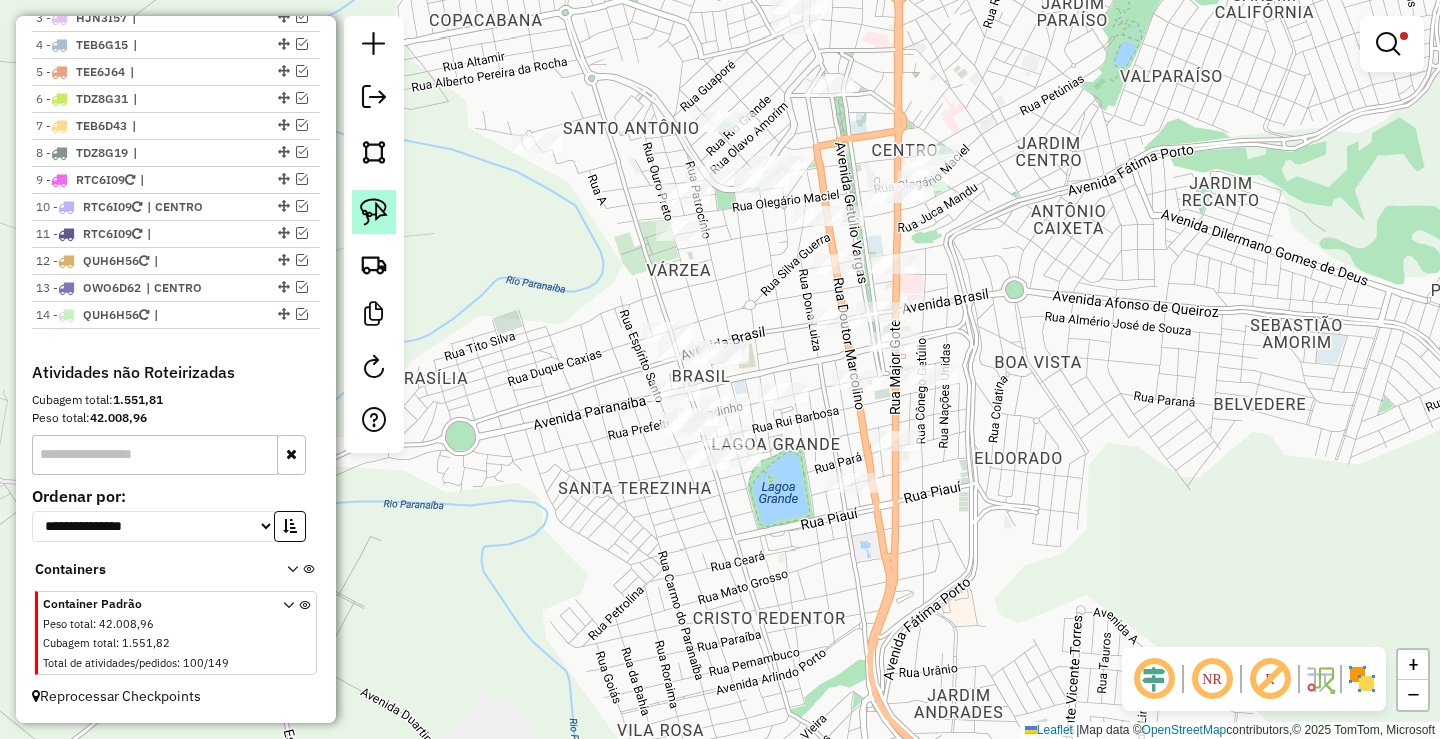 click 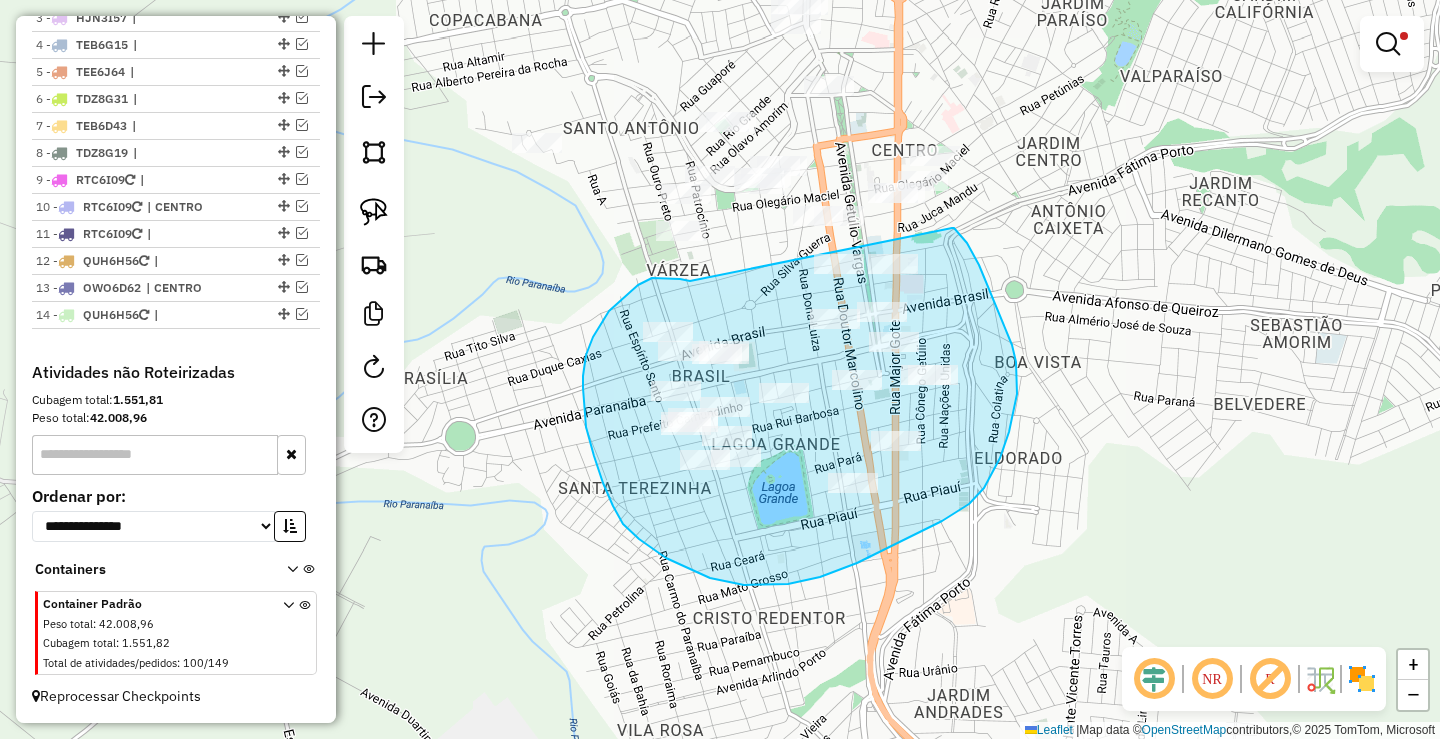 drag, startPoint x: 680, startPoint y: 279, endPoint x: 952, endPoint y: 228, distance: 276.73996 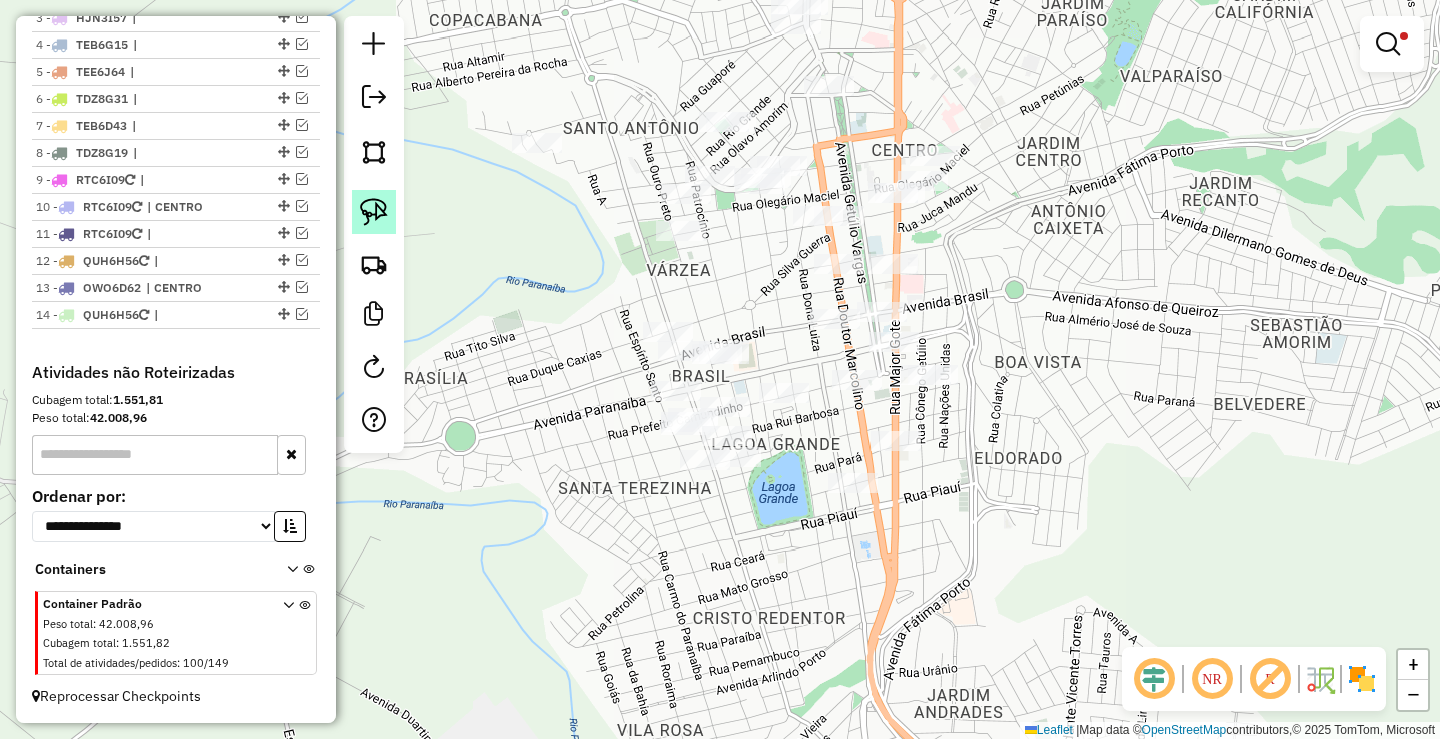 click 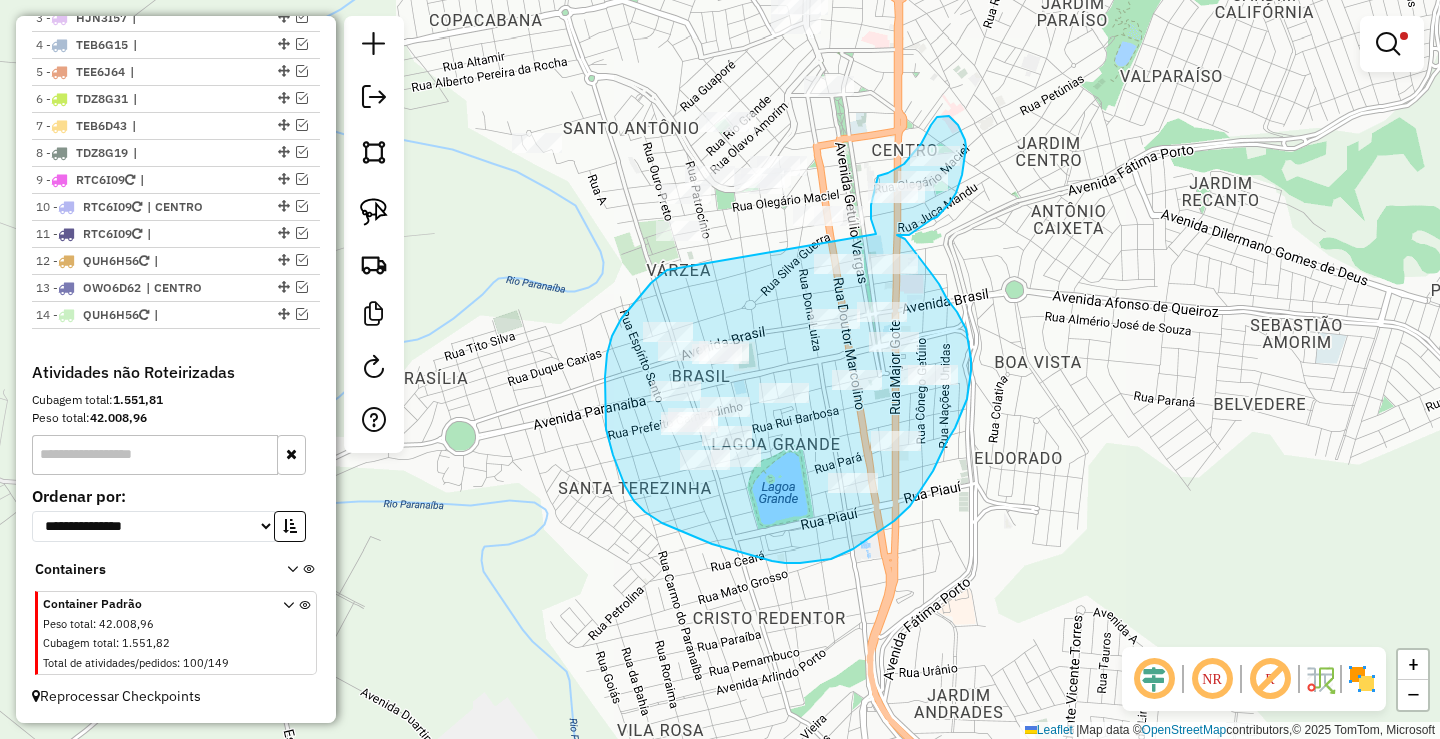 drag, startPoint x: 667, startPoint y: 270, endPoint x: 876, endPoint y: 236, distance: 211.7475 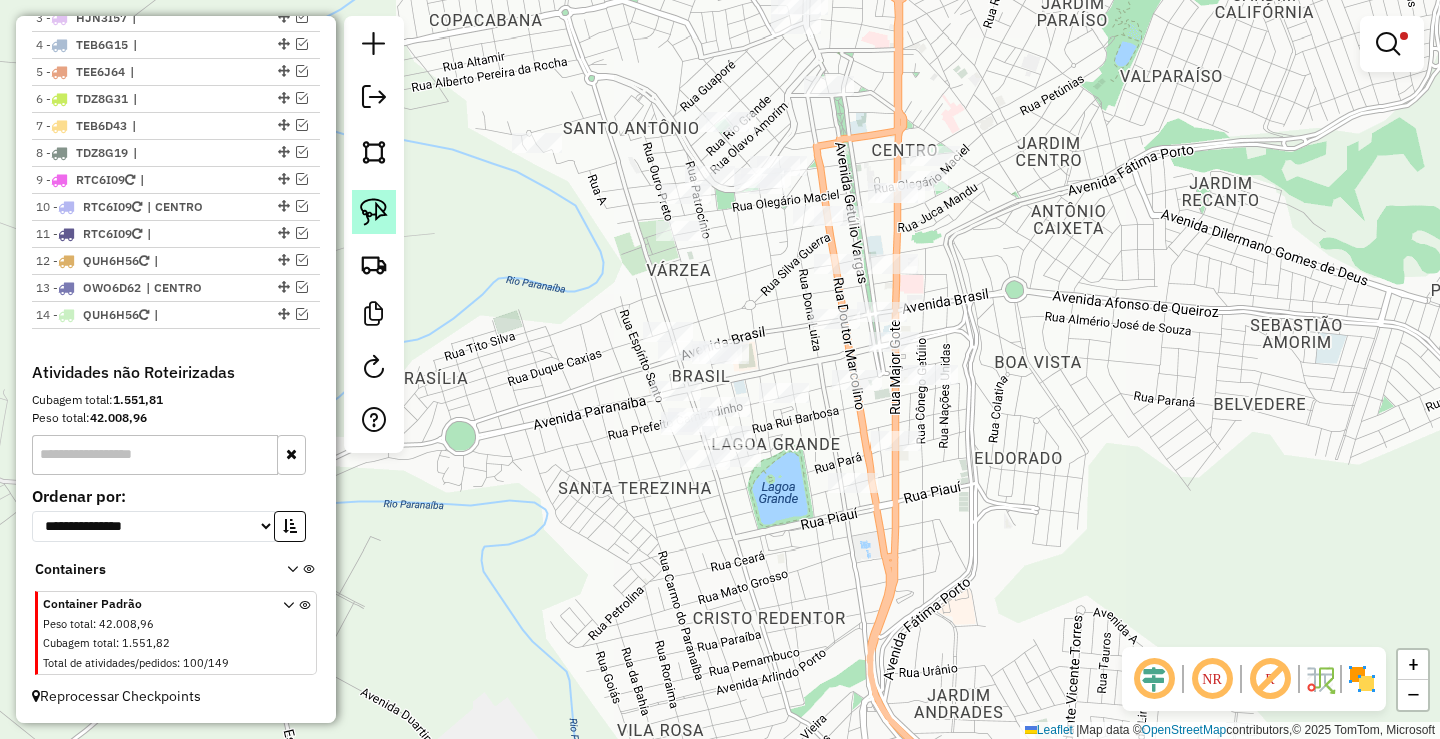 click 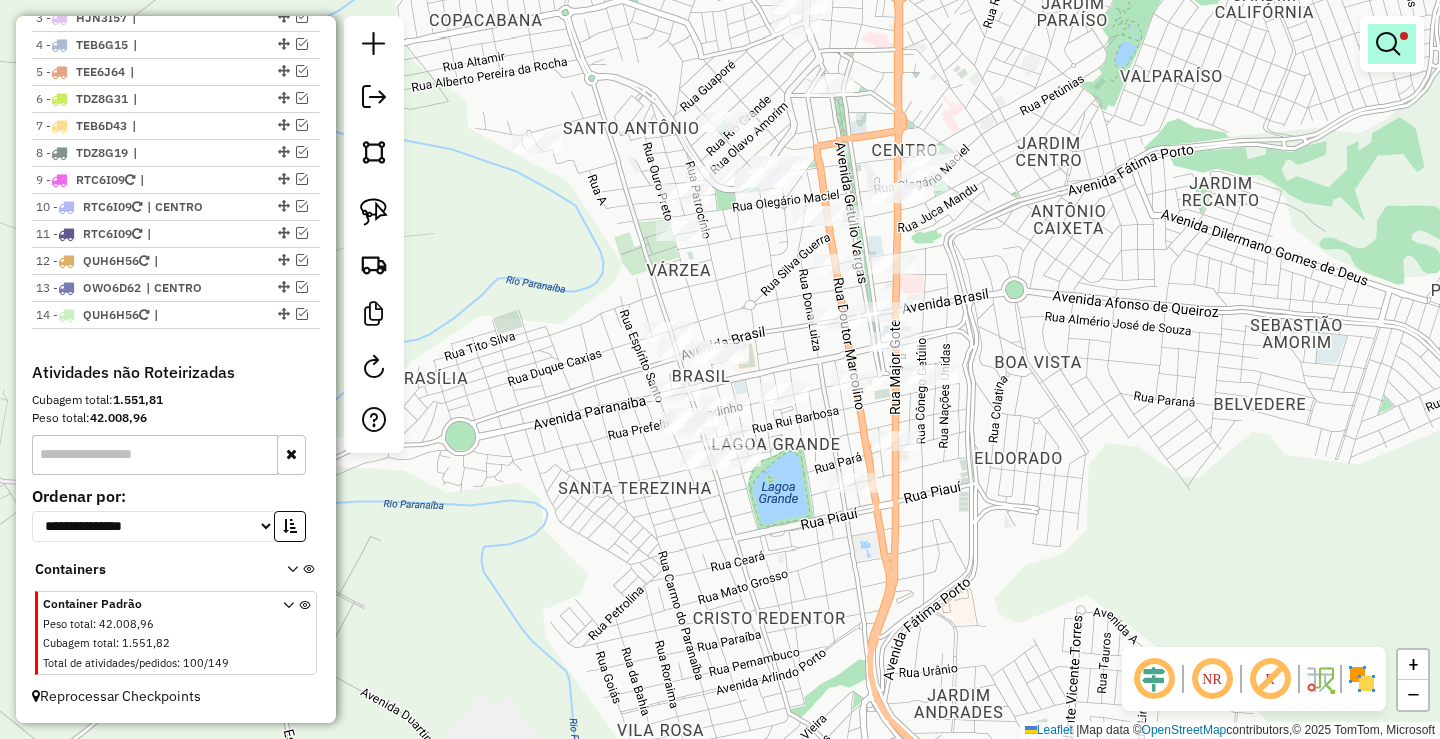 click at bounding box center (1404, 36) 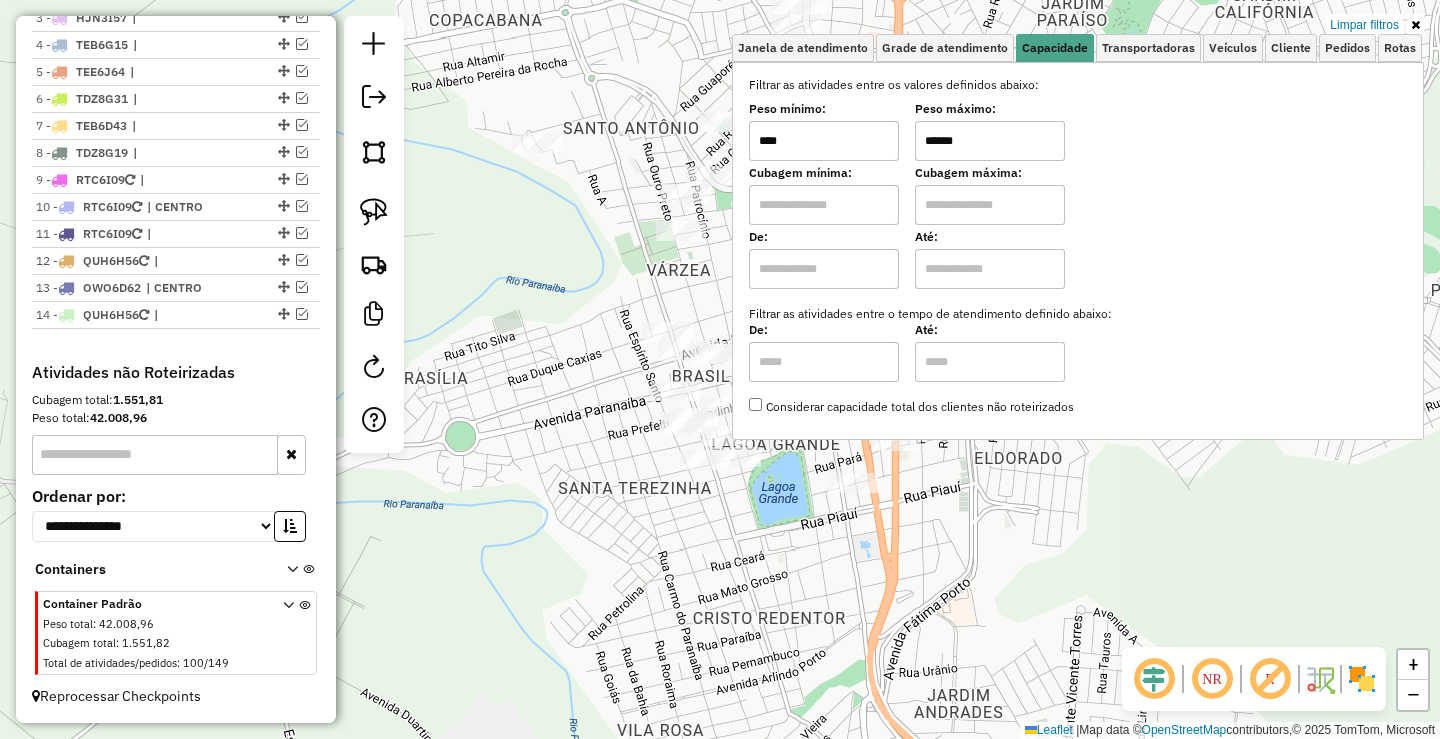 click on "******" at bounding box center [990, 141] 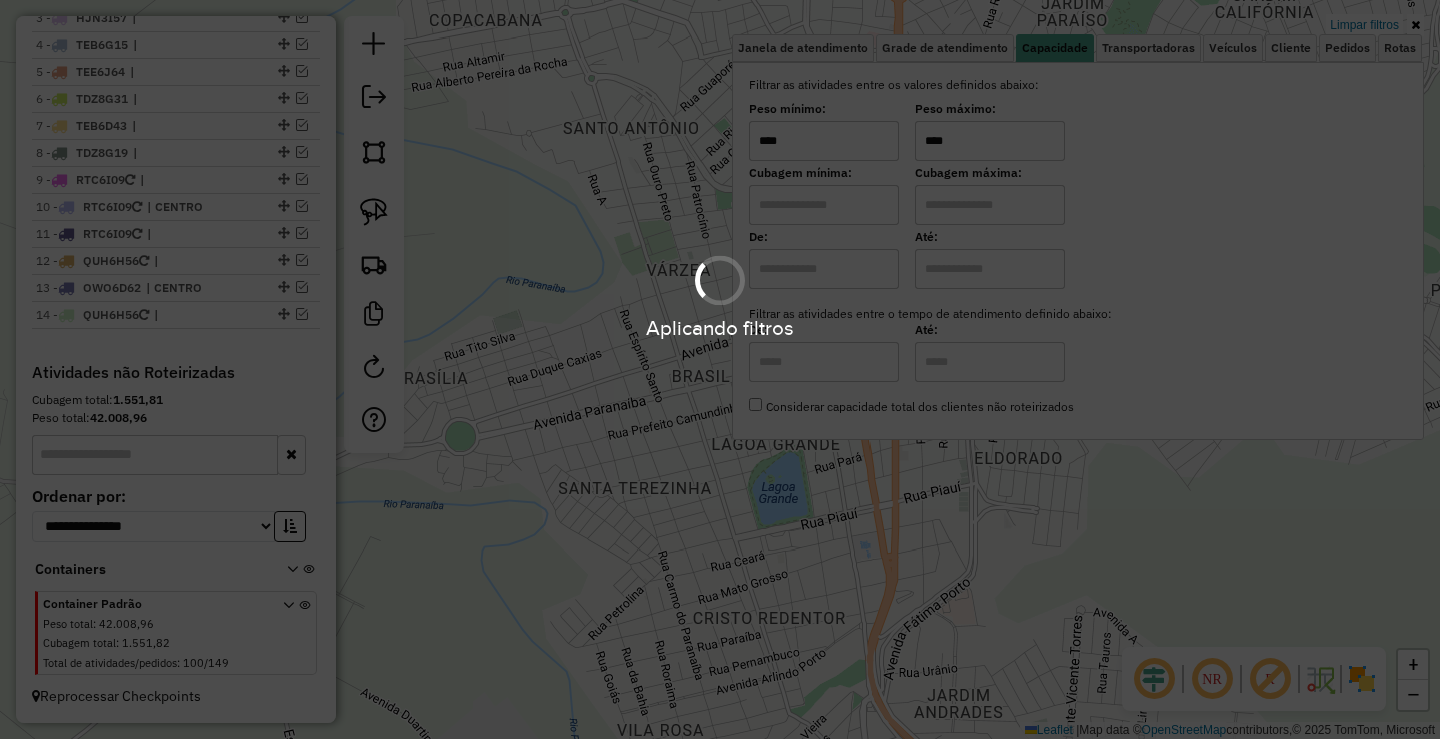 click on "Aplicando filtros" at bounding box center [720, 369] 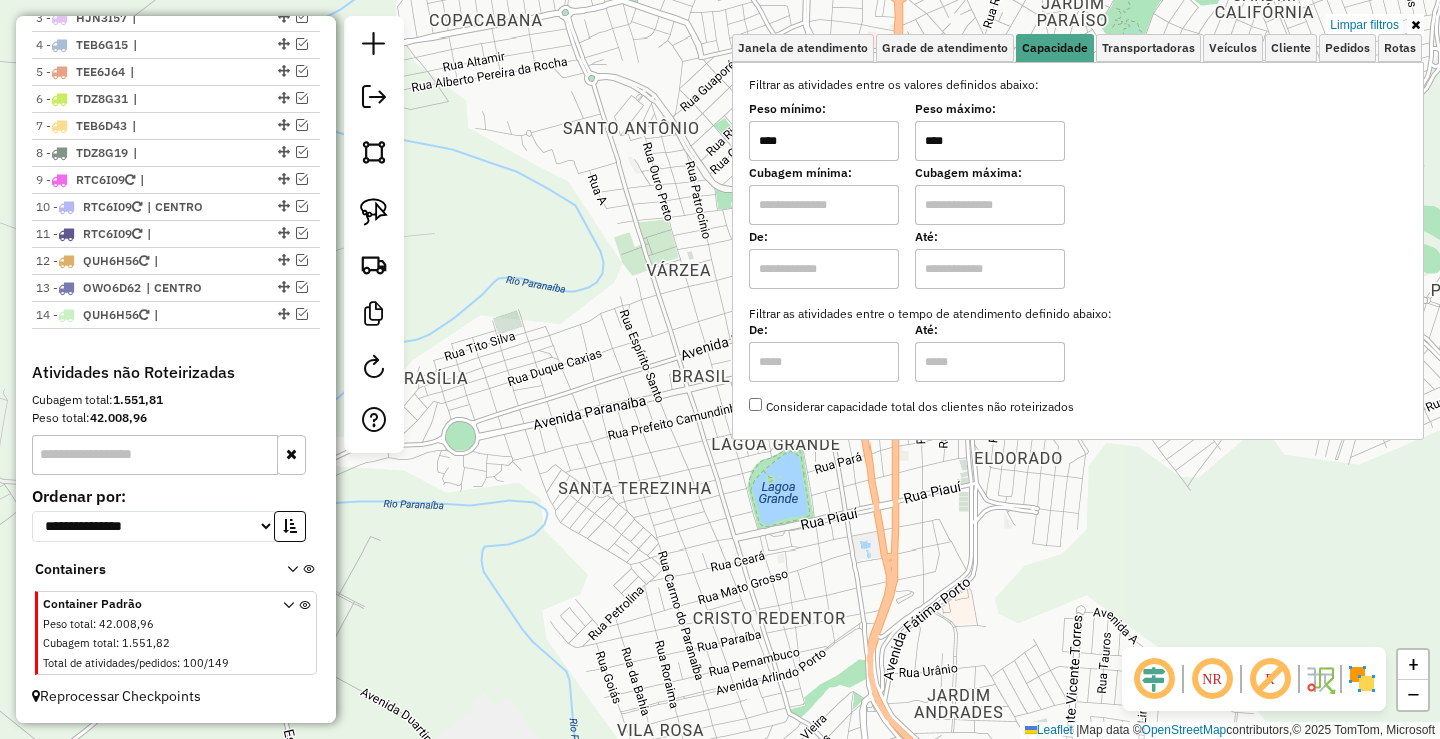 click on "****" at bounding box center (990, 141) 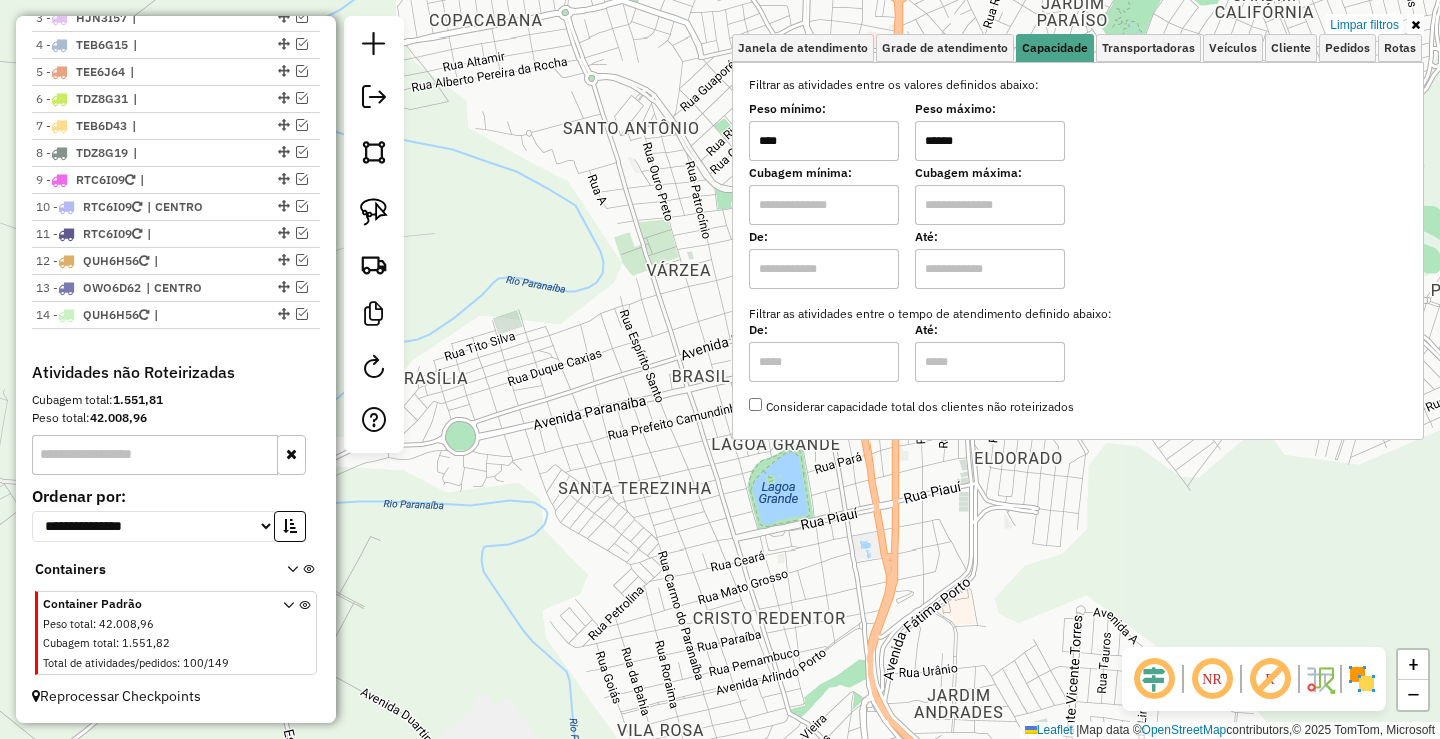 type on "******" 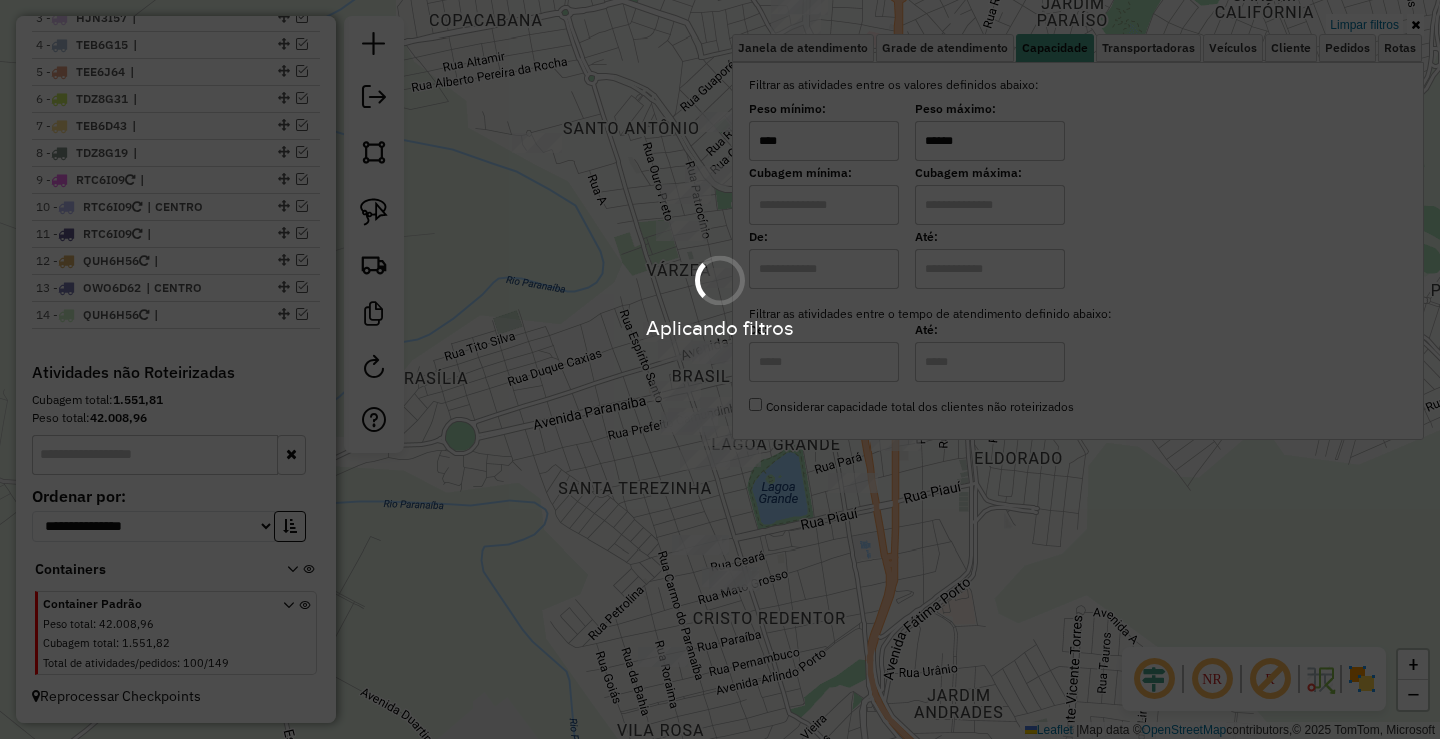 click on "Aplicando filtros  Pop-up bloqueado!  Seu navegador bloqueou automáticamente a abertura de uma nova janela.   Acesse as configurações e adicione o endereço do sistema a lista de permissão.   Fechar  Informações da Sessão 976153 - 07/08/2025     Criação: 06/08/2025 18:31   Depósito:  A3P Patos de Minas  Total de rotas:  14  Distância Total:  1.566,07 km  Tempo total:  97:46  Valor total:  R$ 787.498,21  - Total roteirizado:  R$ 506.013,36  - Total não roteirizado:  R$ 281.484,85  Total de Atividades Roteirizadas:  197  Total de Pedidos Roteirizados:  314  Peso total roteirizado:  76.758,18  Cubagem total roteirizado:  2.756,58  Total de Atividades não Roteirizadas:  100  Total de Pedidos não Roteirizados:  149 Total de caixas por viagem:  2.756,58 /   14 =  196,90 Média de Atividades por viagem:  197 /   14 =  14,07 Ocupação média da frota:  82,82%   Rotas improdutivas:  4  Rotas vários dias:  1  Clientes Priorizados NR:  0 Rotas  Recargas: 13   Ver rotas   Ver veículos   1 -       |   :" at bounding box center (720, 369) 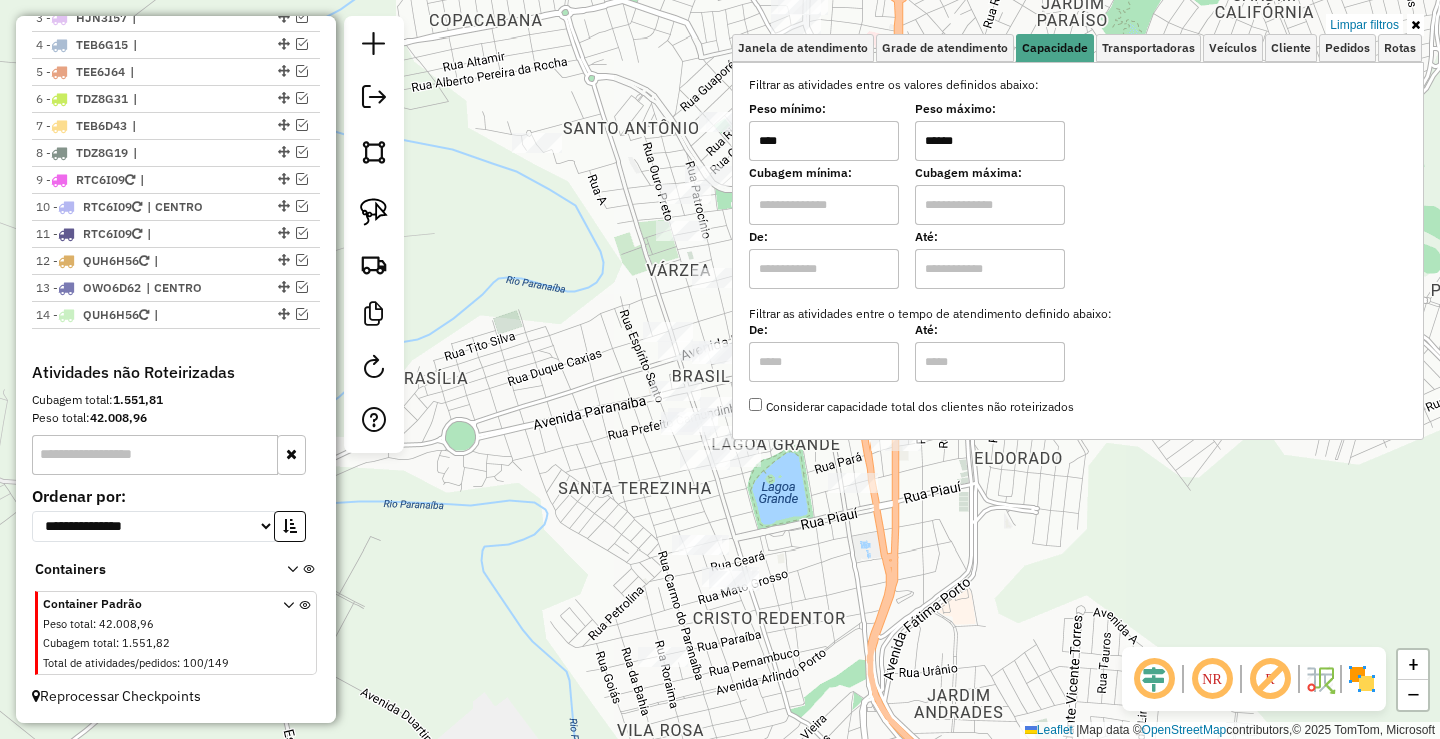 drag, startPoint x: 548, startPoint y: 455, endPoint x: 541, endPoint y: 419, distance: 36.67424 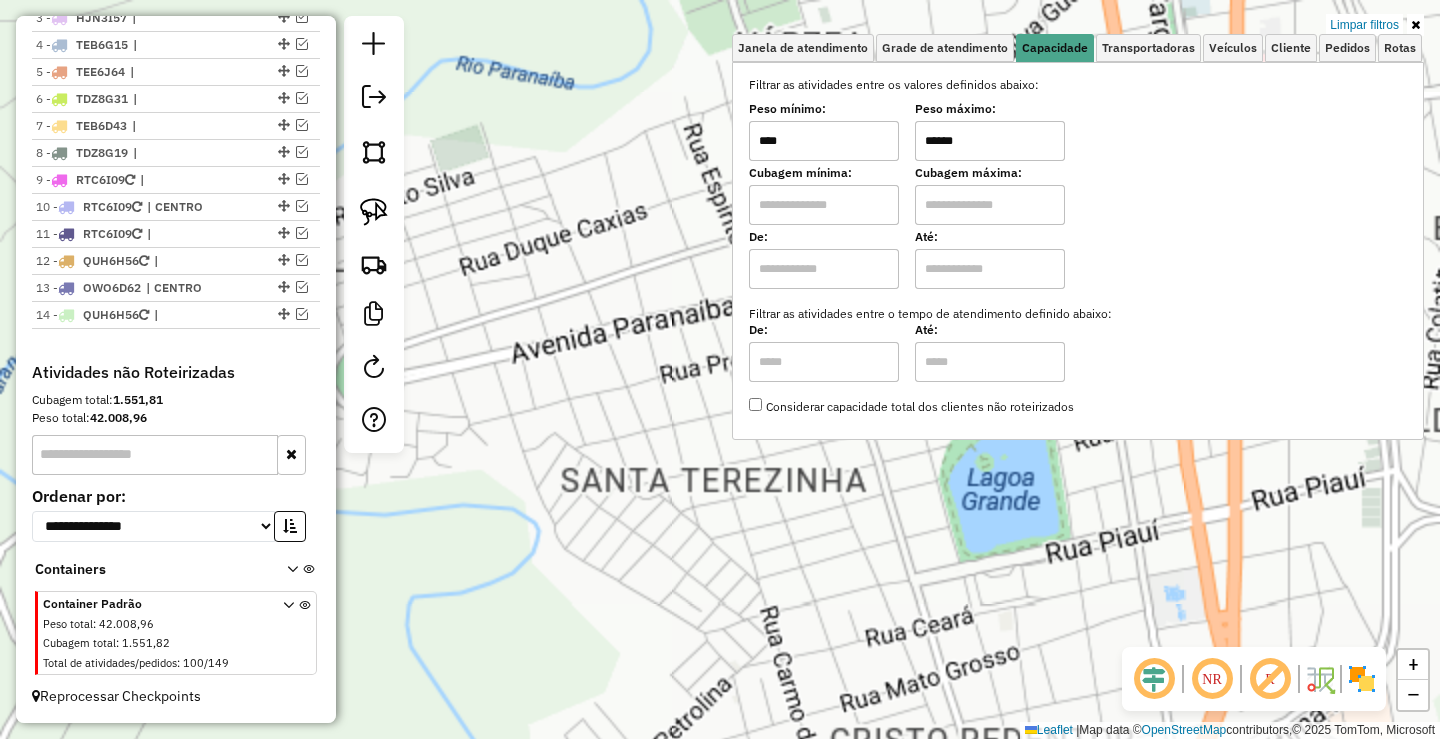 click on "Limpar filtros Janela de atendimento Grade de atendimento Capacidade Transportadoras Veículos Cliente Pedidos  Rotas Selecione os dias de semana para filtrar as janelas de atendimento  Seg   Ter   Qua   Qui   Sex   Sáb   Dom  Informe o período da janela de atendimento: De: Até:  Filtrar exatamente a janela do cliente  Considerar janela de atendimento padrão  Selecione os dias de semana para filtrar as grades de atendimento  Seg   Ter   Qua   Qui   Sex   Sáb   Dom   Considerar clientes sem dia de atendimento cadastrado  Clientes fora do dia de atendimento selecionado Filtrar as atividades entre os valores definidos abaixo:  Peso mínimo:  ****  Peso máximo:  ******  Cubagem mínima:   Cubagem máxima:   De:   Até:  Filtrar as atividades entre o tempo de atendimento definido abaixo:  De:   Até:   Considerar capacidade total dos clientes não roteirizados Transportadora: Selecione um ou mais itens Tipo de veículo: Selecione um ou mais itens Veículo: Selecione um ou mais itens Motorista: Nome: Rótulo:" 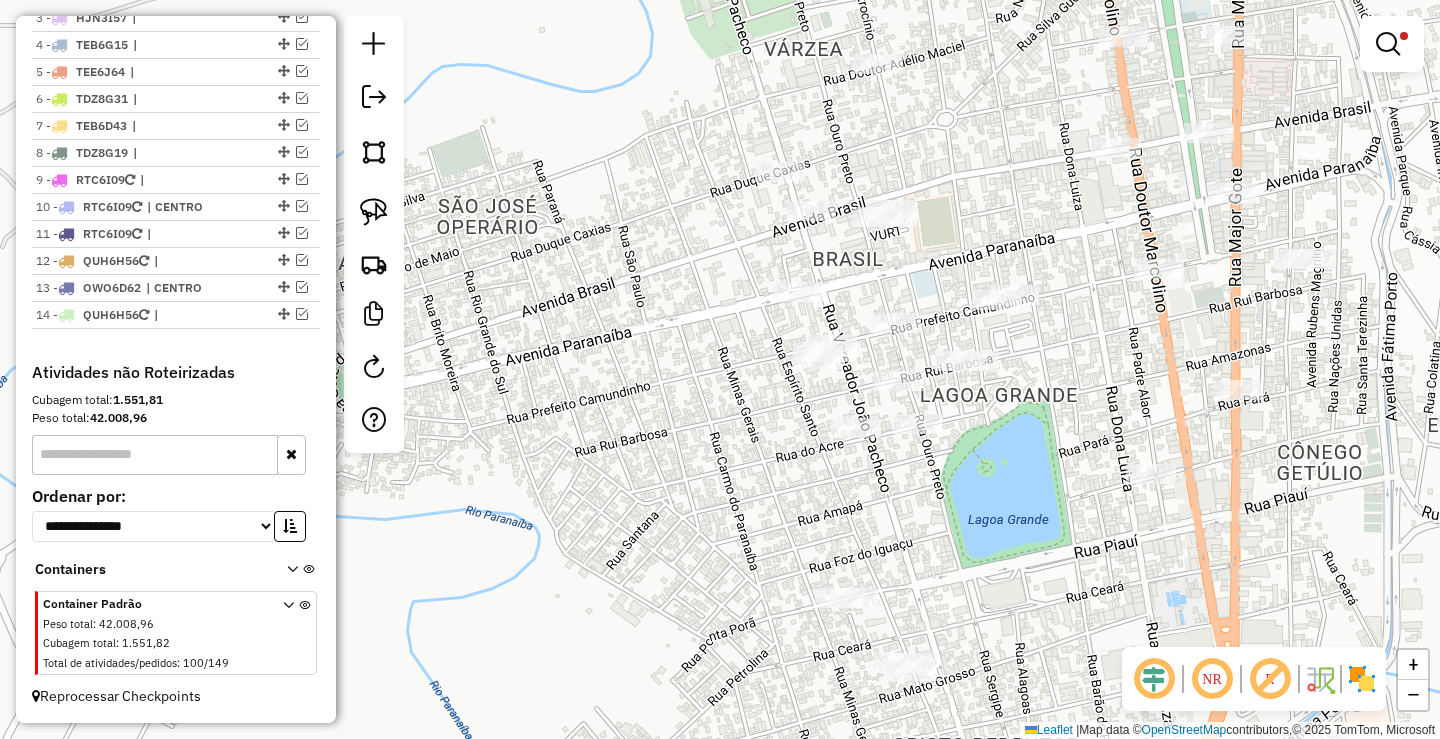 drag, startPoint x: 590, startPoint y: 467, endPoint x: 558, endPoint y: 348, distance: 123.22743 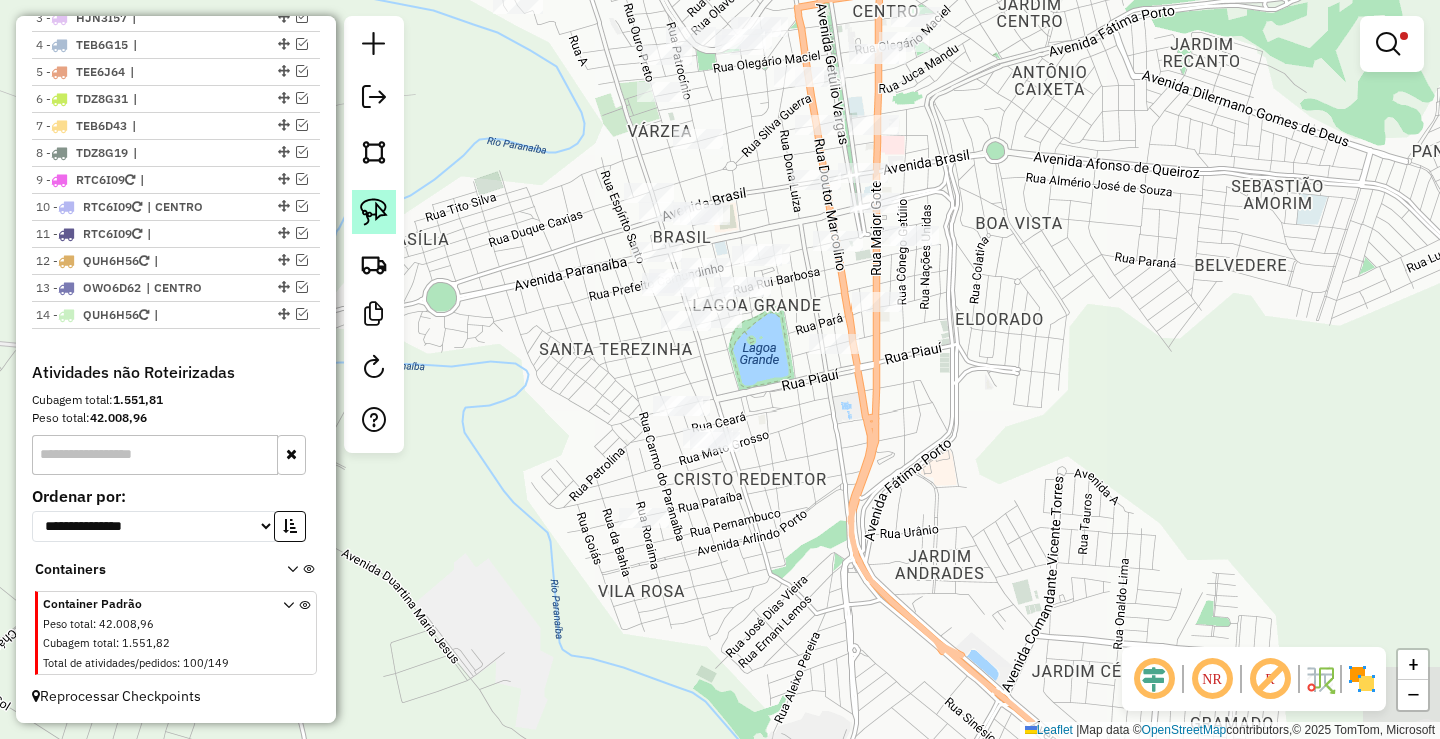 click 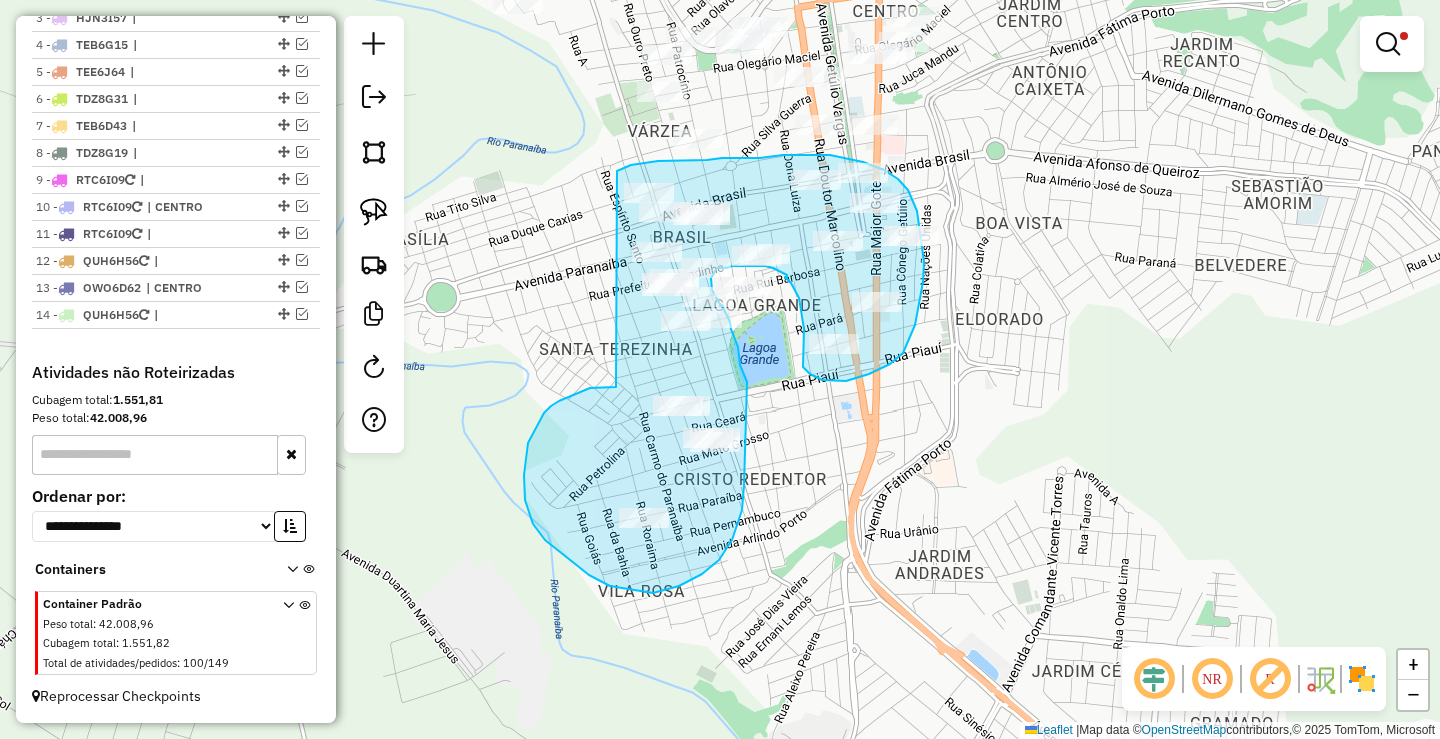drag, startPoint x: 551, startPoint y: 406, endPoint x: 612, endPoint y: 173, distance: 240.85265 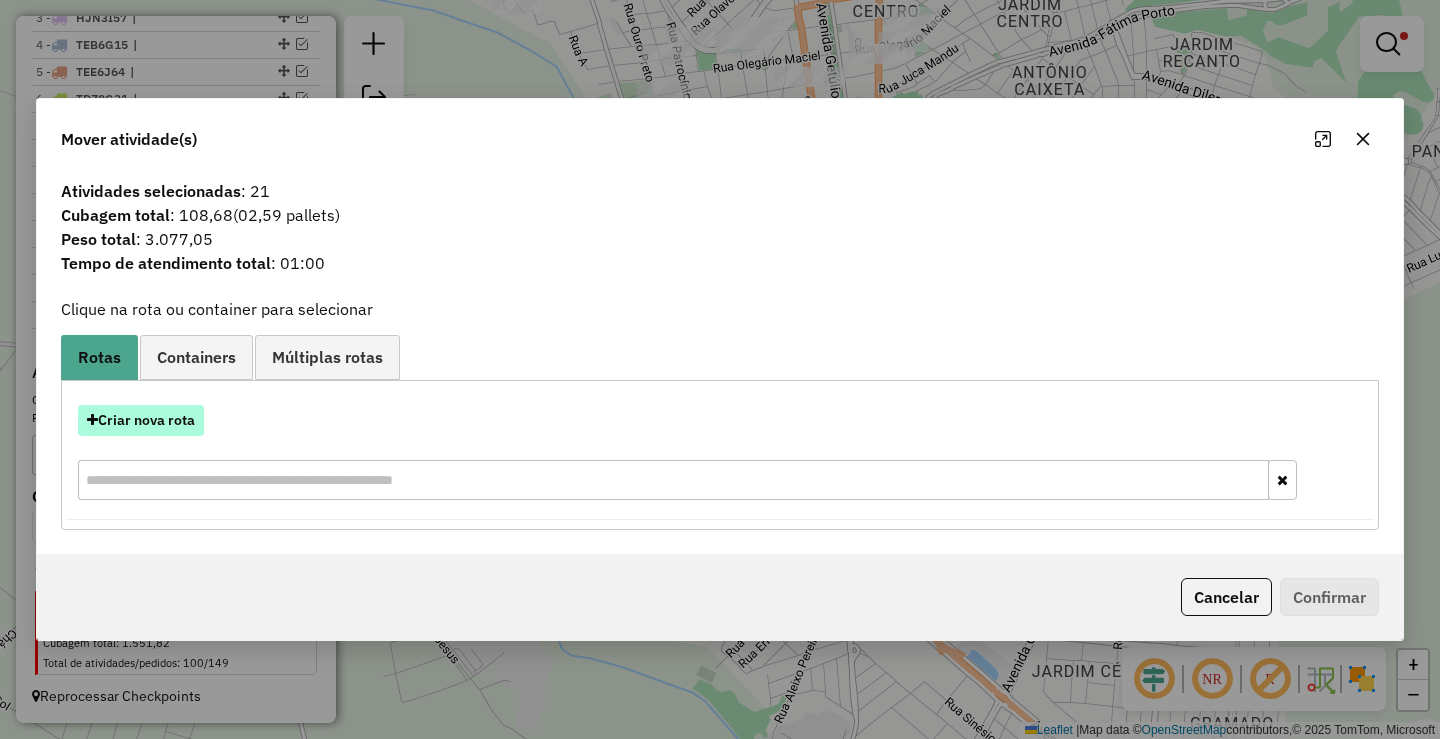click on "Criar nova rota" at bounding box center (141, 420) 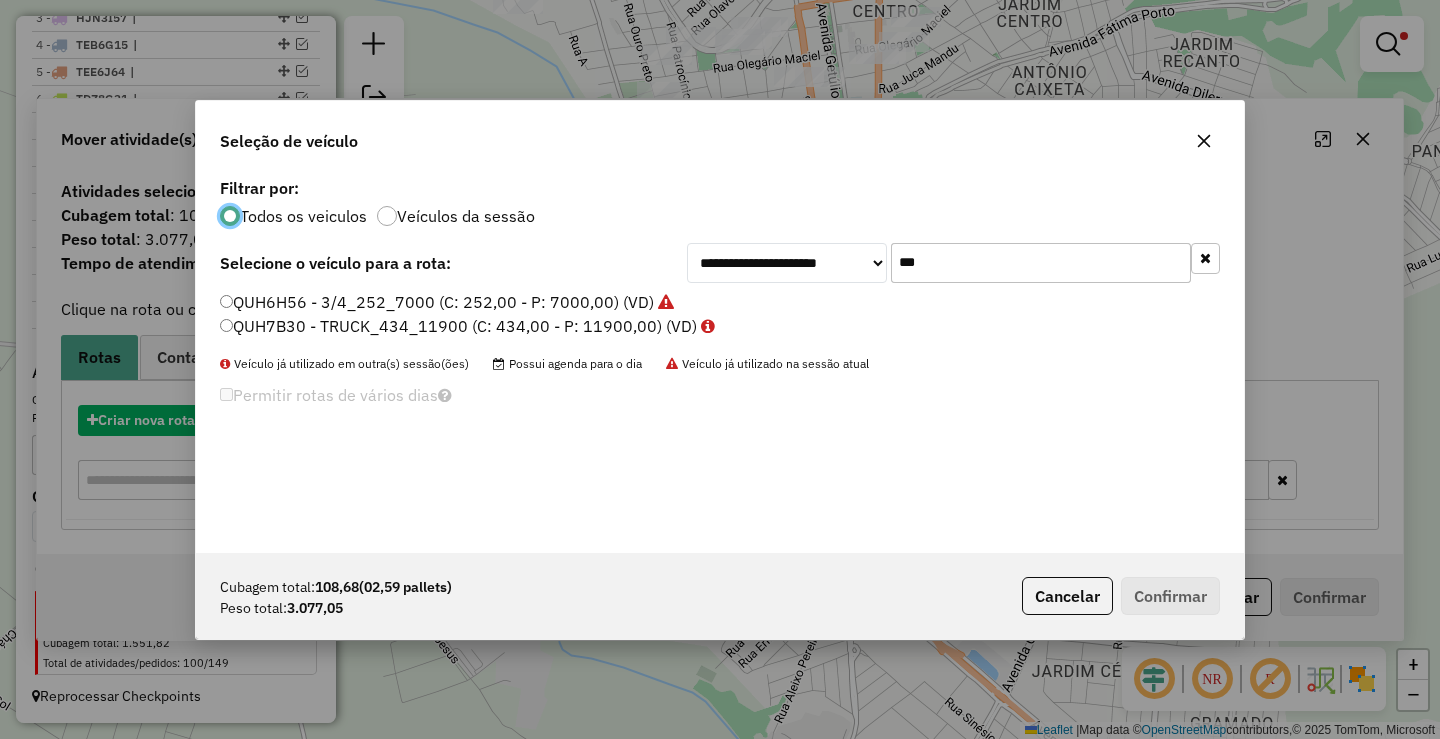 scroll, scrollTop: 11, scrollLeft: 6, axis: both 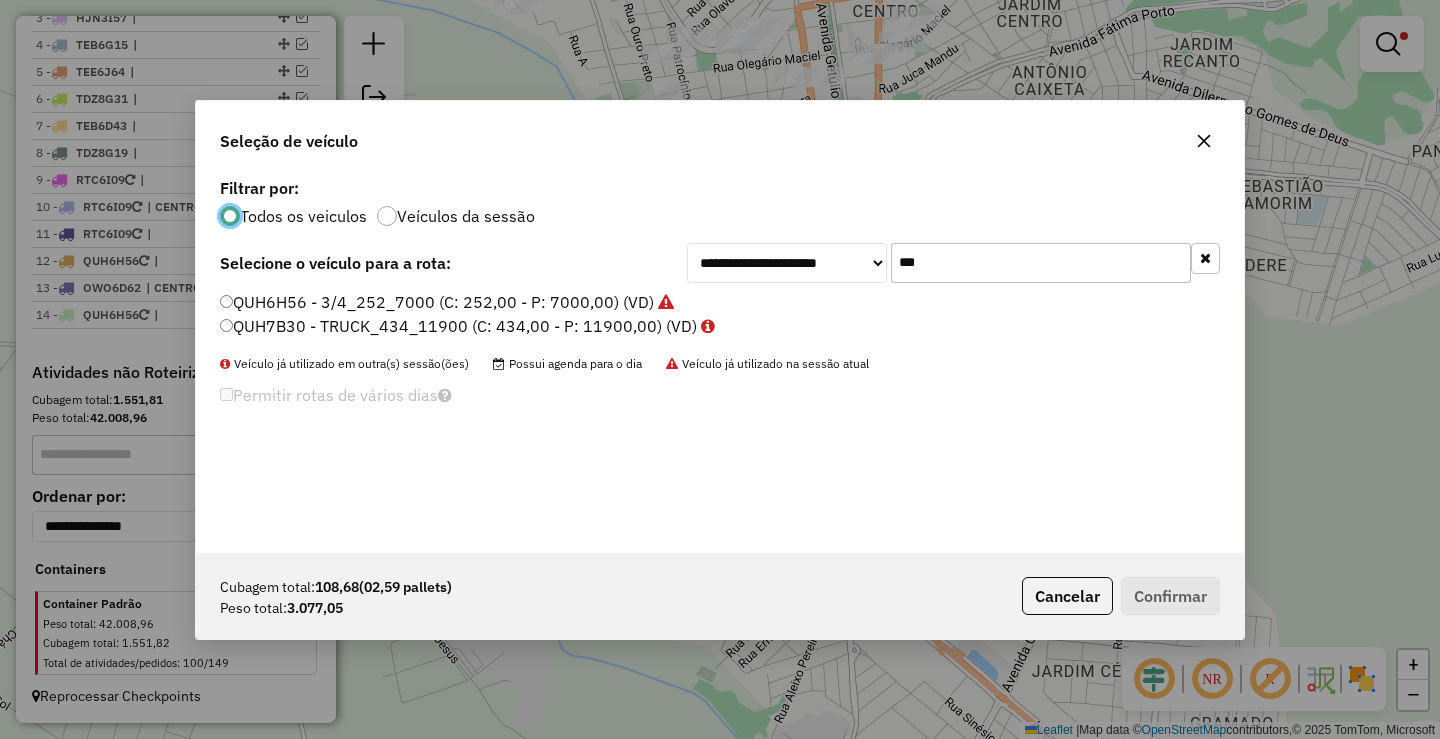click on "***" 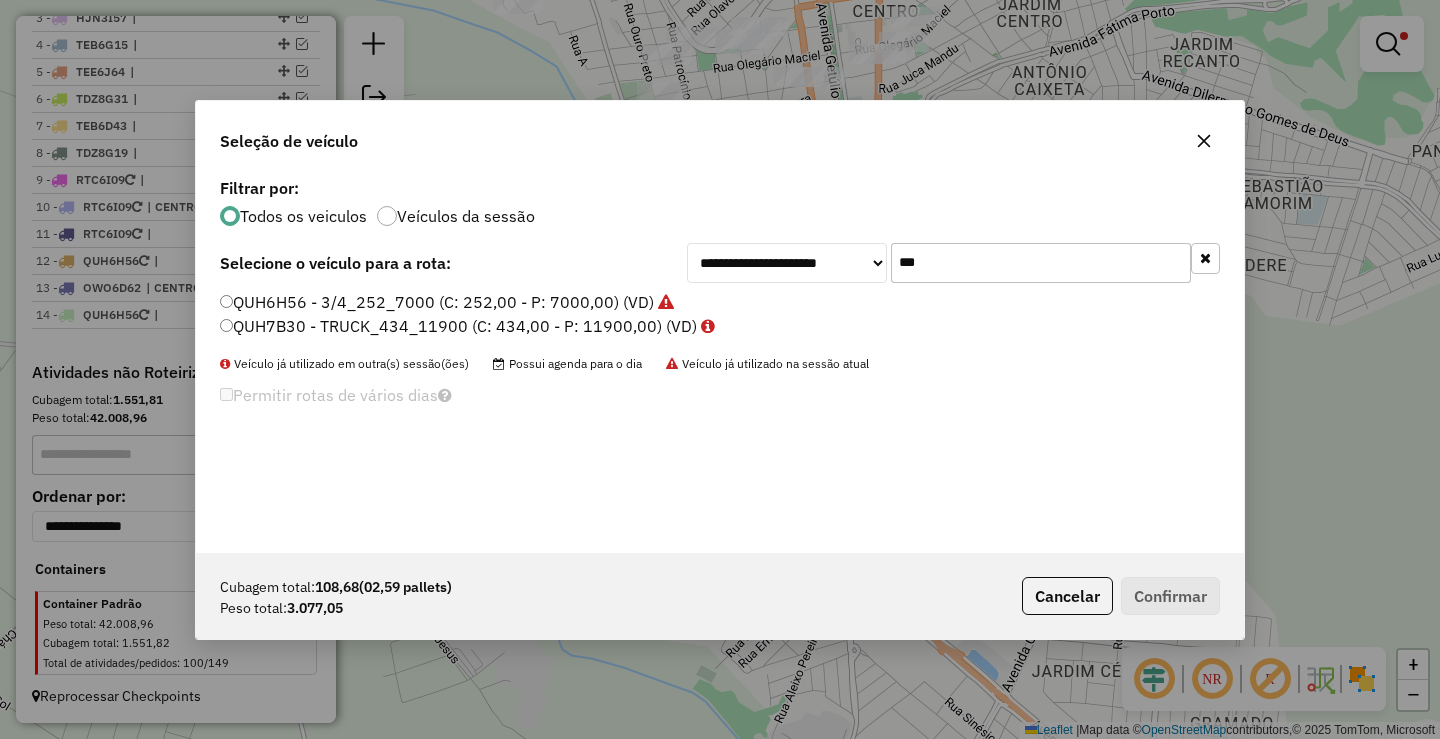 click on "***" 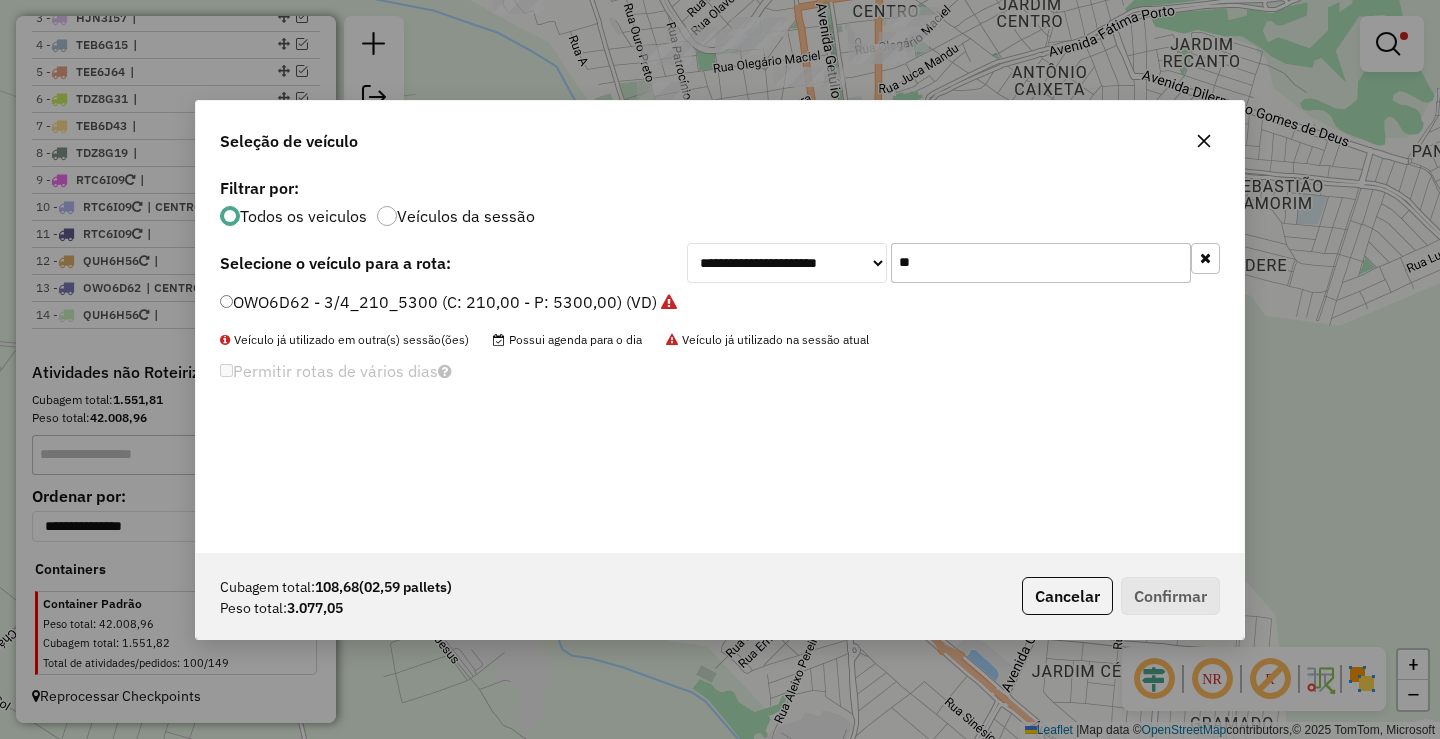 type on "**" 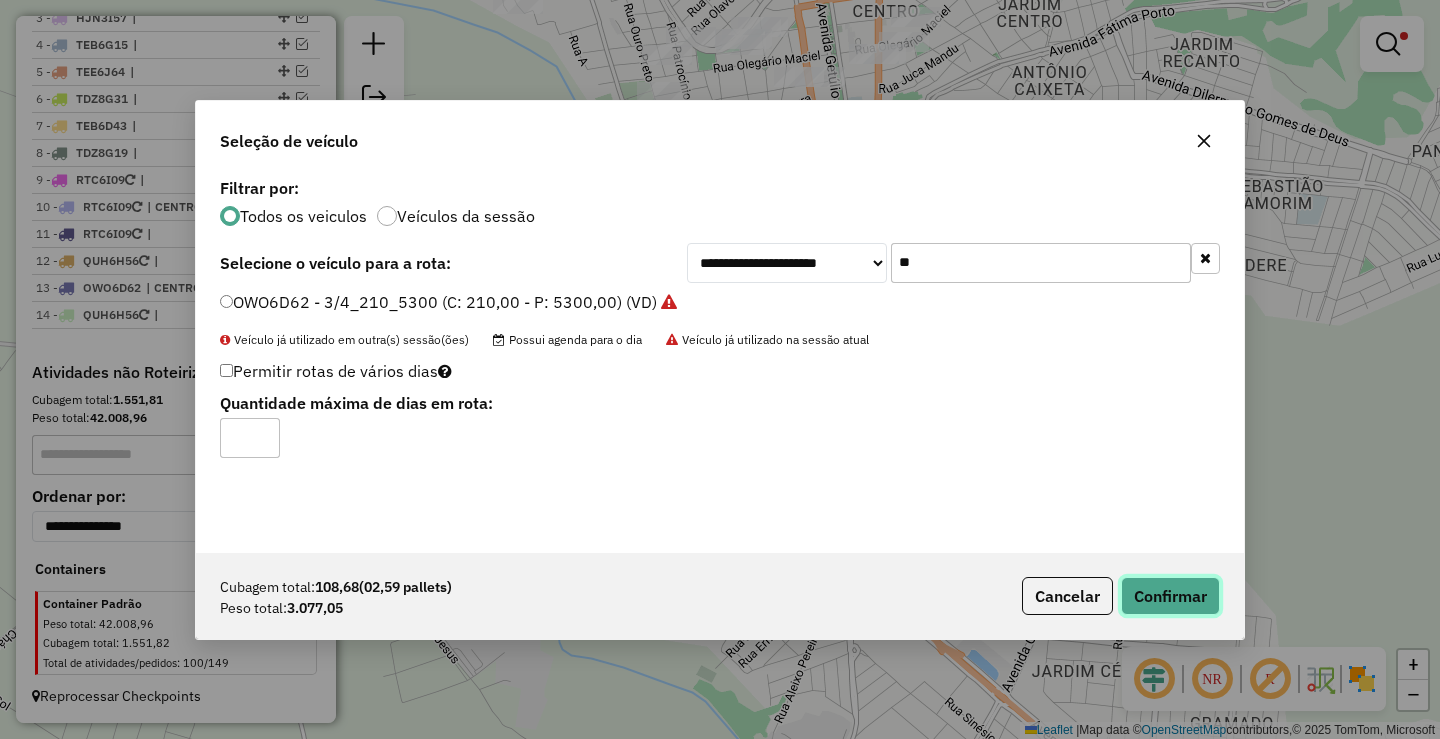 click on "Confirmar" 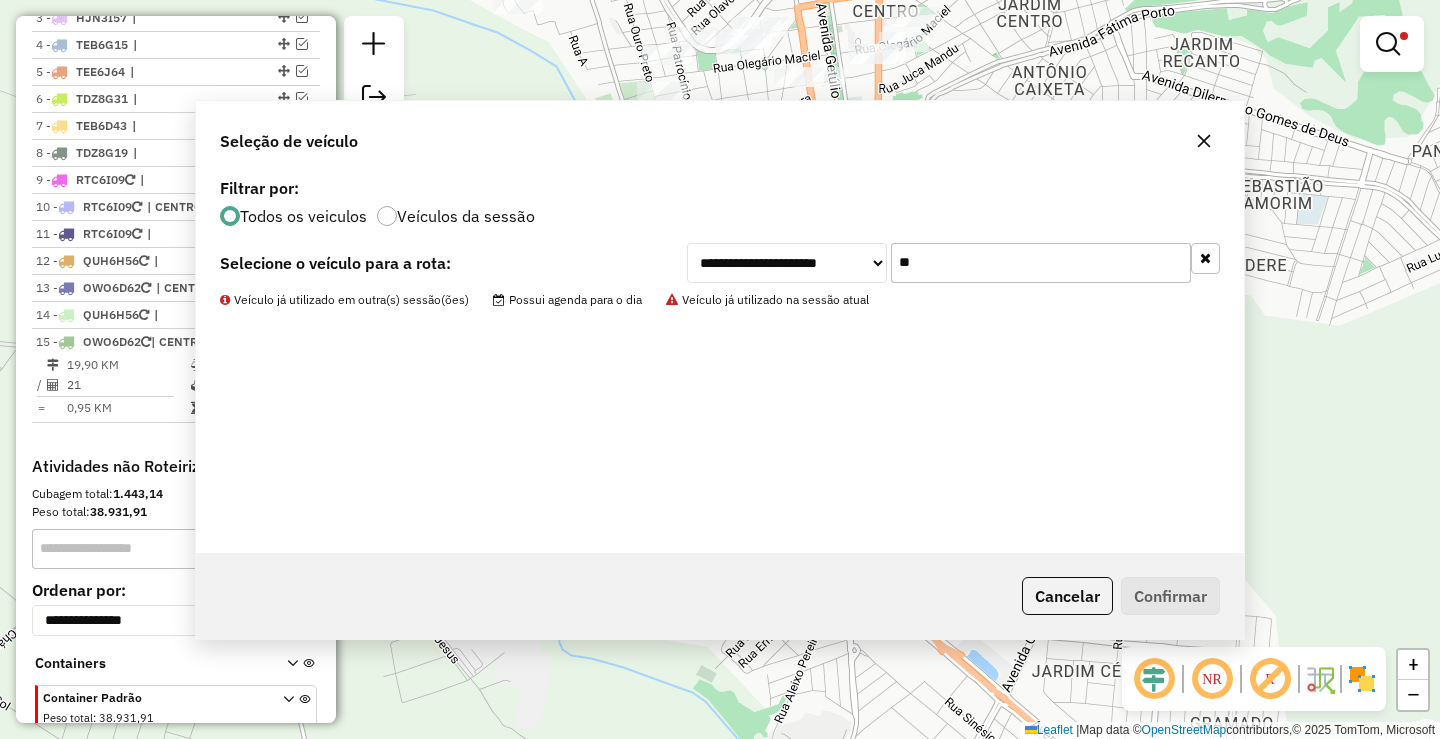 scroll, scrollTop: 906, scrollLeft: 0, axis: vertical 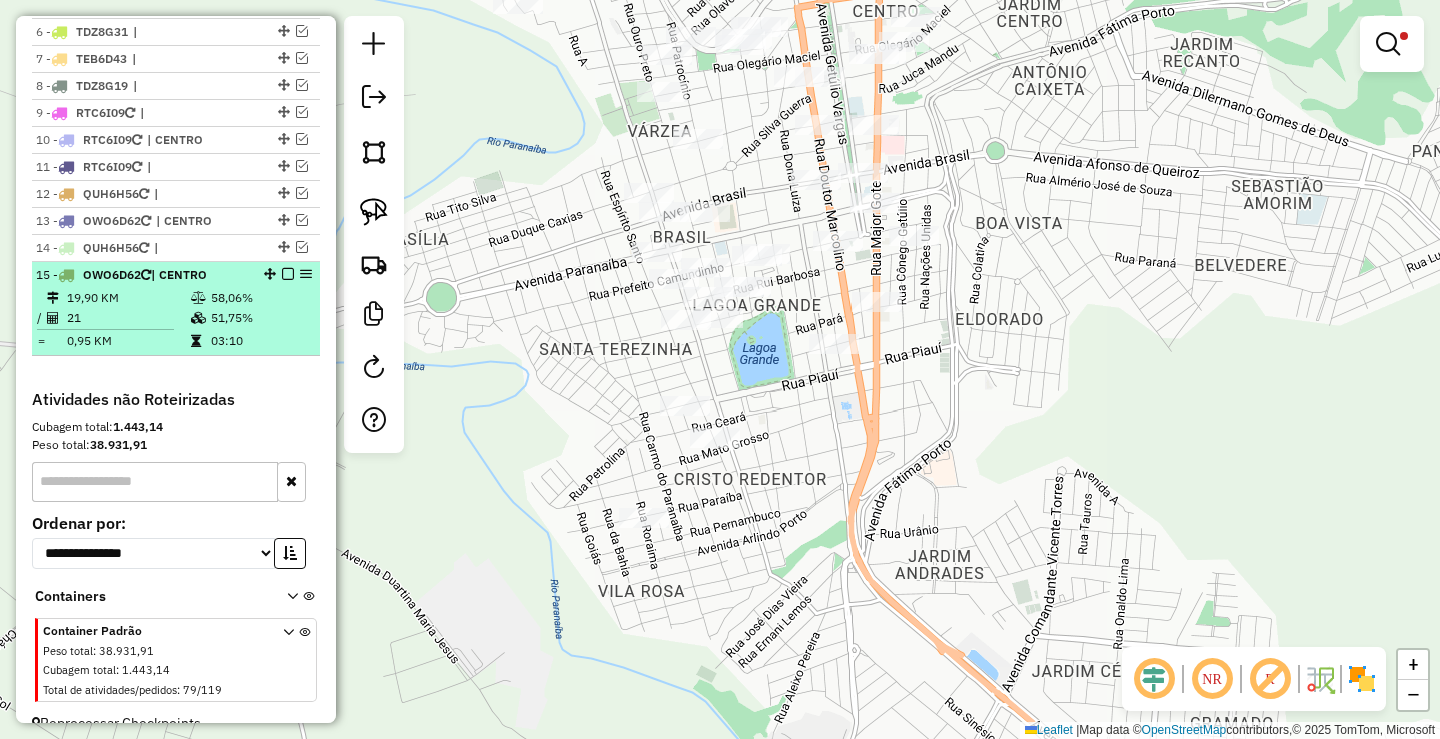 click at bounding box center [288, 274] 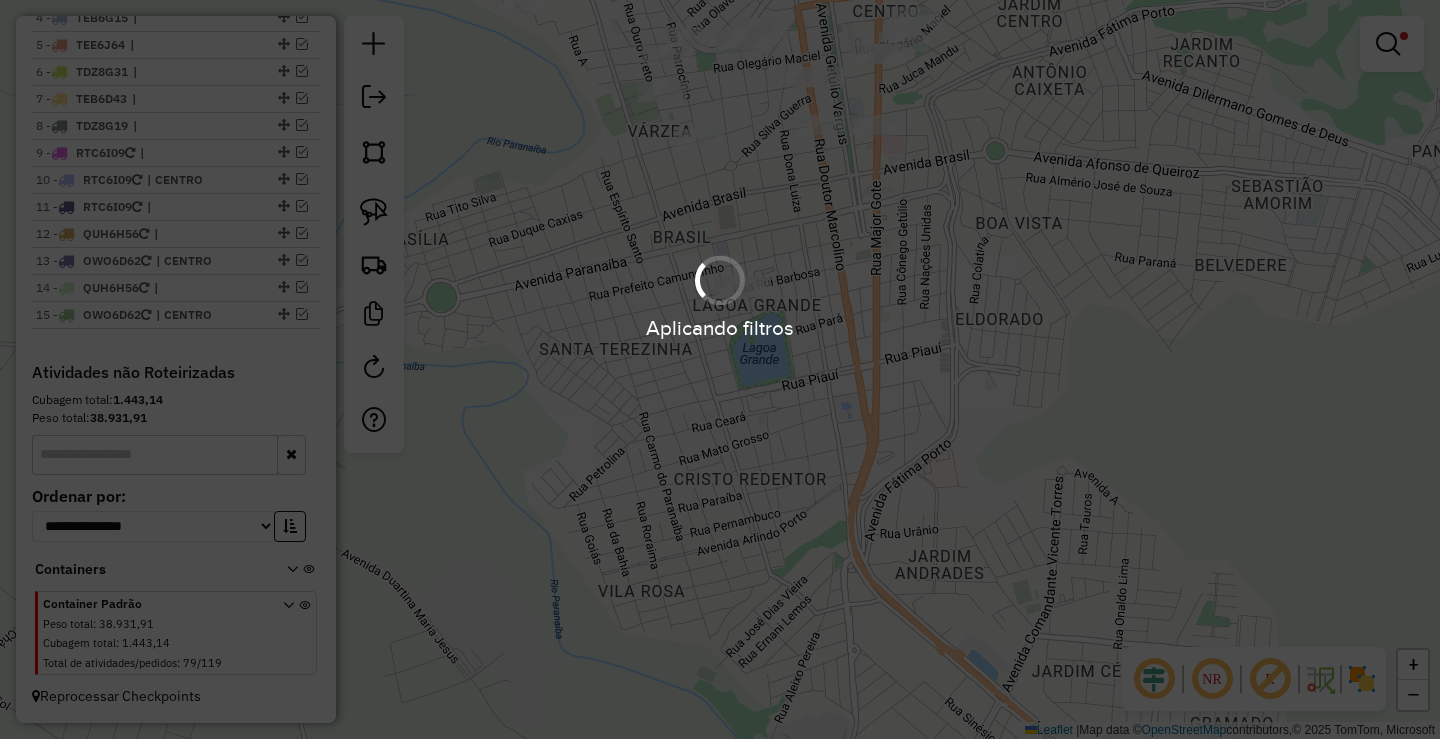 scroll, scrollTop: 866, scrollLeft: 0, axis: vertical 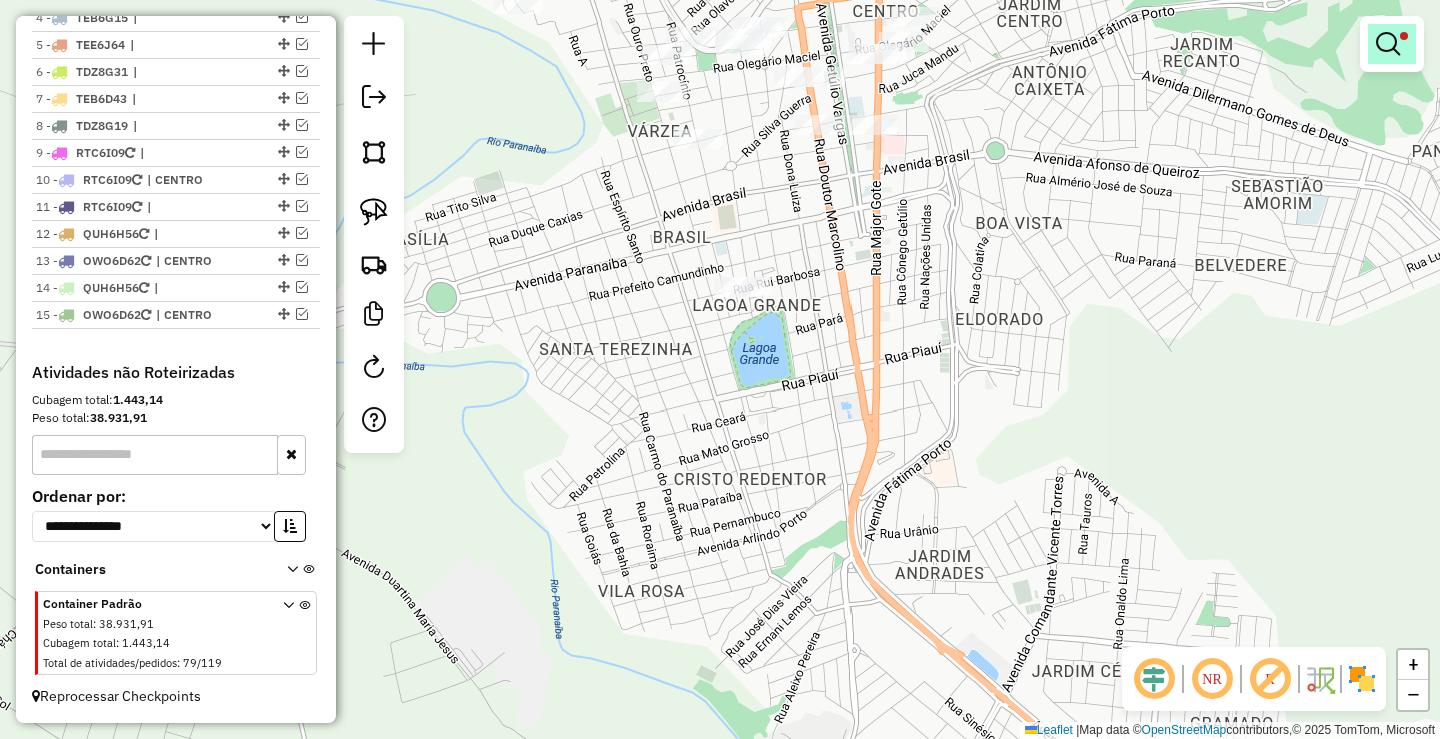 click at bounding box center (1388, 44) 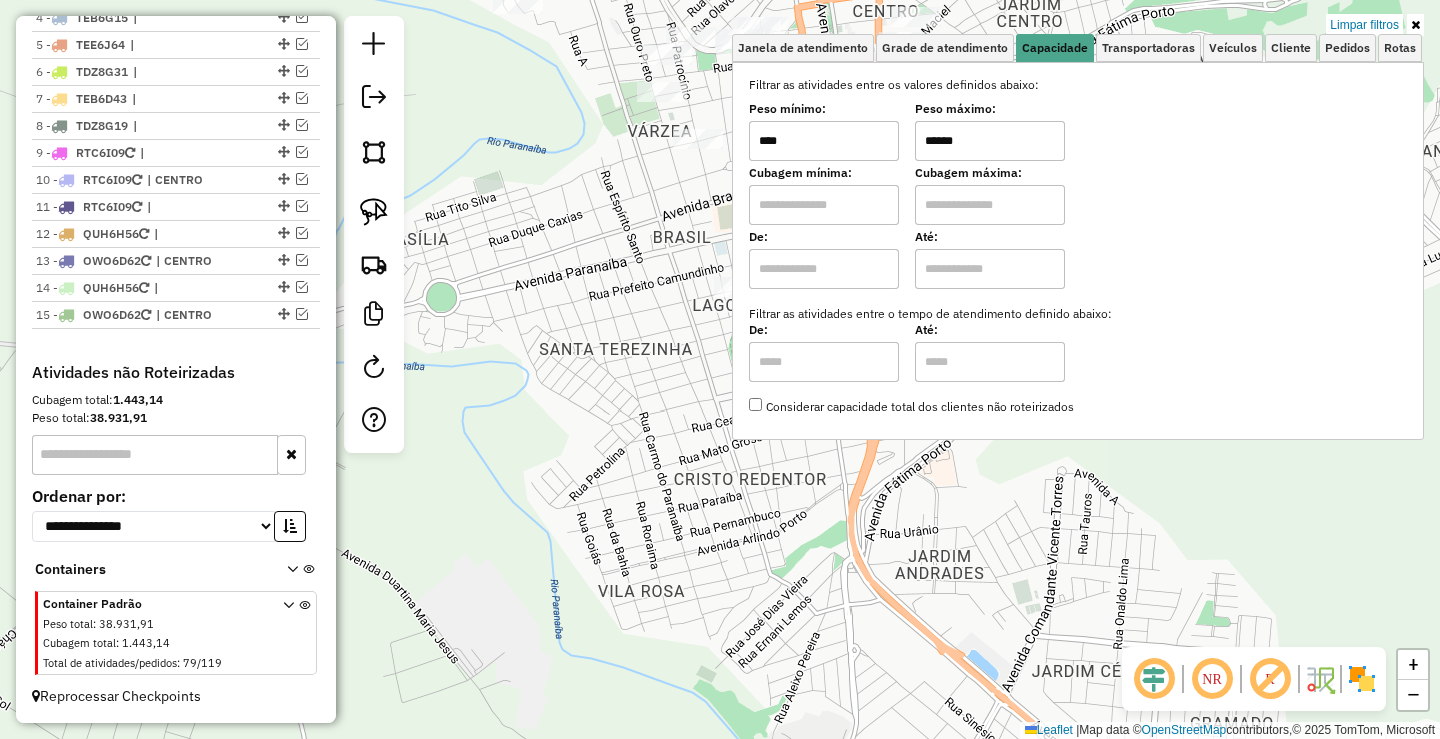 click on "****" at bounding box center (824, 141) 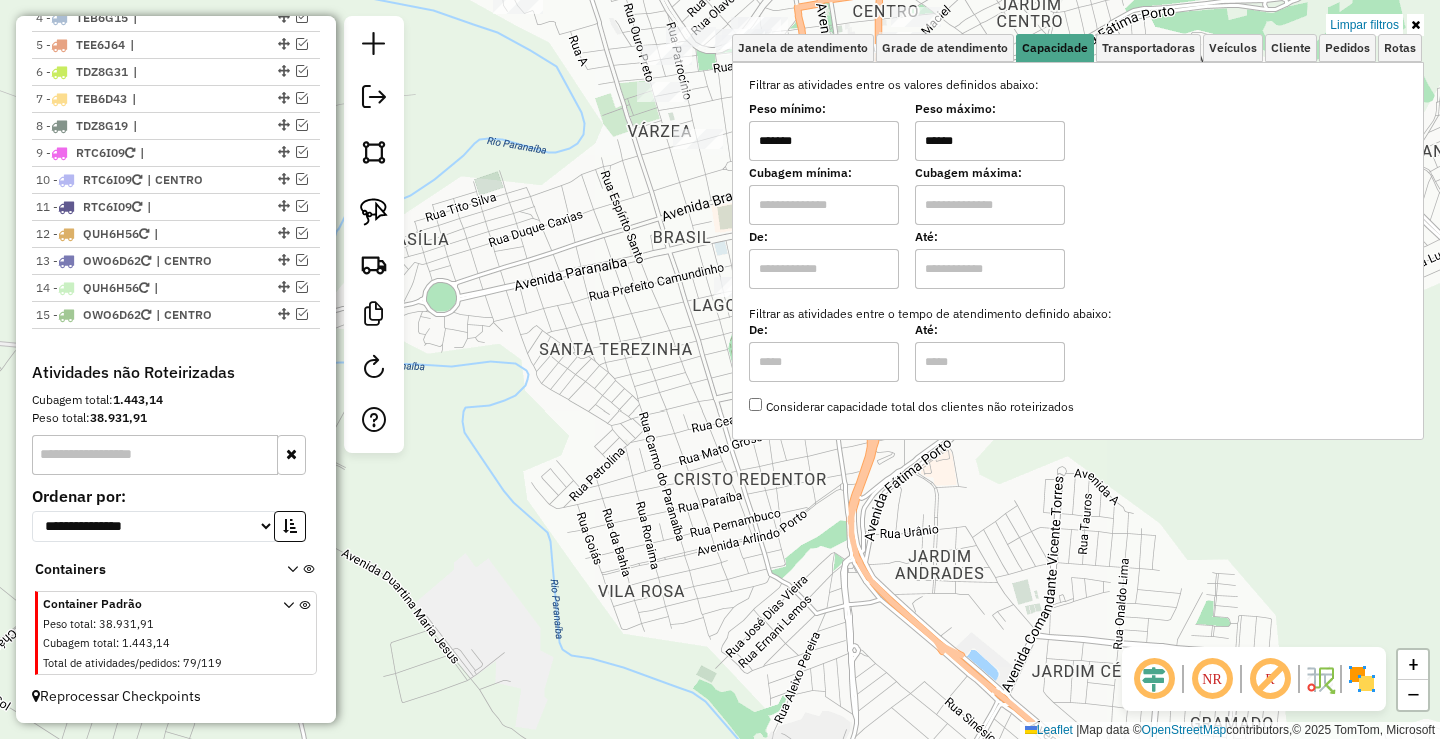 type on "*******" 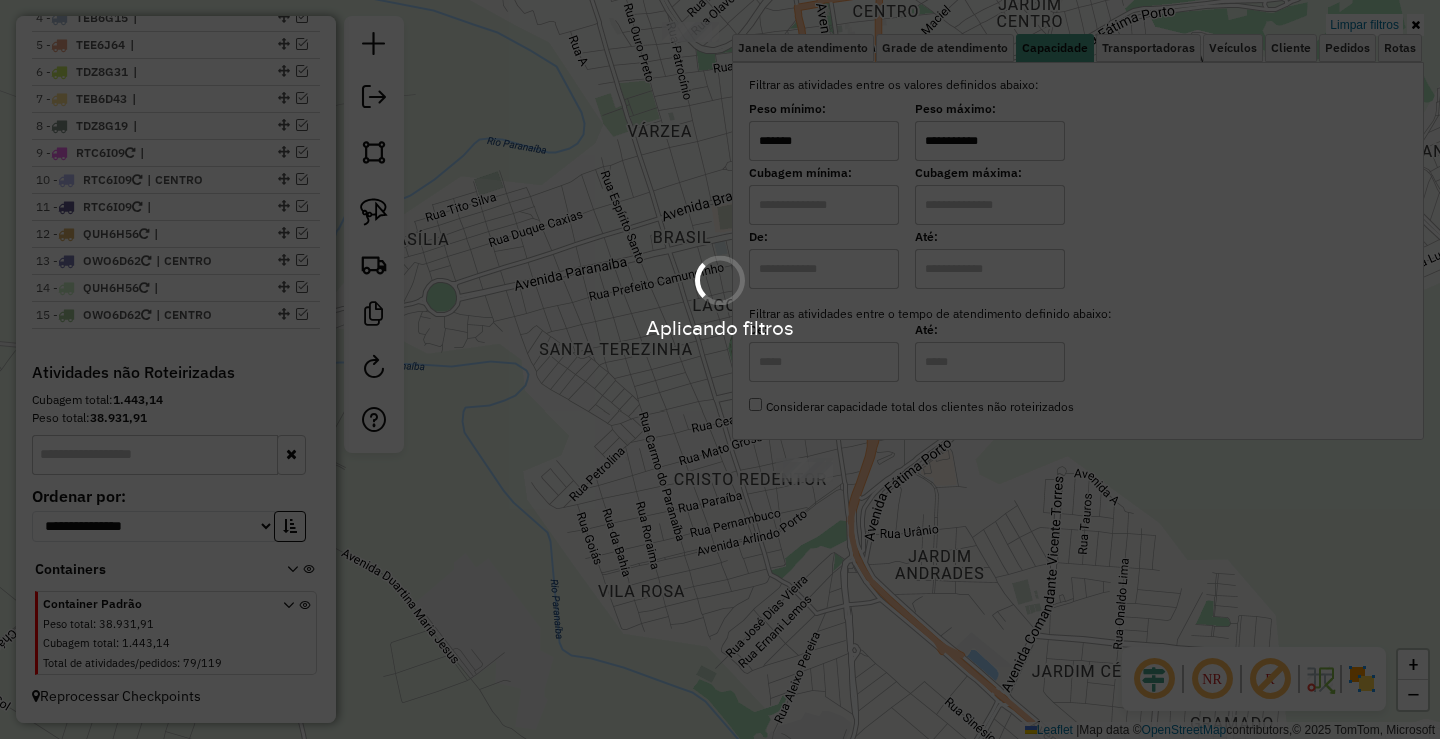 type on "**********" 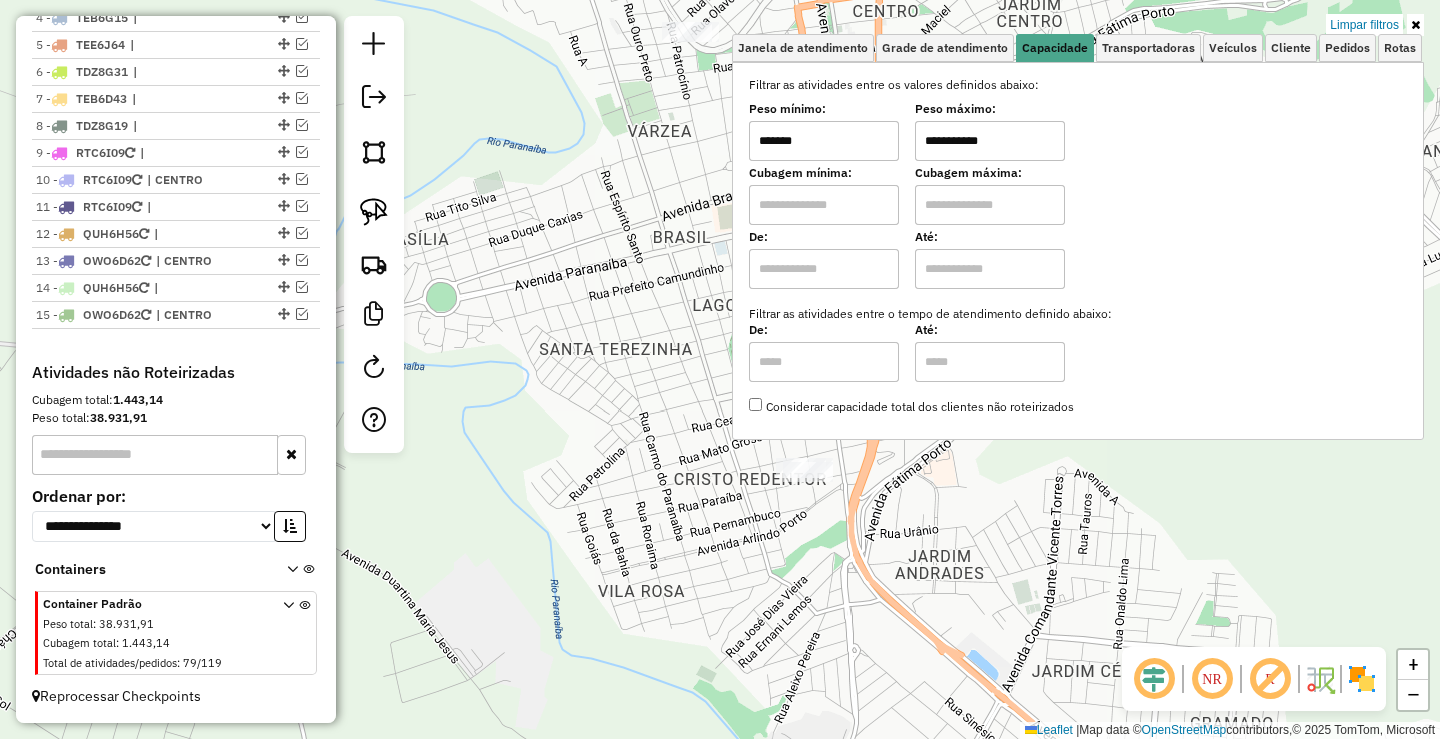 click on "**********" 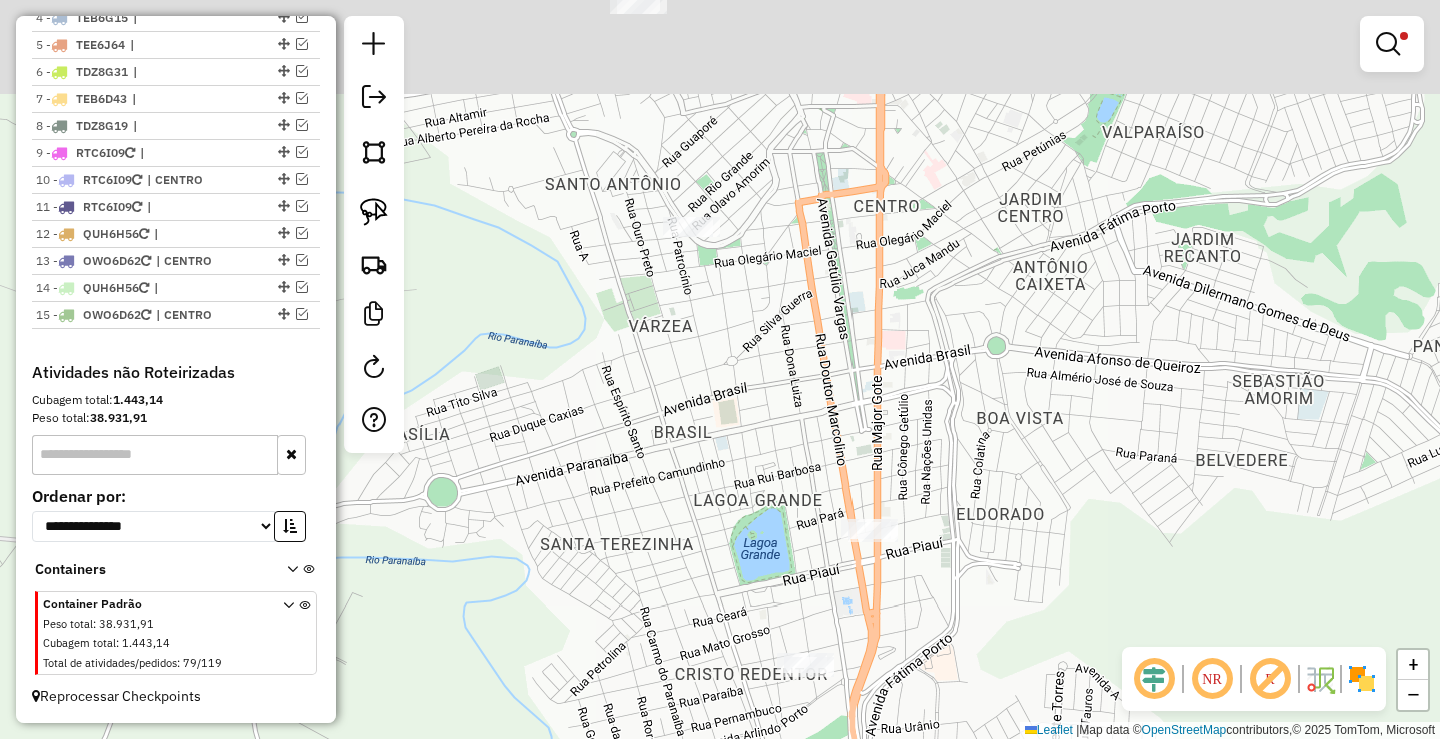 drag, startPoint x: 676, startPoint y: 173, endPoint x: 675, endPoint y: 405, distance: 232.00215 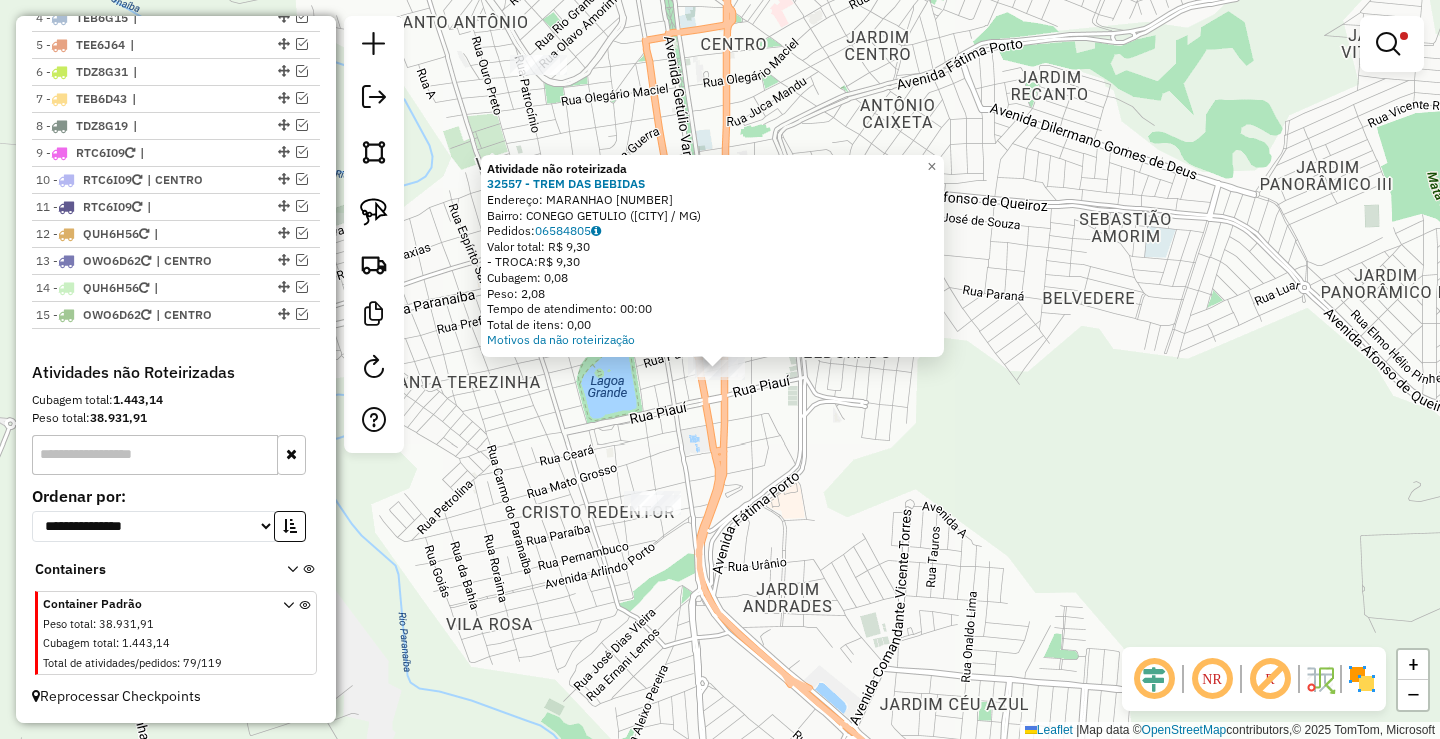 click on "**********" 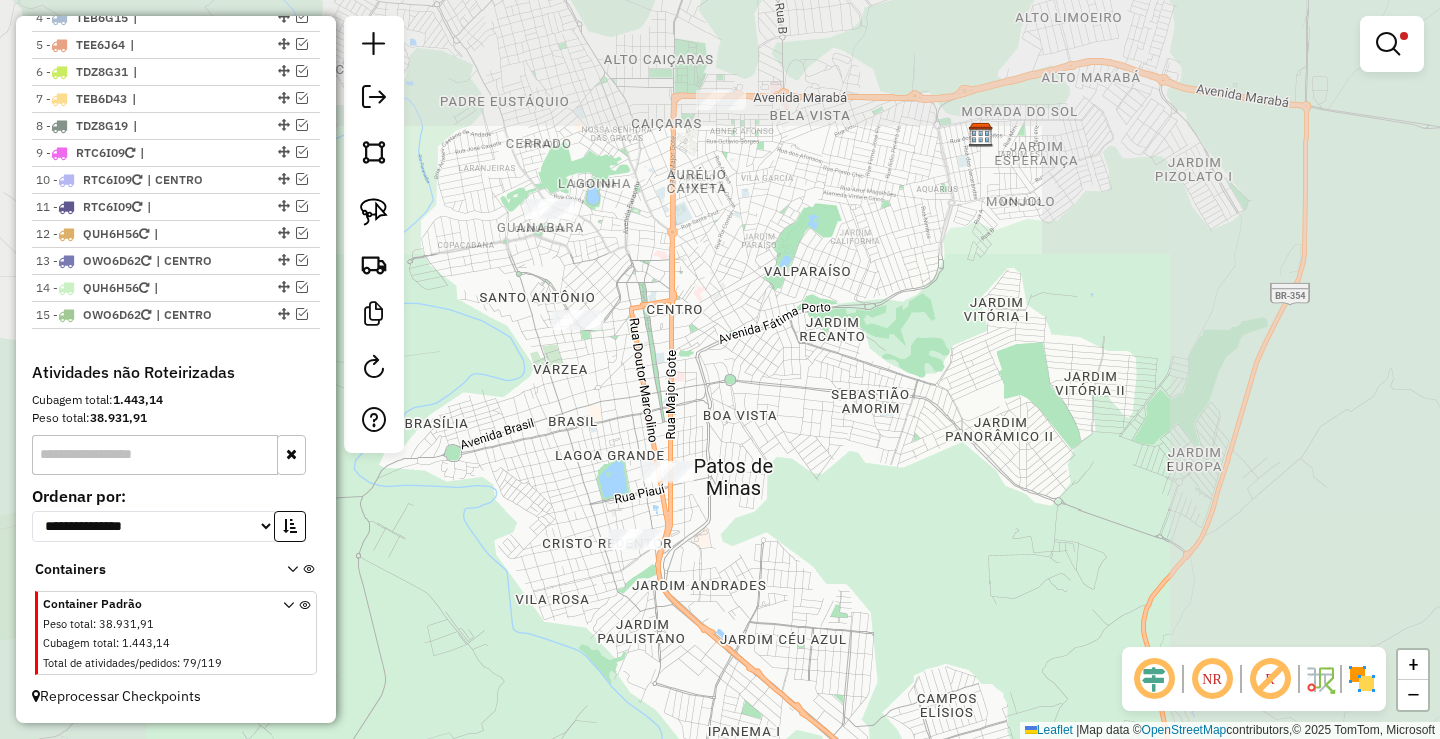 click on "**********" 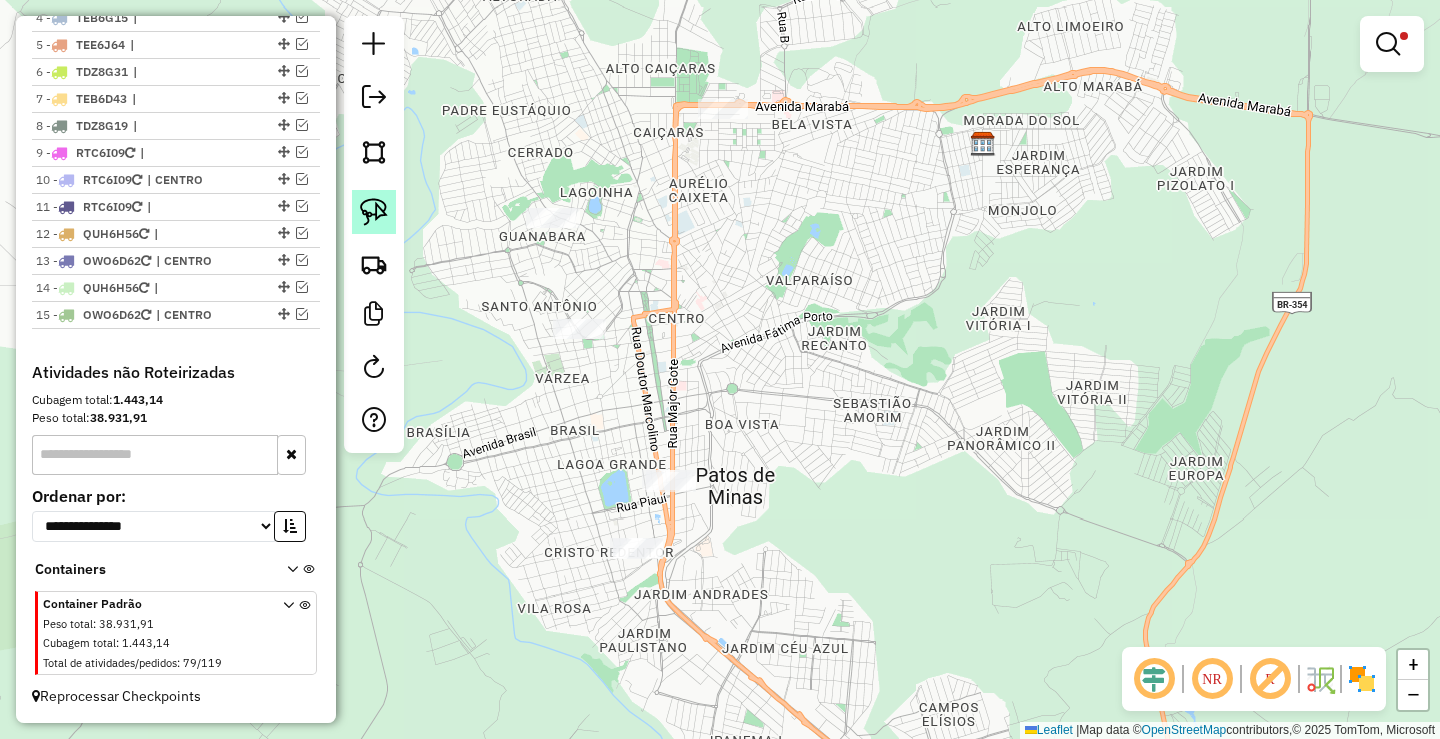 click 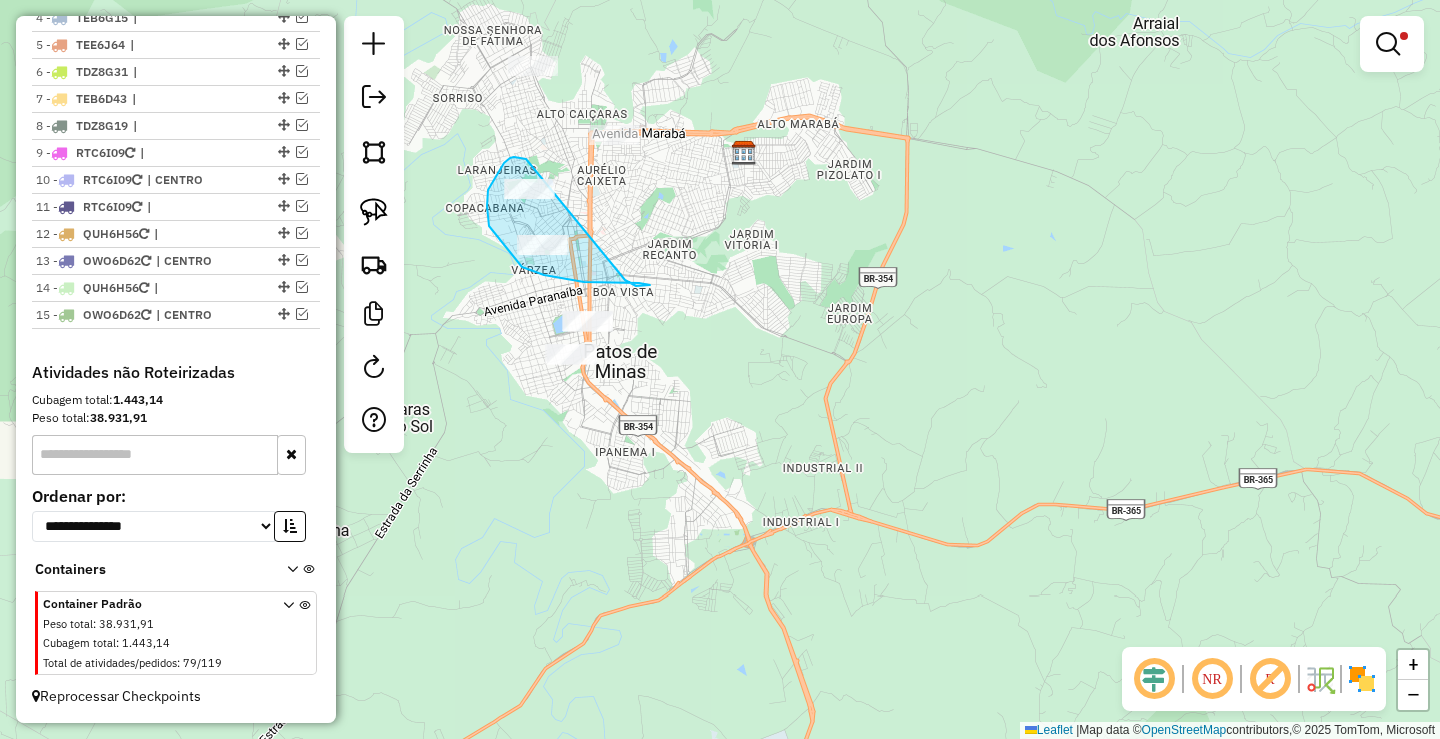 drag, startPoint x: 507, startPoint y: 161, endPoint x: 625, endPoint y: 280, distance: 167.5858 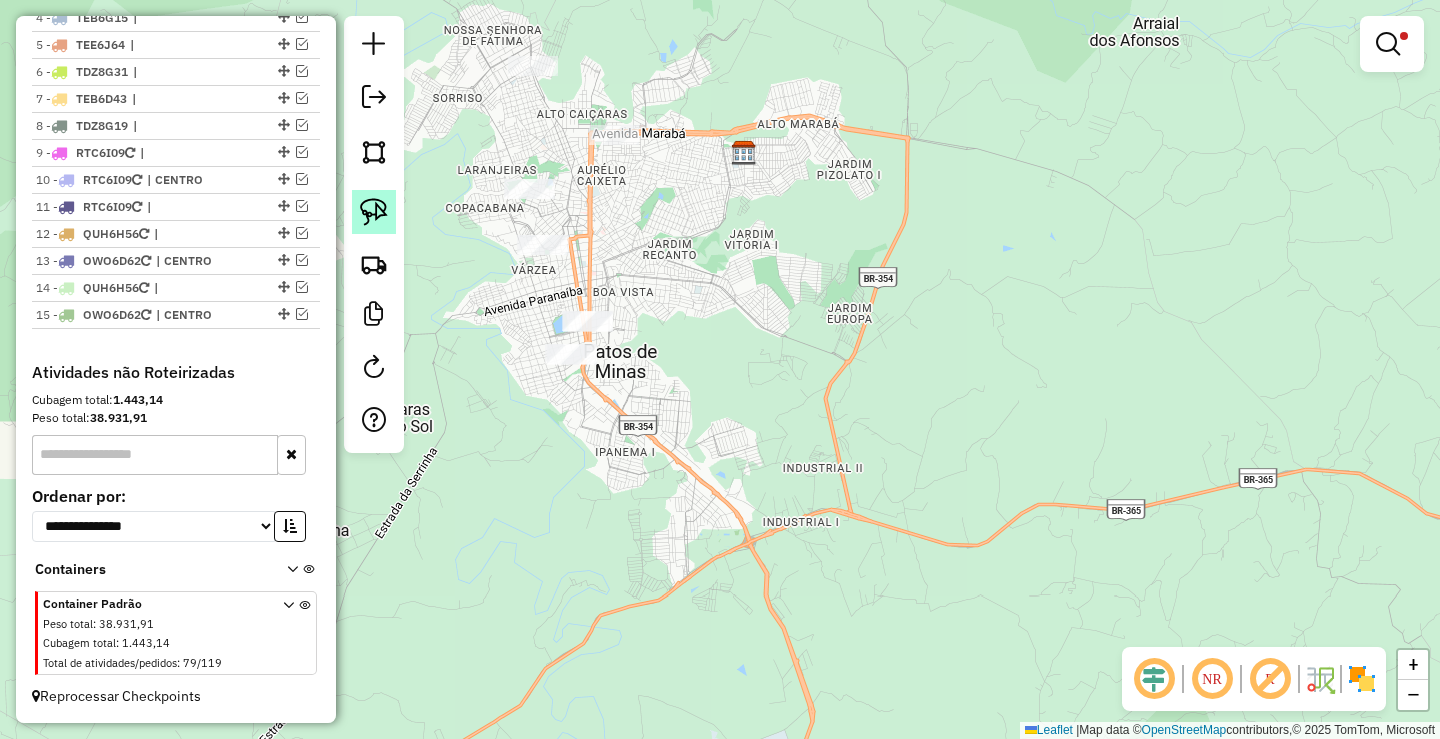 click 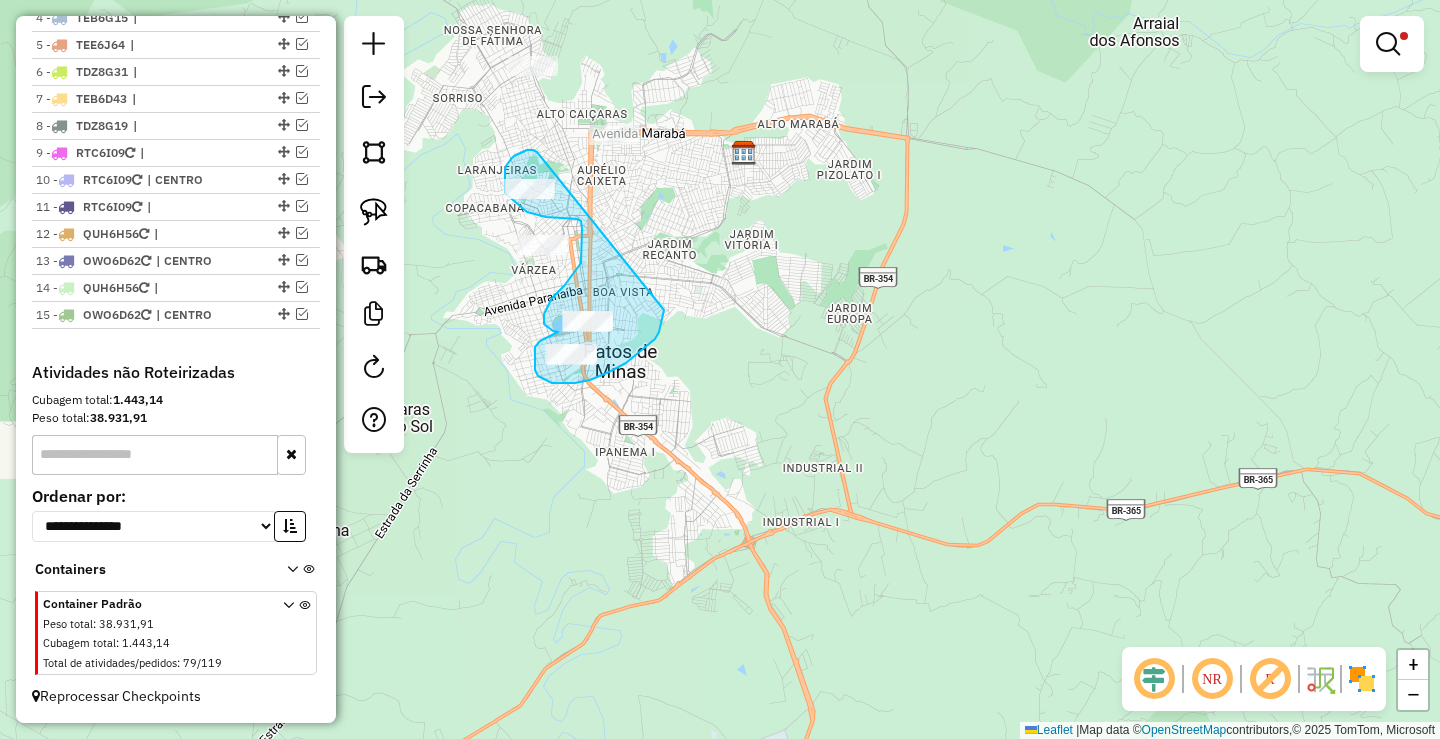 drag, startPoint x: 527, startPoint y: 150, endPoint x: 664, endPoint y: 307, distance: 208.36986 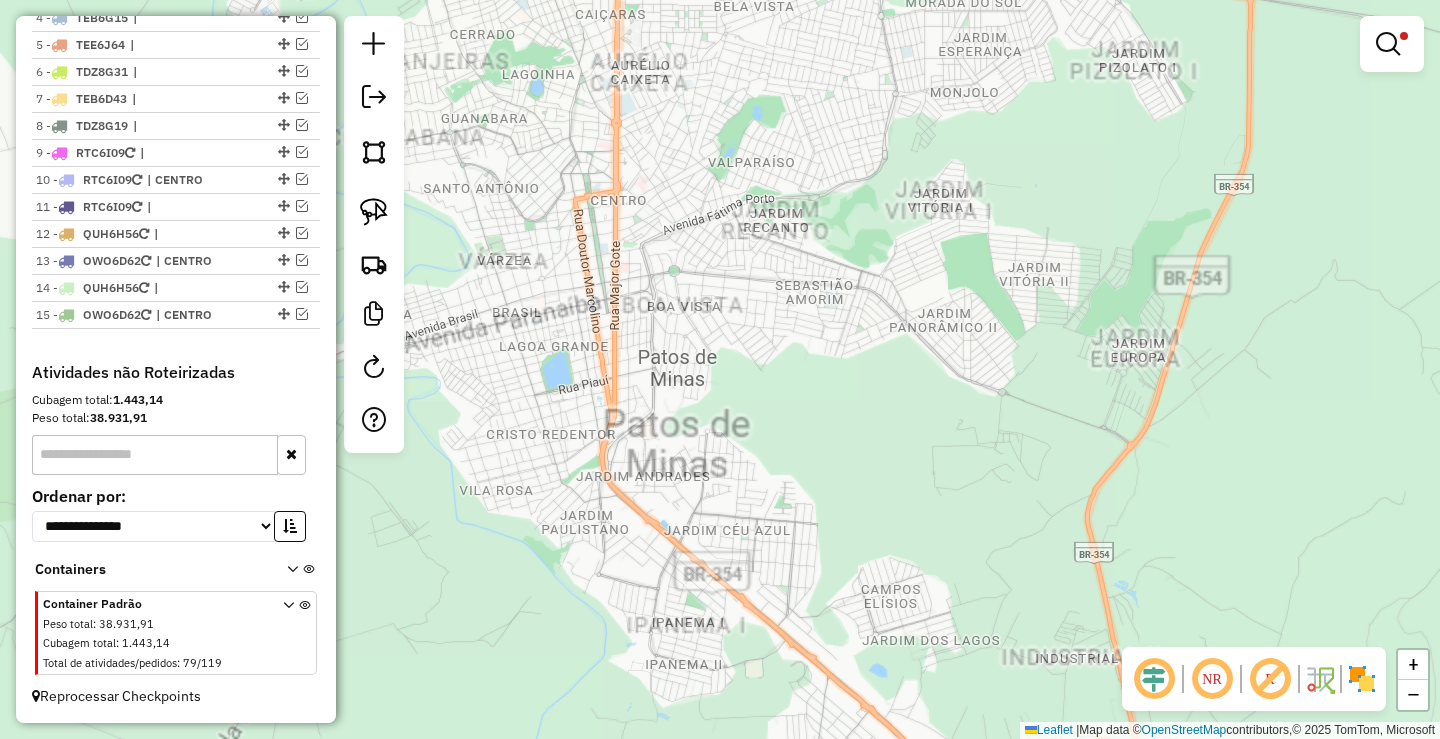 drag, startPoint x: 524, startPoint y: 326, endPoint x: 542, endPoint y: 364, distance: 42.047592 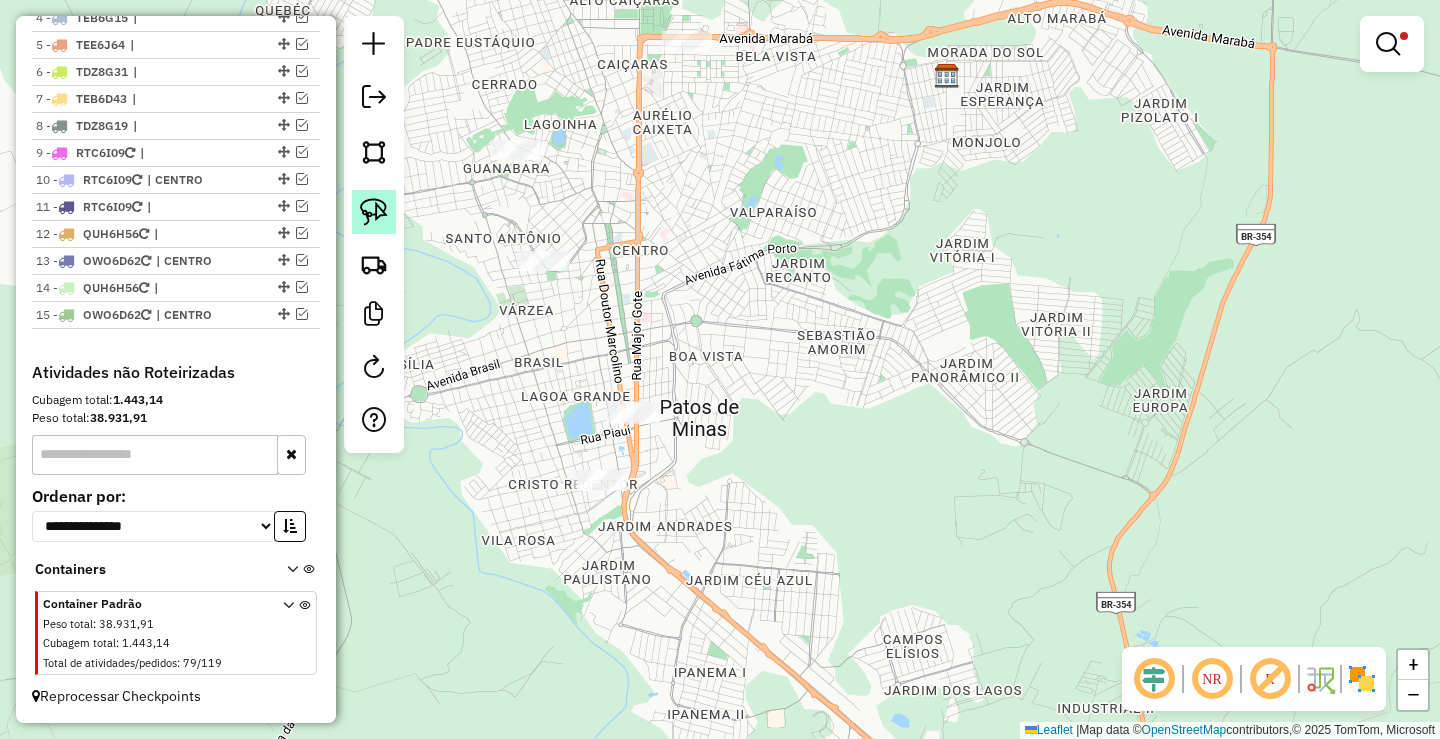 click 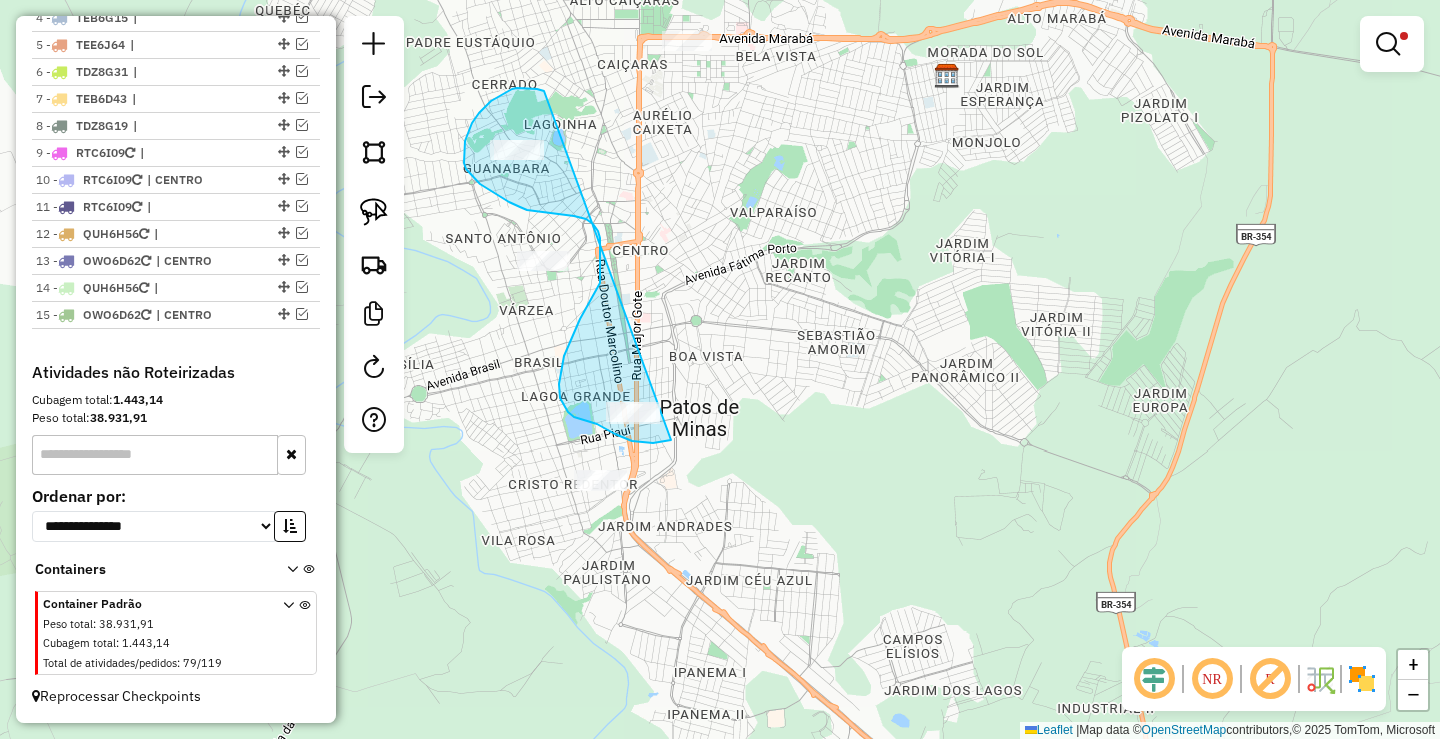 drag, startPoint x: 517, startPoint y: 88, endPoint x: 707, endPoint y: 389, distance: 355.95084 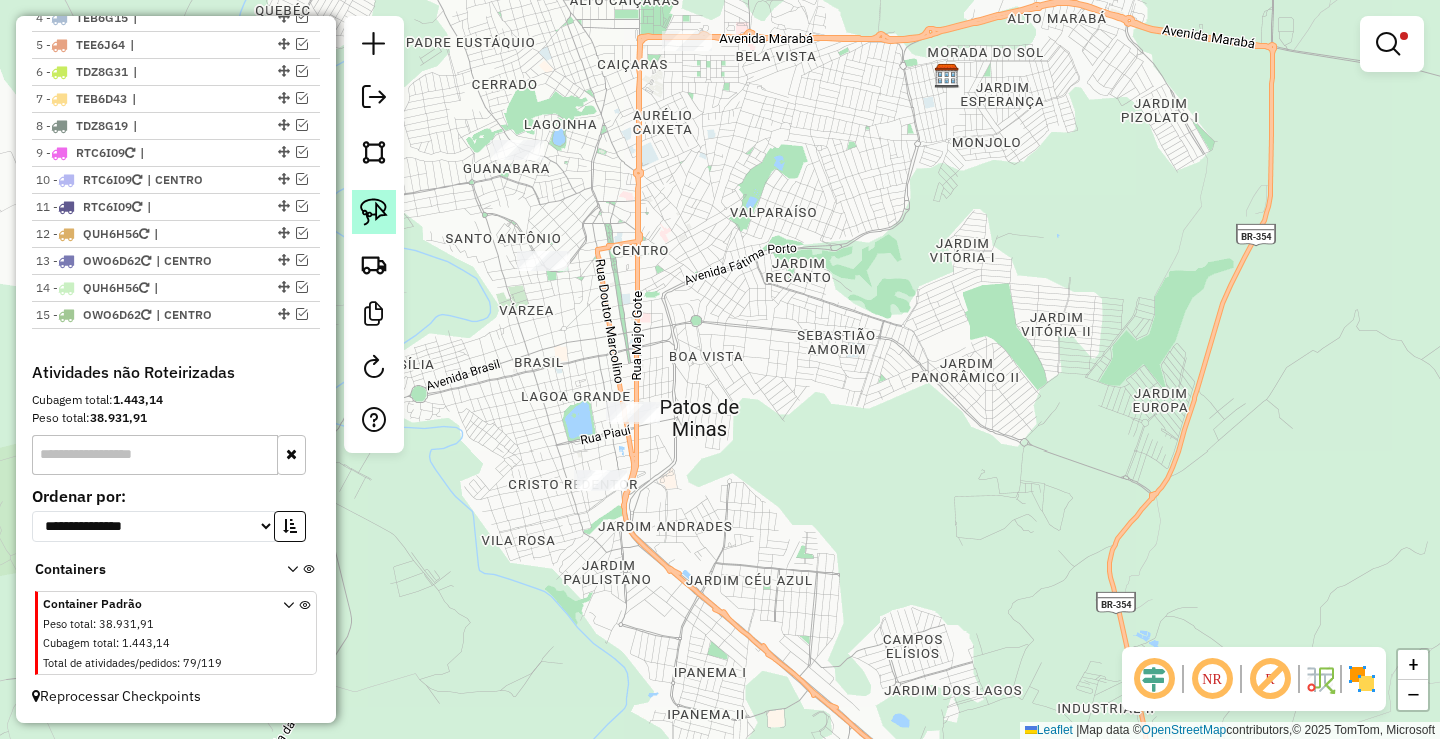 click 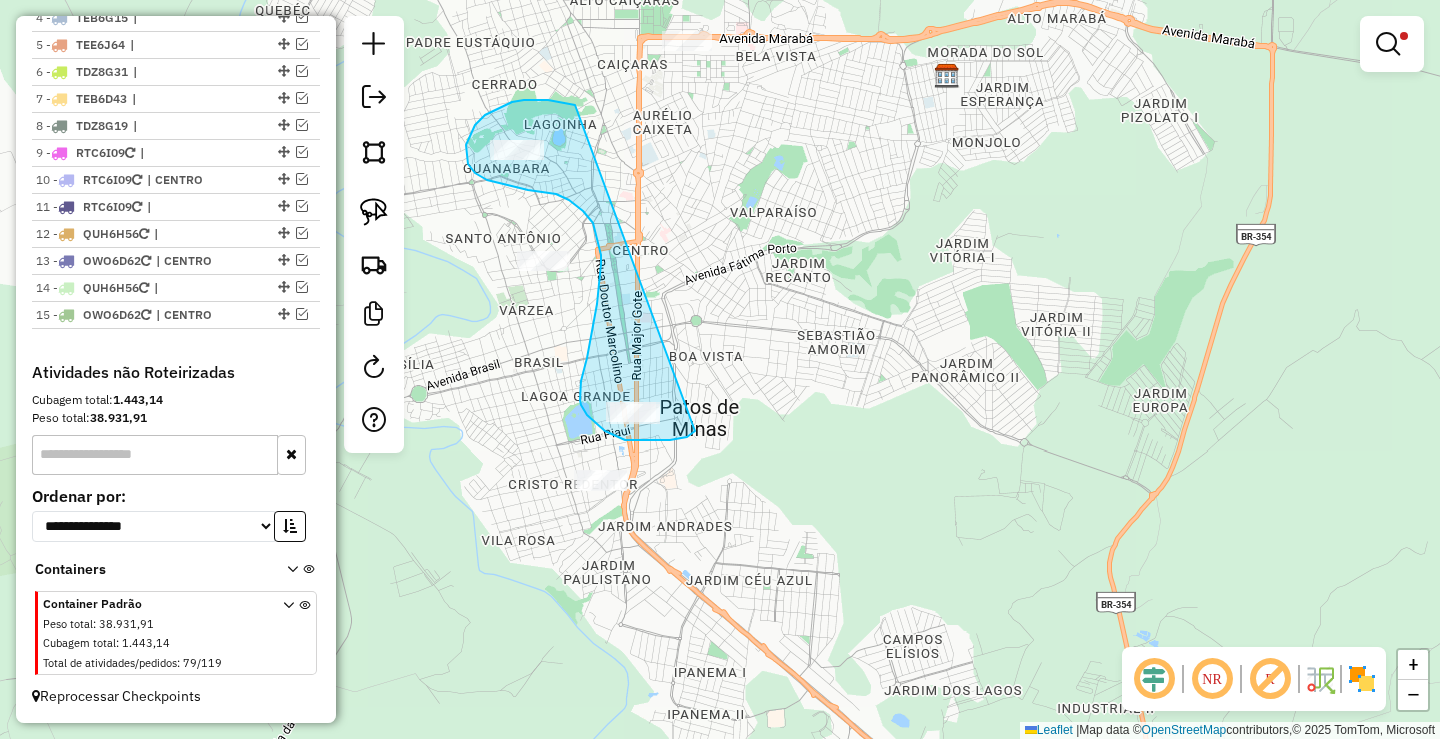 drag, startPoint x: 565, startPoint y: 103, endPoint x: 719, endPoint y: 401, distance: 335.44 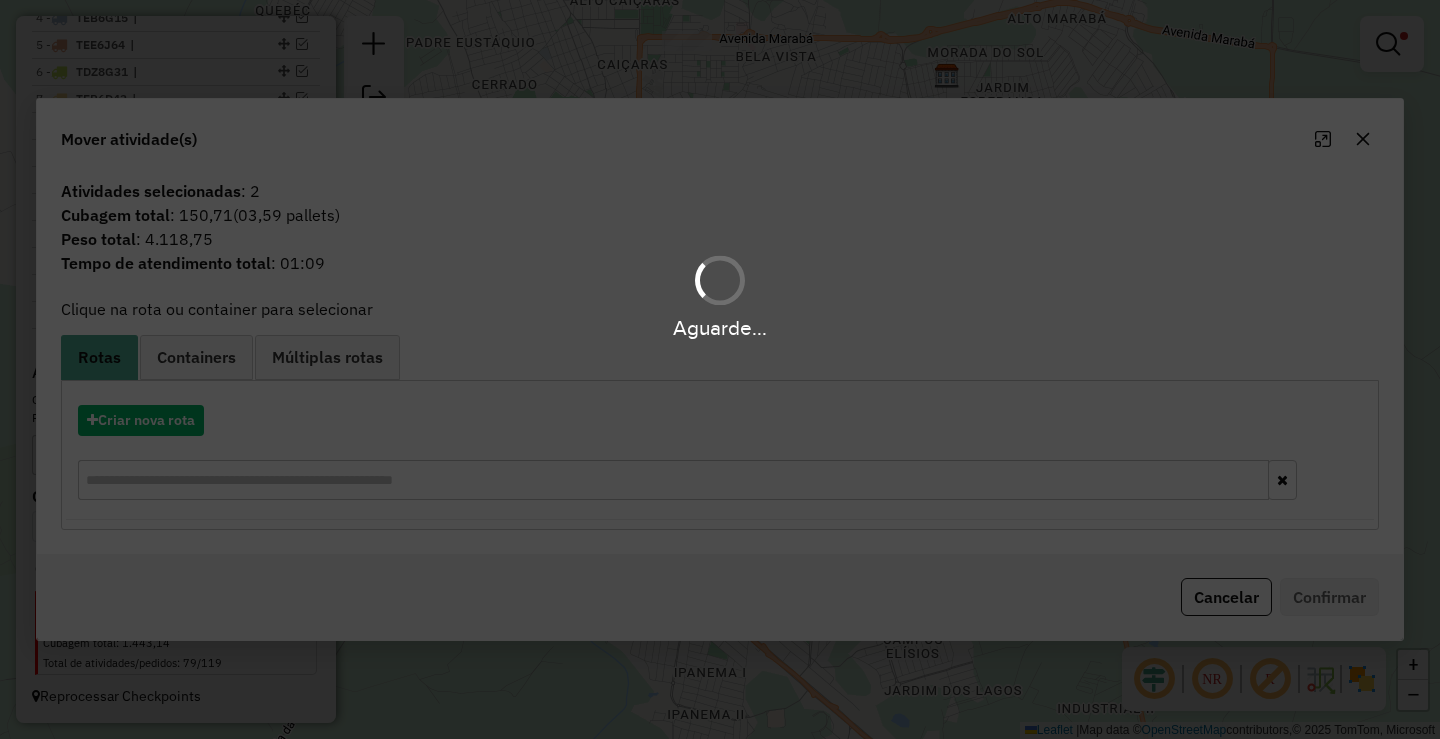 click on "Aguarde..." at bounding box center (720, 369) 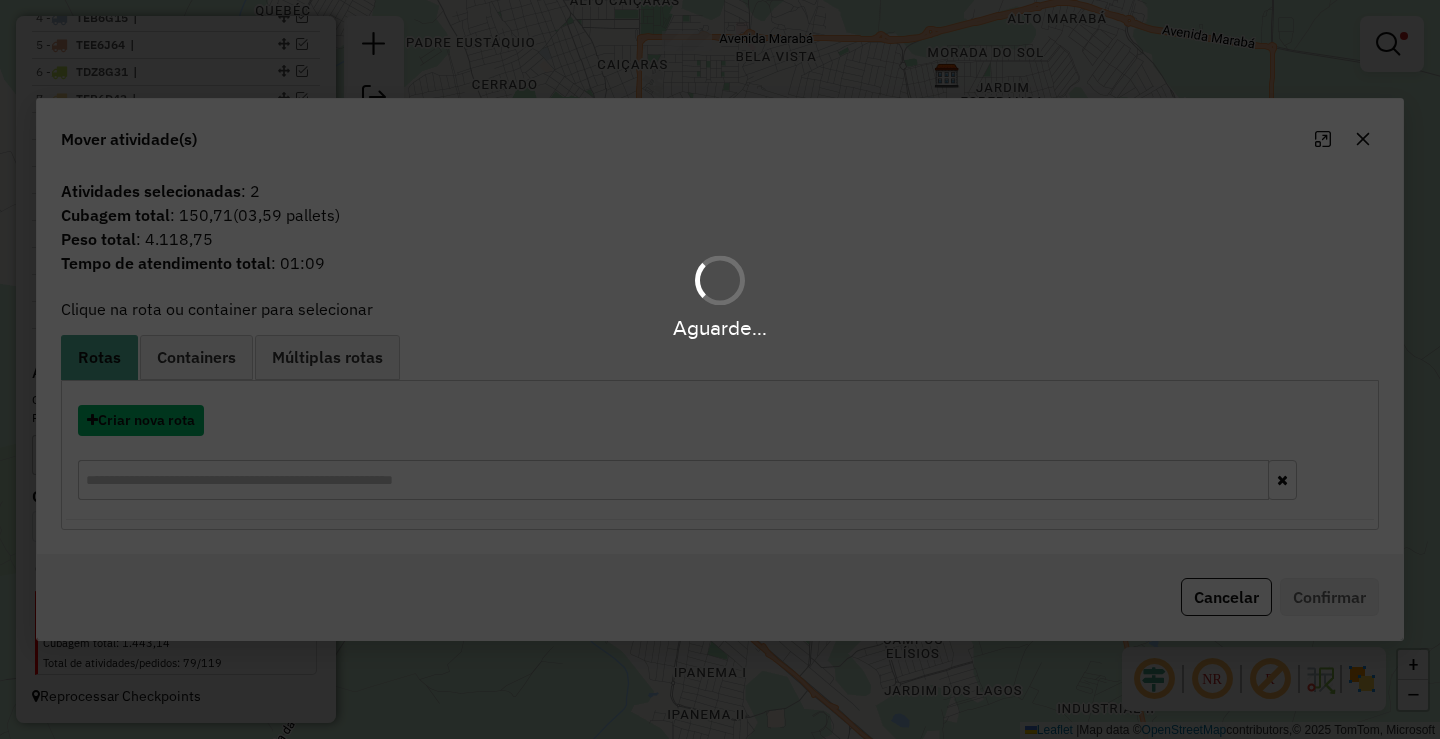 click on "Criar nova rota" at bounding box center [141, 420] 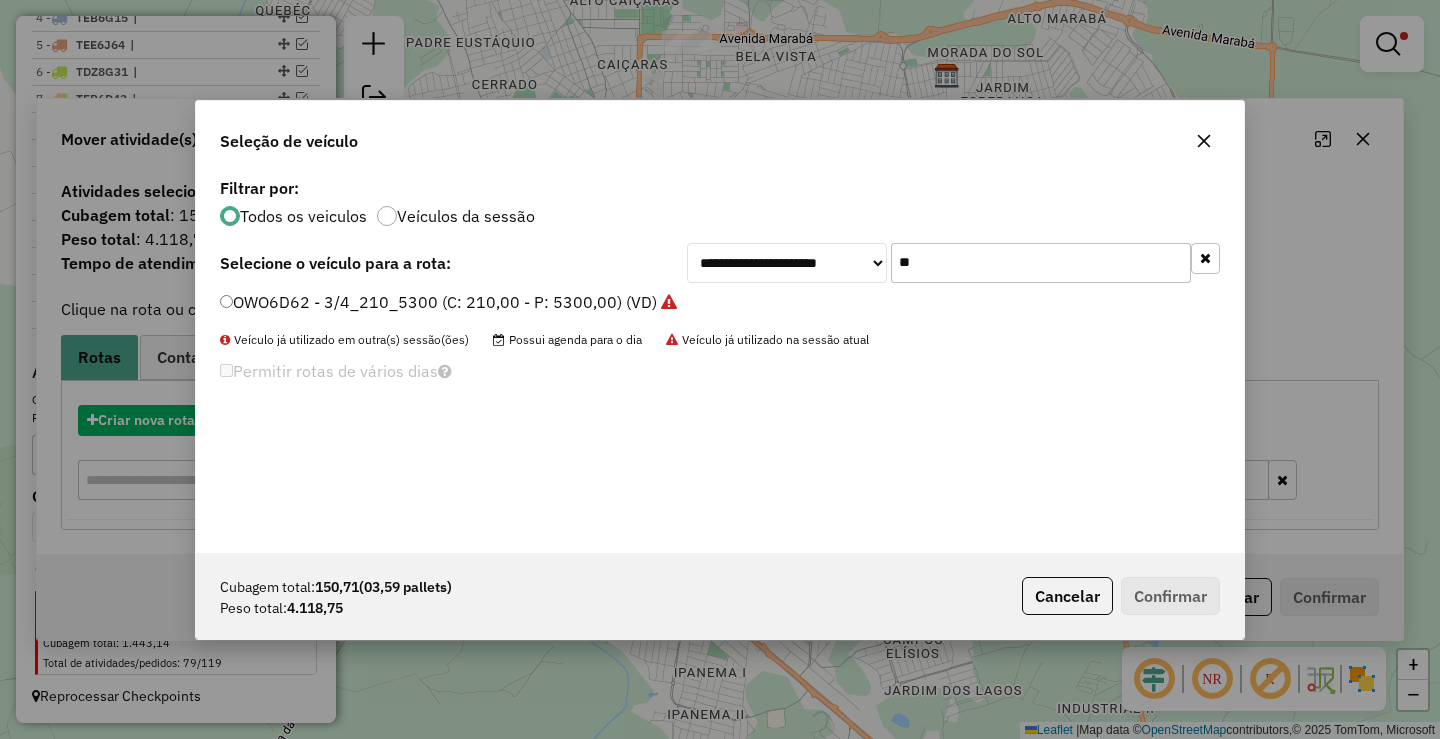 scroll, scrollTop: 11, scrollLeft: 6, axis: both 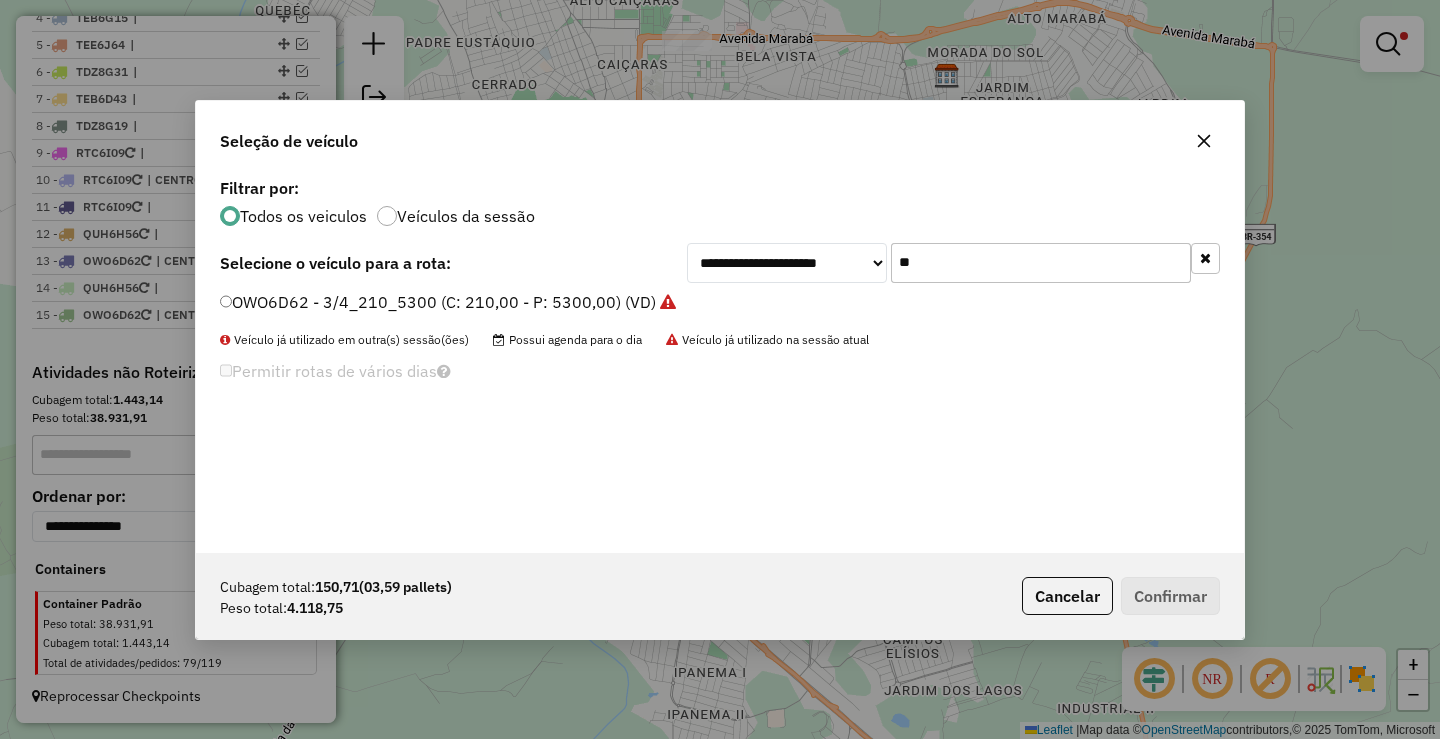 click on "**" 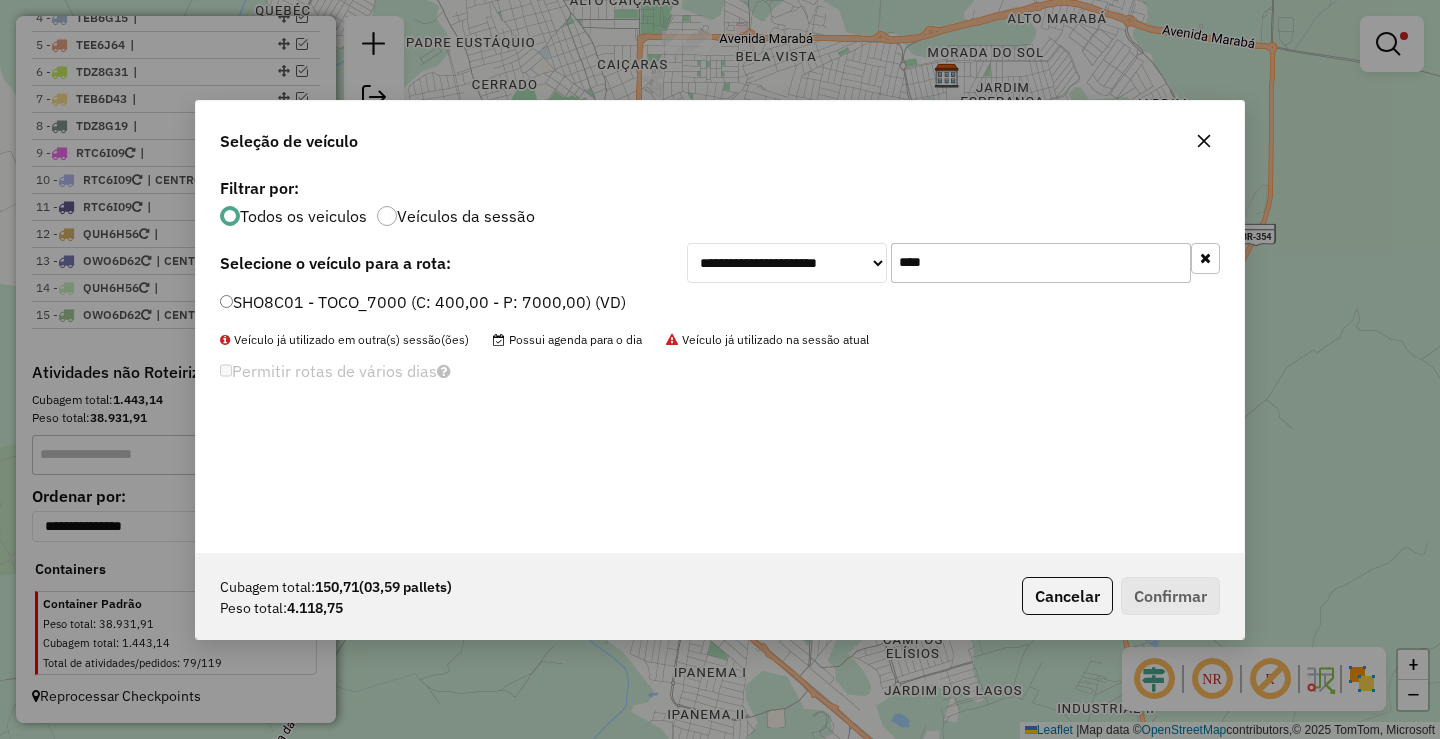 type on "****" 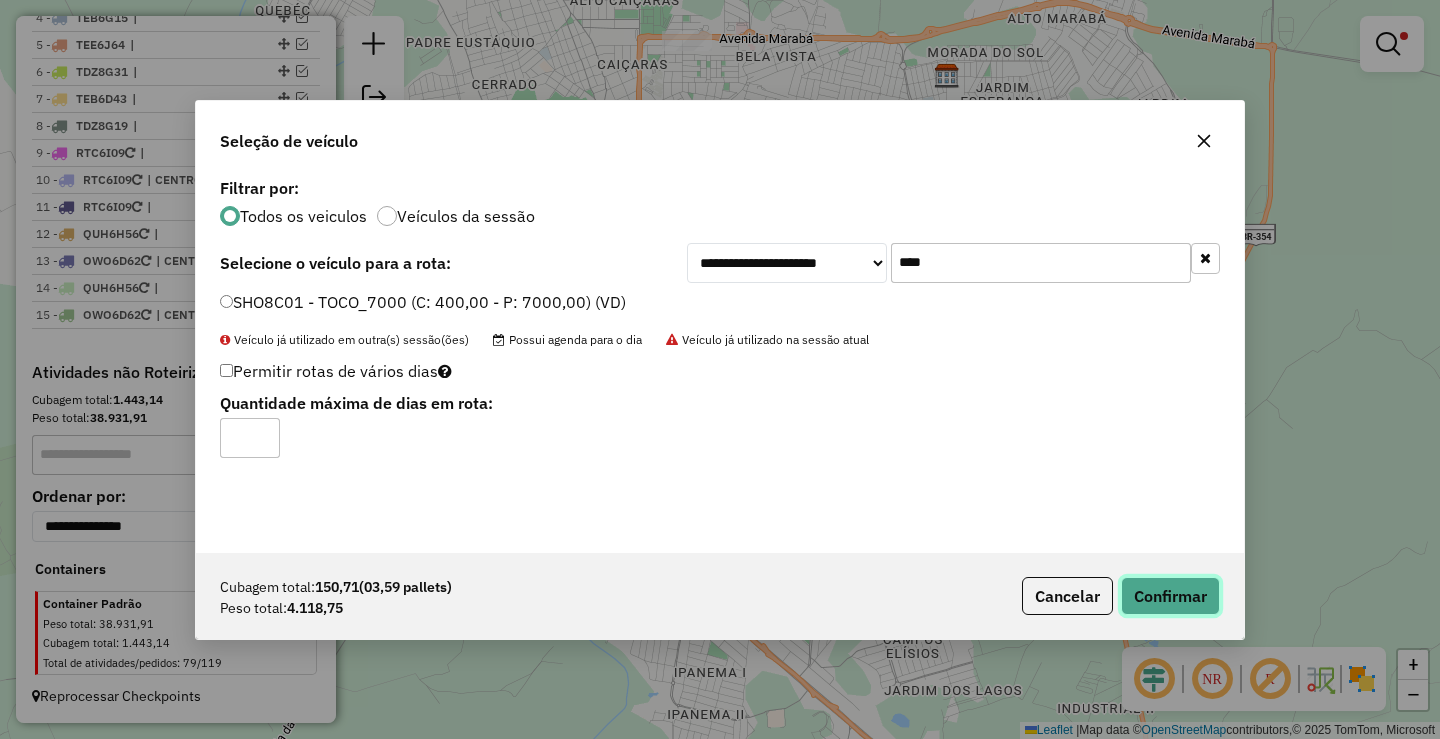 click on "Confirmar" 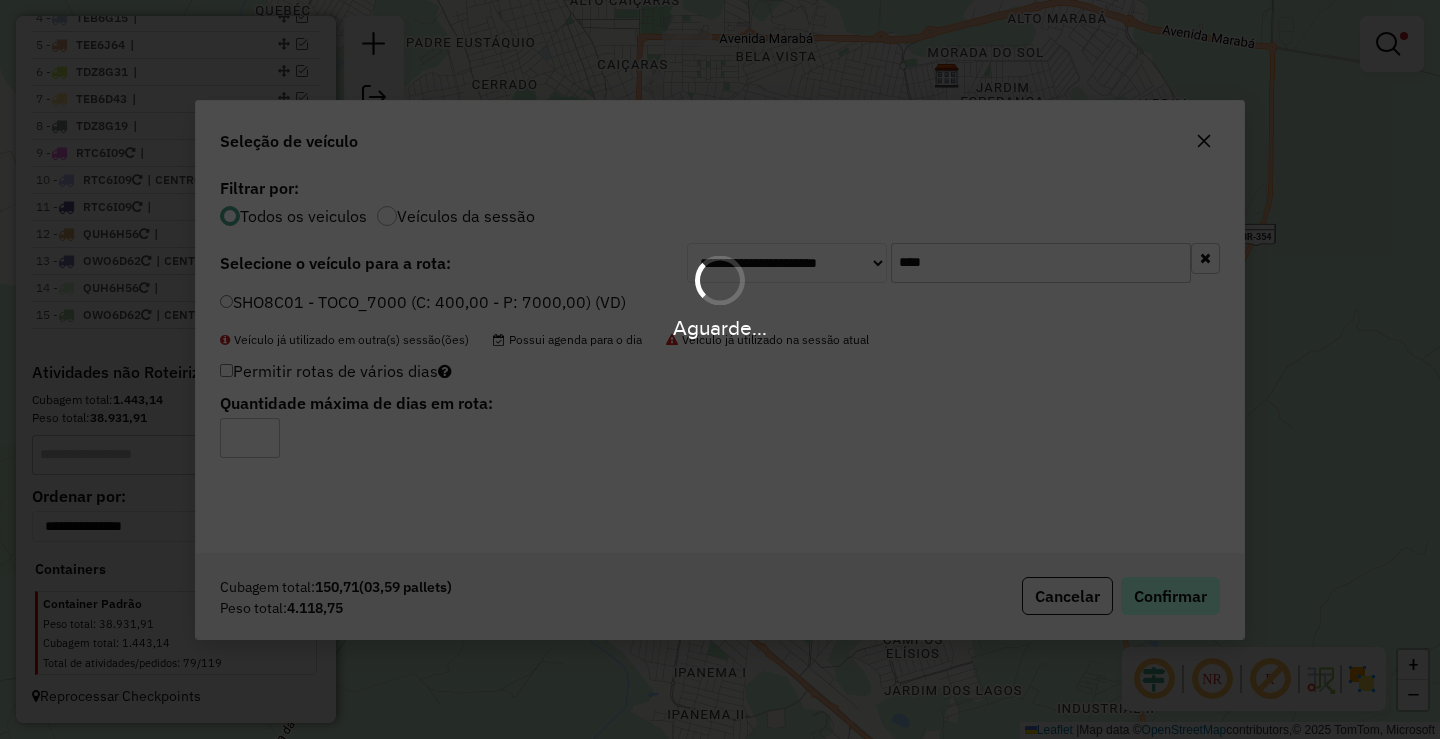 scroll, scrollTop: 906, scrollLeft: 0, axis: vertical 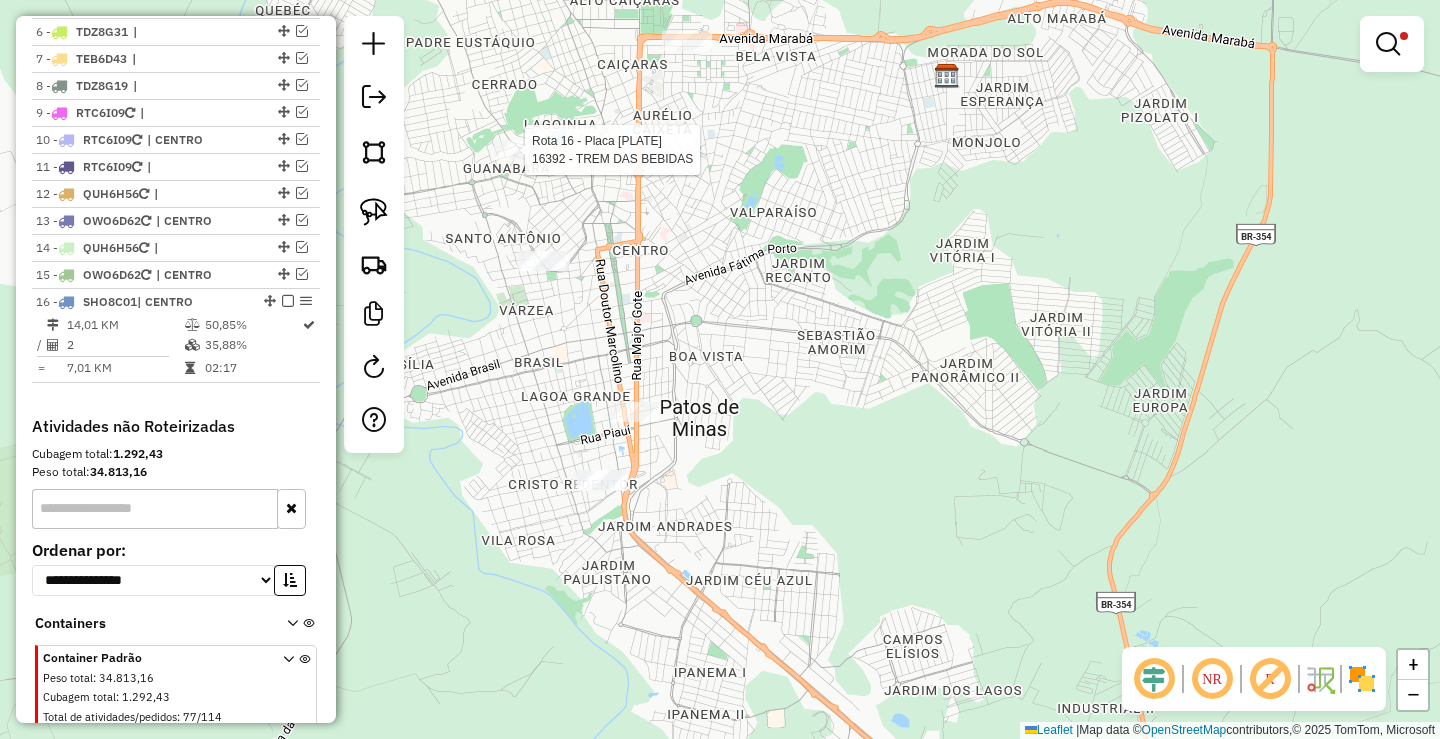 select on "**********" 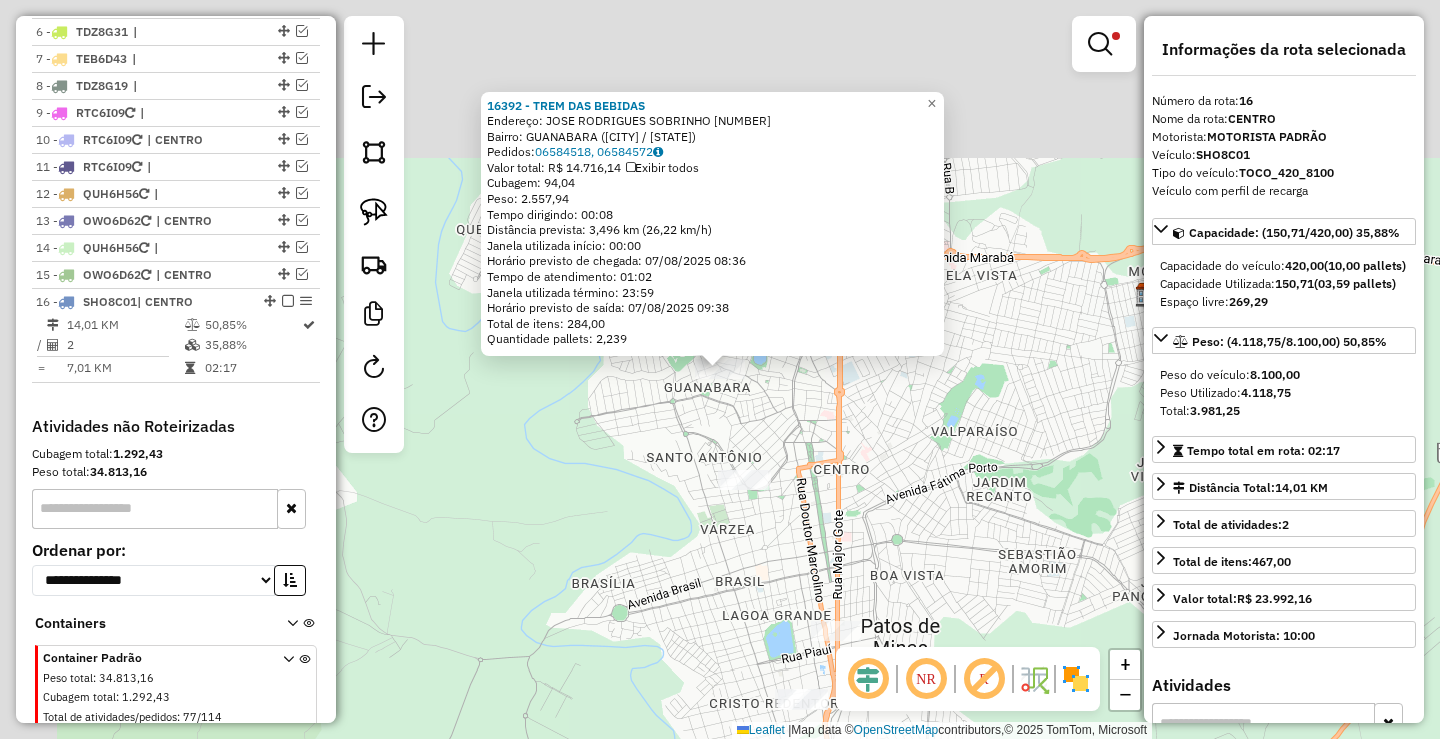scroll, scrollTop: 960, scrollLeft: 0, axis: vertical 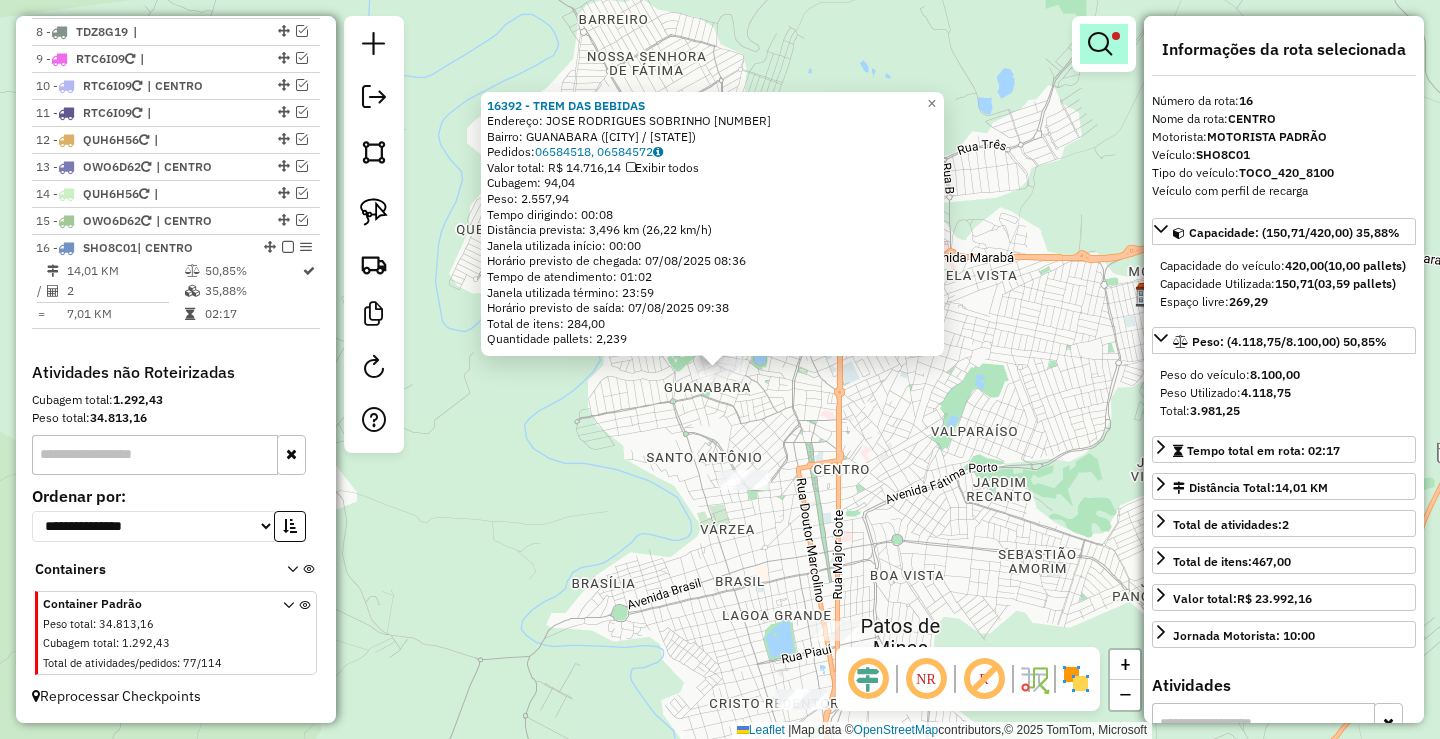 click at bounding box center [1100, 44] 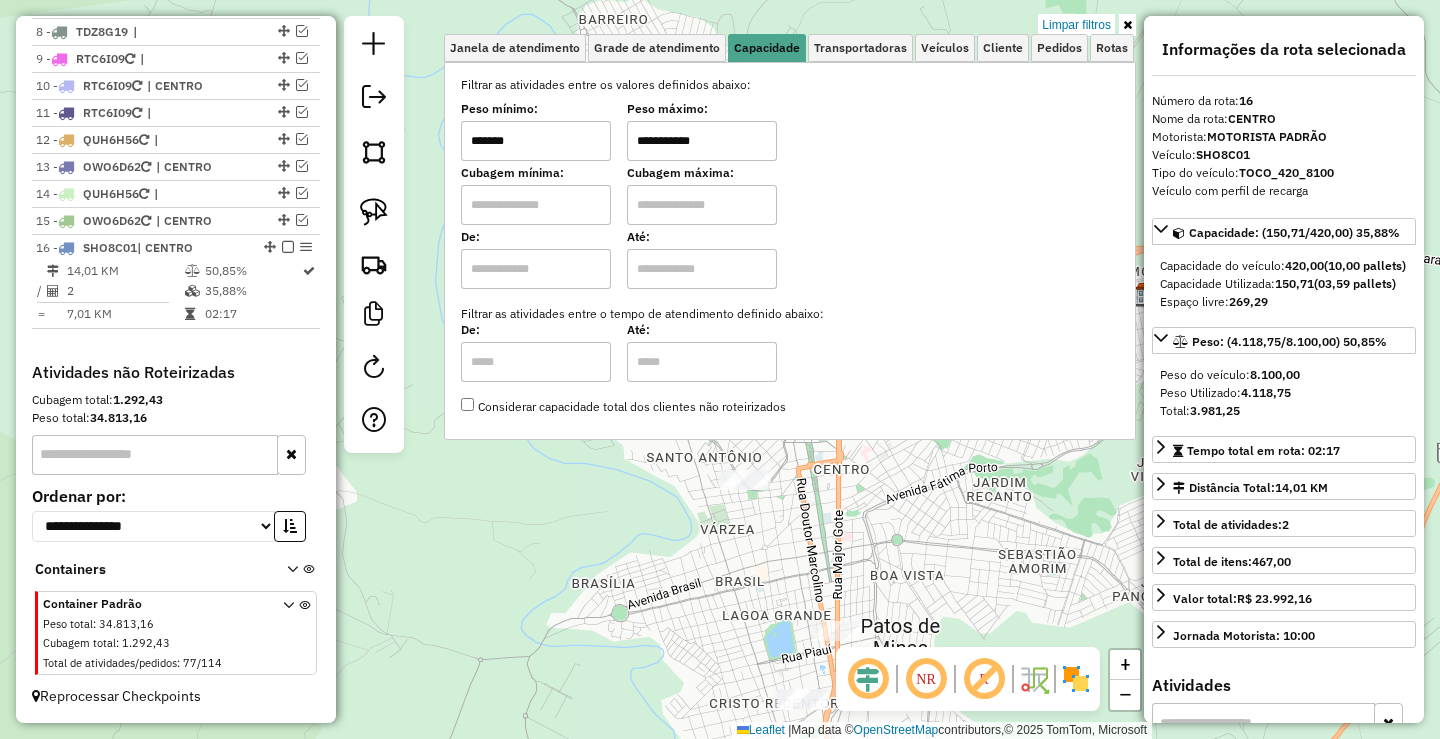 click on "*******" at bounding box center [536, 141] 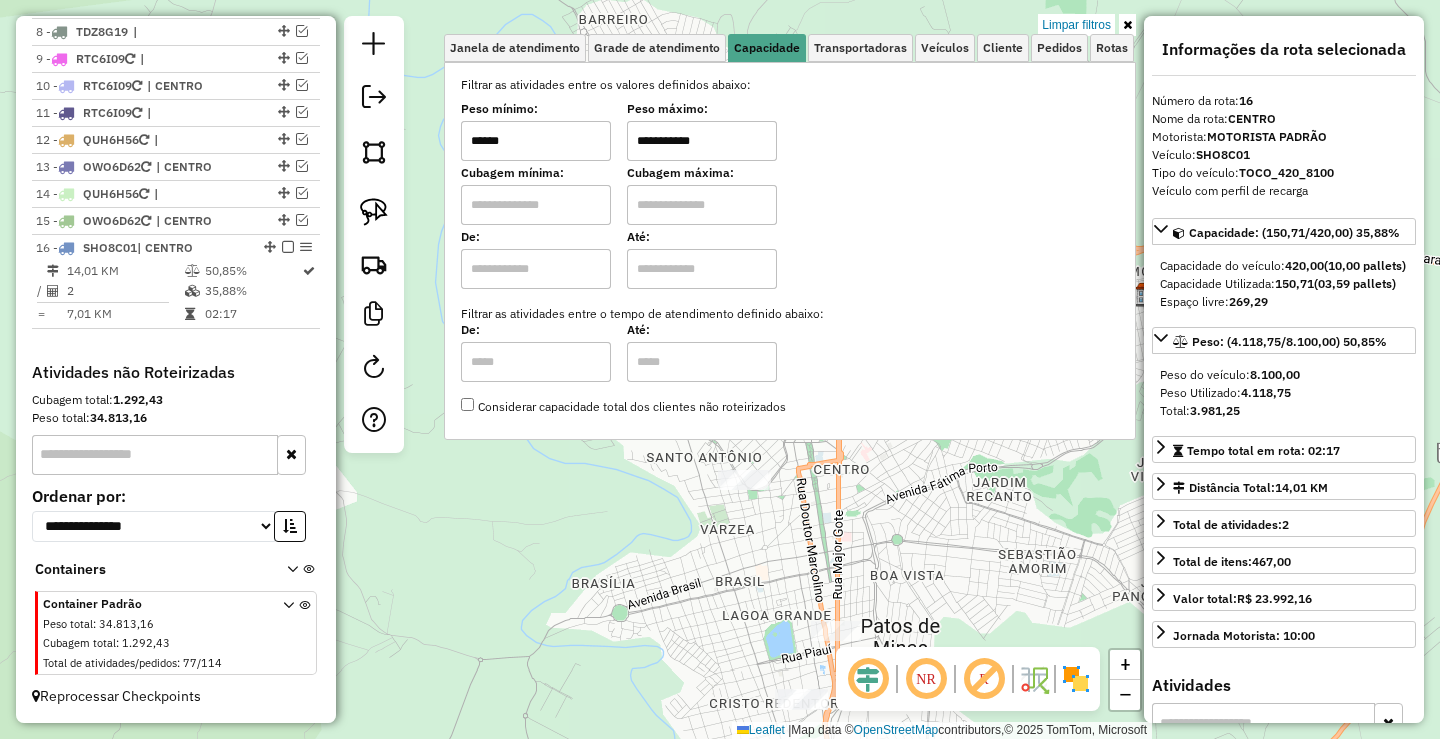 type on "******" 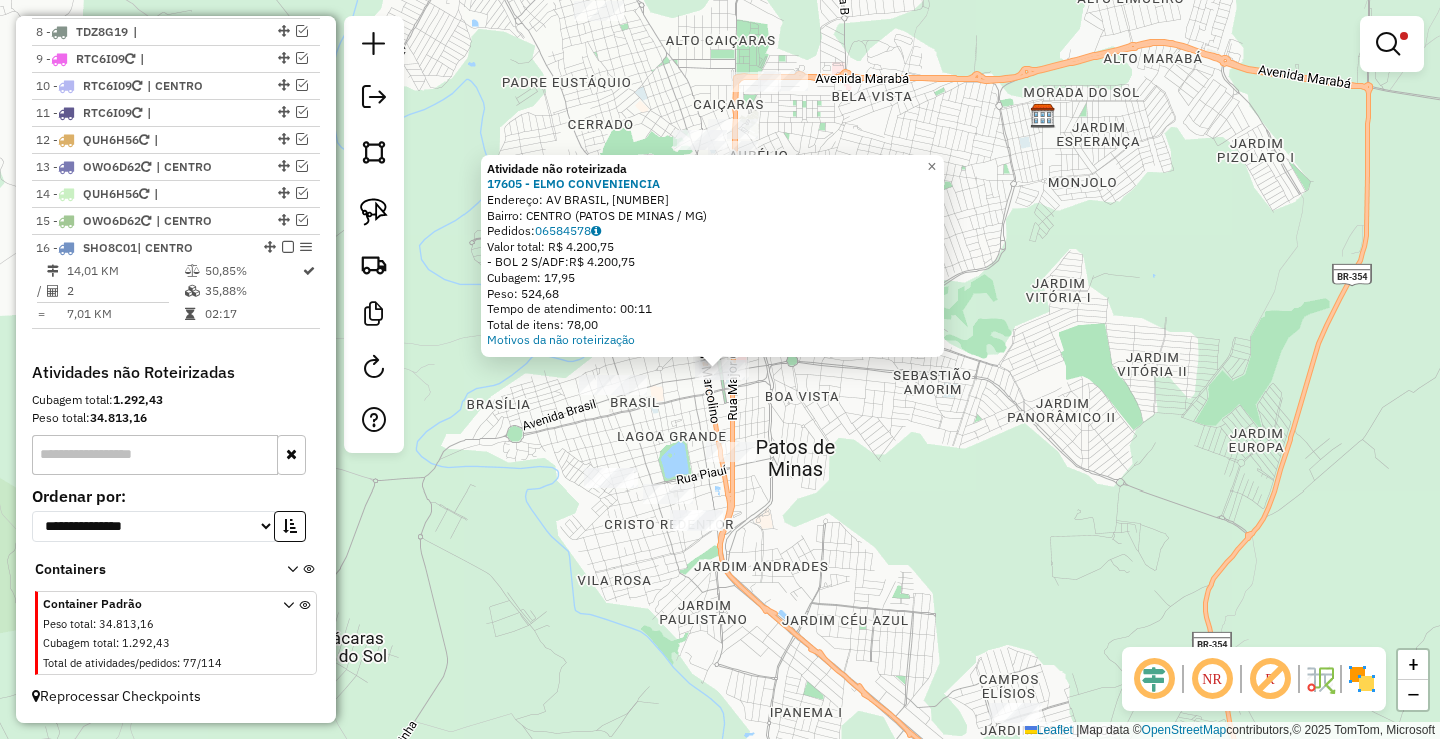 click on "**********" 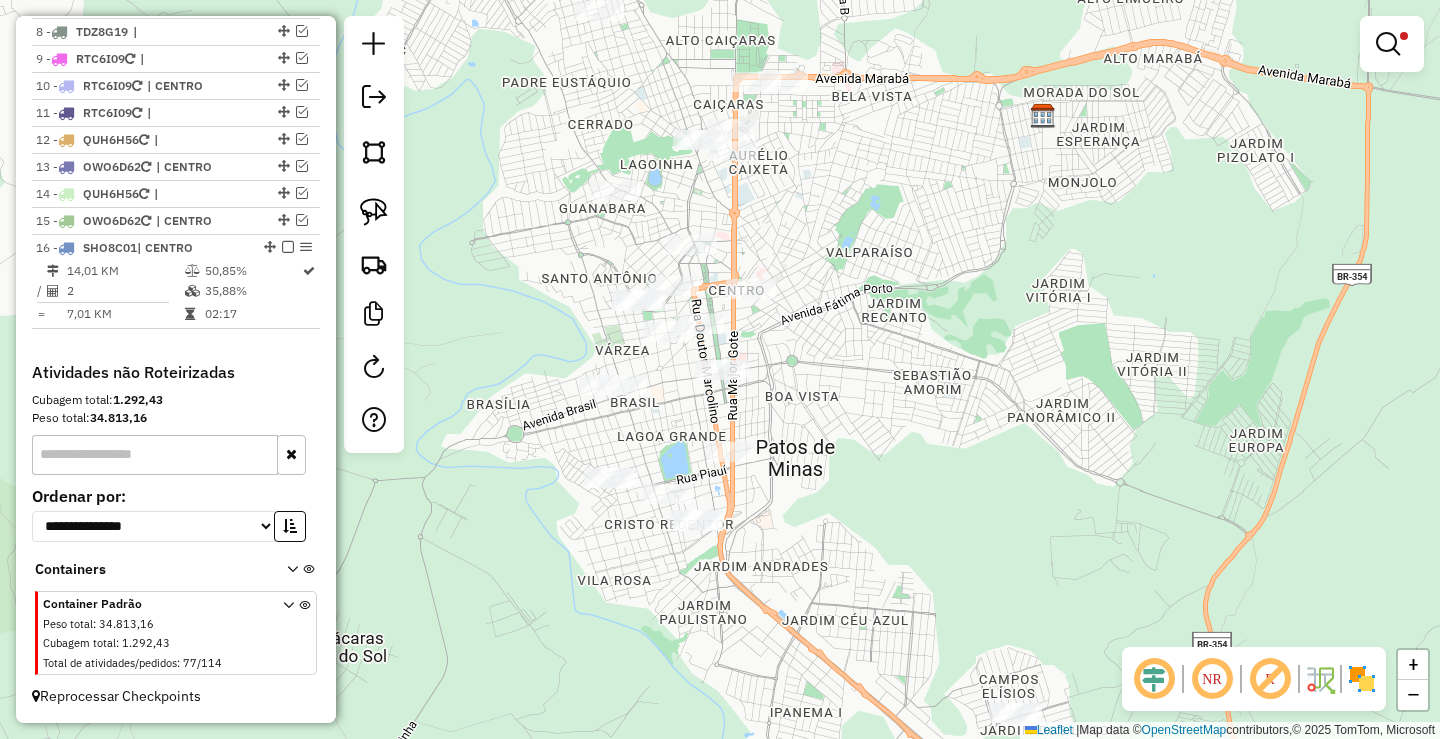 click 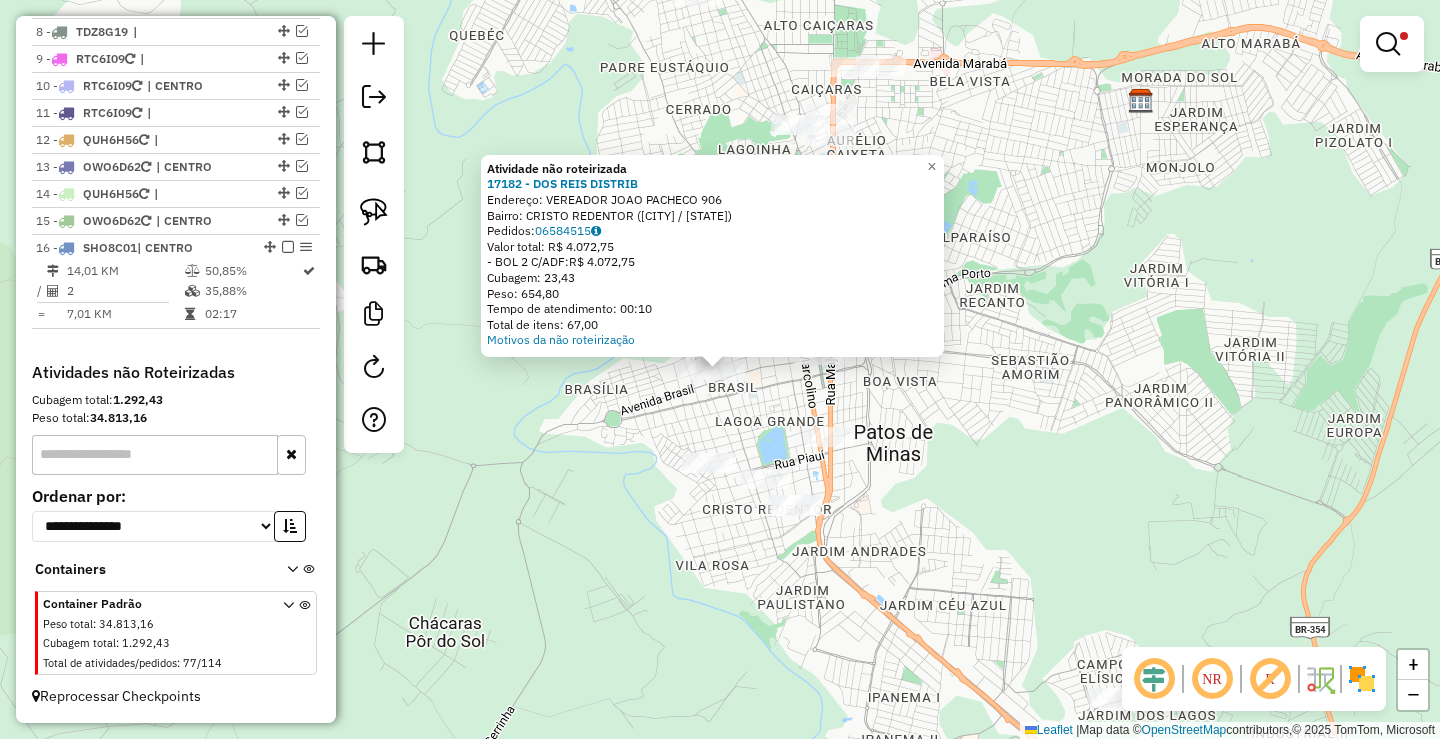 click on "**********" 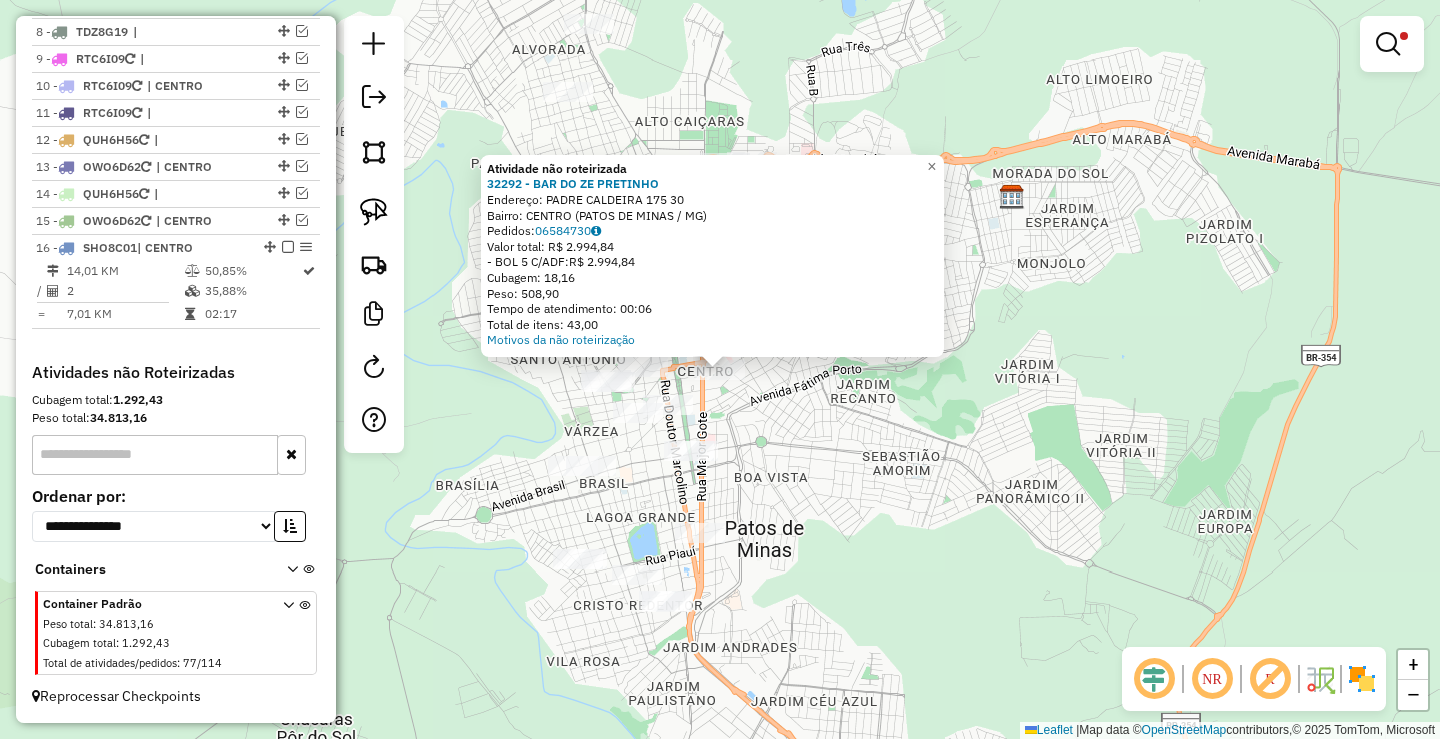click on "**********" 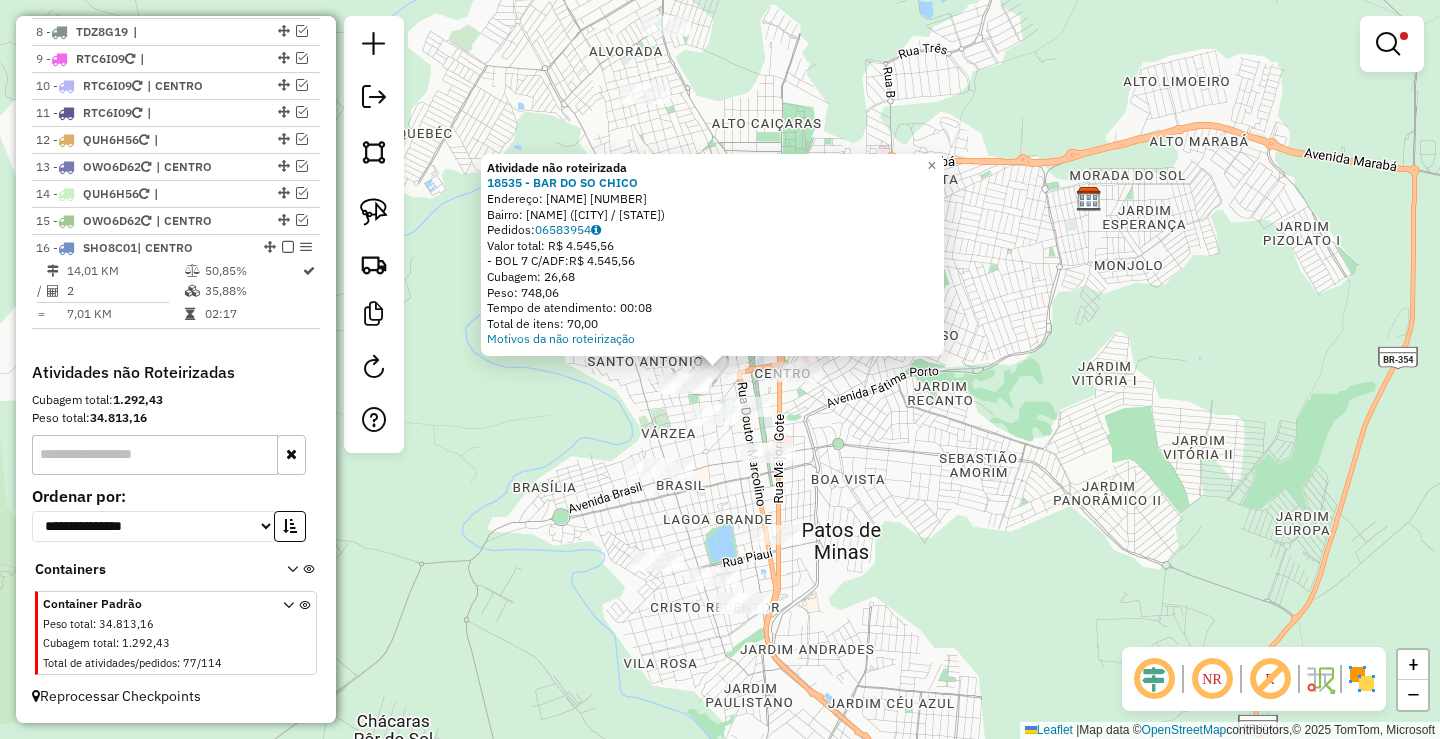 click on "Atividade não roteirizada 18535 - [BUSINESS_NAME]  Endereço:  [NAME] [NUMBER]   Bairro: [NAME] ([CITY] / [STATE])   Pedidos:  06583954   Valor total: R$ 4.545,56   - BOL 7 C/ADF:  R$ 4.545,56   Cubagem: 26,68   Peso: 748,06   Tempo de atendimento: 00:08   Total de itens: 70,00  Motivos da não roteirização × Limpar filtros Janela de atendimento Grade de atendimento Capacidade Transportadoras Veículos Cliente Pedidos  Rotas Selecione os dias de semana para filtrar as janelas de atendimento  Seg   Ter   Qua   Qui   Sex   Sáb   Dom  Informe o período da janela de atendimento: De: Até:  Filtrar exatamente a janela do cliente  Considerar janela de atendimento padrão  Selecione os dias de semana para filtrar as grades de atendimento  Seg   Ter   Qua   Qui   Sex   Sáb   Dom   Considerar clientes sem dia de atendimento cadastrado  Clientes fora do dia de atendimento selecionado Filtrar as atividades entre os valores definidos abaixo:  Peso mínimo:  ******  Peso máximo:   De:  De:" 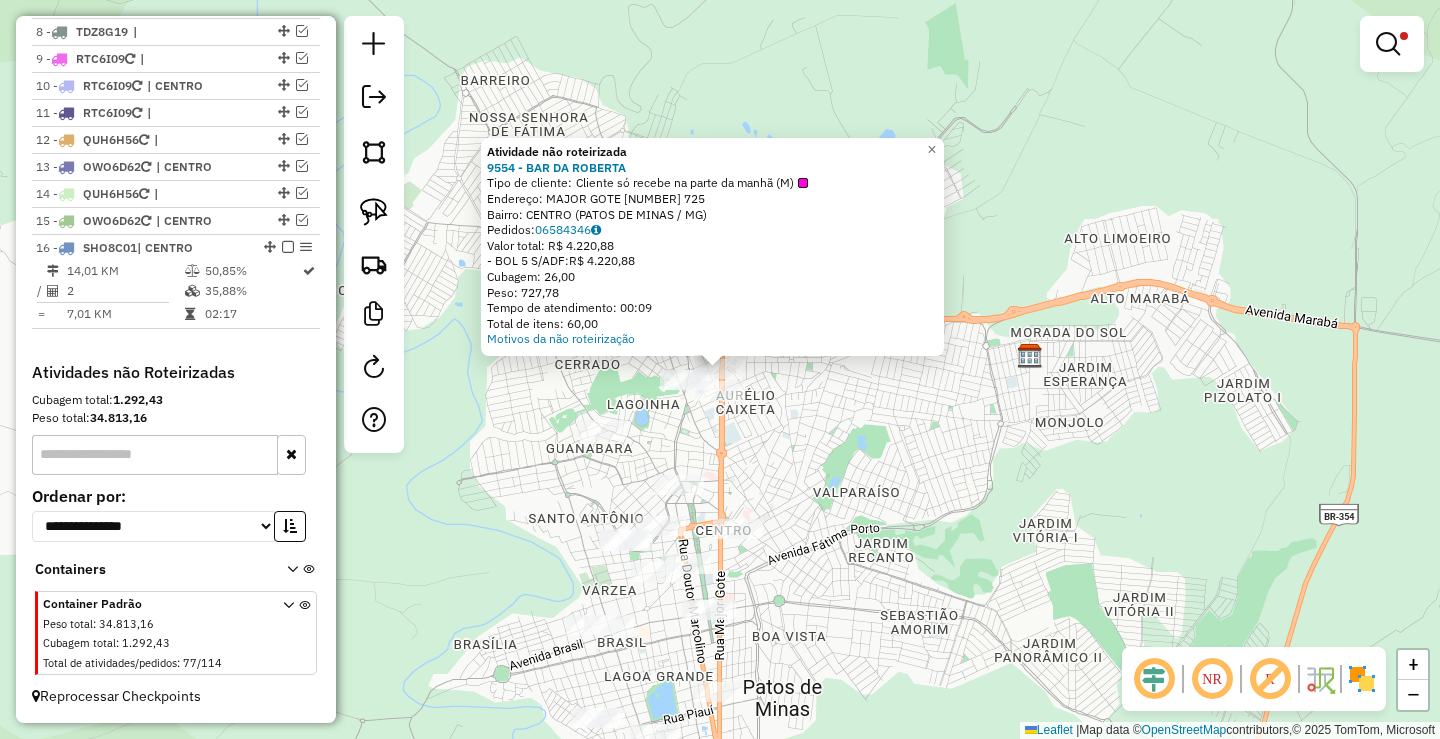 click on "Atividade não roteirizada [NUMBER] - BAR DA ROBERTA  Tipo de cliente:   Cliente só recebe na parte da manhã (M)   Endereço:  MAJOR GOTE [NUMBER] [NUMBER]   Bairro: CENTRO ([CITY] / [STATE])   Pedidos:  06584346   Valor total: R$ 4.220,88   -BOL 5 S/ADF:  R$ 4.220,88   Cubagem: 26,00   Peso: 727,78   Tempo de atendimento: 00:09   Total de itens: 60,00  Motivos da não roteirização × Limpar filtros Janela de atendimento Grade de atendimento Capacidade Transportadoras Veículos Cliente Pedidos  Rotas Selecione os dias de semana para filtrar as janelas de atendimento  Seg   Ter   Qua   Qui   Sex   Sáb   Dom  Informe o período da janela de atendimento: De: Até:  Filtrar exatamente a janela do cliente  Considerar janela de atendimento padrão  Selecione os dias de semana para filtrar as grades de atendimento  Seg   Ter   Qua   Qui   Sex   Sáb   Dom   Considerar clientes sem dia de atendimento cadastrado  Clientes fora do dia de atendimento selecionado Filtrar as atividades entre os valores definidos abaixo: ******" 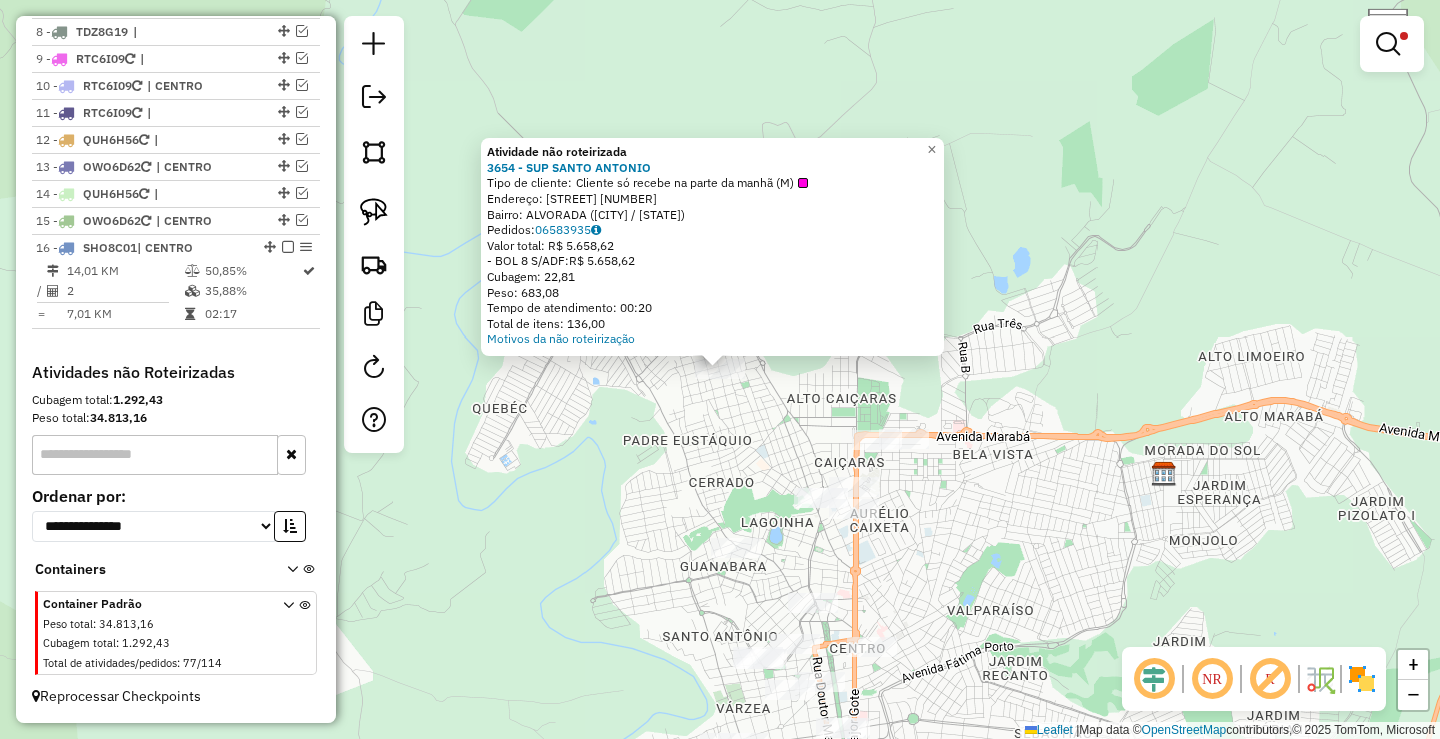 click on "Atividade não roteirizada [ID] - [NAME]  Tipo de cliente:   Cliente só recebe na parte da manhã (M)   Endereço:  [STREET] [NUMBER]   Bairro: [BAIRRO] ([CITY] / [STATE])   Pedidos:  [ORDER_ID]   Valor total: [CURRENCY] [AMOUNT]   -BOL [NUMBER] S/ADF:  [CURRENCY] [AMOUNT]   Cubagem: [CUBAGE]   Peso: [WEIGHT]   Tempo de atendimento: [TIME]   Total de itens: [ITEMS]  Motivos da não roteirização × Limpar filtros Janela de atendimento Grade de atendimento Capacidade Transportadoras Veículos Cliente Pedidos  Rotas Selecione os dias de semana para filtrar as janelas de atendimento  Seg   Ter   Qua   Qui   Sex   Sáb   Dom  Informe o período da janela de atendimento: De: Até:  Filtrar exatamente a janela do cliente  Considerar janela de atendimento padrão  Selecione os dias de semana para filtrar as grades de atendimento  Seg   Ter   Qua   Qui   Sex   Sáb   Dom   Considerar clientes sem dia de atendimento cadastrado  Clientes fora do dia de atendimento selecionado Filtrar as atividades entre os valores definidos abaixo: De:" 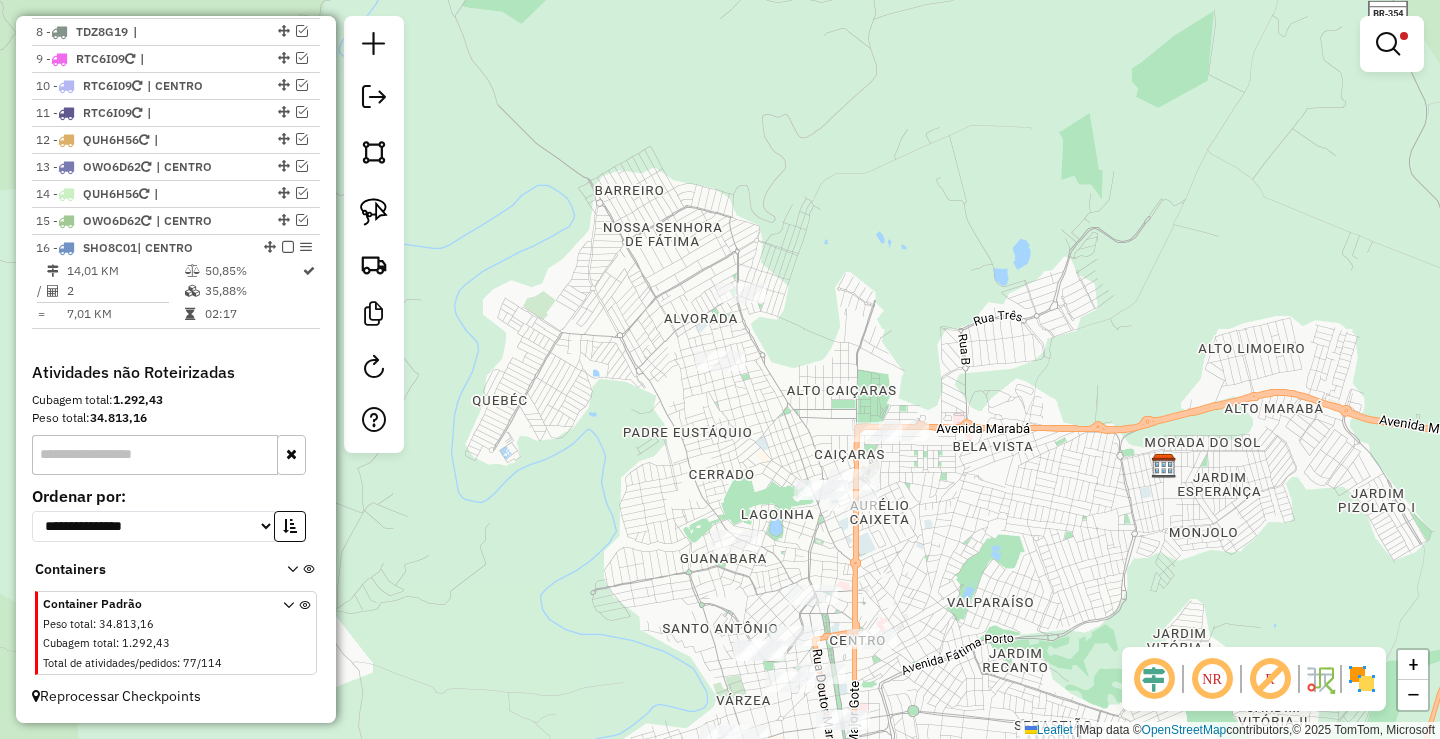 drag, startPoint x: 654, startPoint y: 496, endPoint x: 636, endPoint y: 288, distance: 208.77739 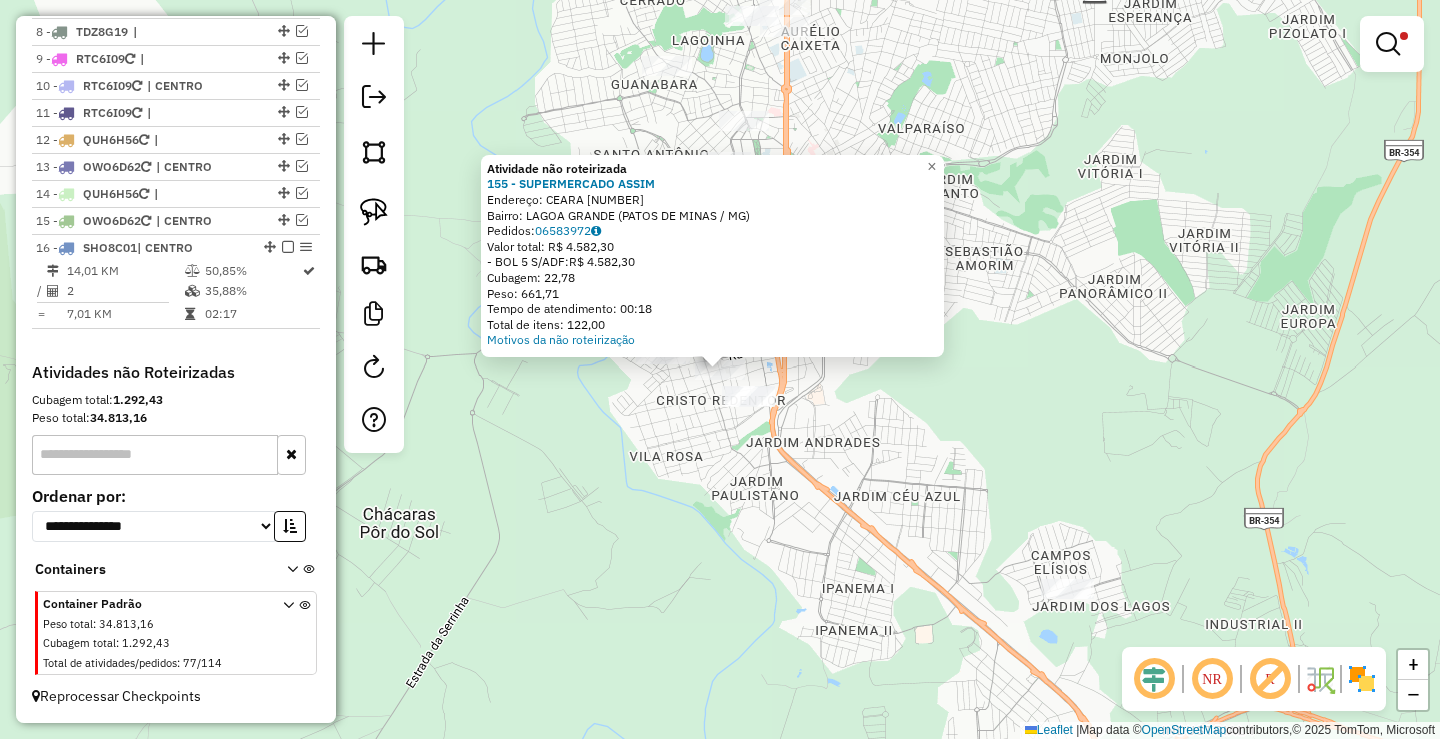 click on "**********" 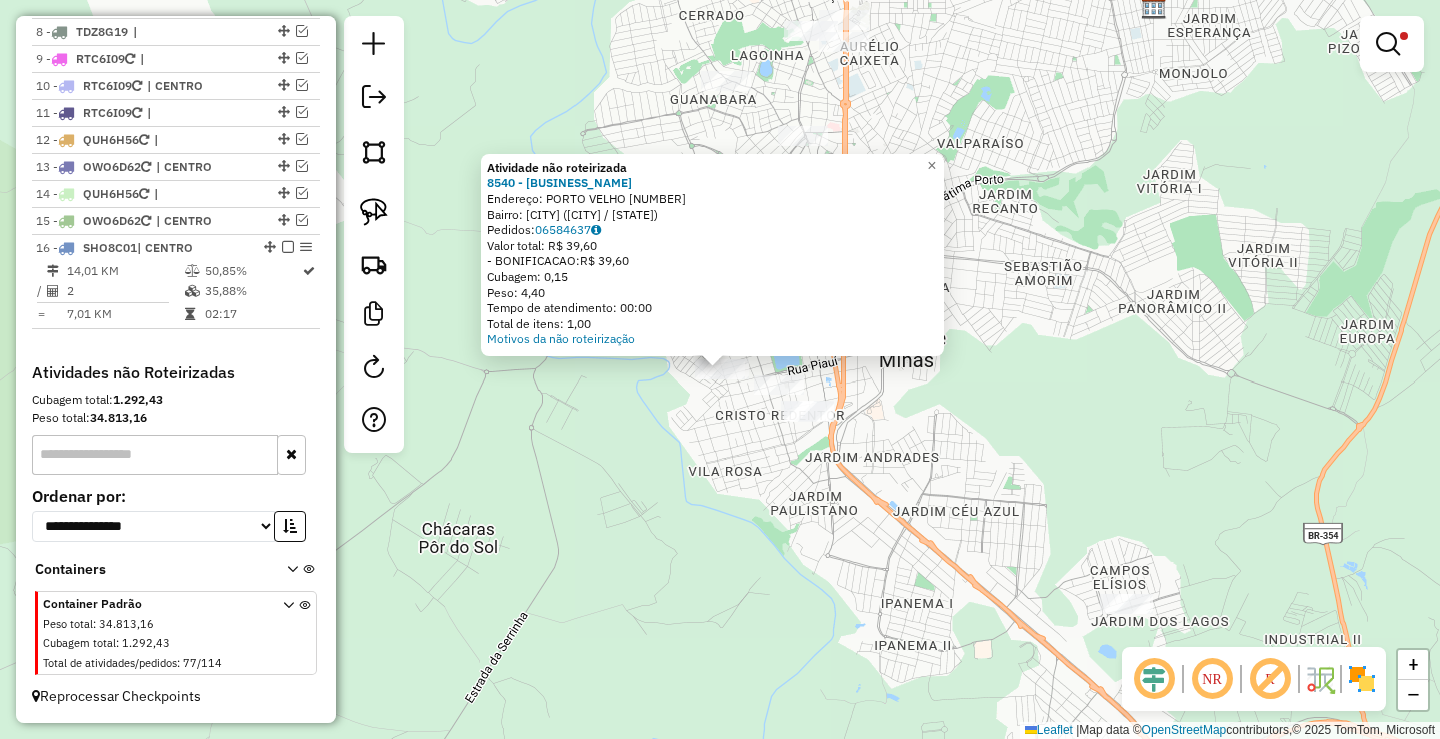 click on "**********" 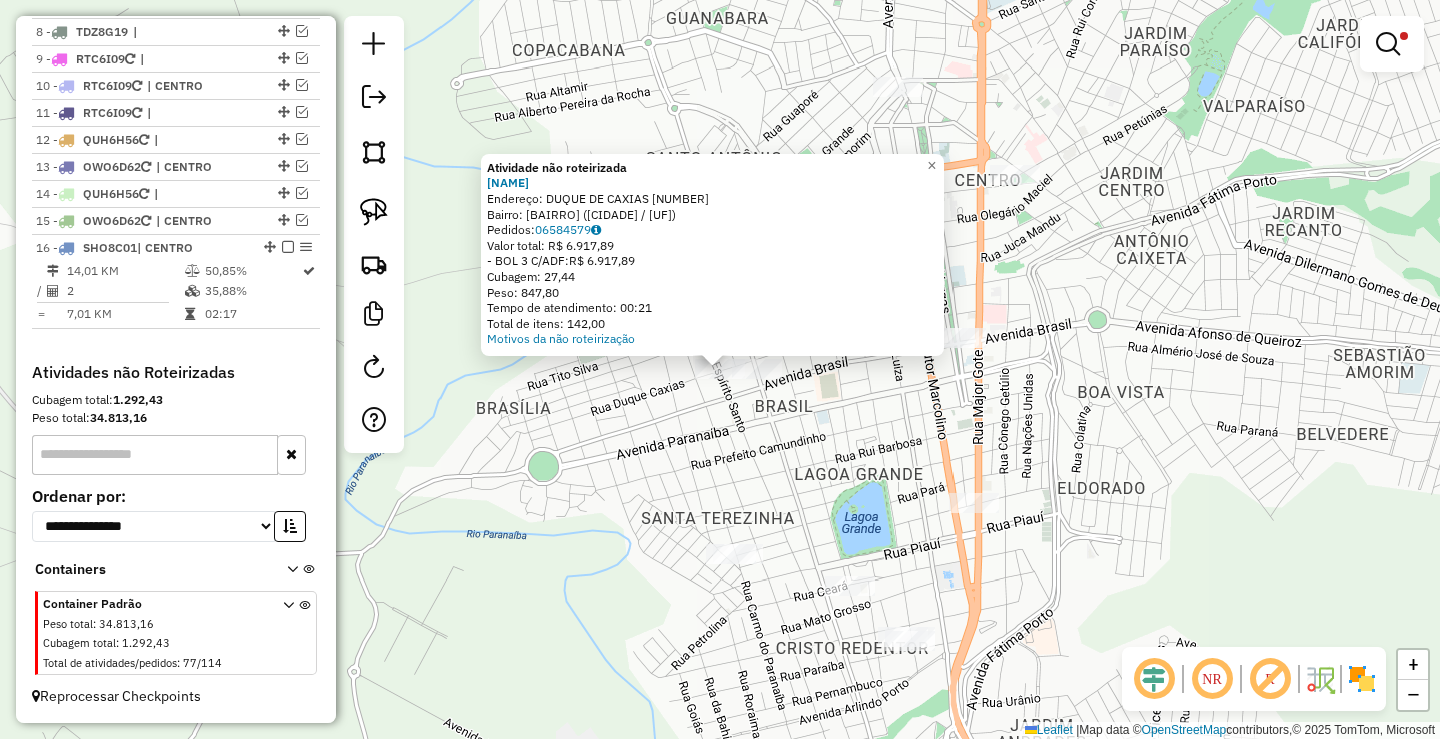 click on "**********" 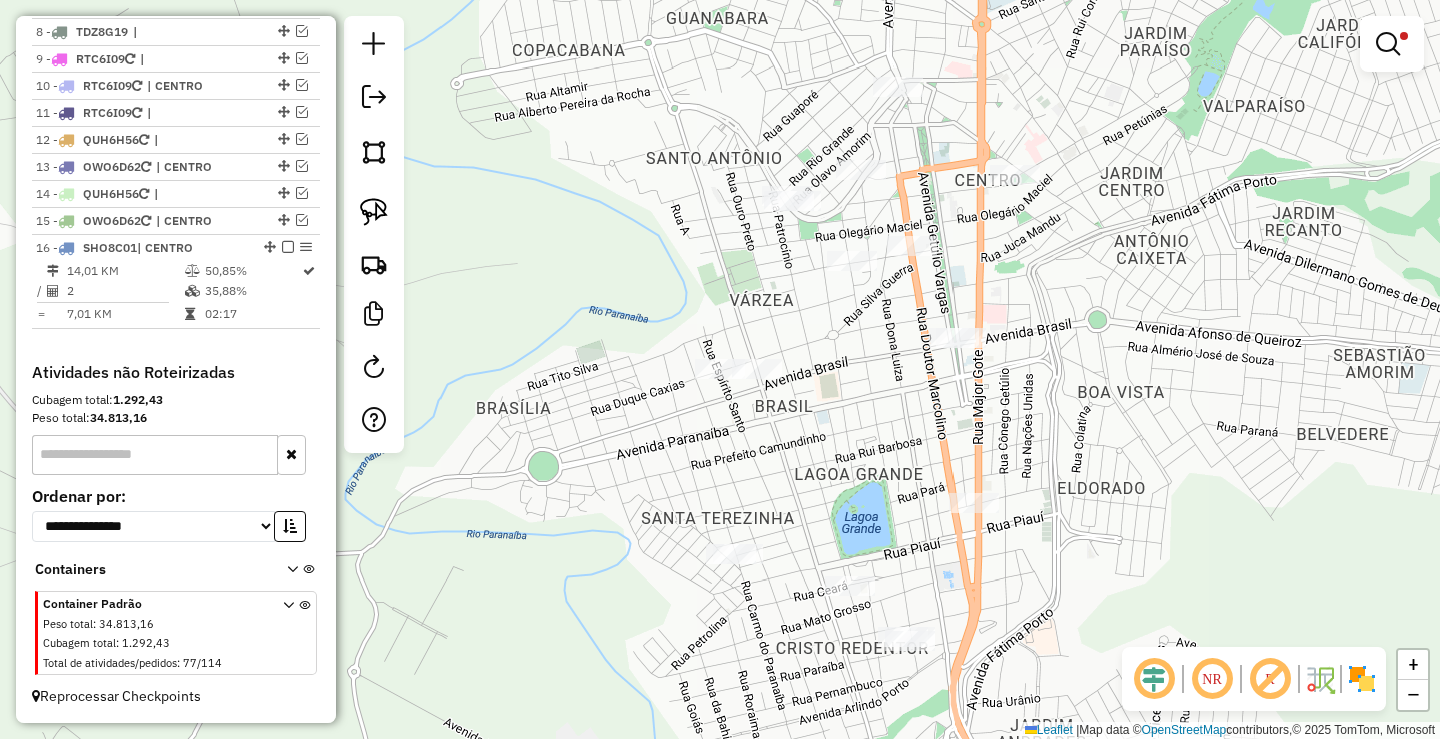 click 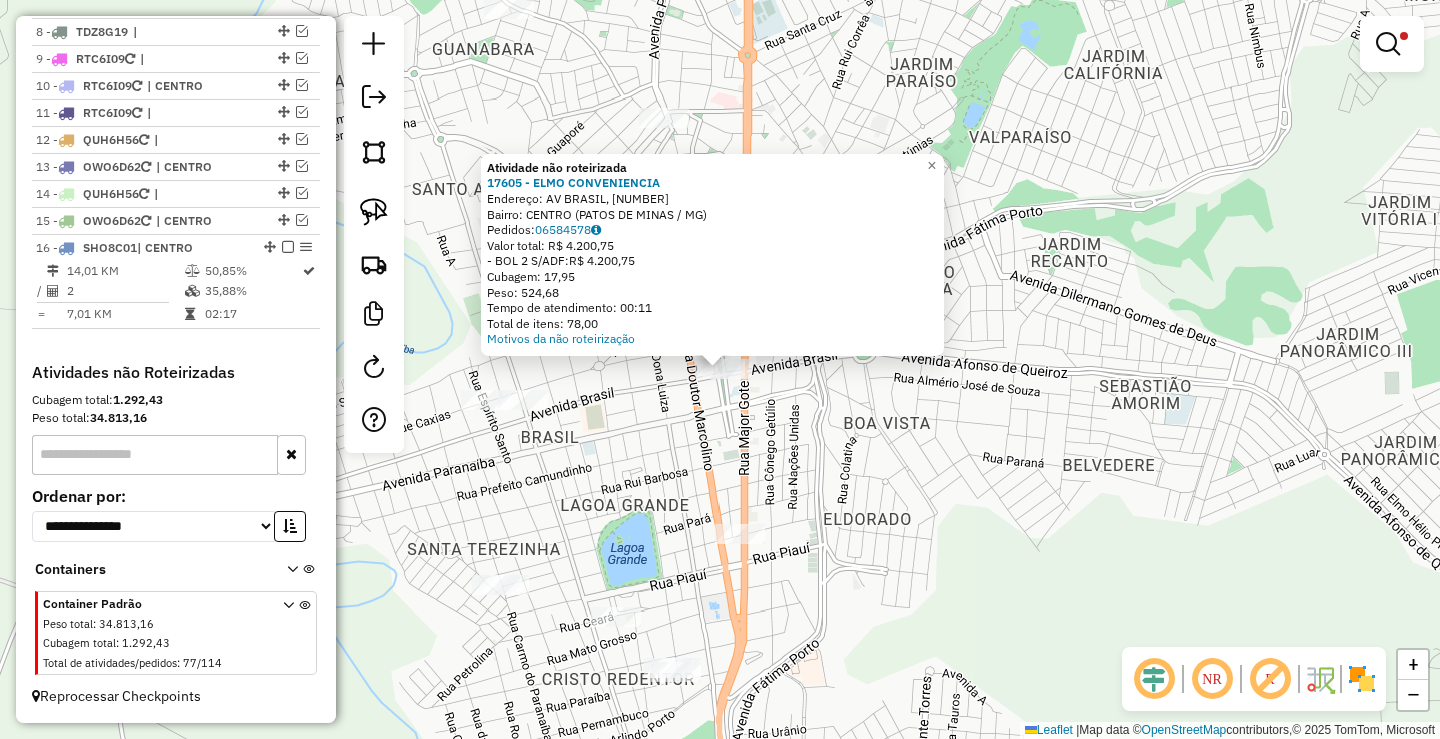 click on "**********" 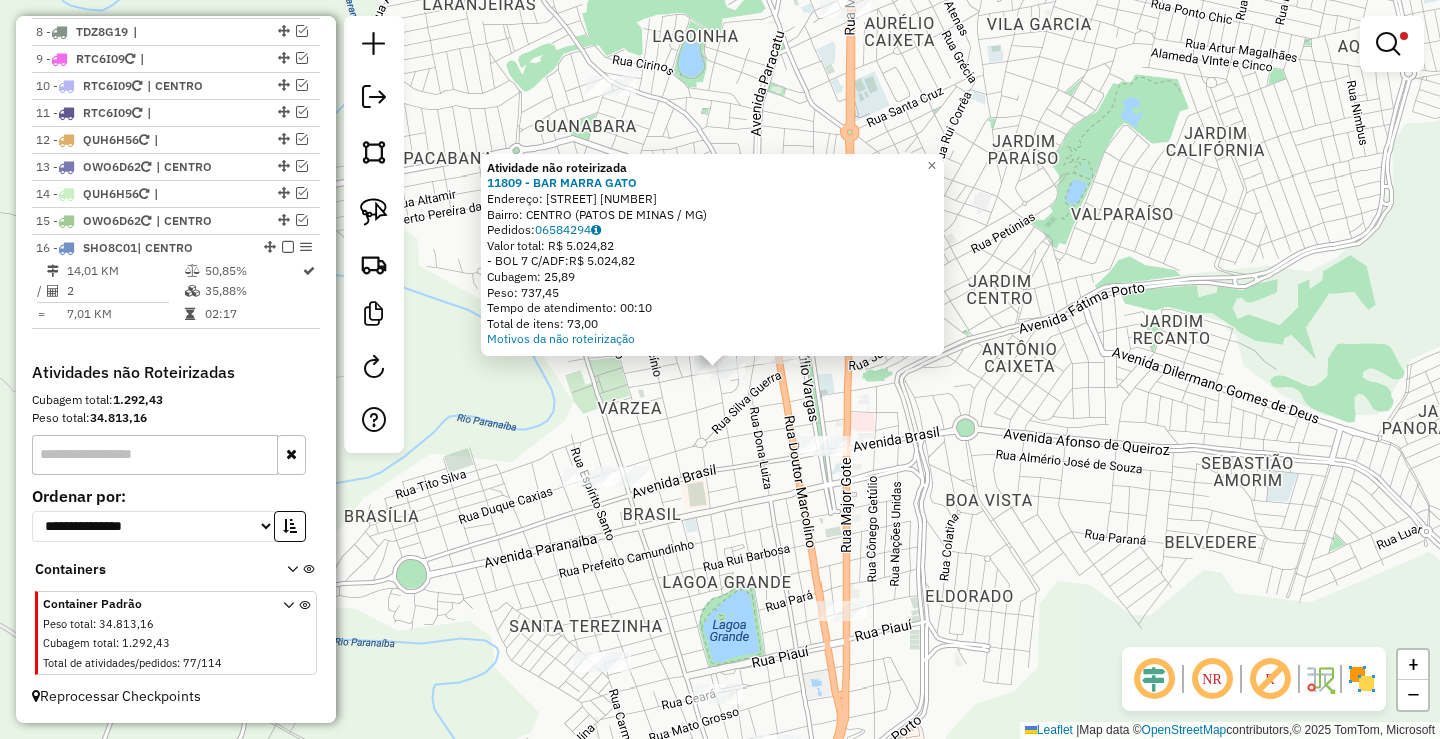 click on "**********" 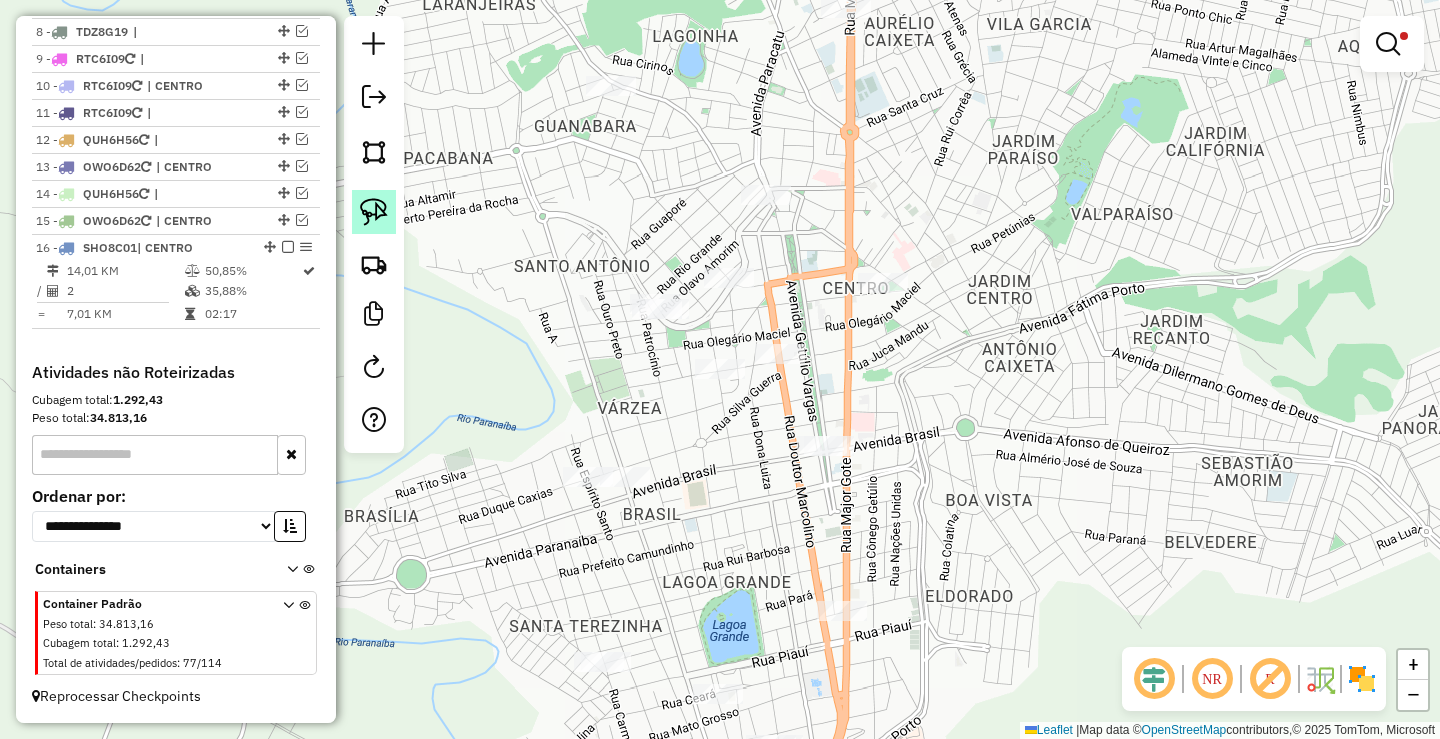 click 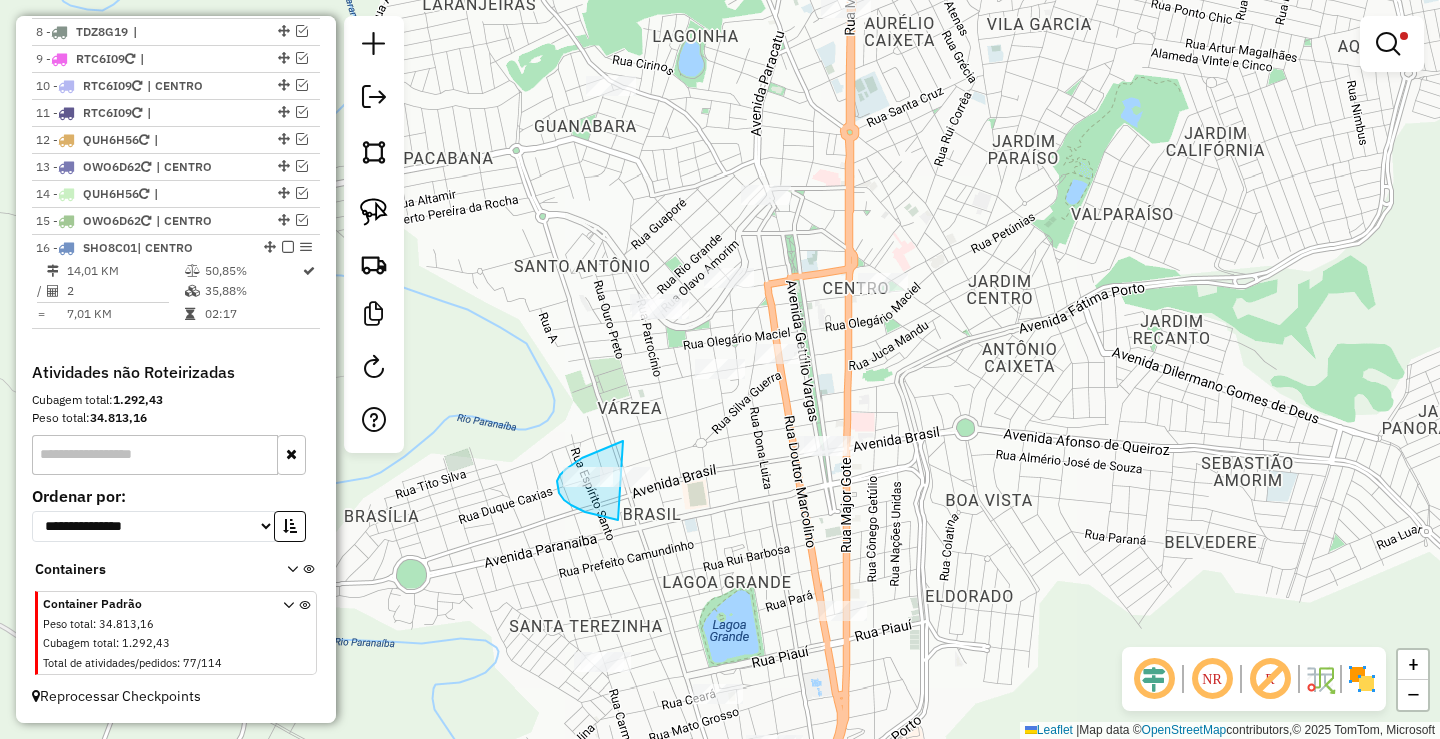 drag, startPoint x: 621, startPoint y: 441, endPoint x: 684, endPoint y: 513, distance: 95.67131 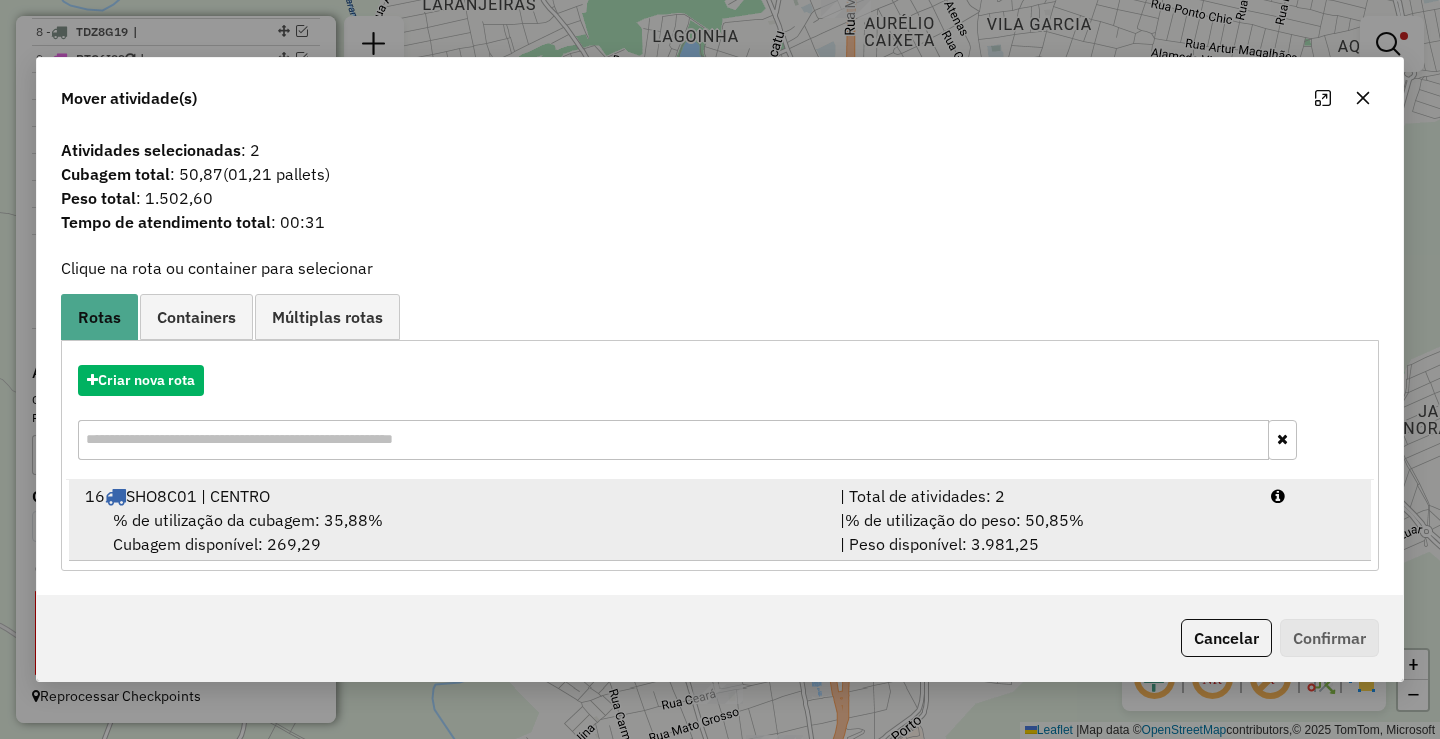 click on "% de utilização da cubagem: [PERCENTAGE]%  Cubagem disponível: [CUBAGE]" at bounding box center [450, 532] 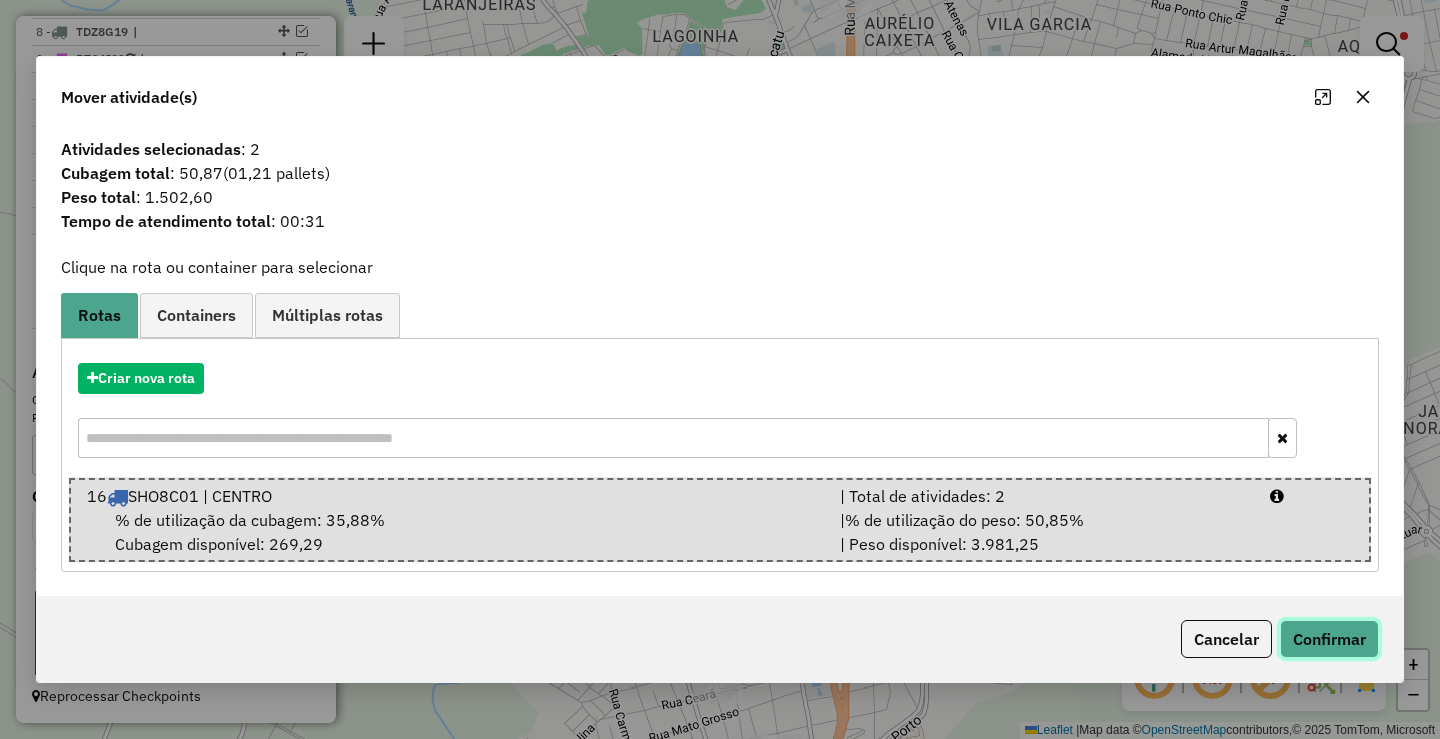 click on "Confirmar" 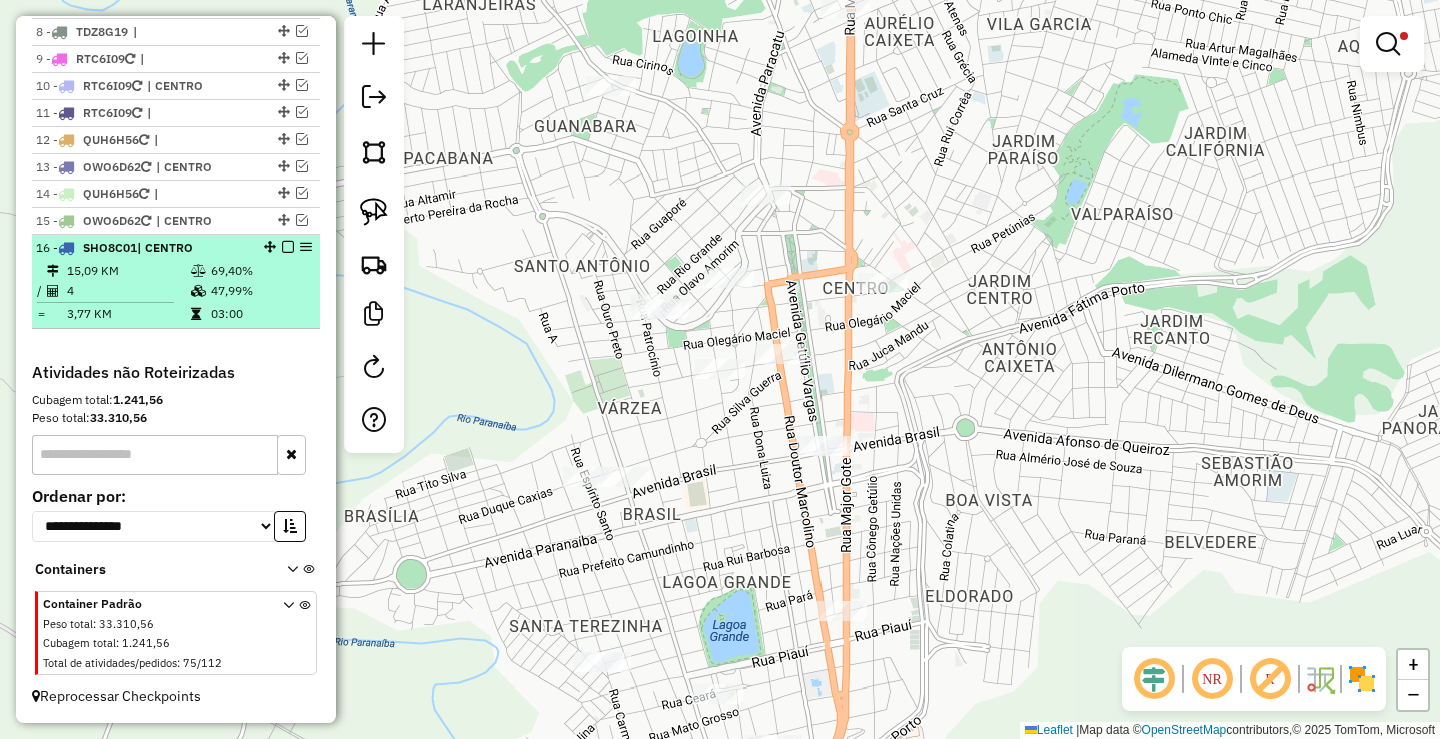 click at bounding box center [288, 247] 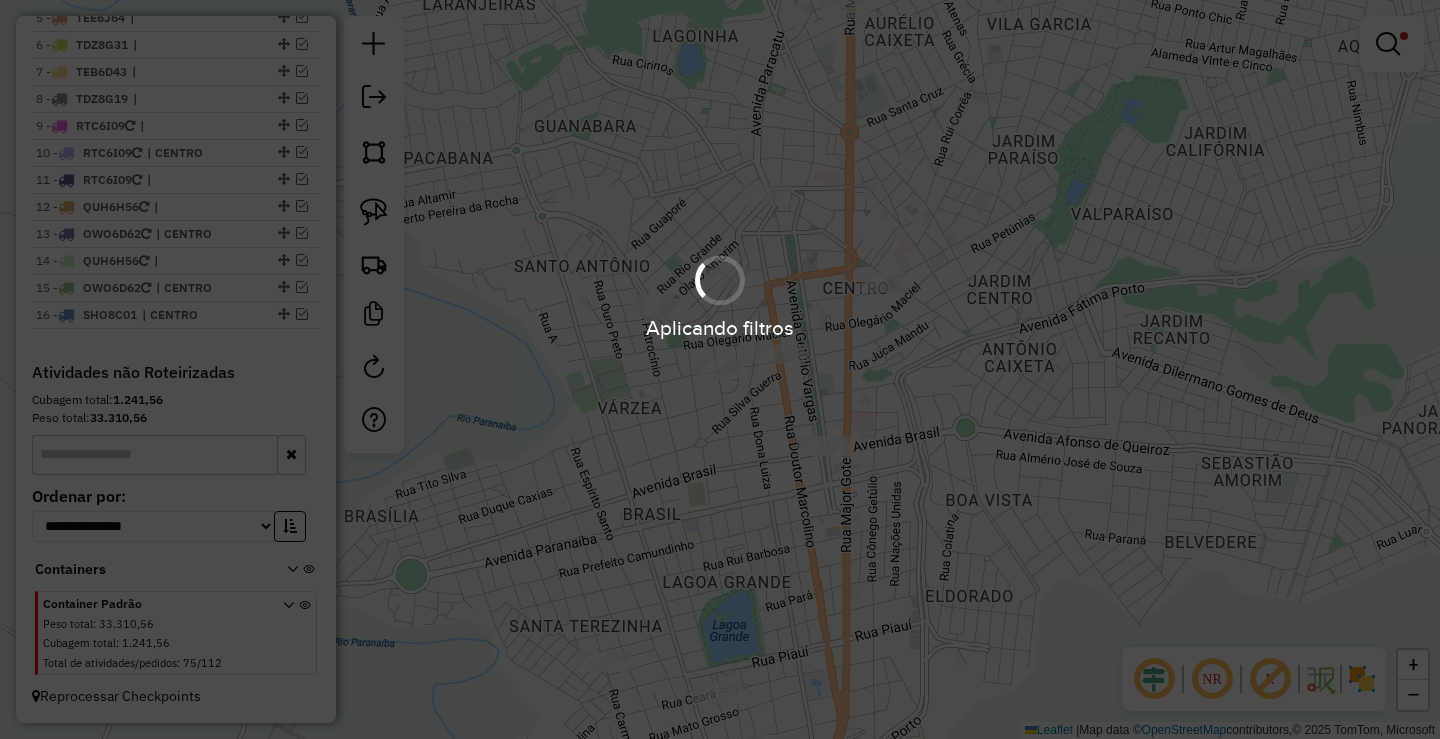 scroll, scrollTop: 893, scrollLeft: 0, axis: vertical 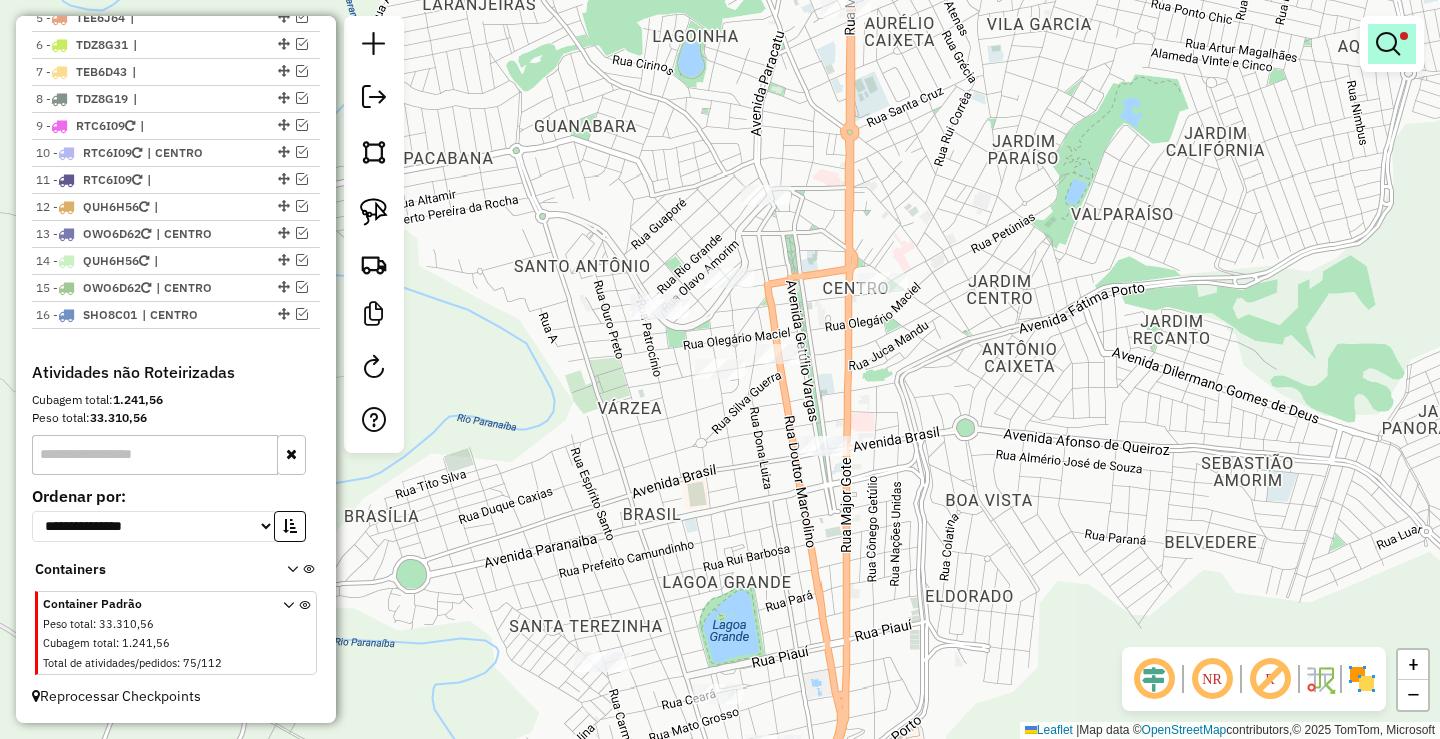 click at bounding box center (1392, 44) 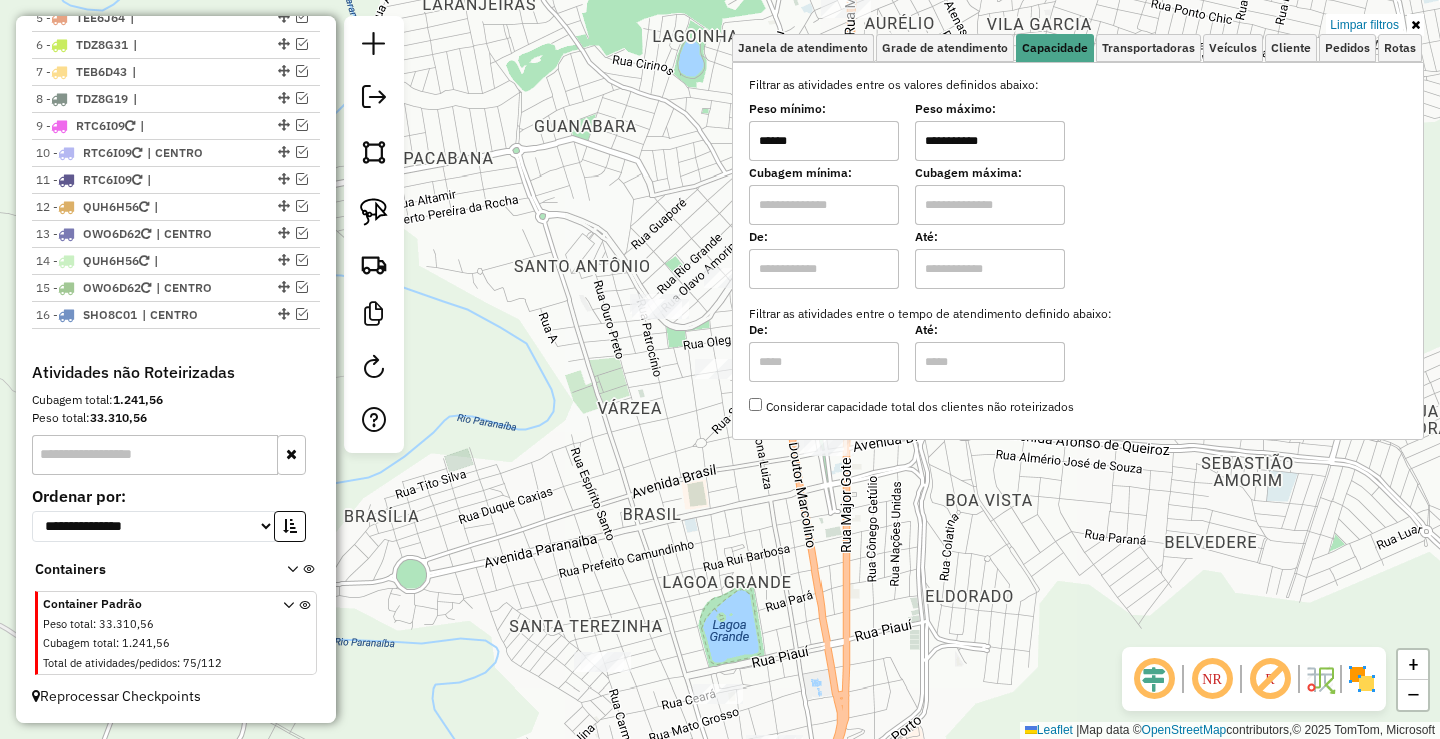click on "Limpar filtros" at bounding box center (1364, 25) 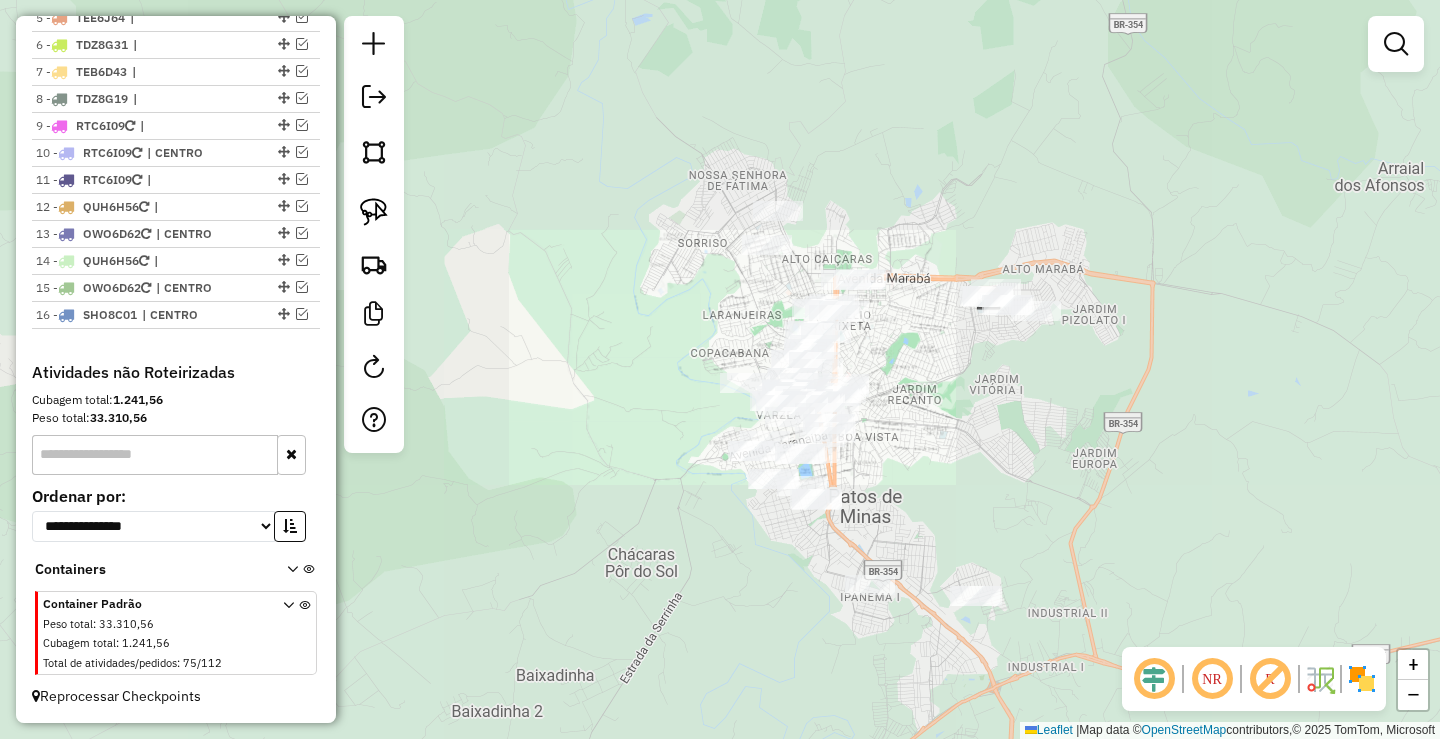 drag, startPoint x: 917, startPoint y: 408, endPoint x: 915, endPoint y: 358, distance: 50.039986 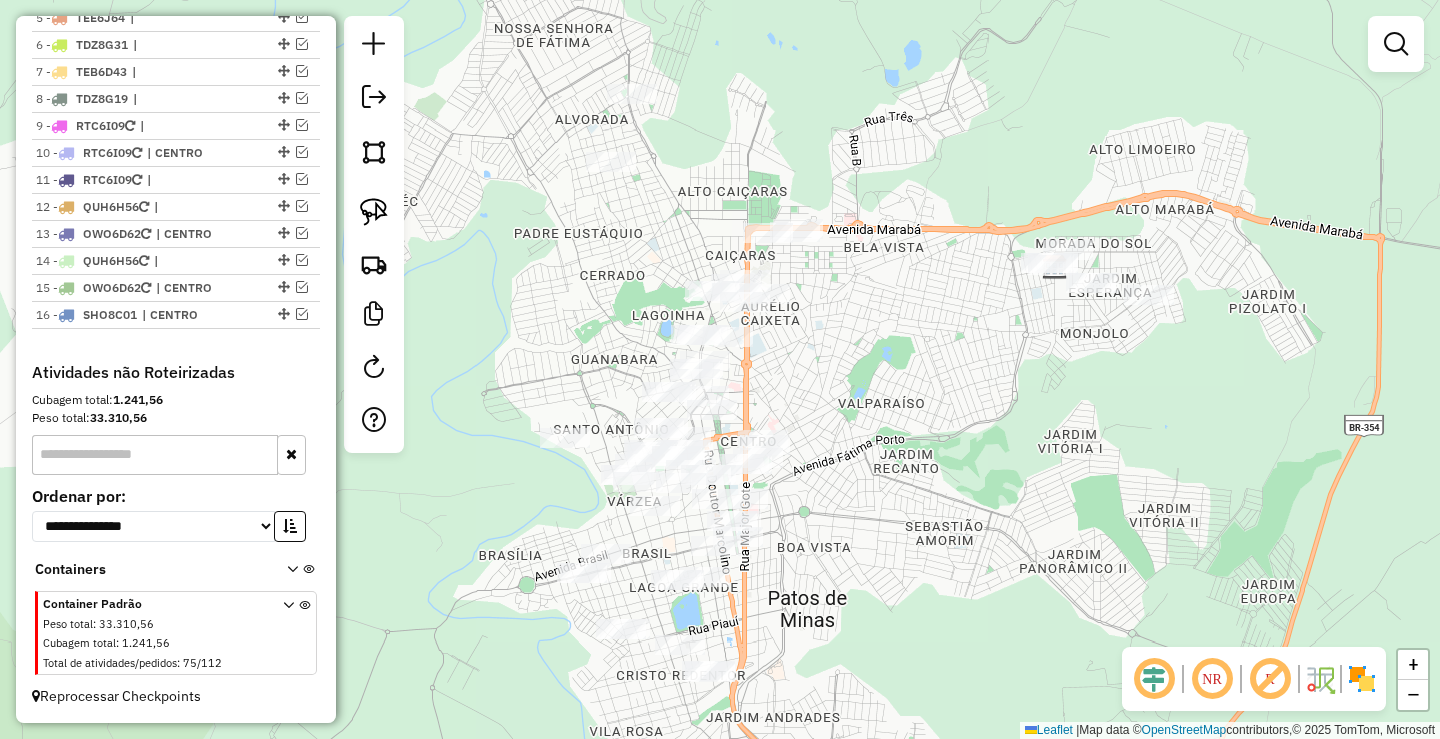 drag, startPoint x: 867, startPoint y: 233, endPoint x: 869, endPoint y: 363, distance: 130.01538 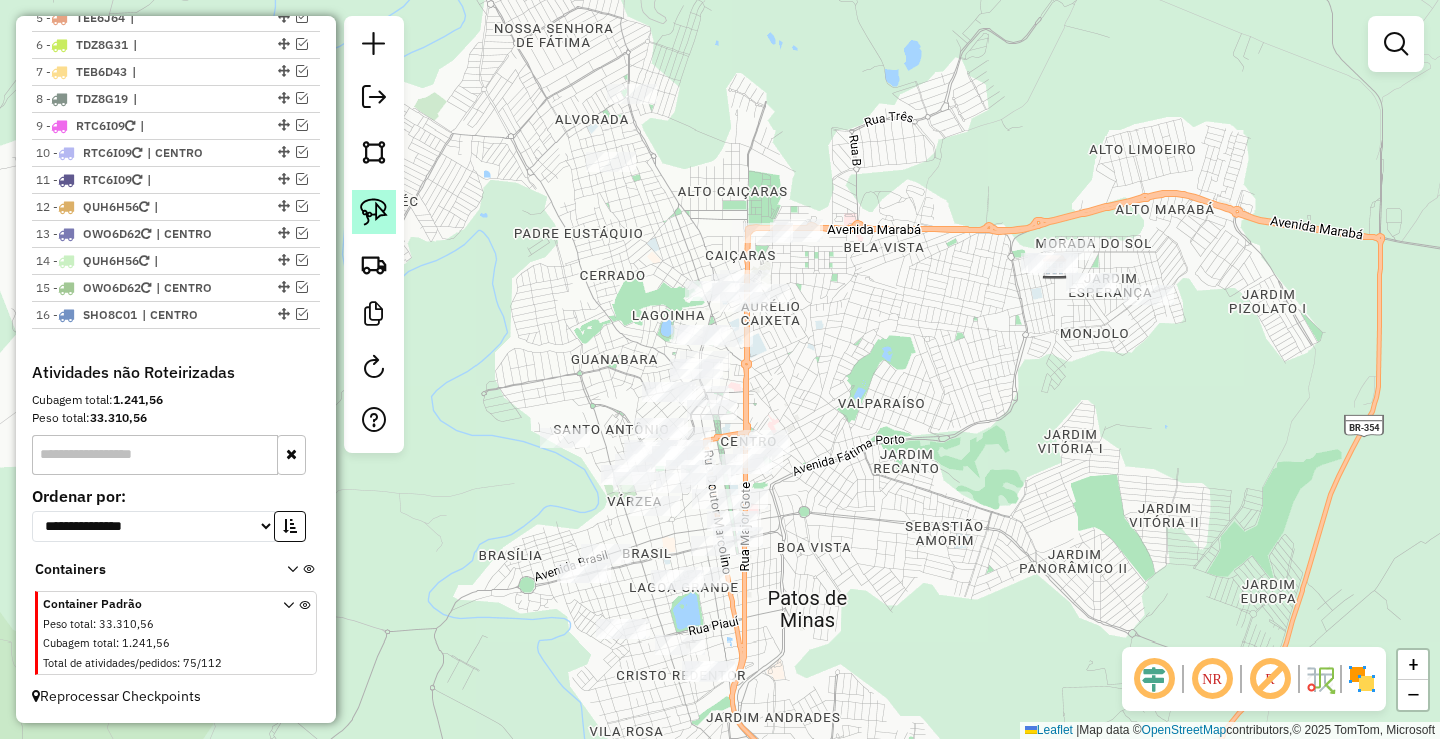 click 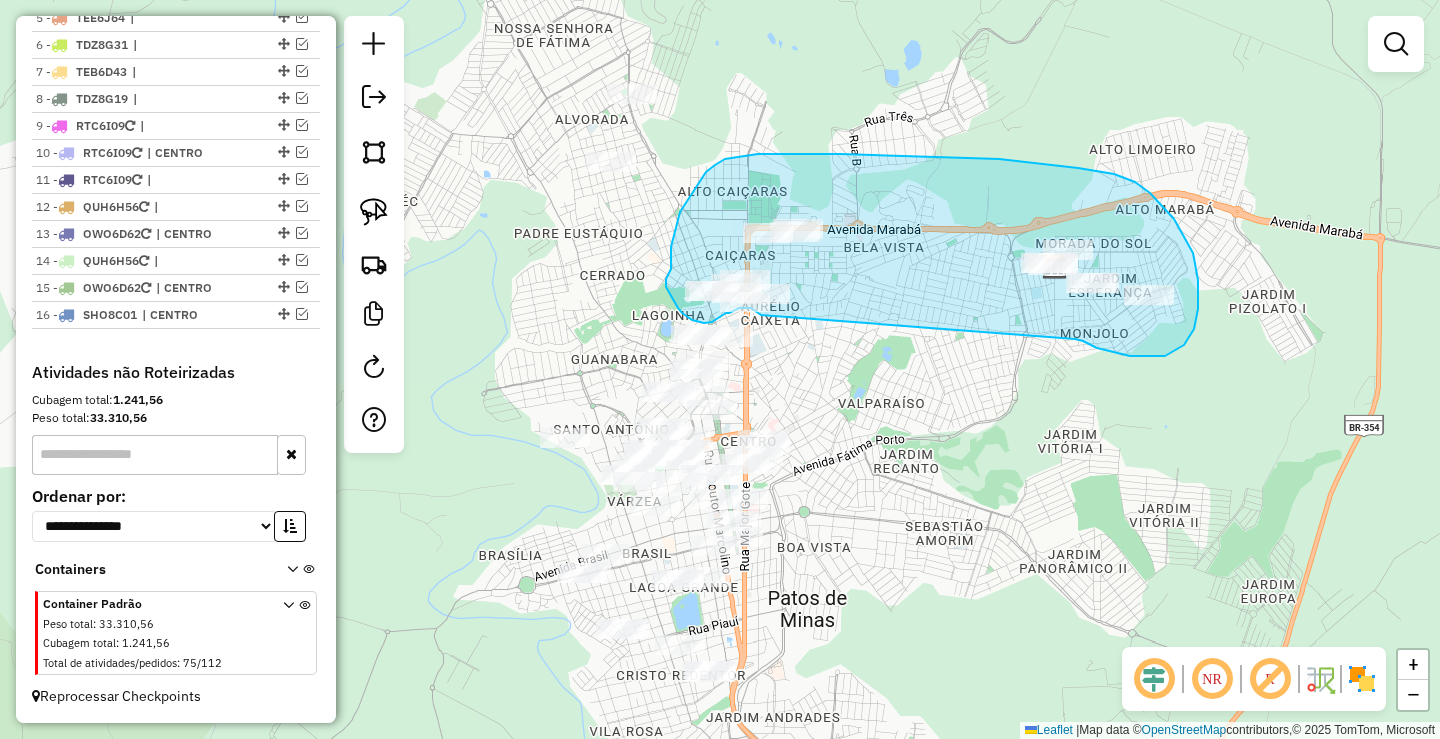 drag, startPoint x: 1130, startPoint y: 356, endPoint x: 788, endPoint y: 334, distance: 342.70688 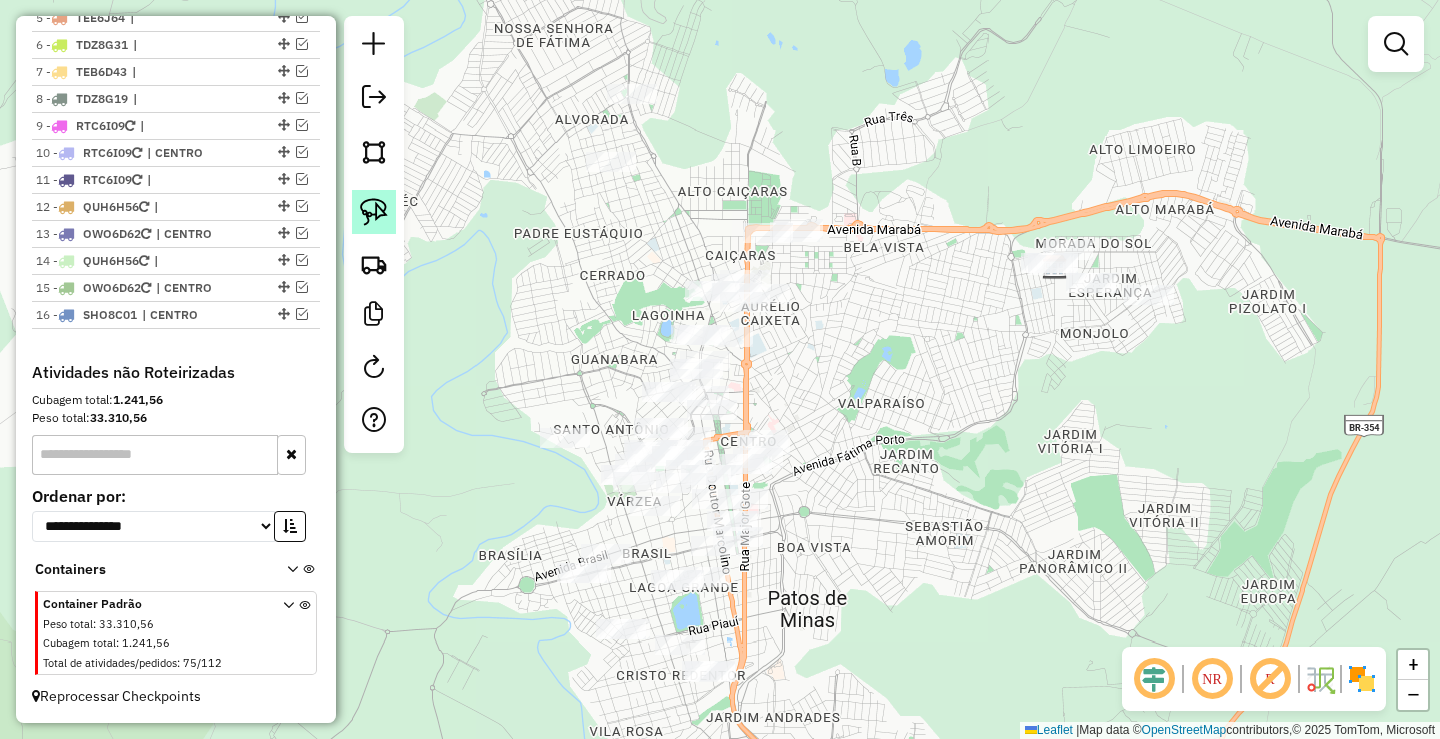 click 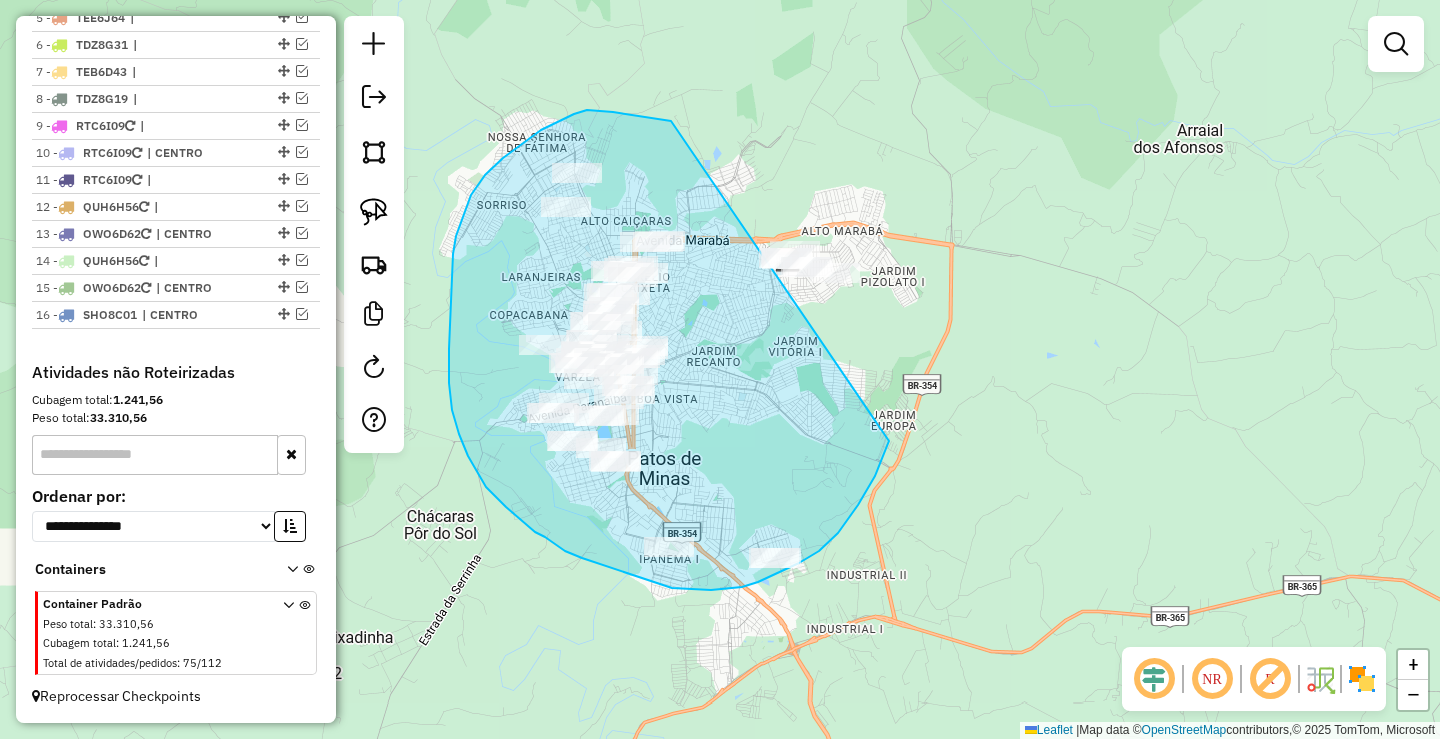 drag, startPoint x: 653, startPoint y: 118, endPoint x: 937, endPoint y: 277, distance: 325.47964 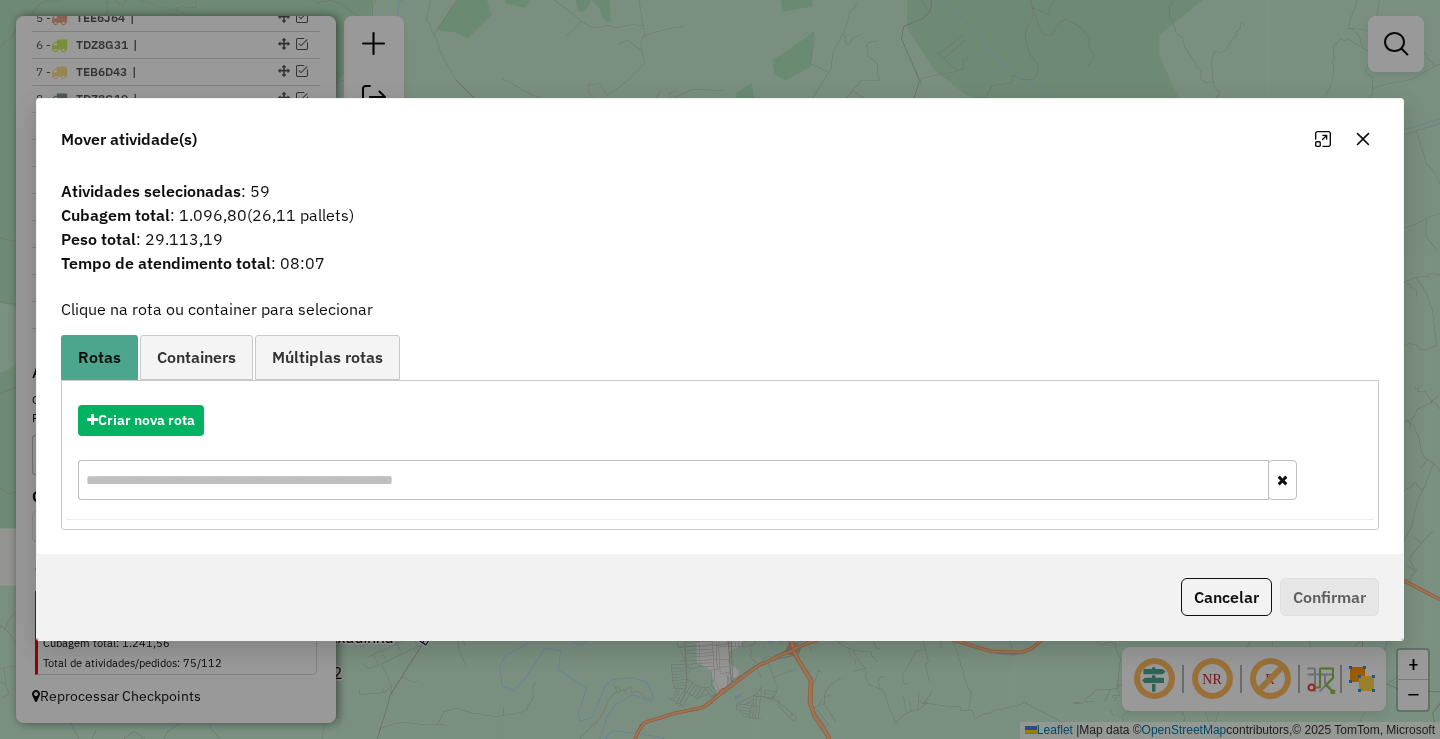 click 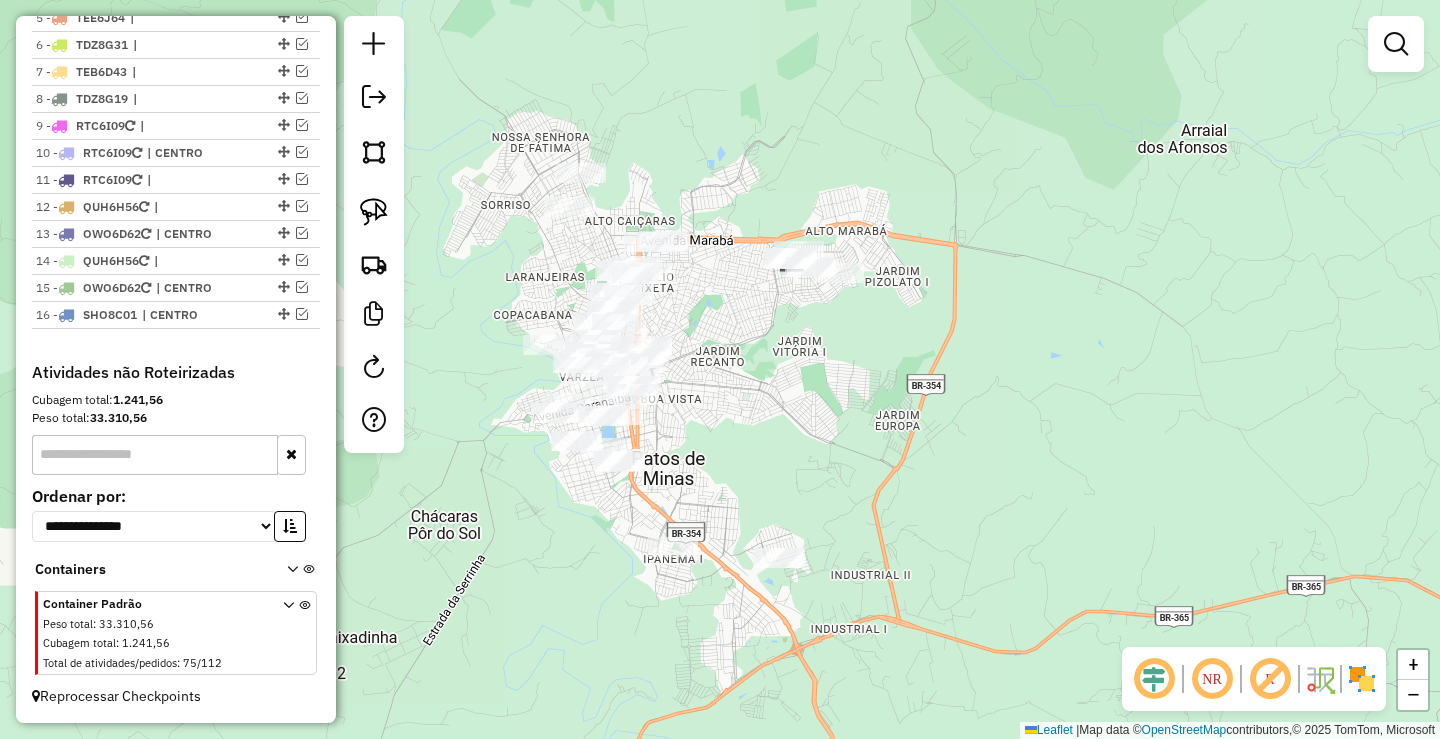 drag, startPoint x: 555, startPoint y: 268, endPoint x: 607, endPoint y: 255, distance: 53.600372 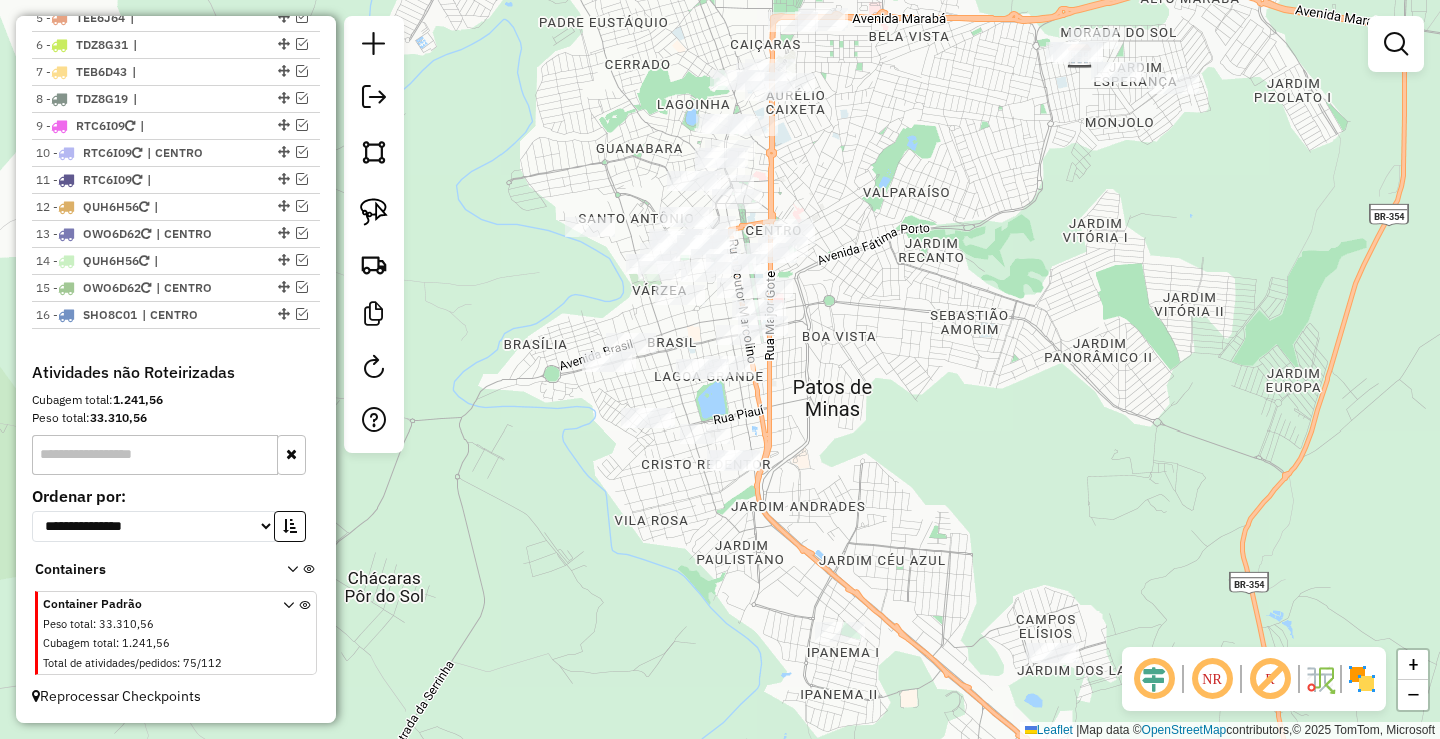 drag, startPoint x: 593, startPoint y: 454, endPoint x: 490, endPoint y: 348, distance: 147.80054 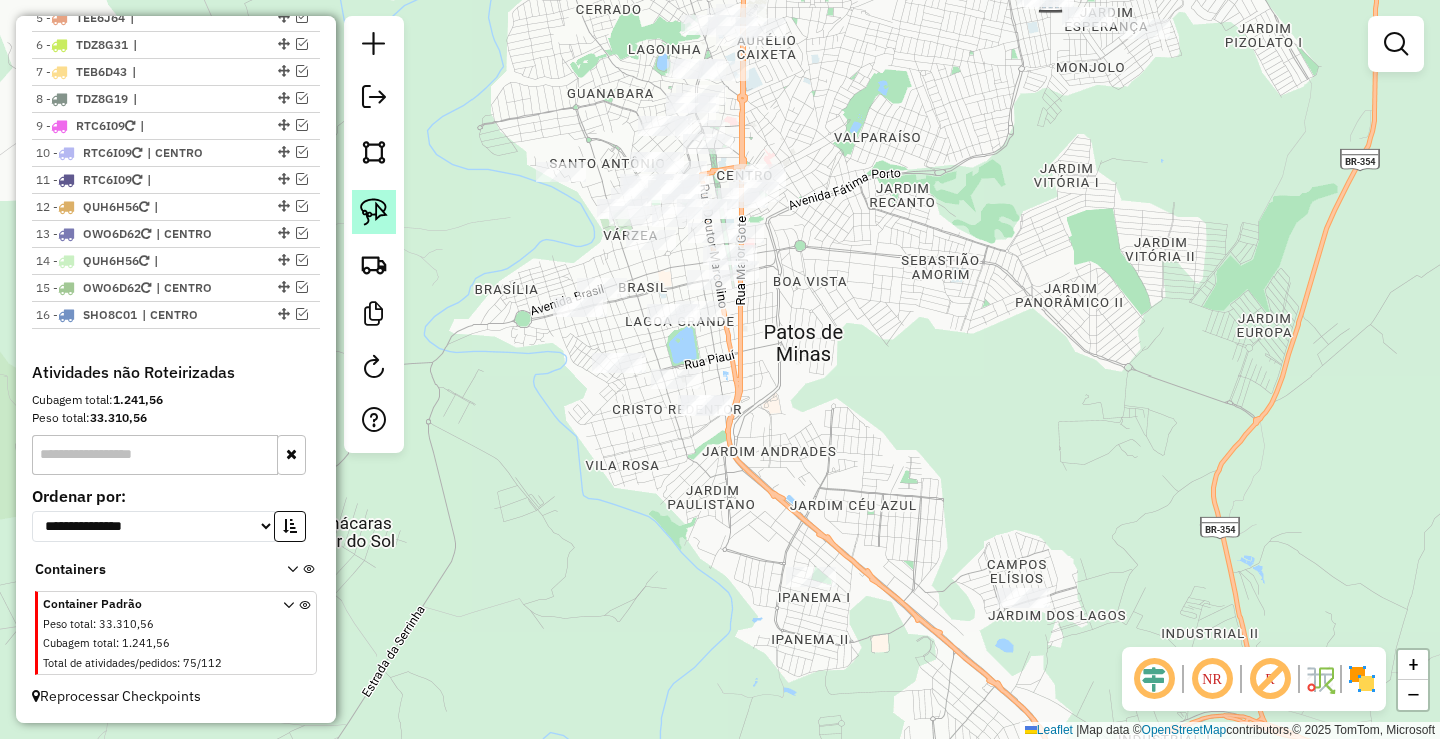 click 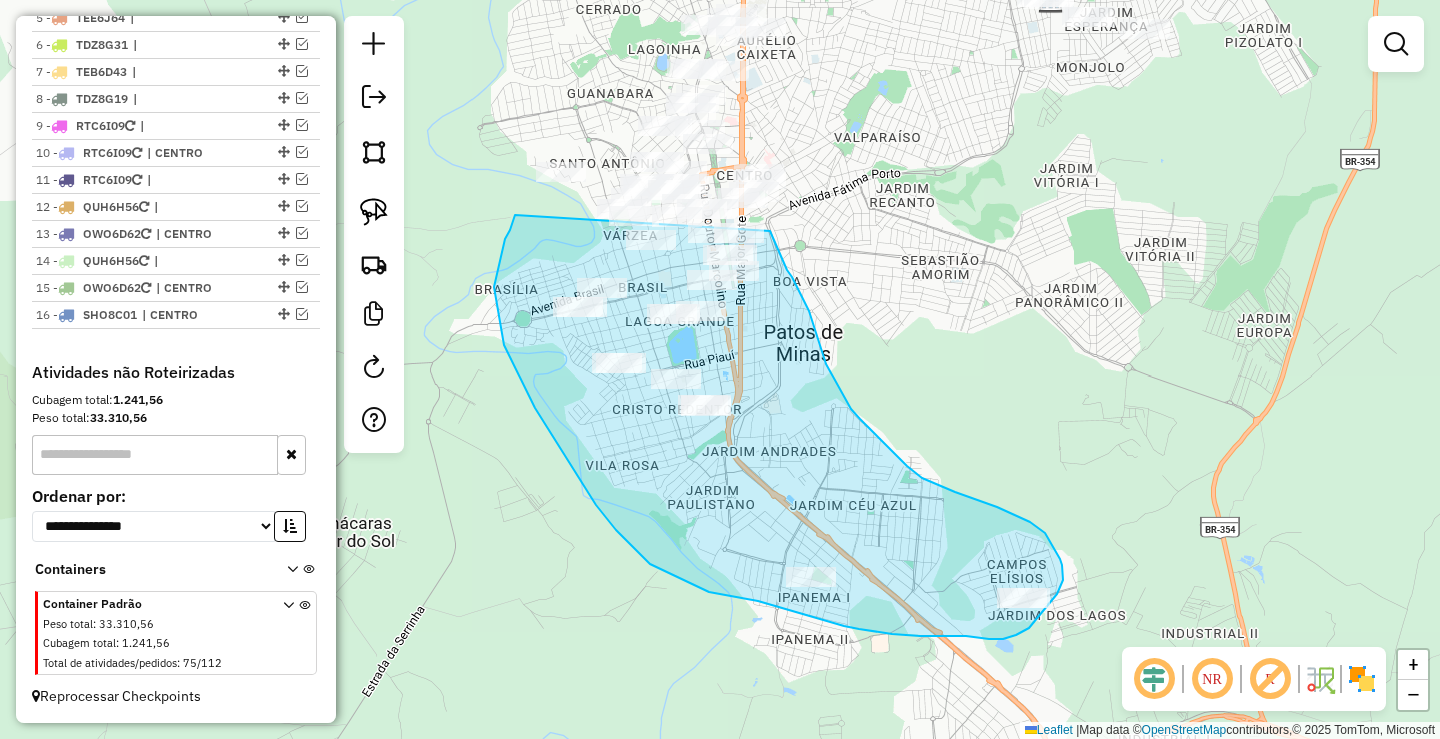 drag, startPoint x: 510, startPoint y: 230, endPoint x: 770, endPoint y: 231, distance: 260.00192 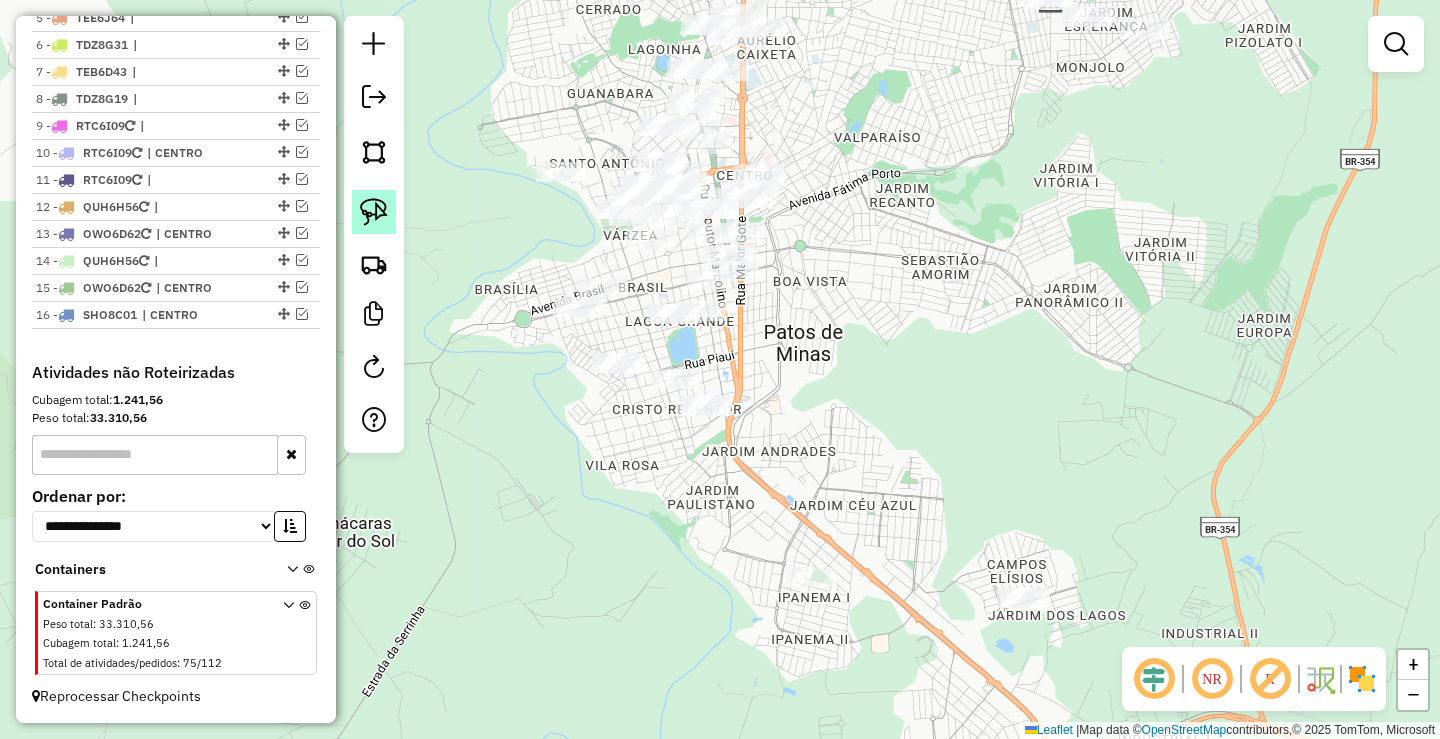 click 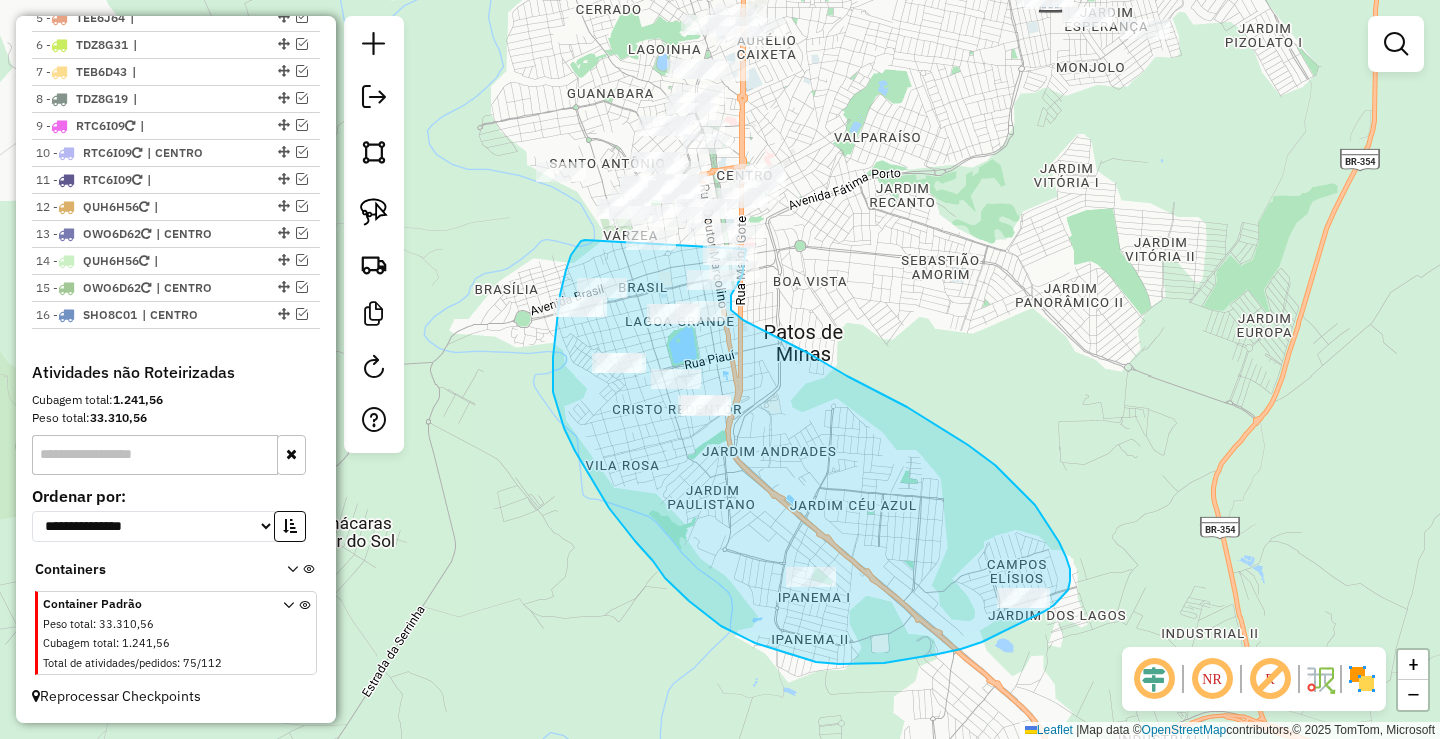 click on "Janela de atendimento Grade de atendimento Capacidade Transportadoras Veículos Cliente Pedidos  Rotas Selecione os dias de semana para filtrar as janelas de atendimento  Seg   Ter   Qua   Qui   Sex   Sáb   Dom  Informe o período da janela de atendimento: De: Até:  Filtrar exatamente a janela do cliente  Considerar janela de atendimento padrão  Selecione os dias de semana para filtrar as grades de atendimento  Seg   Ter   Qua   Qui   Sex   Sáb   Dom   Considerar clientes sem dia de atendimento cadastrado  Clientes fora do dia de atendimento selecionado Filtrar as atividades entre os valores definidos abaixo:  Peso mínimo:   Peso máximo:   Cubagem mínima:   Cubagem máxima:   De:   Até:  Filtrar as atividades entre o tempo de atendimento definido abaixo:  De:   Até:   Considerar capacidade total dos clientes não roteirizados Transportadora: Selecione um ou mais itens Tipo de veículo: Selecione um ou mais itens Veículo: Selecione um ou mais itens Motorista: Selecione um ou mais itens Nome: Rótulo:" 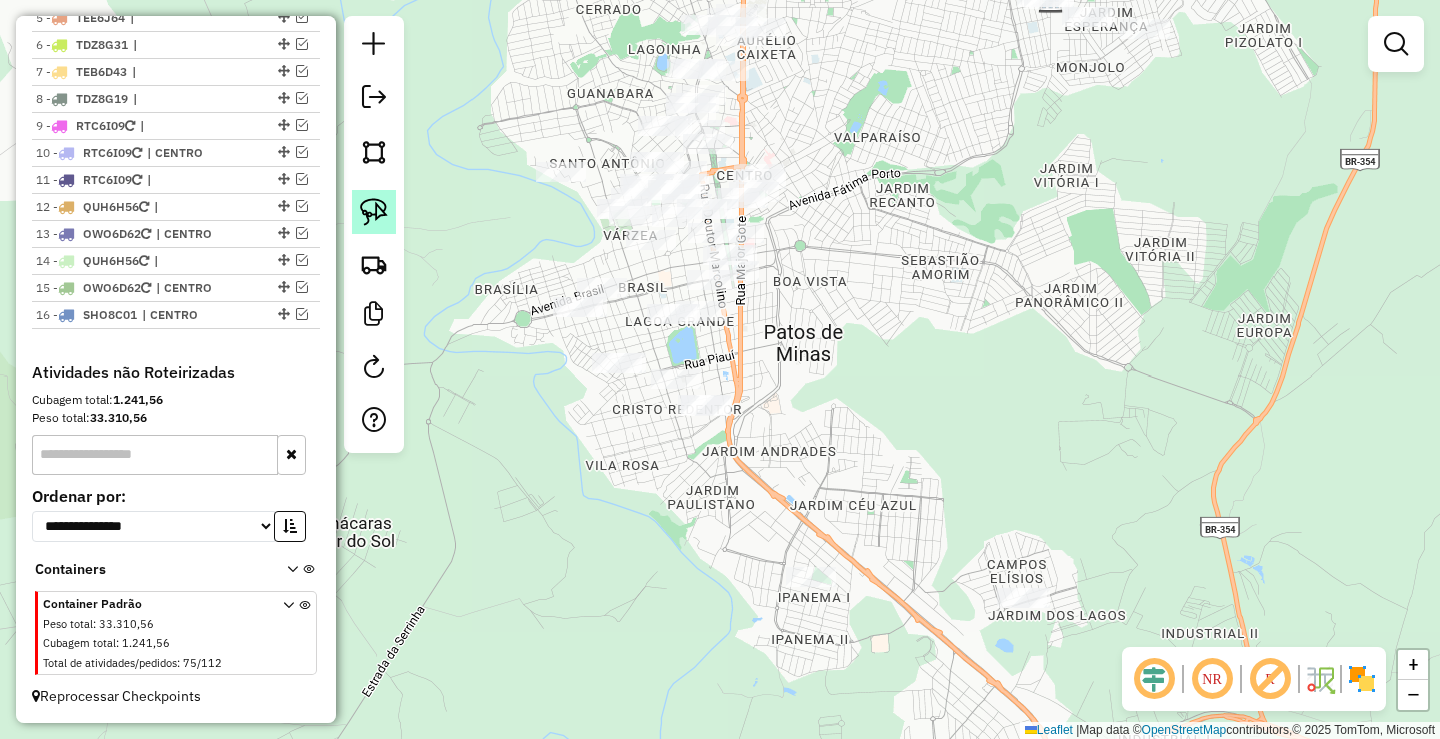 click 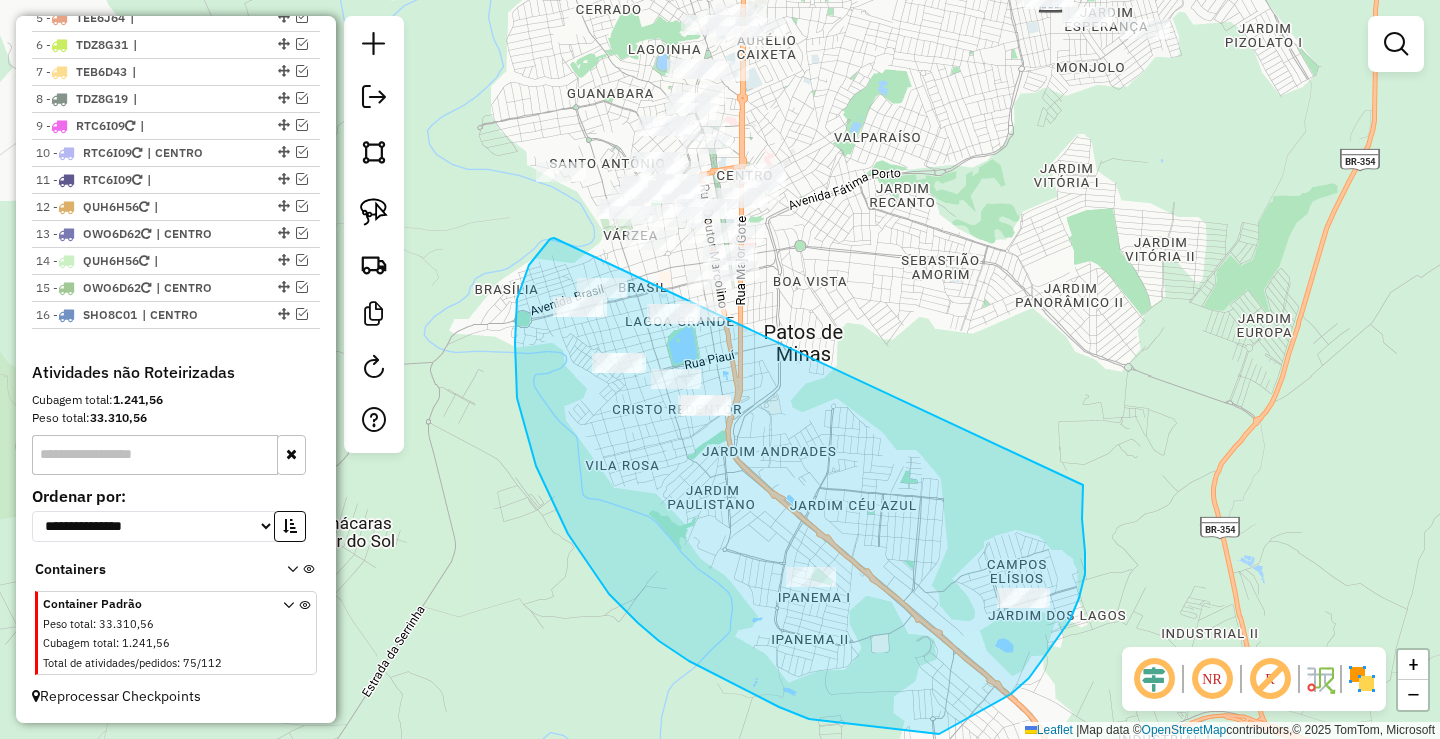 drag, startPoint x: 554, startPoint y: 238, endPoint x: 1056, endPoint y: 464, distance: 550.52704 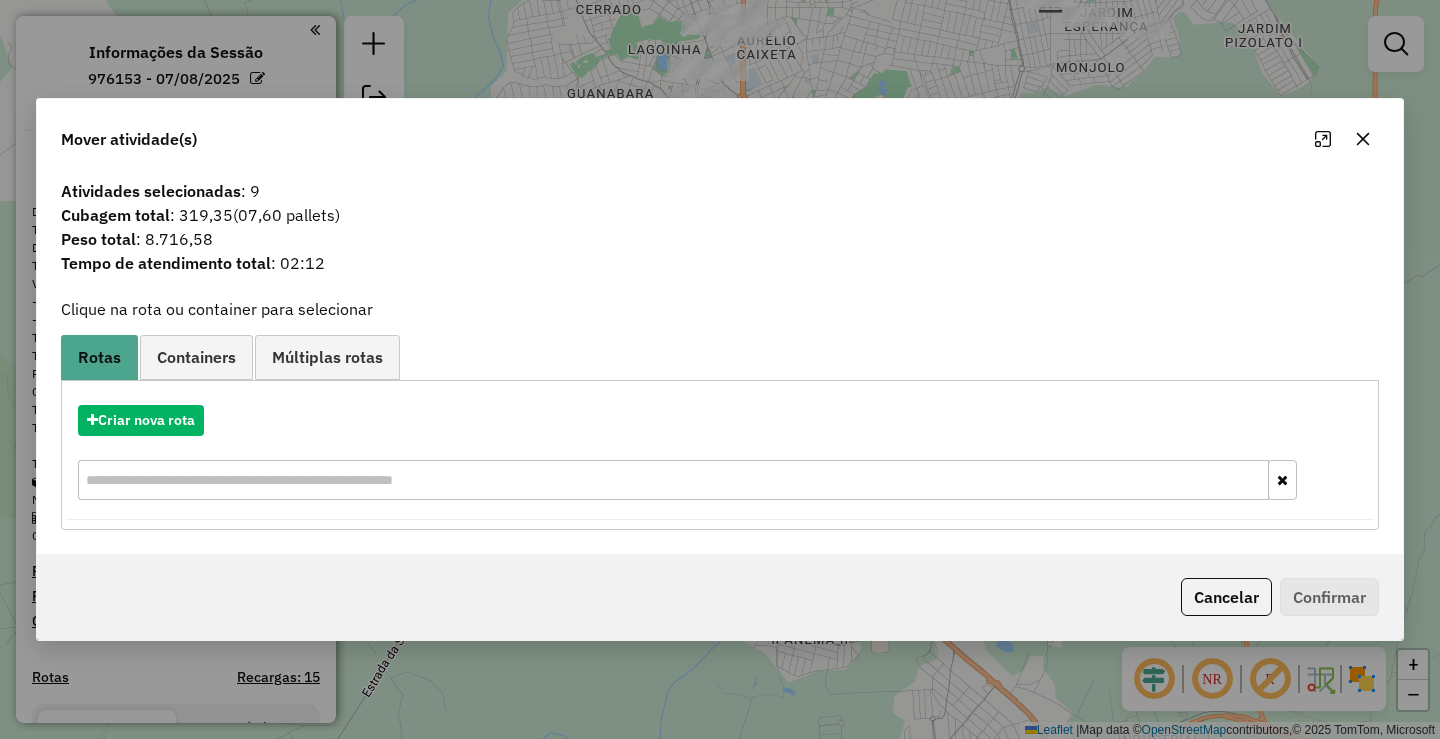 click 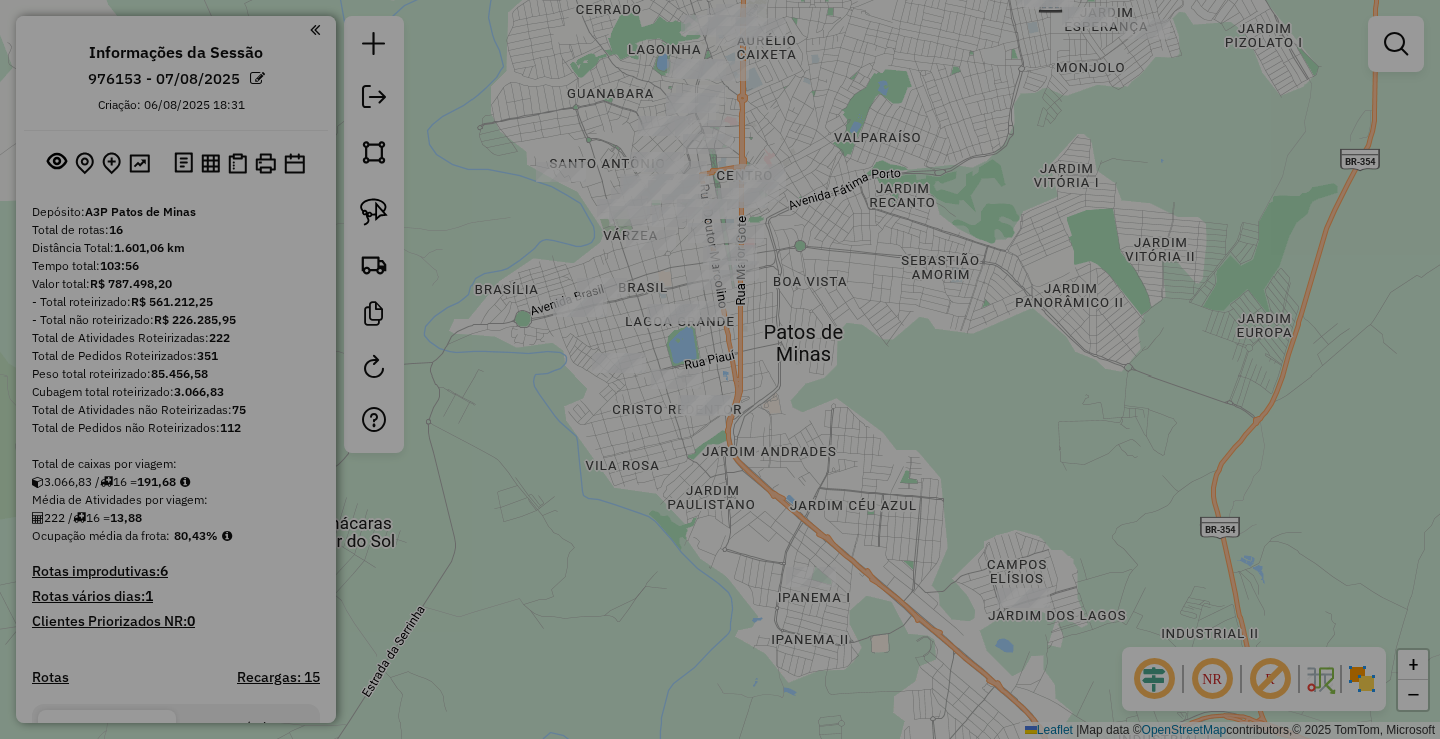 scroll, scrollTop: 0, scrollLeft: 0, axis: both 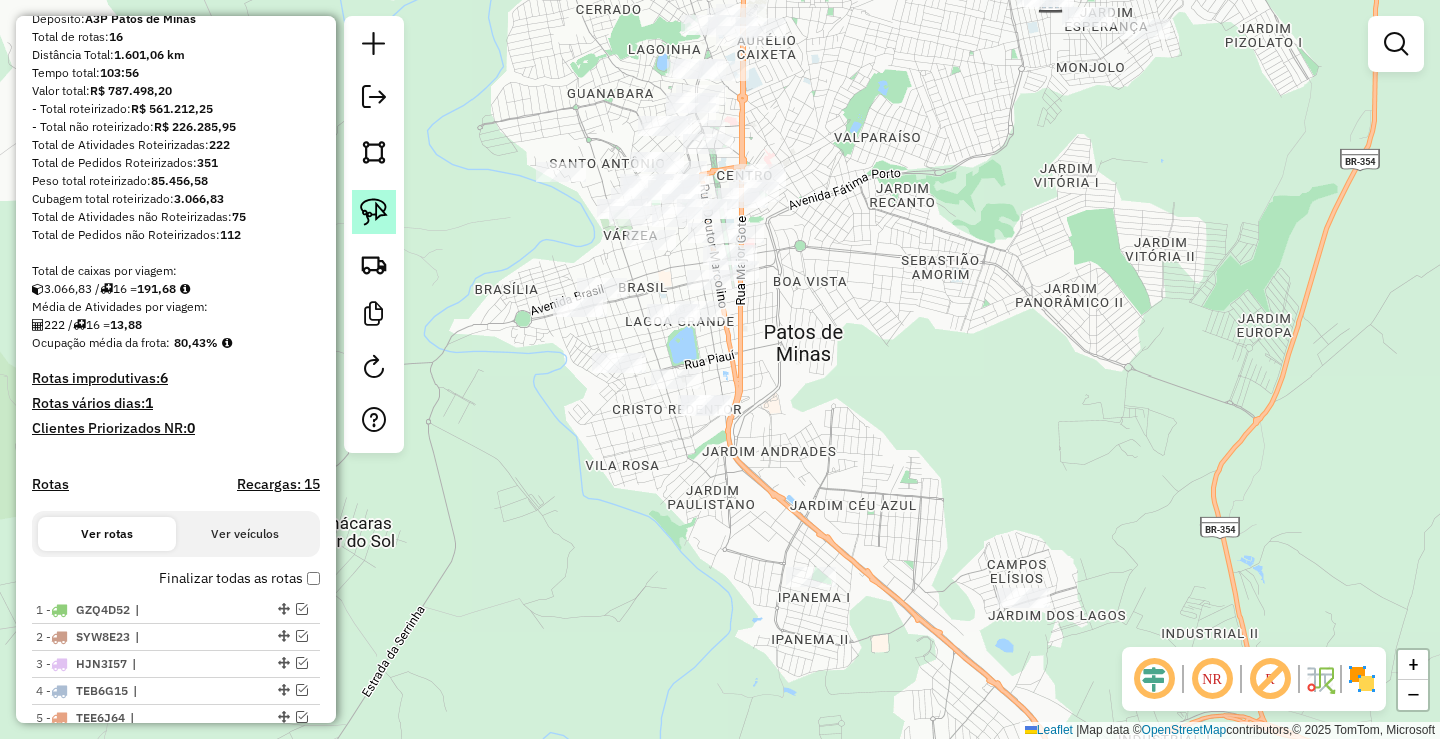 click 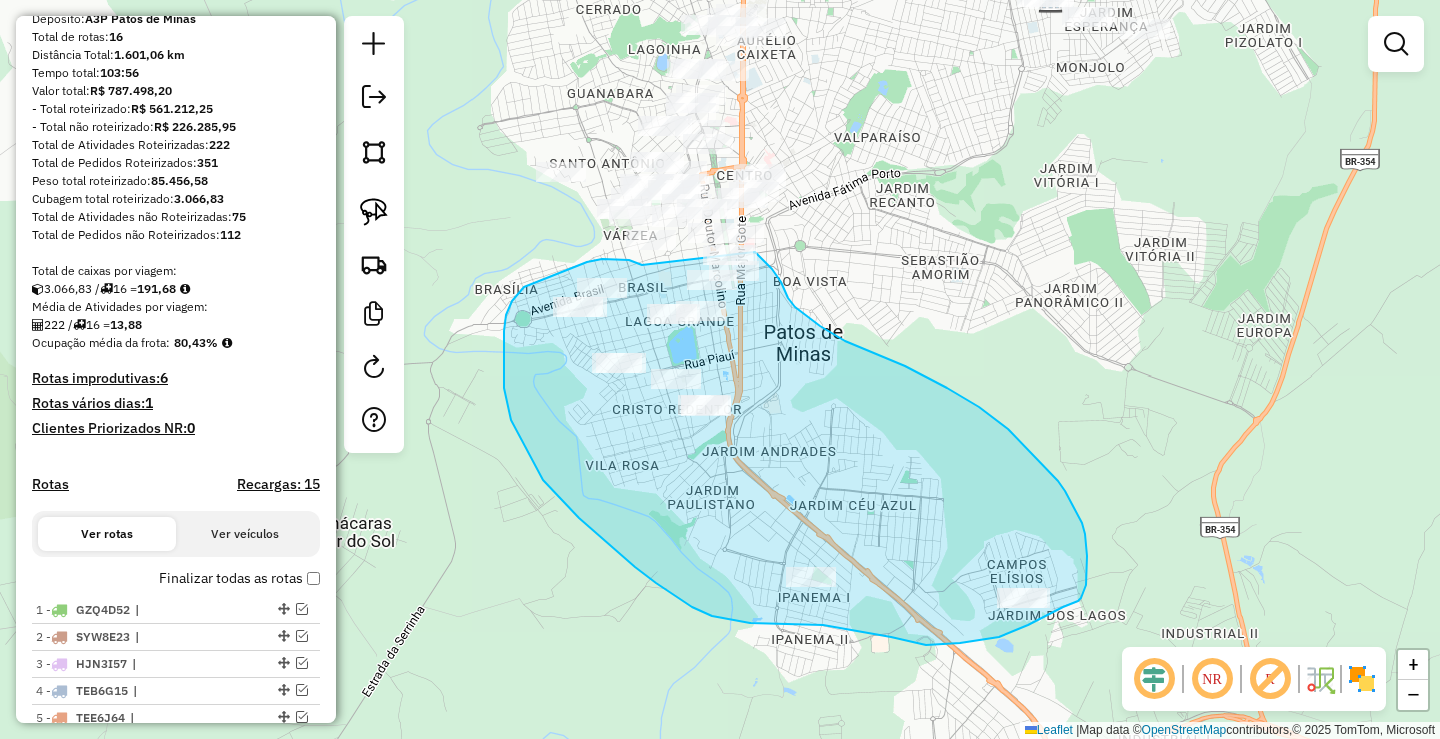 click on "Janela de atendimento Grade de atendimento Capacidade Transportadoras Veículos Cliente Pedidos  Rotas Selecione os dias de semana para filtrar as janelas de atendimento  Seg   Ter   Qua   Qui   Sex   Sáb   Dom  Informe o período da janela de atendimento: De: Até:  Filtrar exatamente a janela do cliente  Considerar janela de atendimento padrão  Selecione os dias de semana para filtrar as grades de atendimento  Seg   Ter   Qua   Qui   Sex   Sáb   Dom   Considerar clientes sem dia de atendimento cadastrado  Clientes fora do dia de atendimento selecionado Filtrar as atividades entre os valores definidos abaixo:  Peso mínimo:   Peso máximo:   Cubagem mínima:   Cubagem máxima:   De:   Até:  Filtrar as atividades entre o tempo de atendimento definido abaixo:  De:   Até:   Considerar capacidade total dos clientes não roteirizados Transportadora: Selecione um ou mais itens Tipo de veículo: Selecione um ou mais itens Veículo: Selecione um ou mais itens Motorista: Selecione um ou mais itens Nome: Rótulo:" 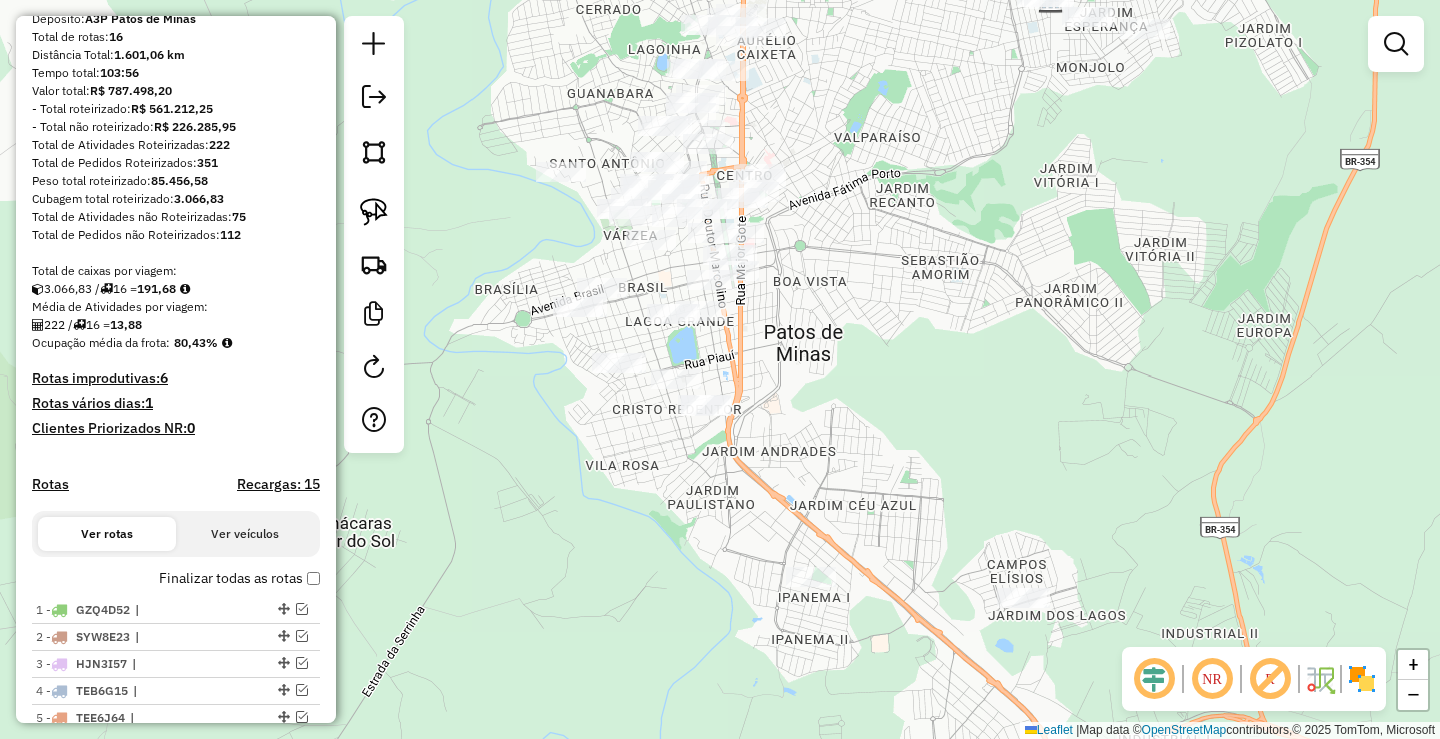 drag, startPoint x: 534, startPoint y: 354, endPoint x: 513, endPoint y: 363, distance: 22.847319 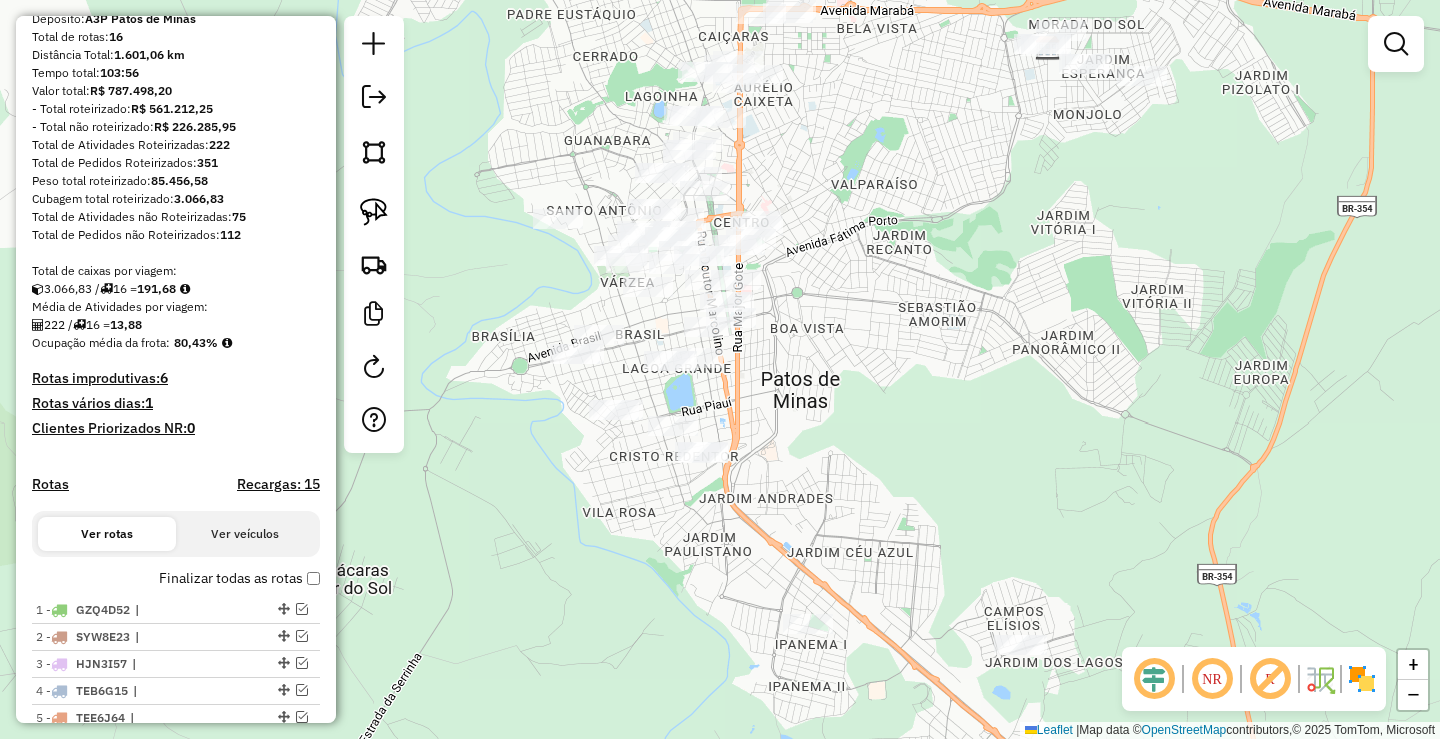 drag, startPoint x: 451, startPoint y: 335, endPoint x: 356, endPoint y: 234, distance: 138.65785 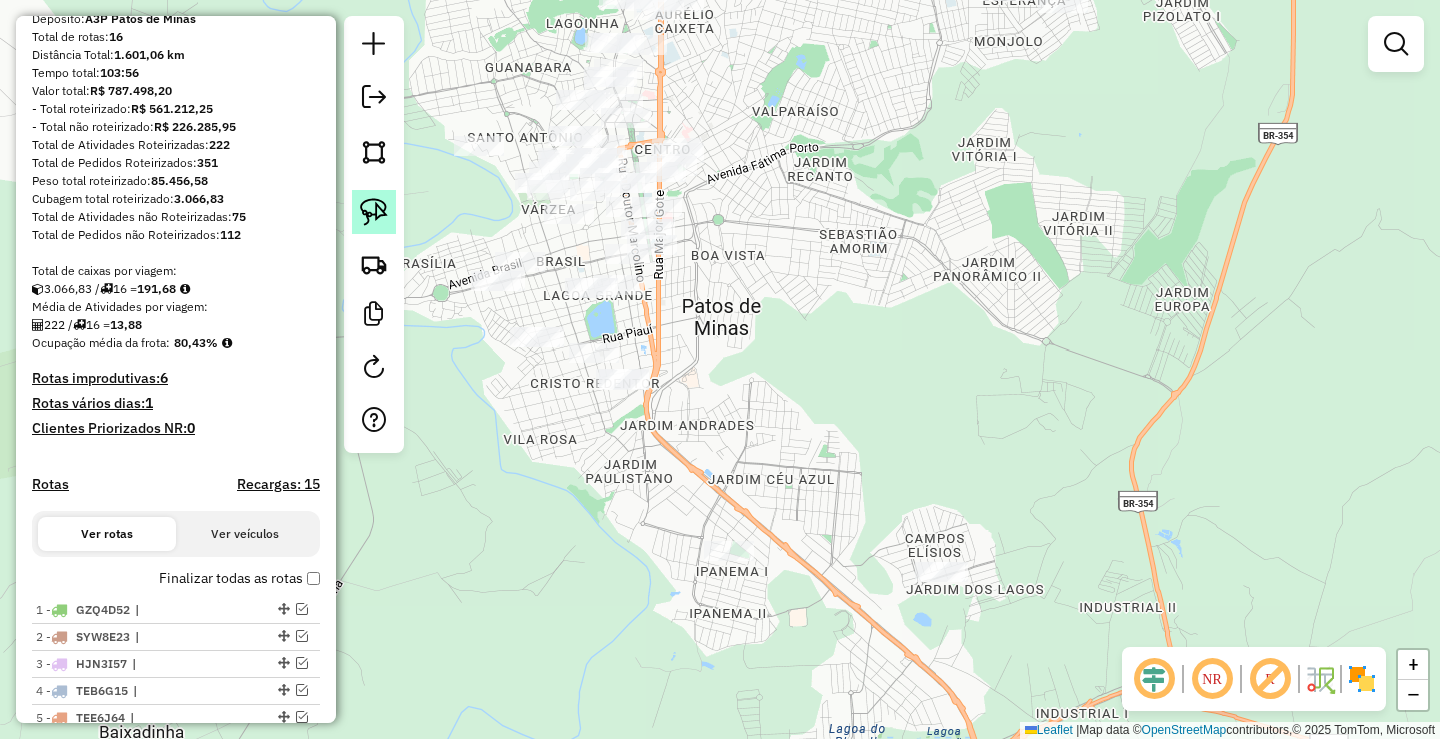 click 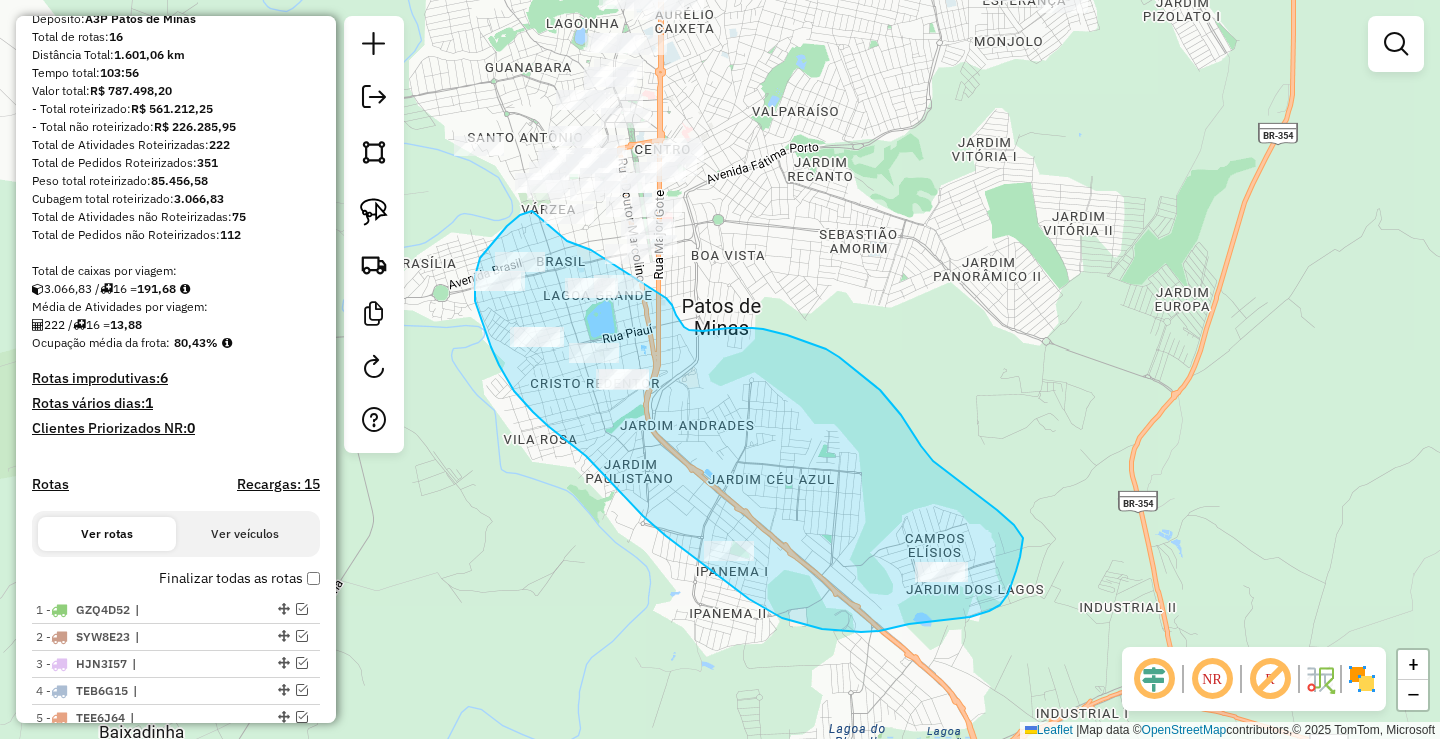 drag, startPoint x: 516, startPoint y: 218, endPoint x: 556, endPoint y: 238, distance: 44.72136 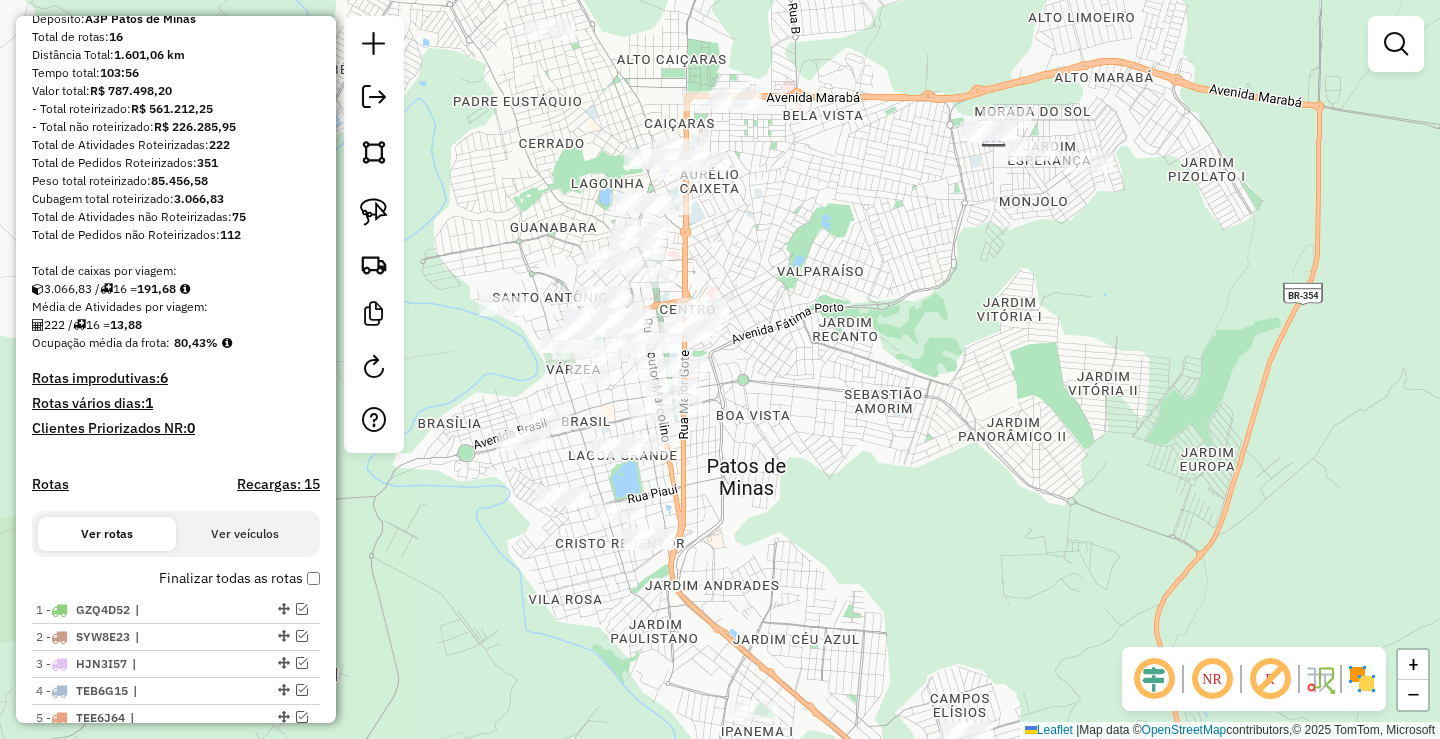 drag, startPoint x: 873, startPoint y: 258, endPoint x: 898, endPoint y: 418, distance: 161.94135 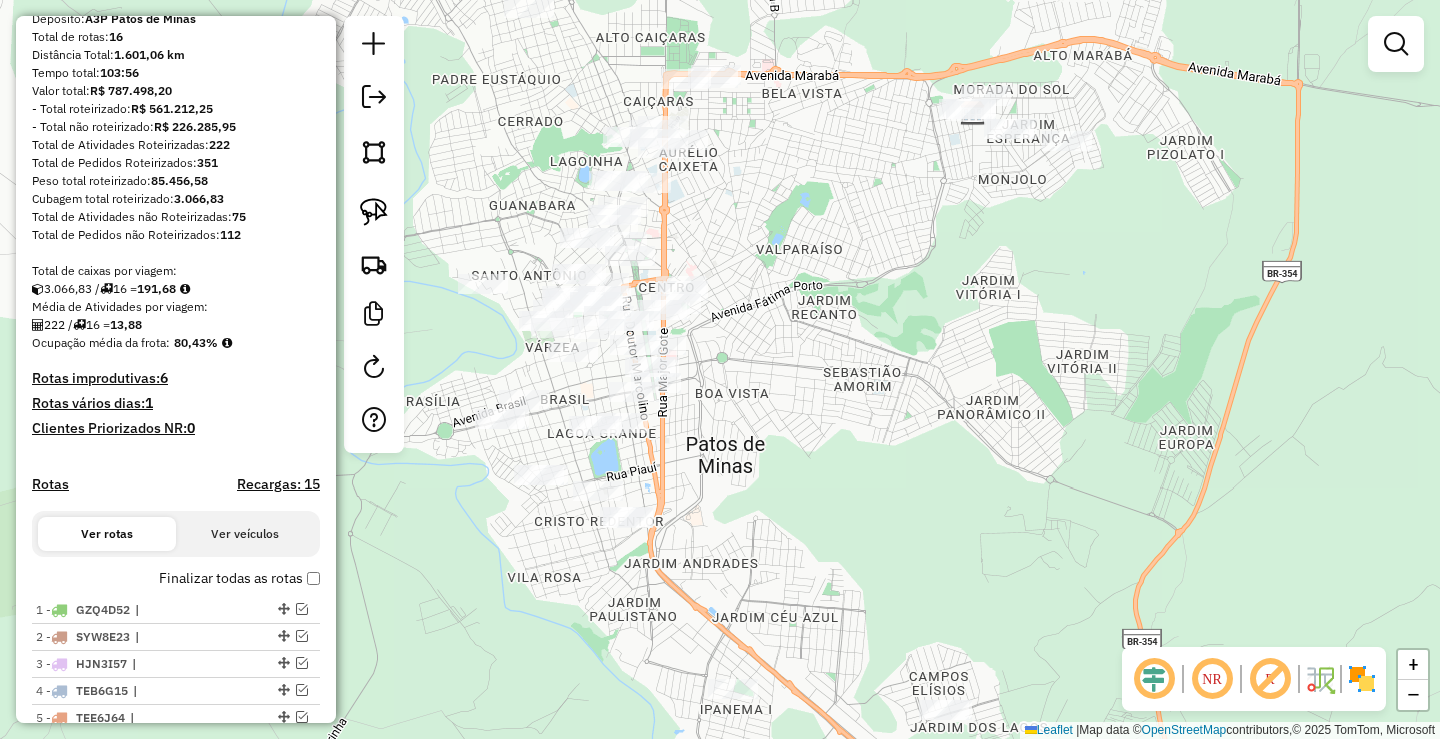 drag, startPoint x: 768, startPoint y: 257, endPoint x: 763, endPoint y: 232, distance: 25.495098 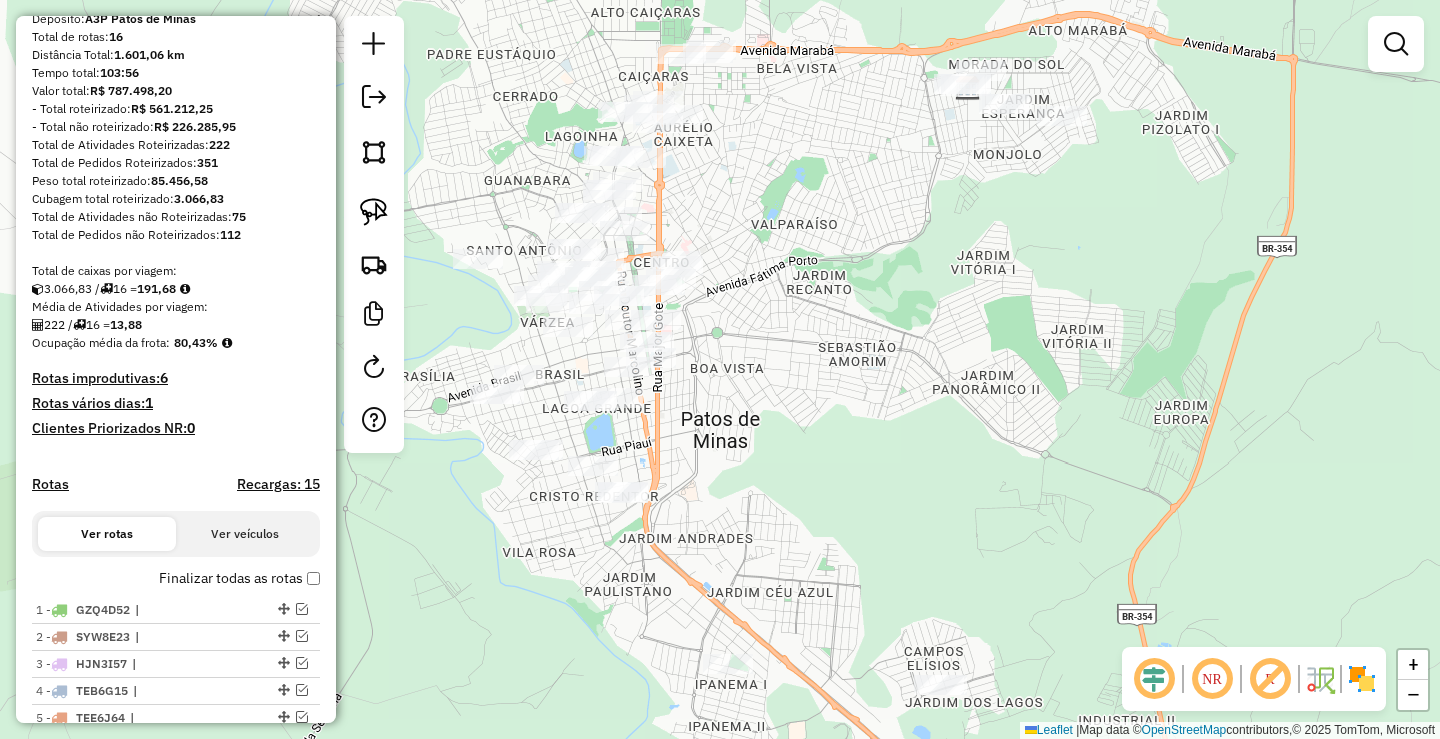 click on "Janela de atendimento Grade de atendimento Capacidade Transportadoras Veículos Cliente Pedidos  Rotas Selecione os dias de semana para filtrar as janelas de atendimento  Seg   Ter   Qua   Qui   Sex   Sáb   Dom  Informe o período da janela de atendimento: De: Até:  Filtrar exatamente a janela do cliente  Considerar janela de atendimento padrão  Selecione os dias de semana para filtrar as grades de atendimento  Seg   Ter   Qua   Qui   Sex   Sáb   Dom   Considerar clientes sem dia de atendimento cadastrado  Clientes fora do dia de atendimento selecionado Filtrar as atividades entre os valores definidos abaixo:  Peso mínimo:   Peso máximo:   Cubagem mínima:   Cubagem máxima:   De:   Até:  Filtrar as atividades entre o tempo de atendimento definido abaixo:  De:   Até:   Considerar capacidade total dos clientes não roteirizados Transportadora: Selecione um ou mais itens Tipo de veículo: Selecione um ou mais itens Veículo: Selecione um ou mais itens Motorista: Selecione um ou mais itens Nome: Rótulo:" 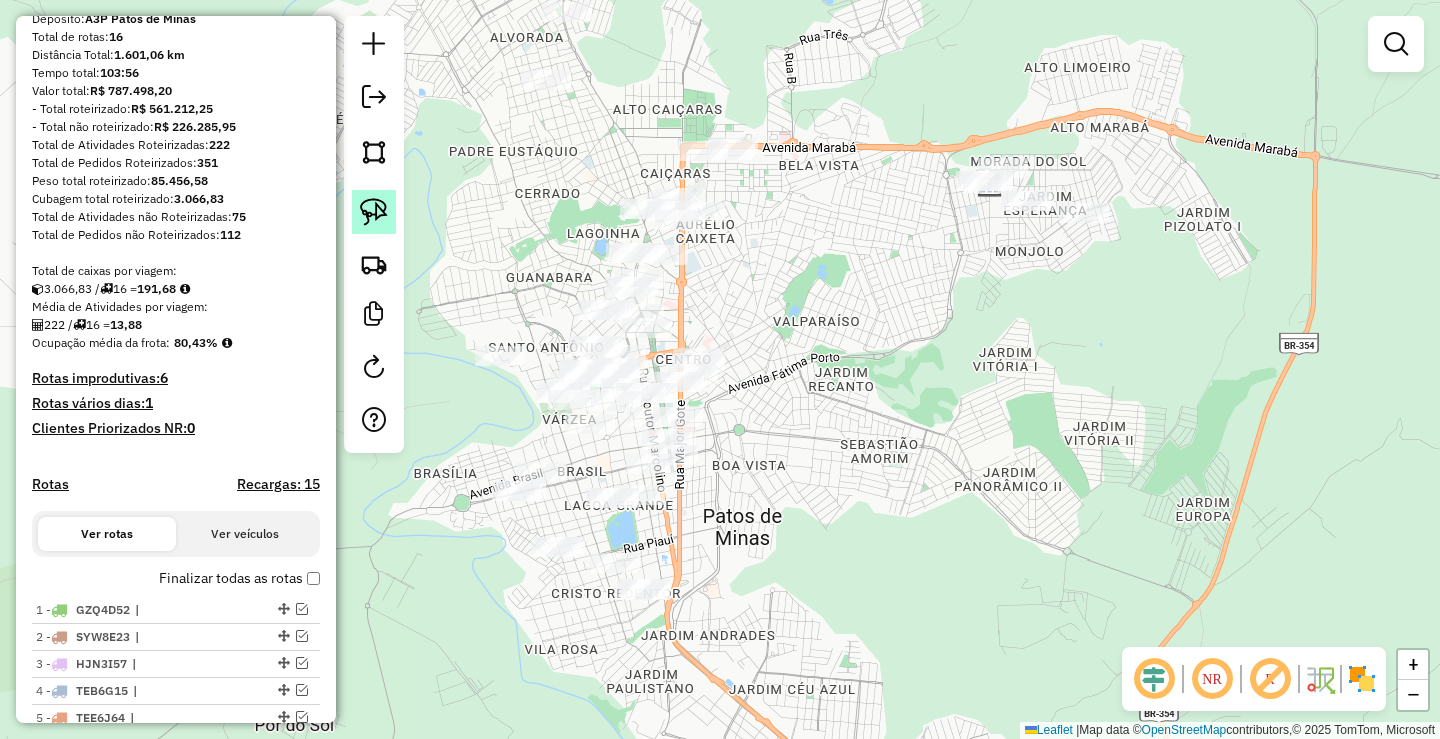 click 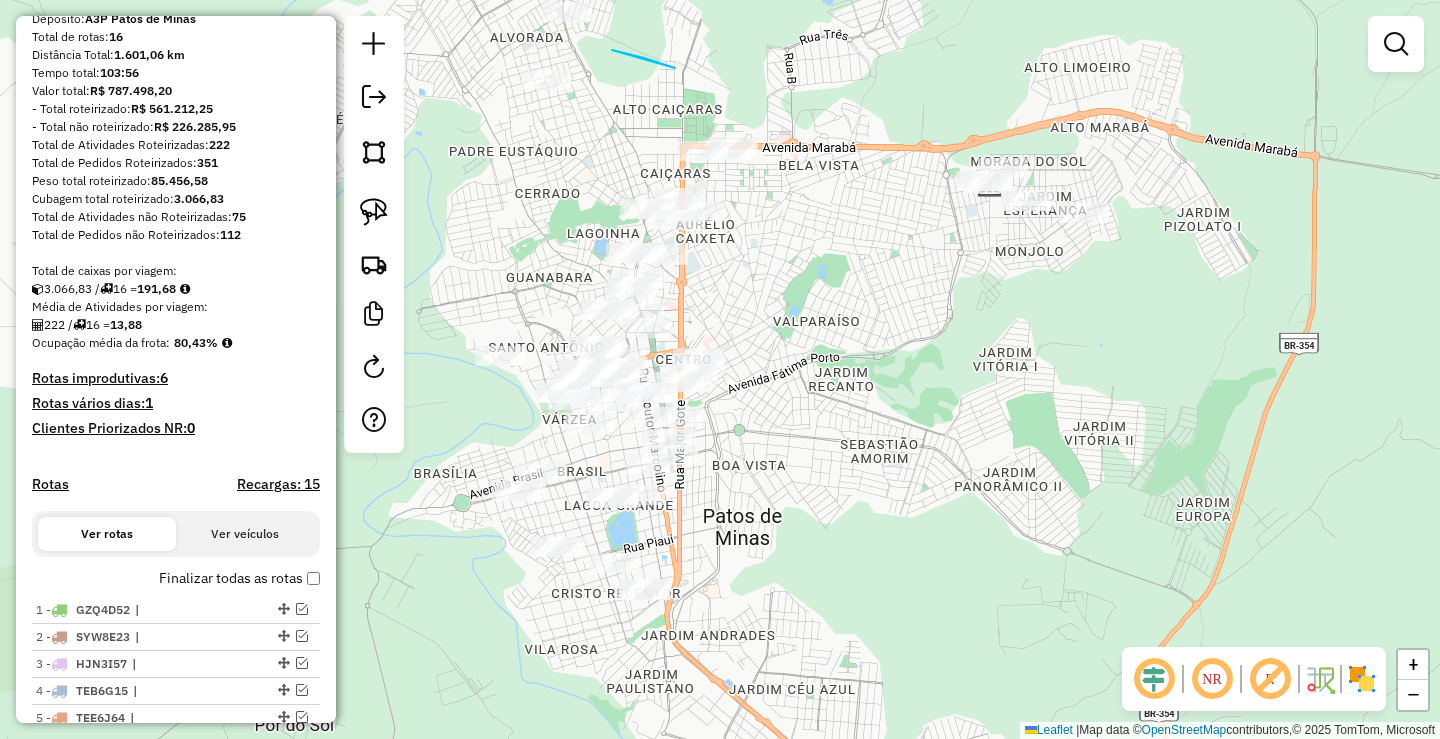 drag, startPoint x: 675, startPoint y: 68, endPoint x: 612, endPoint y: 50, distance: 65.52099 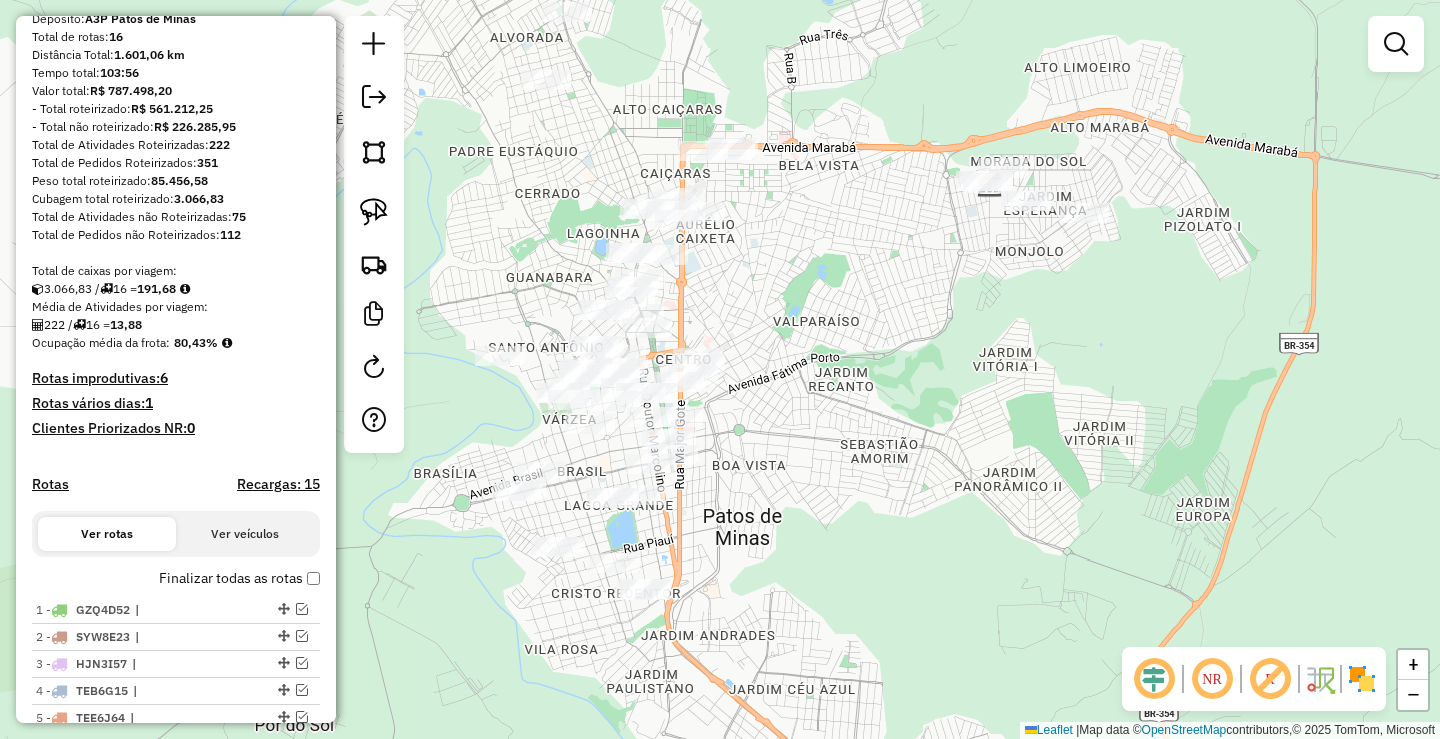 drag, startPoint x: 557, startPoint y: 219, endPoint x: 533, endPoint y: 243, distance: 33.941124 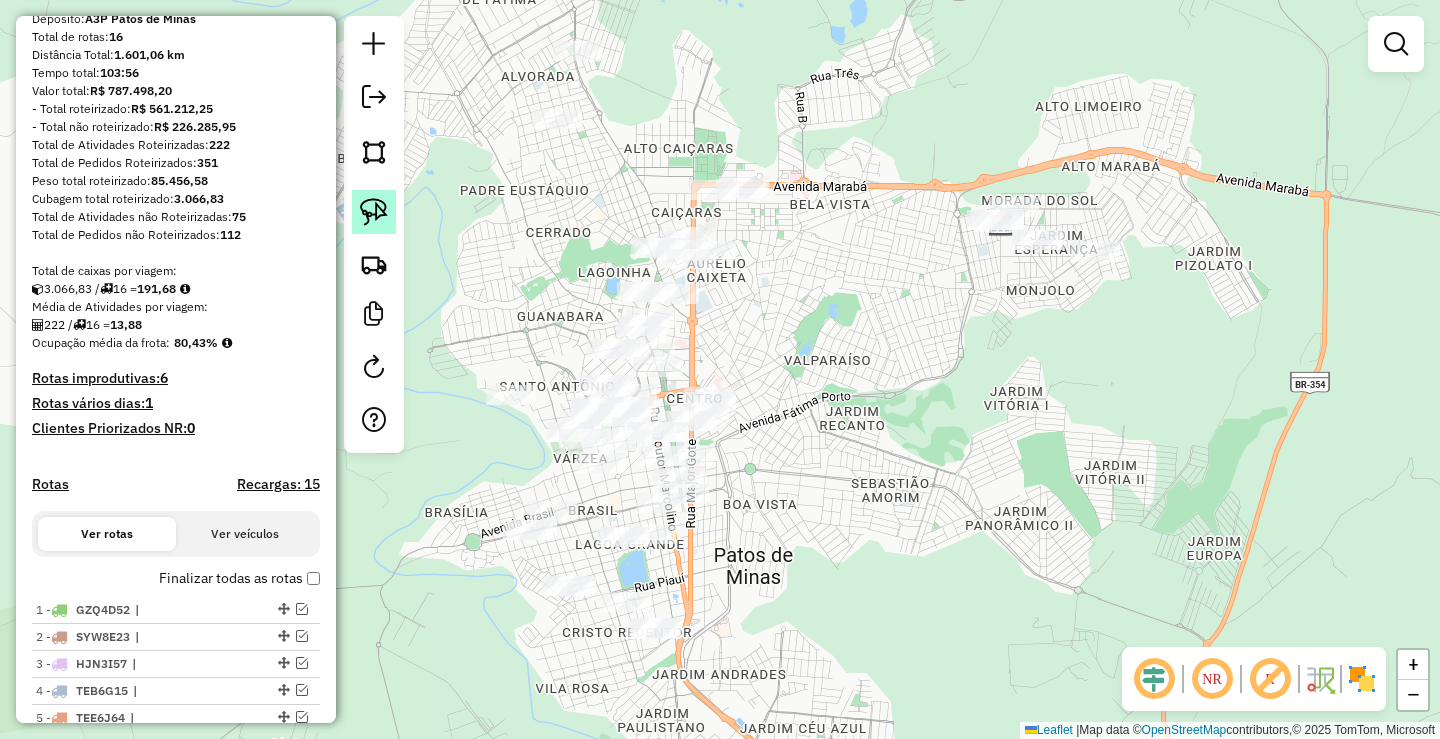 click 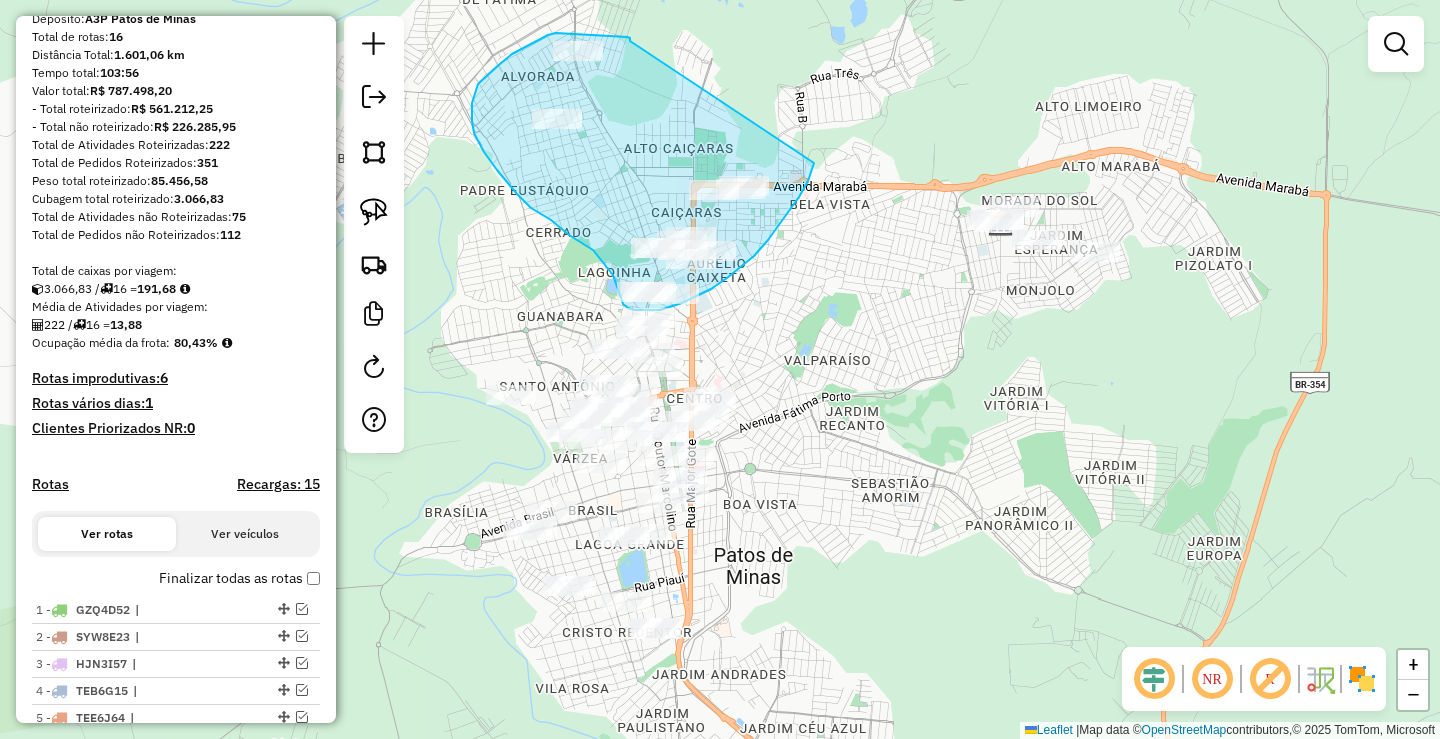drag, startPoint x: 630, startPoint y: 41, endPoint x: 814, endPoint y: 163, distance: 220.77138 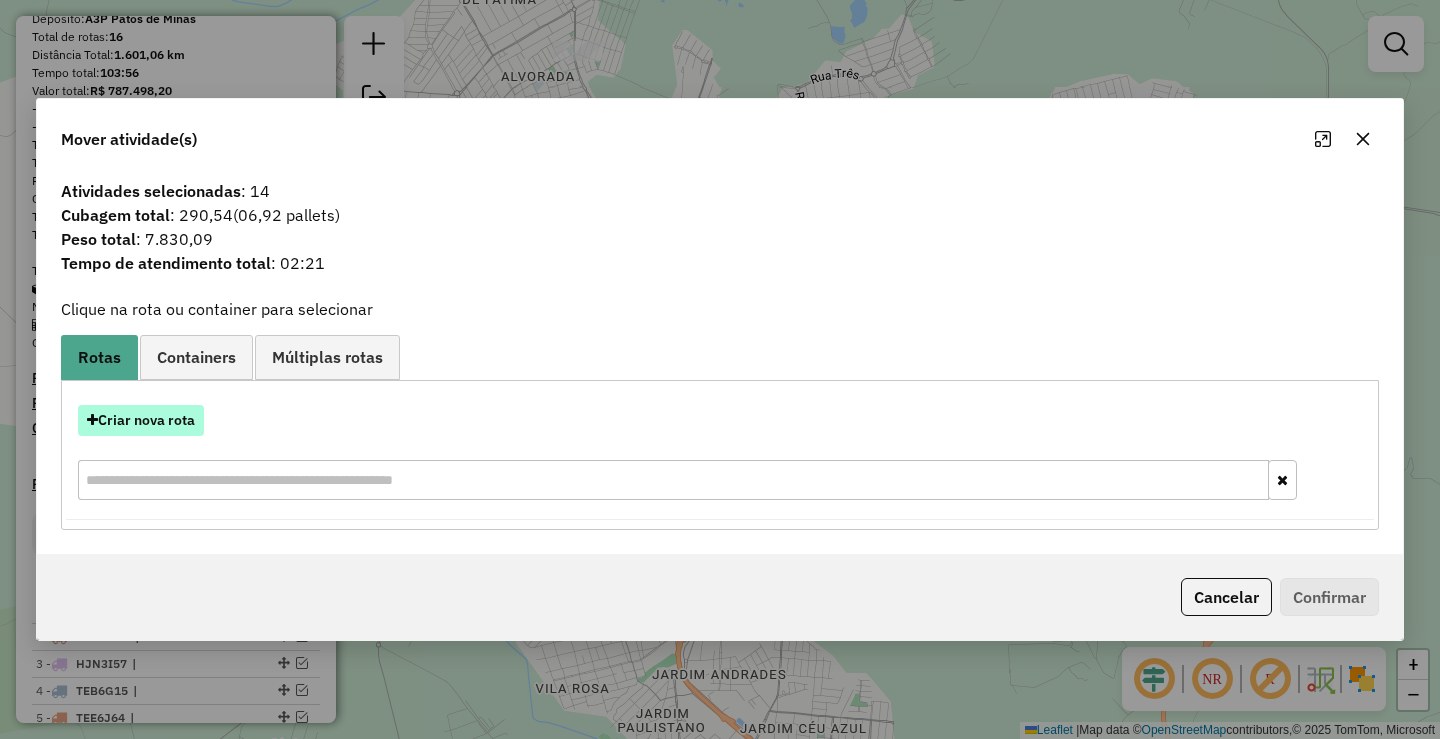 click on "Criar nova rota" at bounding box center (141, 420) 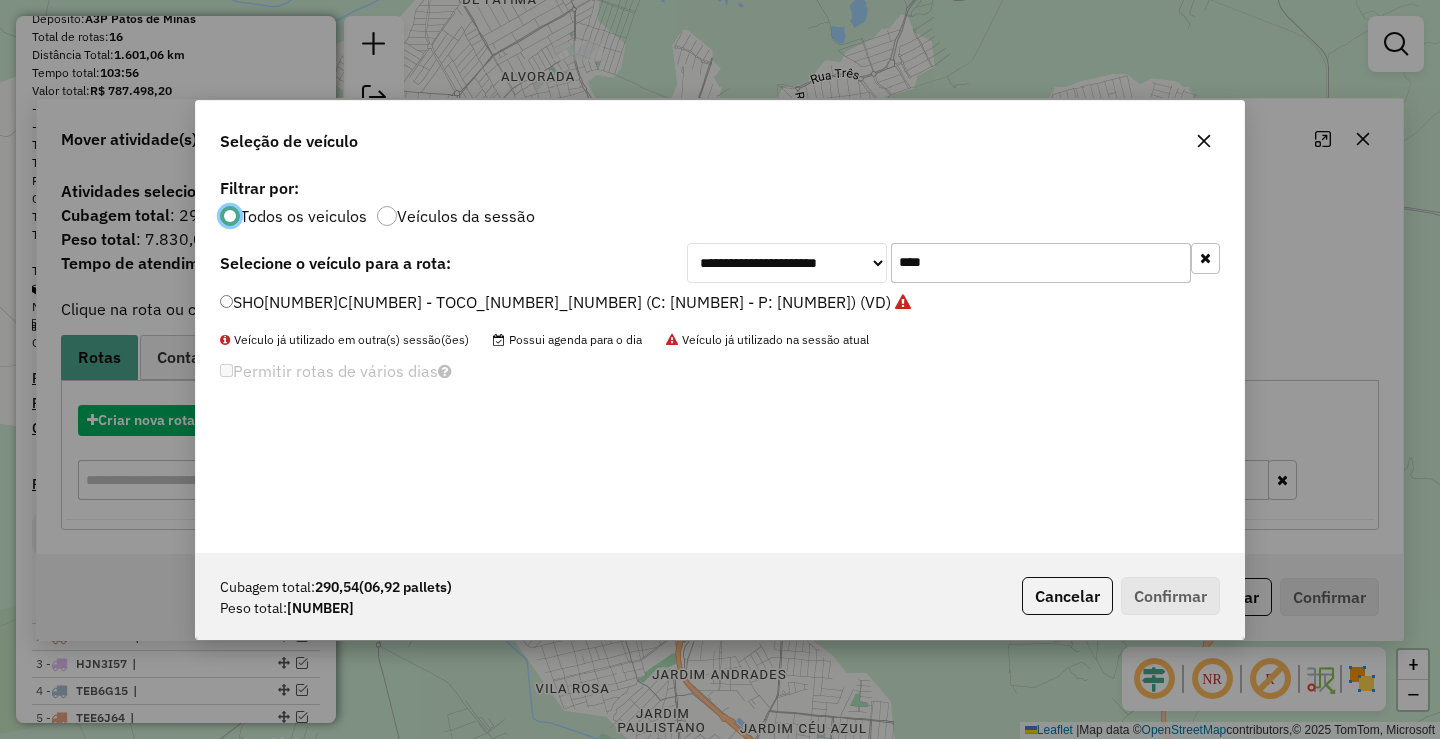 scroll, scrollTop: 11, scrollLeft: 6, axis: both 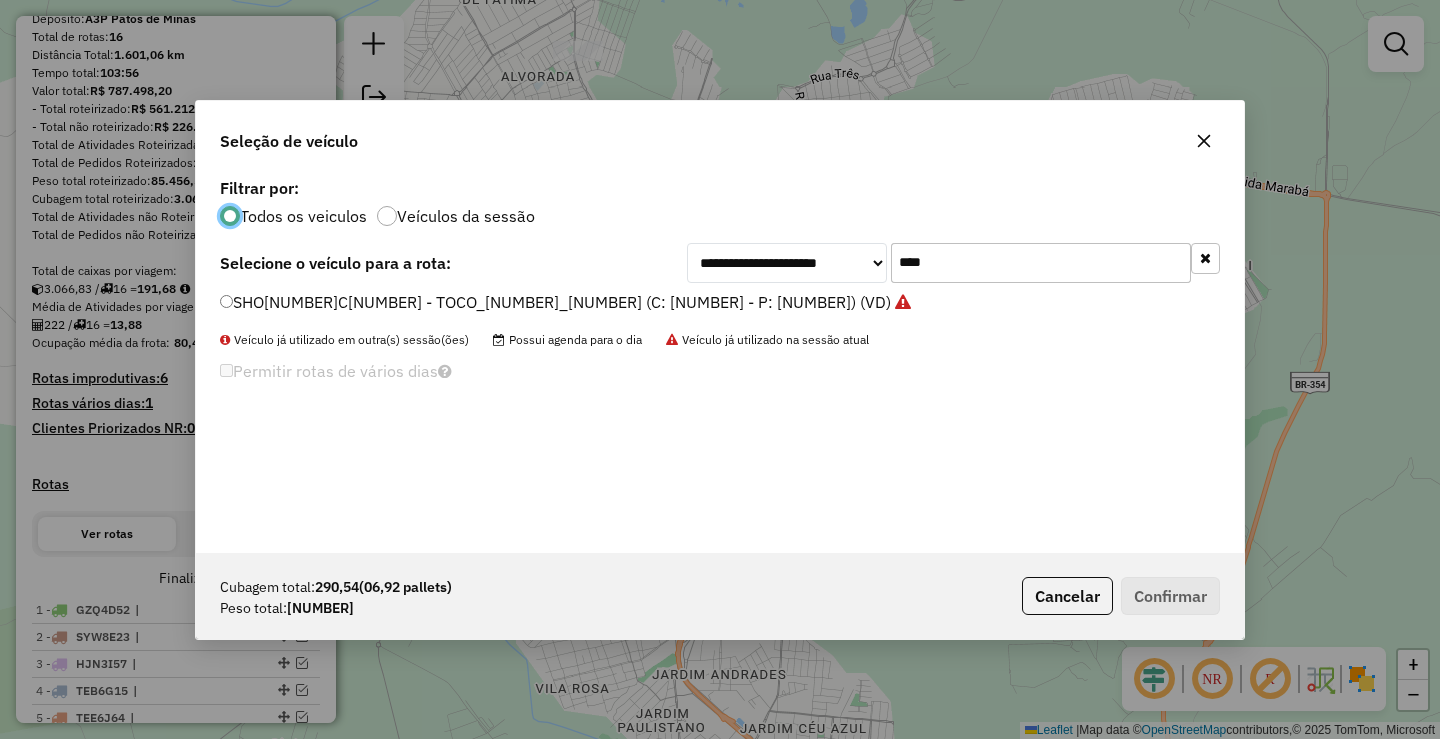 click on "****" 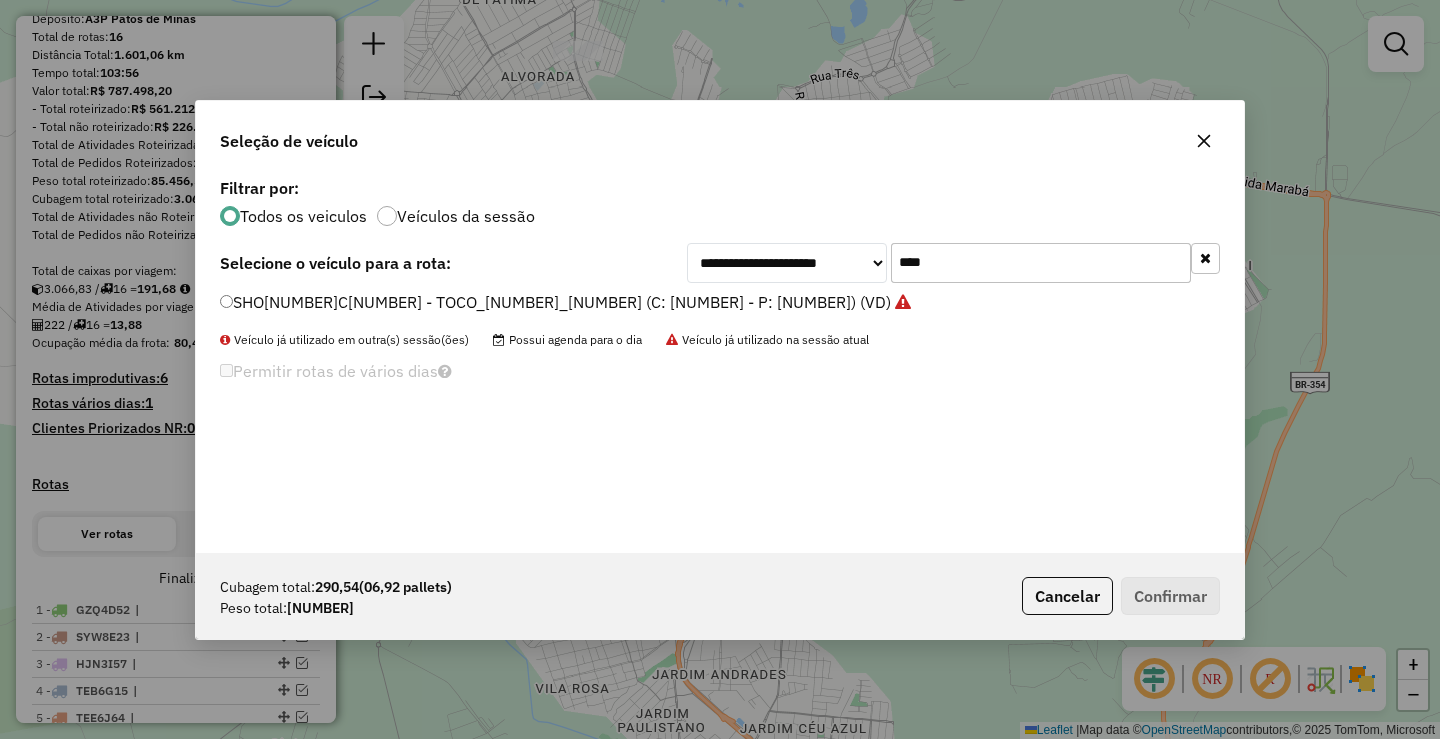 click on "****" 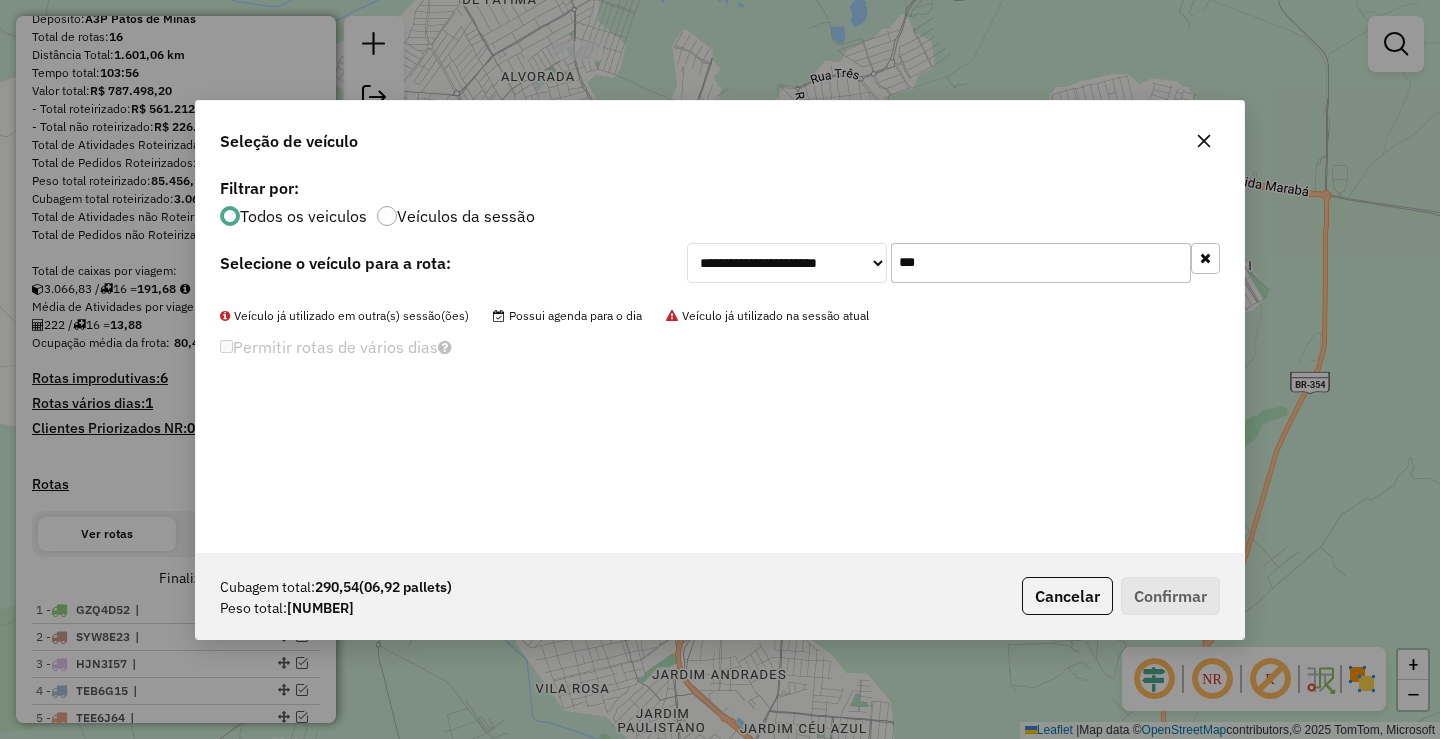 click on "***" 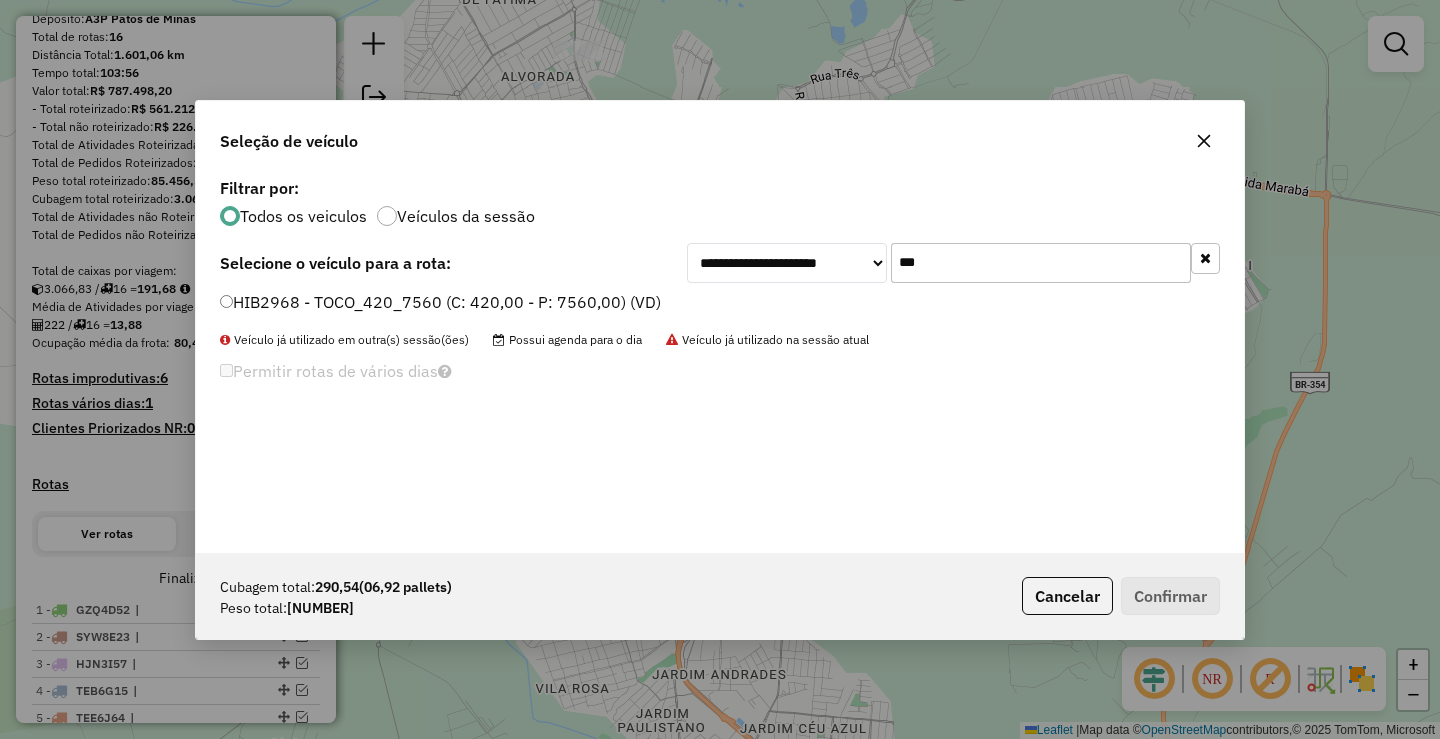 type on "***" 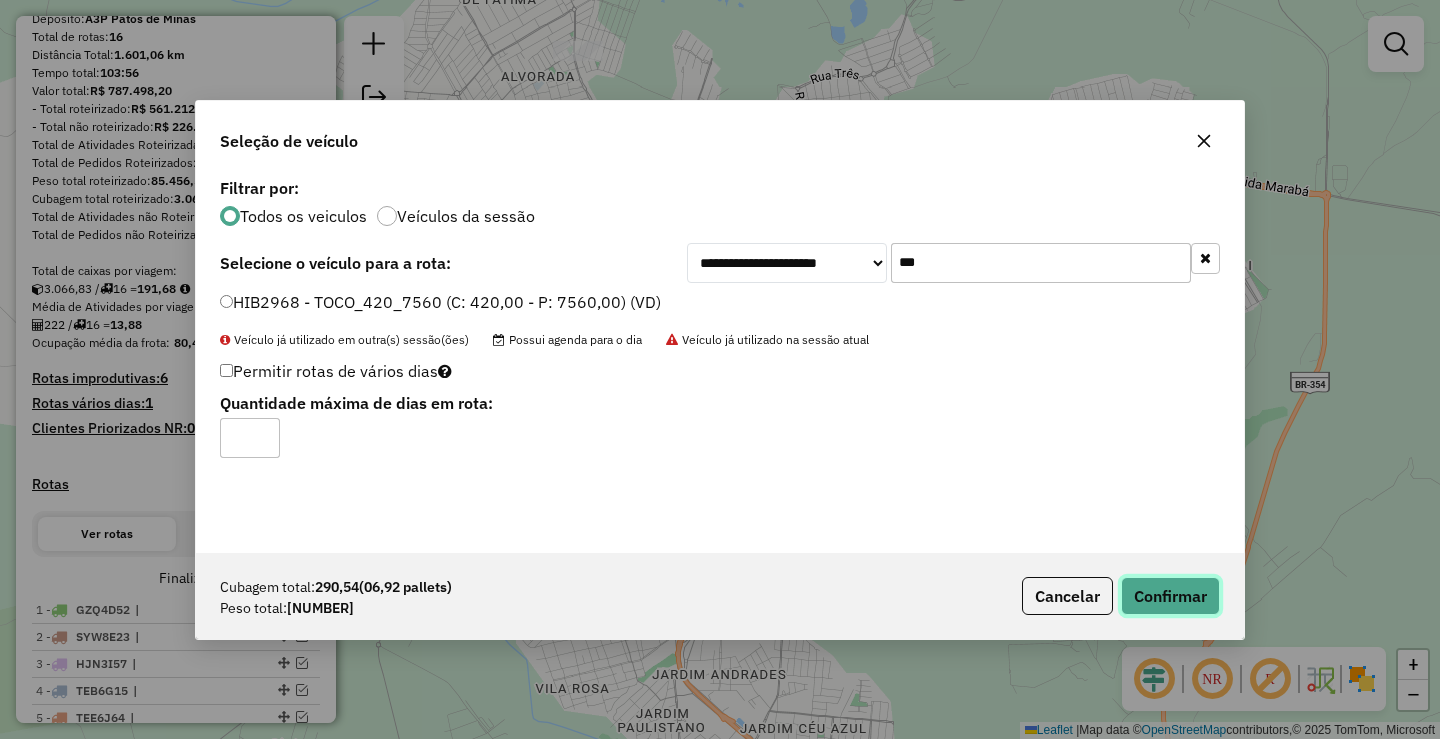 click on "Confirmar" 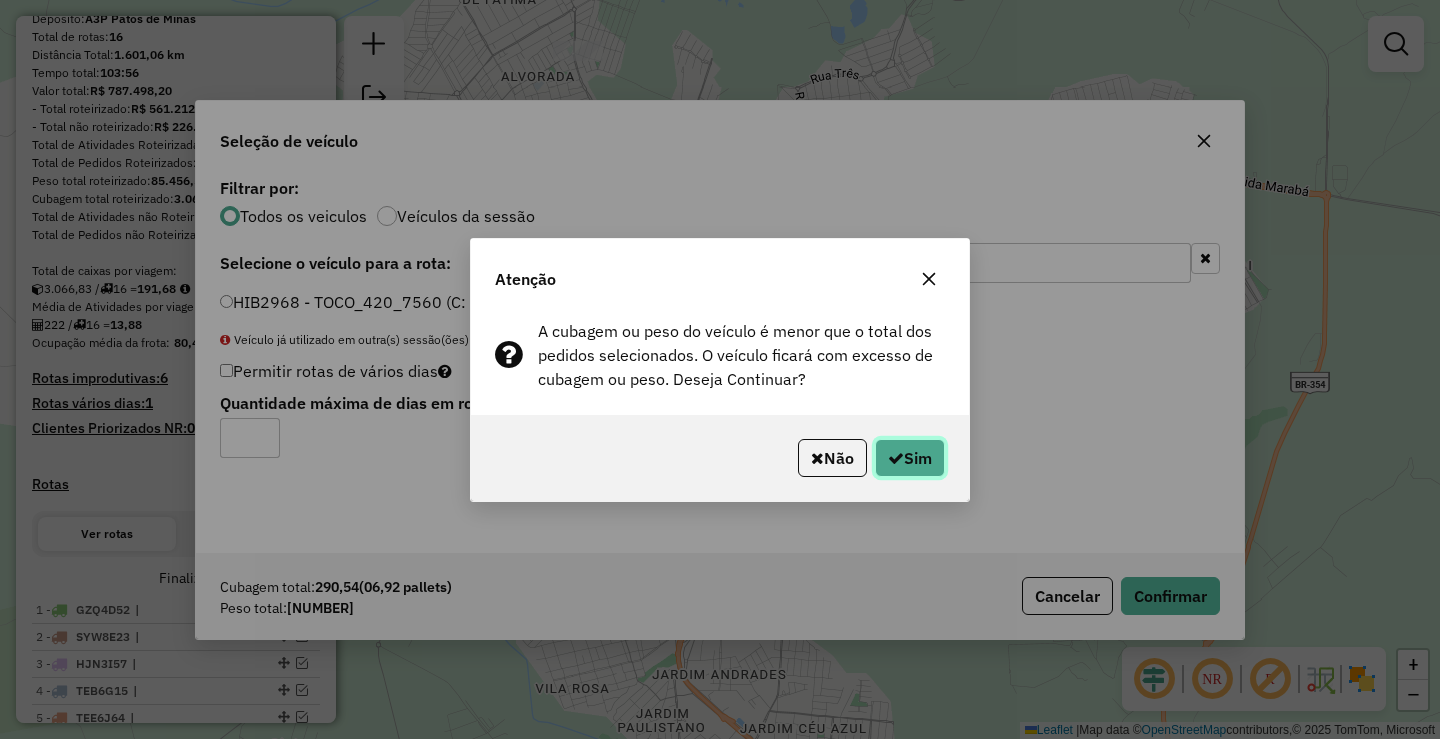 click on "Sim" 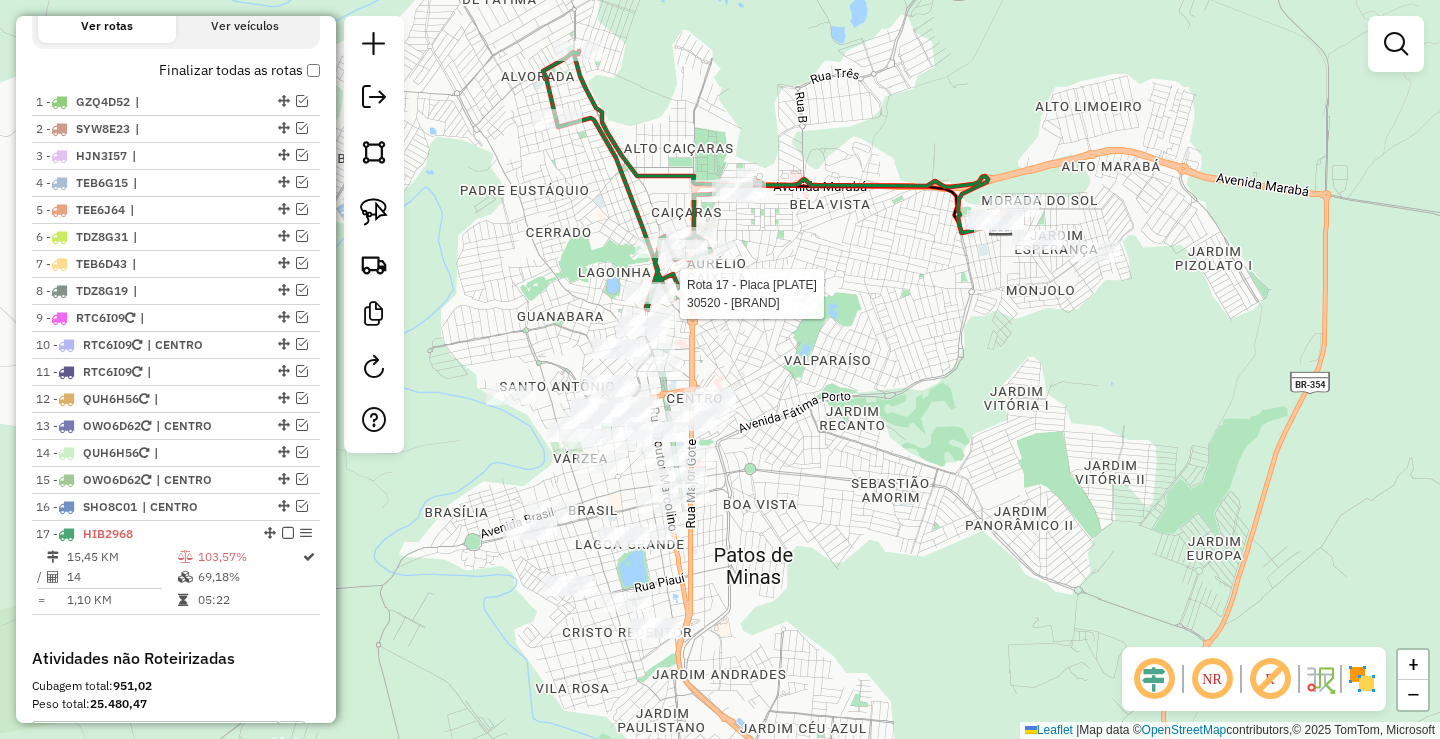 select on "**********" 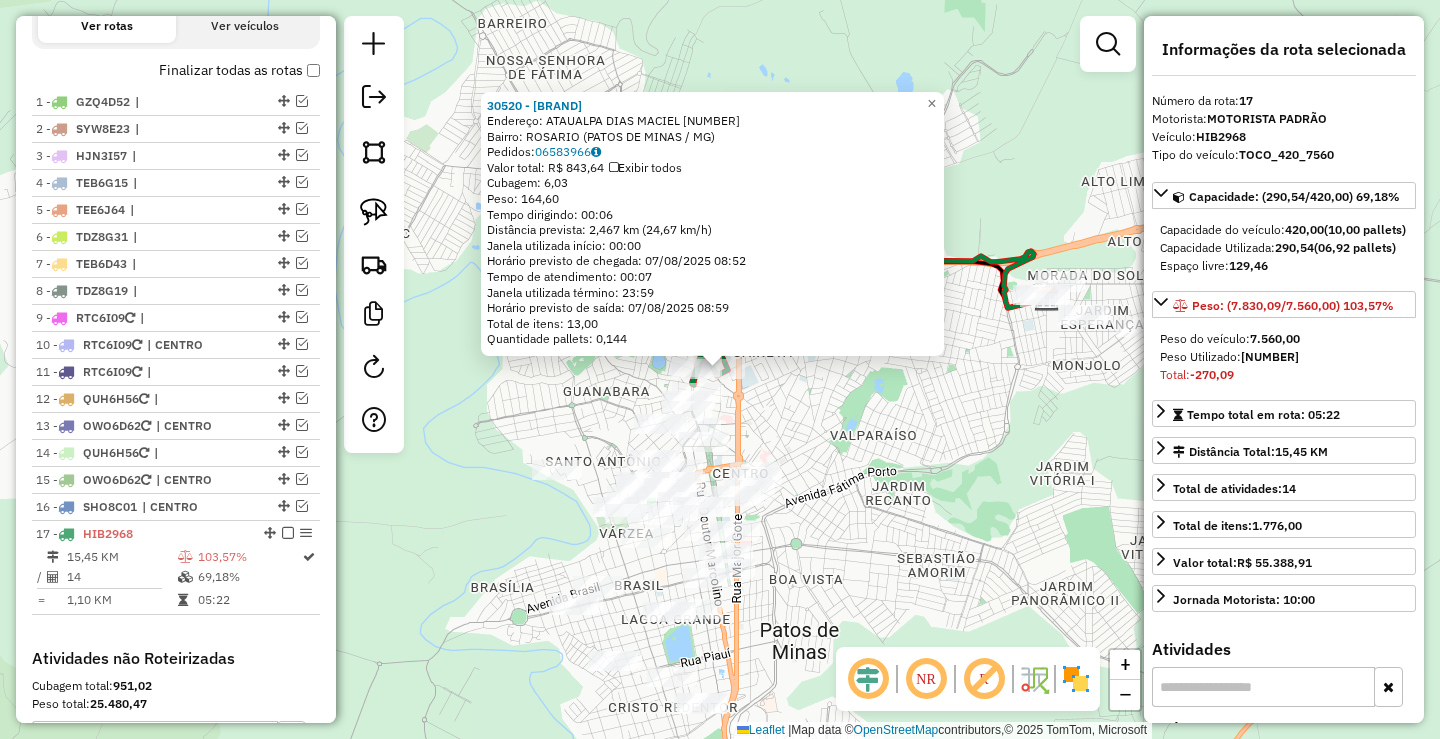 scroll, scrollTop: 987, scrollLeft: 0, axis: vertical 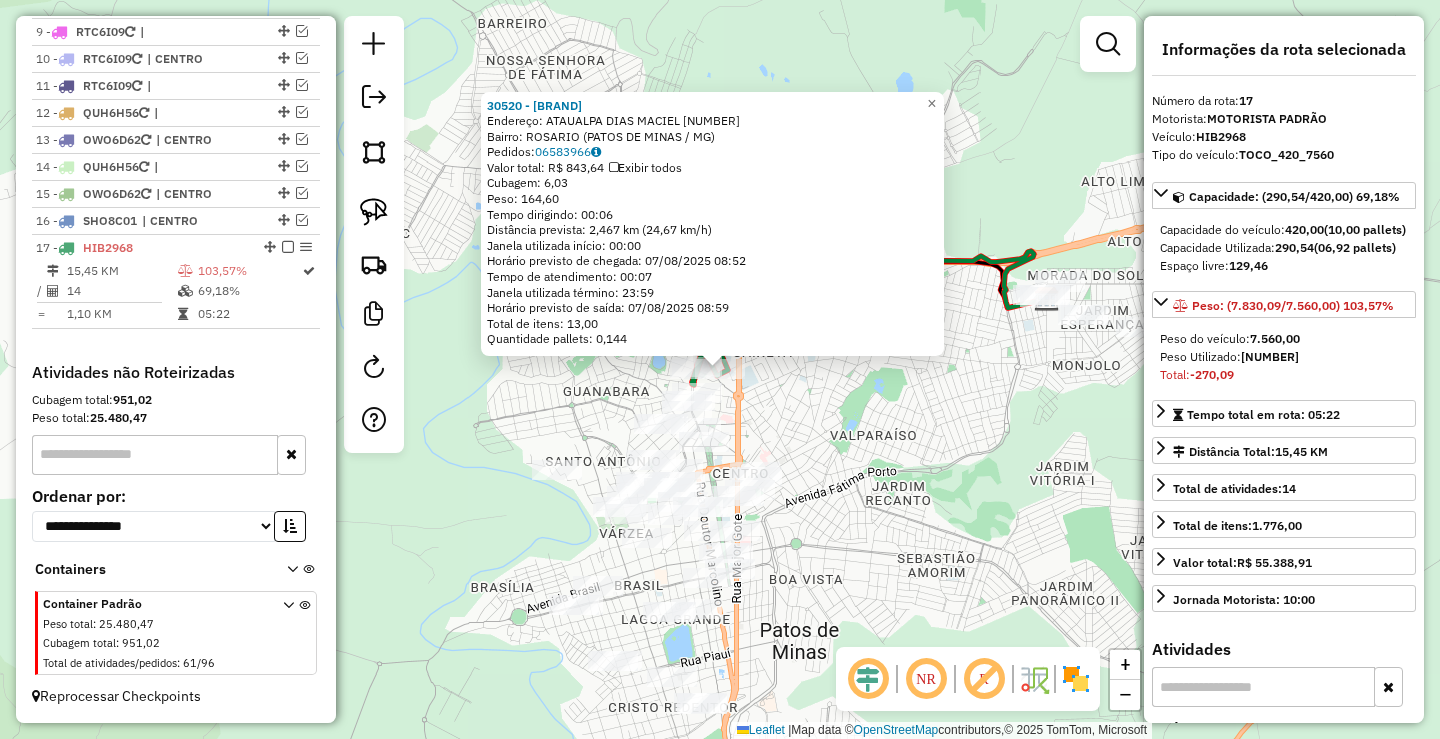 click on "30520 - DISK BEBIDAS ROSARIO  Endereço:  ATAUALPA DIAS MACIEL 264   Bairro: ROSARIO ([PATOS DE MINAS] / [STATE])   Pedidos:  06583966   Valor total: R$ 843,64   Exibir todos   Cubagem: 6,03  Peso: 164,60  Tempo dirigindo: 00:06   Distância prevista: 2,467 km (24,67 km/h)   Janela utilizada início: 00:00   Horário previsto de chegada: 07/08/2025 08:52   Tempo de atendimento: 00:07   Janela utilizada término: 23:59   Horário previsto de saída: 07/08/2025 08:59   Total de itens: 13,00   Quantidade pallets: 0,144  × Janela de atendimento Grade de atendimento Capacidade Transportadoras Veículos Cliente Pedidos  Rotas Selecione os dias de semana para filtrar as janelas de atendimento  Seg   Ter   Qua   Qui   Sex   Sáb   Dom  Informe o período da janela de atendimento: De: Até:  Filtrar exatamente a janela do cliente  Considerar janela de atendimento padrão  Selecione os dias de semana para filtrar as grades de atendimento  Seg   Ter   Qua   Qui   Sex   Sáb   Dom   Peso mínimo:   Peso máximo:   De:   Até:" 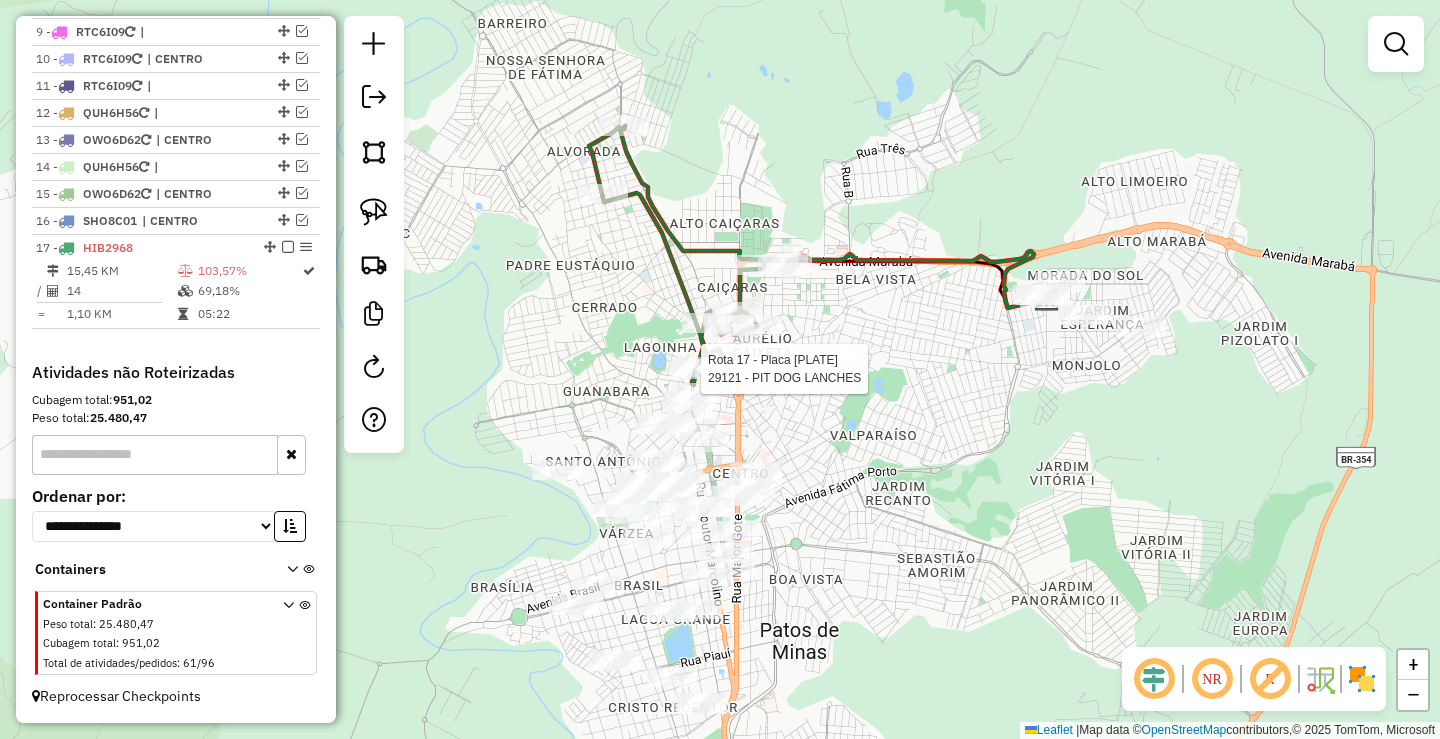 select on "**********" 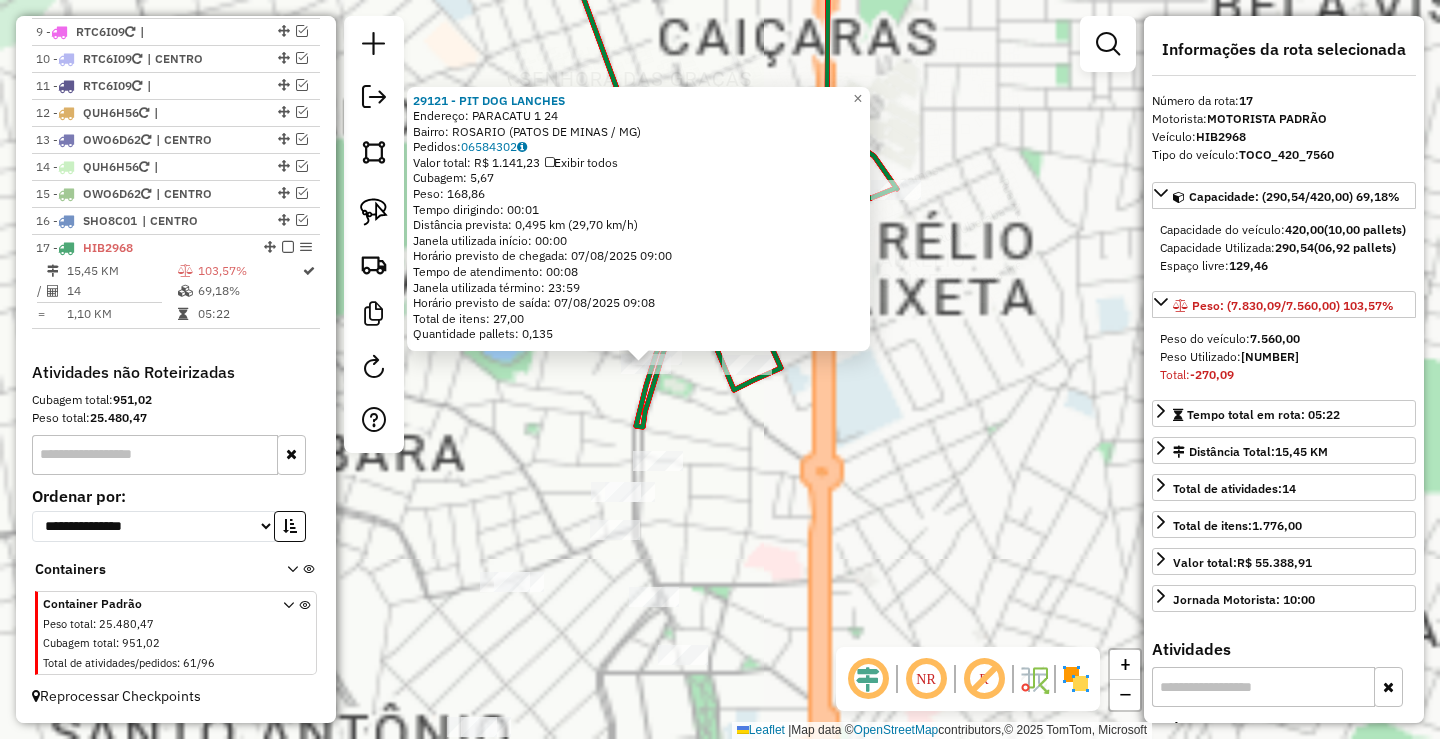 click 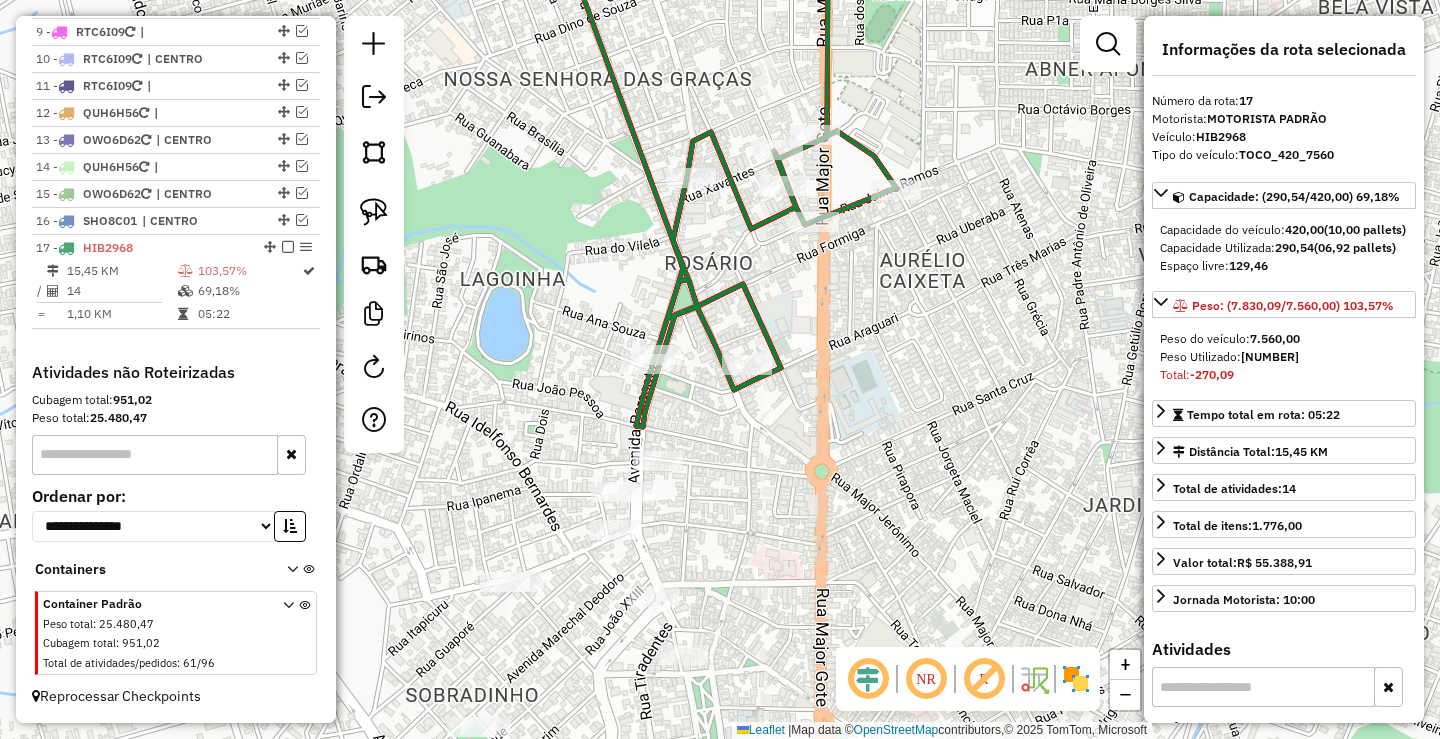 click 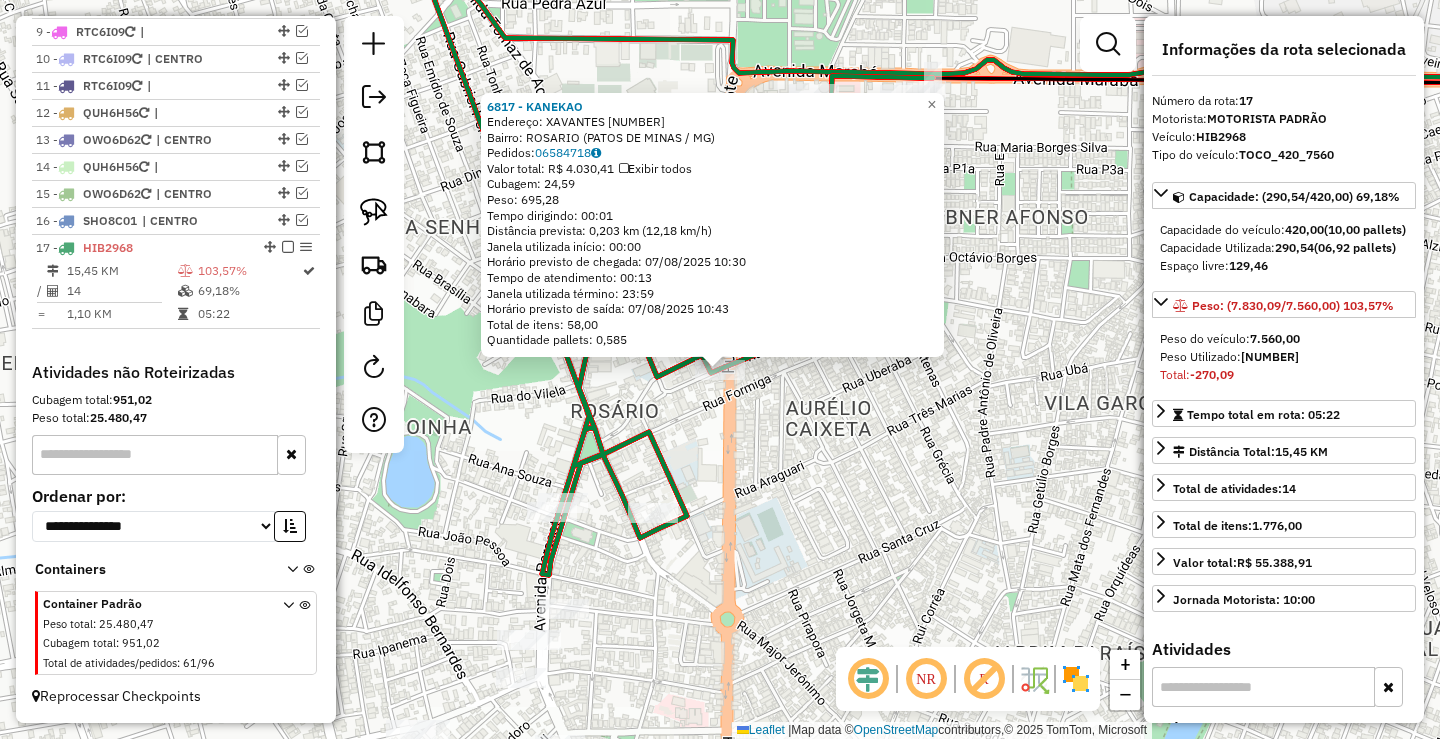 drag, startPoint x: 765, startPoint y: 436, endPoint x: 811, endPoint y: 403, distance: 56.61272 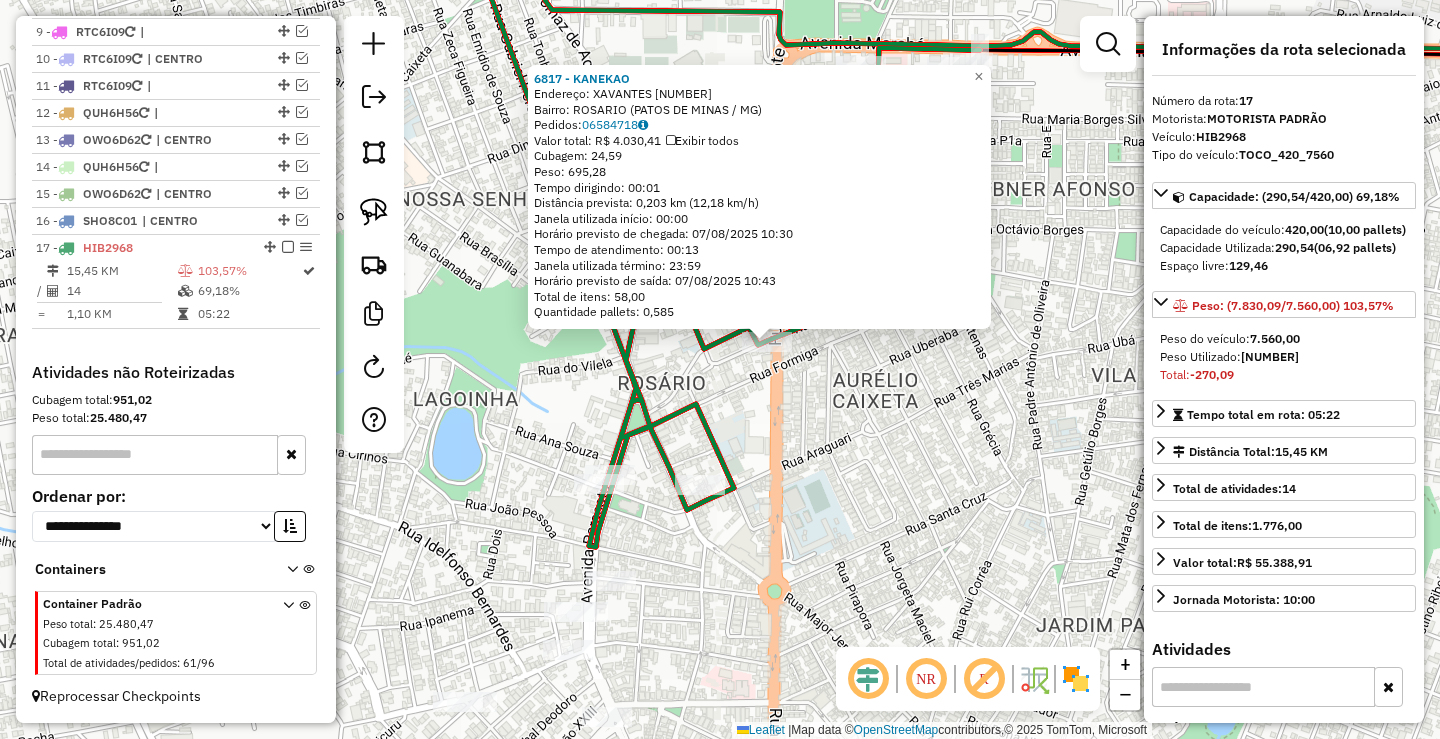 click on "6817 - KANEKAO  Endereço:  XAVANTES 99   Bairro: ROSARIO ([PATOS DE MINAS] / [STATE])   Pedidos:  06584718   Valor total: R$ 4.030,41   Exibir todos   Cubagem: 24,59  Peso: 695,28  Tempo dirigindo: 00:01   Distância prevista: 0,203 km (12,18 km/h)   Janela utilizada início: 00:00   Horário previsto de chegada: 07/08/2025 10:30   Tempo de atendimento: 00:13   Janela utilizada término: 23:59   Horário previsto de saída: 07/08/2025 10:43   Total de itens: 58,00   Quantidade pallets: 0,585  × Janela de atendimento Grade de atendimento Capacidade Transportadoras Veículos Cliente Pedidos  Rotas Selecione os dias de semana para filtrar as janelas de atendimento  Seg   Ter   Qua   Qui   Sex   Sáb   Dom  Informe o período da janela de atendimento: De: Até:  Filtrar exatamente a janela do cliente  Considerar janela de atendimento padrão  Selecione os dias de semana para filtrar as grades de atendimento  Seg   Ter   Qua   Qui   Sex   Sáb   Dom   Considerar clientes sem dia de atendimento cadastrado  De:   Até:" 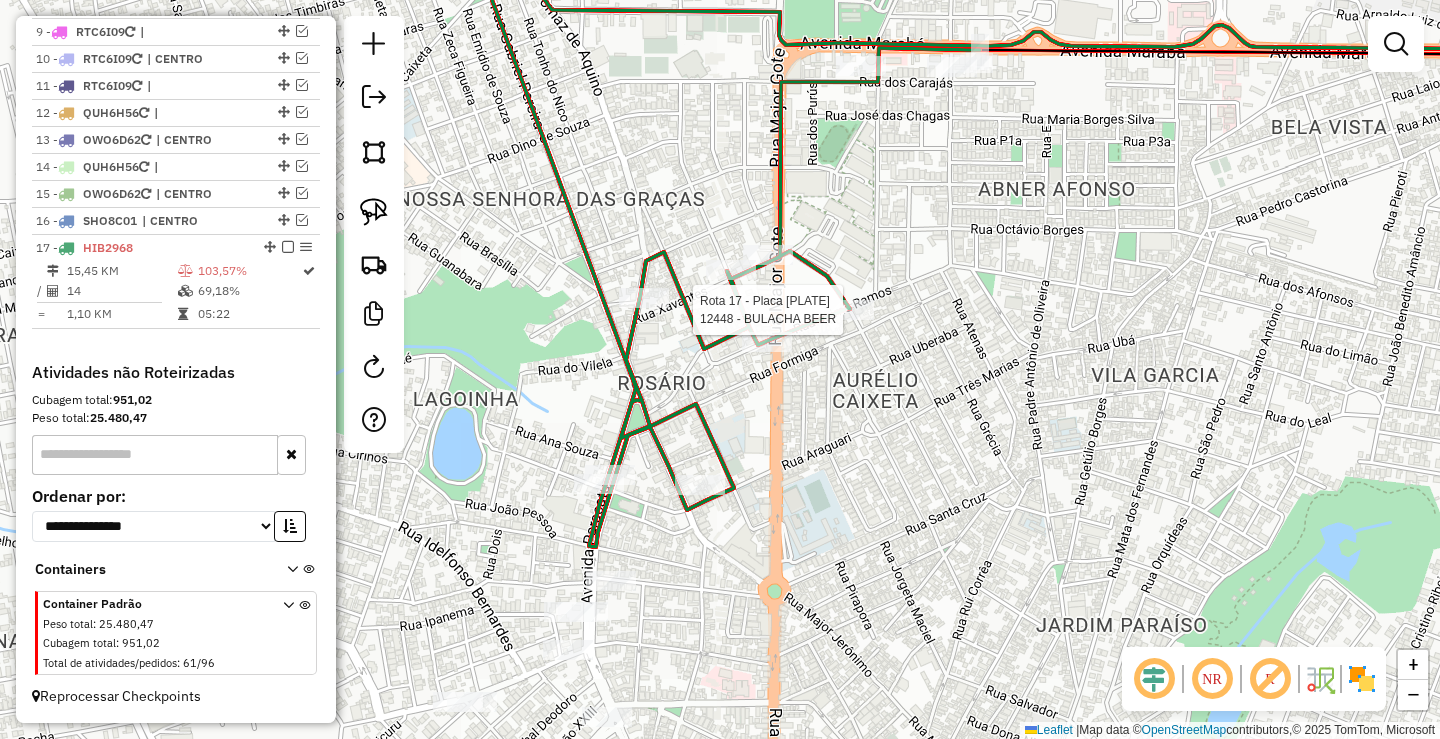 select on "**********" 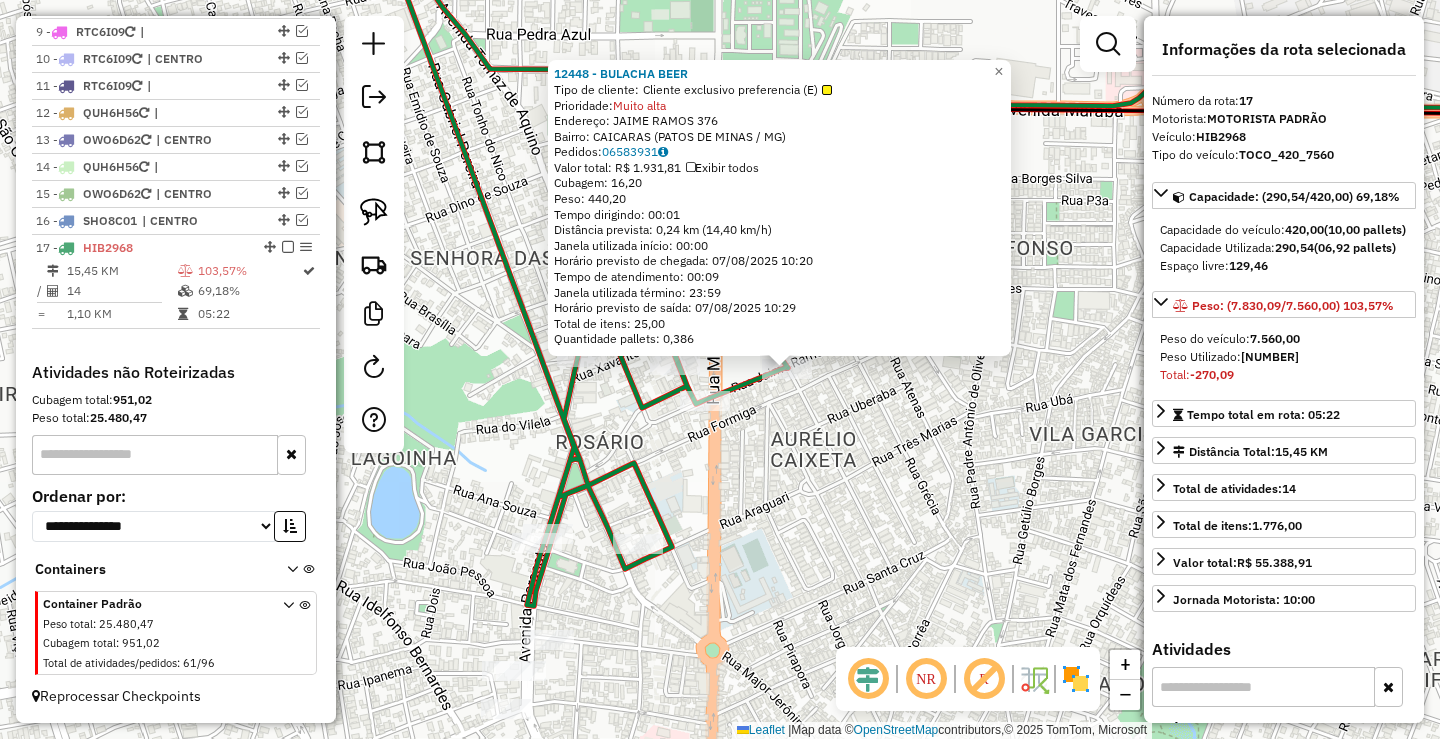 click on "[NUMBER] - BULACHA BEER Tipo de cliente: Cliente exclusivo preferencia (E) Prioridade: Muito alta Endereço: JAIME RAMOS [NUMBER] Bairro: CAICARAS ([CITY] / [STATE]) Pedidos: [ORDER_ID] Valor total: R$ [PRICE] Exibir todos Cubagem: [CUBAGE] Peso: [WEIGHT] Tempo dirigindo: [TIME] Distância prevista: [DISTANCE] km ([SPEED] km/h) Janela utilizada início: [TIME] Horário previsto de chegada: [DATE] [TIME] Tempo de atendimento: [TIME] Janela utilizada término: [TIME] Horário previsto de saída: [DATE] [TIME] Total de itens: [ITEMS] Quantidade pallets: [PALLETS] × Janela de atendimento Grade de atendimento Capacidade Transportadoras Veículos Cliente Pedidos Rotas Selecione os dias de semana para filtrar as janelas de atendimento Seg Ter Qua Qui Sex Sáb Dom Informe o período da janela de atendimento: De: Até: Filtrar exatamente a janela do cliente Considerar janela de atendimento padrão Selecione os dias de semana para filtrar as grades de atendimento Seg Ter Qua De:" 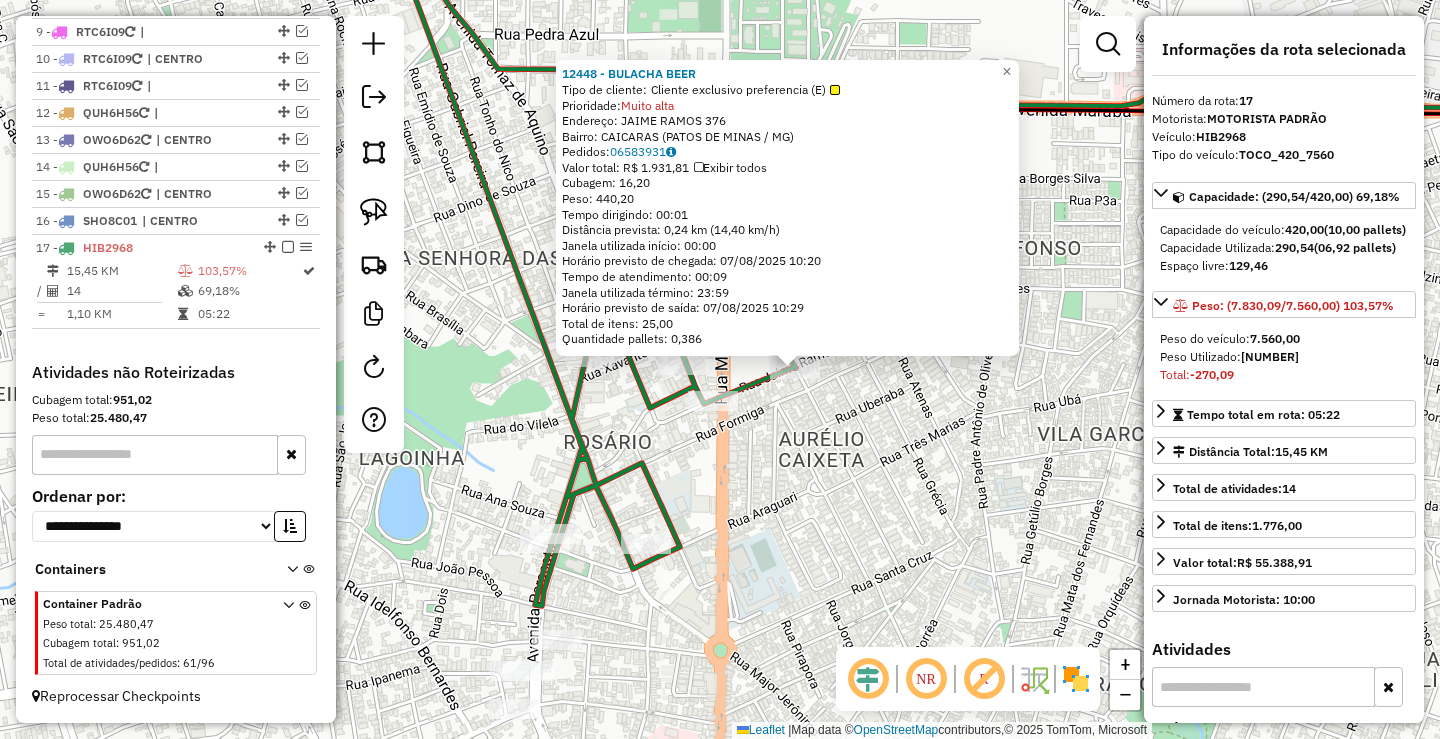 click on "[NUMBER] - BULACHA BEER Tipo de cliente: Cliente exclusivo preferencia (E) Prioridade: Muito alta Endereço: JAIME RAMOS [NUMBER] Bairro: CAICARAS ([CITY] / [STATE]) Pedidos: [ORDER_ID] Valor total: R$ [PRICE] Exibir todos Cubagem: [CUBAGE] Peso: [WEIGHT] Tempo dirigindo: [TIME] Distância prevista: [DISTANCE] km ([SPEED] km/h) Janela utilizada início: [TIME] Horário previsto de chegada: [DATE] [TIME] Tempo de atendimento: [TIME] Janela utilizada término: [TIME] Horário previsto de saída: [DATE] [TIME] Total de itens: [ITEMS] Quantidade pallets: [PALLETS] × Janela de atendimento Grade de atendimento Capacidade Transportadoras Veículos Cliente Pedidos Rotas Selecione os dias de semana para filtrar as janelas de atendimento Seg Ter Qua Qui Sex Sáb Dom Informe o período da janela de atendimento: De: Até: Filtrar exatamente a janela do cliente Considerar janela de atendimento padrão Selecione os dias de semana para filtrar as grades de atendimento Seg Ter Qua De:" 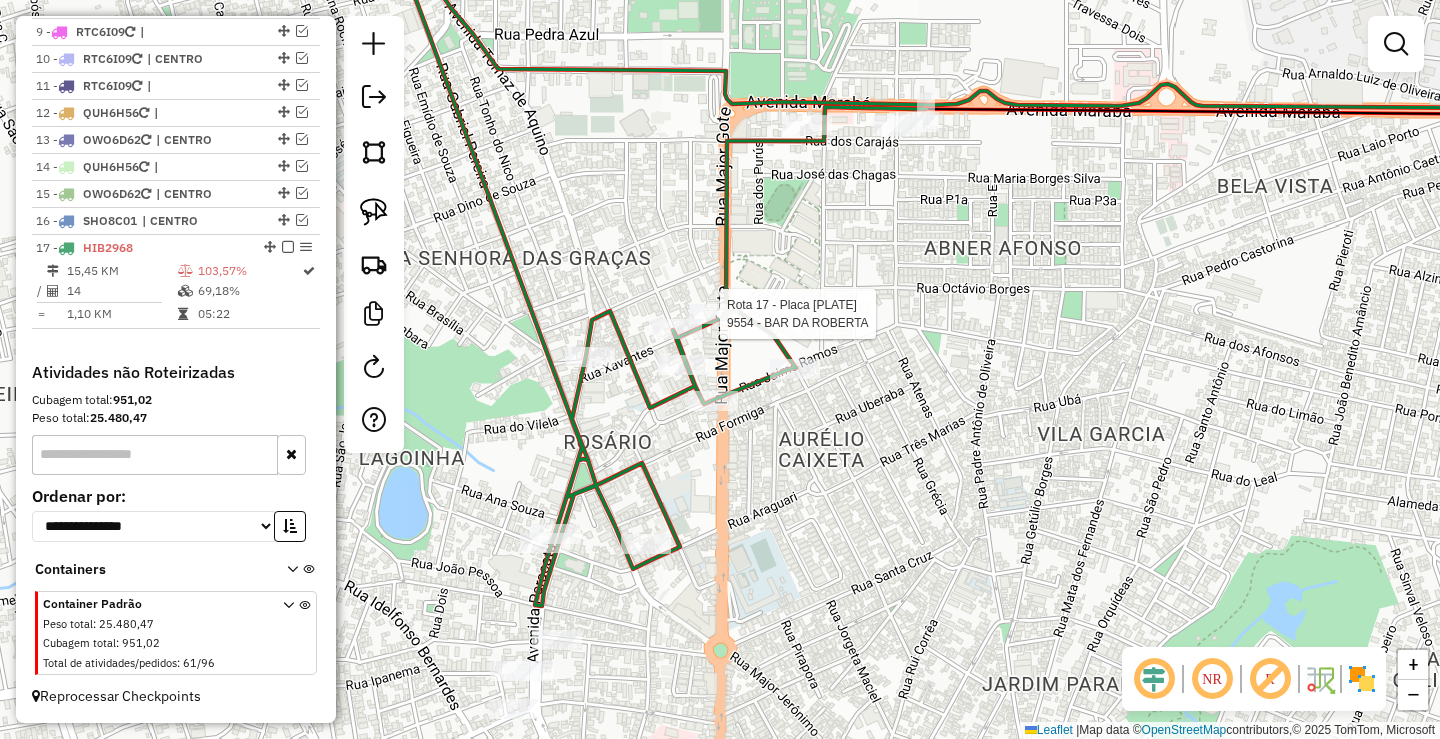 select on "**********" 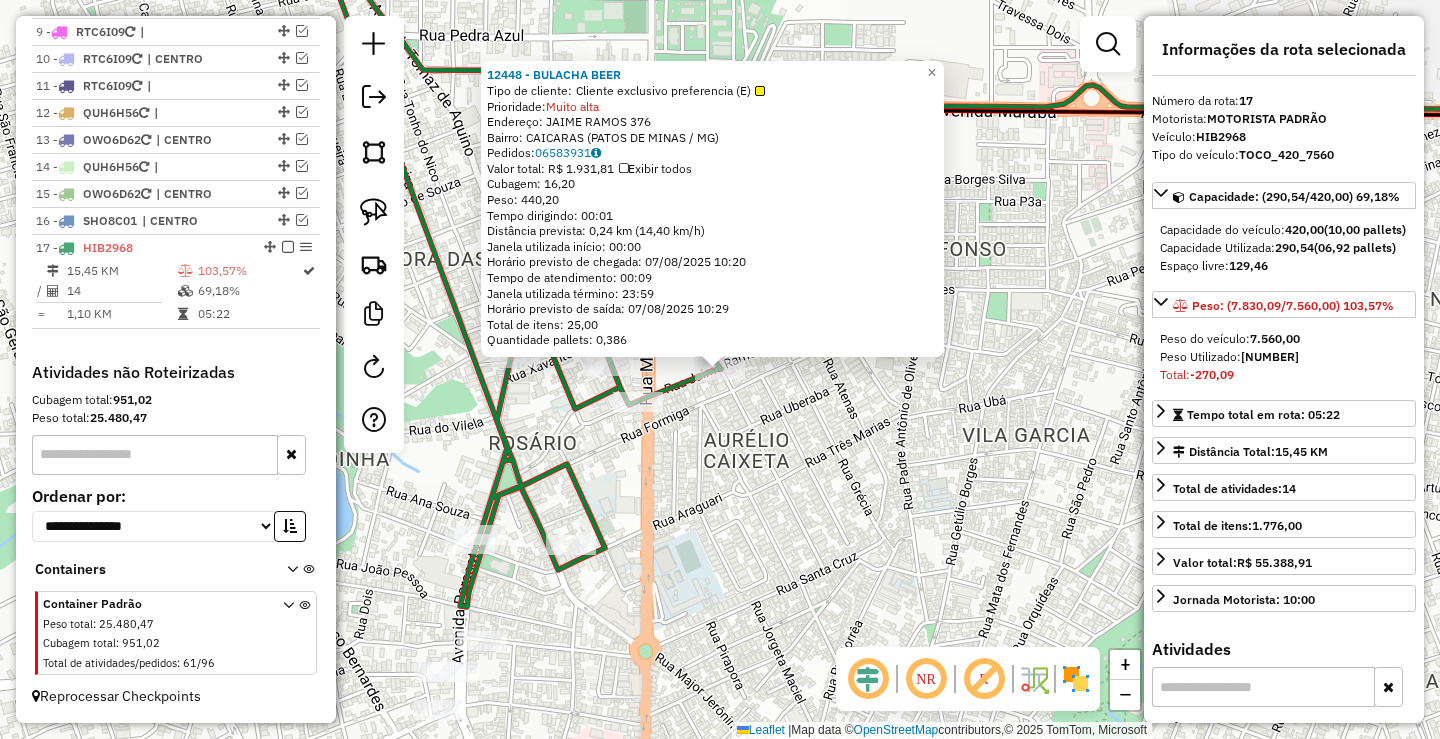 drag, startPoint x: 742, startPoint y: 482, endPoint x: 831, endPoint y: 471, distance: 89.6772 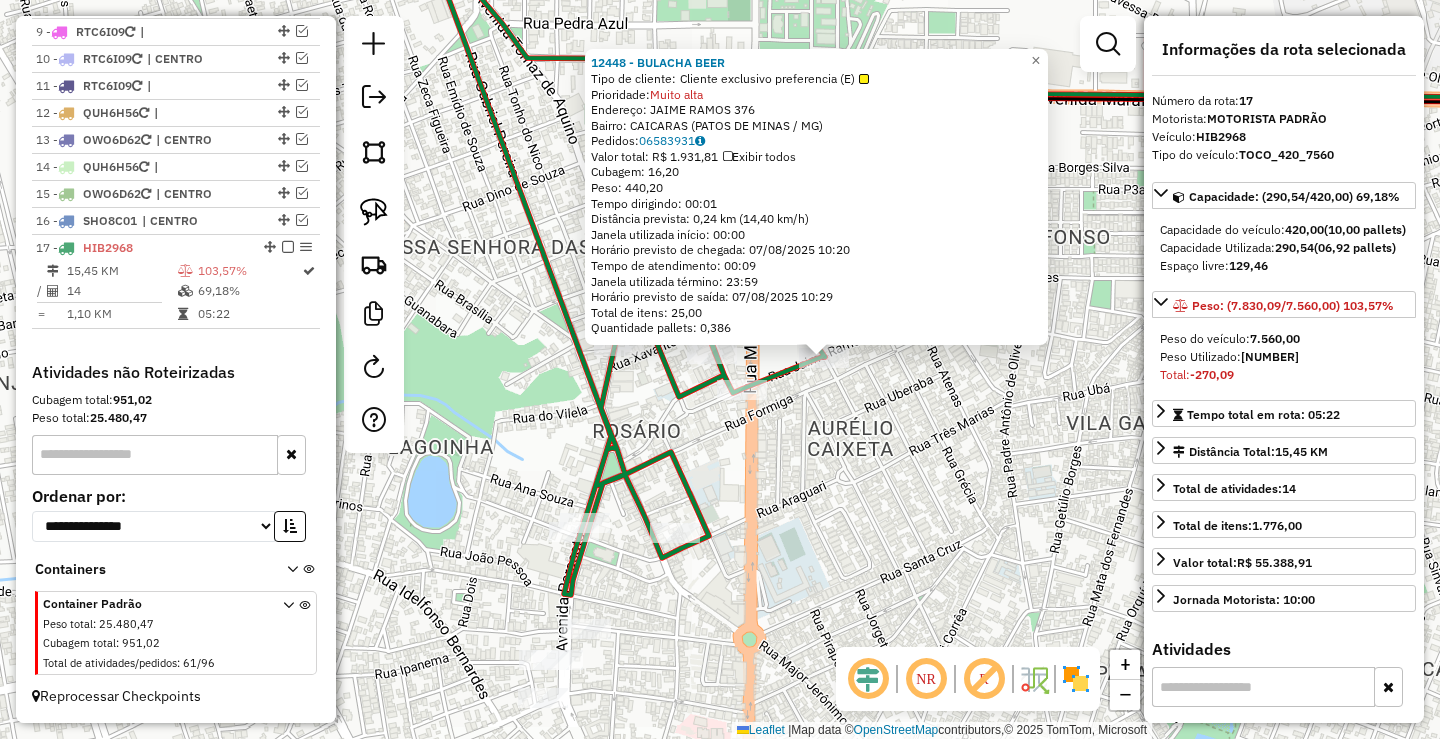 click on "[NUMBER] - BULACHA BEER Tipo de cliente: Cliente exclusivo preferencia (E) Prioridade: Muito alta Endereço: JAIME RAMOS [NUMBER] Bairro: CAICARAS ([CITY] / [STATE]) Pedidos: [ORDER_ID] Valor total: R$ [PRICE] Exibir todos Cubagem: [CUBAGE] Peso: [WEIGHT] Tempo dirigindo: [TIME] Distância prevista: [DISTANCE] km ([SPEED] km/h) Janela utilizada início: [TIME] Horário previsto de chegada: [DATE] [TIME] Tempo de atendimento: [TIME] Janela utilizada término: [TIME] Horário previsto de saída: [DATE] [TIME] Total de itens: [ITEMS] Quantidade pallets: [PALLETS] × Janela de atendimento Grade de atendimento Capacidade Transportadoras Veículos Cliente Pedidos Rotas Selecione os dias de semana para filtrar as janelas de atendimento Seg Ter Qua Qui Sex Sáb Dom Informe o período da janela de atendimento: De: Até: Filtrar exatamente a janela do cliente Considerar janela de atendimento padrão Selecione os dias de semana para filtrar as grades de atendimento Seg Ter Qua De:" 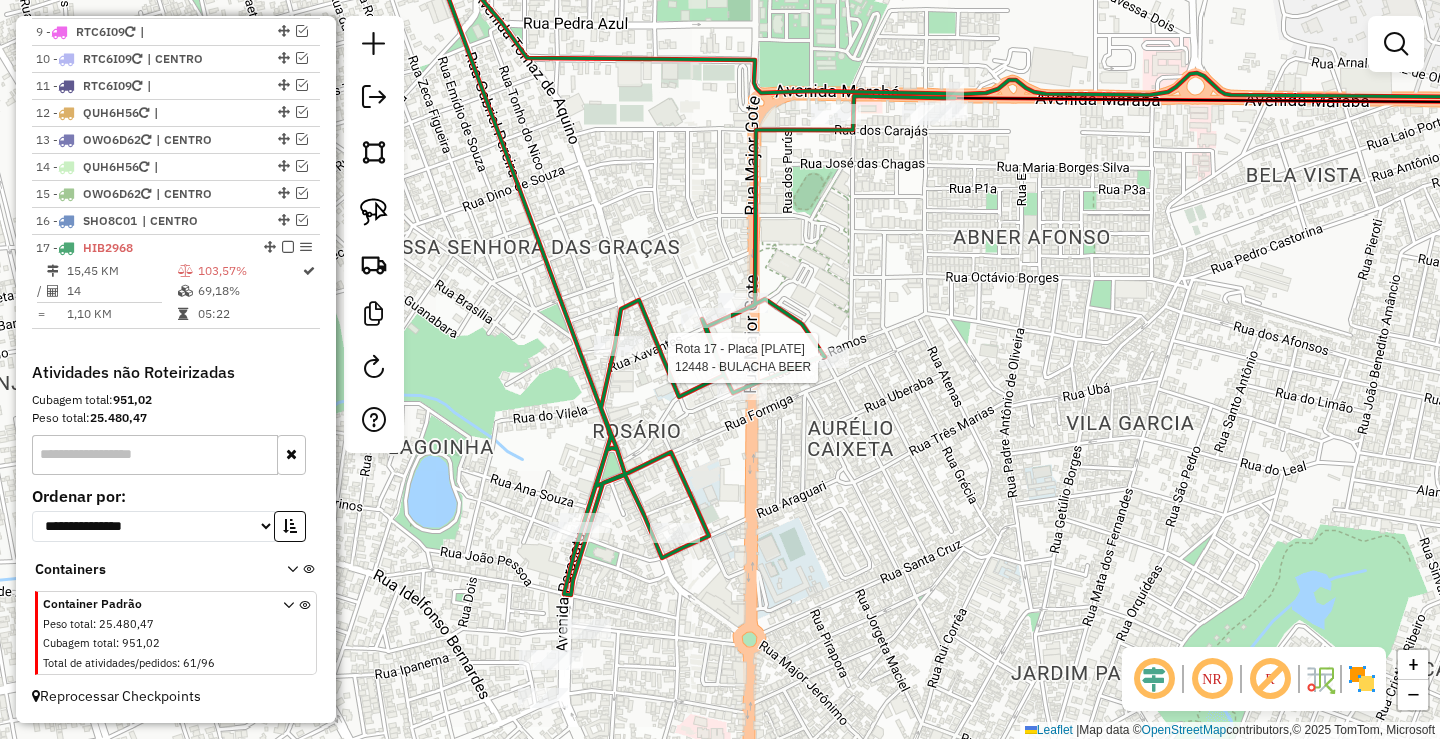 click 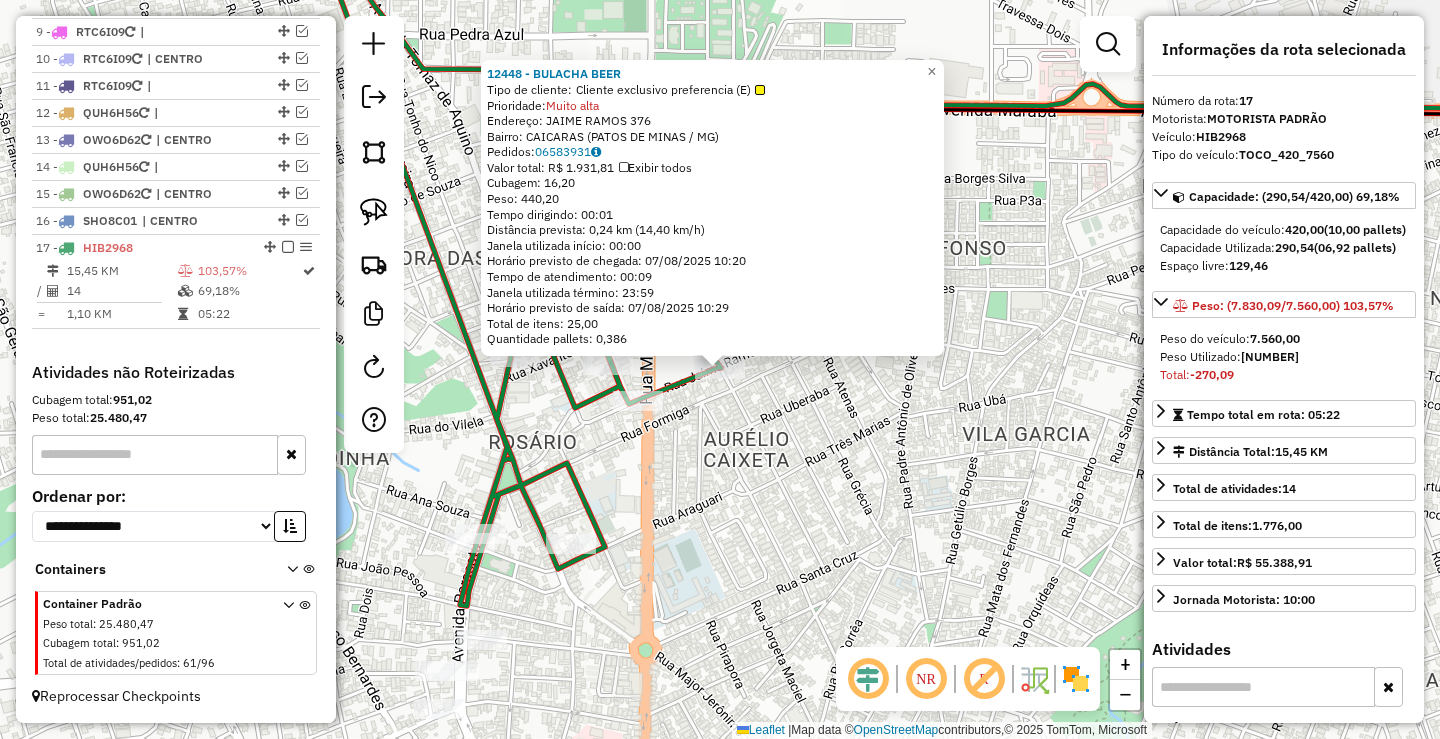 click on "[NUMBER] - BULACHA BEER Tipo de cliente: Cliente exclusivo preferencia (E) Prioridade: Muito alta Endereço: JAIME RAMOS [NUMBER] Bairro: CAICARAS ([CITY] / [STATE]) Pedidos: [ORDER_ID] Valor total: R$ [PRICE] Exibir todos Cubagem: [CUBAGE] Peso: [WEIGHT] Tempo dirigindo: [TIME] Distância prevista: [DISTANCE] km ([SPEED] km/h) Janela utilizada início: [TIME] Horário previsto de chegada: [DATE] [TIME] Tempo de atendimento: [TIME] Janela utilizada término: [TIME] Horário previsto de saída: [DATE] [TIME] Total de itens: [ITEMS] Quantidade pallets: [PALLETS] × Janela de atendimento Grade de atendimento Capacidade Transportadoras Veículos Cliente Pedidos Rotas Selecione os dias de semana para filtrar as janelas de atendimento Seg Ter Qua Qui Sex Sáb Dom Informe o período da janela de atendimento: De: Até: Filtrar exatamente a janela do cliente Considerar janela de atendimento padrão Selecione os dias de semana para filtrar as grades de atendimento Seg Ter Qua De:" 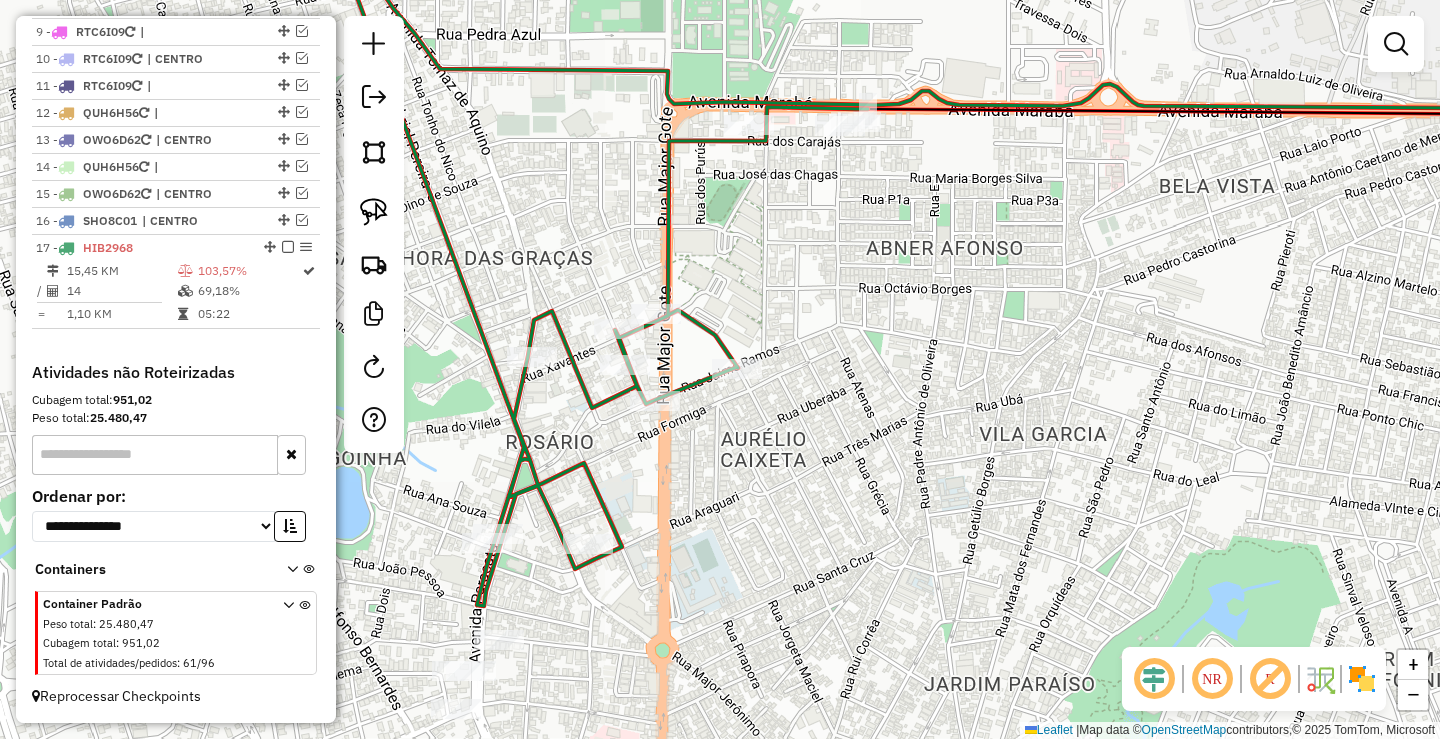 drag, startPoint x: 785, startPoint y: 445, endPoint x: 789, endPoint y: 427, distance: 18.439089 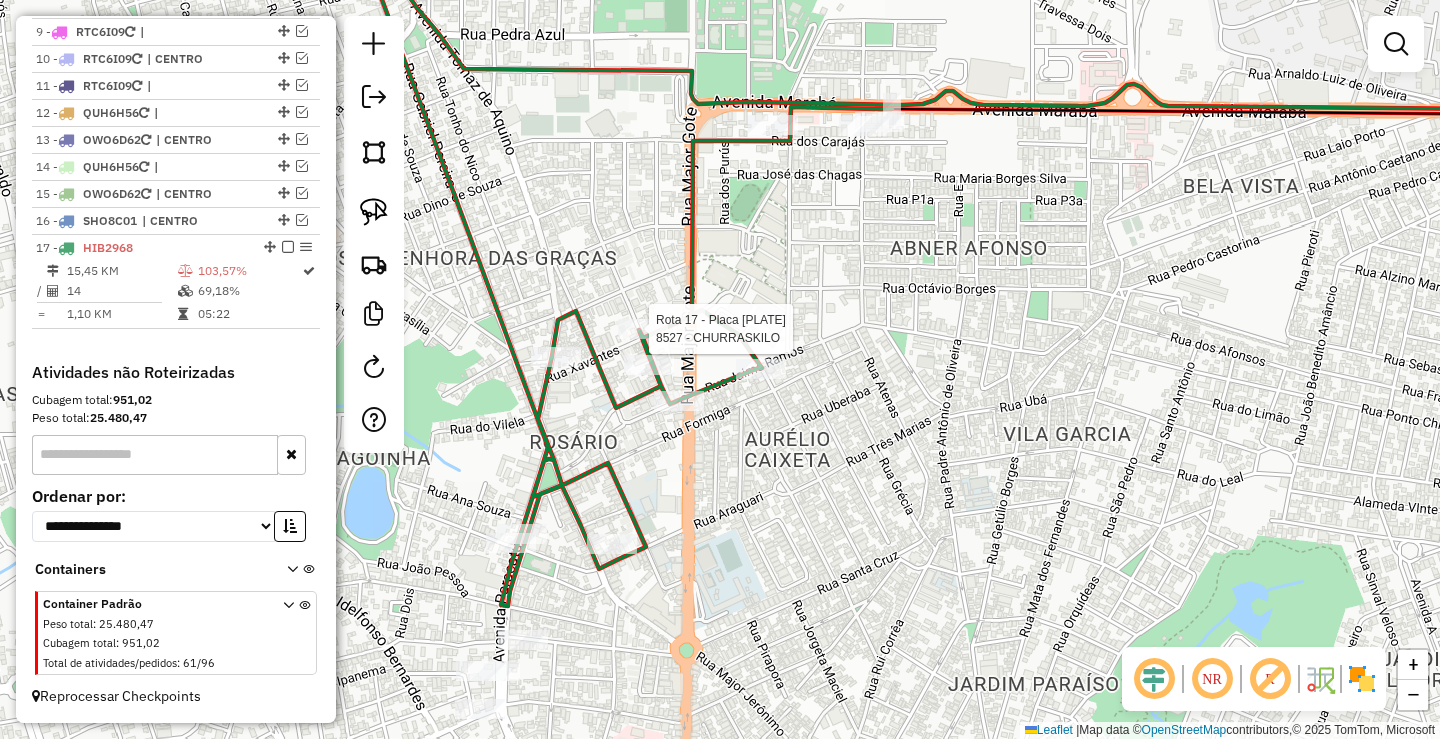 select on "**********" 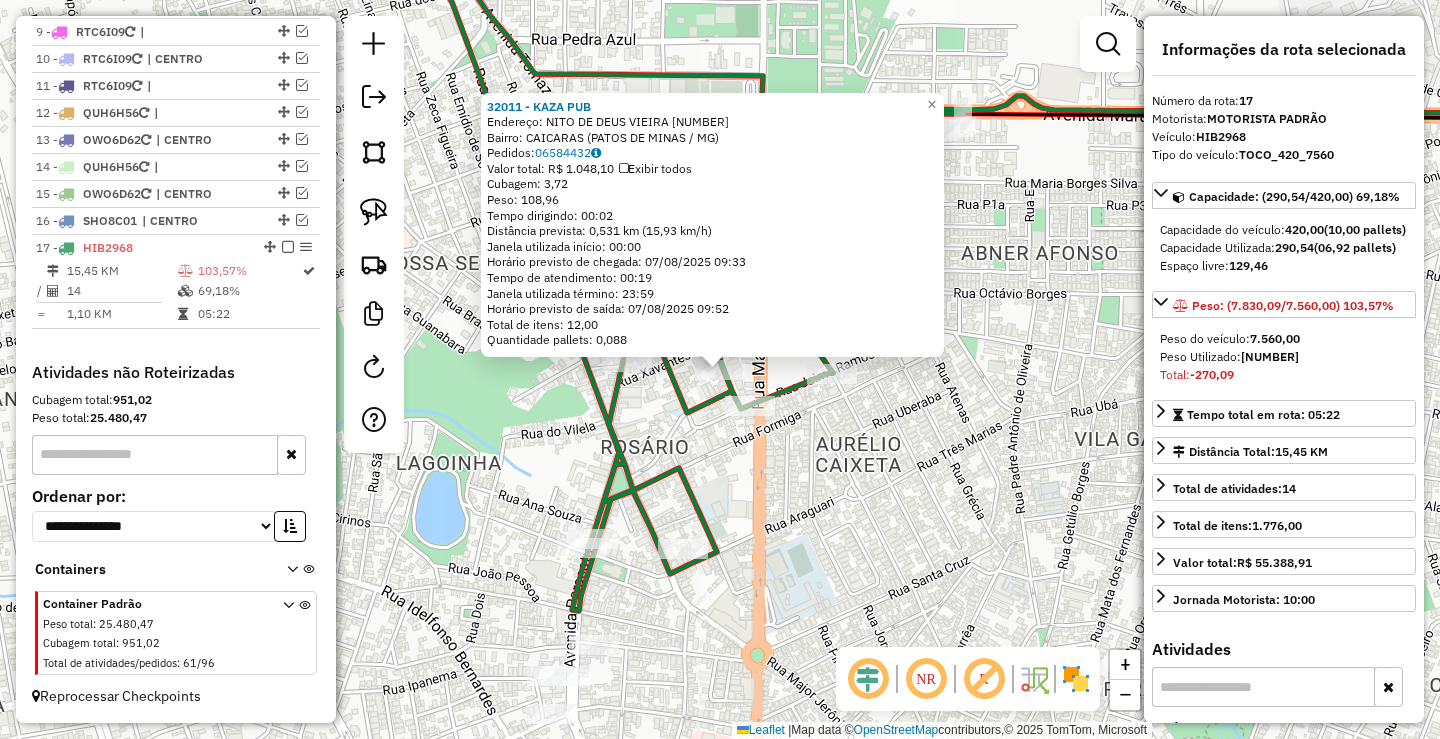 click on "32011 - KAZA PUB  Endereço:  NITO DE DEUS VIEIRA [NUMBER]   Bairro: CAICARAS ([CITY] / [STATE])   Pedidos:  [ORDER_ID]   Valor total: R$ 1.048,10   Exibir todos   Cubagem: 3,72  Peso: 108,96  Tempo dirigindo: 00:02   Distância prevista: 0,531 km (15,93 km/h)   Janela utilizada início: 00:00   Horário previsto de chegada: 07/08/2025 09:33   Tempo de atendimento: 00:19   Janela utilizada término: 23:59   Horário previsto de saída: 07/08/2025 09:52   Total de itens: 12,00   Quantidade pallets: 0,088  × Janela de atendimento Grade de atendimento Capacidade Transportadoras Veículos Cliente Pedidos  Rotas Selecione os dias de semana para filtrar as janelas de atendimento  Seg   Ter   Qua   Qui   Sex   Sáb   Dom  Informe o período da janela de atendimento: De: Até:  Filtrar exatamente a janela do cliente  Considerar janela de atendimento padrão  Selecione os dias de semana para filtrar as grades de atendimento  Seg   Ter   Qua   Qui   Sex   Sáb   Dom   Considerar clientes sem dia de atendimento cadastrado" 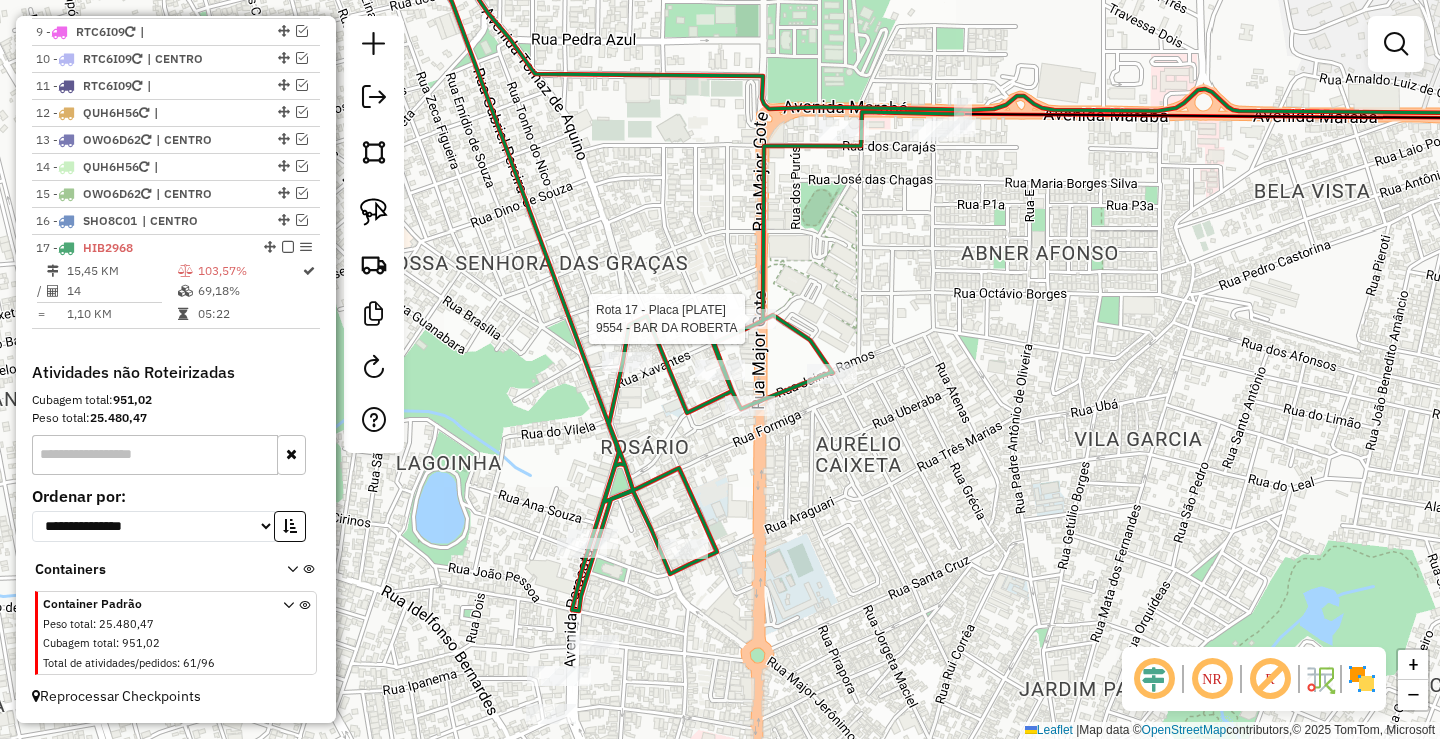 select on "**********" 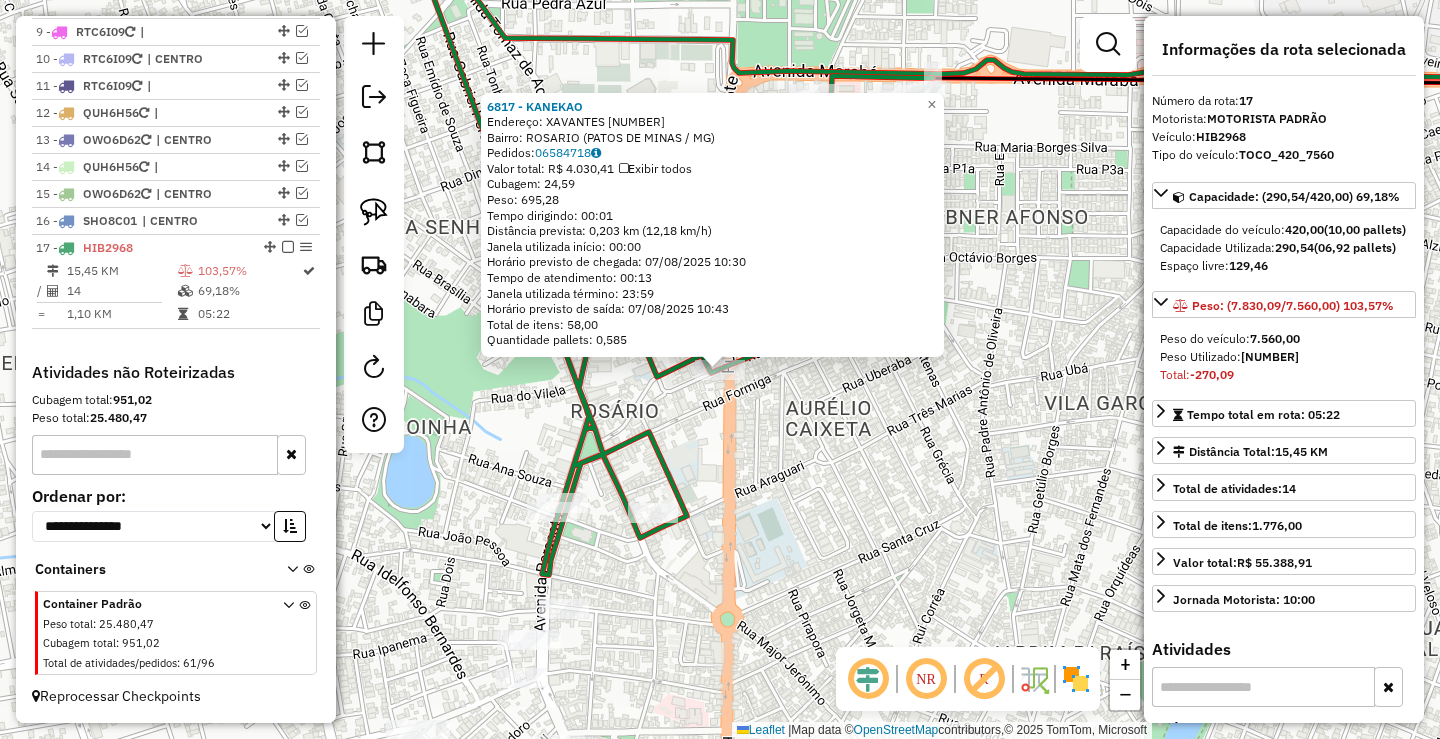 click on "6817 - KANEKAO  Endereço:  XAVANTES 99   Bairro: ROSARIO ([PATOS DE MINAS] / [STATE])   Pedidos:  06584718   Valor total: R$ 4.030,41   Exibir todos   Cubagem: 24,59  Peso: 695,28  Tempo dirigindo: 00:01   Distância prevista: 0,203 km (12,18 km/h)   Janela utilizada início: 00:00   Horário previsto de chegada: 07/08/2025 10:30   Tempo de atendimento: 00:13   Janela utilizada término: 23:59   Horário previsto de saída: 07/08/2025 10:43   Total de itens: 58,00   Quantidade pallets: 0,585  × Janela de atendimento Grade de atendimento Capacidade Transportadoras Veículos Cliente Pedidos  Rotas Selecione os dias de semana para filtrar as janelas de atendimento  Seg   Ter   Qua   Qui   Sex   Sáb   Dom  Informe o período da janela de atendimento: De: Até:  Filtrar exatamente a janela do cliente  Considerar janela de atendimento padrão  Selecione os dias de semana para filtrar as grades de atendimento  Seg   Ter   Qua   Qui   Sex   Sáb   Dom   Considerar clientes sem dia de atendimento cadastrado  De:   Até:" 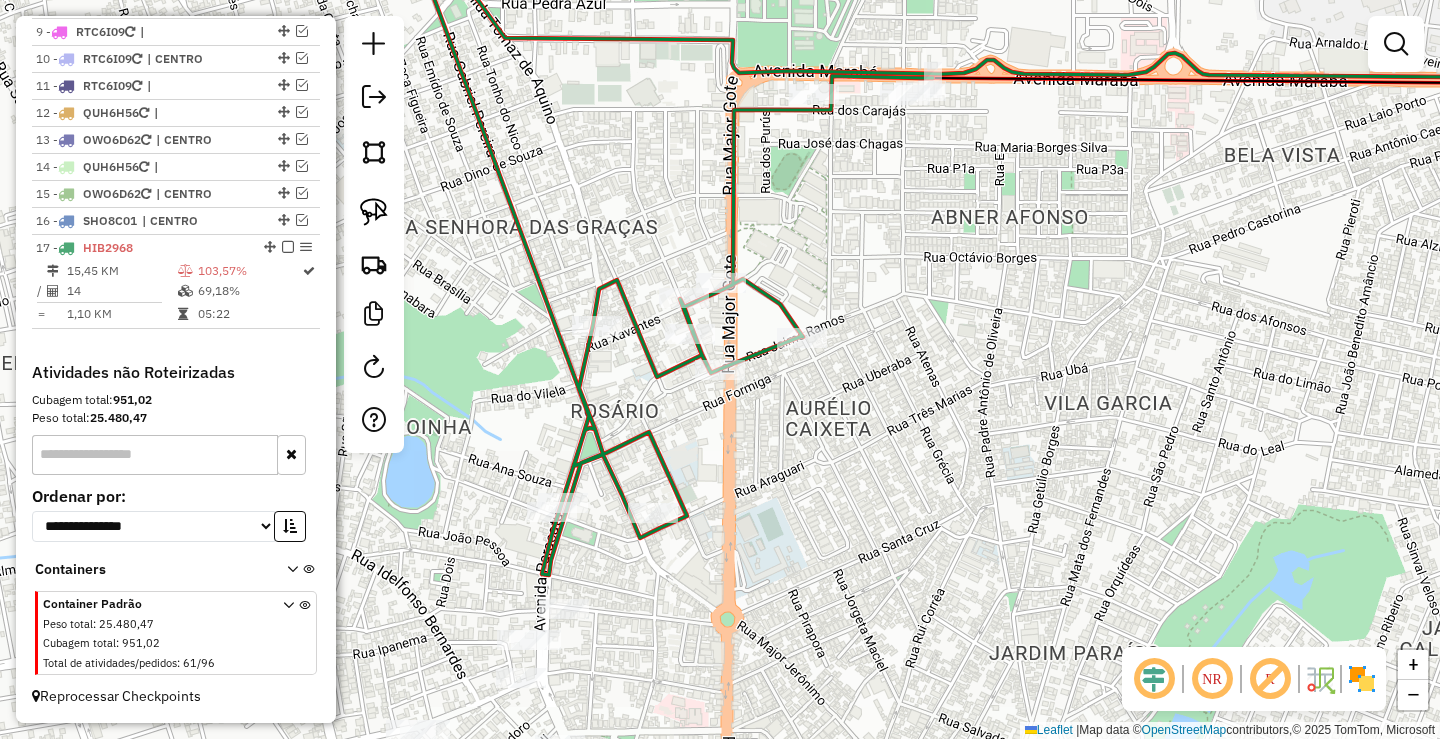 drag, startPoint x: 692, startPoint y: 463, endPoint x: 719, endPoint y: 452, distance: 29.15476 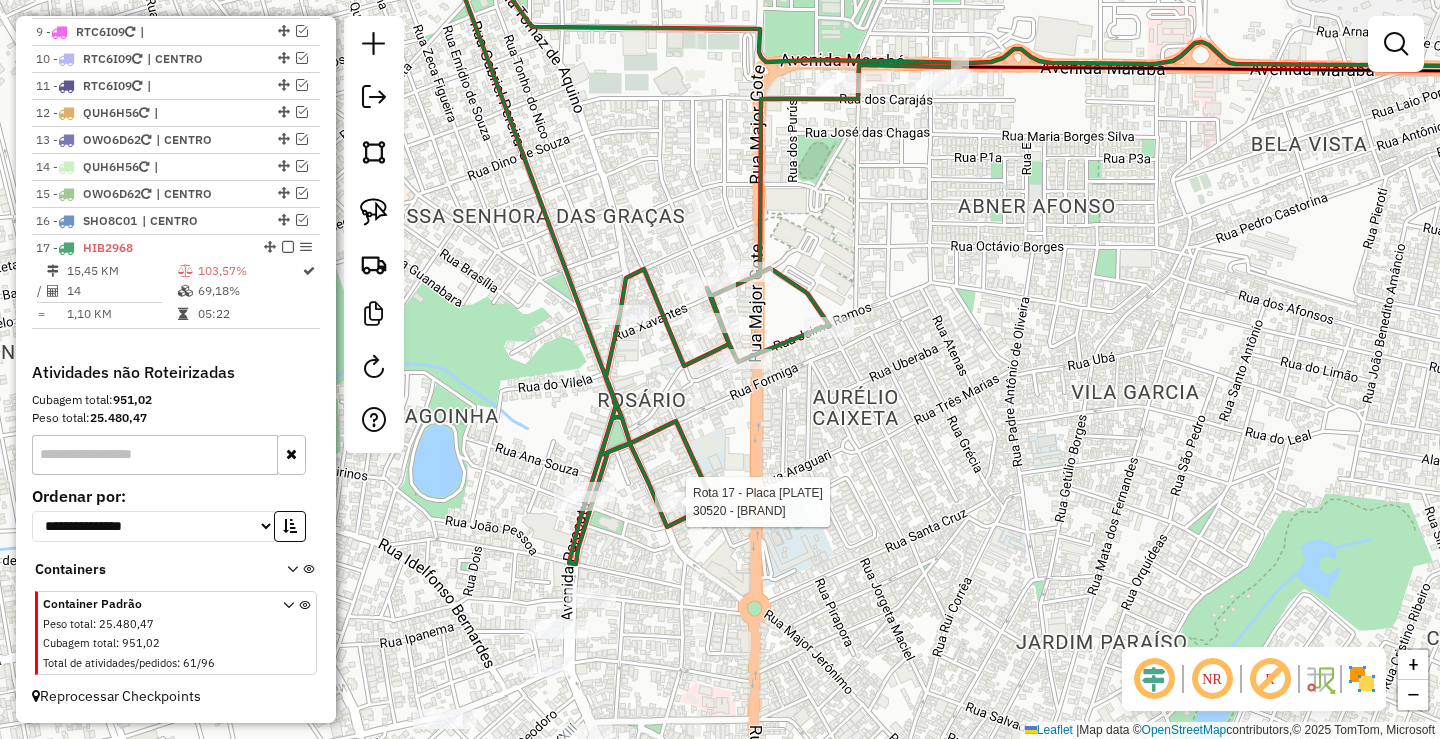 select on "**********" 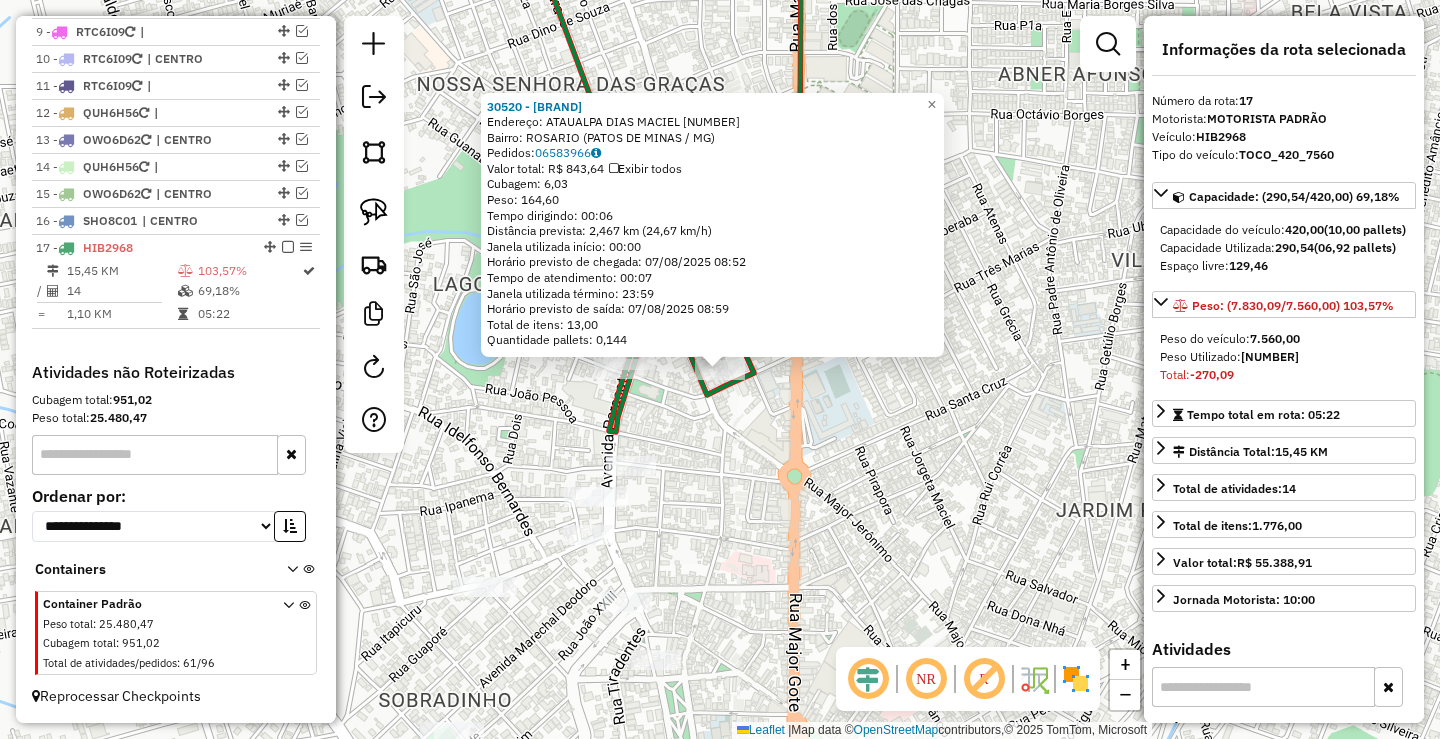 click on "30520 - DISK BEBIDAS ROSARIO  Endereço:  ATAUALPA DIAS MACIEL 264   Bairro: ROSARIO ([PATOS DE MINAS] / [STATE])   Pedidos:  06583966   Valor total: R$ 843,64   Exibir todos   Cubagem: 6,03  Peso: 164,60  Tempo dirigindo: 00:06   Distância prevista: 2,467 km (24,67 km/h)   Janela utilizada início: 00:00   Horário previsto de chegada: 07/08/2025 08:52   Tempo de atendimento: 00:07   Janela utilizada término: 23:59   Horário previsto de saída: 07/08/2025 08:59   Total de itens: 13,00   Quantidade pallets: 0,144  × Janela de atendimento Grade de atendimento Capacidade Transportadoras Veículos Cliente Pedidos  Rotas Selecione os dias de semana para filtrar as janelas de atendimento  Seg   Ter   Qua   Qui   Sex   Sáb   Dom  Informe o período da janela de atendimento: De: Até:  Filtrar exatamente a janela do cliente  Considerar janela de atendimento padrão  Selecione os dias de semana para filtrar as grades de atendimento  Seg   Ter   Qua   Qui   Sex   Sáb   Dom   Peso mínimo:   Peso máximo:   De:   Até:" 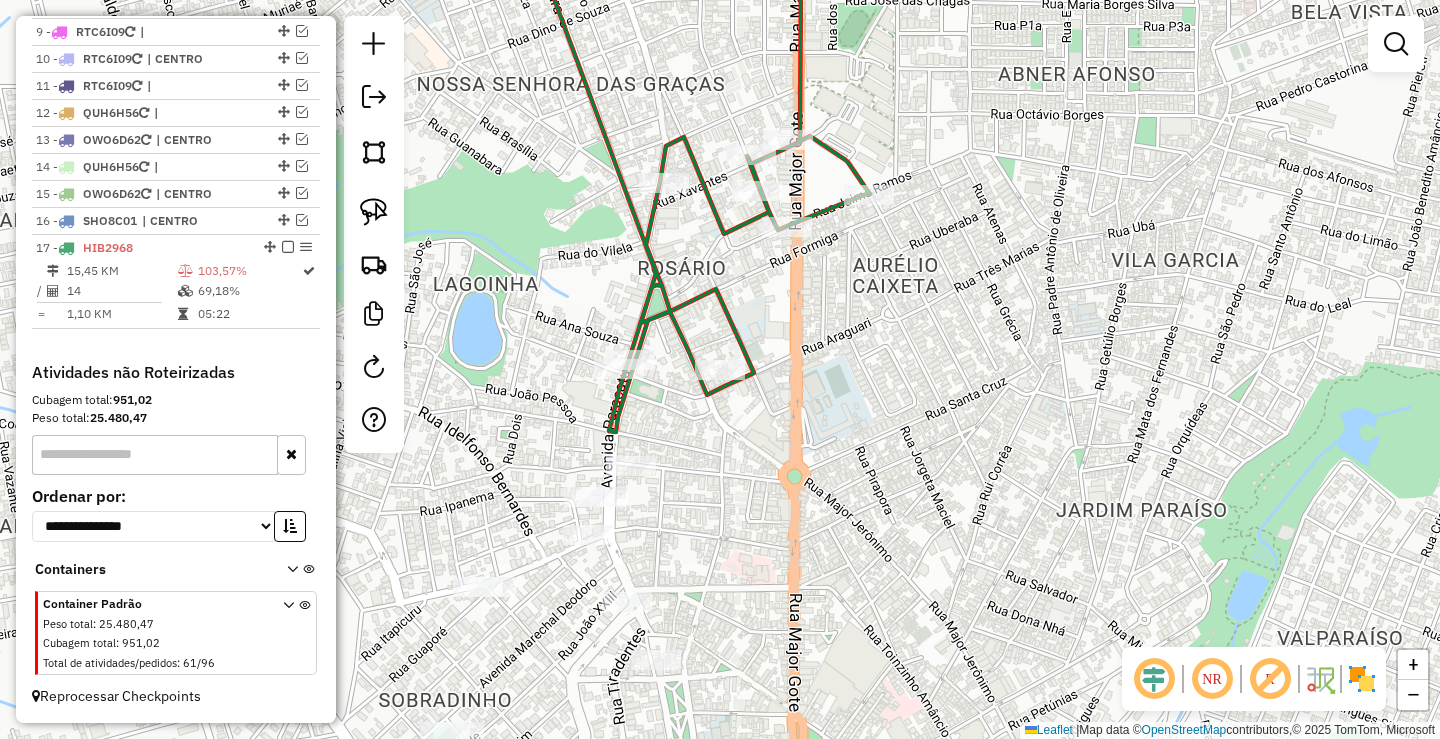 click 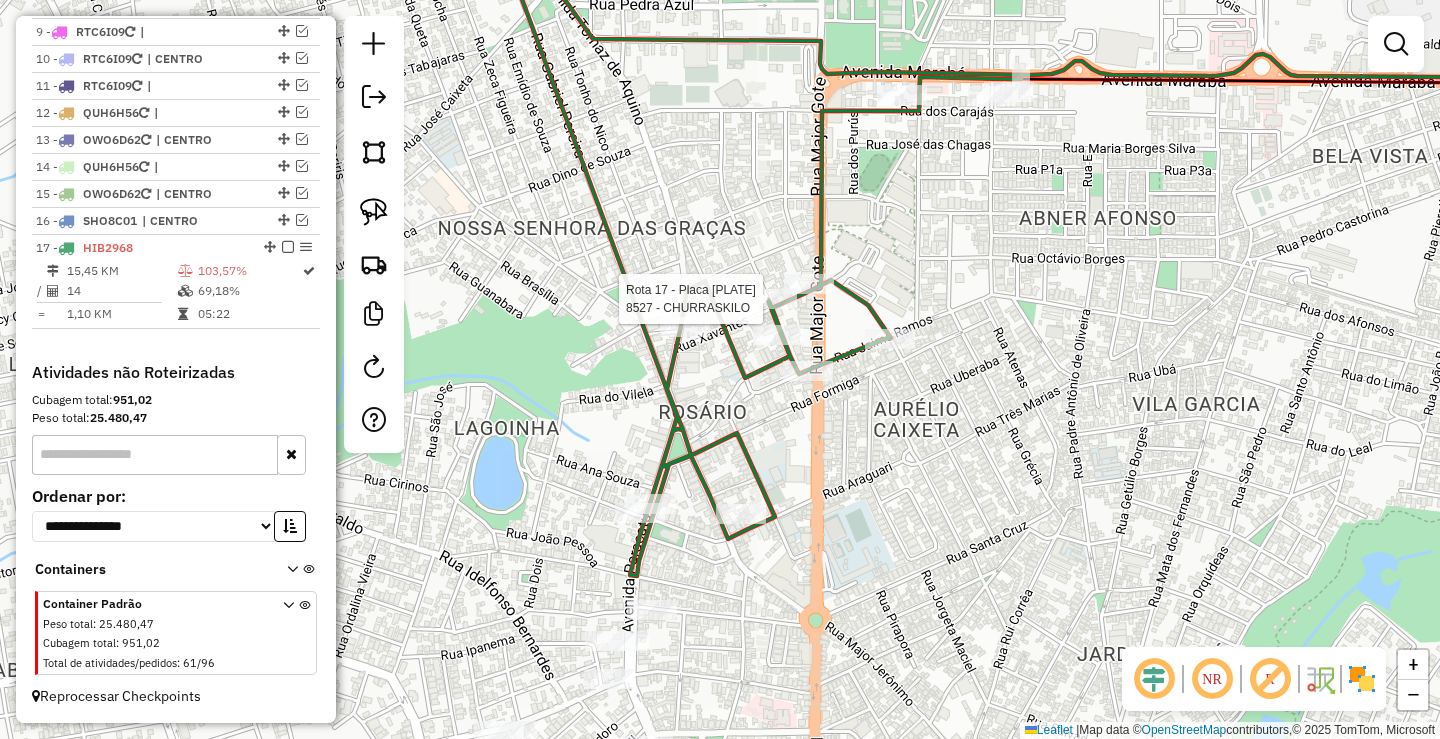 click on "Rota [NUMBER] - Placa [PLATE] [NUMBER] - KAZA PUB Rota [NUMBER] - Placa [PLATE] [NUMBER] - CHURRASKILO Janela de atendimento Grade de atendimento Capacidade Transportadoras Veículos Cliente Pedidos  Rotas Selecione os dias de semana para filtrar as janelas de atendimento  Seg   Ter   Qua   Qui   Sex   Sáb   Dom  Informe o período da janela de atendimento: De: Até:  Filtrar exatamente a janela do cliente  Considerar janela de atendimento padrão  Selecione os dias de semana para filtrar as grades de atendimento  Seg   Ter   Qua   Qui   Sex   Sáb   Dom   Considerar clientes sem dia de atendimento cadastrado  Clientes fora do dia de atendimento selecionado Filtrar as atividades entre os valores definidos abaixo:  Peso mínimo:   Peso máximo:   Cubagem mínima:   Cubagem máxima:   De:   Até:  Filtrar as atividades entre o tempo de atendimento definido abaixo:  De:   Até:   Considerar capacidade total dos clientes não roteirizados Transportadora: Selecione um ou mais itens Tipo de veículo: Selecione um ou mais itens De:" 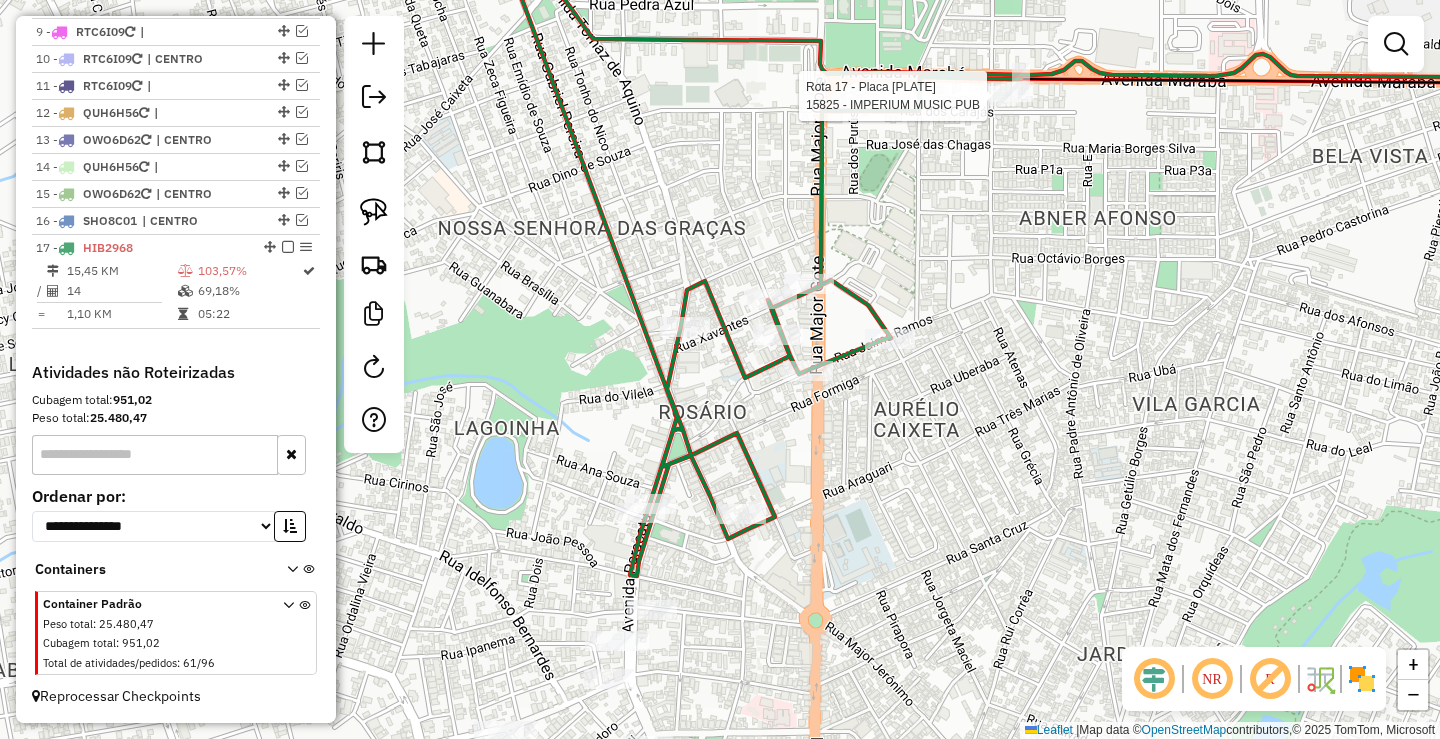 select on "**********" 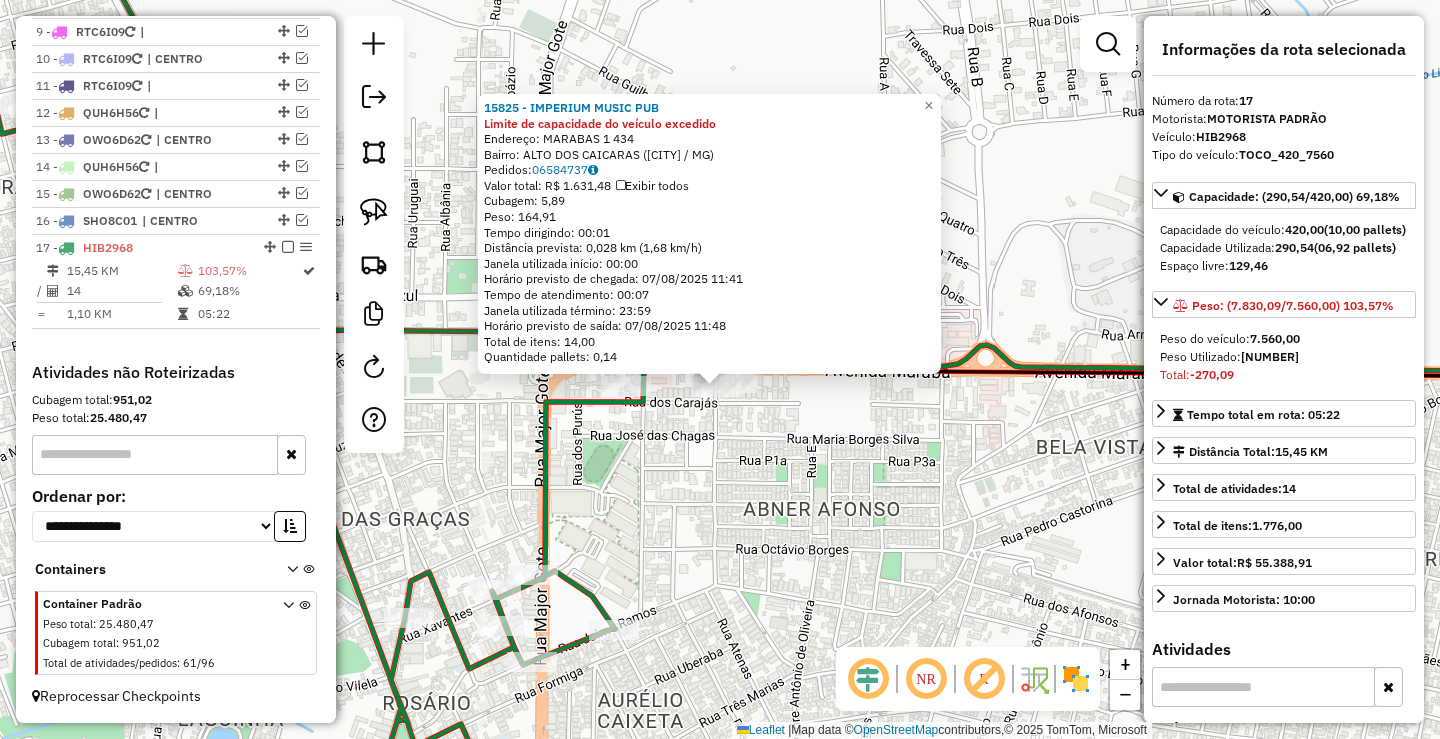 drag, startPoint x: 756, startPoint y: 421, endPoint x: 734, endPoint y: 494, distance: 76.243034 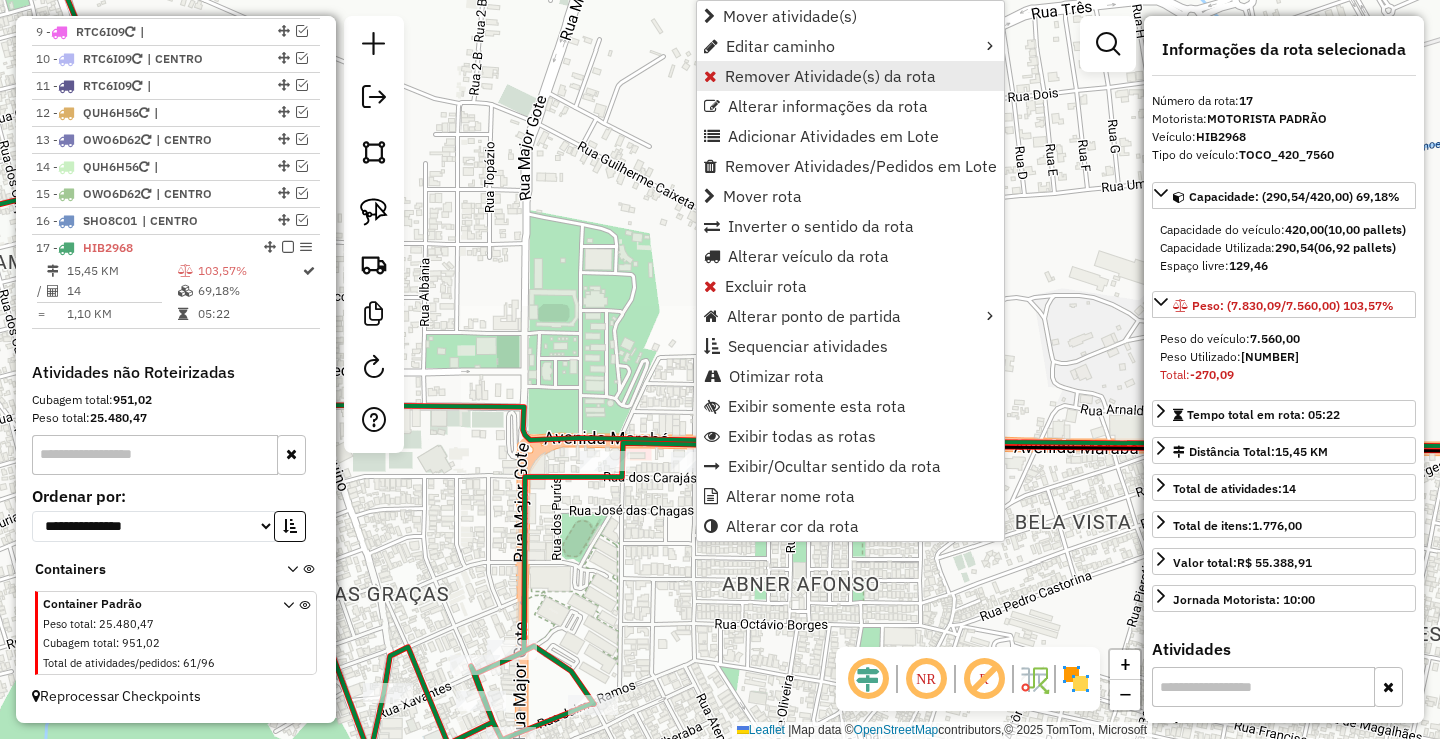 click on "Remover Atividade(s) da rota" at bounding box center (830, 76) 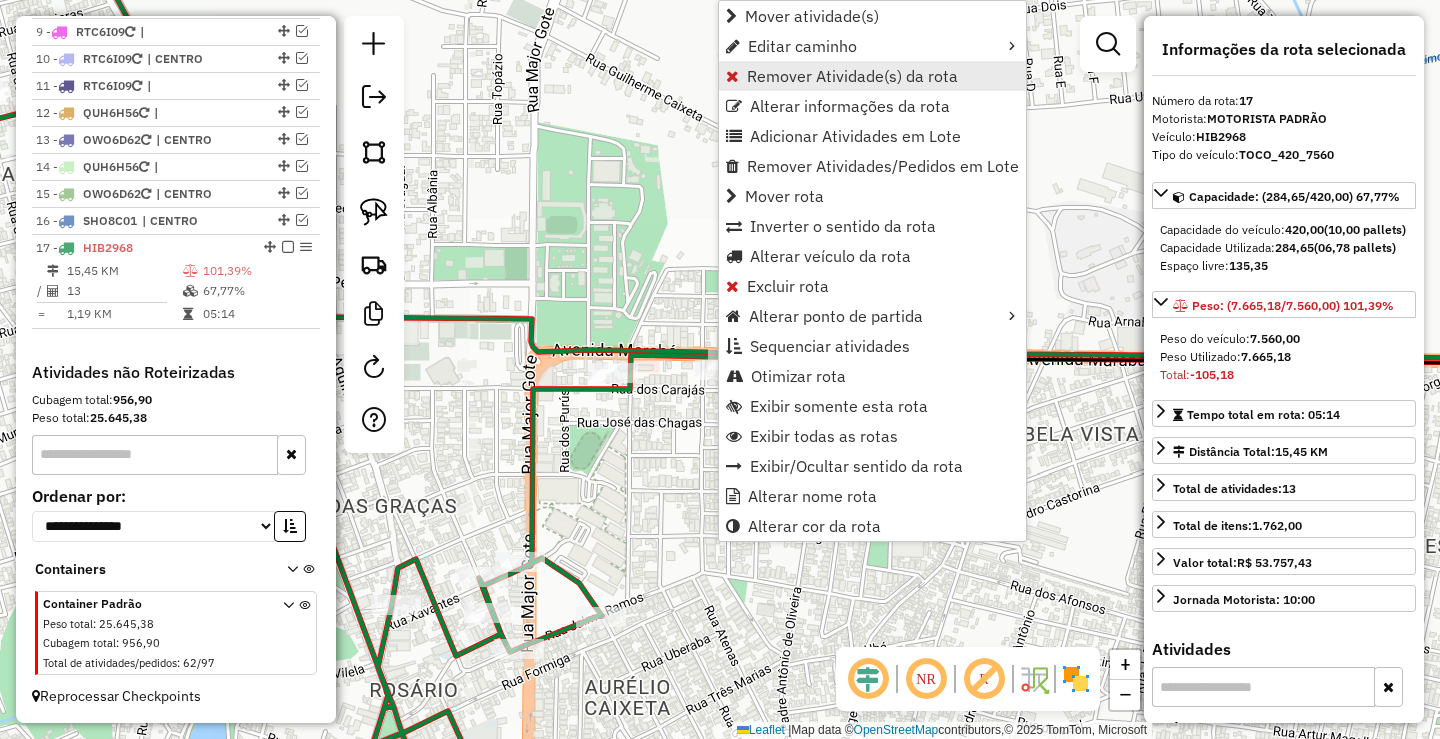 click on "Remover Atividade(s) da rota" at bounding box center (852, 76) 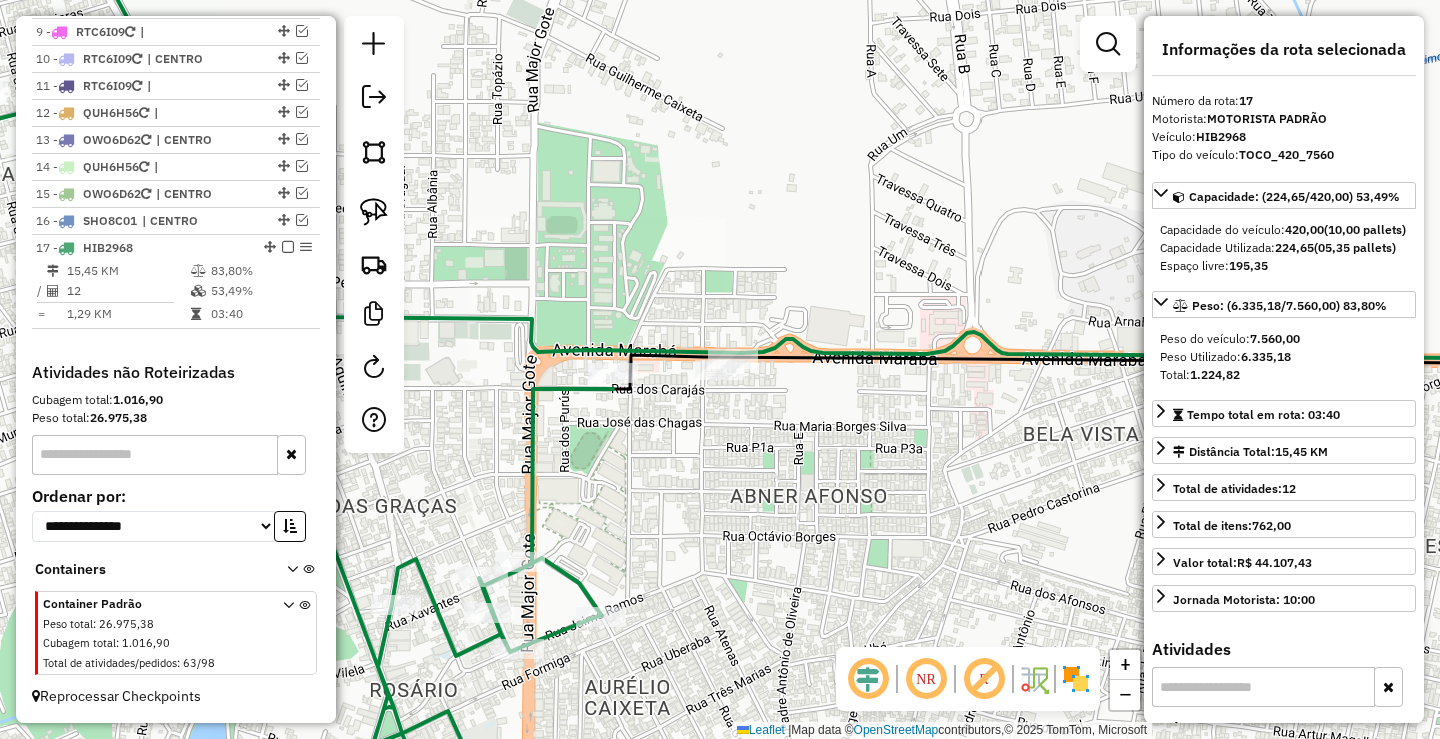drag, startPoint x: 732, startPoint y: 540, endPoint x: 740, endPoint y: 408, distance: 132.2422 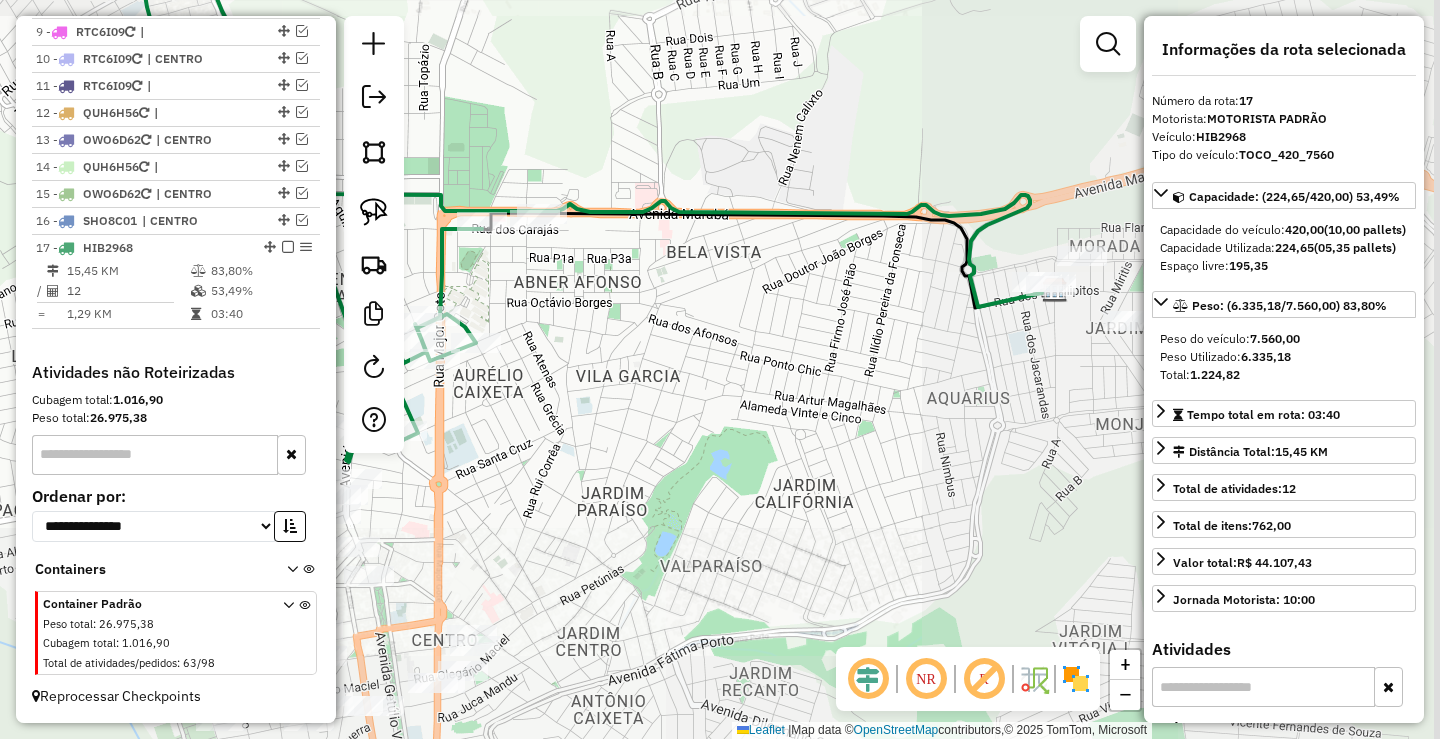 drag, startPoint x: 587, startPoint y: 387, endPoint x: 558, endPoint y: 371, distance: 33.12099 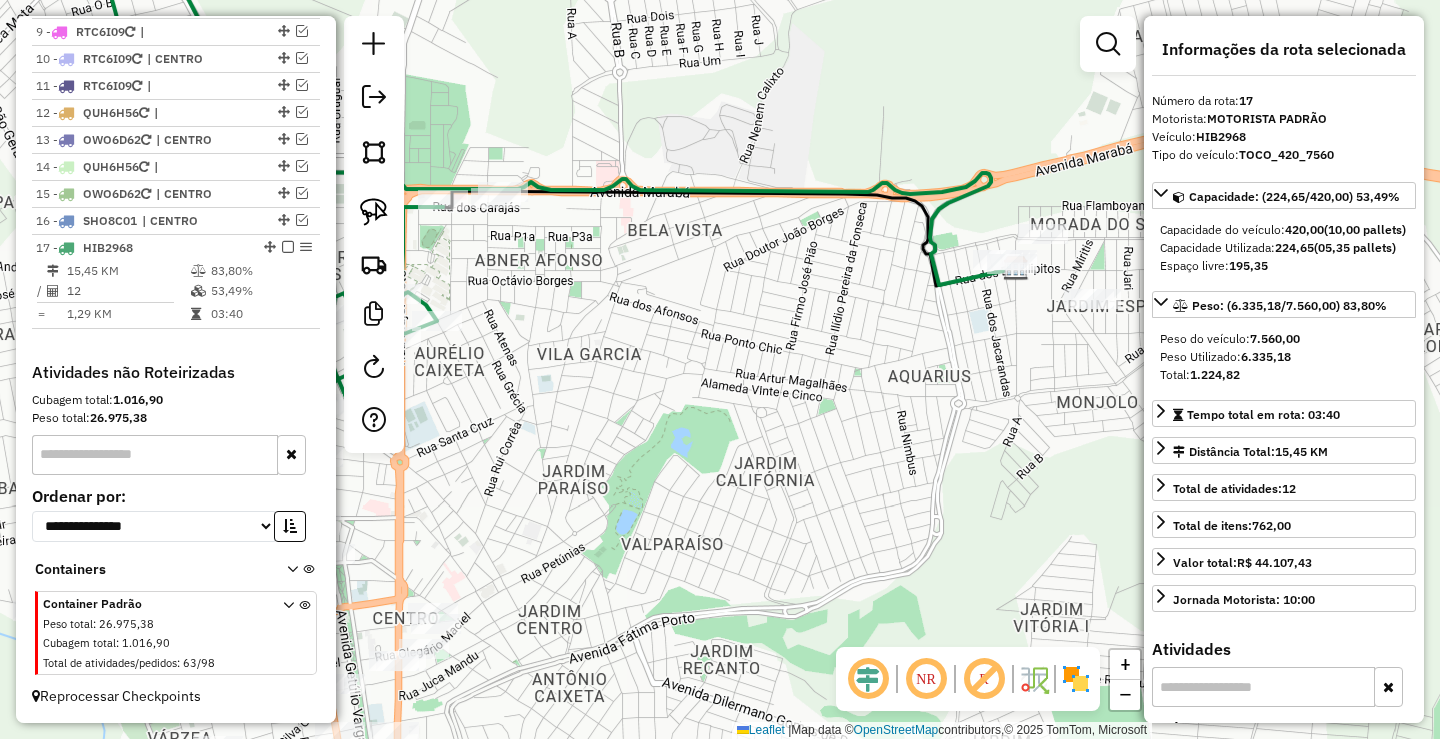 drag, startPoint x: 969, startPoint y: 395, endPoint x: 653, endPoint y: 374, distance: 316.69702 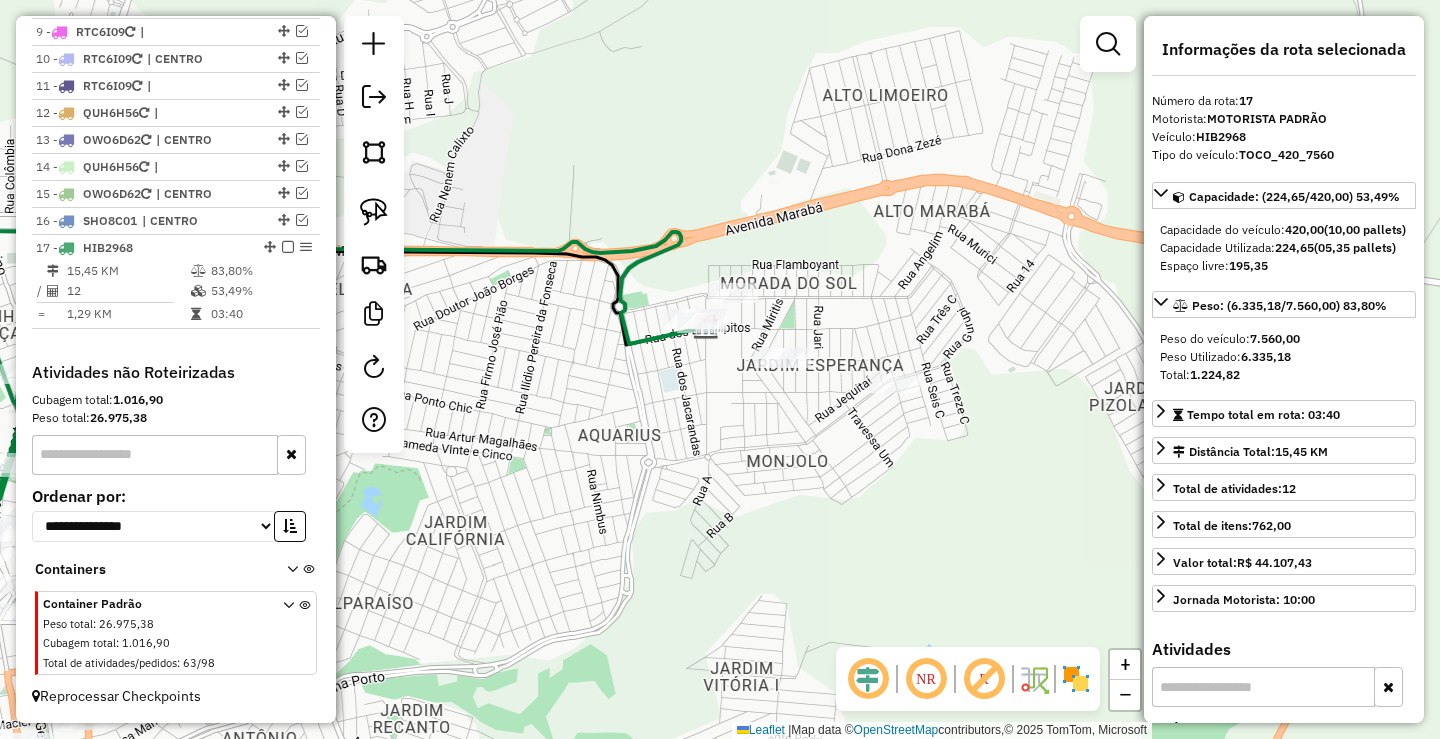 click 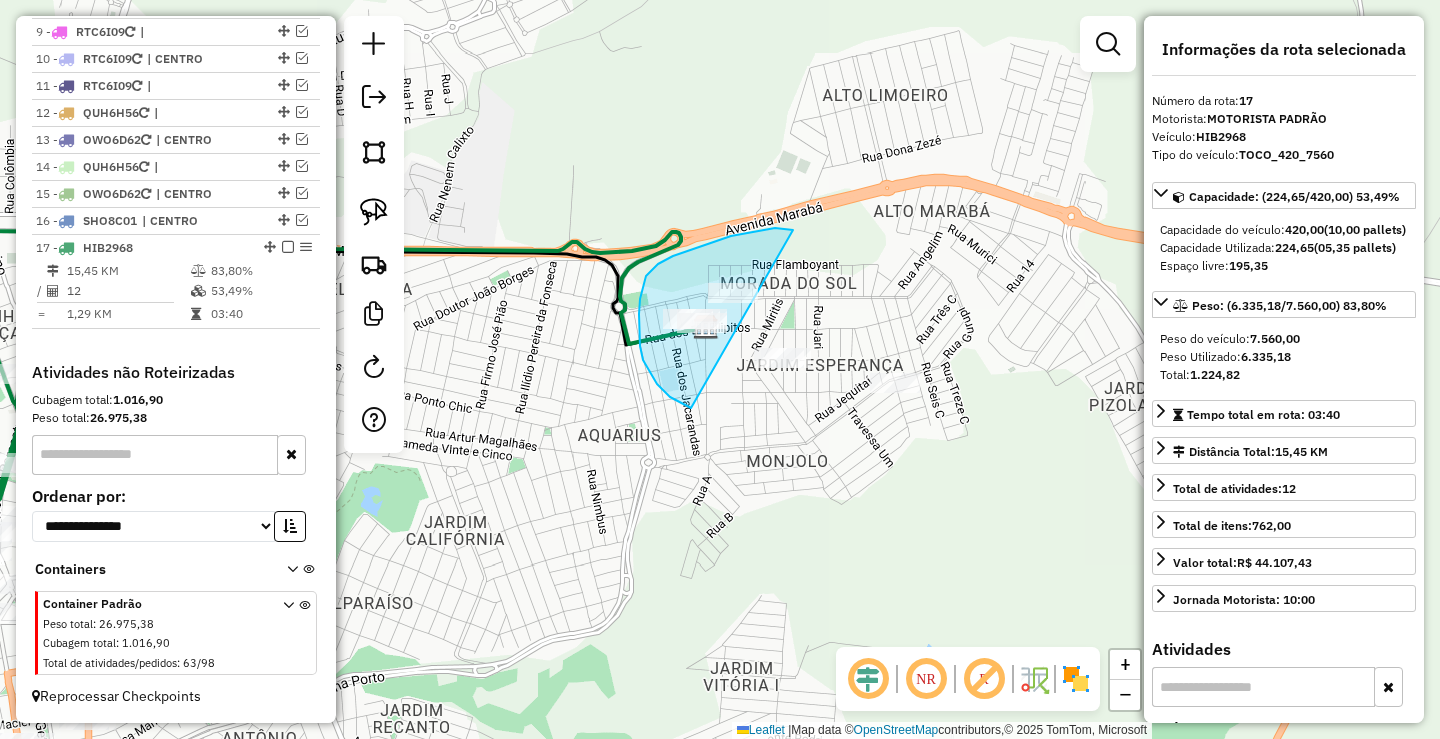drag, startPoint x: 731, startPoint y: 236, endPoint x: 822, endPoint y: 371, distance: 162.80664 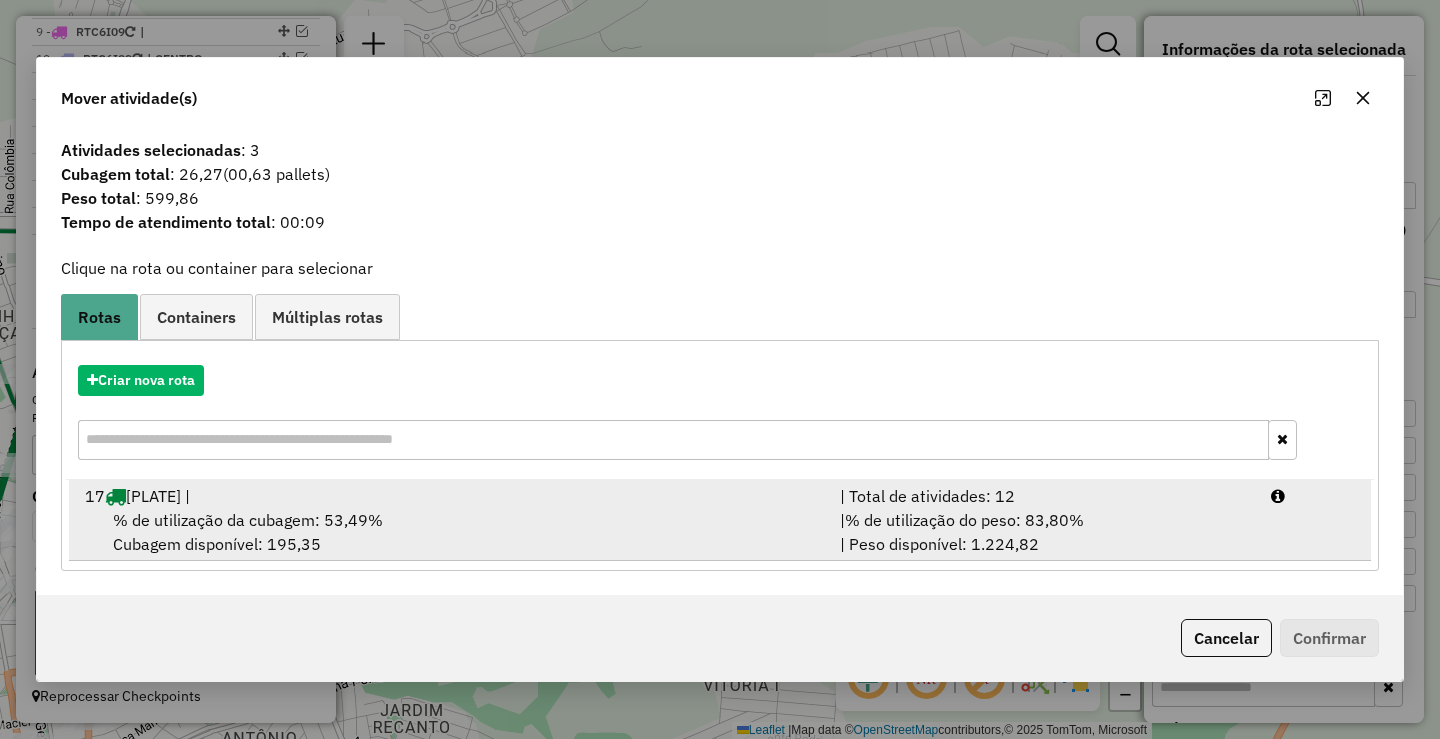 click on "|  % de utilização do peso: 83,80%  | Peso disponível: 1.224,82" at bounding box center [1043, 532] 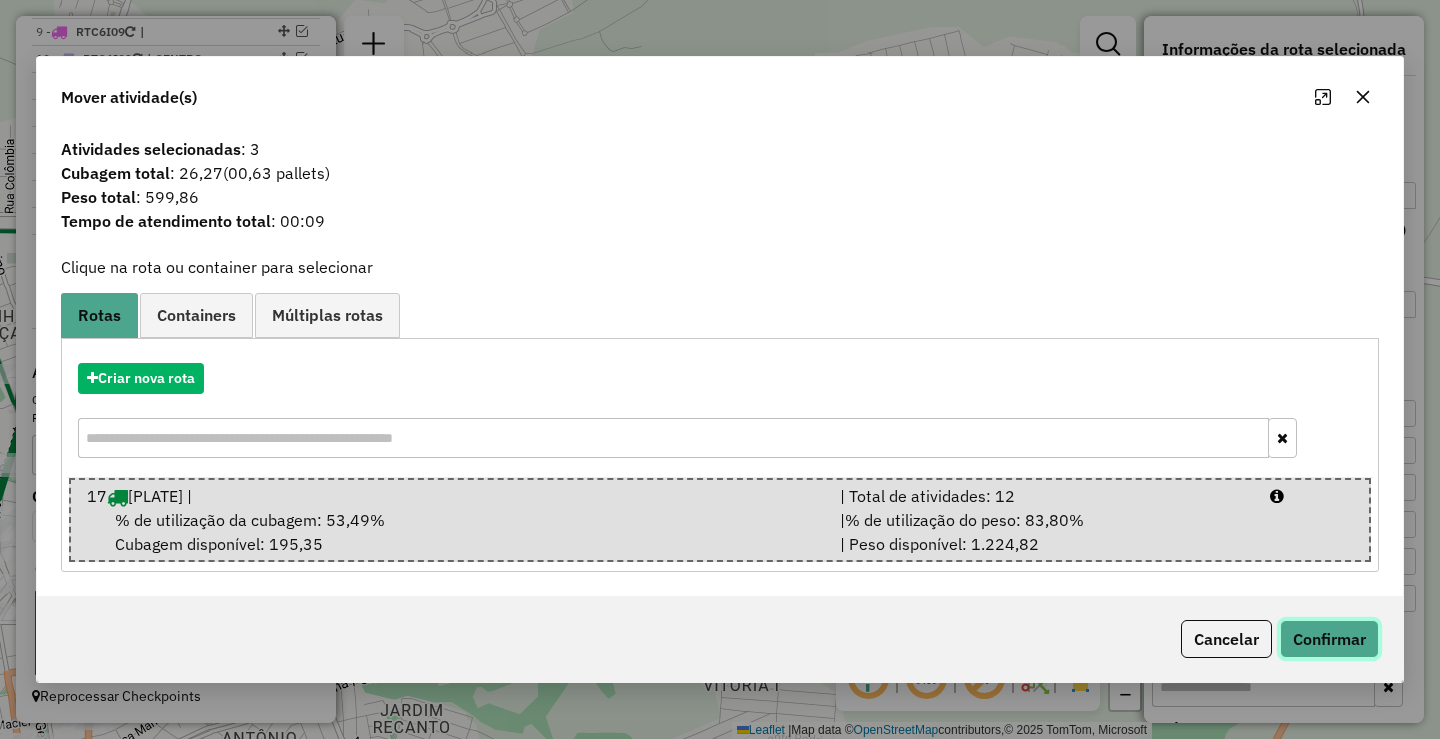 click on "Confirmar" 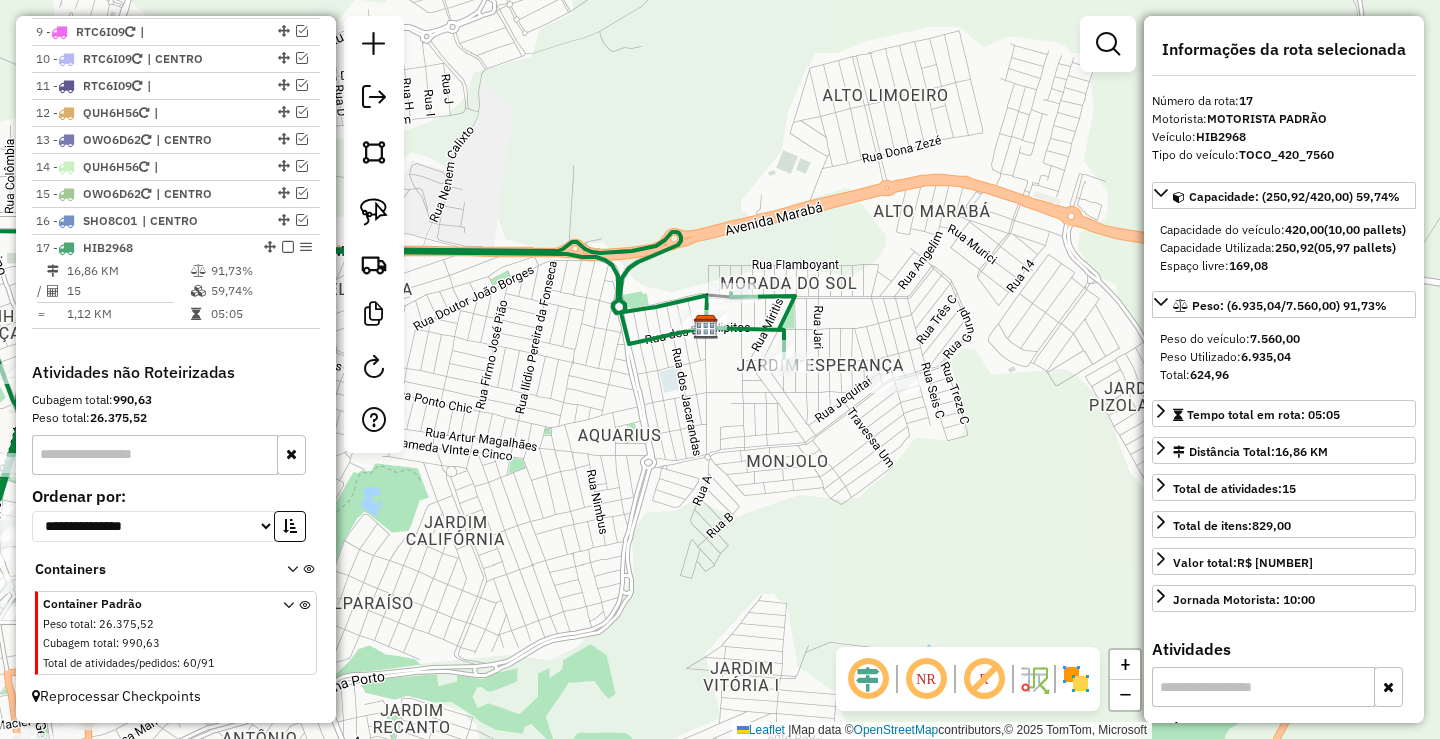 drag, startPoint x: 638, startPoint y: 460, endPoint x: 924, endPoint y: 403, distance: 291.62476 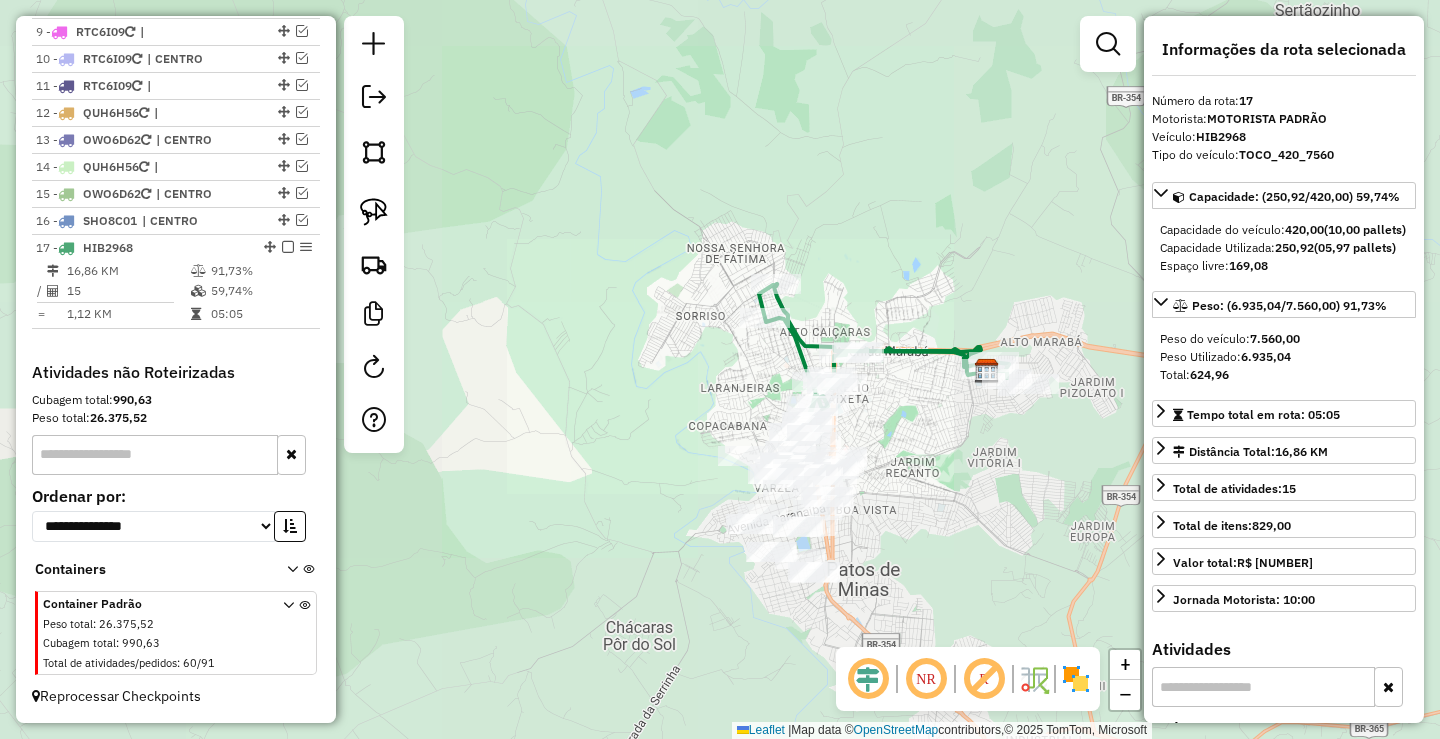 drag, startPoint x: 899, startPoint y: 425, endPoint x: 832, endPoint y: 481, distance: 87.32124 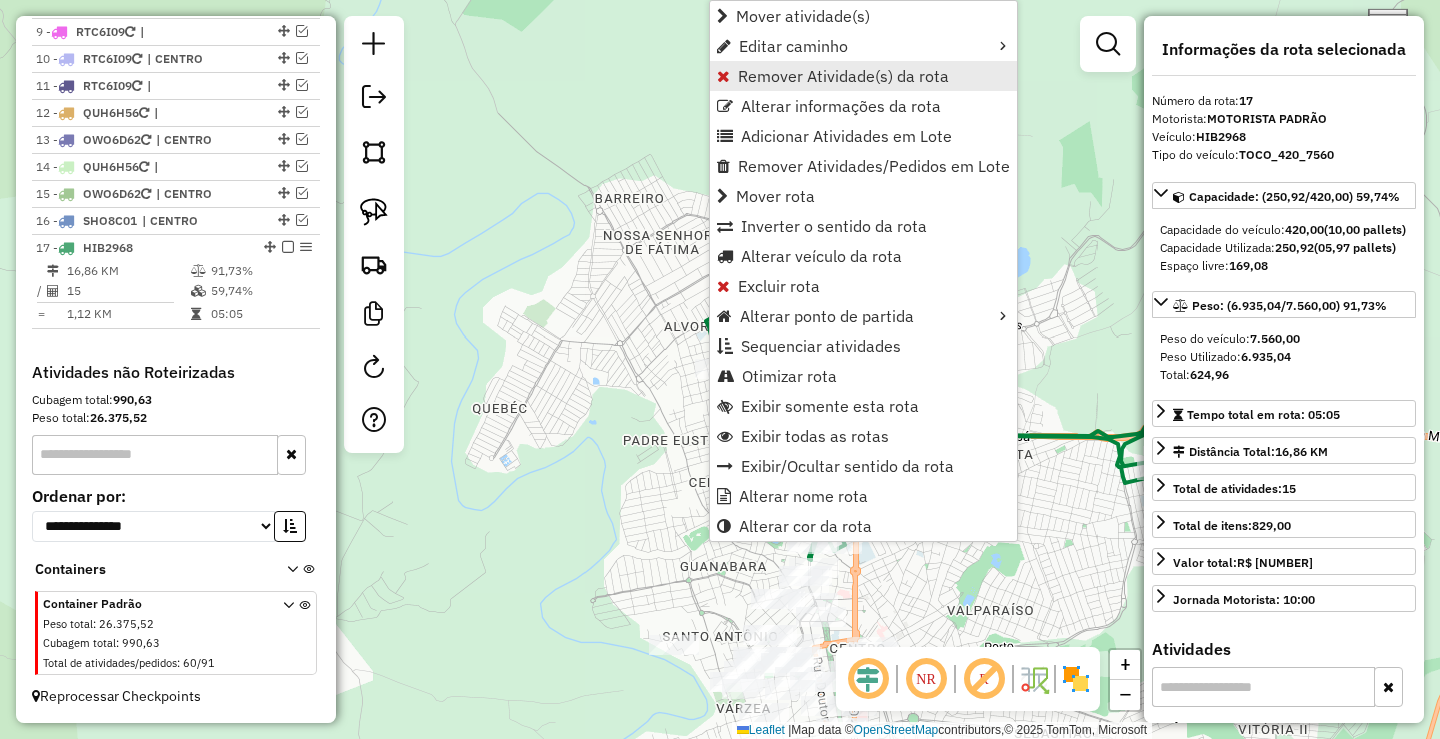 click on "Remover Atividade(s) da rota" at bounding box center [843, 76] 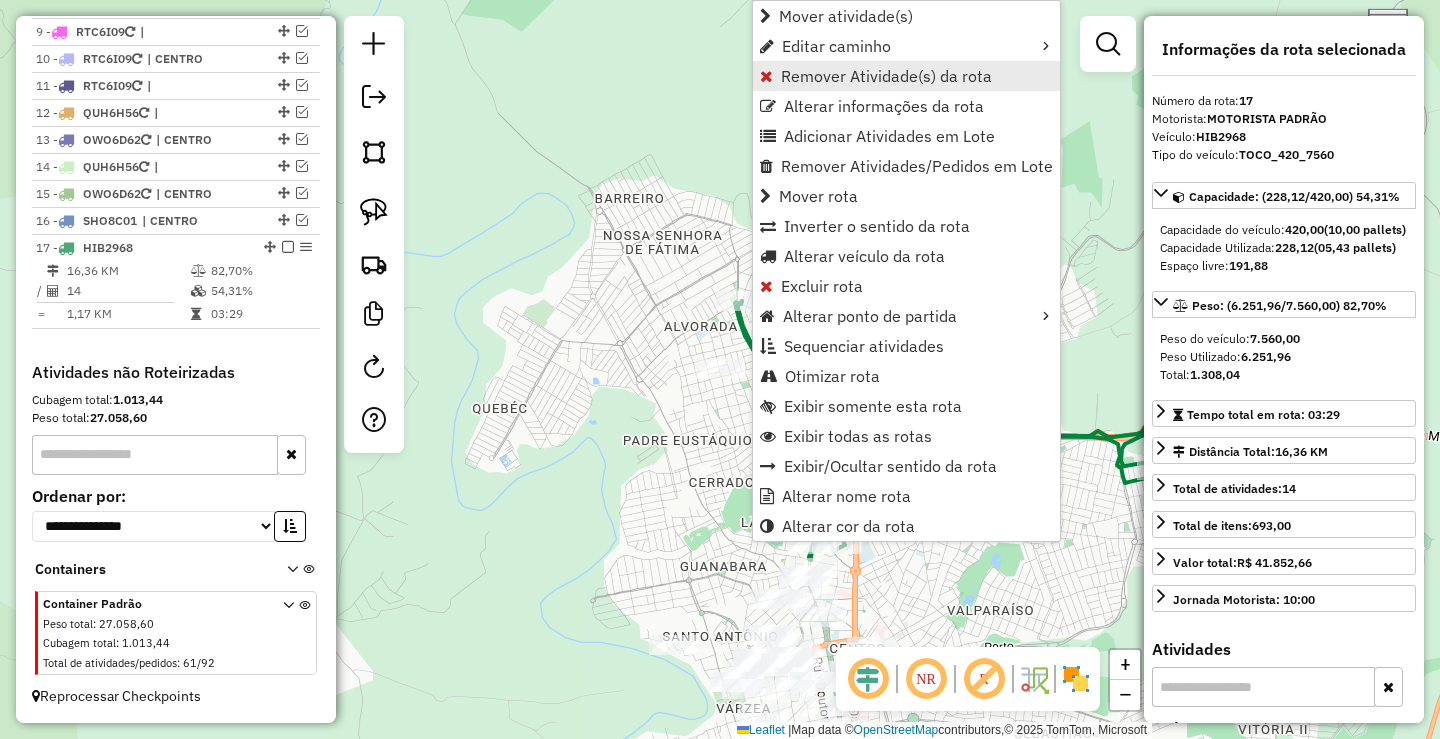 click on "Remover Atividade(s) da rota" at bounding box center (886, 76) 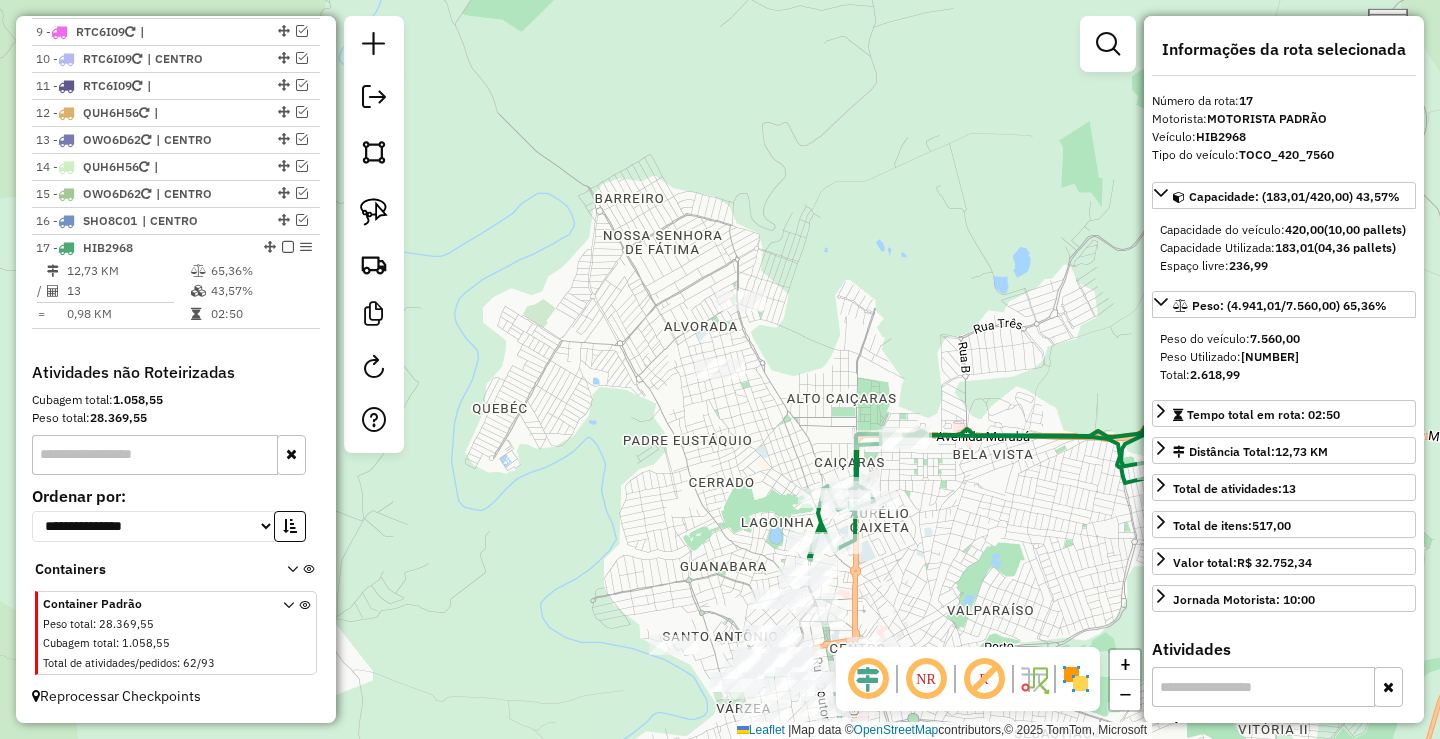 drag, startPoint x: 894, startPoint y: 564, endPoint x: 907, endPoint y: 421, distance: 143.58969 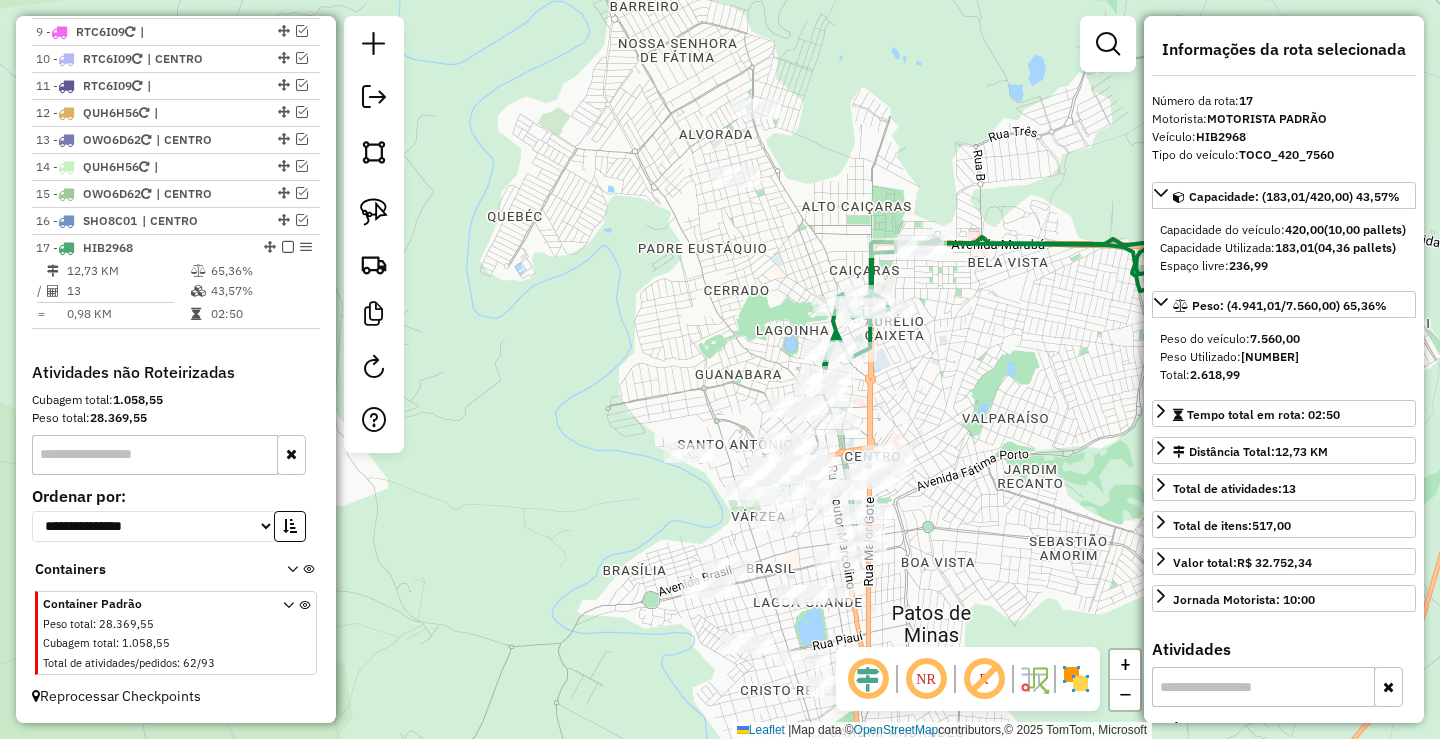 drag, startPoint x: 875, startPoint y: 430, endPoint x: 876, endPoint y: 390, distance: 40.012497 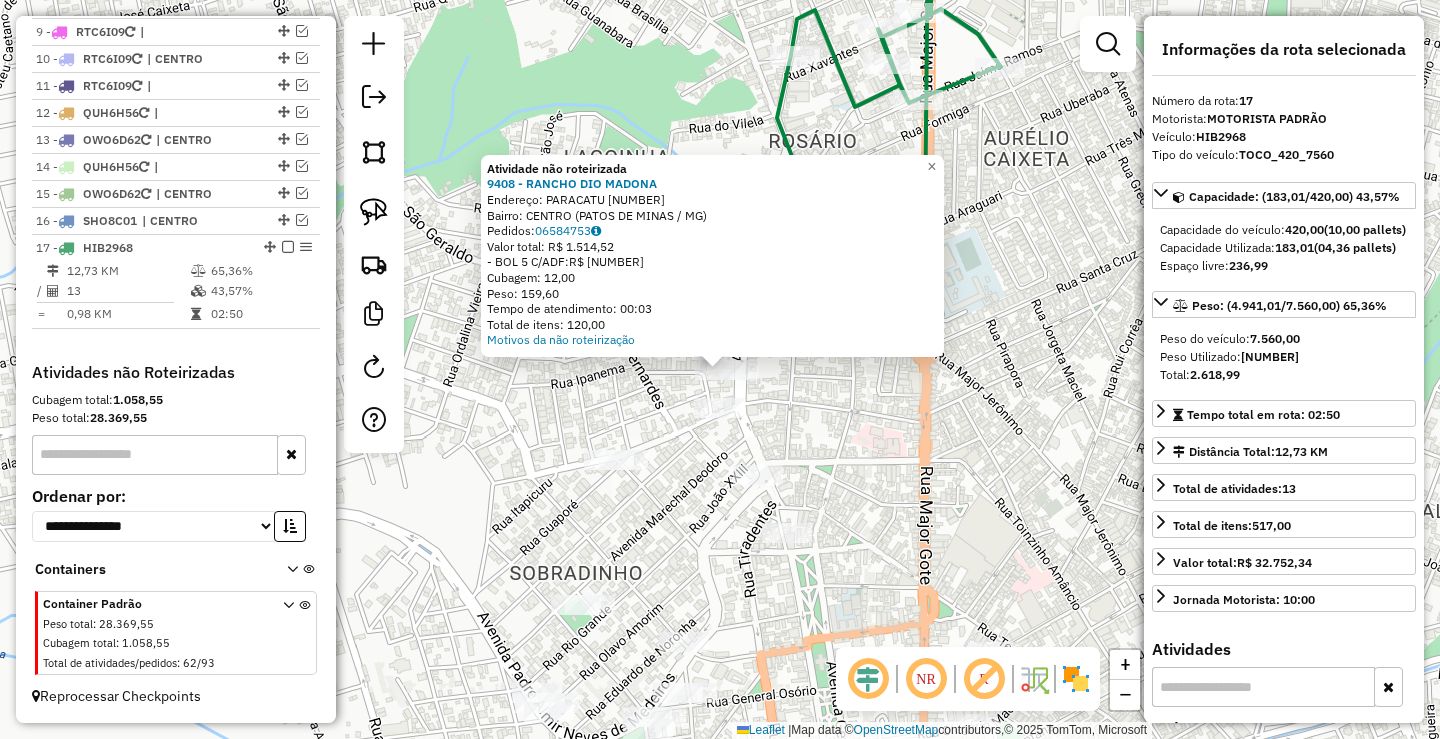 click on "Atividade não roteirizada 9408 - RANCHO DIO MADONA  Endereço:  PARACATU [NUMBER]   Bairro: CENTRO ([CITY] / [STATE])   Pedidos:  [ORDER_ID]   Valor total: R$ 1.514,52   - BOL 5 C/ADF:  R$ 1.514,52   Cubagem: 12,00   Peso: 159,60   Tempo de atendimento: 00:03   Total de itens: 120,00  Motivos da não roteirização × Janela de atendimento Grade de atendimento Capacidade Transportadoras Veículos Cliente Pedidos  Rotas Selecione os dias de semana para filtrar as janelas de atendimento  Seg   Ter   Qua   Qui   Sex   Sáb   Dom  Informe o período da janela de atendimento: De: Até:  Filtrar exatamente a janela do cliente  Considerar janela de atendimento padrão  Selecione os dias de semana para filtrar as grades de atendimento  Seg   Ter   Qua   Qui   Sex   Sáb   Dom   Considerar clientes sem dia de atendimento cadastrado  Clientes fora do dia de atendimento selecionado Filtrar as atividades entre os valores definidos abaixo:  Peso mínimo:   Peso máximo:   Cubagem mínima:   Cubagem máxima:   De:   De:" 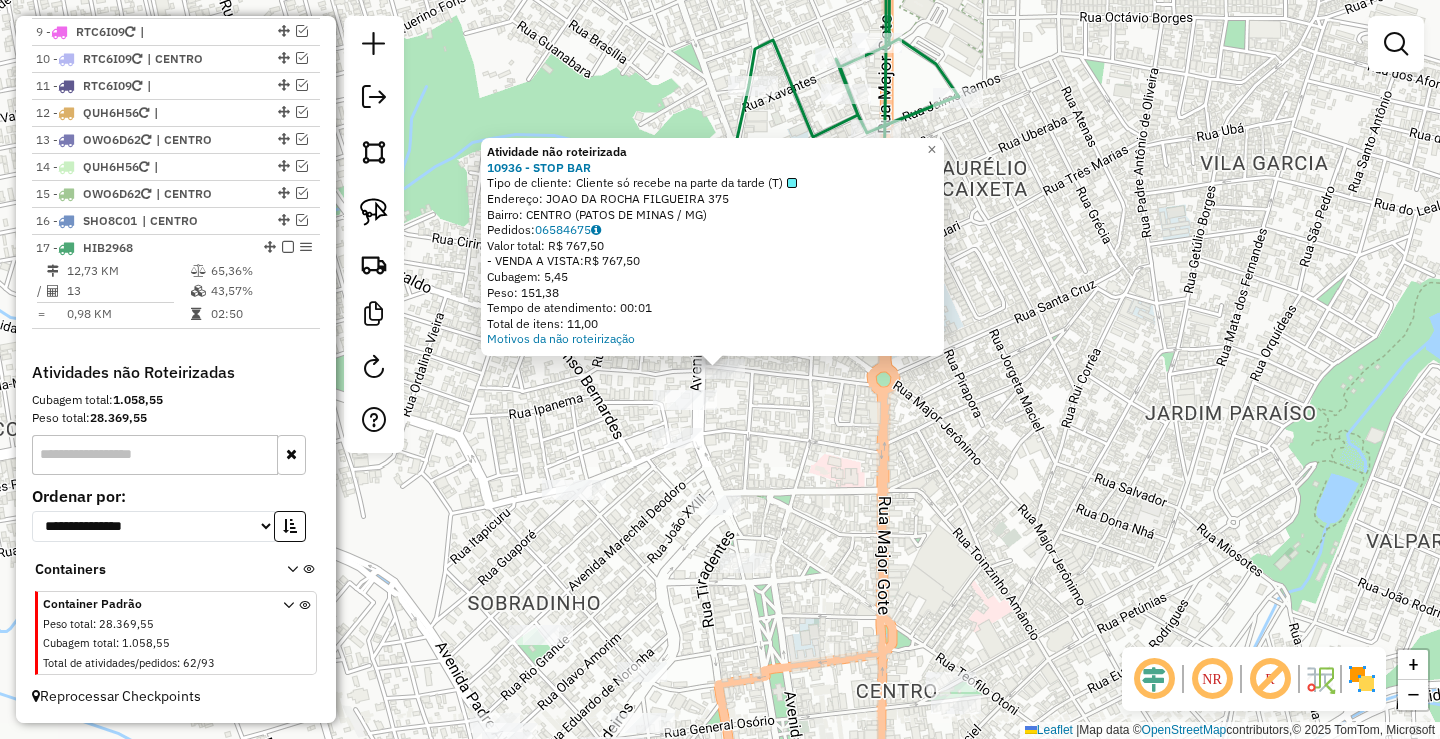 click on "Atividade não roteirizada [NUMBER] - STOP BAR Tipo de cliente: Cliente só recebe na parte da tarde (T) Endereço: JOAO DA ROCHA FILGUEIRA [NUMBER] Bairro: CENTRO ([CITY] / [STATE]) Pedidos: [ORDER_ID] Valor total: R$ [PRICE] - VENDA A VISTA: R$ [PRICE] Cubagem: [CUBAGE] Peso: [WEIGHT] Tempo de atendimento: [TIME] Total de itens: [ITEMS] Motivos da não roteirização × Janela de atendimento Grade de atendimento Capacidade Transportadoras Veículos Cliente Pedidos Rotas Selecione os dias de semana para filtrar as janelas de atendimento Seg Ter Qua Qui Sex Sáb Dom Informe o período da janela de atendimento: De: Até: Filtrar exatamente a janela do cliente Considerar janela de atendimento padrão Selecione os dias de semana para filtrar as grades de atendimento Seg Ter Qua Qui Sex Sáb Dom Considerar clientes sem dia de atendimento cadastrado Clientes fora do dia de atendimento selecionado Filtrar as atividades entre os valores definidos abaixo: Peso mínimo: De:" 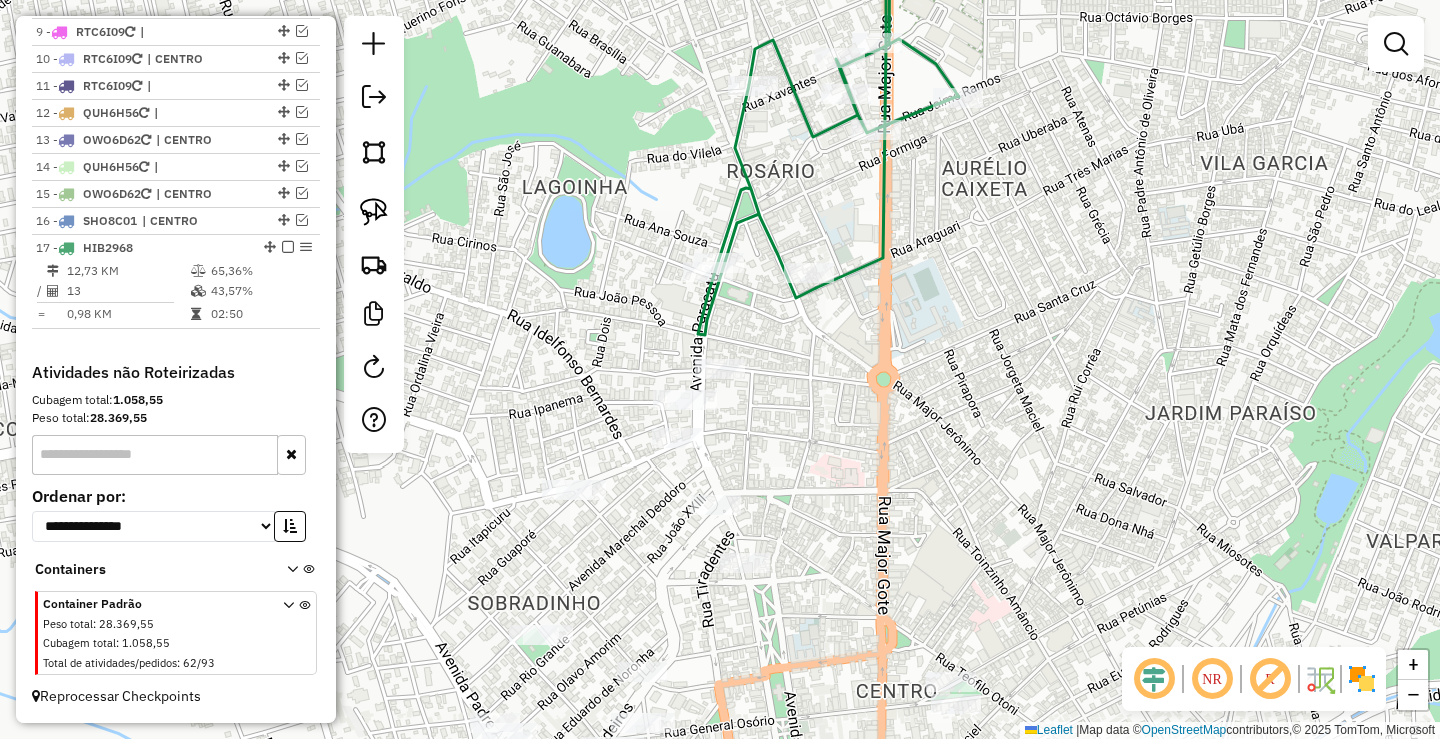 click on "Atividade não roteirizada [NUMBER] - STOP BAR Tipo de cliente: Cliente só recebe na parte da tarde (T) Endereço: JOAO DA ROCHA FILGUEIRA [NUMBER] Bairro: CENTRO ([CITY] / [STATE]) Pedidos: [ORDER_ID] Valor total: R$ [PRICE] - VENDA A VISTA: R$ [PRICE] Cubagem: [CUBAGE] Peso: [WEIGHT] Tempo de atendimento: [TIME] Total de itens: [ITEMS] Motivos da não roteirização × Janela de atendimento Grade de atendimento Capacidade Transportadoras Veículos Cliente Pedidos Rotas Selecione os dias de semana para filtrar as janelas de atendimento Seg Ter Qua Qui Sex Sáb Dom Informe o período da janela de atendimento: De: Até: Filtrar exatamente a janela do cliente Considerar janela de atendimento padrão Selecione os dias de semana para filtrar as grades de atendimento Seg Ter Qua Qui Sex Sáb Dom Considerar clientes sem dia de atendimento cadastrado Clientes fora do dia de atendimento selecionado Filtrar as atividades entre os valores definidos abaixo: Peso mínimo: De:" 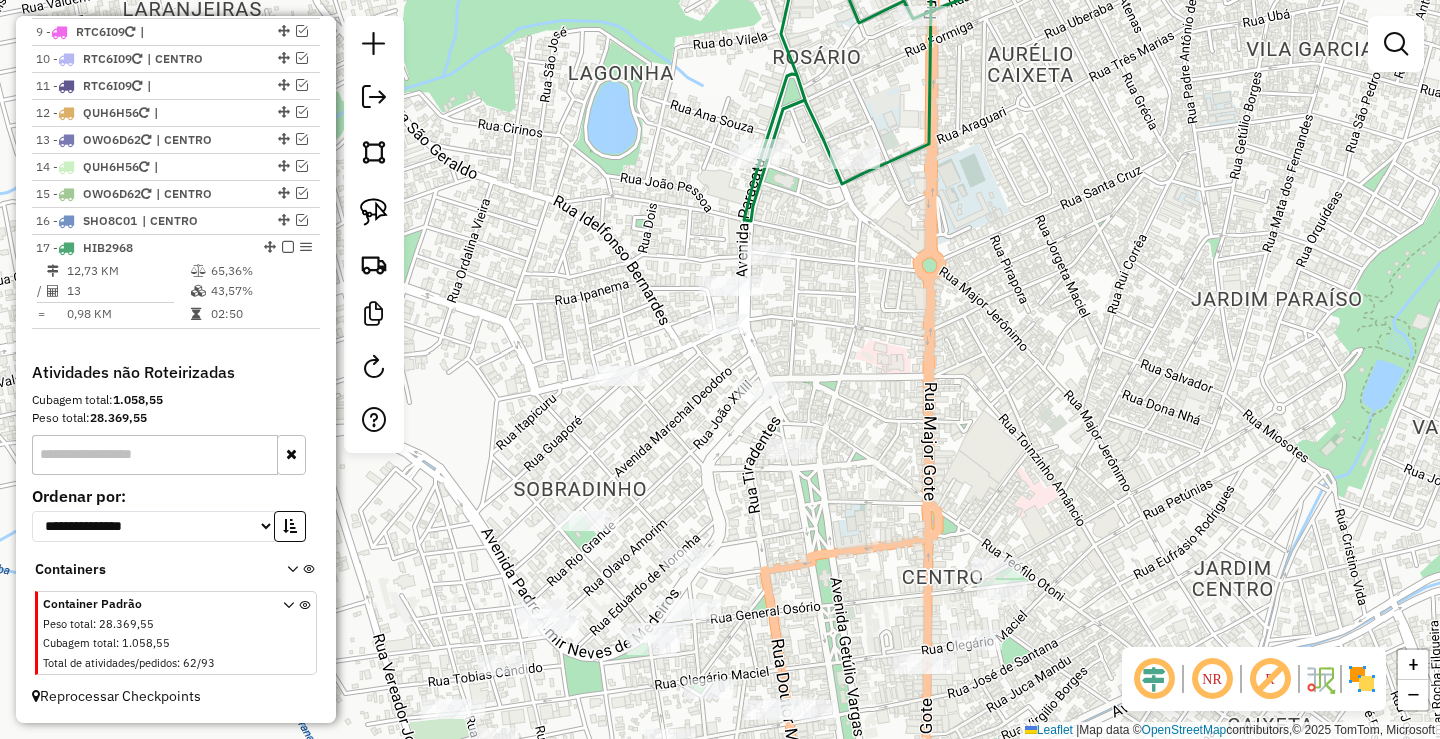 click 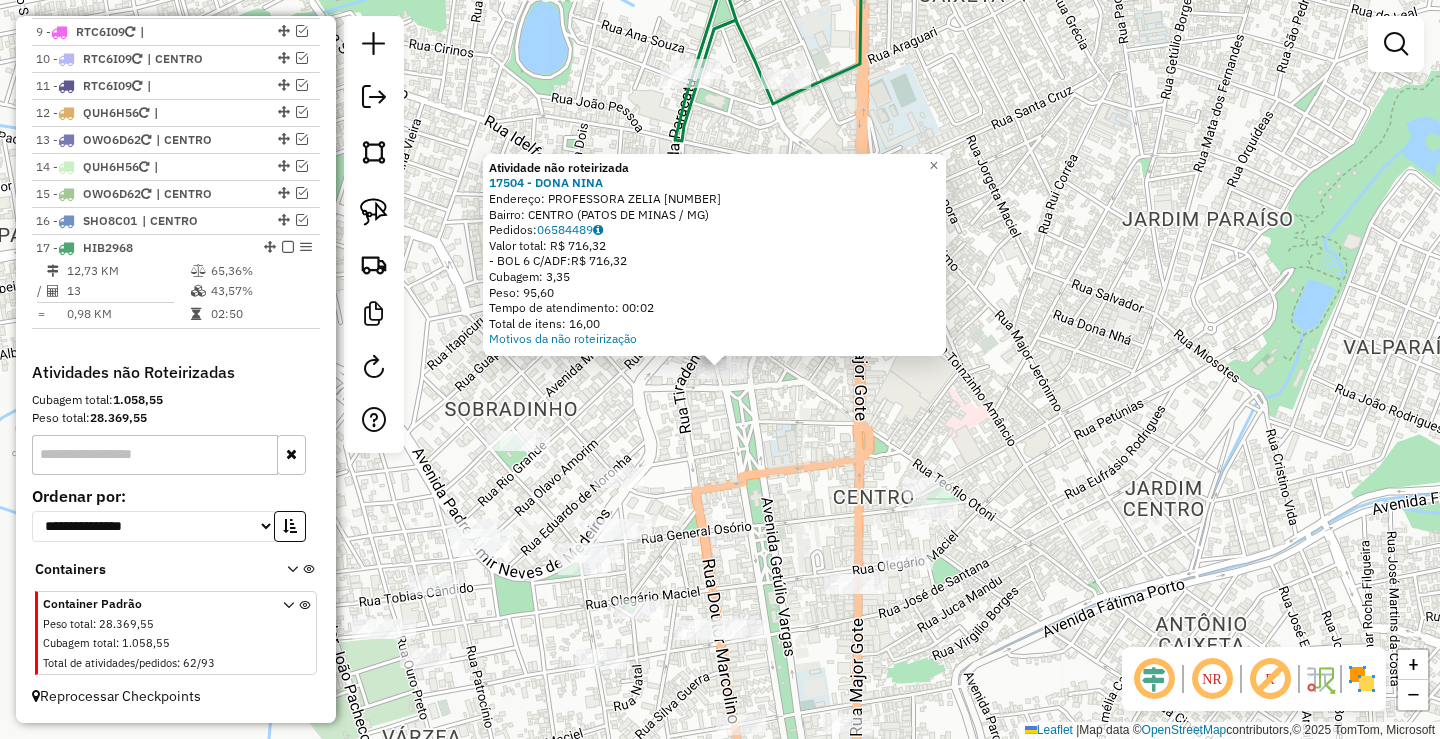 drag, startPoint x: 710, startPoint y: 442, endPoint x: 787, endPoint y: 409, distance: 83.773506 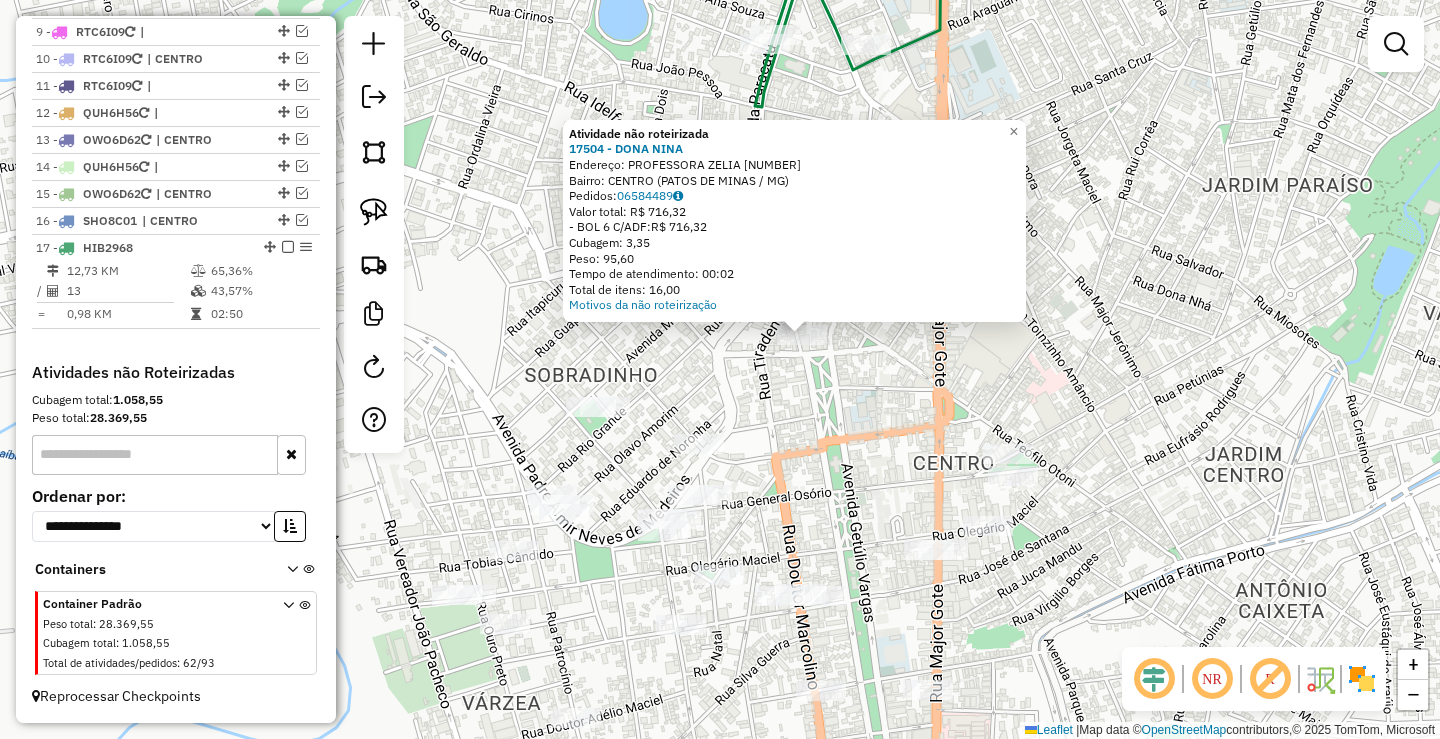 click on "Atividade não roteirizada 17504 - [BUSINESS_NAME]  Endereço:  [STREET] [NUMBER]   Bairro: [NEIGHBORHOOD] ([CITY] / [STATE])   Pedidos:  06584489   Valor total: R$ 716,32   -BOL 6 C/ADF:  R$ 716,32   Cubagem: 3,35   Peso: 95,60   Tempo de atendimento: 00:02   Total de itens: 16,00  Motivos da não roteirização × Janela de atendimento Grade de atendimento Capacidade Transportadoras Veículos Cliente Pedidos  Rotas Selecione os dias de semana para filtrar as janelas de atendimento  Seg   Ter   Qua   Qui   Sex   Sáb   Dom  Informe o período da janela de atendimento: De: Até:  Filtrar exatamente a janela do cliente  Considerar janela de atendimento padrão  Selecione os dias de semana para filtrar as grades de atendimento  Seg   Ter   Qua   Qui   Sex   Sáb   Dom   Considerar clientes sem dia de atendimento cadastrado  Clientes fora do dia de atendimento selecionado Filtrar as atividades entre os valores definidos abaixo:  Peso mínimo:   Peso máximo:   Cubagem mínima:   Cubagem máxima:   De:   Até:   De:  +" 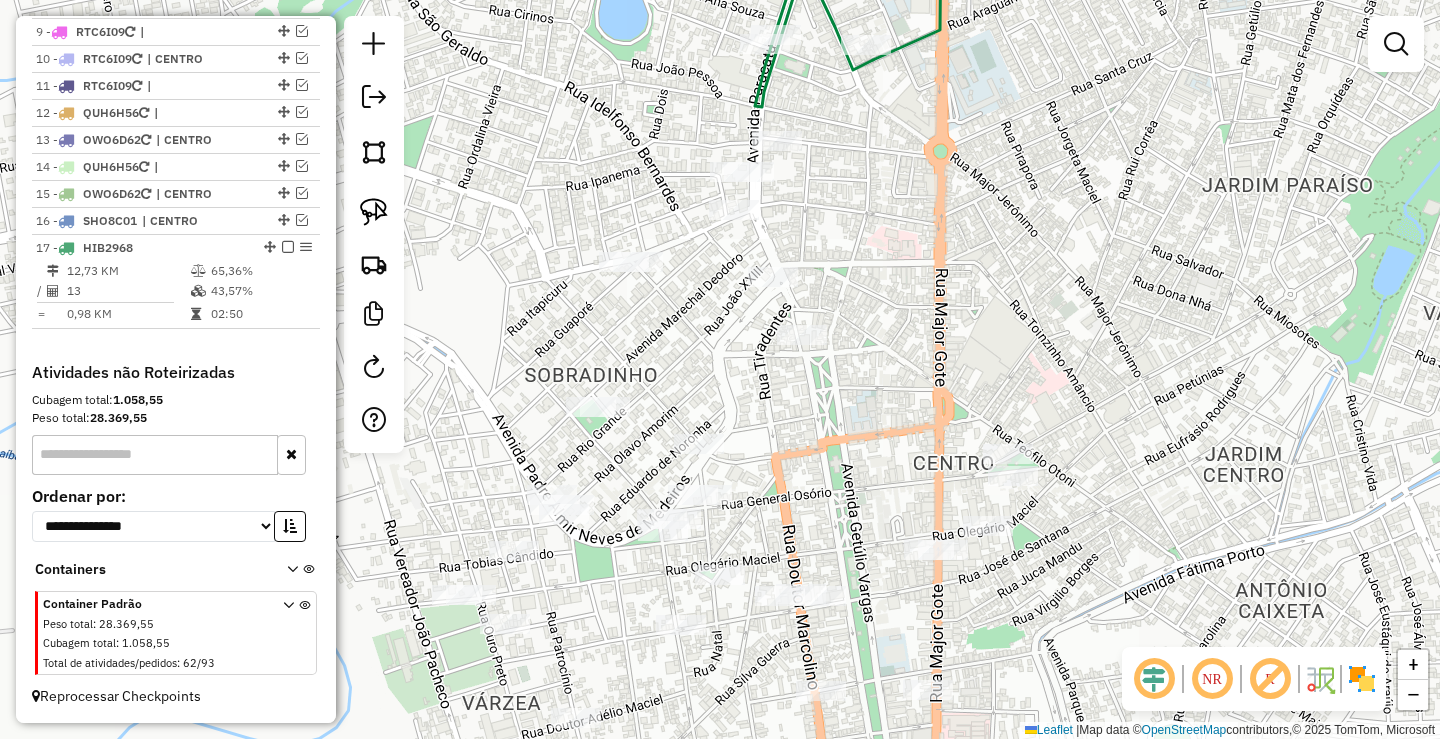 click on "Janela de atendimento Grade de atendimento Capacidade Transportadoras Veículos Cliente Pedidos  Rotas Selecione os dias de semana para filtrar as janelas de atendimento  Seg   Ter   Qua   Qui   Sex   Sáb   Dom  Informe o período da janela de atendimento: De: Até:  Filtrar exatamente a janela do cliente  Considerar janela de atendimento padrão  Selecione os dias de semana para filtrar as grades de atendimento  Seg   Ter   Qua   Qui   Sex   Sáb   Dom   Considerar clientes sem dia de atendimento cadastrado  Clientes fora do dia de atendimento selecionado Filtrar as atividades entre os valores definidos abaixo:  Peso mínimo:   Peso máximo:   Cubagem mínima:   Cubagem máxima:   De:   Até:  Filtrar as atividades entre o tempo de atendimento definido abaixo:  De:   Até:   Considerar capacidade total dos clientes não roteirizados Transportadora: Selecione um ou mais itens Tipo de veículo: Selecione um ou mais itens Veículo: Selecione um ou mais itens Motorista: Selecione um ou mais itens Nome: Rótulo:" 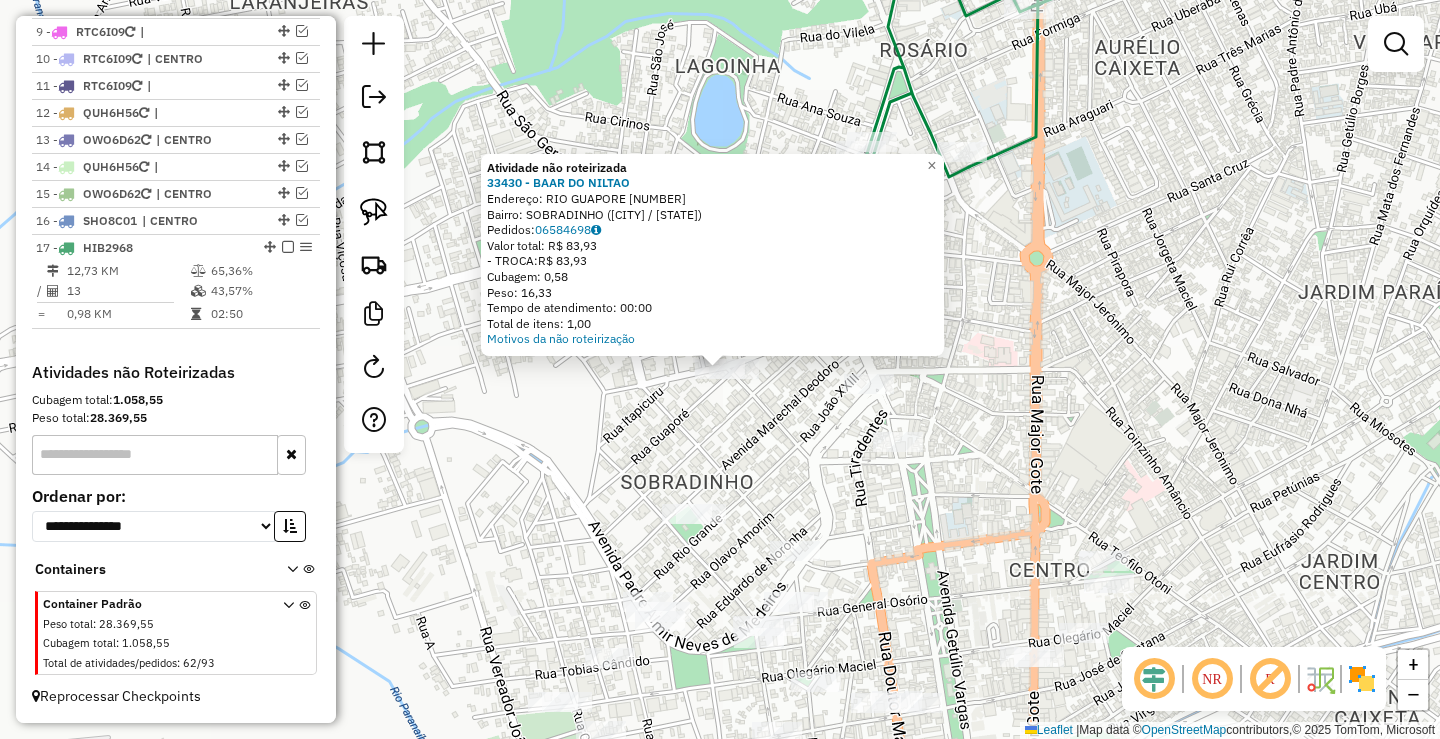 click on "Atividade não roteirizada 33430 - BAAR DO NILTAO  Endereço:  RIO GUAPORE 10   Bairro: SOBRADINHO ([PATOS DE MINAS] / [STATE])   Pedidos:  06584698   Valor total: R$ 83,93   - TROCA:  R$ 83,93   Cubagem: 0,58   Peso: 16,33   Tempo de atendimento: 00:00   Total de itens: 1,00  Motivos da não roteirização × Janela de atendimento Grade de atendimento Capacidade Transportadoras Veículos Cliente Pedidos  Rotas Selecione os dias de semana para filtrar as janelas de atendimento  Seg   Ter   Qua   Qui   Sex   Sáb   Dom  Informe o período da janela de atendimento: De: Até:  Filtrar exatamente a janela do cliente  Considerar janela de atendimento padrão  Selecione os dias de semana para filtrar as grades de atendimento  Seg   Ter   Qua   Qui   Sex   Sáb   Dom   Considerar clientes sem dia de atendimento cadastrado  Clientes fora do dia de atendimento selecionado Filtrar as atividades entre os valores definidos abaixo:  Peso mínimo:   Peso máximo:   Cubagem mínima:   Cubagem máxima:   De:   Até:   De:   Até:" 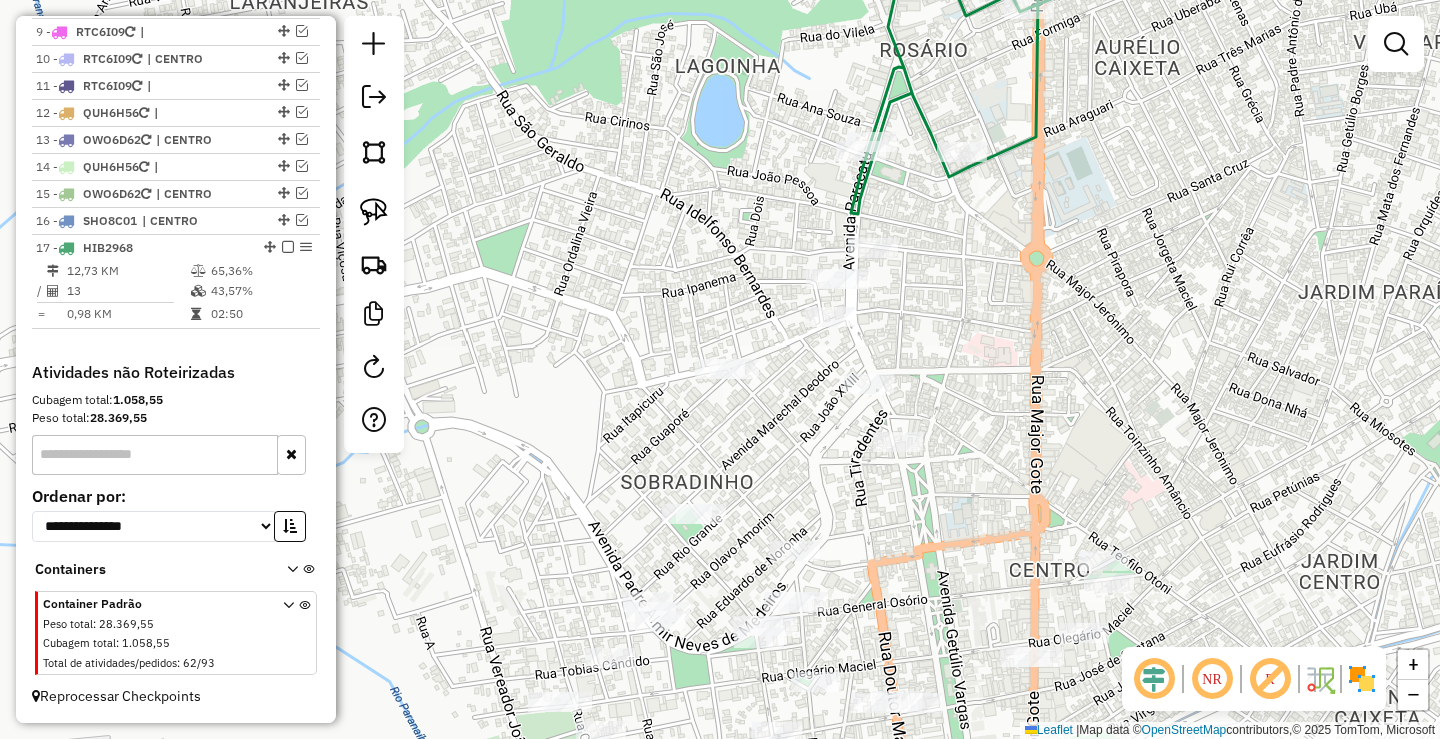 drag, startPoint x: 673, startPoint y: 435, endPoint x: 670, endPoint y: 396, distance: 39.115215 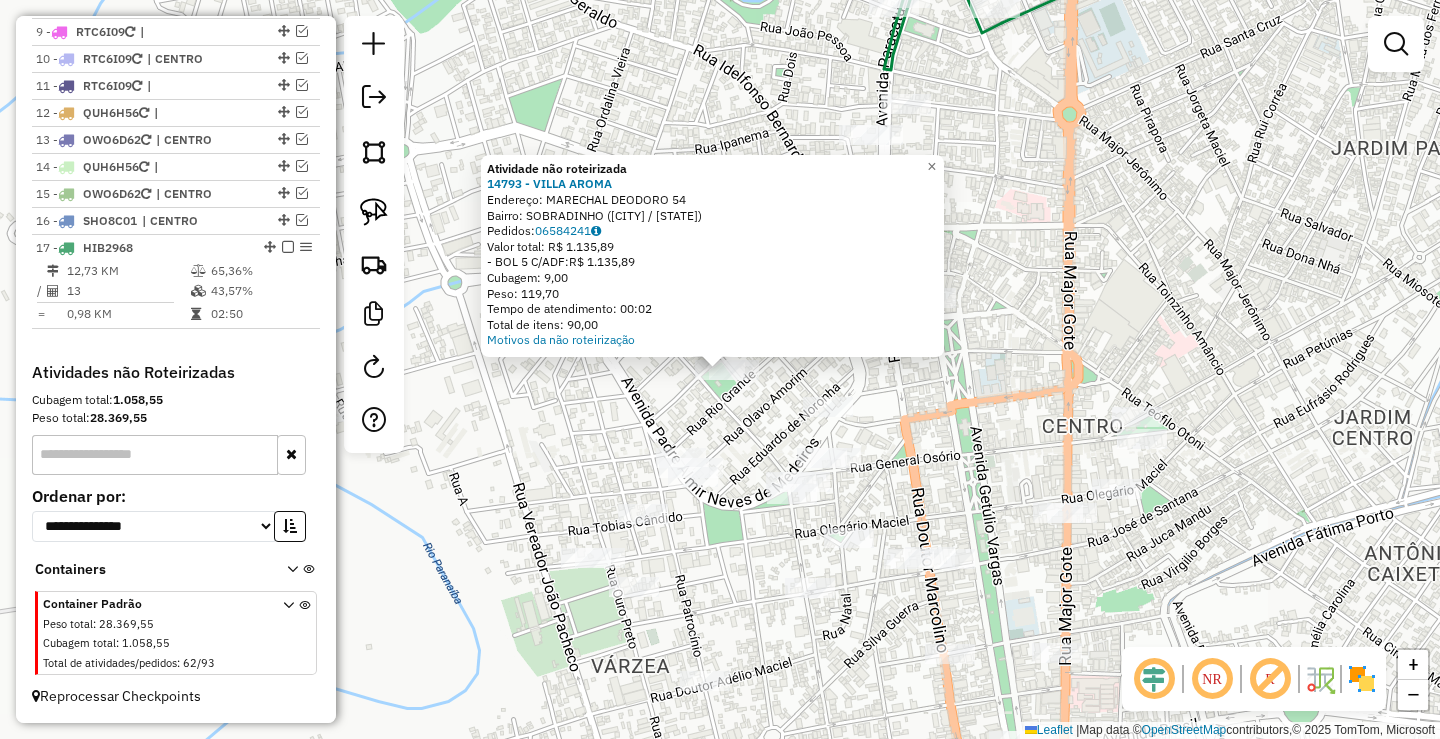 click on "Atividade não roteirizada 14793 - VILLA AROMA  Endereço:  MARECHAL DEODORO 54   Bairro: SOBRADINHO ([PATOS DE MINAS] / [STATE])   Pedidos:  06584241   Valor total: R$ 1.135,89   -BOL 5 C/ADF:  R$ 1.135,89   Cubagem: 9,00   Peso: 119,70   Tempo de atendimento: 00:02   Total de itens: 90,00  Motivos da não roteirização × Janela de atendimento Grade de atendimento Capacidade Transportadoras Veículos Cliente Pedidos  Rotas Selecione os dias de semana para filtrar as janelas de atendimento  Seg   Ter   Qua   Qui   Sex   Sáb   Dom  Informe o período da janela de atendimento: De: Até:  Filtrar exatamente a janela do cliente  Considerar janela de atendimento padrão  Selecione os dias de semana para filtrar as grades de atendimento  Seg   Ter   Qua   Qui   Sex   Sáb   Dom   Considerar clientes sem dia de atendimento cadastrado  Clientes fora do dia de atendimento selecionado Filtrar as atividades entre os valores definidos abaixo:  Peso mínimo:   Peso máximo:   Cubagem mínima:   Cubagem máxima:   De:   De:" 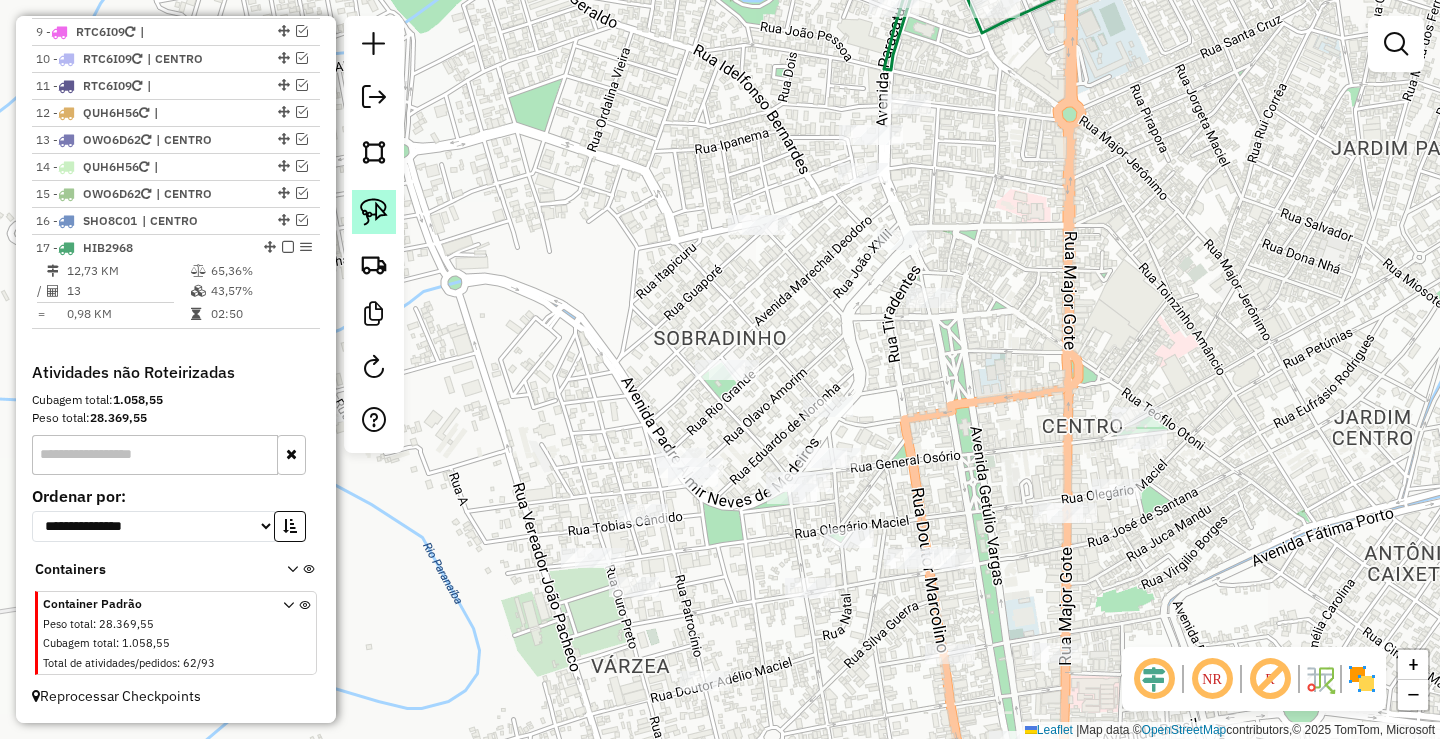 click 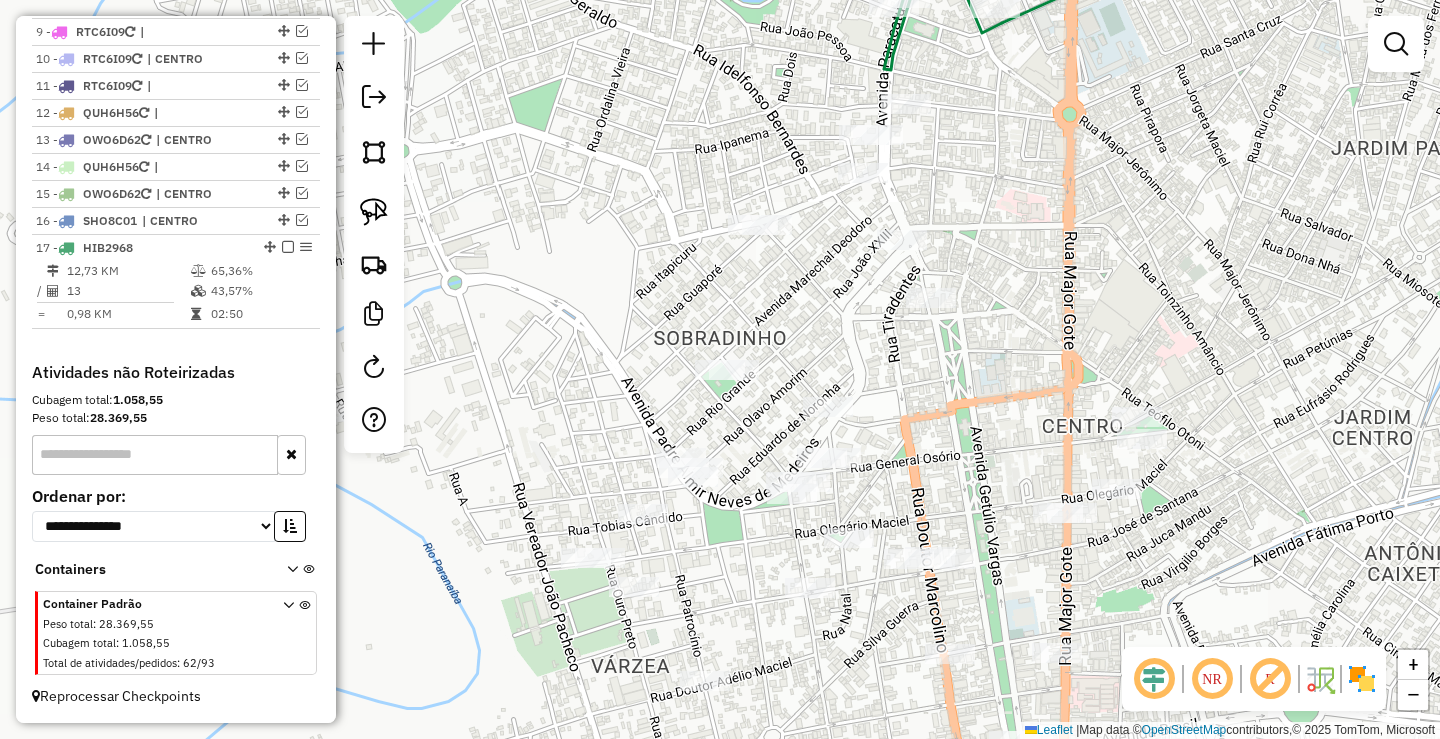 click on "Janela de atendimento Grade de atendimento Capacidade Transportadoras Veículos Cliente Pedidos  Rotas Selecione os dias de semana para filtrar as janelas de atendimento  Seg   Ter   Qua   Qui   Sex   Sáb   Dom  Informe o período da janela de atendimento: De: Até:  Filtrar exatamente a janela do cliente  Considerar janela de atendimento padrão  Selecione os dias de semana para filtrar as grades de atendimento  Seg   Ter   Qua   Qui   Sex   Sáb   Dom   Considerar clientes sem dia de atendimento cadastrado  Clientes fora do dia de atendimento selecionado Filtrar as atividades entre os valores definidos abaixo:  Peso mínimo:   Peso máximo:   Cubagem mínima:   Cubagem máxima:   De:   Até:  Filtrar as atividades entre o tempo de atendimento definido abaixo:  De:   Até:   Considerar capacidade total dos clientes não roteirizados Transportadora: Selecione um ou mais itens Tipo de veículo: Selecione um ou mais itens Veículo: Selecione um ou mais itens Motorista: Selecione um ou mais itens Nome: Rótulo:" 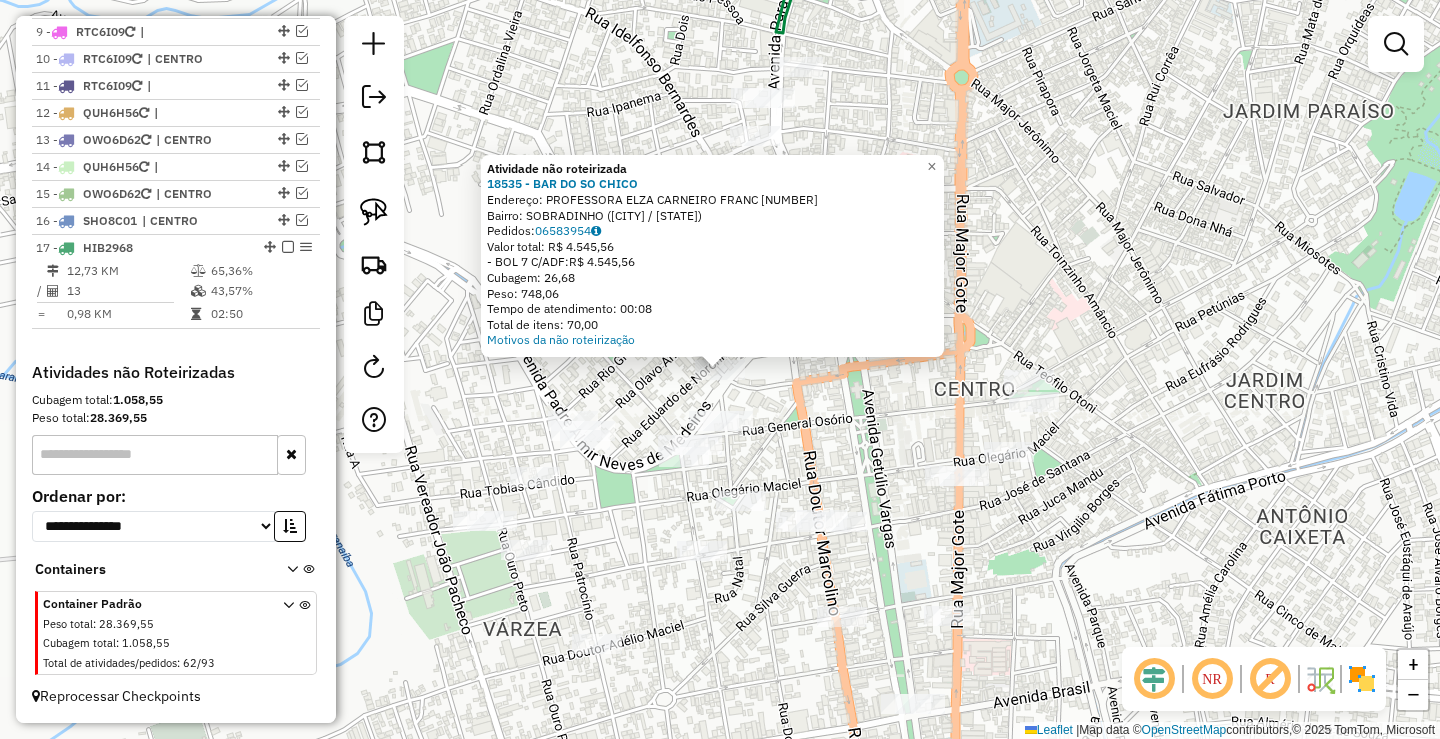 click on "Atividade não roteirizada 18535 - [BUSINESS_NAME]  Endereço:  [STREET] [NUMBER]   Bairro: [NEIGHBORHOOD] ([CITY] / [STATE])   Pedidos:  06583954   Valor total: R$ 4.545,56   -BOL 7 C/ADF:  R$ 4.545,56   Cubagem: 26,68   Peso: 748,06   Tempo de atendimento: 00:08   Total de itens: 70,00  Motivos da não roteirização × Janela de atendimento Grade de atendimento Capacidade Transportadoras Veículos Cliente Pedidos  Rotas Selecione os dias de semana para filtrar as janelas de atendimento  Seg   Ter   Qua   Qui   Sex   Sáb   Dom  Informe o período da janela de atendimento: De: Até:  Filtrar exatamente a janela do cliente  Considerar janela de atendimento padrão  Selecione os dias de semana para filtrar as grades de atendimento  Seg   Ter   Qua   Qui   Sex   Sáb   Dom   Considerar clientes sem dia de atendimento cadastrado  Clientes fora do dia de atendimento selecionado Filtrar as atividades entre os valores definidos abaixo:  Peso mínimo:   Peso máximo:   Cubagem mínima:   De:   De:" 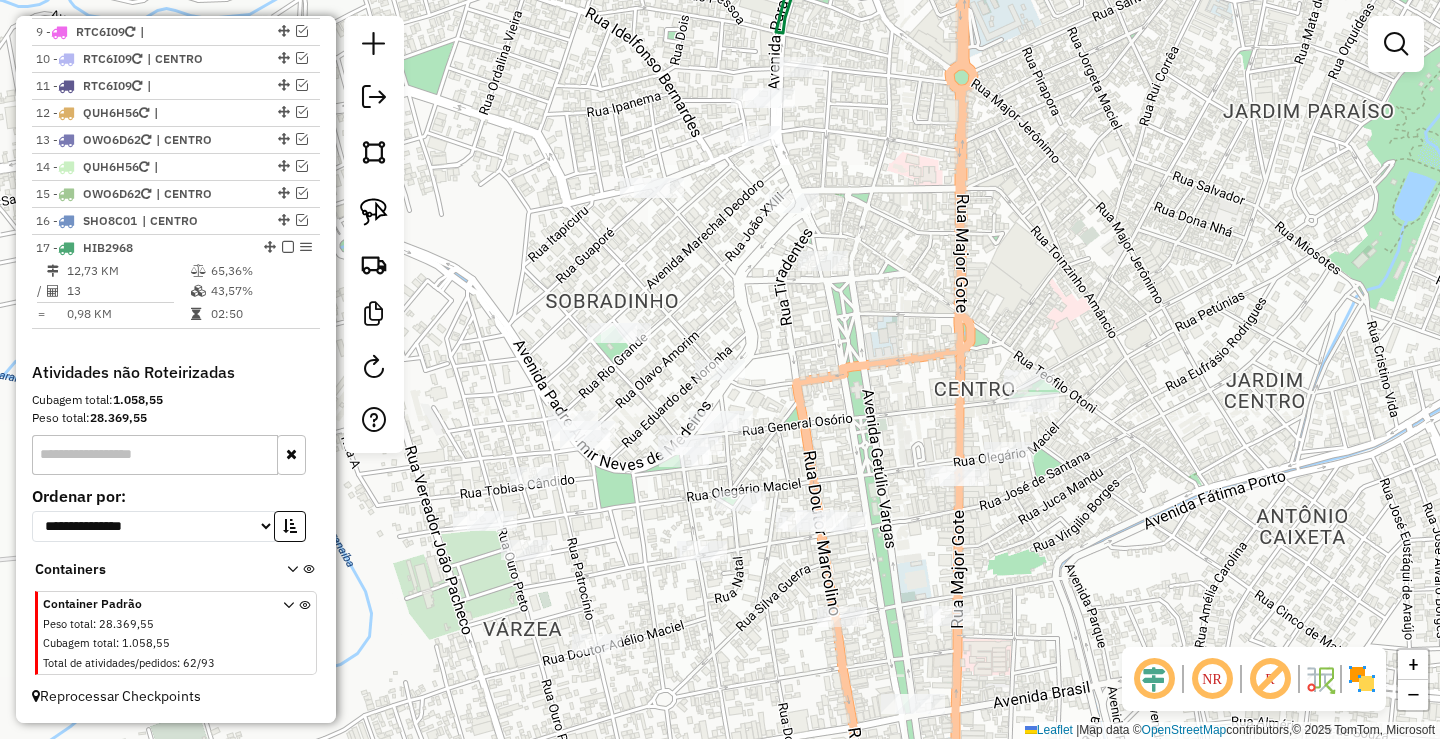 click on "Atividade não roteirizada 18535 - [BUSINESS_NAME]  Endereço:  [STREET] [NUMBER]   Bairro: [NEIGHBORHOOD] ([CITY] / [STATE])   Pedidos:  06583954   Valor total: R$ 4.545,56   -BOL 7 C/ADF:  R$ 4.545,56   Cubagem: 26,68   Peso: 748,06   Tempo de atendimento: 00:08   Total de itens: 70,00  Motivos da não roteirização × Janela de atendimento Grade de atendimento Capacidade Transportadoras Veículos Cliente Pedidos  Rotas Selecione os dias de semana para filtrar as janelas de atendimento  Seg   Ter   Qua   Qui   Sex   Sáb   Dom  Informe o período da janela de atendimento: De: Até:  Filtrar exatamente a janela do cliente  Considerar janela de atendimento padrão  Selecione os dias de semana para filtrar as grades de atendimento  Seg   Ter   Qua   Qui   Sex   Sáb   Dom   Considerar clientes sem dia de atendimento cadastrado  Clientes fora do dia de atendimento selecionado Filtrar as atividades entre os valores definidos abaixo:  Peso mínimo:   Peso máximo:   Cubagem mínima:   De:   De:" 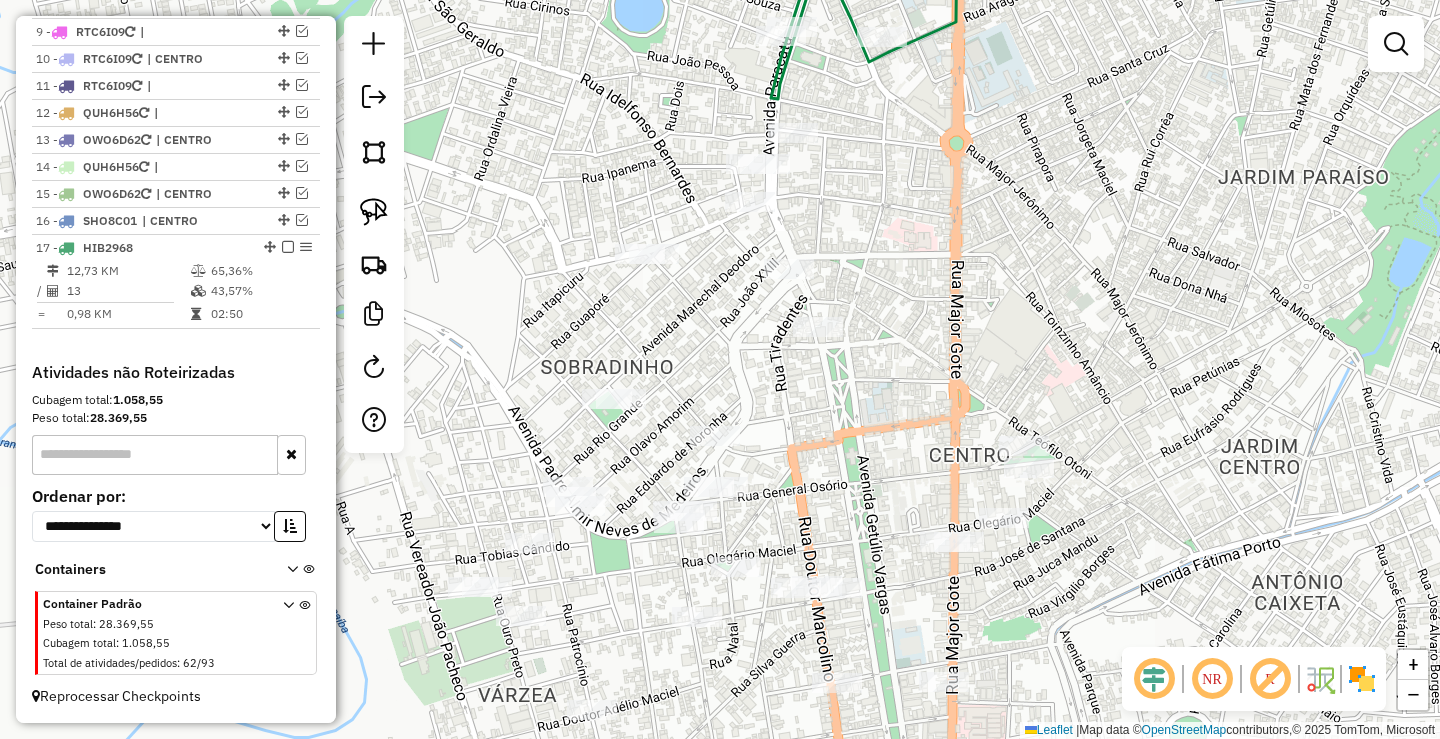 drag, startPoint x: 379, startPoint y: 208, endPoint x: 570, endPoint y: 212, distance: 191.04189 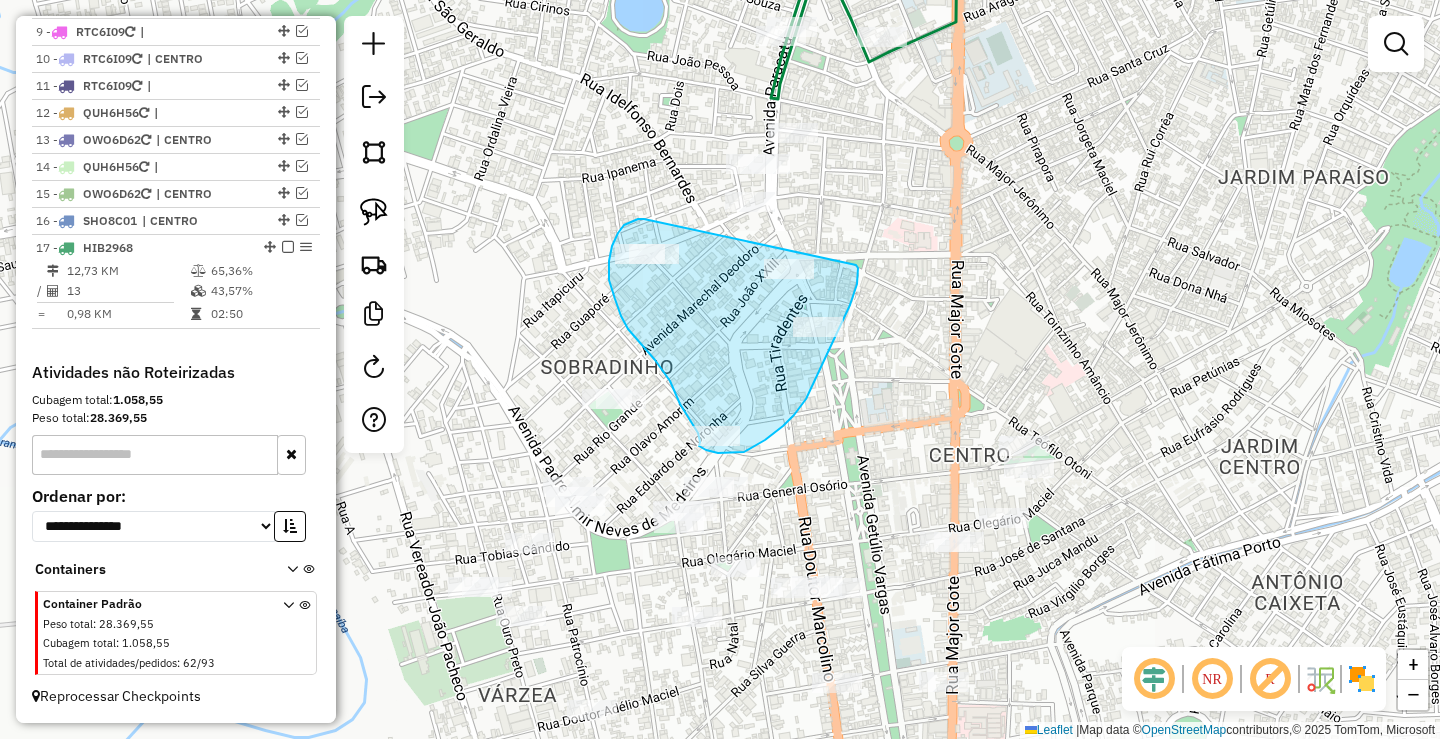 drag, startPoint x: 642, startPoint y: 219, endPoint x: 855, endPoint y: 264, distance: 217.70163 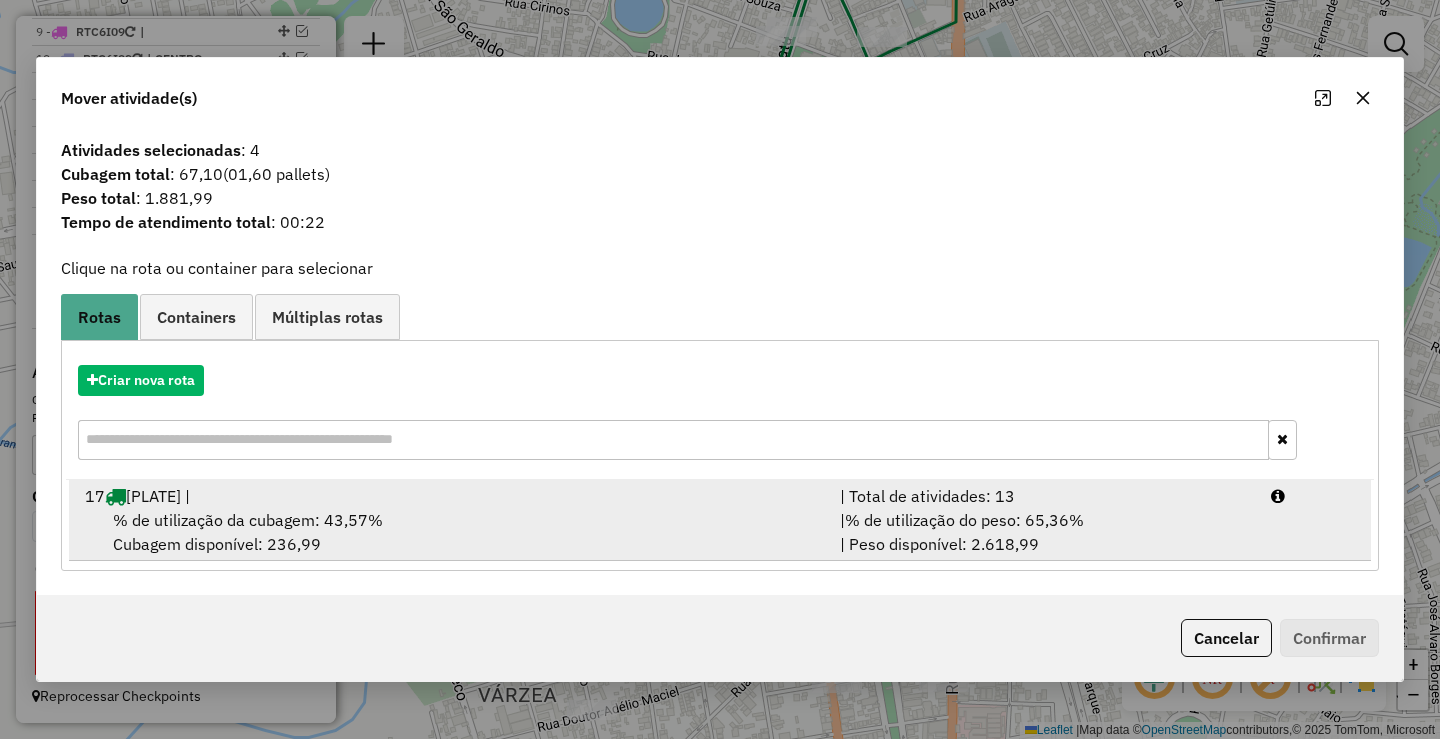 click on "|  % de utilização do peso: 65,36%  | Peso disponível: 2.618,99" at bounding box center [1043, 532] 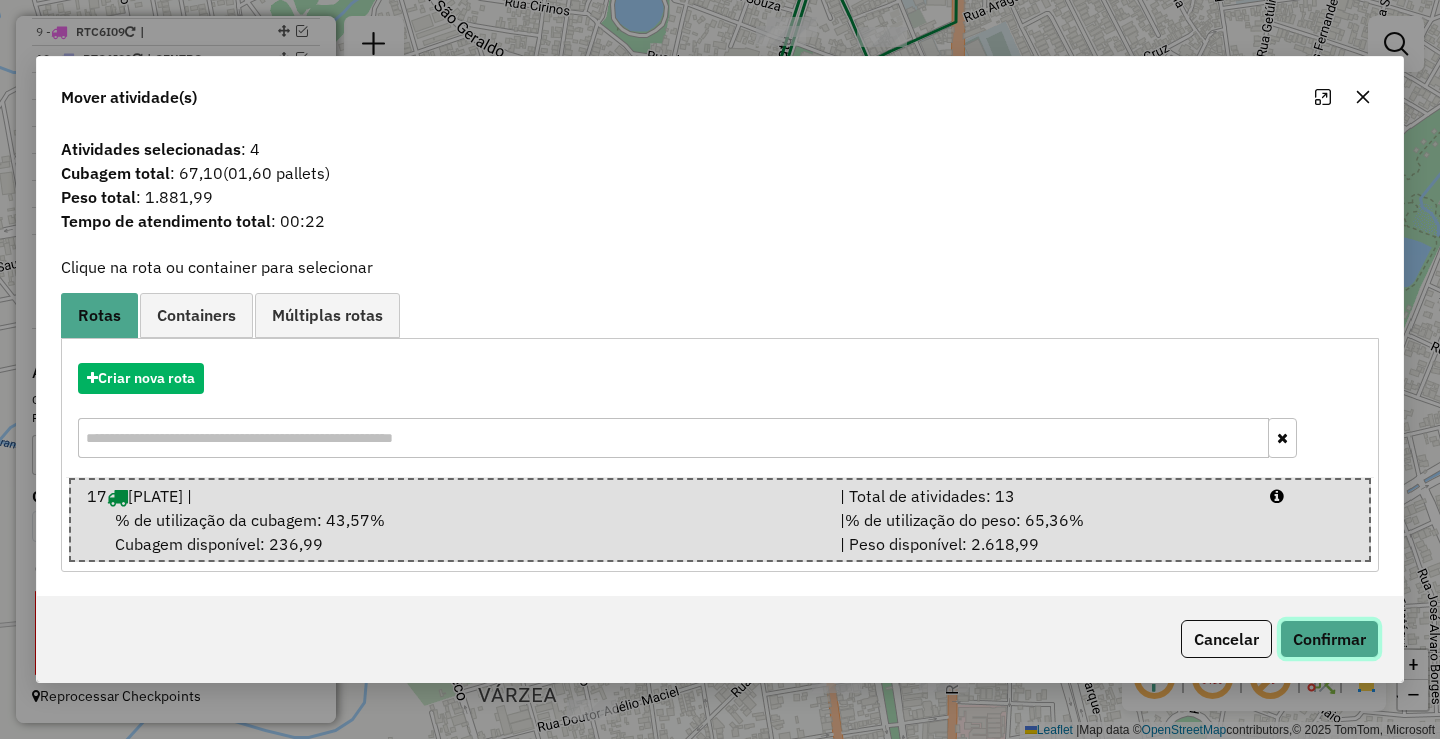 click on "Confirmar" 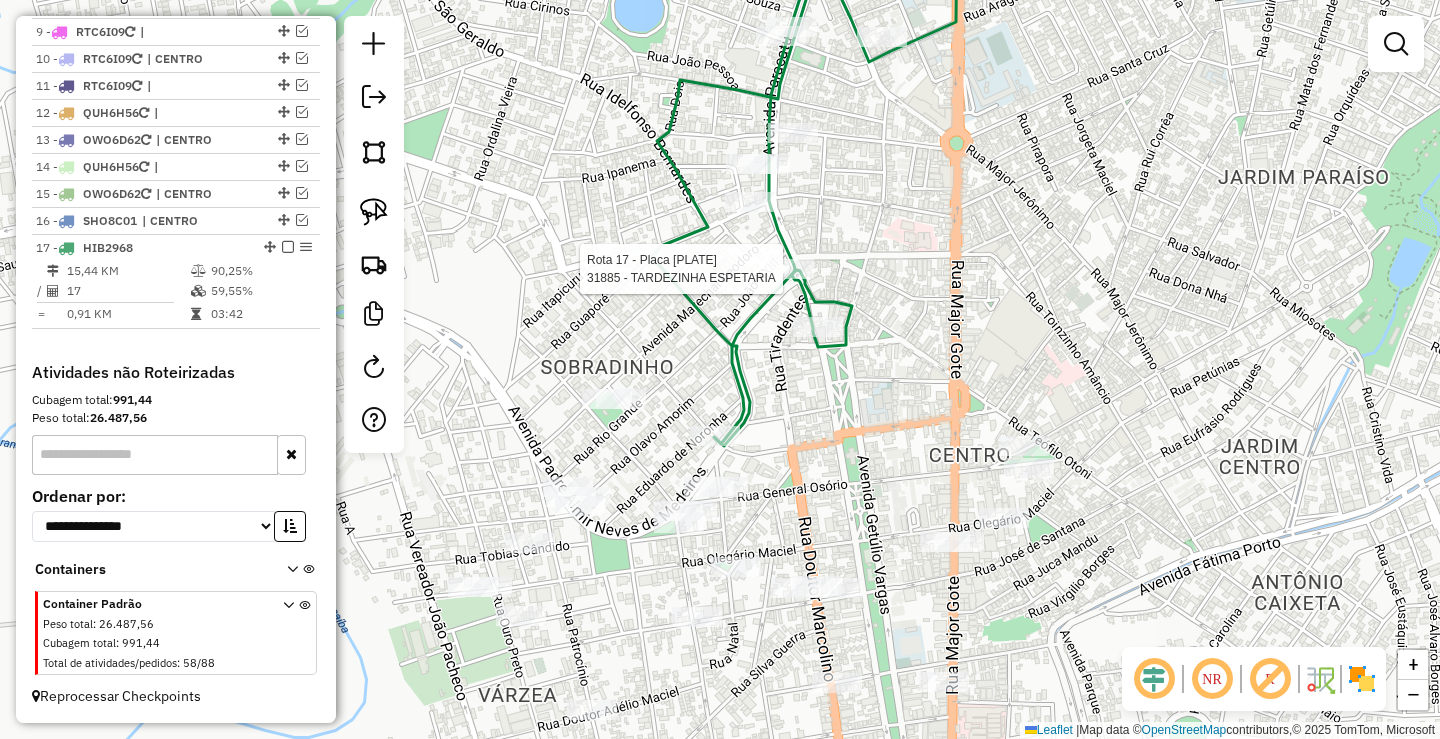 select on "**********" 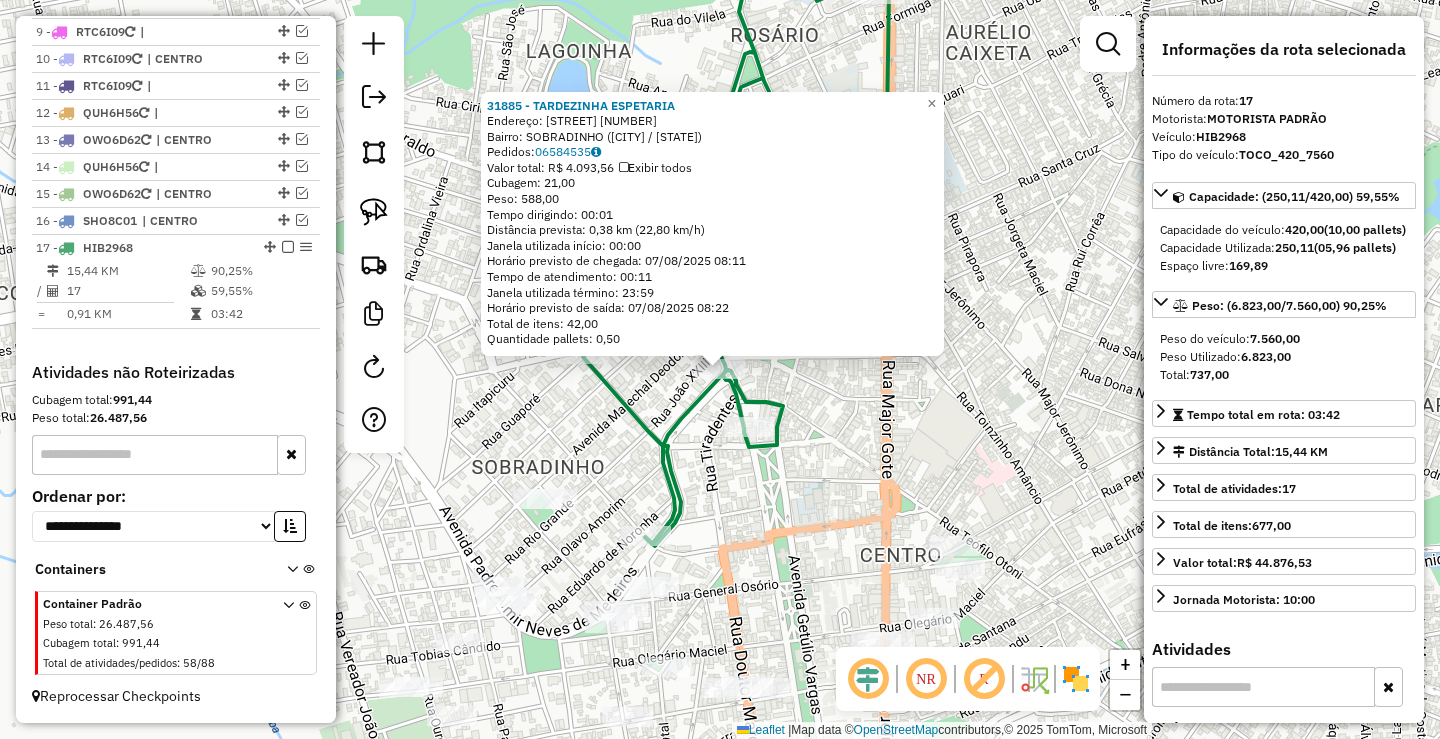 click on "31885 - [BRAND]  Endereço:  PADRE ALMIR NEVES DE MEDEIROS 22   Bairro: SOBRADINHO ([CITY] / [STATE])   Pedidos:  06584535   Valor total: R$ 4.093,56   Exibir todos   Cubagem: 21,00  Peso: 588,00  Tempo dirigindo: 00:01   Distância prevista: 0,38 km (22,80 km/h)   Janela utilizada início: 00:00   Horário previsto de chegada: 07/08/2025 08:11   Tempo de atendimento: 00:11   Janela utilizada término: 23:59   Horário previsto de saída: 07/08/2025 08:22   Total de itens: 42,00   Quantidade pallets: 0,50  × Janela de atendimento Grade de atendimento Capacidade Transportadoras Veículos Cliente Pedidos  Rotas Selecione os dias de semana para filtrar as janelas de atendimento  Seg   Ter   Qua   Qui   Sex   Sáb   Dom  Informe o período da janela de atendimento: De: Até:  Filtrar exatamente a janela do cliente  Considerar janela de atendimento padrão  Selecione os dias de semana para filtrar as grades de atendimento  Seg   Ter   Qua   Qui   Sex   Sáb   Dom   Peso mínimo:   Peso máximo:  +" 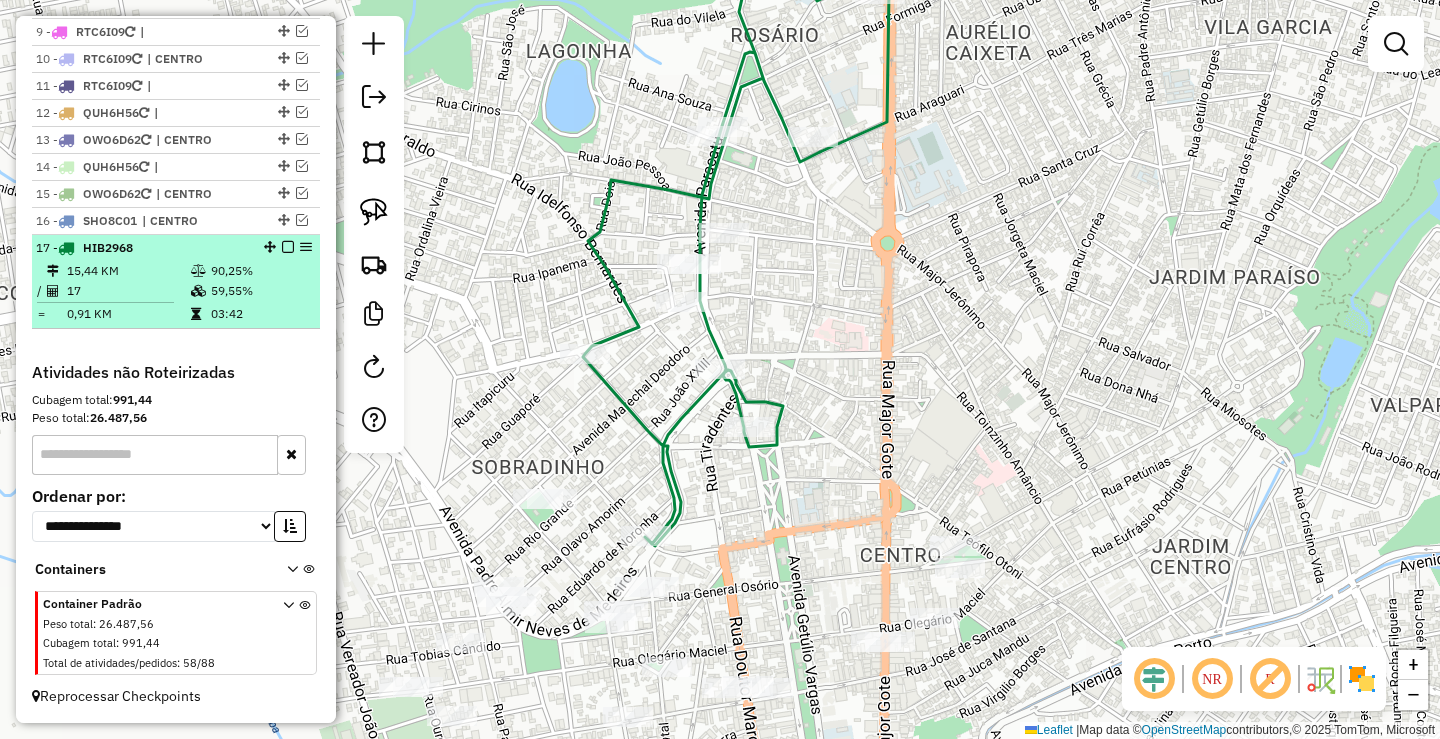click at bounding box center [288, 247] 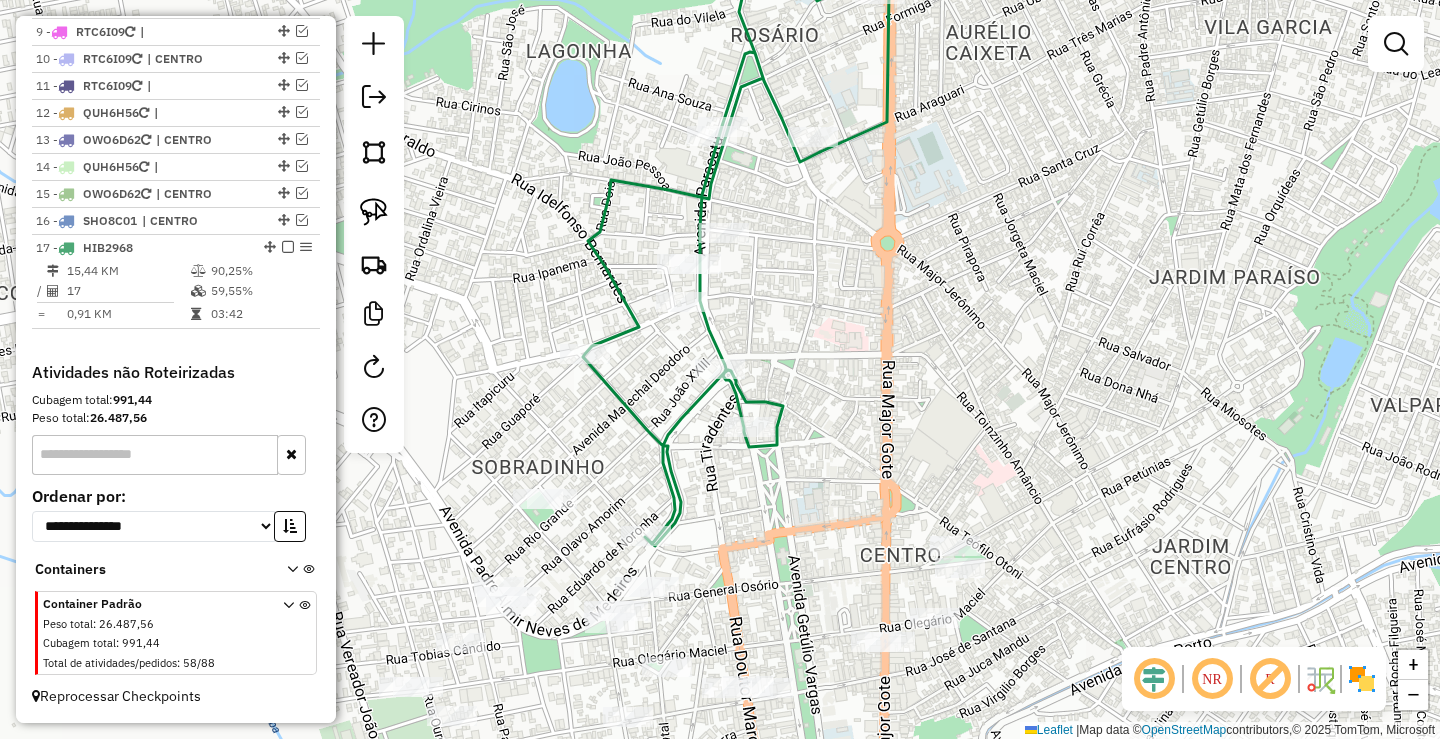 scroll, scrollTop: 920, scrollLeft: 0, axis: vertical 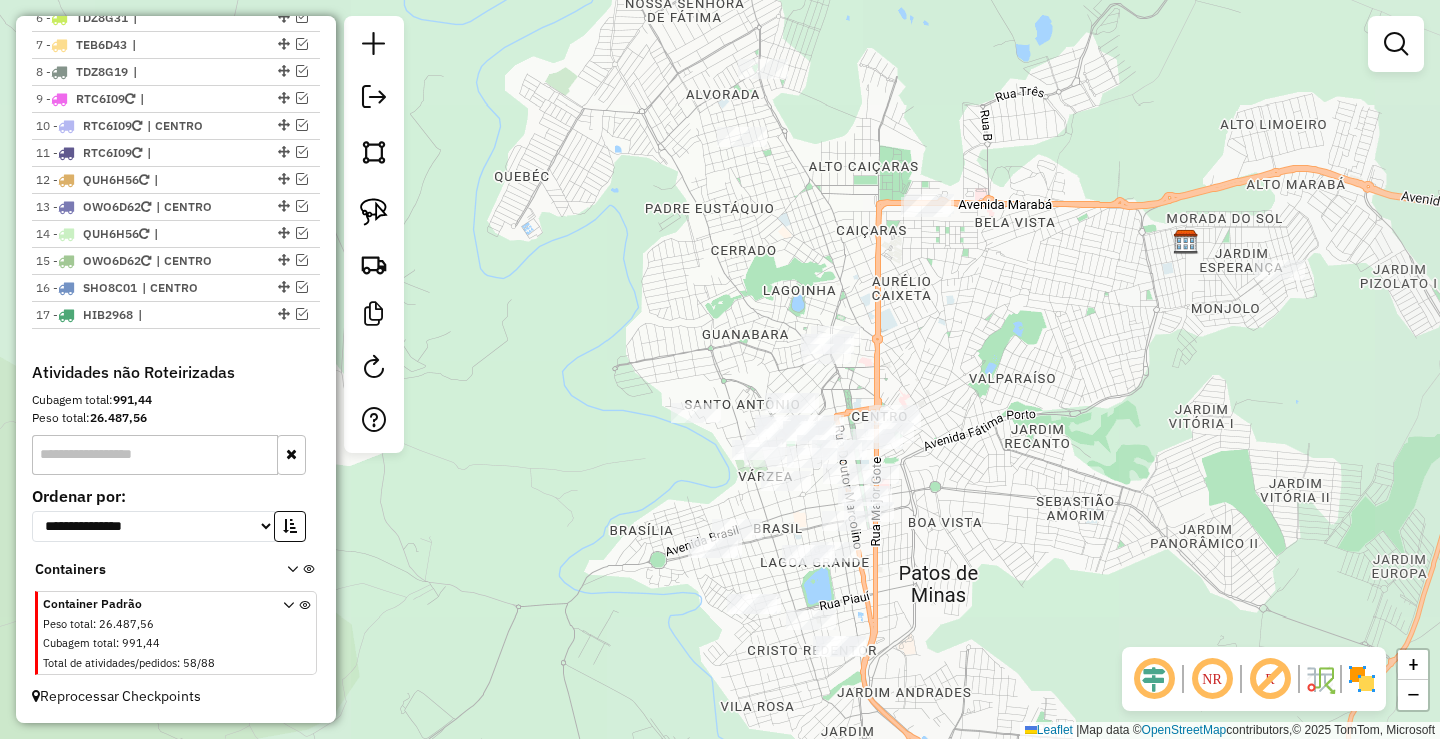 drag, startPoint x: 861, startPoint y: 325, endPoint x: 849, endPoint y: 283, distance: 43.68066 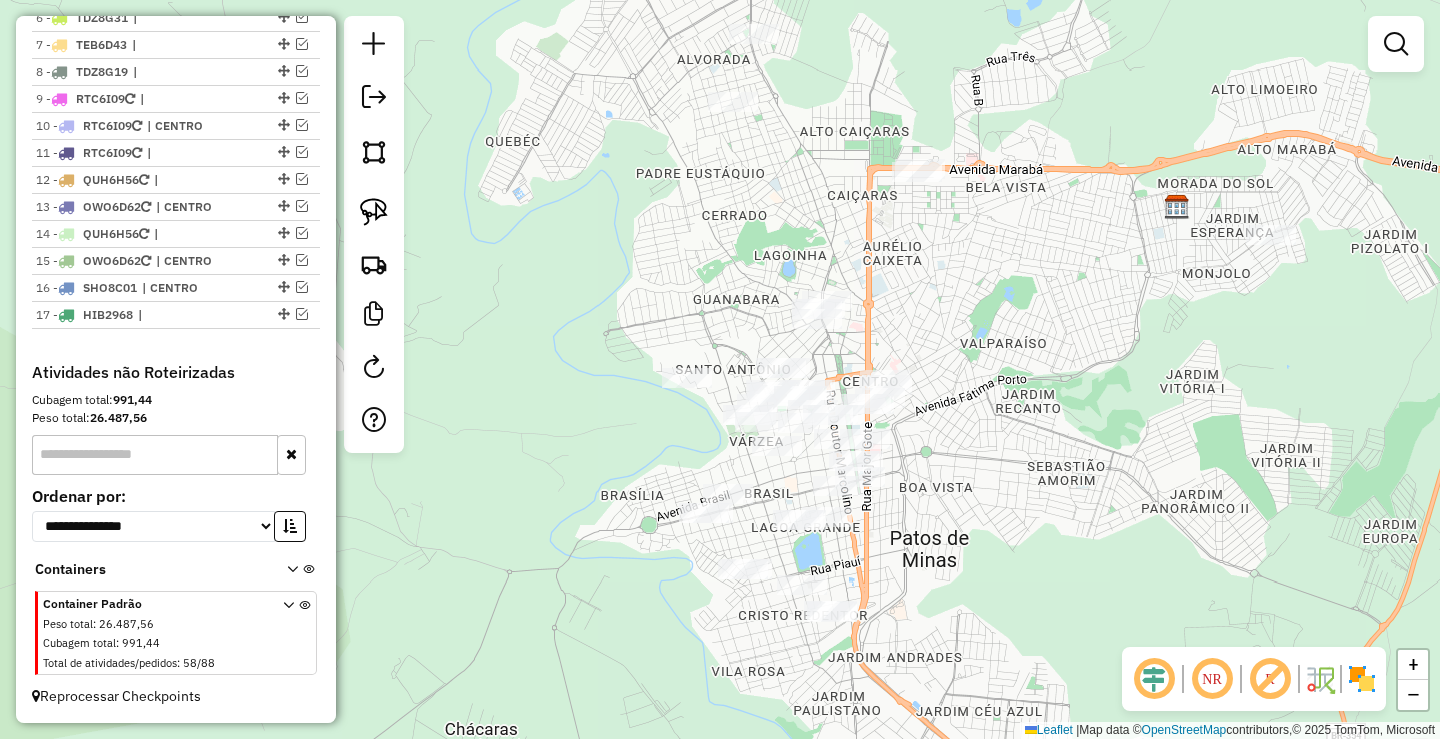 drag, startPoint x: 869, startPoint y: 292, endPoint x: 747, endPoint y: 278, distance: 122.80065 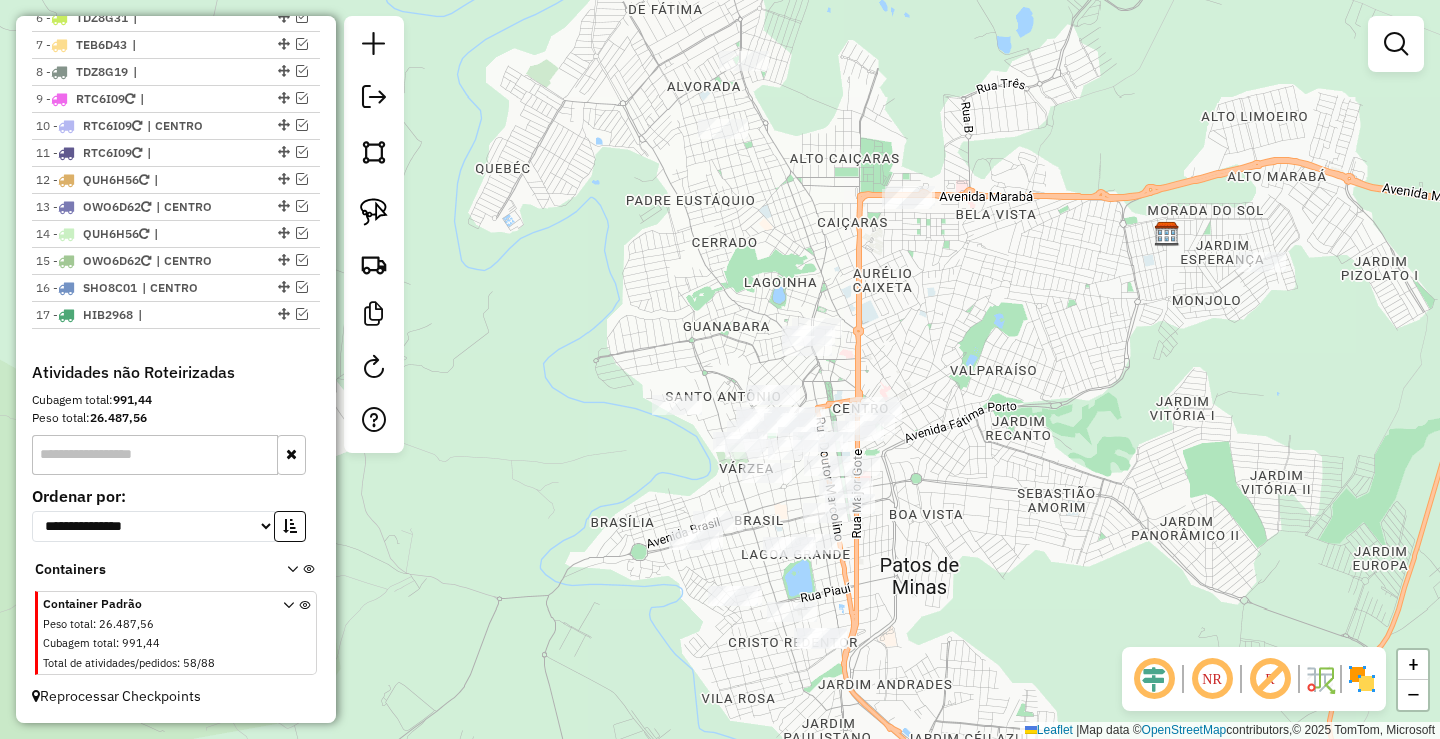 click 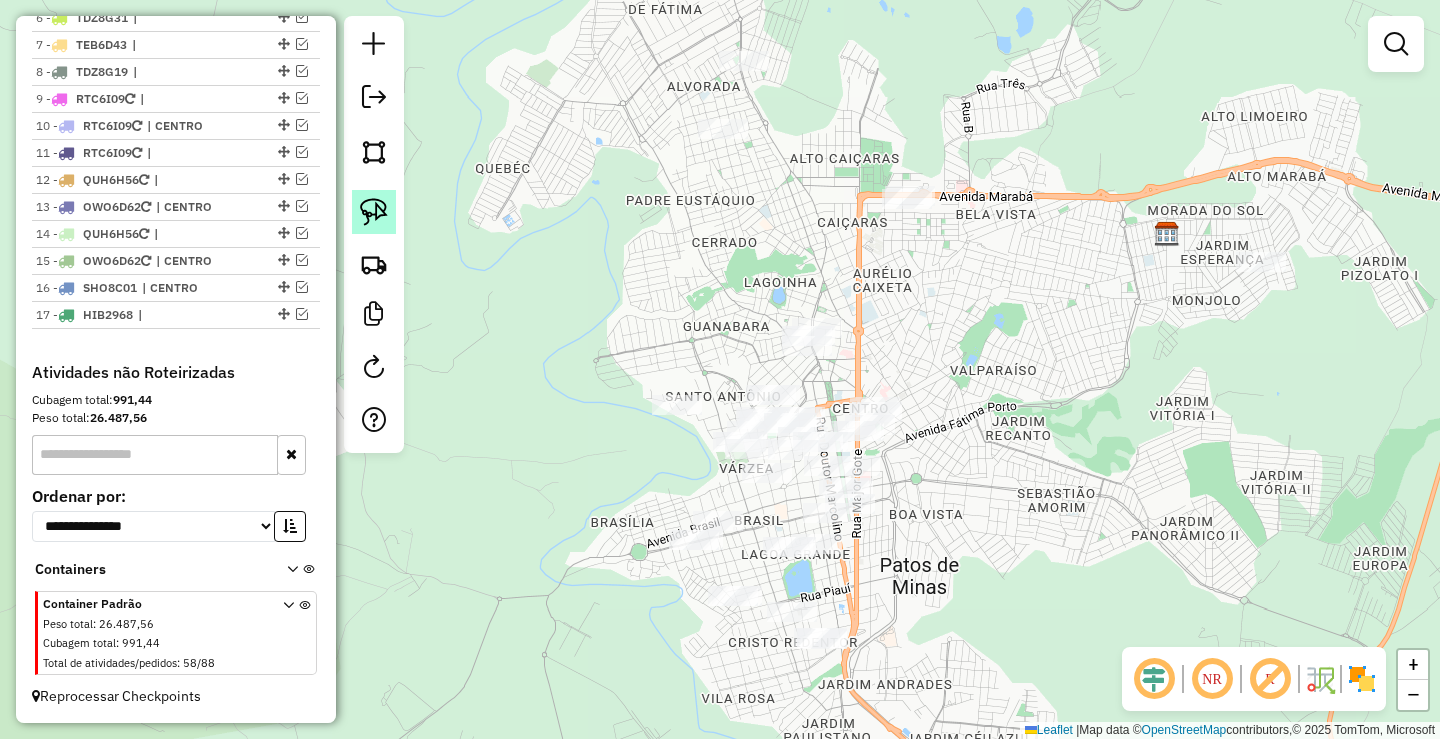 click 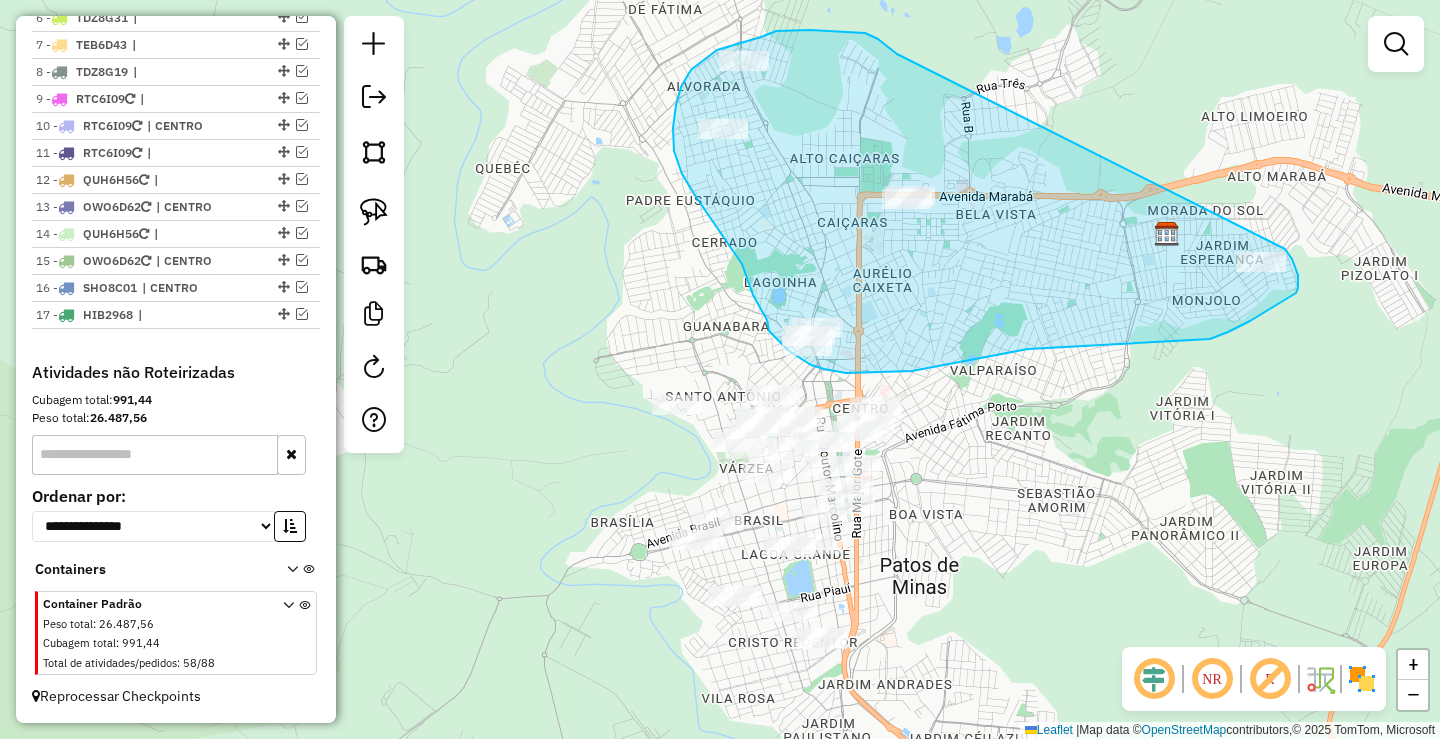 drag, startPoint x: 897, startPoint y: 54, endPoint x: 1285, endPoint y: 249, distance: 434.24533 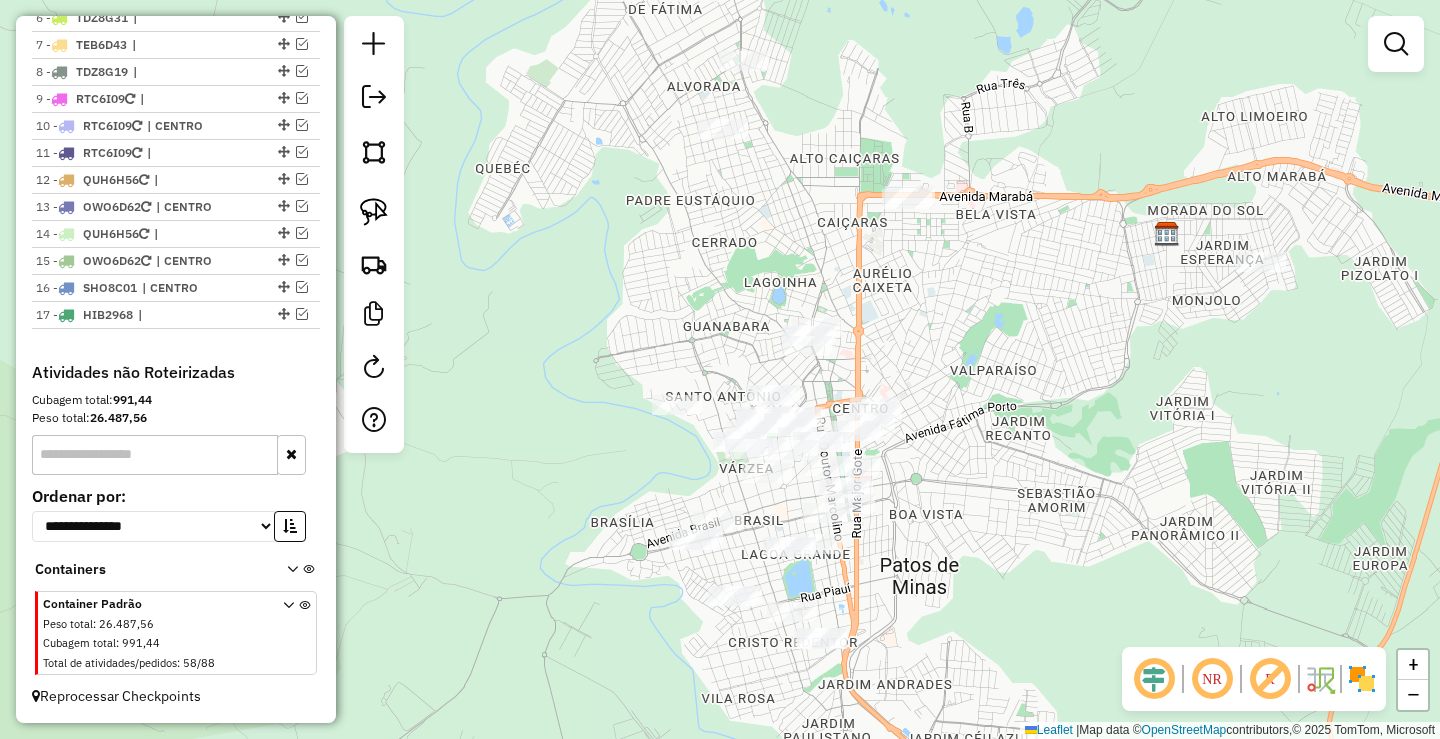 click on "Janela de atendimento Grade de atendimento Capacidade Transportadoras Veículos Cliente Pedidos  Rotas Selecione os dias de semana para filtrar as janelas de atendimento  Seg   Ter   Qua   Qui   Sex   Sáb   Dom  Informe o período da janela de atendimento: De: Até:  Filtrar exatamente a janela do cliente  Considerar janela de atendimento padrão  Selecione os dias de semana para filtrar as grades de atendimento  Seg   Ter   Qua   Qui   Sex   Sáb   Dom   Considerar clientes sem dia de atendimento cadastrado  Clientes fora do dia de atendimento selecionado Filtrar as atividades entre os valores definidos abaixo:  Peso mínimo:   Peso máximo:   Cubagem mínima:   Cubagem máxima:   De:   Até:  Filtrar as atividades entre o tempo de atendimento definido abaixo:  De:   Até:   Considerar capacidade total dos clientes não roteirizados Transportadora: Selecione um ou mais itens Tipo de veículo: Selecione um ou mais itens Veículo: Selecione um ou mais itens Motorista: Selecione um ou mais itens Nome: Rótulo:" 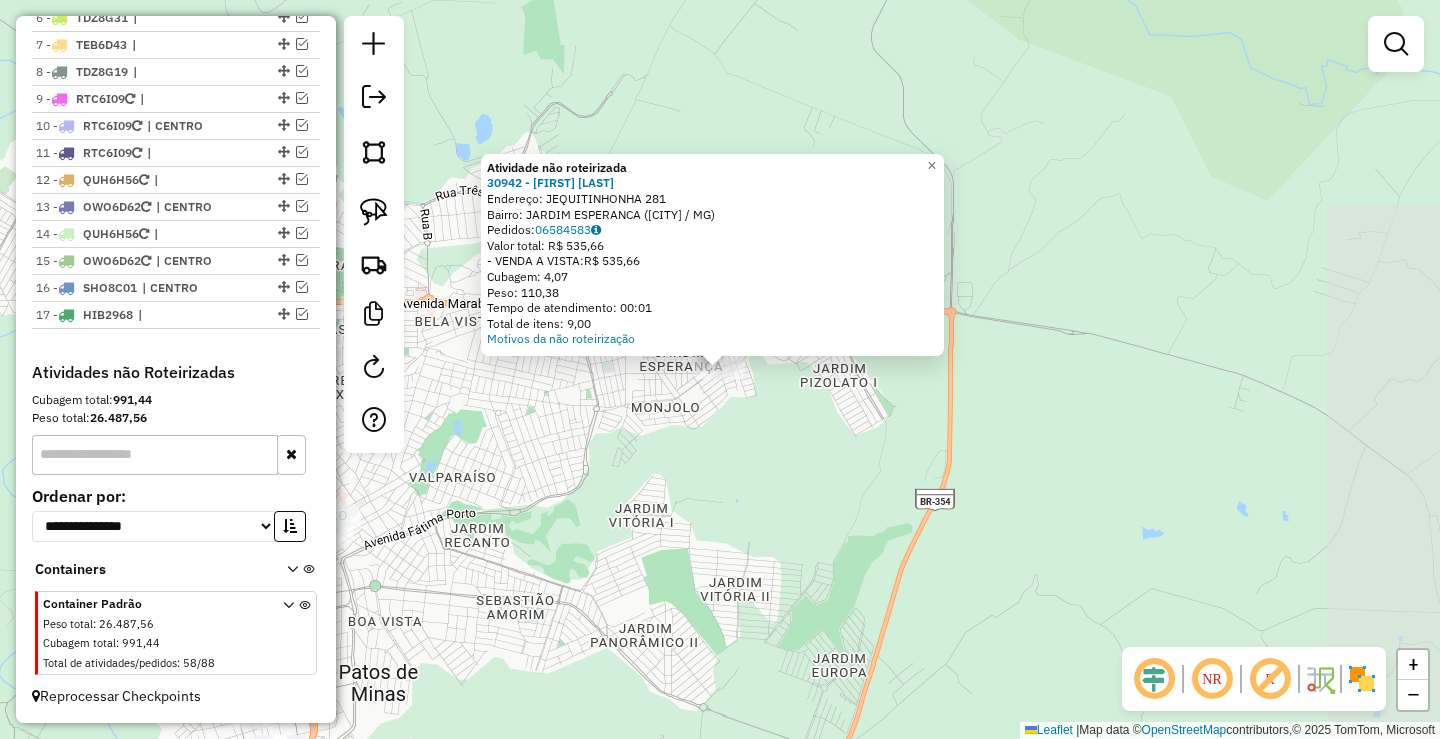 drag, startPoint x: 800, startPoint y: 448, endPoint x: 930, endPoint y: 407, distance: 136.31215 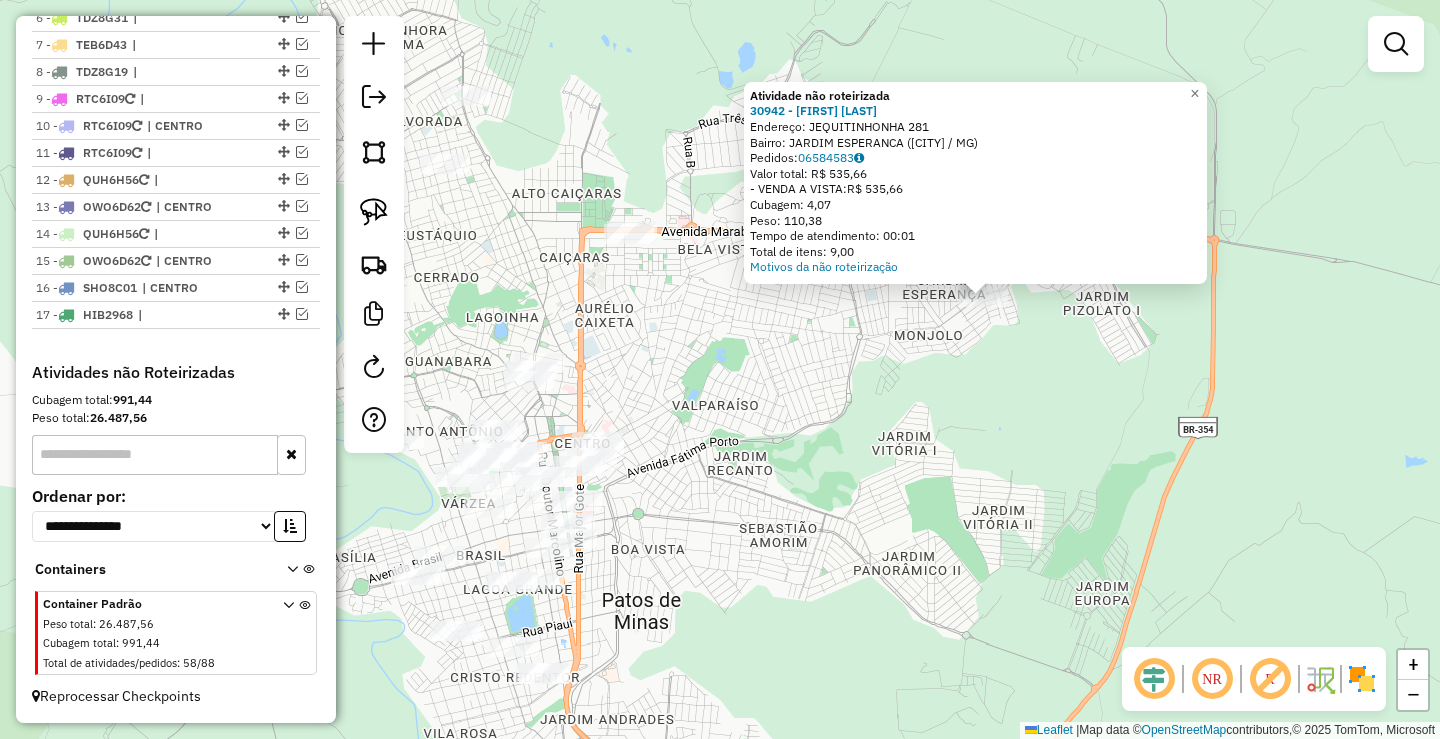 drag, startPoint x: 789, startPoint y: 402, endPoint x: 875, endPoint y: 449, distance: 98.005104 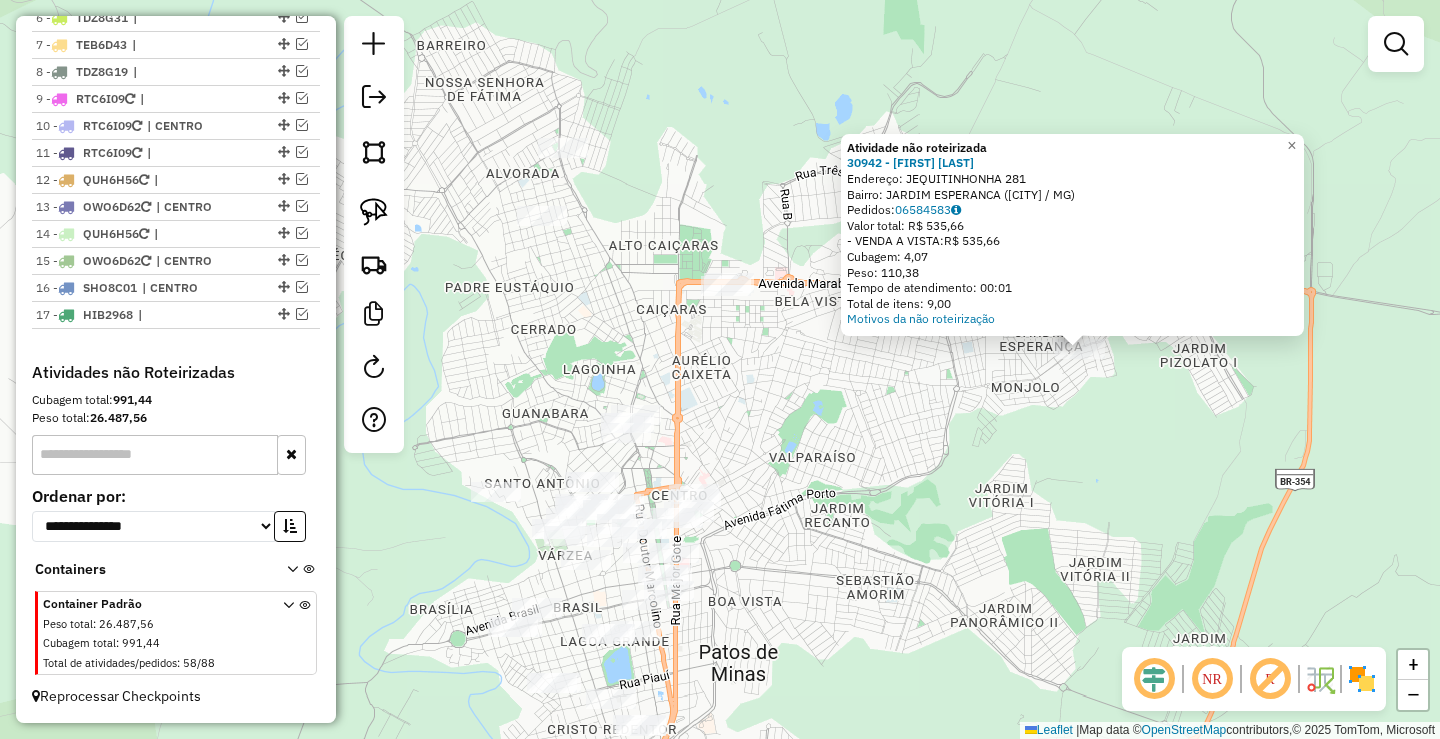 click on "Atividade não roteirizada 30942 - [FIRST] [LAST]  Endereço:  JEQUITINHONHA 281   Bairro: JARDIM ESPERANCA ([CITY] / [STATE])   Pedidos:  06584583   Valor total: R$ 535,66   - VENDA A VISTA:  R$ 535,66   Cubagem: 4,07   Peso: 110,38   Tempo de atendimento: 00:01   Total de itens: 9,00  Motivos da não roteirização × Janela de atendimento Grade de atendimento Capacidade Transportadoras Veículos Cliente Pedidos  Rotas Selecione os dias de semana para filtrar as janelas de atendimento  Seg   Ter   Qua   Qui   Sex   Sáb   Dom  Informe o período da janela de atendimento: De: Até:  Filtrar exatamente a janela do cliente  Considerar janela de atendimento padrão  Selecione os dias de semana para filtrar as grades de atendimento  Seg   Ter   Qua   Qui   Sex   Sáb   Dom   Considerar clientes sem dia de atendimento cadastrado  Clientes fora do dia de atendimento selecionado Filtrar as atividades entre os valores definidos abaixo:  Peso mínimo:   Peso máximo:   Cubagem mínima:   Cubagem máxima:  +" 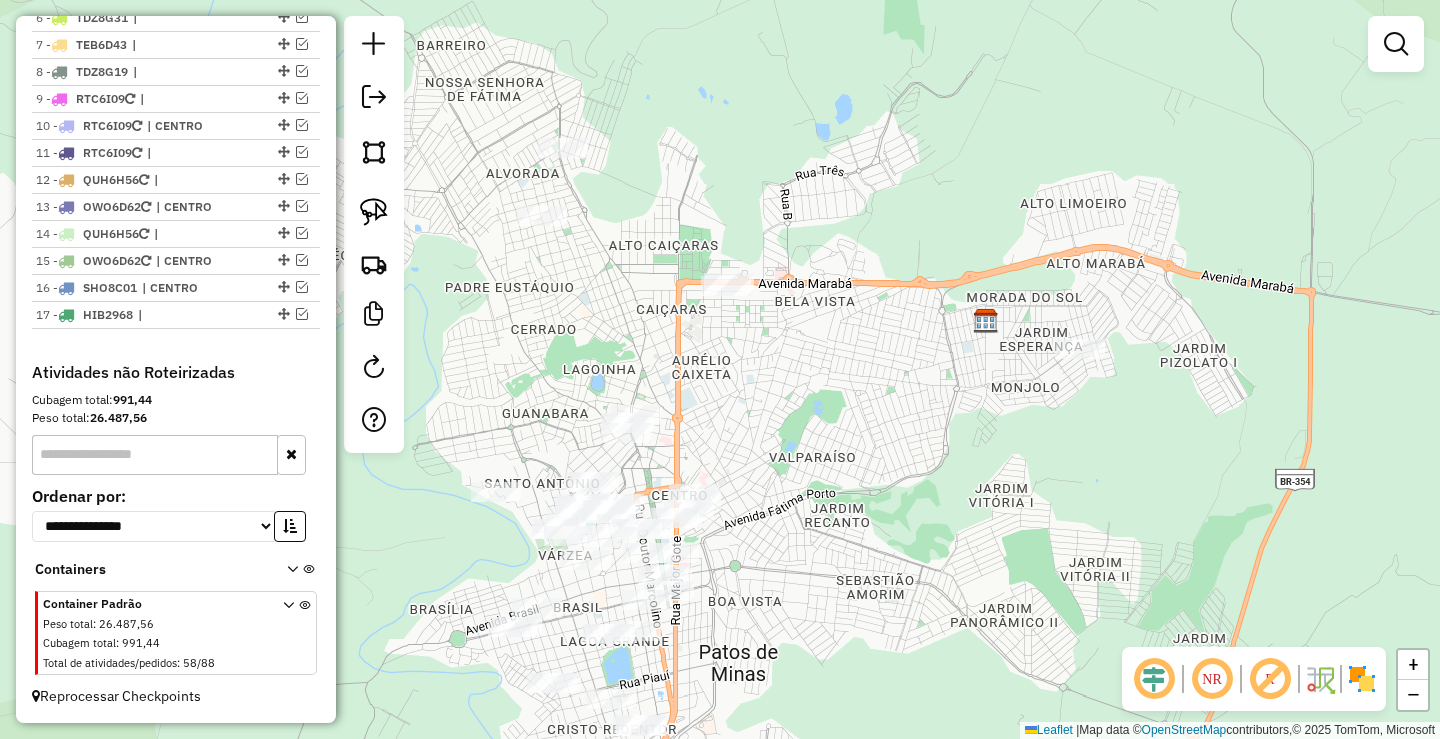 click 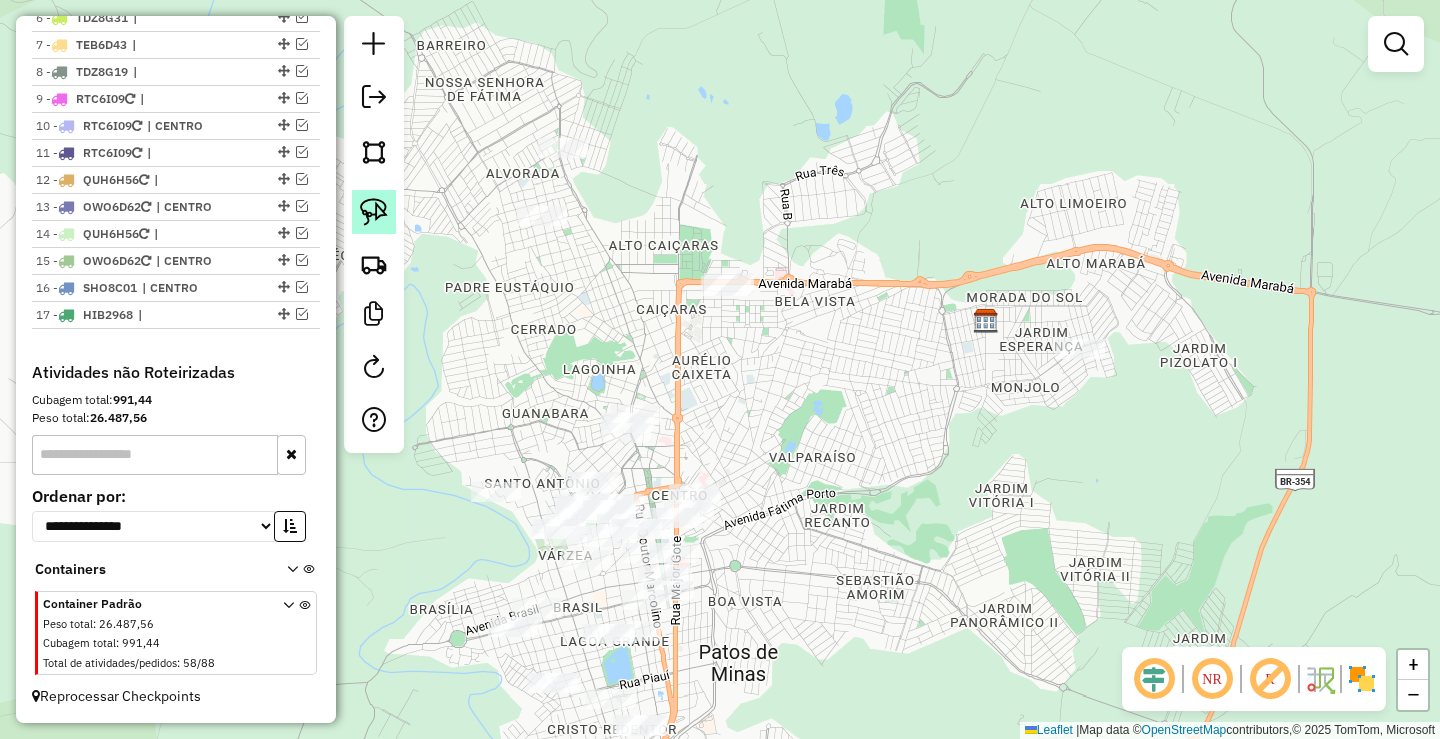 click 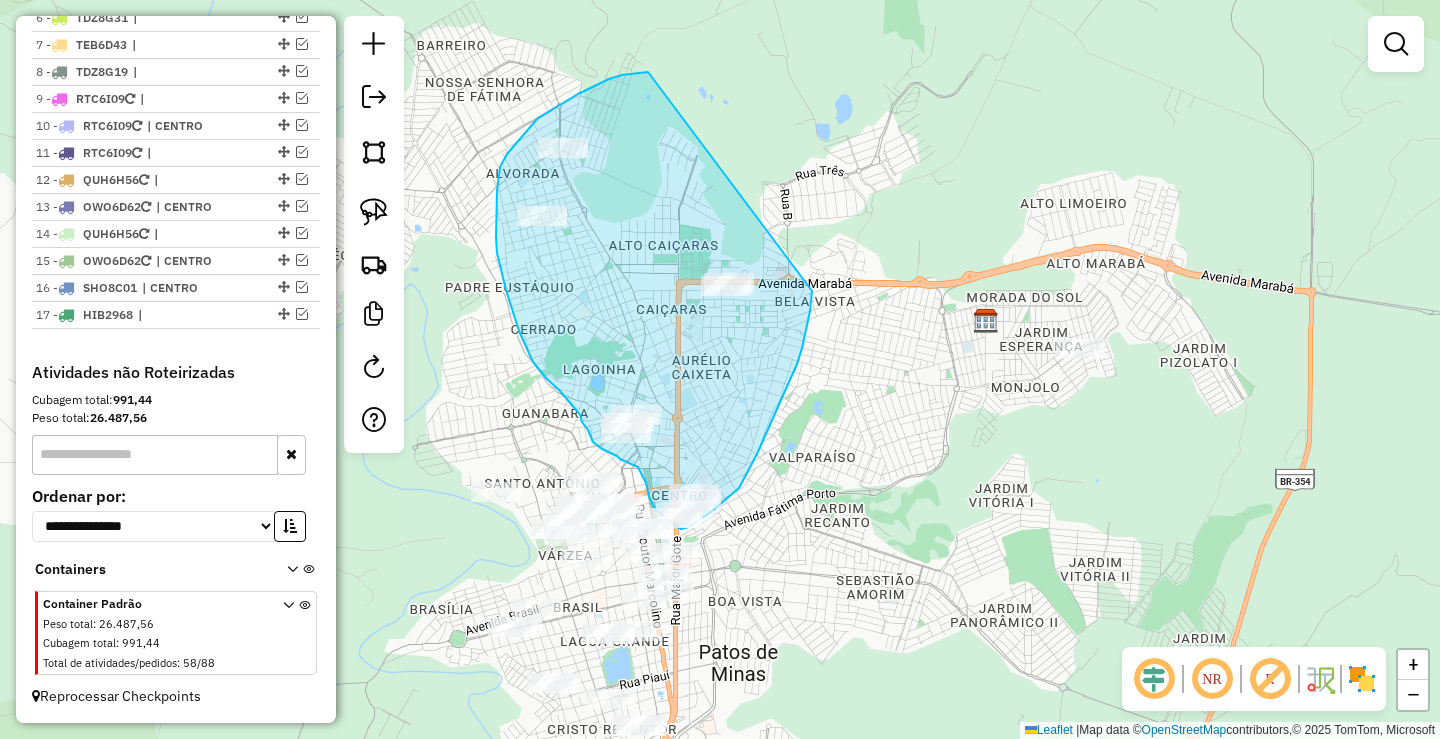 drag, startPoint x: 645, startPoint y: 72, endPoint x: 812, endPoint y: 291, distance: 275.40878 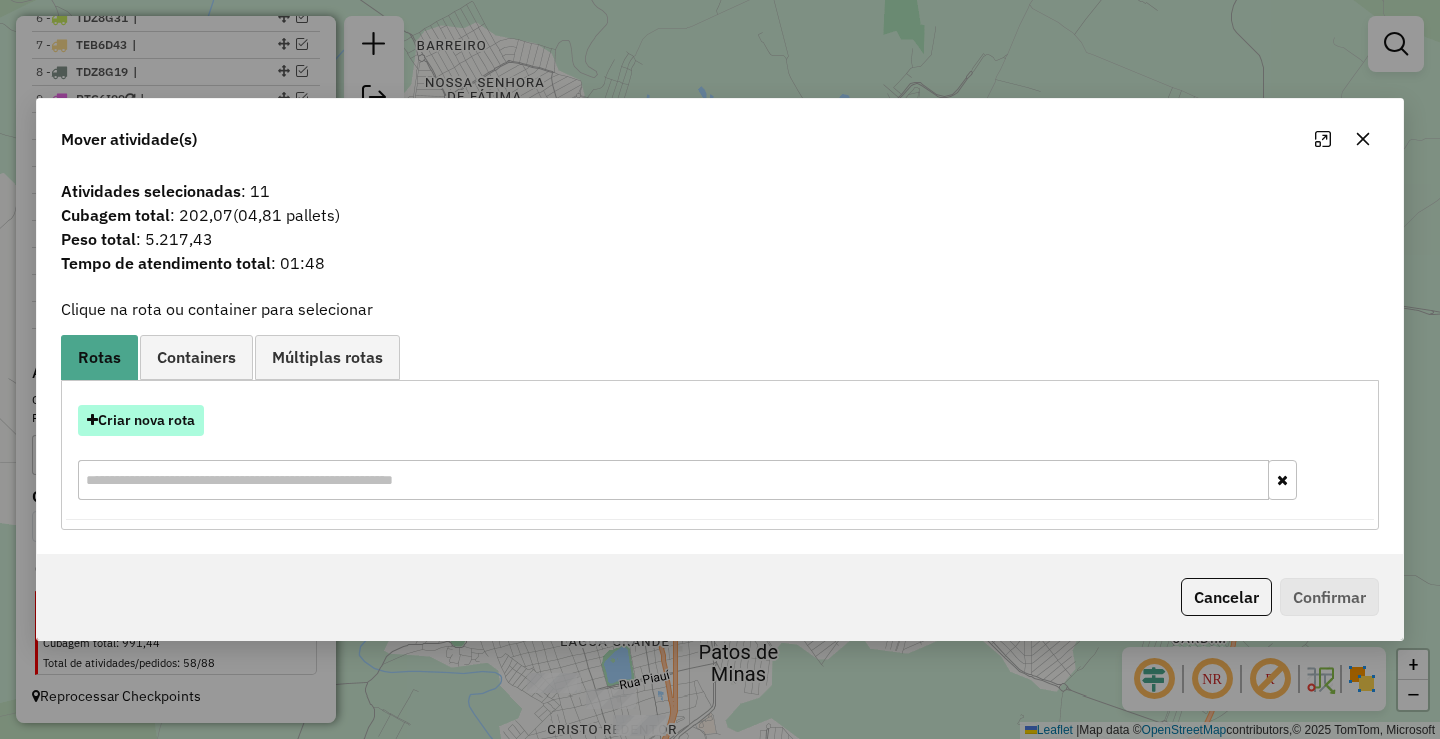 click on "Criar nova rota" at bounding box center [141, 420] 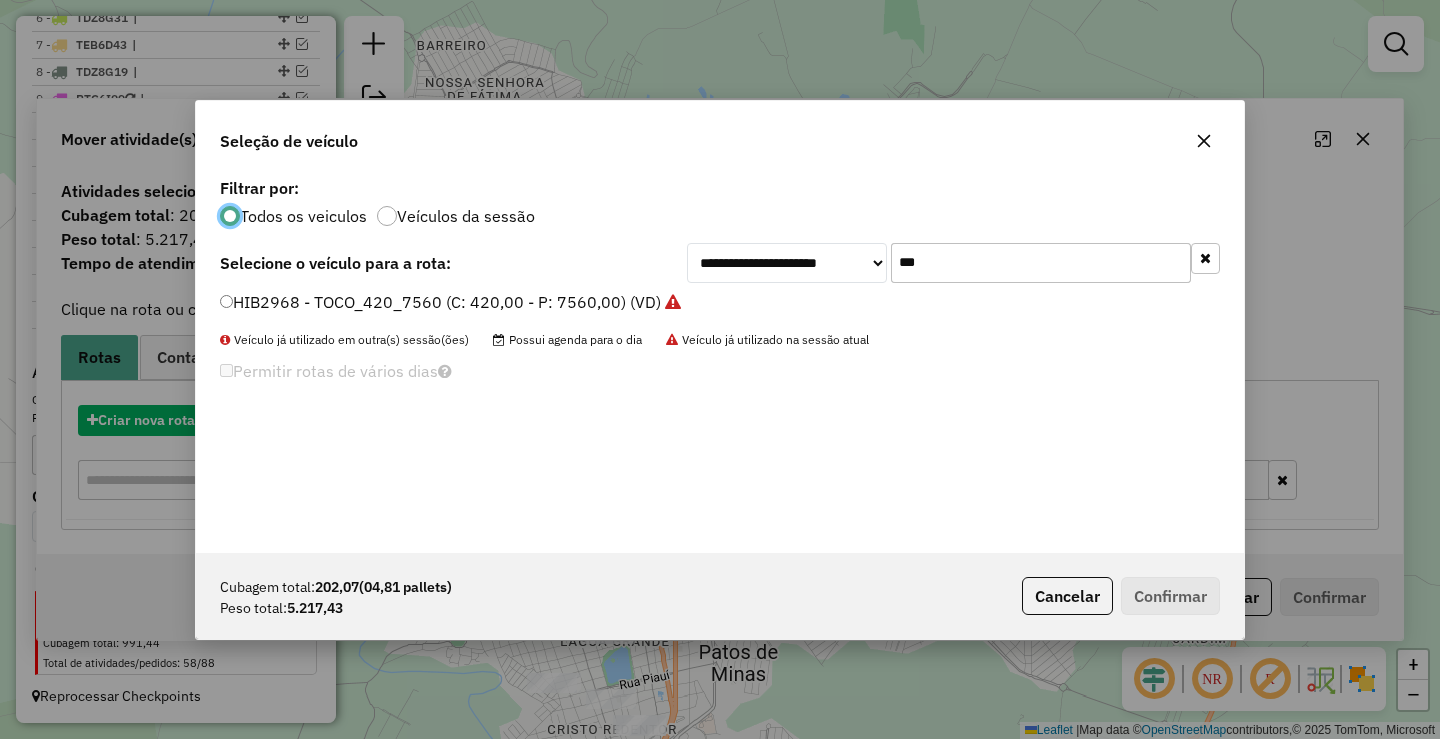 scroll, scrollTop: 11, scrollLeft: 6, axis: both 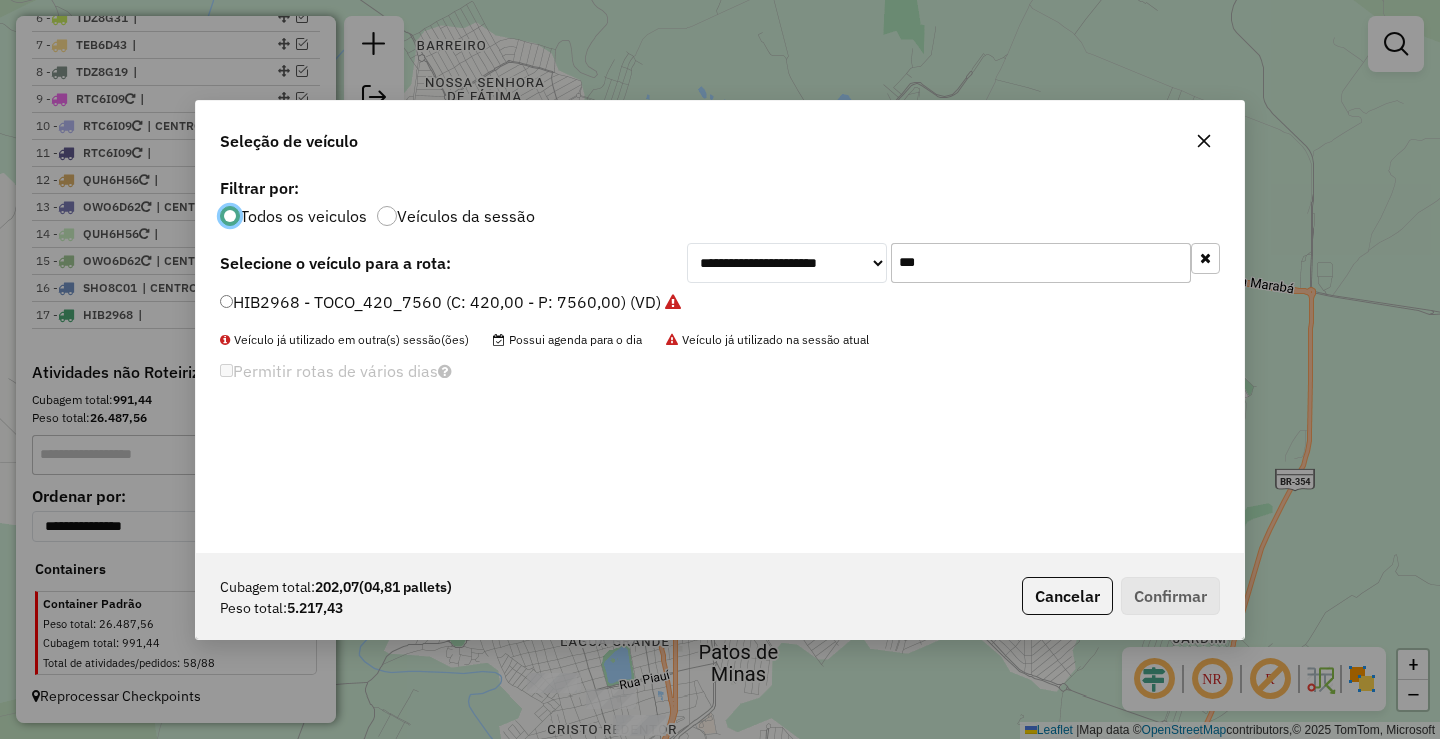 click on "***" 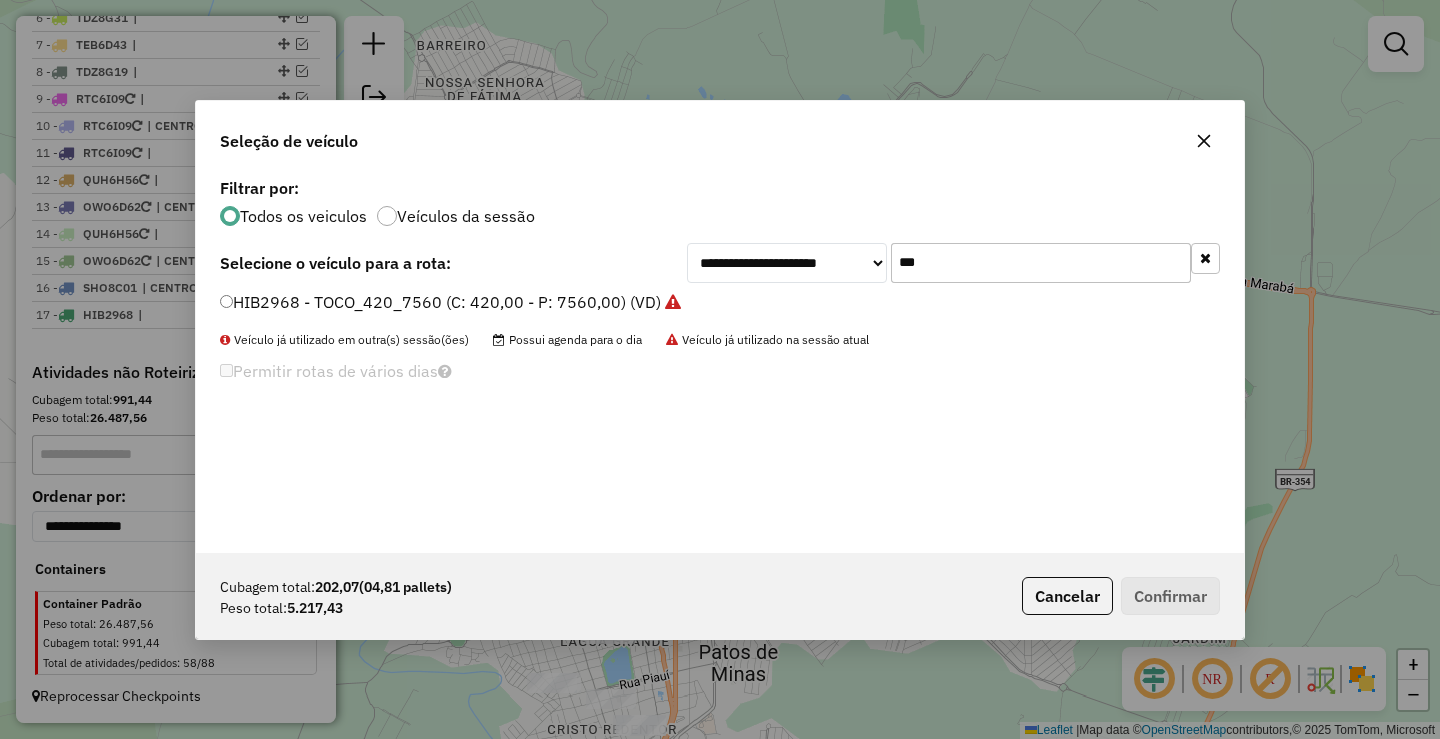 click on "***" 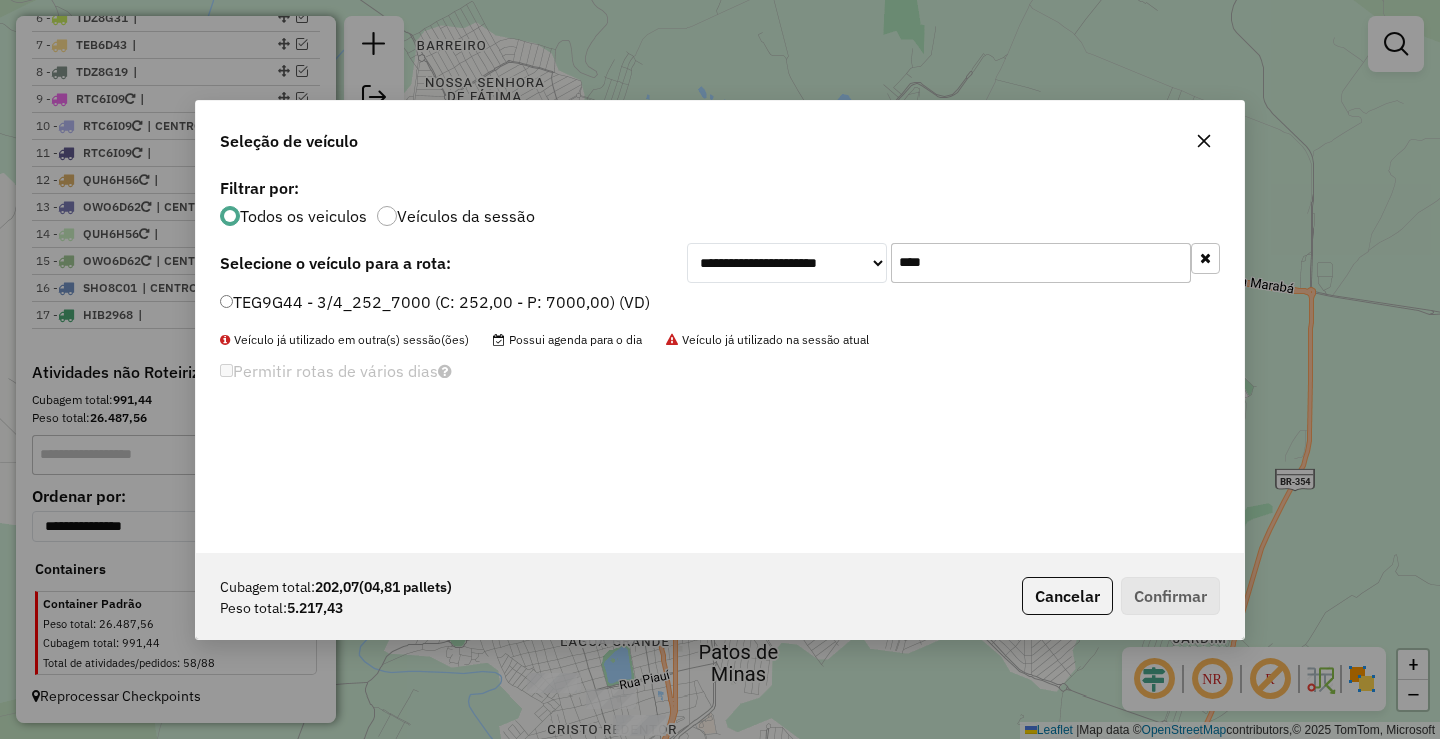 type on "****" 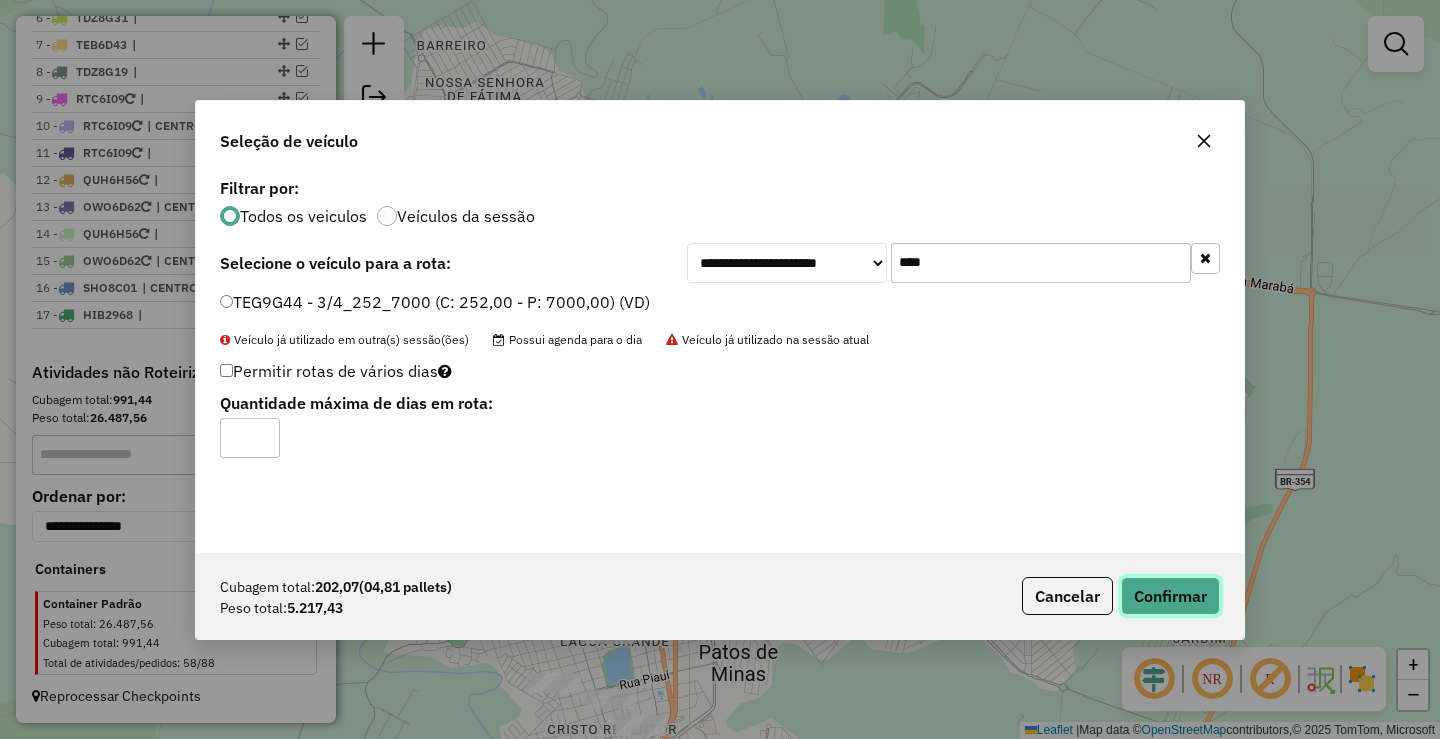 click on "Confirmar" 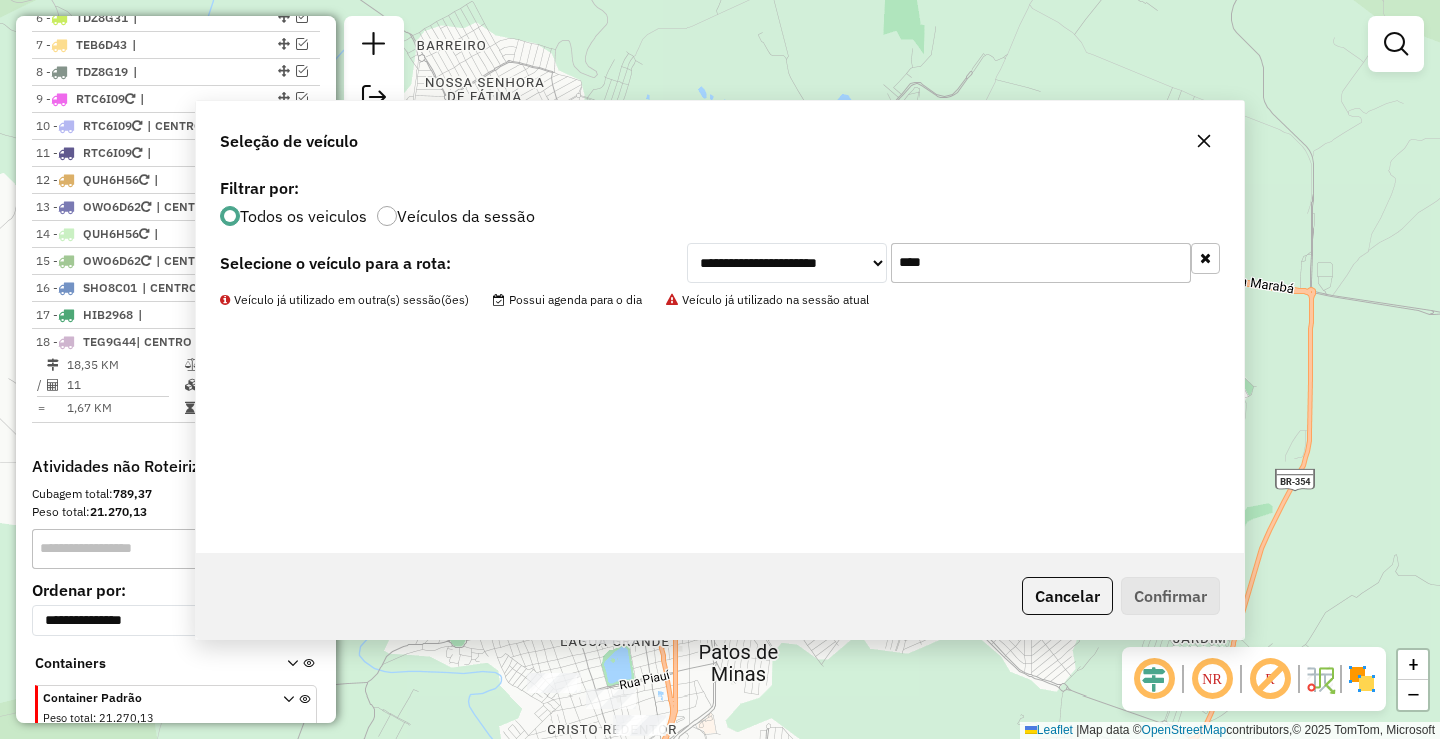 scroll, scrollTop: 987, scrollLeft: 0, axis: vertical 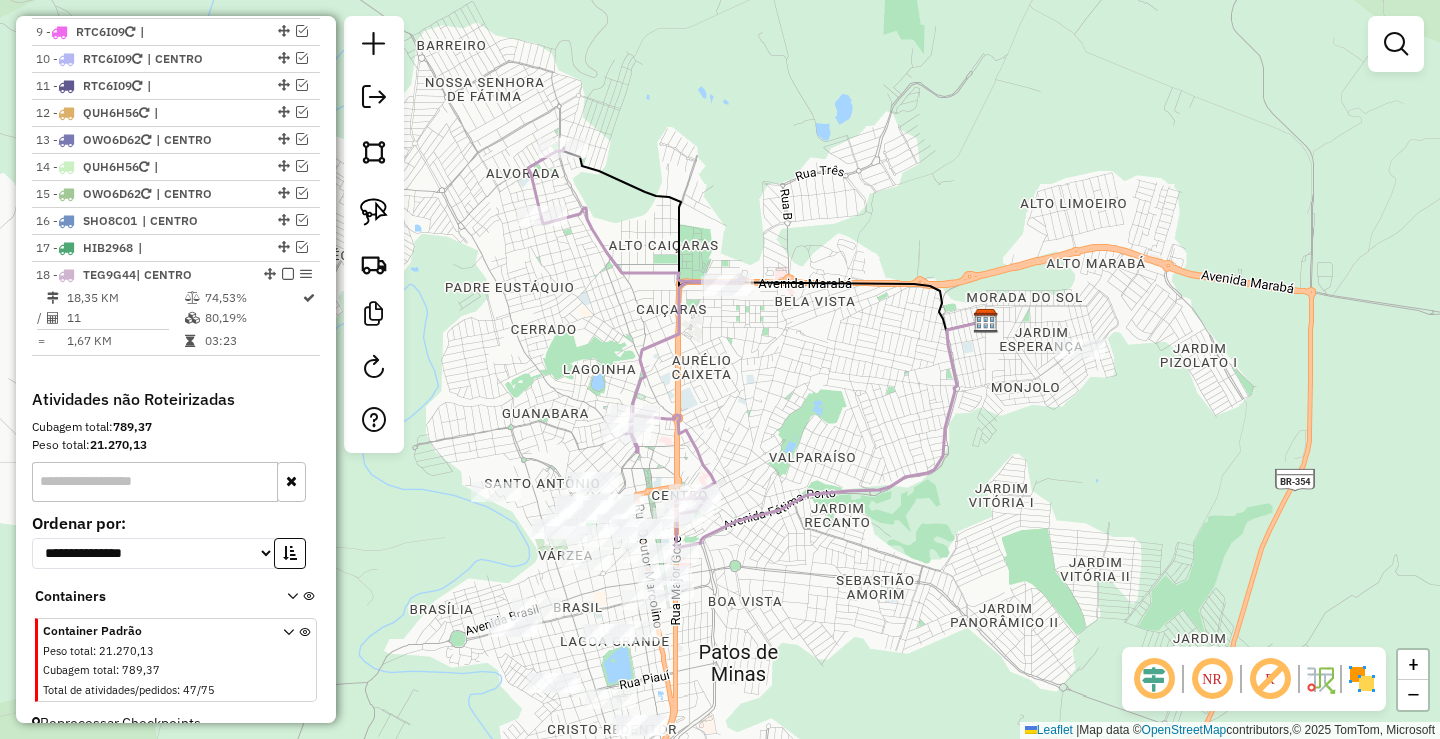 click 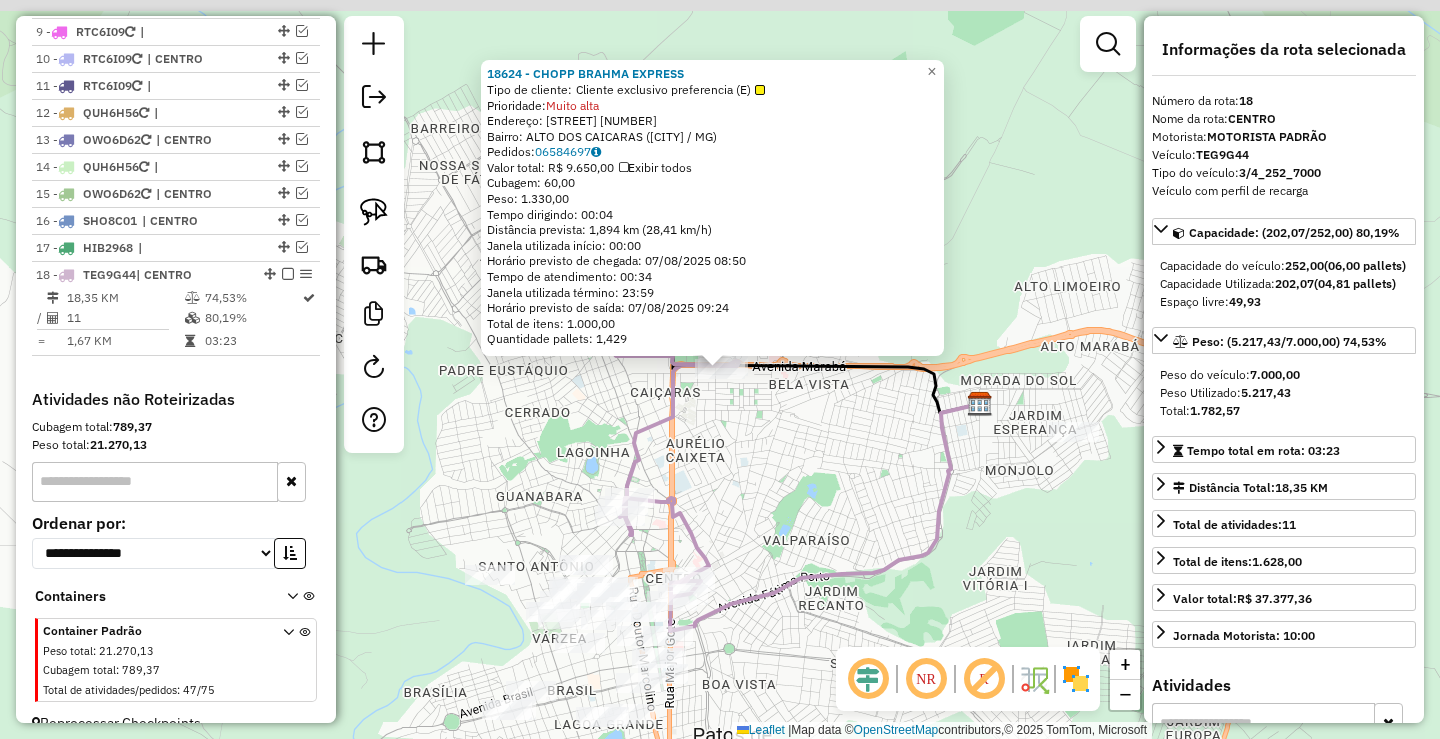 scroll, scrollTop: 1014, scrollLeft: 0, axis: vertical 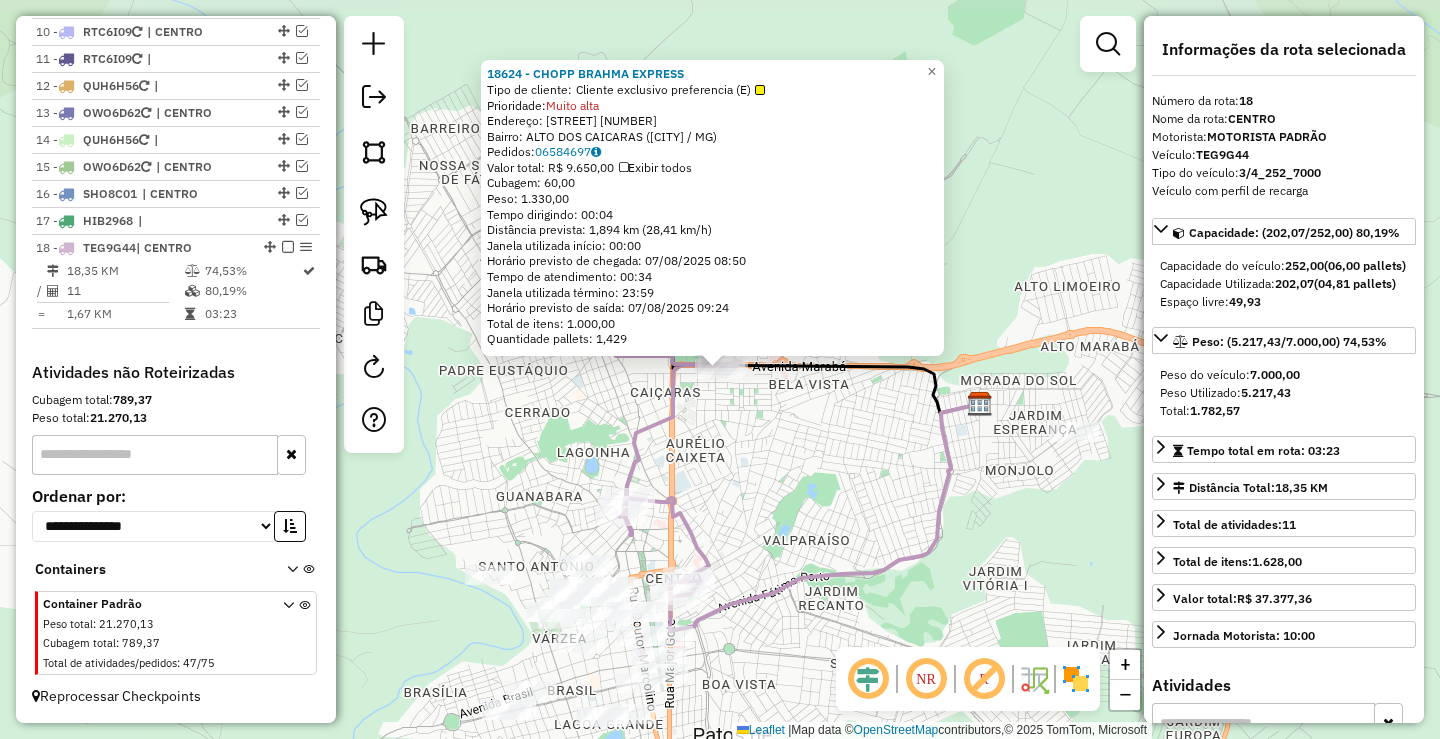 drag, startPoint x: 759, startPoint y: 478, endPoint x: 810, endPoint y: 391, distance: 100.84642 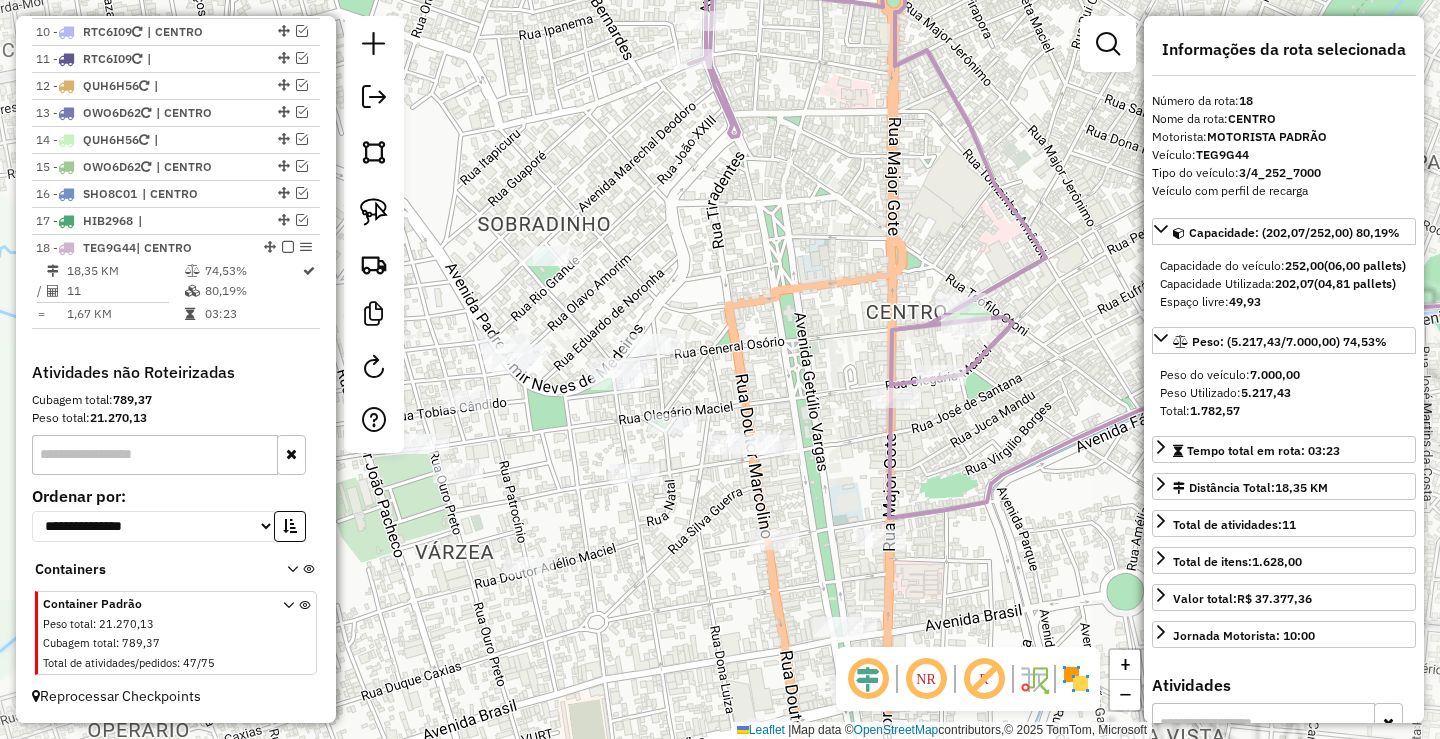 drag, startPoint x: 795, startPoint y: 364, endPoint x: 783, endPoint y: 271, distance: 93.770996 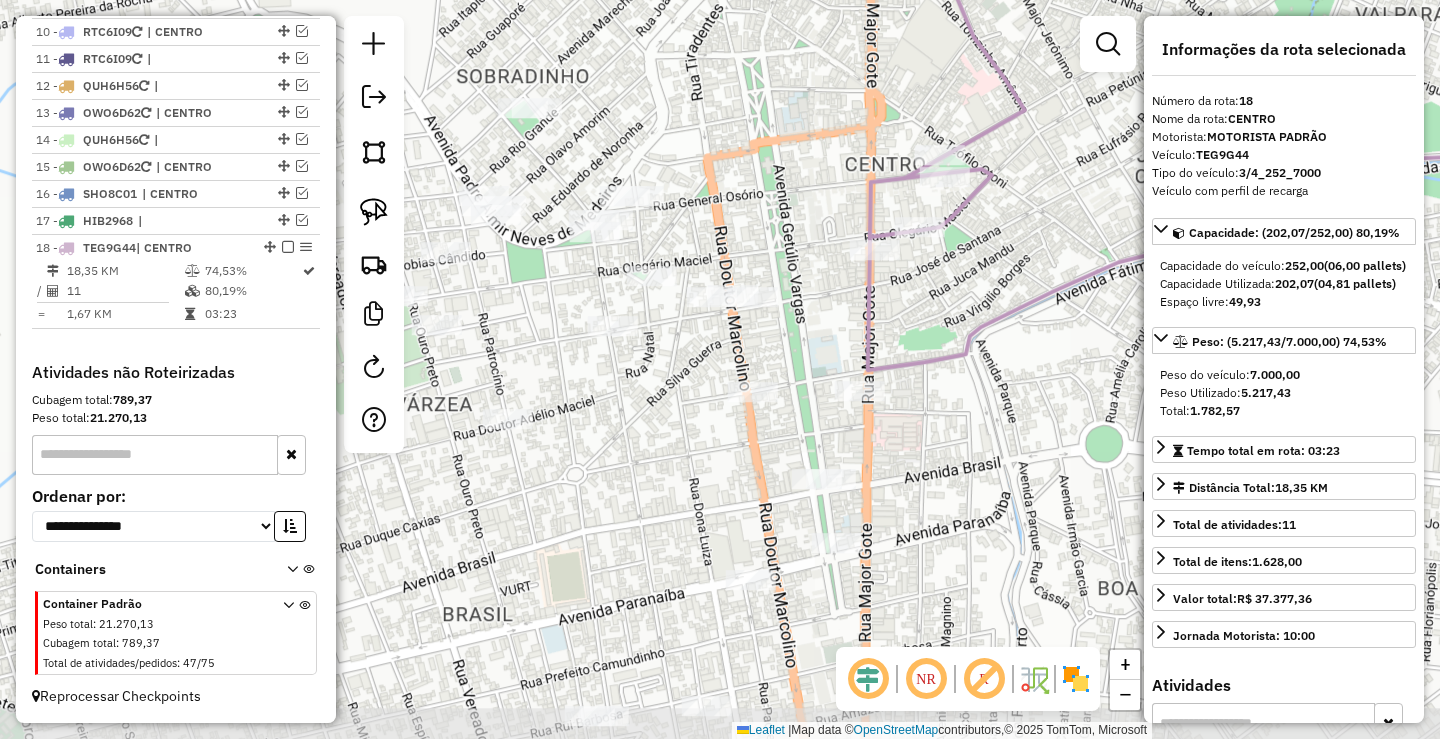 drag, startPoint x: 819, startPoint y: 346, endPoint x: 798, endPoint y: 253, distance: 95.34149 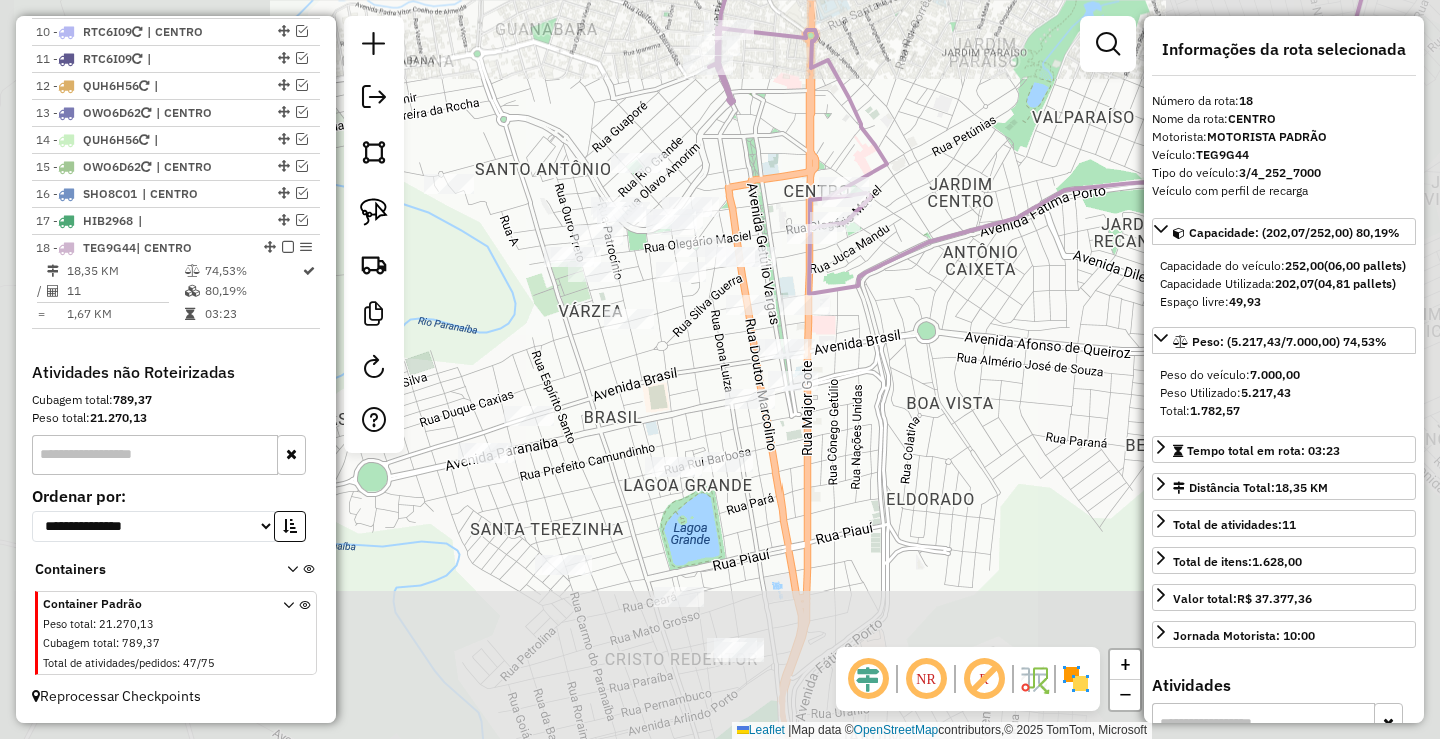 click on "18624 - [BUSINESS_NAME]  Tipo de cliente:   Cliente exclusivo preferencia  (E)   Prioridade:  Muito alta  Endereço:  [STREET] [NUMBER]   Bairro: [NEIGHBORHOOD] ([CITY] / [STATE])   Pedidos:  06584697   Valor total: R$ 9.650,00   Exibir todos   Cubagem: 60,00  Peso: 1.330,00  Tempo dirigindo: 00:04   Distância prevista: 1,894 km (28,41 km/h)   Janela utilizada início: 00:00   Horário previsto de chegada: 07/08/2025 08:50   Tempo de atendimento: 00:34   Janela utilizada término: 23:59   Horário previsto de saída: 07/08/2025 09:24   Total de itens: 1.000,00   Quantidade pallets: 1,429  × Janela de atendimento Grade de atendimento Capacidade Transportadoras Veículos Cliente Pedidos  Rotas Selecione os dias de semana para filtrar as janelas de atendimento  Seg   Ter   Qua   Qui   Sex   Sáb   Dom  Informe o período da janela de atendimento: De: Até:  Filtrar exatamente a janela do cliente  Considerar janela de atendimento padrão  Selecione os dias de semana para filtrar as grades de atendimento" 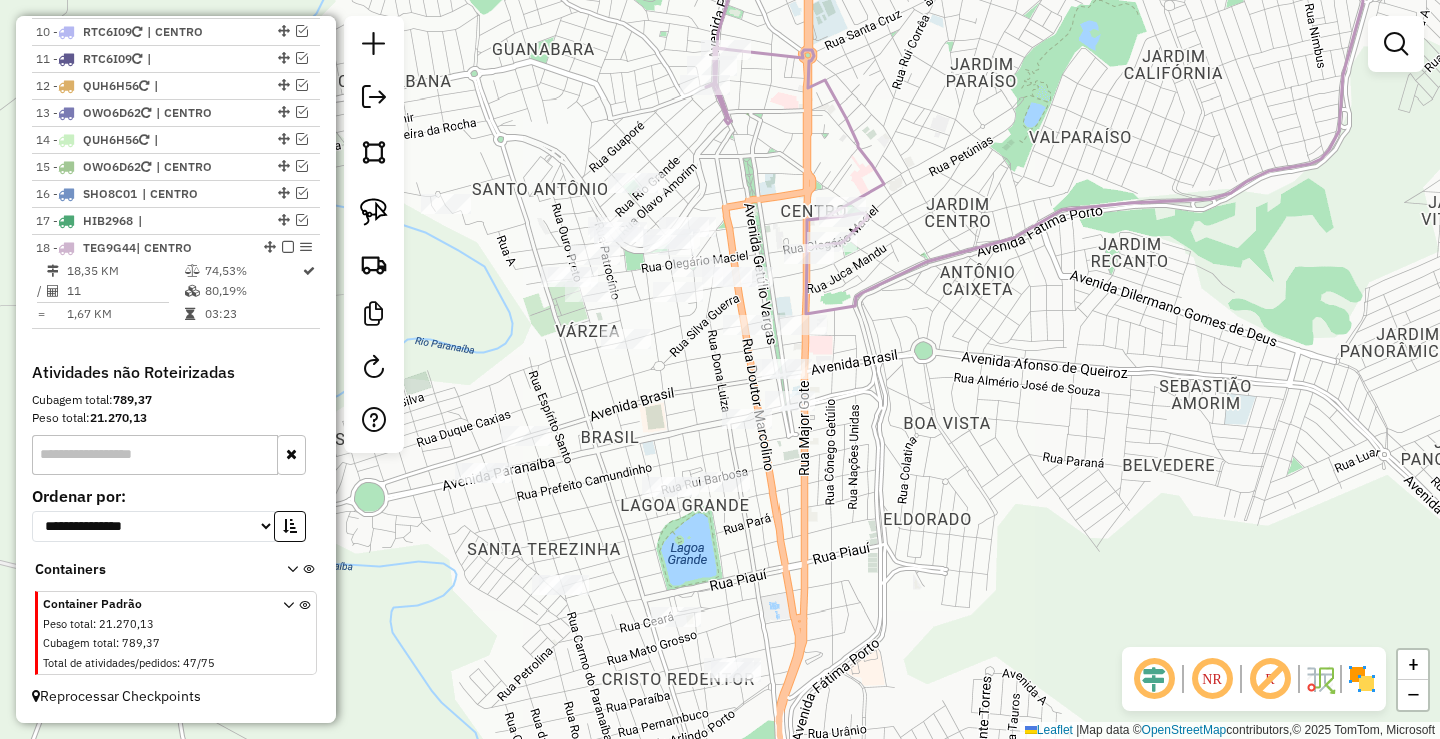 drag, startPoint x: 886, startPoint y: 409, endPoint x: 870, endPoint y: 571, distance: 162.78821 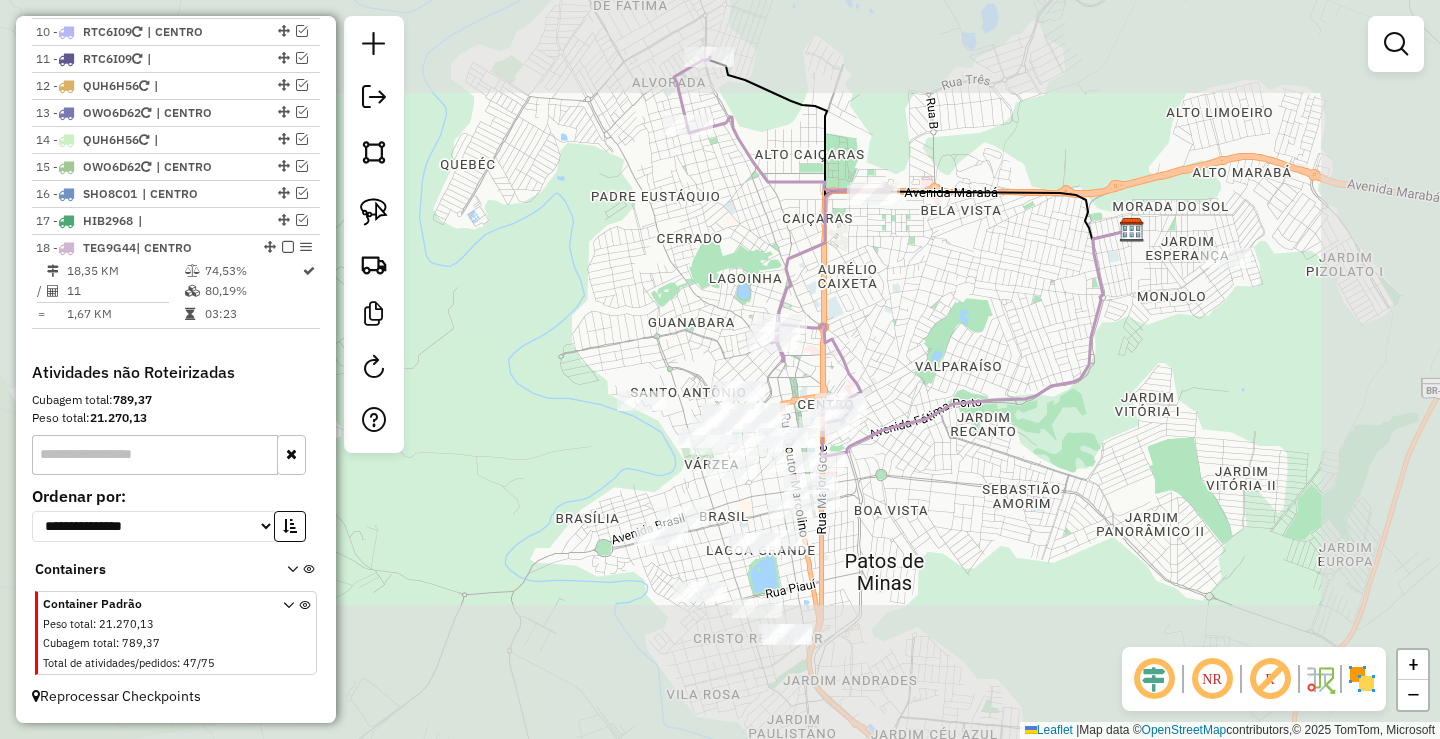 drag, startPoint x: 907, startPoint y: 310, endPoint x: 897, endPoint y: 411, distance: 101.49384 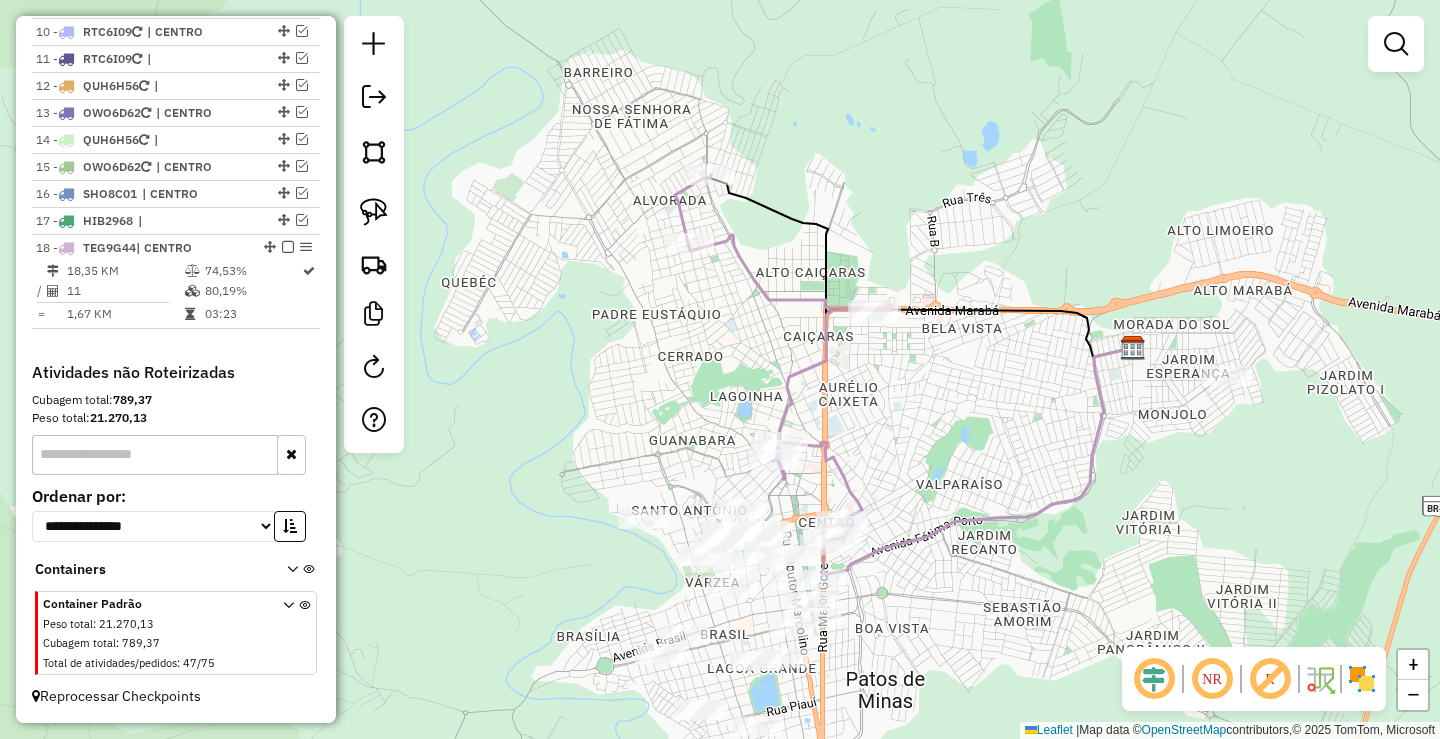 drag, startPoint x: 844, startPoint y: 362, endPoint x: 833, endPoint y: 338, distance: 26.400757 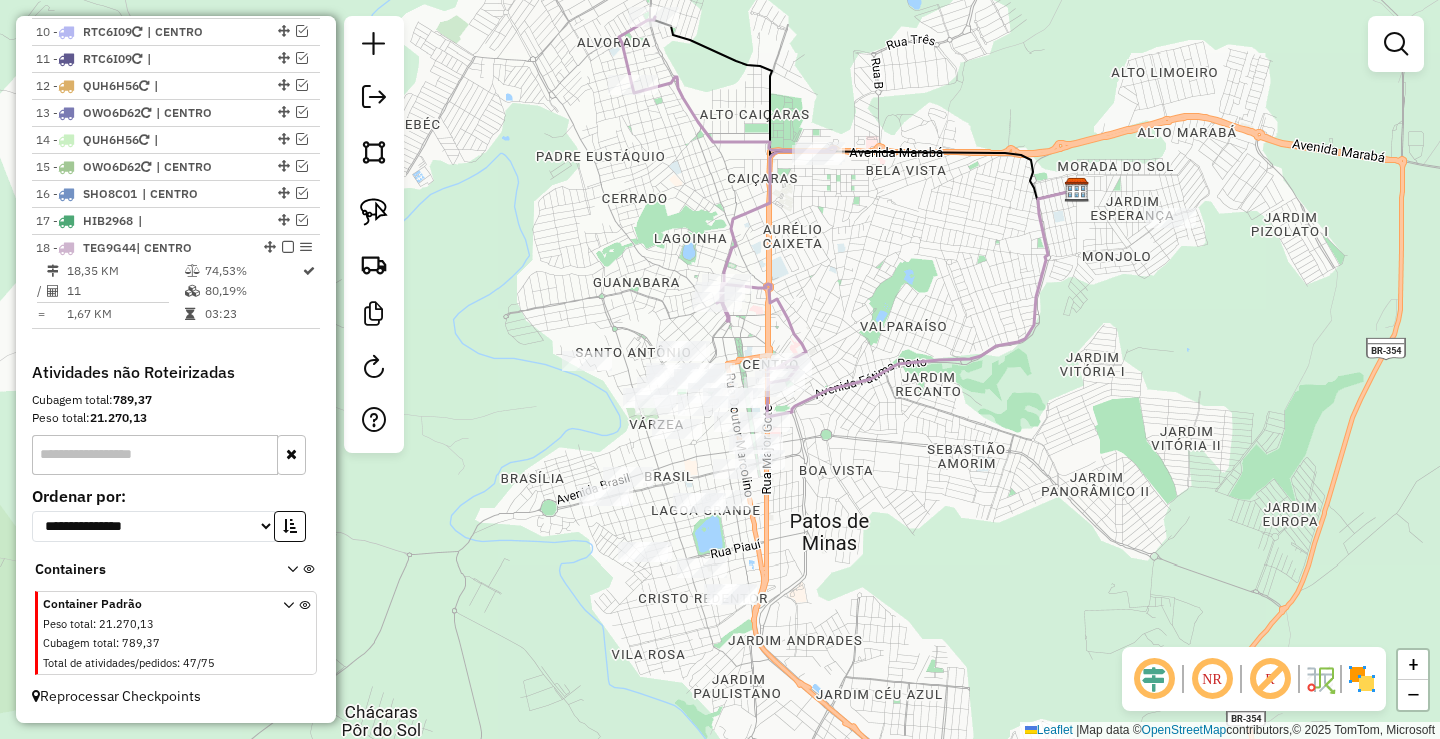 drag, startPoint x: 846, startPoint y: 358, endPoint x: 836, endPoint y: 290, distance: 68.73136 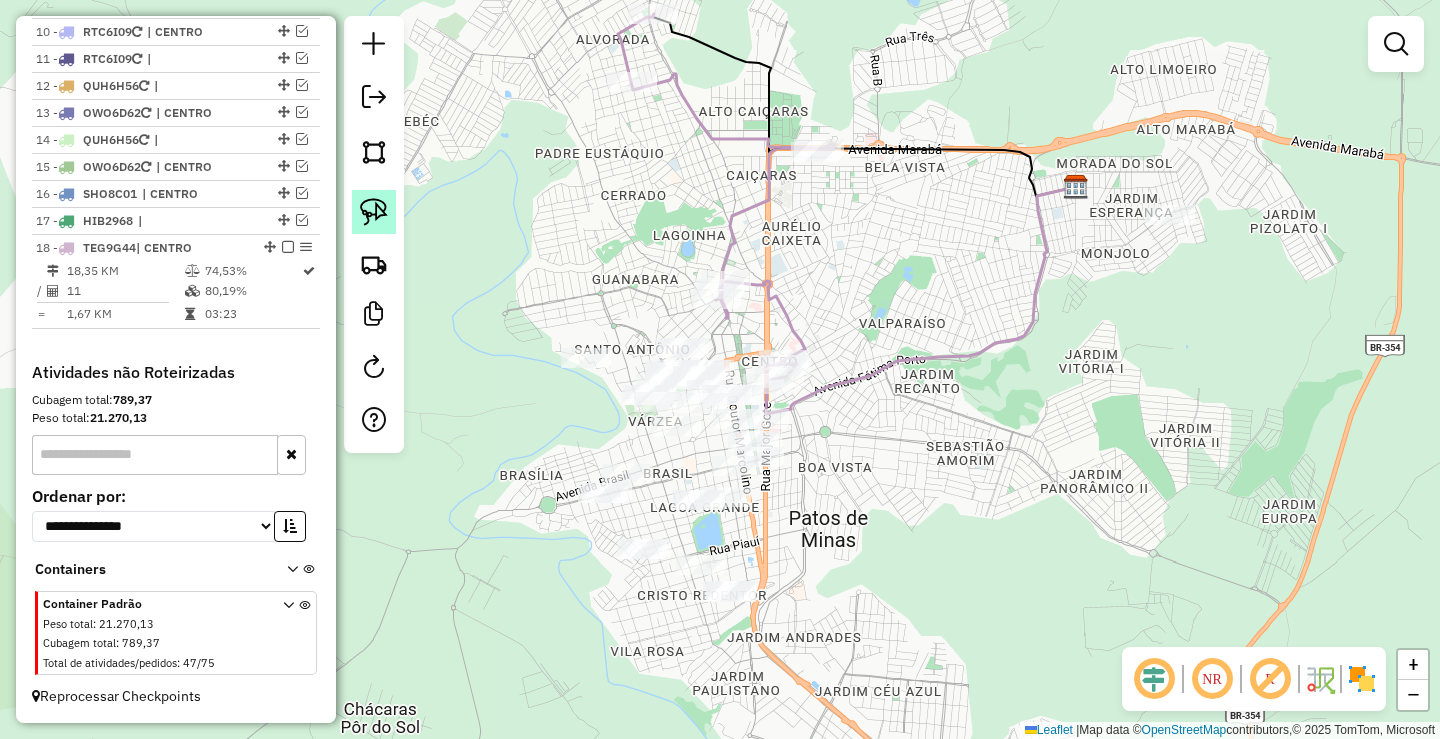 click 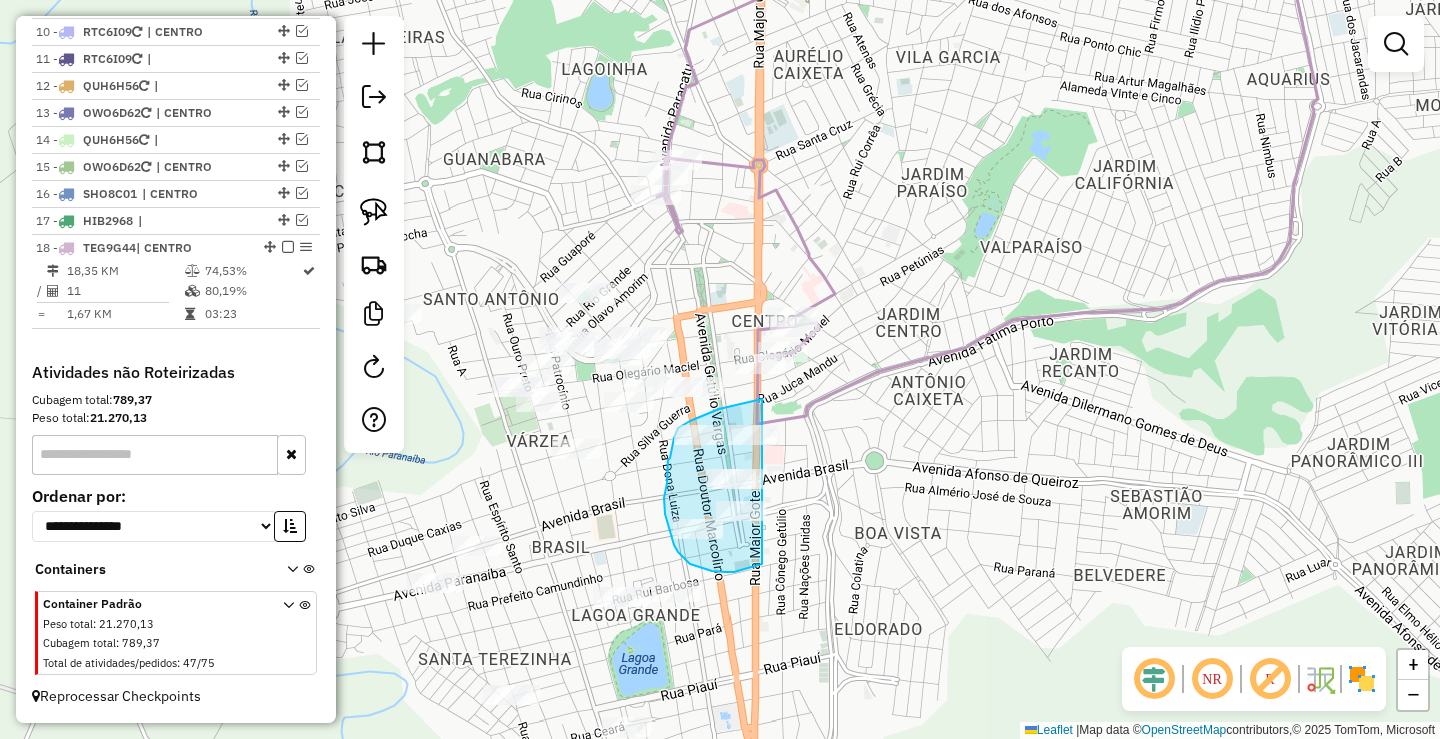 drag, startPoint x: 762, startPoint y: 399, endPoint x: 814, endPoint y: 541, distance: 151.2217 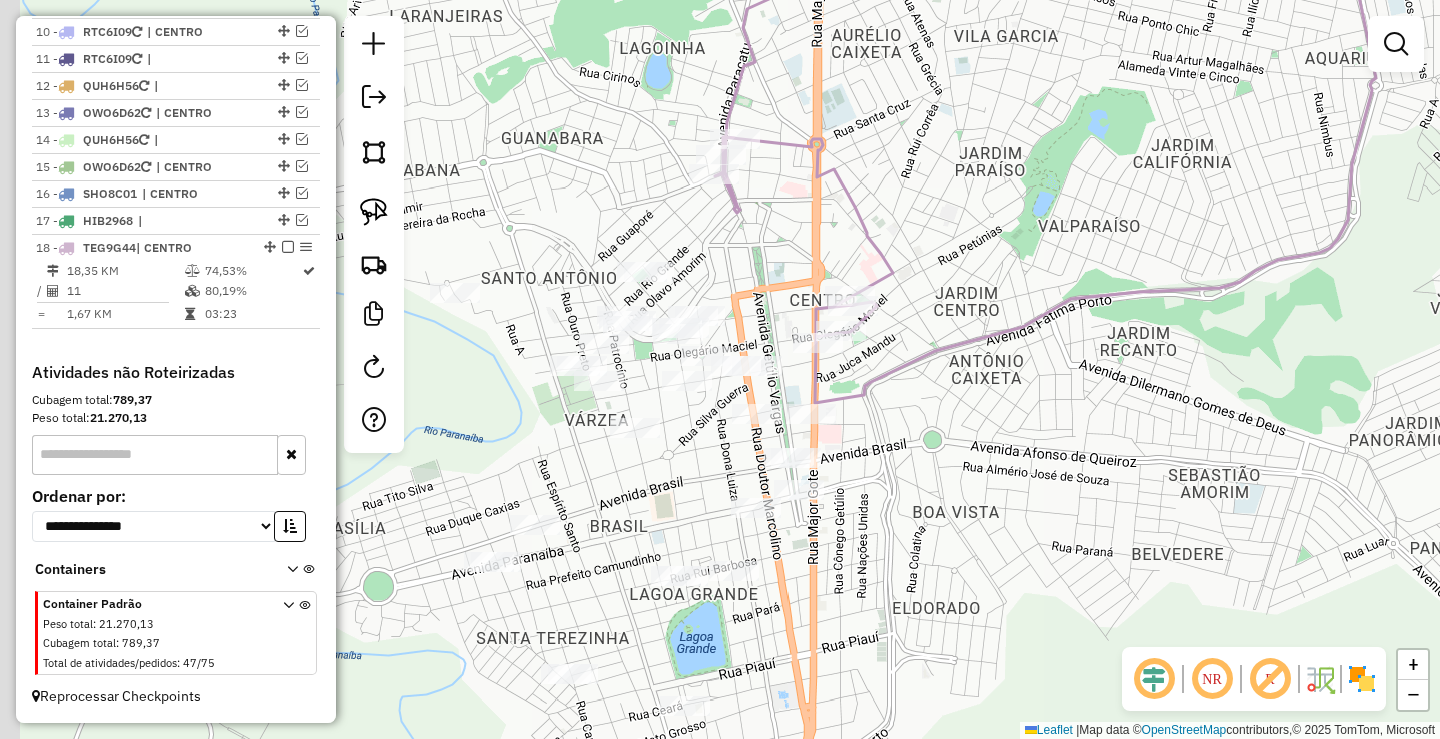 drag, startPoint x: 731, startPoint y: 320, endPoint x: 777, endPoint y: 285, distance: 57.801384 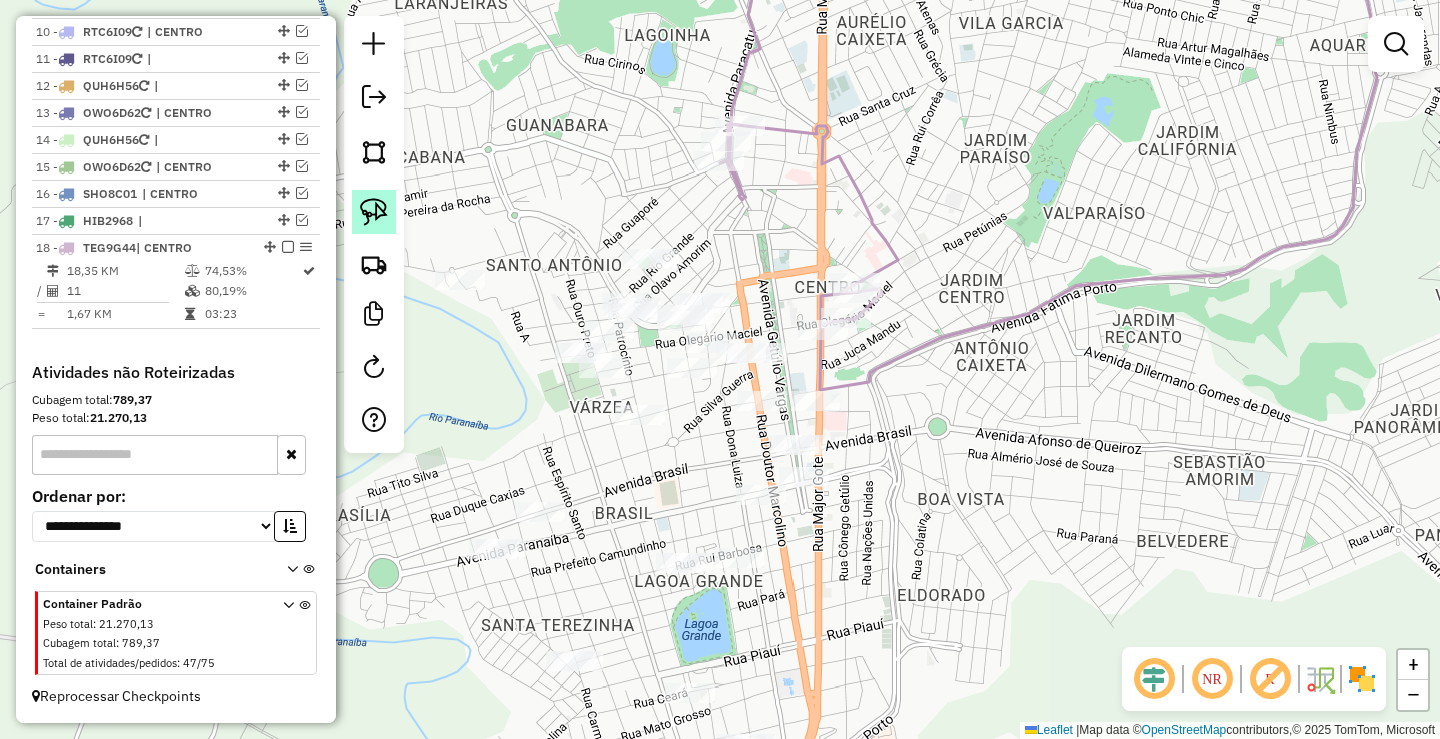 click 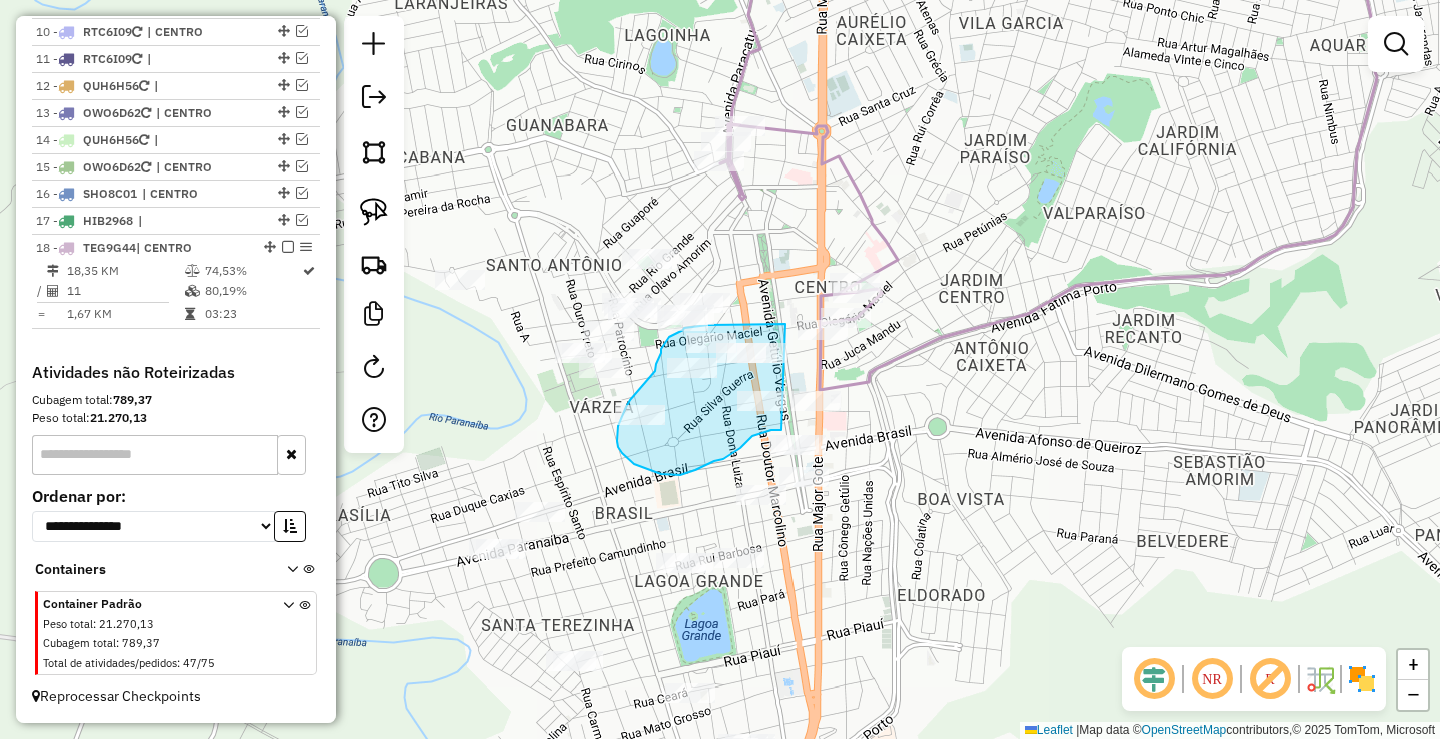 drag, startPoint x: 746, startPoint y: 324, endPoint x: 848, endPoint y: 416, distance: 137.36084 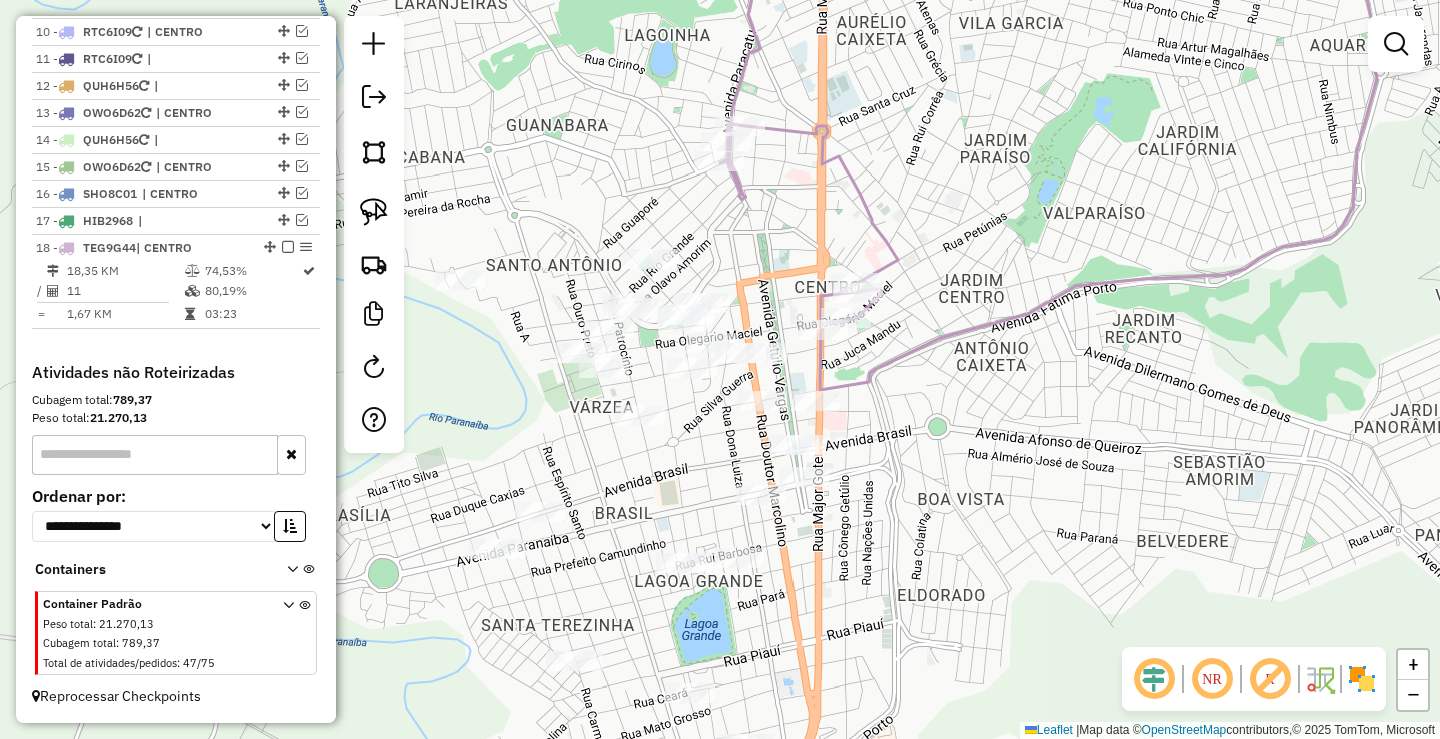 drag, startPoint x: 388, startPoint y: 226, endPoint x: 427, endPoint y: 244, distance: 42.953465 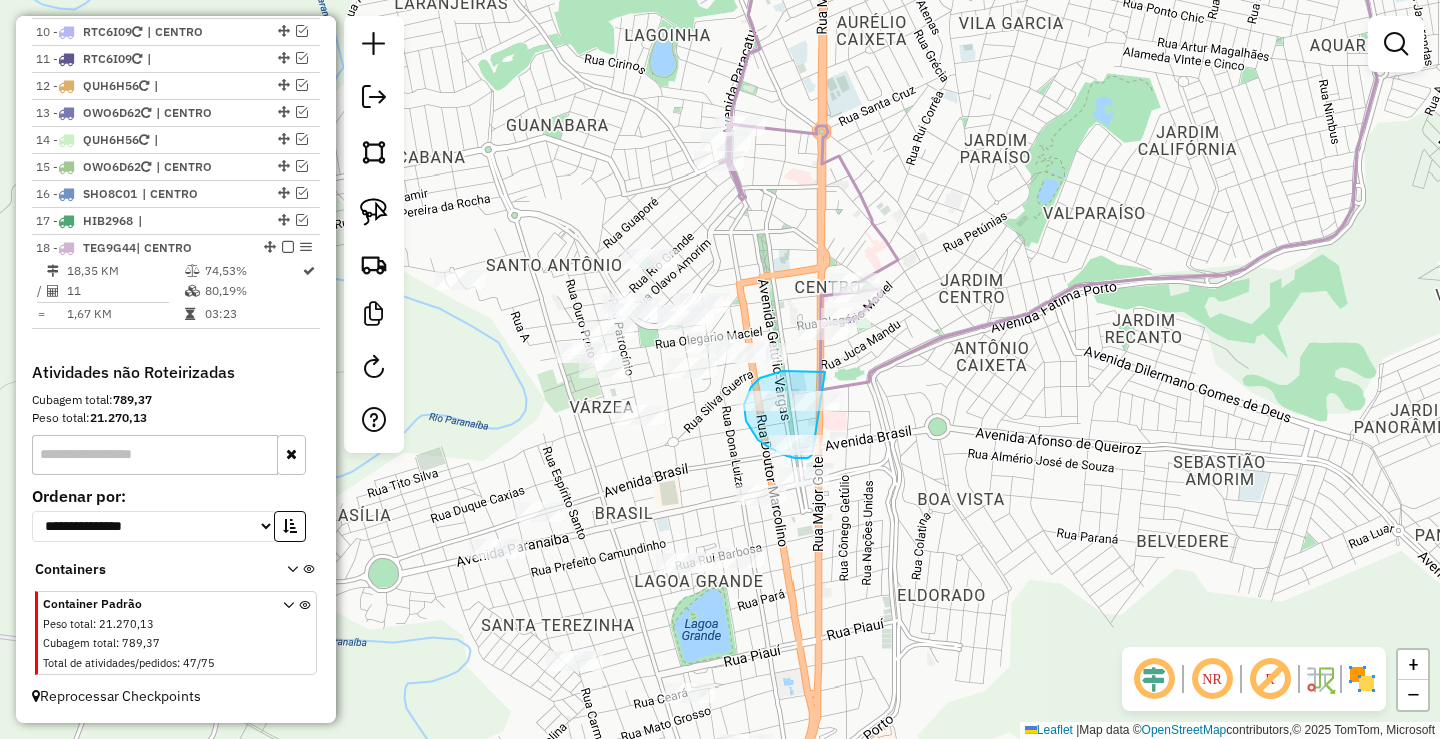 drag, startPoint x: 783, startPoint y: 371, endPoint x: 826, endPoint y: 438, distance: 79.61156 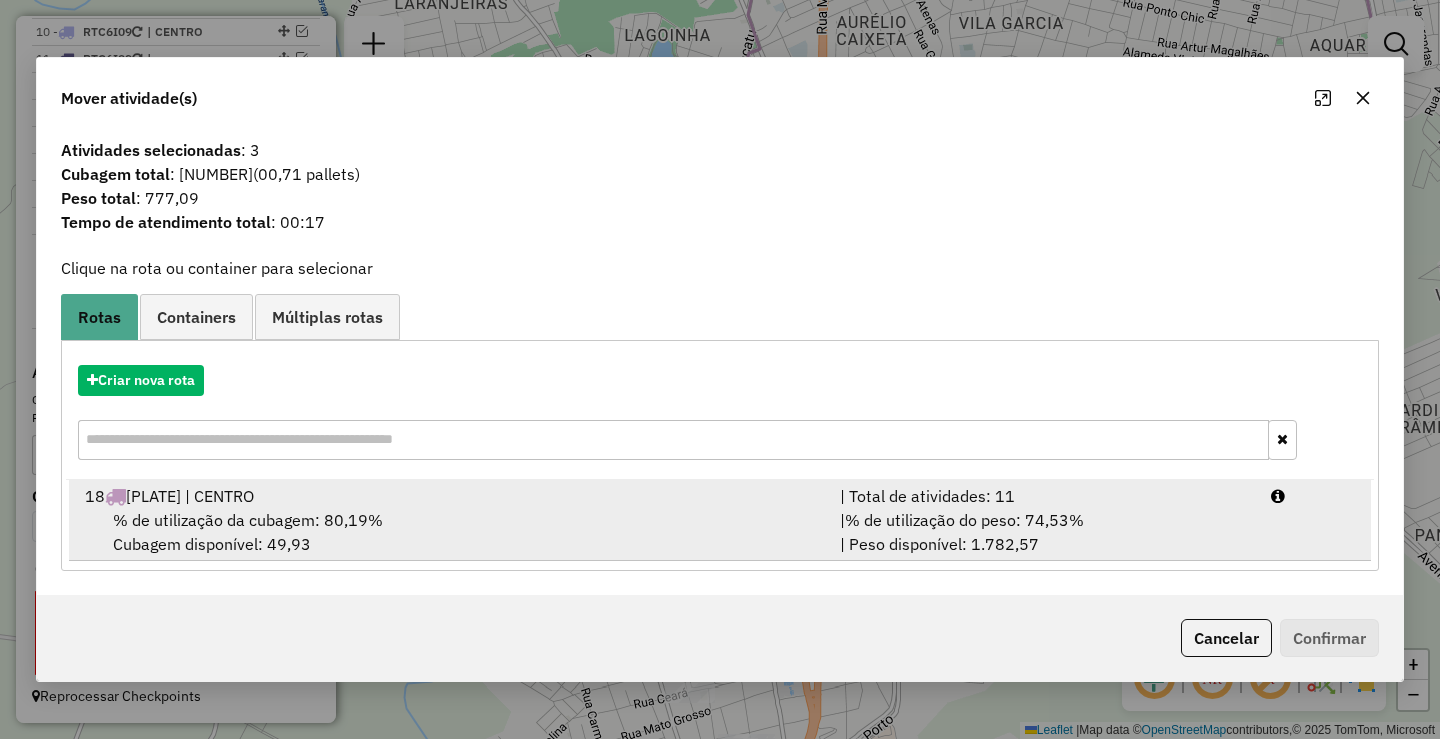 click on "| % de utilização do peso: [PERCENTAGE]% | Peso disponível: [WEIGHT]" at bounding box center (1043, 532) 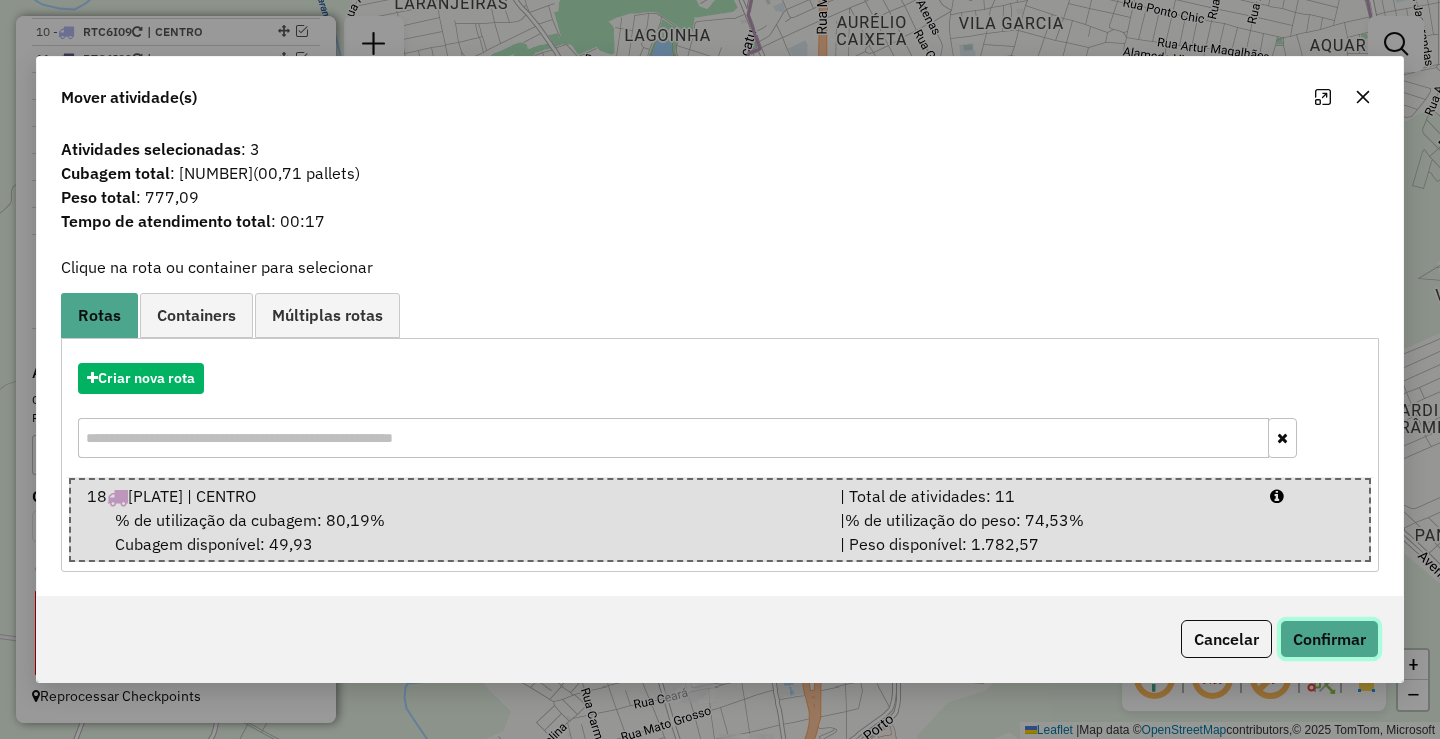 click on "Confirmar" 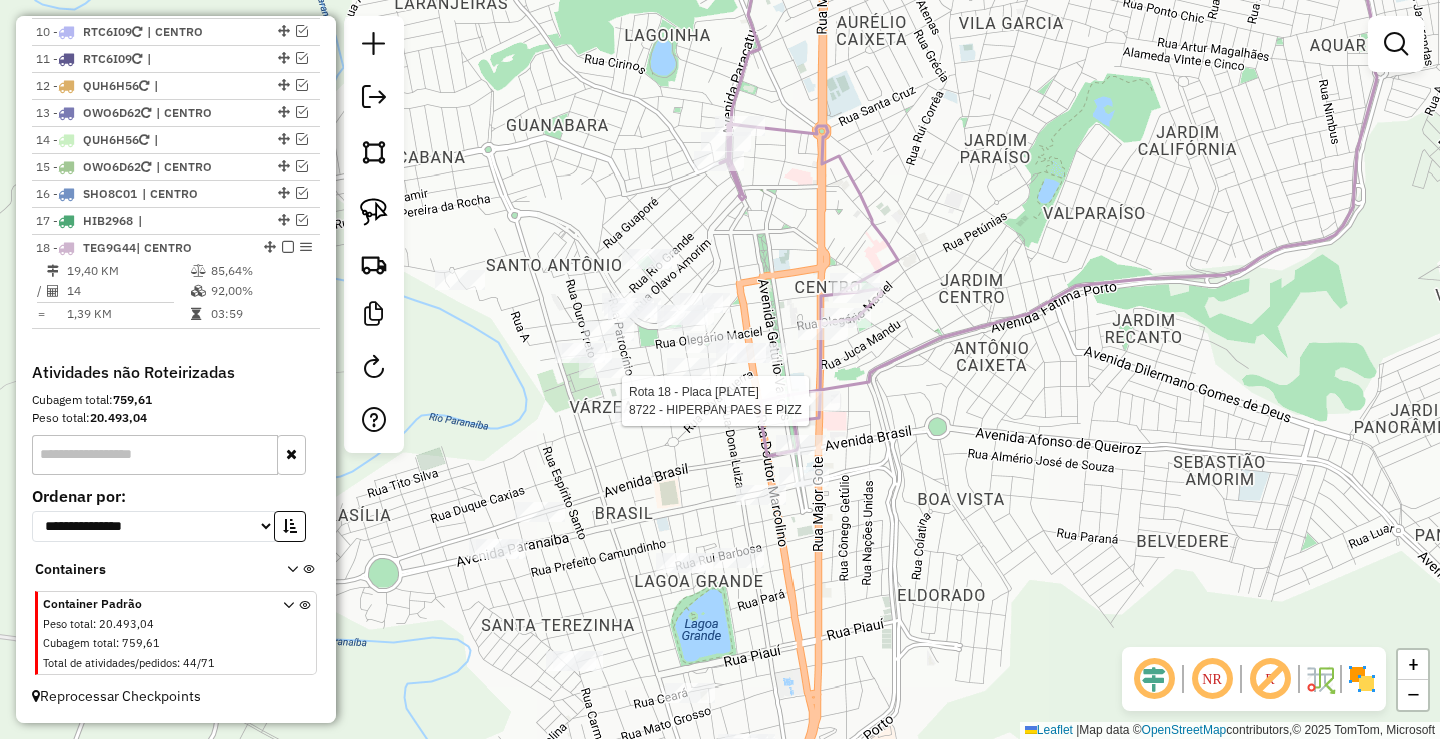 click 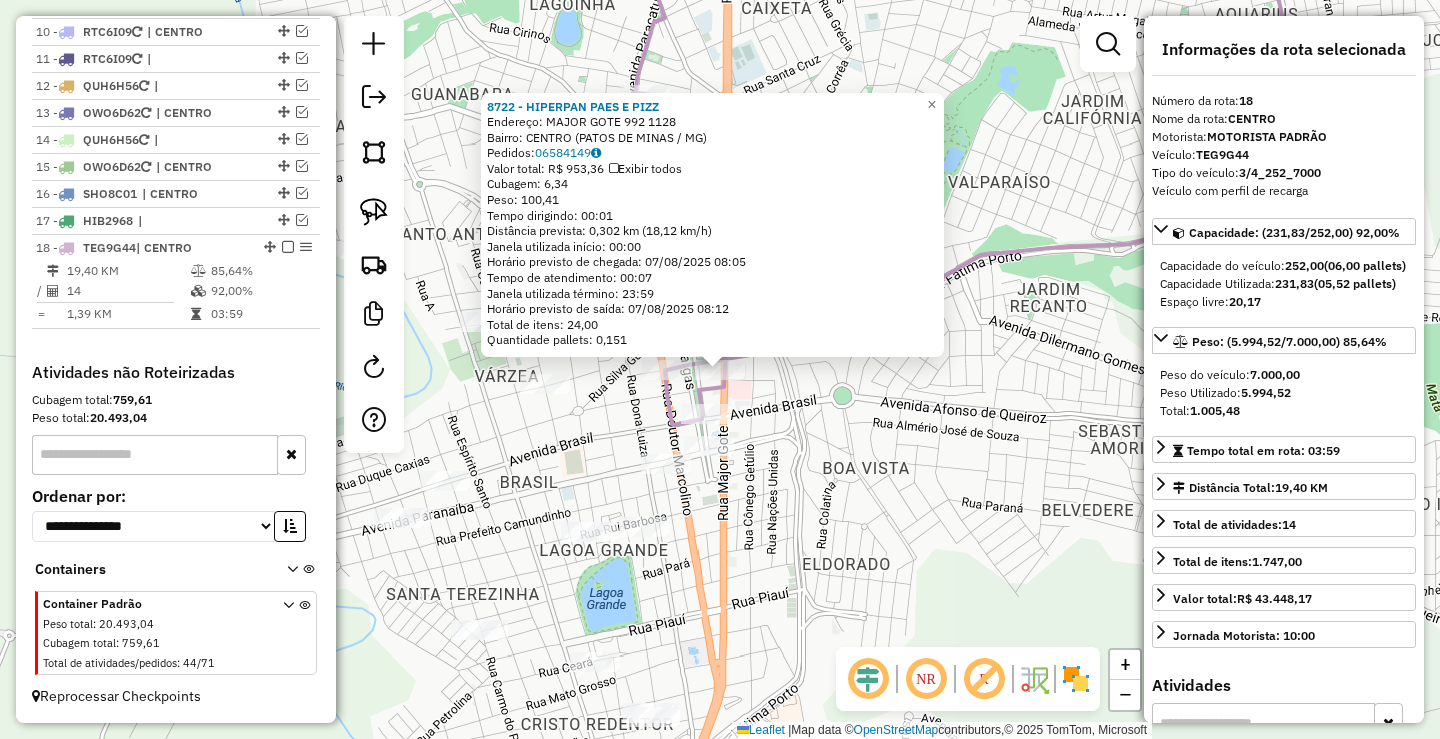 drag, startPoint x: 893, startPoint y: 483, endPoint x: 900, endPoint y: 474, distance: 11.401754 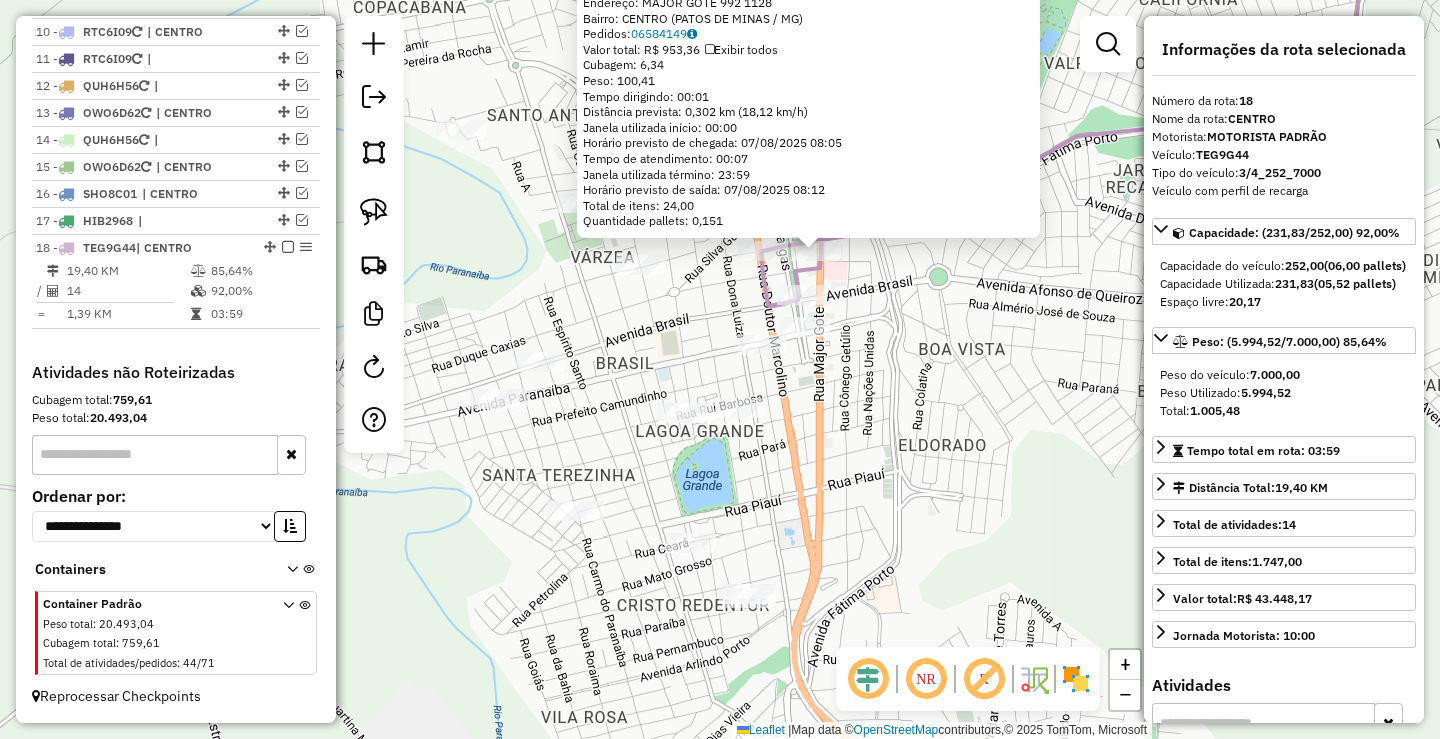 click on "[NUMBER] - HIPERPAN PAES E PIZZ Endereço: MAJOR GOTE [NUMBER] [NUMBER] Bairro: CENTRO ([CITY] / [STATE]) Pedidos: [ORDER_ID] Valor total: R$ [PRICE] Exibir todos Cubagem: [CUBAGE] Peso: [WEIGHT] Tempo dirigindo: [TIME] Distância prevista: [DISTANCE] km ([SPEED] km/h) Janela utilizada início: [TIME] Horário previsto de chegada: [DATE] [TIME] Tempo de atendimento: [TIME] Janela utilizada término: [TIME] Horário previsto de saída: [DATE] [TIME] Total de itens: [ITEMS] Quantidade pallets: [PALLETS] × Janela de atendimento Grade de atendimento Capacidade Transportadoras Veículos Cliente Pedidos Rotas Selecione os dias de semana para filtrar as janelas de atendimento Seg Ter Qua Qui Sex Sáb Dom Informe o período da janela de atendimento: De: Até: Filtrar exatamente a janela do cliente Considerar janela de atendimento padrão Selecione os dias de semana para filtrar as grades de atendimento Seg Ter Qua Qui Sex Sáb Dom Clientes fora do dia de atendimento selecionado De:" 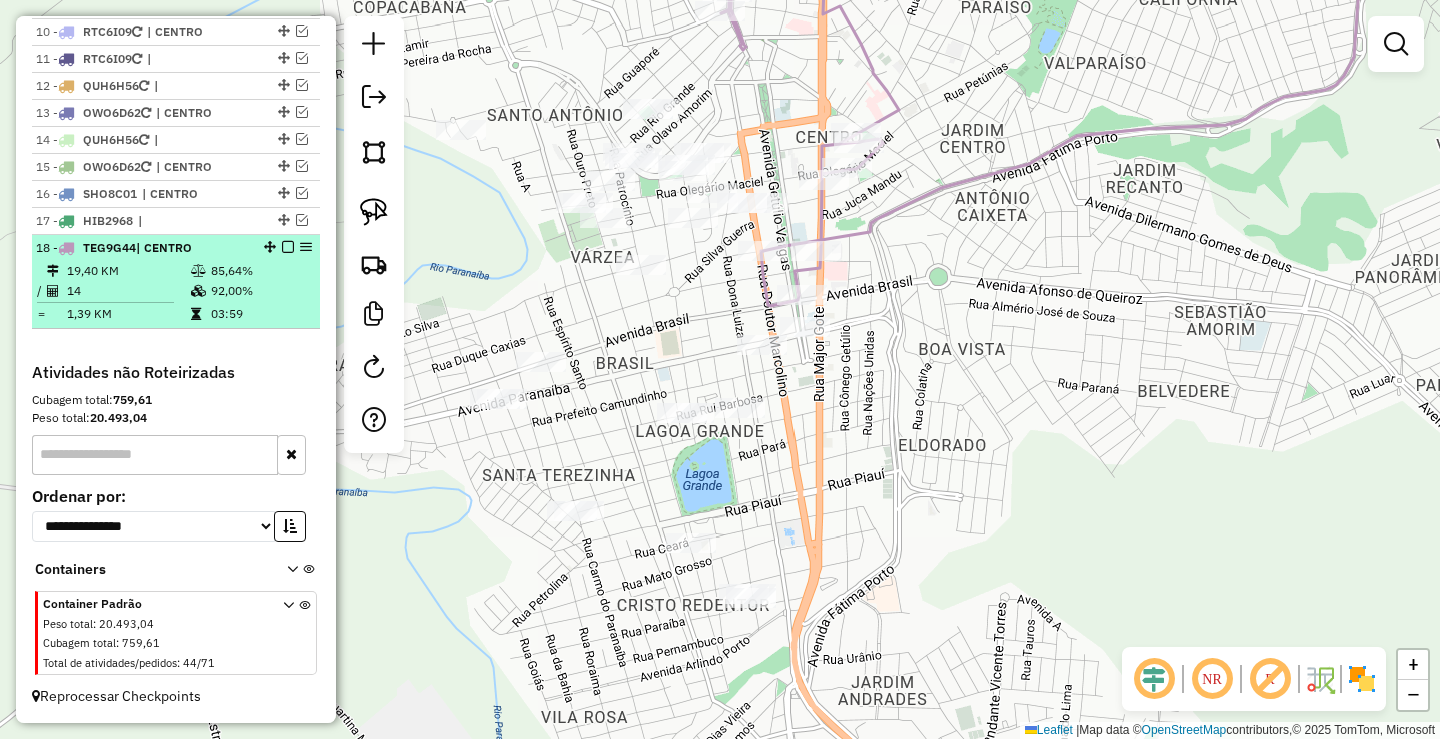 click at bounding box center [288, 247] 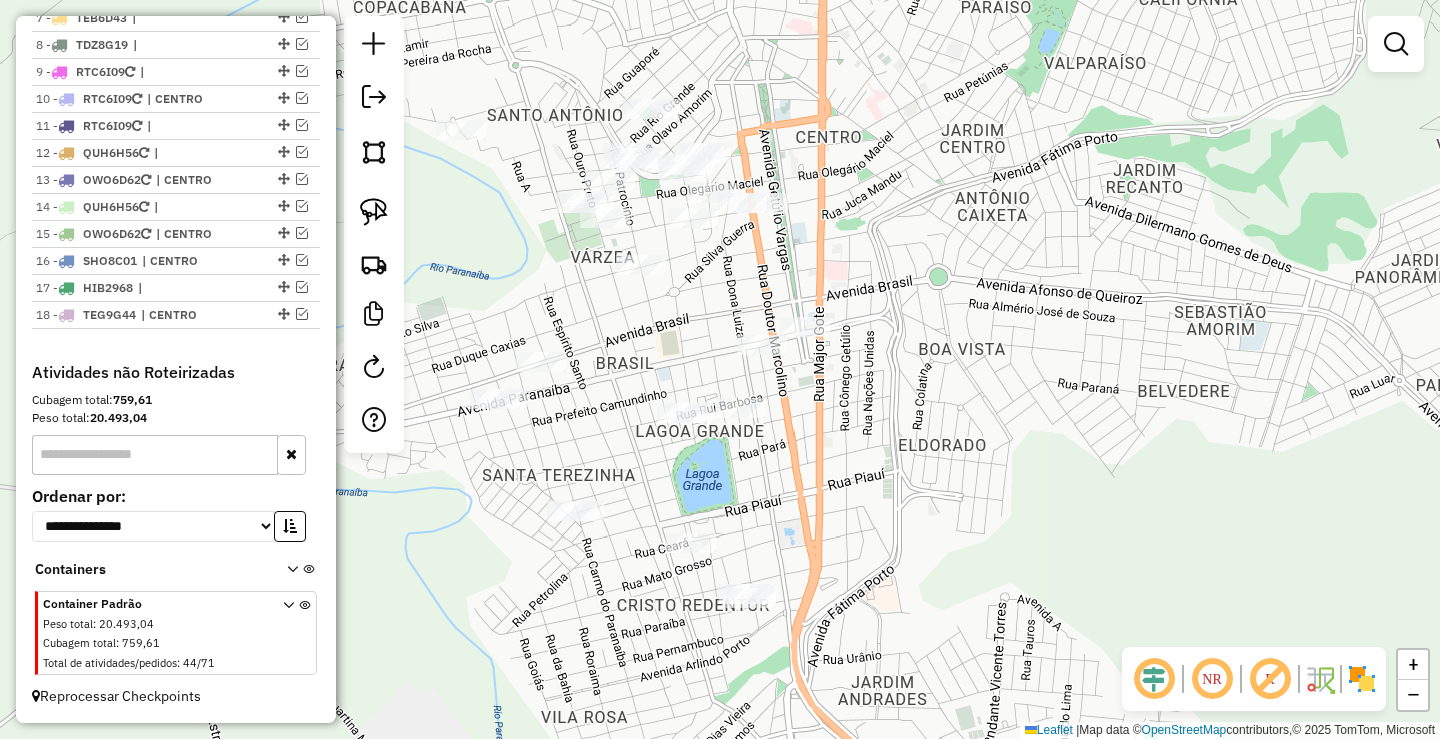 scroll, scrollTop: 947, scrollLeft: 0, axis: vertical 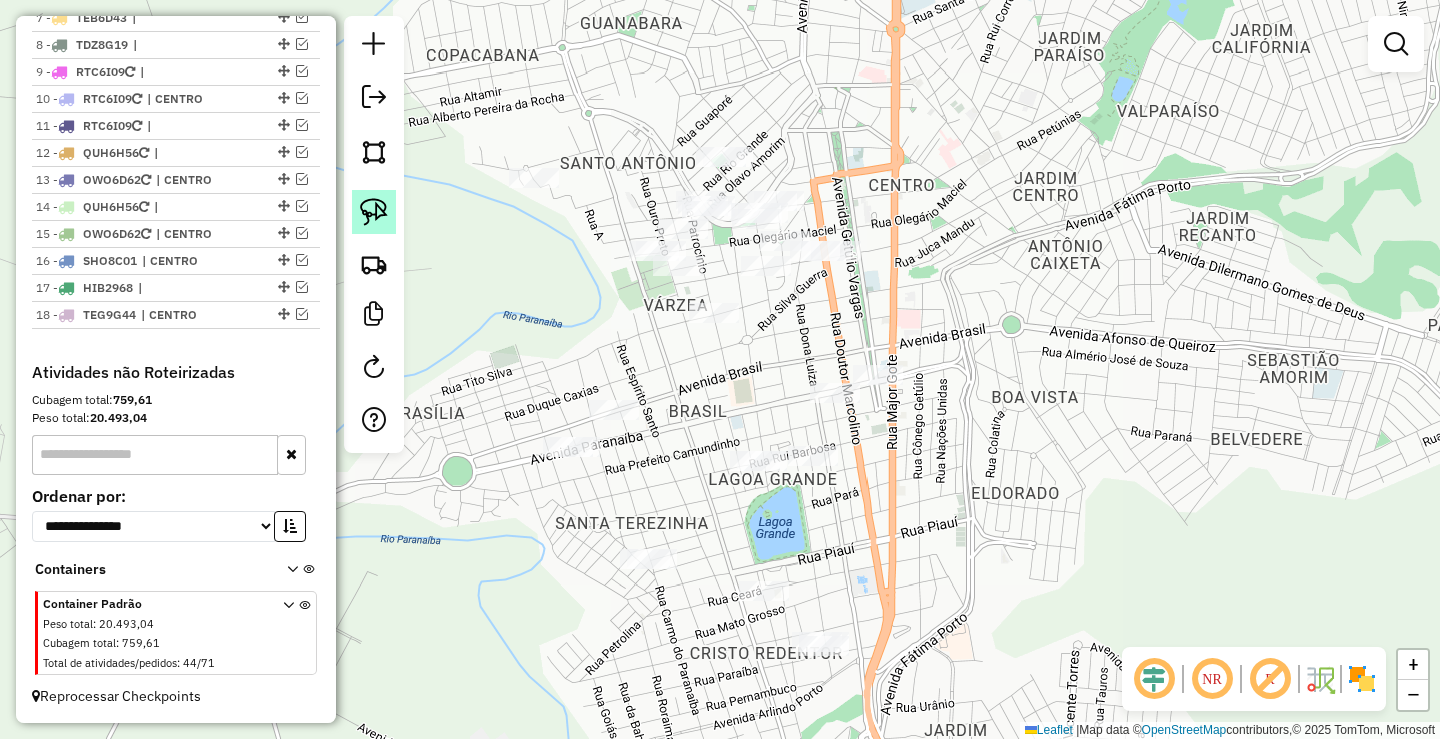 click 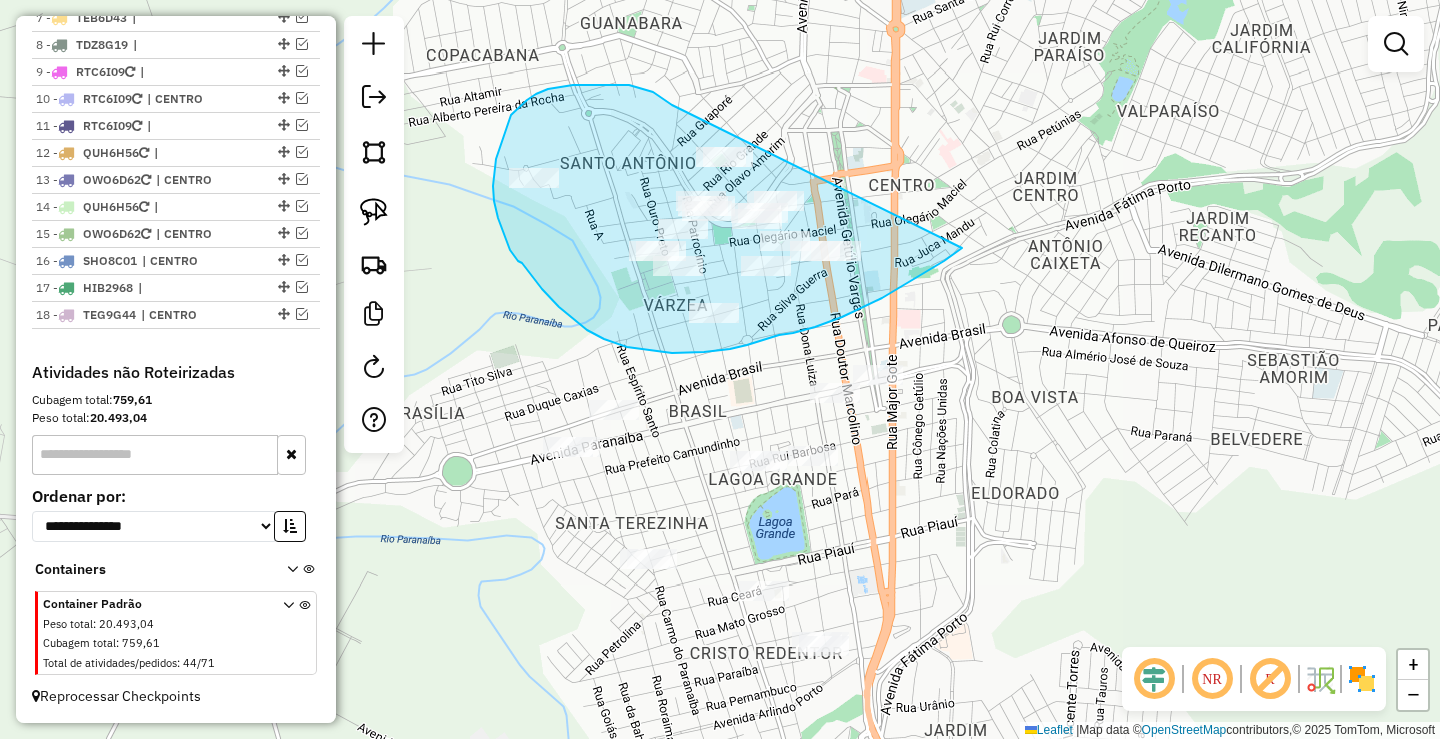 drag, startPoint x: 670, startPoint y: 103, endPoint x: 974, endPoint y: 236, distance: 331.82074 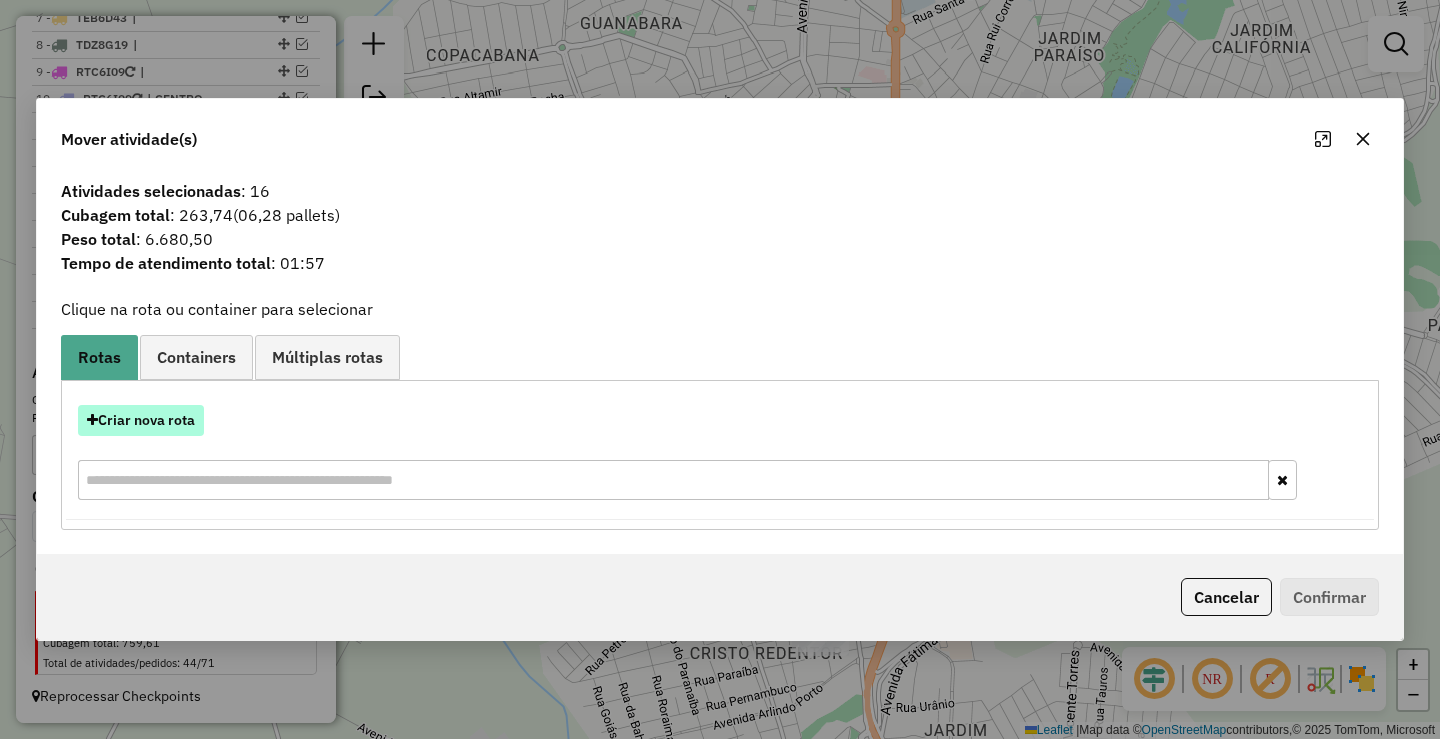 click on "Criar nova rota" at bounding box center [141, 420] 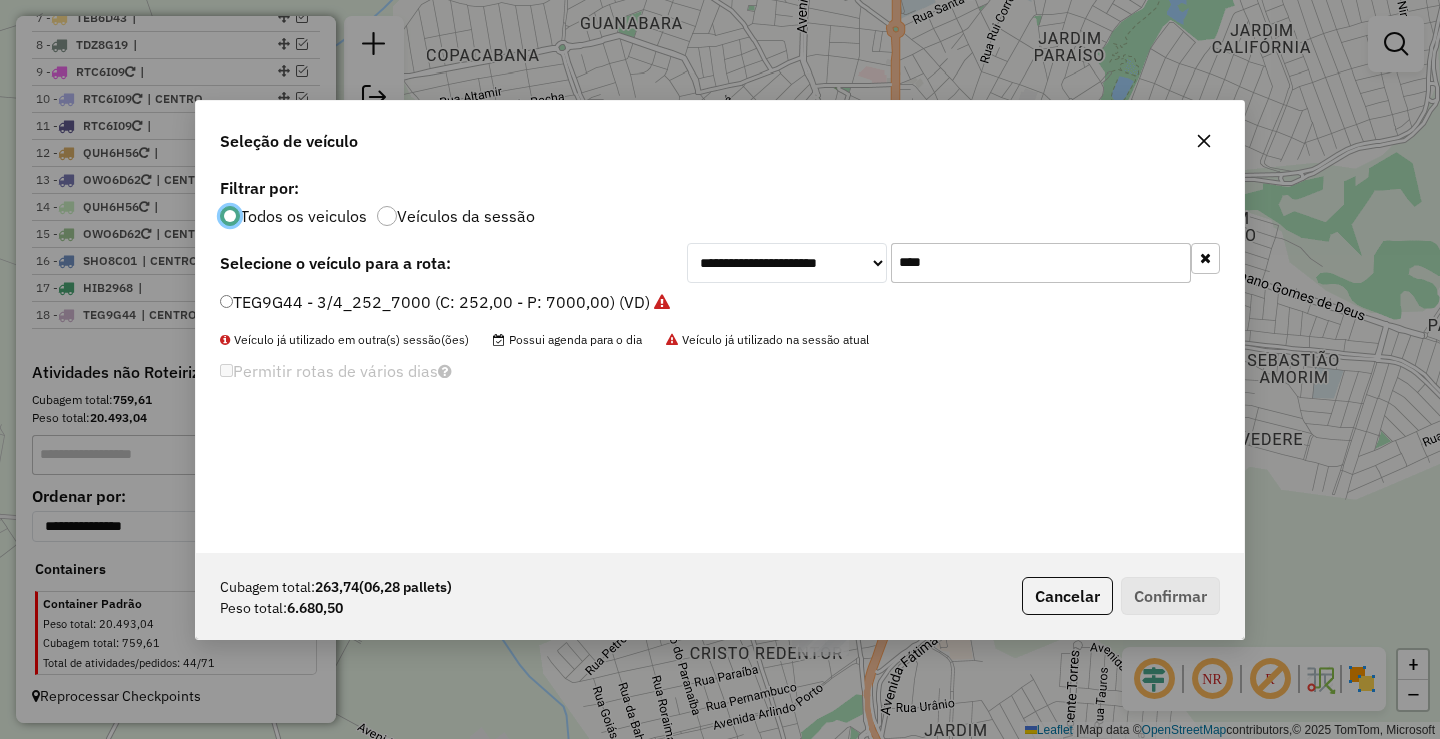 scroll, scrollTop: 11, scrollLeft: 6, axis: both 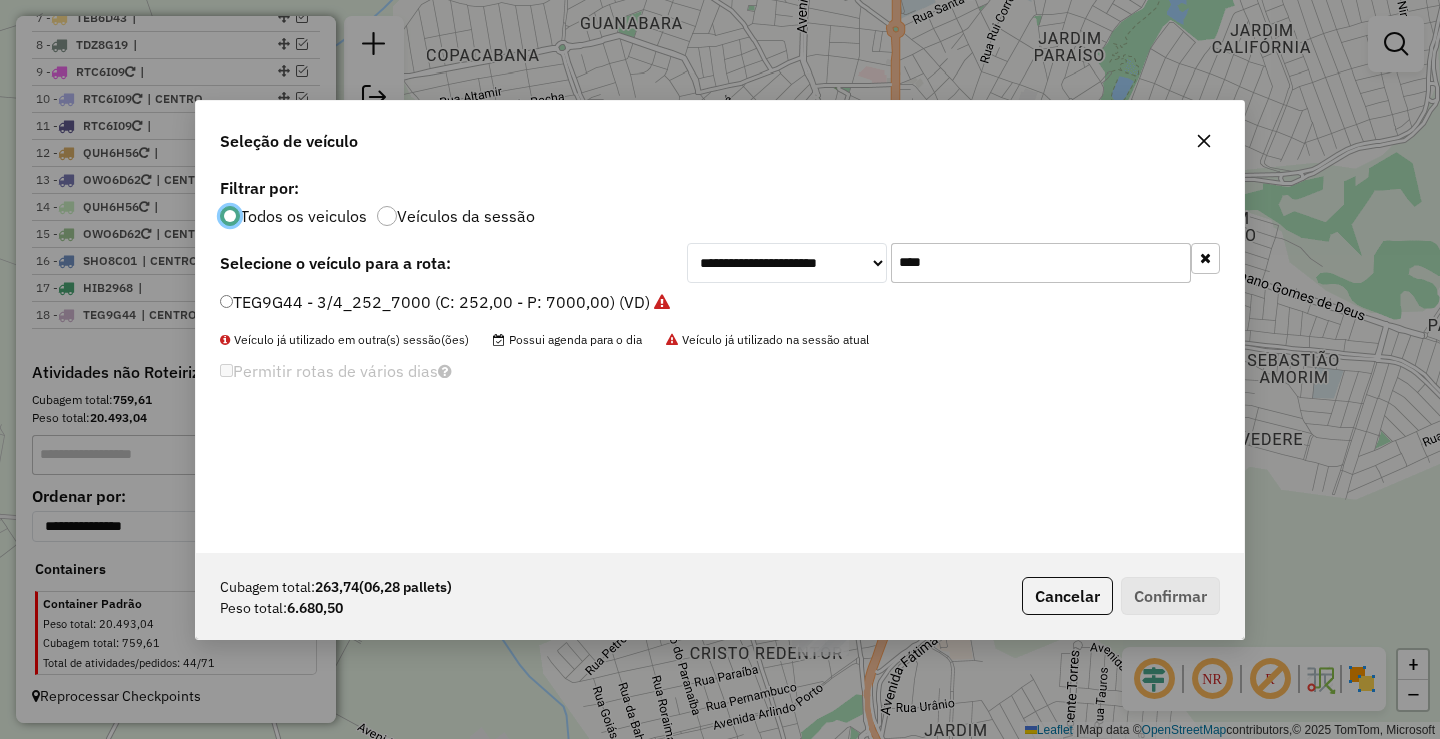 click on "****" 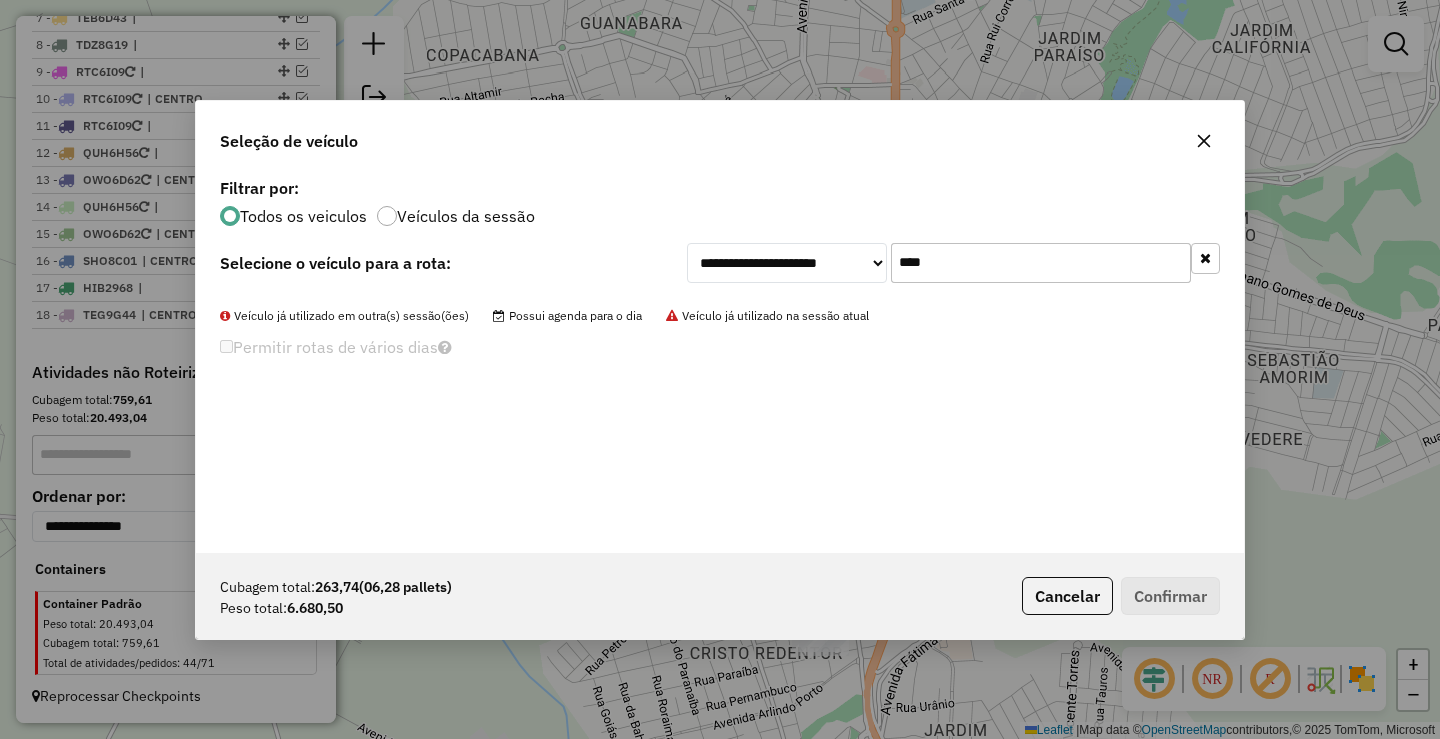 click on "****" 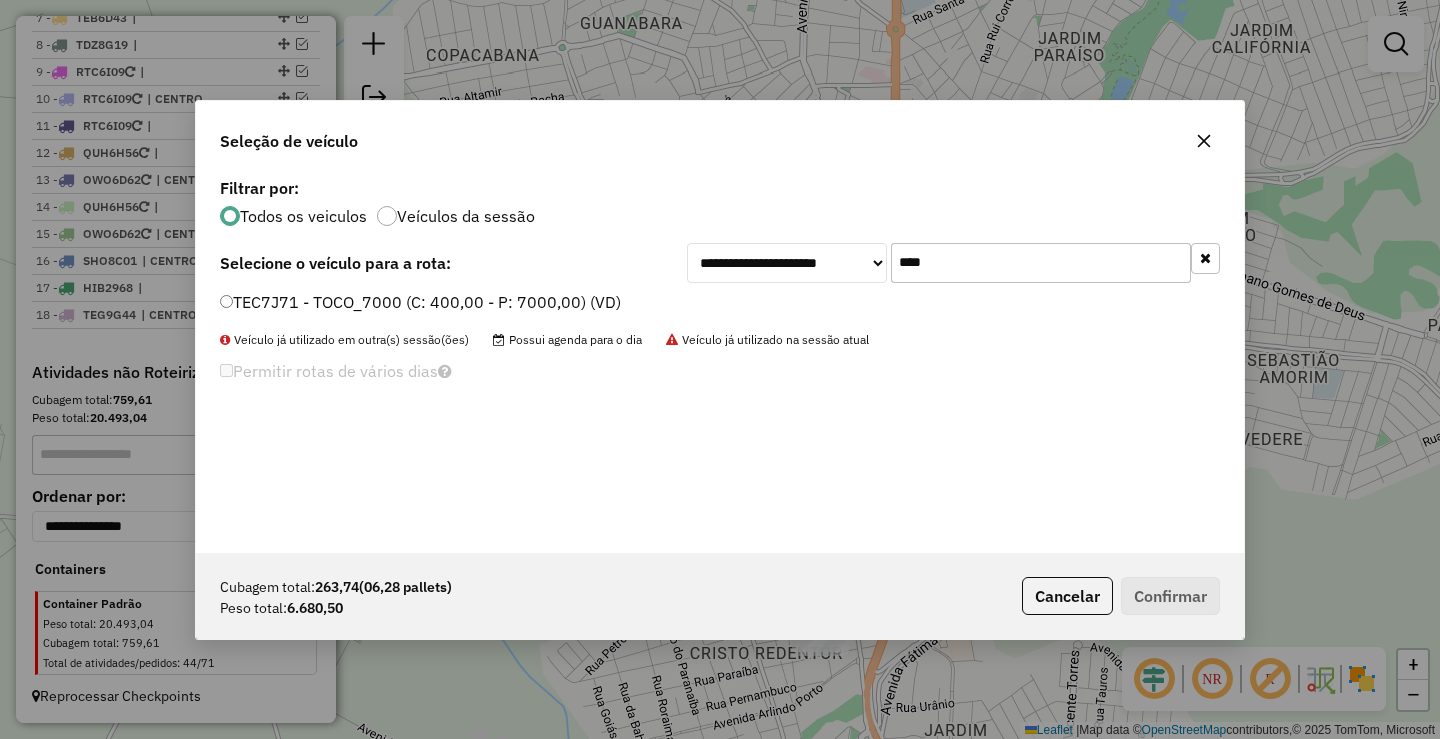 type on "****" 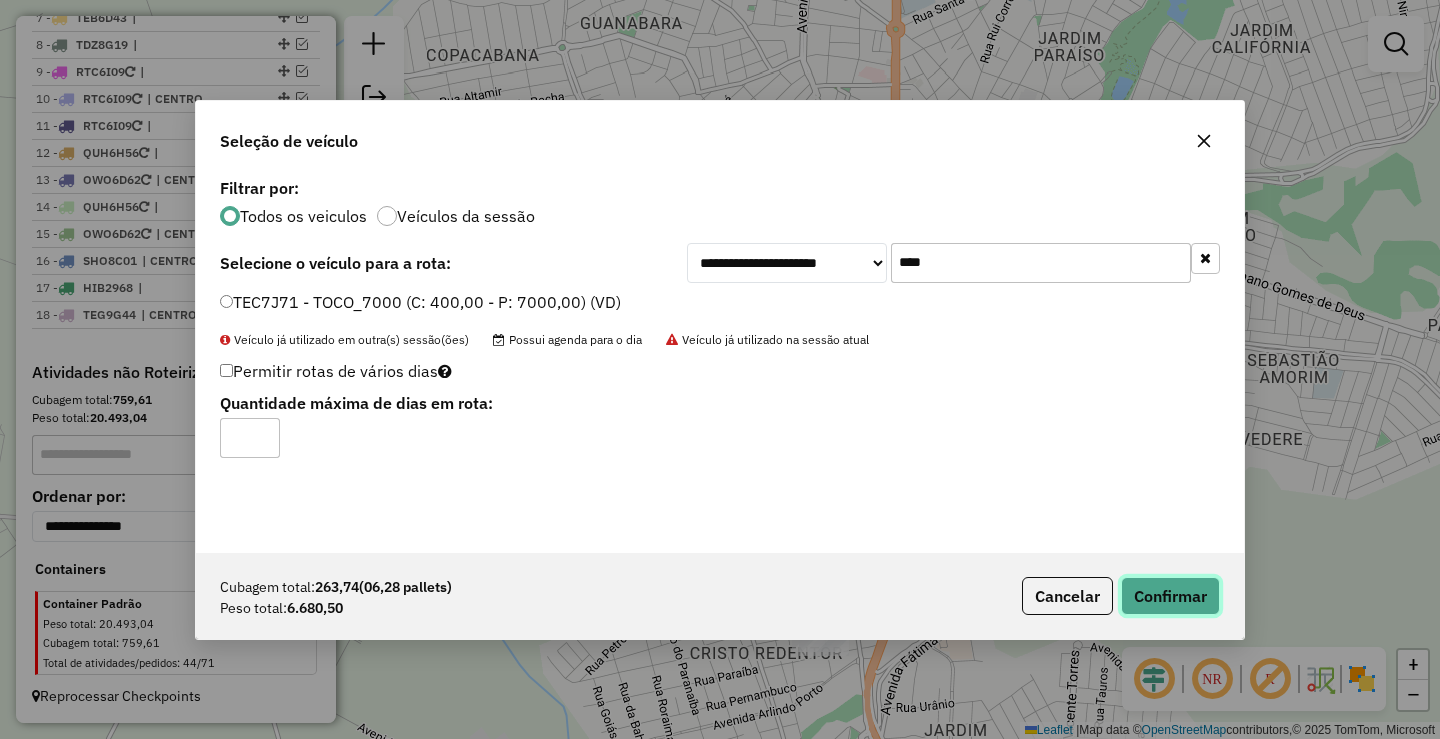 click on "Confirmar" 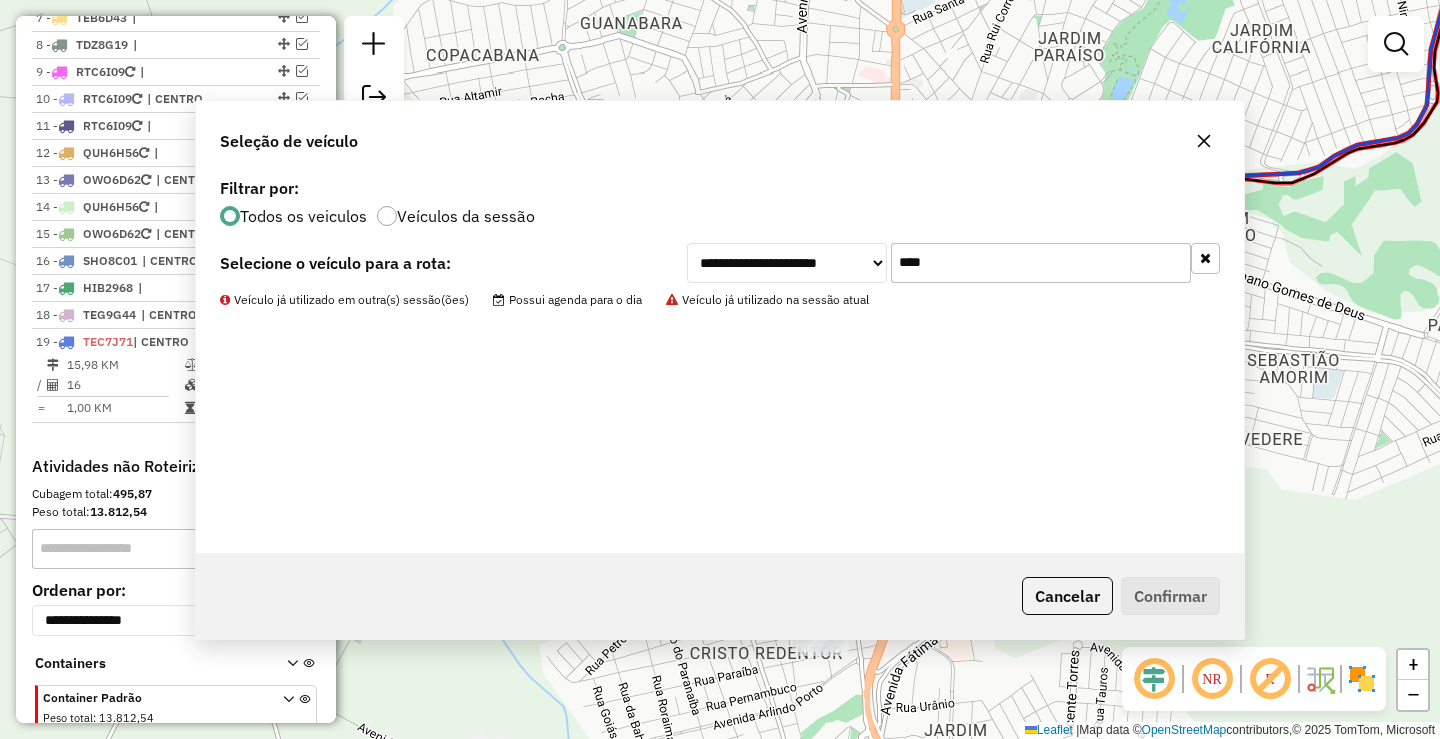 scroll, scrollTop: 1014, scrollLeft: 0, axis: vertical 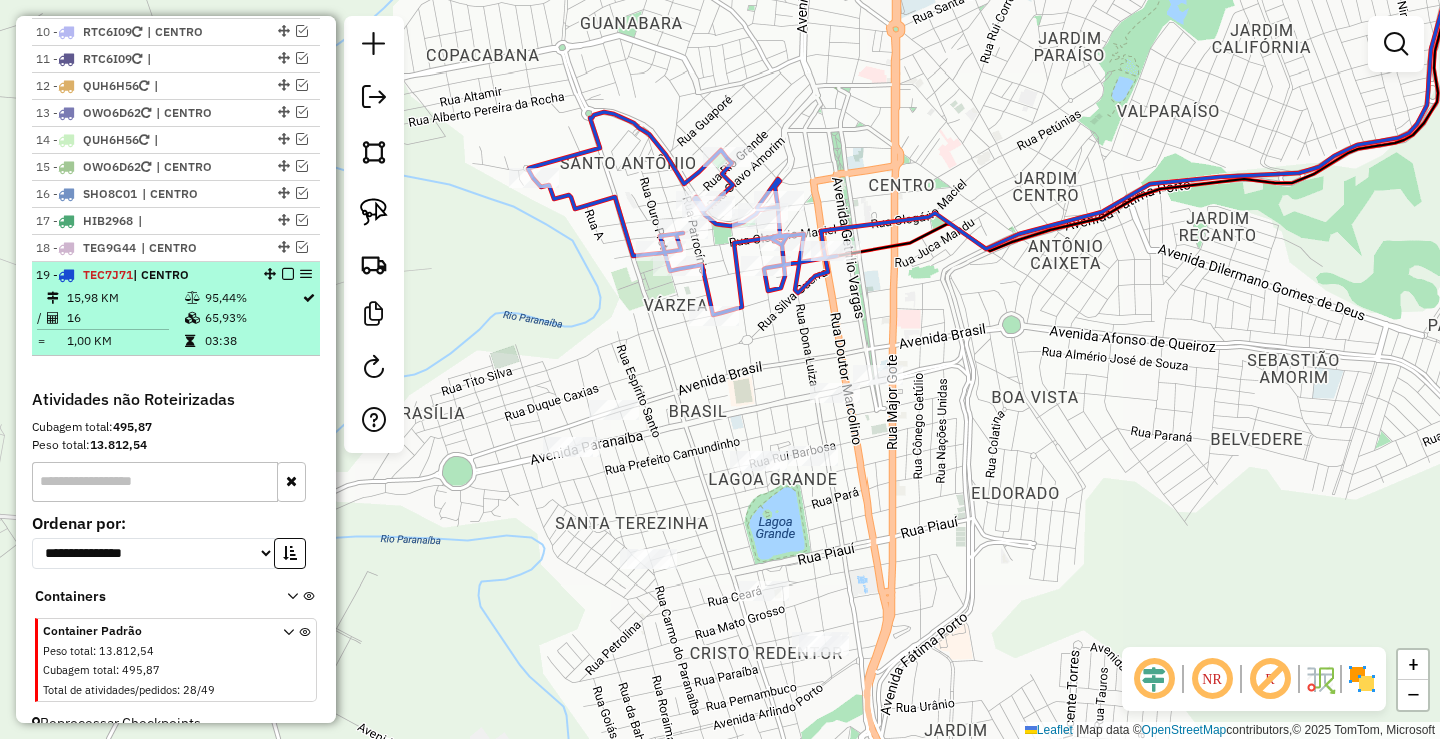 click at bounding box center (288, 274) 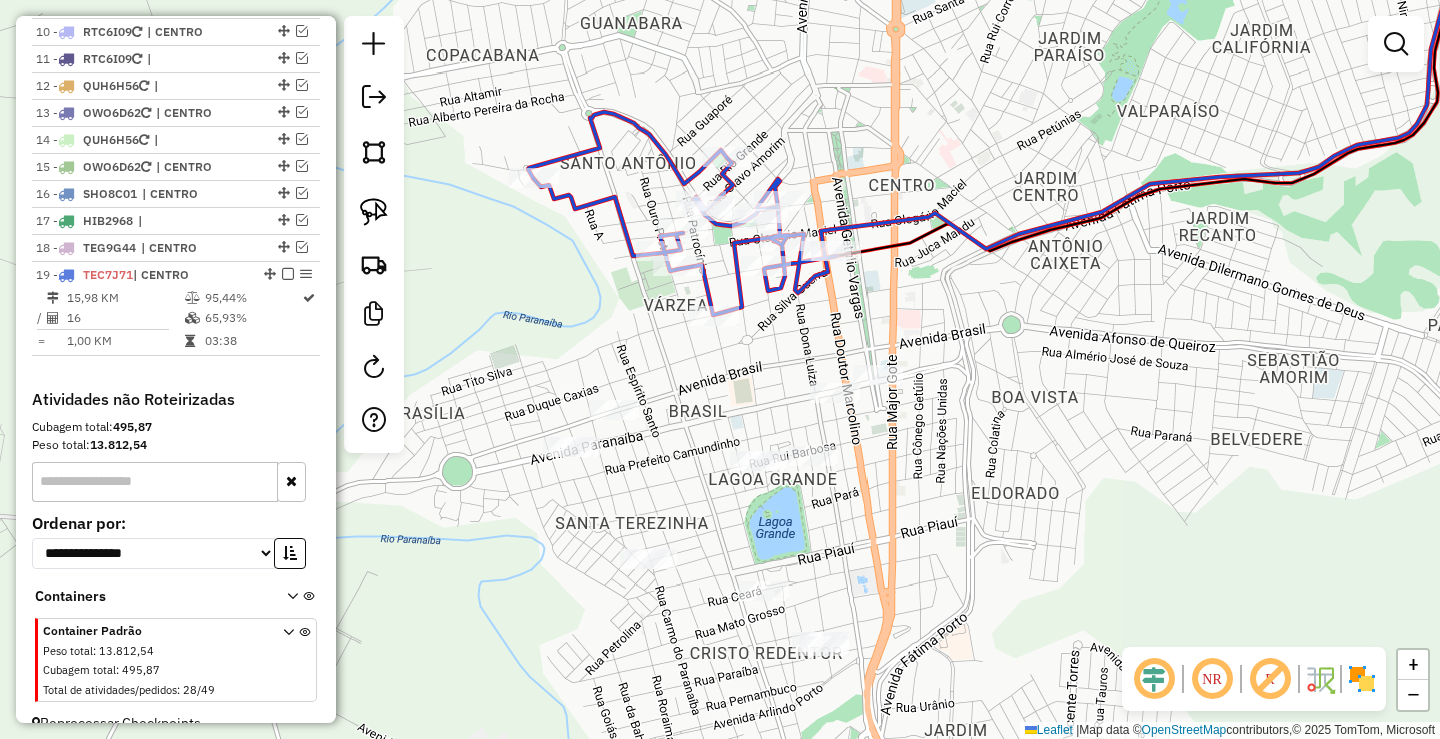scroll, scrollTop: 974, scrollLeft: 0, axis: vertical 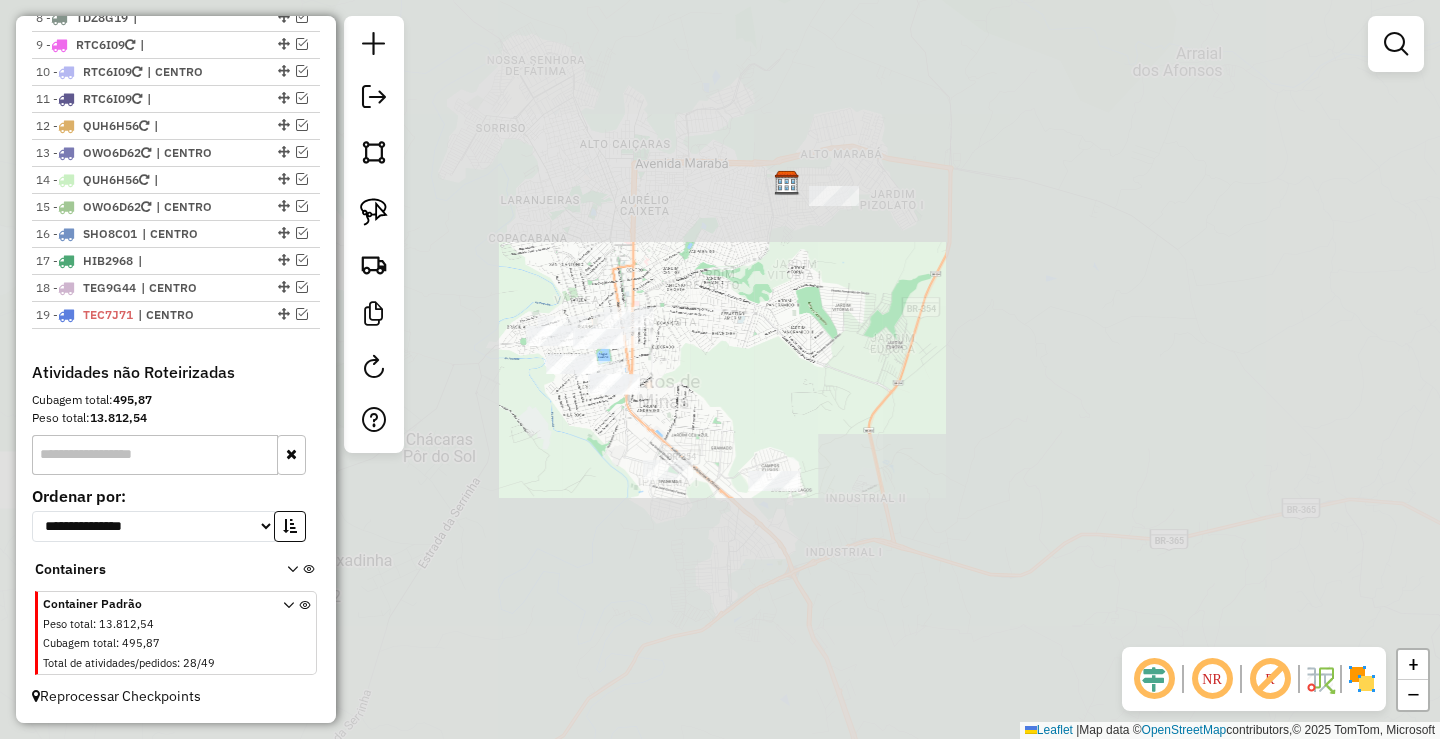 drag, startPoint x: 541, startPoint y: 237, endPoint x: 516, endPoint y: 205, distance: 40.60788 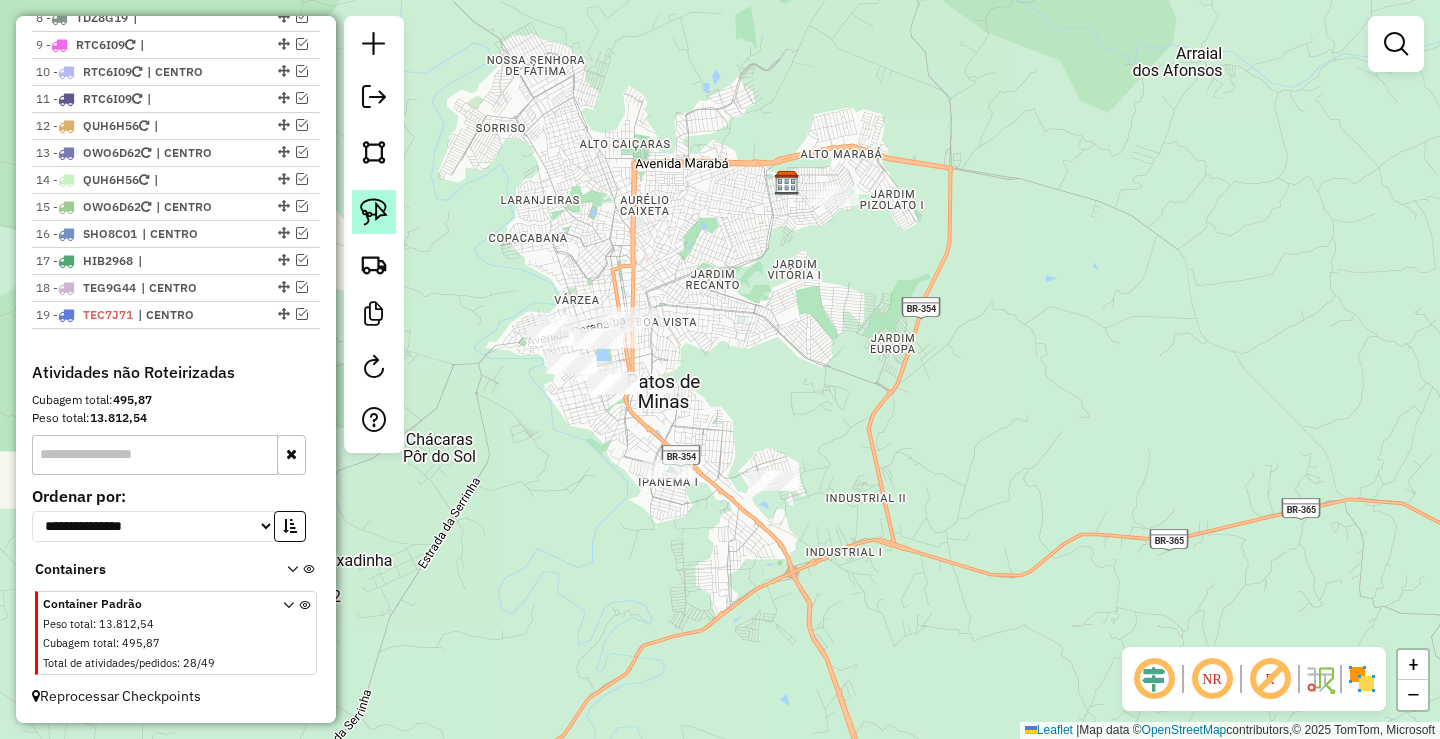 click 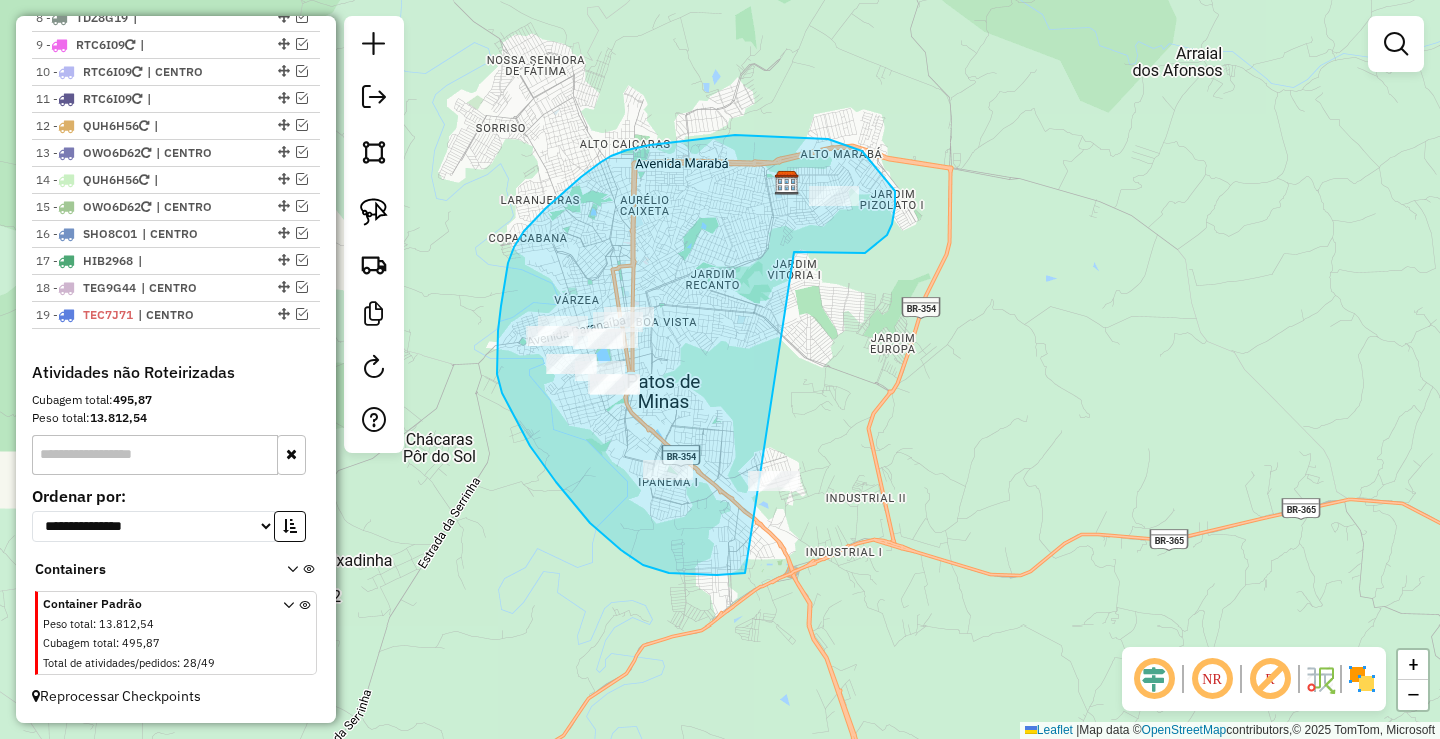 drag, startPoint x: 865, startPoint y: 253, endPoint x: 824, endPoint y: 527, distance: 277.05054 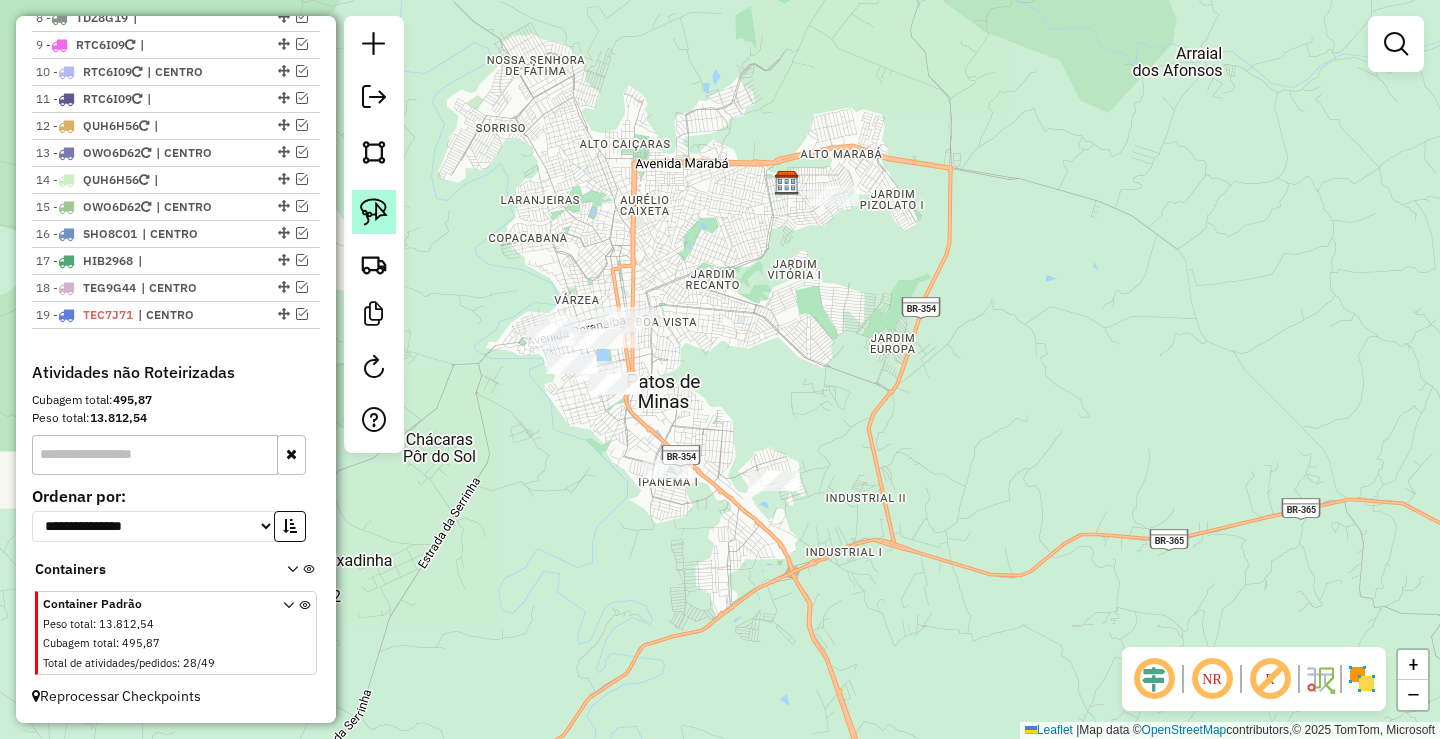 click 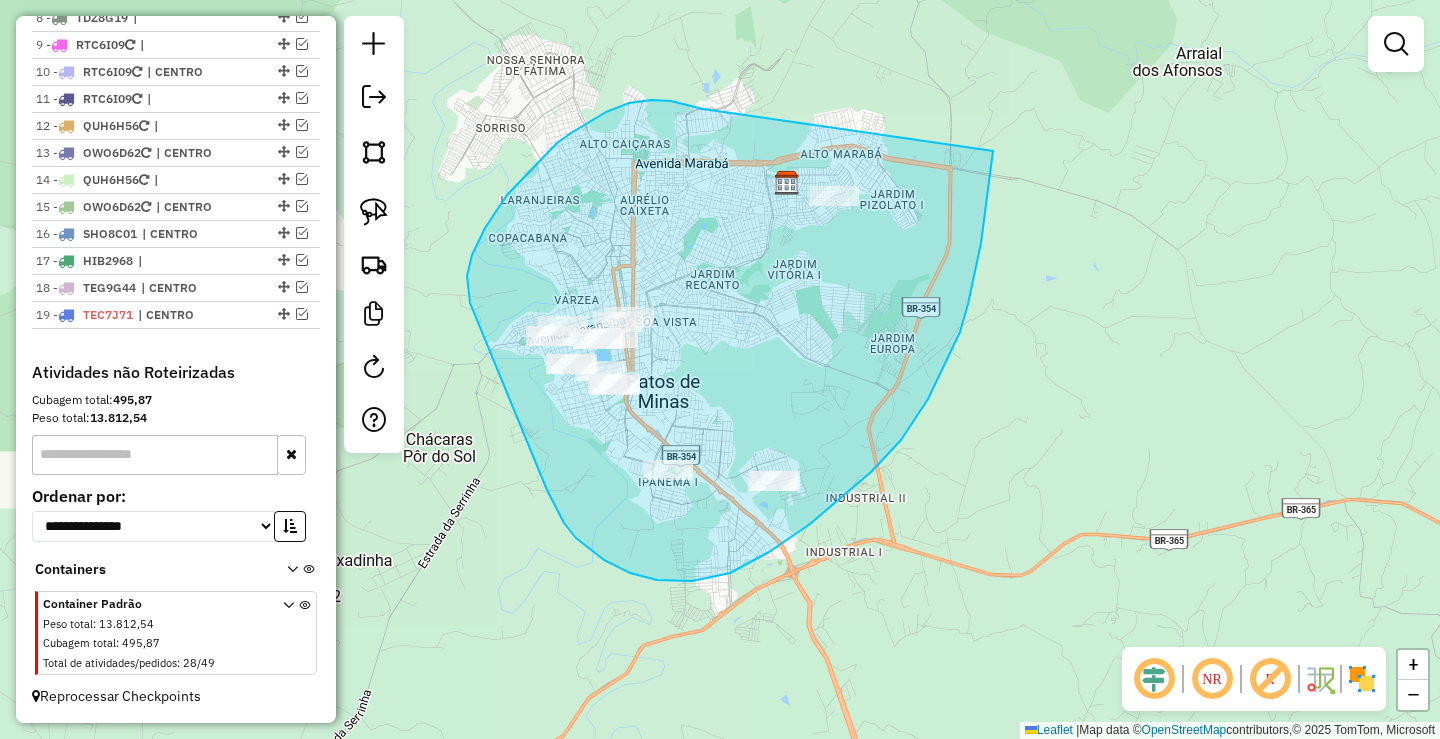 drag, startPoint x: 629, startPoint y: 103, endPoint x: 993, endPoint y: 151, distance: 367.15118 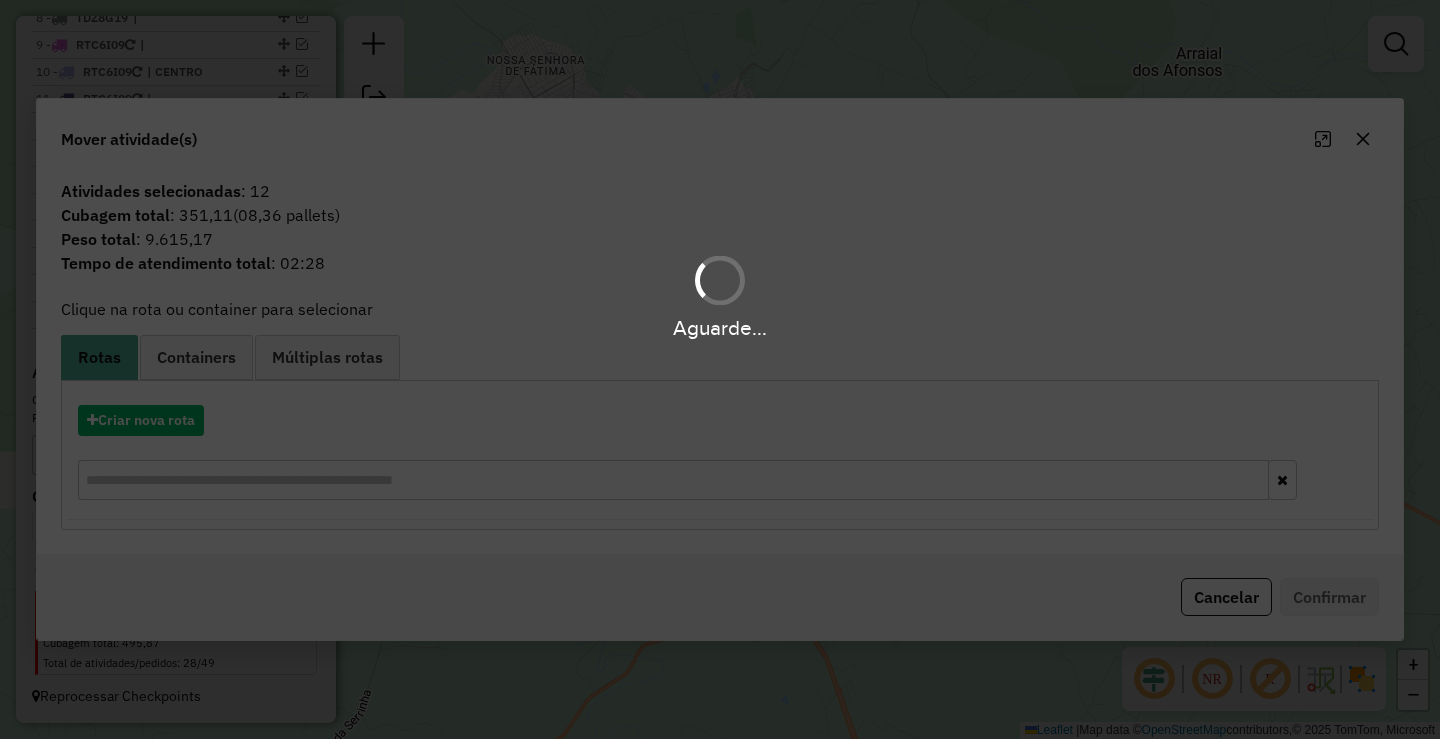 click on "Aguarde..." at bounding box center (720, 369) 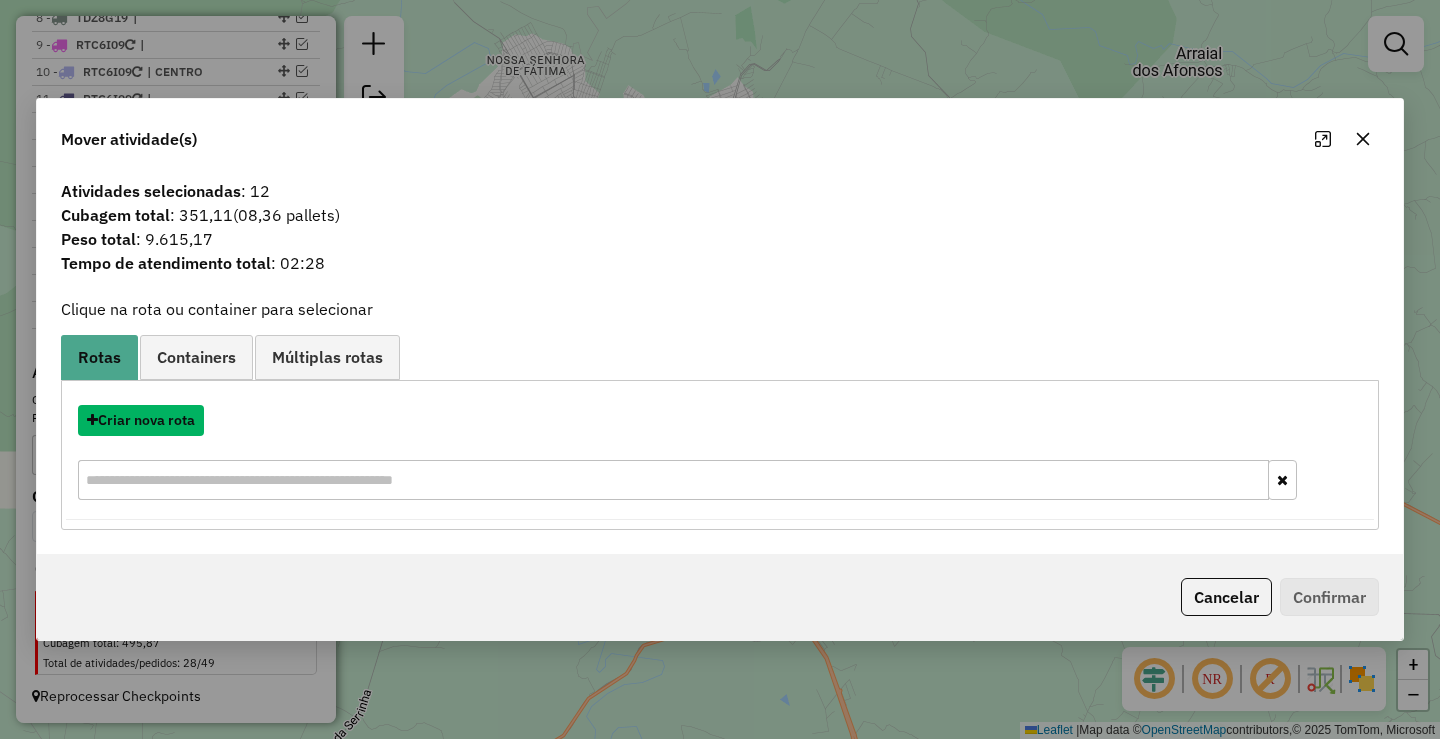 click on "Criar nova rota" at bounding box center (141, 420) 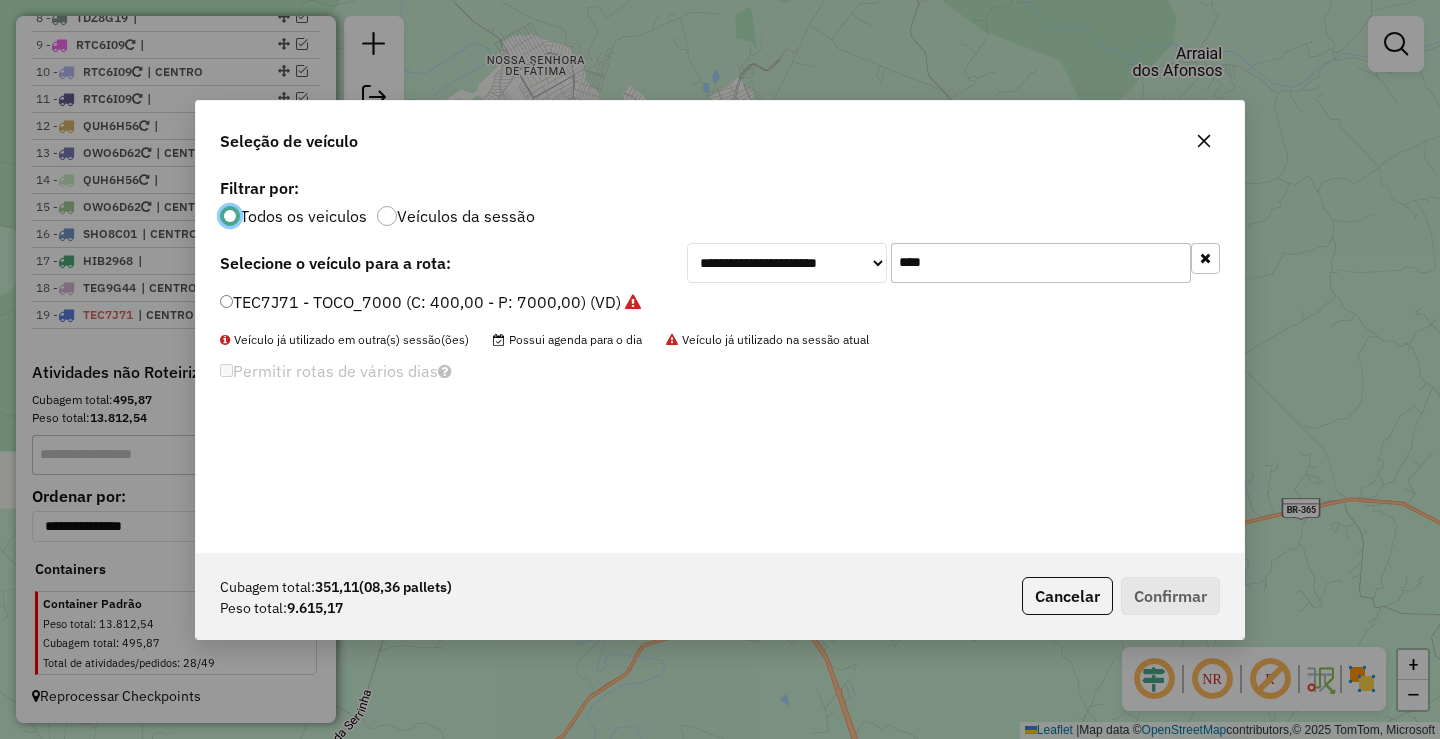 scroll, scrollTop: 11, scrollLeft: 6, axis: both 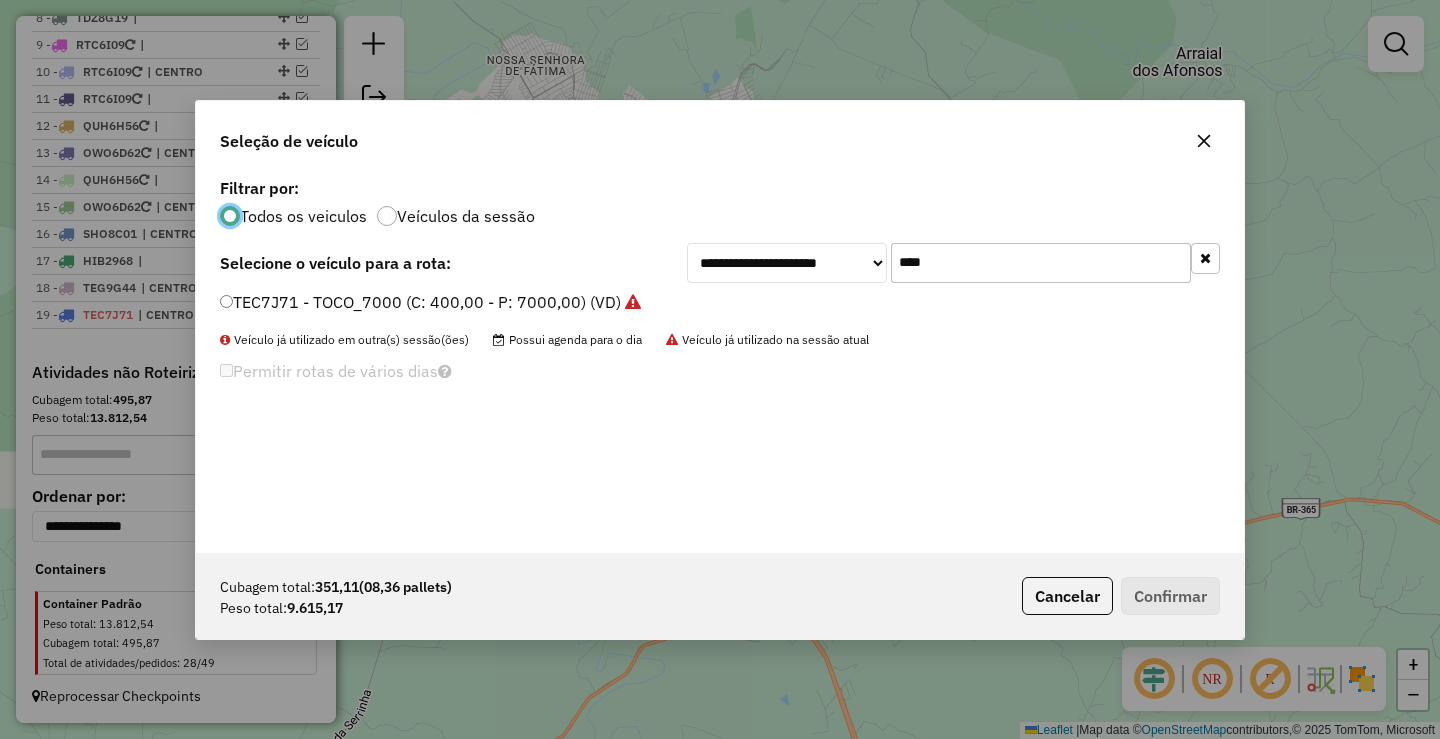 click on "****" 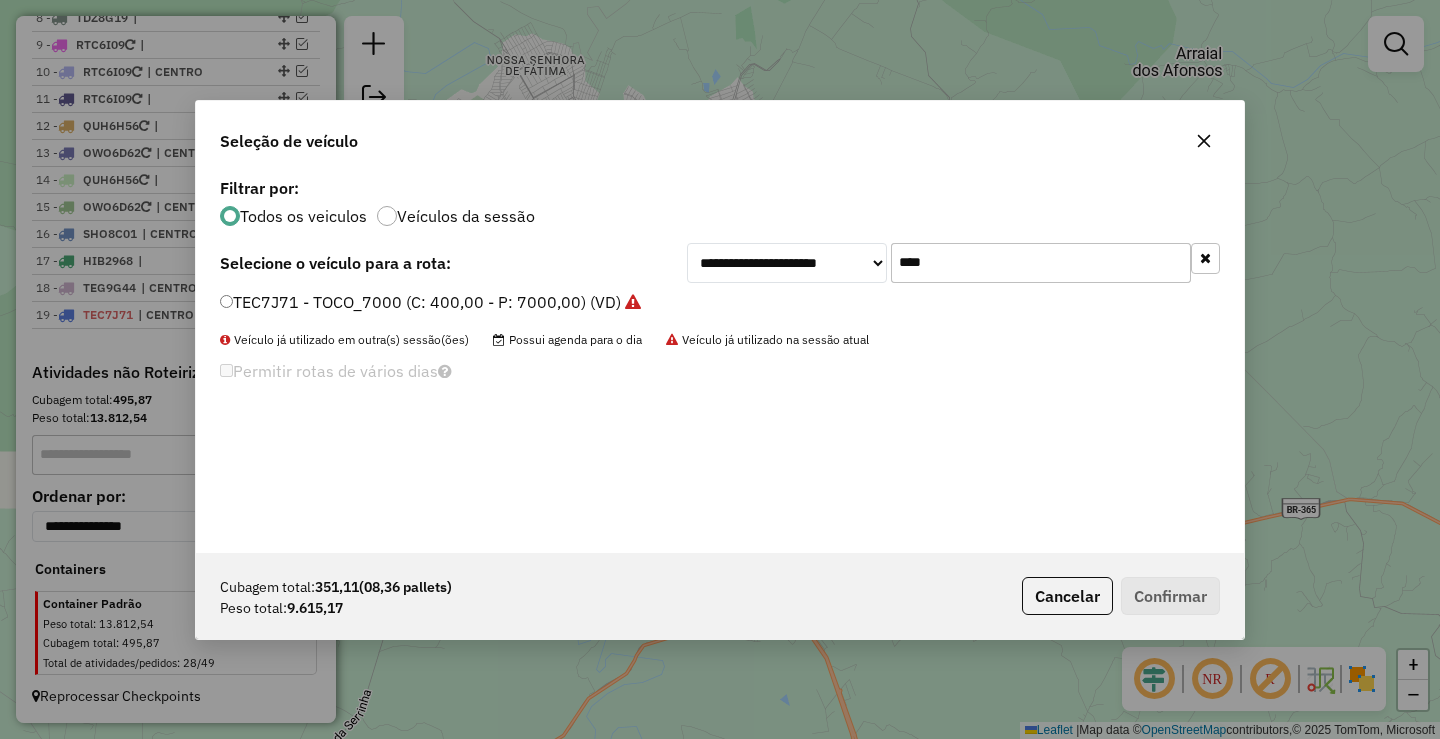 click on "****" 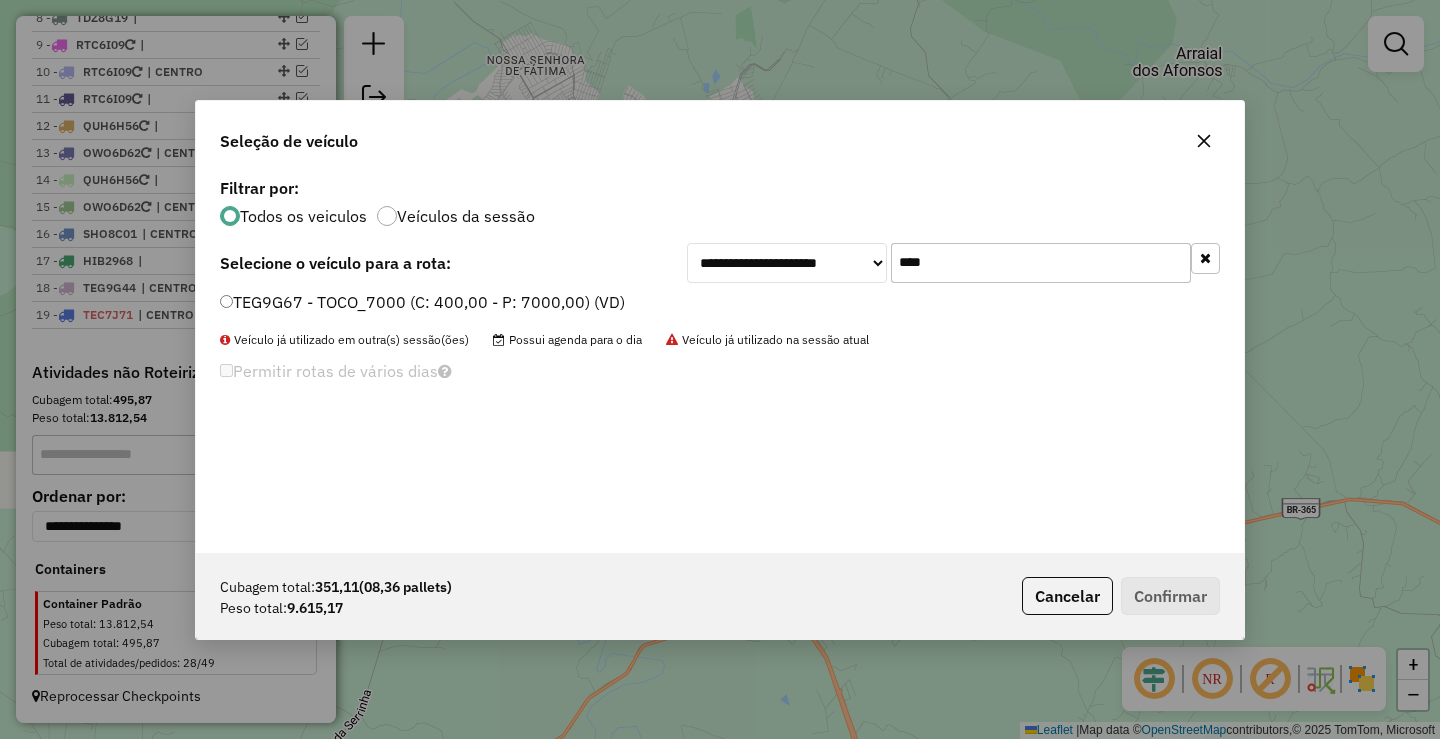 type on "****" 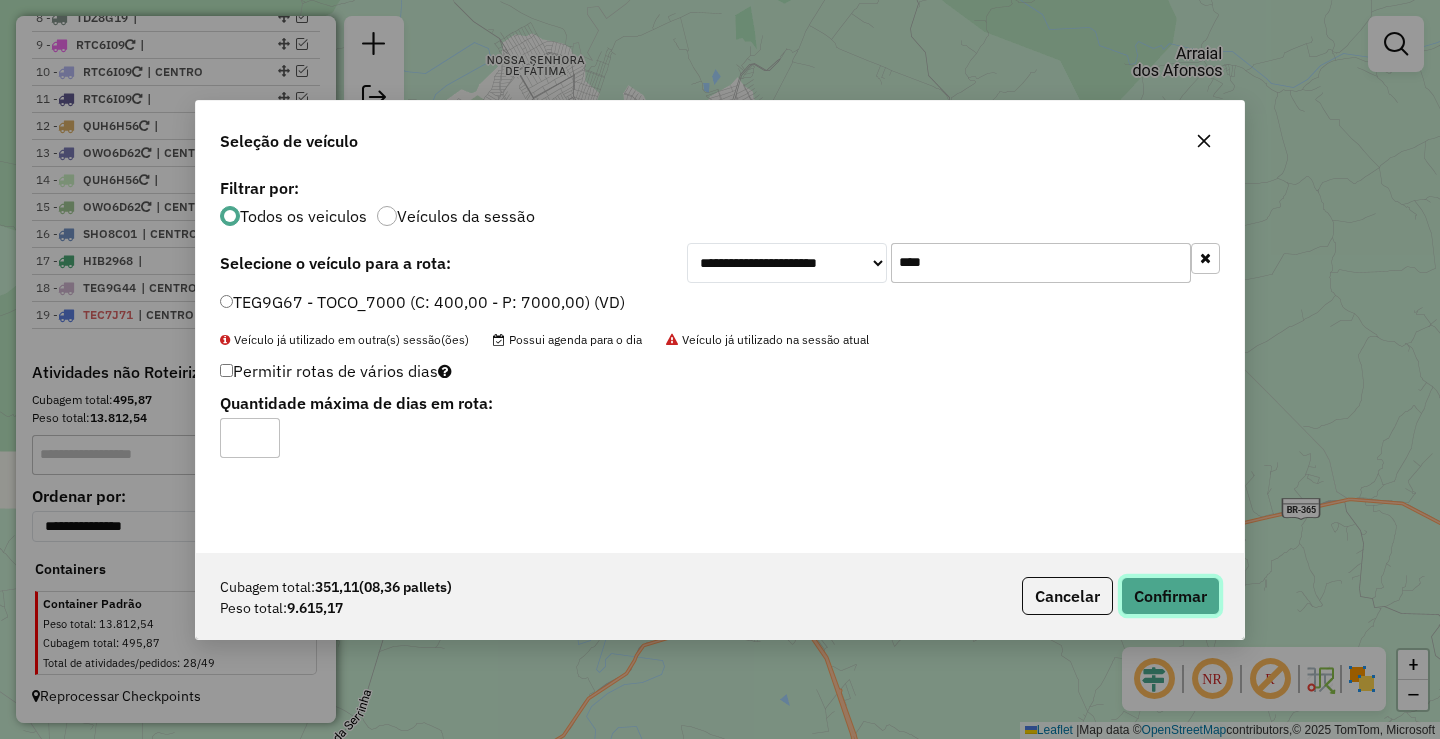 click on "Confirmar" 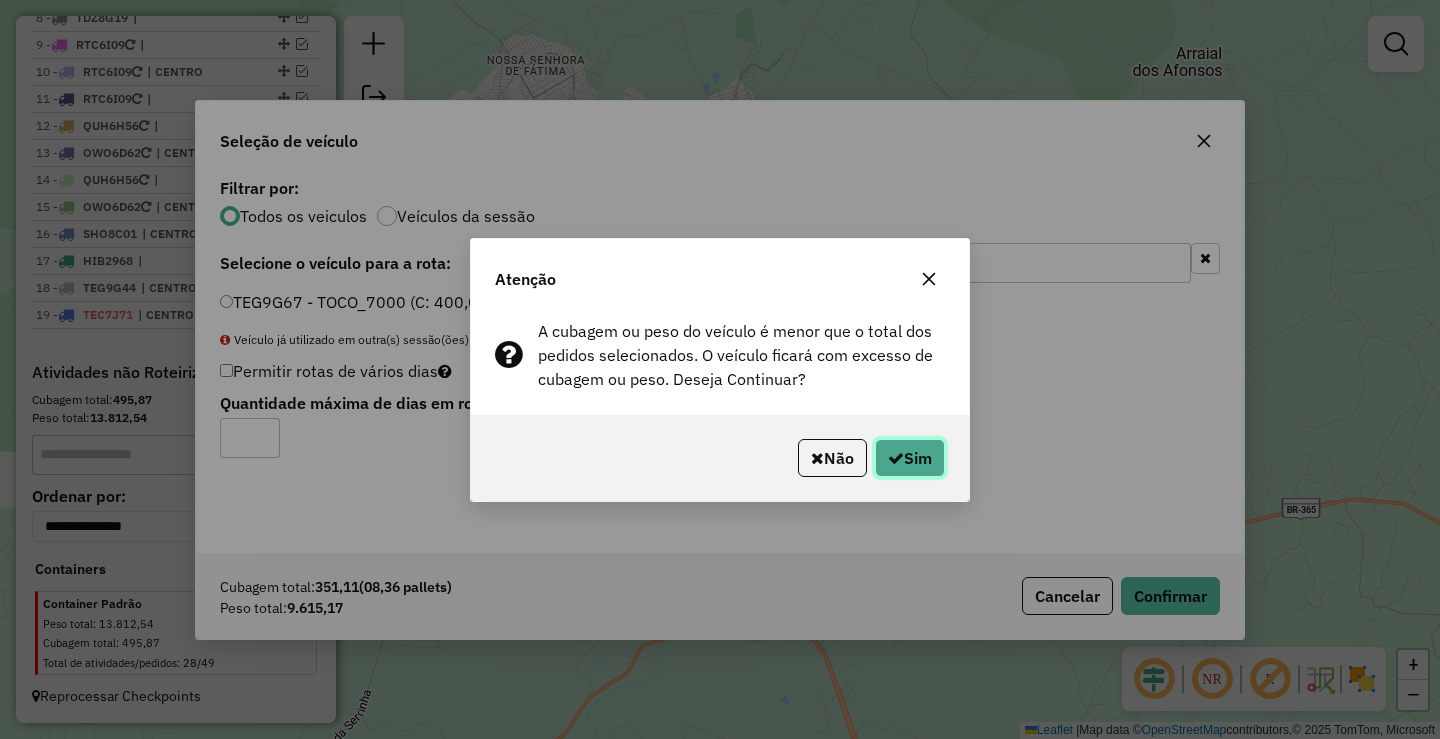 click 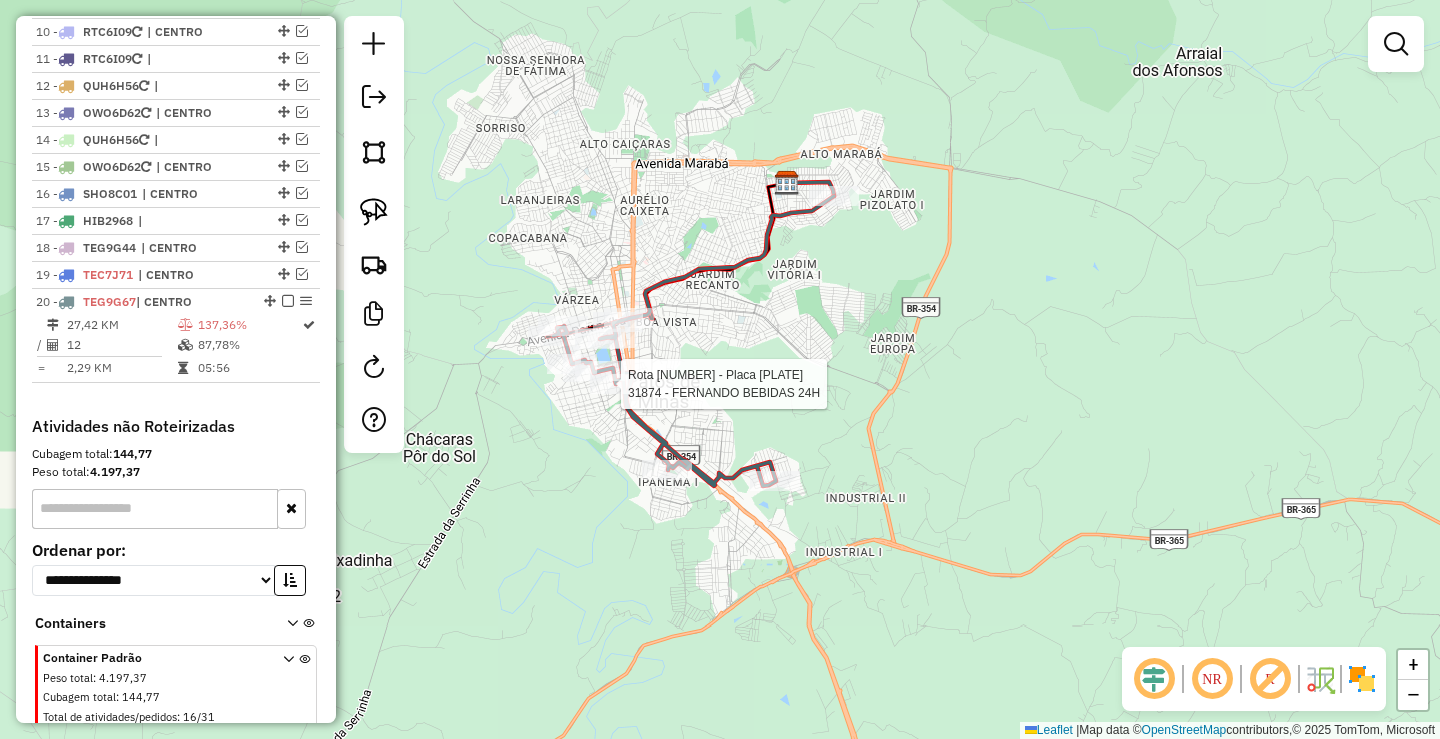 select on "**********" 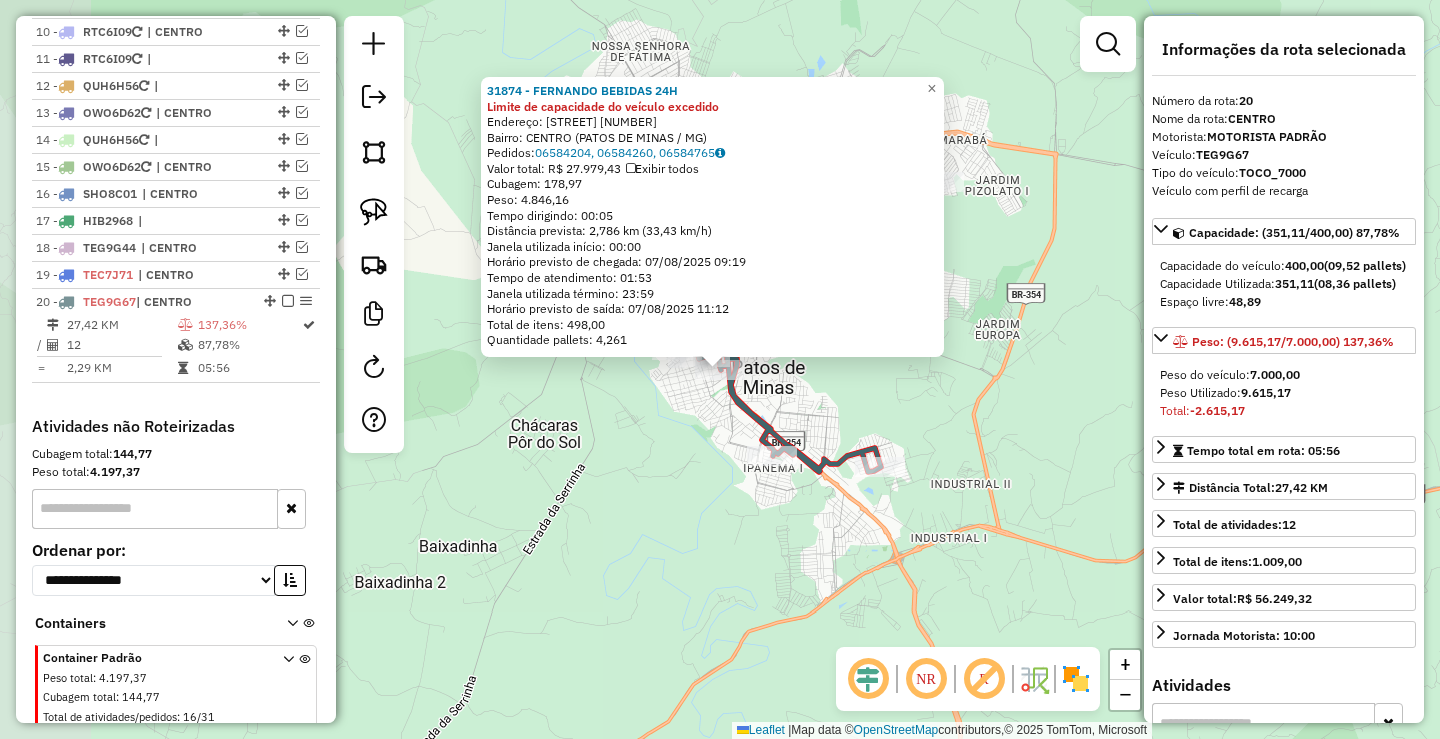 scroll, scrollTop: 1068, scrollLeft: 0, axis: vertical 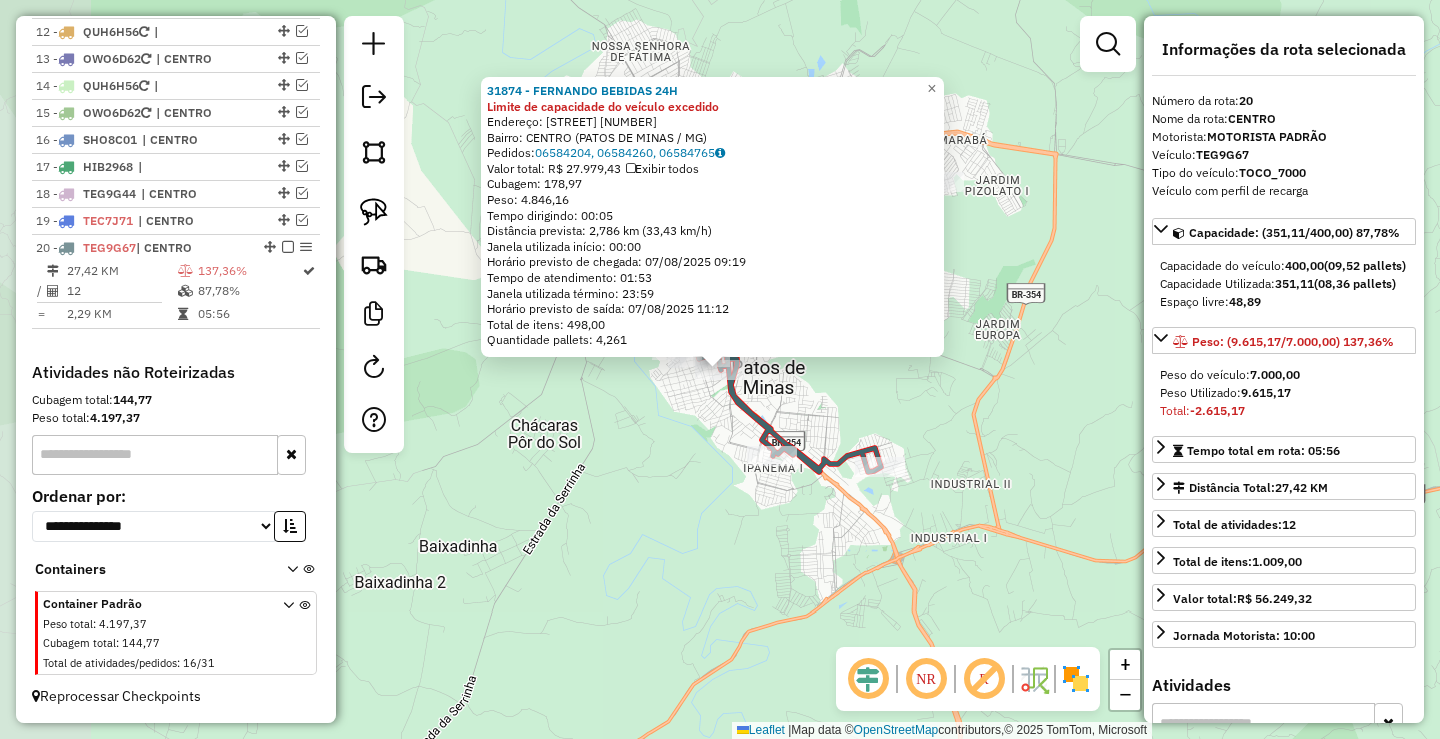 drag, startPoint x: 674, startPoint y: 601, endPoint x: 686, endPoint y: 617, distance: 20 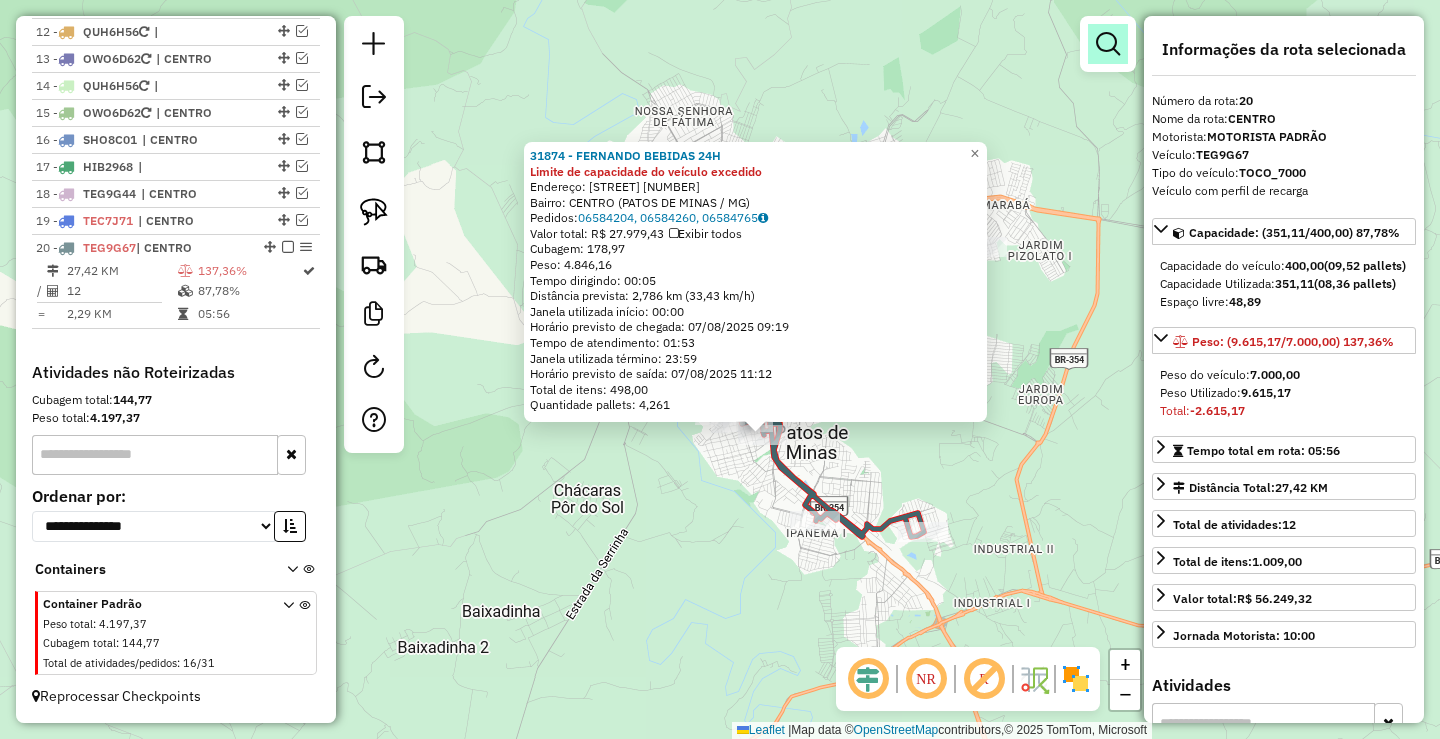 click at bounding box center (1108, 44) 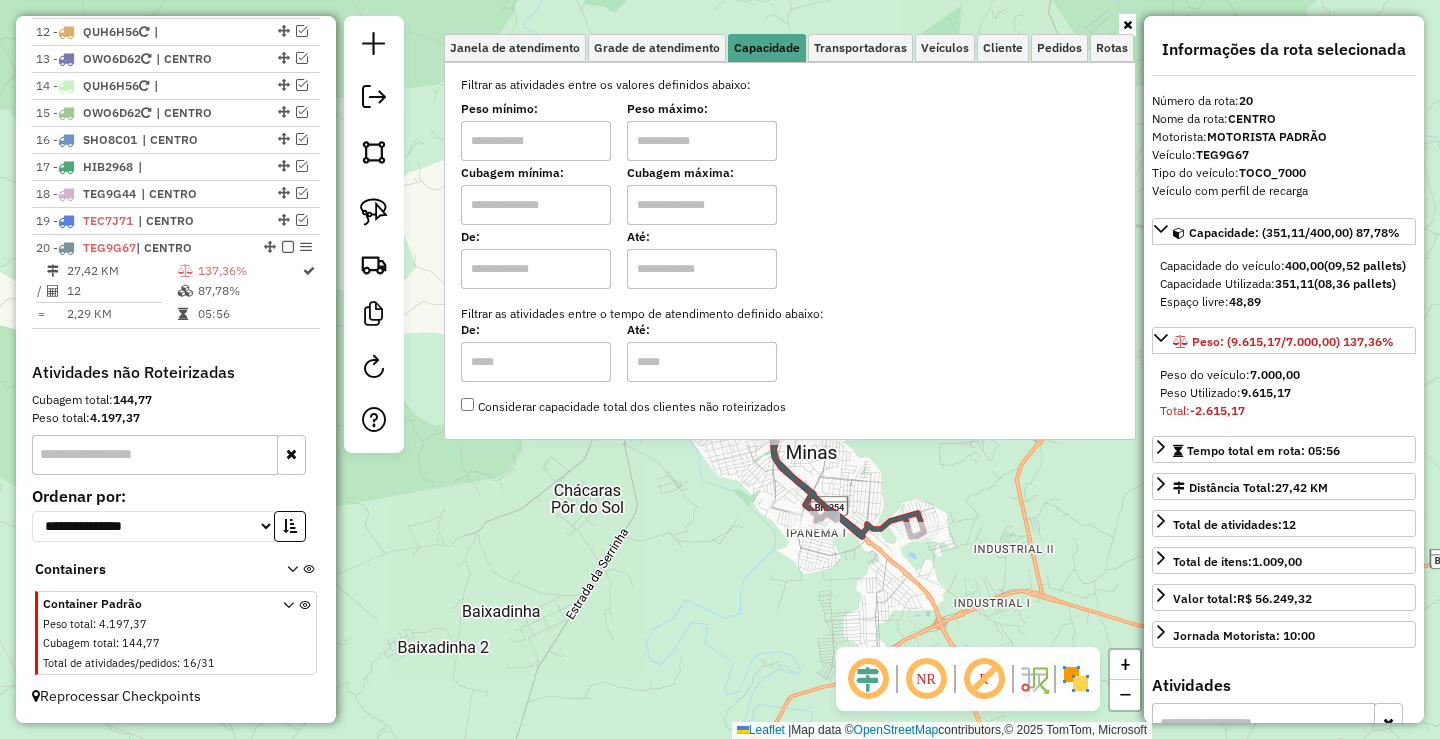click at bounding box center (536, 141) 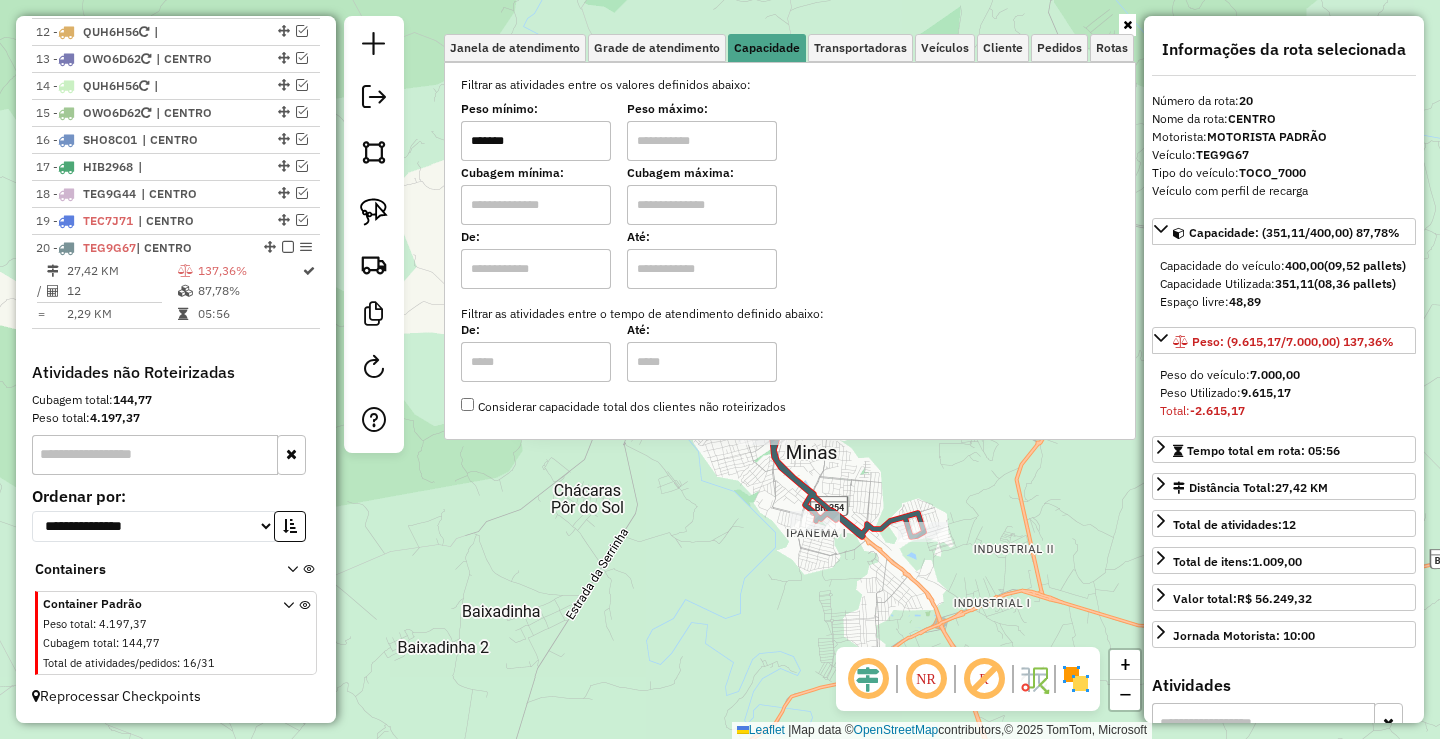 type on "*******" 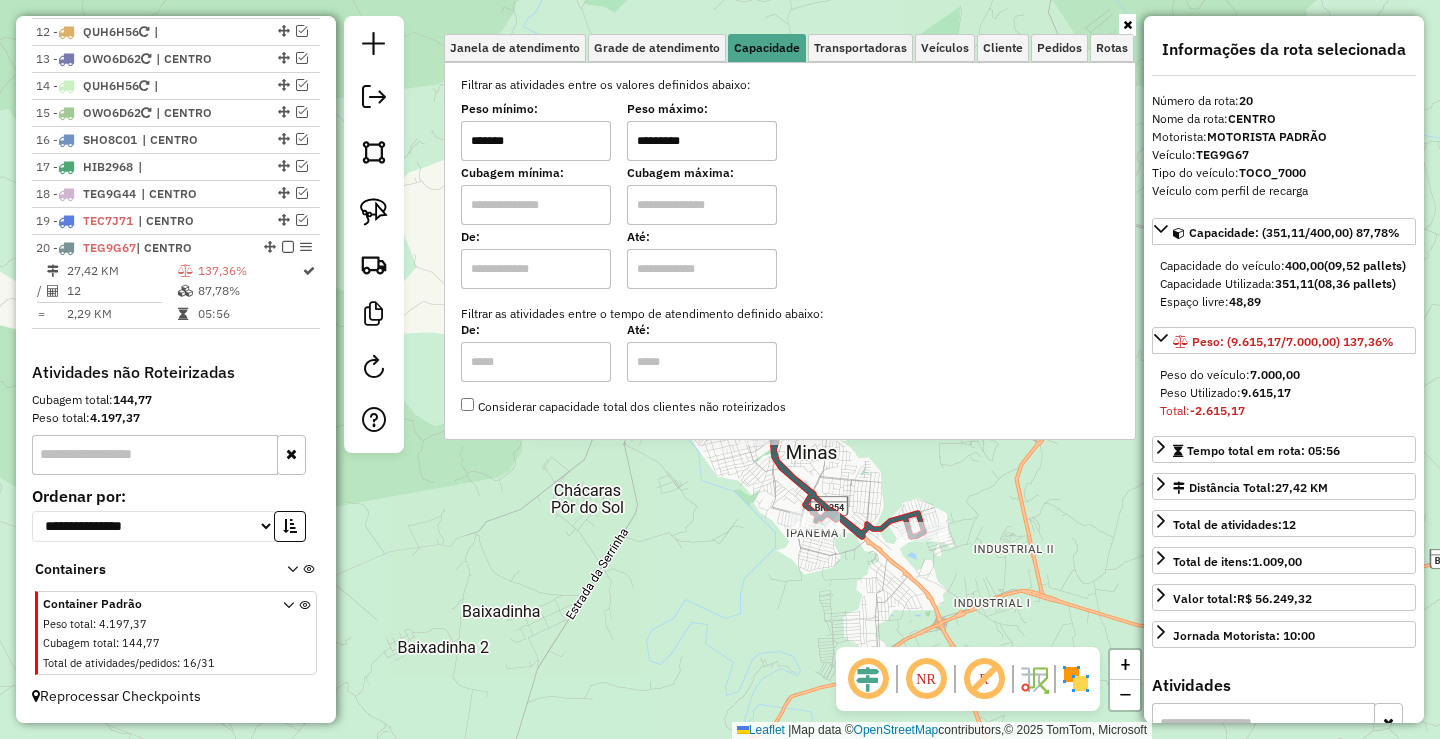 type on "**********" 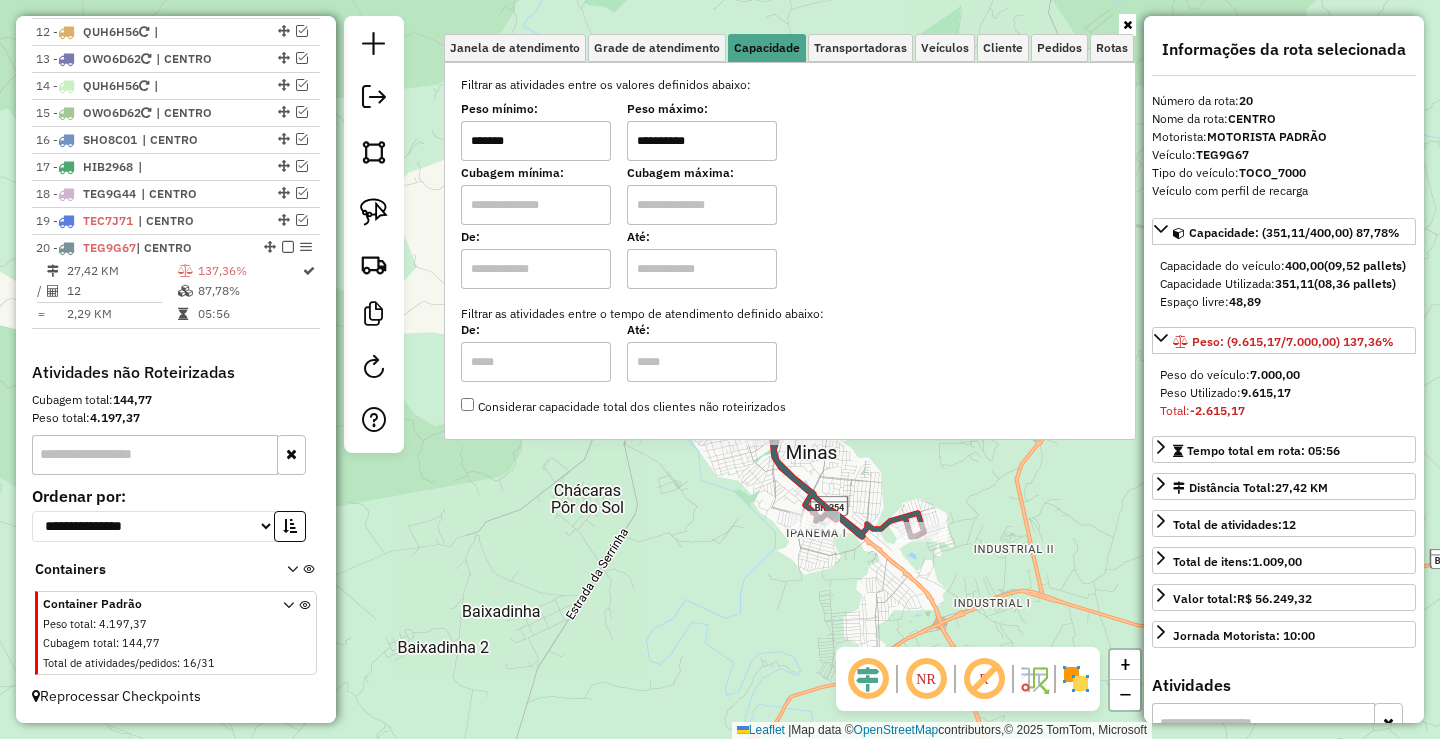 click on "31874 - FERNANDO BEBIDAS 24H Limite de capacidade do veículo excedido  Endereço:  DO BARAO RIO BRANCO [NUMBER]   Bairro: CENTRO ([CITY] / [STATE])   Pedidos:  [ORDER_ID], [ORDER_ID], [ORDER_ID]   Valor total: R$ 27.979,43   Exibir todos   Cubagem: 178,97  Peso: 4.846,16  Tempo dirigindo: 00:05   Distância prevista: 2,786 km (33,43 km/h)   Janela utilizada início: 00:00   Horário previsto de chegada: 07/08/2025 09:19   Tempo de atendimento: 01:53   Janela utilizada término: 23:59   Horário previsto de saída: 07/08/2025 11:12   Total de itens: 498,00   Quantidade pallets: 4,261  × Janela de atendimento Grade de atendimento Capacidade Transportadoras Veículos Cliente Pedidos  Rotas Selecione os dias de semana para filtrar as janelas de atendimento  Seg   Ter   Qua   Qui   Sex   Sáb   Dom  Informe o período da janela de atendimento: De: Até:  Filtrar exatamente a janela do cliente  Considerar janela de atendimento padrão  Selecione os dias de semana para filtrar as grades de atendimento  Seg   Ter   Qua  +" 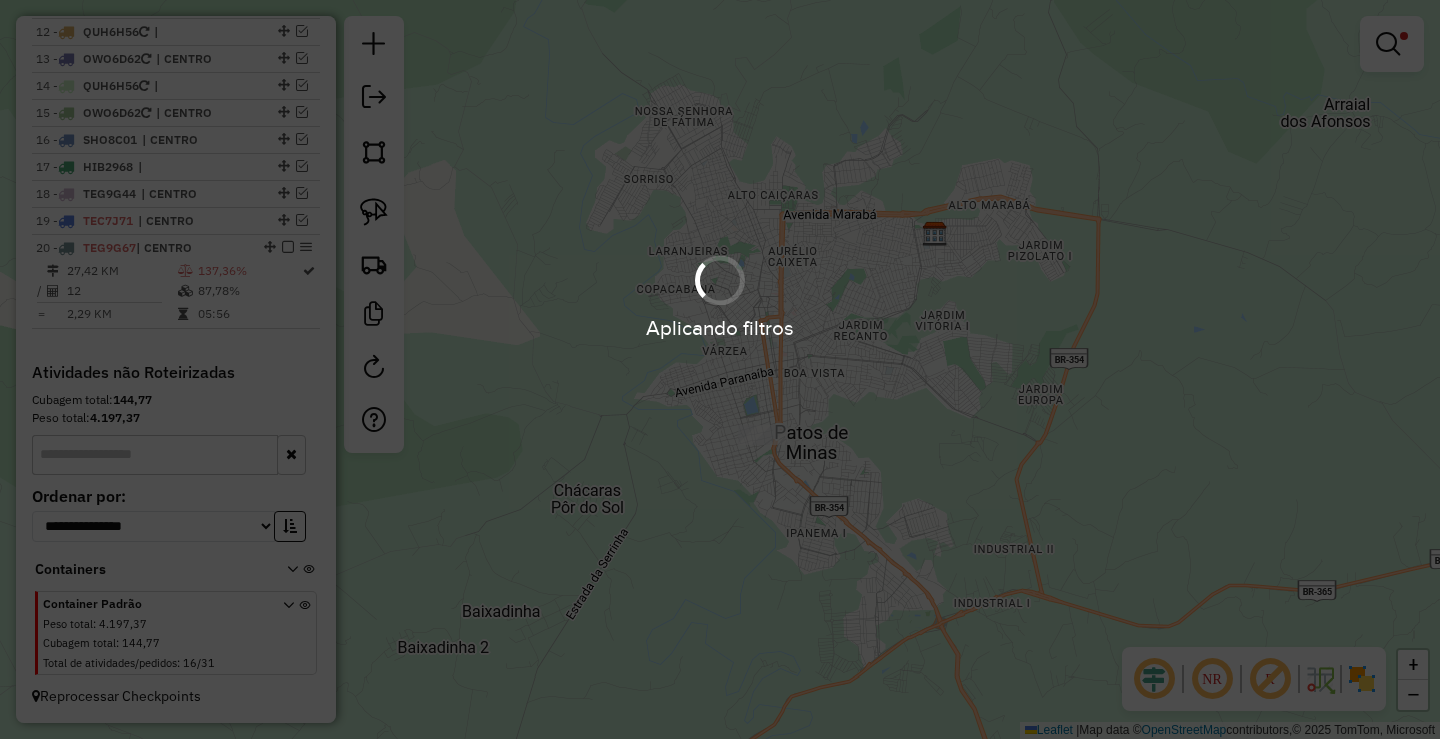 select on "**********" 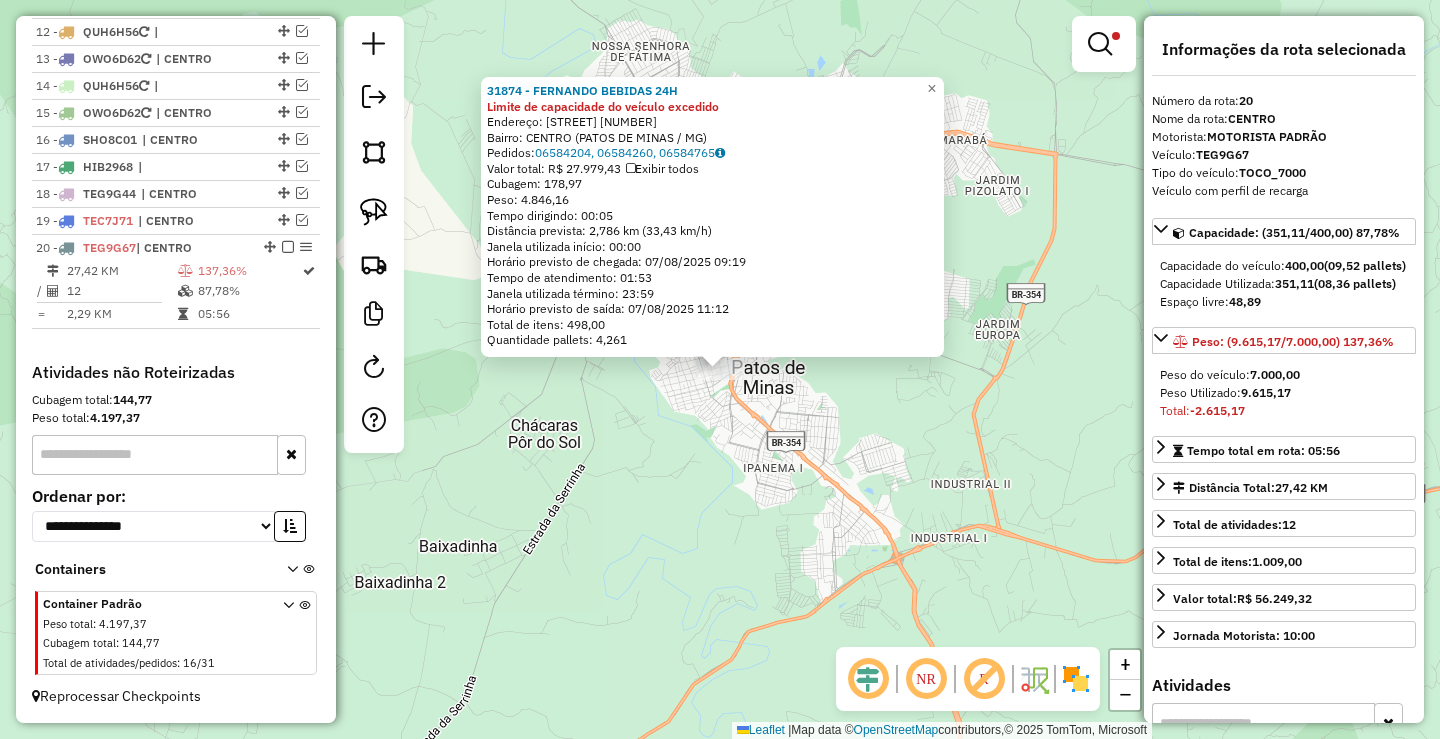 drag, startPoint x: 724, startPoint y: 483, endPoint x: 742, endPoint y: 522, distance: 42.953465 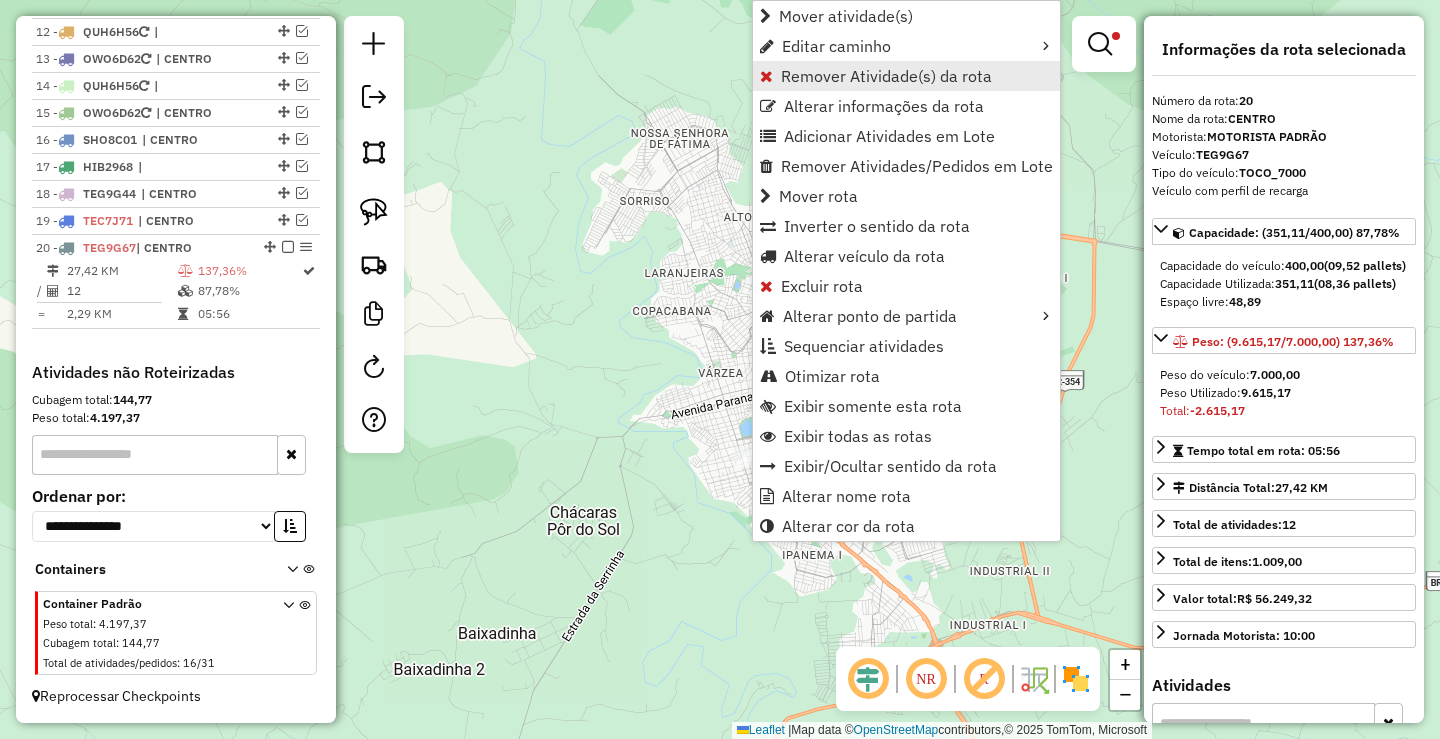 click on "Remover Atividade(s) da rota" at bounding box center (886, 76) 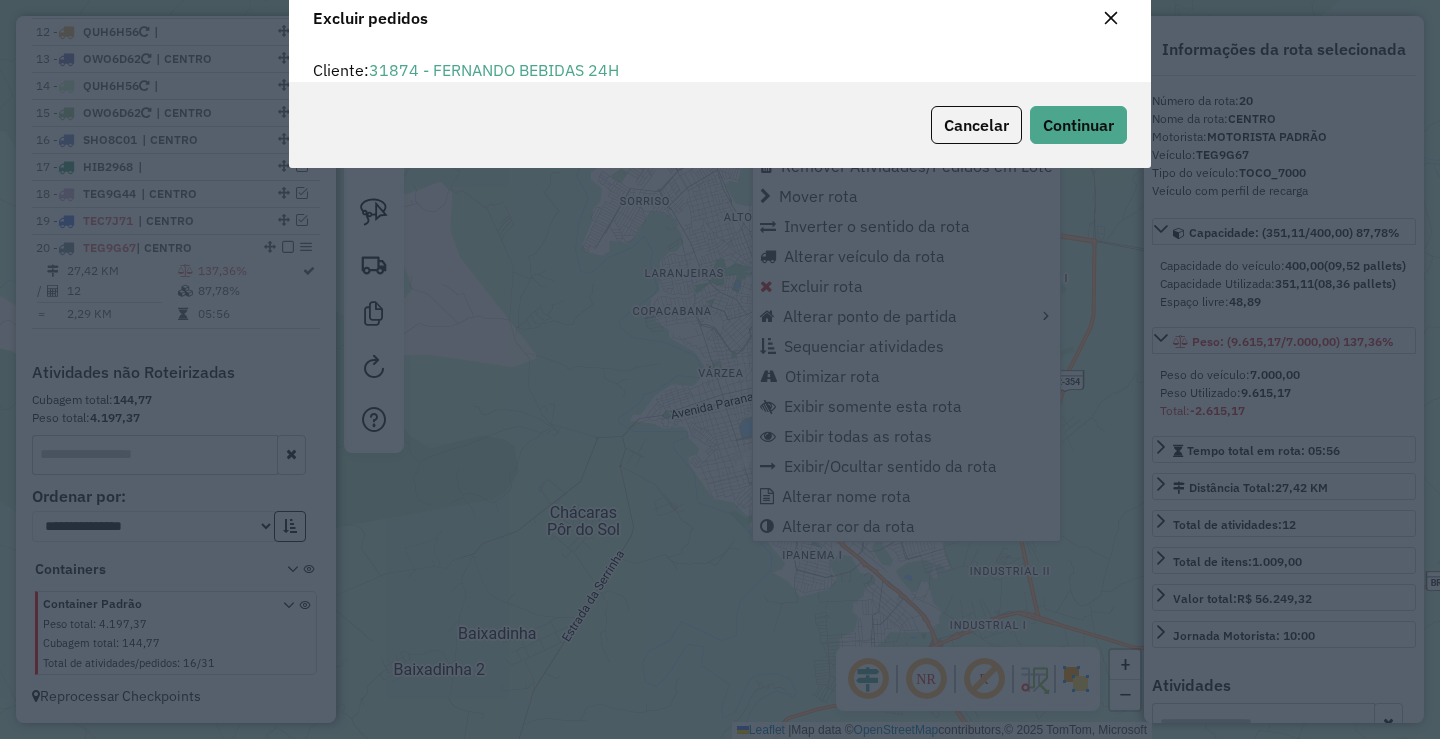 scroll, scrollTop: 82, scrollLeft: 0, axis: vertical 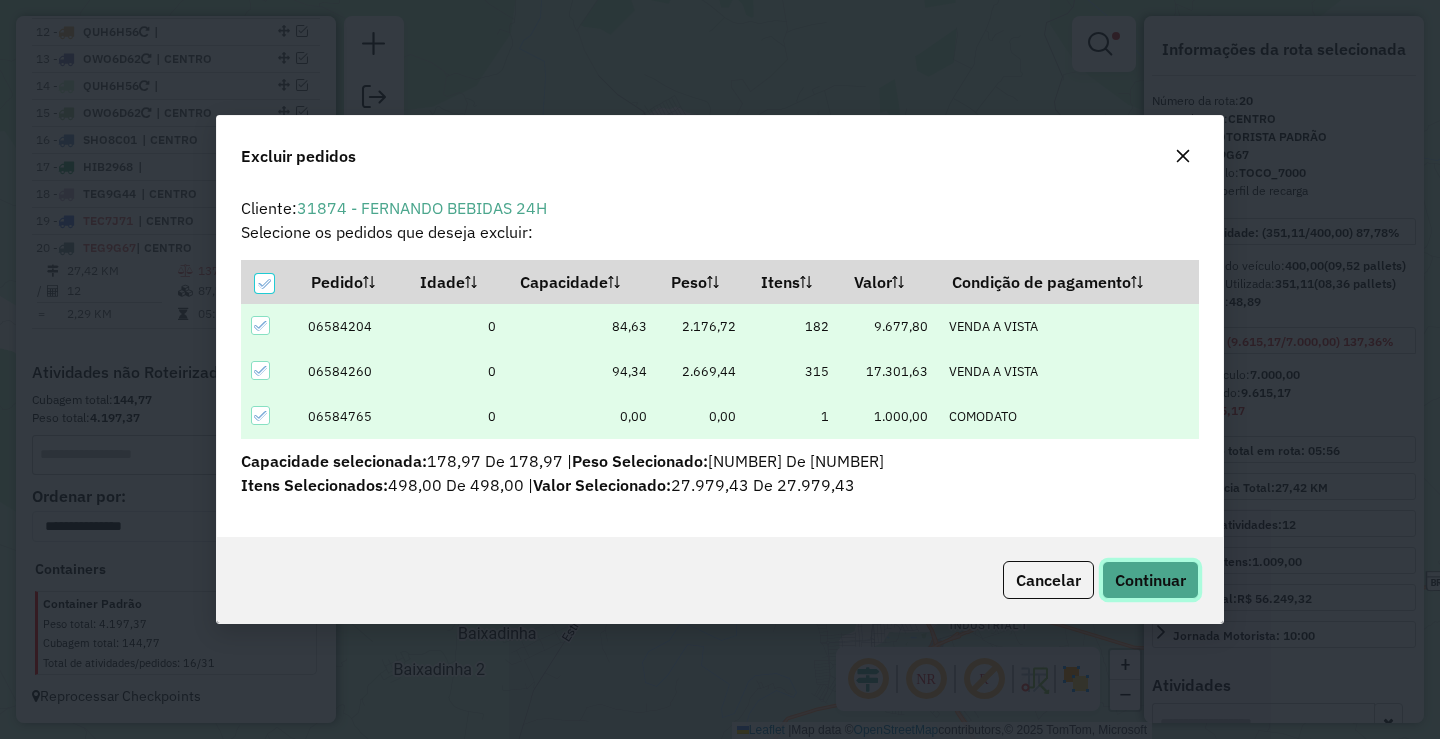 click on "Continuar" 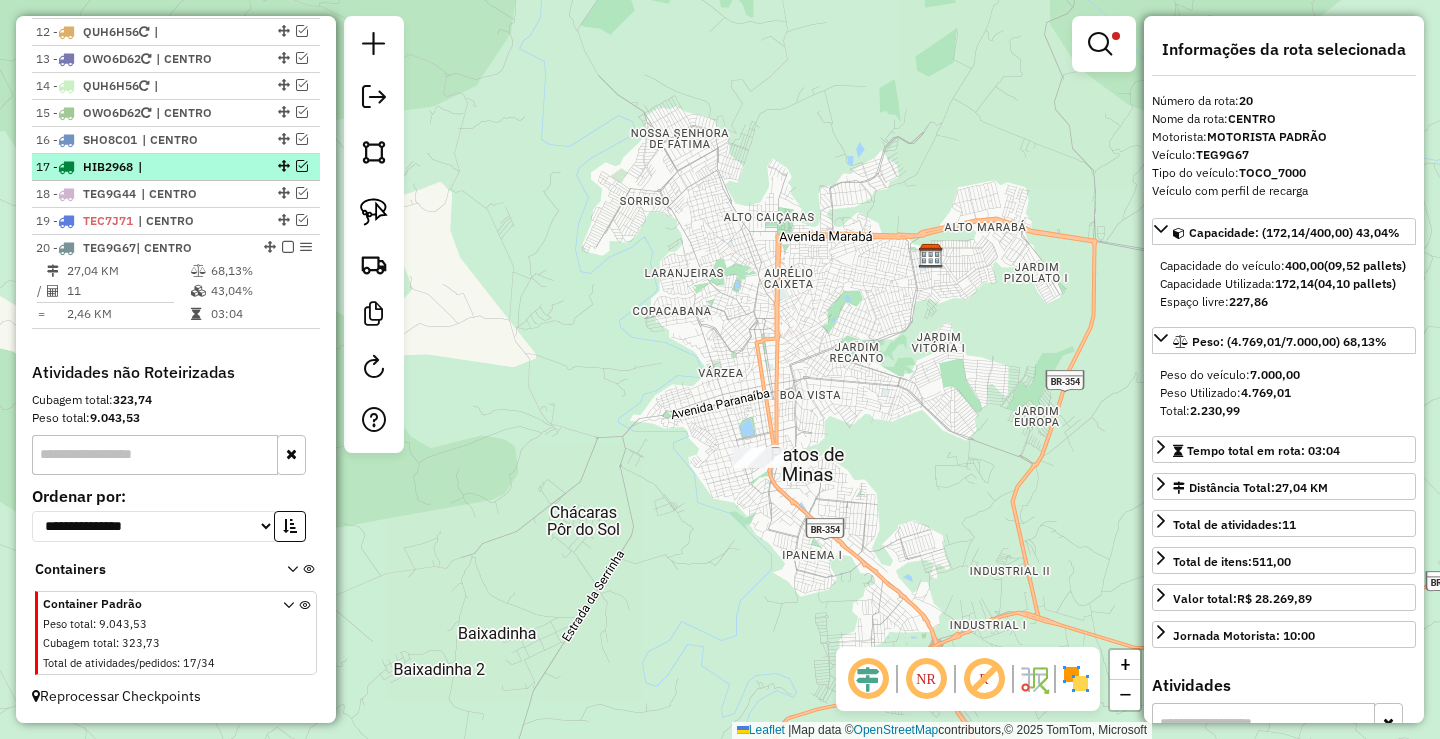 click at bounding box center [302, 166] 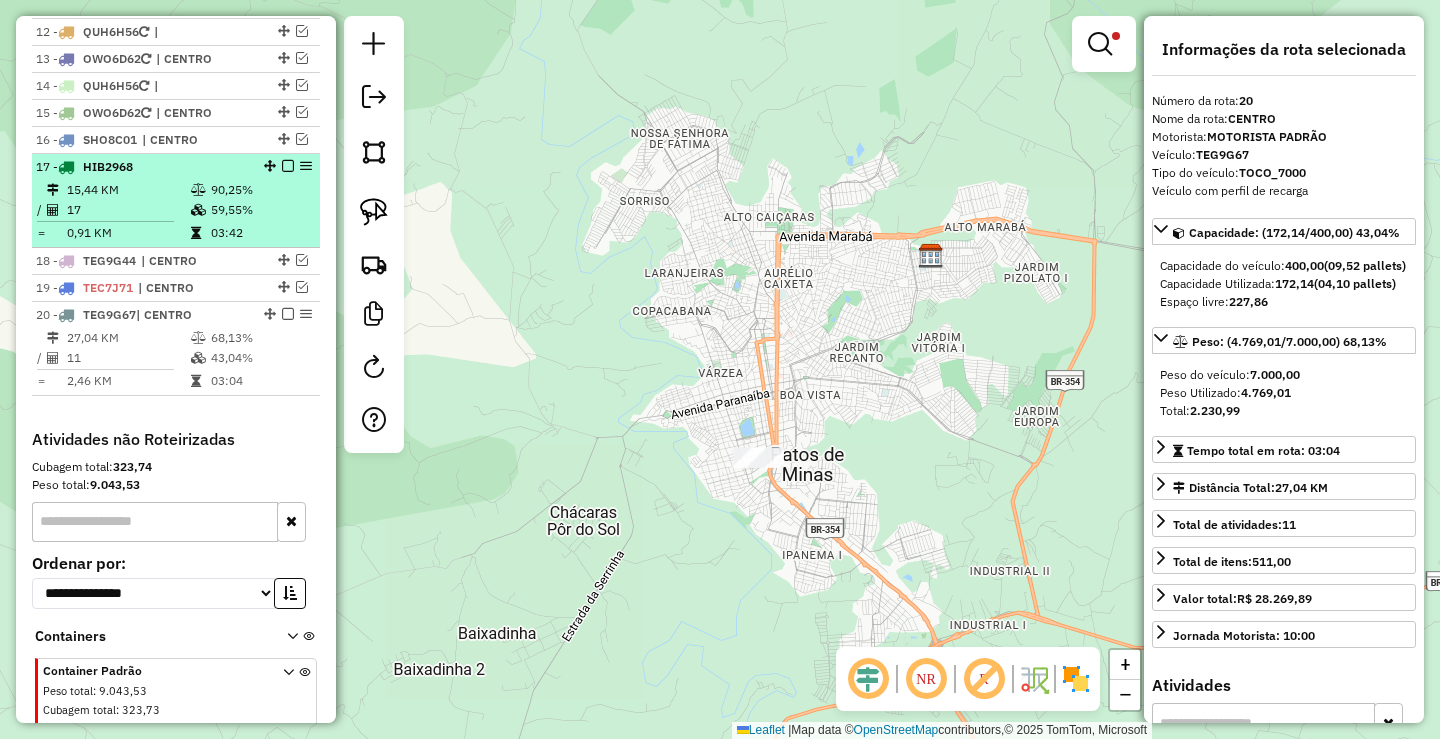 click at bounding box center (288, 166) 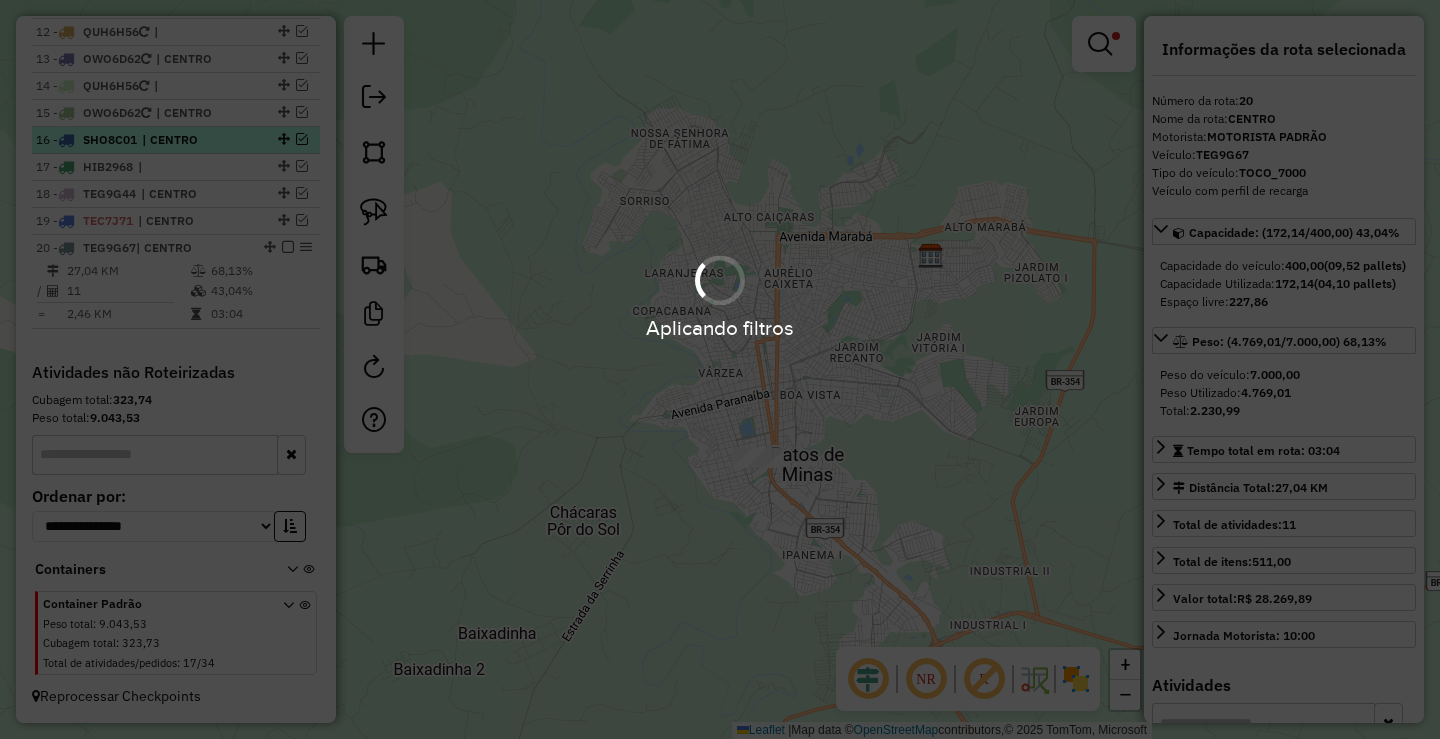 click at bounding box center [302, 139] 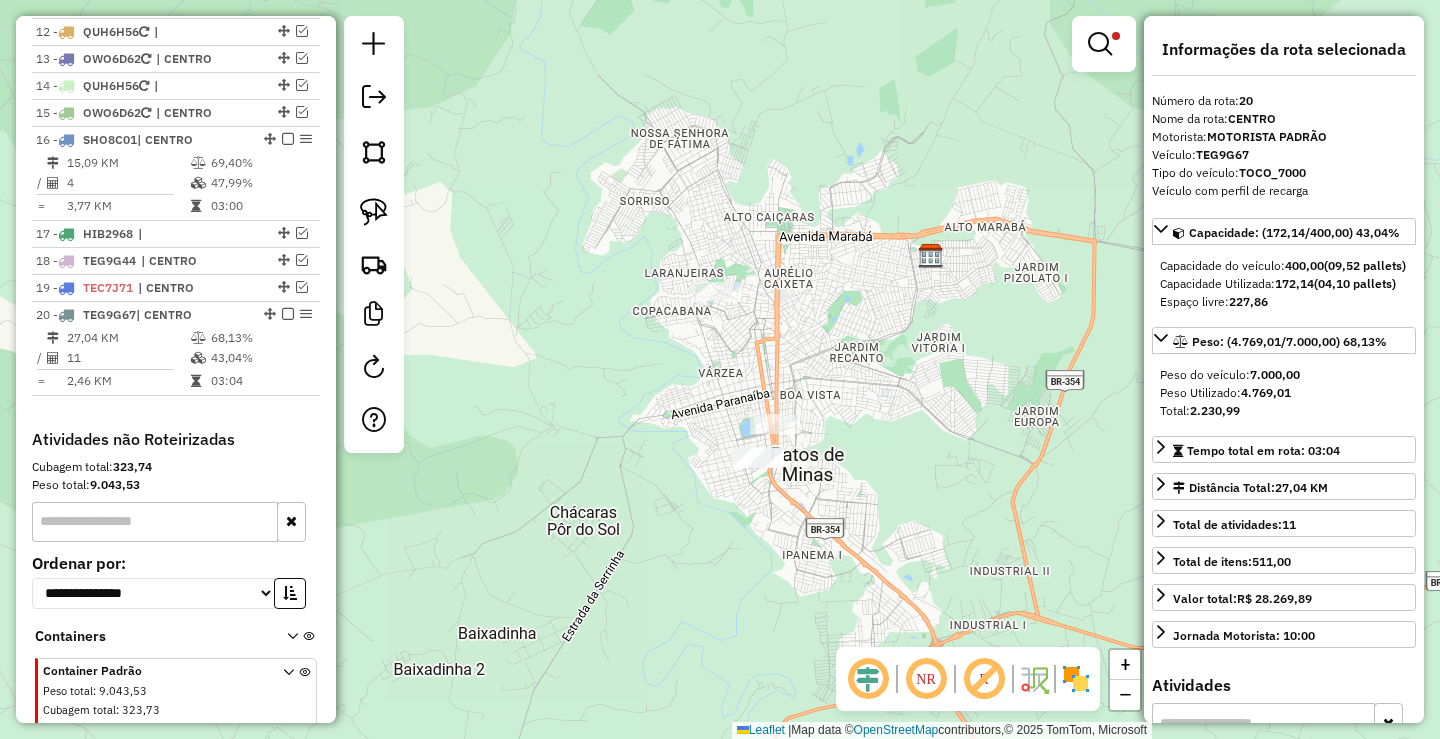 drag, startPoint x: 579, startPoint y: 435, endPoint x: 597, endPoint y: 421, distance: 22.803509 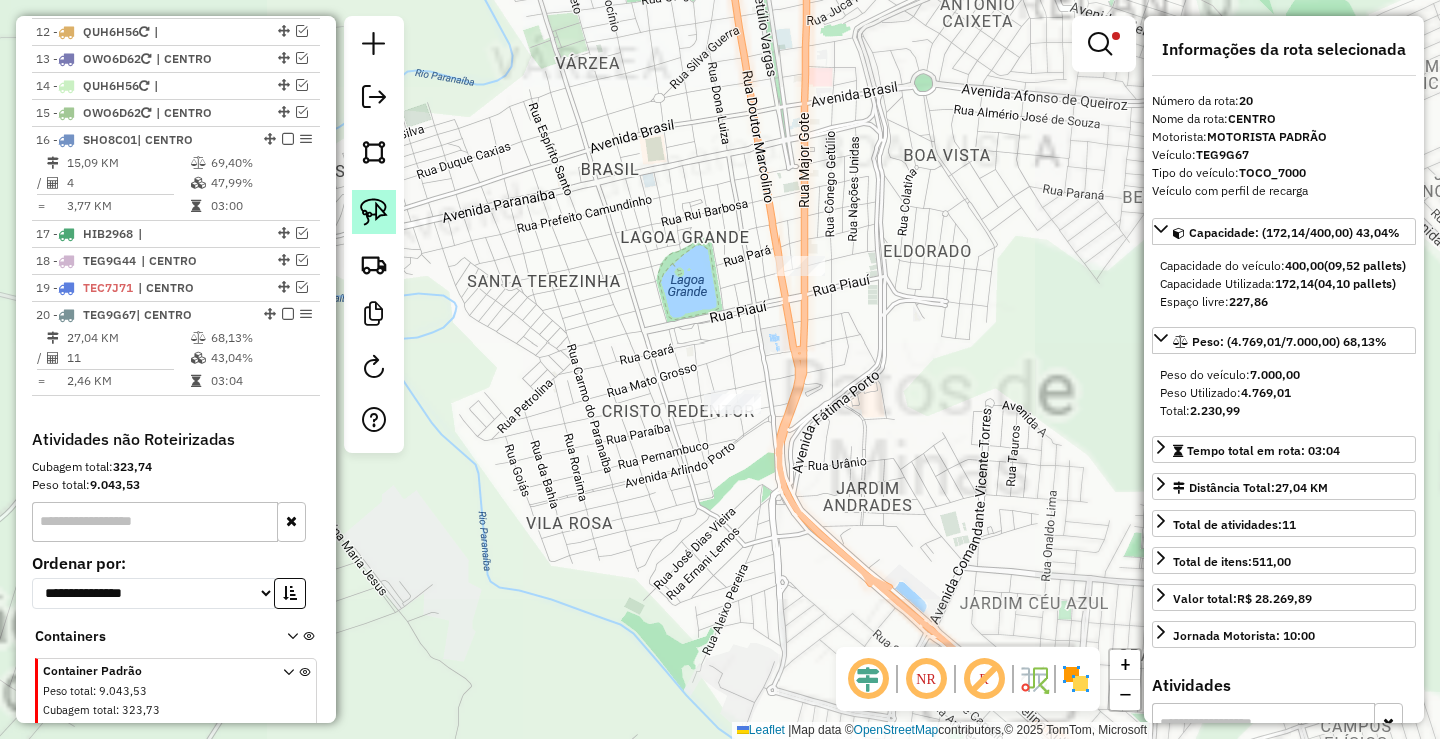click 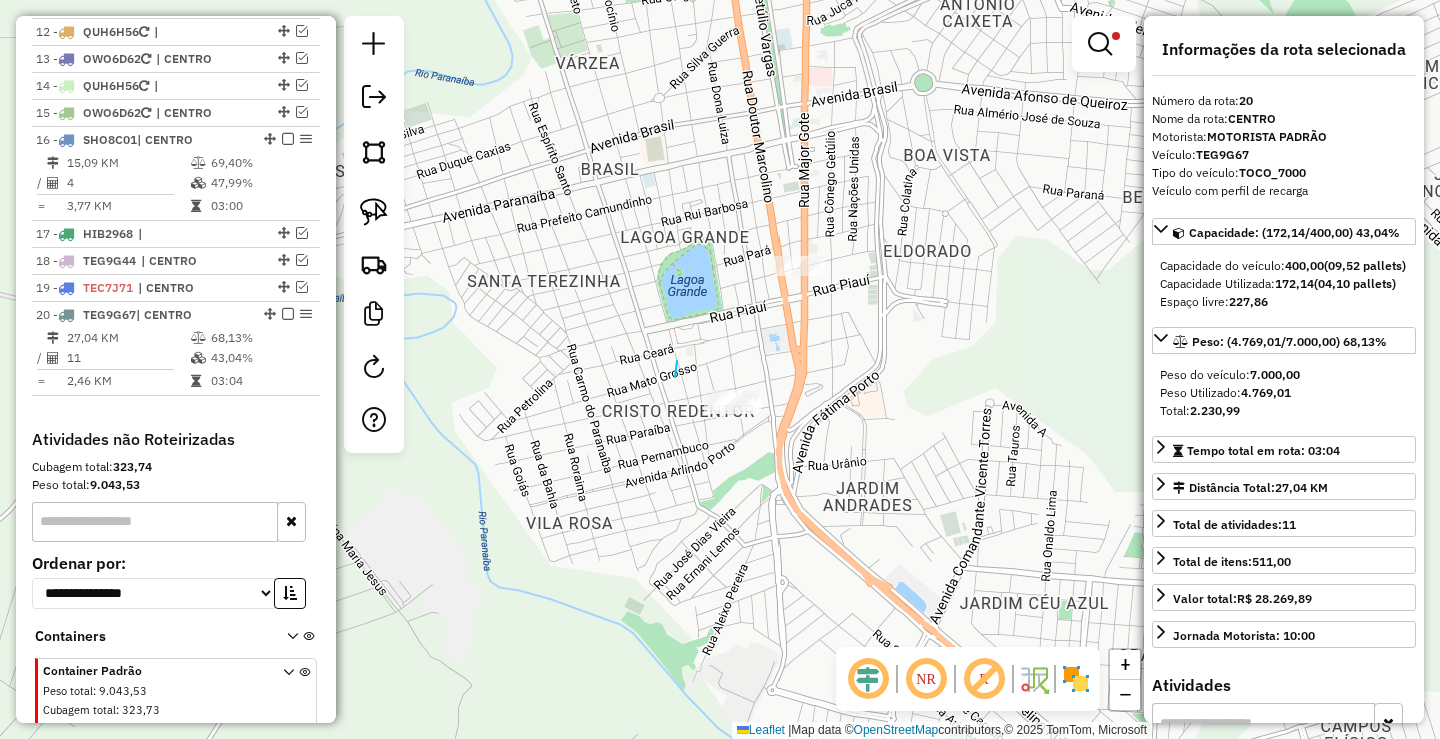 drag, startPoint x: 677, startPoint y: 361, endPoint x: 812, endPoint y: 385, distance: 137.11674 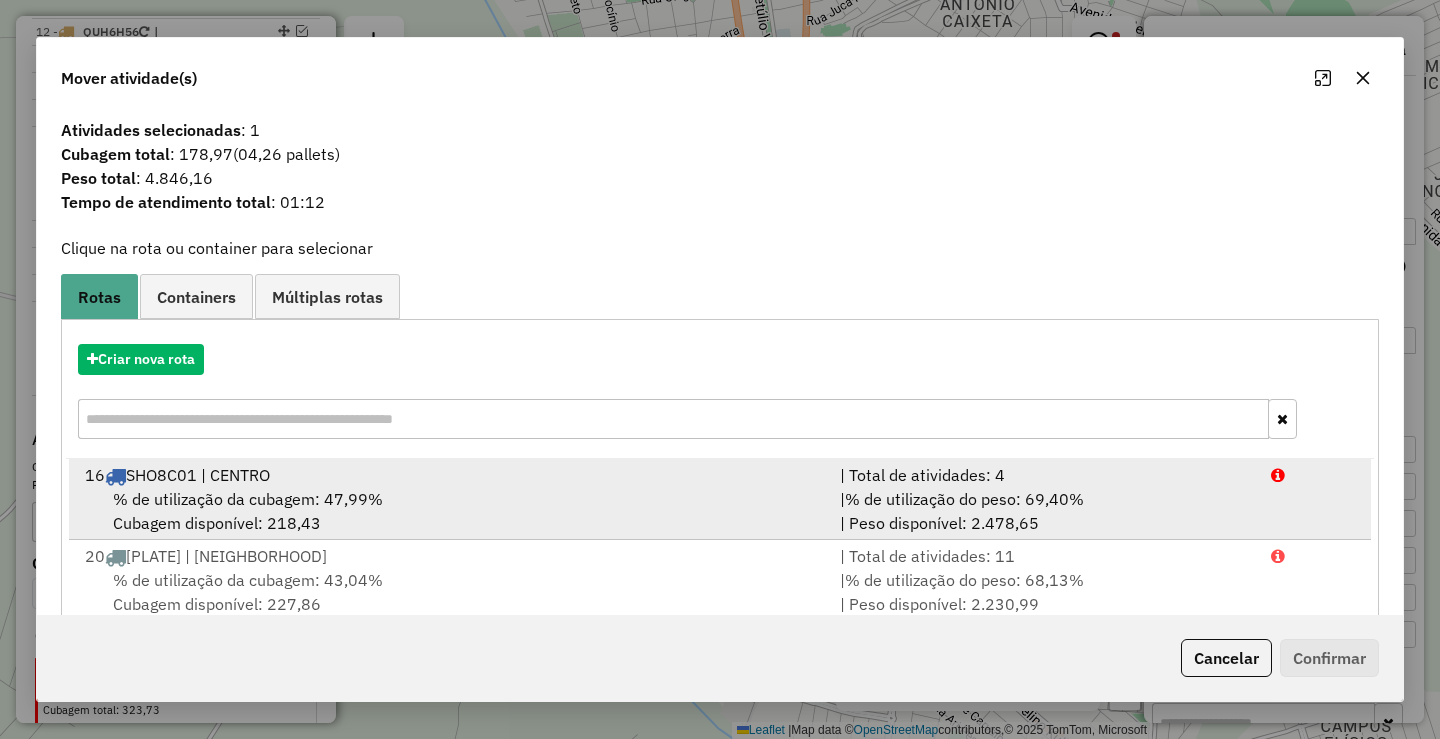 click on "% de utilização do peso: 69,40%" at bounding box center [964, 499] 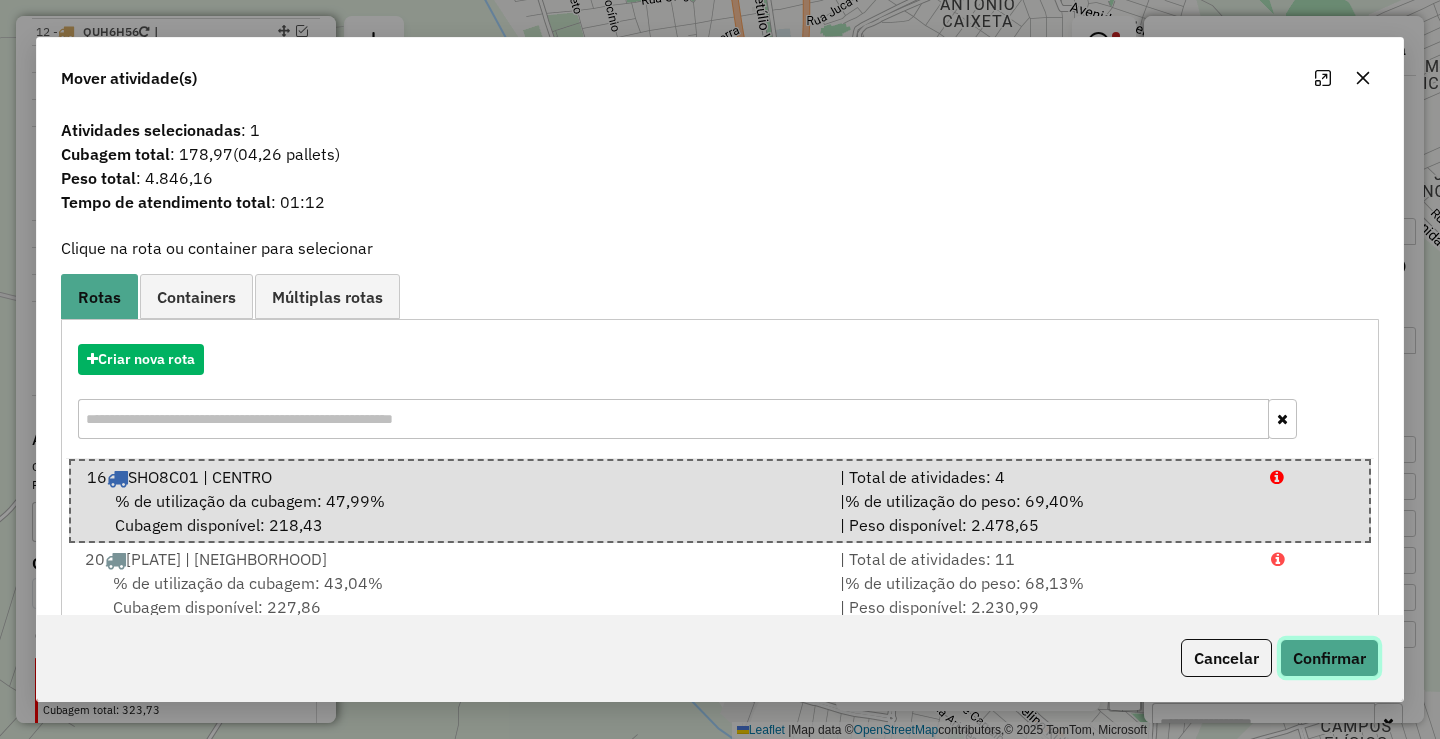 click on "Confirmar" 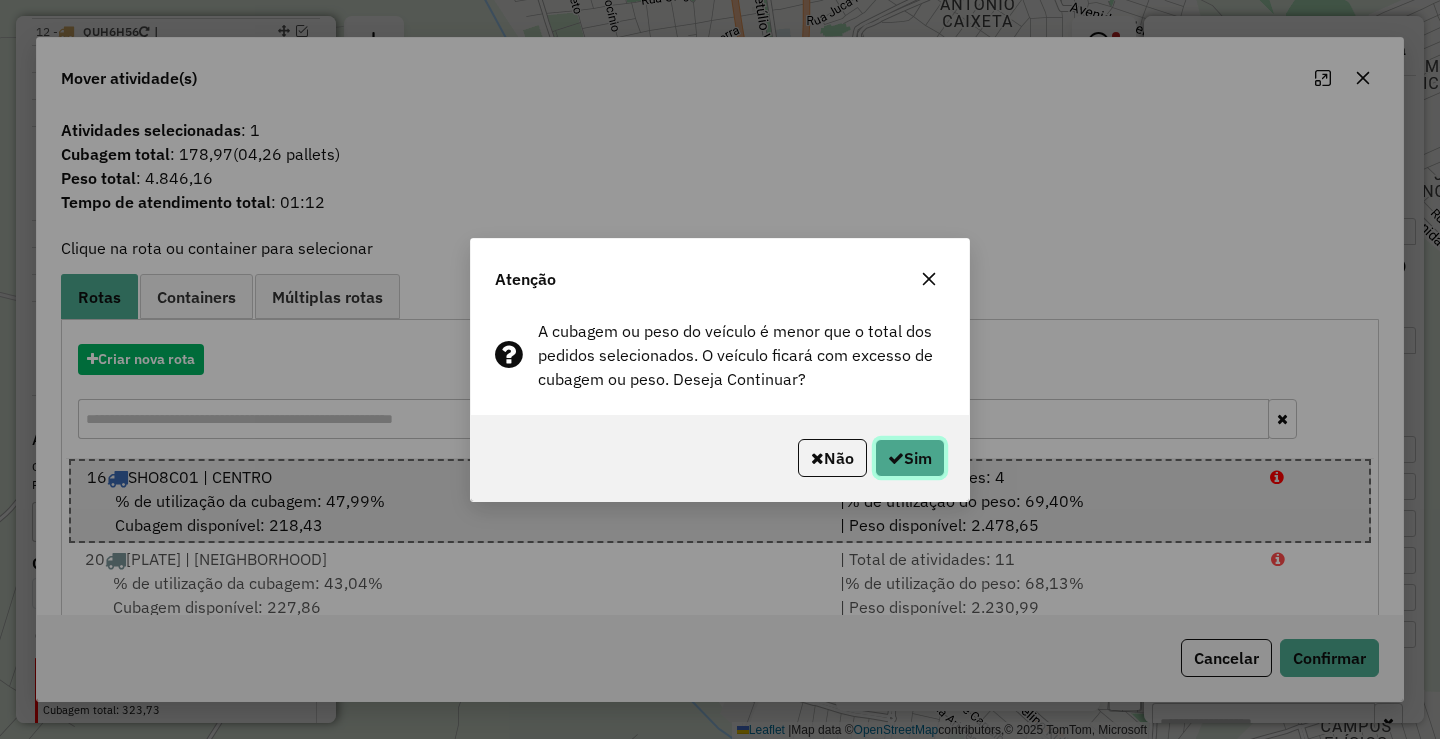 click on "Sim" 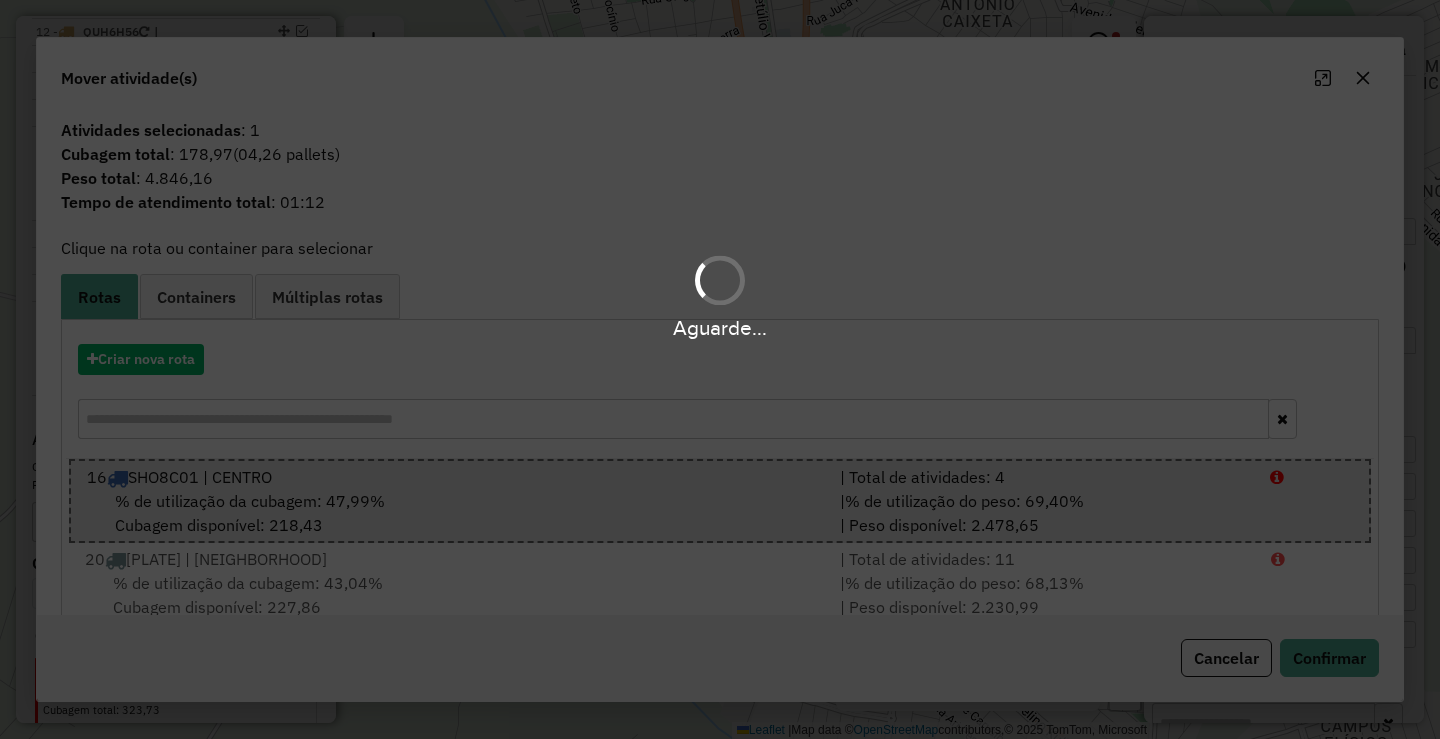 scroll, scrollTop: 1135, scrollLeft: 0, axis: vertical 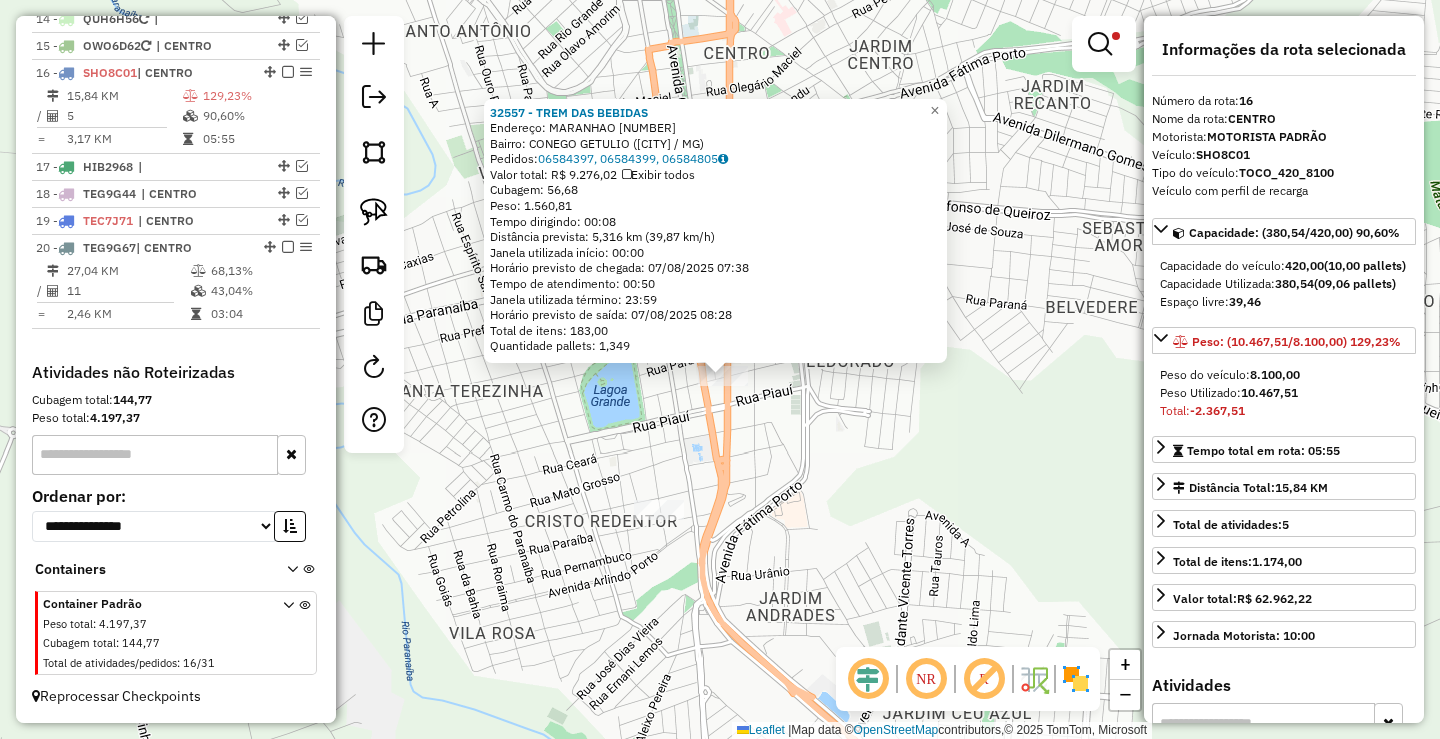 drag, startPoint x: 766, startPoint y: 460, endPoint x: 854, endPoint y: 639, distance: 199.46178 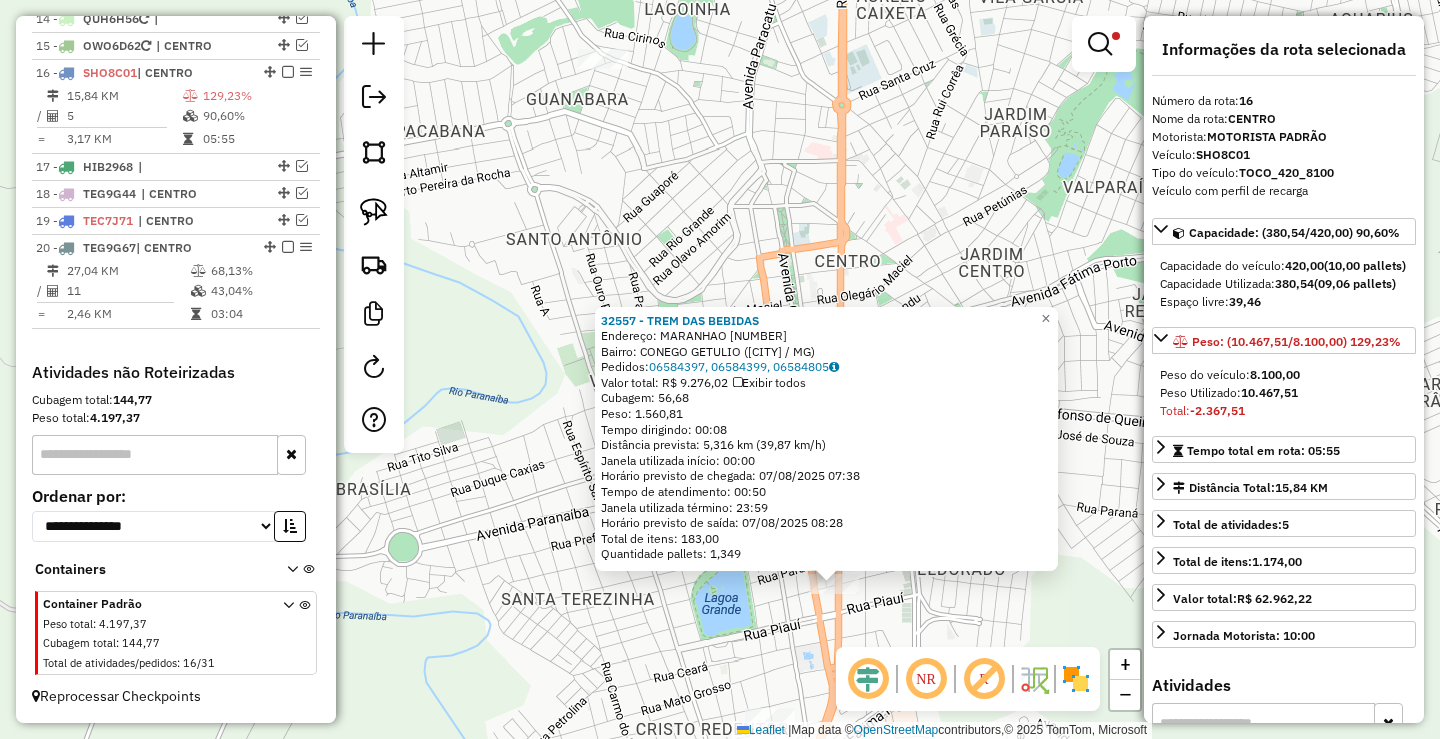 drag, startPoint x: 589, startPoint y: 220, endPoint x: 659, endPoint y: 341, distance: 139.78912 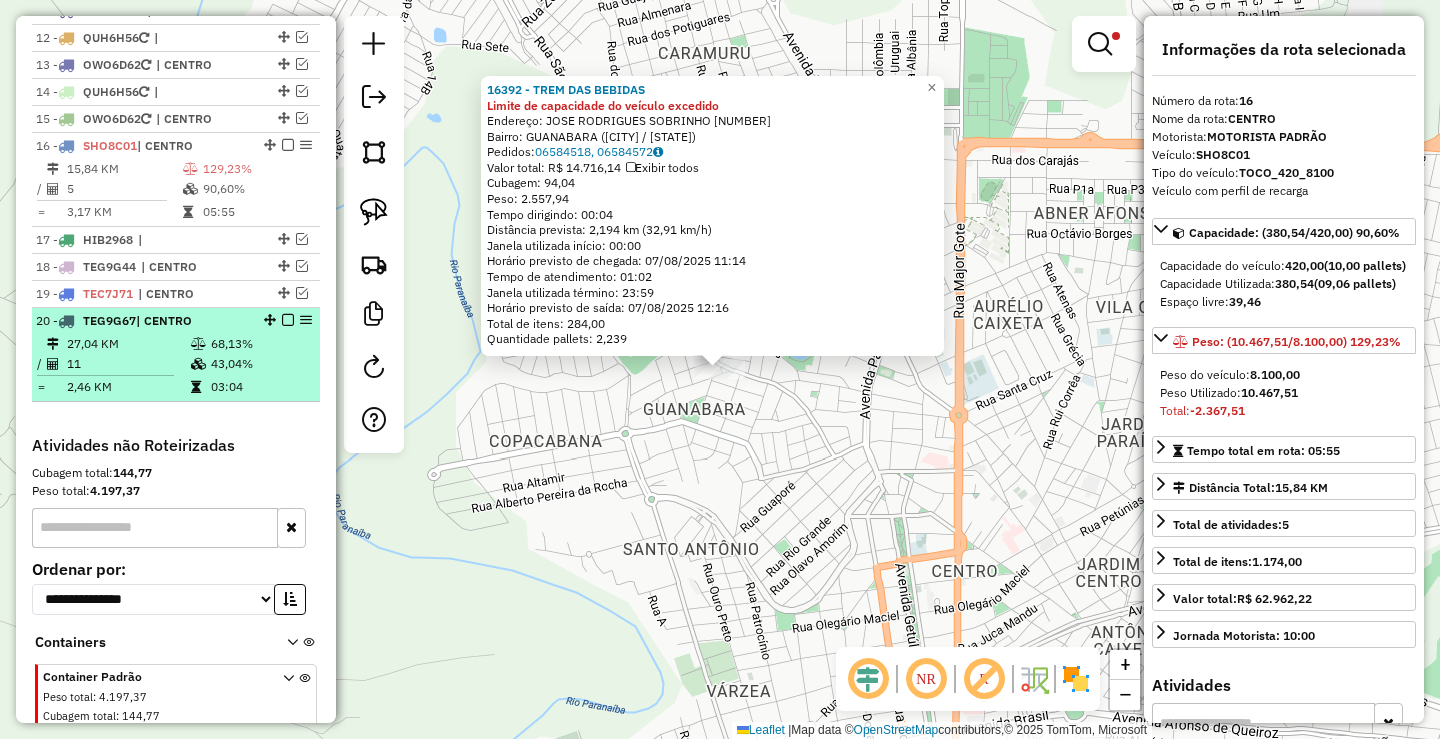 scroll, scrollTop: 1035, scrollLeft: 0, axis: vertical 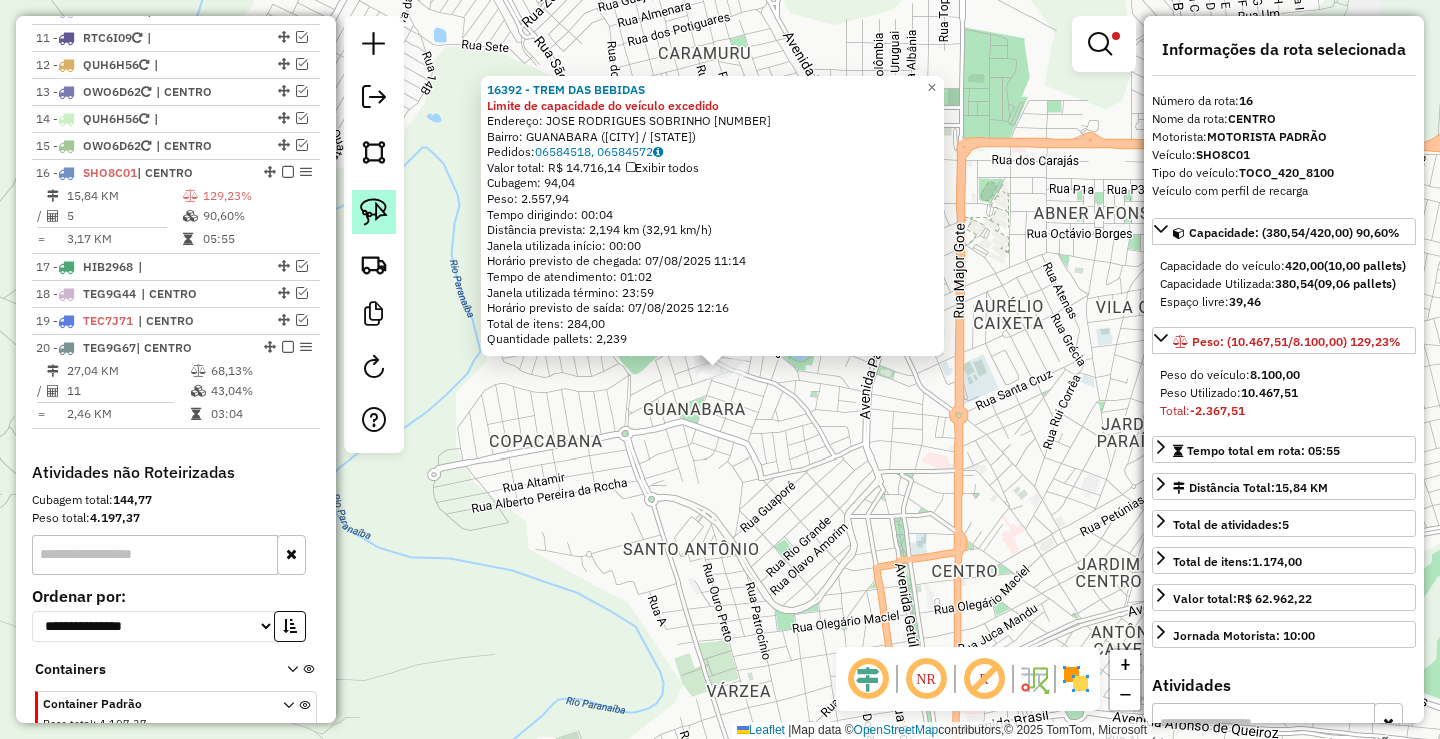 click 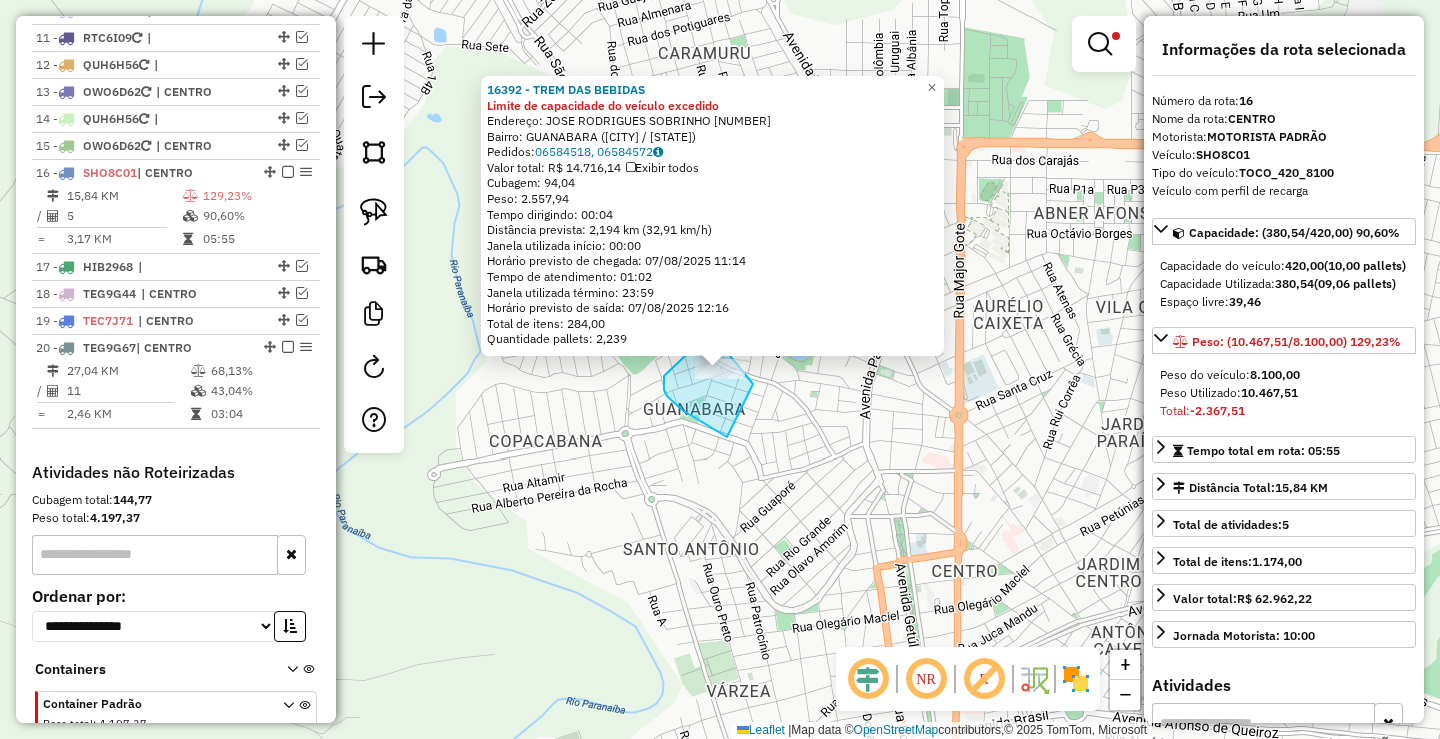 drag, startPoint x: 682, startPoint y: 410, endPoint x: 738, endPoint y: 410, distance: 56 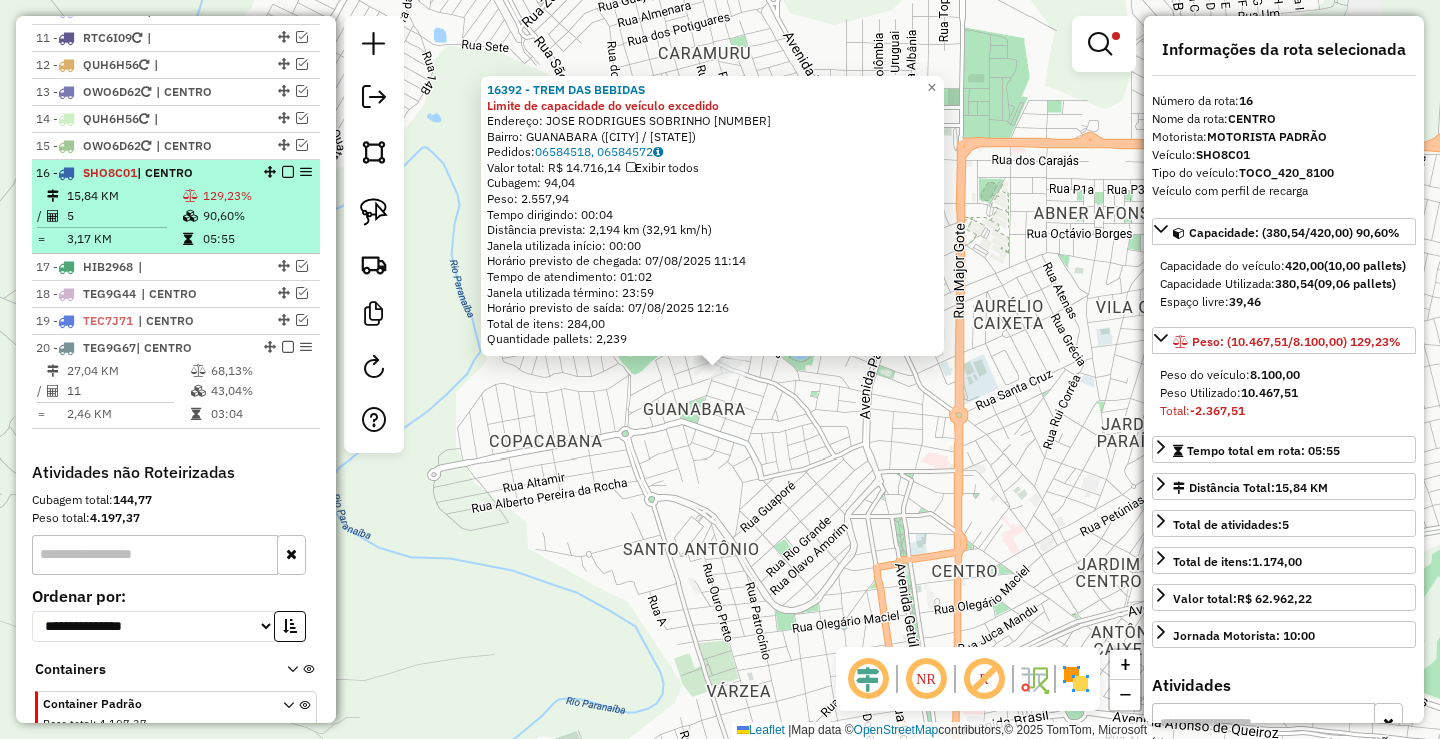 click at bounding box center (288, 172) 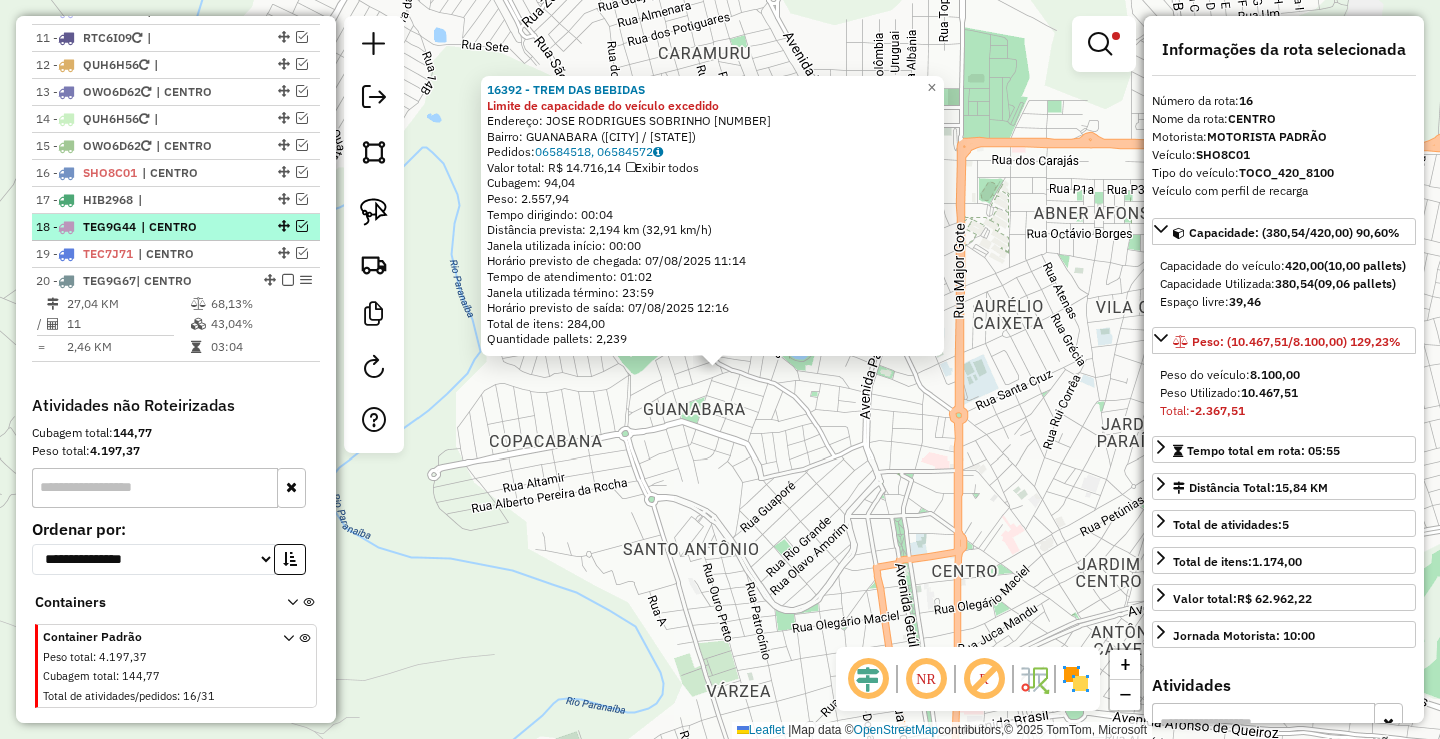click at bounding box center [302, 226] 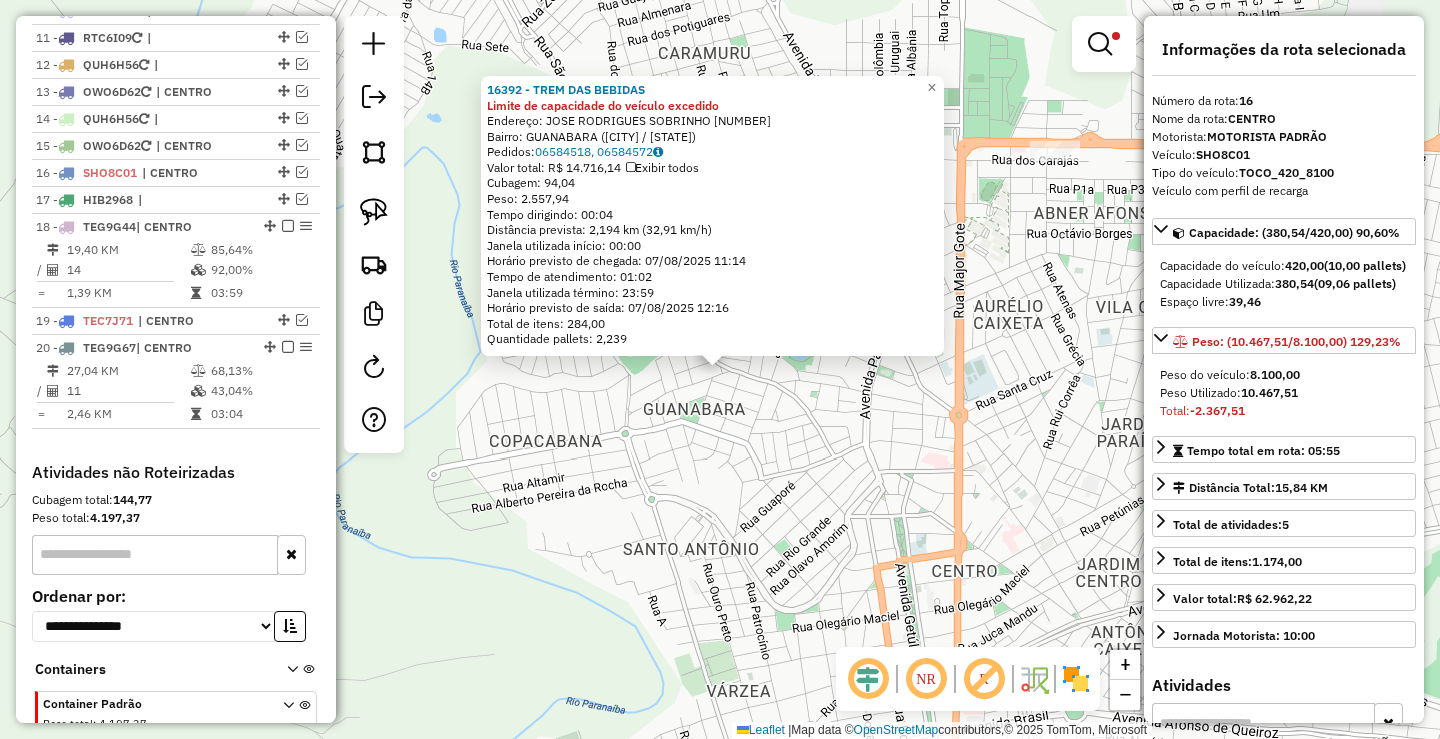 click on "[NUMBER]   [PLATE] | CENTRO" at bounding box center [142, 227] 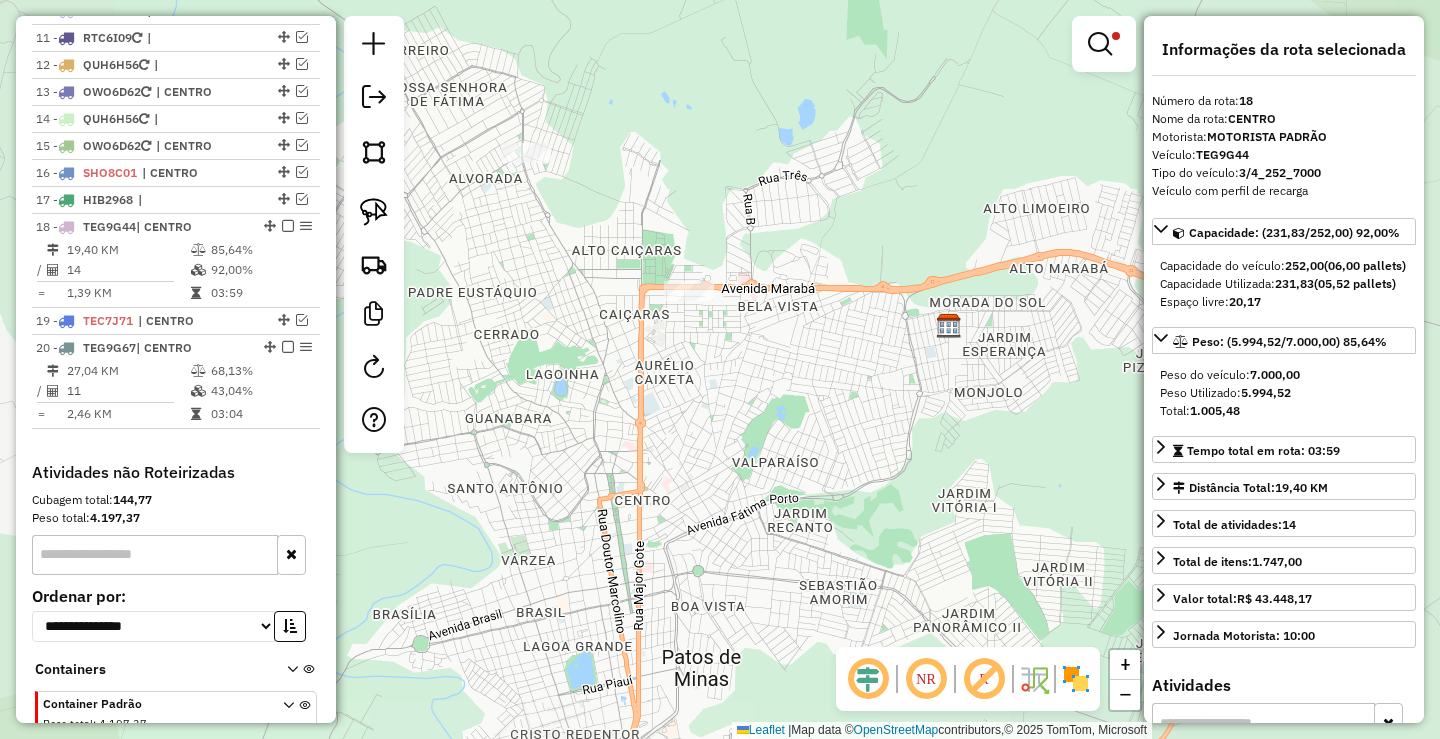 drag, startPoint x: 580, startPoint y: 464, endPoint x: 647, endPoint y: 479, distance: 68.65858 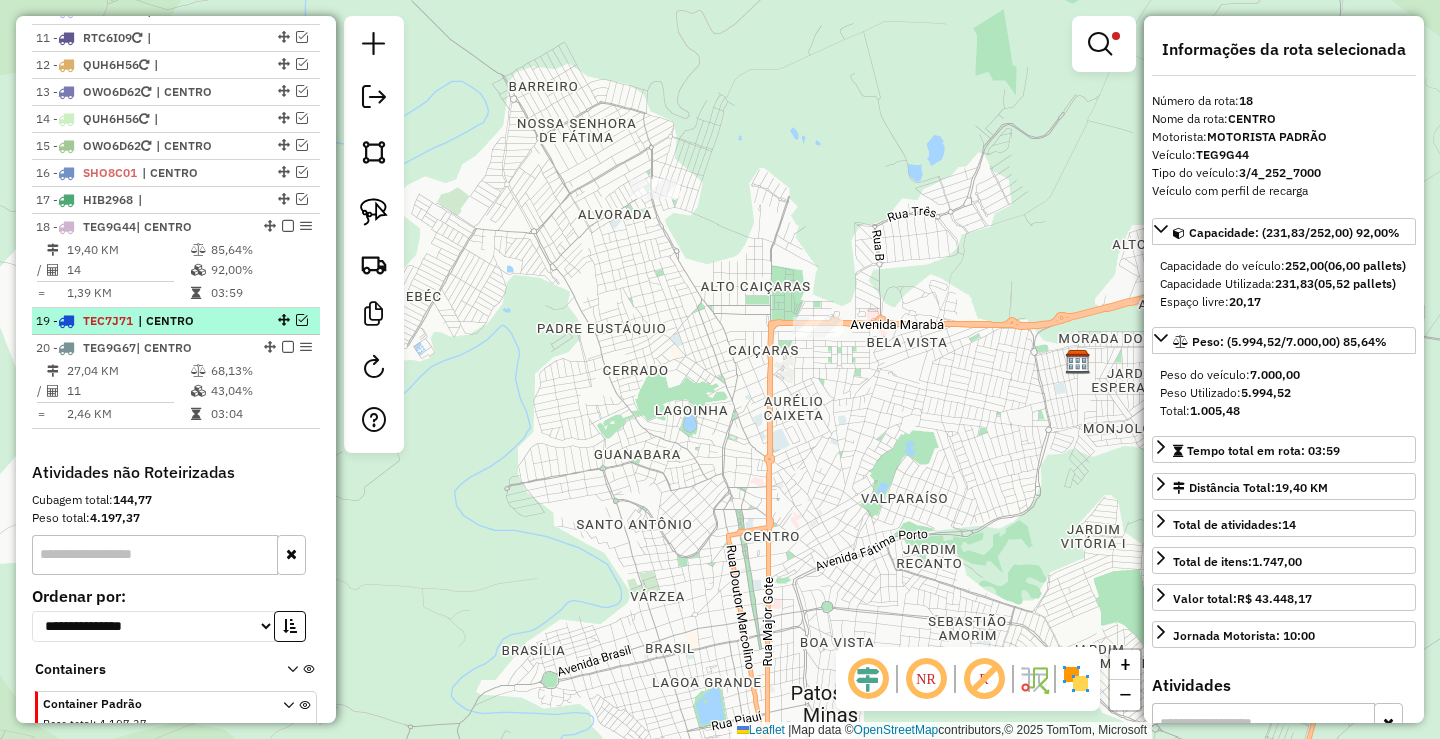 click on "19 -       [PLATE]   | CENTRO" at bounding box center [142, 321] 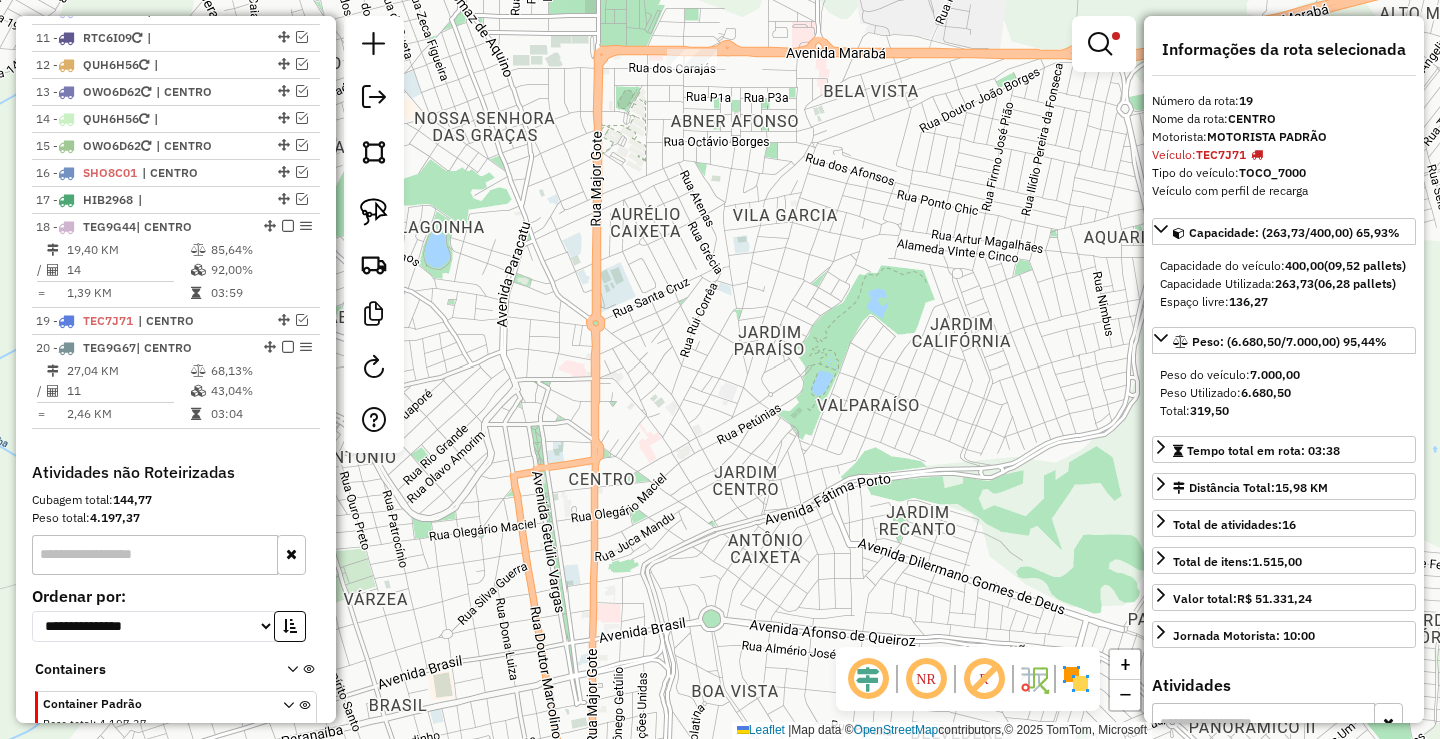 click at bounding box center (288, 347) 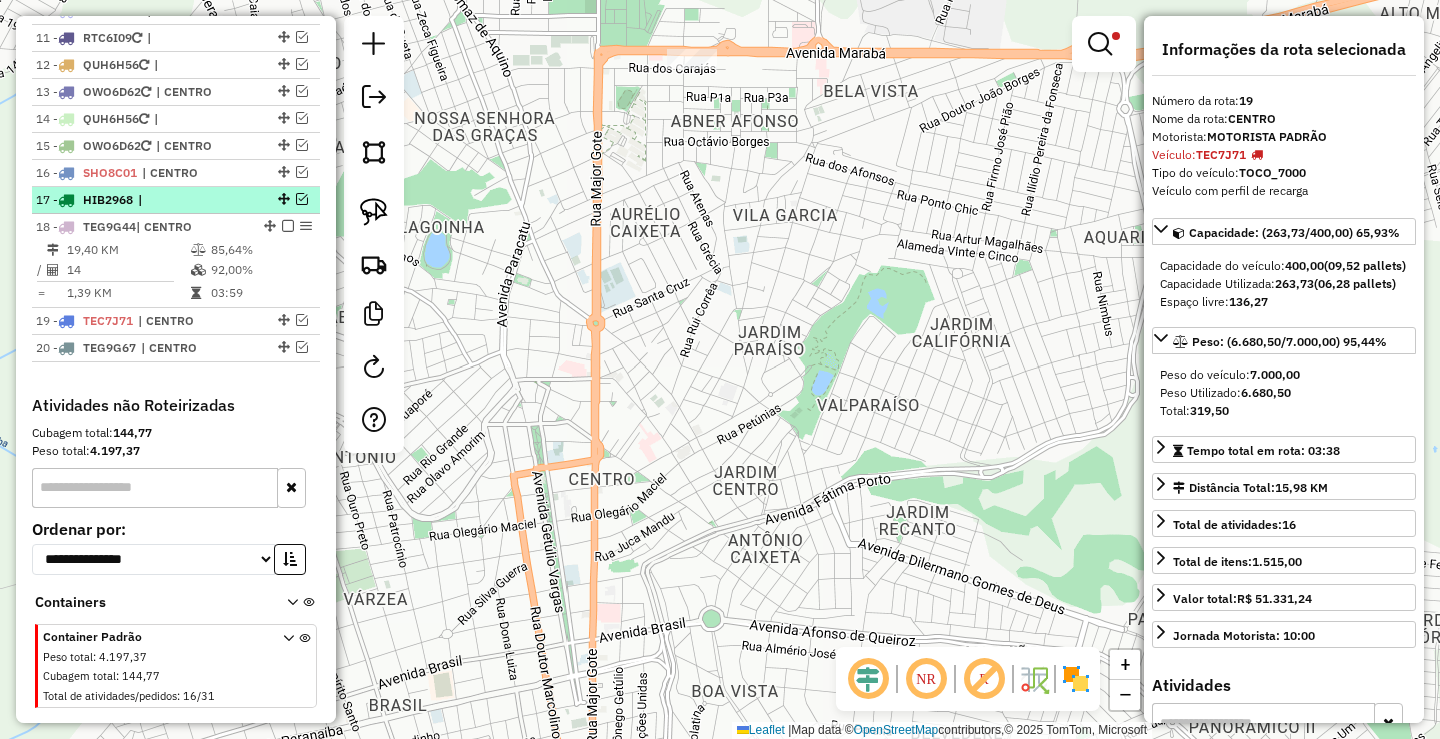 click on "|" at bounding box center (184, 200) 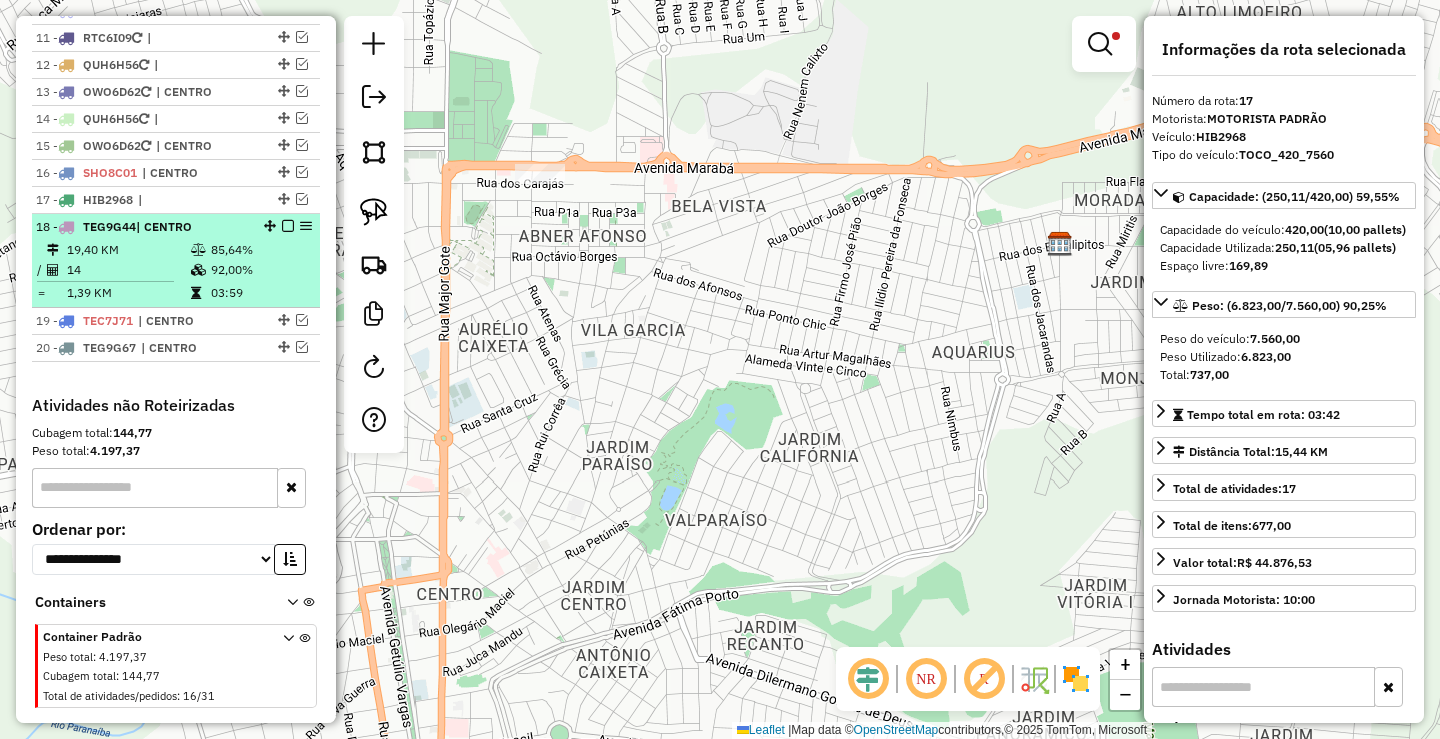 click at bounding box center (288, 226) 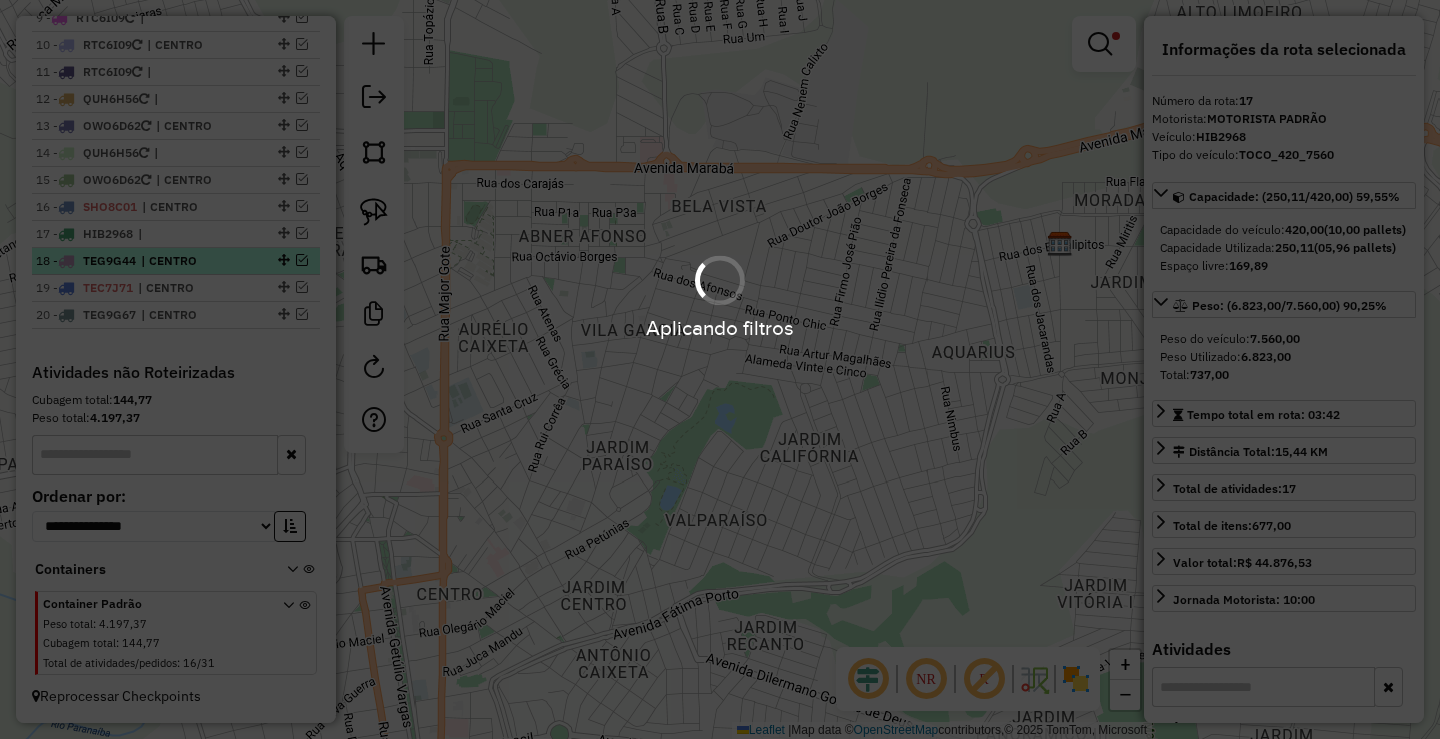 scroll, scrollTop: 1001, scrollLeft: 0, axis: vertical 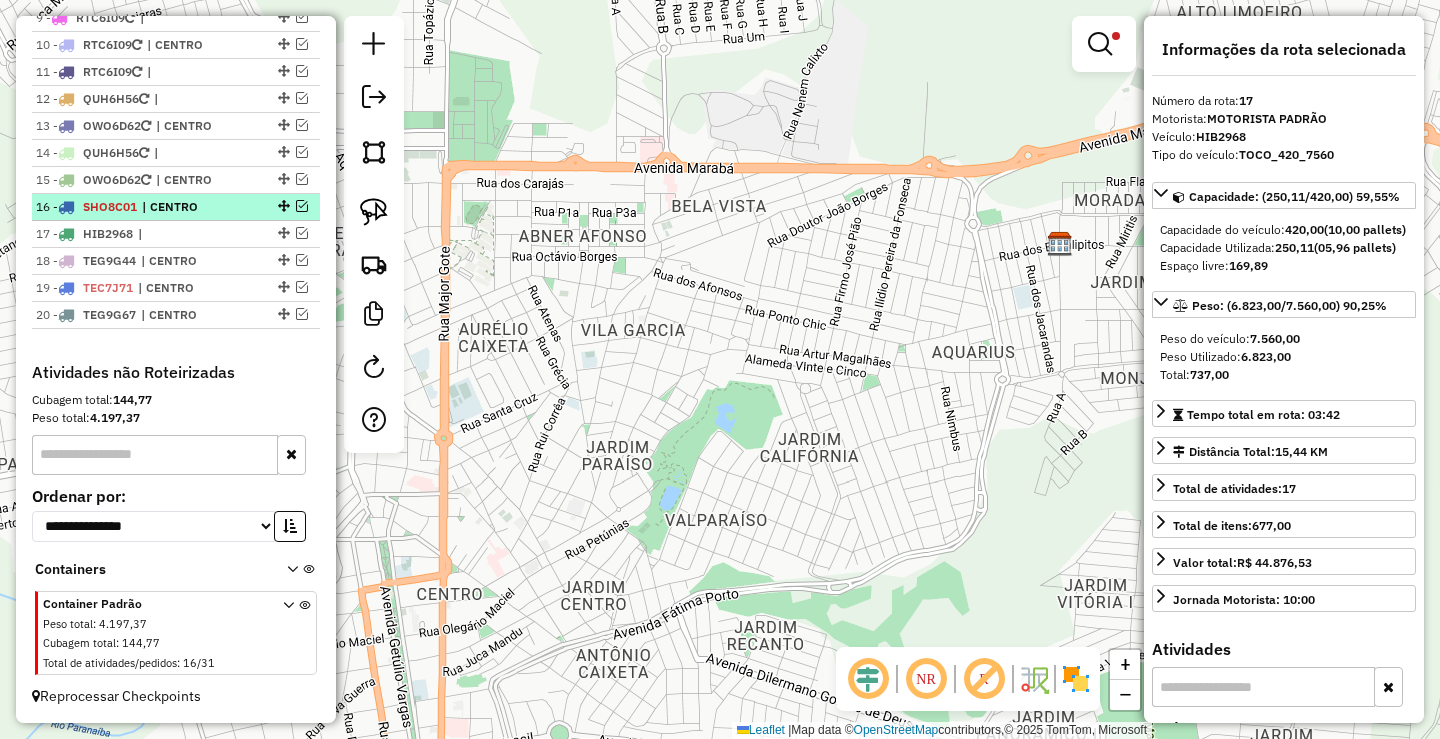 click on "| CENTRO" at bounding box center [188, 207] 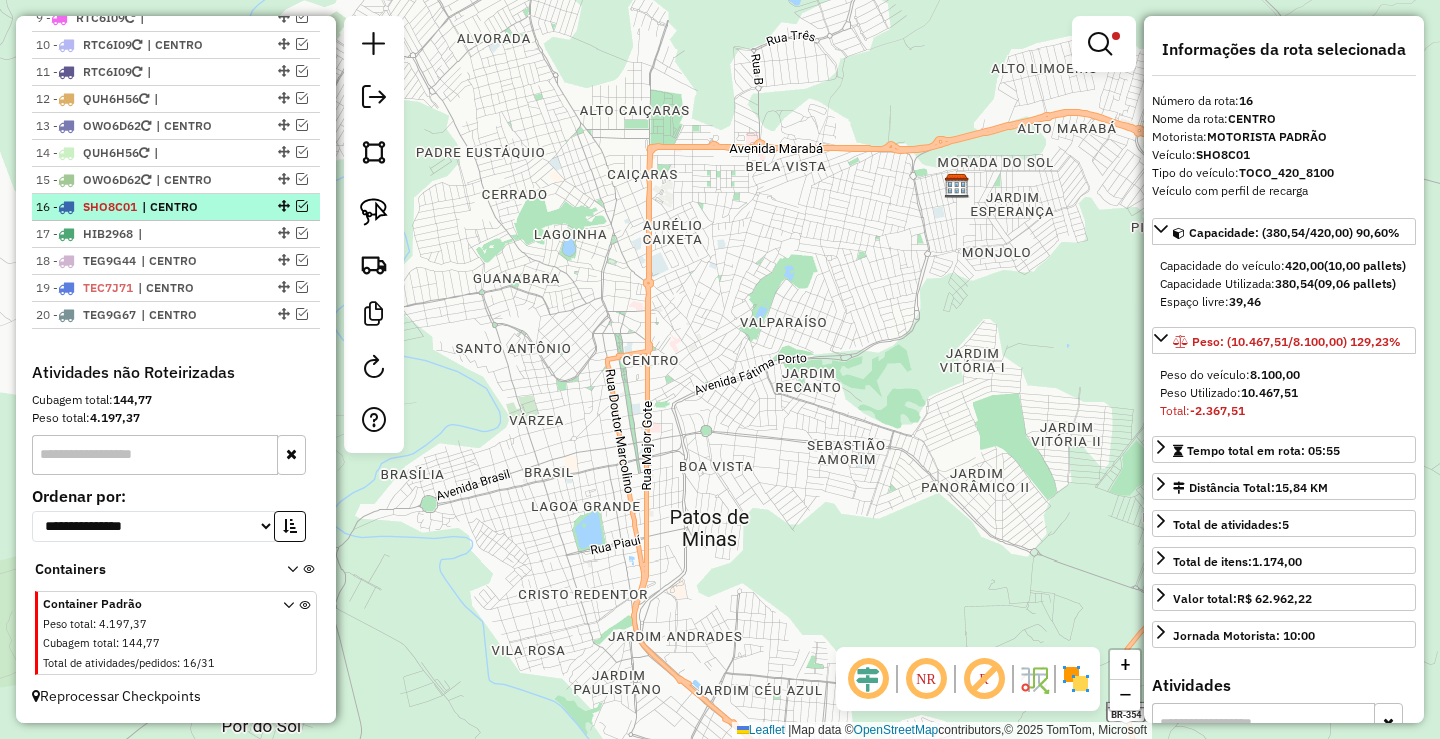 click at bounding box center (302, 206) 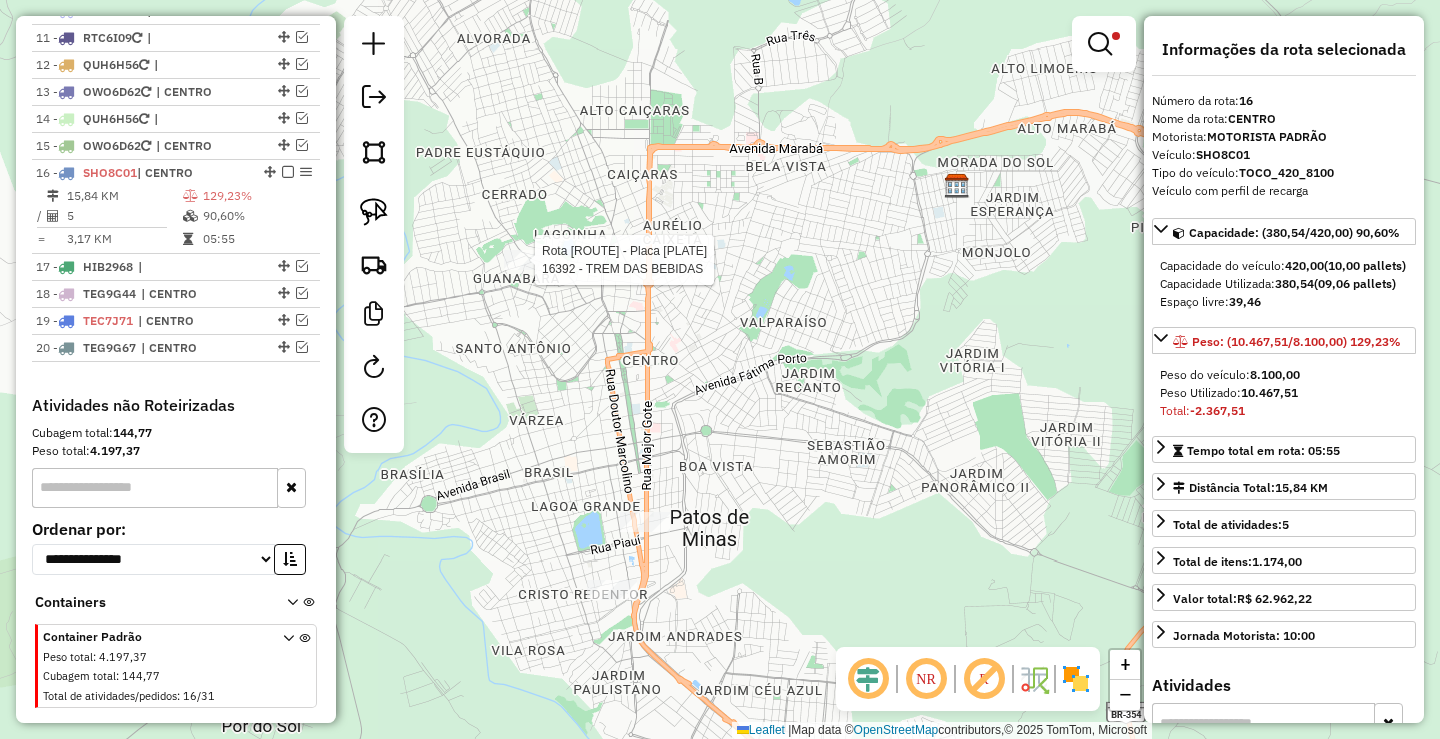 scroll, scrollTop: 1068, scrollLeft: 0, axis: vertical 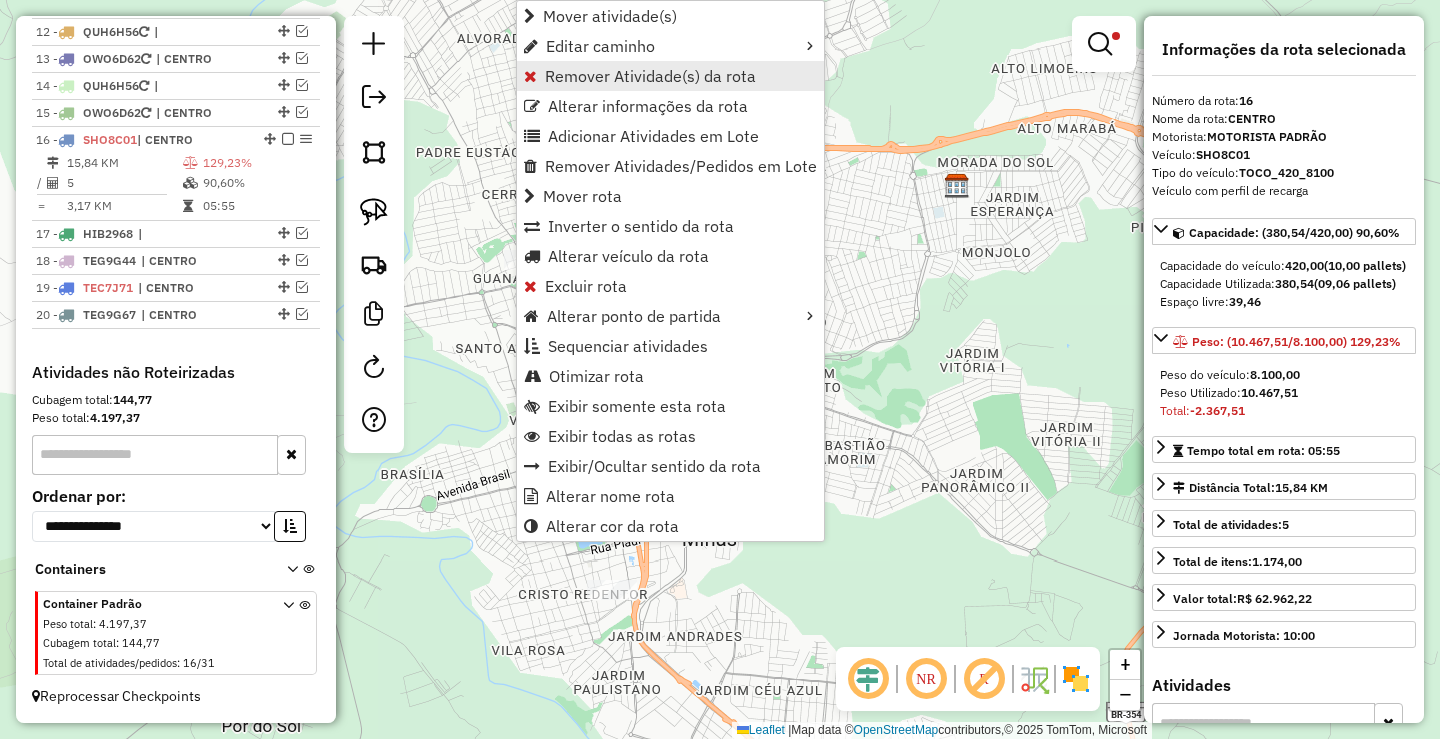 click on "Remover Atividade(s) da rota" at bounding box center [650, 76] 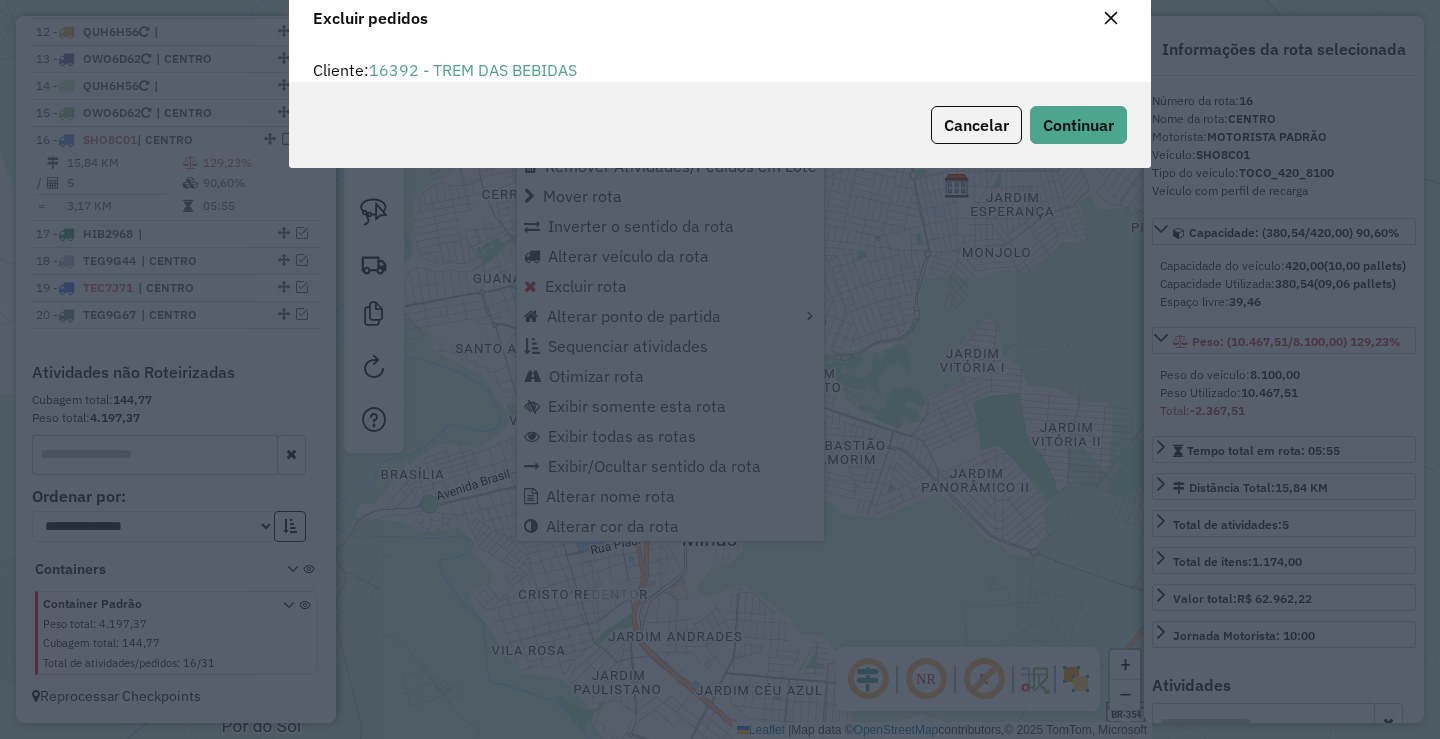 scroll, scrollTop: 12, scrollLeft: 6, axis: both 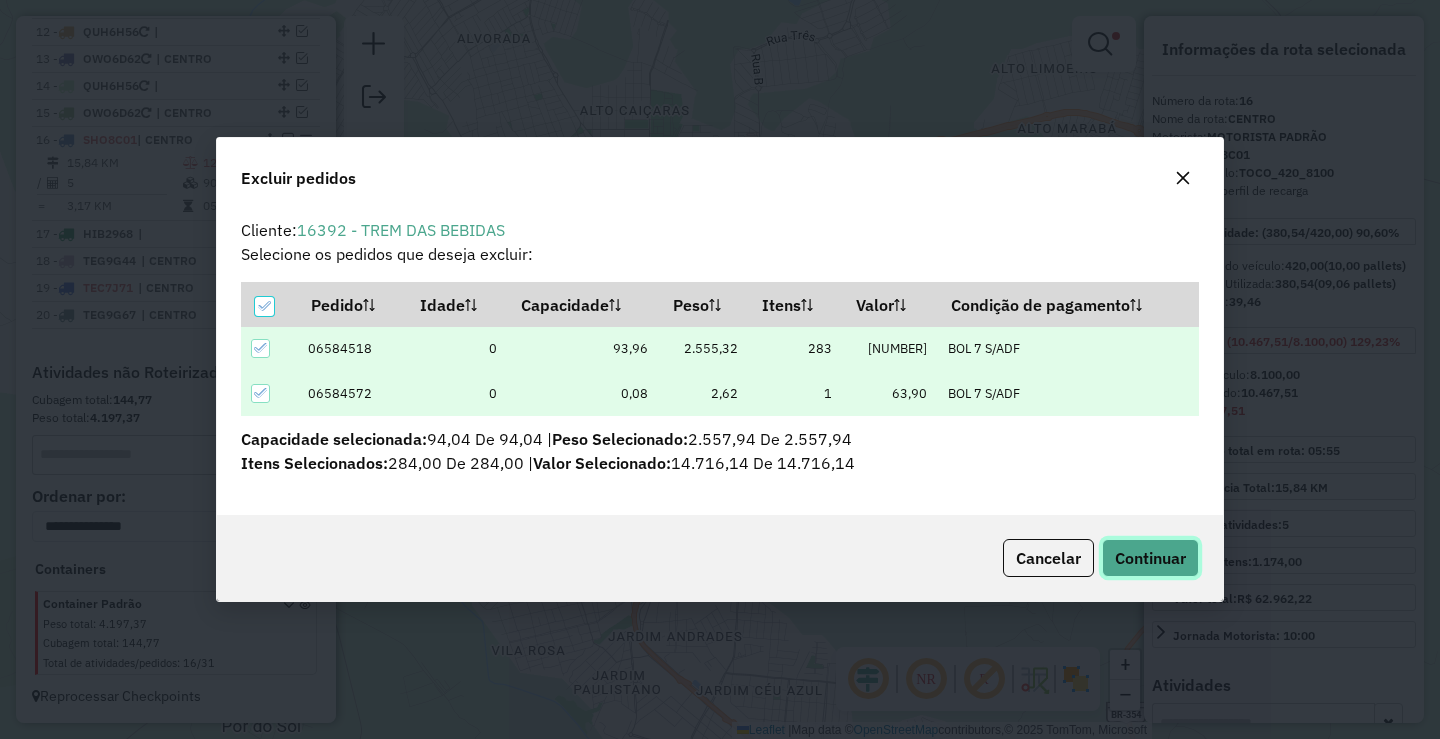 click on "Continuar" 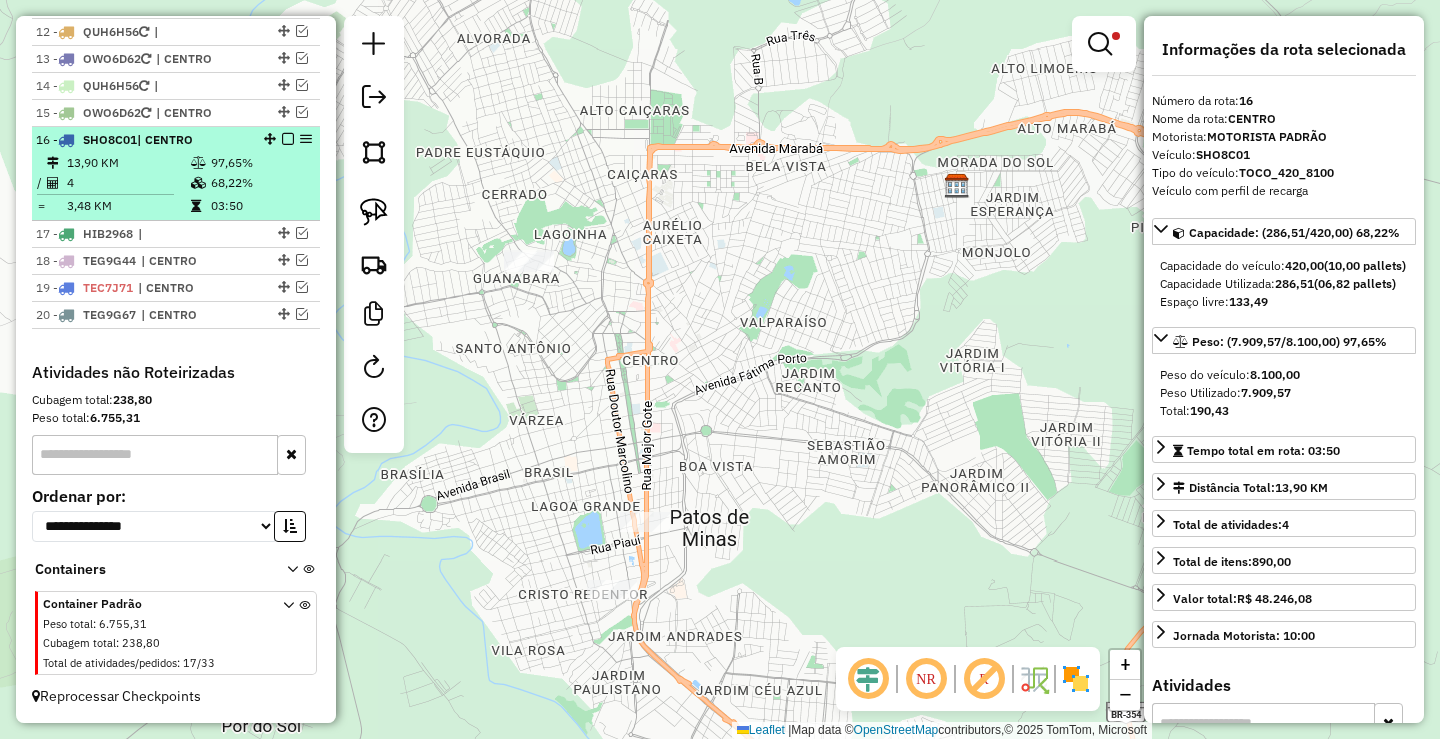 click at bounding box center (288, 139) 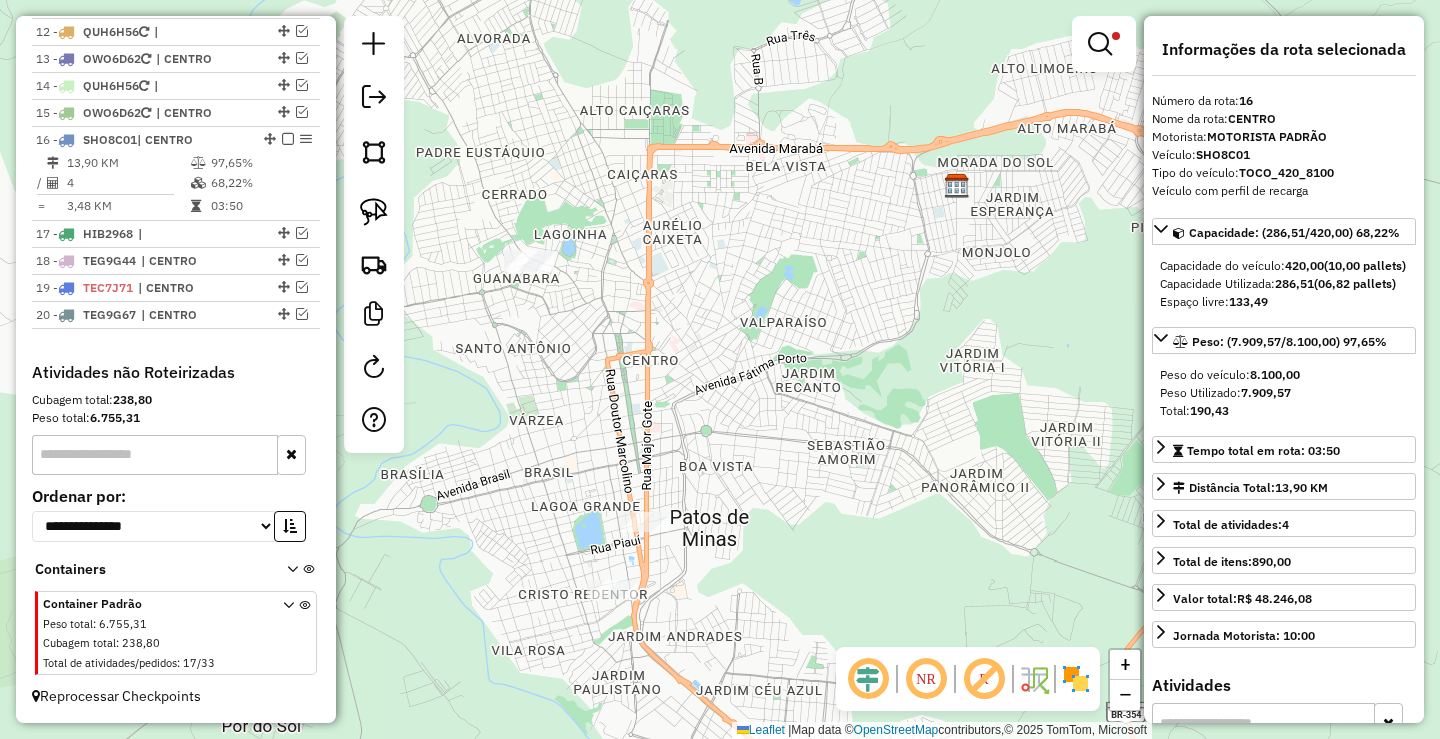 scroll, scrollTop: 1001, scrollLeft: 0, axis: vertical 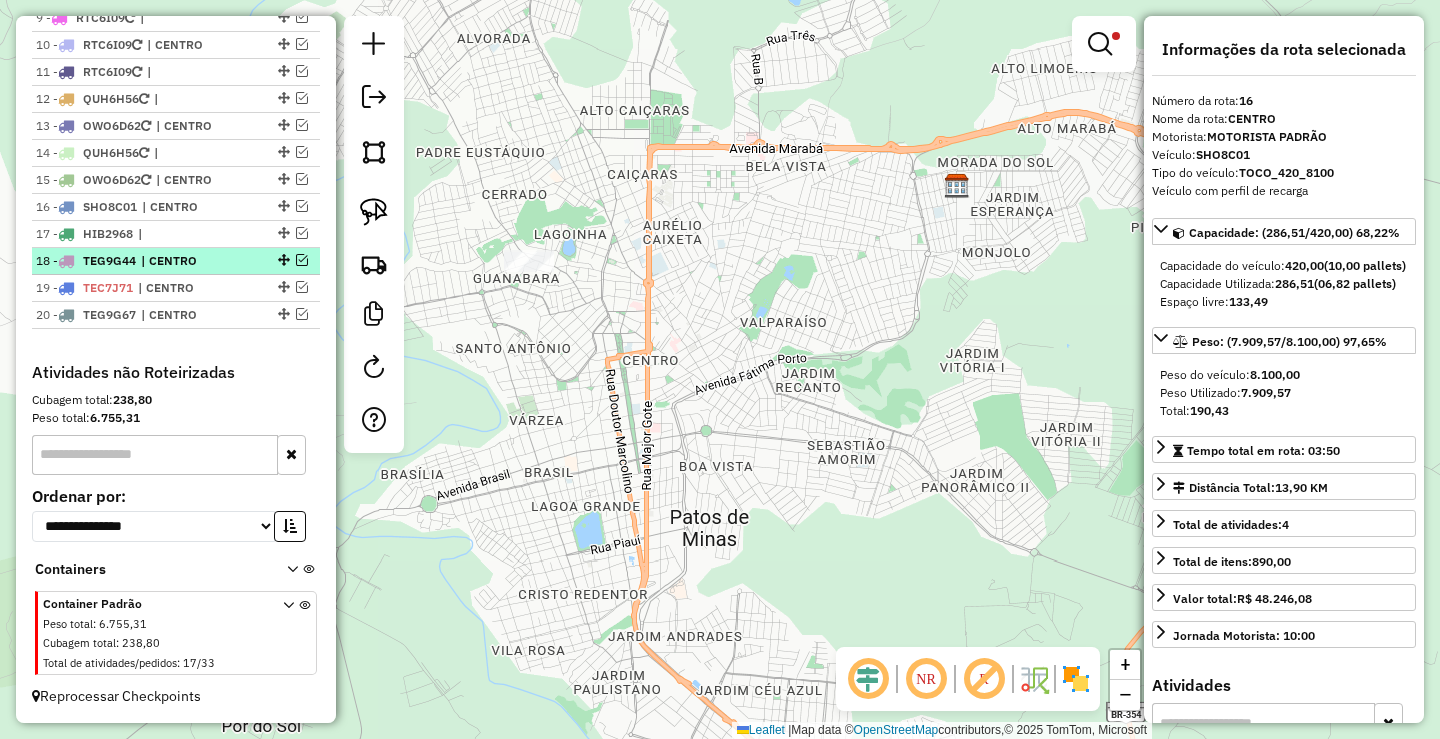 click on "[NUMBER]   [PLATE] | CENTRO" at bounding box center [142, 261] 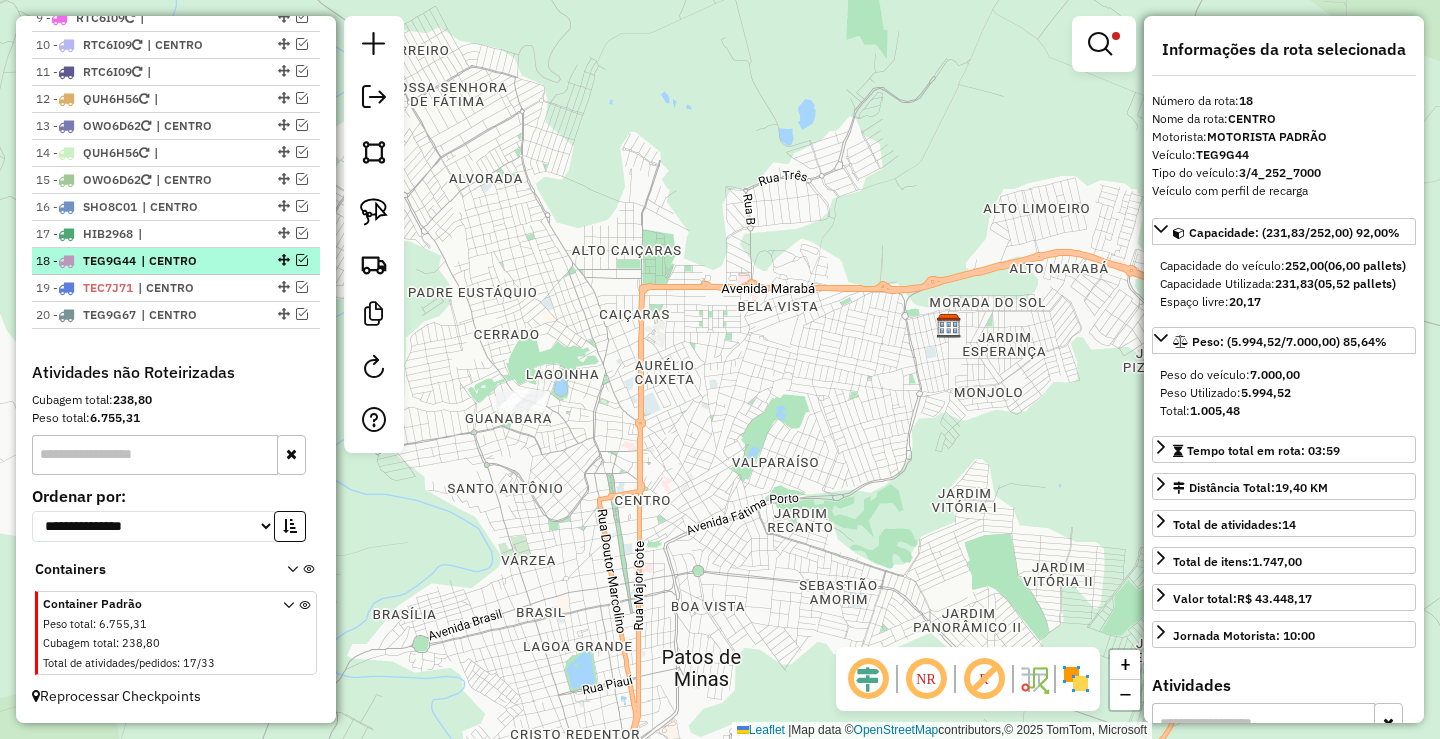 click at bounding box center [302, 260] 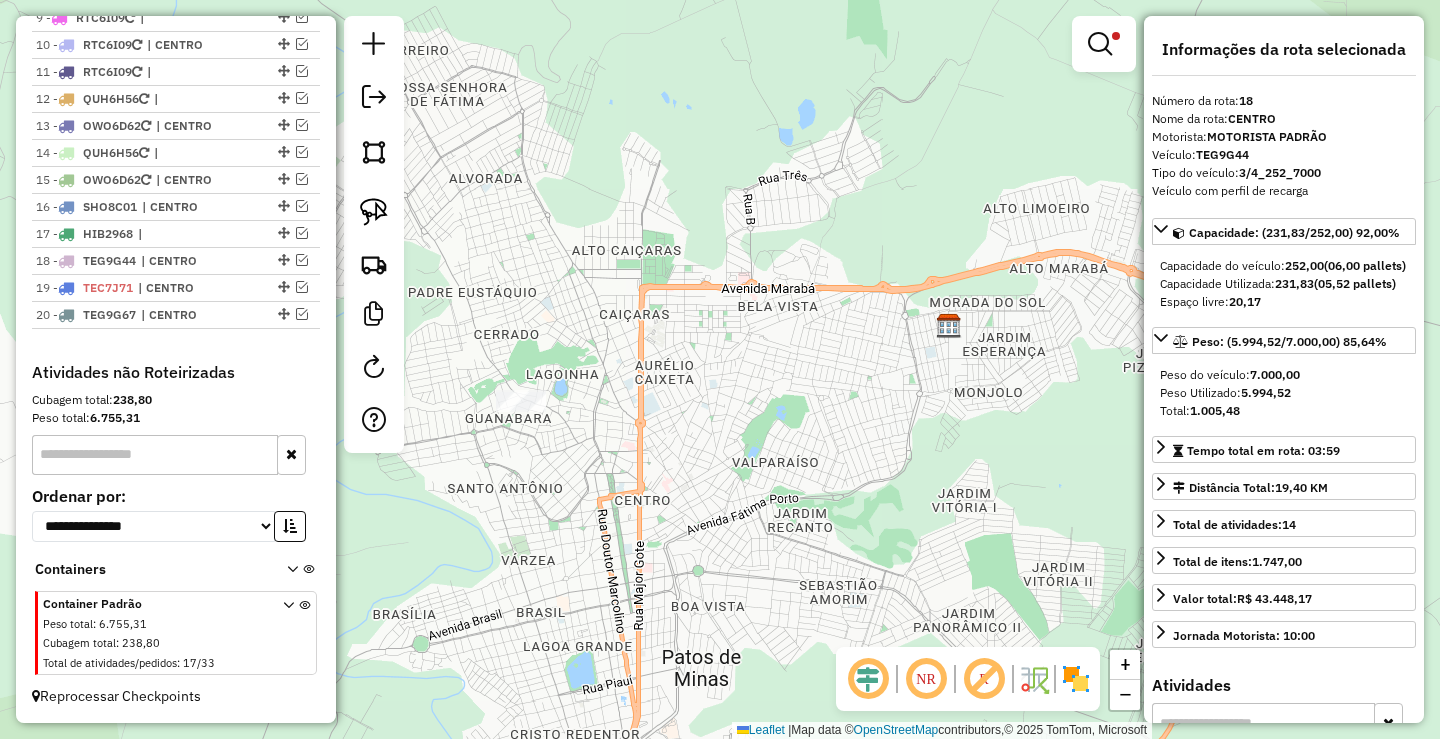 scroll, scrollTop: 1068, scrollLeft: 0, axis: vertical 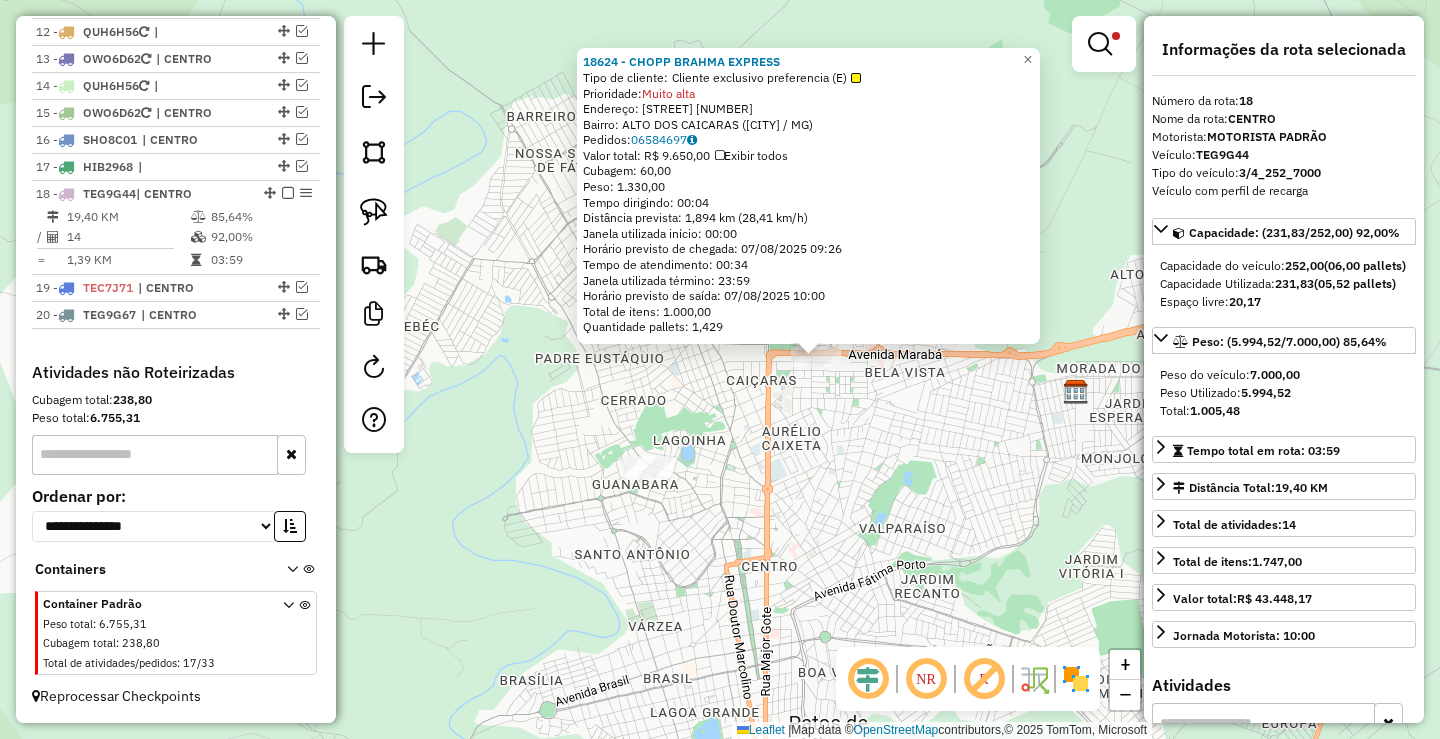 drag, startPoint x: 676, startPoint y: 448, endPoint x: 768, endPoint y: 428, distance: 94.14882 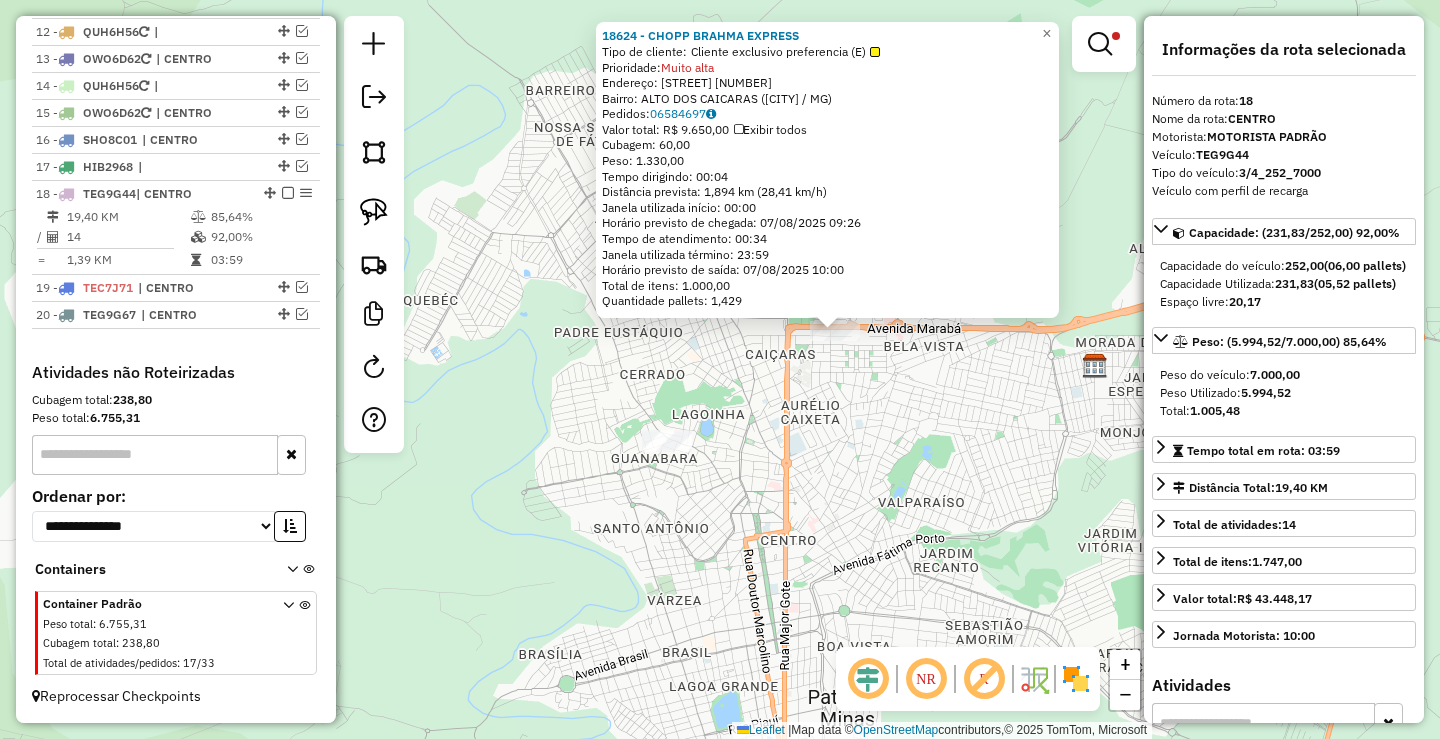 drag, startPoint x: 762, startPoint y: 421, endPoint x: 759, endPoint y: 405, distance: 16.27882 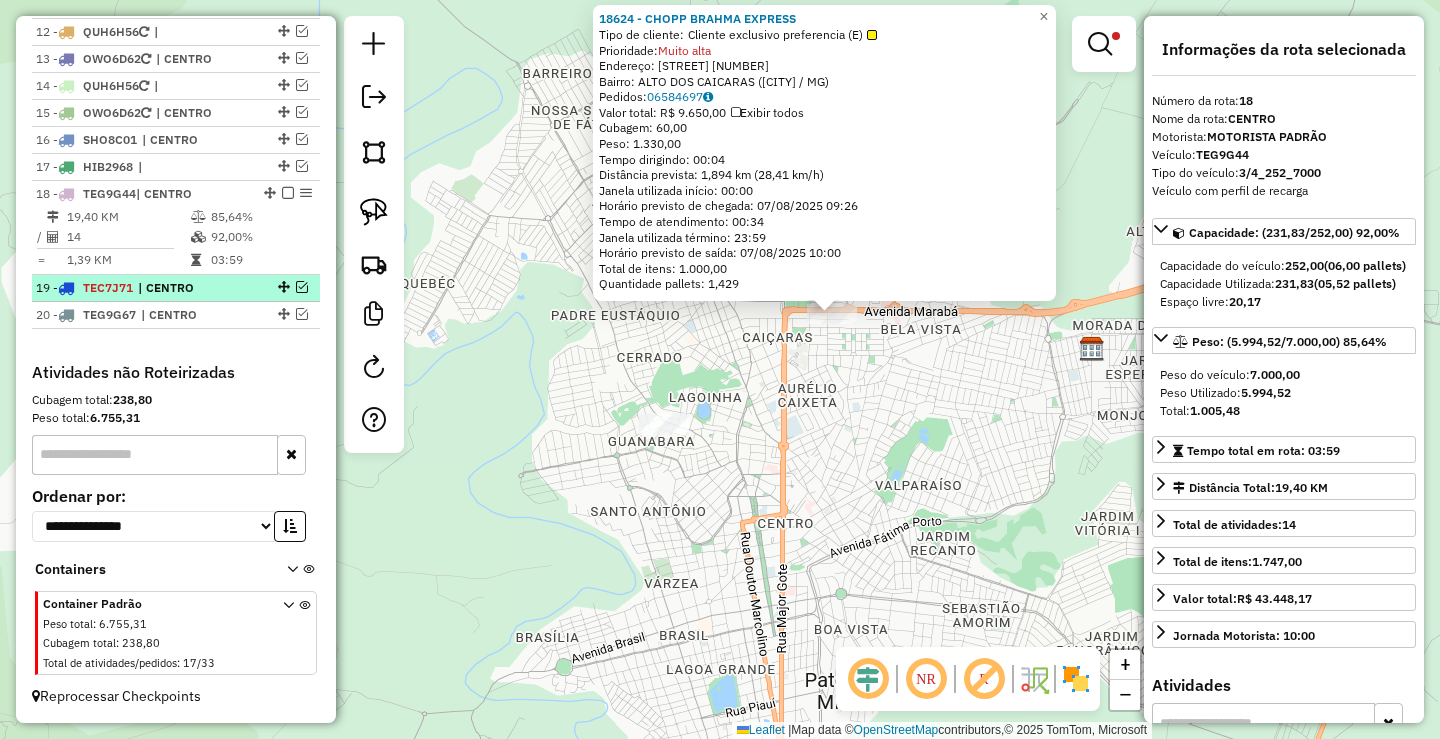 click at bounding box center [302, 287] 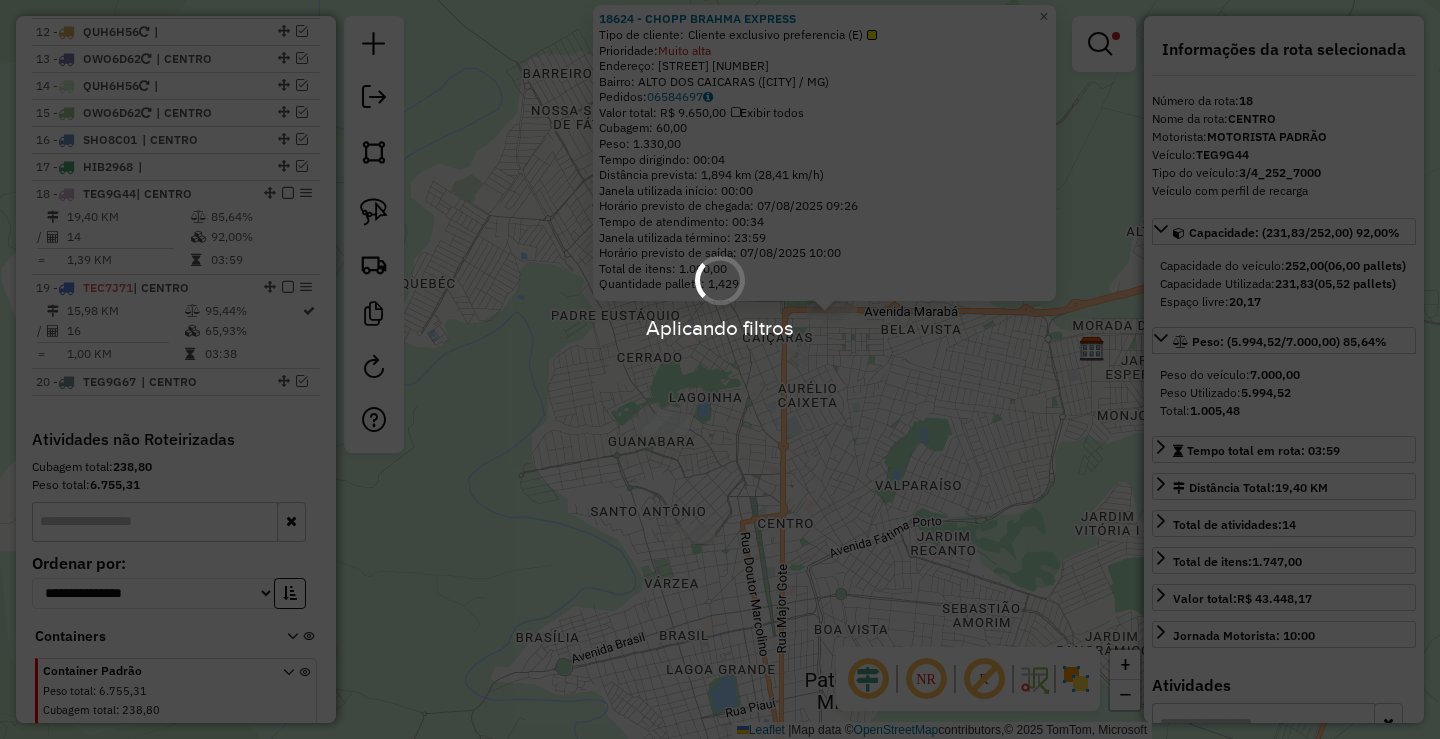 click on "95,44%" at bounding box center (252, 311) 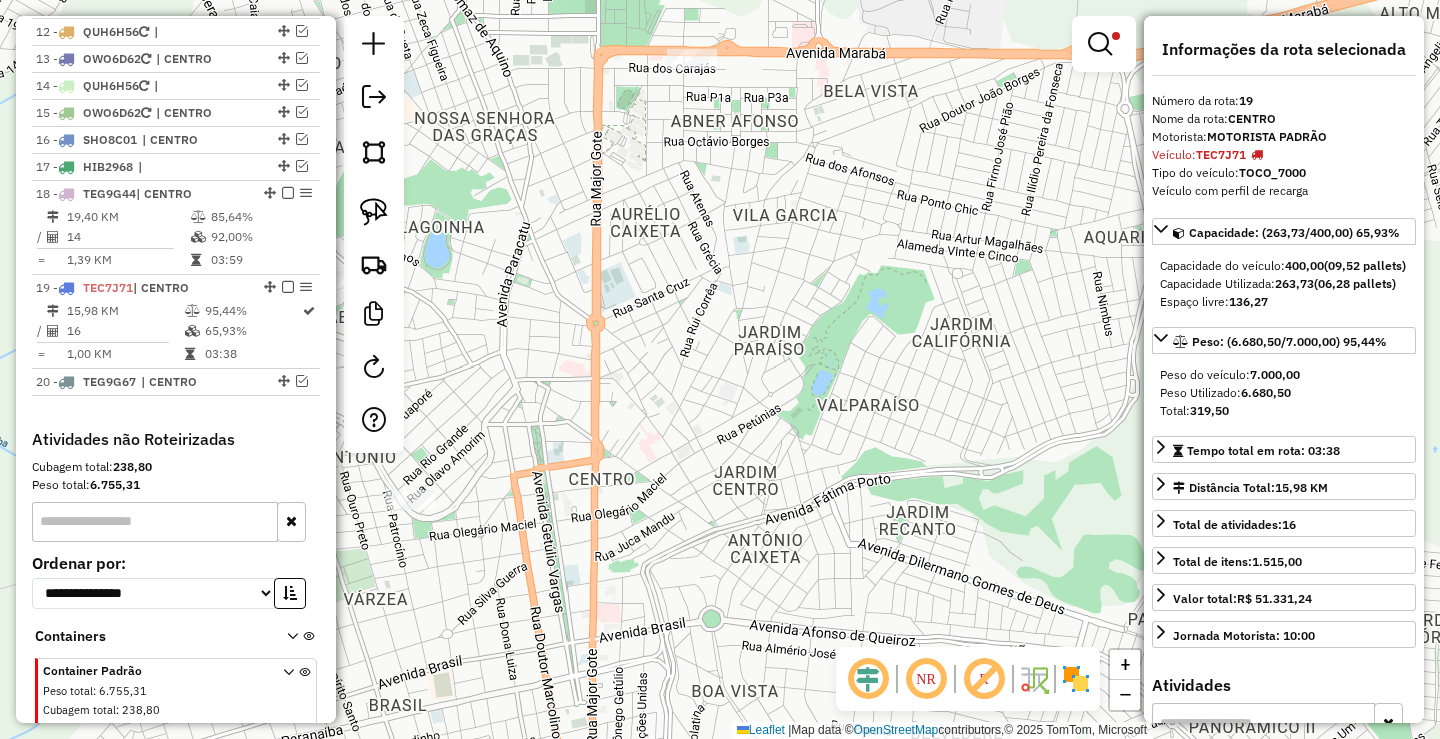 drag, startPoint x: 736, startPoint y: 440, endPoint x: 778, endPoint y: 403, distance: 55.97321 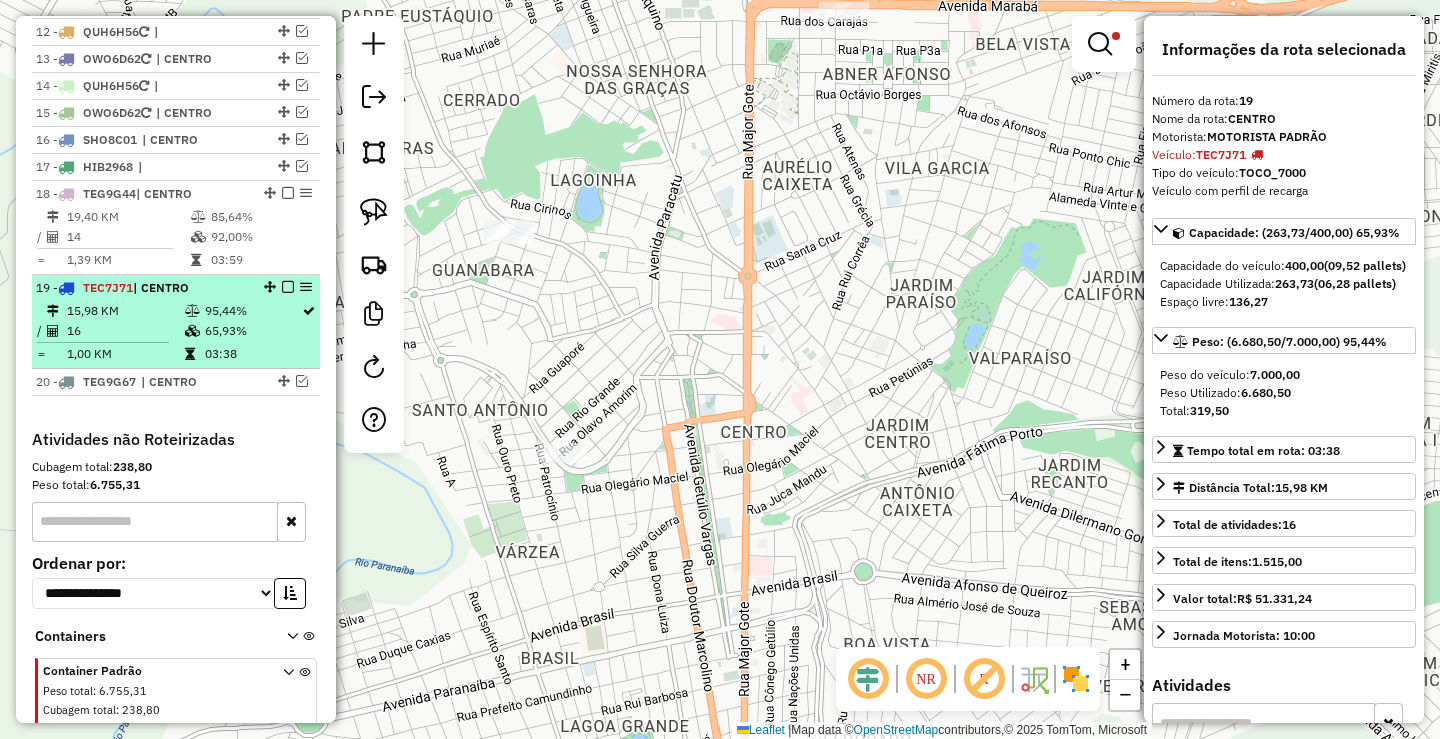 click at bounding box center (288, 287) 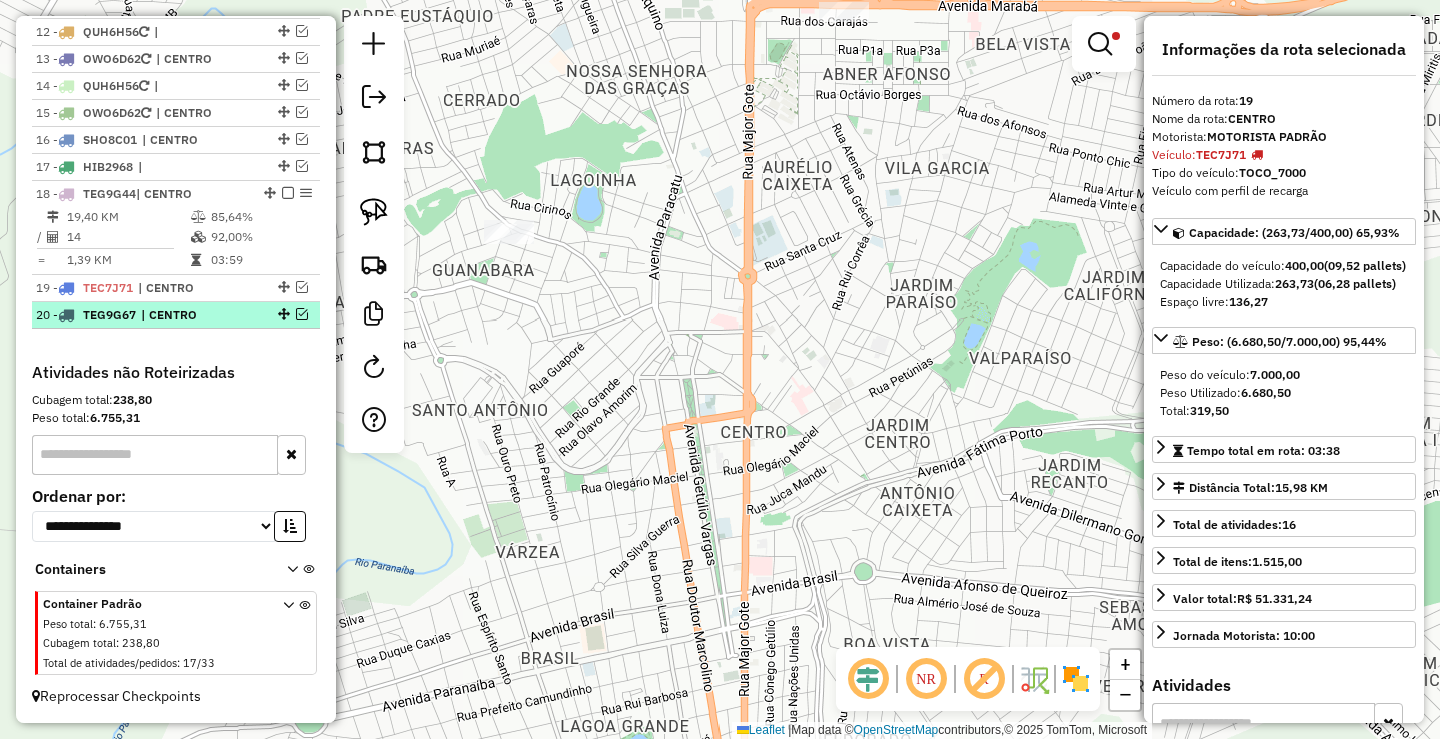 click at bounding box center (302, 314) 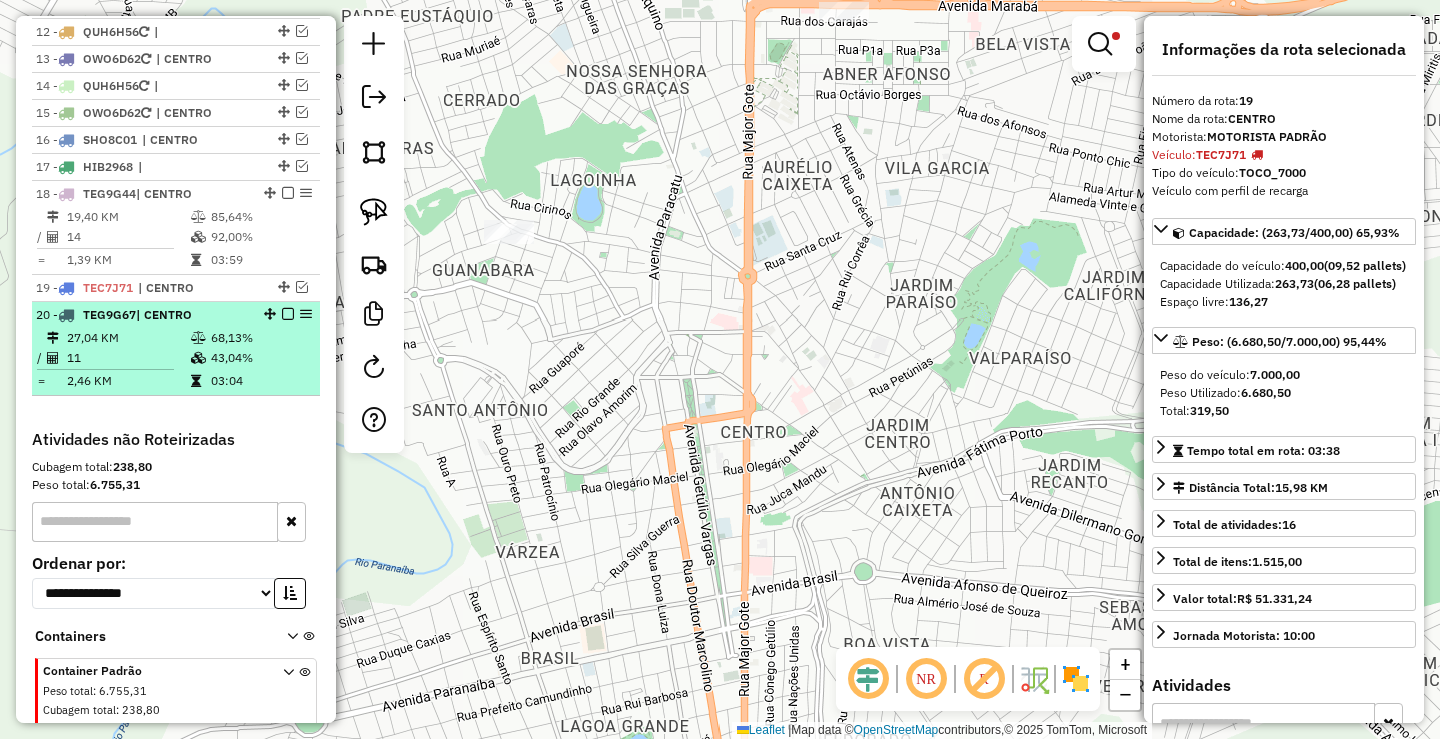 click on "68,13%" at bounding box center (260, 338) 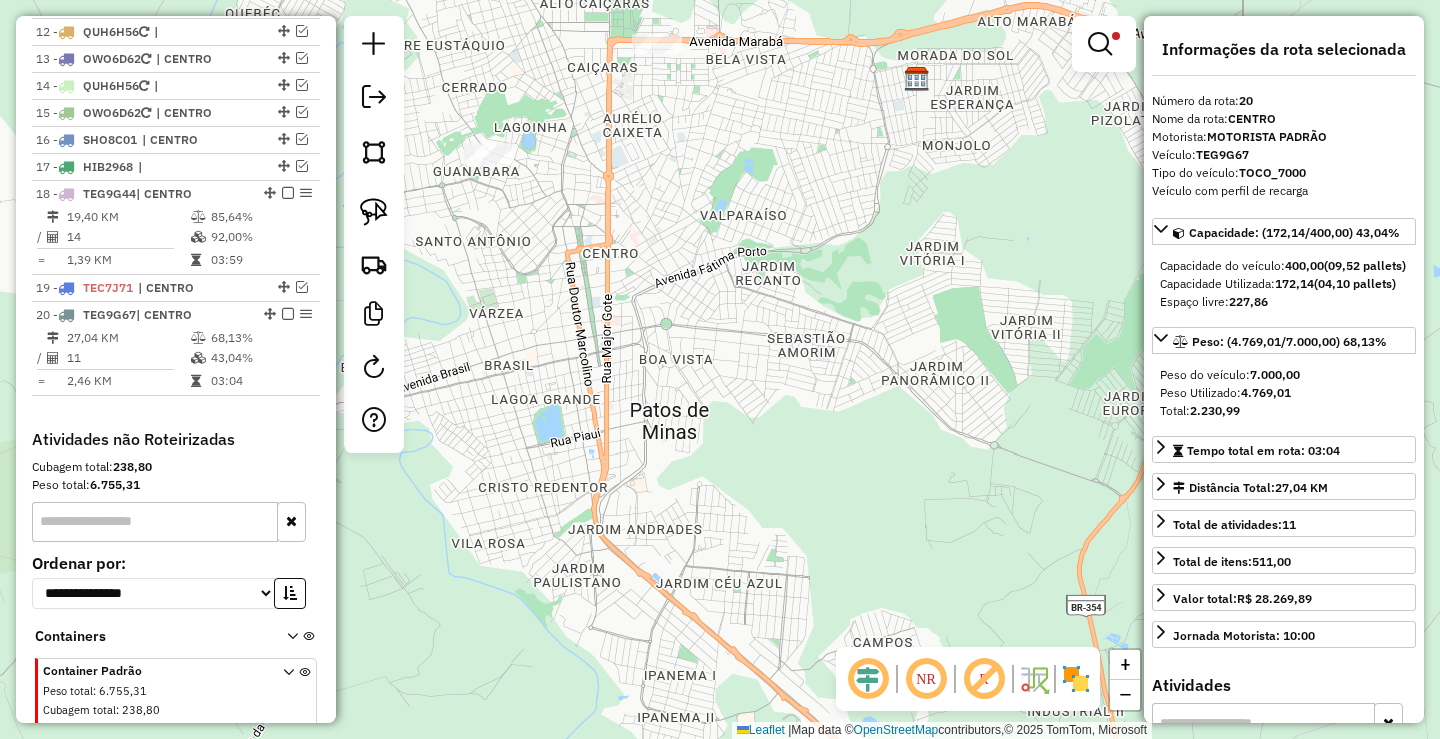drag, startPoint x: 577, startPoint y: 317, endPoint x: 587, endPoint y: 402, distance: 85.58621 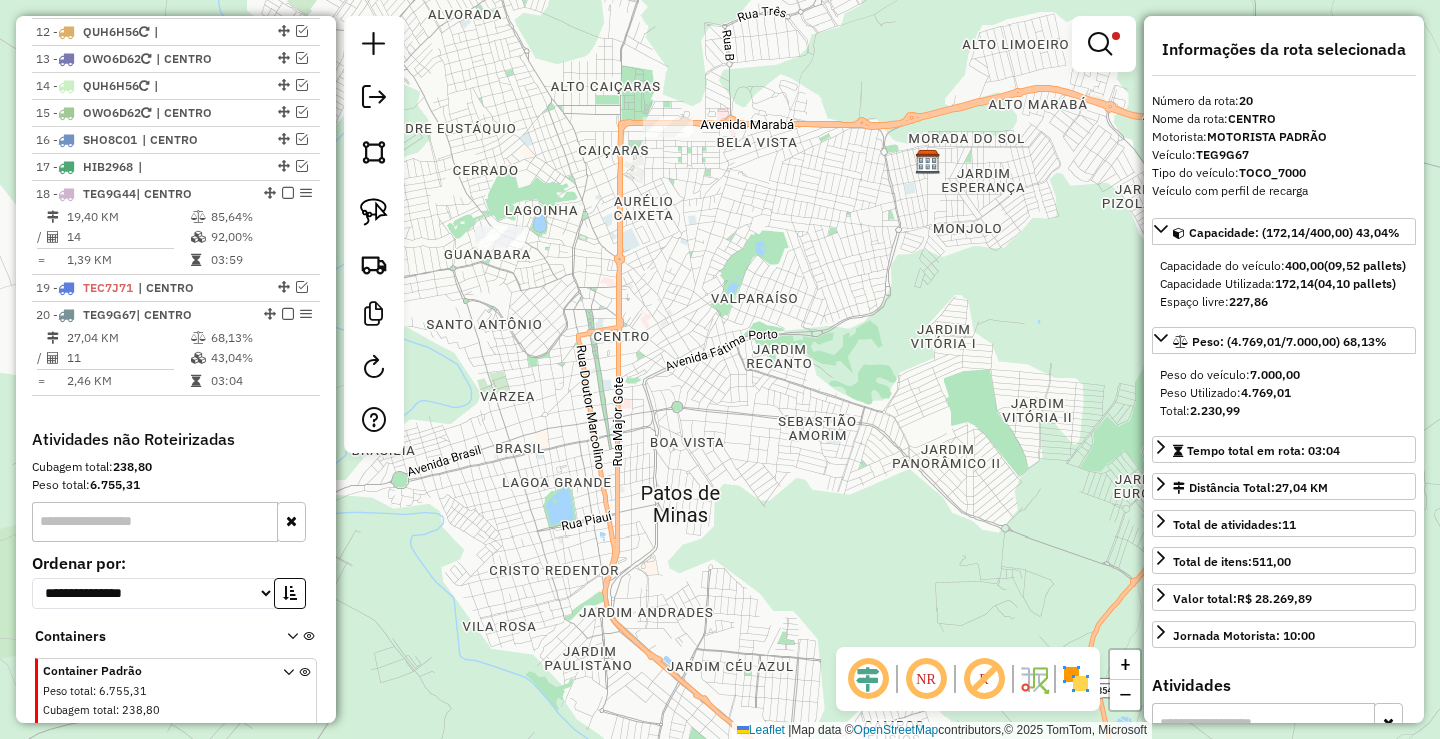 drag, startPoint x: 481, startPoint y: 317, endPoint x: 513, endPoint y: 350, distance: 45.96738 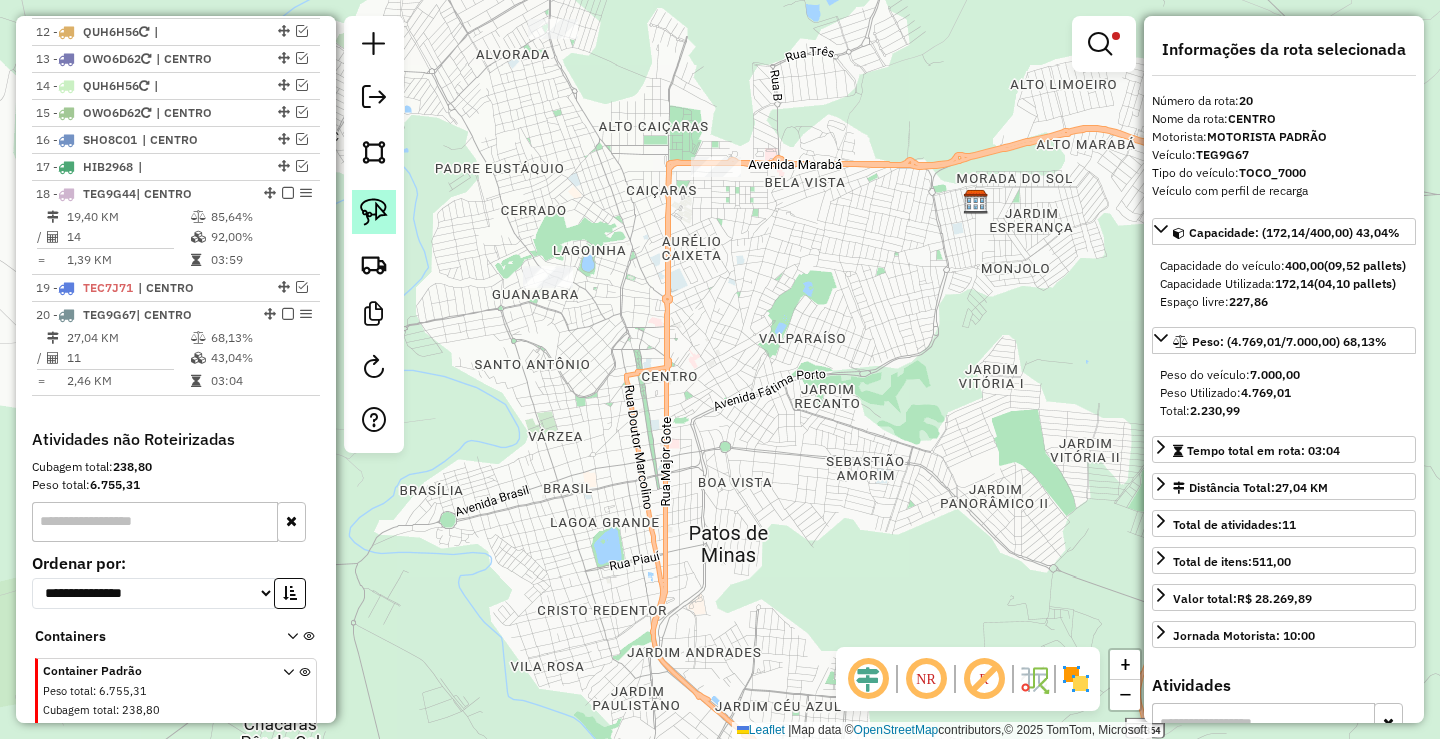 click 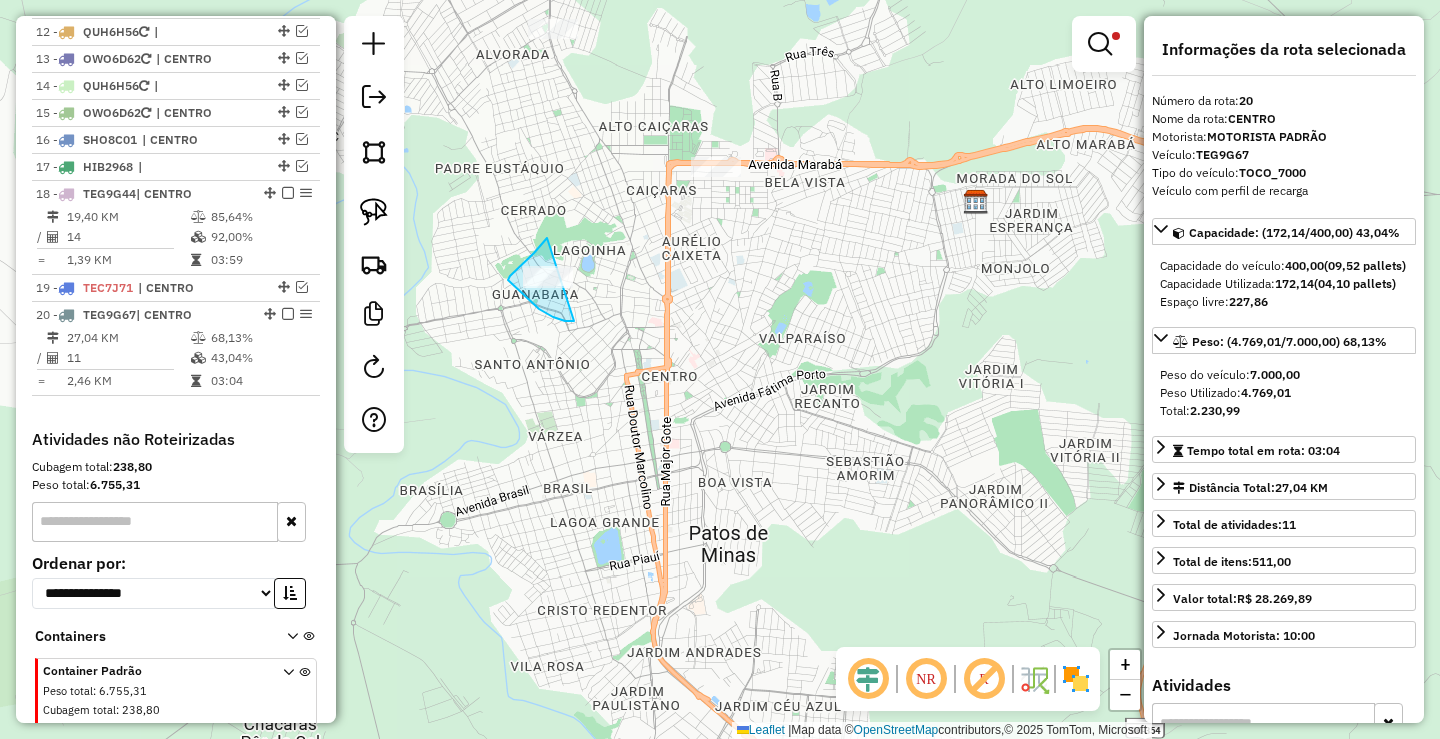 drag, startPoint x: 547, startPoint y: 238, endPoint x: 608, endPoint y: 286, distance: 77.62087 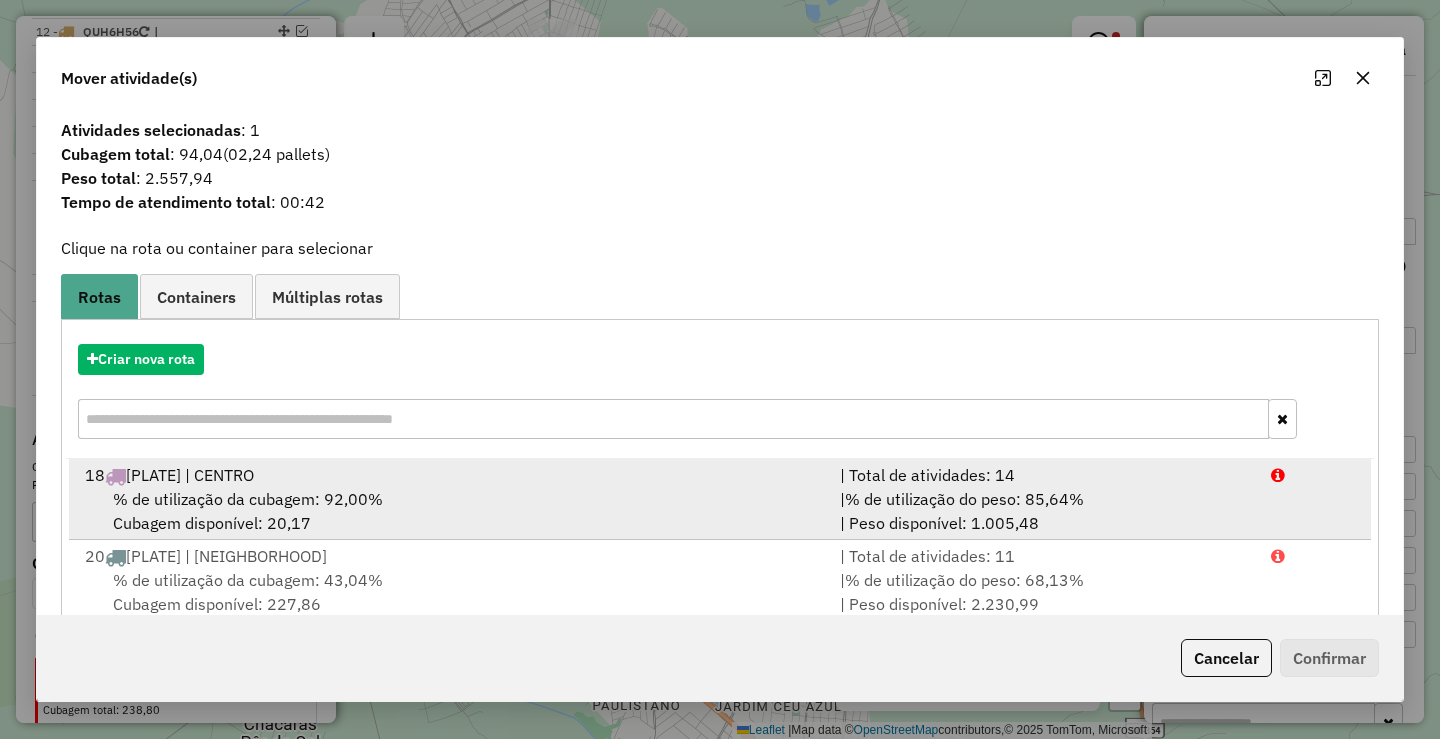 scroll, scrollTop: 41, scrollLeft: 0, axis: vertical 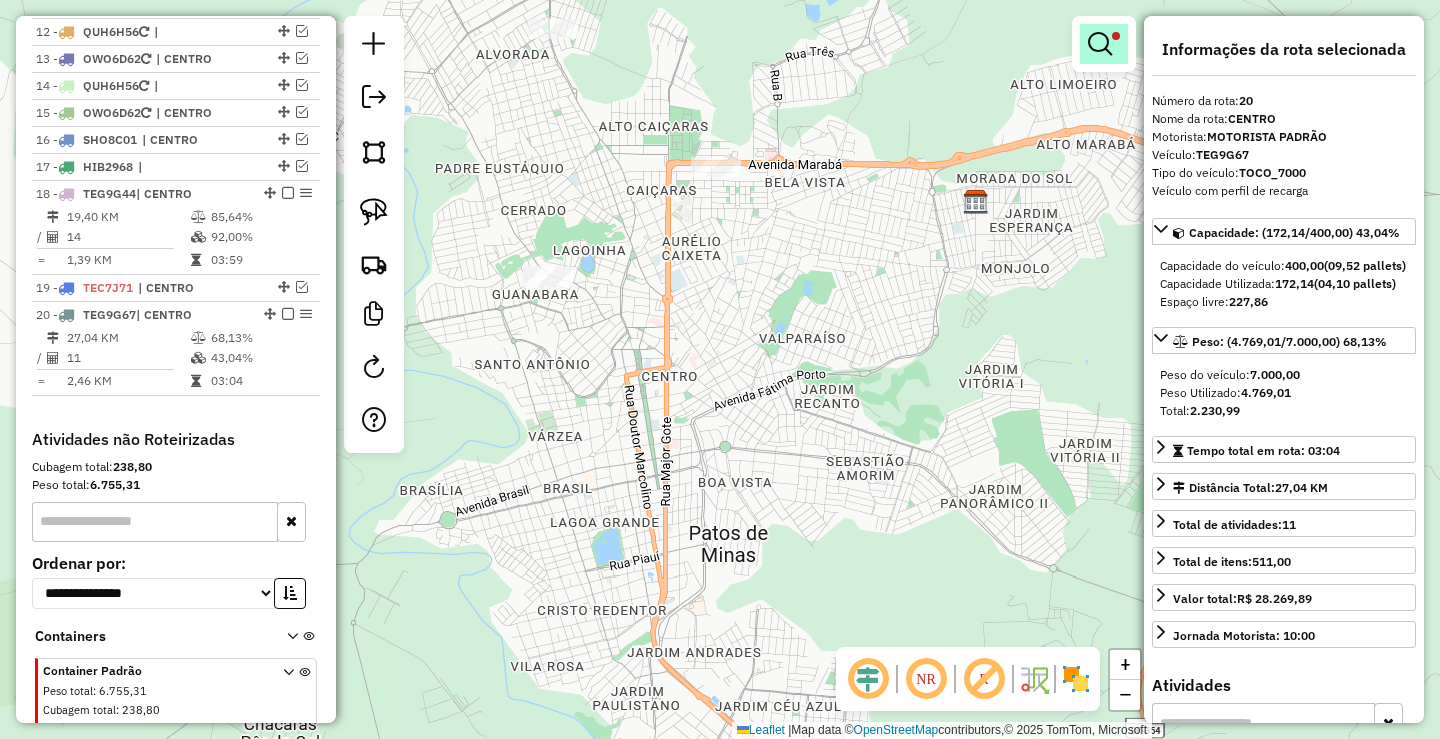 click at bounding box center [1104, 44] 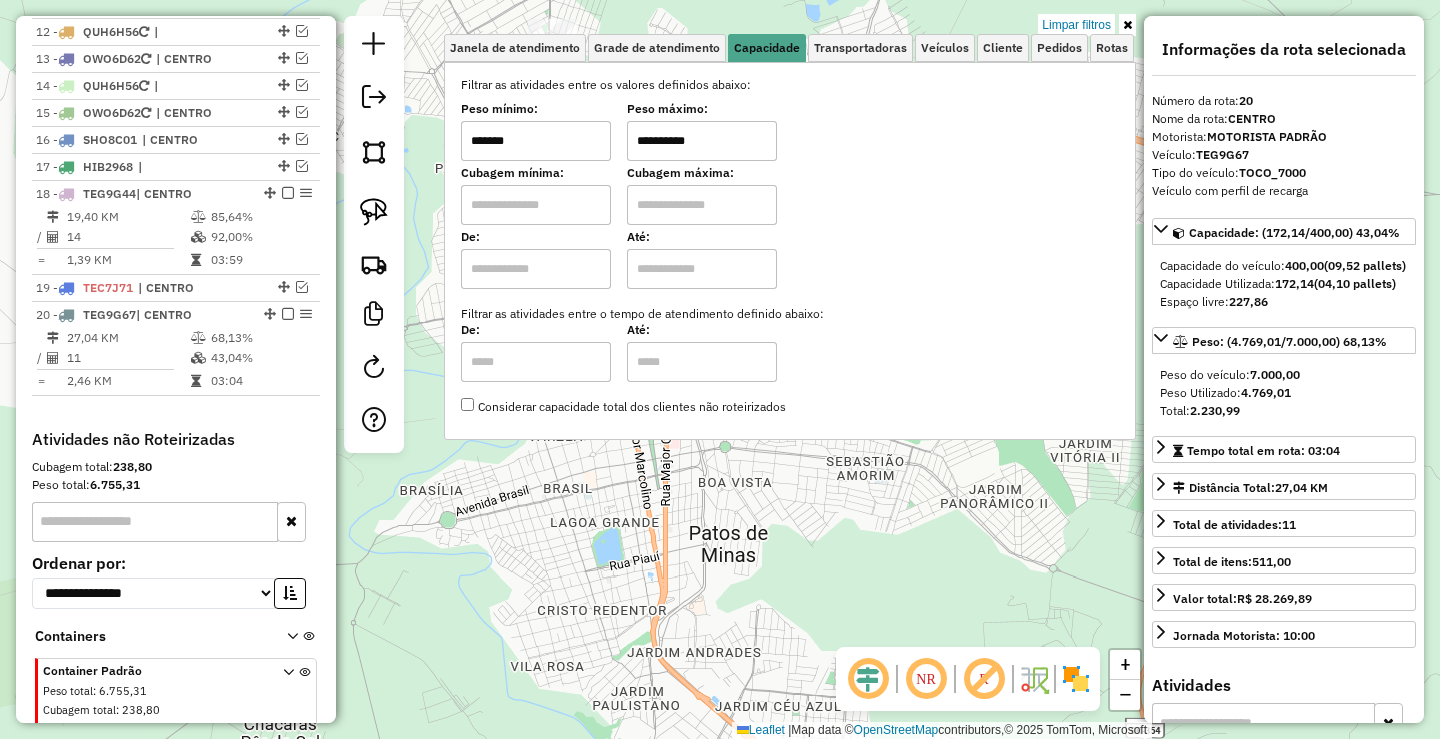 click on "*******" at bounding box center [536, 141] 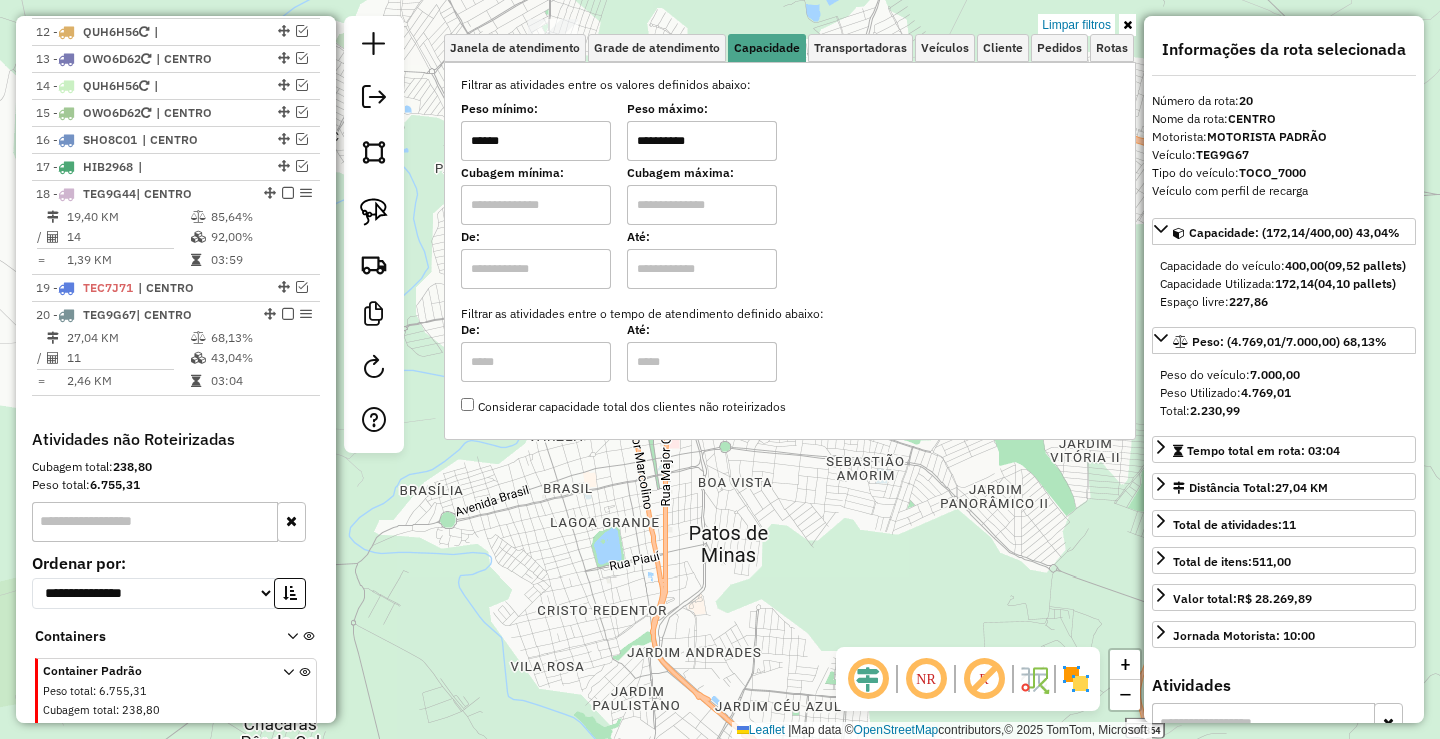 type on "******" 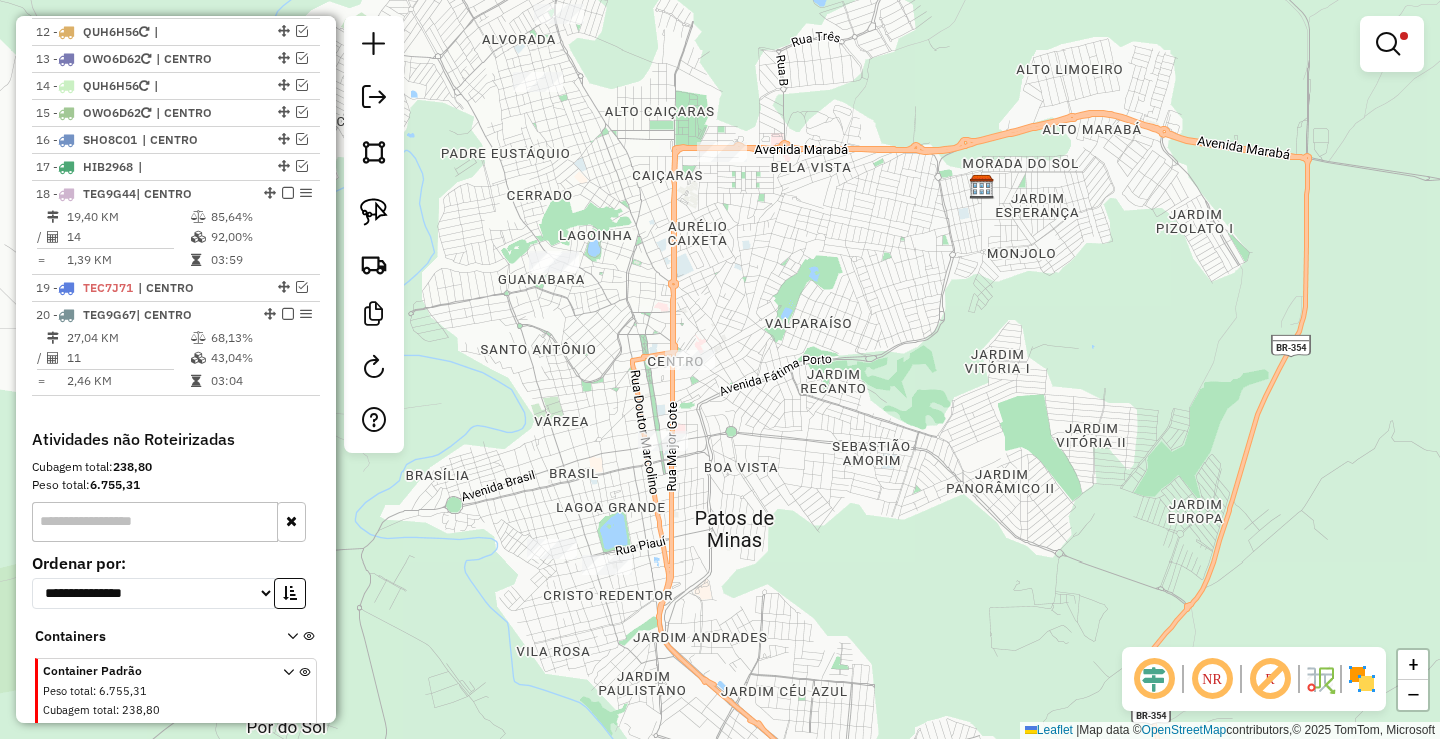 drag, startPoint x: 600, startPoint y: 538, endPoint x: 603, endPoint y: 524, distance: 14.3178215 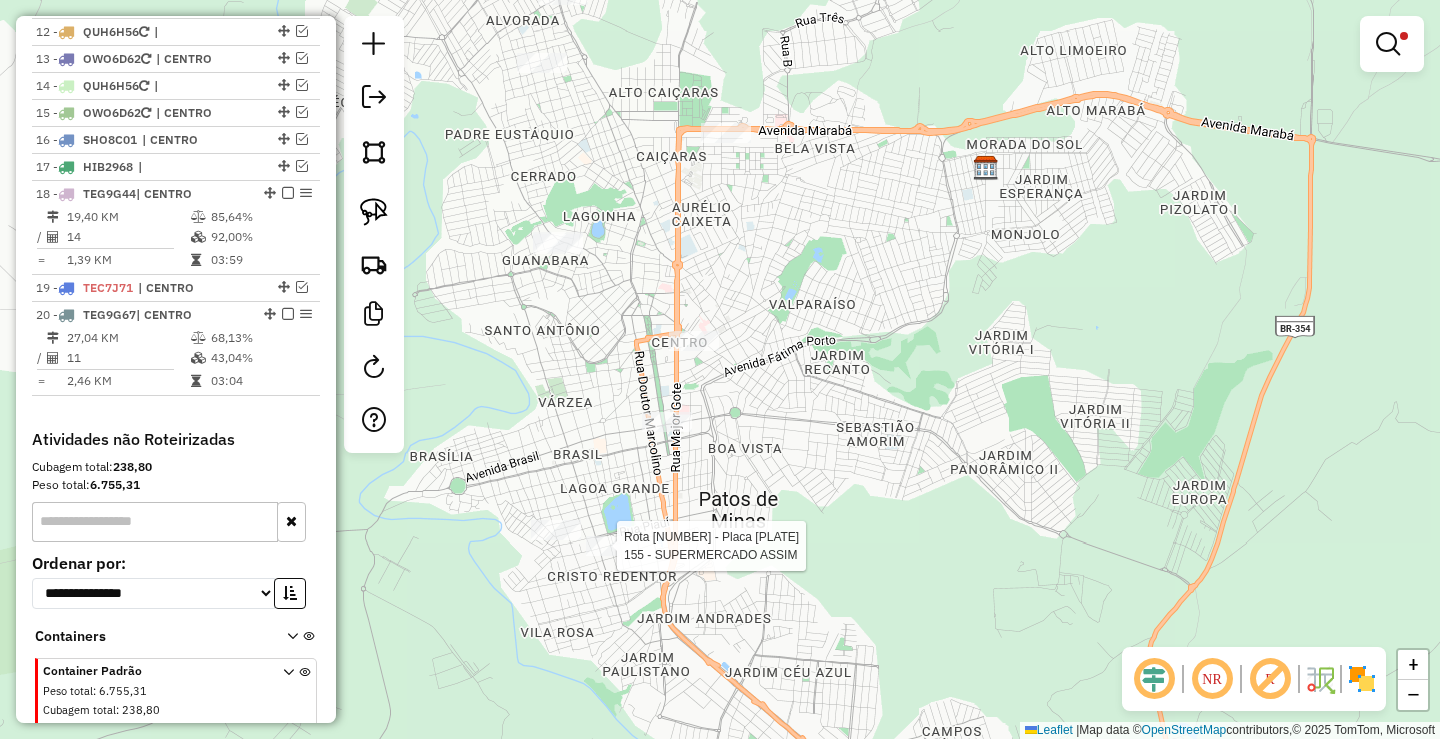 click 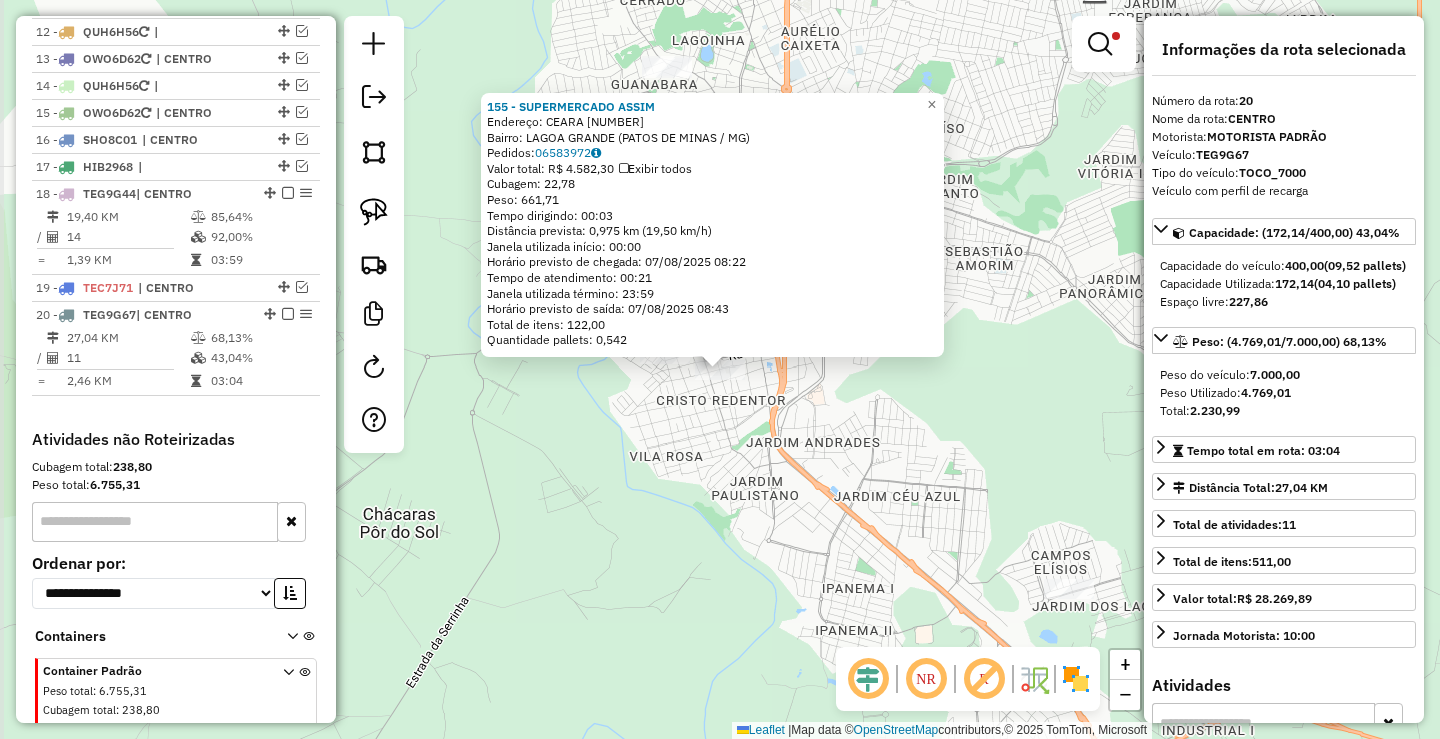 scroll, scrollTop: 1135, scrollLeft: 0, axis: vertical 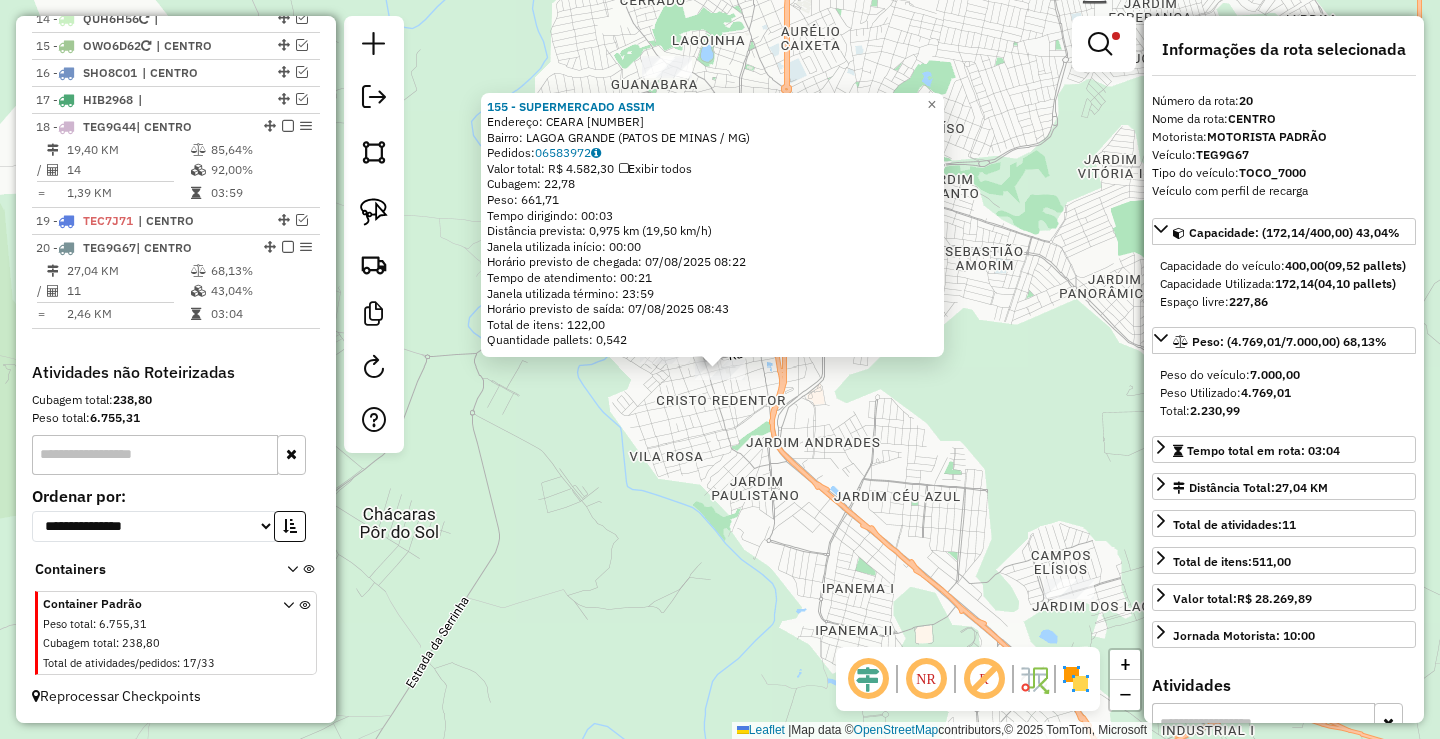 click on "[NUMBER] - SUPERMERCADO ASSIM Endereço: CEARA [NUMBER] Bairro: LAGOA GRANDE ([CITY] / [STATE]) Pedidos: [ORDER_ID] Valor total: R$ [PRICE] Exibir todos Cubagem: [CUBAGE] Peso: [WEIGHT] Tempo dirigindo: [TIME] Distância prevista: [DISTANCE] km ([SPEED] km/h) Janela utilizada início: [TIME] Horário previsto de chegada: [DATE] [TIME] Tempo de atendimento: [TIME] Janela utilizada término: [TIME] Horário previsto de saída: [DATE] [TIME] Total de itens: [ITEMS] Quantidade pallets: [PALLETS] × Limpar filtros Janela de atendimento Grade de atendimento Capacidade Transportadoras Veículos Cliente Pedidos Rotas Selecione os dias de semana para filtrar as janelas de atendimento Seg Ter Qua Qui Sex Sáb Dom Informe o período da janela de atendimento: De: Até: Filtrar exatamente a janela do cliente Considerar janela de atendimento padrão Seg Ter Qua Qui Sex Sáb Dom Peso mínimo: ****** Peso máximo: +" 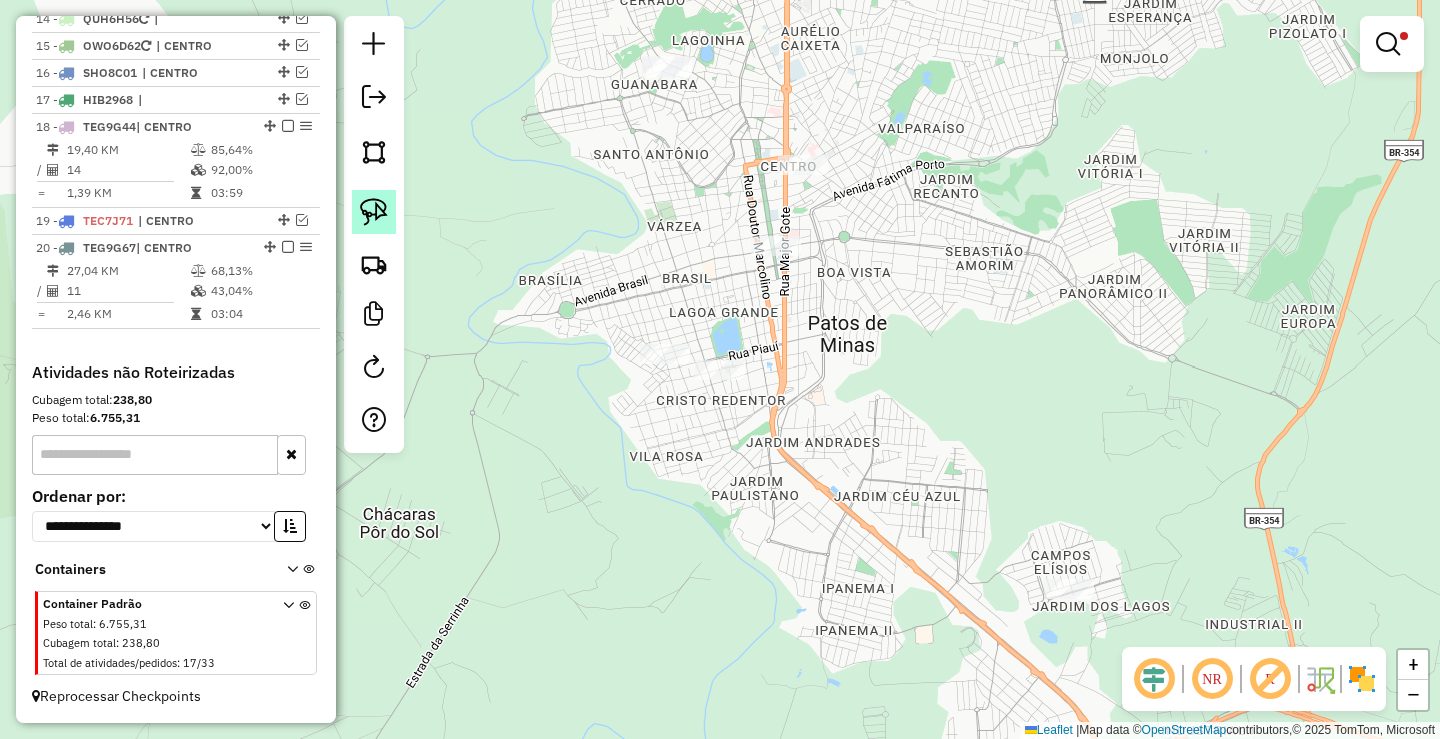 click 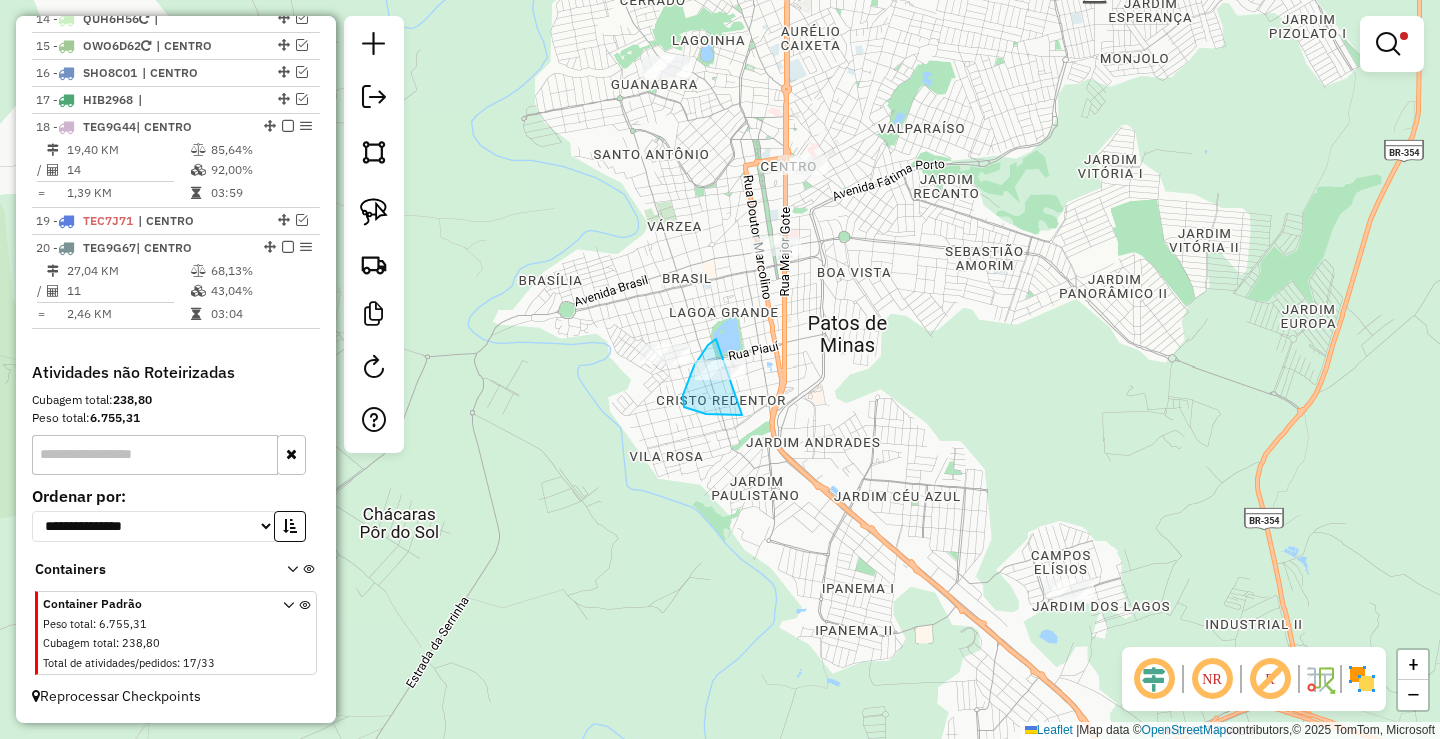 drag, startPoint x: 716, startPoint y: 339, endPoint x: 734, endPoint y: 434, distance: 96.69022 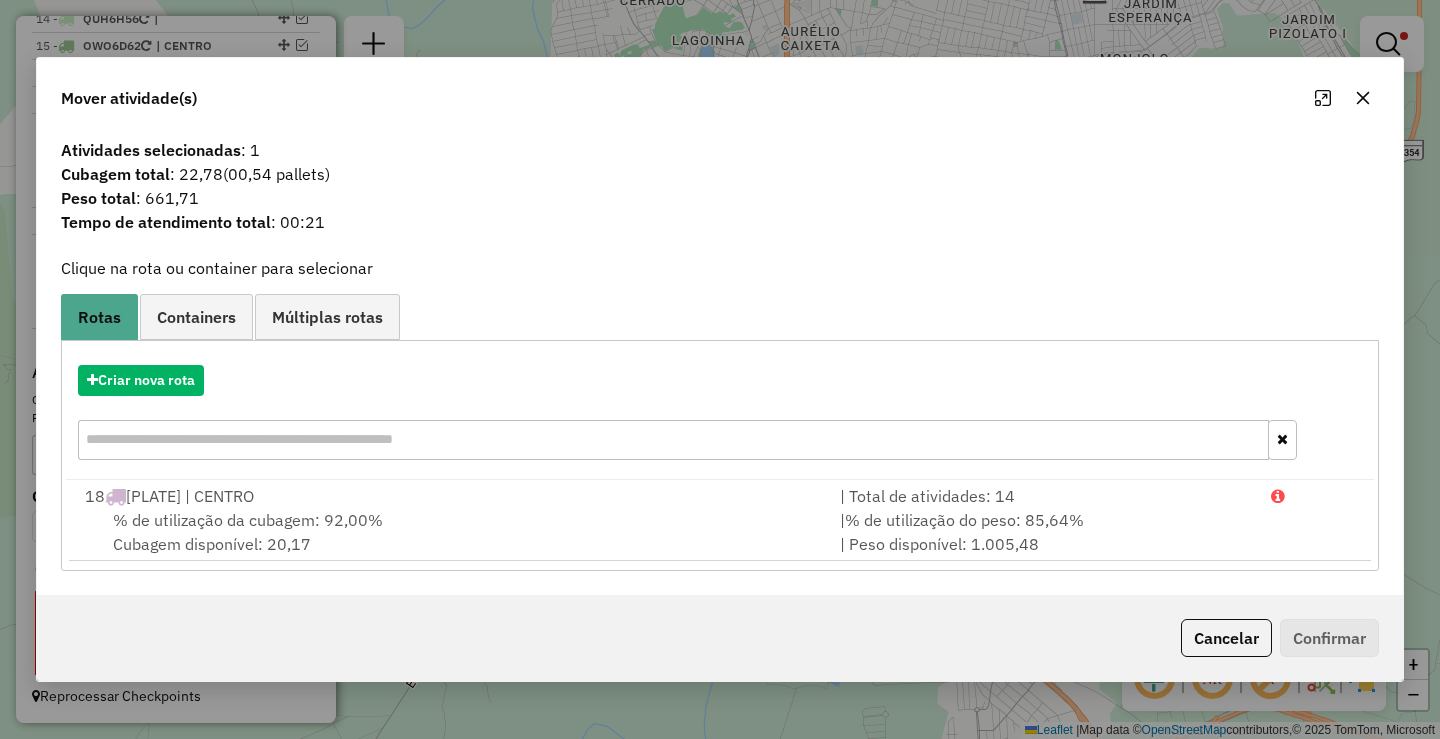 click on "|  % de utilização do peso: 85,64%  | Peso disponível: 1.005,48" at bounding box center [1043, 532] 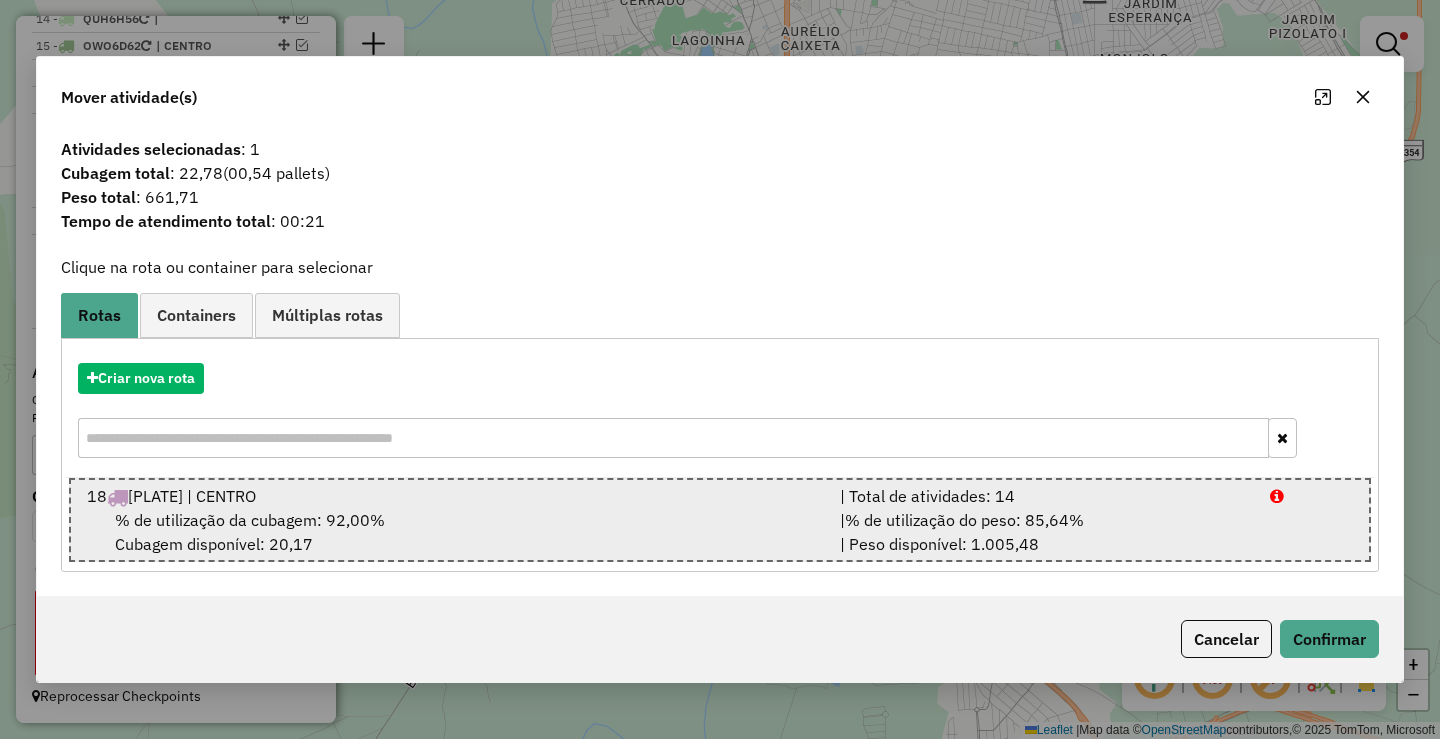 click on "|  % de utilização do peso: 85,64%  | Peso disponível: 1.005,48" at bounding box center (1043, 532) 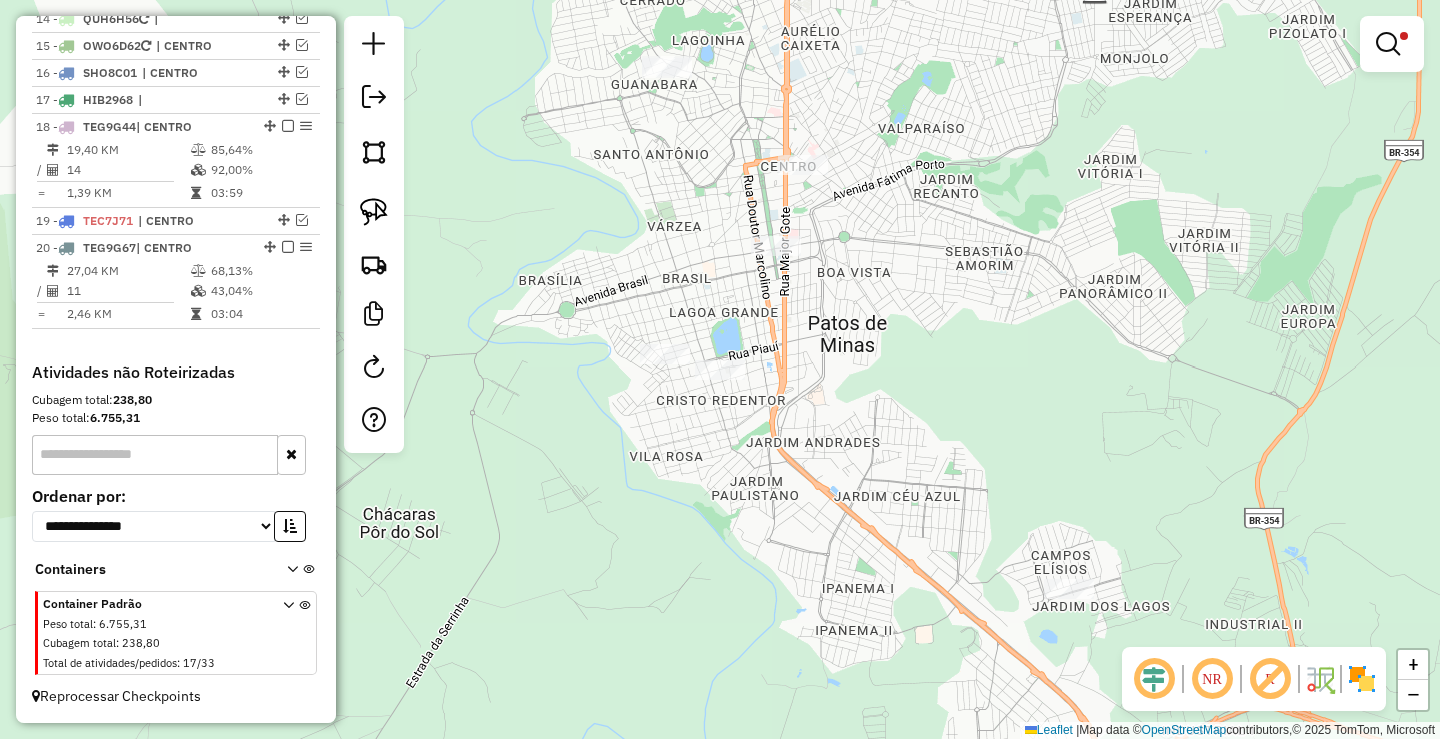 click on "**********" 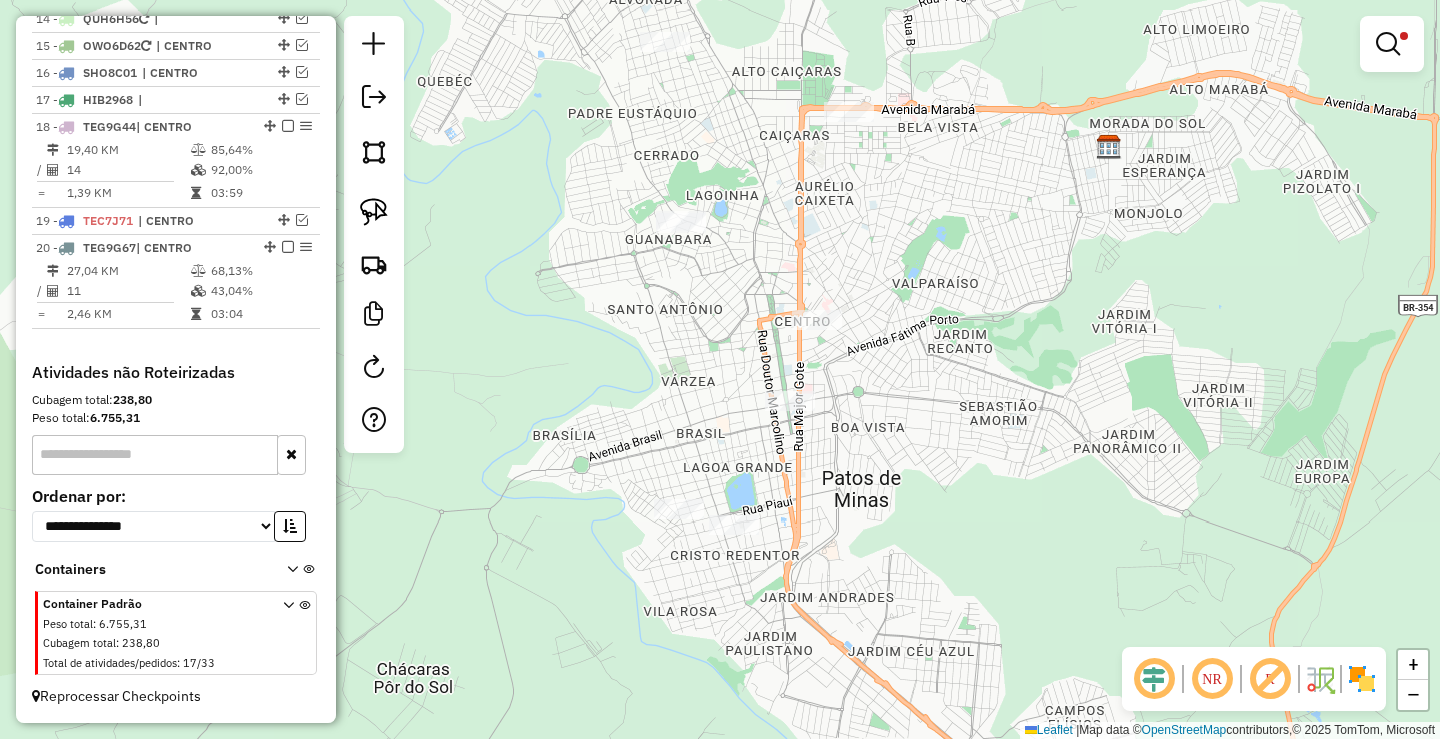 click on "**********" 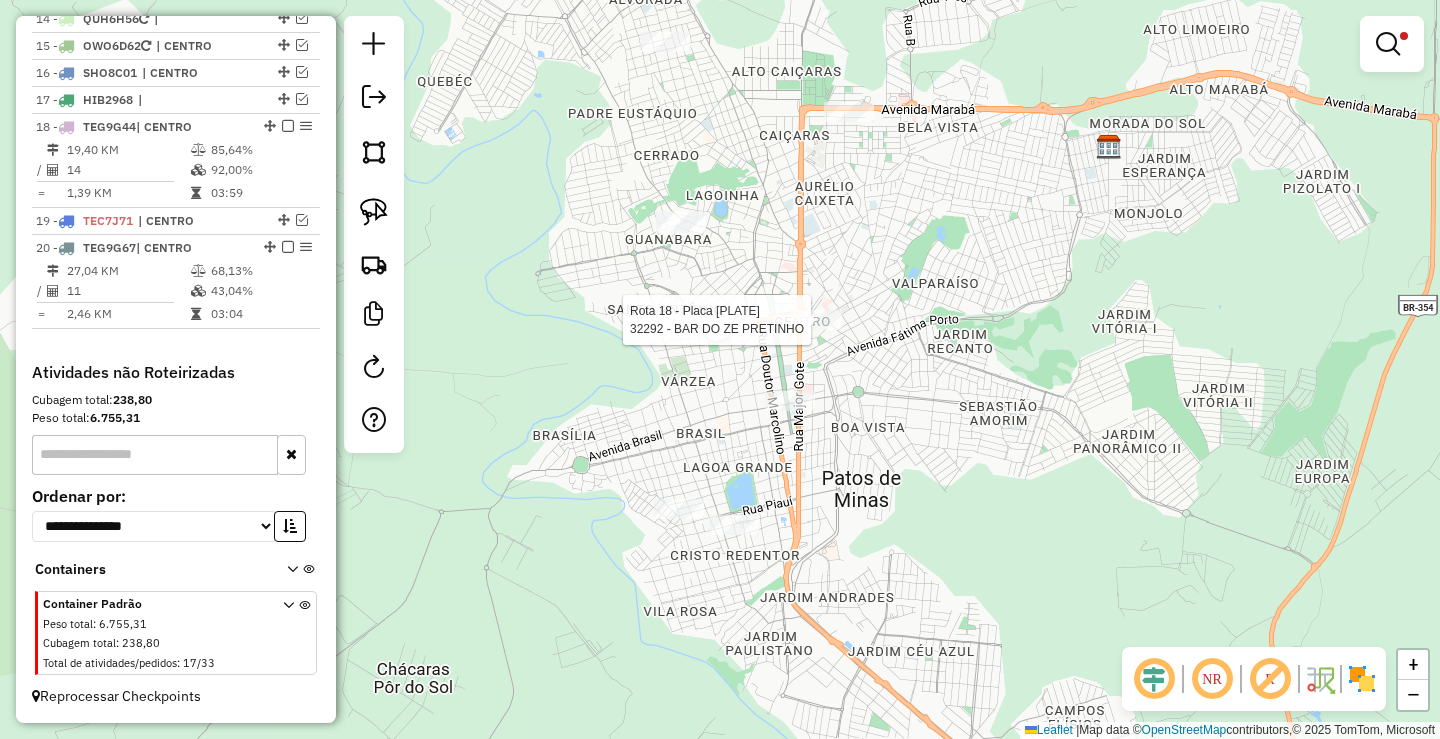 select on "**********" 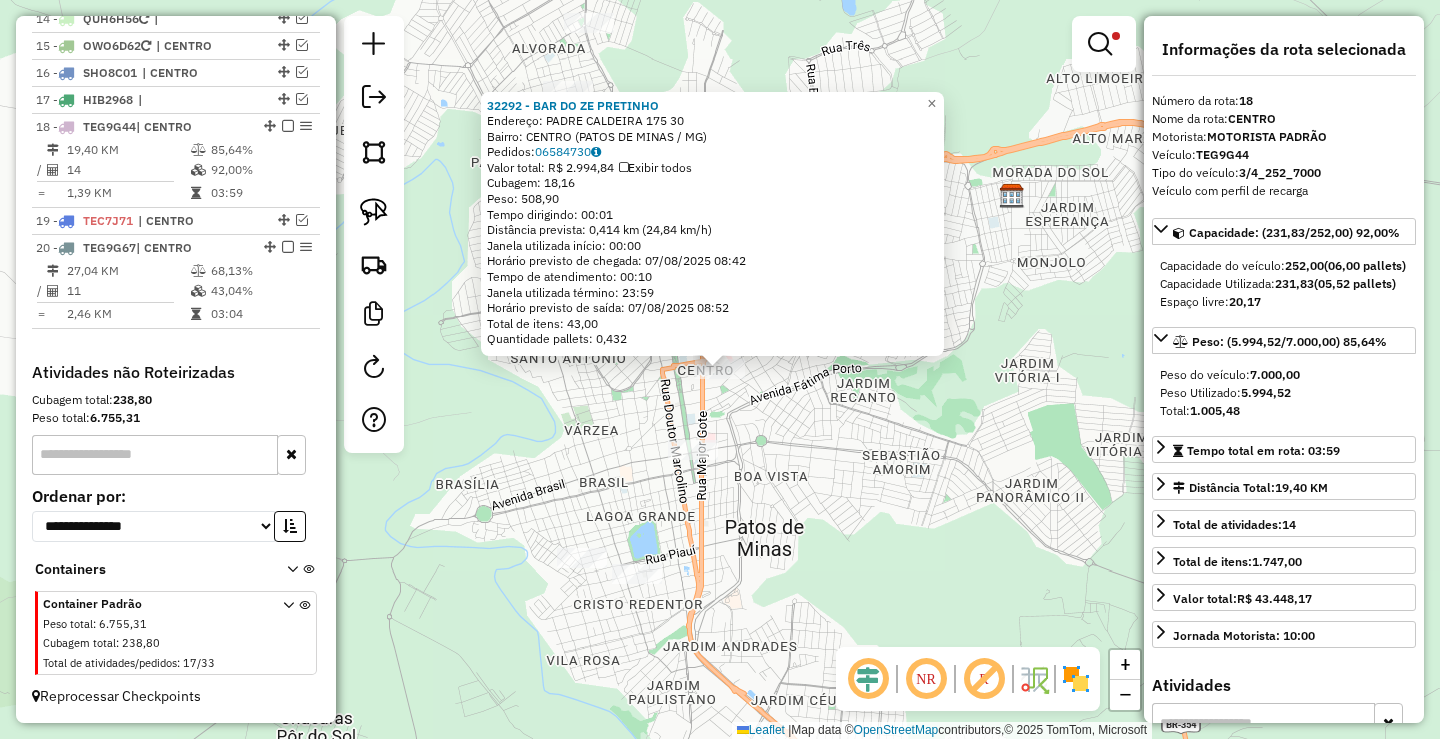 click on "**********" 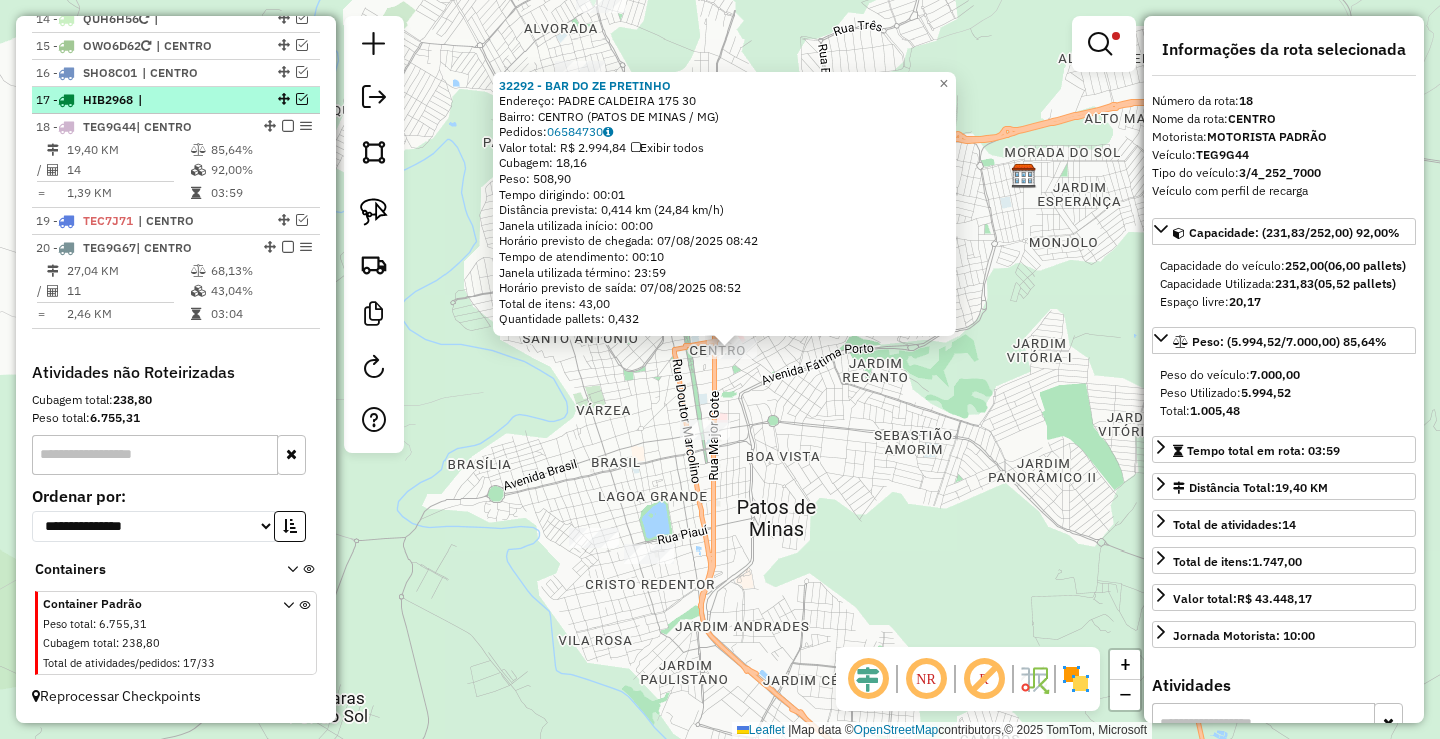 click on "|" at bounding box center (184, 100) 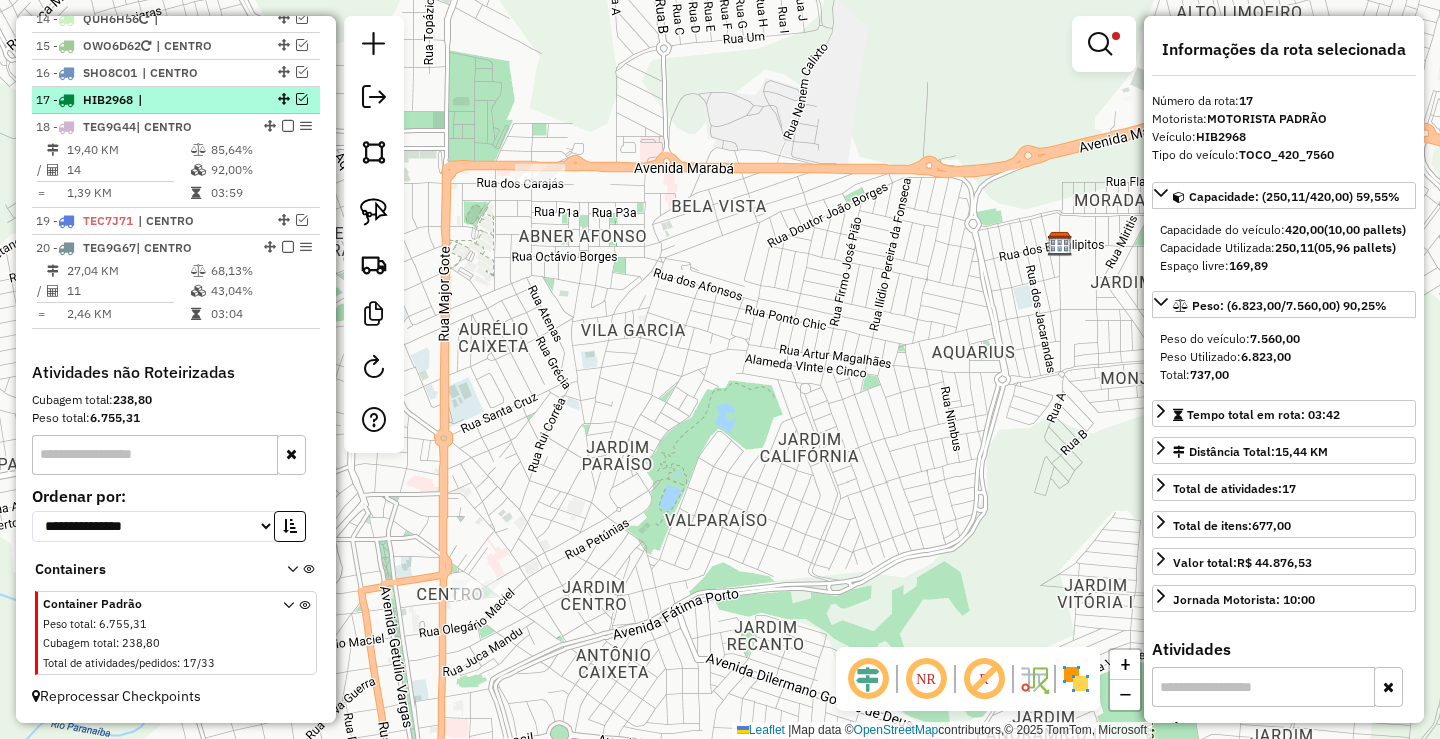 click at bounding box center [302, 99] 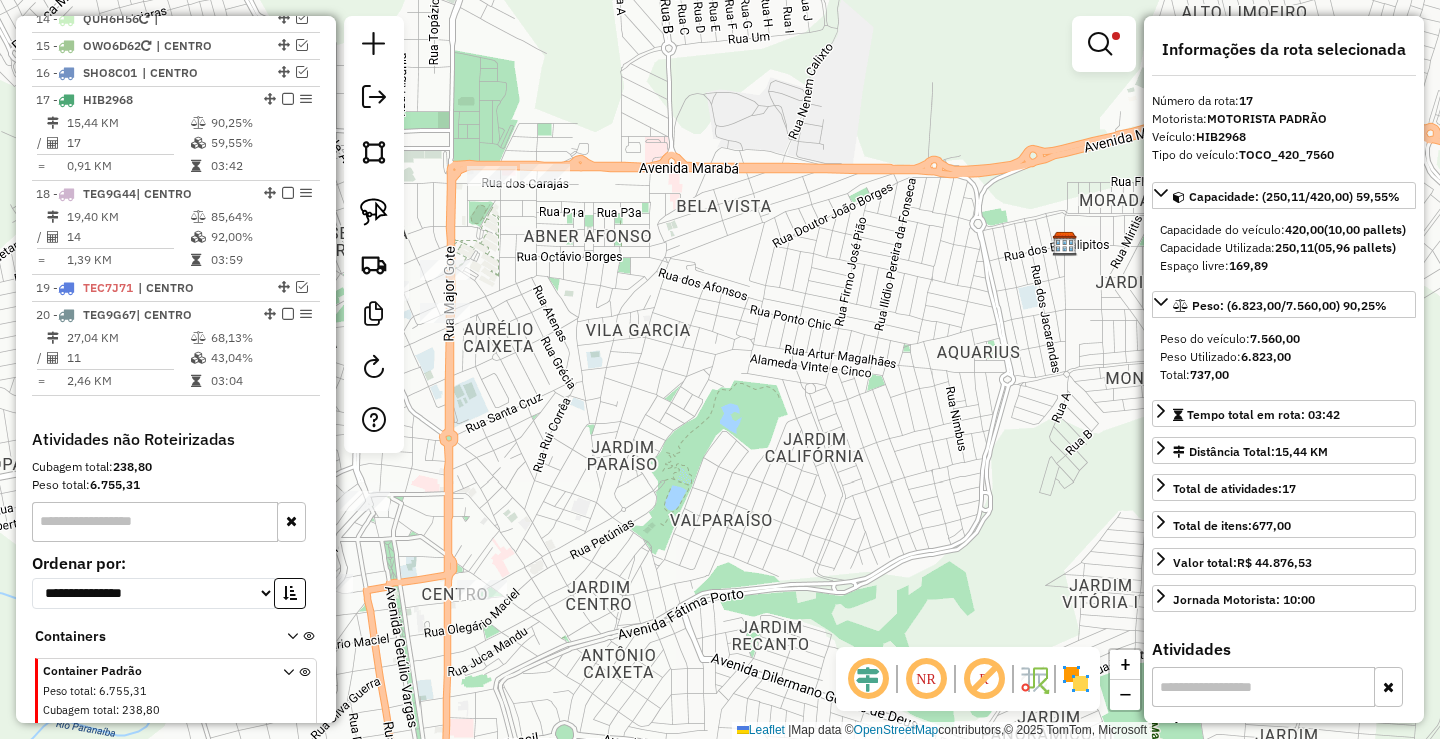 drag, startPoint x: 605, startPoint y: 388, endPoint x: 655, endPoint y: 337, distance: 71.42129 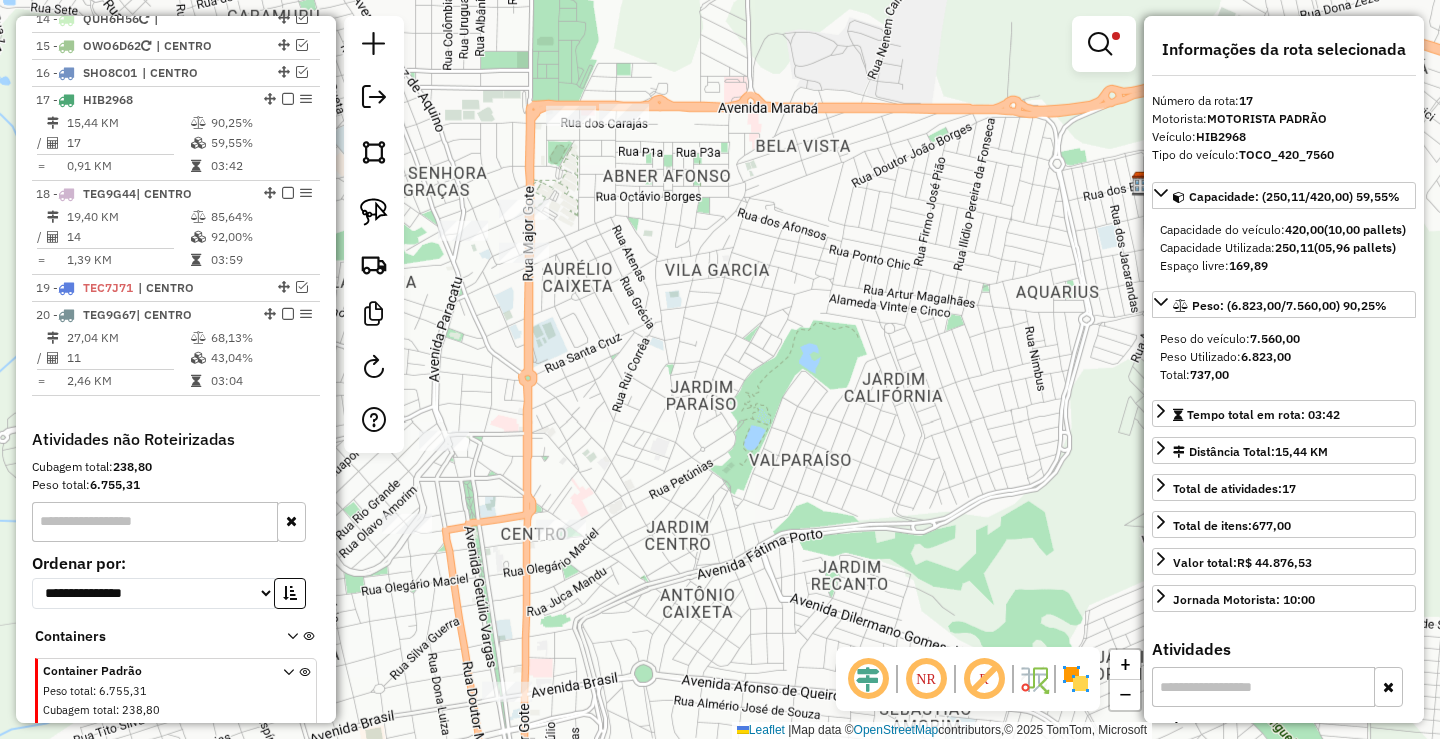 click on "**********" 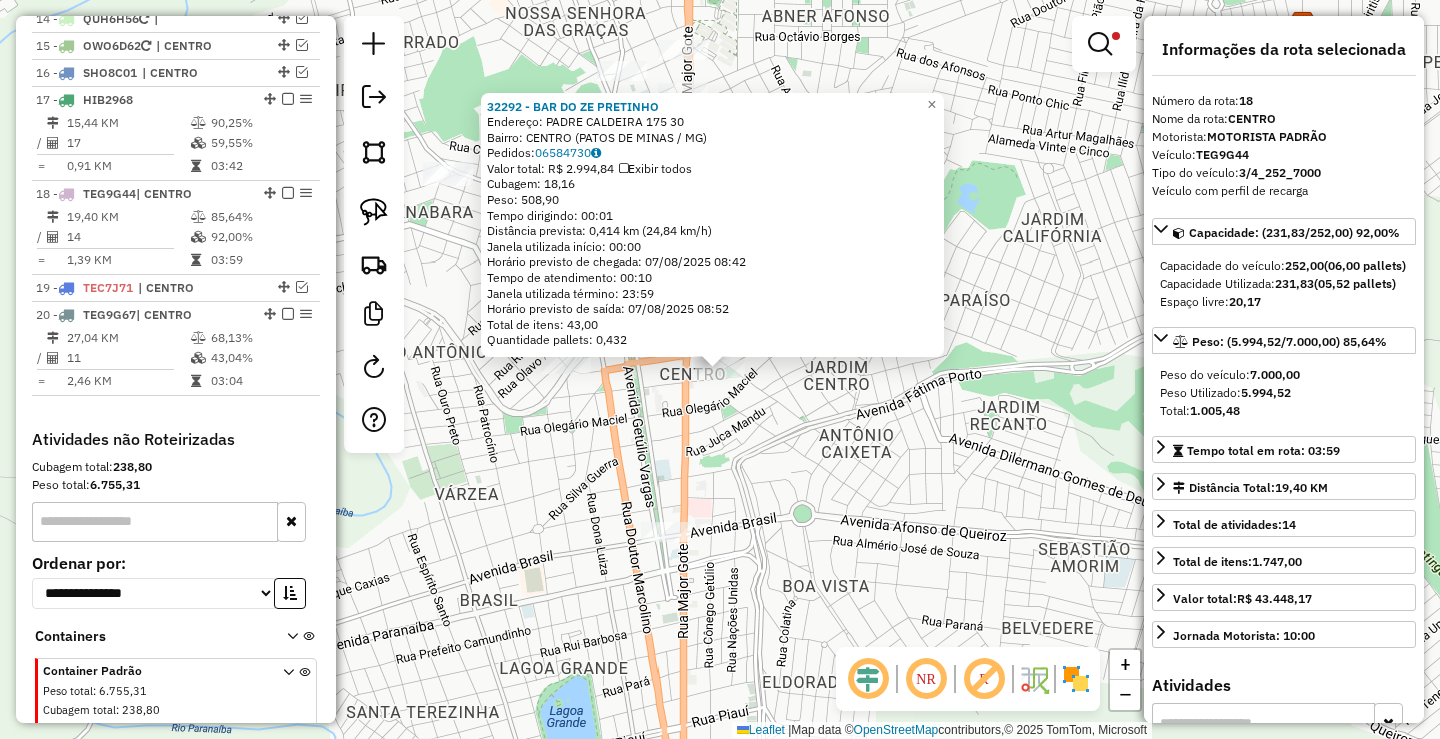 scroll, scrollTop: 1202, scrollLeft: 0, axis: vertical 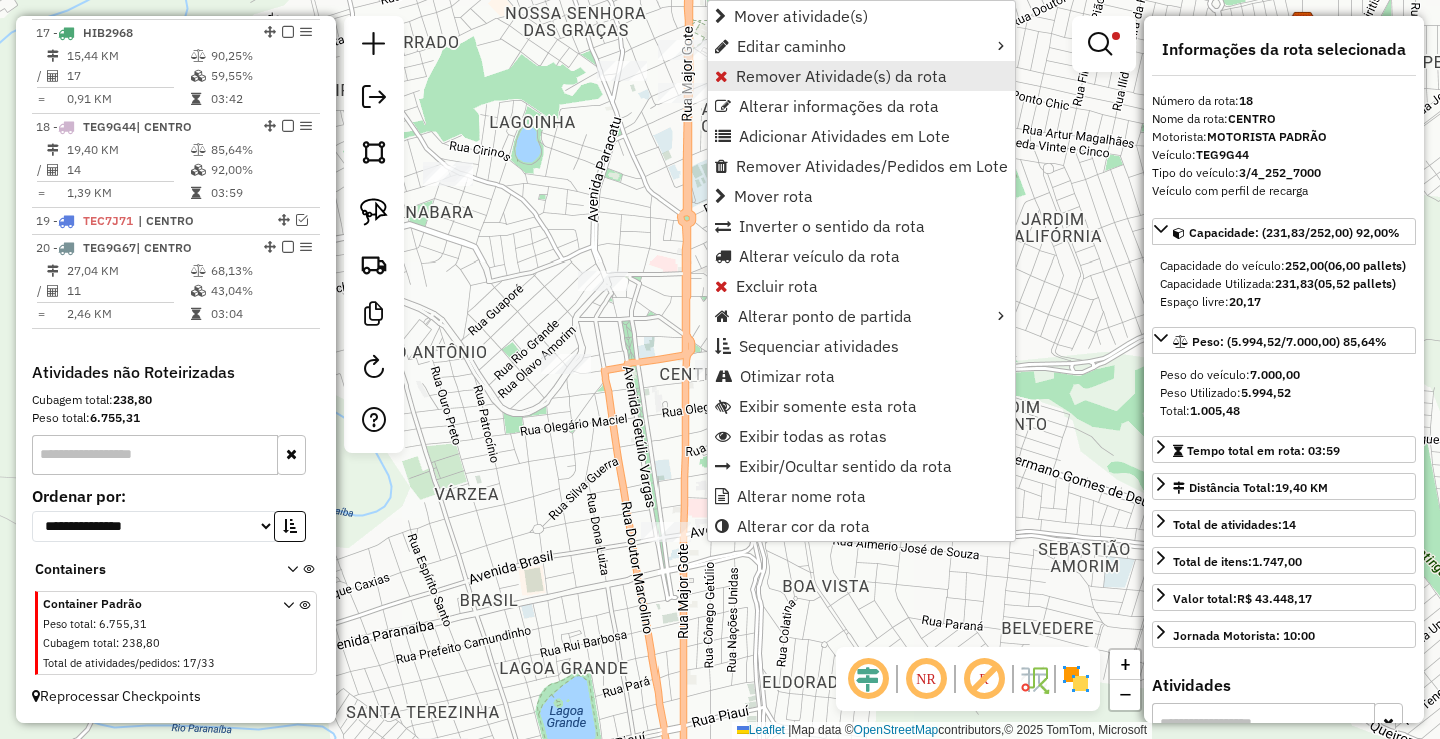 click on "Remover Atividade(s) da rota" at bounding box center [841, 76] 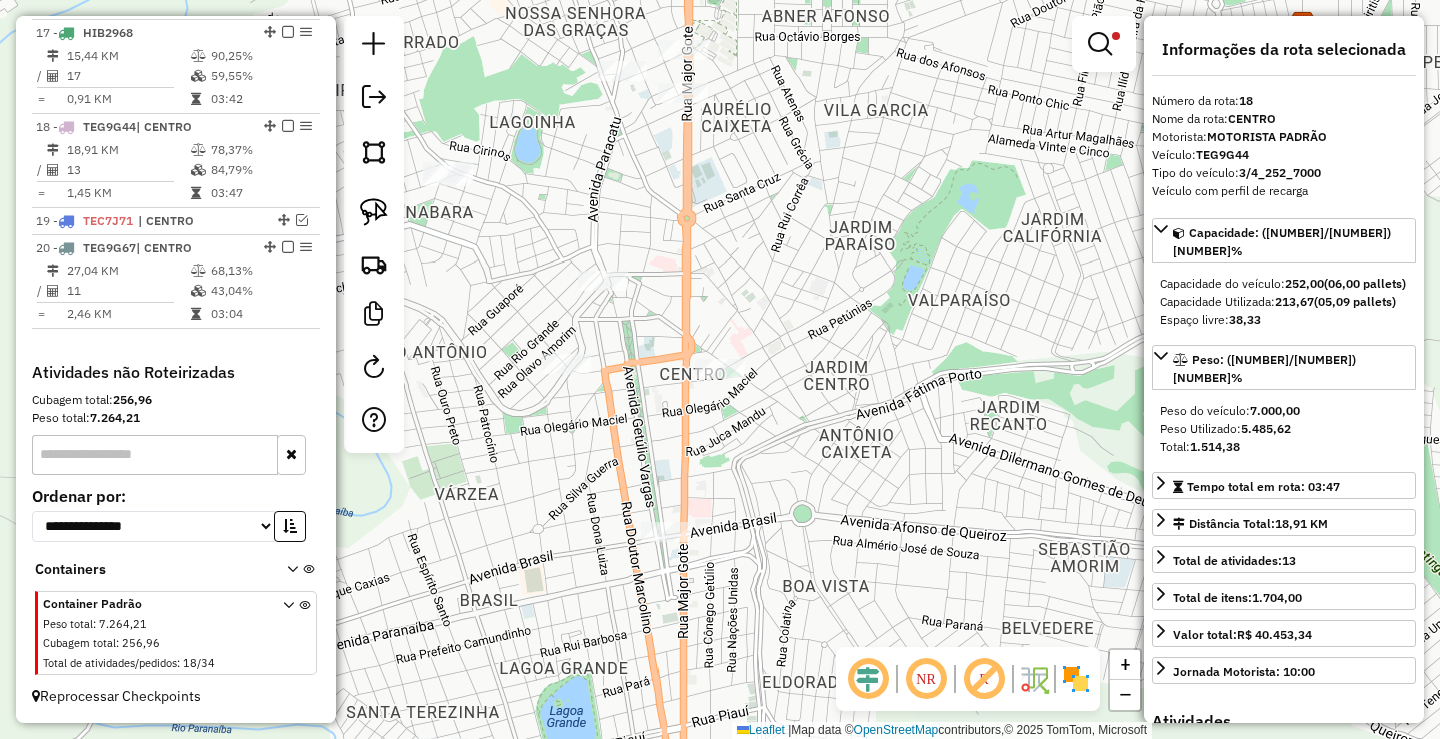 drag, startPoint x: 369, startPoint y: 195, endPoint x: 622, endPoint y: 294, distance: 271.67996 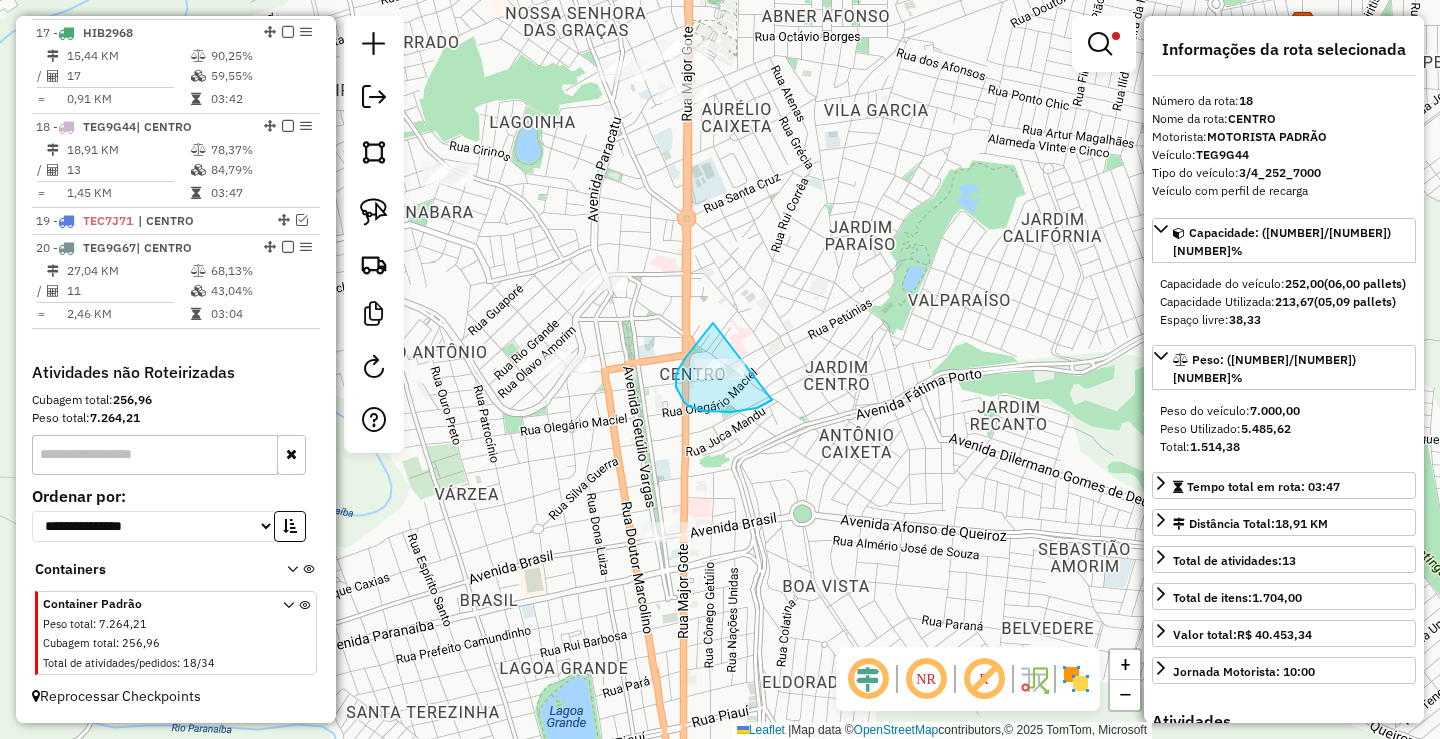 drag, startPoint x: 678, startPoint y: 370, endPoint x: 778, endPoint y: 389, distance: 101.788994 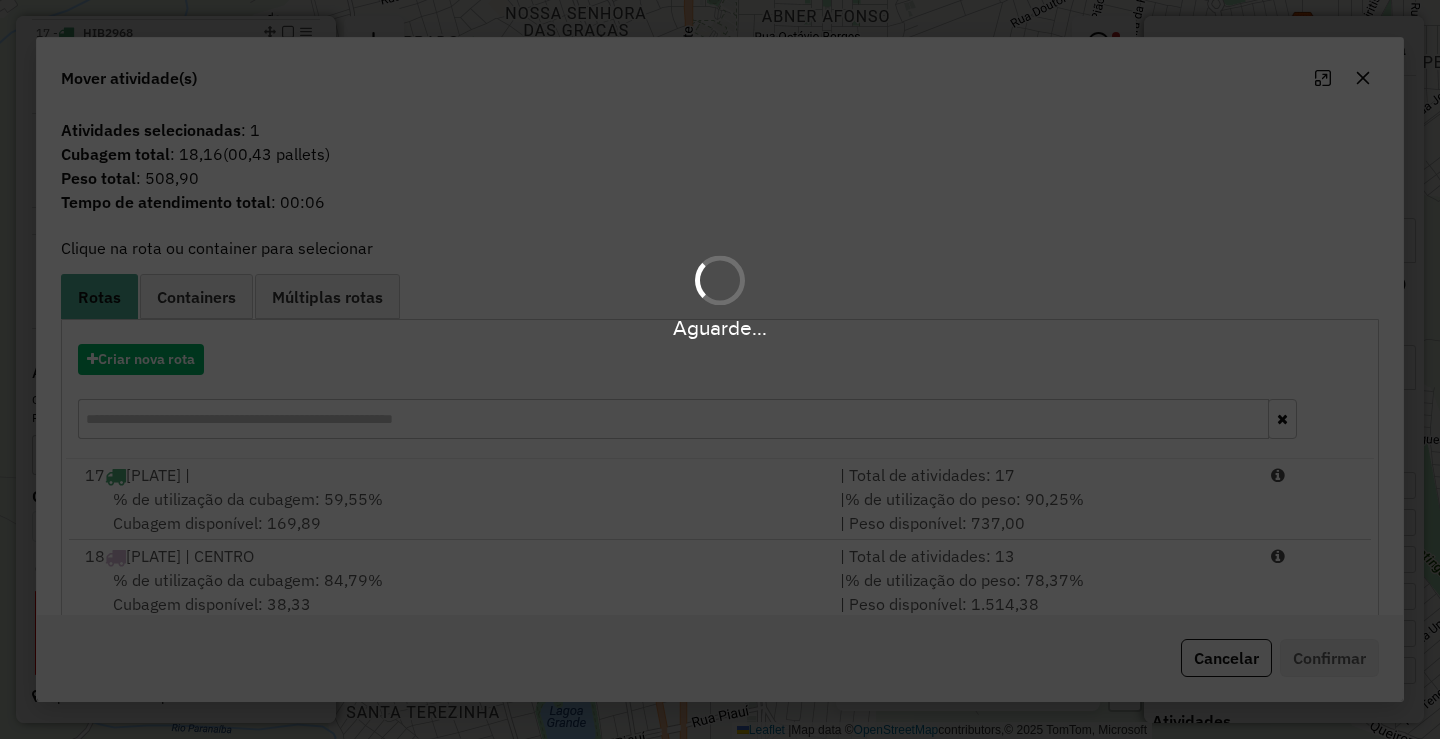 click on "|  % de utilização do peso: [NUMBER]%  | Peso disponível: [NUMBER]" at bounding box center [1043, 511] 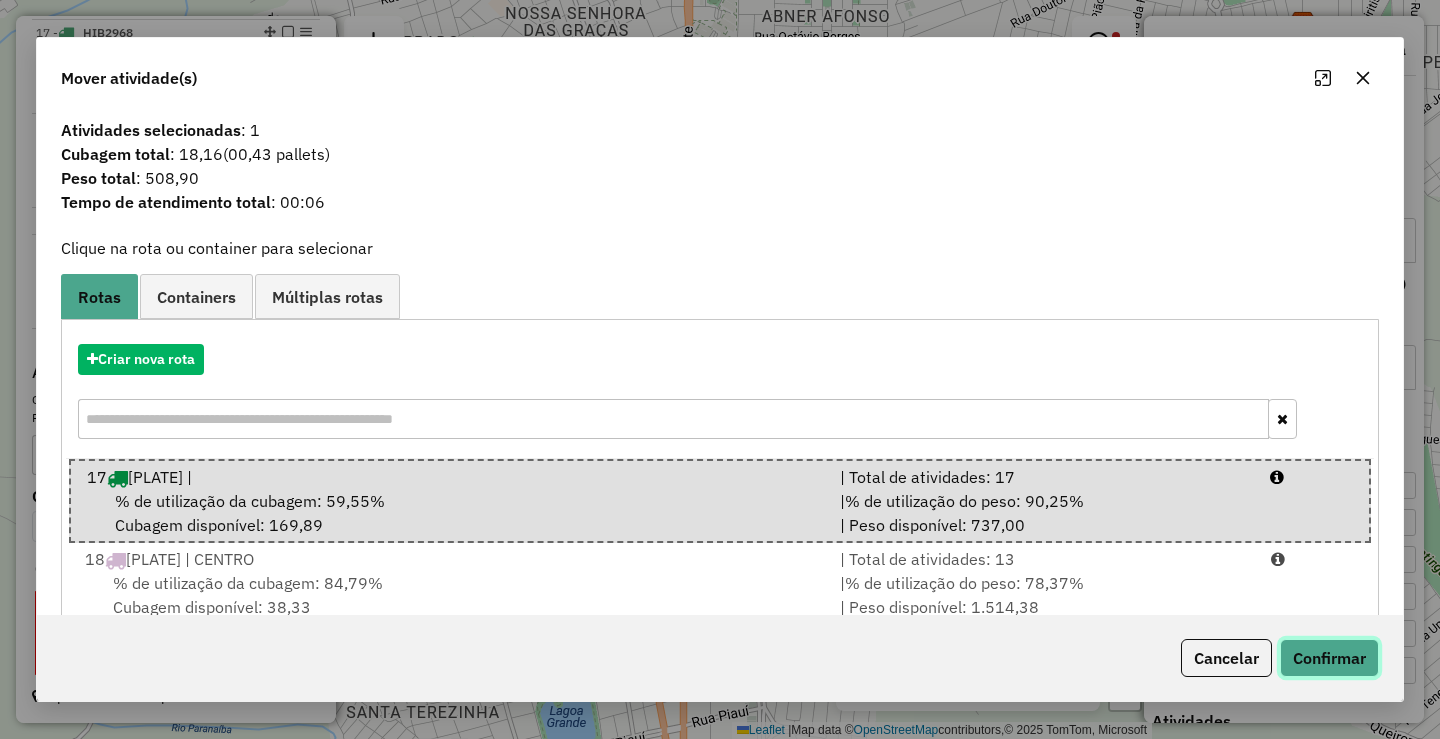 drag, startPoint x: 1339, startPoint y: 659, endPoint x: 1279, endPoint y: 623, distance: 69.97142 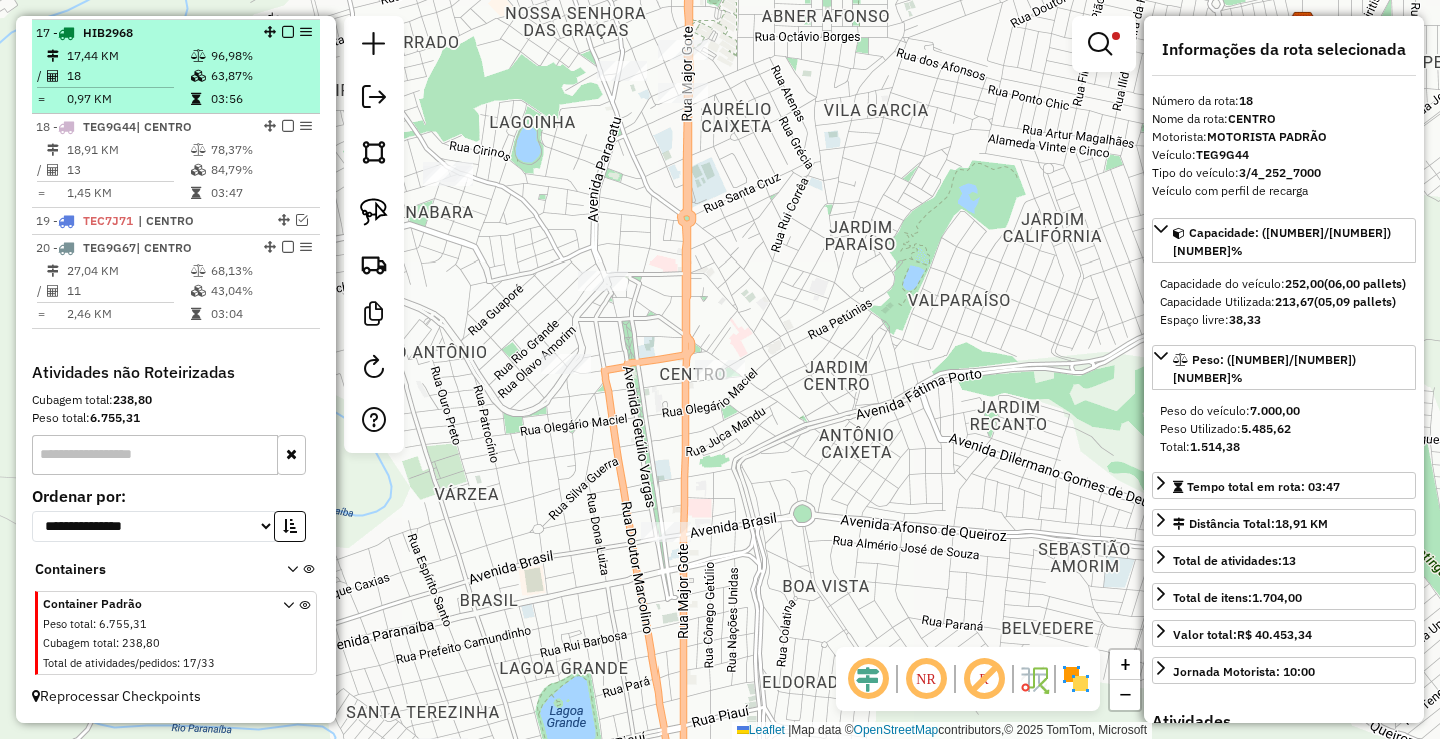 click at bounding box center (288, 32) 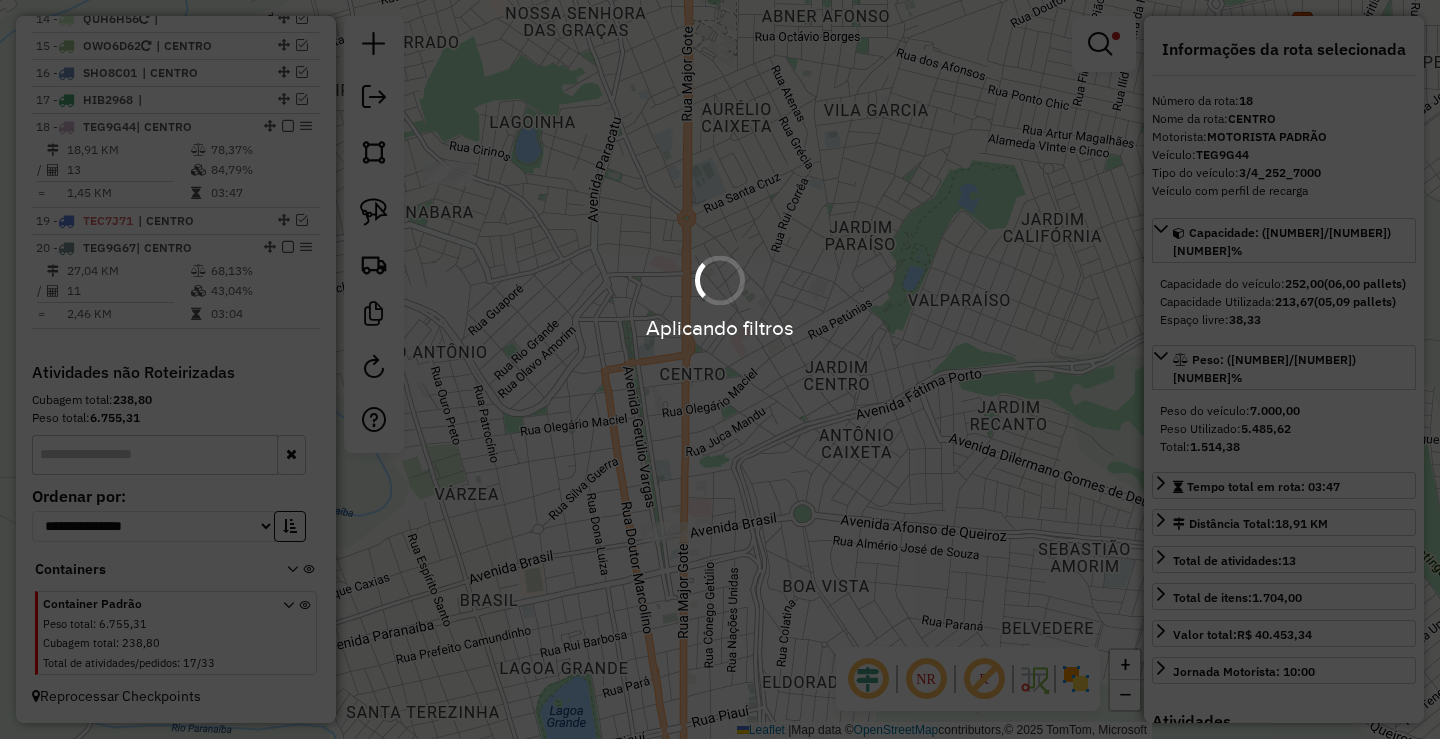 scroll, scrollTop: 1135, scrollLeft: 0, axis: vertical 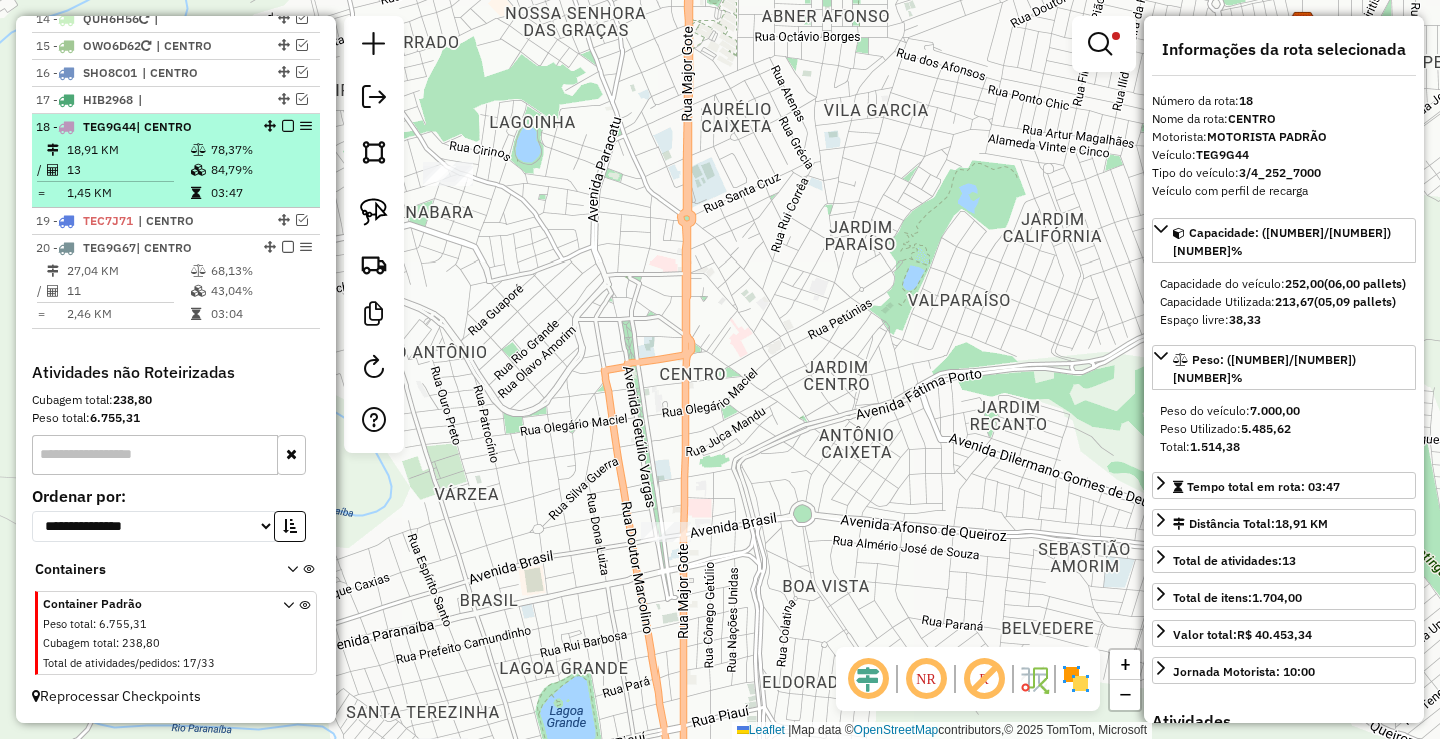 click on "84,79%" at bounding box center (260, 170) 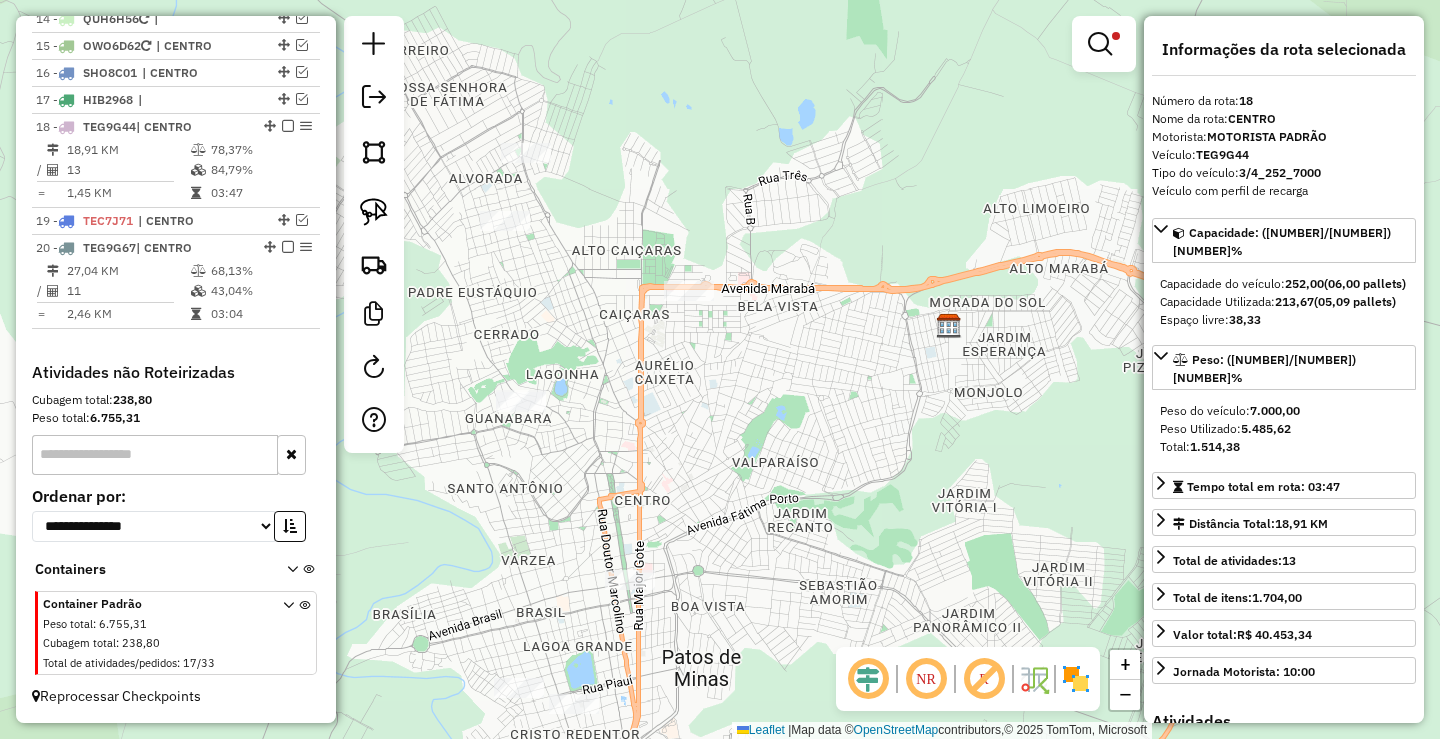 drag, startPoint x: 608, startPoint y: 367, endPoint x: 634, endPoint y: 281, distance: 89.84431 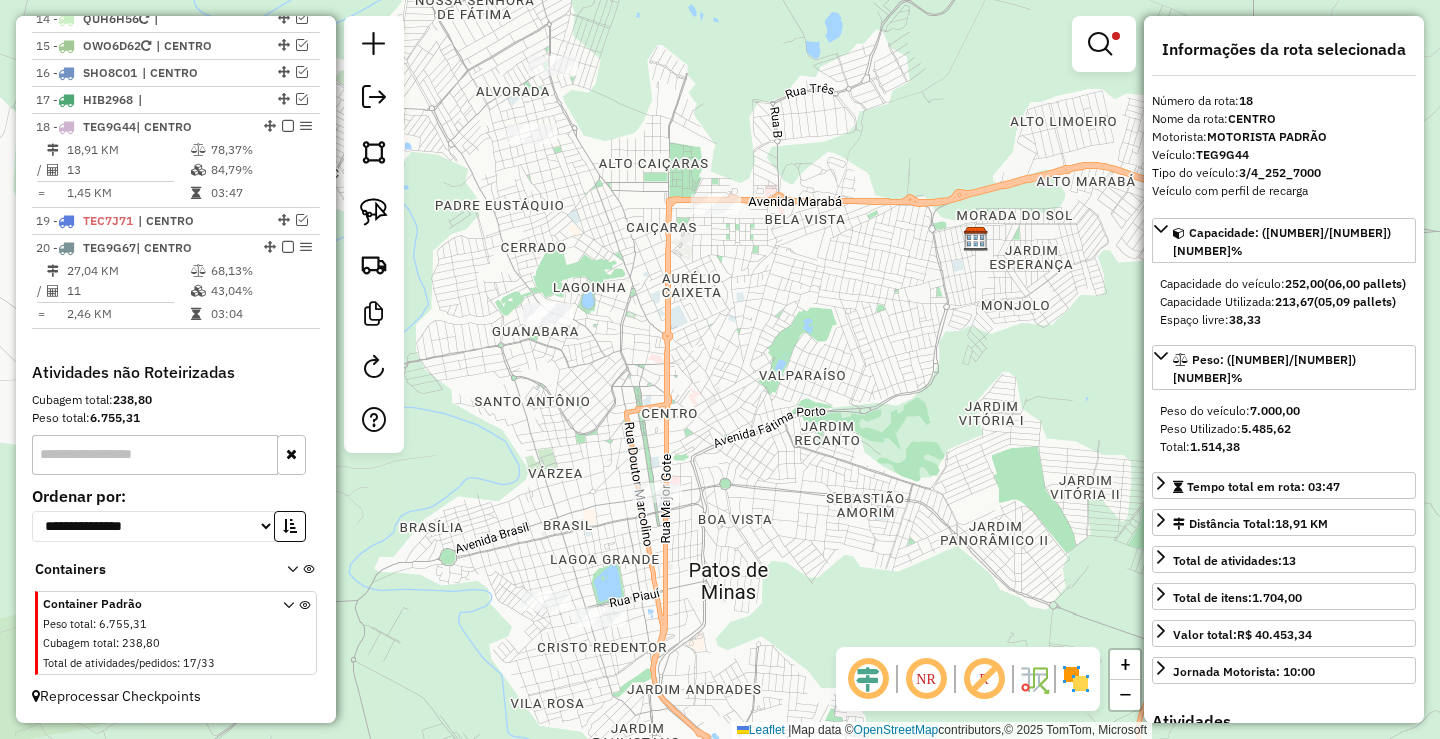 drag, startPoint x: 654, startPoint y: 310, endPoint x: 659, endPoint y: 274, distance: 36.345562 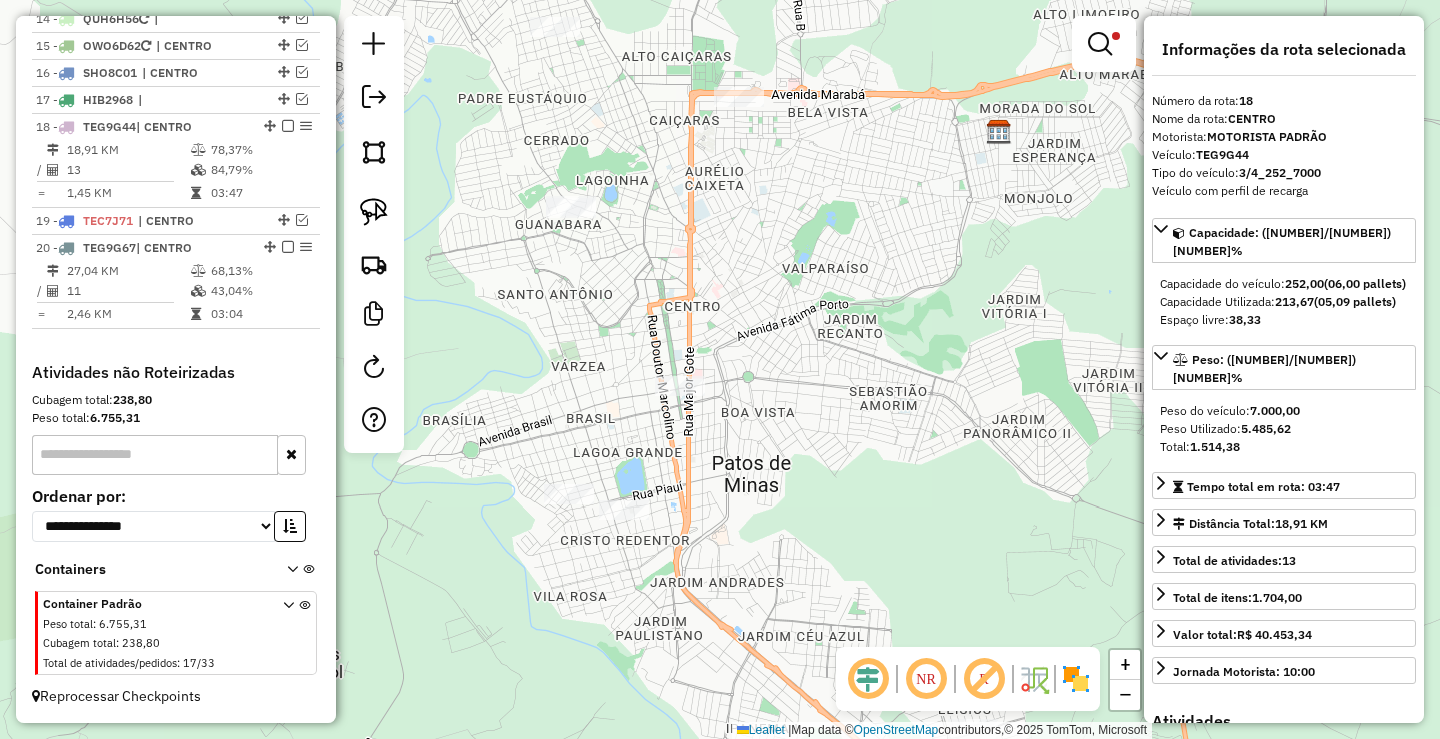 drag, startPoint x: 589, startPoint y: 298, endPoint x: 632, endPoint y: 319, distance: 47.853943 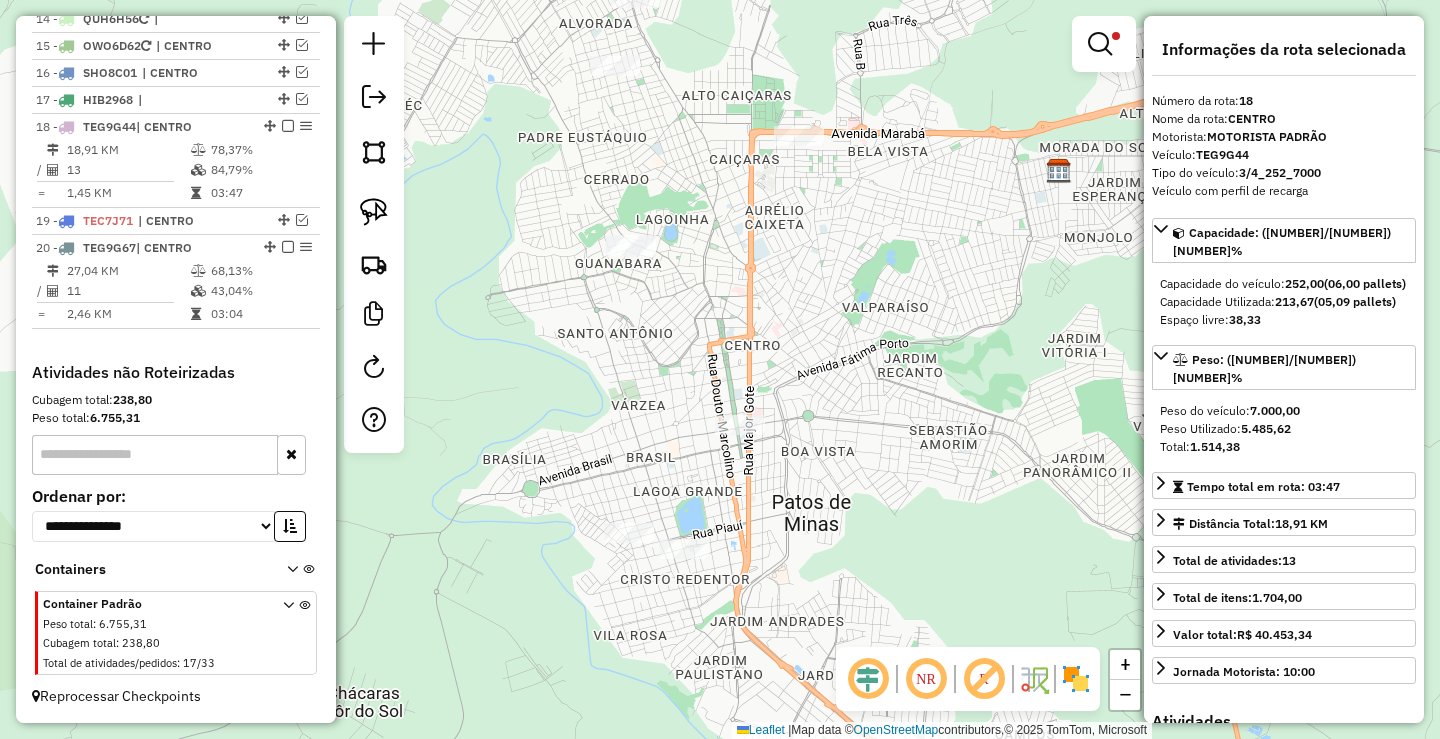 drag, startPoint x: 615, startPoint y: 379, endPoint x: 611, endPoint y: 348, distance: 31.257 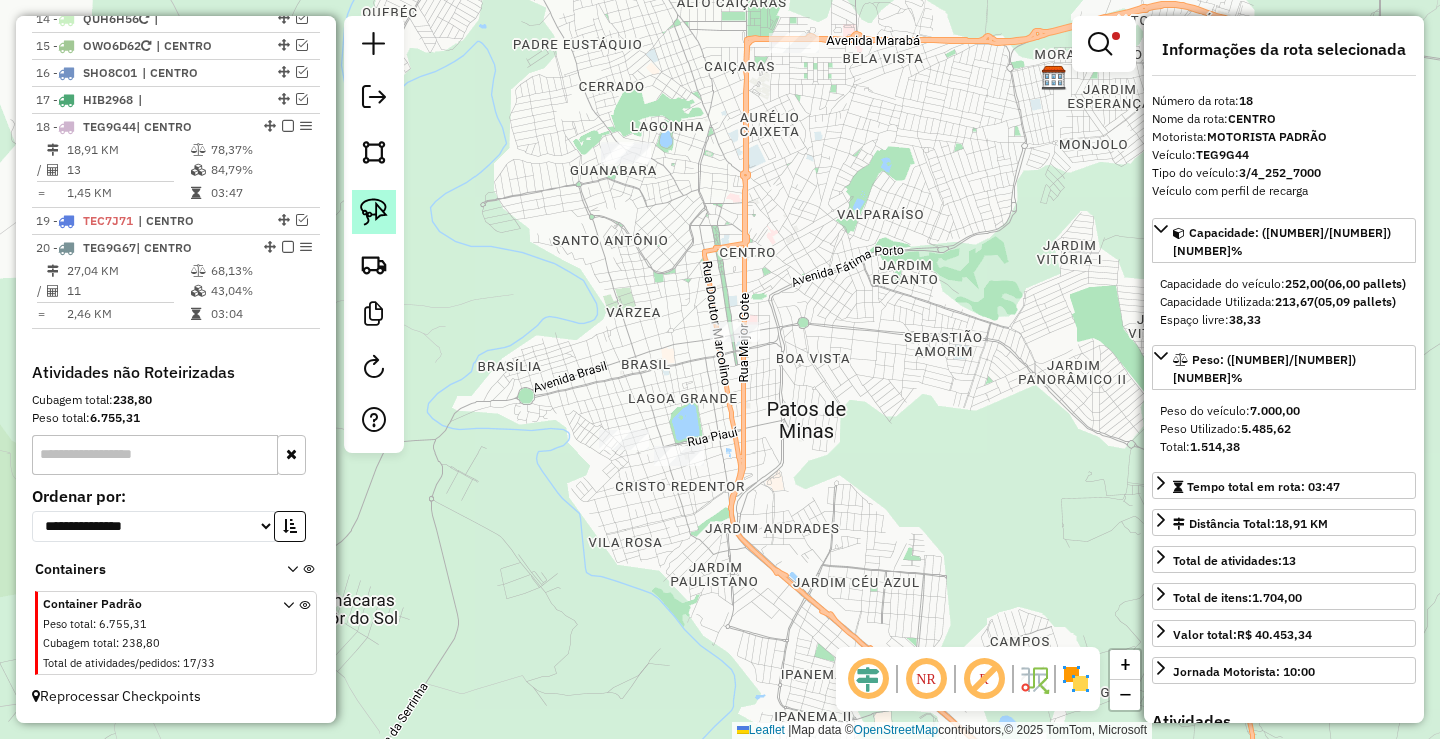 click 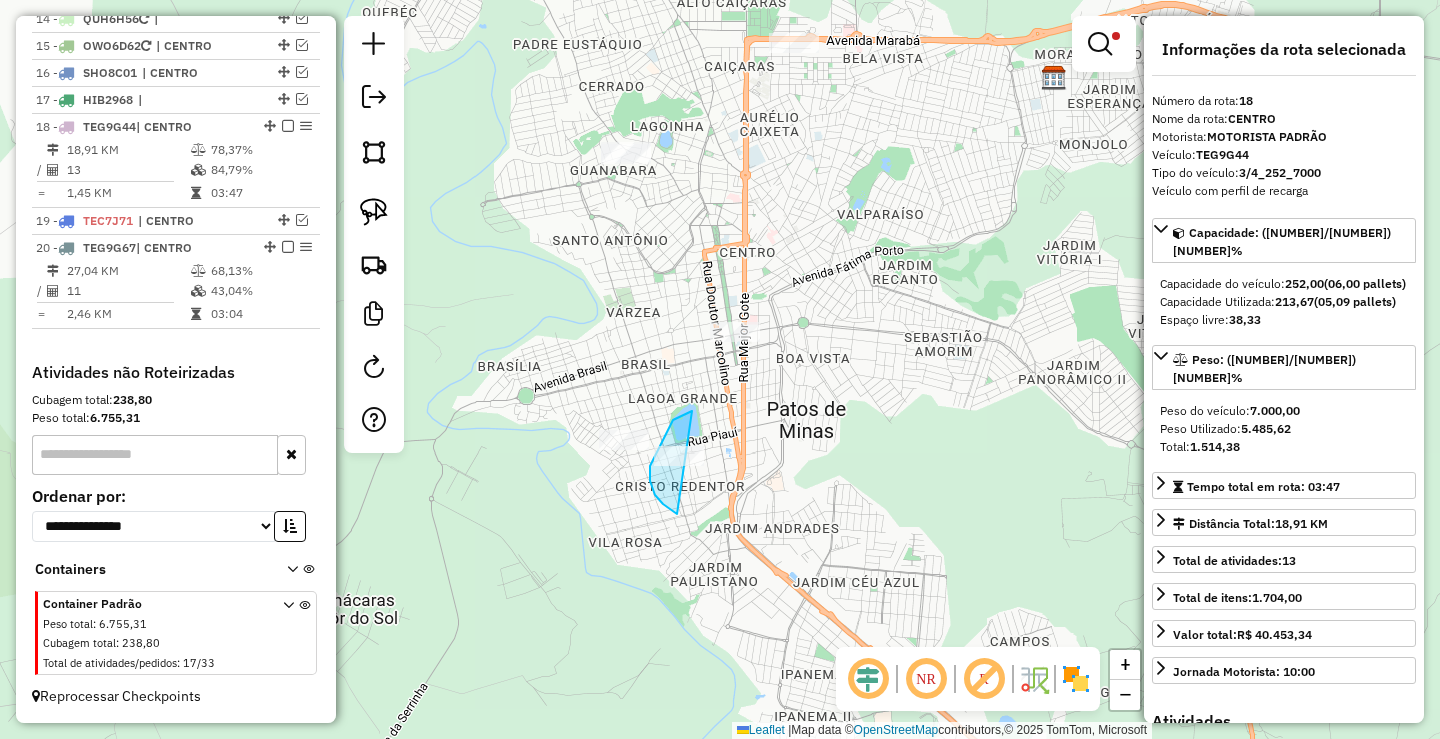drag, startPoint x: 690, startPoint y: 412, endPoint x: 719, endPoint y: 507, distance: 99.32774 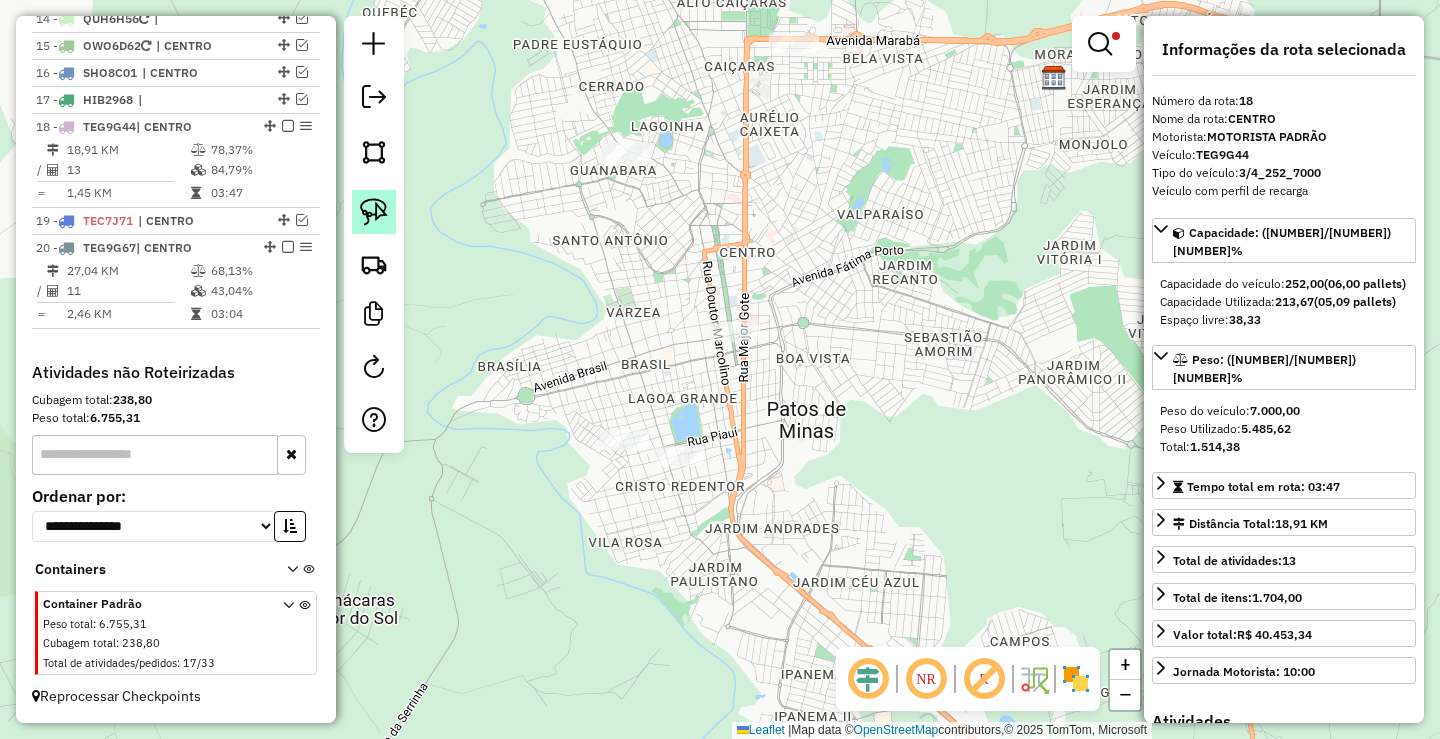 click 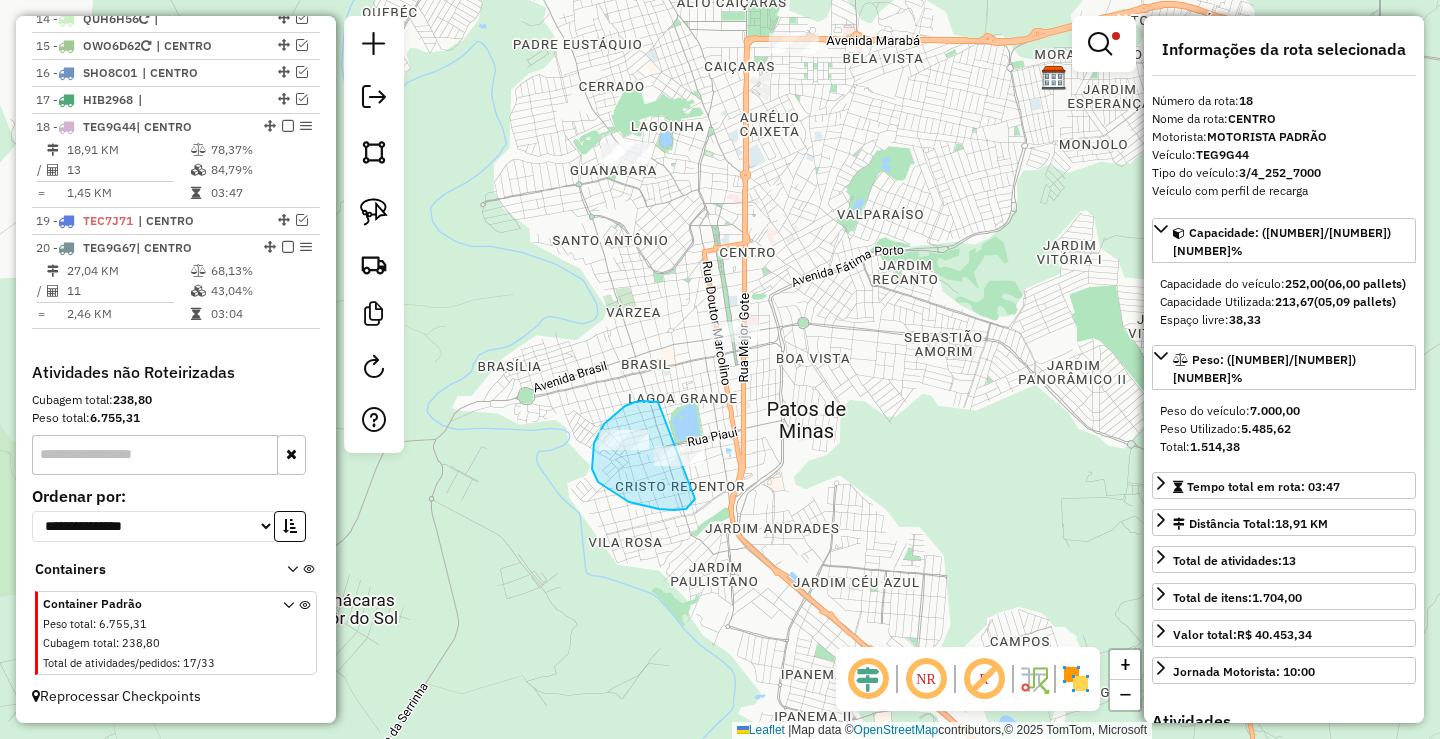 drag, startPoint x: 650, startPoint y: 402, endPoint x: 697, endPoint y: 493, distance: 102.4207 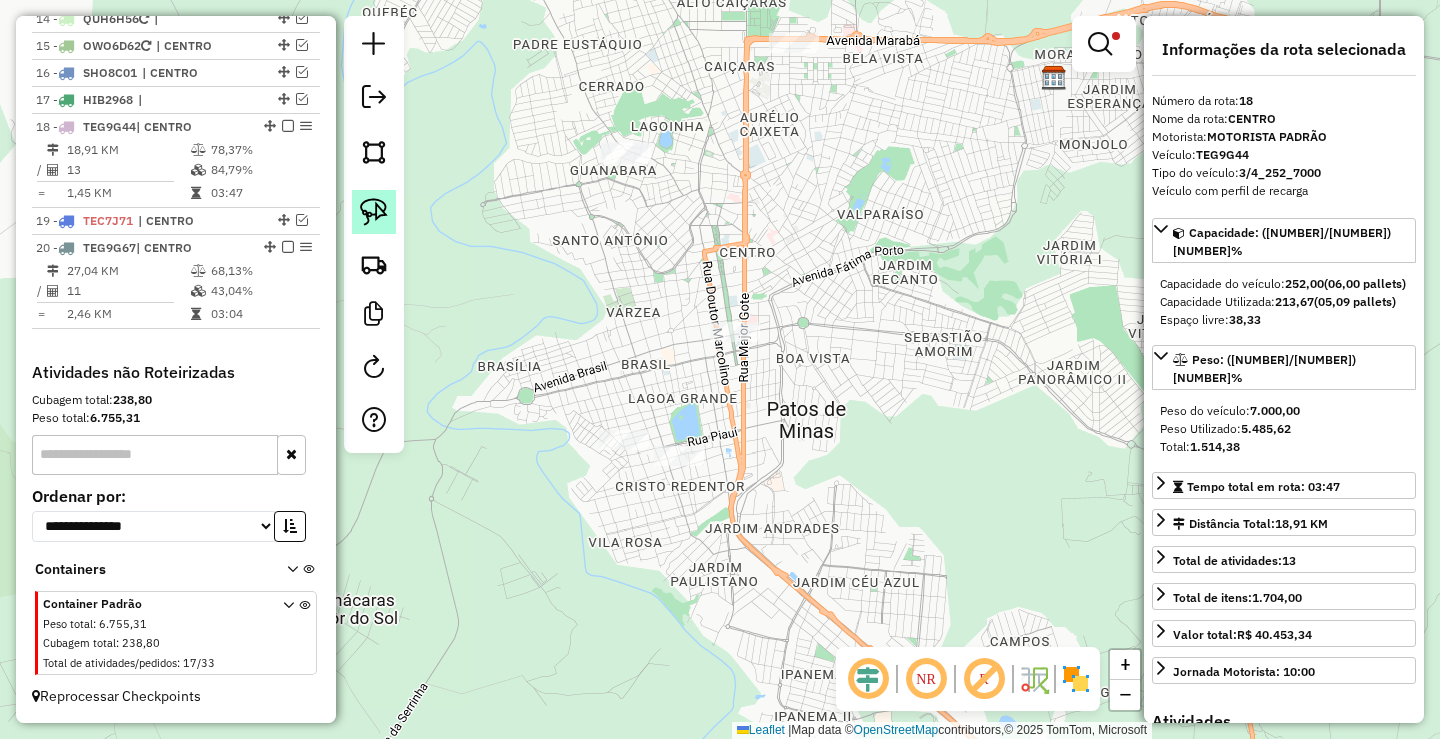 click 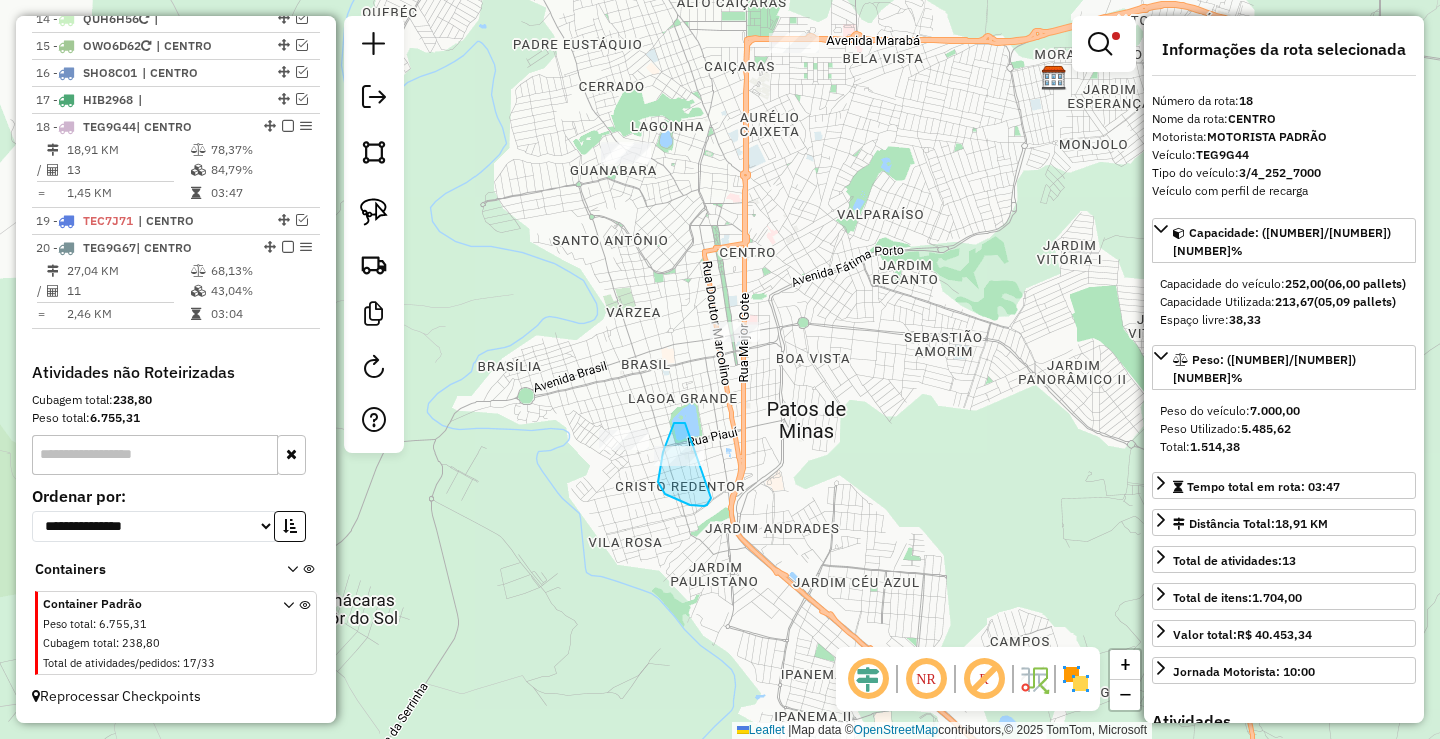 drag, startPoint x: 685, startPoint y: 423, endPoint x: 719, endPoint y: 499, distance: 83.25864 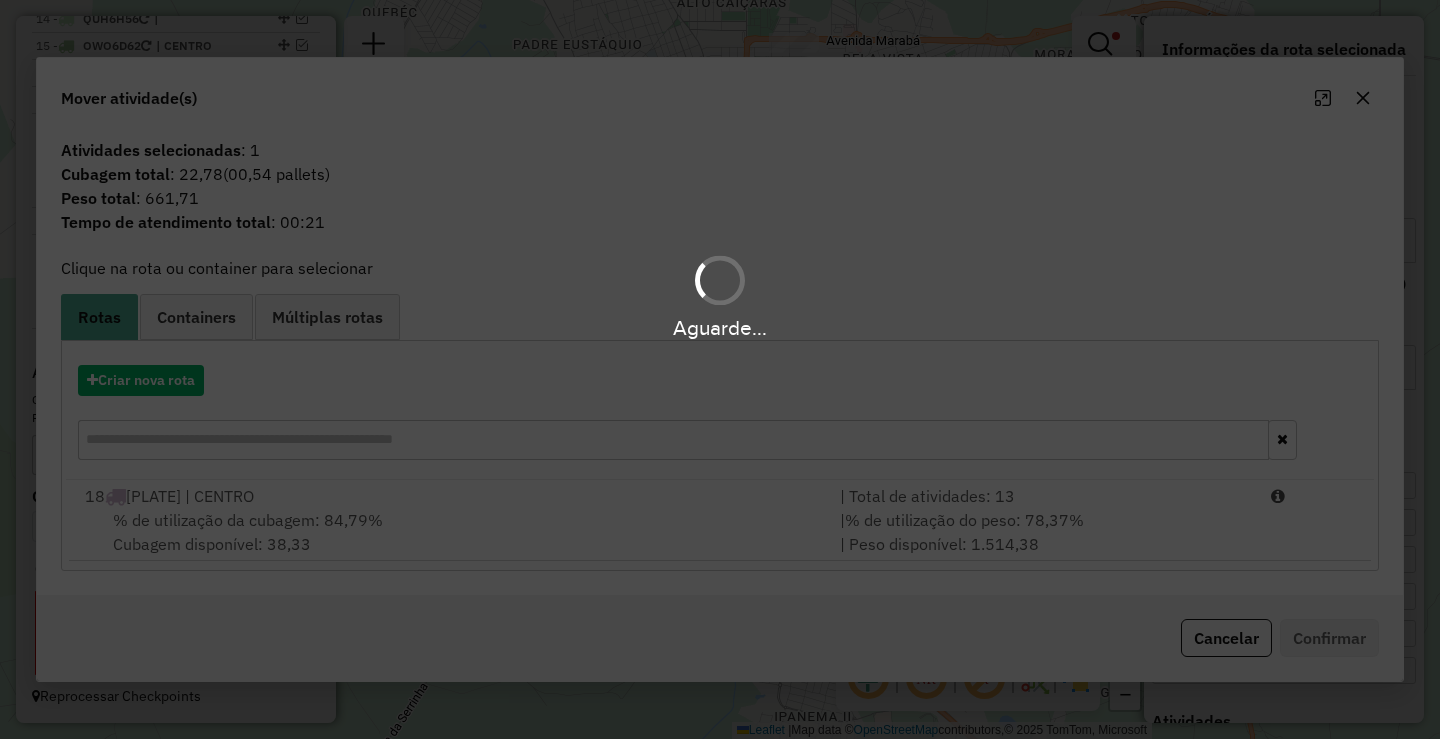click on "Aguarde..." at bounding box center [720, 369] 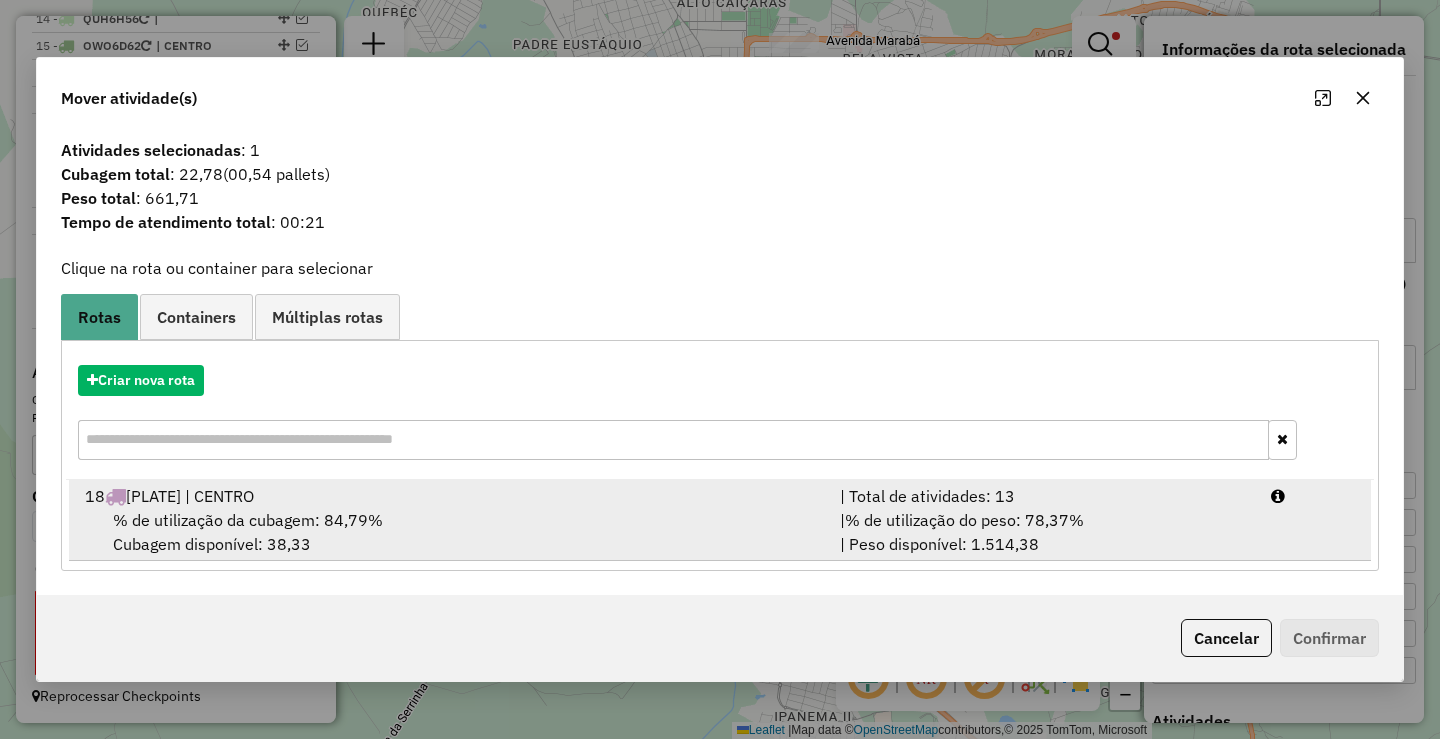 click on "|  % de utilização do peso: 78,37%  | Peso disponível: 1.514,38" at bounding box center (1043, 532) 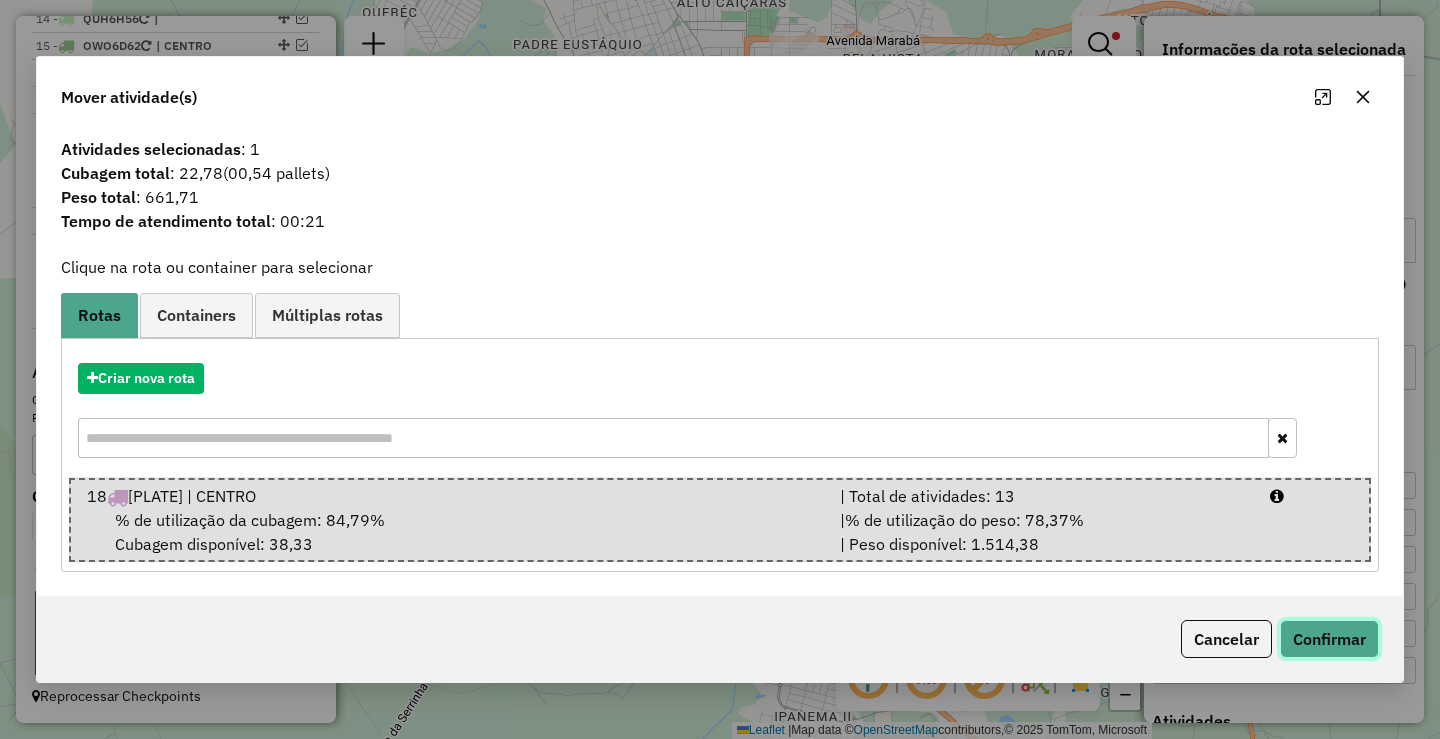 click on "Confirmar" 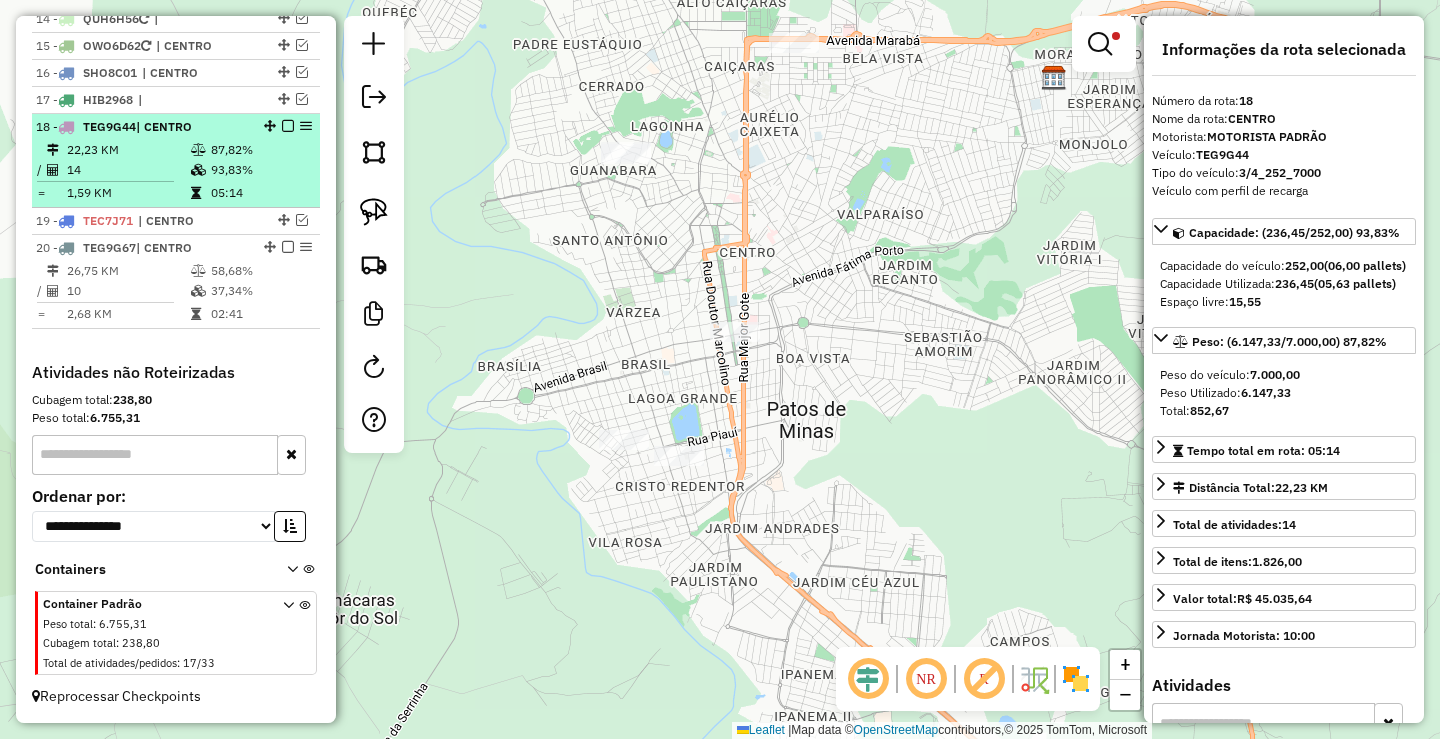 click at bounding box center [288, 126] 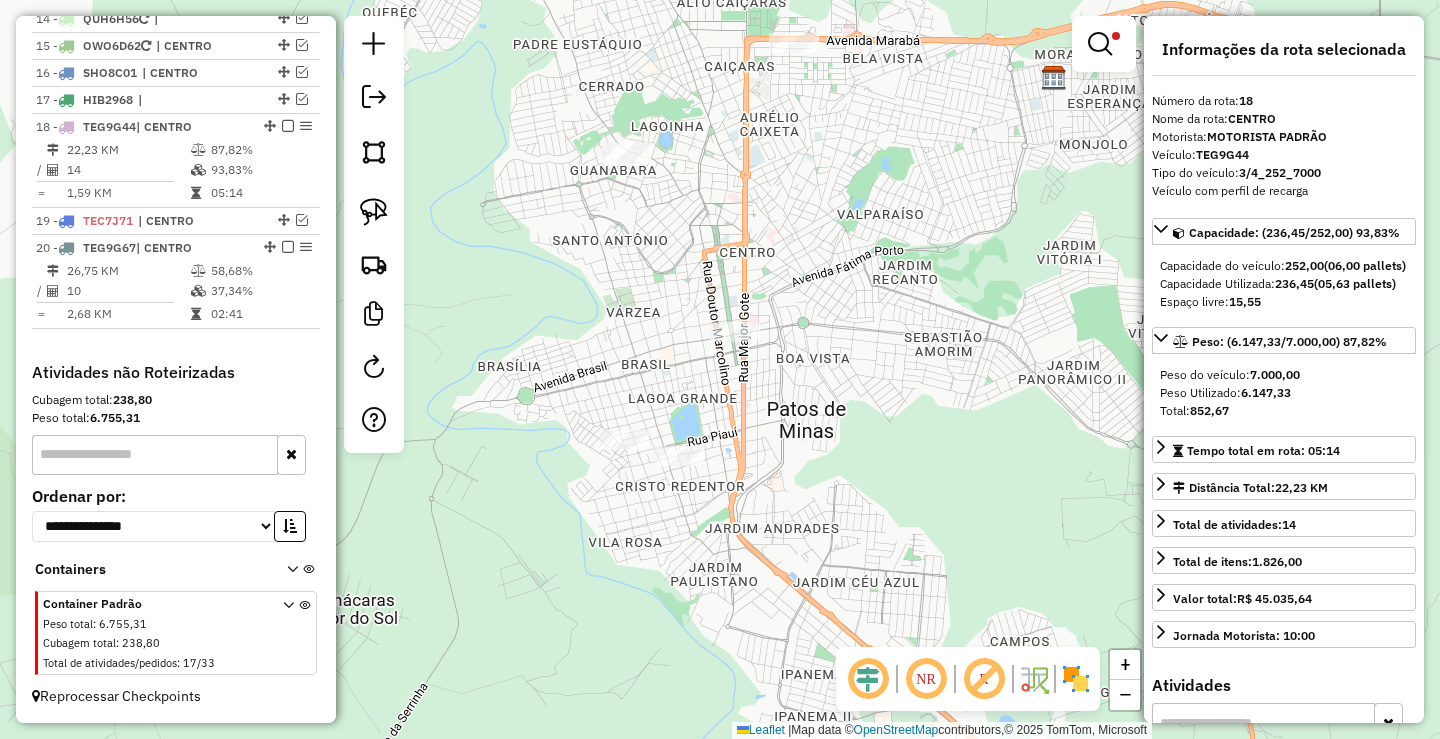 scroll, scrollTop: 1068, scrollLeft: 0, axis: vertical 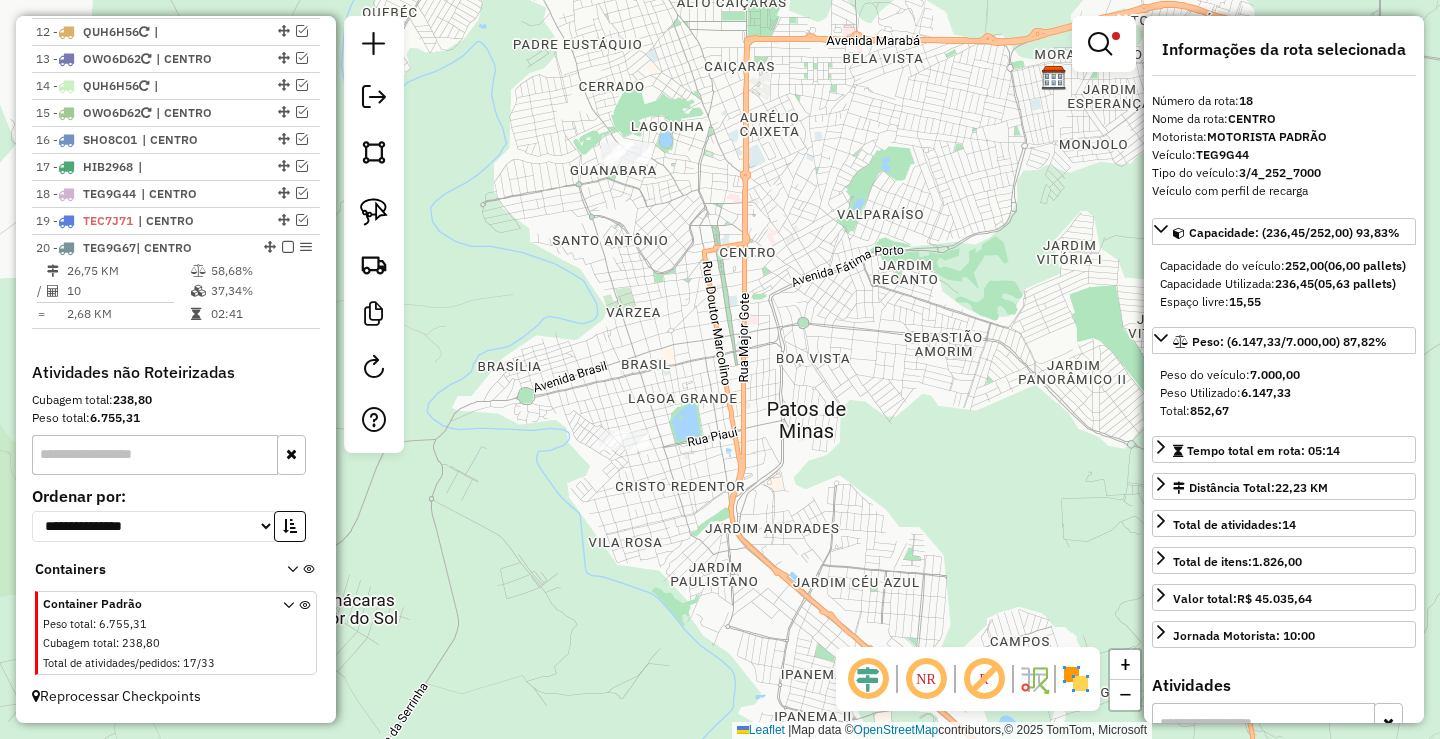 click on "**********" 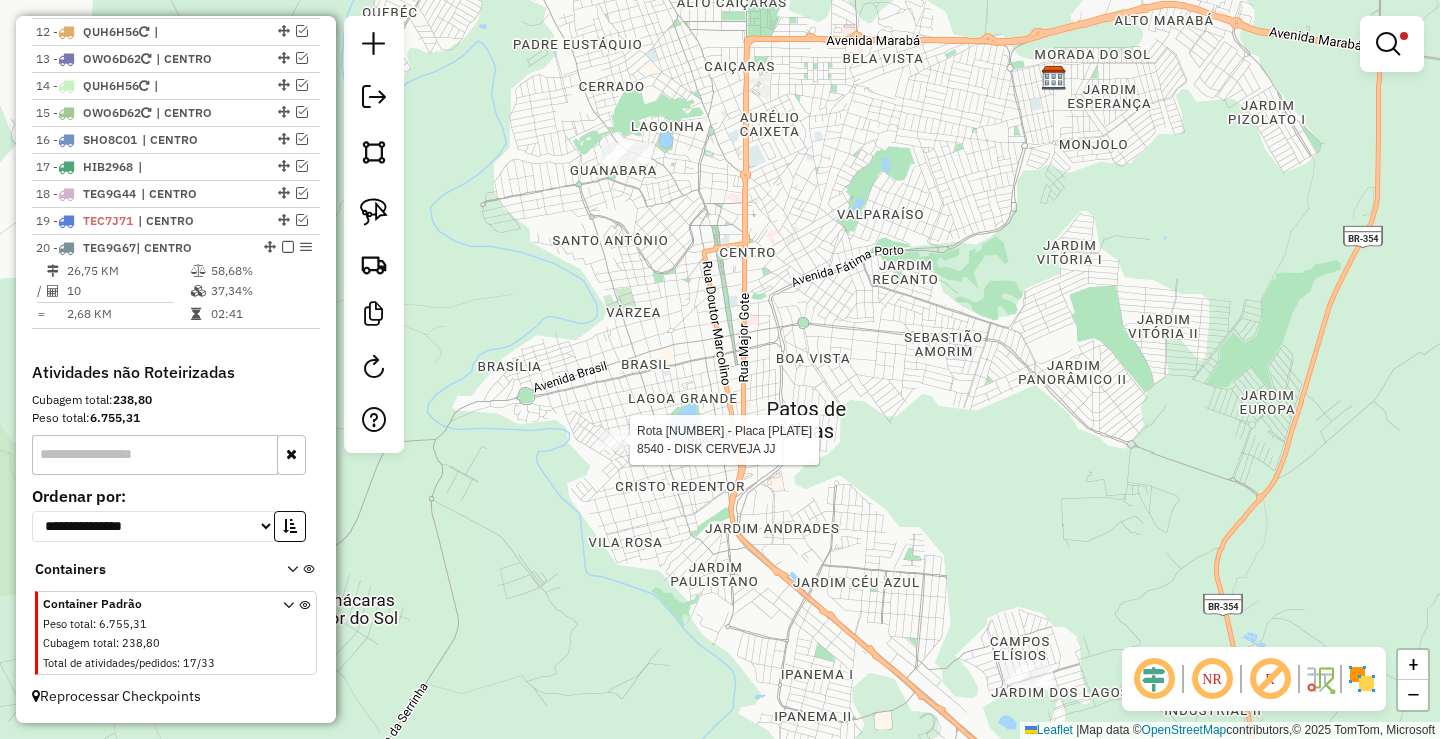 select on "**********" 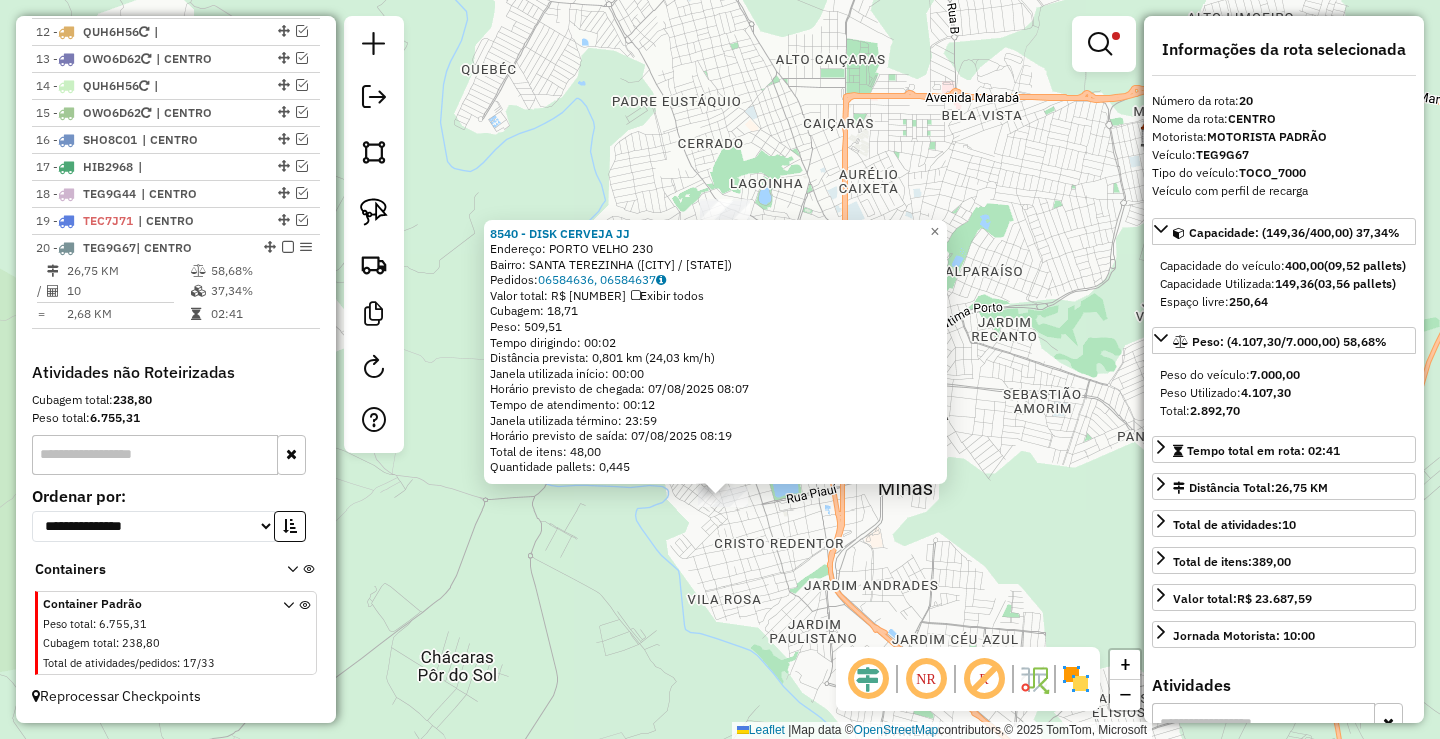 drag, startPoint x: 636, startPoint y: 516, endPoint x: 636, endPoint y: 635, distance: 119 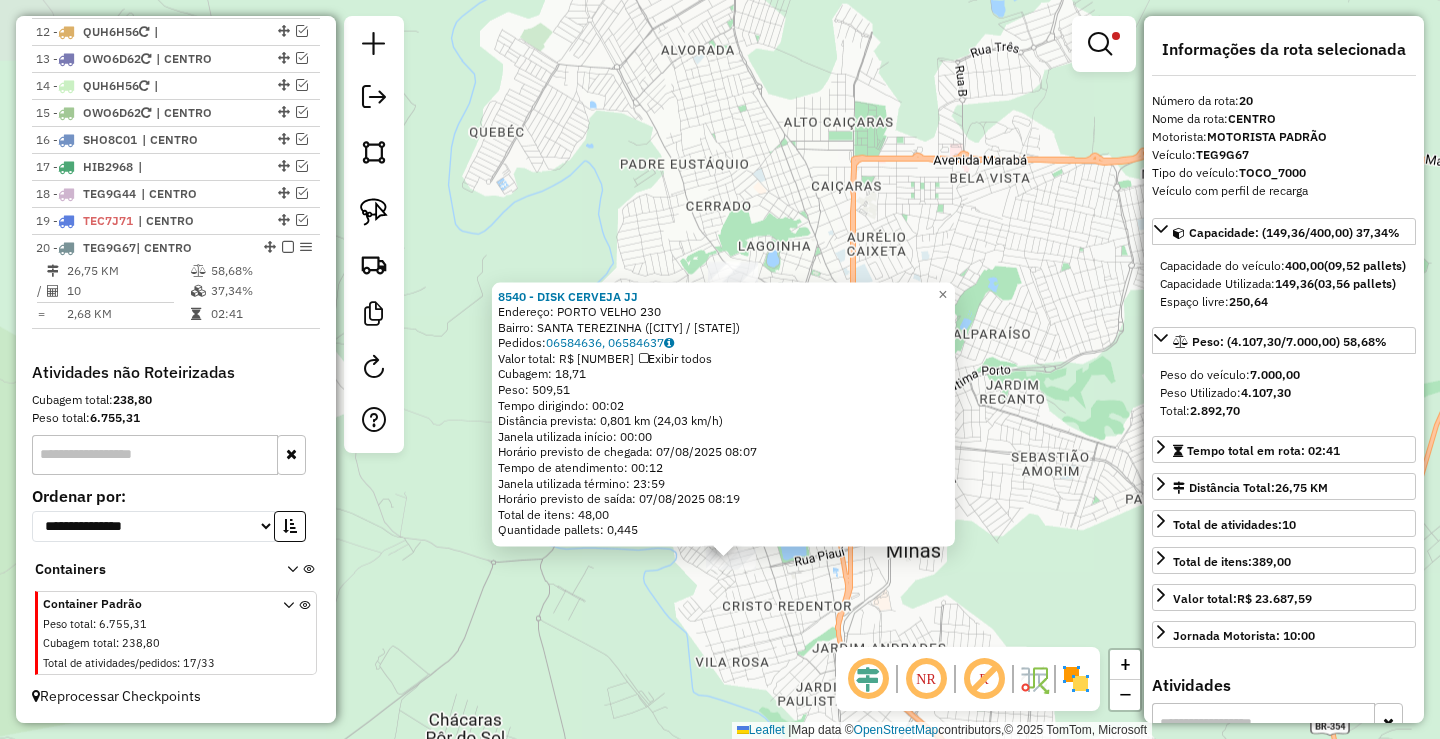 click on "[NUMBER] - DISK CERVEJA JJ Endereço: PORTO VELHO [NUMBER] Bairro: SANTA TEREZINHA ([CITY] / [STATE]) Pedidos: [ORDER_ID], [ORDER_ID] Valor total: R$ [PRICE] Exibir todos Cubagem: [CUBAGE] Peso: [WEIGHT] Tempo dirigindo: [TIME] Distância prevista: [DISTANCE] km ([SPEED] km/h) Janela utilizada início: [TIME] Horário previsto de chegada: [DATE] [TIME] Tempo de atendimento: [TIME] Janela utilizada término: [TIME] Horário previsto de saída: [DATE] [TIME] Total de itens: [ITEMS] Quantidade pallets: [PALLETS] × Limpar filtros Janela de atendimento Grade de atendimento Capacidade Transportadoras Veículos Cliente Pedidos Rotas Selecione os dias de semana para filtrar as janelas de atendimento Seg Ter Qua Qui Sex Sáb Dom Informe o período da janela de atendimento: De: Até: Filtrar exatamente a janela do cliente Considerar janela de atendimento padrão Seg Ter Qua Qui Sex Sáb Dom Peso mínimo: ****** +" 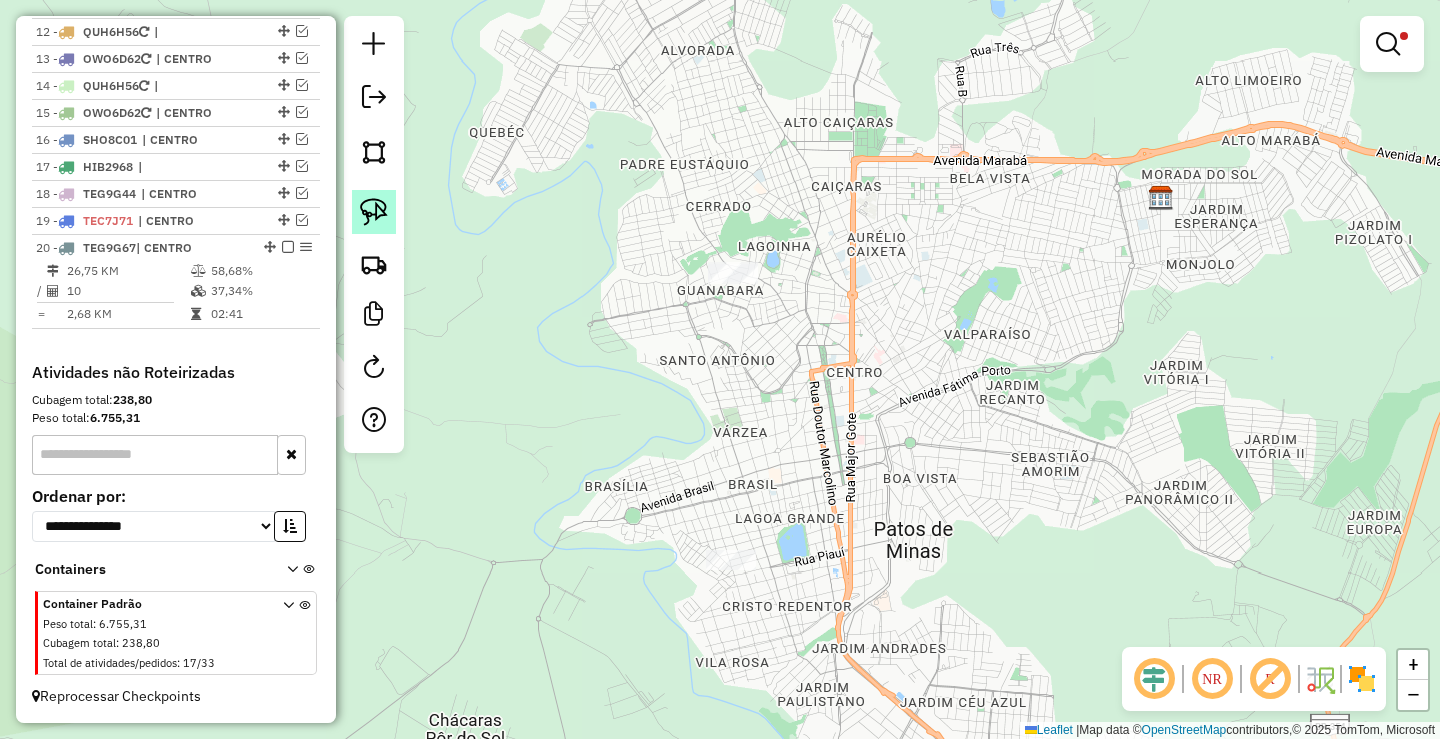 click 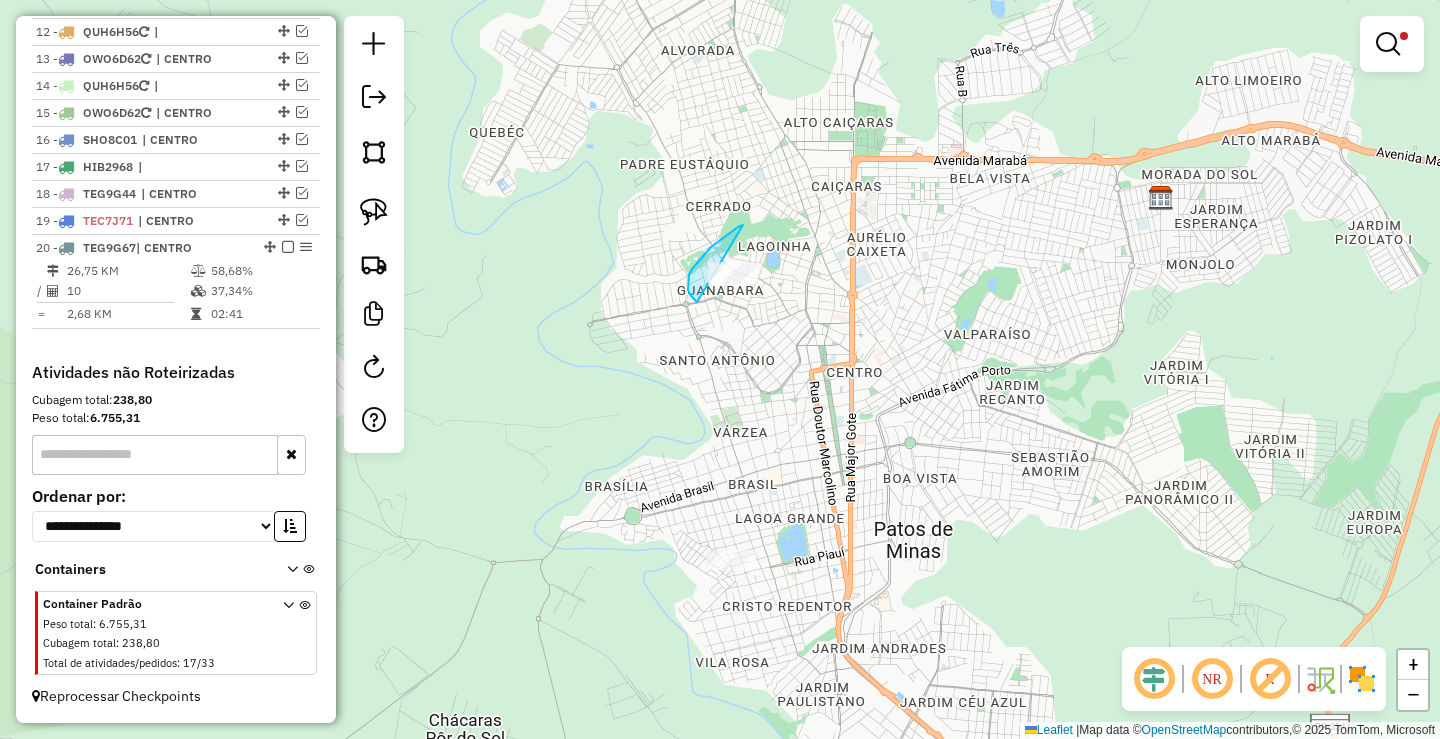 drag, startPoint x: 720, startPoint y: 240, endPoint x: 780, endPoint y: 287, distance: 76.2168 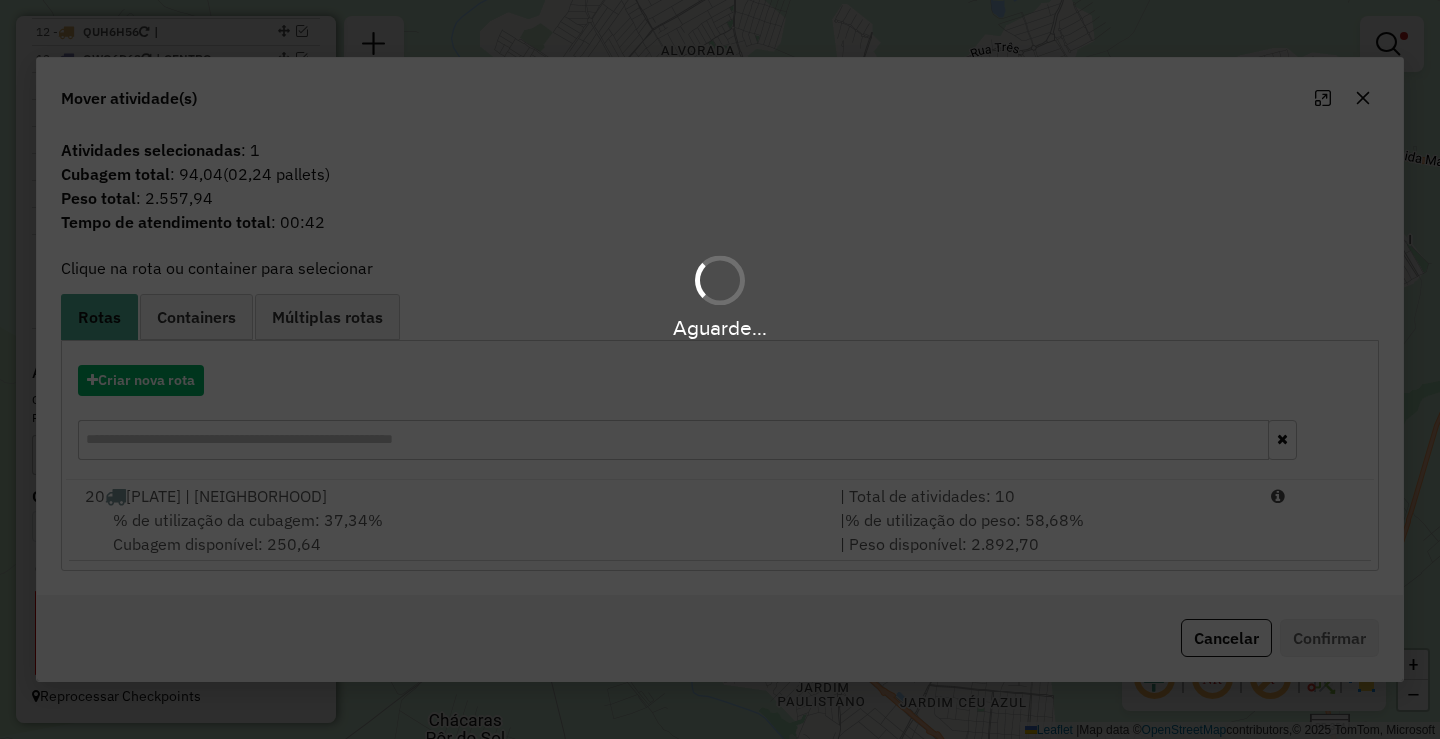 click on "Aguarde..." at bounding box center [720, 369] 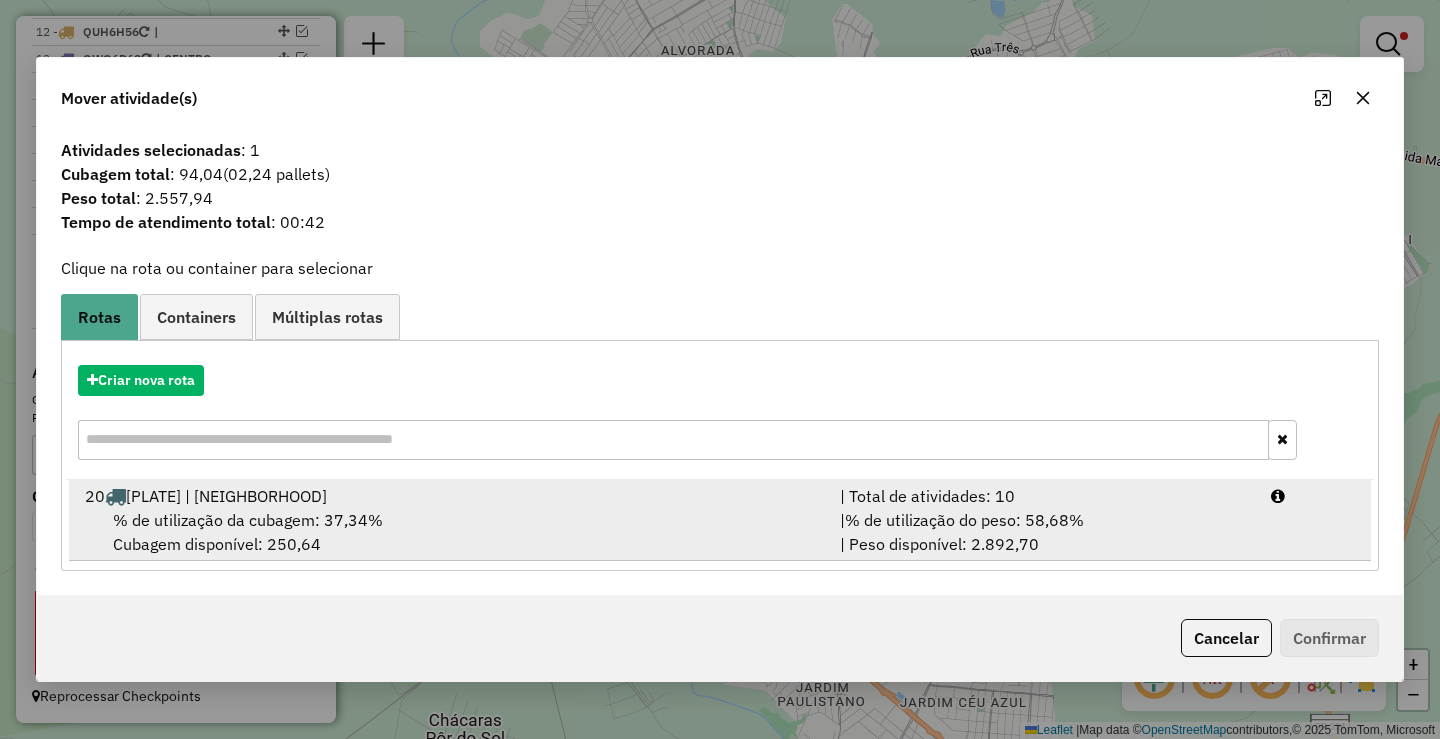 click on "|  % de utilização do peso: 58,68%  | Peso disponível: 2.892,70" at bounding box center (1043, 532) 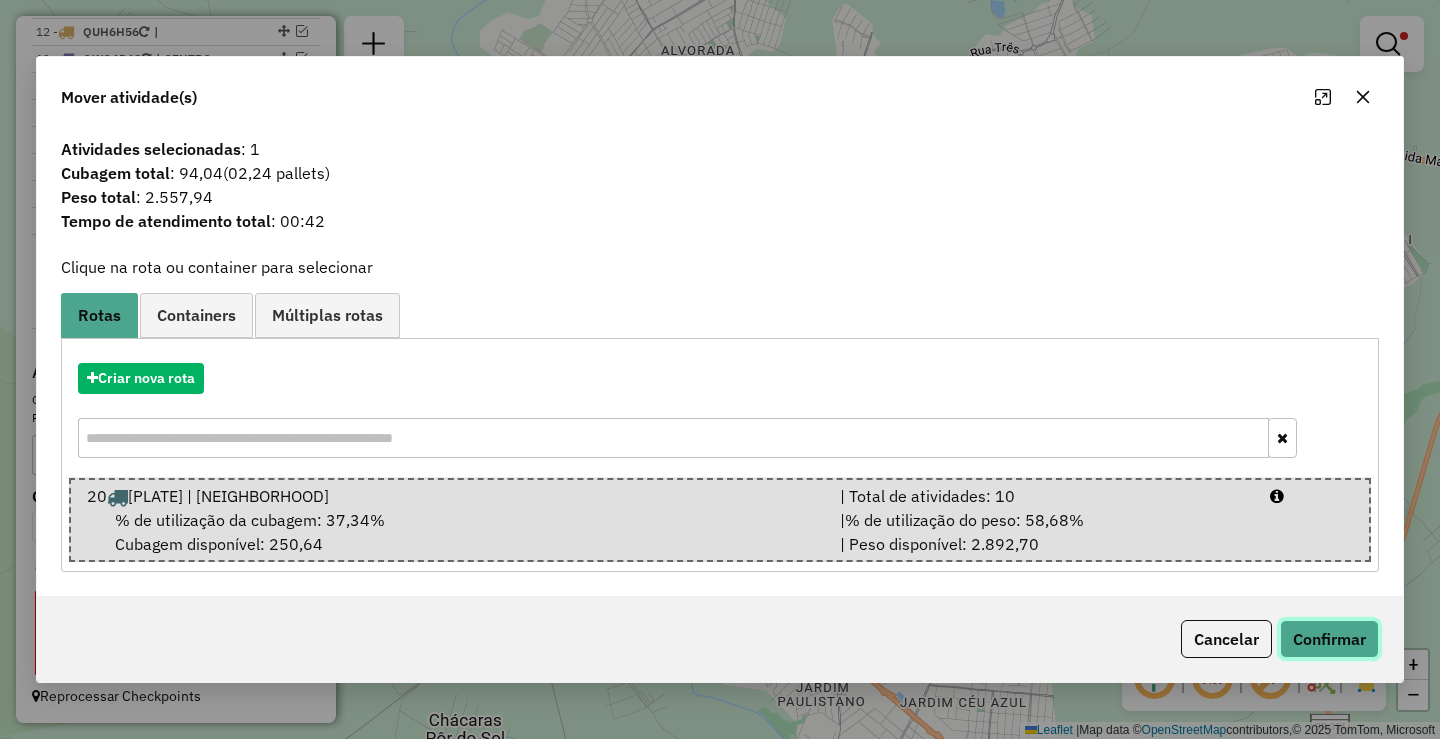 click on "Confirmar" 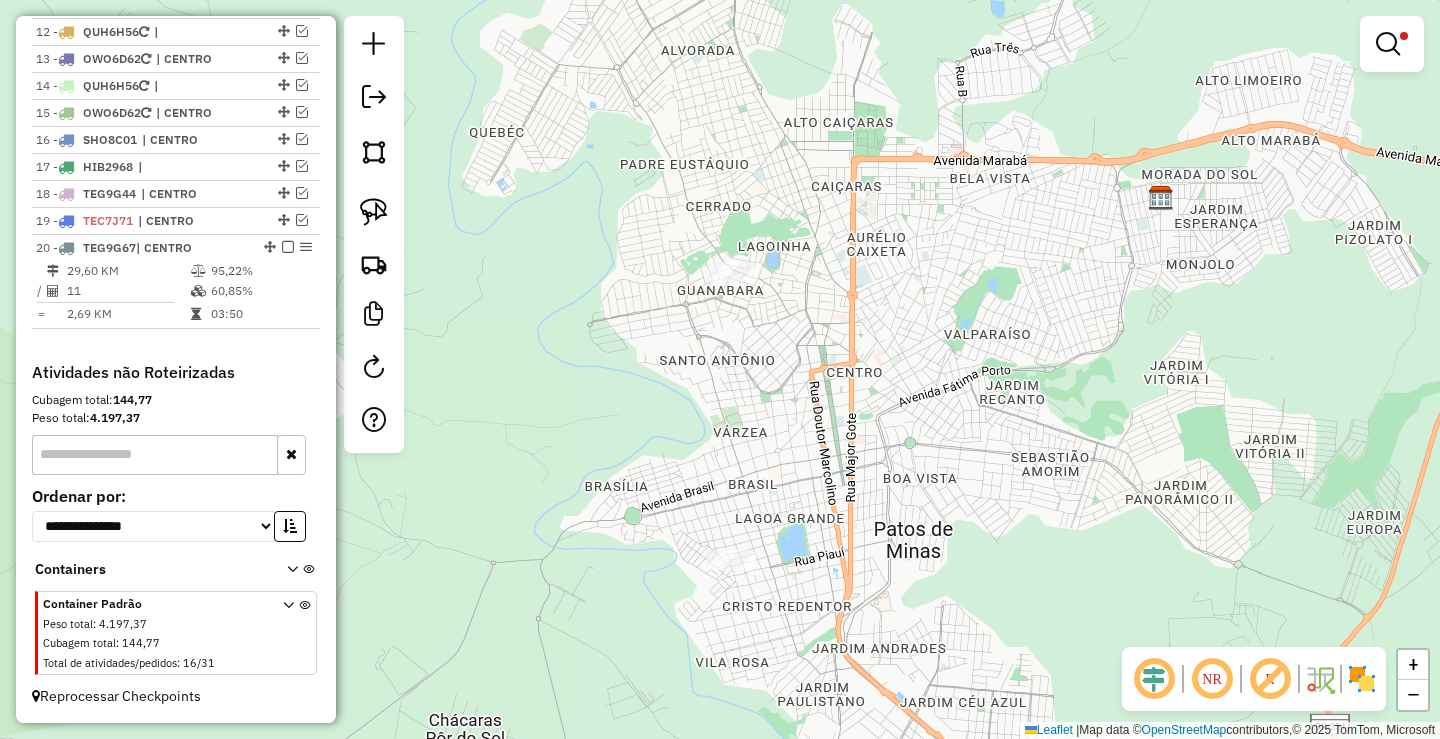 click at bounding box center [288, 247] 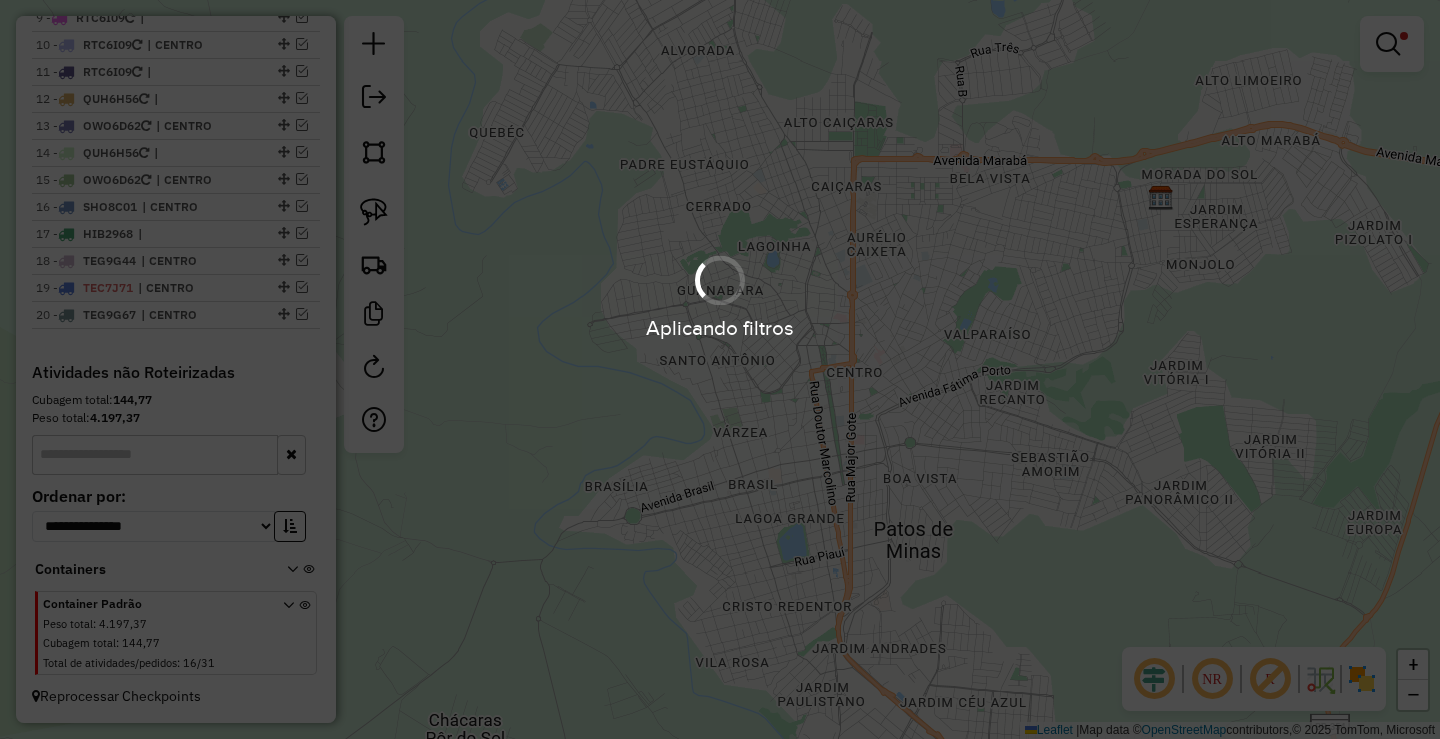 scroll, scrollTop: 1001, scrollLeft: 0, axis: vertical 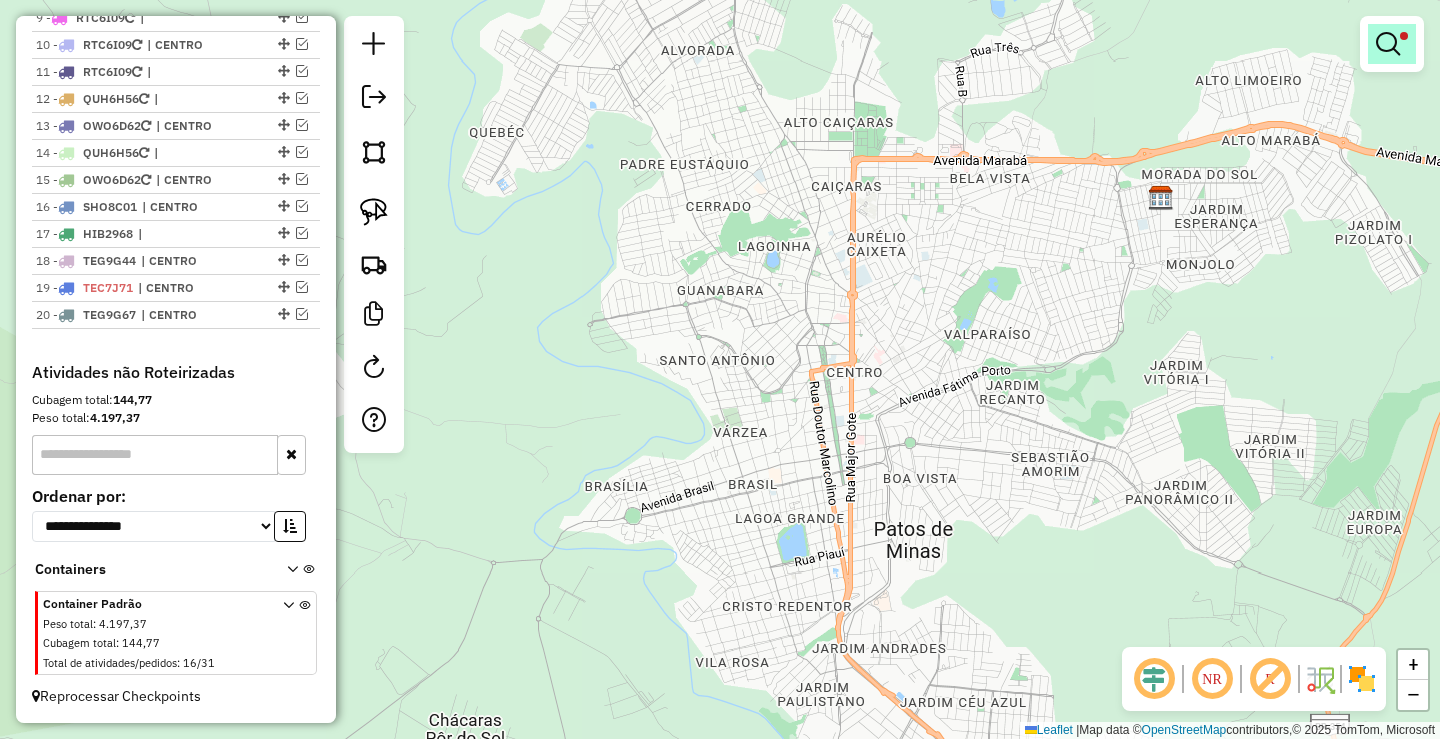 click at bounding box center (1388, 44) 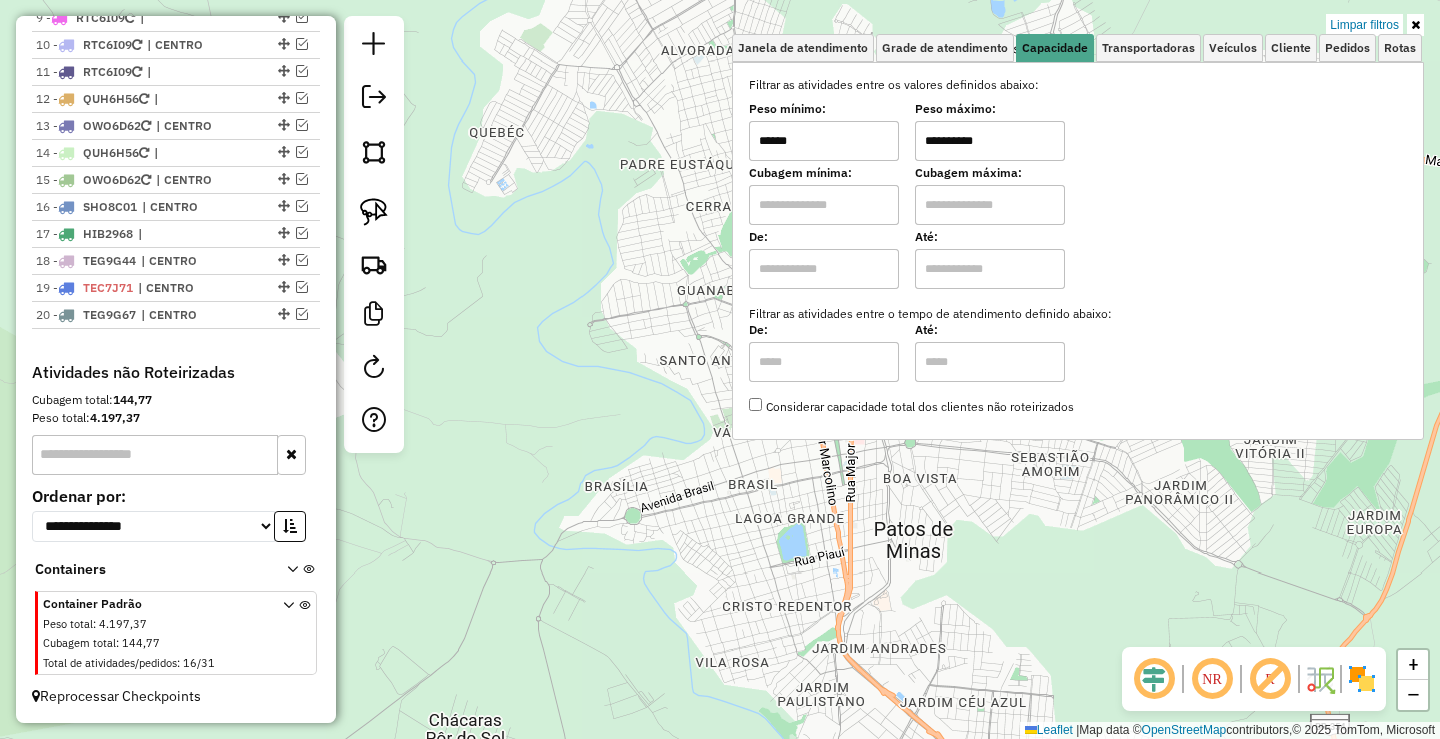 drag, startPoint x: 1382, startPoint y: 22, endPoint x: 1208, endPoint y: 44, distance: 175.38528 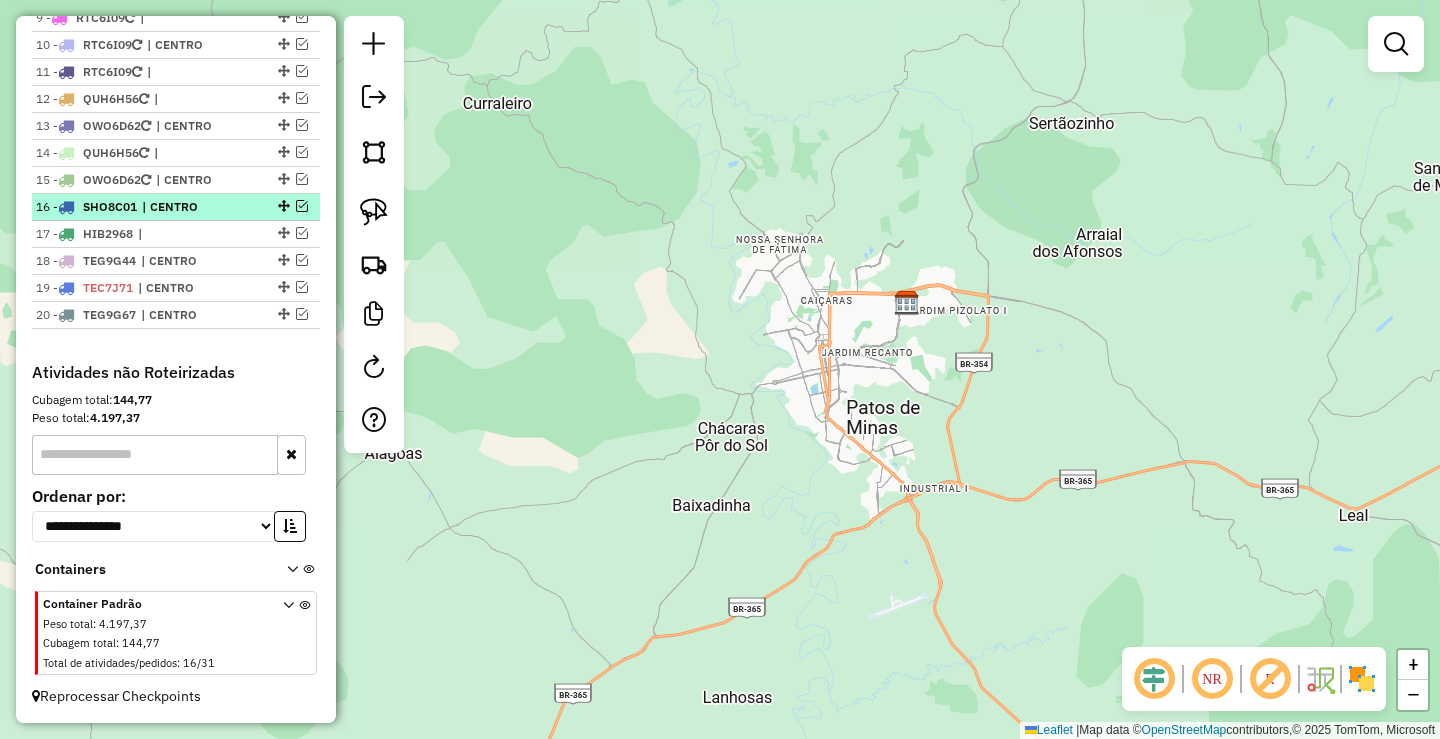 click on "| CENTRO" at bounding box center (188, 207) 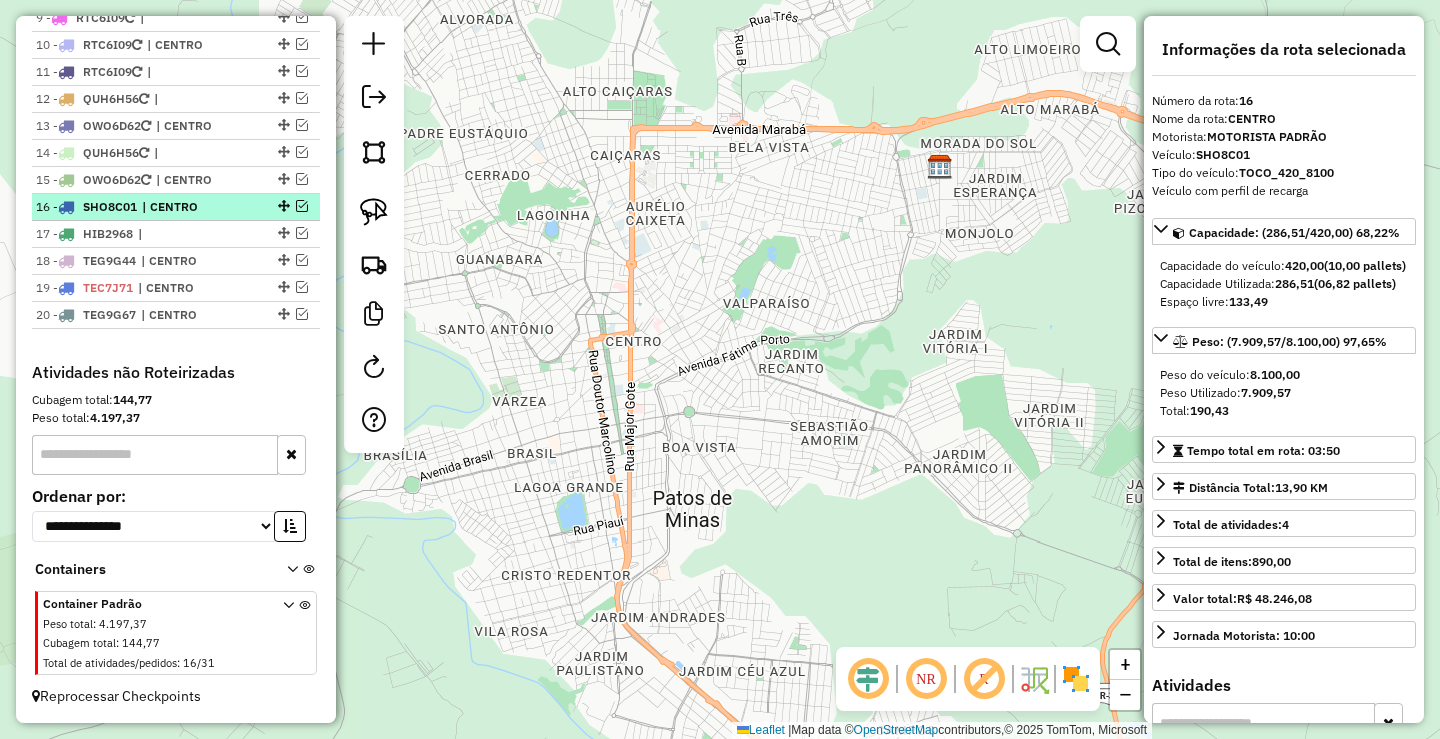 click on "| CENTRO" at bounding box center [188, 207] 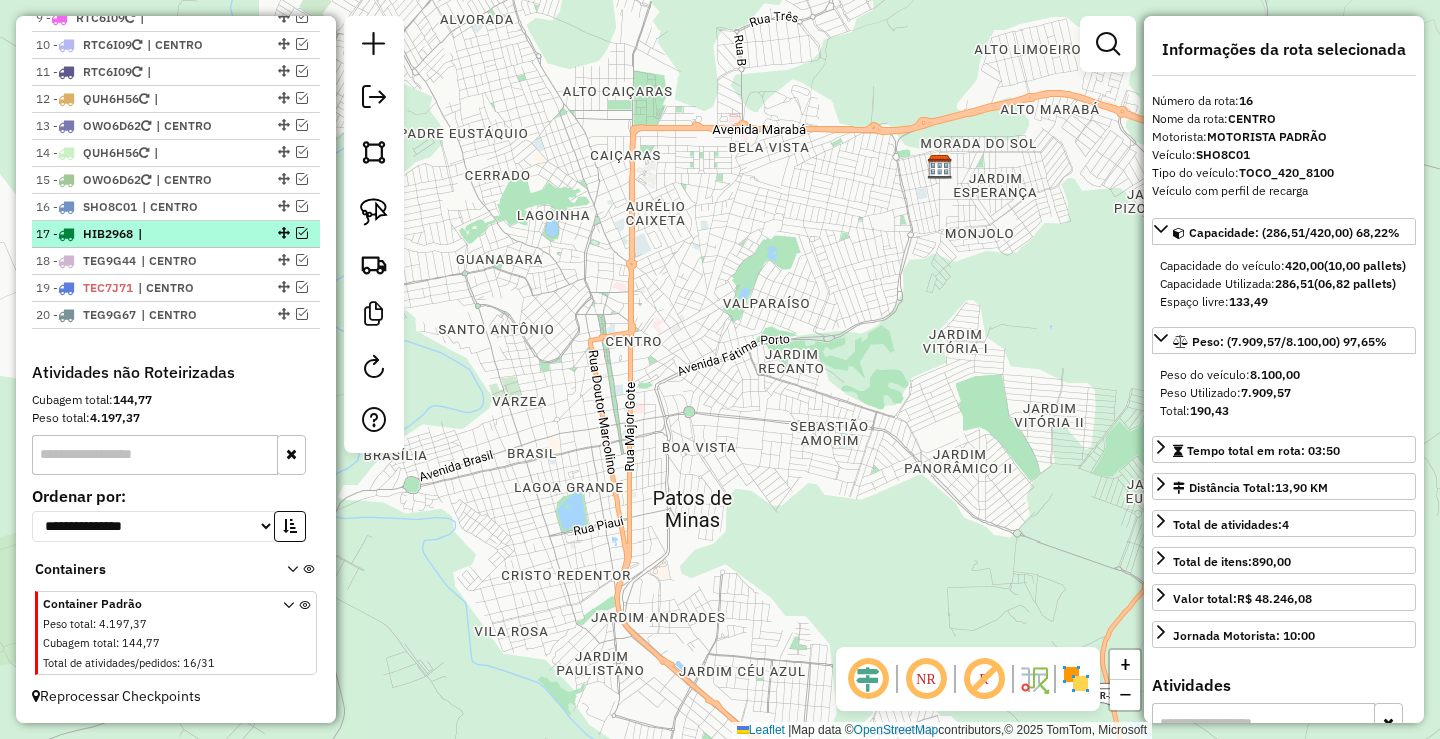 click on "|" at bounding box center [184, 234] 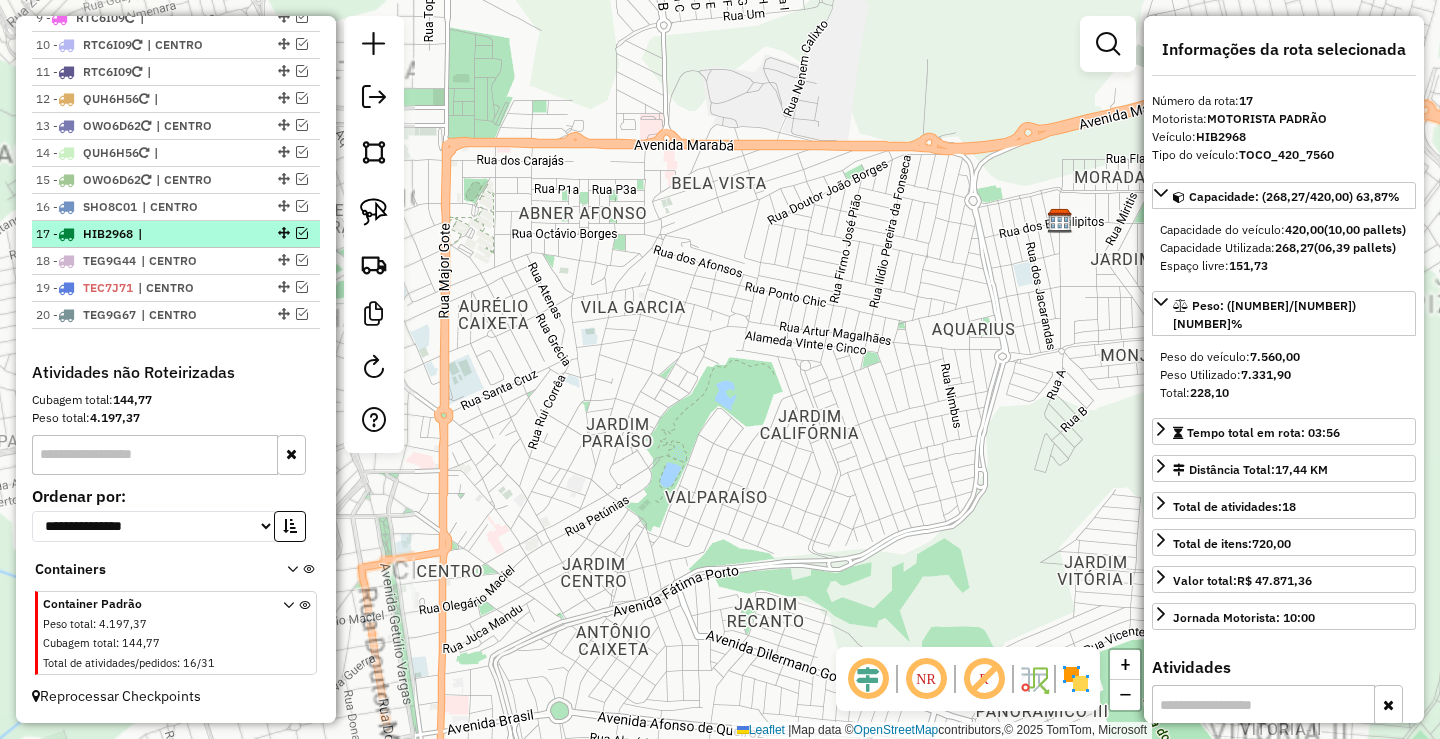 click on "|" at bounding box center [184, 234] 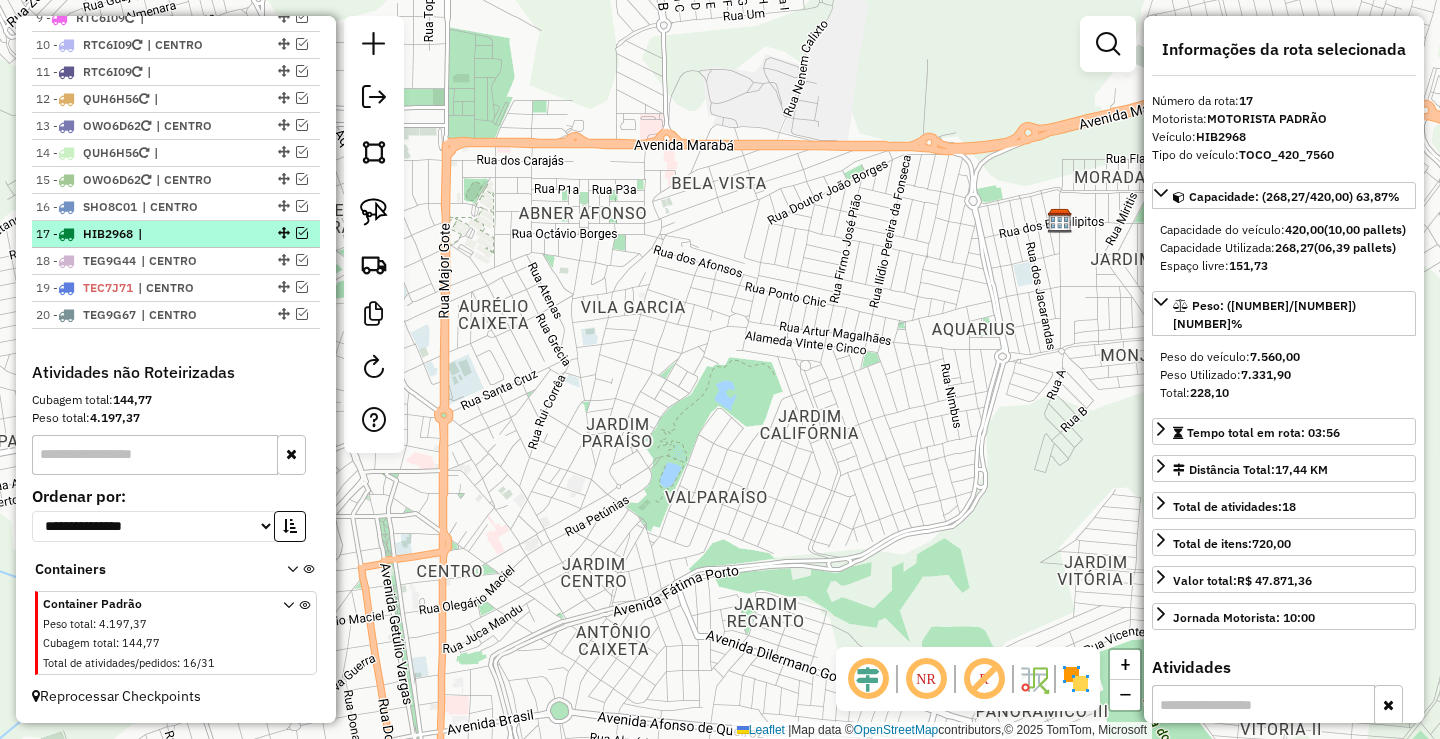 click on "|" at bounding box center [184, 234] 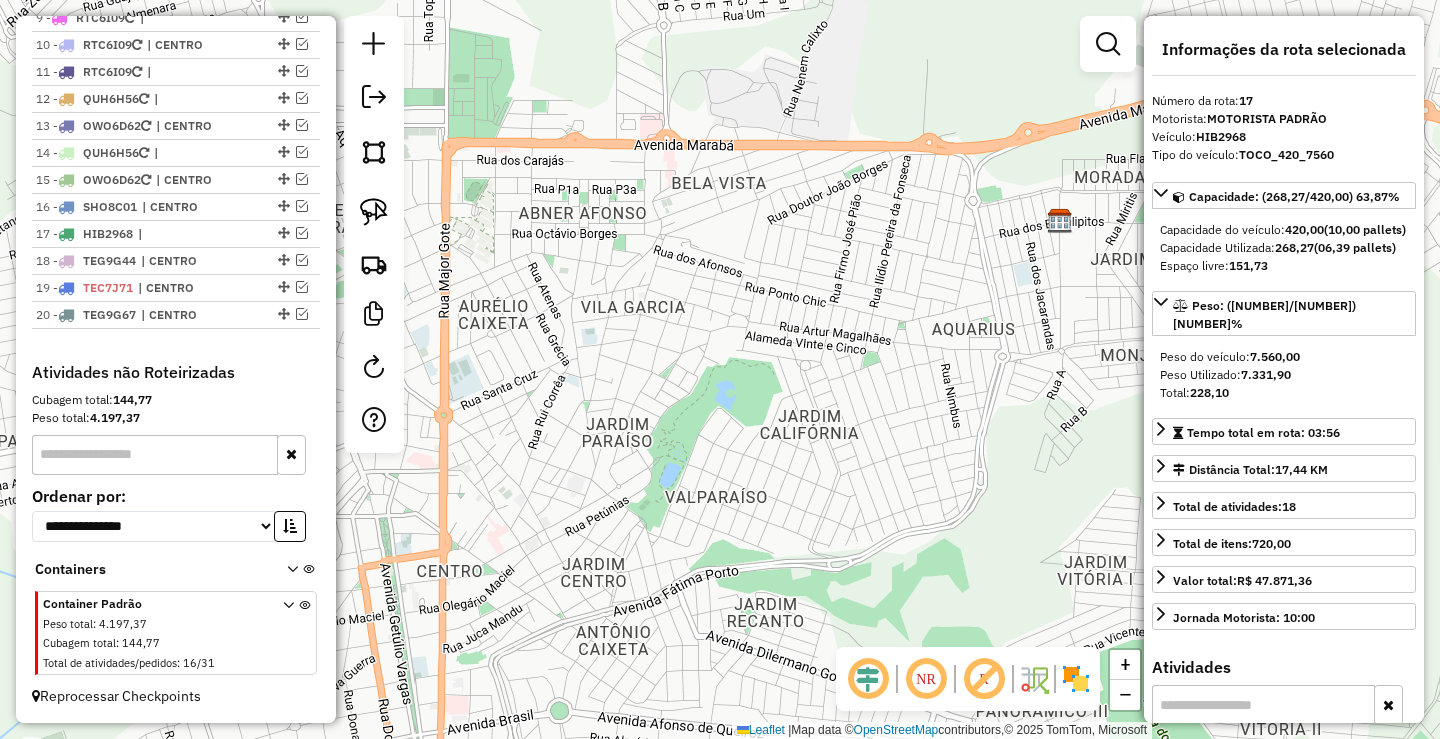 scroll, scrollTop: 1068, scrollLeft: 0, axis: vertical 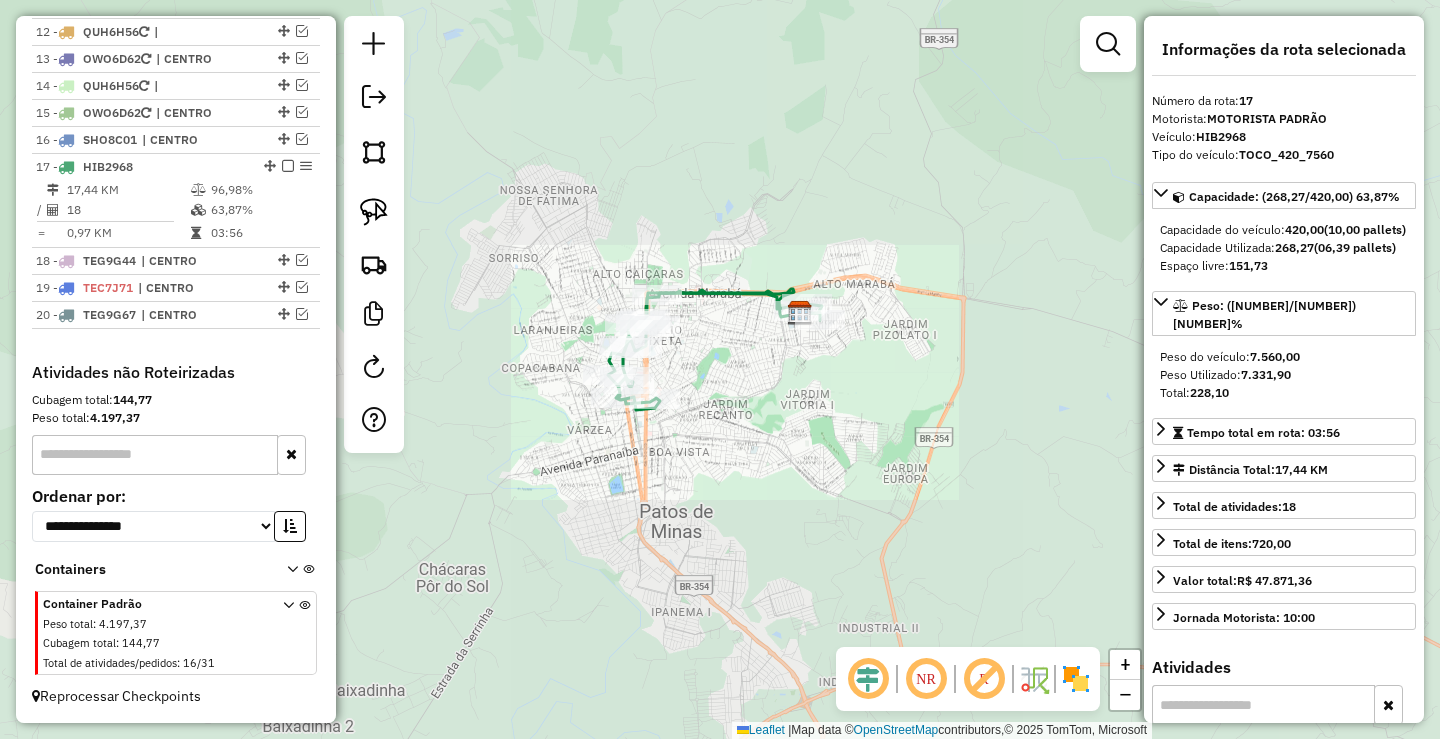 drag, startPoint x: 705, startPoint y: 397, endPoint x: 714, endPoint y: 342, distance: 55.7315 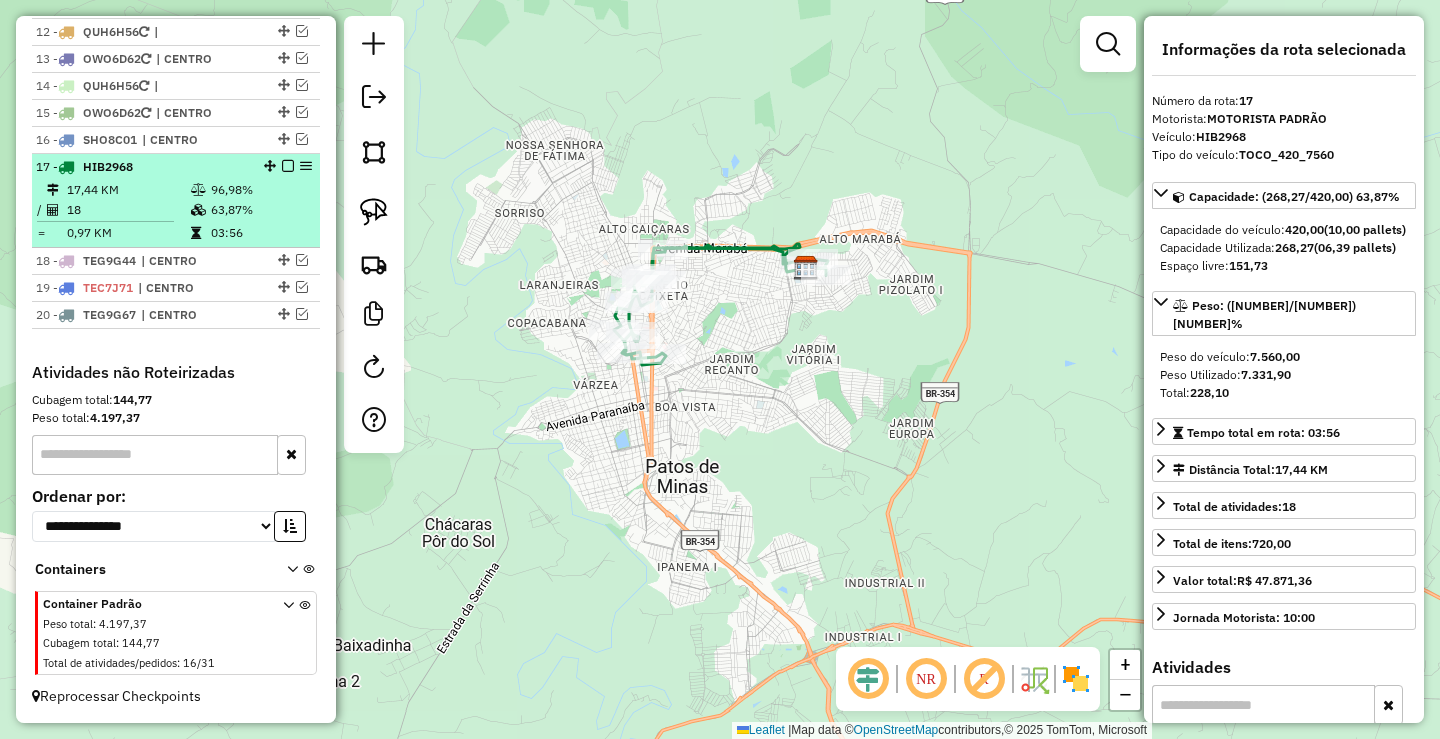 click at bounding box center (288, 166) 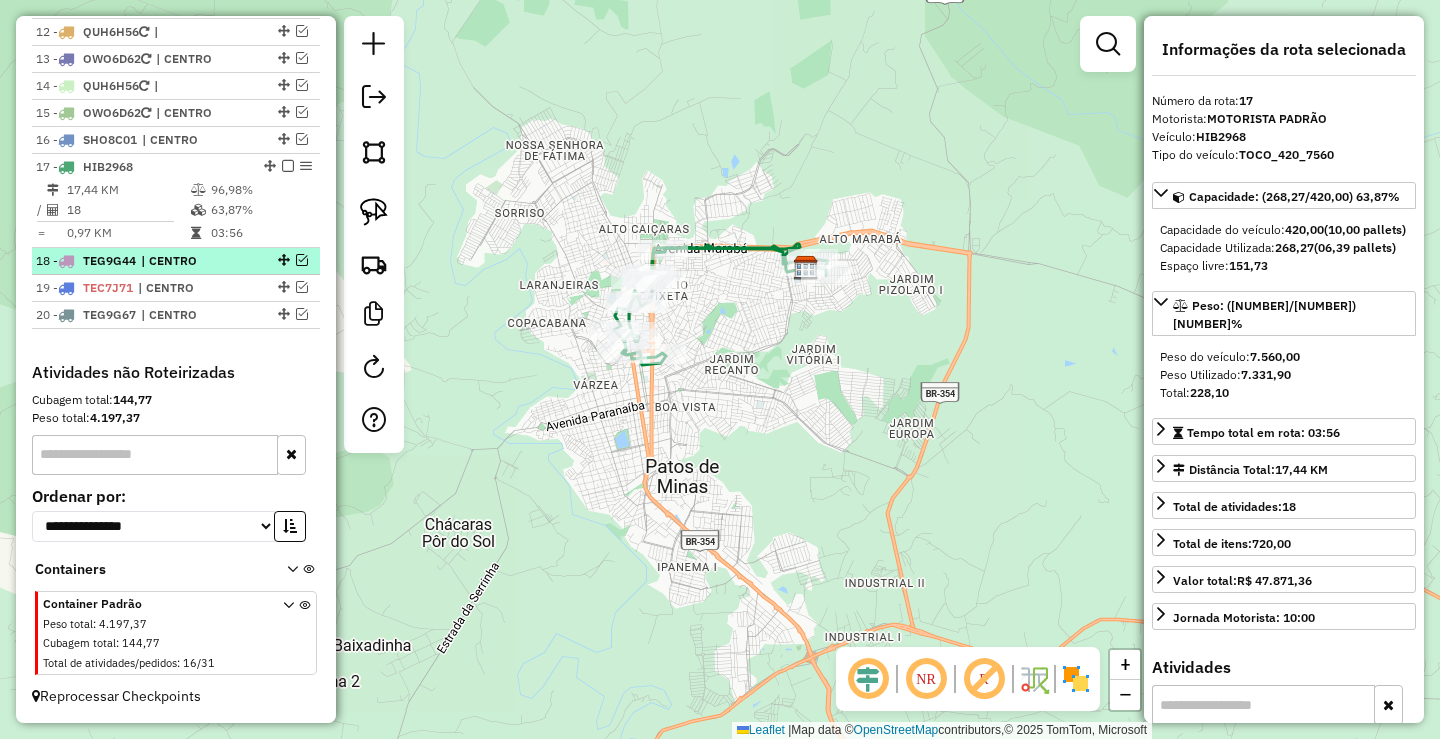 scroll, scrollTop: 1001, scrollLeft: 0, axis: vertical 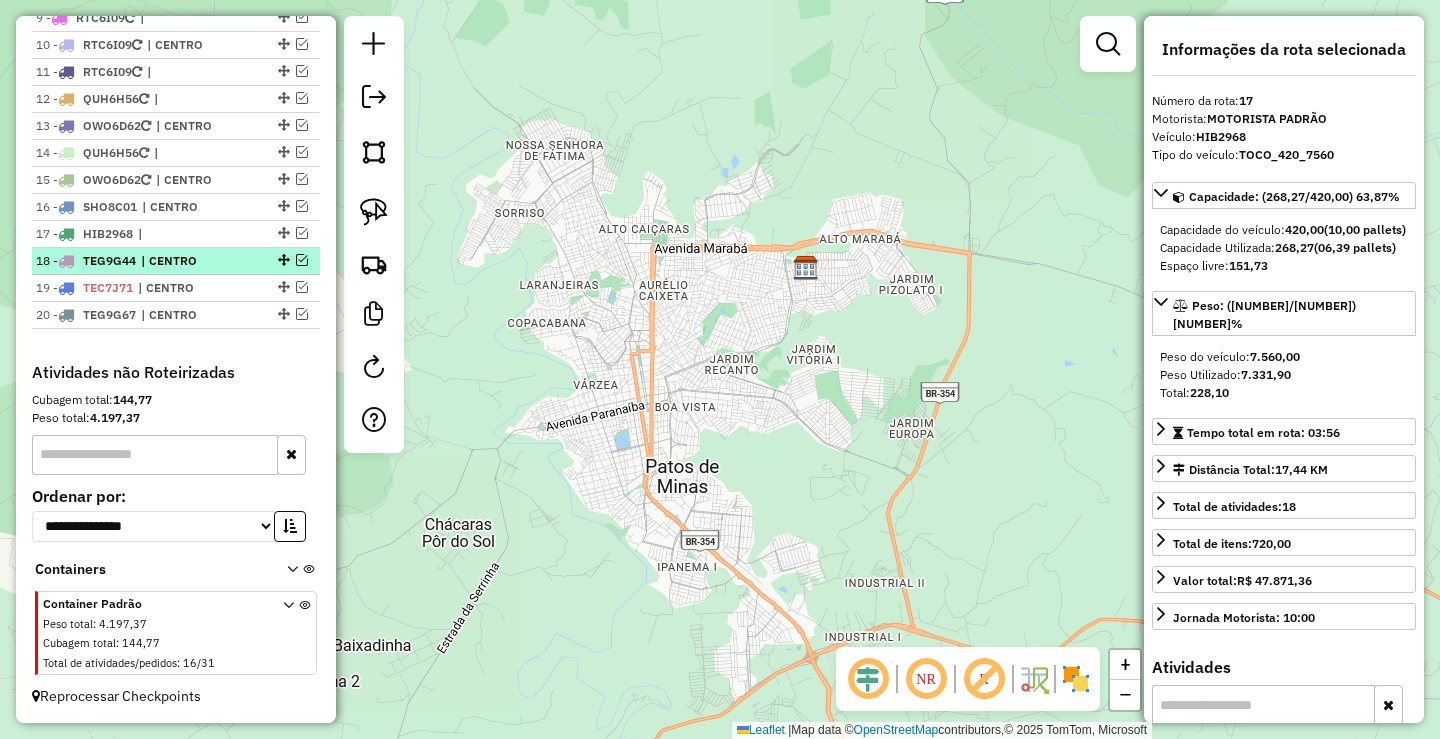 click at bounding box center (302, 260) 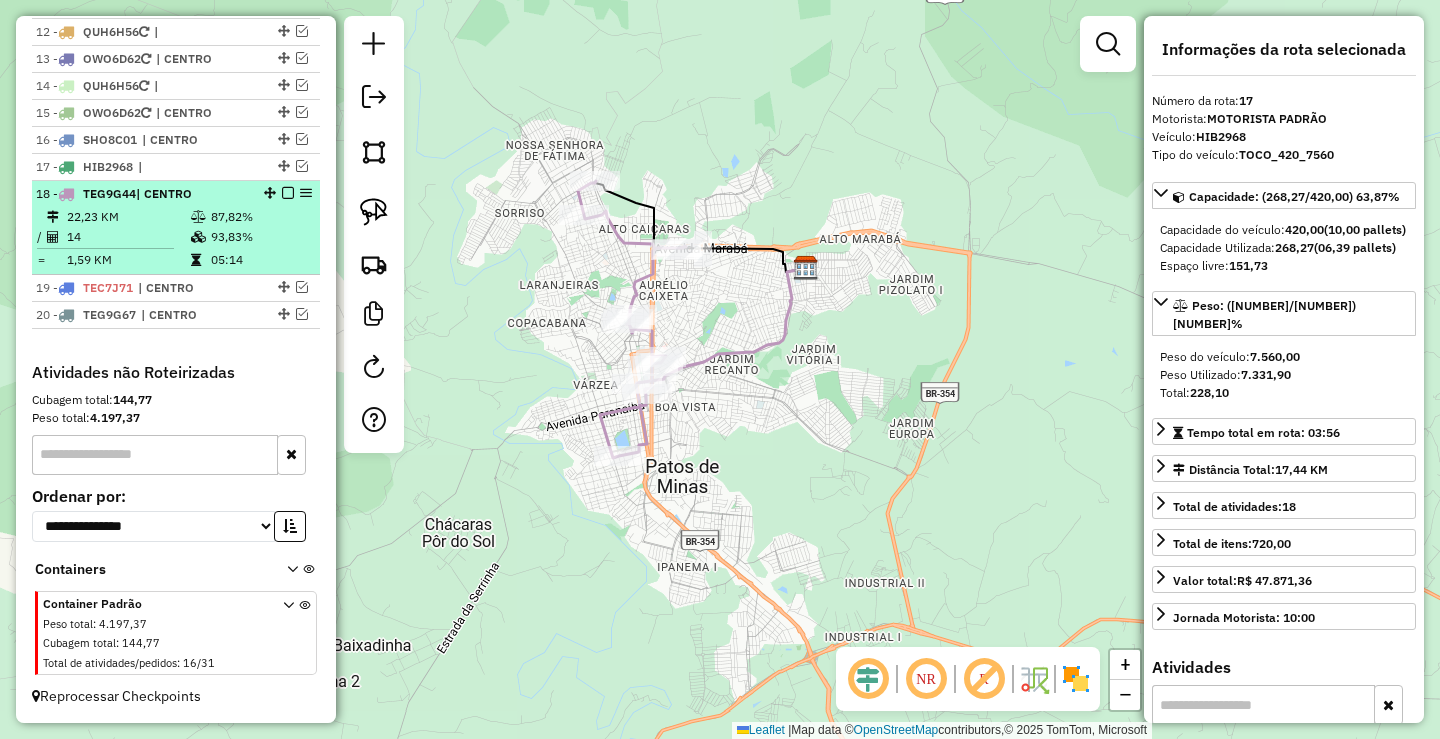 click on "93,83%" at bounding box center [260, 237] 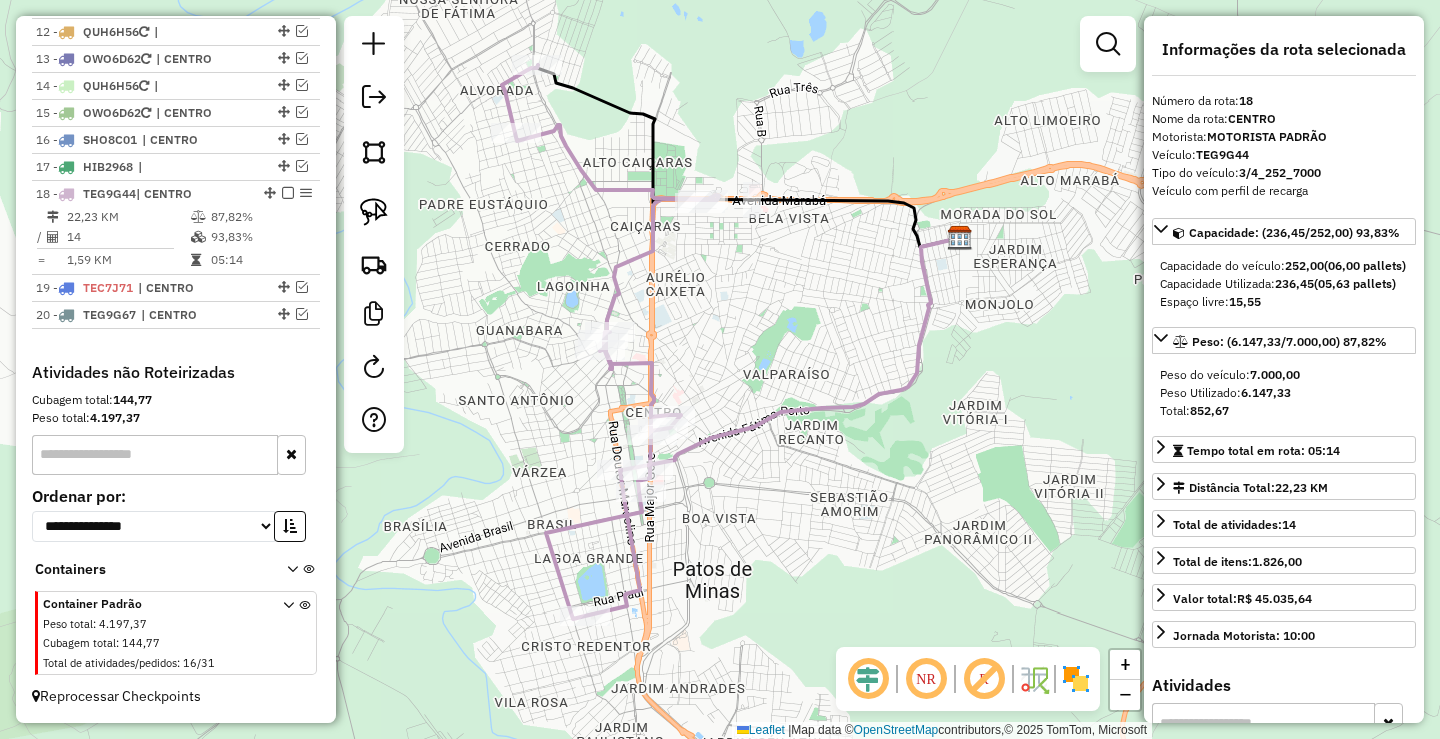 drag, startPoint x: 546, startPoint y: 269, endPoint x: 555, endPoint y: 254, distance: 17.492855 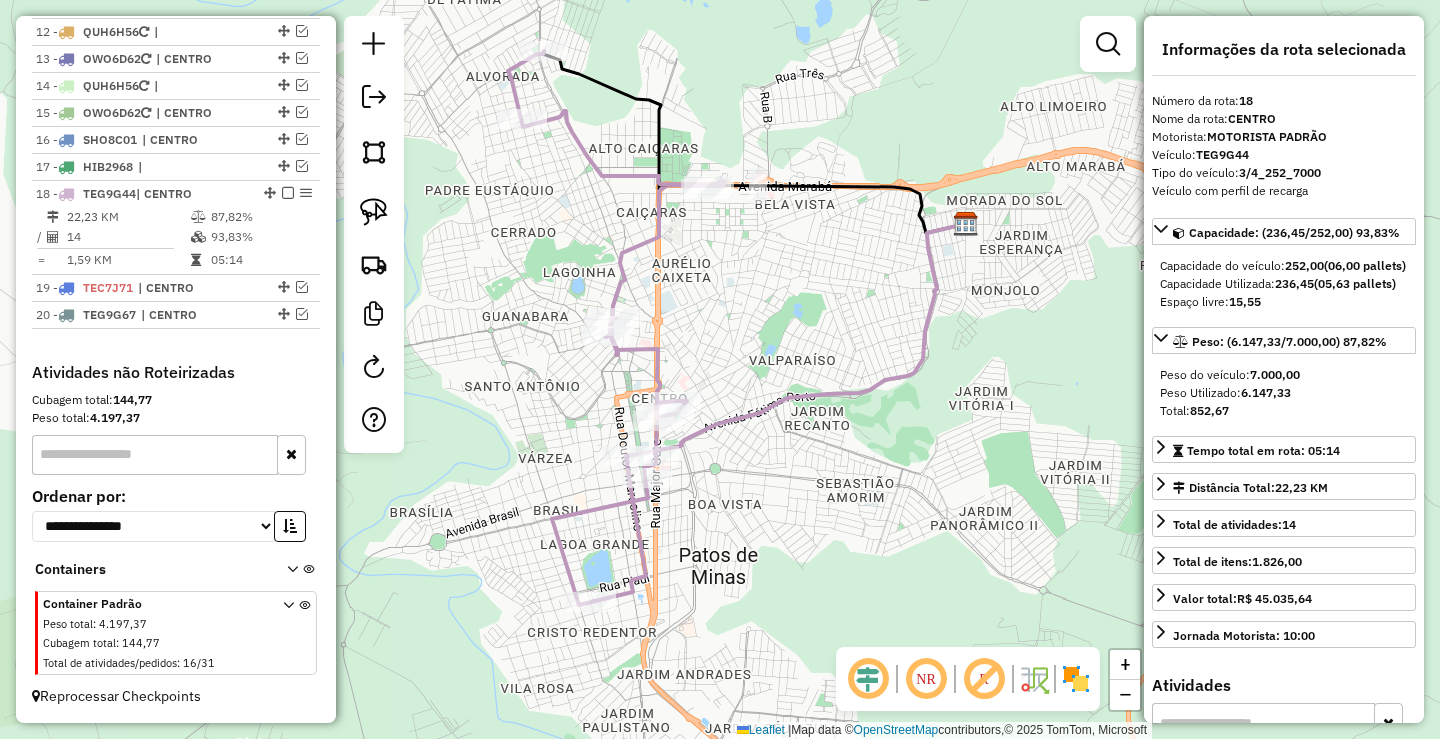 drag, startPoint x: 558, startPoint y: 241, endPoint x: 576, endPoint y: 207, distance: 38.470768 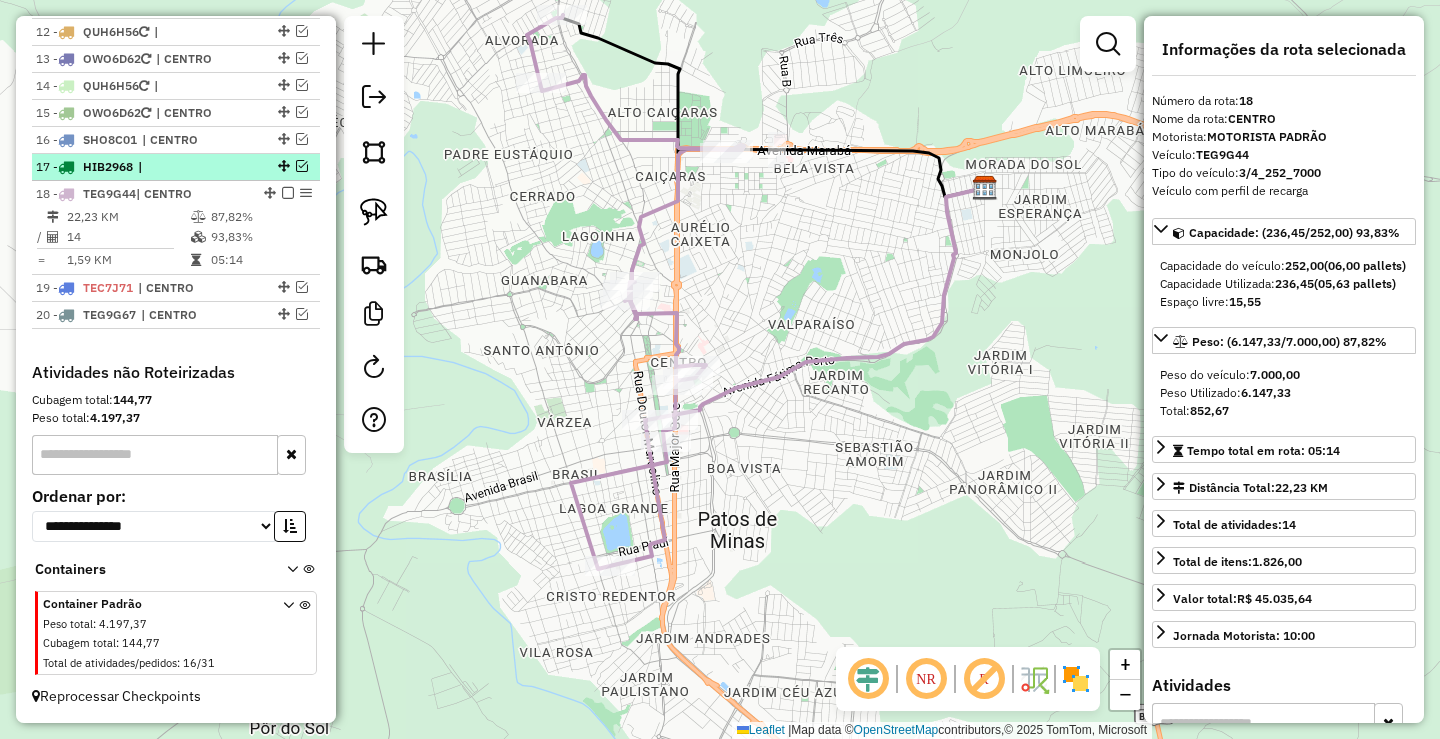 click at bounding box center [302, 166] 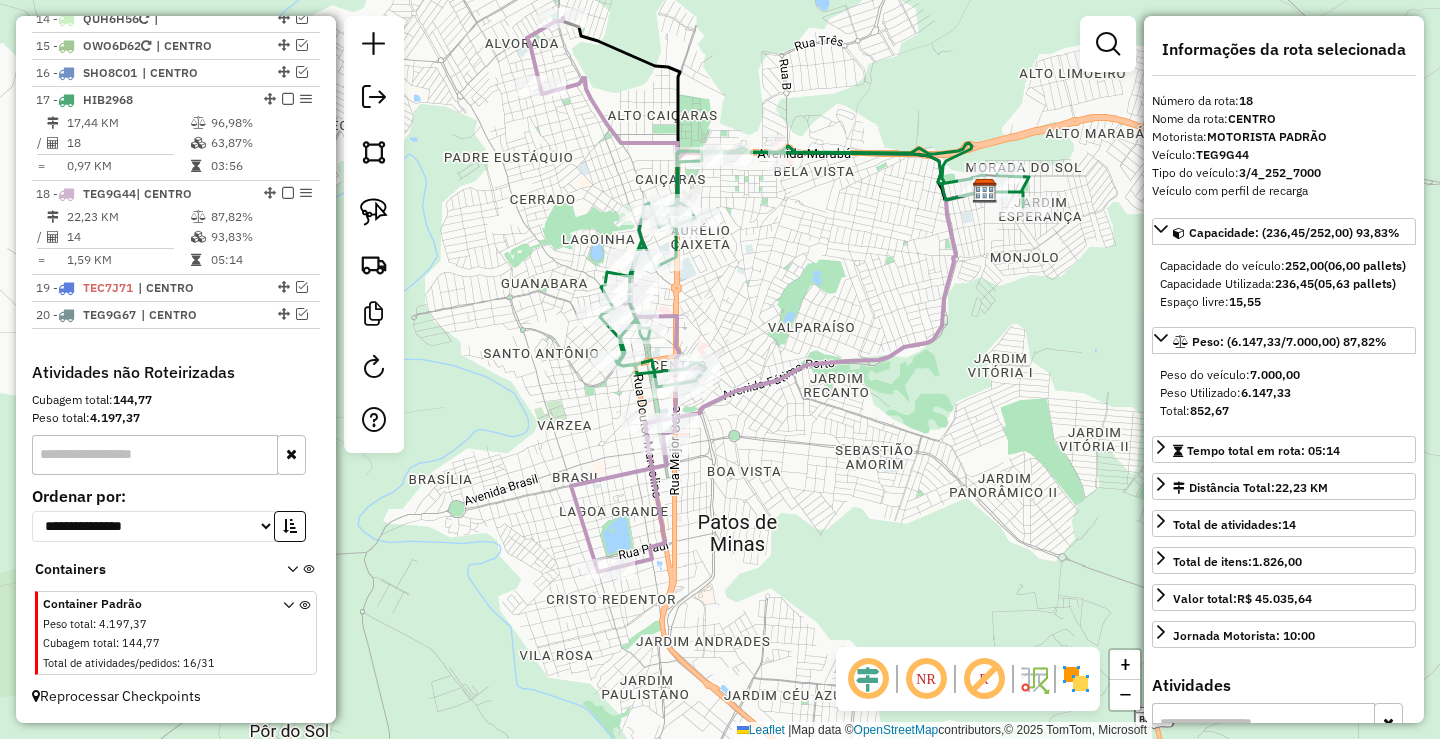 drag, startPoint x: 510, startPoint y: 234, endPoint x: 499, endPoint y: 277, distance: 44.38468 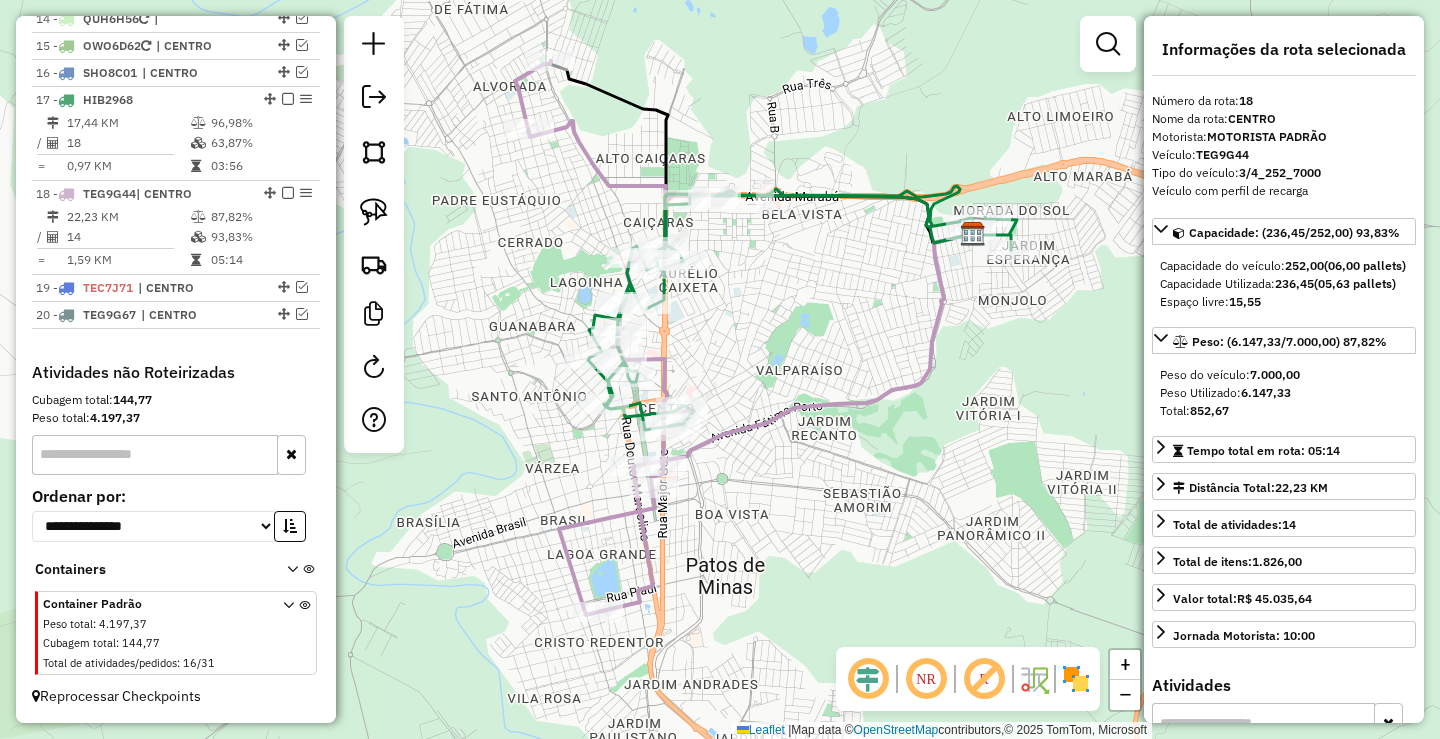 click on "Janela de atendimento Grade de atendimento Capacidade Transportadoras Veículos Cliente Pedidos  Rotas Selecione os dias de semana para filtrar as janelas de atendimento  Seg   Ter   Qua   Qui   Sex   Sáb   Dom  Informe o período da janela de atendimento: De: Até:  Filtrar exatamente a janela do cliente  Considerar janela de atendimento padrão  Selecione os dias de semana para filtrar as grades de atendimento  Seg   Ter   Qua   Qui   Sex   Sáb   Dom   Considerar clientes sem dia de atendimento cadastrado  Clientes fora do dia de atendimento selecionado Filtrar as atividades entre os valores definidos abaixo:  Peso mínimo:   Peso máximo:   Cubagem mínima:   Cubagem máxima:   De:   Até:  Filtrar as atividades entre o tempo de atendimento definido abaixo:  De:   Até:   Considerar capacidade total dos clientes não roteirizados Transportadora: Selecione um ou mais itens Tipo de veículo: Selecione um ou mais itens Veículo: Selecione um ou mais itens Motorista: Selecione um ou mais itens Nome: Rótulo:" 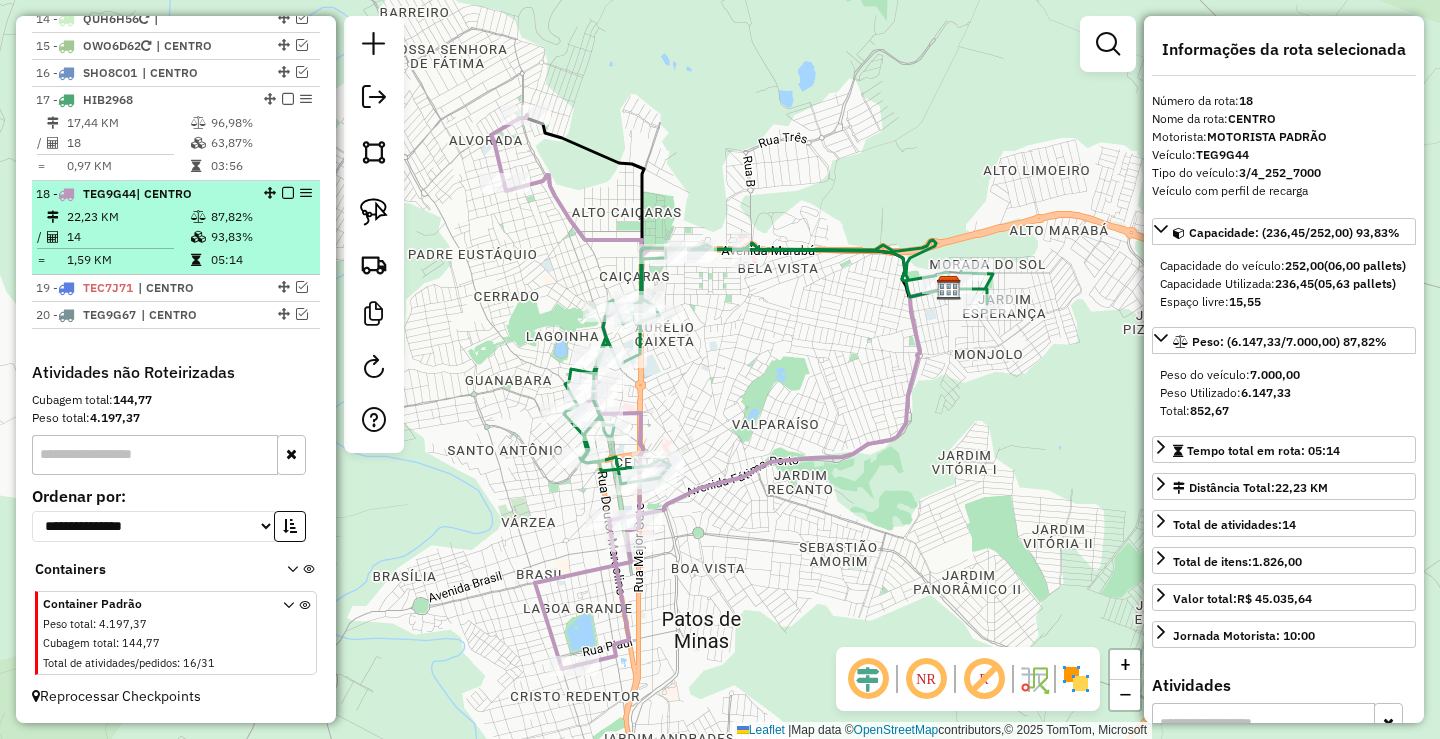 click at bounding box center [288, 193] 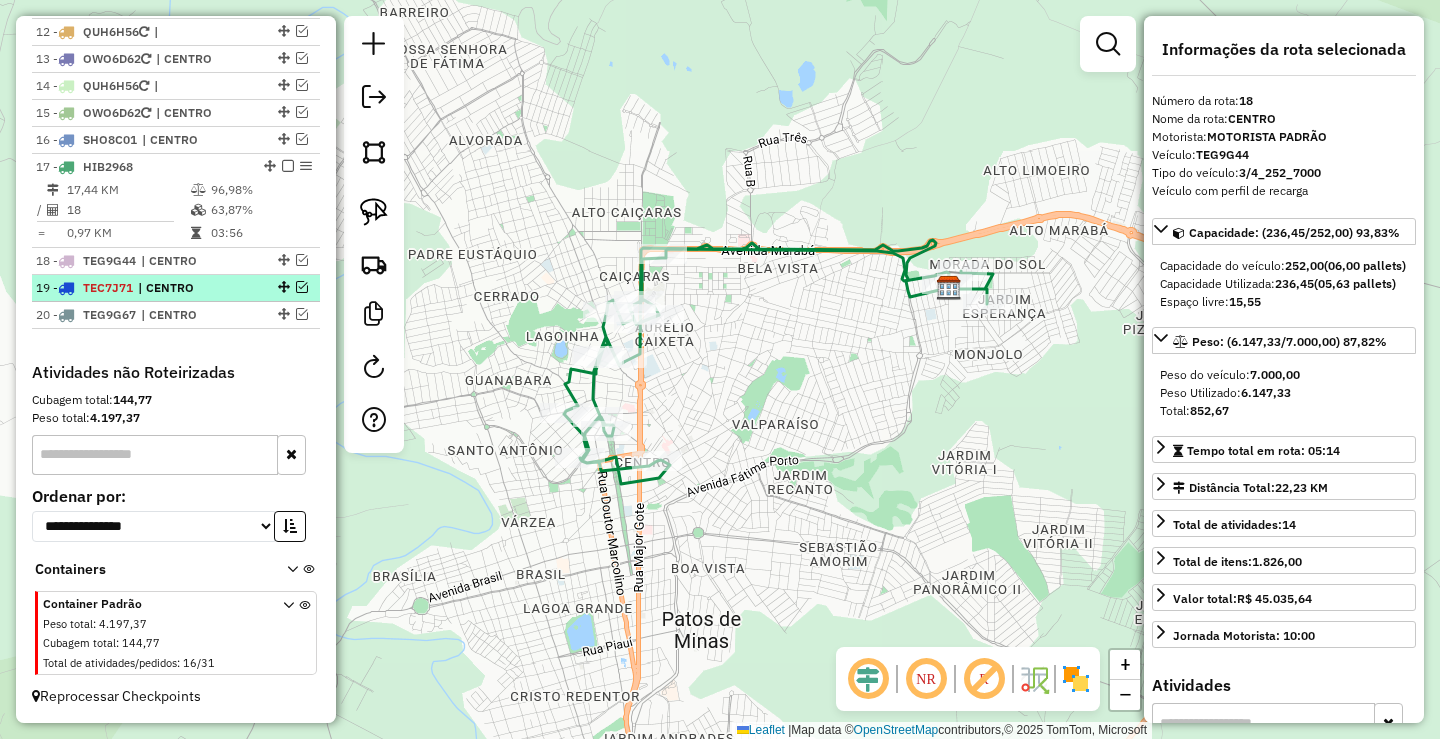 click at bounding box center (302, 287) 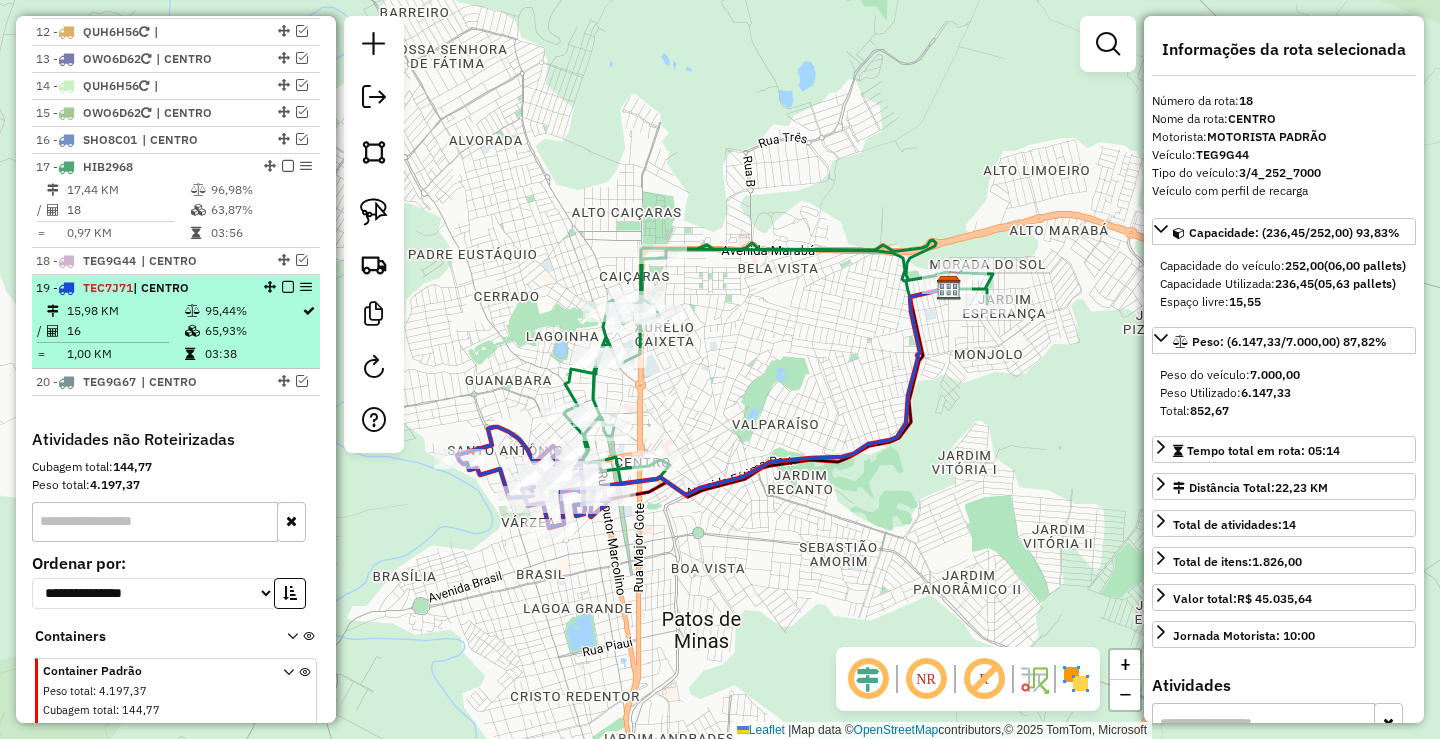scroll, scrollTop: 1135, scrollLeft: 0, axis: vertical 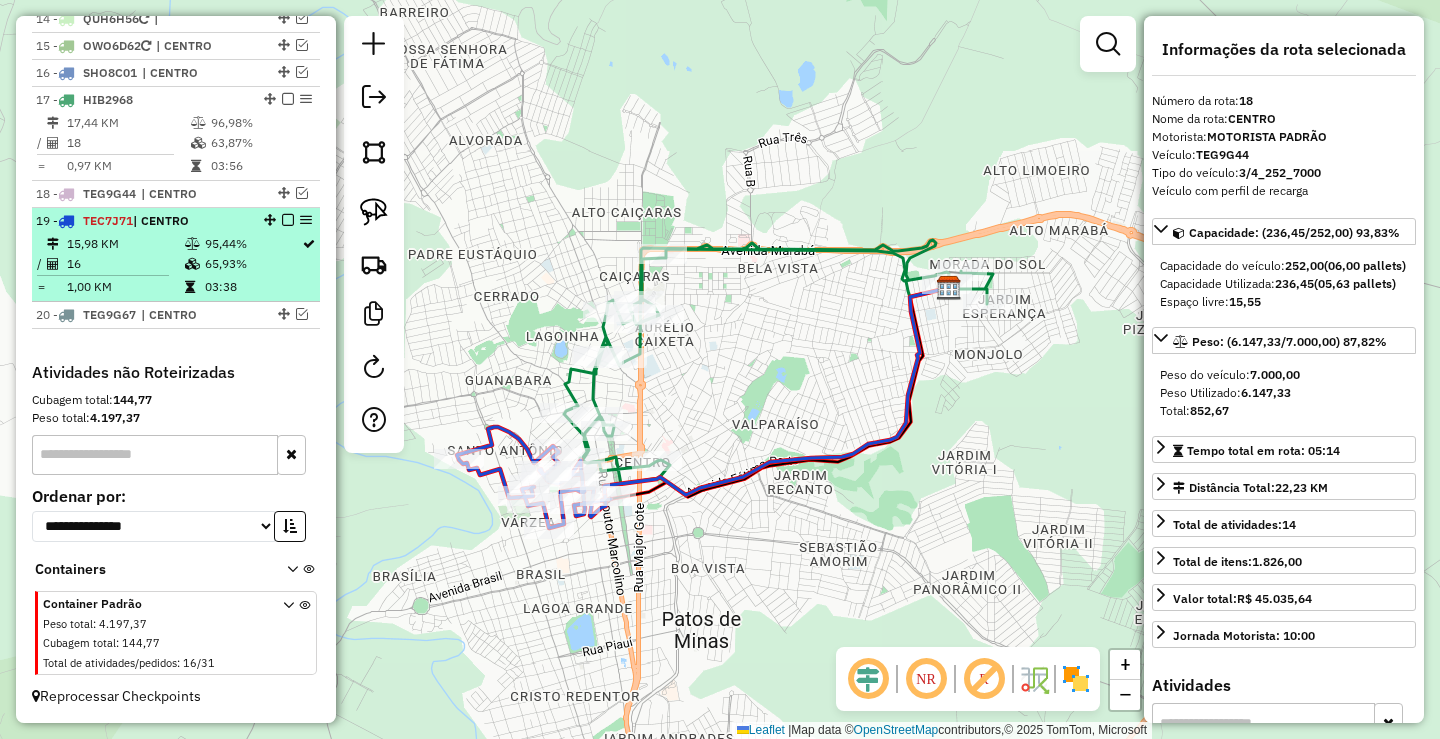 click on "03:38" at bounding box center (252, 287) 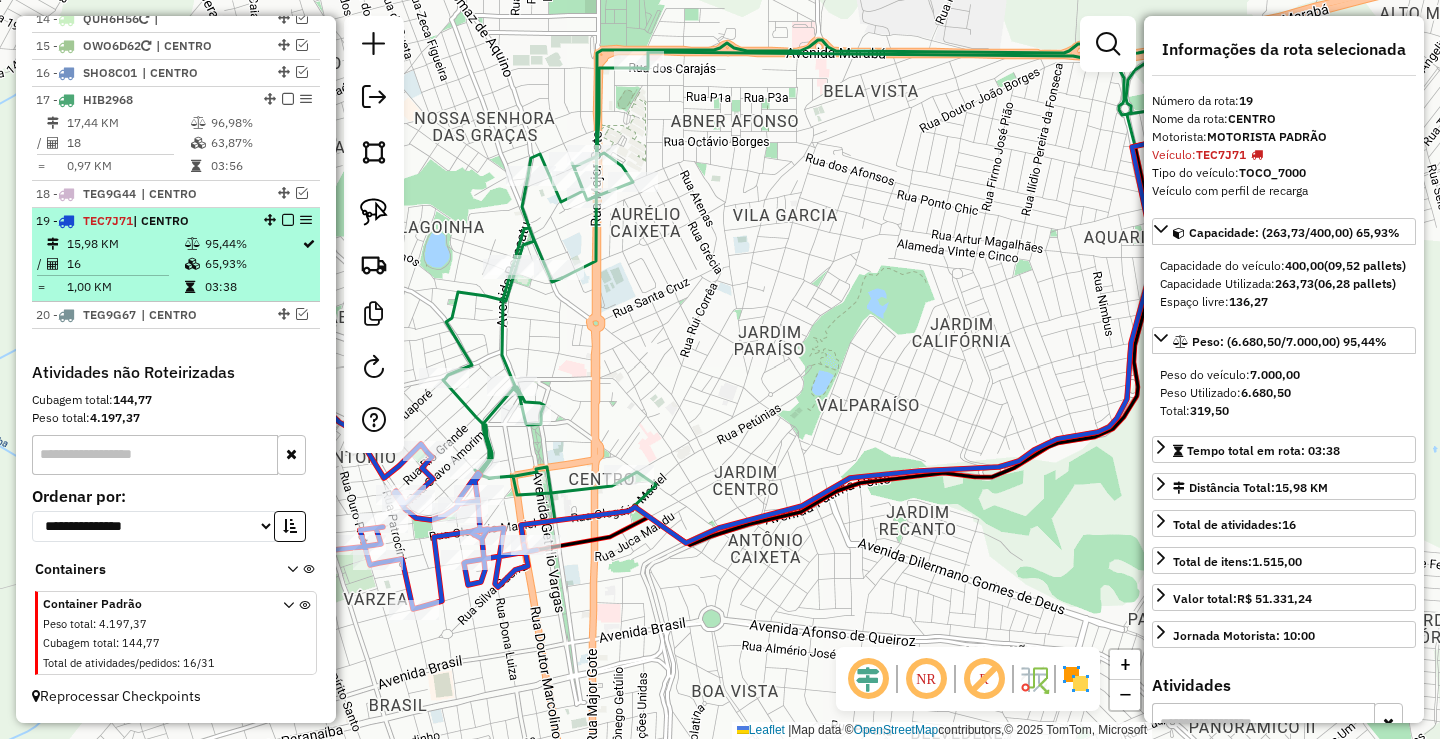 click at bounding box center (288, 220) 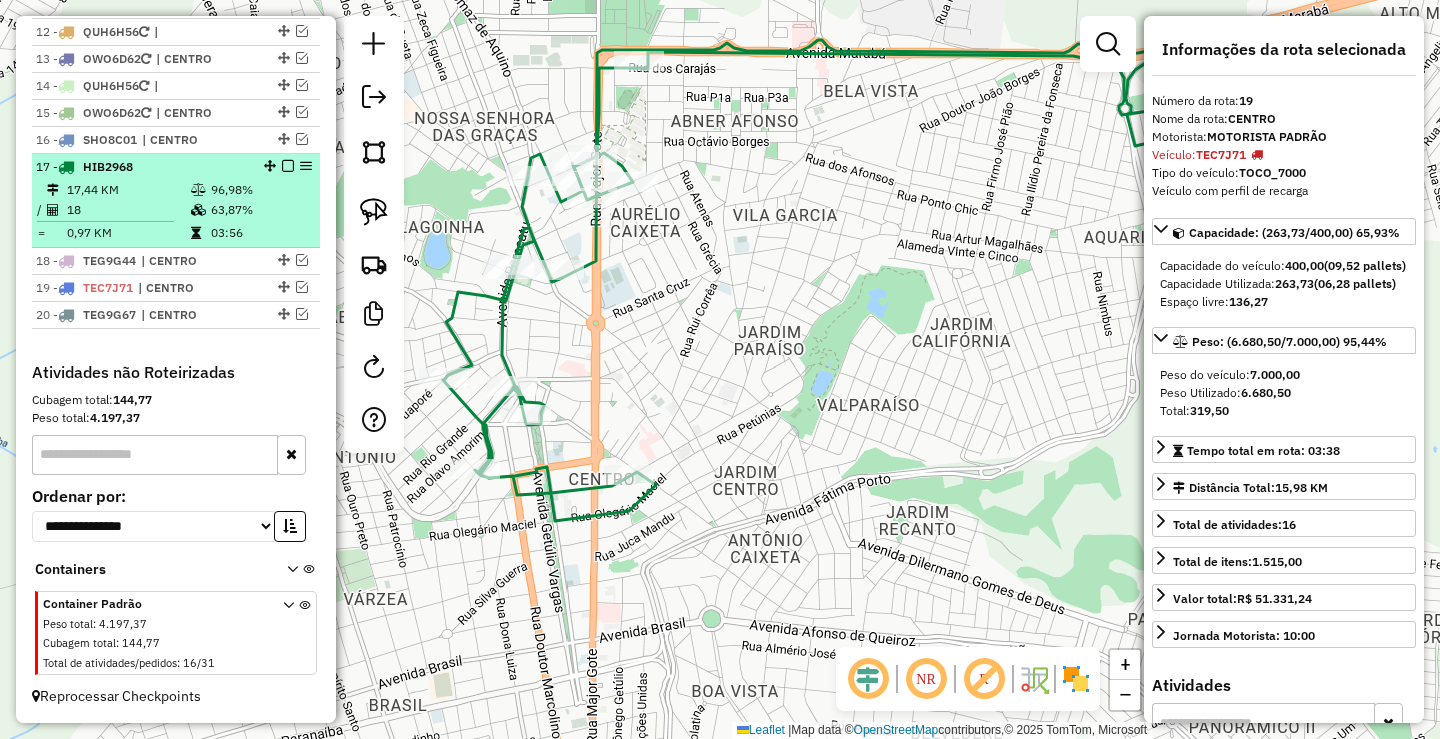 scroll, scrollTop: 1068, scrollLeft: 0, axis: vertical 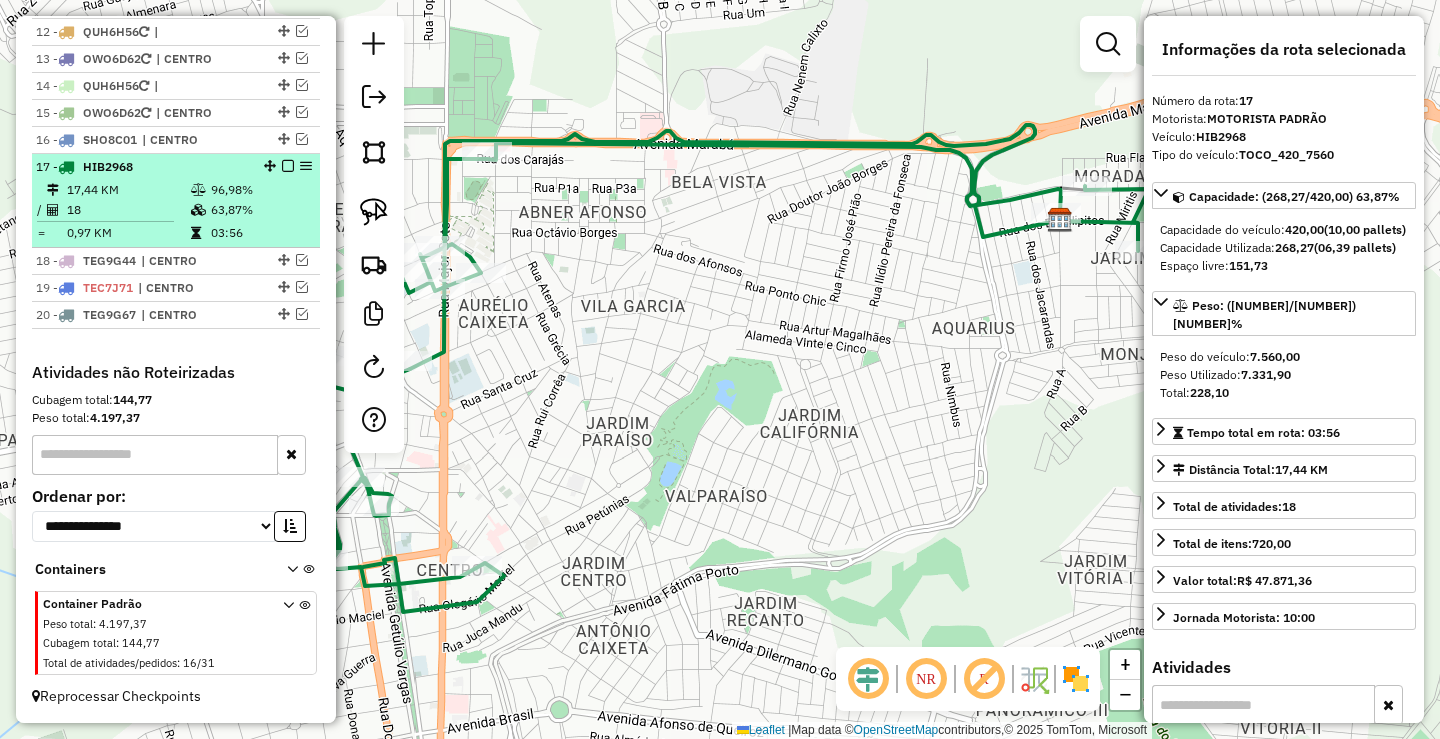 click at bounding box center [288, 166] 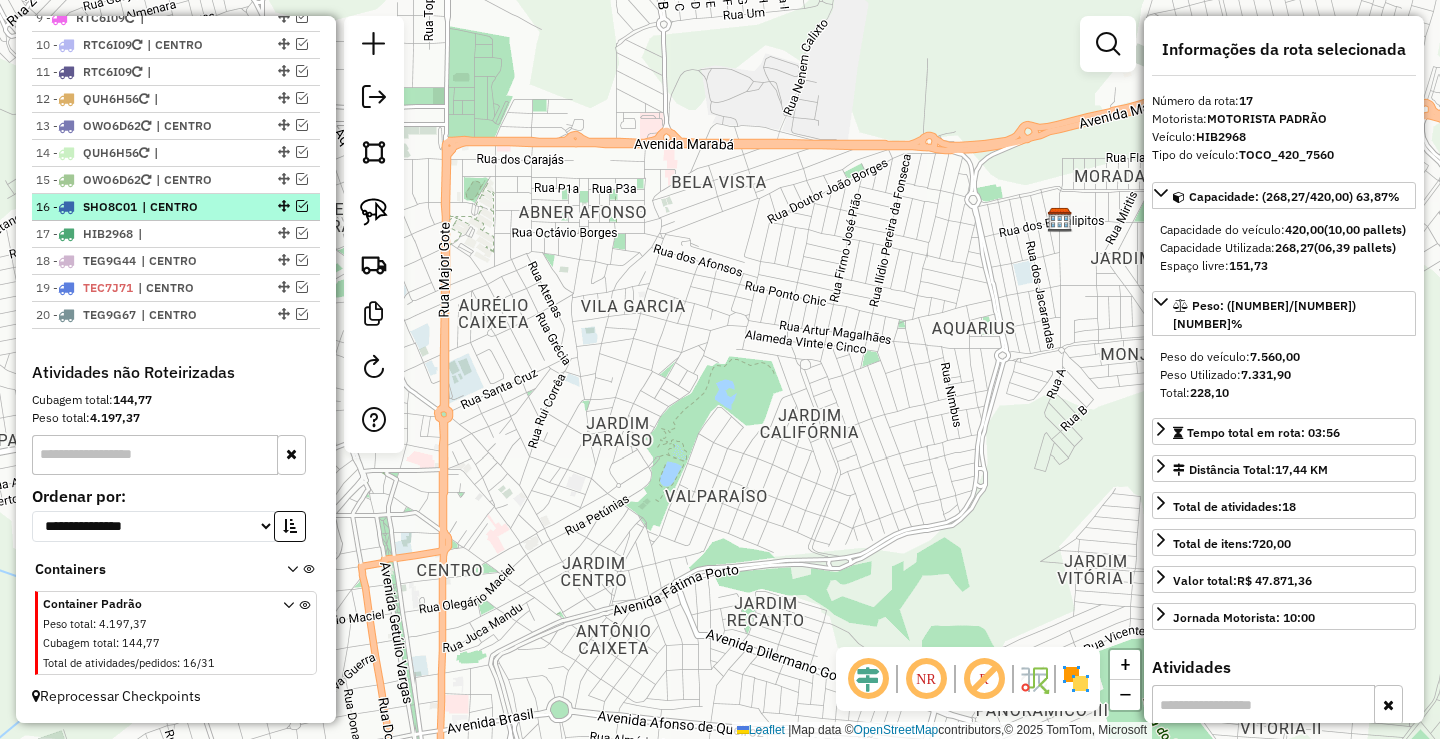 scroll, scrollTop: 1001, scrollLeft: 0, axis: vertical 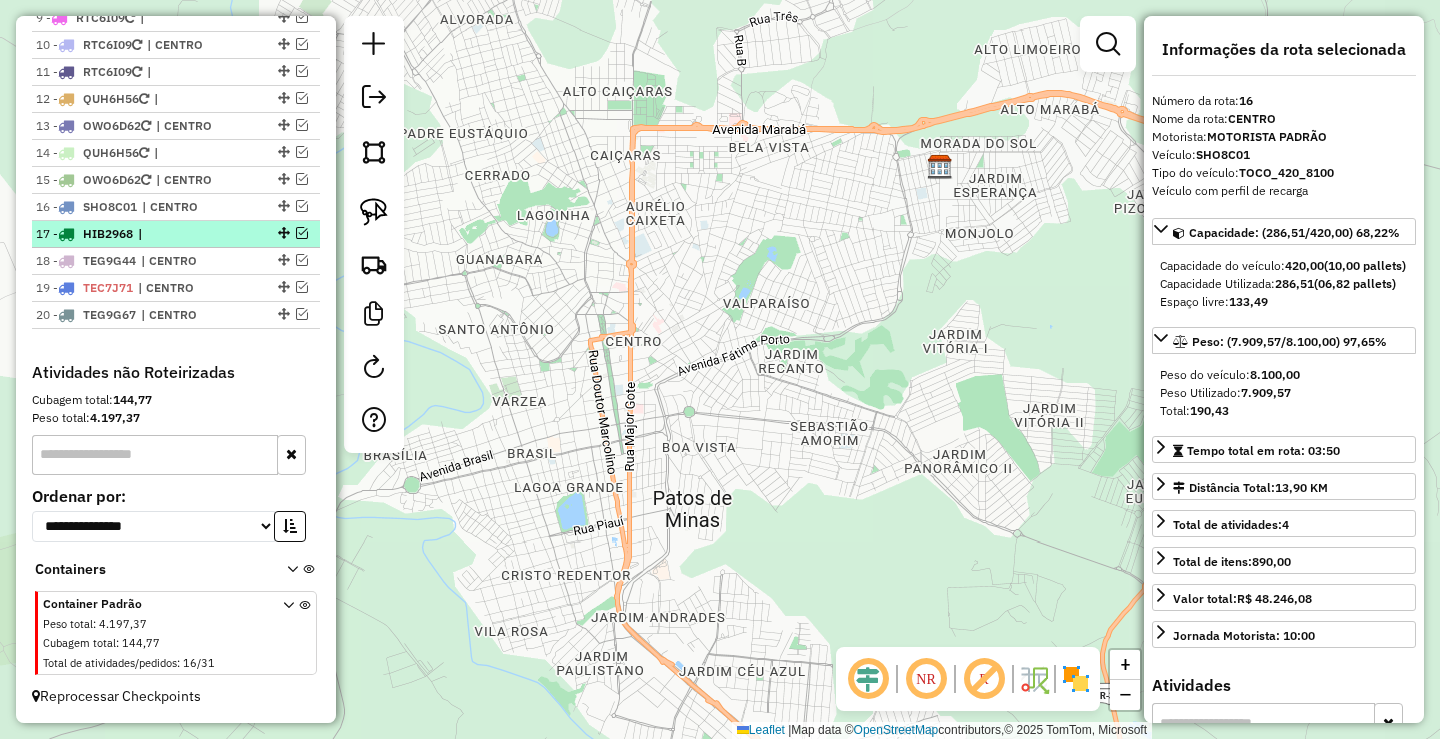 click on "|" at bounding box center [184, 234] 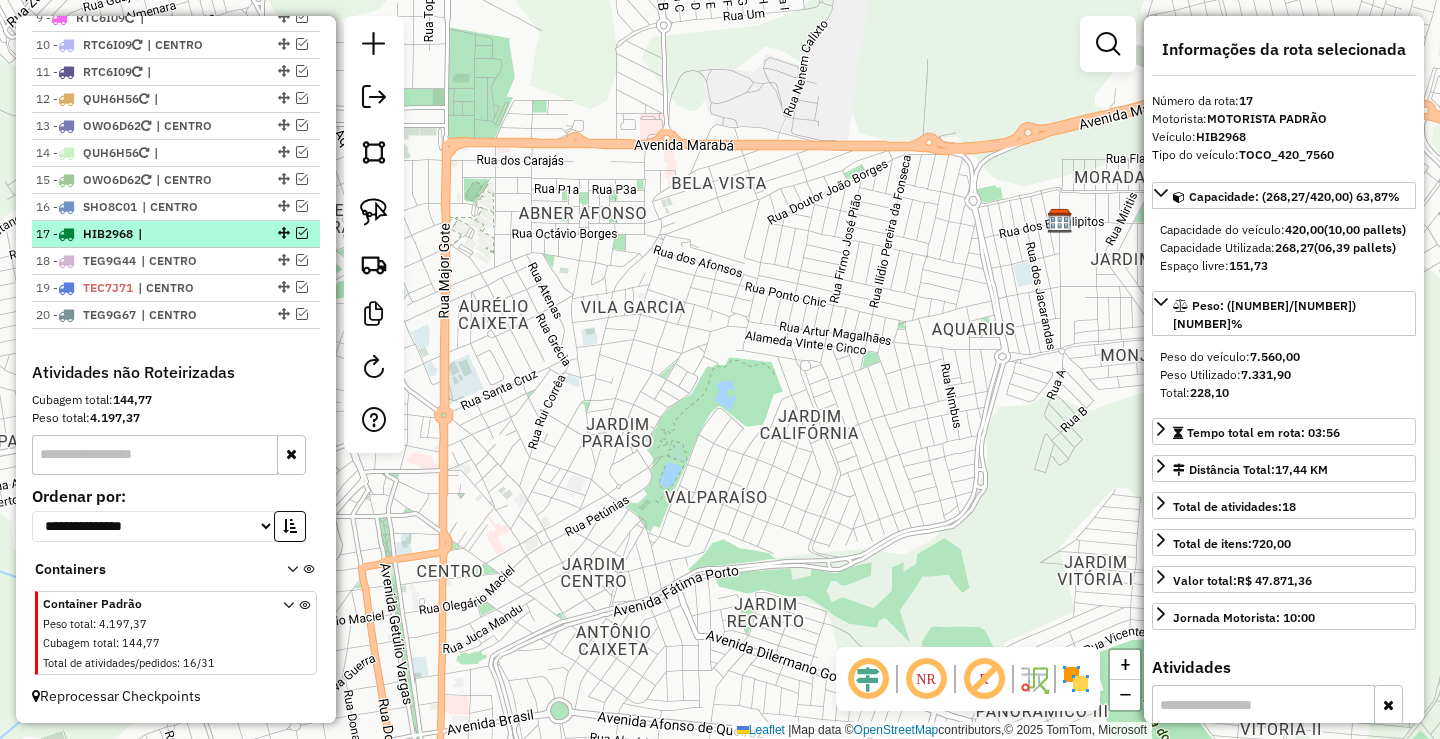 click on "[NUMBER]   [PLATE] |" at bounding box center [176, 234] 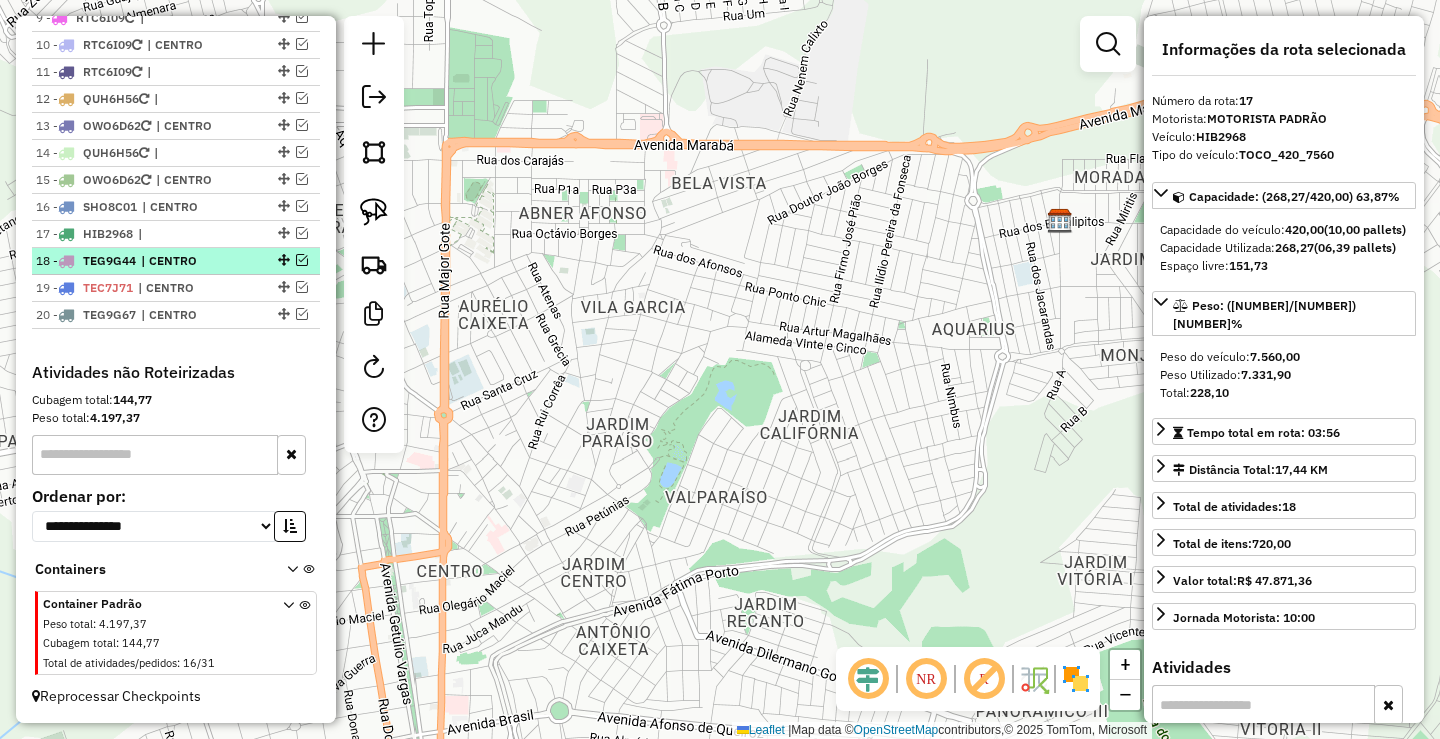 click on "| CENTRO" at bounding box center (187, 261) 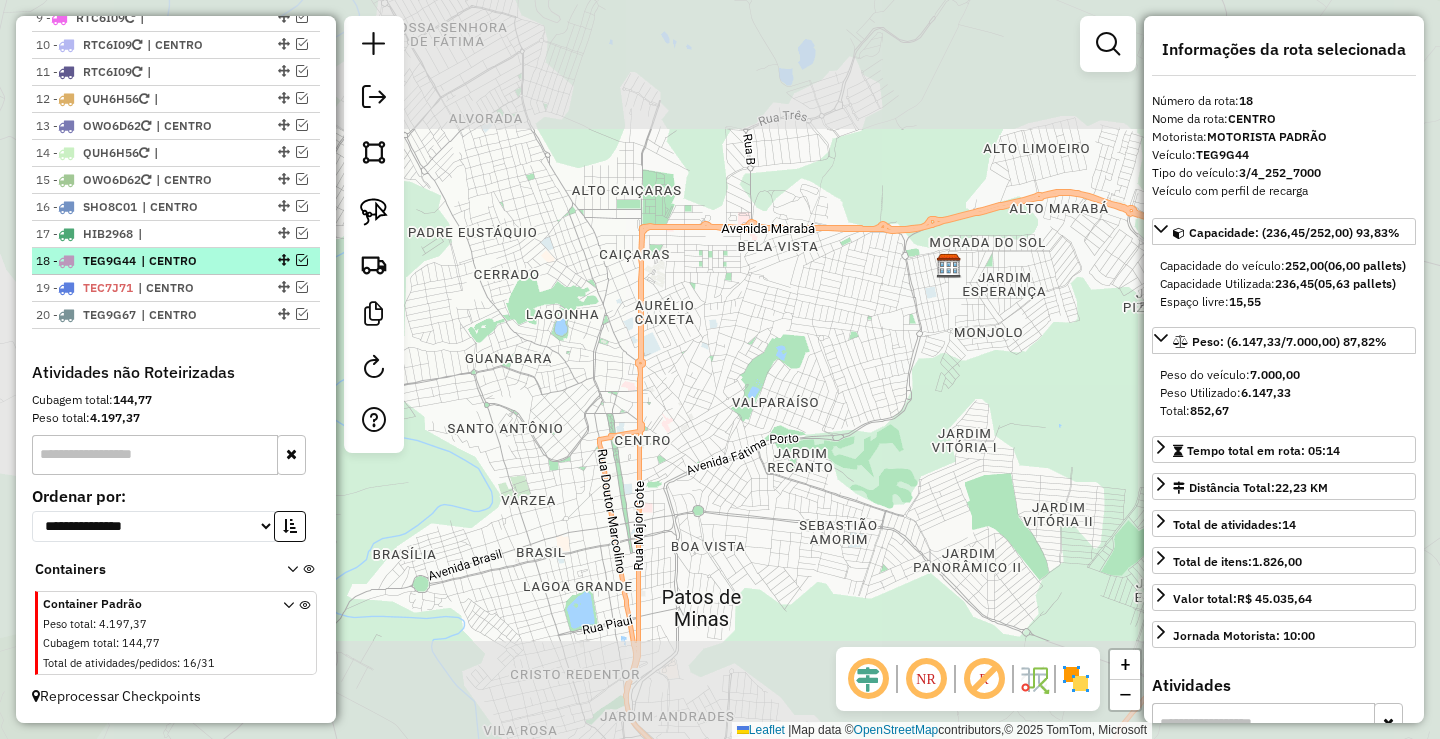 click on "[NUMBER]   [PLATE] | CENTRO" at bounding box center [176, 261] 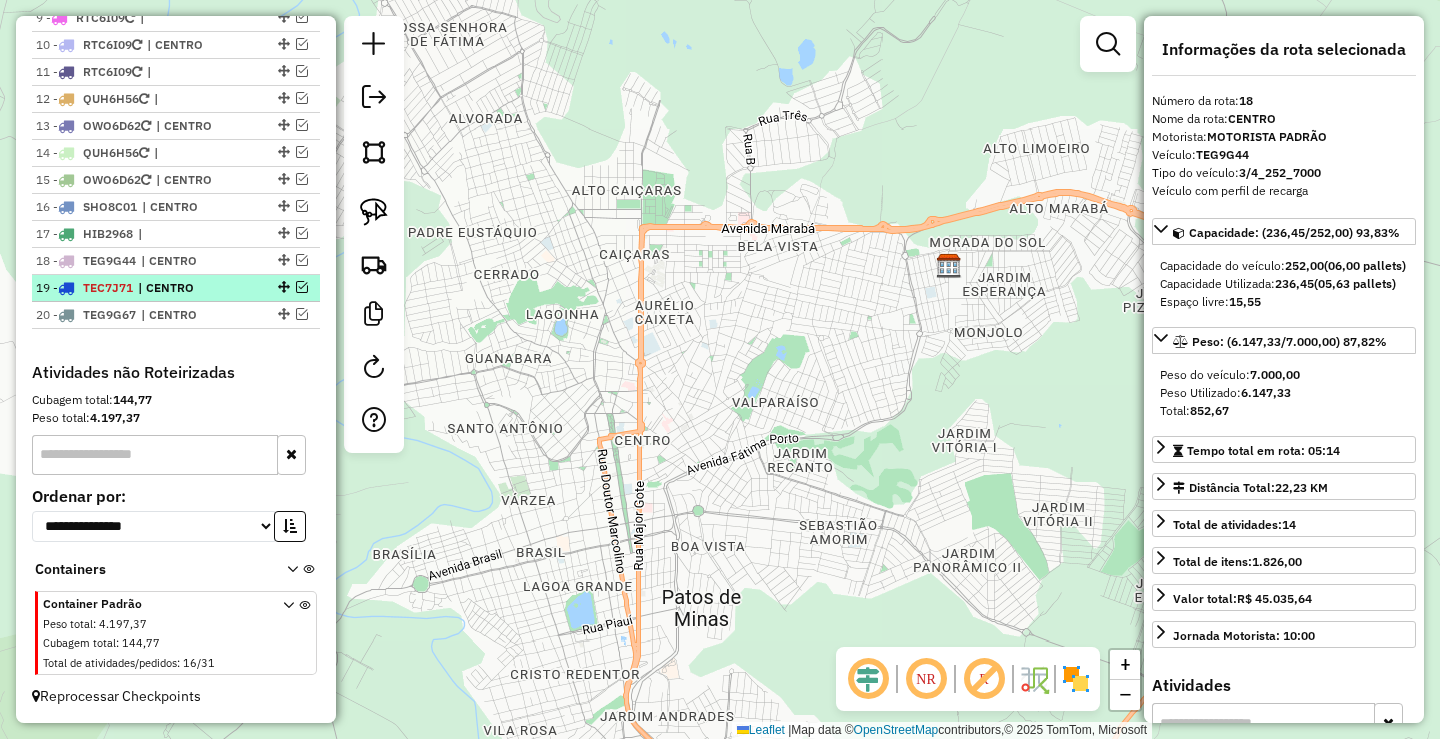 click on "19 -       [PLATE]   | CENTRO" at bounding box center (142, 288) 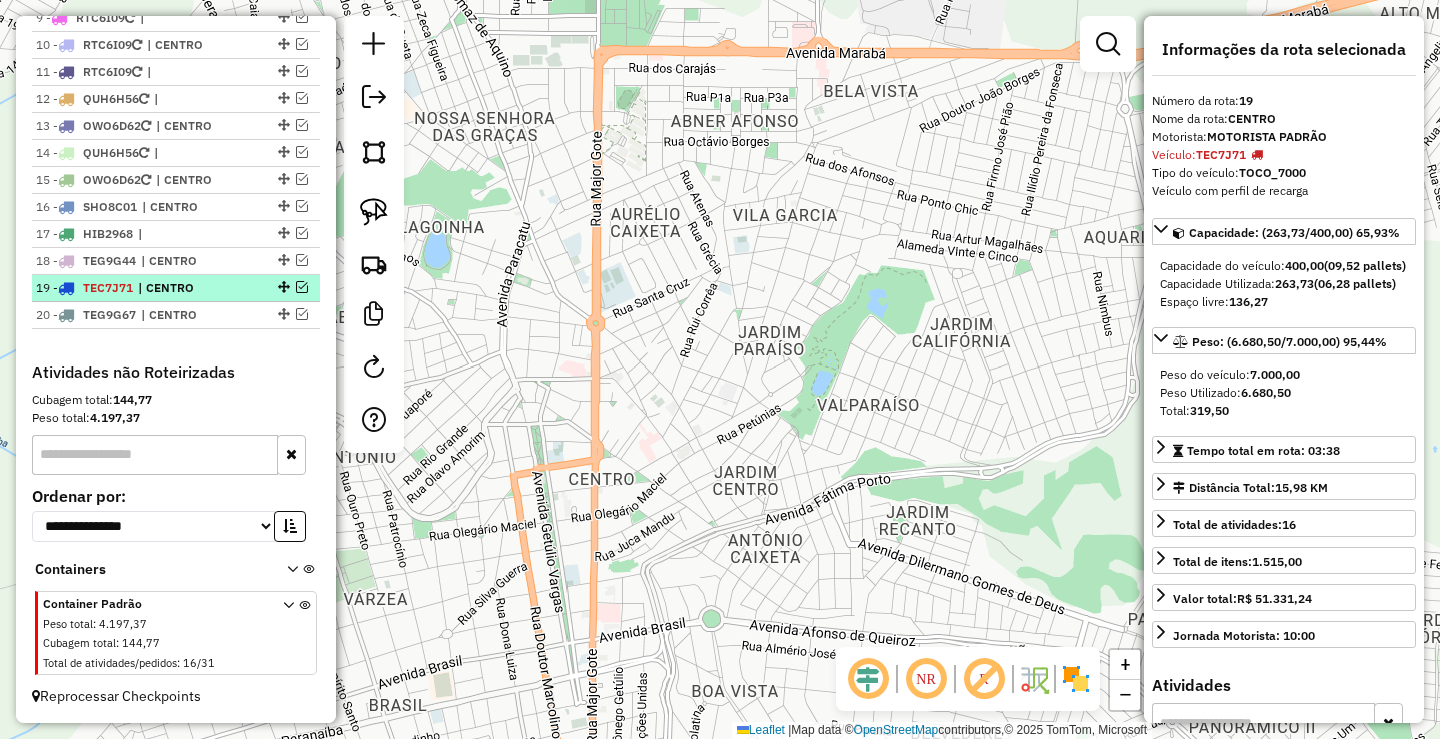 click on "19 -       [PLATE]   | CENTRO" at bounding box center (142, 288) 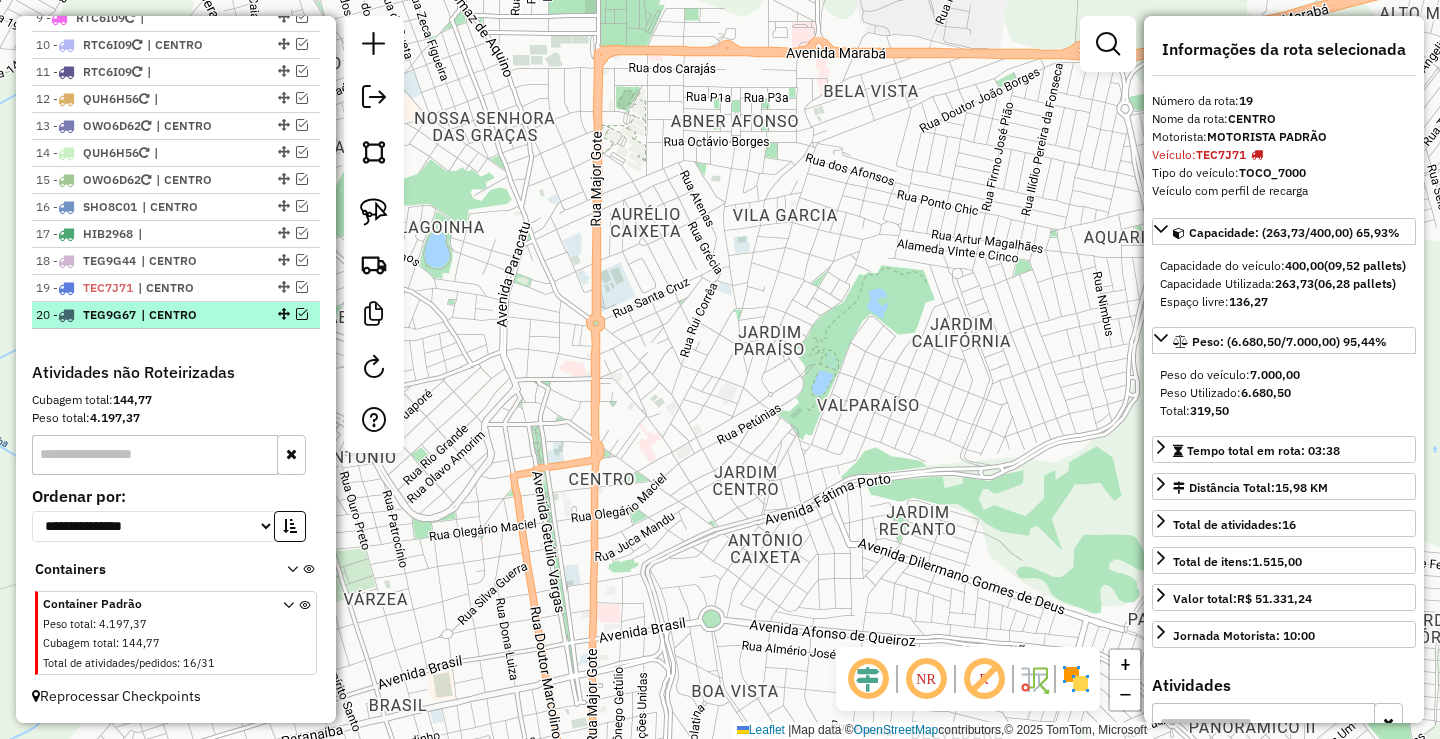 click on "| CENTRO" at bounding box center [187, 315] 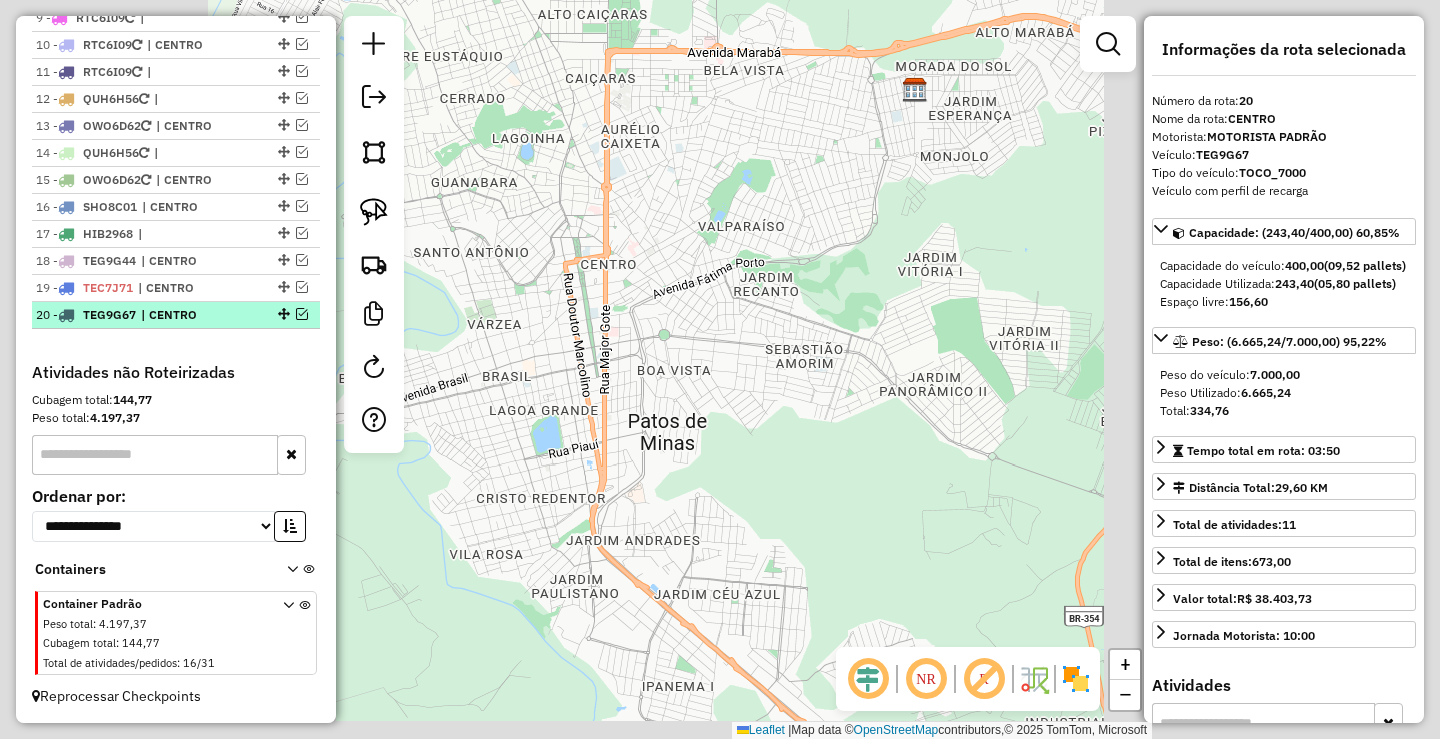 click on "| CENTRO" at bounding box center (187, 315) 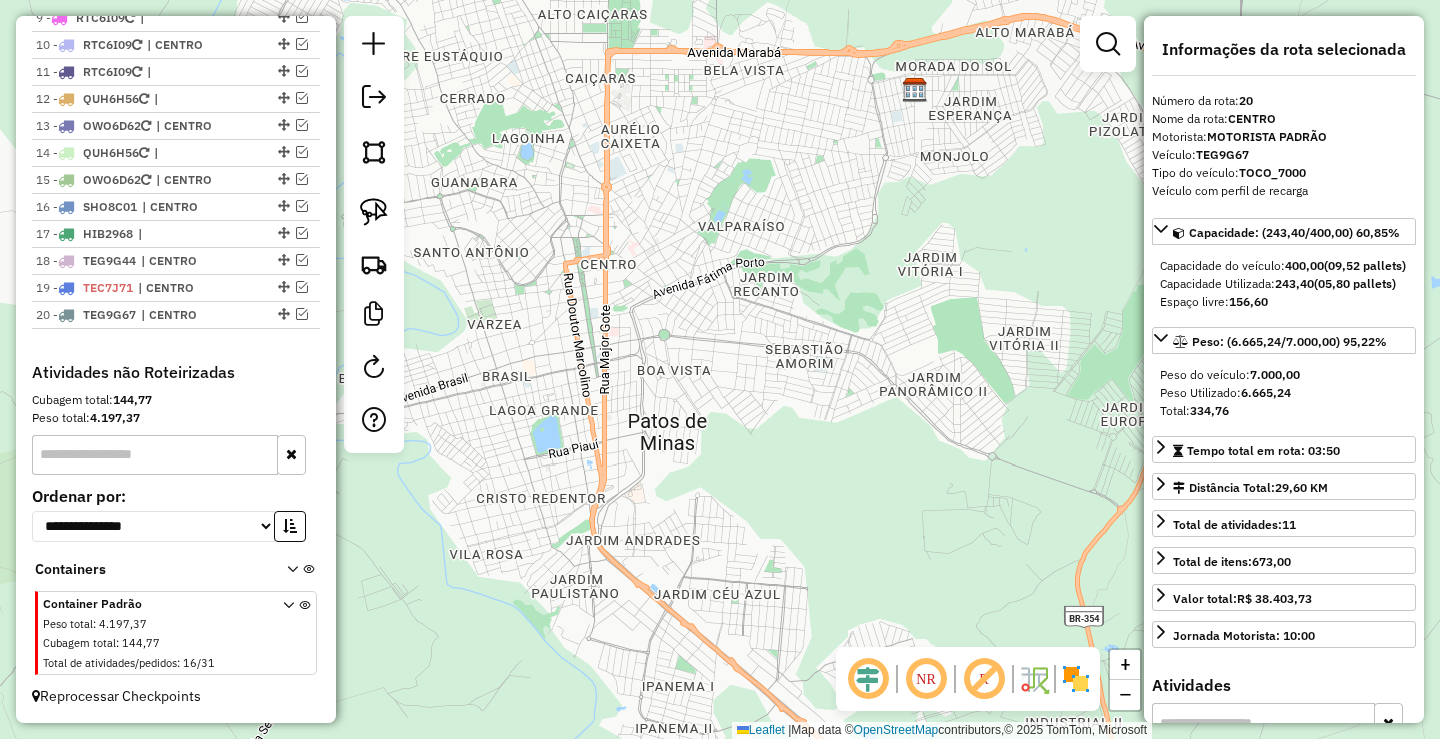 click on "Janela de atendimento Grade de atendimento Capacidade Transportadoras Veículos Cliente Pedidos  Rotas Selecione os dias de semana para filtrar as janelas de atendimento  Seg   Ter   Qua   Qui   Sex   Sáb   Dom  Informe o período da janela de atendimento: De: Até:  Filtrar exatamente a janela do cliente  Considerar janela de atendimento padrão  Selecione os dias de semana para filtrar as grades de atendimento  Seg   Ter   Qua   Qui   Sex   Sáb   Dom   Considerar clientes sem dia de atendimento cadastrado  Clientes fora do dia de atendimento selecionado Filtrar as atividades entre os valores definidos abaixo:  Peso mínimo:   Peso máximo:   Cubagem mínima:   Cubagem máxima:   De:   Até:  Filtrar as atividades entre o tempo de atendimento definido abaixo:  De:   Até:   Considerar capacidade total dos clientes não roteirizados Transportadora: Selecione um ou mais itens Tipo de veículo: Selecione um ou mais itens Veículo: Selecione um ou mais itens Motorista: Selecione um ou mais itens Nome: Rótulo:" 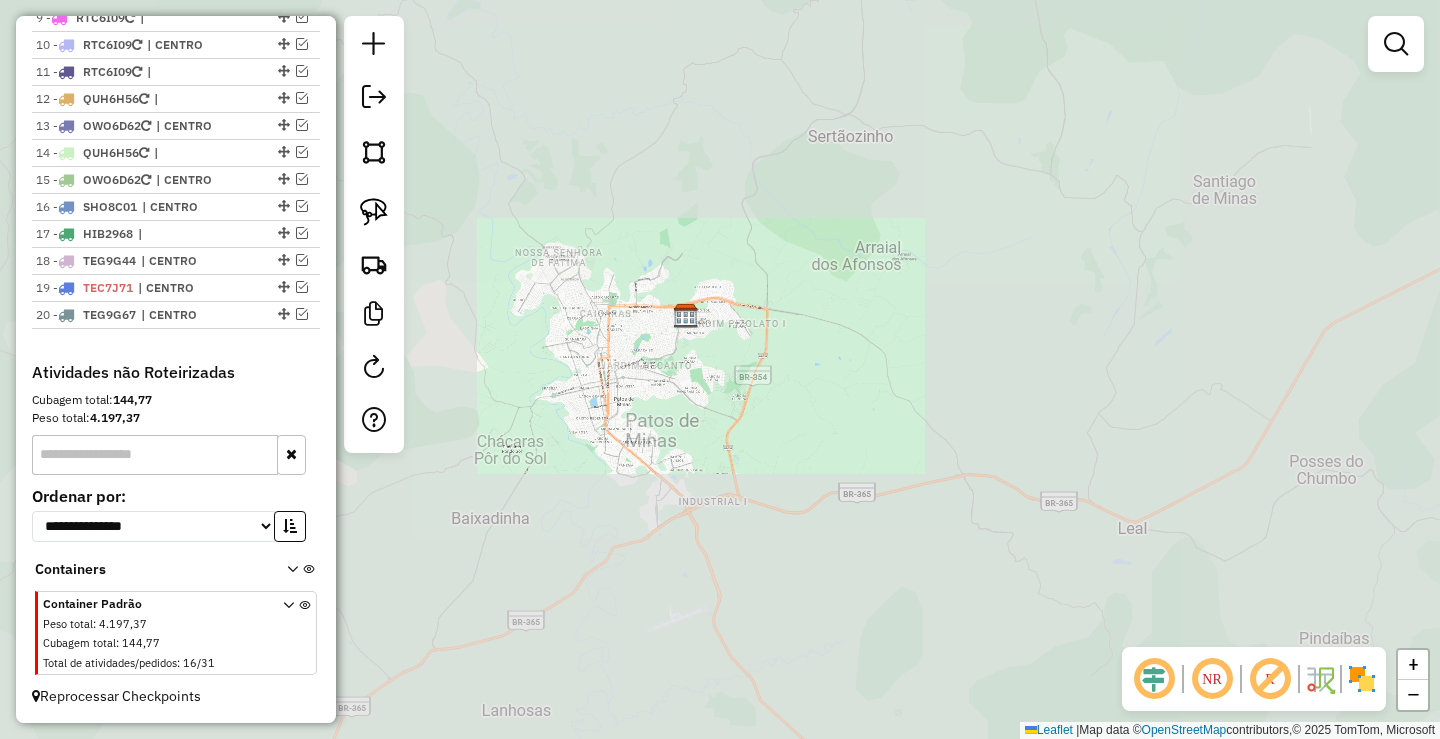 drag, startPoint x: 639, startPoint y: 449, endPoint x: 679, endPoint y: 401, distance: 62.482 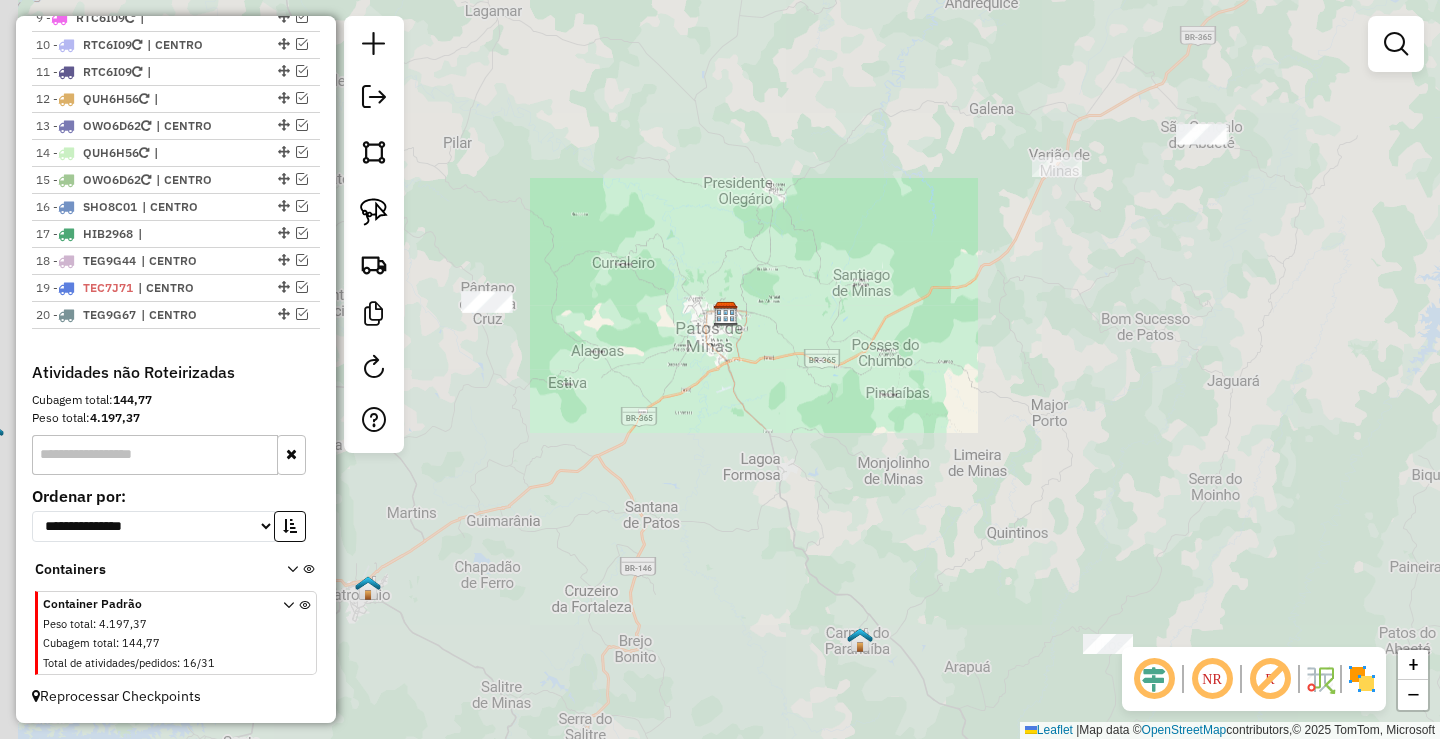 drag, startPoint x: 713, startPoint y: 481, endPoint x: 774, endPoint y: 389, distance: 110.38569 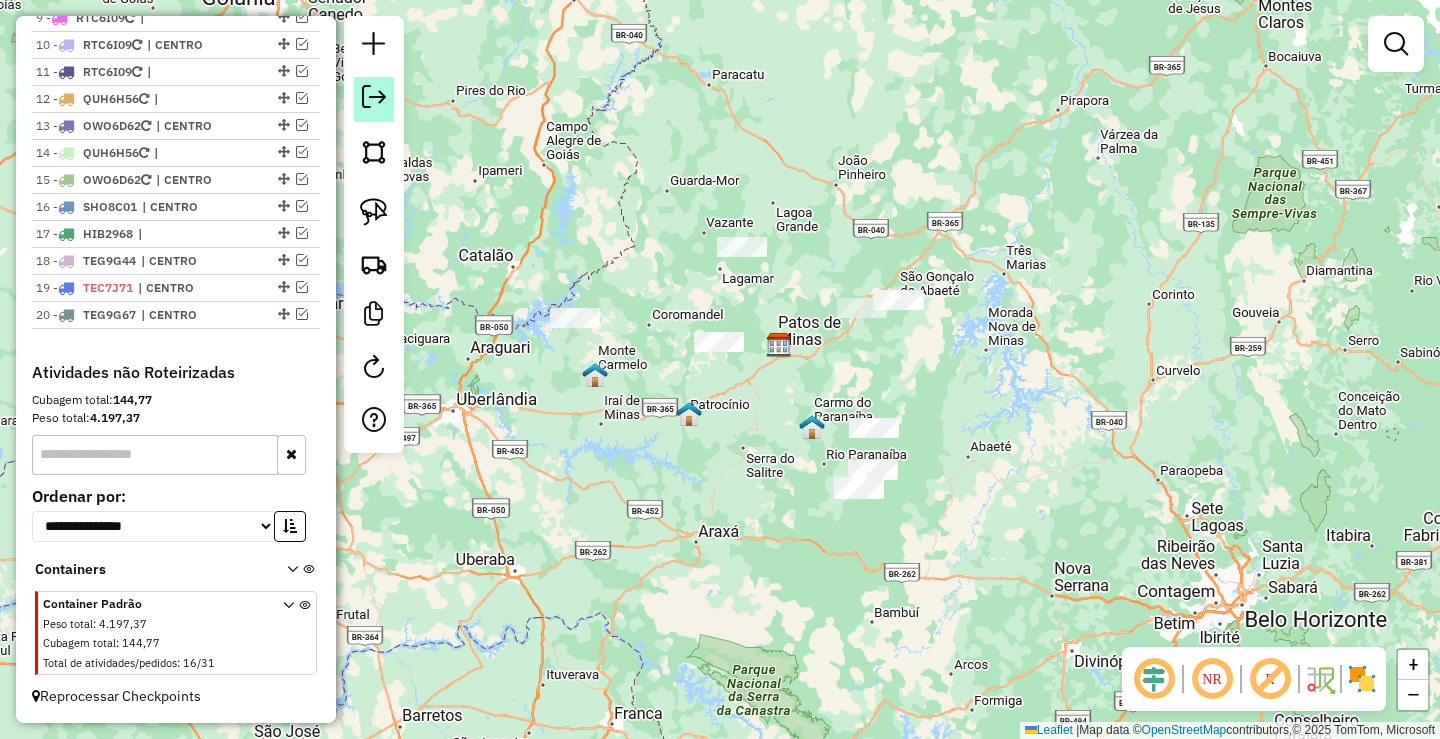 click 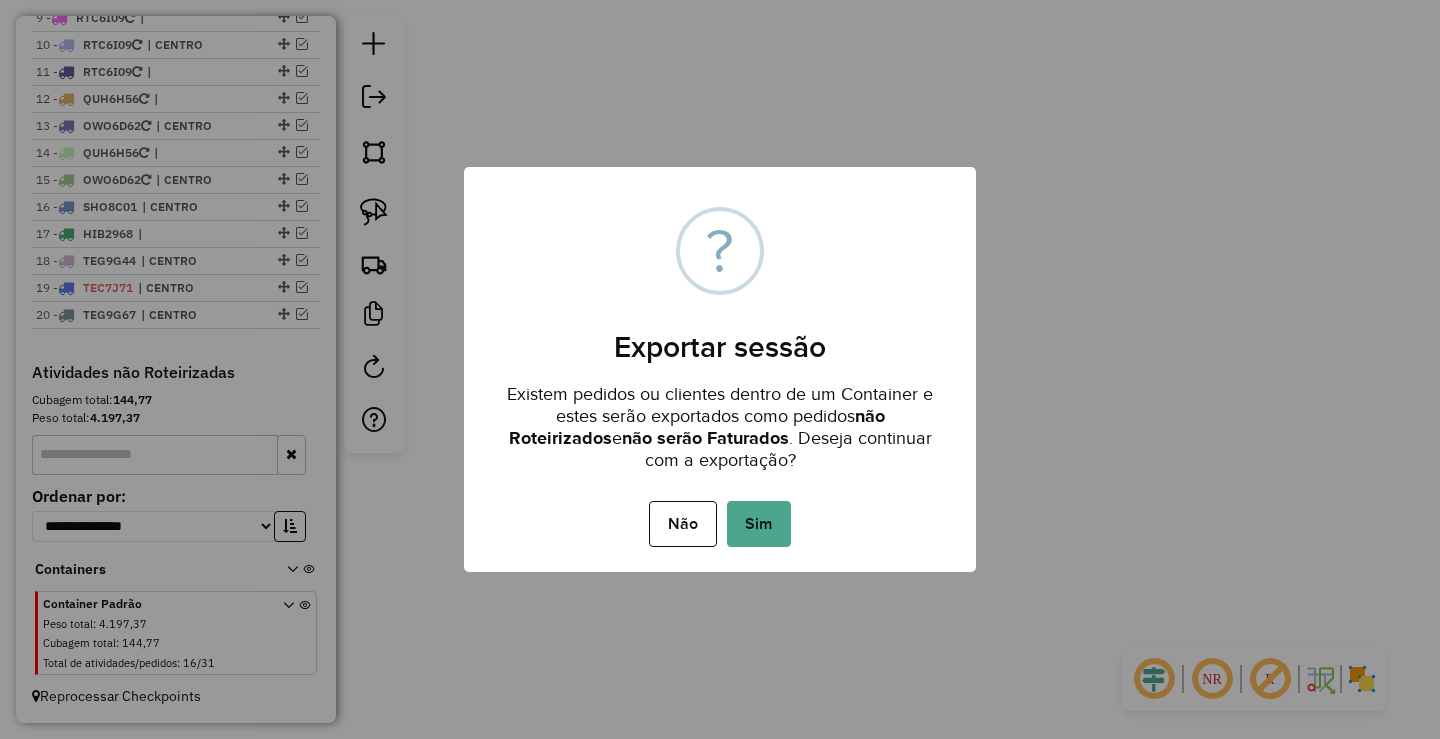 click on "Sim" at bounding box center (759, 524) 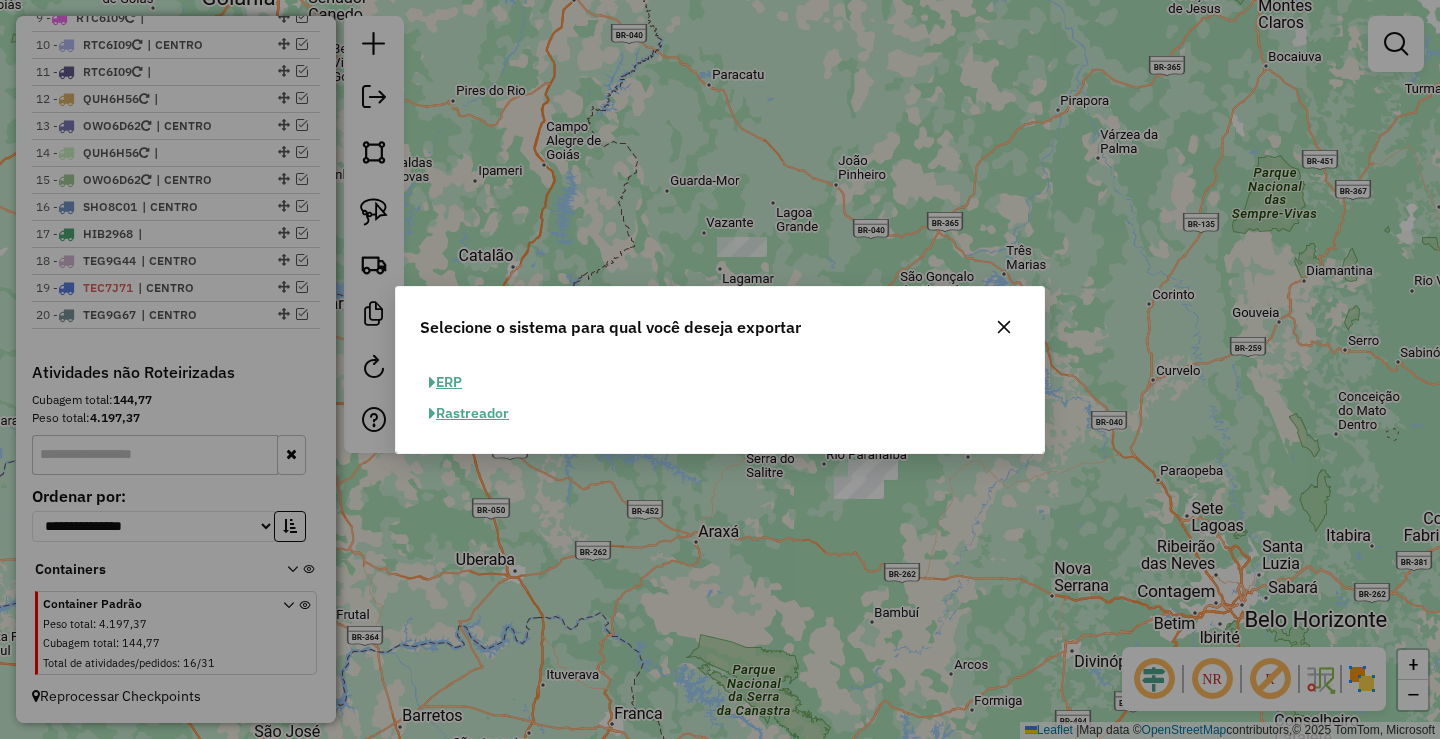click on "ERP" 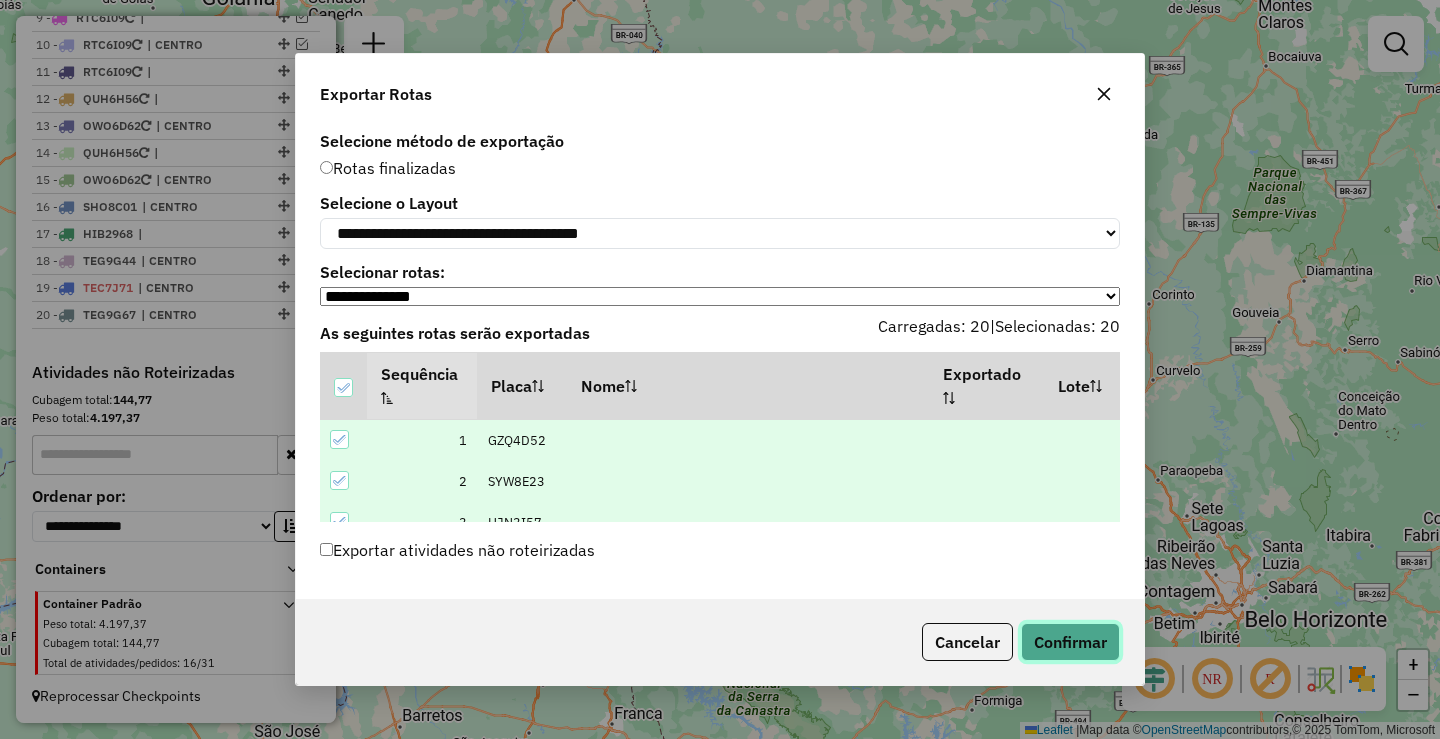 click on "Confirmar" 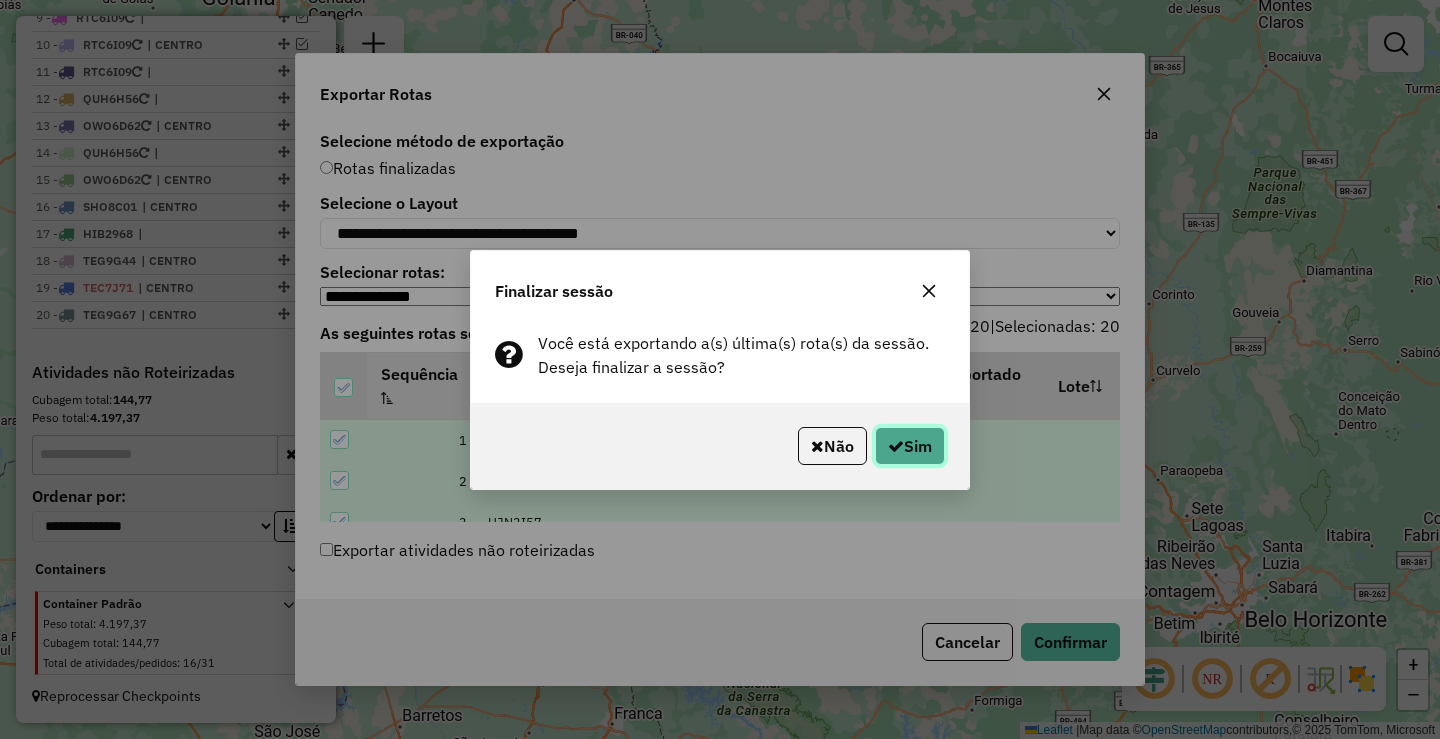 click on "Sim" 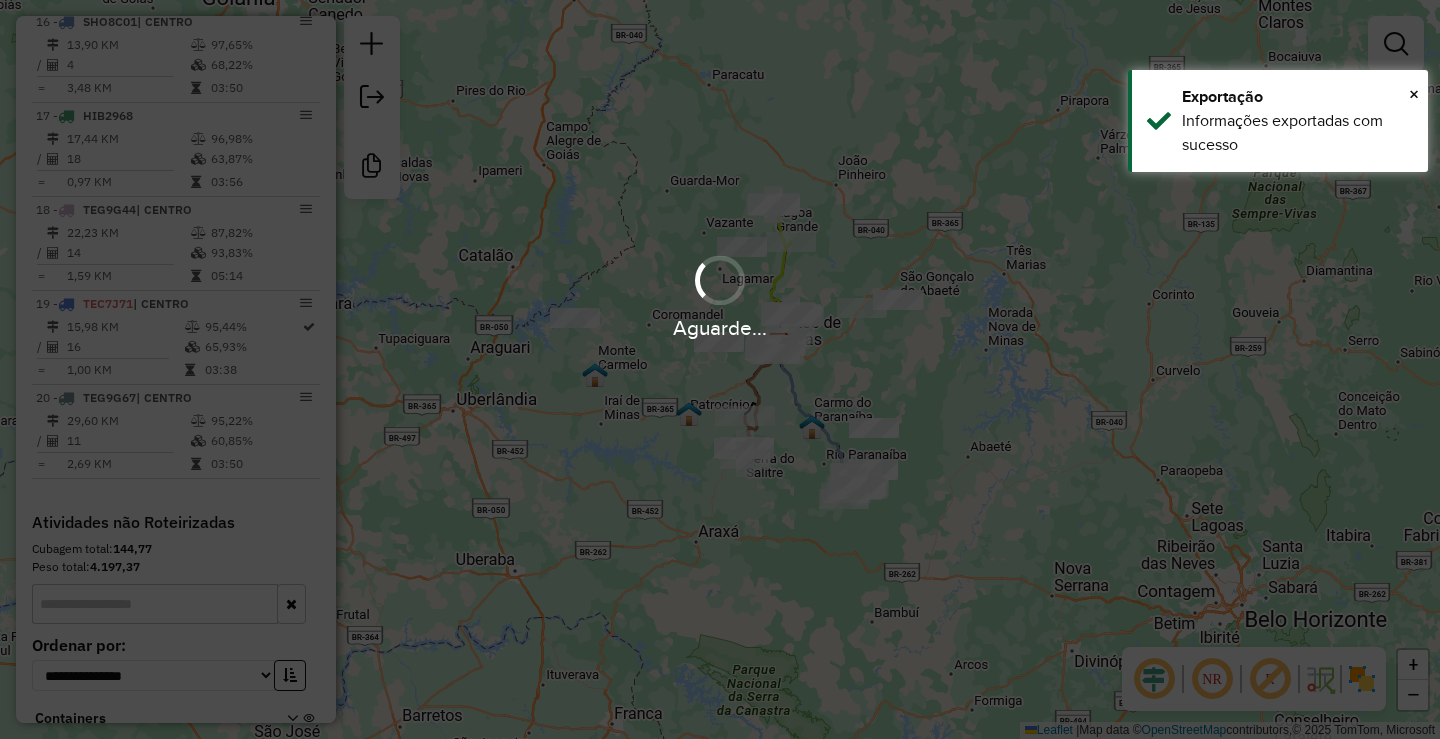 scroll, scrollTop: 2226, scrollLeft: 0, axis: vertical 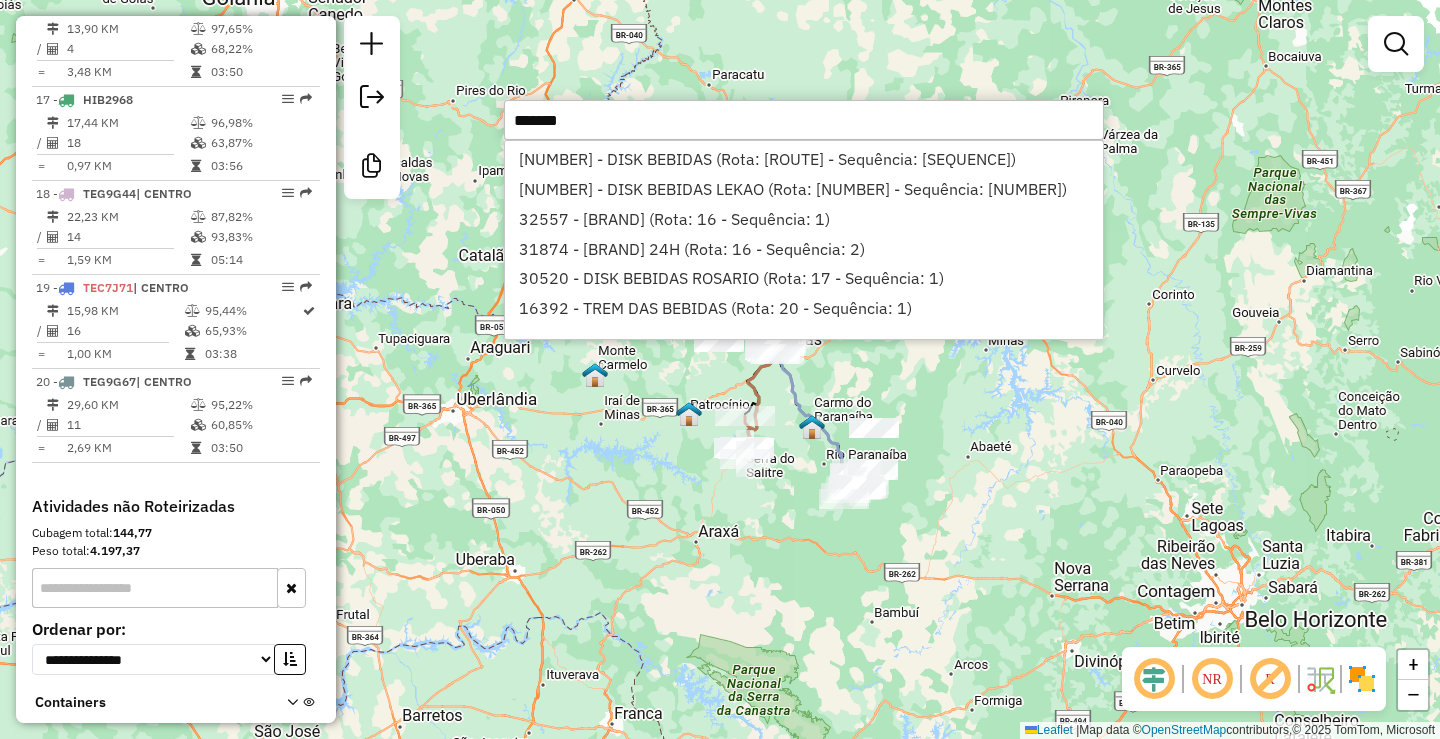 type on "*******" 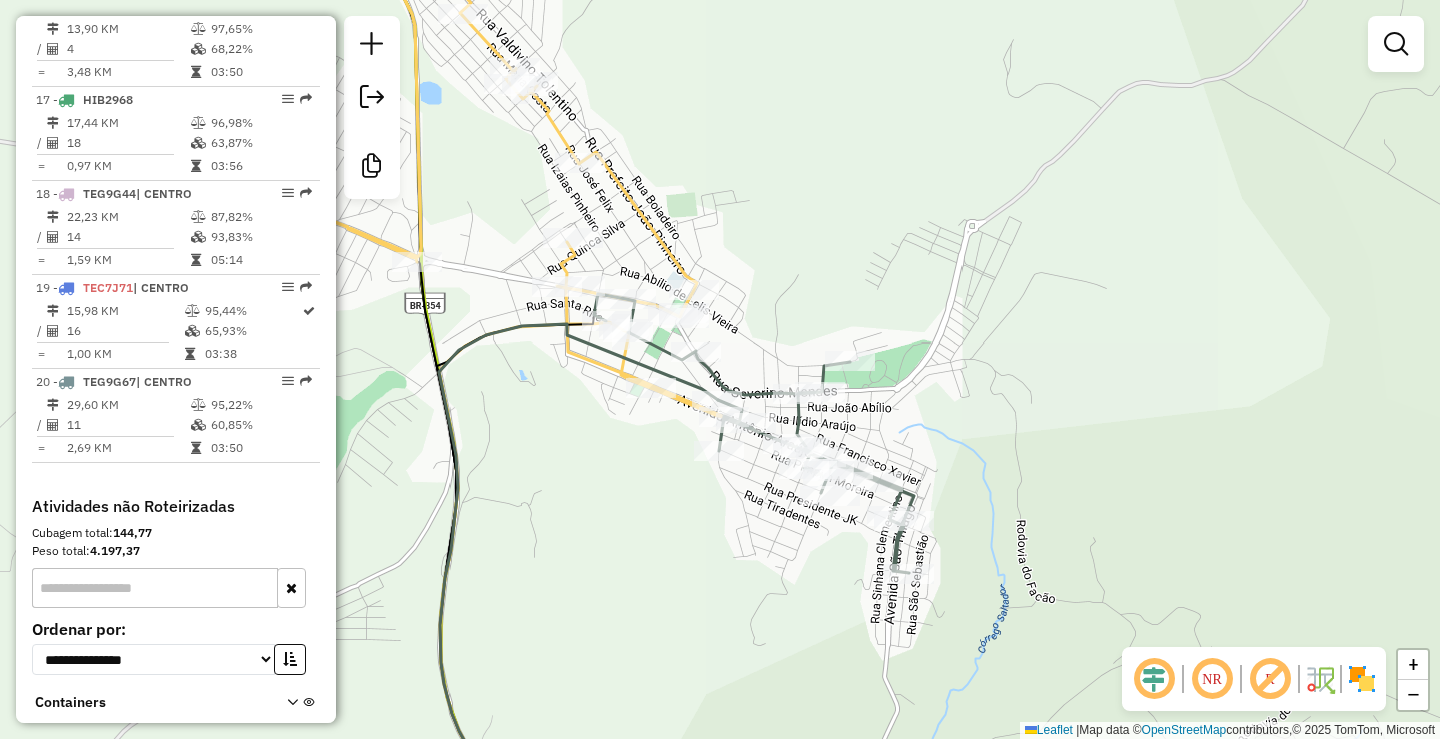 drag, startPoint x: 701, startPoint y: 262, endPoint x: 839, endPoint y: 366, distance: 172.80046 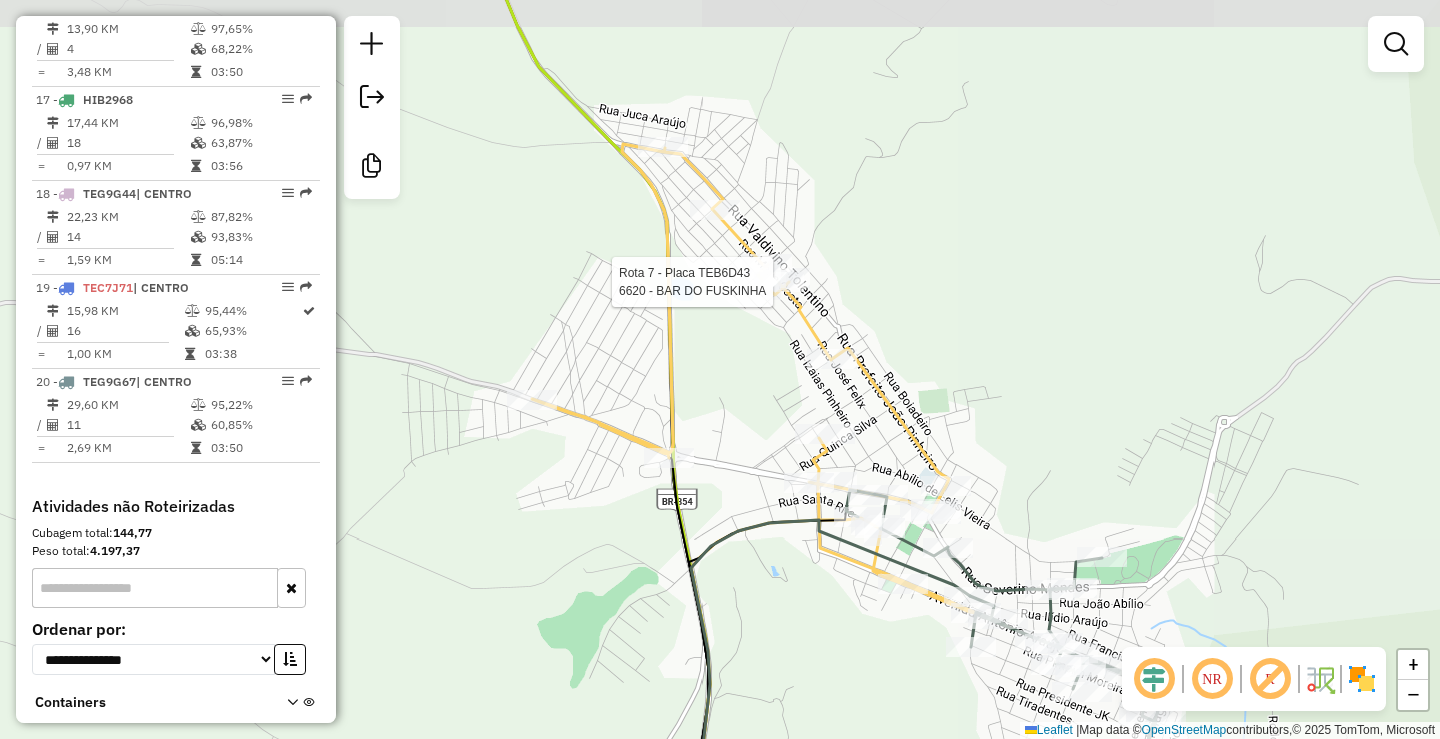 select on "**********" 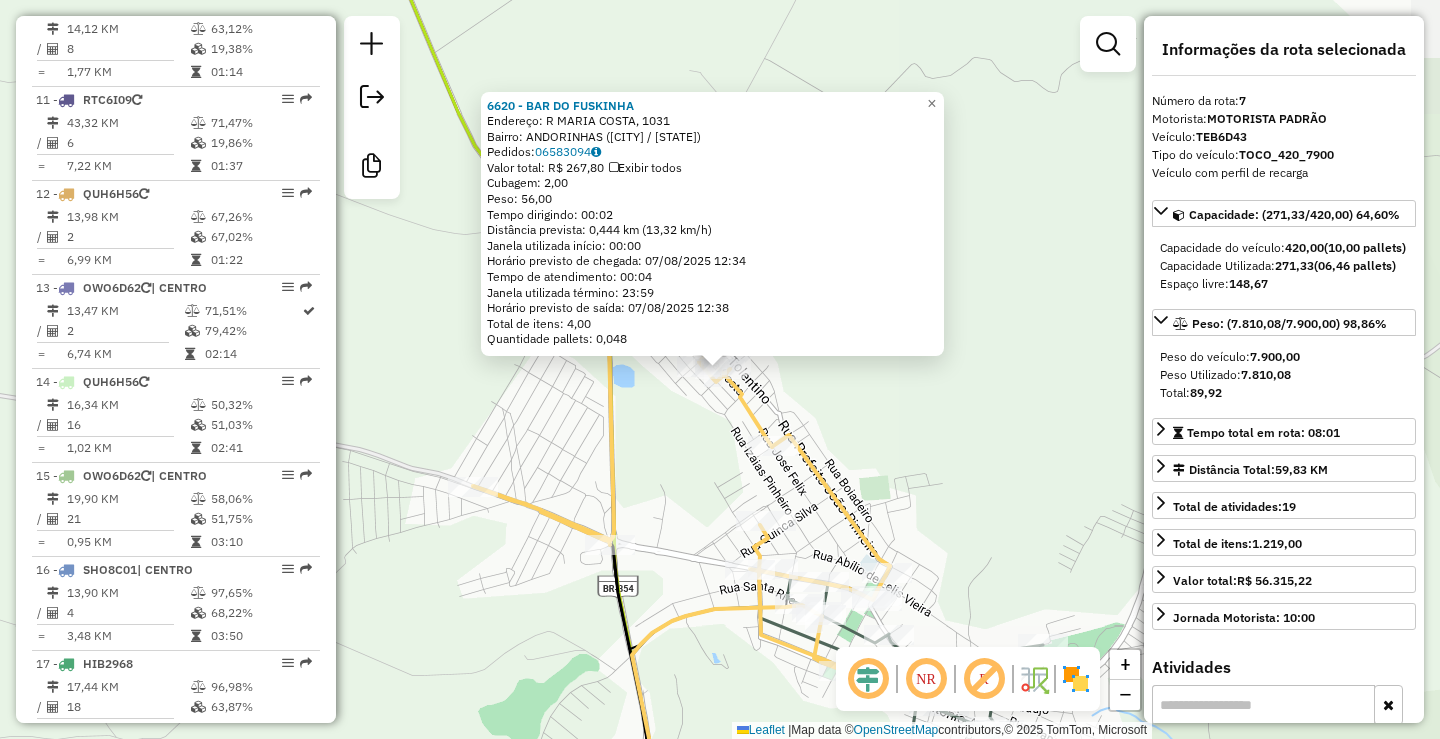scroll, scrollTop: 1357, scrollLeft: 0, axis: vertical 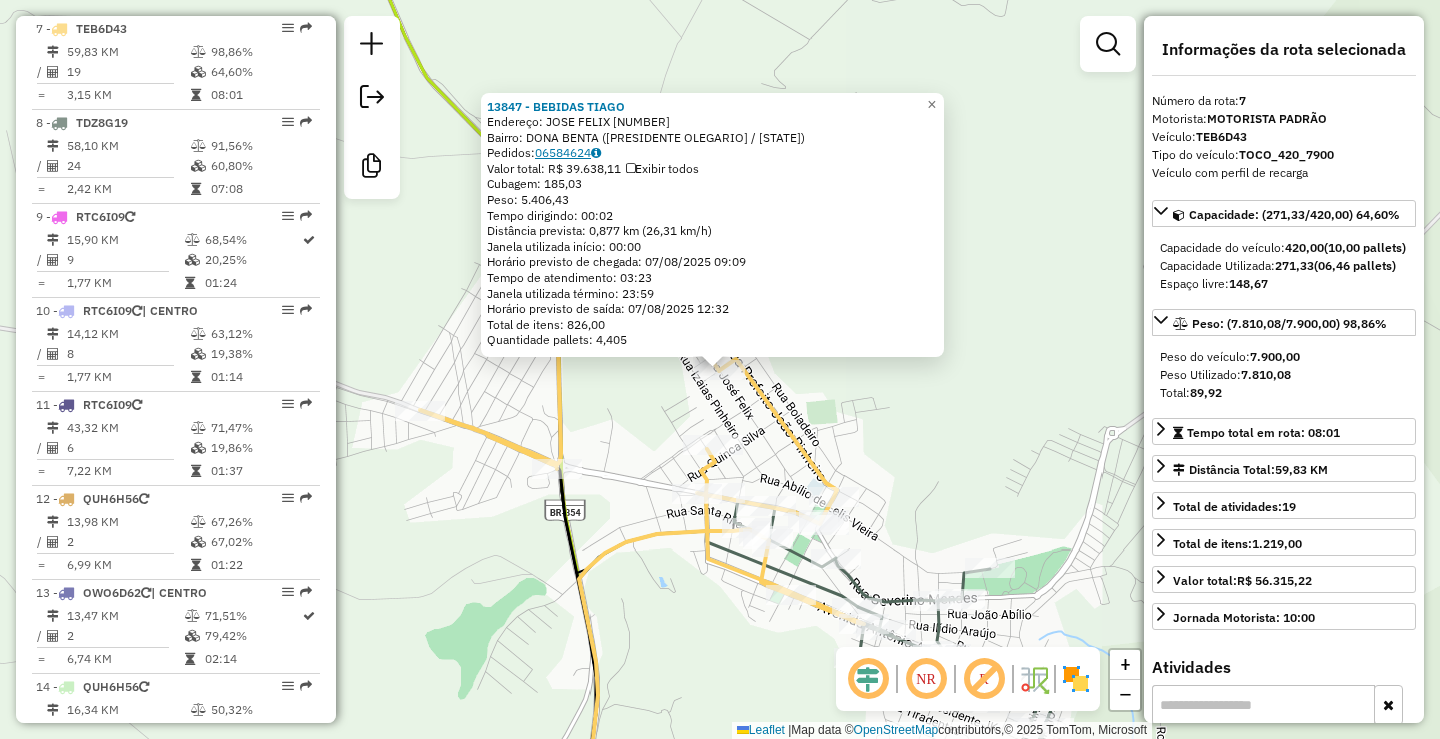 click on "06584624" 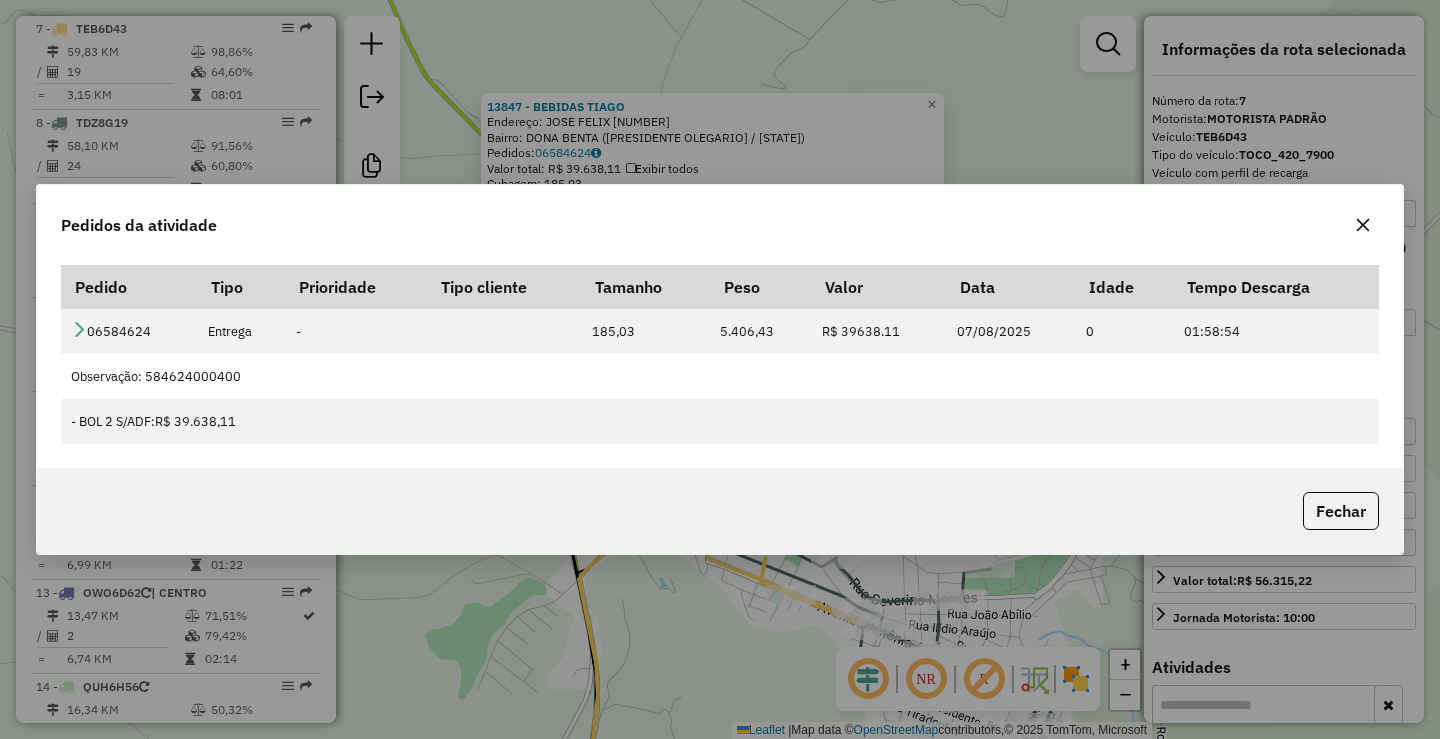 click 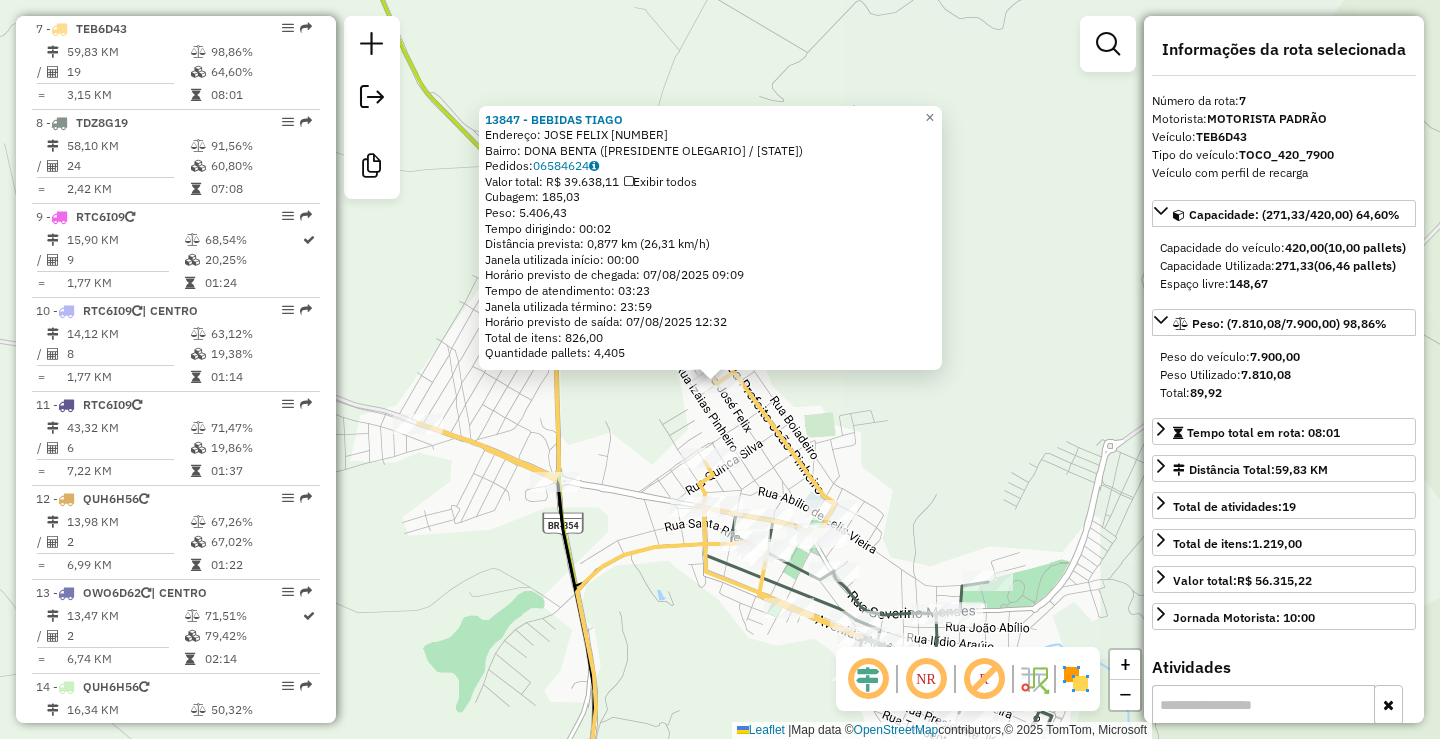 drag, startPoint x: 760, startPoint y: 435, endPoint x: 765, endPoint y: 488, distance: 53.235325 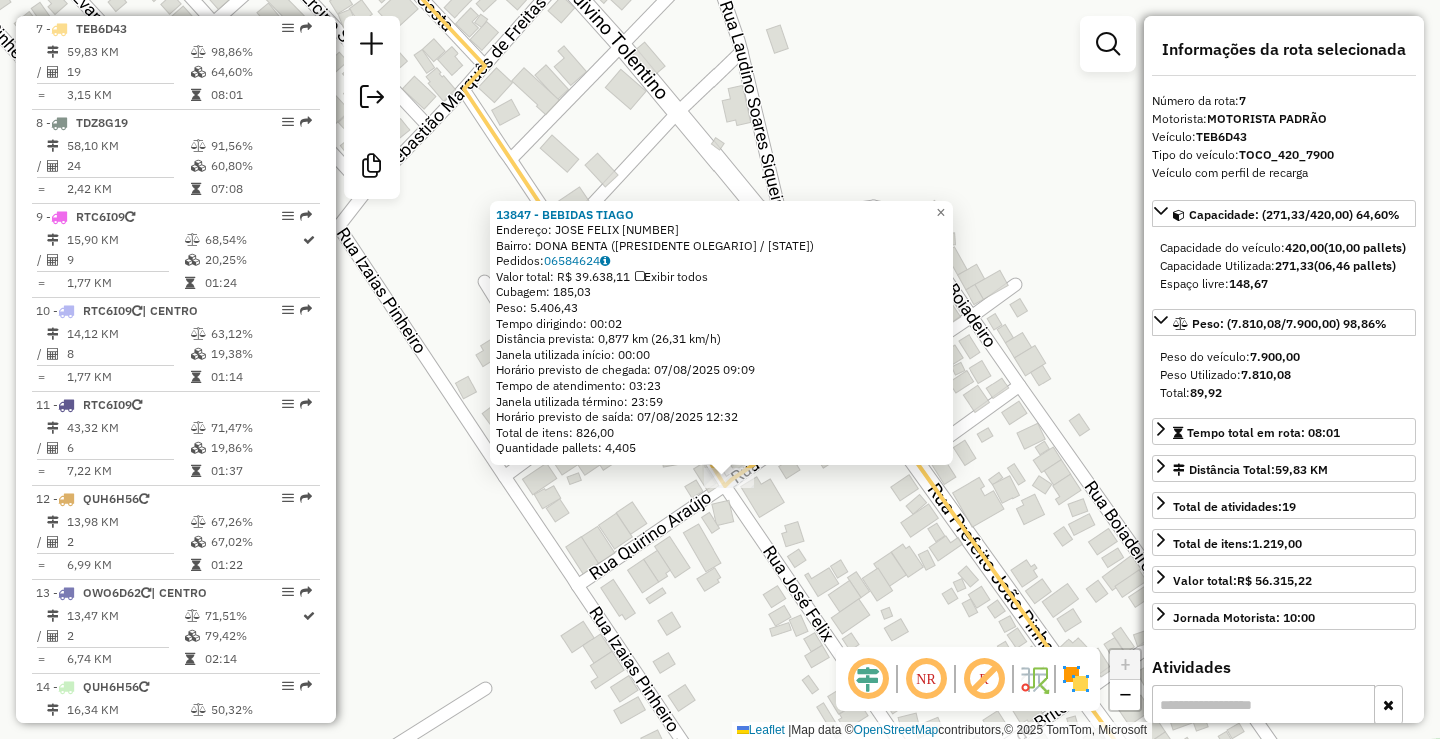 click on "13847 - [BRAND]  Endereço:  JOSE FELIX 511   Bairro: DONA BENTA ([CITY] / [STATE])   Pedidos:  06584624   Valor total: R$ 39.638,11   Exibir todos   Cubagem: 185,03  Peso: 5.406,43  Tempo dirigindo: 00:02   Distância prevista: 0,877 km (26,31 km/h)   Janela utilizada início: 00:00   Horário previsto de chegada: 07/08/2025 09:09   Tempo de atendimento: 03:23   Janela utilizada término: 23:59   Horário previsto de saída: 07/08/2025 12:32   Total de itens: 826,00   Quantidade pallets: 4,405  × Janela de atendimento Grade de atendimento Capacidade Transportadoras Veículos Cliente Pedidos  Rotas Selecione os dias de semana para filtrar as janelas de atendimento  Seg   Ter   Qua   Qui   Sex   Sáb   Dom  Informe o período da janela de atendimento: De: Até:  Filtrar exatamente a janela do cliente  Considerar janela de atendimento padrão  Selecione os dias de semana para filtrar as grades de atendimento  Seg   Ter   Qua   Qui   Sex   Sáb   Dom   Peso mínimo:   Peso máximo:   De:   Até:" 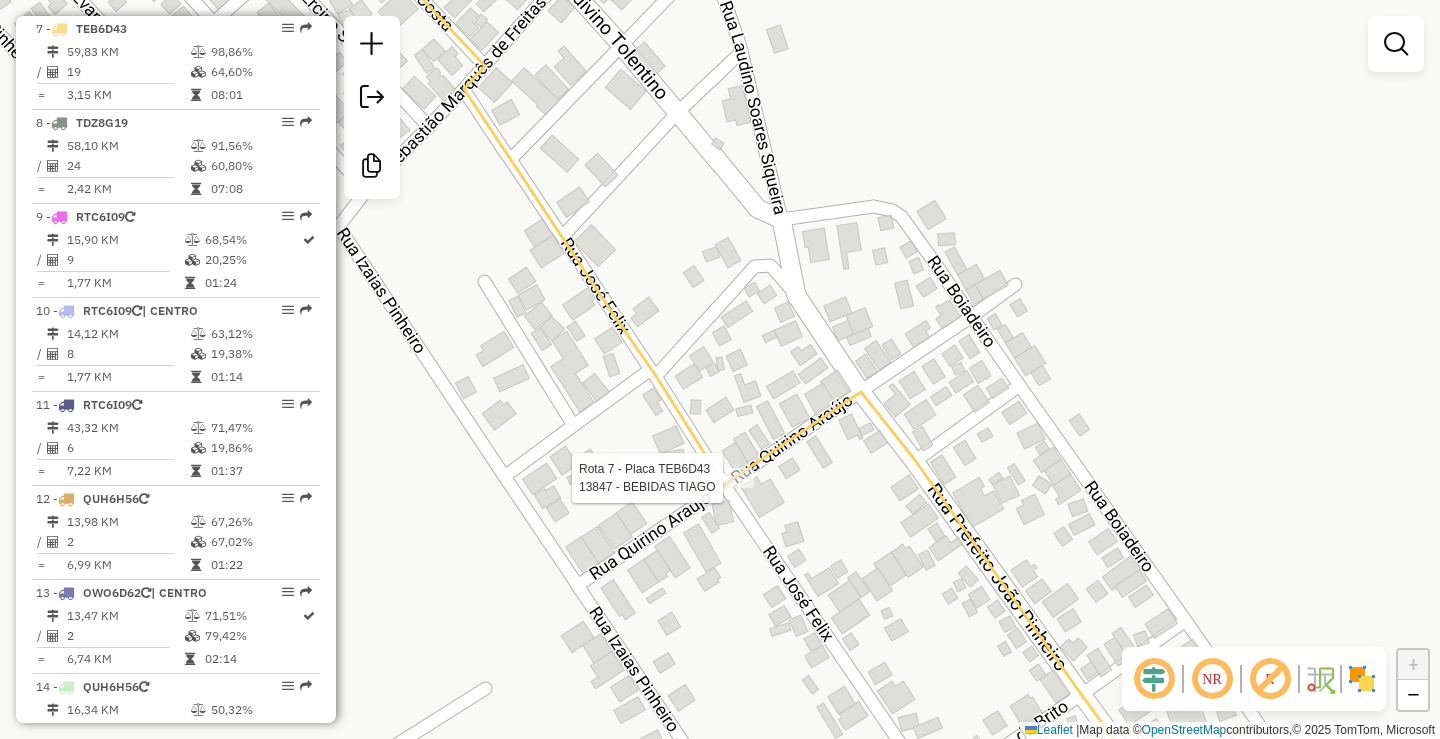 select on "**********" 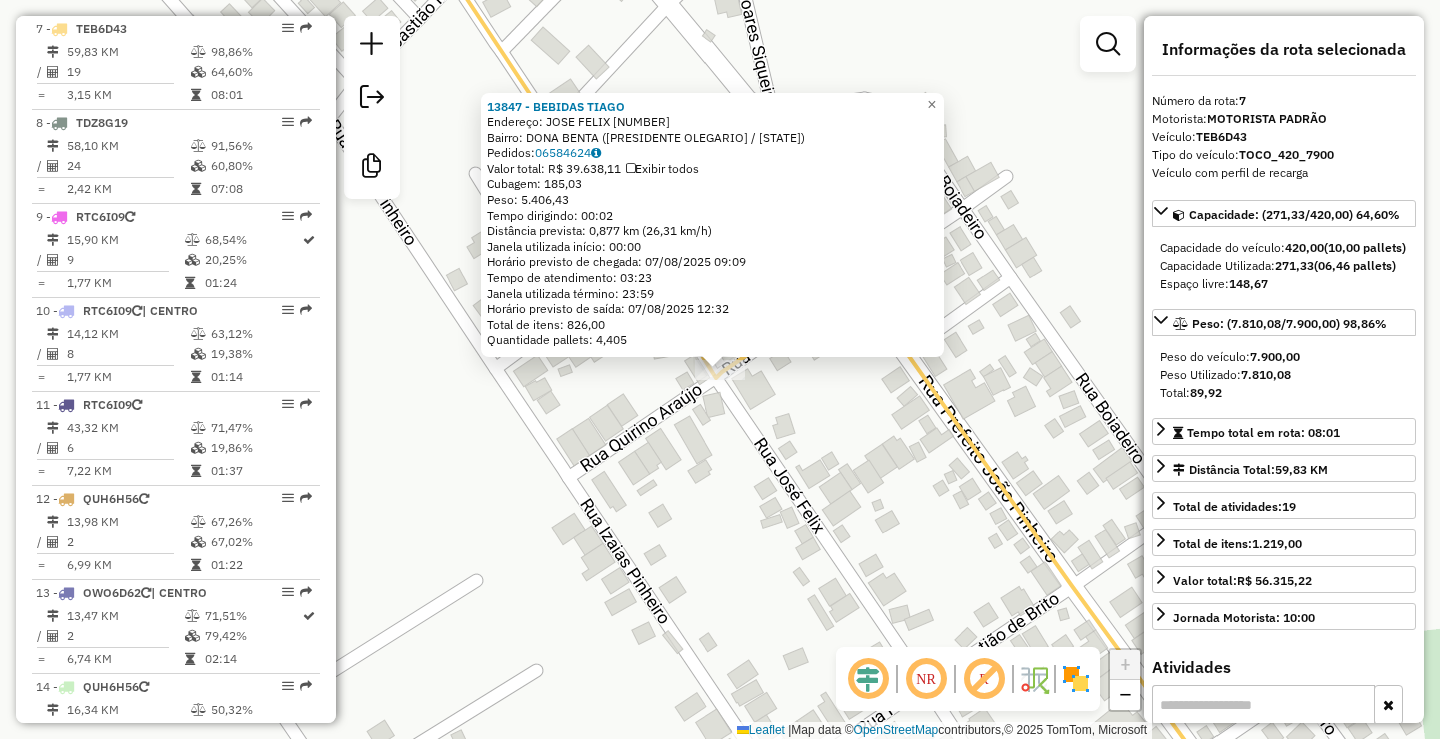 drag, startPoint x: 708, startPoint y: 505, endPoint x: 751, endPoint y: 474, distance: 53.009434 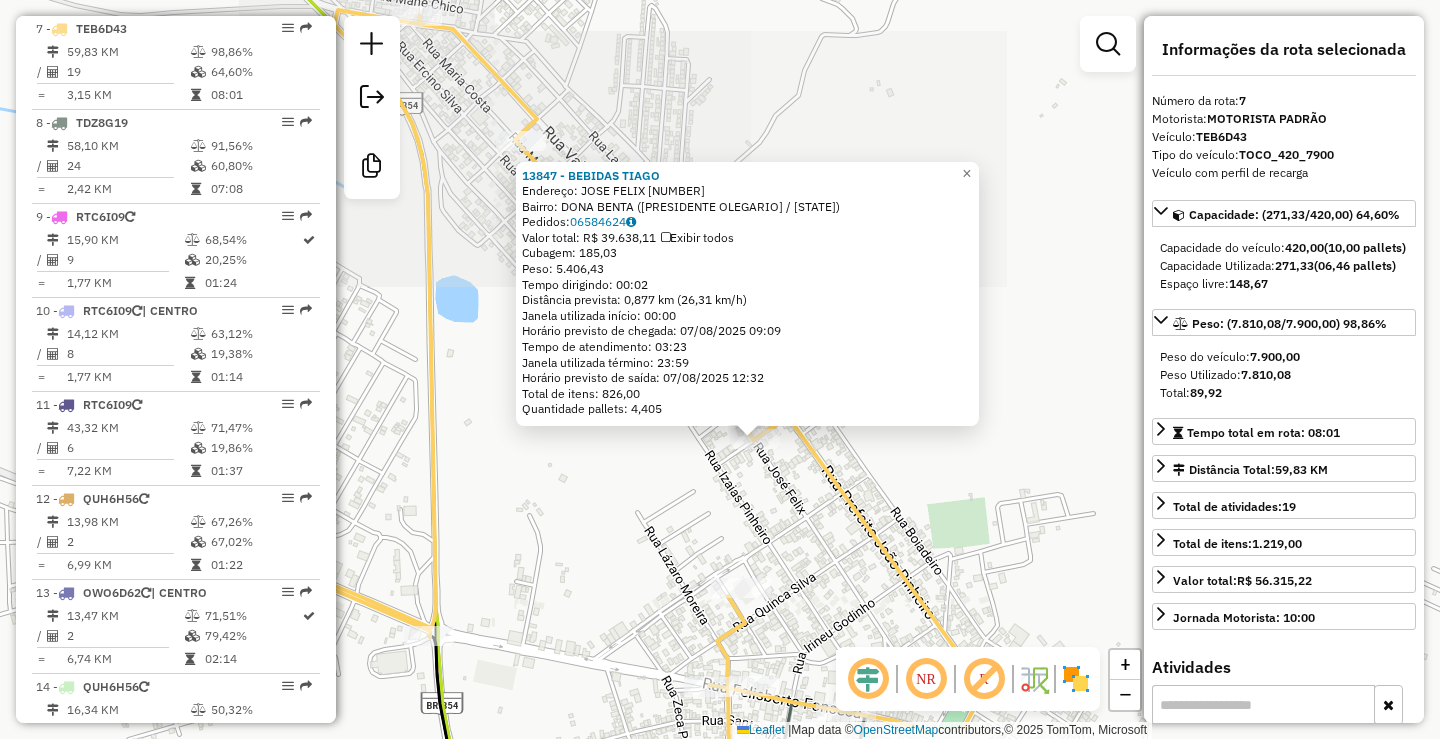 click on "13847 - [BRAND]  Endereço:  JOSE FELIX 511   Bairro: DONA BENTA ([CITY] / [STATE])   Pedidos:  06584624   Valor total: R$ 39.638,11   Exibir todos   Cubagem: 185,03  Peso: 5.406,43  Tempo dirigindo: 00:02   Distância prevista: 0,877 km (26,31 km/h)   Janela utilizada início: 00:00   Horário previsto de chegada: 07/08/2025 09:09   Tempo de atendimento: 03:23   Janela utilizada término: 23:59   Horário previsto de saída: 07/08/2025 12:32   Total de itens: 826,00   Quantidade pallets: 4,405  × Janela de atendimento Grade de atendimento Capacidade Transportadoras Veículos Cliente Pedidos  Rotas Selecione os dias de semana para filtrar as janelas de atendimento  Seg   Ter   Qua   Qui   Sex   Sáb   Dom  Informe o período da janela de atendimento: De: Até:  Filtrar exatamente a janela do cliente  Considerar janela de atendimento padrão  Selecione os dias de semana para filtrar as grades de atendimento  Seg   Ter   Qua   Qui   Sex   Sáb   Dom   Peso mínimo:   Peso máximo:   De:   Até:" 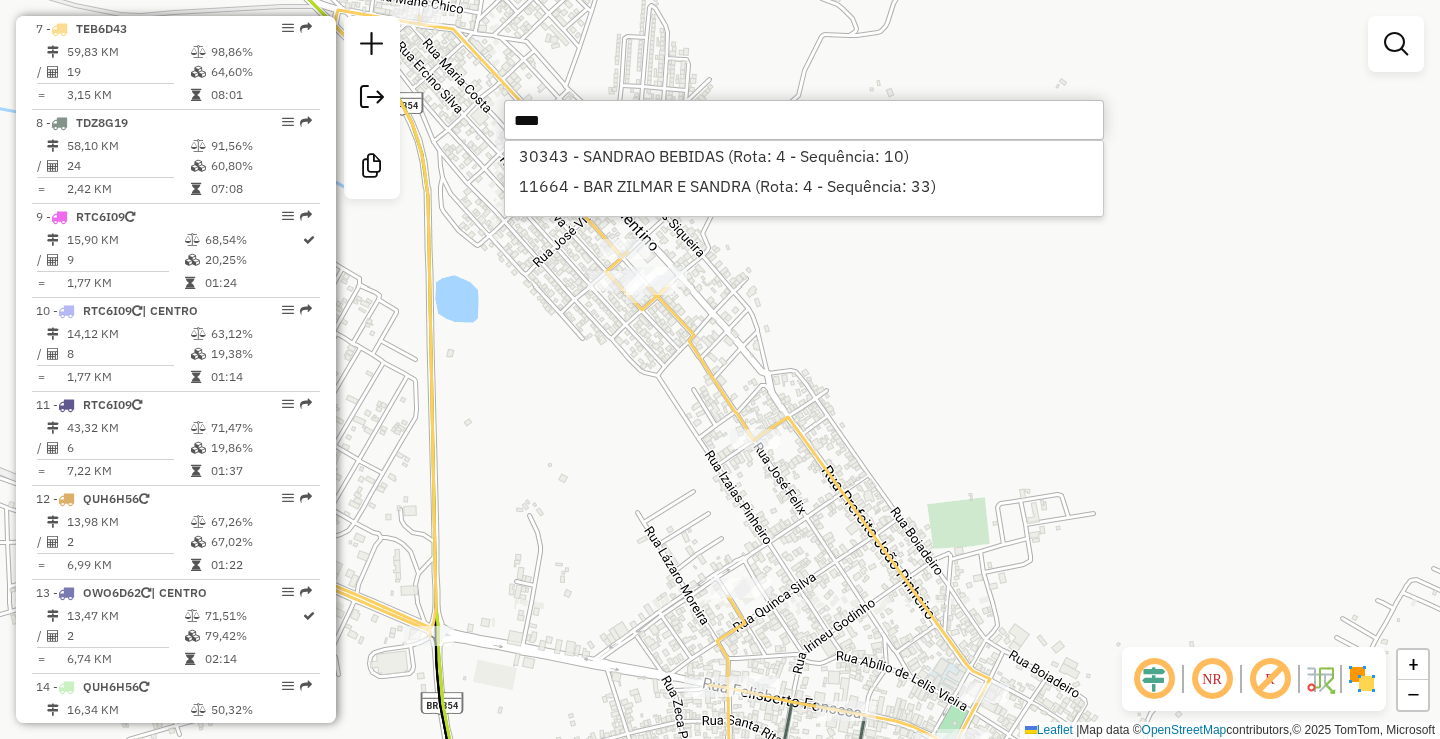type on "****" 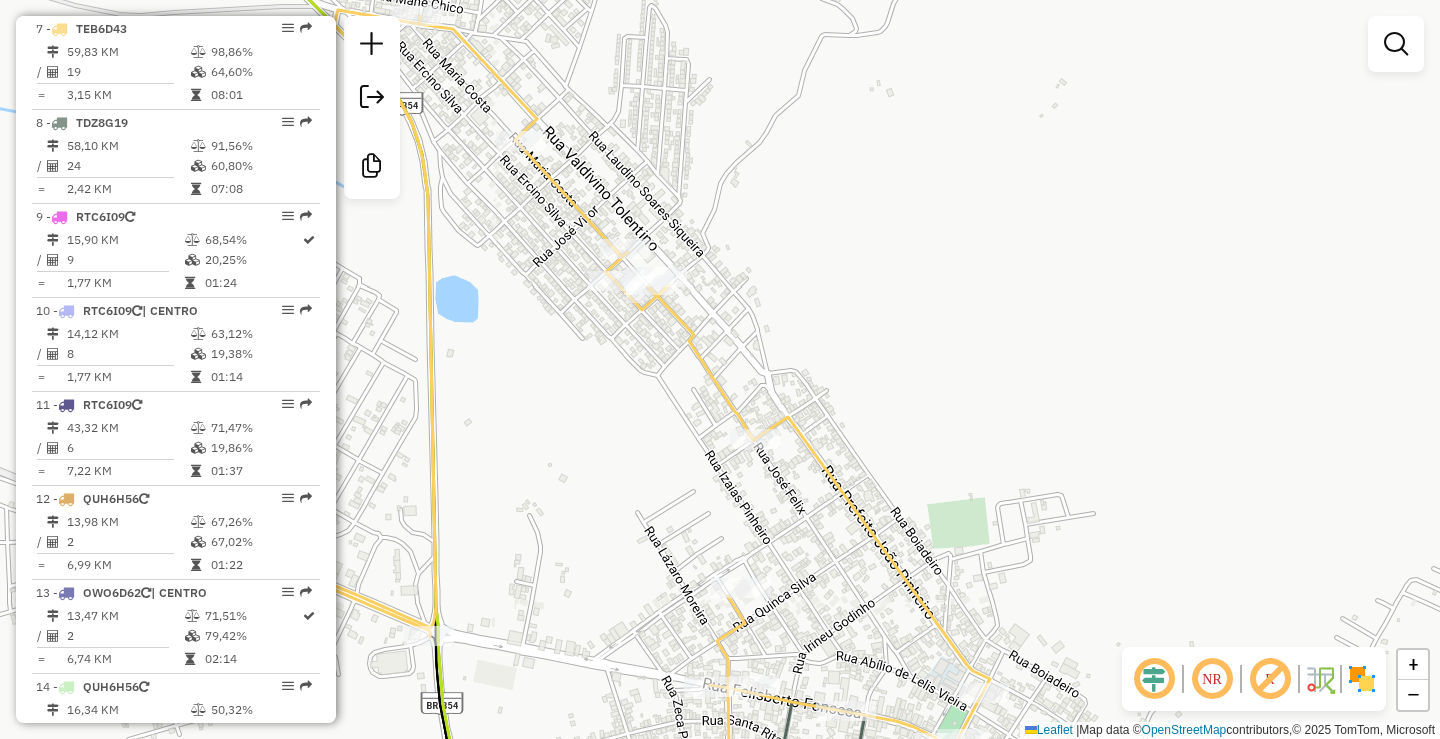 click on "Rota 7 - Placa [PLATE]  13847 - [BRAND] Janela de atendimento Grade de atendimento Capacidade Transportadoras Veículos Cliente Pedidos  Rotas Selecione os dias de semana para filtrar as janelas de atendimento  Seg   Ter   Qua   Qui   Sex   Sáb   Dom  Informe o período da janela de atendimento: De: Até:  Filtrar exatamente a janela do cliente  Considerar janela de atendimento padrão  Selecione os dias de semana para filtrar as grades de atendimento  Seg   Ter   Qua   Qui   Sex   Sáb   Dom   Considerar clientes sem dia de atendimento cadastrado  Clientes fora do dia de atendimento selecionado Filtrar as atividades entre os valores definidos abaixo:  Peso mínimo:   Peso máximo:   Cubagem mínima:   Cubagem máxima:   De:   Até:  Filtrar as atividades entre o tempo de atendimento definido abaixo:  De:   Até:   Considerar capacidade total dos clientes não roteirizados Transportadora: Selecione um ou mais itens Tipo de veículo: Selecione um ou mais itens Veículo: Selecione um ou mais itens Nome:" 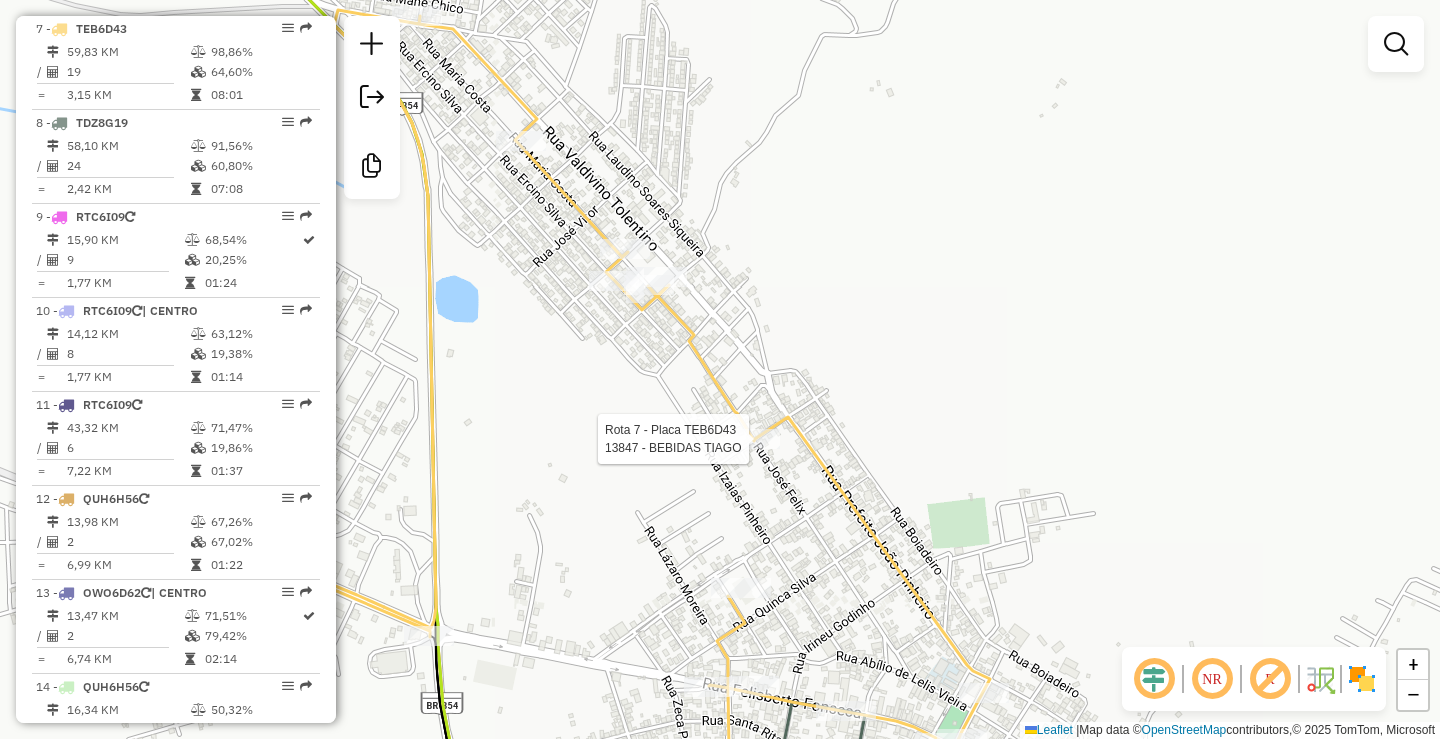 select on "**********" 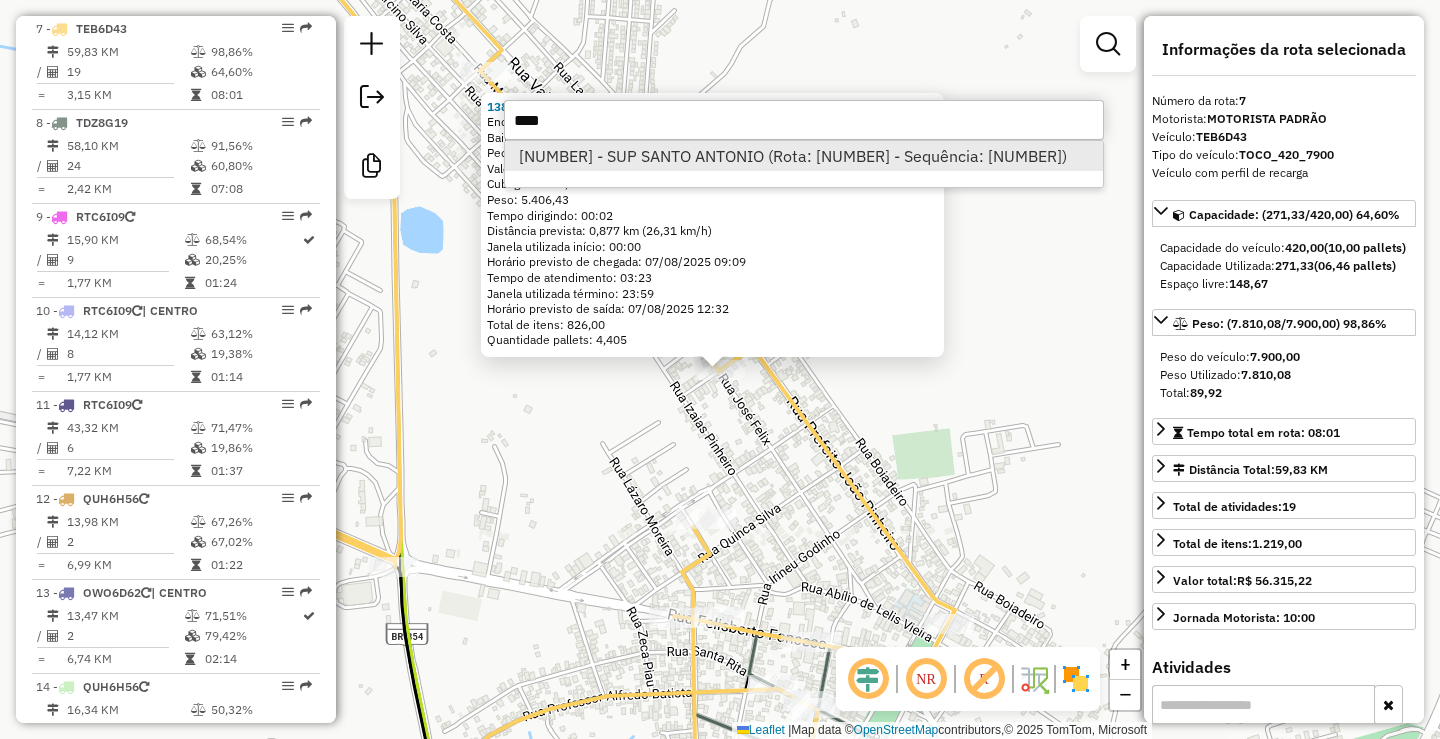 type on "****" 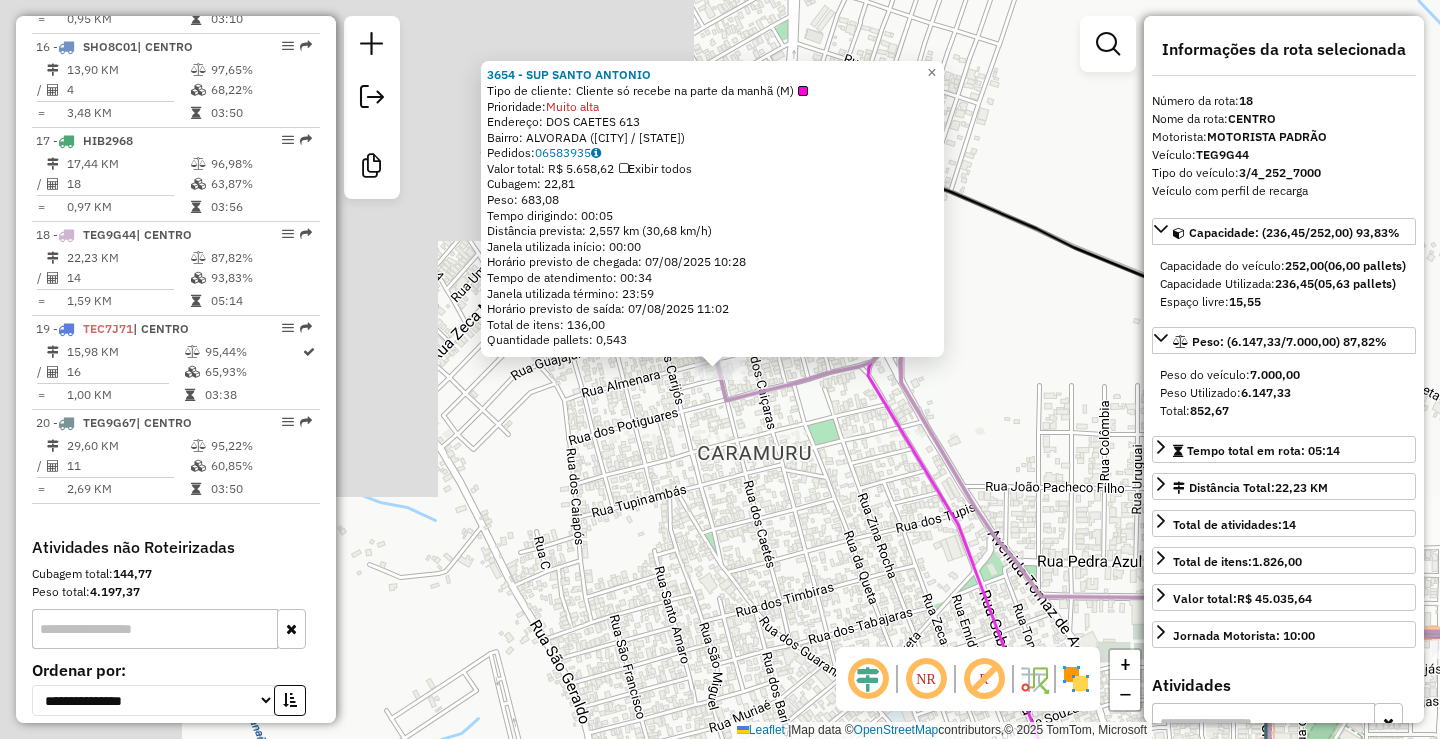 scroll, scrollTop: 2315, scrollLeft: 0, axis: vertical 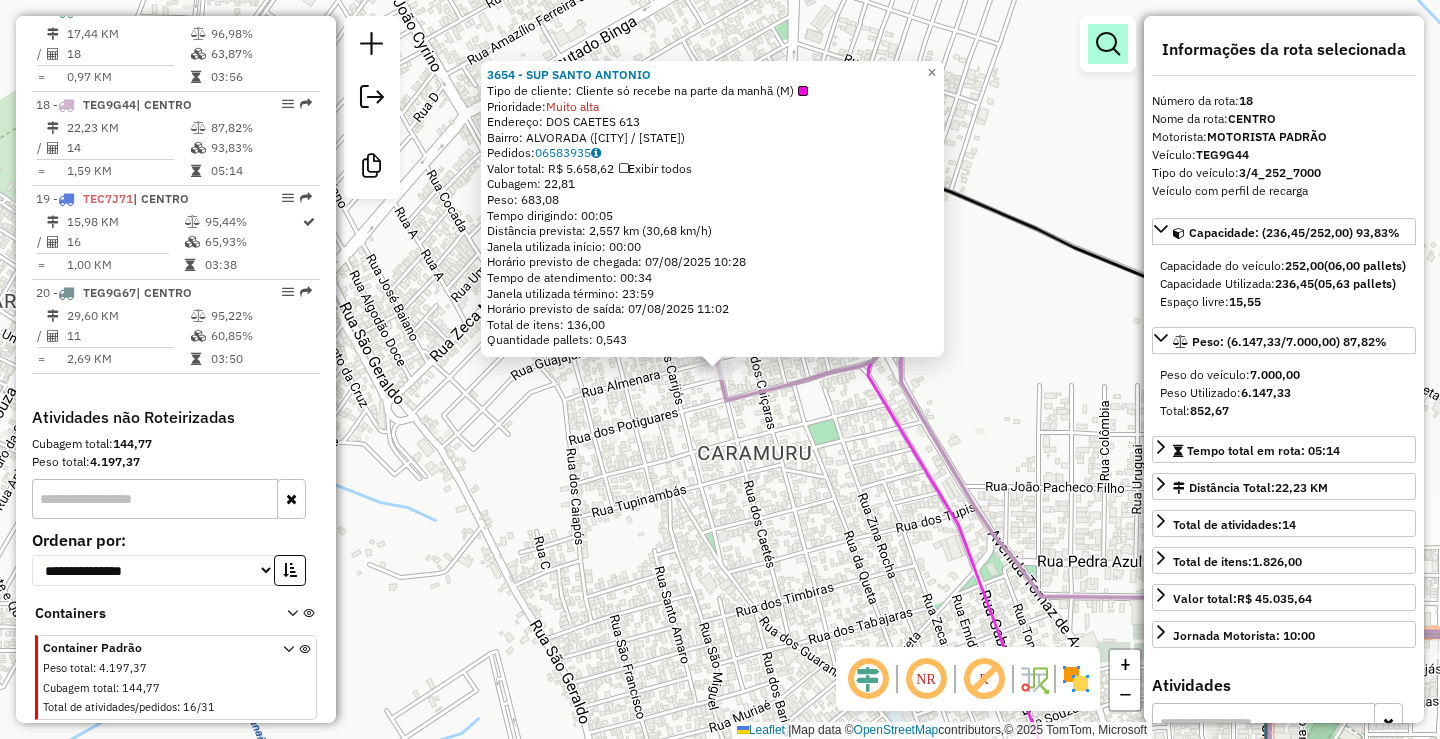 click at bounding box center [1108, 44] 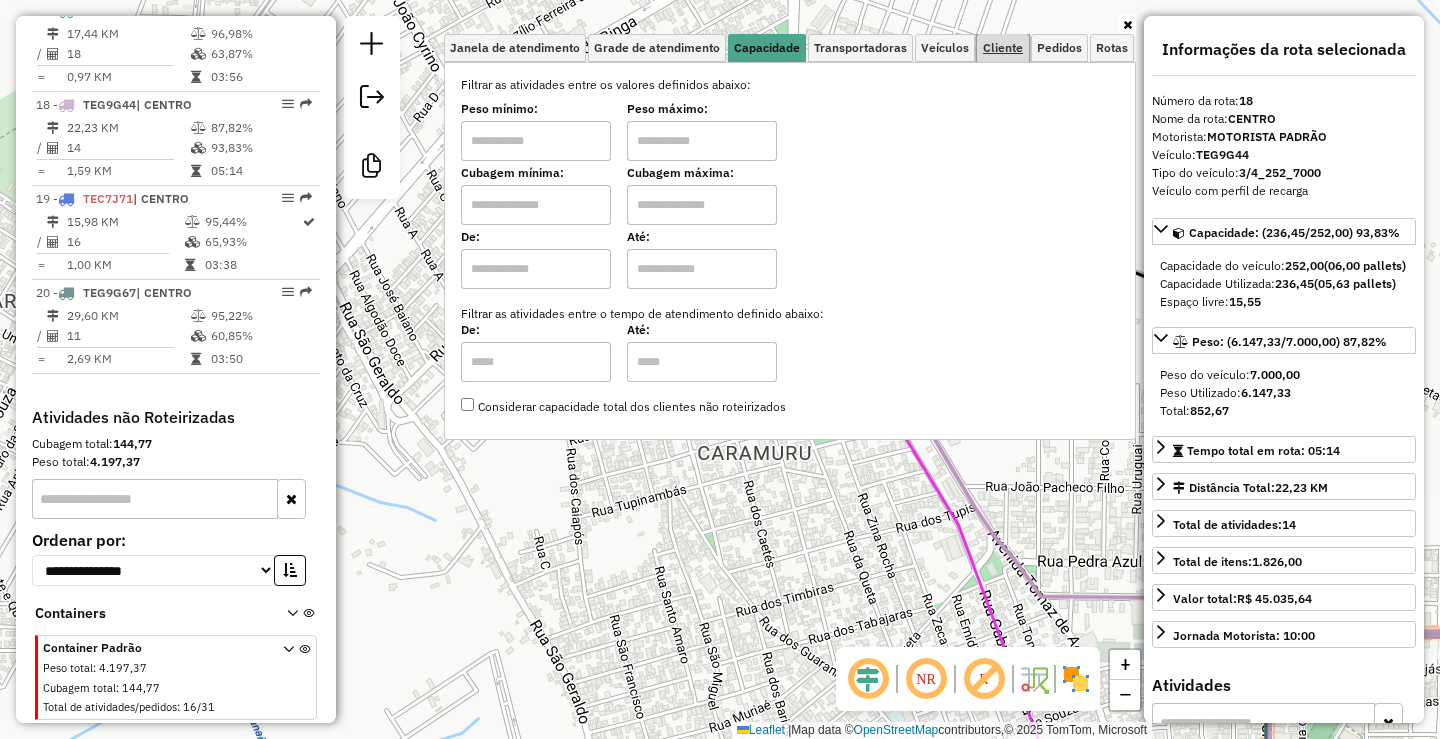 click on "Cliente" at bounding box center (1003, 48) 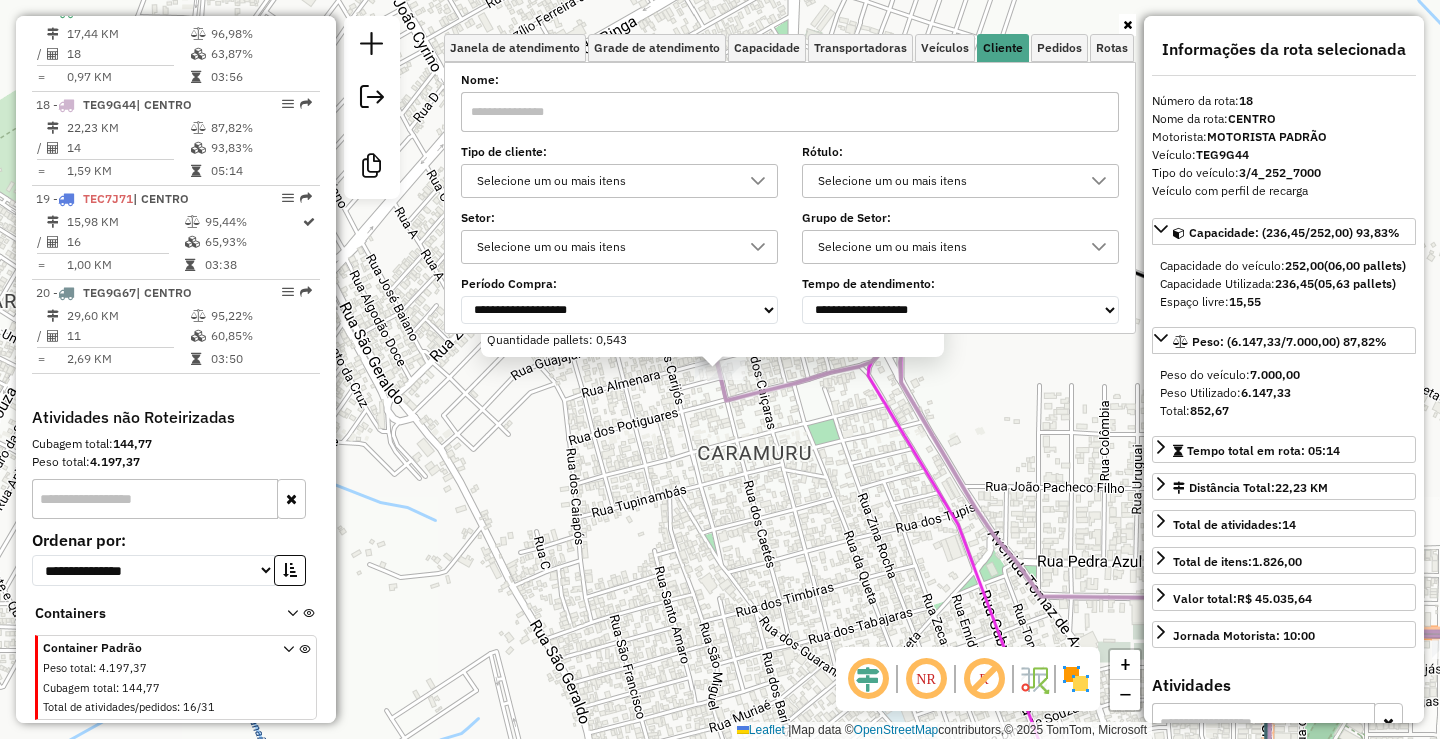 click on "Selecione um ou mais itens" at bounding box center [604, 181] 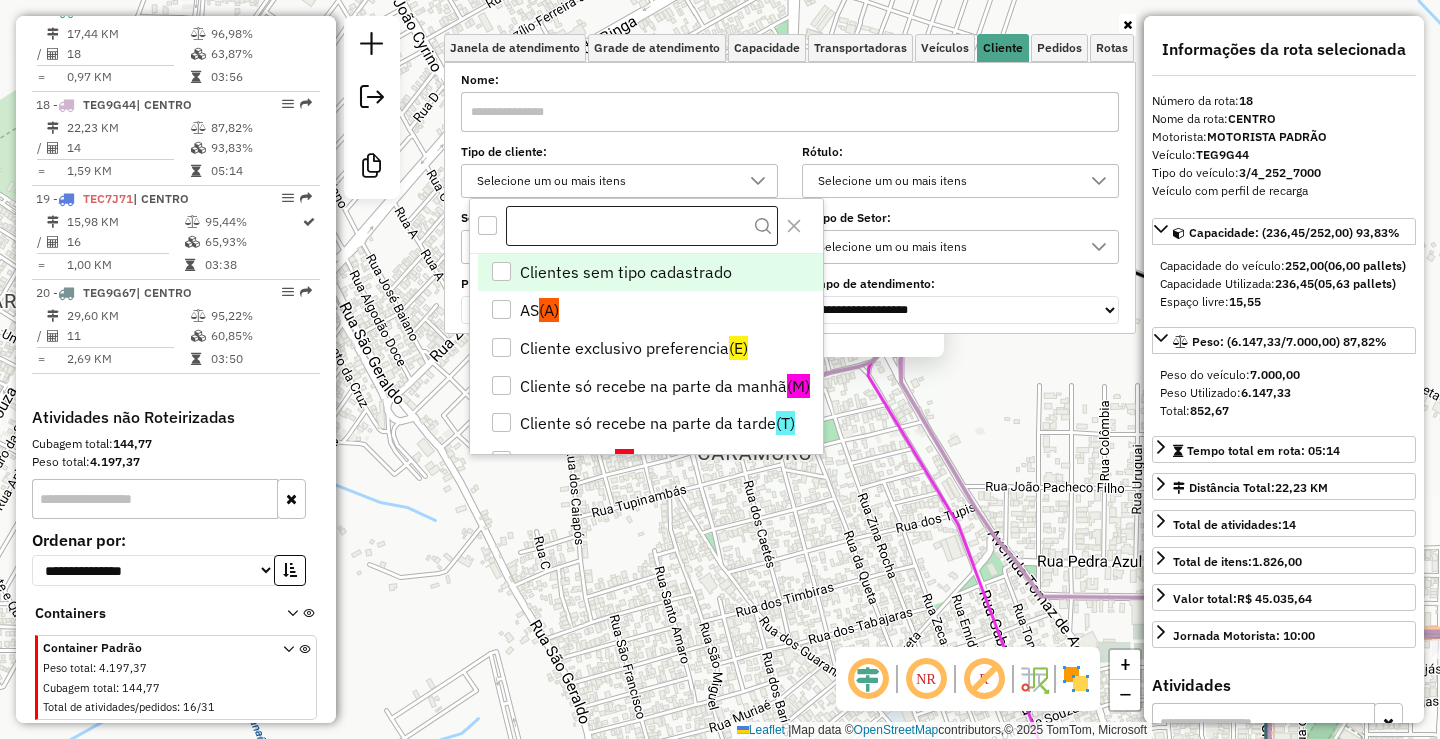 scroll, scrollTop: 12, scrollLeft: 69, axis: both 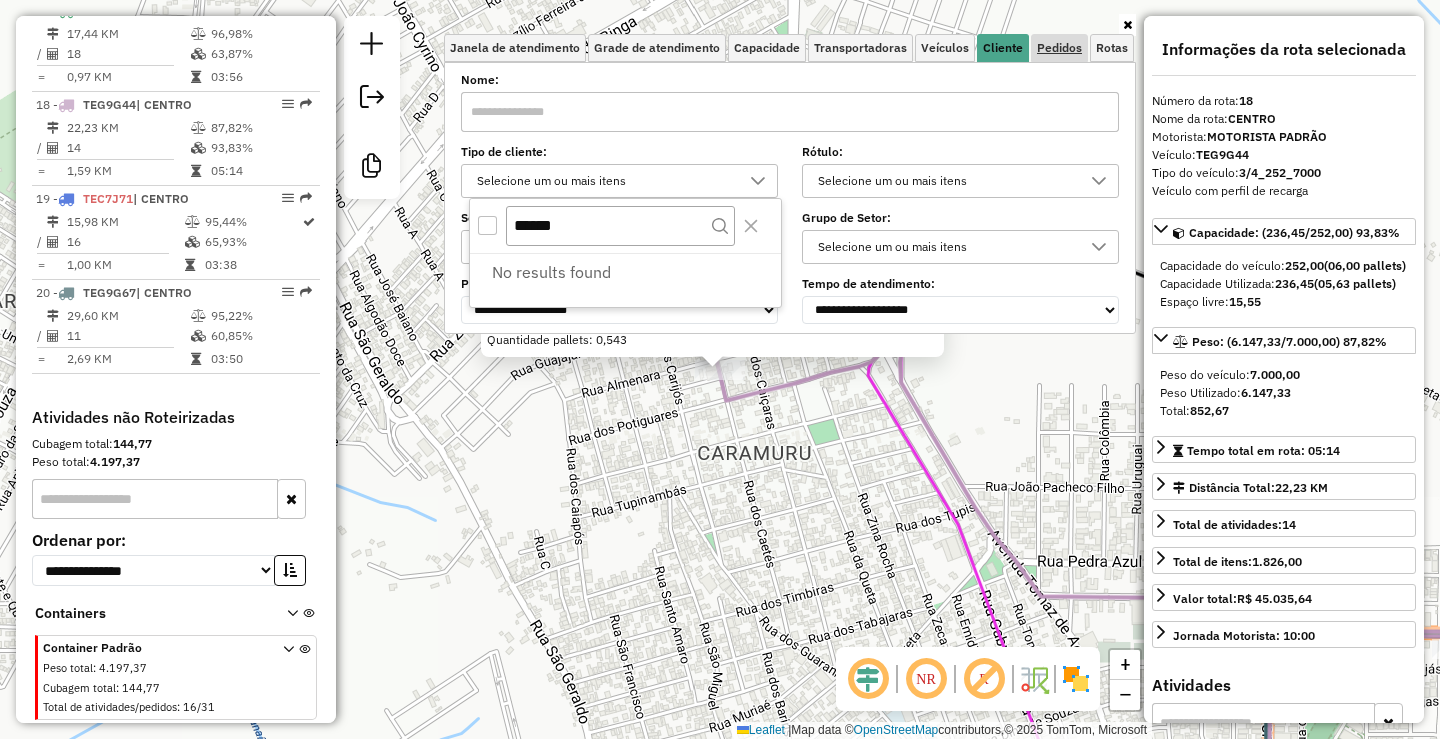 type on "******" 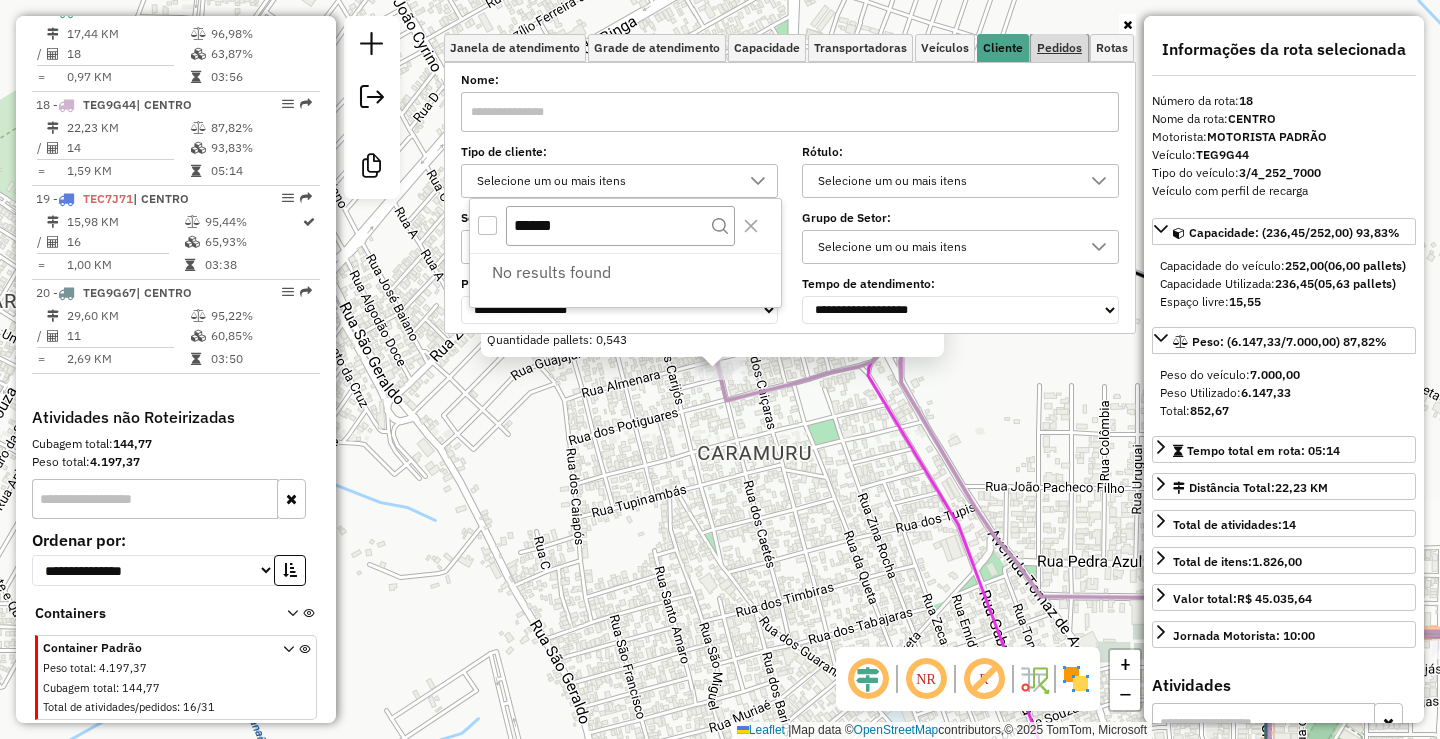click on "Pedidos" at bounding box center (1059, 48) 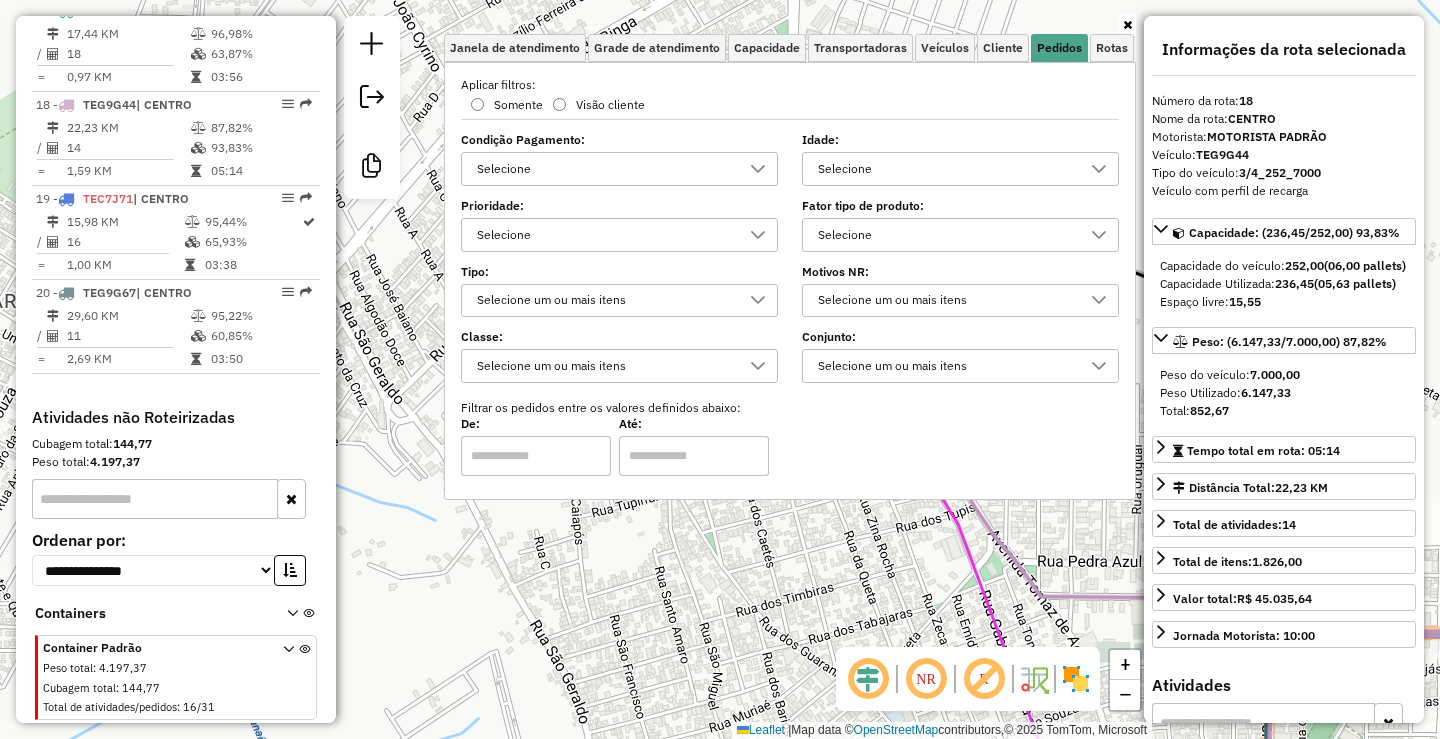 click on "Selecione" at bounding box center [604, 169] 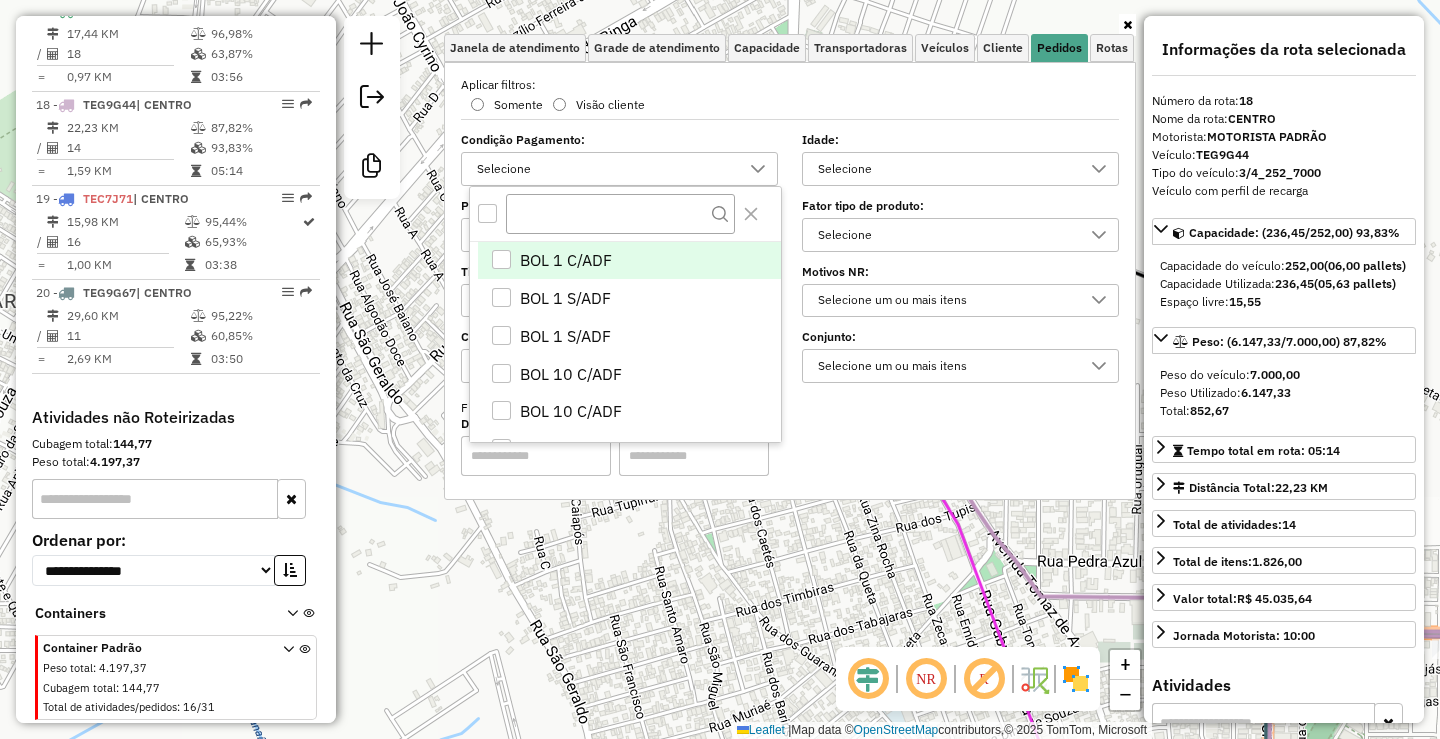 scroll, scrollTop: 12, scrollLeft: 69, axis: both 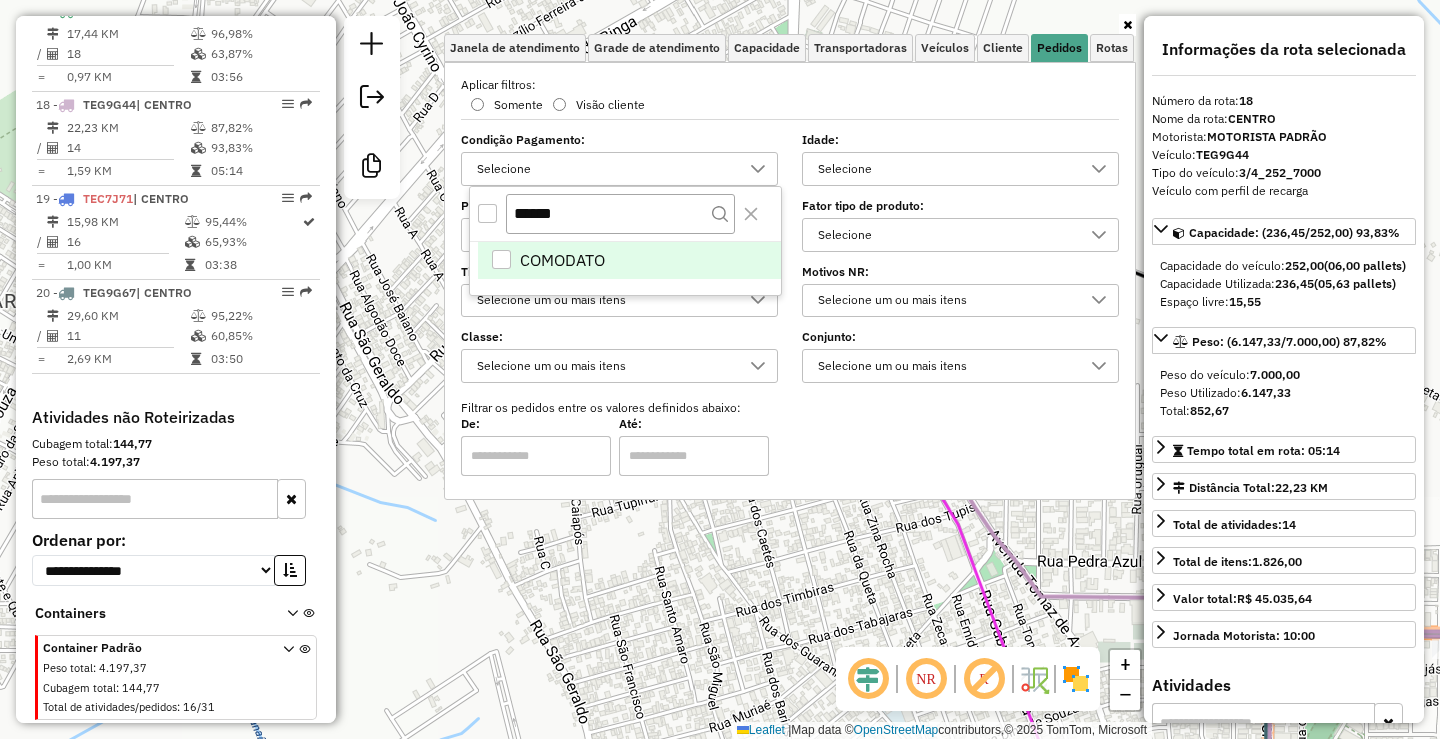 type on "******" 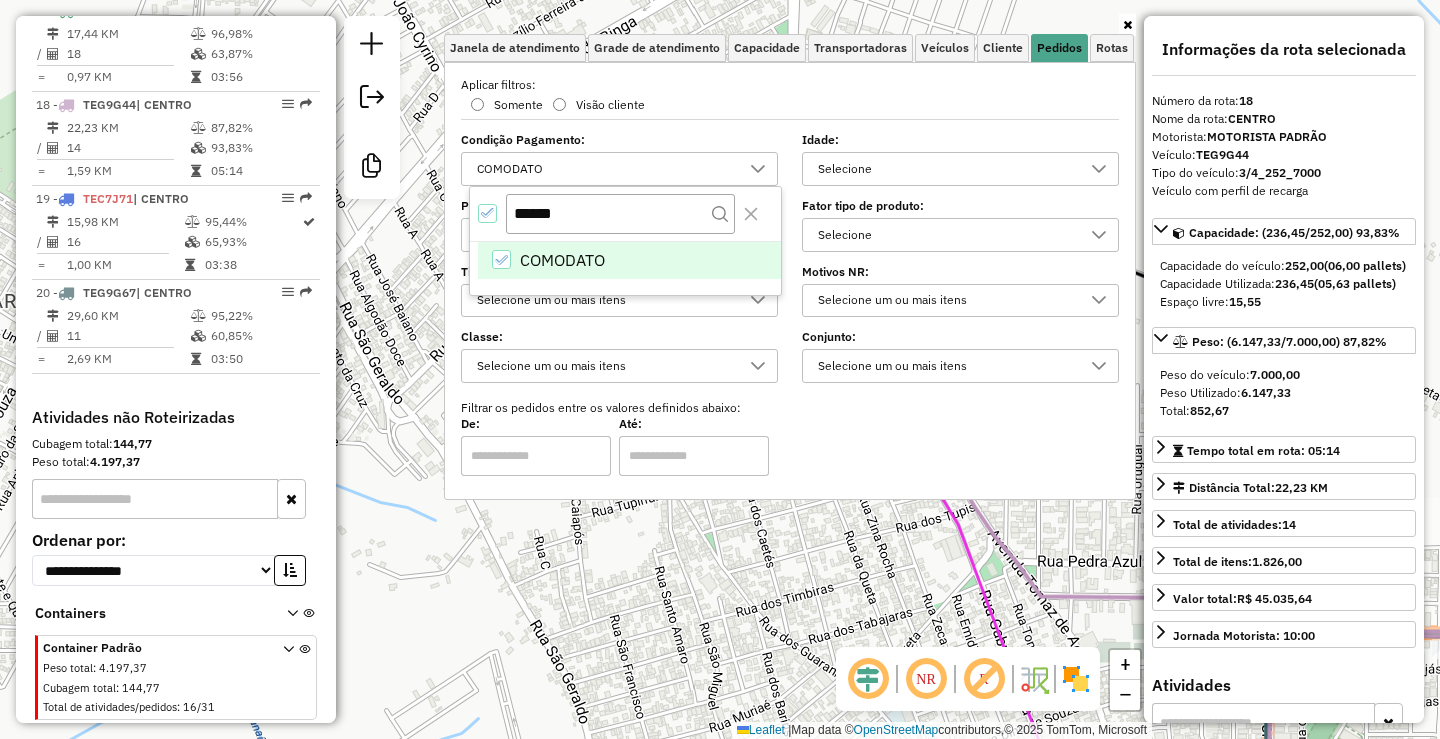 click on "3654 - SUP SANTO ANTONIO  Tipo de cliente:   Cliente só recebe na parte da manhã (M)   Prioridade:  Muito alta  Endereço:  DOS CAETES 613   Bairro: ALVORADA ([PATOS DE MINAS] / [STATE])   Pedidos:  06583935   Valor total: R$ 5.658,62   Exibir todos   Cubagem: 22,81  Peso: 683,08  Tempo dirigindo: 00:05   Distância prevista: 2,557 km (30,68 km/h)   Janela utilizada início: 00:00   Horário previsto de chegada: 07/08/2025 10:28   Tempo de atendimento: 00:34   Janela utilizada término: 23:59   Horário previsto de saída: 07/08/2025 11:02   Total de itens: 136,00   Quantidade pallets: 0,543  × Janela de atendimento Grade de atendimento Capacidade Transportadoras Veículos Cliente Pedidos  Rotas Selecione os dias de semana para filtrar as janelas de atendimento  Seg   Ter   Qua   Qui   Sex   Sáb   Dom  Informe o período da janela de atendimento: De: Até:  Filtrar exatamente a janela do cliente  Considerar janela de atendimento padrão  Selecione os dias de semana para filtrar as grades de atendimento  Seg  De:" 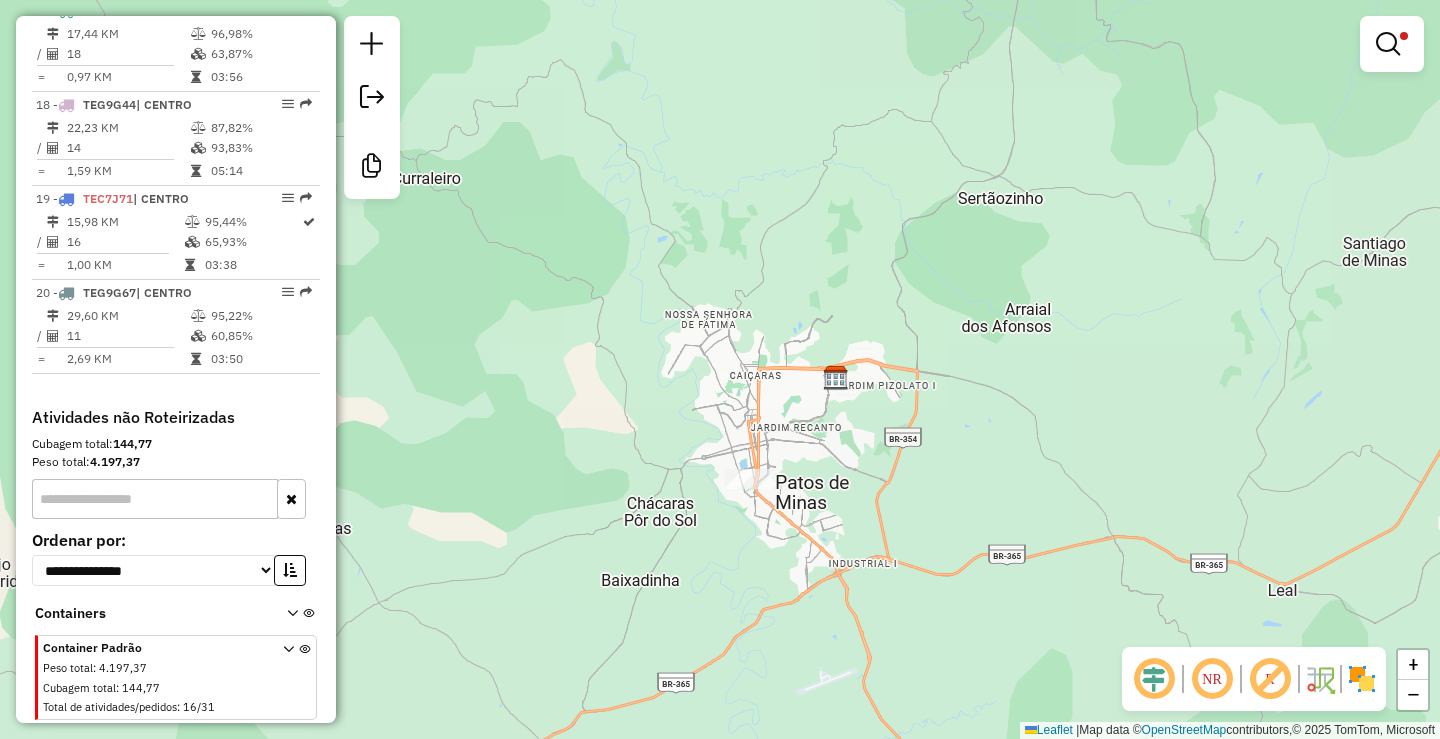 drag, startPoint x: 711, startPoint y: 420, endPoint x: 736, endPoint y: 373, distance: 53.235325 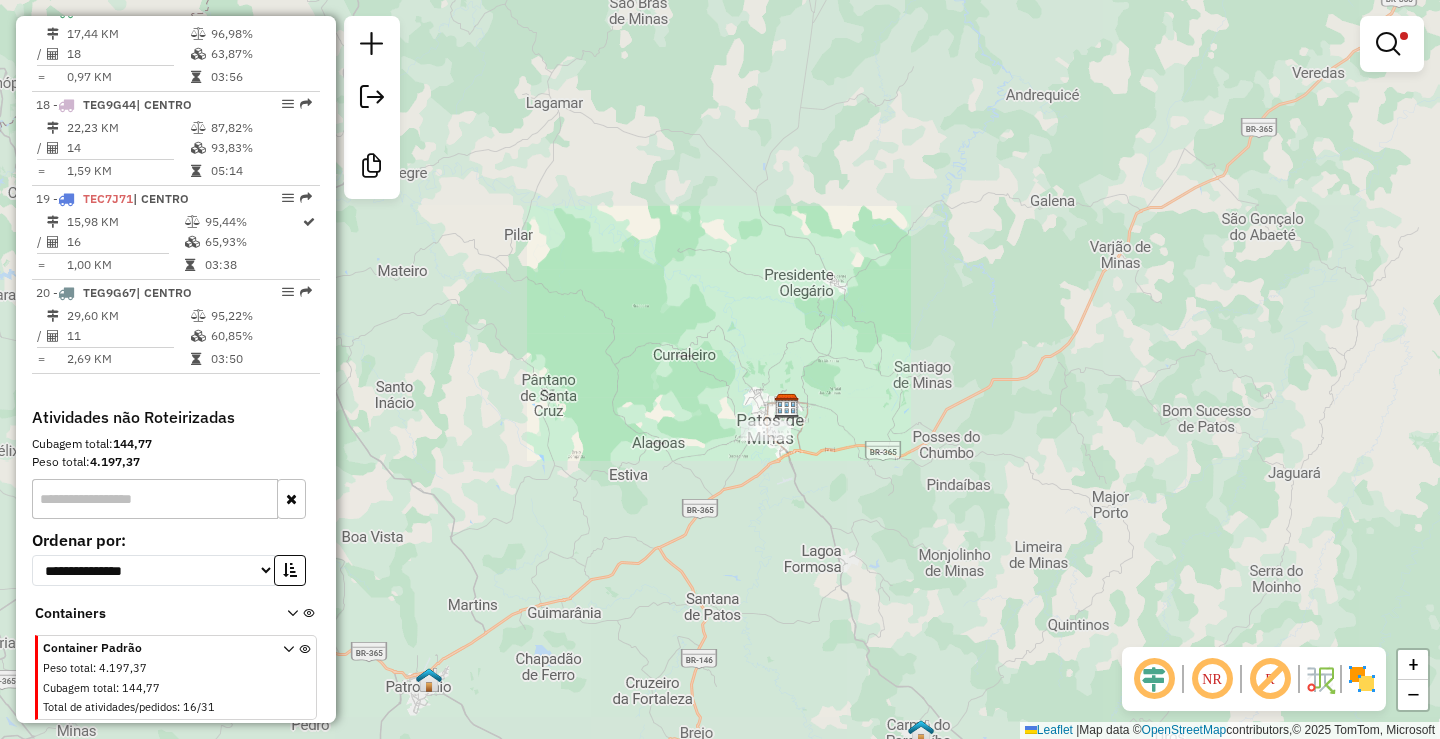 drag, startPoint x: 746, startPoint y: 541, endPoint x: 768, endPoint y: 451, distance: 92.64988 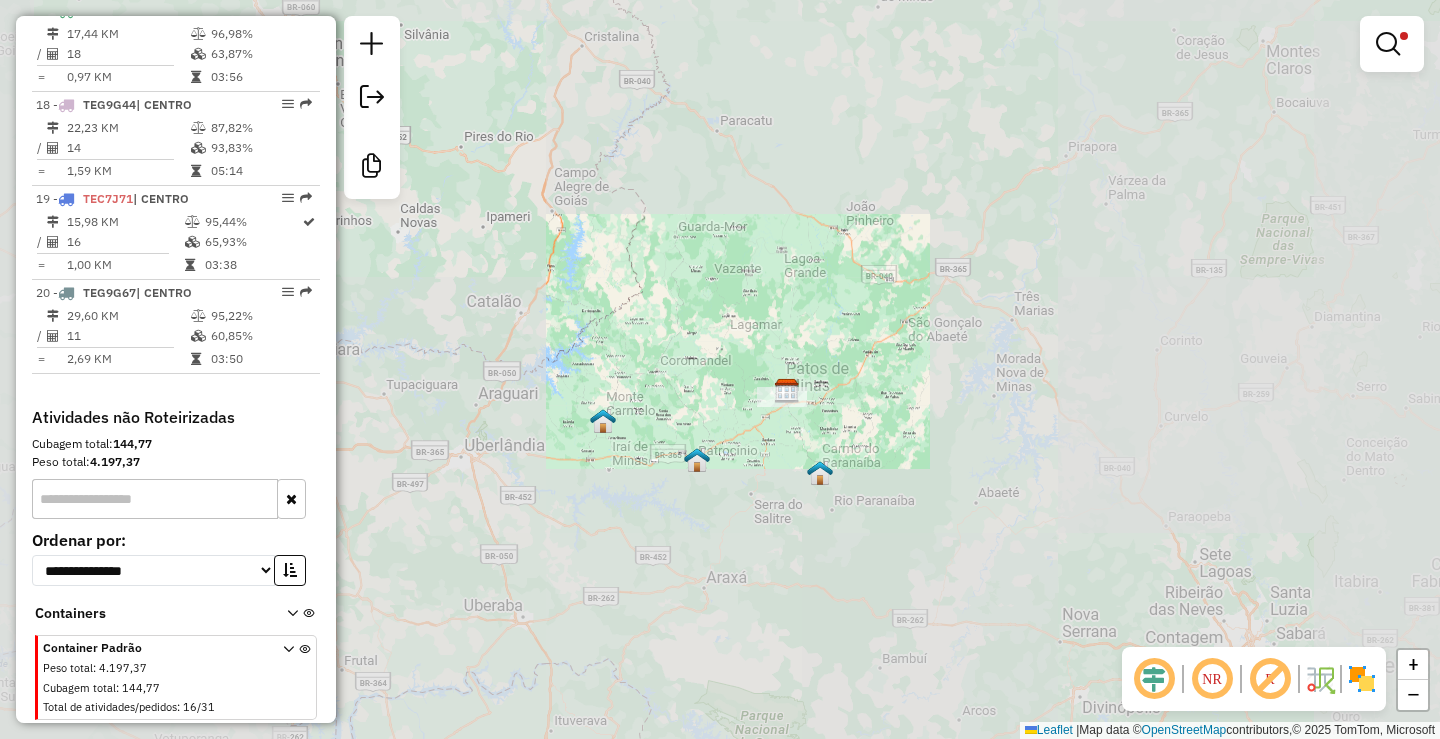 drag, startPoint x: 756, startPoint y: 514, endPoint x: 779, endPoint y: 462, distance: 56.859474 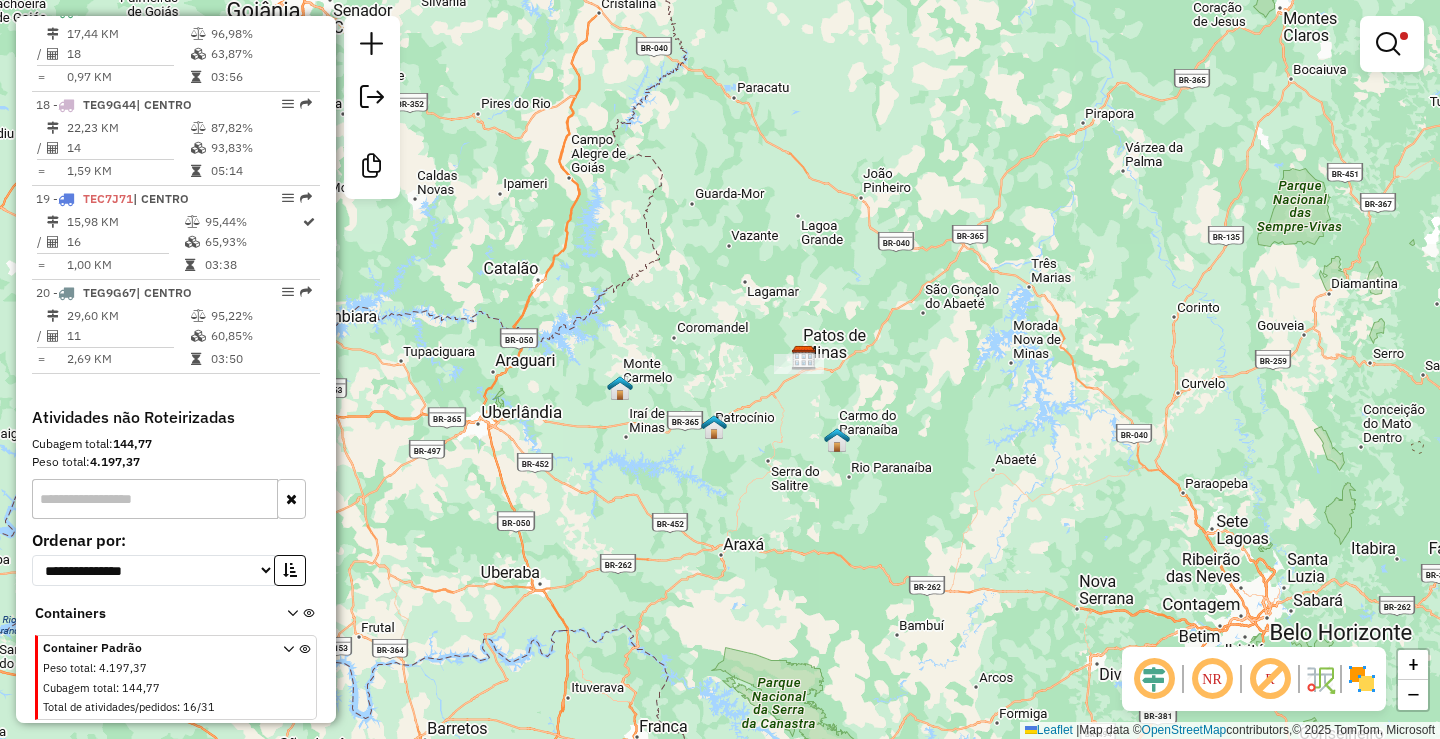 select on "**********" 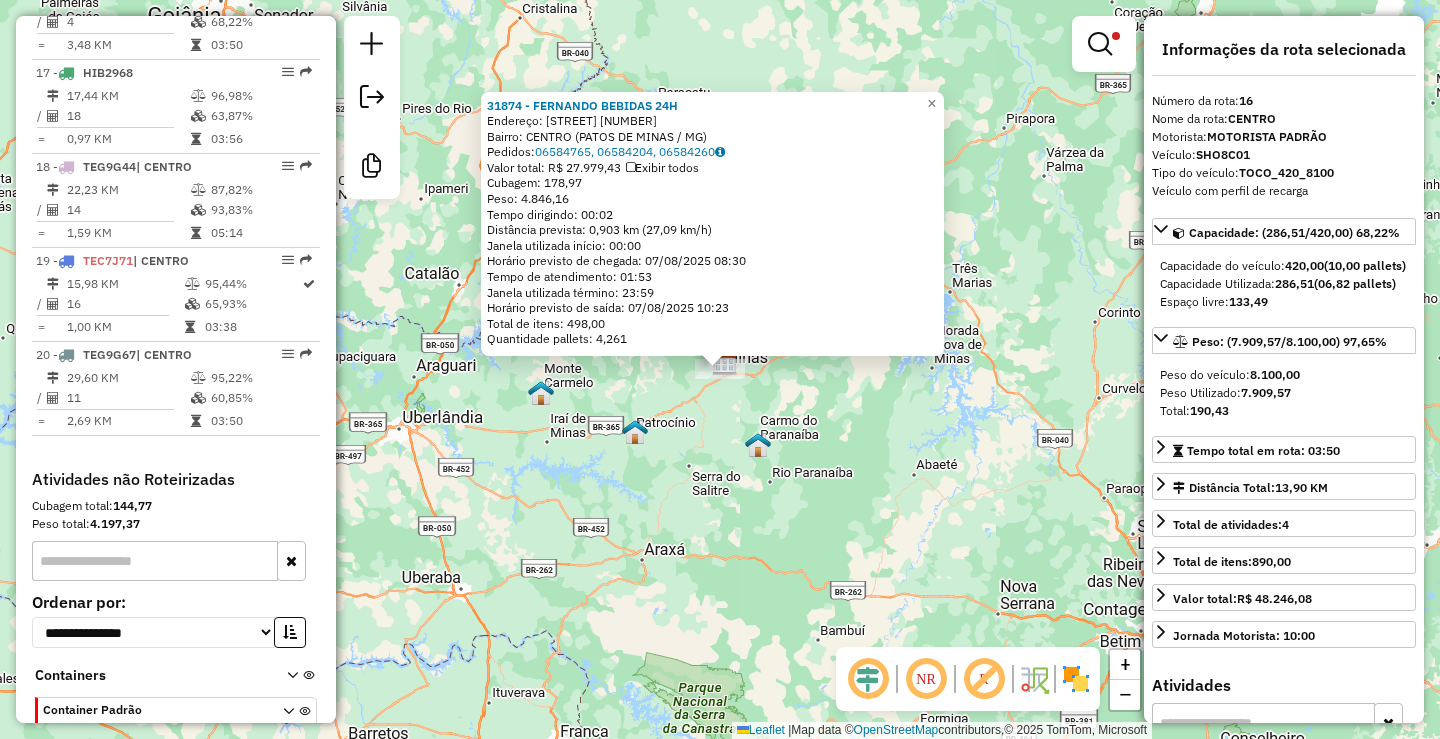 scroll, scrollTop: 2203, scrollLeft: 0, axis: vertical 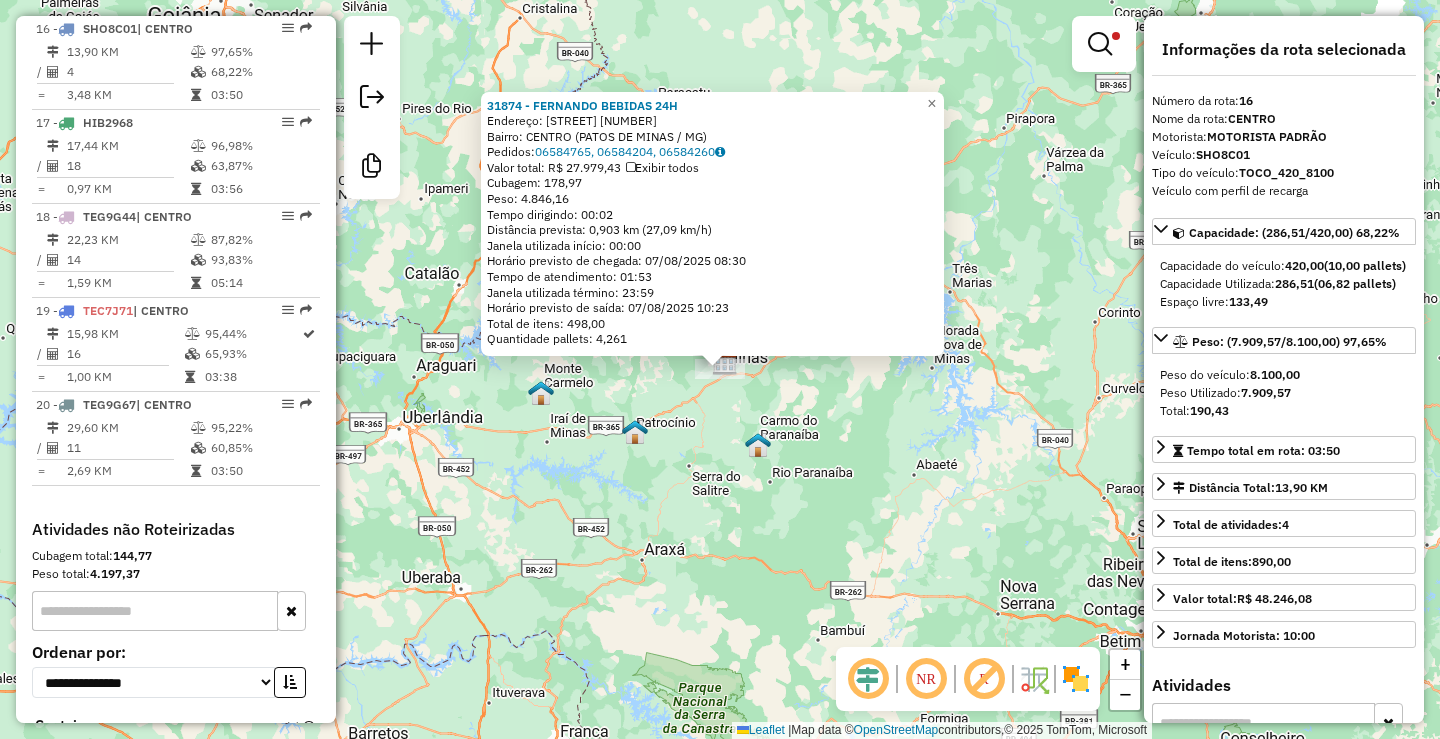 click on "31874 - [BUSINESS_NAME]  Endereço:  [STREET] [NUMBER]   Bairro: [NEIGHBORHOOD] ([CITY] / [STATE])   Pedidos:  06584765, 06584204, 06584260   Valor total: R$ 27.979,43   Exibir todos   Cubagem: 178,97  Peso: 4.846,16  Tempo dirigindo: 00:02   Distância prevista: 0,903 km (27,09 km/h)   Janela utilizada início: 00:00   Horário previsto de chegada: 07/08/2025 08:30   Tempo de atendimento: 01:53   Janela utilizada término: 23:59   Horário previsto de saída: 07/08/2025 10:23   Total de itens: 498,00   Quantidade pallets: 4,261  × Limpar filtros Janela de atendimento Grade de atendimento Capacidade Transportadoras Veículos Cliente Pedidos  Rotas Selecione os dias de semana para filtrar as janelas de atendimento  Seg   Ter   Qua   Qui   Sex   Sáb   Dom  Informe o período da janela de atendimento: De: Até:  Filtrar exatamente a janela do cliente  Considerar janela de atendimento padrão  Selecione os dias de semana para filtrar as grades de atendimento  Seg   Ter   Qua   Qui   Sex   Sáb   Dom  De:" 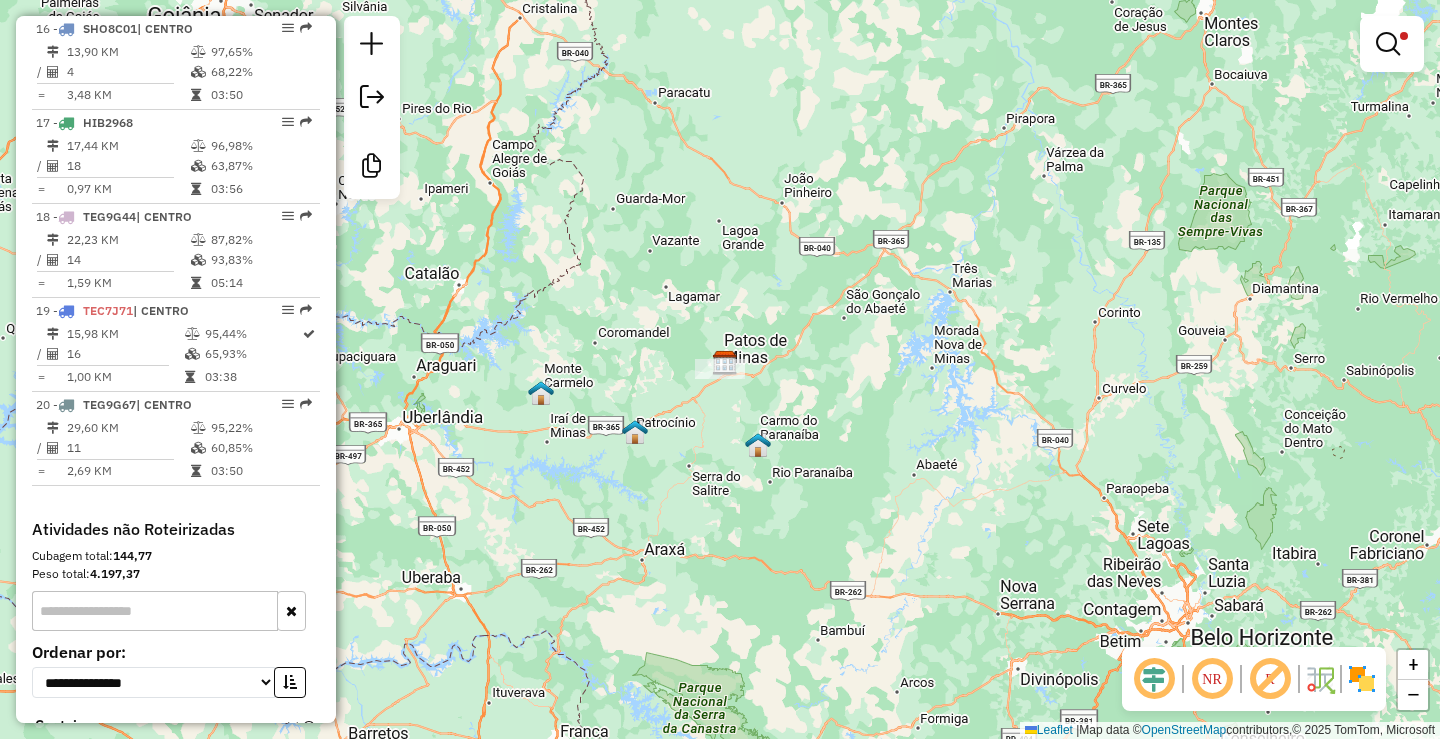 click on "Limpar filtros Janela de atendimento Grade de atendimento Capacidade Transportadoras Veículos Cliente Pedidos  Rotas Selecione os dias de semana para filtrar as janelas de atendimento  Seg   Ter   Qua   Qui   Sex   Sáb   Dom  Informe o período da janela de atendimento: De: Até:  Filtrar exatamente a janela do cliente  Considerar janela de atendimento padrão  Selecione os dias de semana para filtrar as grades de atendimento  Seg   Ter   Qua   Qui   Sex   Sáb   Dom   Considerar clientes sem dia de atendimento cadastrado  Clientes fora do dia de atendimento selecionado Filtrar as atividades entre os valores definidos abaixo:  Peso mínimo:   Peso máximo:   Cubagem mínima:   Cubagem máxima:   De:   Até:  Filtrar as atividades entre o tempo de atendimento definido abaixo:  De:   Até:   Considerar capacidade total dos clientes não roteirizados Transportadora: Selecione um ou mais itens Tipo de veículo: Selecione um ou mais itens Veículo: Selecione um ou mais itens Motorista: Selecione um ou mais itens" 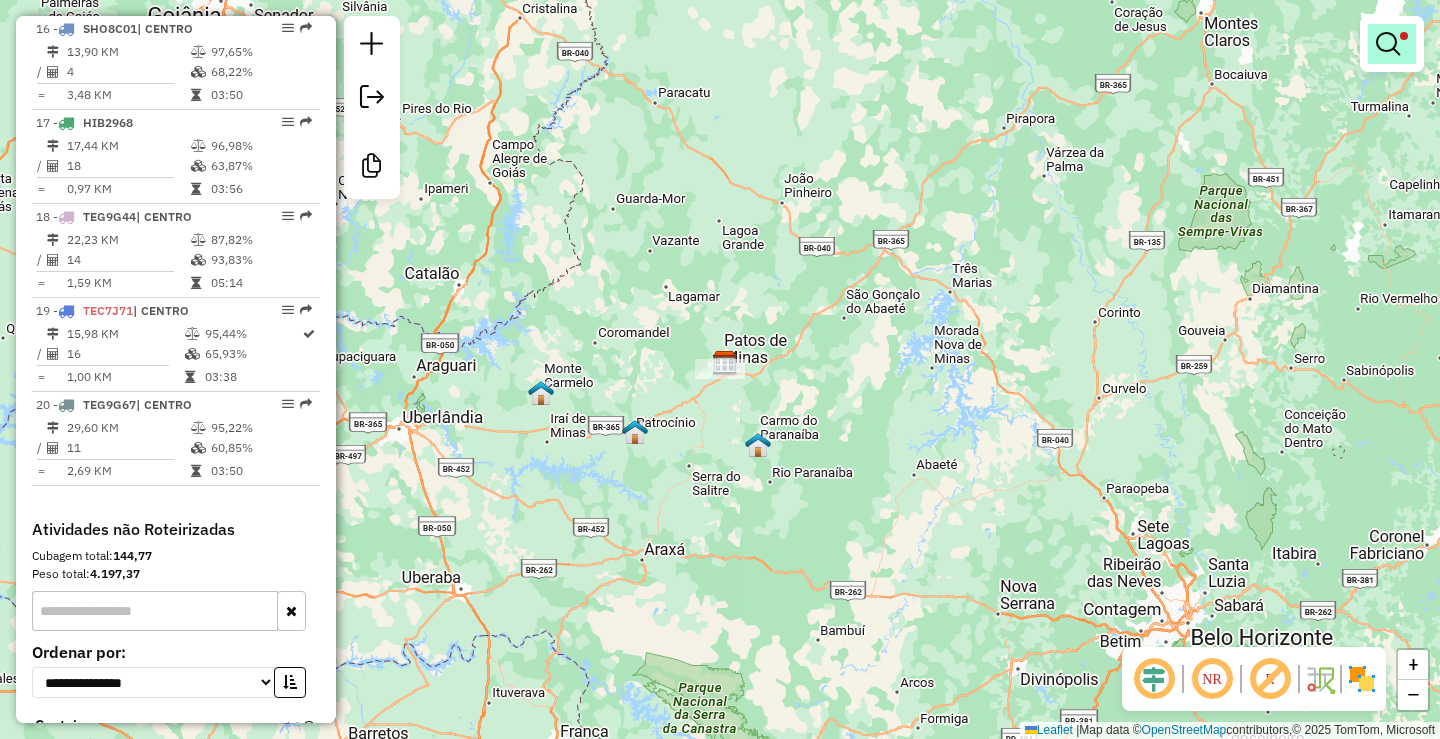 click at bounding box center (1388, 44) 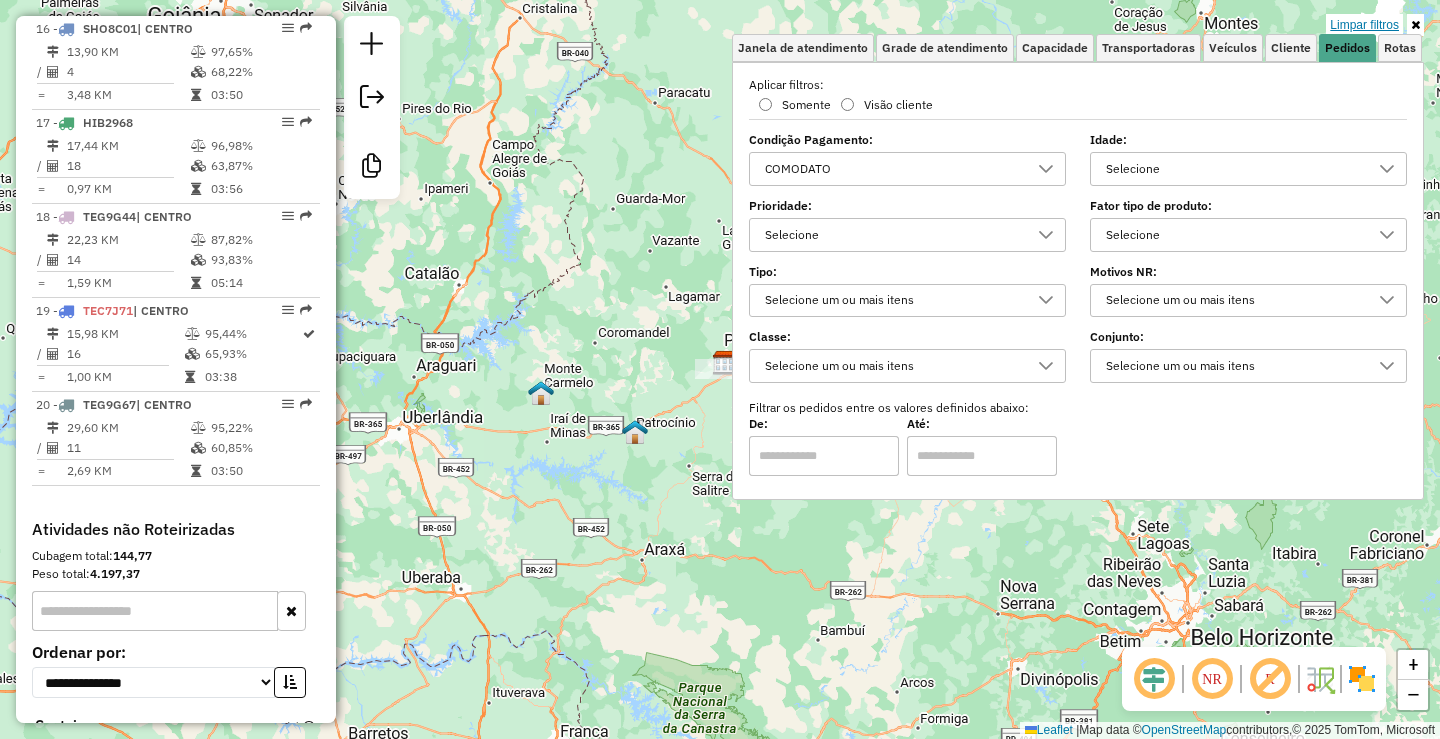 click on "Limpar filtros" at bounding box center (1364, 25) 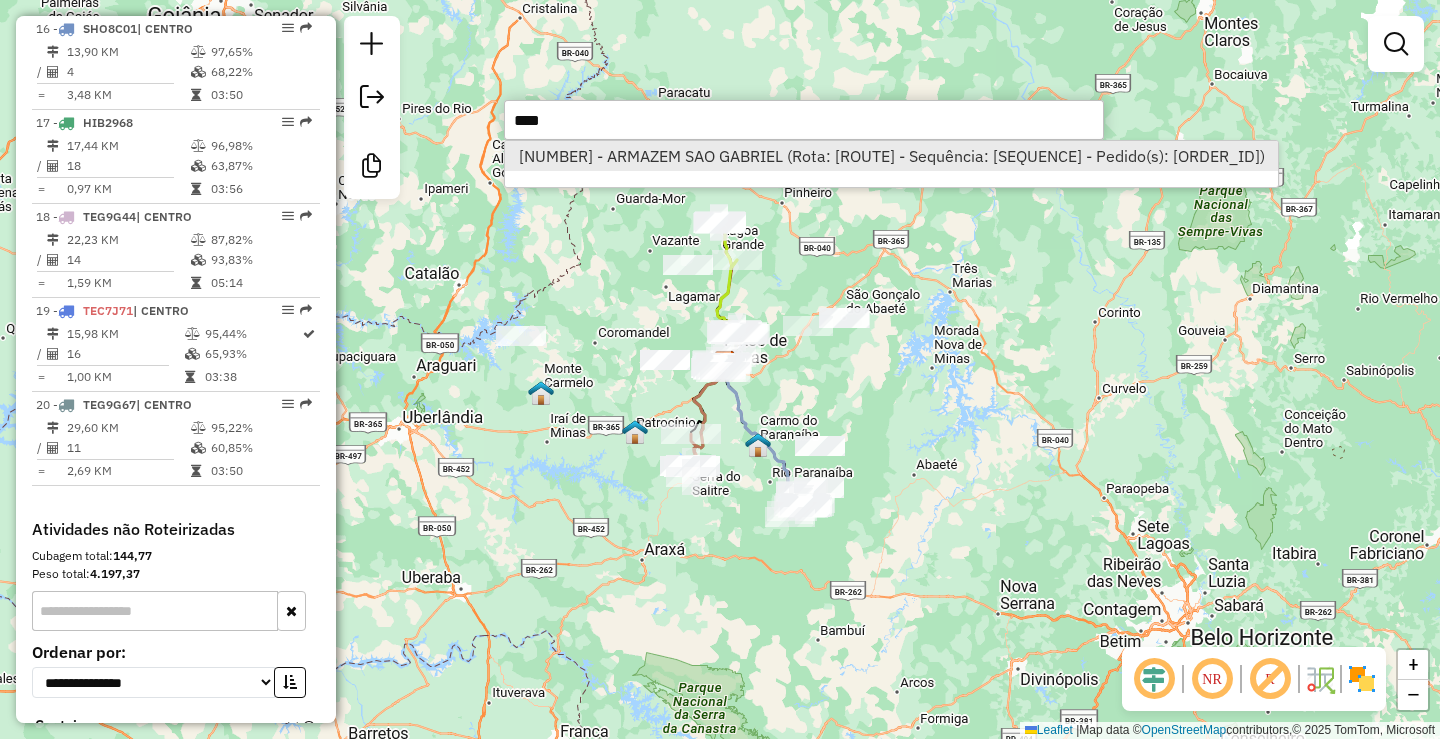 type on "****" 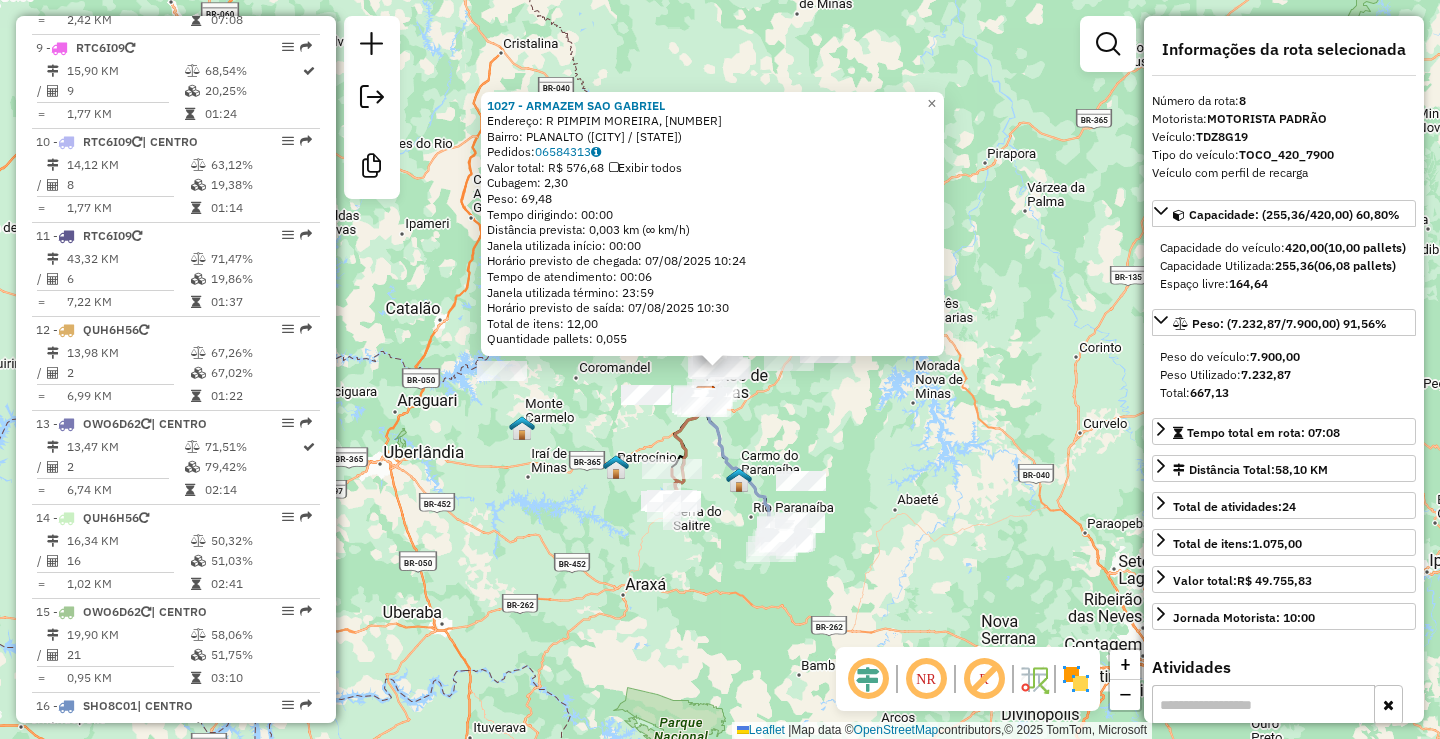 scroll, scrollTop: 1451, scrollLeft: 0, axis: vertical 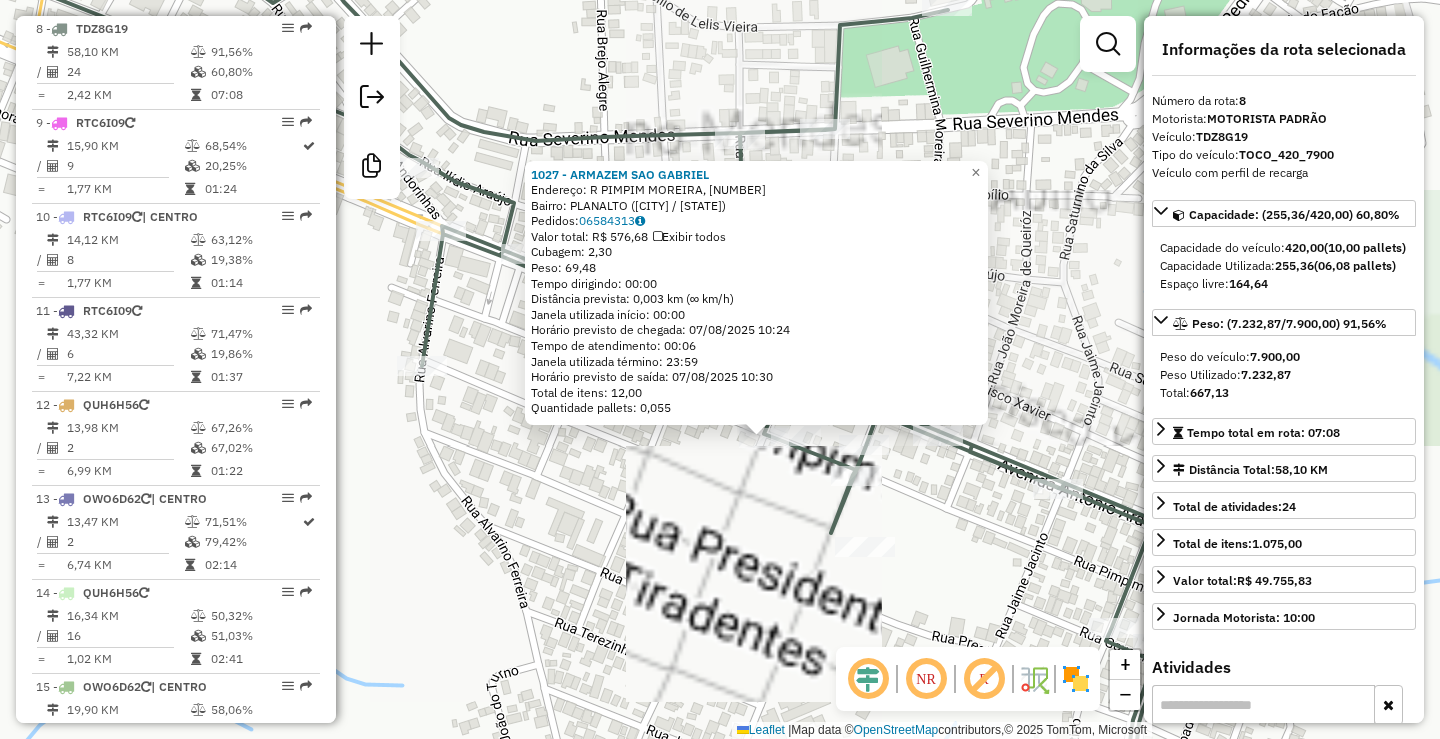 click on "1027 - [BUSINESS_NAME]  Endereço: R   [STREET], [NUMBER]   Bairro: [NEIGHBORHOOD] ([CITY] / [STATE])   Pedidos:  06584313   Valor total: R$ 576,68   Exibir todos   Cubagem: 2,30  Peso: 69,48  Tempo dirigindo: 00:00   Distância prevista: 0,003 km (∞ km/h)   Janela utilizada início: 00:00   Horário previsto de chegada: 07/08/2025 10:24   Tempo de atendimento: 00:06   Janela utilizada término: 23:59   Horário previsto de saída: 07/08/2025 10:30   Total de itens: 12,00   Quantidade pallets: 0,055  × Janela de atendimento Grade de atendimento Capacidade Transportadoras Veículos Cliente Pedidos  Rotas Selecione os dias de semana para filtrar as janelas de atendimento  Seg   Ter   Qua   Qui   Sex   Sáb   Dom  Informe o período da janela de atendimento: De: Até:  Filtrar exatamente a janela do cliente  Considerar janela de atendimento padrão  Selecione os dias de semana para filtrar as grades de atendimento  Seg   Ter   Qua   Qui   Sex   Sáb   Dom   Peso mínimo:   Peso máximo:   De:   Até:" 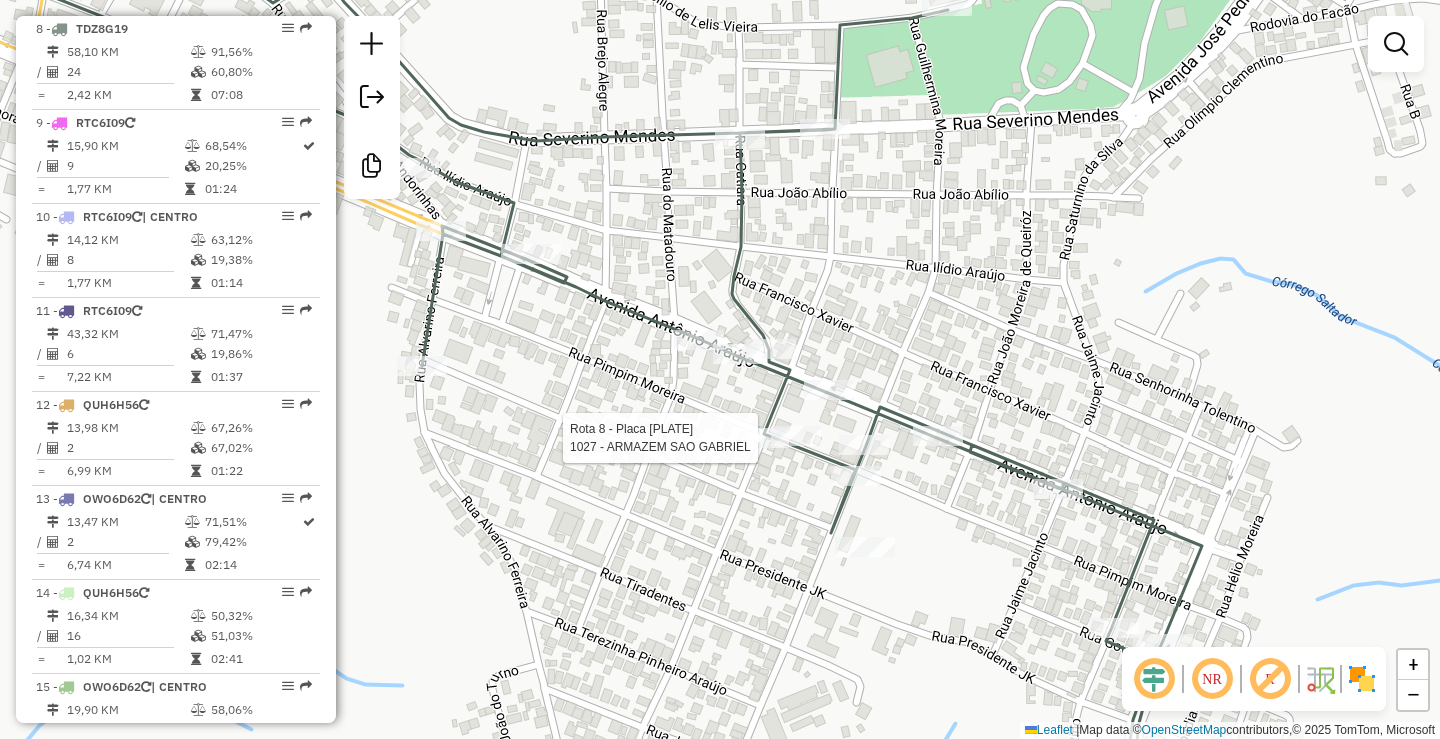 select on "**********" 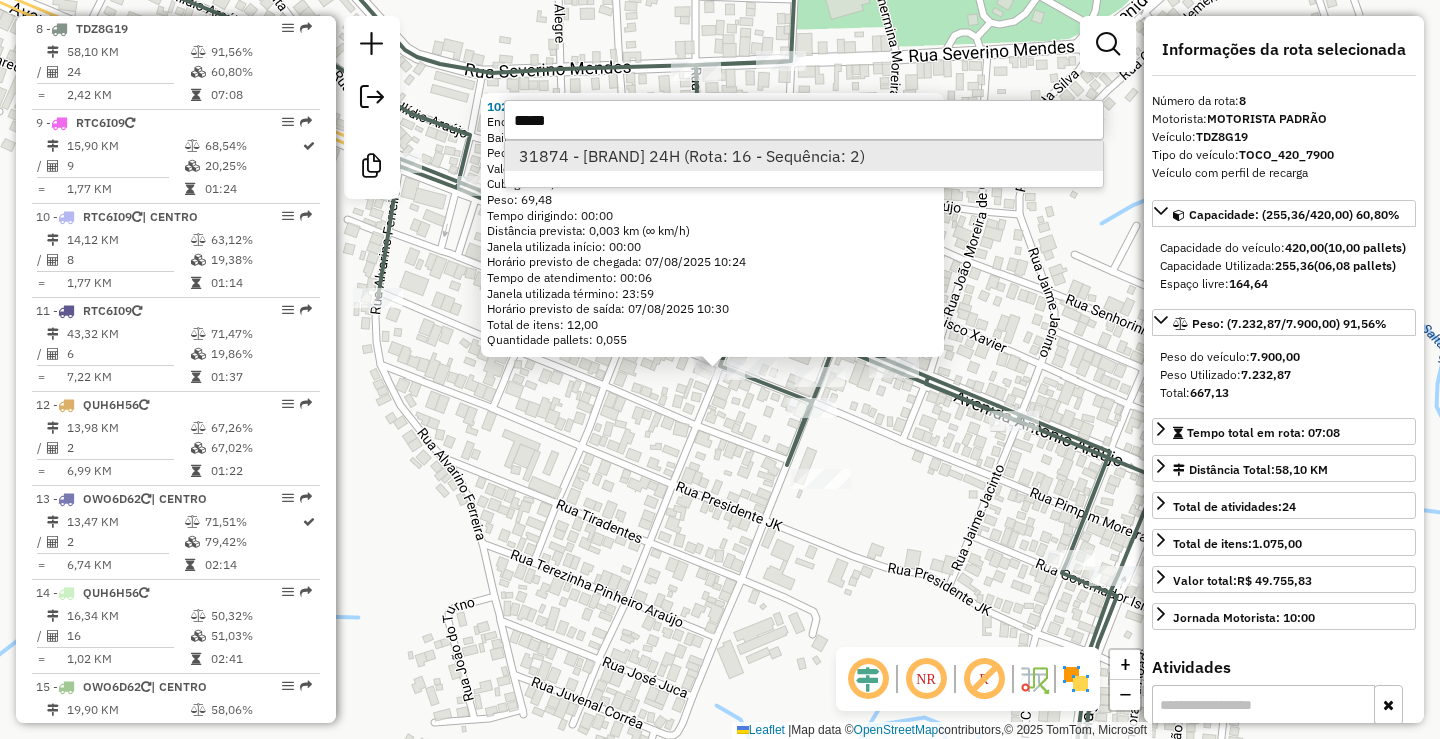 type on "*****" 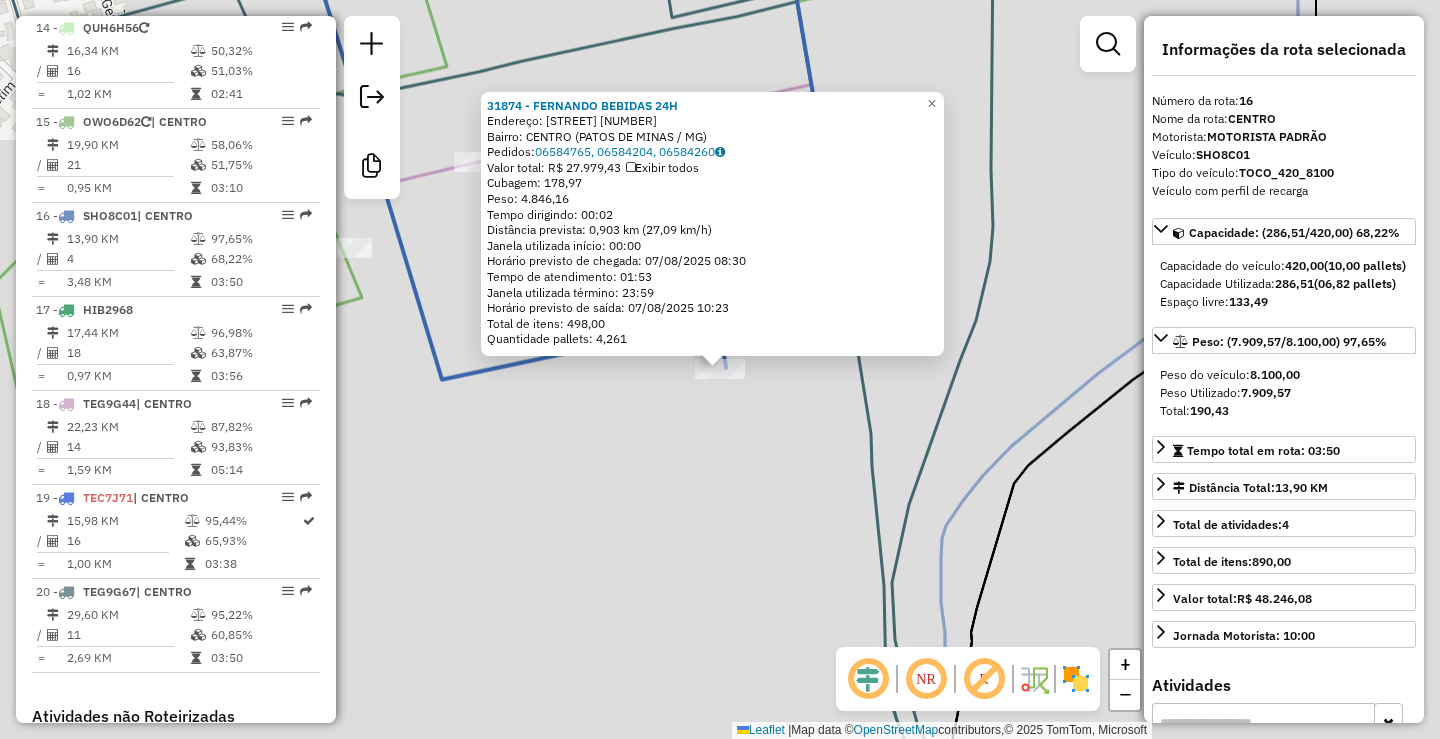 scroll, scrollTop: 2203, scrollLeft: 0, axis: vertical 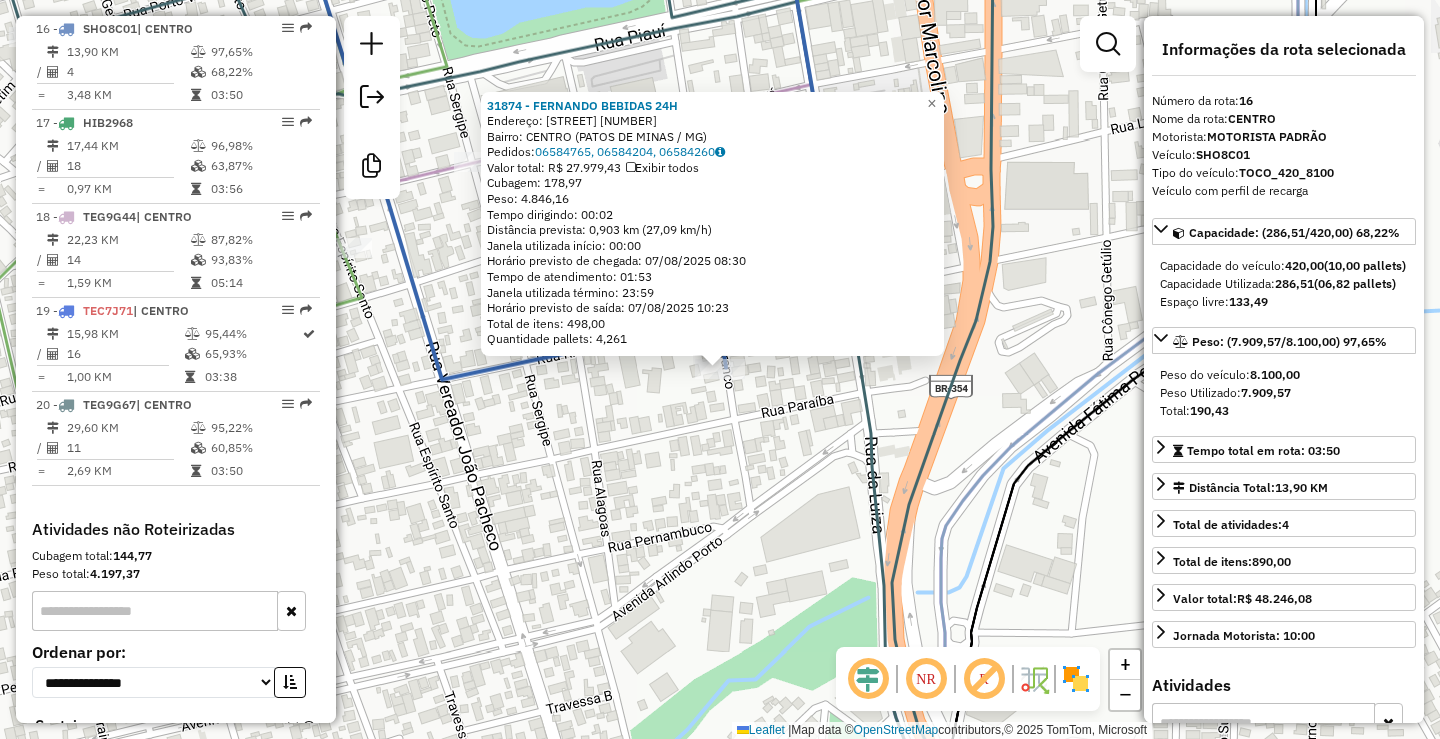 click on "31874 - FERNANDO BEBIDAS 24H  Endereço:  DO BARAO RIO BRANCO 1890   Bairro: CENTRO ([PATOS DE MINAS] / [STATE])   Pedidos:  06584765, 06584204, 06584260   Valor total: R$ 27.979,43   Exibir todos   Cubagem: 178,97  Peso: 4.846,16  Tempo dirigindo: 00:02   Distância prevista: 0,903 km (27,09 km/h)   Janela utilizada início: 00:00   Horário previsto de chegada: 07/08/2025 08:30   Tempo de atendimento: 01:53   Janela utilizada término: 23:59   Horário previsto de saída: 07/08/2025 10:23   Total de itens: 498,00   Quantidade pallets: 4,261  × Janela de atendimento Grade de atendimento Capacidade Transportadoras Veículos Cliente Pedidos  Rotas Selecione os dias de semana para filtrar as janelas de atendimento  Seg   Ter   Qua   Qui   Sex   Sáb   Dom  Informe o período da janela de atendimento: De: Até:  Filtrar exatamente a janela do cliente  Considerar janela de atendimento padrão  Selecione os dias de semana para filtrar as grades de atendimento  Seg   Ter   Qua   Qui   Sex   Sáb   Dom   Peso mínimo:  +" 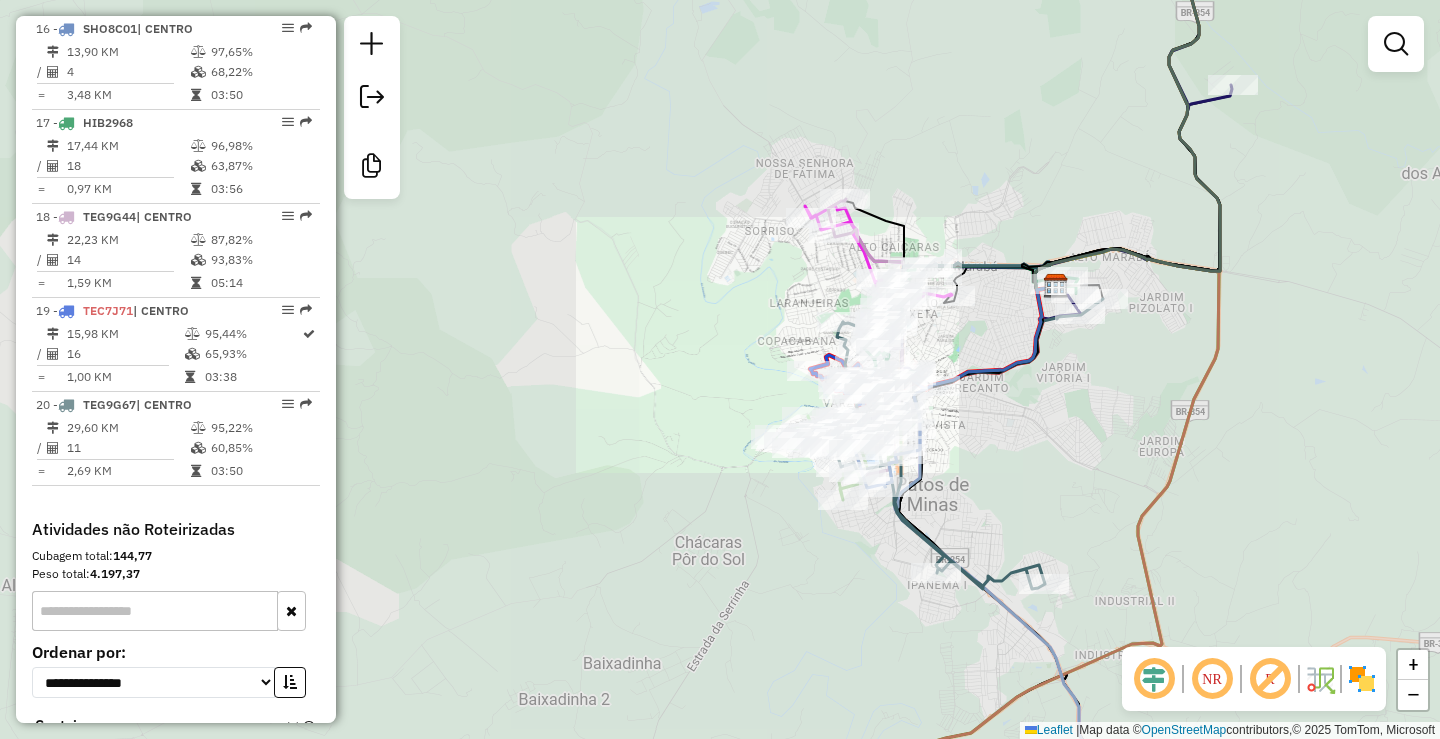 drag, startPoint x: 985, startPoint y: 506, endPoint x: 980, endPoint y: 482, distance: 24.5153 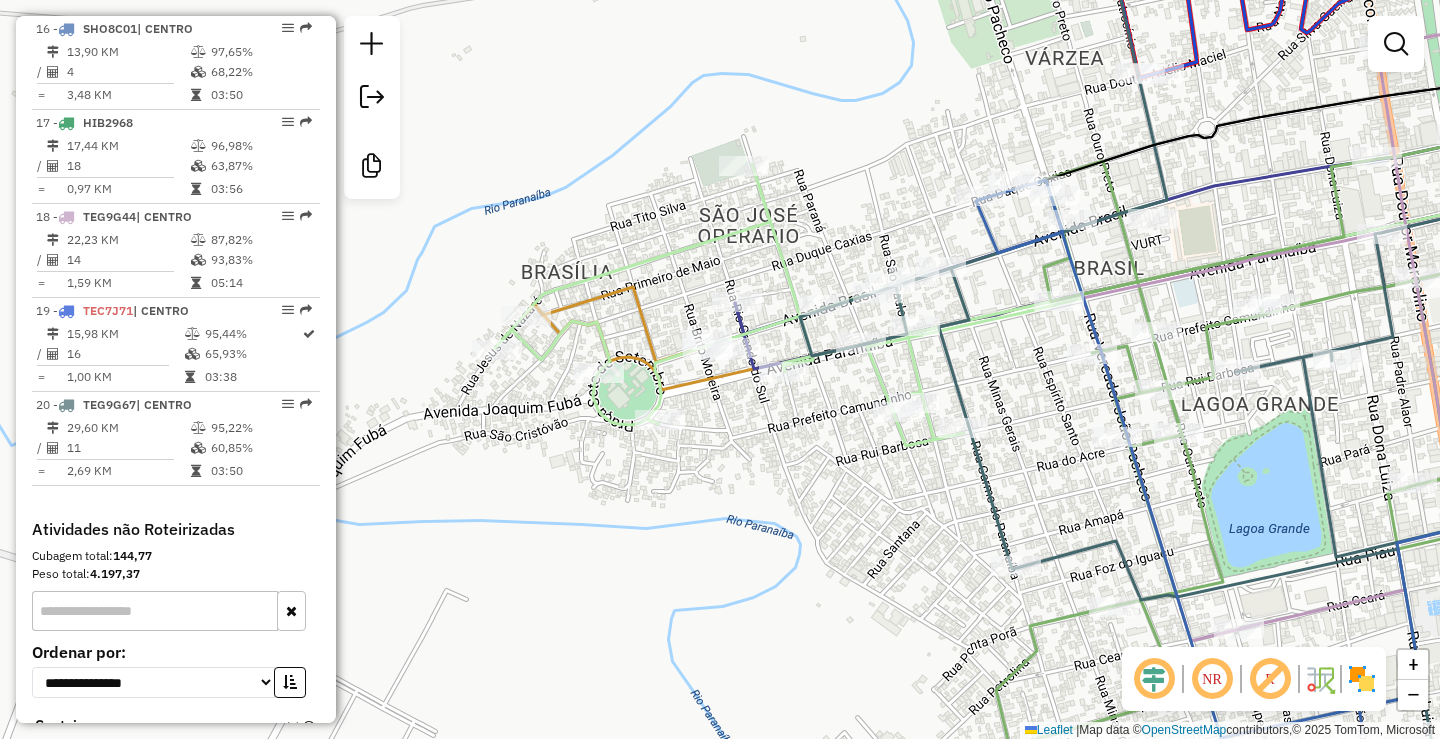 drag, startPoint x: 765, startPoint y: 433, endPoint x: 789, endPoint y: 431, distance: 24.083189 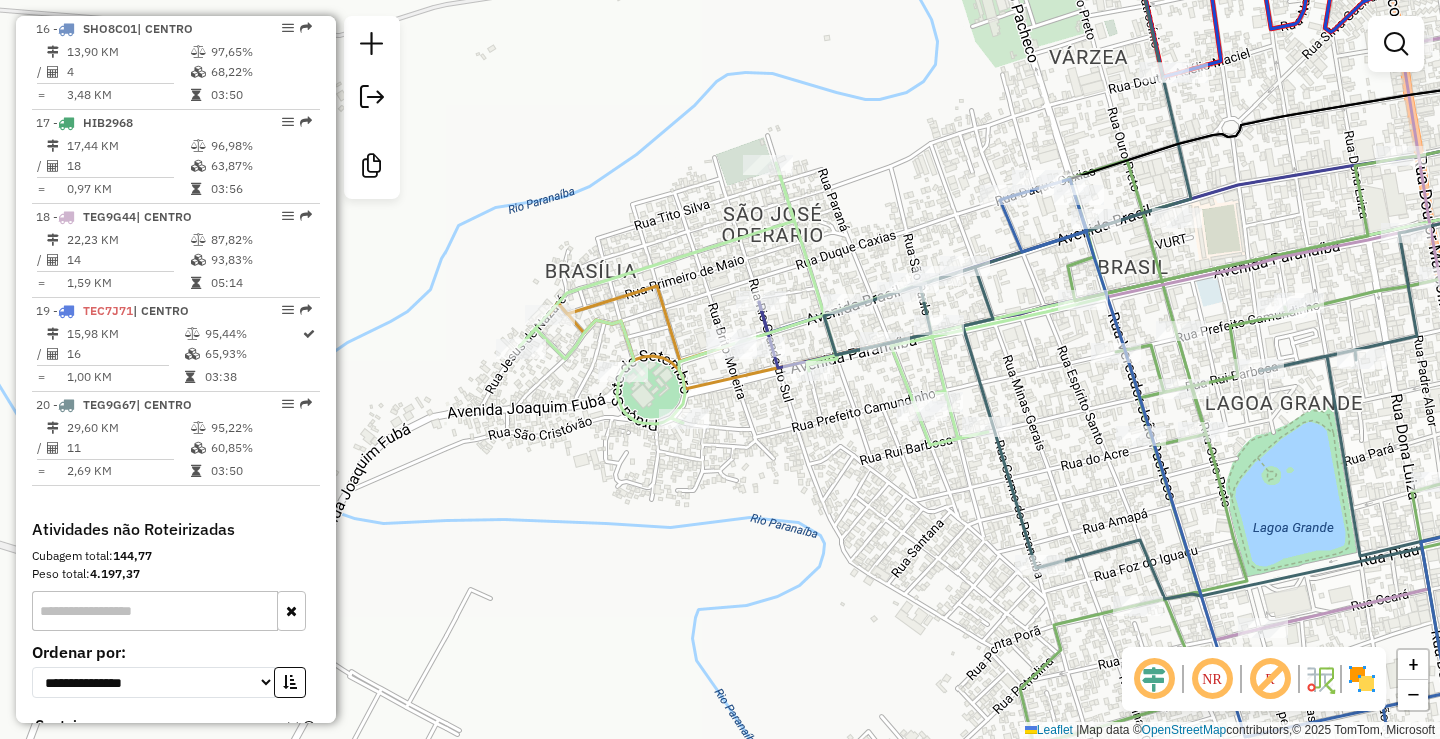 drag, startPoint x: 817, startPoint y: 445, endPoint x: 831, endPoint y: 434, distance: 17.804493 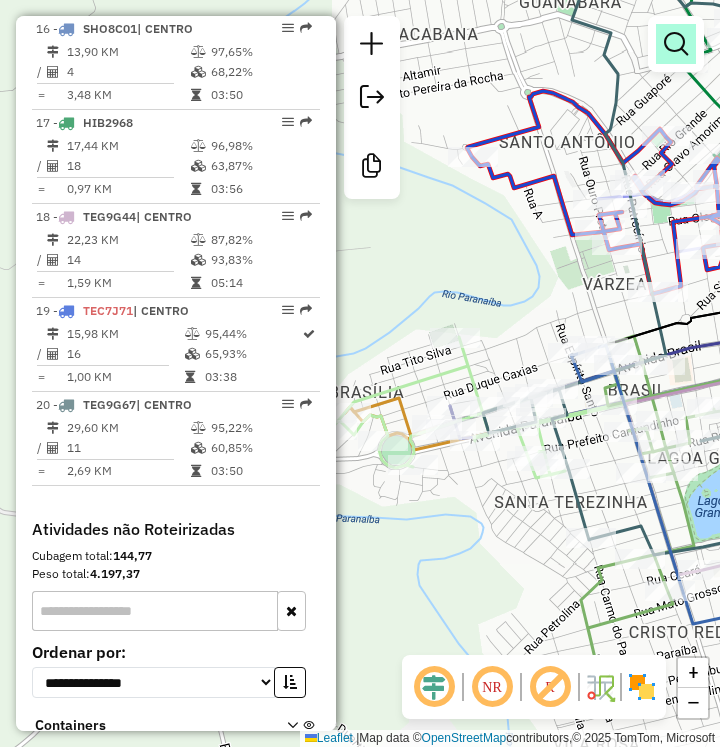 click at bounding box center [676, 44] 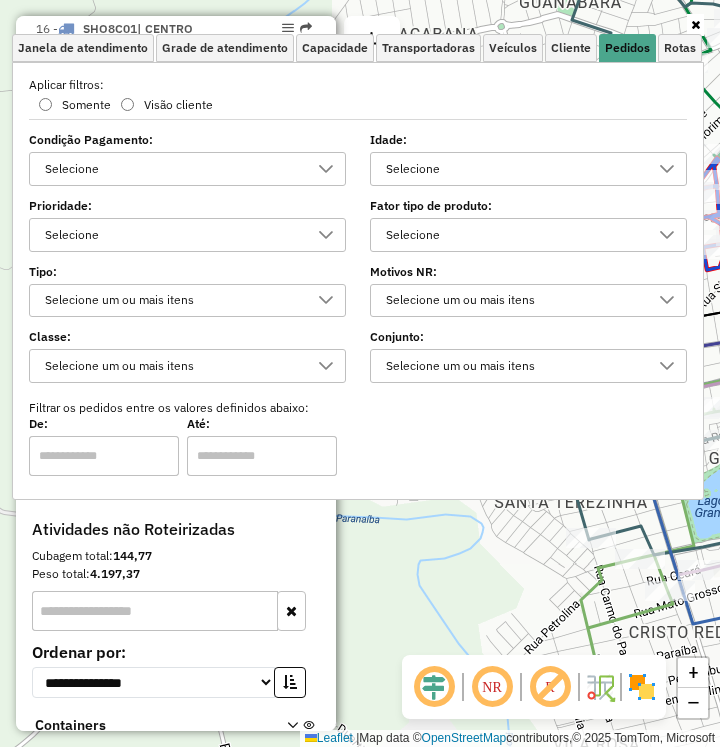 click on "Selecione" at bounding box center [172, 169] 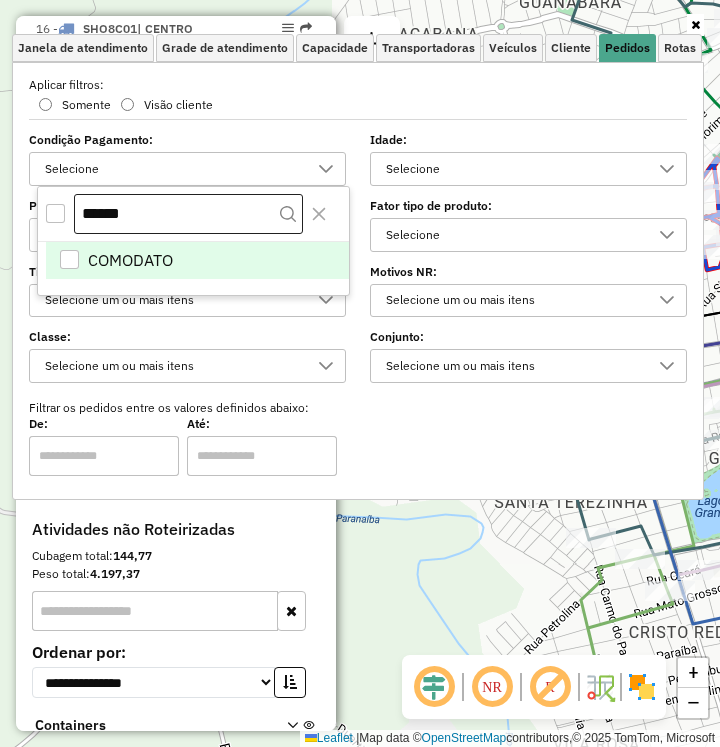 click on "******" at bounding box center (188, 214) 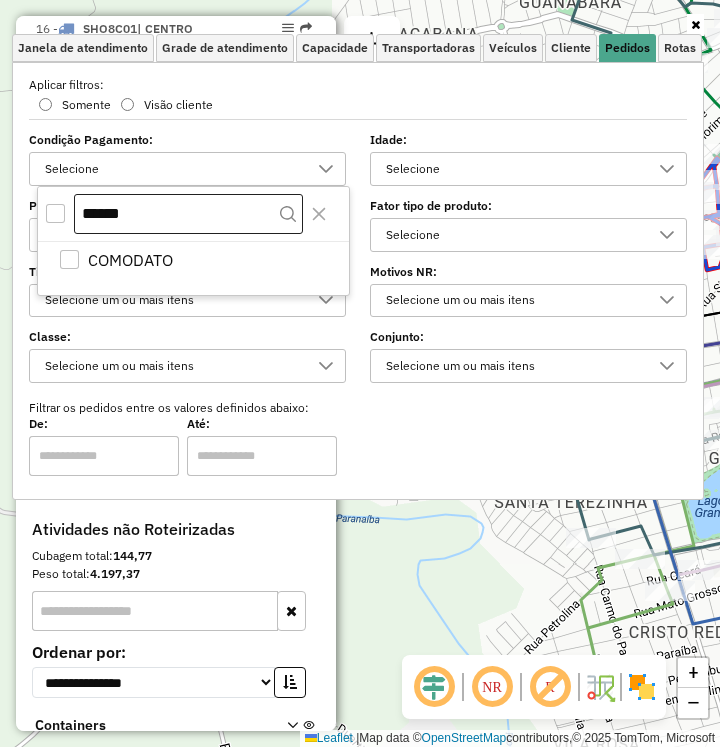 click on "******" at bounding box center [188, 214] 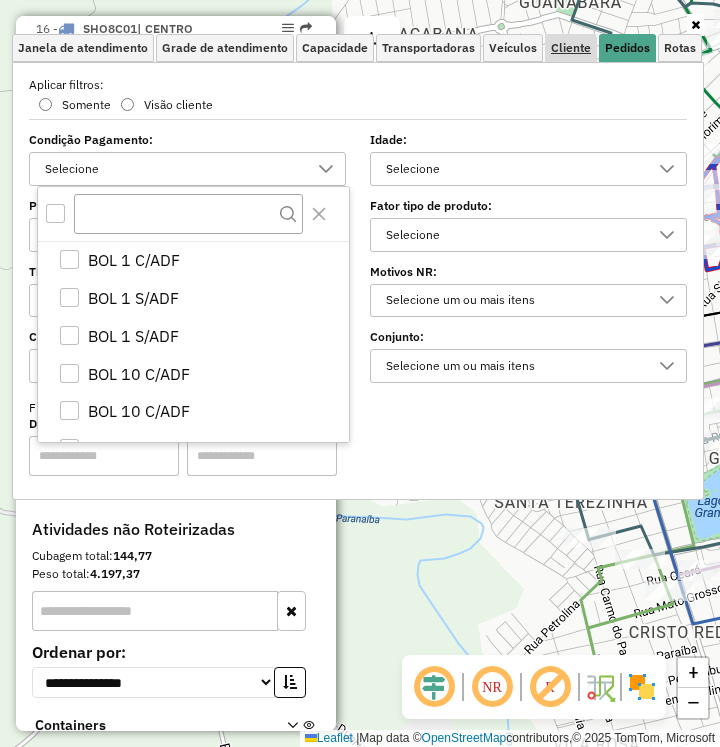 type 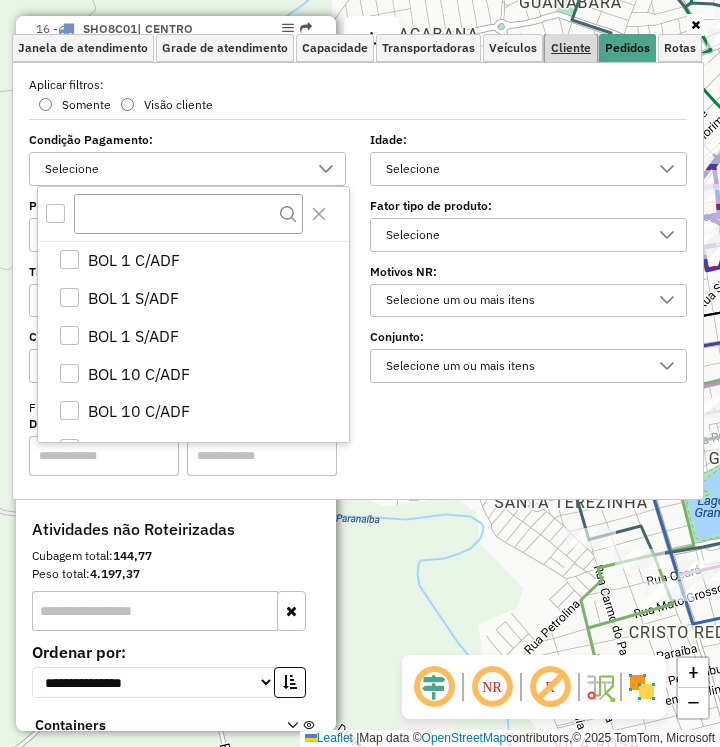 click on "Cliente" at bounding box center [571, 48] 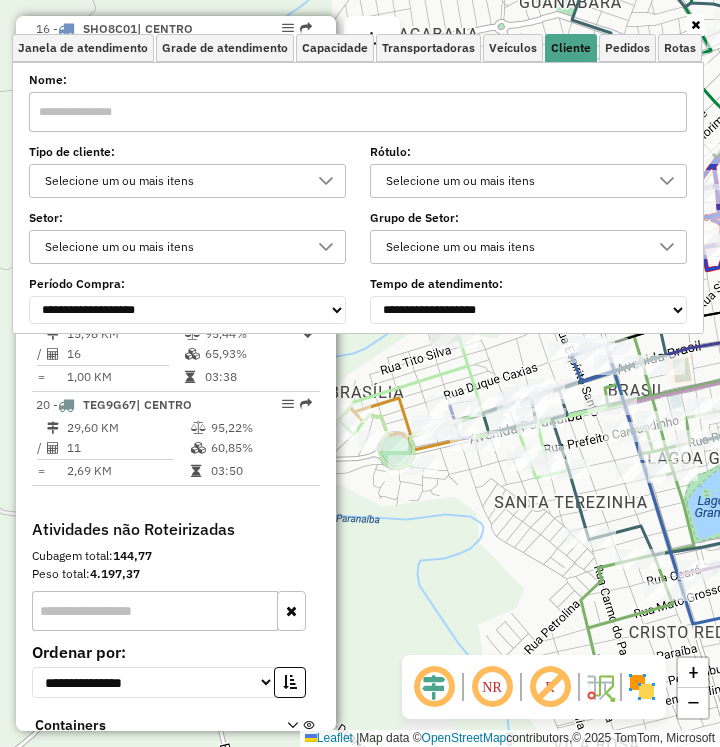 click on "Selecione um ou mais itens" at bounding box center [172, 181] 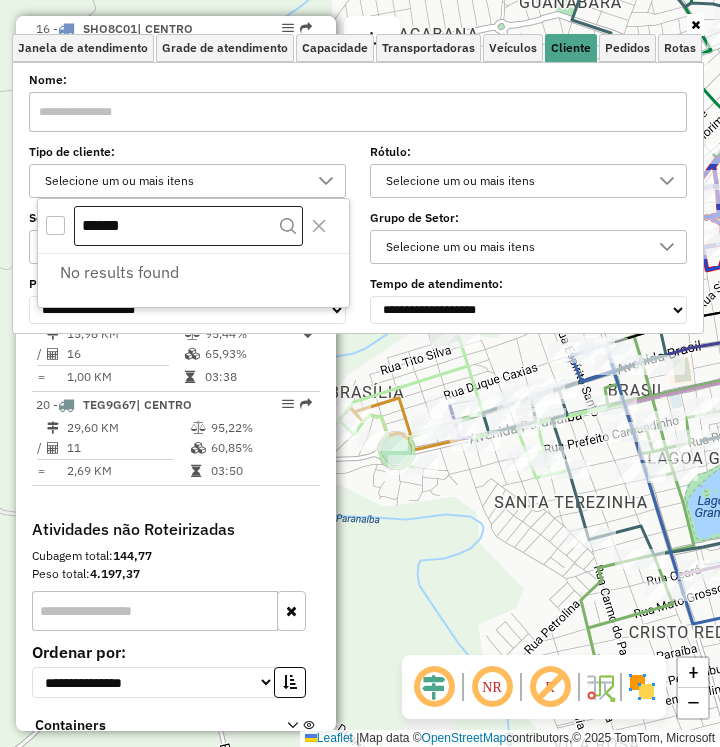 click on "******" at bounding box center [188, 226] 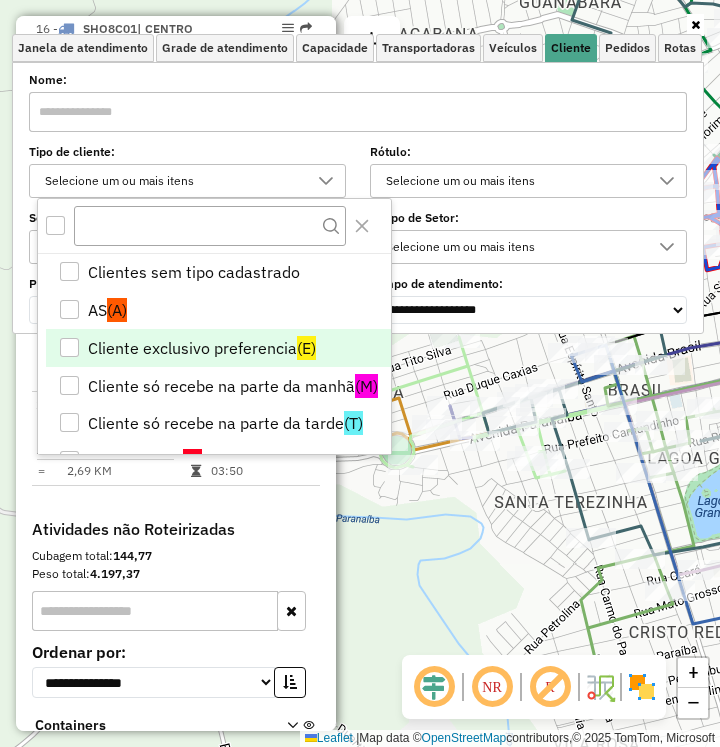 type 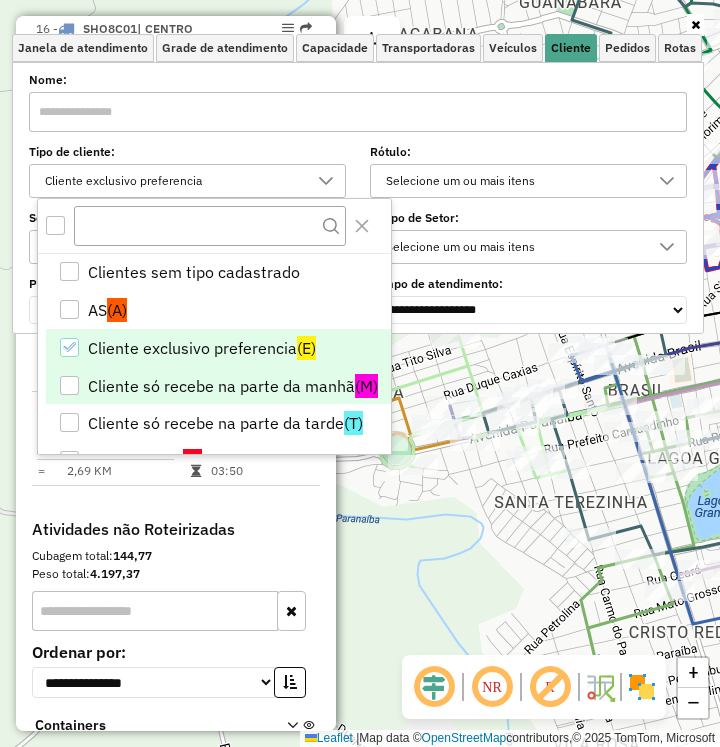 click on "Cliente só recebe na parte da manhã  (M)" at bounding box center [218, 386] 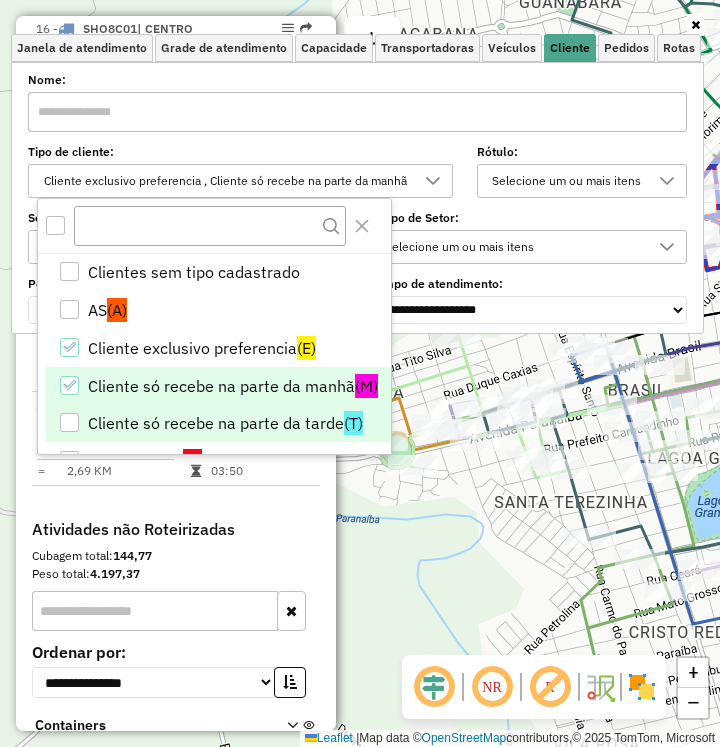 click on "Cliente só recebe na parte da tarde  (T)" at bounding box center [218, 423] 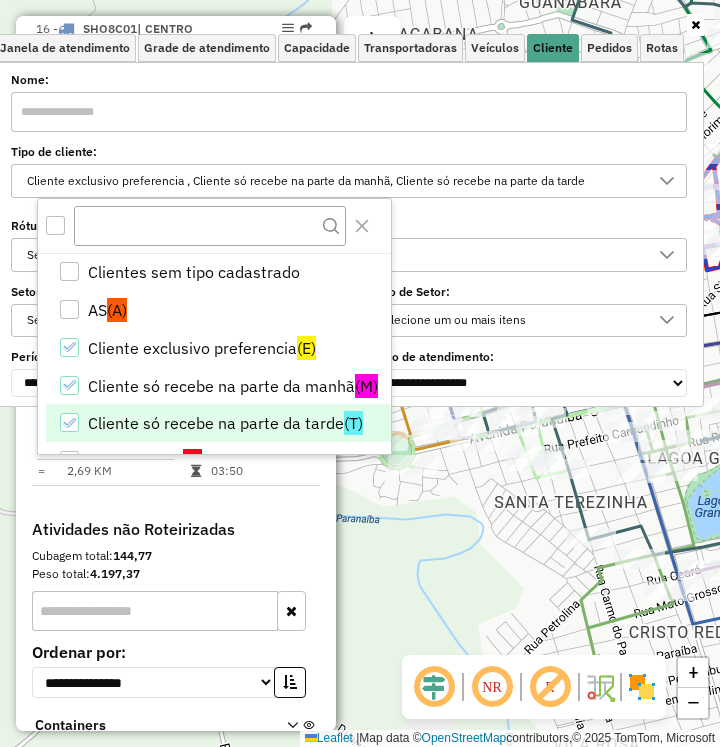 click on "Janela de atendimento Grade de atendimento Capacidade Transportadoras Veículos Cliente Pedidos  Rotas Selecione os dias de semana para filtrar as janelas de atendimento  Seg   Ter   Qua   Qui   Sex   Sáb   Dom  Informe o período da janela de atendimento: De: Até:  Filtrar exatamente a janela do cliente  Considerar janela de atendimento padrão  Selecione os dias de semana para filtrar as grades de atendimento  Seg   Ter   Qua   Qui   Sex   Sáb   Dom   Considerar clientes sem dia de atendimento cadastrado  Clientes fora do dia de atendimento selecionado Filtrar as atividades entre os valores definidos abaixo:  Peso mínimo:   Peso máximo:   Cubagem mínima:   Cubagem máxima:   De:   Até:  Filtrar as atividades entre o tempo de atendimento definido abaixo:  De:   Até:   Considerar capacidade total dos clientes não roteirizados Transportadora: Selecione um ou mais itens Tipo de veículo: Selecione um ou mais itens Veículo: Selecione um ou mais itens Motorista: Selecione um ou mais itens Nome: Rótulo:" 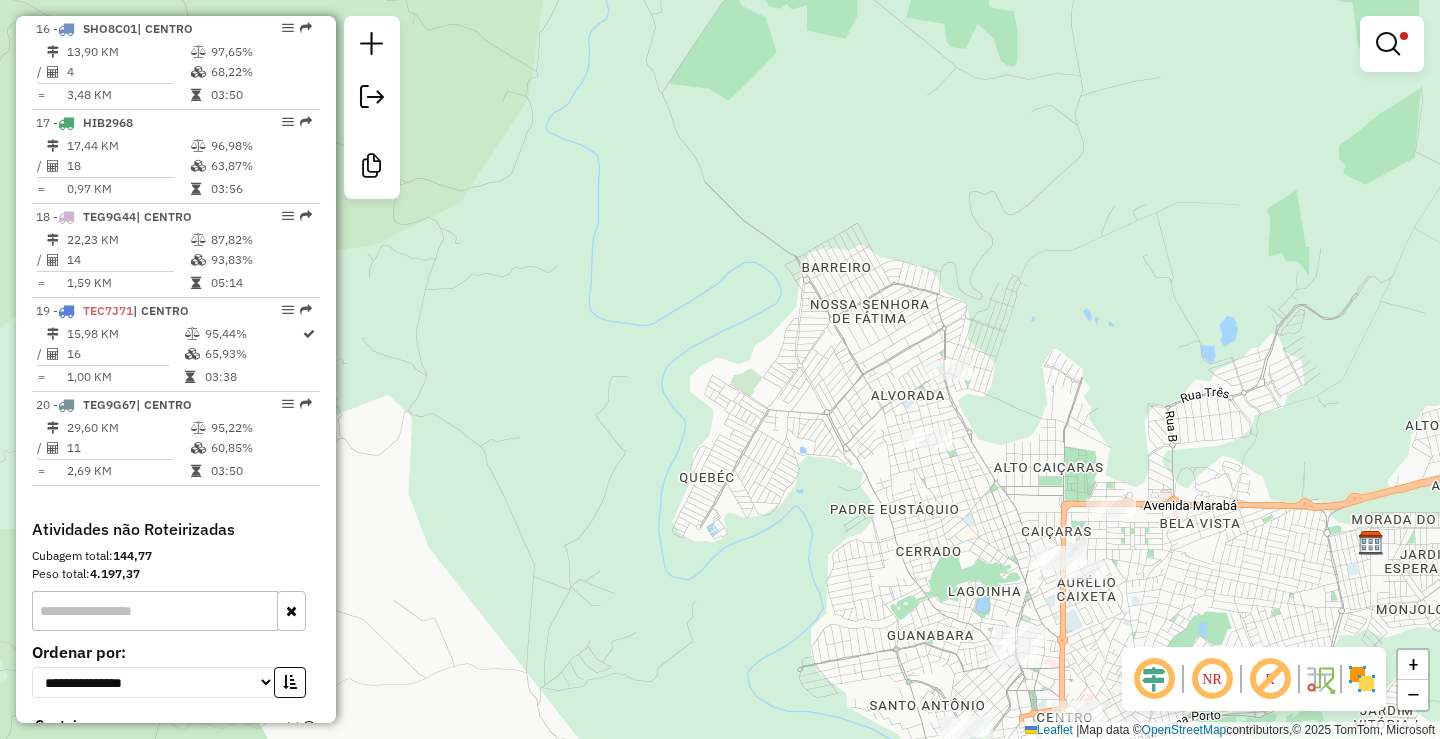 drag, startPoint x: 955, startPoint y: 291, endPoint x: 955, endPoint y: 209, distance: 82 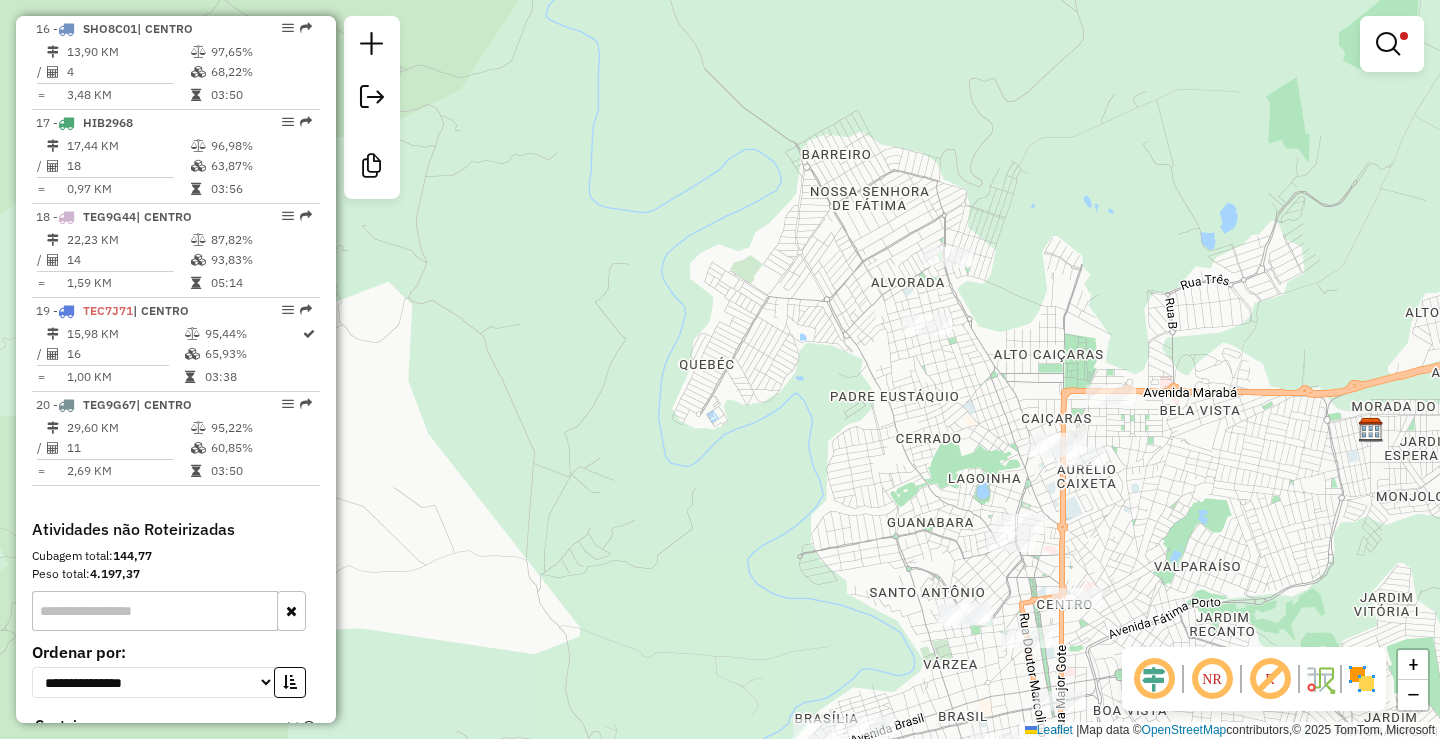 drag, startPoint x: 1066, startPoint y: 254, endPoint x: 899, endPoint y: 221, distance: 170.22926 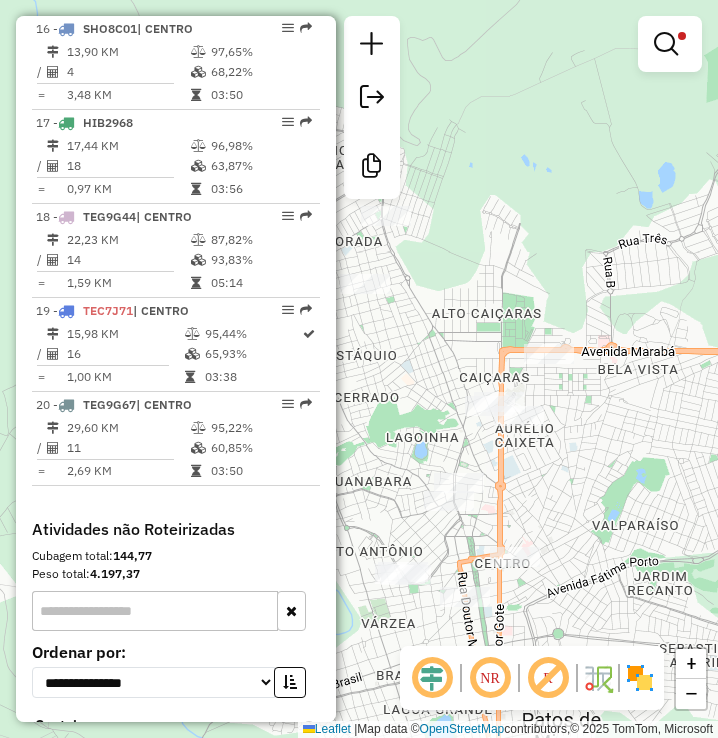 drag, startPoint x: 609, startPoint y: 292, endPoint x: 714, endPoint y: 275, distance: 106.36729 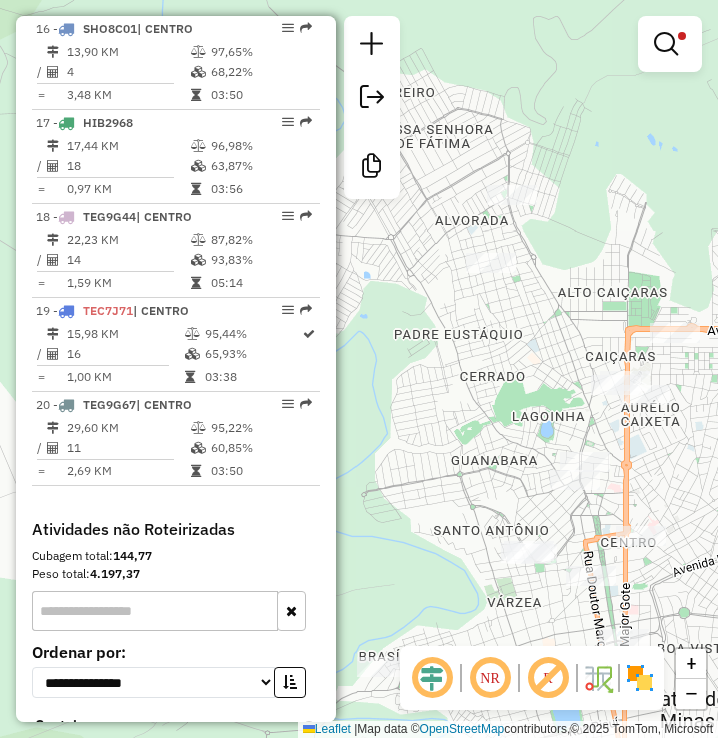 click on "Rota [ROUTE] - Placa [PLATE] [NUMBER] - SUP SANTO ANTONIO Limpar filtros Janela de atendimento Grade de atendimento Capacidade Transportadoras Veículos Cliente Pedidos Rotas Selecione os dias de semana para filtrar as janelas de atendimento Seg Ter Qua Qui Sex Sáb Dom Informe o período da janela de atendimento: De: Até: Filtrar exatamente a janela do cliente Considerar janela de atendimento padrão Selecione os dias de semana para filtrar as grades de atendimento Seg Ter Qua Qui Sex Sáb Dom Considerar clientes sem dia de atendimento cadastrado Clientes fora do dia de atendimento selecionado Filtrar as atividades entre os valores definidos abaixo: Peso mínimo: Peso máximo: Cubagem mínima: Cubagem máxima: De: Até: Filtrar as atividades entre o tempo de atendimento definido abaixo: De: Até: Considerar capacidade total dos clientes não roteirizados Transportadora: Selecione um ou mais itens Tipo de veículo: Selecione um ou mais itens Veículo: Motorista: De:" 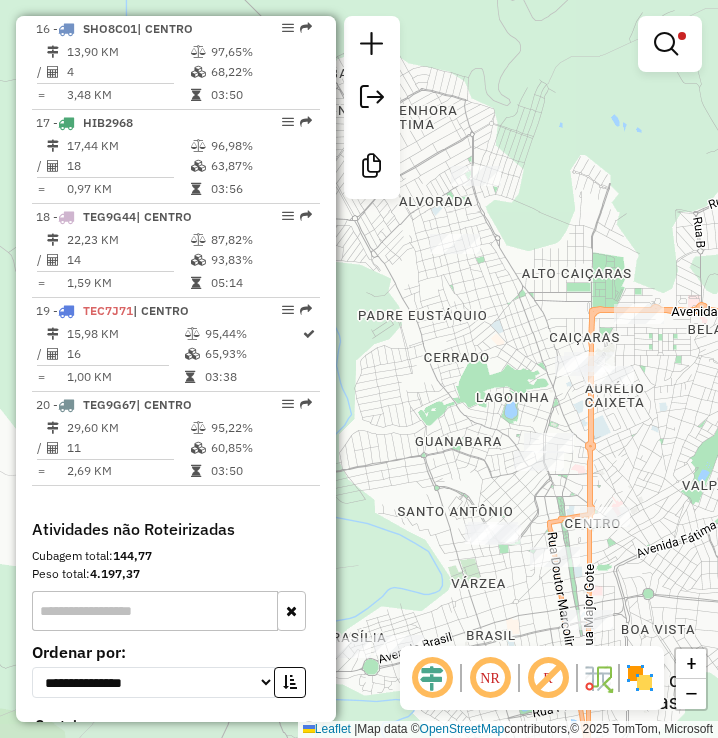 drag, startPoint x: 507, startPoint y: 334, endPoint x: 473, endPoint y: 334, distance: 34 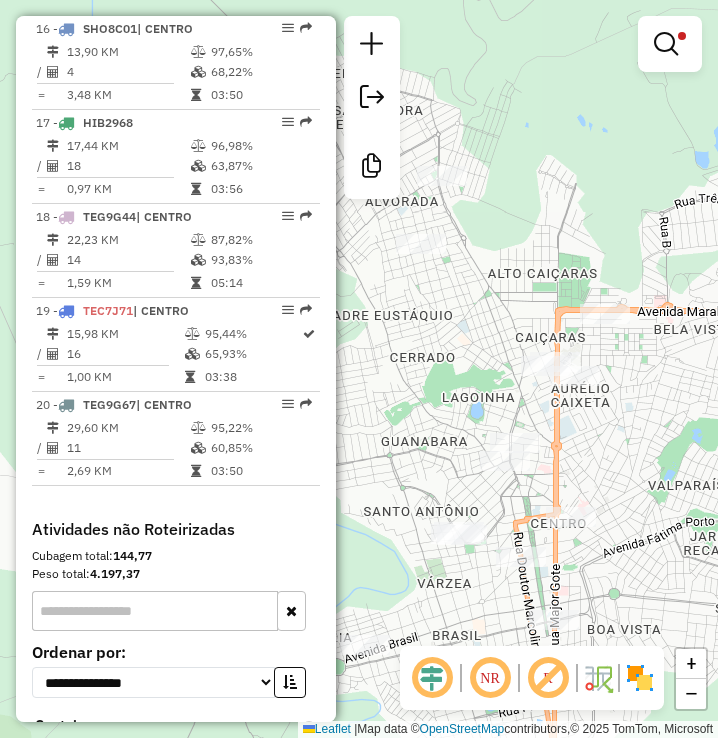 click on "Limpar filtros Janela de atendimento Grade de atendimento Capacidade Transportadoras Veículos Cliente Pedidos  Rotas Selecione os dias de semana para filtrar as janelas de atendimento  Seg   Ter   Qua   Qui   Sex   Sáb   Dom  Informe o período da janela de atendimento: De: Até:  Filtrar exatamente a janela do cliente  Considerar janela de atendimento padrão  Selecione os dias de semana para filtrar as grades de atendimento  Seg   Ter   Qua   Qui   Sex   Sáb   Dom   Considerar clientes sem dia de atendimento cadastrado  Clientes fora do dia de atendimento selecionado Filtrar as atividades entre os valores definidos abaixo:  Peso mínimo:   Peso máximo:   Cubagem mínima:   Cubagem máxima:   De:   Até:  Filtrar as atividades entre o tempo de atendimento definido abaixo:  De:   Até:   Considerar capacidade total dos clientes não roteirizados Transportadora: Selecione um ou mais itens Tipo de veículo: Selecione um ou mais itens Veículo: Selecione um ou mais itens Motorista: Selecione um ou mais itens" 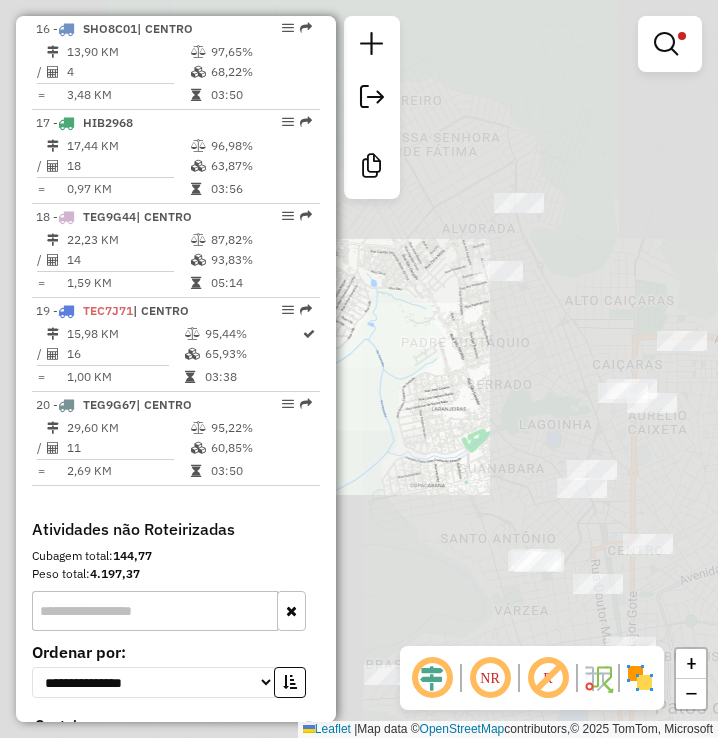 drag, startPoint x: 635, startPoint y: 441, endPoint x: 624, endPoint y: 375, distance: 66.910385 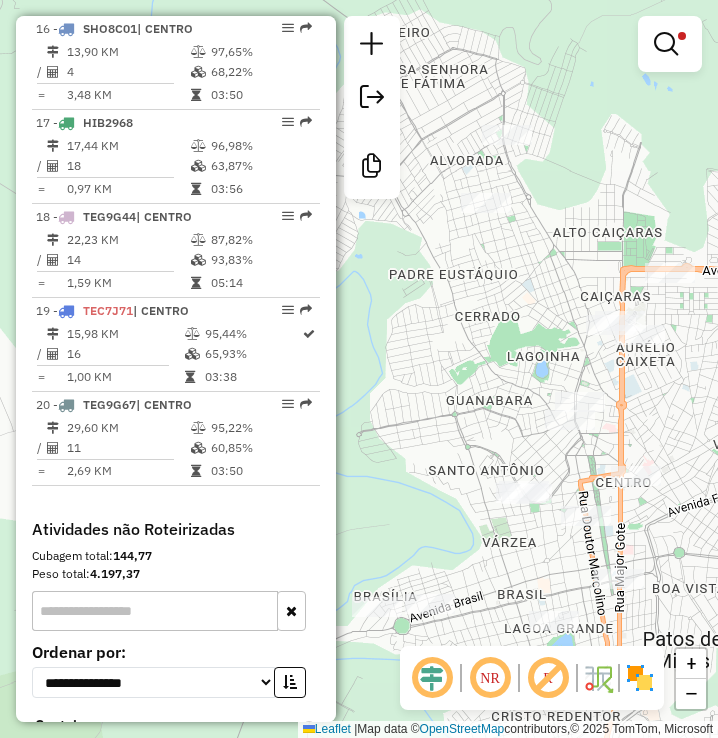 drag, startPoint x: 620, startPoint y: 408, endPoint x: 704, endPoint y: 343, distance: 106.21205 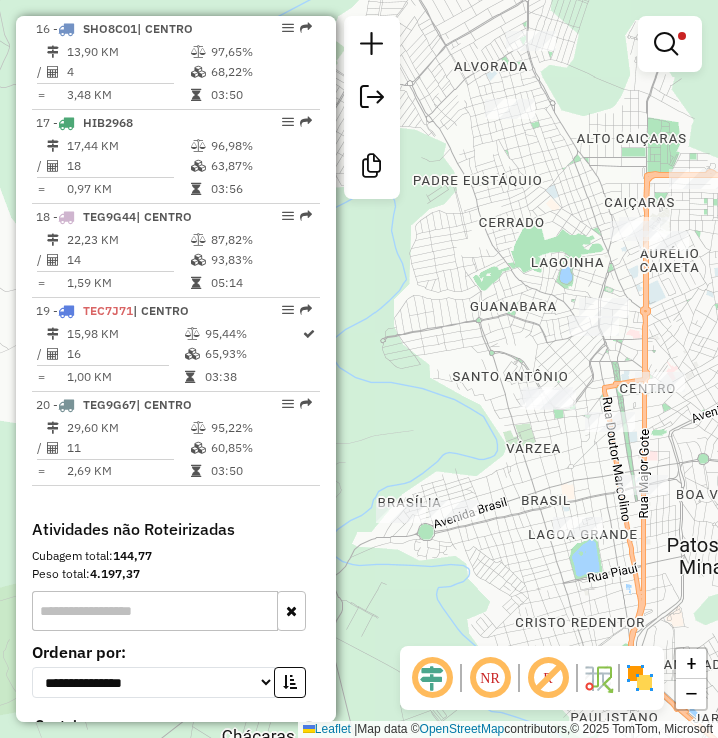 drag, startPoint x: 594, startPoint y: 367, endPoint x: 579, endPoint y: 356, distance: 18.601076 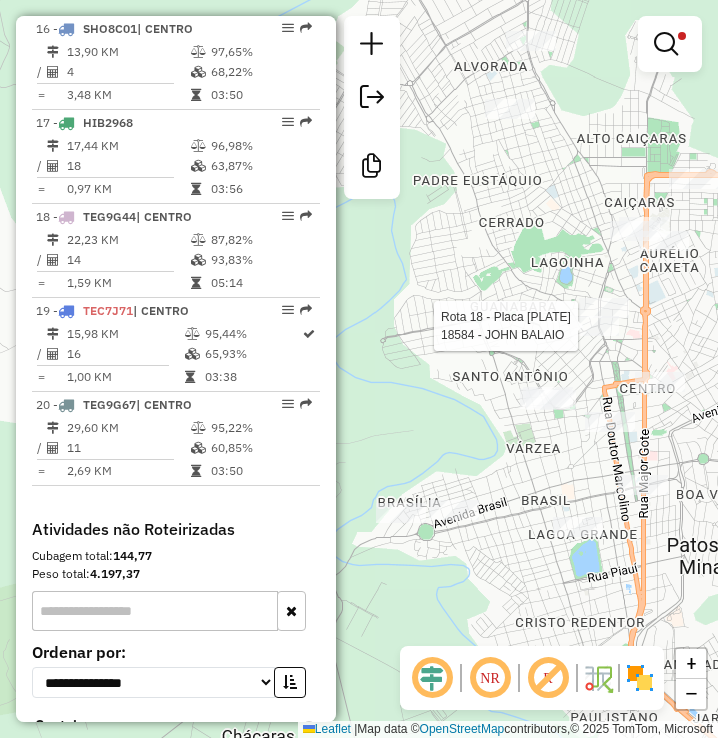 drag, startPoint x: 600, startPoint y: 340, endPoint x: 677, endPoint y: 324, distance: 78.64477 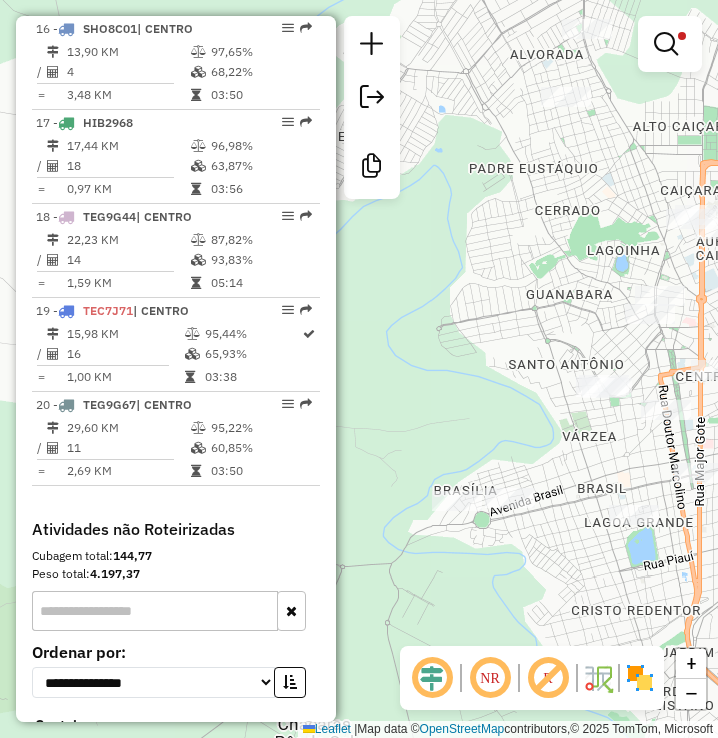 drag, startPoint x: 643, startPoint y: 348, endPoint x: 648, endPoint y: 333, distance: 15.811388 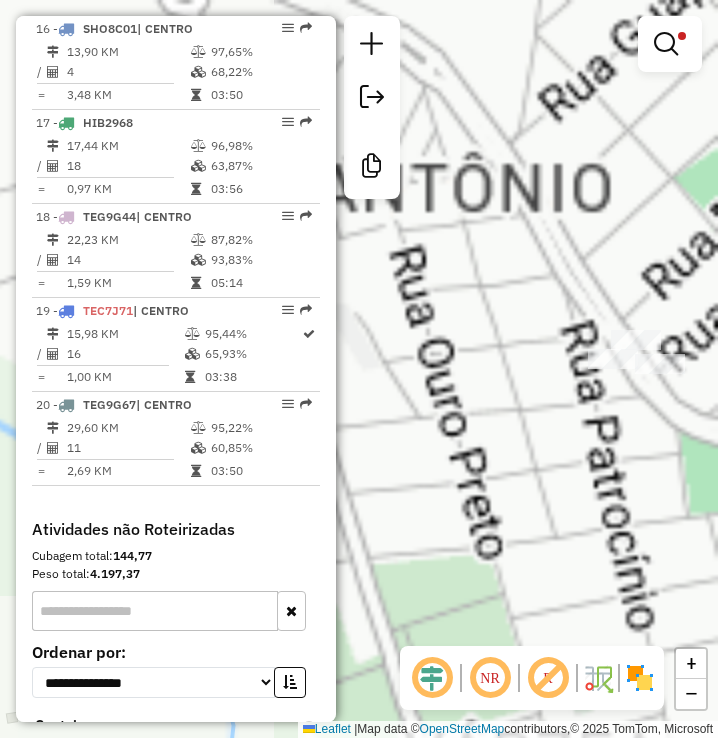 drag, startPoint x: 593, startPoint y: 423, endPoint x: 698, endPoint y: 391, distance: 109.76794 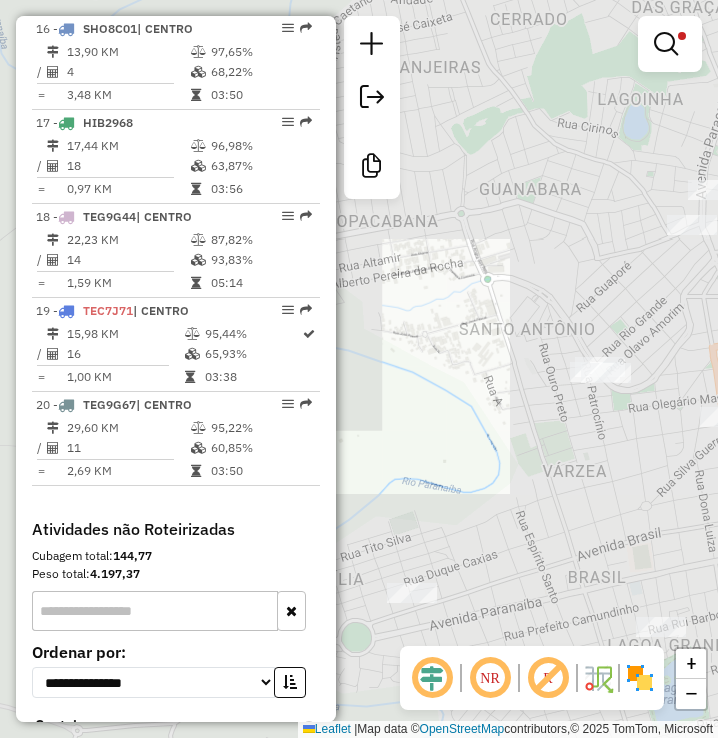 drag, startPoint x: 594, startPoint y: 431, endPoint x: 612, endPoint y: 390, distance: 44.777225 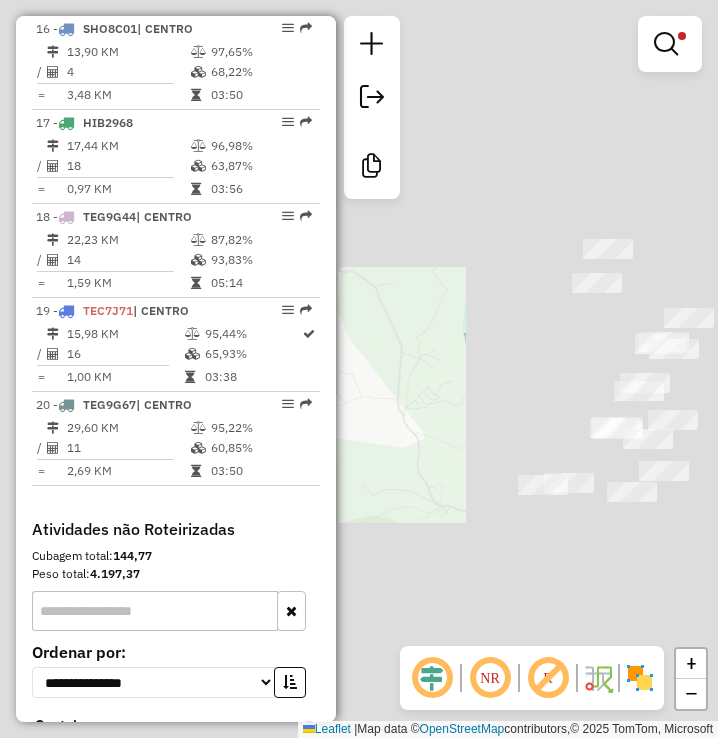click on "Limpar filtros Janela de atendimento Grade de atendimento Capacidade Transportadoras Veículos Cliente Pedidos  Rotas Selecione os dias de semana para filtrar as janelas de atendimento  Seg   Ter   Qua   Qui   Sex   Sáb   Dom  Informe o período da janela de atendimento: De: Até:  Filtrar exatamente a janela do cliente  Considerar janela de atendimento padrão  Selecione os dias de semana para filtrar as grades de atendimento  Seg   Ter   Qua   Qui   Sex   Sáb   Dom   Considerar clientes sem dia de atendimento cadastrado  Clientes fora do dia de atendimento selecionado Filtrar as atividades entre os valores definidos abaixo:  Peso mínimo:   Peso máximo:   Cubagem mínima:   Cubagem máxima:   De:   Até:  Filtrar as atividades entre o tempo de atendimento definido abaixo:  De:   Até:   Considerar capacidade total dos clientes não roteirizados Transportadora: Selecione um ou mais itens Tipo de veículo: Selecione um ou mais itens Veículo: Selecione um ou mais itens Motorista: Selecione um ou mais itens" 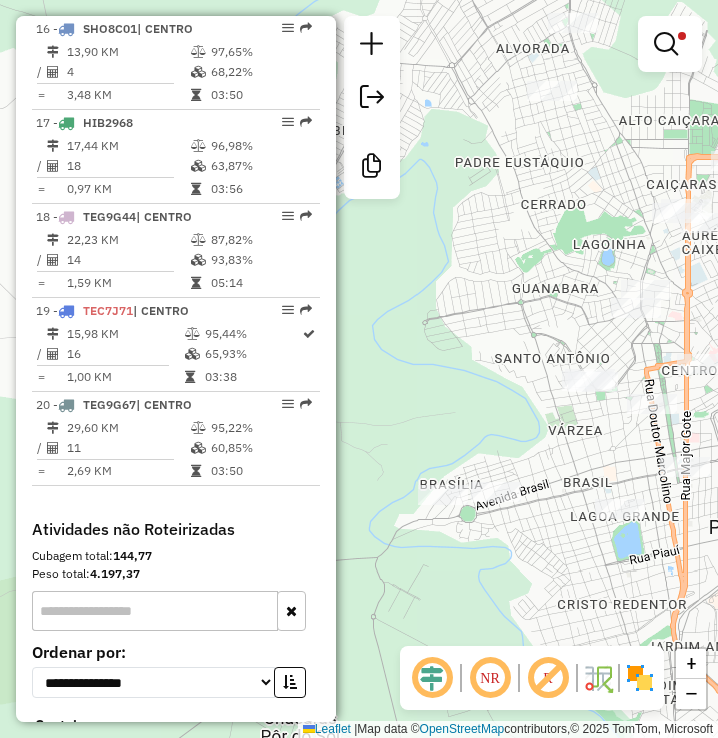 drag, startPoint x: 515, startPoint y: 551, endPoint x: 628, endPoint y: 514, distance: 118.90332 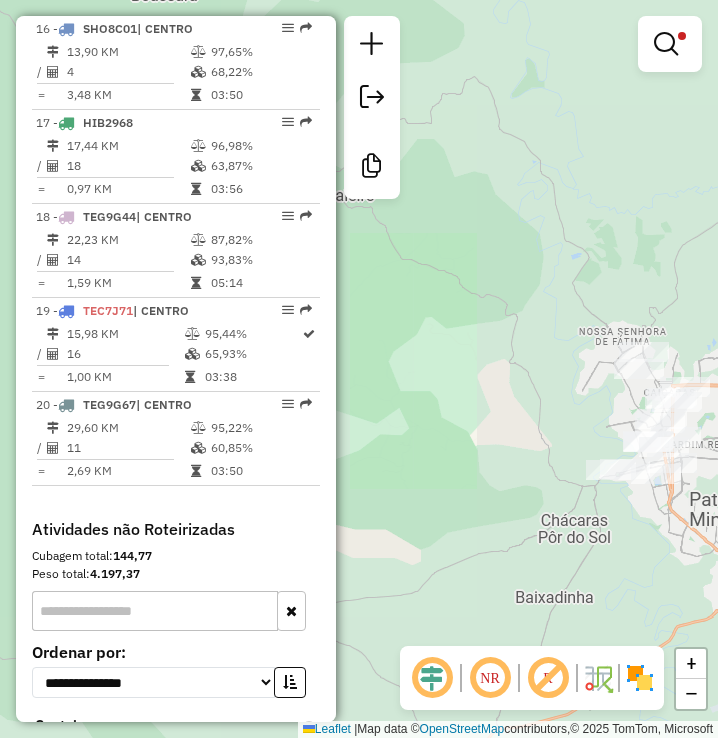 drag, startPoint x: 639, startPoint y: 549, endPoint x: 542, endPoint y: 501, distance: 108.226616 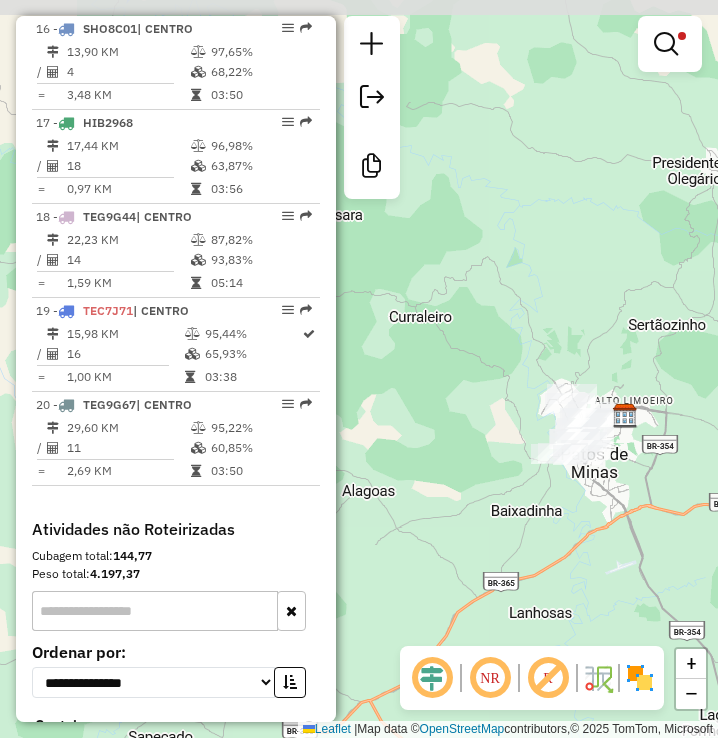 drag, startPoint x: 636, startPoint y: 476, endPoint x: 636, endPoint y: 459, distance: 17 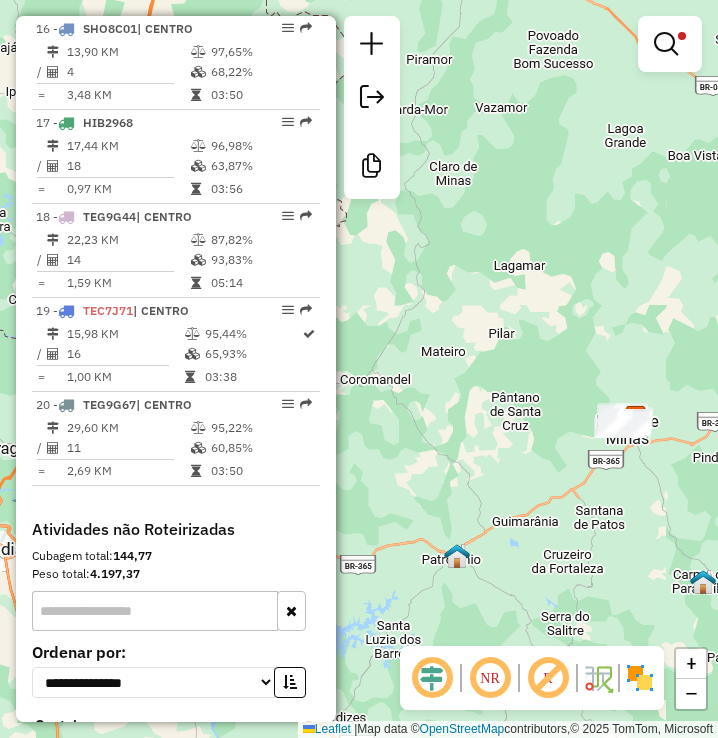 click on "Limpar filtros Janela de atendimento Grade de atendimento Capacidade Transportadoras Veículos Cliente Pedidos  Rotas Selecione os dias de semana para filtrar as janelas de atendimento  Seg   Ter   Qua   Qui   Sex   Sáb   Dom  Informe o período da janela de atendimento: De: Até:  Filtrar exatamente a janela do cliente  Considerar janela de atendimento padrão  Selecione os dias de semana para filtrar as grades de atendimento  Seg   Ter   Qua   Qui   Sex   Sáb   Dom   Considerar clientes sem dia de atendimento cadastrado  Clientes fora do dia de atendimento selecionado Filtrar as atividades entre os valores definidos abaixo:  Peso mínimo:   Peso máximo:   Cubagem mínima:   Cubagem máxima:   De:   Até:  Filtrar as atividades entre o tempo de atendimento definido abaixo:  De:   Até:   Considerar capacidade total dos clientes não roteirizados Transportadora: Selecione um ou mais itens Tipo de veículo: Selecione um ou mais itens Veículo: Selecione um ou mais itens Motorista: Selecione um ou mais itens" 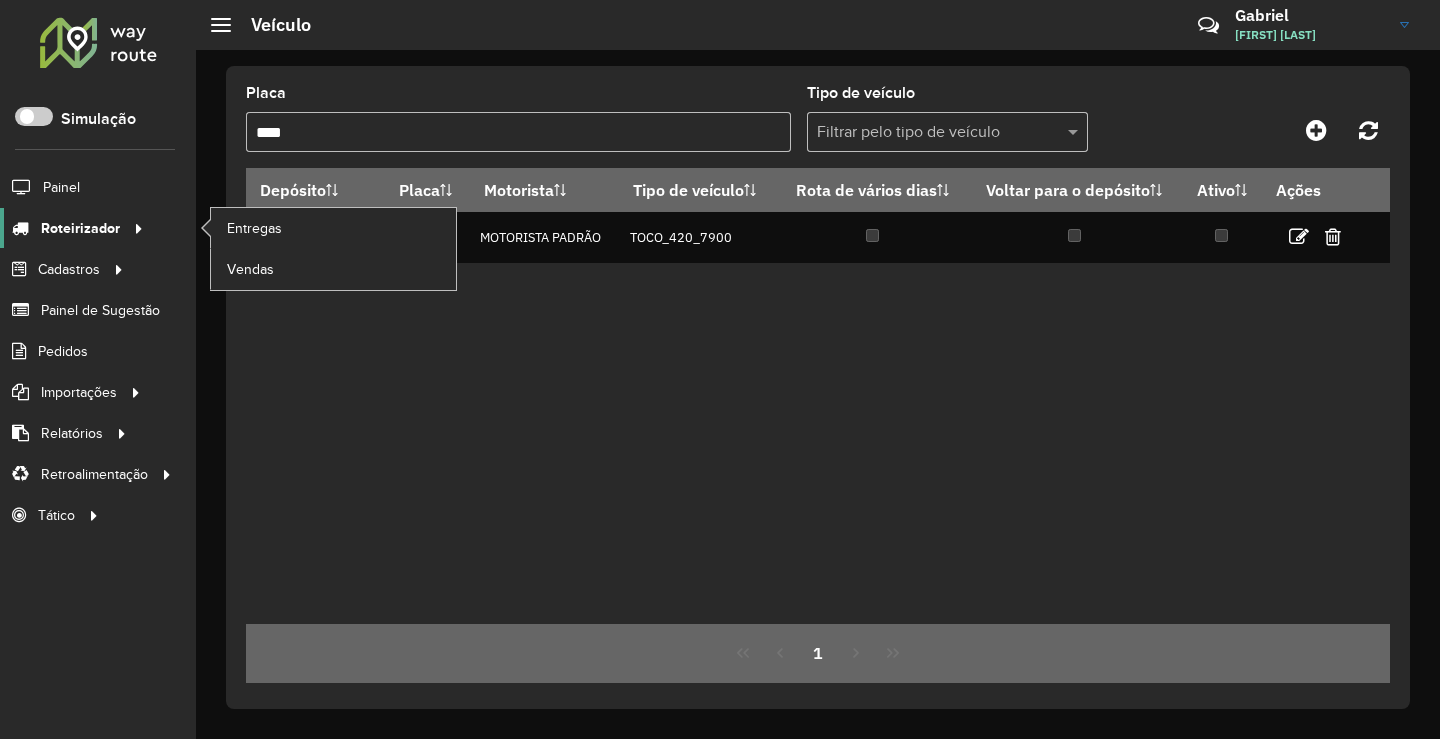 scroll, scrollTop: 0, scrollLeft: 0, axis: both 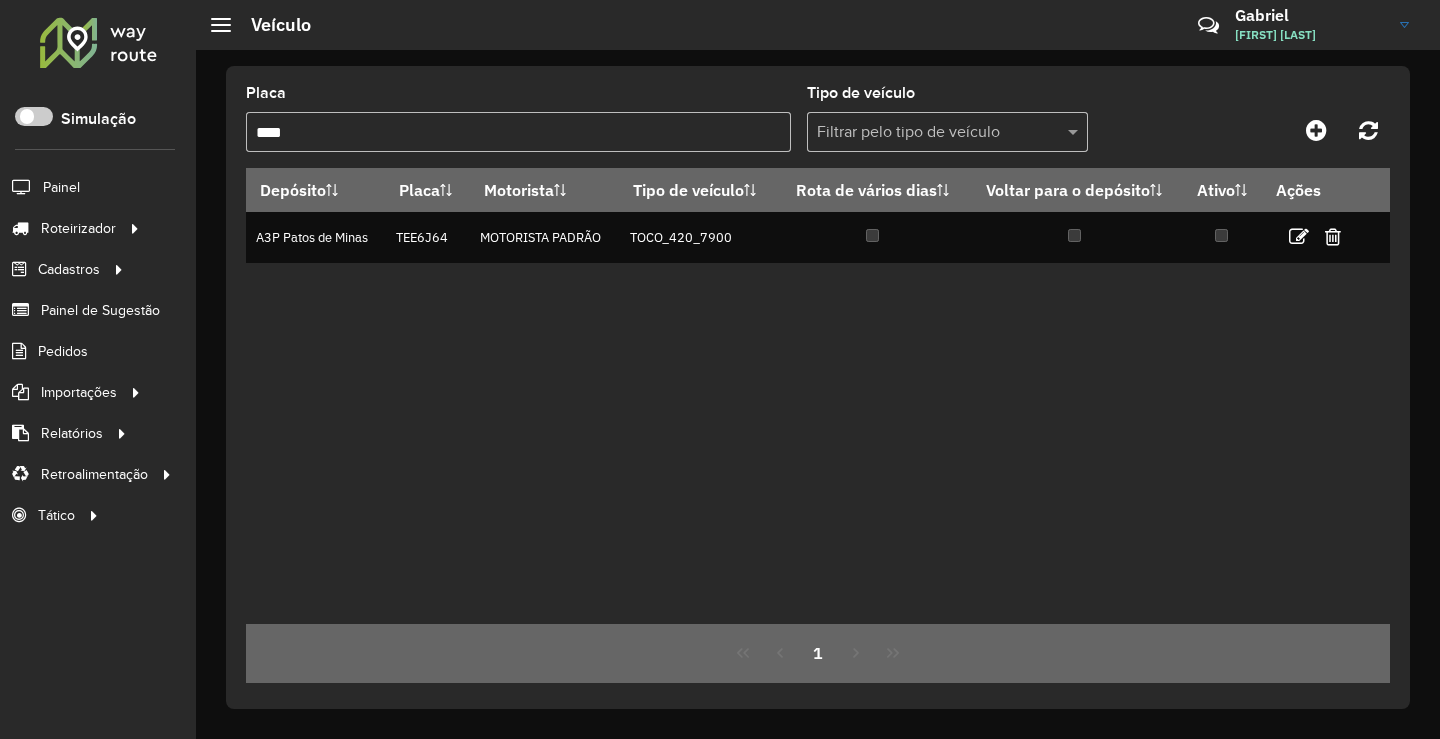 click on "****" at bounding box center [518, 132] 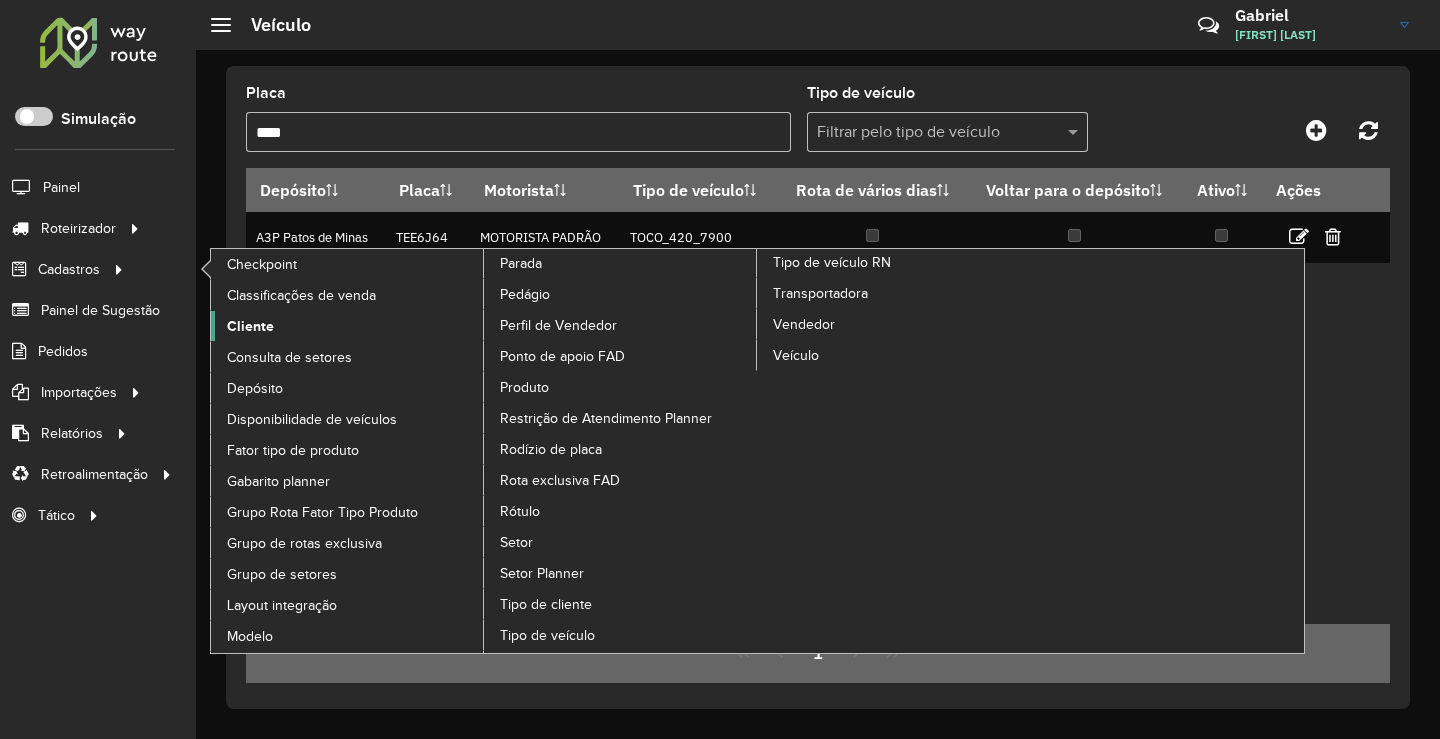 click on "Cliente" 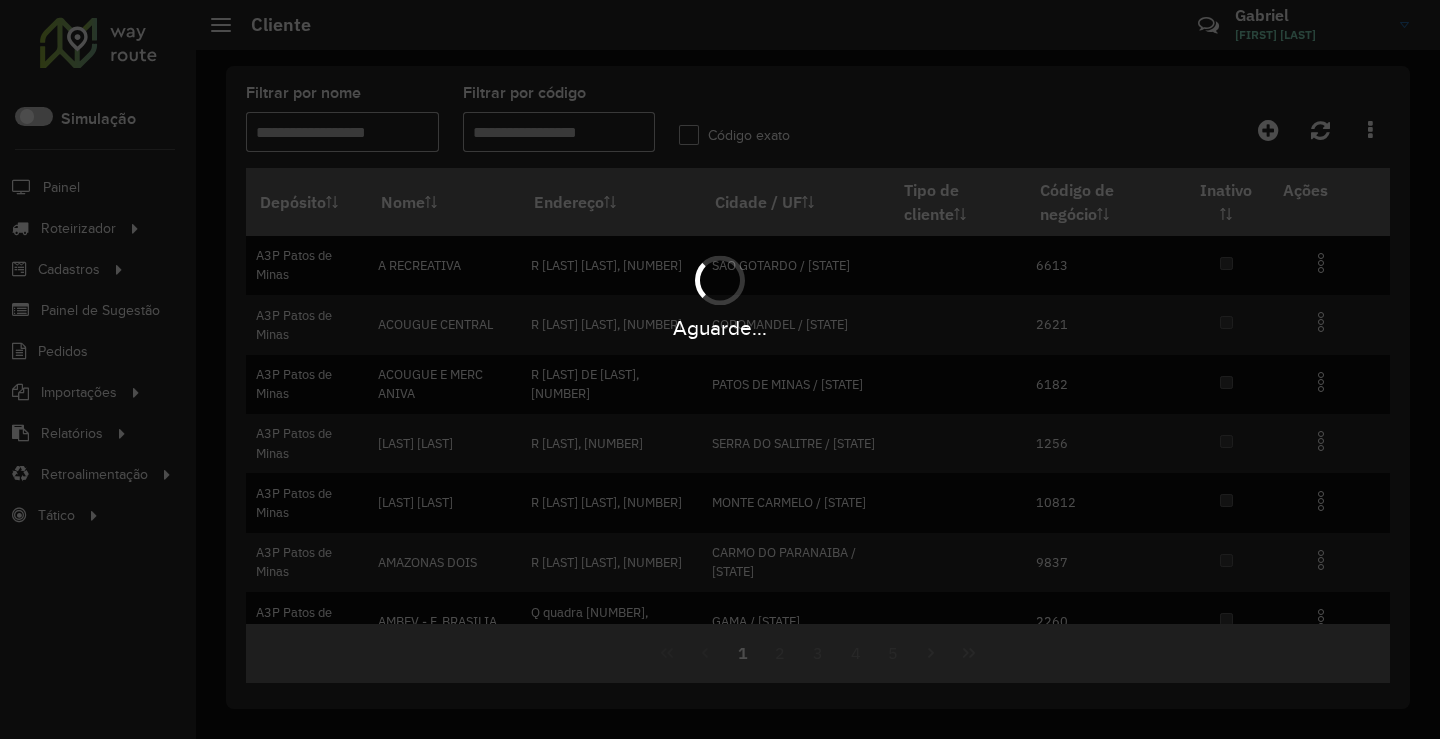 click on "Aguarde..." at bounding box center [720, 369] 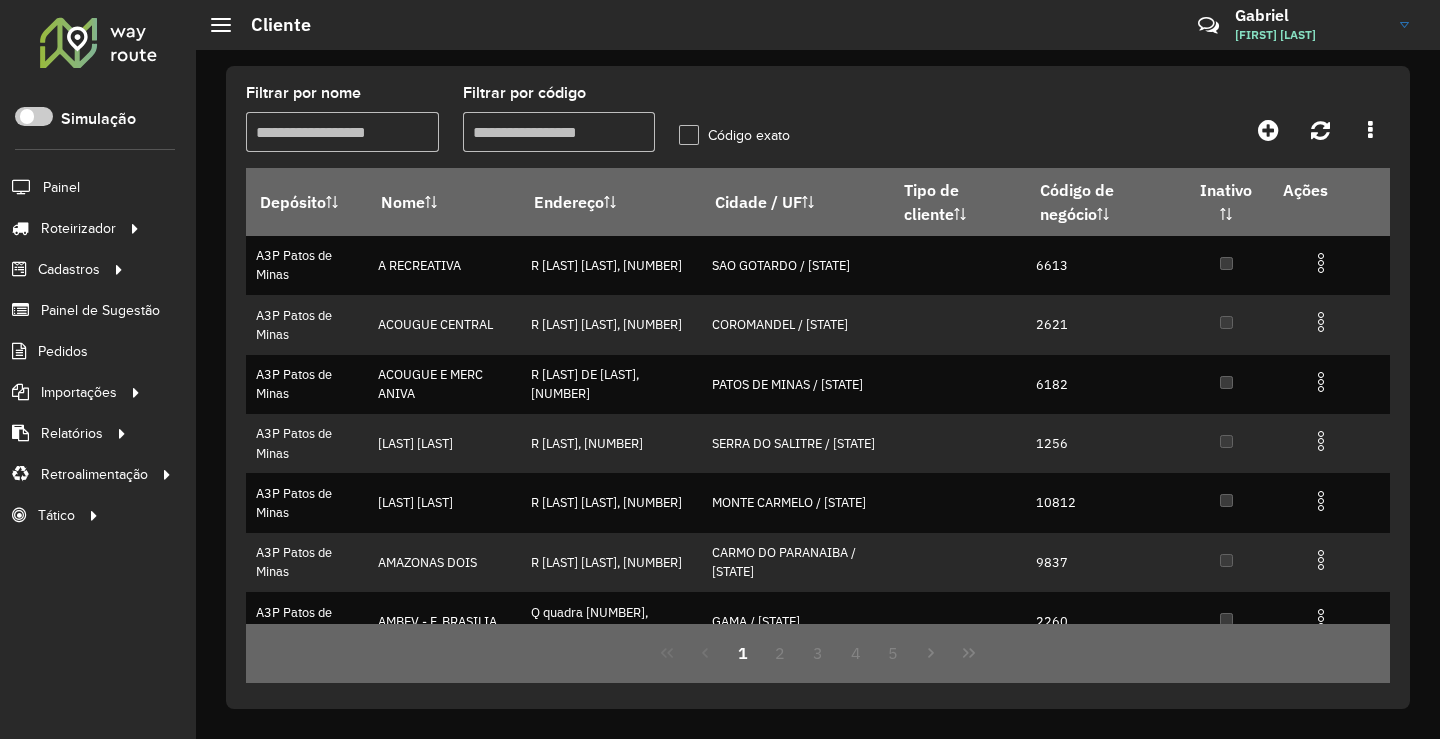 click on "Filtrar por código" at bounding box center (559, 132) 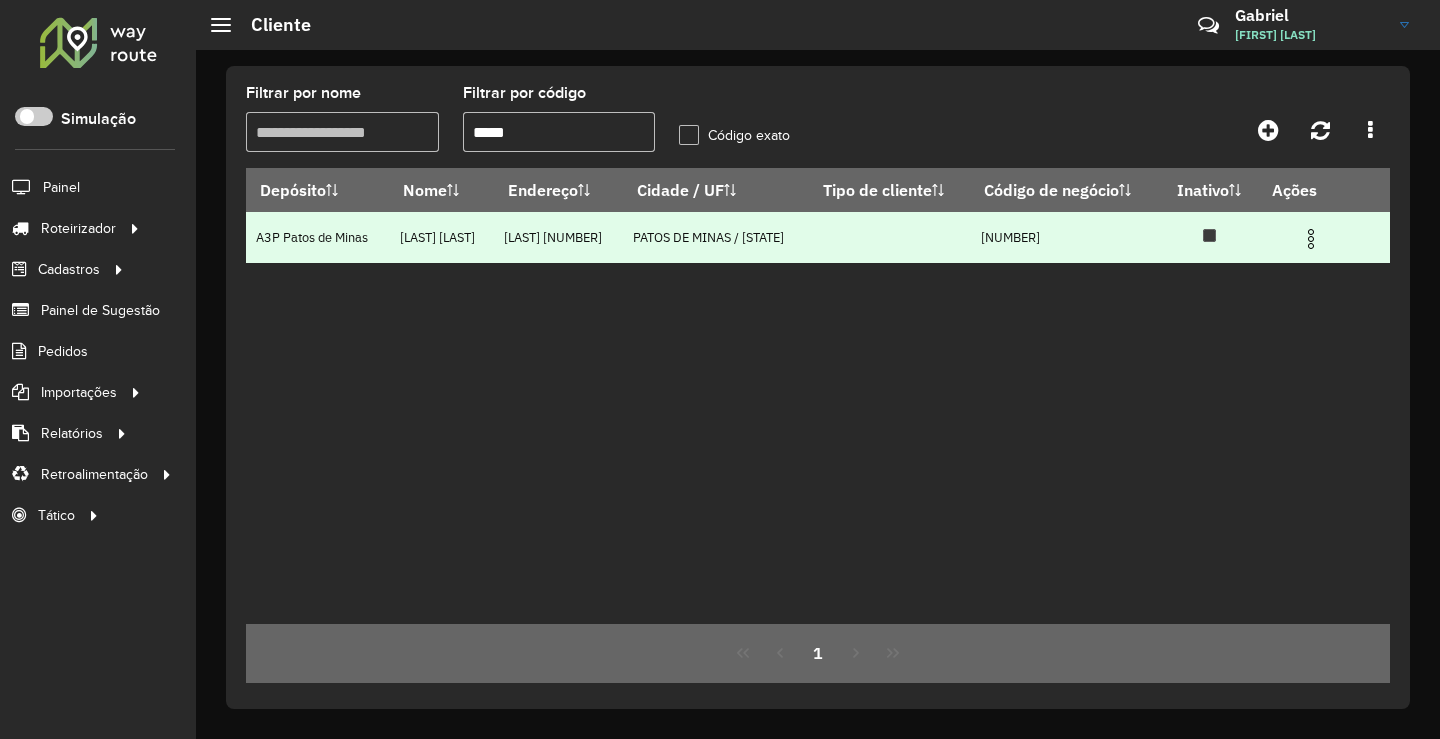 type on "*****" 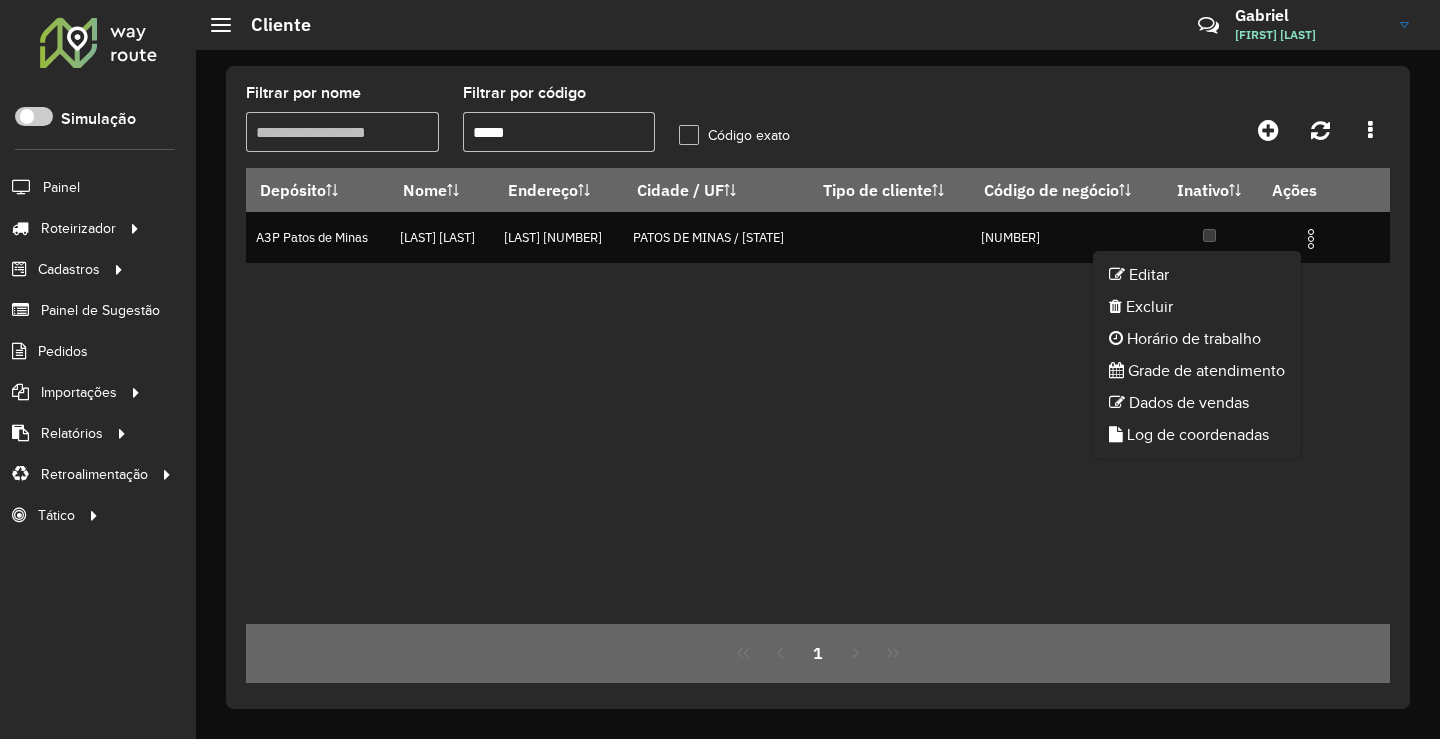 click on "Editar   Excluir   Horário de trabalho   Grade de atendimento   Dados de vendas   Log de coordenadas" 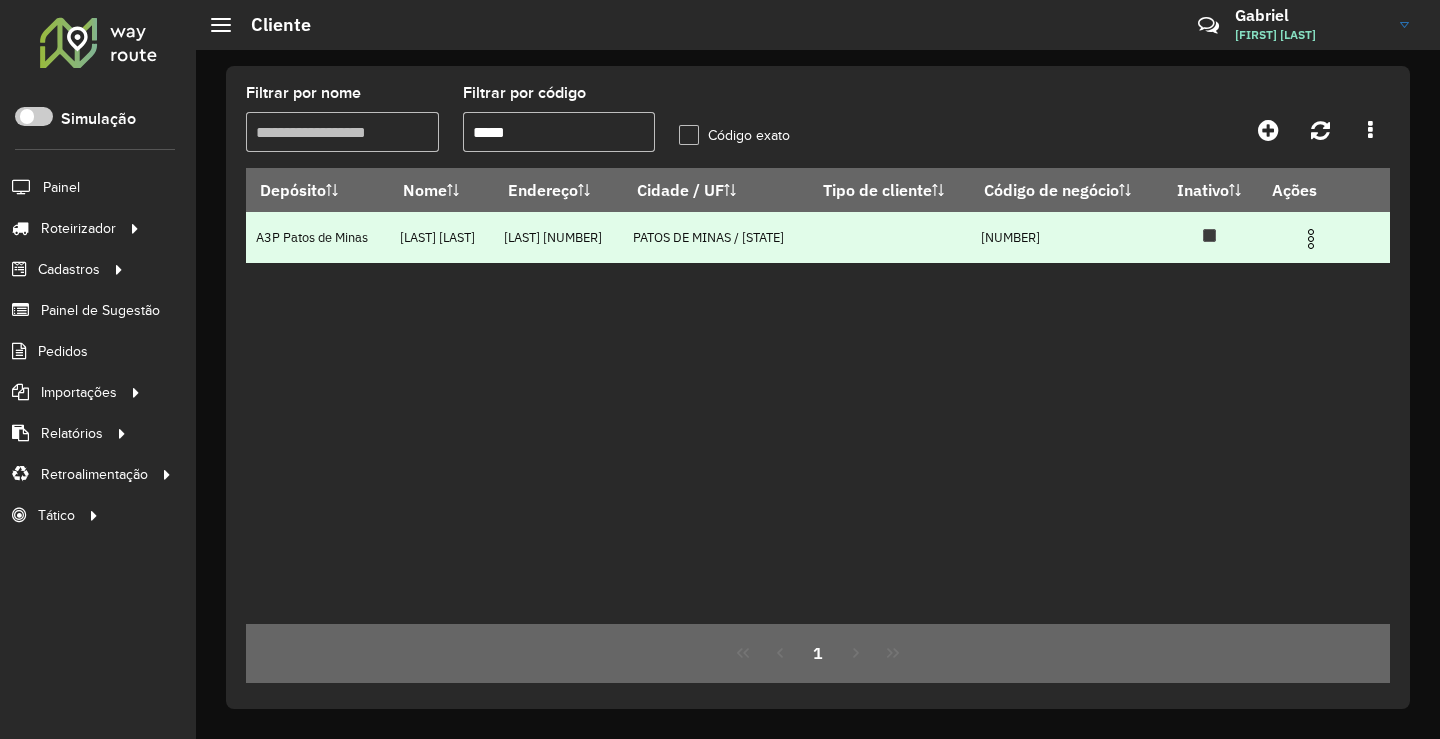 click at bounding box center [1311, 239] 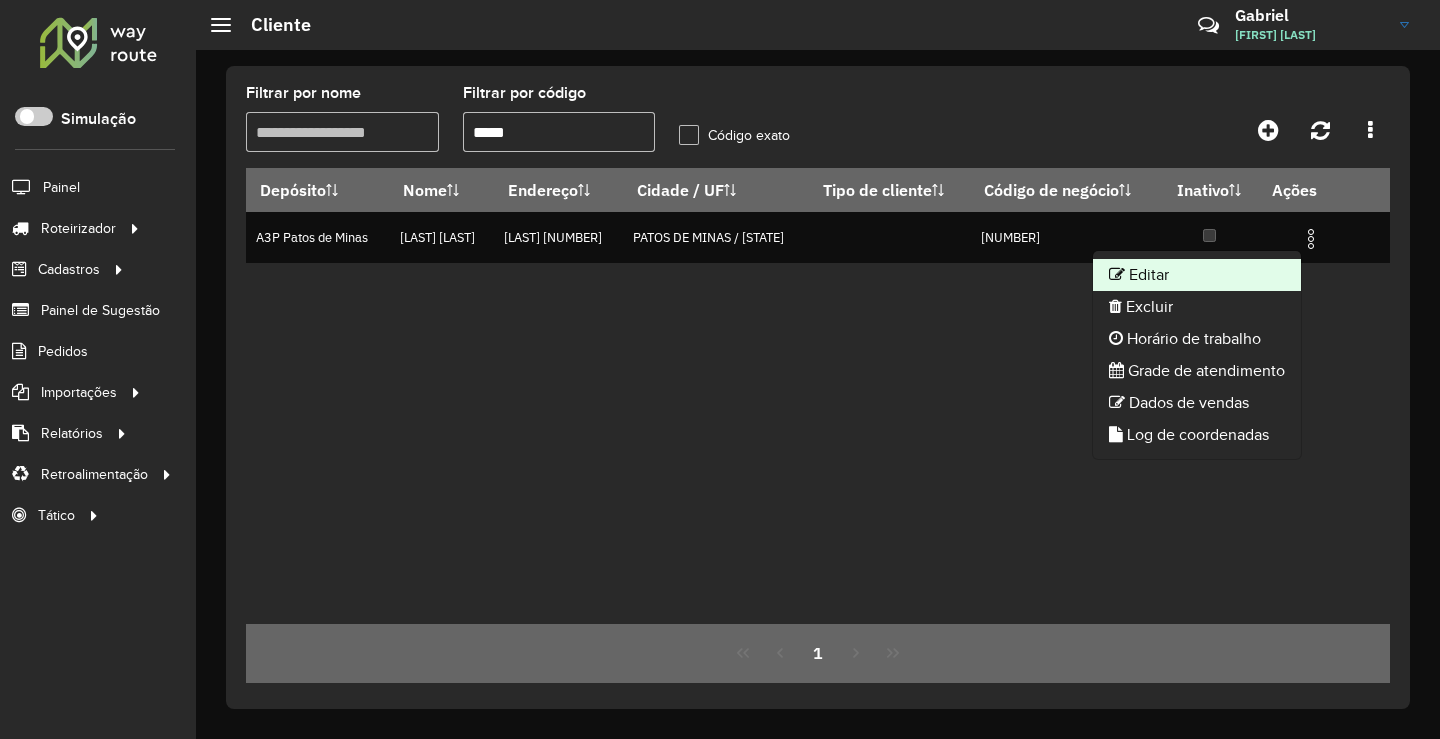 click on "Editar" 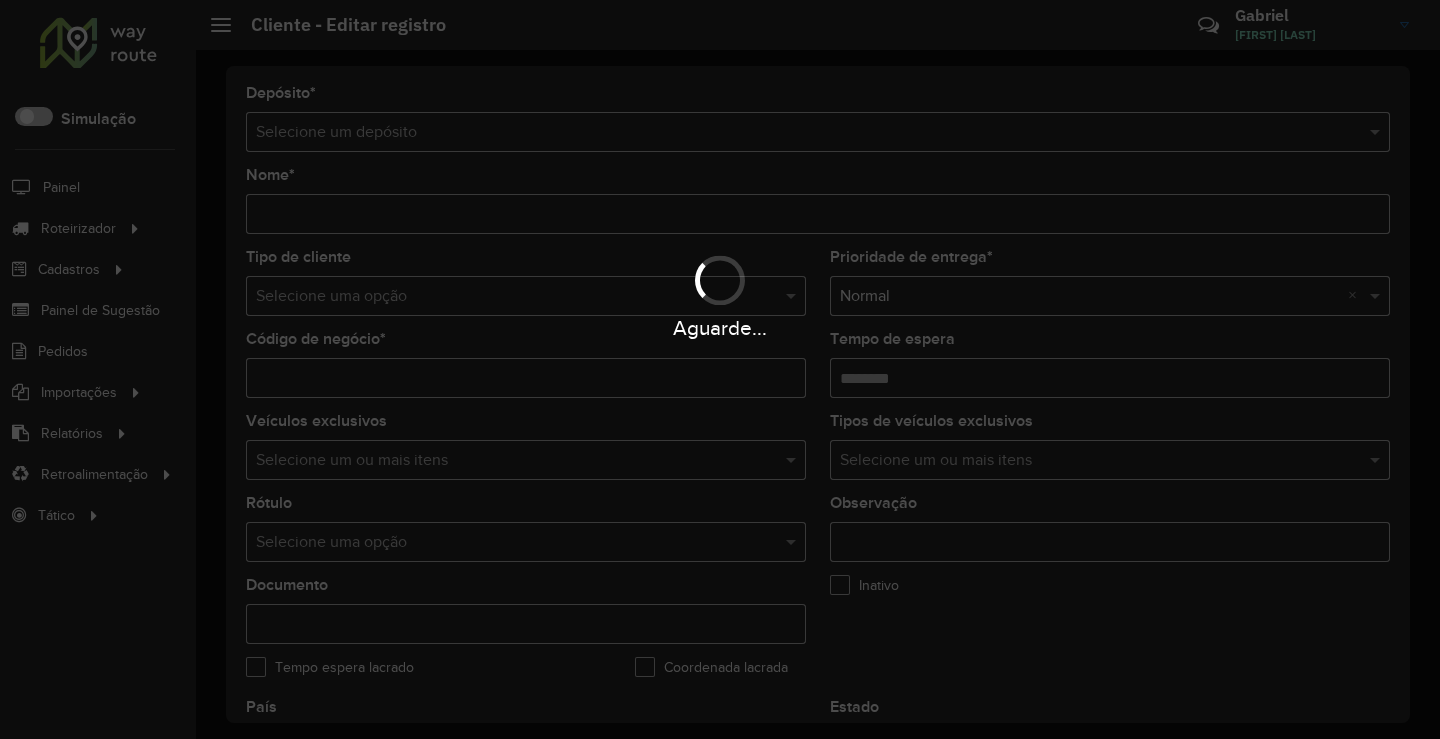 type on "**********" 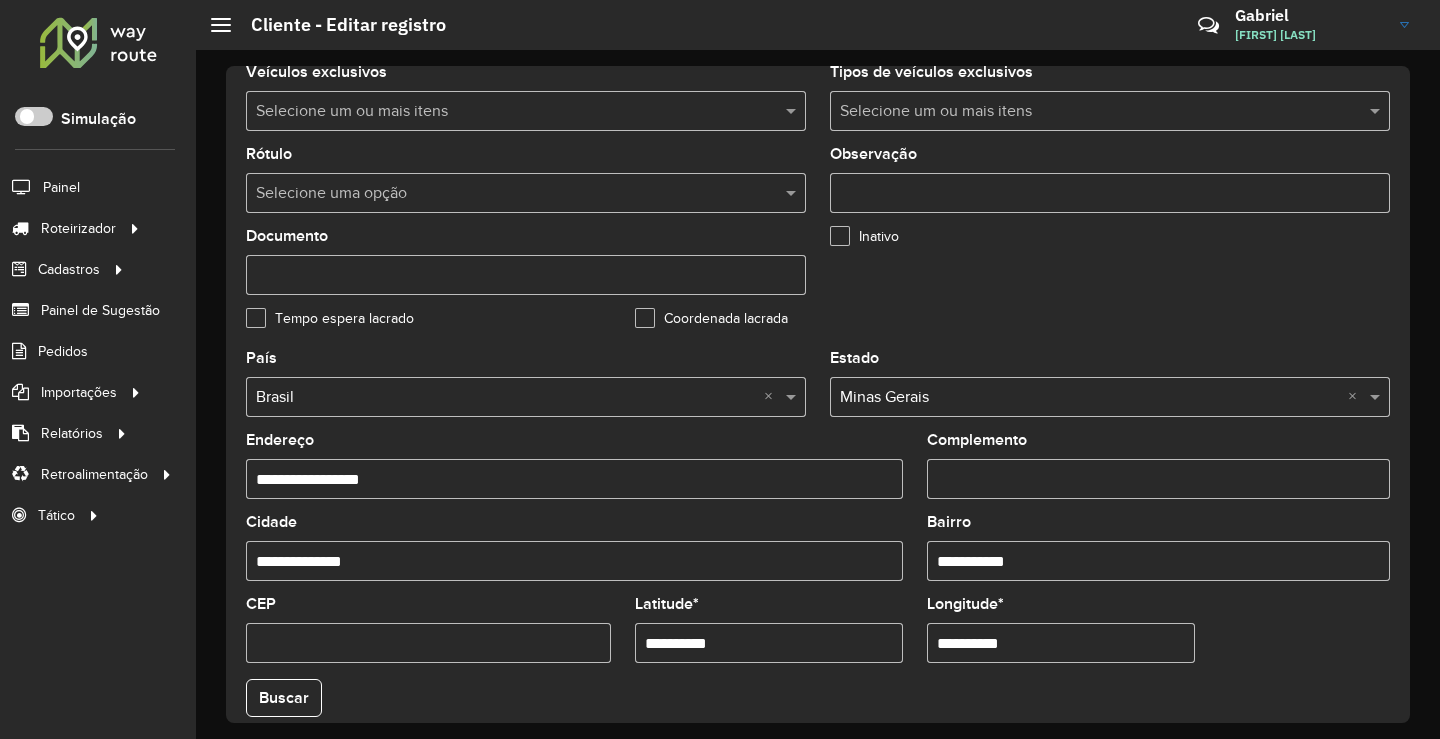 scroll, scrollTop: 749, scrollLeft: 0, axis: vertical 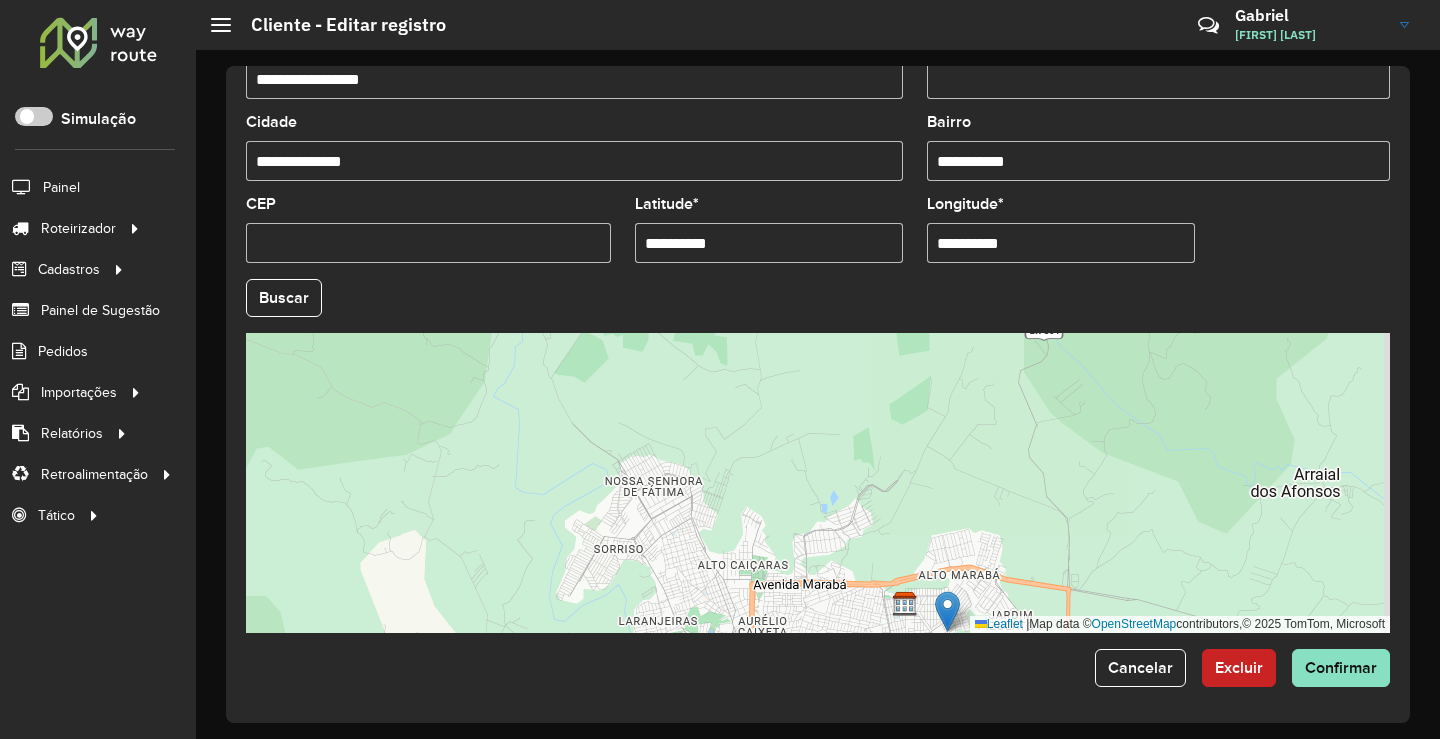 drag, startPoint x: 936, startPoint y: 533, endPoint x: 932, endPoint y: 455, distance: 78.10249 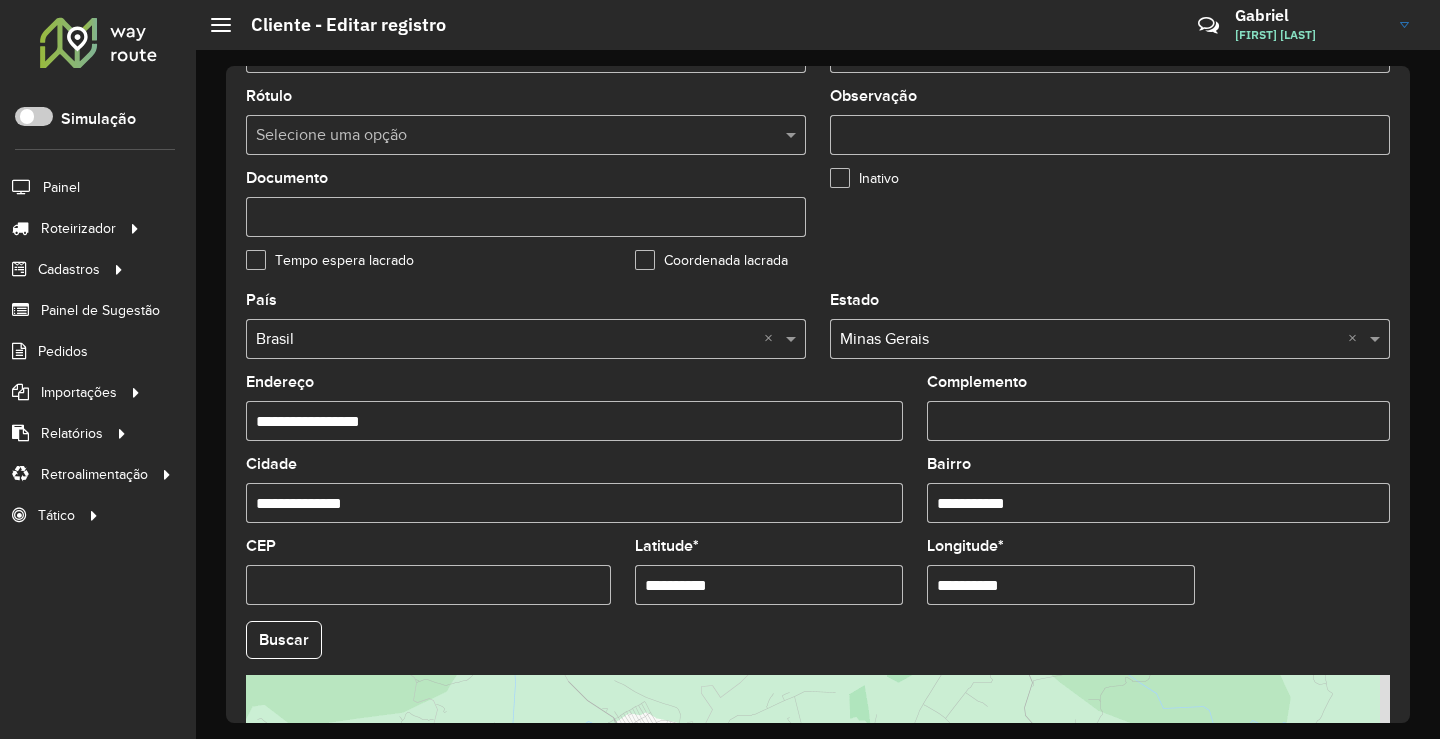 scroll, scrollTop: 600, scrollLeft: 0, axis: vertical 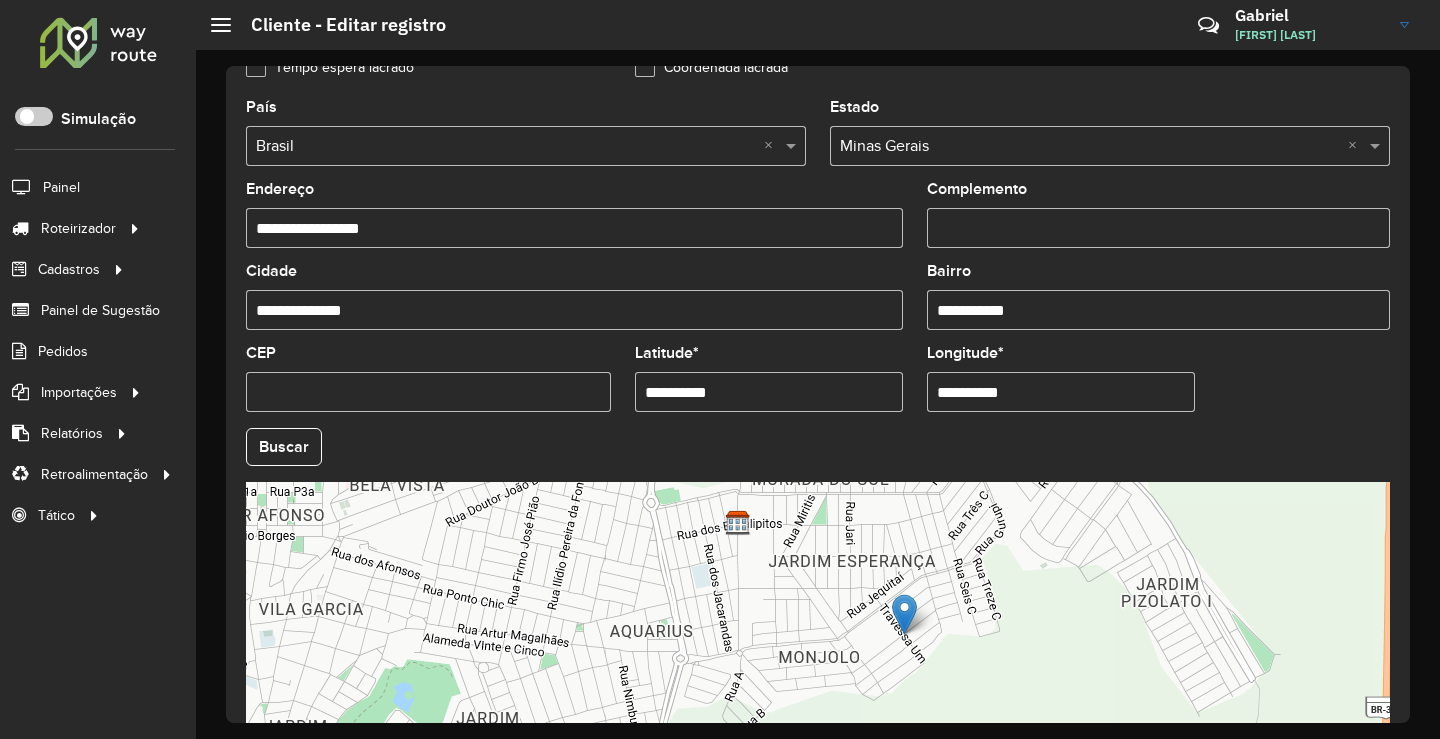 drag, startPoint x: 952, startPoint y: 685, endPoint x: 945, endPoint y: 628, distance: 57.428215 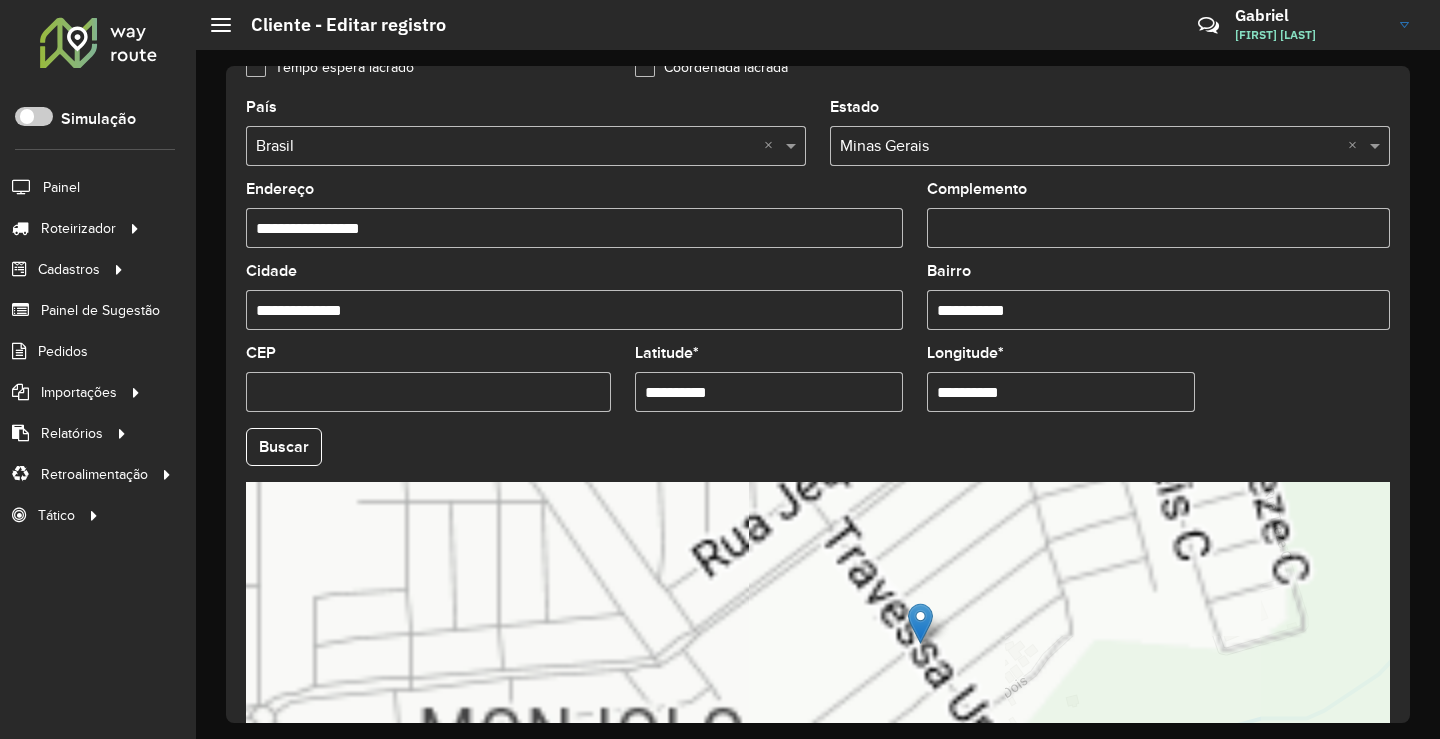 click on "Leaflet   |  Map data ©  OpenStreetMap  contributors,© 2025 TomTom, Microsoft" at bounding box center (818, 632) 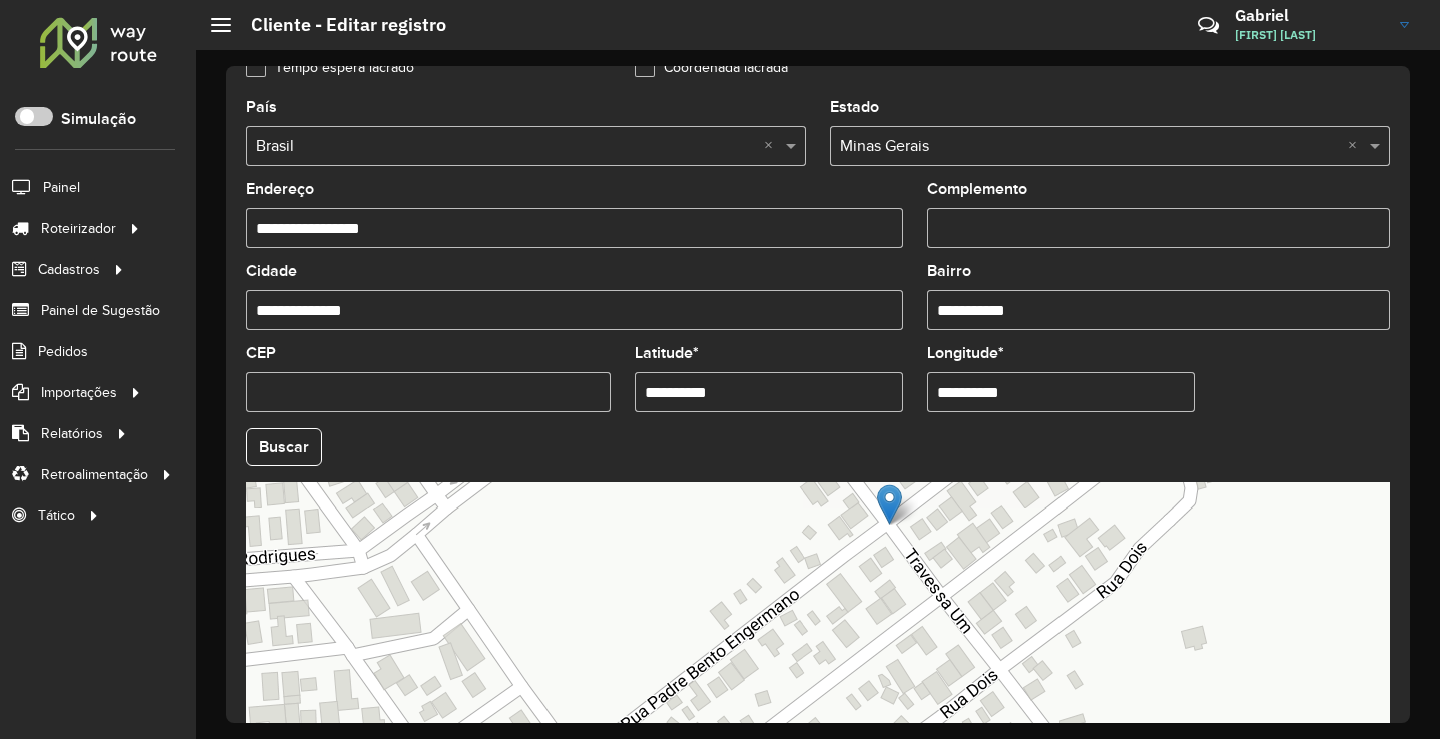 click on "Leaflet   |  Map data ©  OpenStreetMap  contributors,© 2025 TomTom, Microsoft" at bounding box center (818, 632) 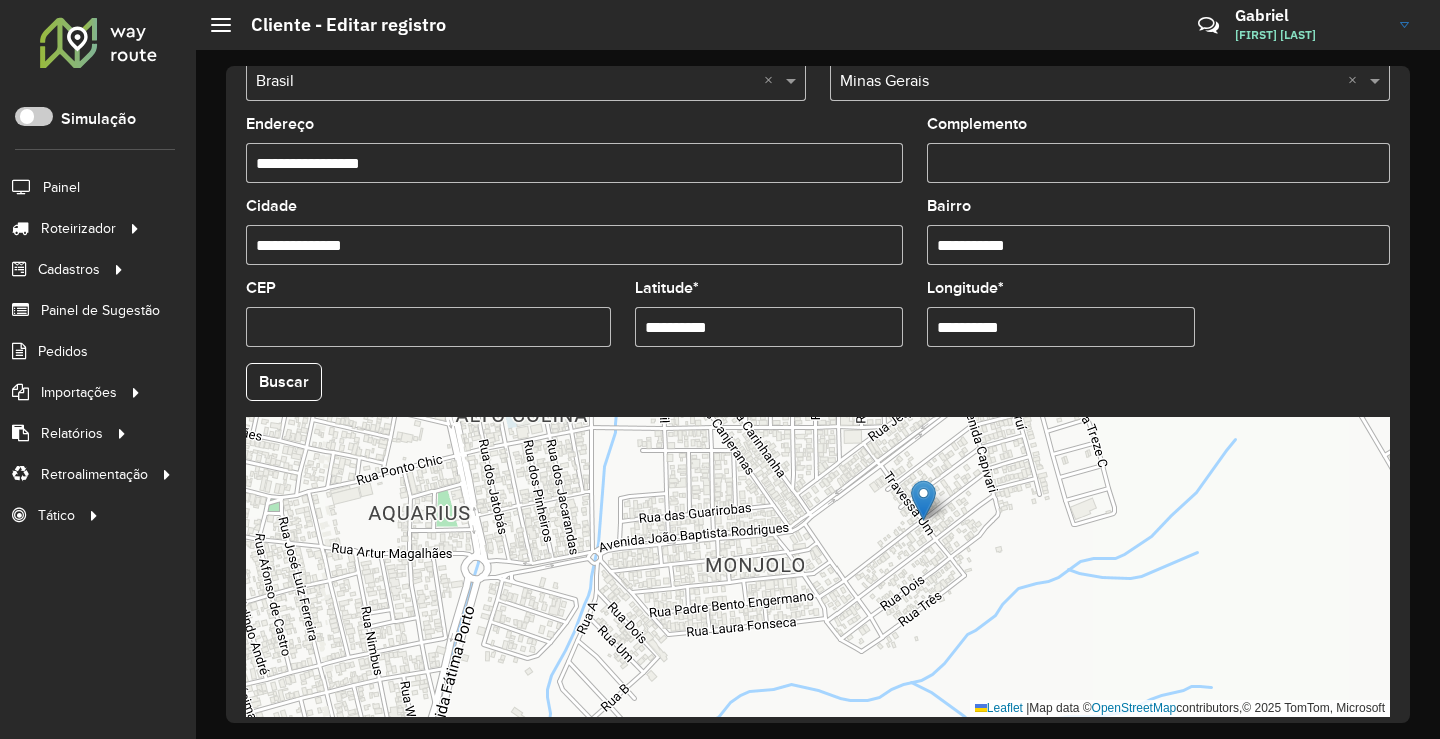 scroll, scrollTop: 749, scrollLeft: 0, axis: vertical 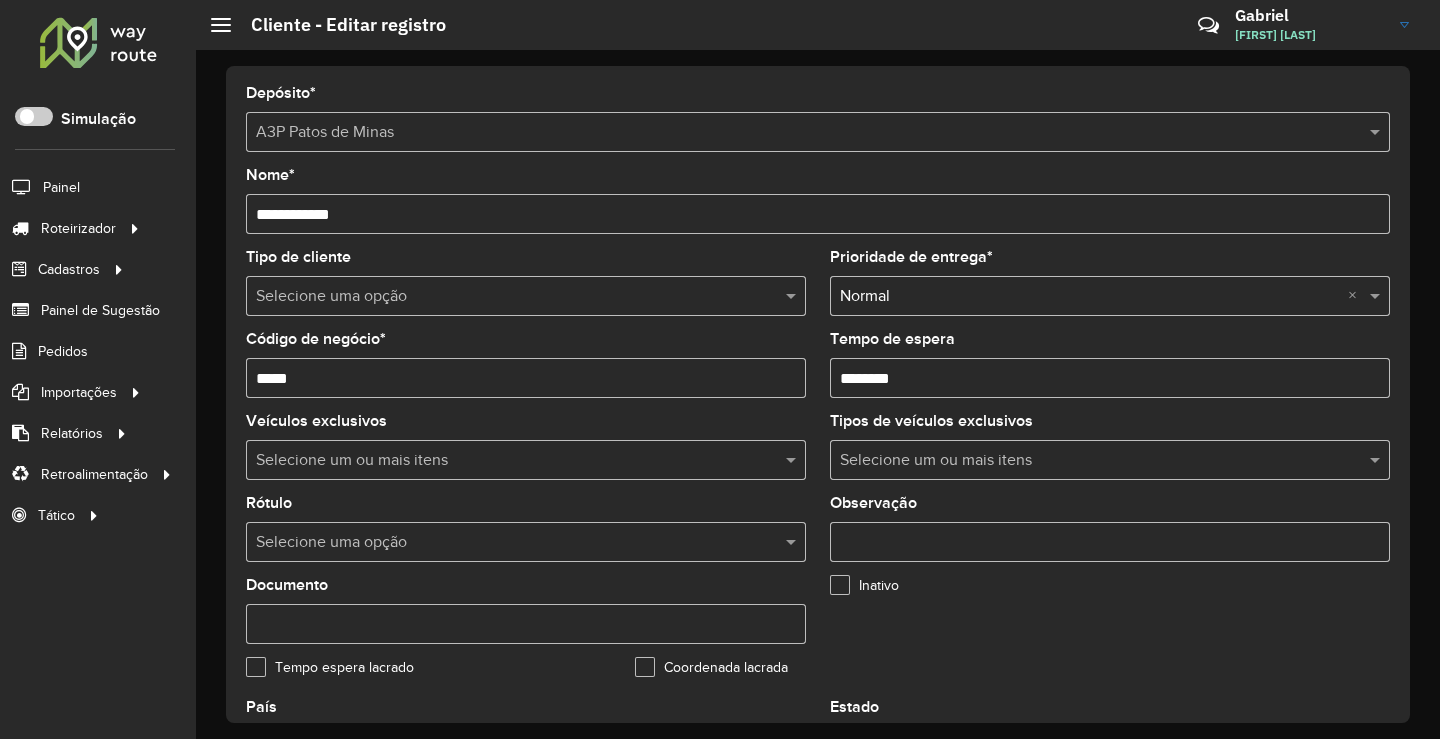 click on "*****" at bounding box center (526, 378) 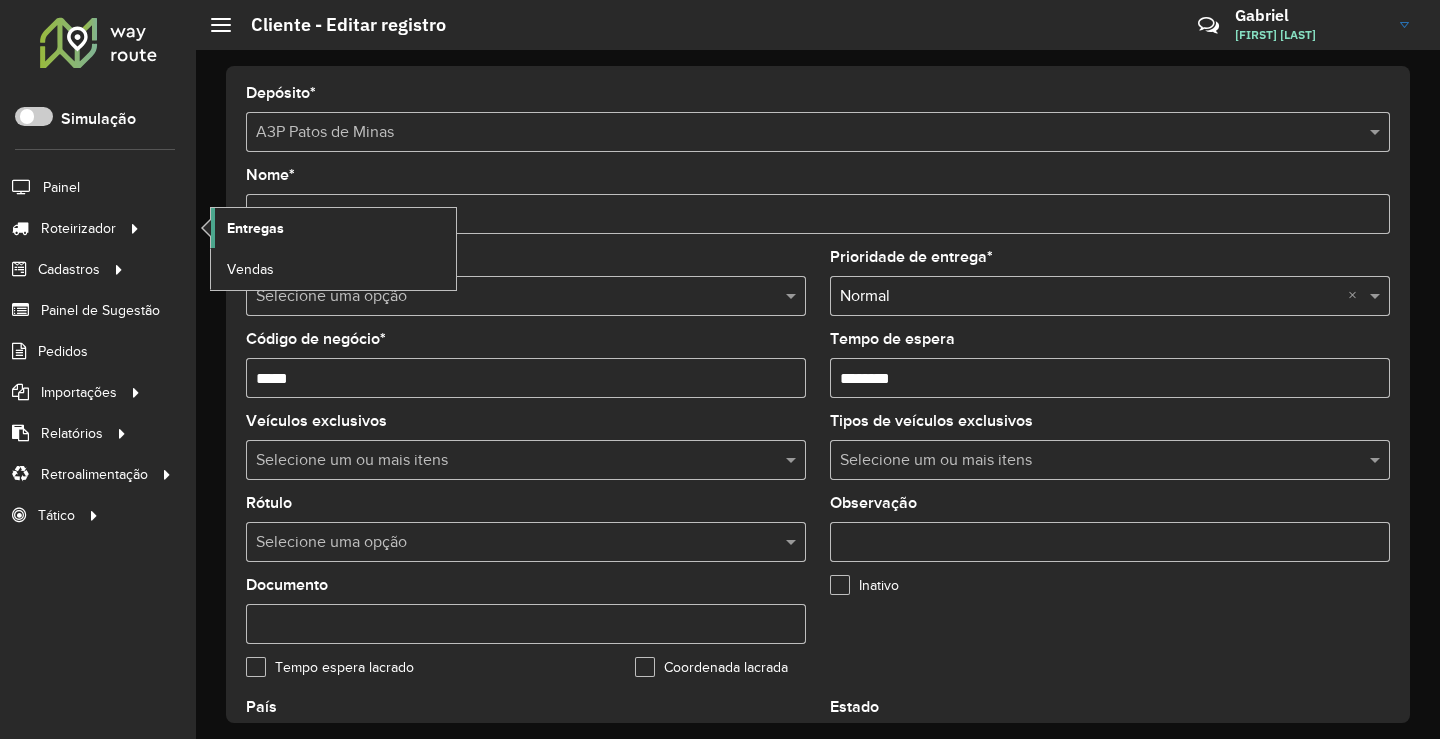 click on "Entregas" 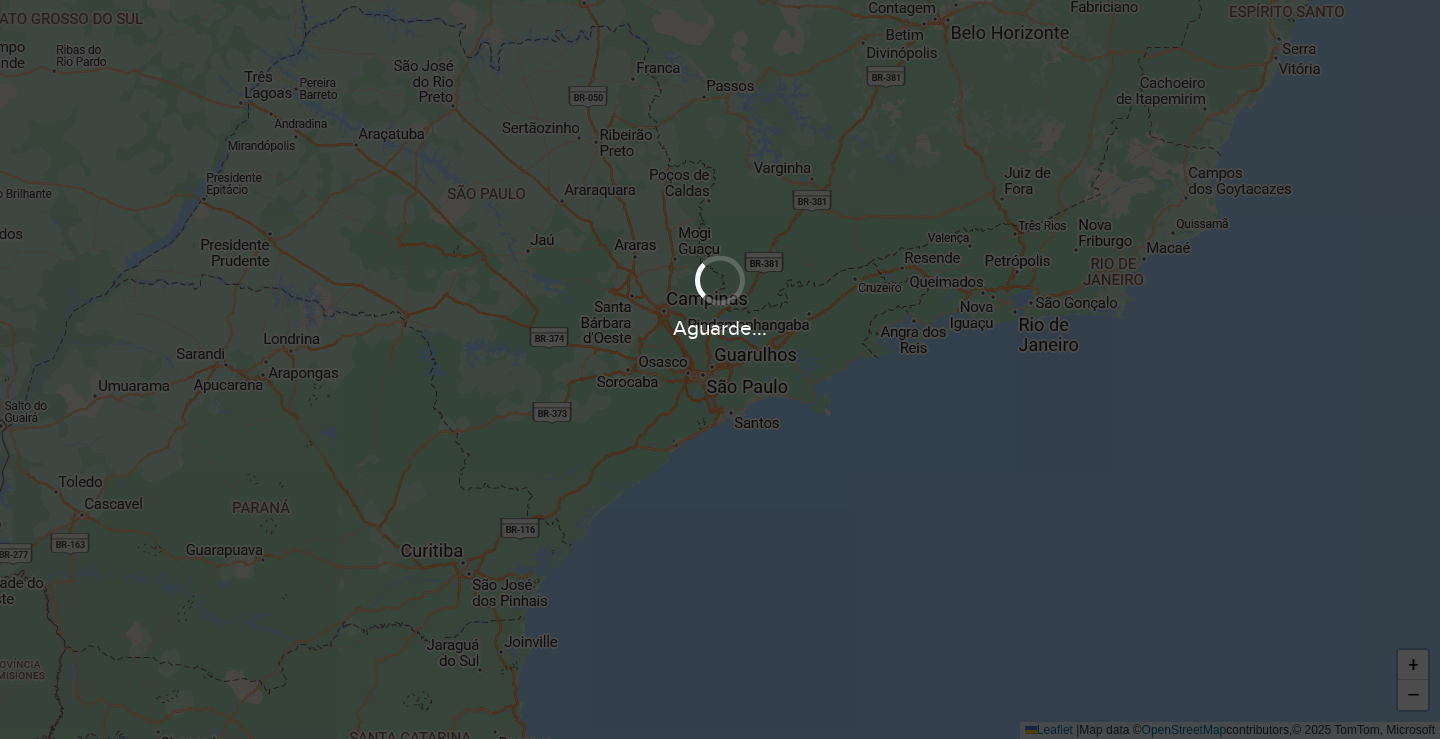 scroll, scrollTop: 0, scrollLeft: 0, axis: both 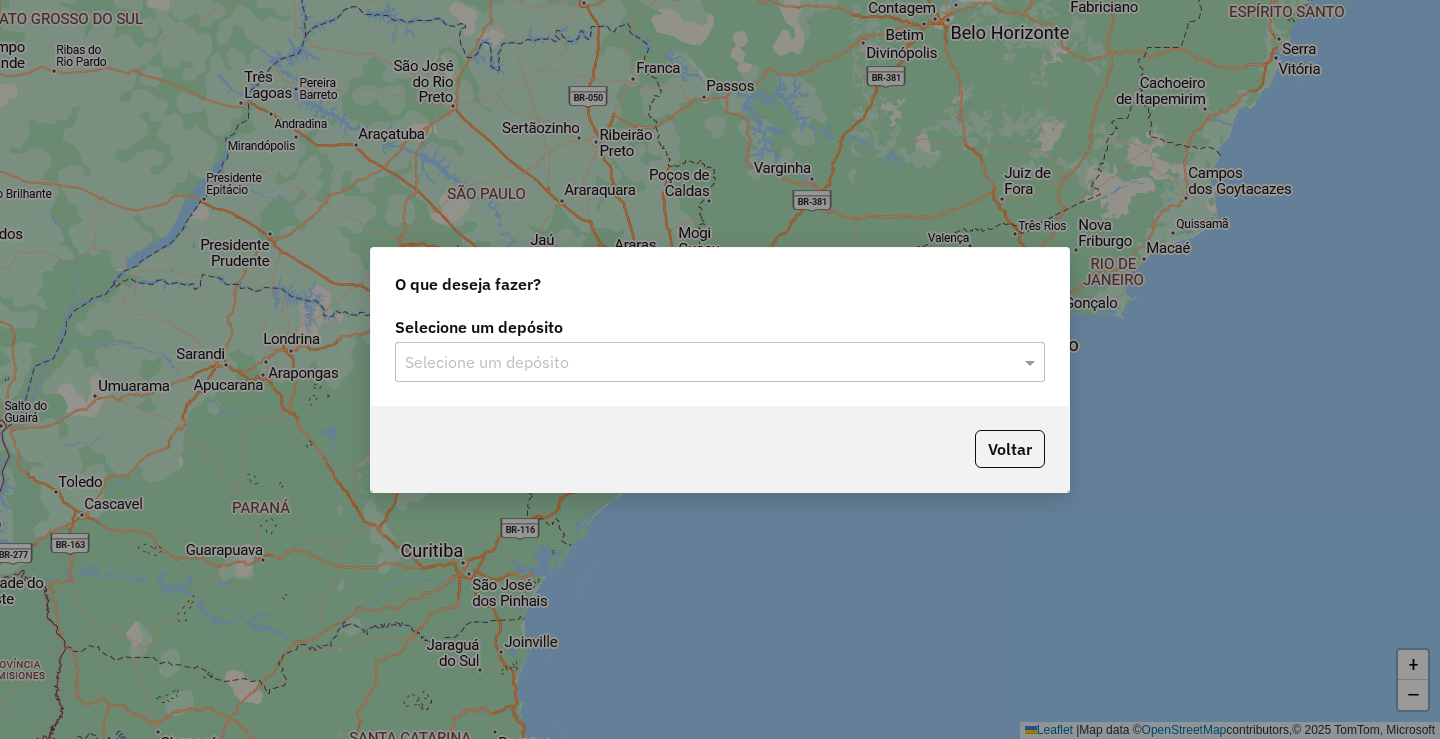 click 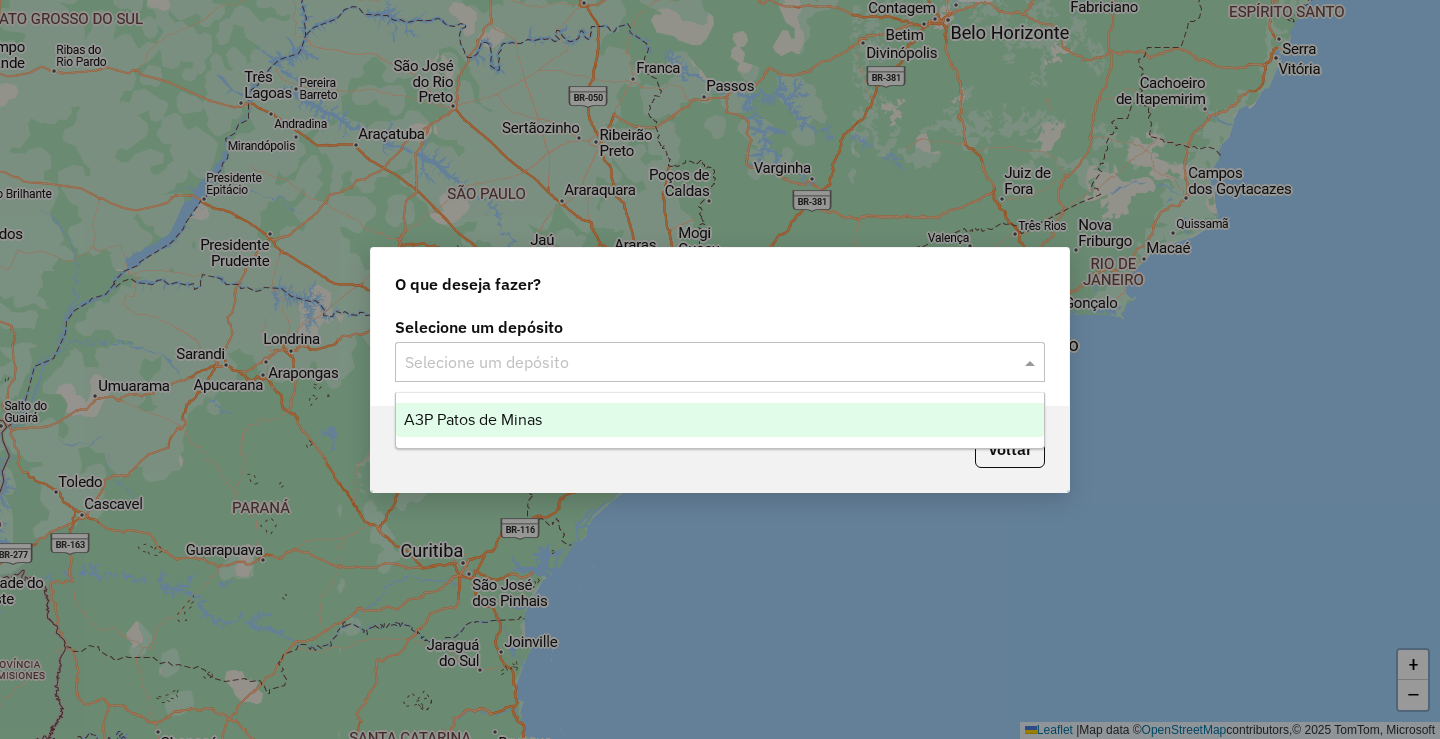 click on "A3P Patos de Minas" at bounding box center (473, 419) 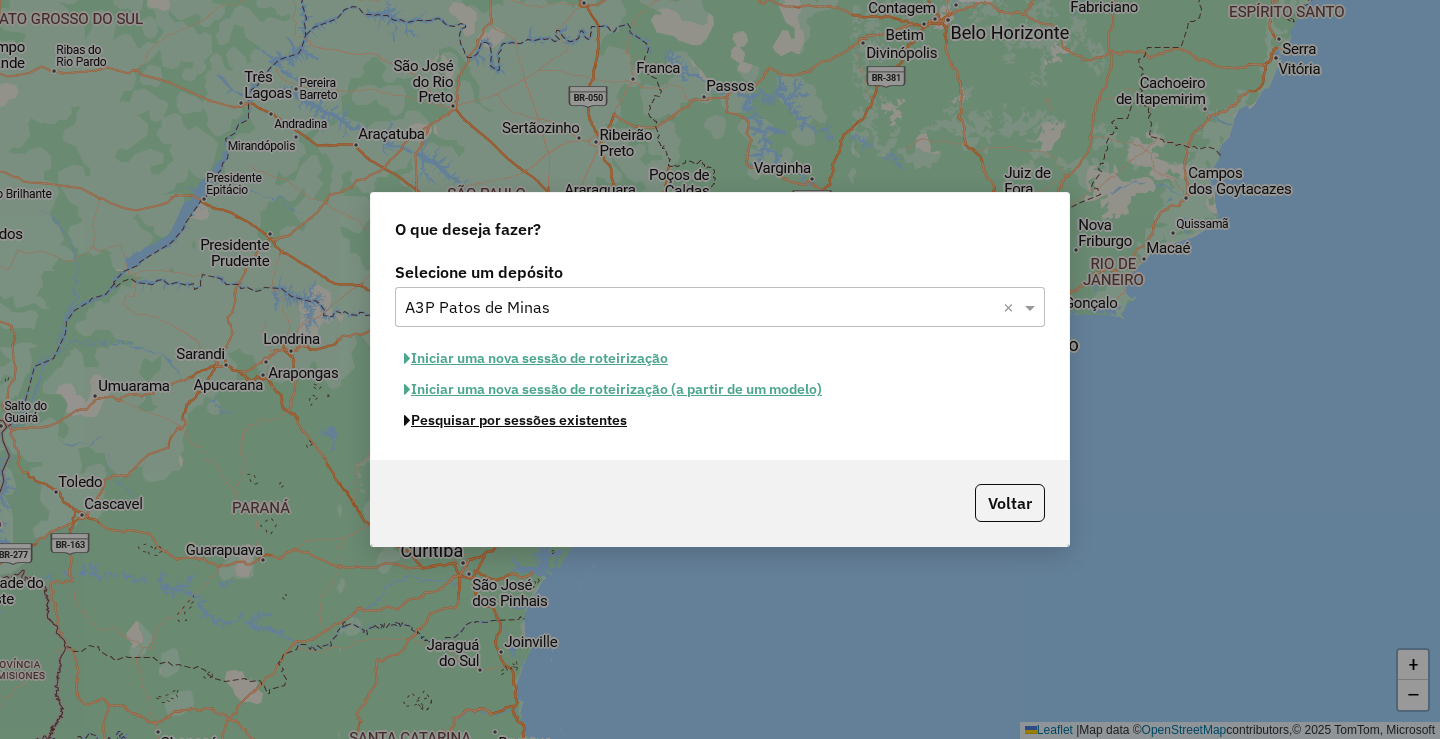 click on "Pesquisar por sessões existentes" 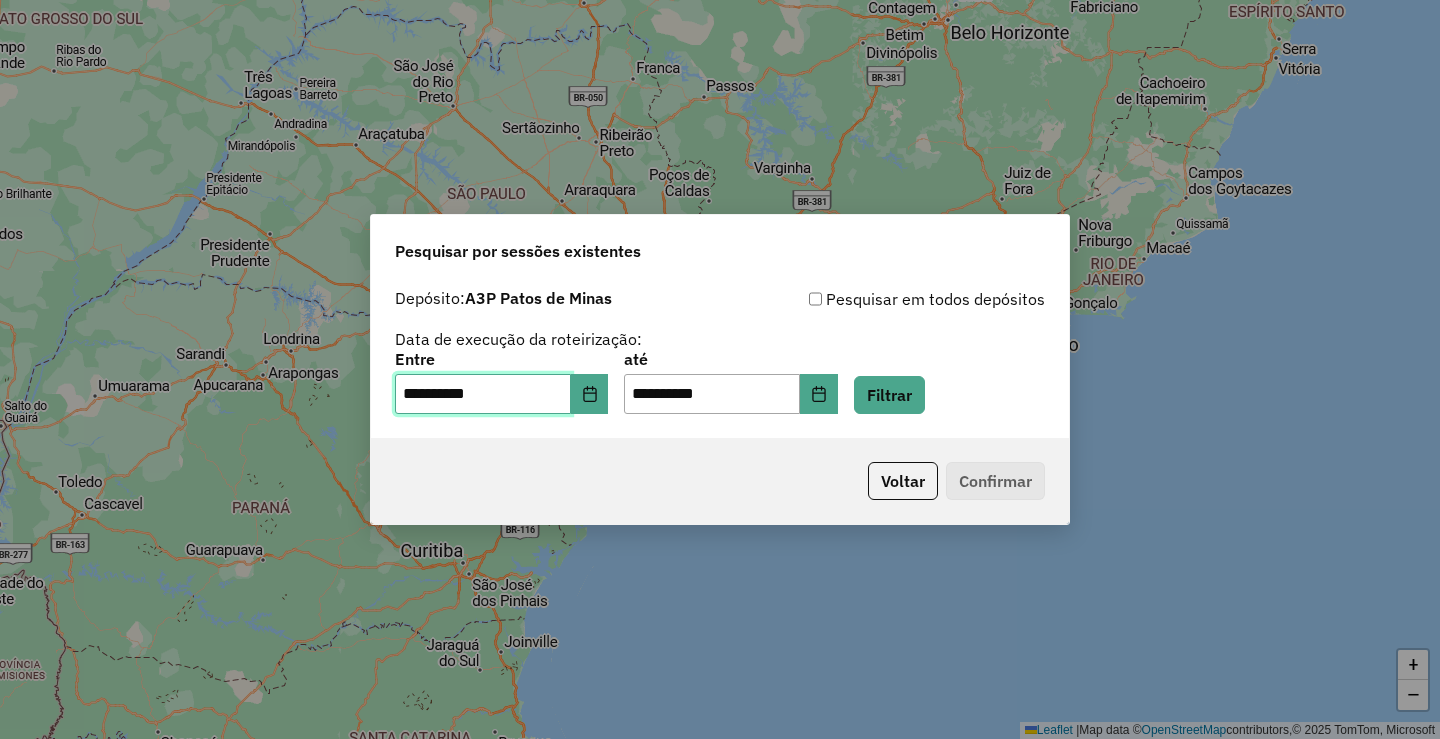 click on "**********" at bounding box center [483, 394] 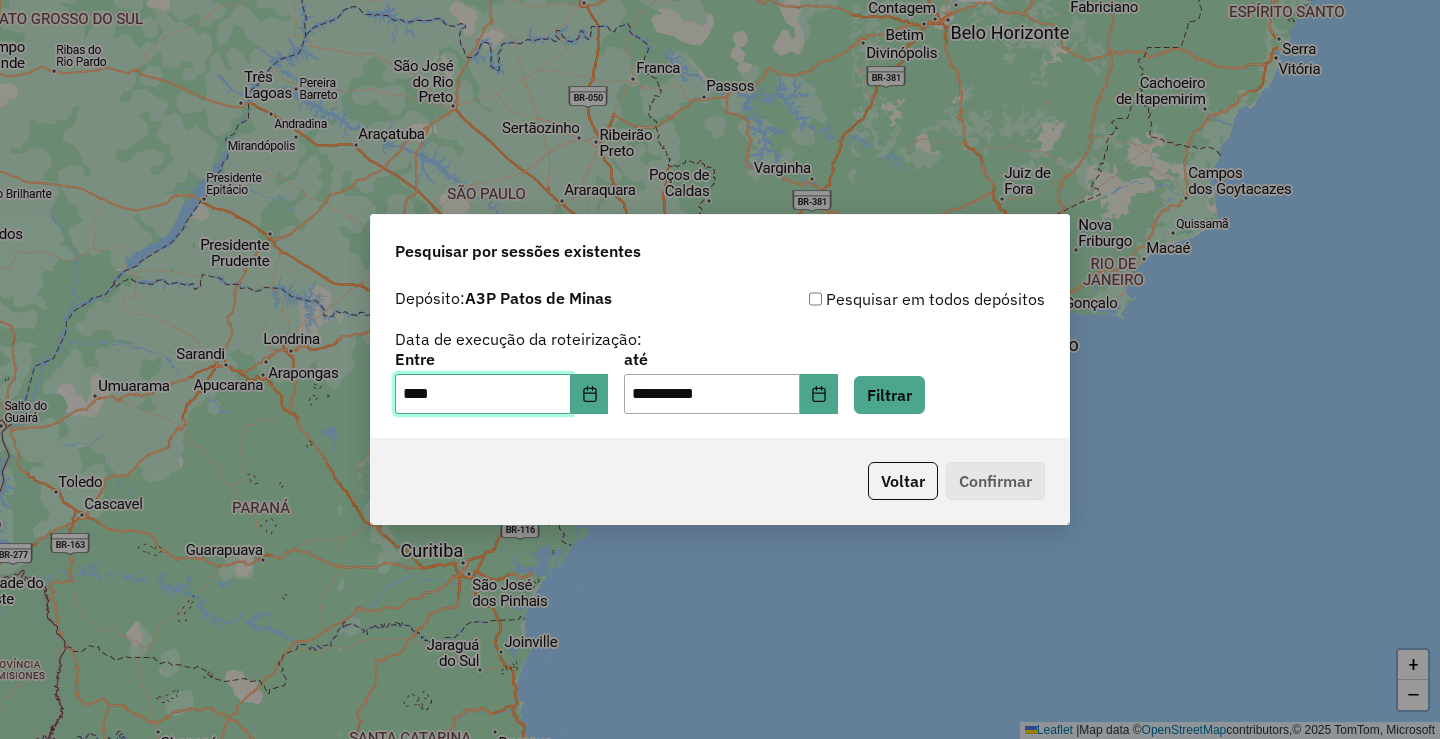 click on "****" at bounding box center (483, 394) 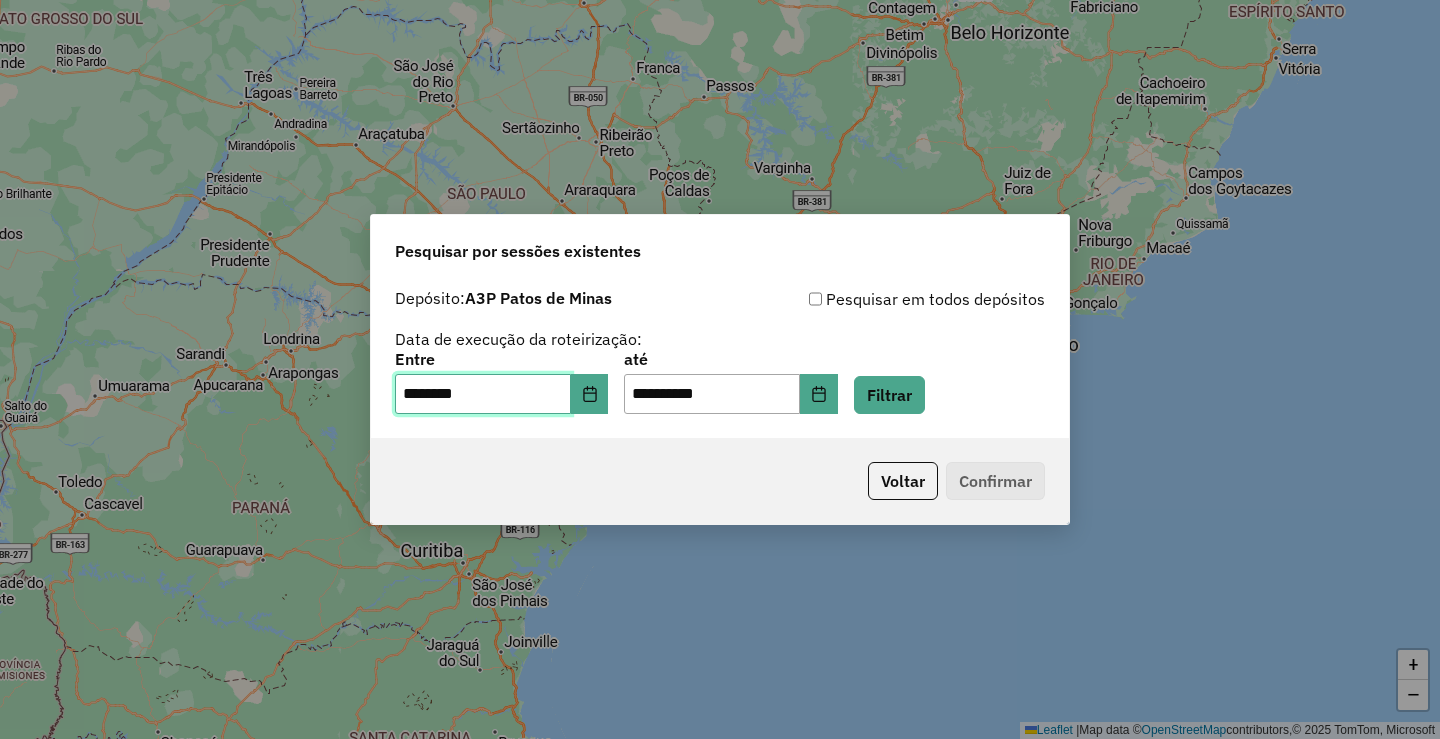 type on "**********" 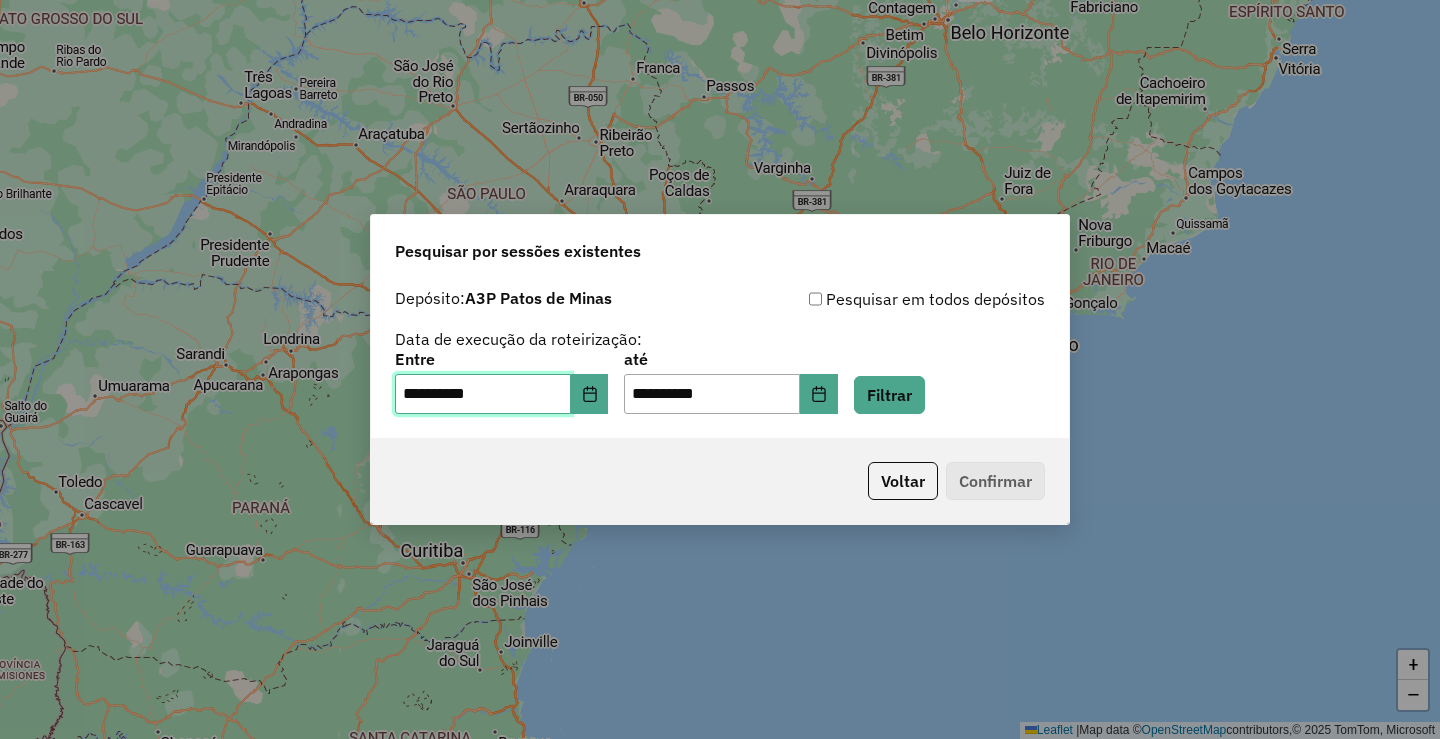 type on "**********" 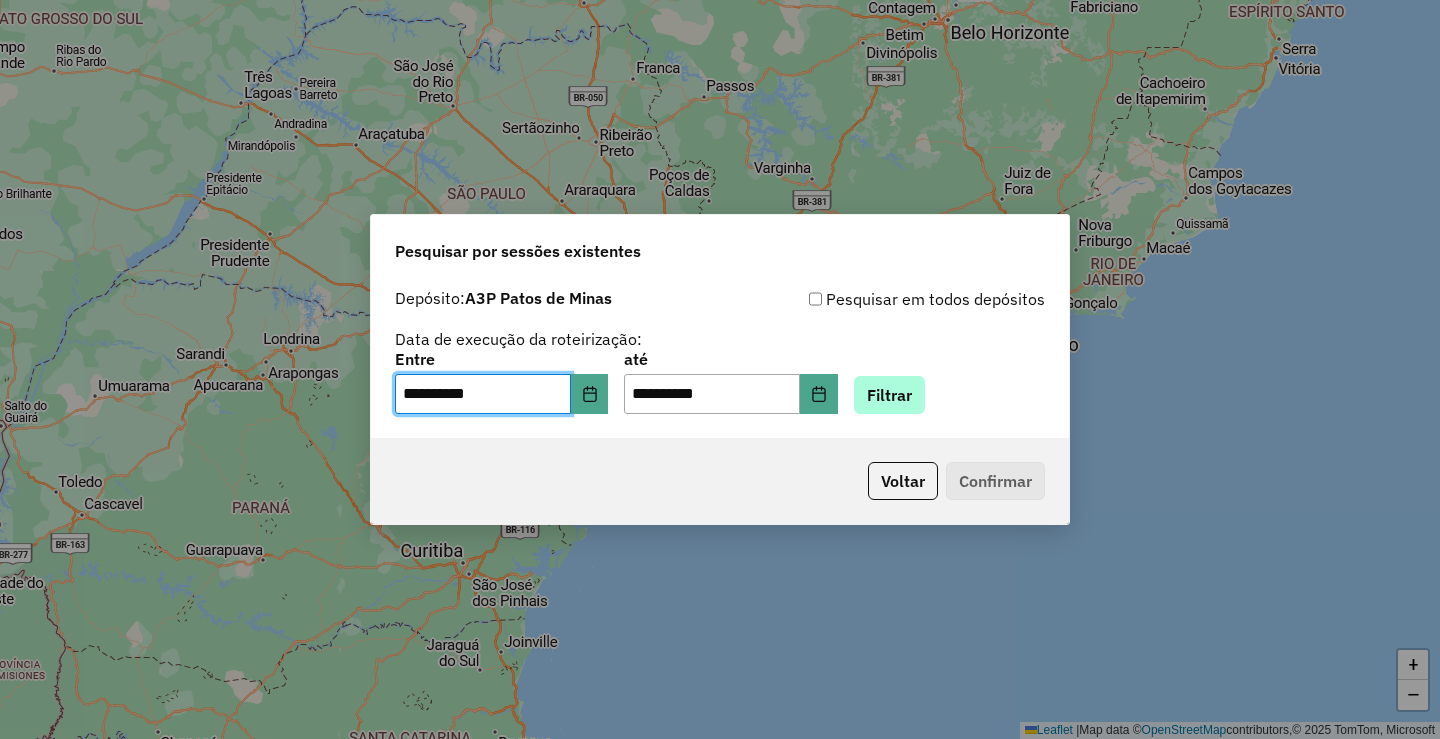 drag, startPoint x: 903, startPoint y: 371, endPoint x: 905, endPoint y: 383, distance: 12.165525 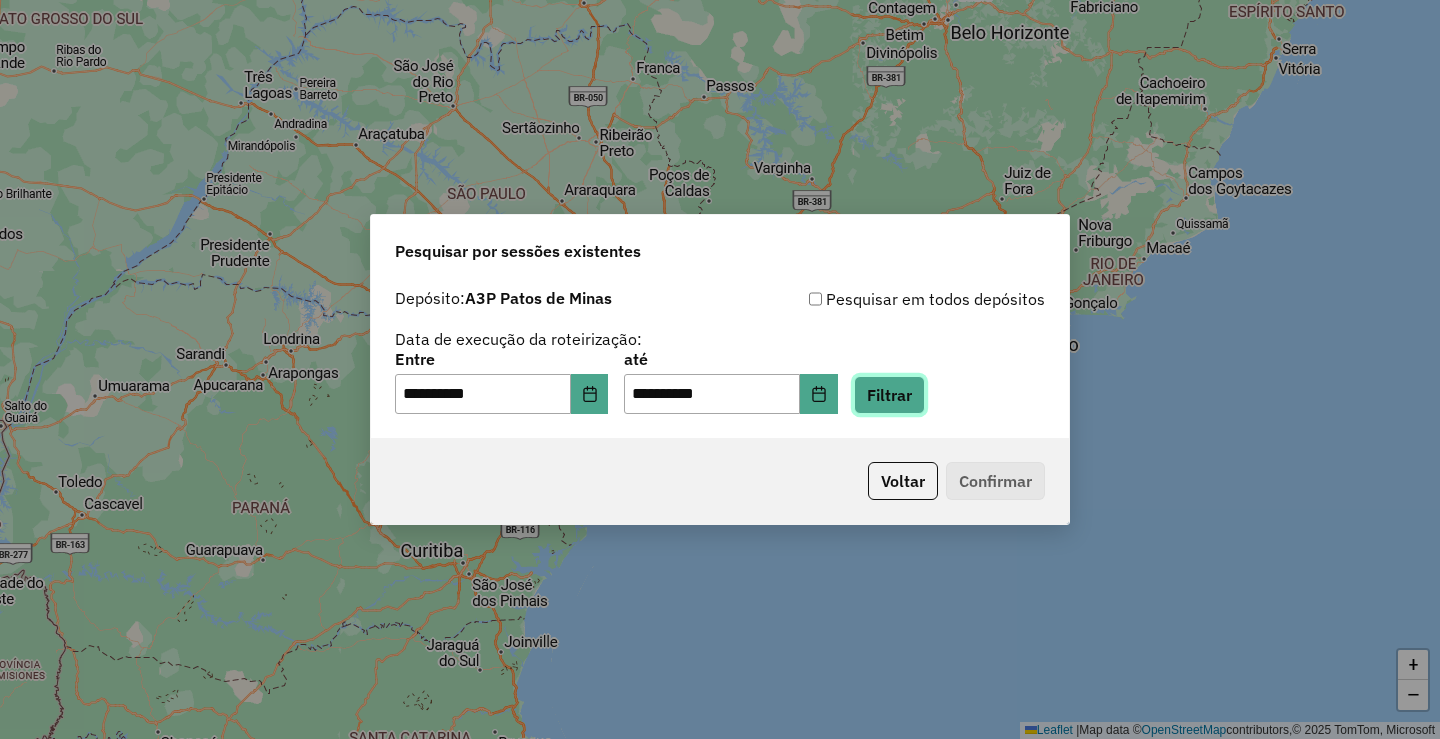 click on "Filtrar" 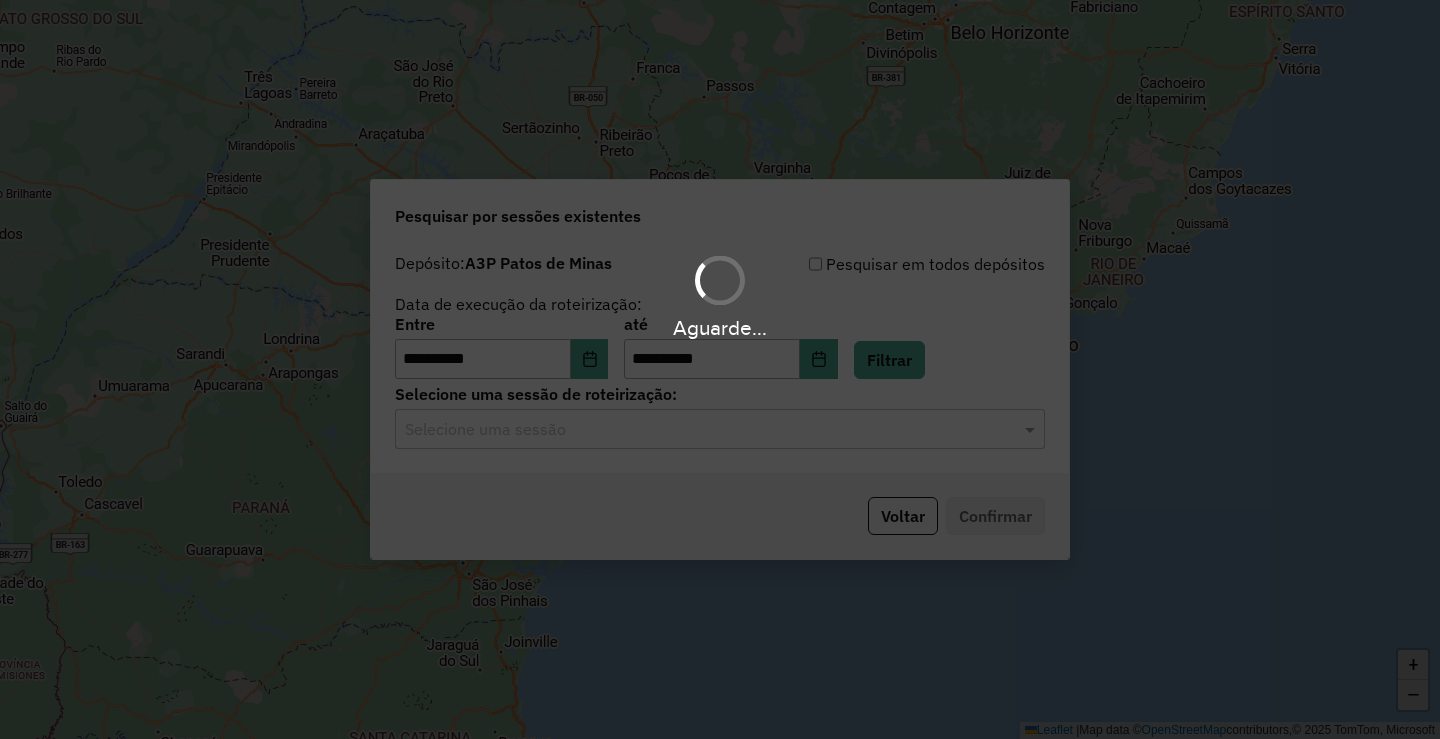 click on "**********" at bounding box center (720, 369) 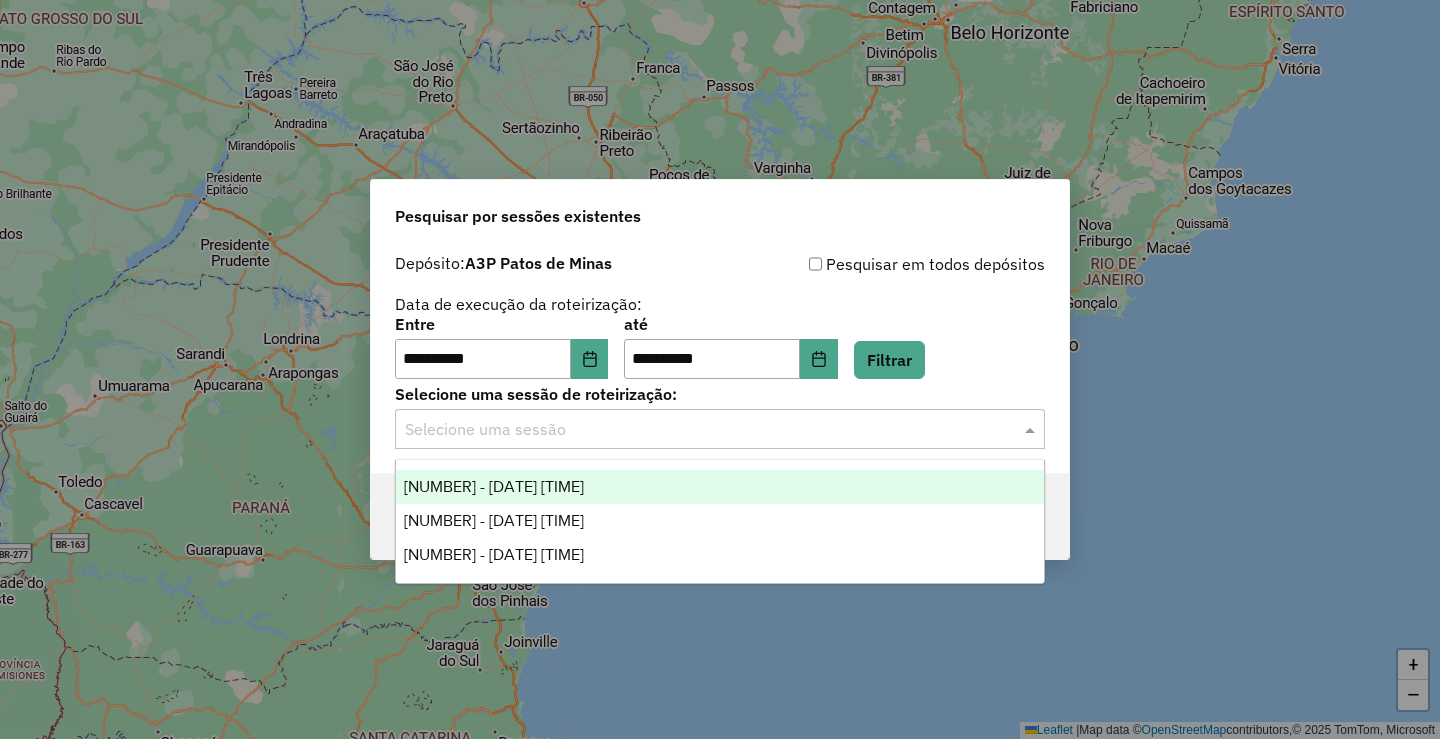 click 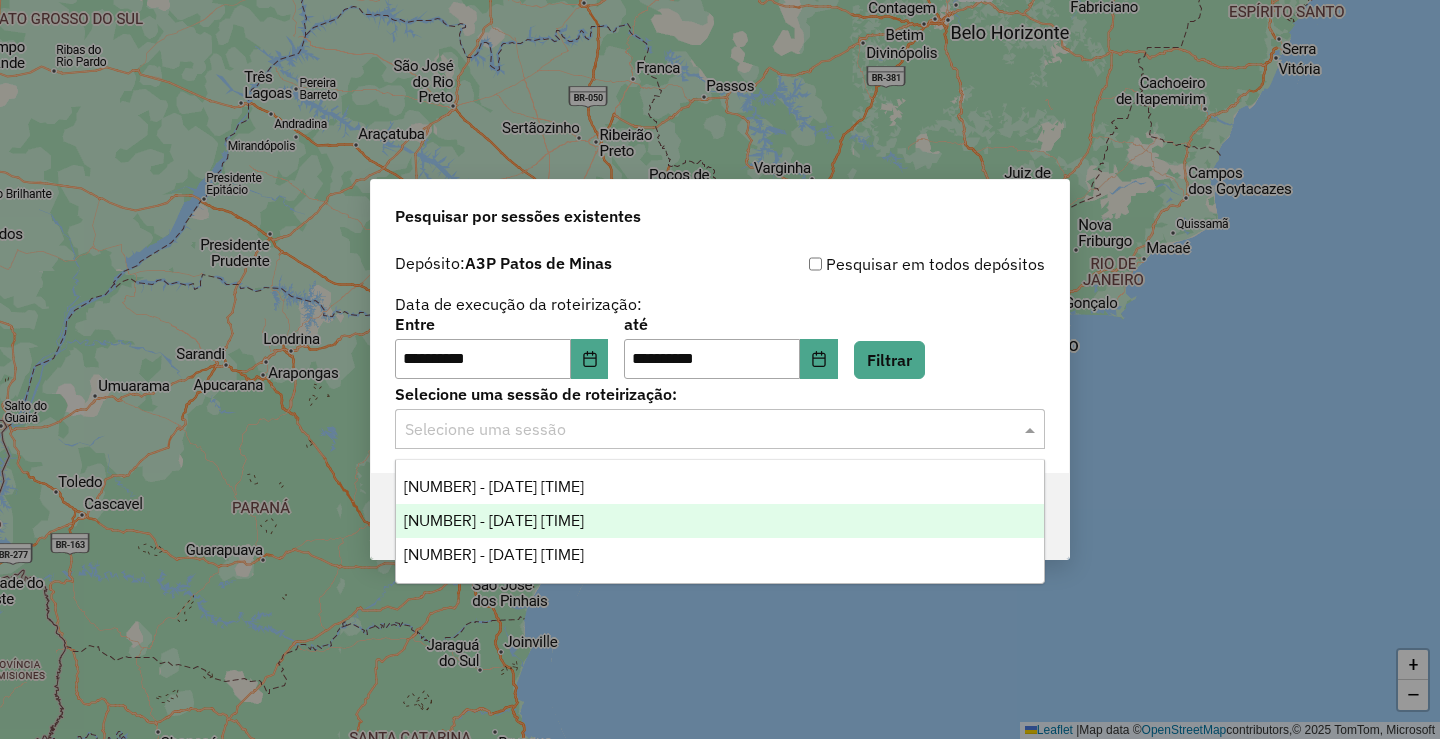 click on "[NUMBER] - [DATE] [TIME]" at bounding box center [720, 521] 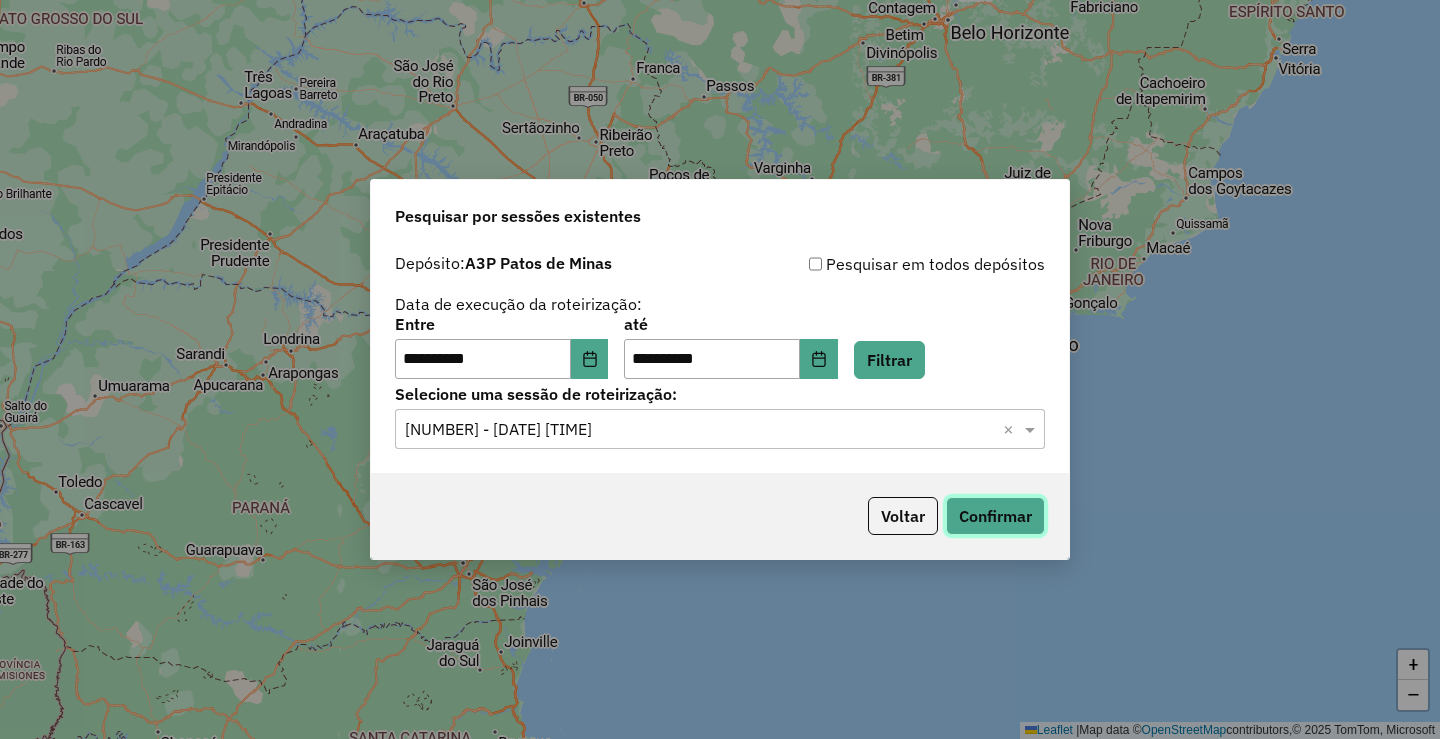 click on "Confirmar" 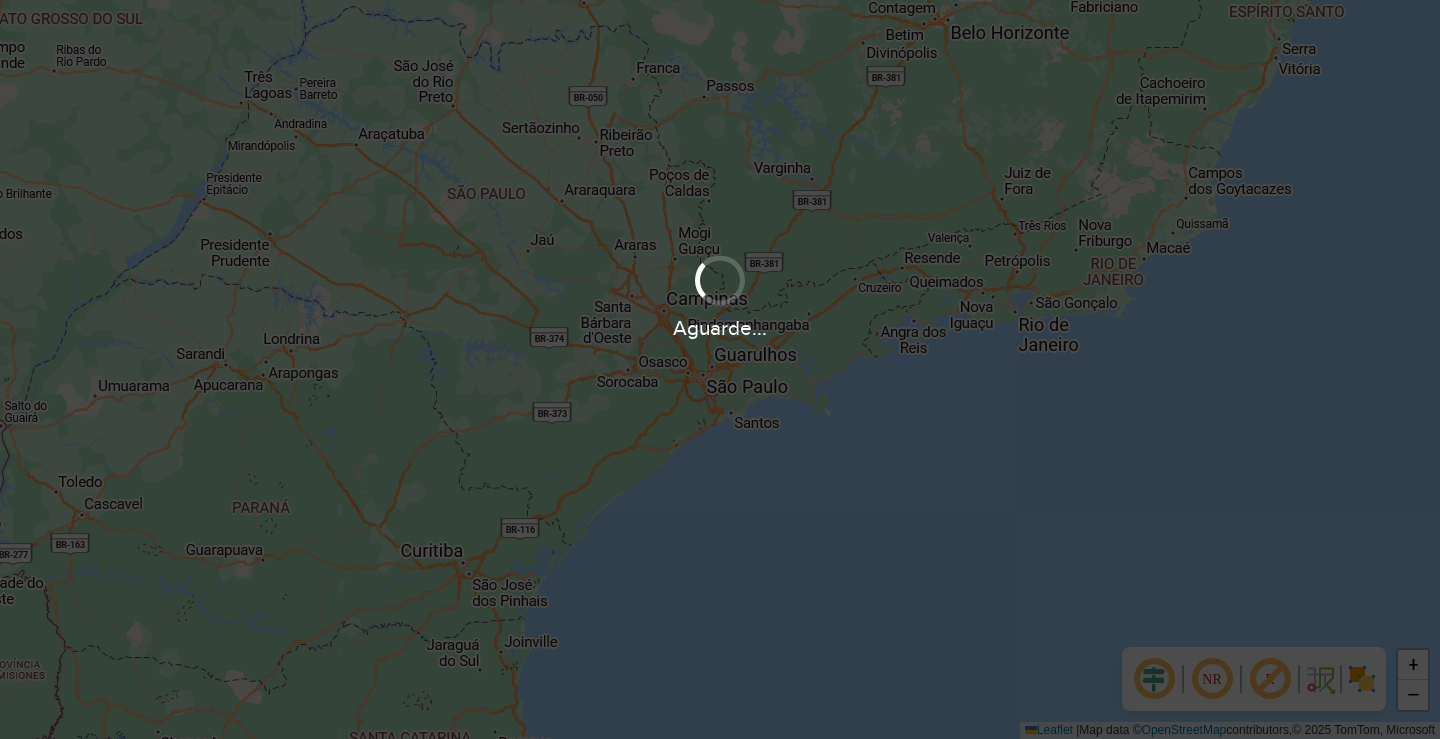 scroll, scrollTop: 0, scrollLeft: 0, axis: both 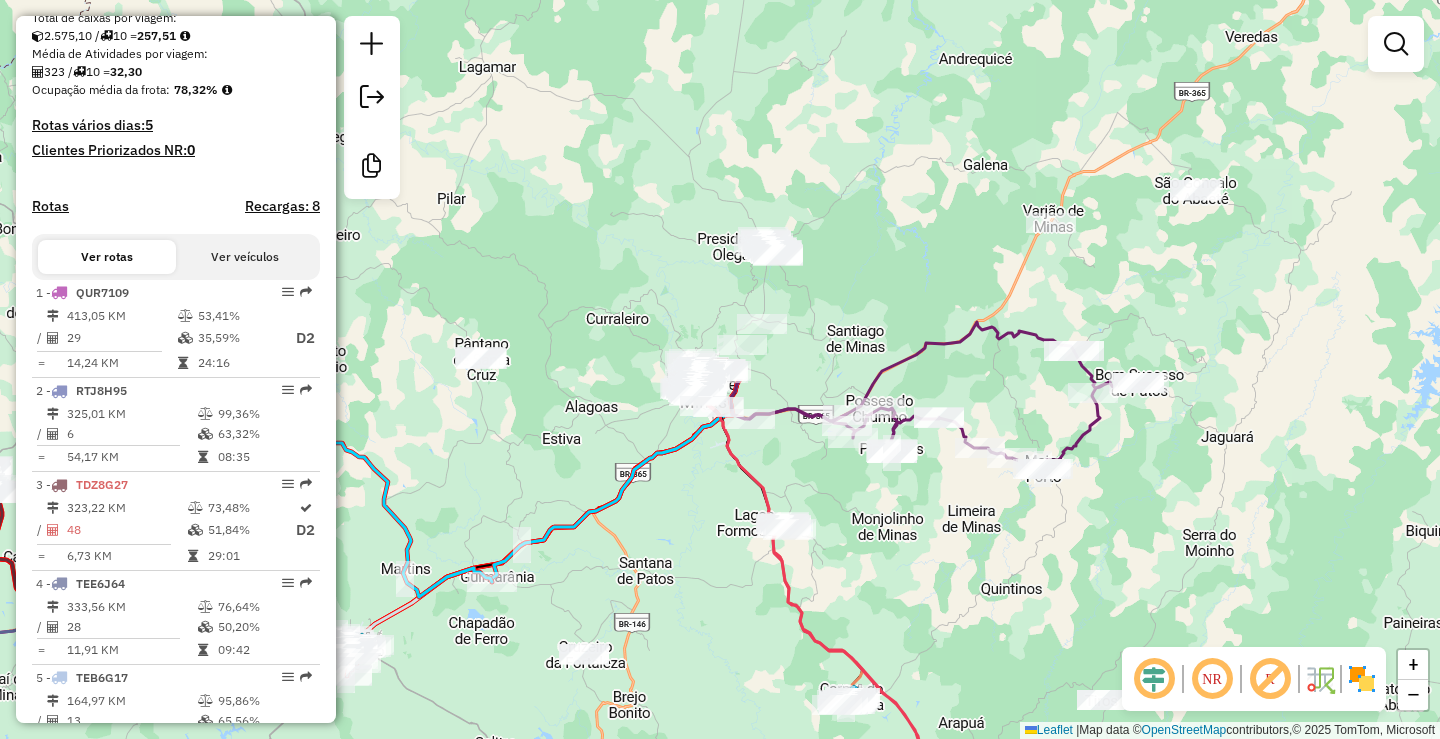 drag, startPoint x: 739, startPoint y: 496, endPoint x: 765, endPoint y: 484, distance: 28.635643 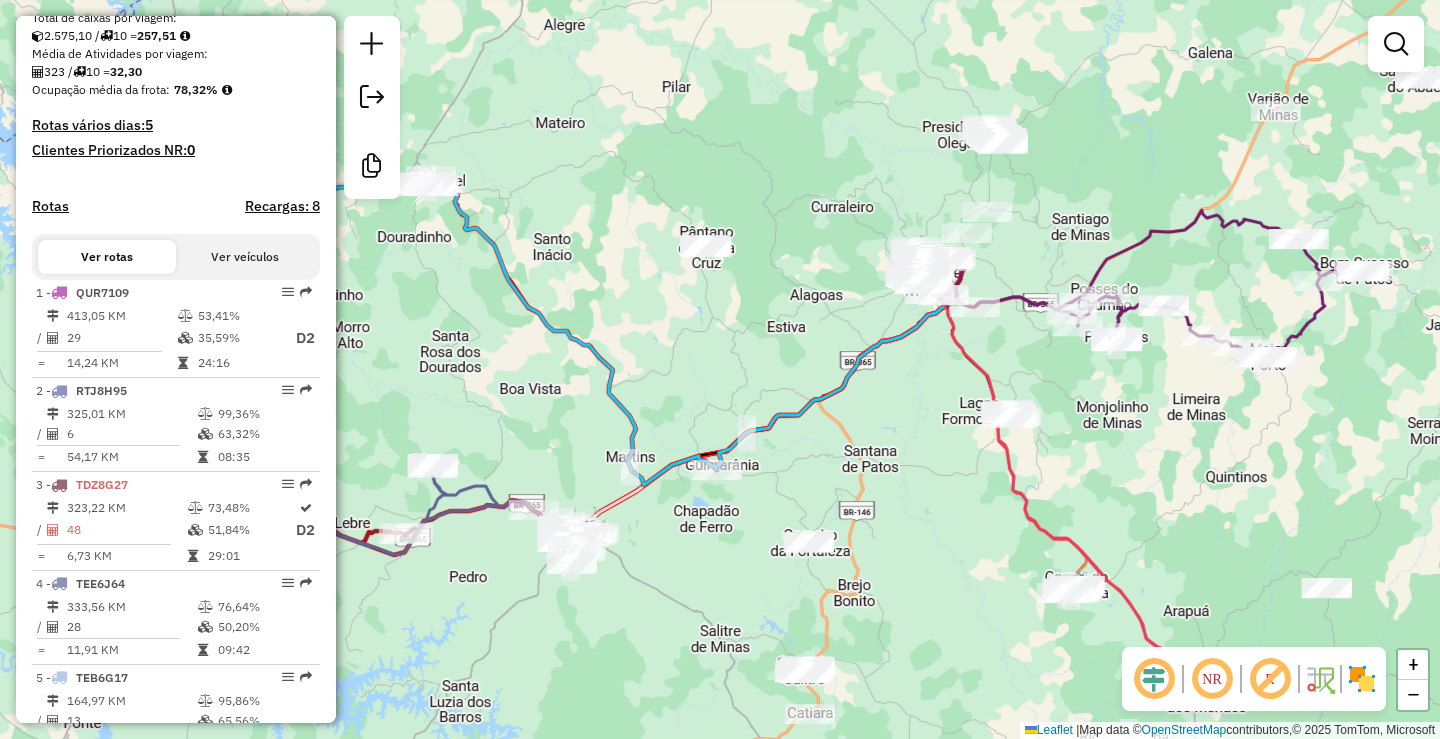 drag, startPoint x: 643, startPoint y: 549, endPoint x: 723, endPoint y: 499, distance: 94.33981 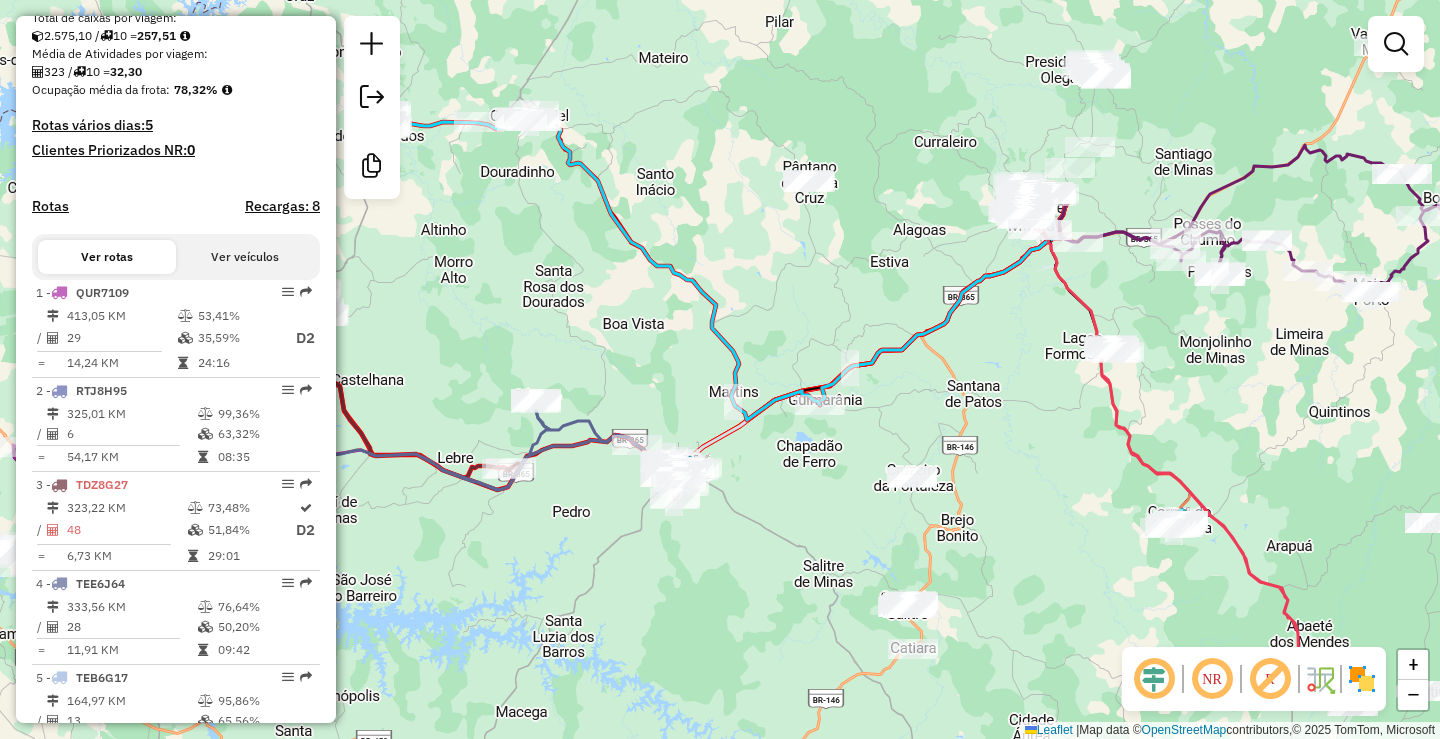 click on "Janela de atendimento Grade de atendimento Capacidade Transportadoras Veículos Cliente Pedidos  Rotas Selecione os dias de semana para filtrar as janelas de atendimento  Seg   Ter   Qua   Qui   Sex   Sáb   Dom  Informe o período da janela de atendimento: De: Até:  Filtrar exatamente a janela do cliente  Considerar janela de atendimento padrão  Selecione os dias de semana para filtrar as grades de atendimento  Seg   Ter   Qua   Qui   Sex   Sáb   Dom   Considerar clientes sem dia de atendimento cadastrado  Clientes fora do dia de atendimento selecionado Filtrar as atividades entre os valores definidos abaixo:  Peso mínimo:   Peso máximo:   Cubagem mínima:   Cubagem máxima:   De:   Até:  Filtrar as atividades entre o tempo de atendimento definido abaixo:  De:   Até:   Considerar capacidade total dos clientes não roteirizados Transportadora: Selecione um ou mais itens Tipo de veículo: Selecione um ou mais itens Veículo: Selecione um ou mais itens Motorista: Selecione um ou mais itens Nome: Rótulo:" 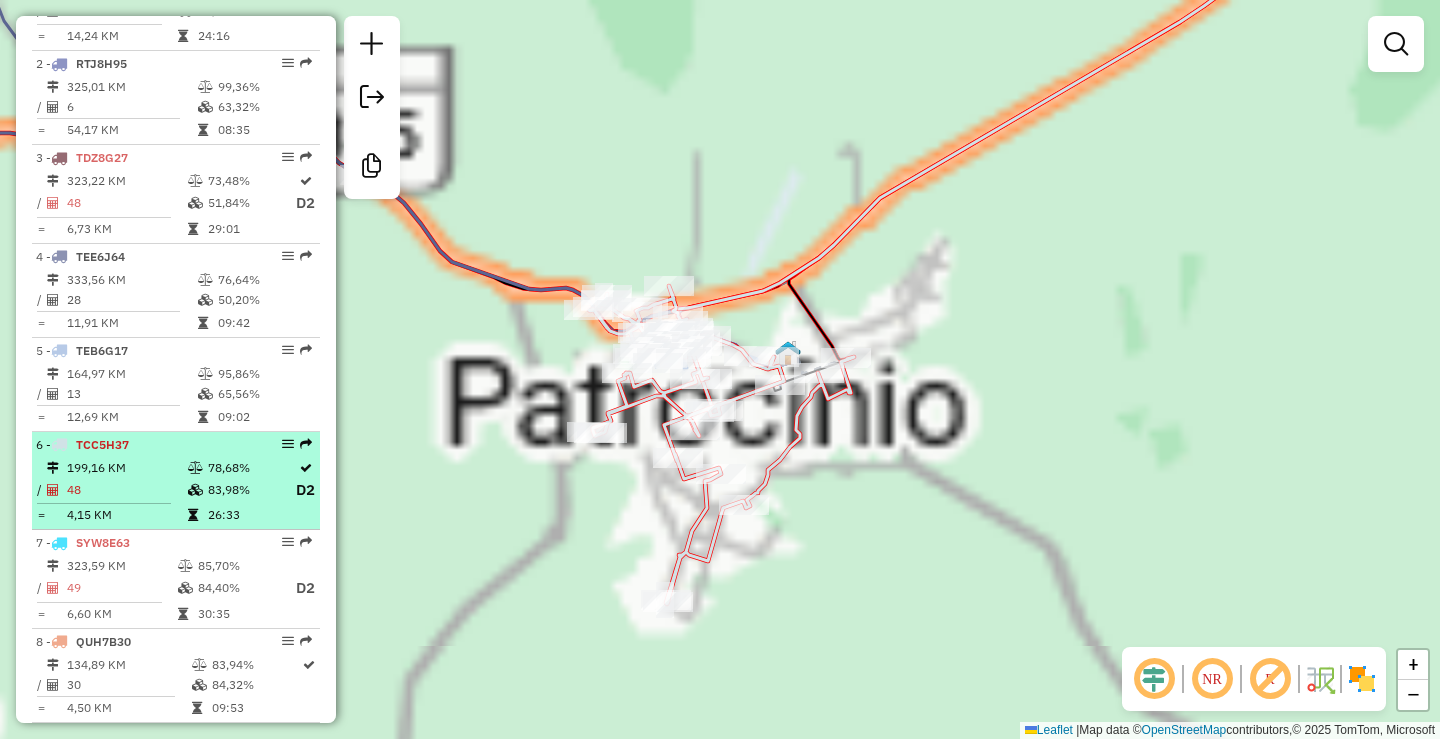 scroll, scrollTop: 900, scrollLeft: 0, axis: vertical 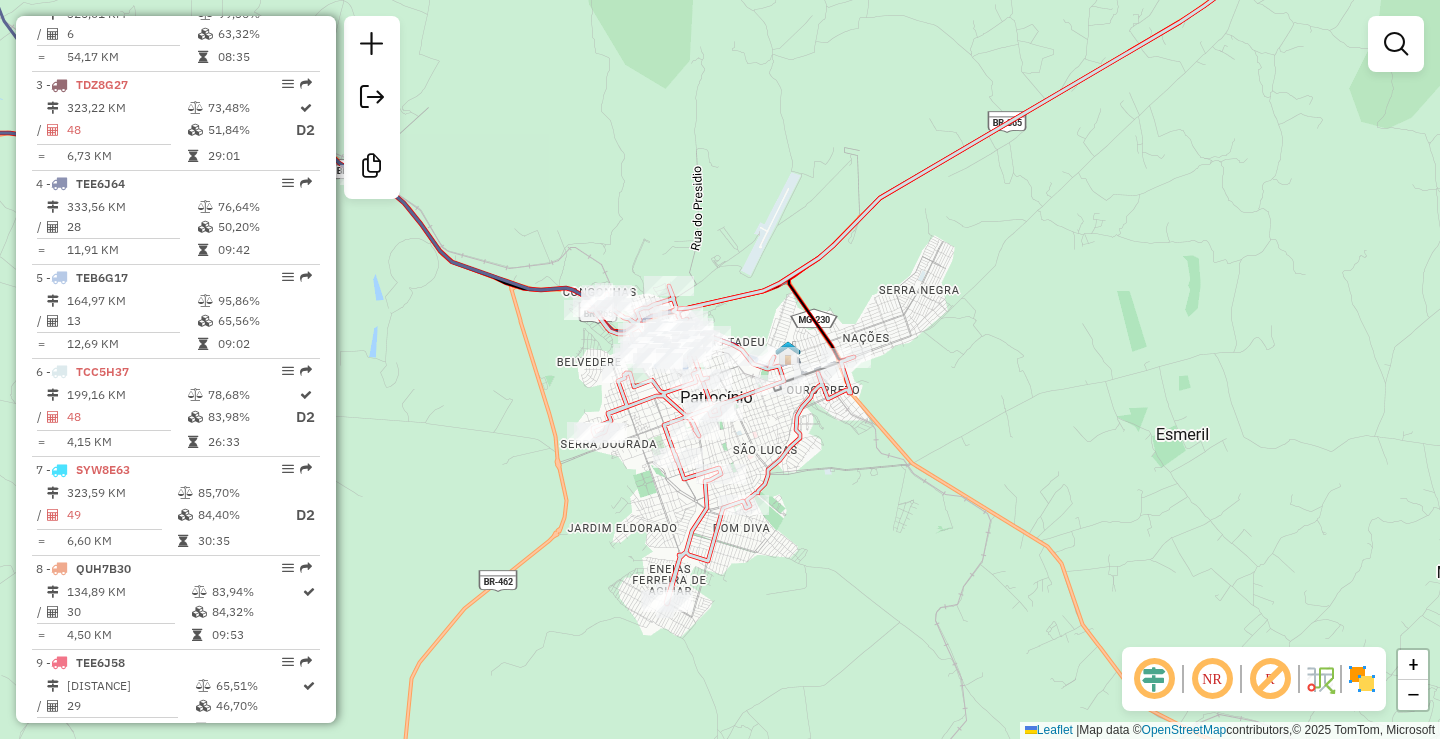 click at bounding box center [207, 321] 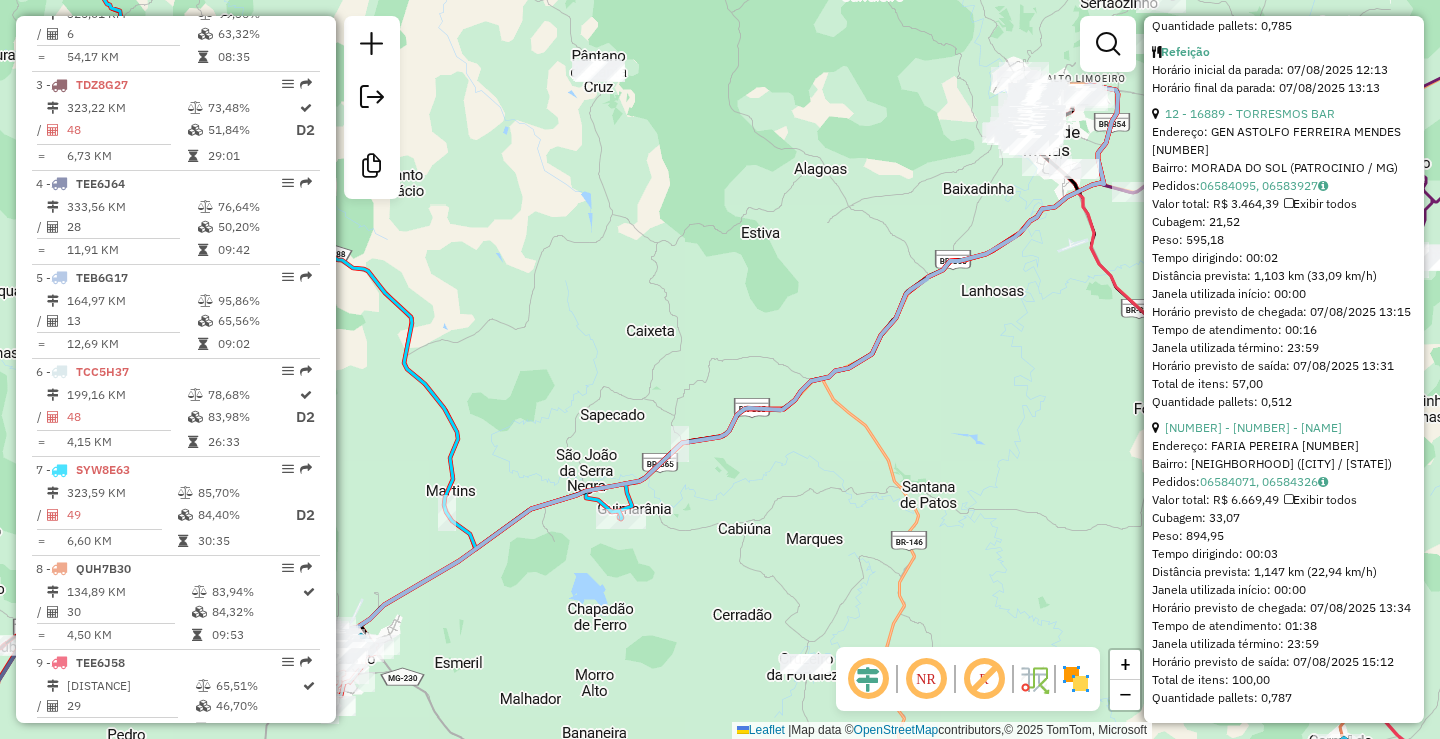 scroll, scrollTop: 4397, scrollLeft: 0, axis: vertical 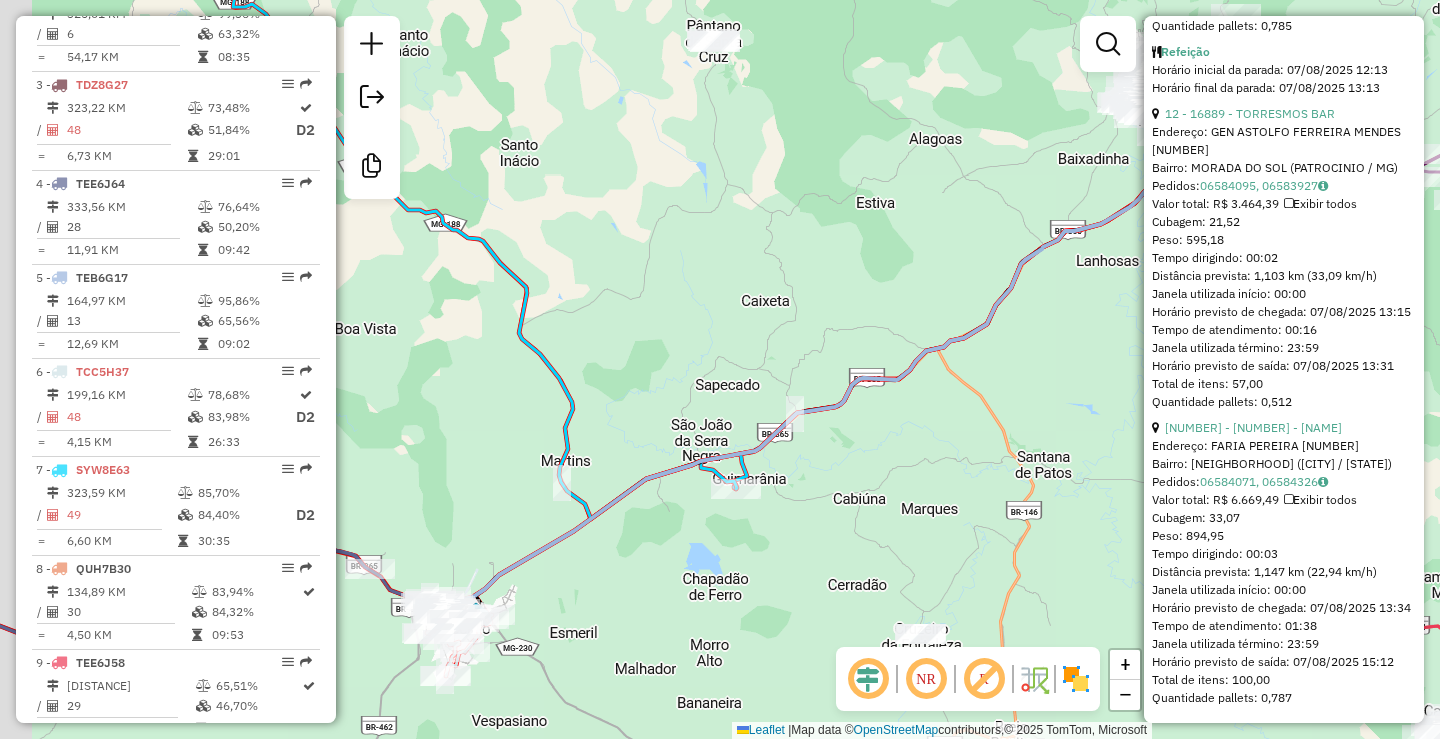drag, startPoint x: 957, startPoint y: 500, endPoint x: 1028, endPoint y: 479, distance: 74.04053 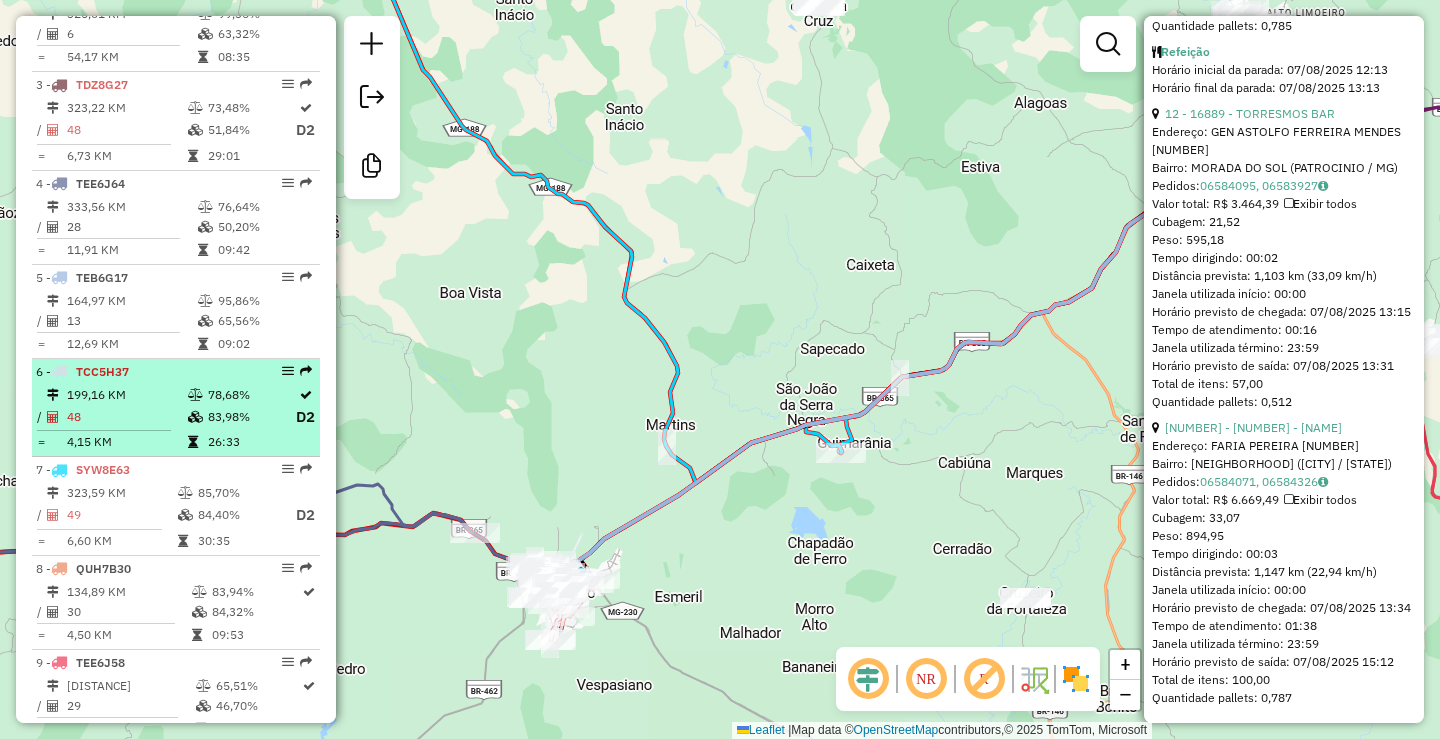 click on "[NUMBER] KM   [PERCENTAGE]  /  [NUMBER]   [PERCENTAGE]   D2  =  [NUMBER] KM   [TIME]" at bounding box center [176, 419] 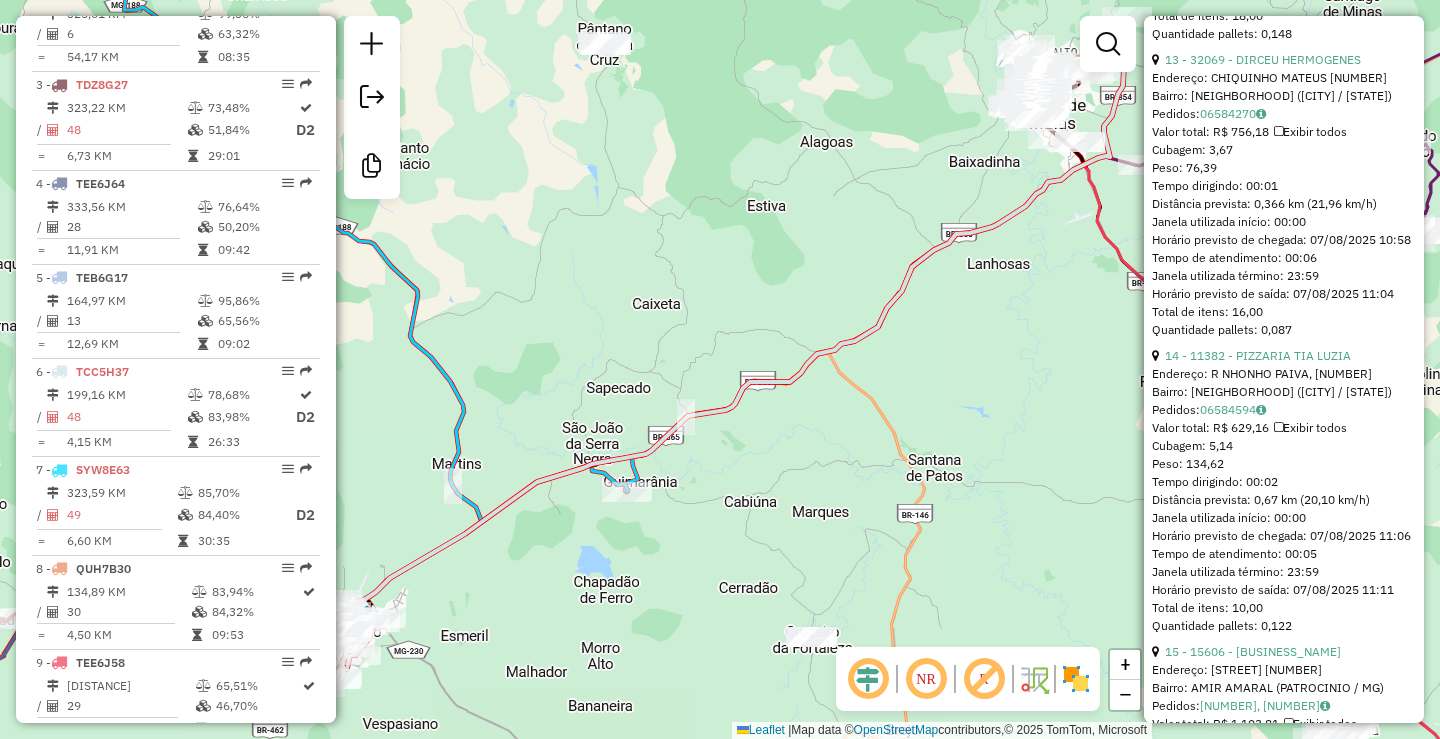 click on "Janela de atendimento Grade de atendimento Capacidade Transportadoras Veículos Cliente Pedidos  Rotas Selecione os dias de semana para filtrar as janelas de atendimento  Seg   Ter   Qua   Qui   Sex   Sáb   Dom  Informe o período da janela de atendimento: De: Até:  Filtrar exatamente a janela do cliente  Considerar janela de atendimento padrão  Selecione os dias de semana para filtrar as grades de atendimento  Seg   Ter   Qua   Qui   Sex   Sáb   Dom   Considerar clientes sem dia de atendimento cadastrado  Clientes fora do dia de atendimento selecionado Filtrar as atividades entre os valores definidos abaixo:  Peso mínimo:   Peso máximo:   Cubagem mínima:   Cubagem máxima:   De:   Até:  Filtrar as atividades entre o tempo de atendimento definido abaixo:  De:   Até:   Considerar capacidade total dos clientes não roteirizados Transportadora: Selecione um ou mais itens Tipo de veículo: Selecione um ou mais itens Veículo: Selecione um ou mais itens Motorista: Selecione um ou mais itens Nome: Rótulo:" 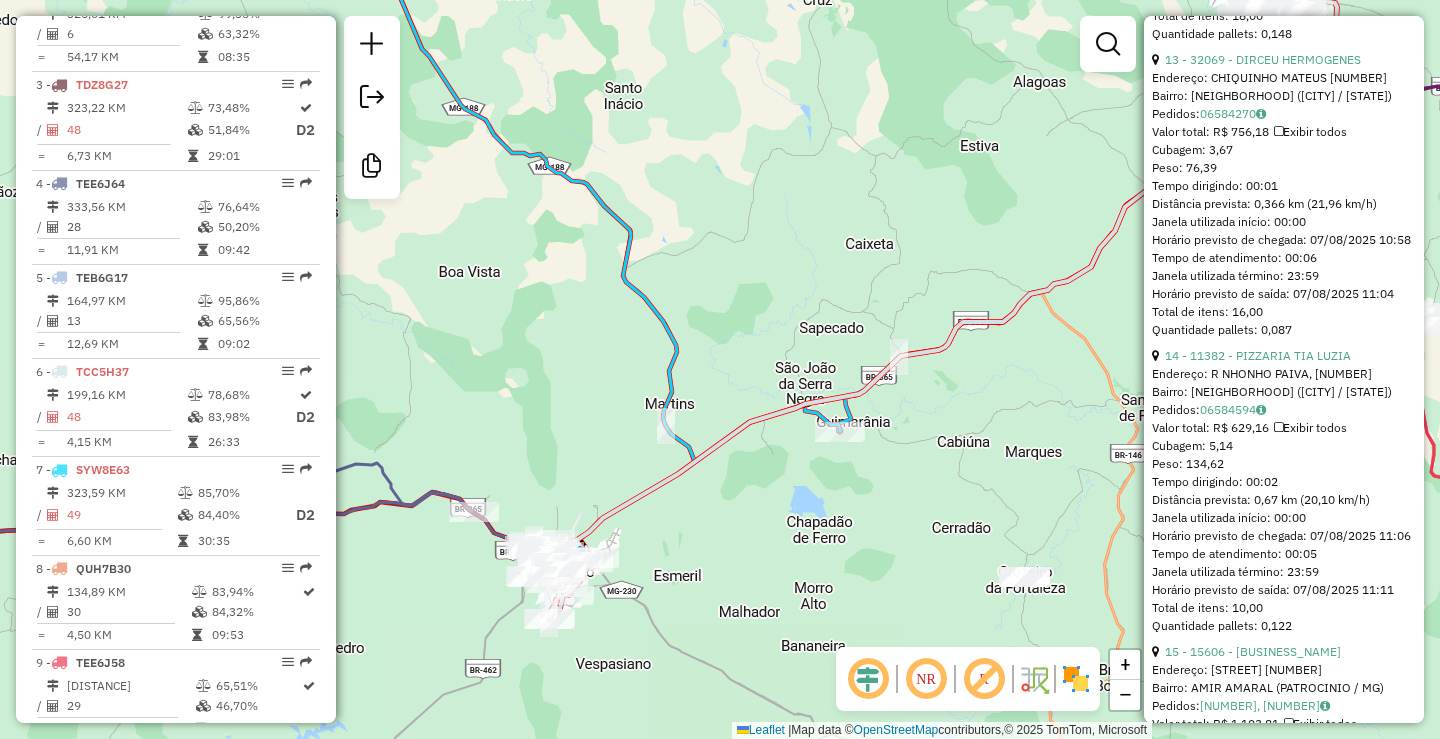 drag, startPoint x: 696, startPoint y: 553, endPoint x: 786, endPoint y: 560, distance: 90.27181 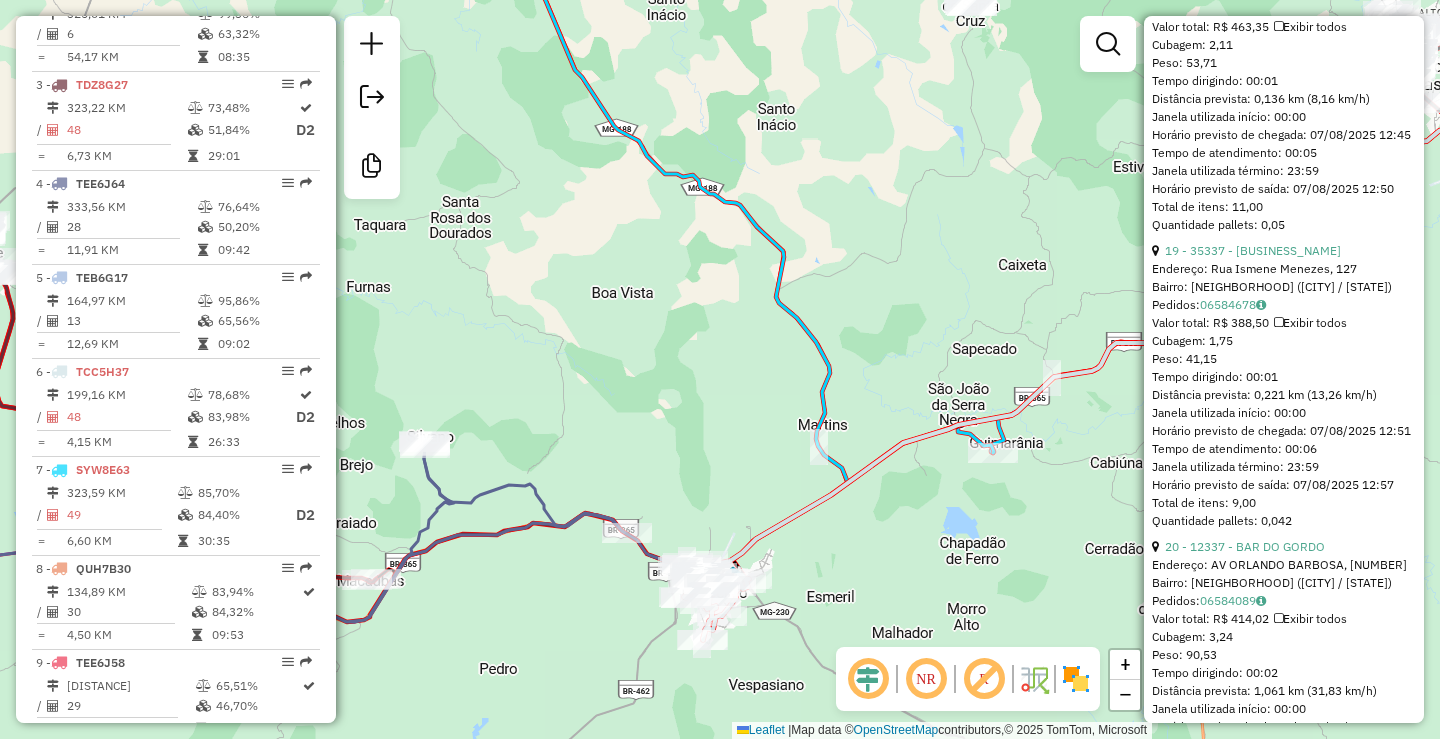 scroll, scrollTop: 6297, scrollLeft: 0, axis: vertical 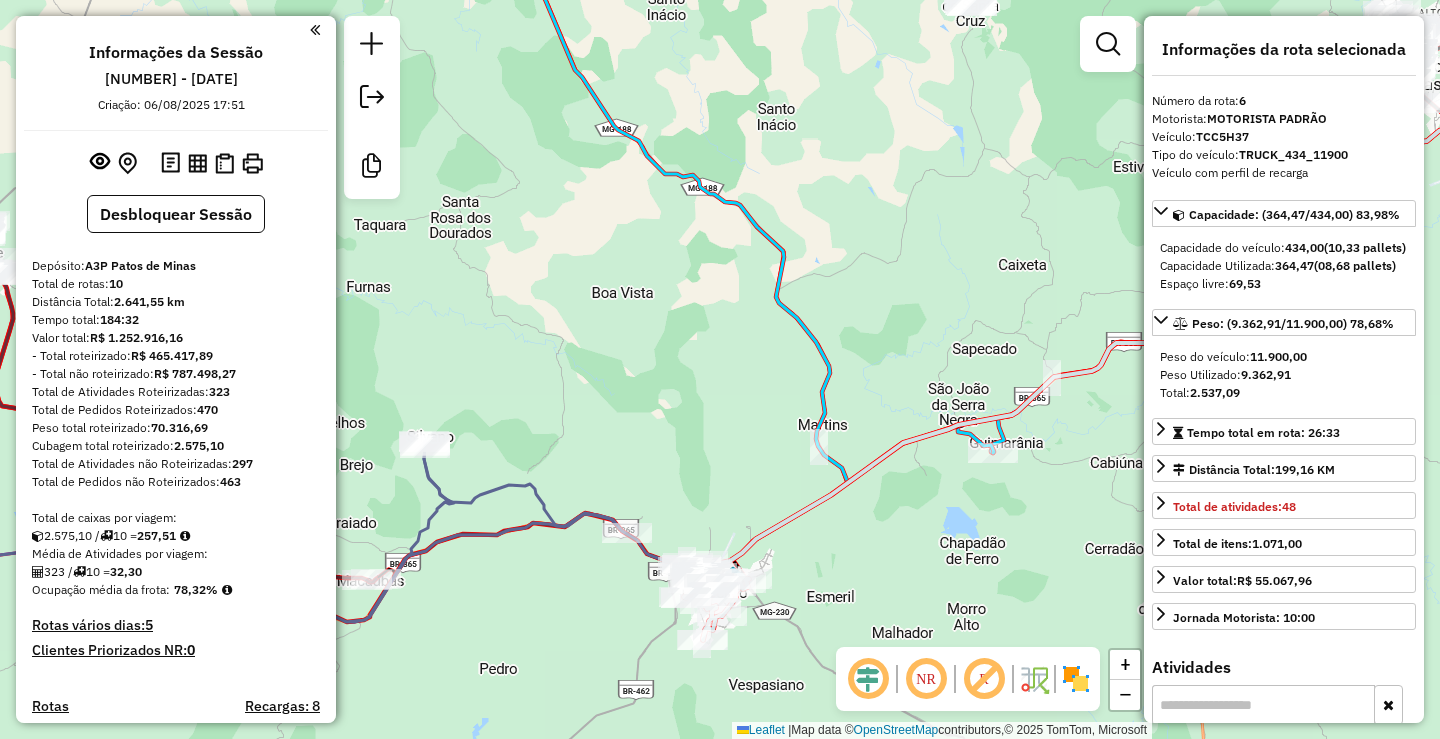 select on "**********" 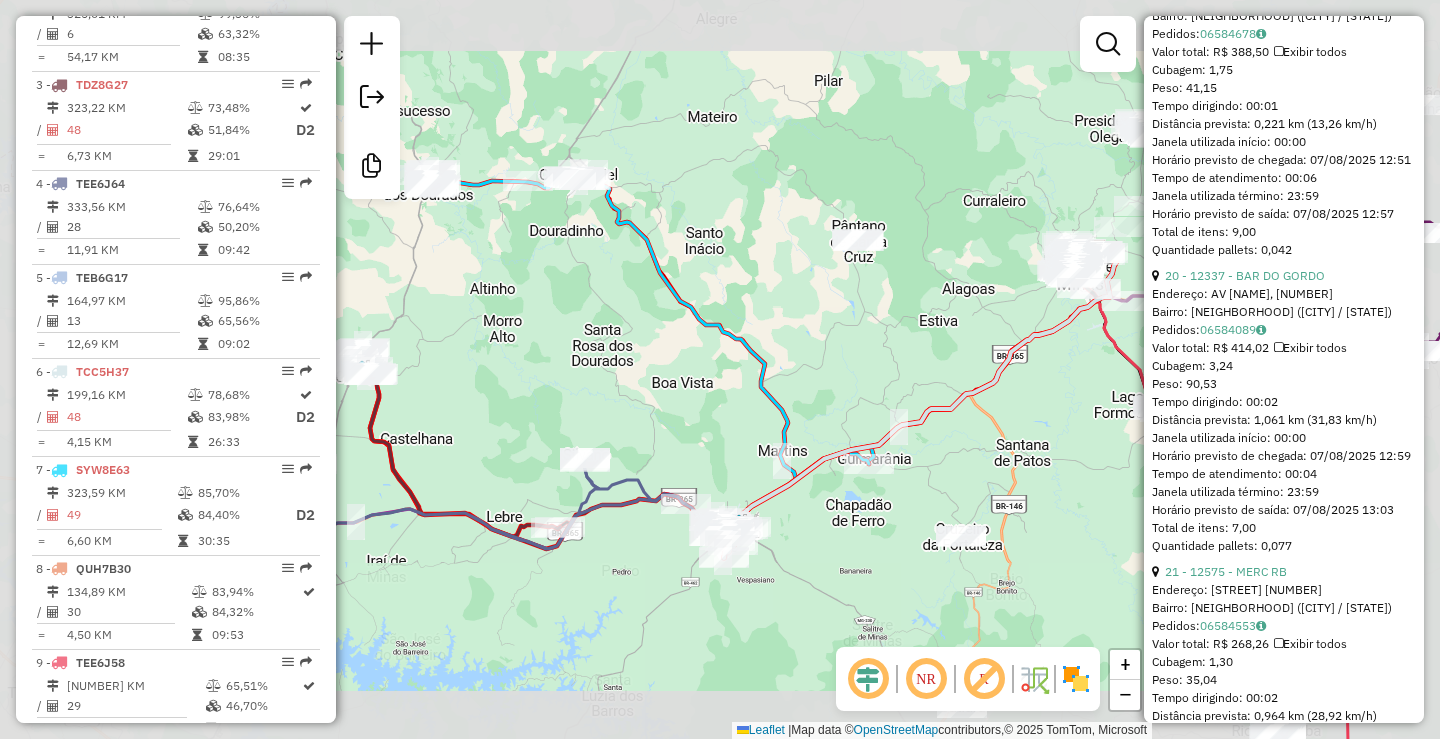 drag, startPoint x: 916, startPoint y: 542, endPoint x: 814, endPoint y: 226, distance: 332.0542 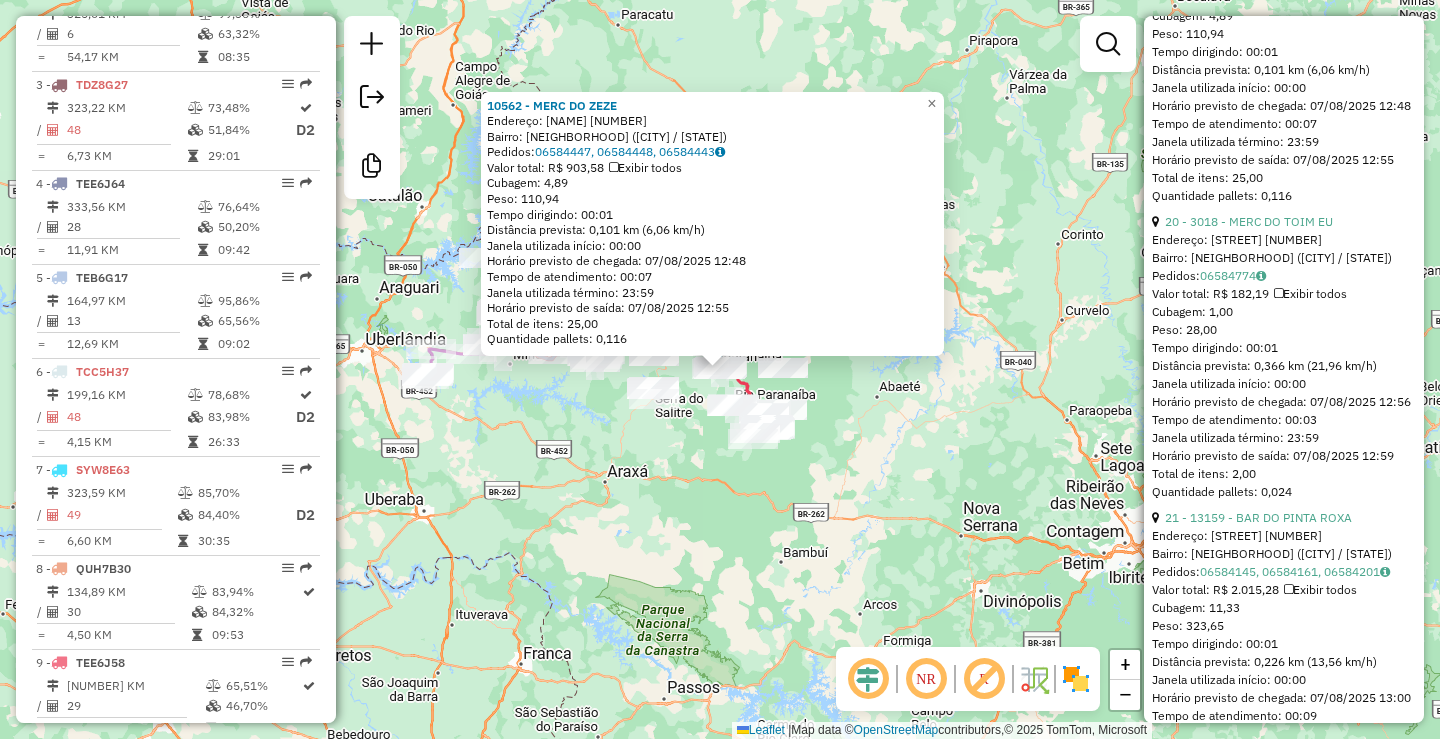 scroll, scrollTop: 6279, scrollLeft: 0, axis: vertical 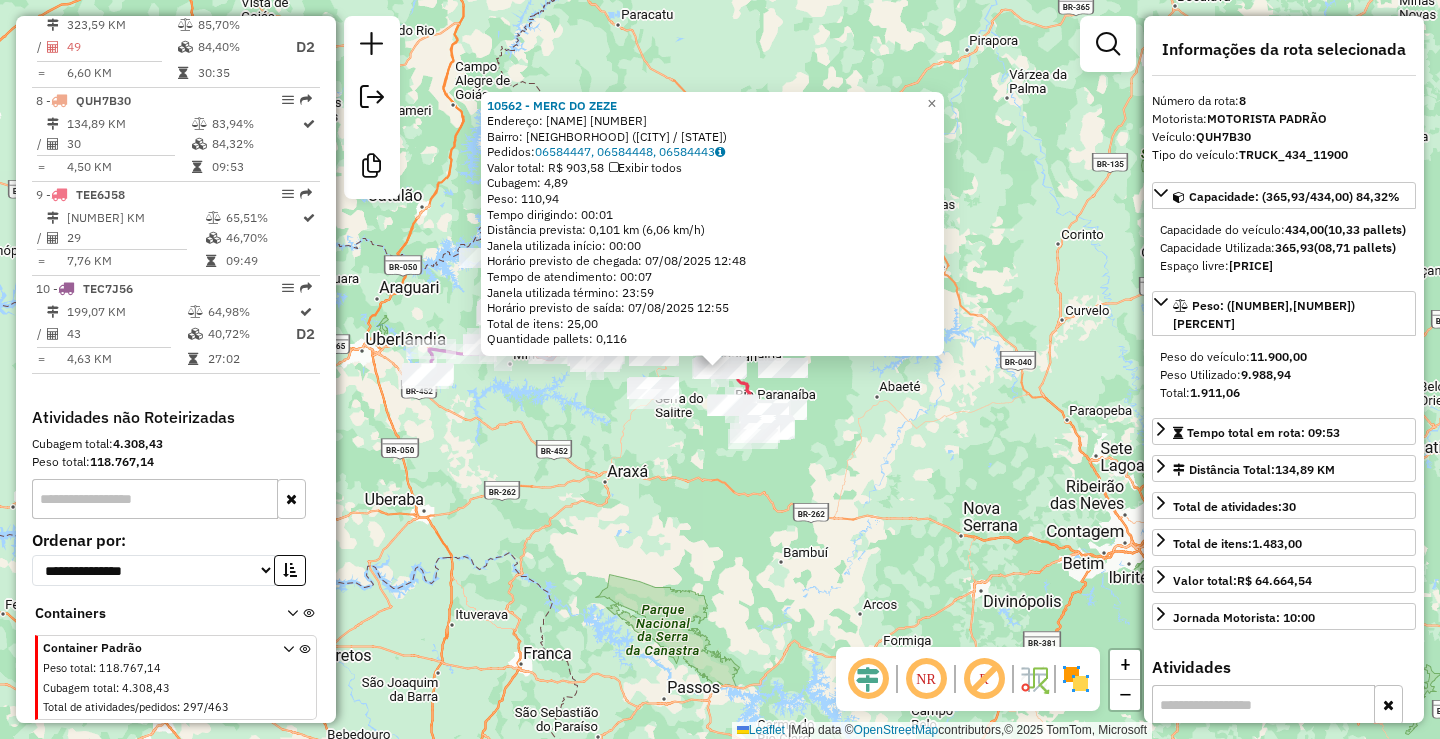 click on "[NUMBER] - [NAME]  Endereço:  [STREET] [NUMBER]   Bairro: [NEIGHBORHOOD] ([CITY] / [STATE])   Pedidos:  [ORDER_ID], [ORDER_ID], [ORDER_ID]   Valor total: R$ [PRICE]  Exibir todos   Cubagem: [CUBAGE]  Peso: [WEIGHT]  Tempo dirigindo: [TIME]   Distância prevista: [DISTANCE] ([SPEED])   Janela utilizada início: [TIME]   Horário previsto de chegada: [DATE] [TIME]   Tempo de atendimento: [TIME]   Janela utilizada término: [TIME]   Total de itens: [ITEMS]   Quantidade pallets: [PALLETS]  × Janela de atendimento Grade de atendimento Capacidade Transportadoras Veículos Cliente Pedidos  Rotas Selecione os dias de semana para filtrar as janelas de atendimento  Seg   Ter   Qua   Qui   Sex   Sáb   Dom  Informe o período da janela de atendimento: De: Até:  Filtrar exatamente a janela do cliente  Considerar janela de atendimento padrão  Selecione os dias de semana para filtrar as grades de atendimento  Seg   Ter   Qua   Qui   Sex   Sáb   Dom   Peso mínimo:   Peso máximo:   De:" 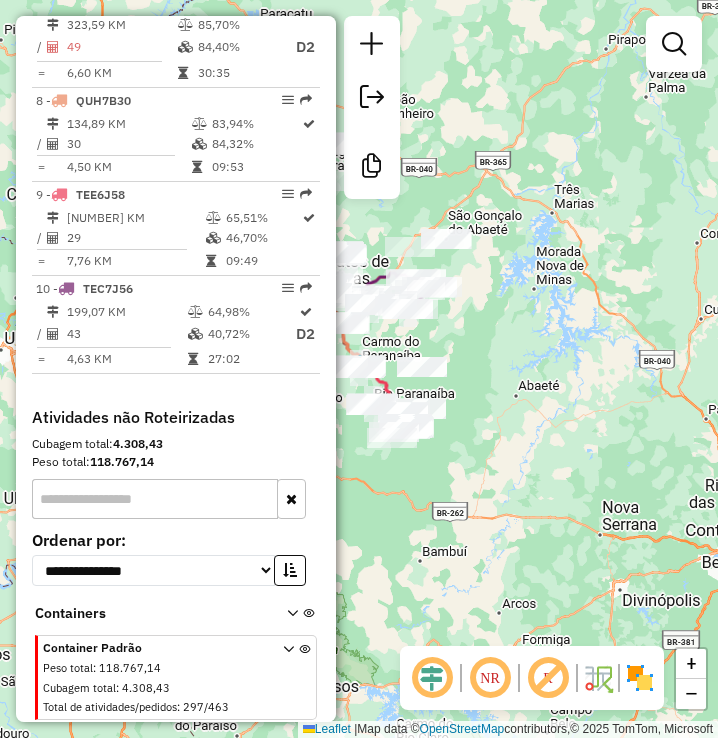 click at bounding box center [674, 44] 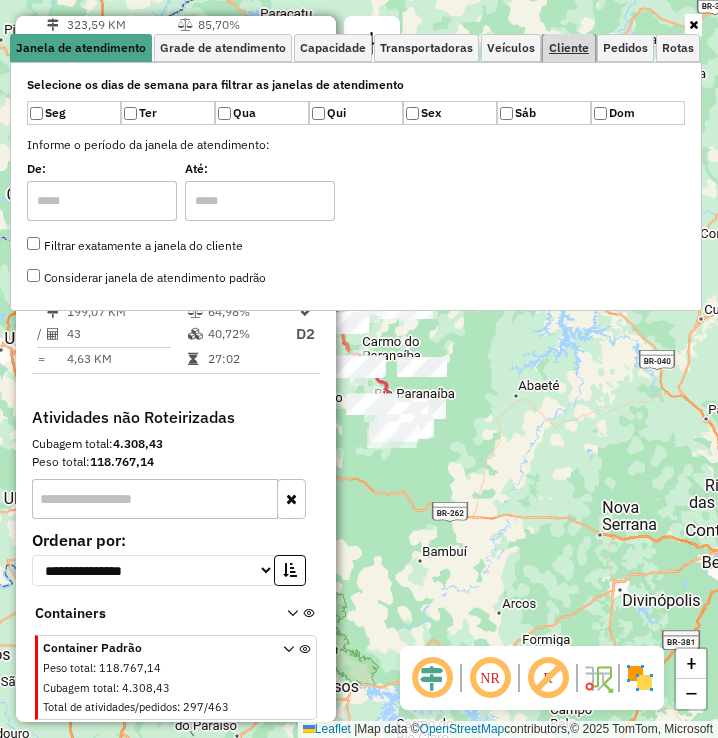 click on "Cliente" at bounding box center (569, 48) 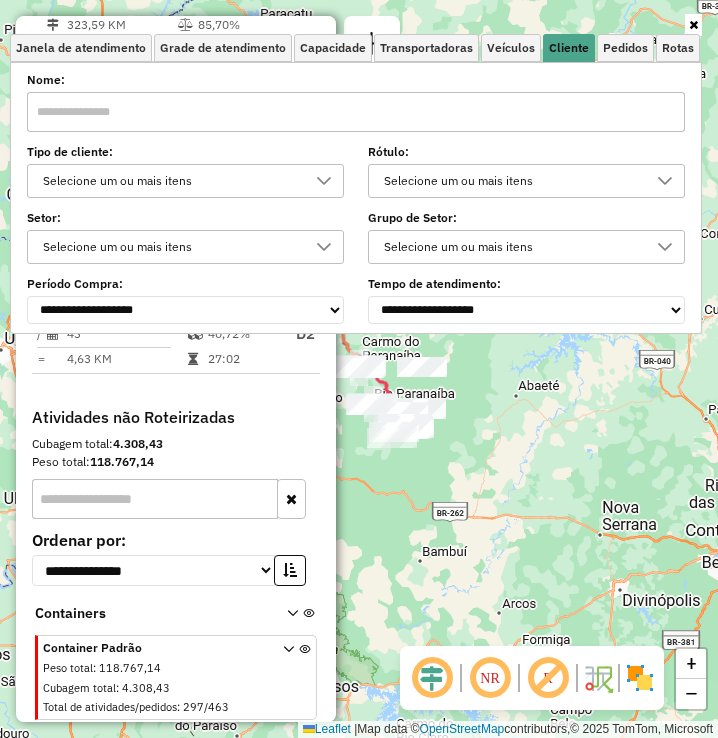 click on "Selecione um ou mais itens" at bounding box center (170, 181) 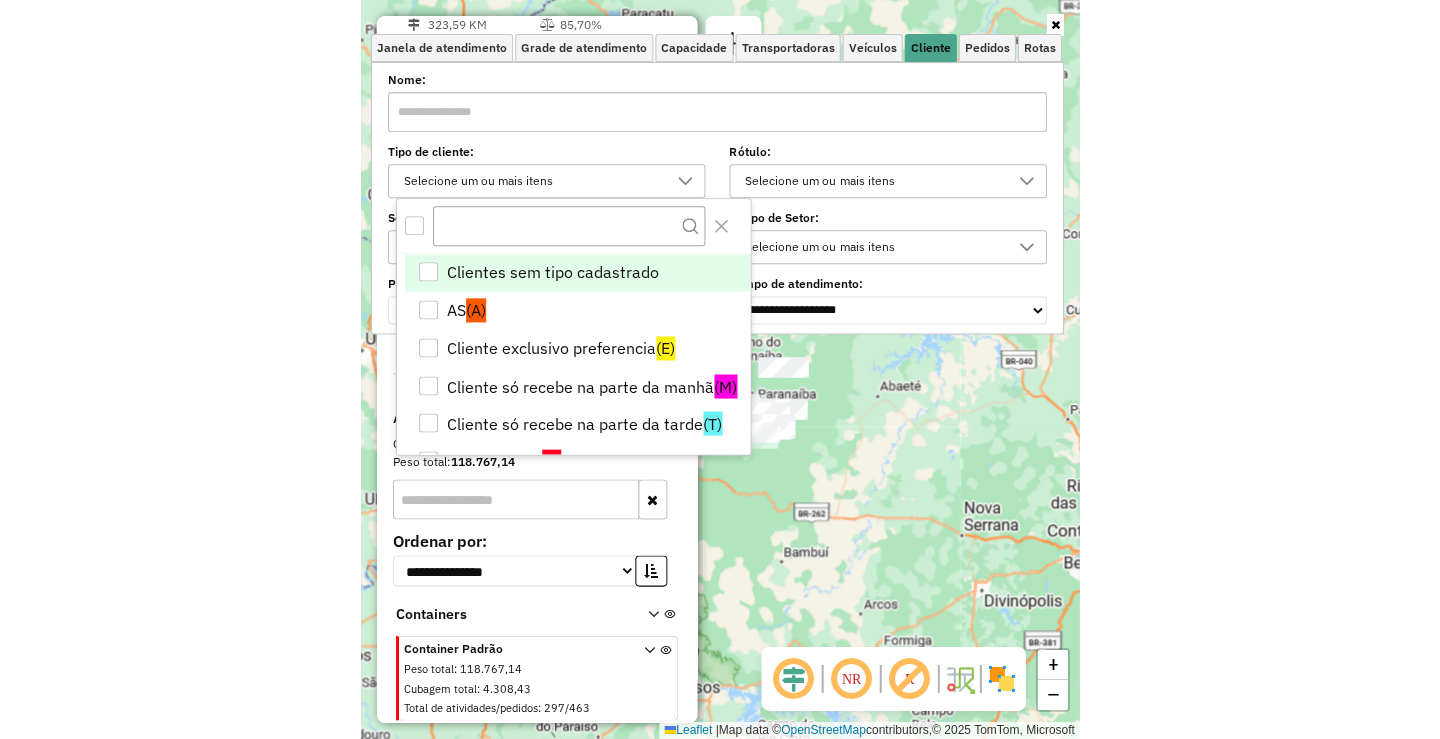 scroll, scrollTop: 12, scrollLeft: 69, axis: both 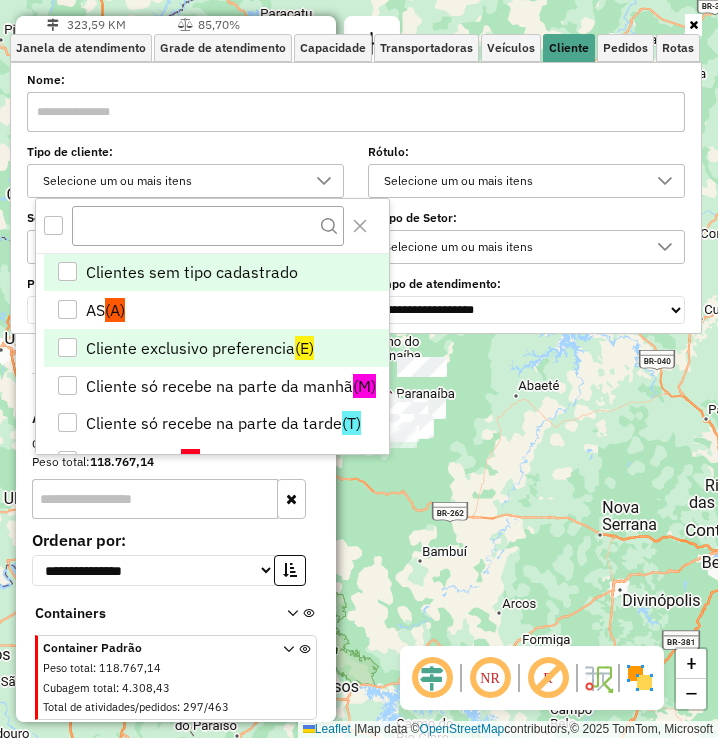 click on "(E)" at bounding box center (304, 348) 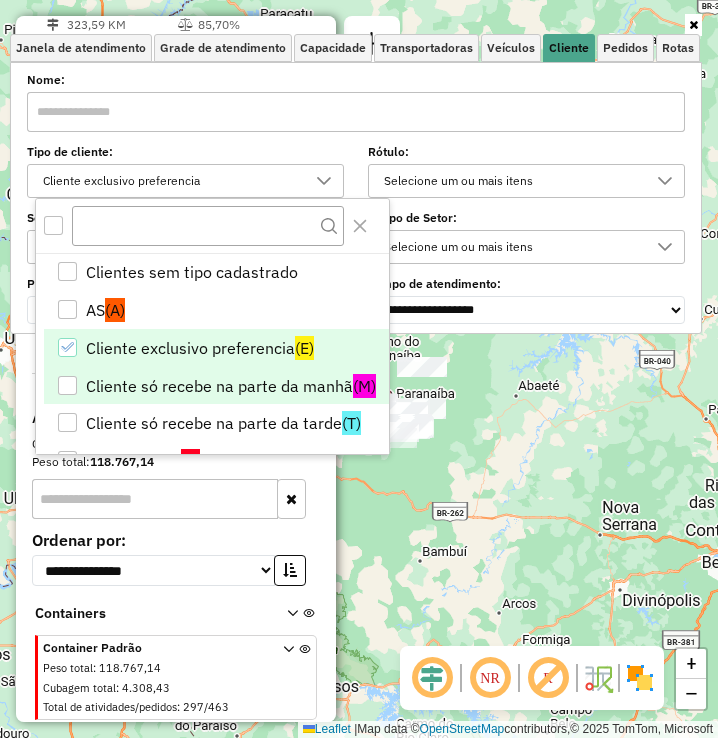 click on "Cliente só recebe na parte da manhã  (M)" at bounding box center [216, 386] 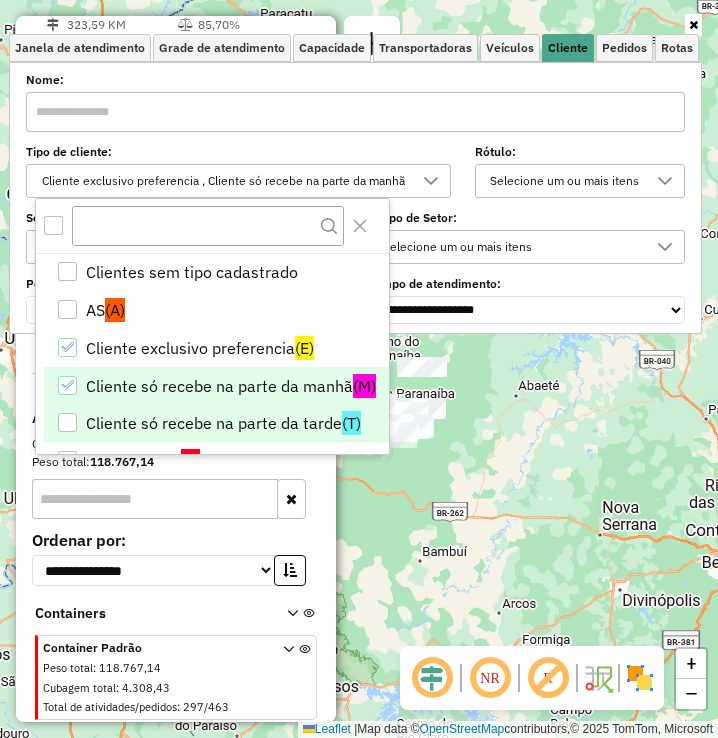 click on "Cliente só recebe na parte da tarde  (T)" at bounding box center [216, 423] 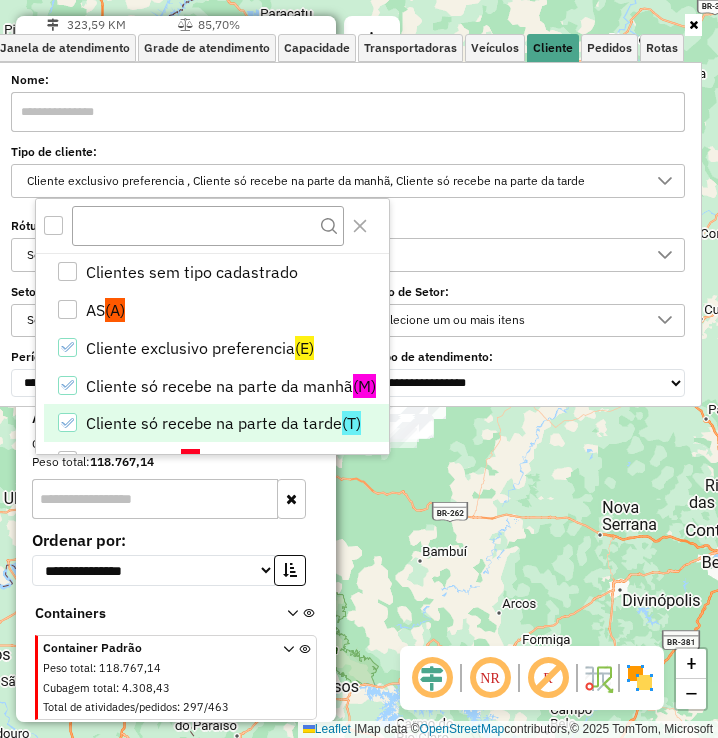click on "Janela de atendimento Grade de atendimento Capacidade Transportadoras Veículos Cliente Pedidos  Rotas Selecione os dias de semana para filtrar as janelas de atendimento  Seg   Ter   Qua   Qui   Sex   Sáb   Dom  Informe o período da janela de atendimento: De: Até:  Filtrar exatamente a janela do cliente  Considerar janela de atendimento padrão  Selecione os dias de semana para filtrar as grades de atendimento  Seg   Ter   Qua   Qui   Sex   Sáb   Dom   Considerar clientes sem dia de atendimento cadastrado  Clientes fora do dia de atendimento selecionado Filtrar as atividades entre os valores definidos abaixo:  Peso mínimo:   Peso máximo:   Cubagem mínima:   Cubagem máxima:   De:   Até:  Filtrar as atividades entre o tempo de atendimento definido abaixo:  De:   Até:   Considerar capacidade total dos clientes não roteirizados Transportadora: Selecione um ou mais itens Tipo de veículo: Selecione um ou mais itens Veículo: Selecione um ou mais itens Motorista: Selecione um ou mais itens Nome: Rótulo:" 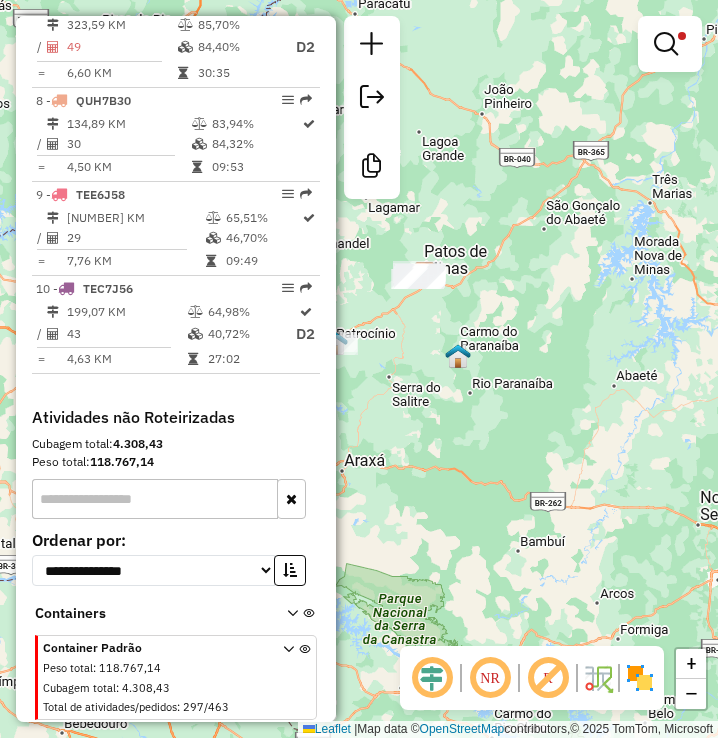 drag, startPoint x: 521, startPoint y: 483, endPoint x: 639, endPoint y: 453, distance: 121.75385 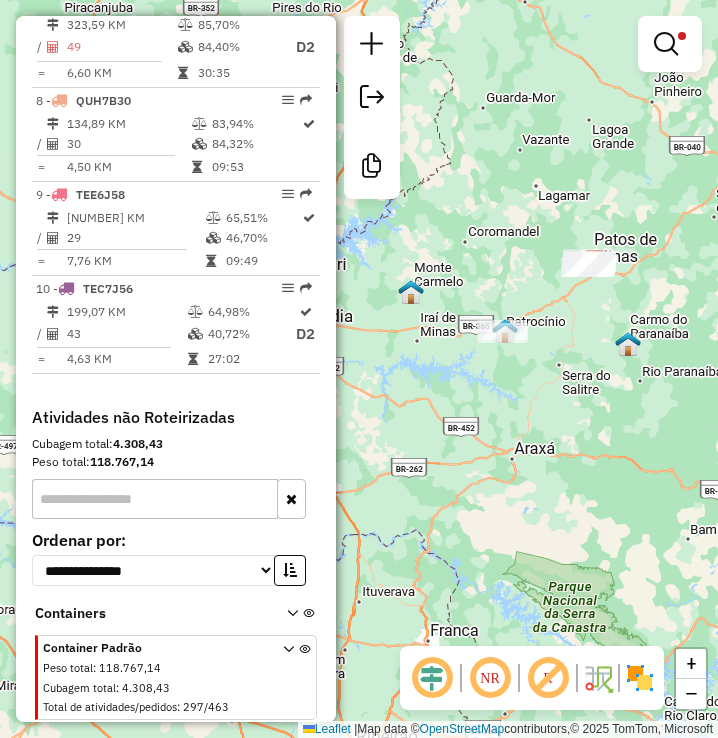 drag, startPoint x: 638, startPoint y: 440, endPoint x: 656, endPoint y: 444, distance: 18.439089 